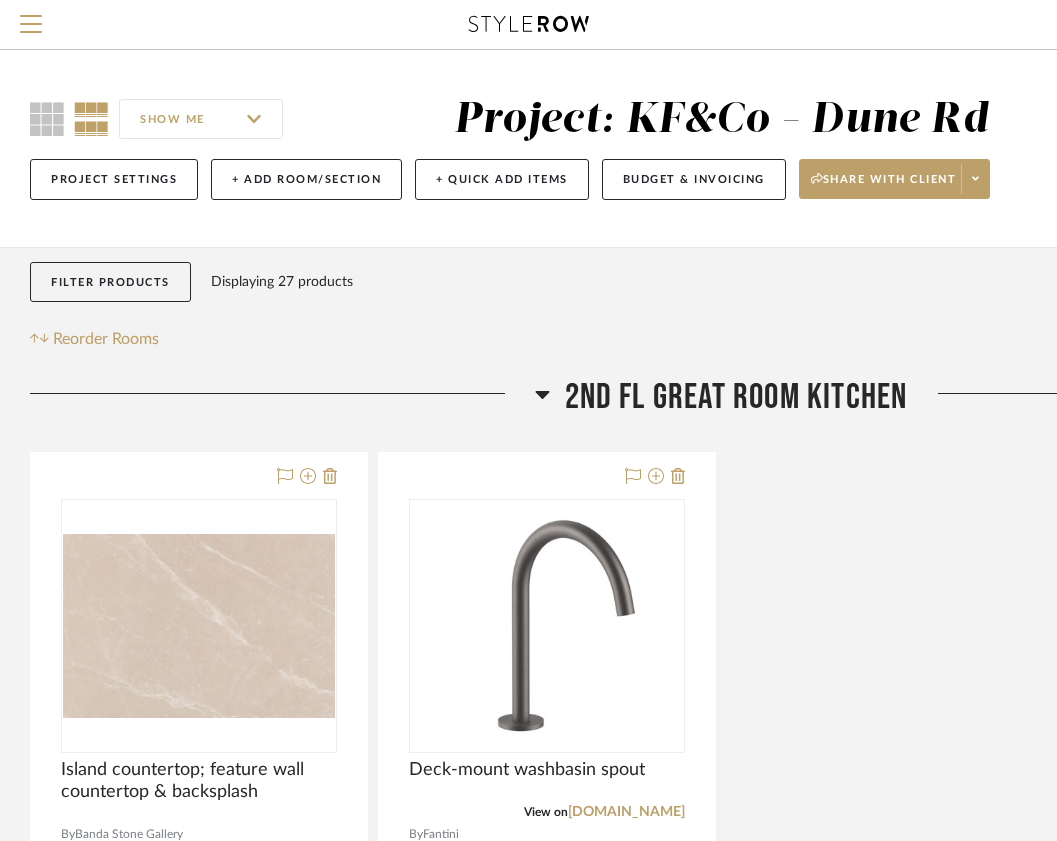 scroll, scrollTop: 0, scrollLeft: 0, axis: both 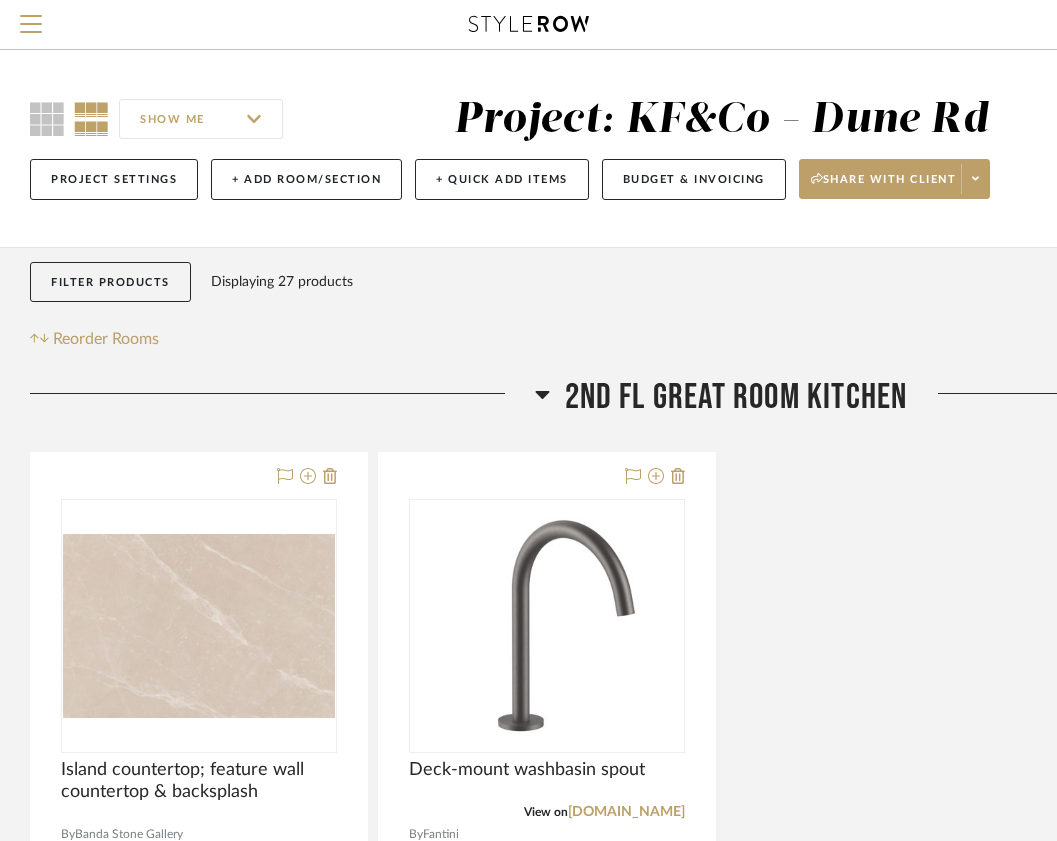 click 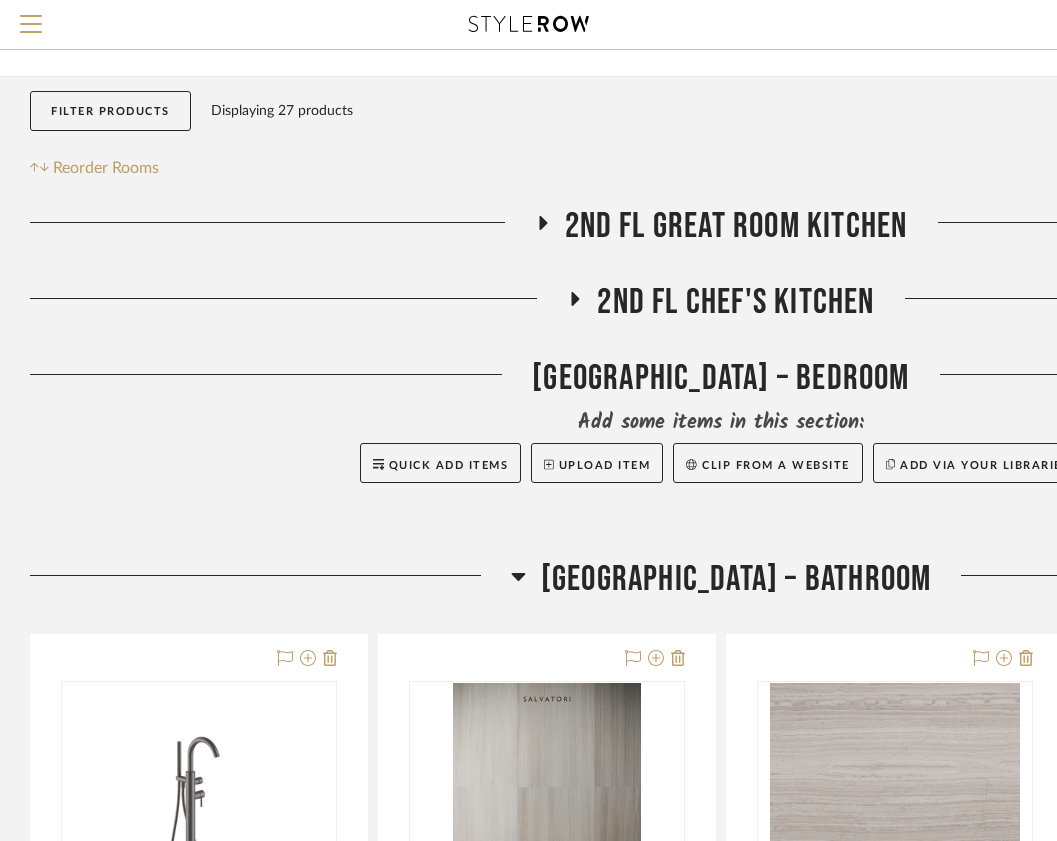scroll, scrollTop: 248, scrollLeft: 0, axis: vertical 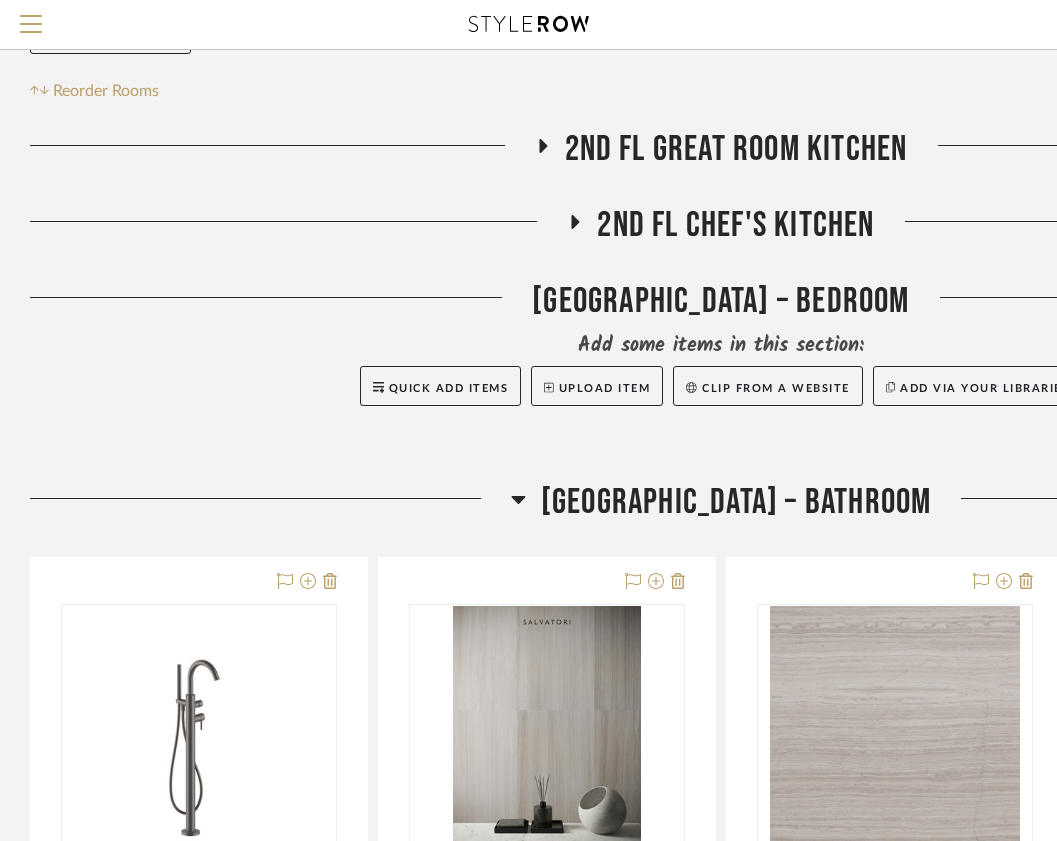 click 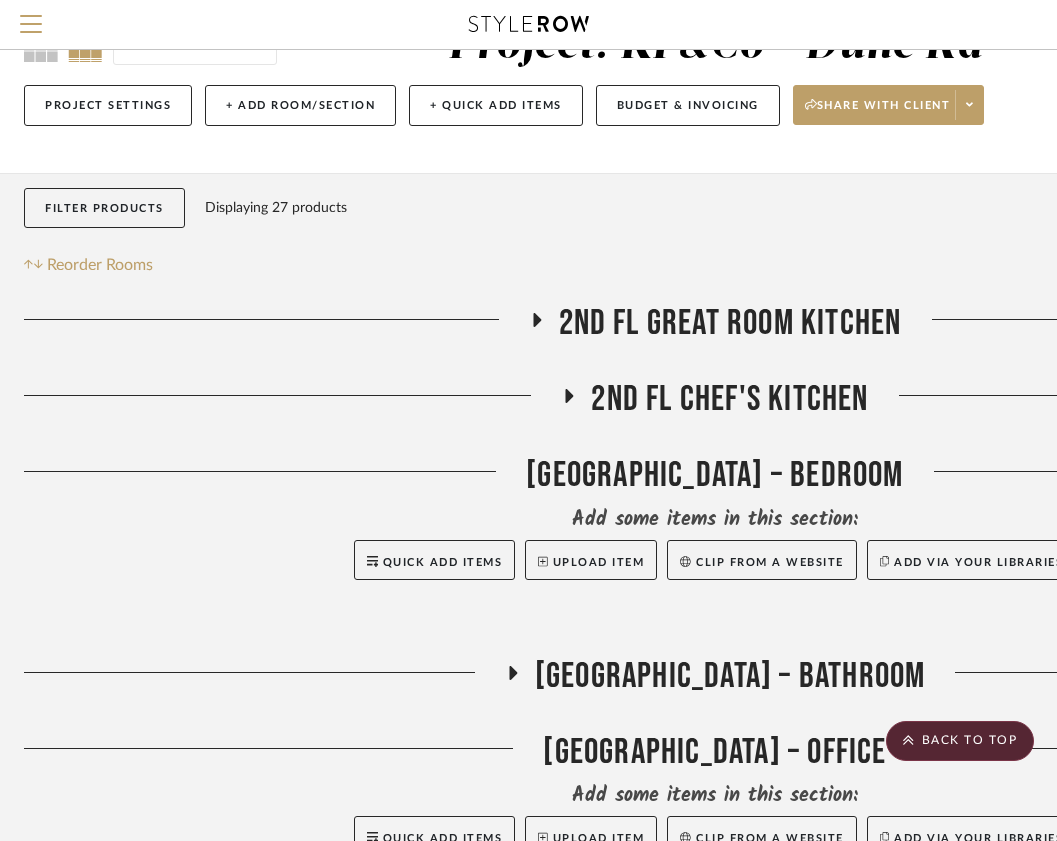 scroll, scrollTop: 0, scrollLeft: 6, axis: horizontal 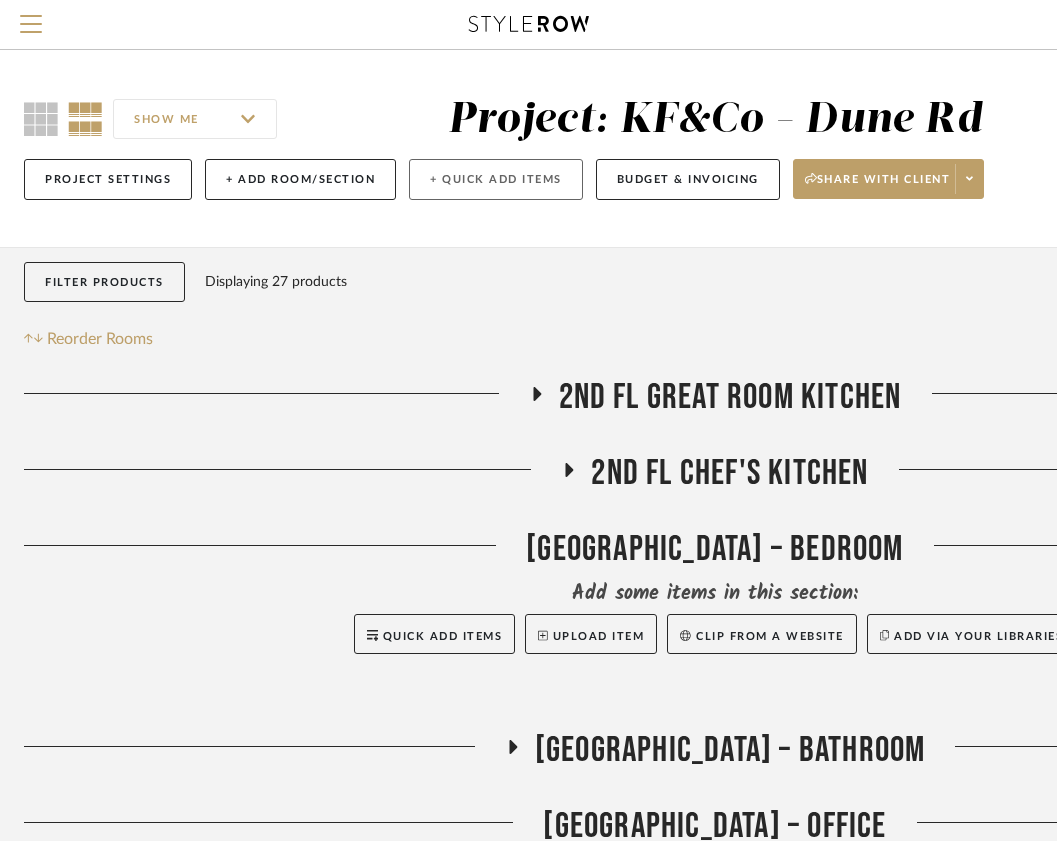 click on "+ Quick Add Items" 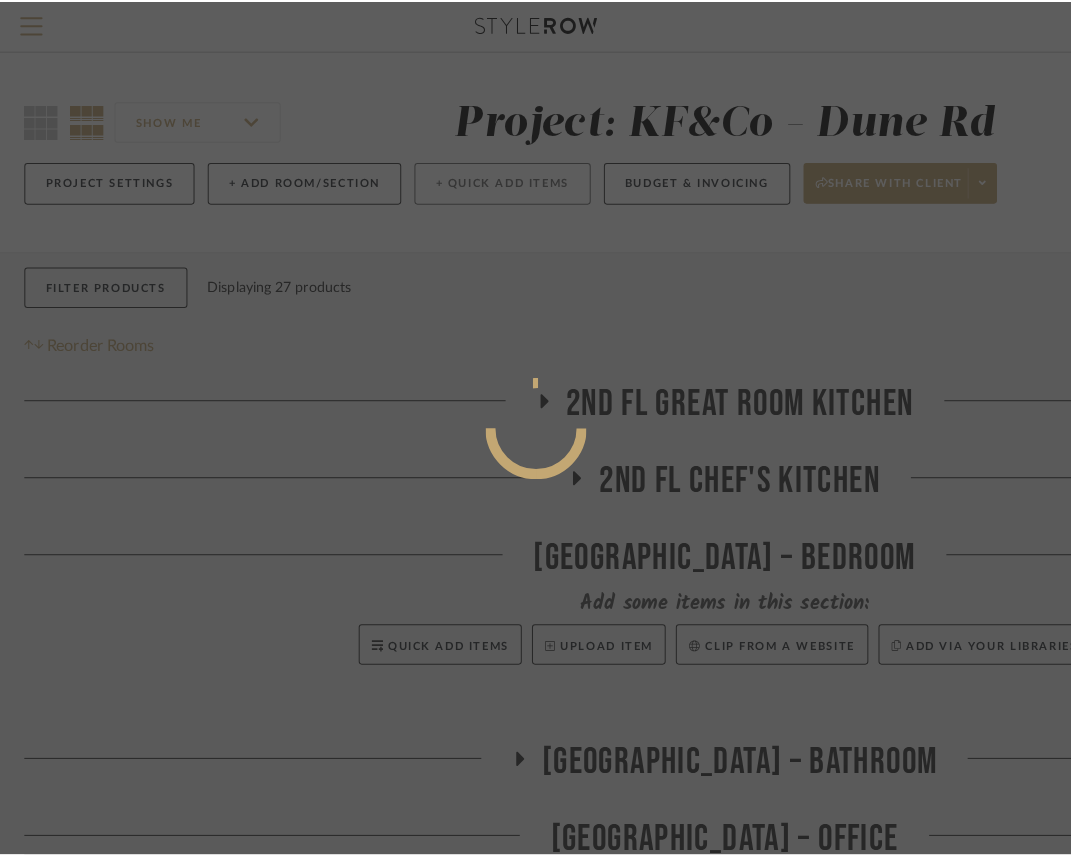 scroll, scrollTop: 0, scrollLeft: 0, axis: both 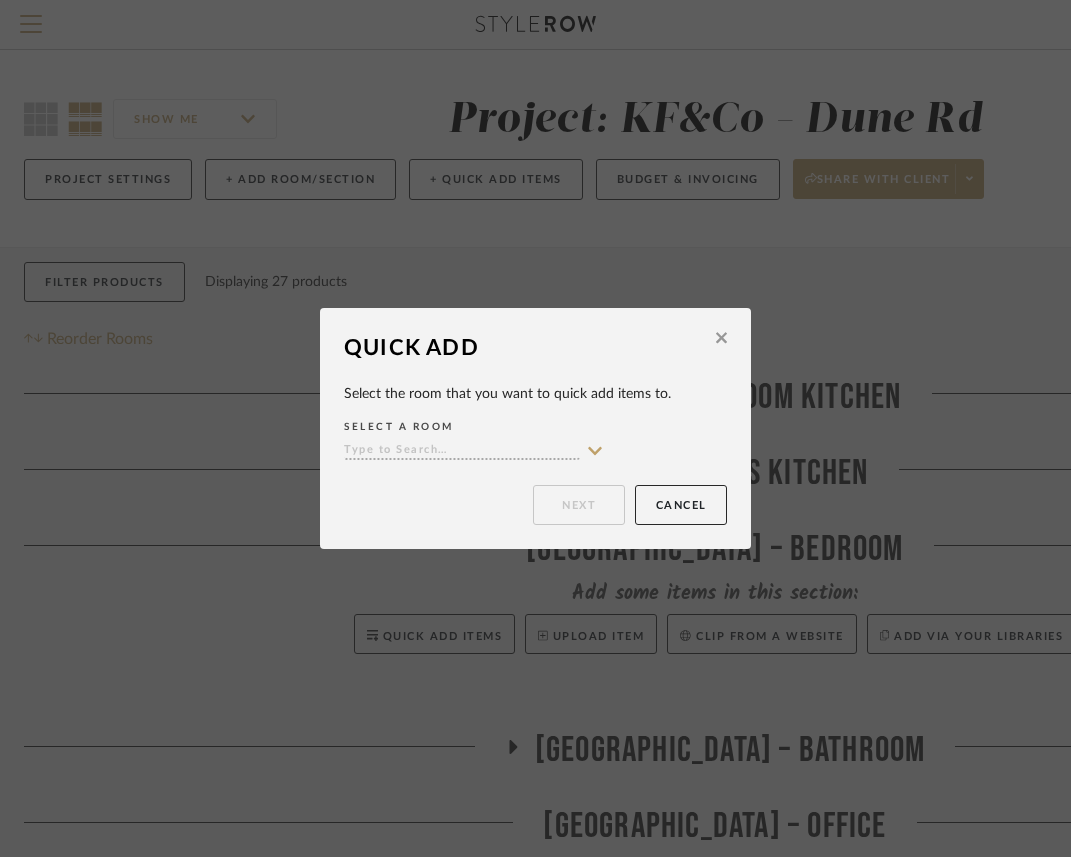 click at bounding box center (462, 451) 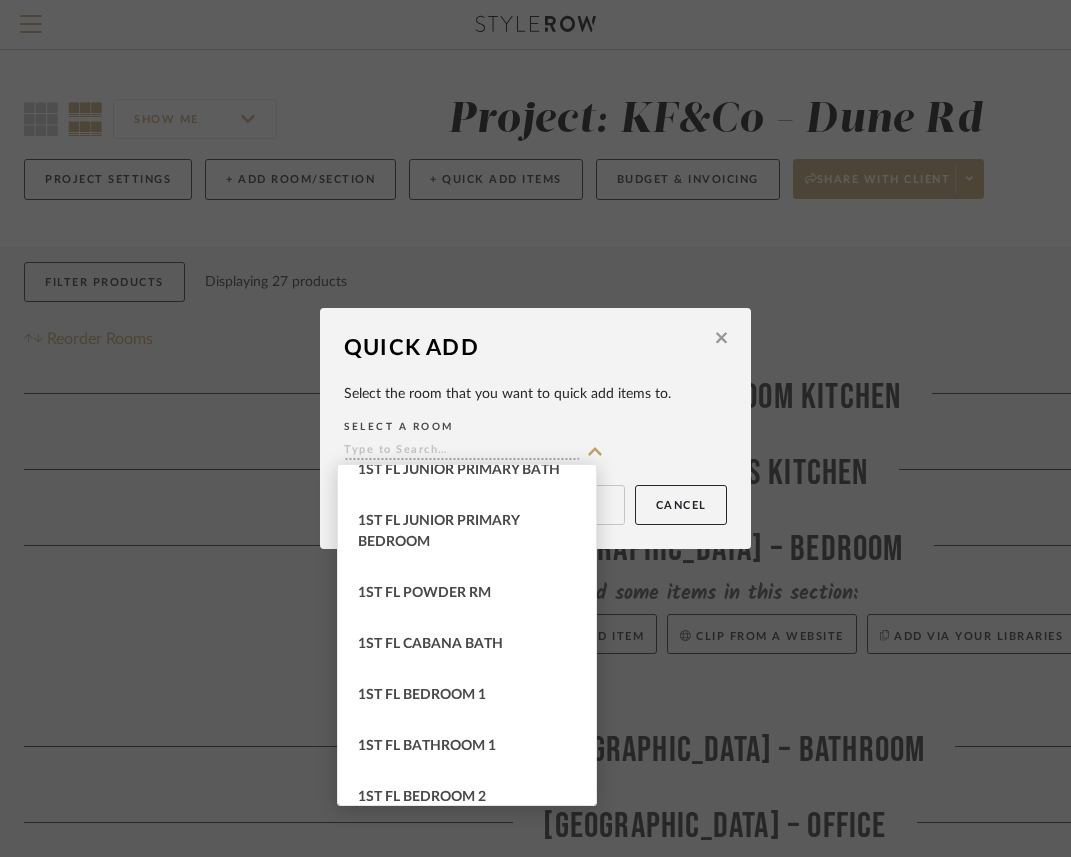 scroll, scrollTop: 574, scrollLeft: 0, axis: vertical 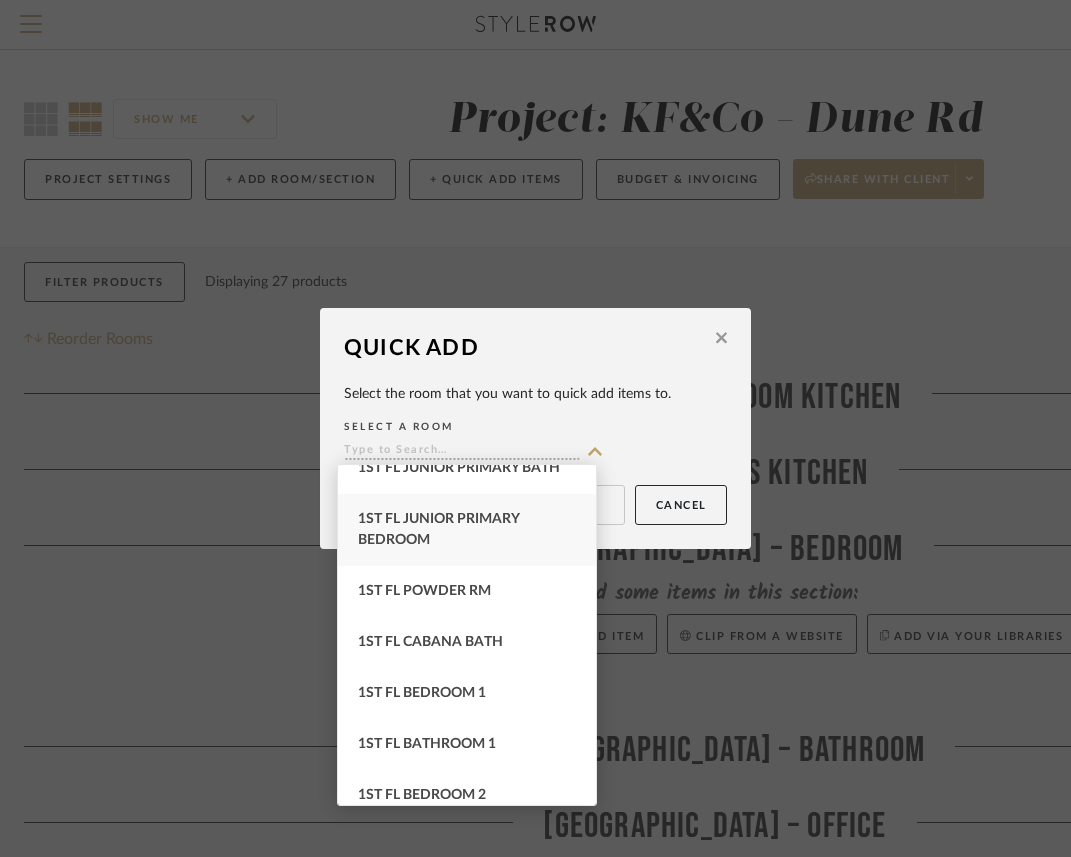 click on "1st FL Junior Primary Bedroom" at bounding box center (438, 529) 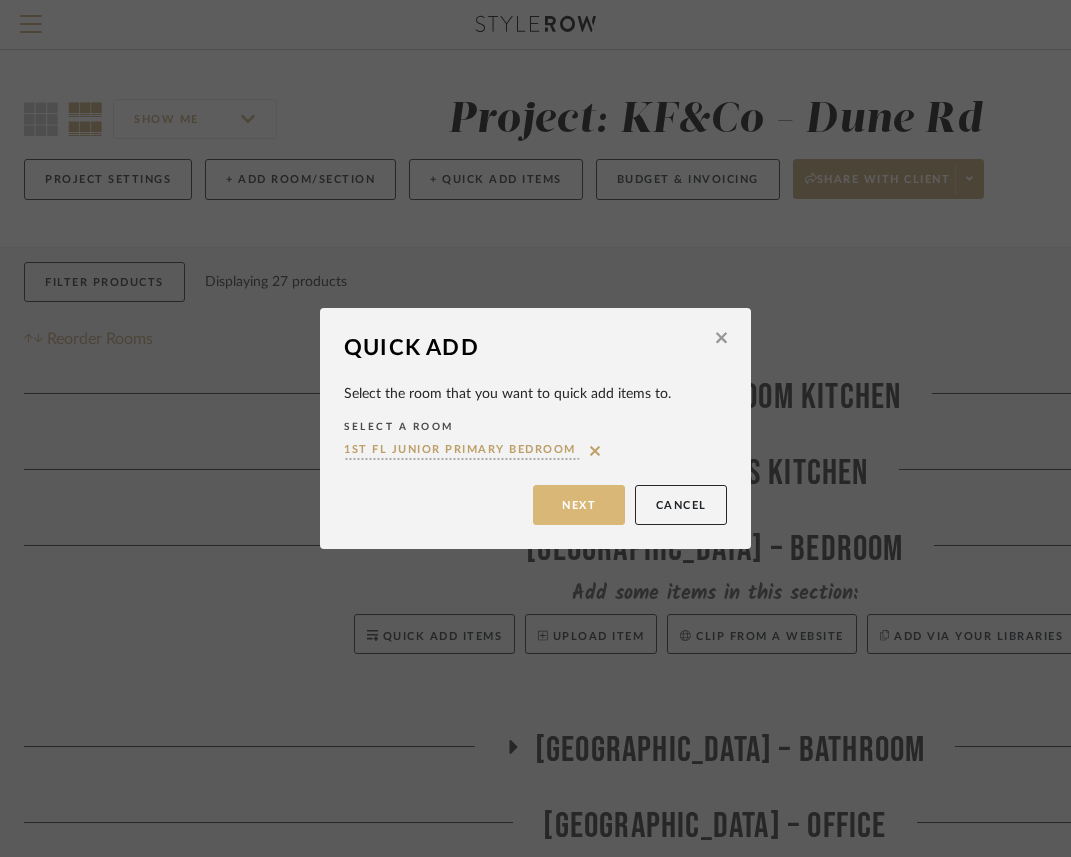click on "Next" at bounding box center (579, 505) 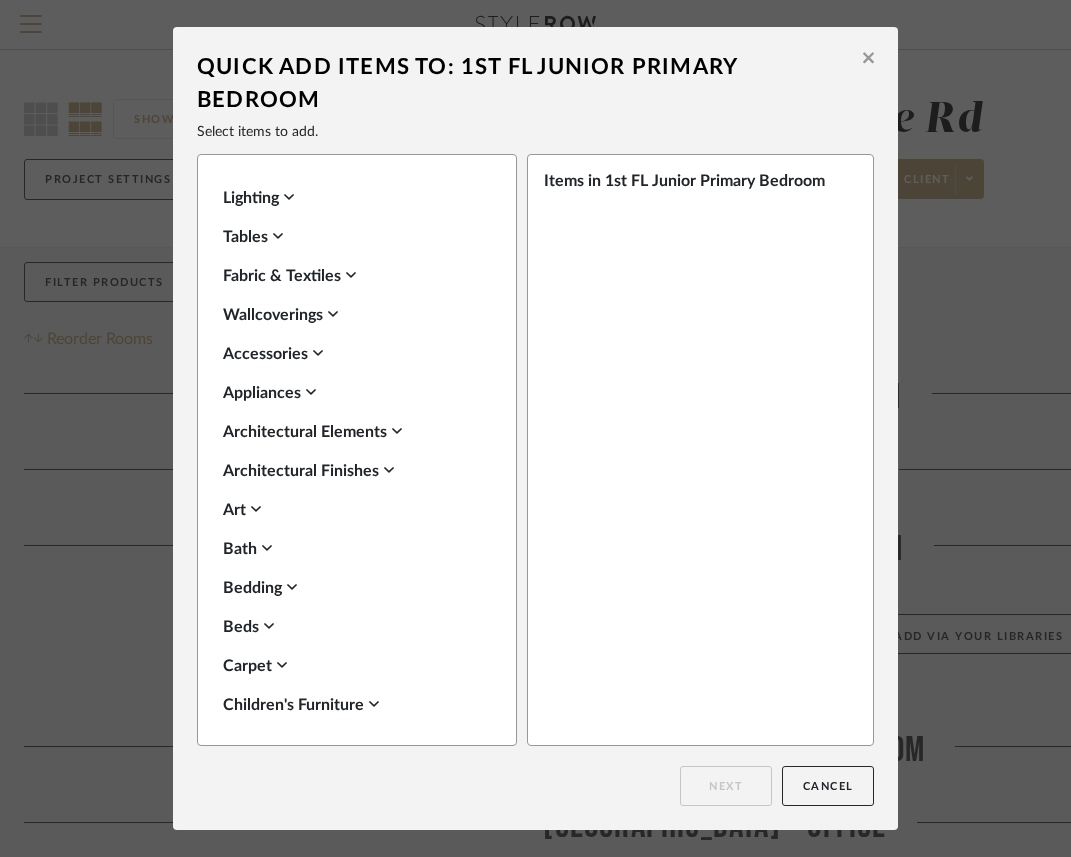 scroll, scrollTop: 0, scrollLeft: 0, axis: both 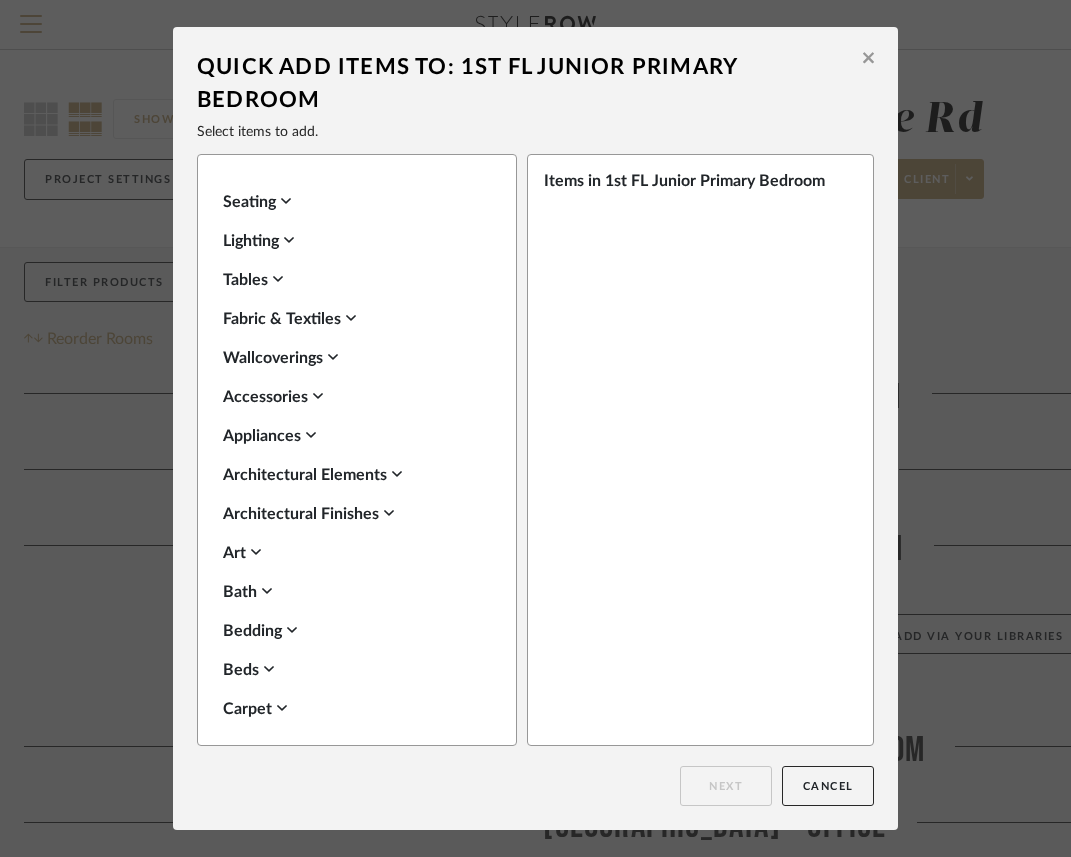 click 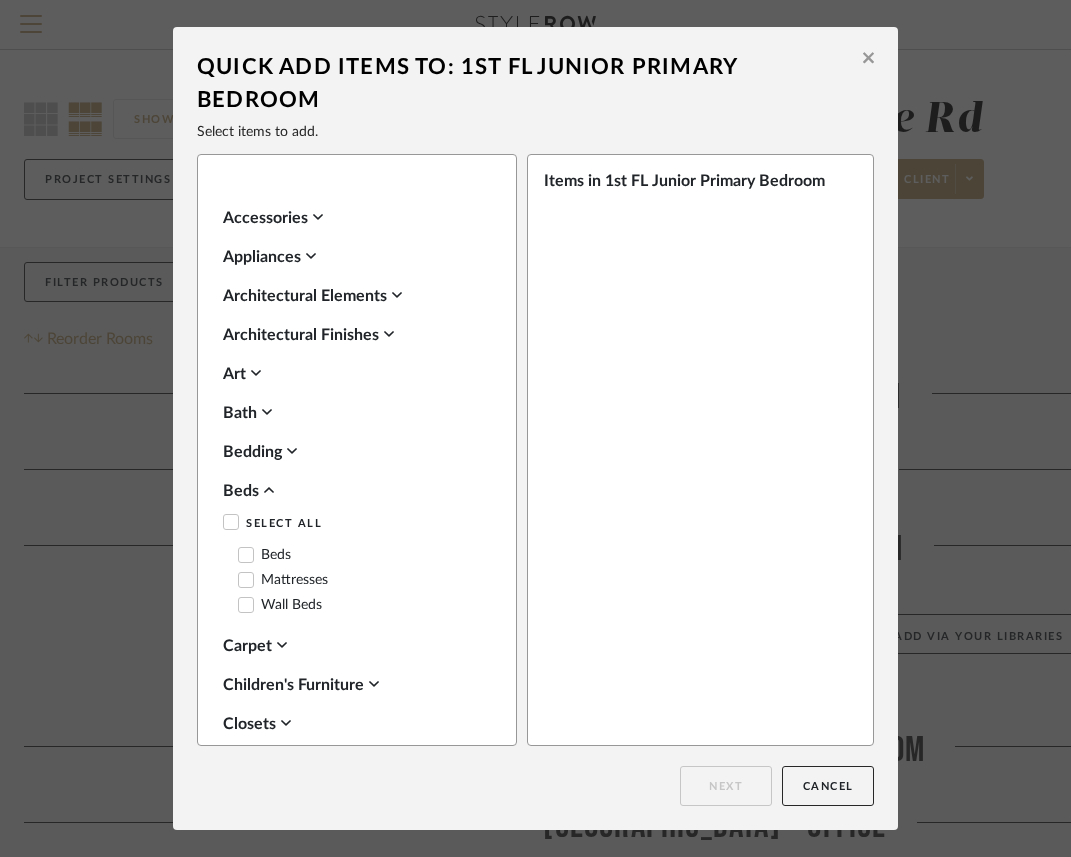 scroll, scrollTop: 187, scrollLeft: 0, axis: vertical 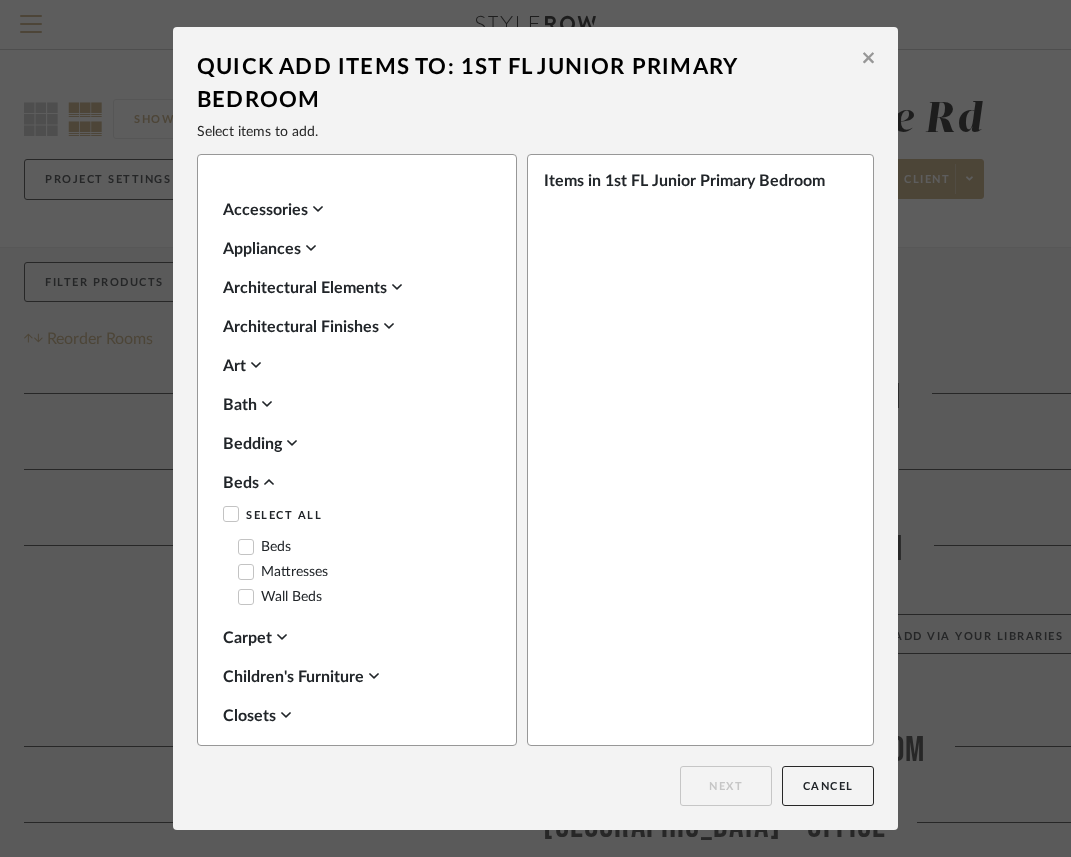 click 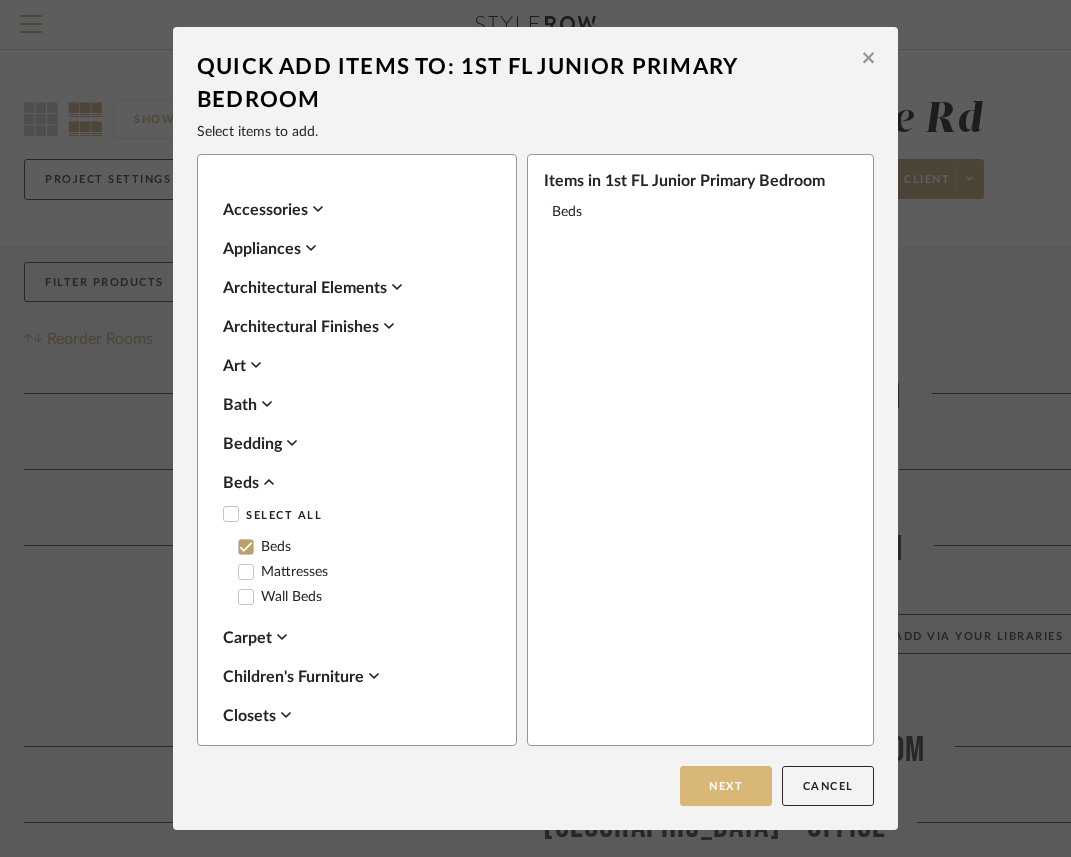 click on "Next" at bounding box center [726, 786] 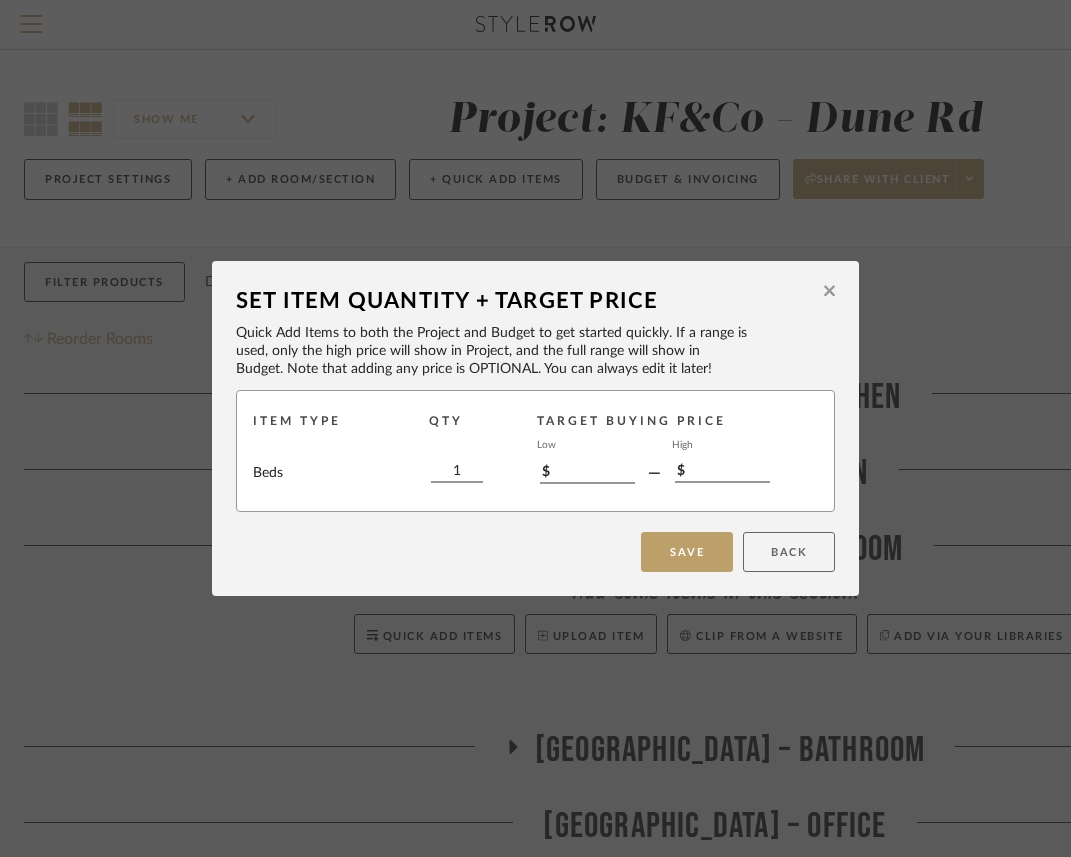 click on "Back" at bounding box center [789, 552] 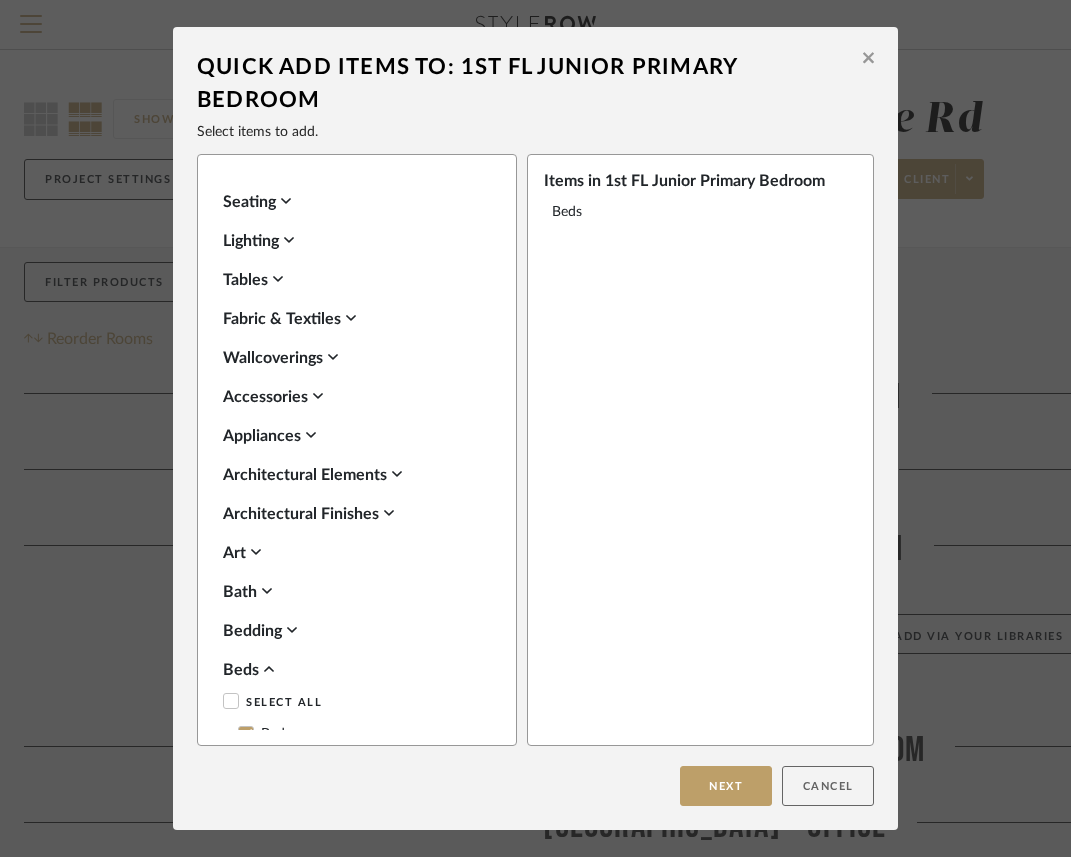 click on "Cancel" at bounding box center (828, 786) 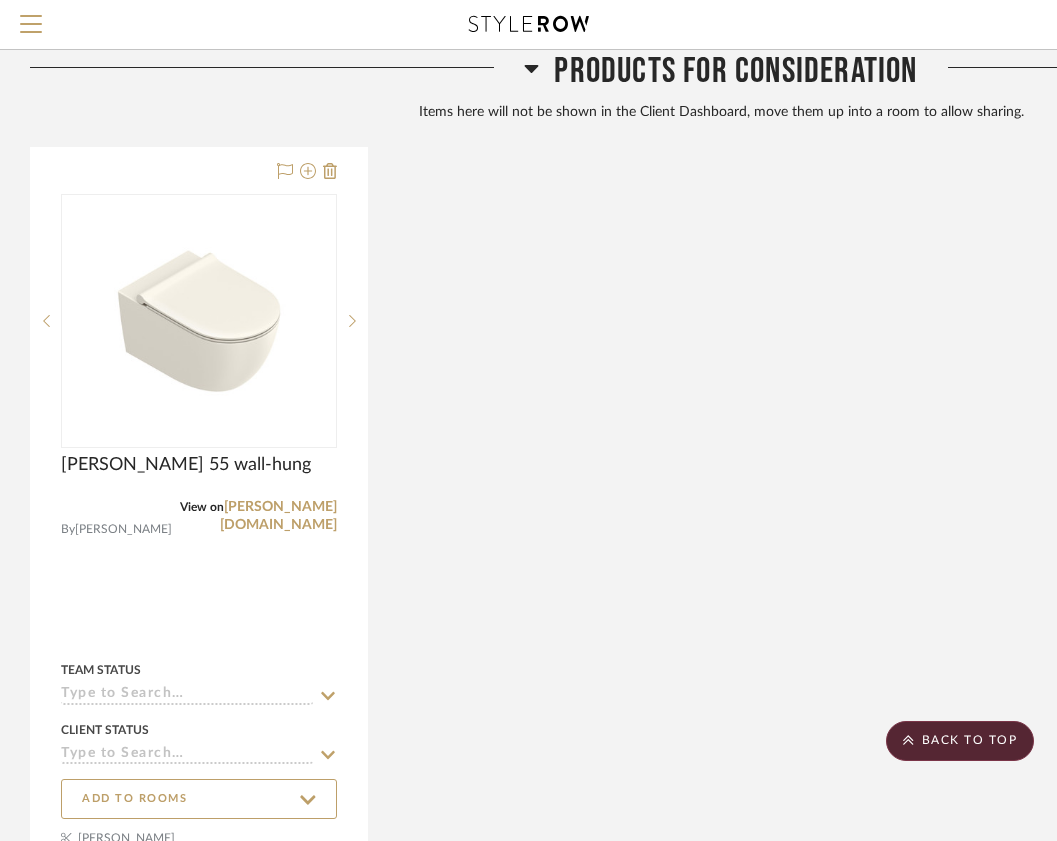 scroll, scrollTop: 10787, scrollLeft: 0, axis: vertical 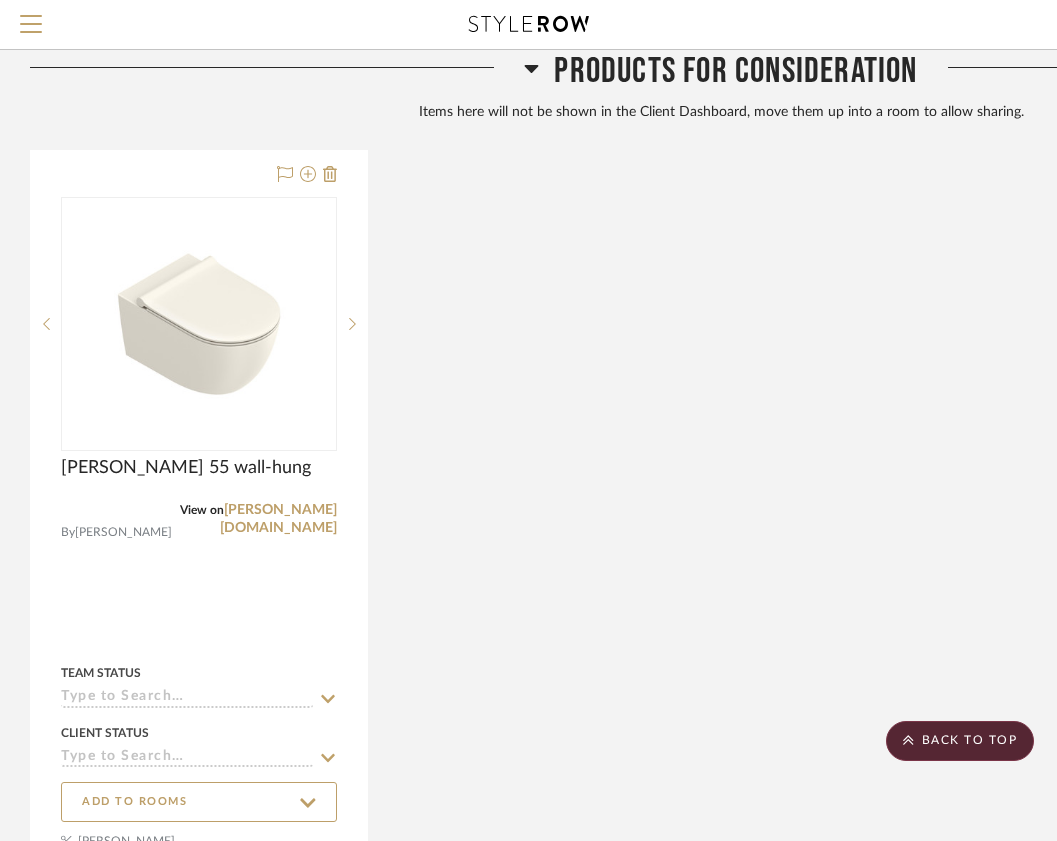 click 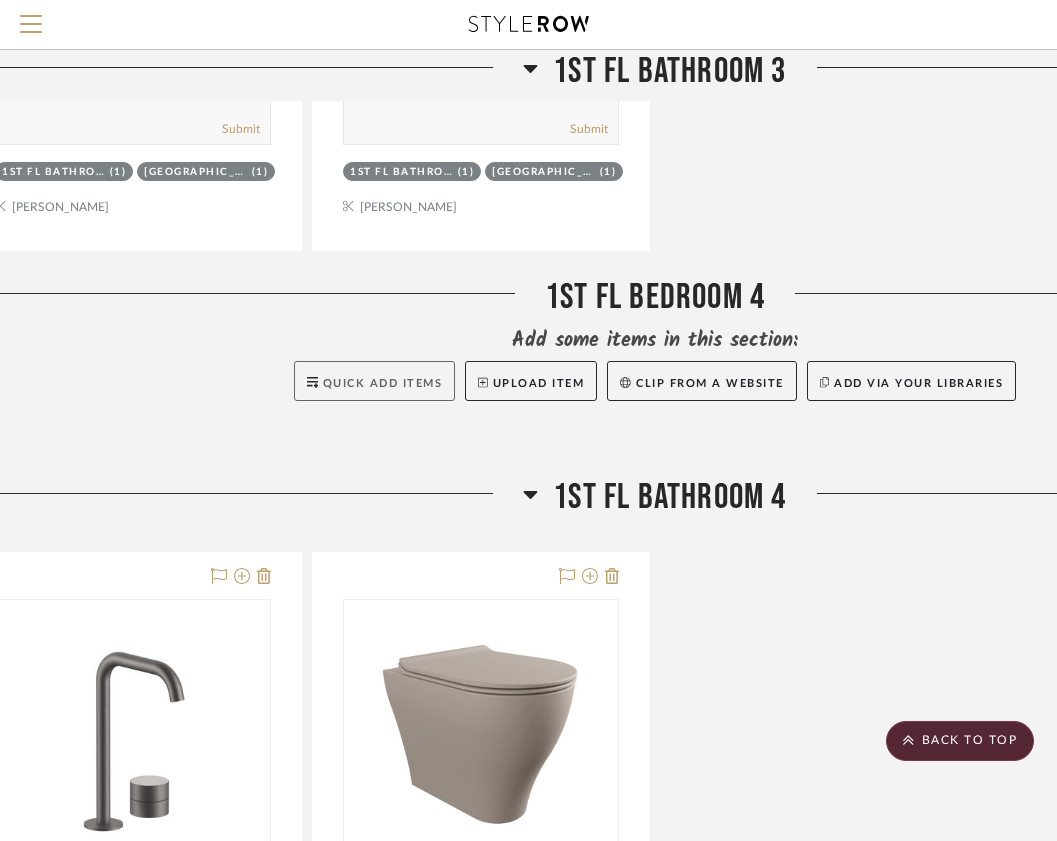 scroll, scrollTop: 9177, scrollLeft: 66, axis: both 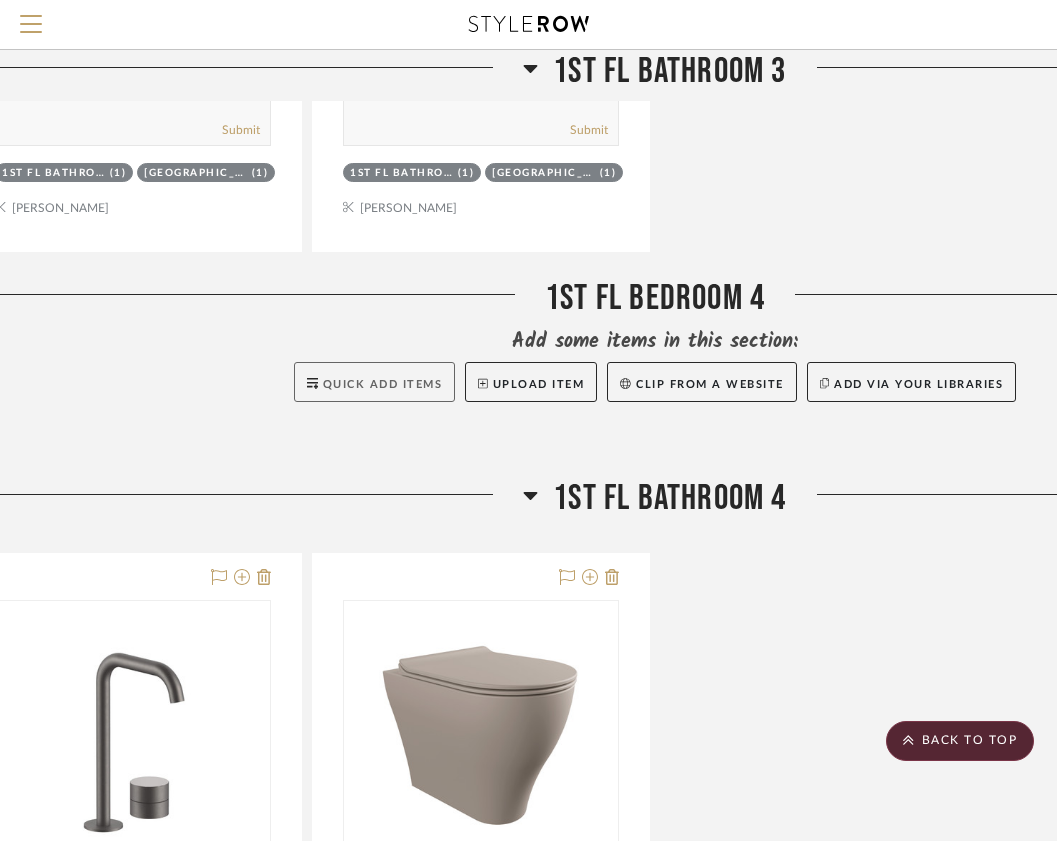 click on "Quick Add Items" 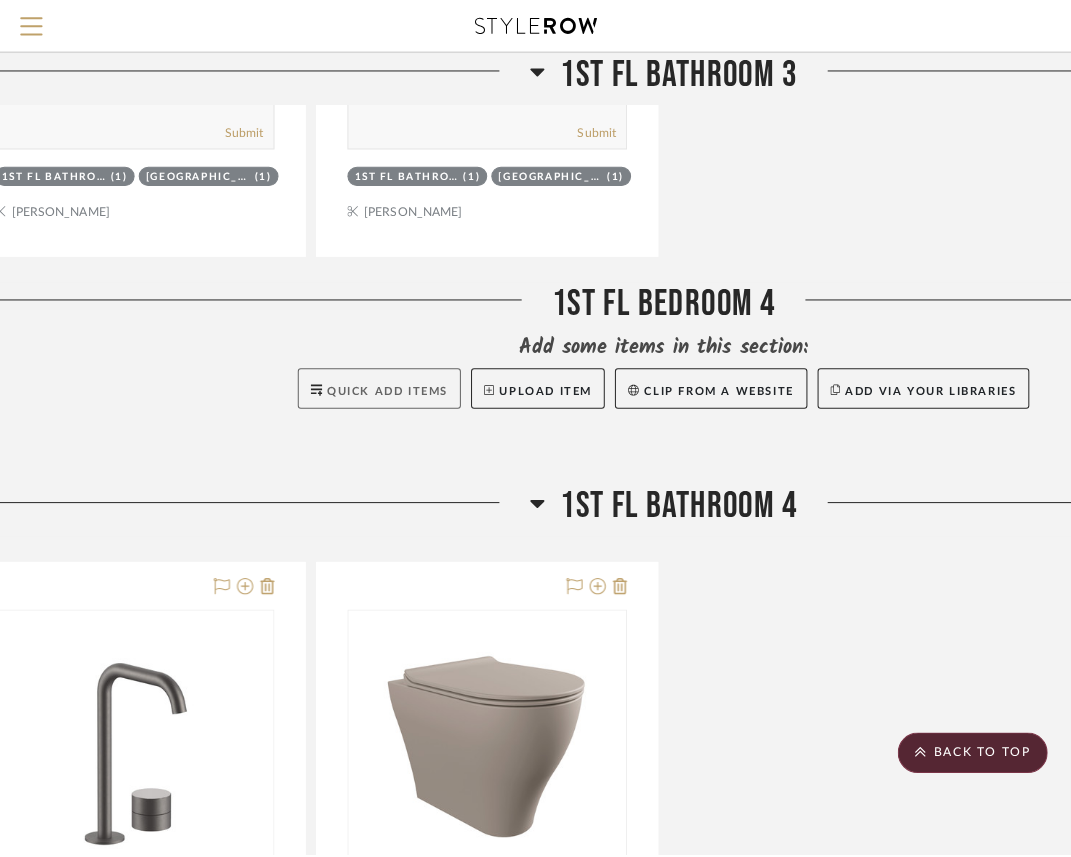 scroll, scrollTop: 0, scrollLeft: 0, axis: both 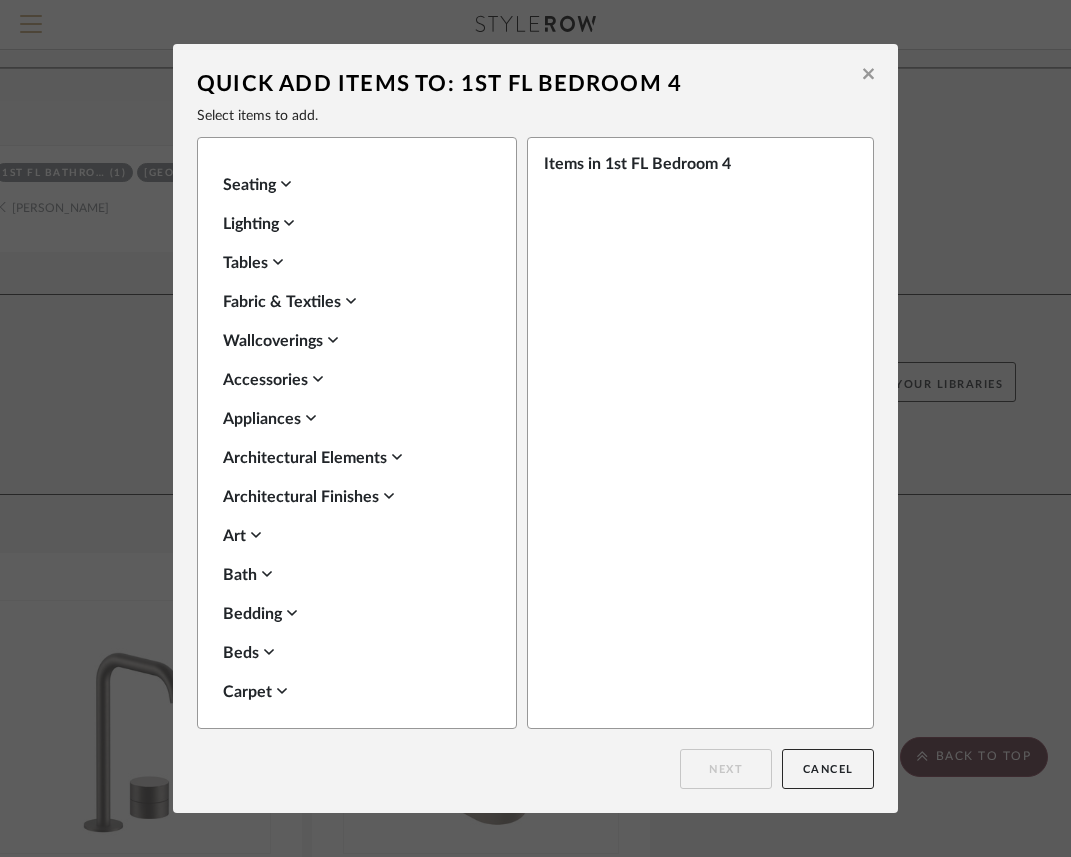 click on "Beds" at bounding box center [352, 653] 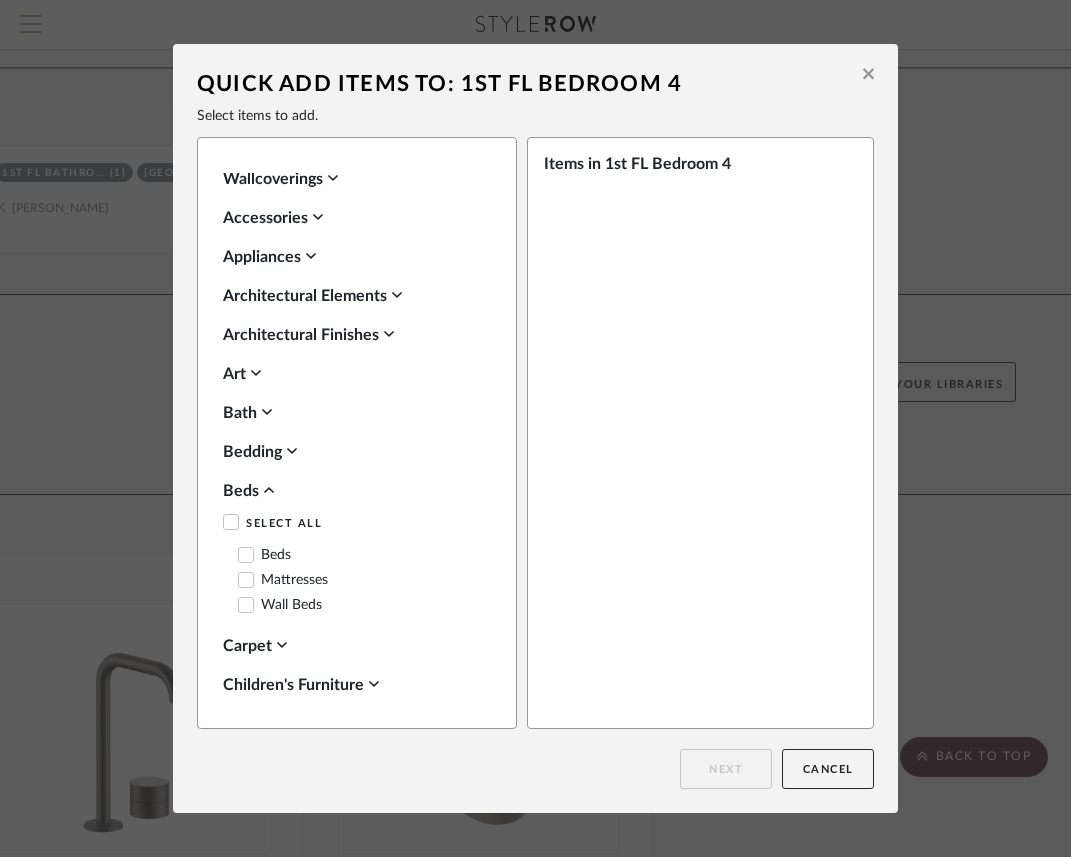 scroll, scrollTop: 175, scrollLeft: 0, axis: vertical 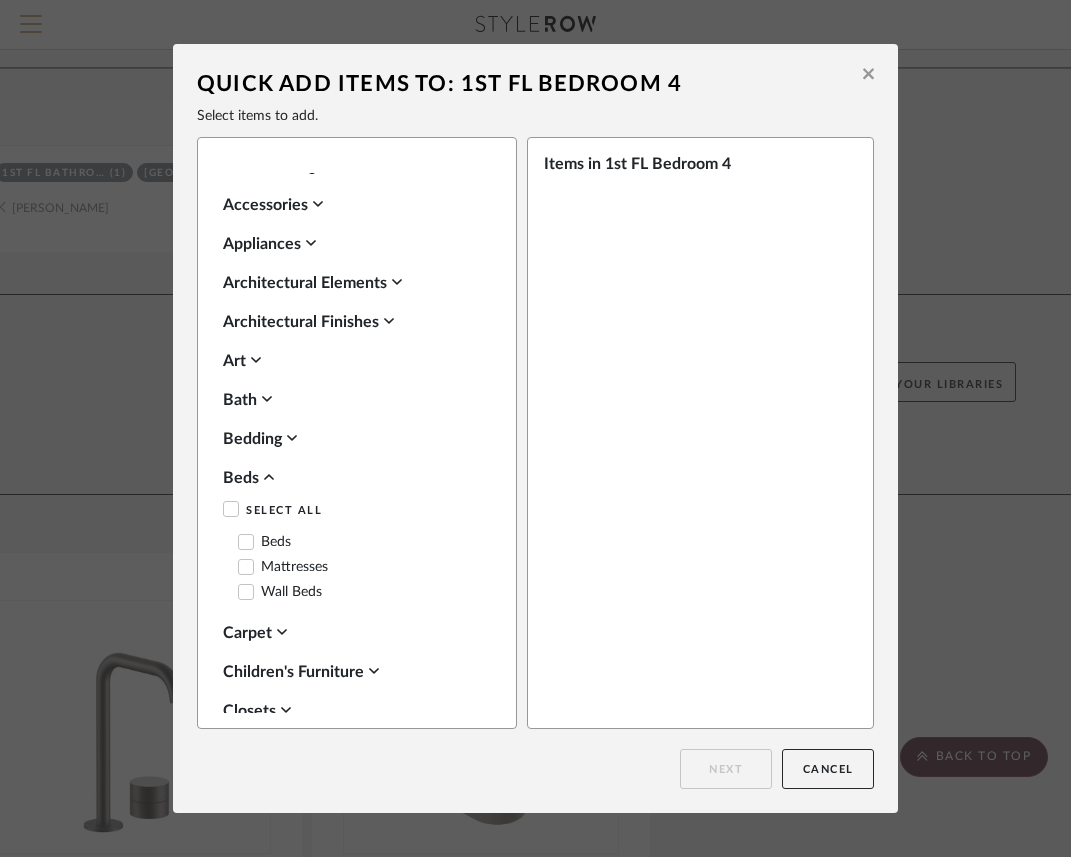 click 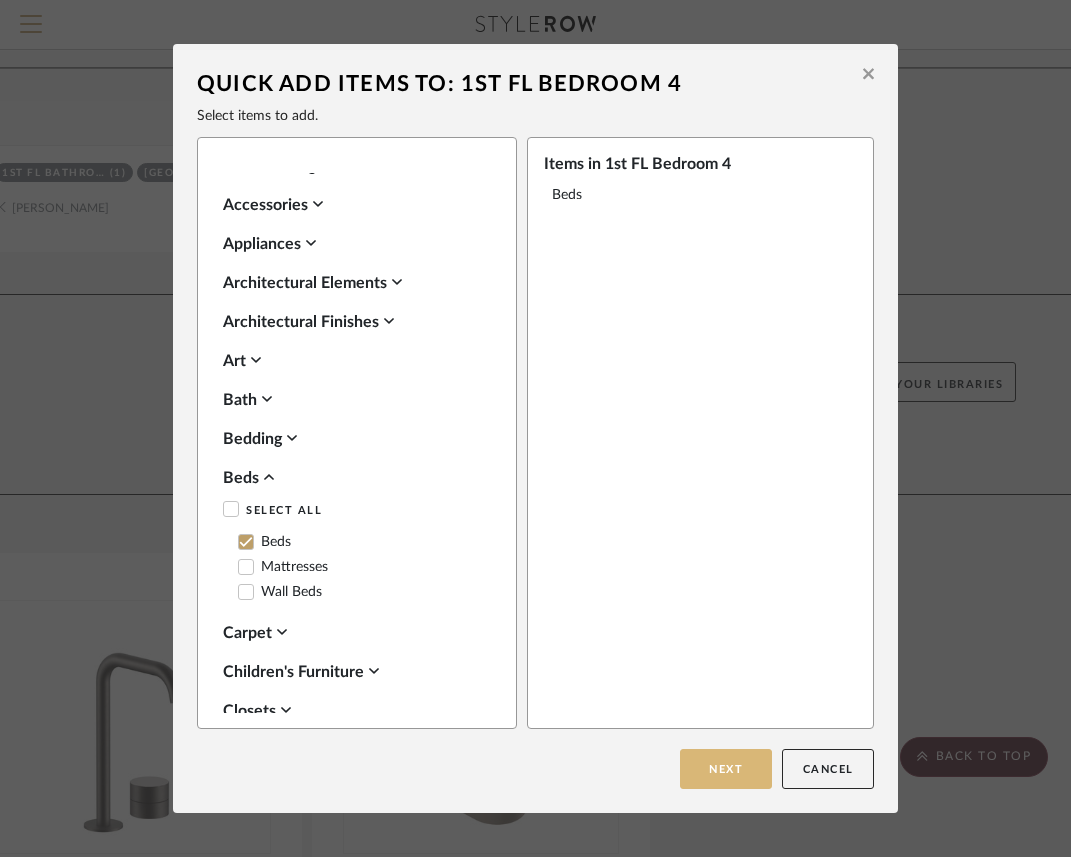 click on "Next" at bounding box center [726, 769] 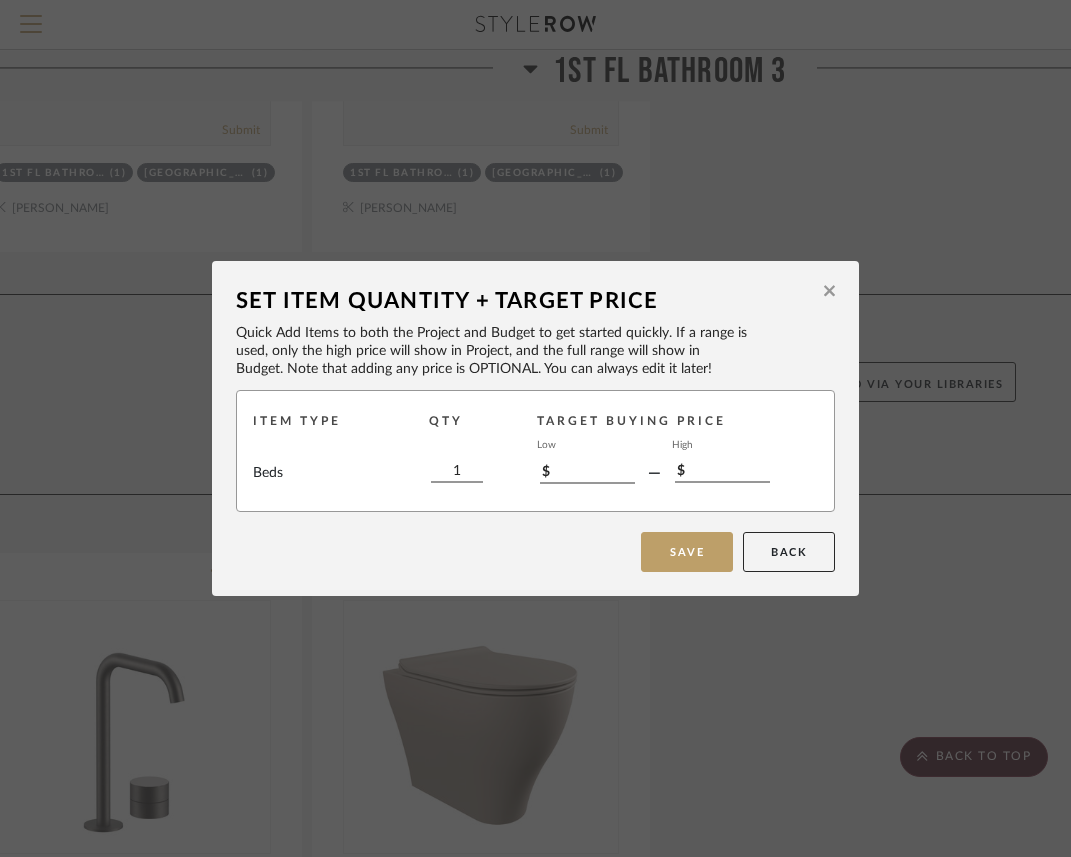 click on "Beds 1 $ — $" at bounding box center (535, 481) 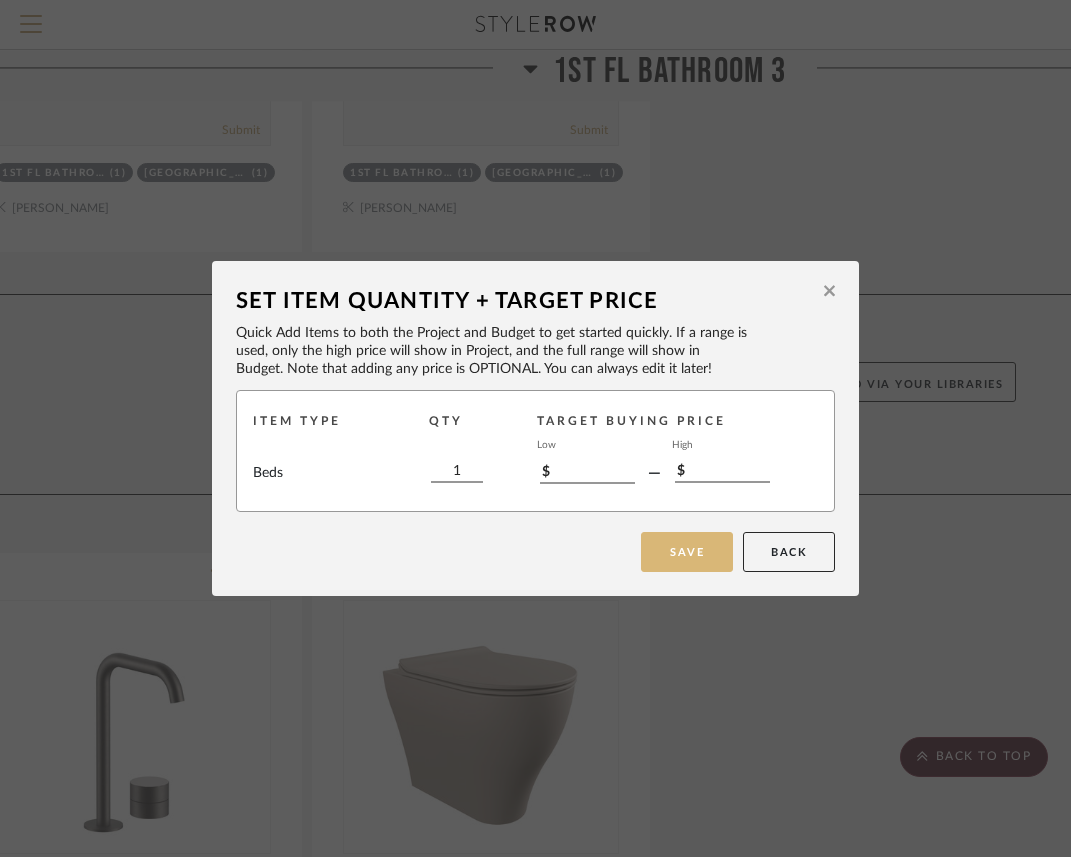 click on "Save" at bounding box center (687, 552) 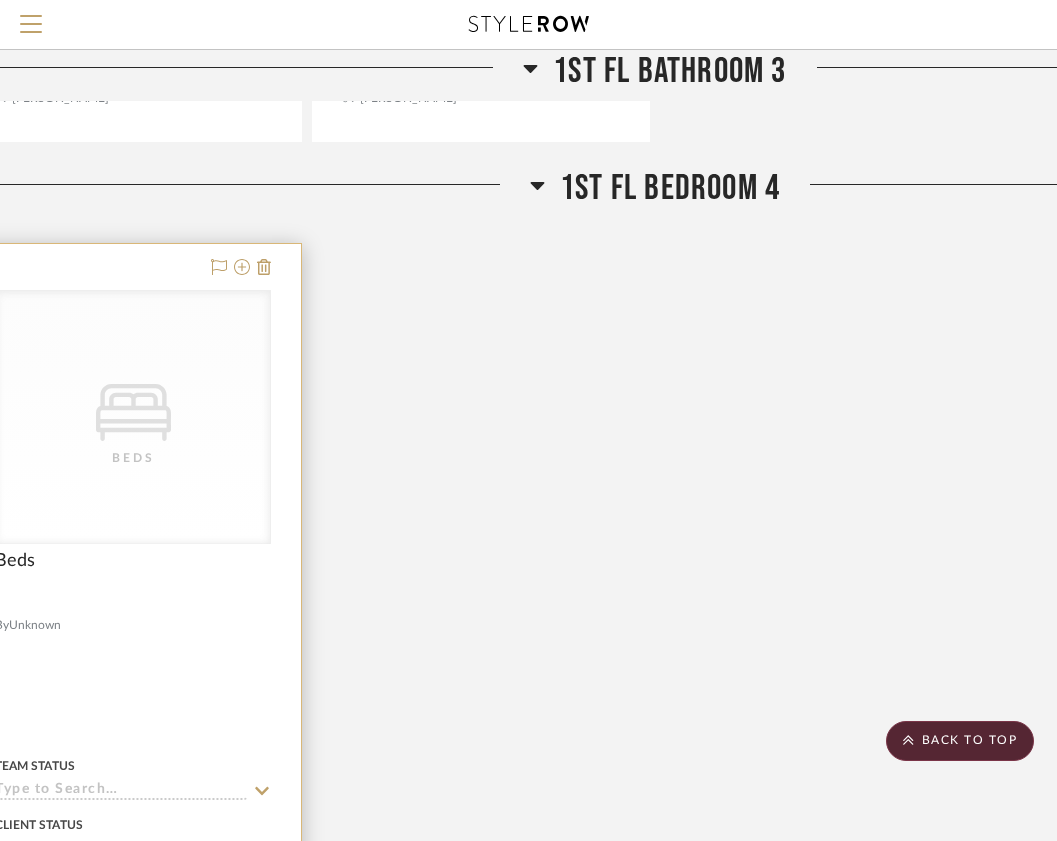 scroll, scrollTop: 9292, scrollLeft: 0, axis: vertical 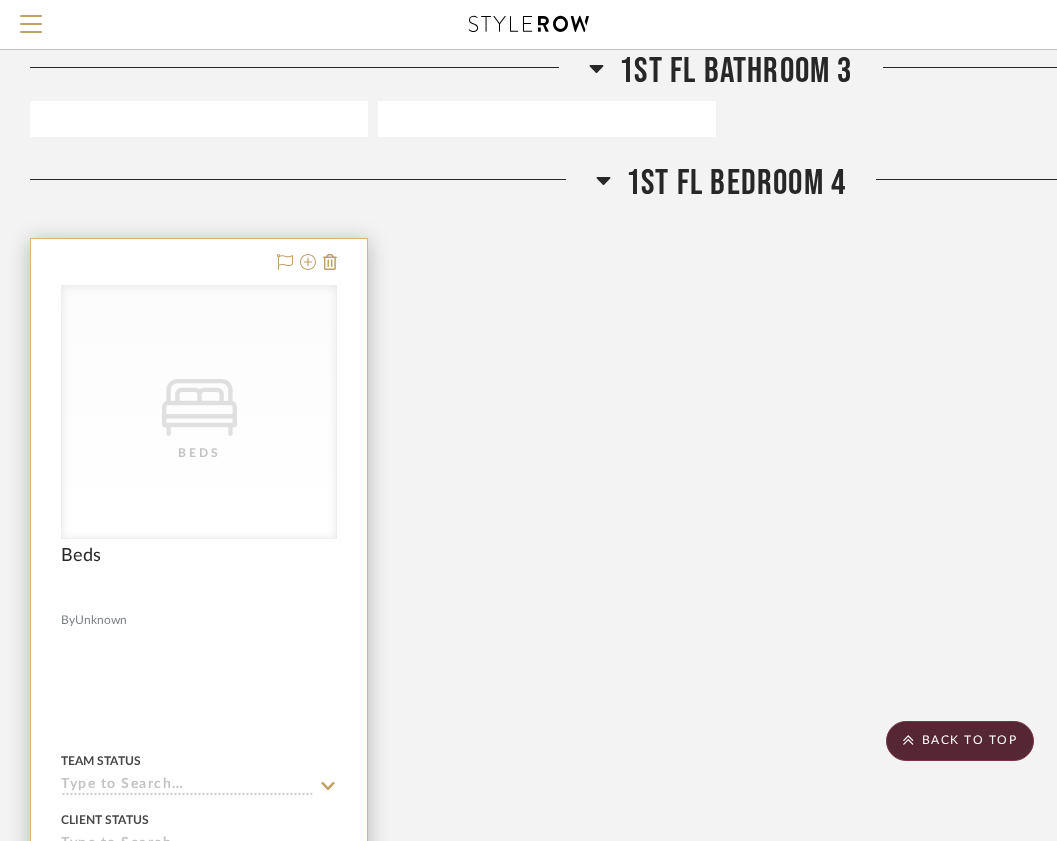 click on "CategoryIconBeds
Created with Sketch.
Beds" at bounding box center [199, 412] 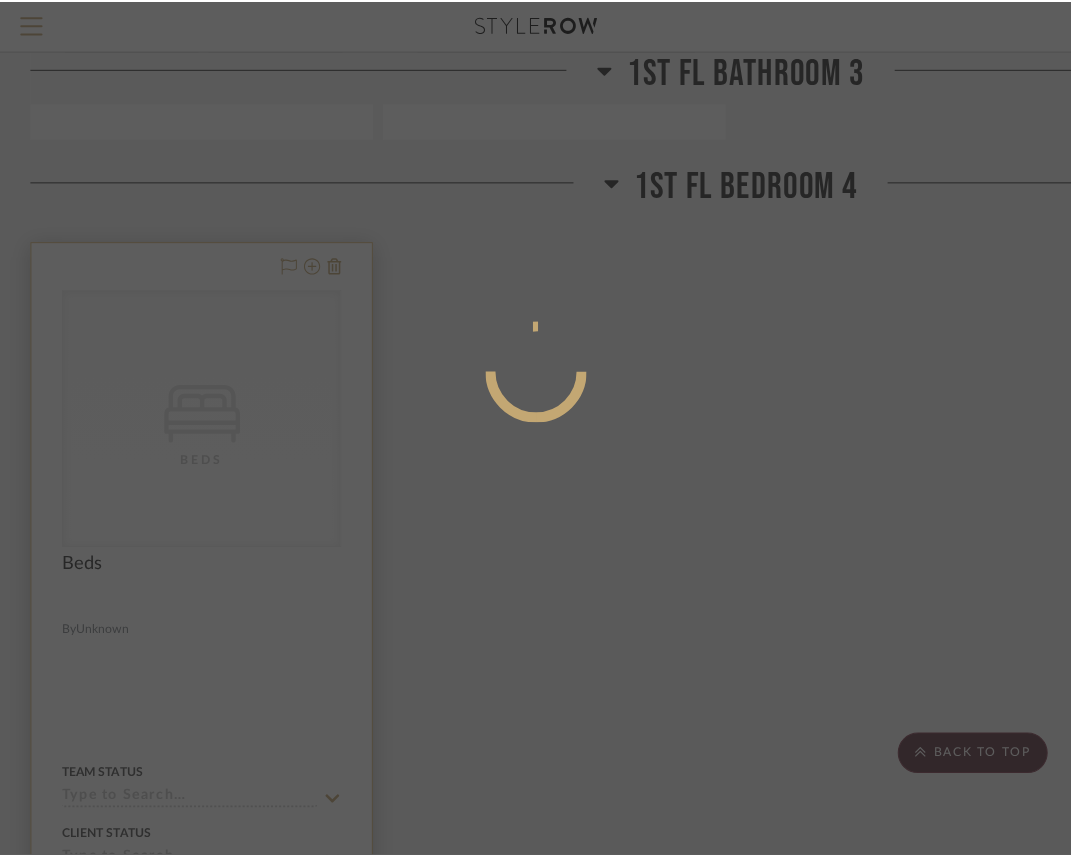 scroll, scrollTop: 0, scrollLeft: 0, axis: both 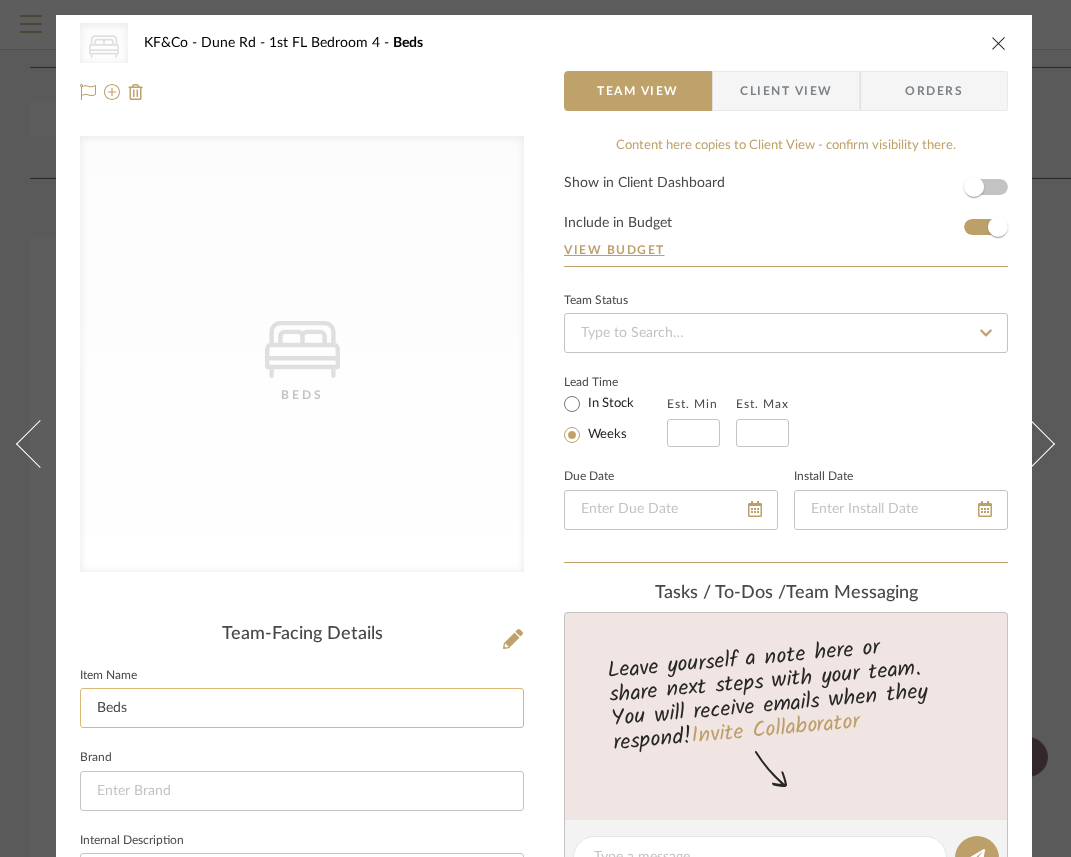 click on "Beds" 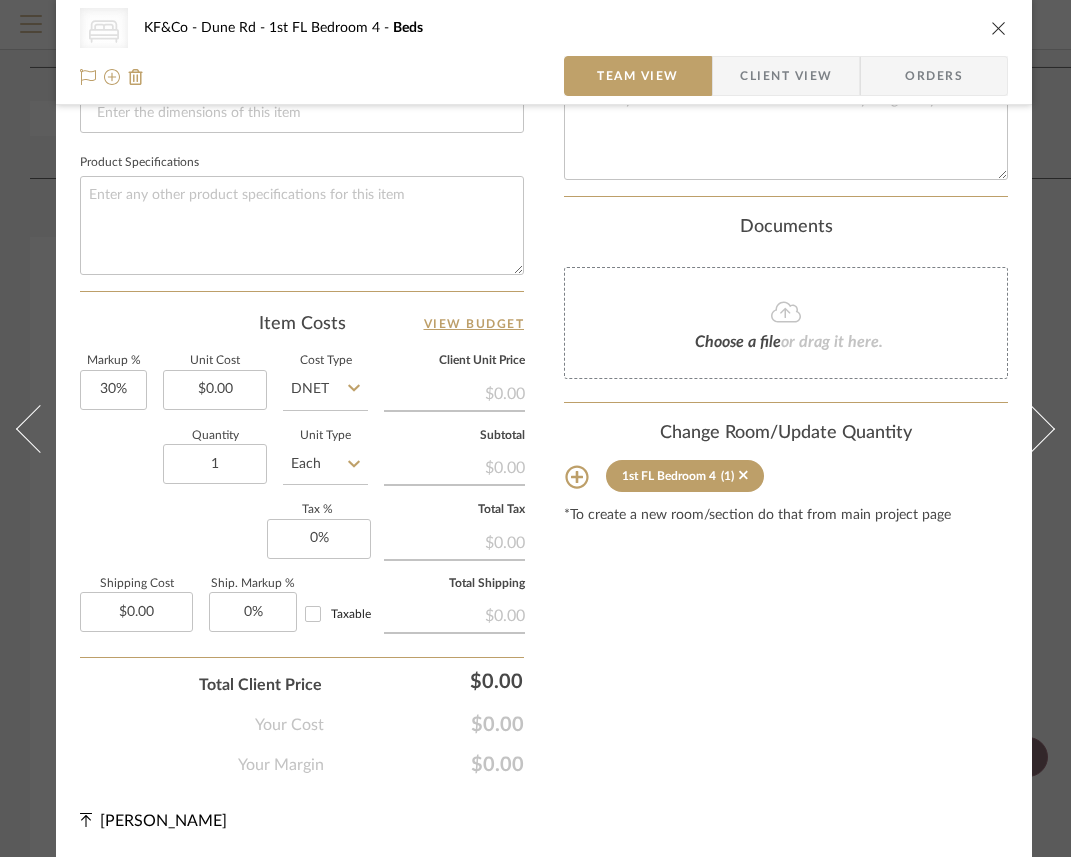 scroll, scrollTop: 916, scrollLeft: 0, axis: vertical 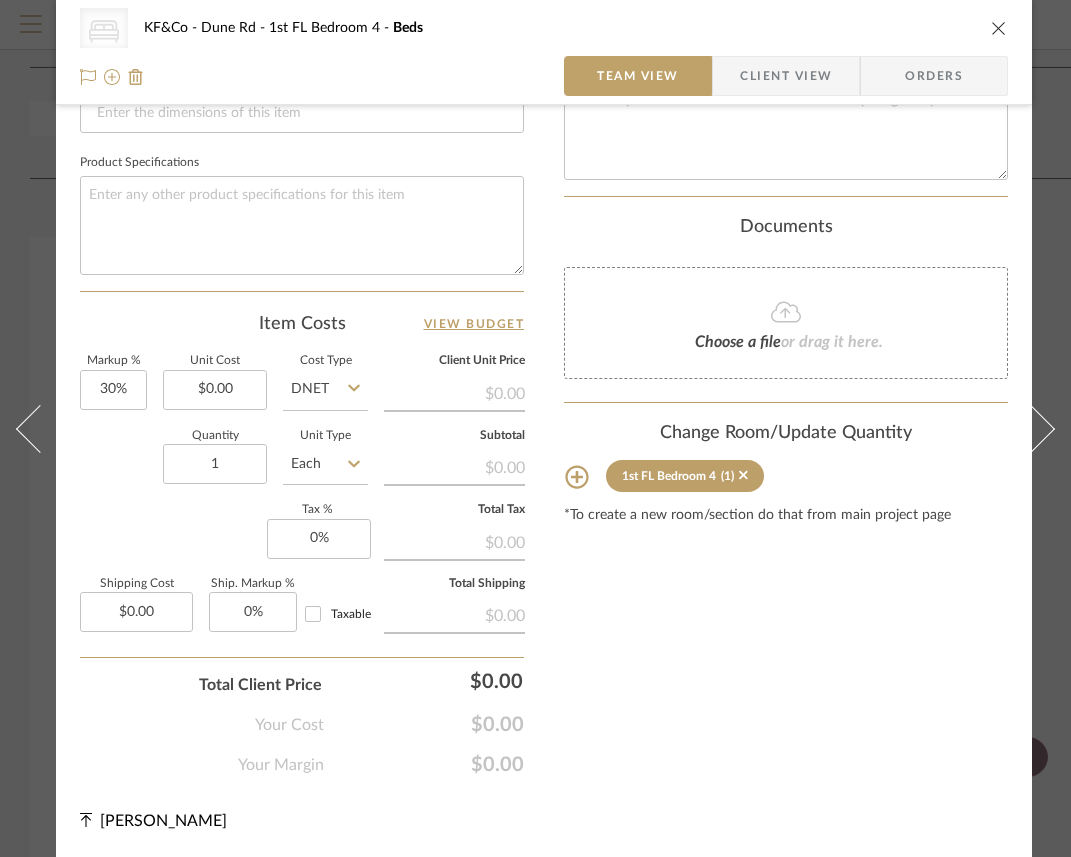 type on "King-Size Bed" 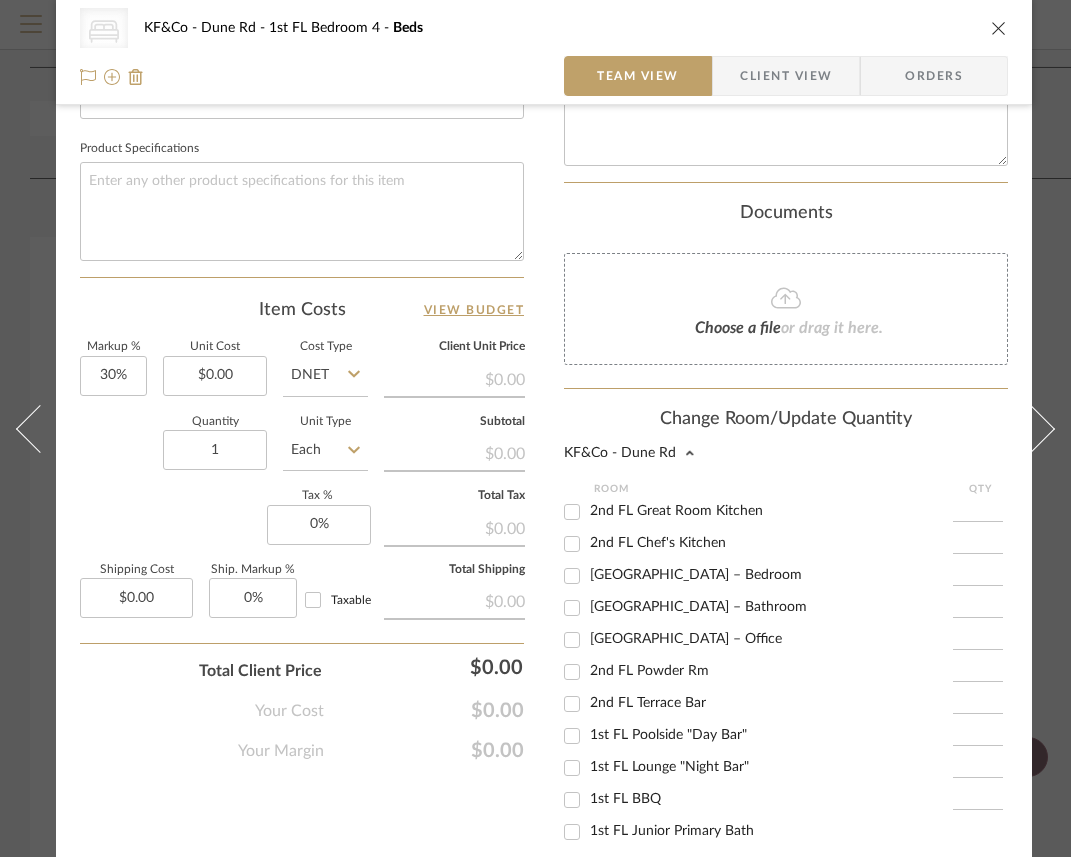 type 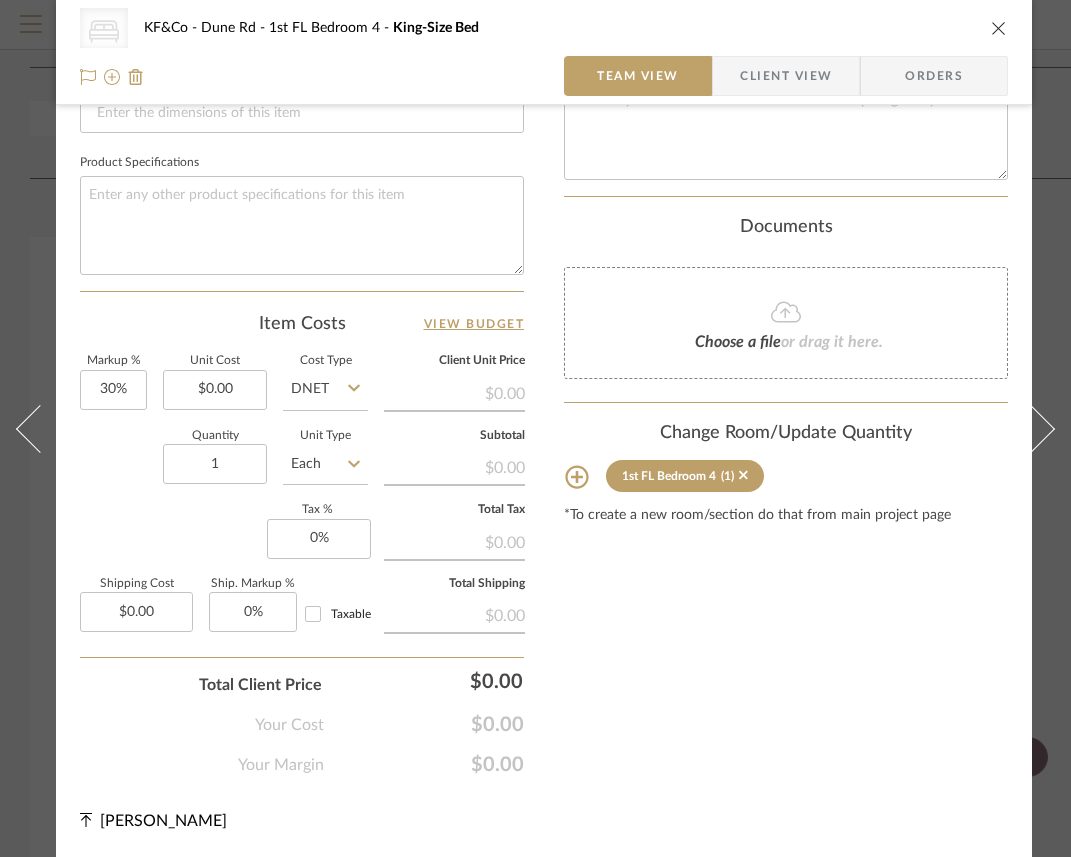 click 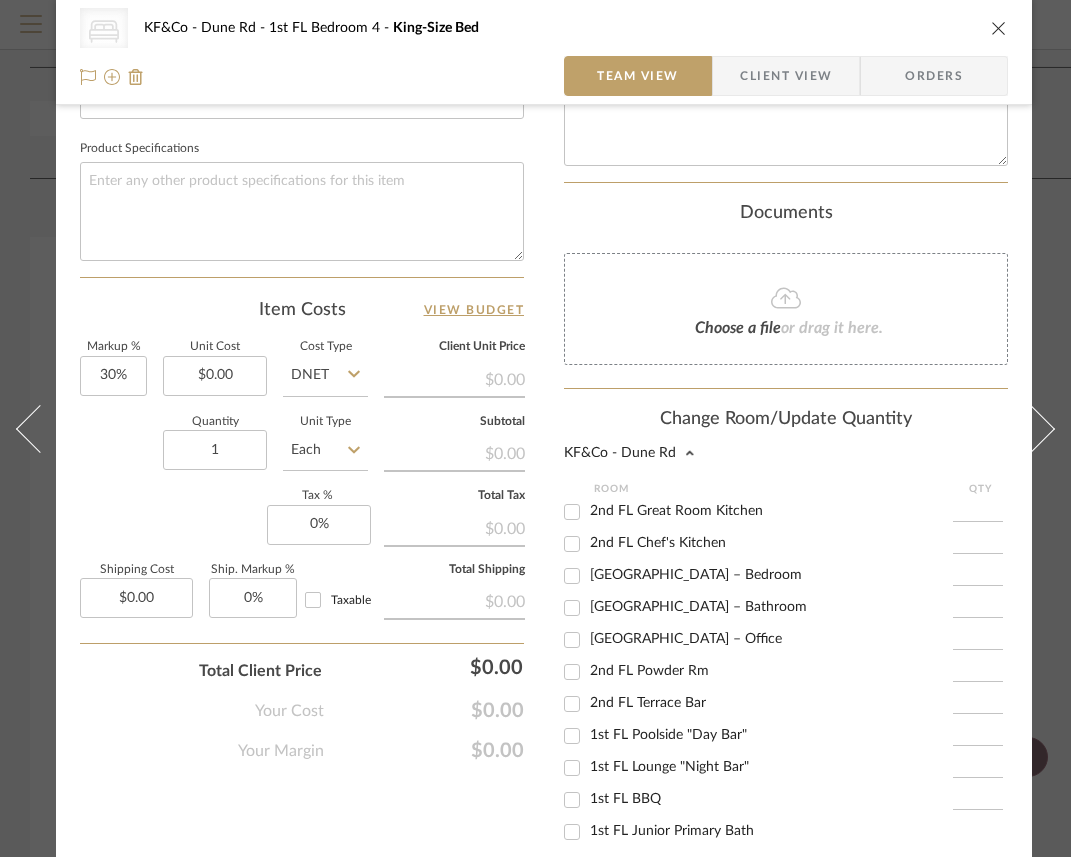 click on "[GEOGRAPHIC_DATA] – Bedroom" at bounding box center (572, 576) 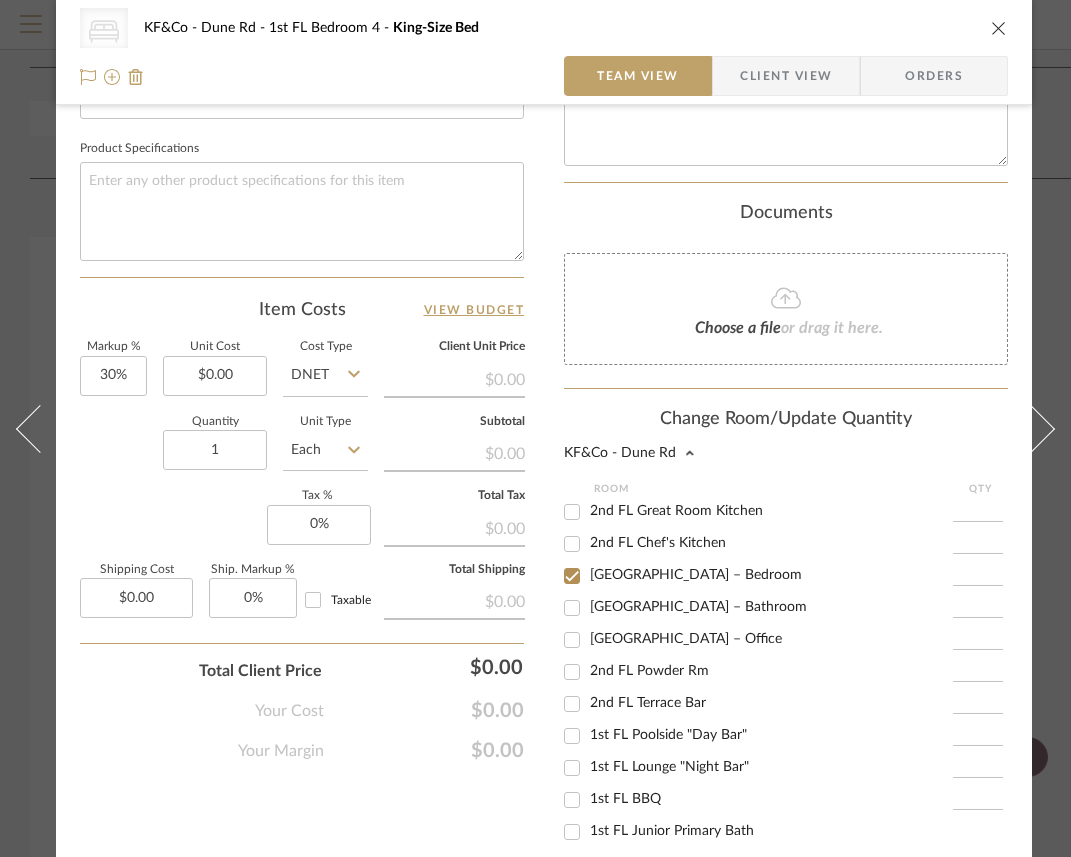 checkbox on "true" 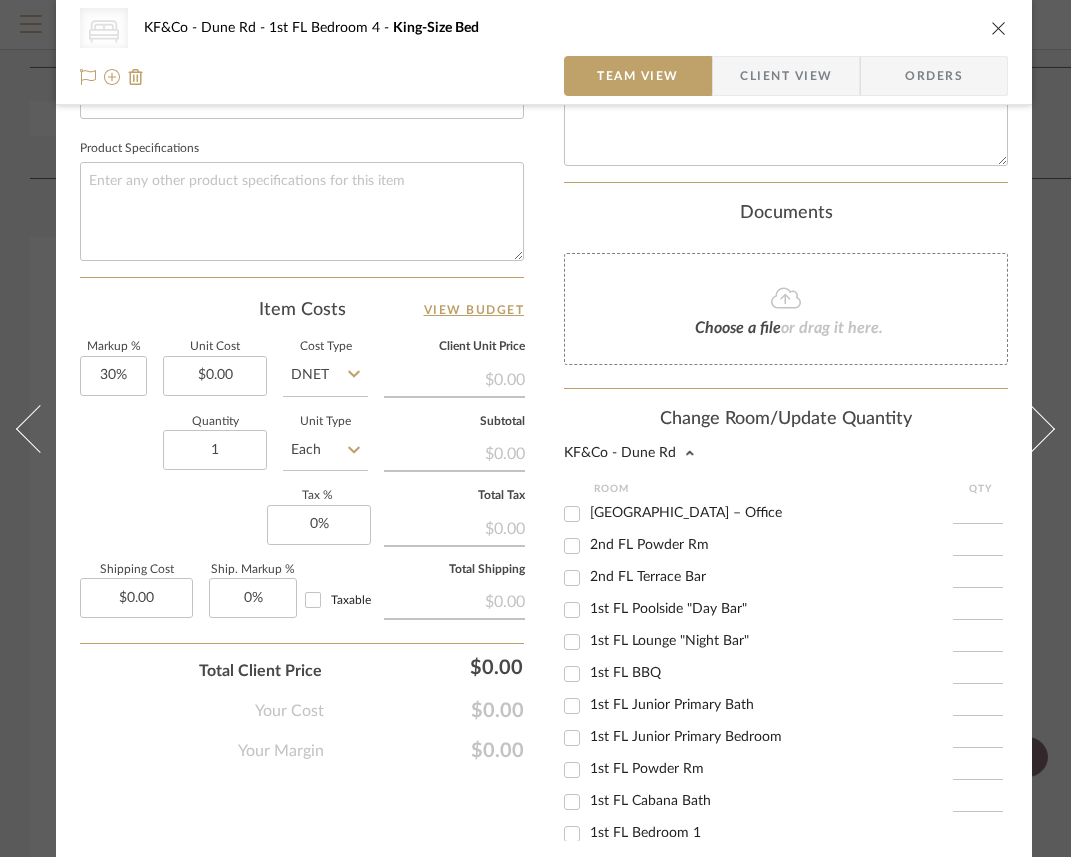 scroll, scrollTop: 164, scrollLeft: 0, axis: vertical 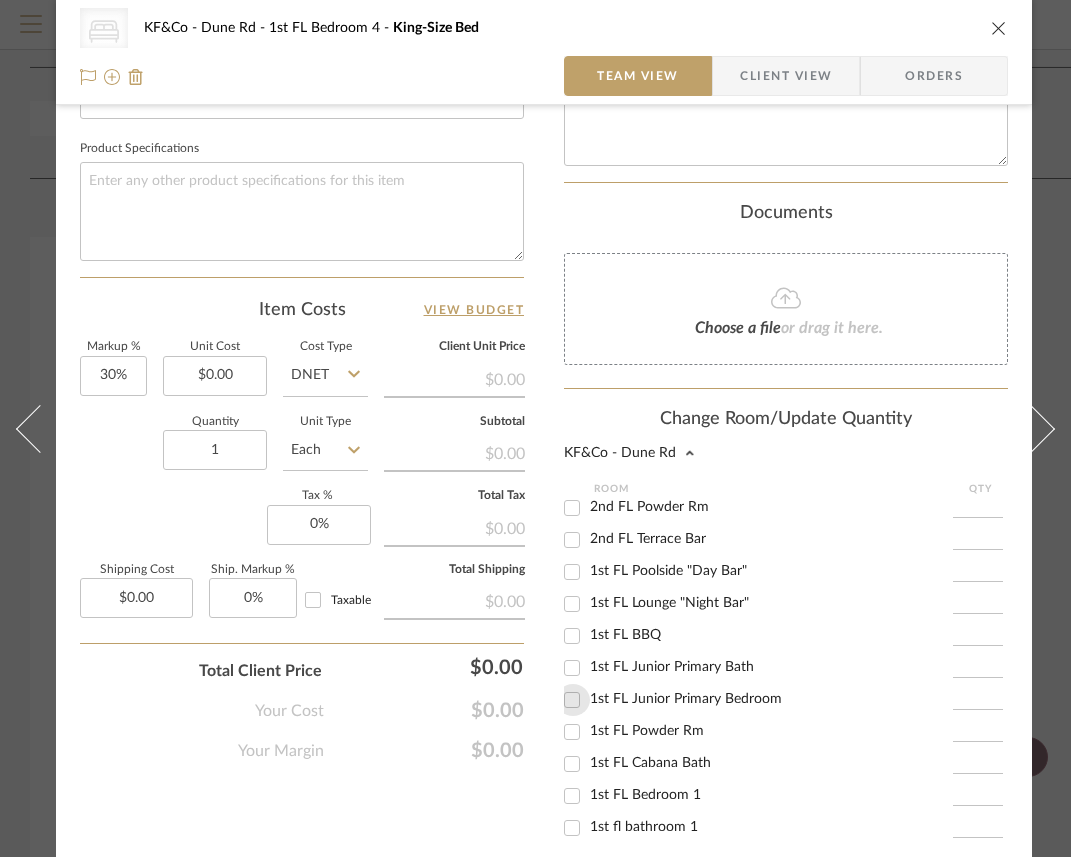 click on "1st FL Junior Primary Bedroom" at bounding box center (572, 700) 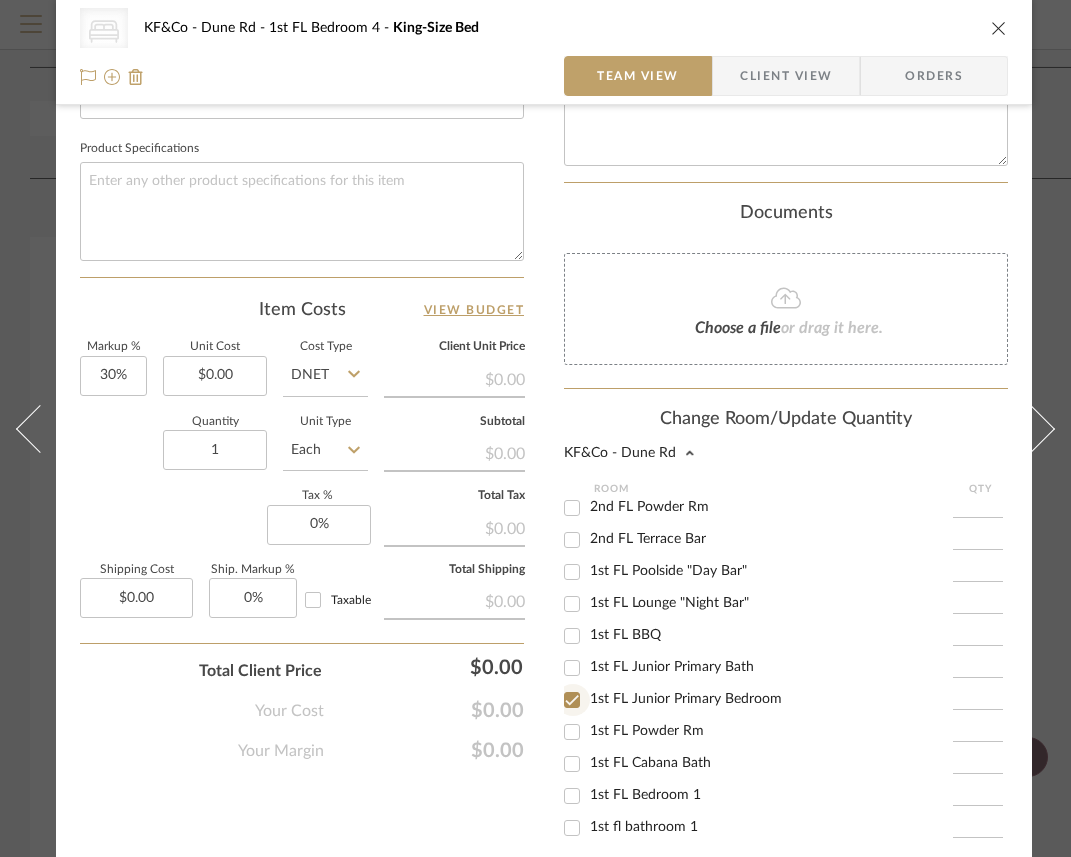 checkbox on "true" 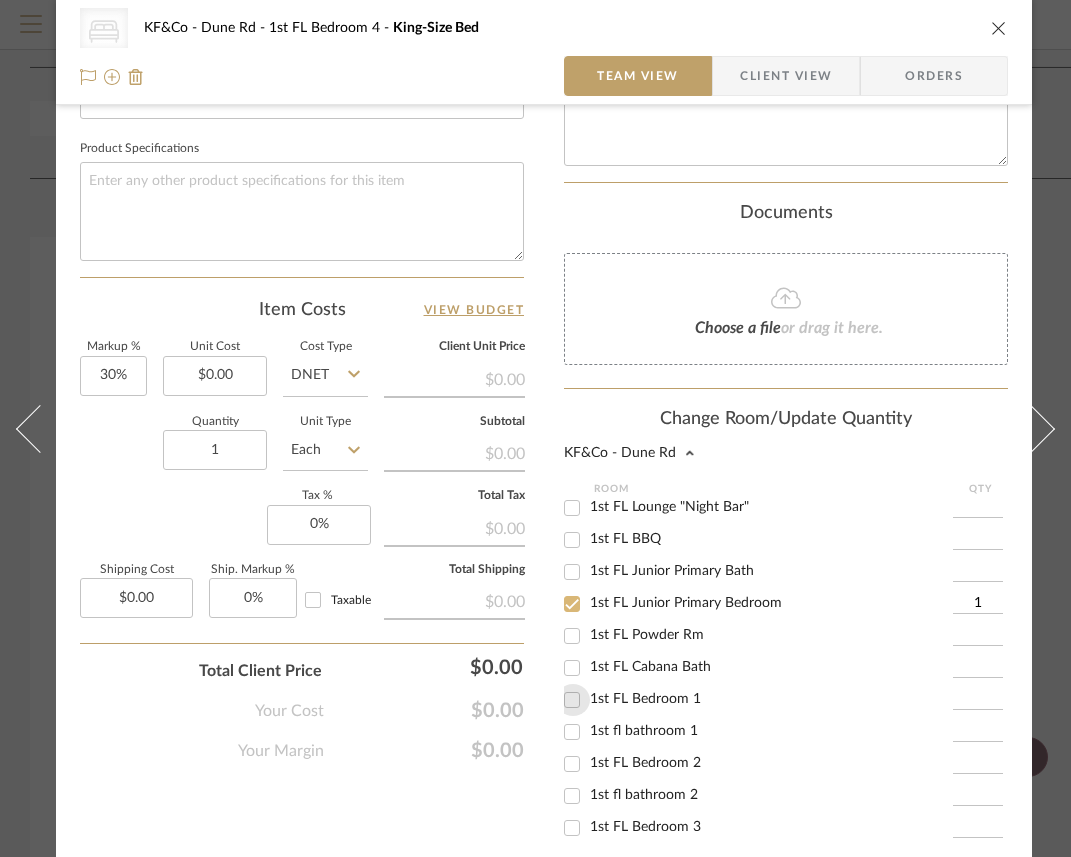 click on "1st FL Bedroom 1" at bounding box center [572, 700] 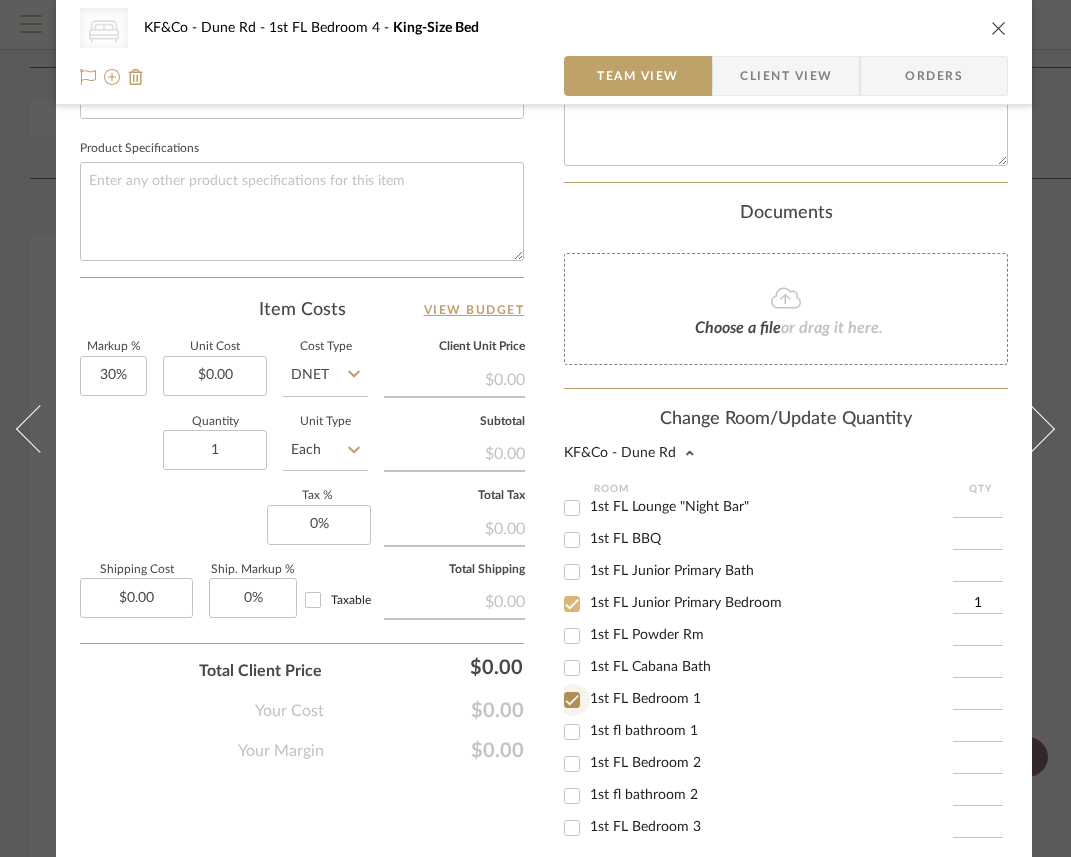 checkbox on "true" 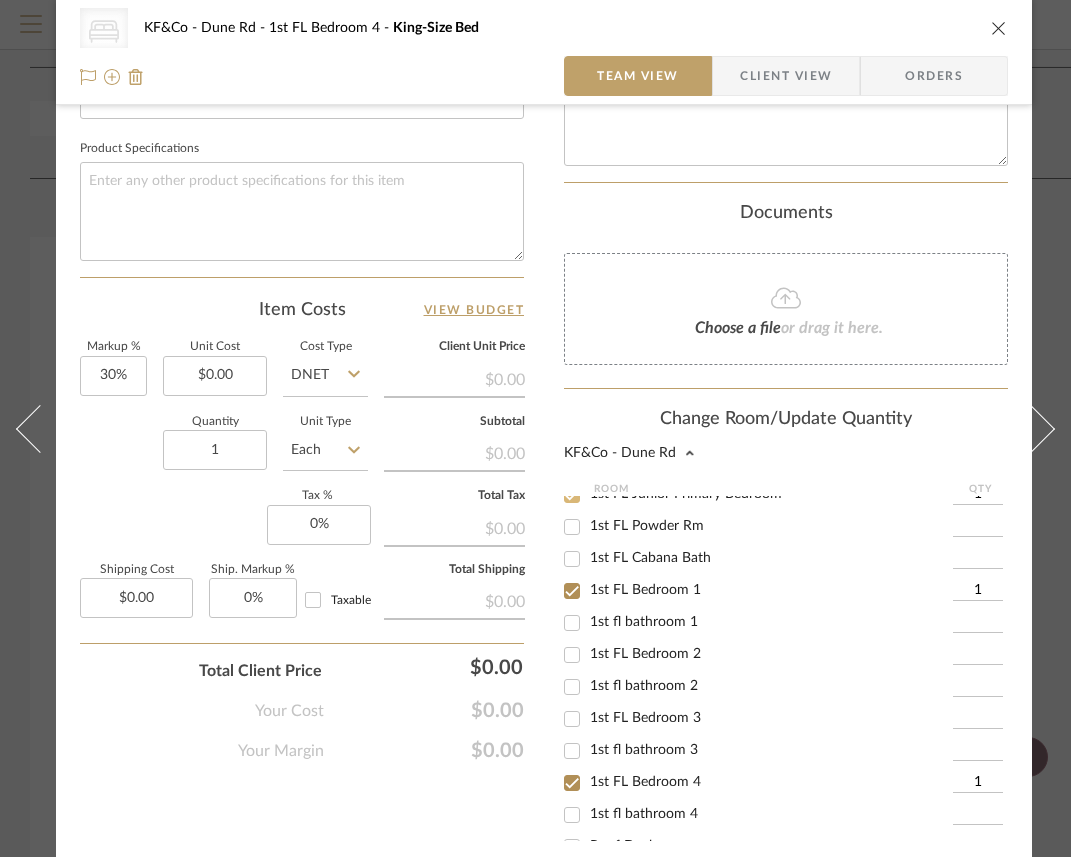 scroll, scrollTop: 390, scrollLeft: 0, axis: vertical 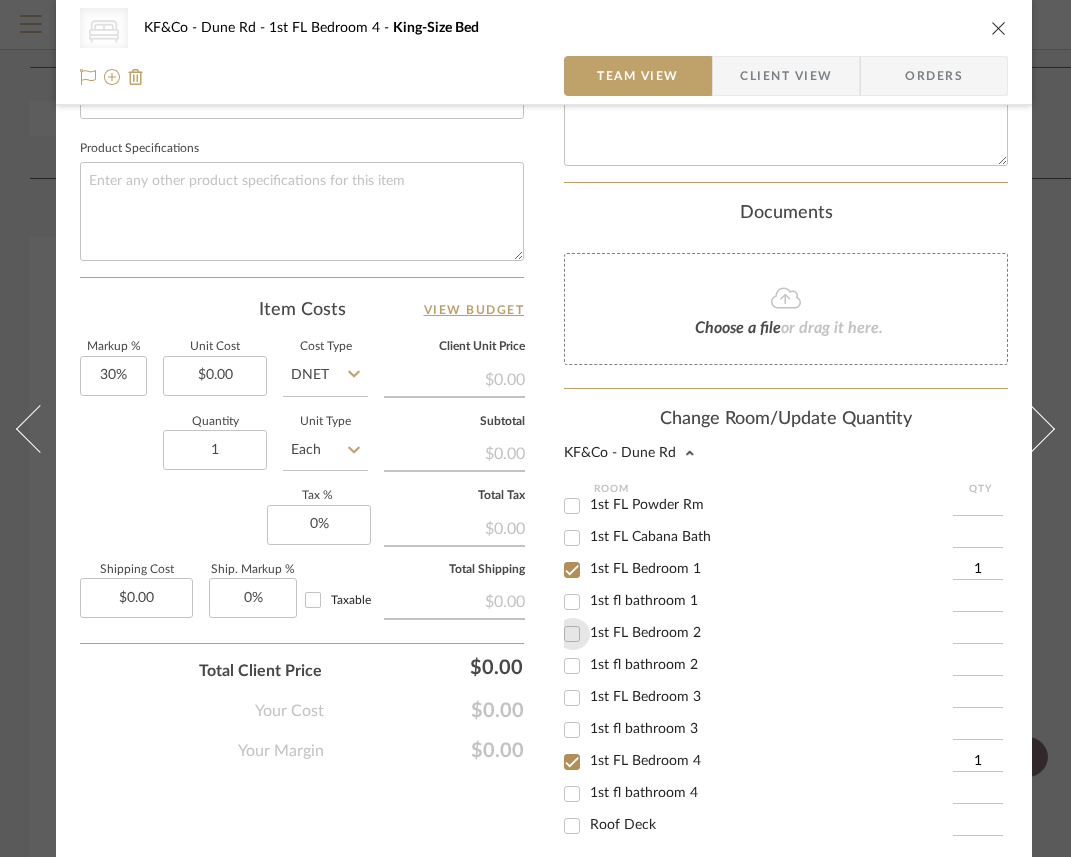 click on "1st FL Bedroom 2" at bounding box center [572, 634] 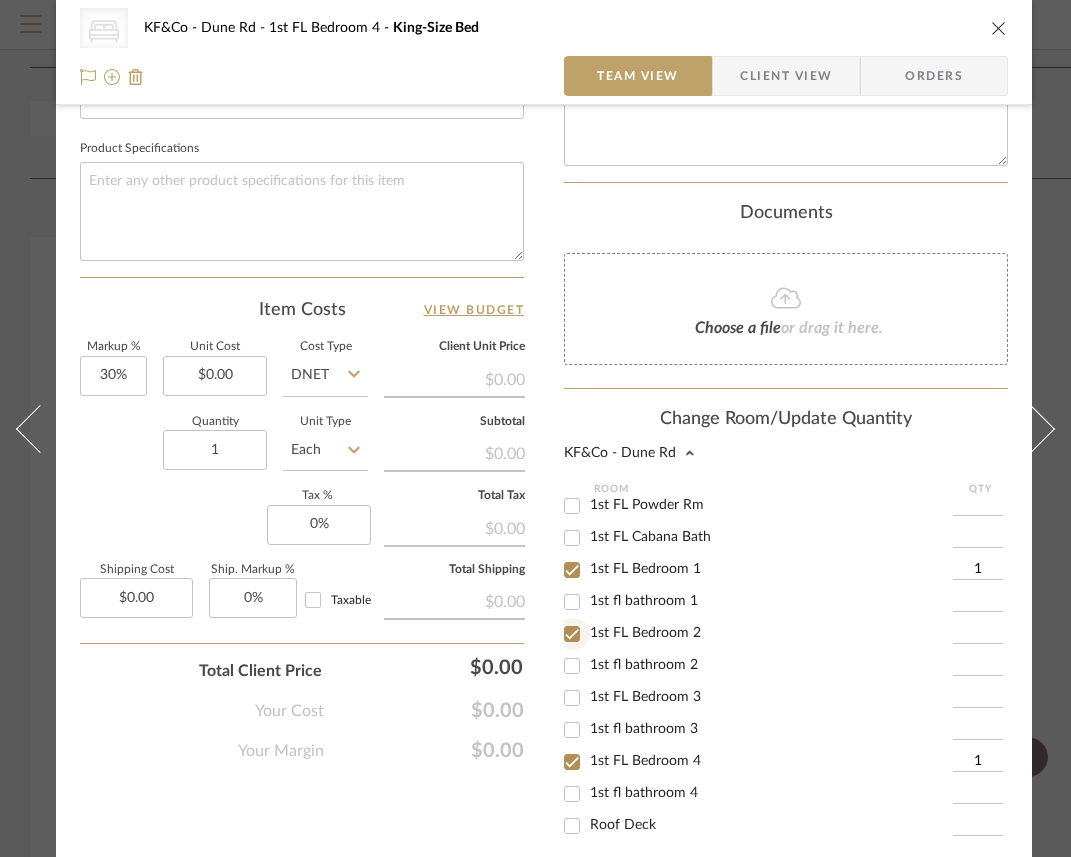 type on "1" 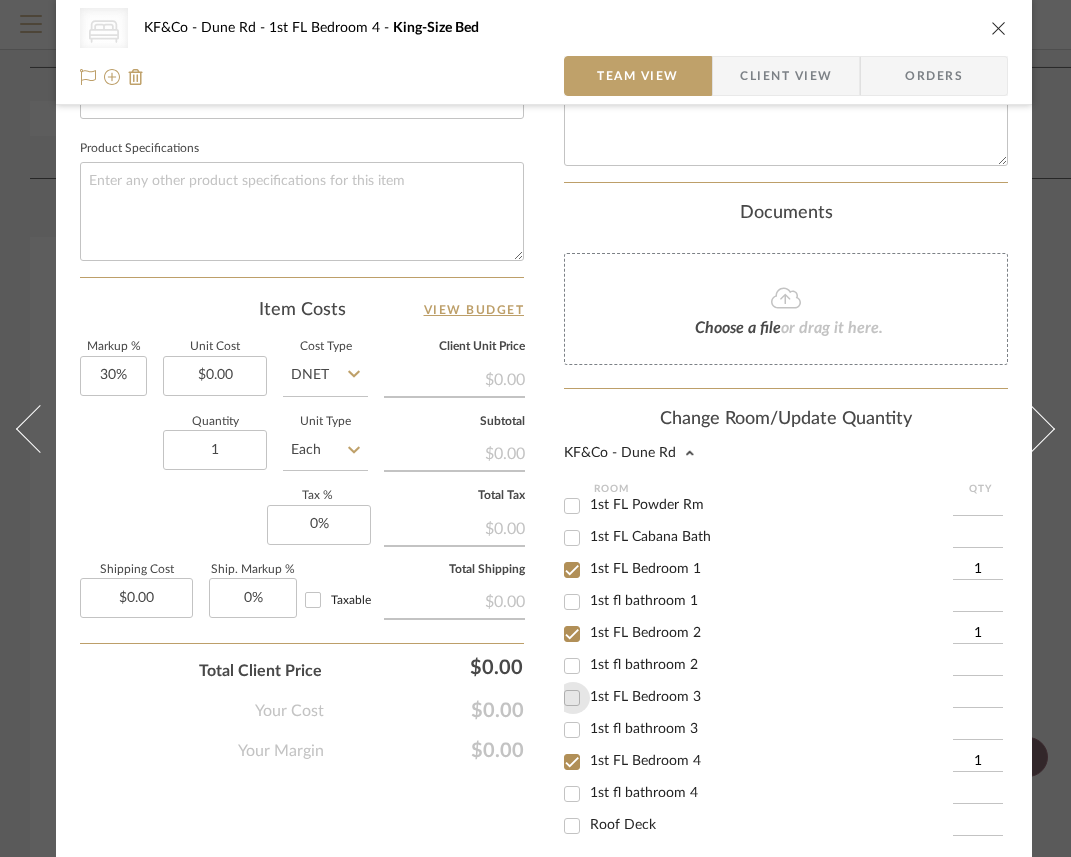 click on "1st FL Bedroom 3" at bounding box center [572, 698] 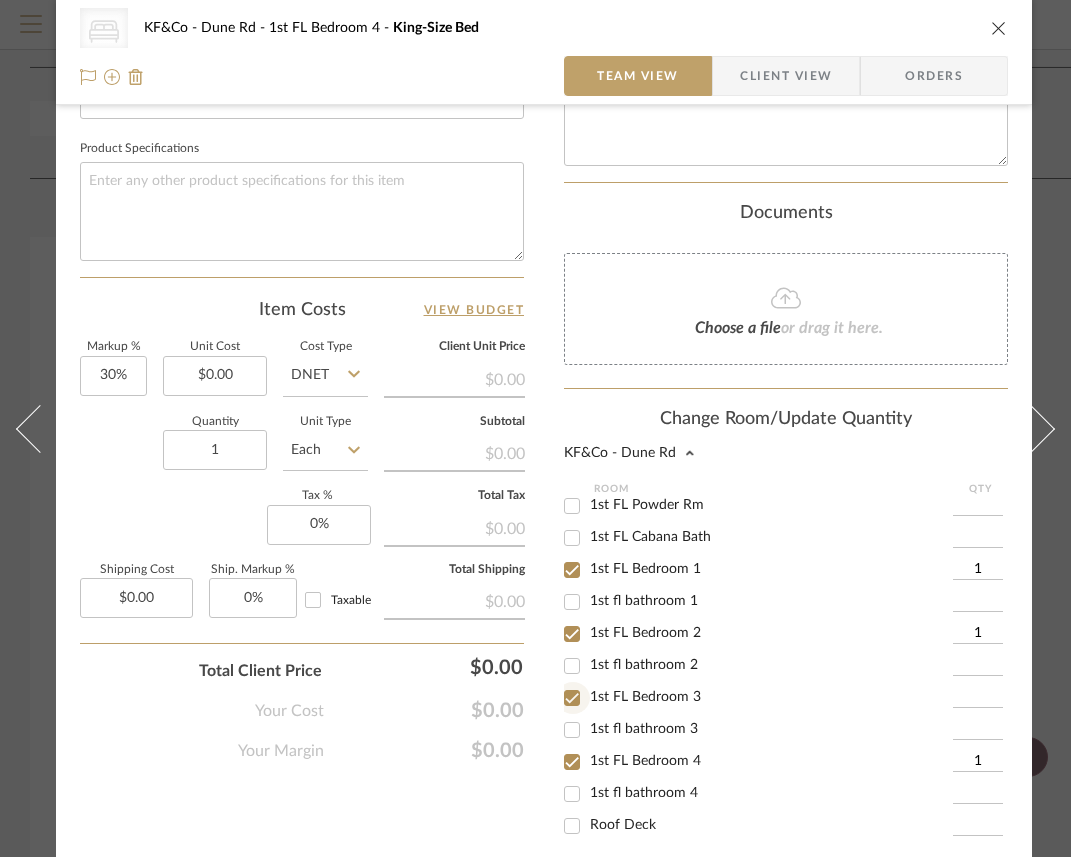 type on "1" 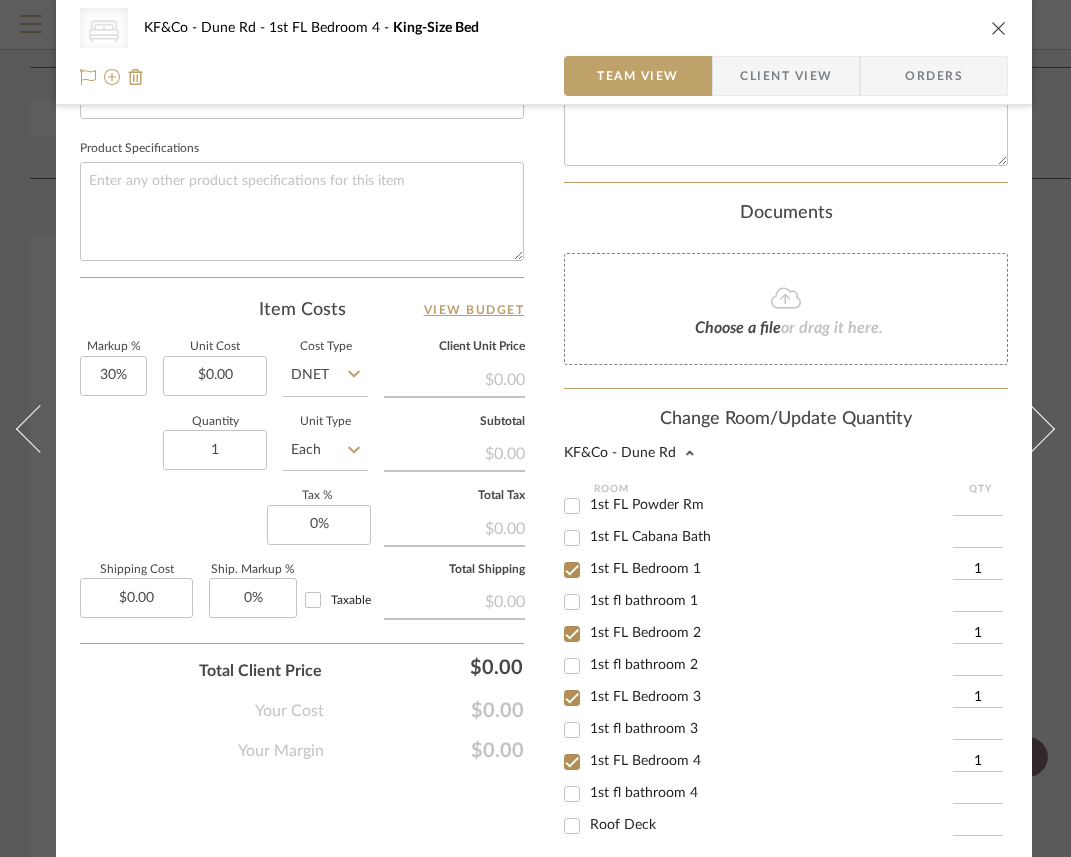 scroll, scrollTop: 417, scrollLeft: 0, axis: vertical 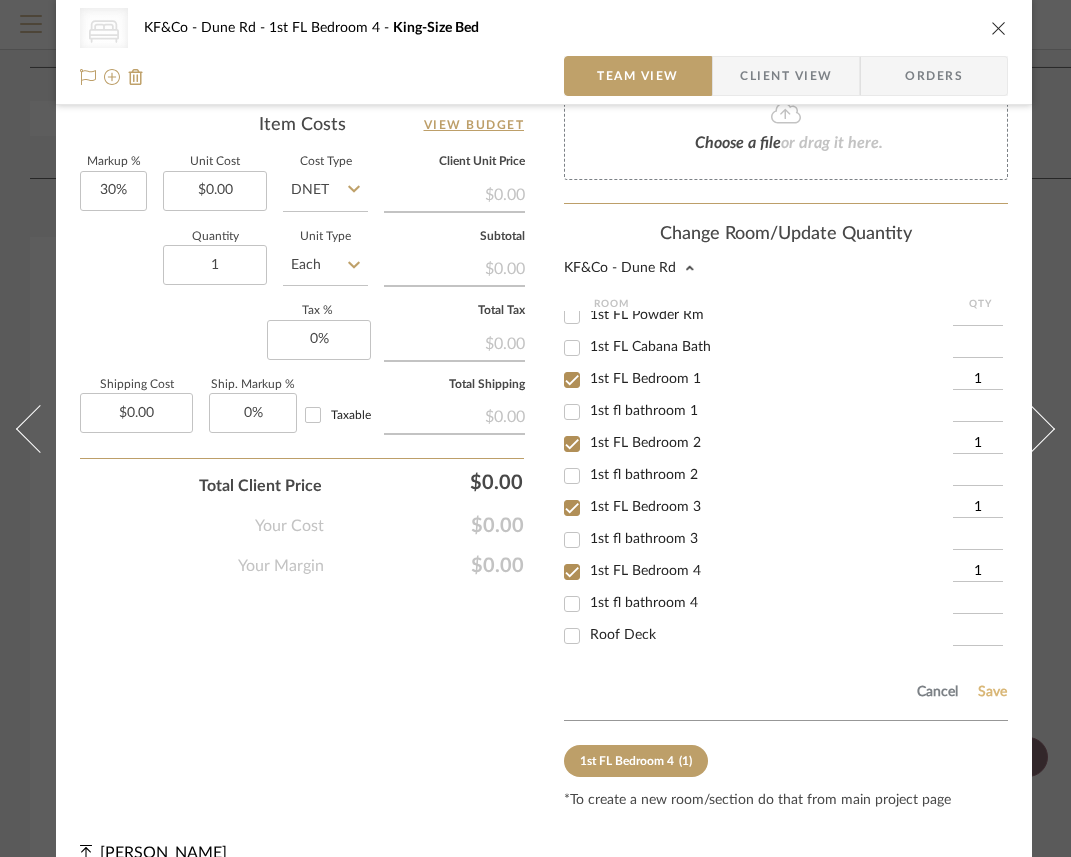 click on "Save" 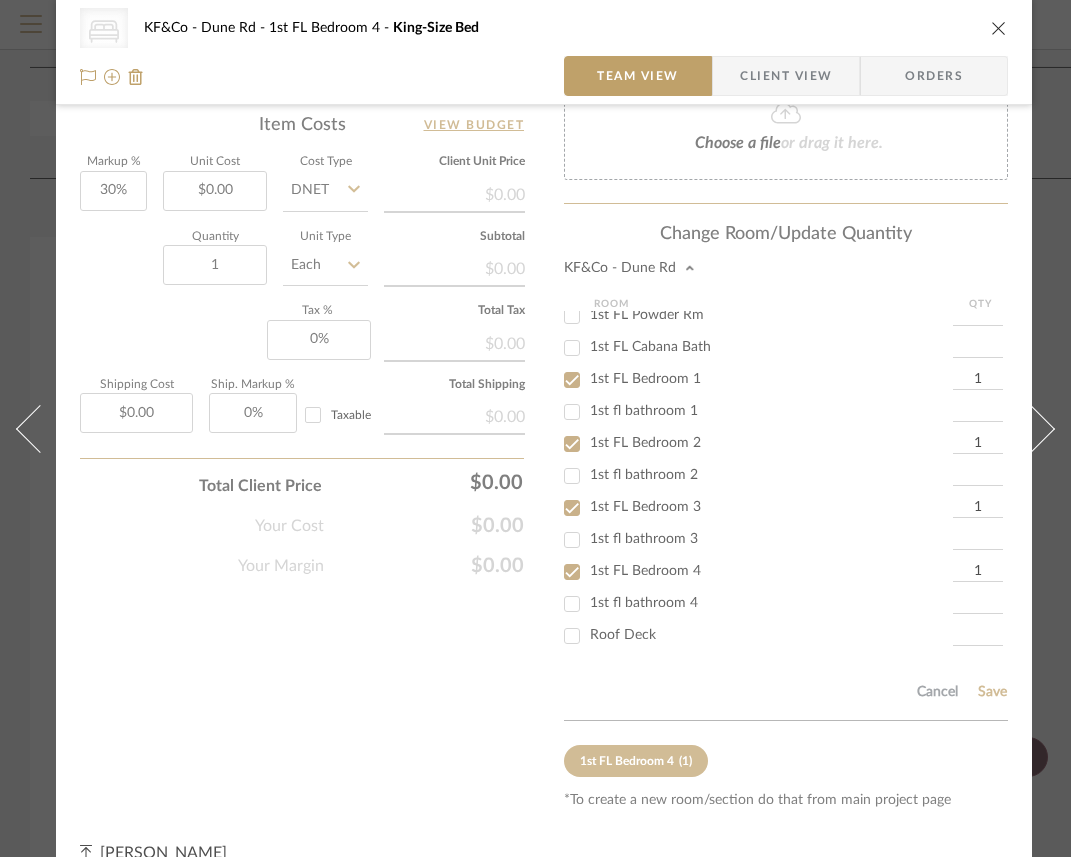 type 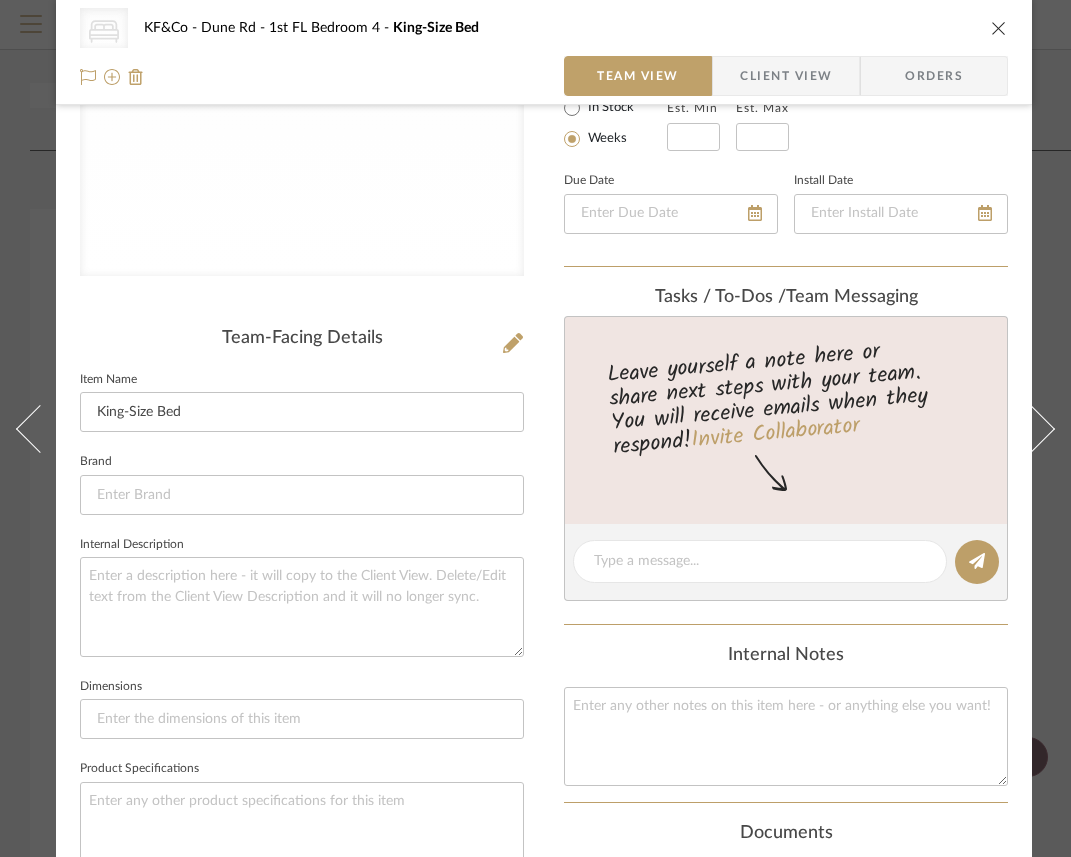 scroll, scrollTop: 0, scrollLeft: 0, axis: both 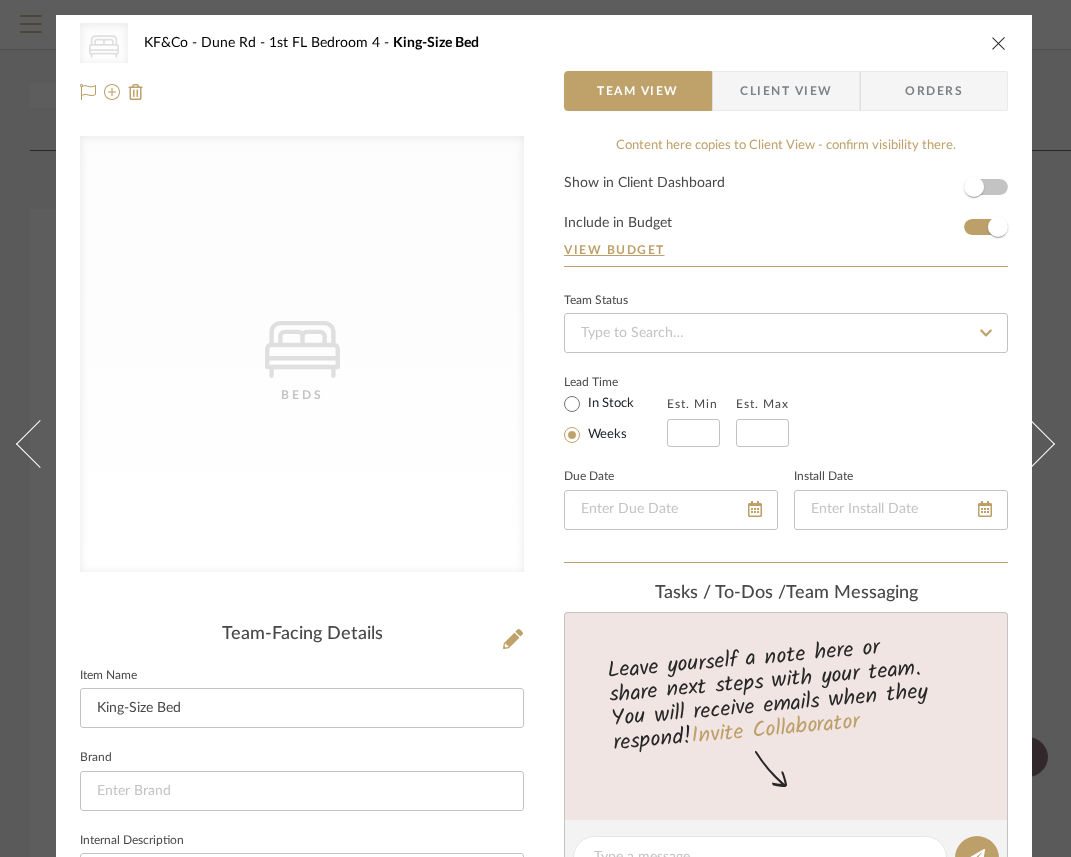 click at bounding box center (999, 43) 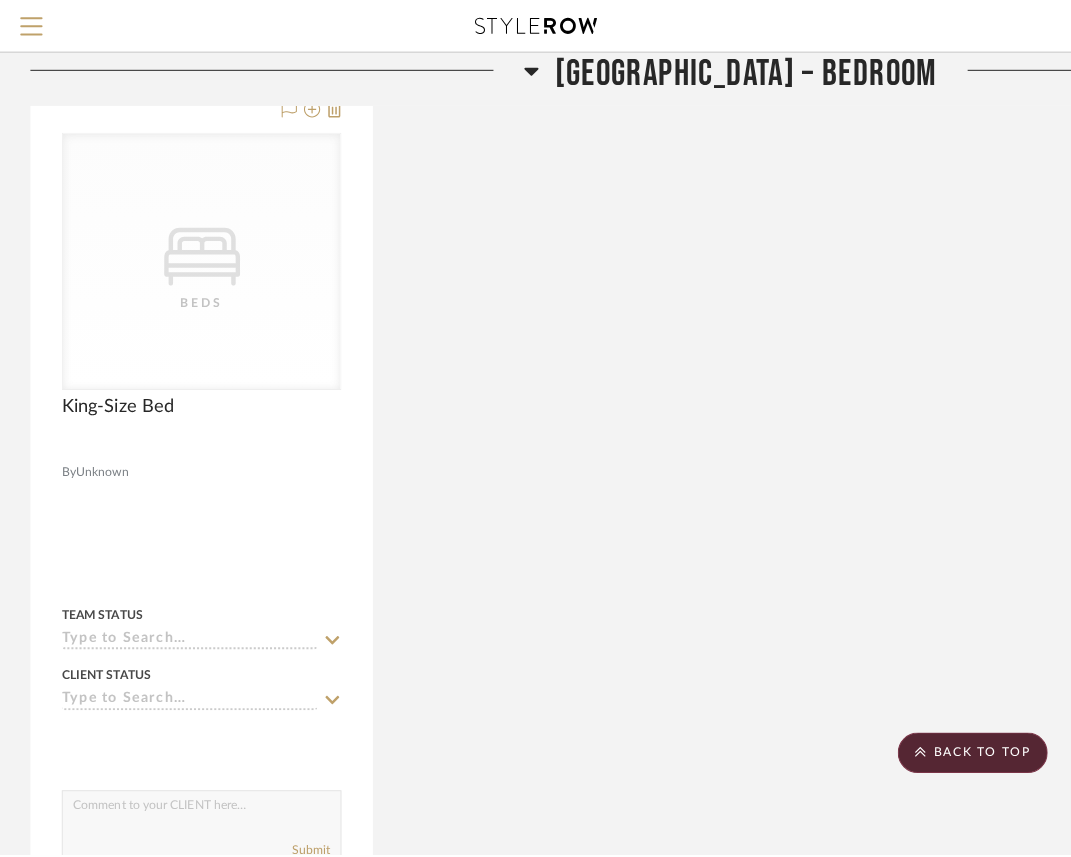 scroll, scrollTop: 0, scrollLeft: 0, axis: both 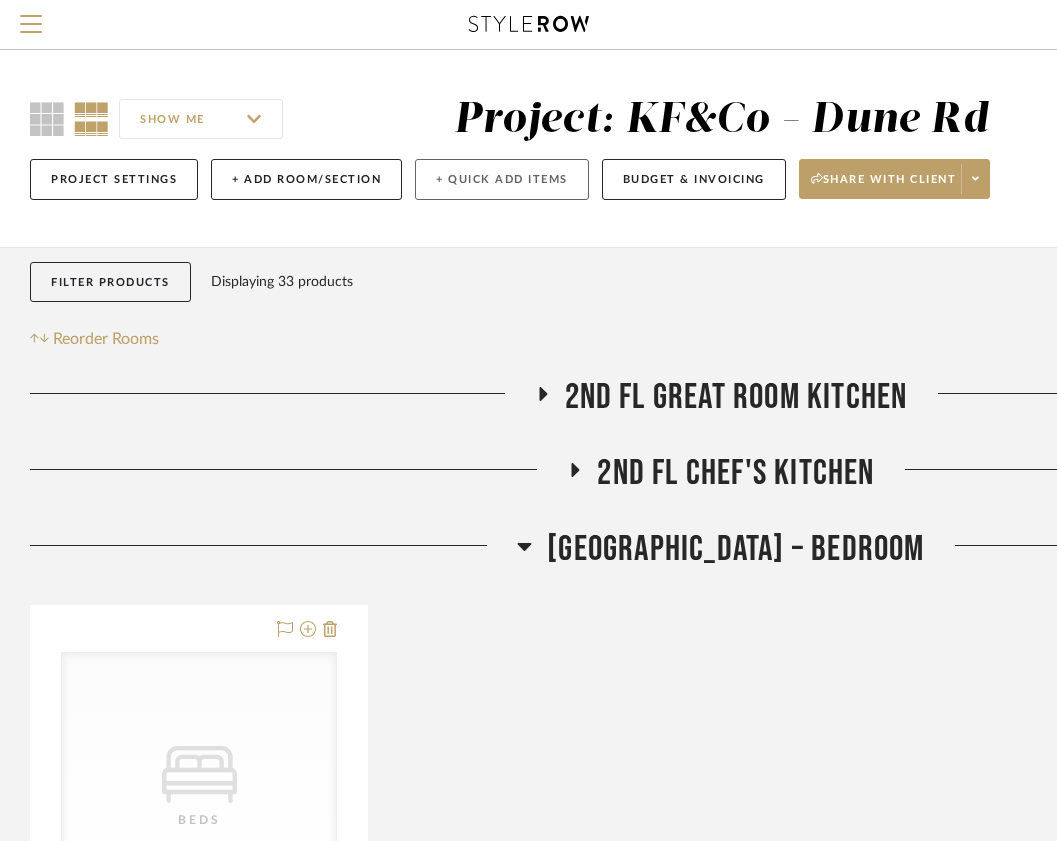 click on "+ Quick Add Items" 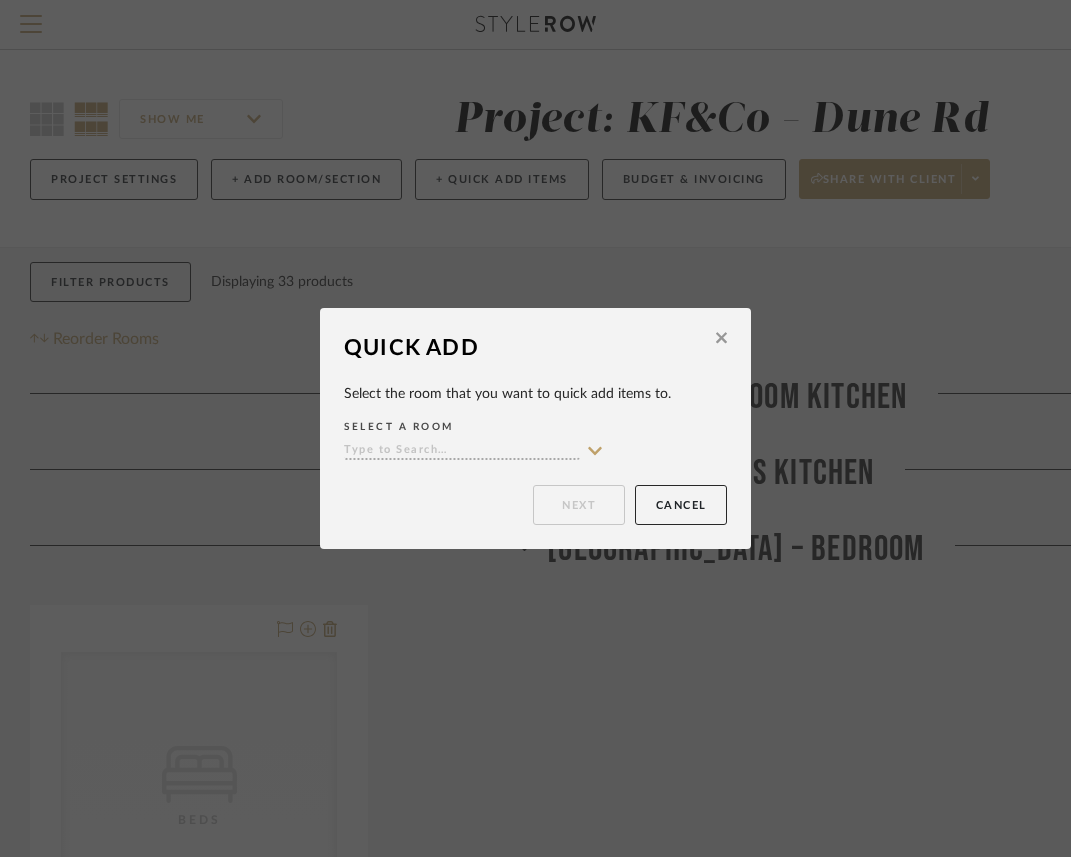 click at bounding box center [474, 451] 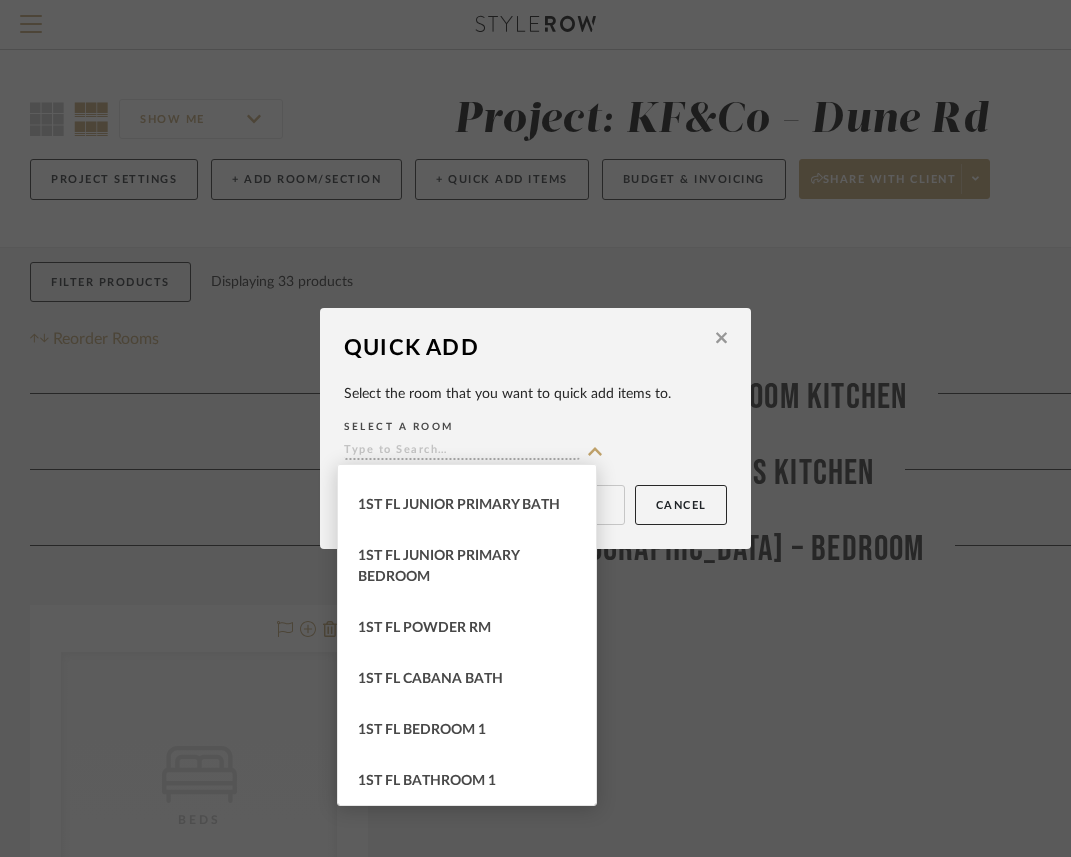 scroll, scrollTop: 546, scrollLeft: 0, axis: vertical 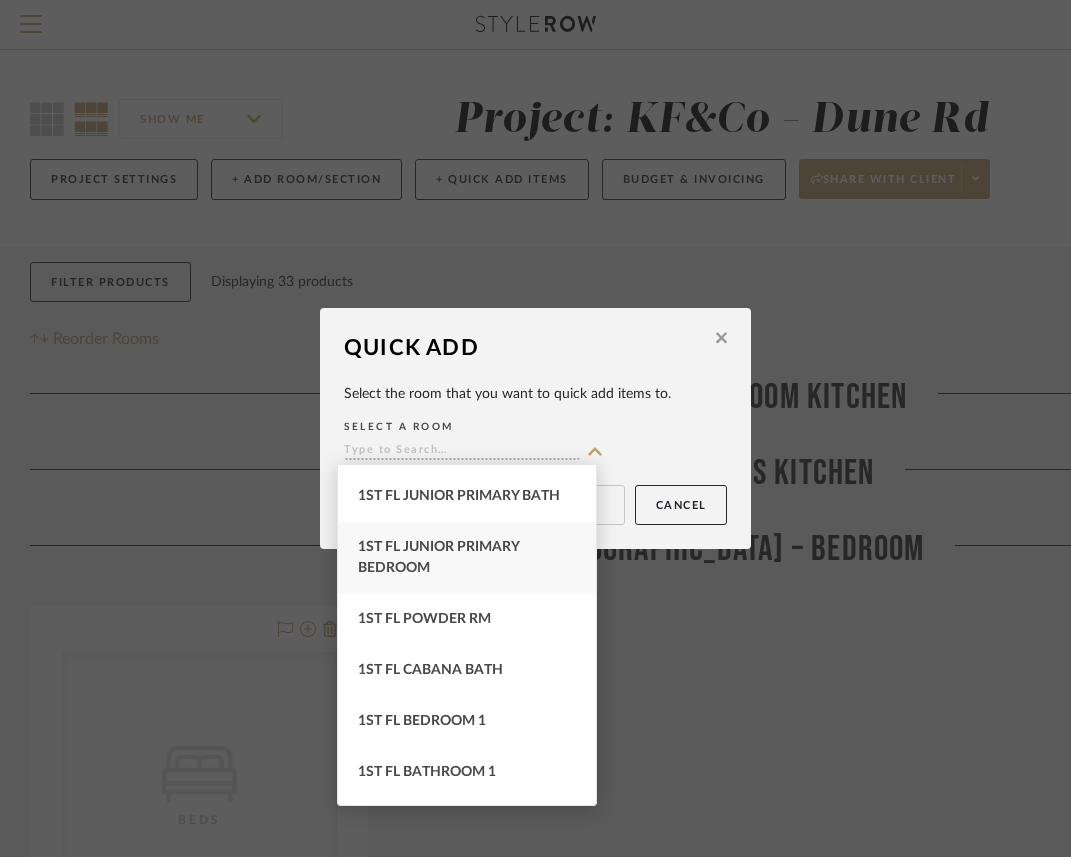 click on "1st FL Junior Primary Bedroom" at bounding box center [438, 557] 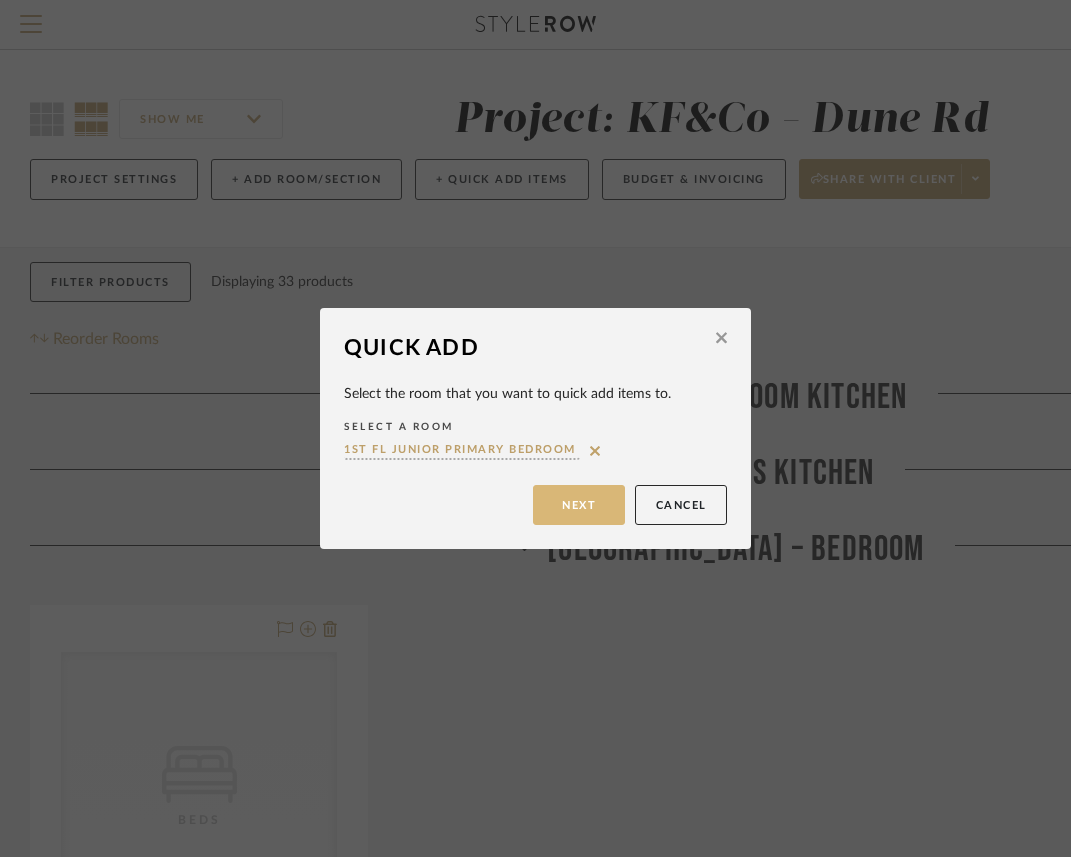 click on "Next" at bounding box center (579, 505) 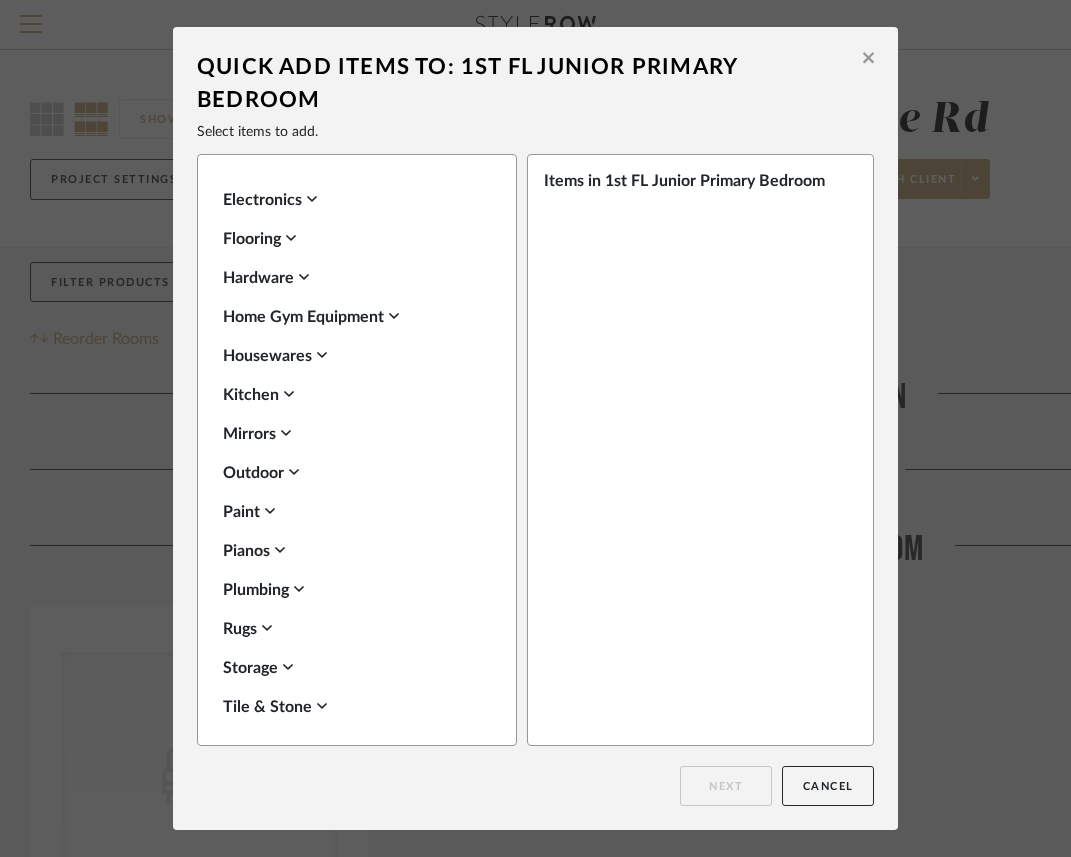 scroll, scrollTop: 636, scrollLeft: 0, axis: vertical 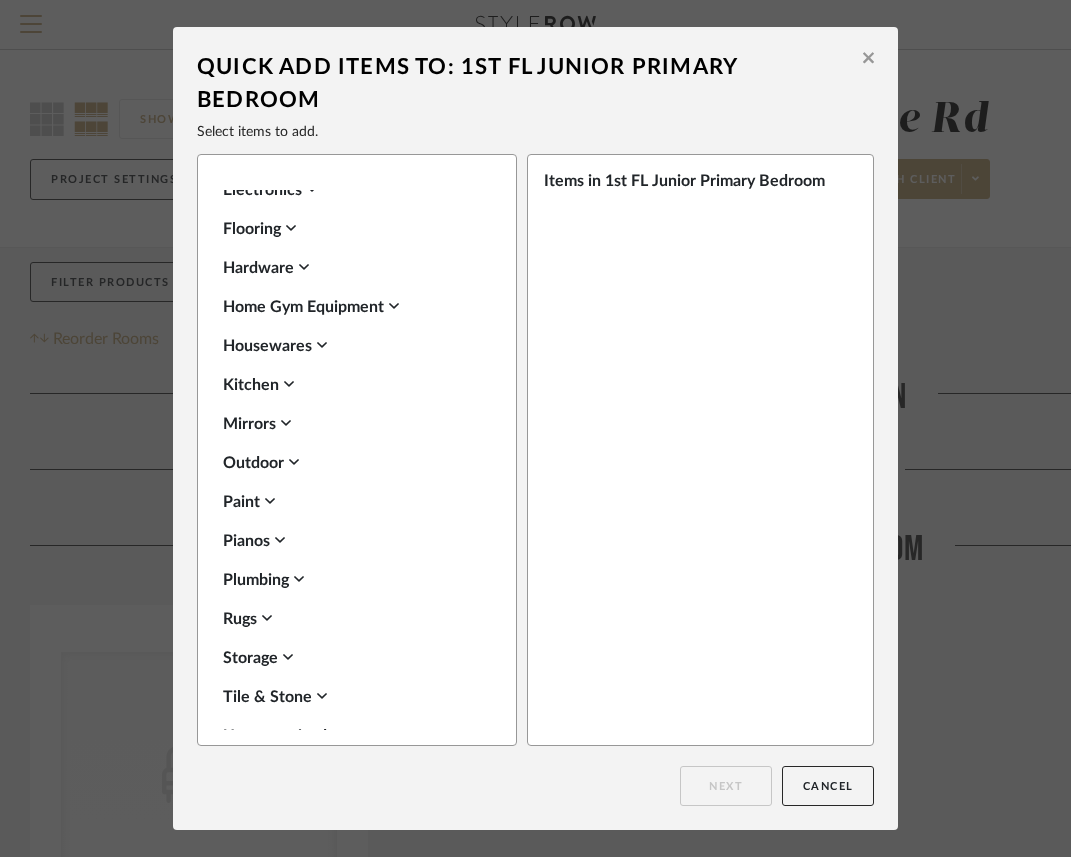 click on "Storage" at bounding box center (352, 658) 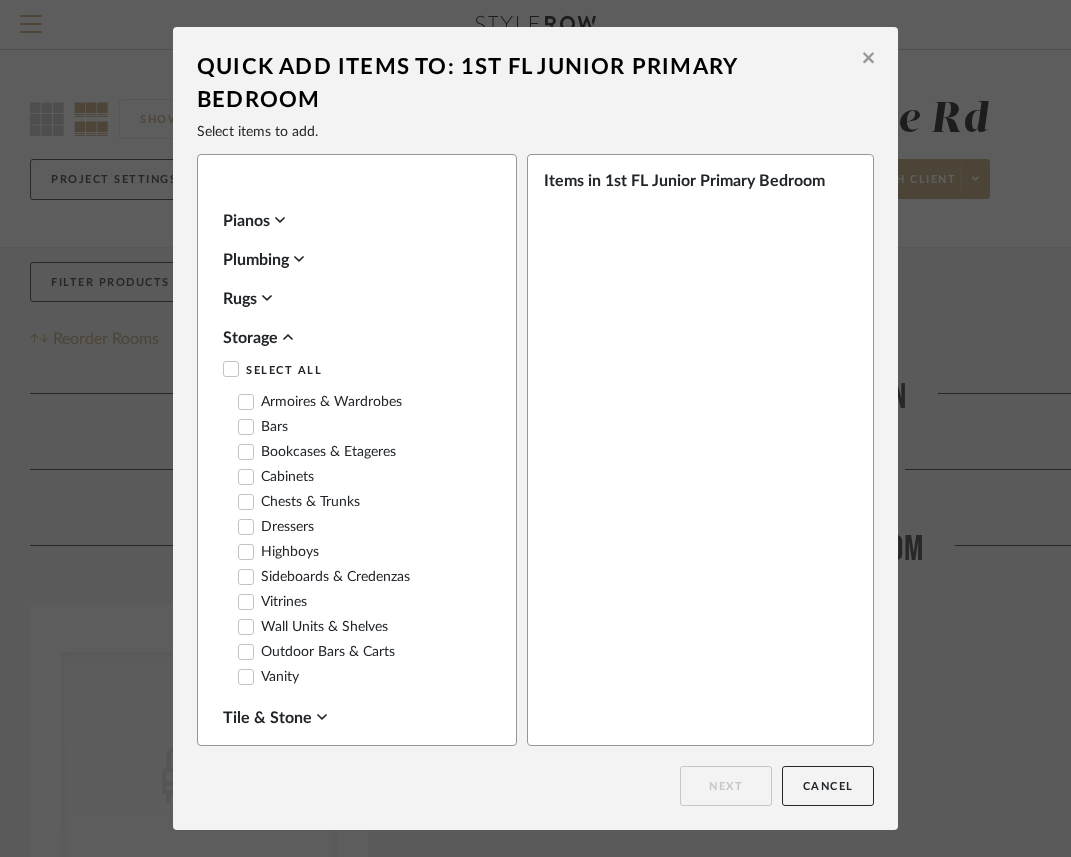 scroll, scrollTop: 1042, scrollLeft: 0, axis: vertical 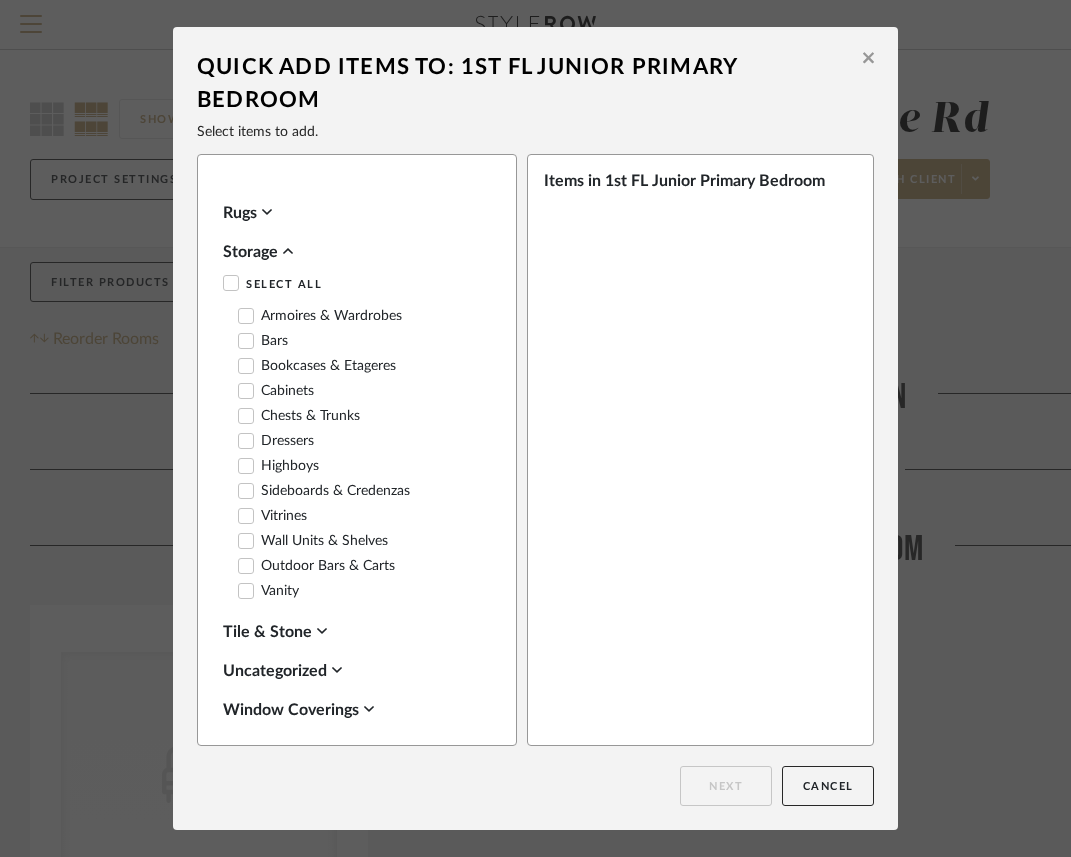 click 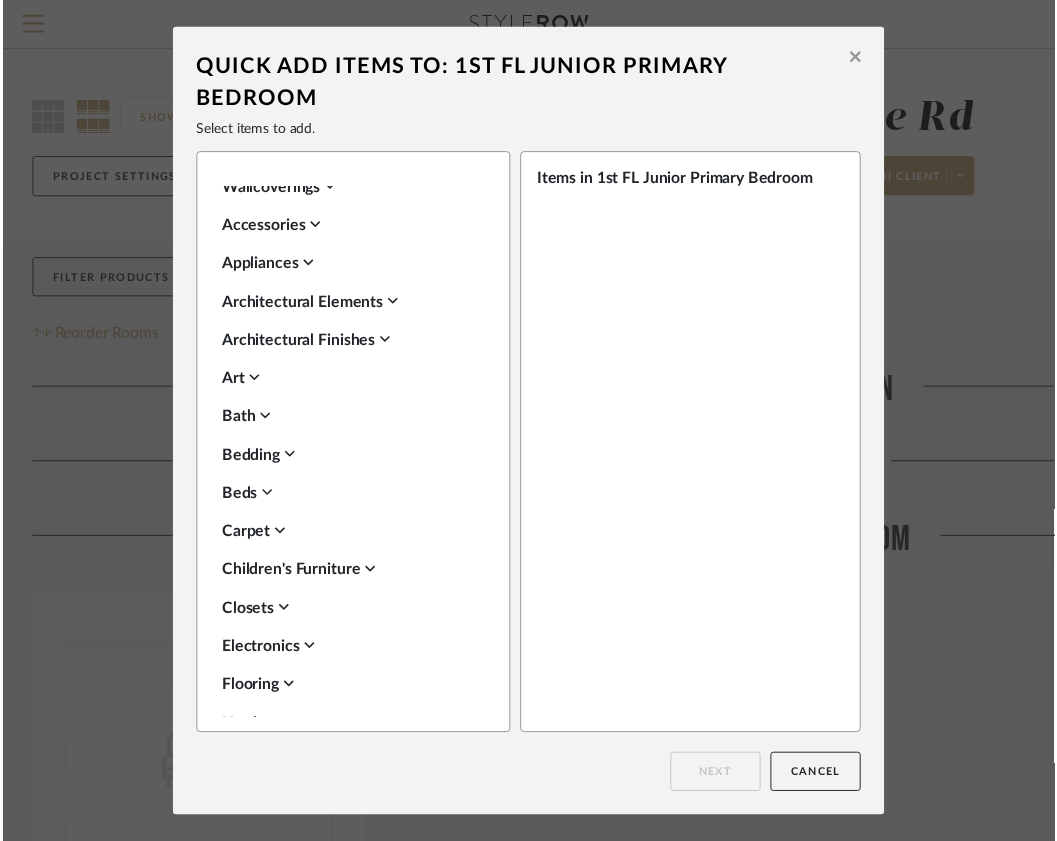 scroll, scrollTop: 0, scrollLeft: 0, axis: both 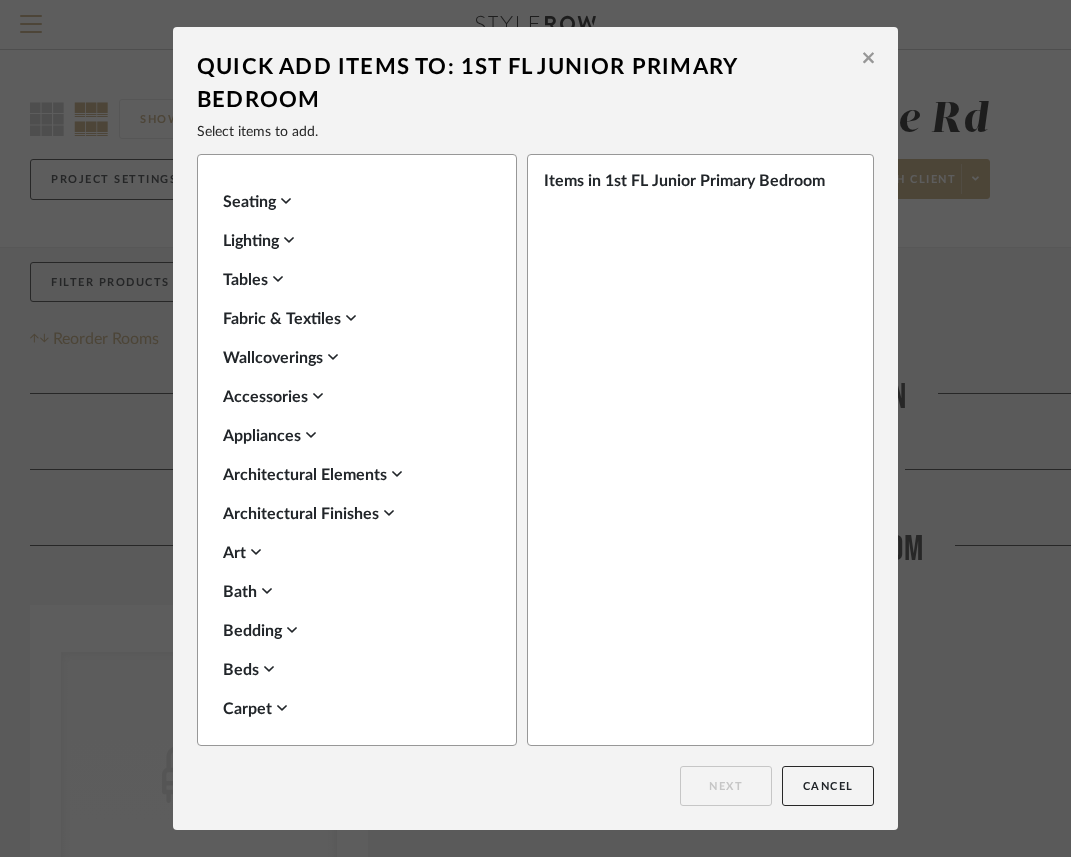 click on "Tables" at bounding box center [352, 280] 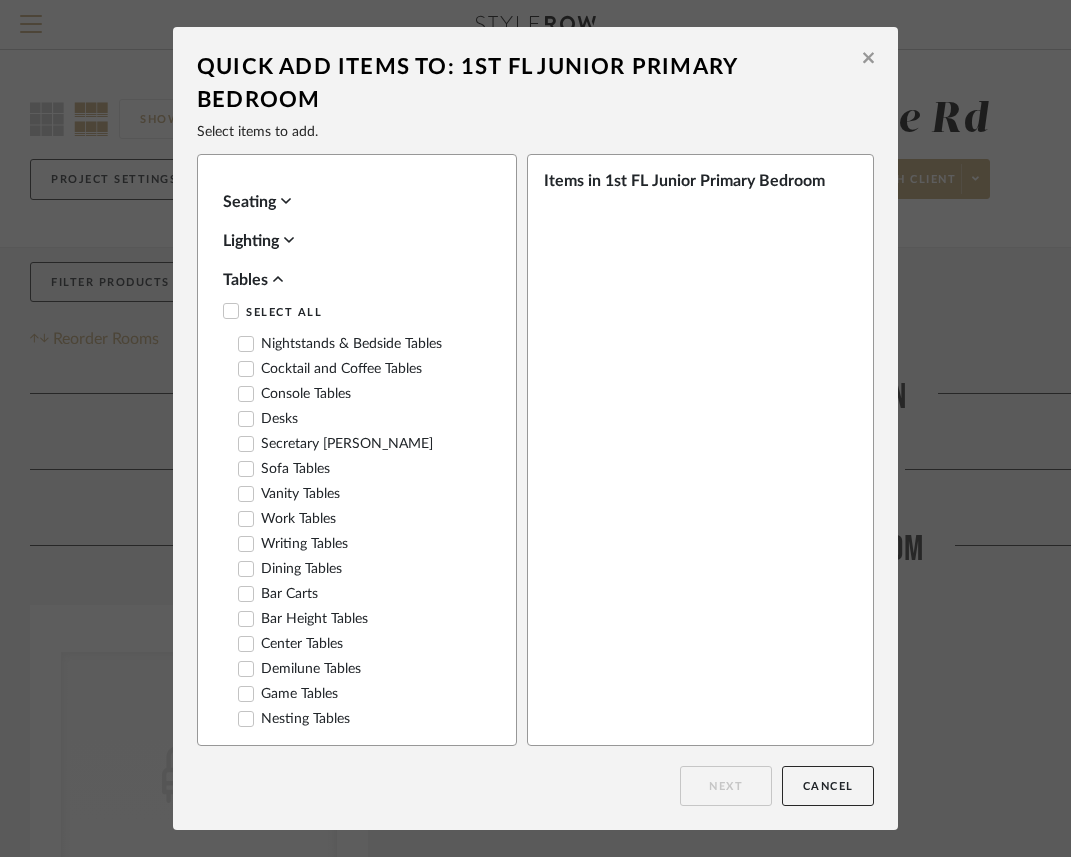 click 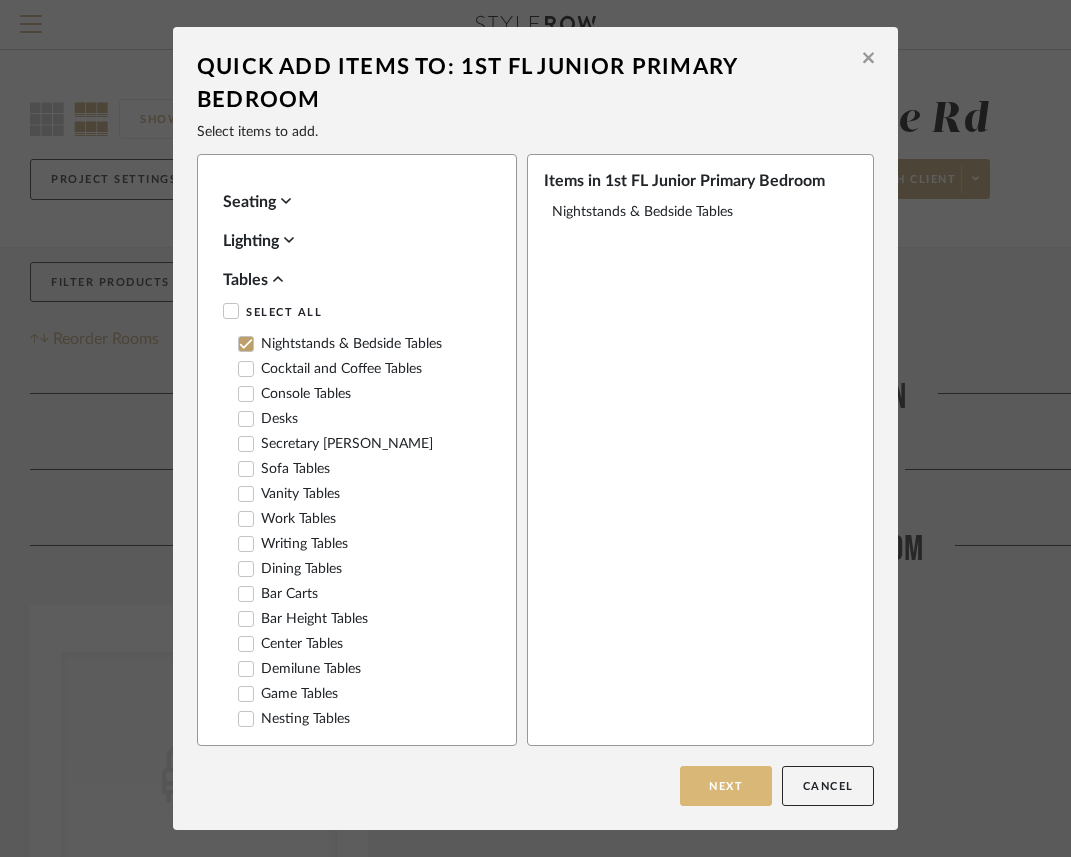 click on "Next" at bounding box center [726, 786] 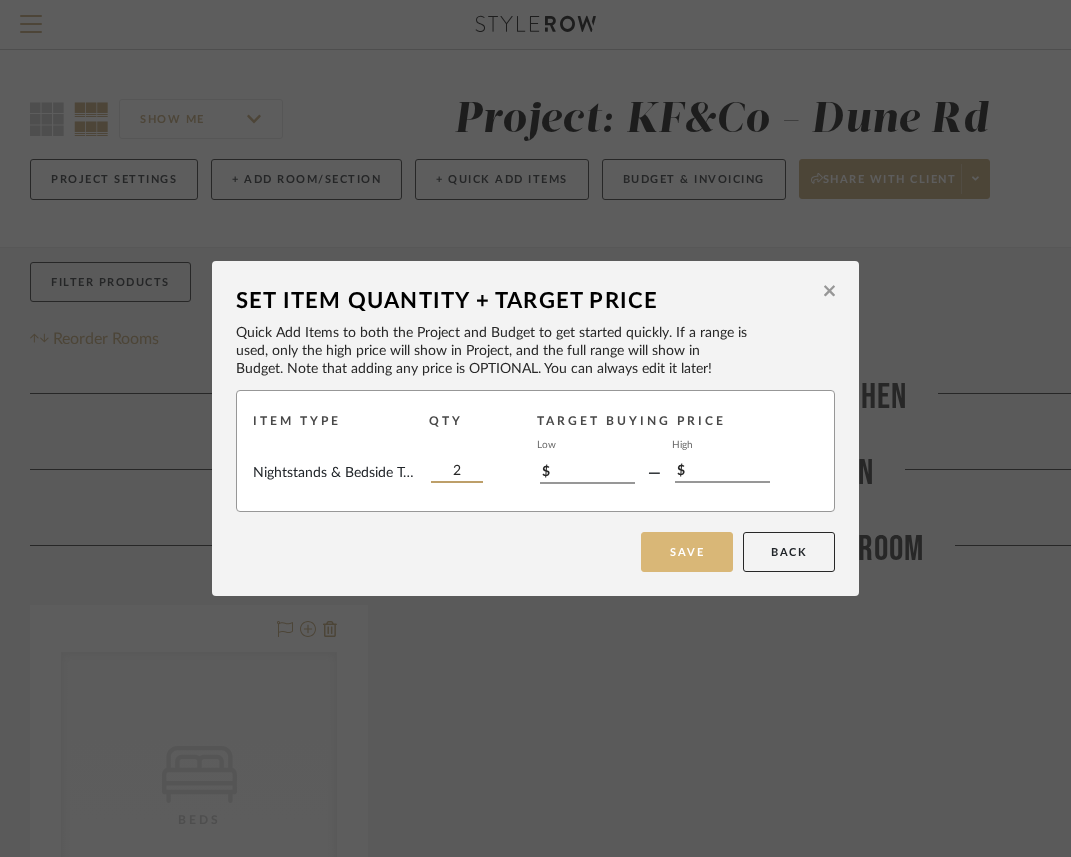 type on "2" 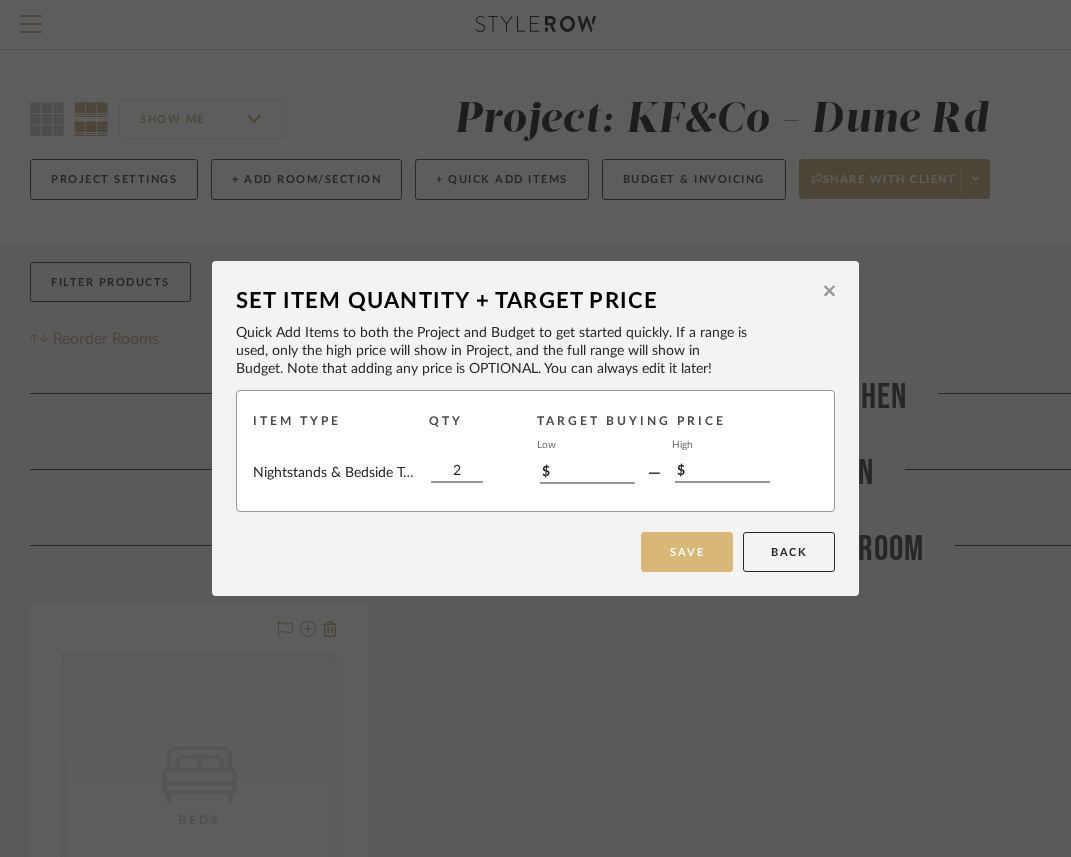 click on "Save" at bounding box center (687, 552) 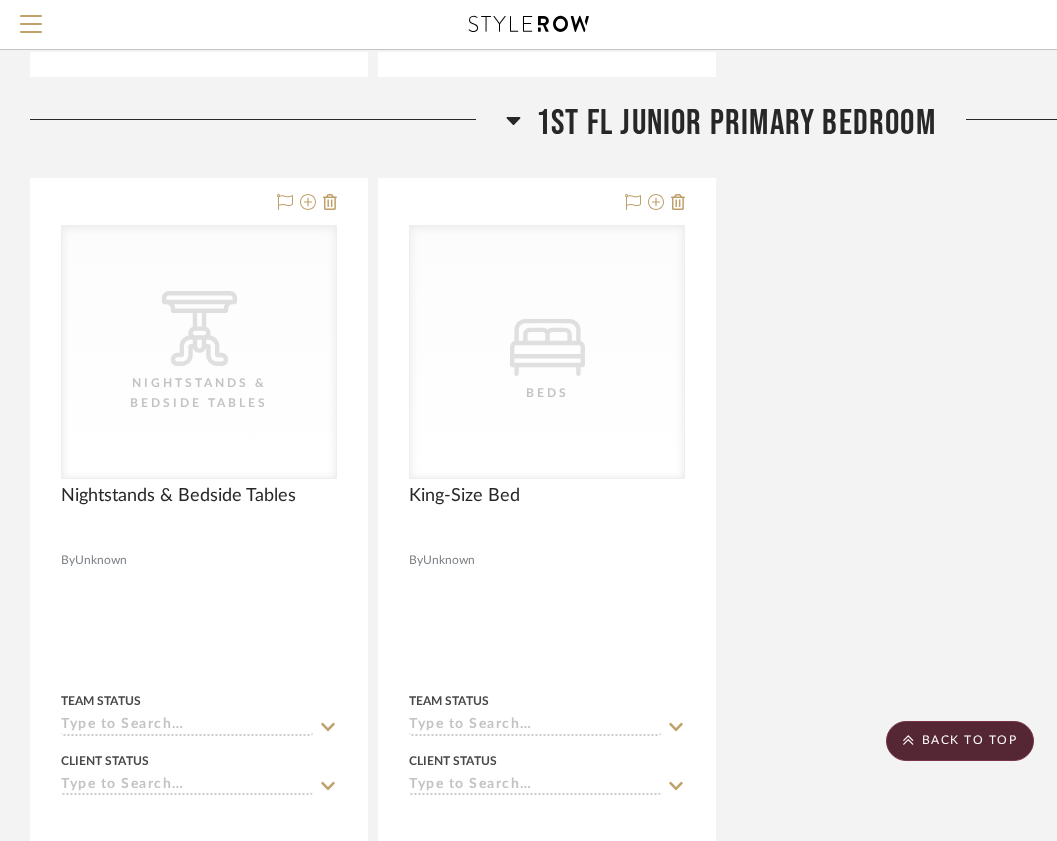 scroll, scrollTop: 4446, scrollLeft: 0, axis: vertical 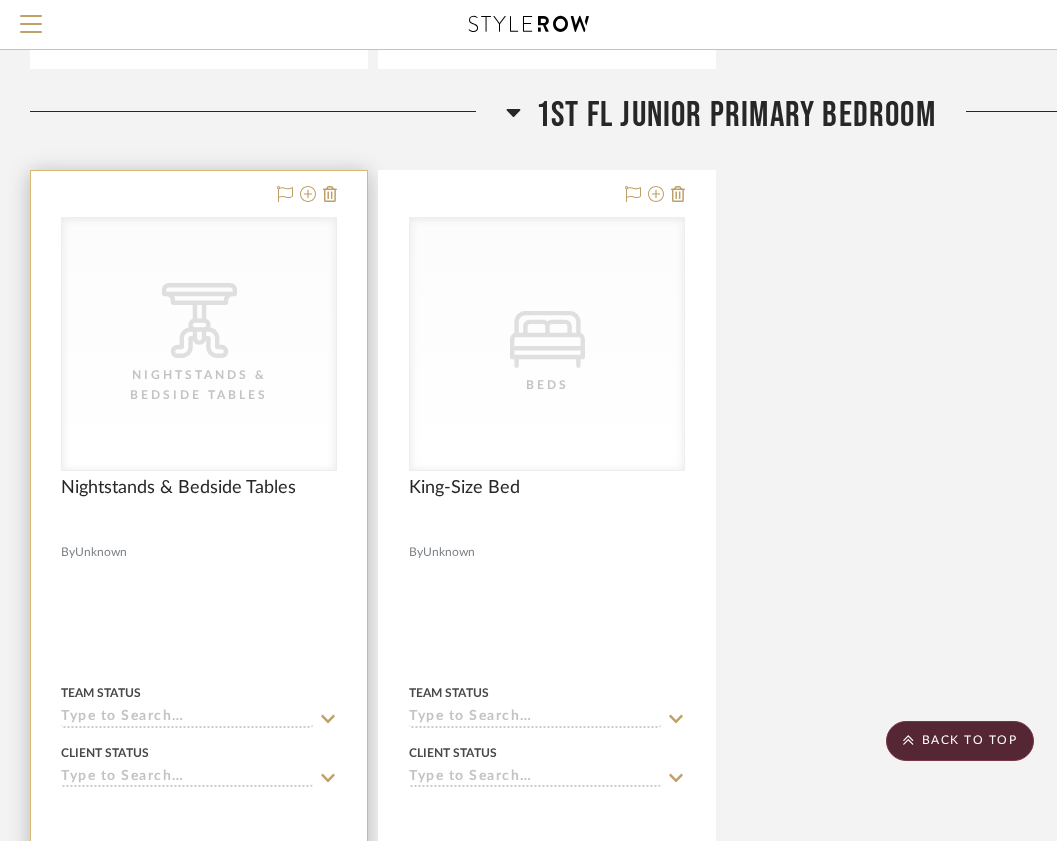 click on "CategoryIconTables
Created with Sketch.
Nightstands‎‎‏‏‎ & Bedside Tables
CategoryIconTables
Created with Sketch.
Nightstands‎‎‏‏‎ & Bedside Tables" at bounding box center (199, 344) 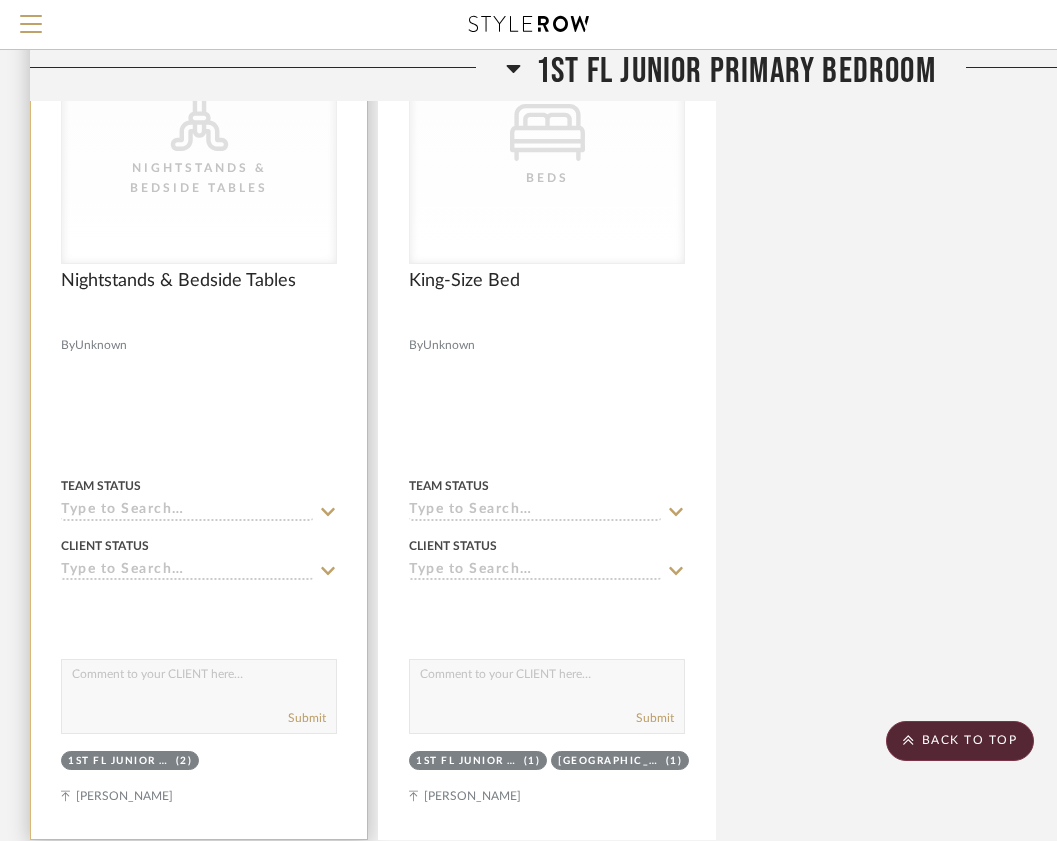 scroll, scrollTop: 4661, scrollLeft: 0, axis: vertical 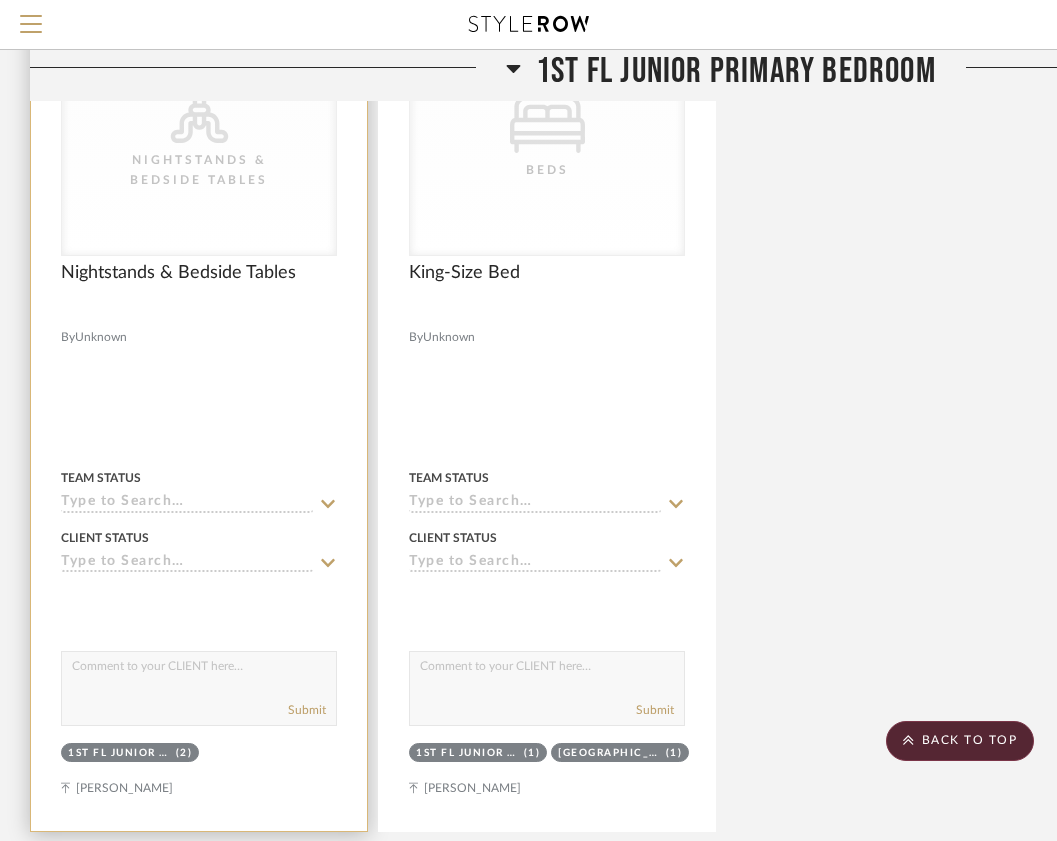 click at bounding box center [199, 393] 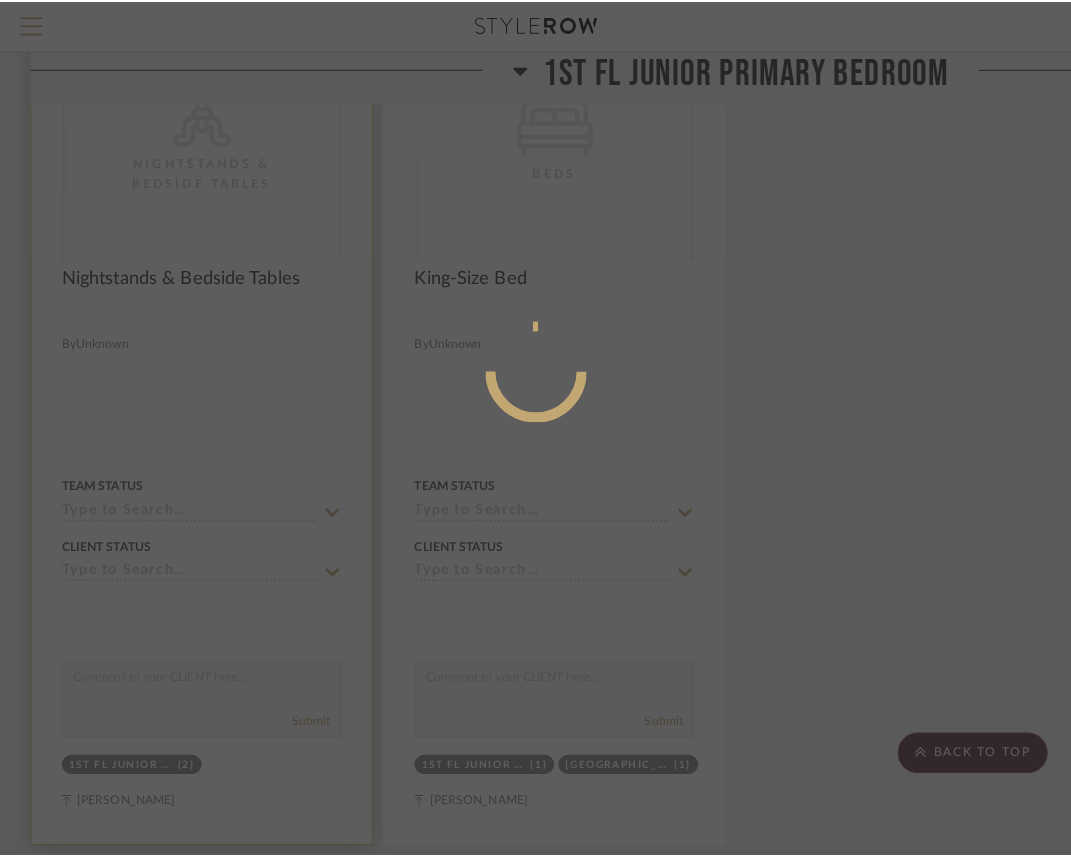 scroll, scrollTop: 0, scrollLeft: 0, axis: both 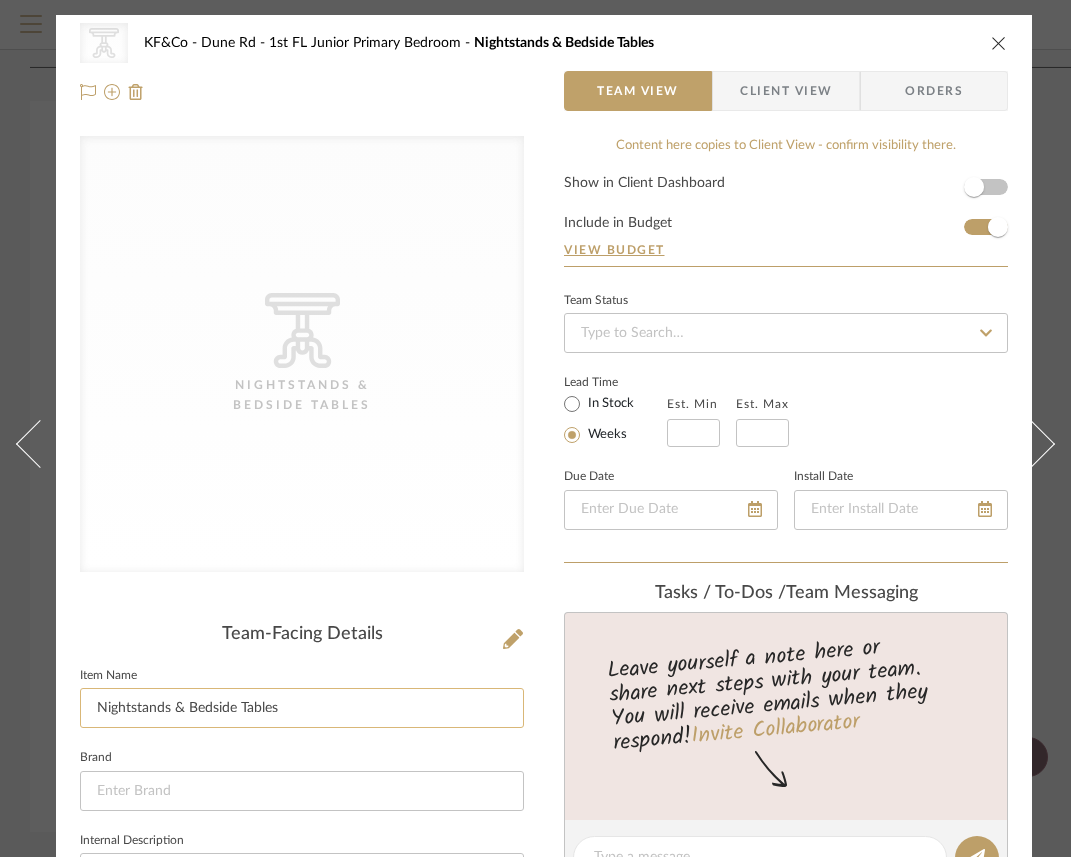 click on "Nightstands‎‎‏‏‎ & Bedside Tables" 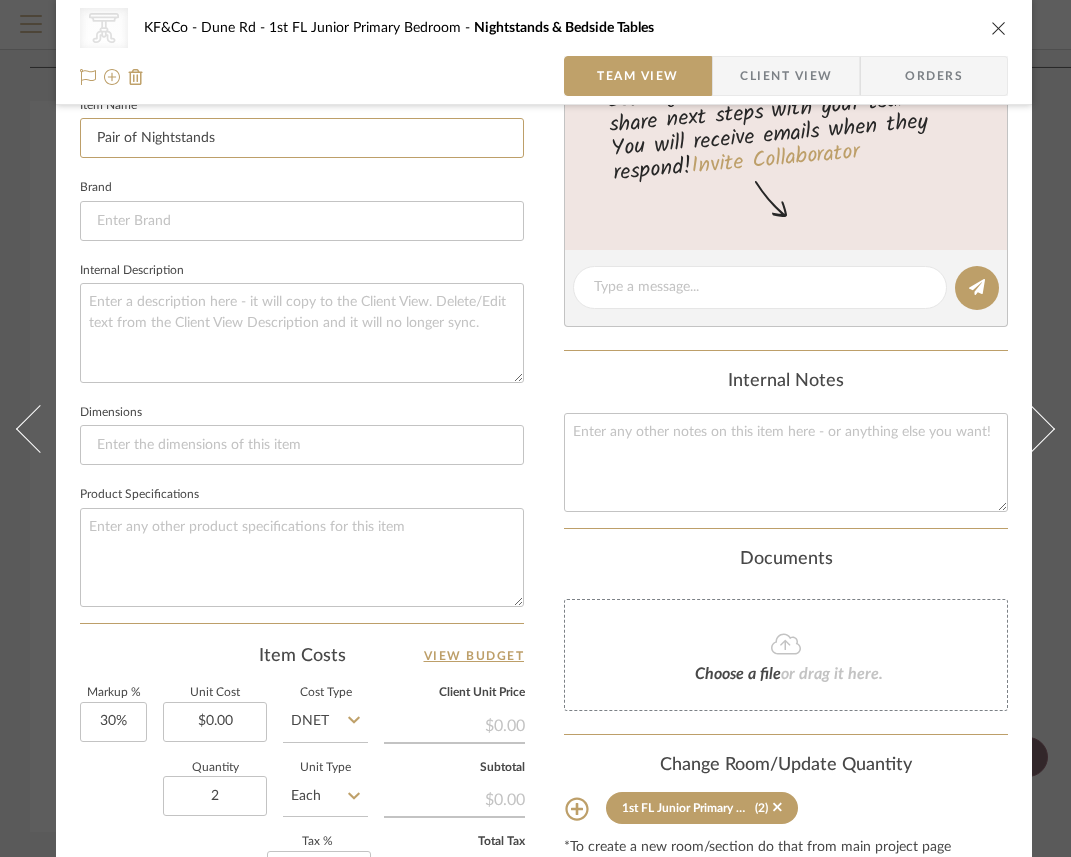 scroll, scrollTop: 916, scrollLeft: 0, axis: vertical 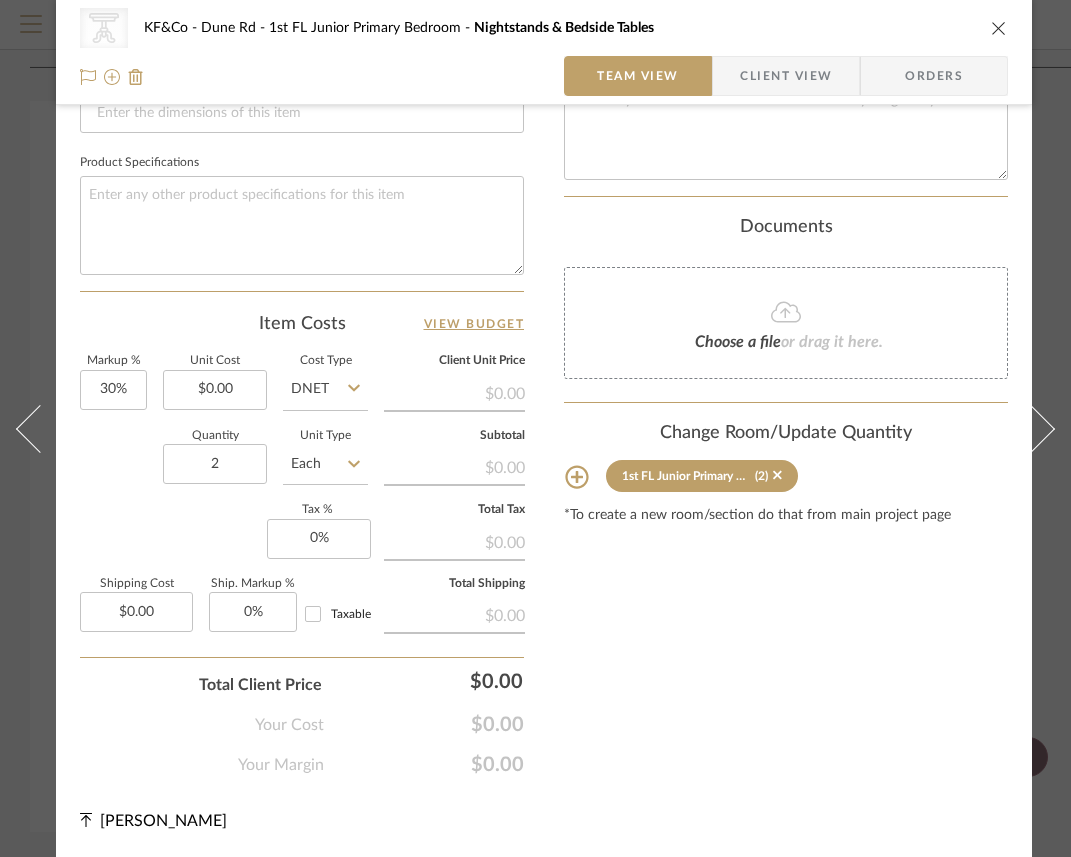 type on "Pair of Nightstands" 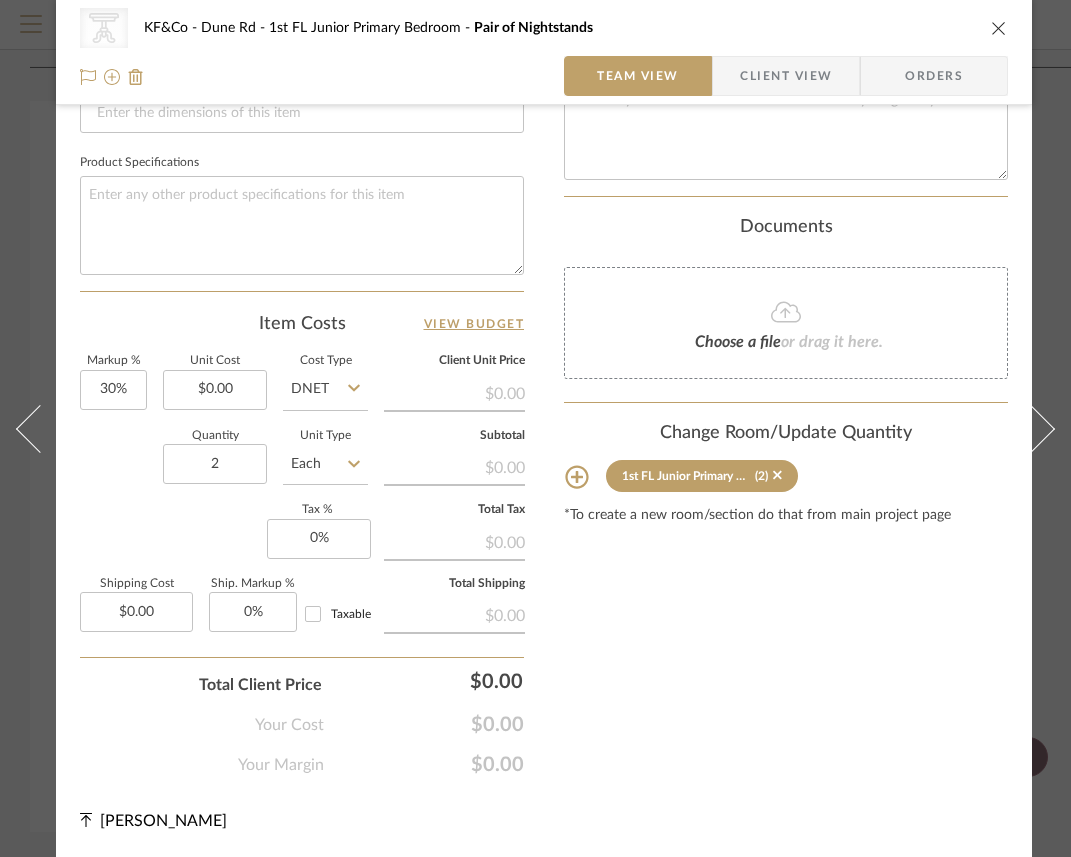click 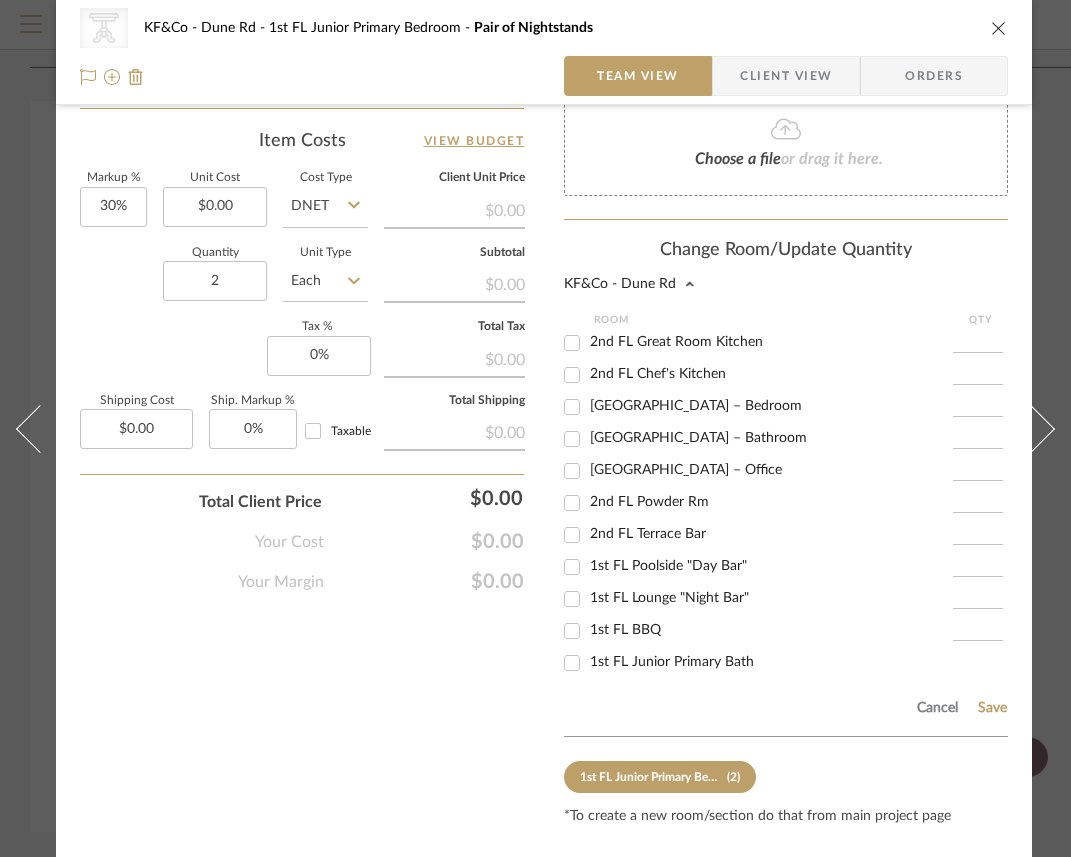scroll, scrollTop: 1093, scrollLeft: 0, axis: vertical 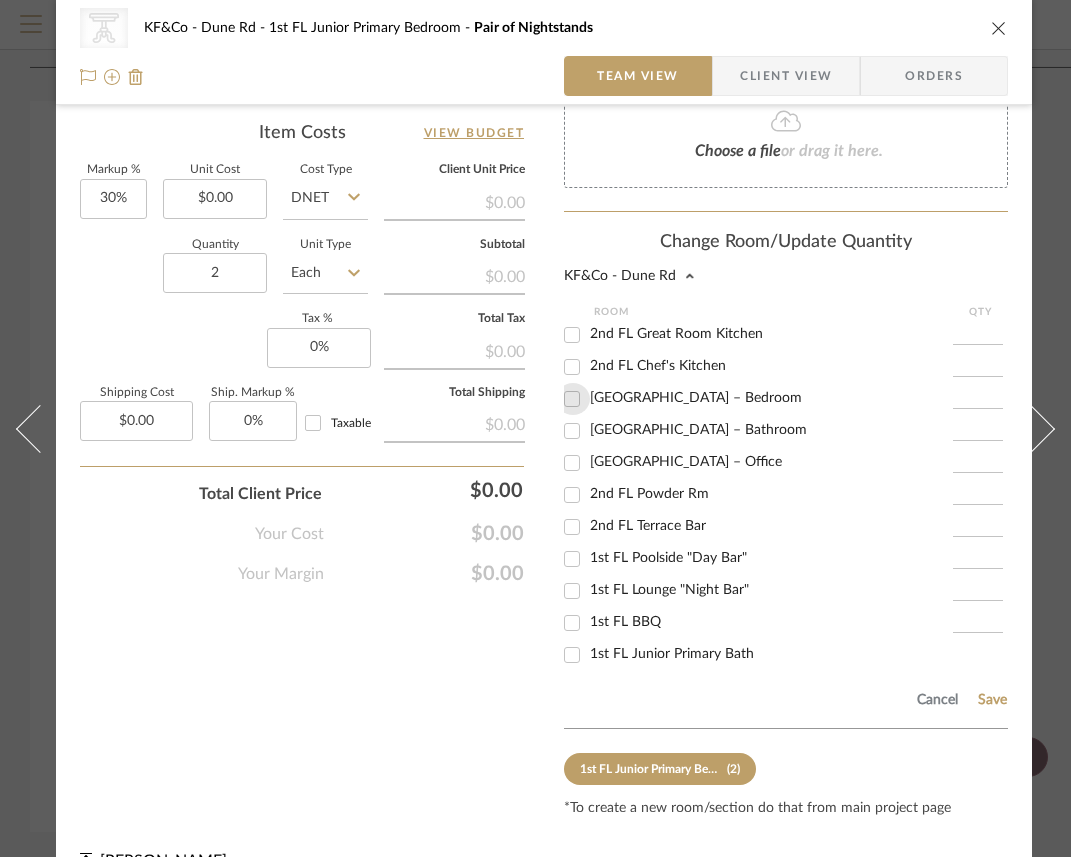 click on "[GEOGRAPHIC_DATA] – Bedroom" at bounding box center [572, 399] 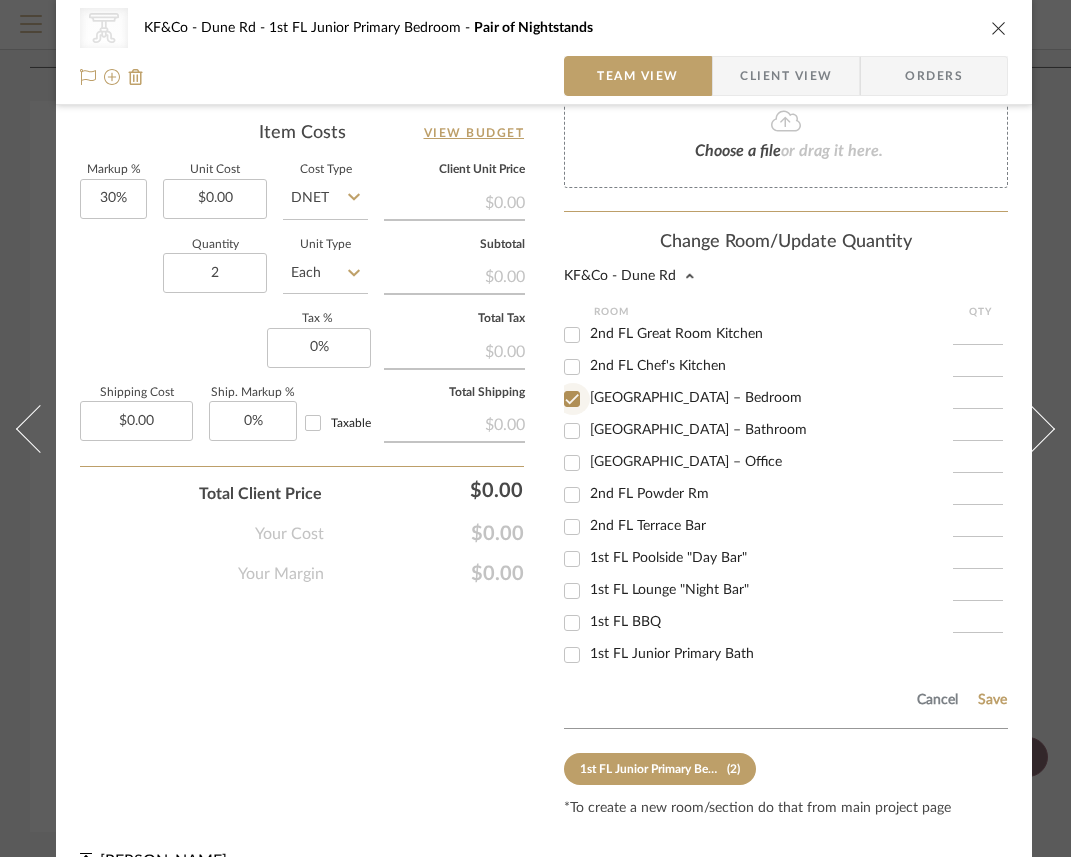 type on "1" 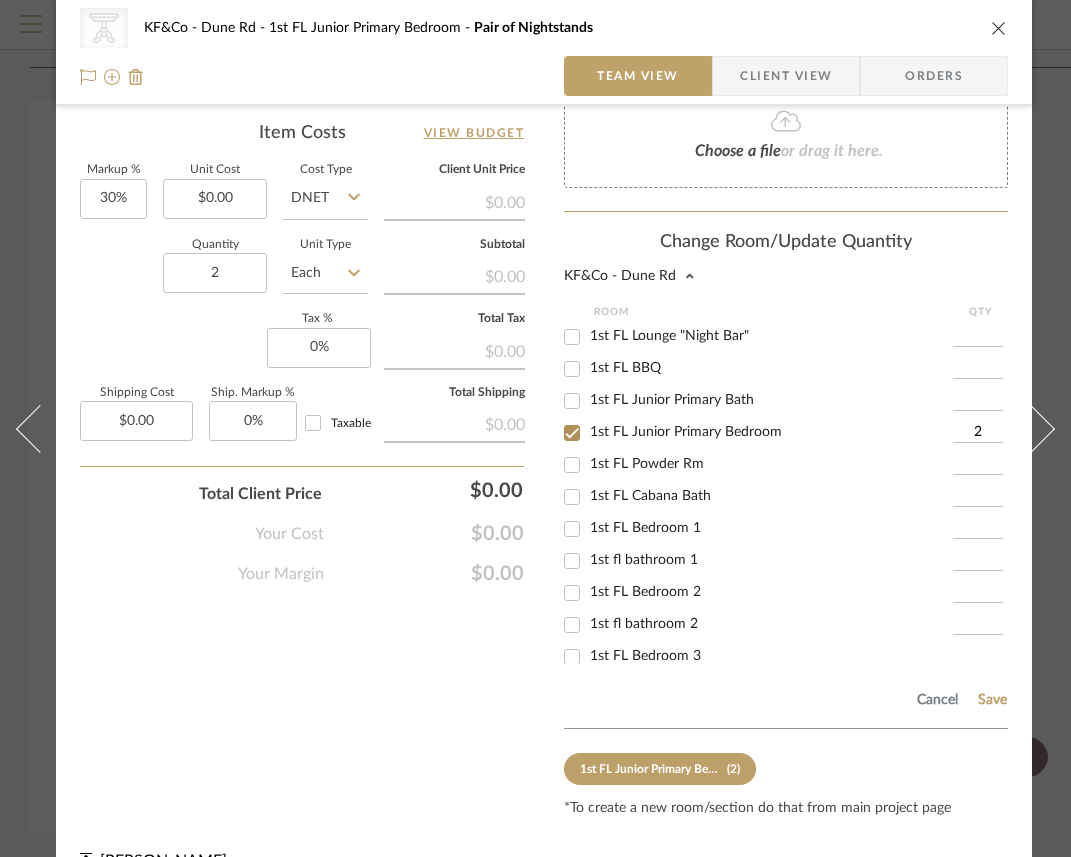 scroll, scrollTop: 255, scrollLeft: 0, axis: vertical 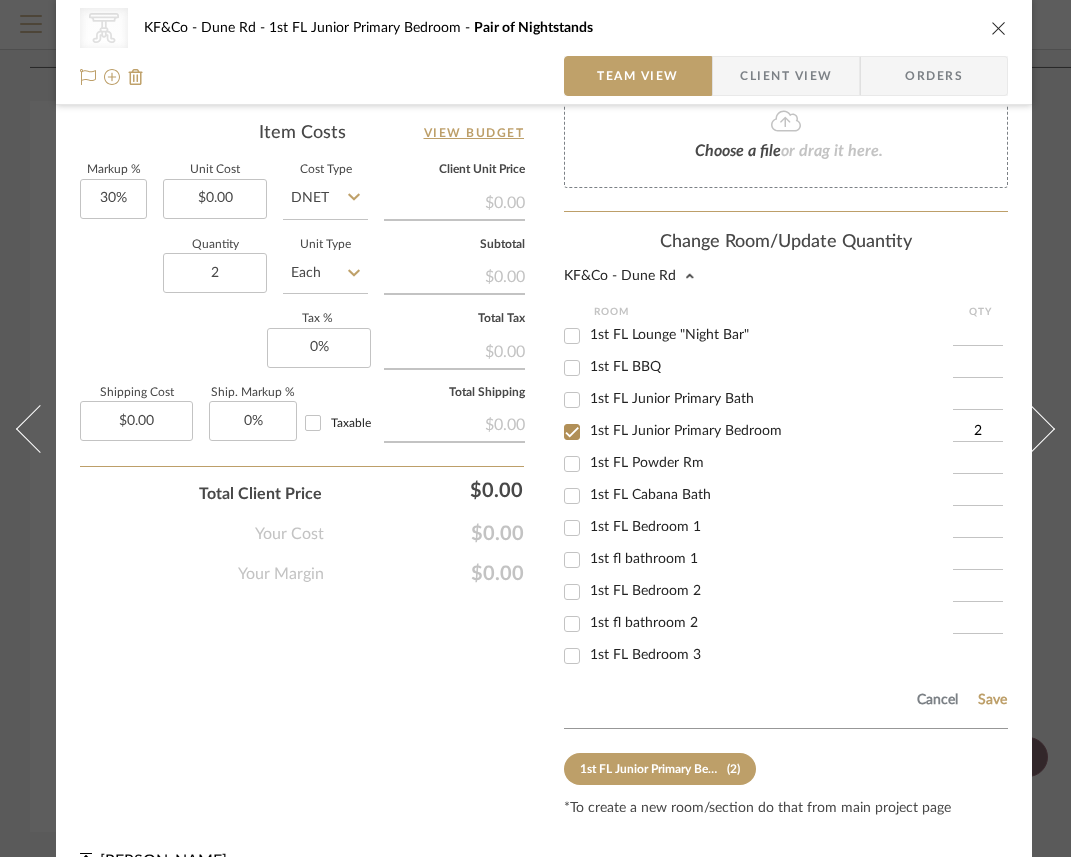 click on "1st FL Bedroom 1" at bounding box center (572, 528) 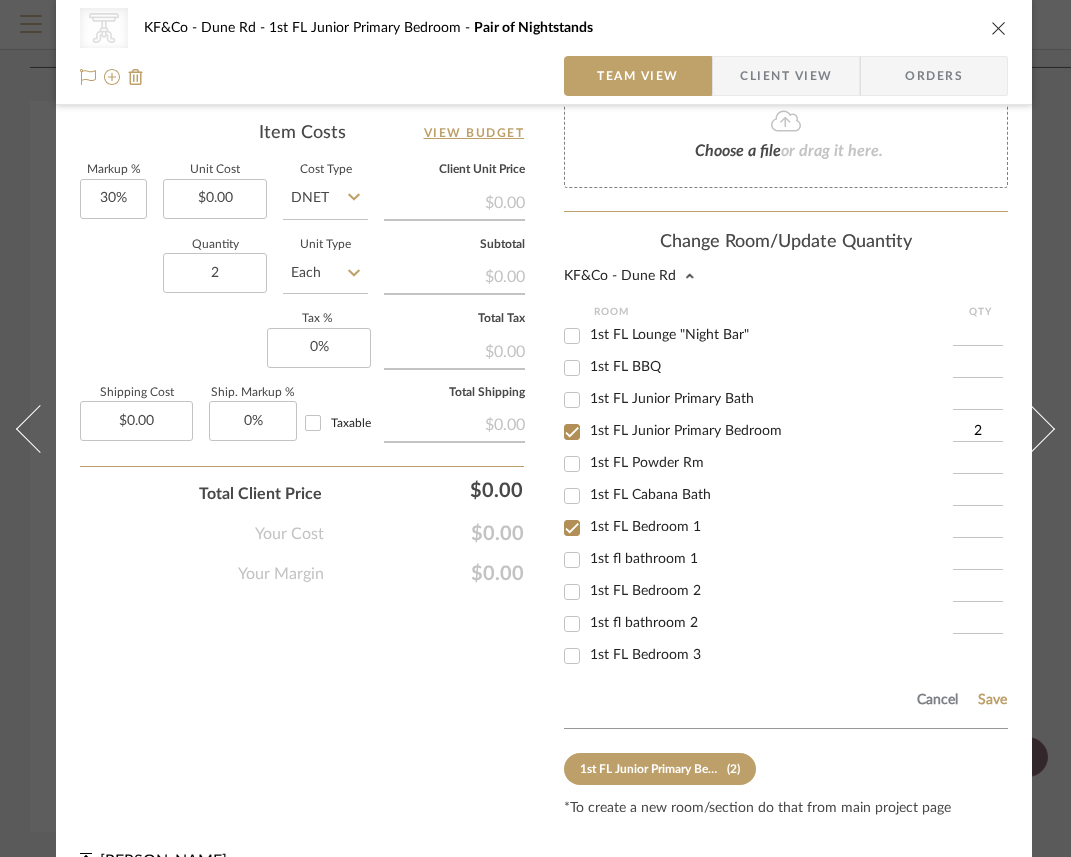 checkbox on "true" 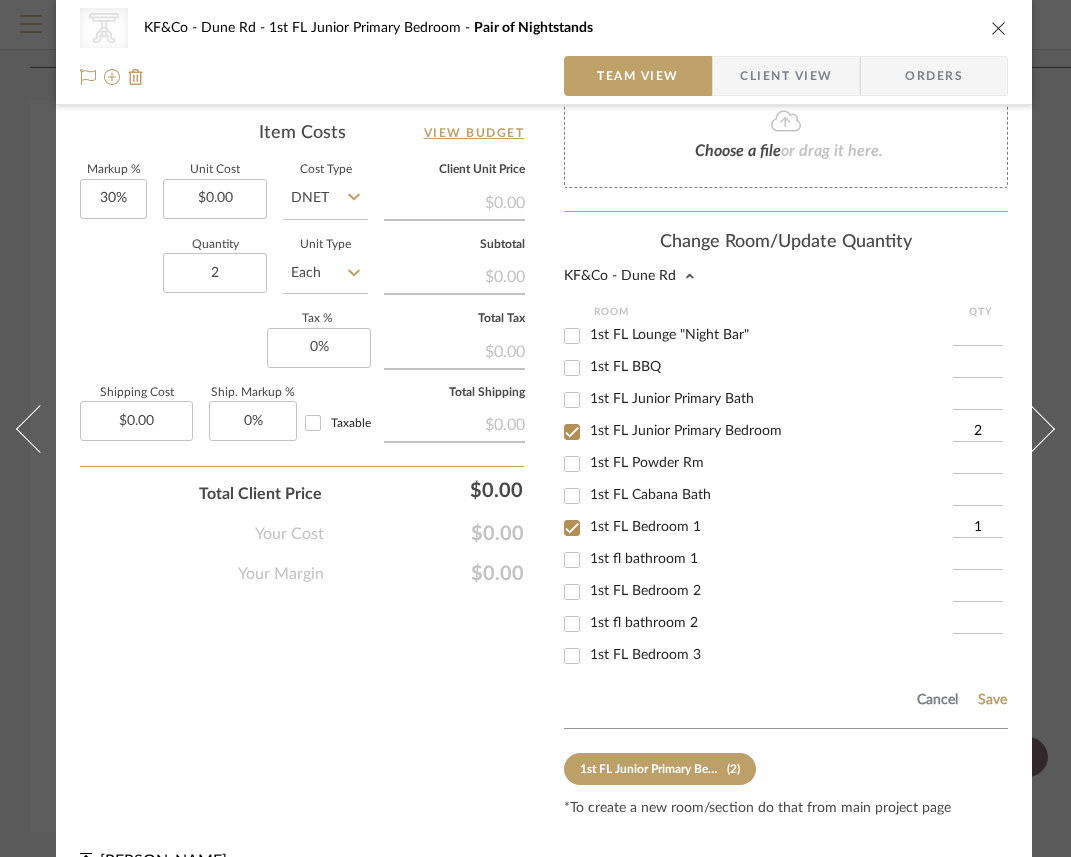 click on "1st FL Bedroom 2" at bounding box center (572, 592) 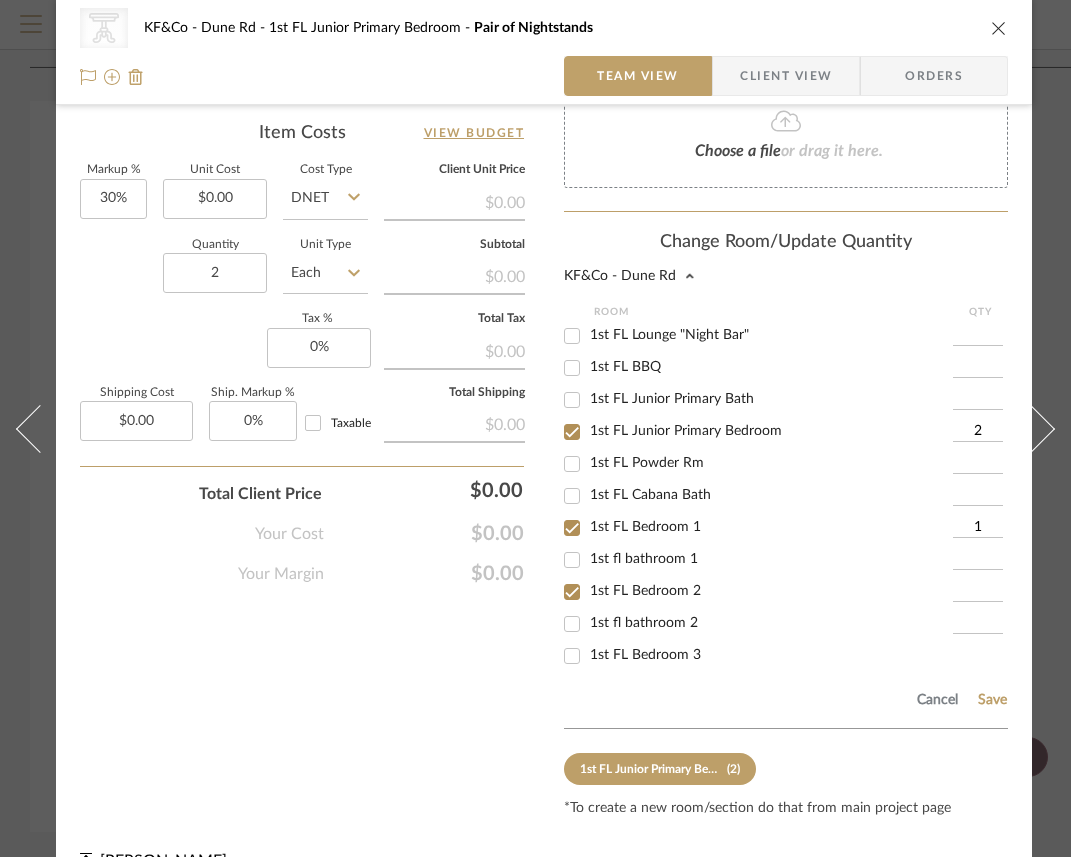 checkbox on "true" 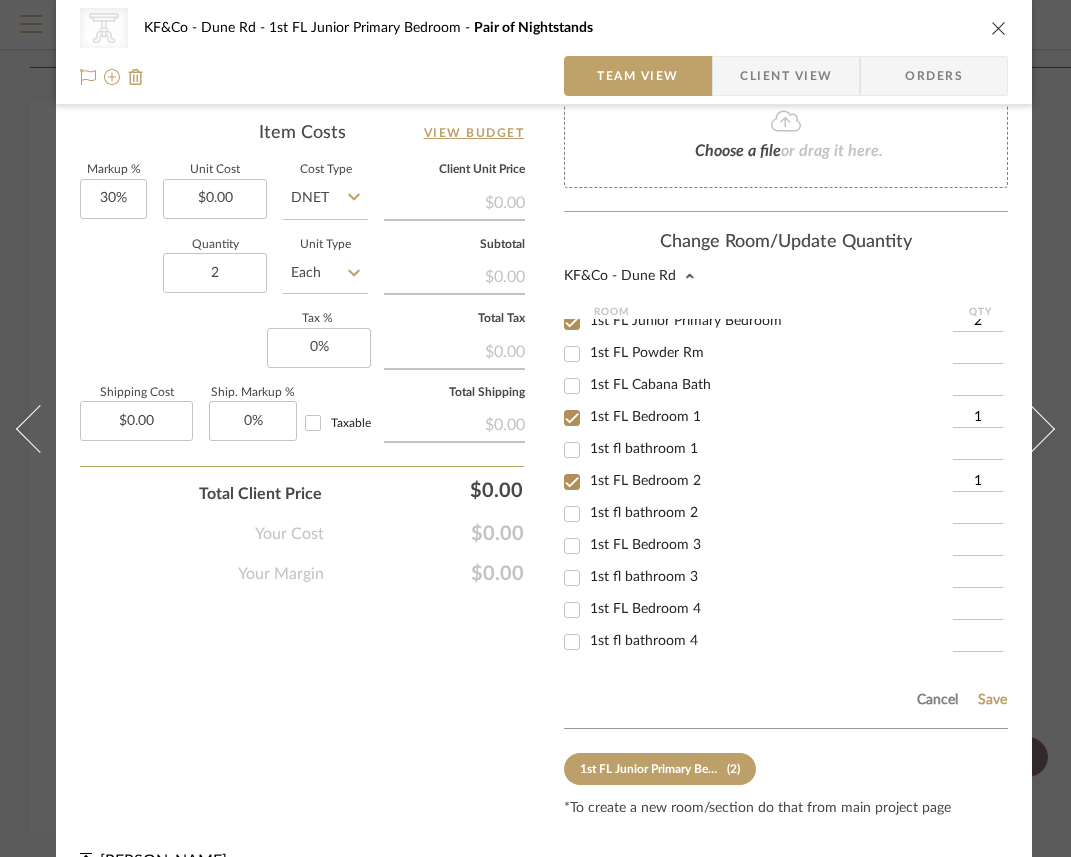 scroll, scrollTop: 377, scrollLeft: 0, axis: vertical 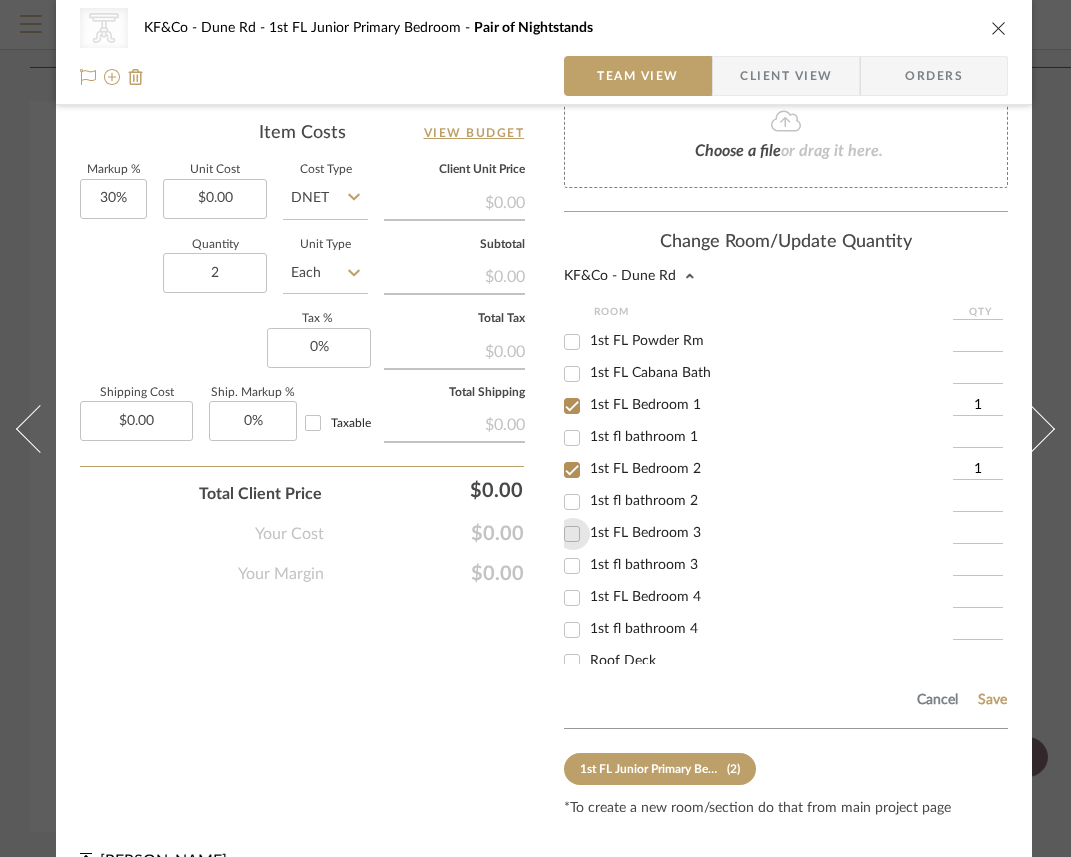 click on "1st FL Bedroom 3" at bounding box center [572, 534] 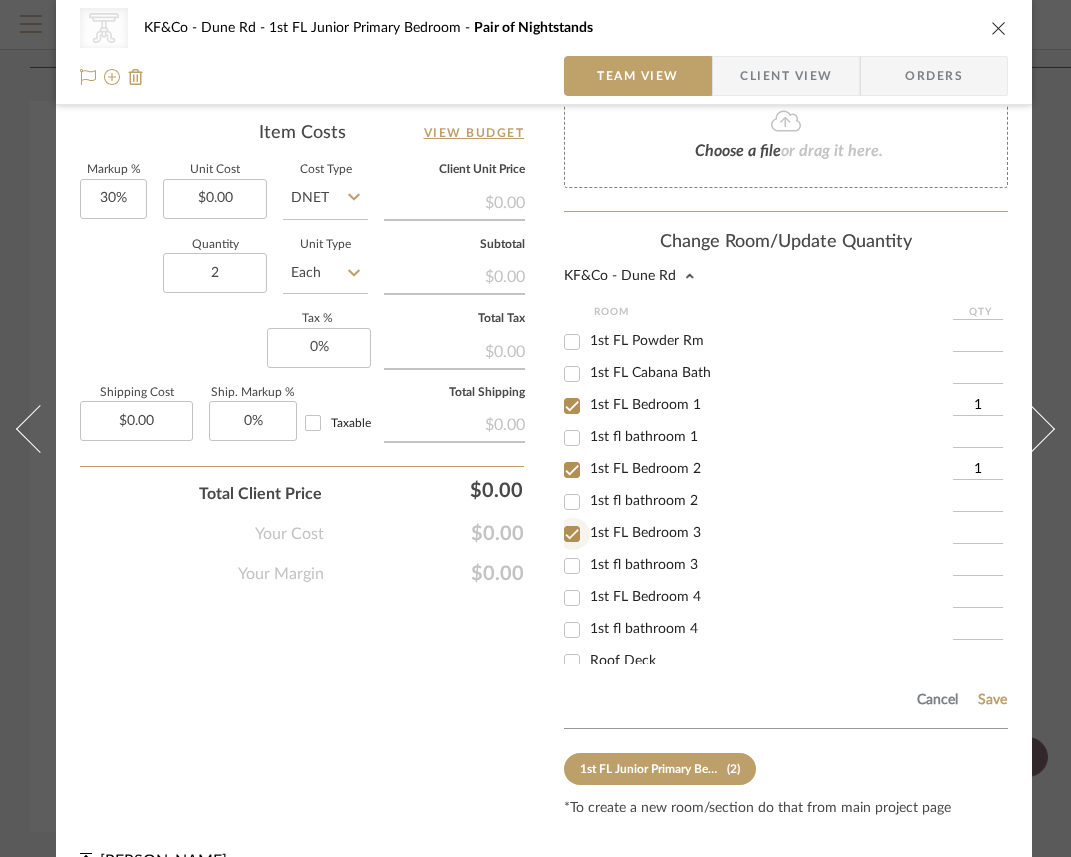 type on "1" 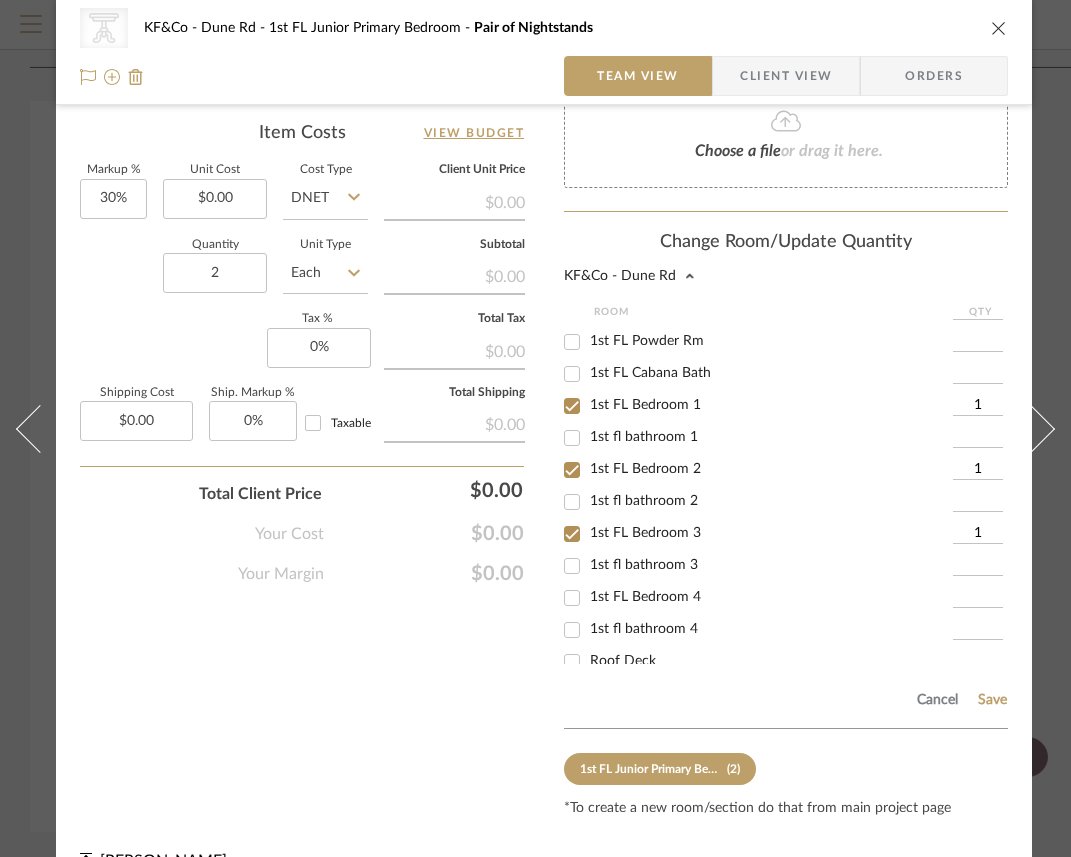click on "1st FL Bedroom 4" at bounding box center [572, 598] 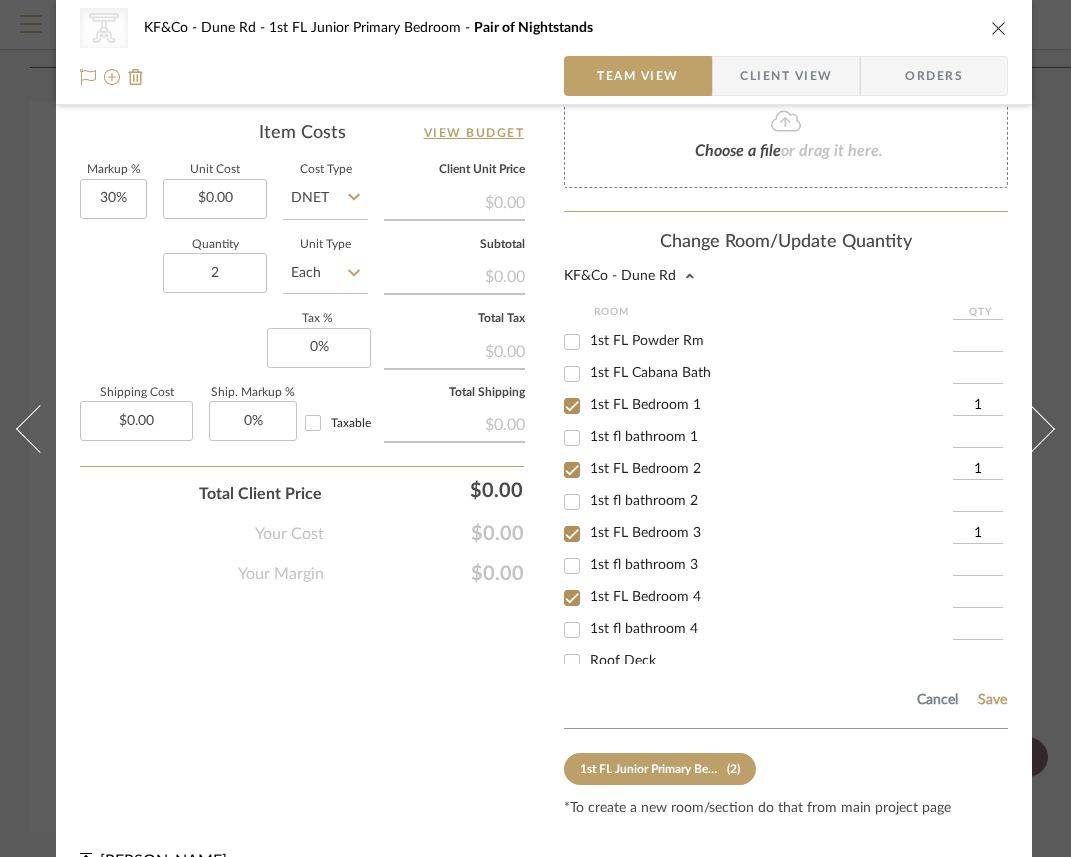 type on "1" 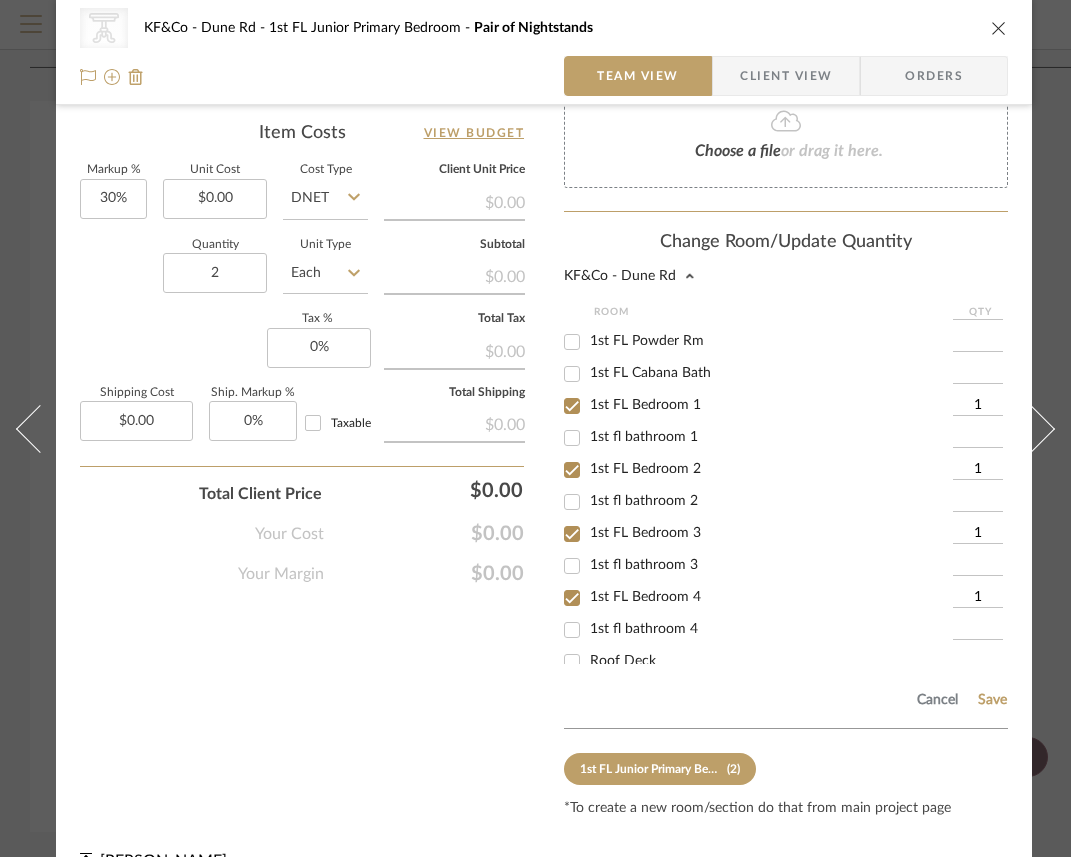 scroll, scrollTop: 417, scrollLeft: 0, axis: vertical 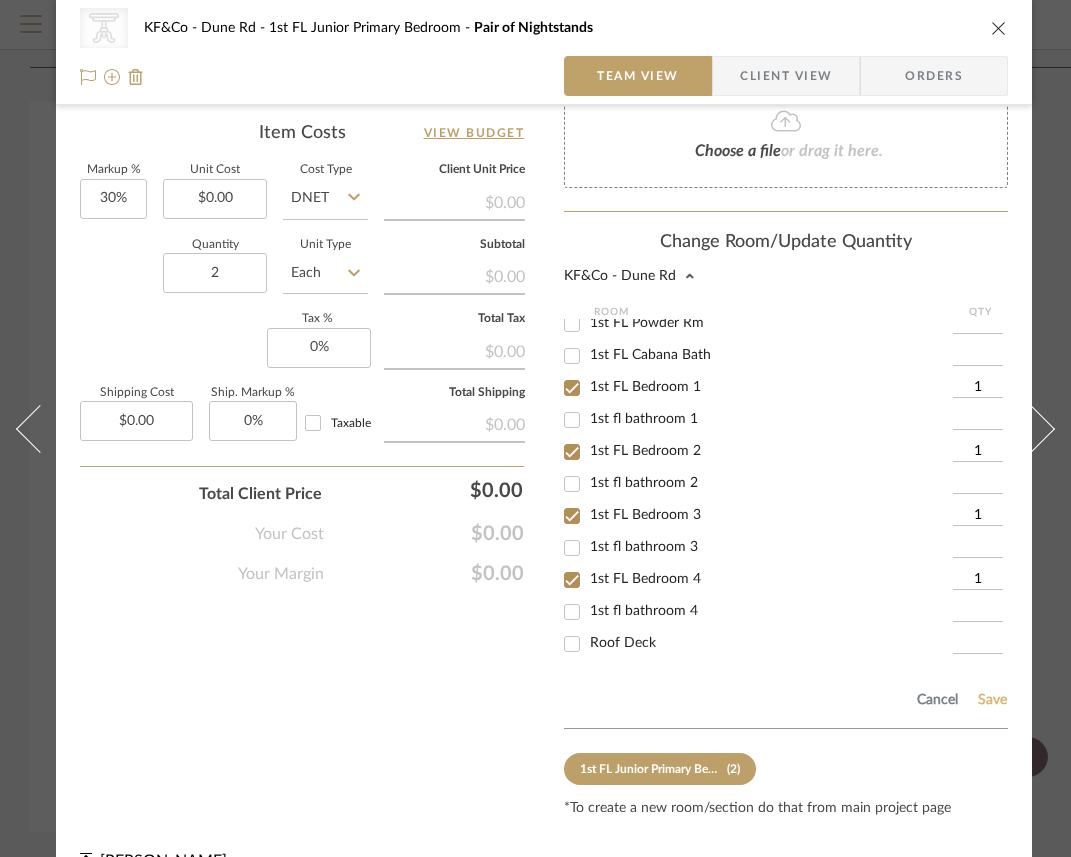 click on "Save" 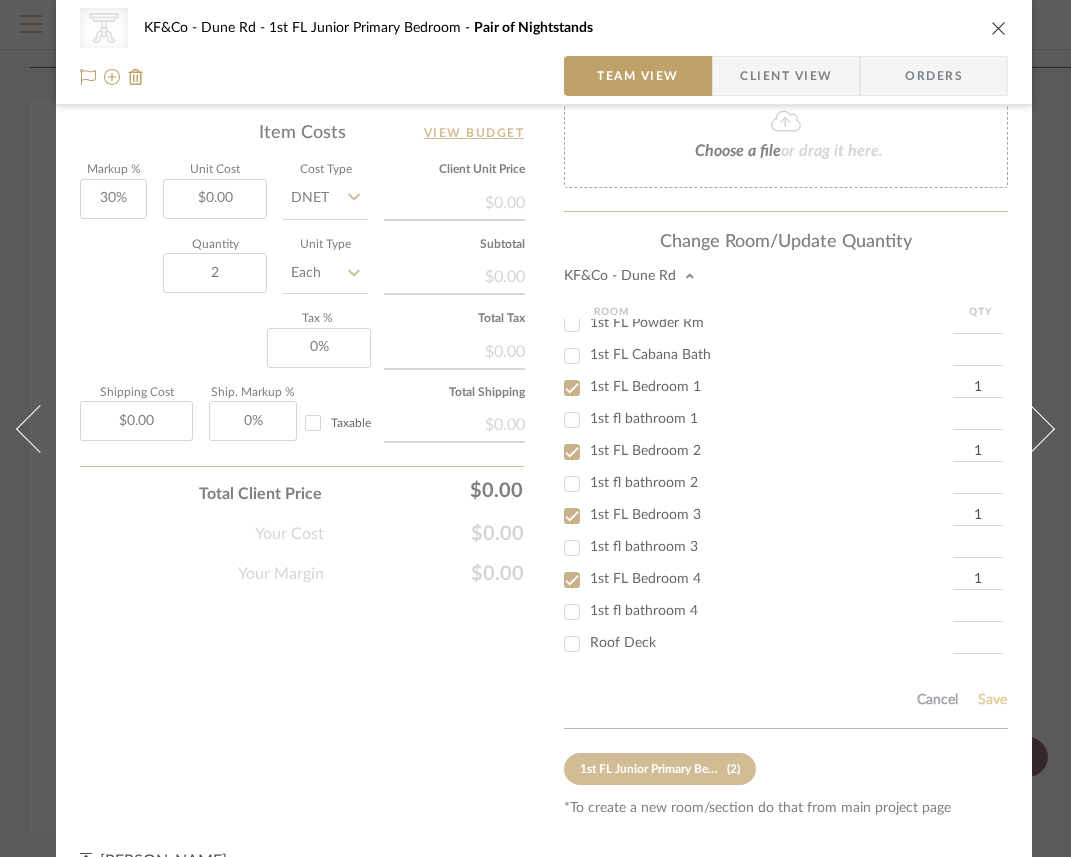type 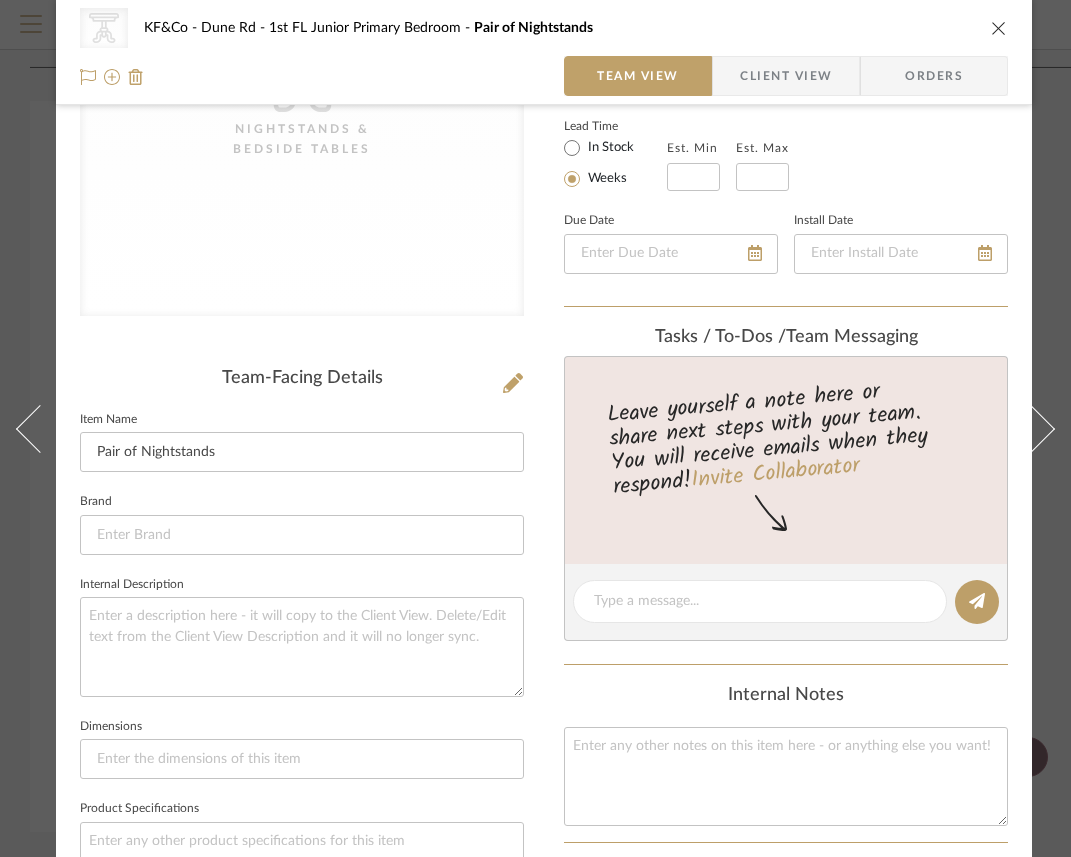 scroll, scrollTop: 0, scrollLeft: 0, axis: both 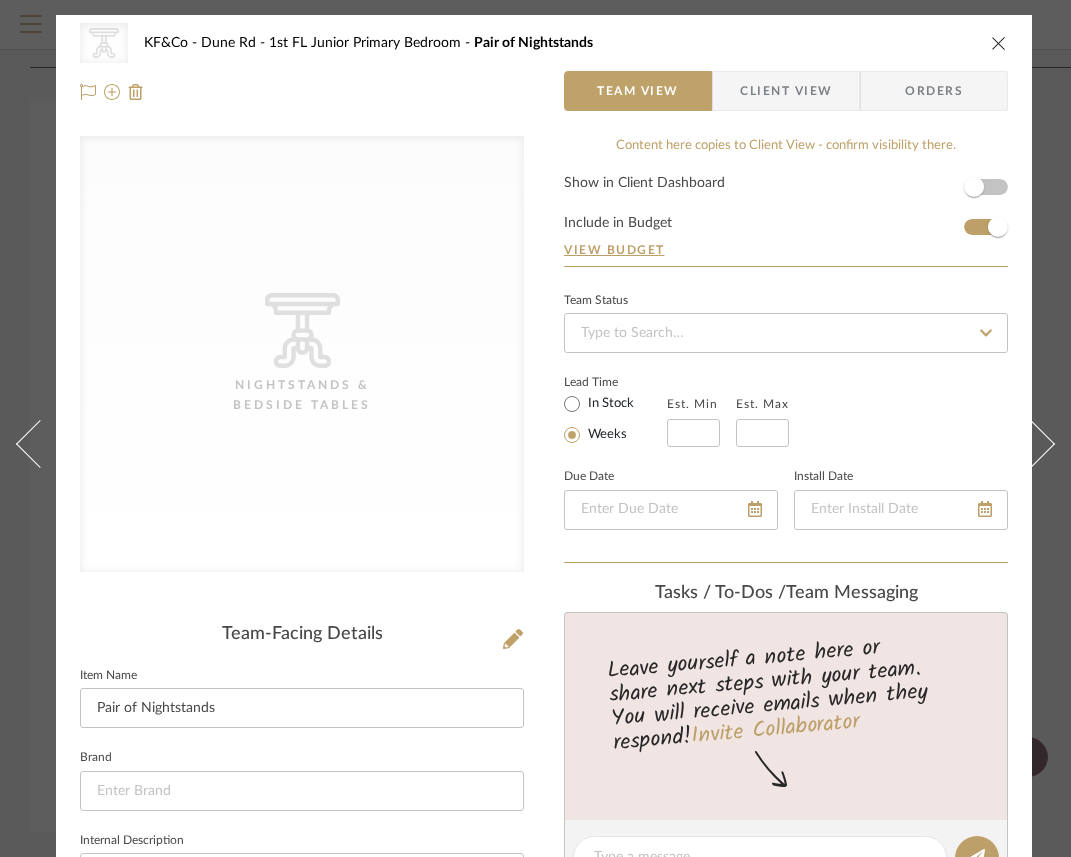 click at bounding box center [999, 43] 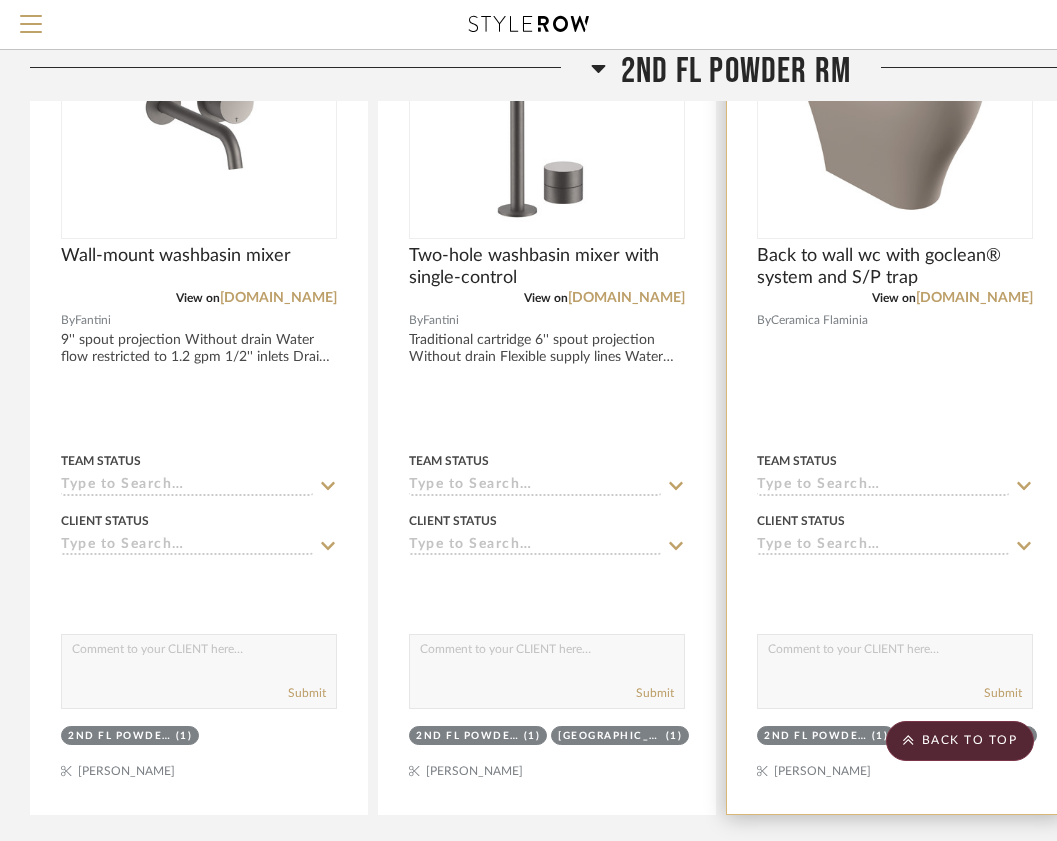 scroll, scrollTop: 1928, scrollLeft: 0, axis: vertical 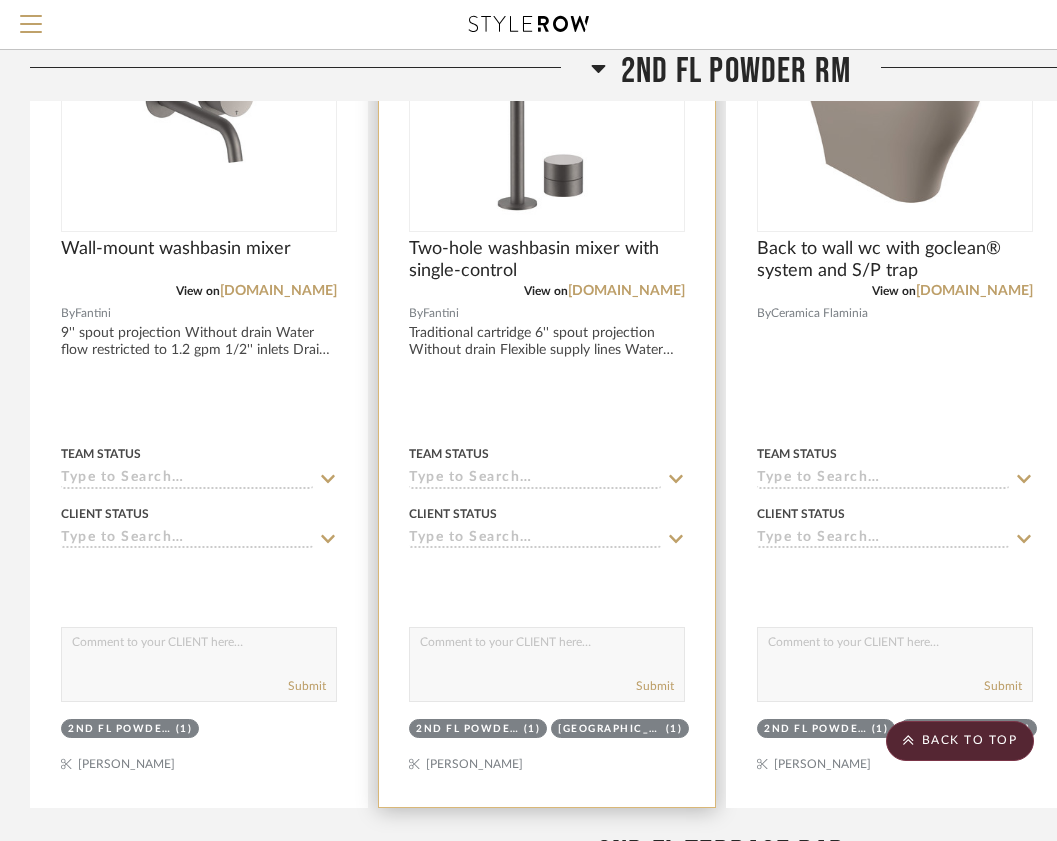 click at bounding box center [547, 369] 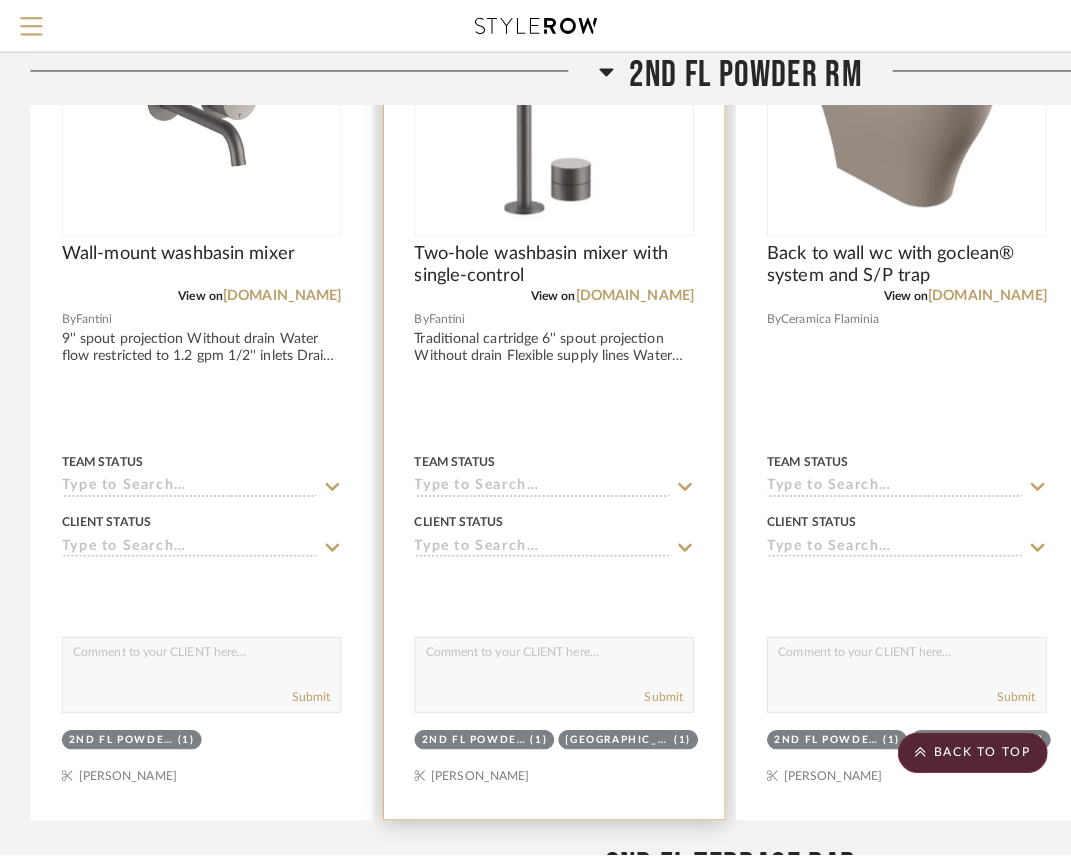 scroll, scrollTop: 0, scrollLeft: 0, axis: both 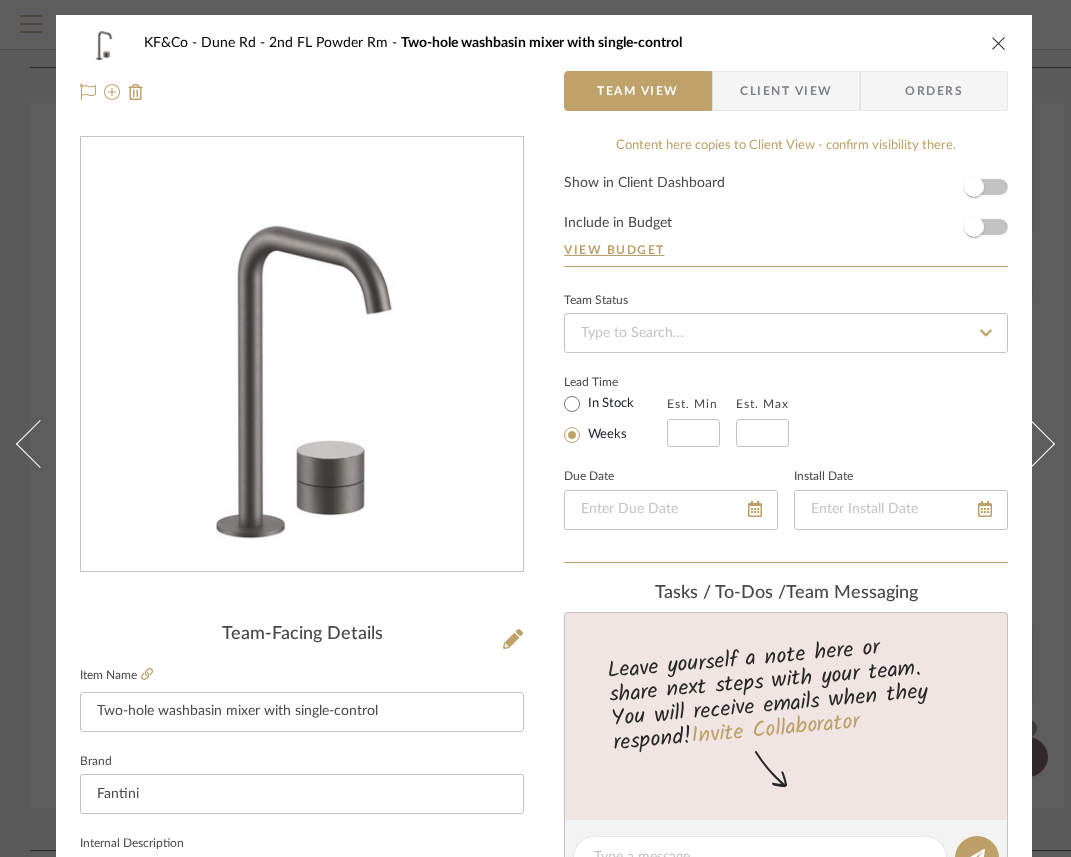 click at bounding box center (999, 43) 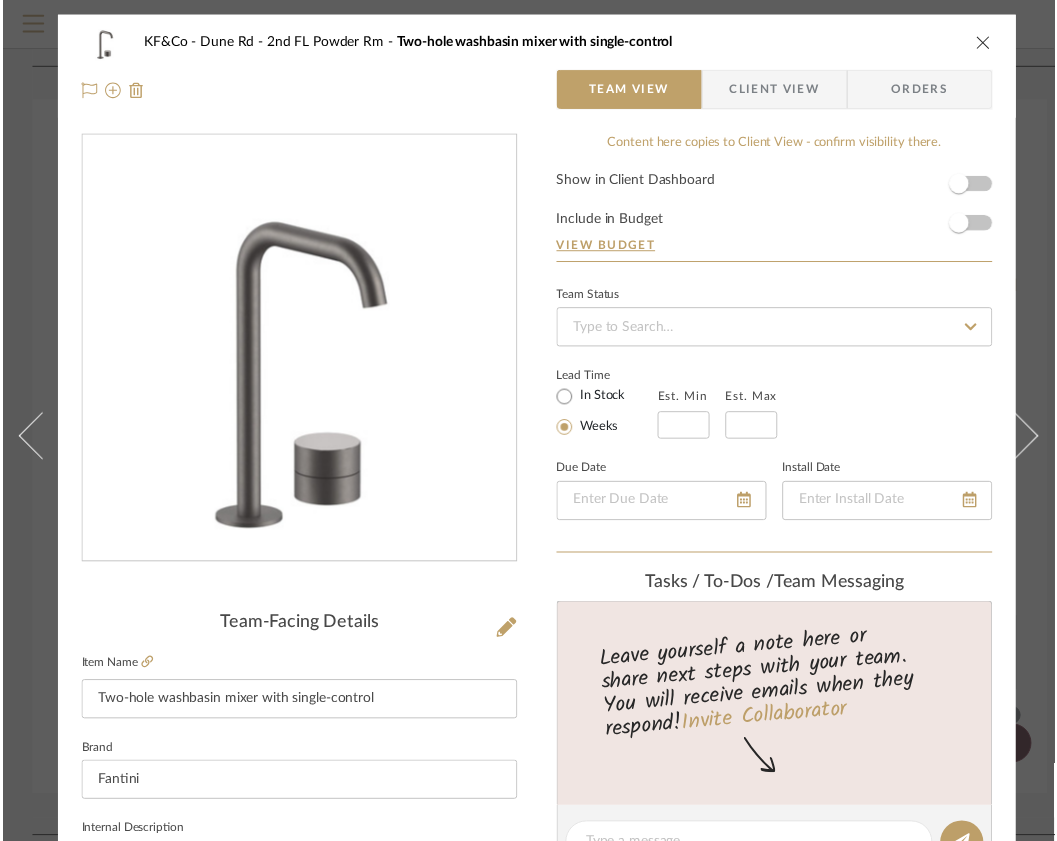 scroll, scrollTop: 1928, scrollLeft: 0, axis: vertical 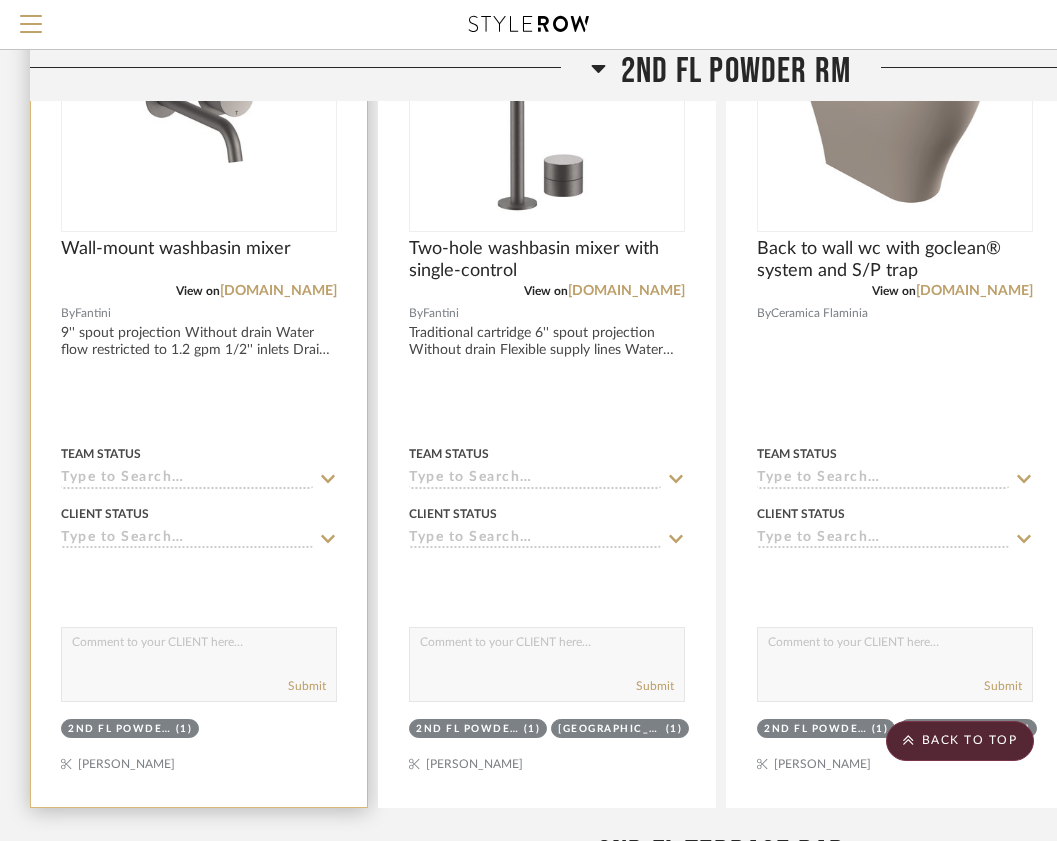 click at bounding box center [199, 369] 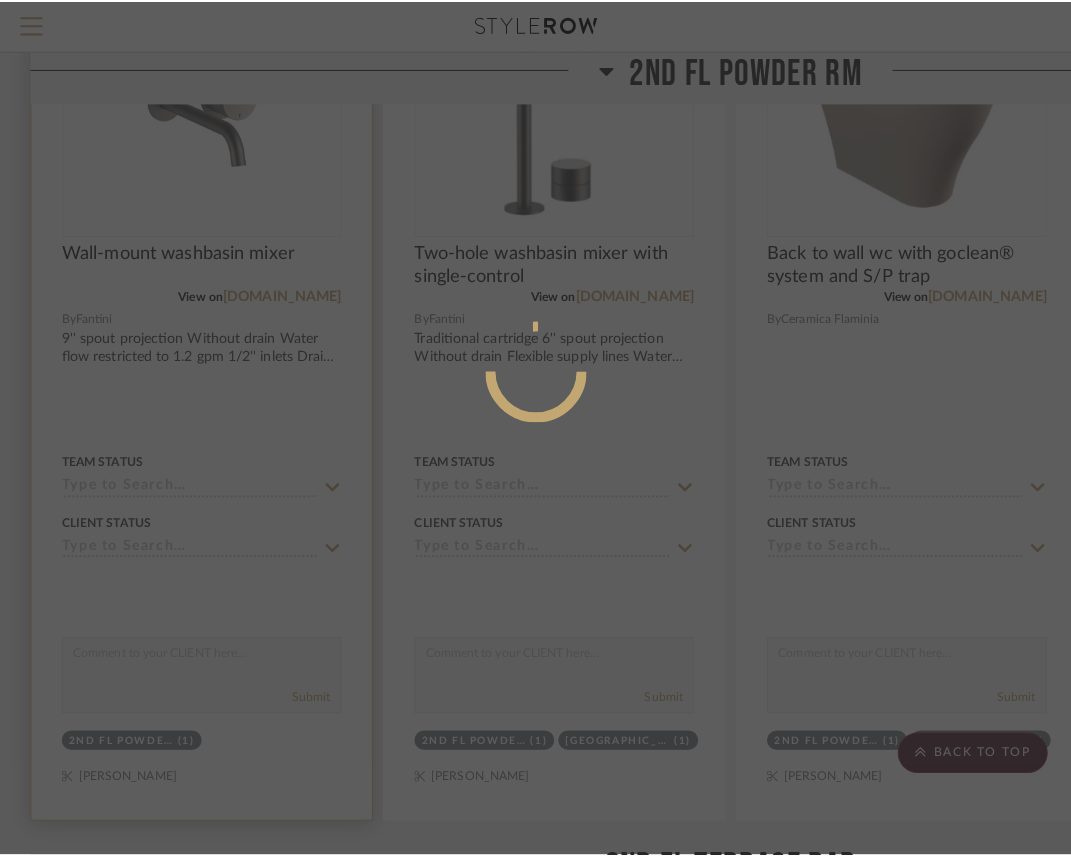 scroll, scrollTop: 0, scrollLeft: 0, axis: both 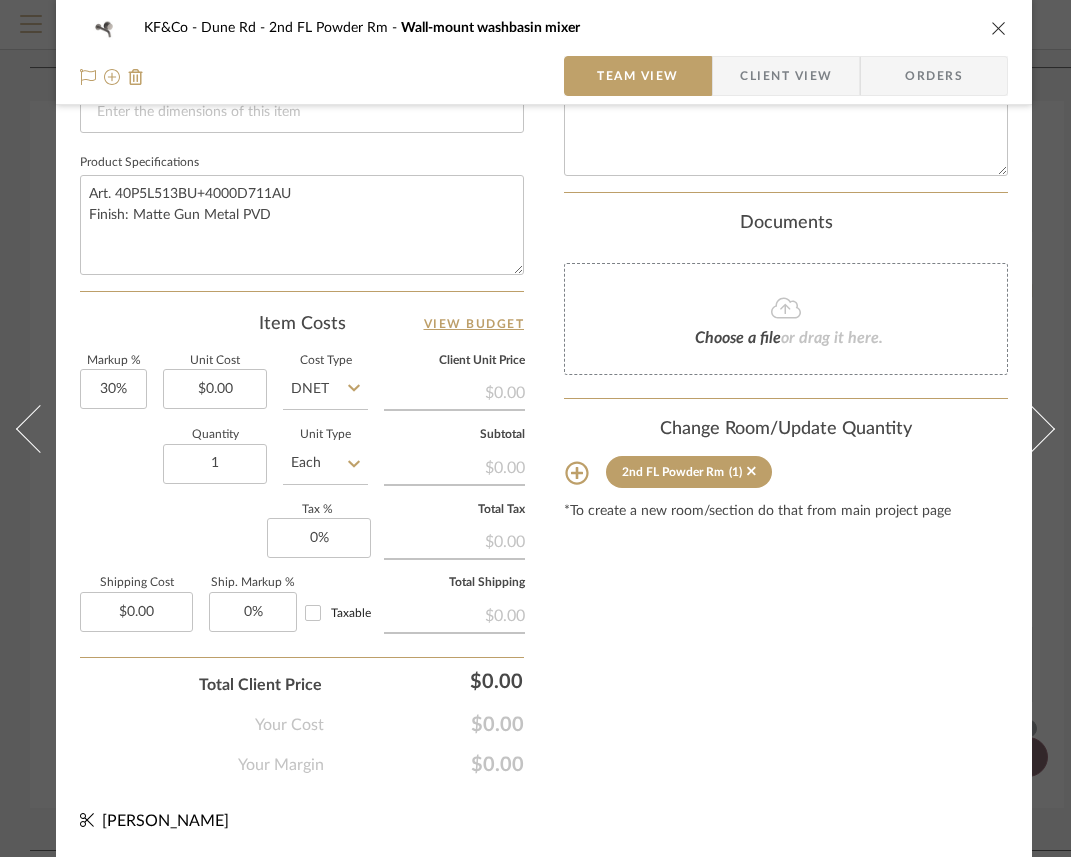 click 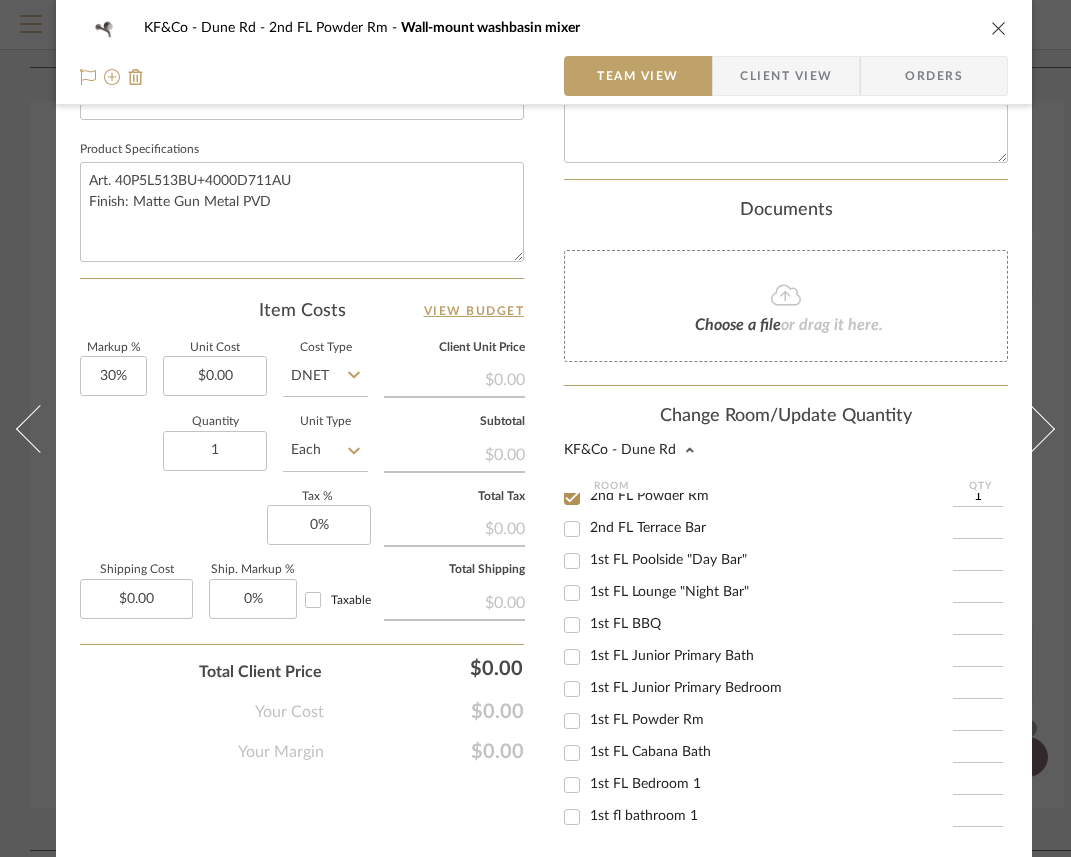 scroll, scrollTop: 206, scrollLeft: 0, axis: vertical 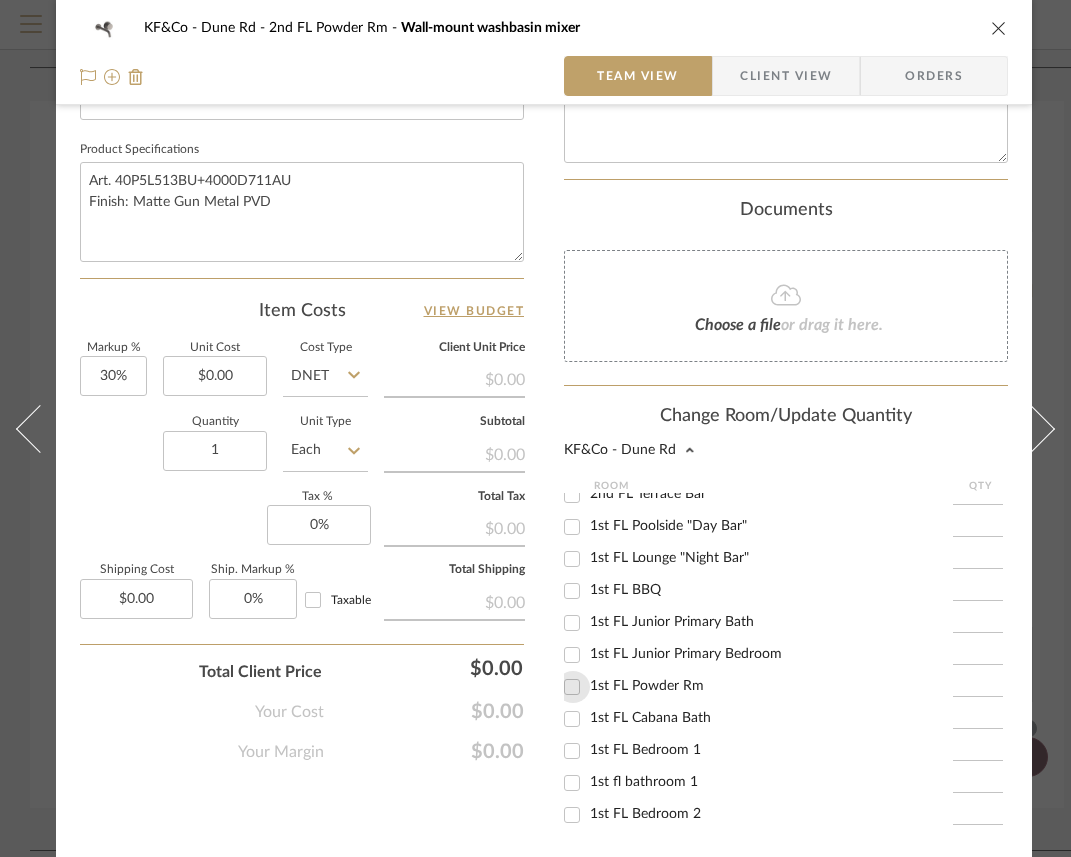click on "1st FL Powder Rm" at bounding box center [572, 687] 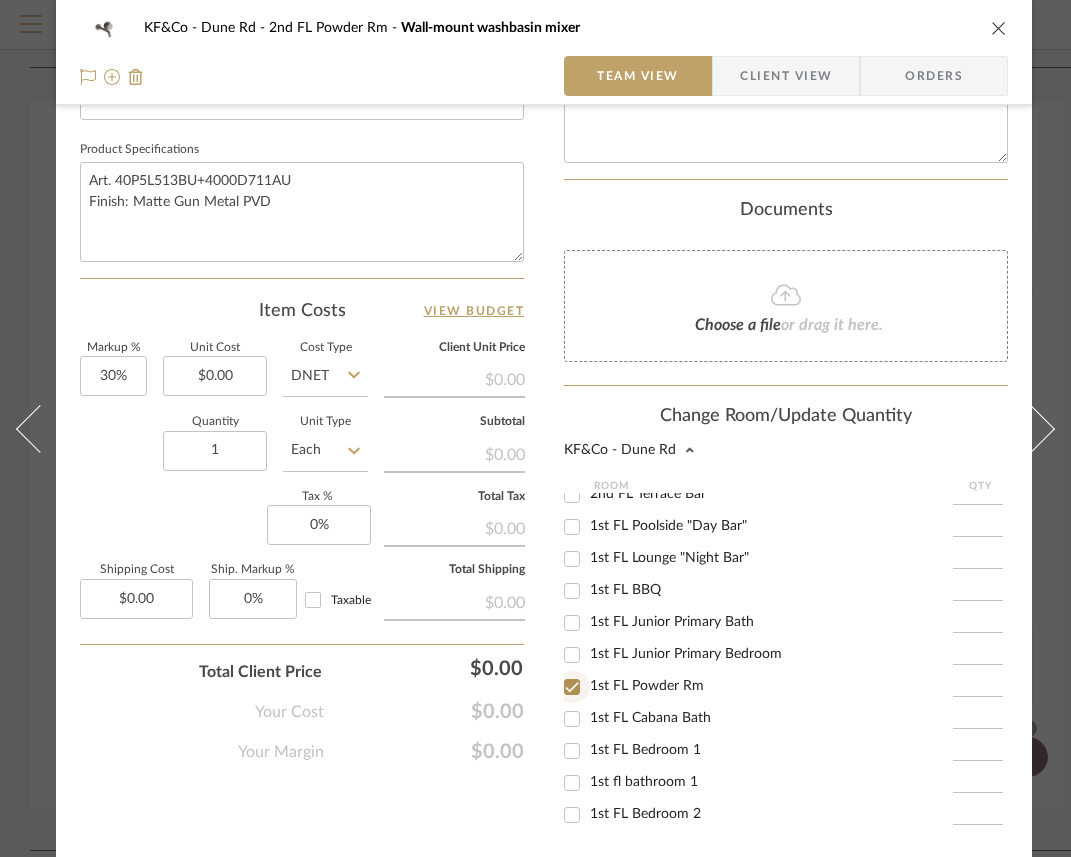 checkbox on "true" 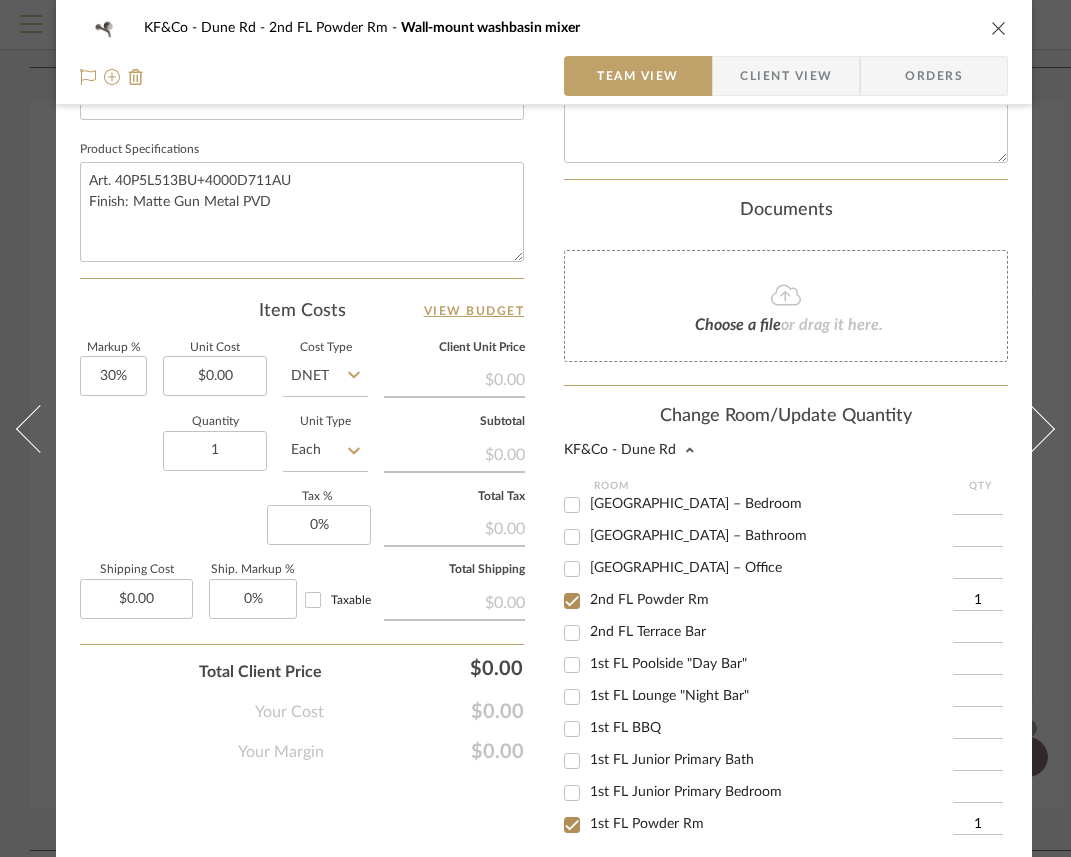 scroll, scrollTop: 42, scrollLeft: 0, axis: vertical 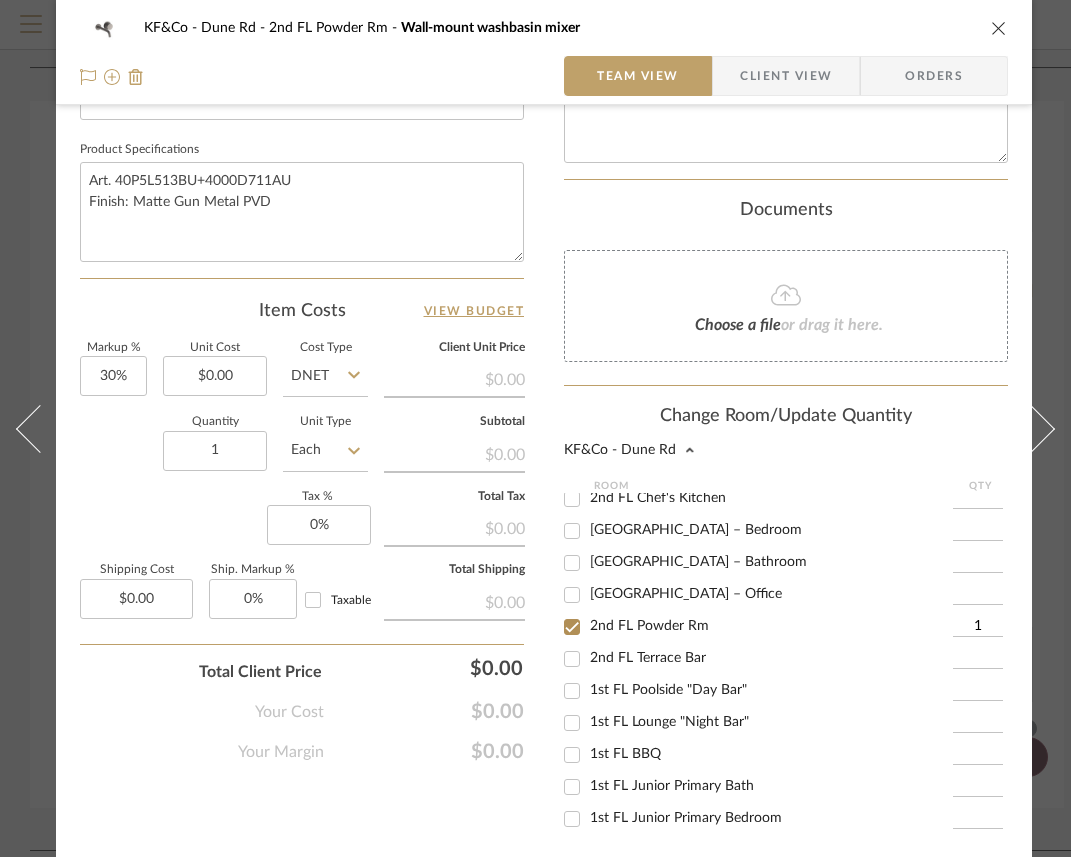 click on "2nd FL Powder Rm" at bounding box center (572, 627) 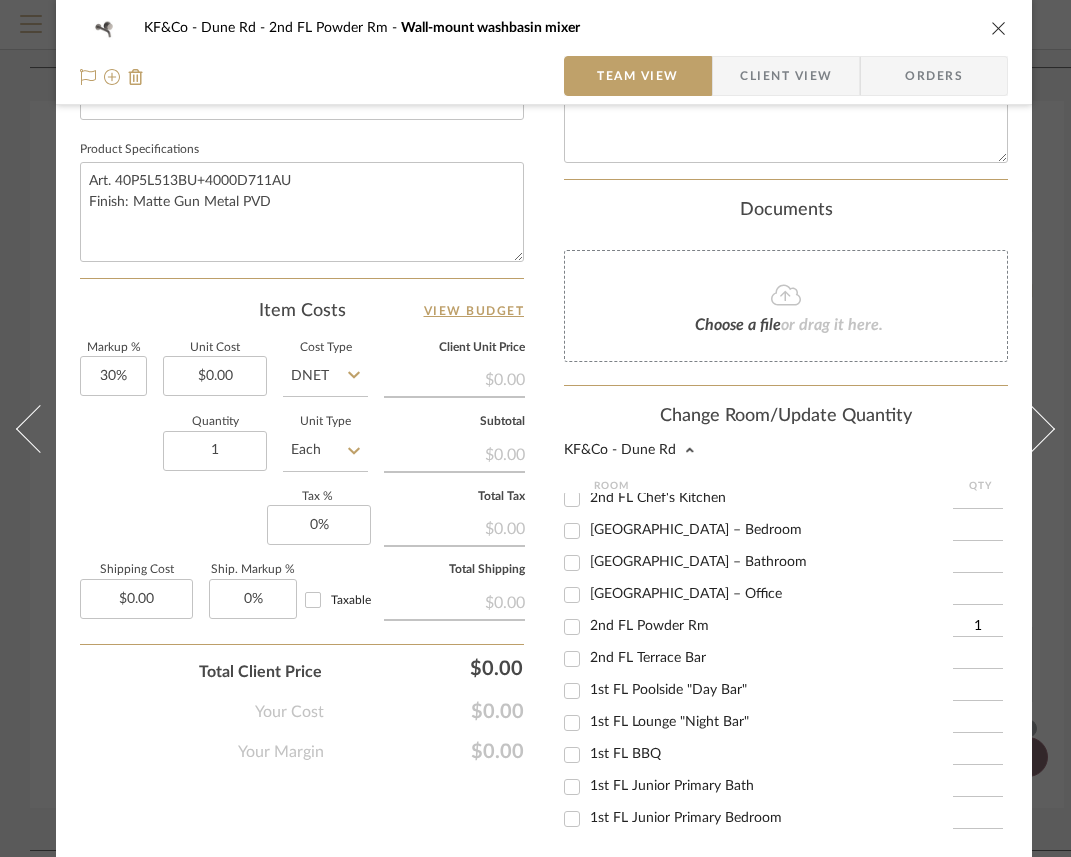 checkbox on "false" 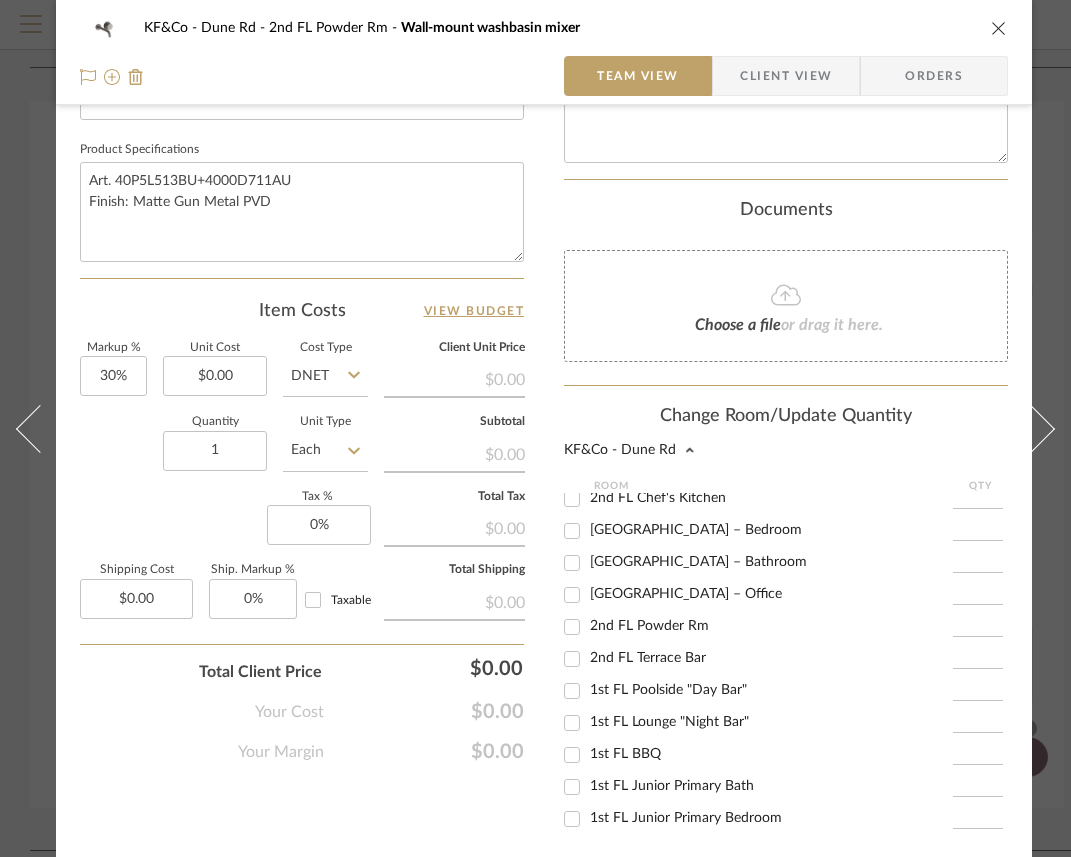scroll, scrollTop: 1148, scrollLeft: 0, axis: vertical 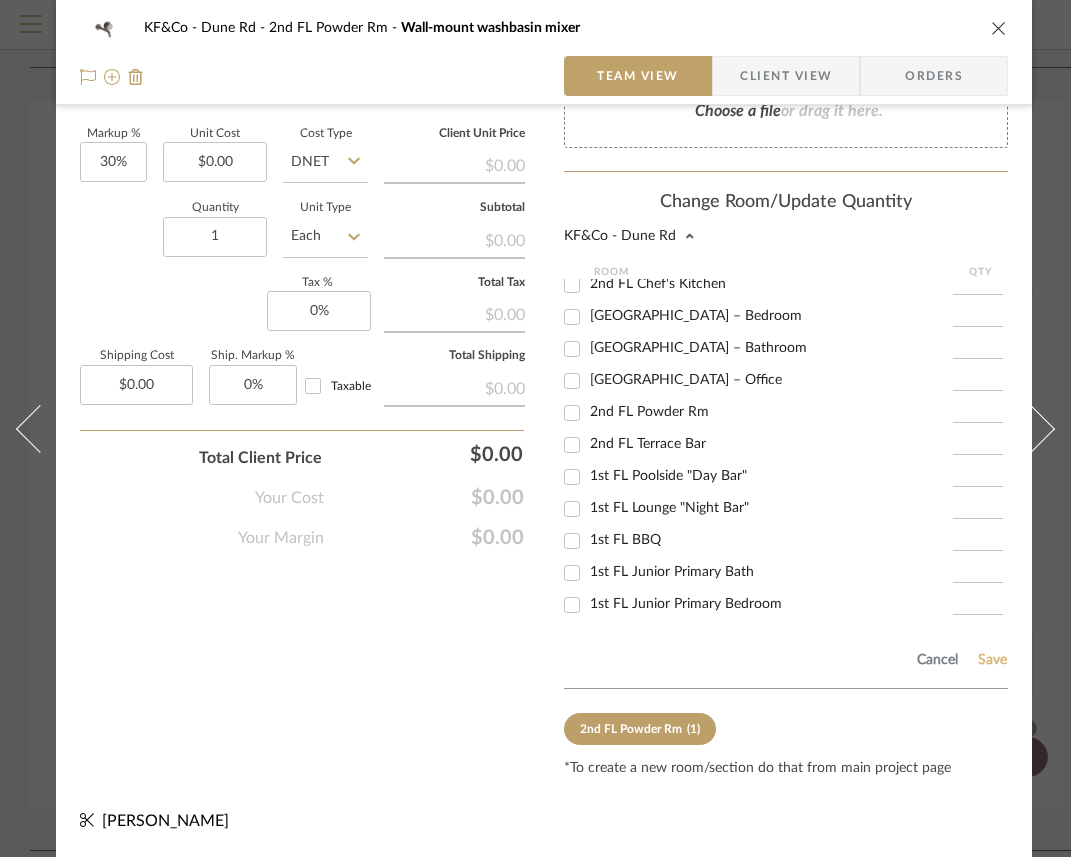 click on "Save" 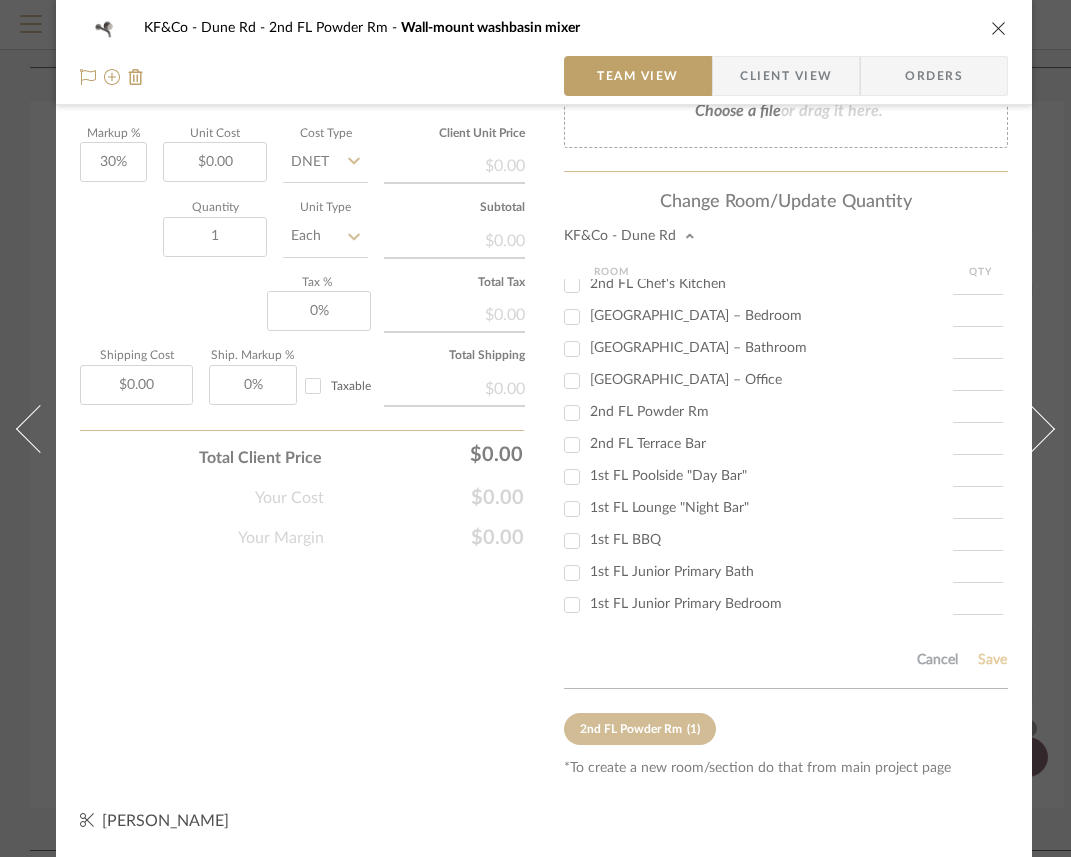 type 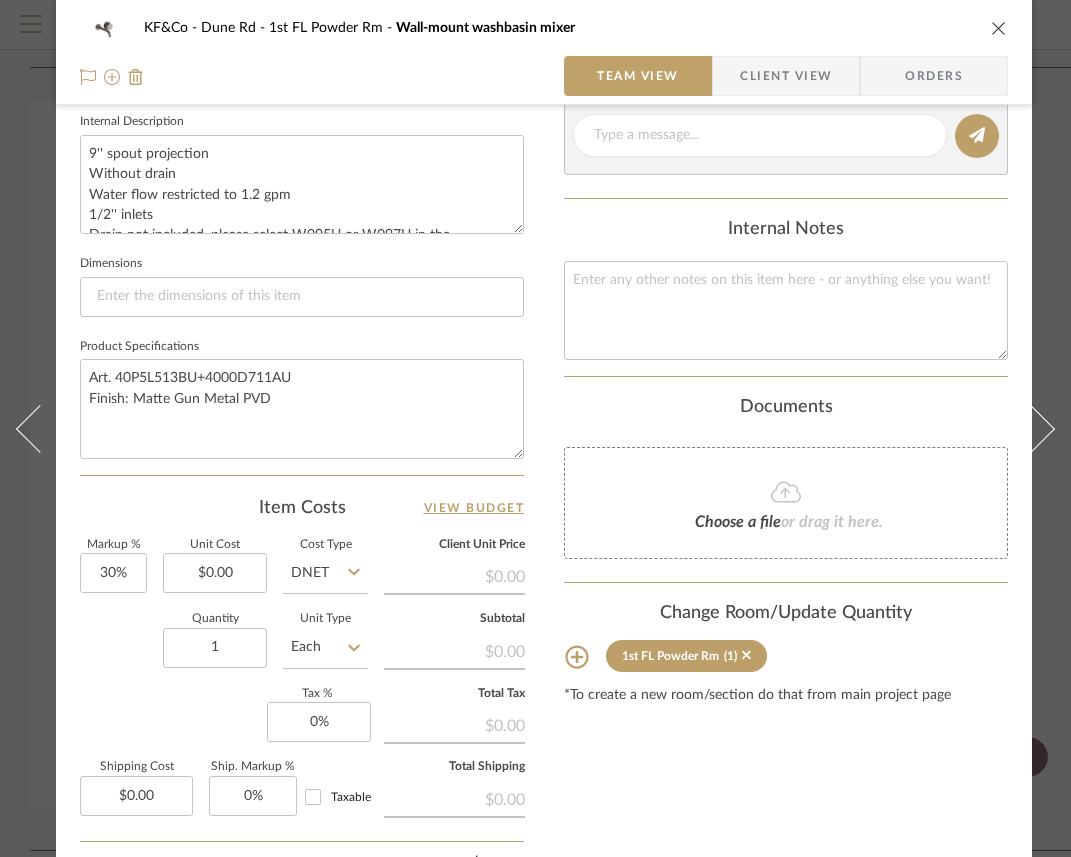 scroll, scrollTop: 0, scrollLeft: 0, axis: both 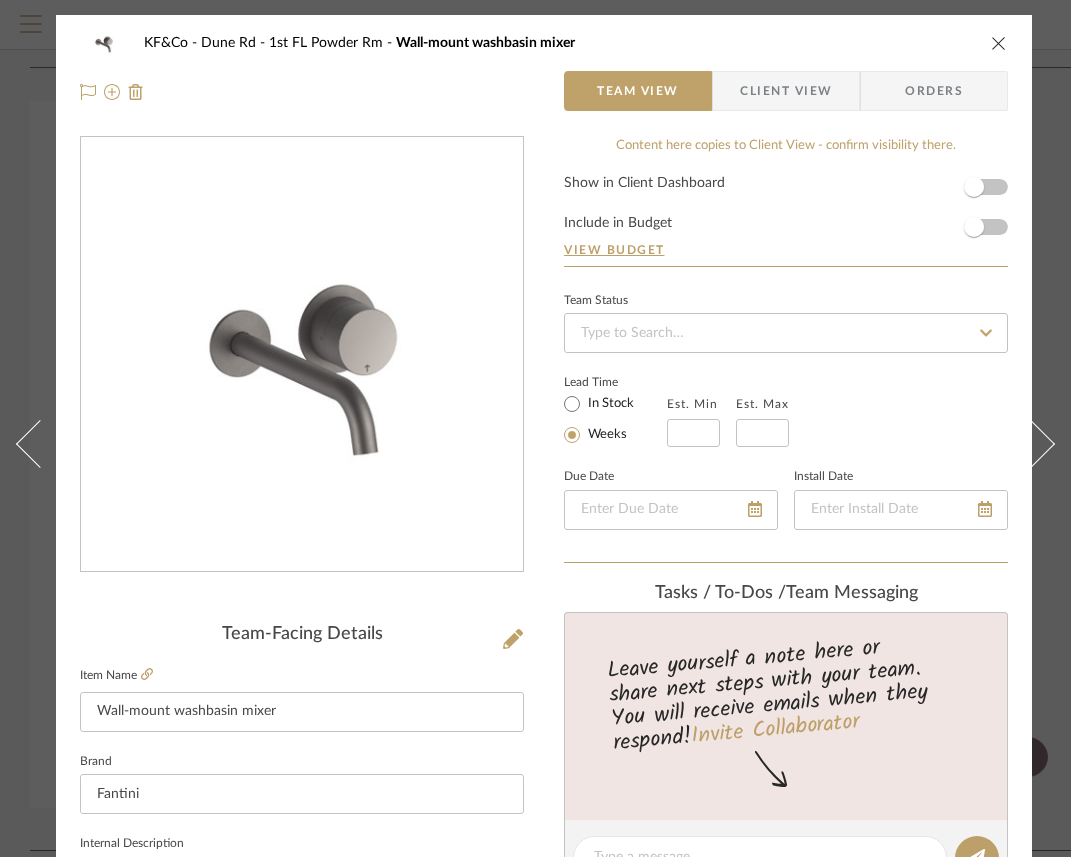 click at bounding box center [999, 43] 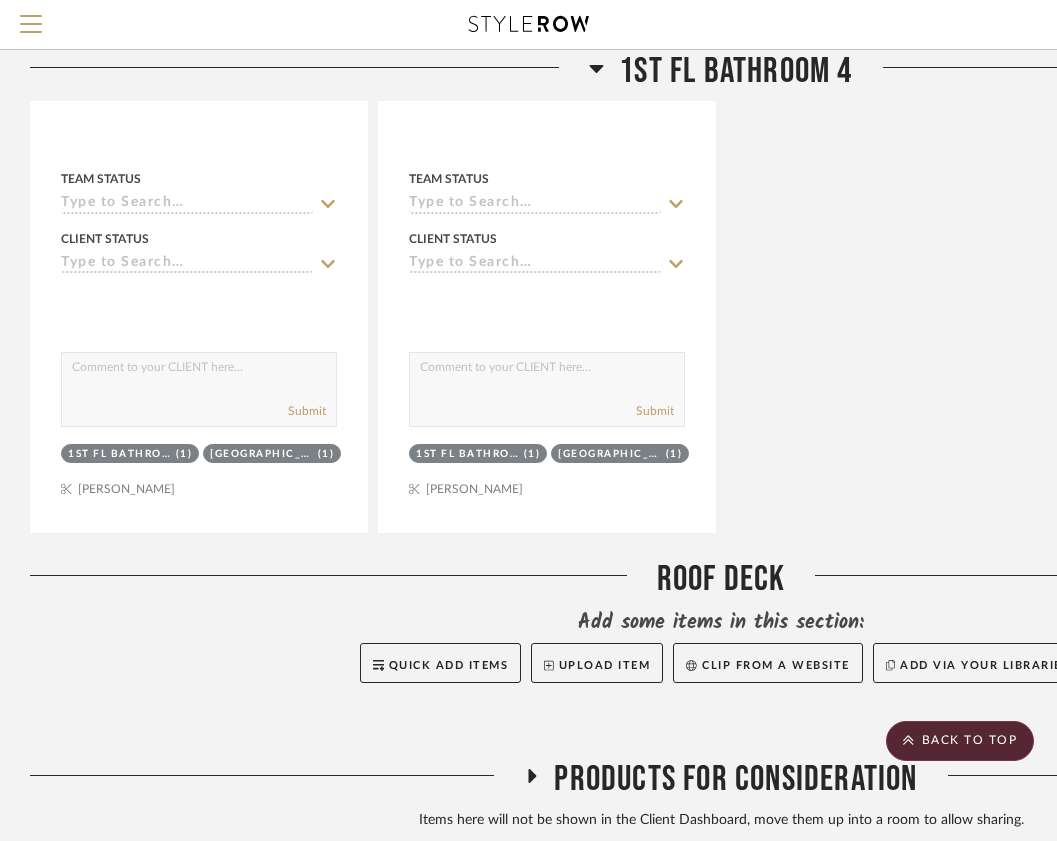 scroll, scrollTop: 14883, scrollLeft: 0, axis: vertical 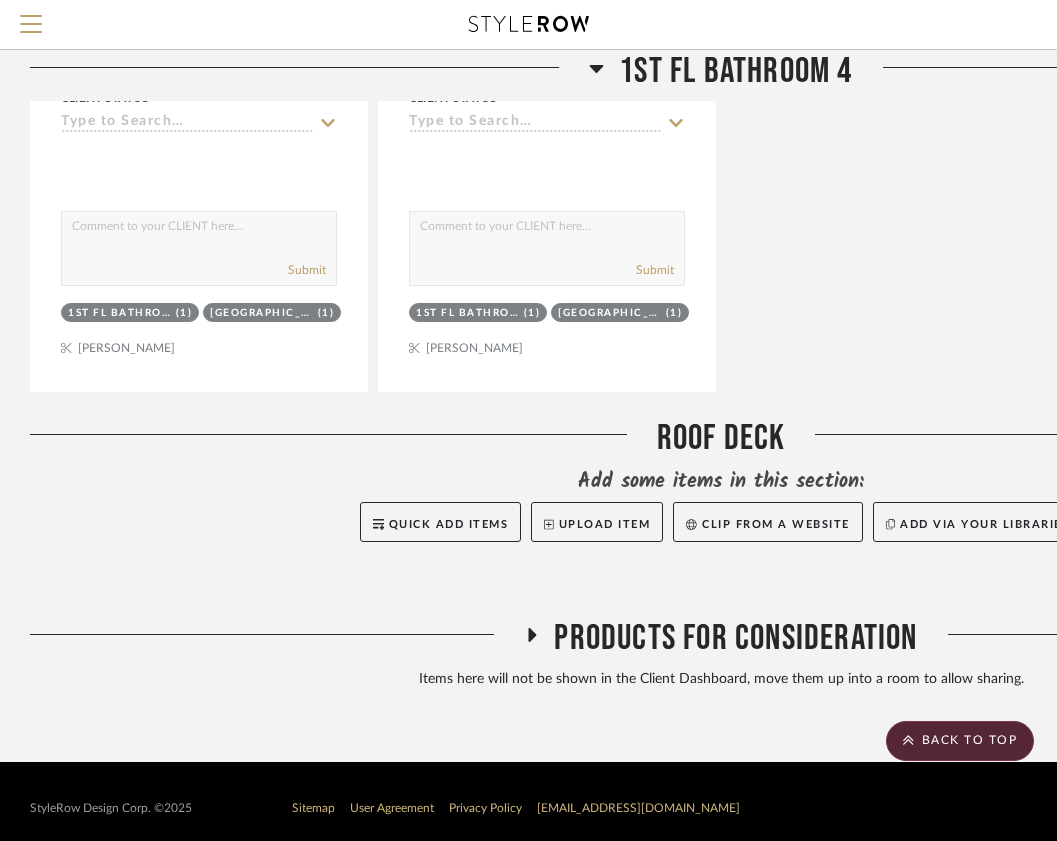 click on "Products For Consideration" 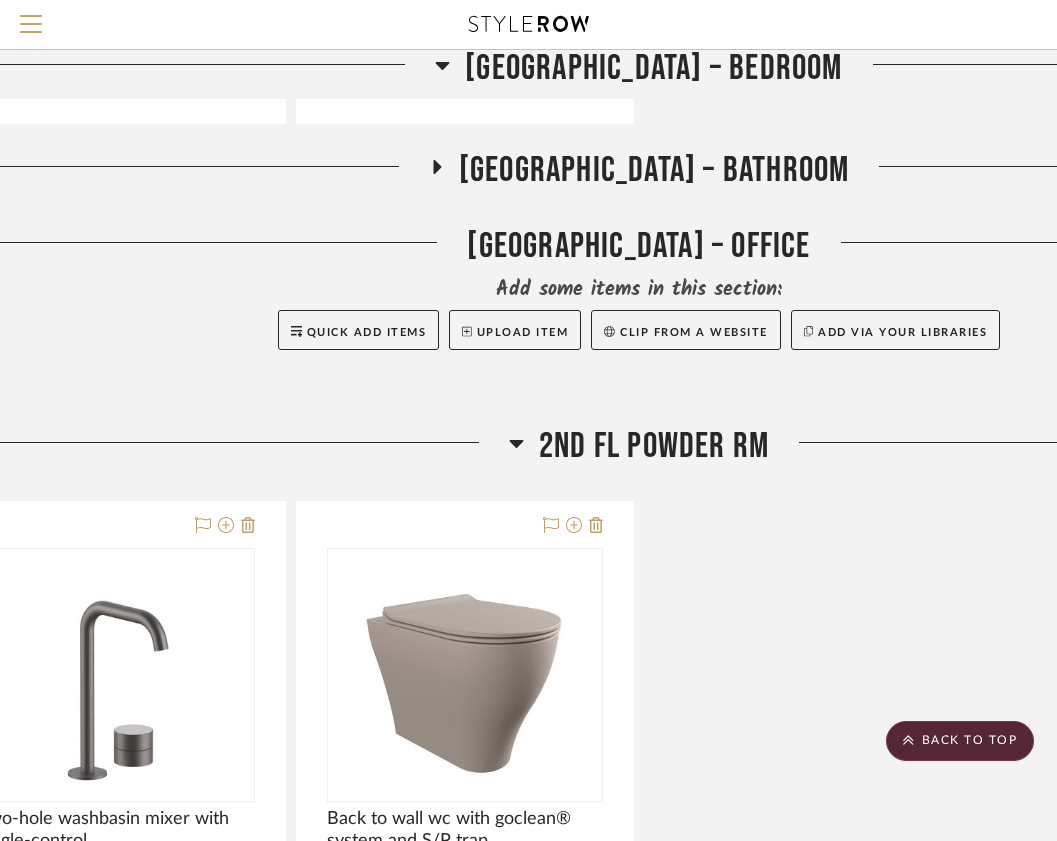 scroll, scrollTop: 1353, scrollLeft: 82, axis: both 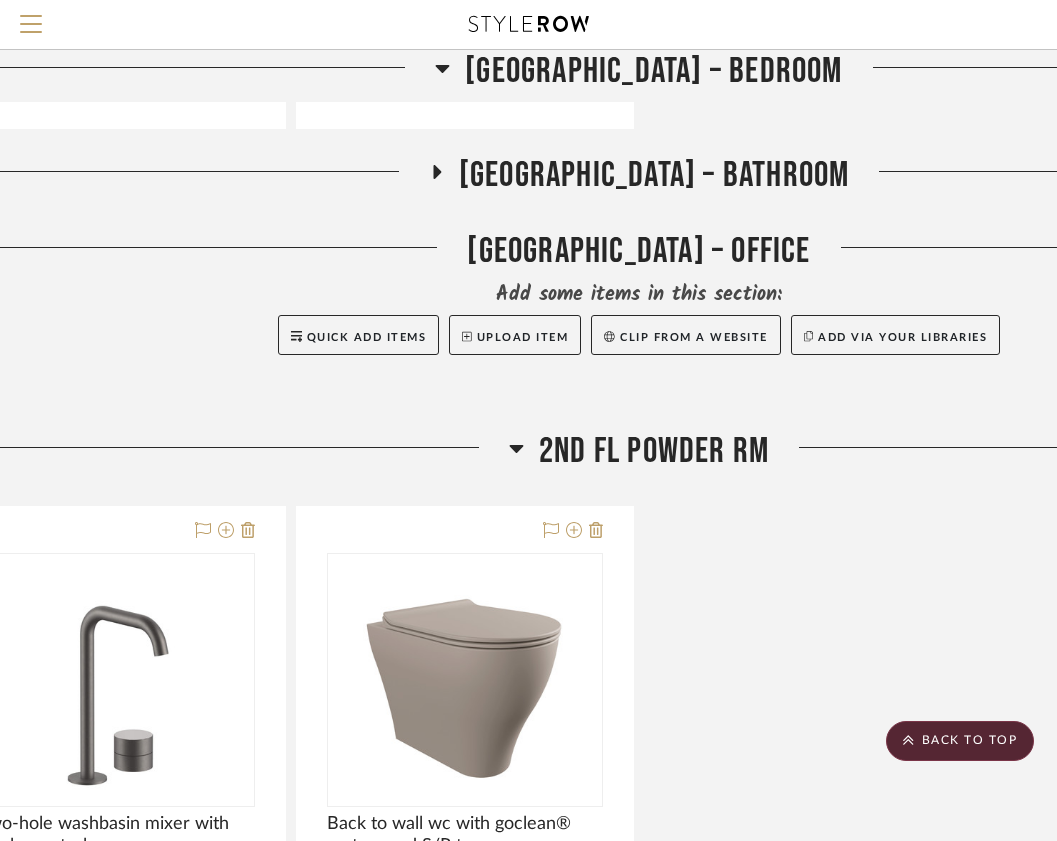click on "[GEOGRAPHIC_DATA] – Bathroom" 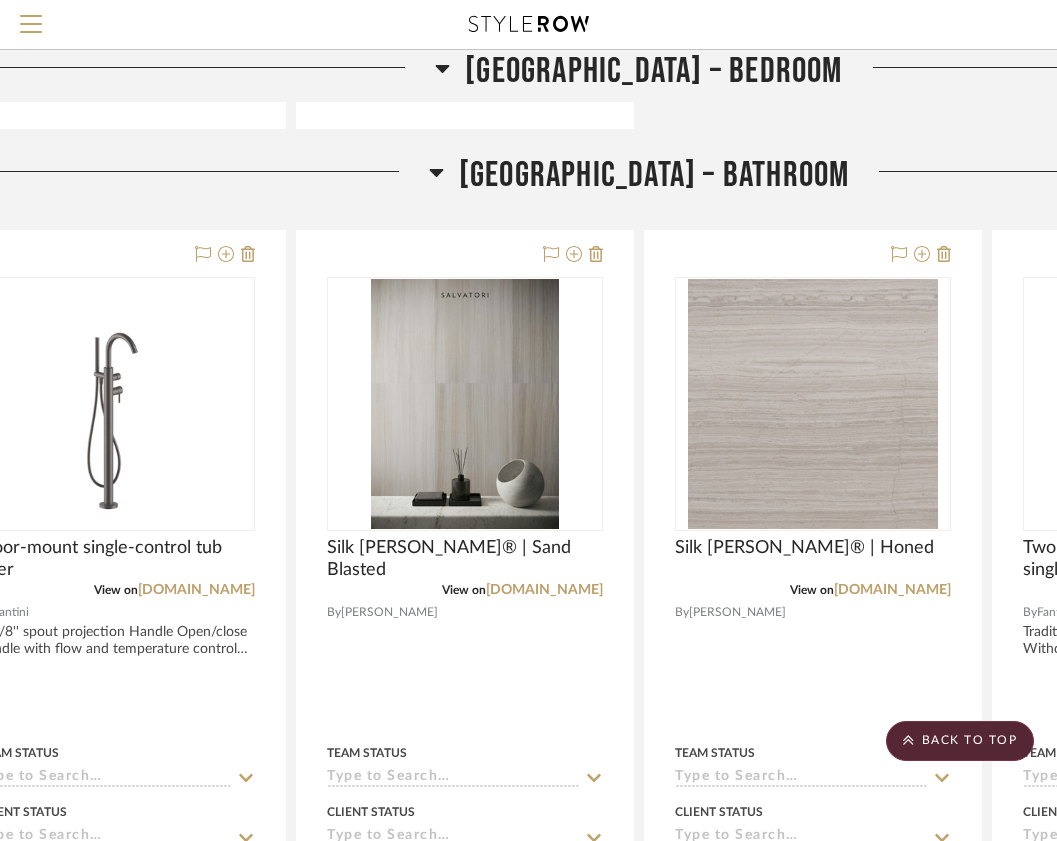 click on "[GEOGRAPHIC_DATA] – Bathroom" 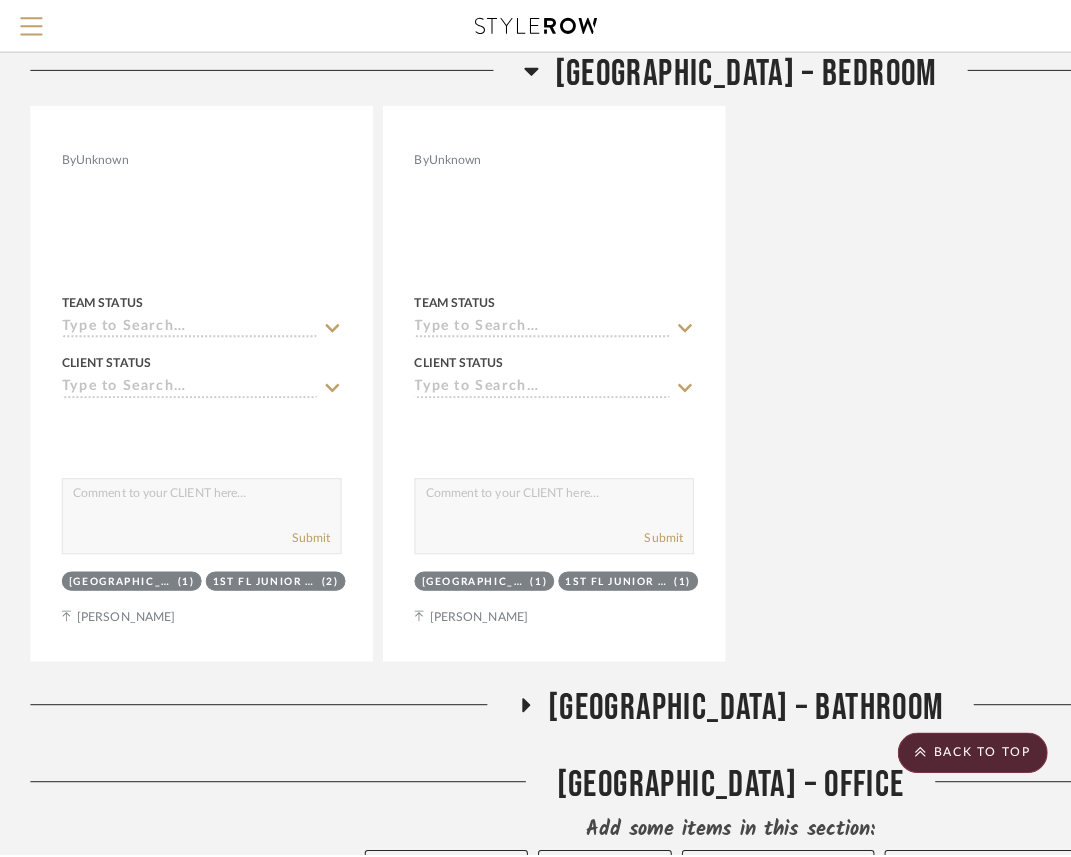 scroll, scrollTop: 0, scrollLeft: 0, axis: both 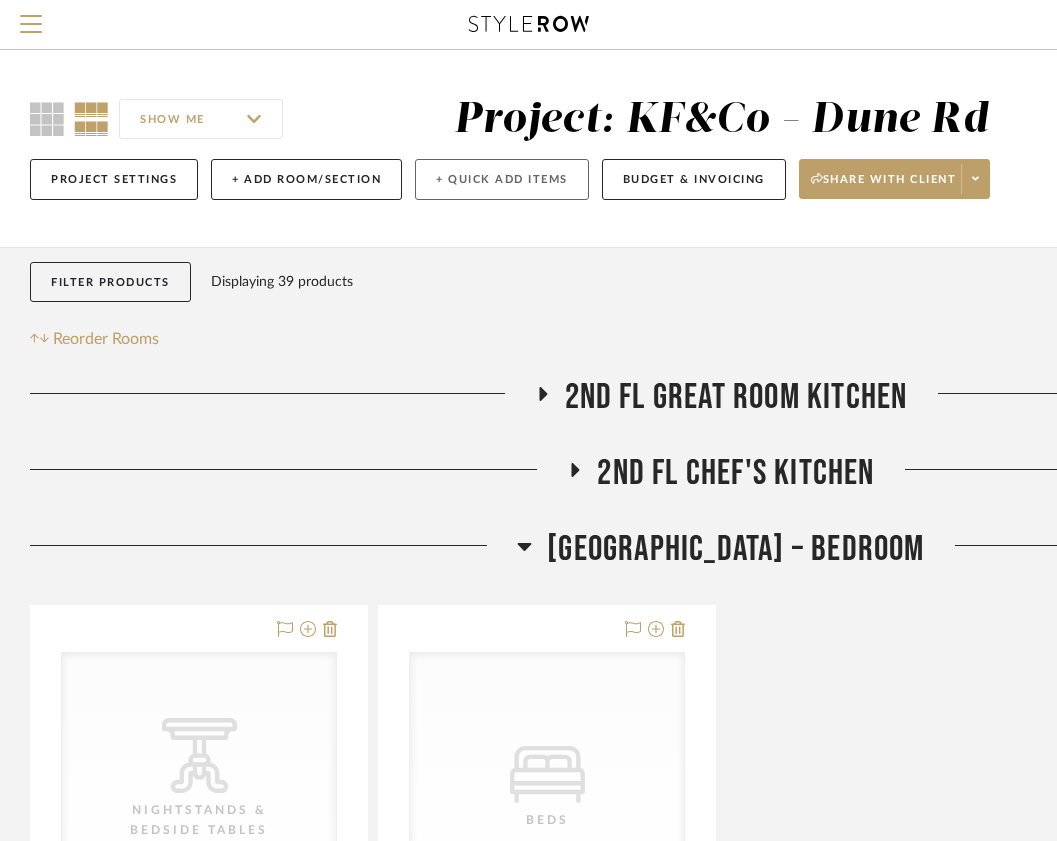 click on "+ Quick Add Items" 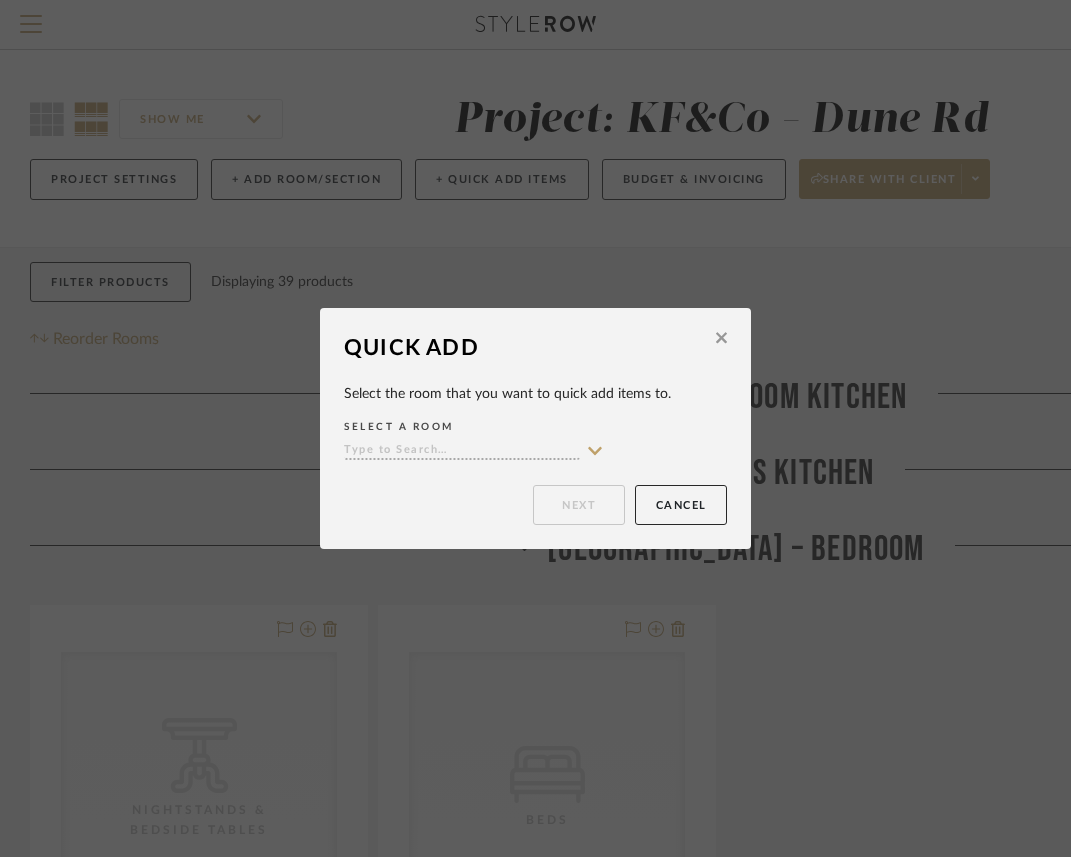 click at bounding box center [462, 451] 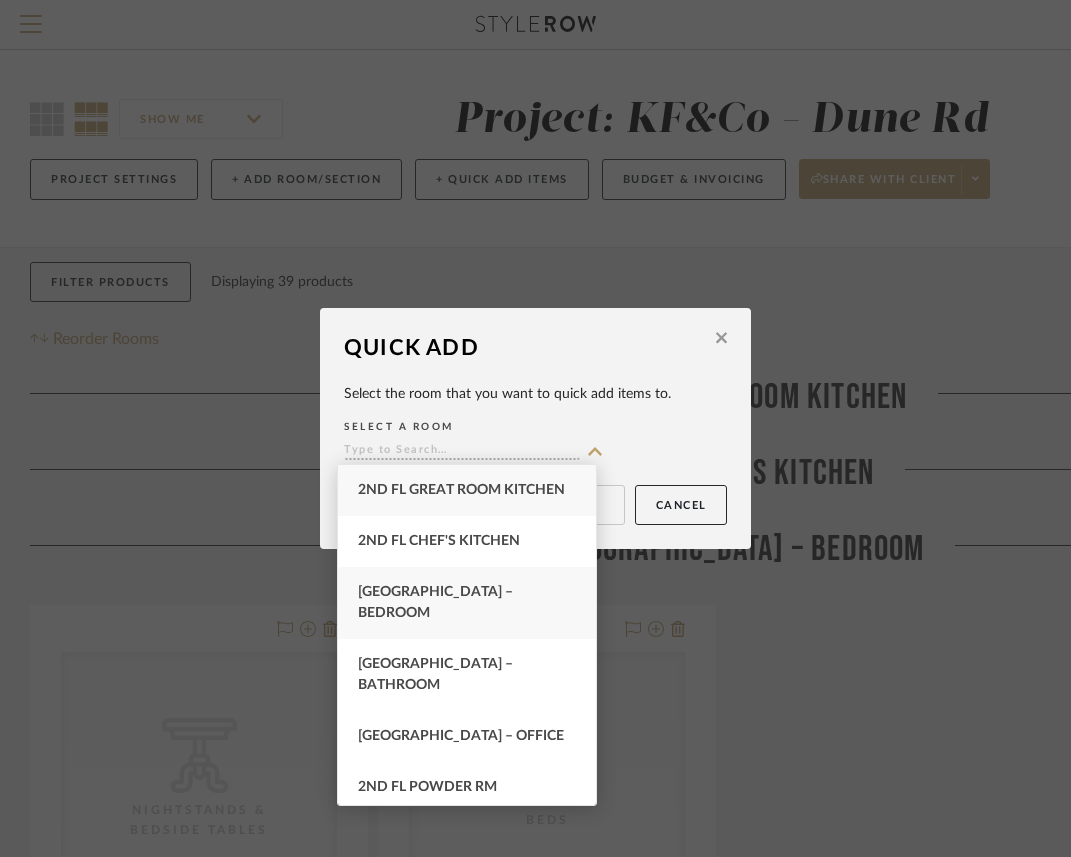 click on "[GEOGRAPHIC_DATA] – Bedroom" at bounding box center [435, 602] 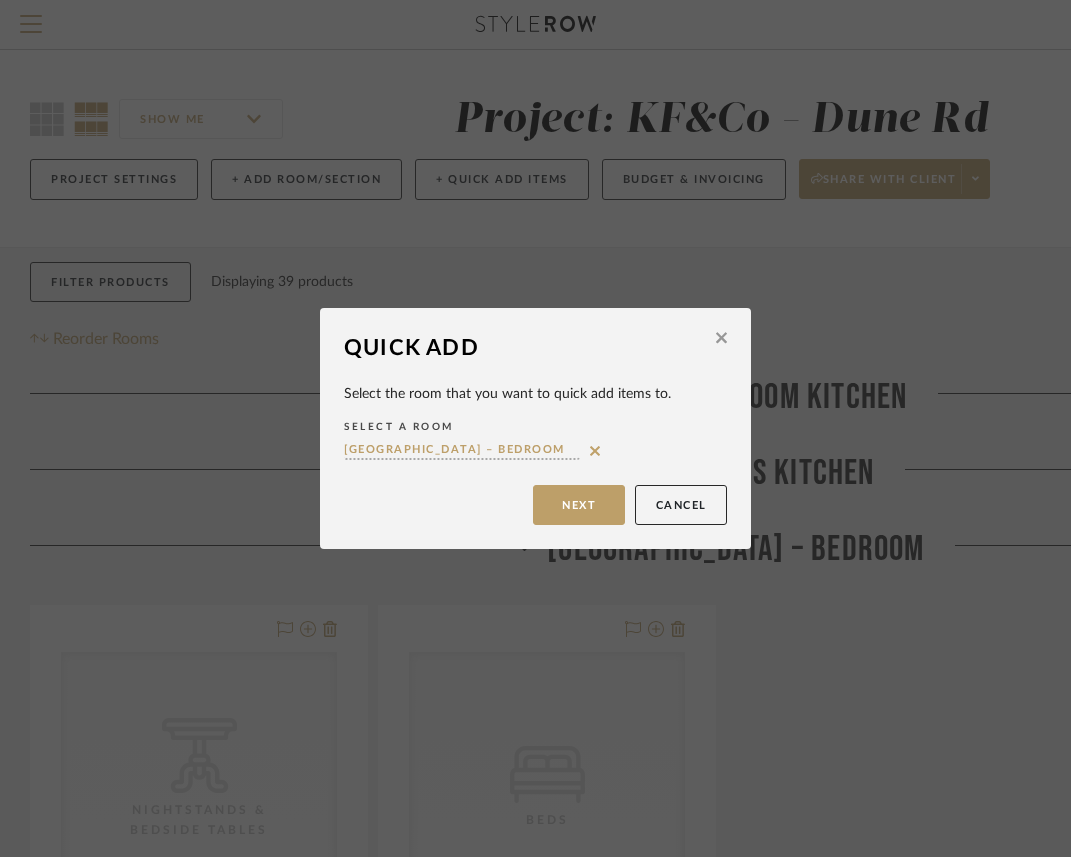 click 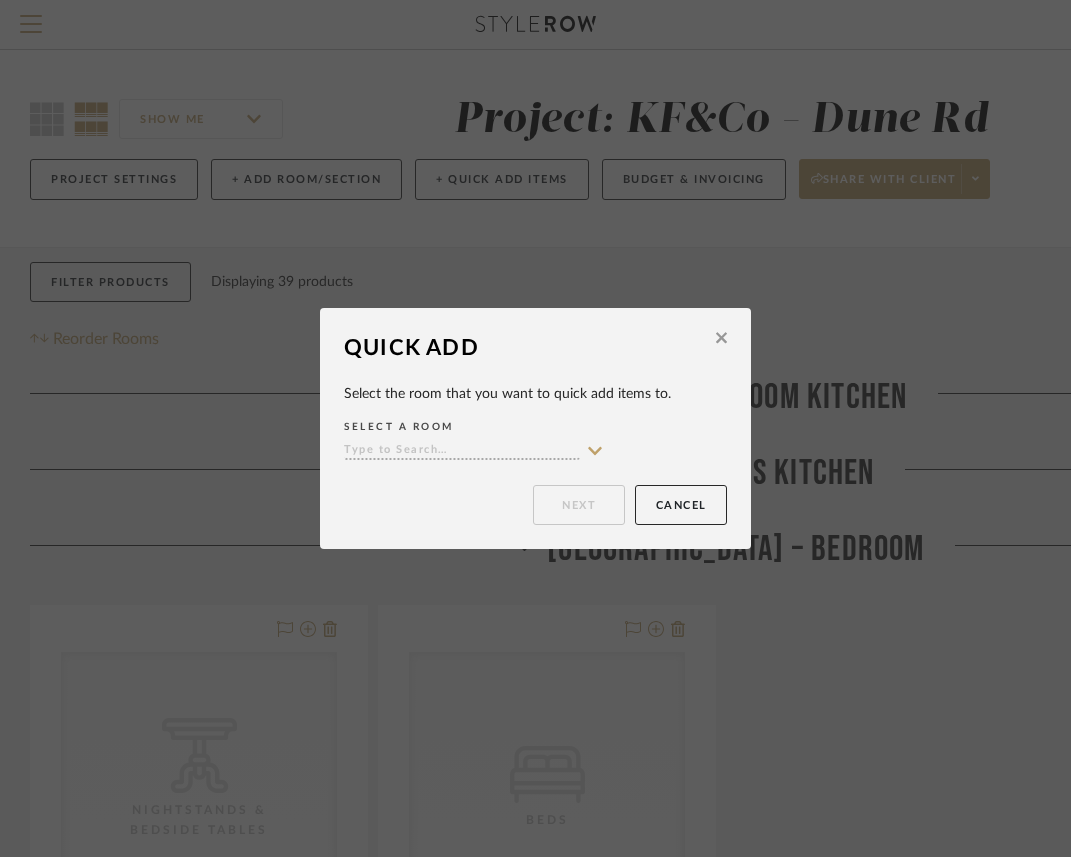 click at bounding box center (462, 451) 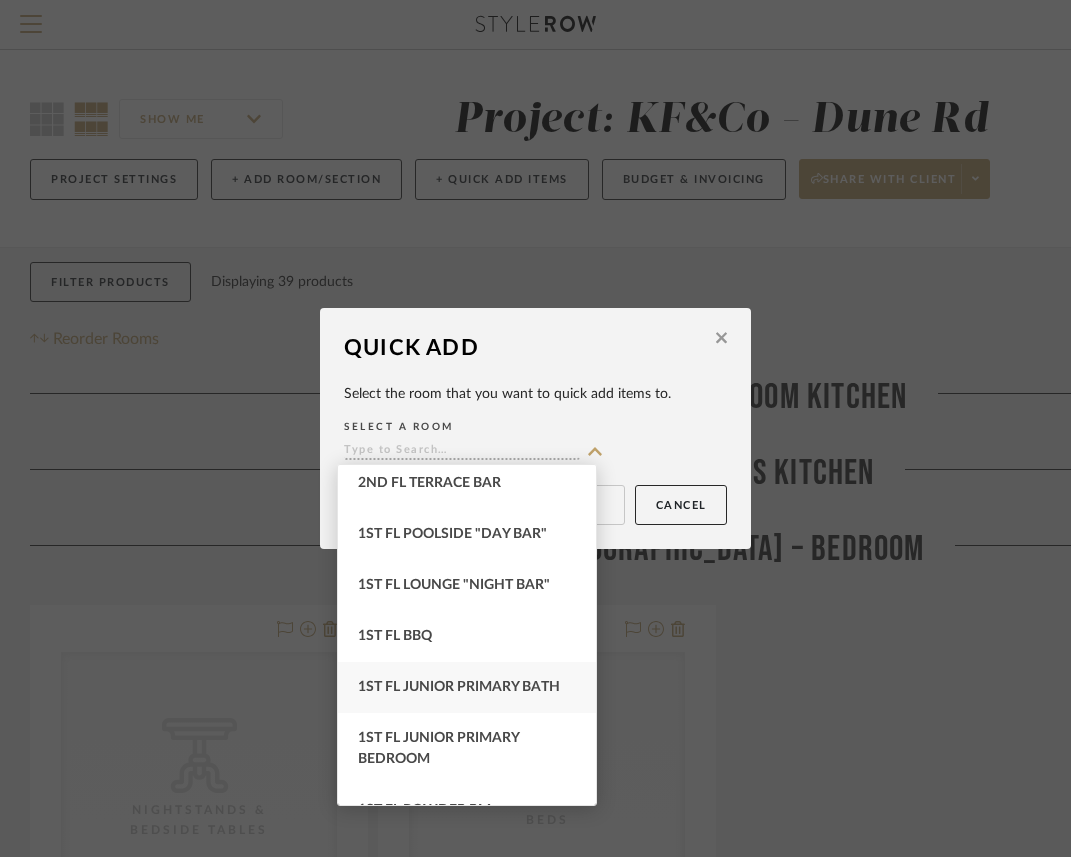 scroll, scrollTop: 414, scrollLeft: 0, axis: vertical 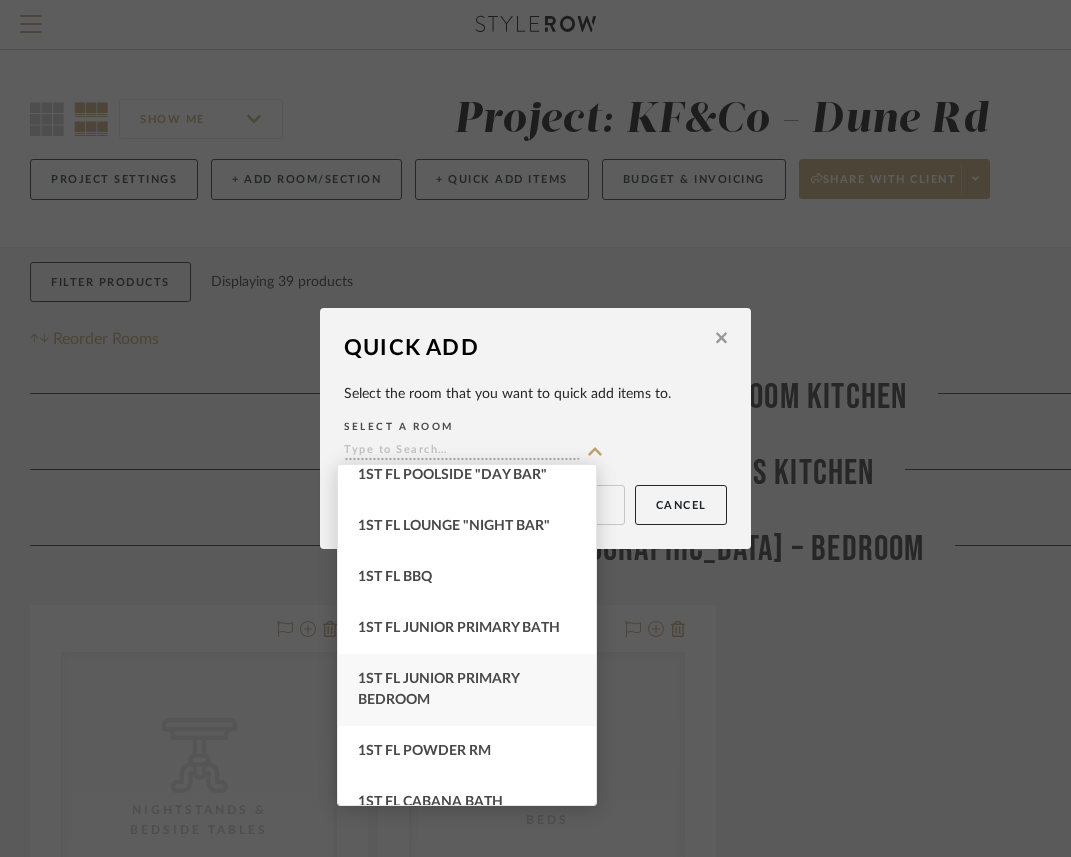click on "1st FL Junior Primary Bedroom" at bounding box center [467, 690] 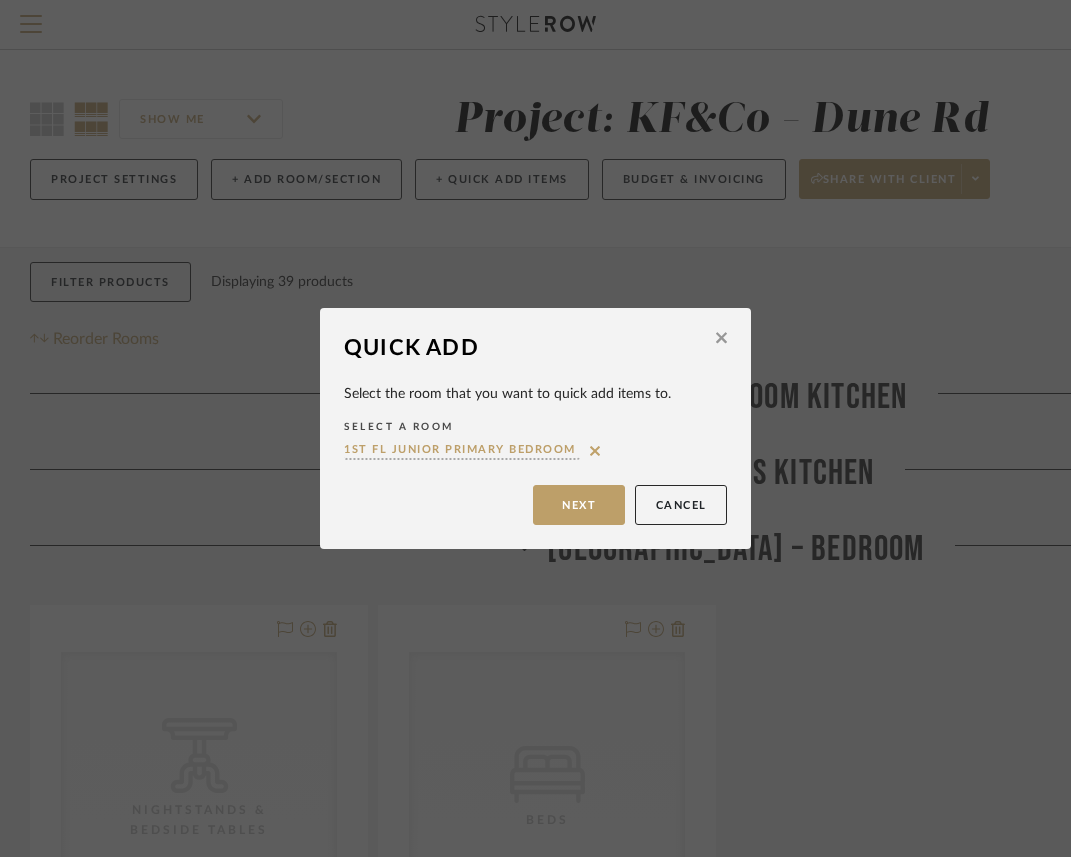 click 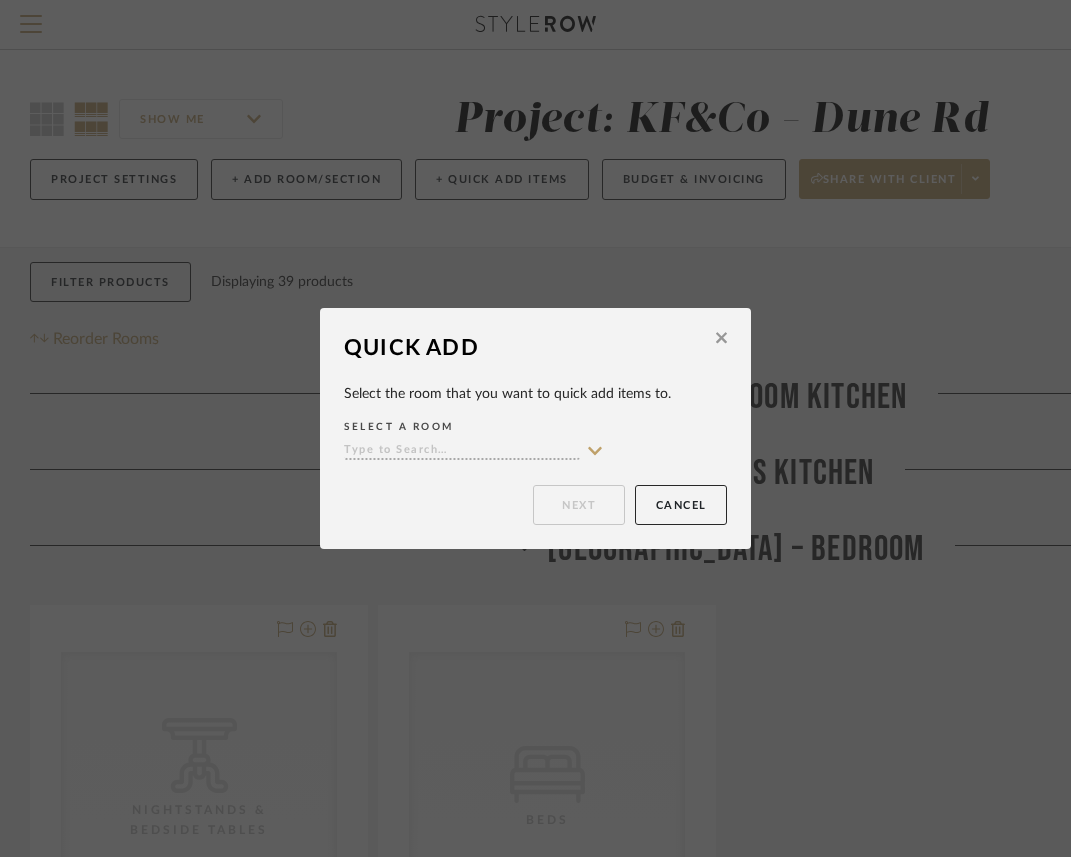 click at bounding box center [462, 451] 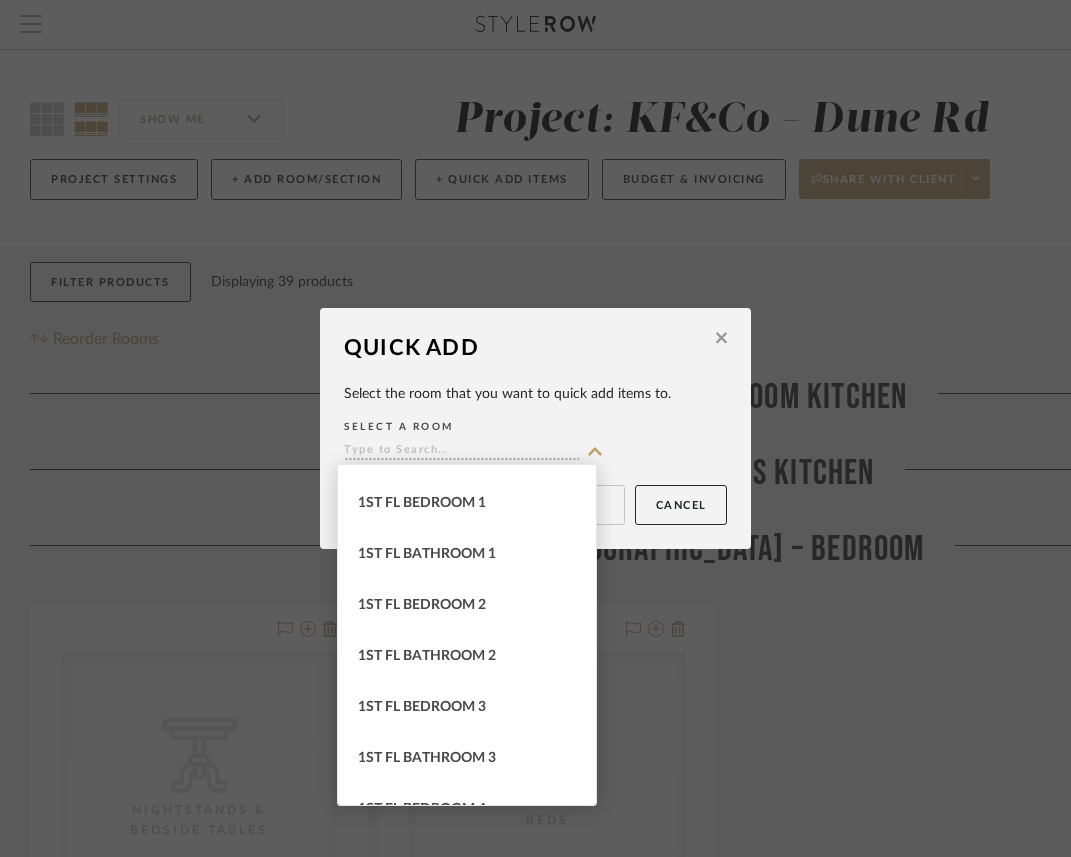 scroll, scrollTop: 917, scrollLeft: 0, axis: vertical 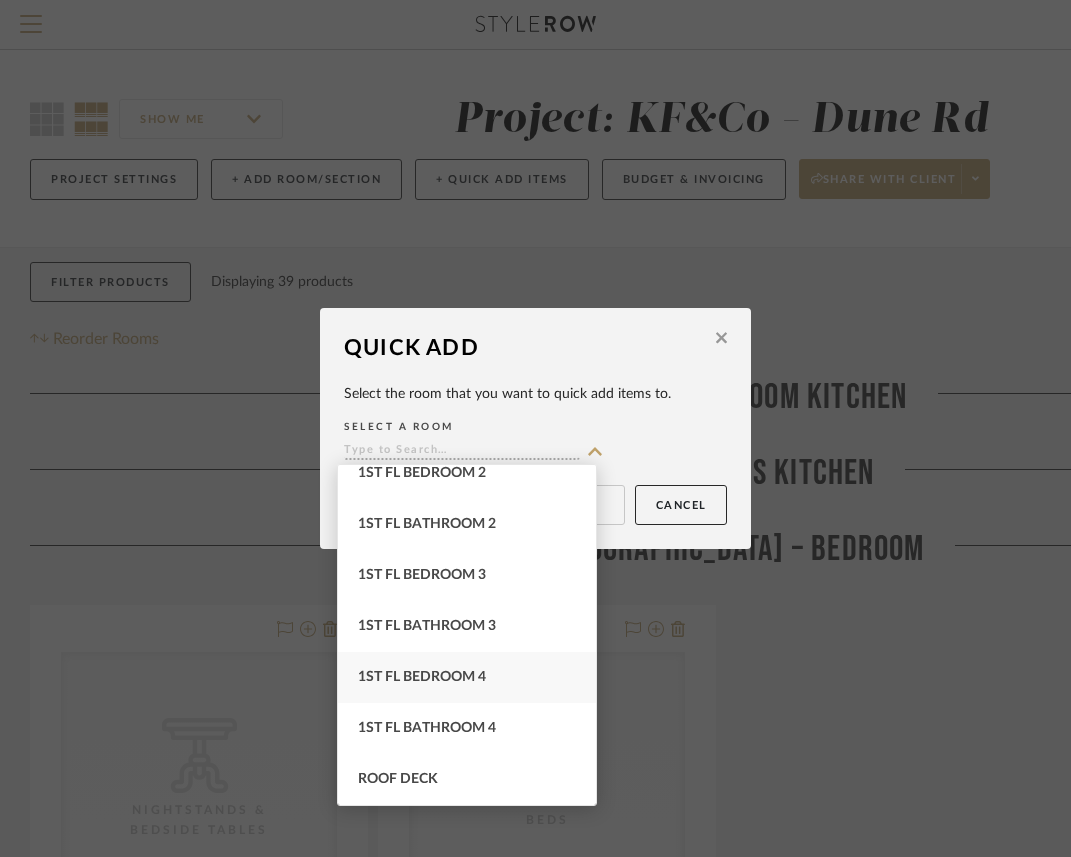 click on "1st FL Bedroom 4" at bounding box center [467, 677] 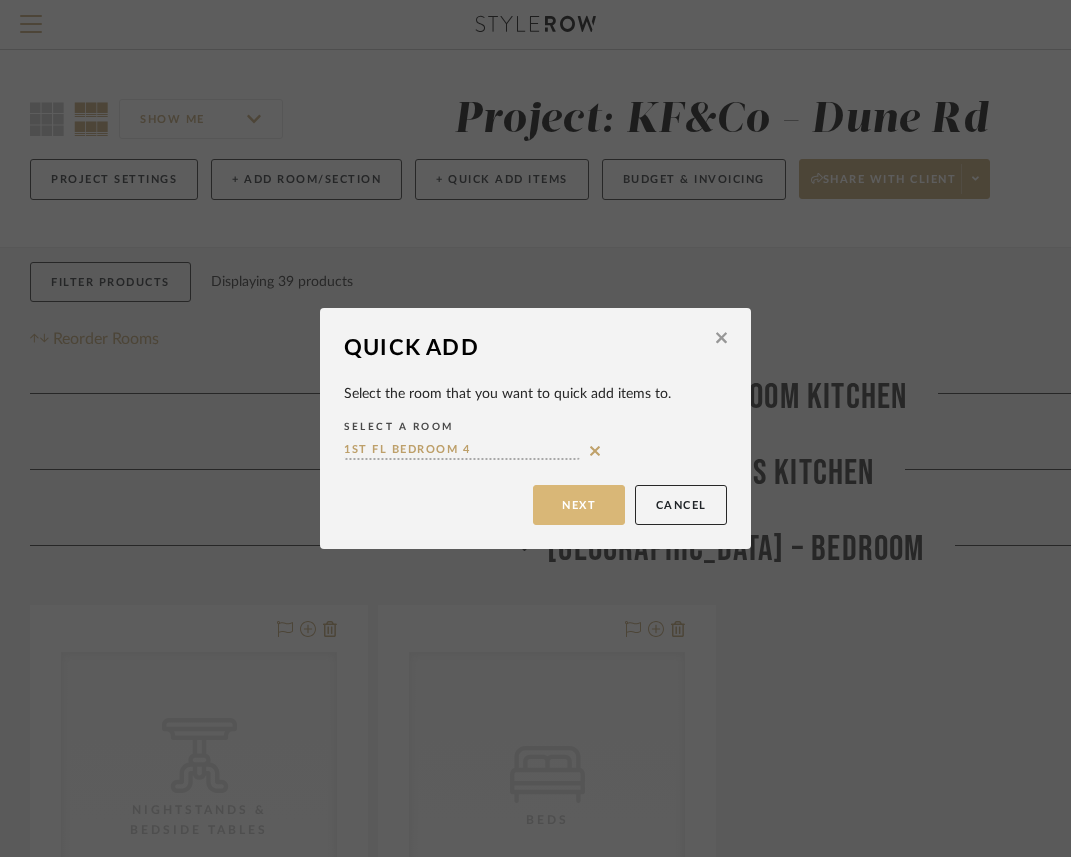 click on "Next" at bounding box center (579, 505) 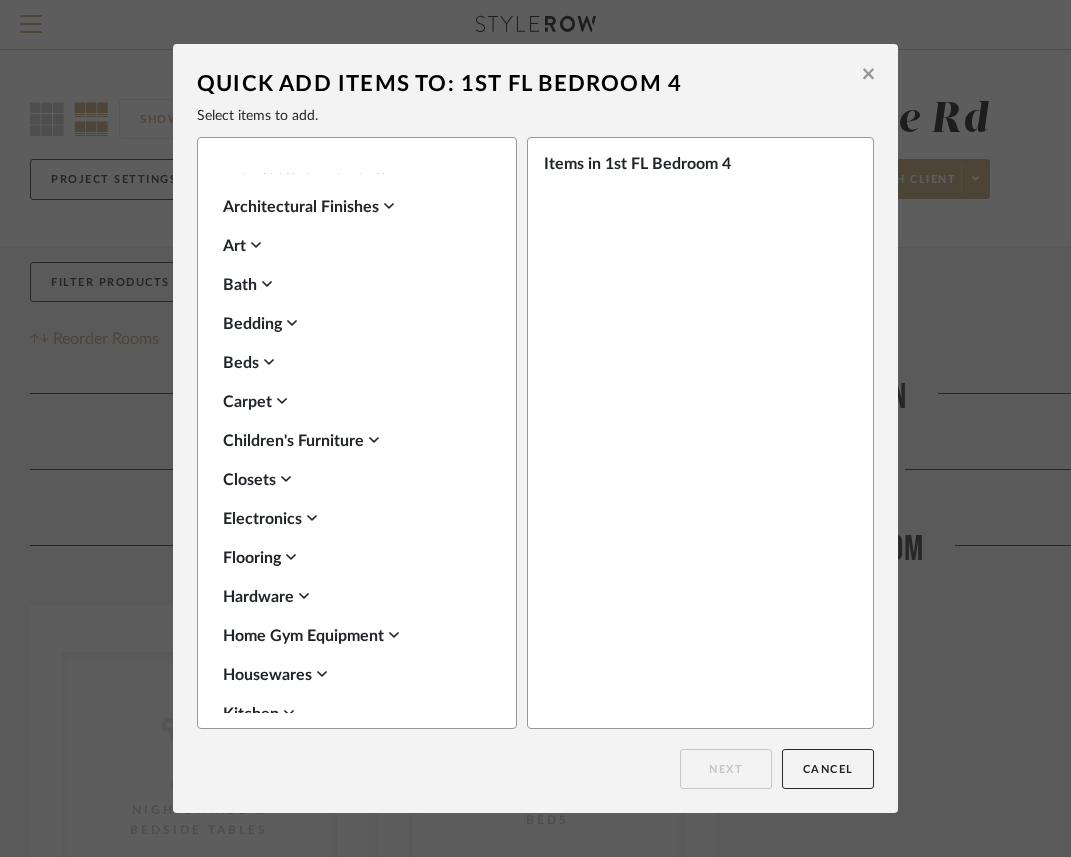 scroll, scrollTop: 708, scrollLeft: 0, axis: vertical 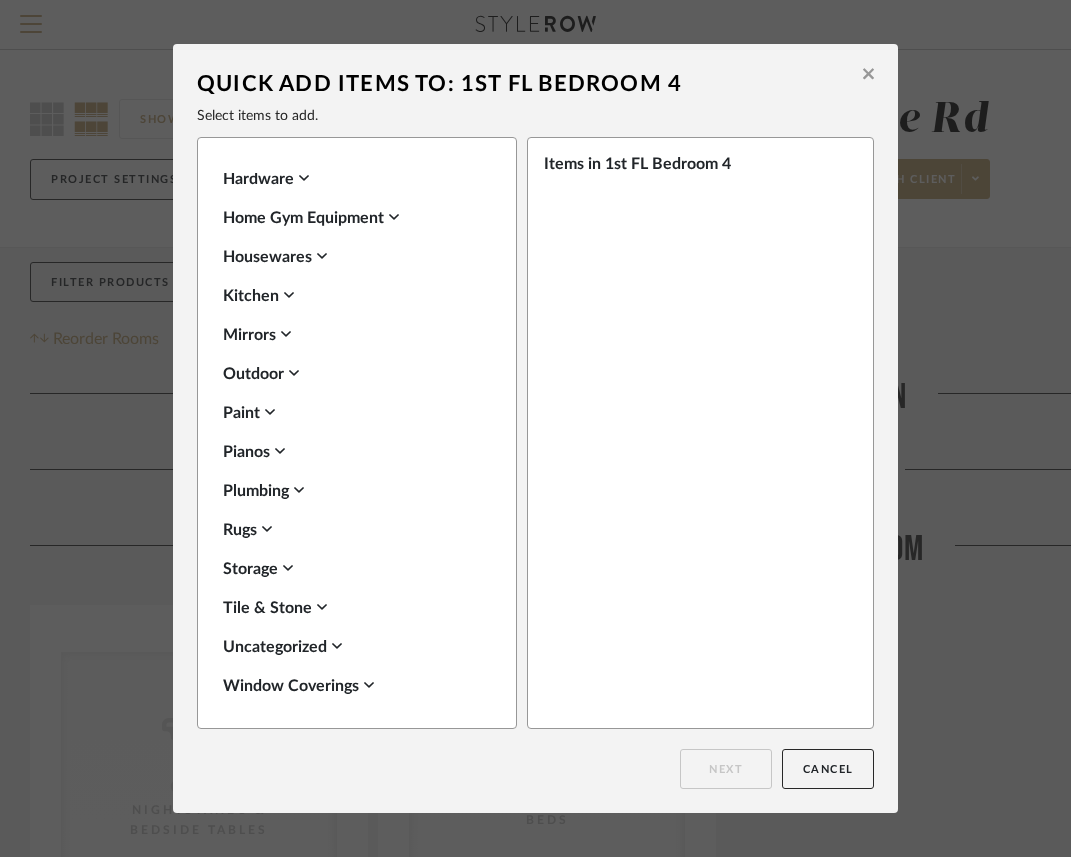 click on "Storage" at bounding box center (352, 569) 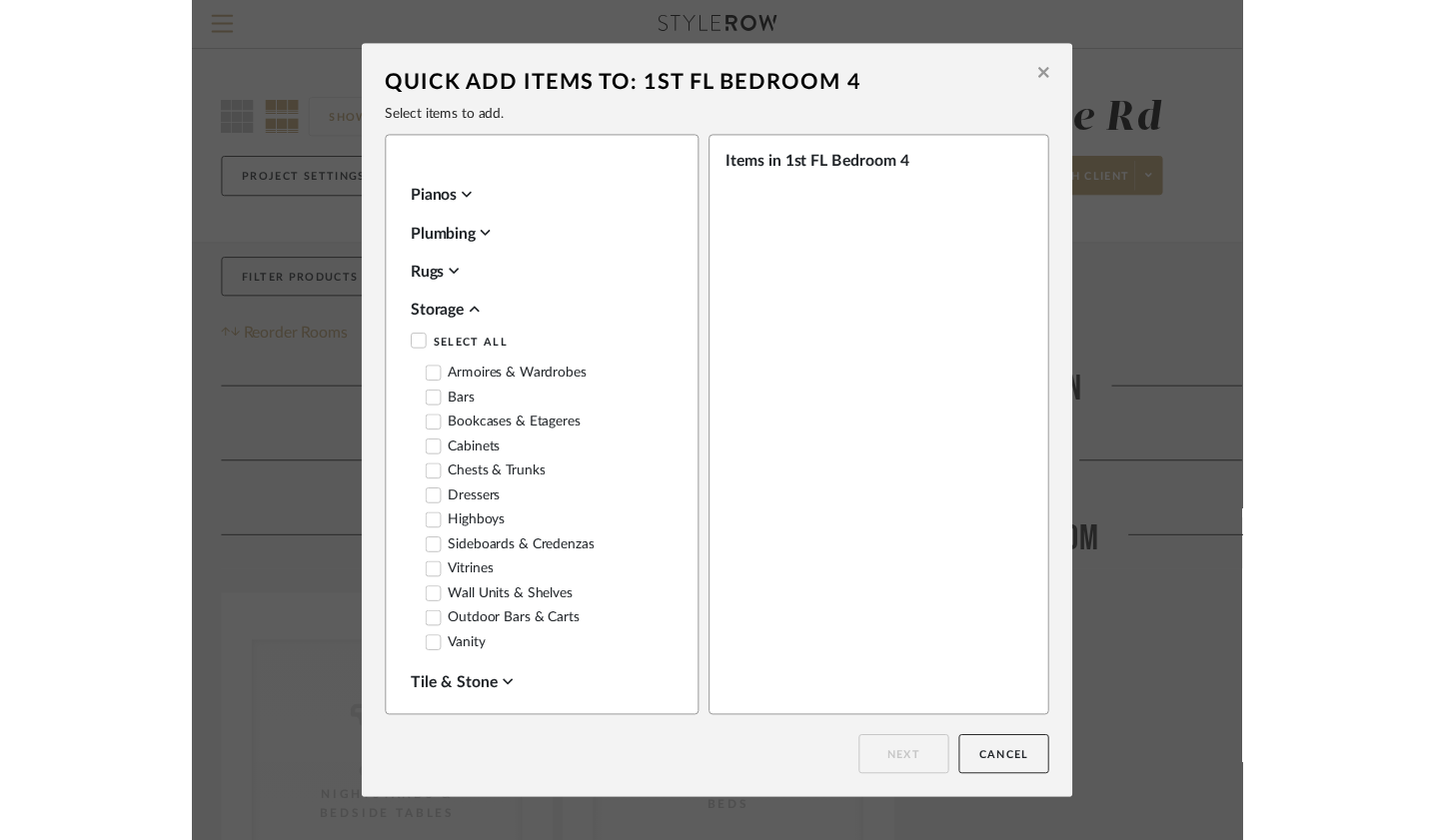 scroll, scrollTop: 972, scrollLeft: 0, axis: vertical 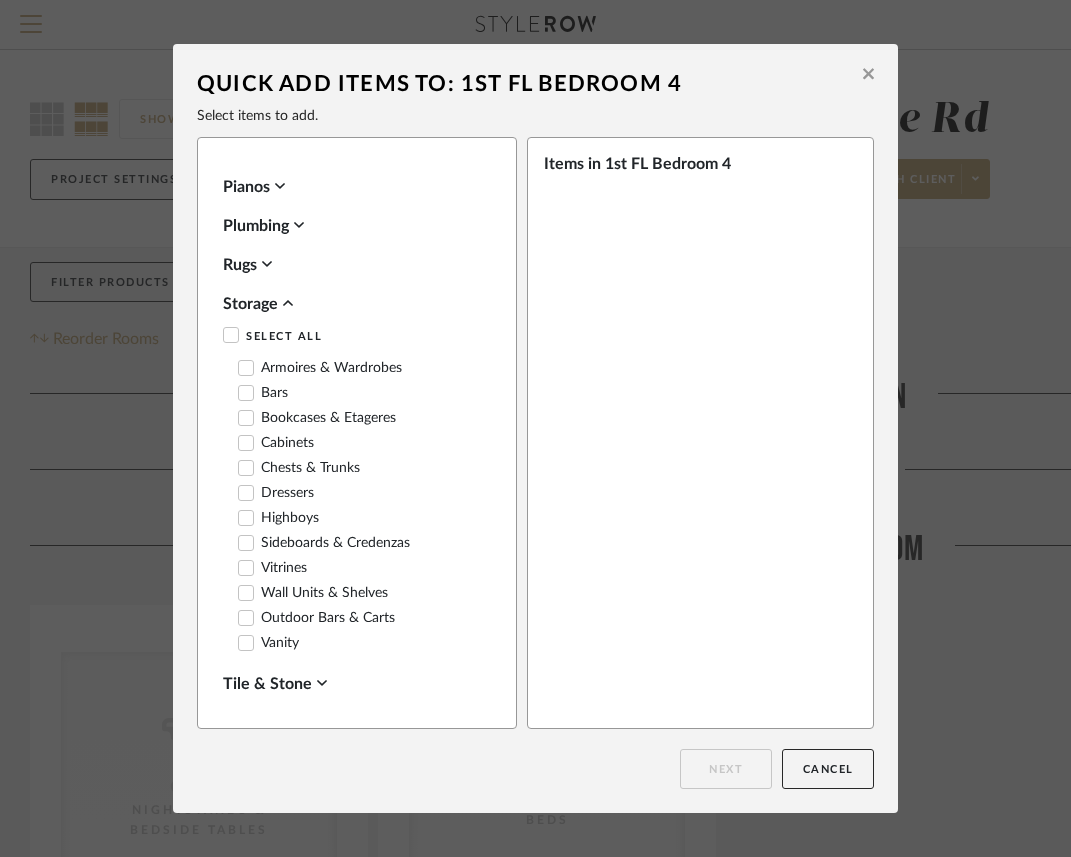 click 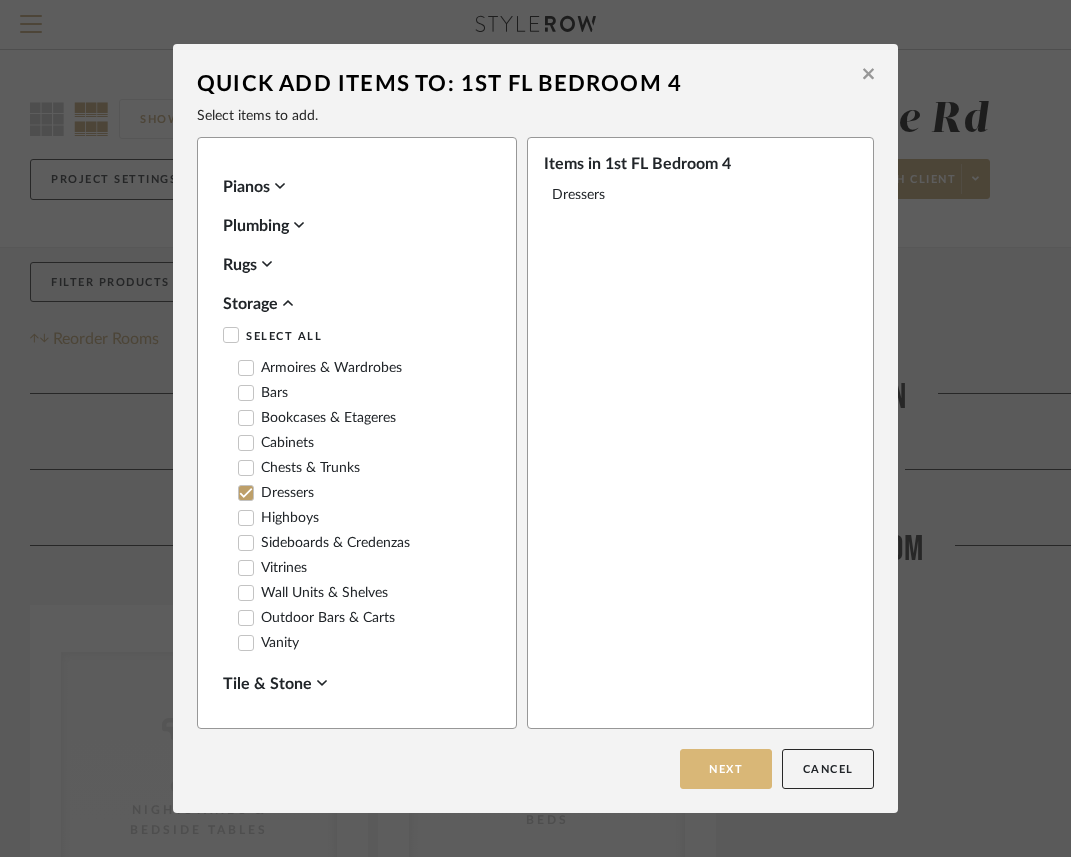 click on "Next" at bounding box center (726, 769) 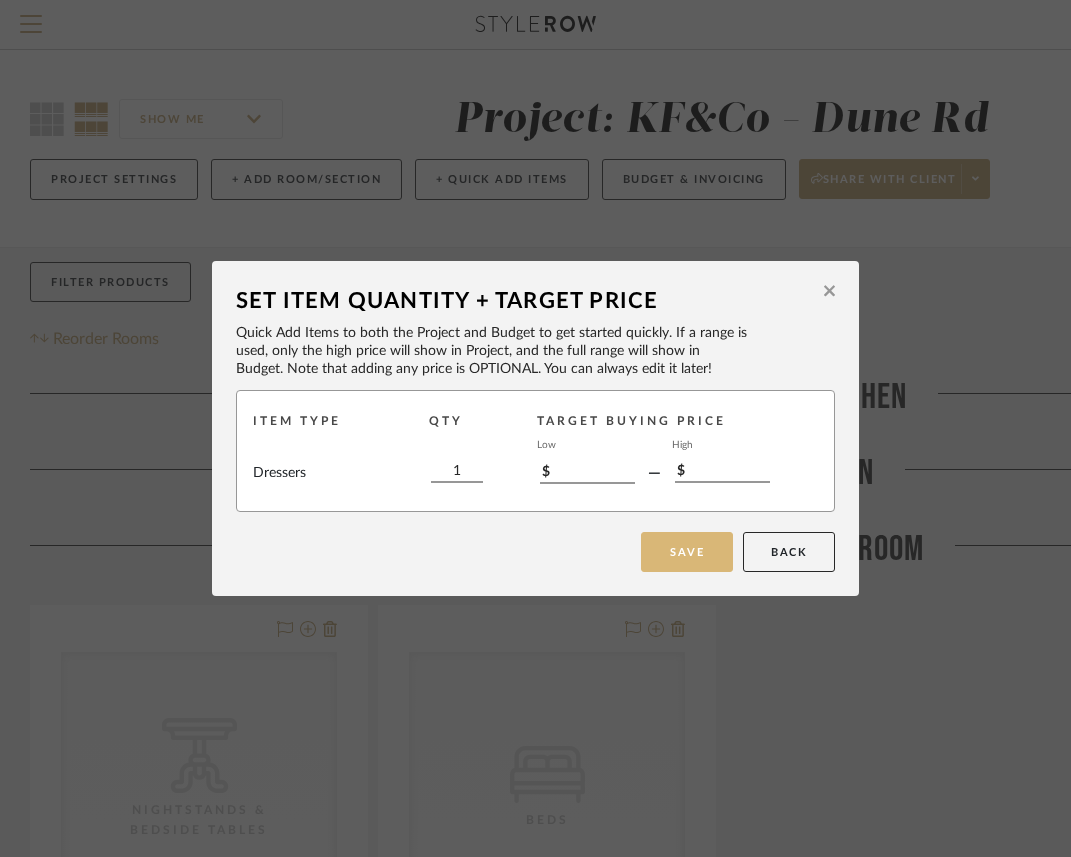 click on "Save" at bounding box center (687, 552) 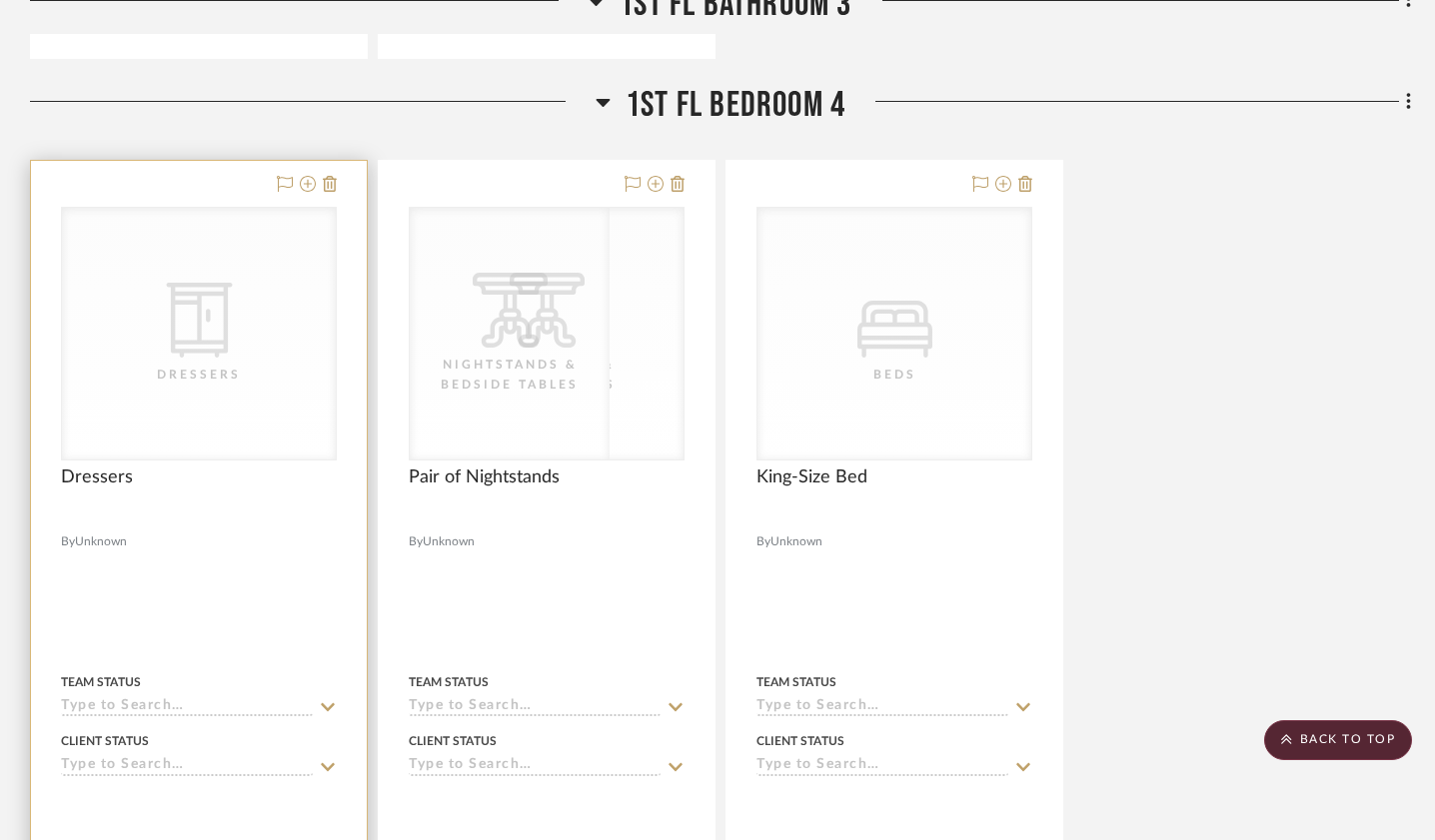 scroll, scrollTop: 13365, scrollLeft: 0, axis: vertical 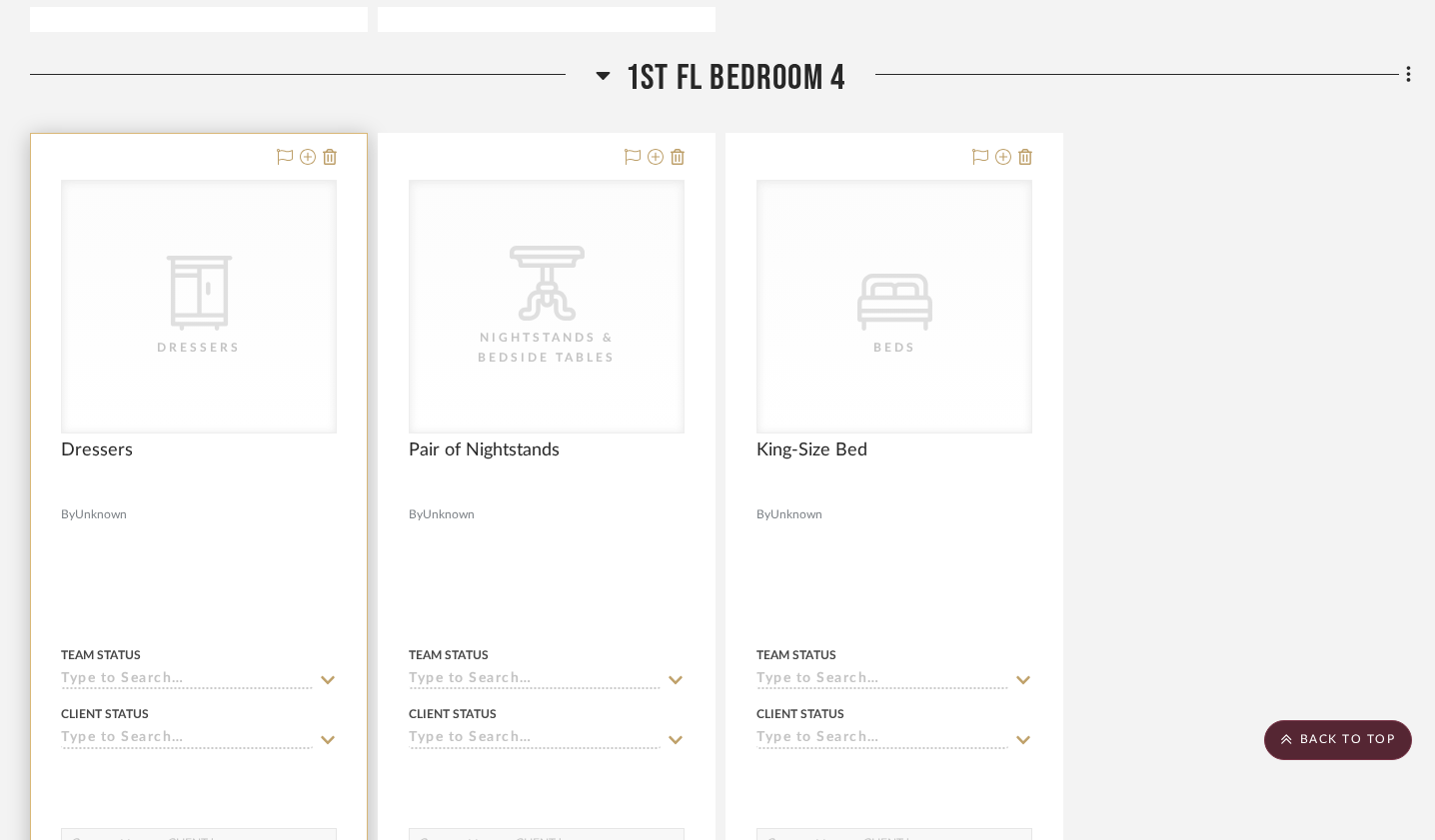 click on "CategoryIconStorage
Created with Sketch." 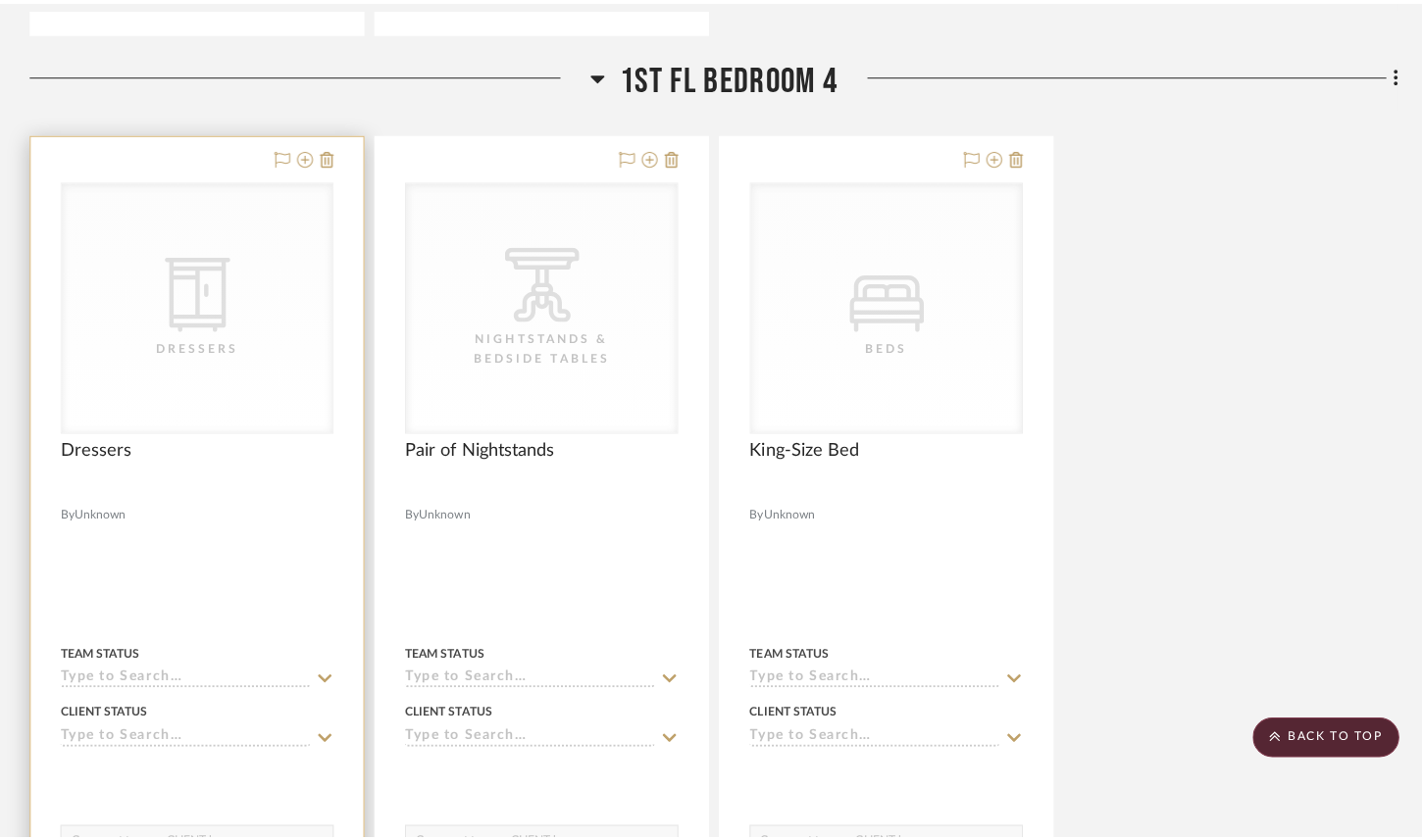 scroll, scrollTop: 0, scrollLeft: 0, axis: both 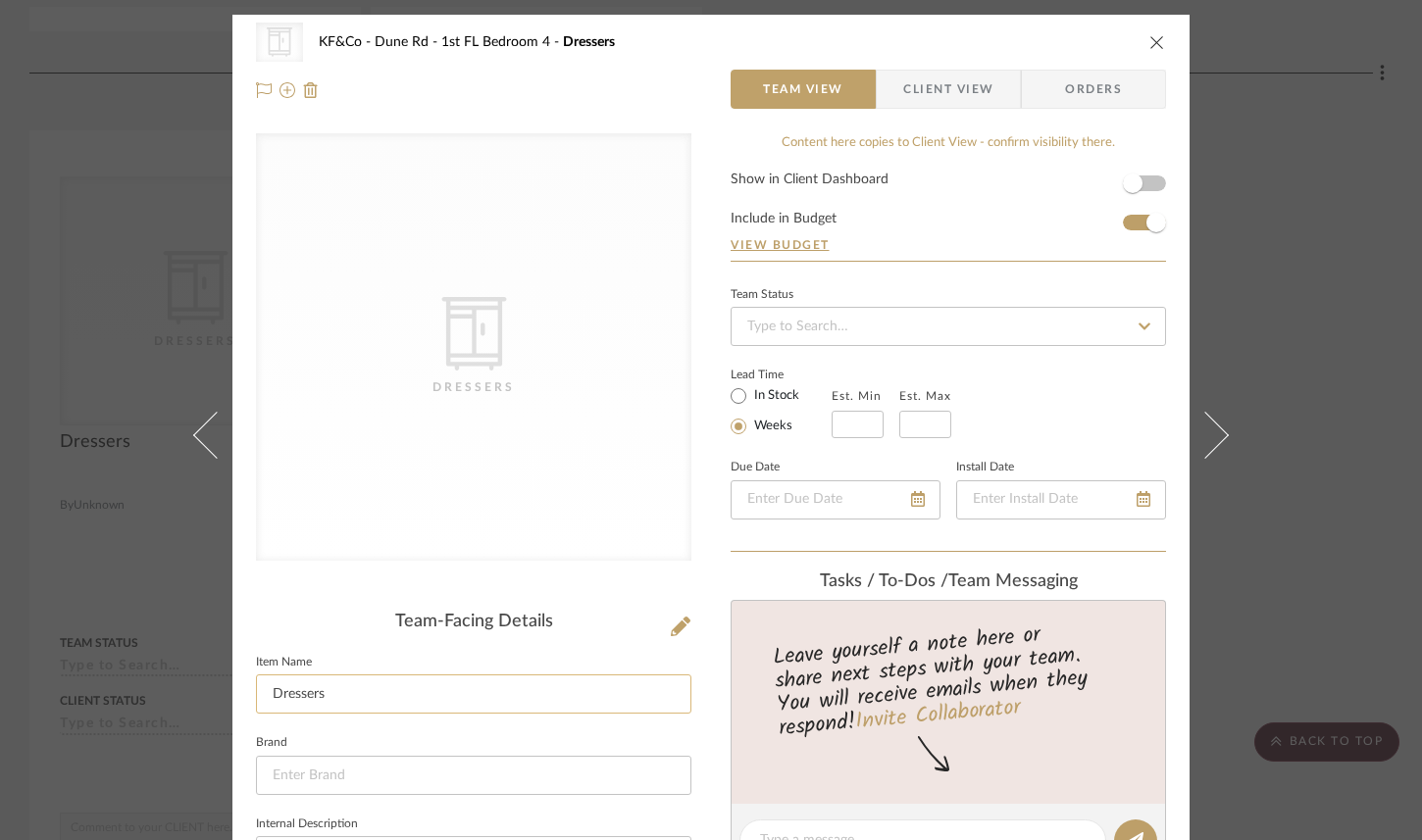 click on "Dressers" 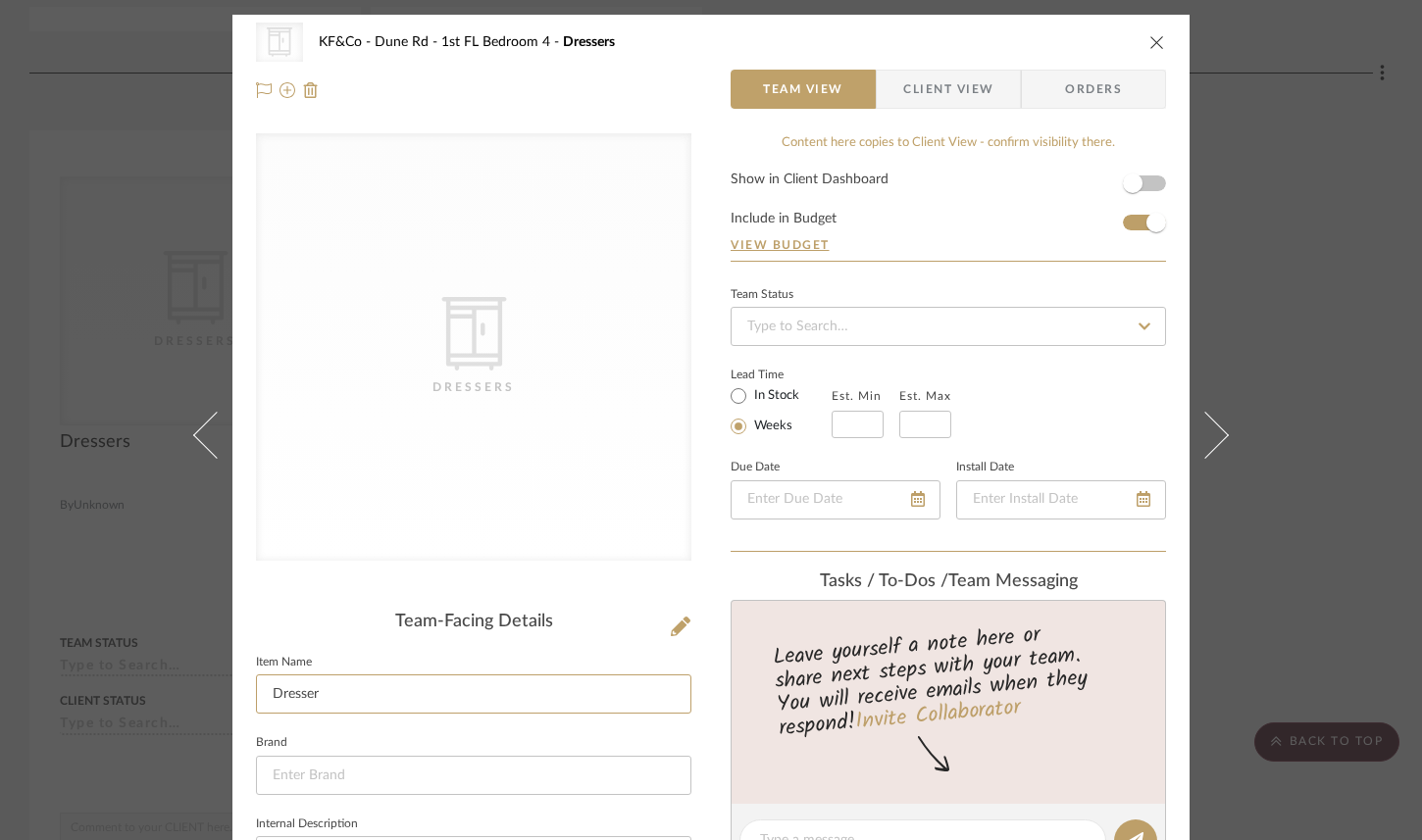 type on "Dresser" 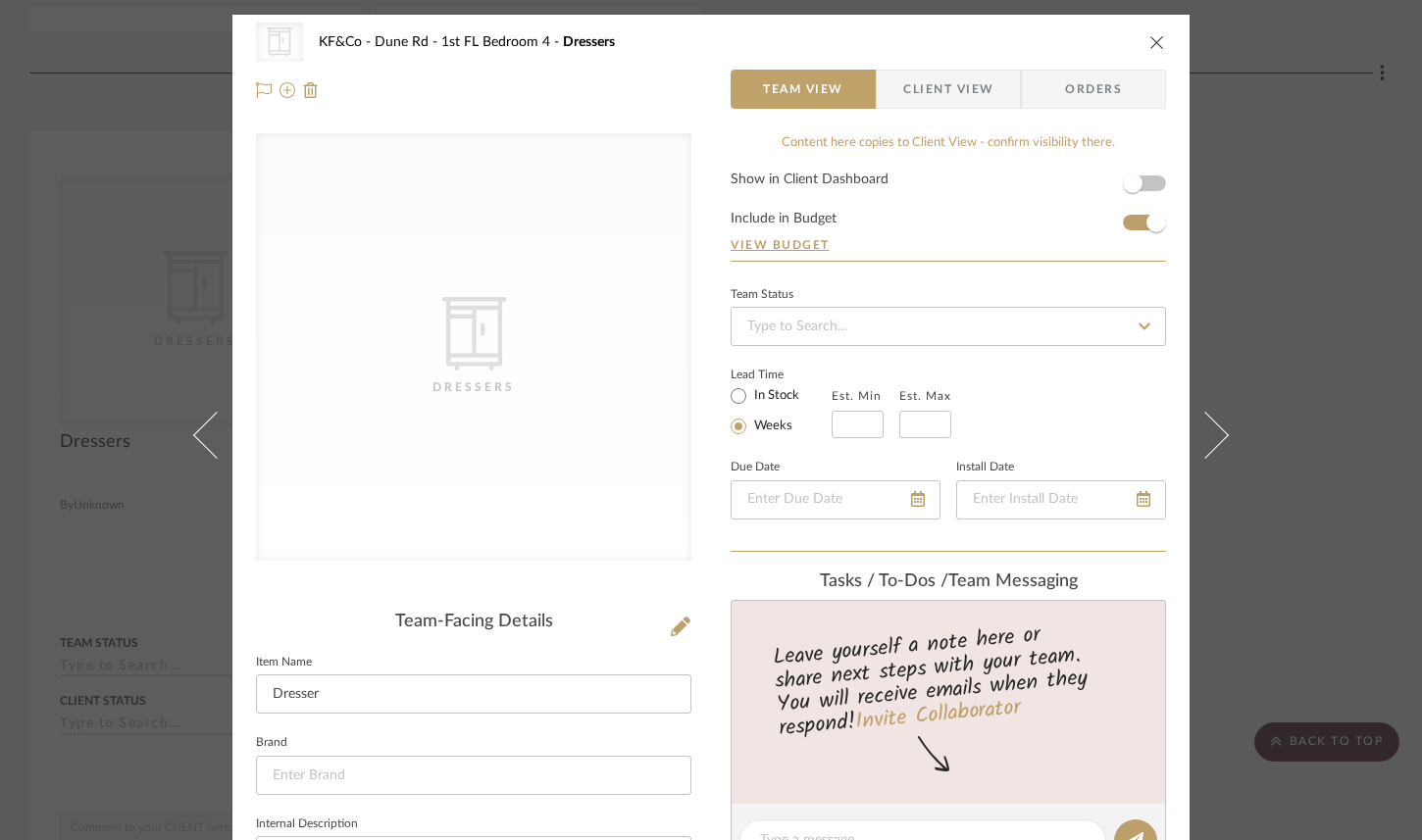 click on "Item Name  [PERSON_NAME]" 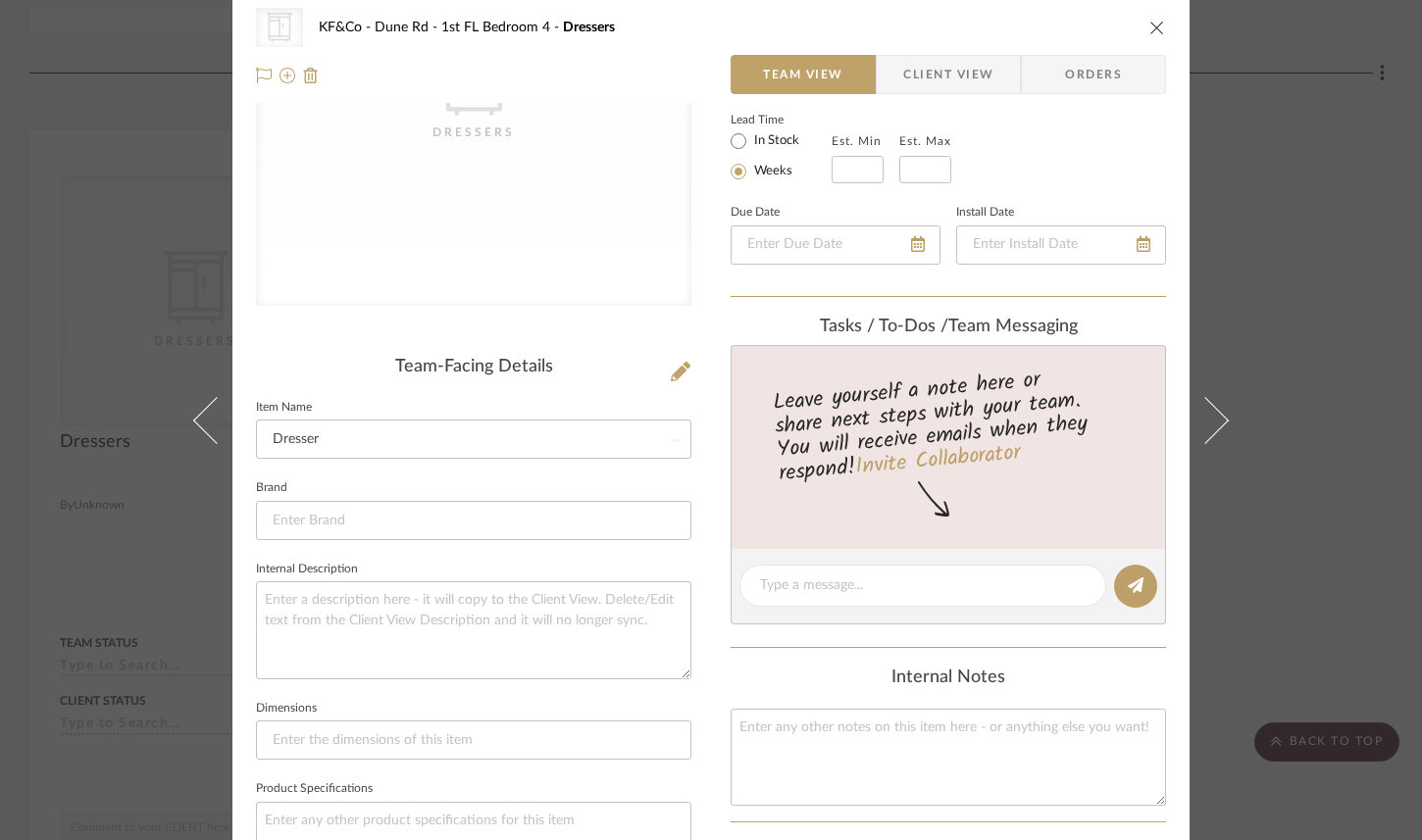 type 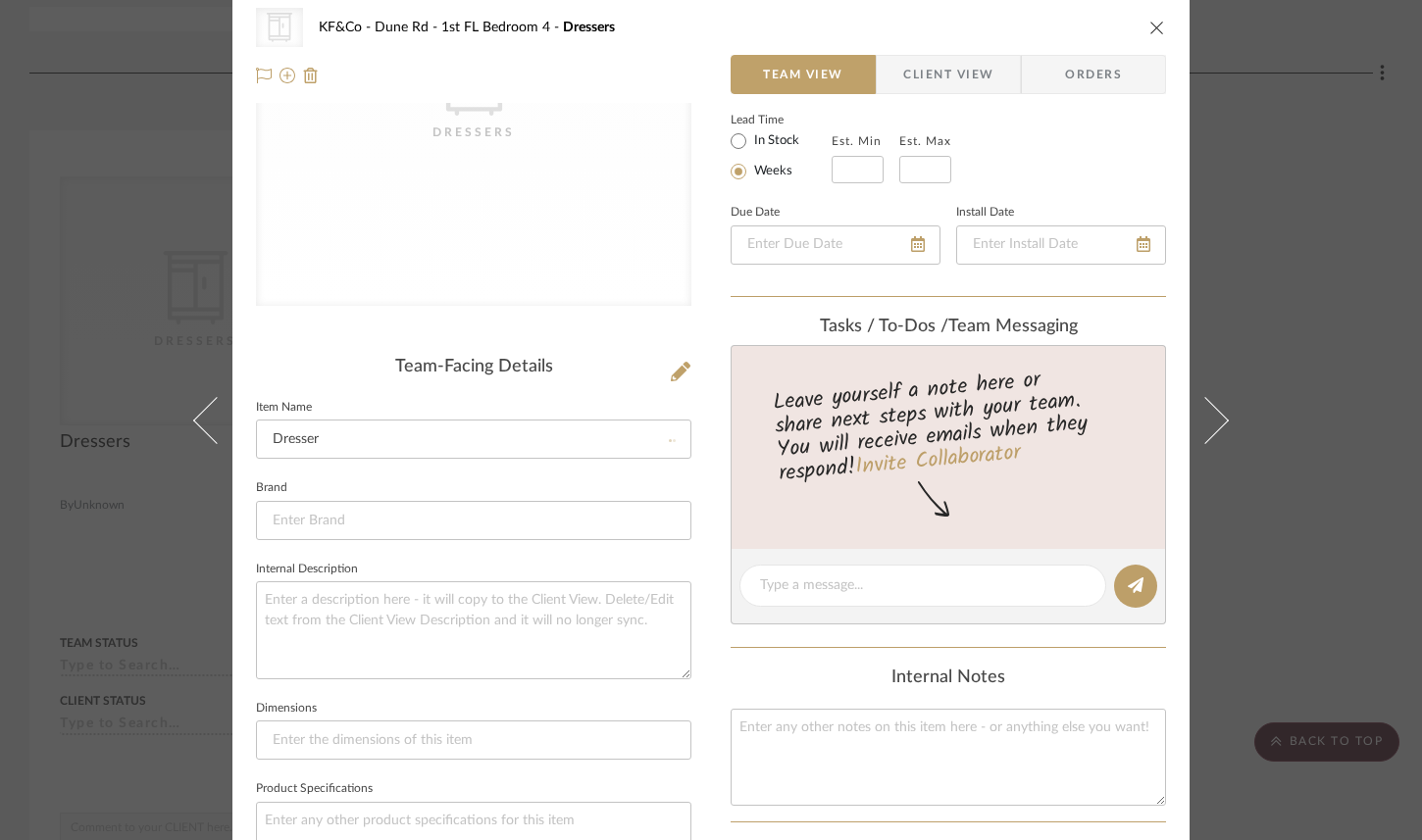 type 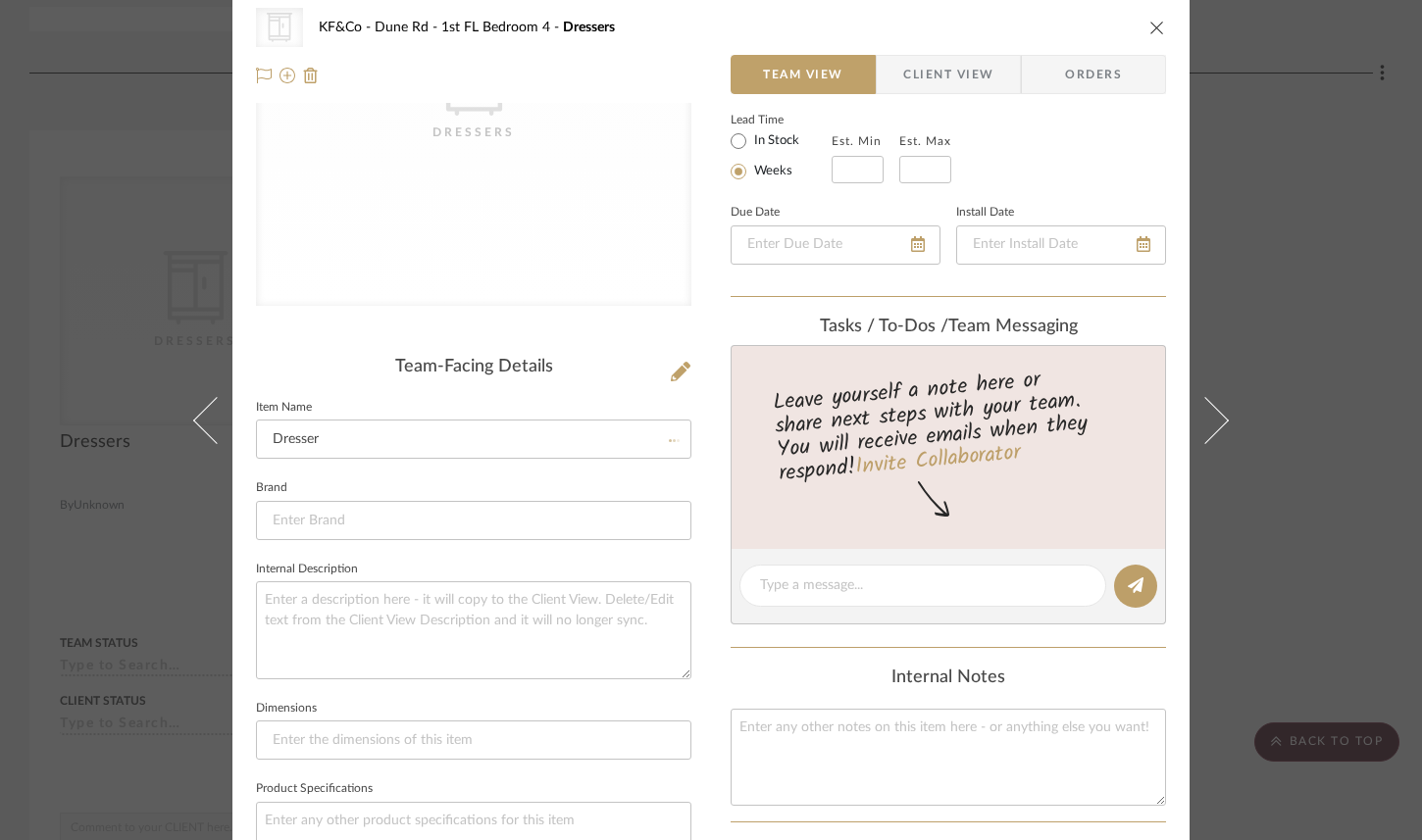 type 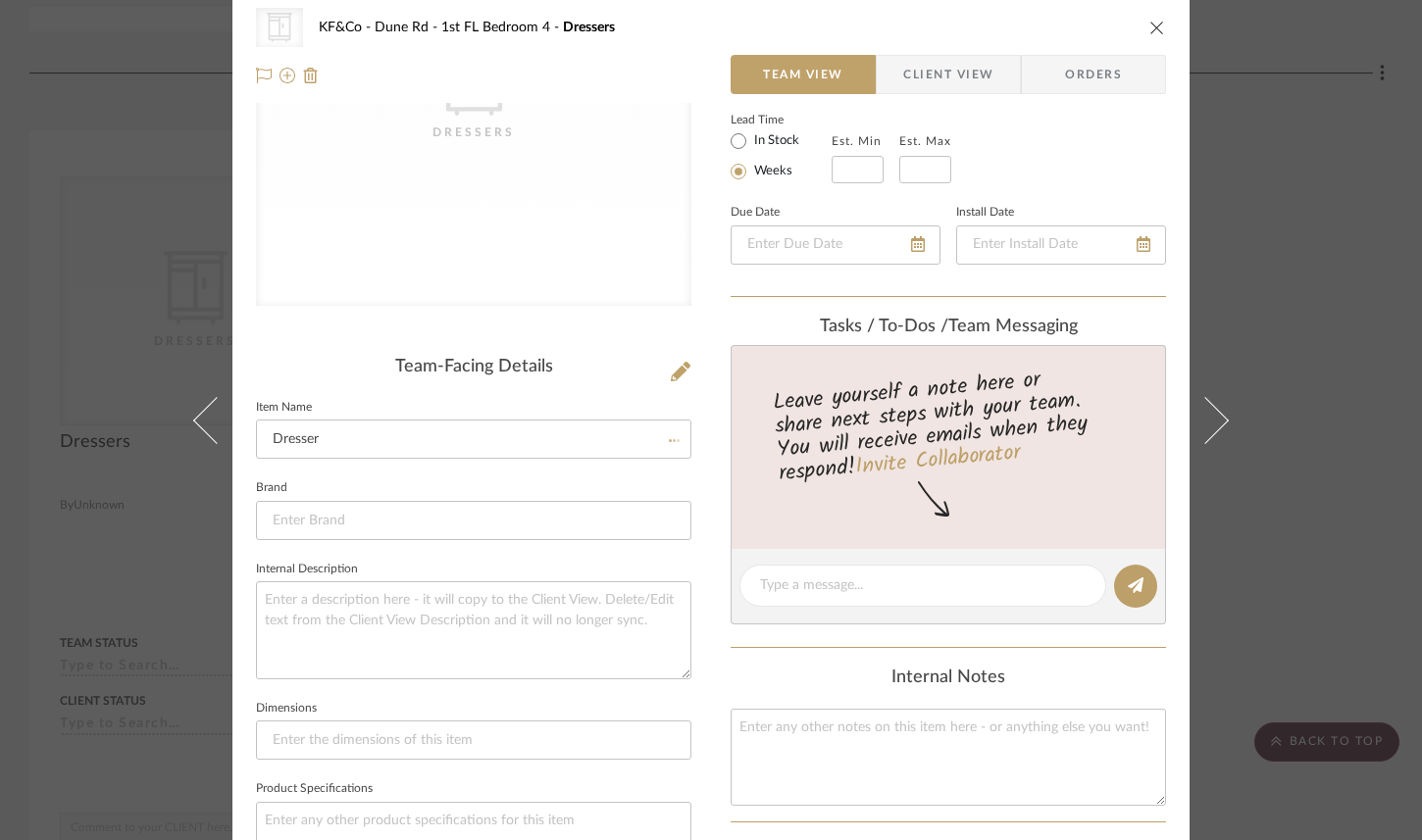 type 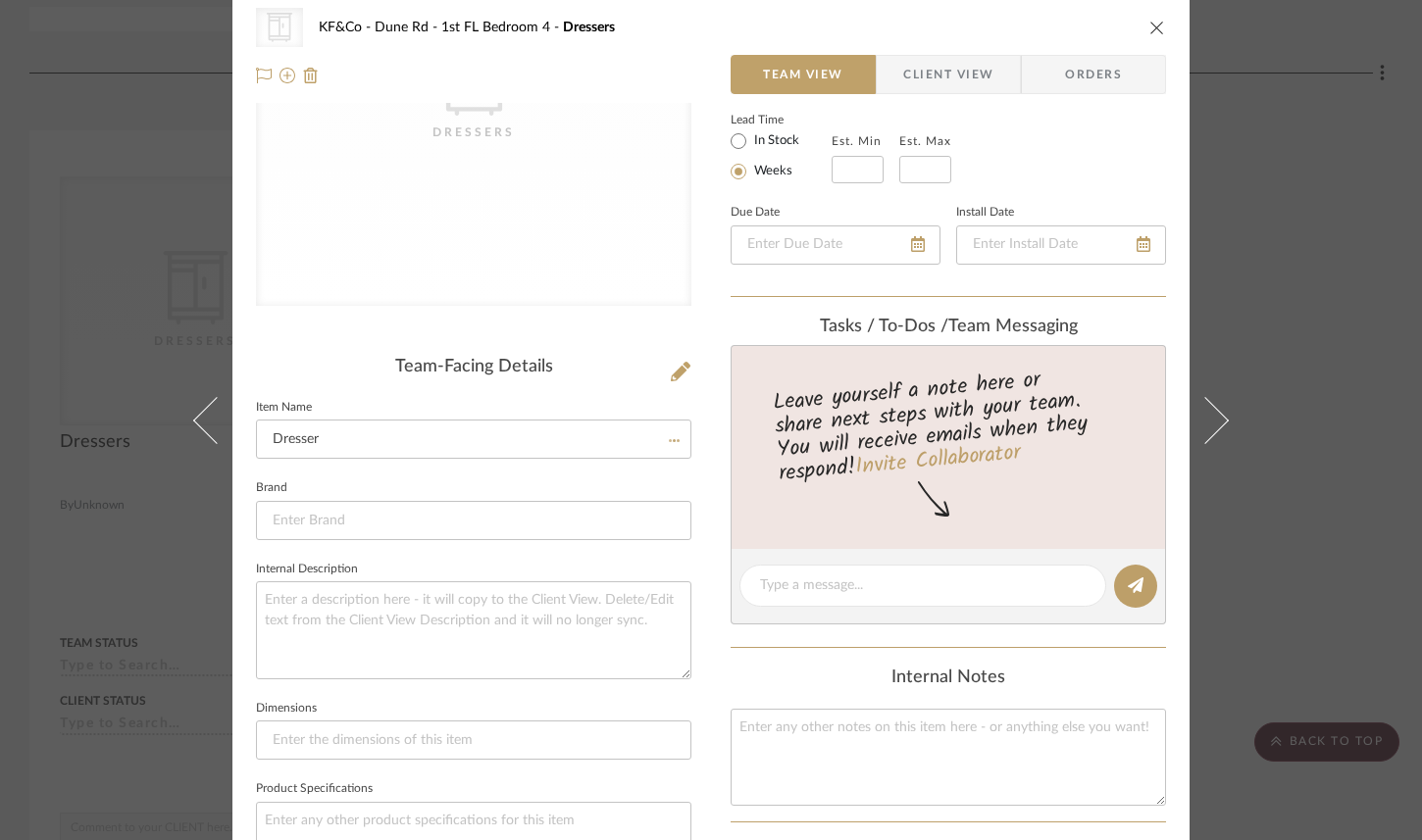 type 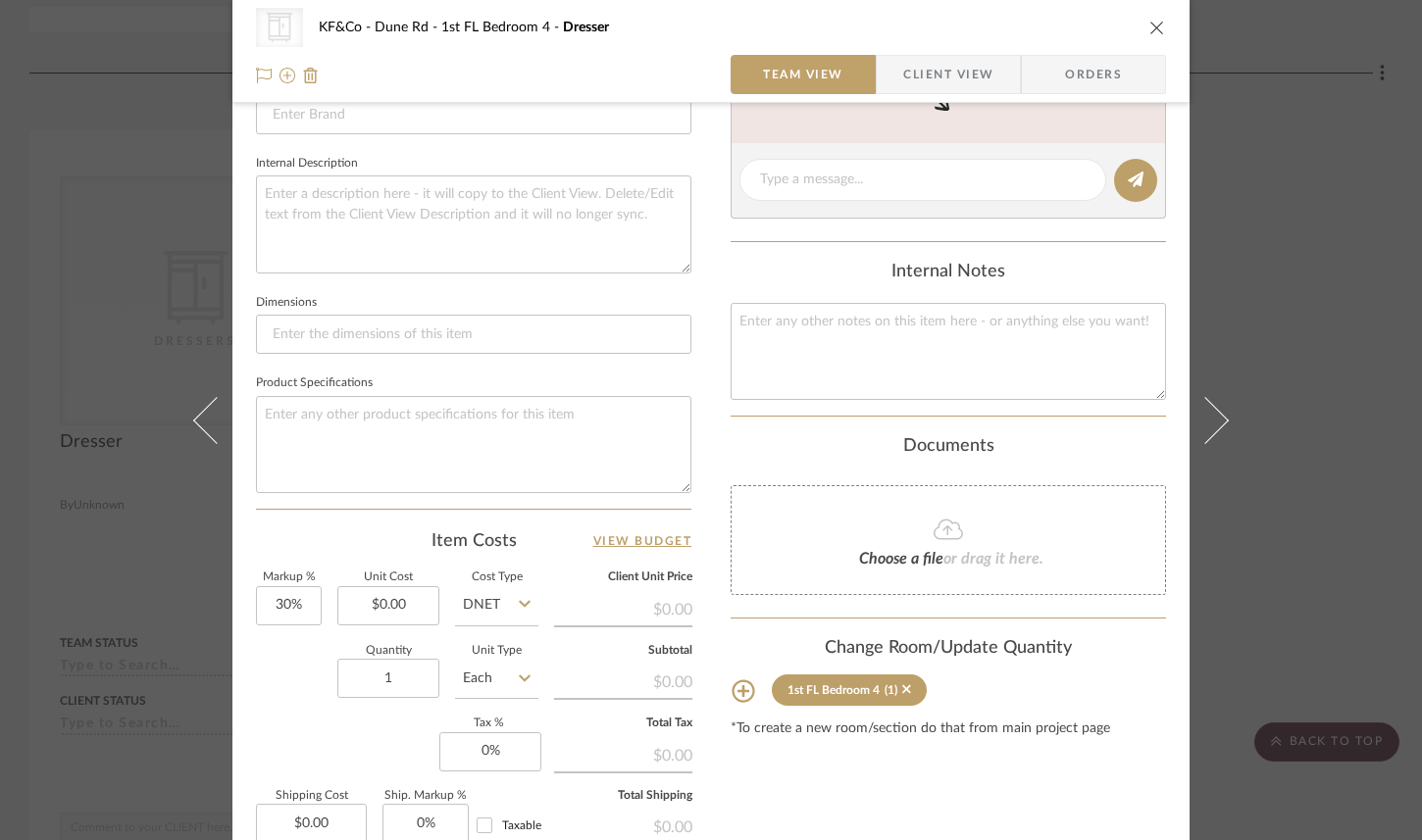 scroll, scrollTop: 882, scrollLeft: 0, axis: vertical 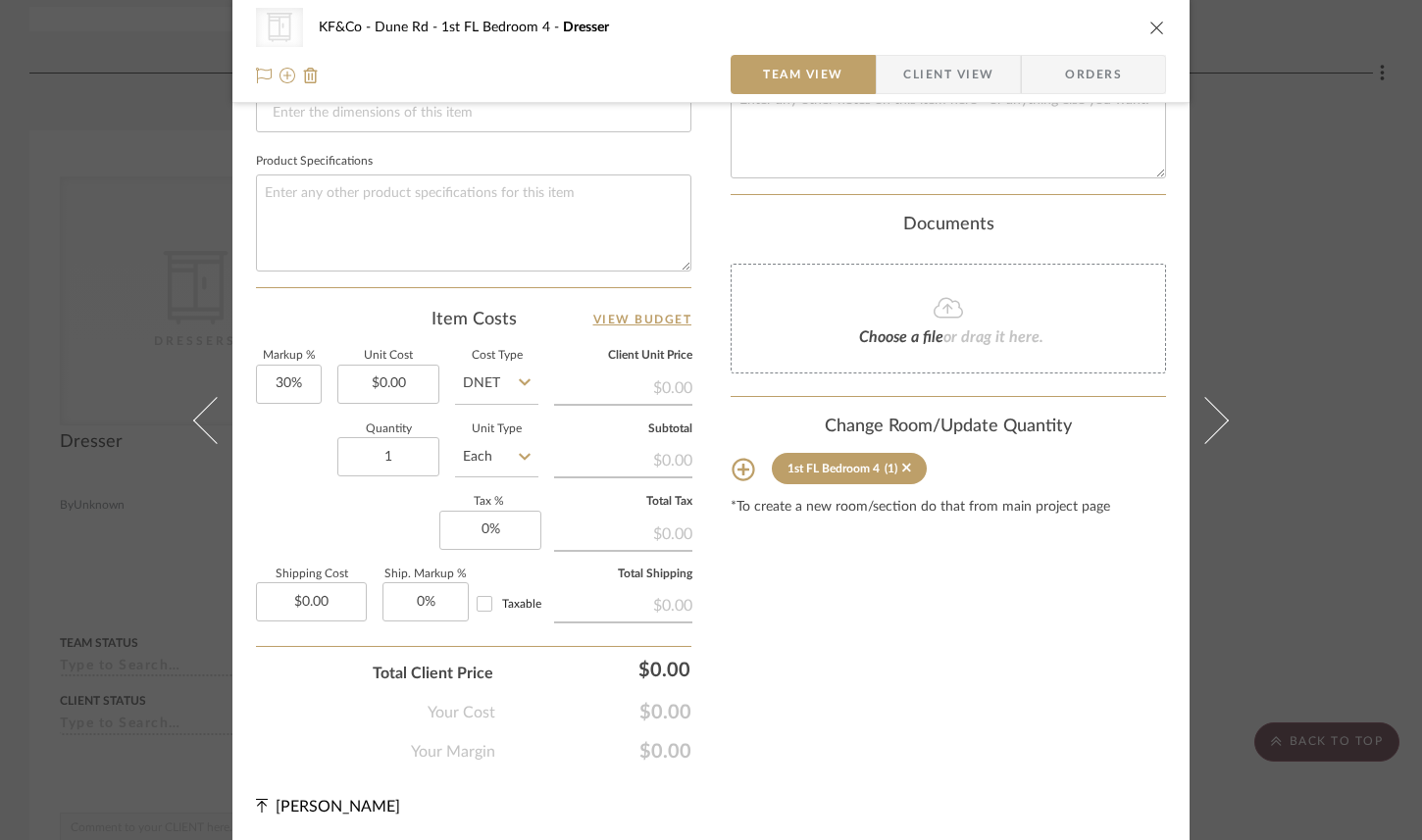 click 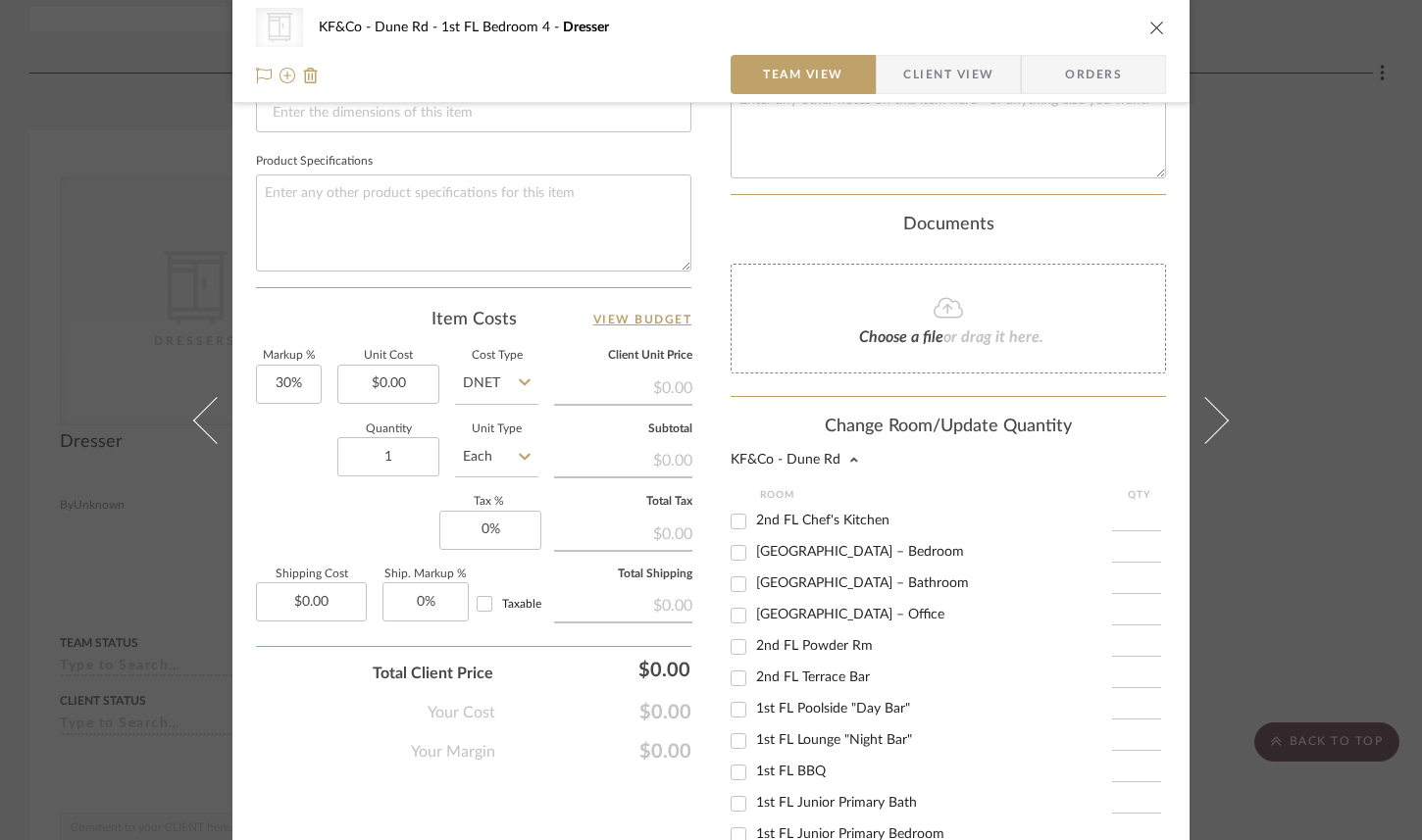 scroll, scrollTop: 40, scrollLeft: 0, axis: vertical 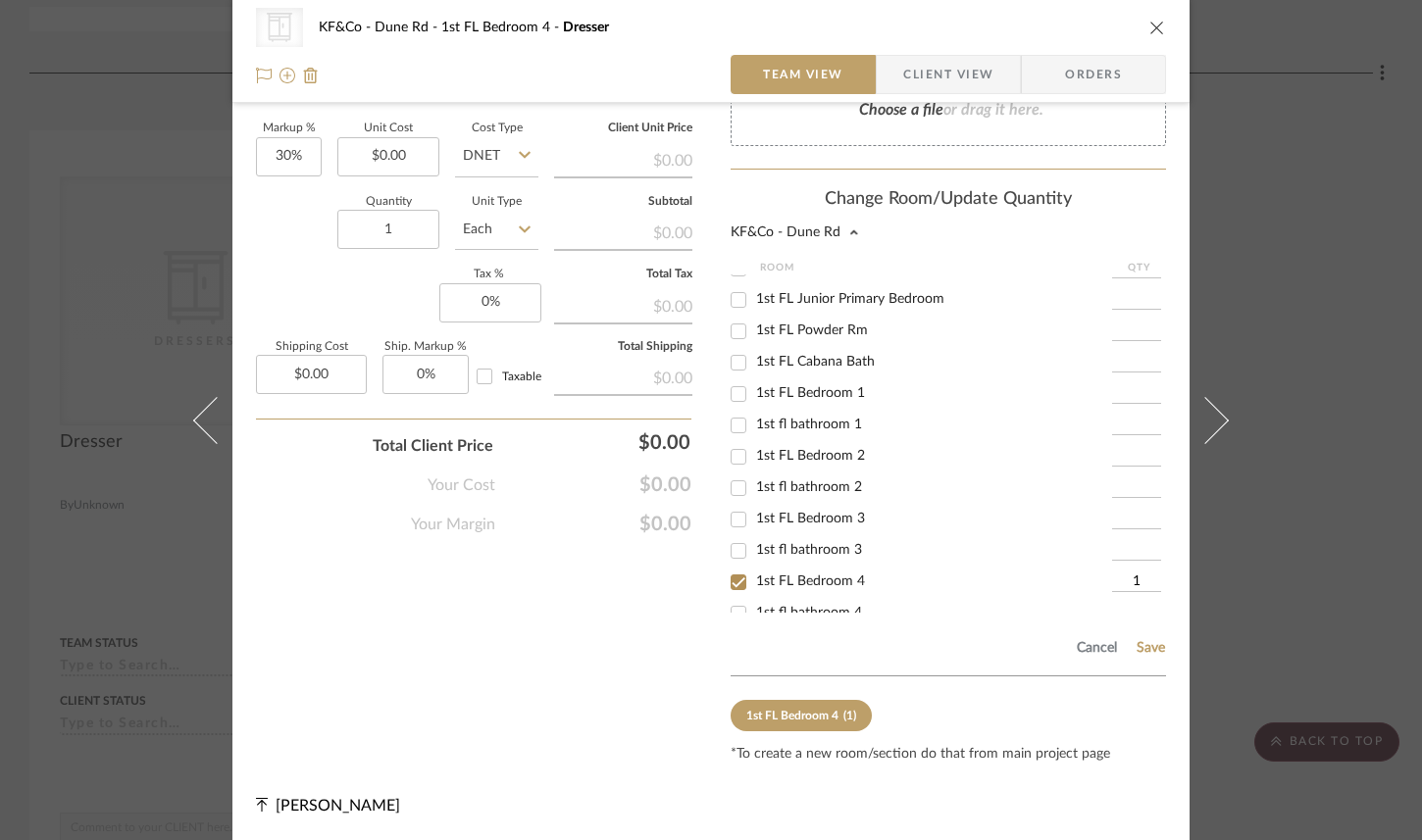click on "1st FL Bedroom 2" at bounding box center [738, 457] 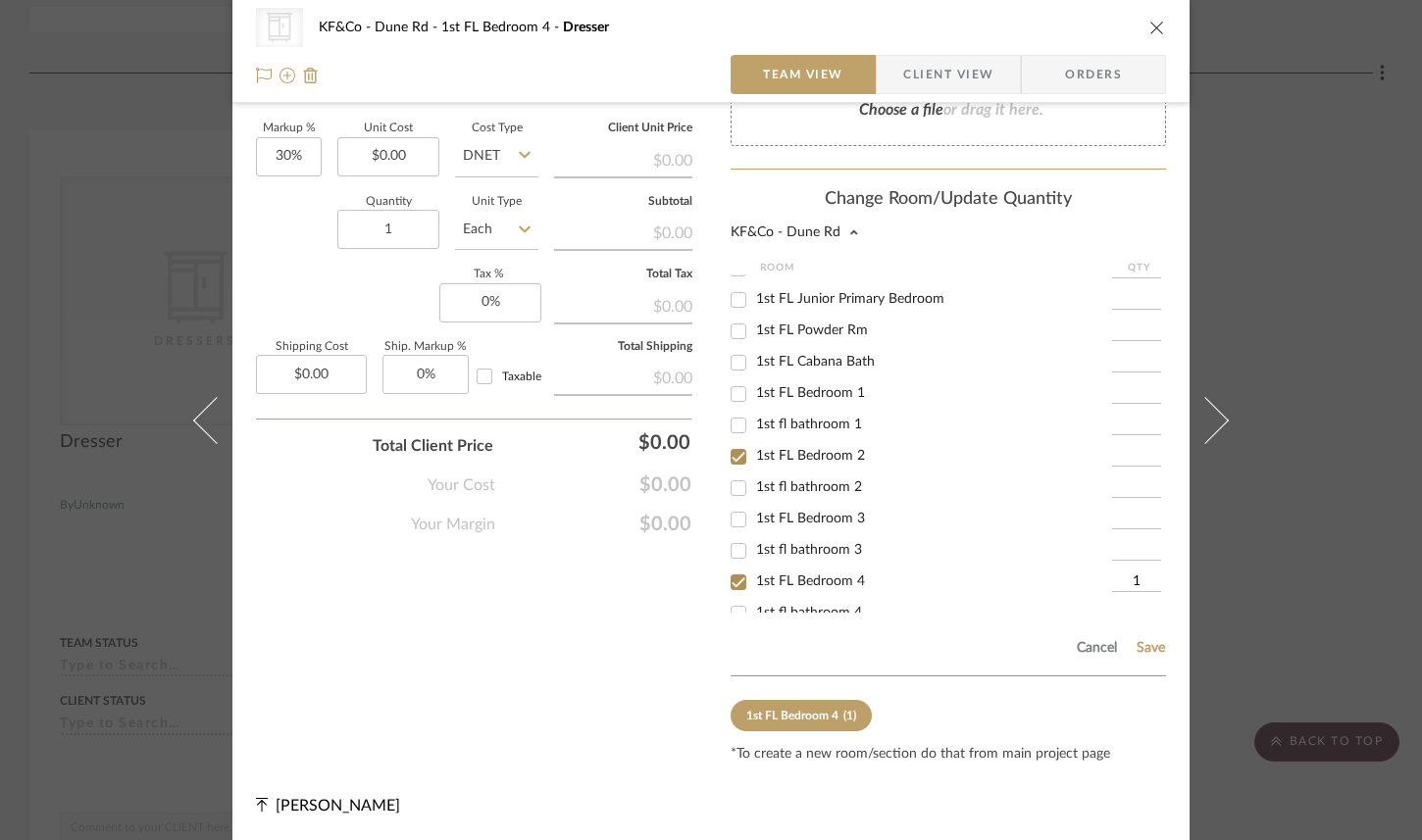 type on "1" 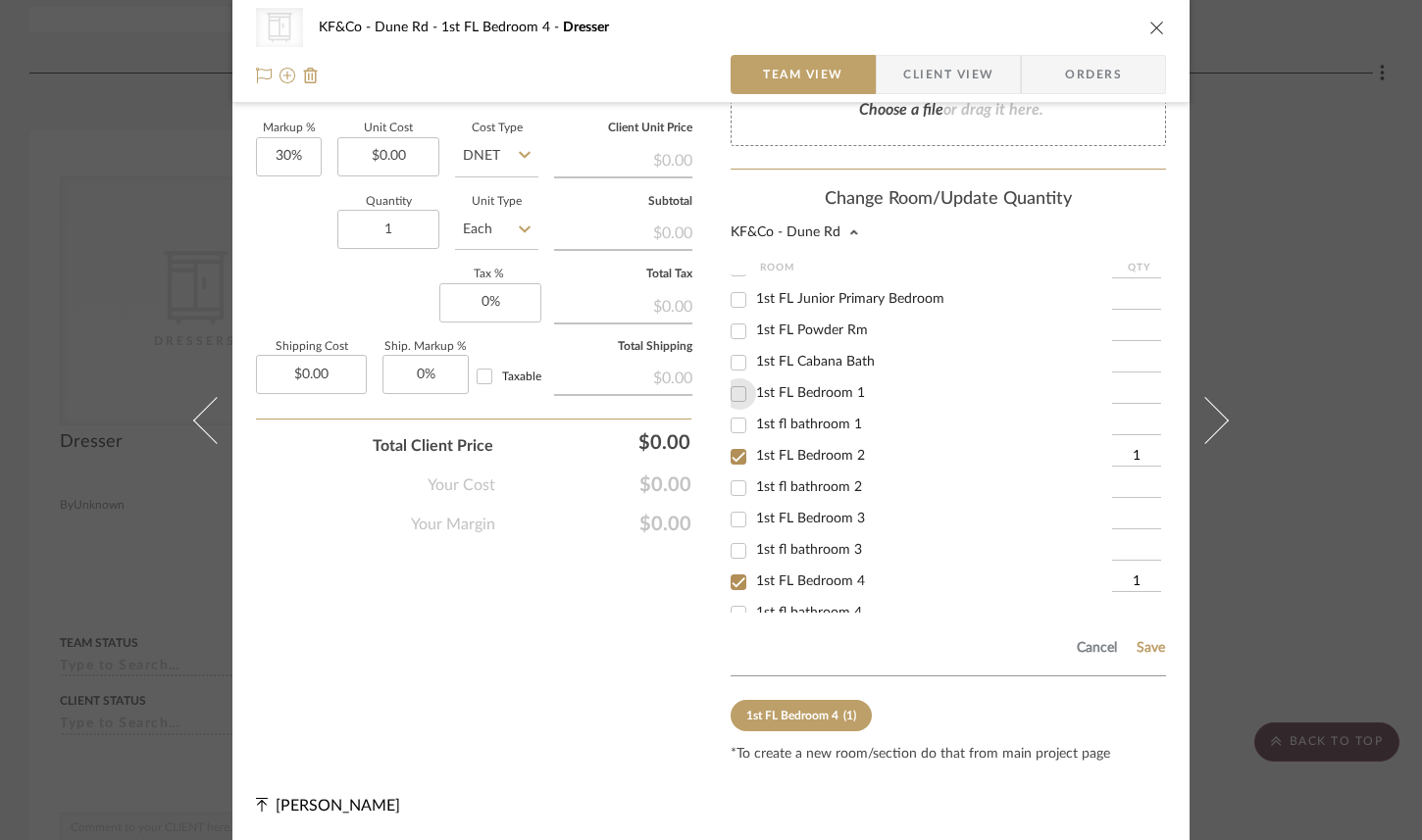 click on "1st FL Bedroom 1" at bounding box center (738, 394) 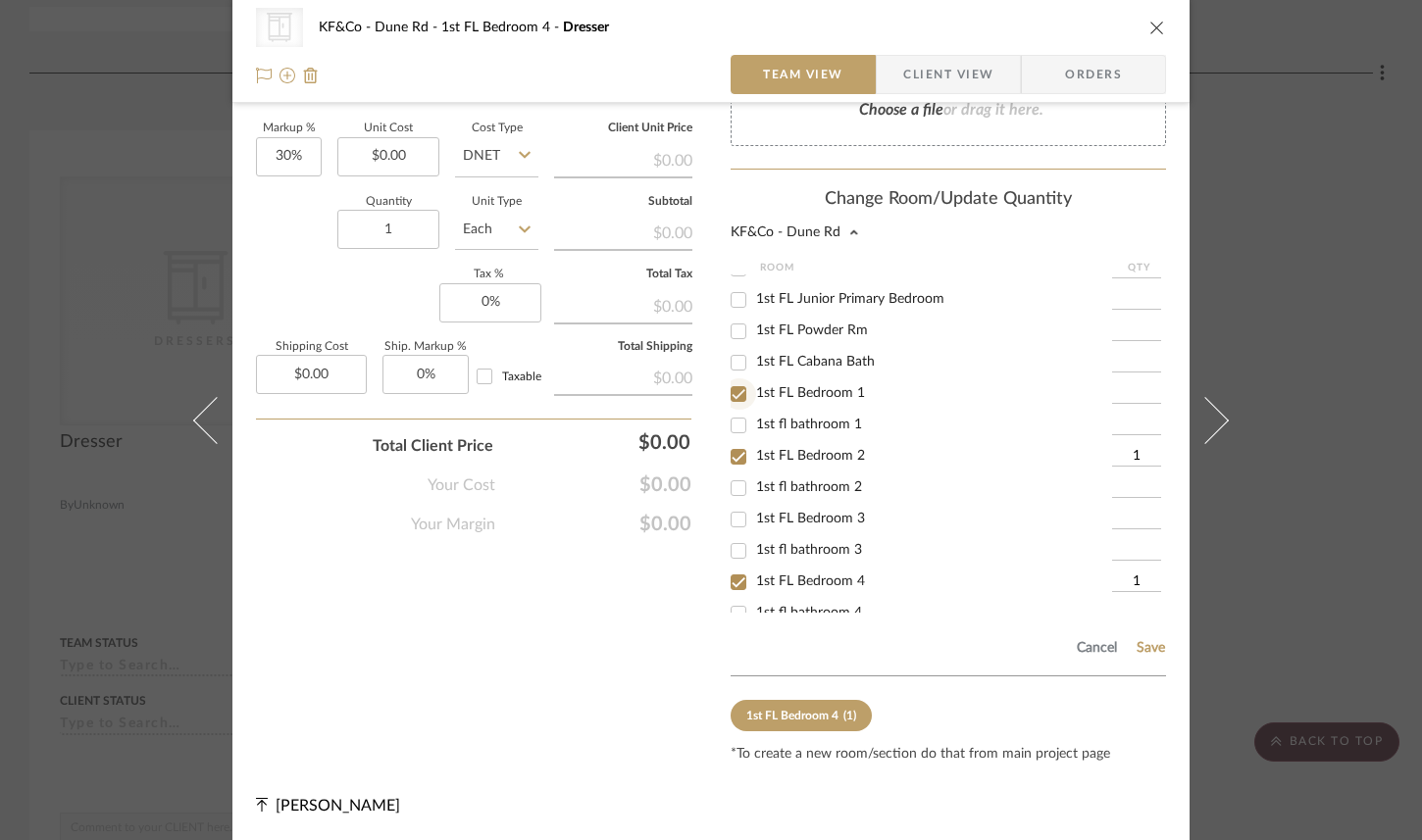 type on "1" 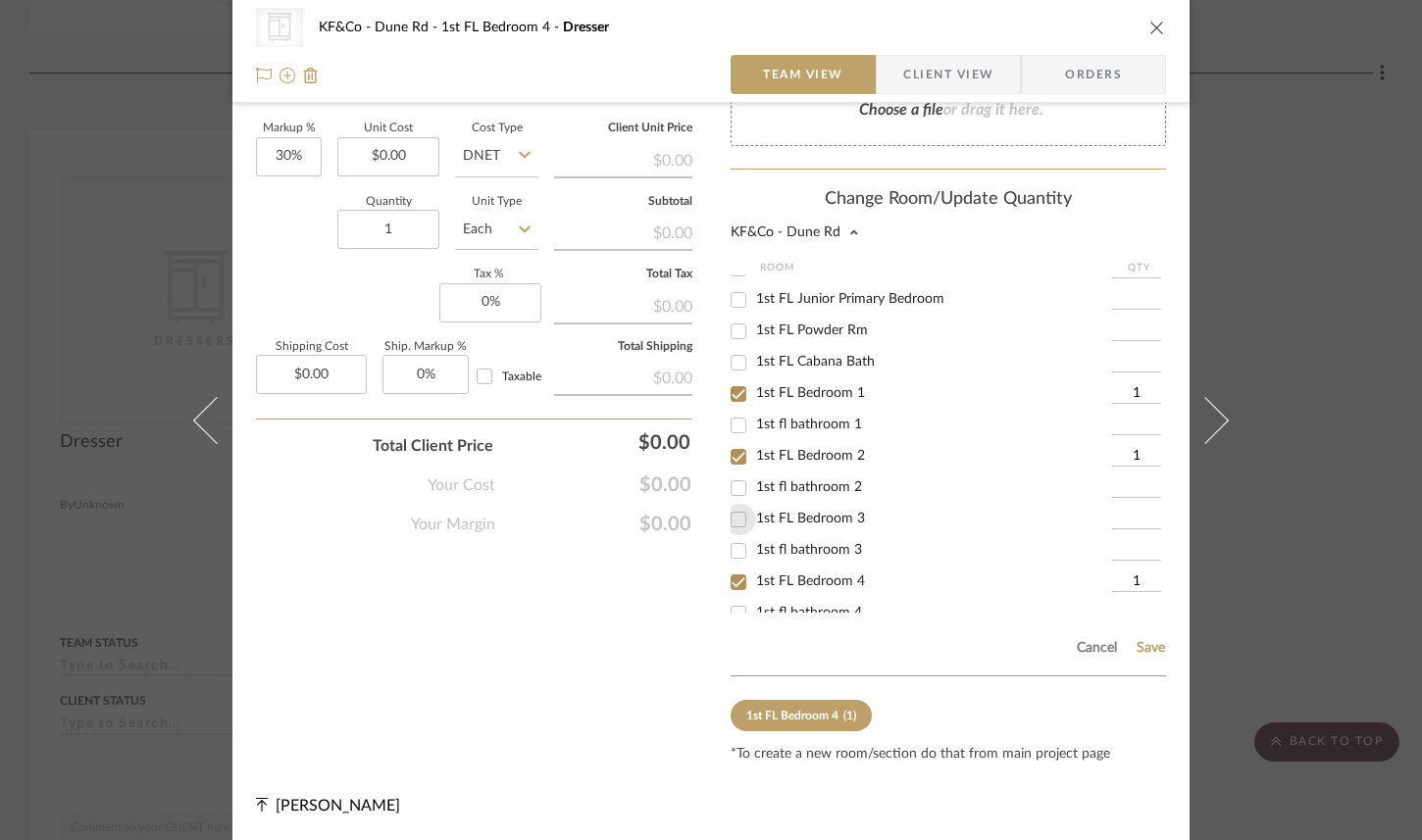 click on "1st FL Bedroom 3" at bounding box center [738, 519] 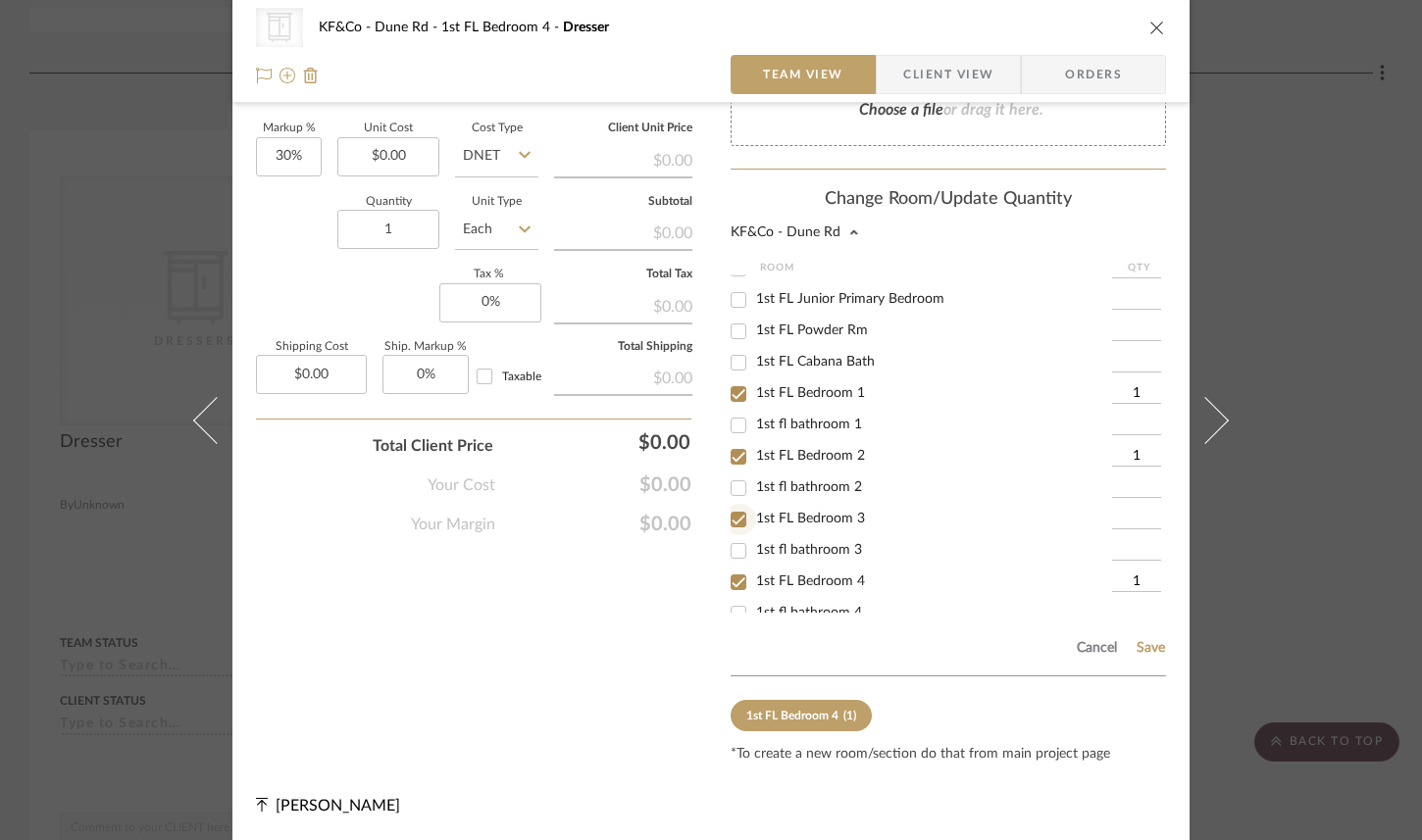 checkbox on "true" 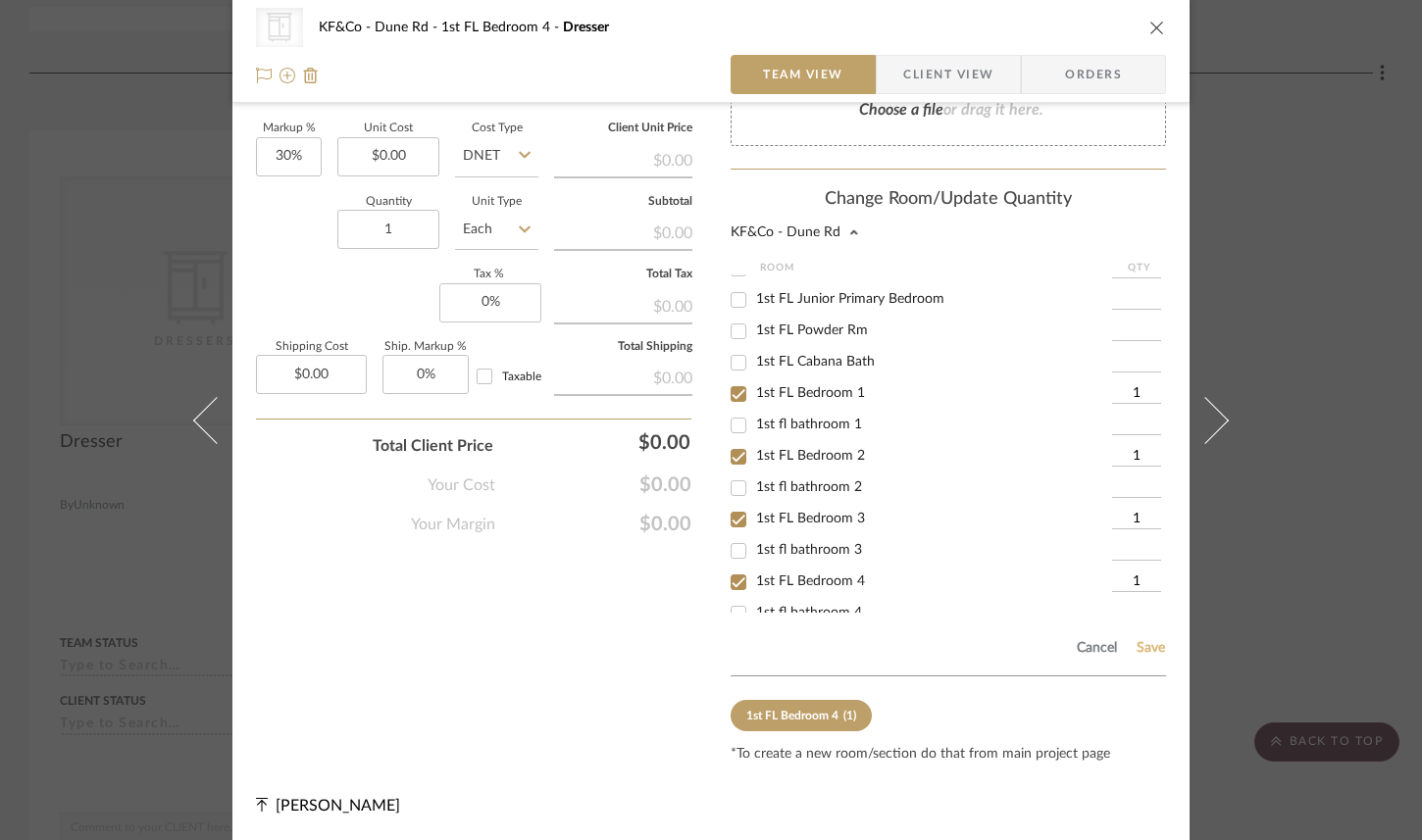 click on "Save" 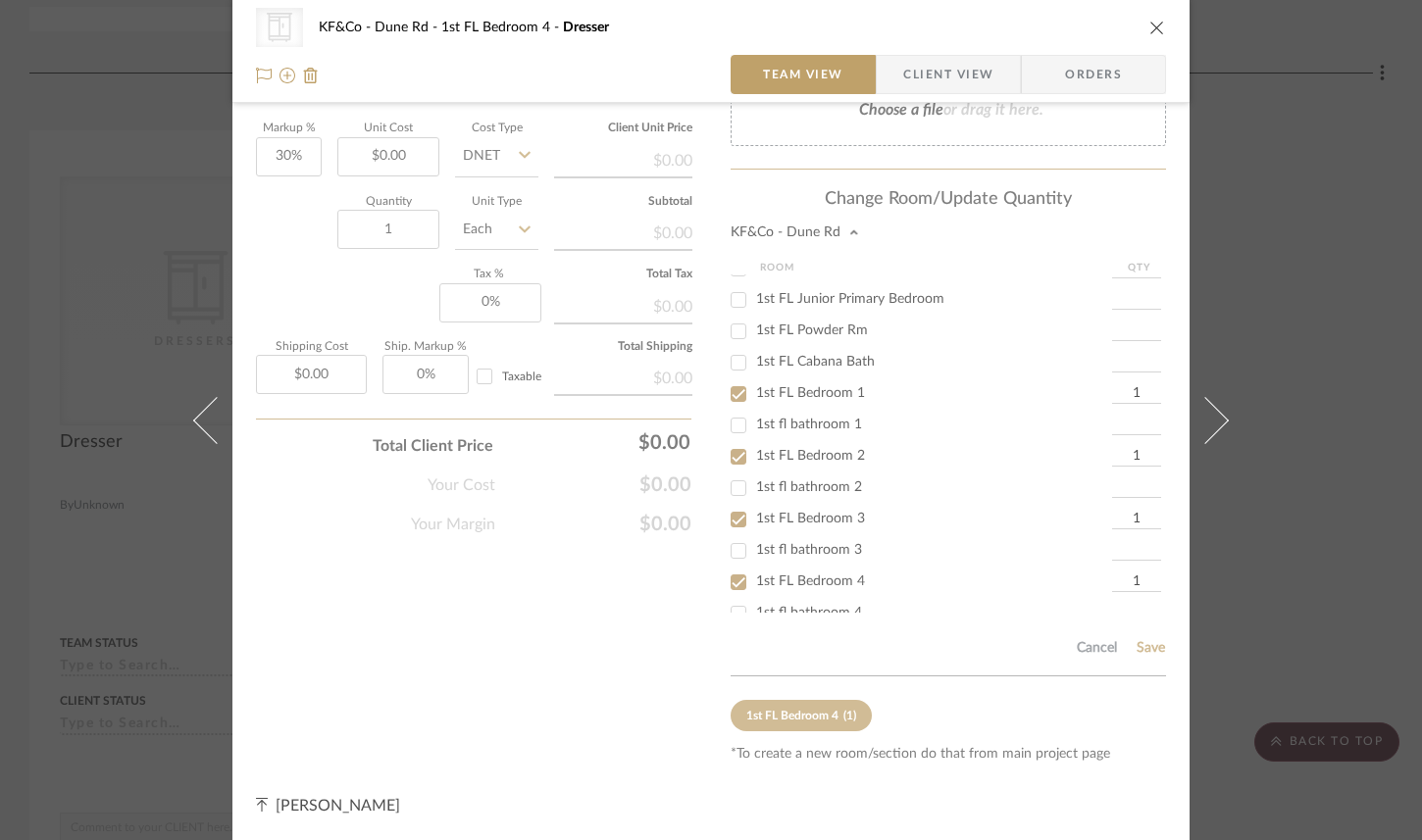 type 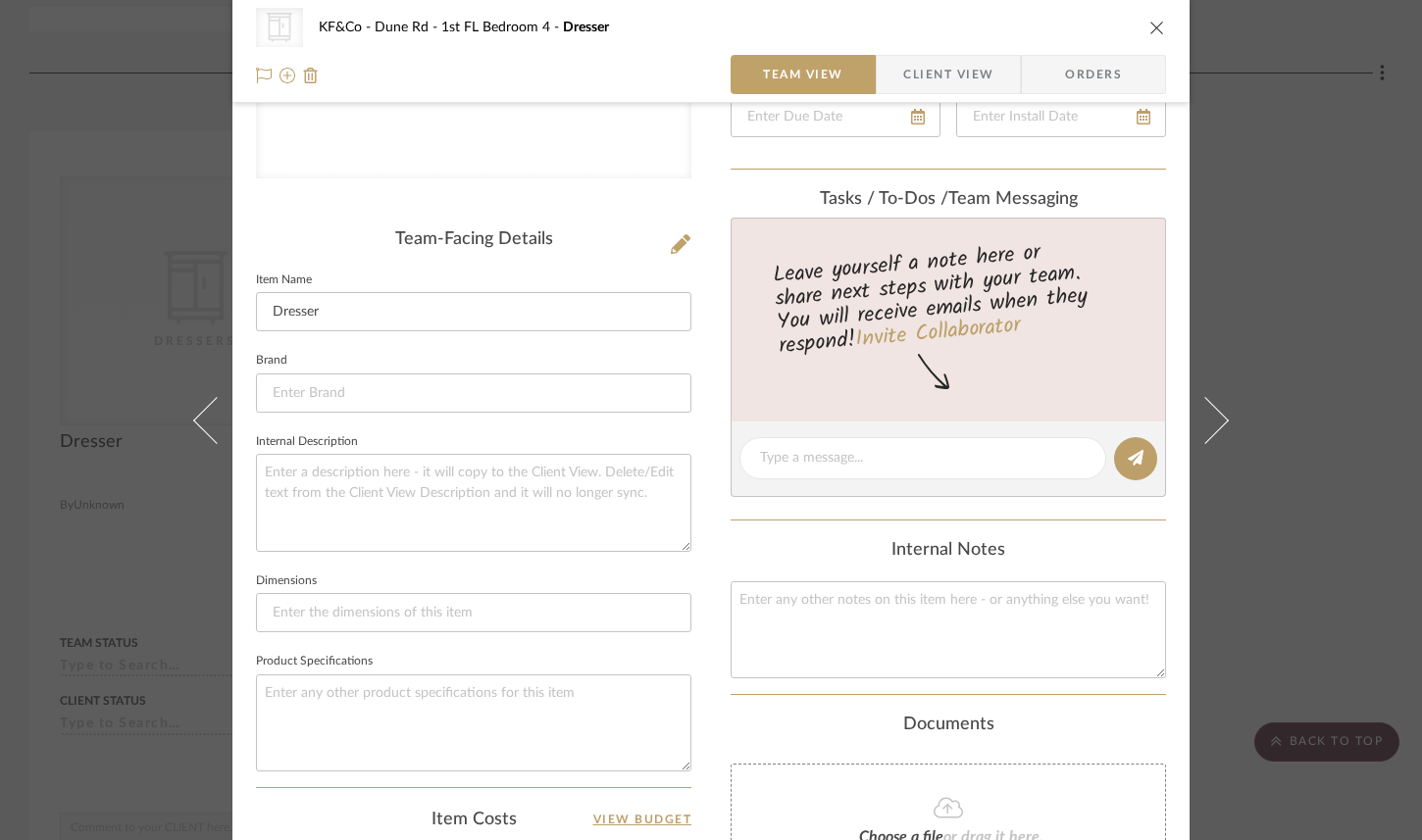 scroll, scrollTop: 0, scrollLeft: 0, axis: both 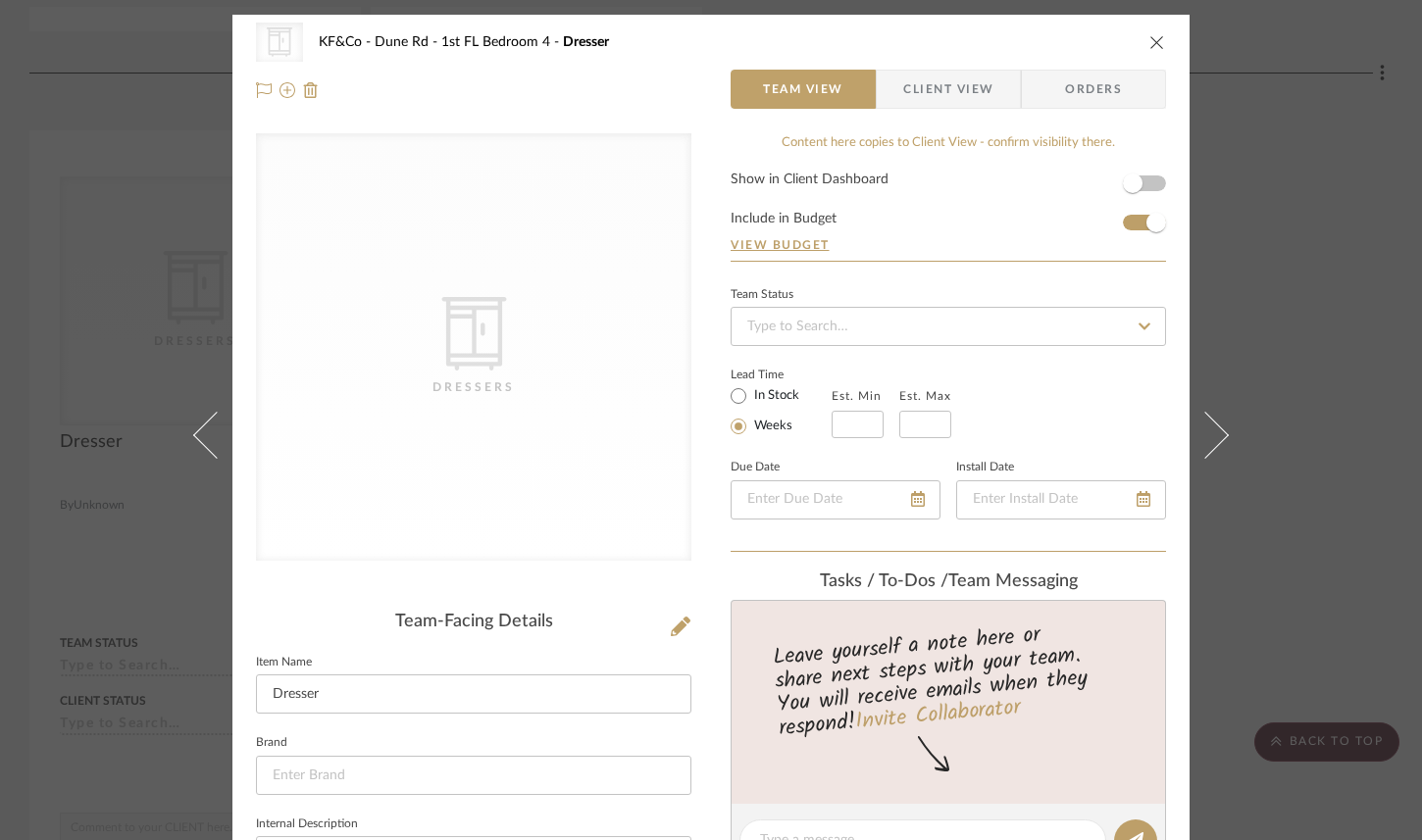 click at bounding box center [1157, 42] 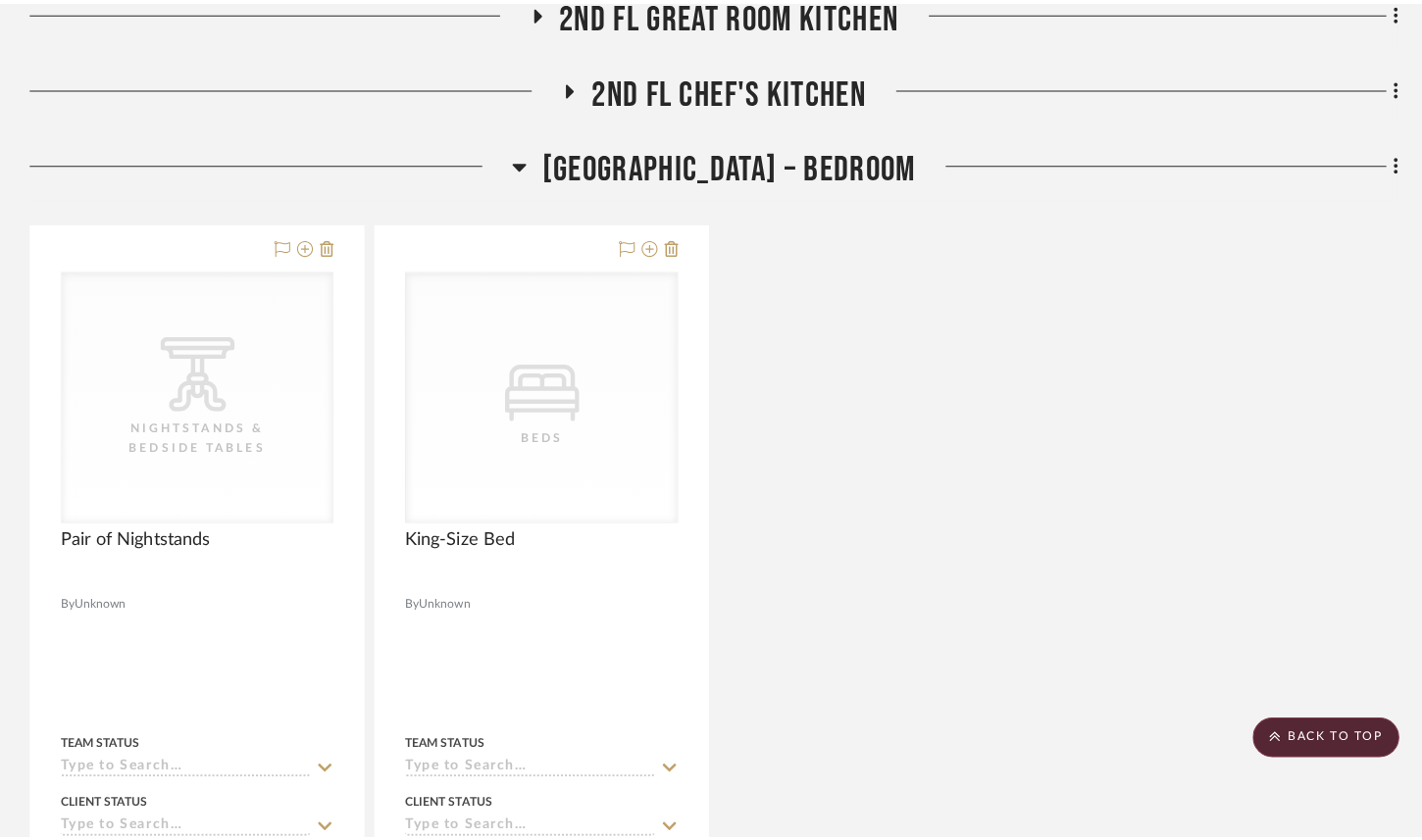 scroll, scrollTop: 0, scrollLeft: 0, axis: both 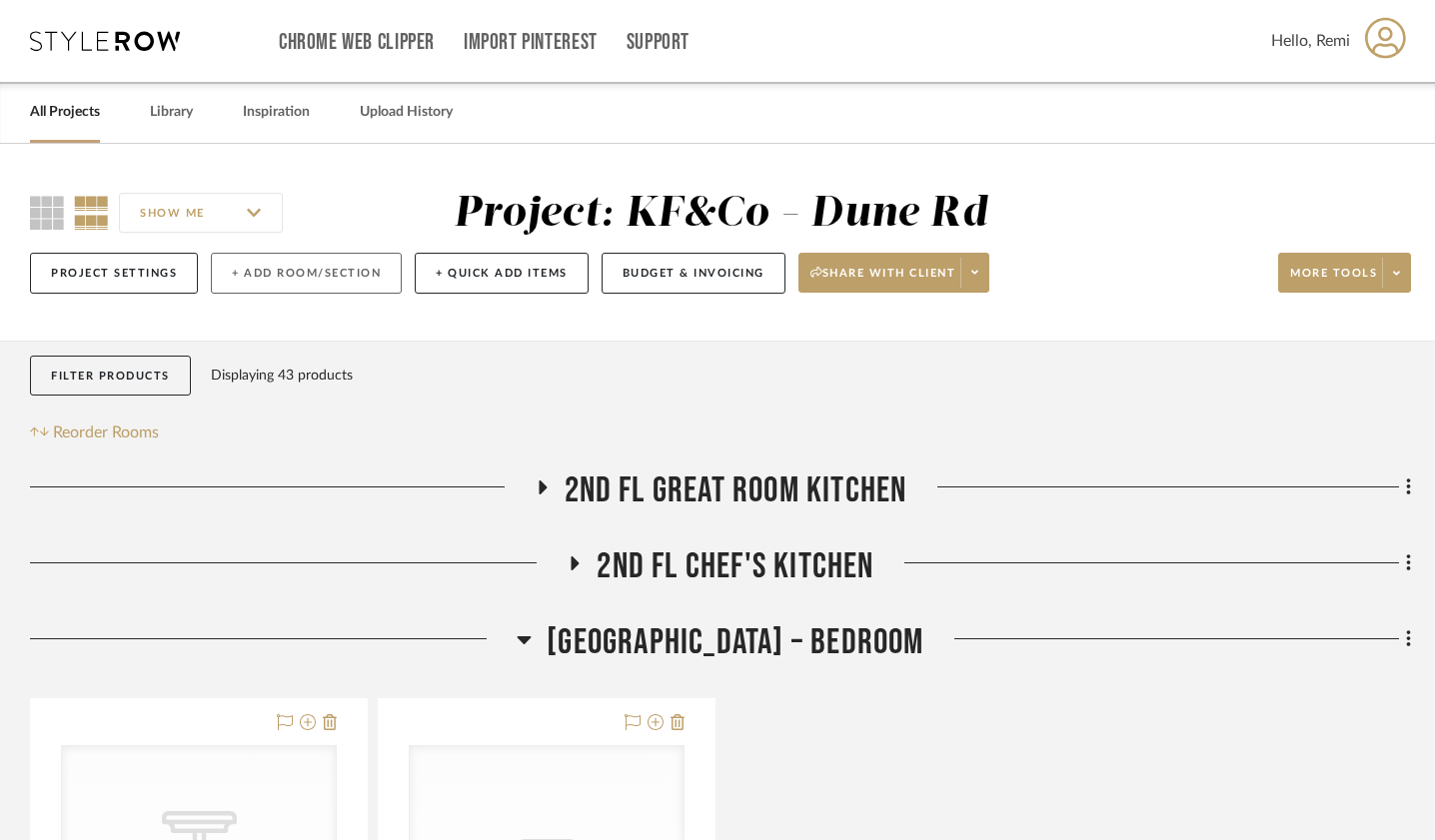 click on "+ Add Room/Section" 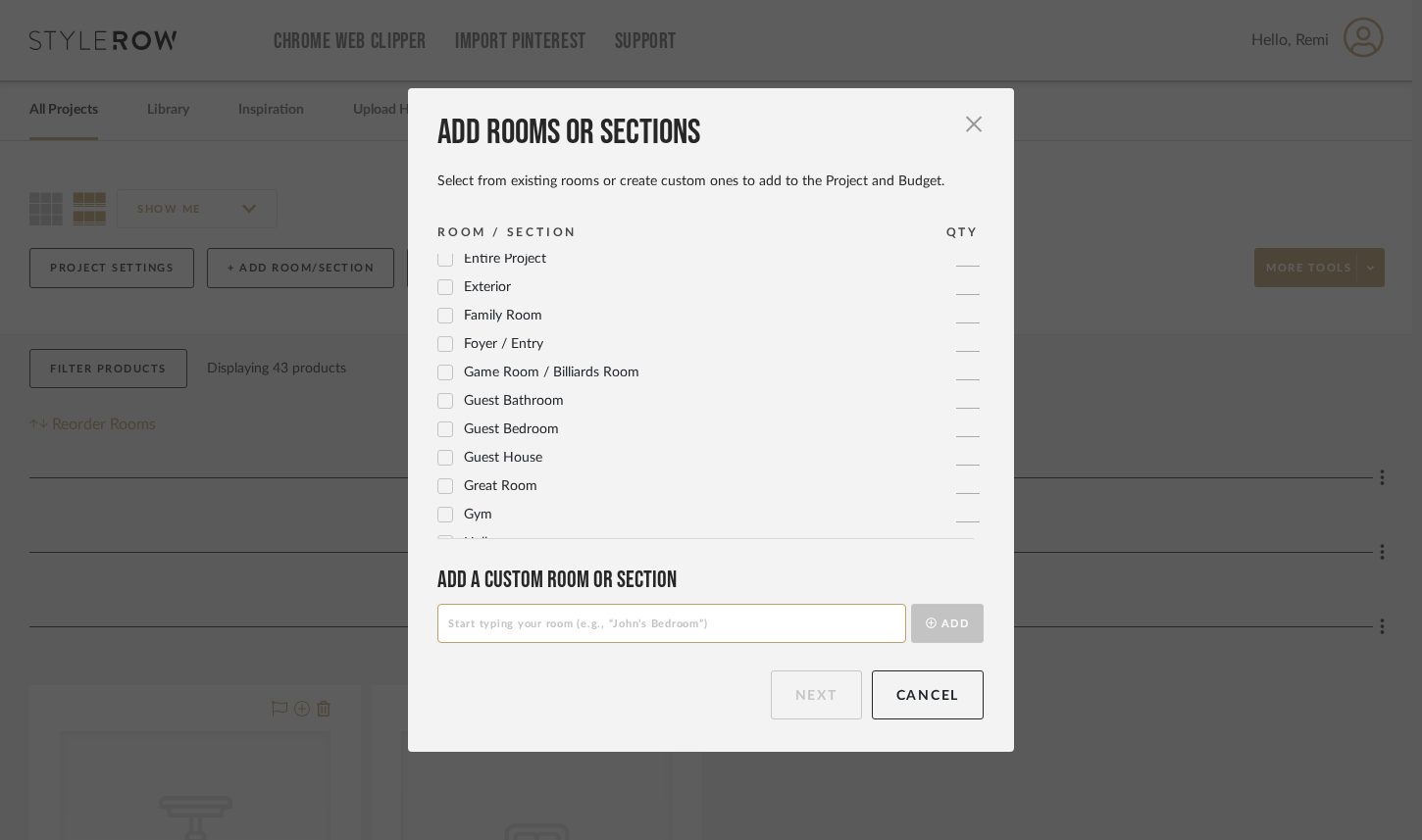 scroll, scrollTop: 201, scrollLeft: 0, axis: vertical 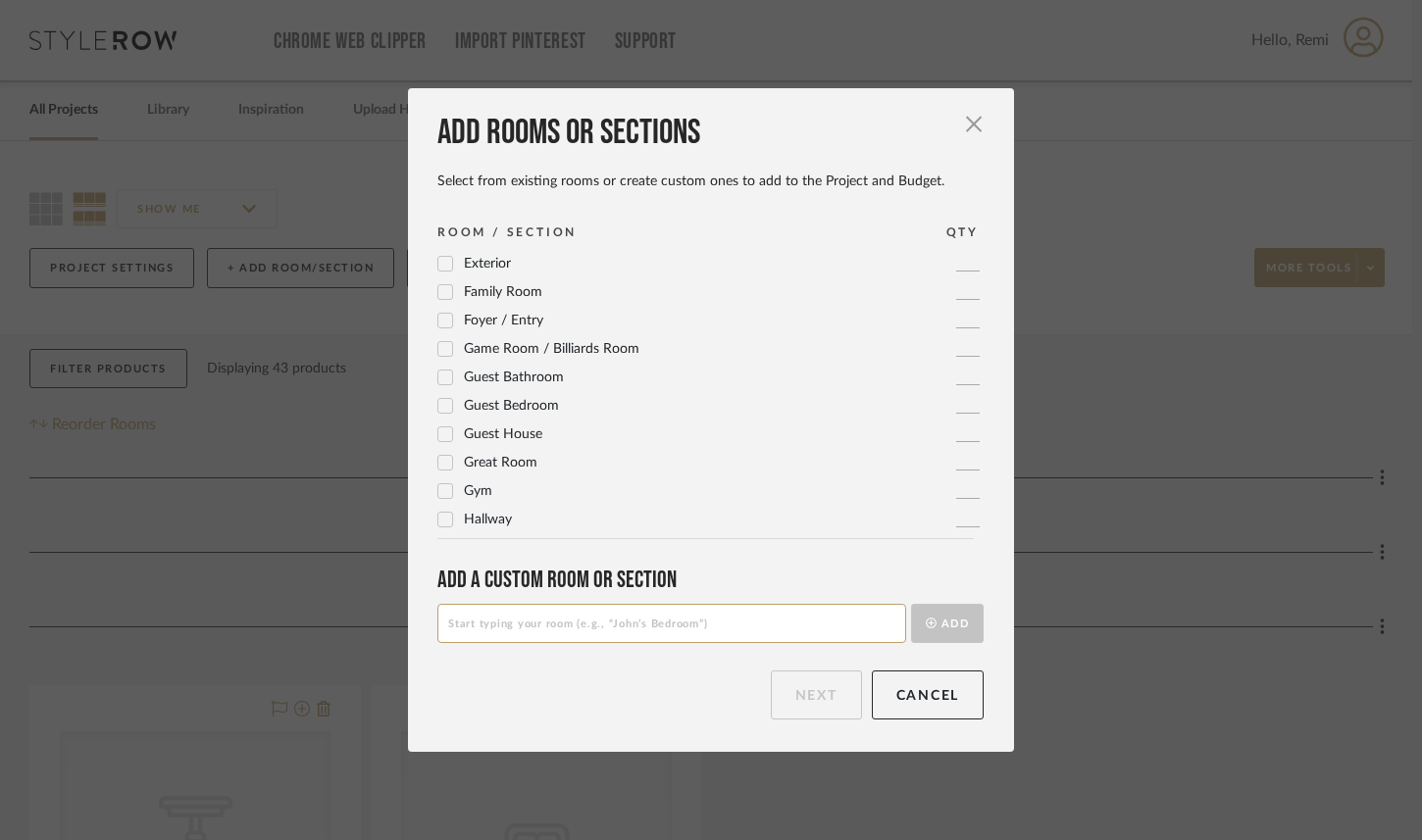 click at bounding box center (672, 623) 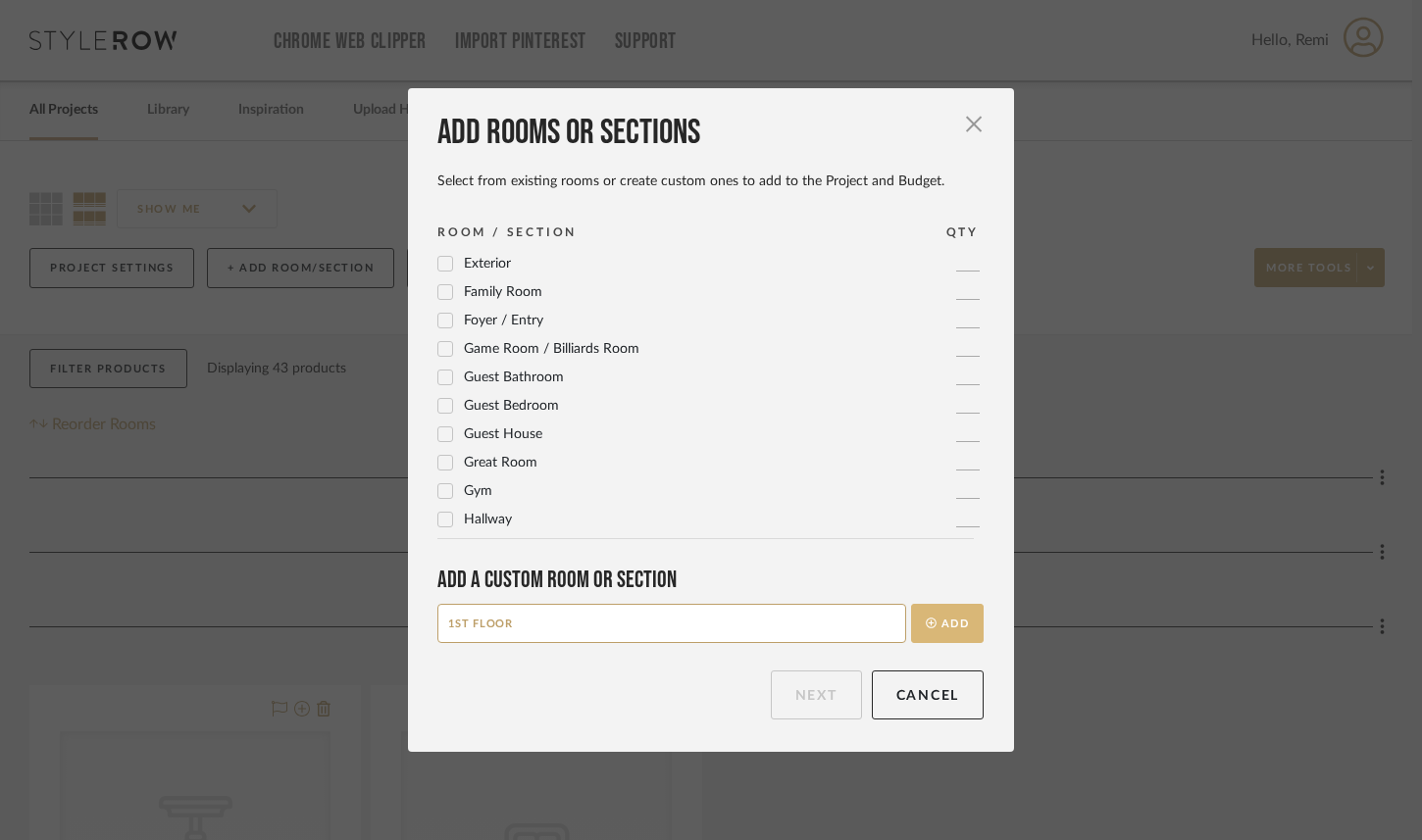 type on "1ST FLOOR" 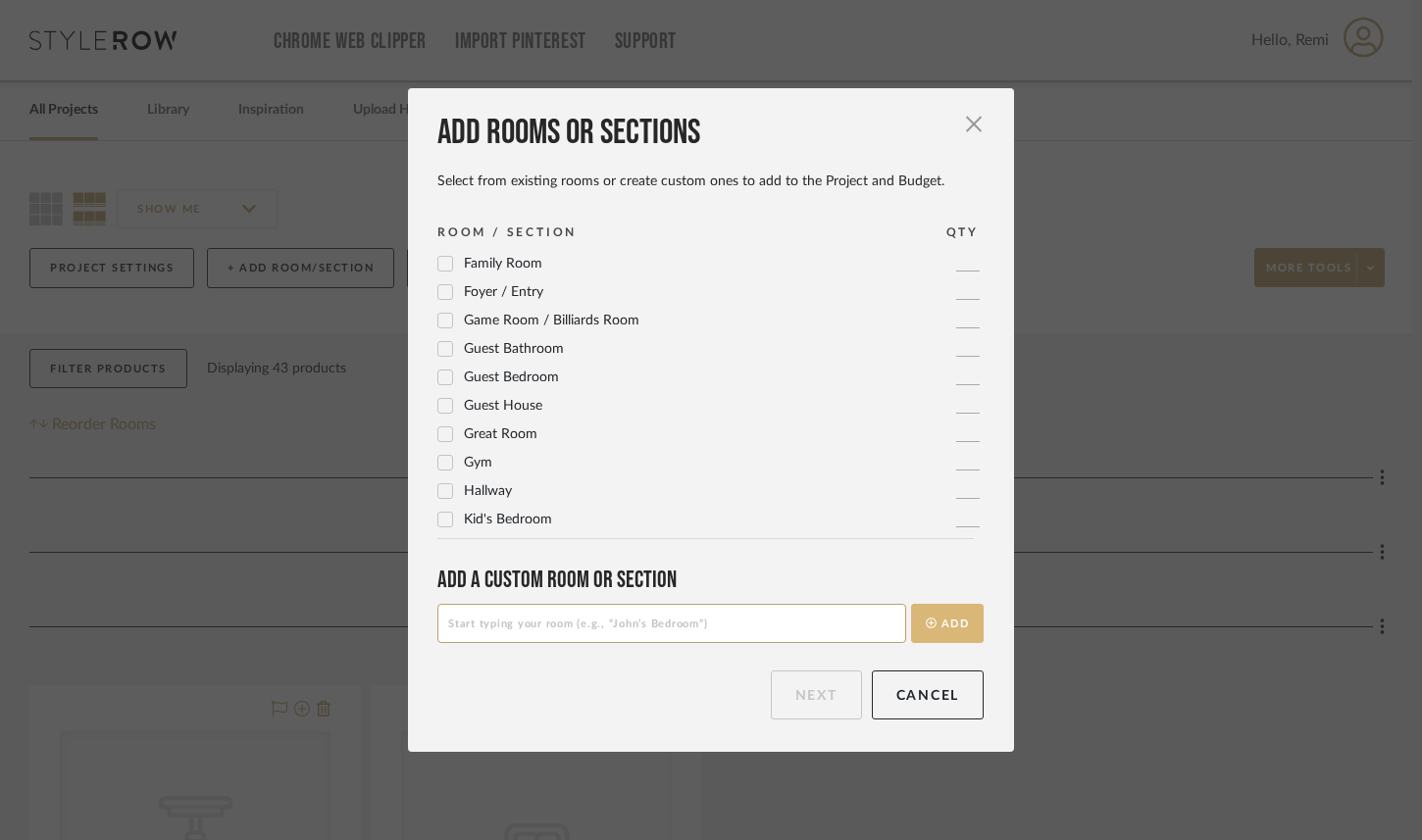 scroll, scrollTop: 0, scrollLeft: 0, axis: both 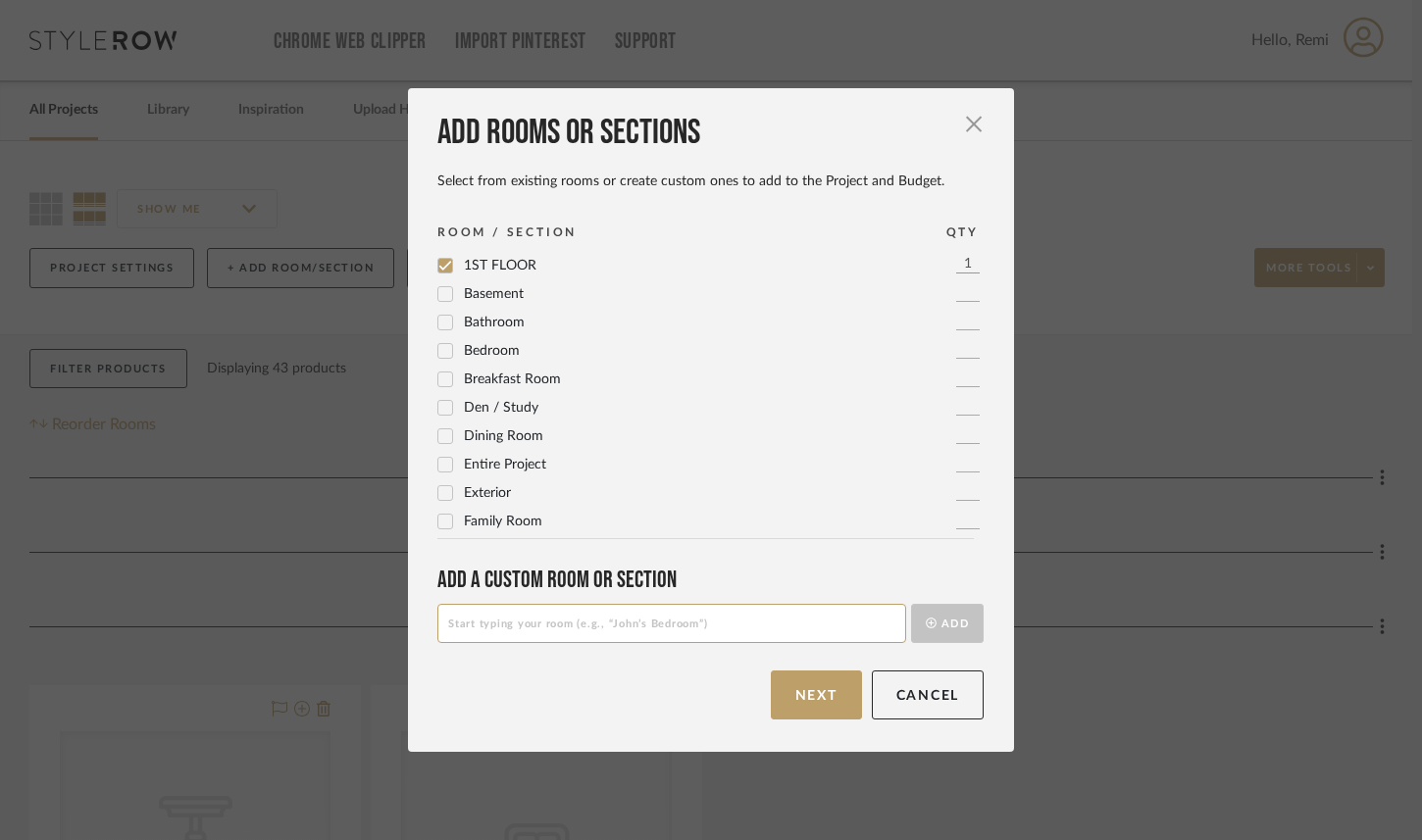 click at bounding box center [672, 623] 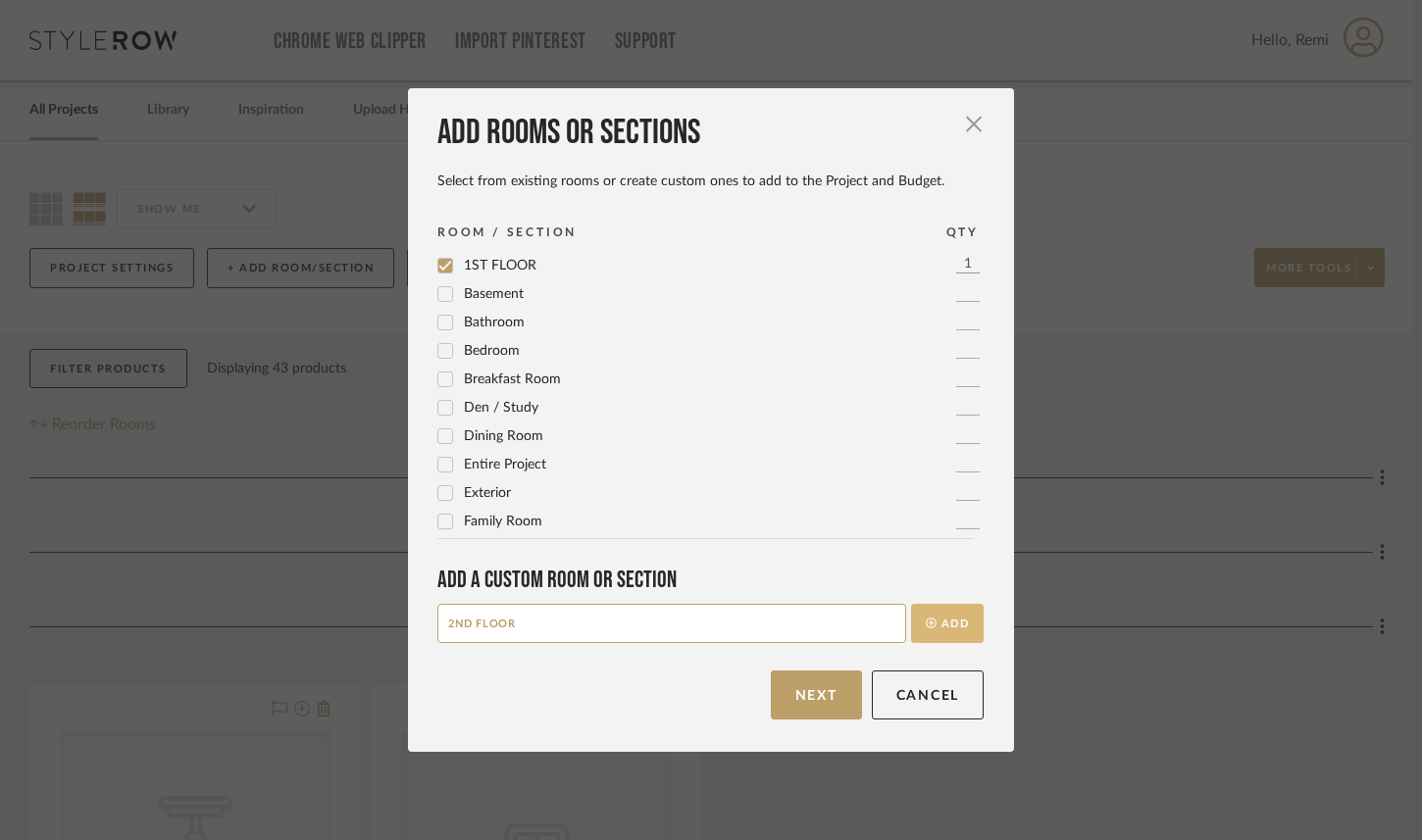 type on "2ND FLOOR" 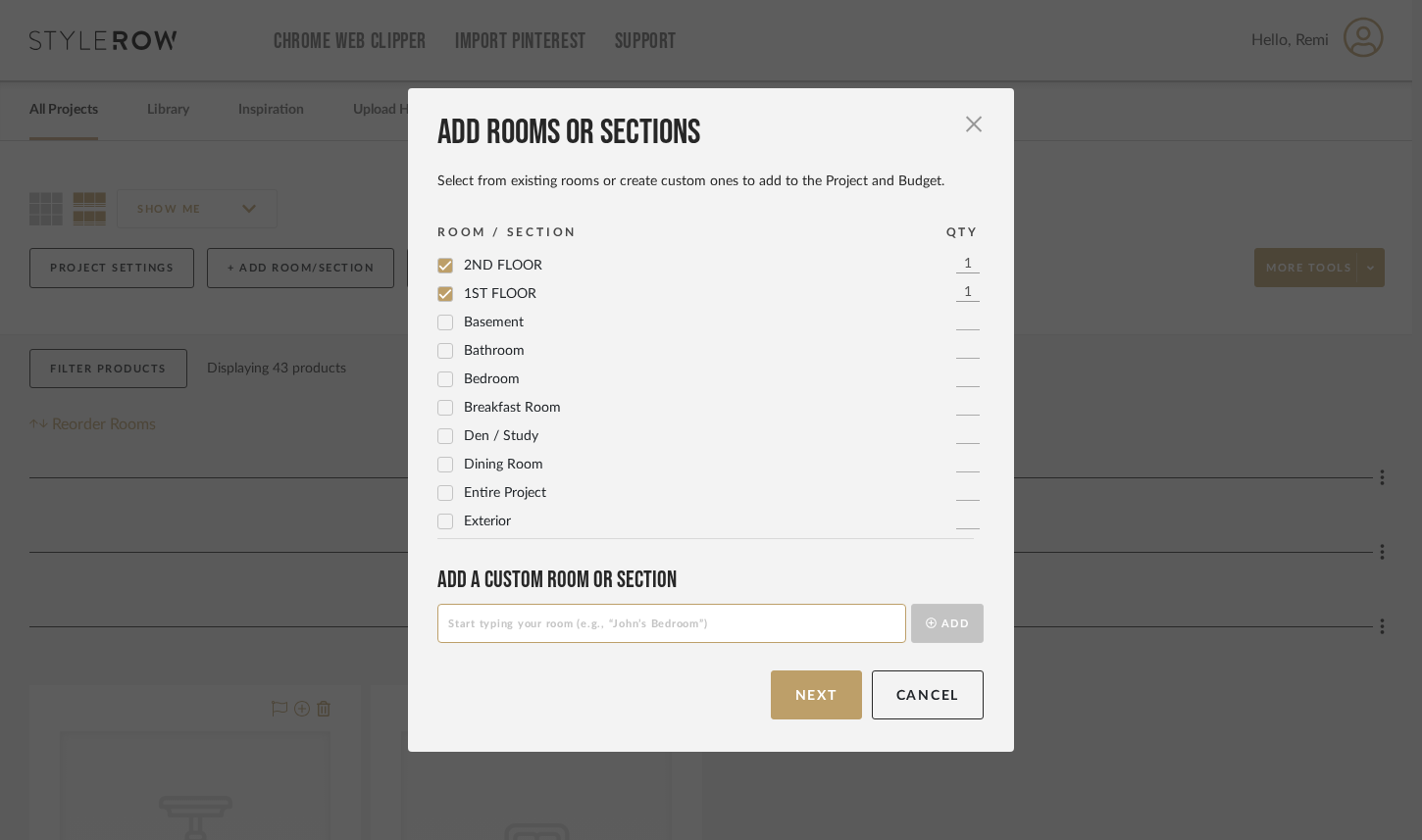 click at bounding box center [672, 623] 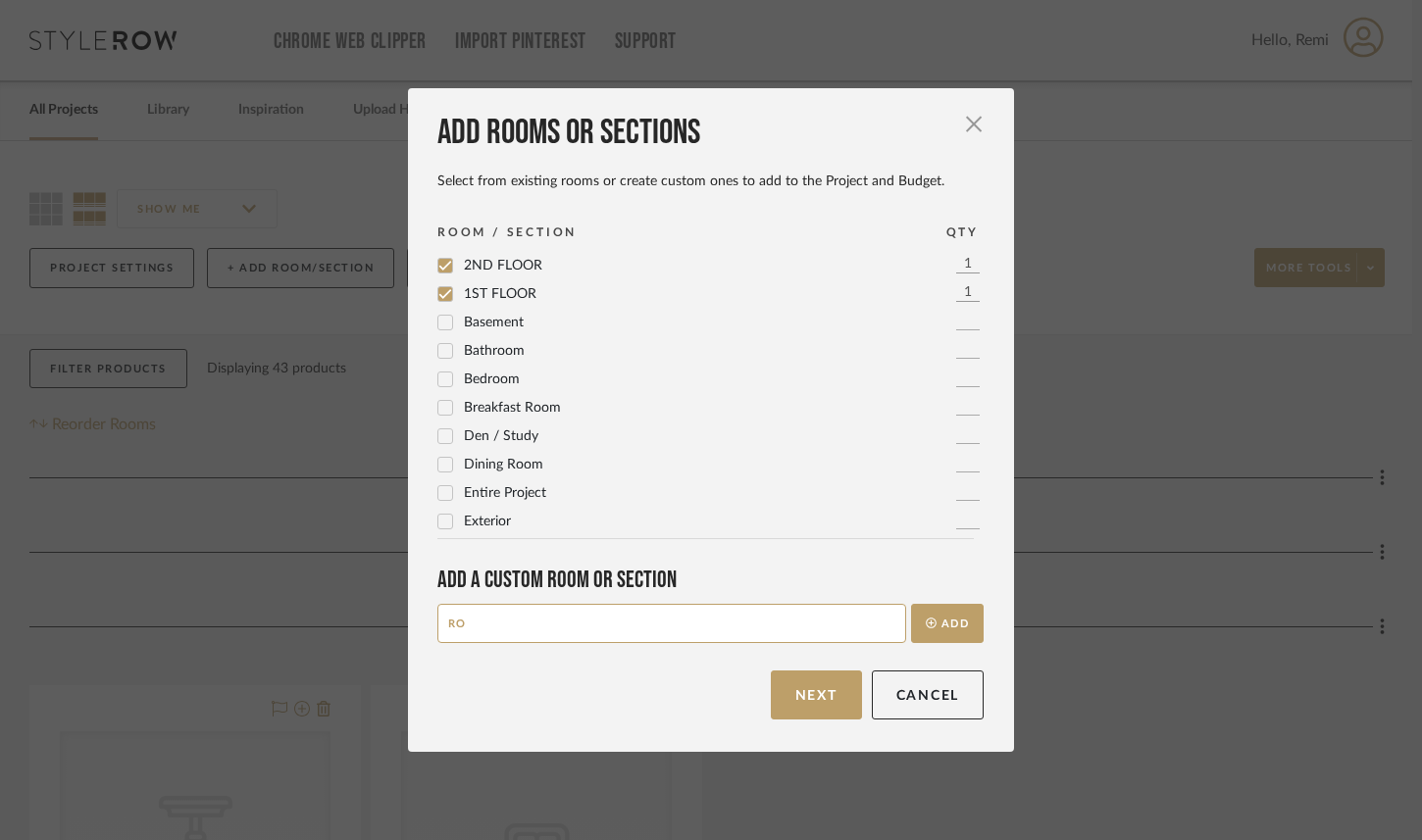 type on "R" 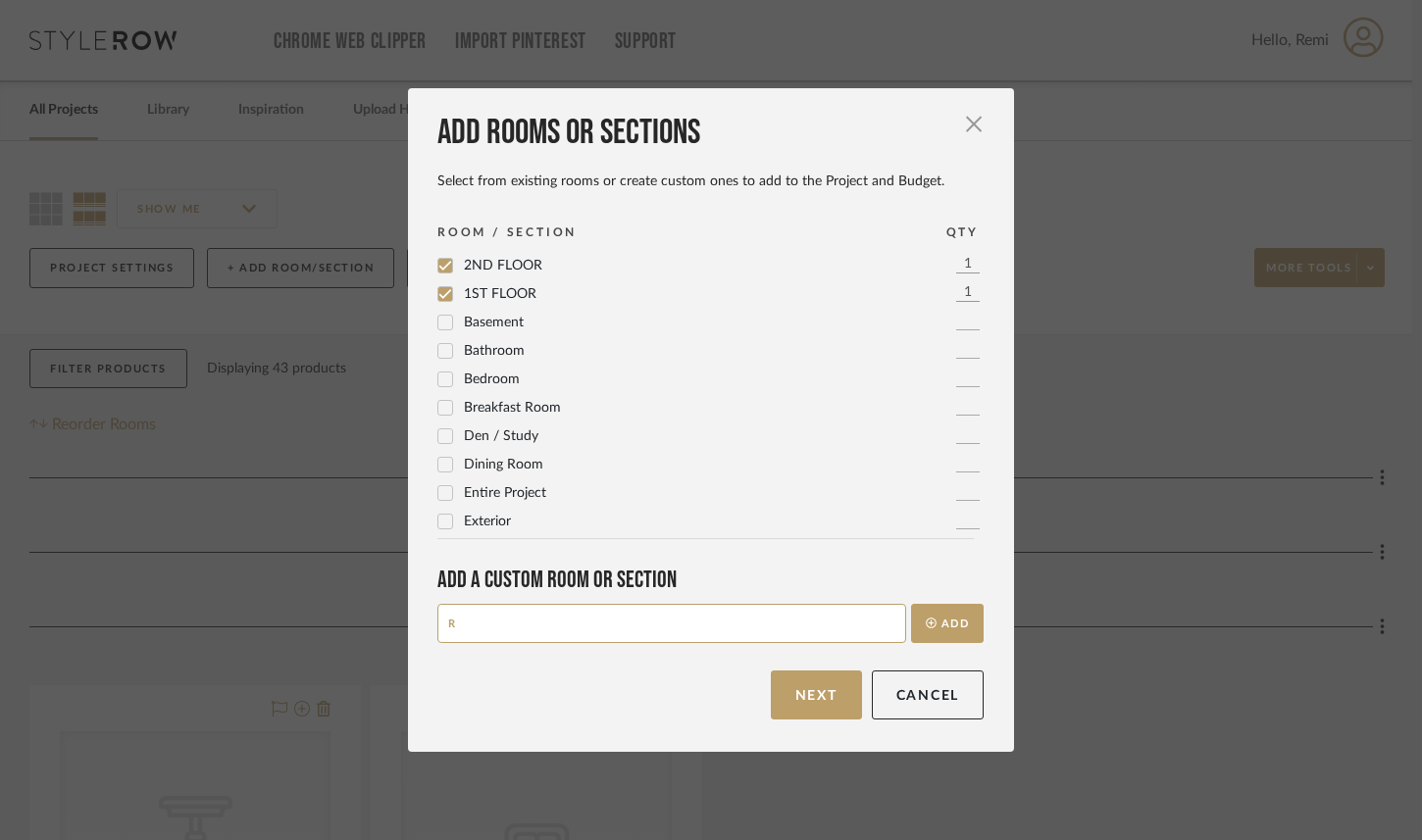 type 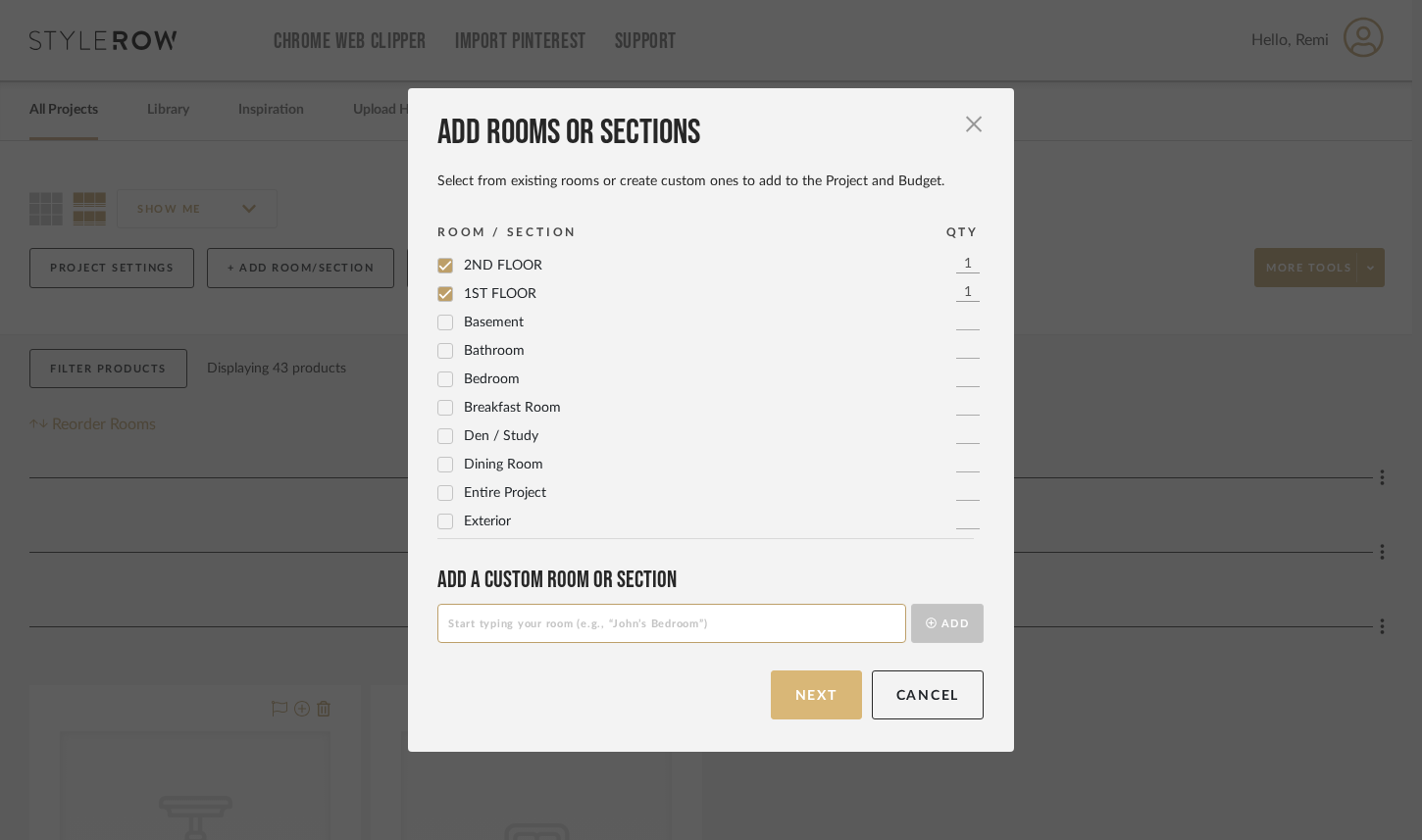 click on "Next" at bounding box center (816, 695) 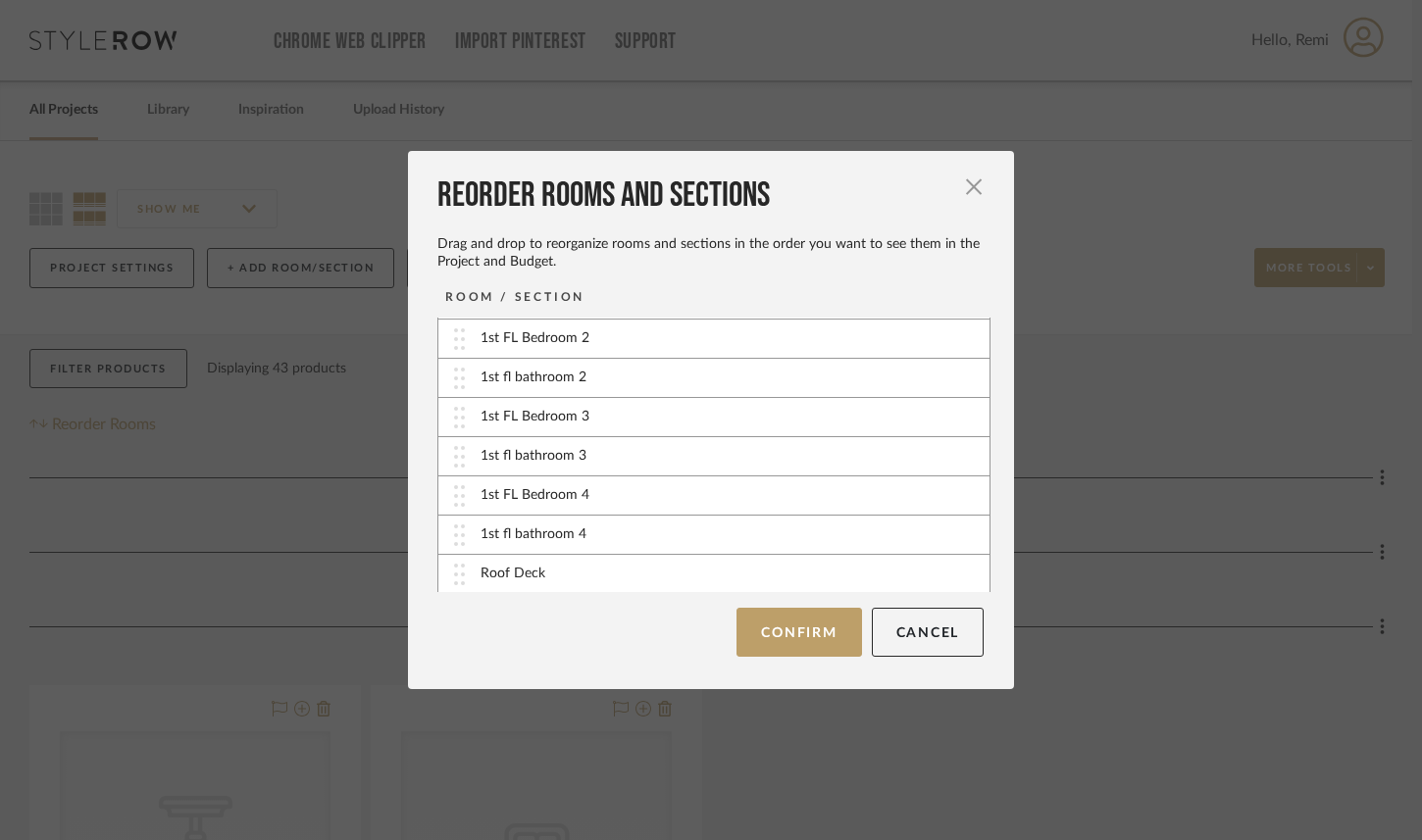 scroll, scrollTop: 707, scrollLeft: 0, axis: vertical 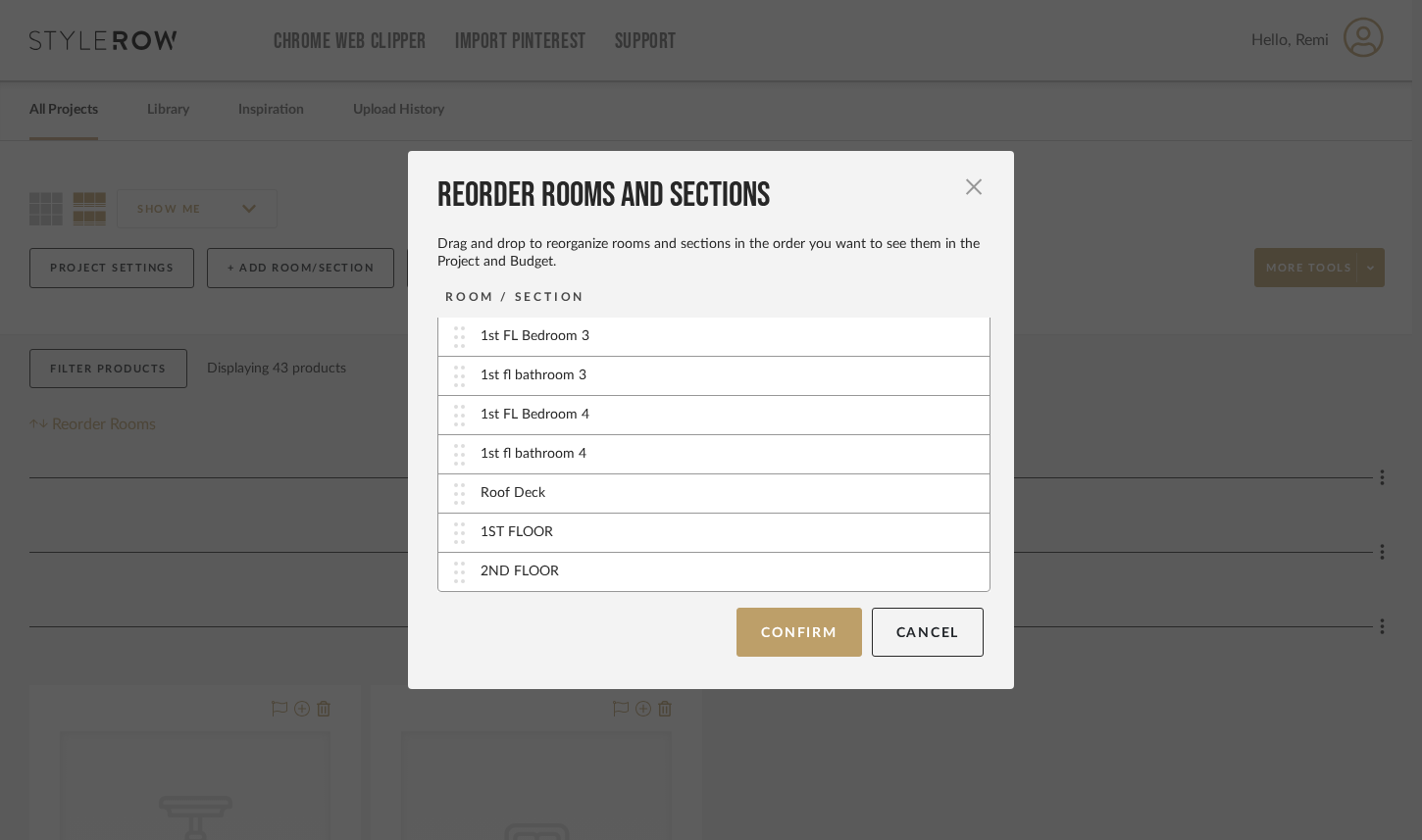 click at bounding box center (459, 494) 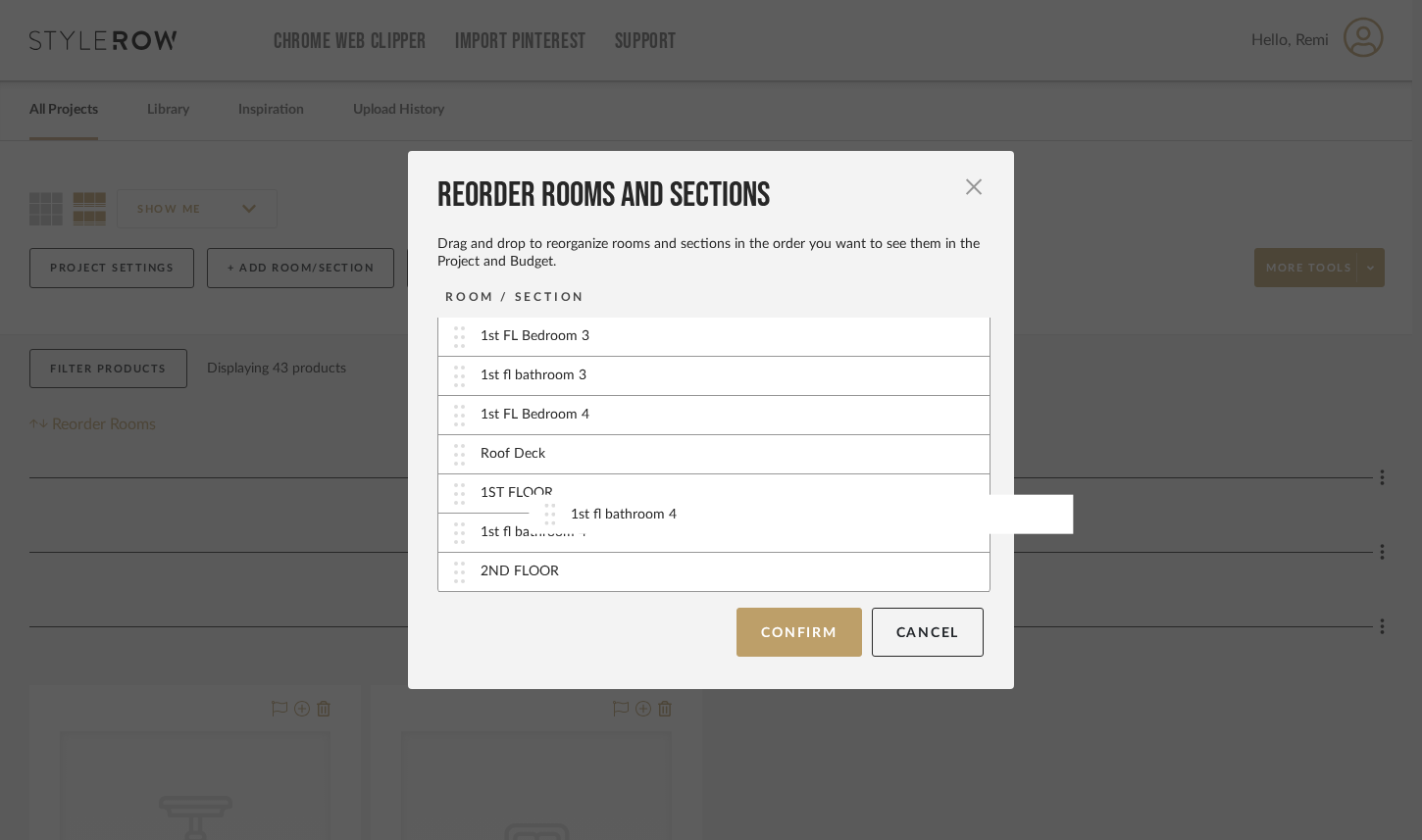 drag, startPoint x: 448, startPoint y: 454, endPoint x: 546, endPoint y: 514, distance: 114.90866 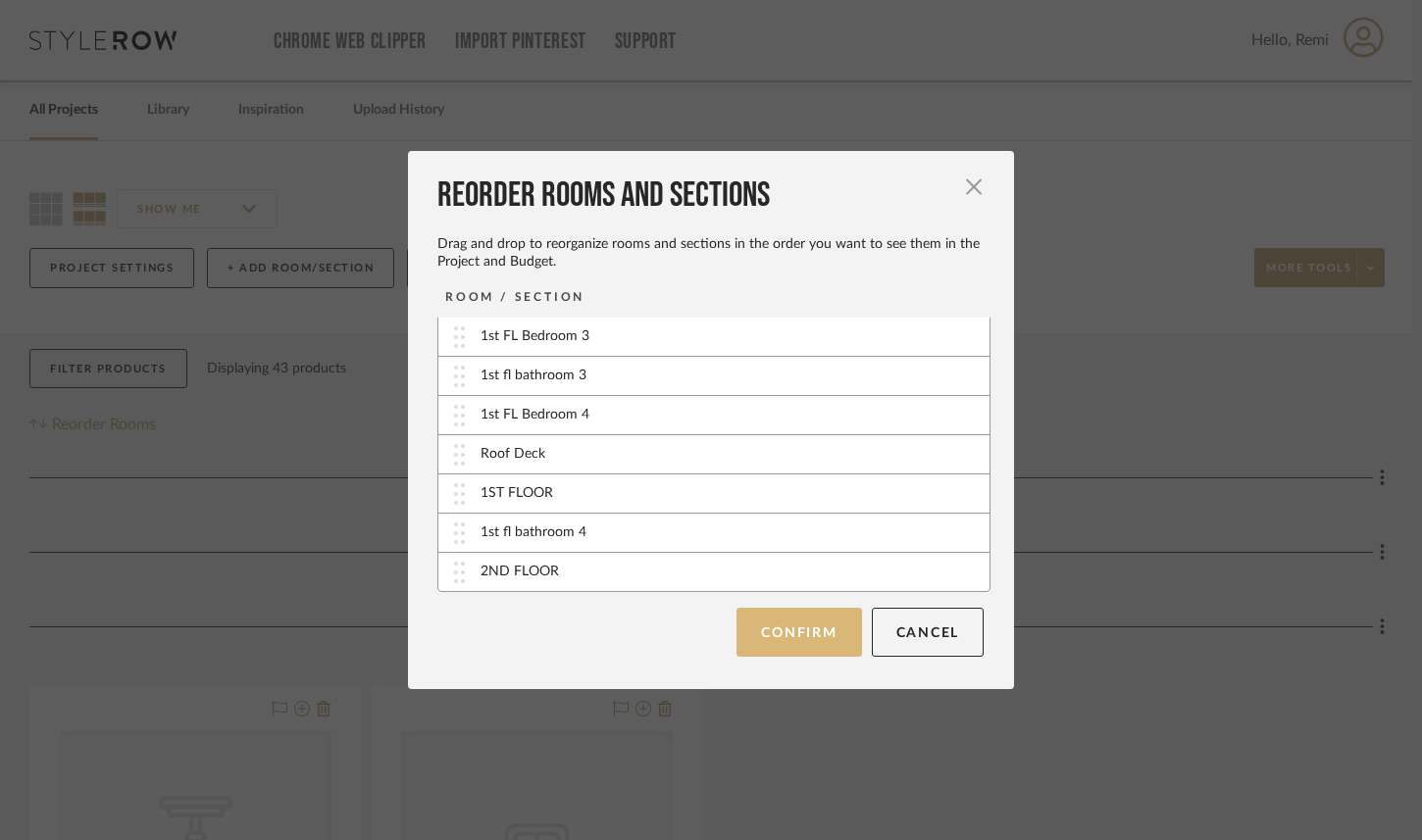 click on "Confirm" at bounding box center (798, 632) 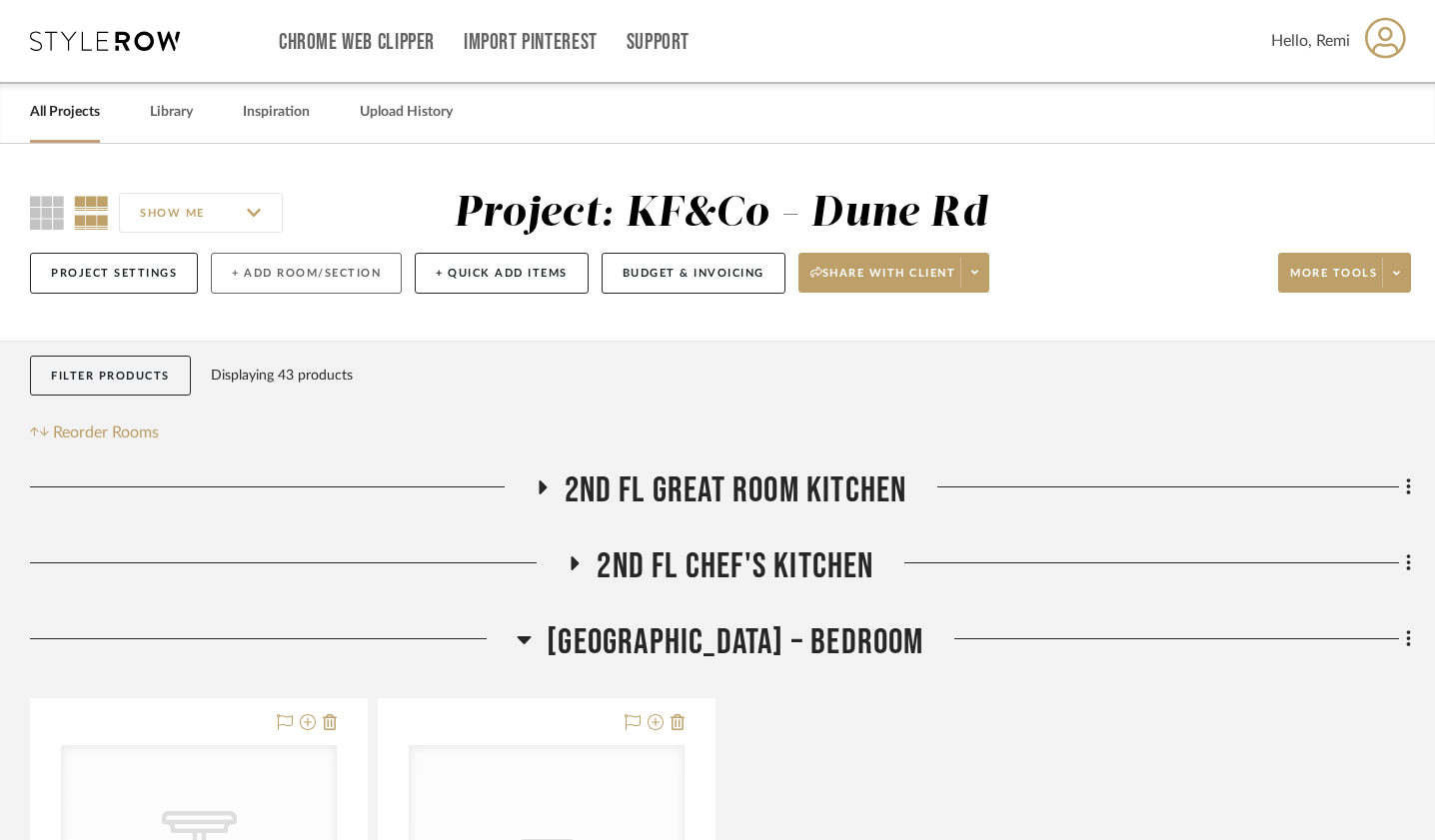 click on "+ Add Room/Section" 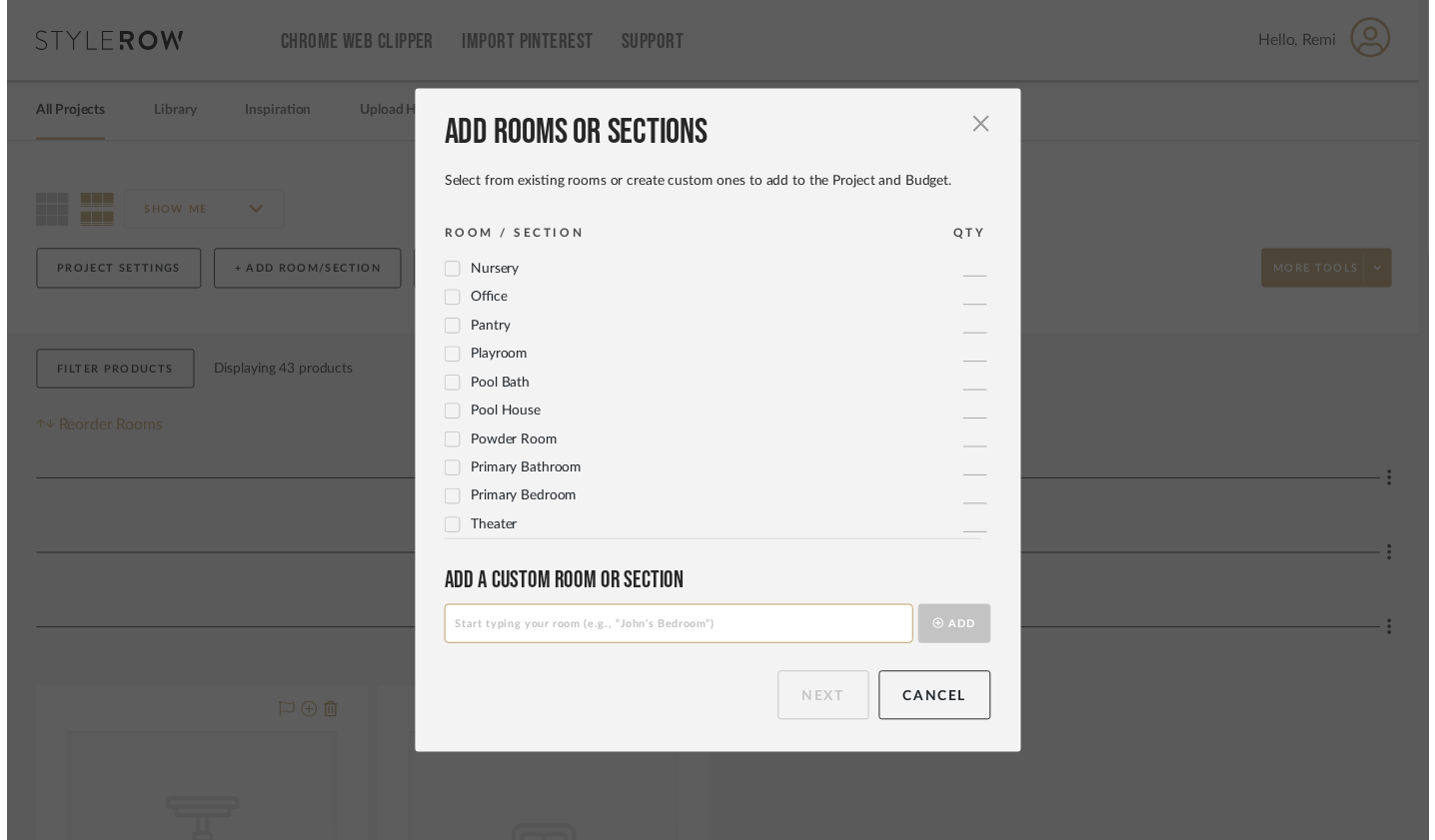 scroll, scrollTop: 666, scrollLeft: 0, axis: vertical 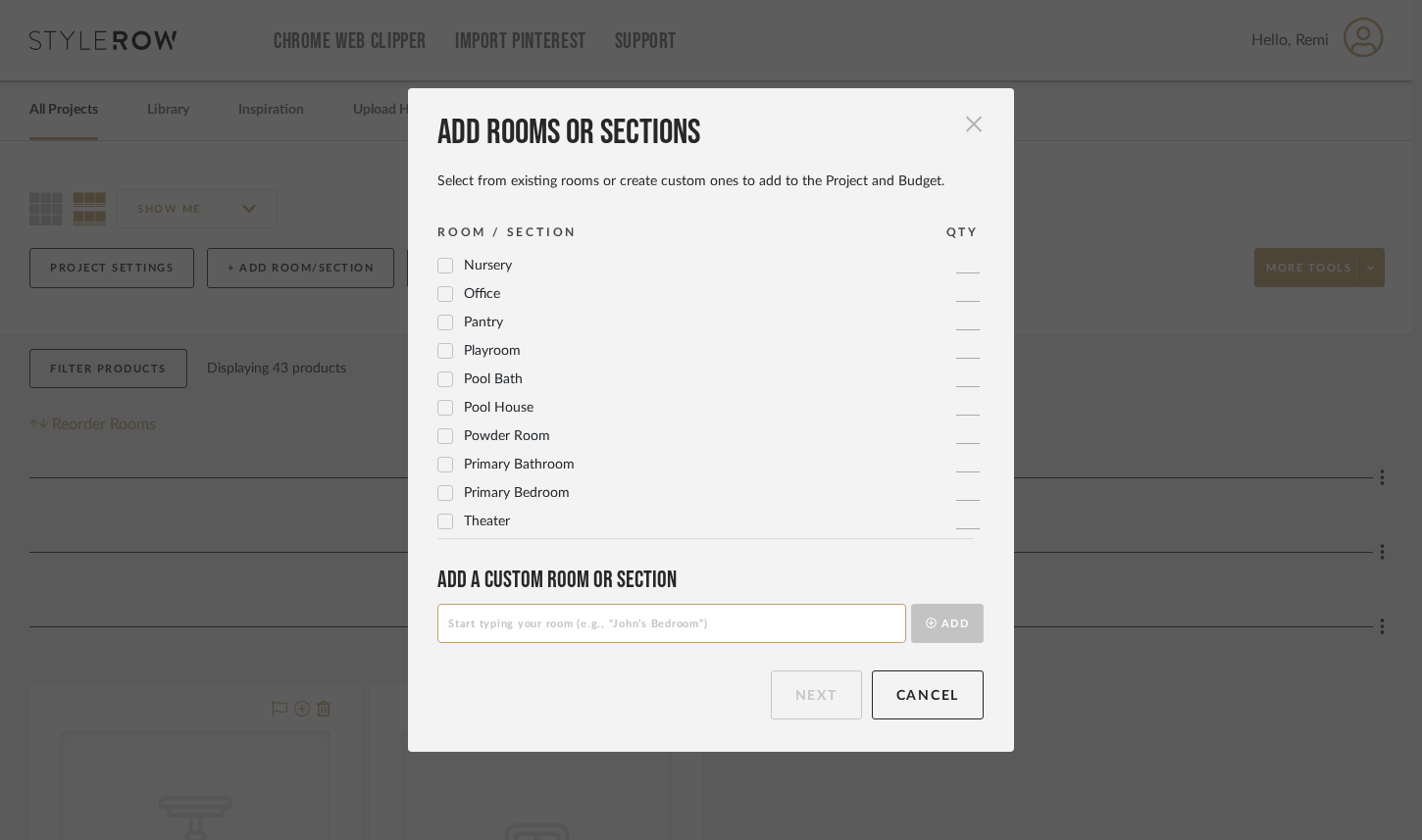 click at bounding box center (974, 124) 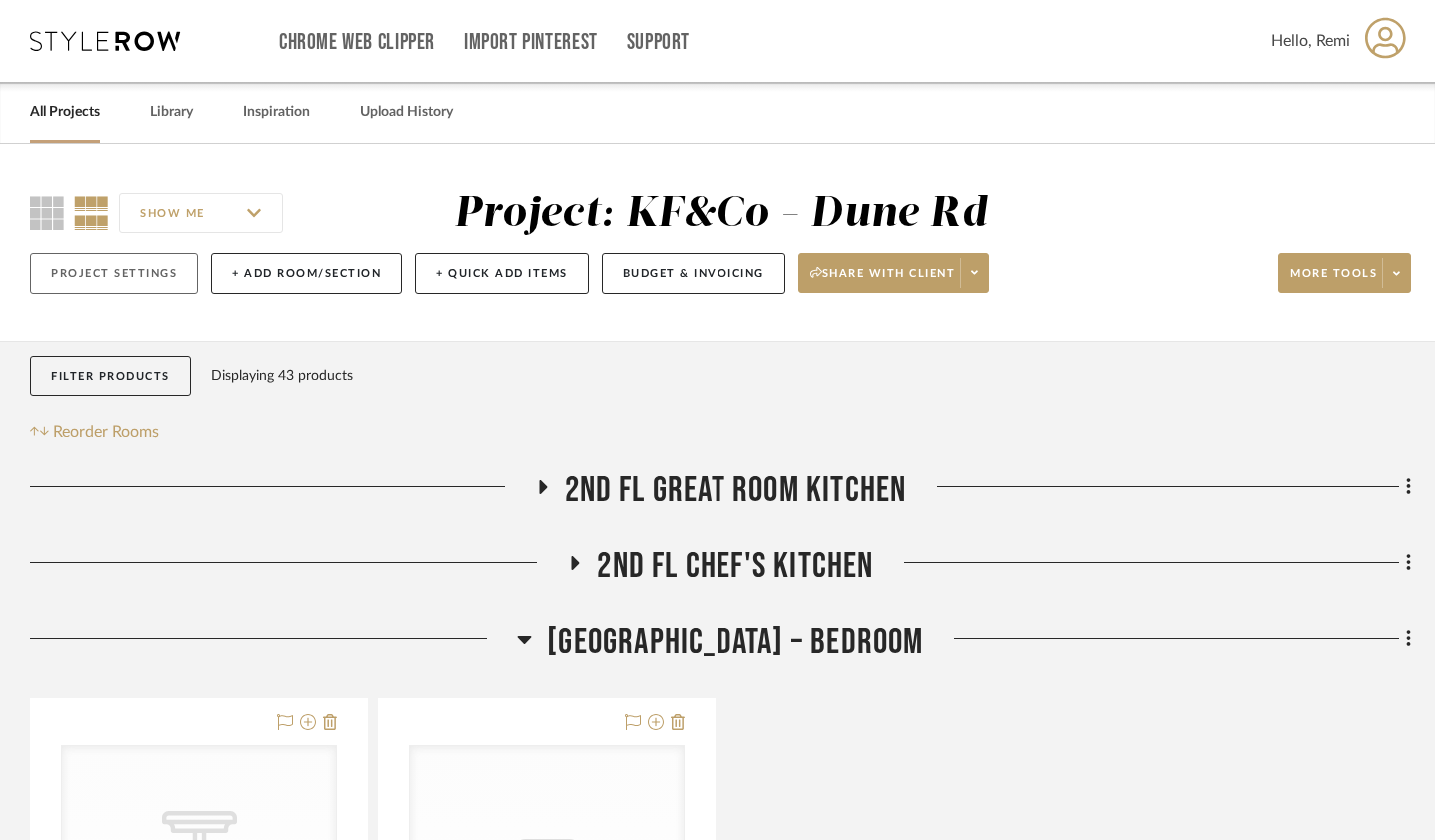 click on "Project Settings" 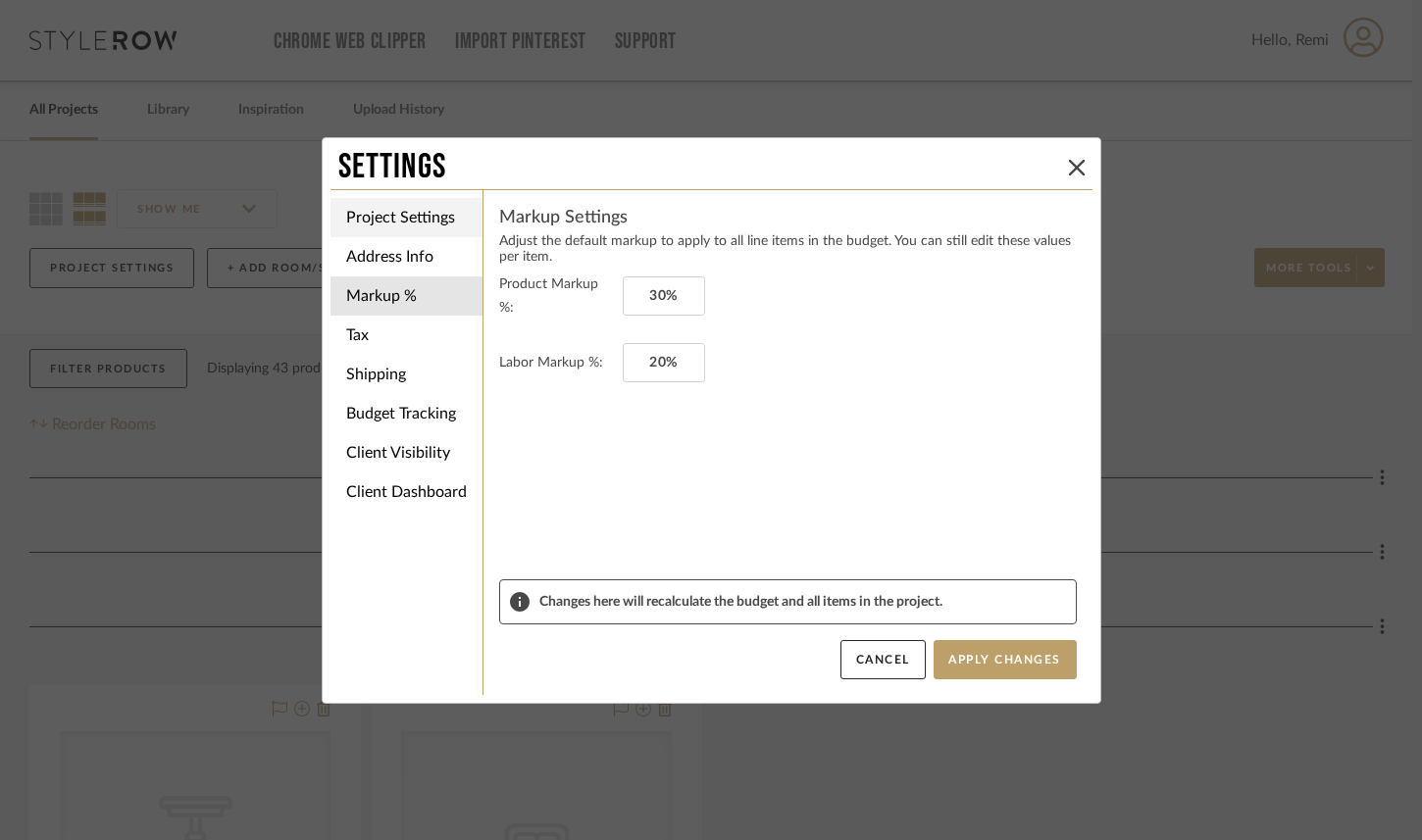 click on "Project Settings" at bounding box center (406, 218) 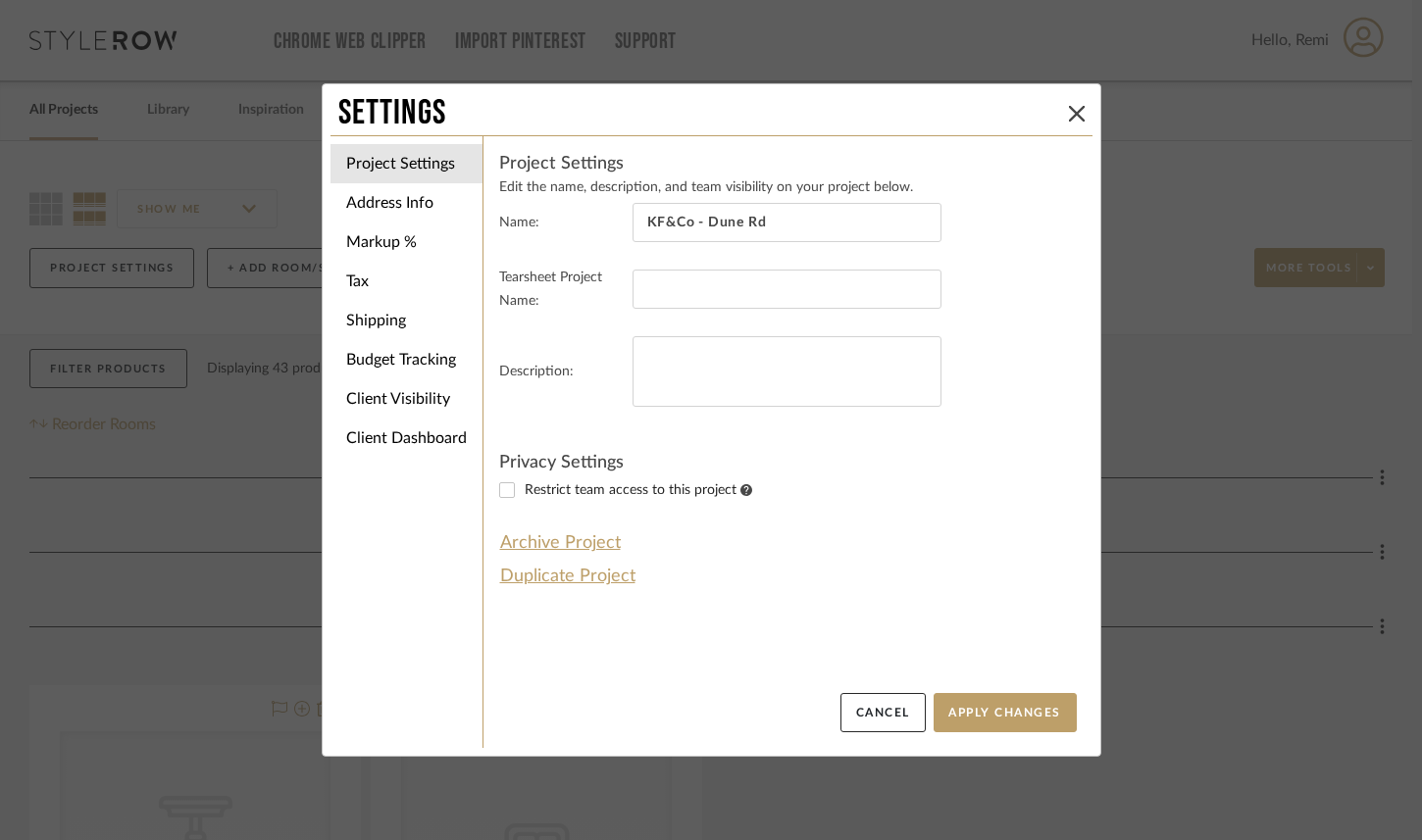 click on "Settings" at bounding box center [699, 114] 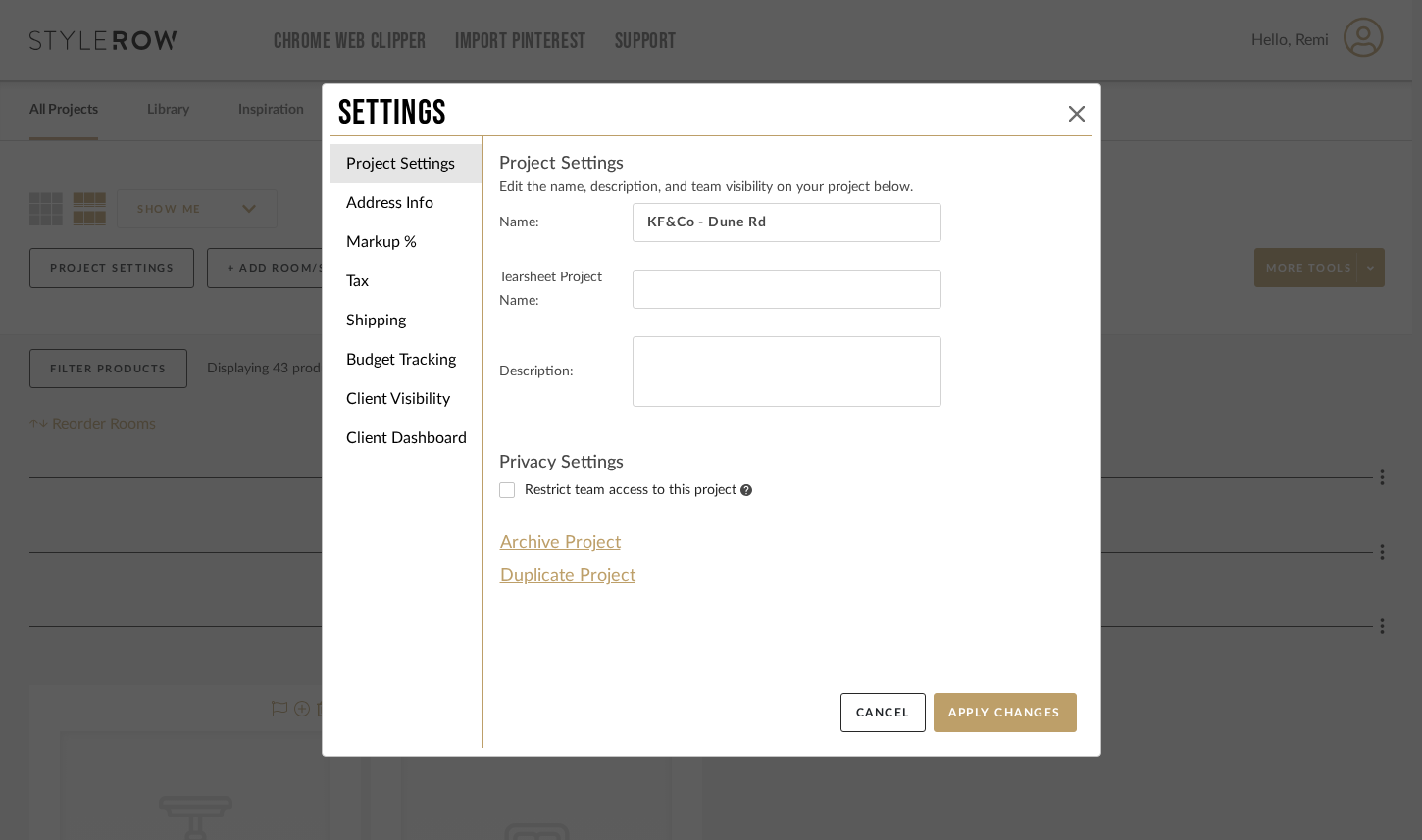 click 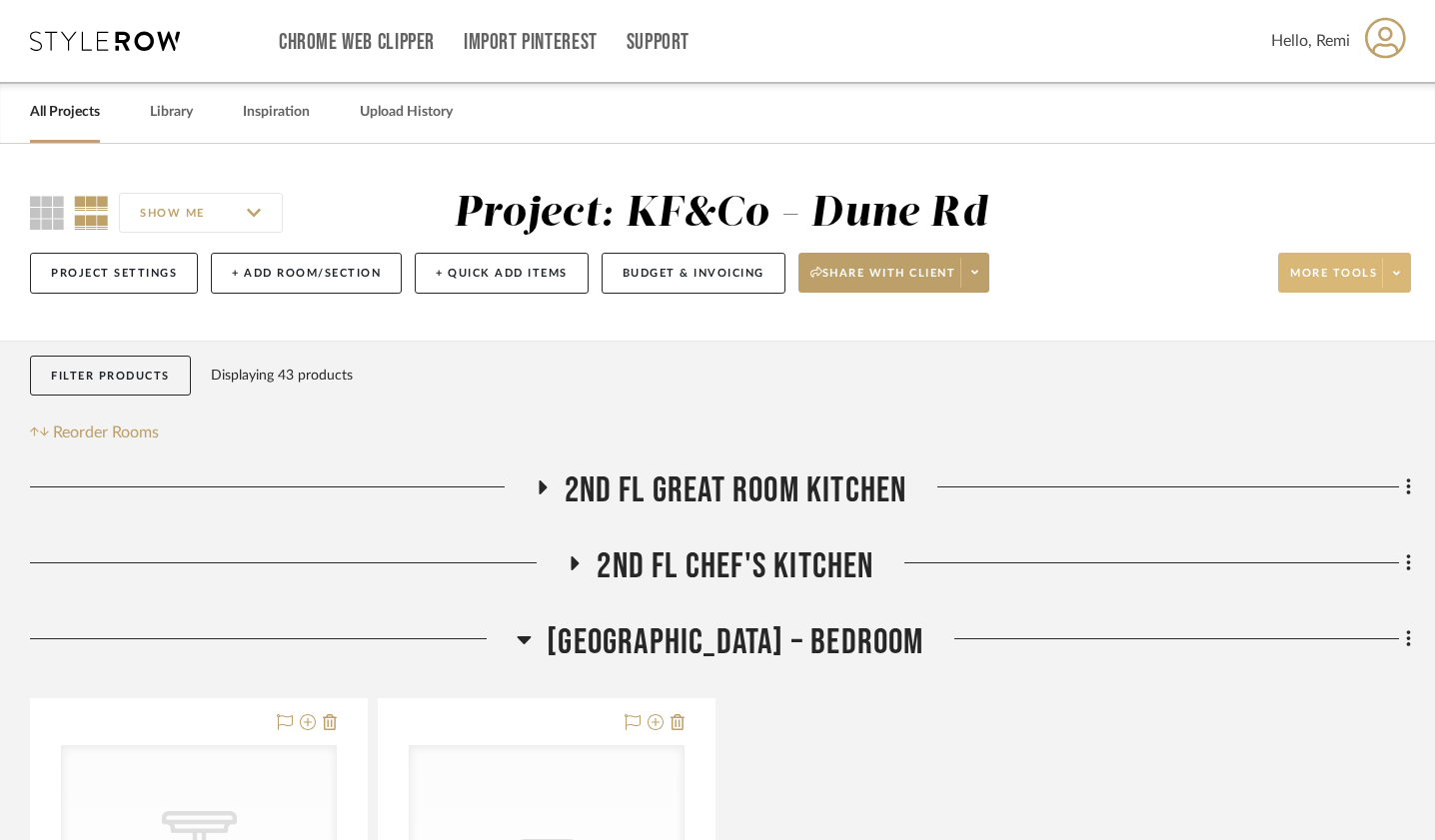 click on "More tools" 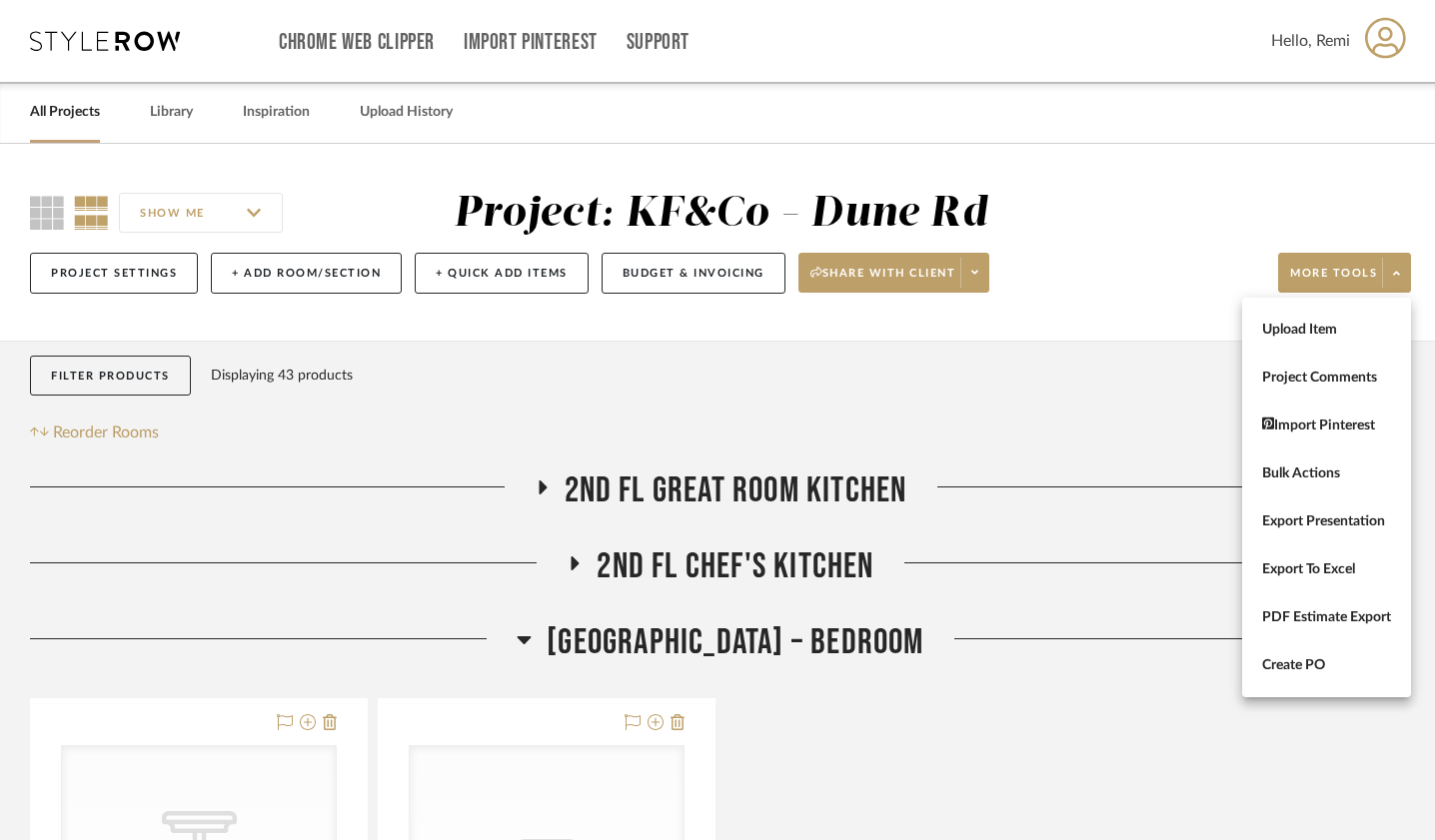 click at bounding box center (718, 420) 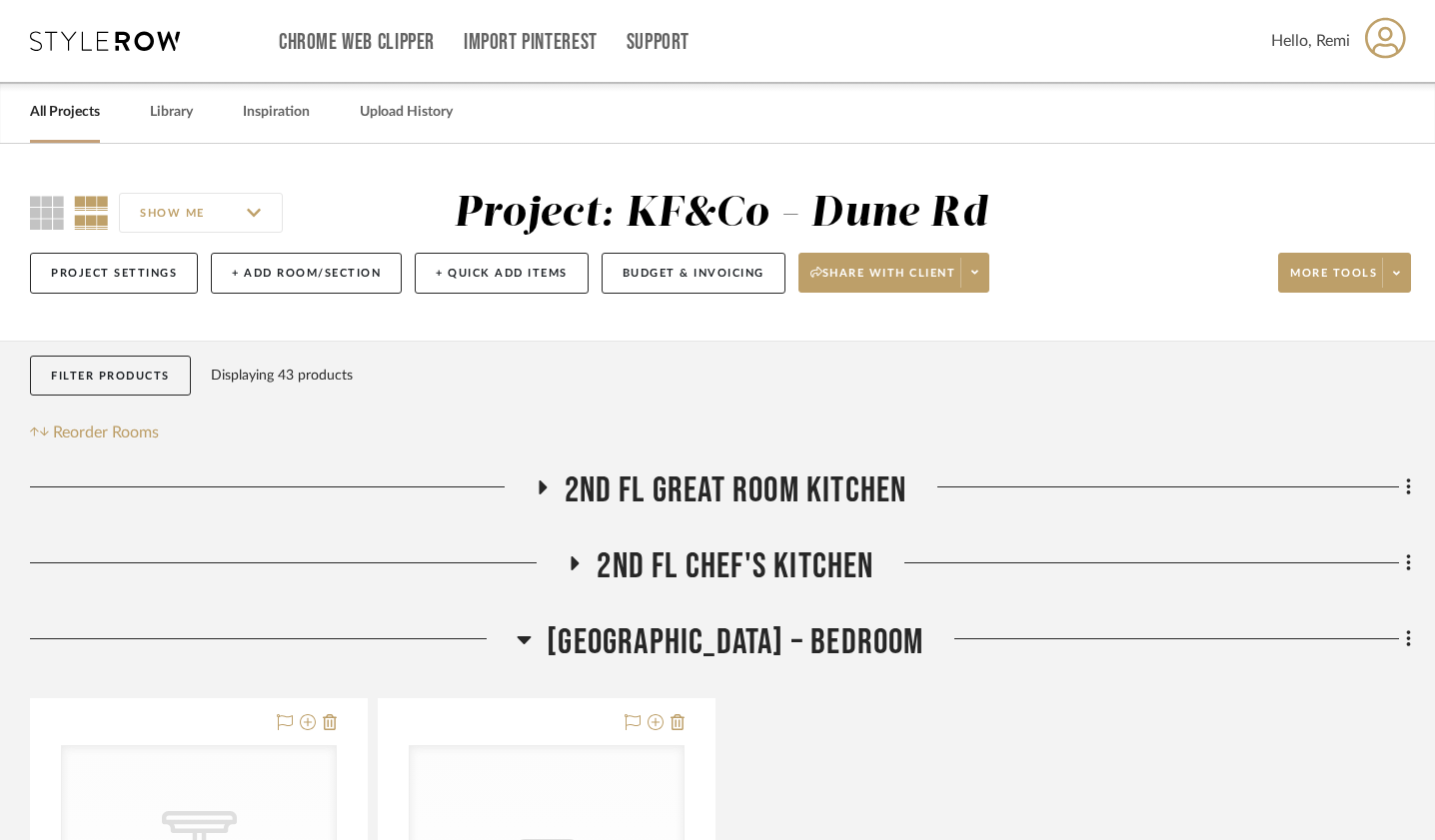 click on "SHOW ME" 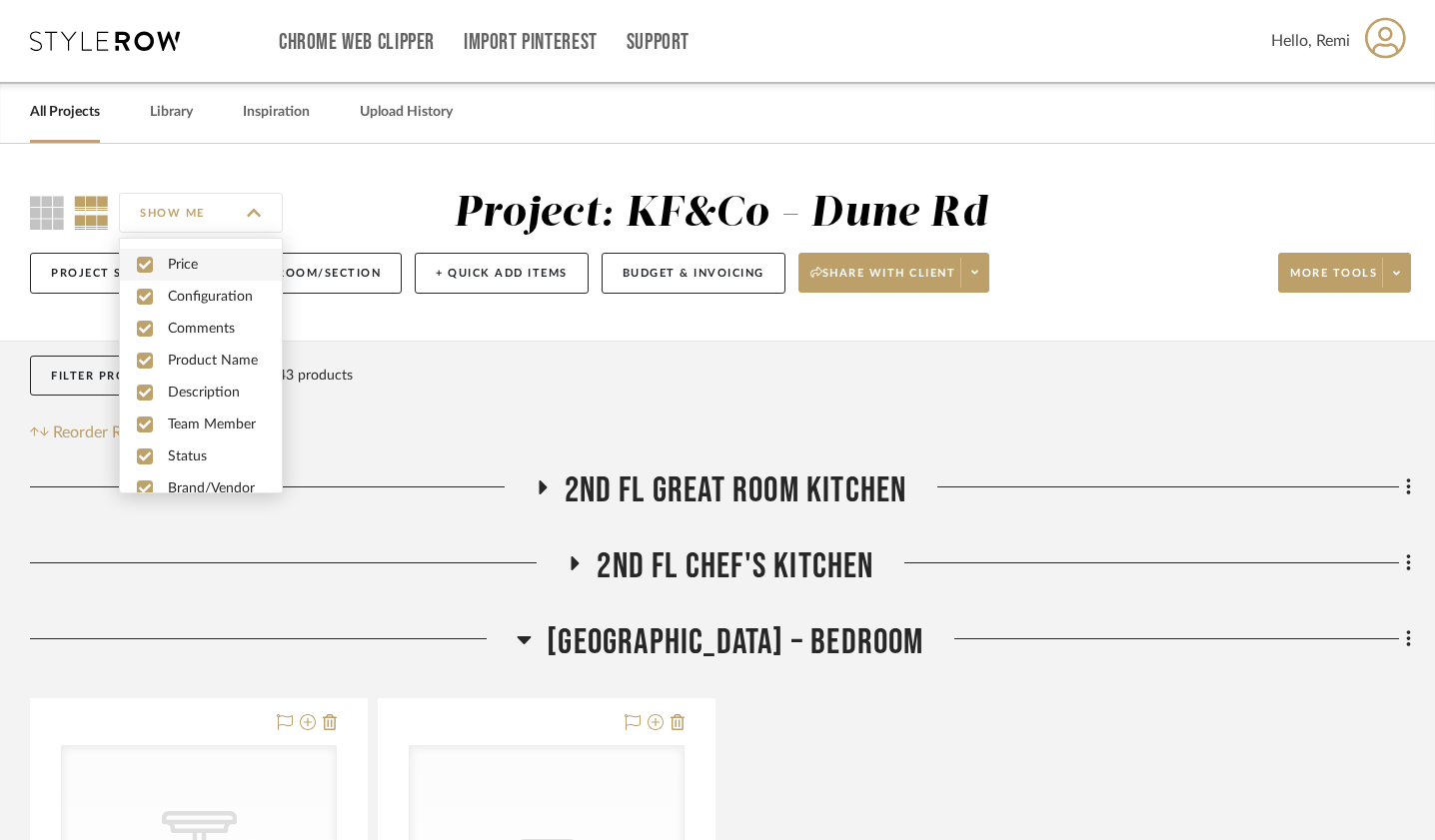 scroll, scrollTop: 54, scrollLeft: 0, axis: vertical 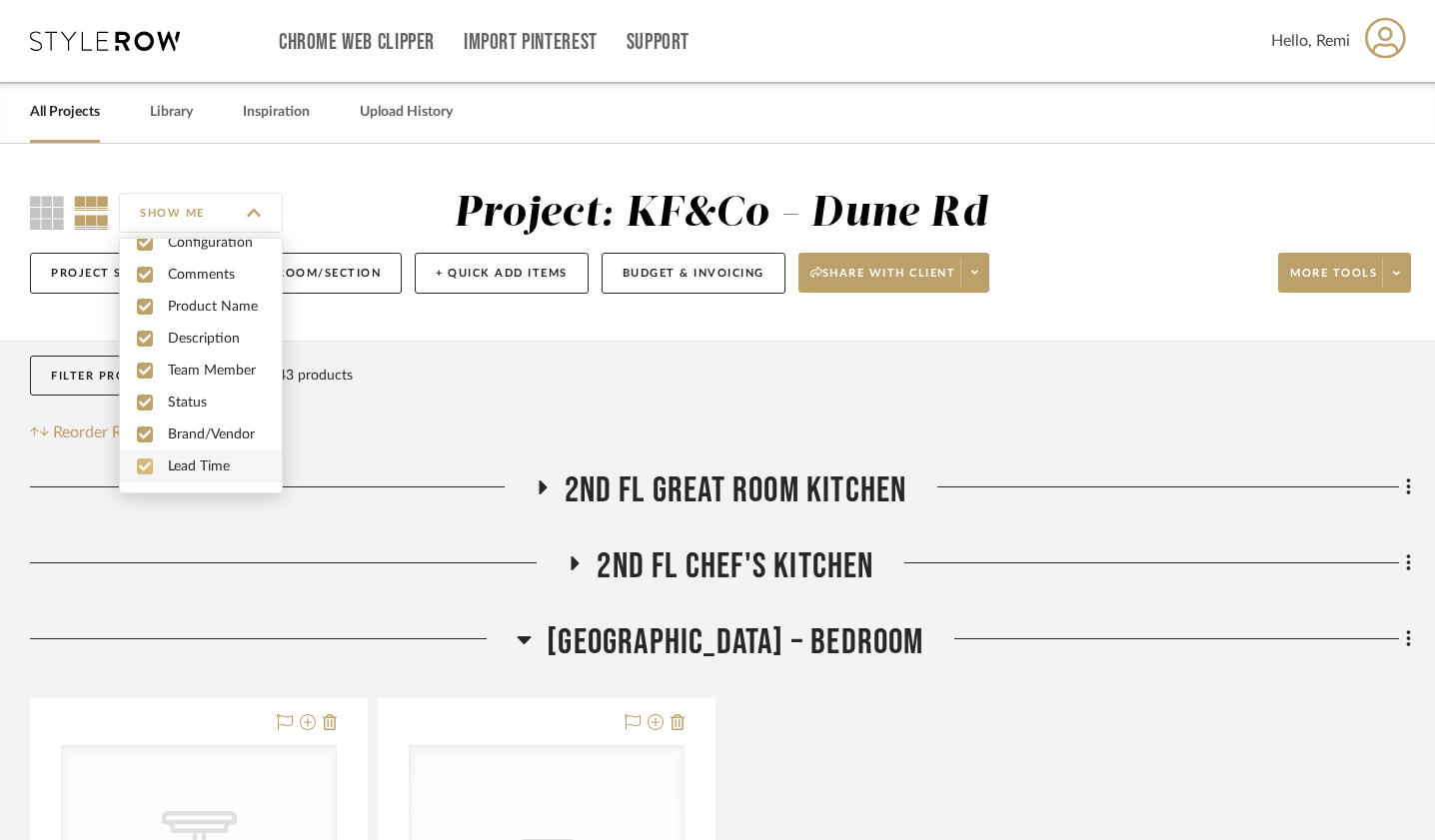 click at bounding box center (145, 466) 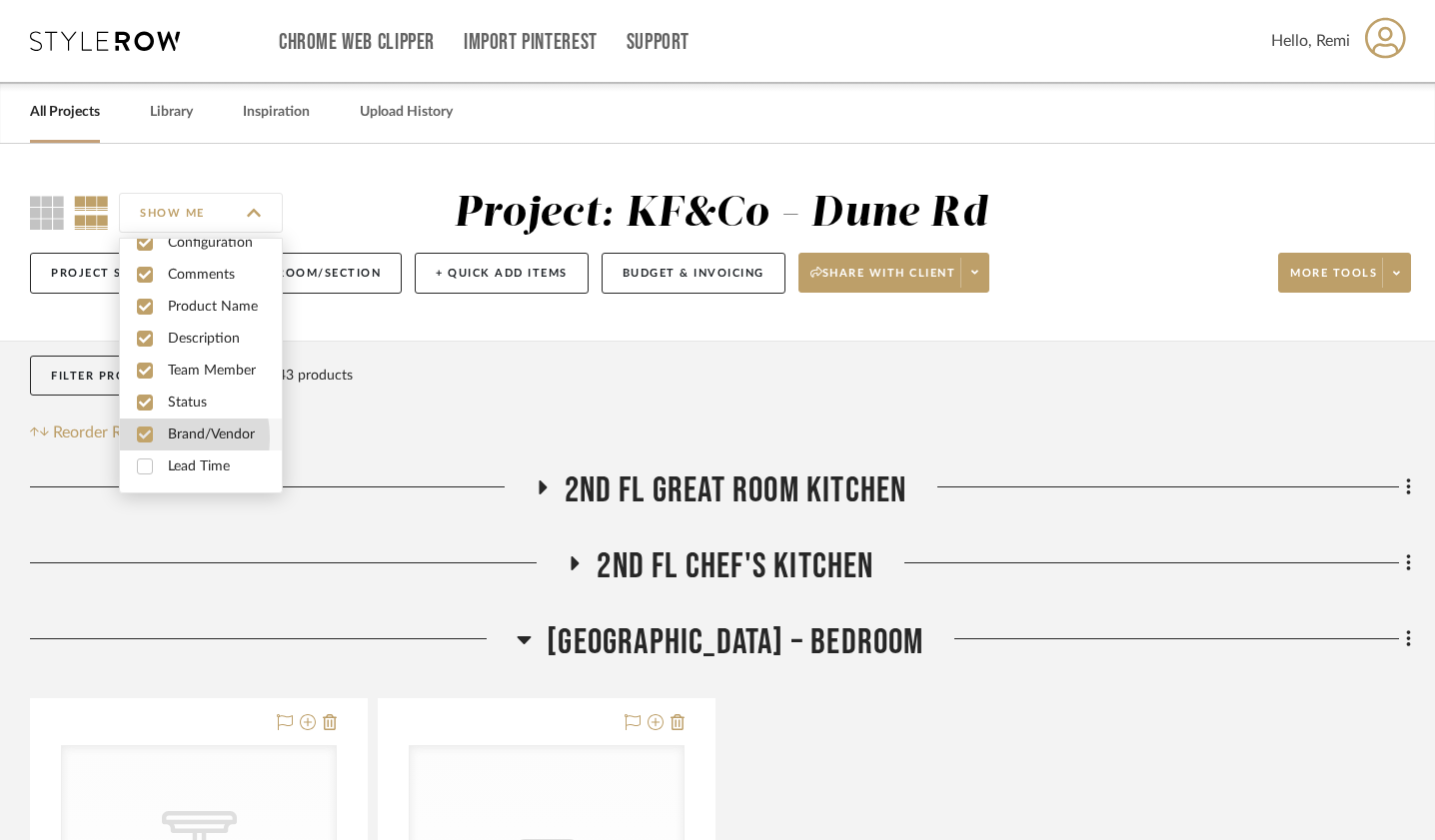 click at bounding box center [145, 434] 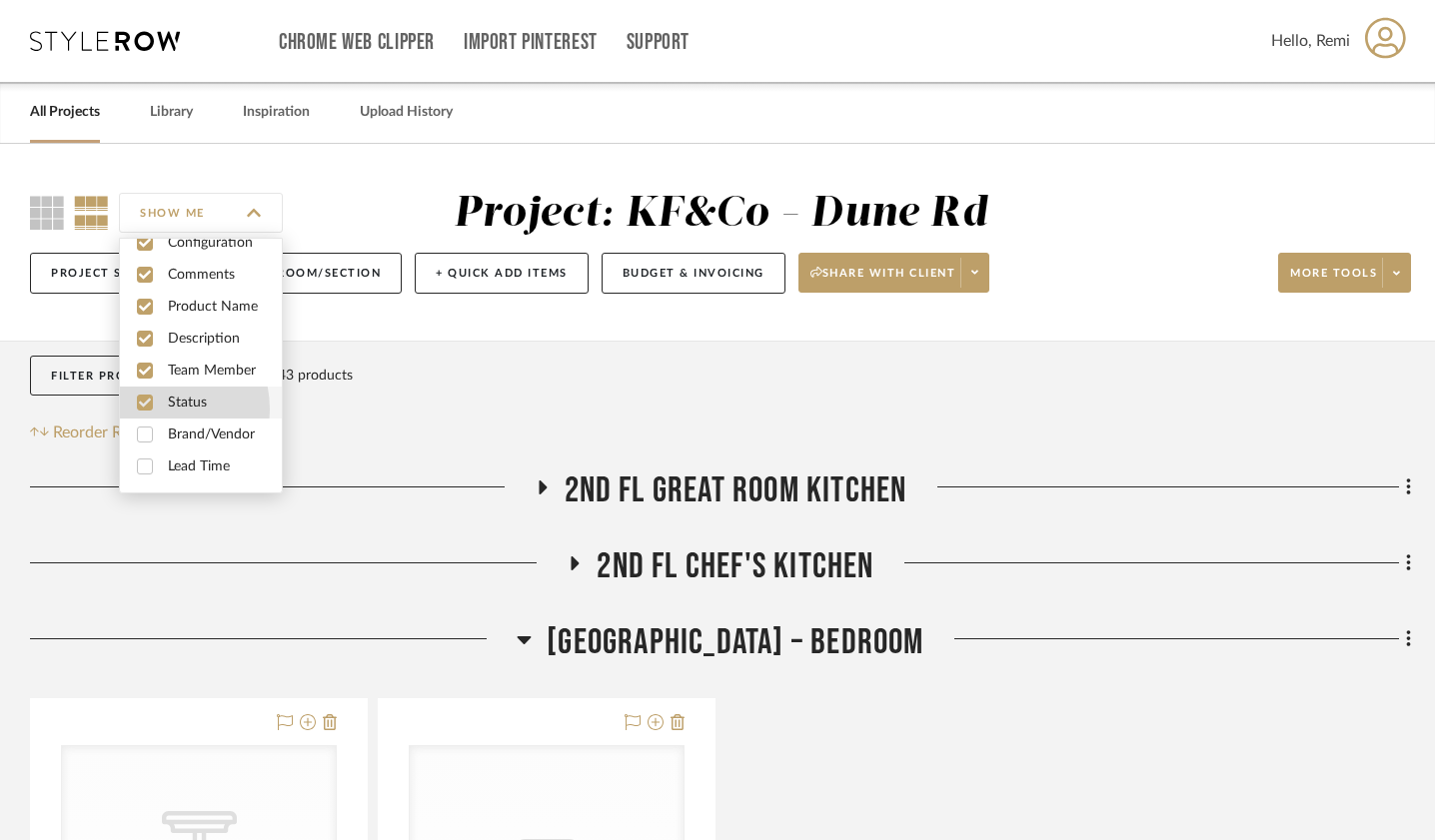 click at bounding box center (145, 403) 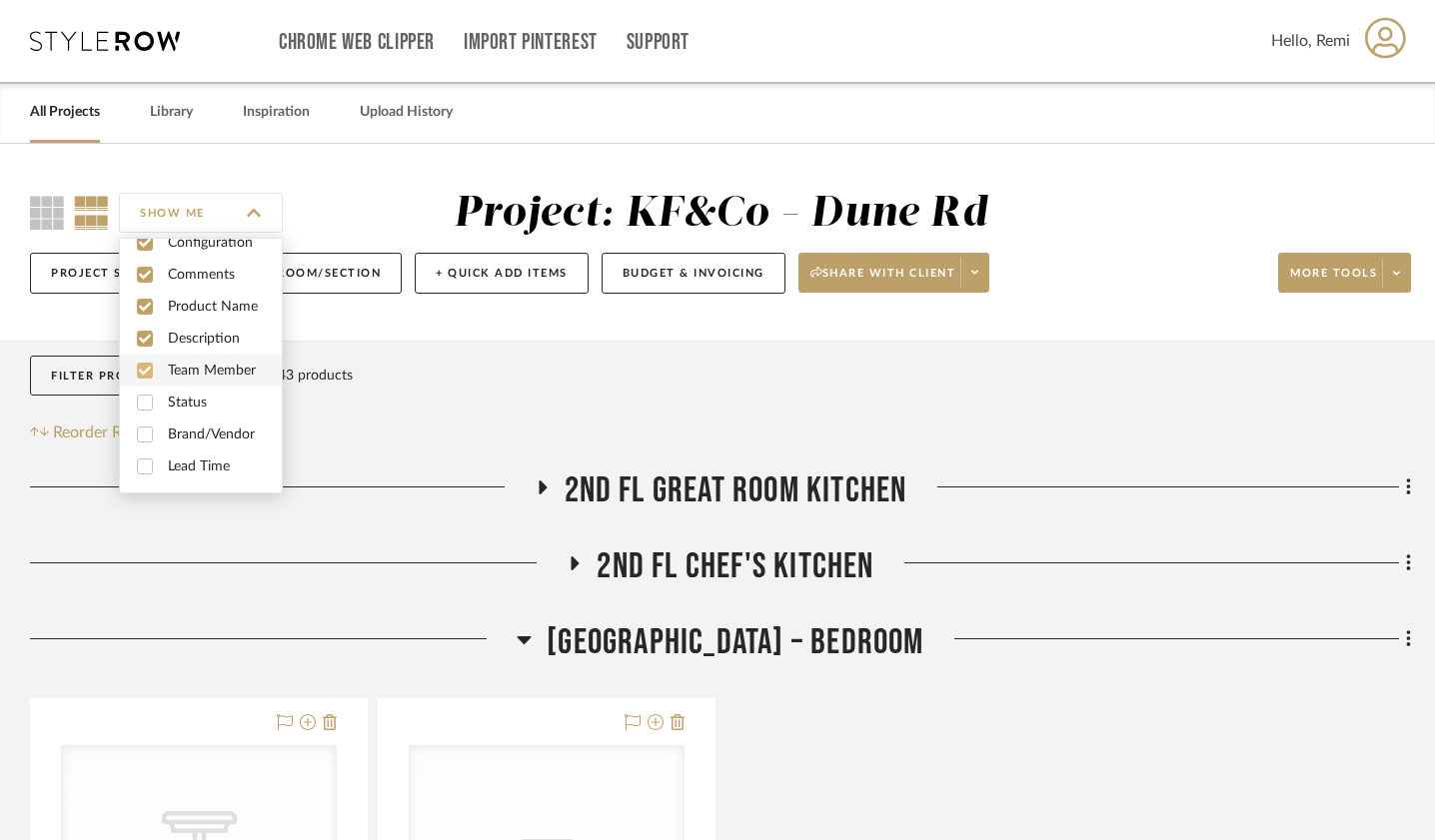 click at bounding box center (145, 371) 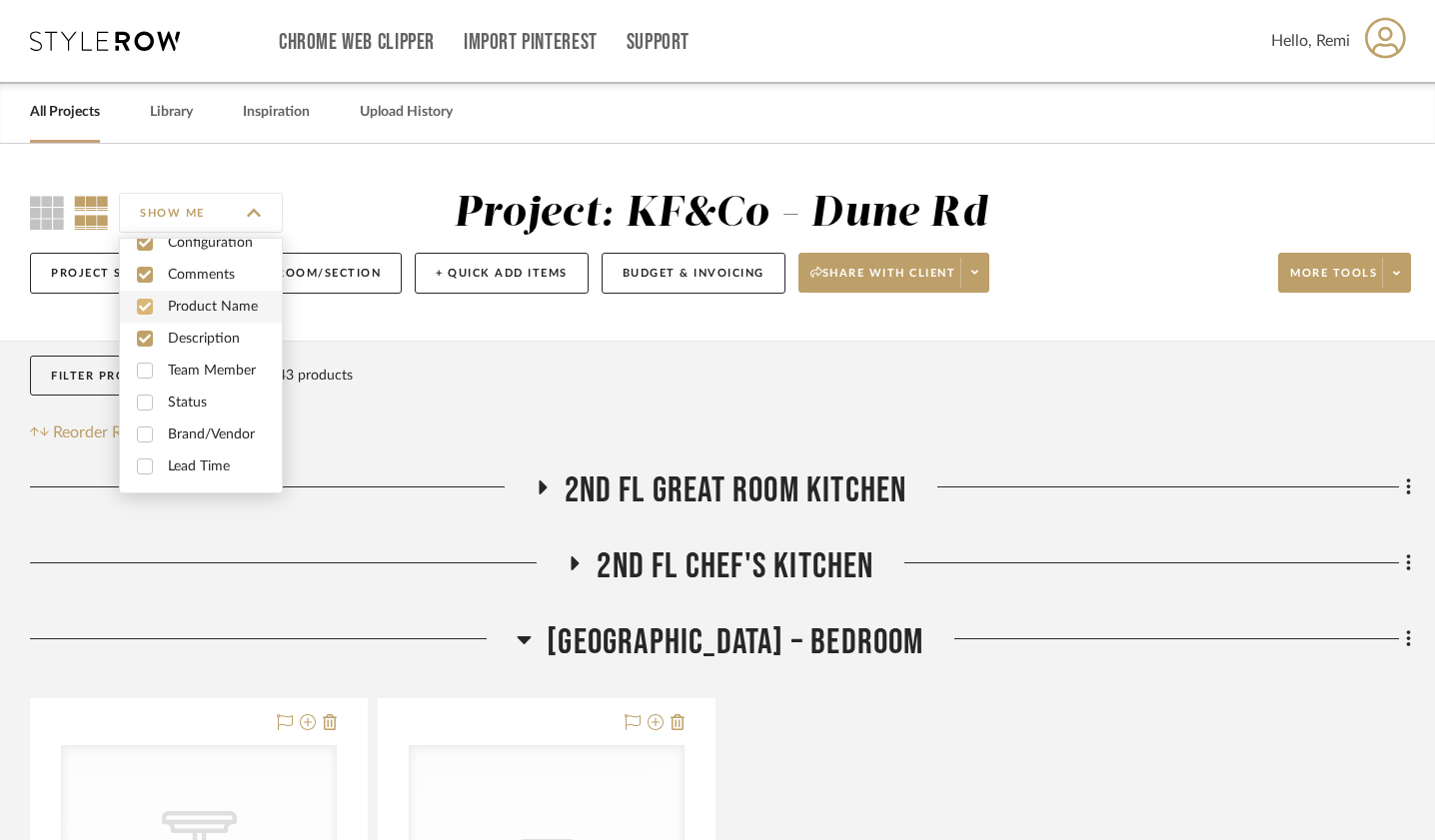 scroll, scrollTop: 0, scrollLeft: 0, axis: both 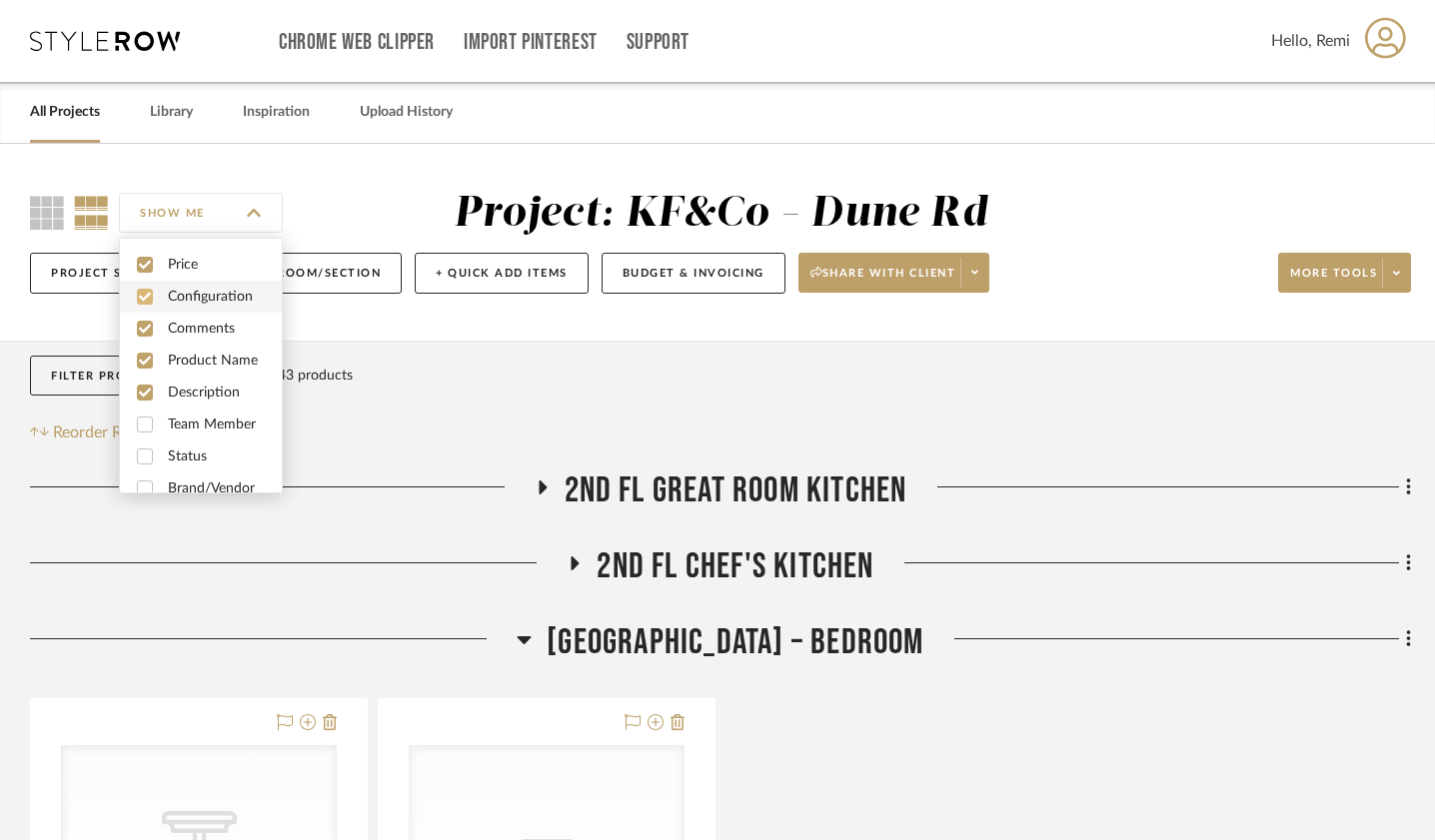 click at bounding box center (145, 297) 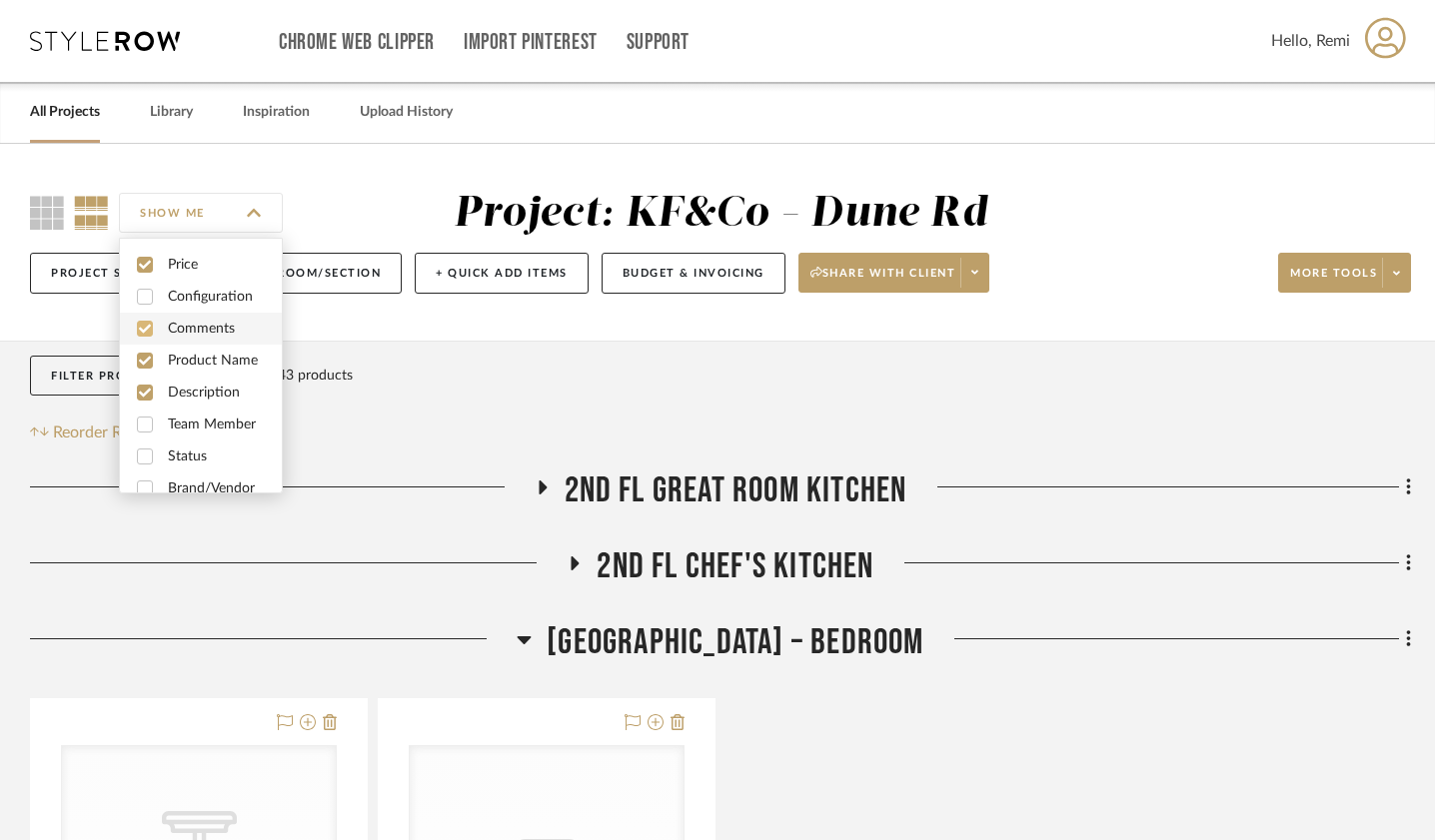 click at bounding box center [145, 329] 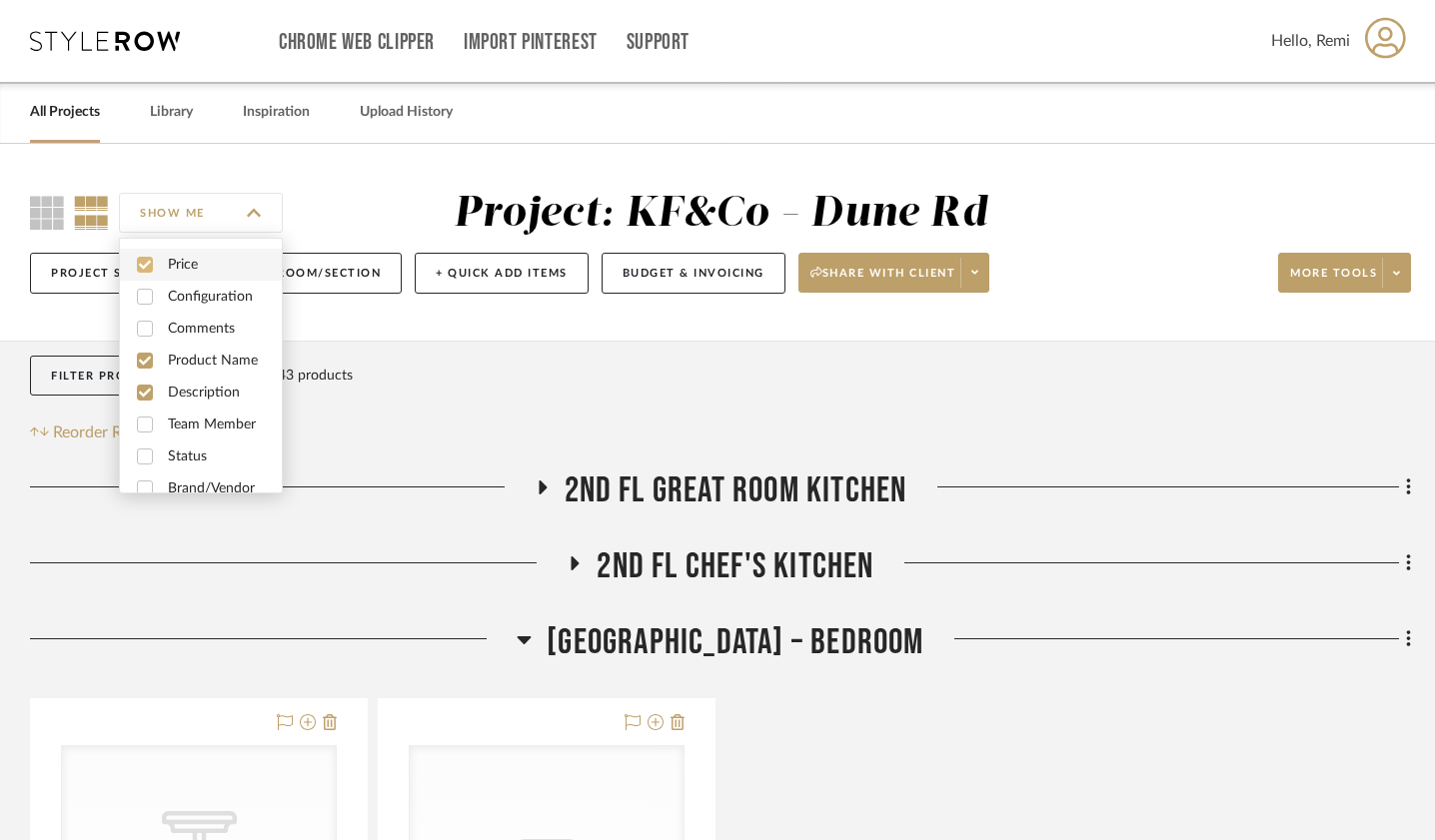 click at bounding box center [145, 265] 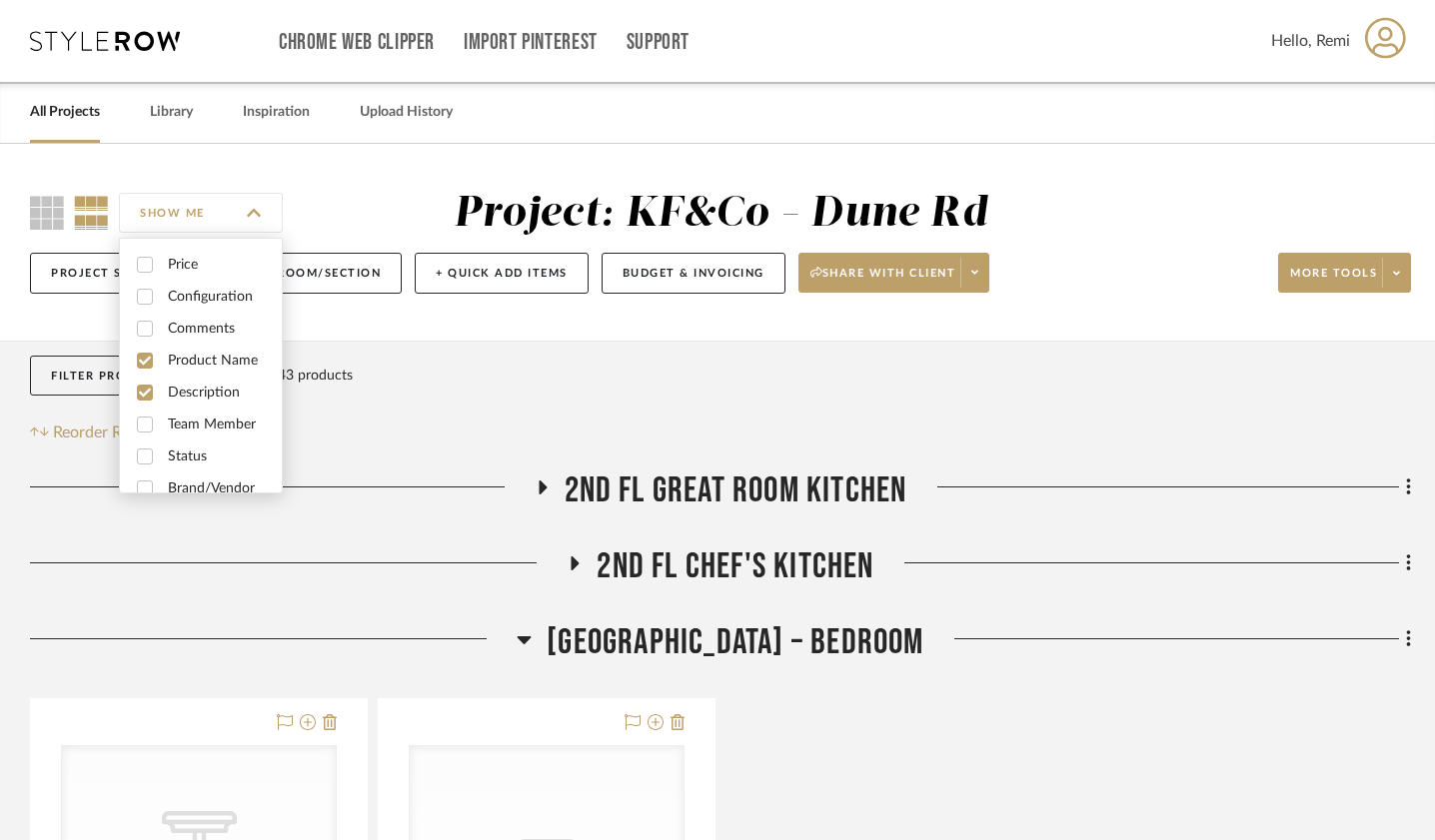 click on "SHOW ME" 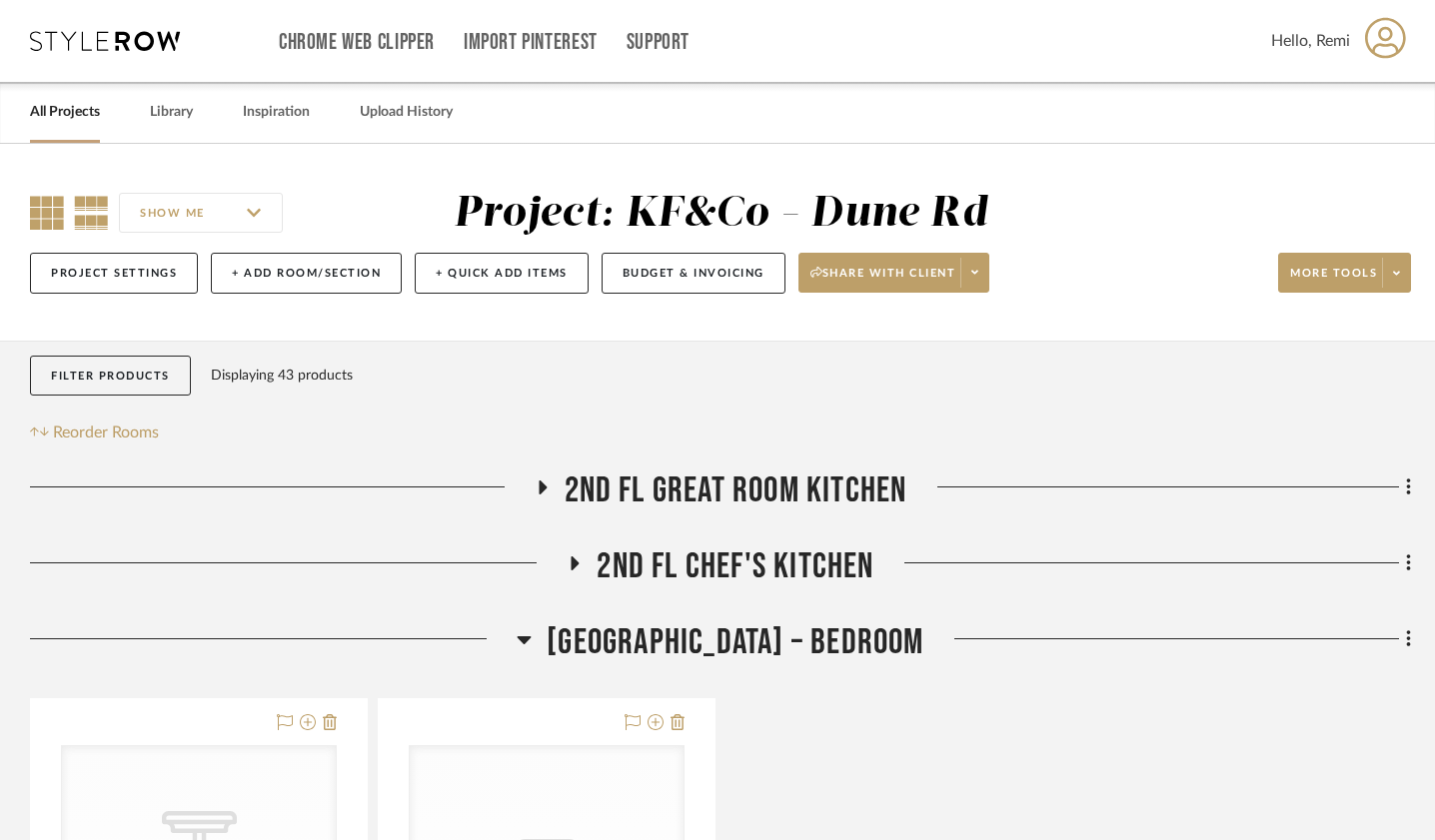 click 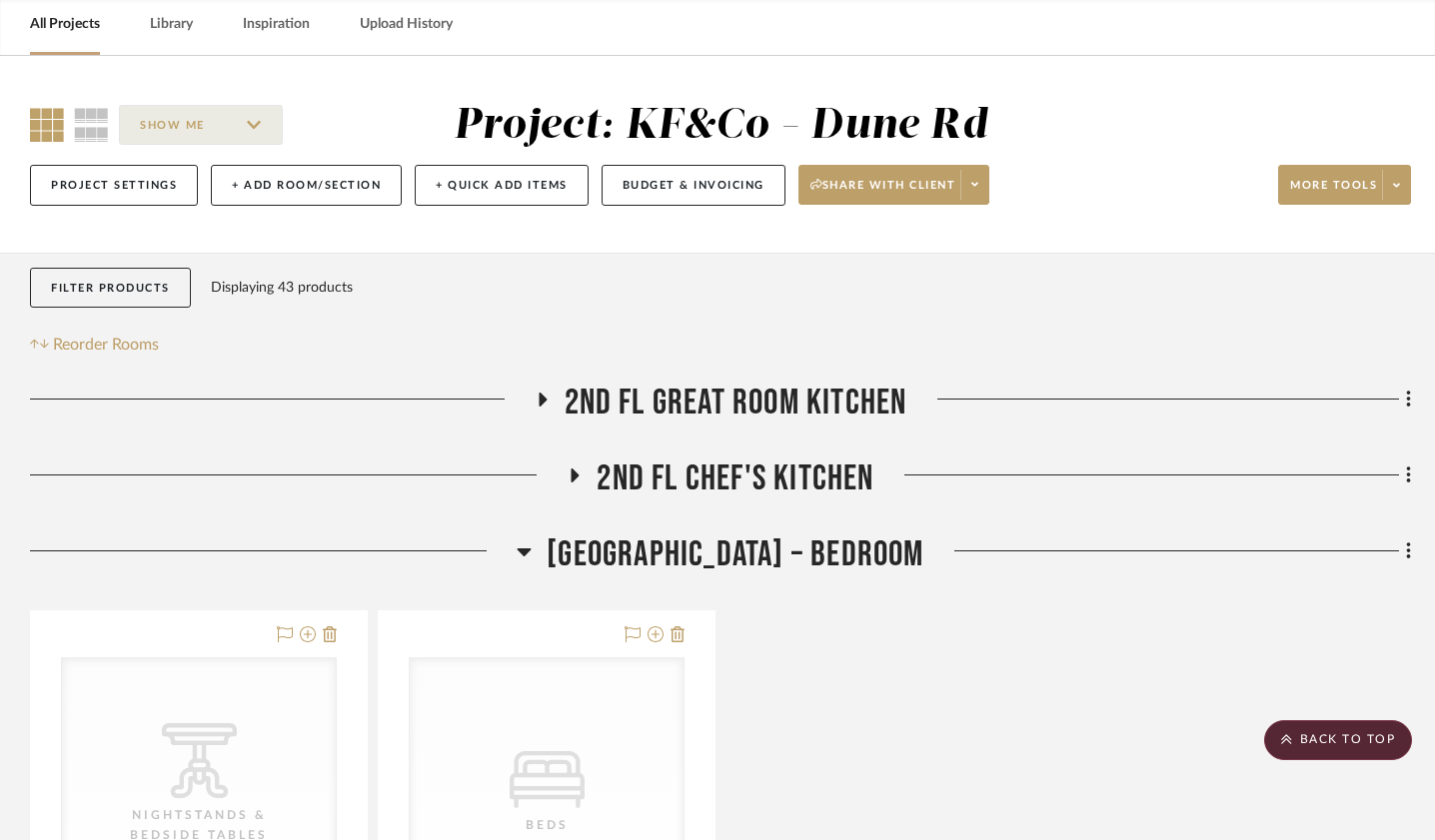 scroll, scrollTop: 0, scrollLeft: 0, axis: both 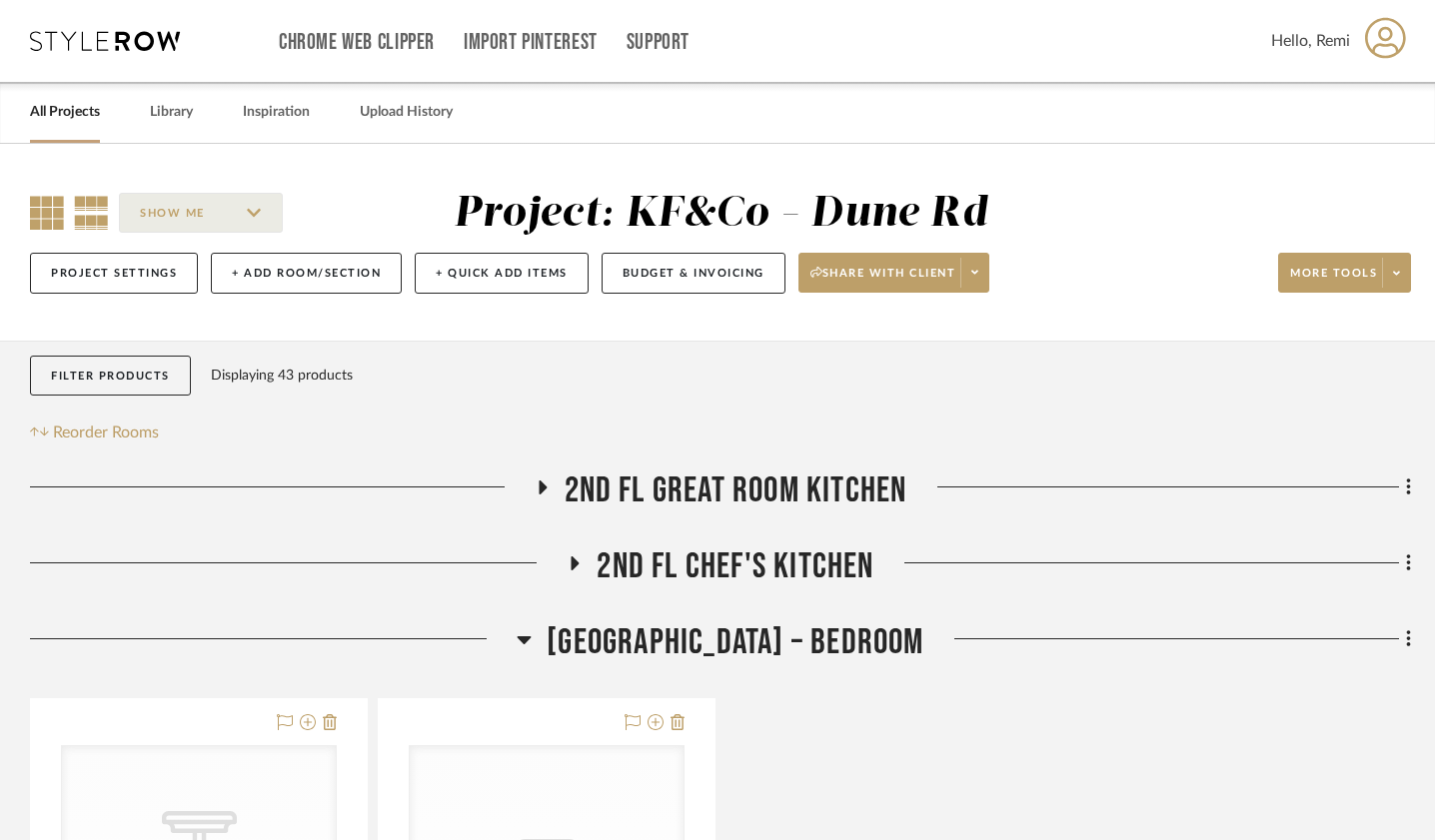 click 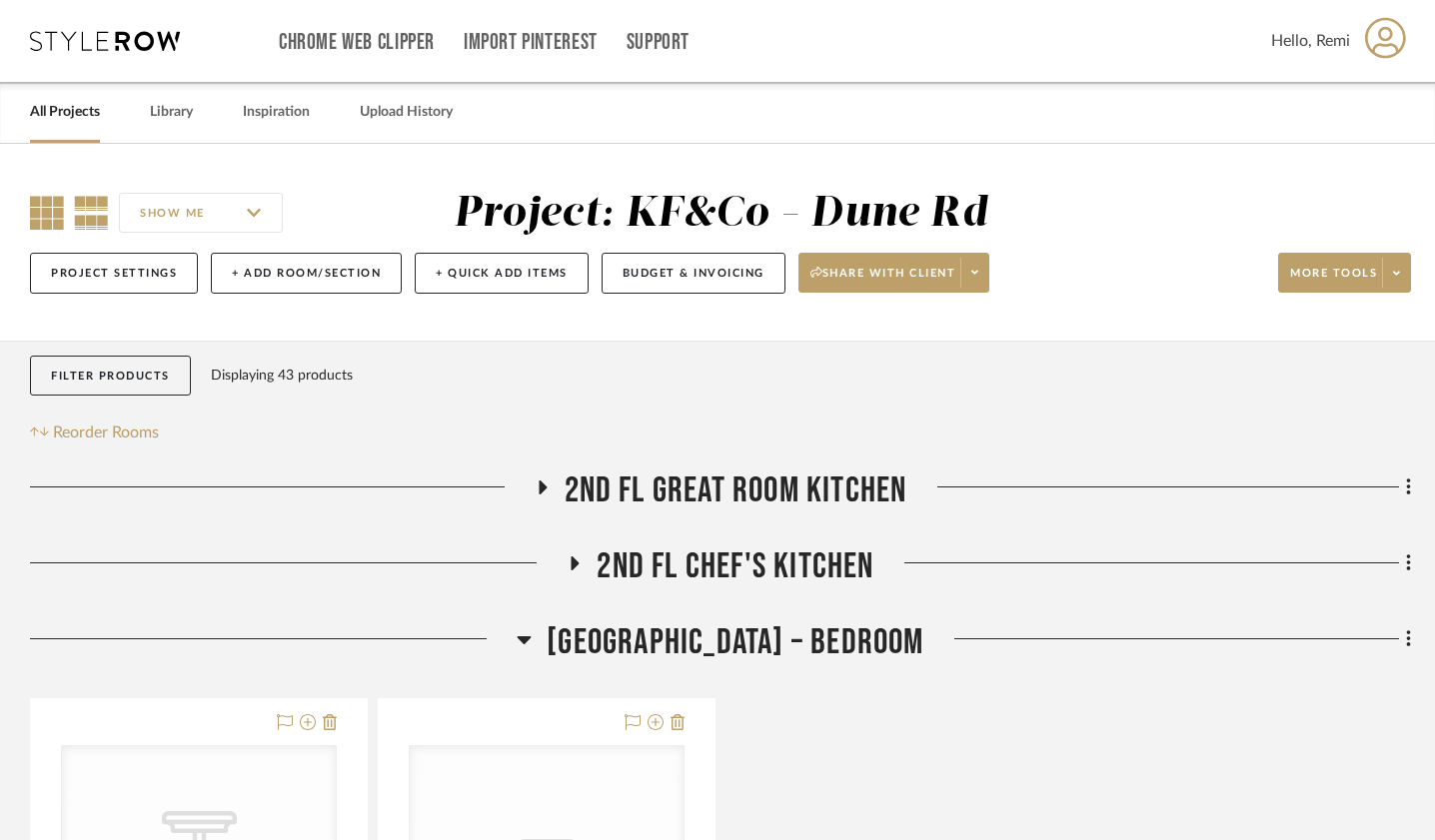 click 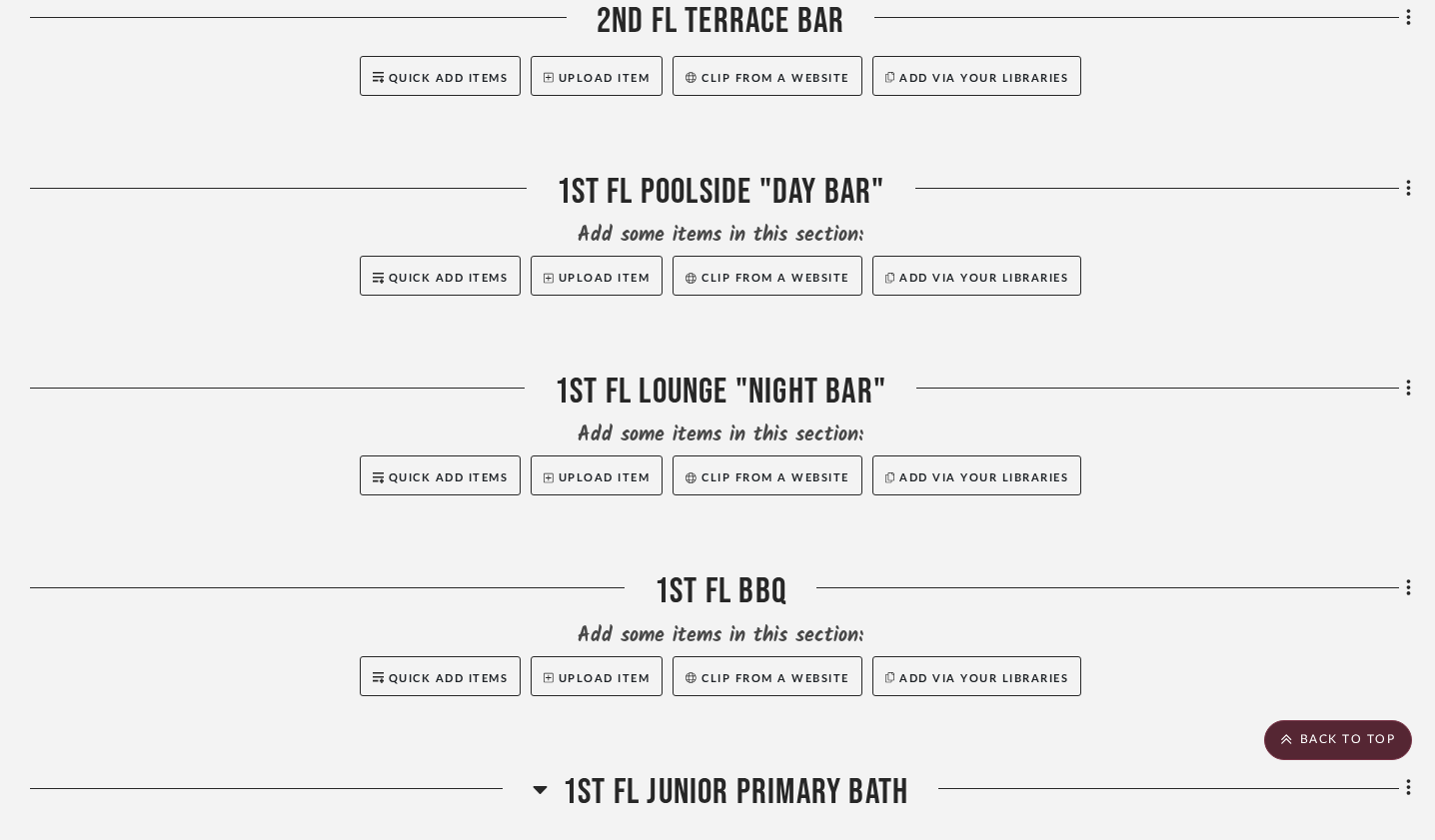 scroll, scrollTop: 1860, scrollLeft: 0, axis: vertical 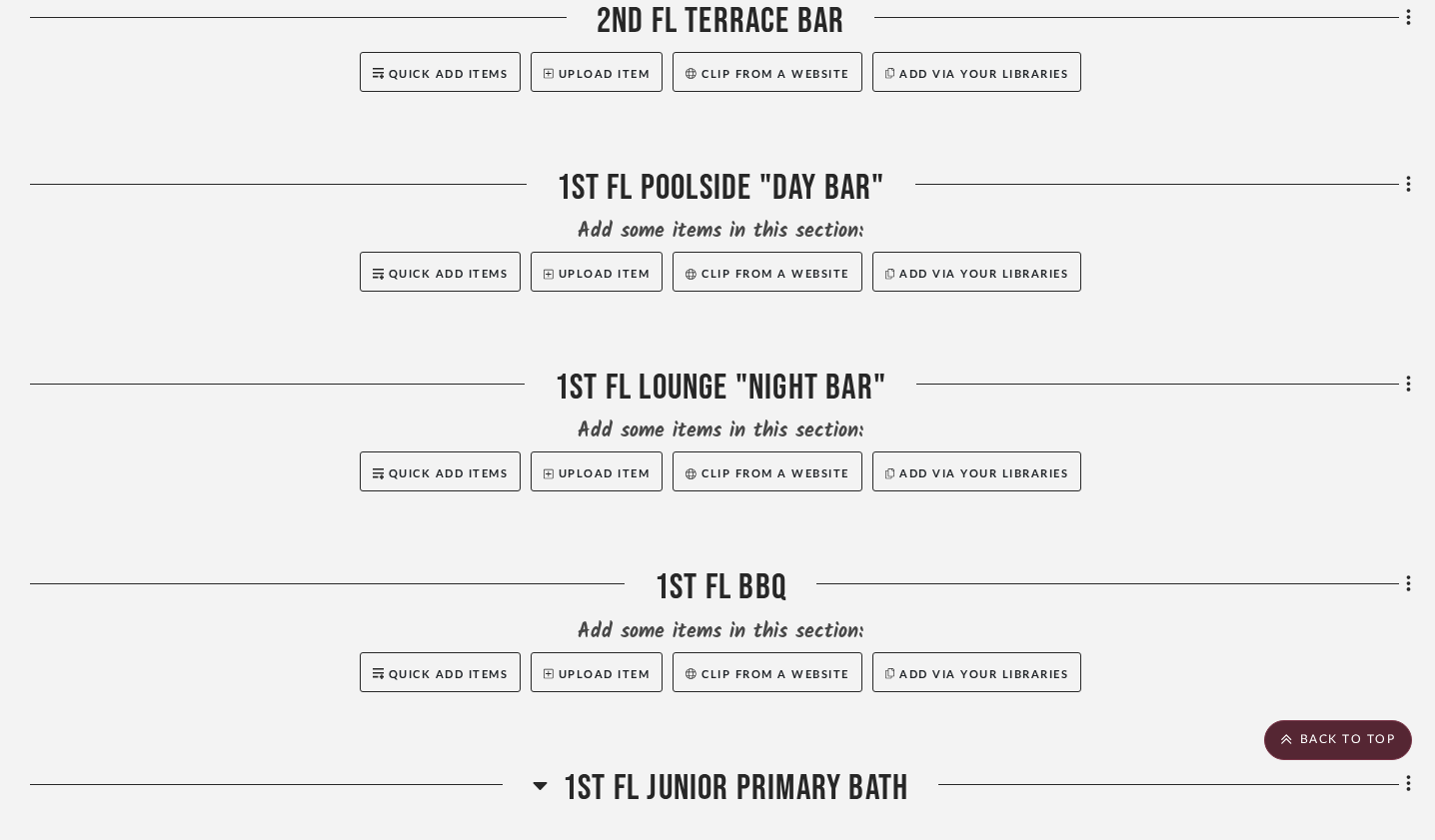 click on "Filter by keyword, category or name prior to exporting to Excel or Bulk Actions Team Comments All Team Comments Team Comments in last day Team Comments in last week Flagged Shared with Client Client Comments All Client Comments Client Comments in last day Client Comments in last week Added To PO Category  Beds    (1)   Storage   (1)   Tables   (1)   Bath   (8)   Architectural Elements   (3)   Tile & Stone   (2)   Kitchen   (1)  Brand Balux  (1)  Banda Stone Gallery  (1)  [PERSON_NAME]  (1)  Ceramica Flaminia  (1)  Dornbracht  (1)  Fantini  (4)  [PERSON_NAME]  (4)  Upload Method Clipped  (13)  Uploaded  (4)  Added By [PERSON_NAME]  (17)  Item Type Product  (17)  Lead Time Weeks In Stock Price 0  7,500 +  0 7500  Filter Products   Displaying 43 products  Reorder Rooms LOADING 2nd FL Great Room Kitchen 2nd FL Chef's Kitchen 2nd FL Primary Suite – Bedroom
CategoryIconTables
Created with Sketch.
Pair of Nightstands  By" 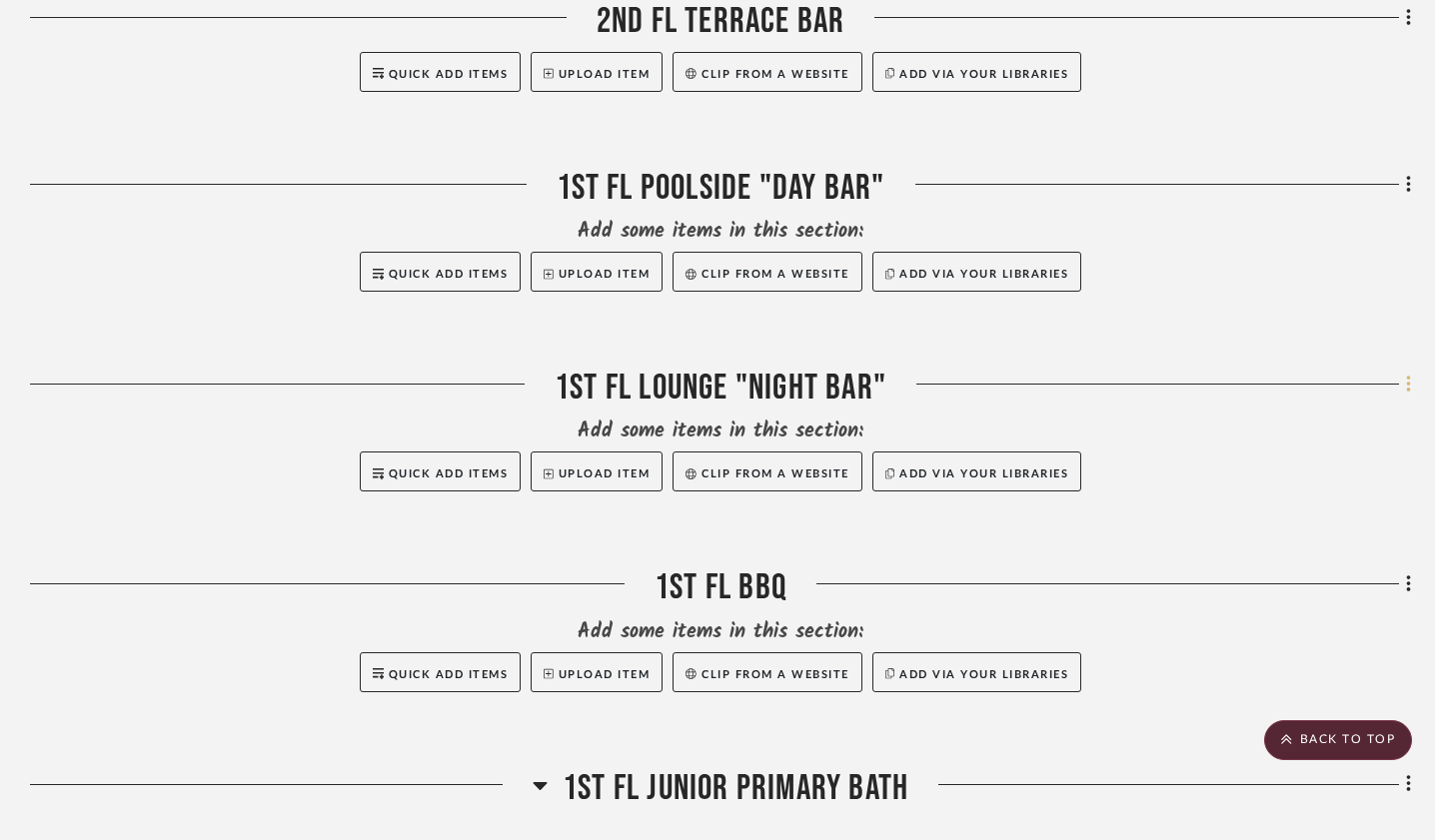 click 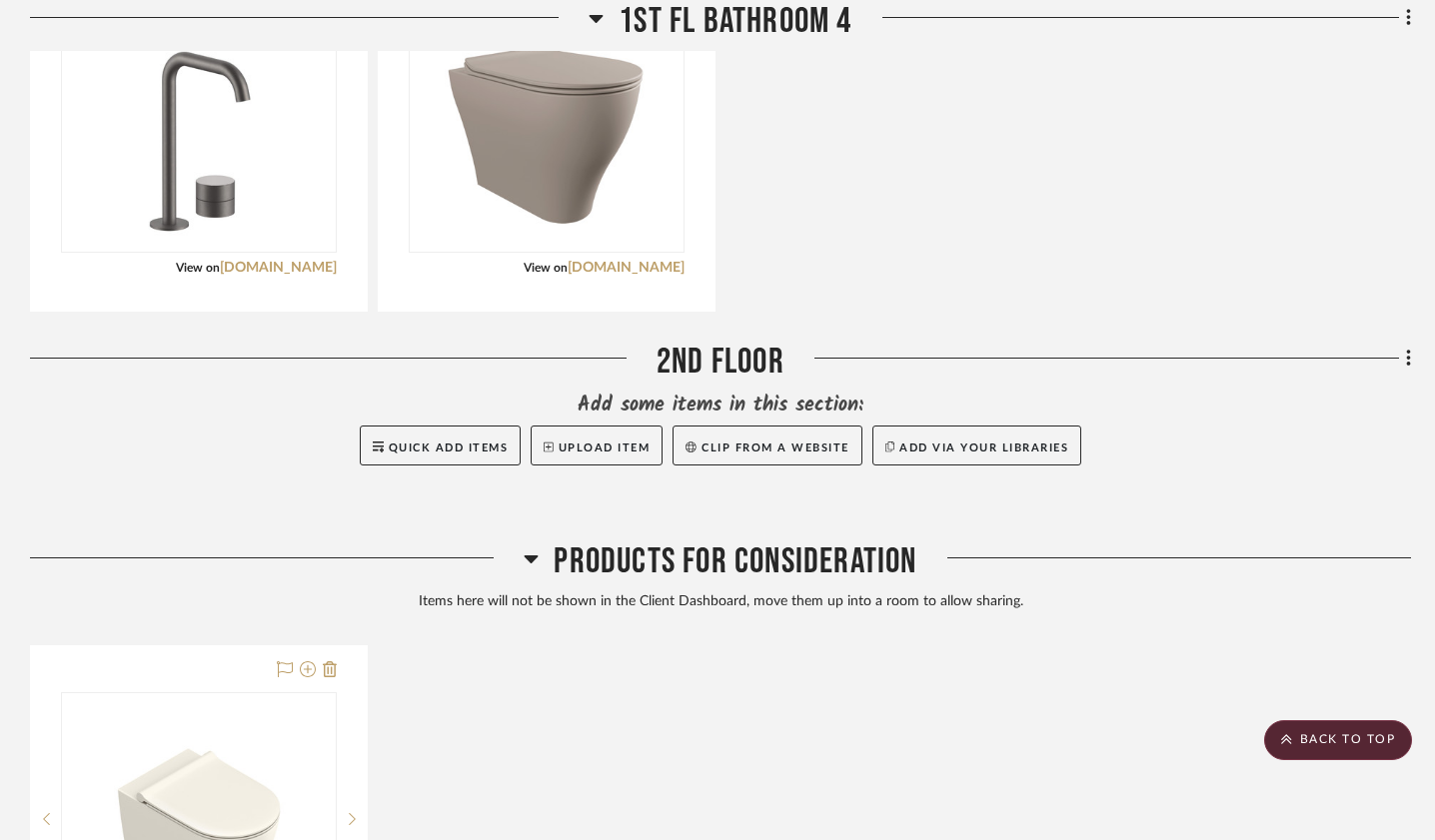 scroll, scrollTop: 8183, scrollLeft: 0, axis: vertical 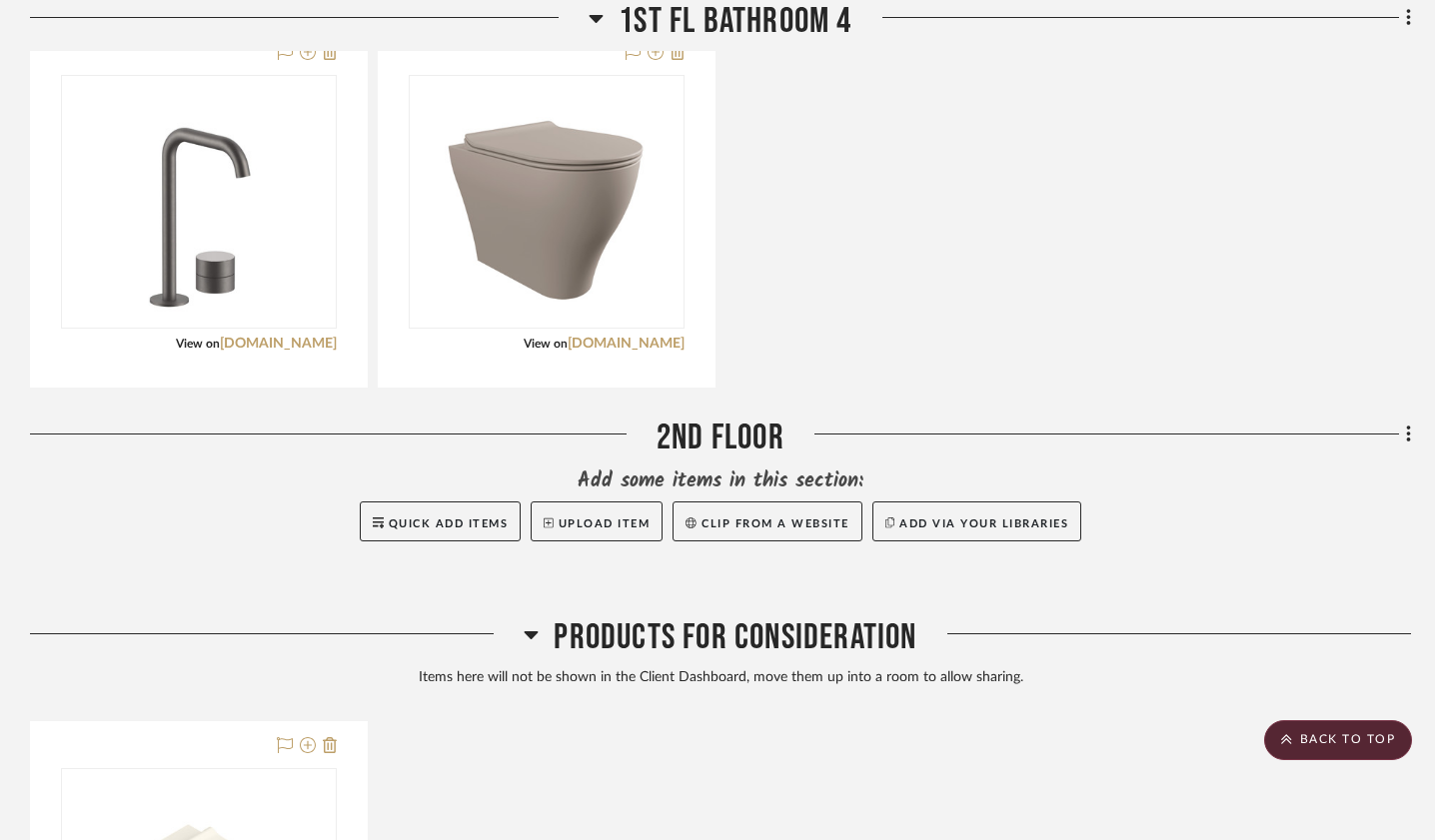 click at bounding box center (718, 420) 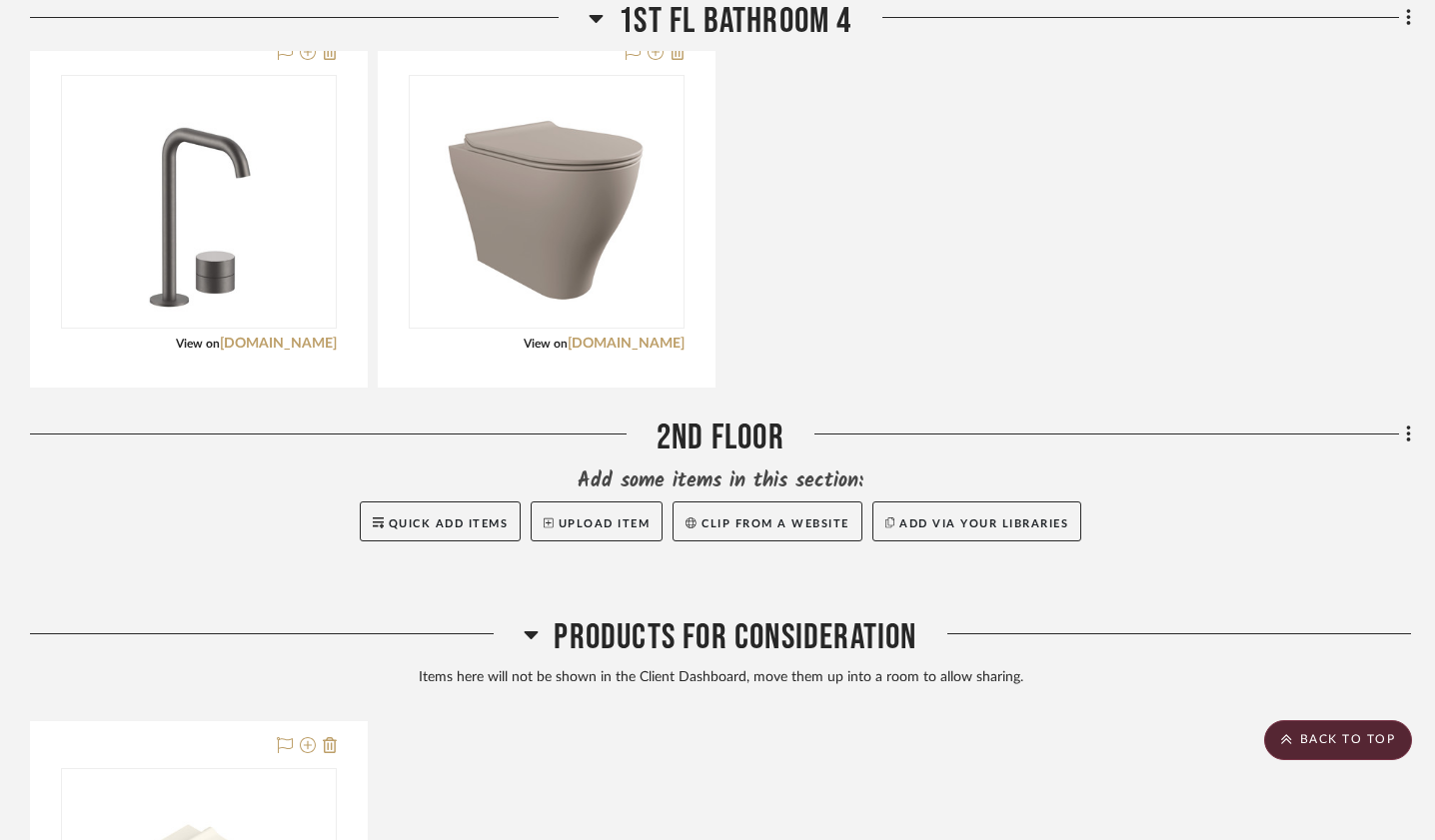 click on "Filter by keyword, category or name prior to exporting to Excel or Bulk Actions Team Comments All Team Comments Team Comments in last day Team Comments in last week Flagged Shared with Client Client Comments All Client Comments Client Comments in last day Client Comments in last week Added To PO Category  Beds    (1)   Storage   (1)   Tables   (1)   Bath   (8)   Architectural Elements   (3)   Tile & Stone   (2)   Kitchen   (1)  Brand Balux  (1)  Banda Stone Gallery  (1)  [PERSON_NAME]  (1)  Ceramica Flaminia  (1)  Dornbracht  (1)  Fantini  (4)  [PERSON_NAME]  (4)  Upload Method Clipped  (13)  Uploaded  (4)  Added By [PERSON_NAME]  (17)  Item Type Product  (17)  Lead Time Weeks In Stock Price 0  7,500 +  0 7500  Filter Products   Displaying 43 products  Reorder Rooms LOADING 2nd FL Great Room Kitchen 2nd FL Chef's Kitchen 2nd FL Primary Suite – Bedroom
CategoryIconTables
Created with Sketch.
Pair of Nightstands  By" 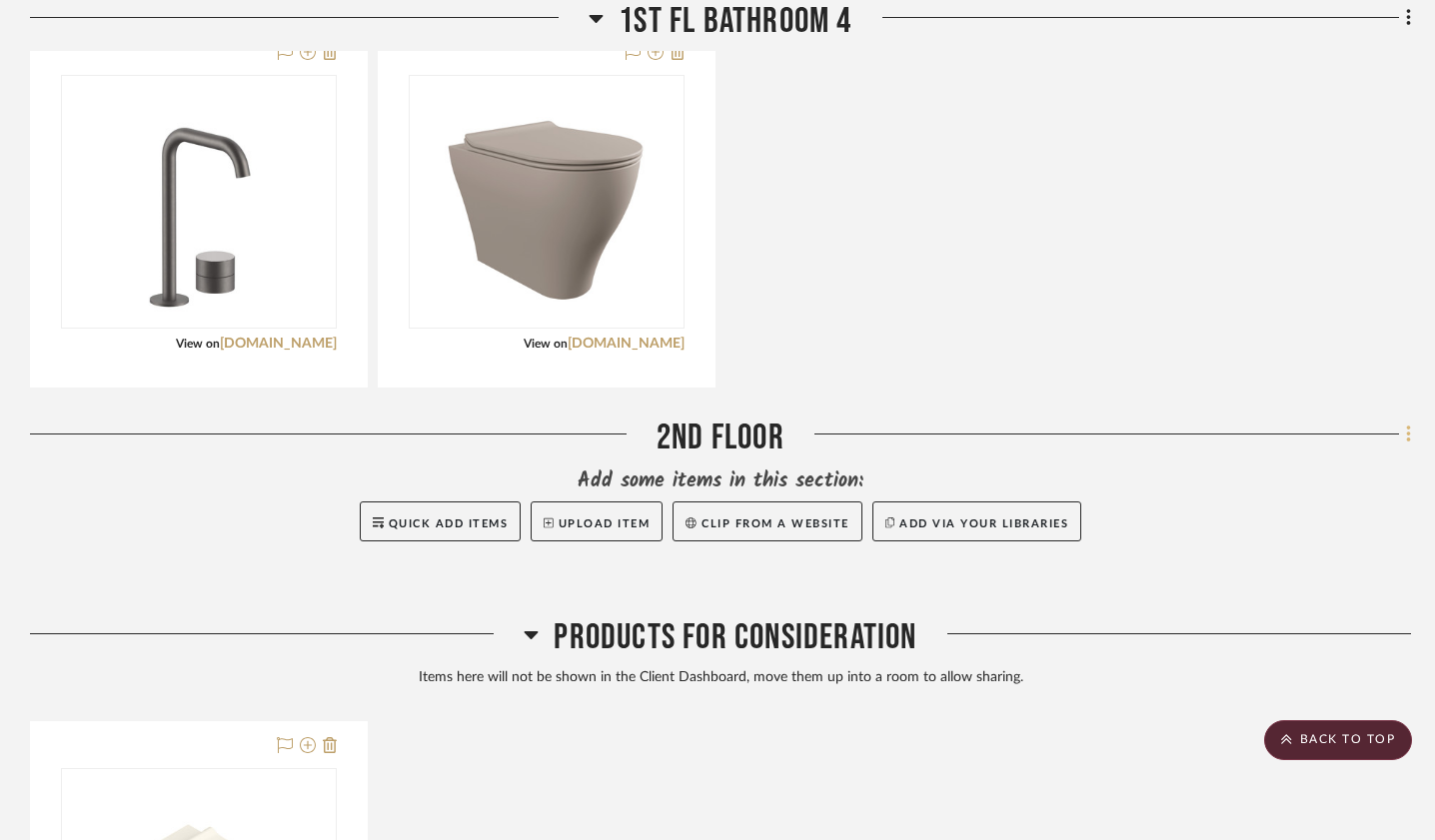click 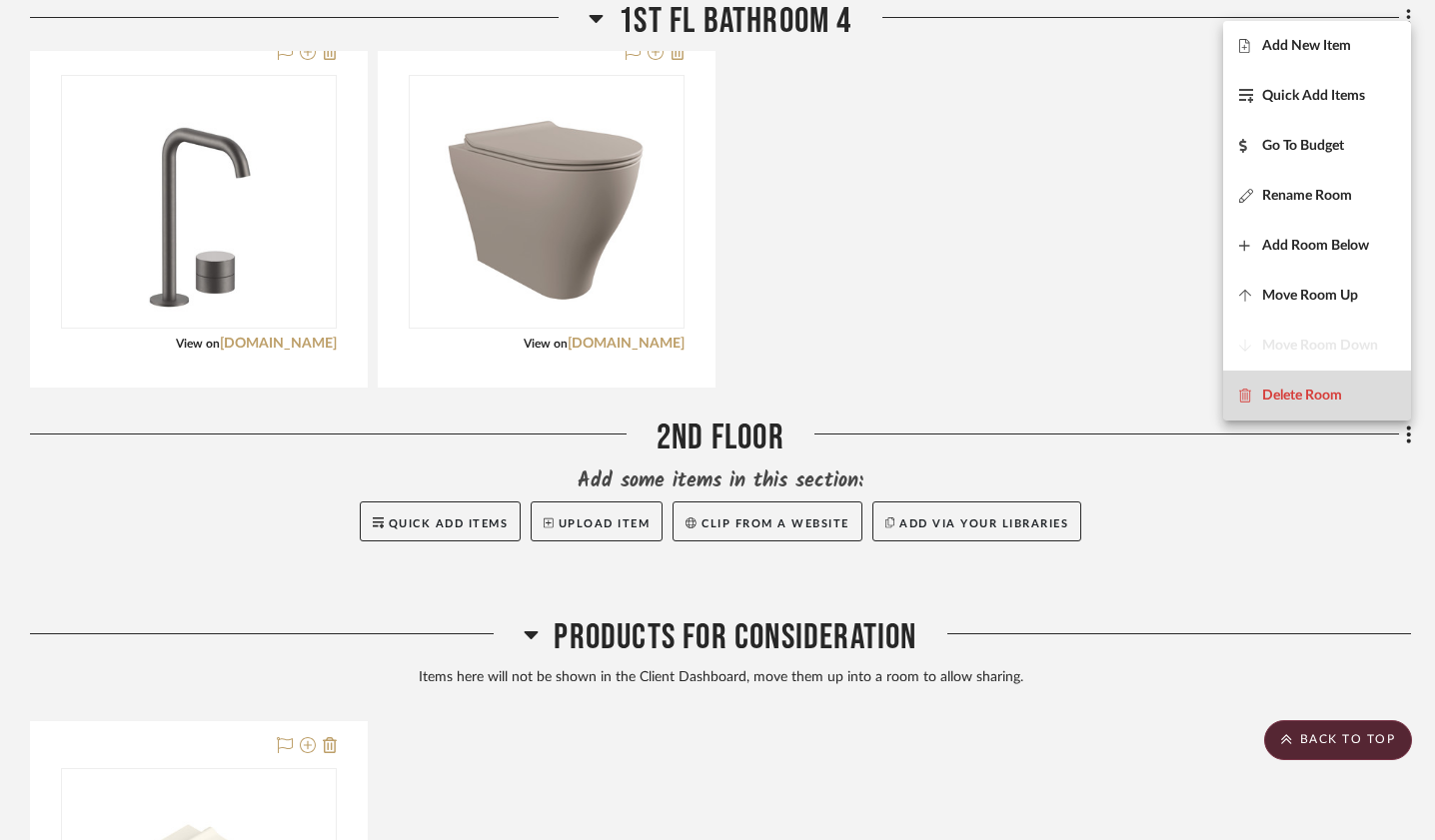 click on "Delete Room" at bounding box center [1302, 395] 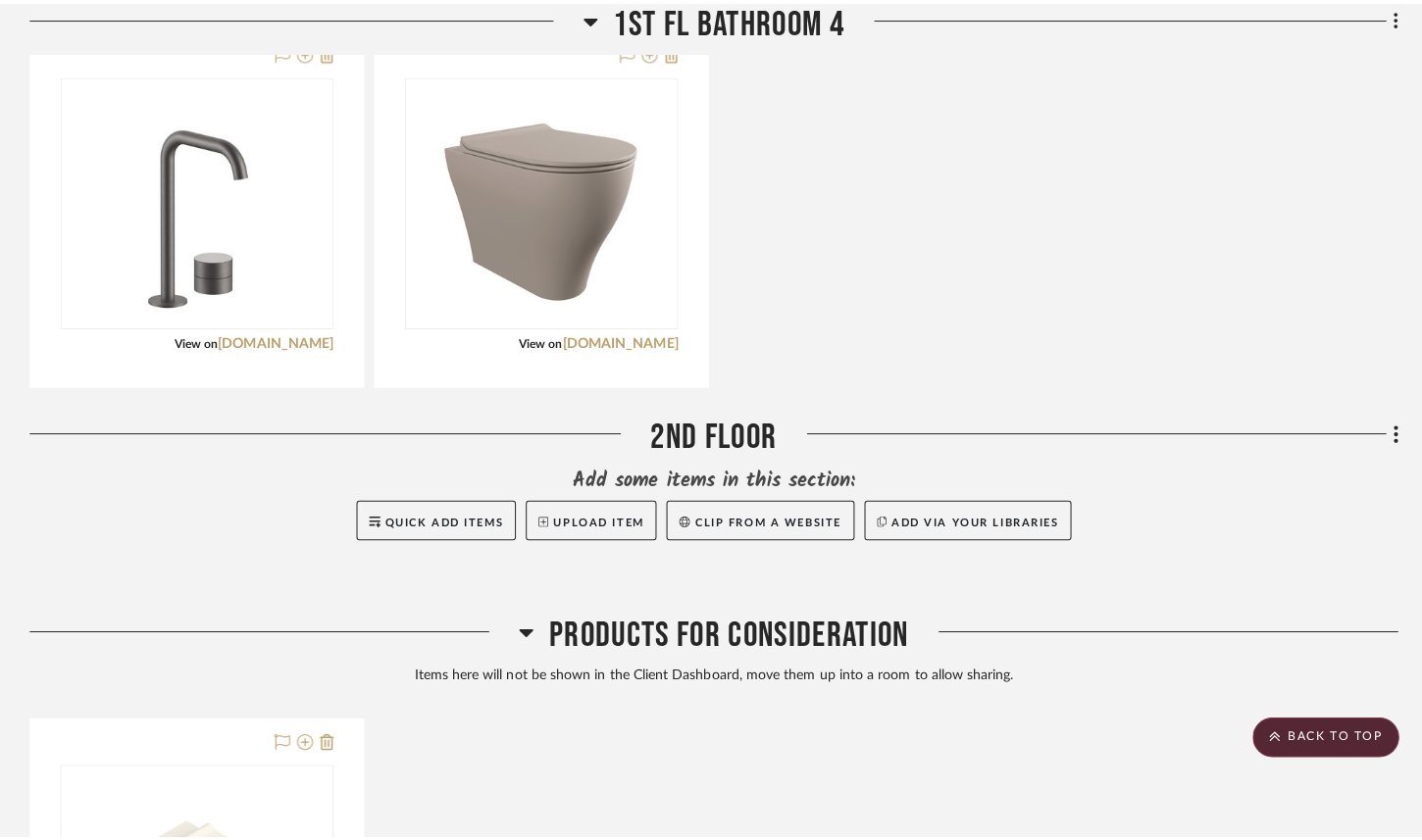 scroll, scrollTop: 0, scrollLeft: 0, axis: both 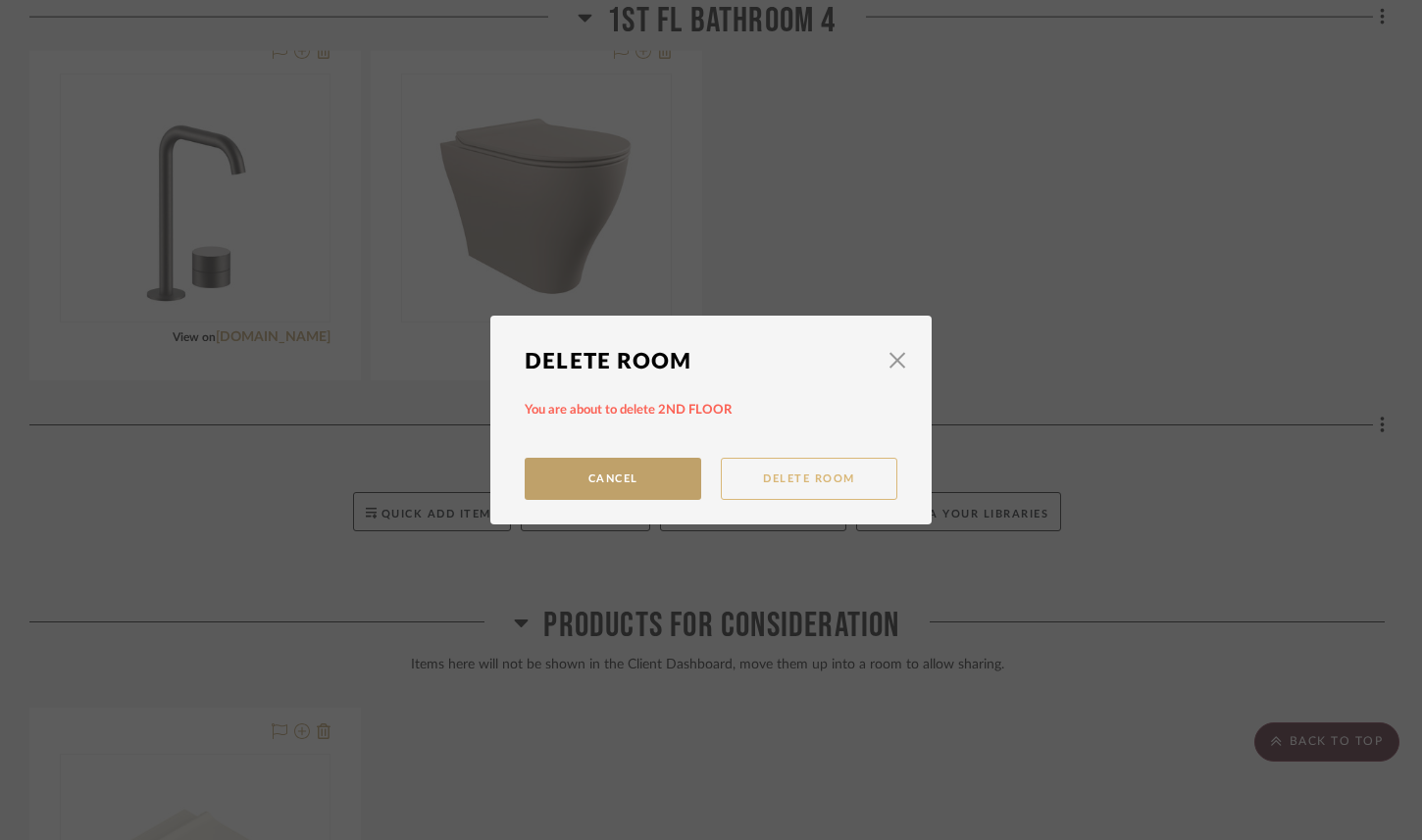 click on "Delete Room" at bounding box center (809, 478) 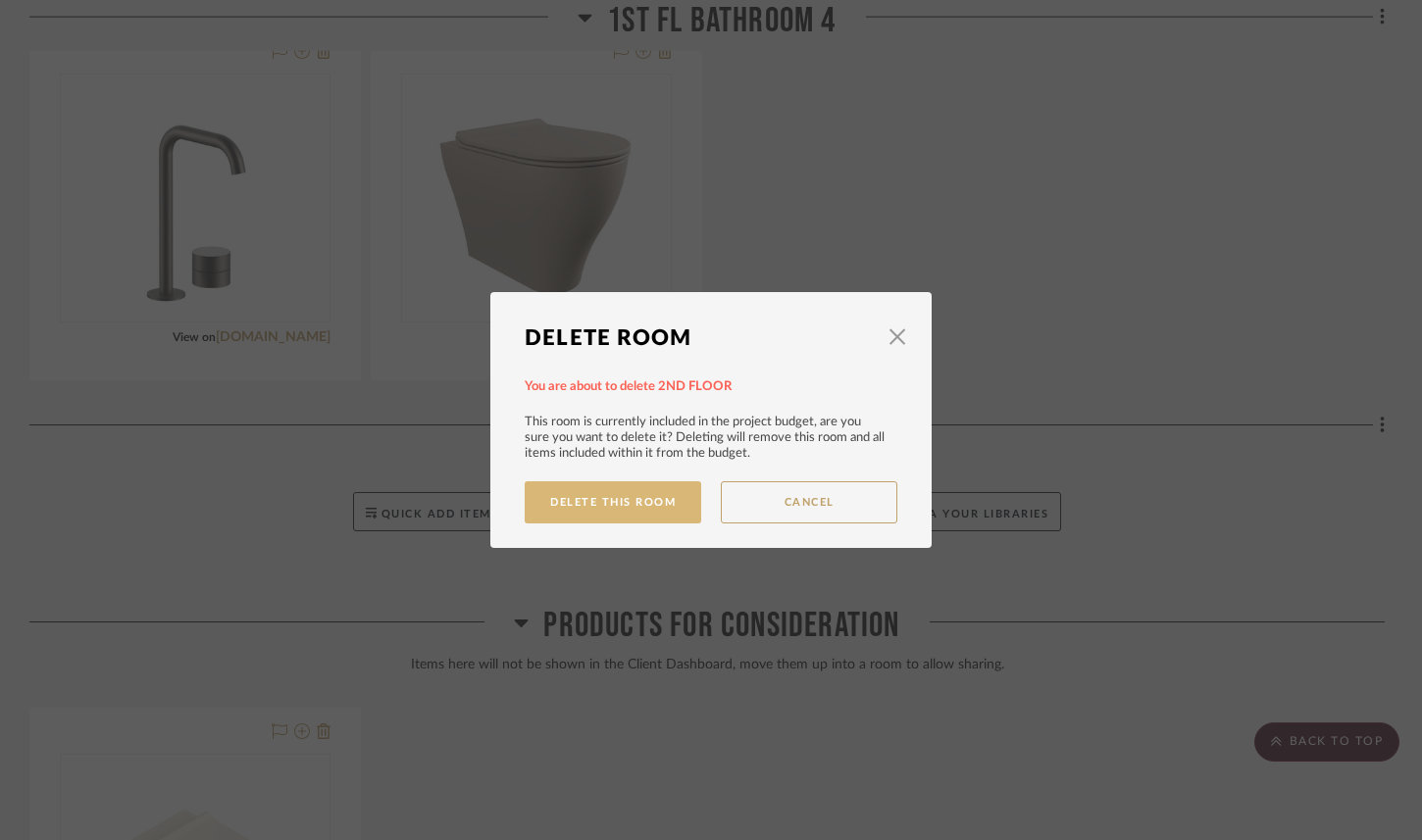 click on "Delete This Room" at bounding box center [613, 502] 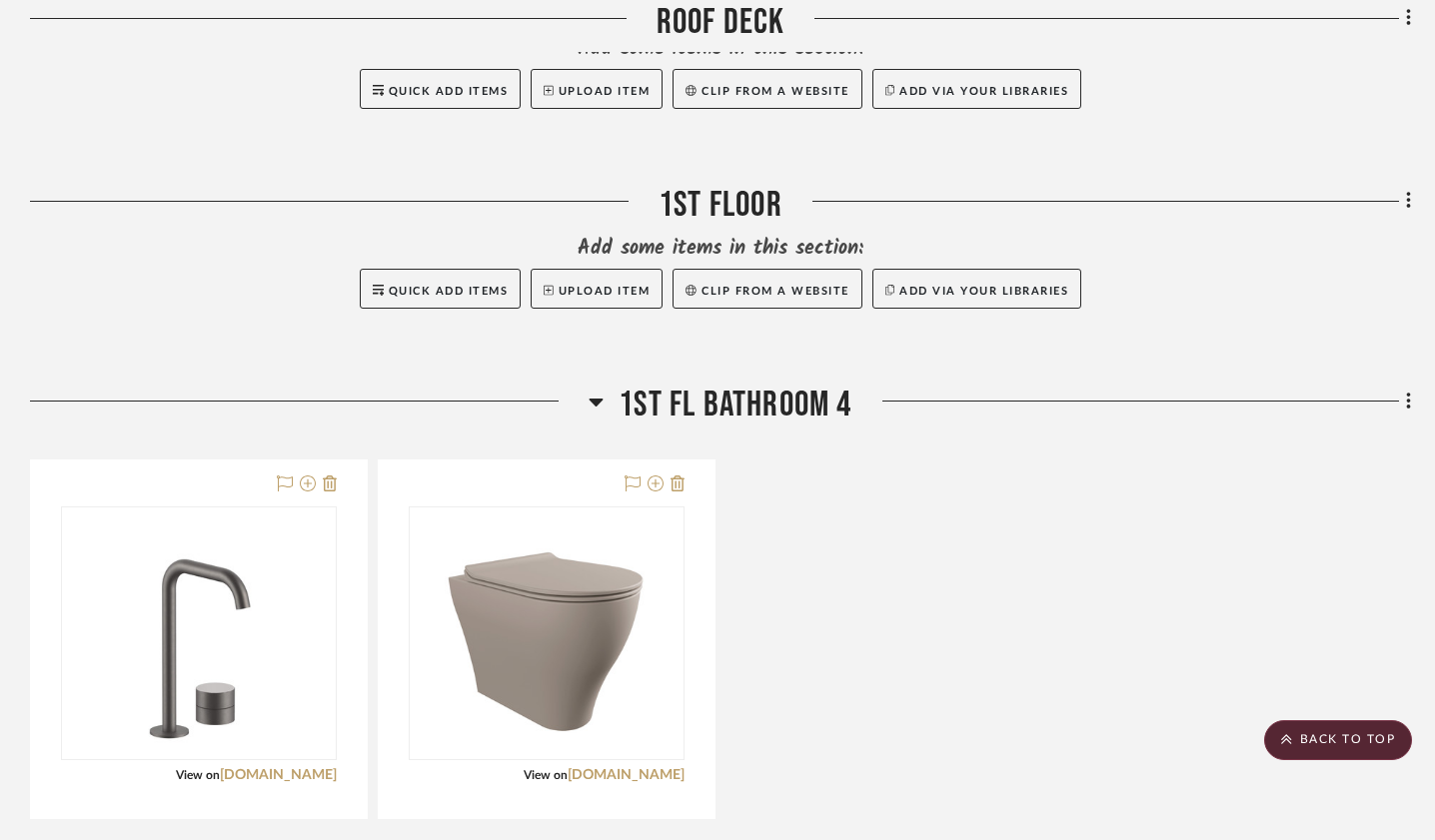 scroll, scrollTop: 7760, scrollLeft: 0, axis: vertical 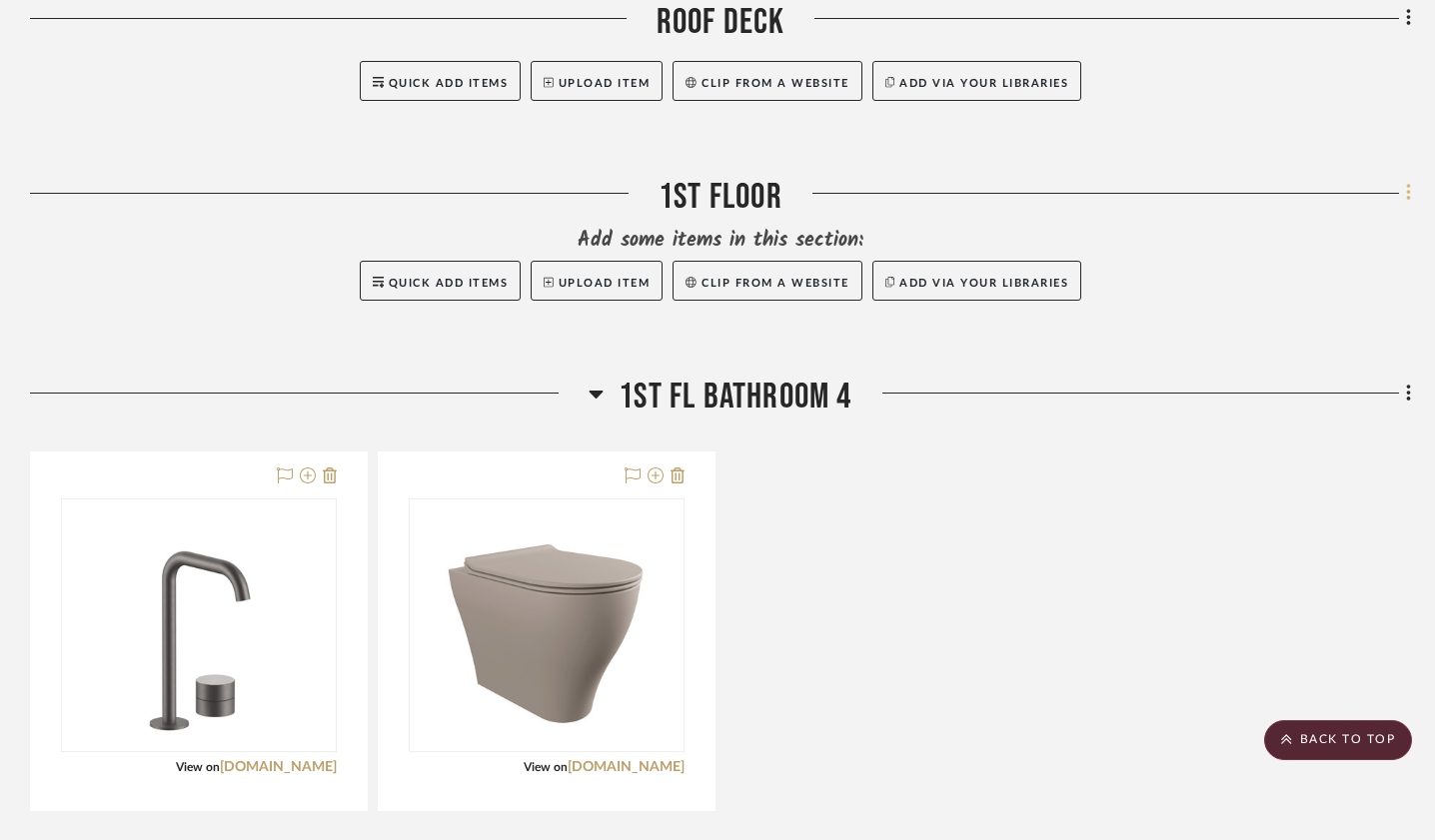 click 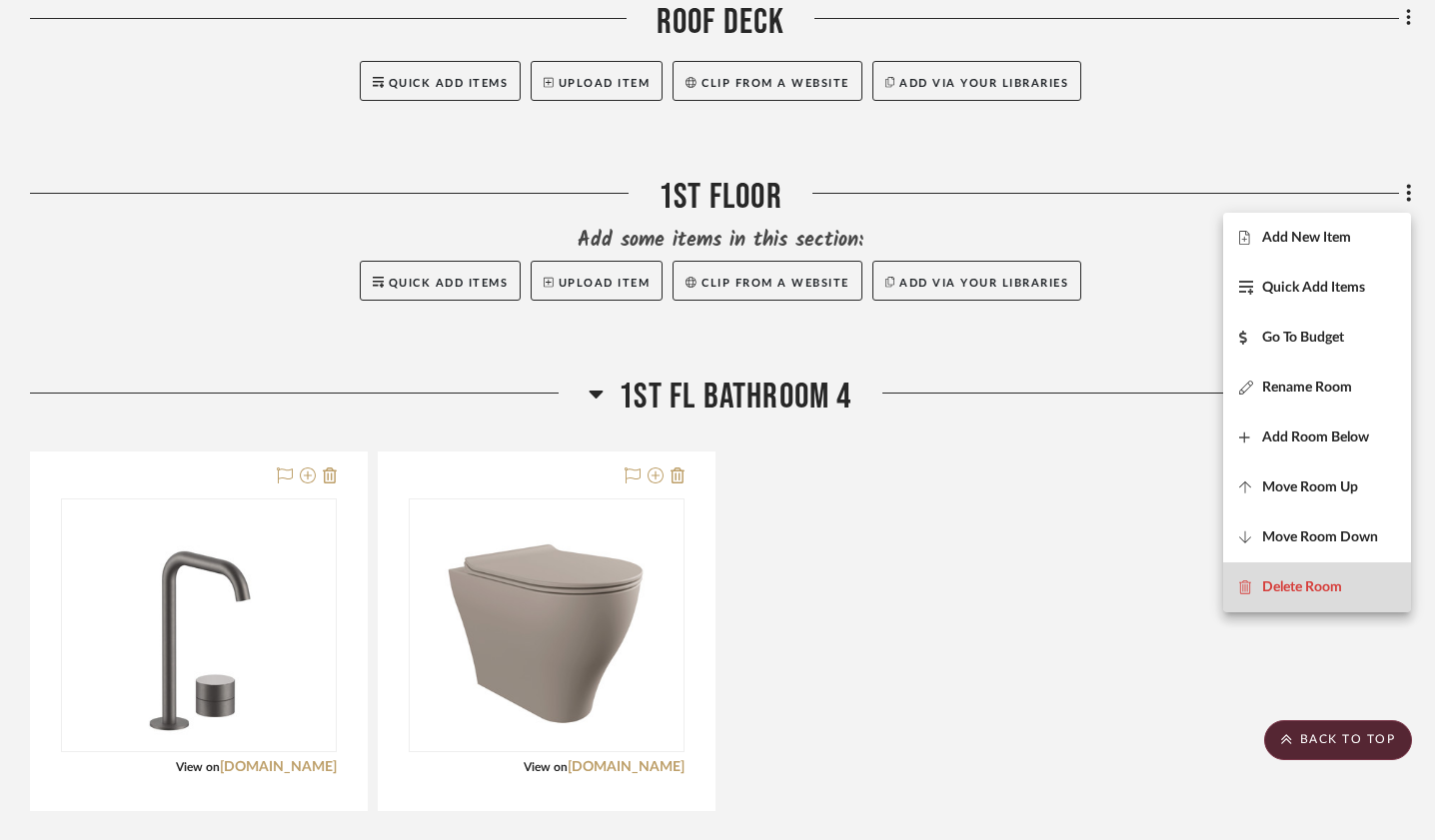 click on "Delete Room" at bounding box center [1302, 586] 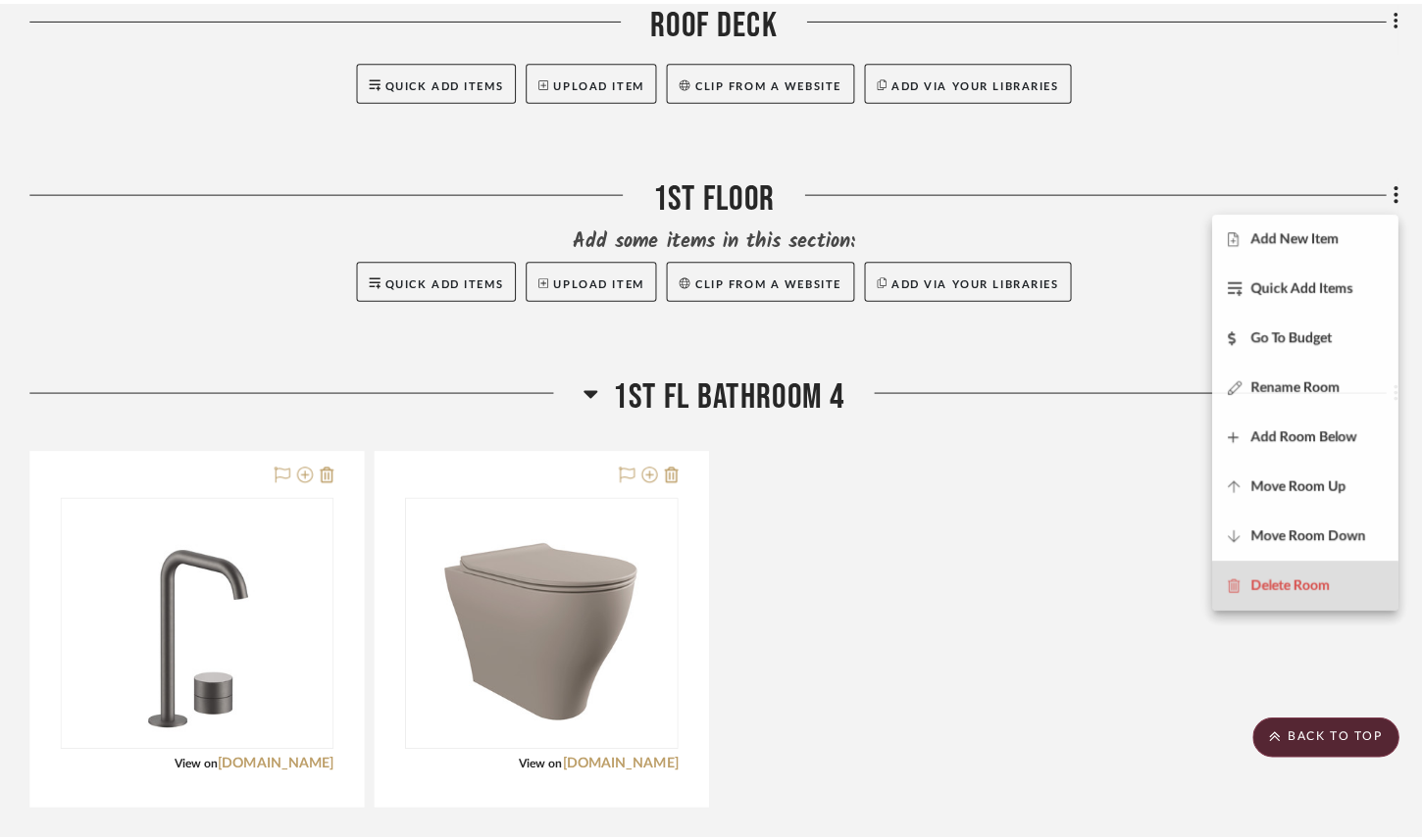 scroll, scrollTop: 0, scrollLeft: 0, axis: both 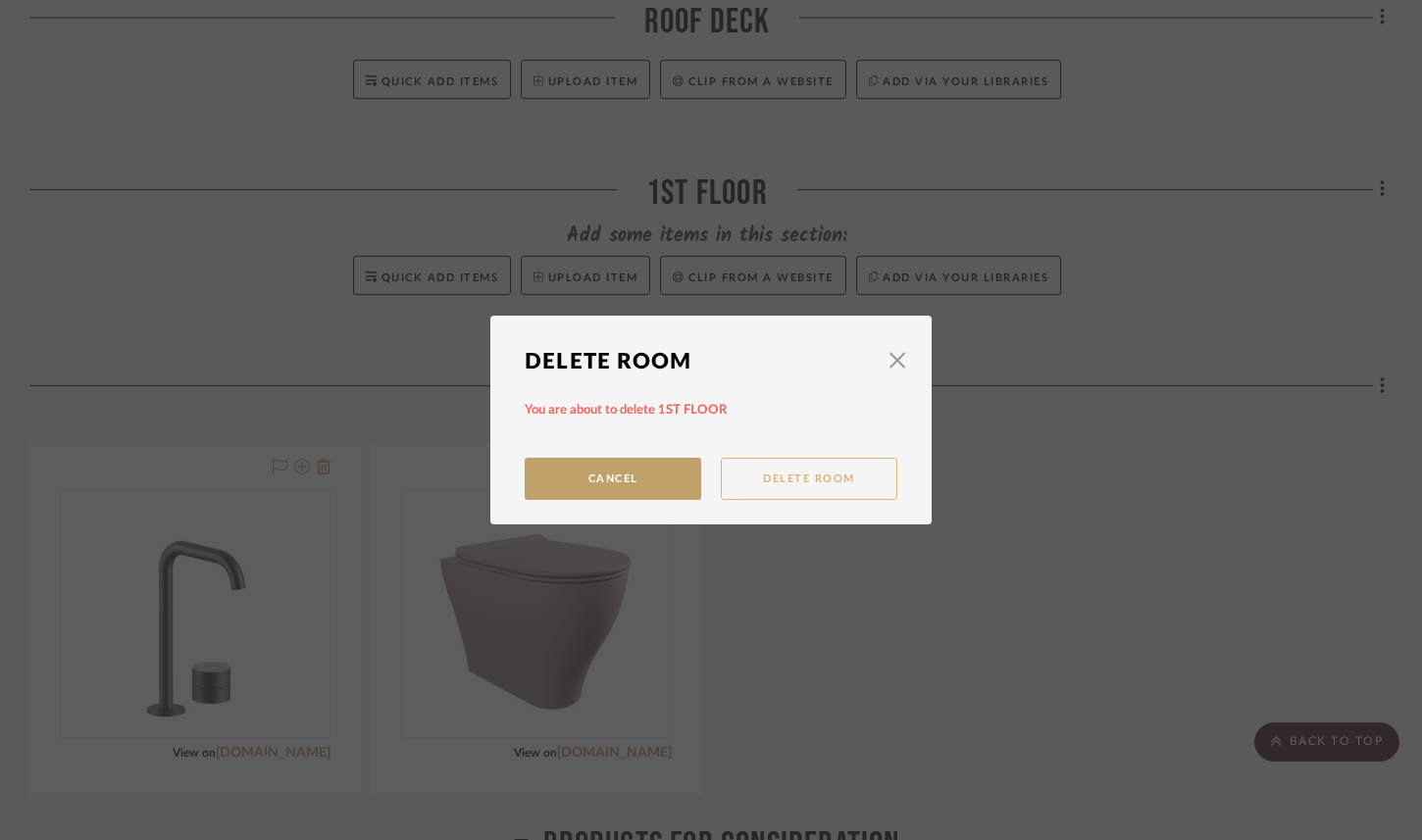 click on "Delete Room" at bounding box center (809, 478) 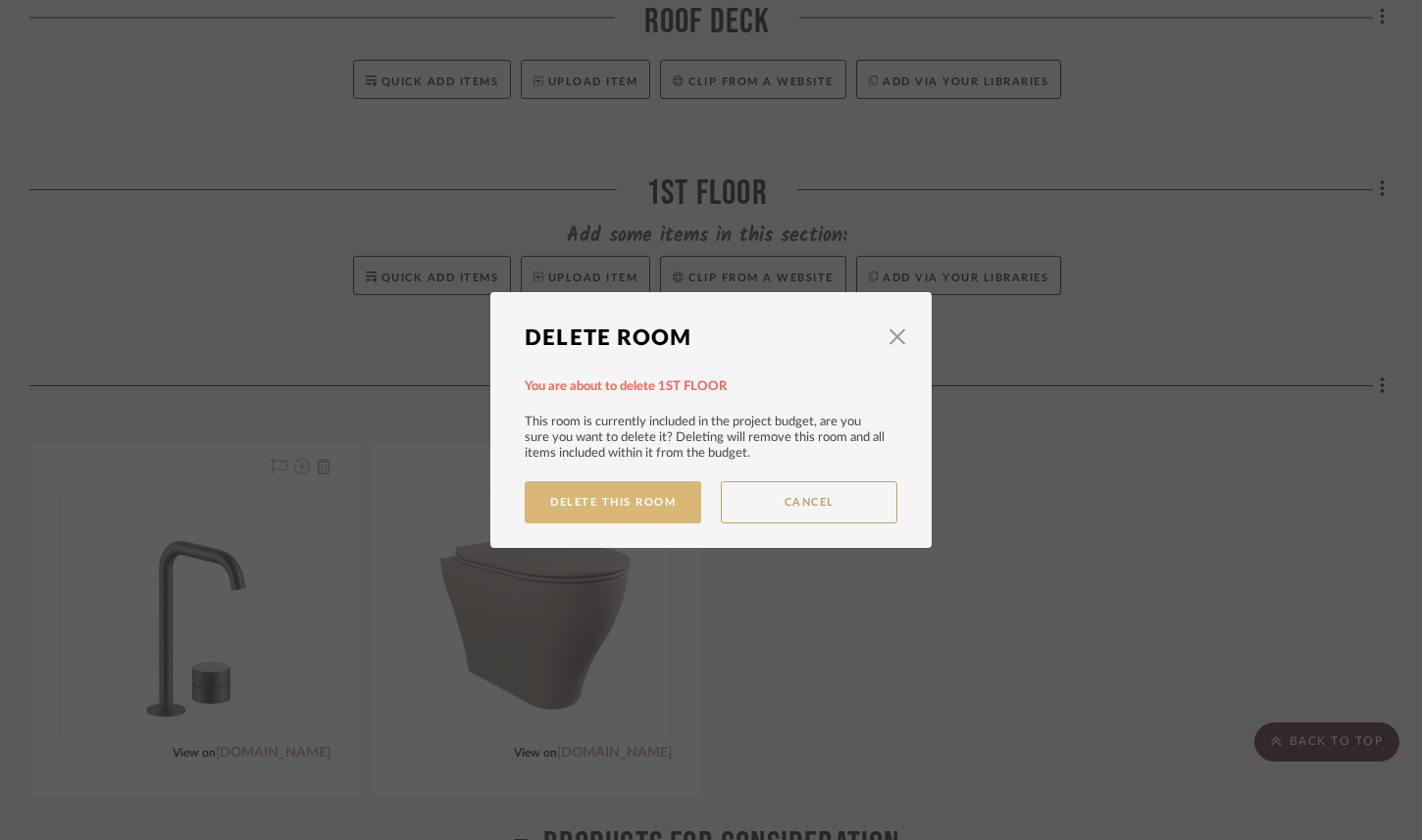 click on "Delete This Room" at bounding box center [613, 502] 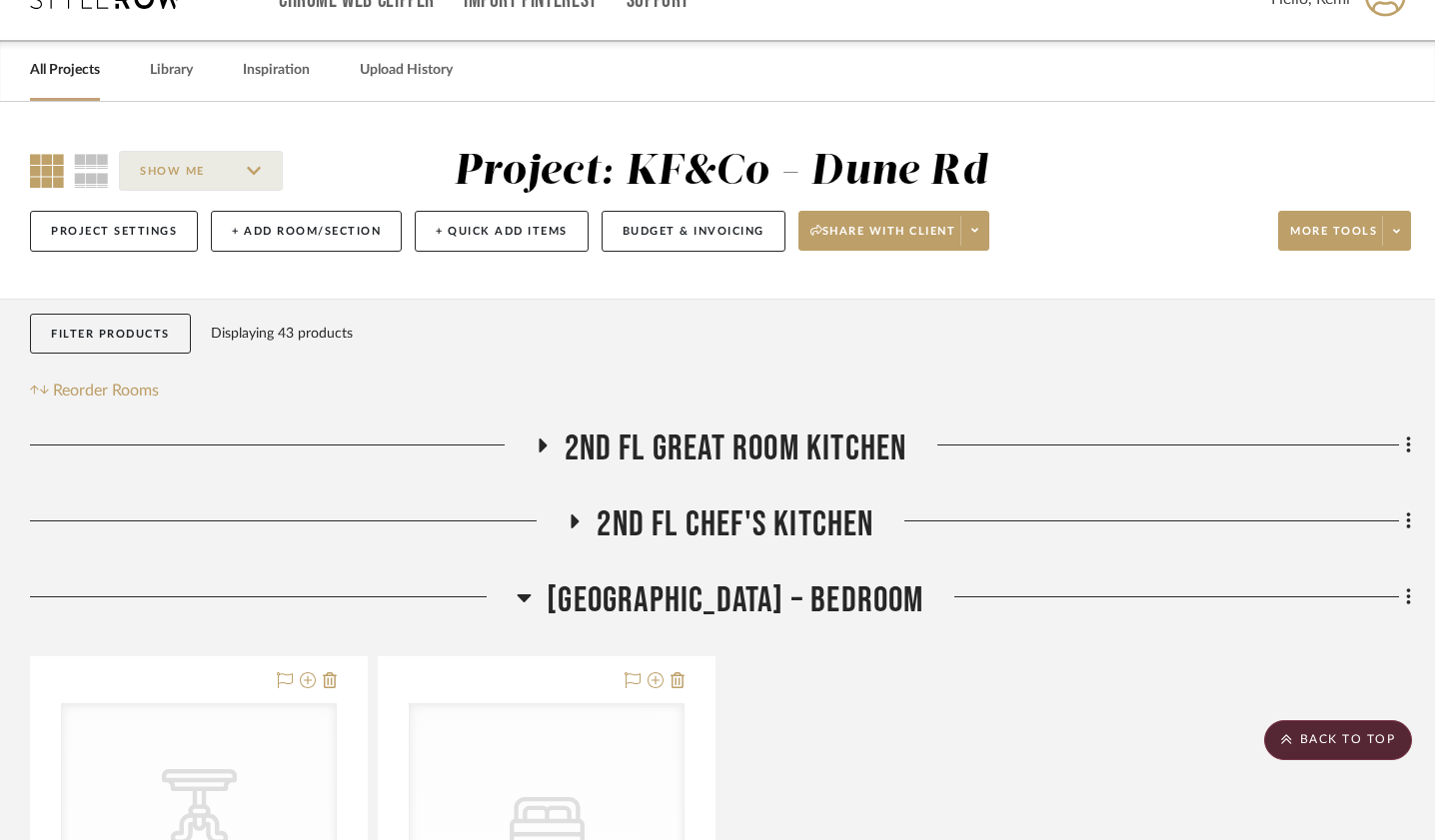 scroll, scrollTop: 0, scrollLeft: 0, axis: both 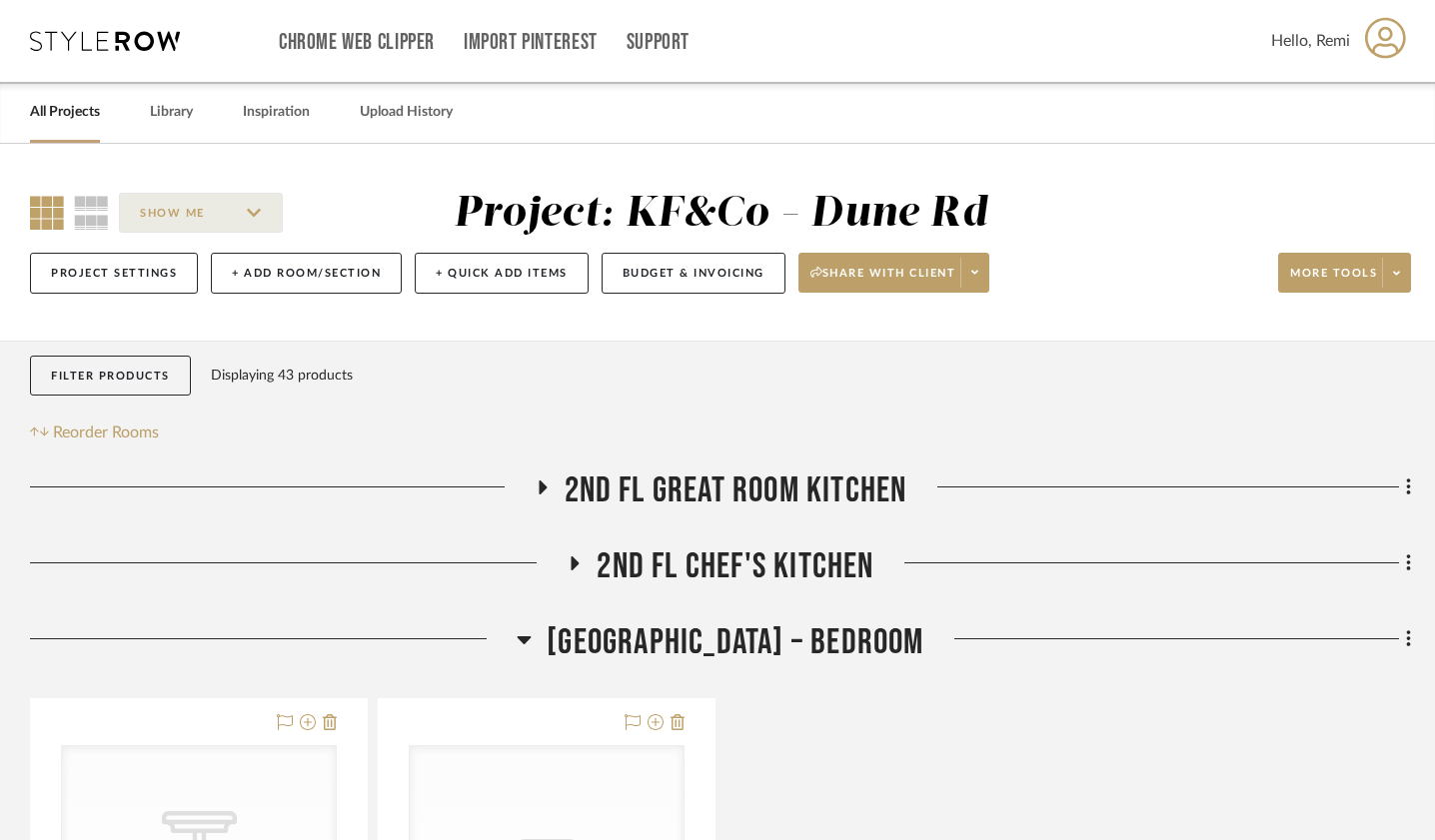 click on "2nd FL Chef's Kitchen" 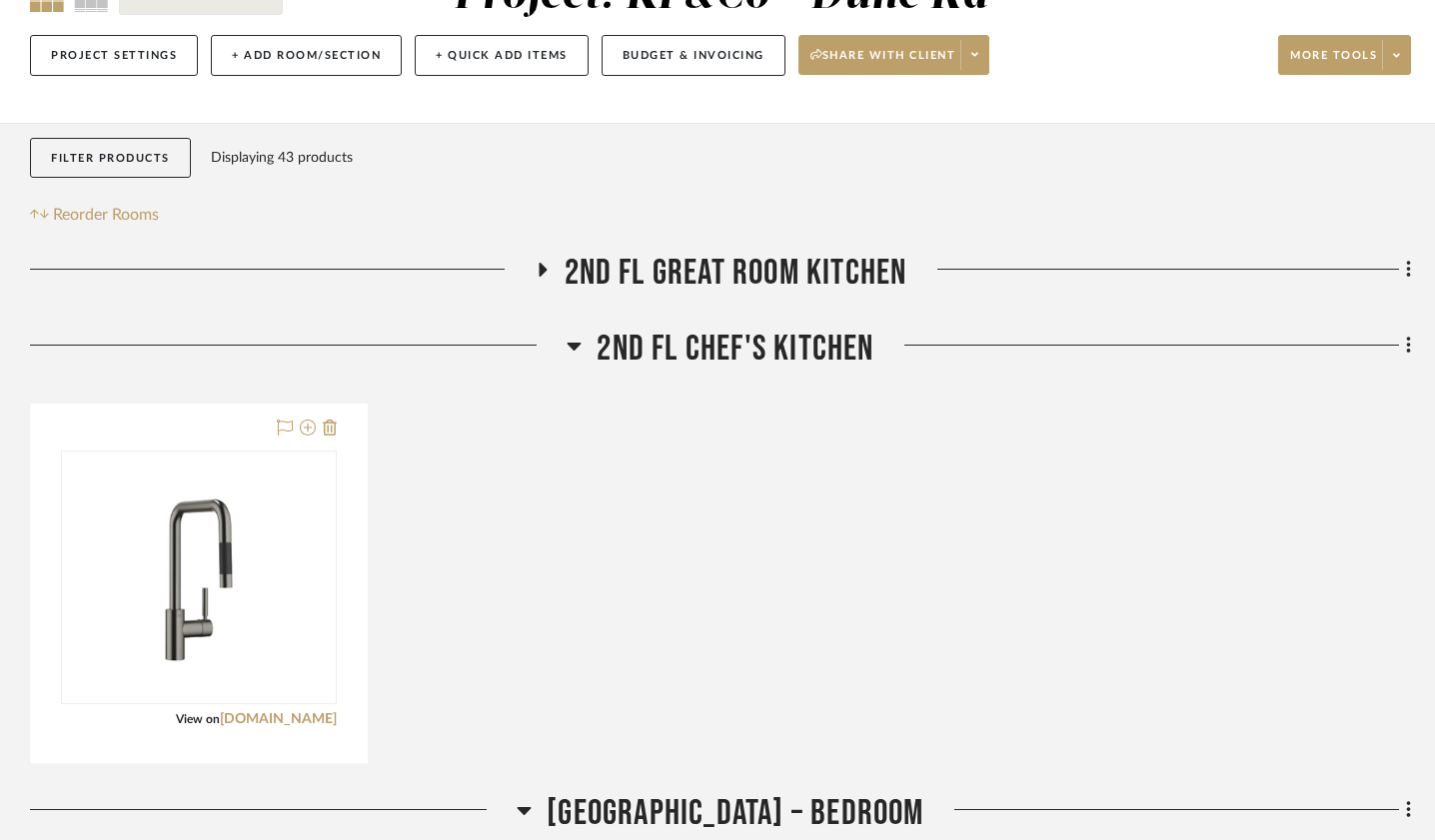 scroll, scrollTop: 219, scrollLeft: 0, axis: vertical 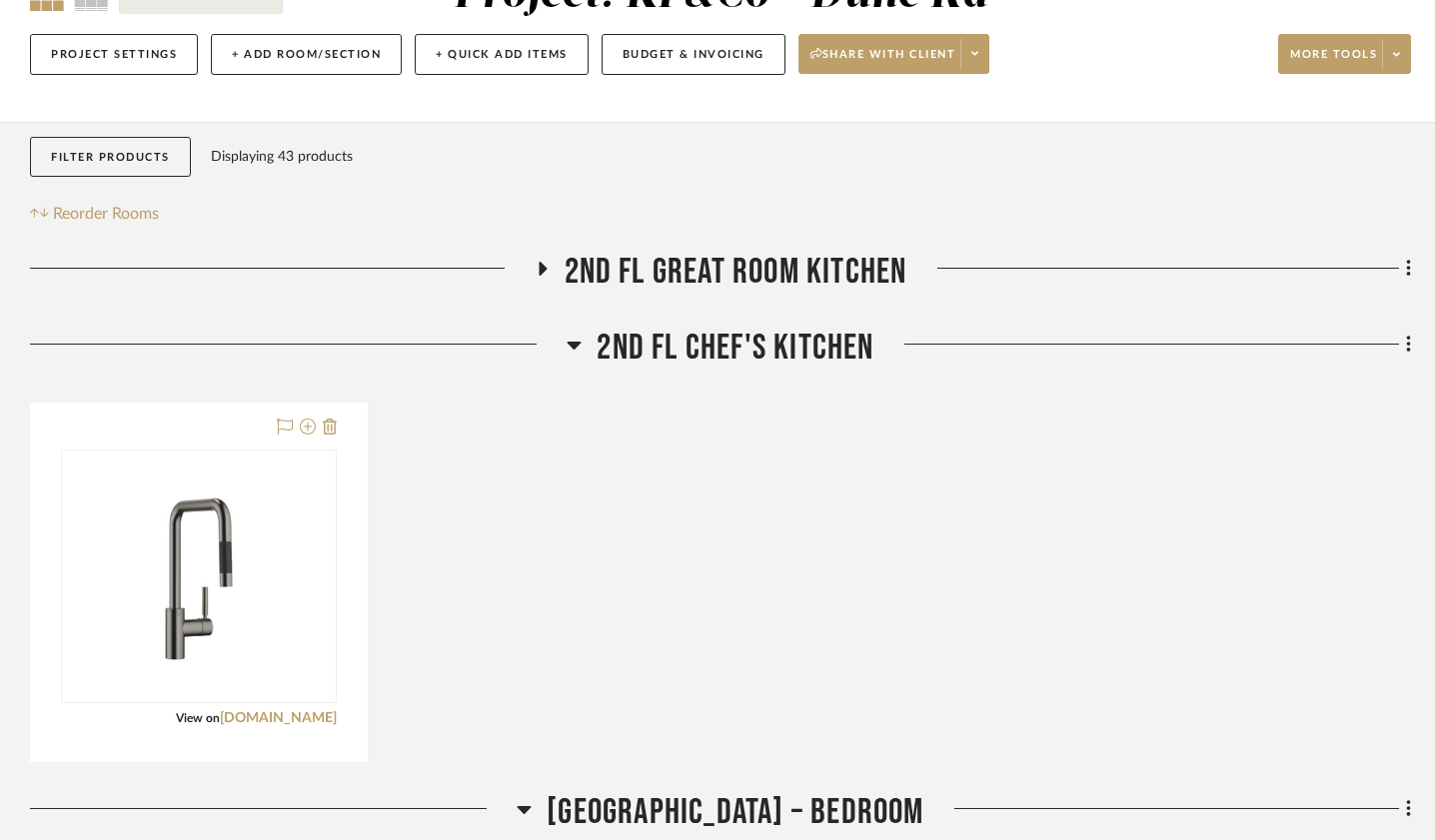 click on "2nd FL Chef's Kitchen" 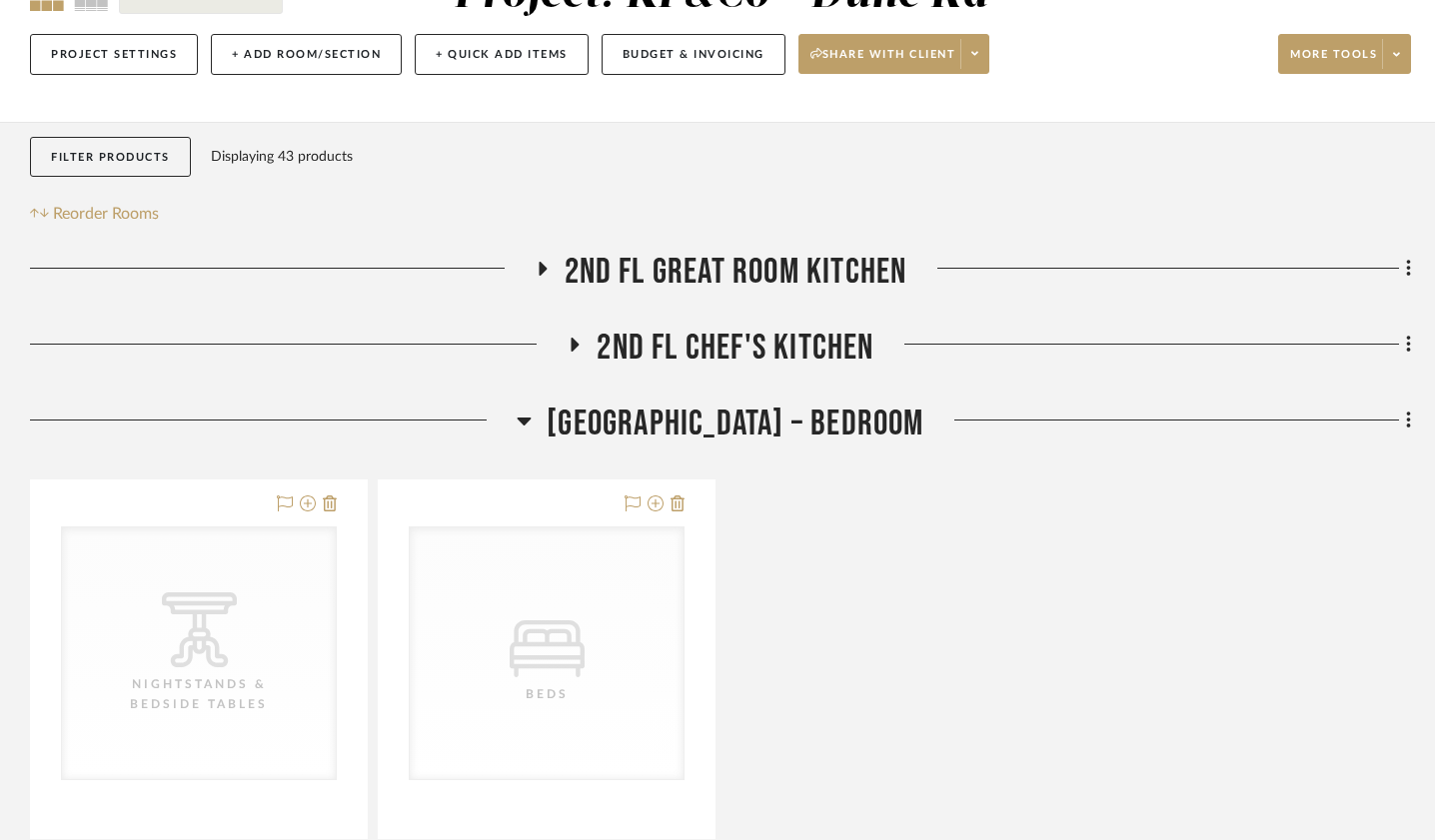 click on "Filter Products   Displaying 43 products  Reorder Rooms LOADING 2nd FL Great Room Kitchen 2nd FL Chef's Kitchen 2nd FL Primary Suite – Bedroom
CategoryIconTables
Created with Sketch.
Nightstands‎‎‏‏‎ & Bedside Tables  Pair of Nightstands  By  Unknown
Team Status Client Status client Comments:  Submit   [GEOGRAPHIC_DATA] – Bedroom  (1)  1st FL Junior Primary Bedroom  (2)    [PERSON_NAME]
CategoryIconBeds
Created with Sketch.
Beds
CategoryIconBeds
Created with Sketch.
Beds  King-Size Bed  By  Unknown
Team Status Client Status client Comments:  Submit   2nd FL Primary Suite – Bedroom  (1)  1st FL Junior Primary Bedroom  (1)    [PERSON_NAME] [GEOGRAPHIC_DATA] – Bathroom Quick Add Items" 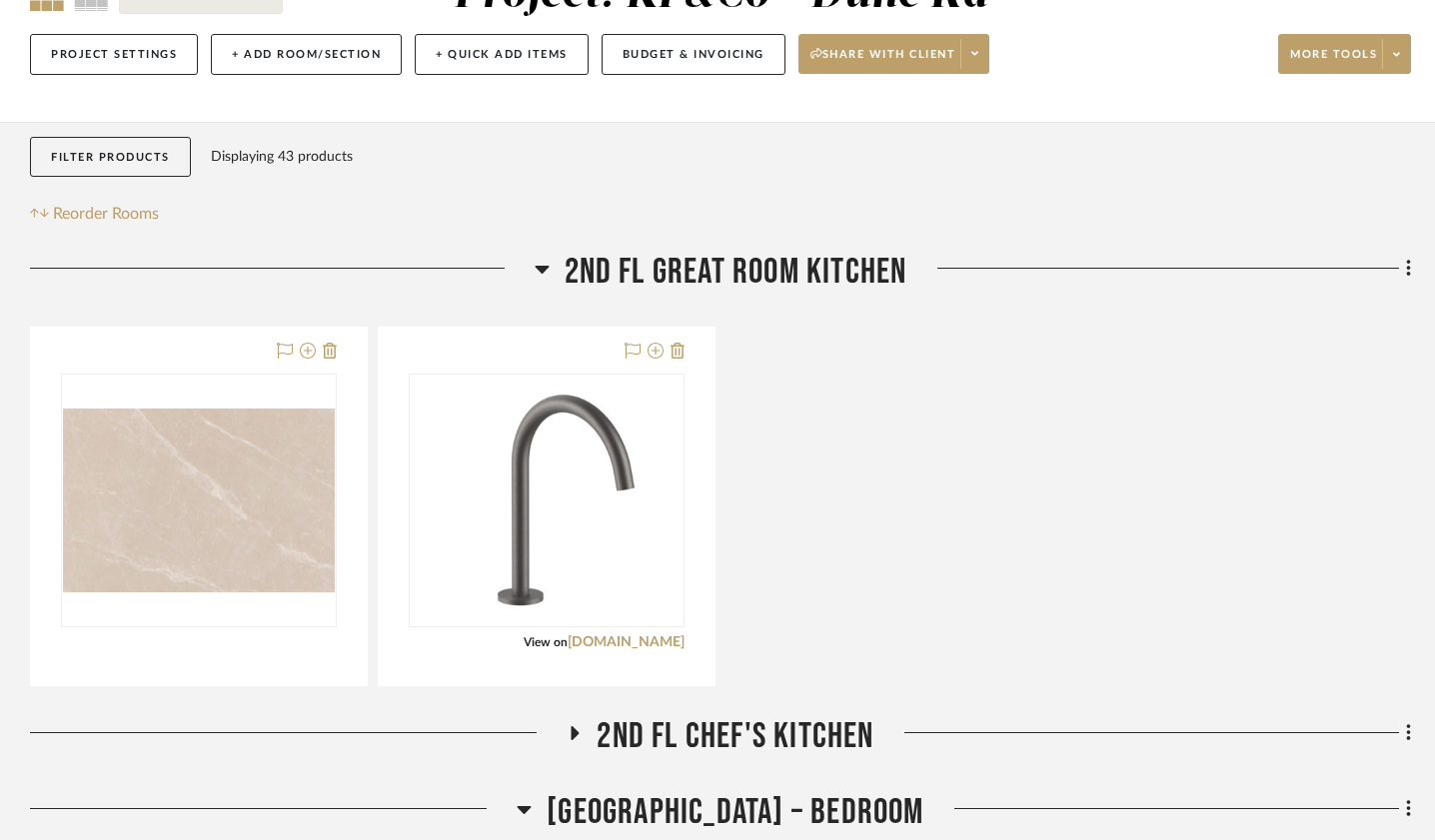 click on "2nd FL Great Room Kitchen" 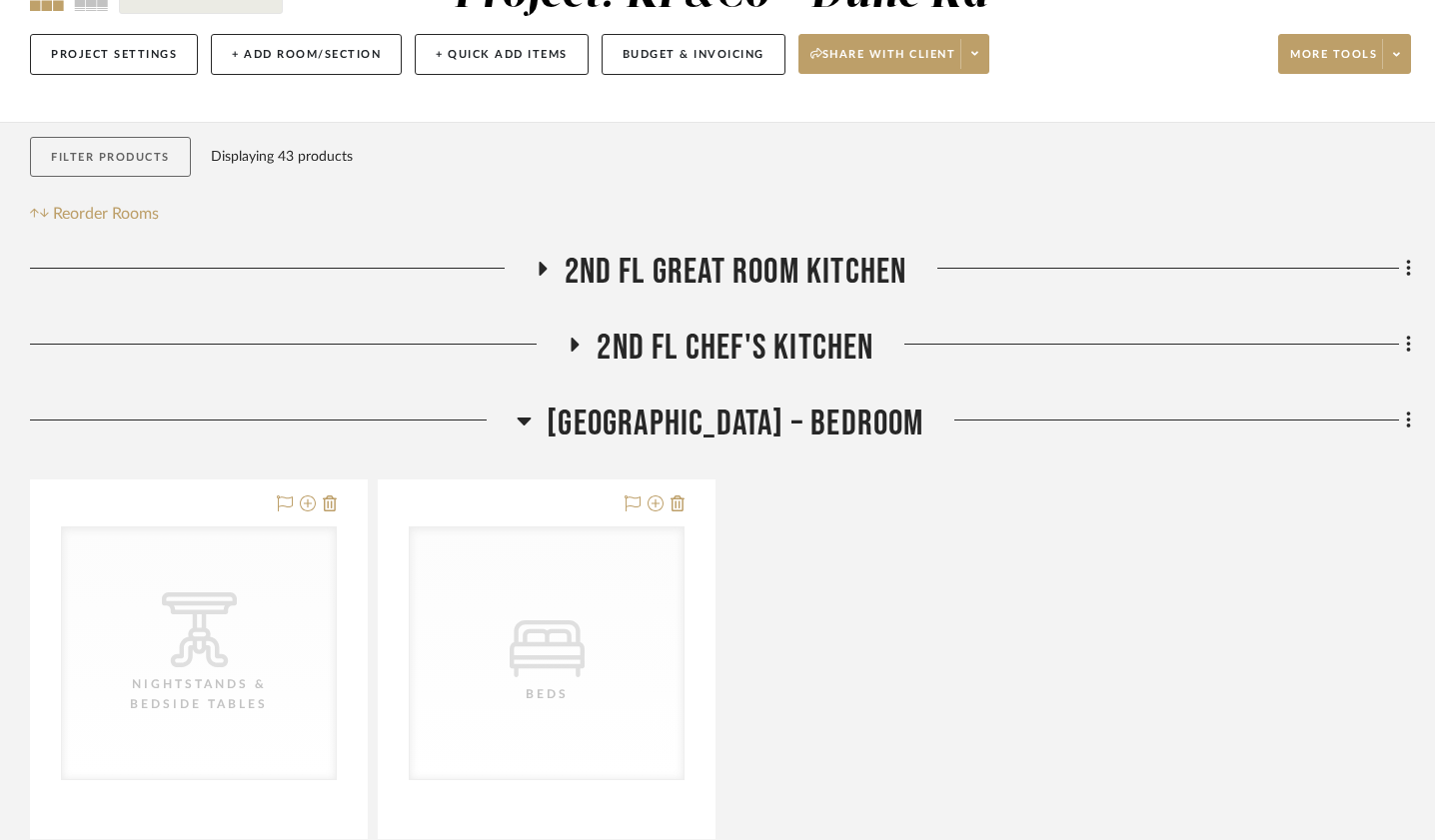 click on "Filter Products" 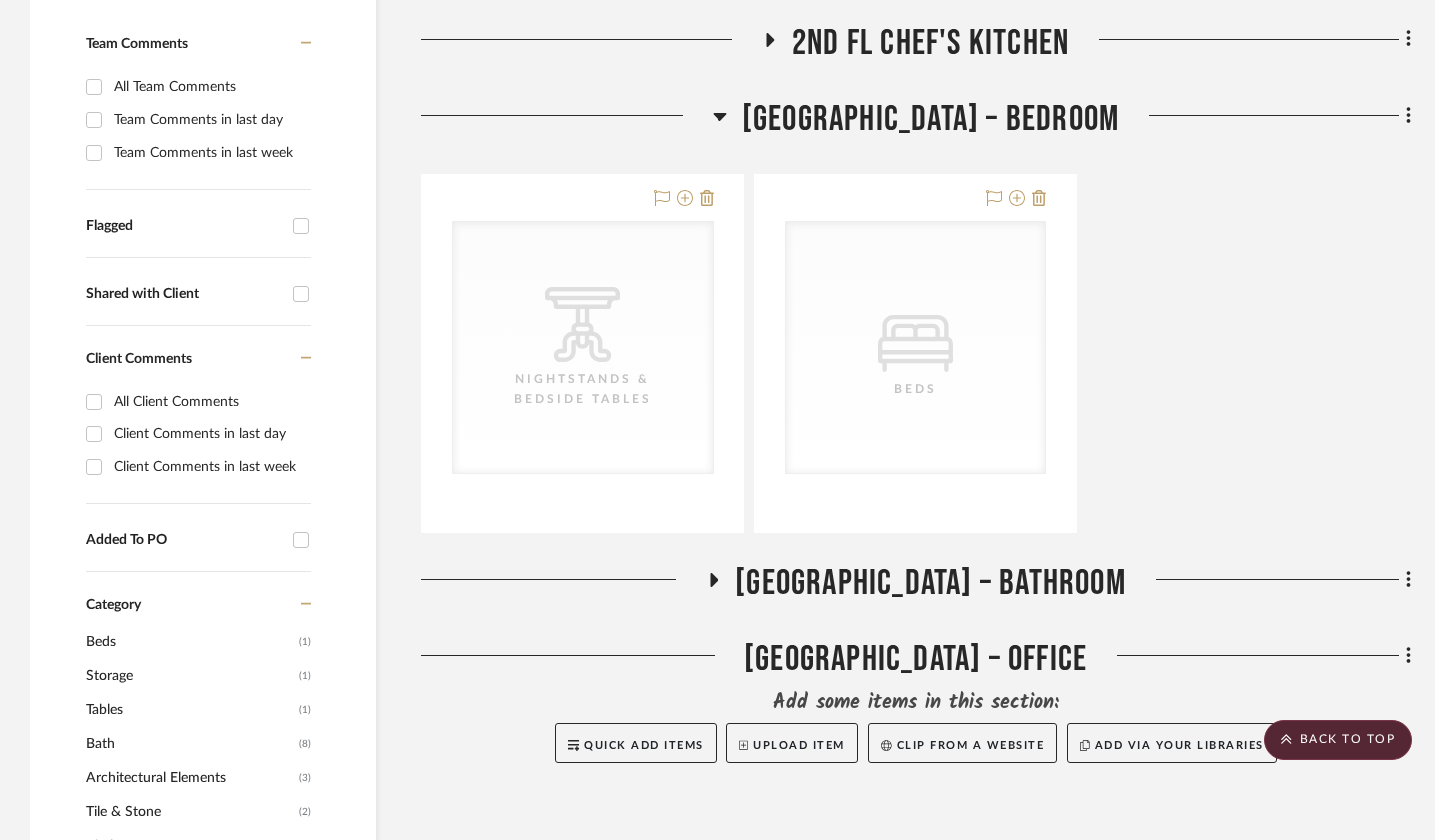 scroll, scrollTop: 0, scrollLeft: 0, axis: both 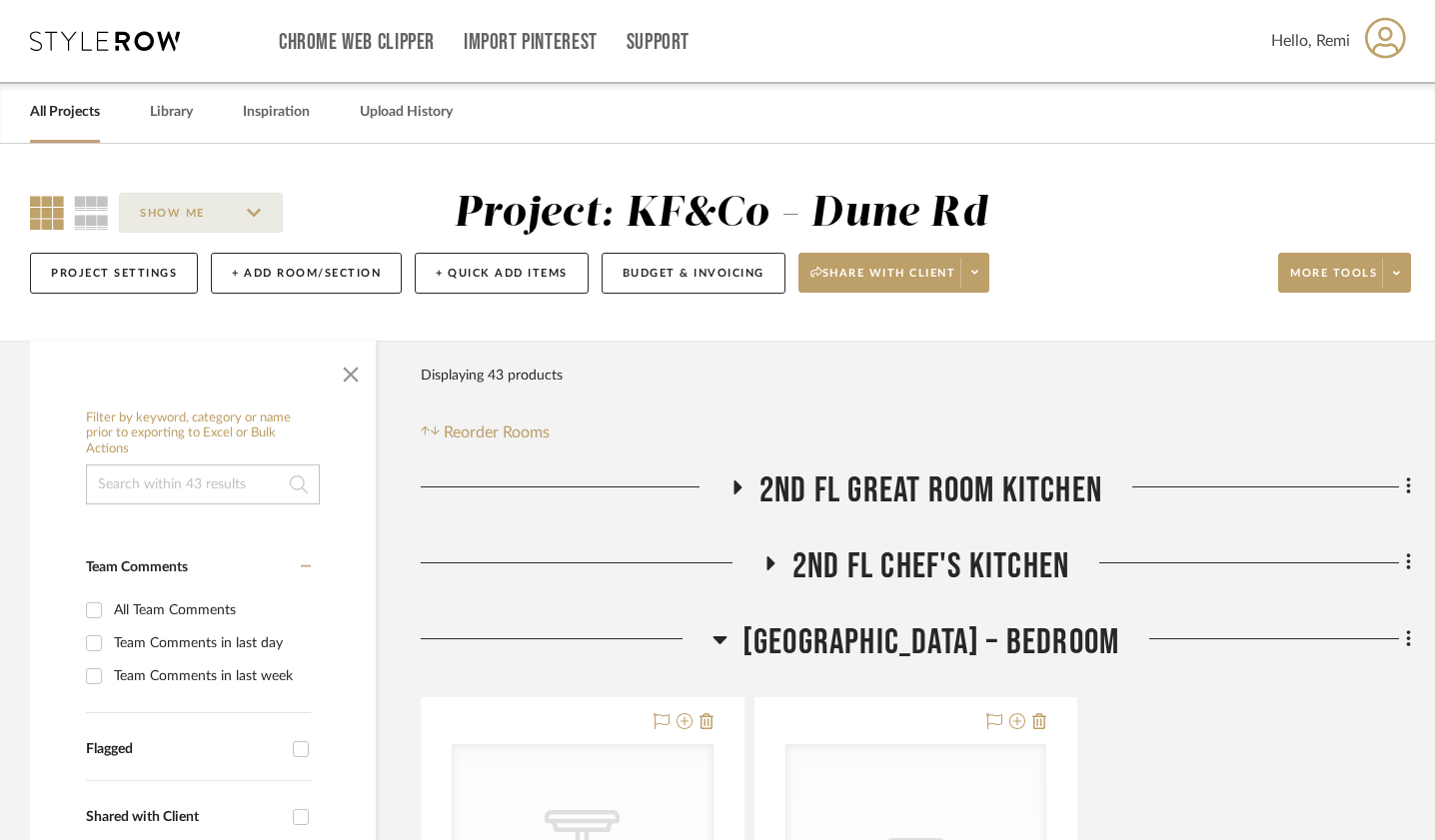 click 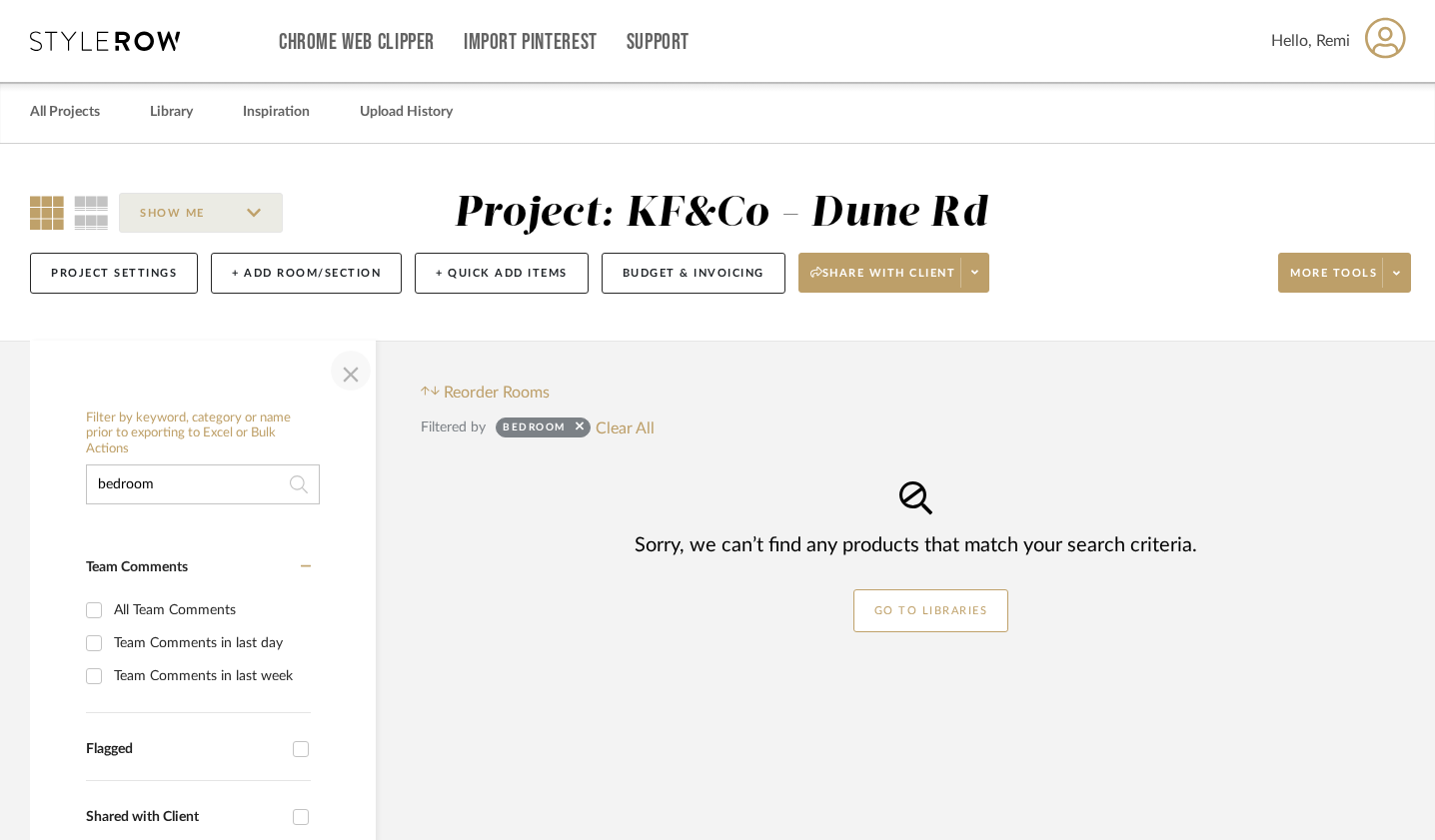 type on "bedroom" 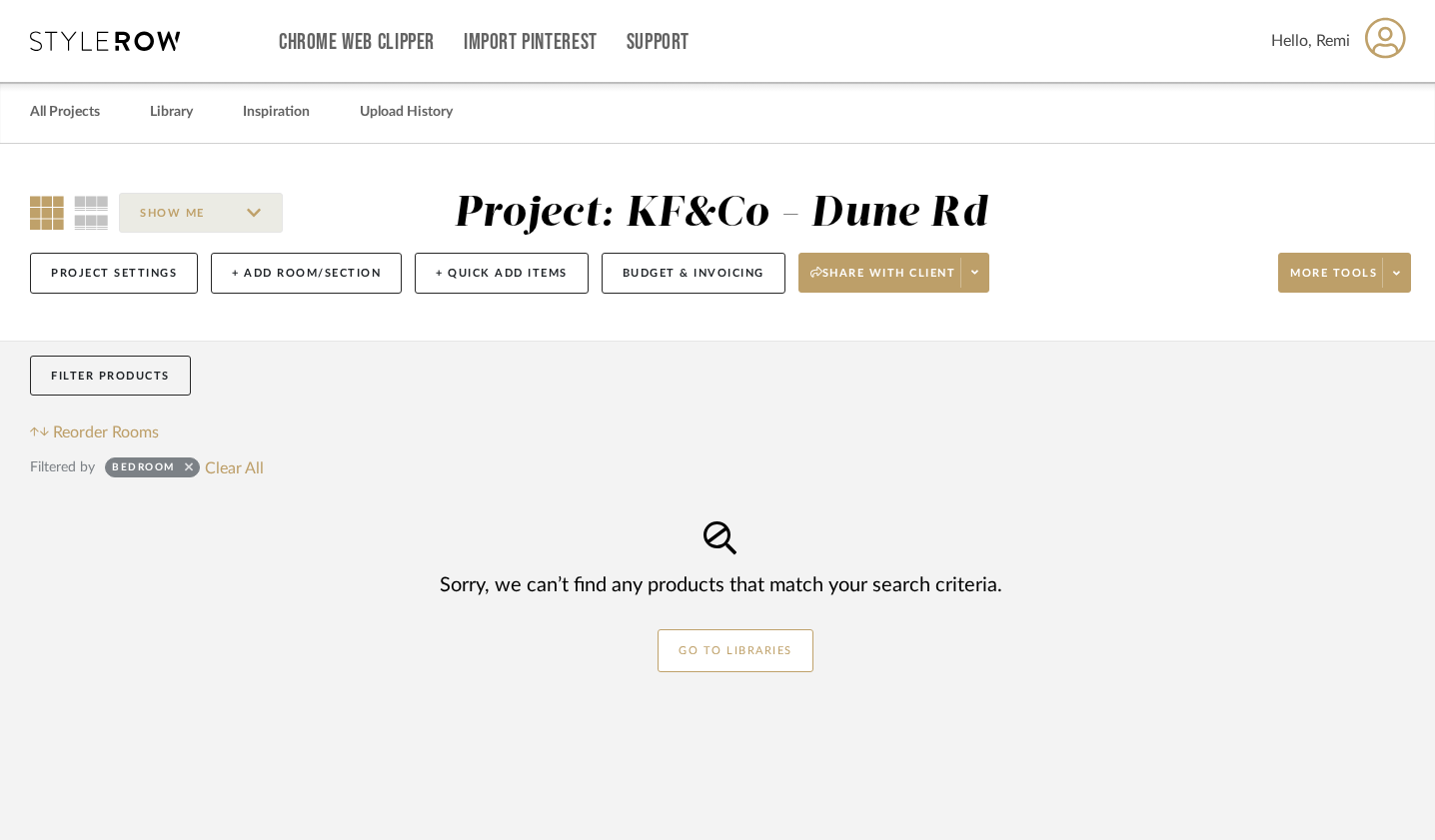 click 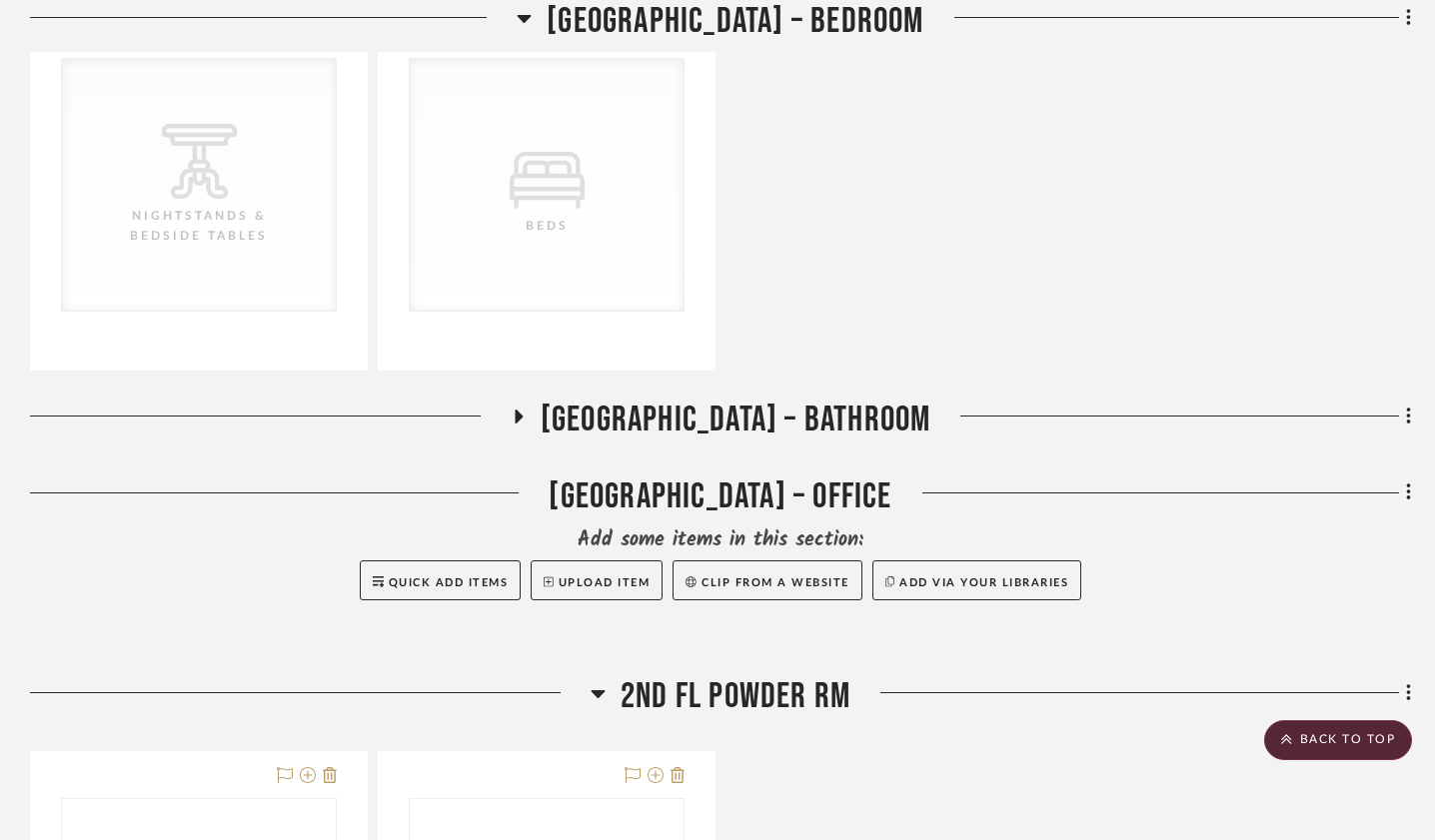 scroll, scrollTop: 0, scrollLeft: 0, axis: both 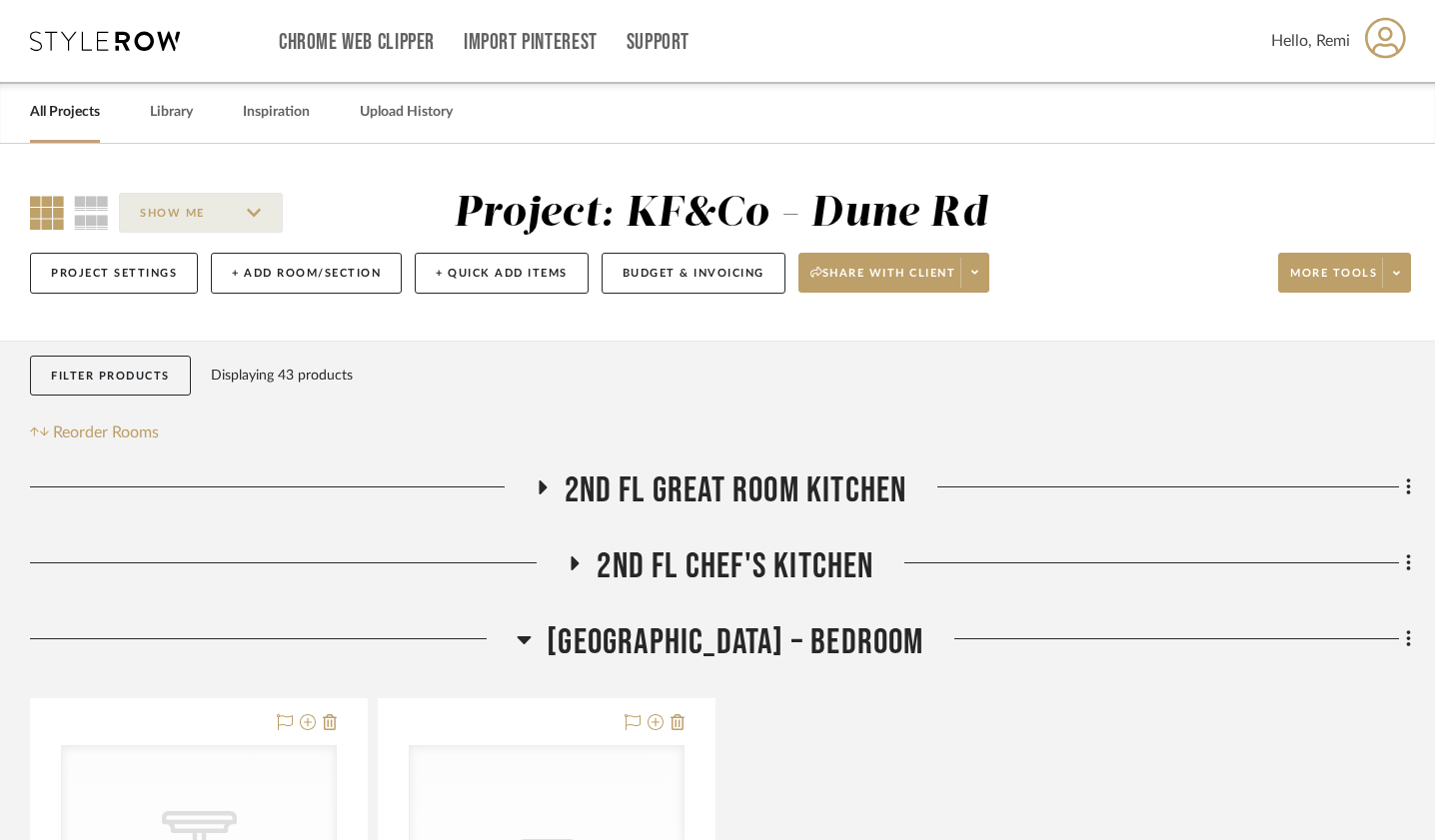 click 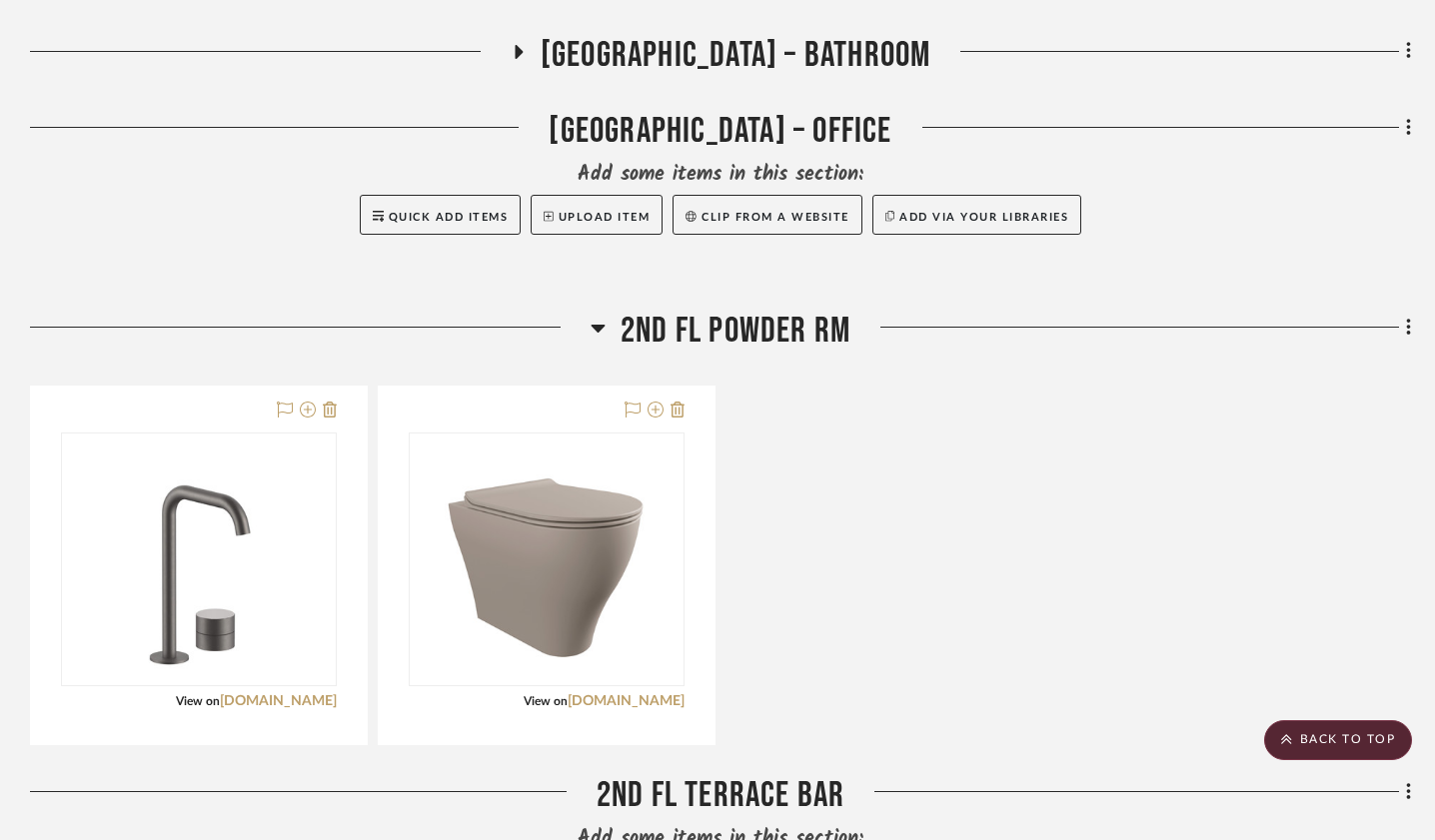 scroll, scrollTop: 656, scrollLeft: 0, axis: vertical 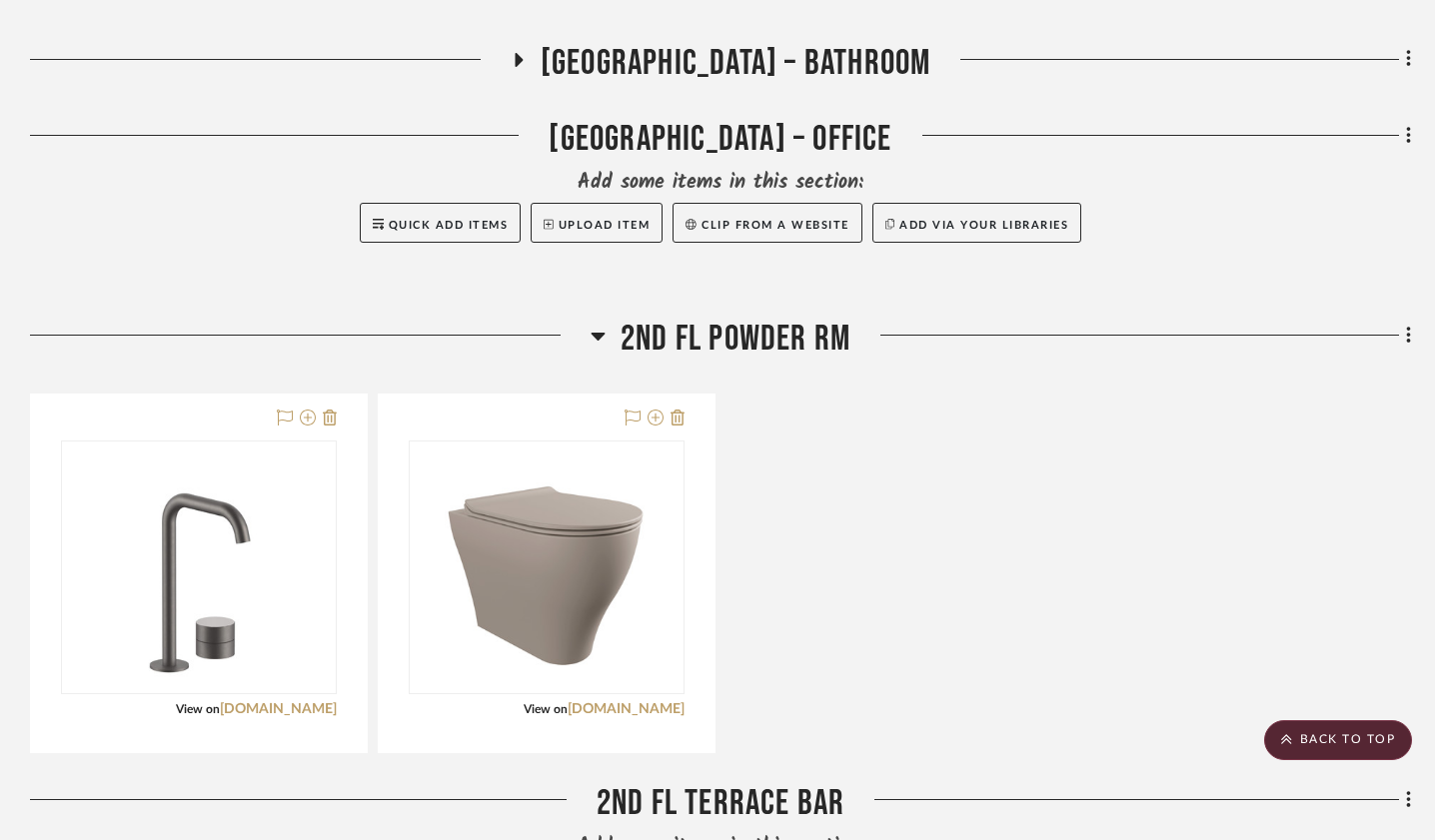 click 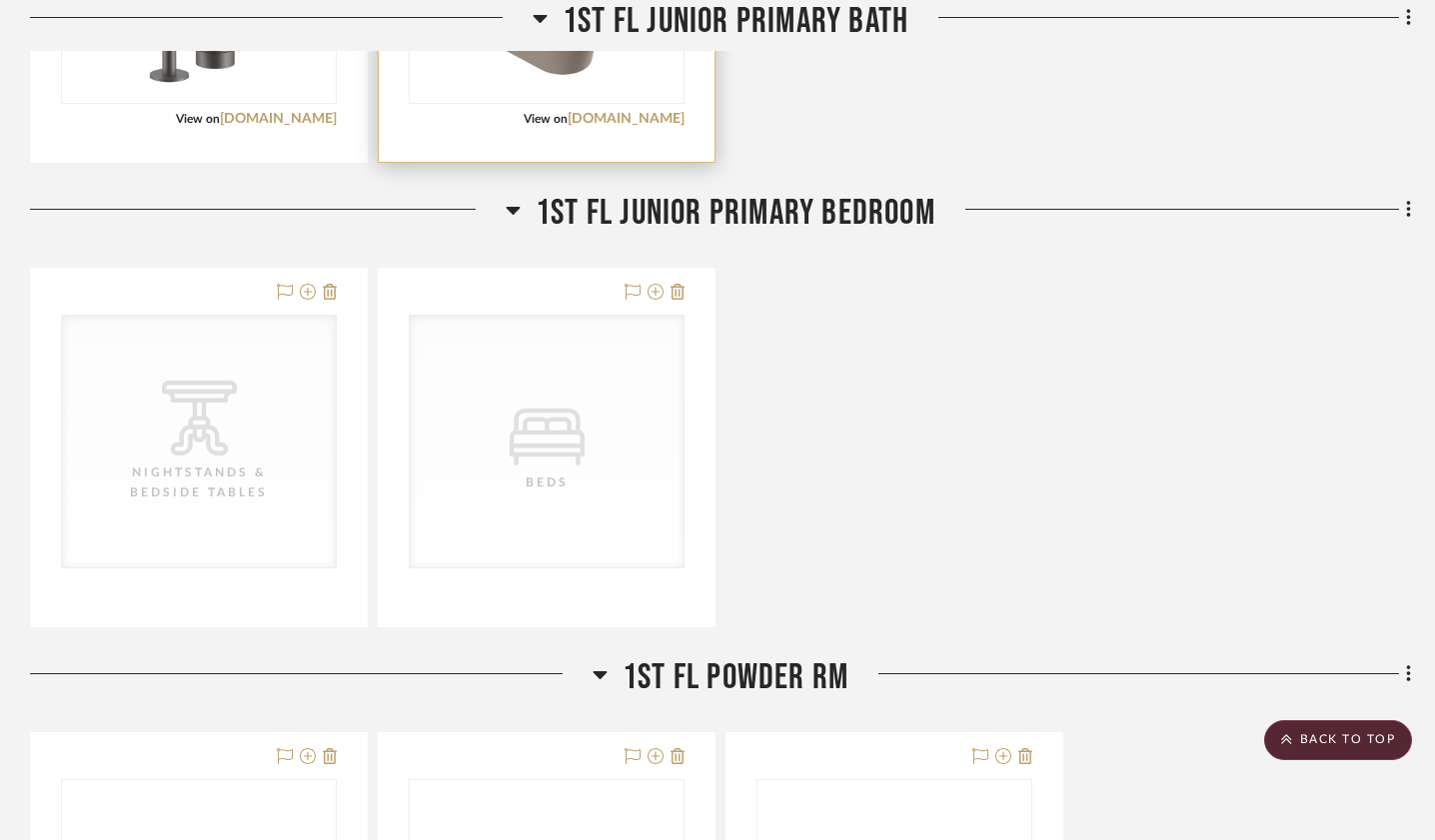 scroll, scrollTop: 2133, scrollLeft: 0, axis: vertical 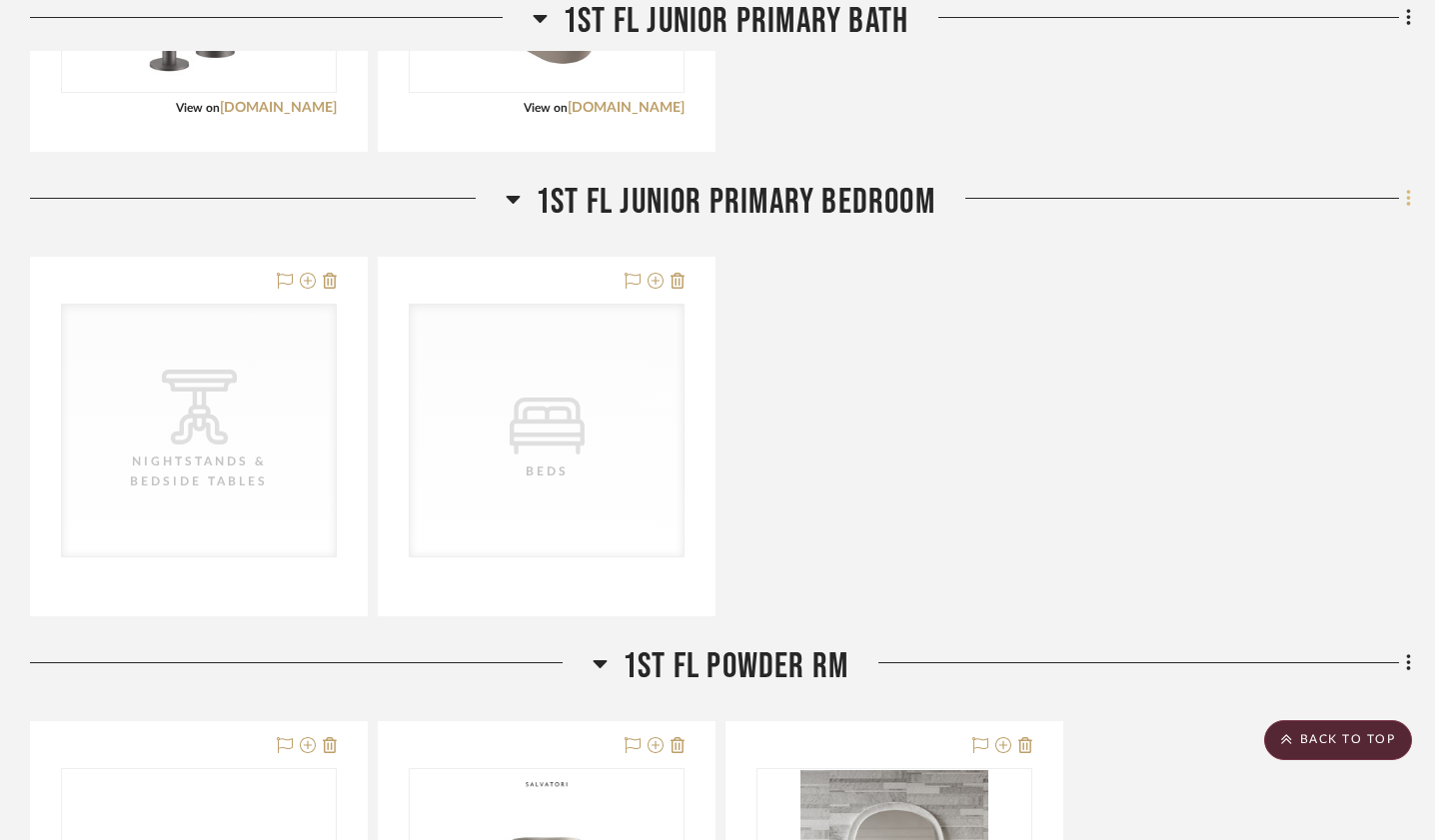 click 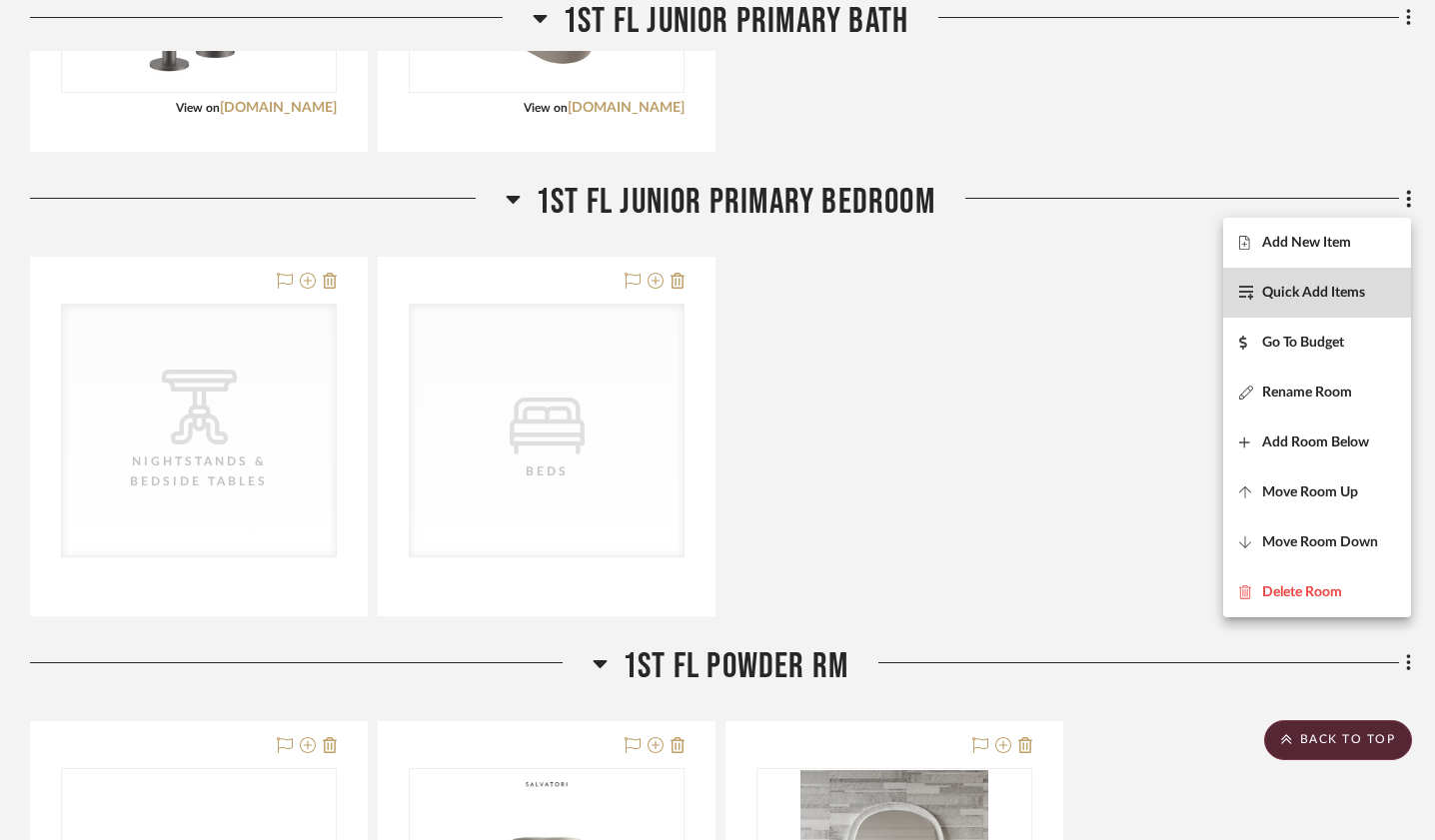 click on "Quick Add Items" at bounding box center (1313, 293) 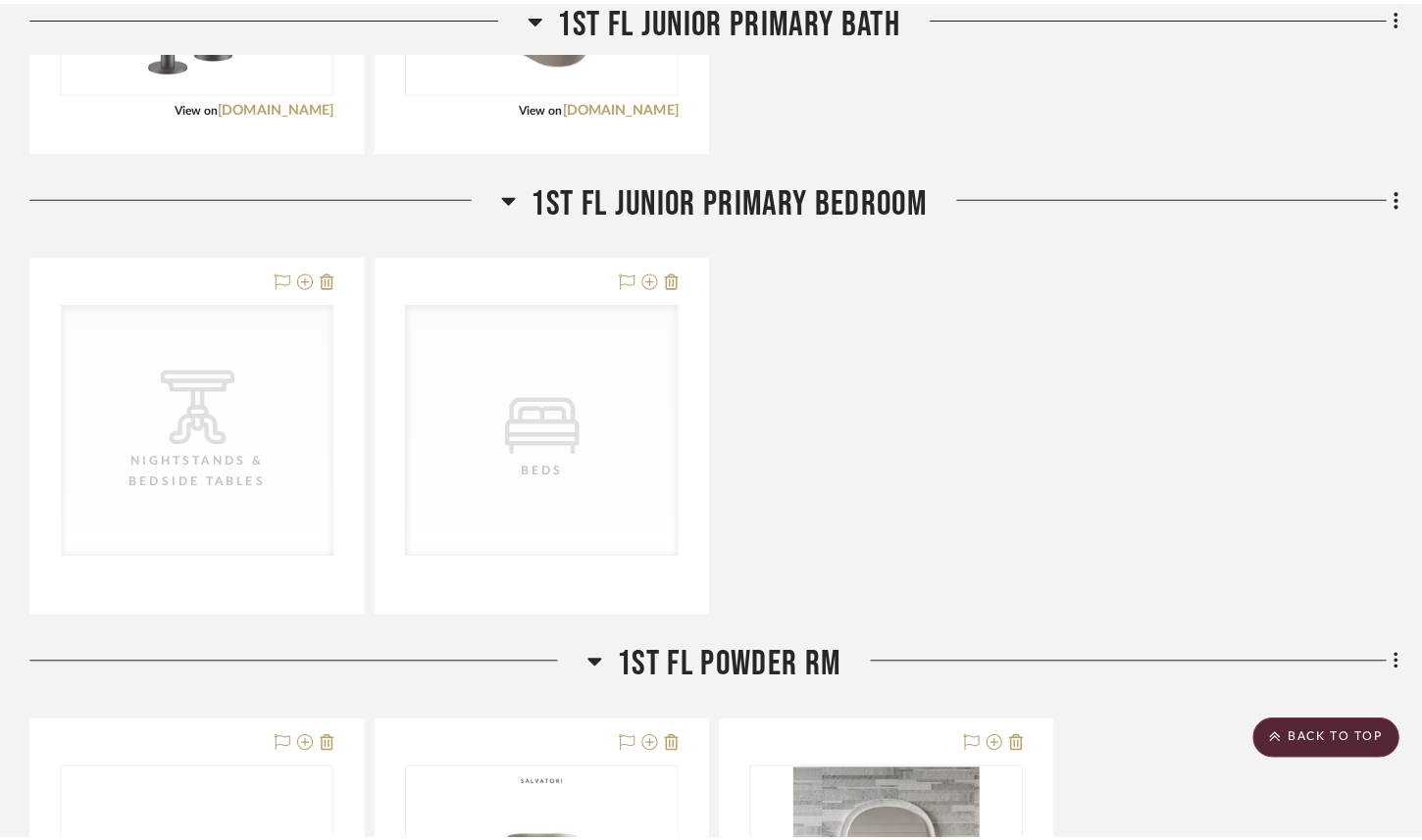 scroll, scrollTop: 0, scrollLeft: 0, axis: both 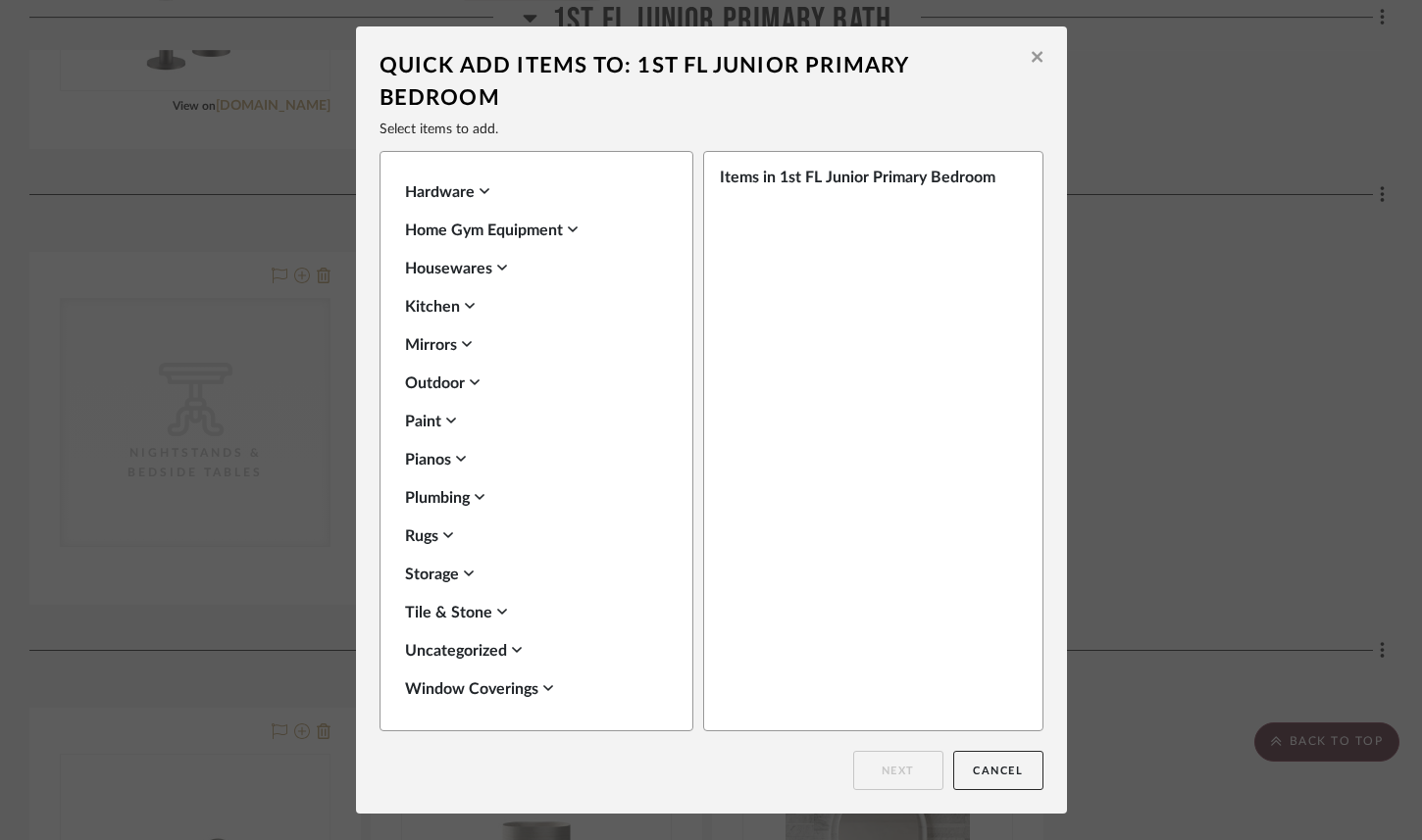 click on "Housewares" at bounding box center [532, 269] 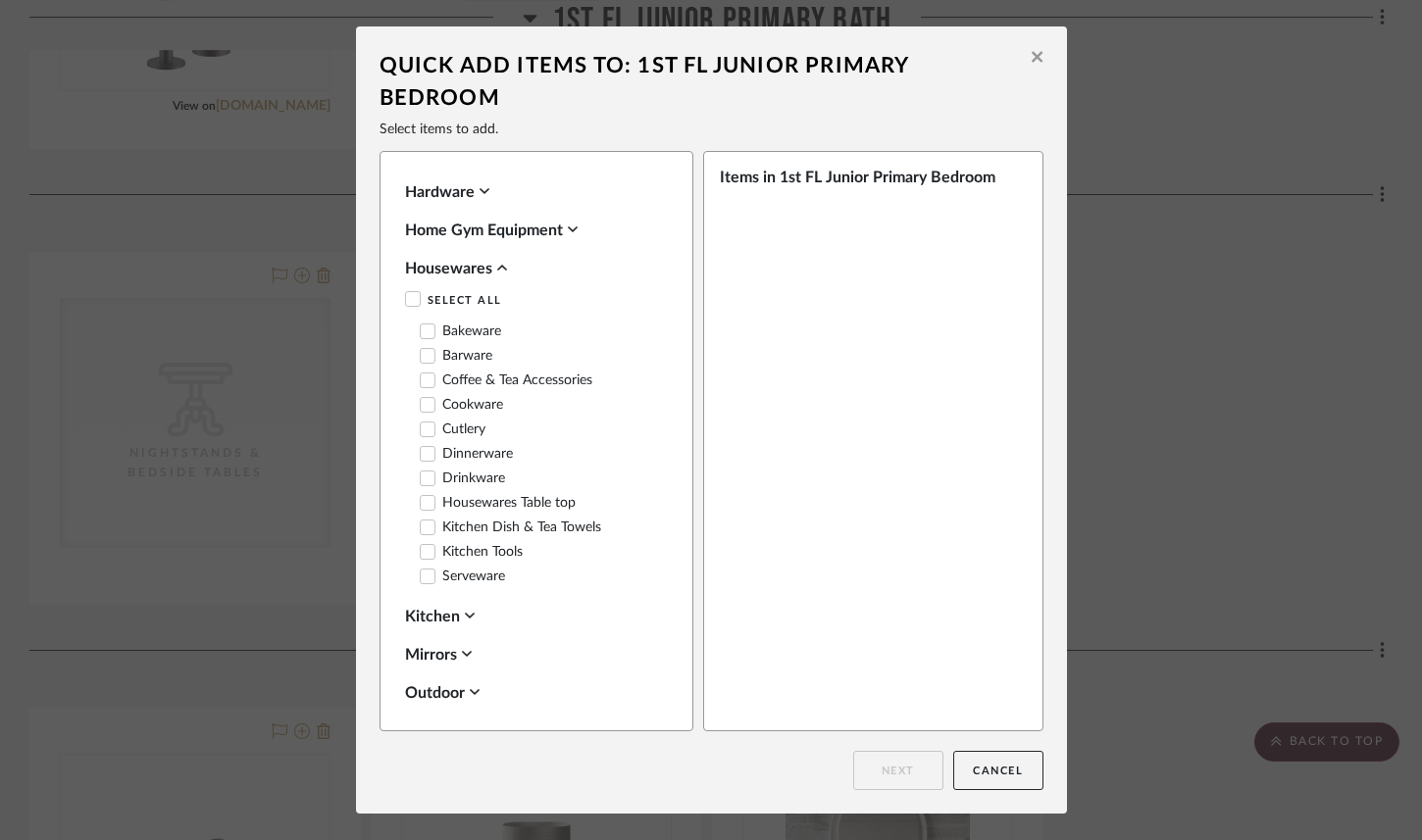 click on "Housewares" at bounding box center [532, 269] 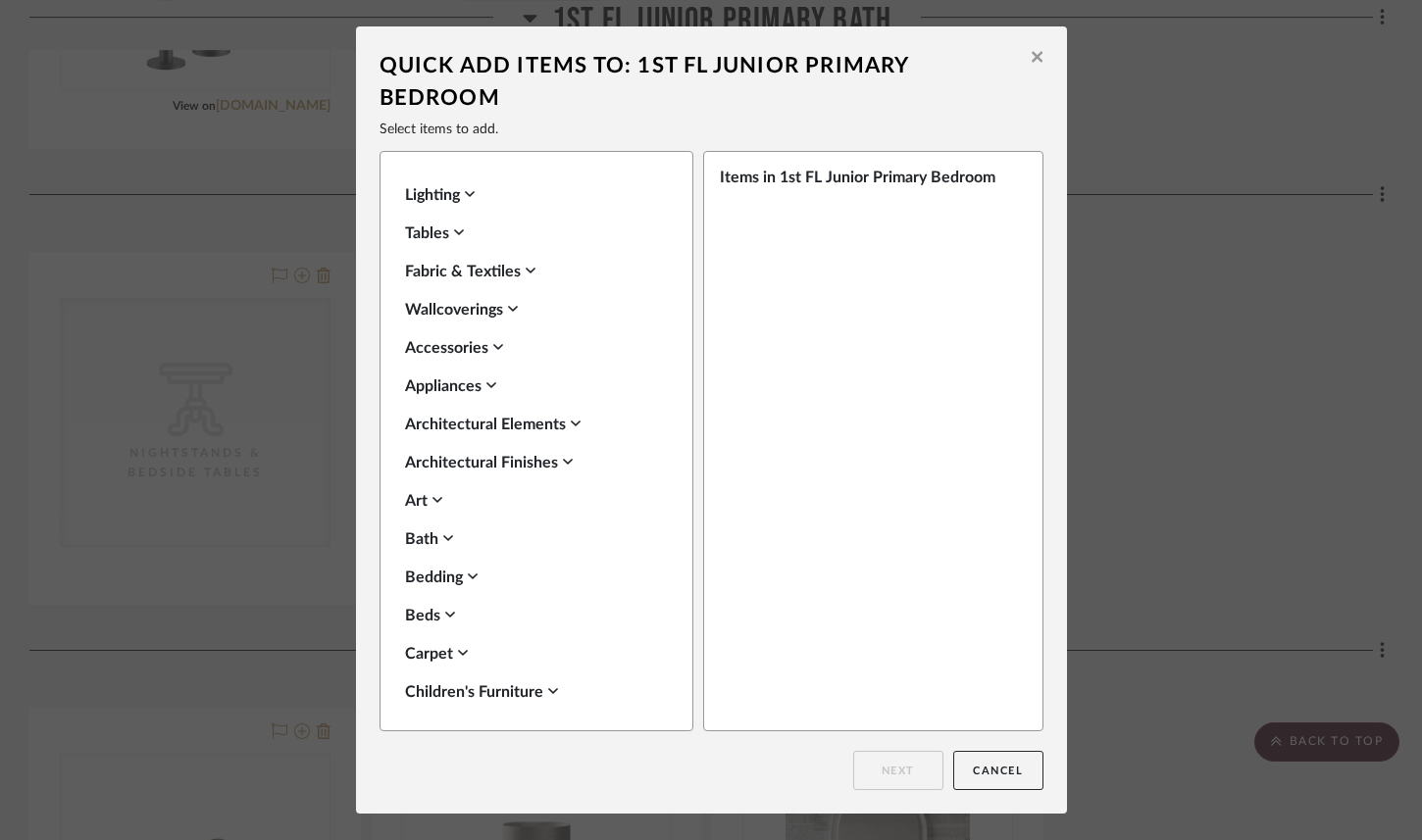 scroll, scrollTop: 0, scrollLeft: 0, axis: both 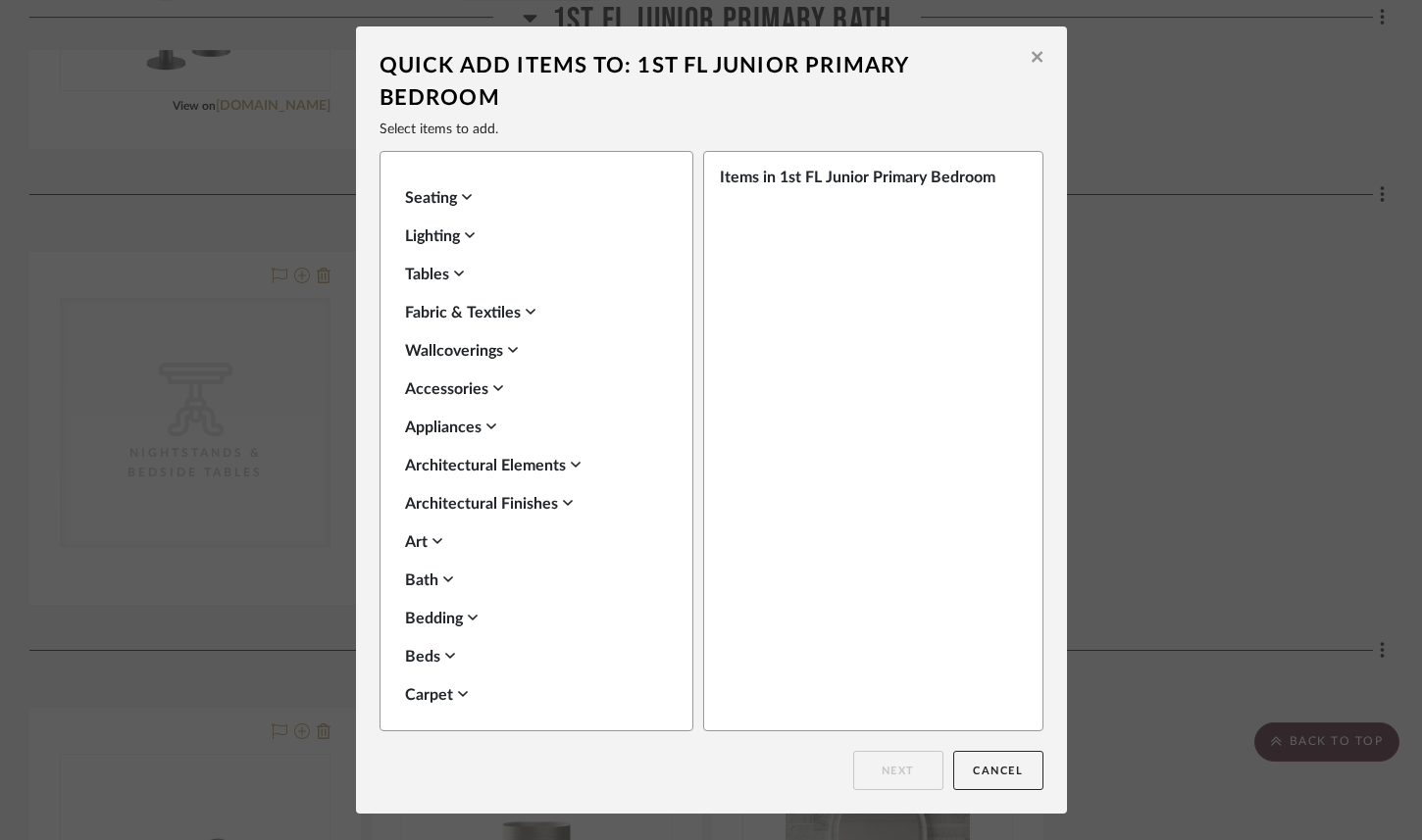 click on "Seating" at bounding box center [532, 198] 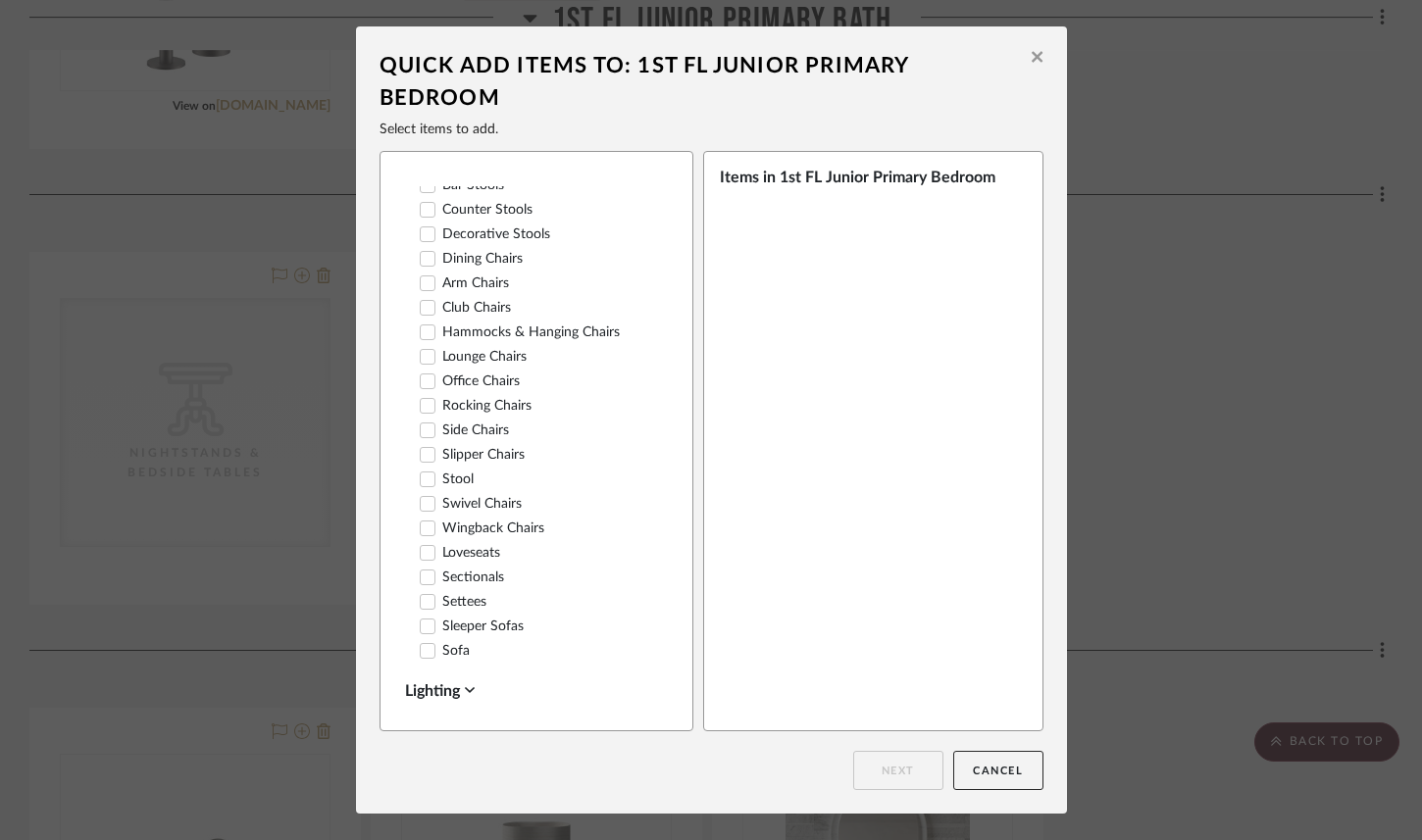 scroll, scrollTop: 0, scrollLeft: 0, axis: both 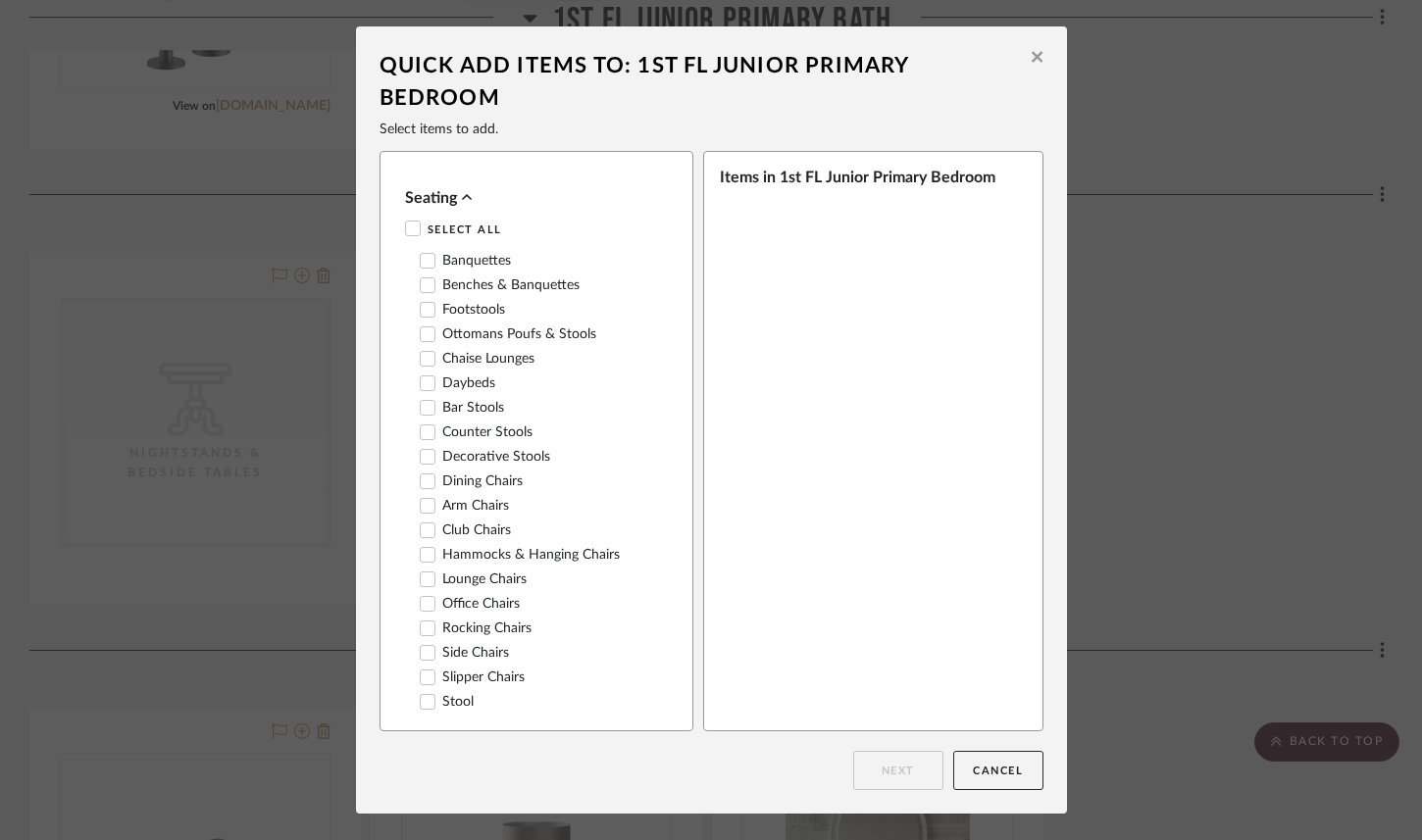 click 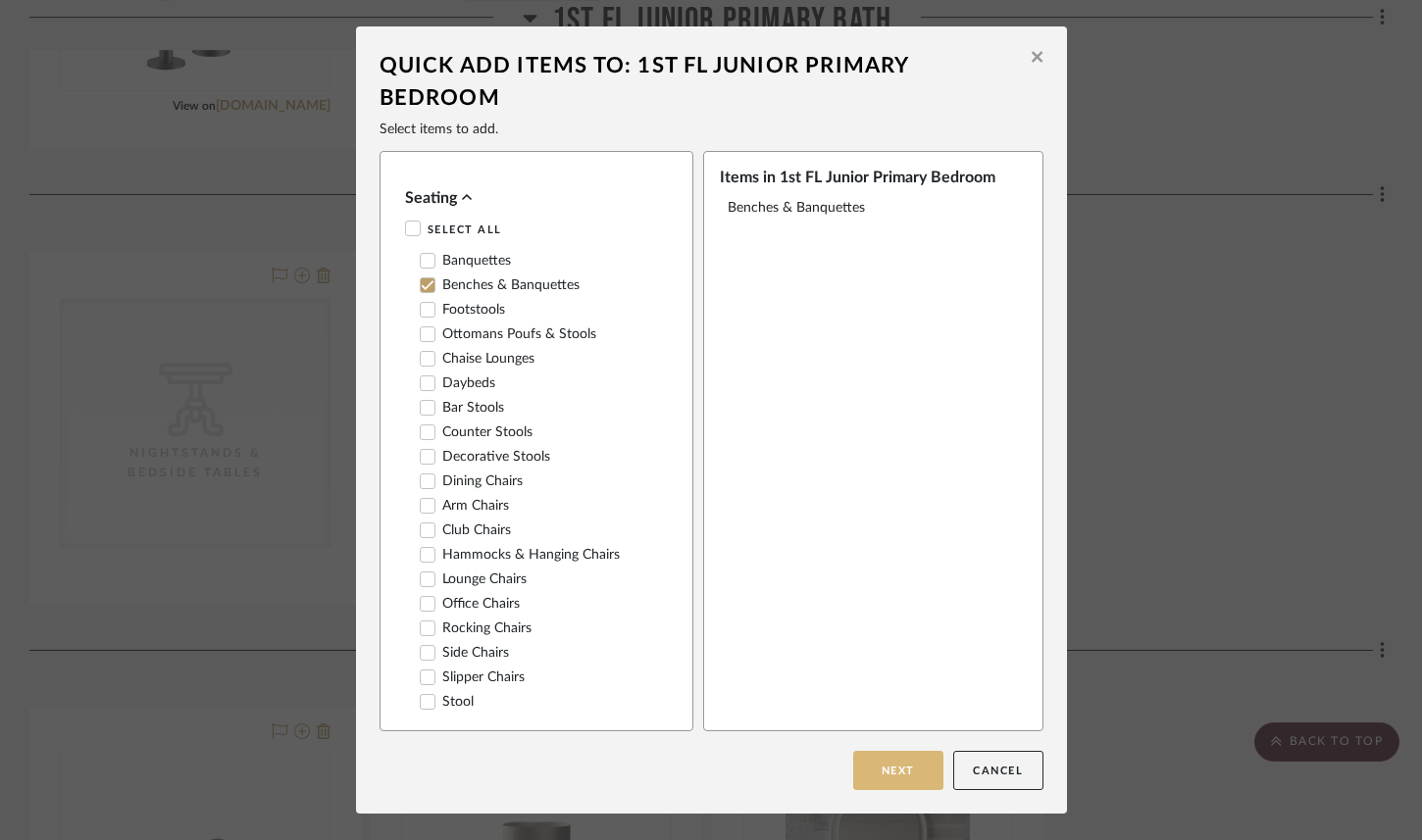 click on "Next" at bounding box center [898, 770] 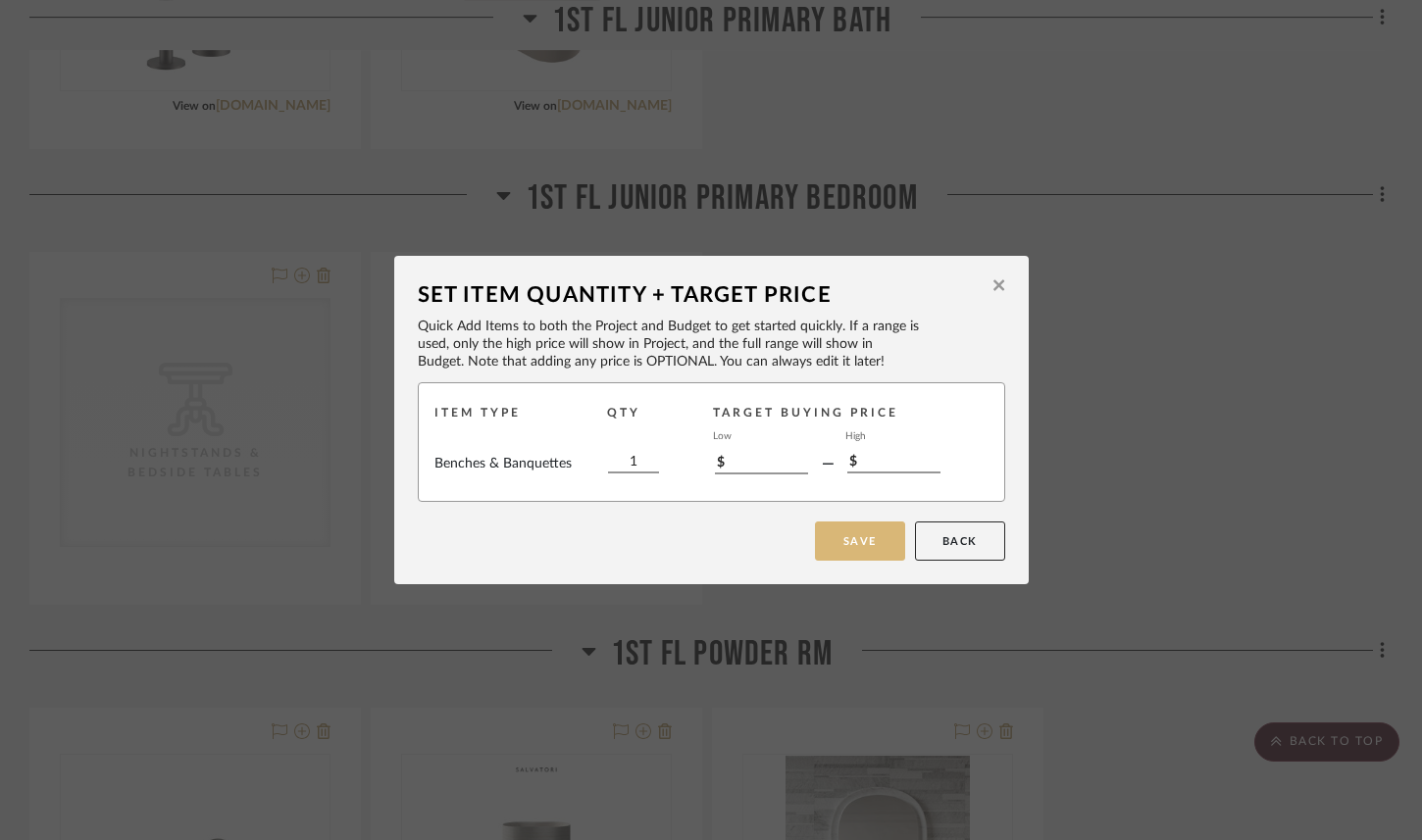 click on "Save" at bounding box center (860, 541) 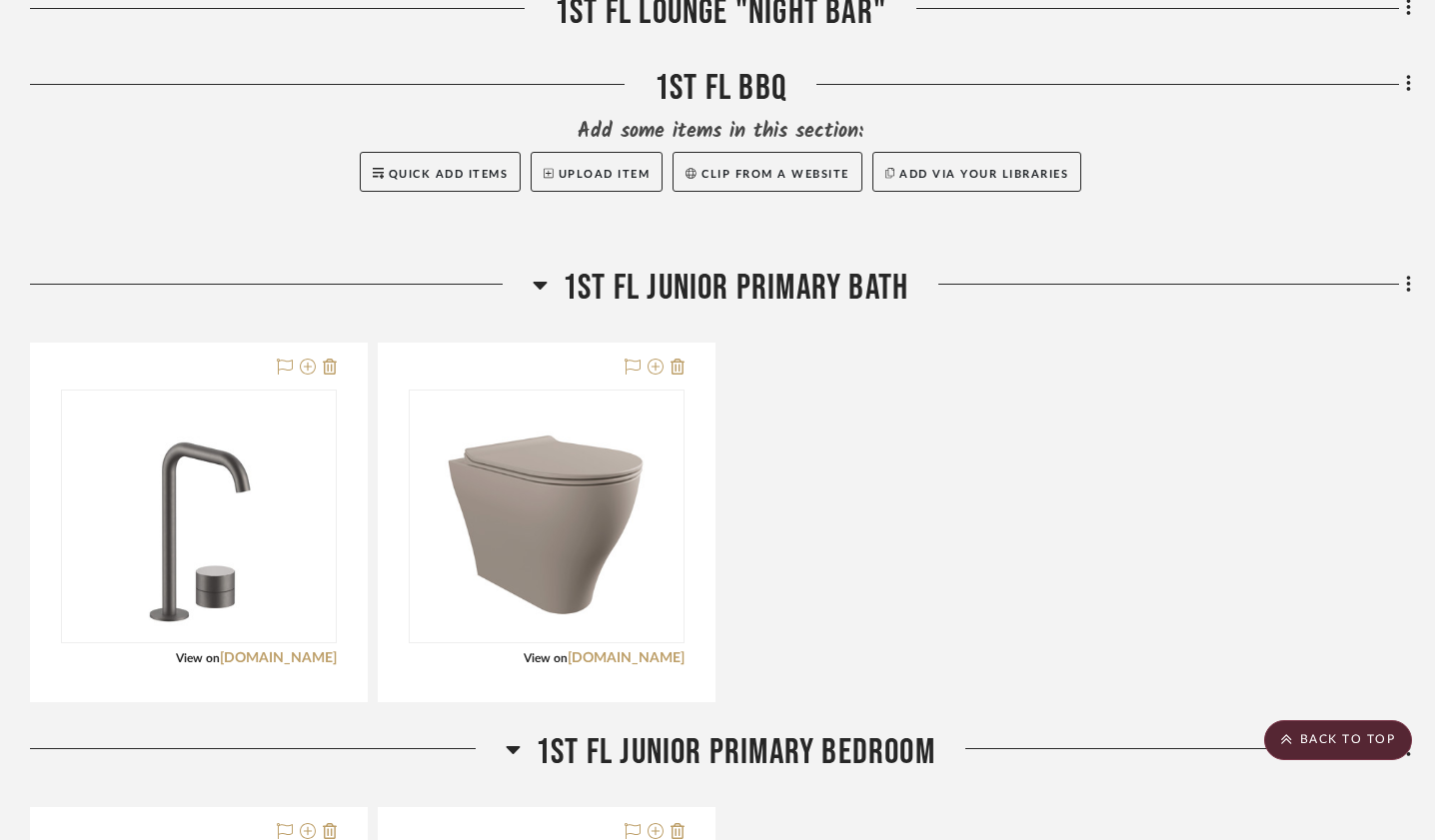 scroll, scrollTop: 1596, scrollLeft: 0, axis: vertical 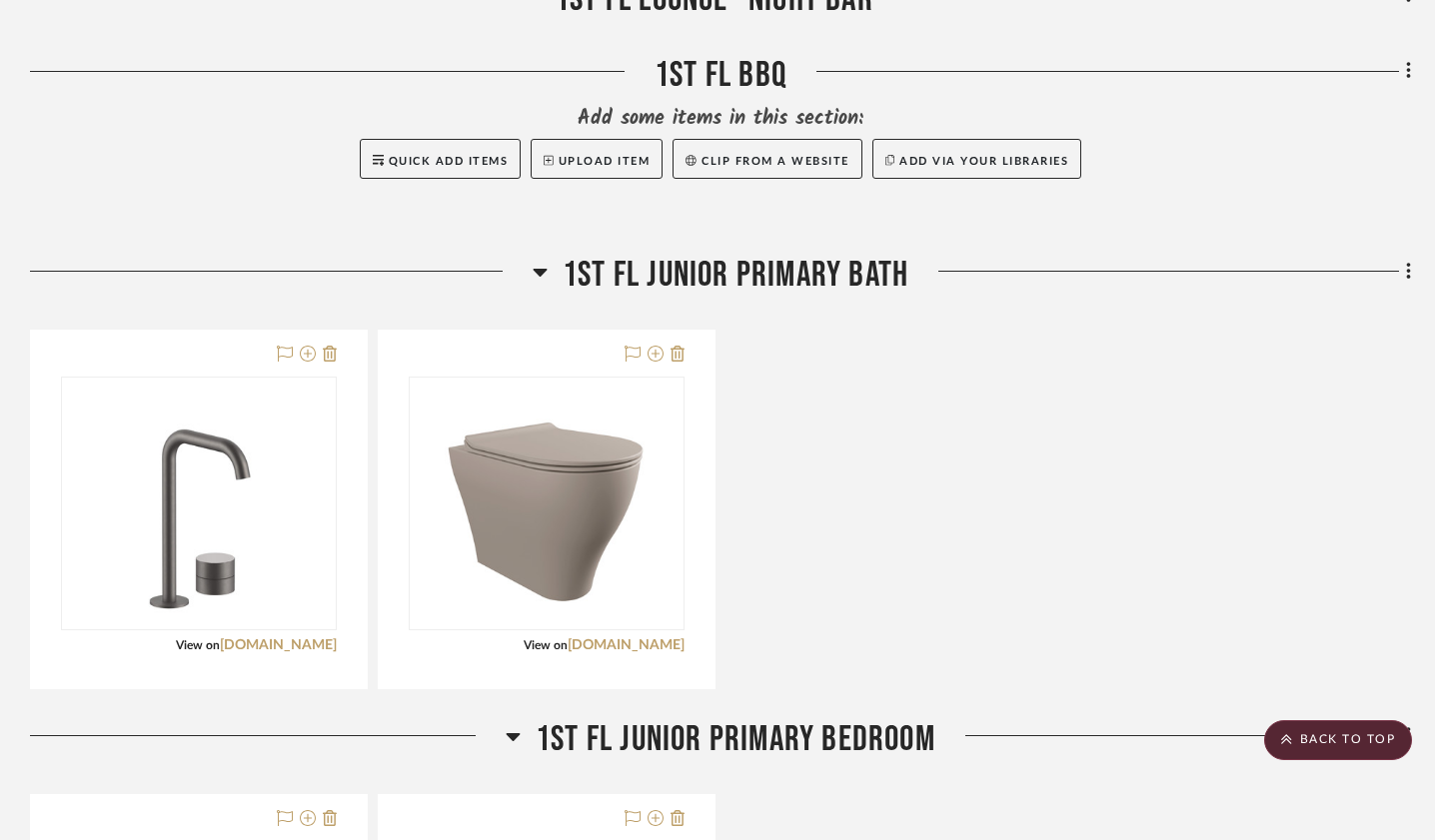 click 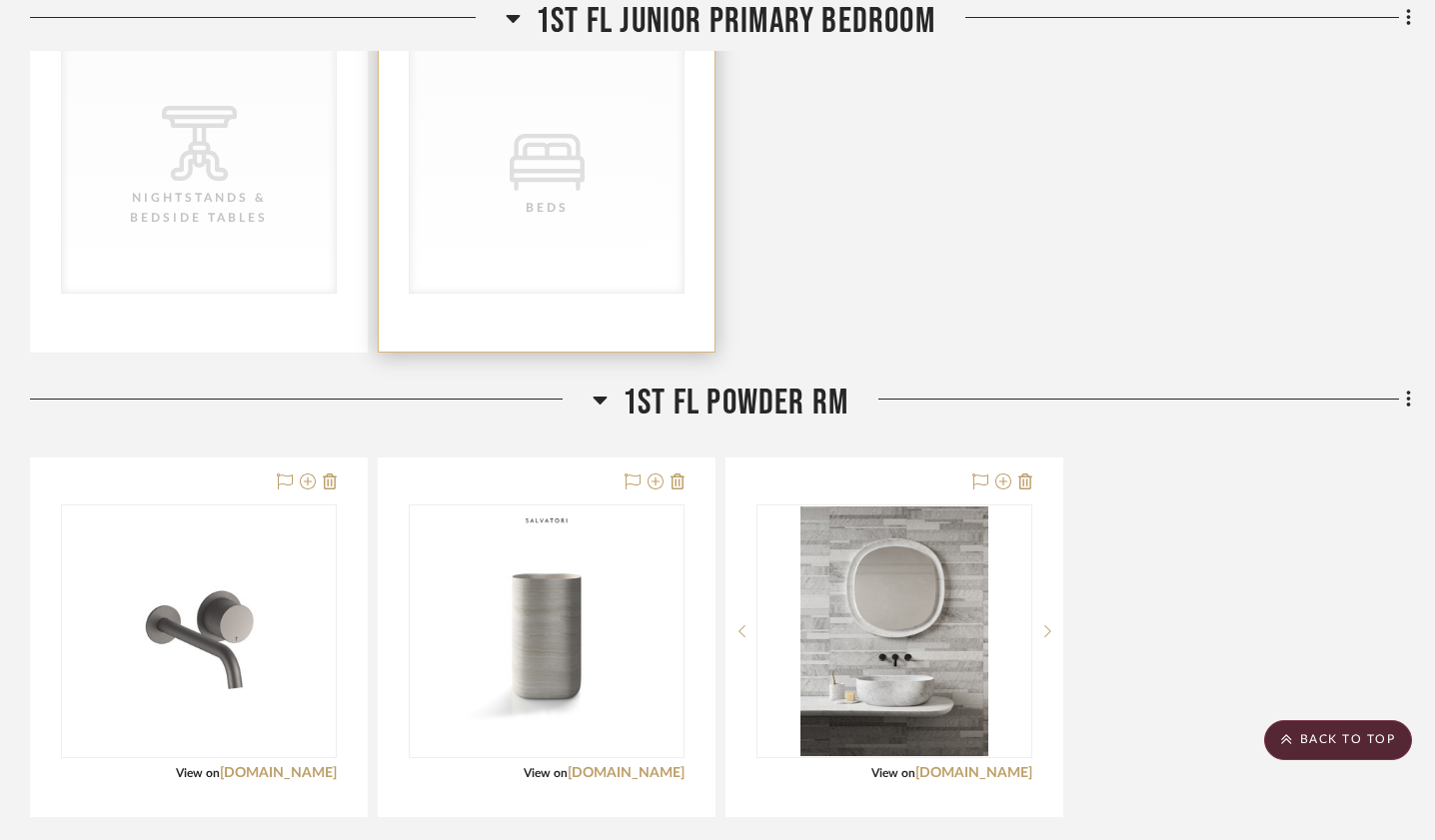 scroll, scrollTop: 2007, scrollLeft: 0, axis: vertical 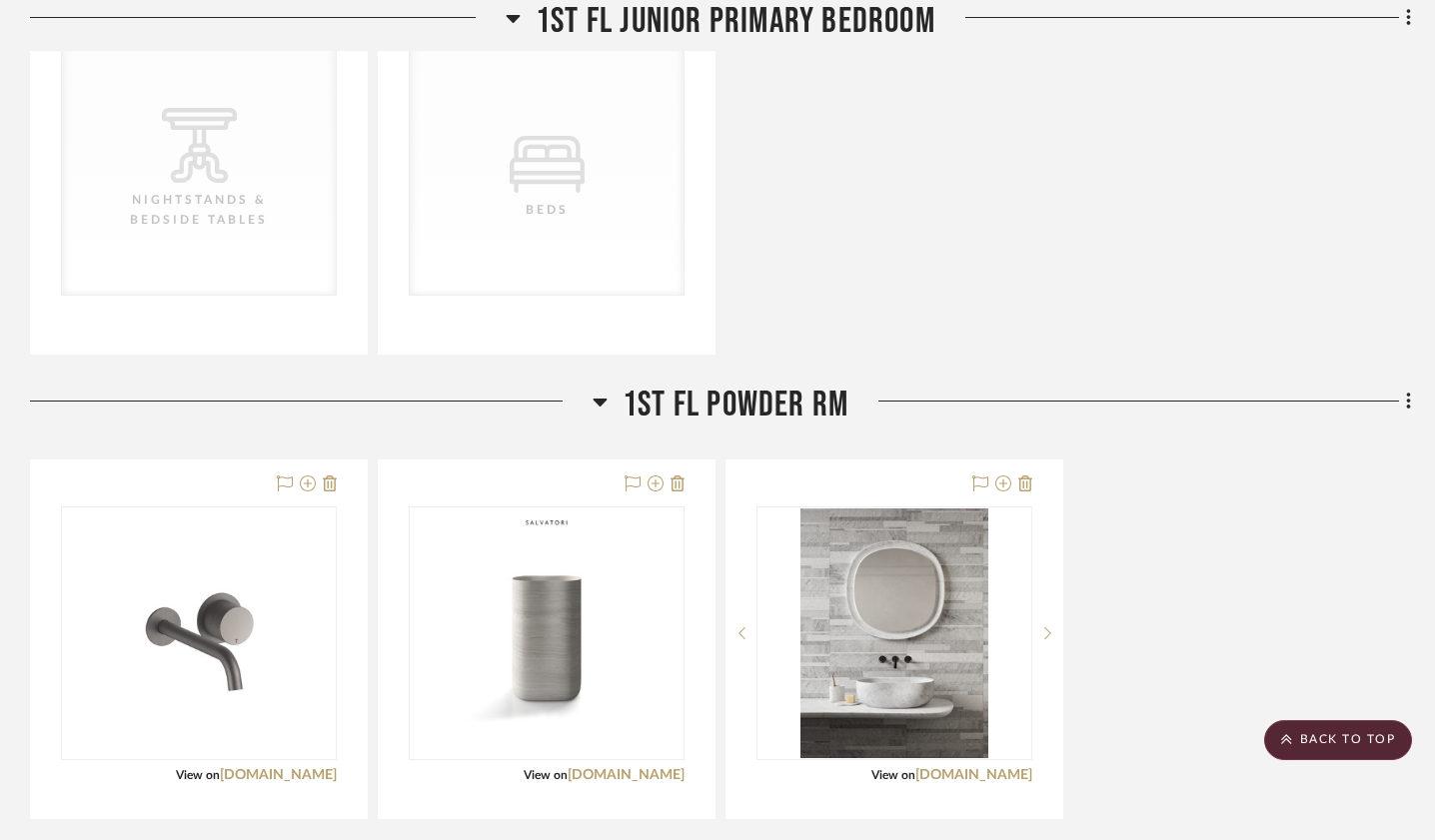 click 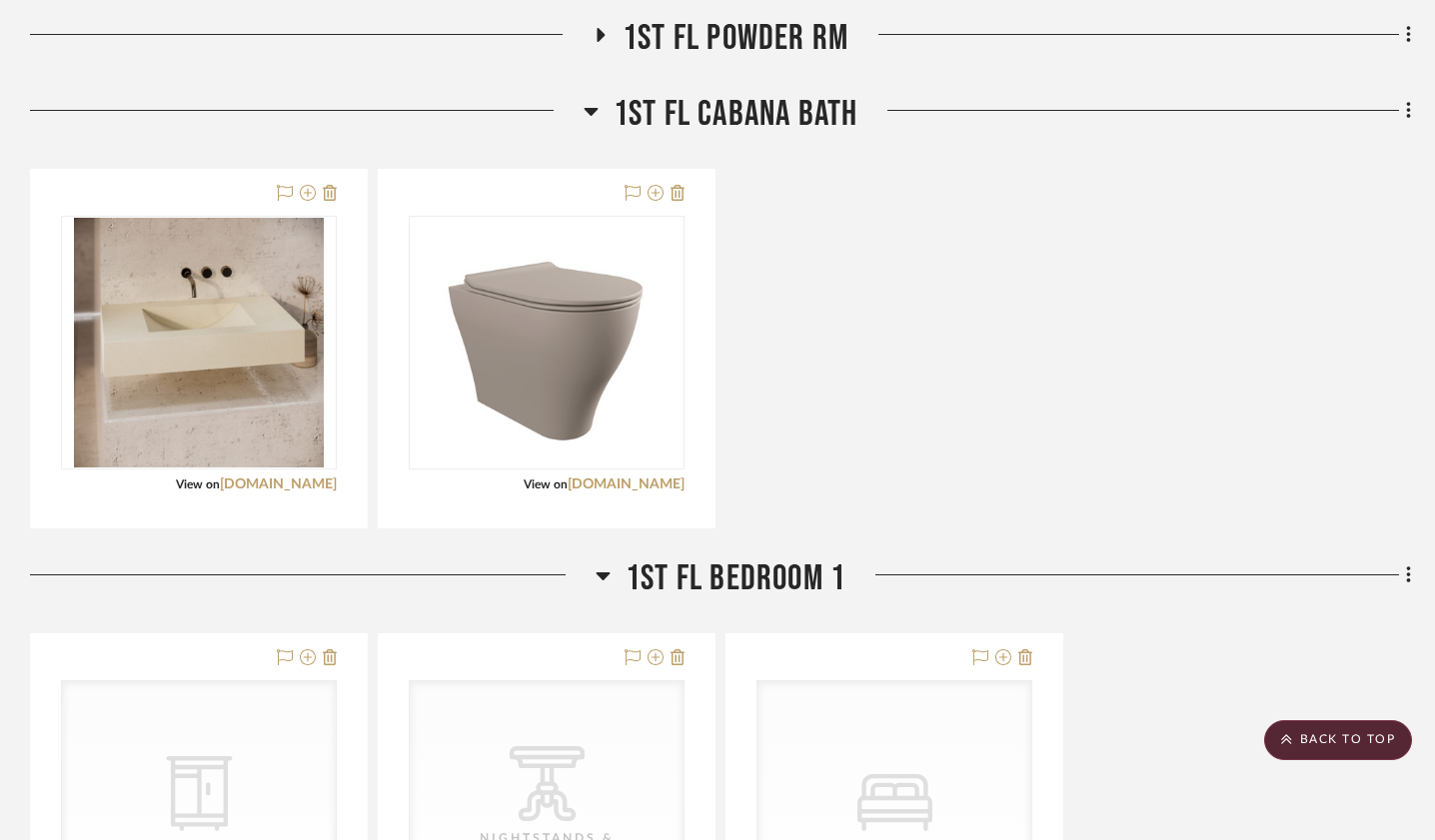 scroll, scrollTop: 2374, scrollLeft: 0, axis: vertical 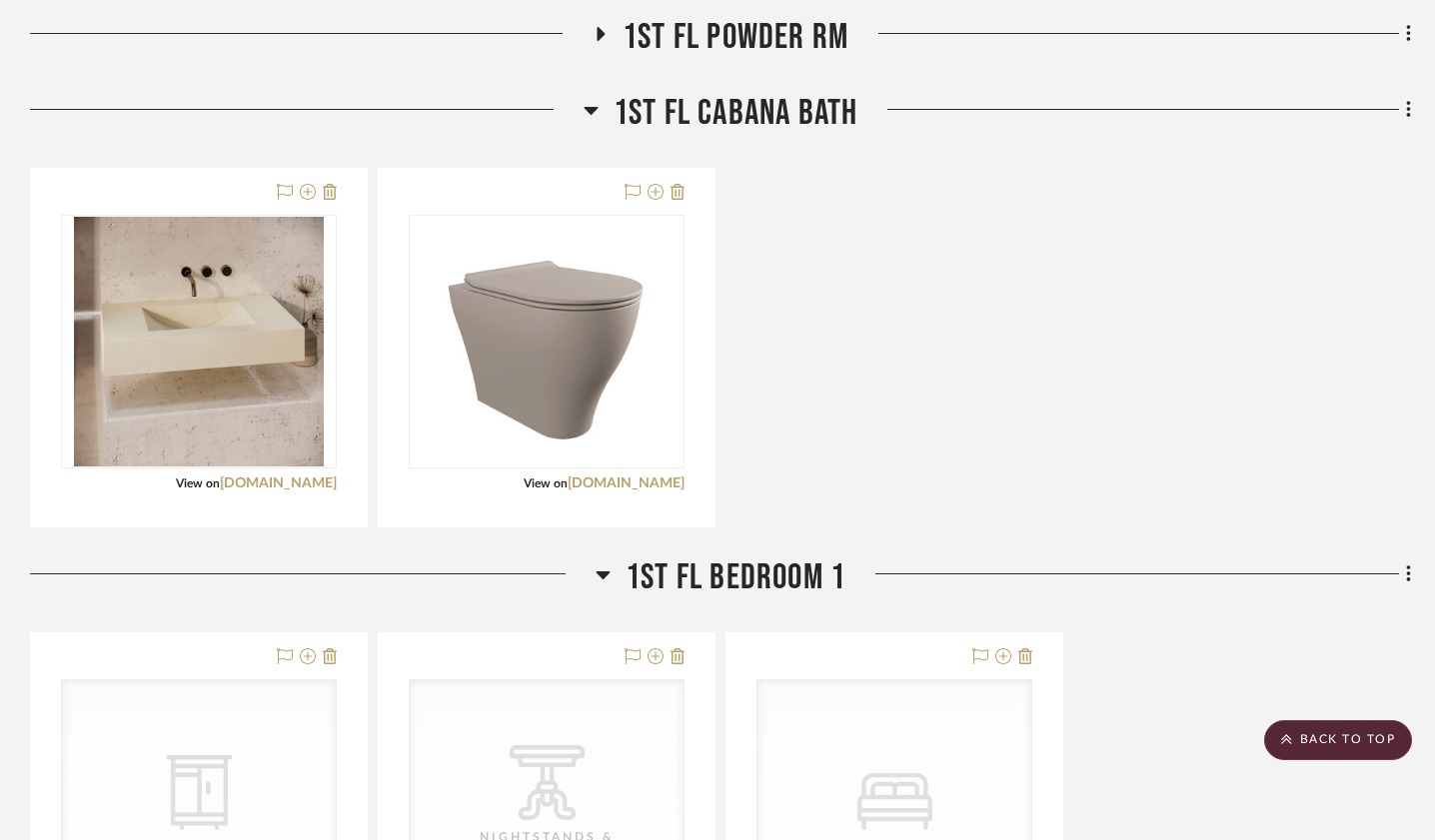 click 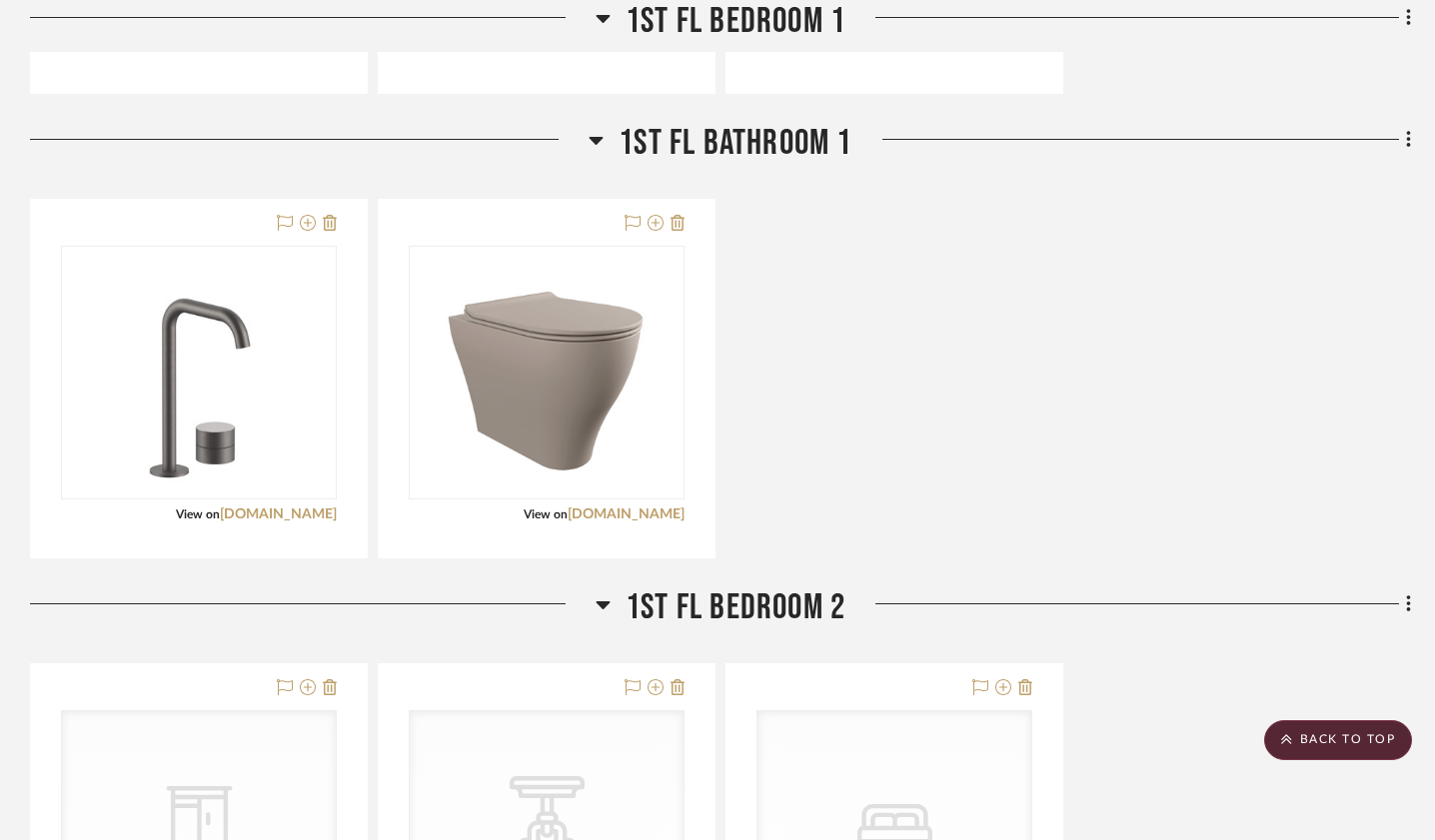 scroll, scrollTop: 2886, scrollLeft: 0, axis: vertical 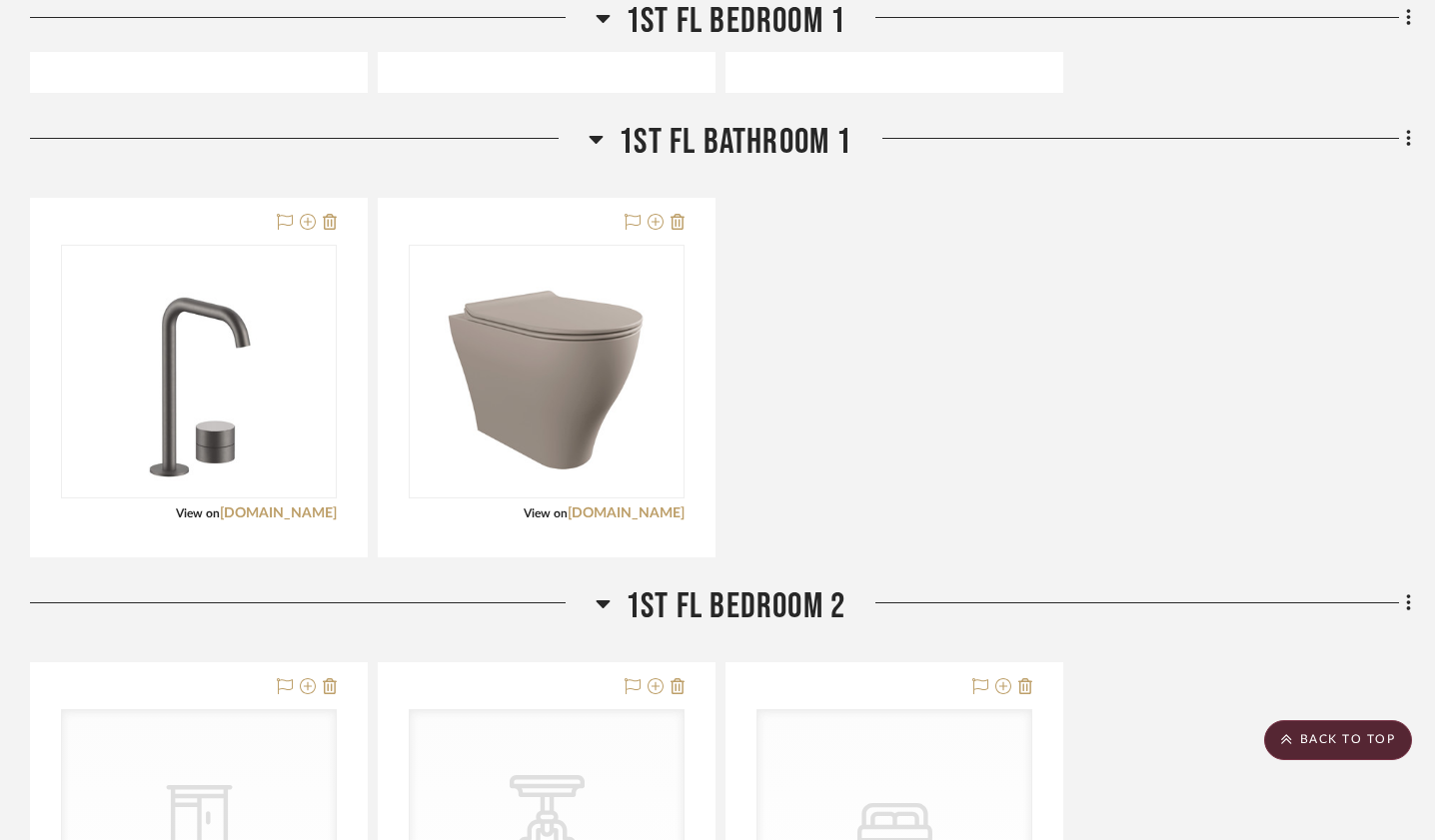 click 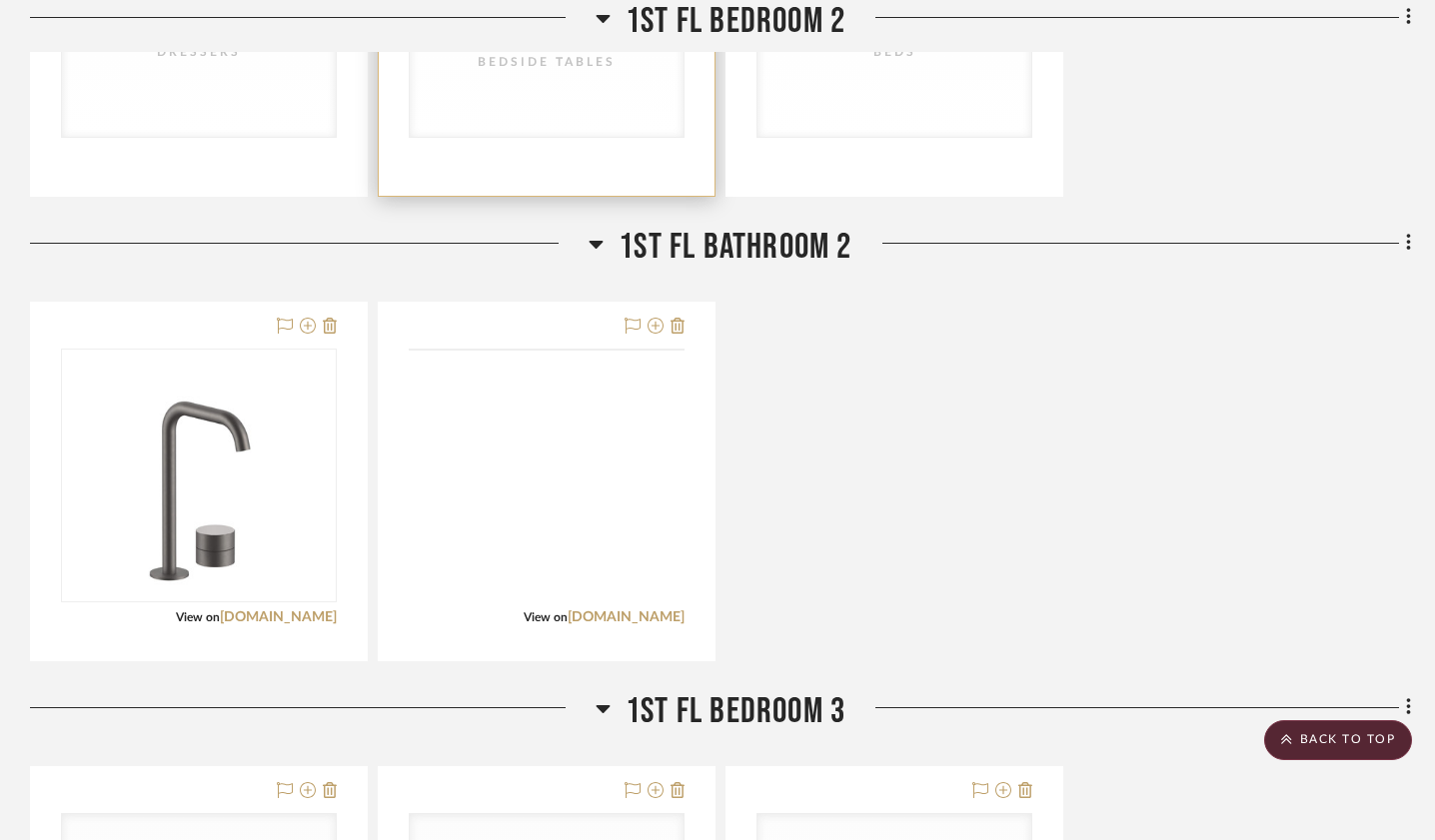 scroll, scrollTop: 3342, scrollLeft: 0, axis: vertical 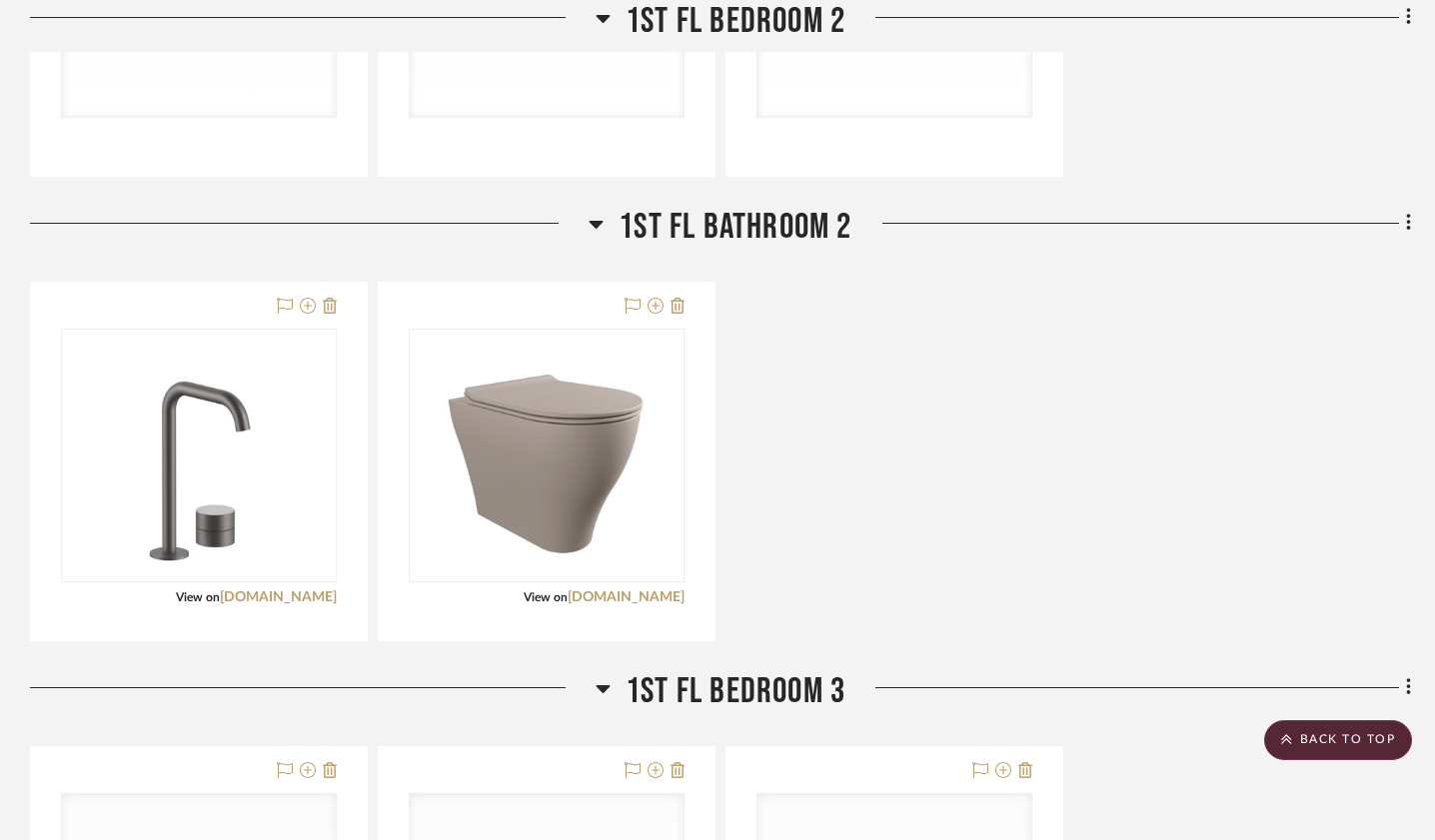 click on "1st fl bathroom 2" 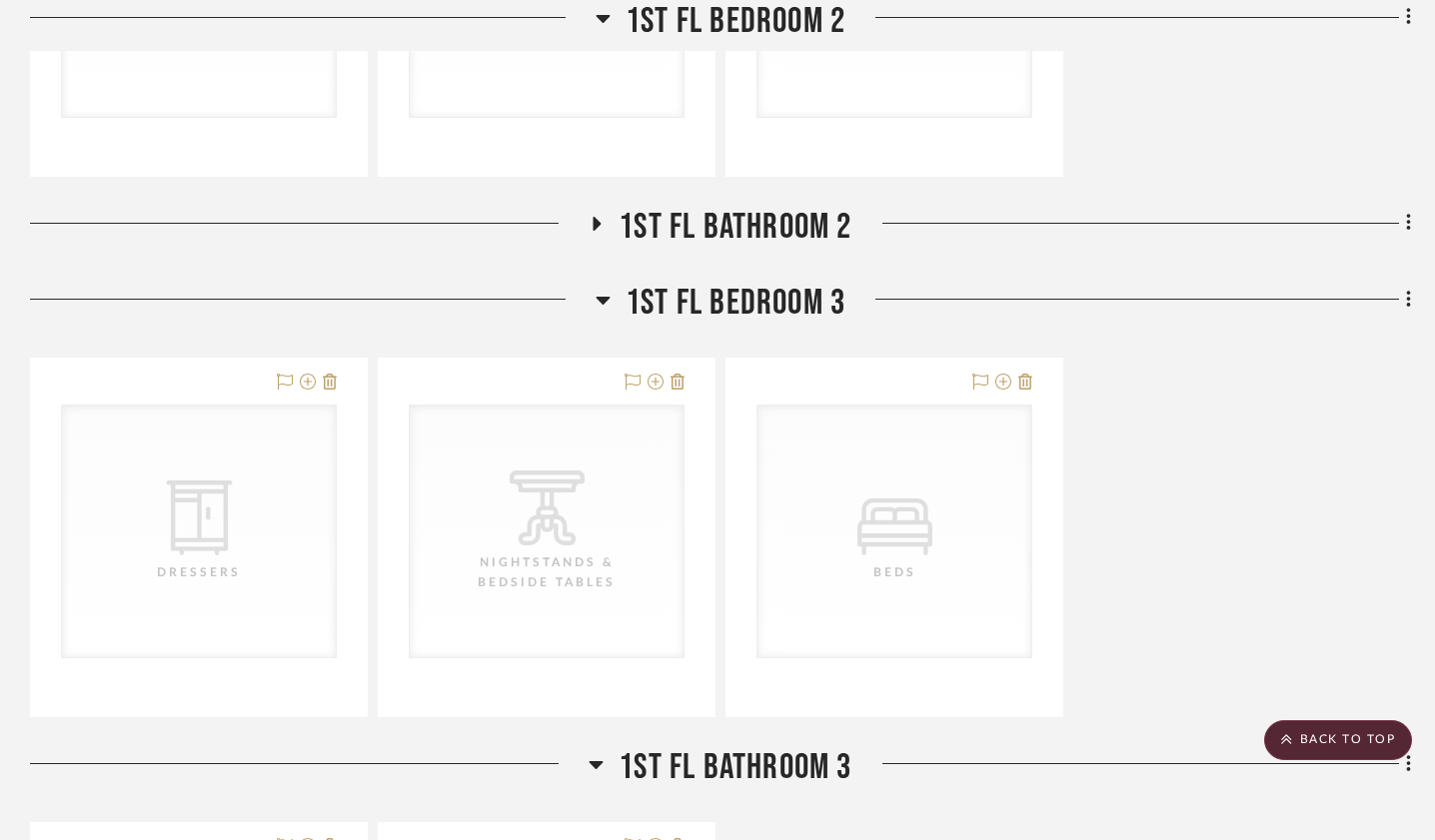 click 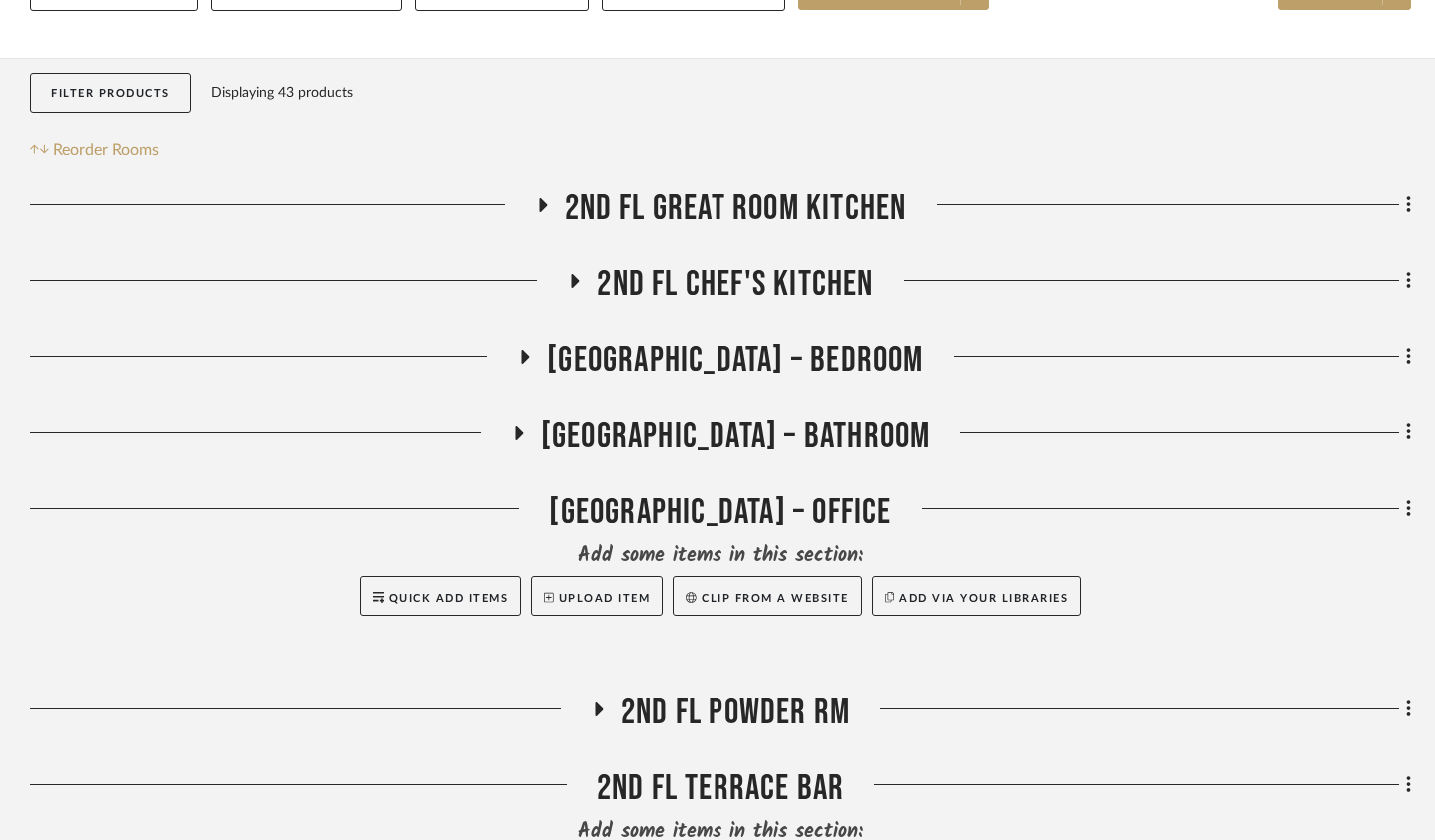 scroll, scrollTop: 281, scrollLeft: 0, axis: vertical 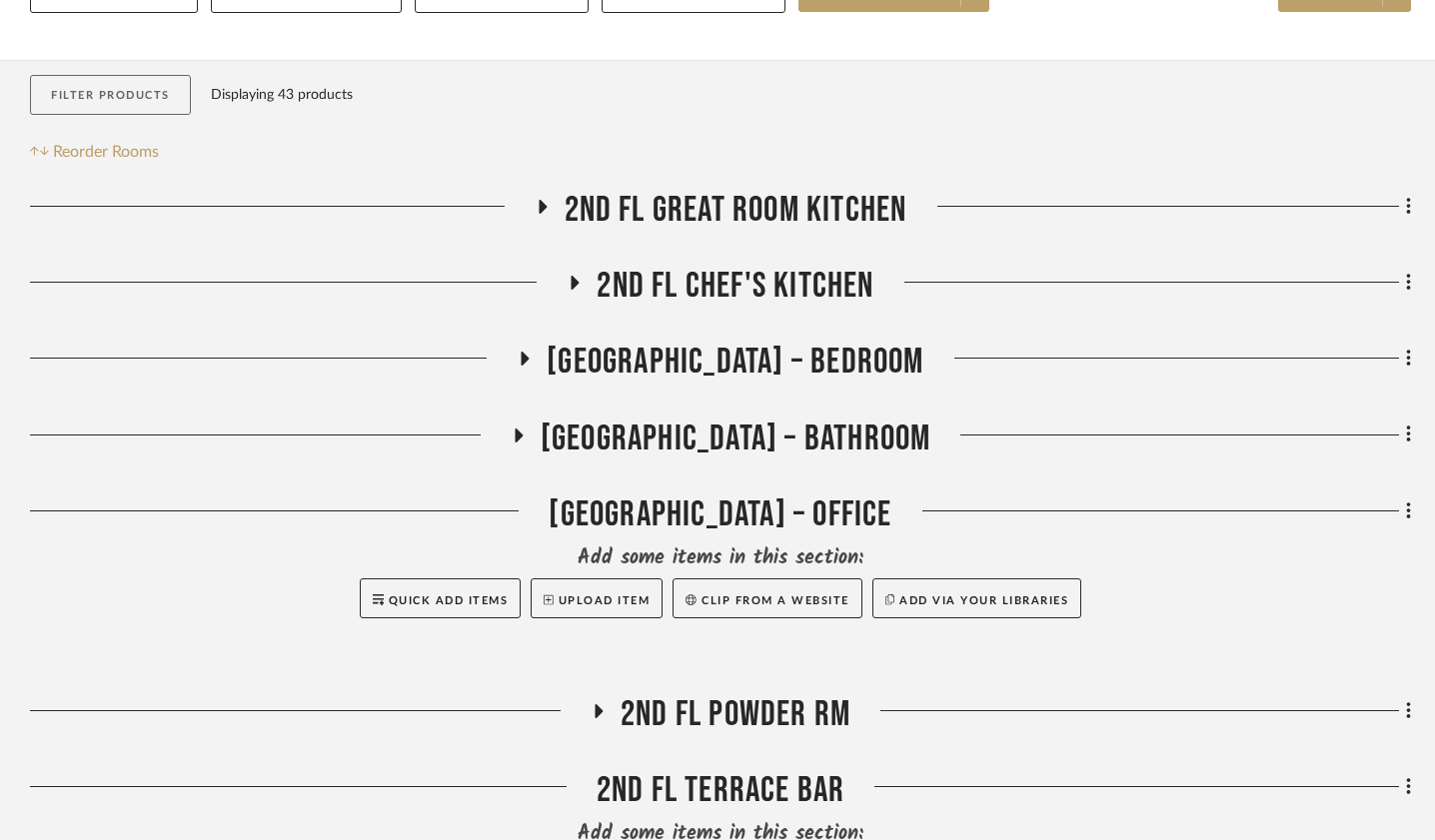 click on "Filter Products" 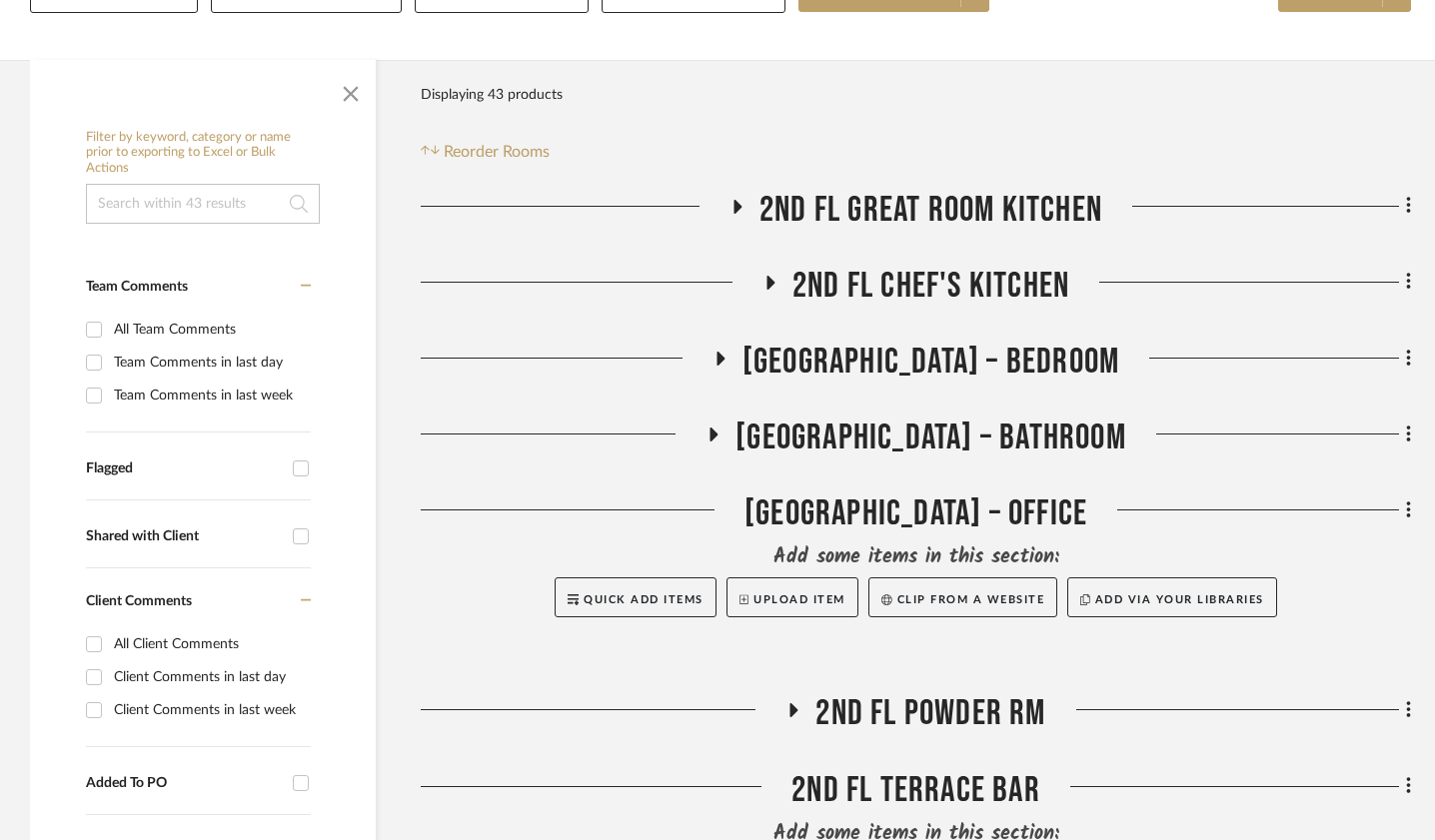 click 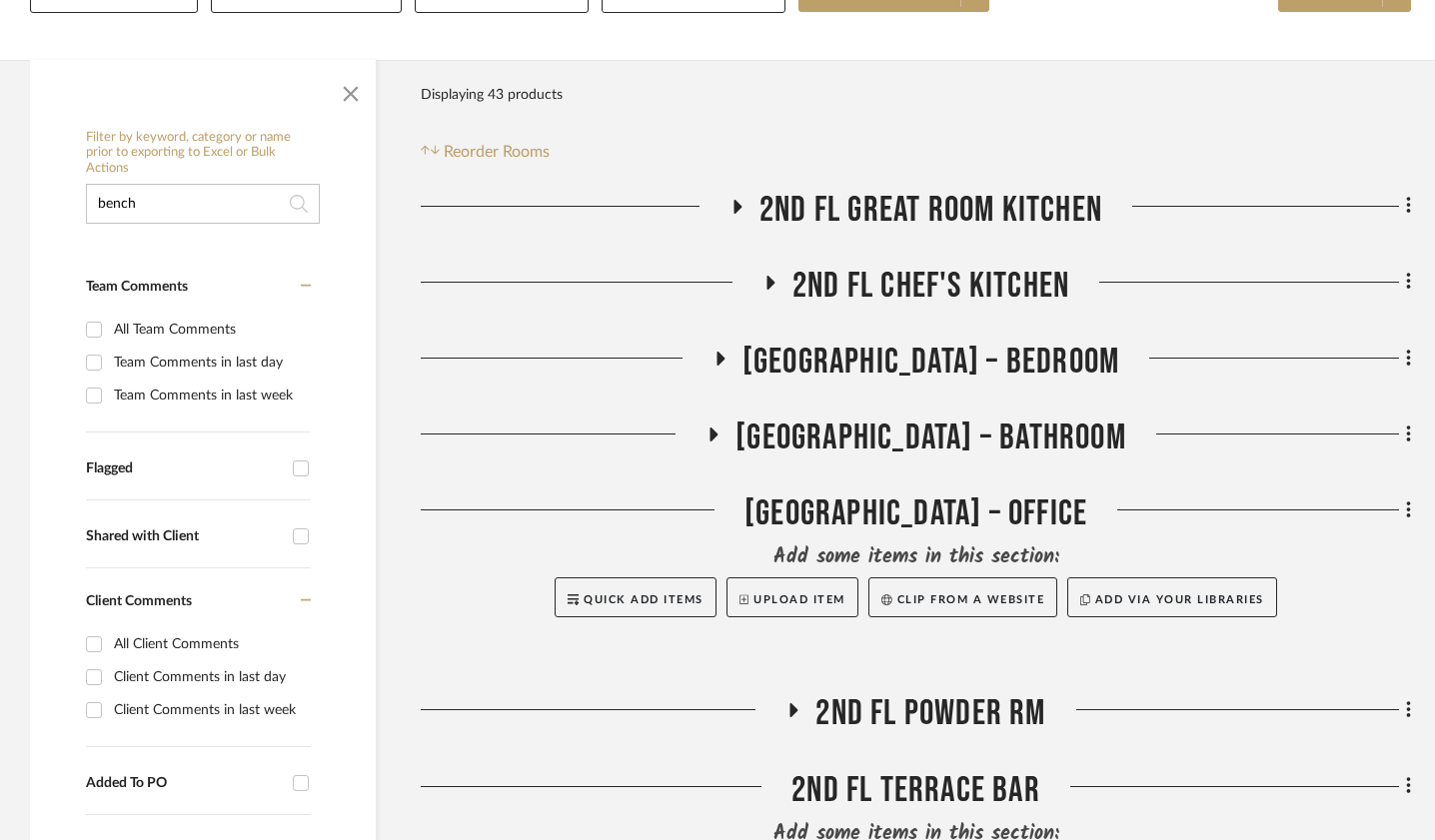 type on "bench" 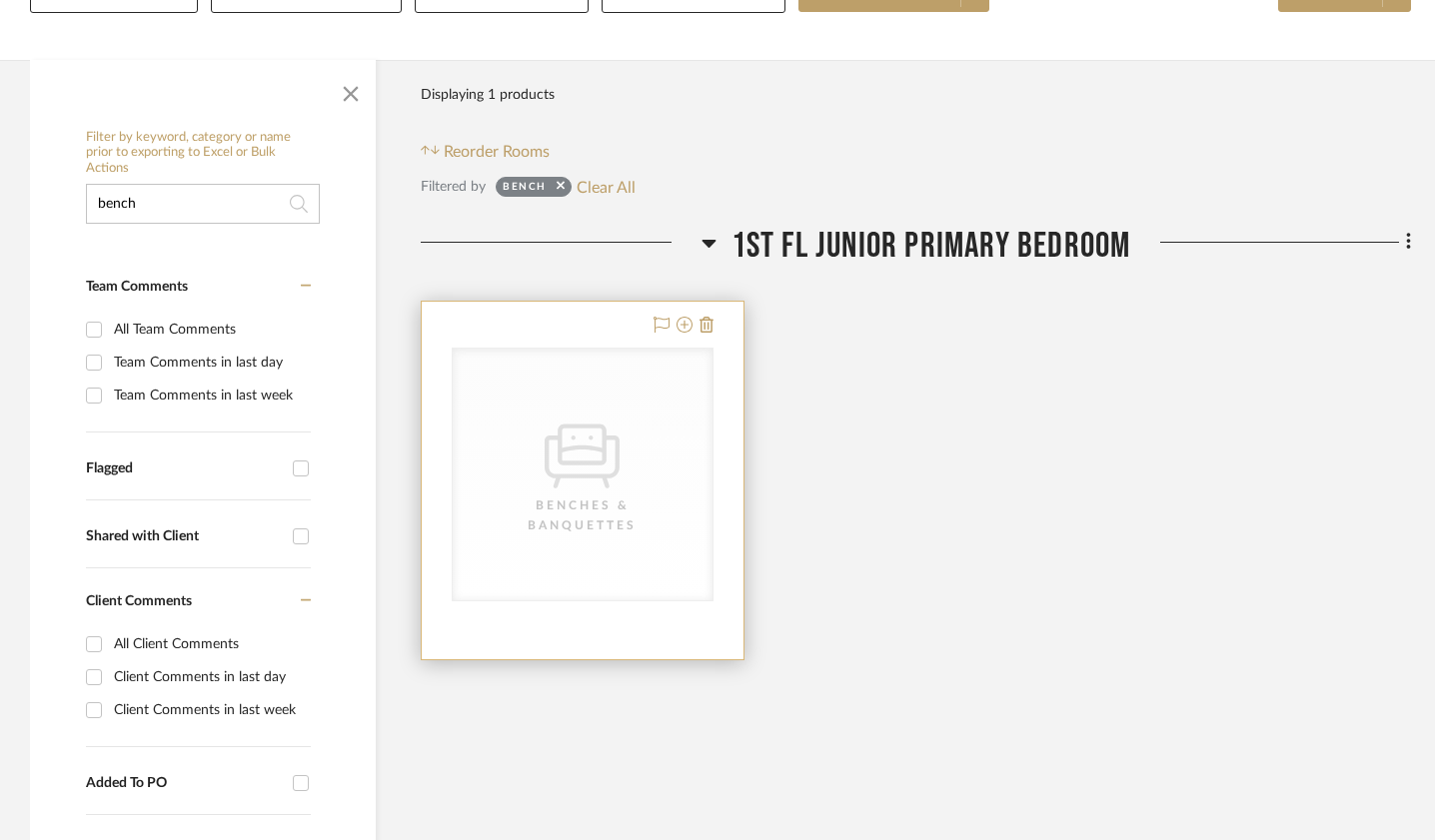 click on "CategoryIconSeating
Created with Sketch.
Benches & Banquettes" at bounding box center [583, 474] 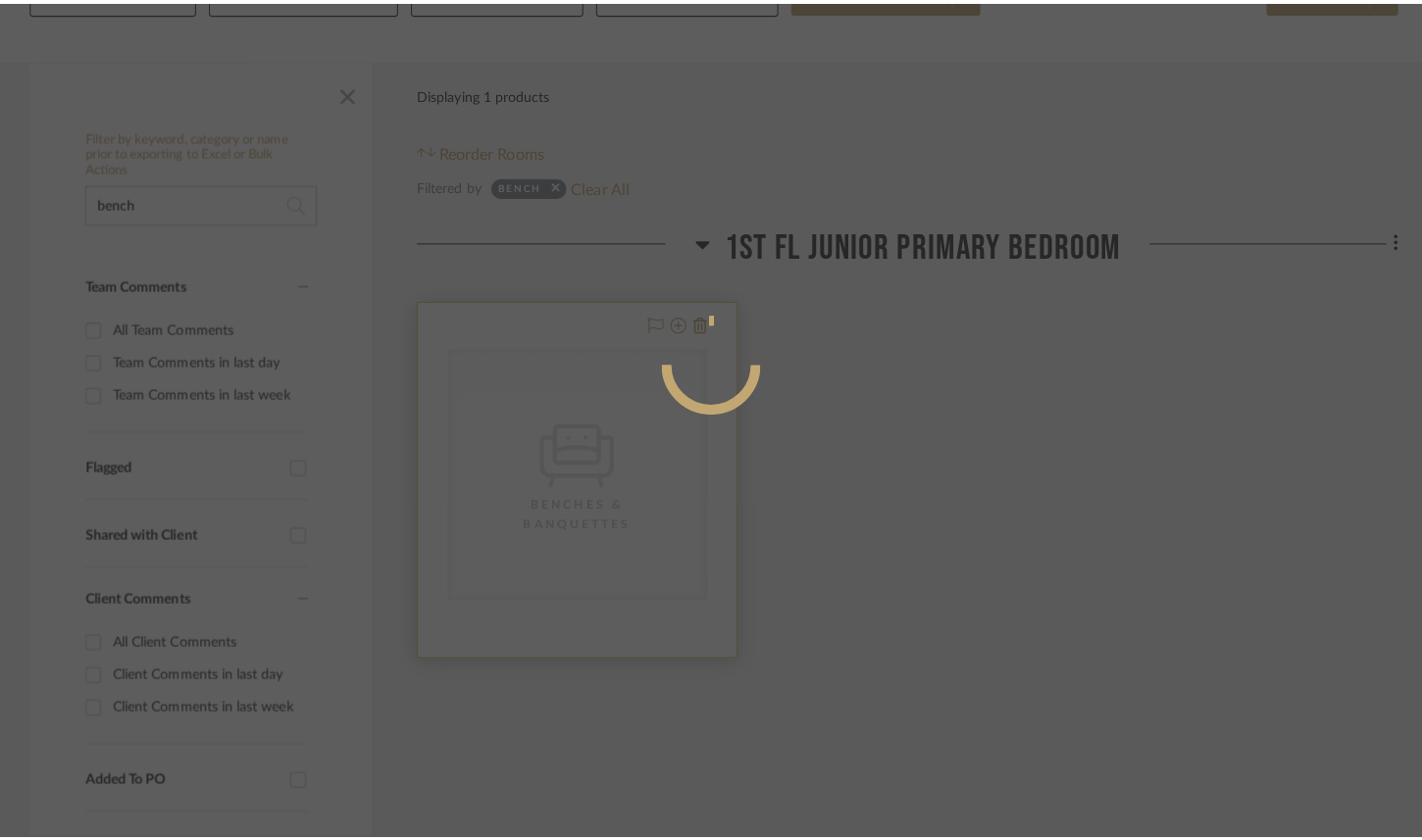 scroll, scrollTop: 0, scrollLeft: 0, axis: both 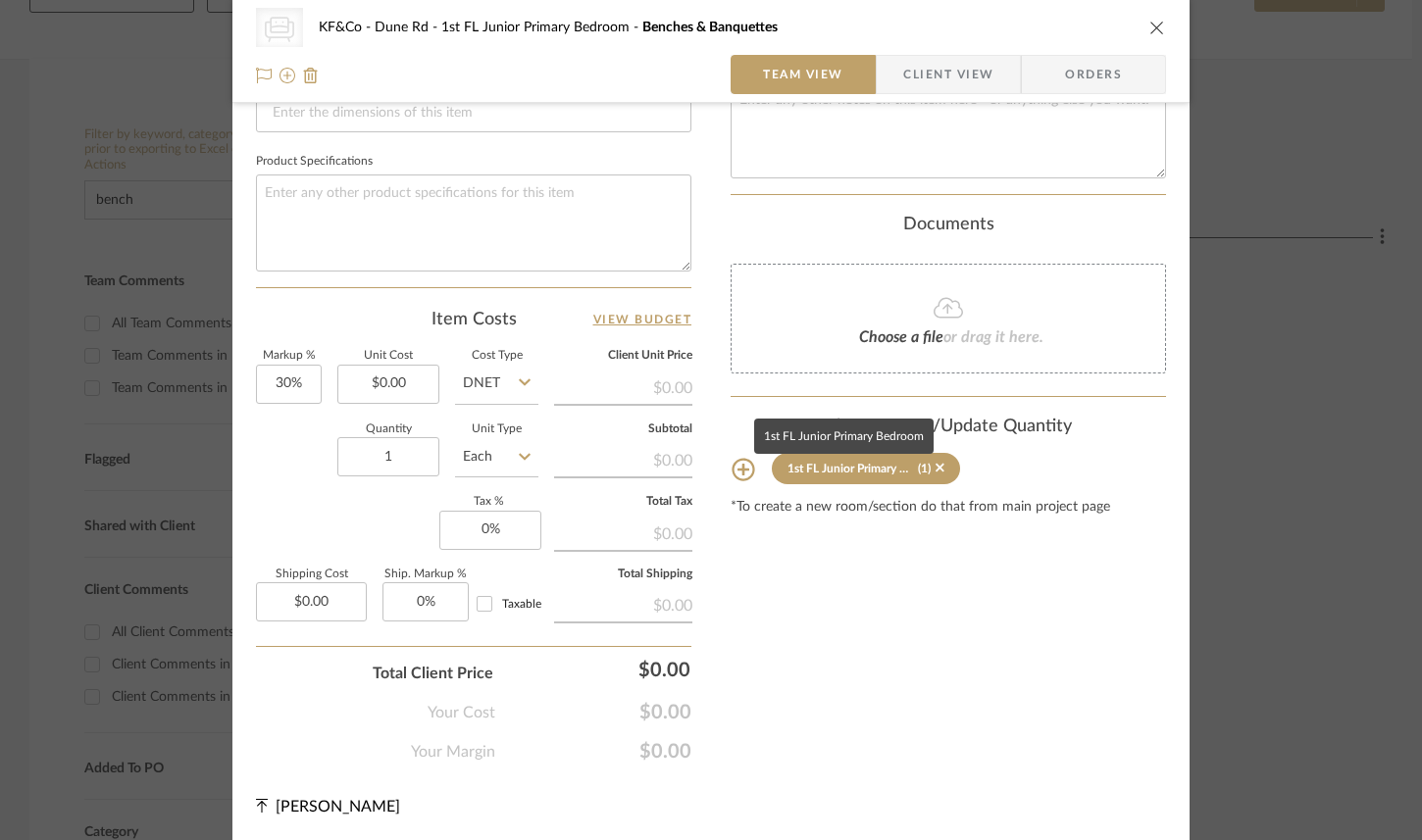 click on "1st FL Junior Primary Bedroom" 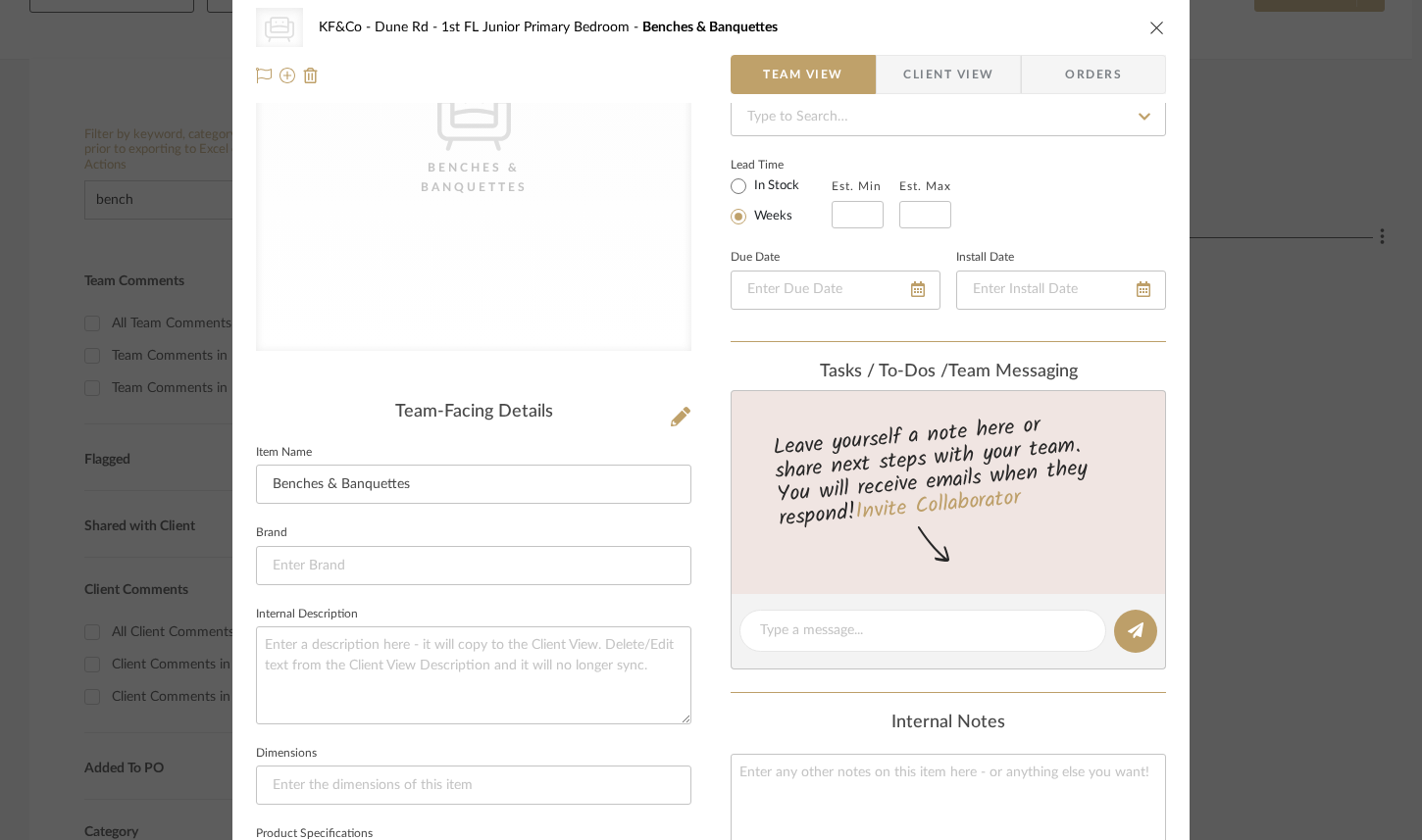 scroll, scrollTop: 0, scrollLeft: 0, axis: both 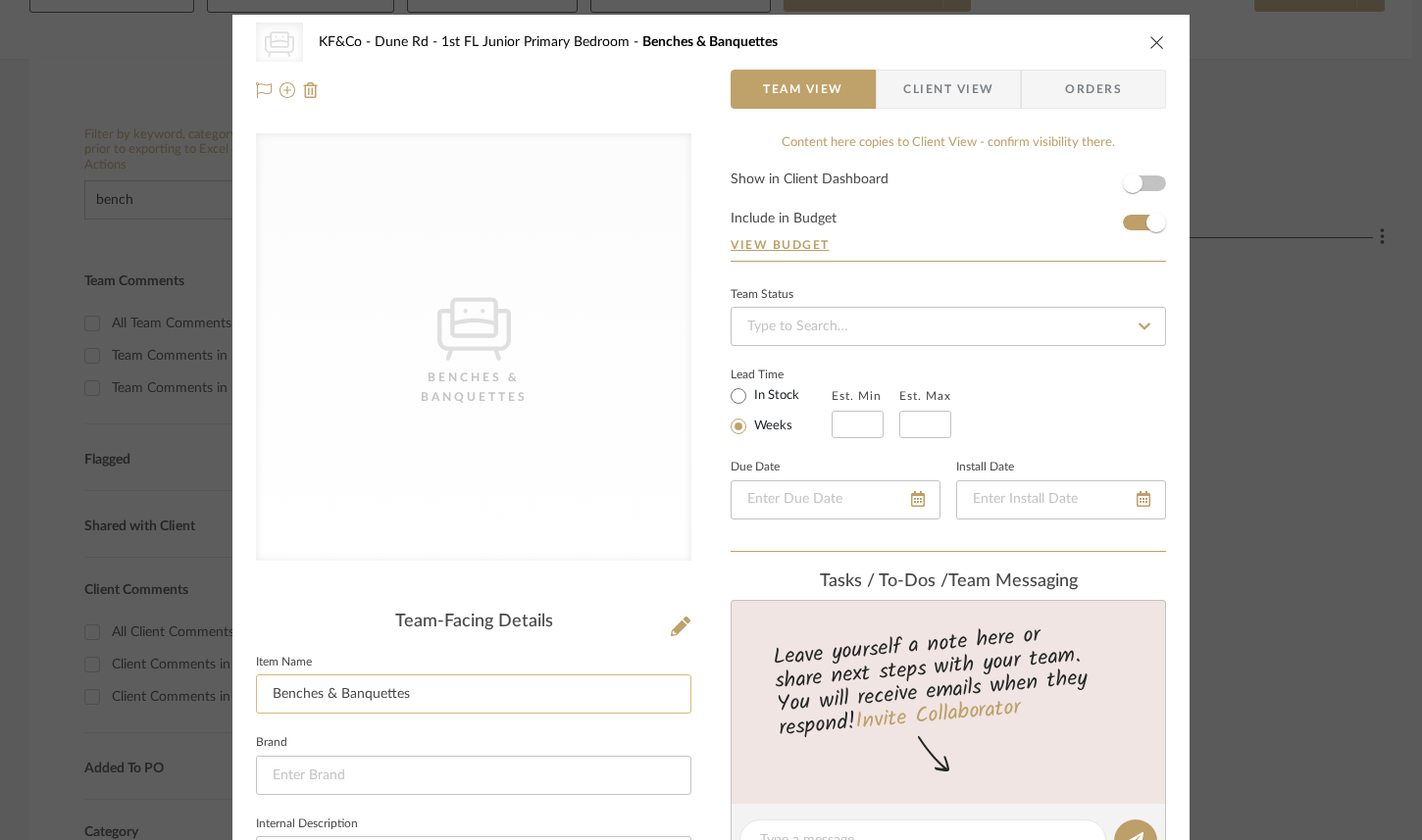 click on "Benches & Banquettes" 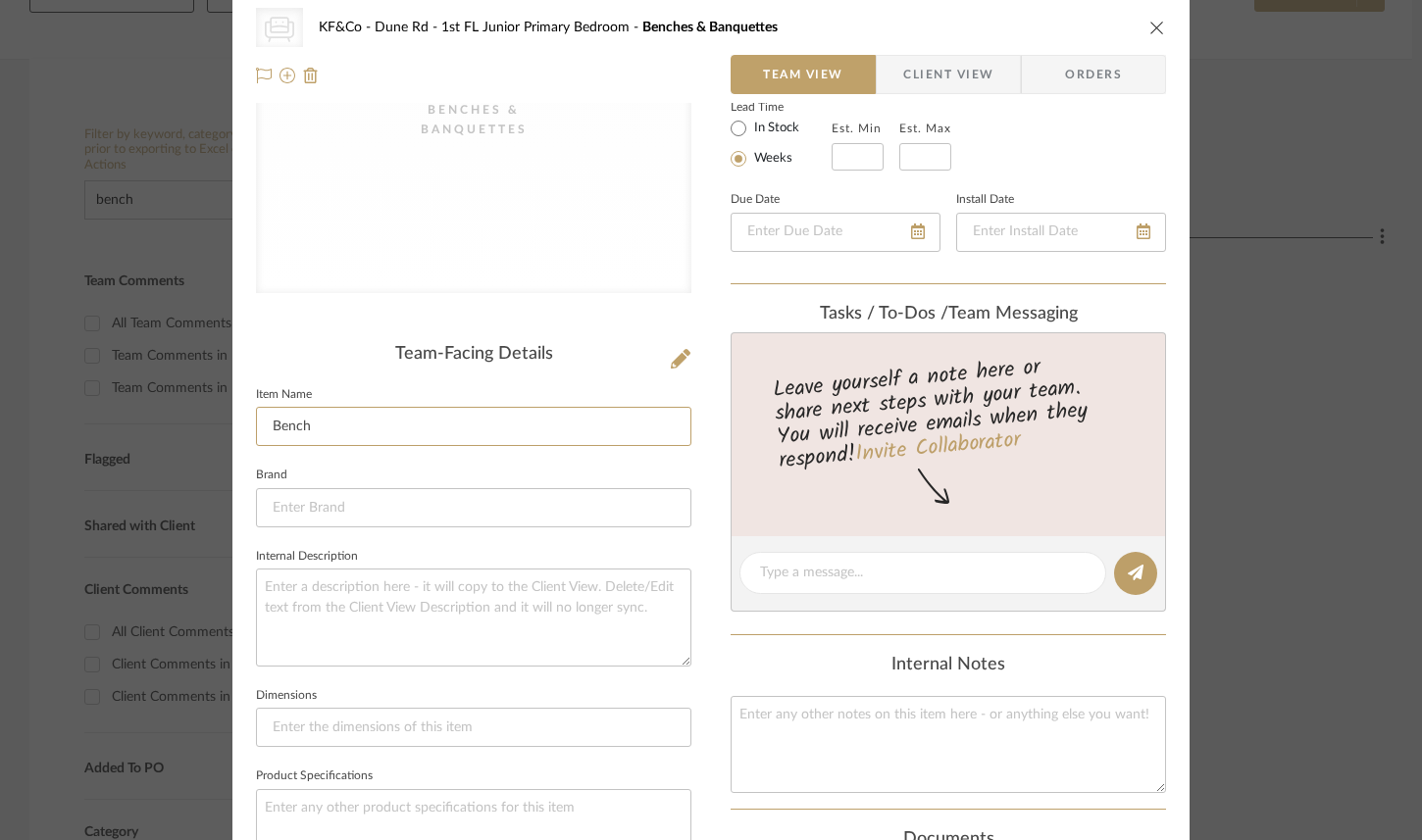 scroll, scrollTop: 0, scrollLeft: 0, axis: both 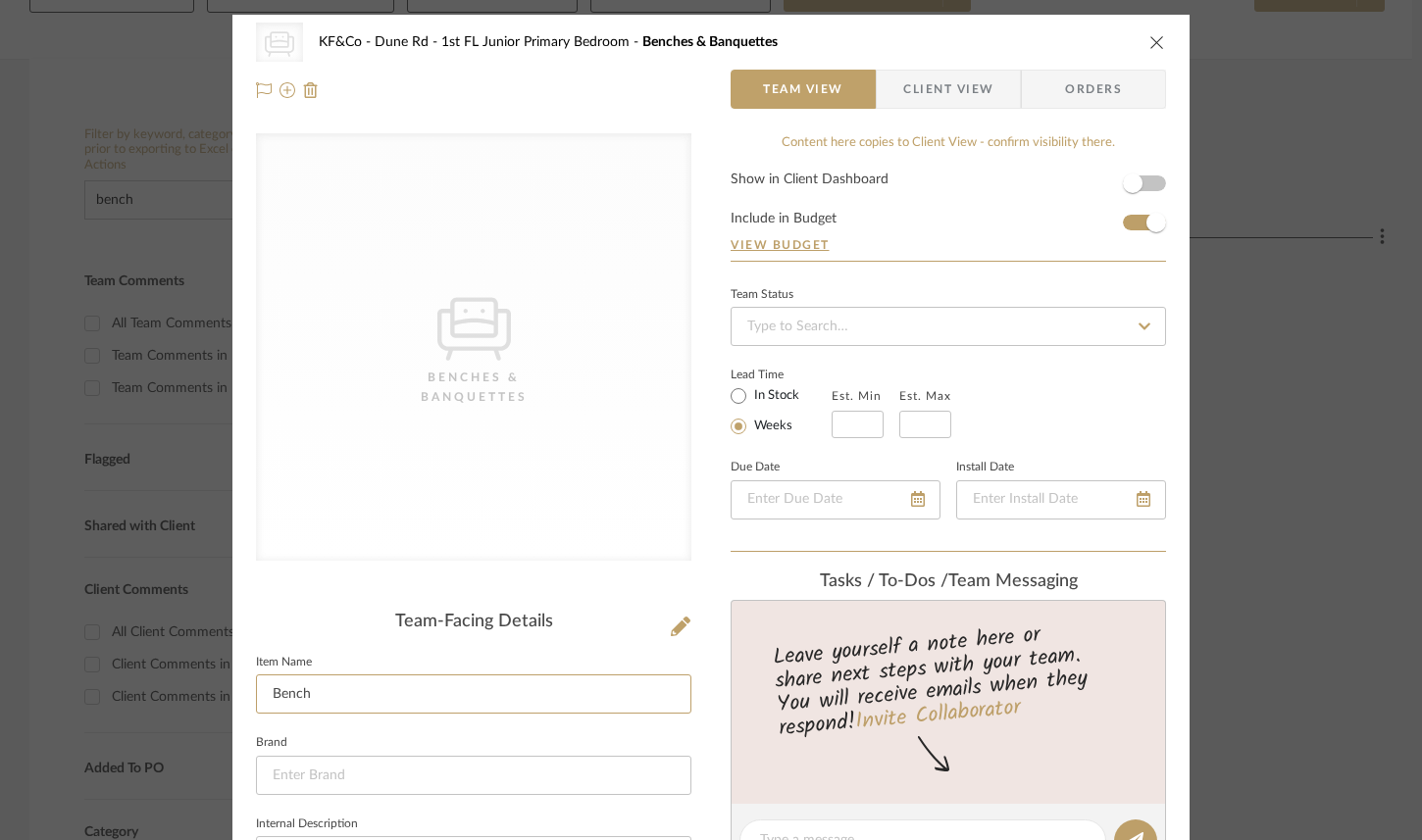 type on "Bench" 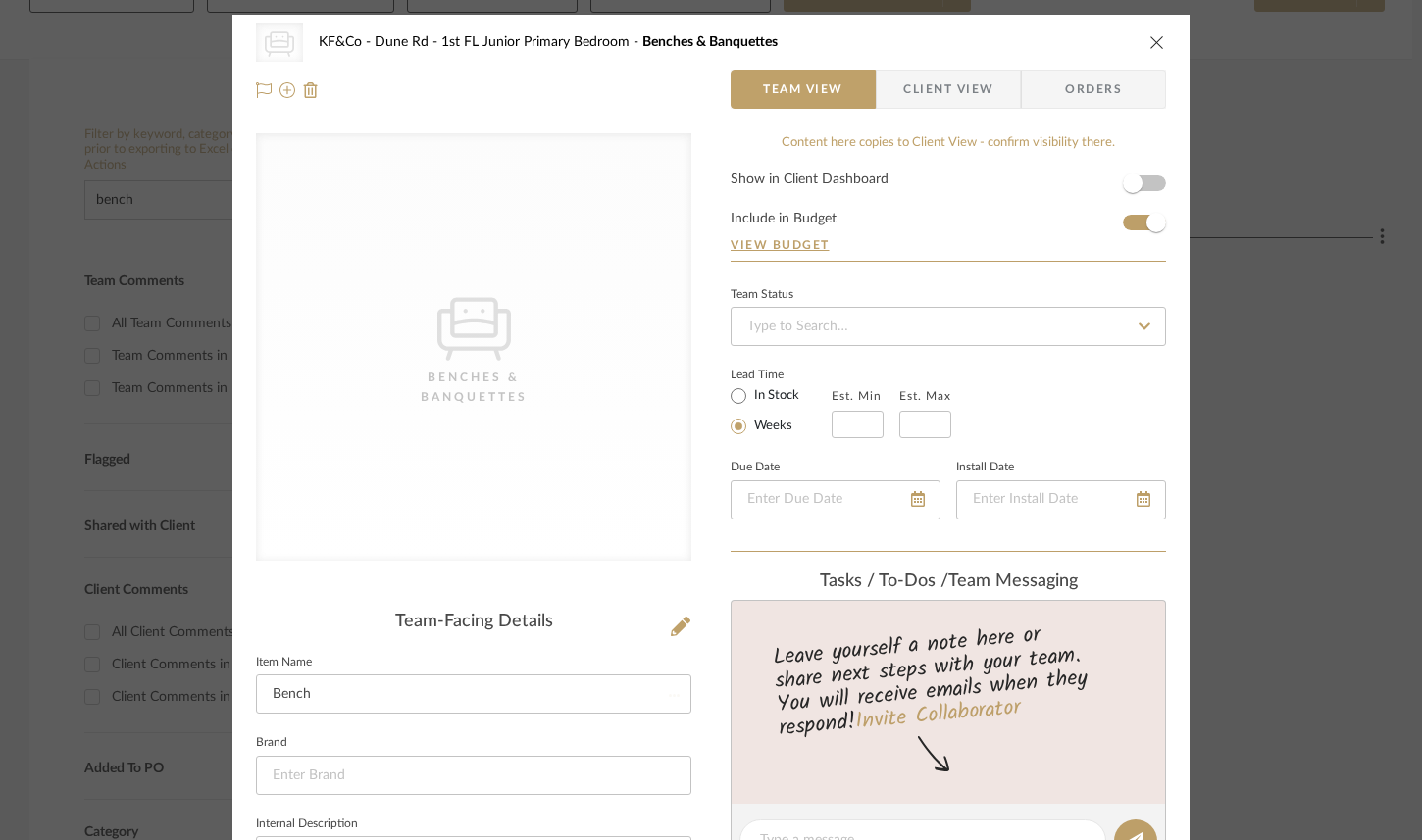 click on "Show in Client Dashboard   Include in Budget   View Budget" at bounding box center (948, 217) 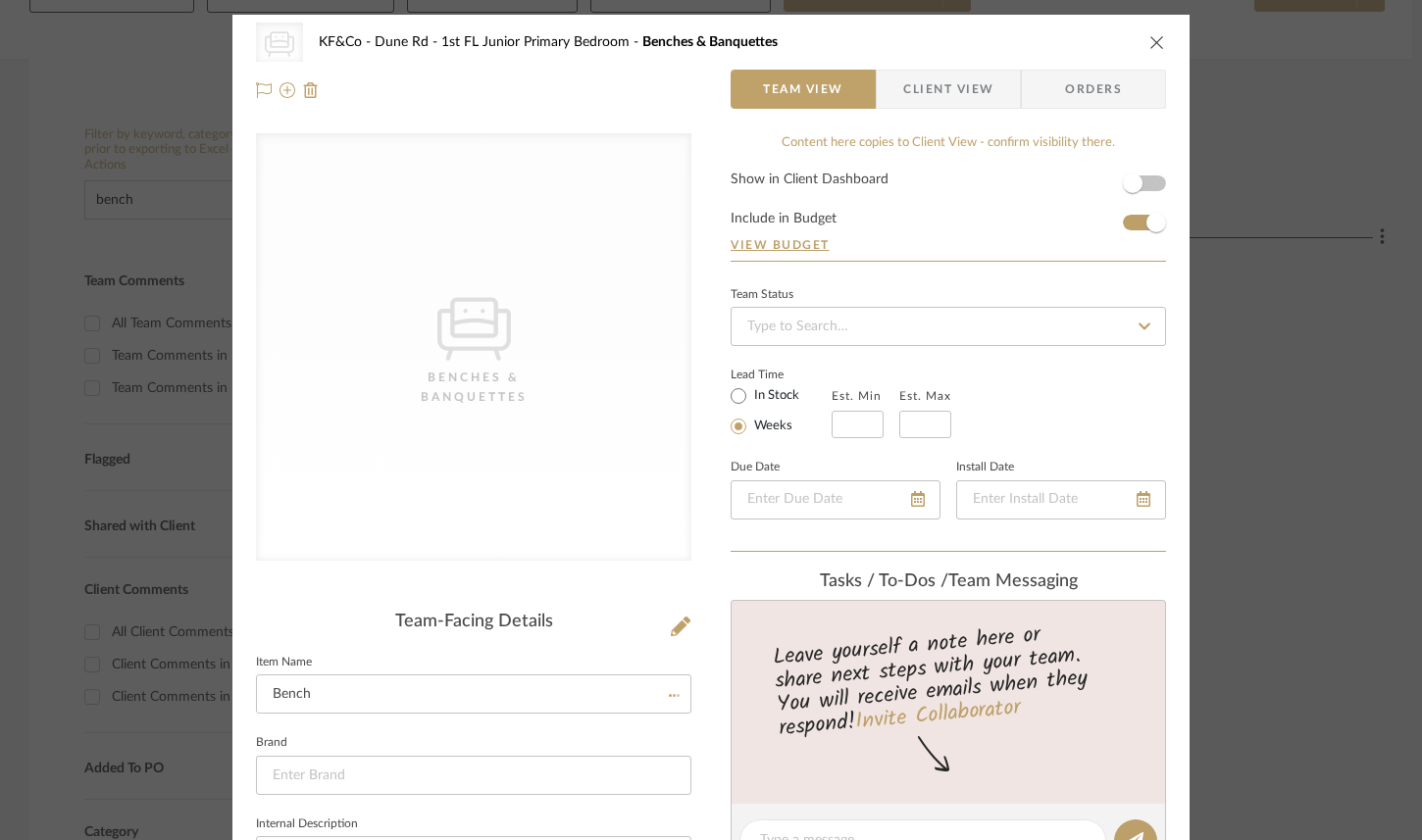 type 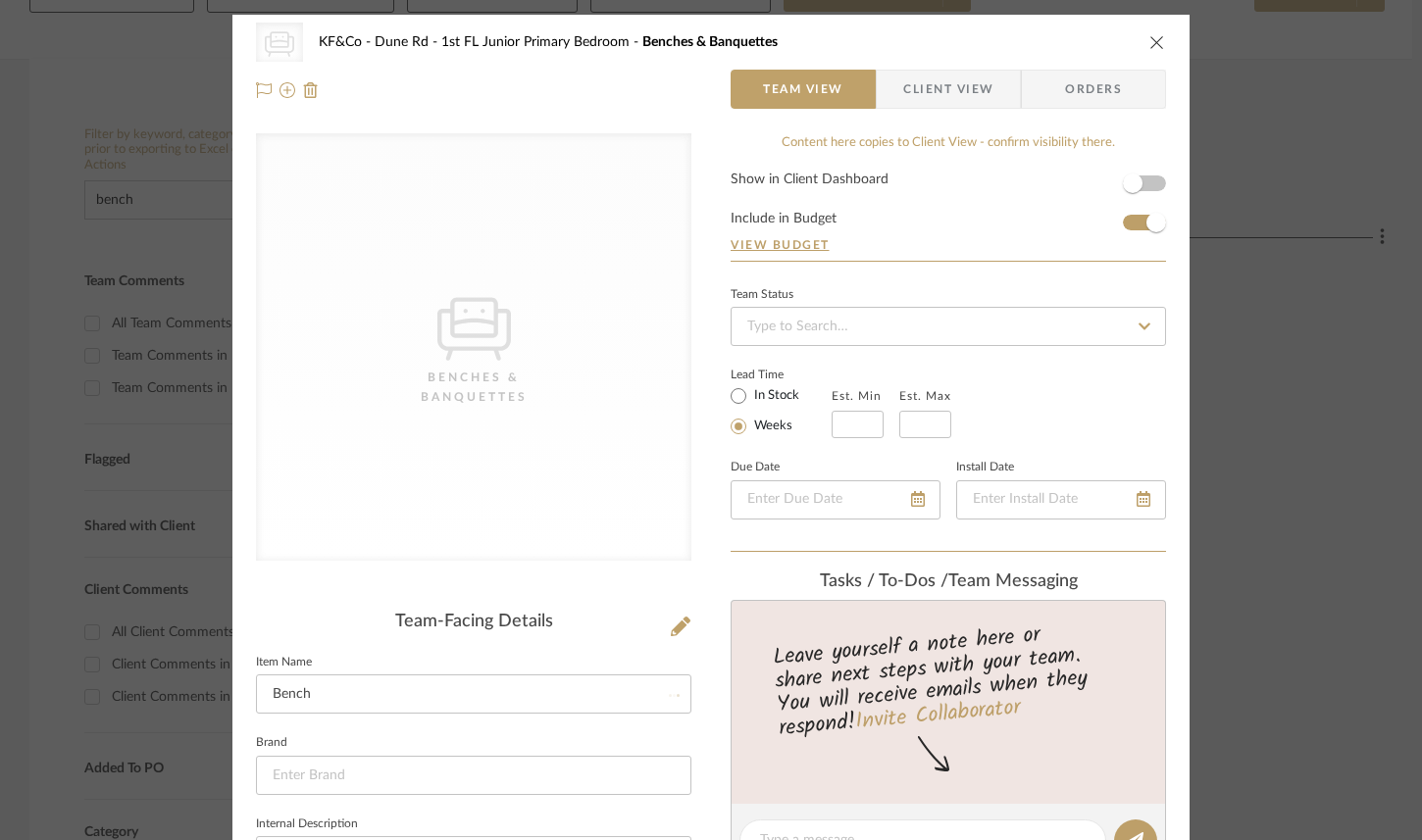 type 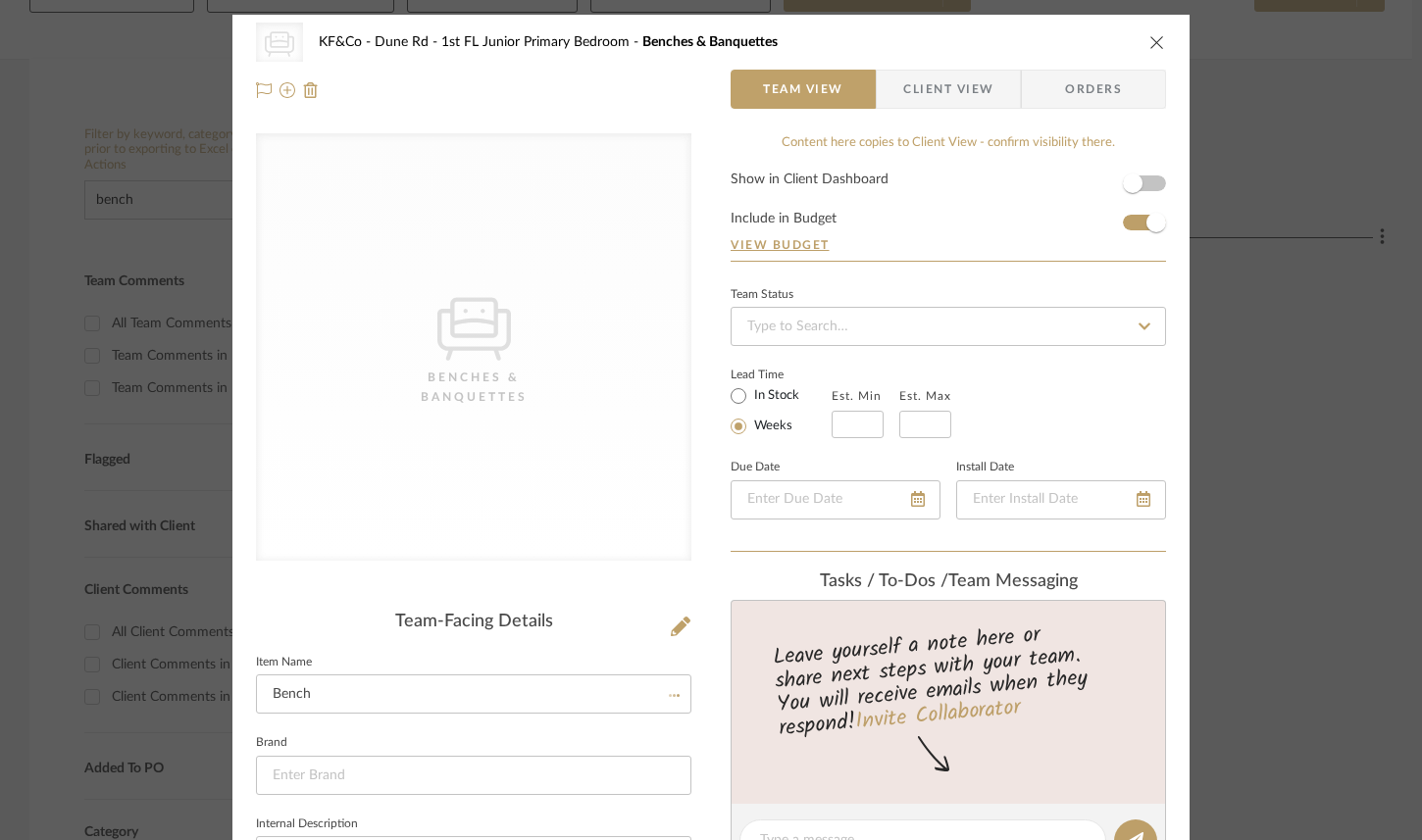 type 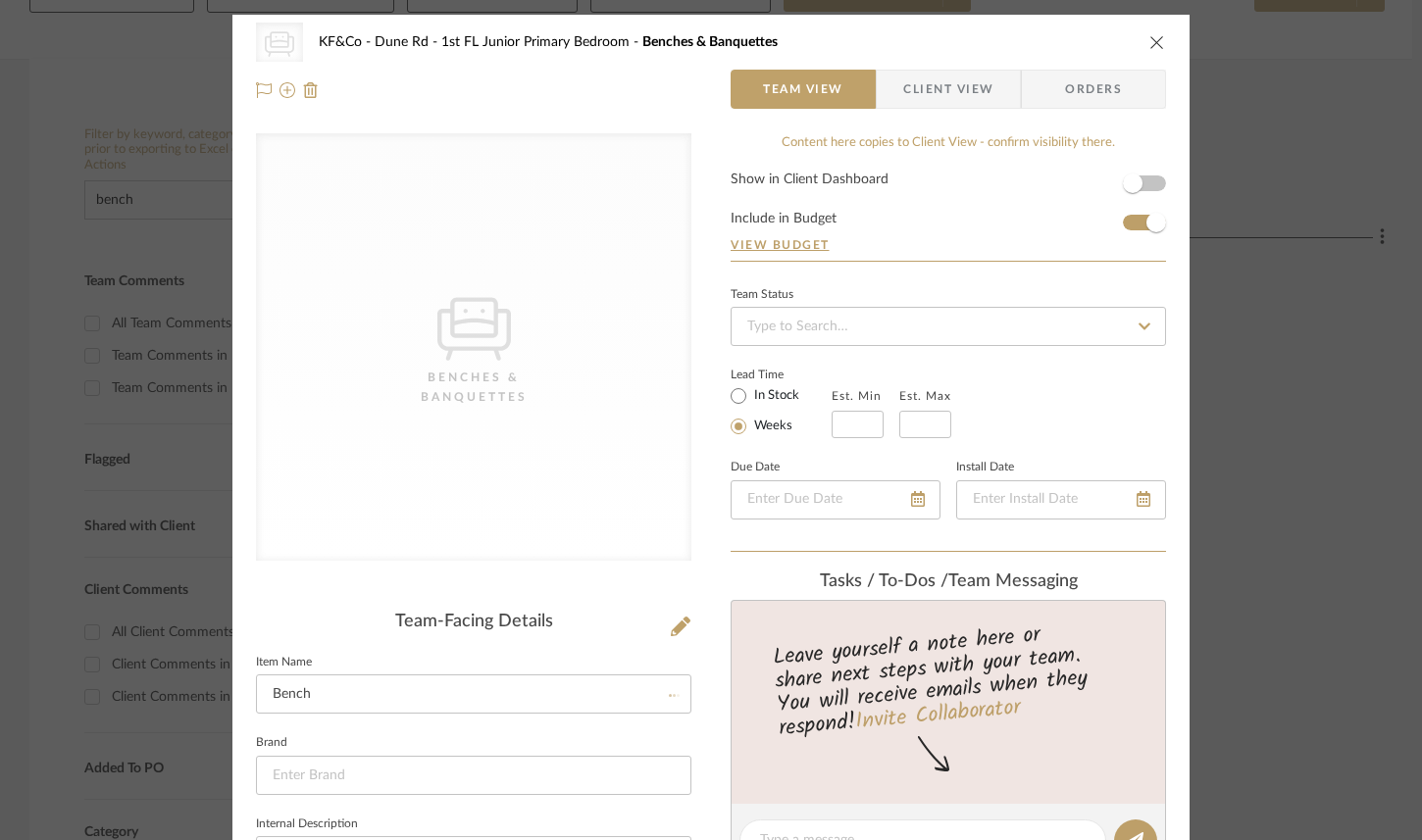 type 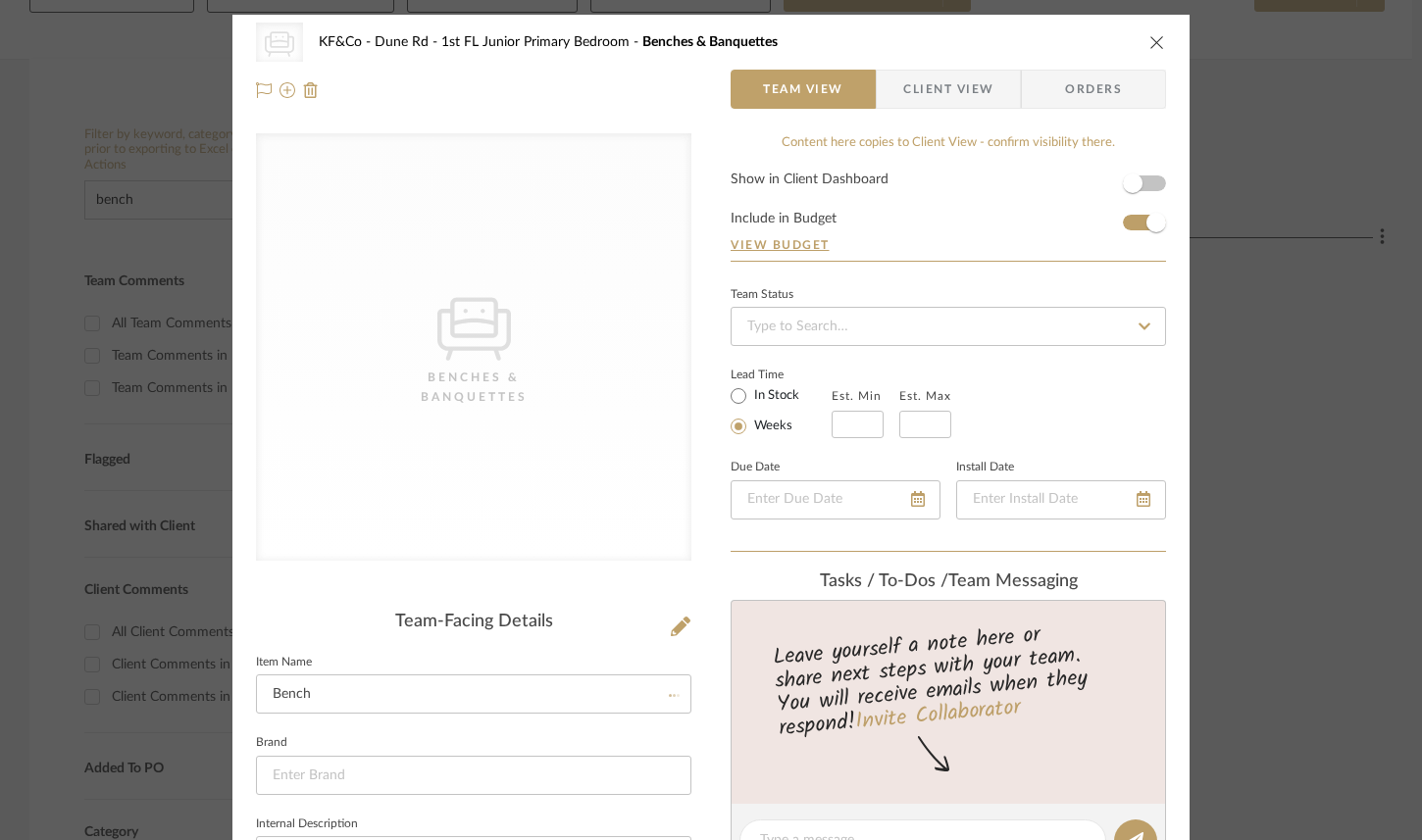 type 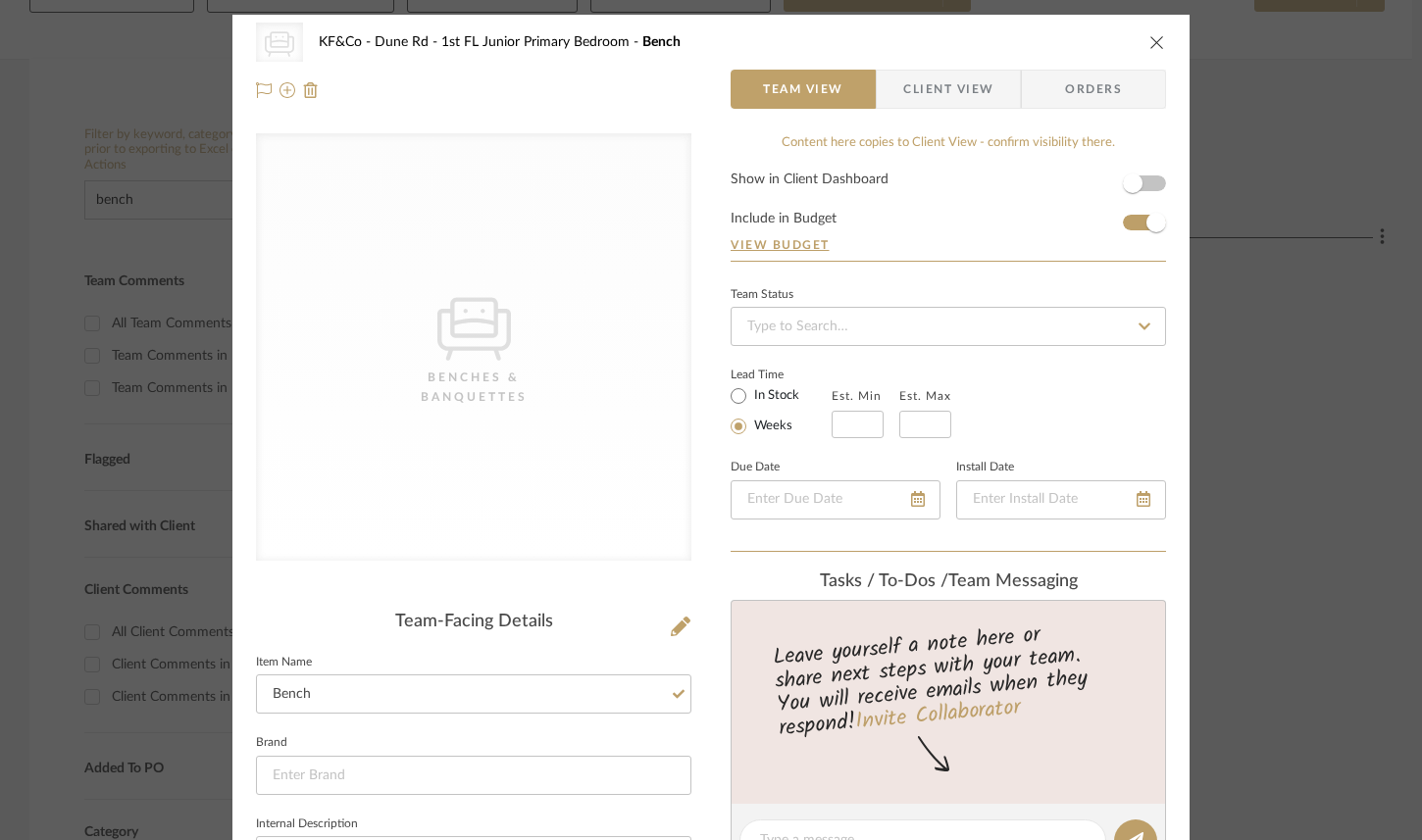 click at bounding box center (1157, 42) 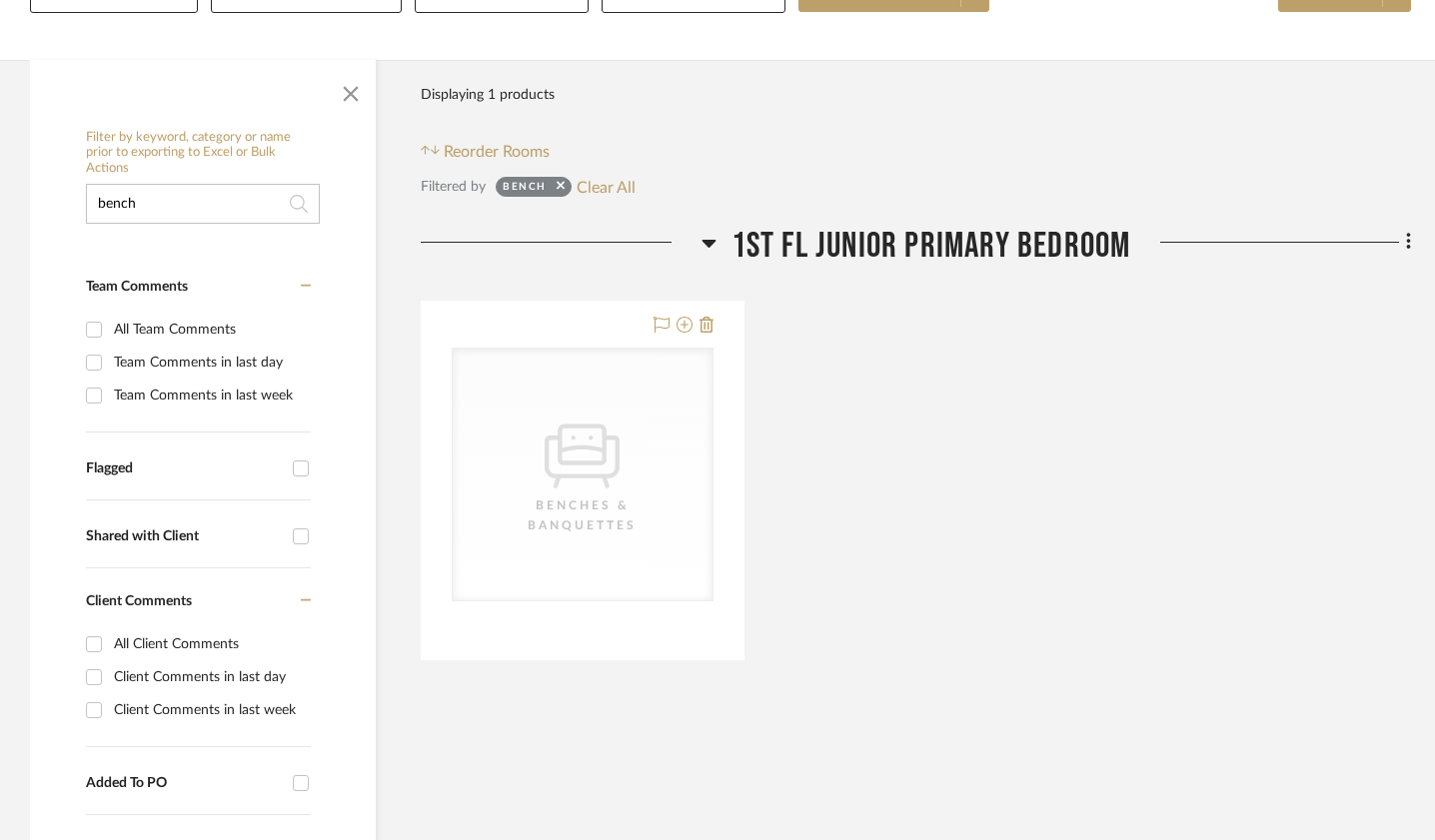 scroll, scrollTop: 0, scrollLeft: 0, axis: both 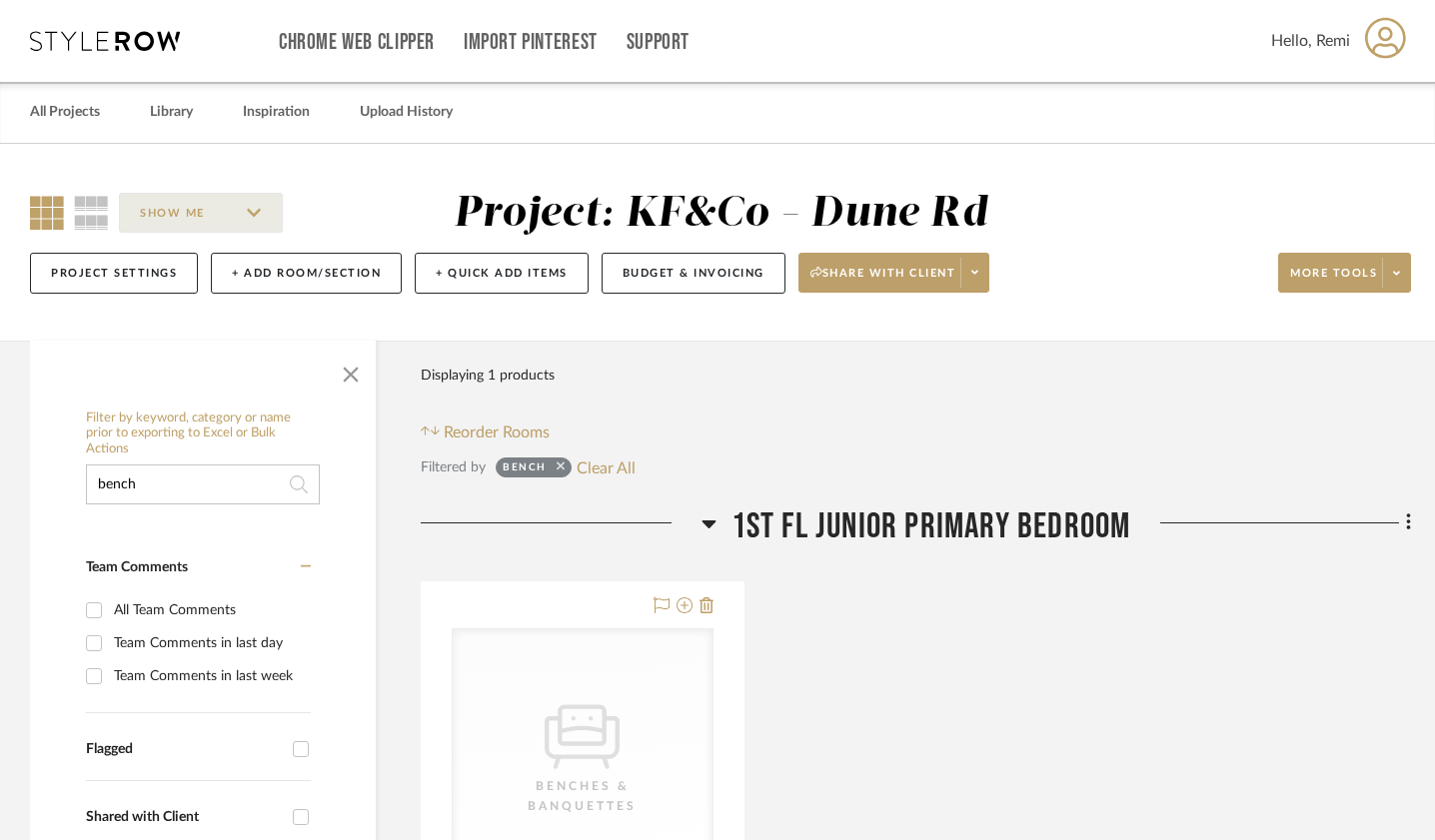 click 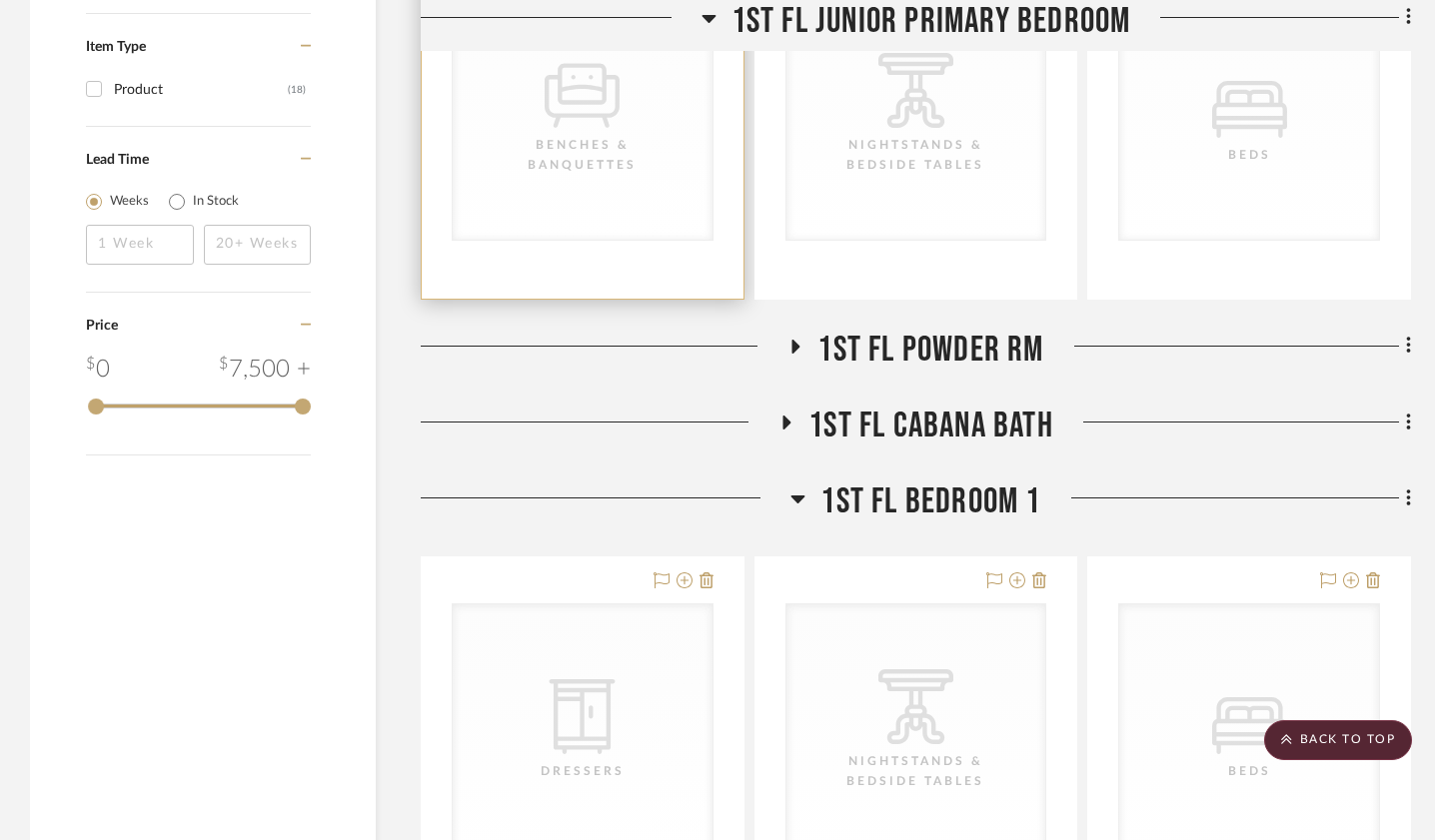 scroll, scrollTop: 2135, scrollLeft: 0, axis: vertical 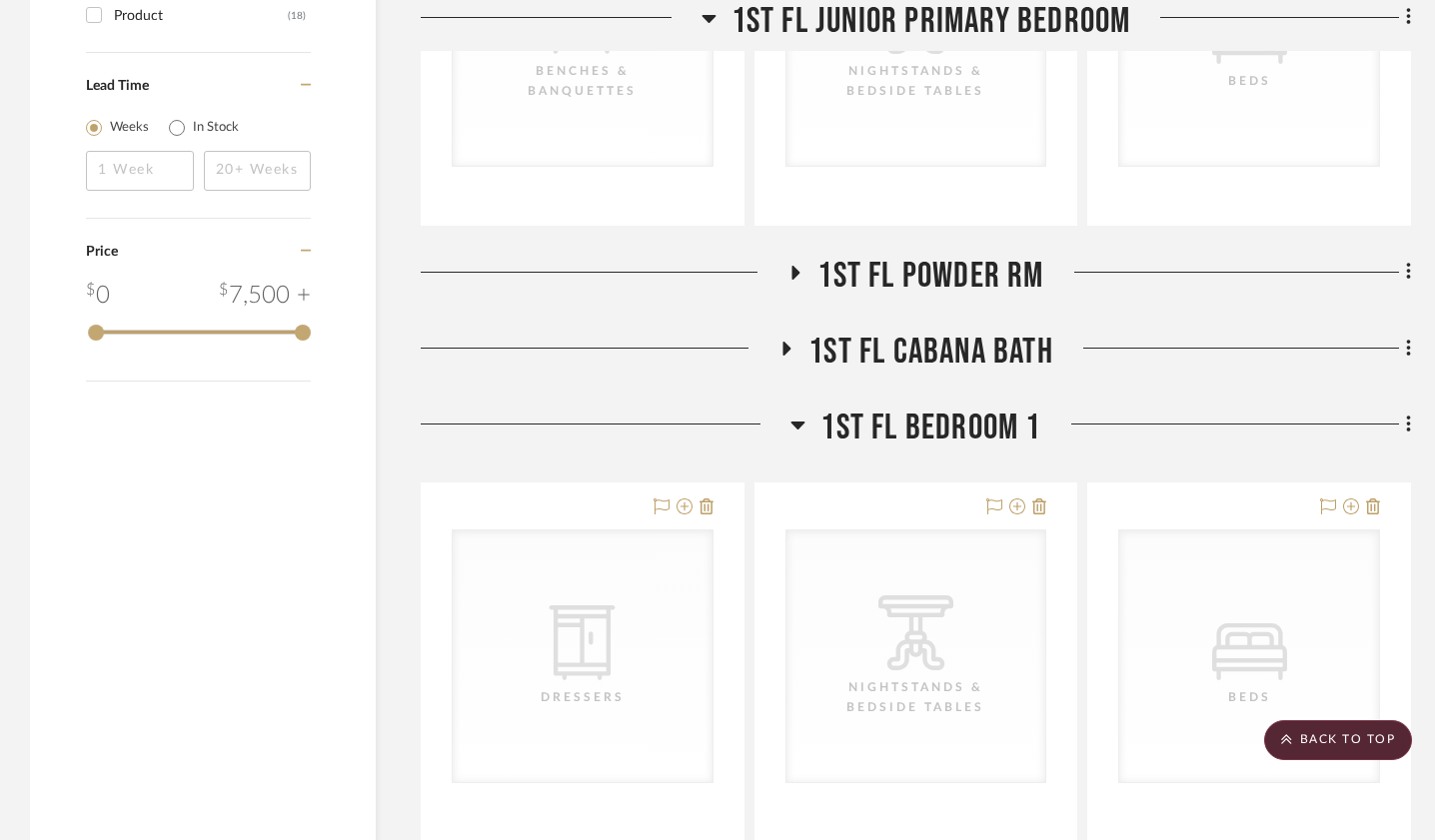 click 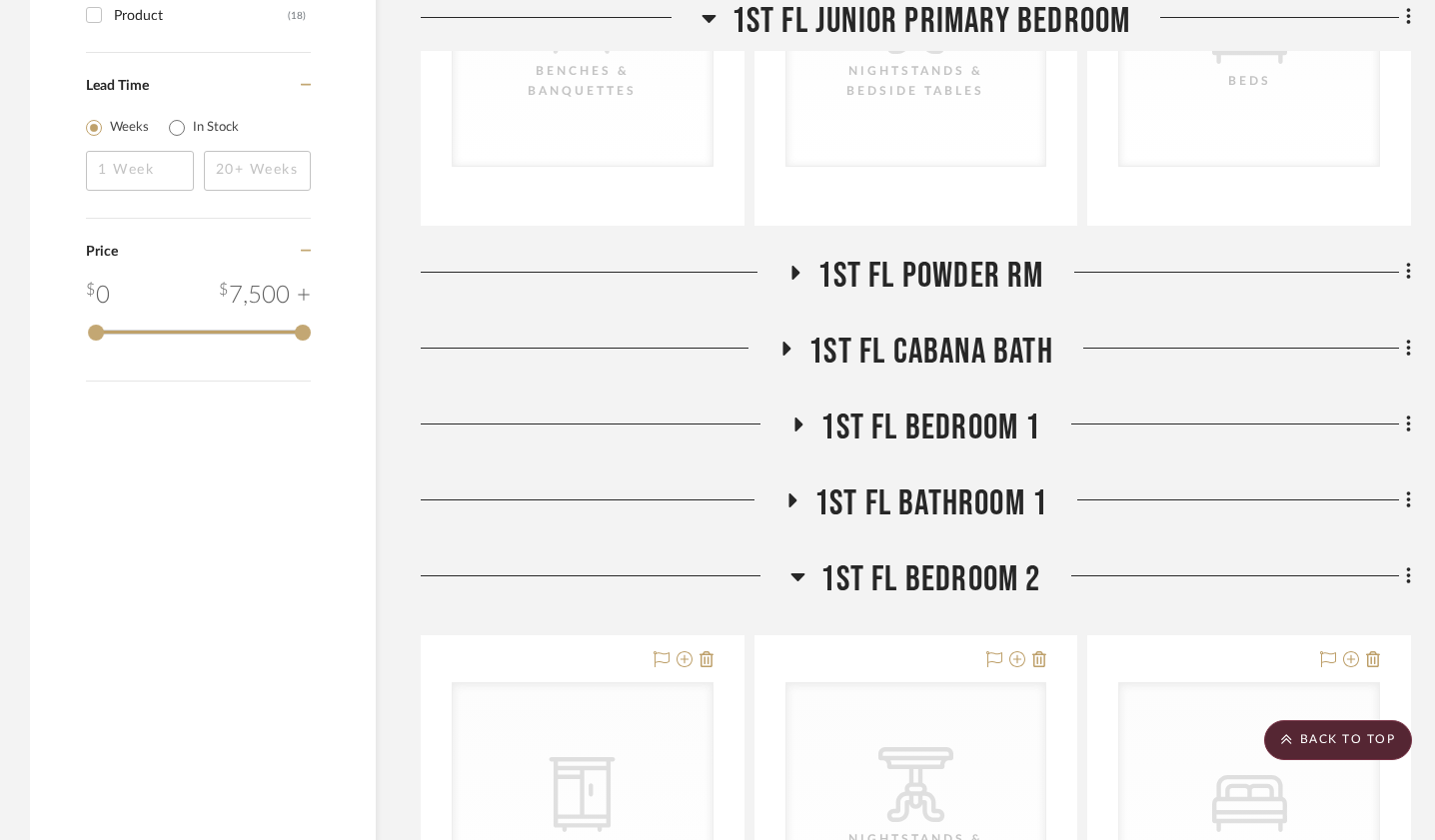 click 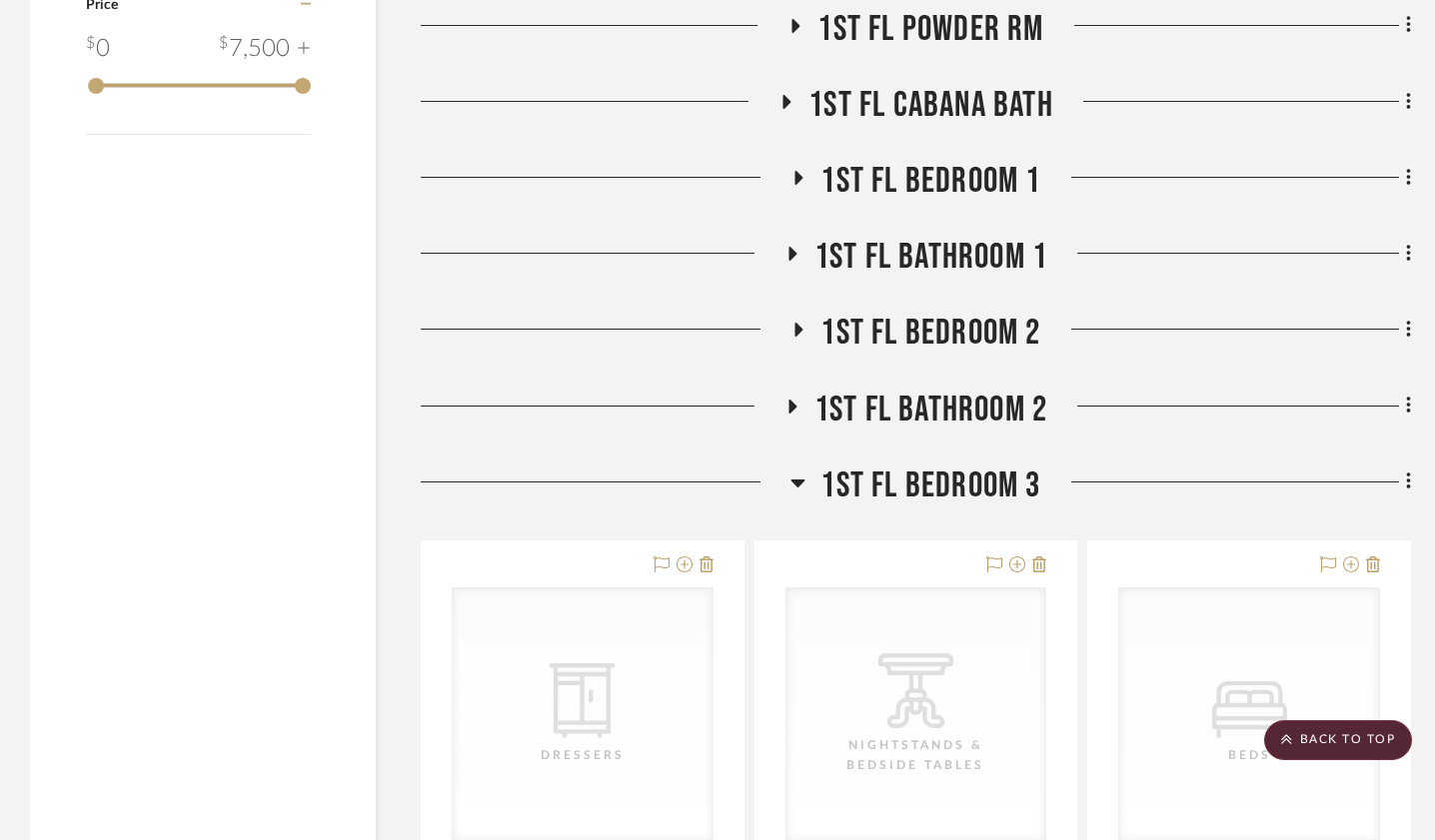 scroll, scrollTop: 2425, scrollLeft: 0, axis: vertical 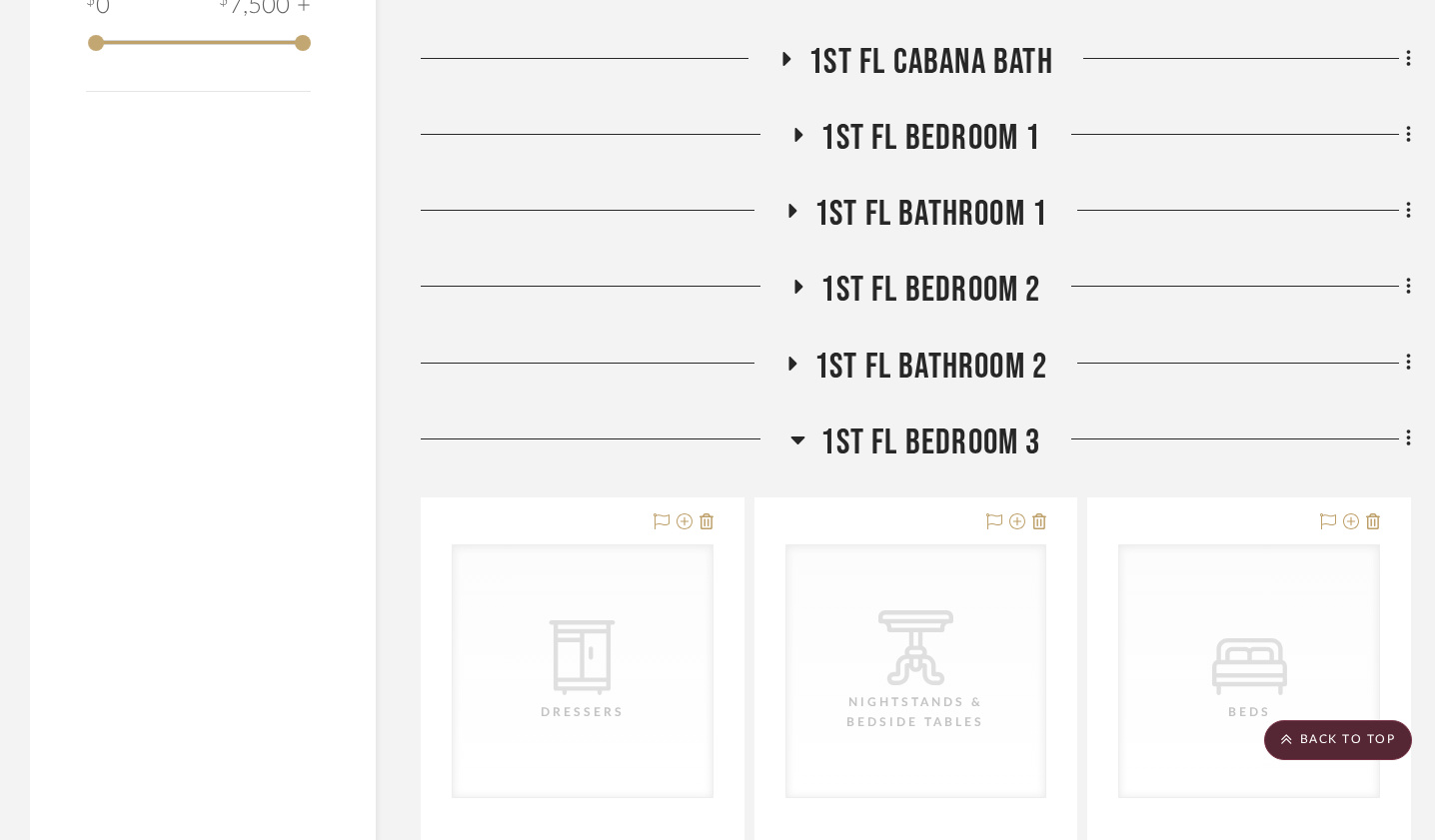 click 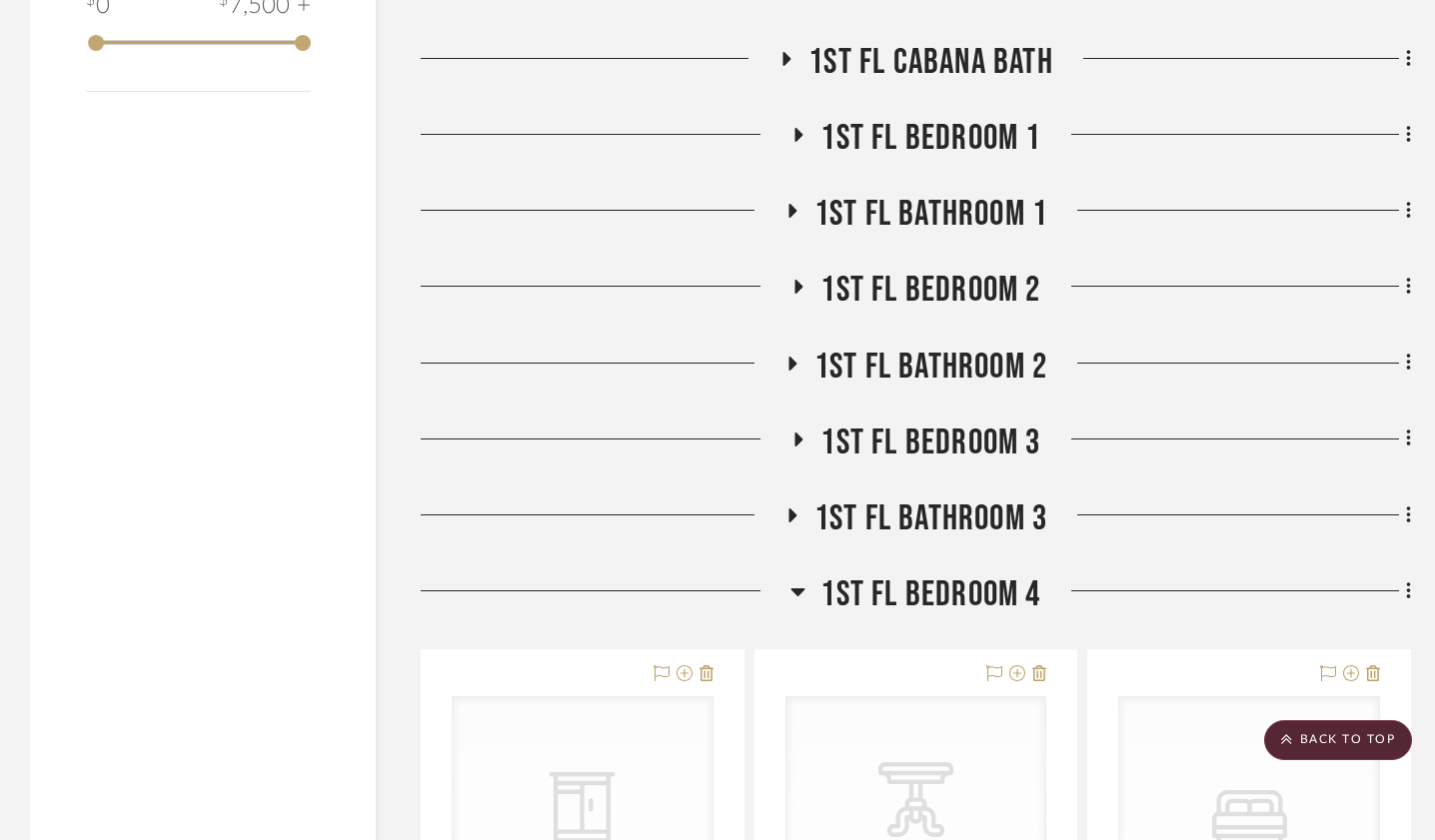 click 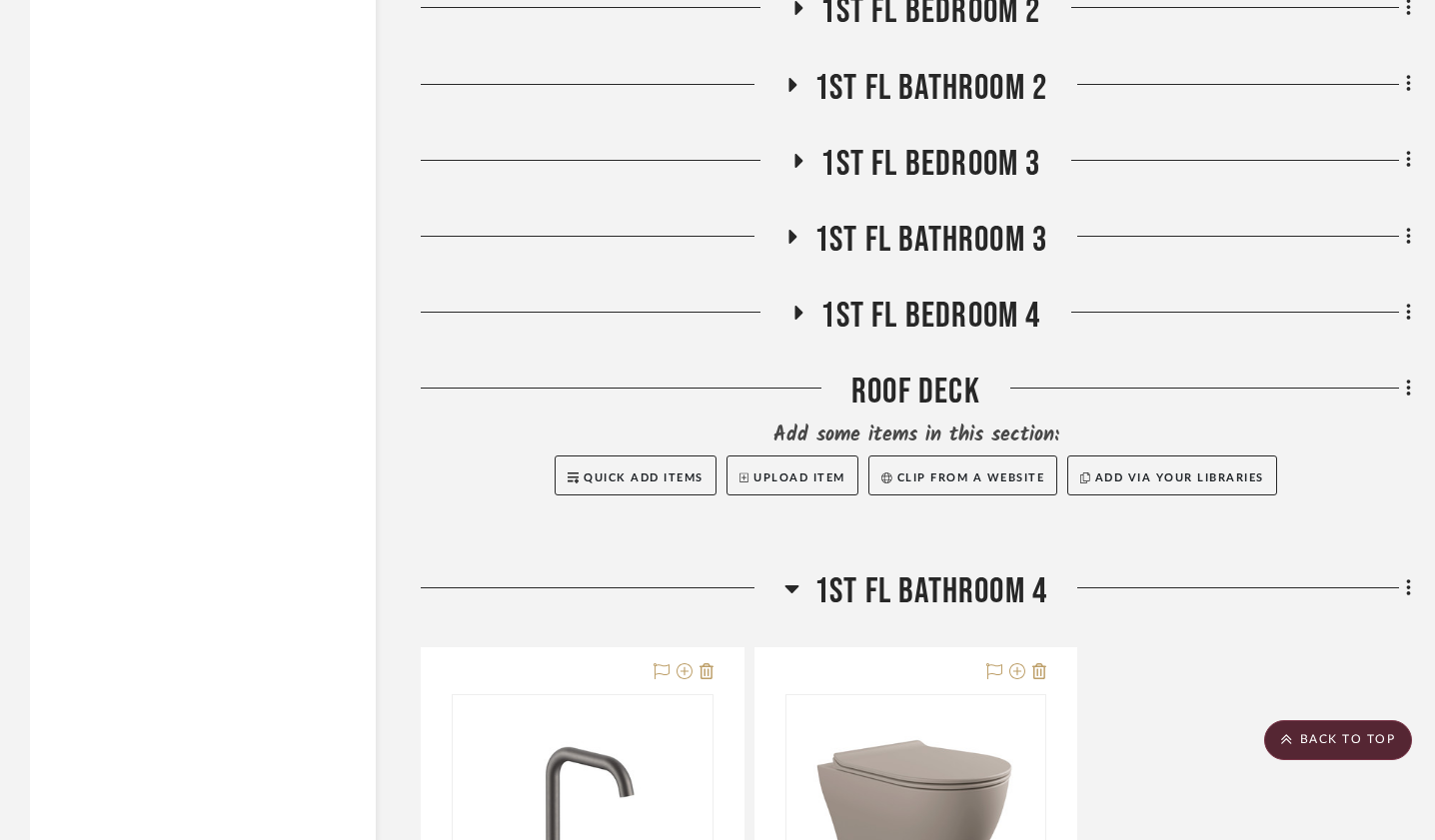 scroll, scrollTop: 2725, scrollLeft: 0, axis: vertical 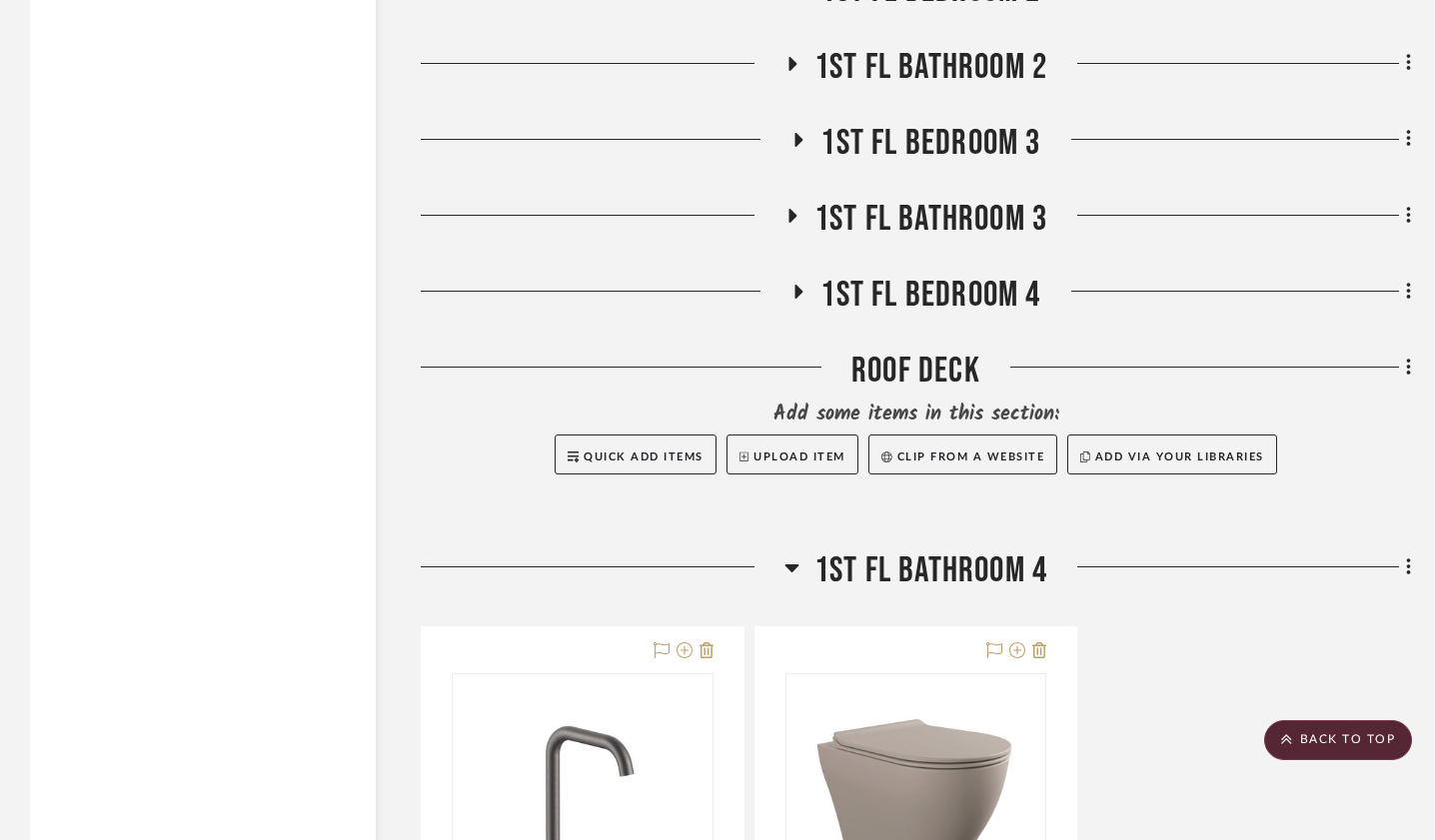 click 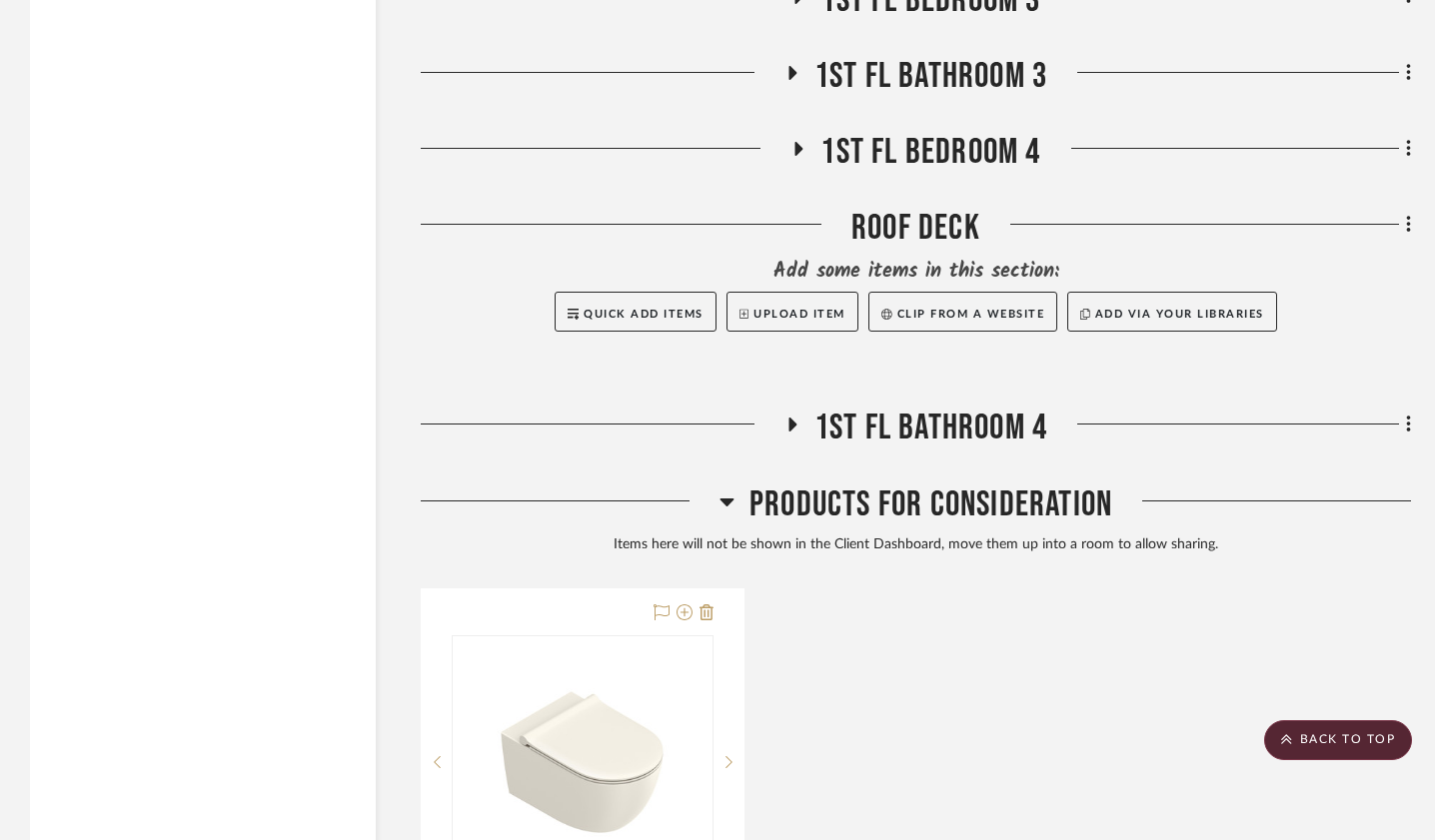 click 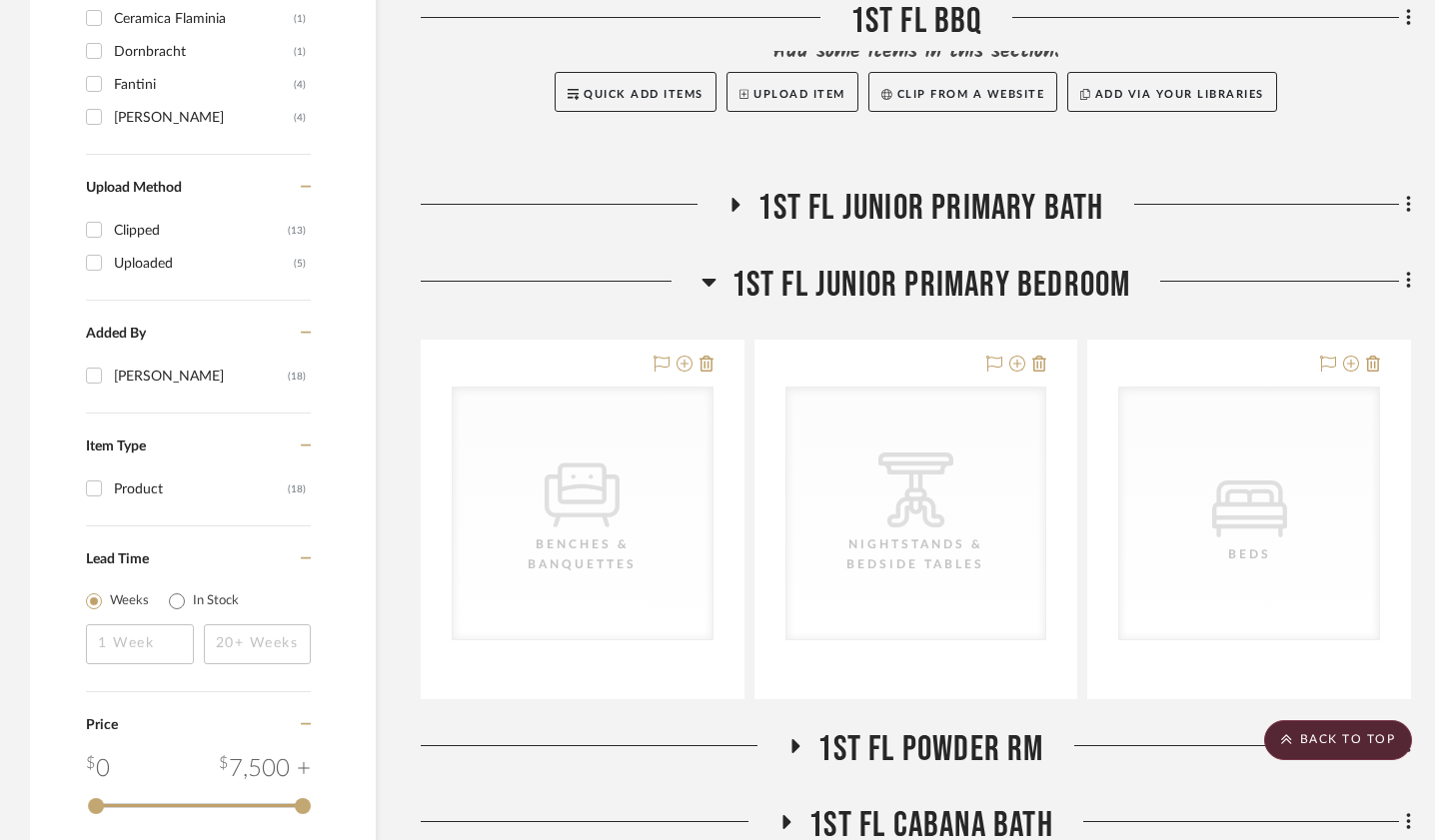 scroll, scrollTop: 1663, scrollLeft: 0, axis: vertical 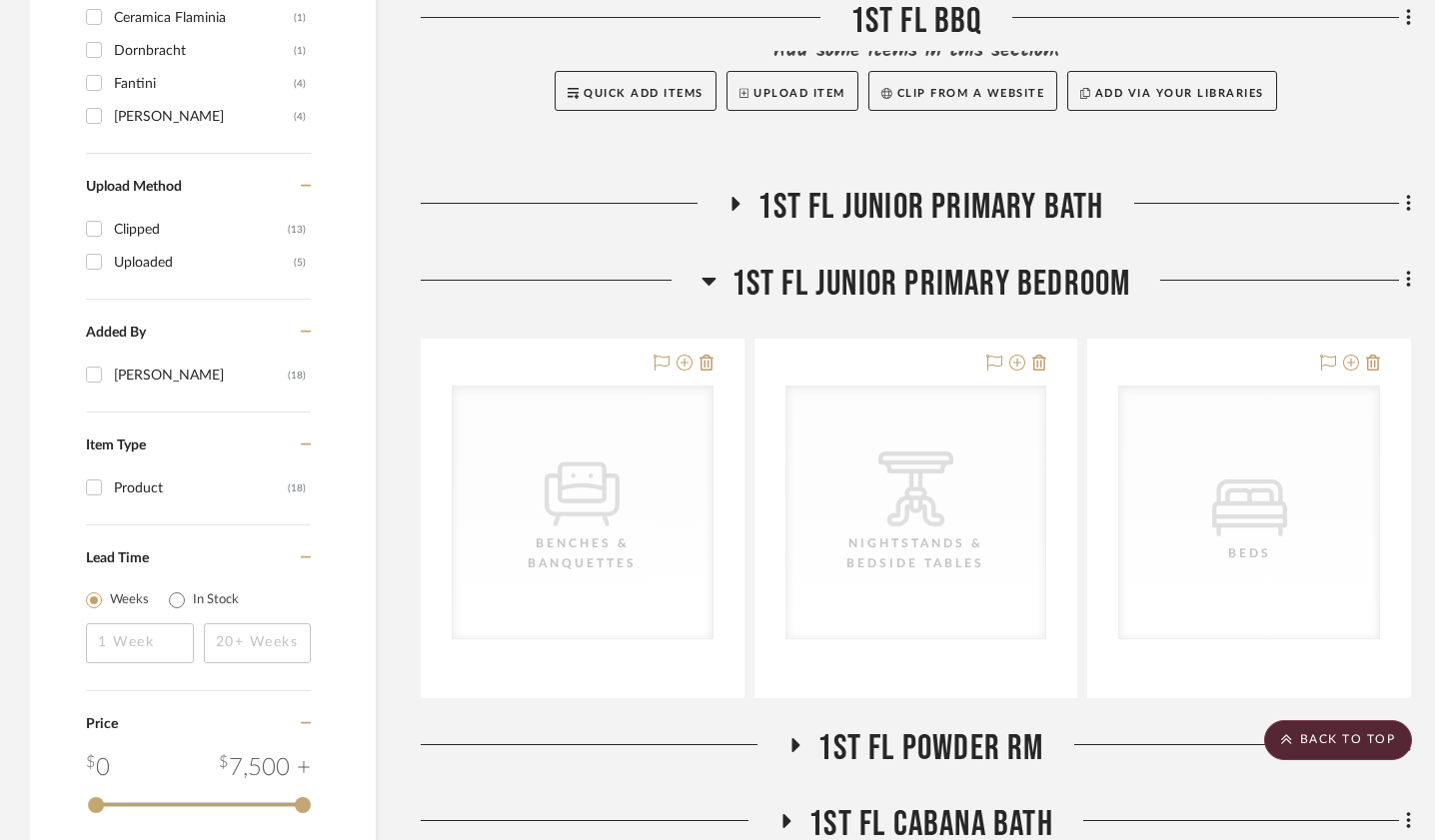click 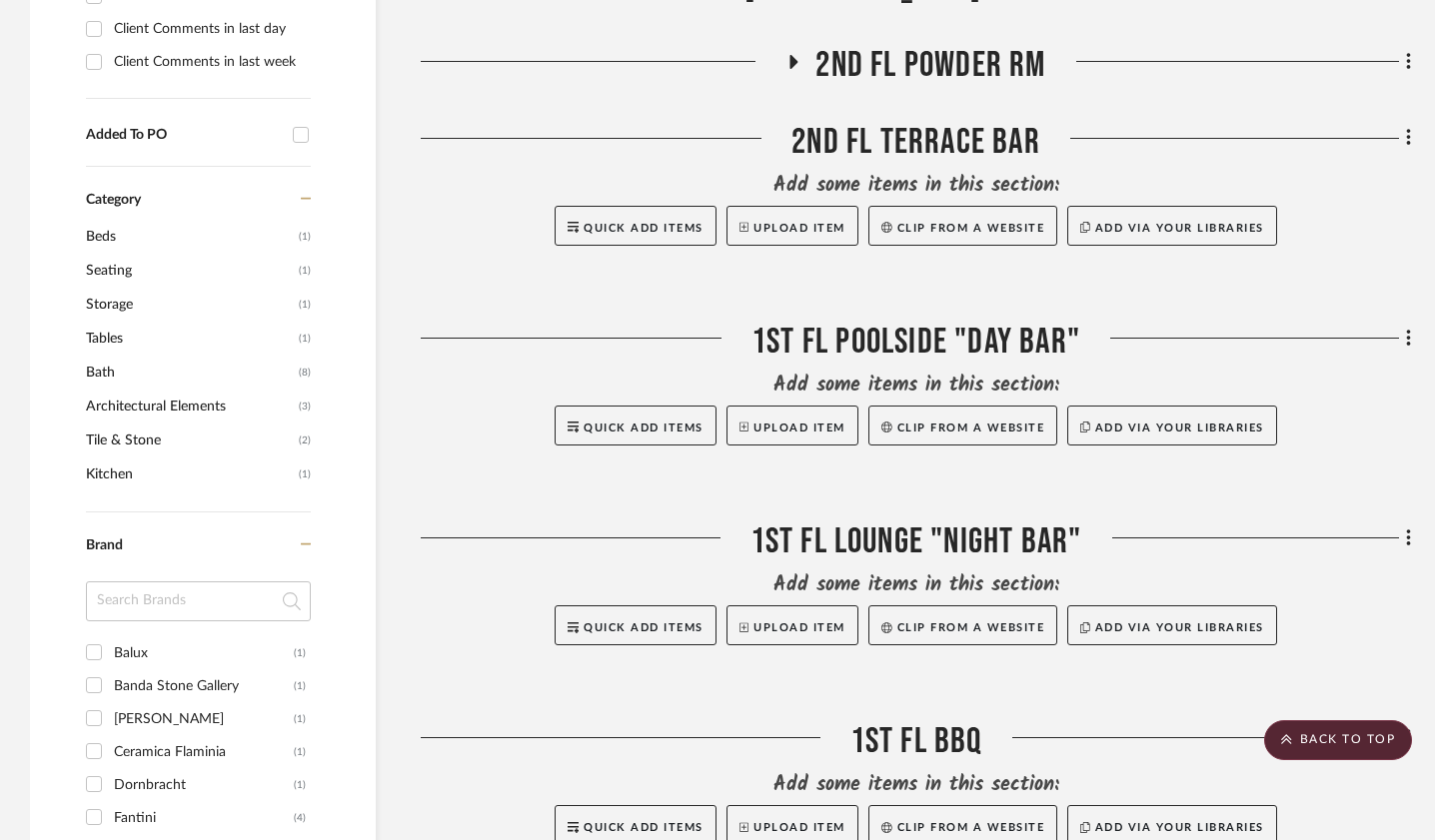 scroll, scrollTop: 903, scrollLeft: 0, axis: vertical 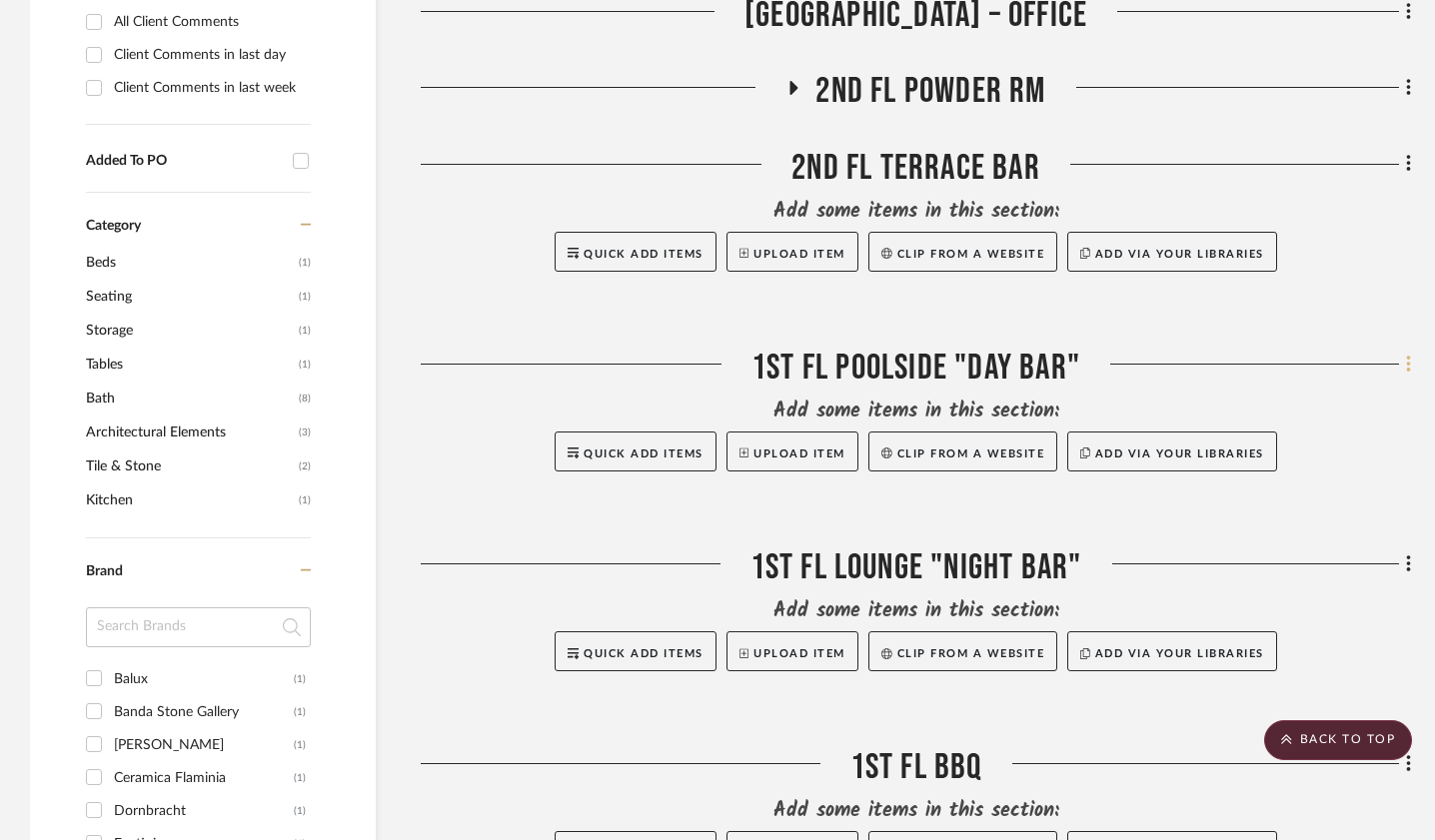 click 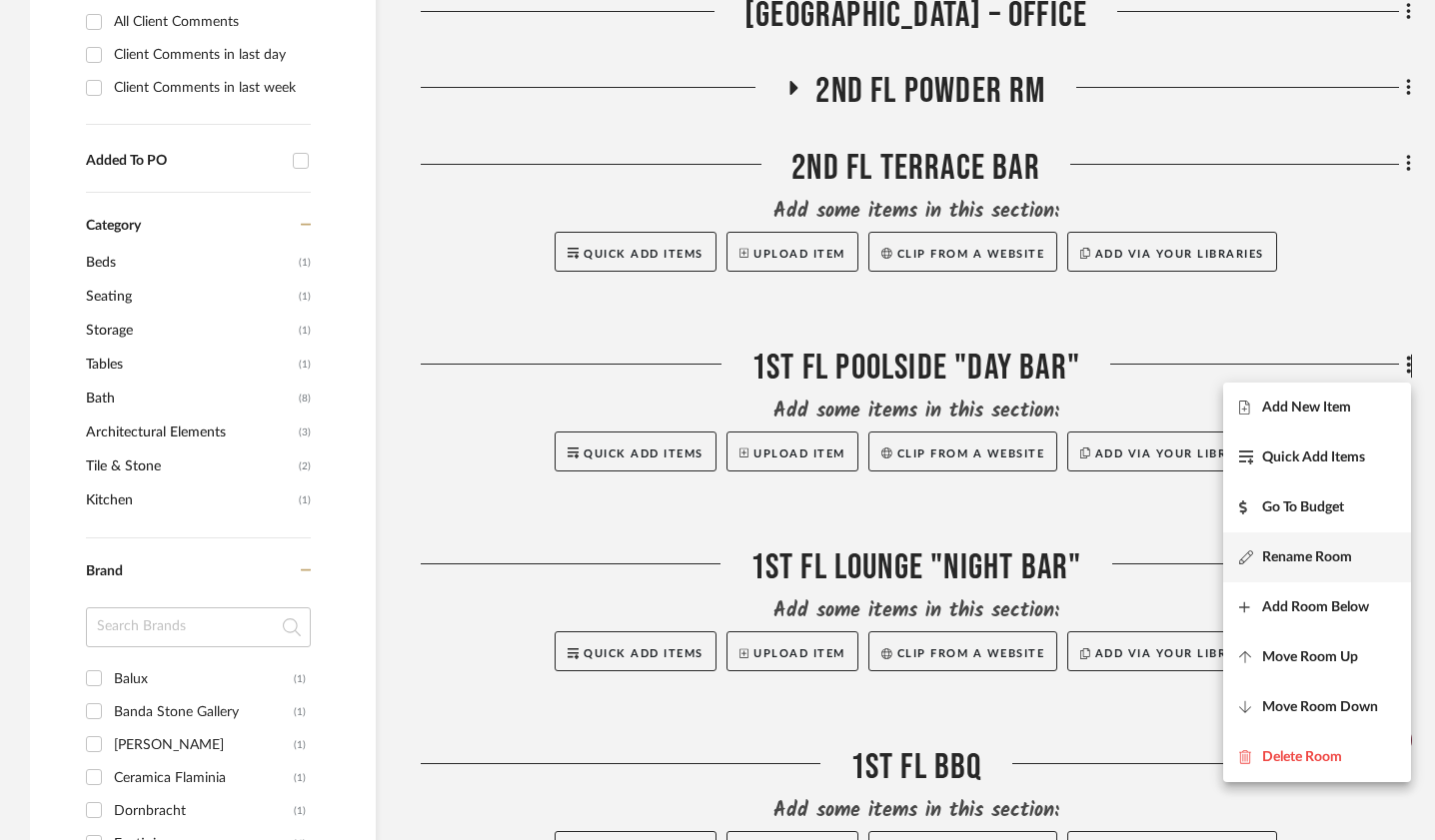 click on "Rename Room" at bounding box center [1307, 556] 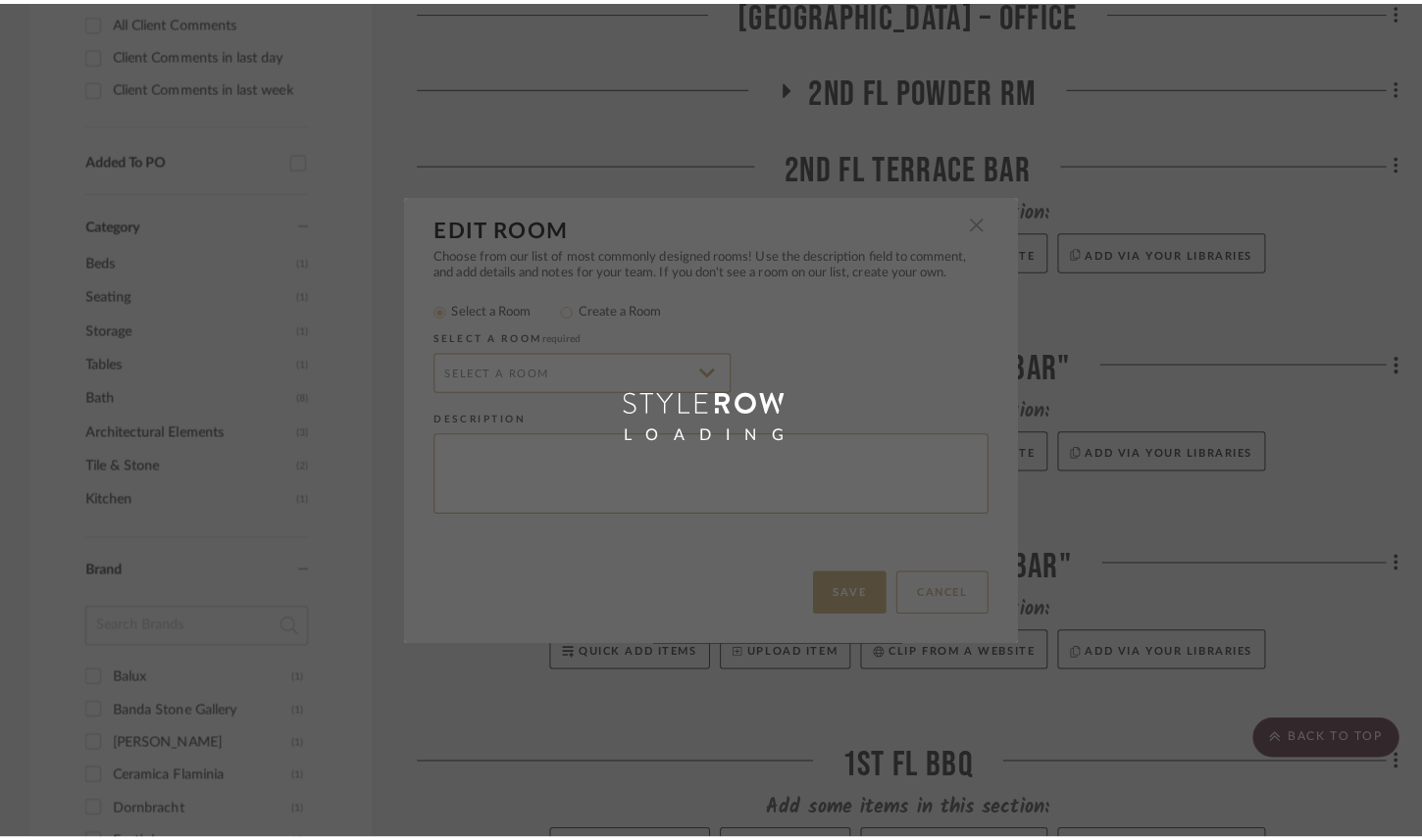 scroll, scrollTop: 0, scrollLeft: 0, axis: both 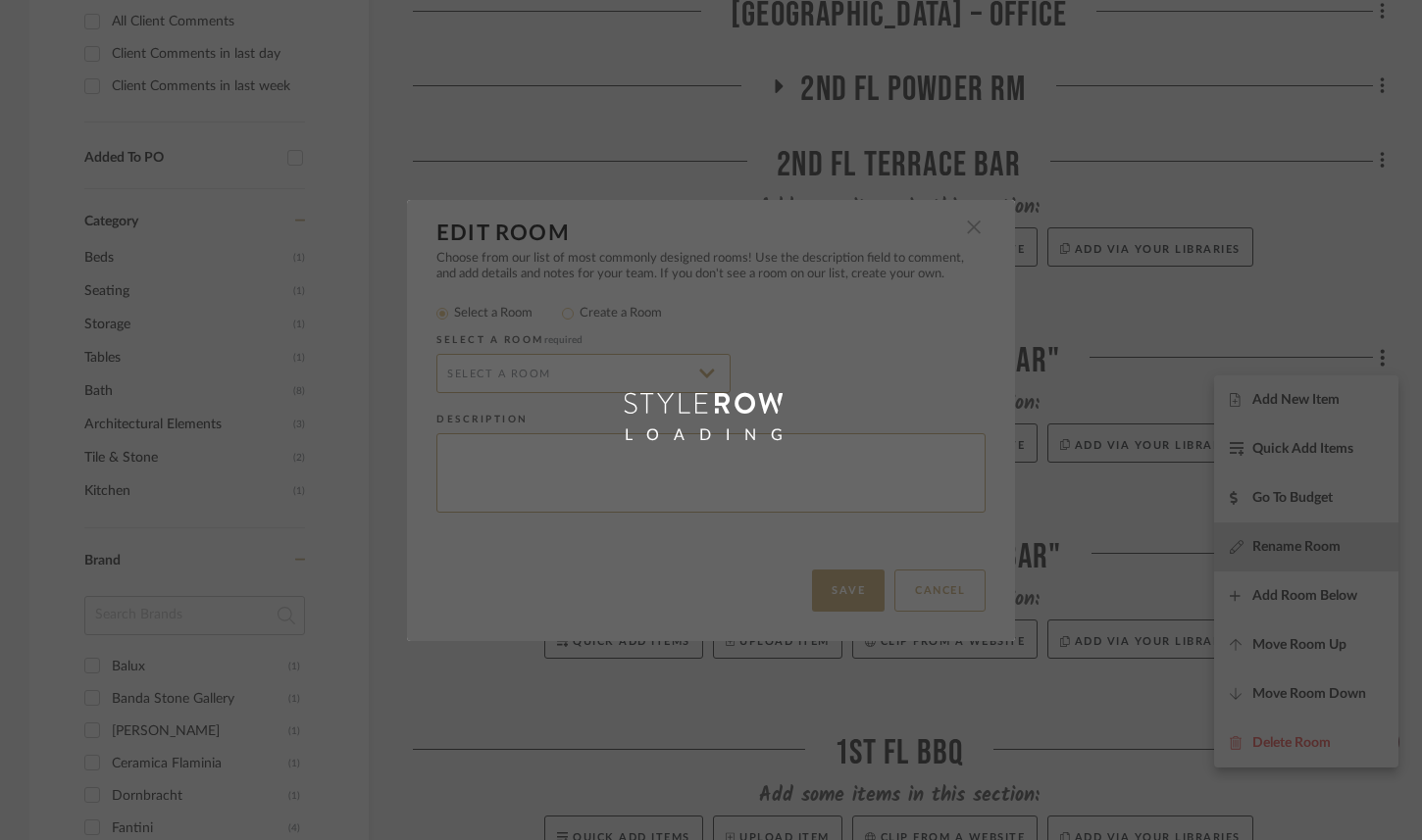 radio on "false" 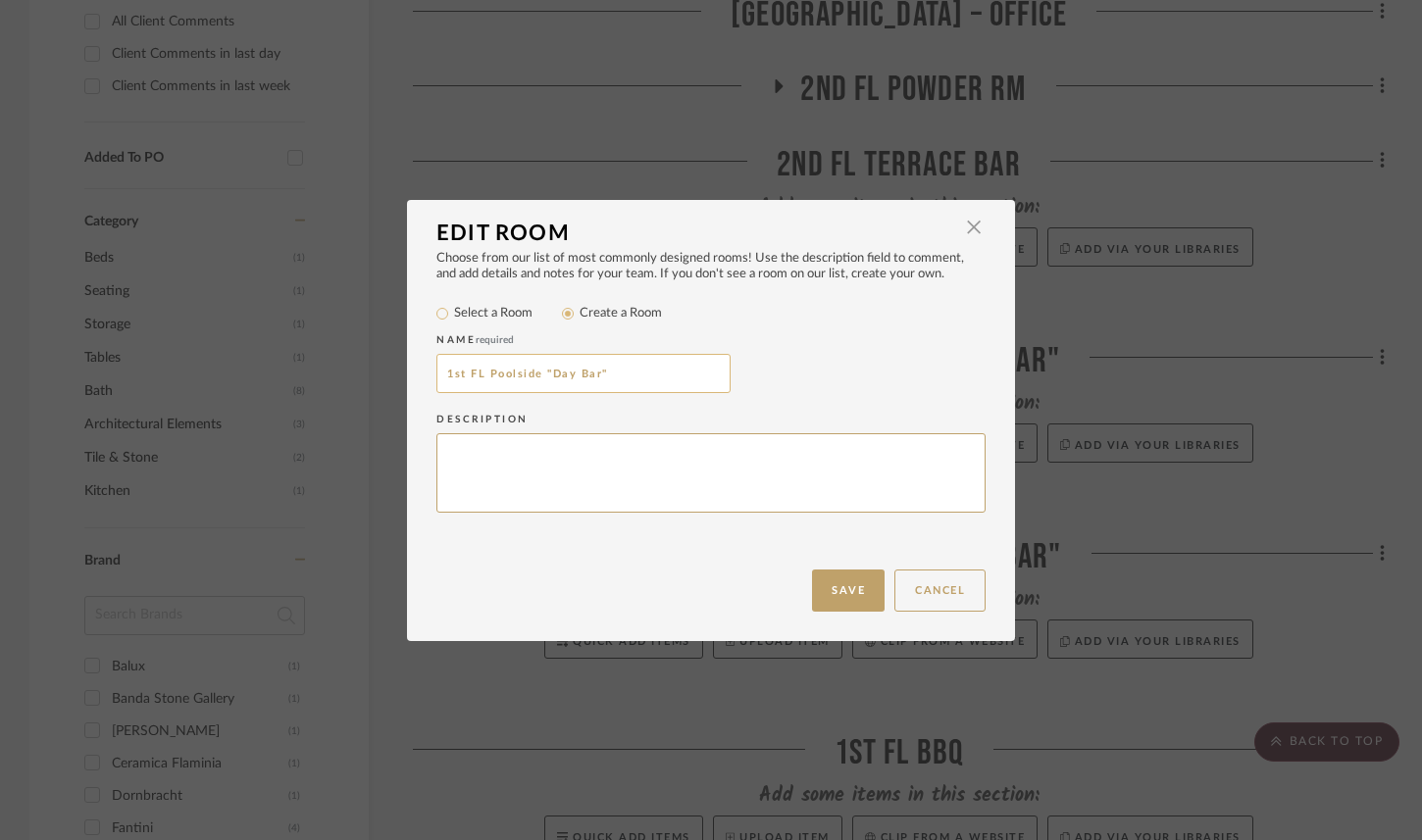 click on "1st FL Poolside "Day Bar"" at bounding box center (584, 373) 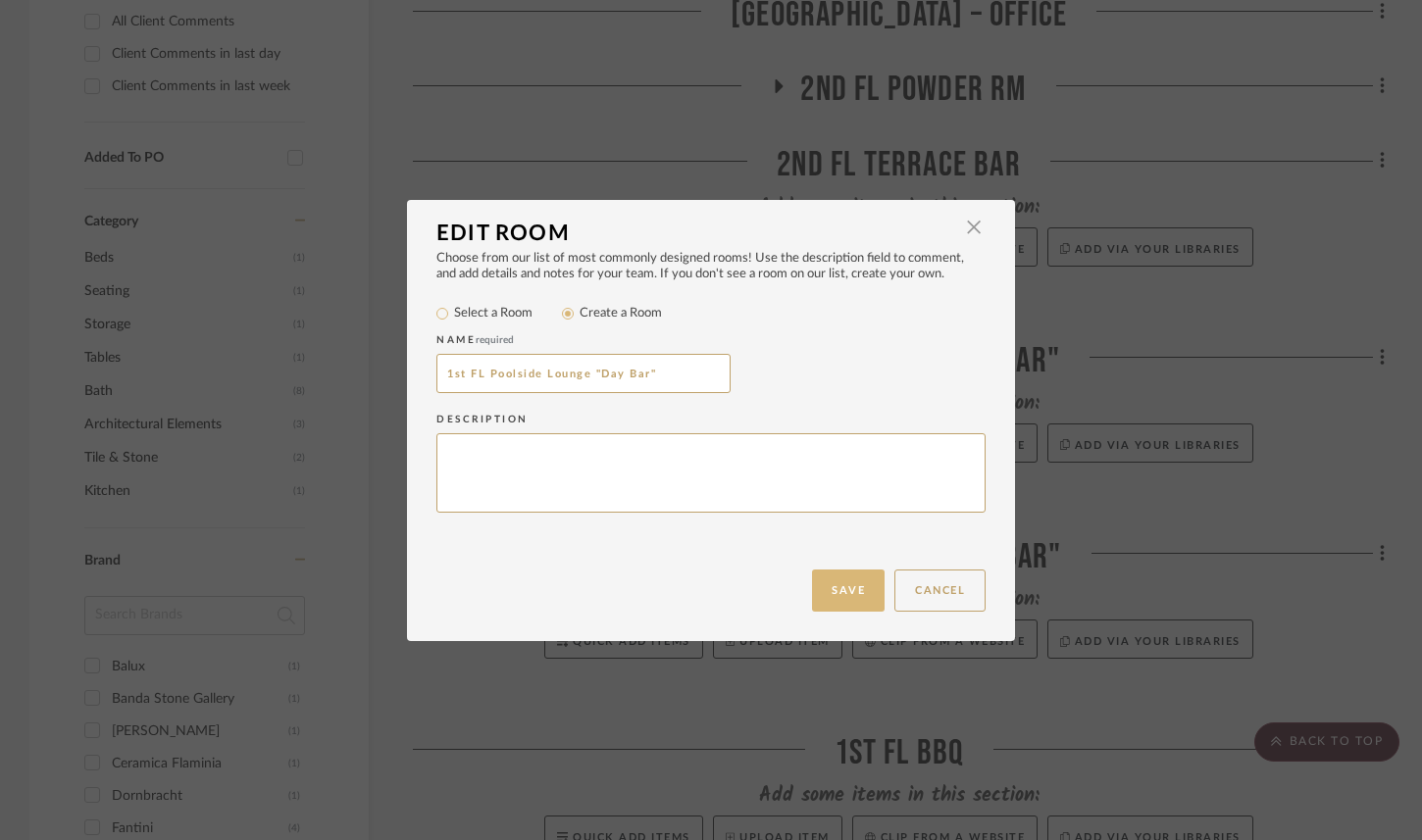 type on "1st FL Poolside Lounge "Day Bar"" 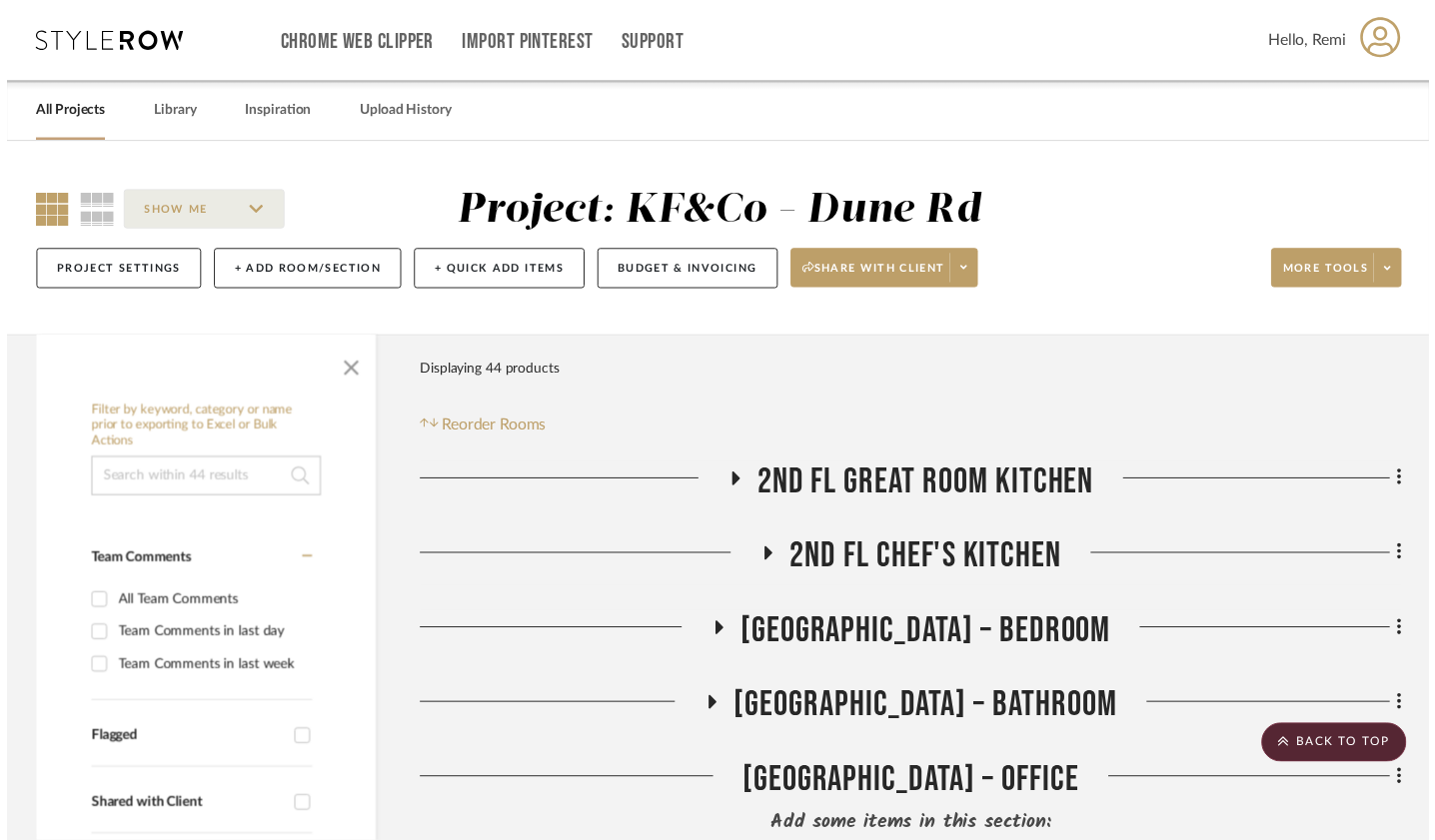 scroll, scrollTop: 903, scrollLeft: 0, axis: vertical 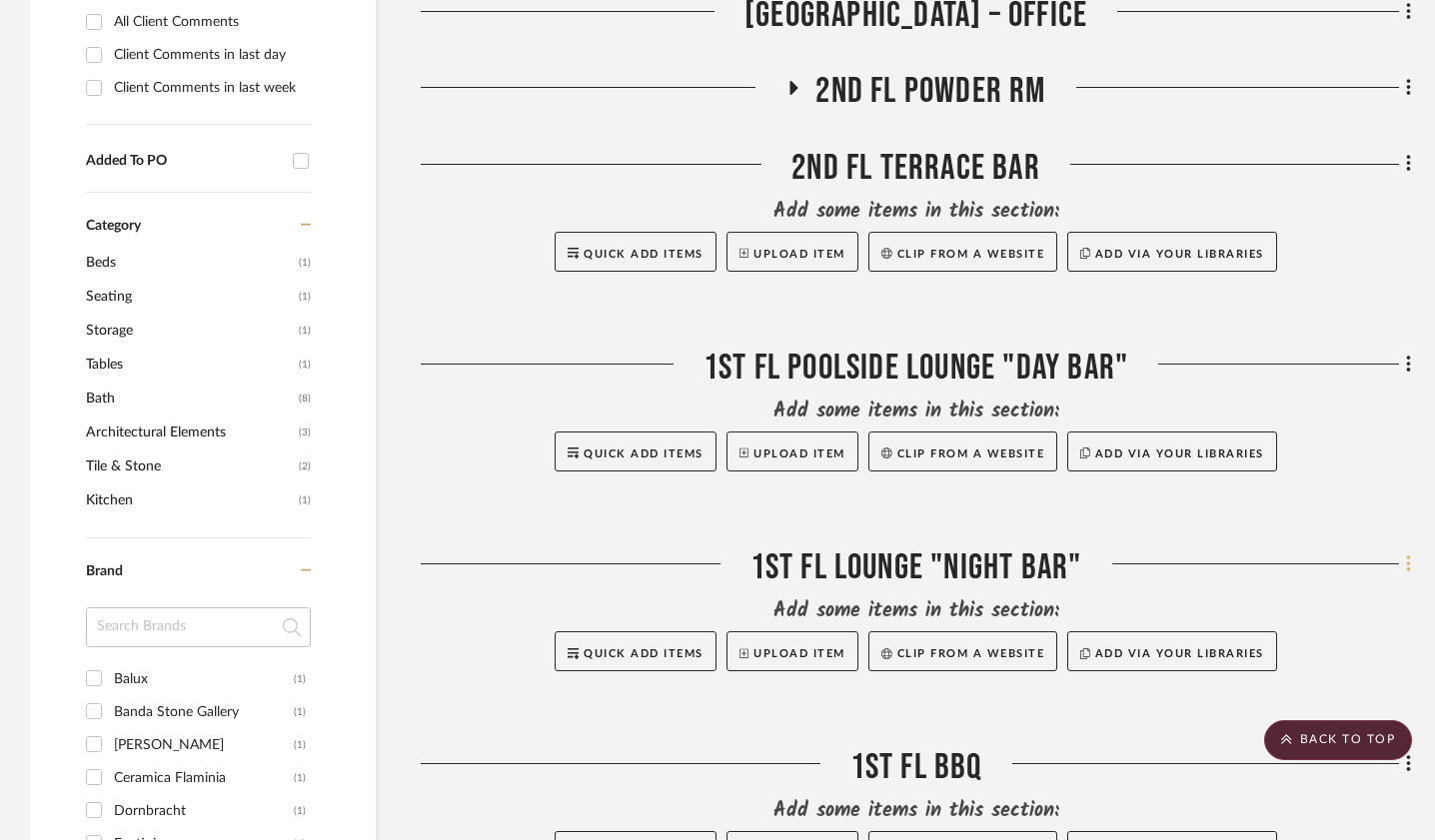 click 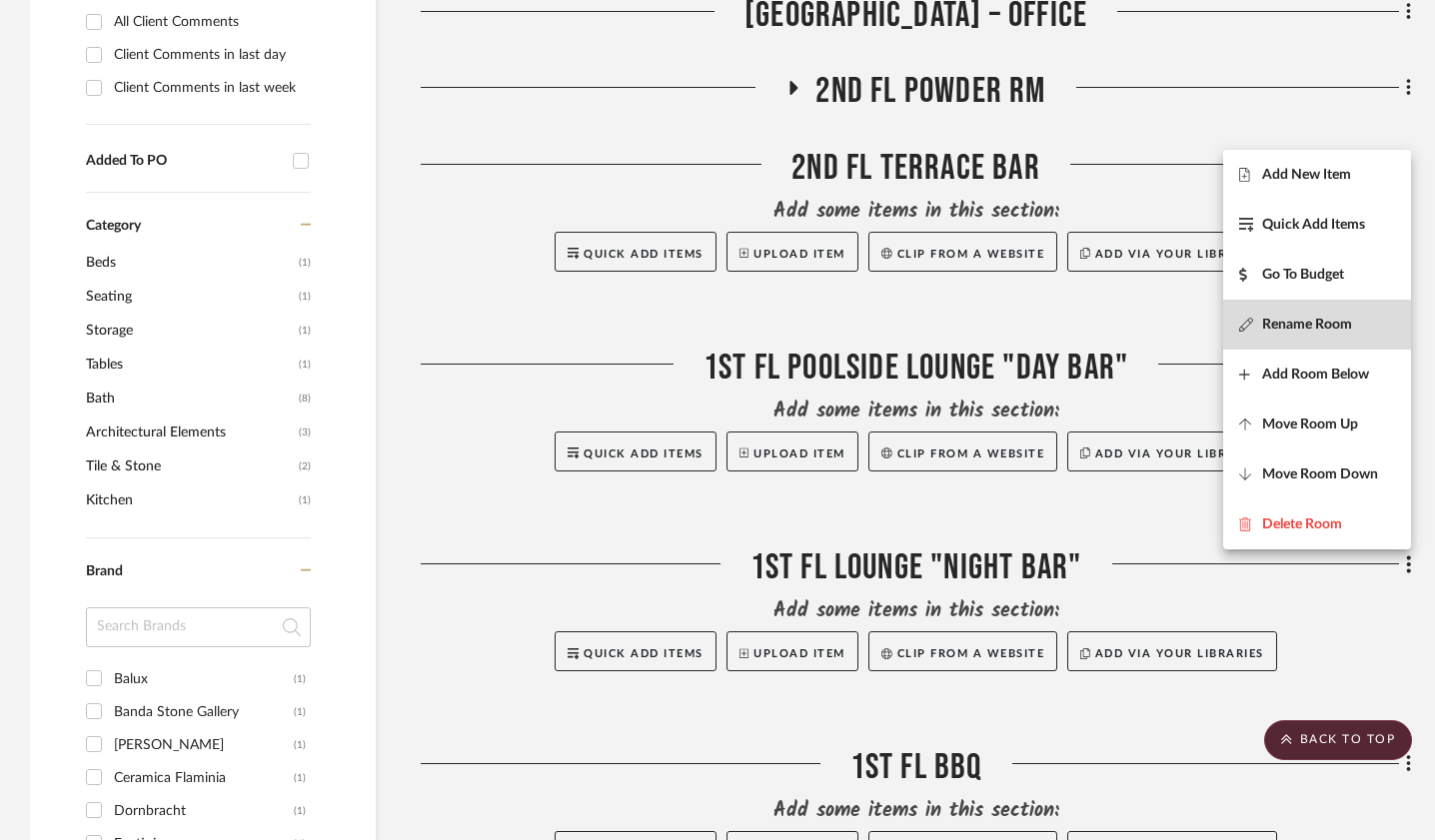 click on "Rename Room" at bounding box center (1317, 325) 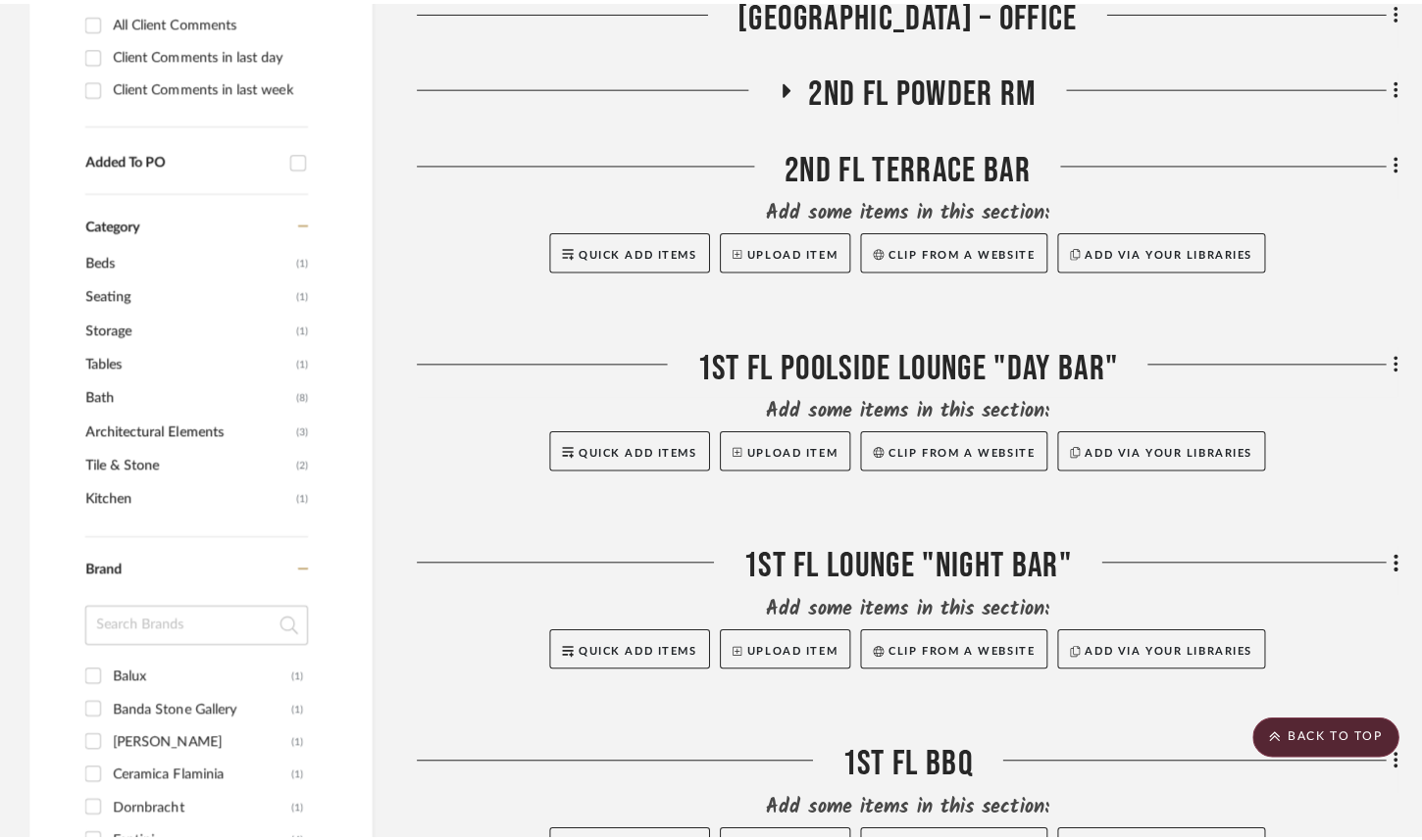 scroll, scrollTop: 0, scrollLeft: 0, axis: both 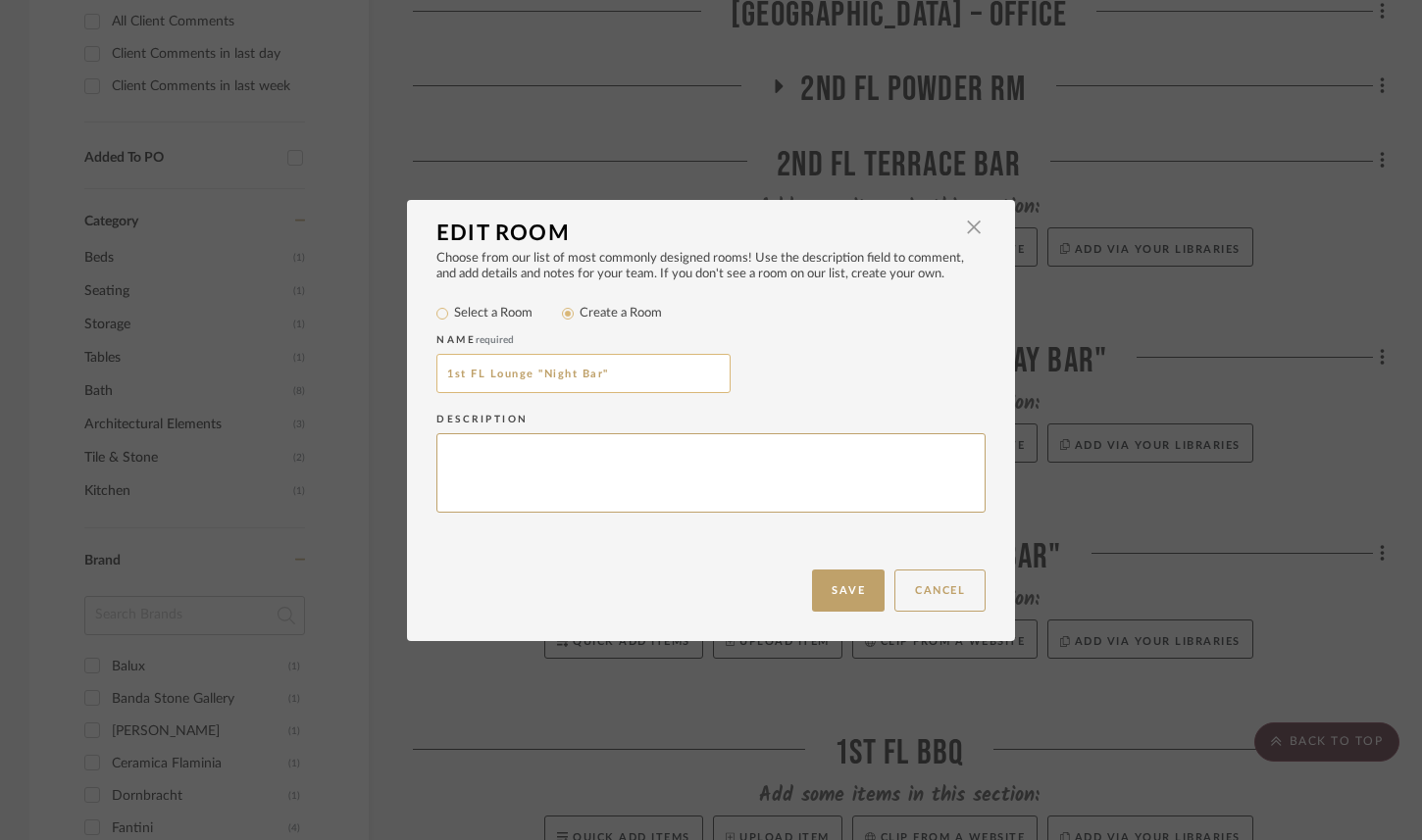 click on "1st FL Lounge "Night Bar"" at bounding box center [584, 373] 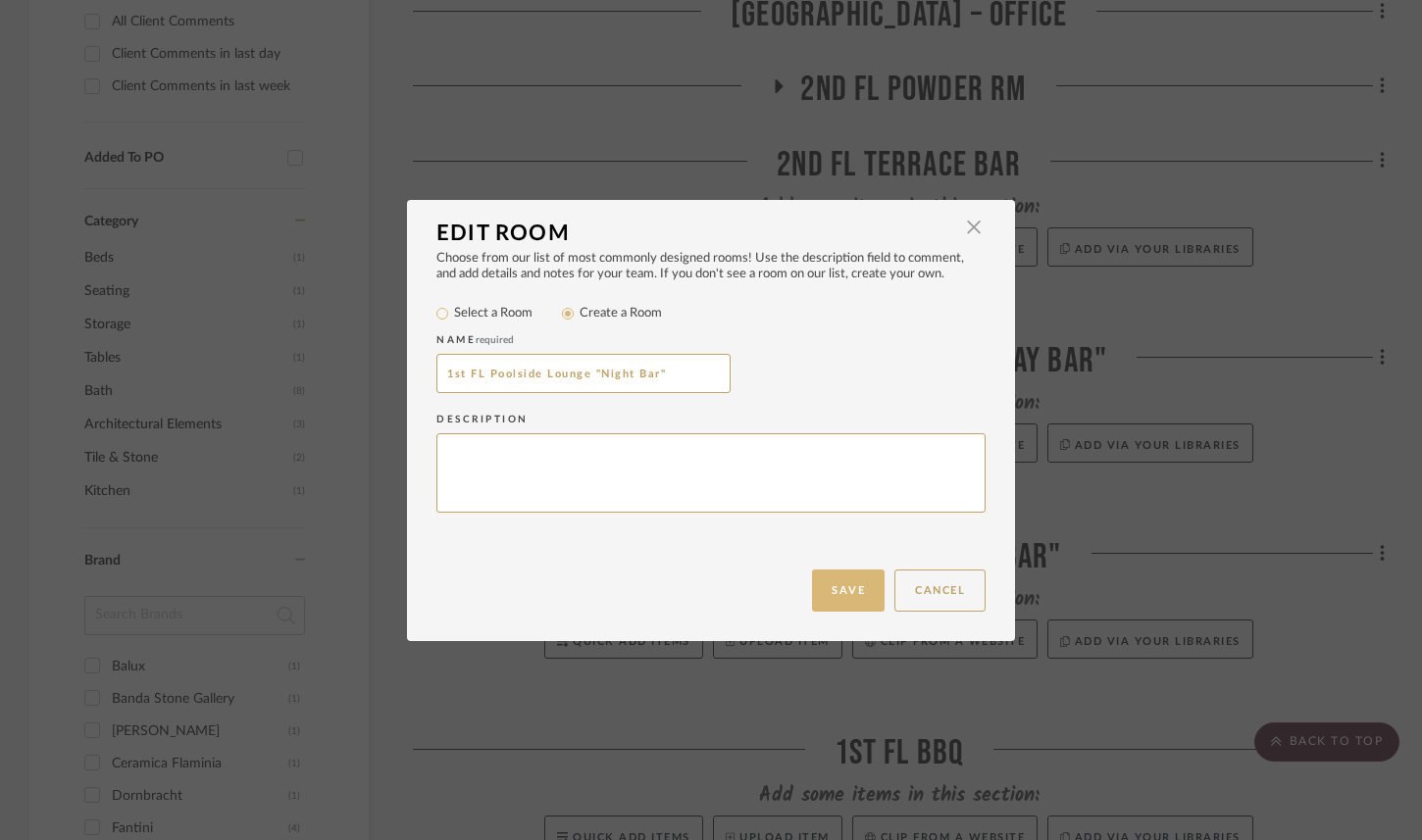 type on "1st FL Poolside Lounge "Night Bar"" 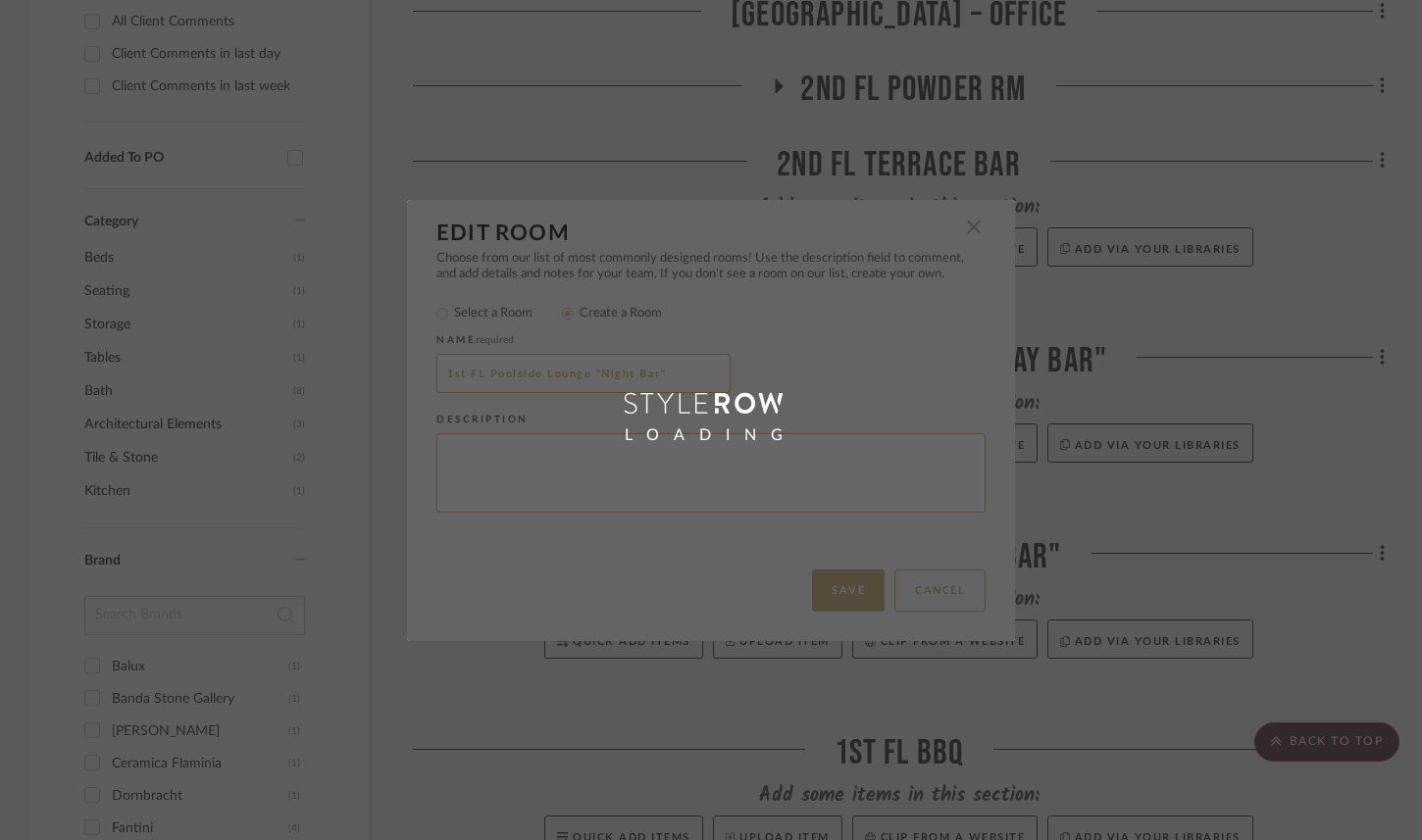 click on "LOADING" at bounding box center [711, 420] 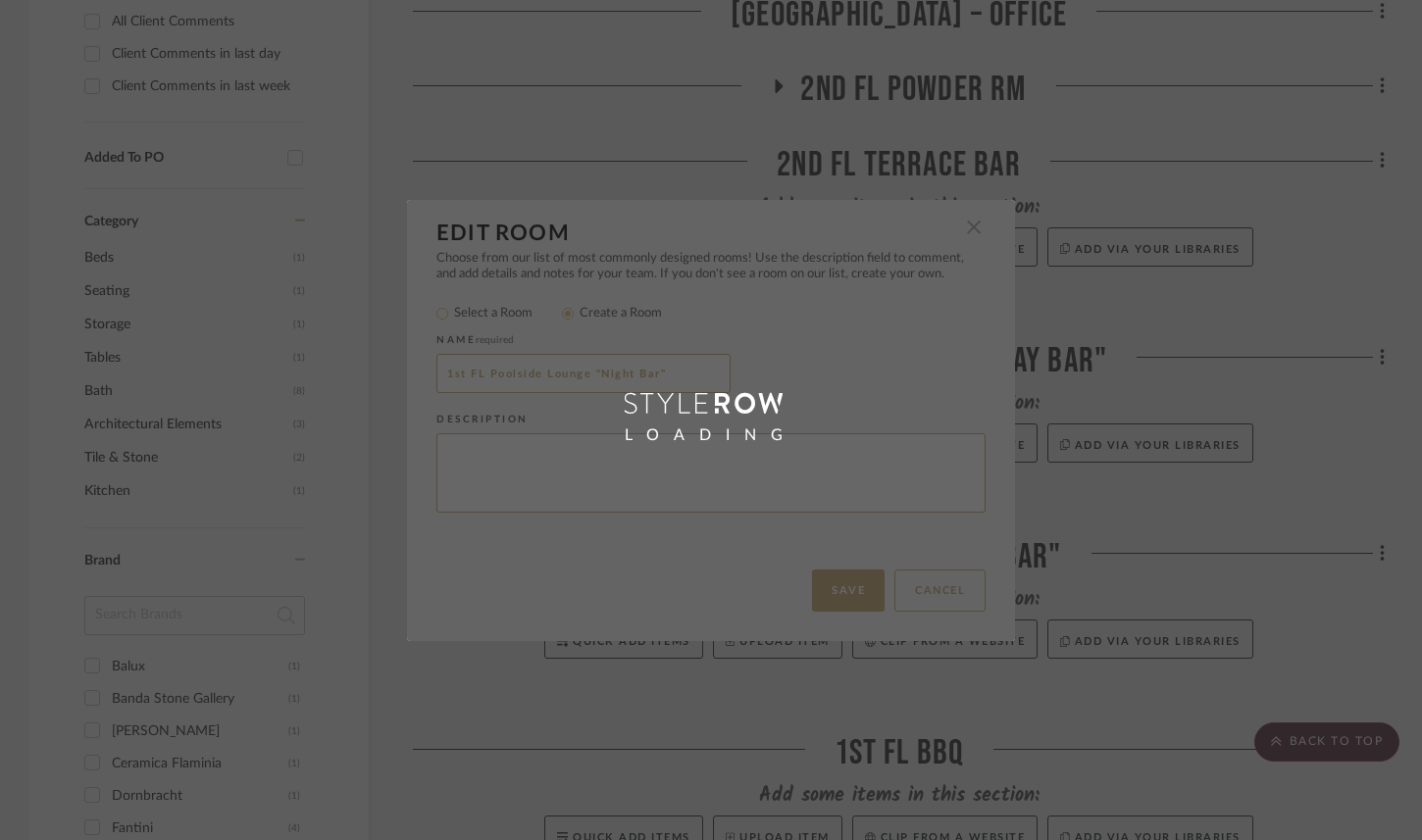 click on "LOADING" at bounding box center (711, 420) 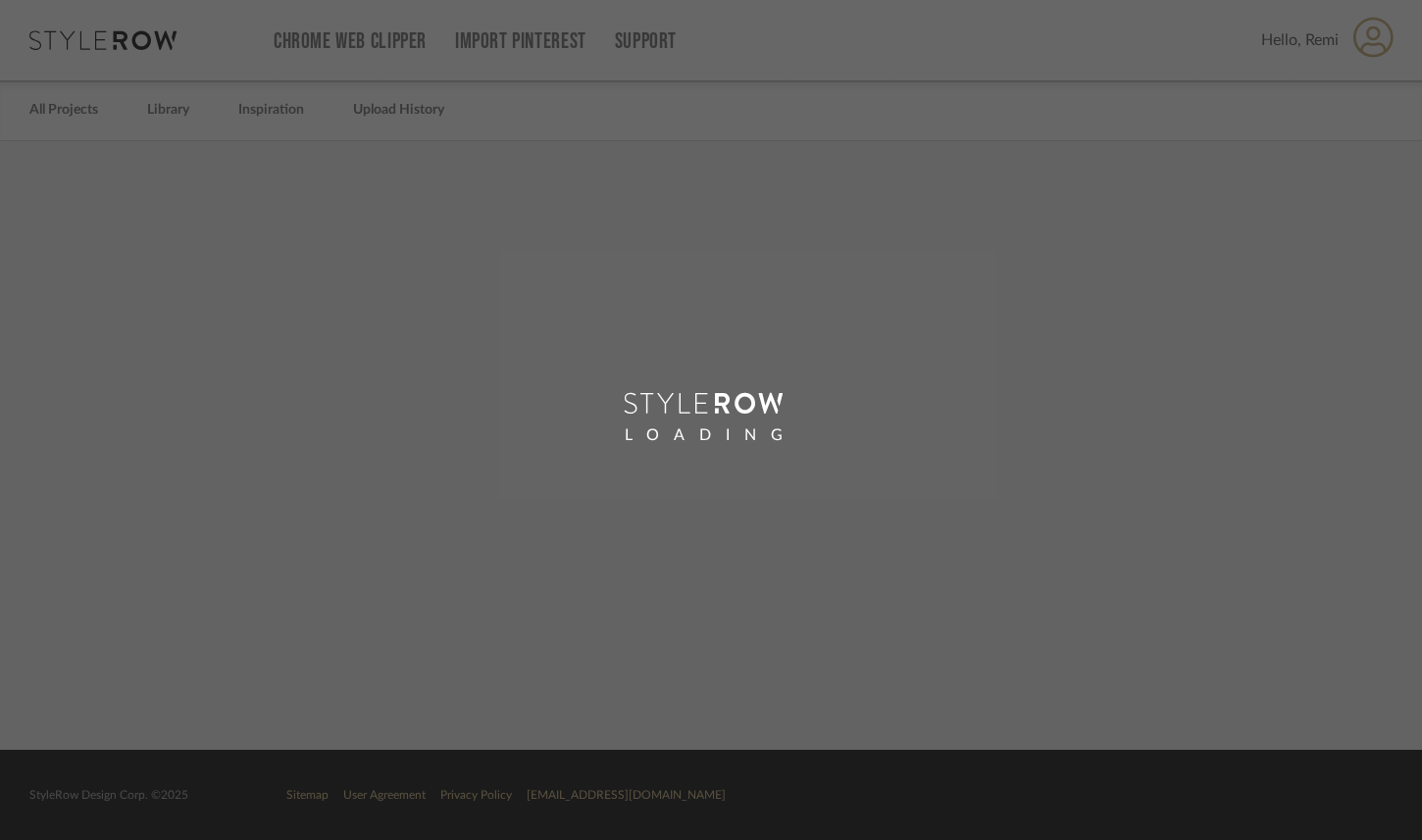 scroll, scrollTop: 0, scrollLeft: 0, axis: both 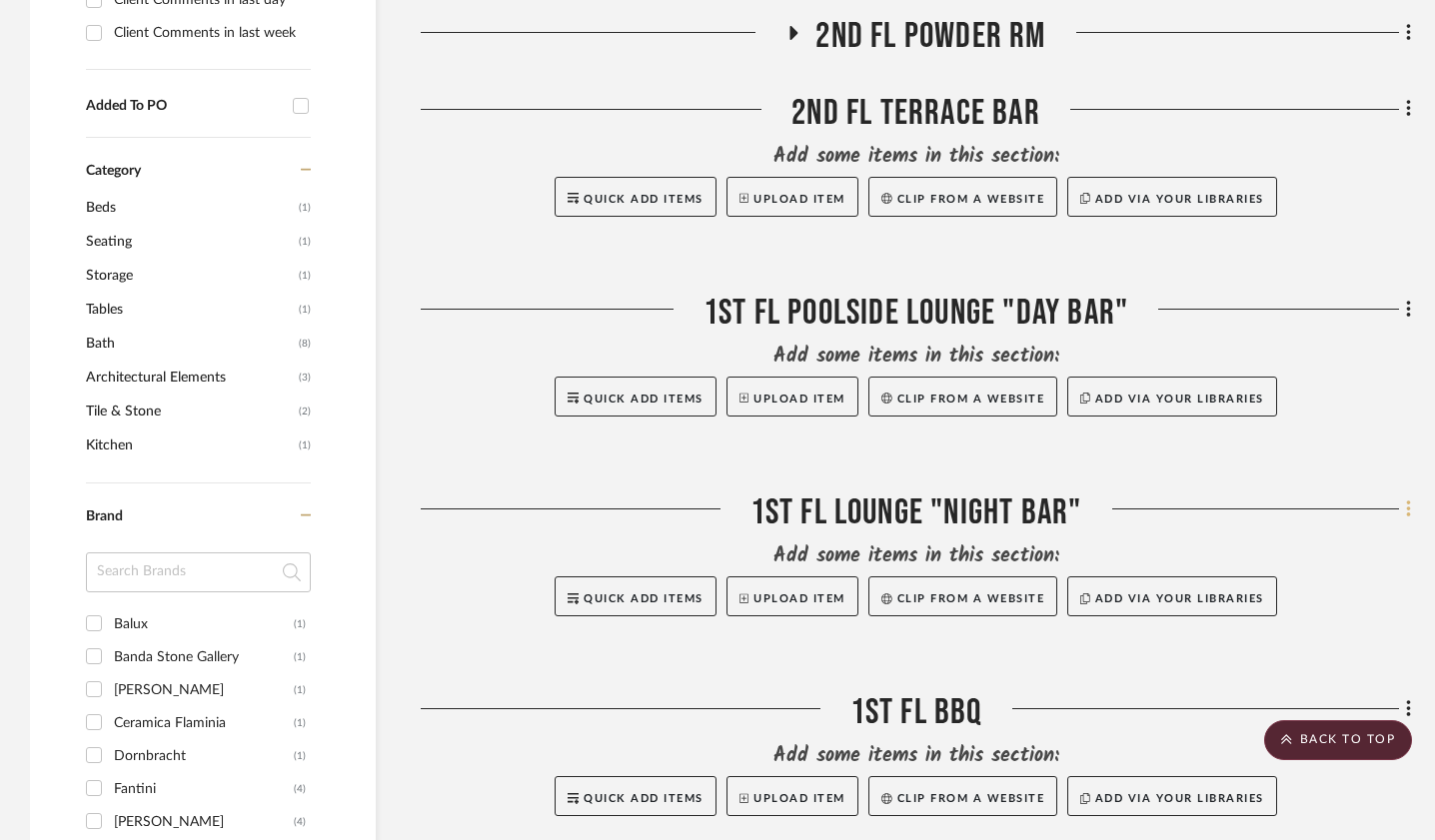 click 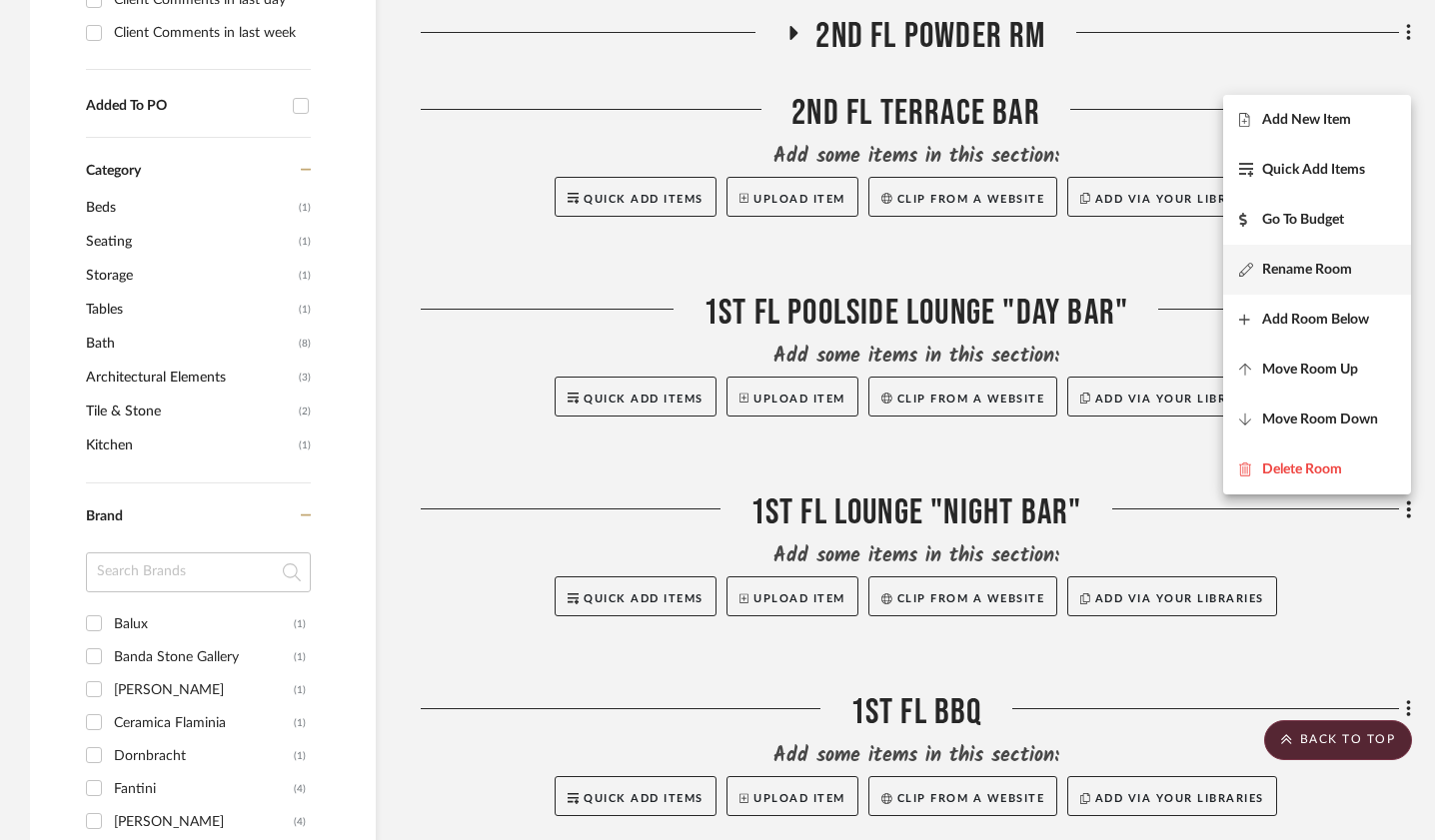 click on "Rename Room" at bounding box center (1307, 270) 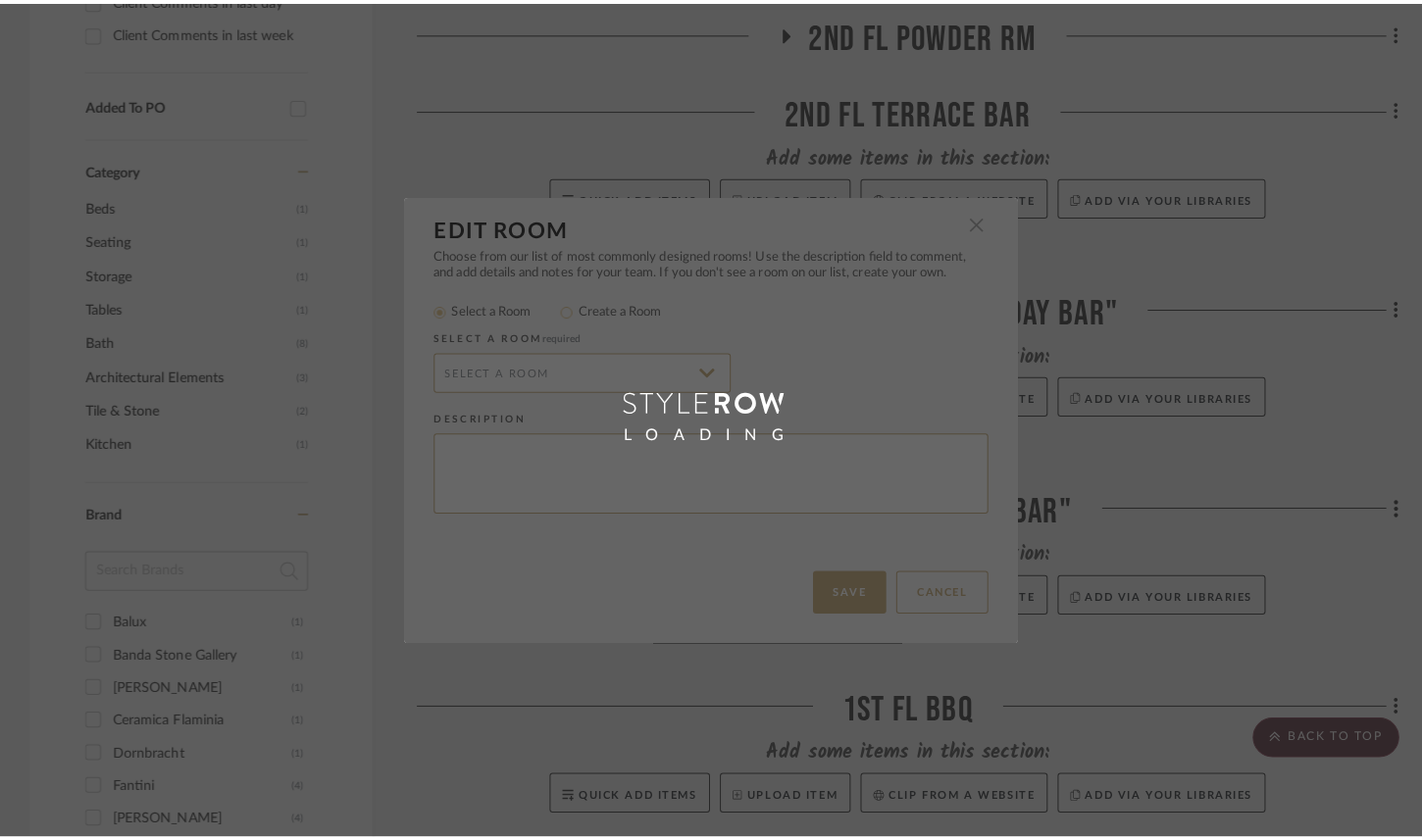 scroll, scrollTop: 0, scrollLeft: 0, axis: both 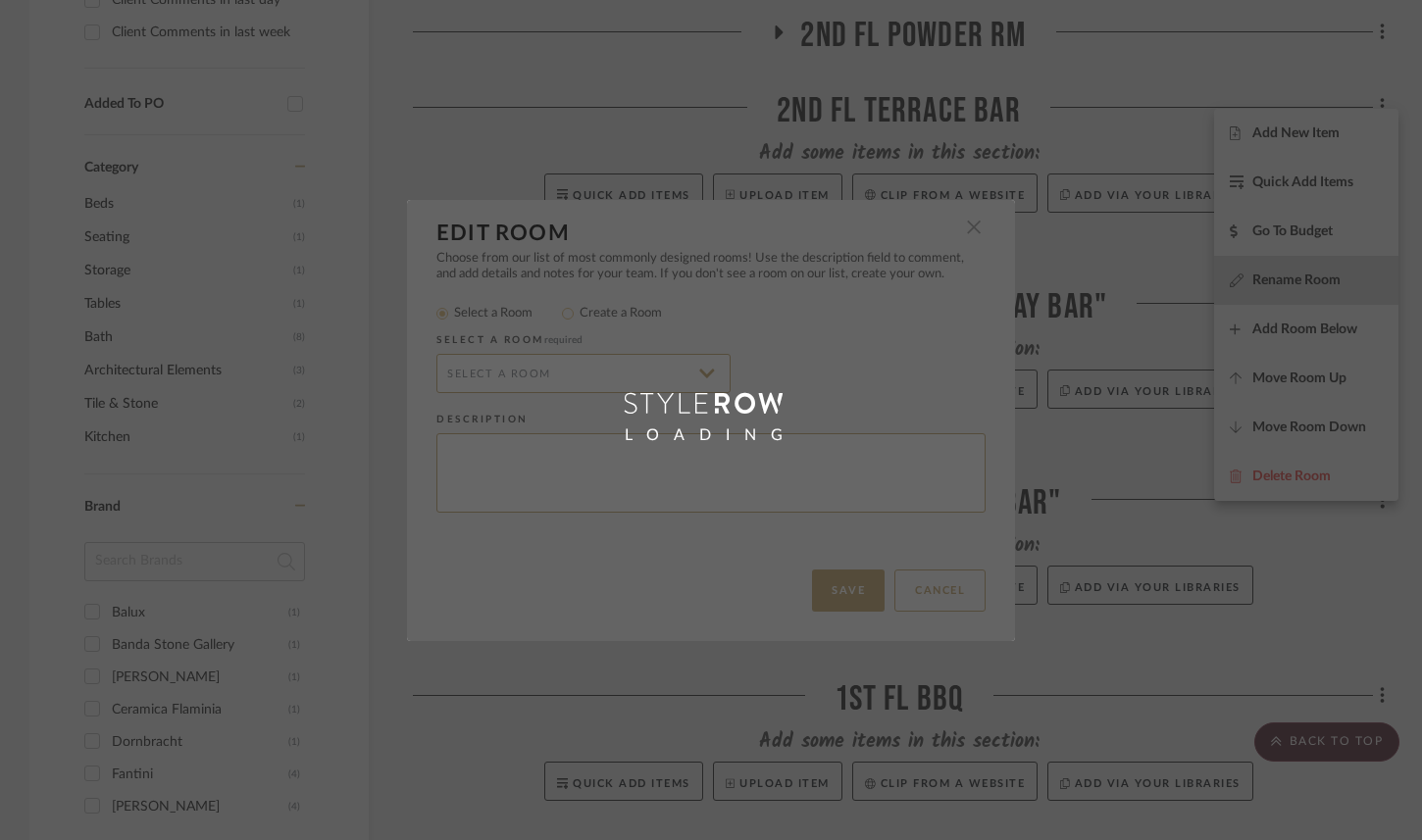 radio on "false" 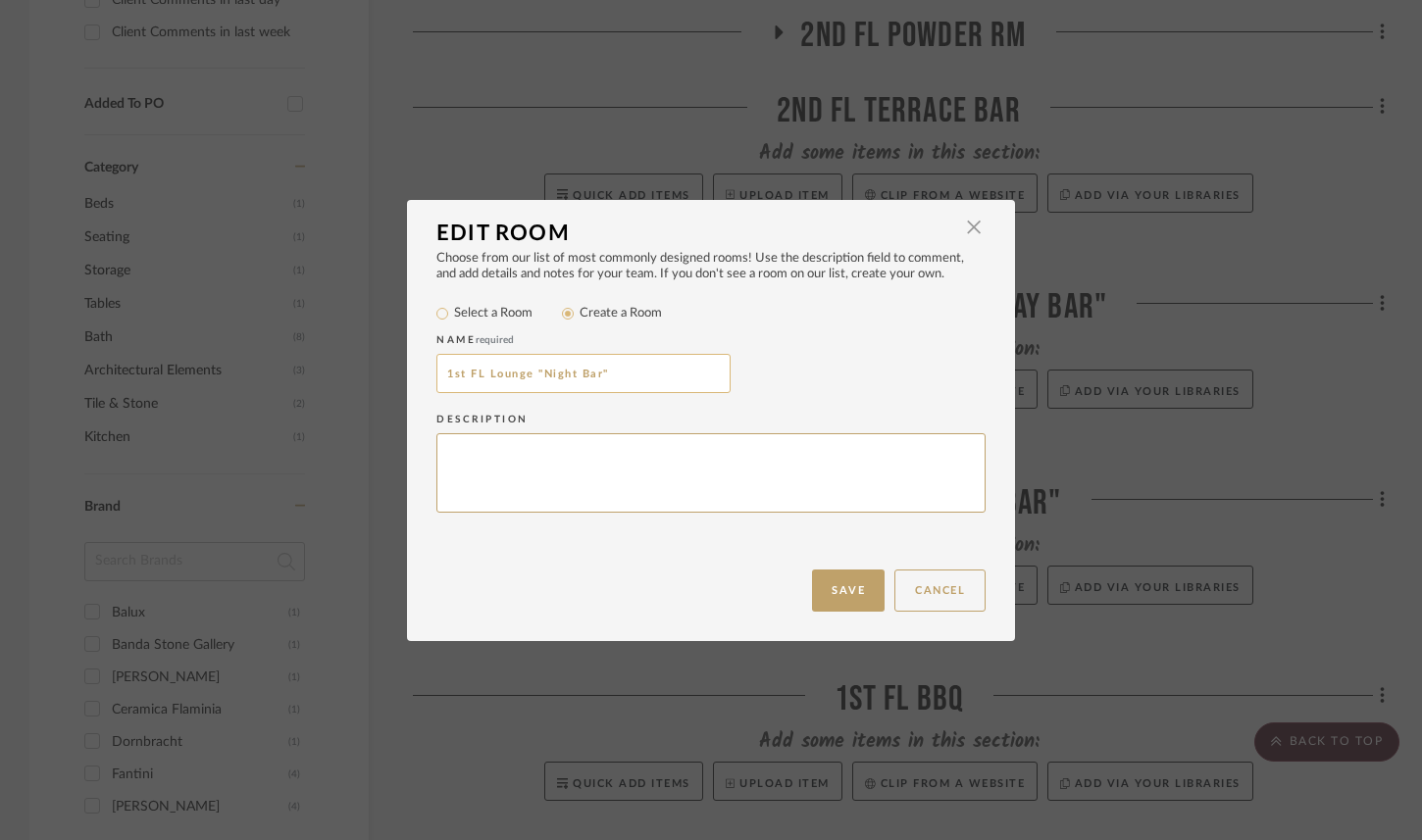 click on "1st FL Lounge "Night Bar"" at bounding box center [584, 373] 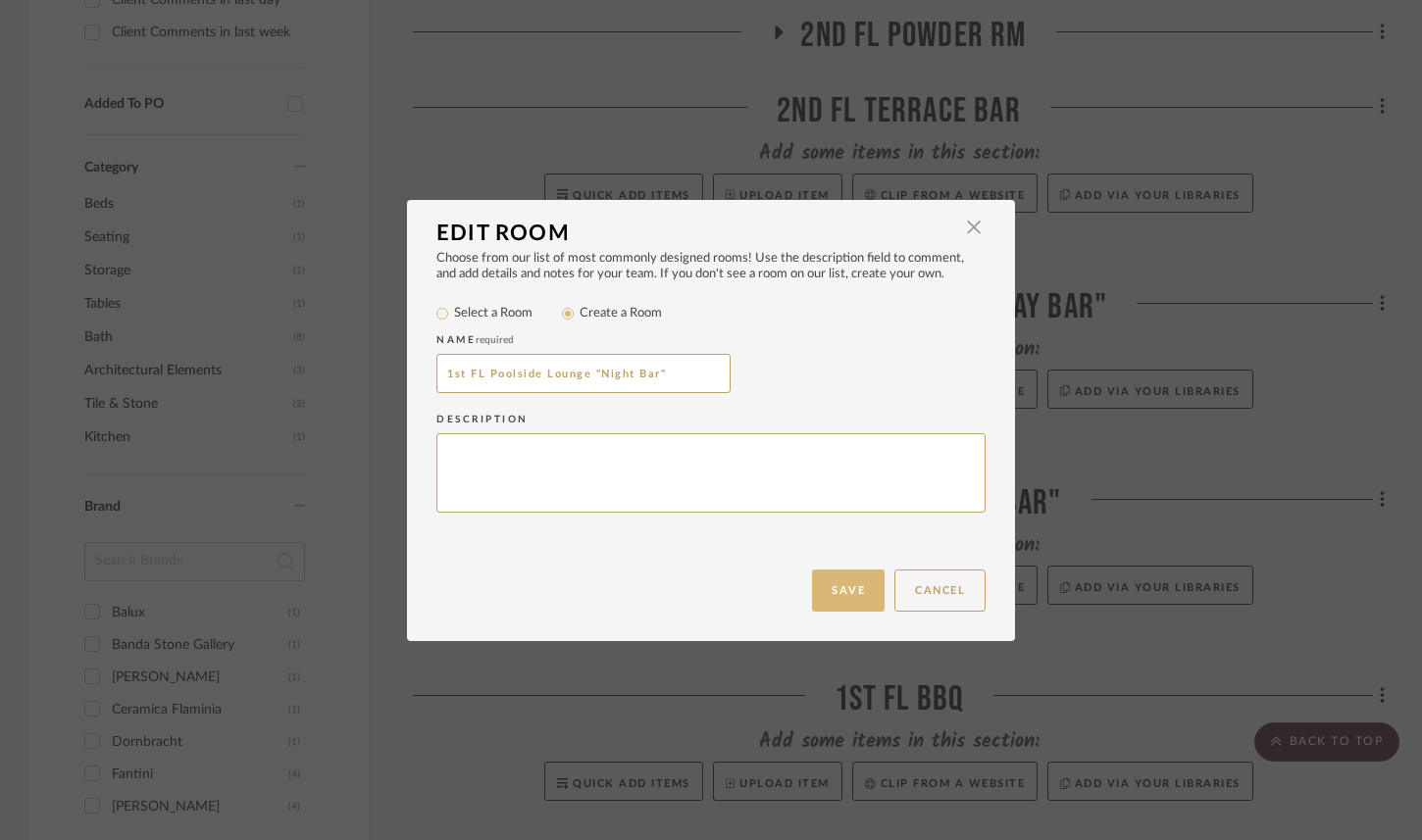 type on "1st FL Poolside Lounge "Night Bar"" 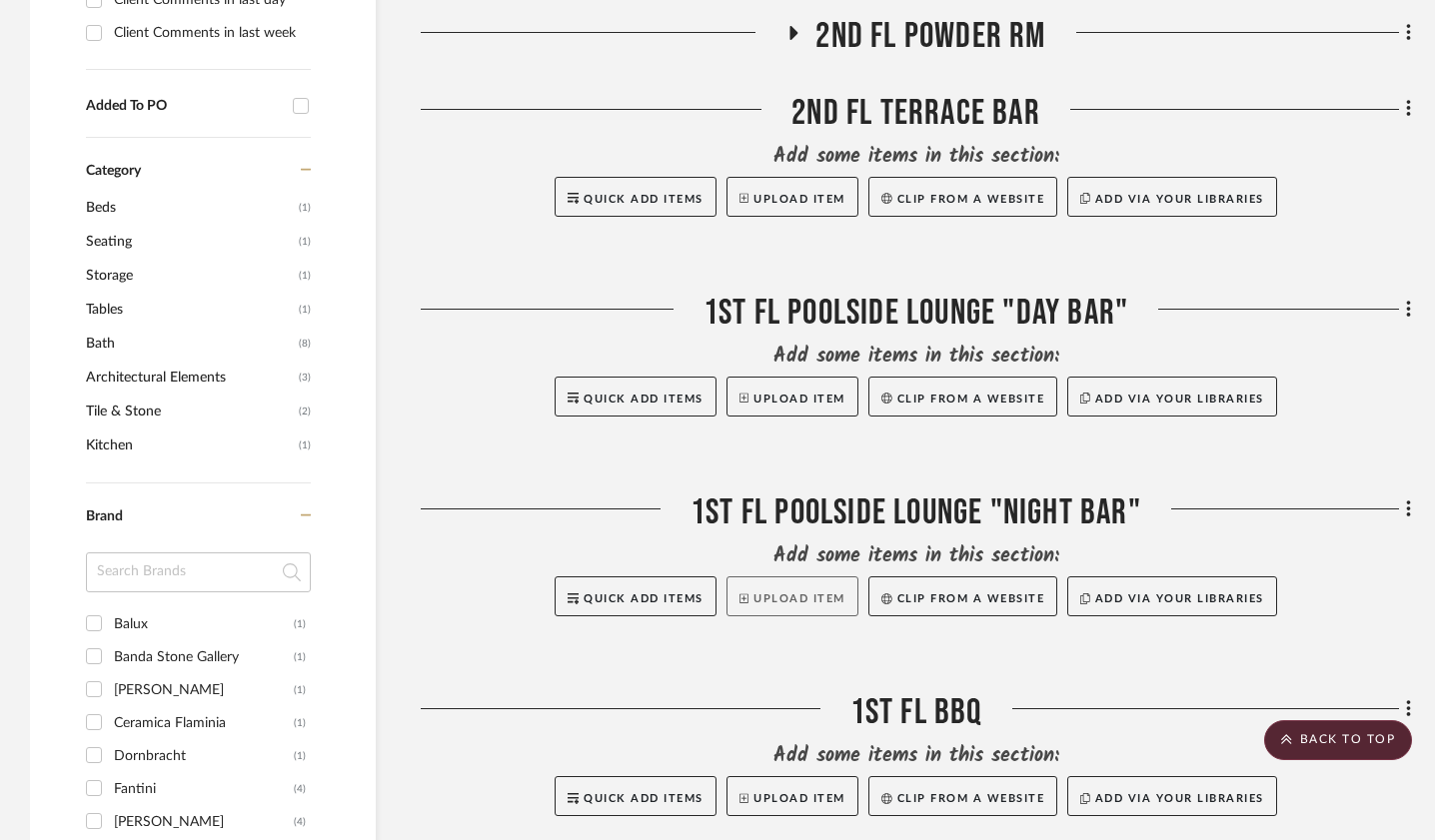 scroll, scrollTop: 973, scrollLeft: 0, axis: vertical 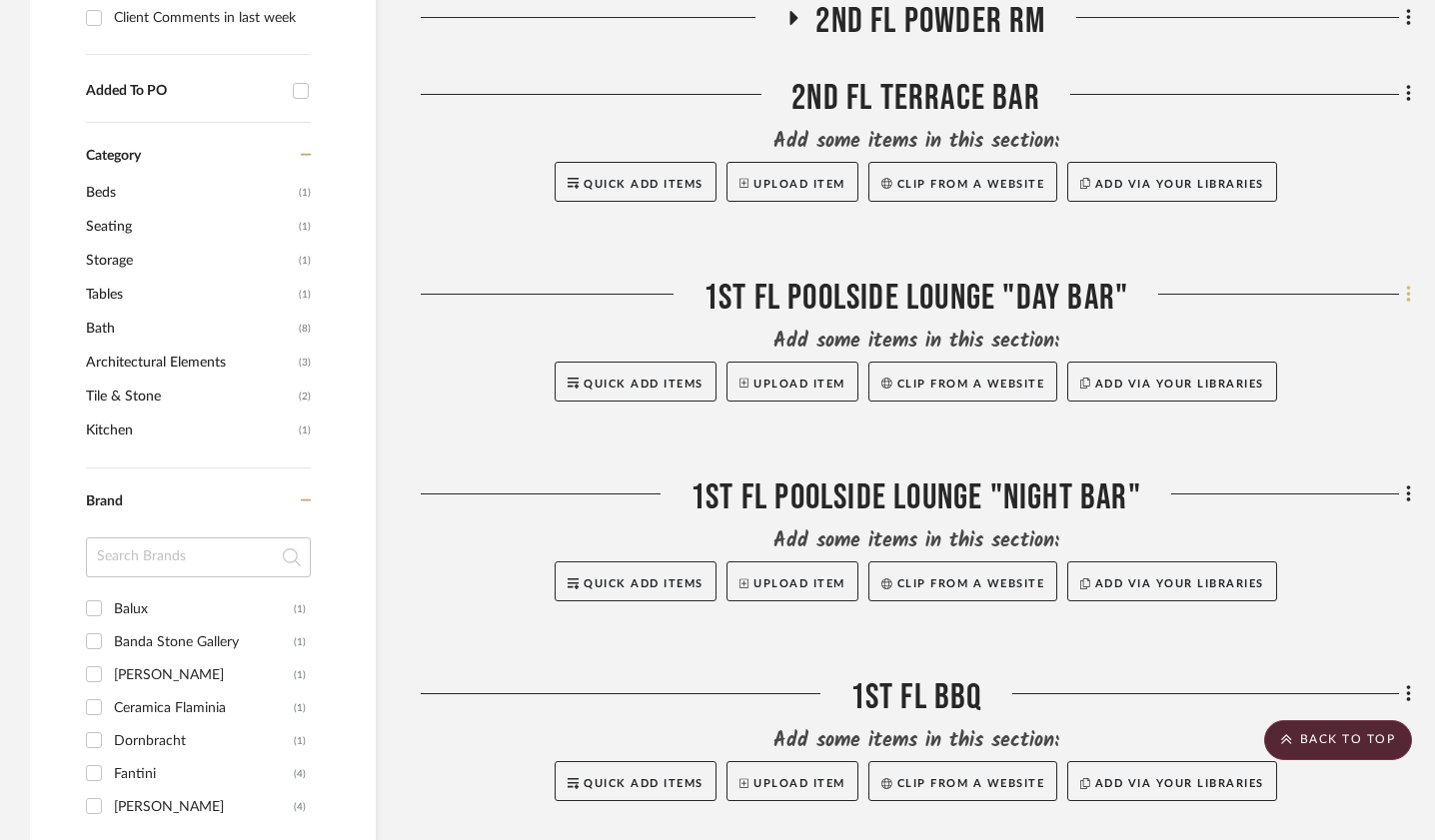 click 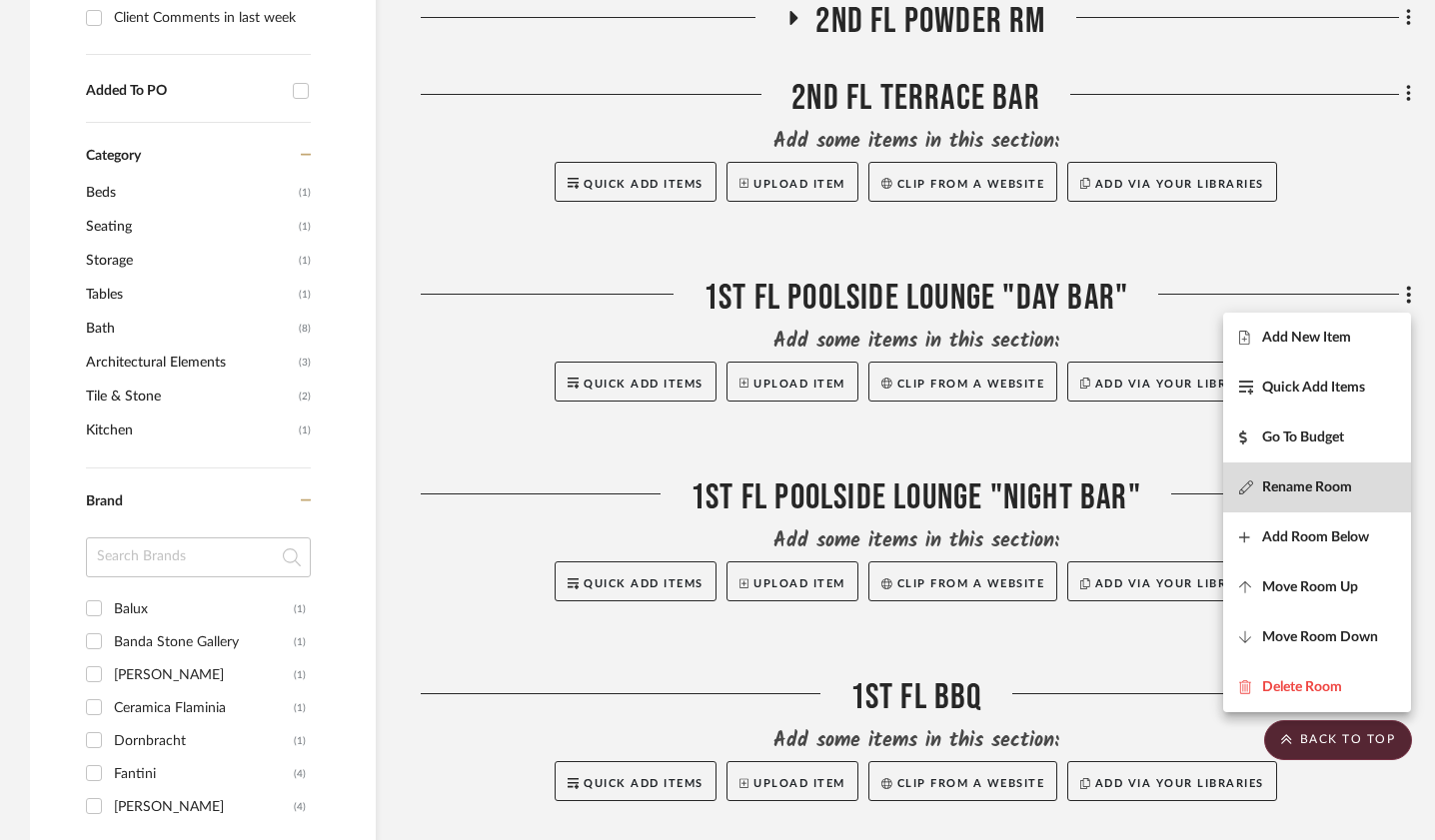 click on "Rename Room" at bounding box center [1307, 486] 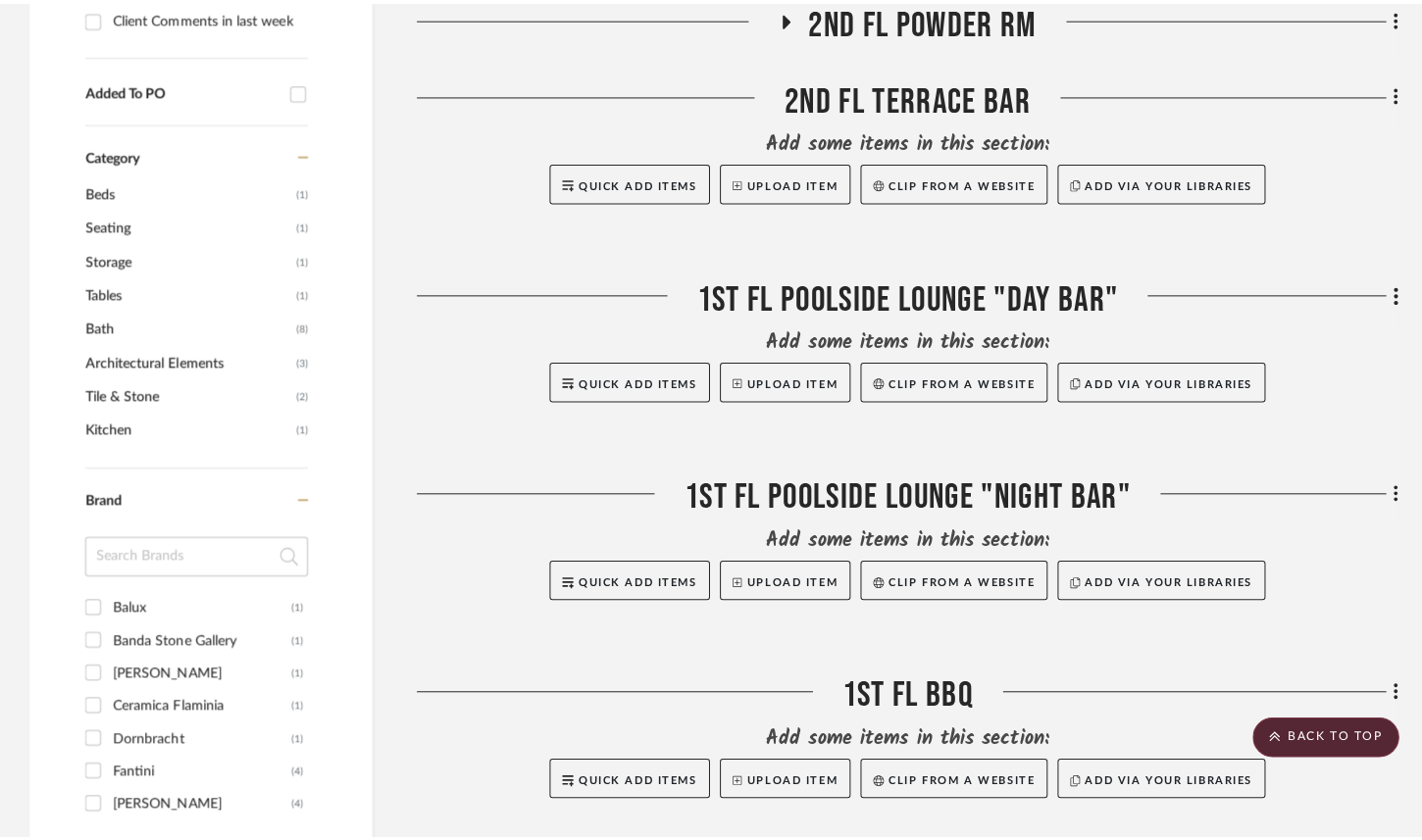 scroll, scrollTop: 0, scrollLeft: 0, axis: both 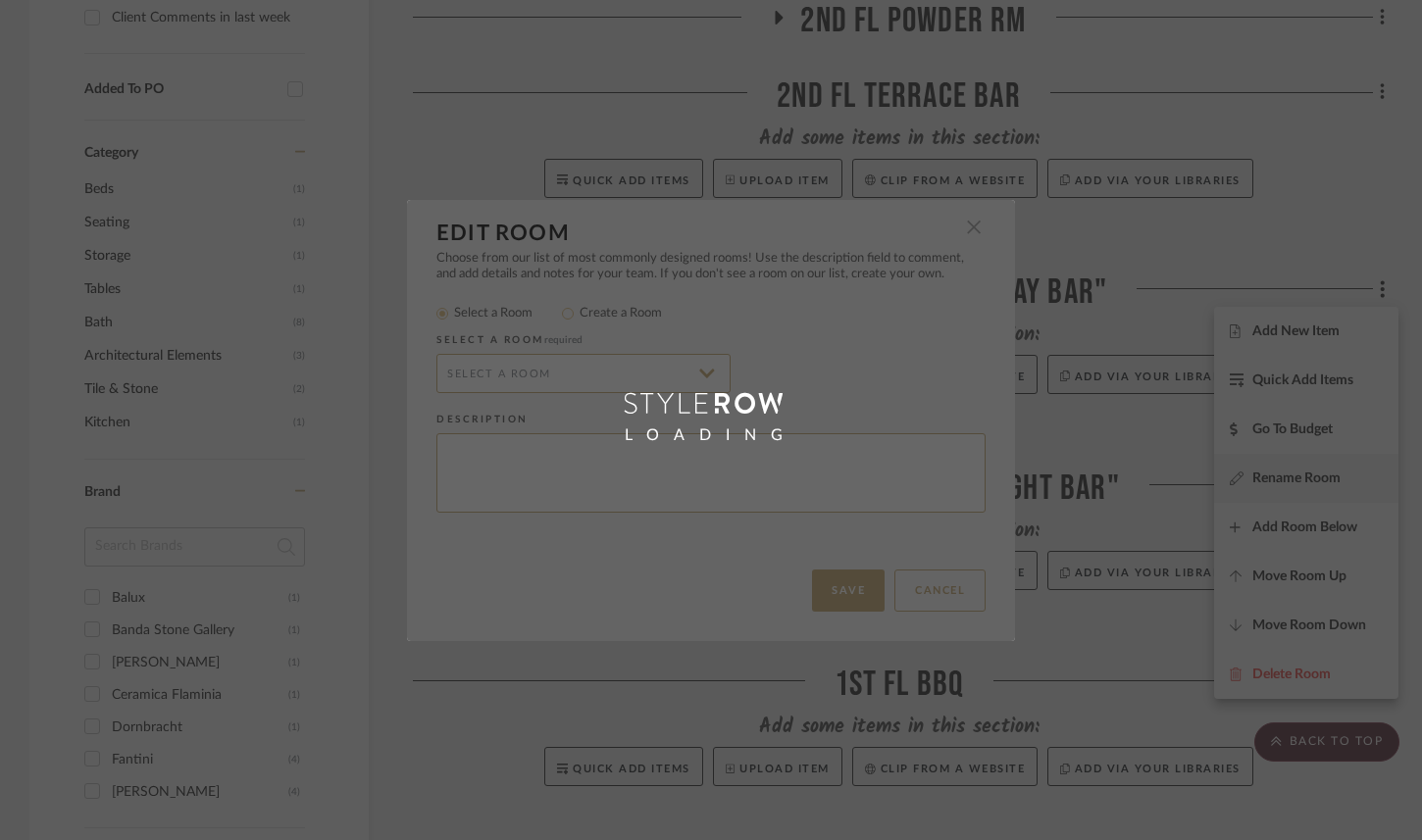 radio on "false" 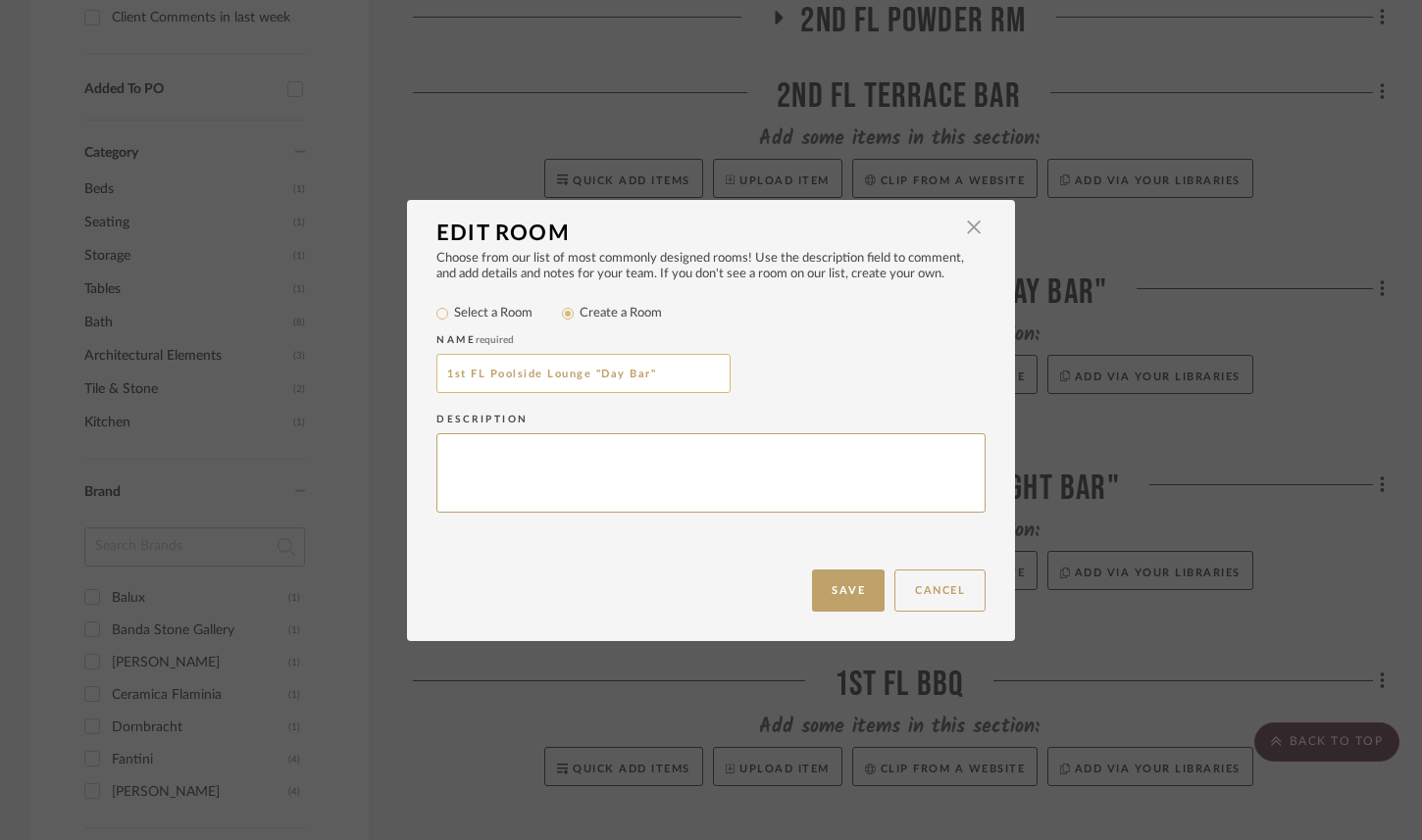 click on "1st FL Poolside Lounge "Day Bar"" at bounding box center (584, 373) 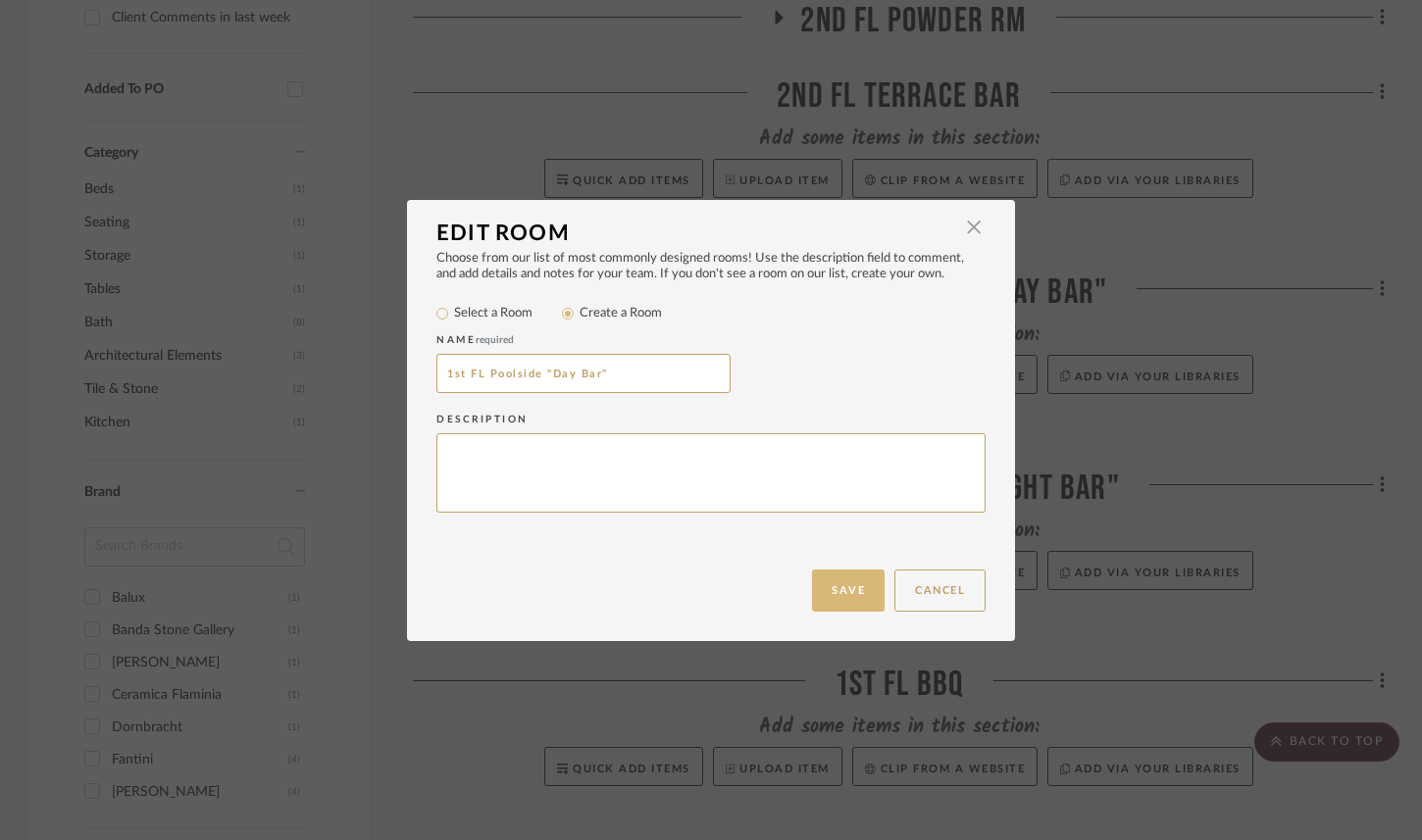 type on "1st FL Poolside "Day Bar"" 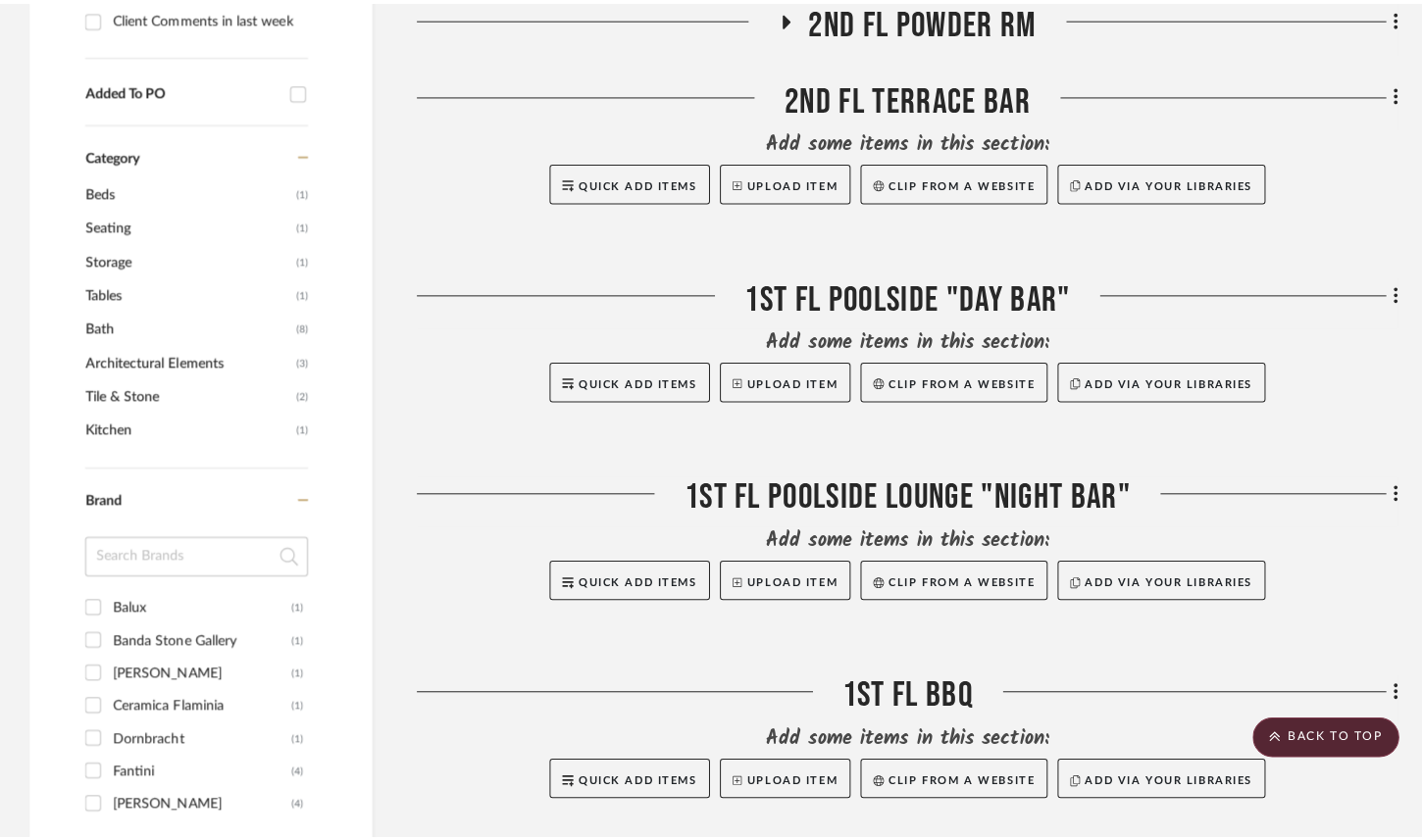 scroll, scrollTop: 0, scrollLeft: 0, axis: both 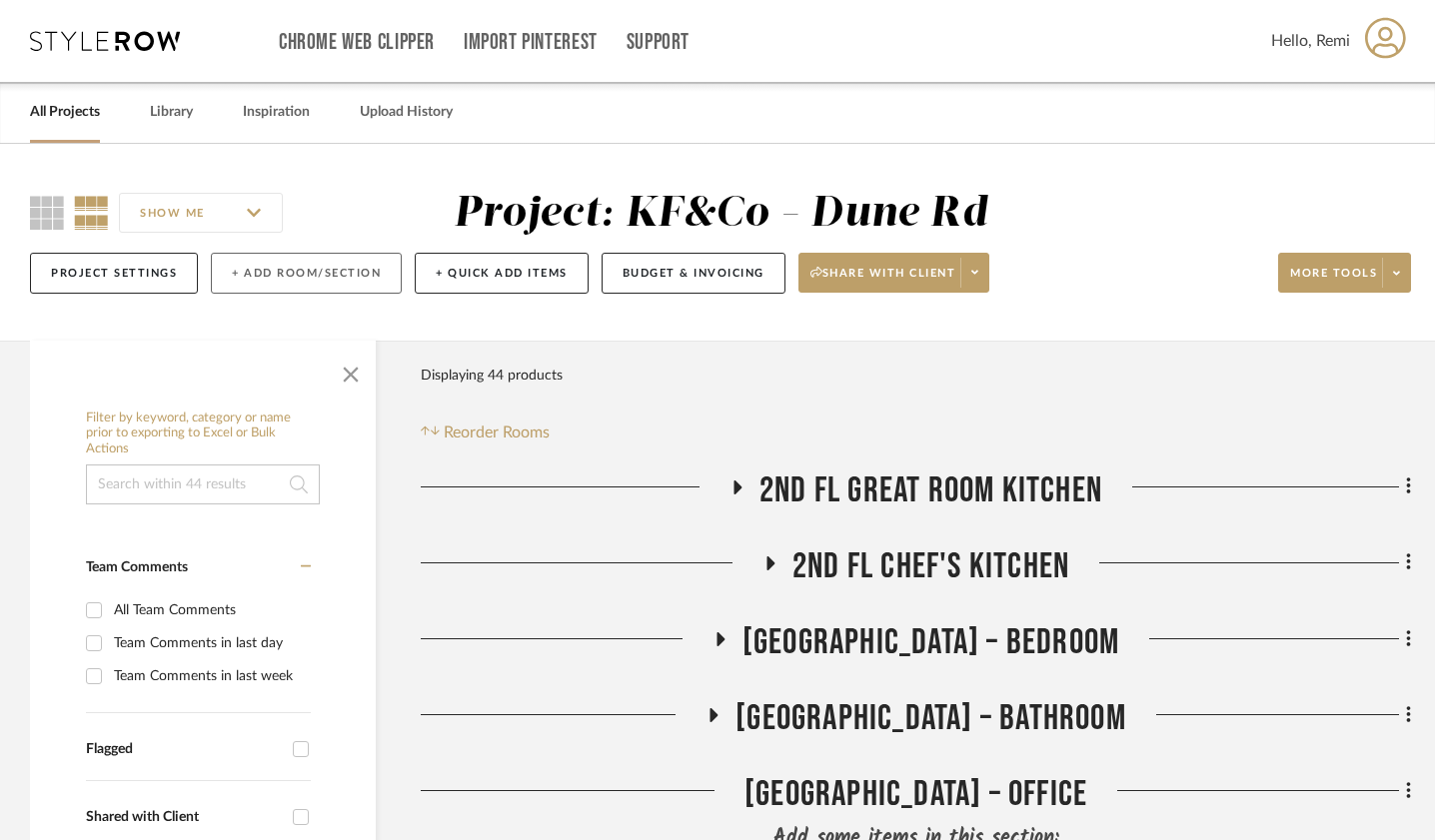 click on "+ Add Room/Section" 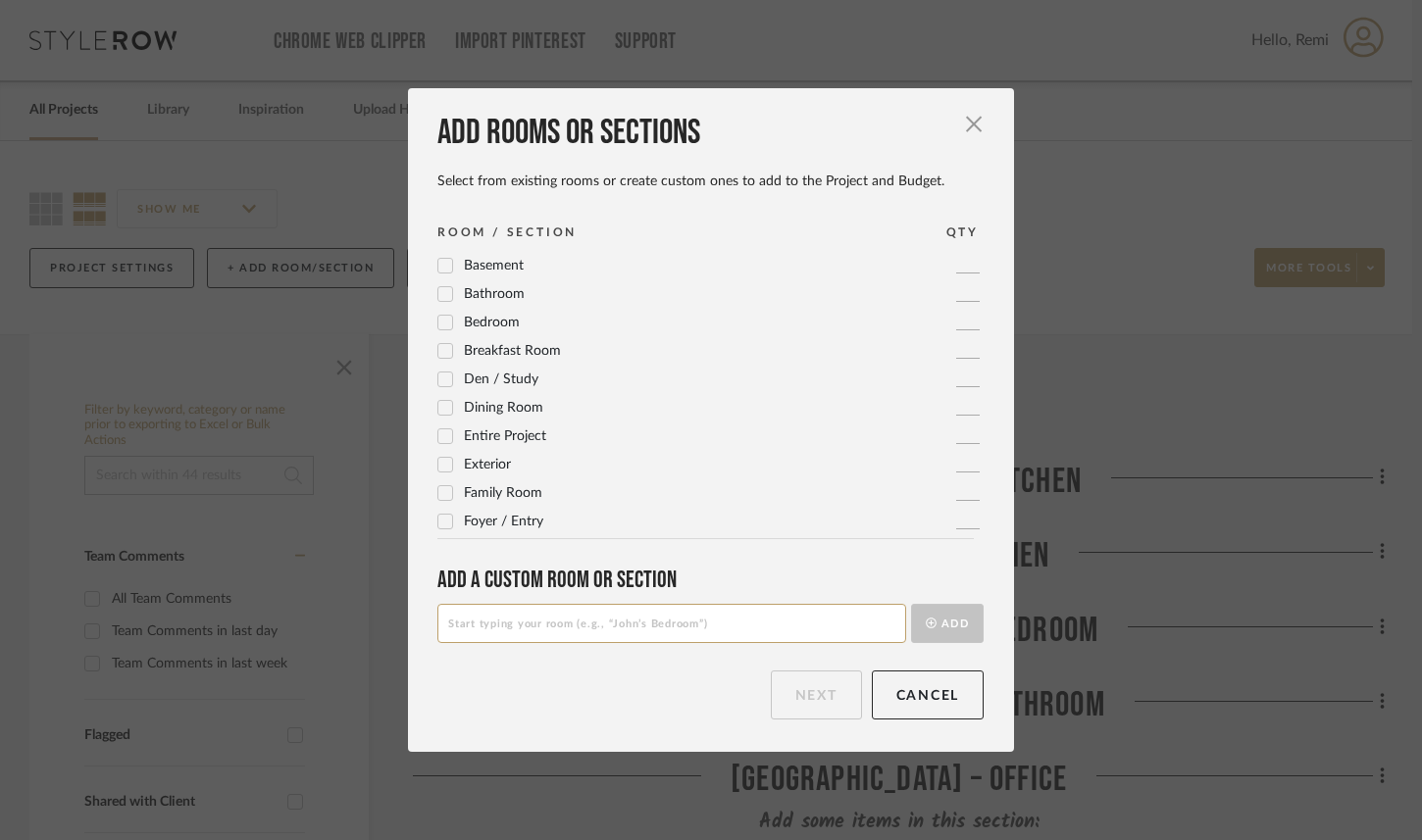 click at bounding box center (672, 623) 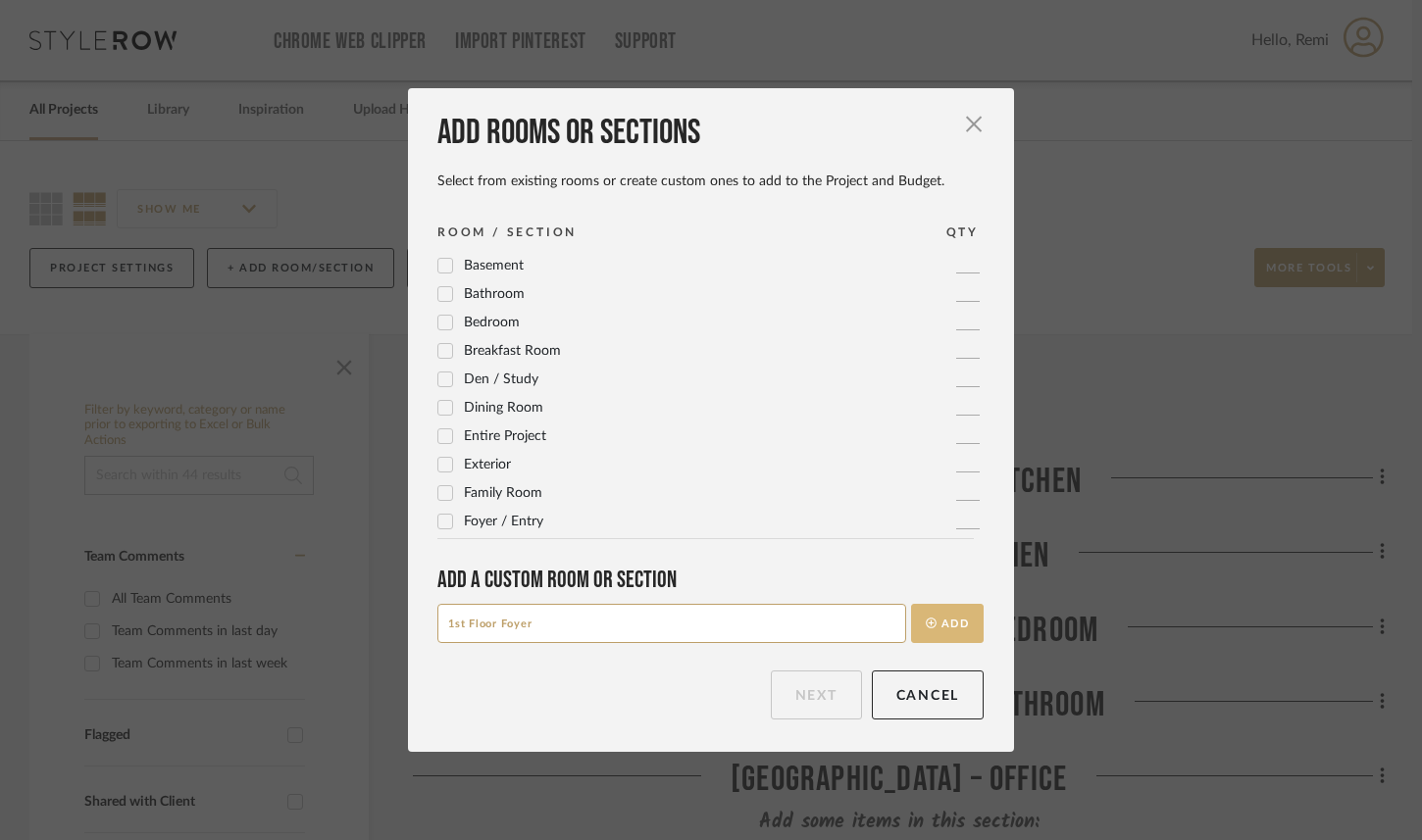 type on "1st Floor Foyer" 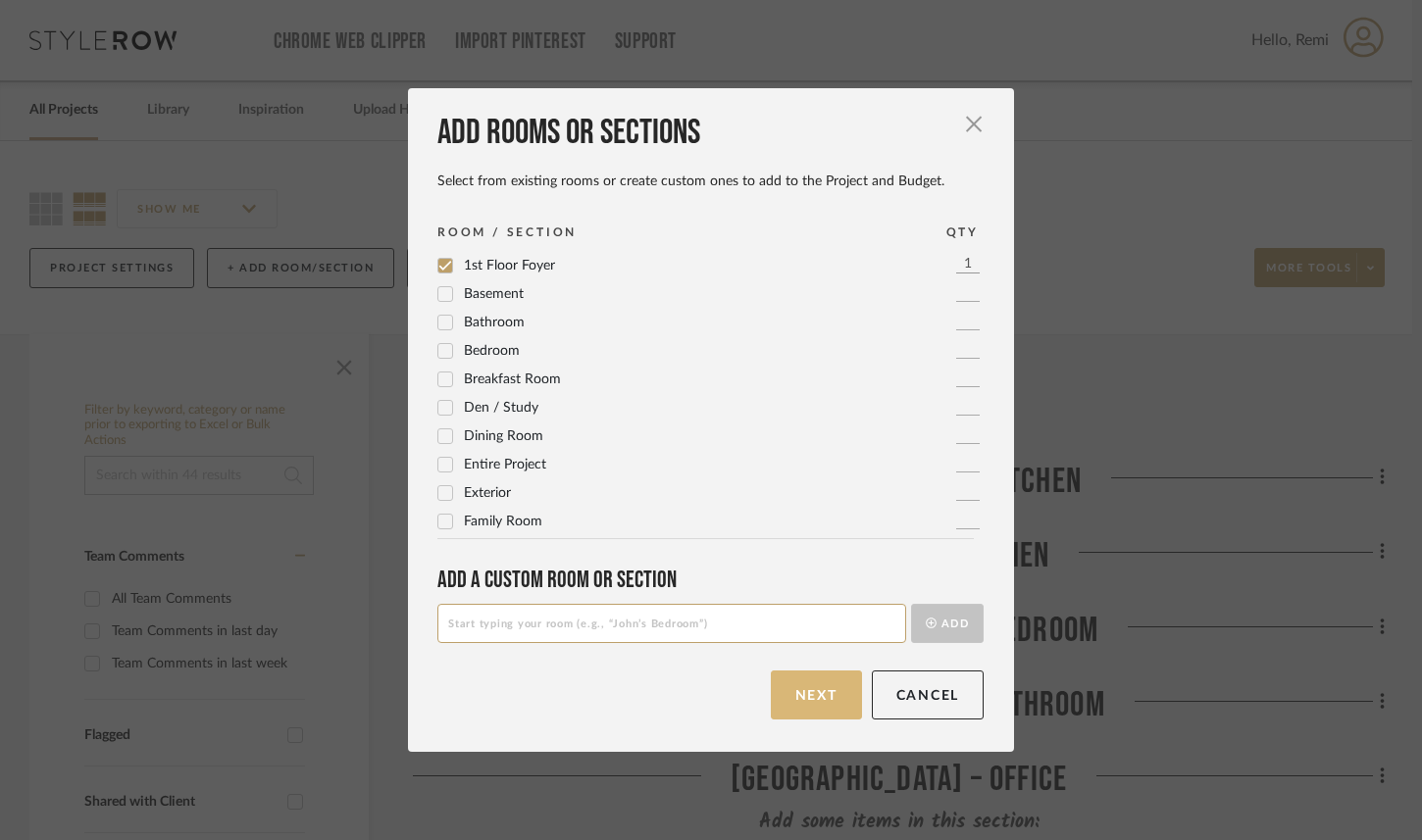 click on "Next" at bounding box center [816, 695] 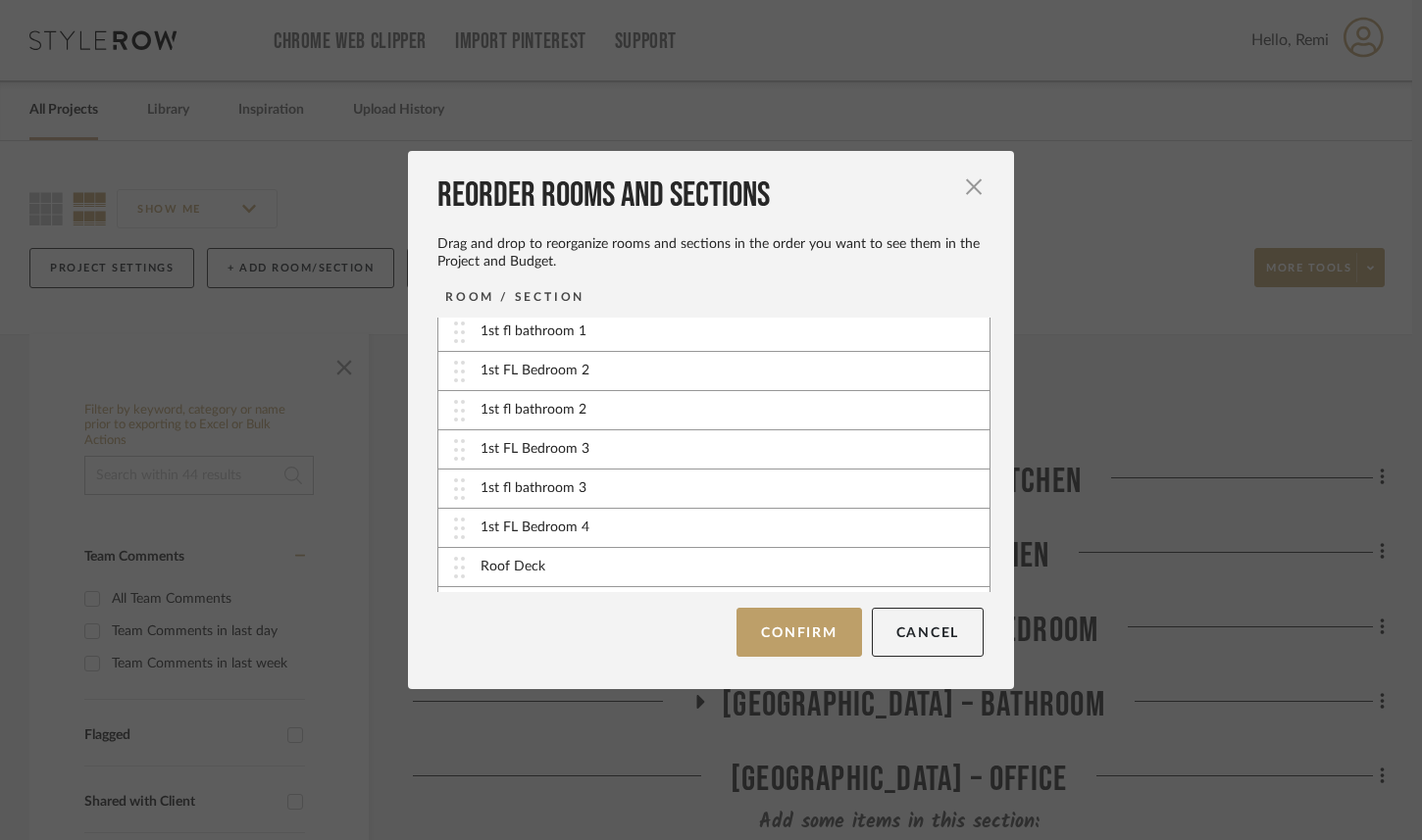 scroll, scrollTop: 667, scrollLeft: 0, axis: vertical 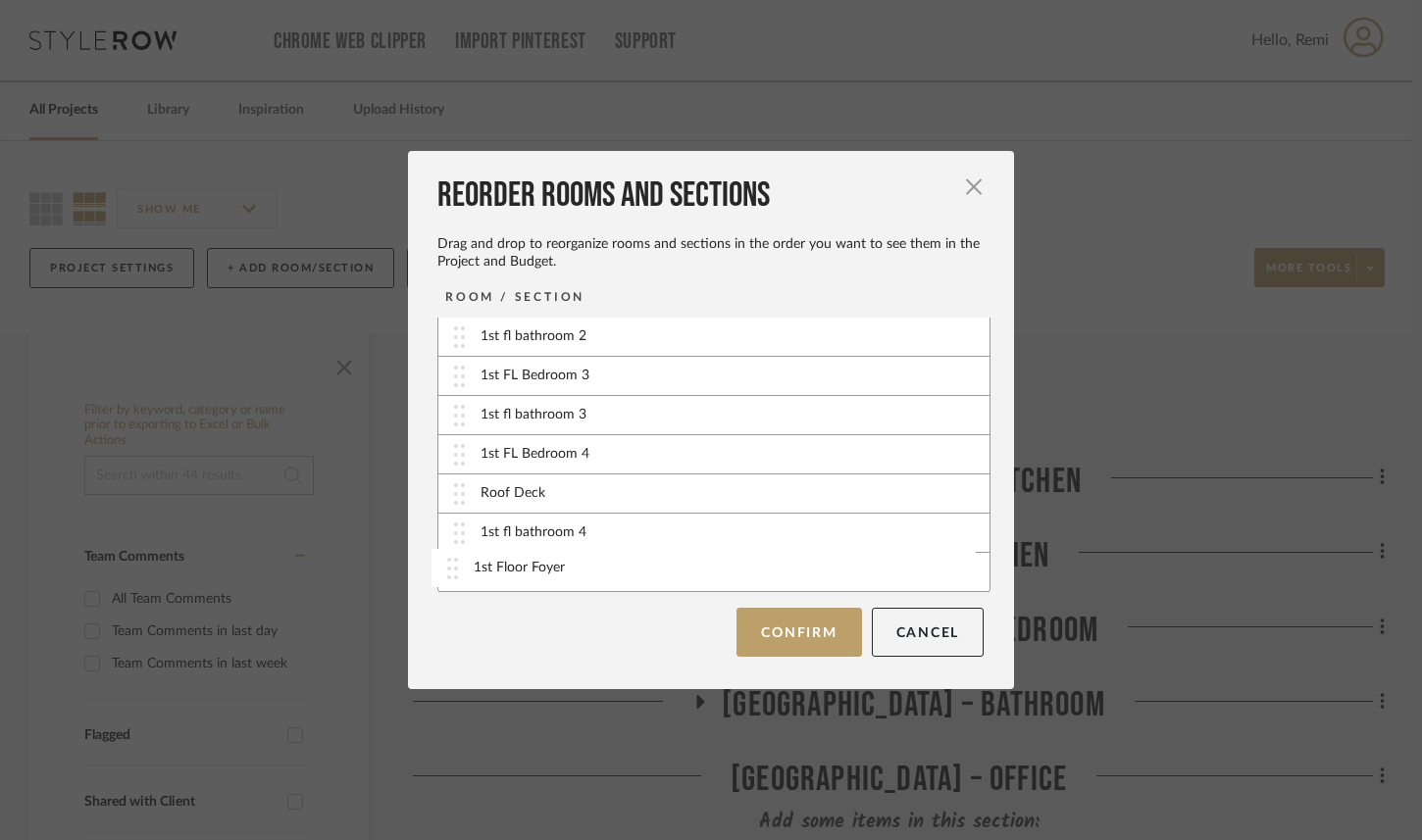 type 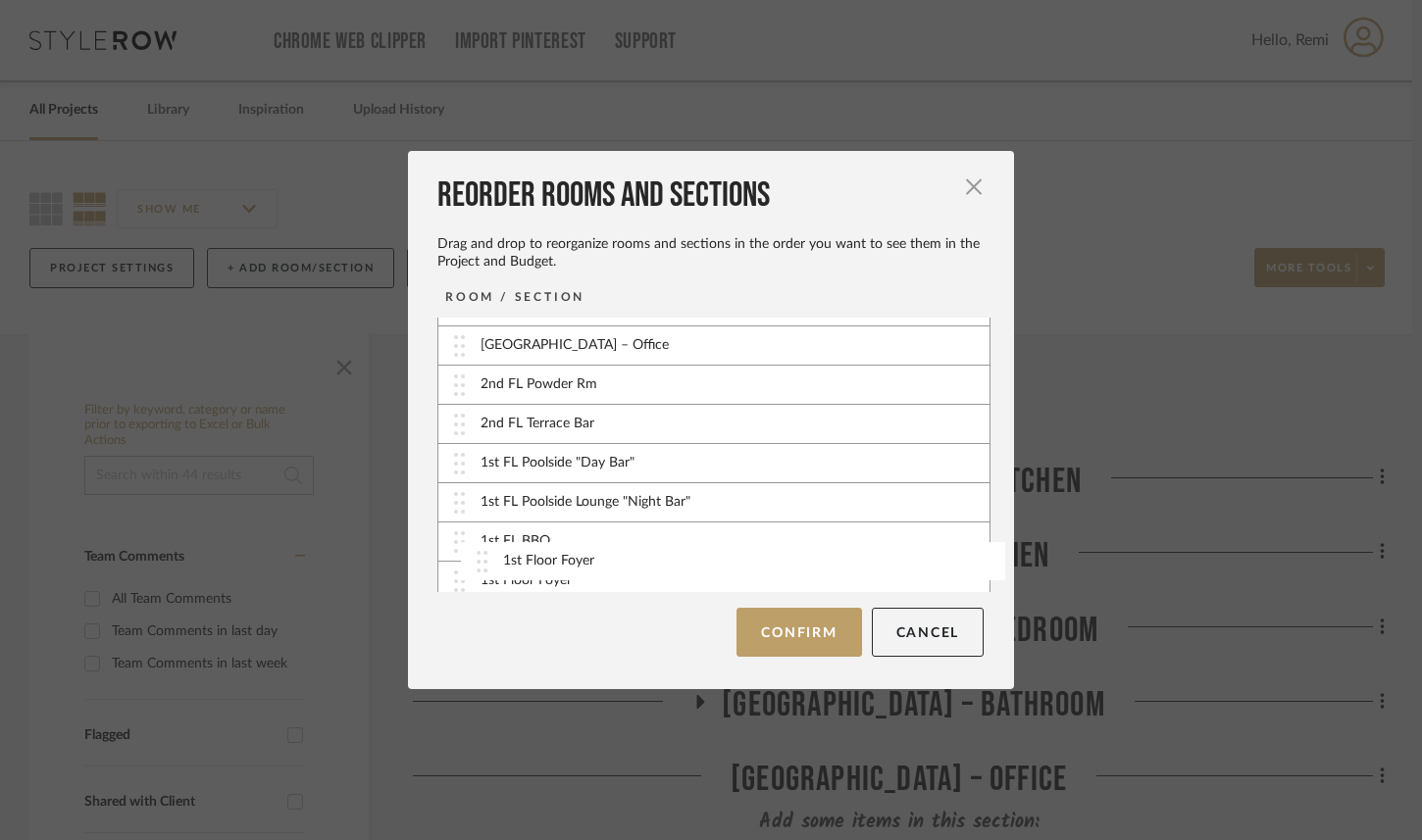 scroll, scrollTop: 198, scrollLeft: 0, axis: vertical 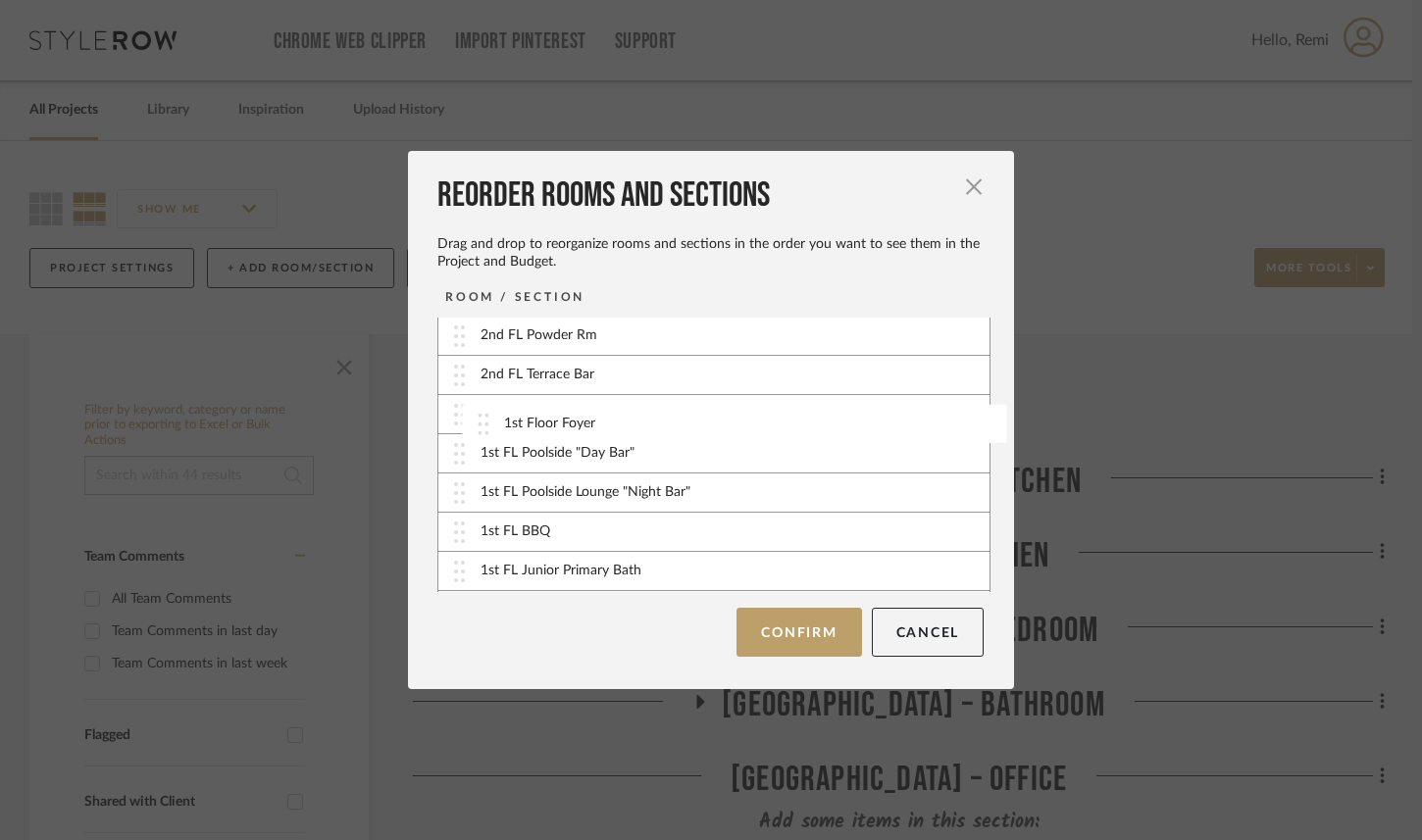 drag, startPoint x: 448, startPoint y: 568, endPoint x: 479, endPoint y: 420, distance: 151.21177 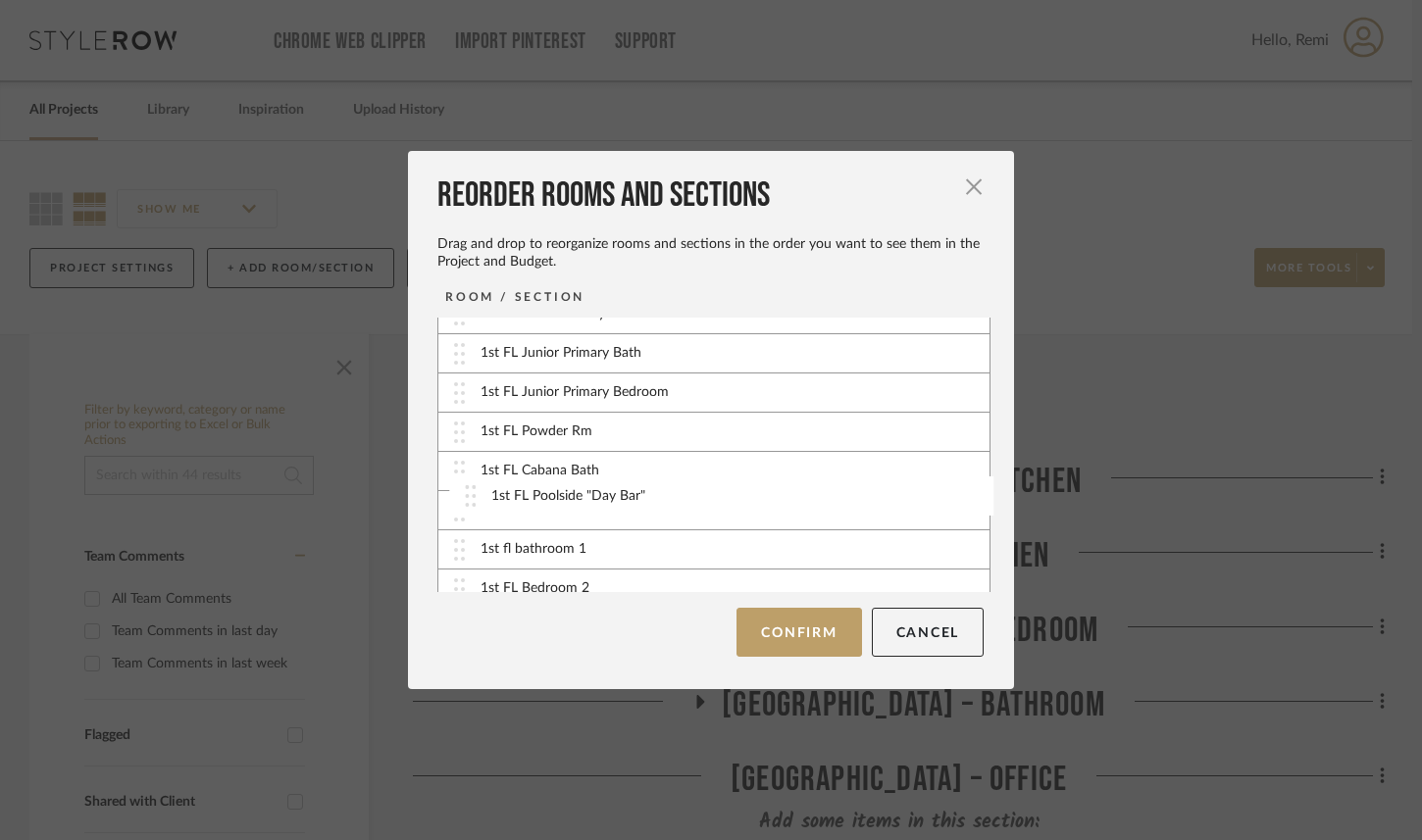 scroll, scrollTop: 668, scrollLeft: 0, axis: vertical 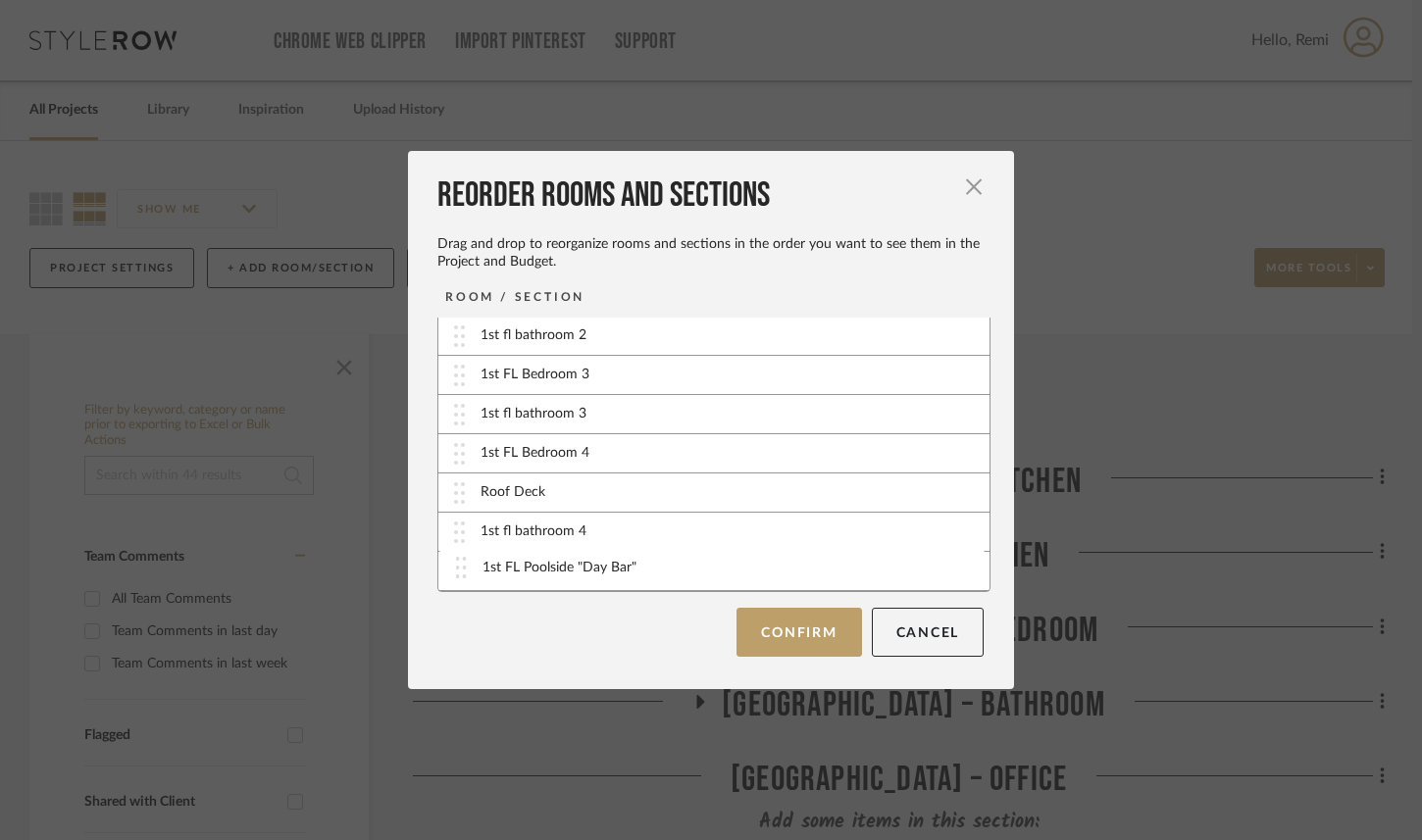 drag, startPoint x: 455, startPoint y: 452, endPoint x: 464, endPoint y: 566, distance: 114.35471 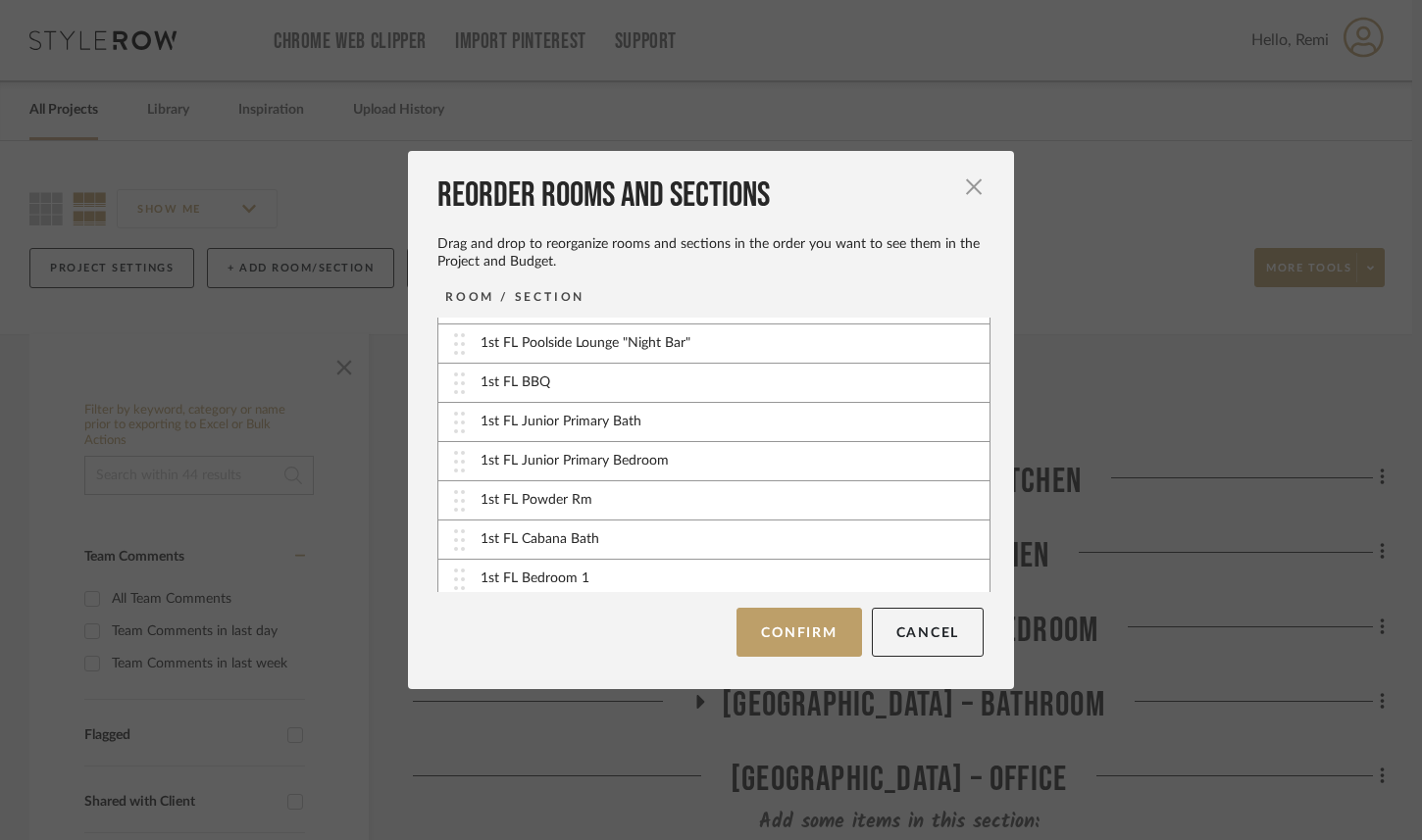 scroll, scrollTop: 314, scrollLeft: 0, axis: vertical 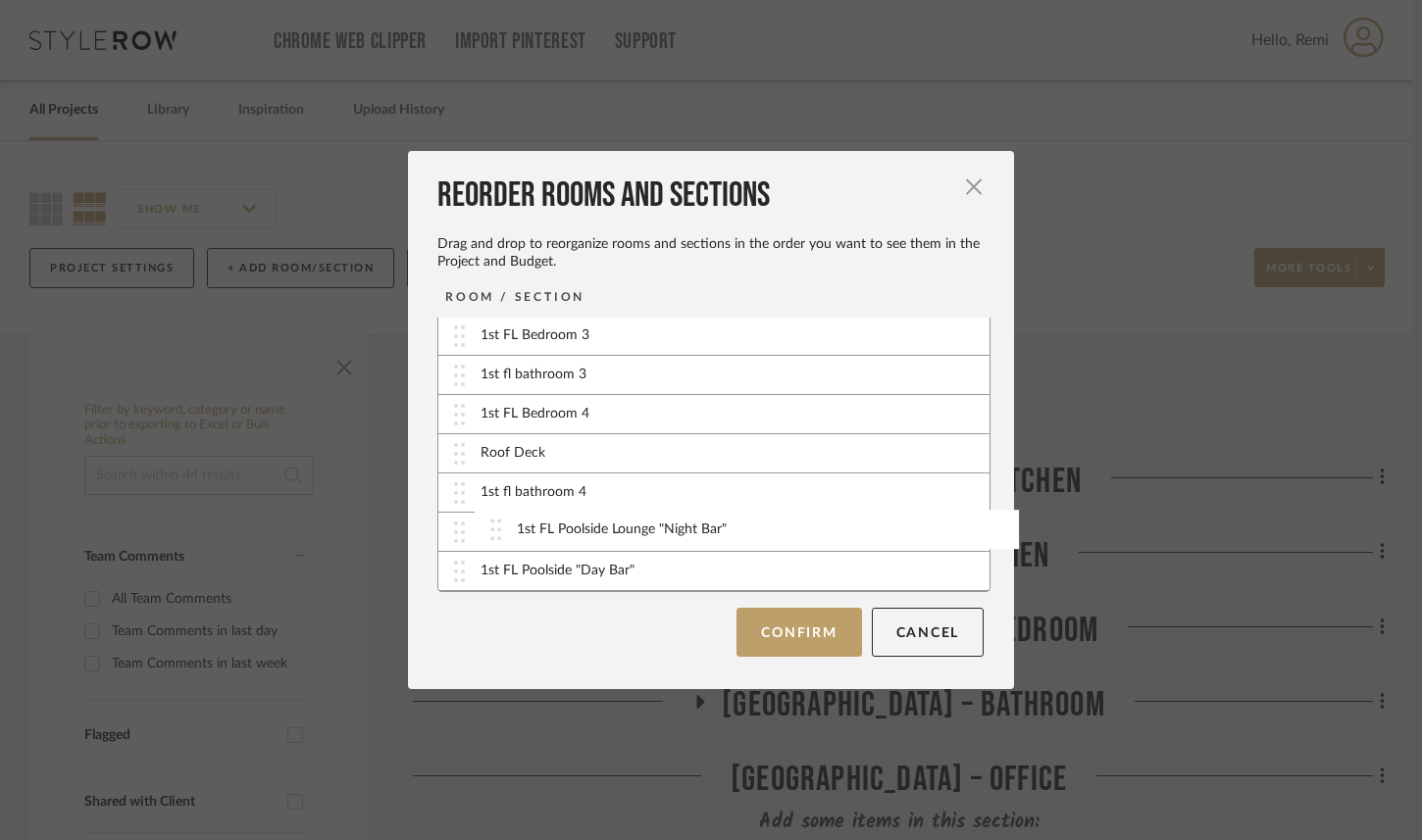 drag, startPoint x: 451, startPoint y: 340, endPoint x: 495, endPoint y: 532, distance: 196.97716 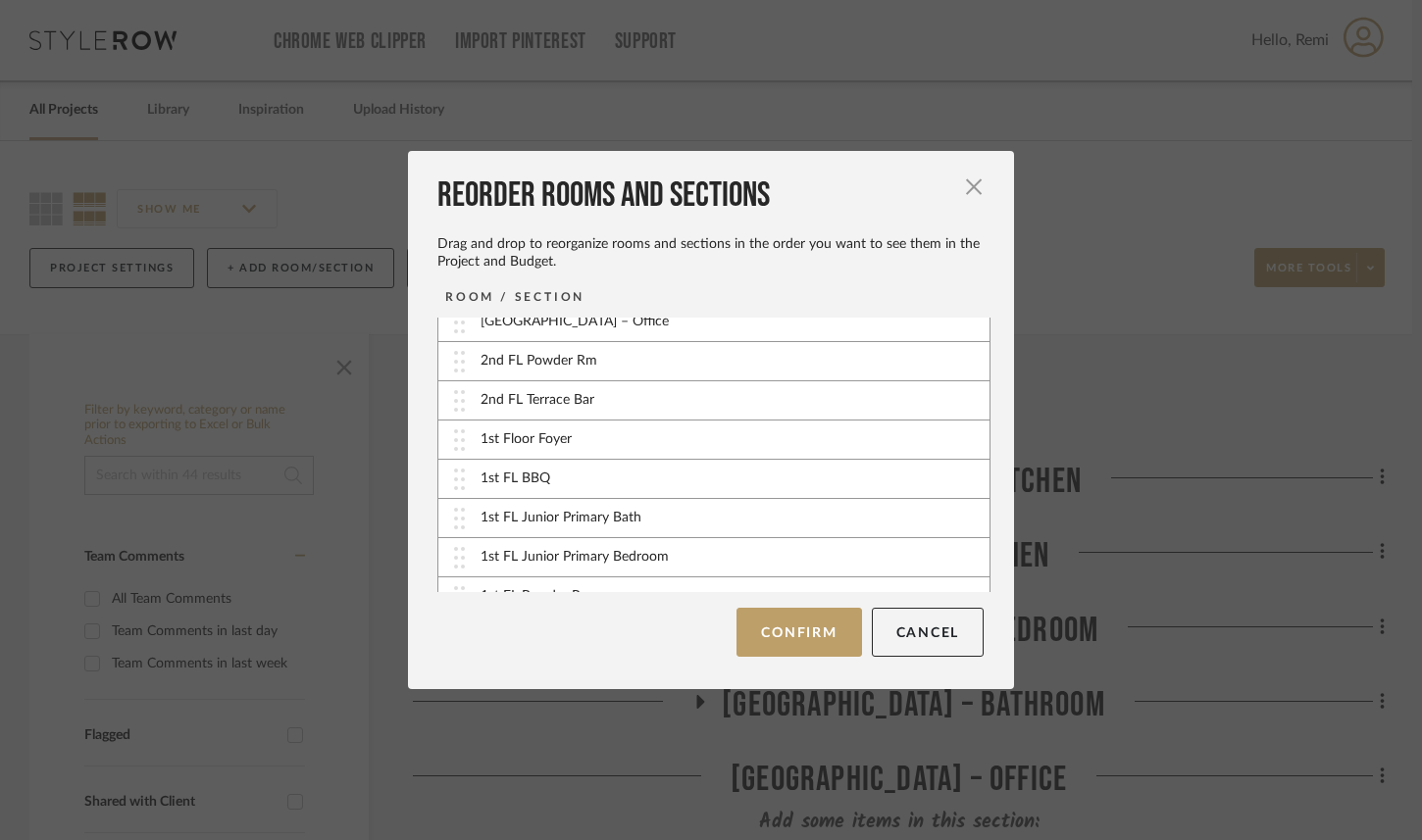 scroll, scrollTop: 193, scrollLeft: 0, axis: vertical 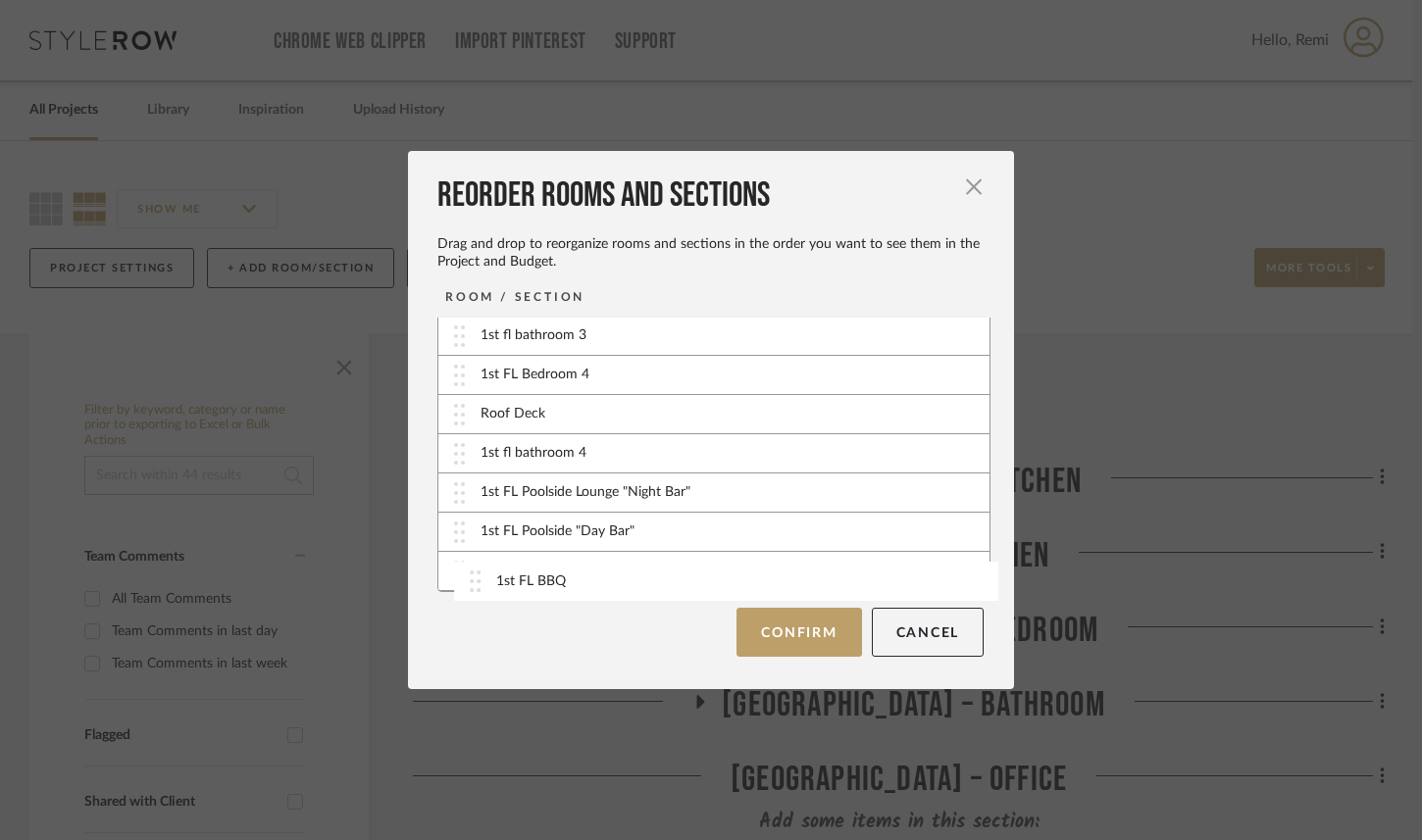 drag, startPoint x: 448, startPoint y: 458, endPoint x: 471, endPoint y: 577, distance: 121.2023 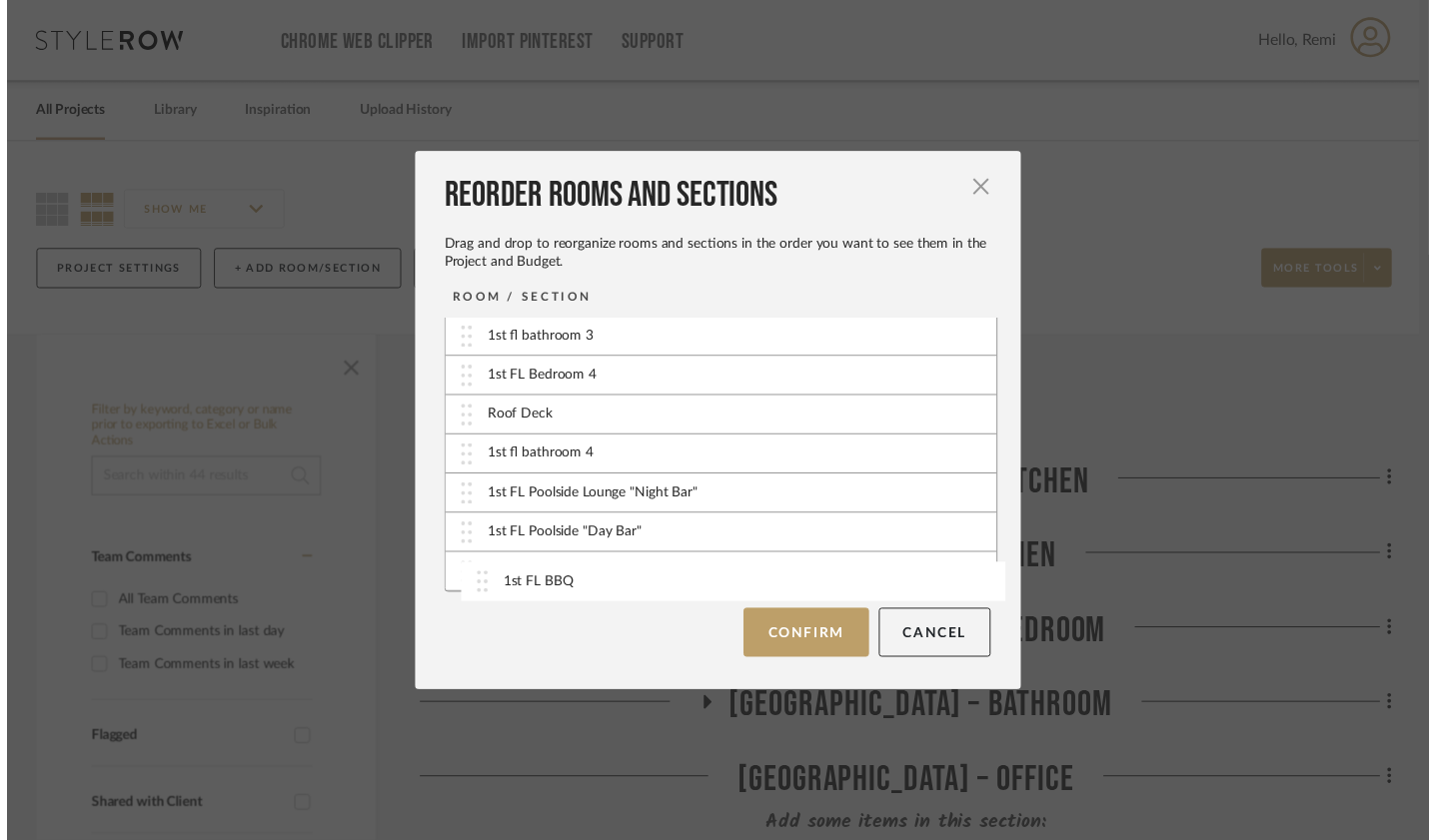 scroll, scrollTop: 680, scrollLeft: 0, axis: vertical 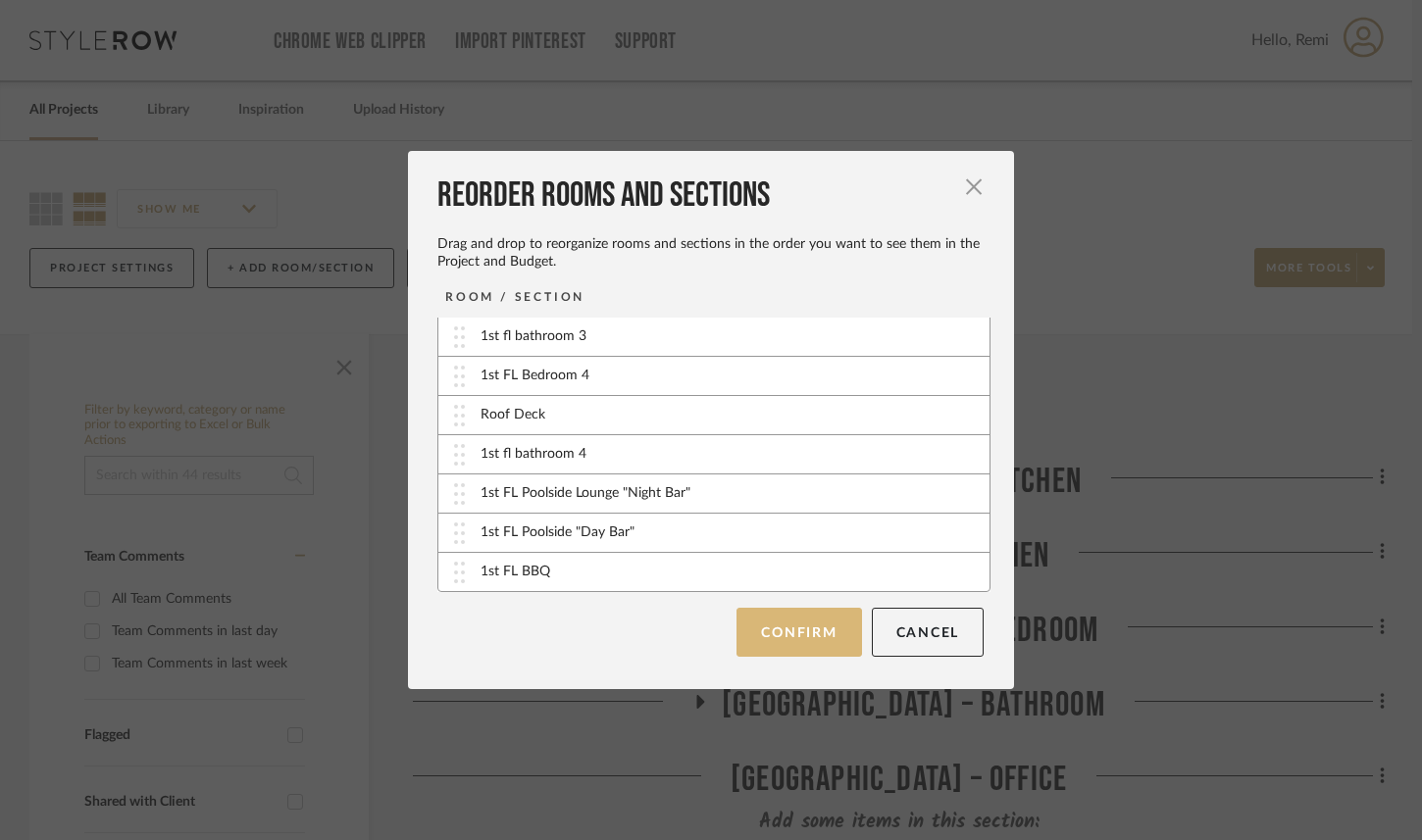 click on "Confirm" at bounding box center [798, 632] 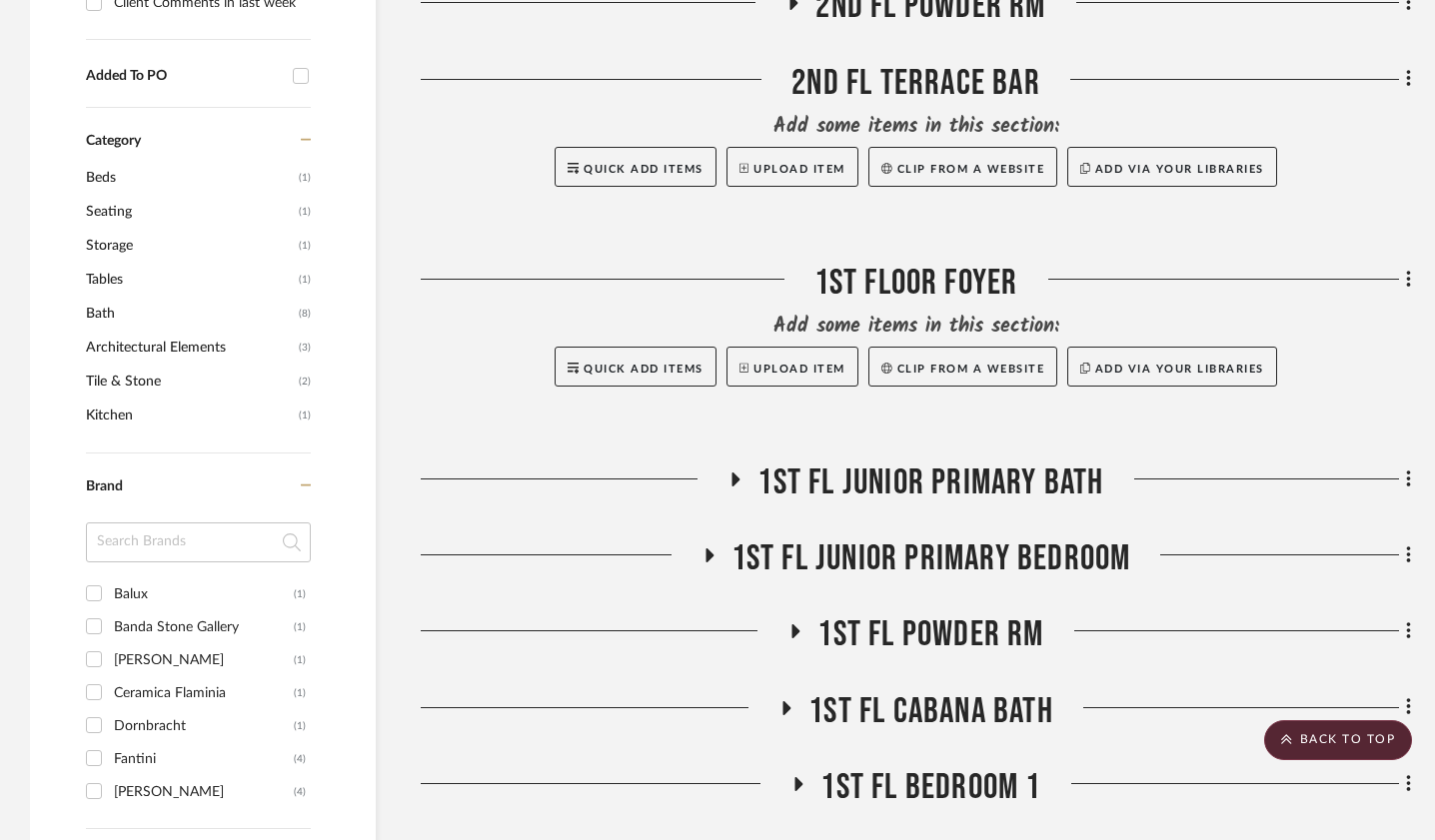 scroll, scrollTop: 990, scrollLeft: 0, axis: vertical 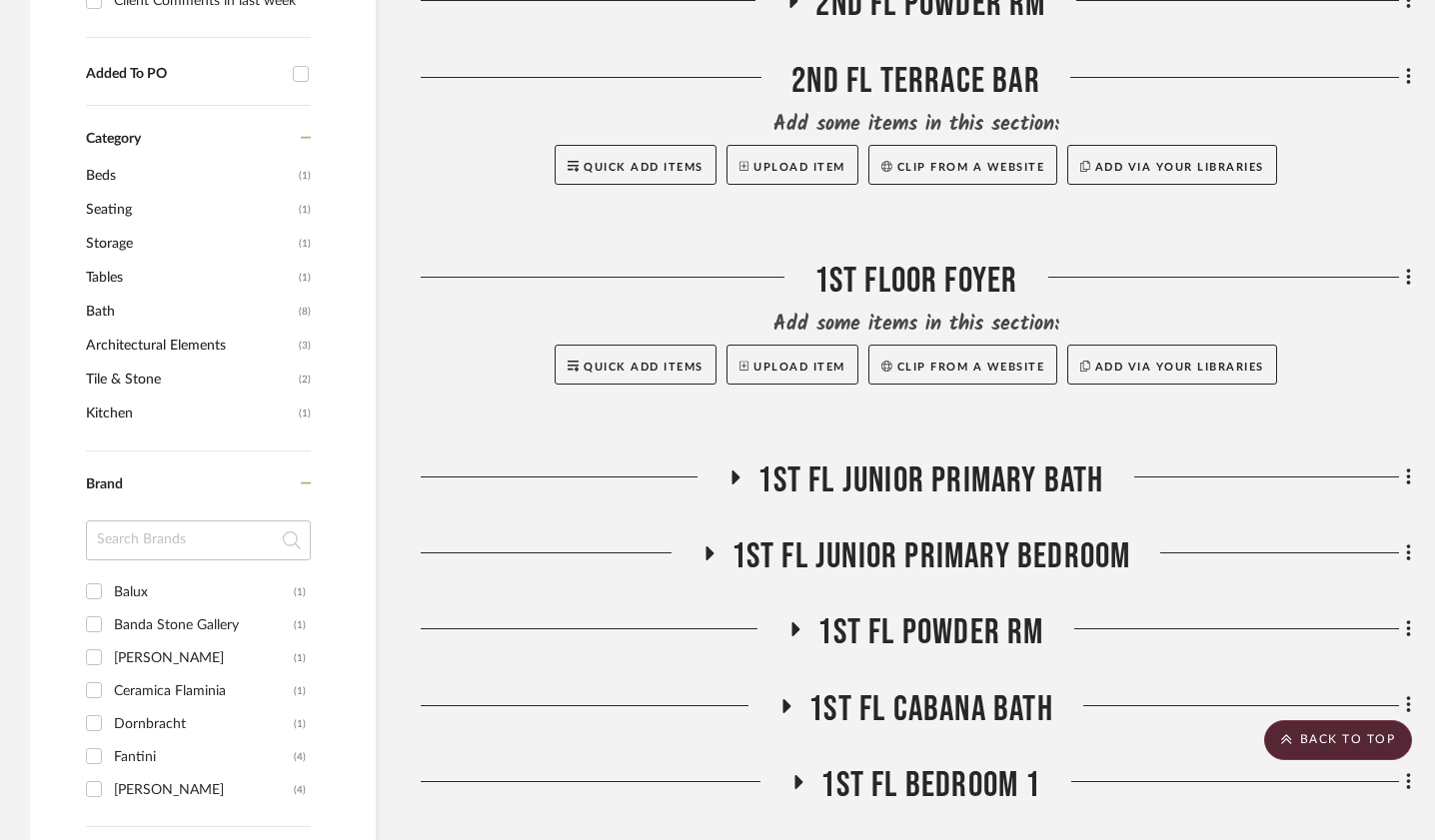 click 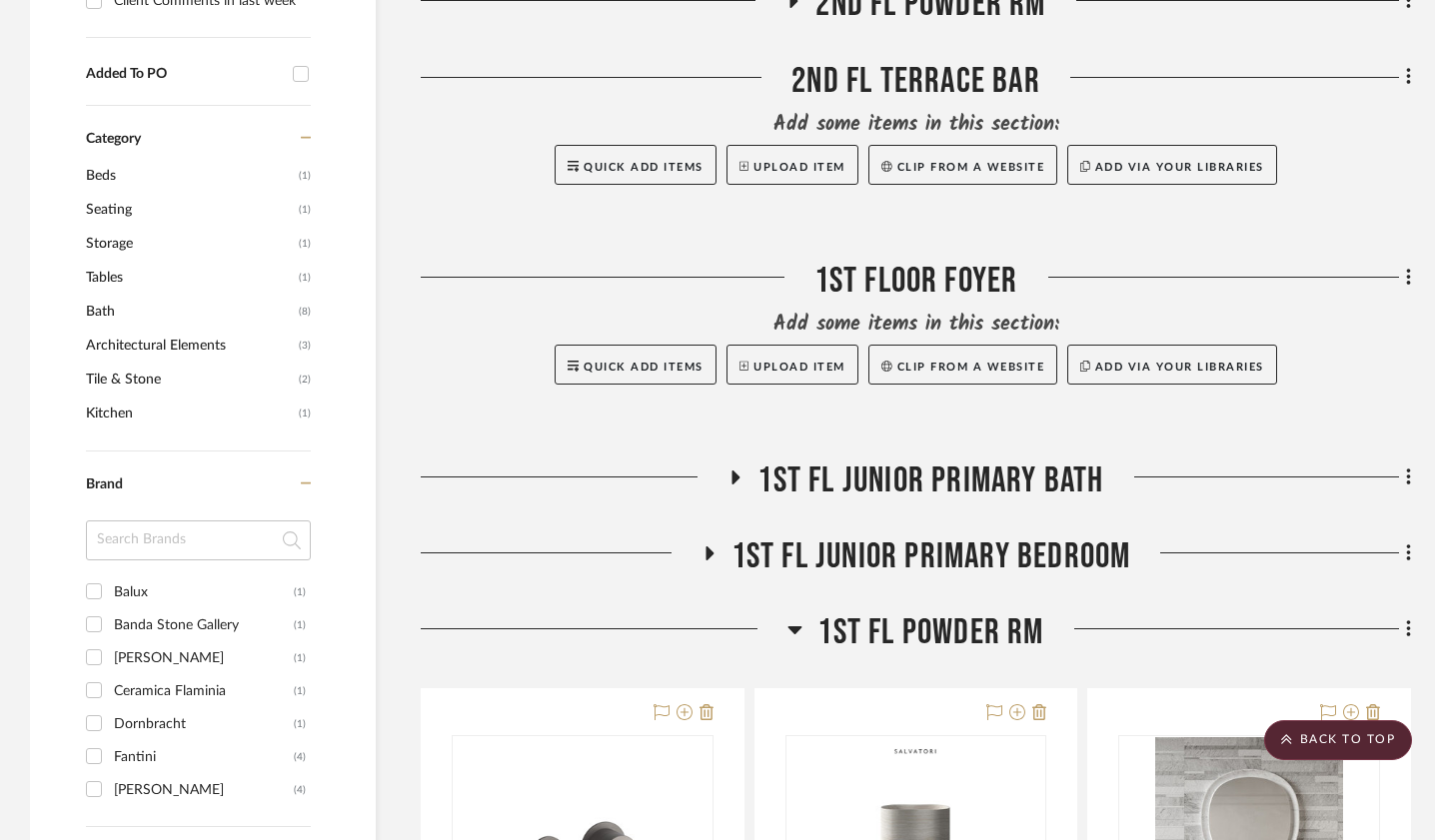 click 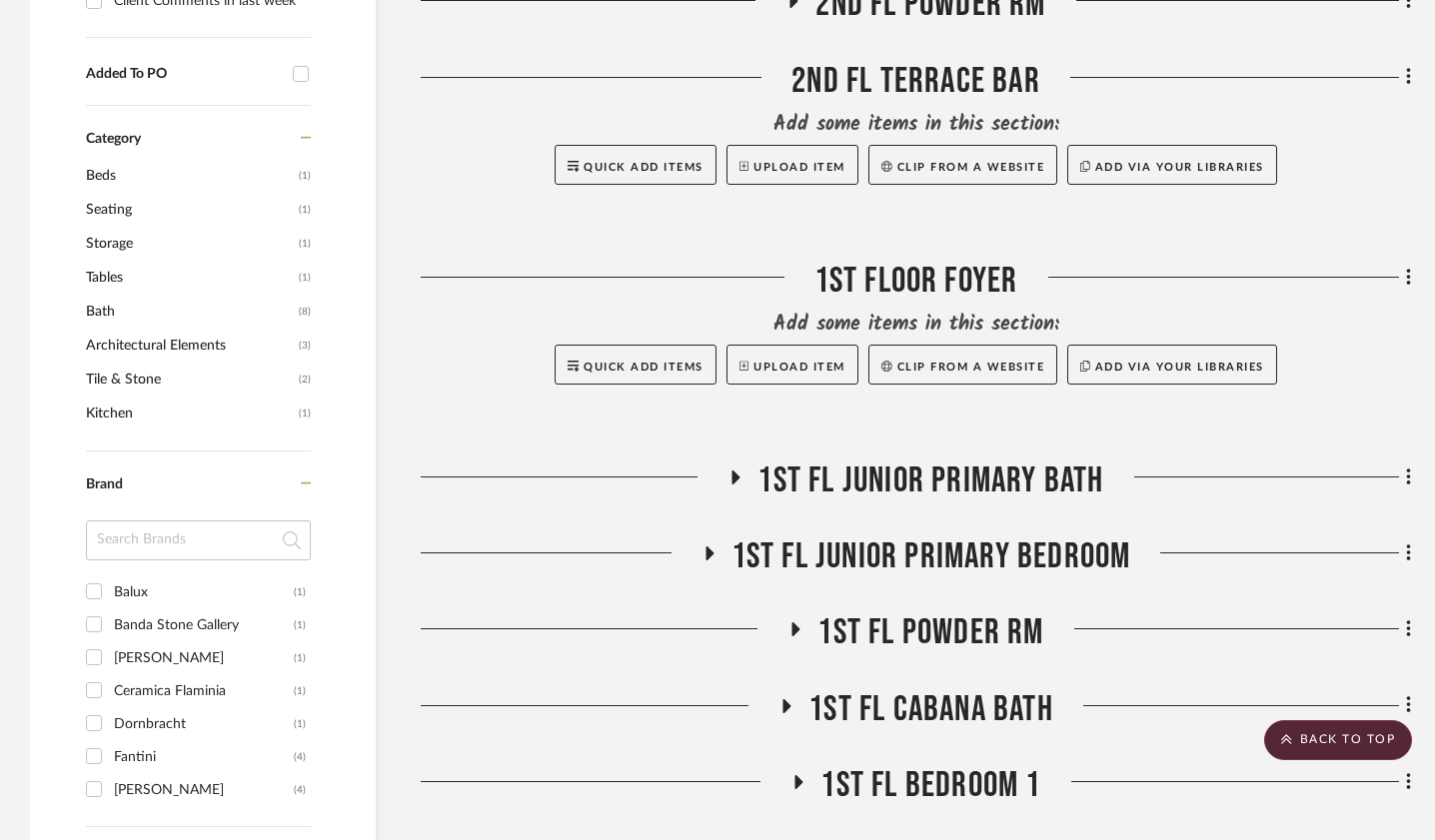 click 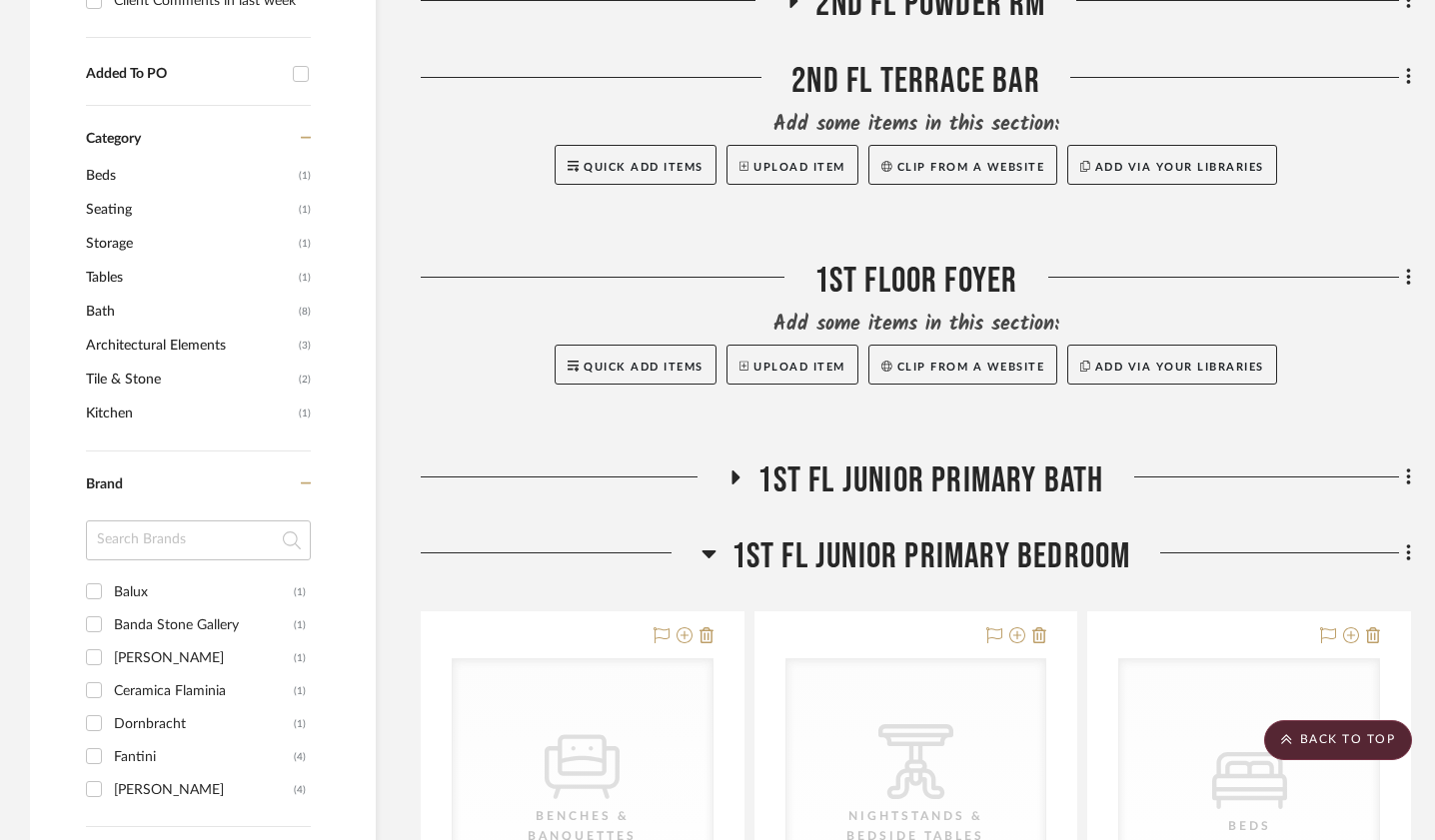 click 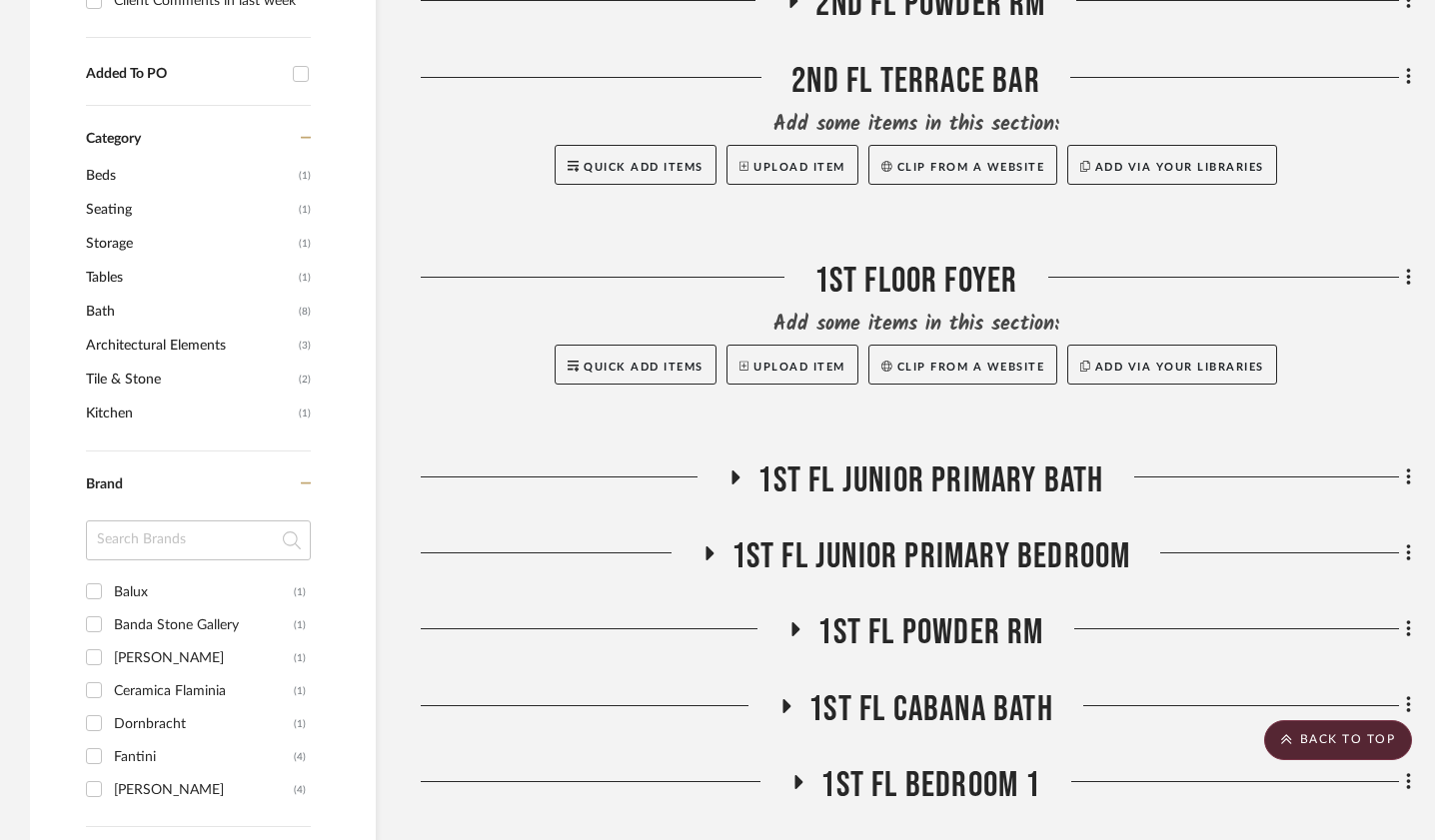 click 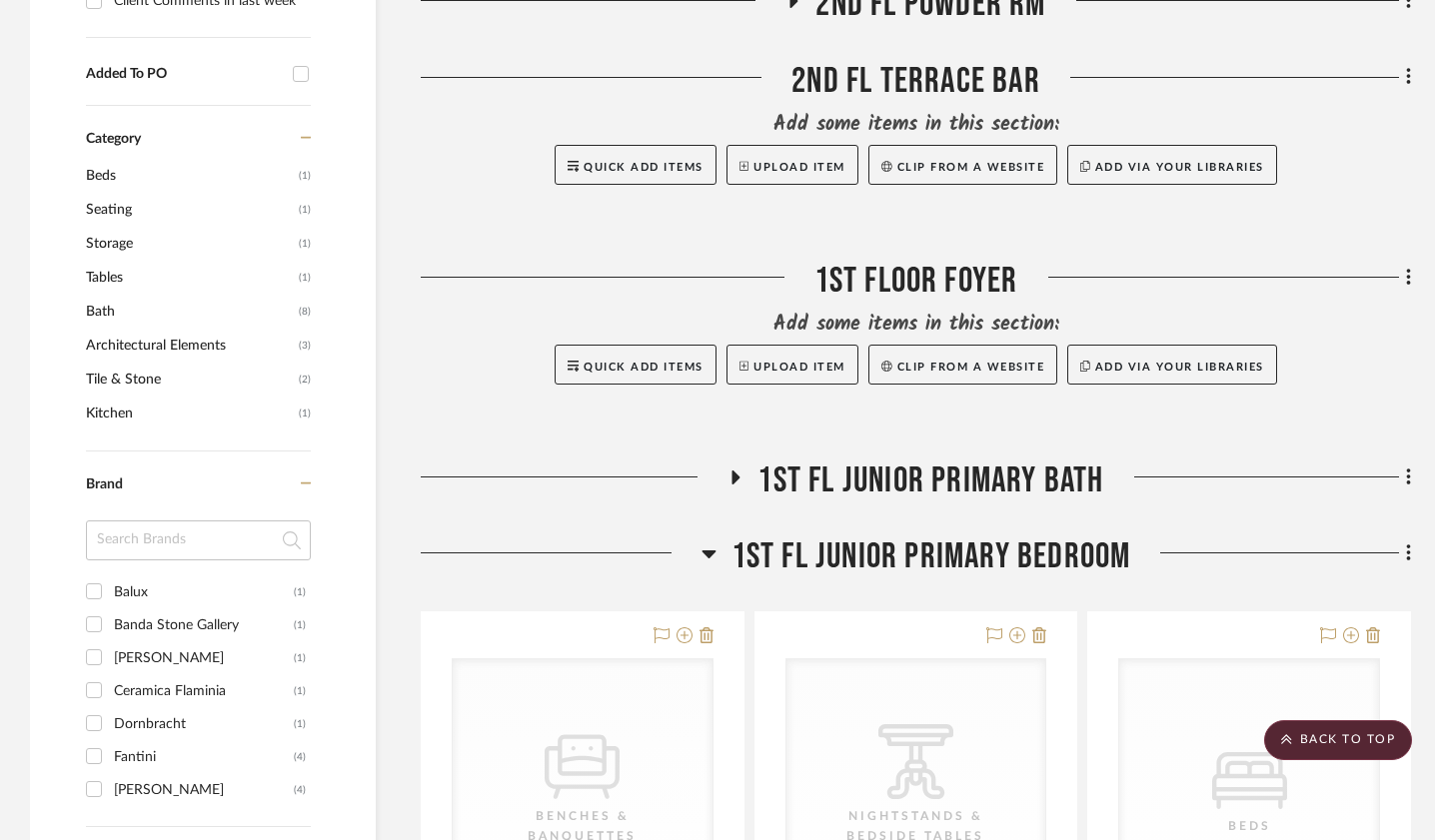 click 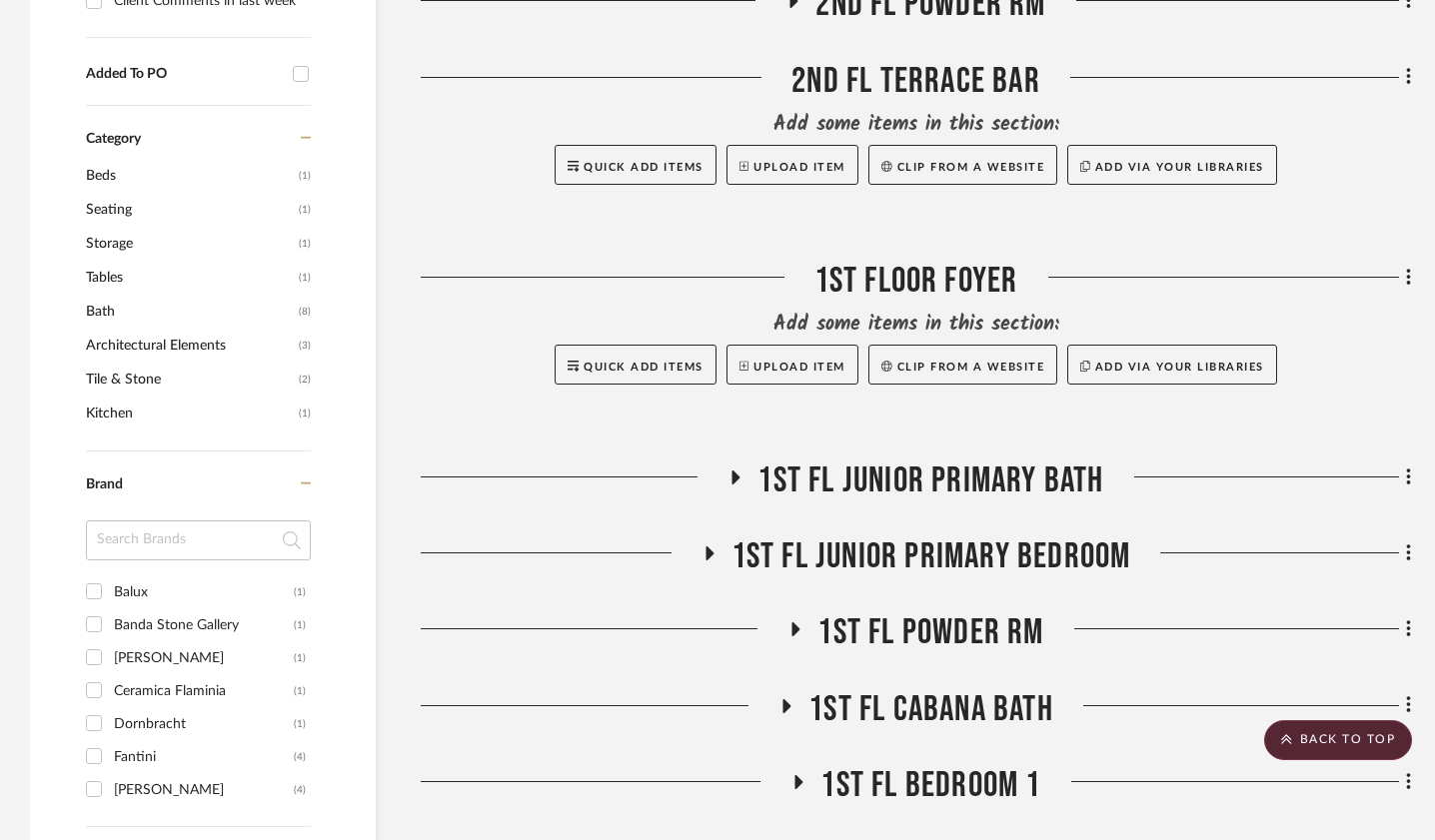 click 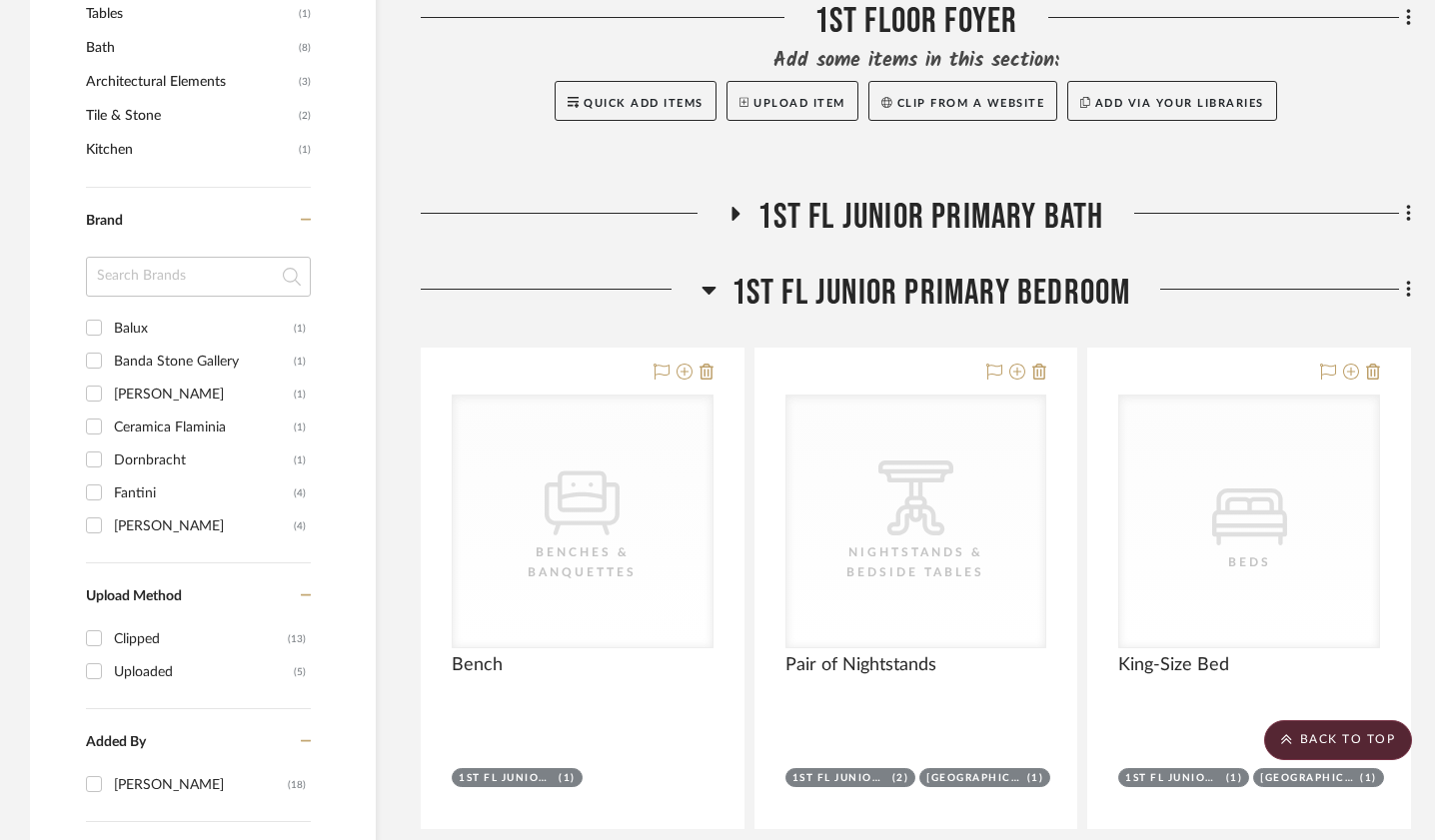 scroll, scrollTop: 1260, scrollLeft: 0, axis: vertical 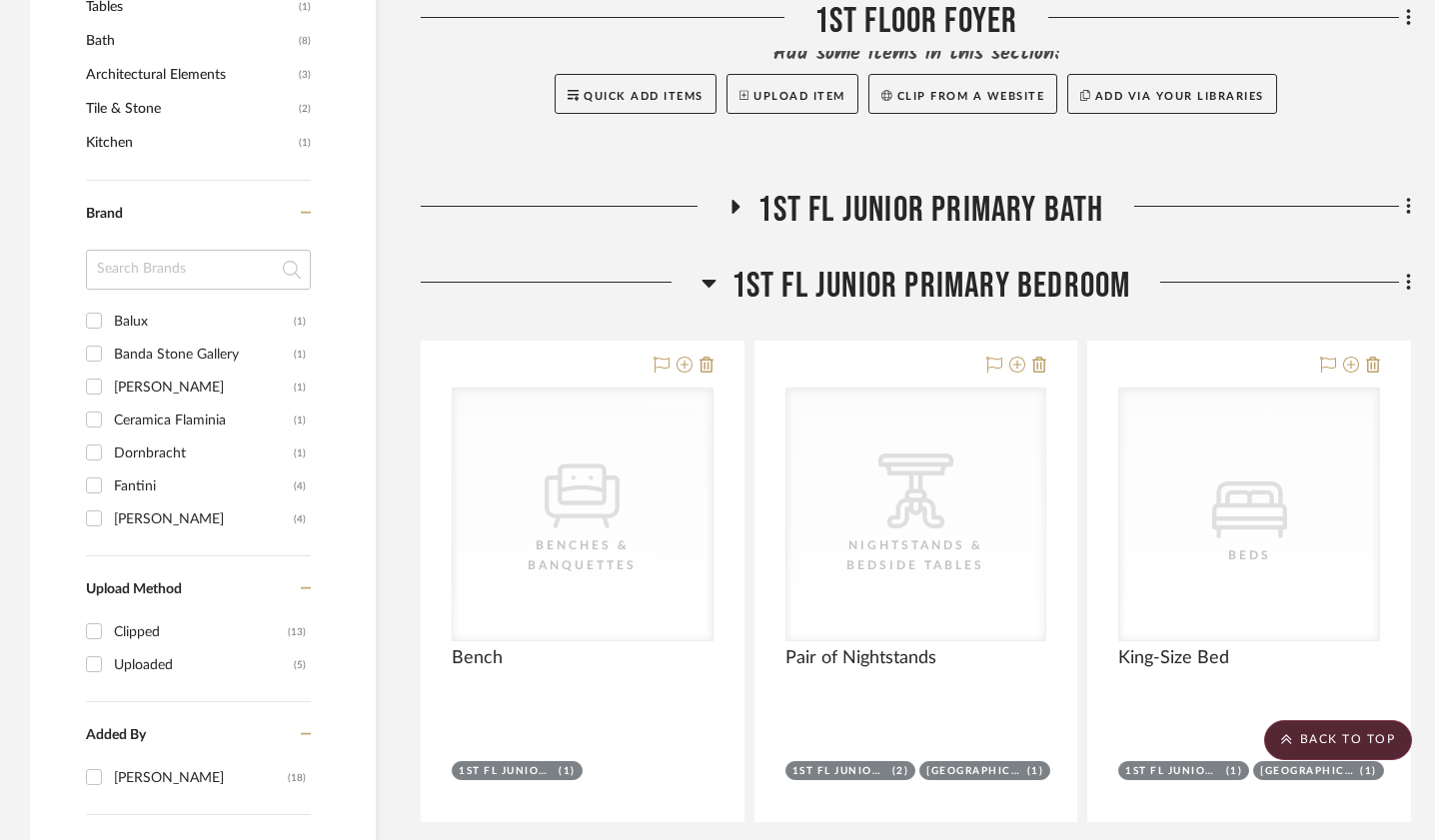 click 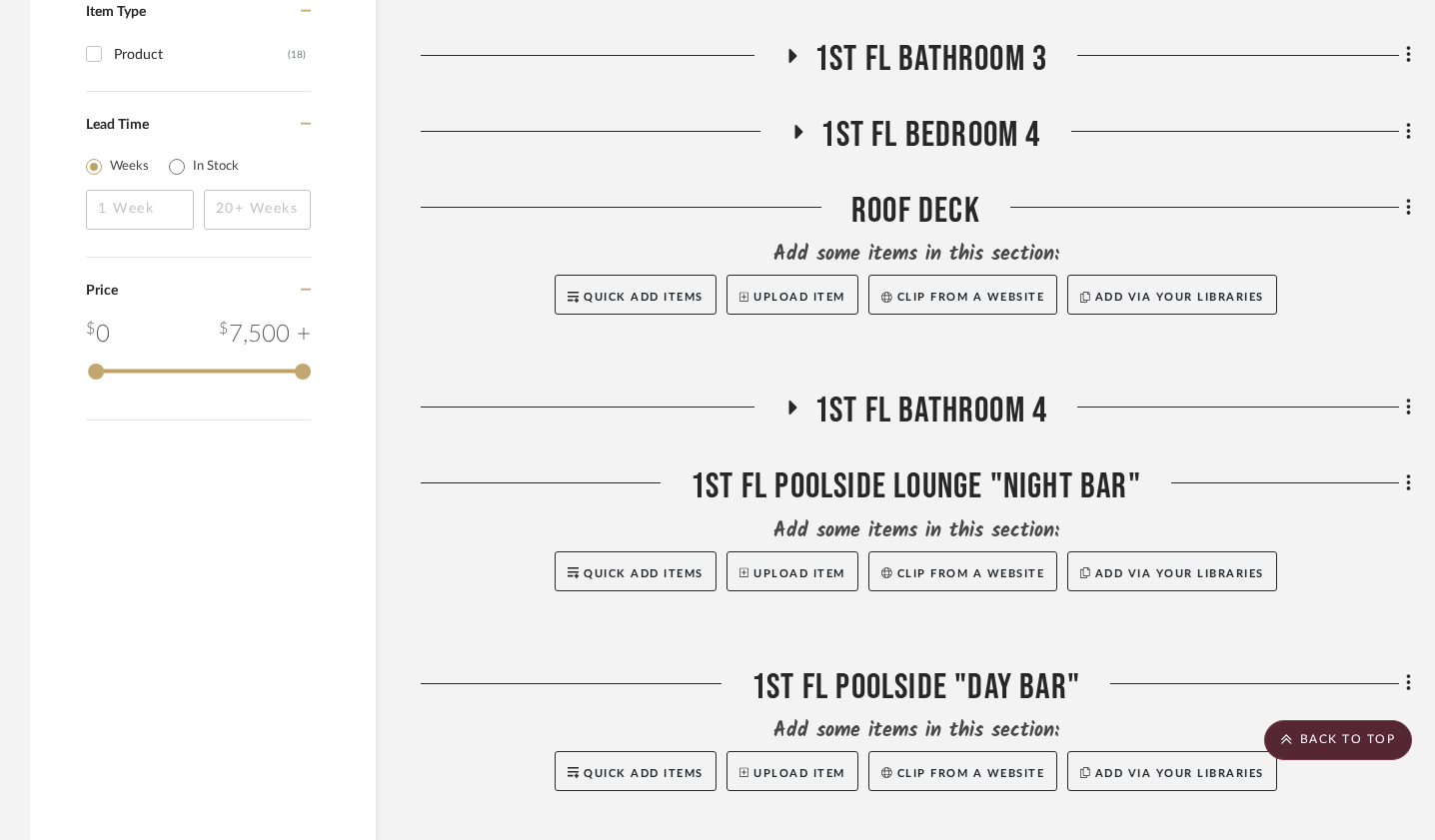 scroll, scrollTop: 2099, scrollLeft: 0, axis: vertical 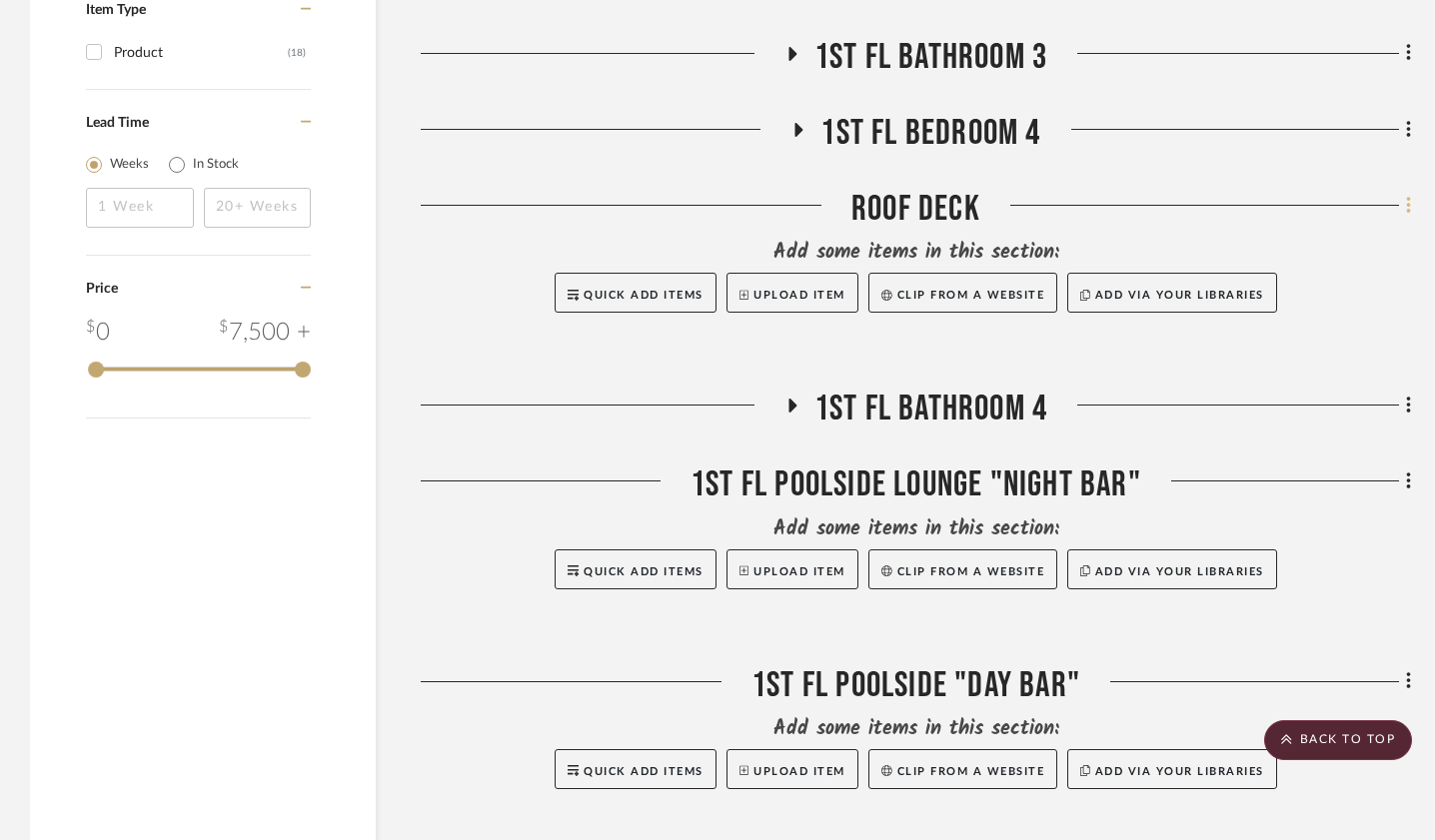 click 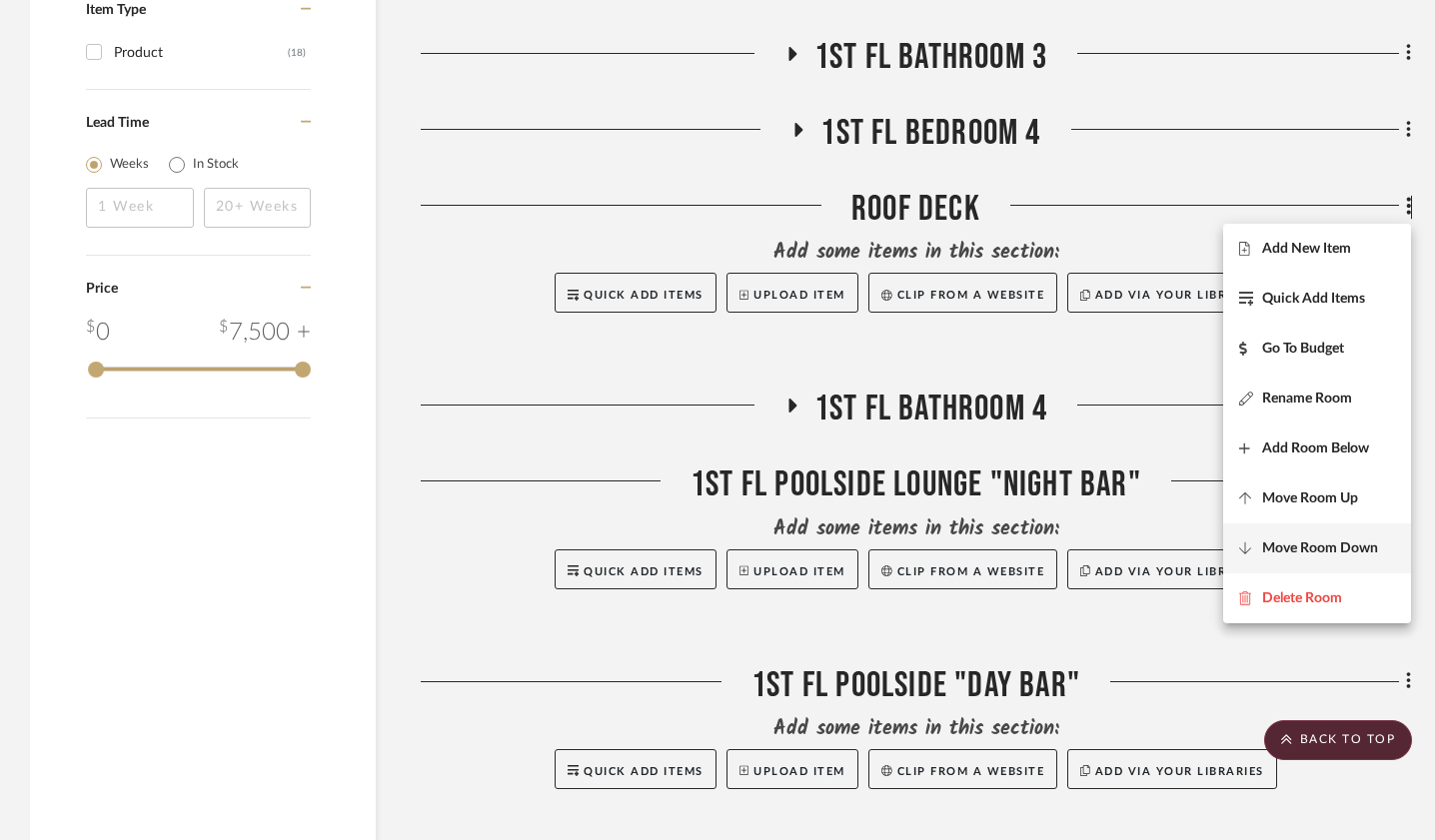 click on "Move Room Down" at bounding box center [1320, 548] 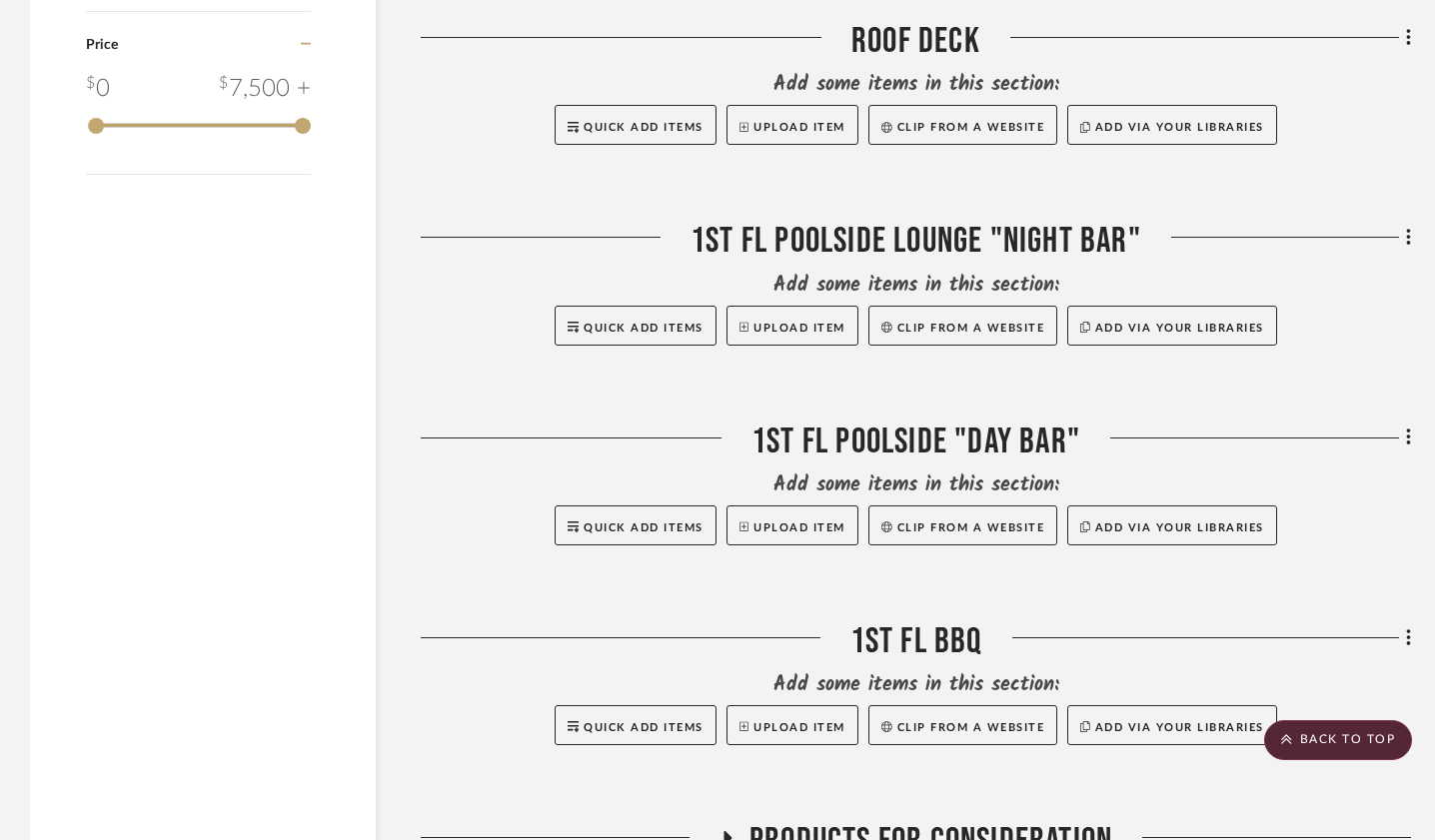 scroll, scrollTop: 2362, scrollLeft: 0, axis: vertical 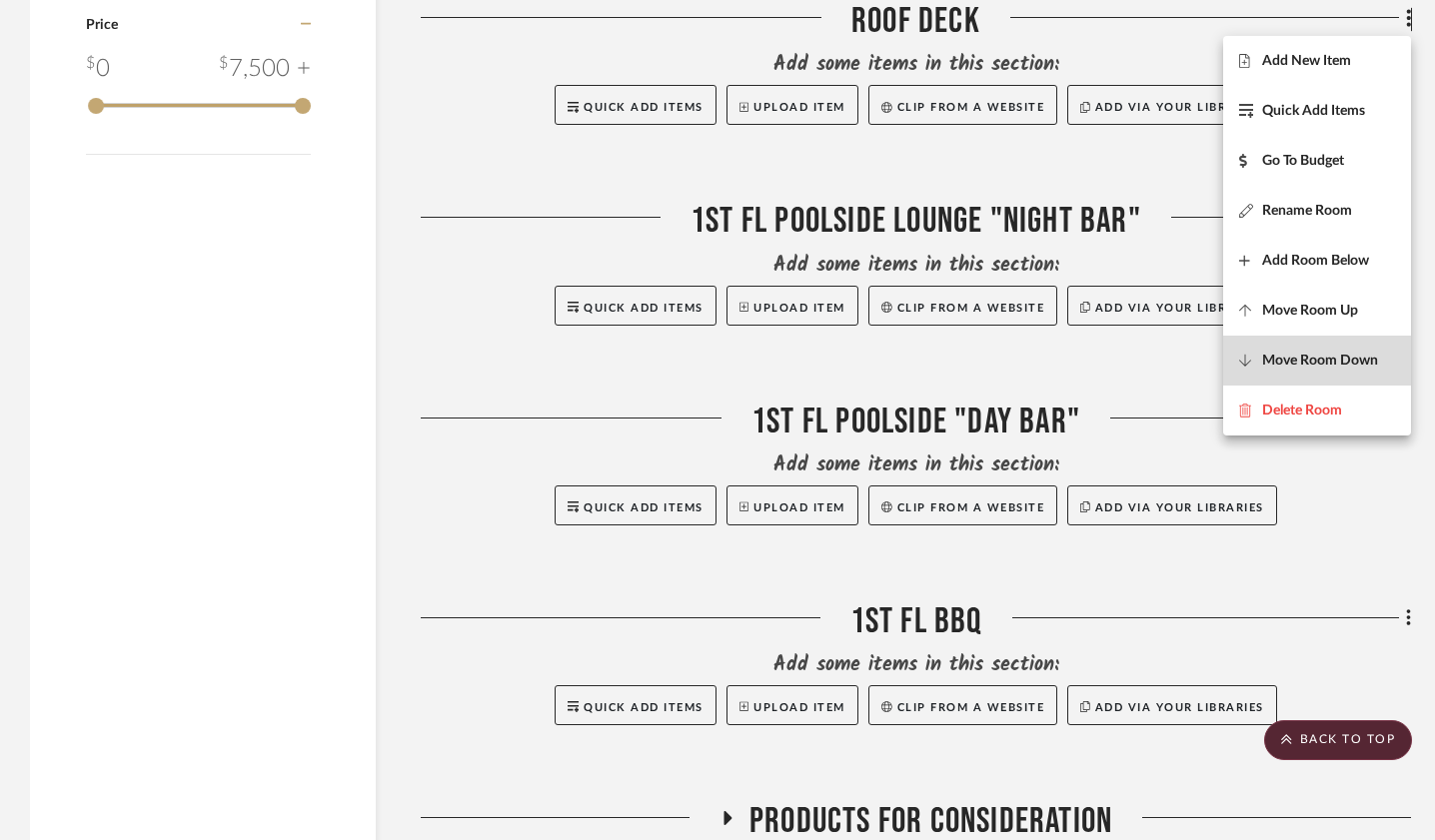 click on "Move Room Down" at bounding box center (1320, 361) 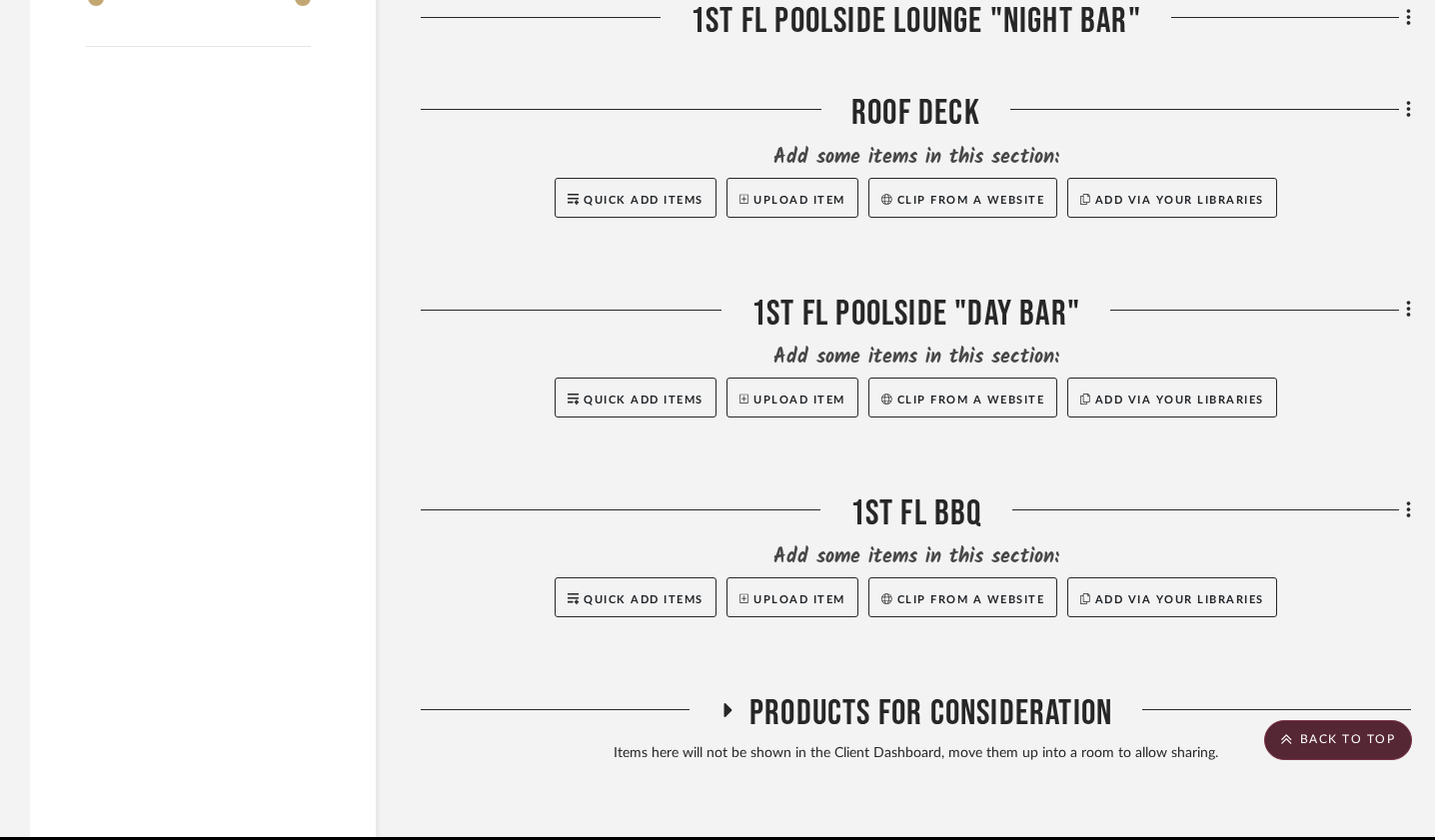 scroll, scrollTop: 2558, scrollLeft: 0, axis: vertical 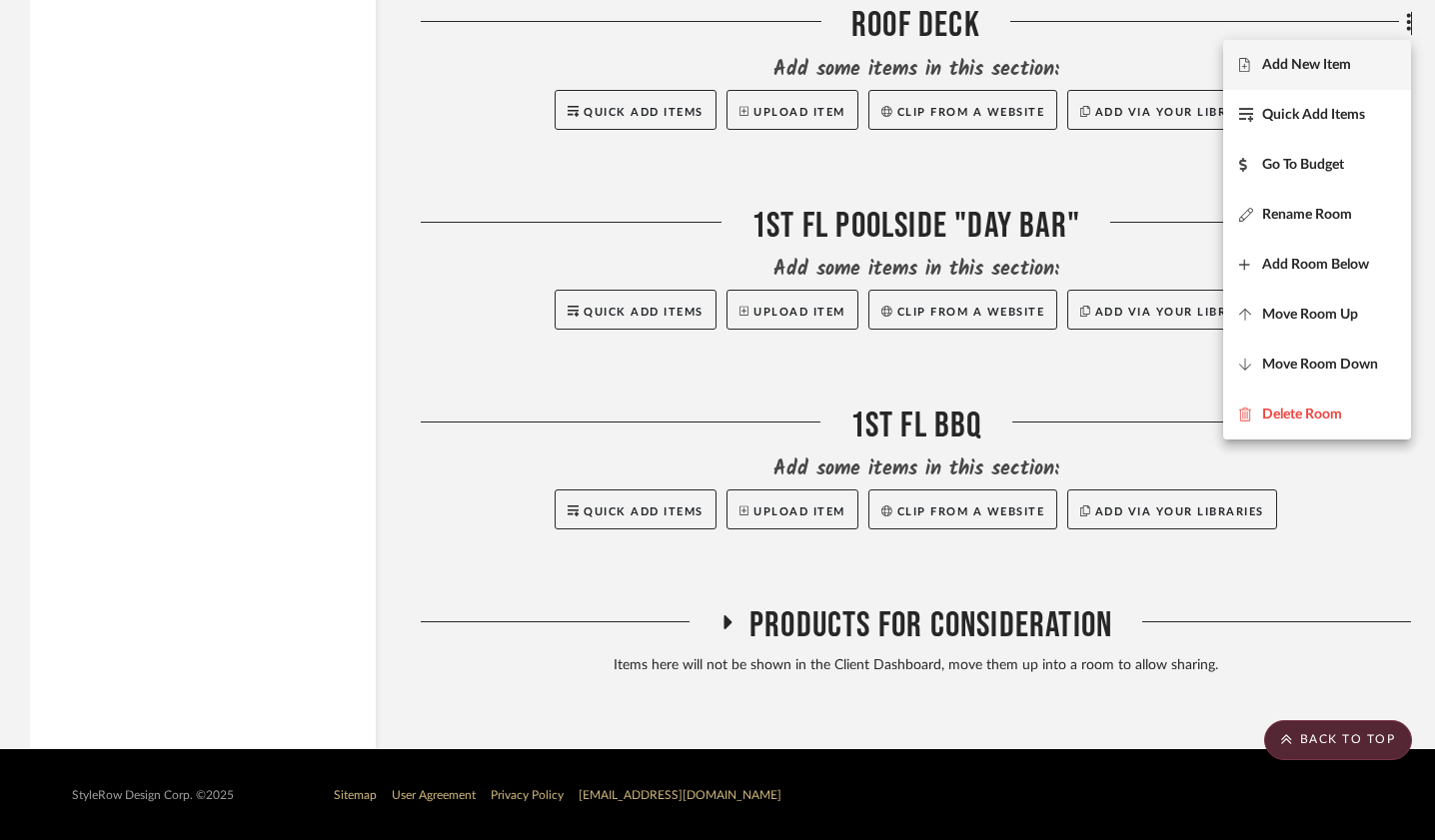 click at bounding box center [718, 420] 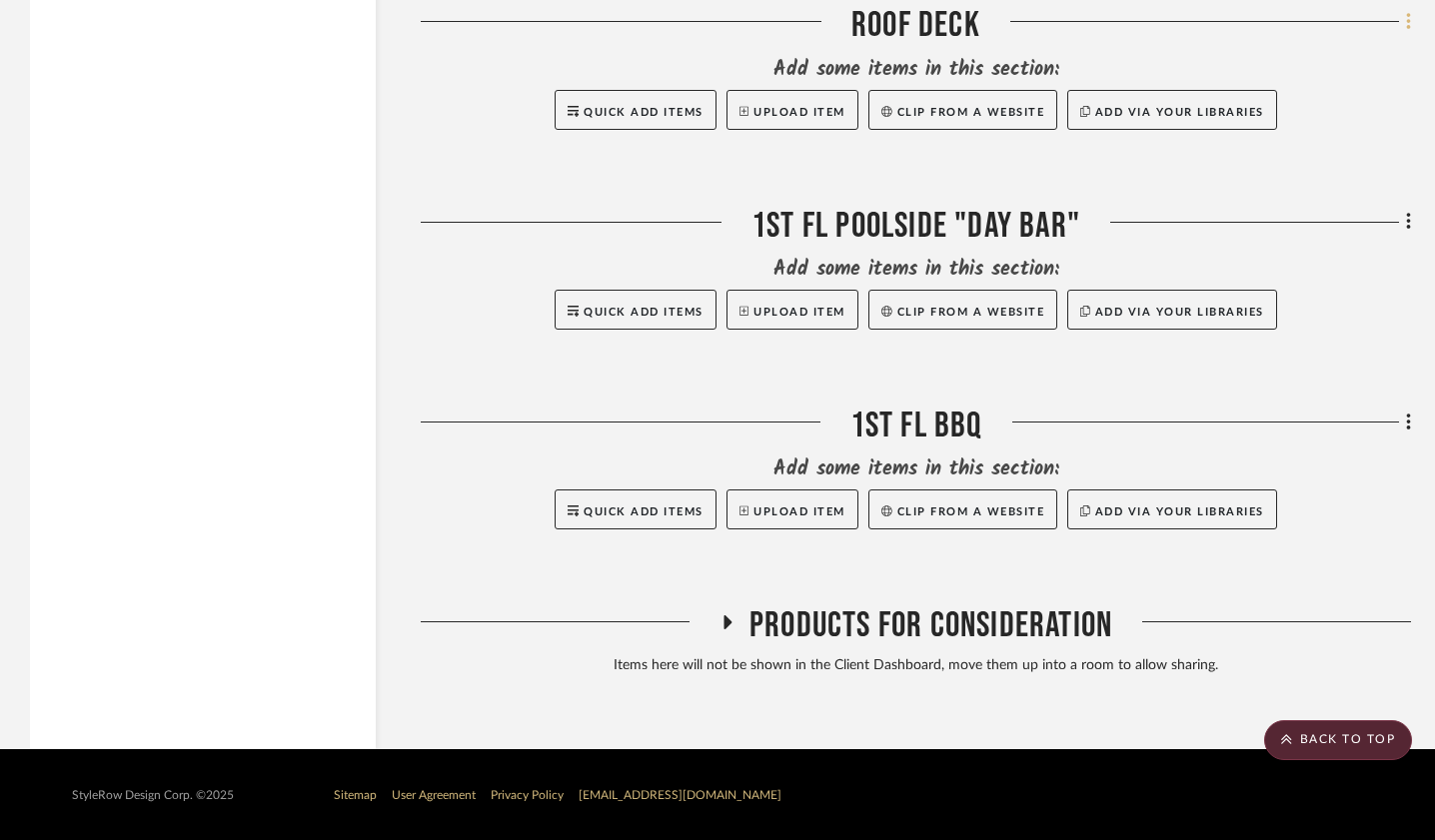 click 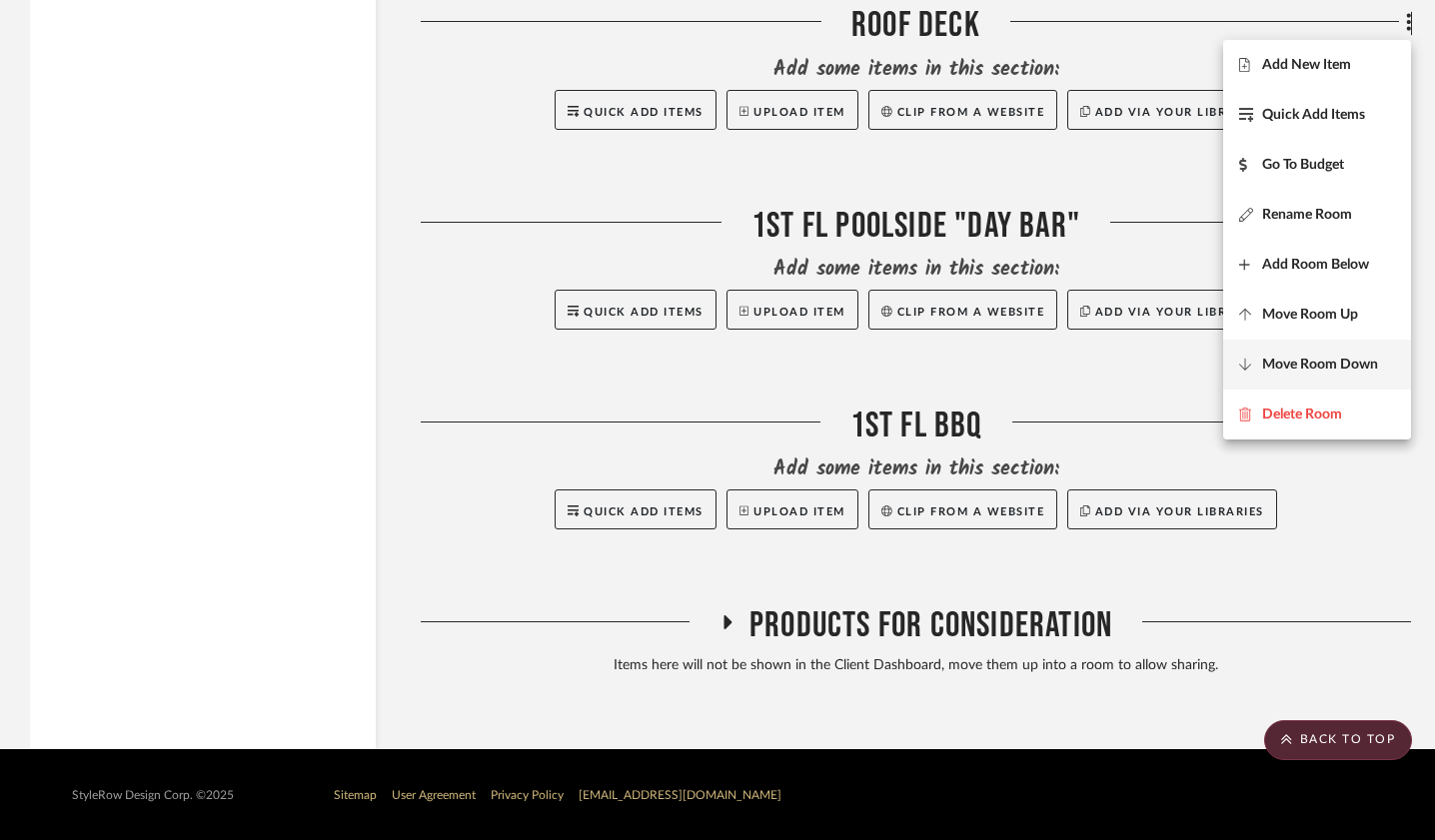 click on "Move Room Down" at bounding box center [1317, 365] 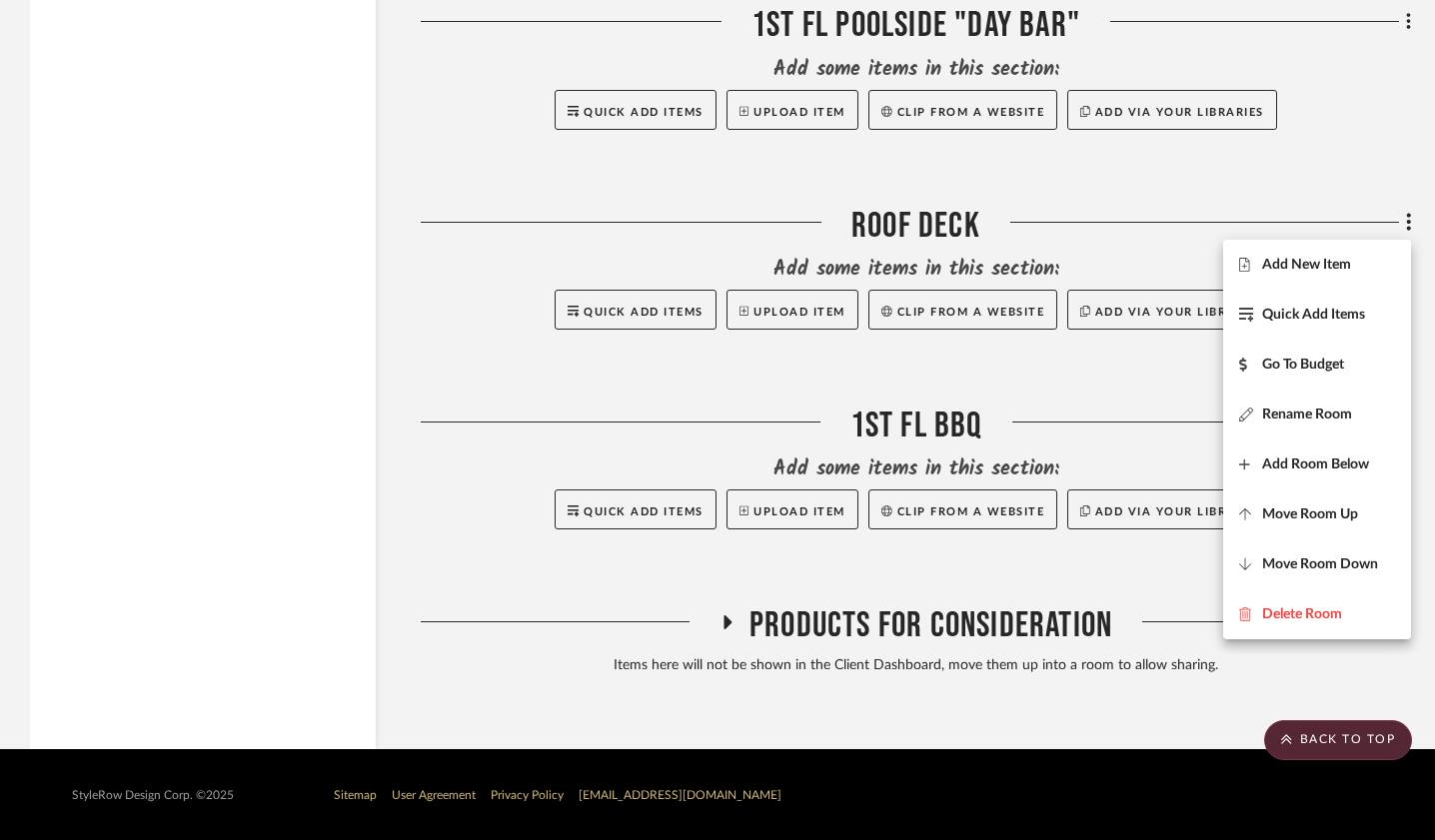 click at bounding box center (718, 420) 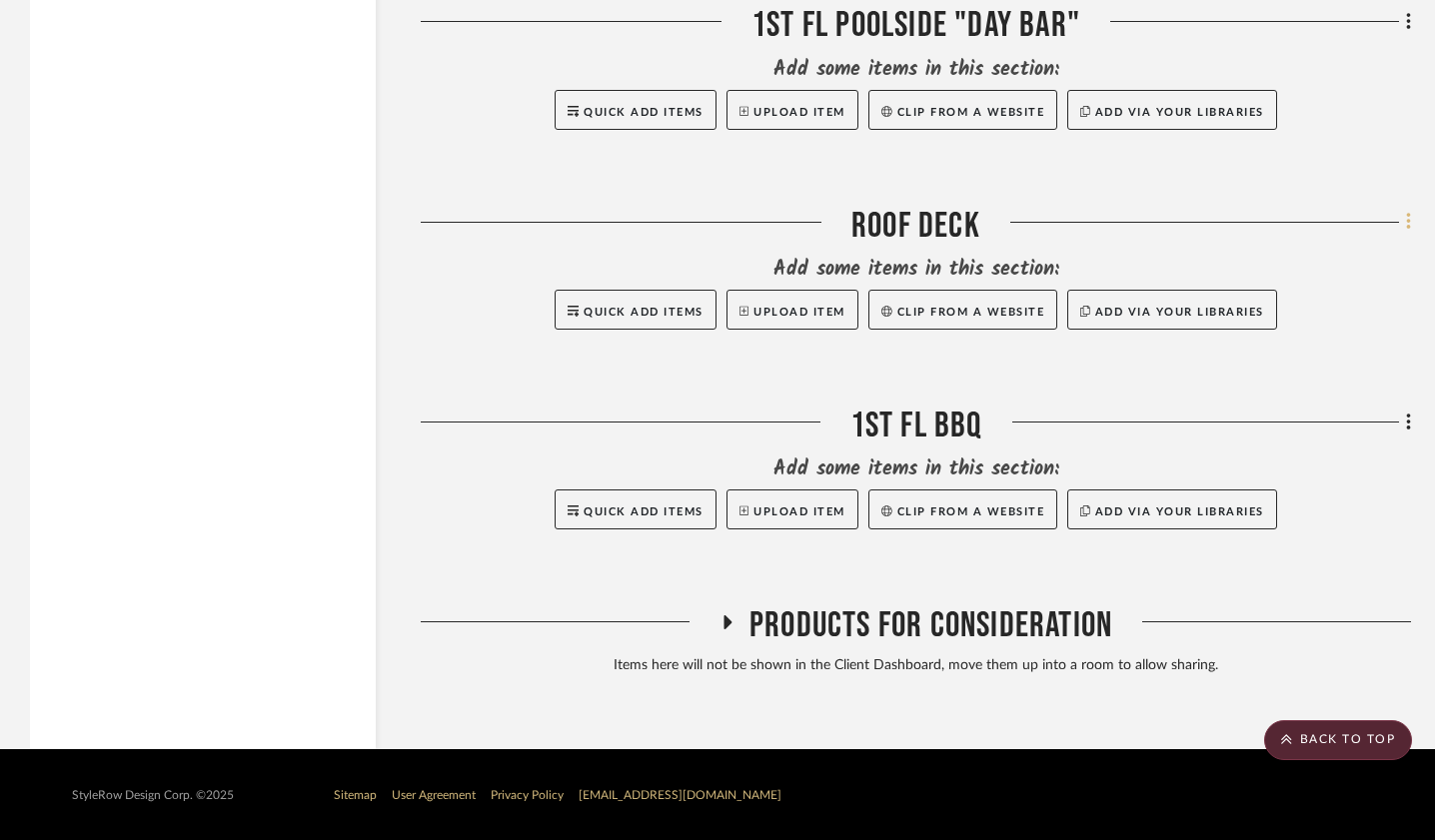 click 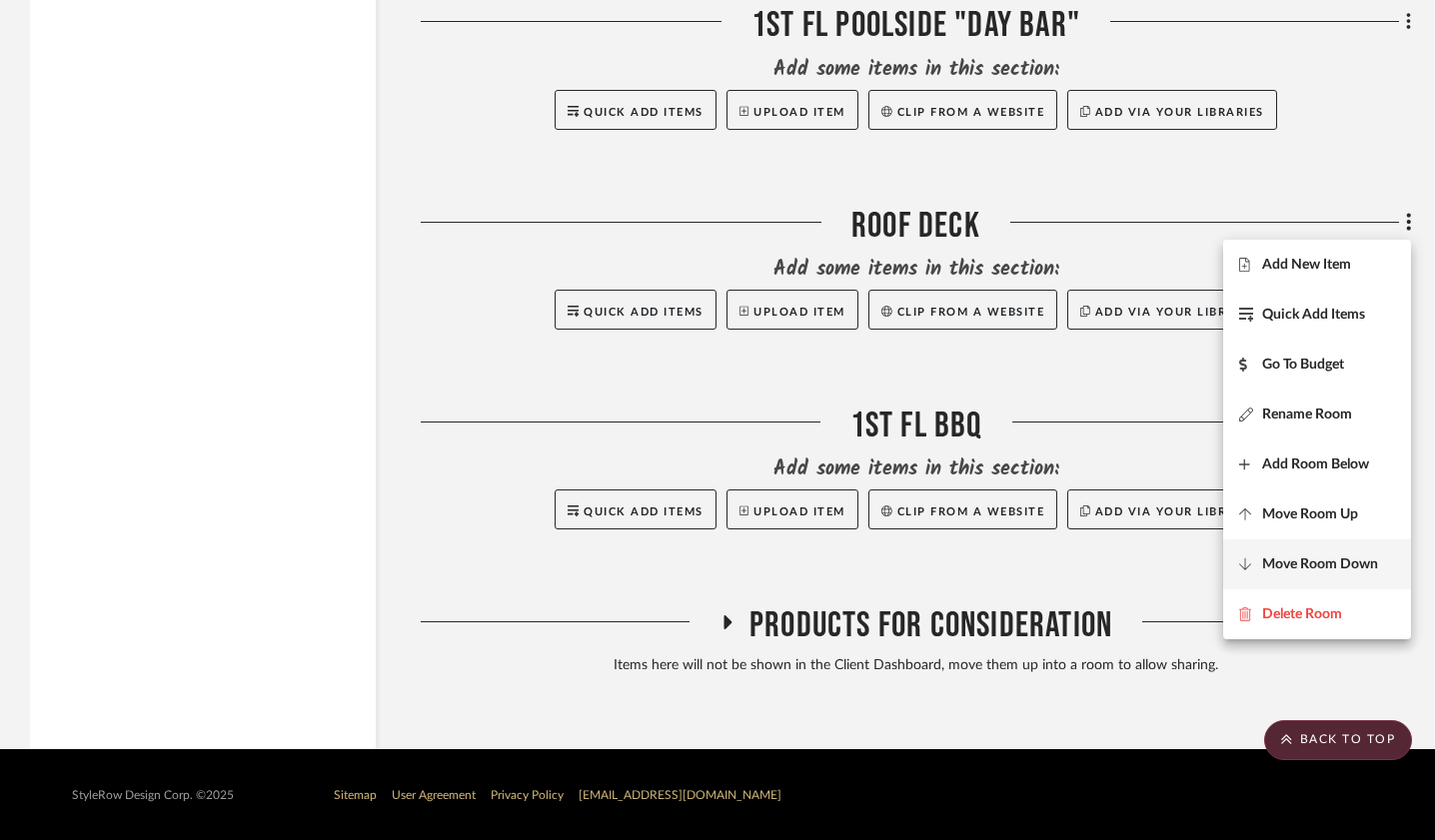 click on "Move Room Down" at bounding box center (1317, 564) 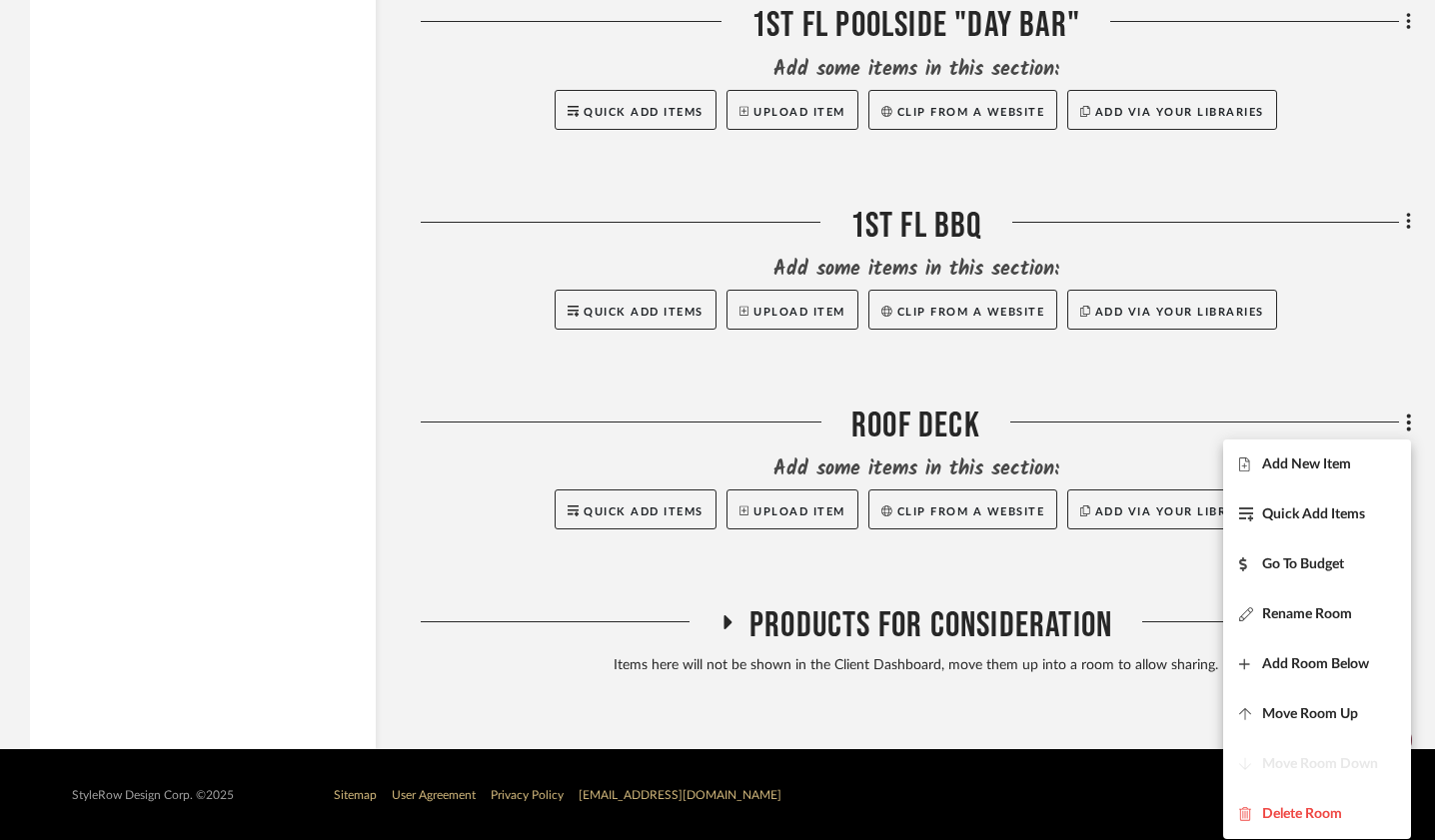 click at bounding box center (718, 420) 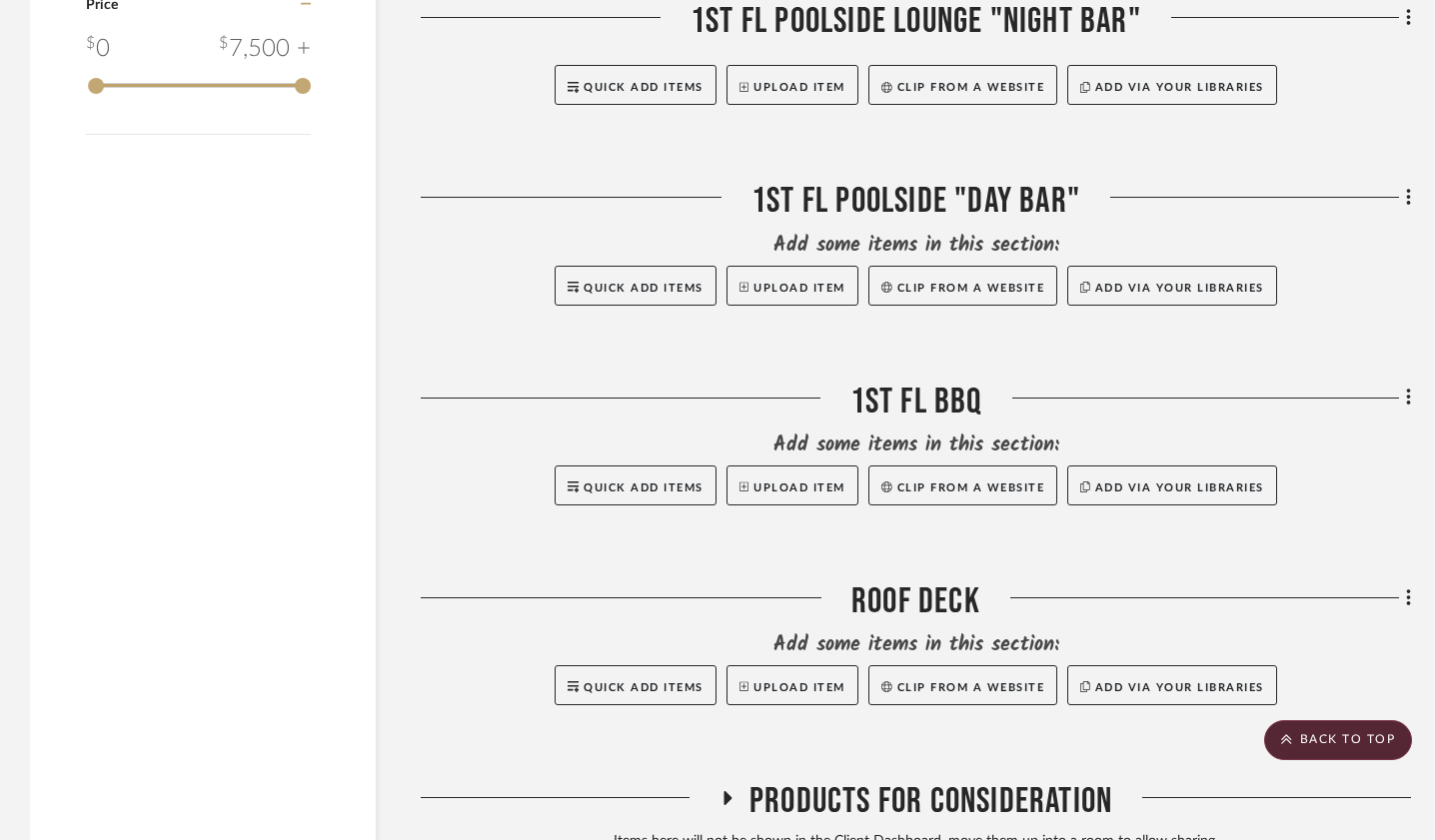 scroll, scrollTop: 2352, scrollLeft: 0, axis: vertical 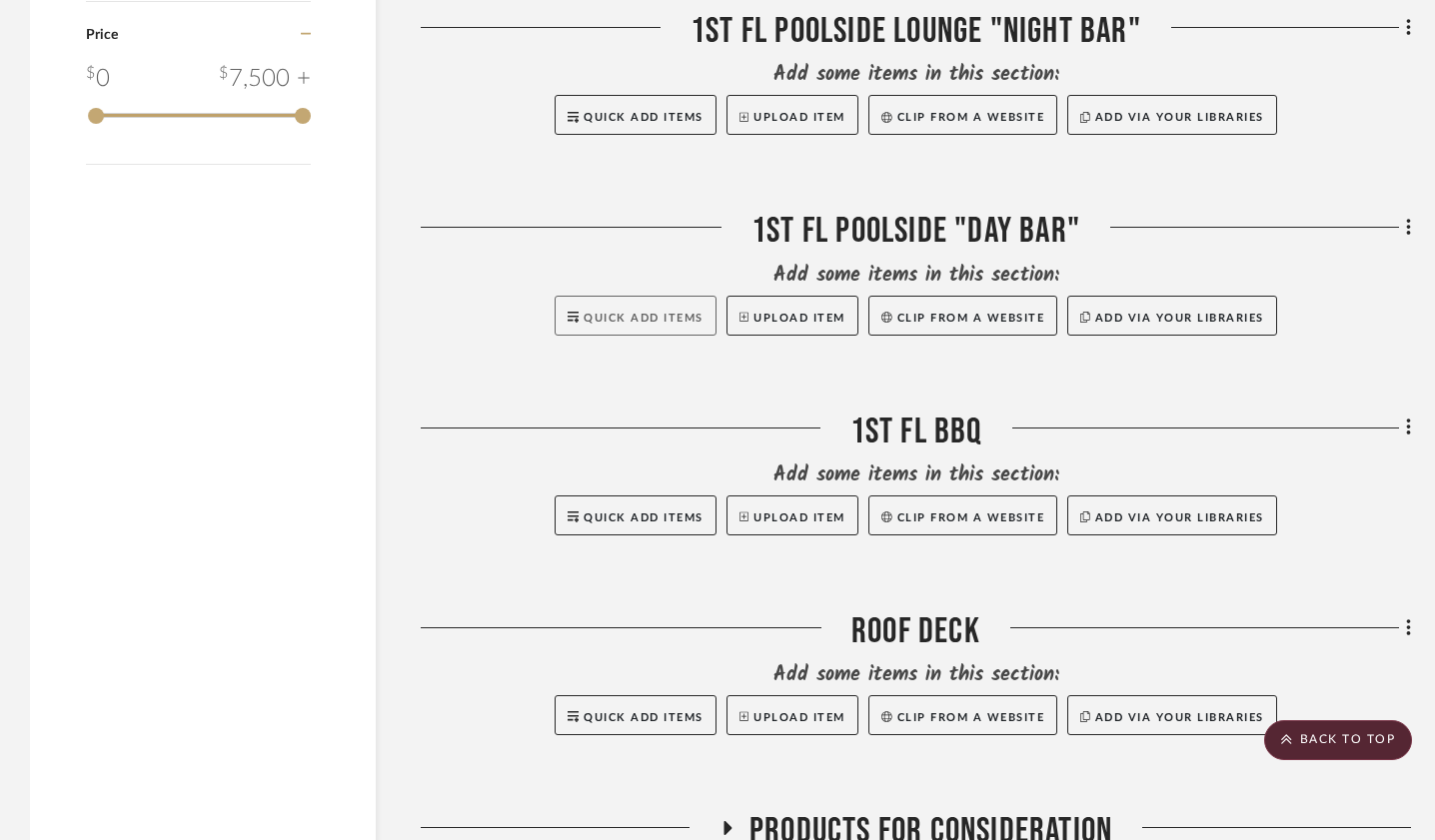 click on "Quick Add Items" 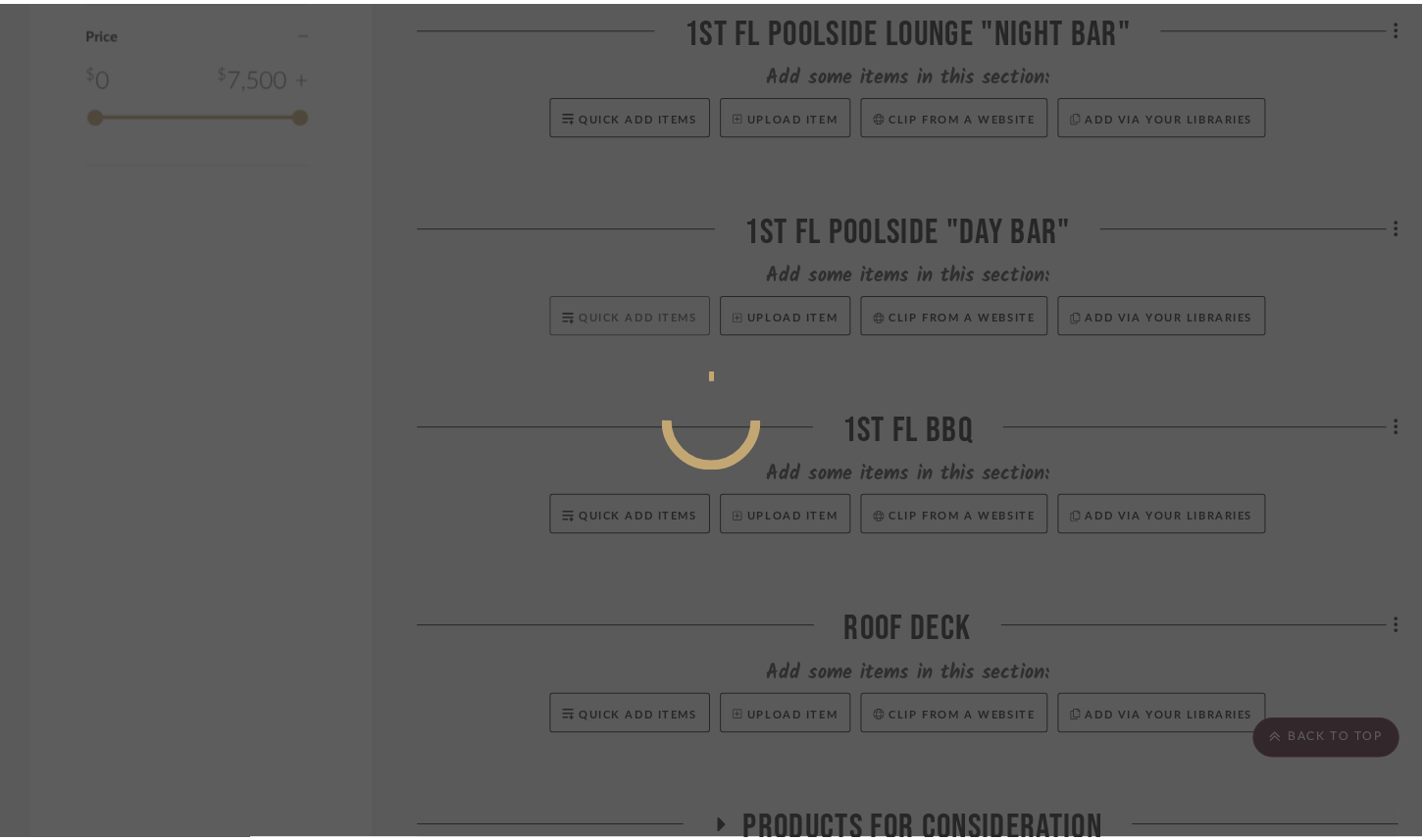 scroll, scrollTop: 0, scrollLeft: 0, axis: both 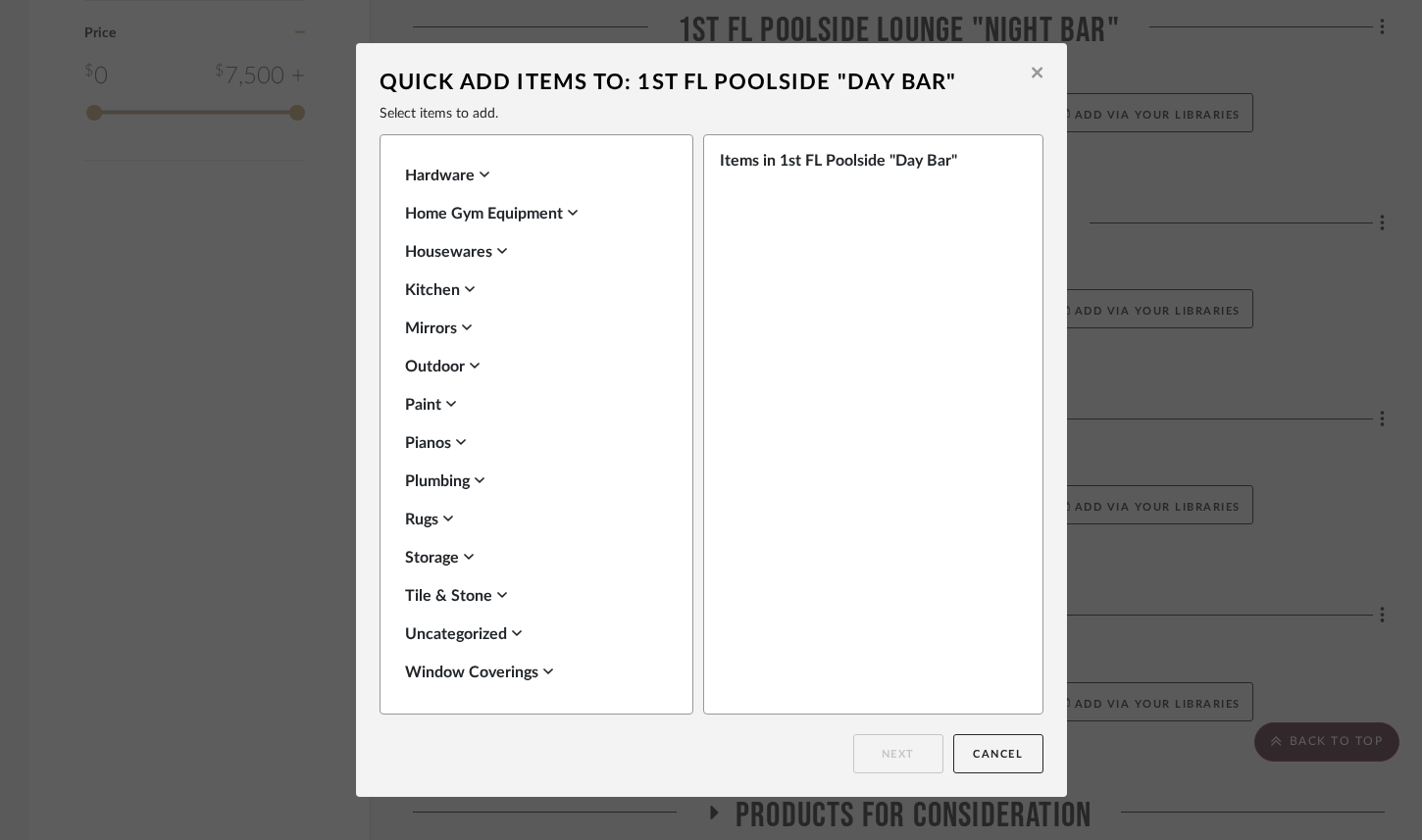 click on "Outdoor" at bounding box center [532, 367] 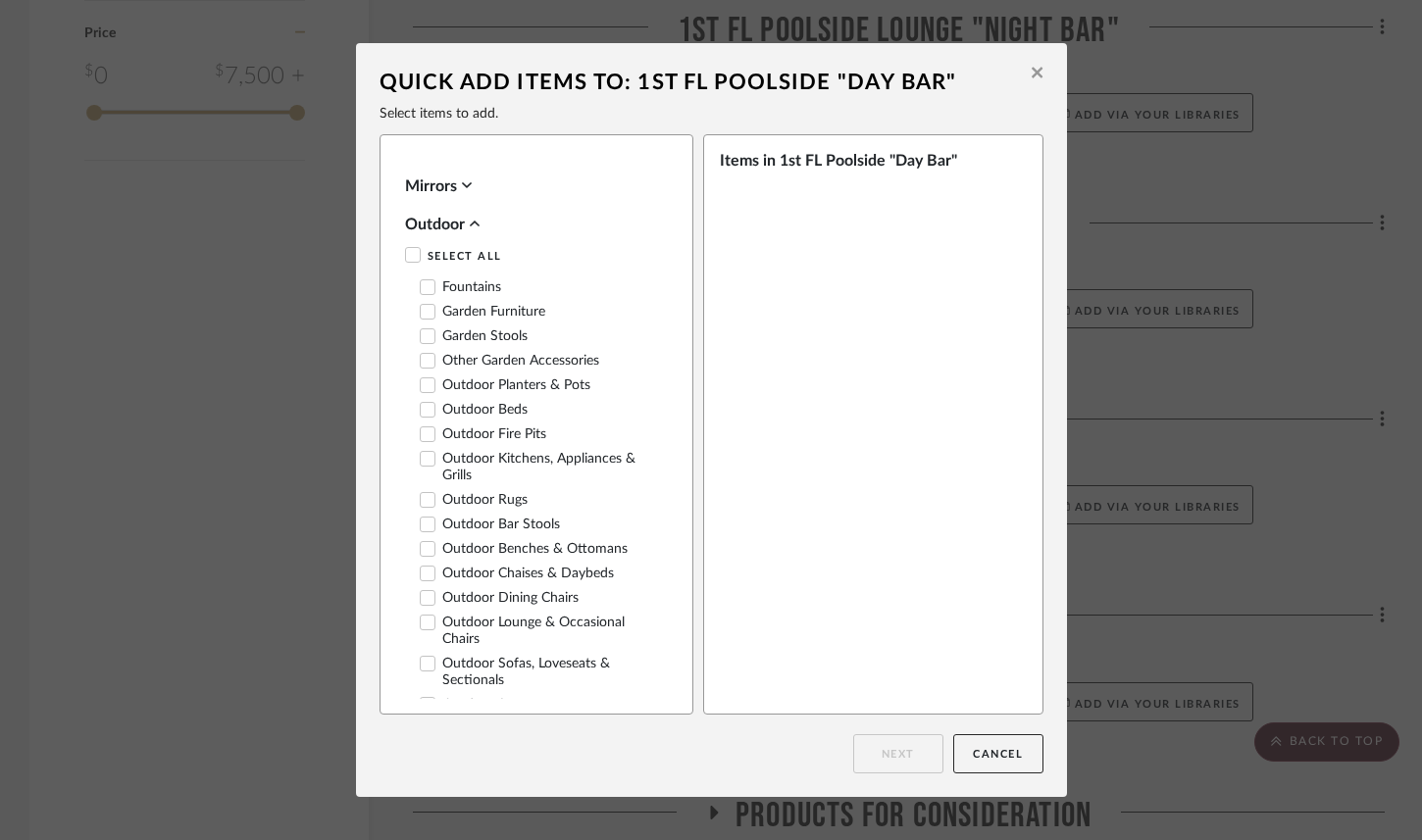 scroll, scrollTop: 839, scrollLeft: 0, axis: vertical 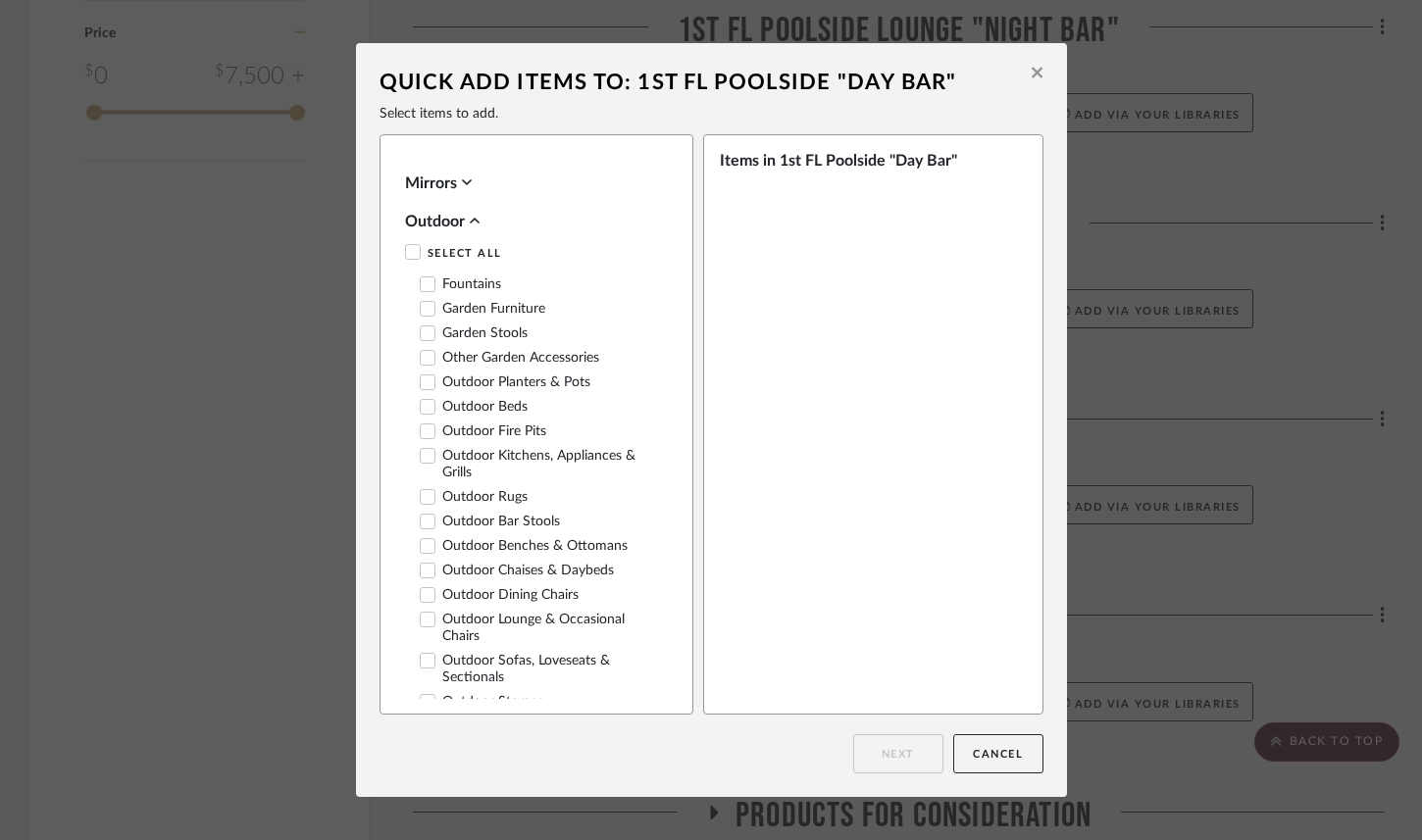 click 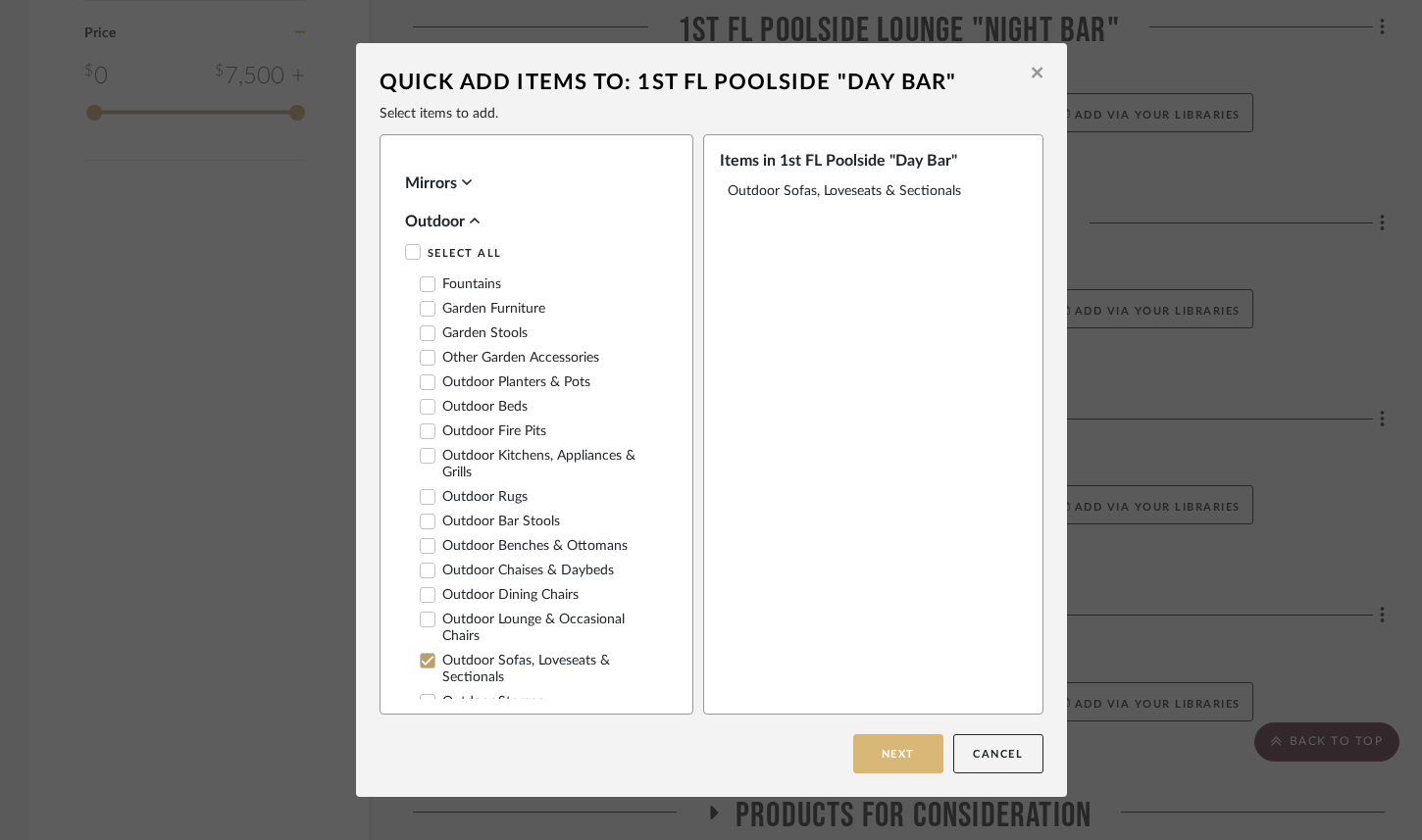 click on "Next" at bounding box center [898, 754] 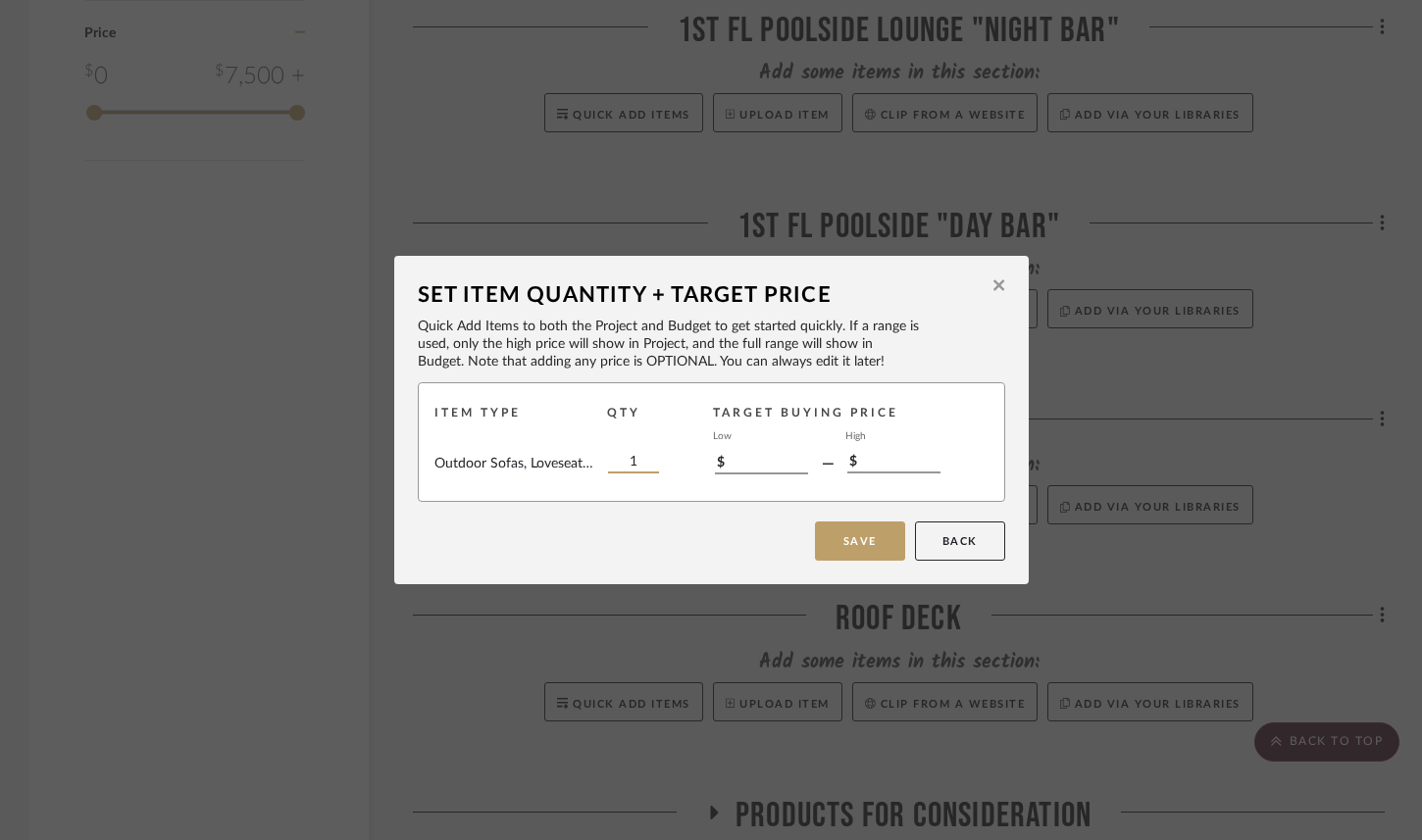 click on "1" at bounding box center (634, 463) 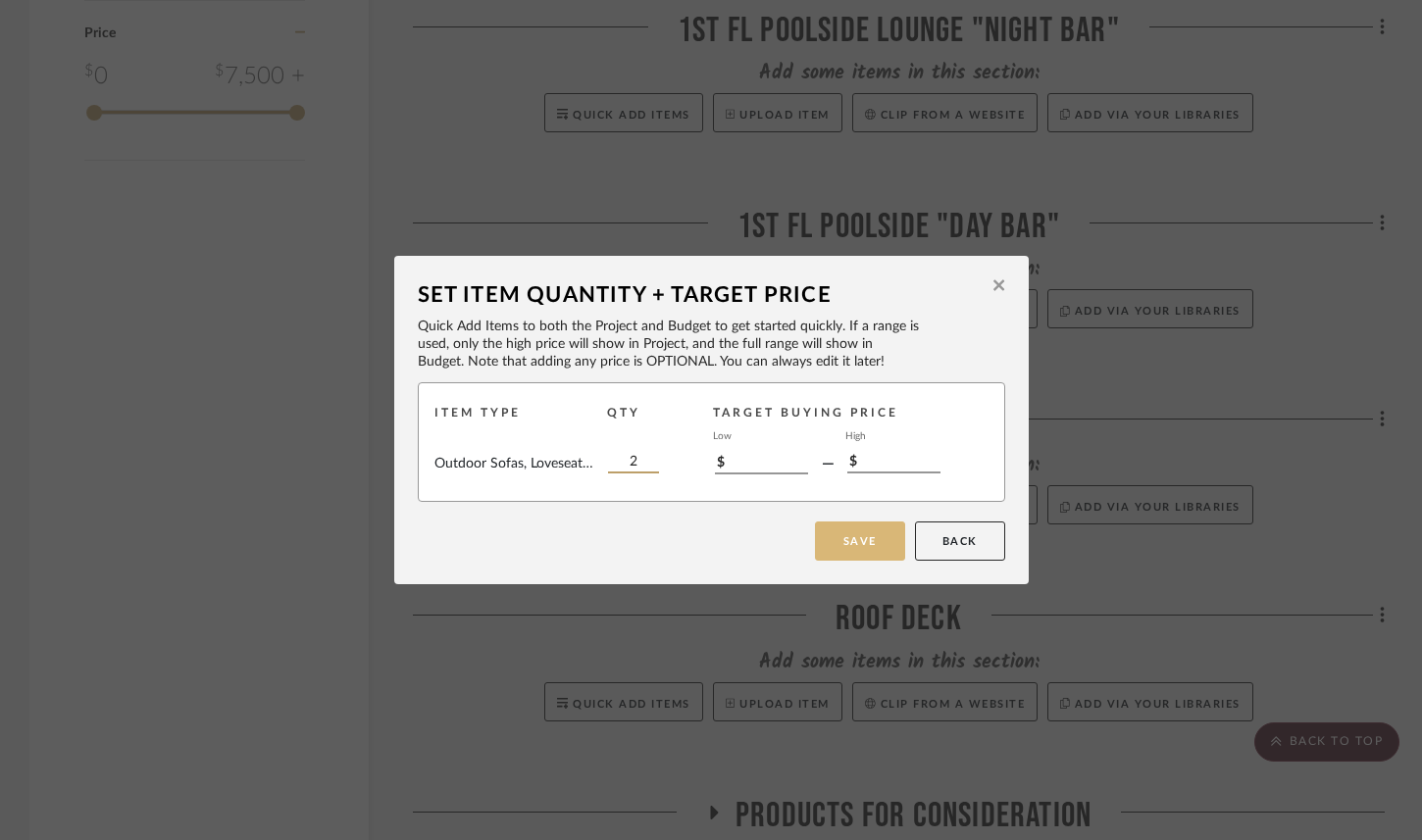 type on "2" 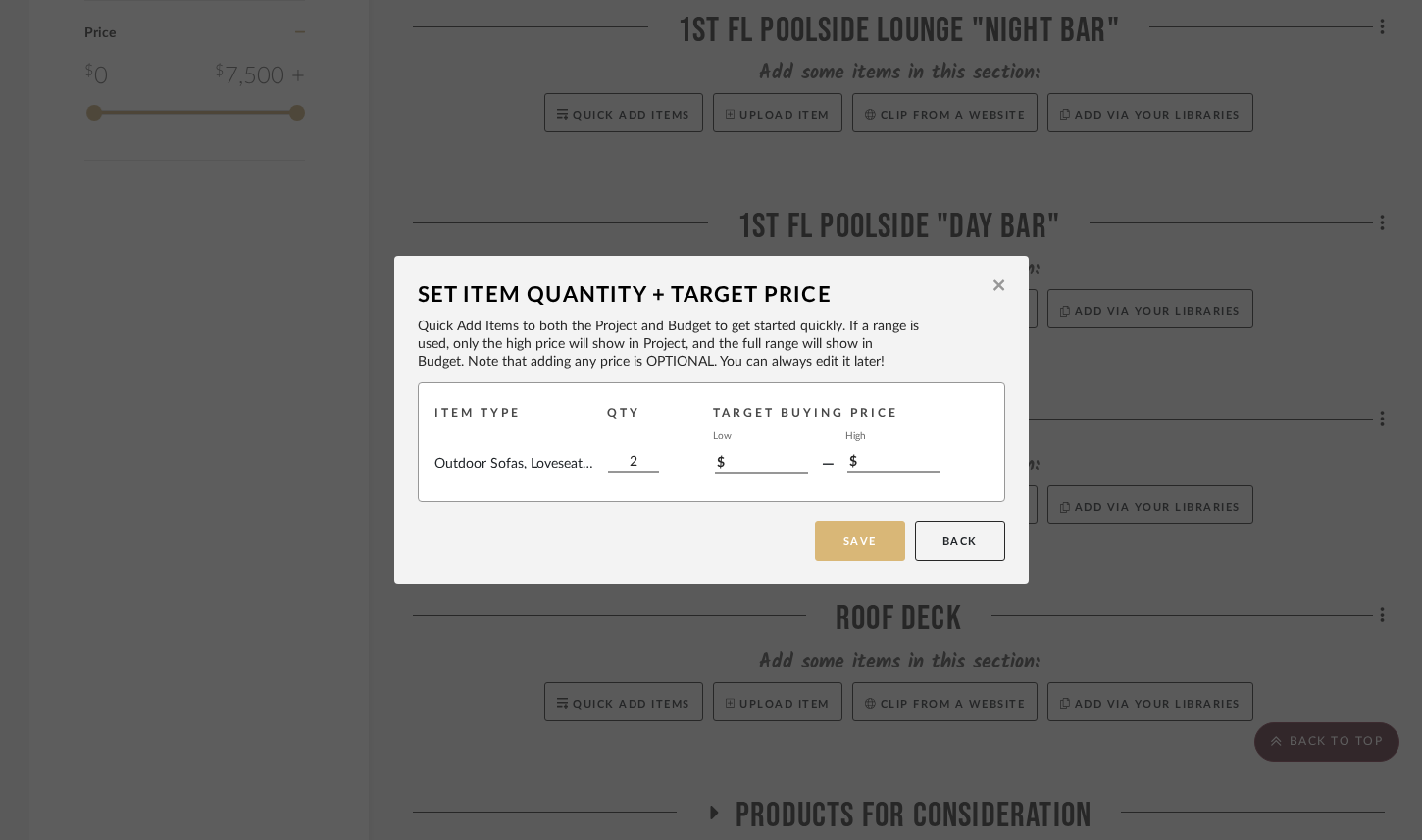click on "Save" at bounding box center [860, 541] 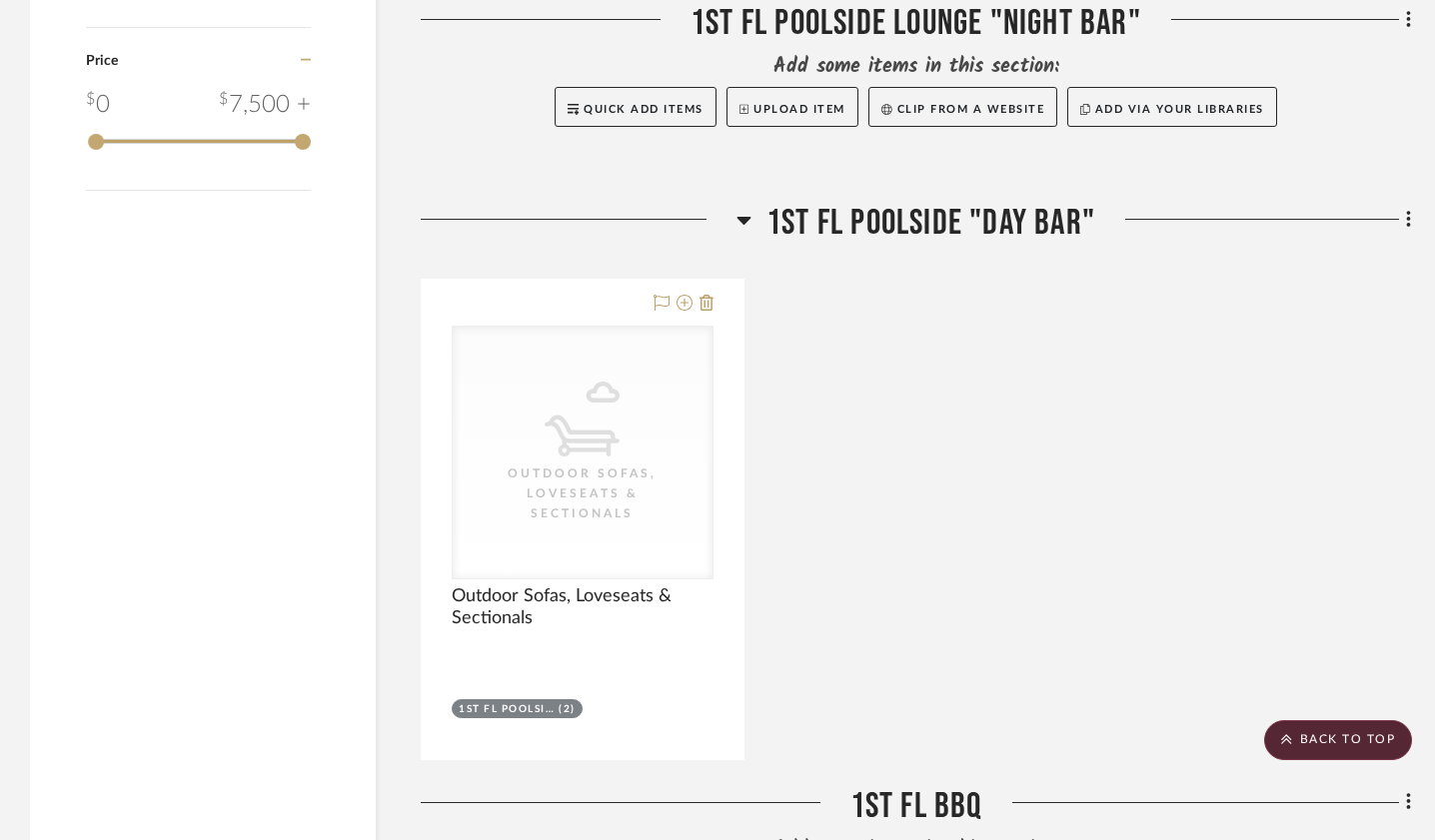 scroll, scrollTop: 2374, scrollLeft: 0, axis: vertical 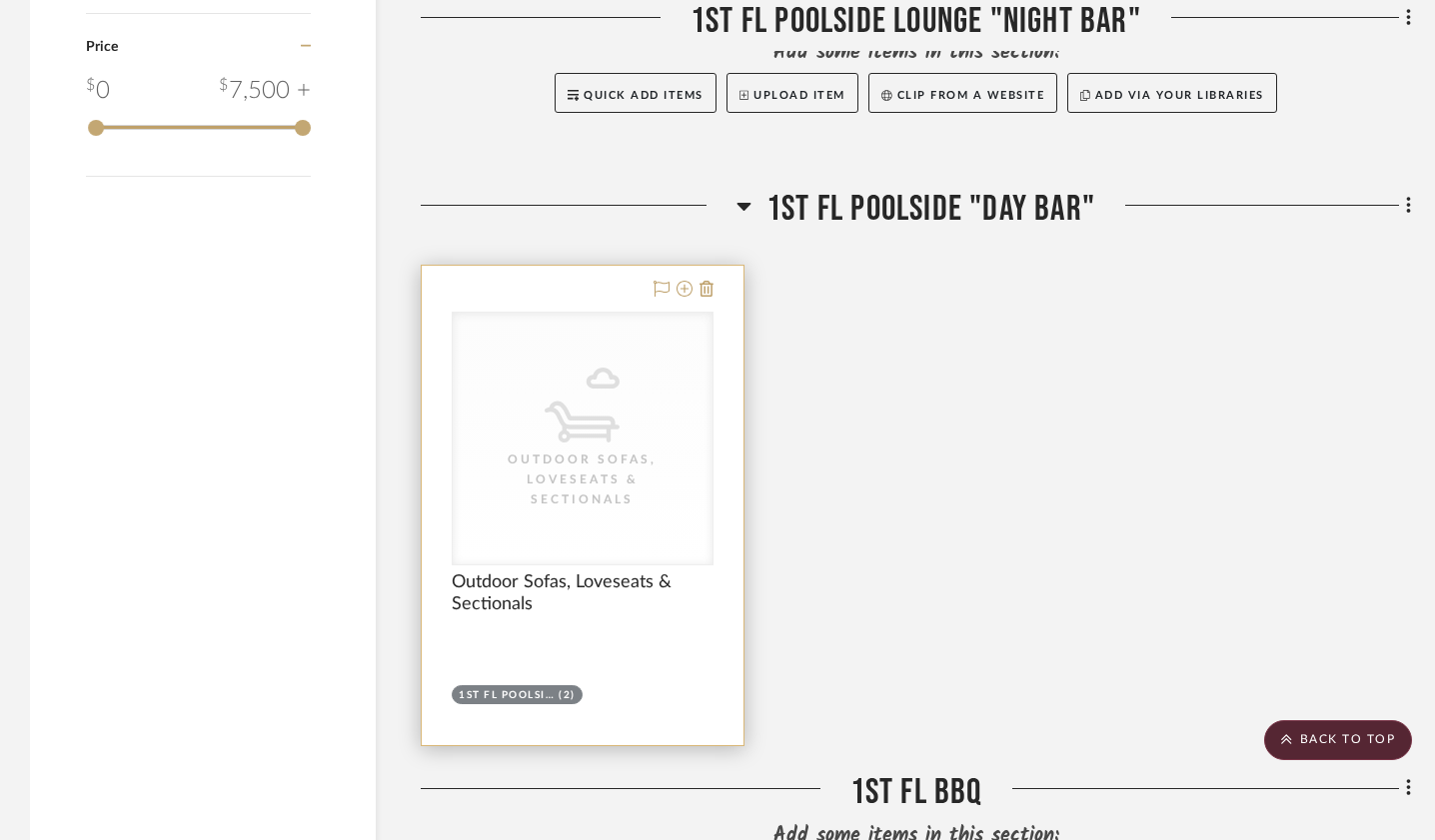 click on "CategoryIconOutdoor
Outdoor Sofas, Loveseats & Sectionals" at bounding box center (583, 438) 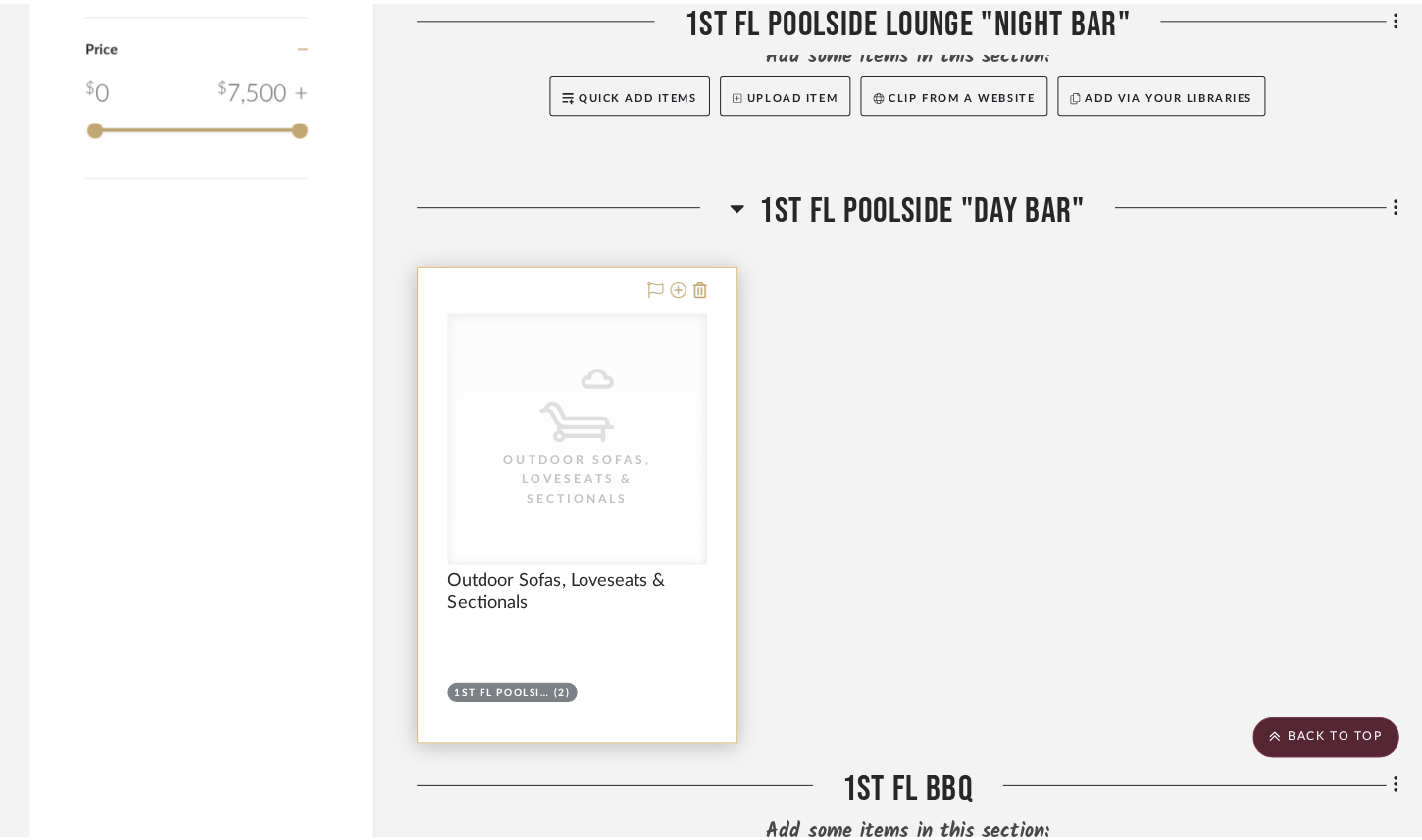 scroll, scrollTop: 0, scrollLeft: 0, axis: both 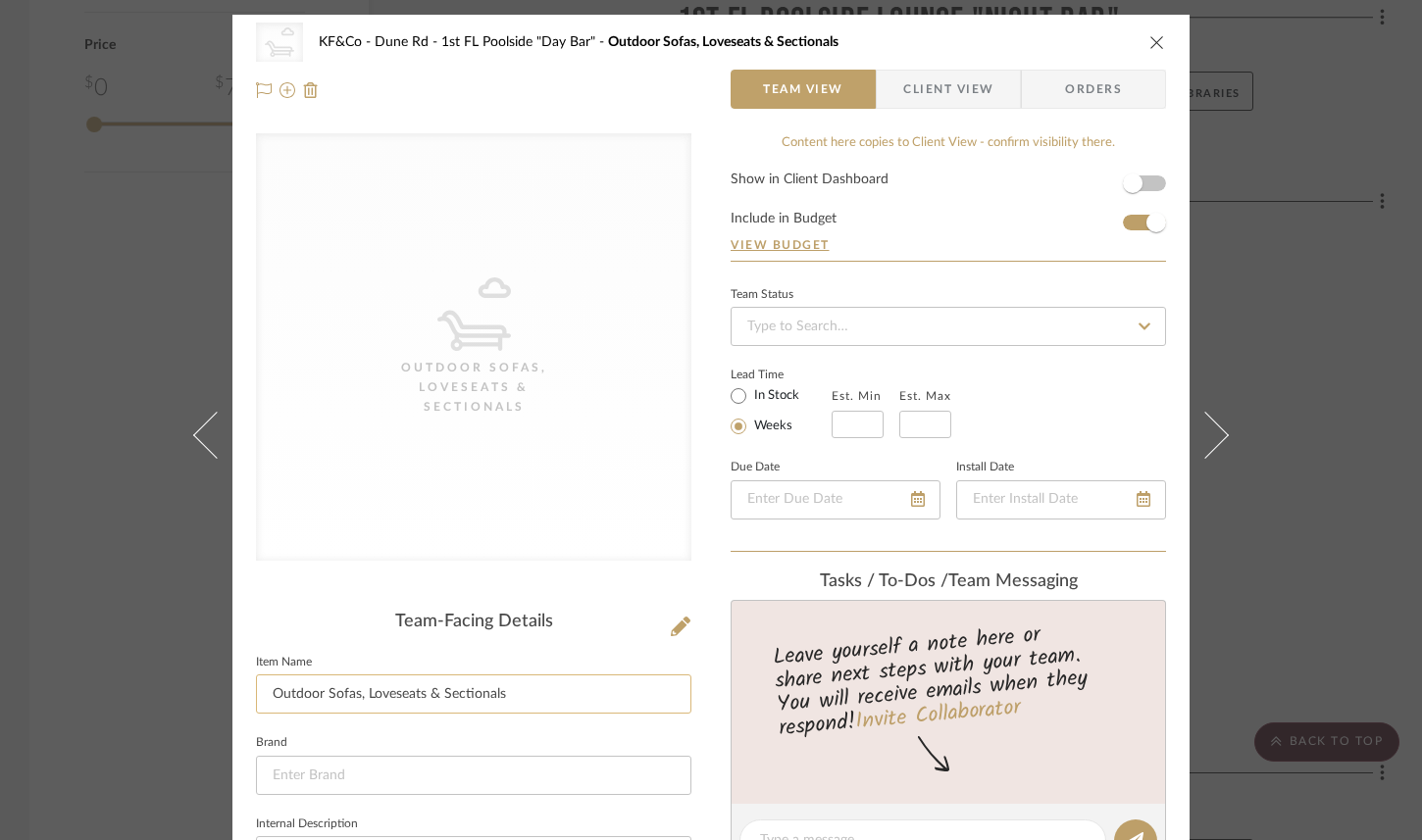 click on "Outdoor Sofas, Loveseats & Sectionals" 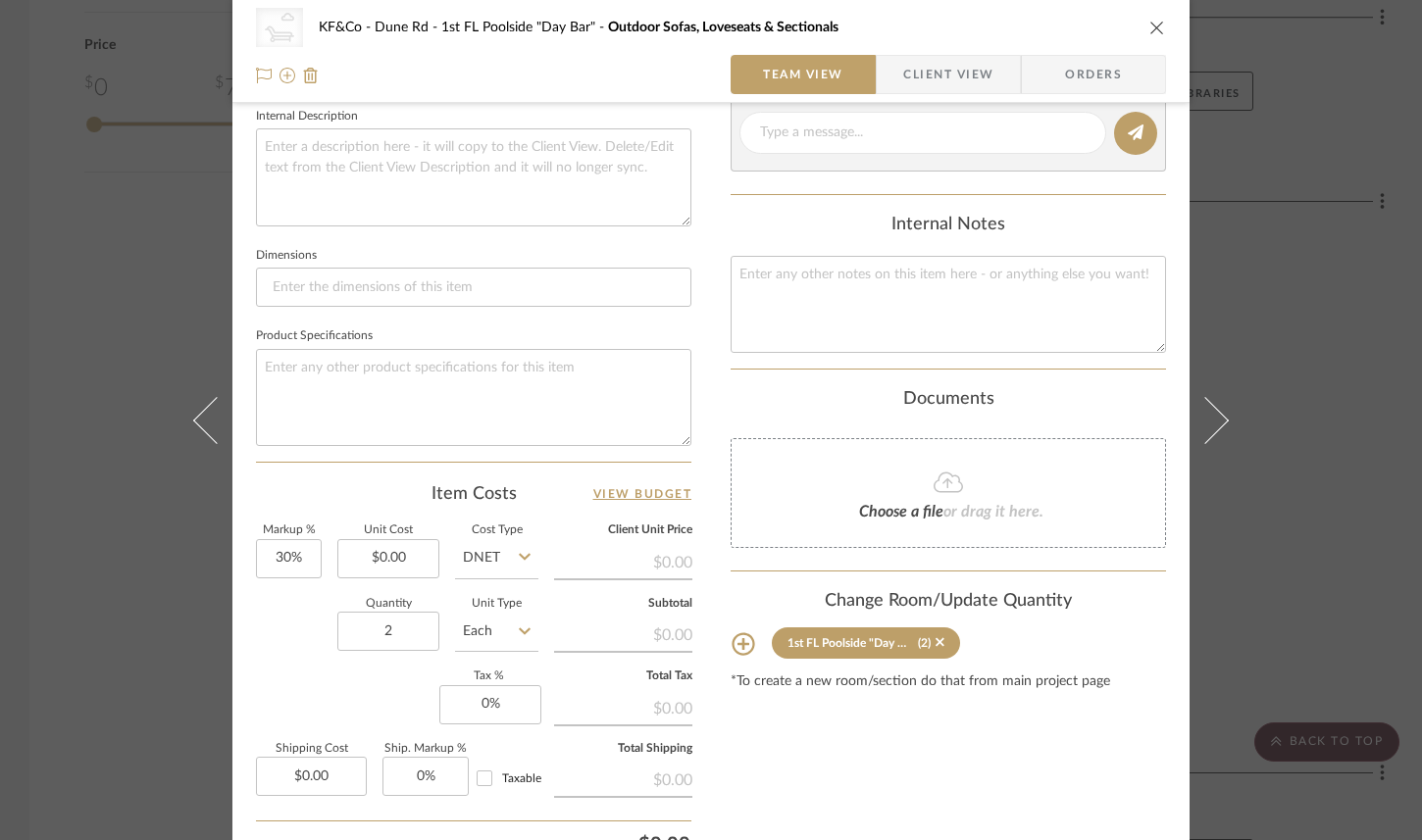 scroll, scrollTop: 882, scrollLeft: 0, axis: vertical 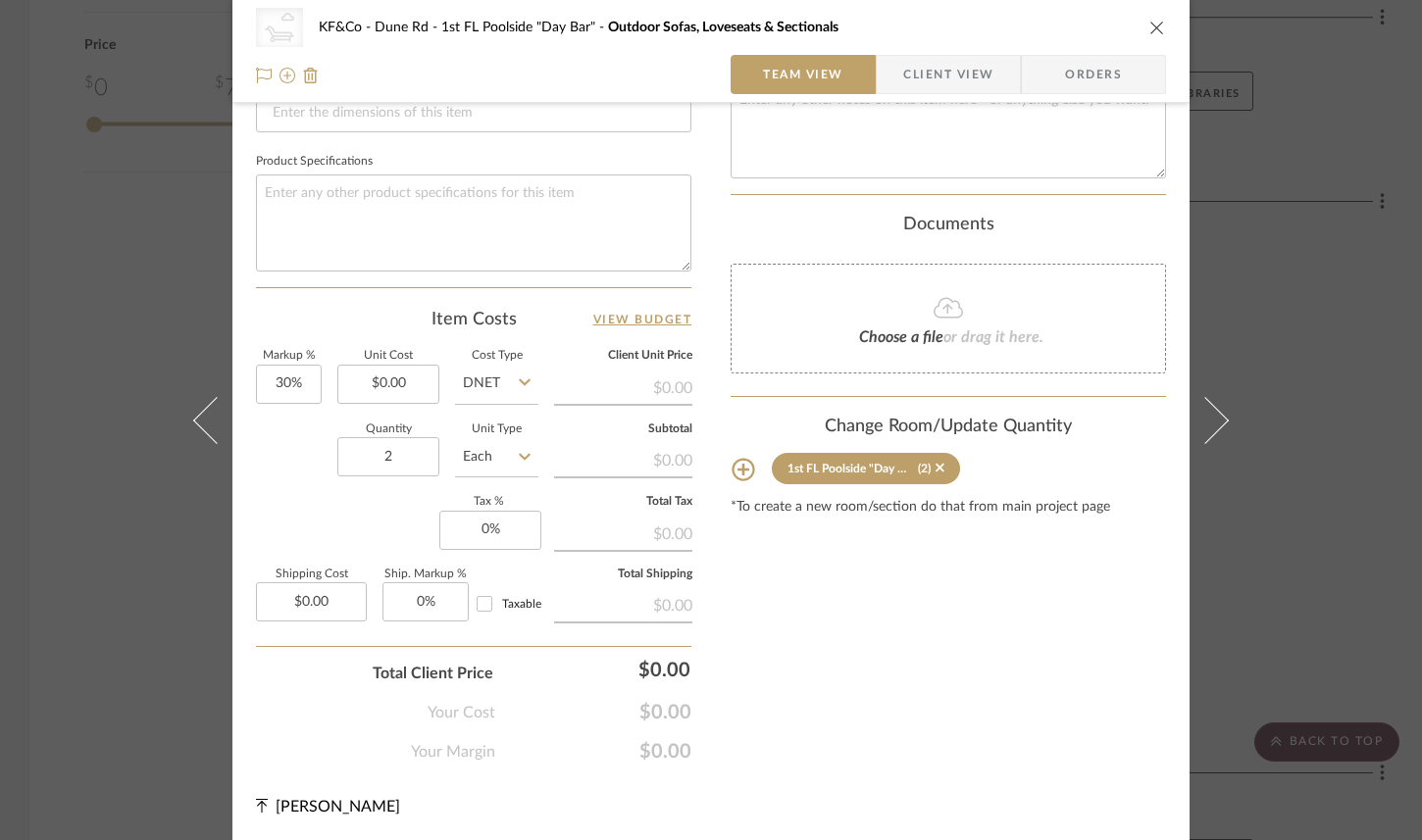 type on "Pair of Outdoor Sofas, Loveseats & Sectionals" 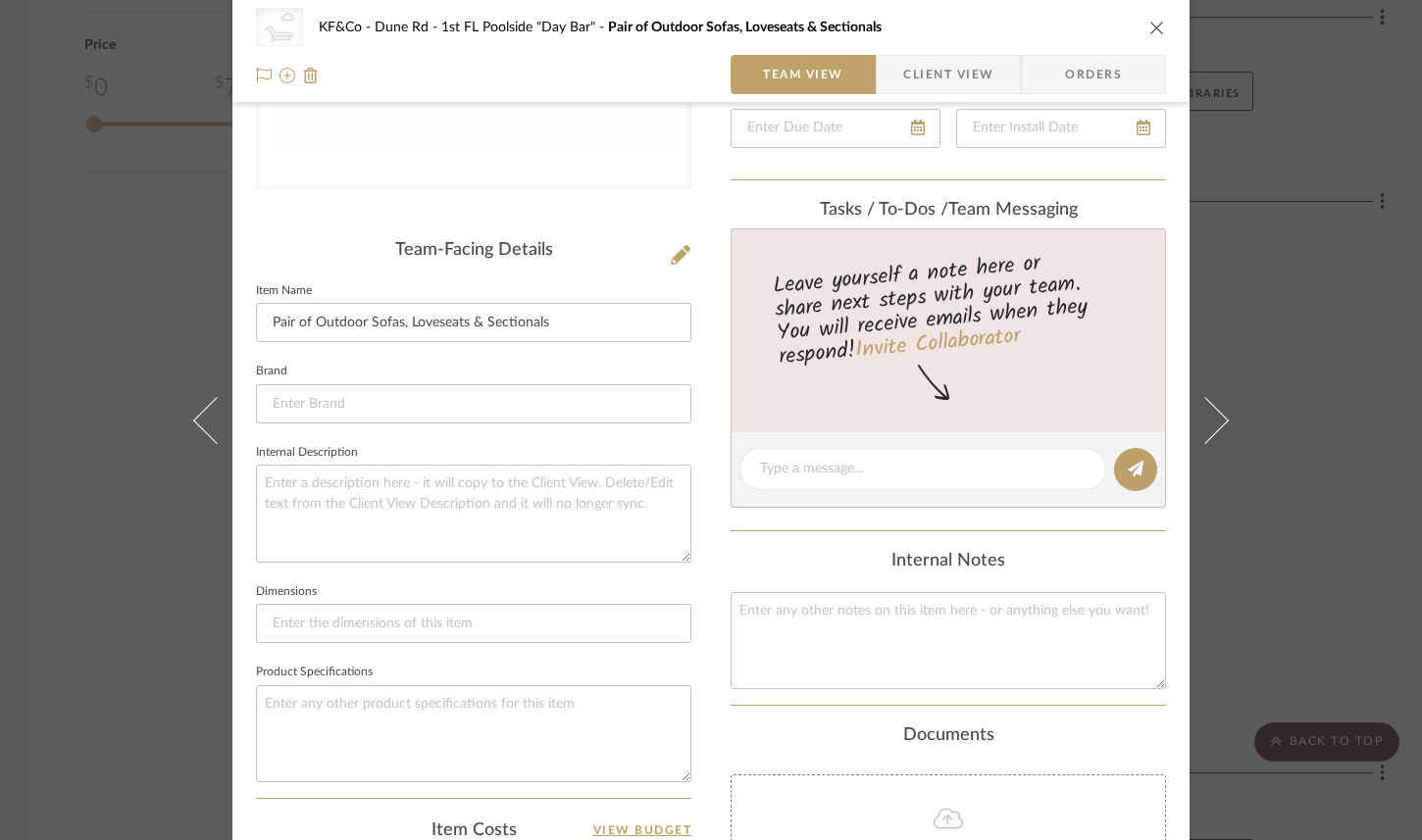 scroll, scrollTop: 0, scrollLeft: 0, axis: both 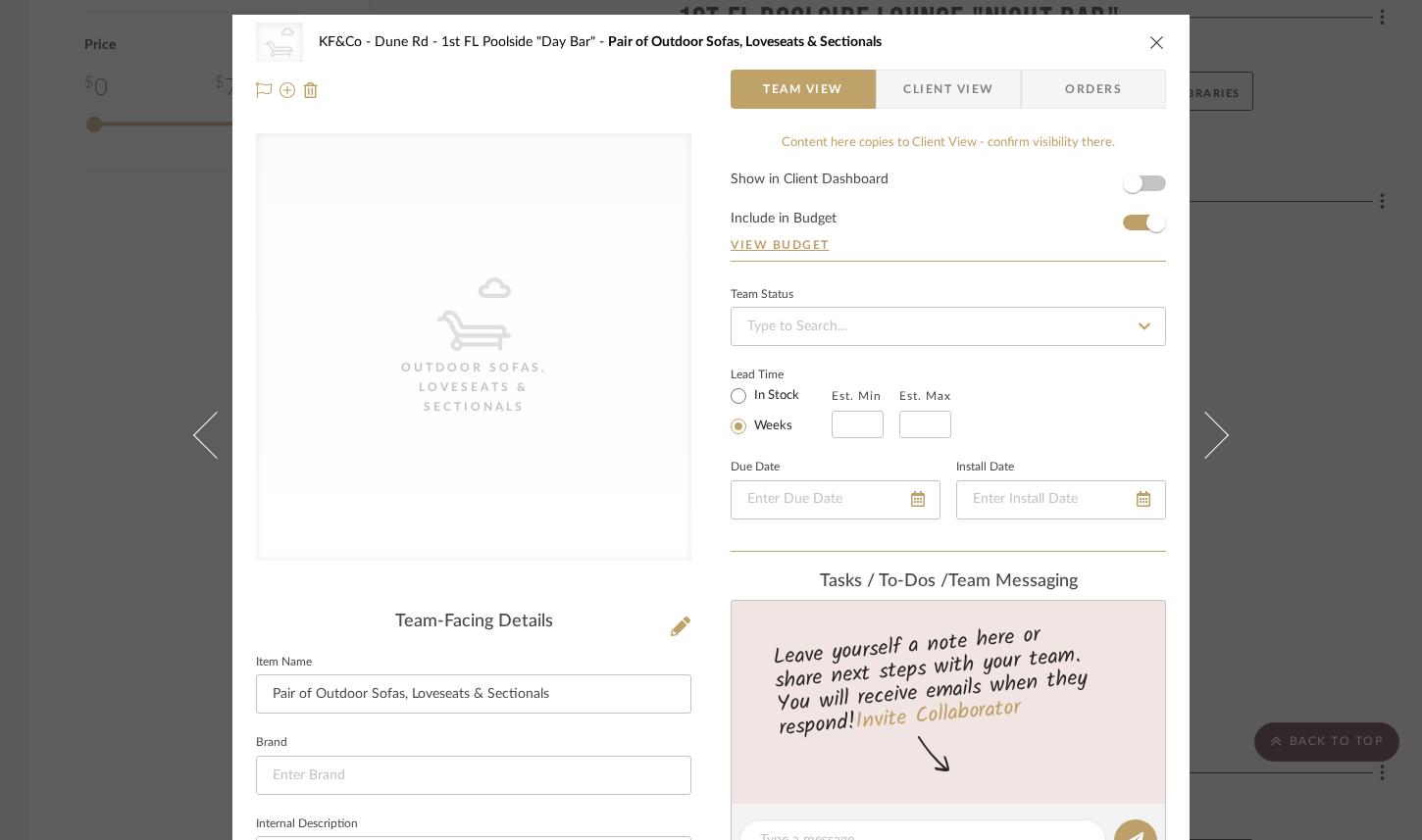 click at bounding box center (1157, 42) 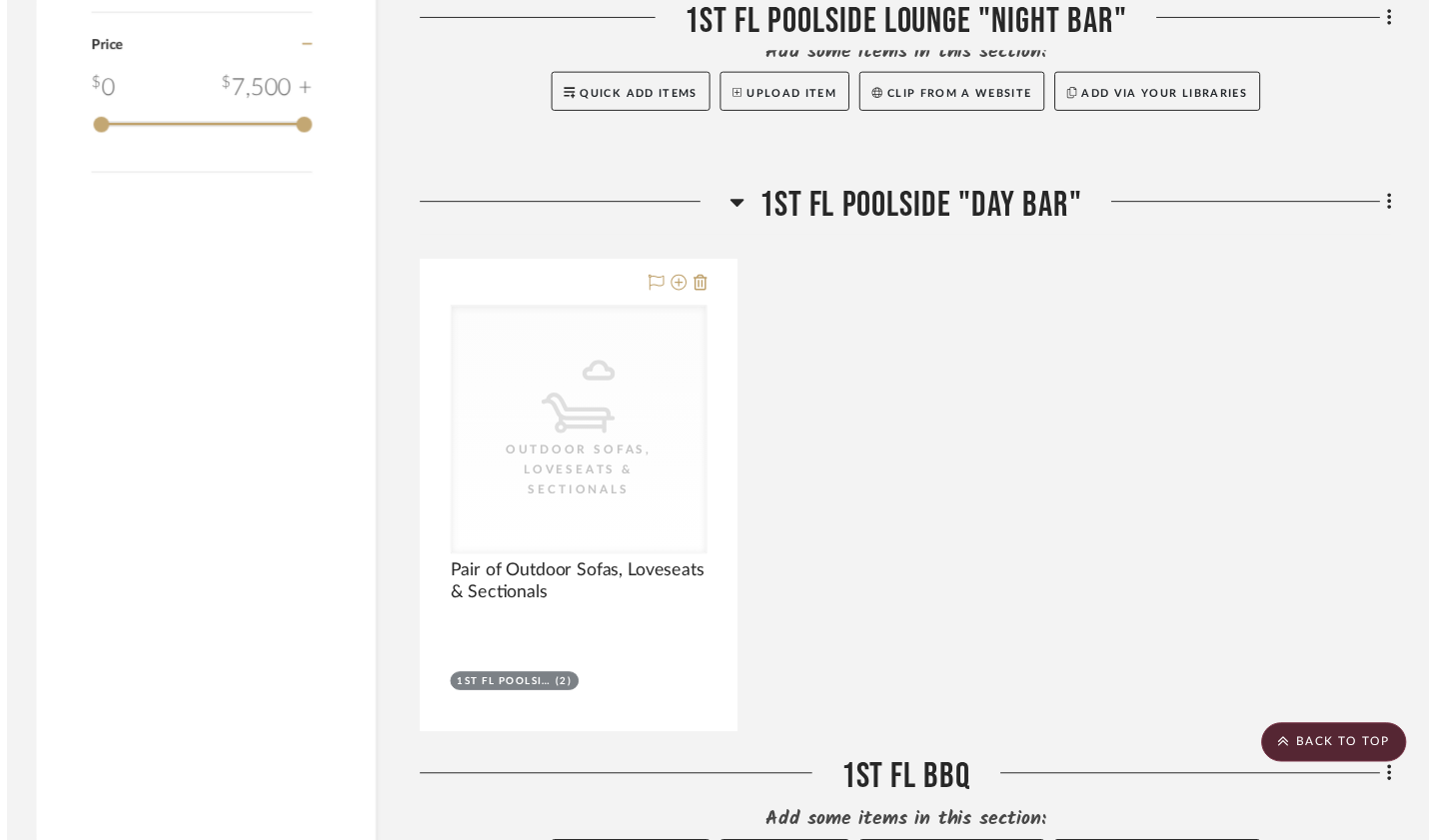 scroll, scrollTop: 2374, scrollLeft: 0, axis: vertical 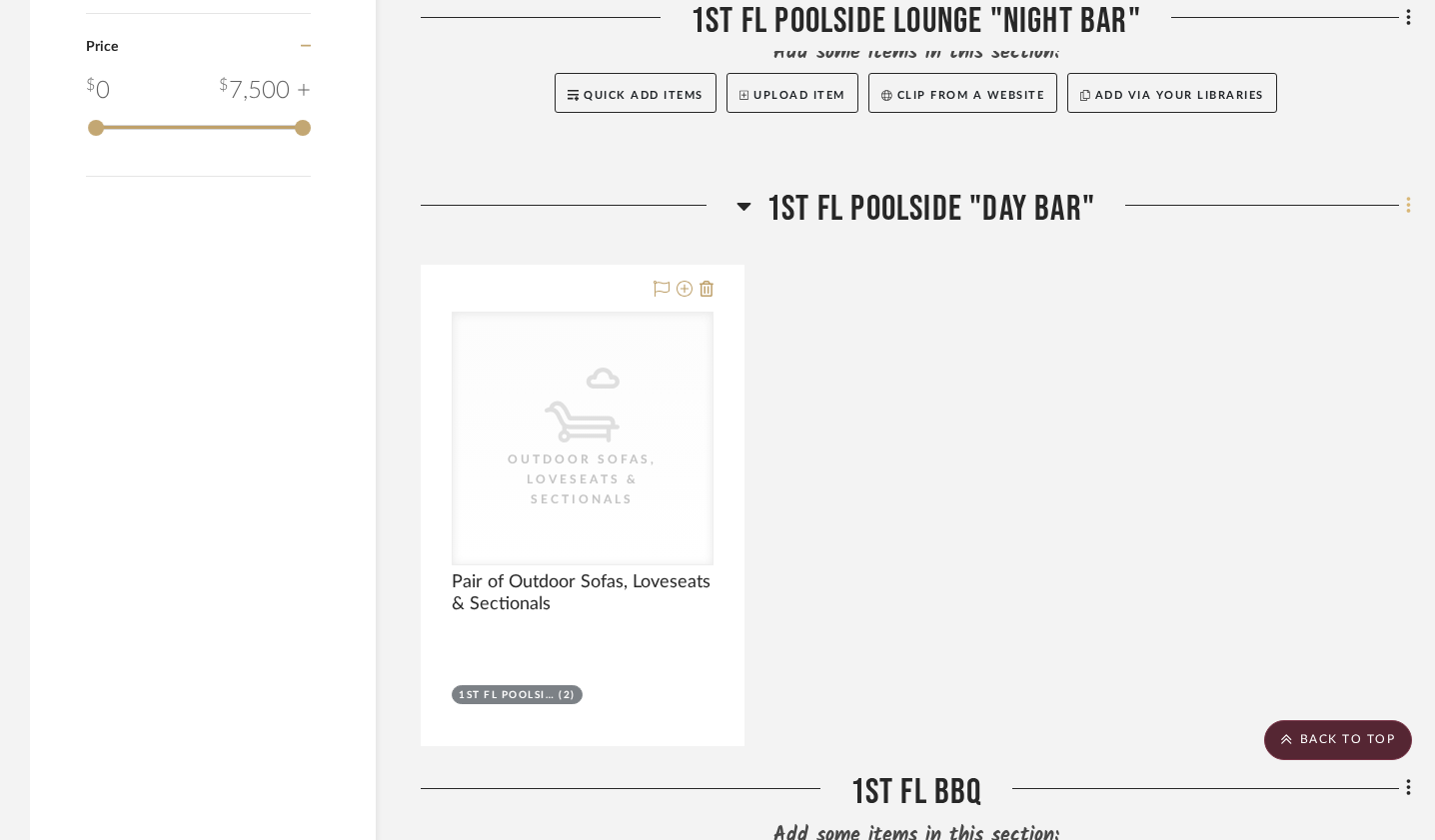 click 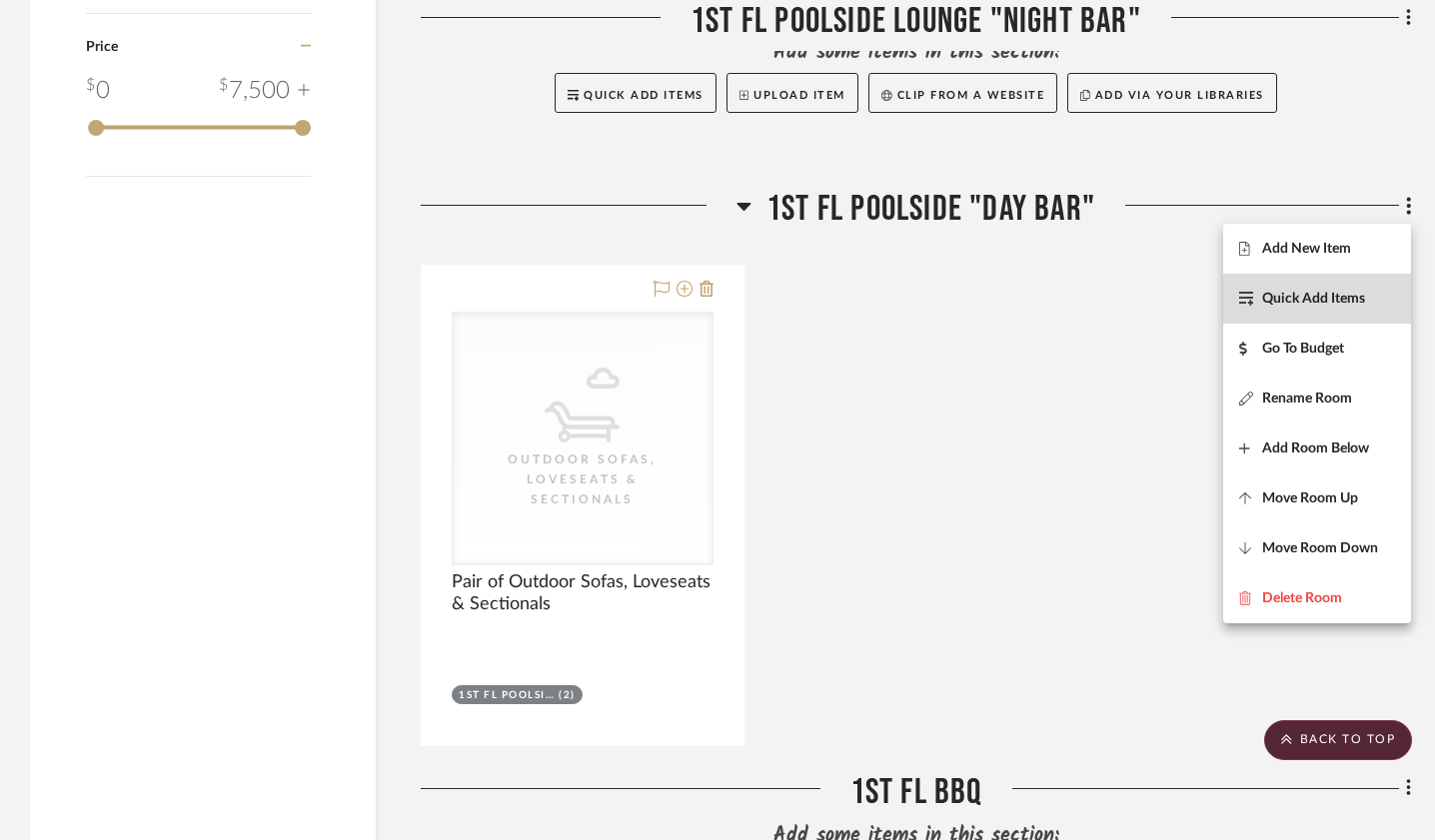 click on "Quick Add Items" at bounding box center (1313, 299) 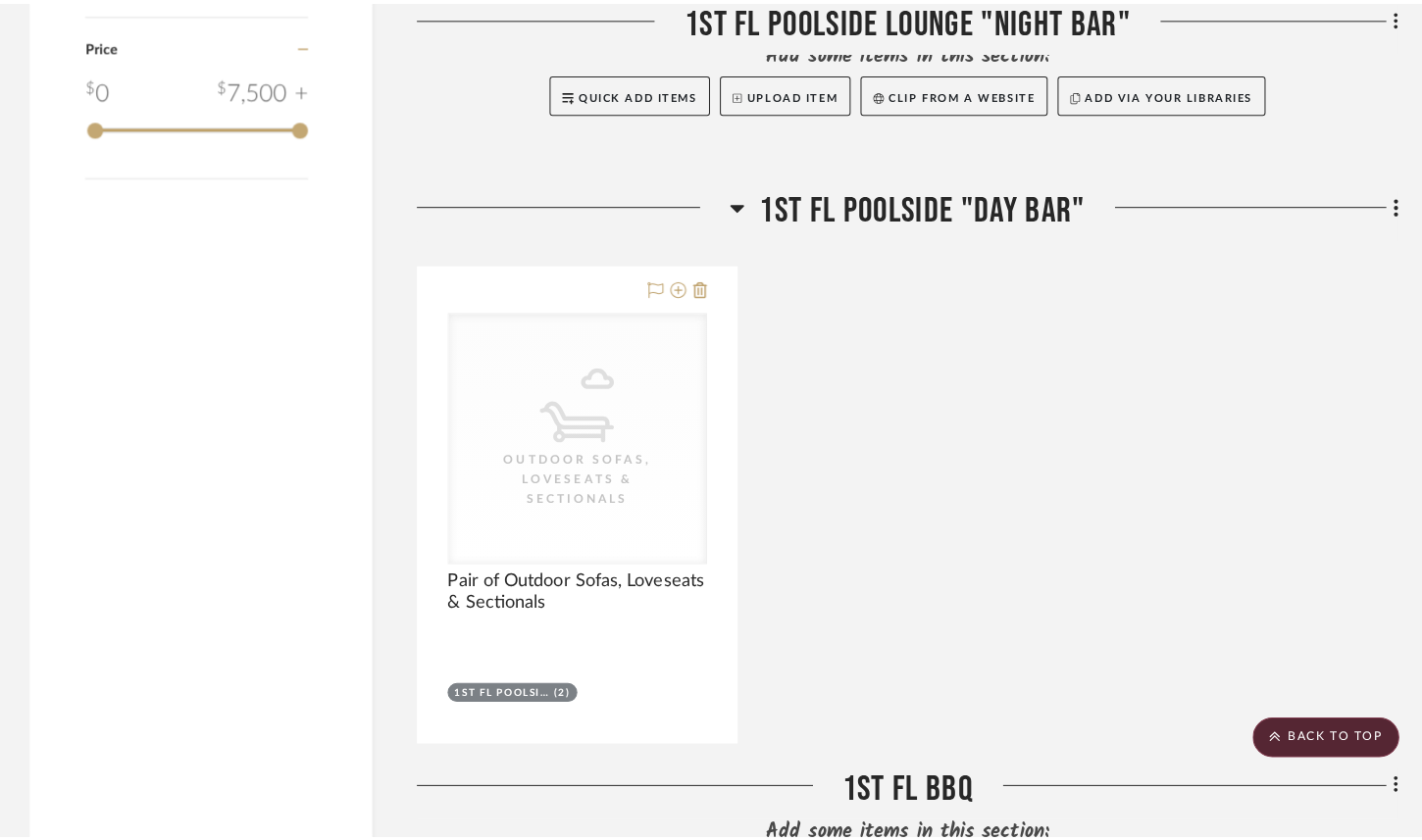 scroll, scrollTop: 0, scrollLeft: 0, axis: both 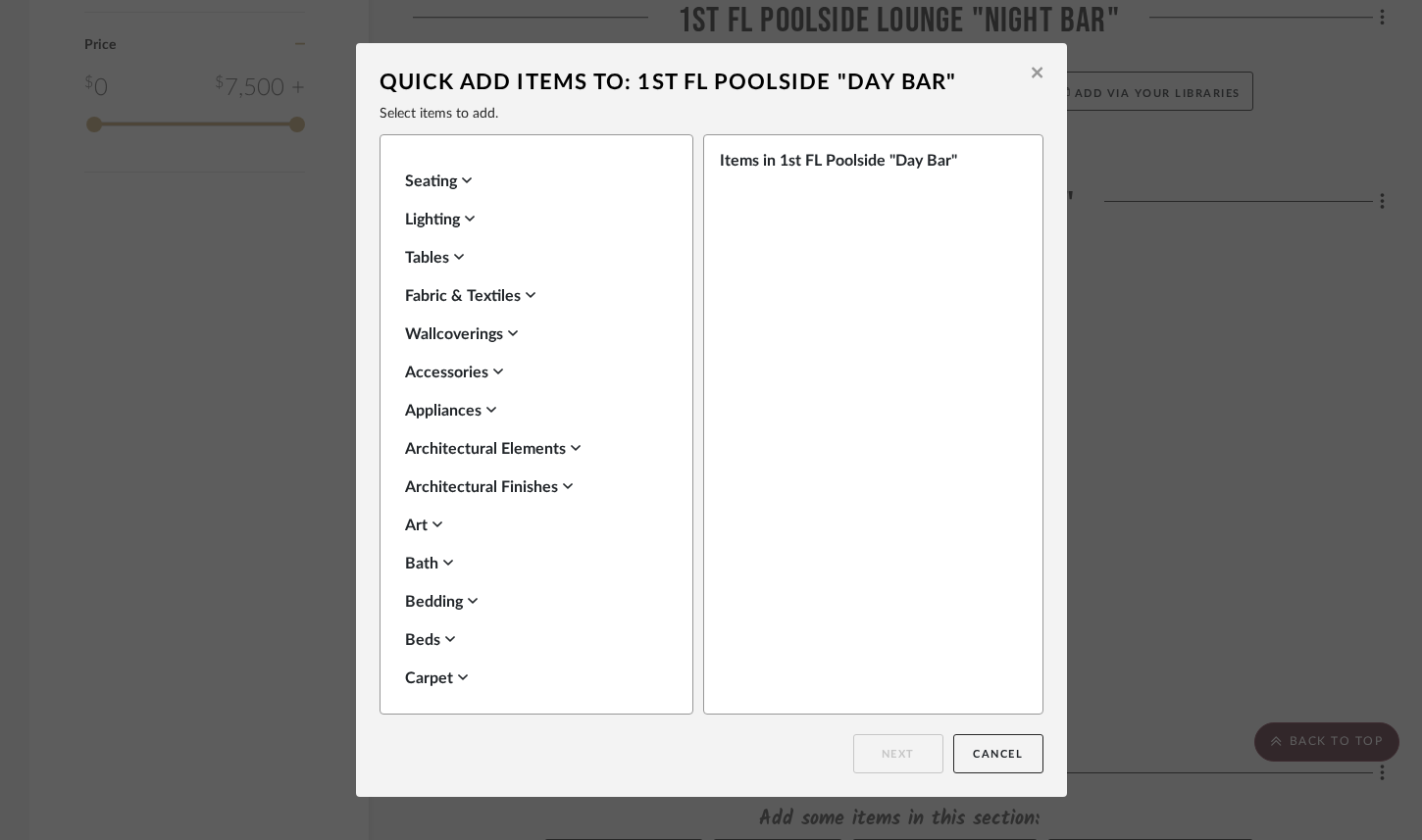 click on "Tables" at bounding box center [532, 258] 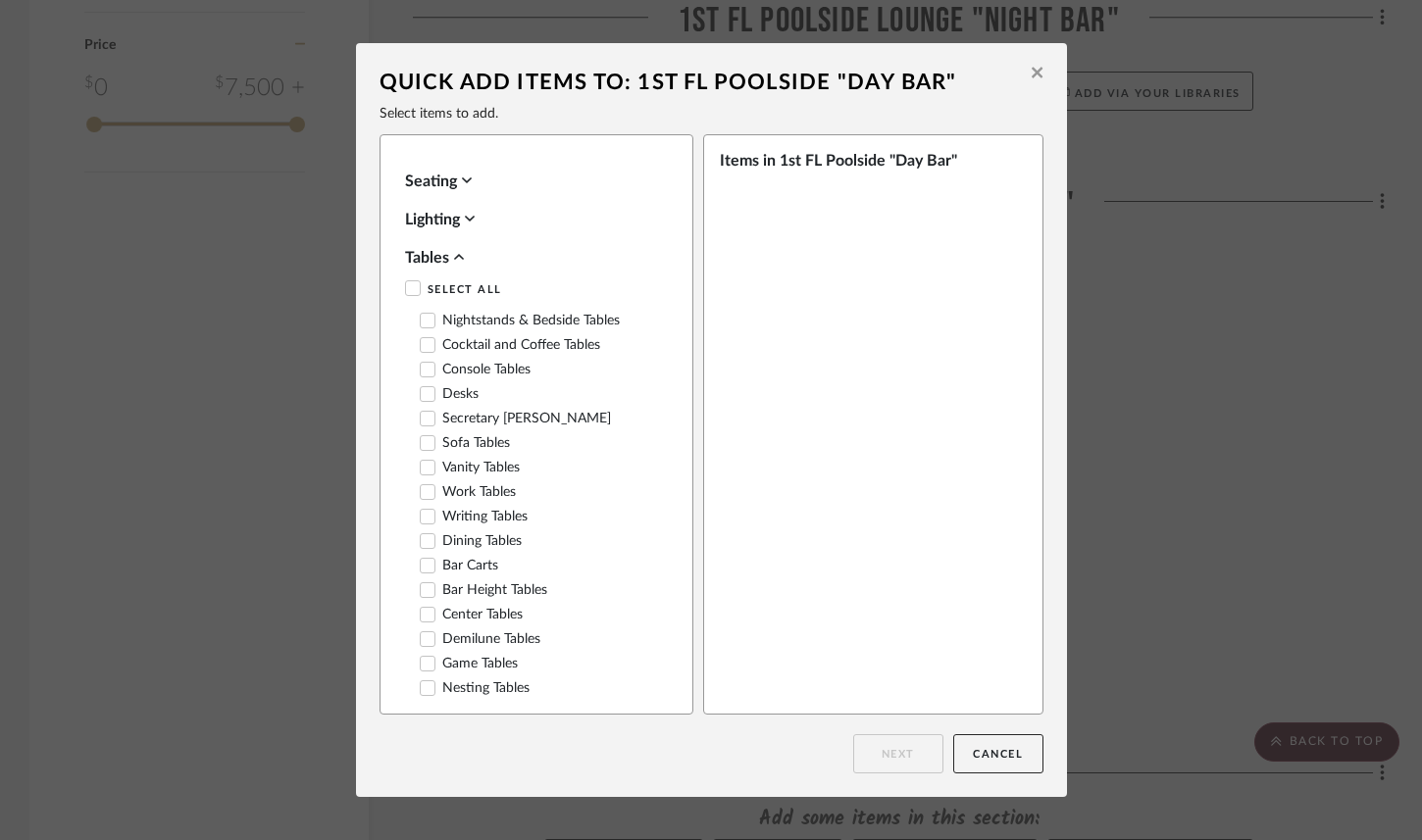 click 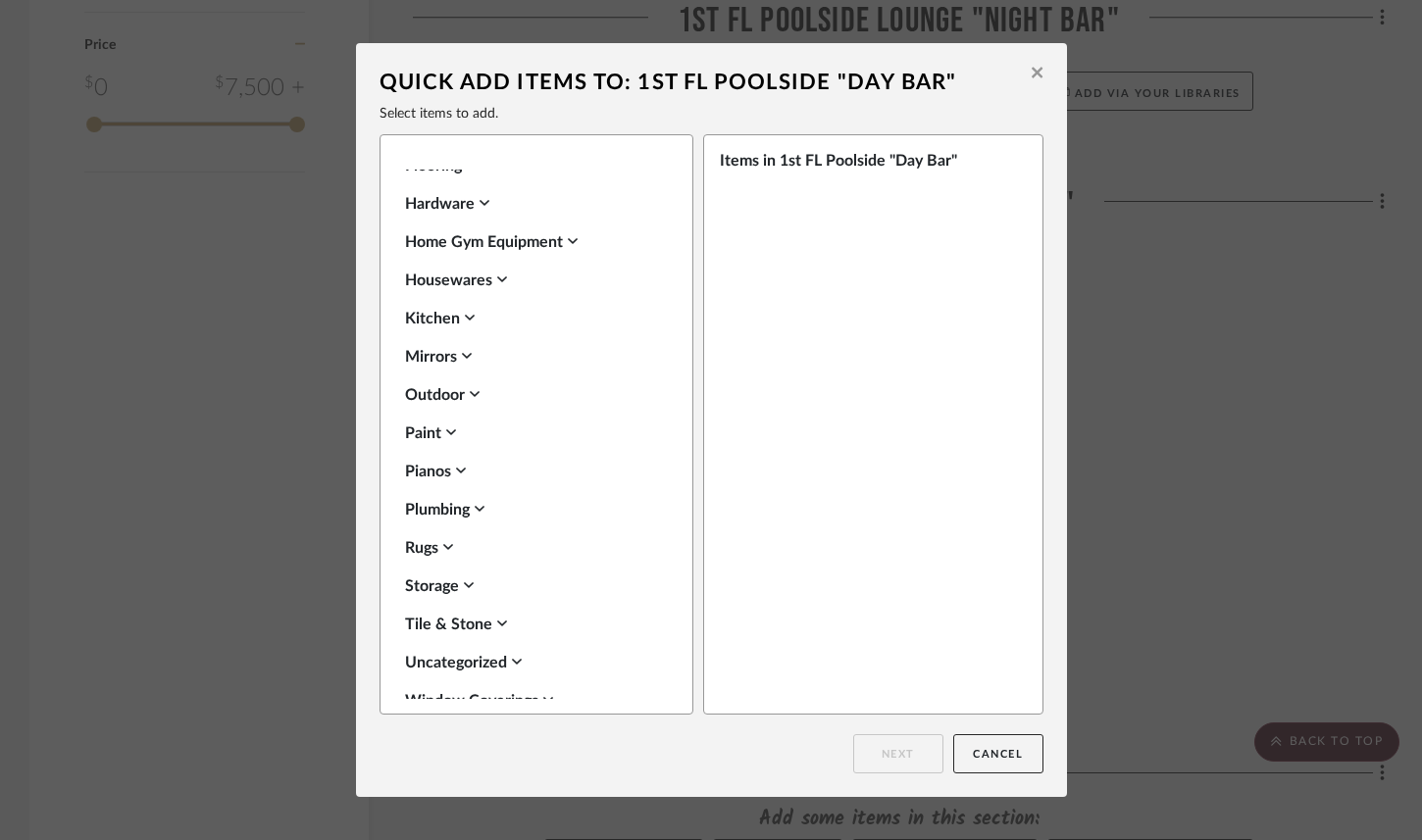 scroll, scrollTop: 667, scrollLeft: 0, axis: vertical 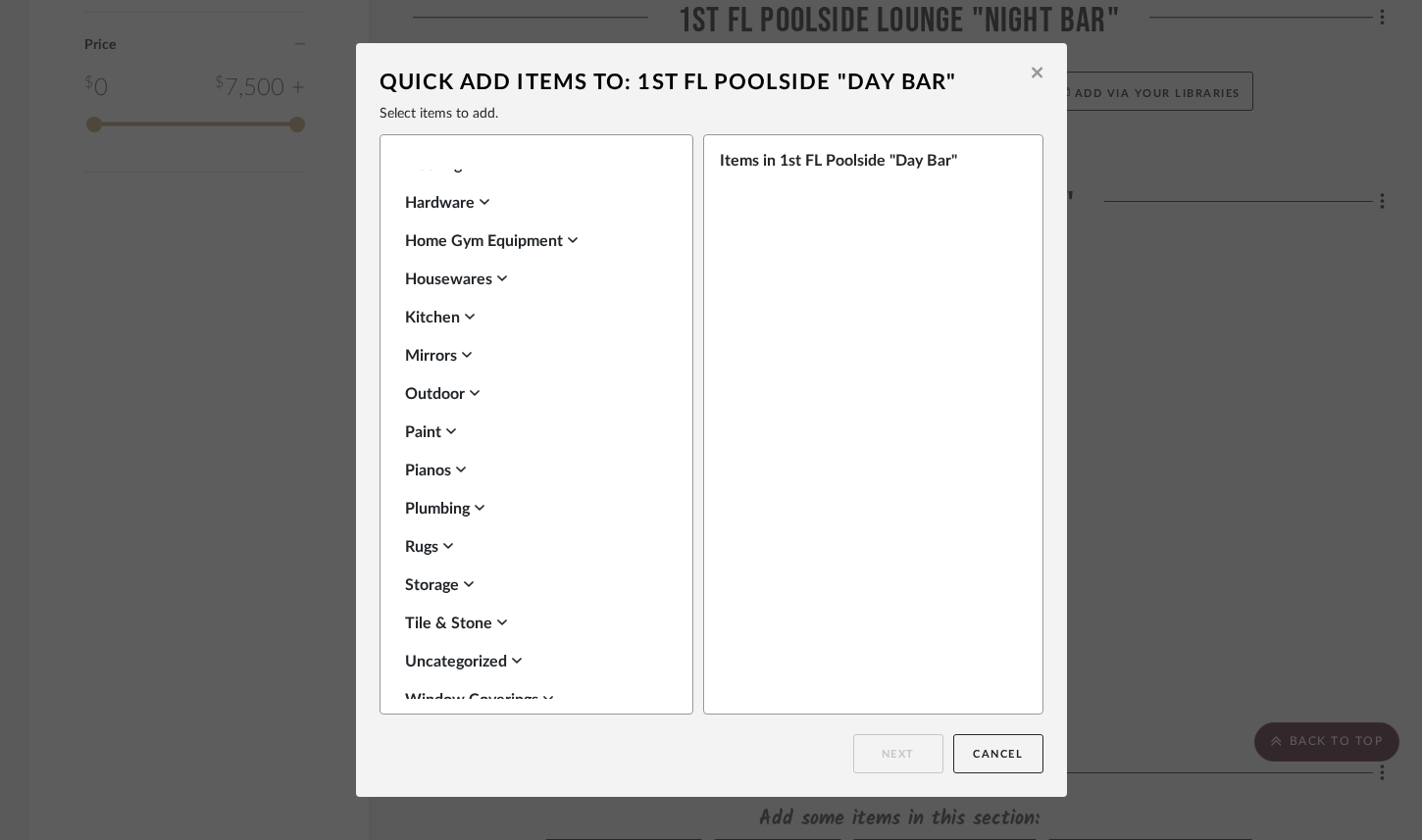 click on "Outdoor" at bounding box center [532, 394] 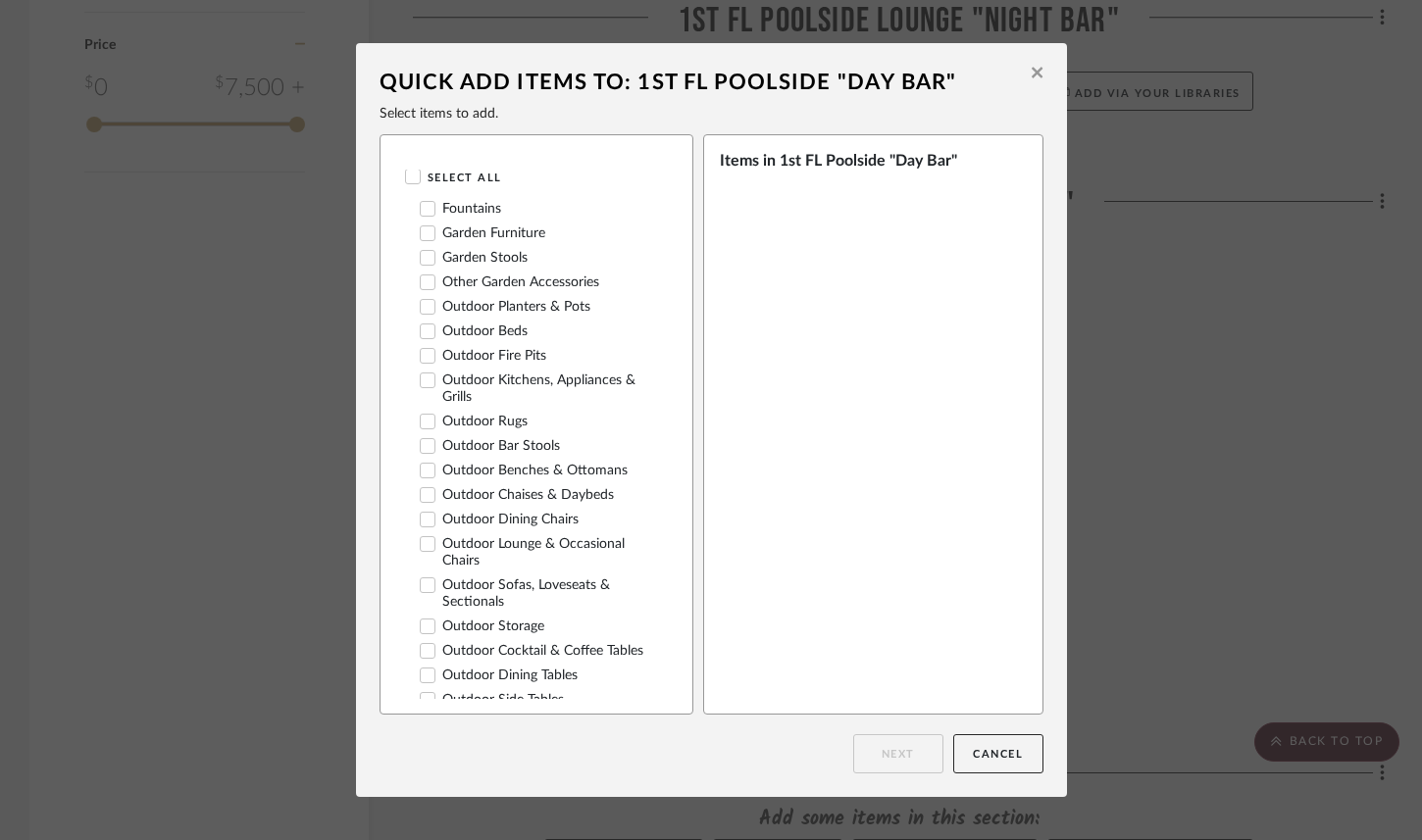 scroll, scrollTop: 930, scrollLeft: 0, axis: vertical 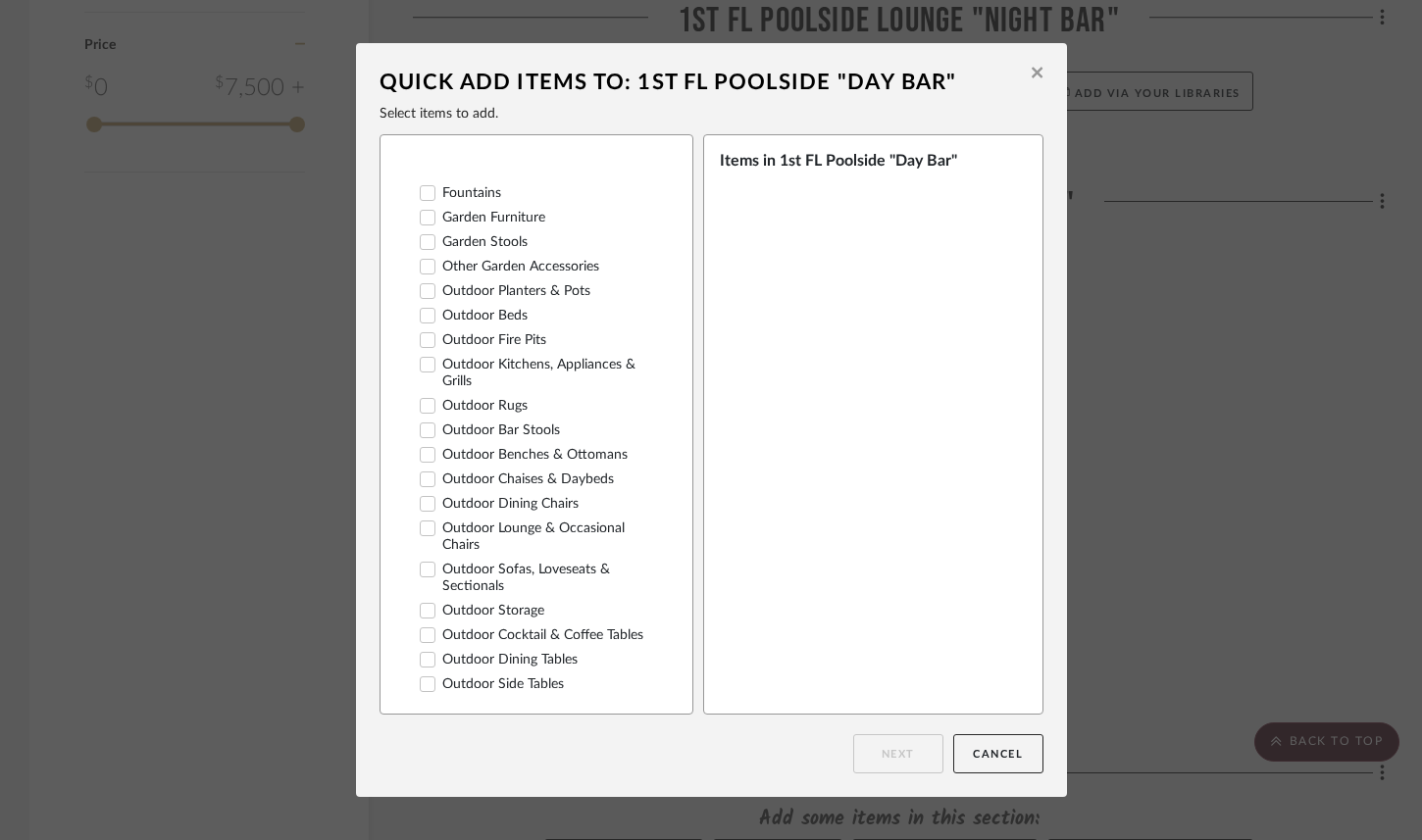 click 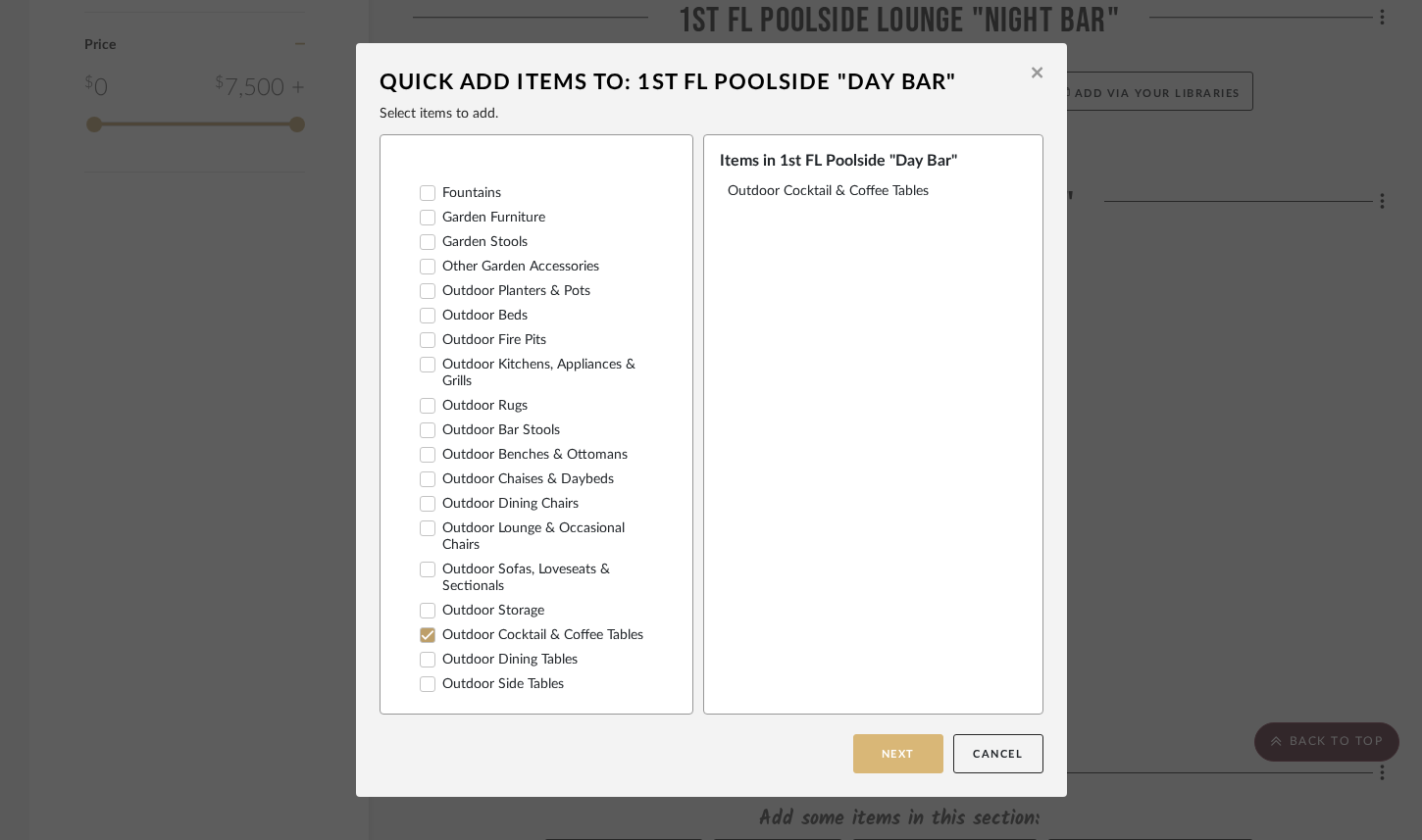 click on "Next" at bounding box center [898, 754] 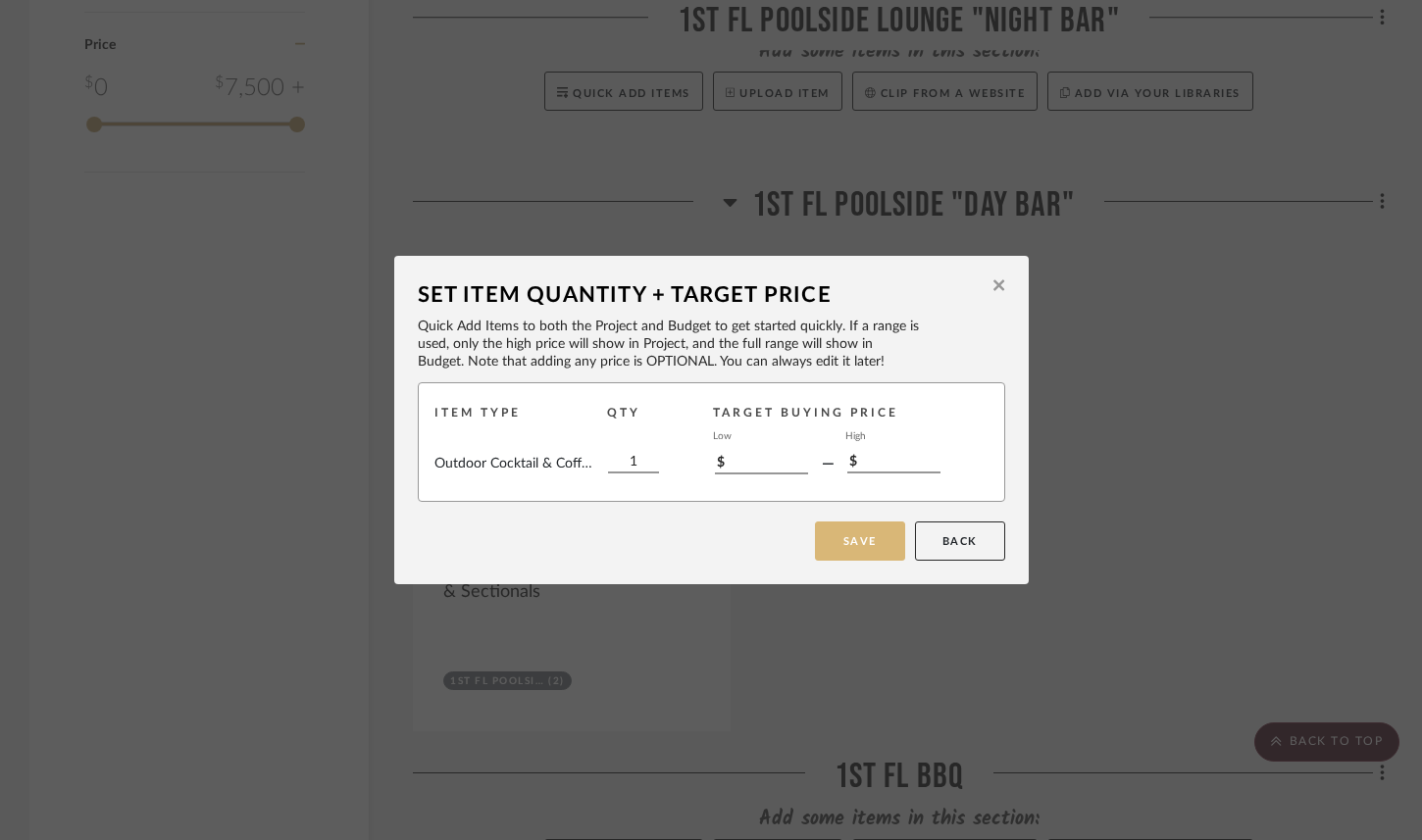 click on "Save" at bounding box center [860, 541] 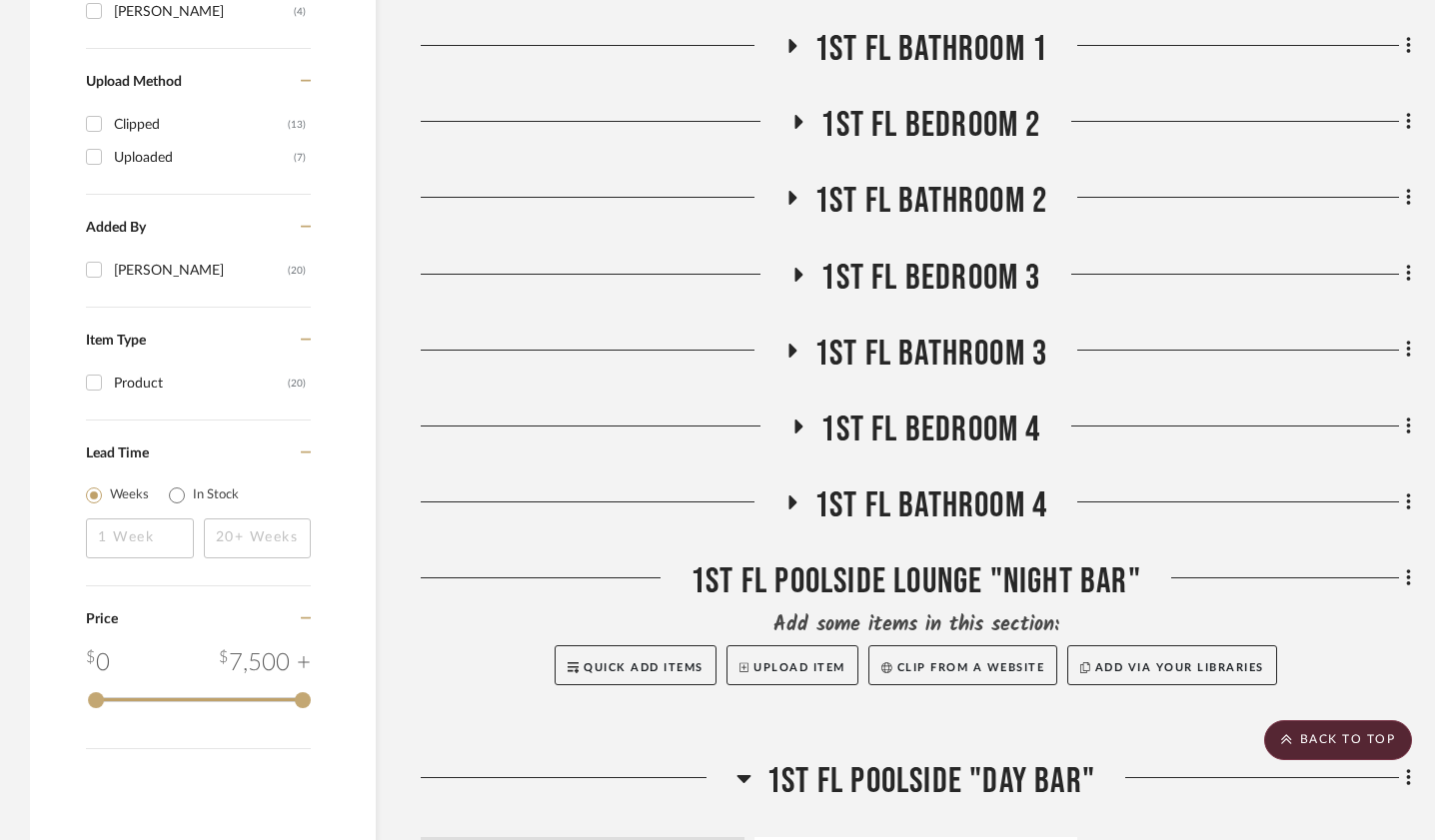 scroll, scrollTop: 2374, scrollLeft: 0, axis: vertical 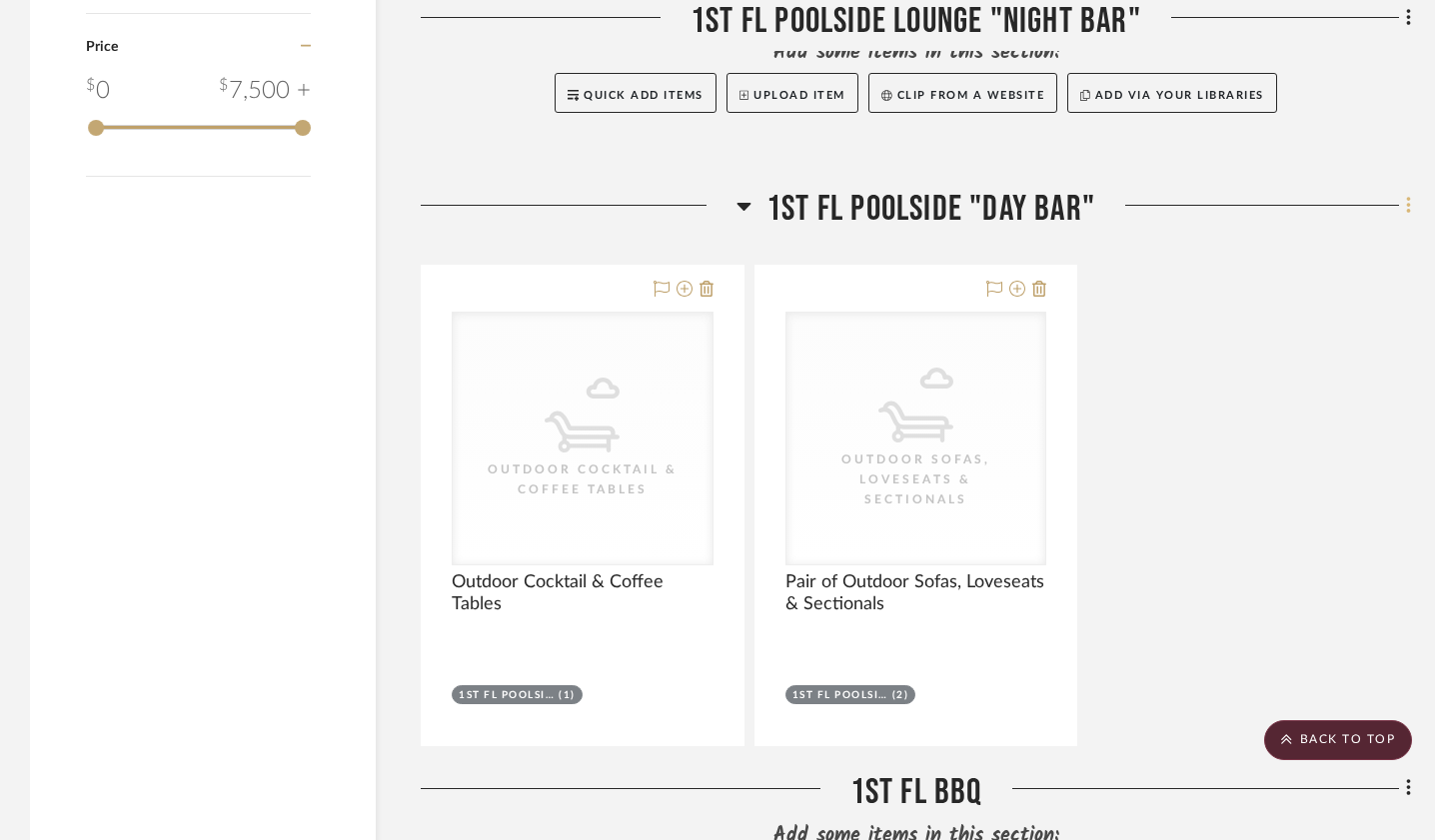 click 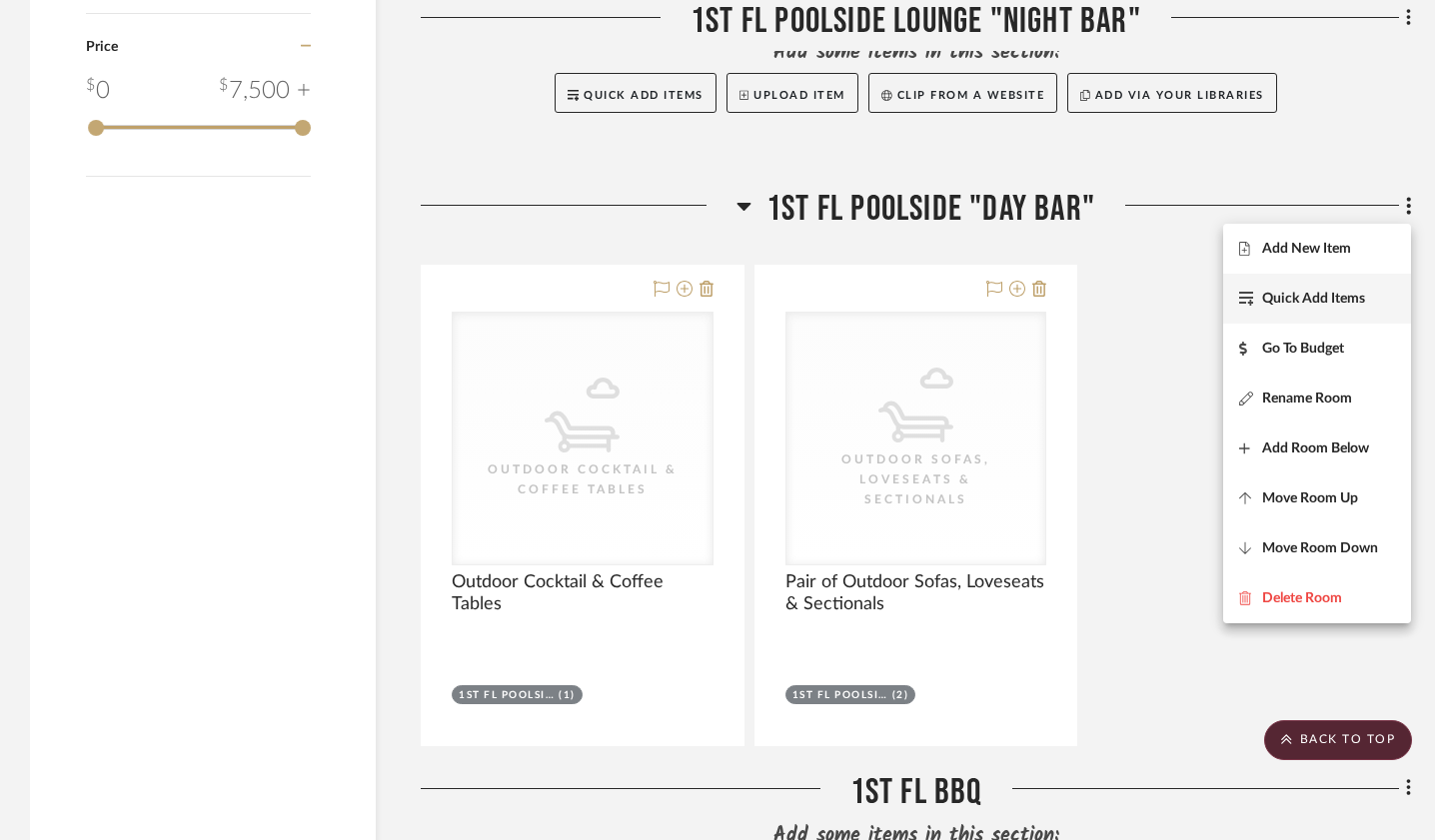 click on "Quick Add Items" at bounding box center (1317, 299) 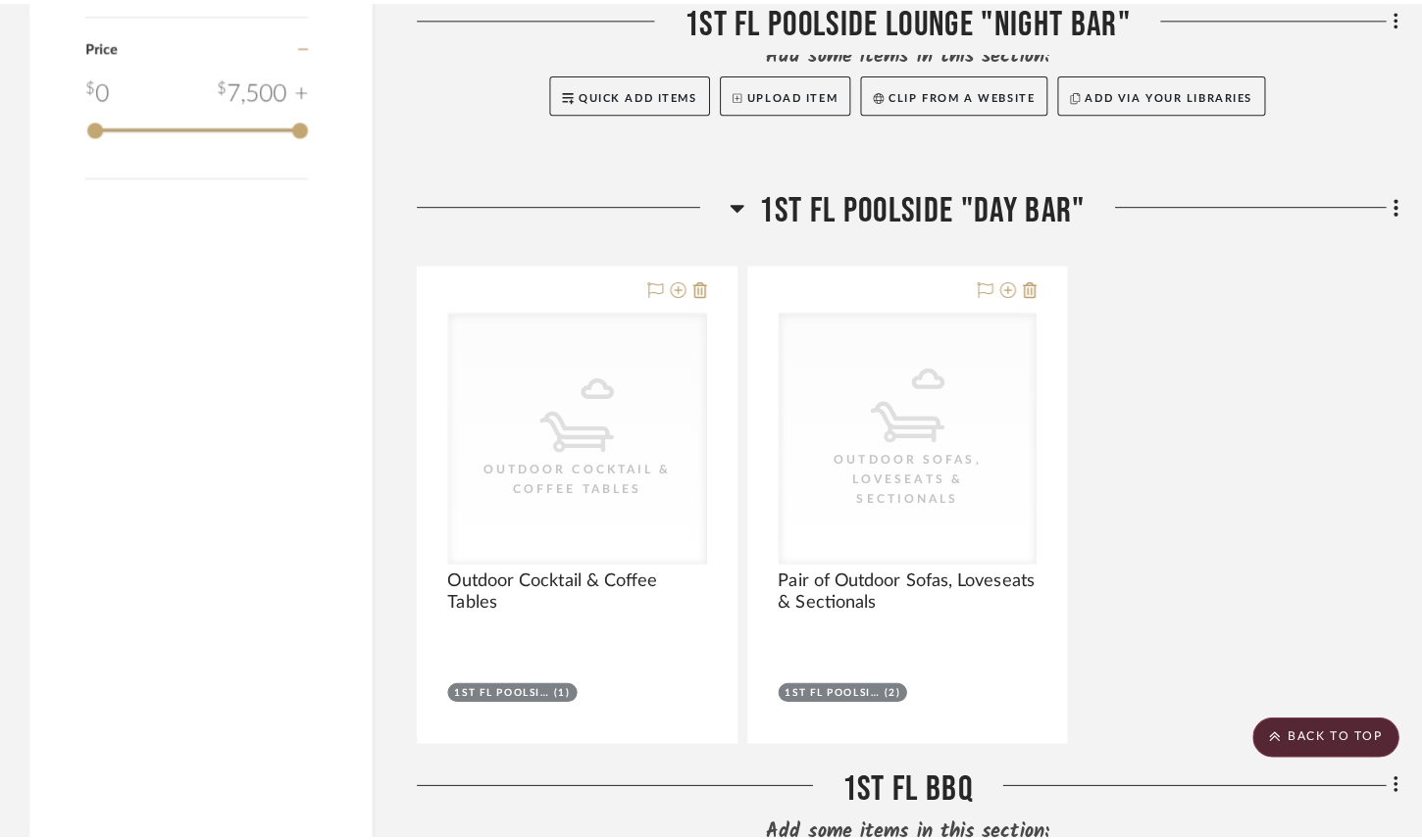 scroll, scrollTop: 0, scrollLeft: 0, axis: both 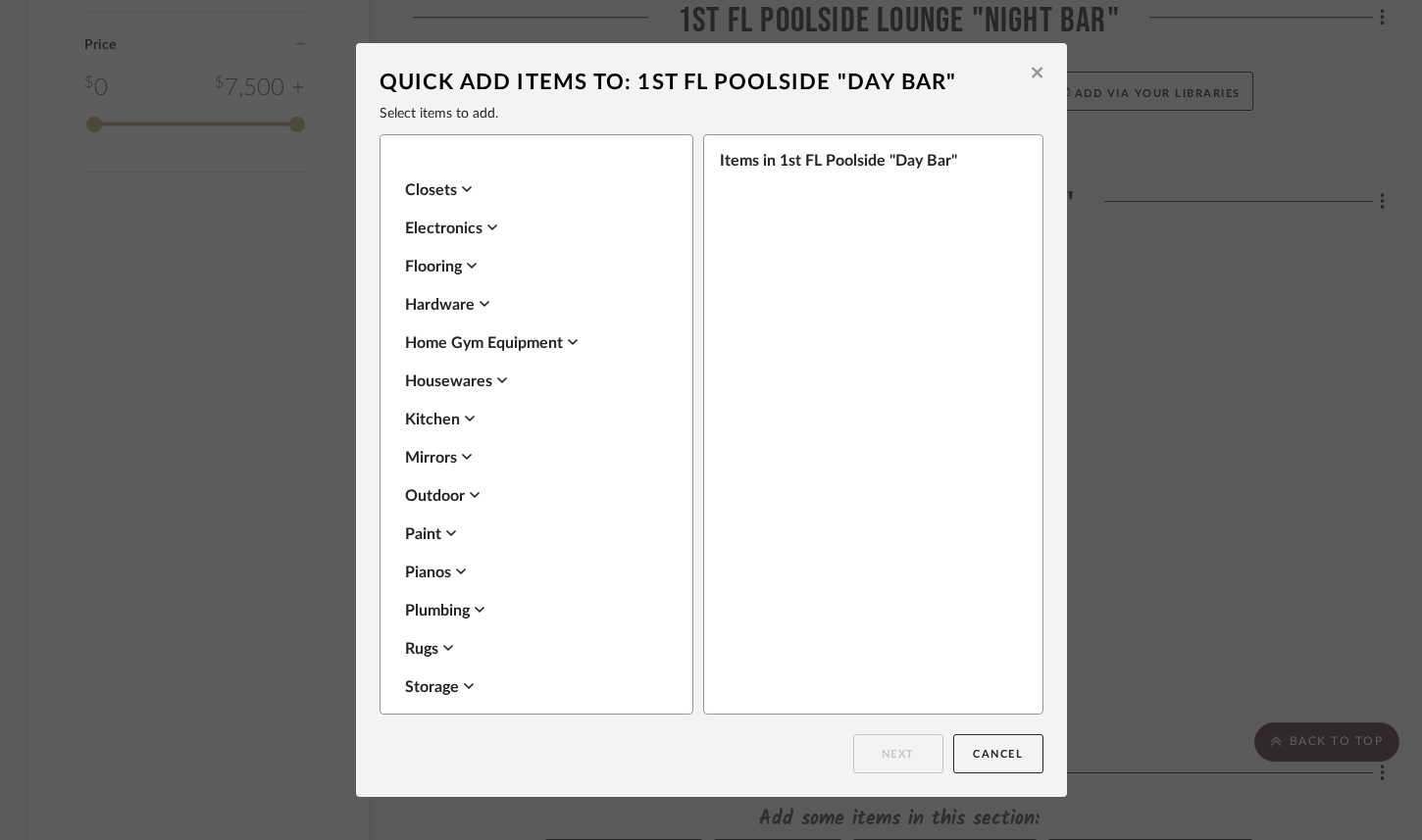 click on "Outdoor" at bounding box center [532, 496] 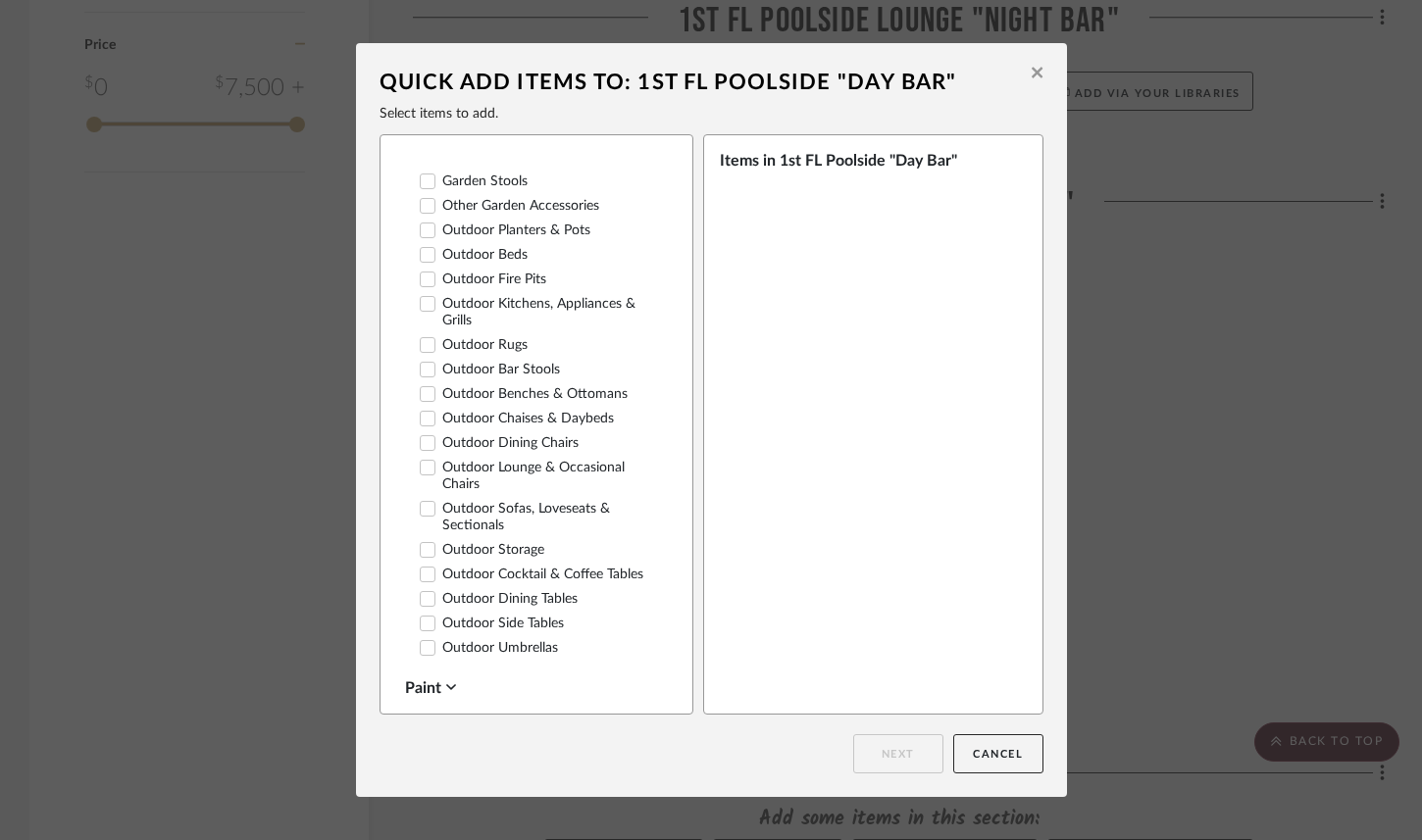scroll, scrollTop: 1008, scrollLeft: 0, axis: vertical 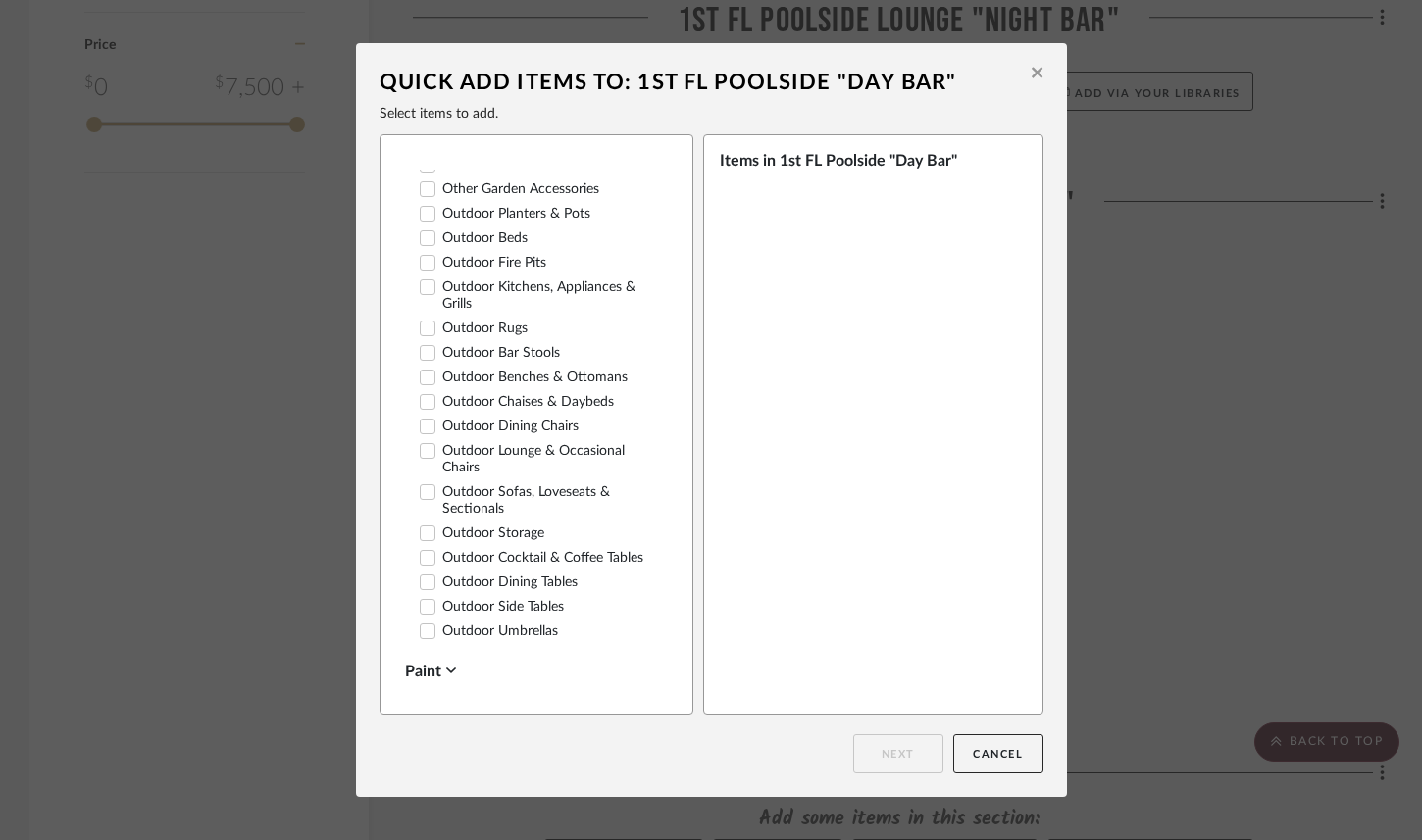 click 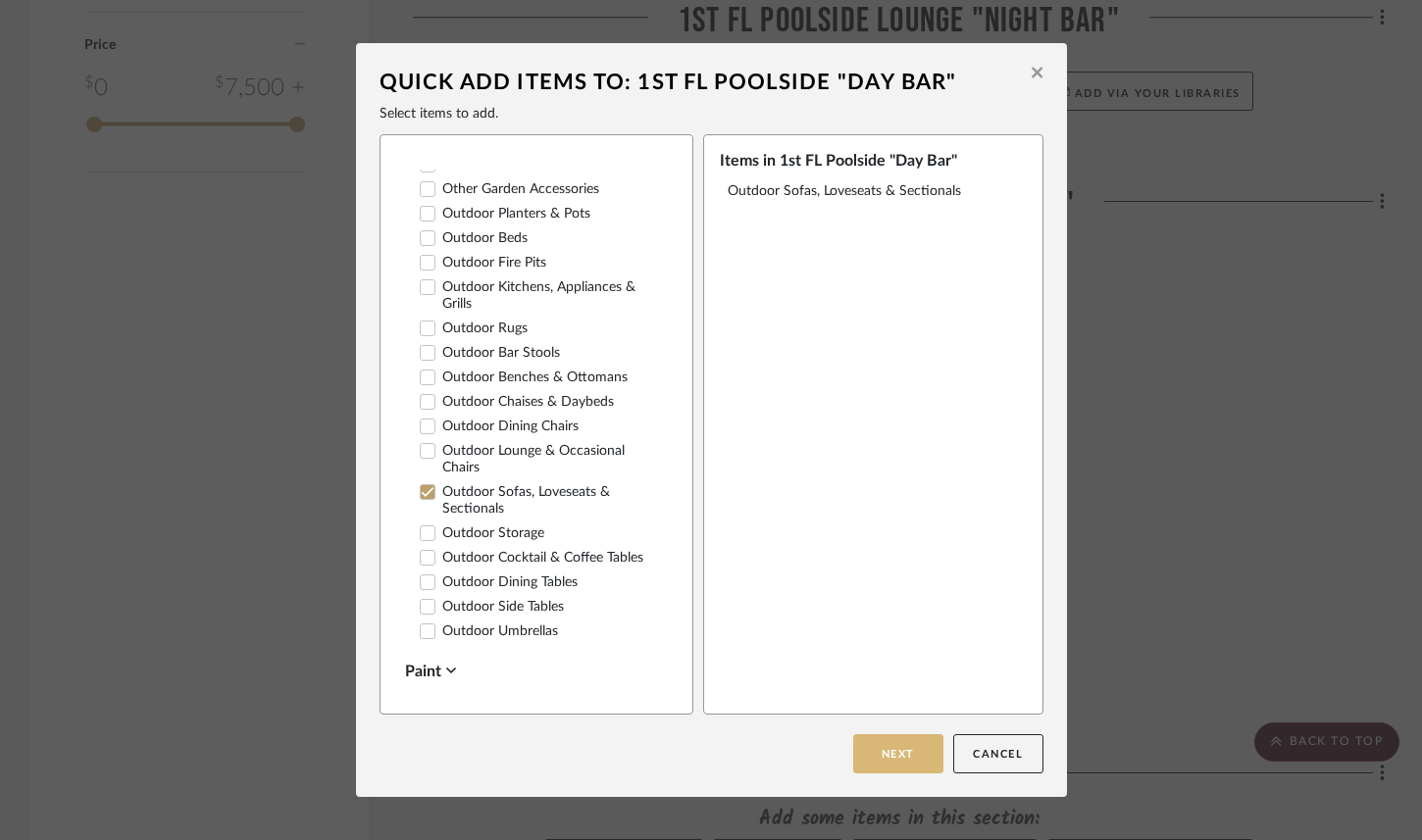 click on "Next" at bounding box center [898, 754] 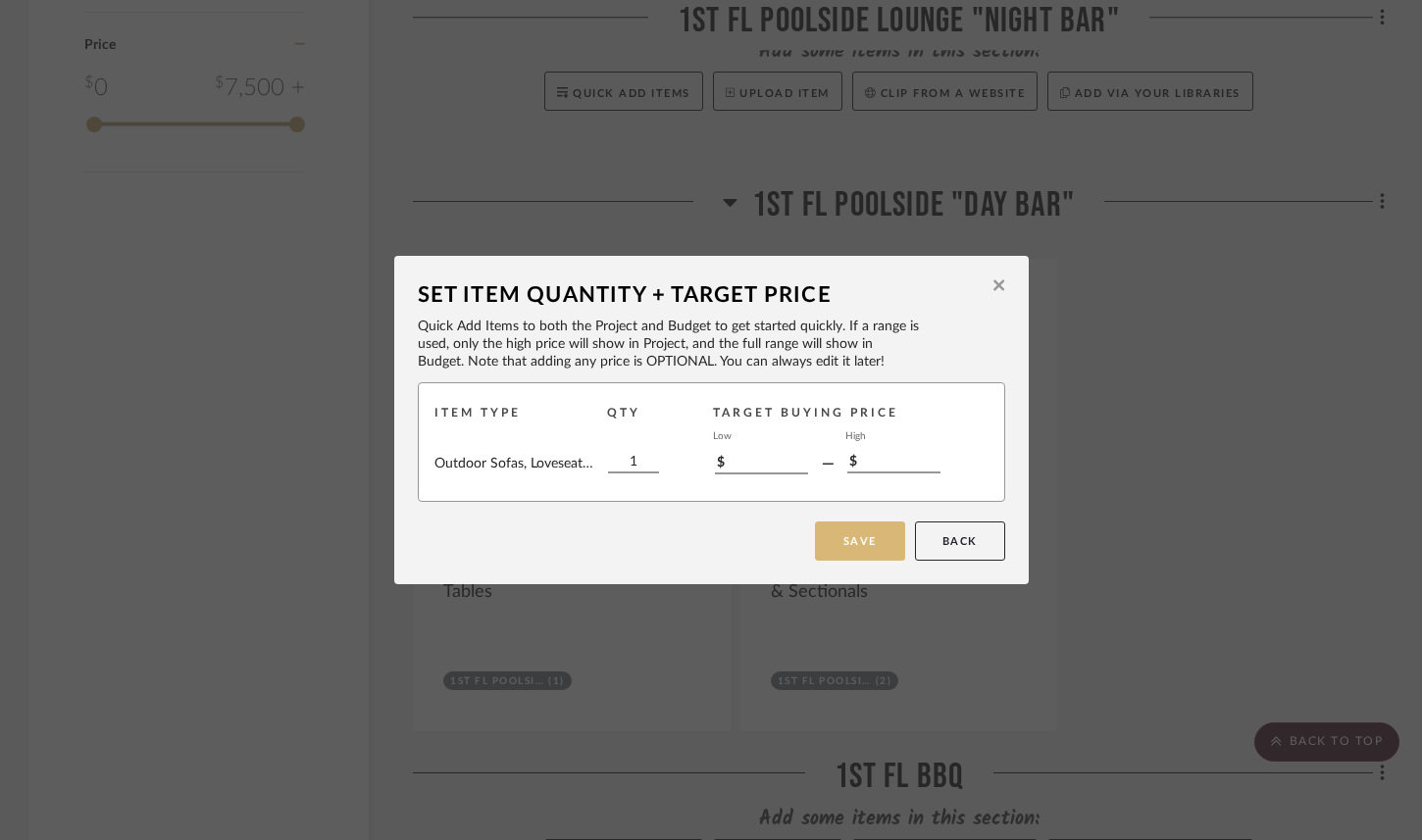 click on "Save" at bounding box center [860, 541] 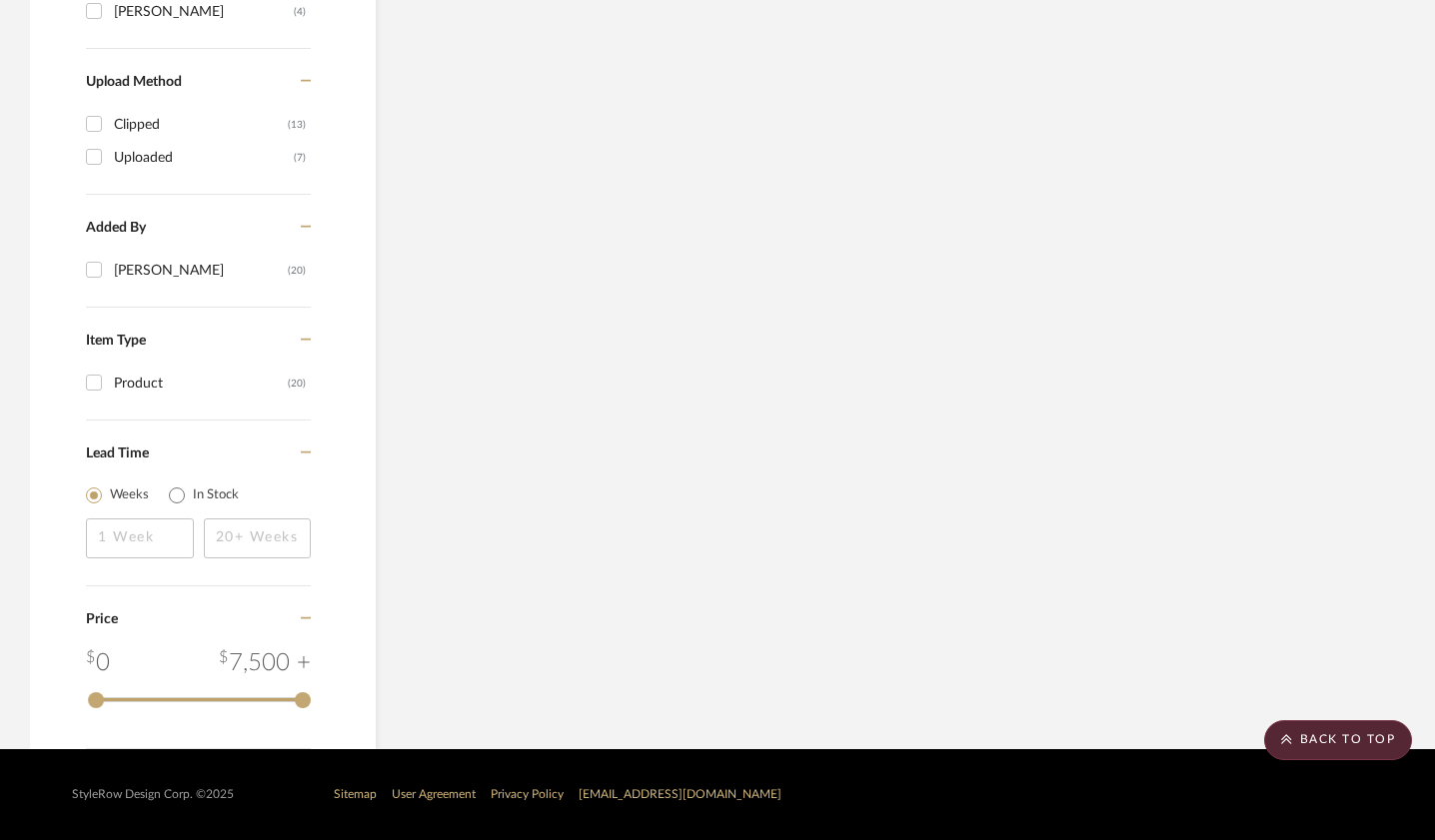 scroll, scrollTop: 2374, scrollLeft: 0, axis: vertical 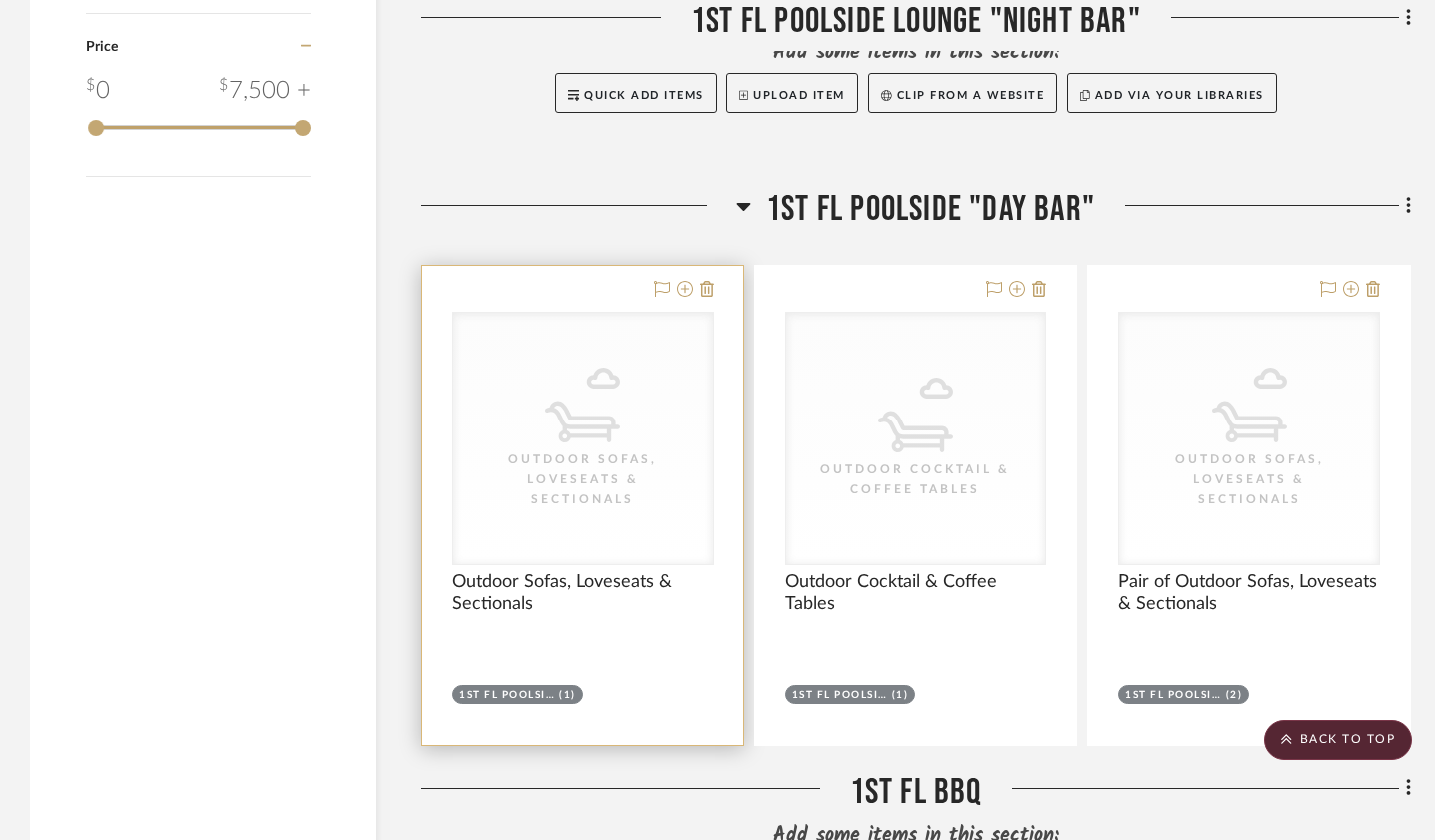 click on "Outdoor Sofas, Loveseats & Sectionals" at bounding box center (0, 0) 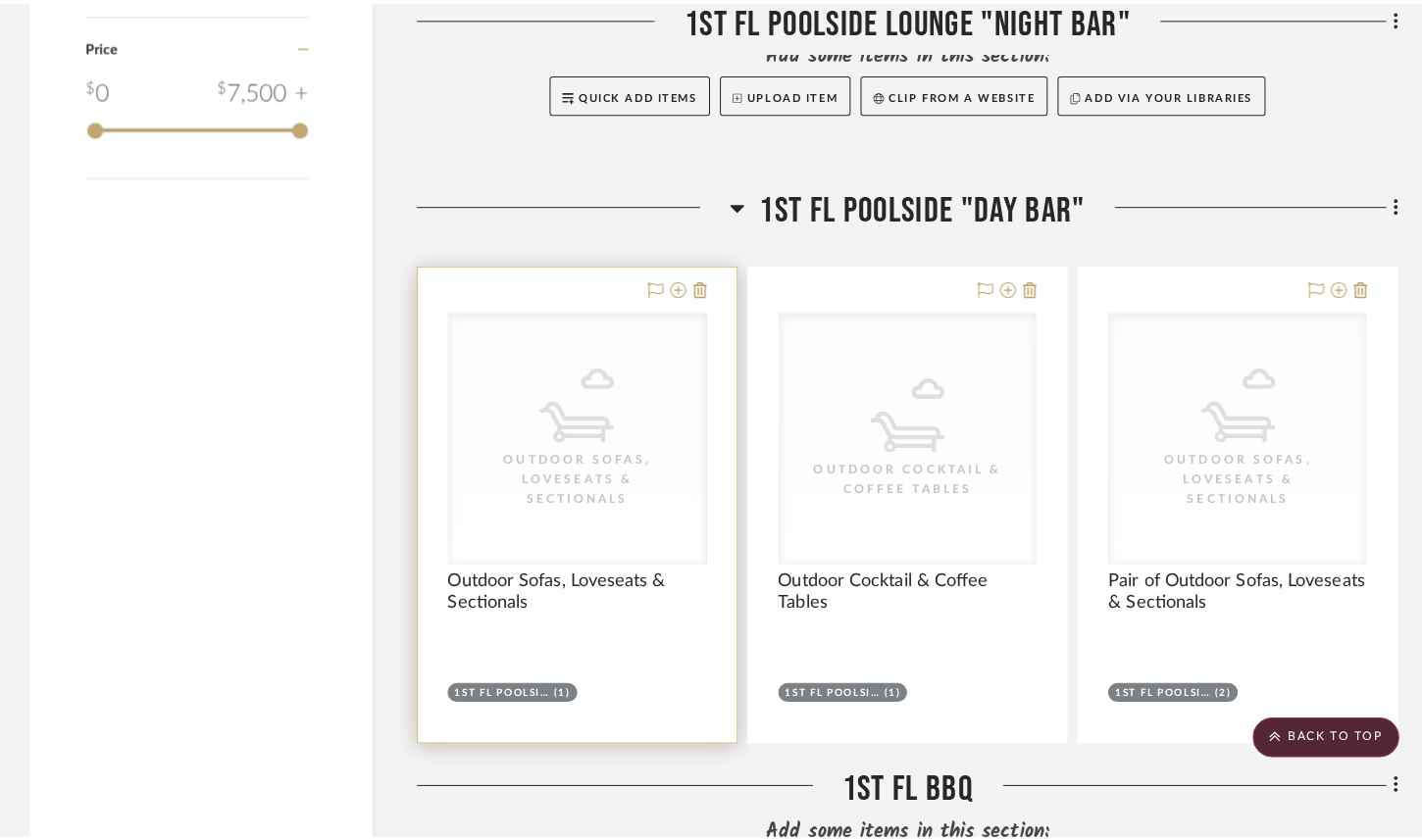 scroll, scrollTop: 0, scrollLeft: 0, axis: both 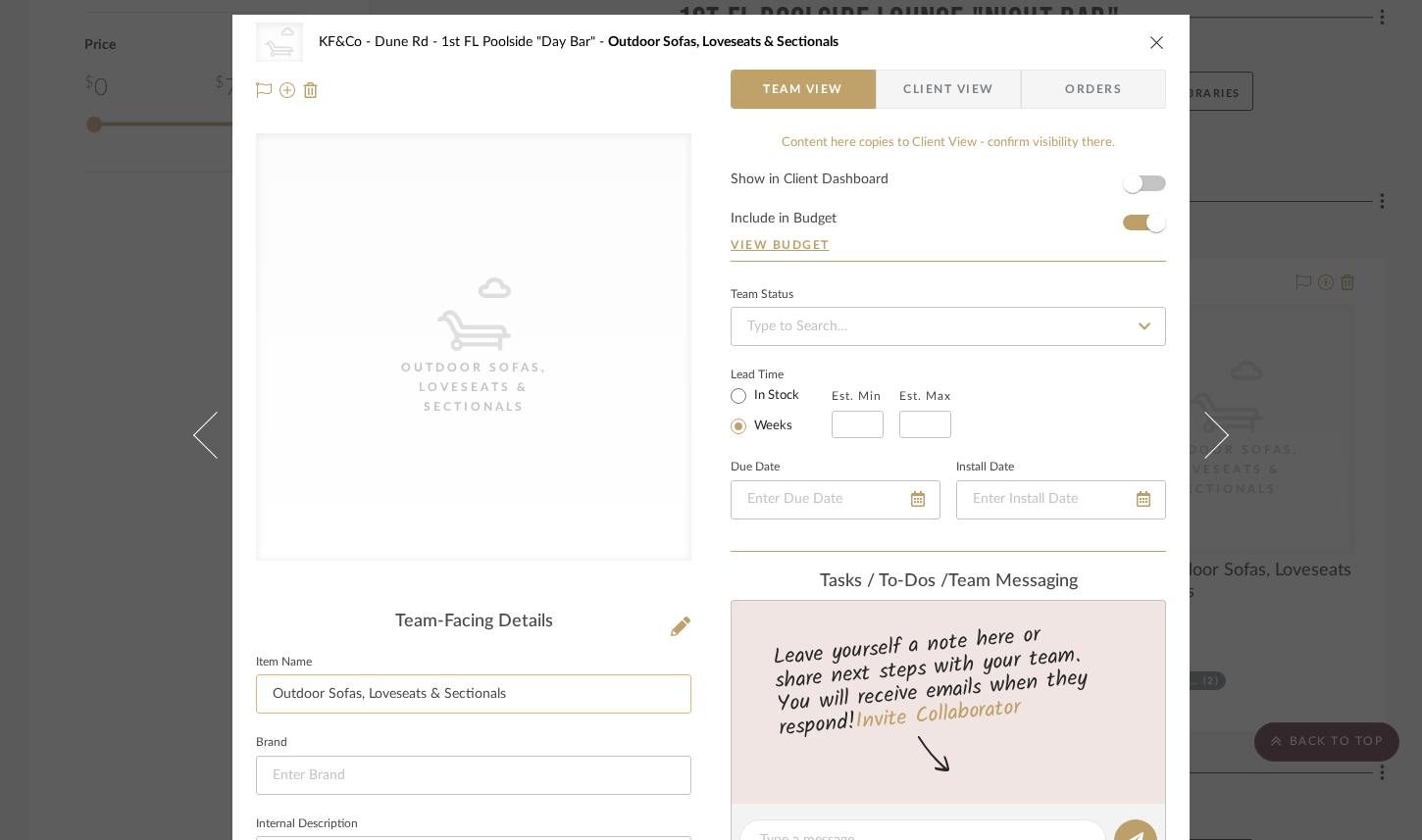 click on "Outdoor Sofas, Loveseats & Sectionals" 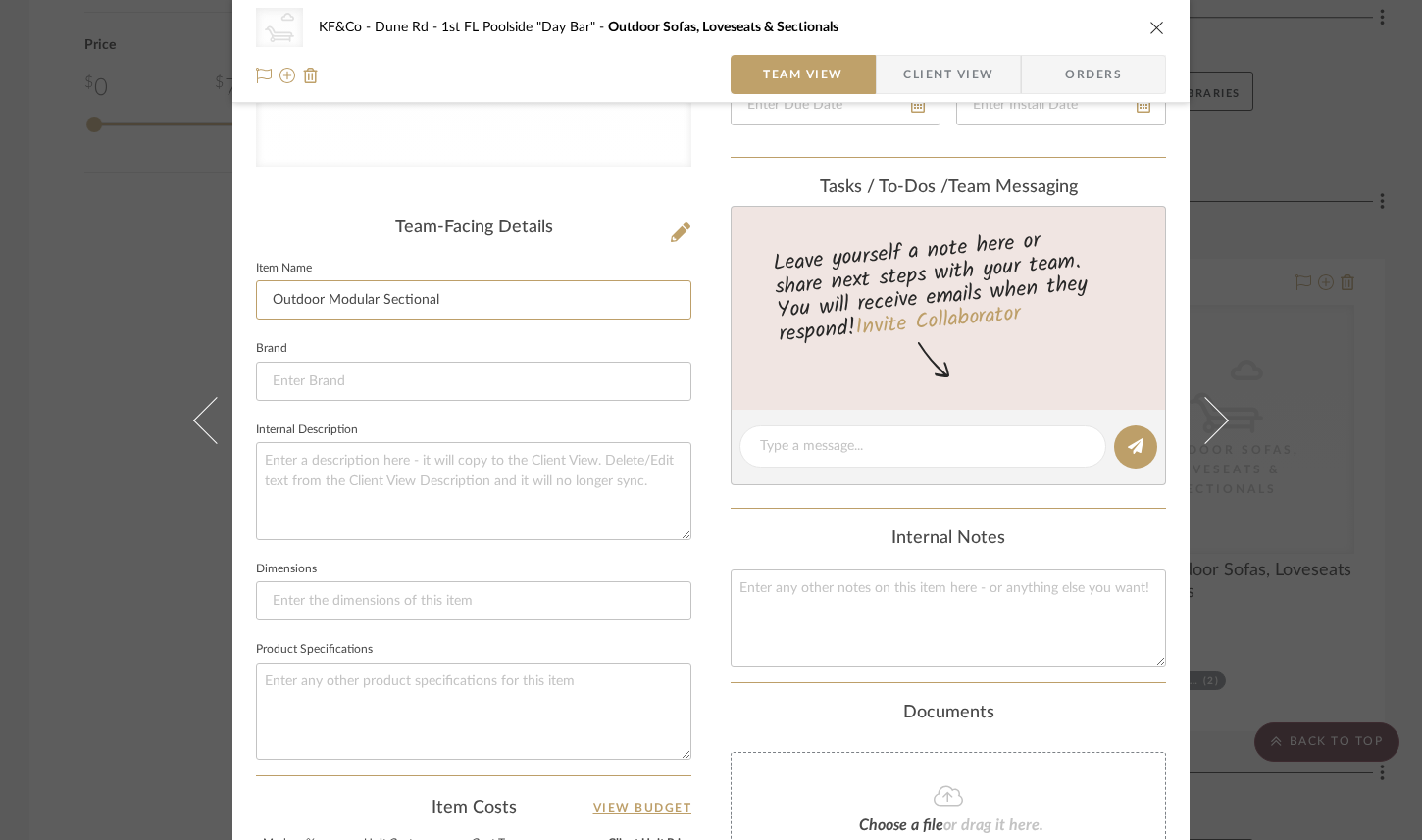 type on "Outdoor Modular Sectional" 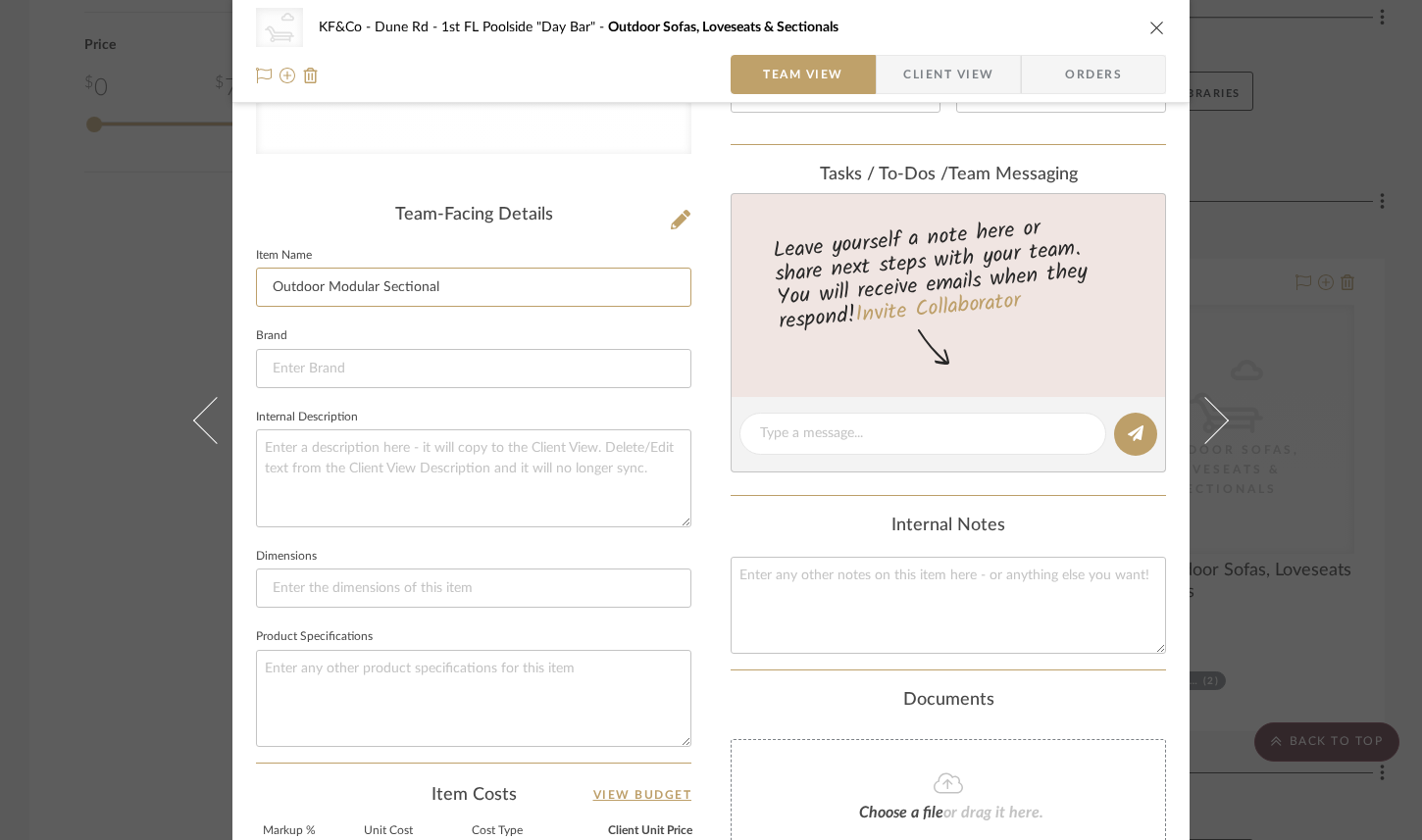 scroll, scrollTop: 408, scrollLeft: 0, axis: vertical 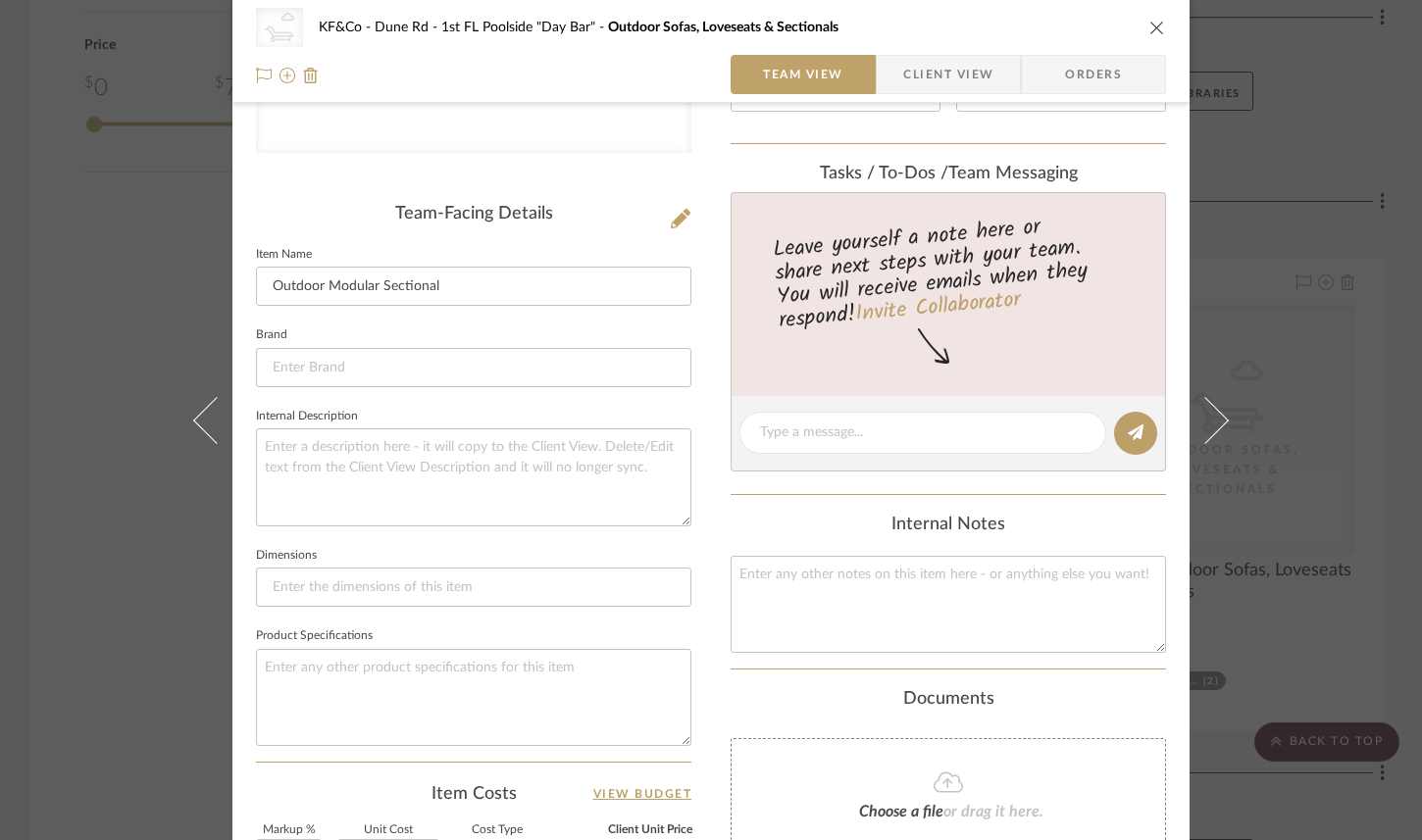 click on "Brand" 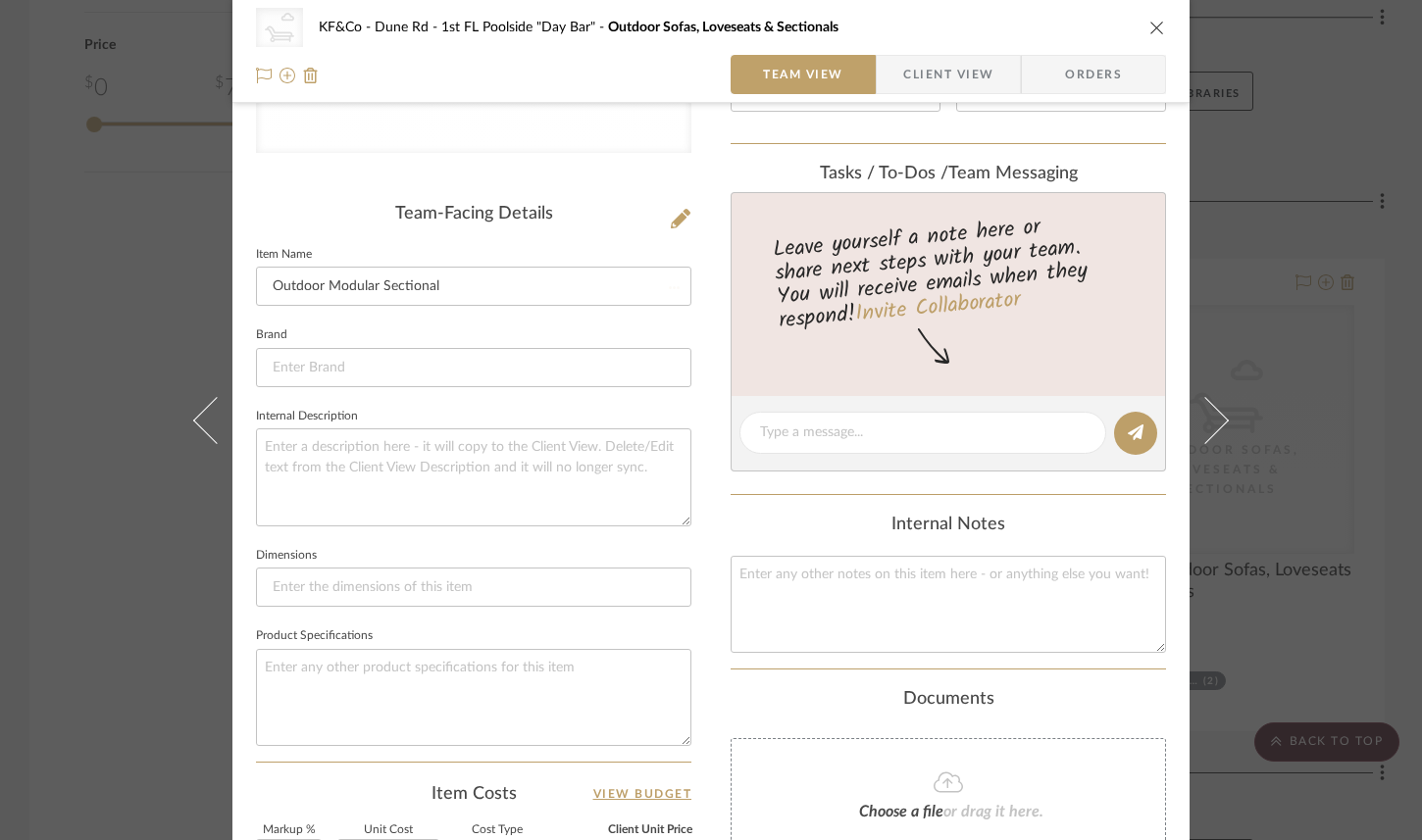 type 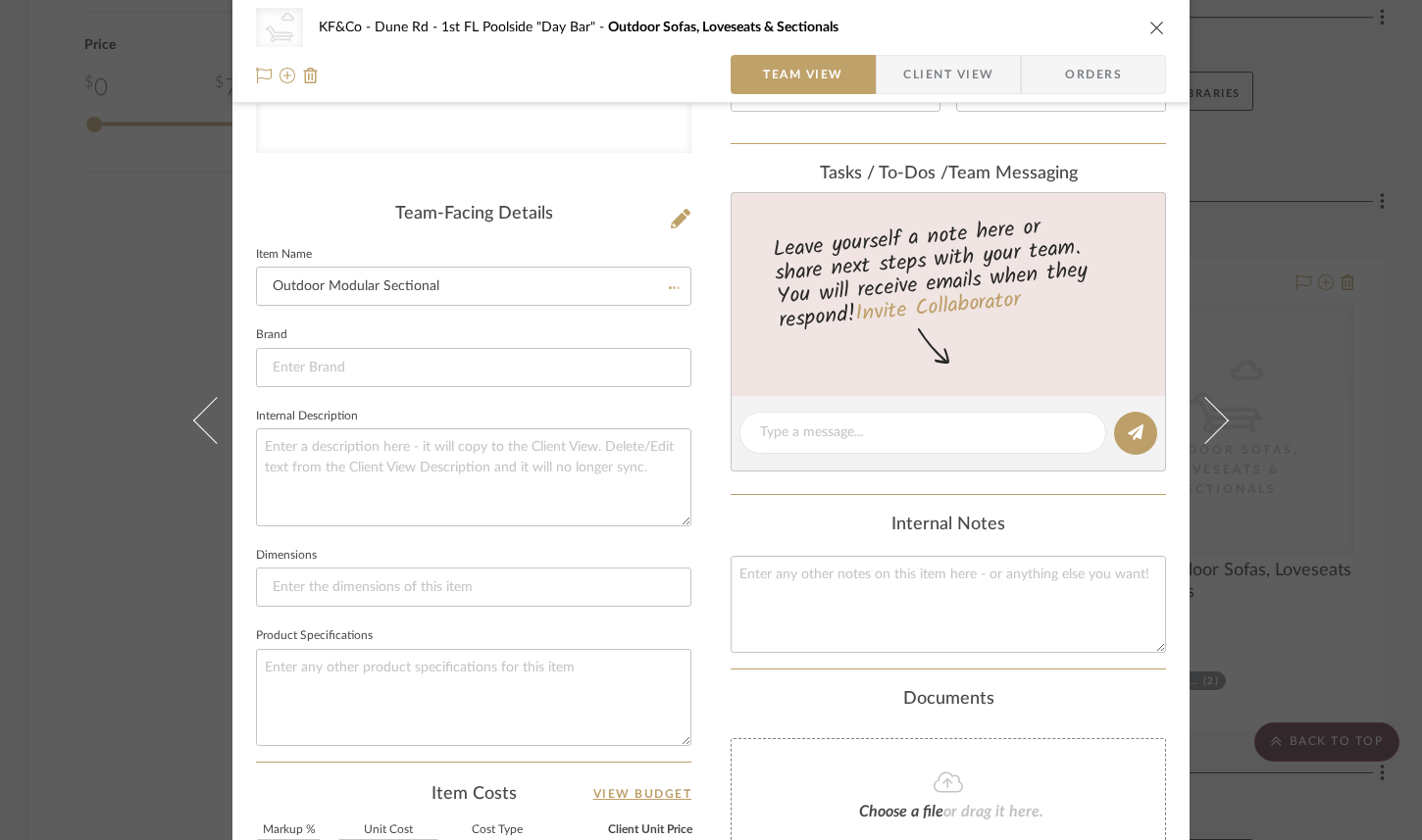 type 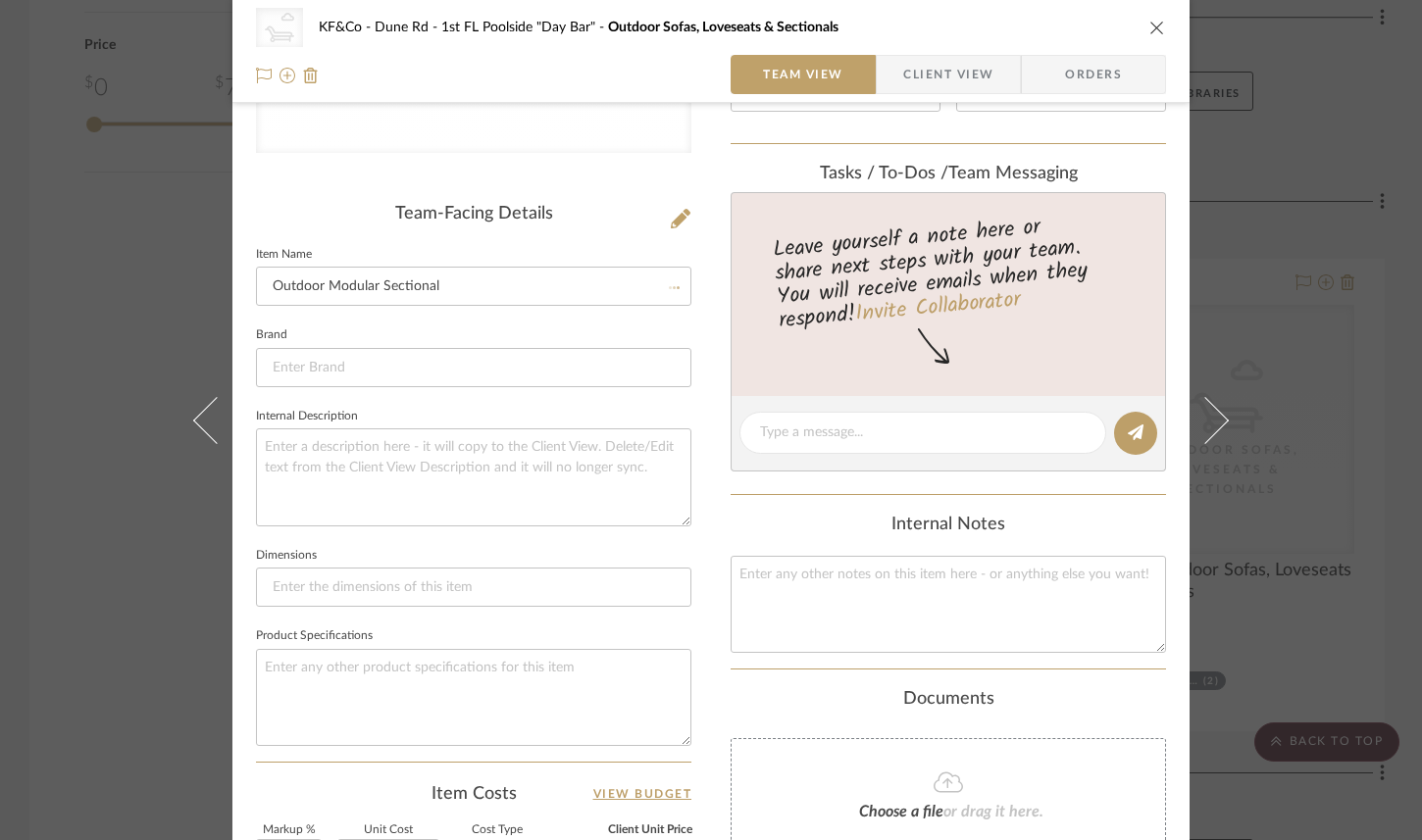 type 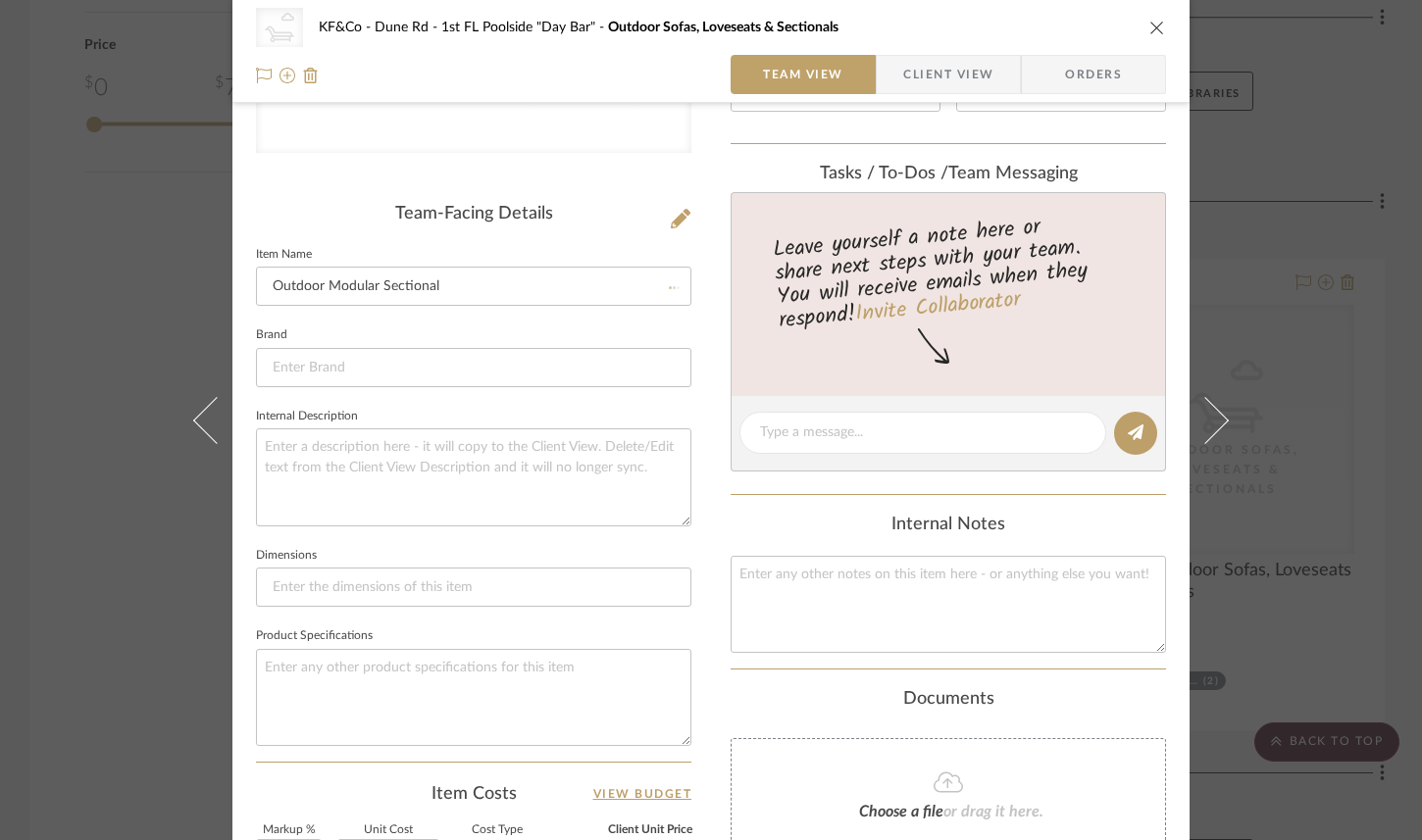type 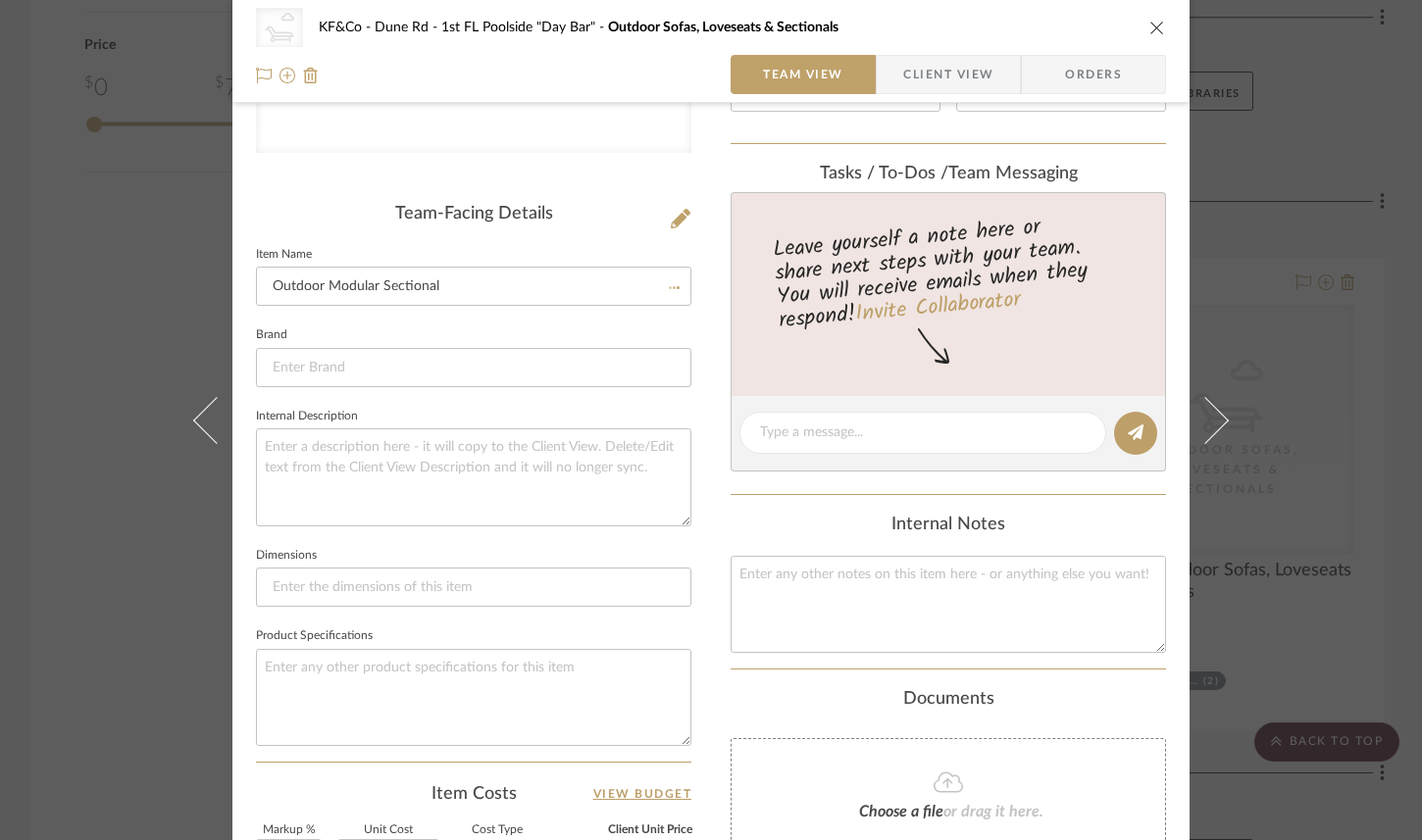 type 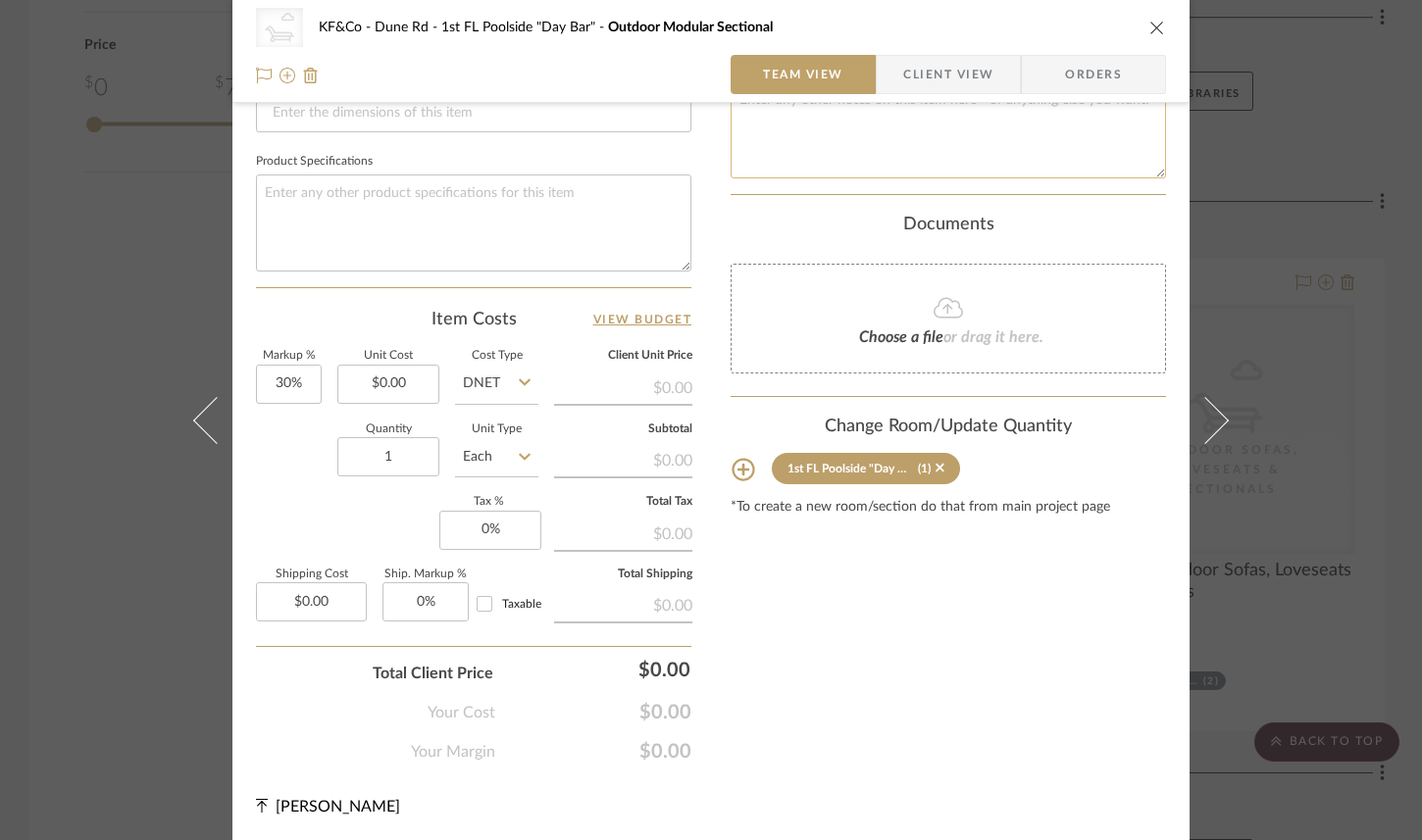 scroll, scrollTop: 872, scrollLeft: 0, axis: vertical 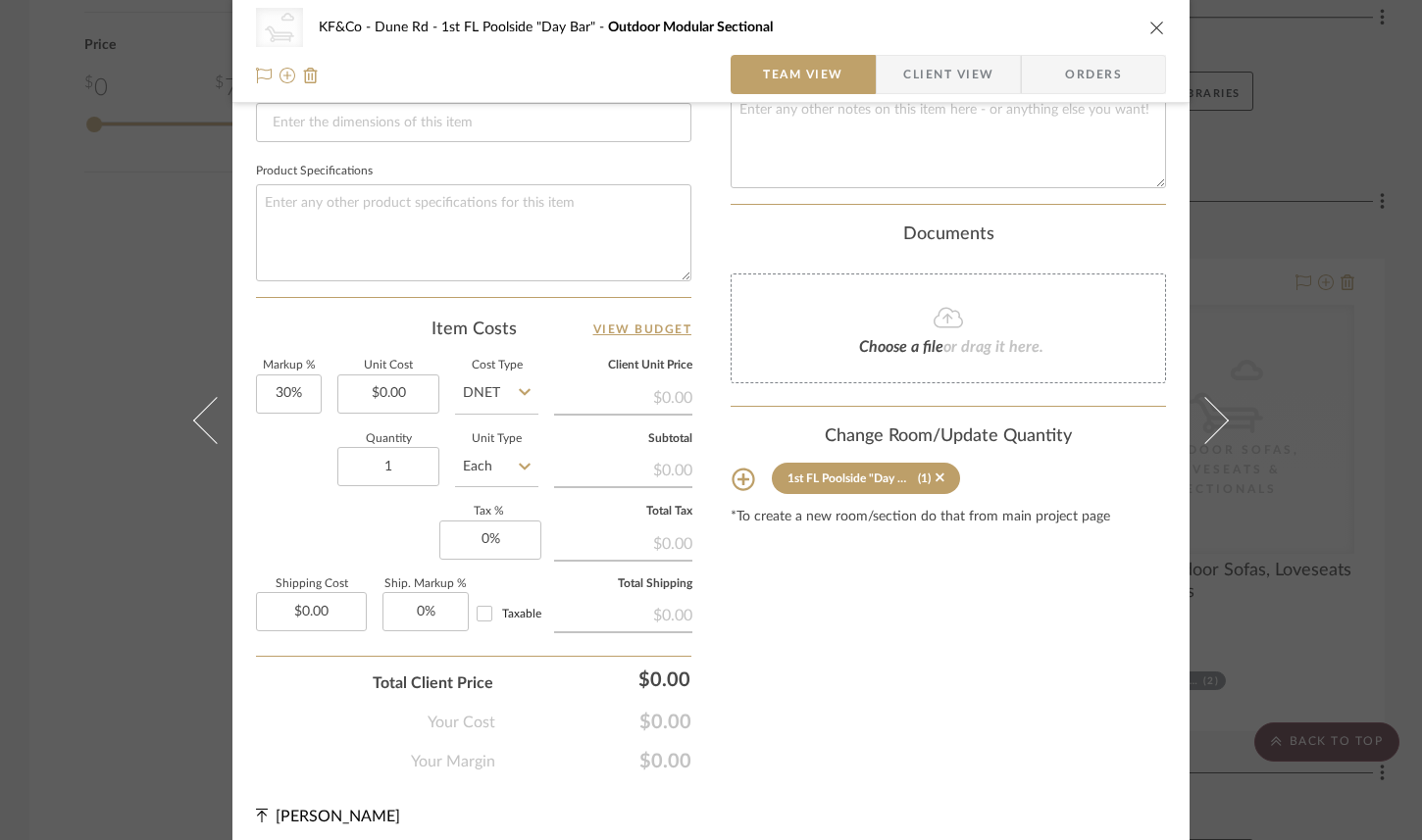 click at bounding box center (1157, 27) 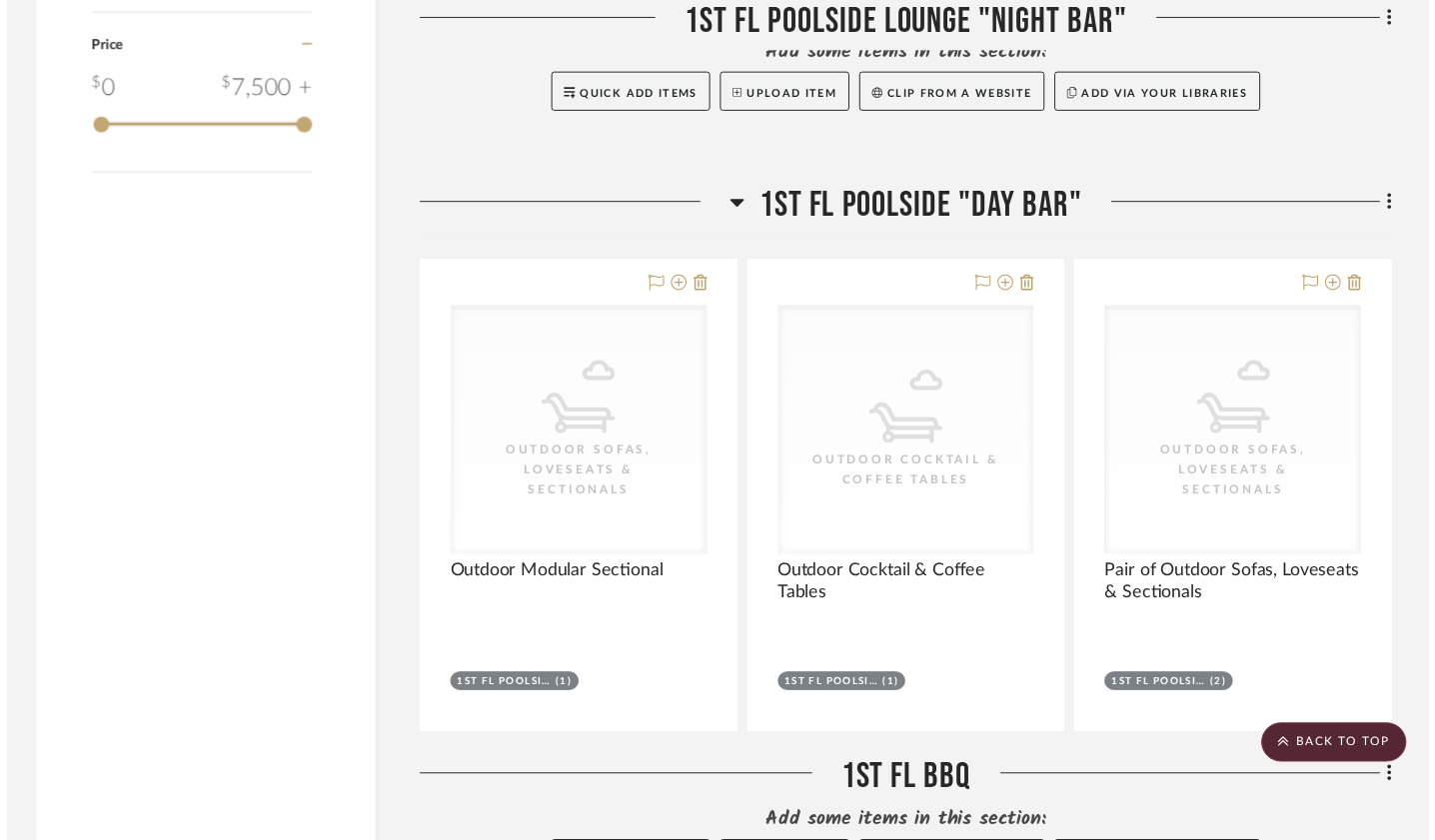 scroll, scrollTop: 2374, scrollLeft: 0, axis: vertical 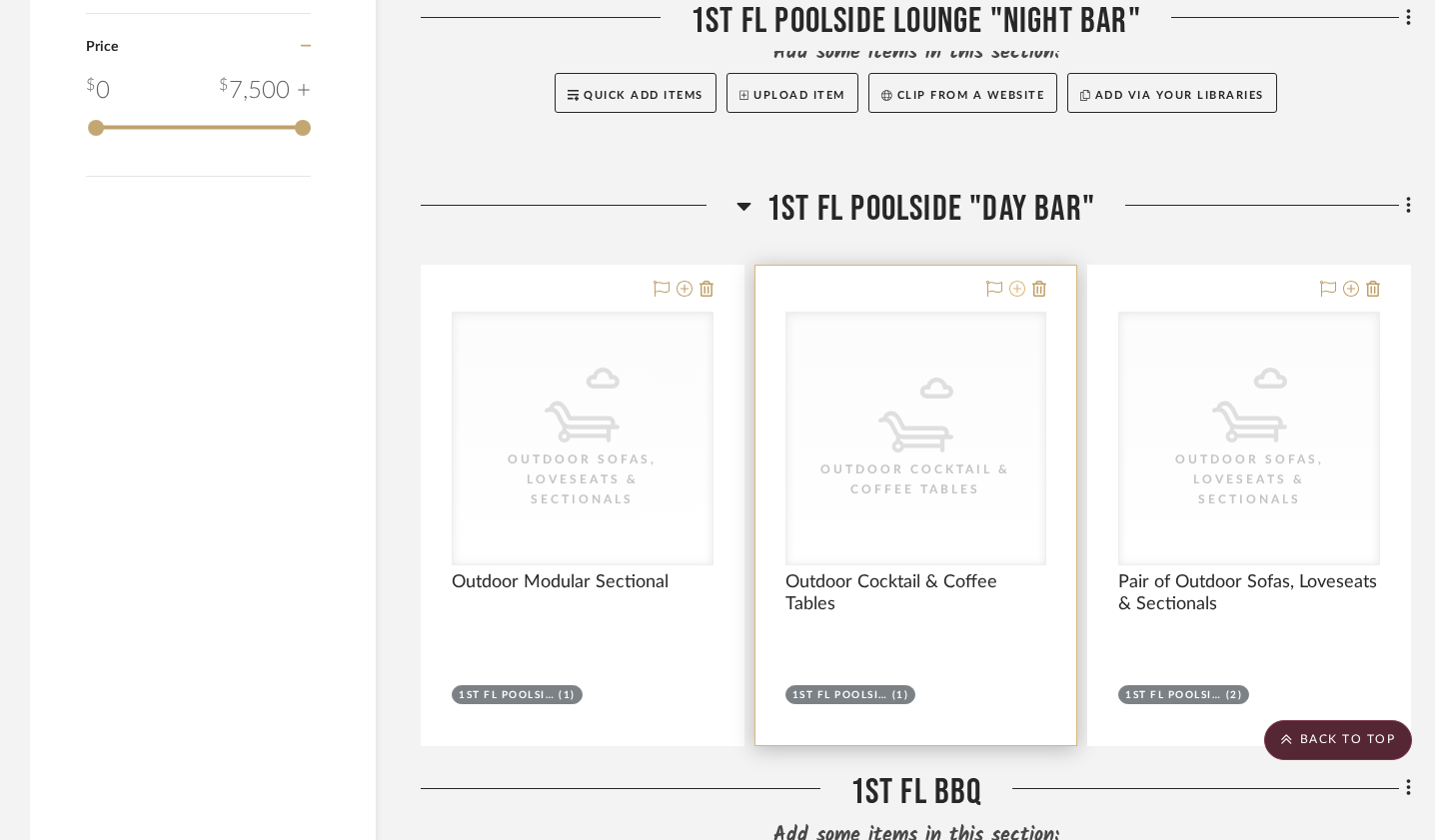 click 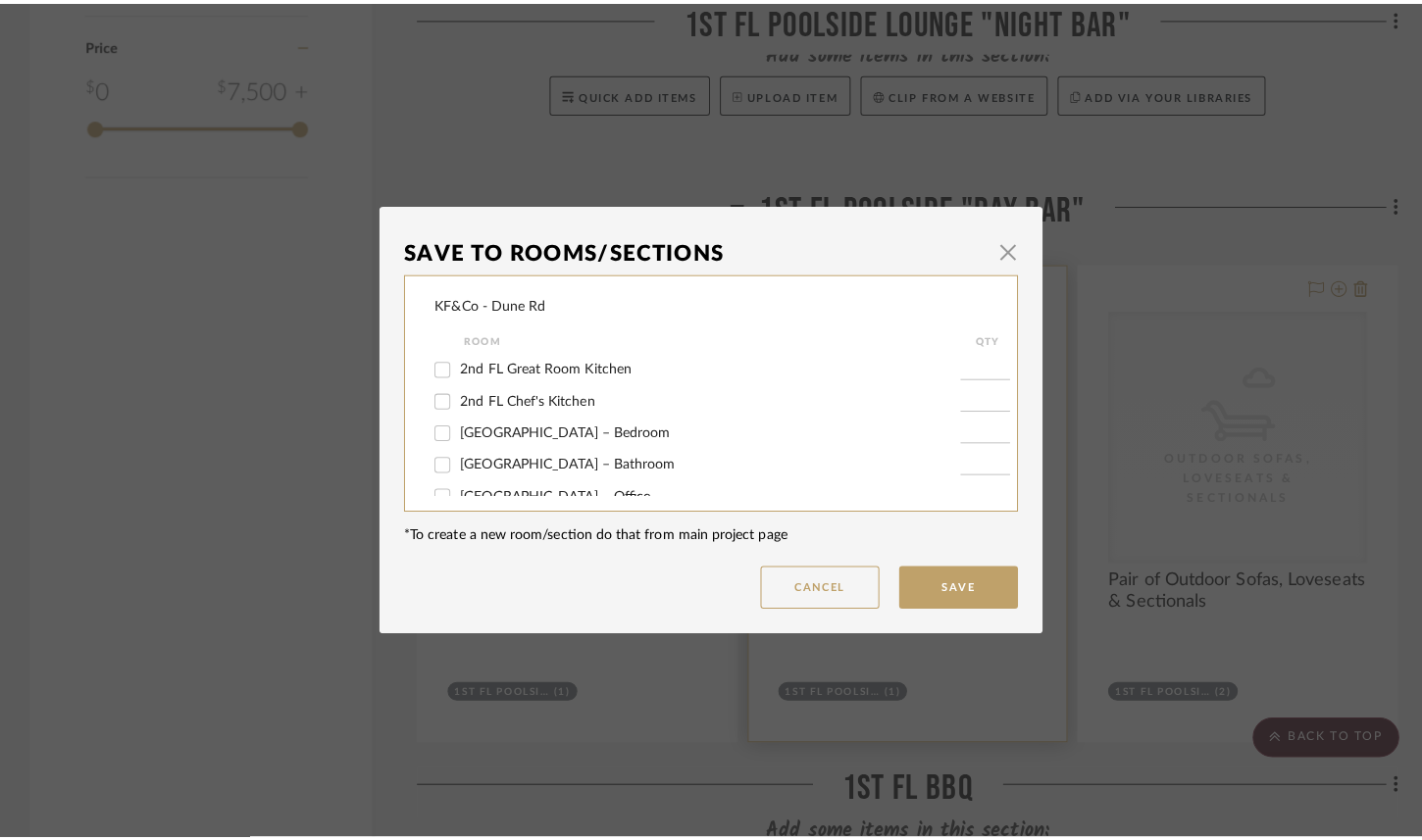 scroll, scrollTop: 0, scrollLeft: 0, axis: both 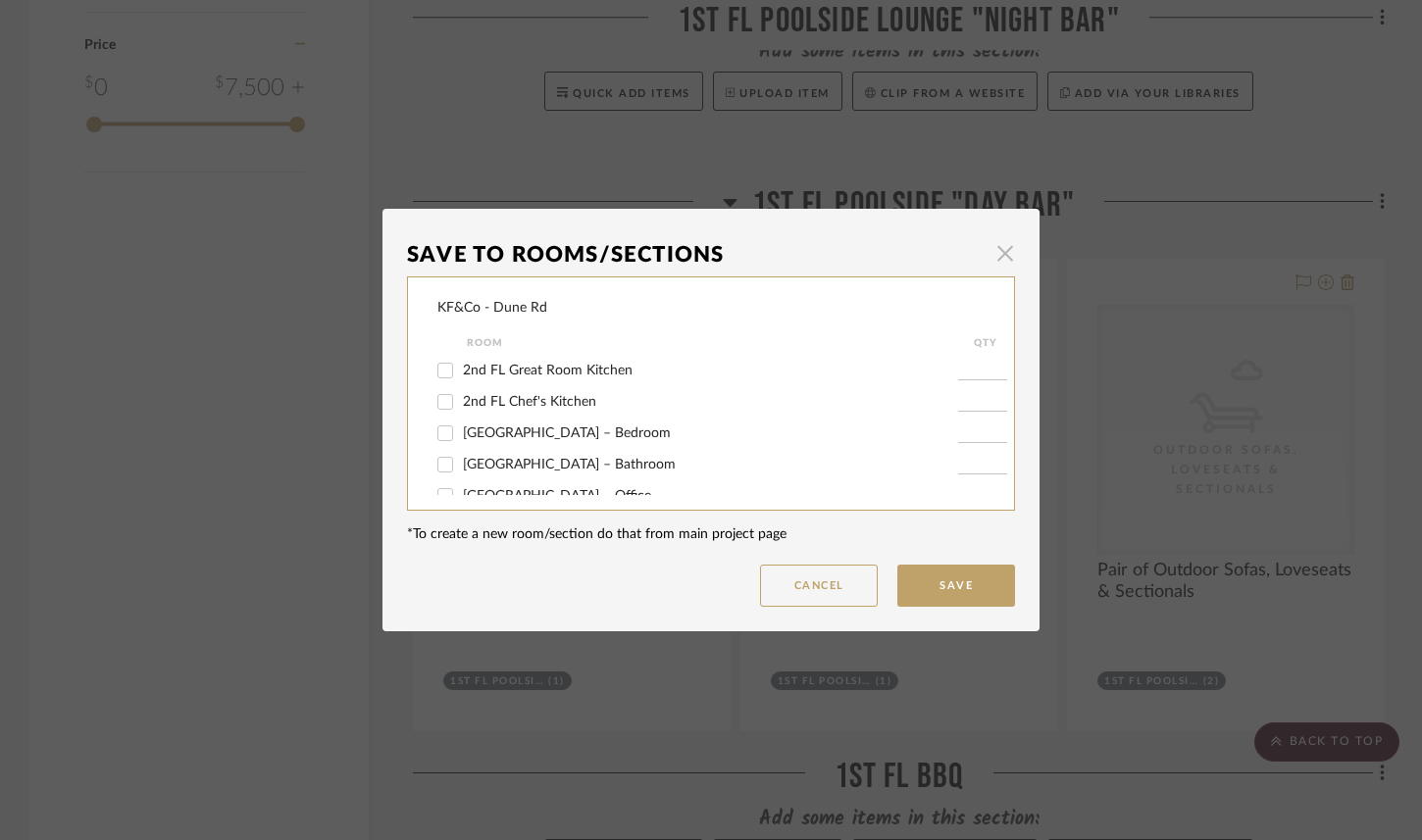 click at bounding box center (1005, 253) 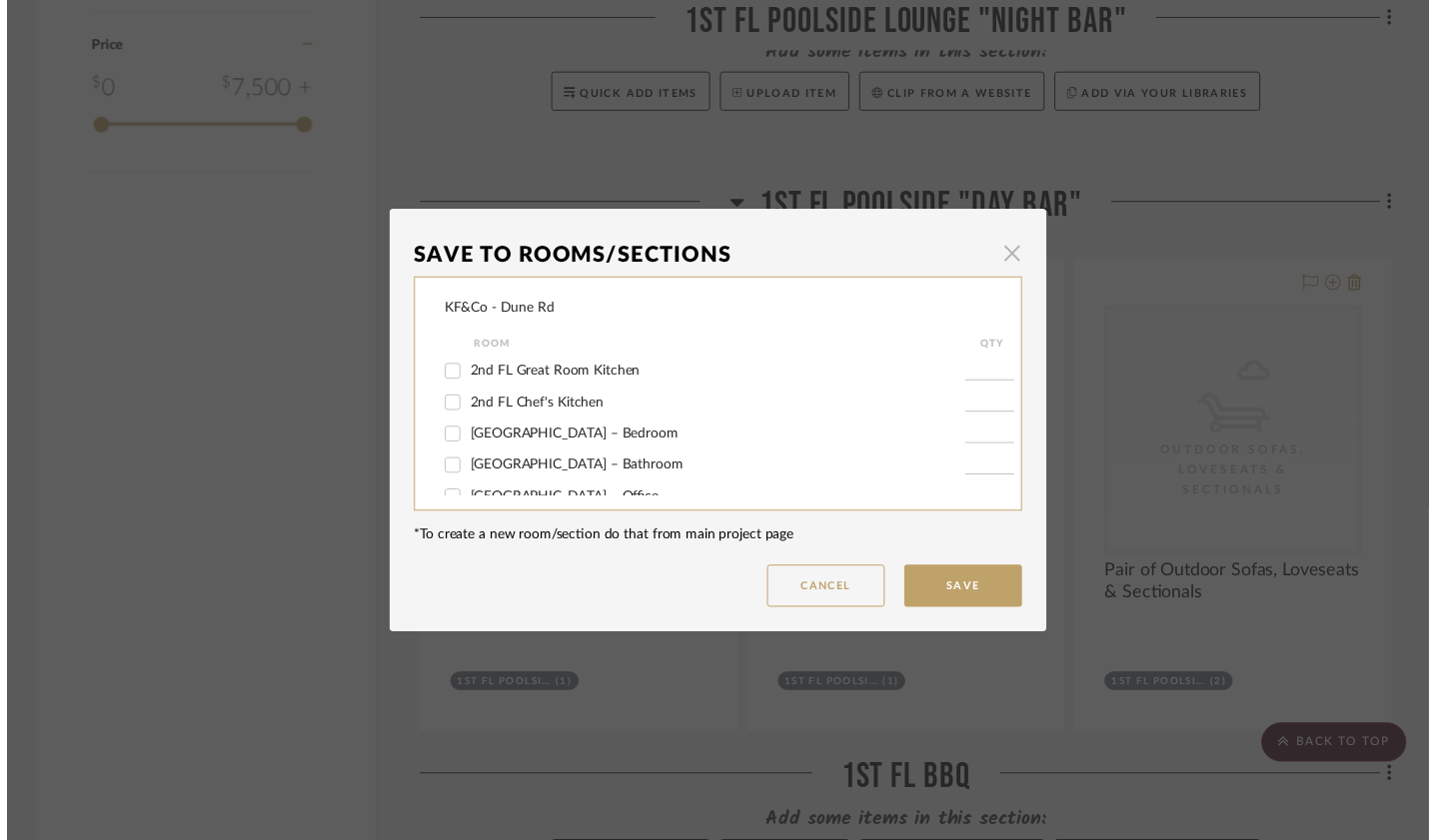 scroll, scrollTop: 2374, scrollLeft: 0, axis: vertical 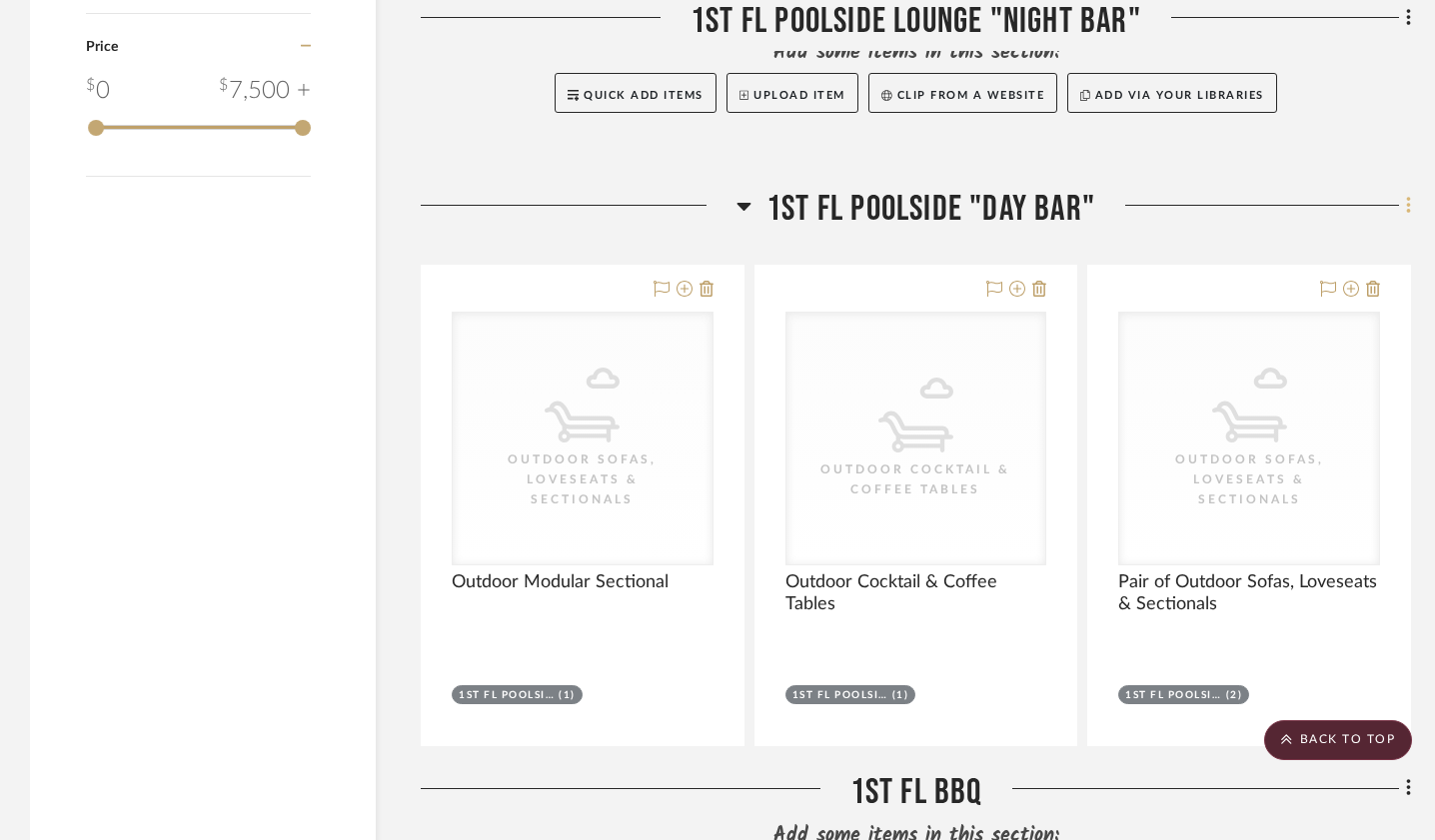 click 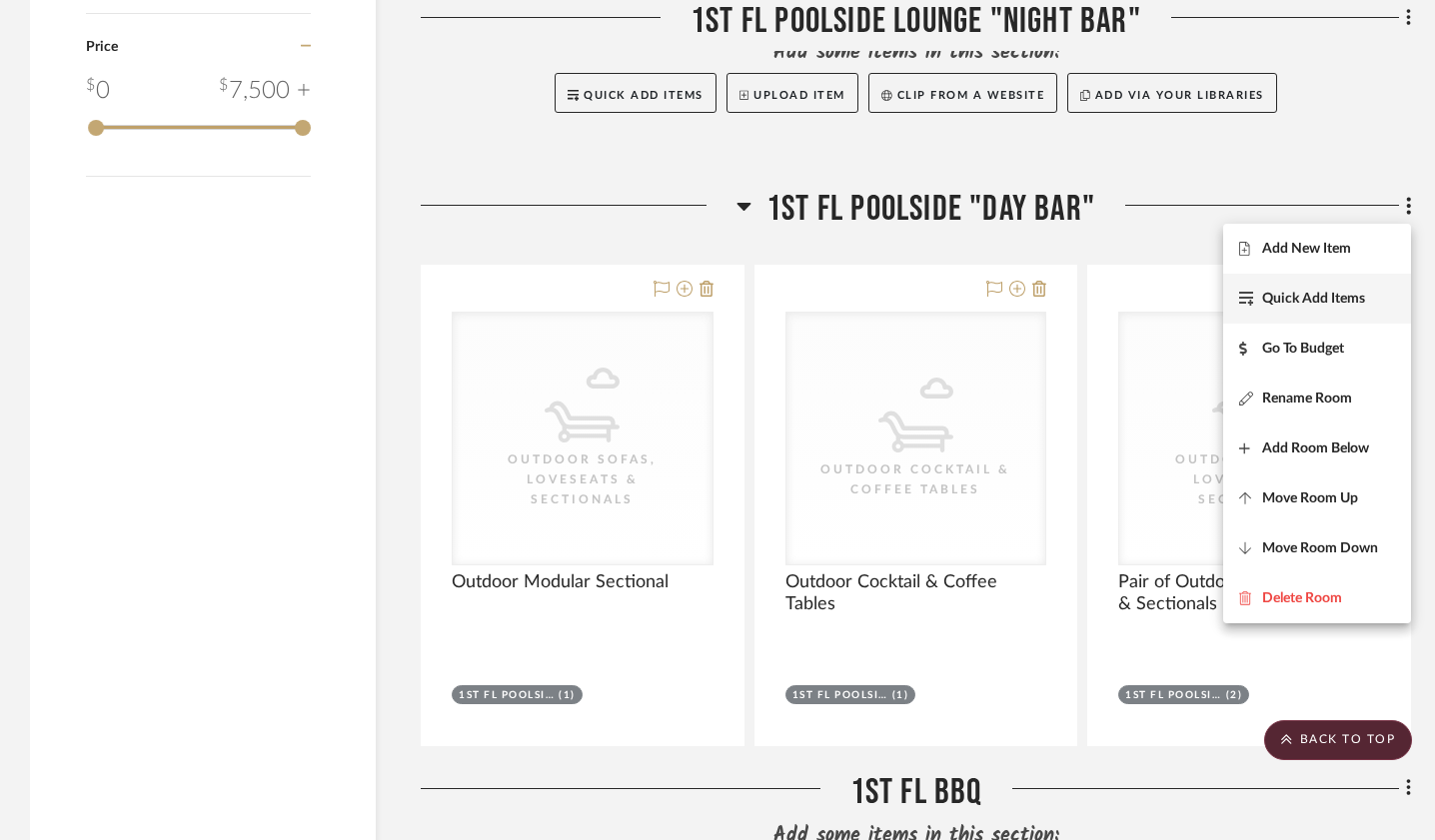 click on "Quick Add Items" at bounding box center [1317, 299] 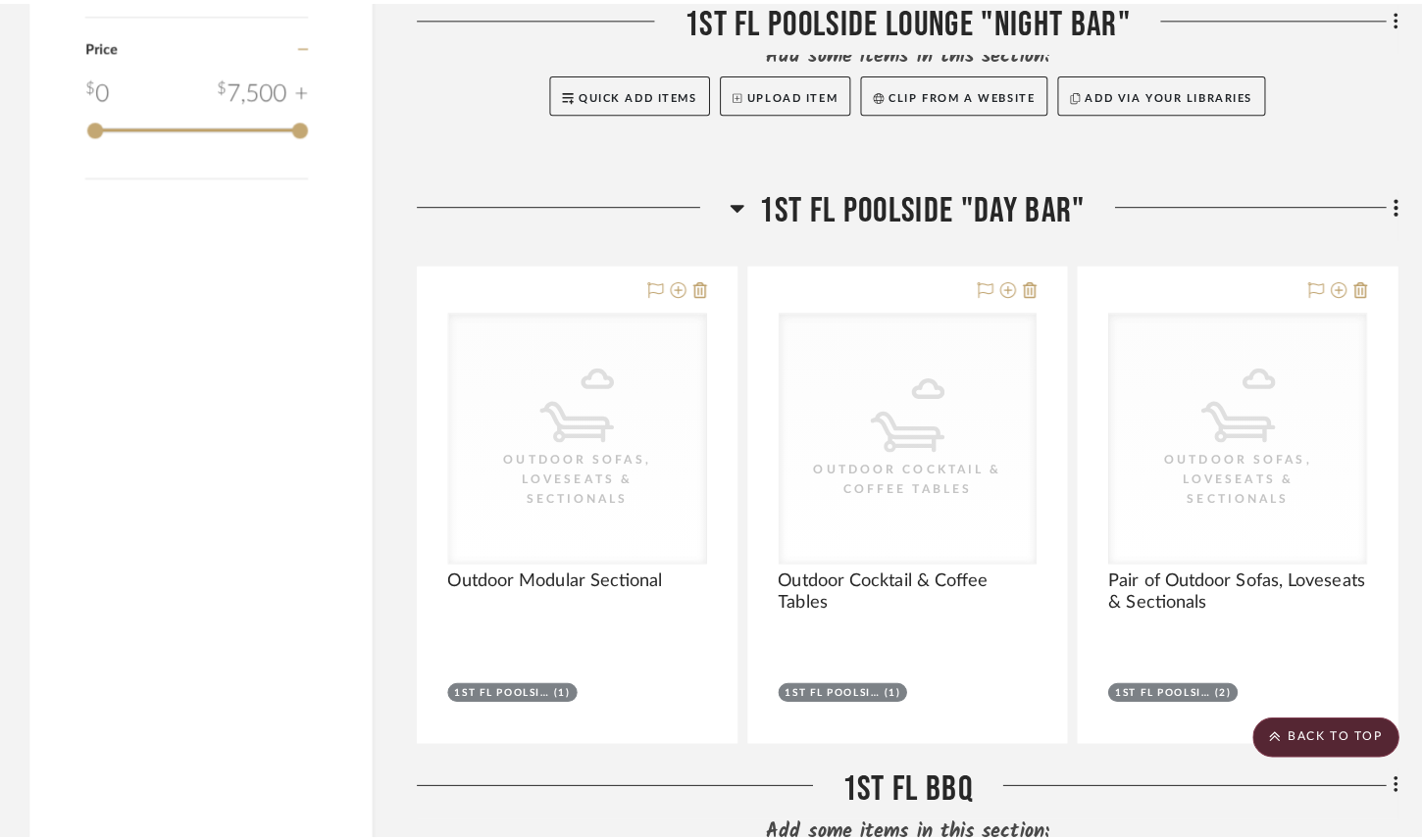 scroll, scrollTop: 0, scrollLeft: 0, axis: both 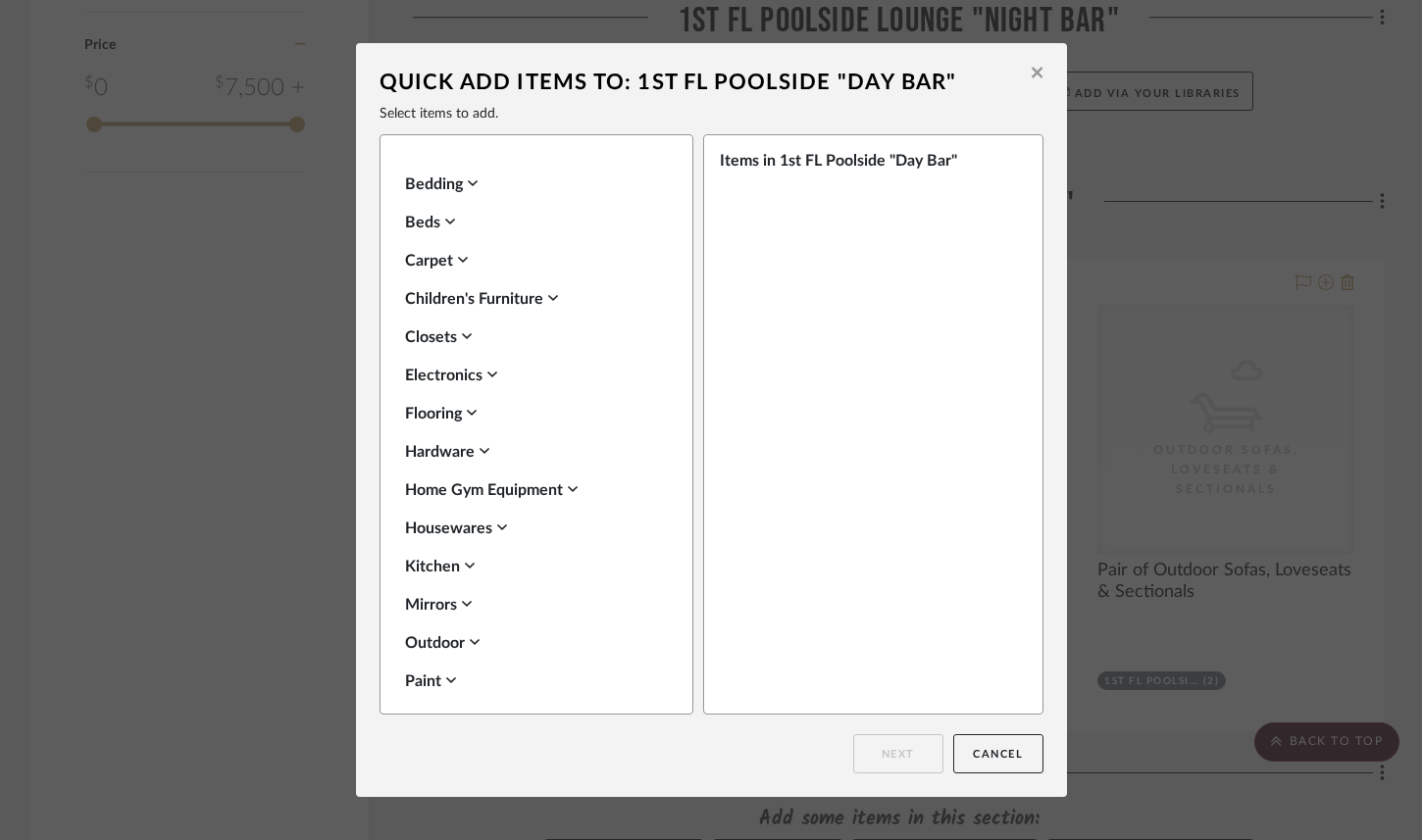 click on "Outdoor" at bounding box center (532, 643) 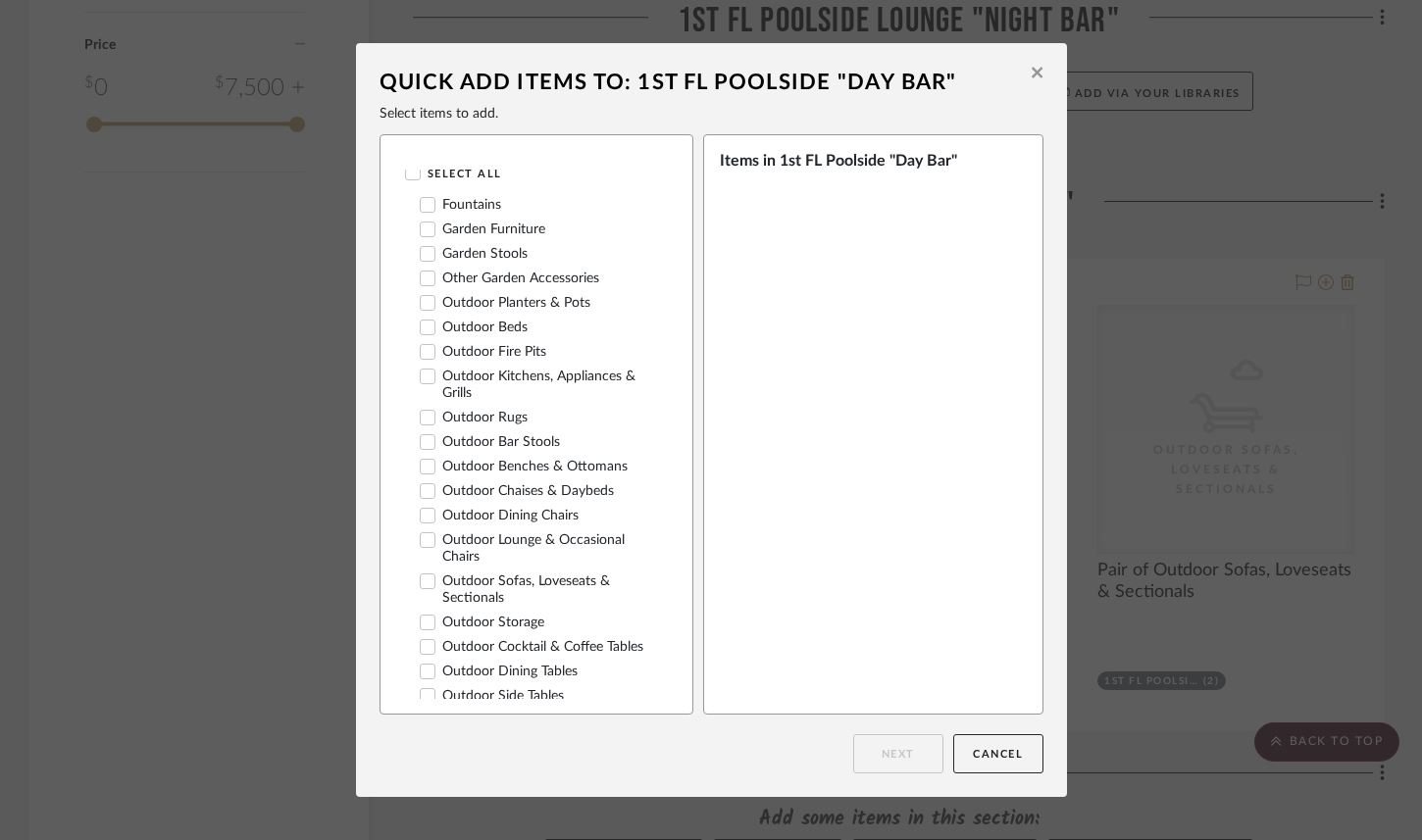 scroll, scrollTop: 940, scrollLeft: 0, axis: vertical 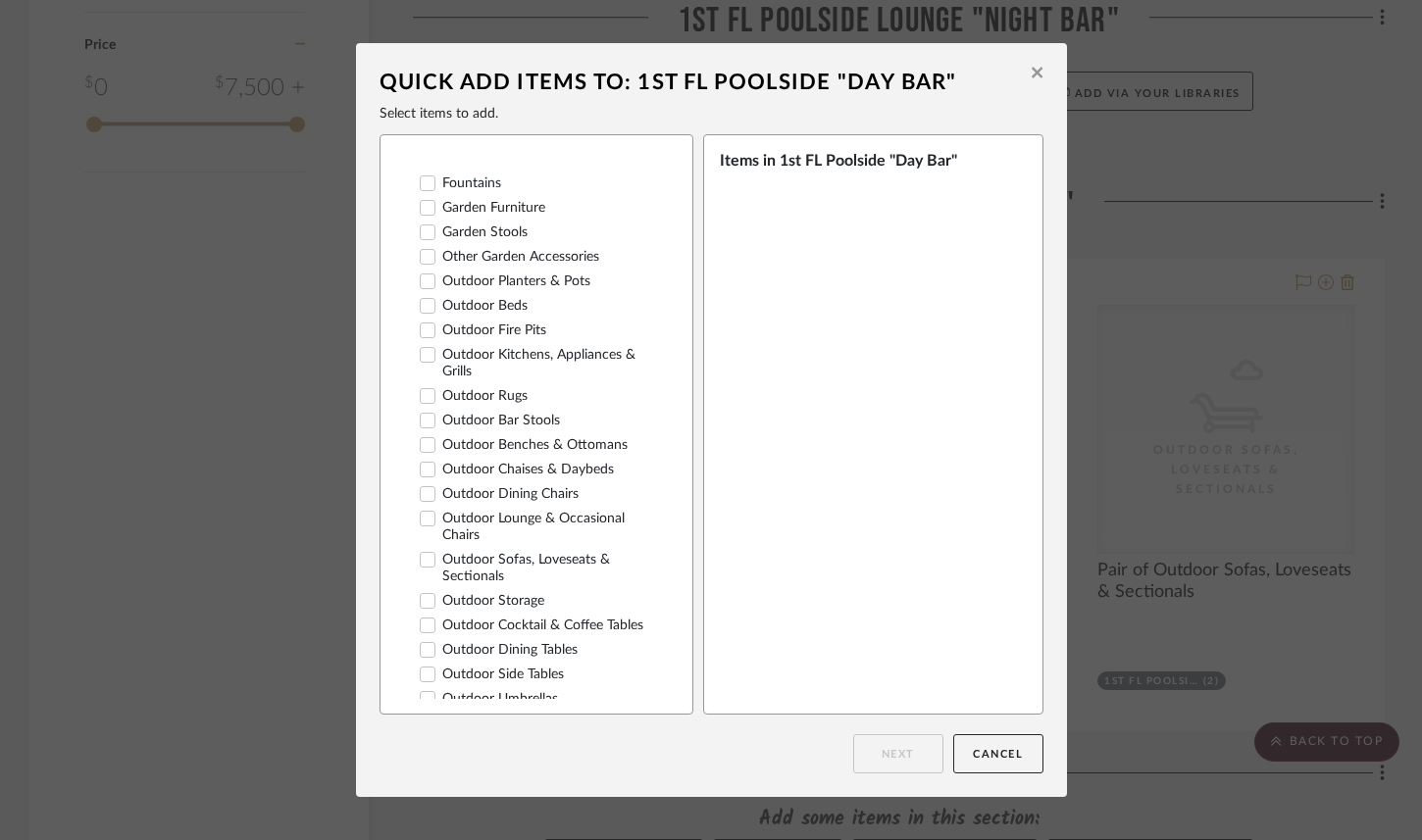 click 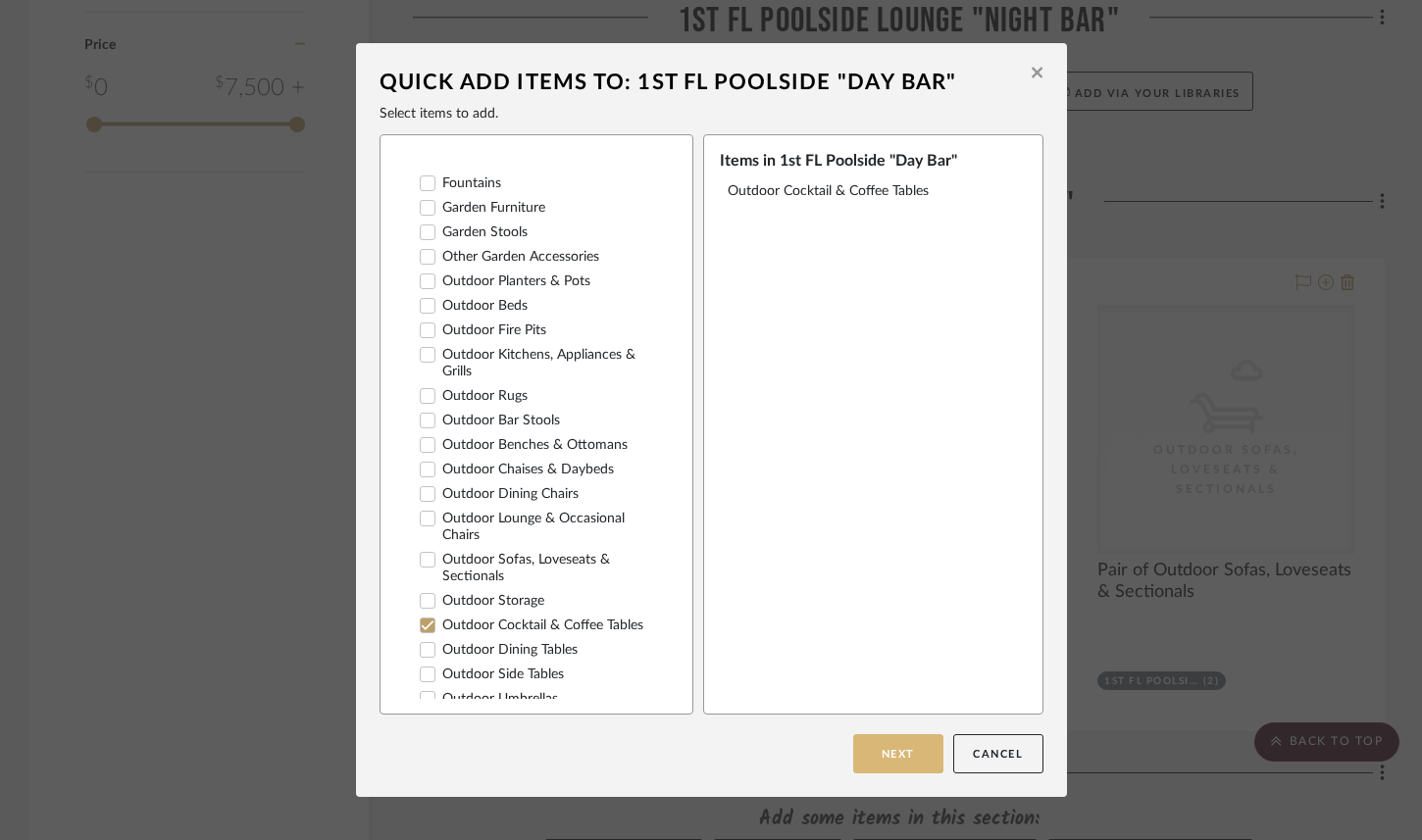 click on "Next" at bounding box center [898, 754] 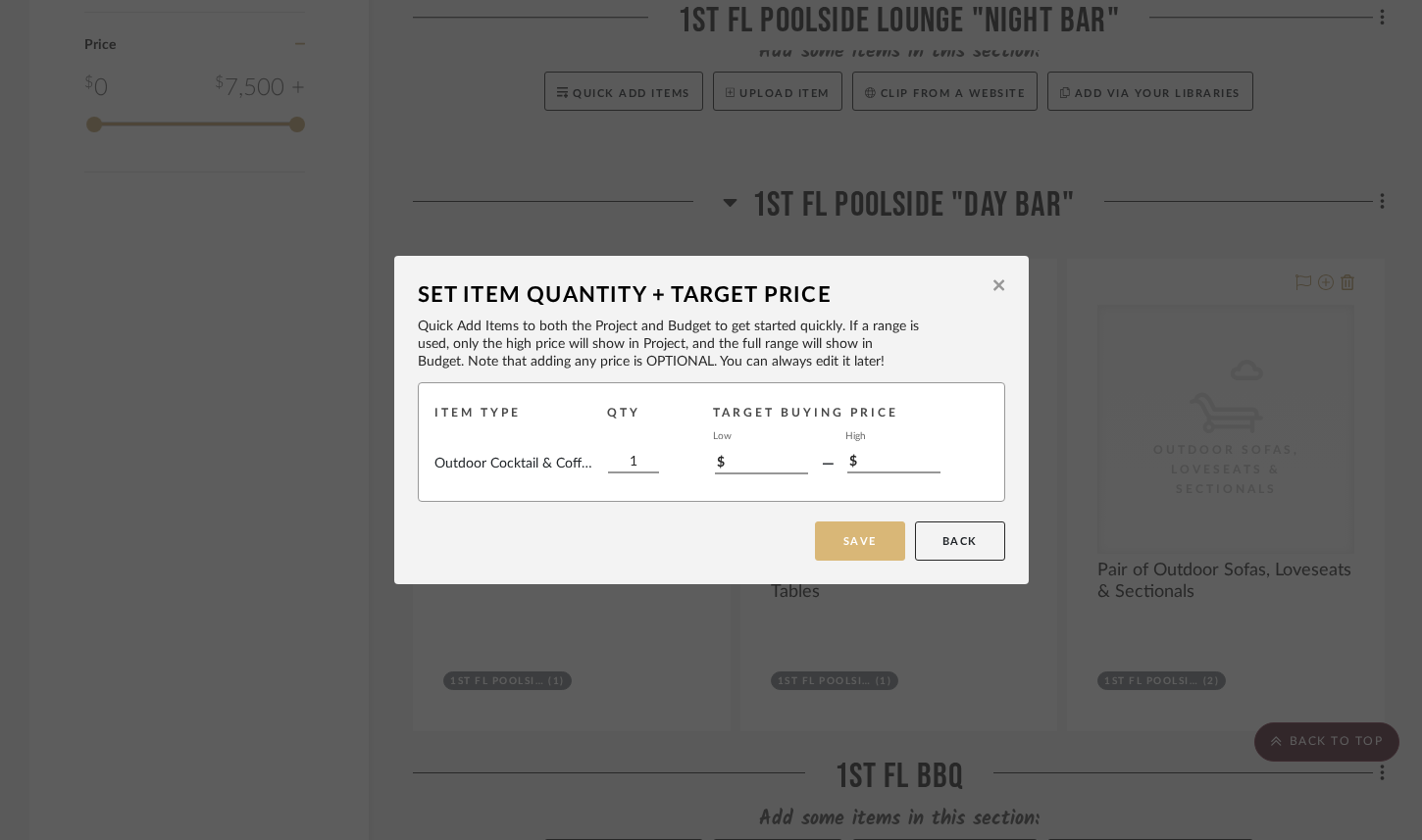 click on "Save" at bounding box center [860, 541] 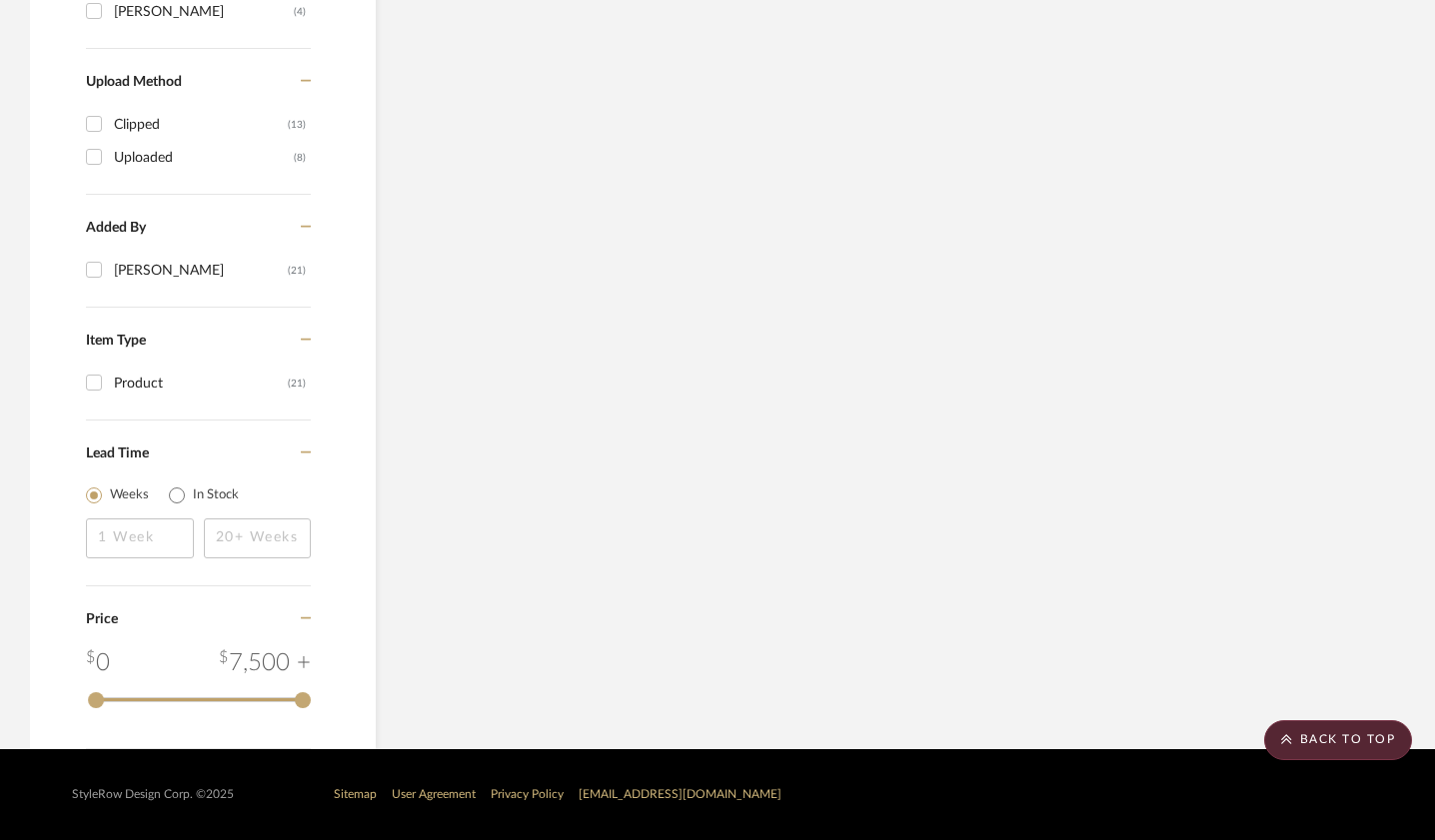 scroll, scrollTop: 2374, scrollLeft: 0, axis: vertical 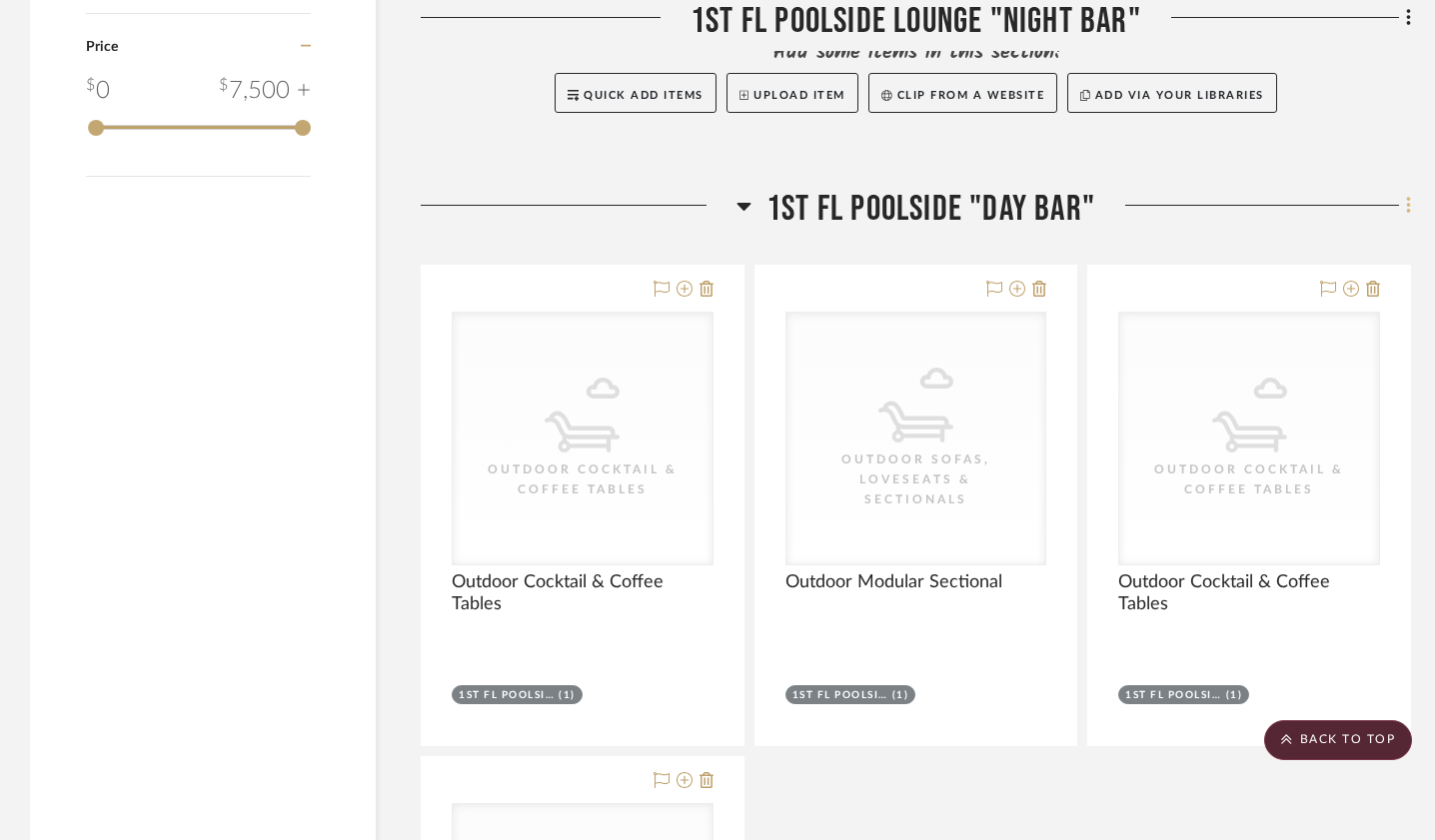 click 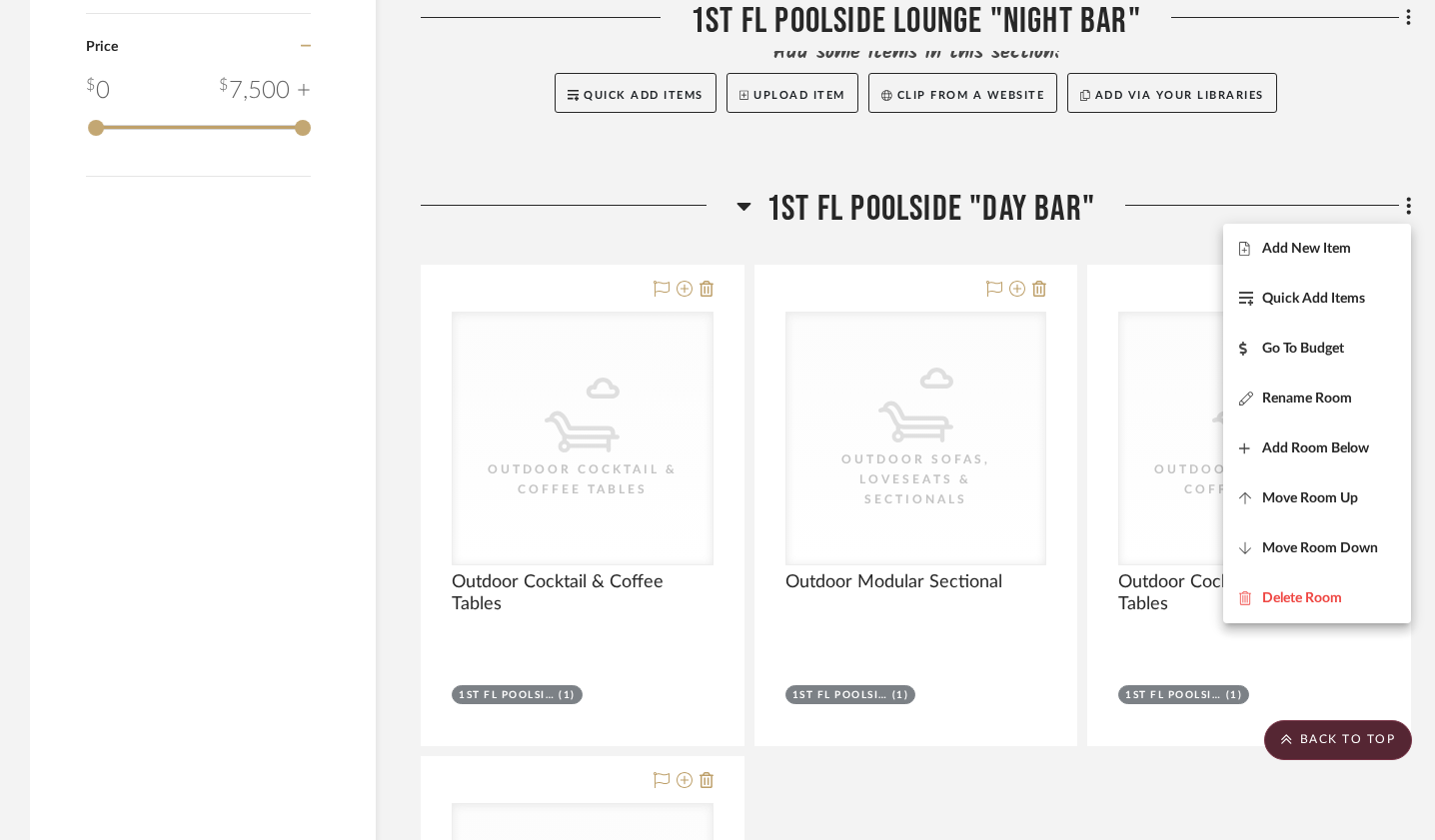click at bounding box center (718, 420) 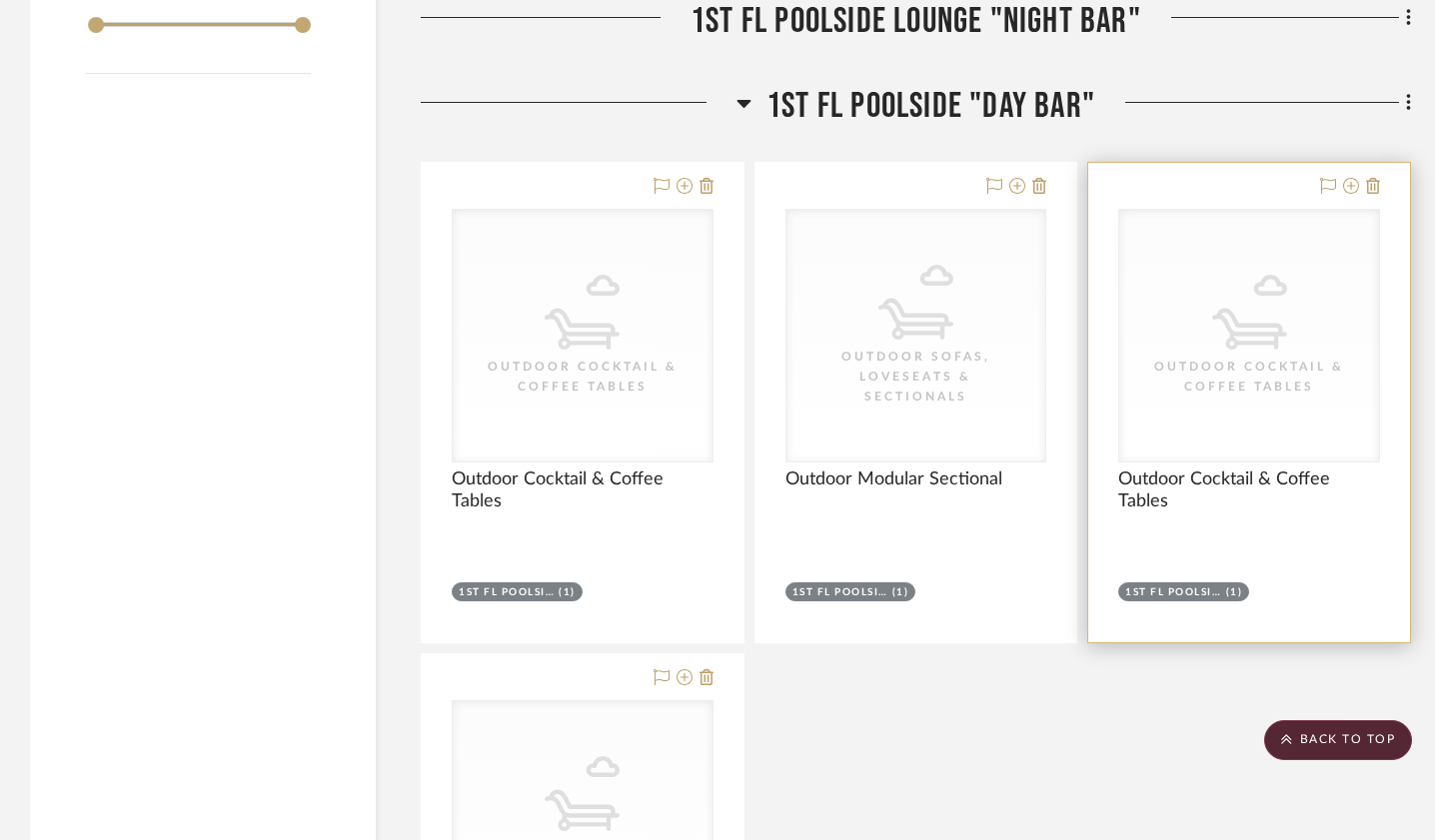 scroll, scrollTop: 2467, scrollLeft: 0, axis: vertical 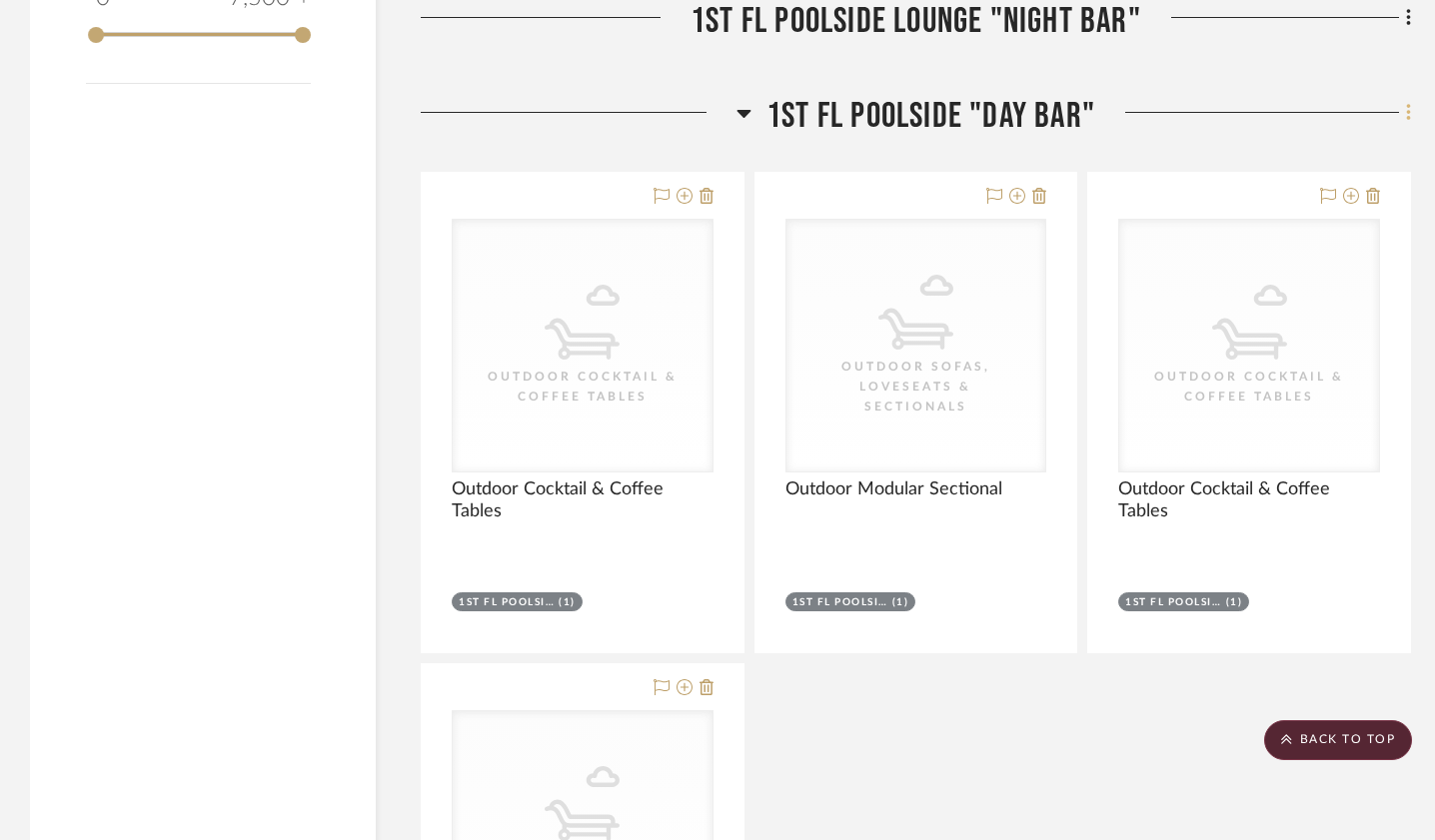 click 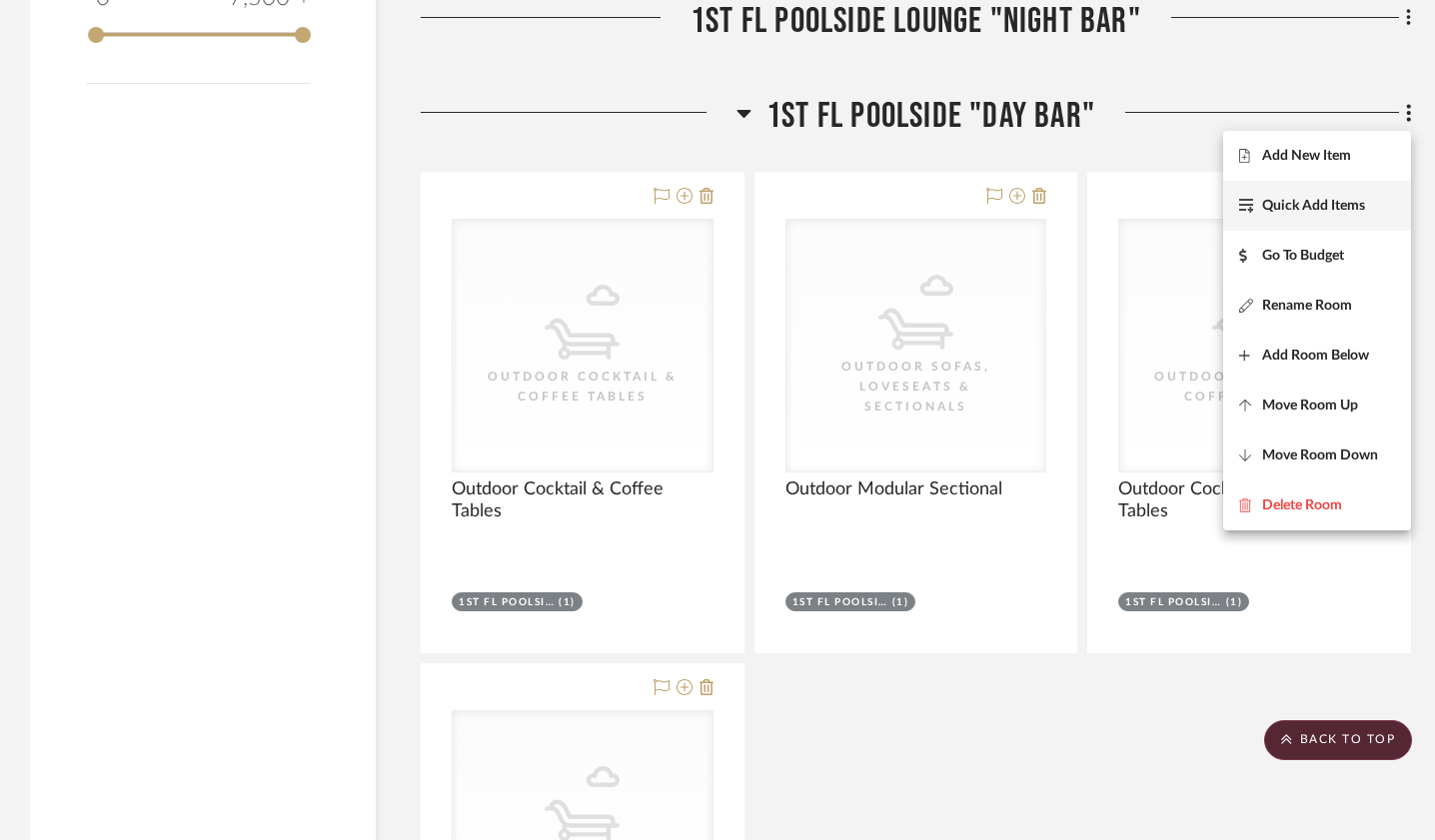 click on "Quick Add Items" at bounding box center (1313, 206) 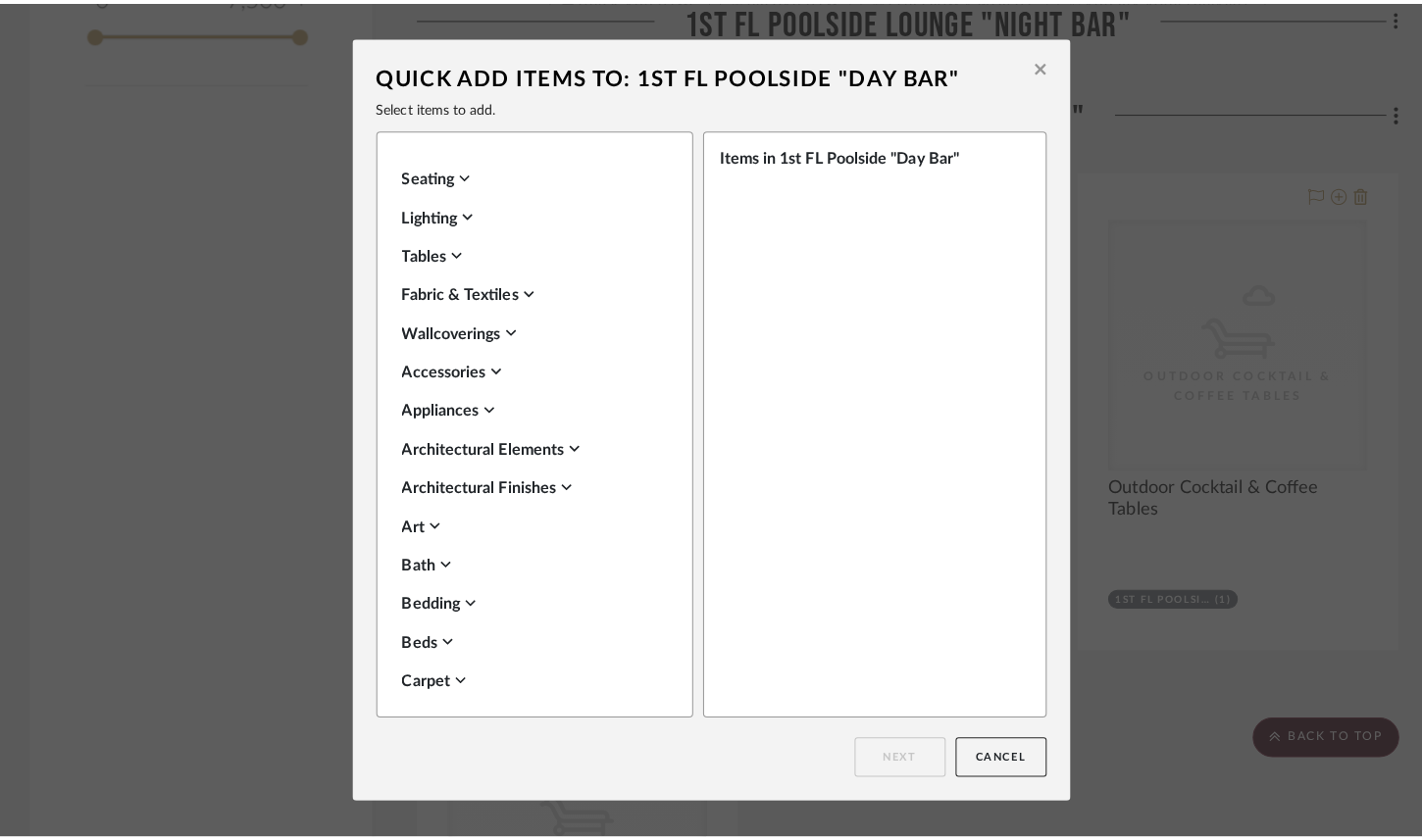 scroll, scrollTop: 0, scrollLeft: 0, axis: both 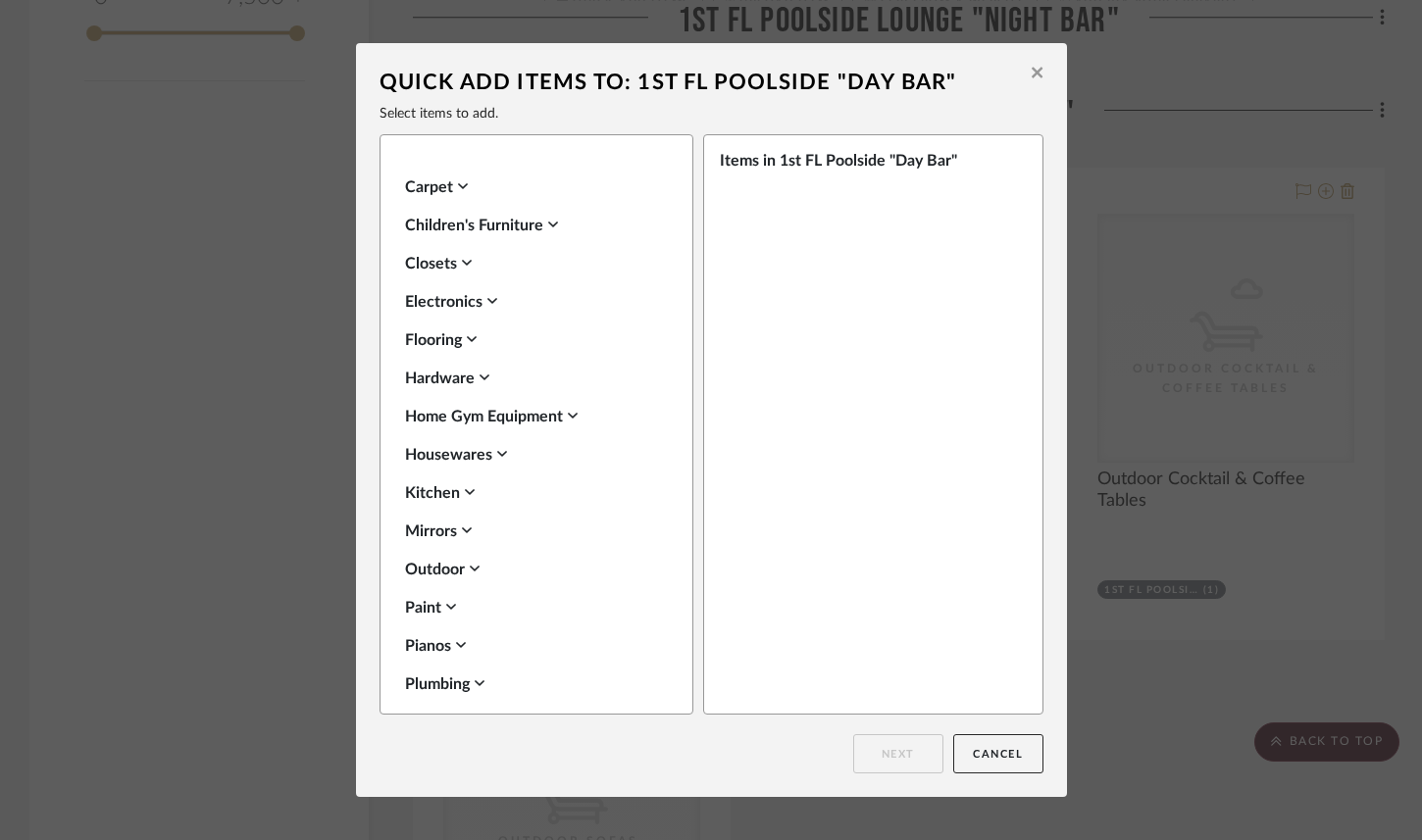 click on "Outdoor" at bounding box center (532, 569) 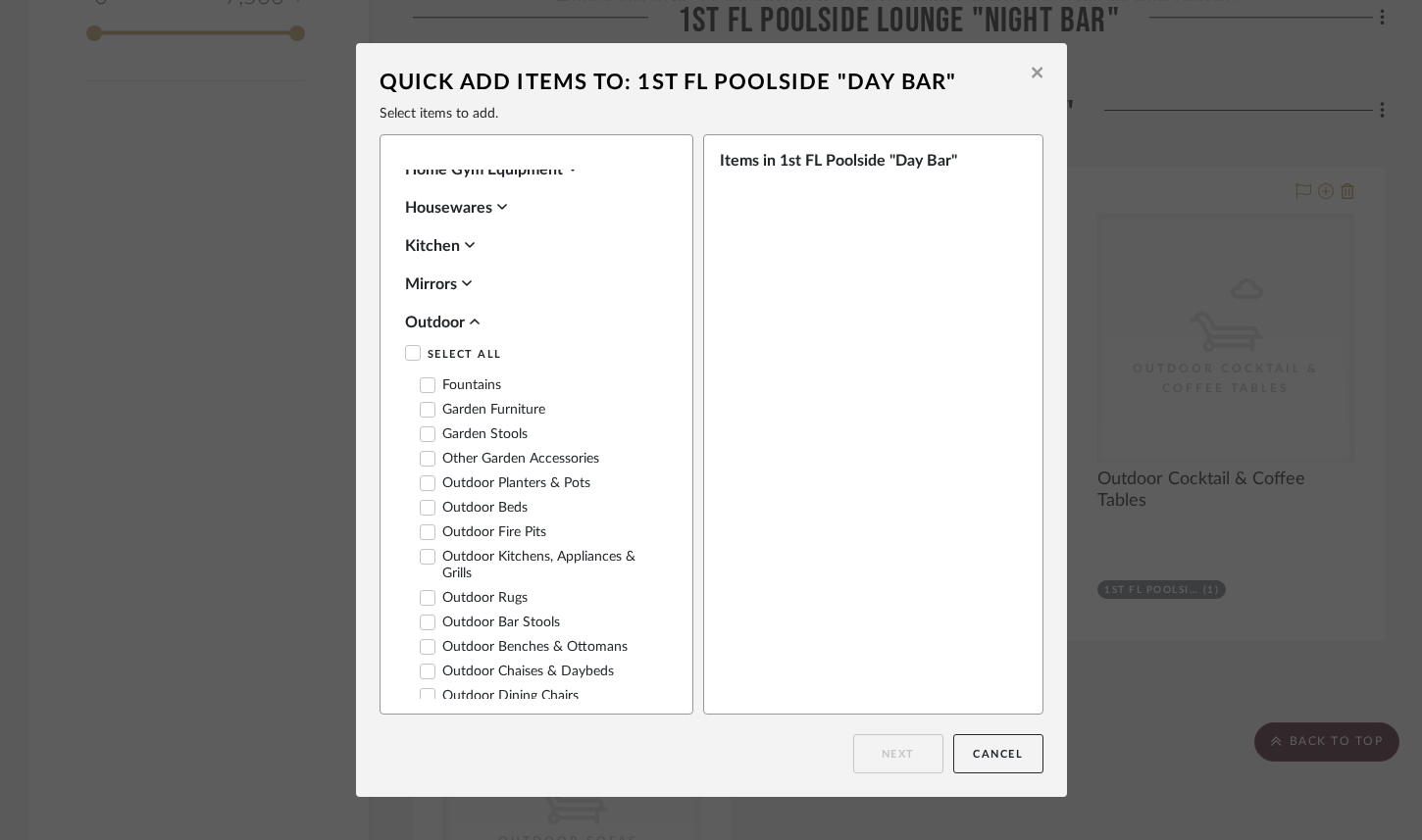 scroll, scrollTop: 780, scrollLeft: 0, axis: vertical 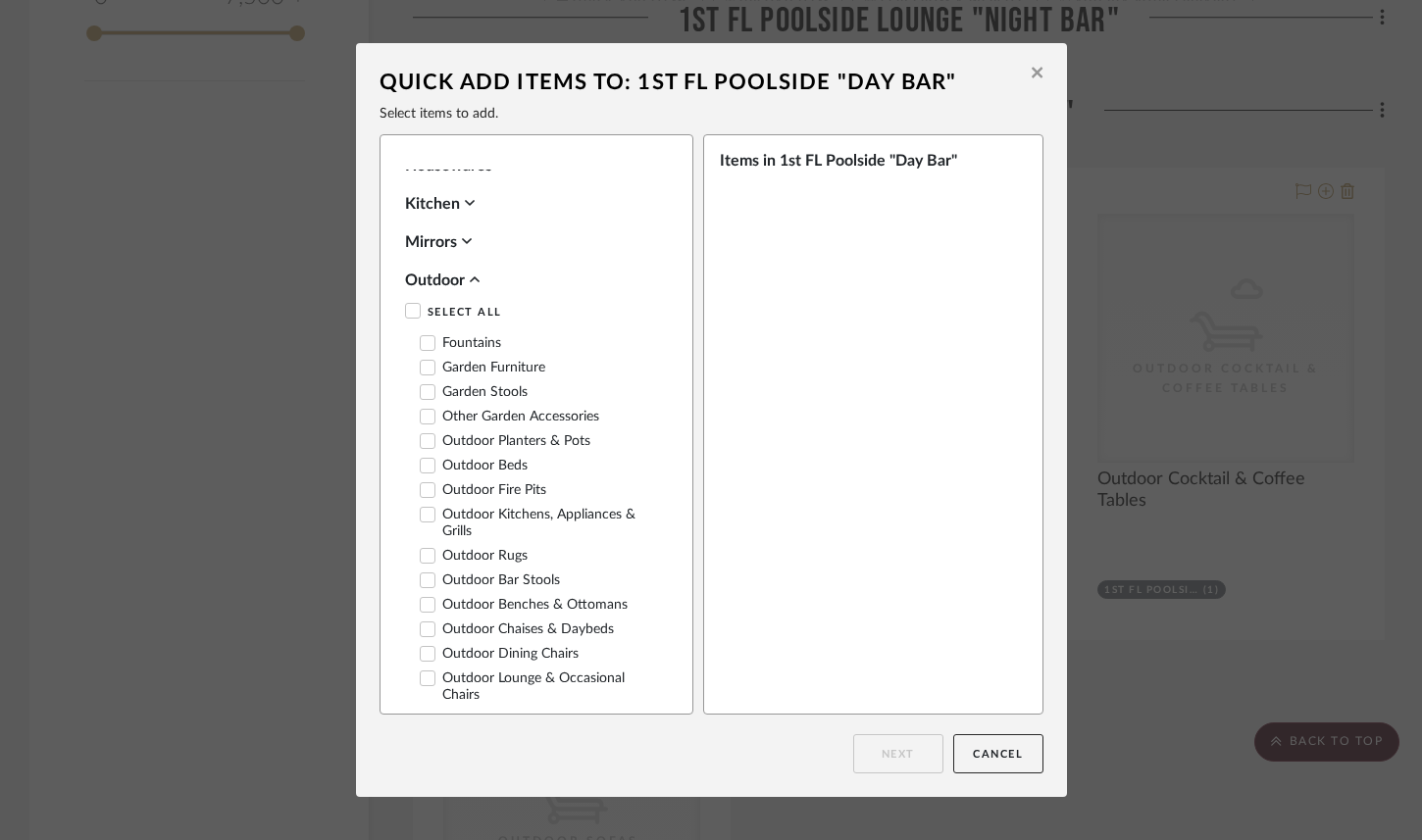 click 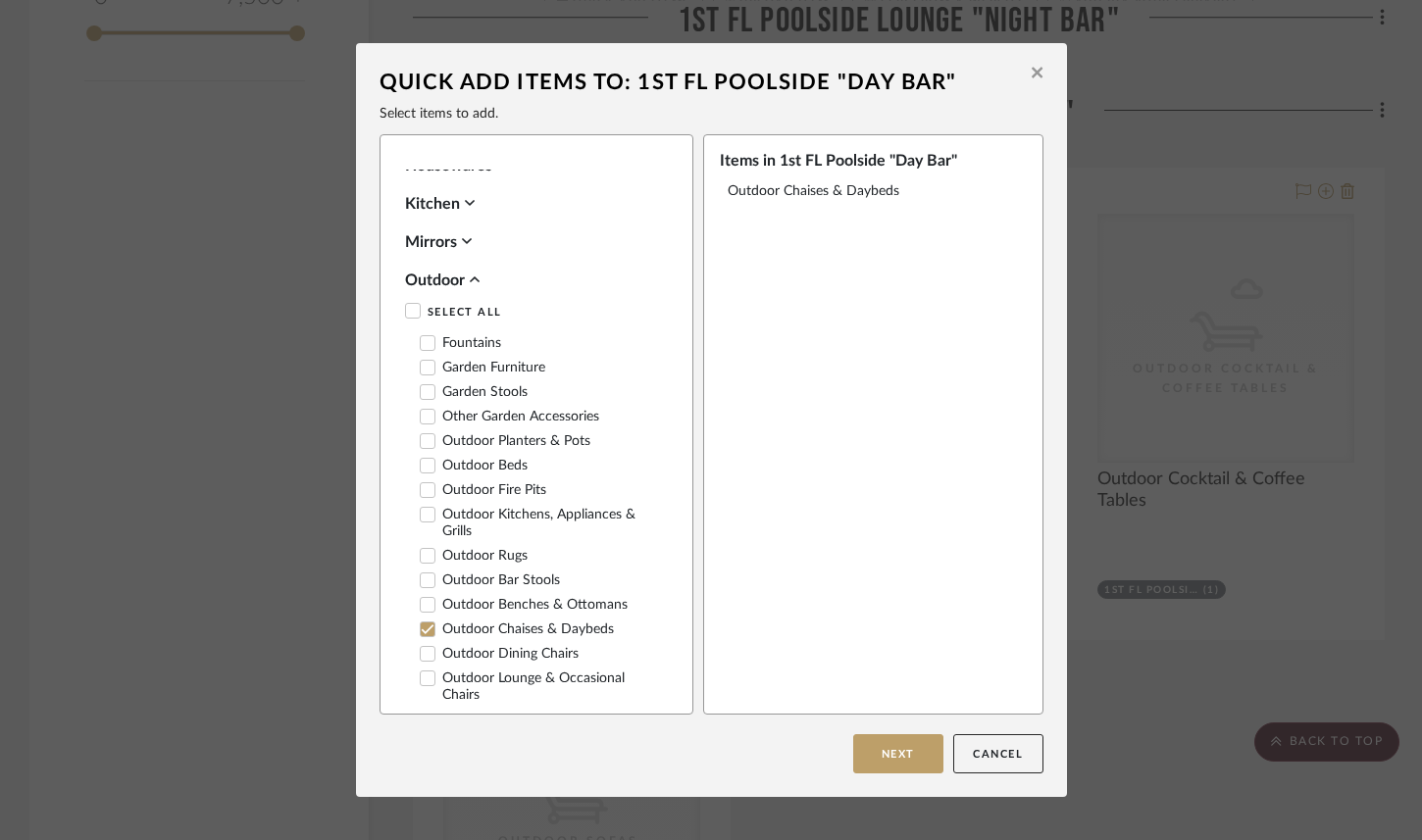 click 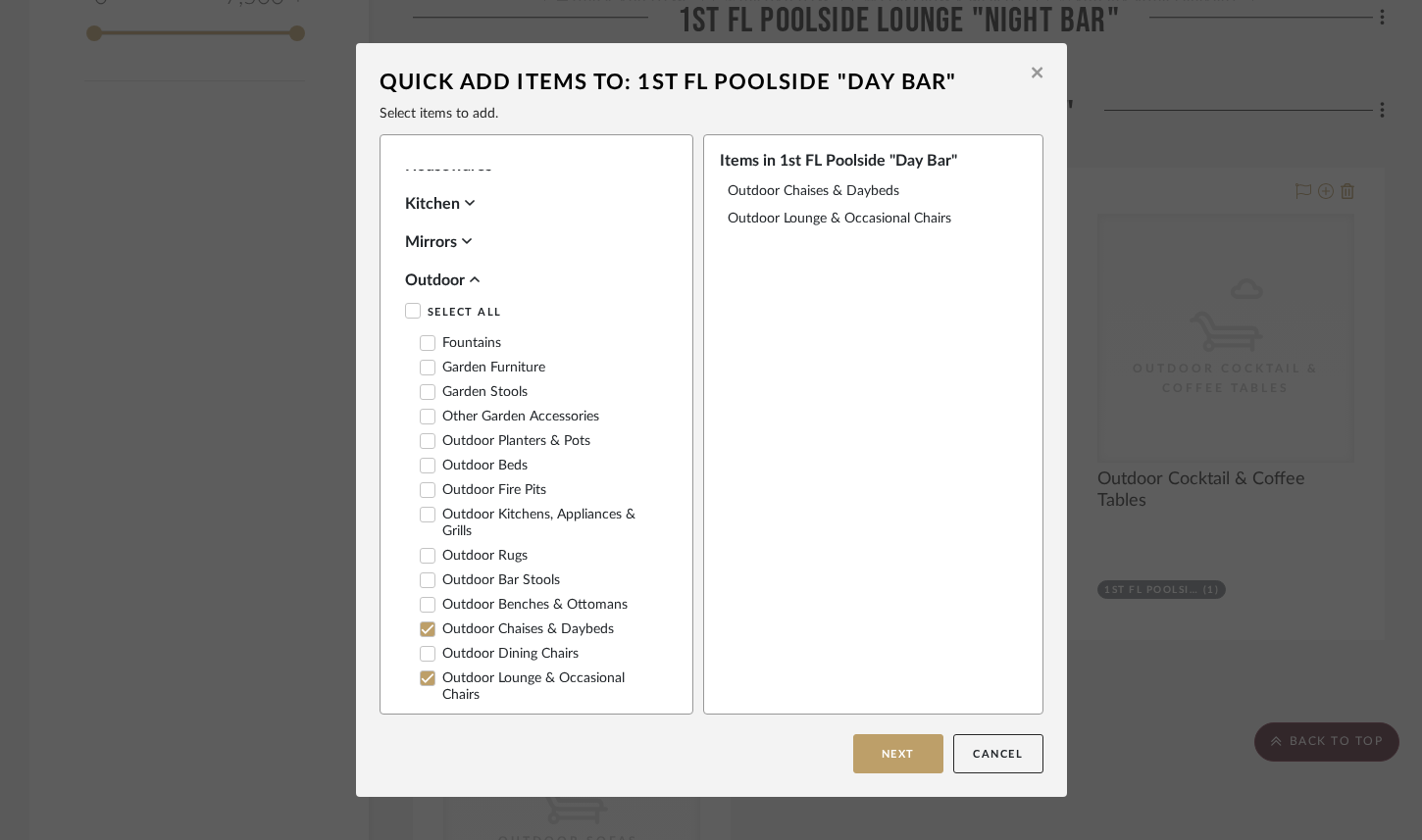 click 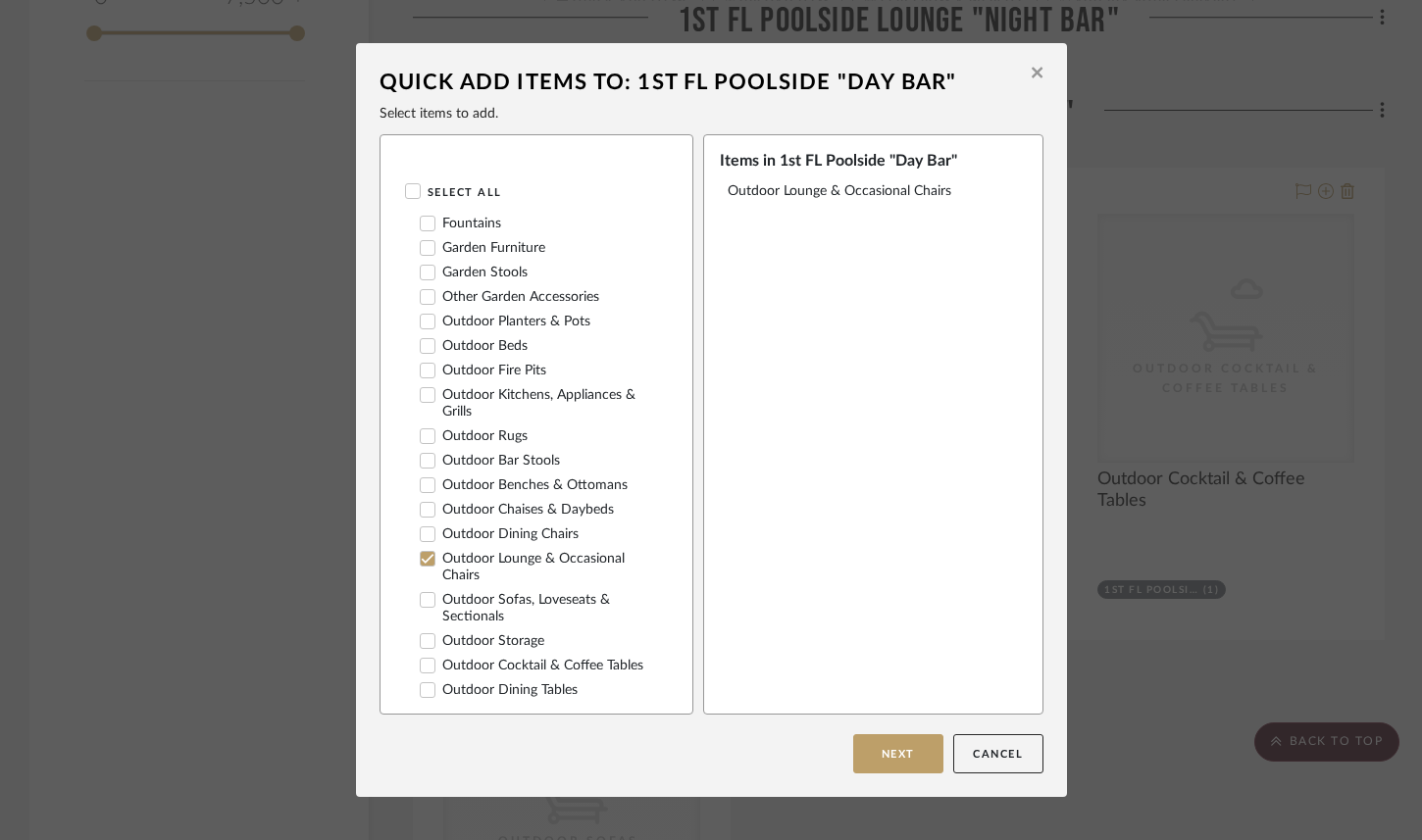scroll, scrollTop: 906, scrollLeft: 0, axis: vertical 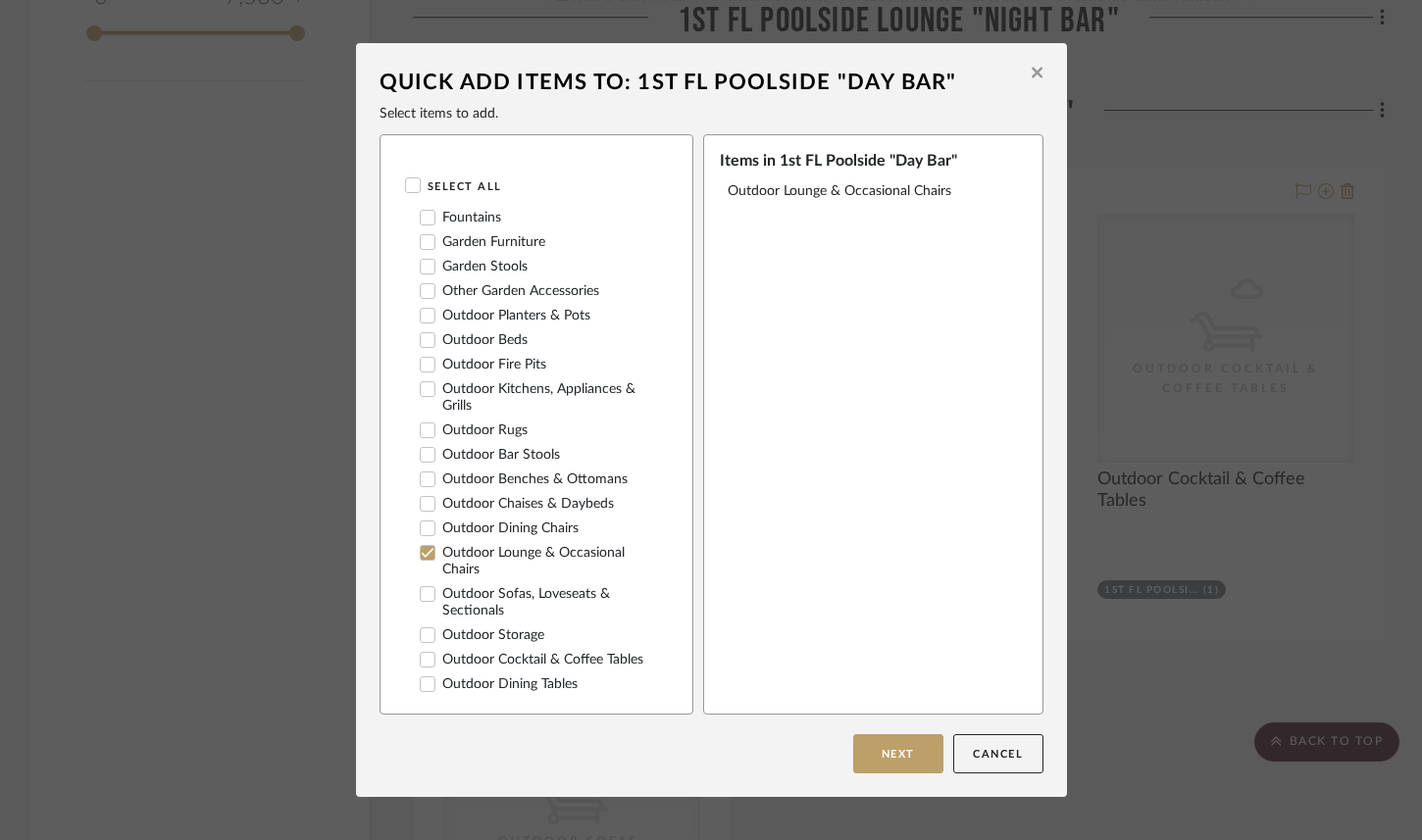 click 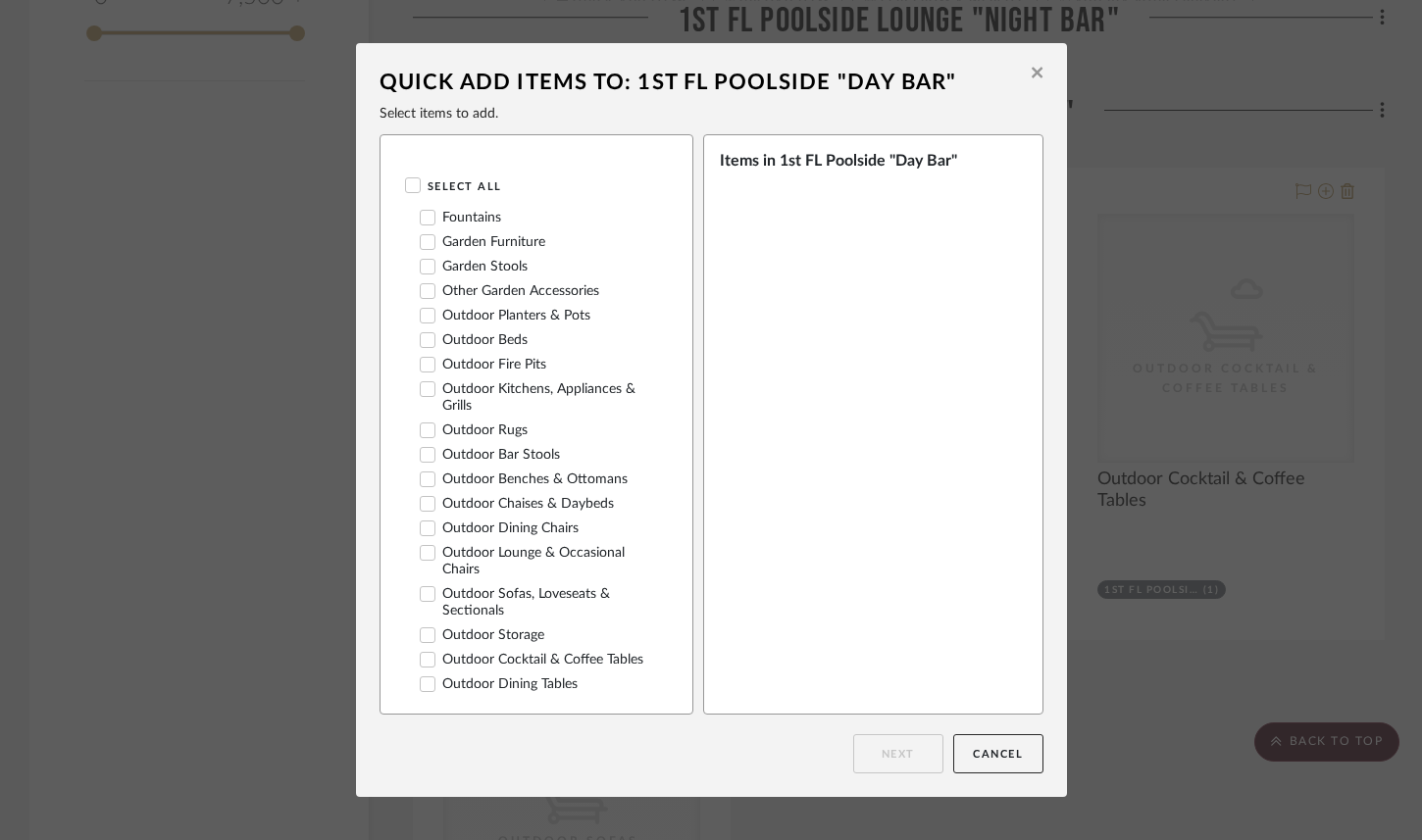 click 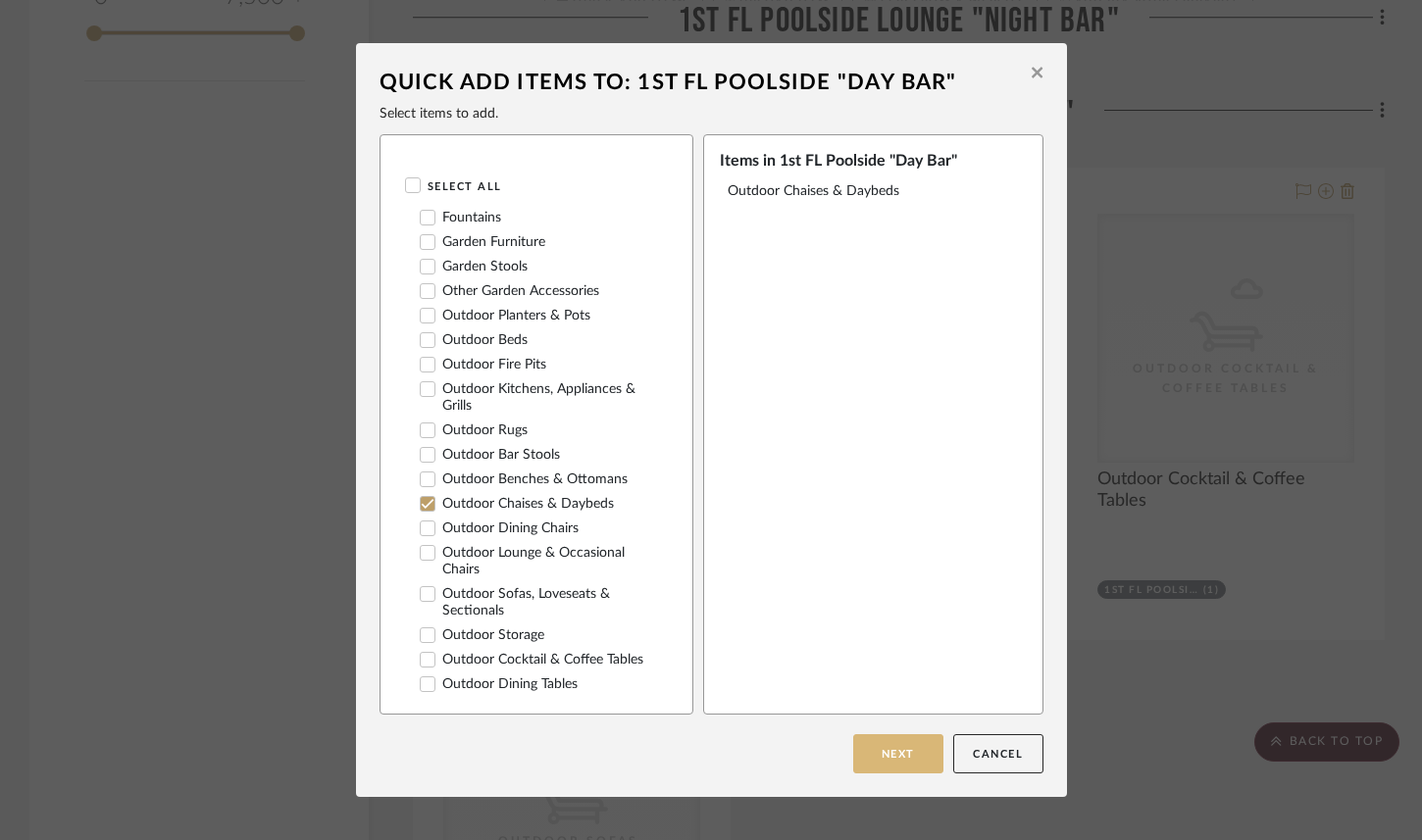 click on "Next" at bounding box center [898, 754] 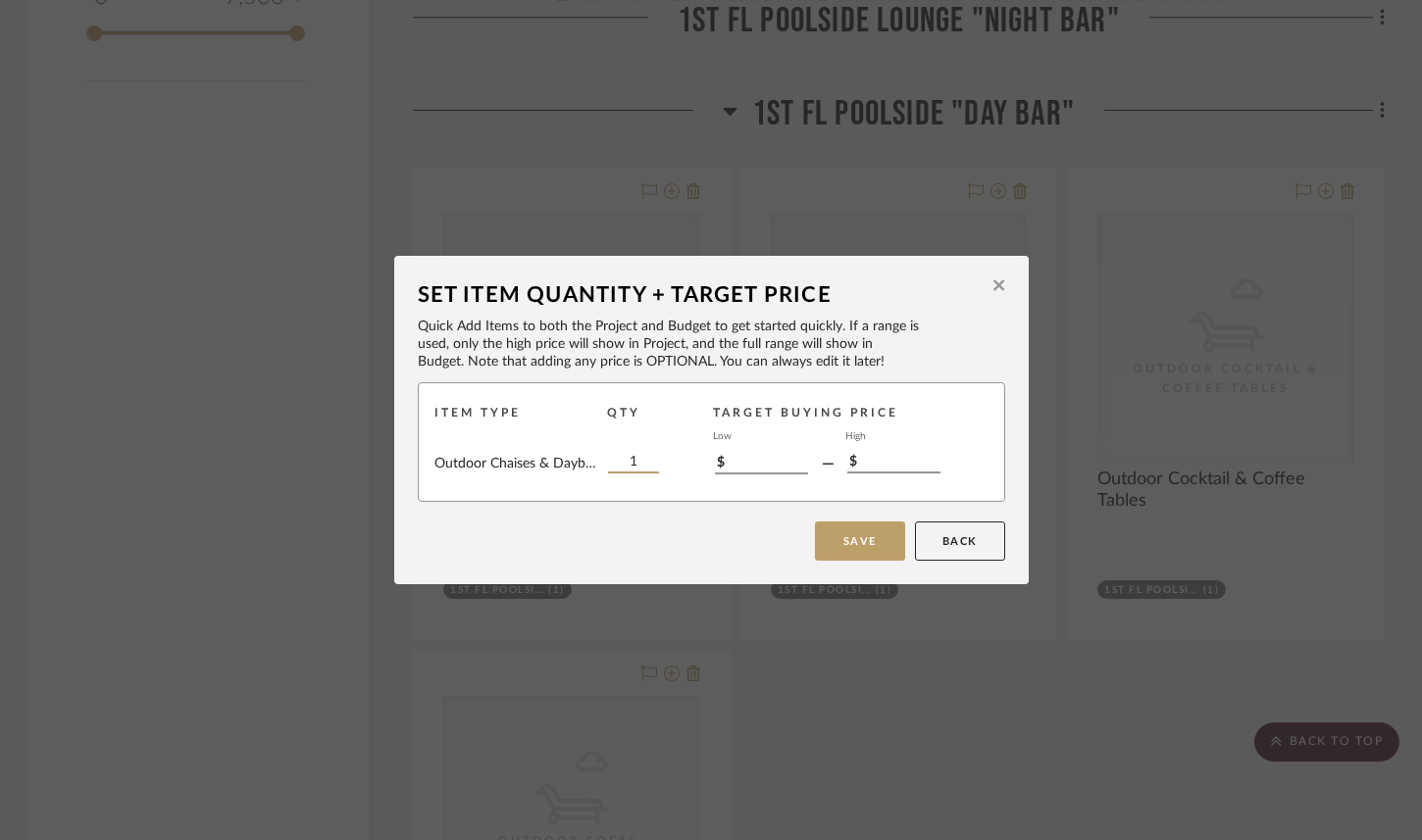 click on "1" at bounding box center [634, 463] 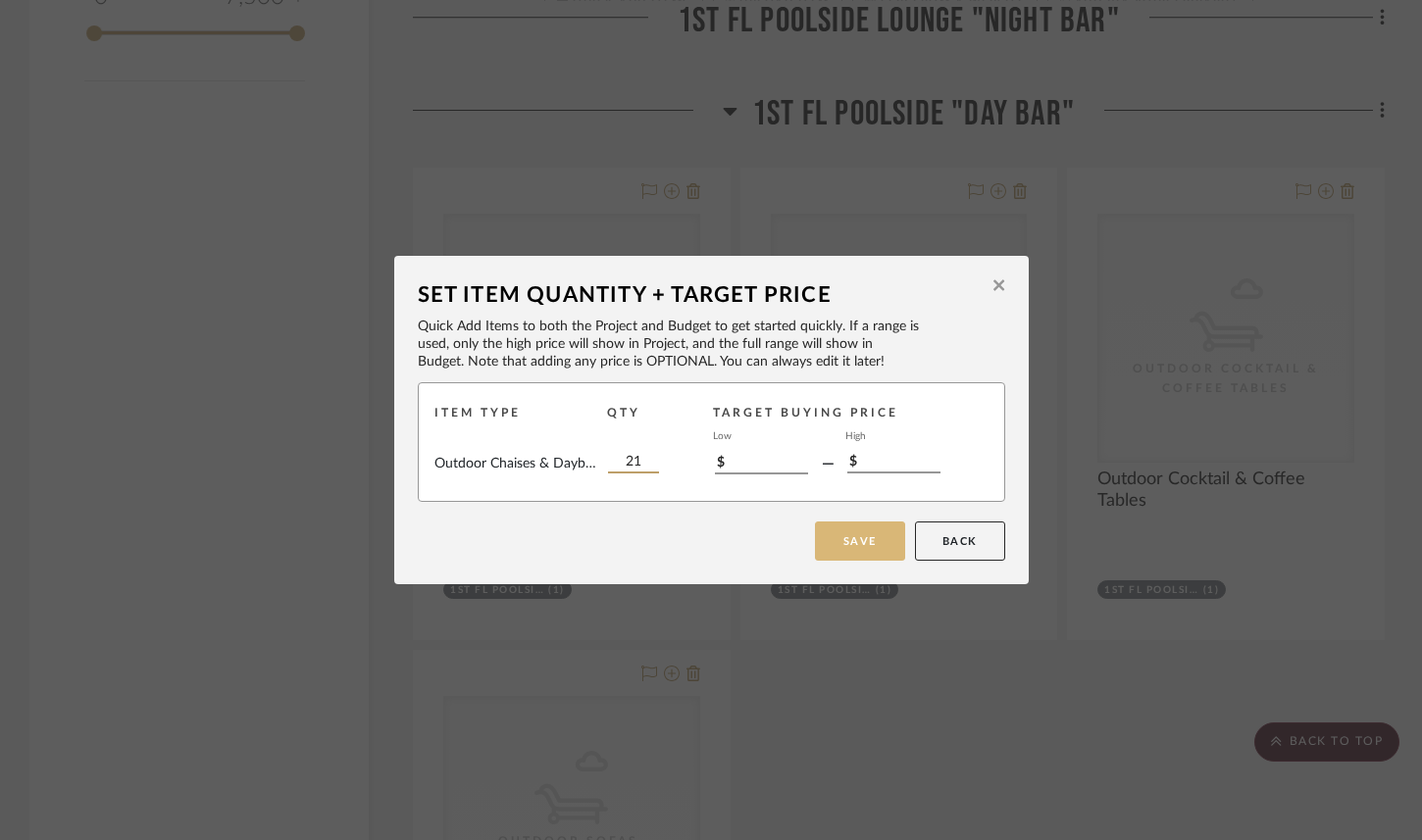 type on "21" 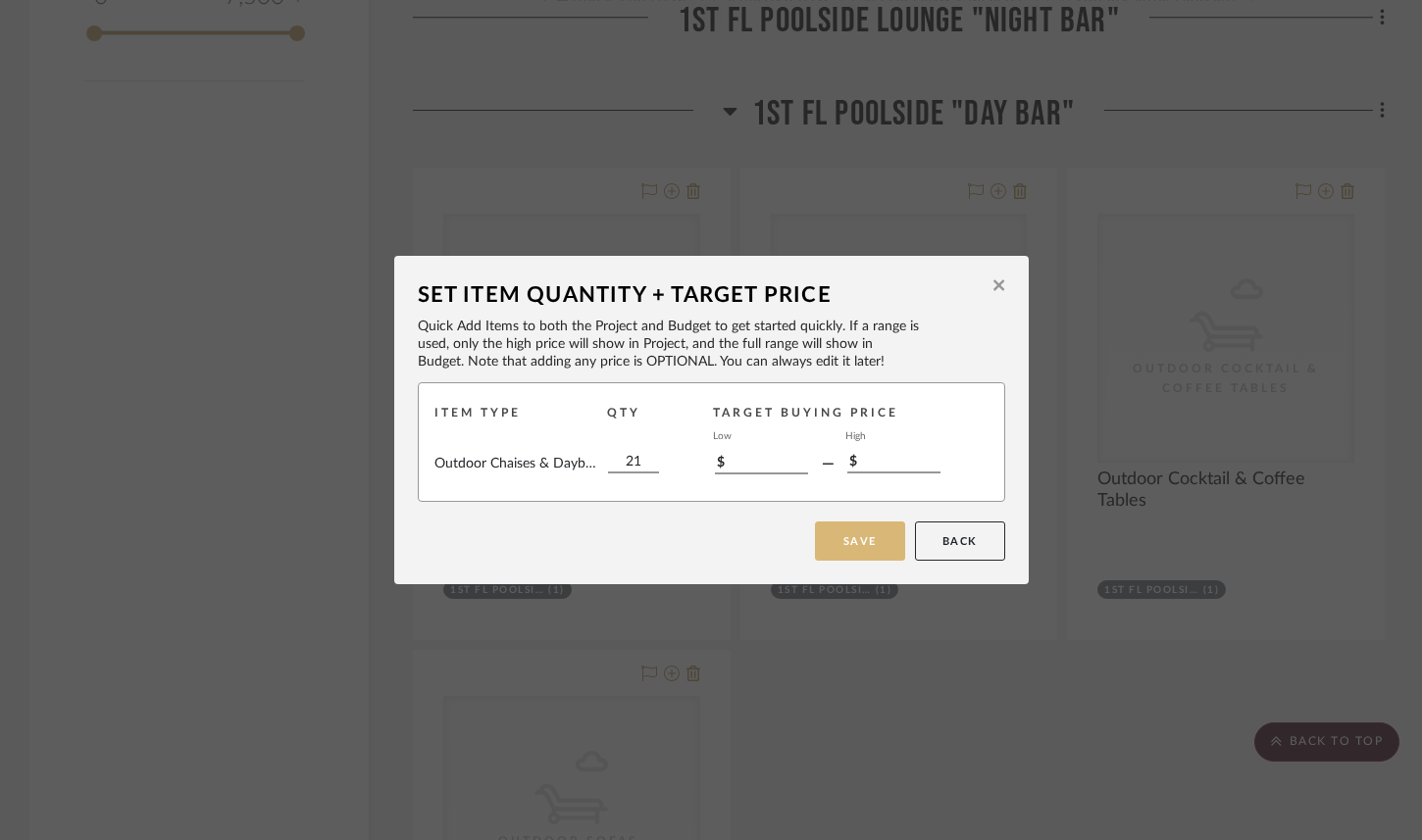 click on "Save" at bounding box center (860, 541) 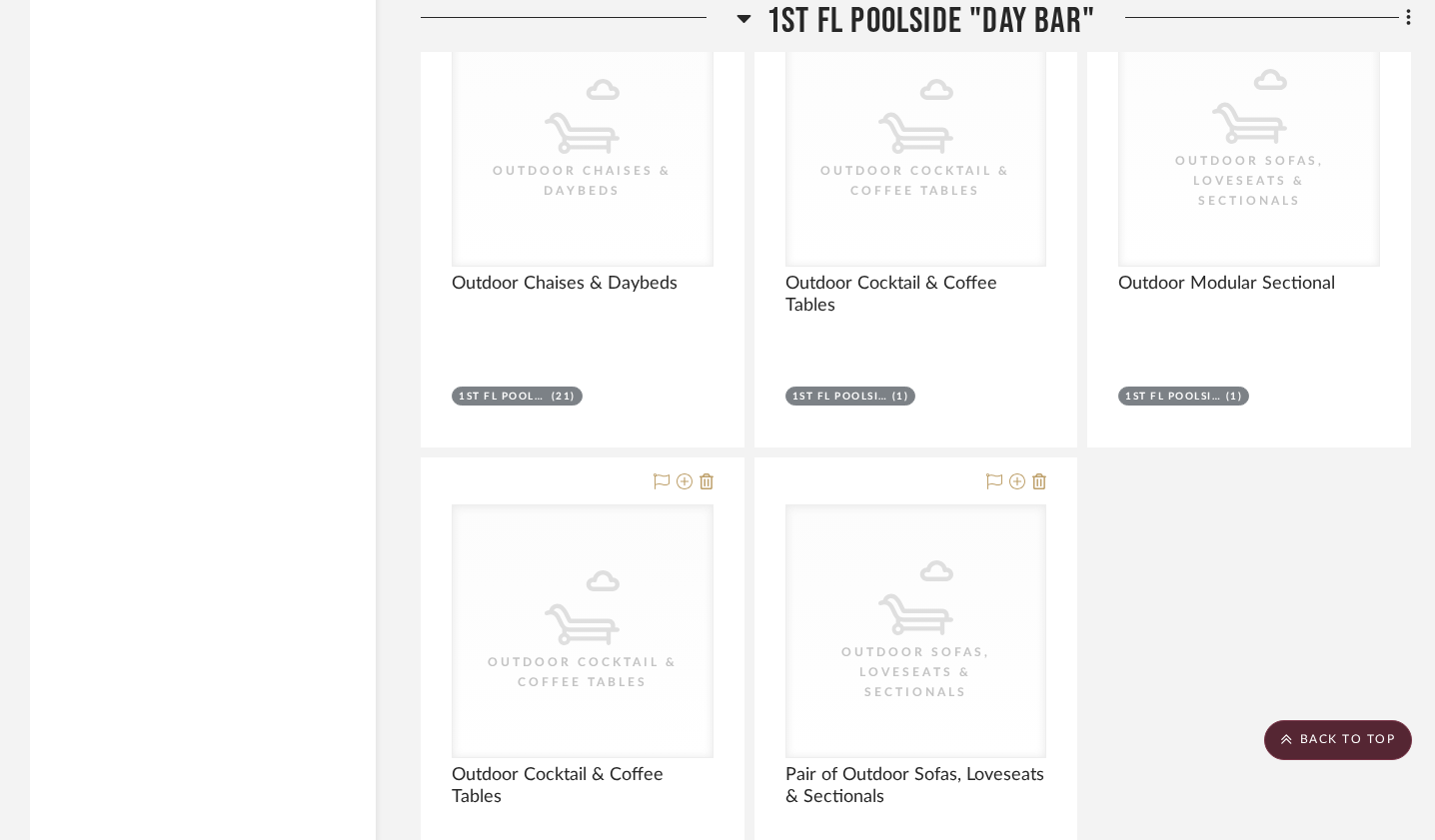 scroll, scrollTop: 2684, scrollLeft: 0, axis: vertical 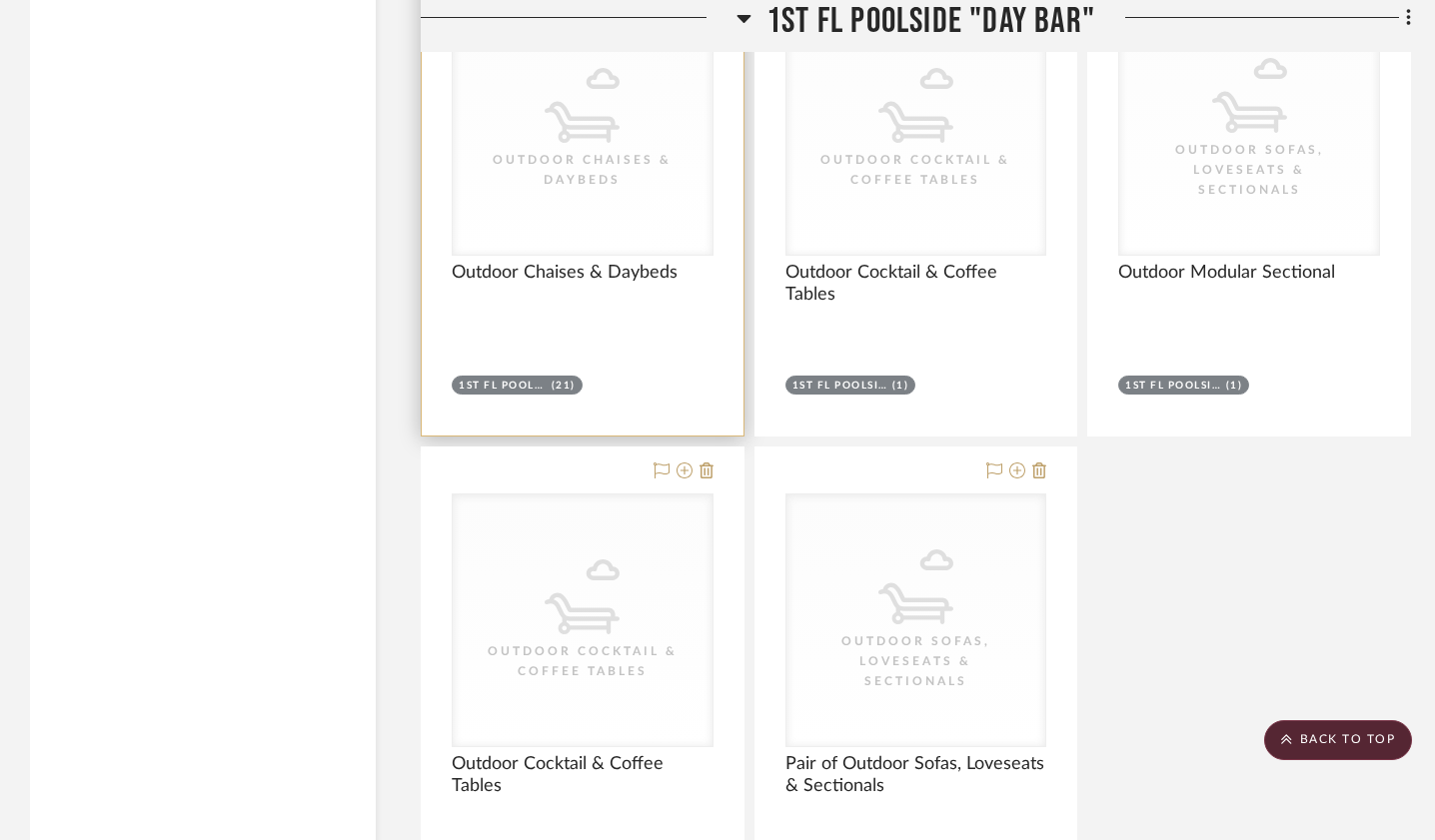 click 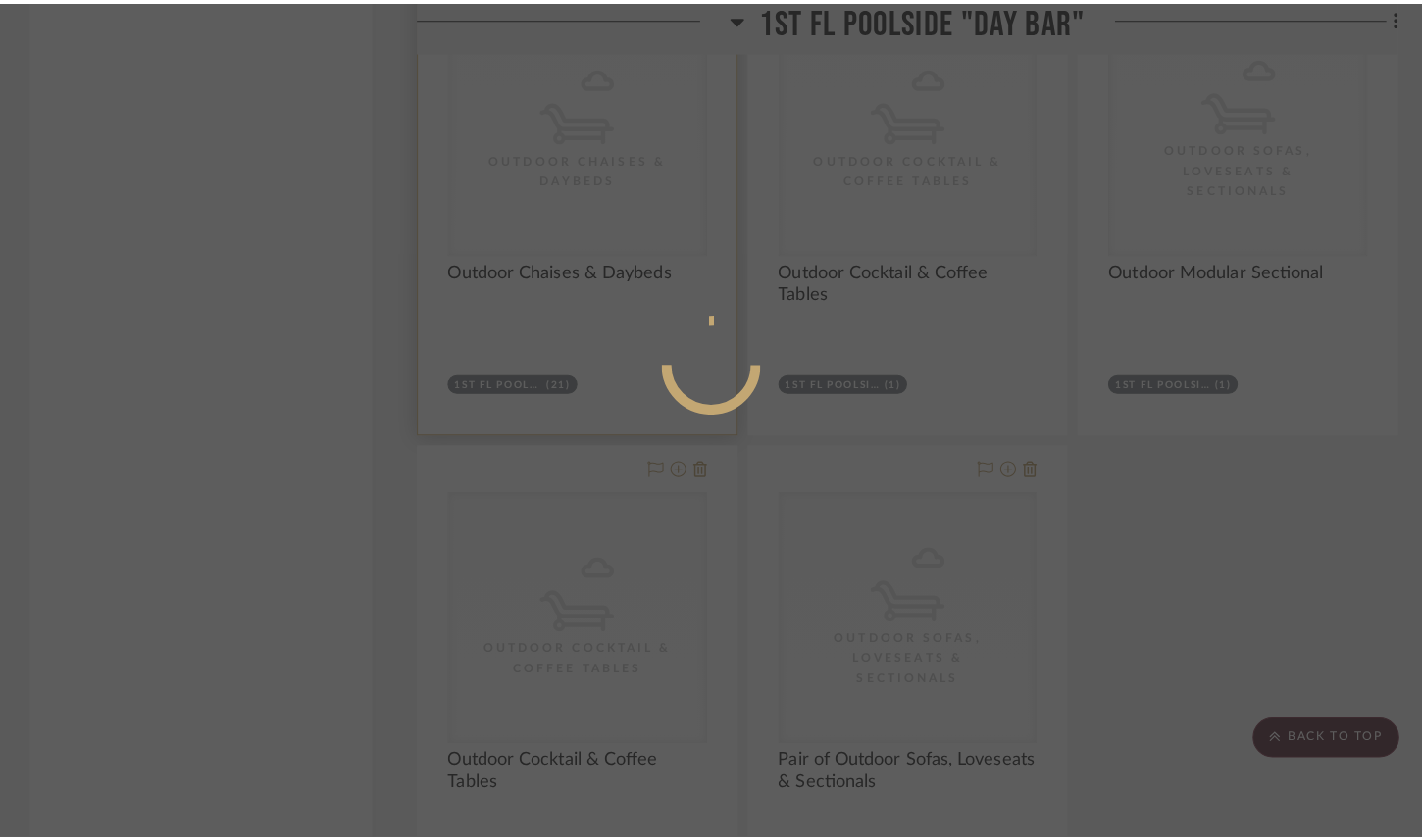 scroll, scrollTop: 0, scrollLeft: 0, axis: both 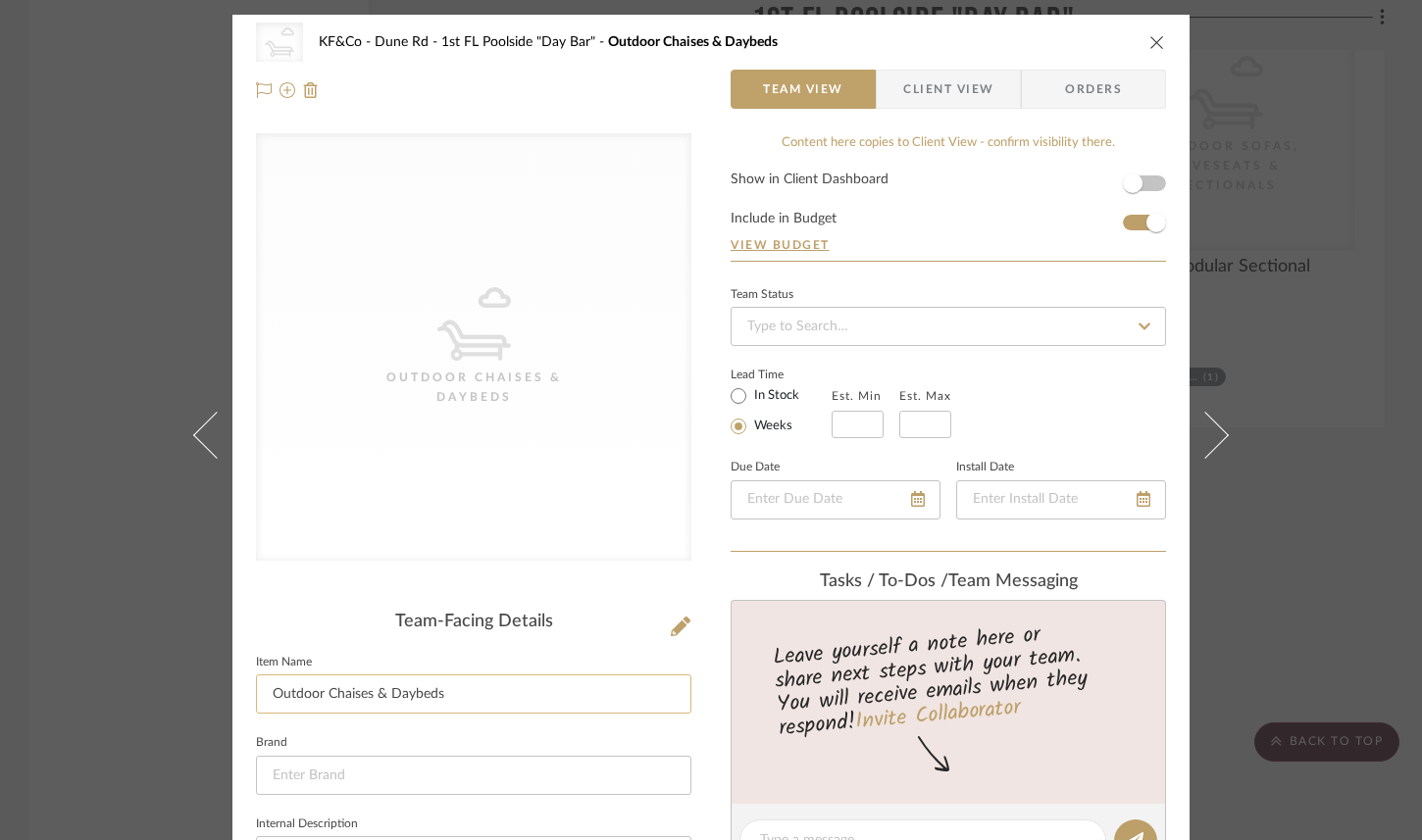 click on "Outdoor Chaises & Daybeds" 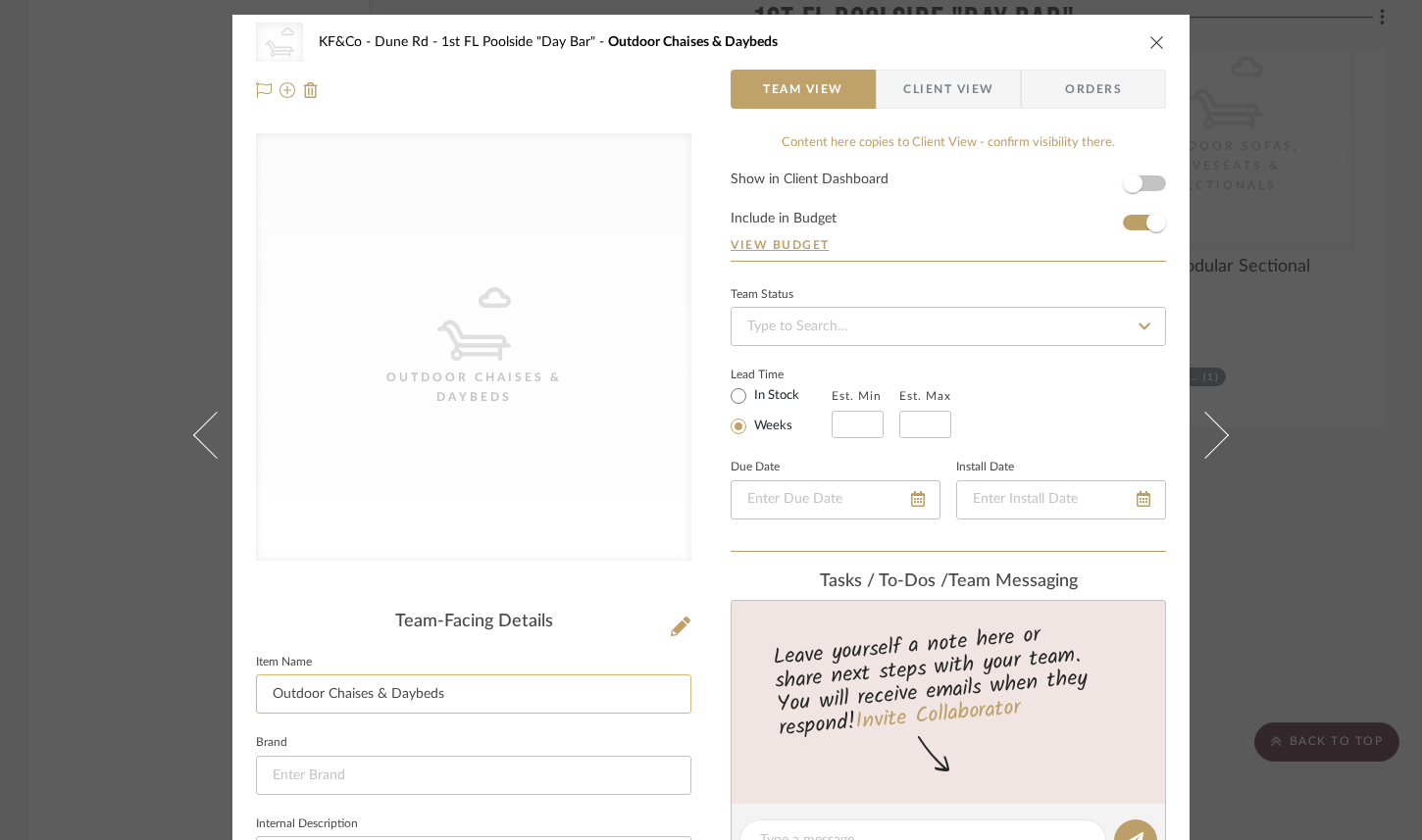 click on "Outdoor Chaises & Daybeds" 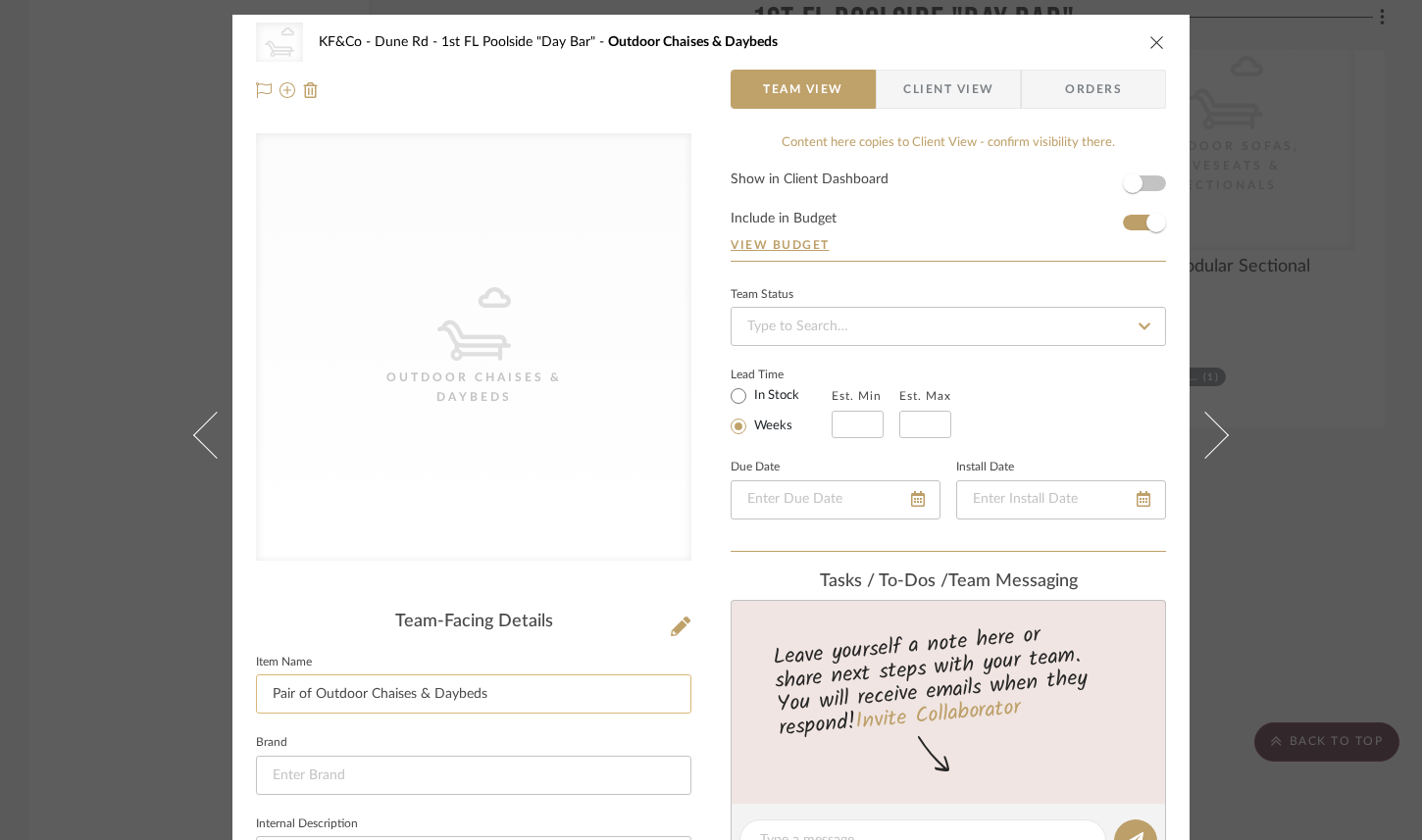 click on "Pair of Outdoor Chaises & Daybeds" 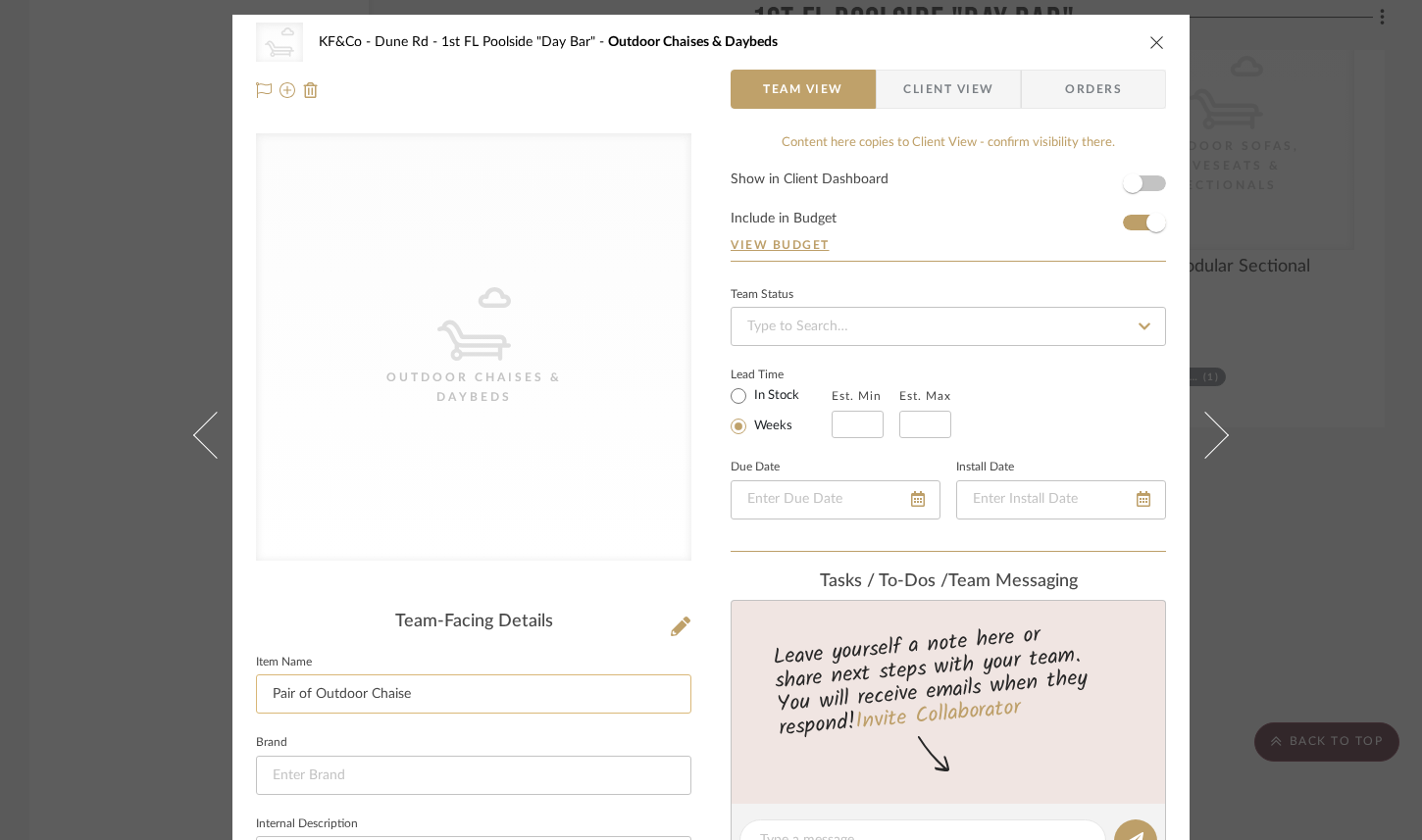 click on "Pair of Outdoor Chaise" 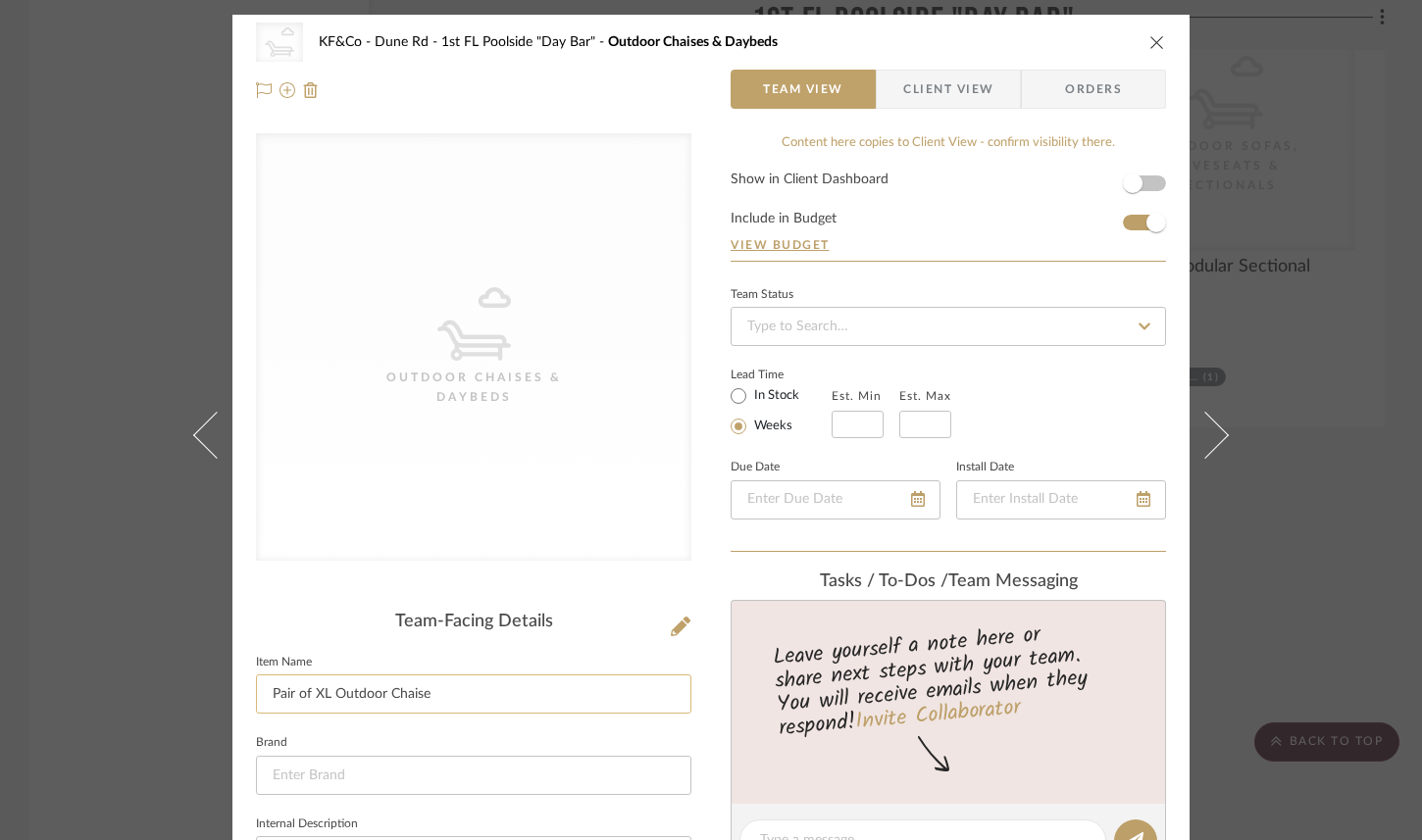 click on "Pair of XL Outdoor Chaise" 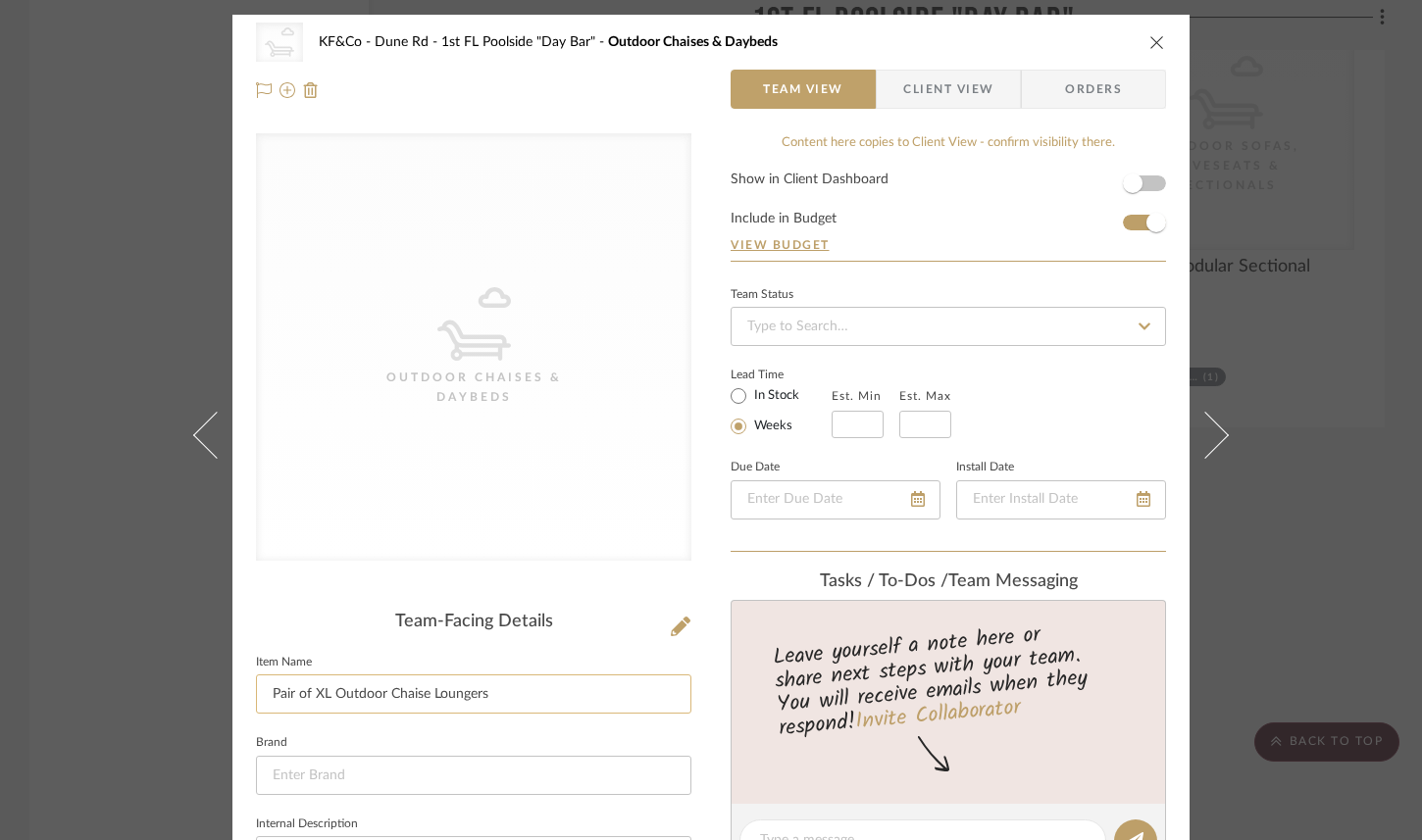 type on "Pair of XL Outdoor Chaise Loungers" 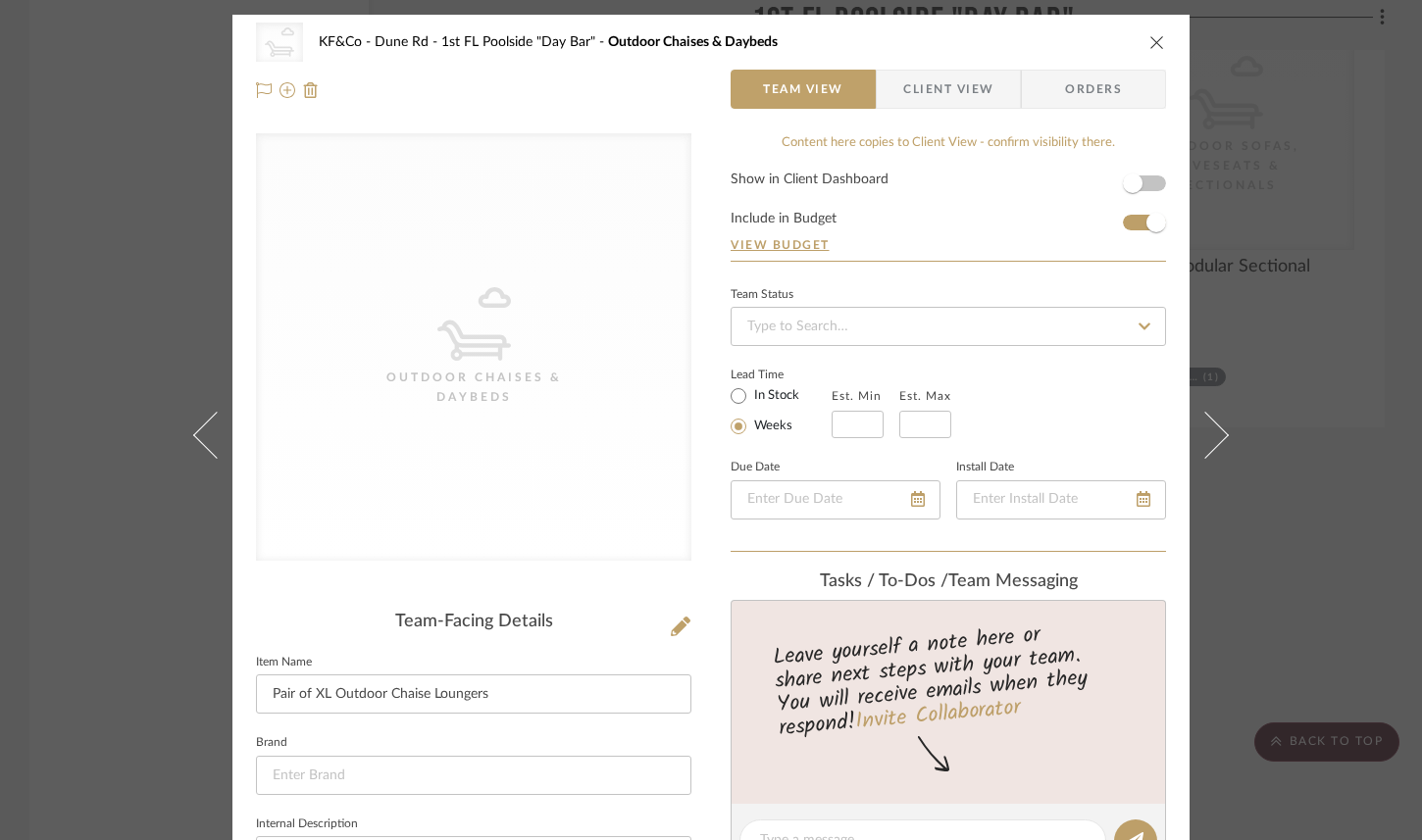 click on "CategoryIconOutdoor
Outdoor Chaises & Daybeds KF&Co - Dune Rd 1st FL Poolside "Day Bar" Outdoor Chaises & Daybeds Team View Client View Orders
CategoryIconOutdoor
Outdoor Chaises & Daybeds  Team-Facing Details   Item Name  Pair of XL Outdoor Chaise Loungers  Brand   Internal Description   Dimensions   Product Specifications   Item Costs   View Budget   Markup %  30%  Unit Cost  $0.00  Cost Type  DNET  Client Unit Price   $0.00   Quantity  21  Unit Type  Each  Subtotal   $0.00   Tax %  0%  Total Tax   $0.00   Shipping Cost  $0.00  Ship. Markup %  0% Taxable  Total Shipping   $0.00  Total Client Price  $0.00  Your Cost  $0.00  Your Margin  $0.00  Content here copies to Client View - confirm visibility there.  Show in Client Dashboard   Include in Budget   View Budget  Team Status  Lead Time  In Stock Weeks  Est. Min   Est. Max   Due Date   Install Date  Tasks / To-Dos /  team Messaging Invite Collaborator Internal Notes (21)" at bounding box center (711, 869) 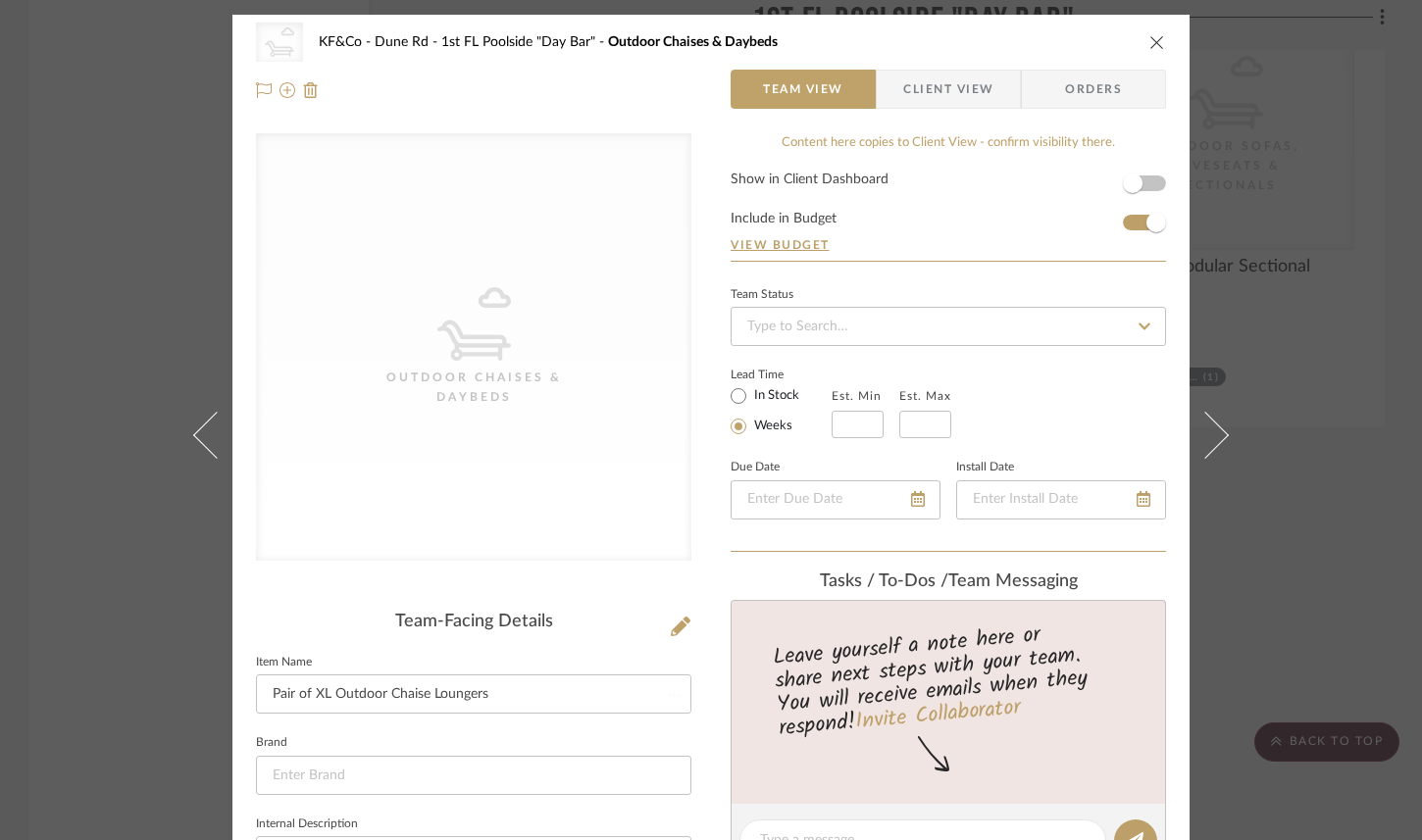 type 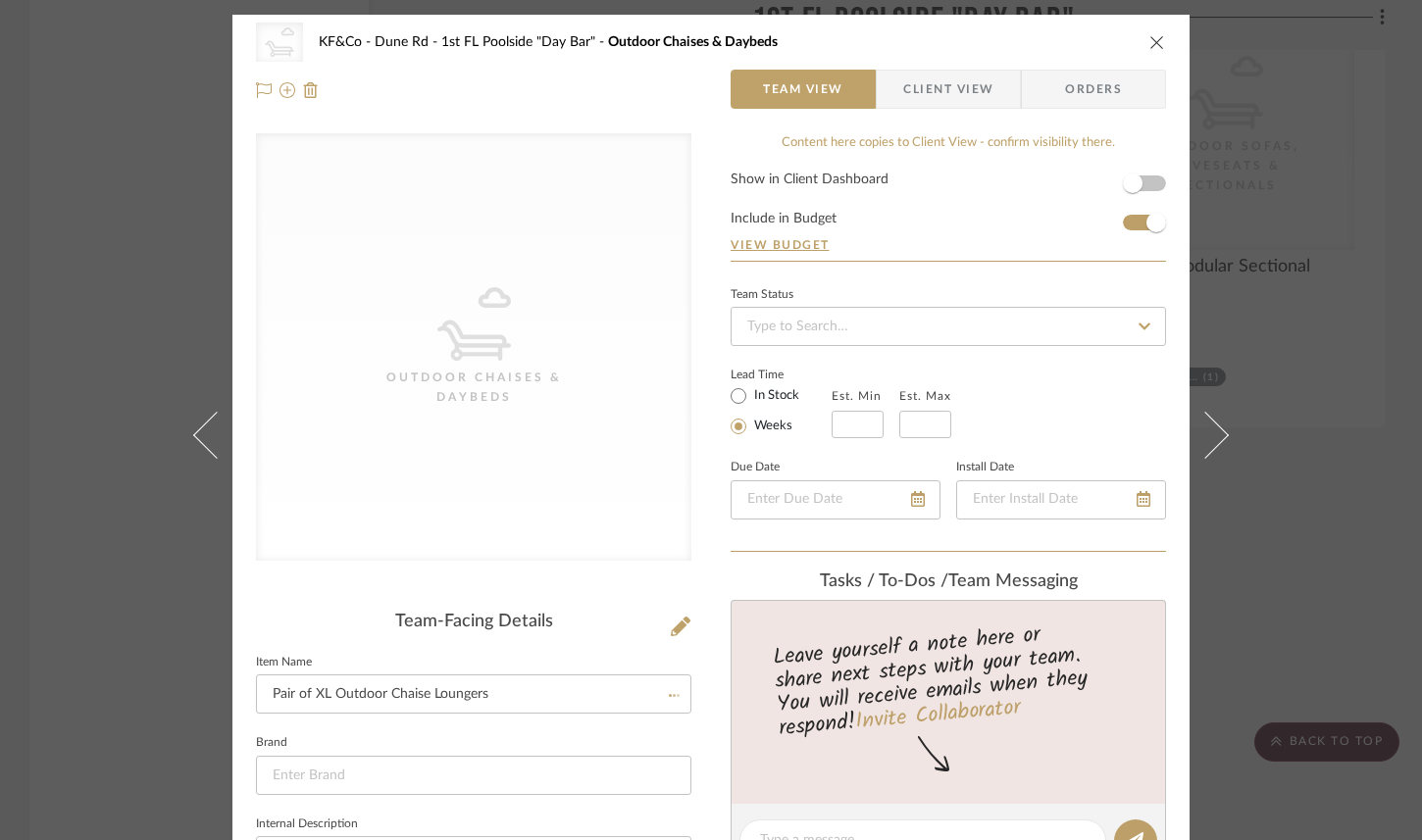 type 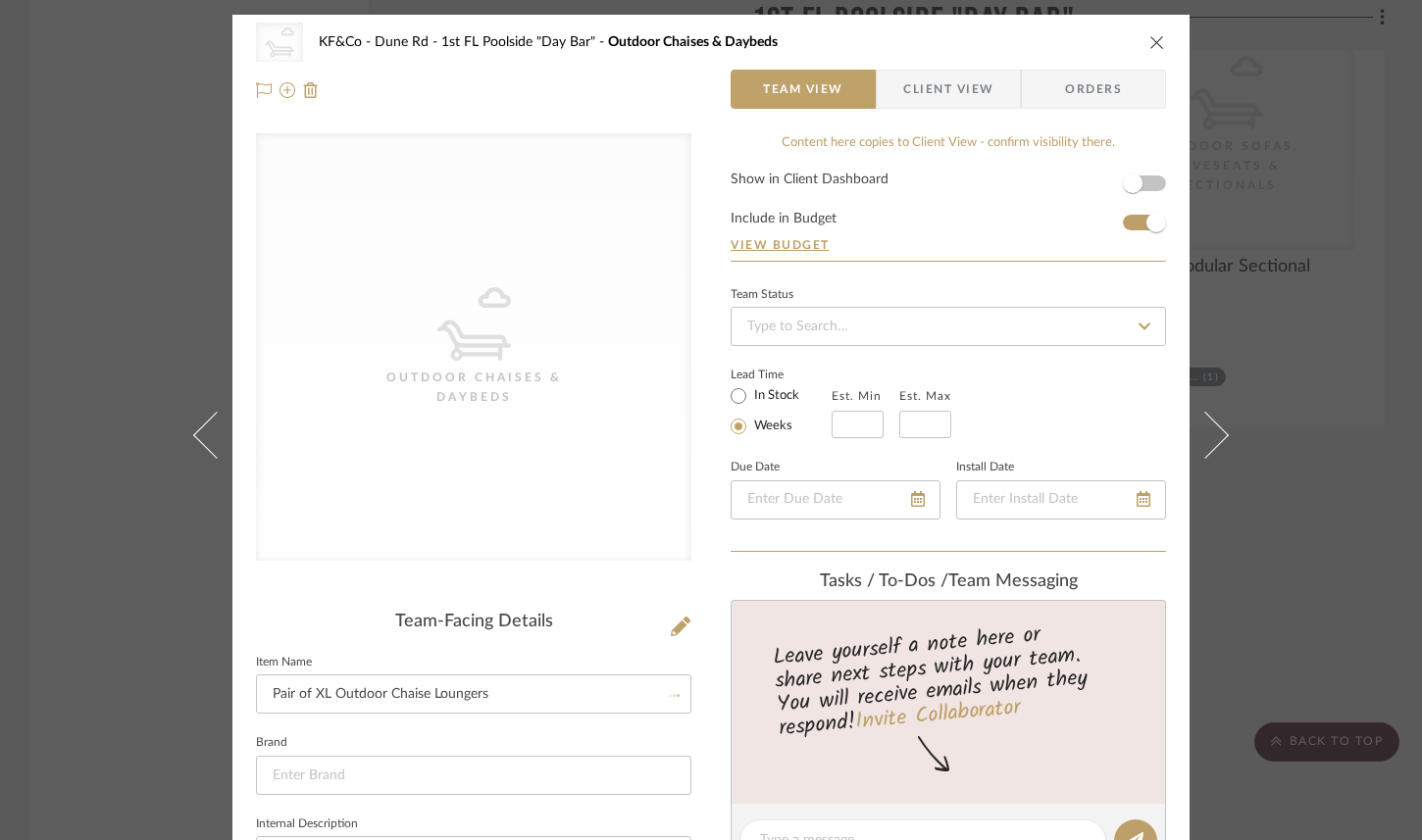 type 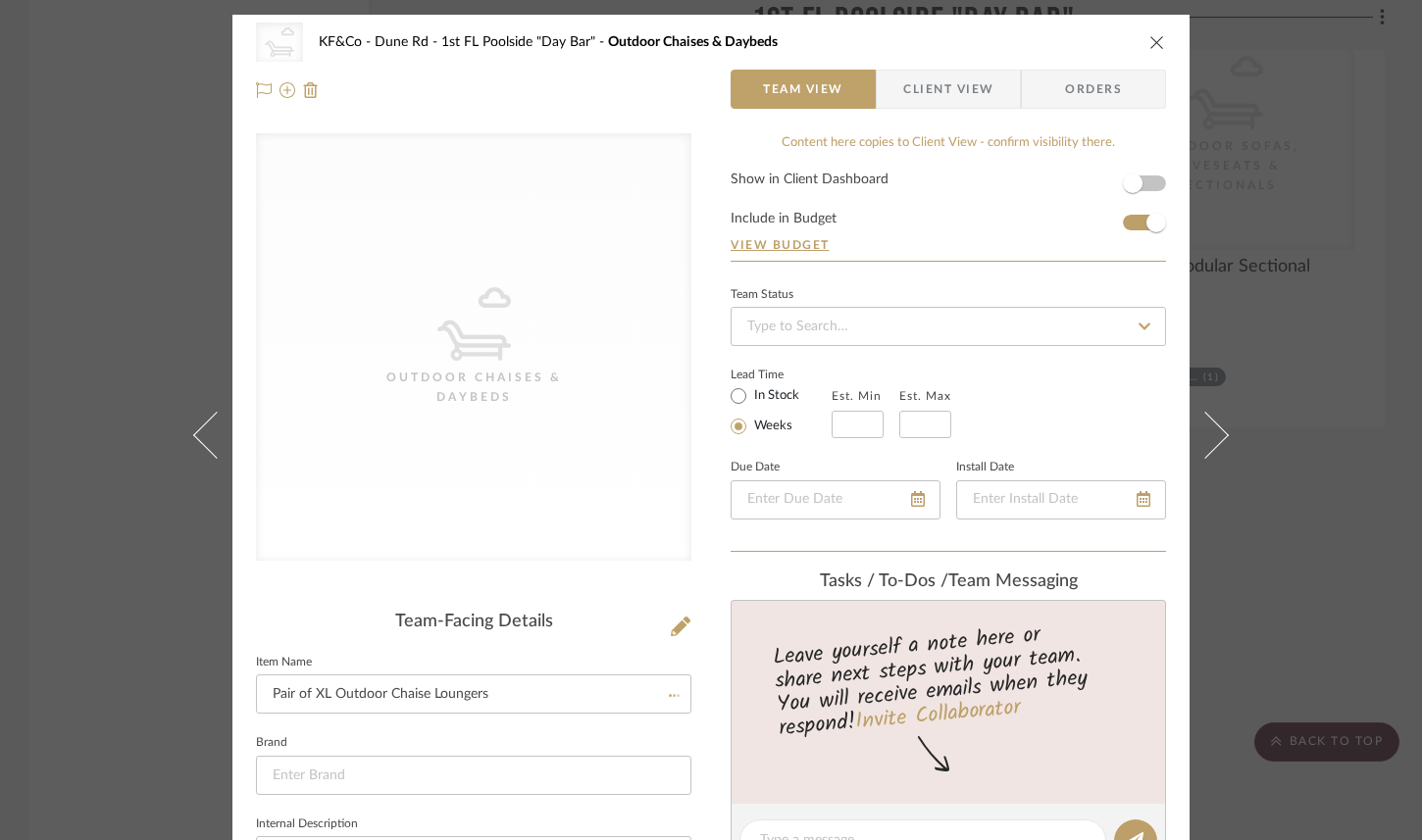 type 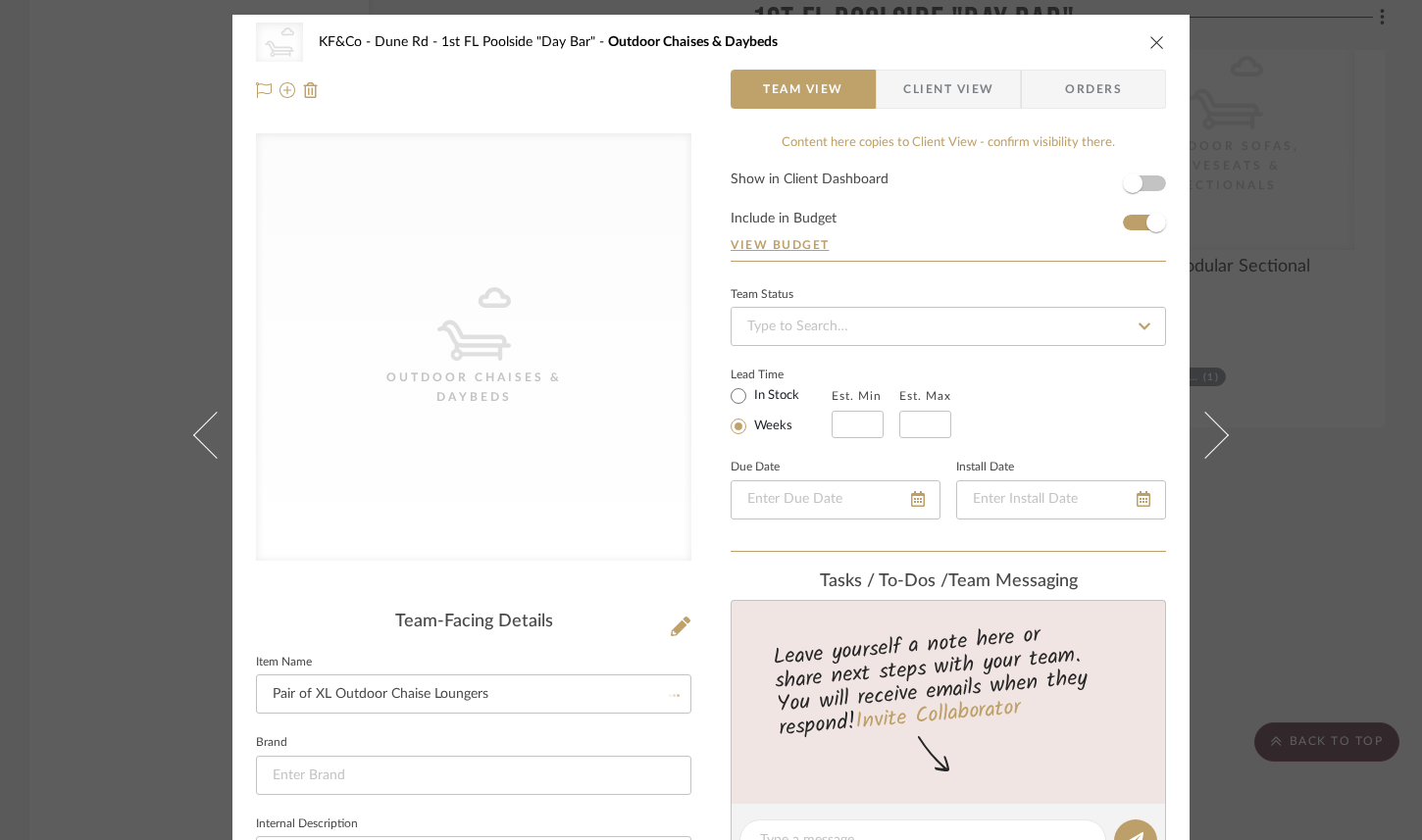 type 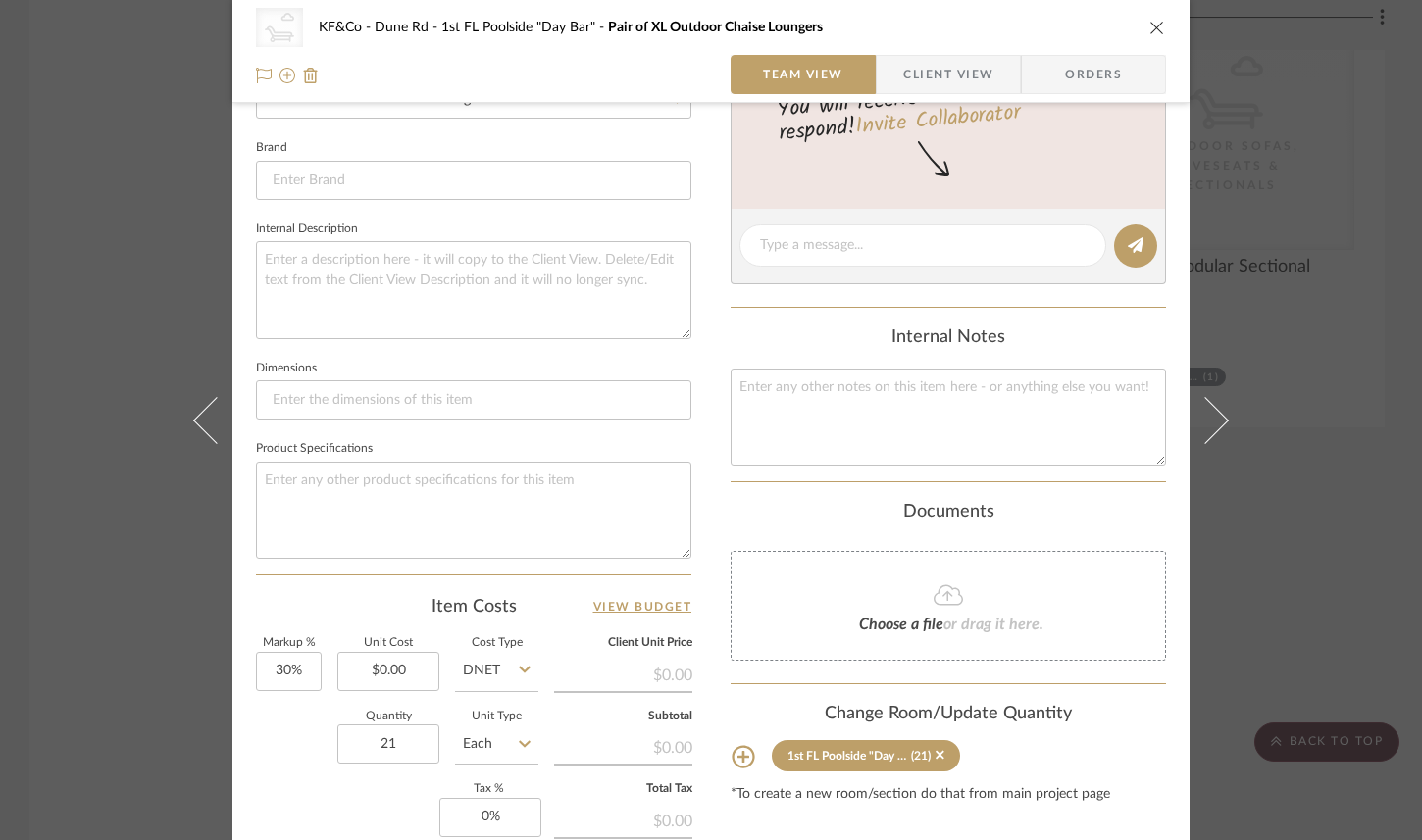 scroll, scrollTop: 882, scrollLeft: 0, axis: vertical 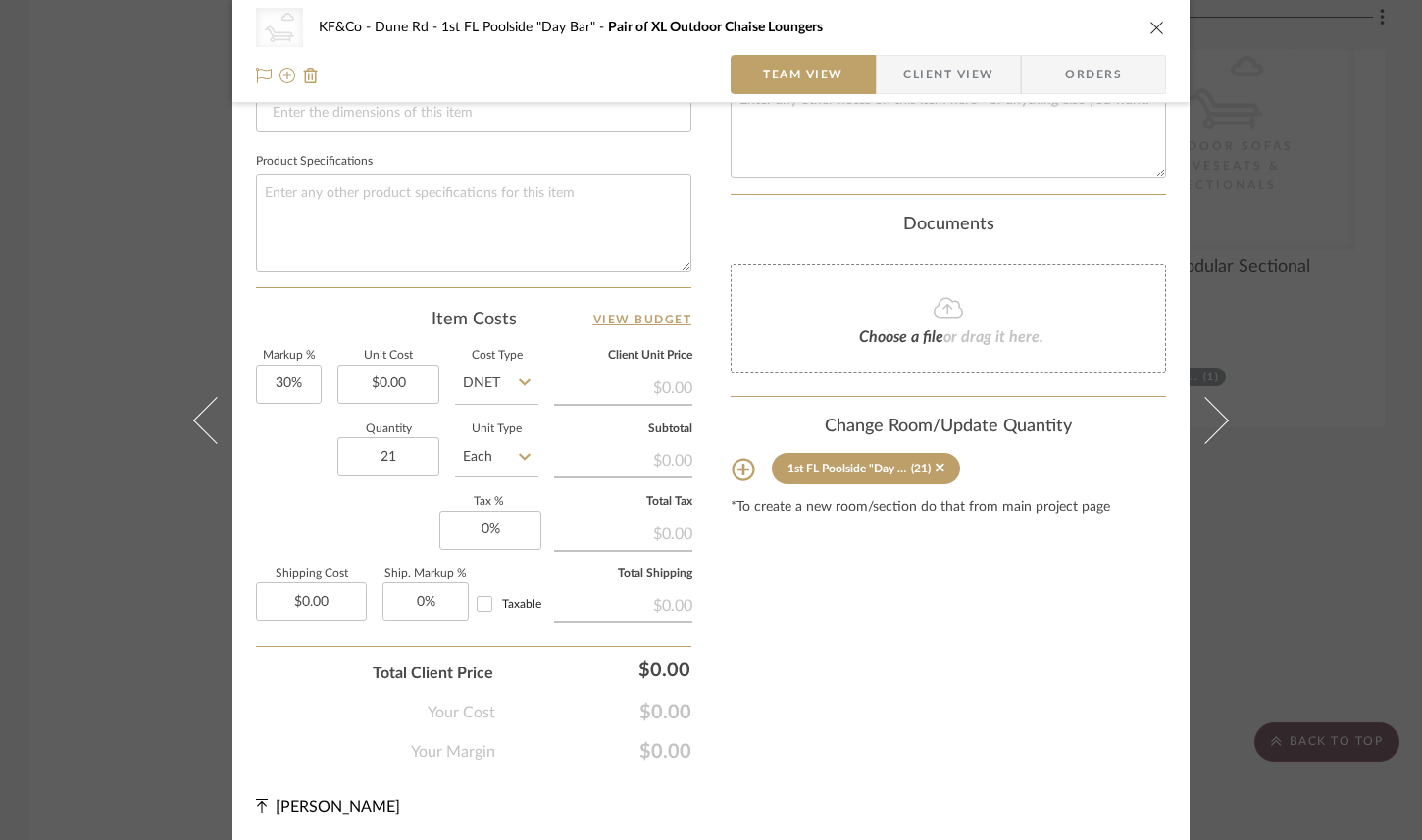 click at bounding box center [1157, 27] 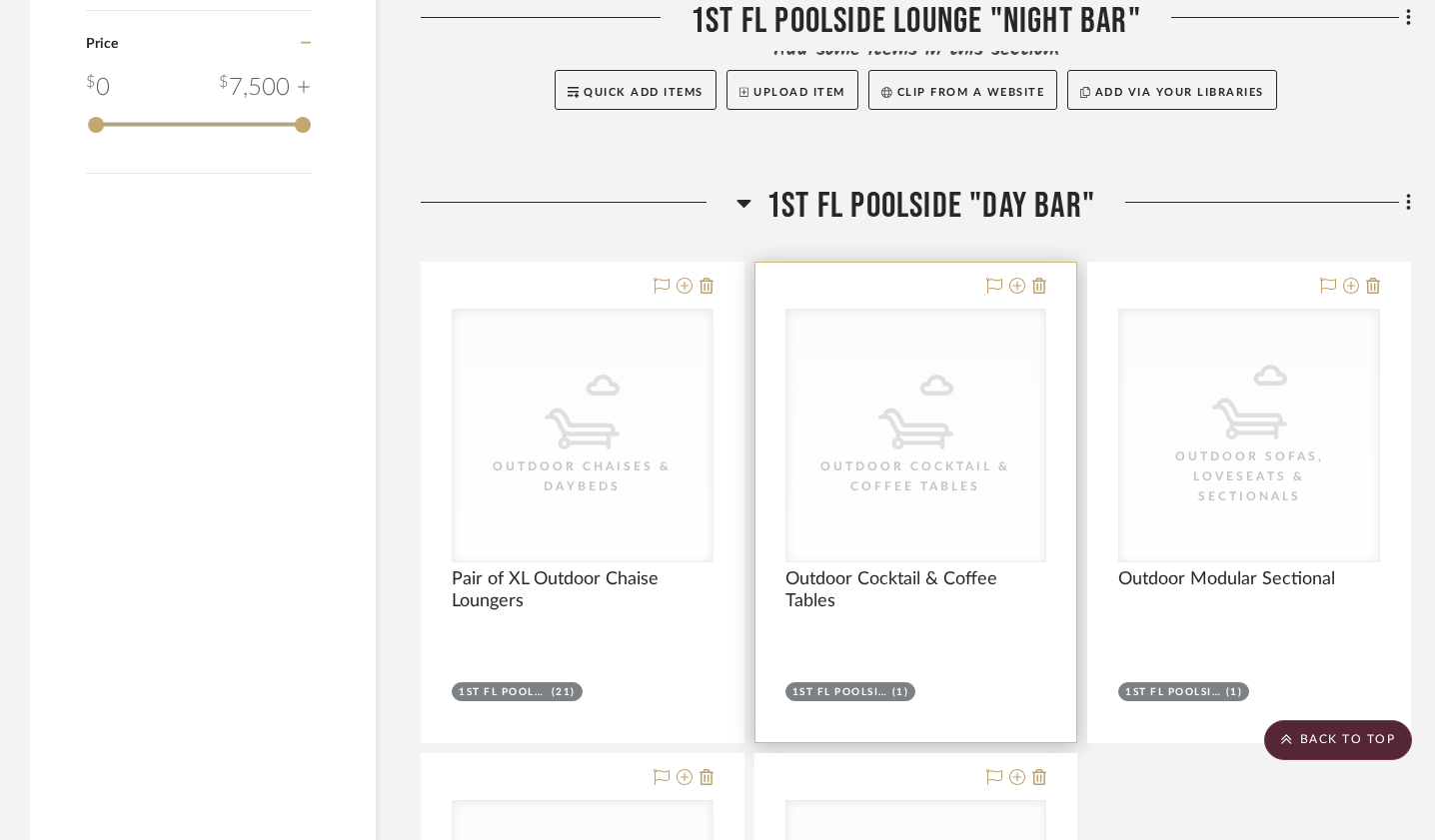 scroll, scrollTop: 2376, scrollLeft: 0, axis: vertical 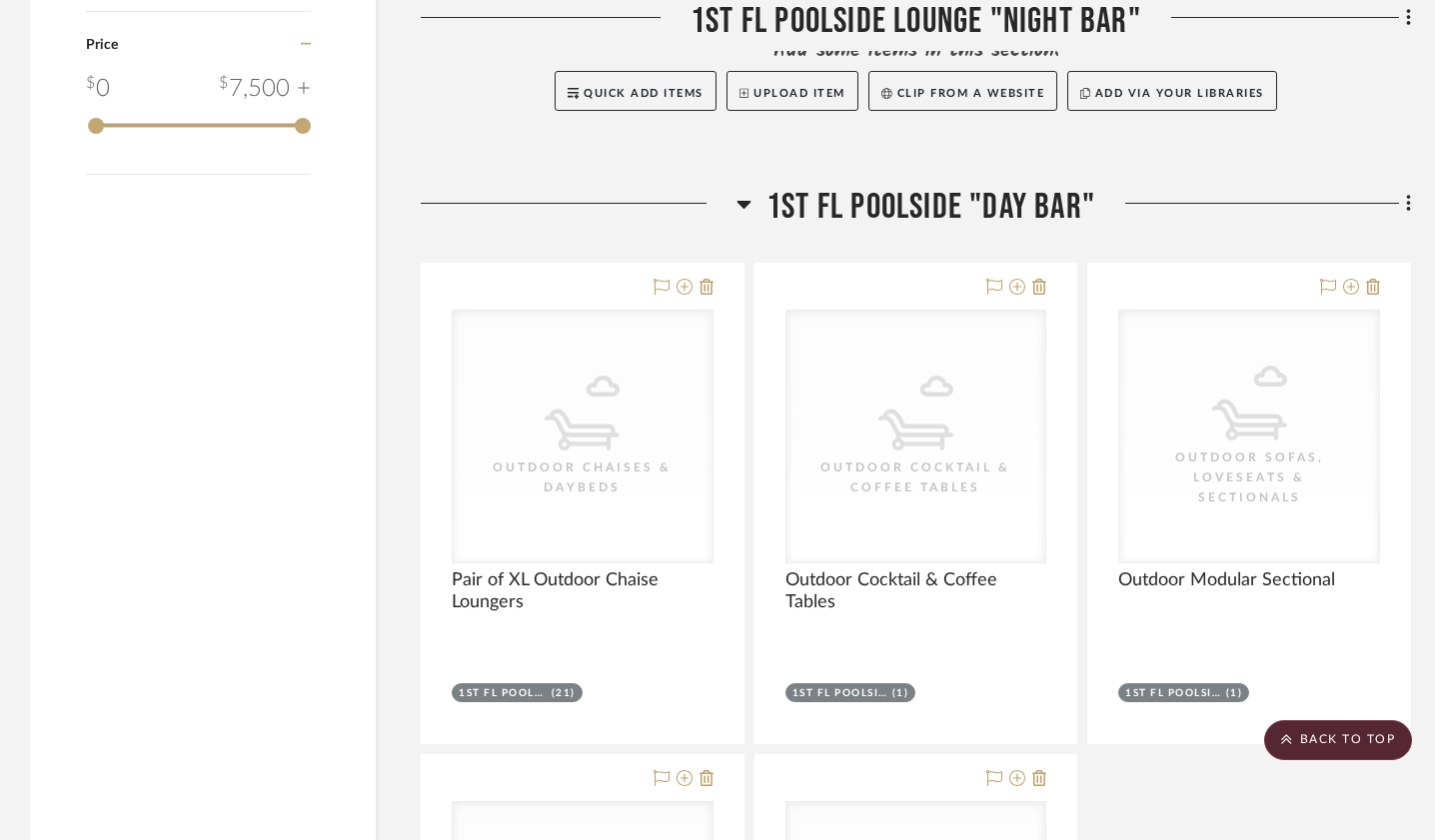 click 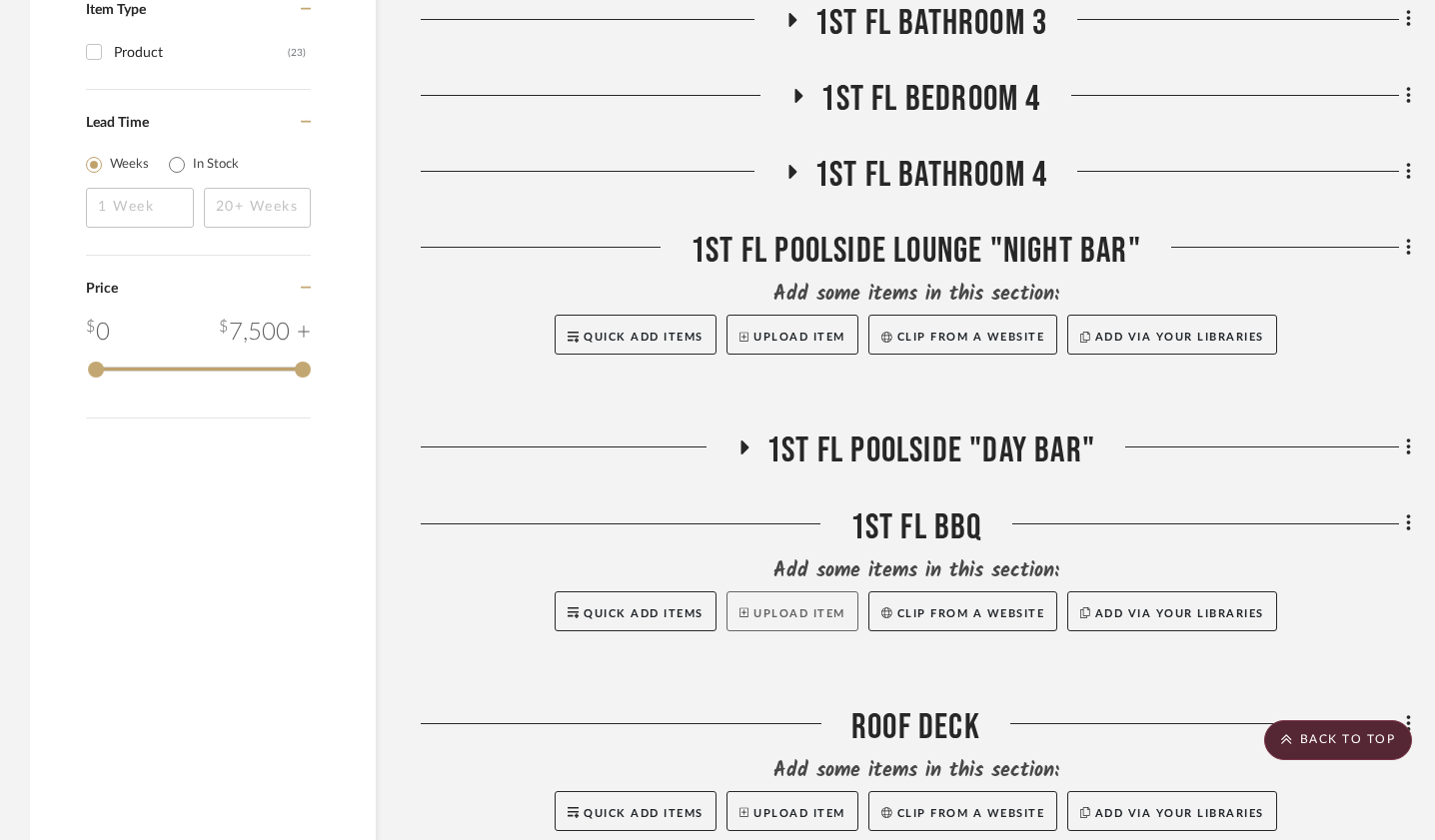scroll, scrollTop: 2117, scrollLeft: 0, axis: vertical 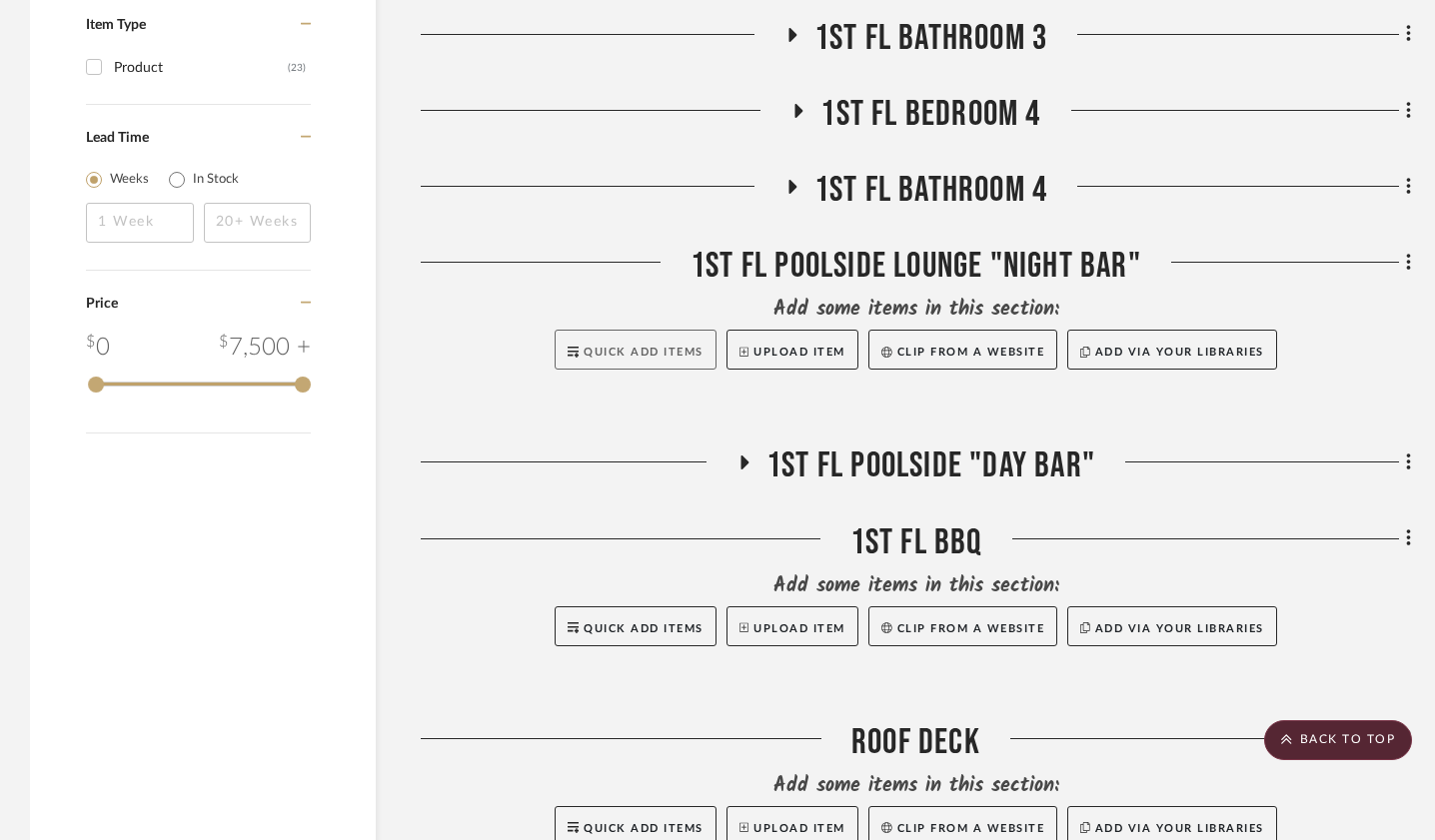 click on "Quick Add Items" 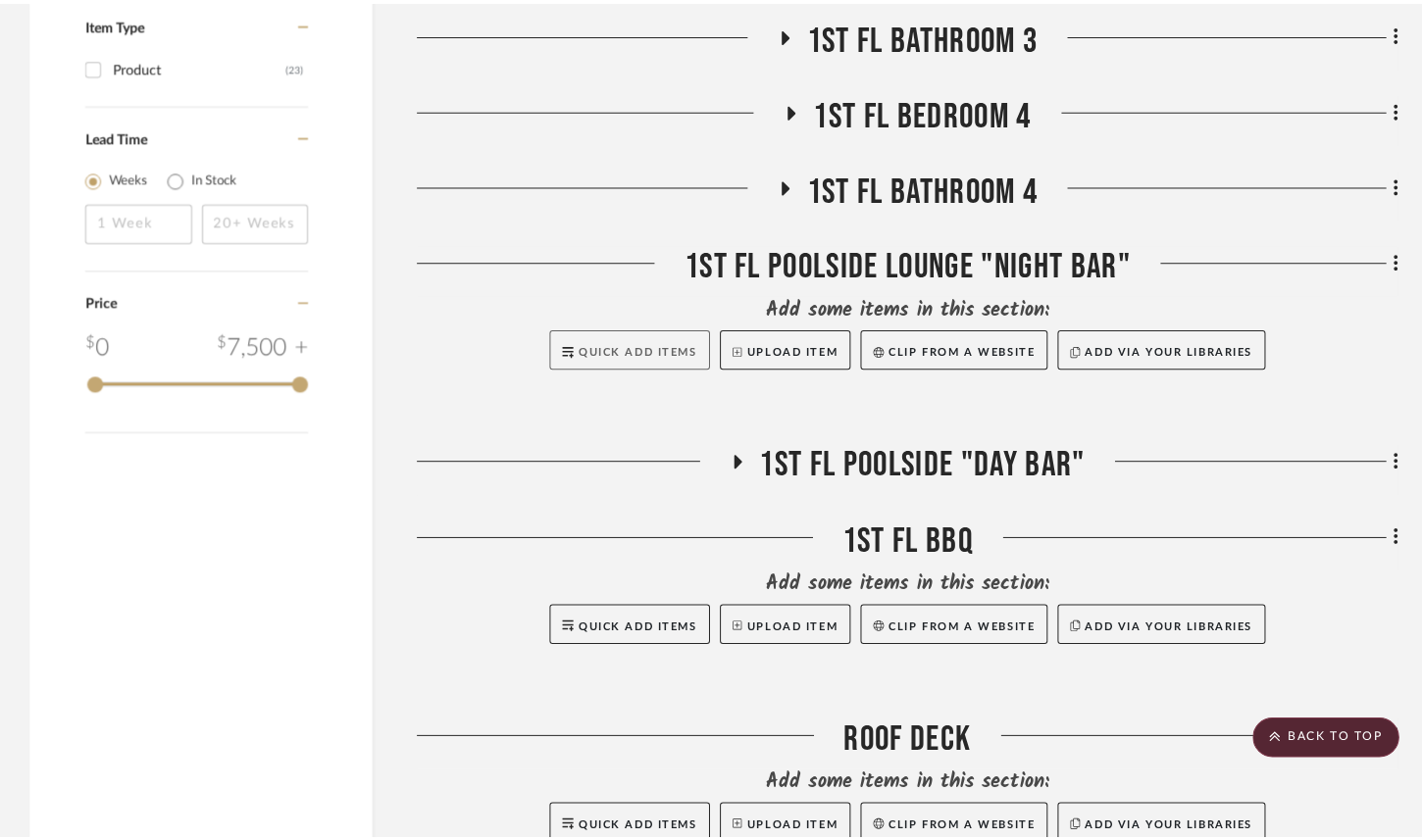 scroll, scrollTop: 0, scrollLeft: 0, axis: both 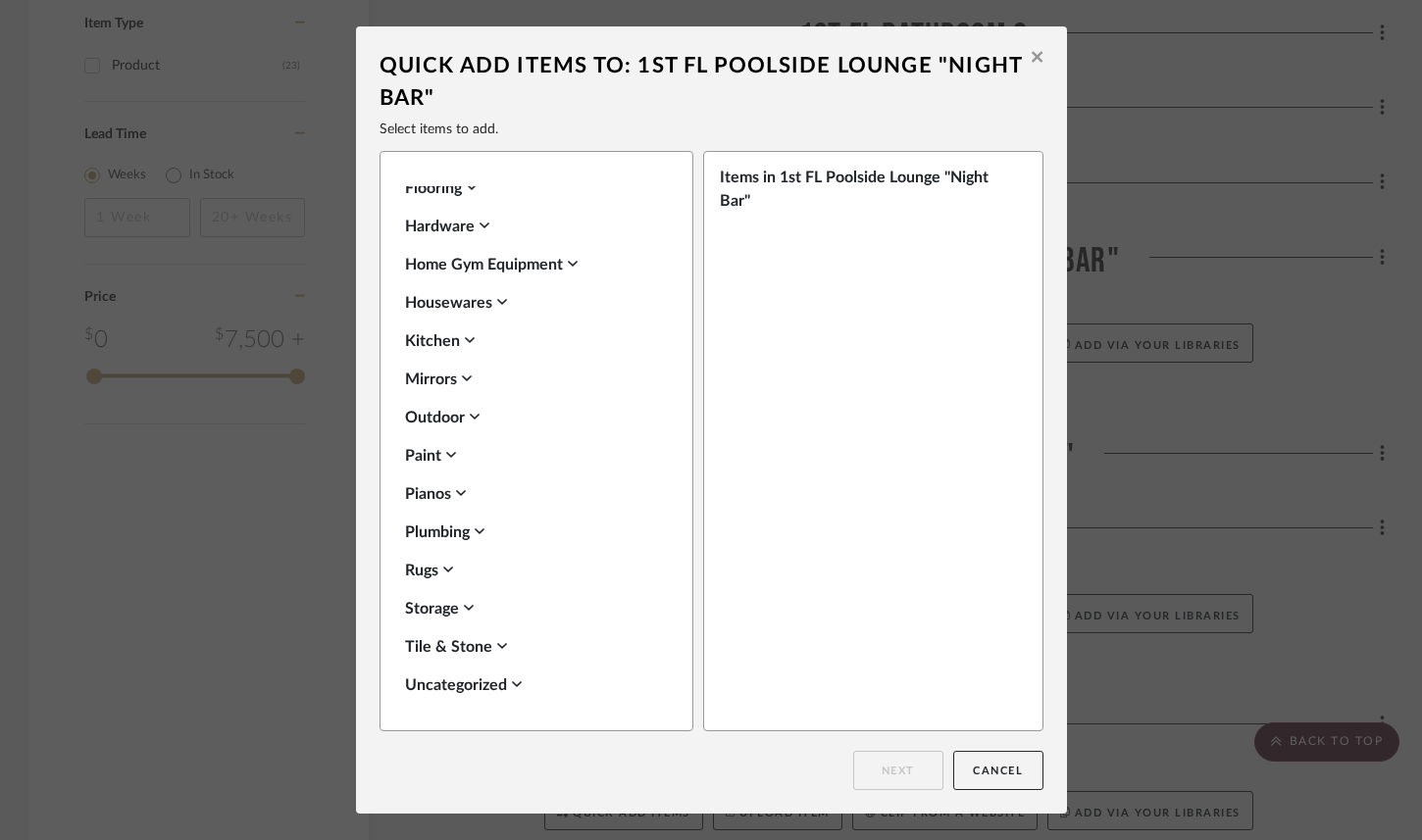 click on "Outdoor" at bounding box center (532, 418) 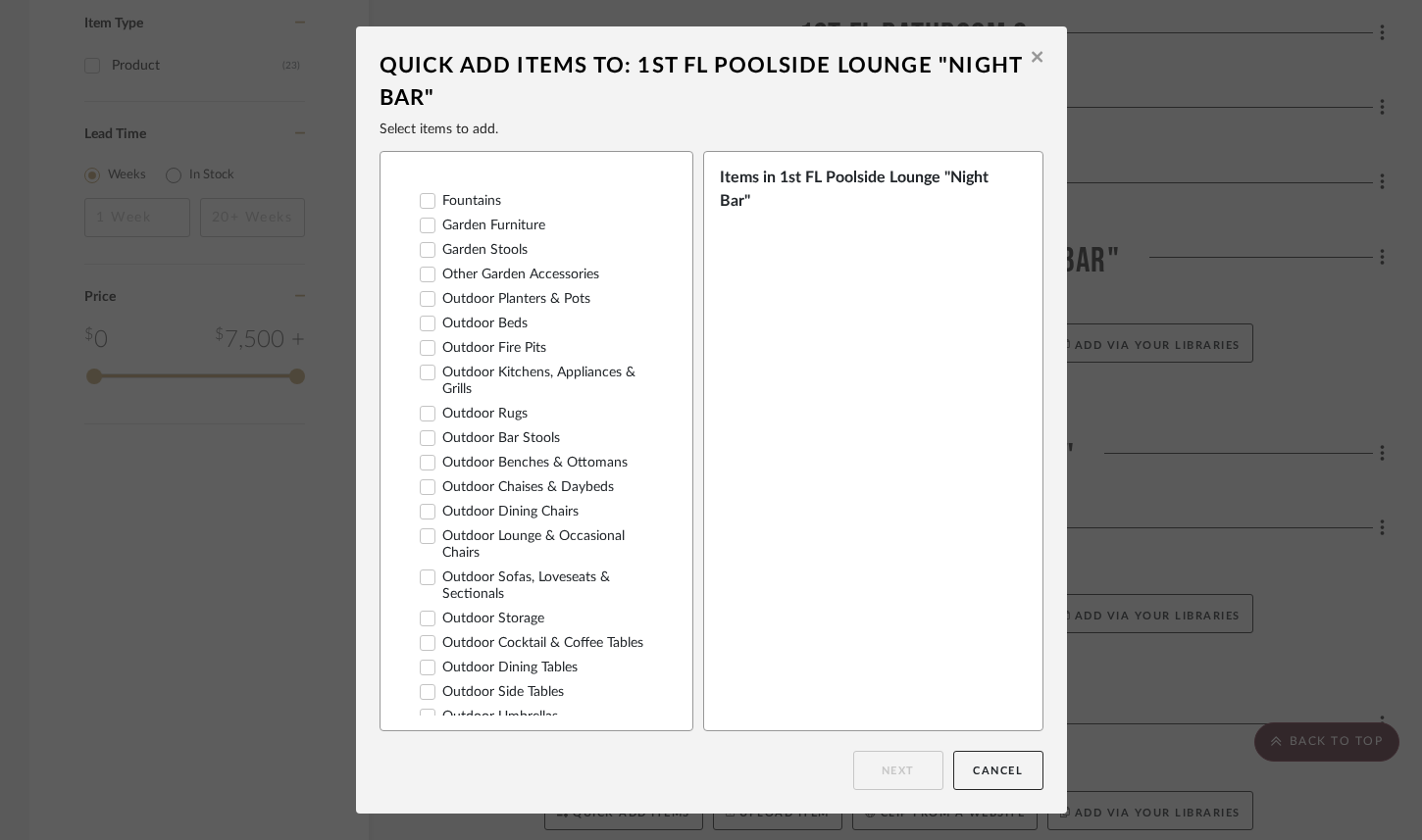 scroll, scrollTop: 958, scrollLeft: 0, axis: vertical 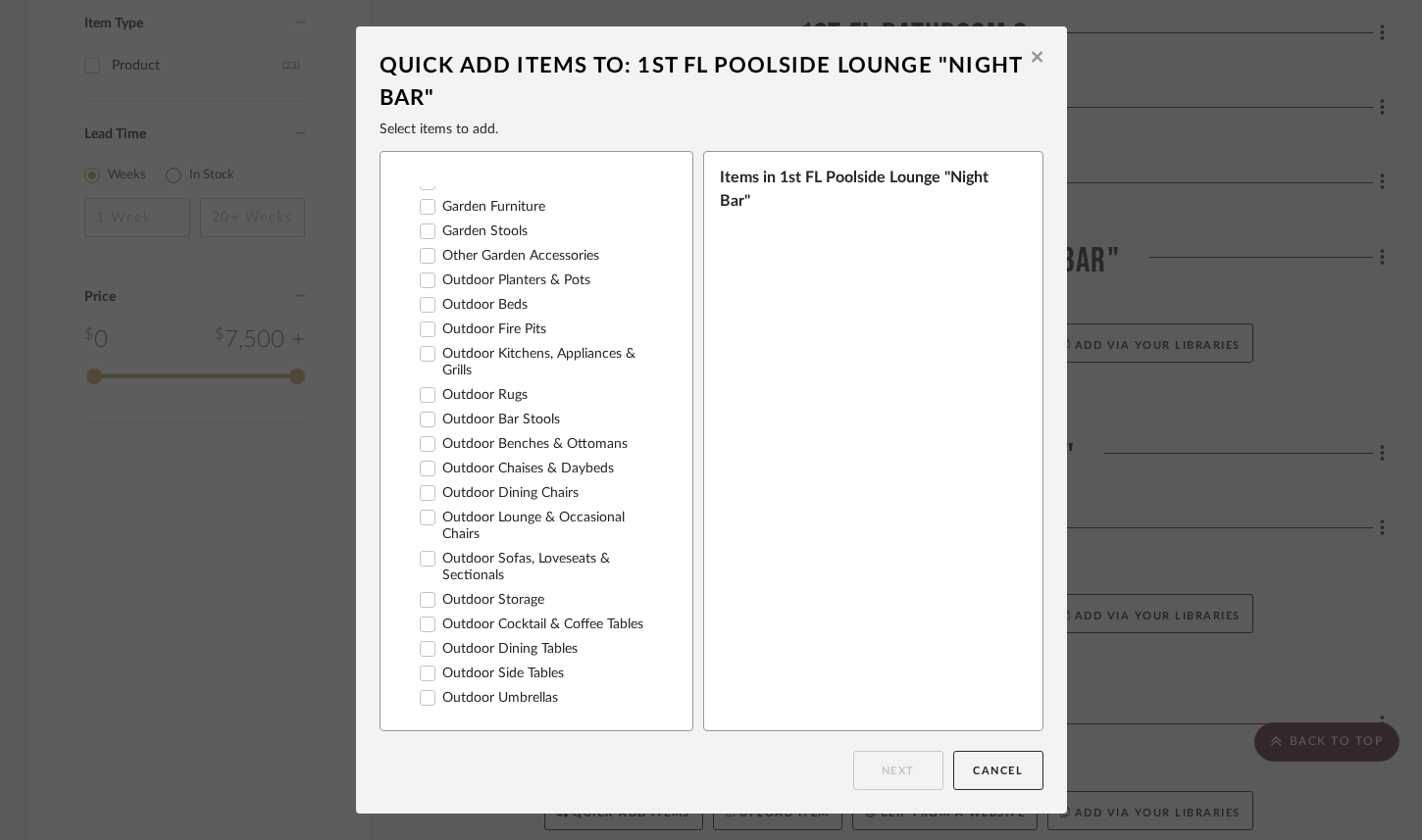 click 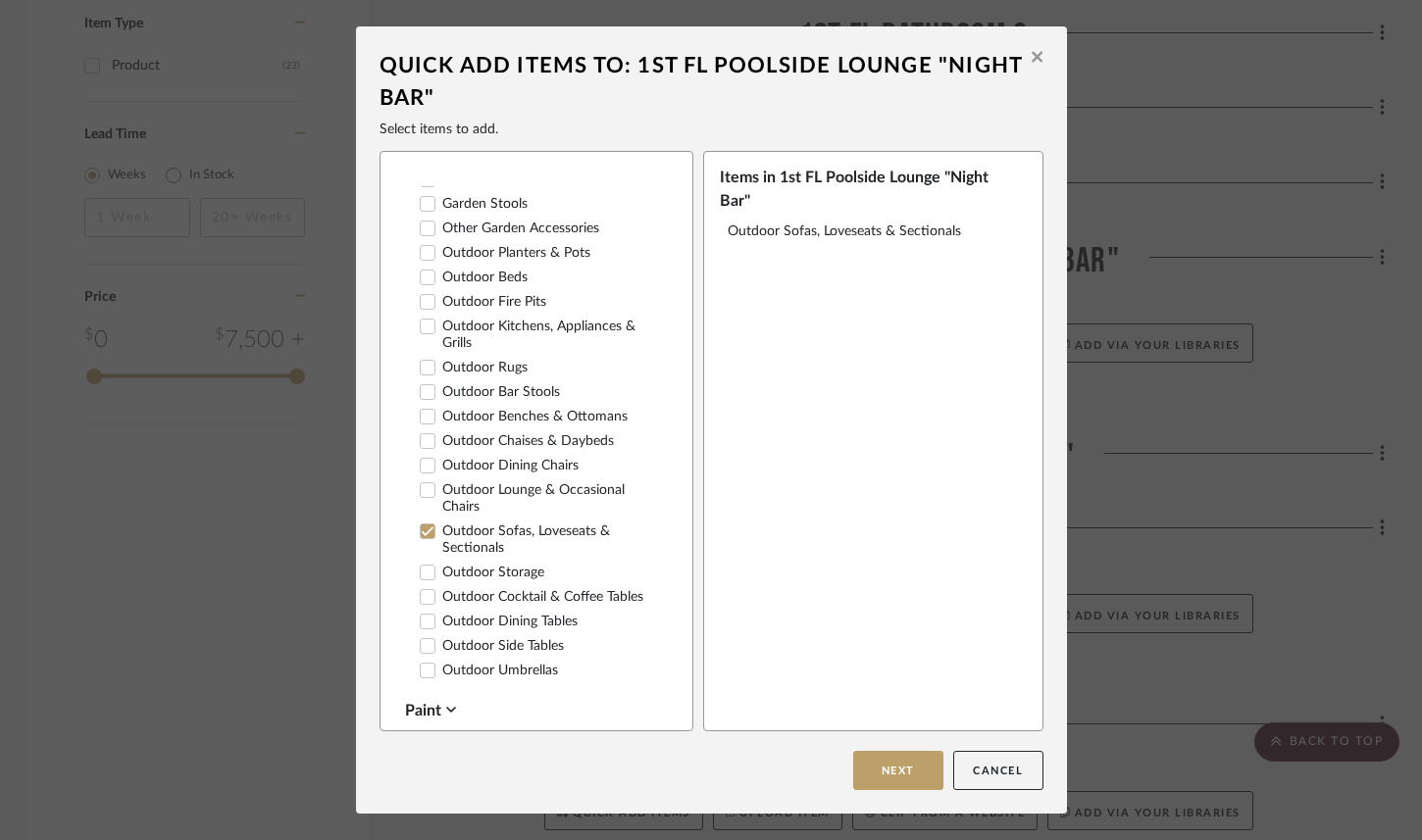scroll, scrollTop: 972, scrollLeft: 0, axis: vertical 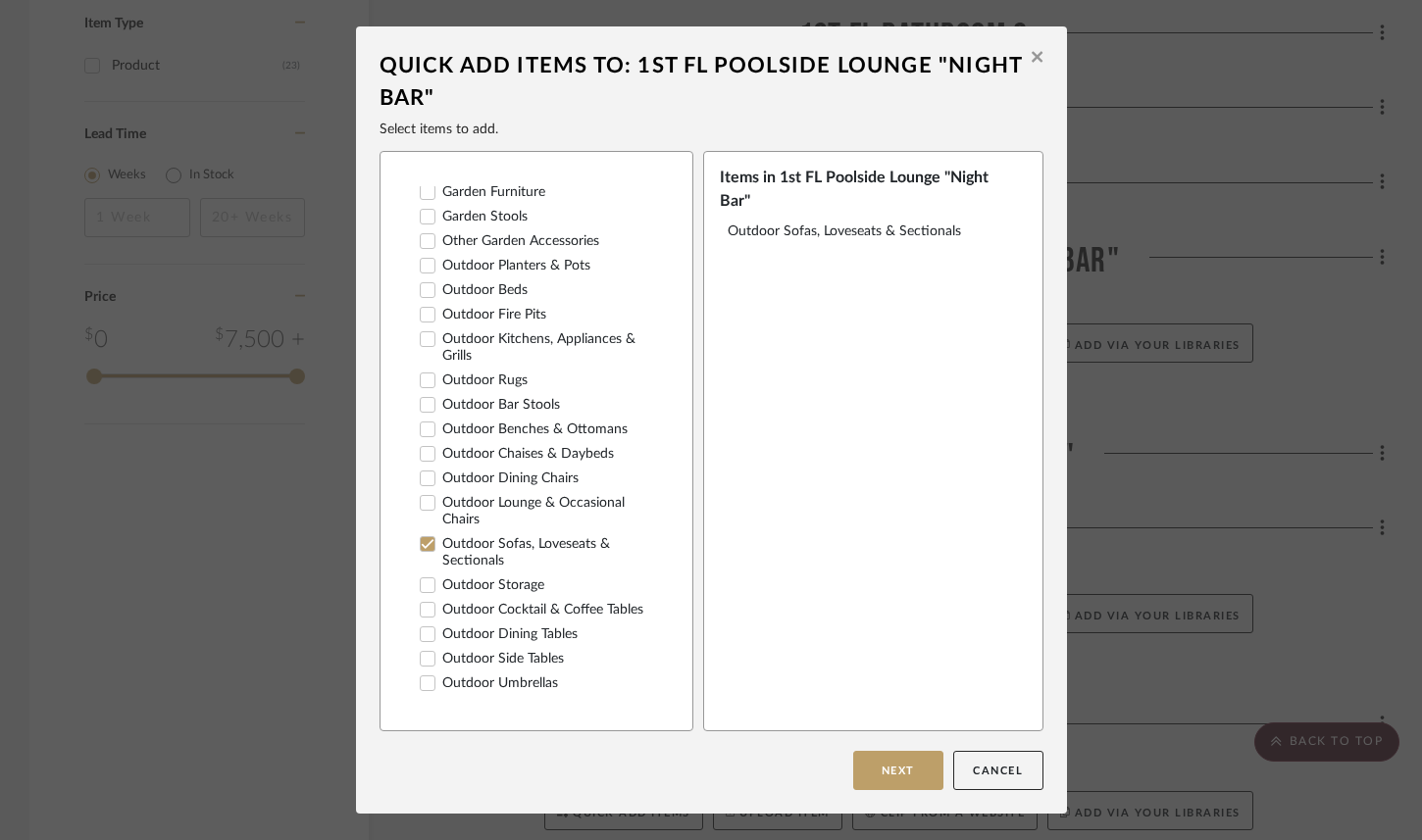 click 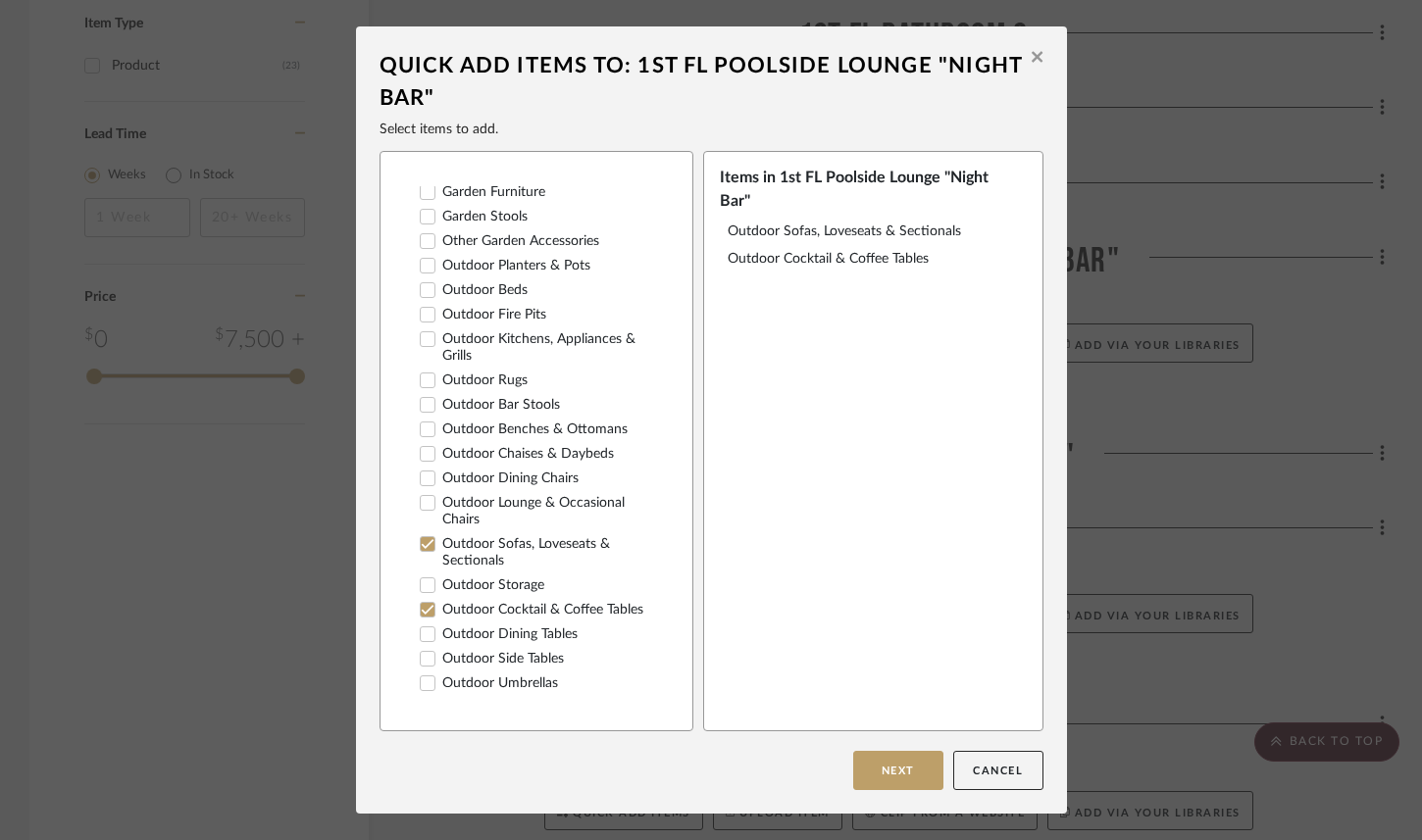 click 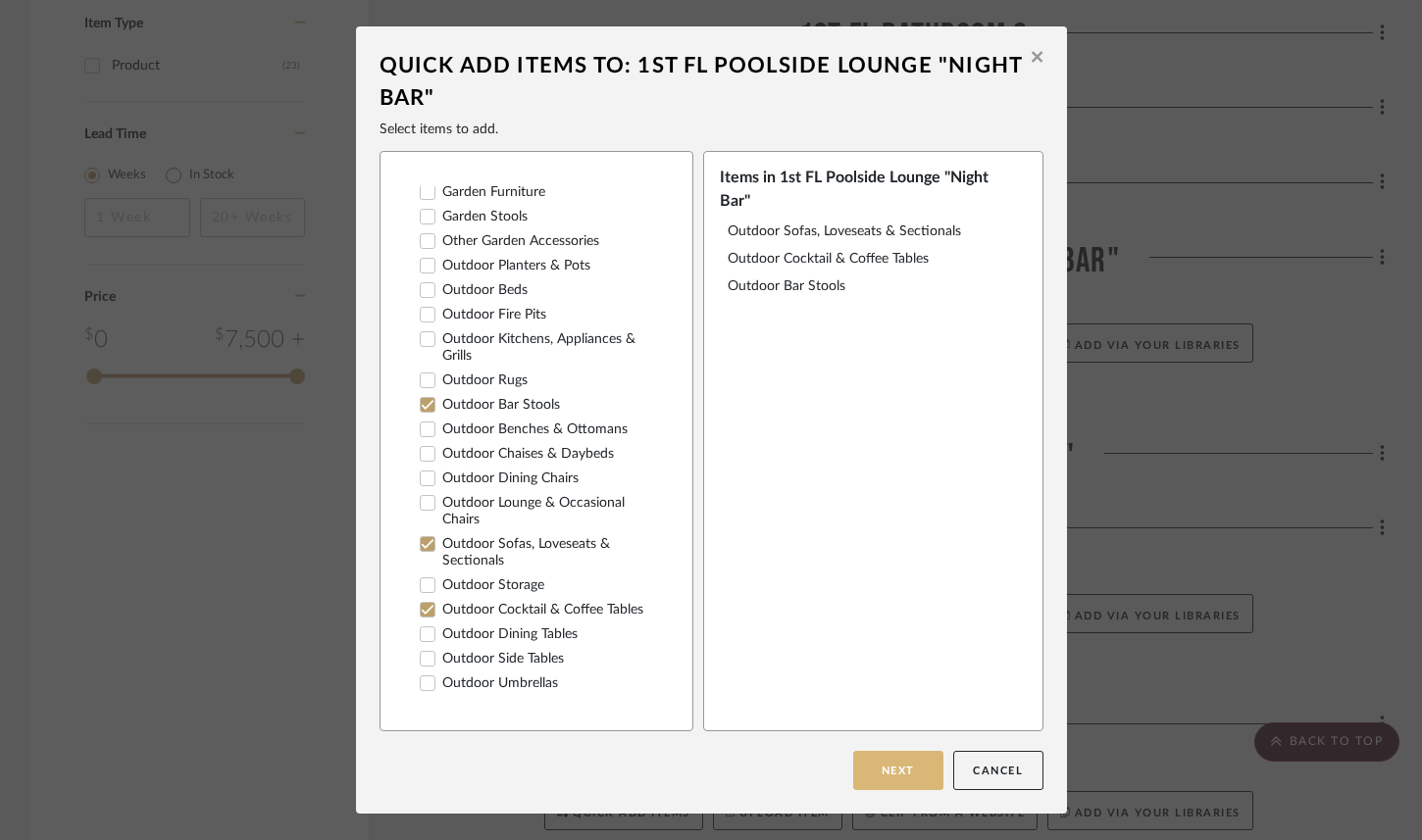 click on "Next" at bounding box center [898, 770] 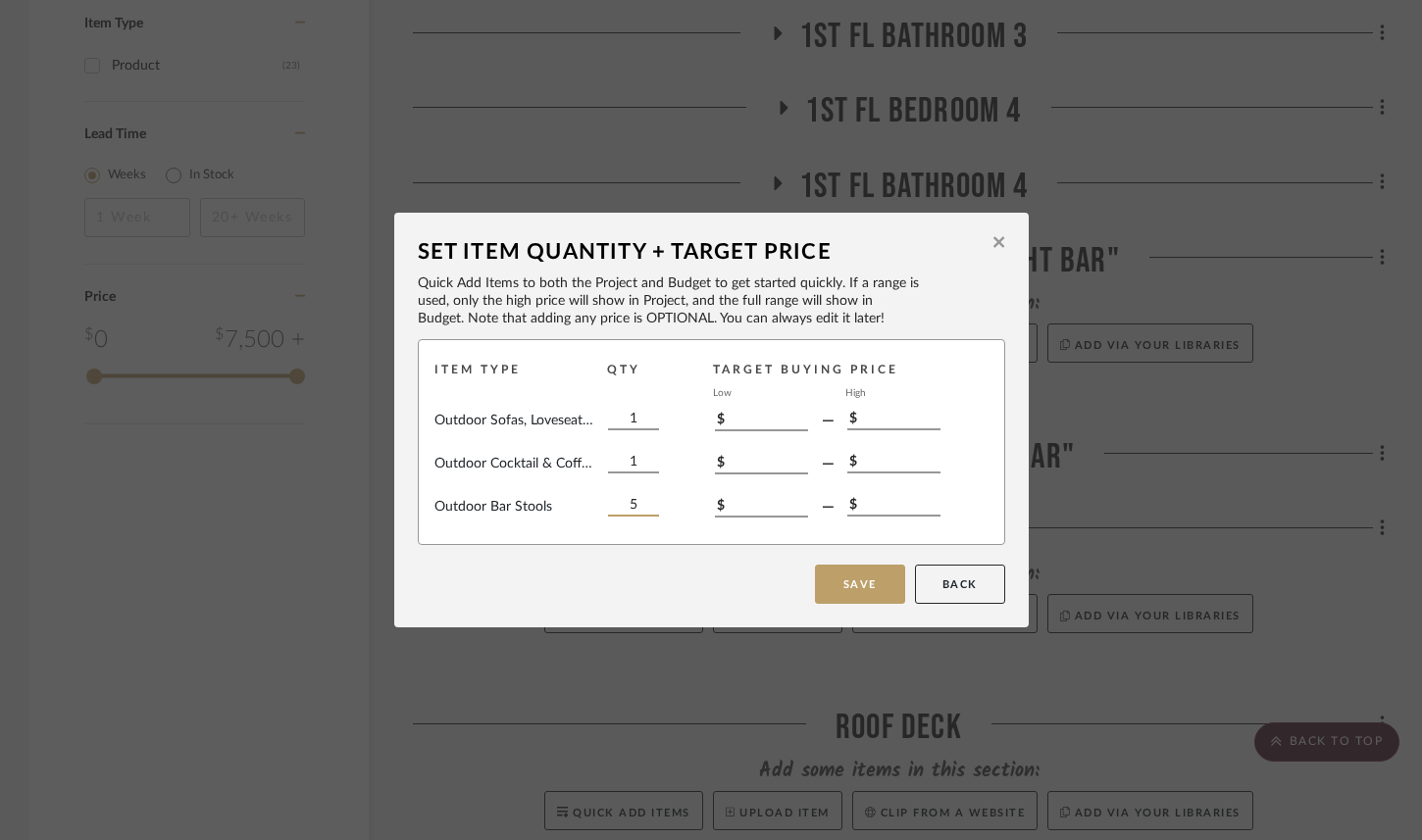 type on "5" 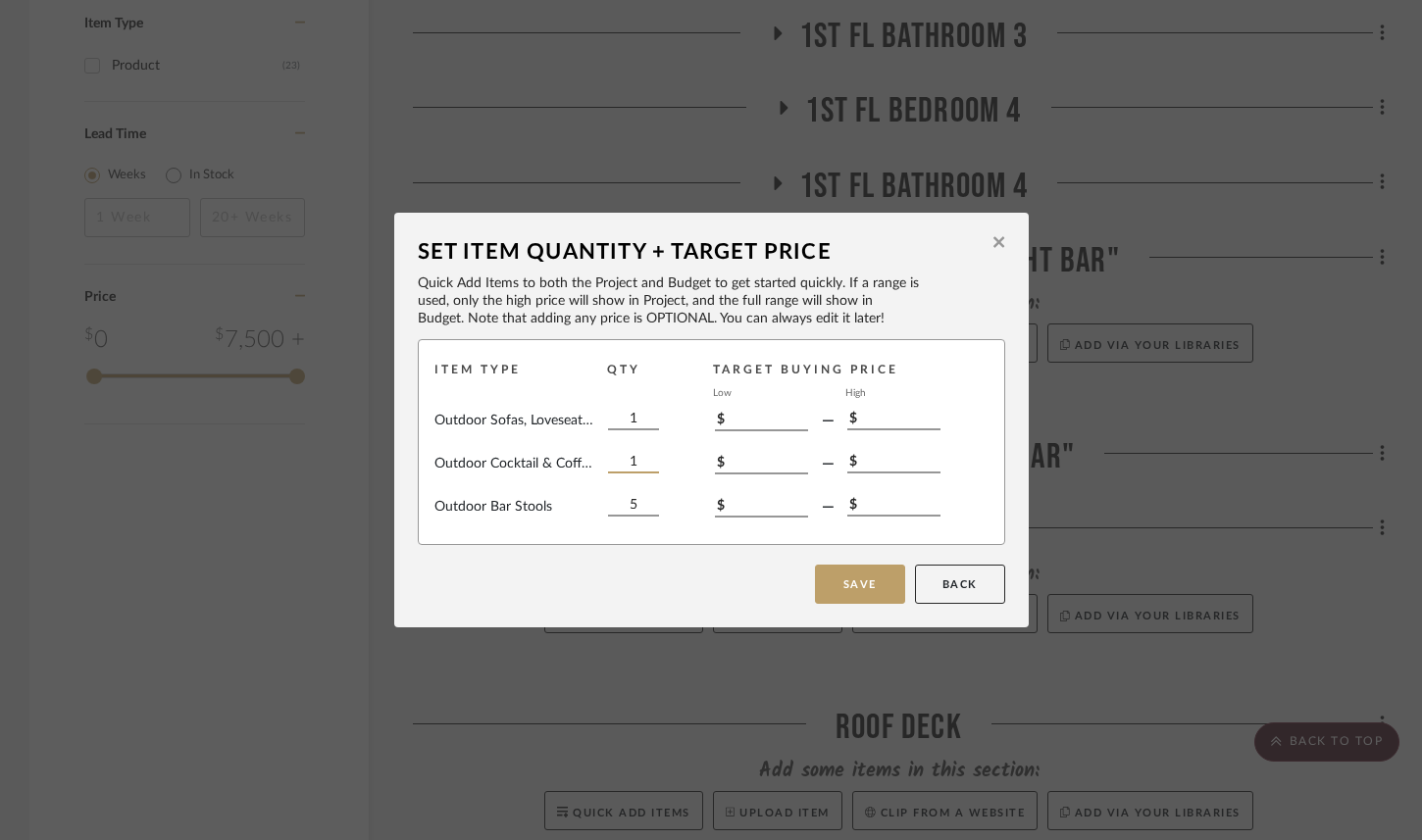 click on "1" at bounding box center [634, 463] 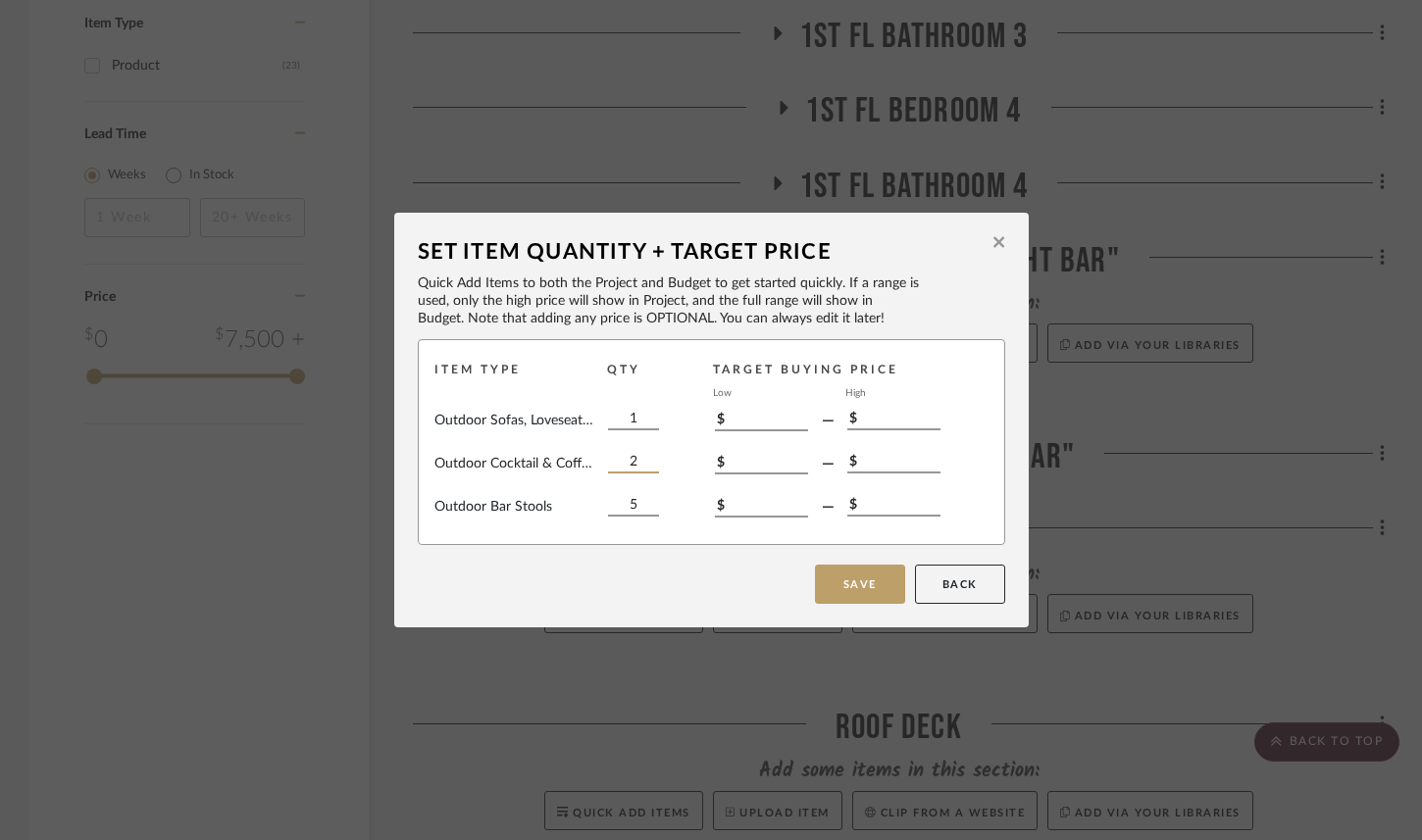 type on "2" 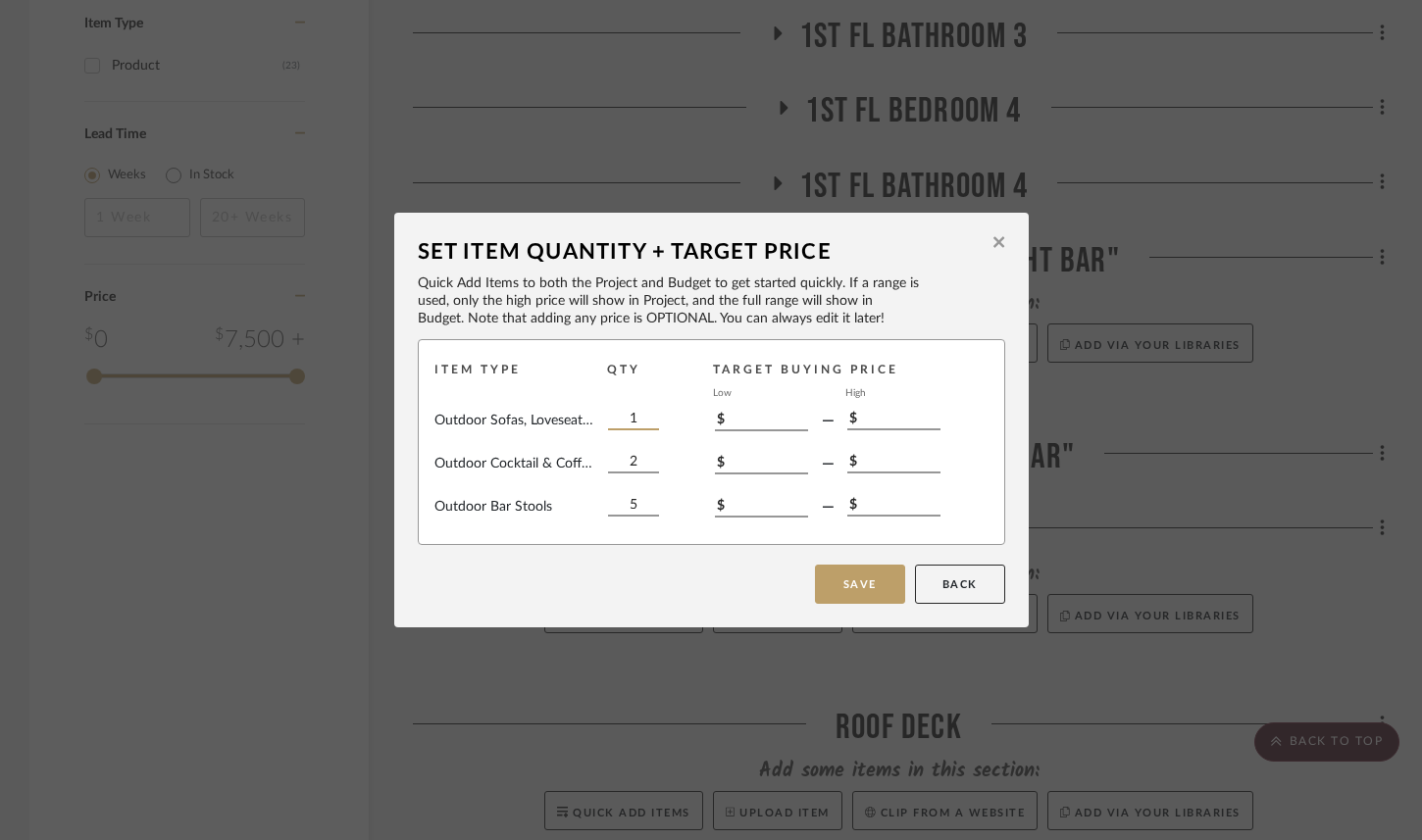 click on "1" at bounding box center [634, 420] 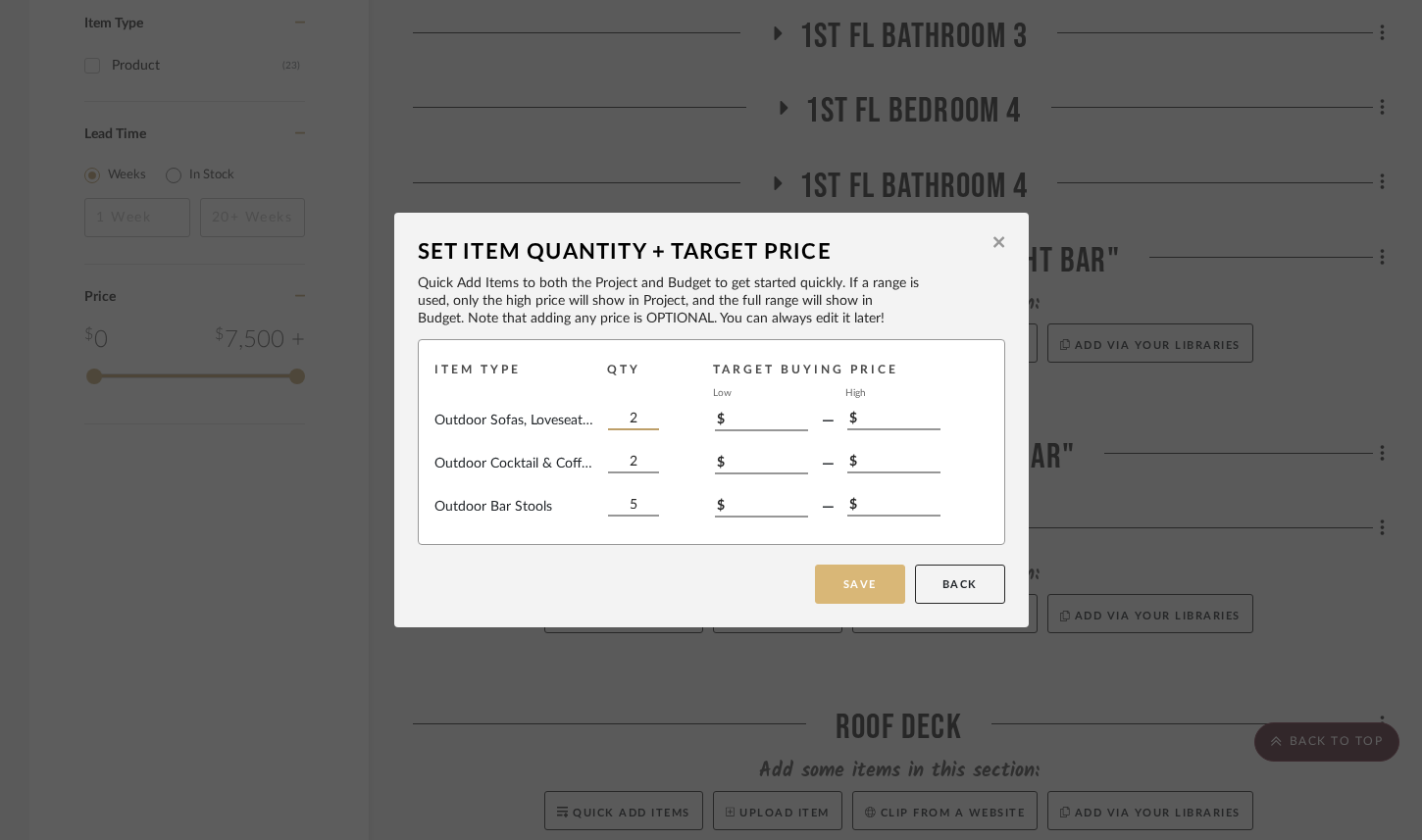 type on "2" 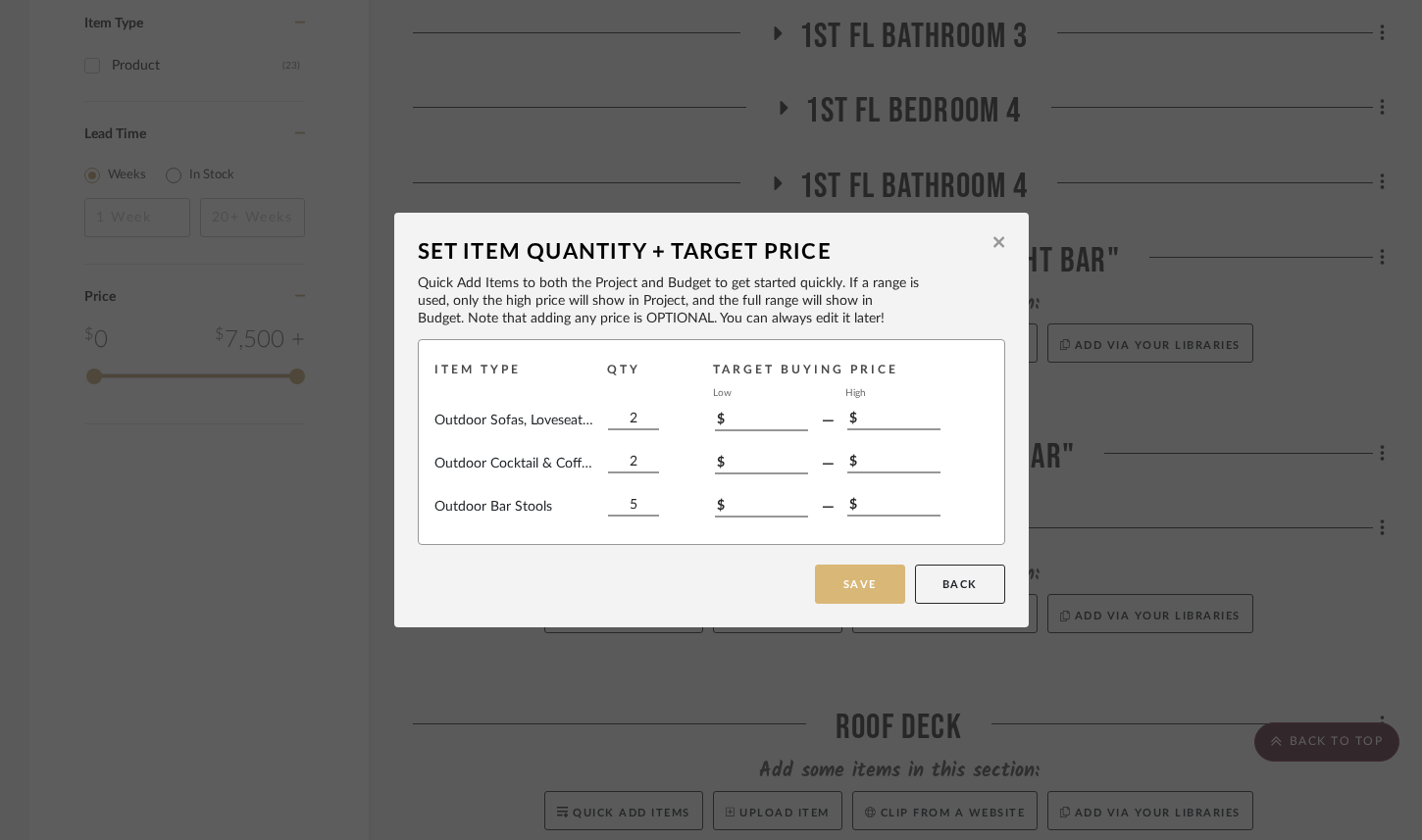 click on "Save" at bounding box center (860, 584) 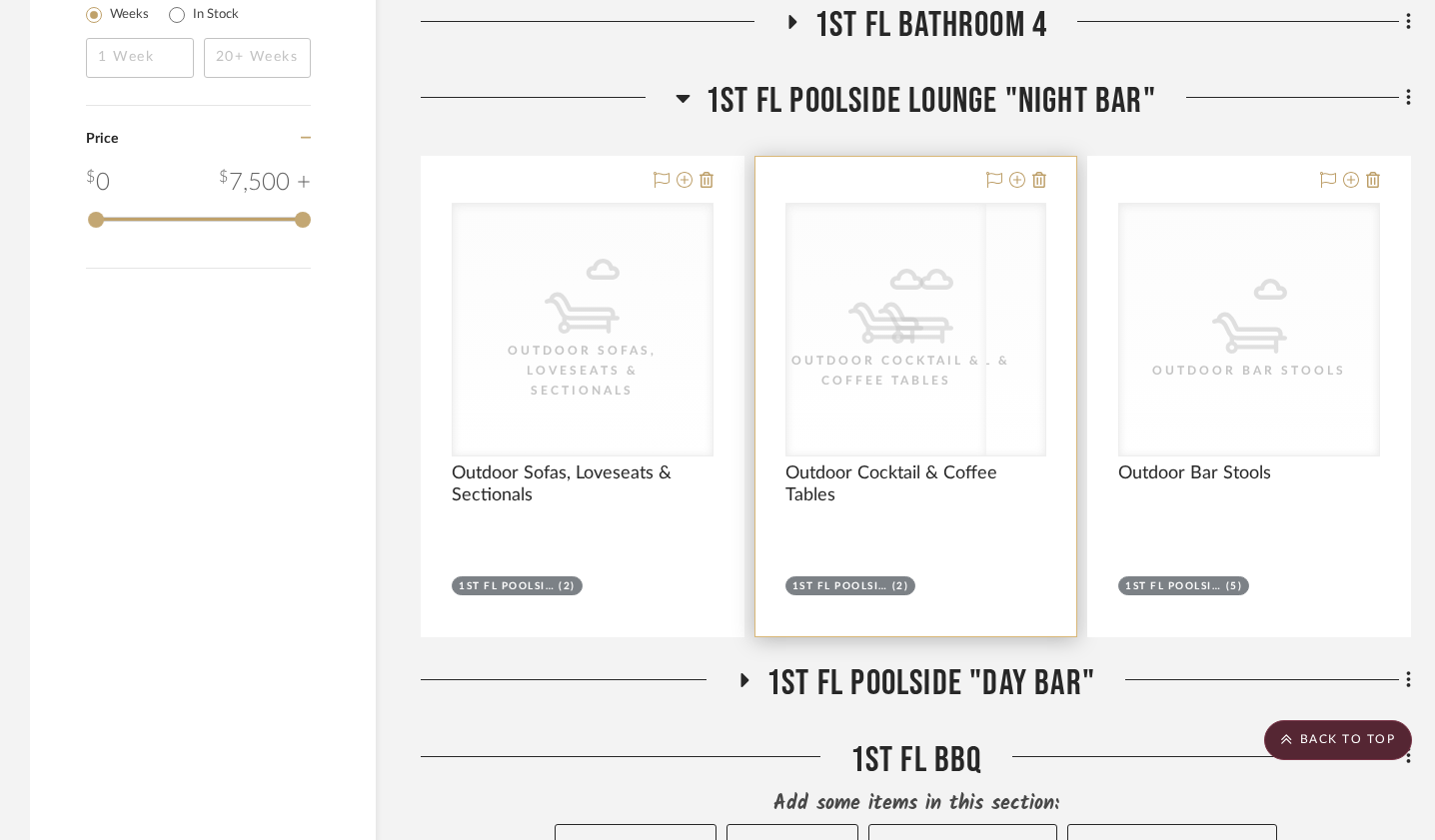scroll, scrollTop: 2273, scrollLeft: 0, axis: vertical 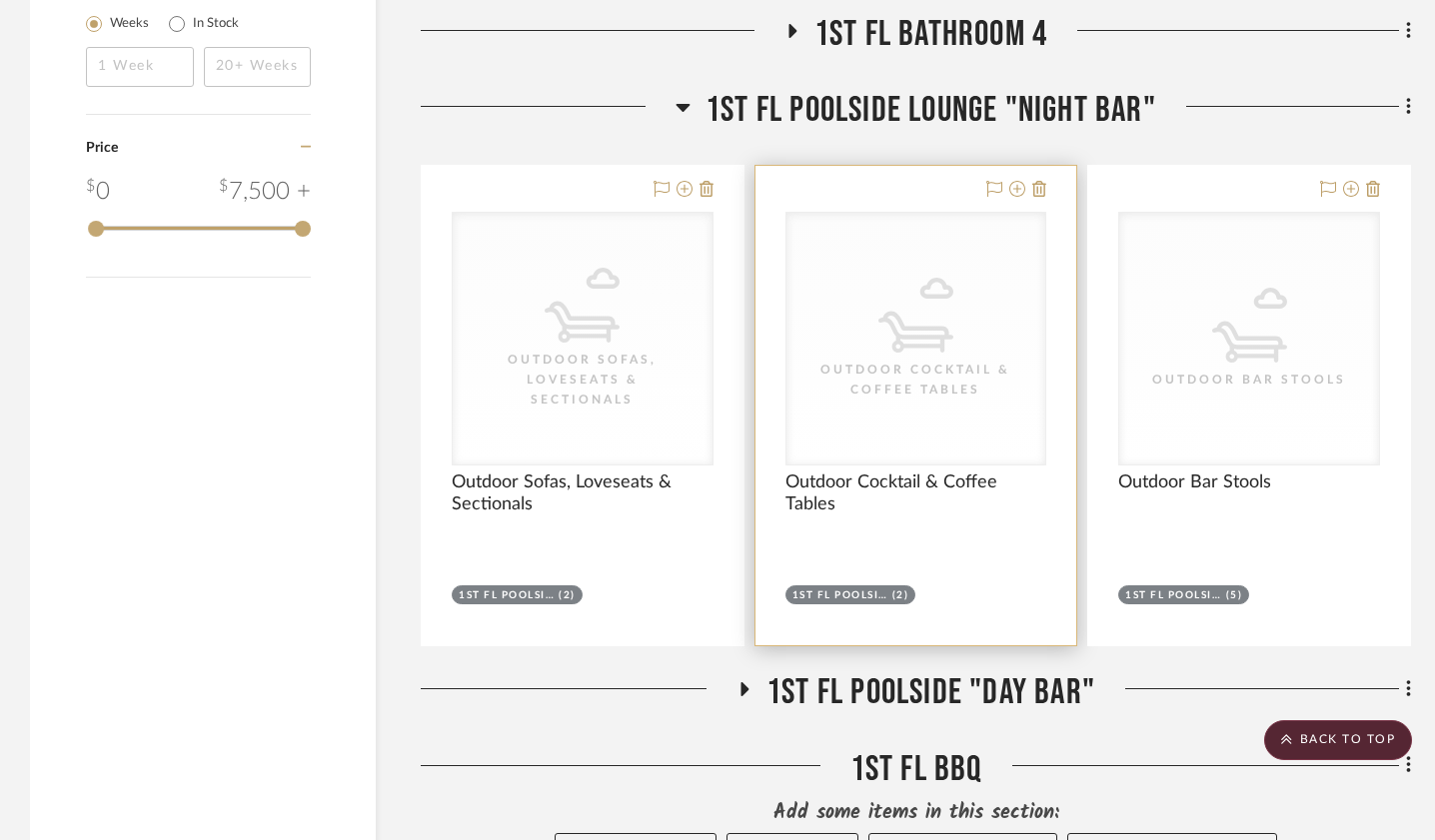 click on "CategoryIconOutdoor
Outdoor Cocktail & Coffee Tables" at bounding box center (916, 339) 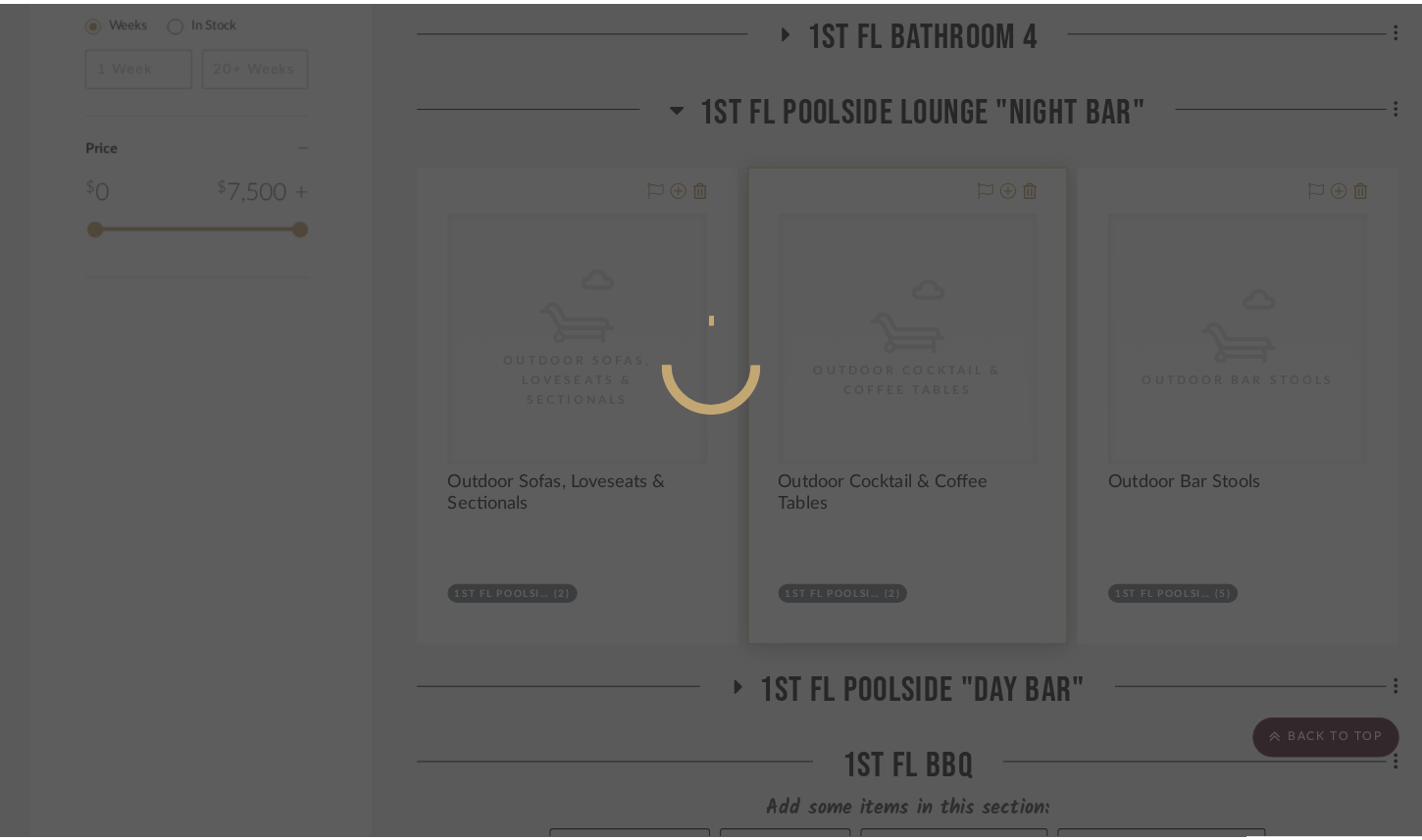 scroll, scrollTop: 0, scrollLeft: 0, axis: both 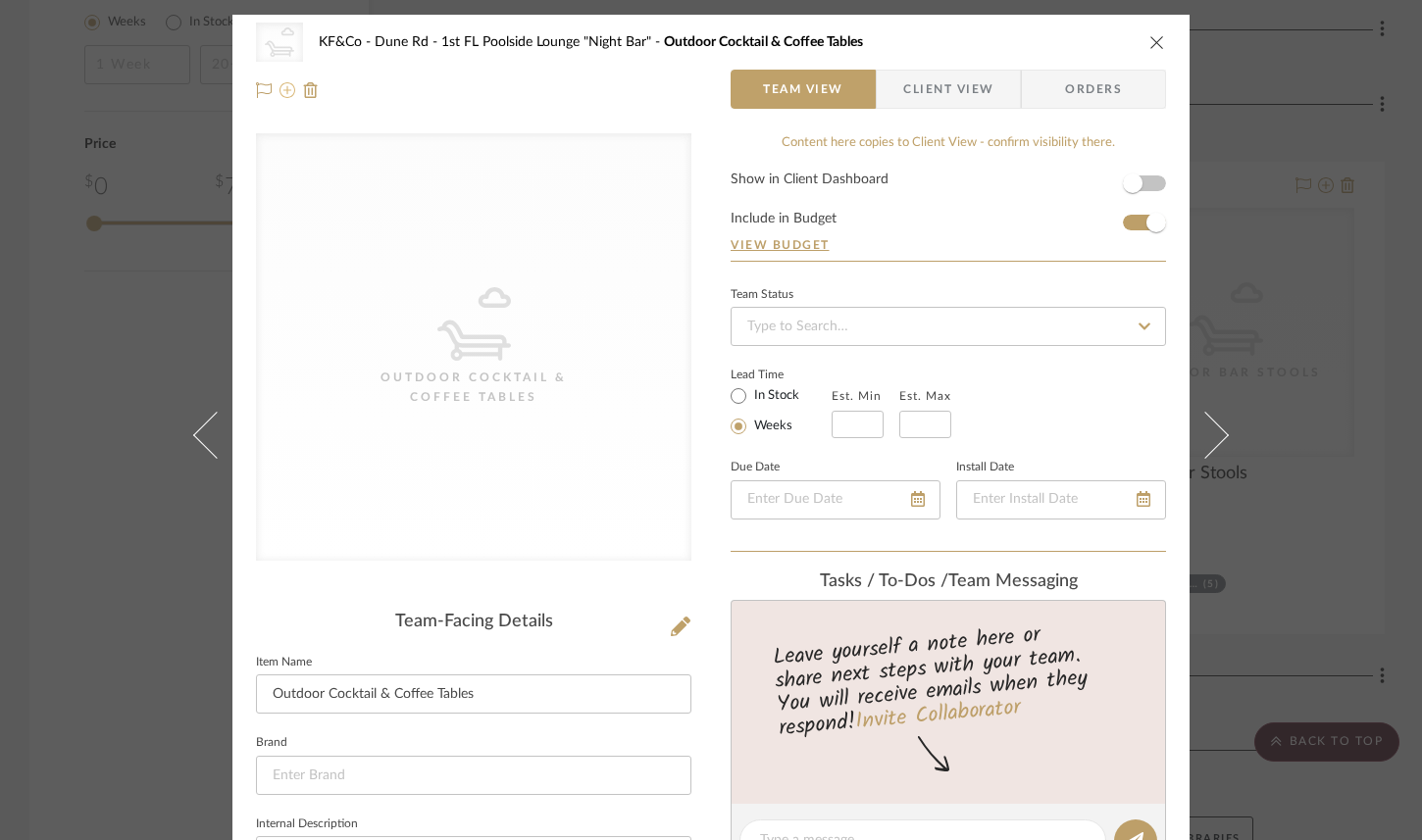 click 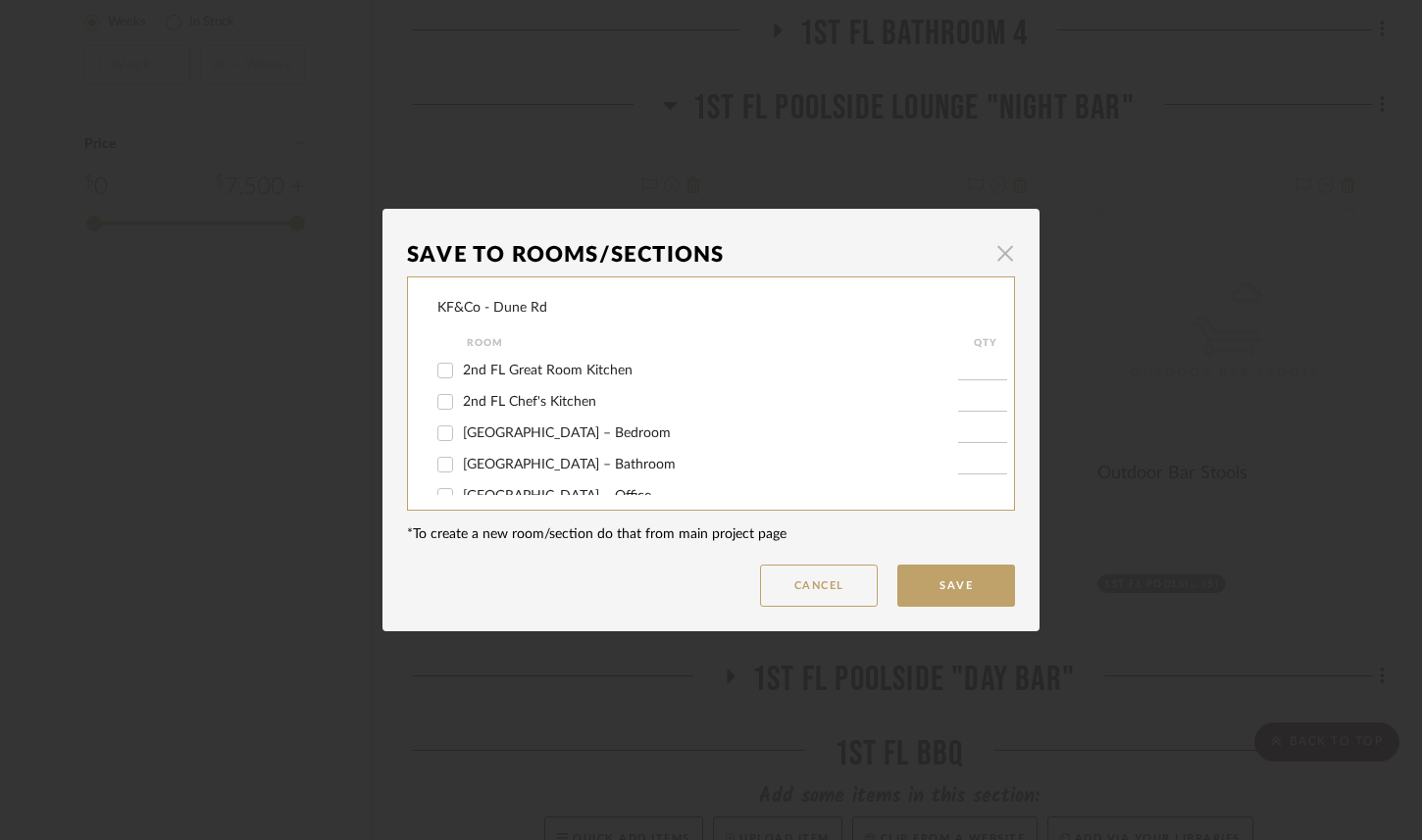 click at bounding box center (1005, 253) 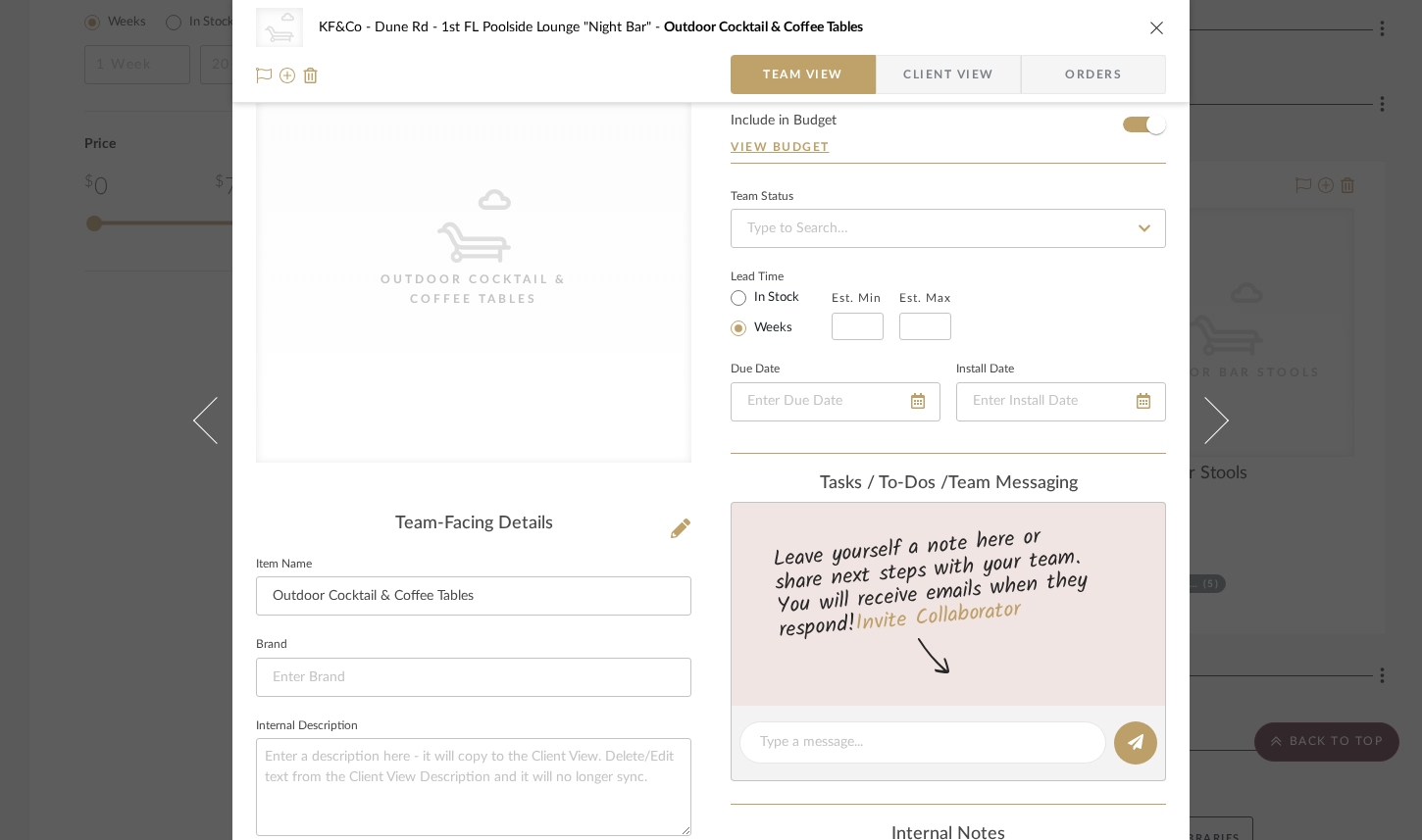 scroll, scrollTop: 0, scrollLeft: 0, axis: both 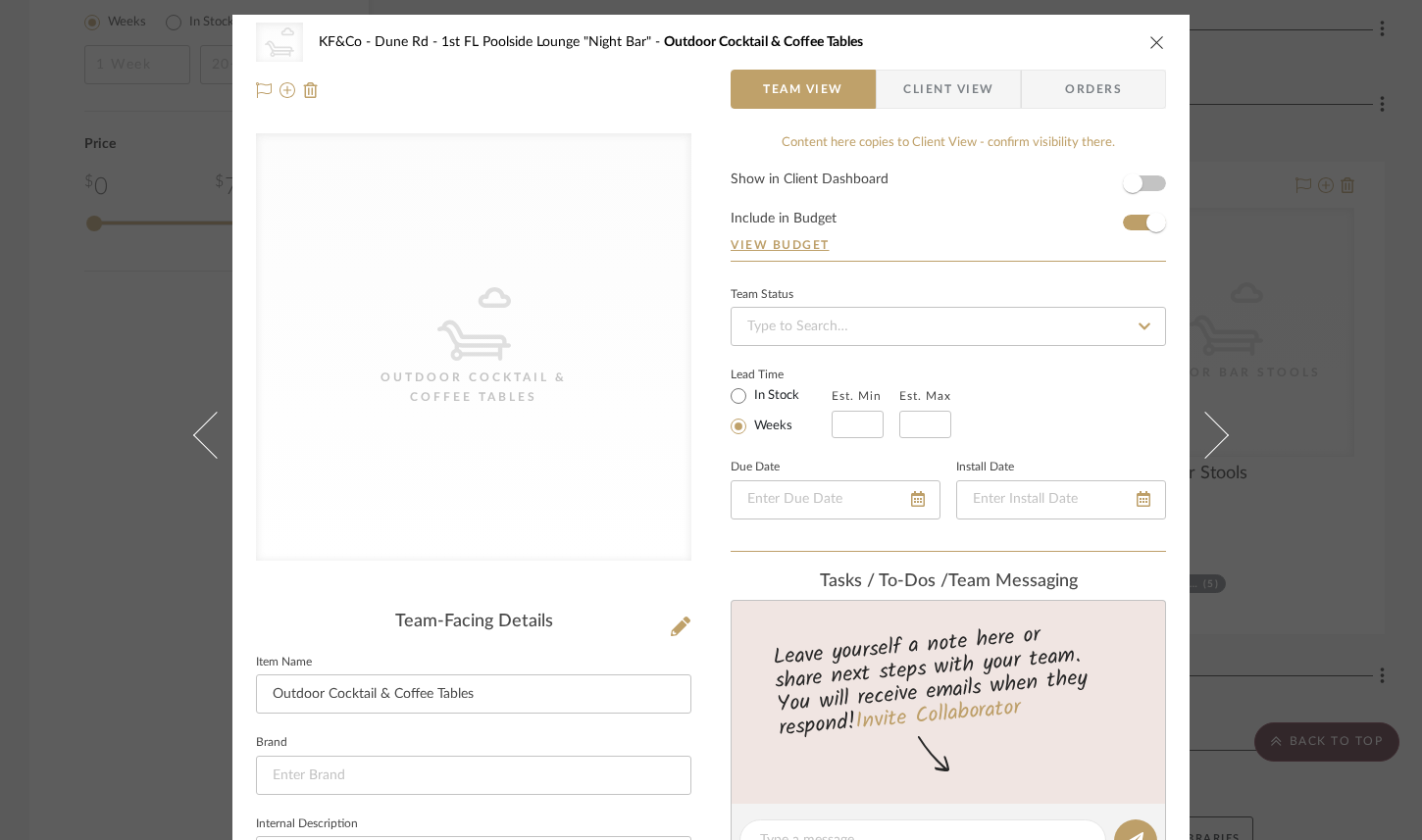click at bounding box center (1157, 42) 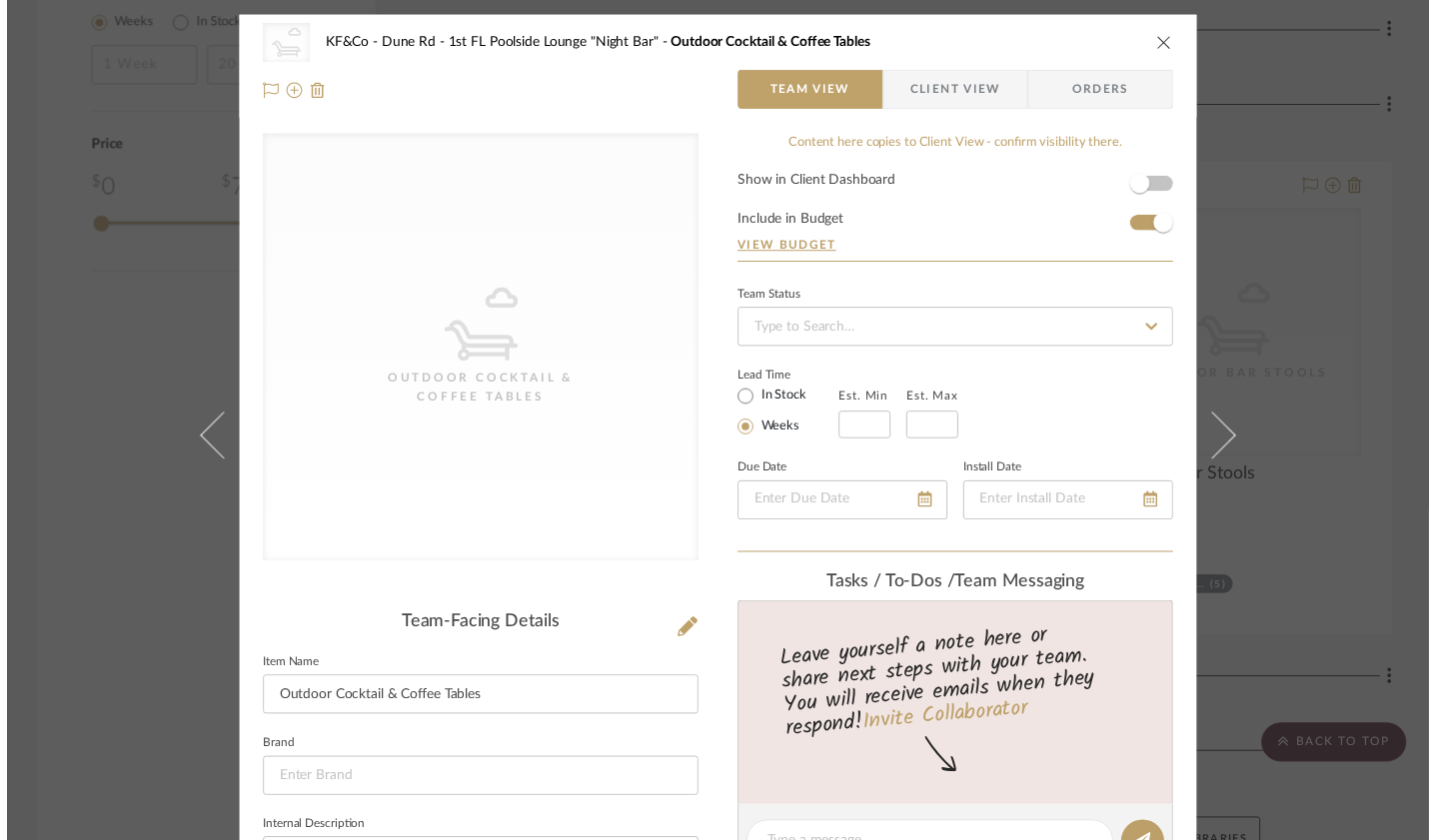 scroll, scrollTop: 2273, scrollLeft: 0, axis: vertical 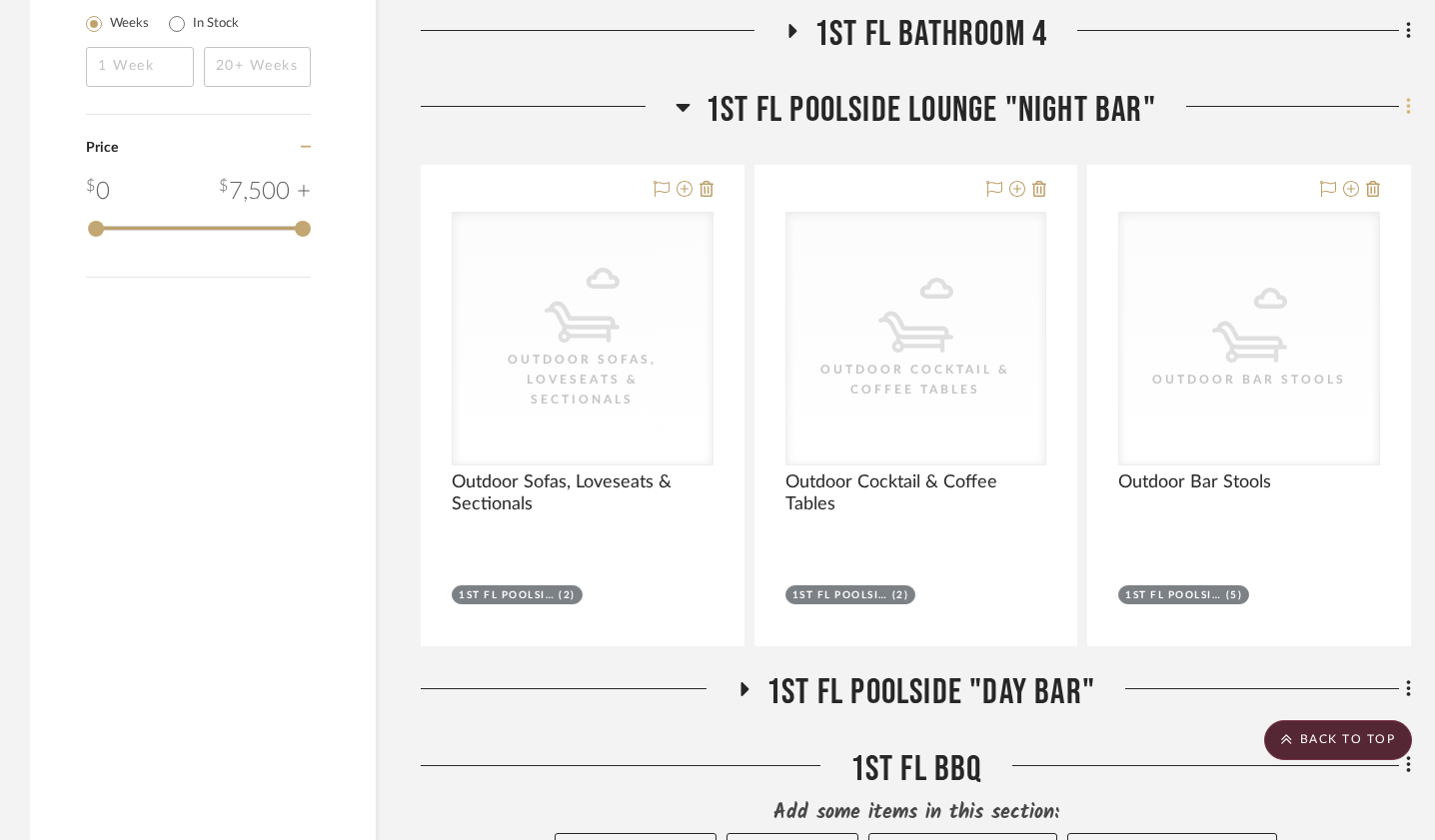 click 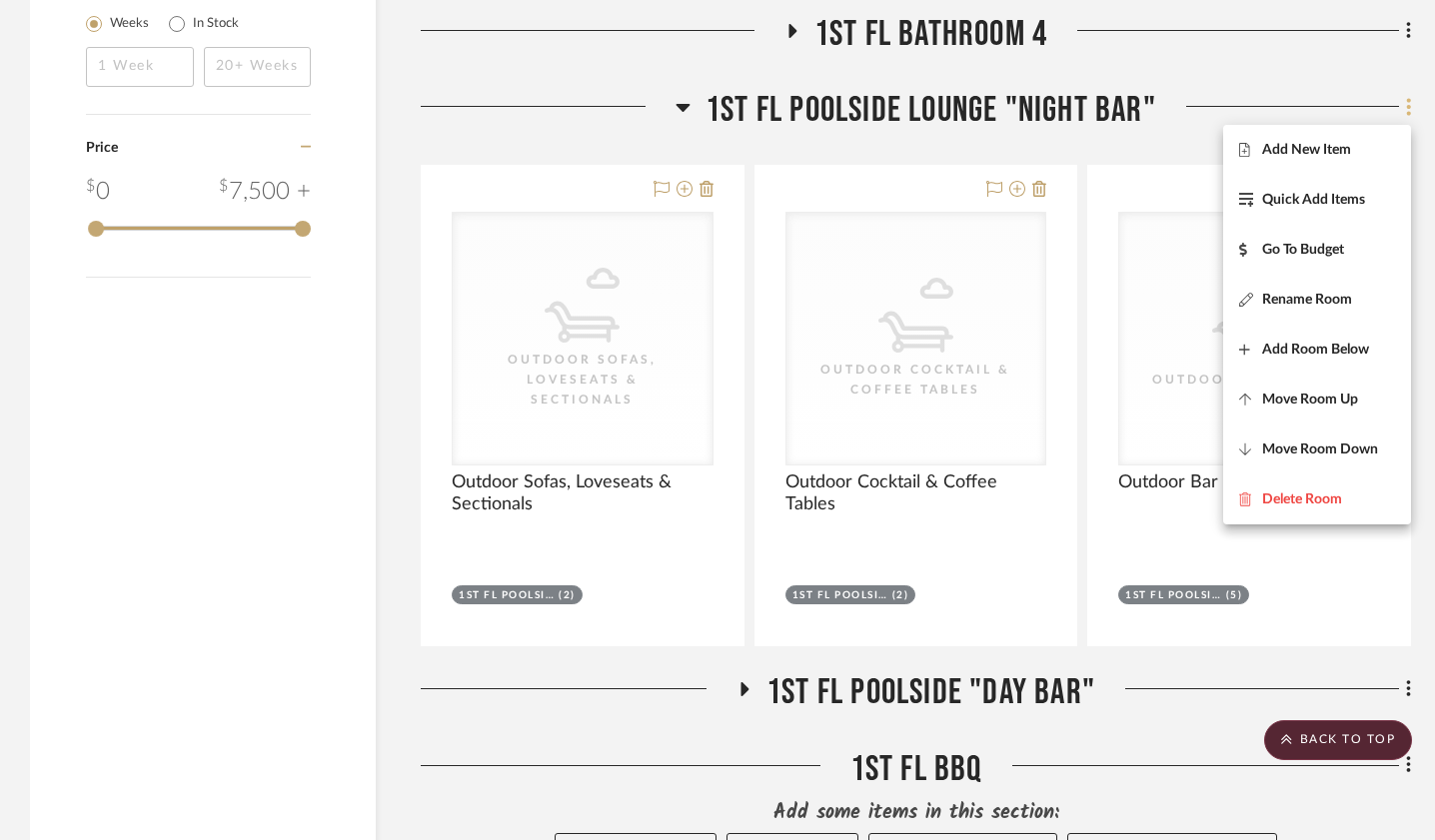 click at bounding box center [718, 420] 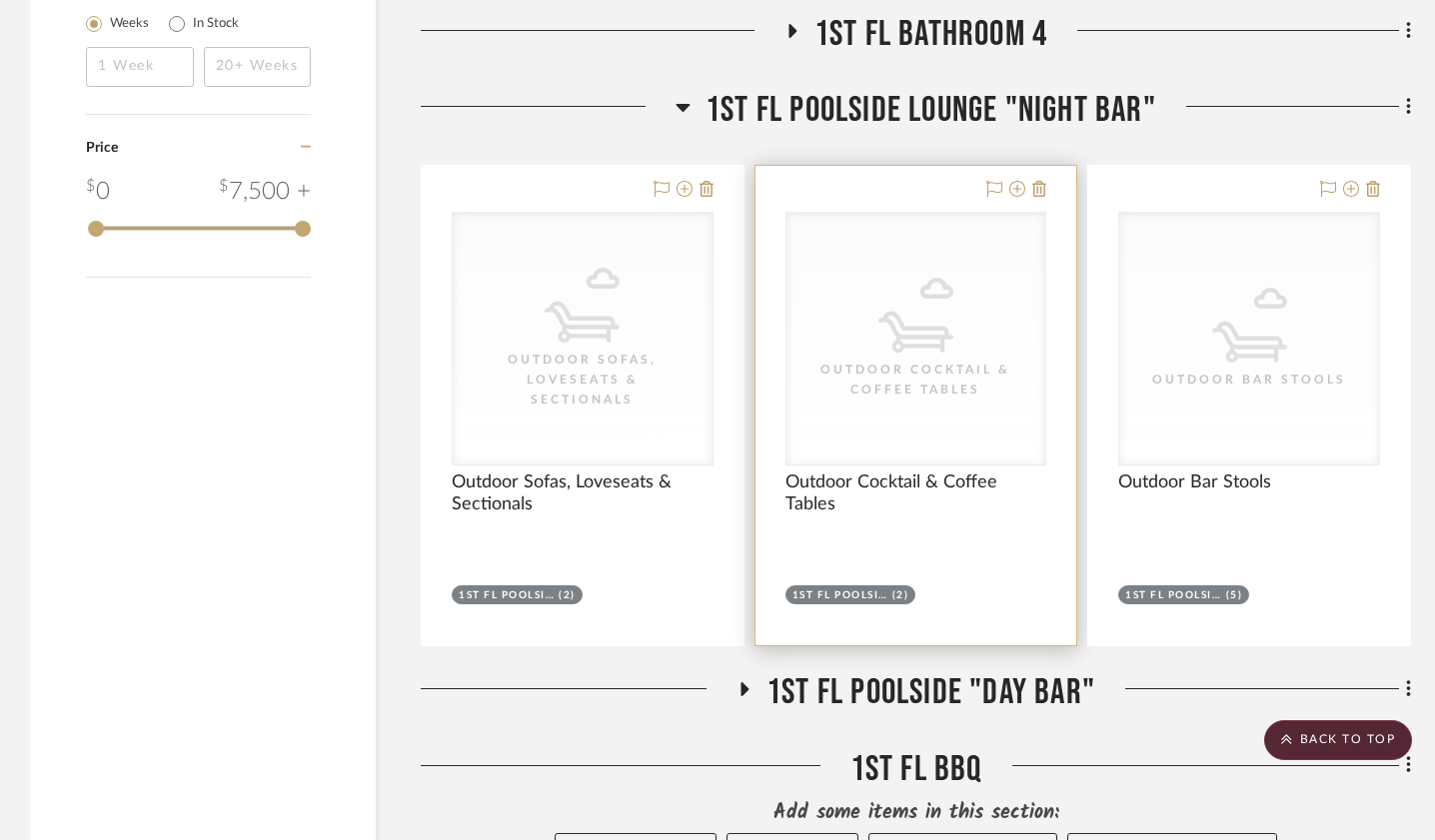 click at bounding box center (916, 406) 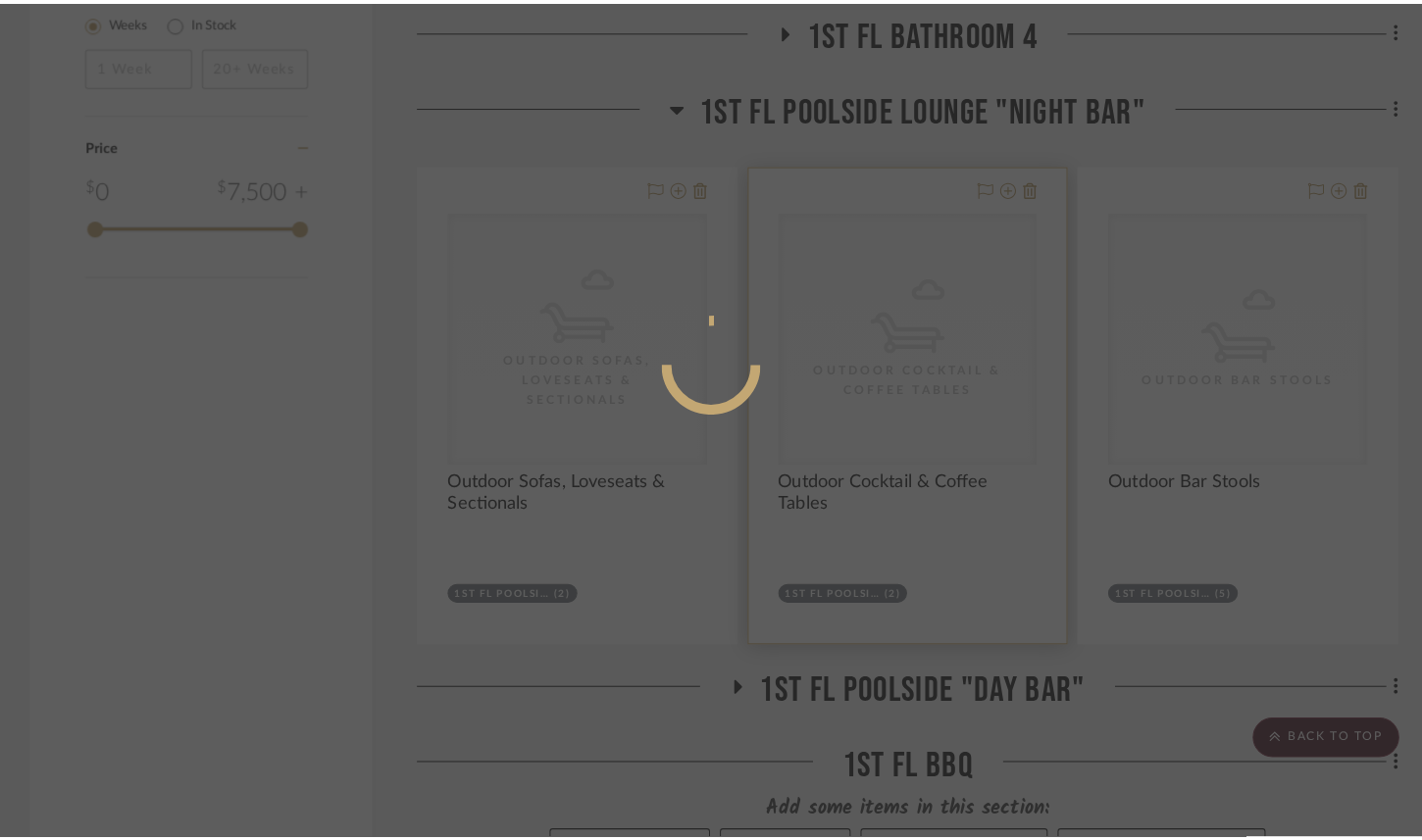 scroll, scrollTop: 0, scrollLeft: 0, axis: both 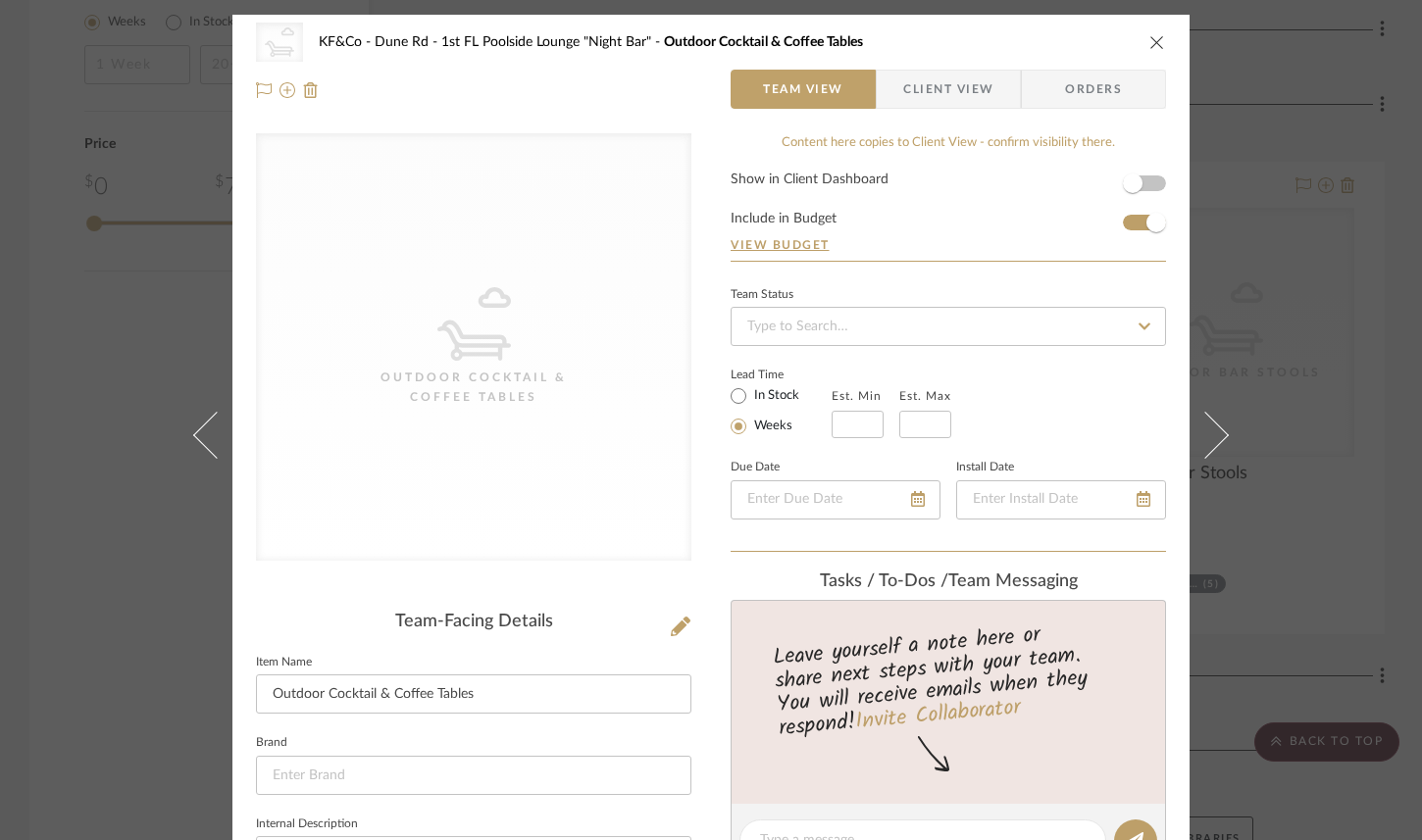 click at bounding box center (1157, 42) 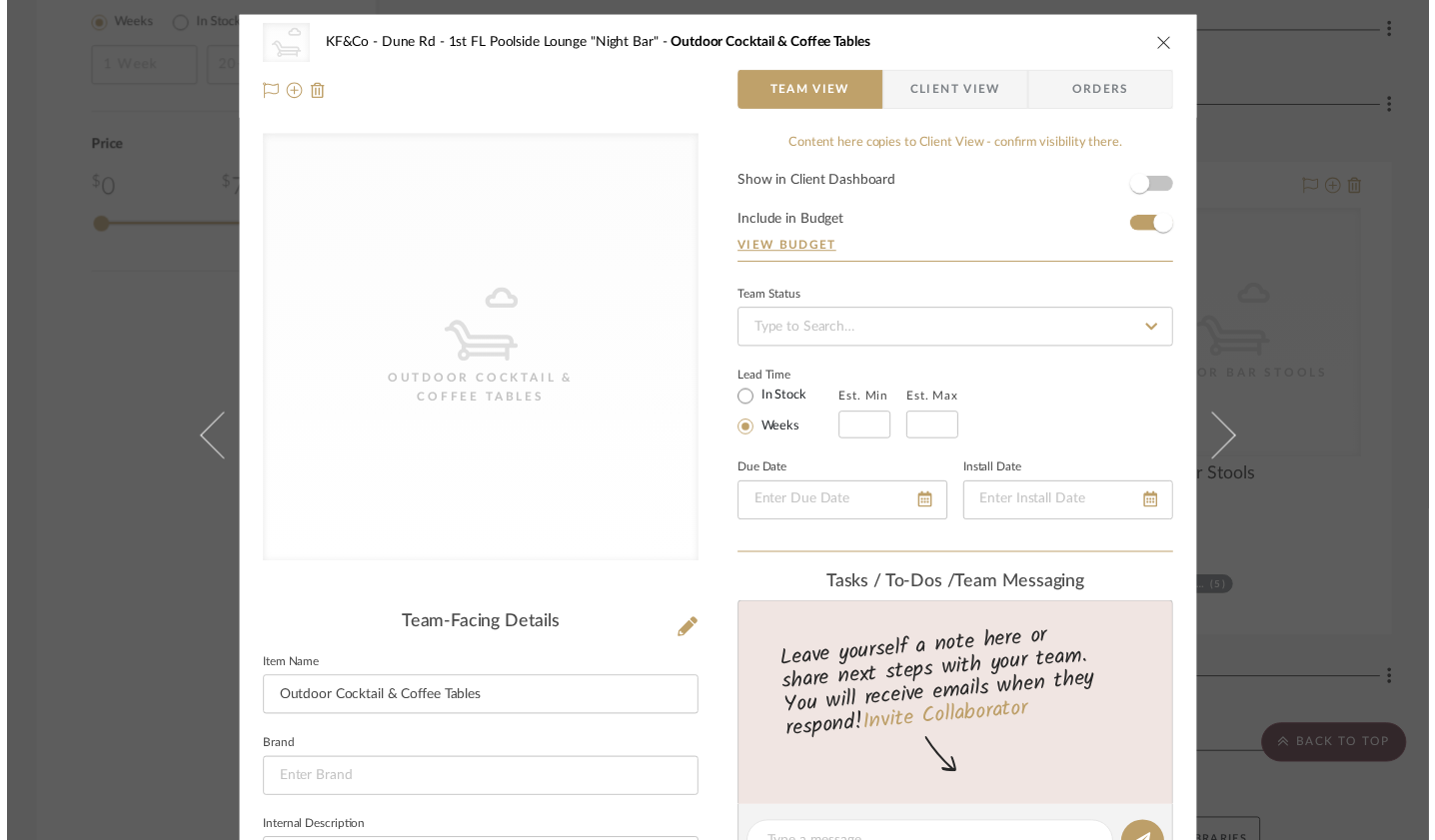 scroll, scrollTop: 2273, scrollLeft: 0, axis: vertical 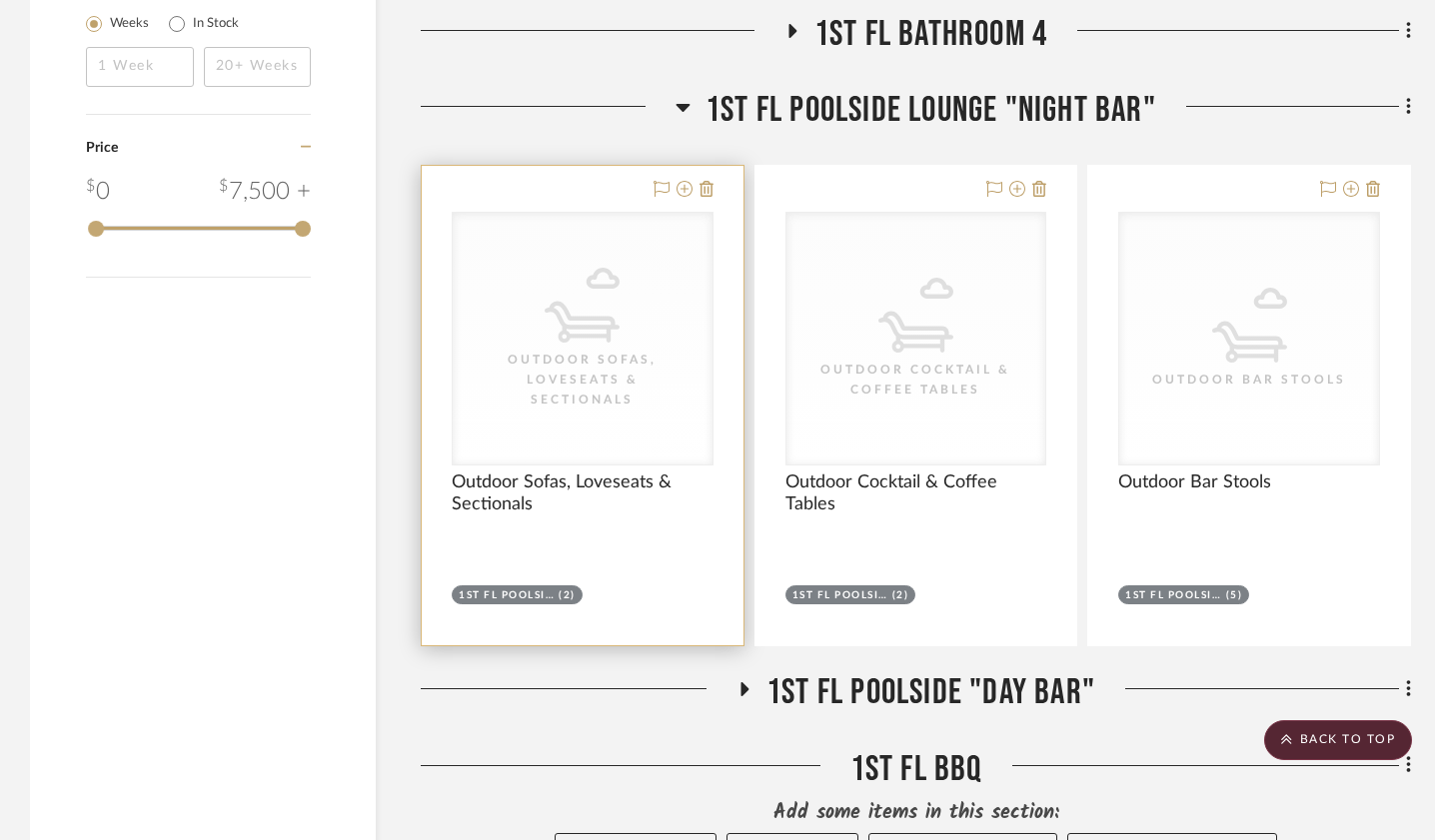 click at bounding box center [583, 406] 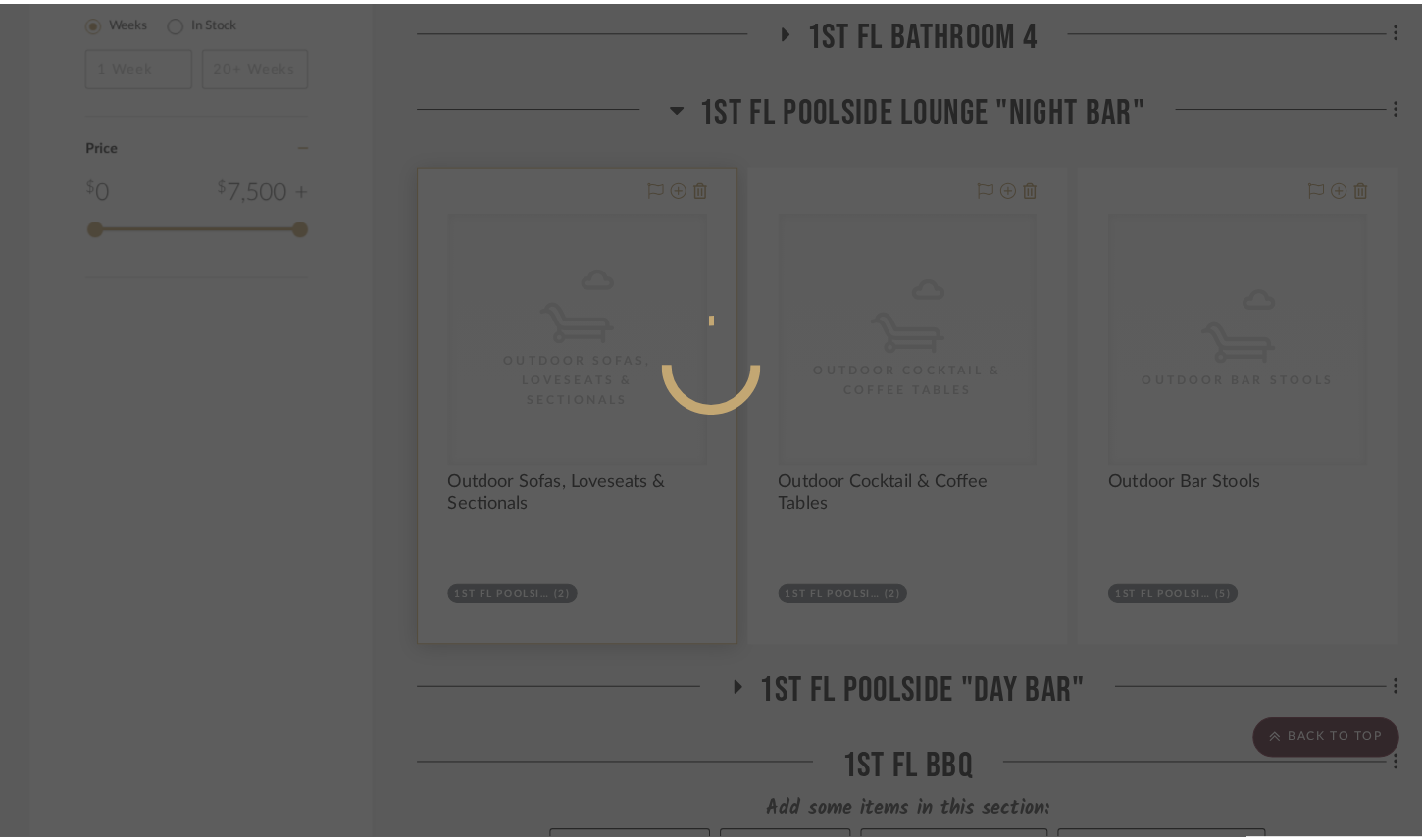 scroll, scrollTop: 0, scrollLeft: 0, axis: both 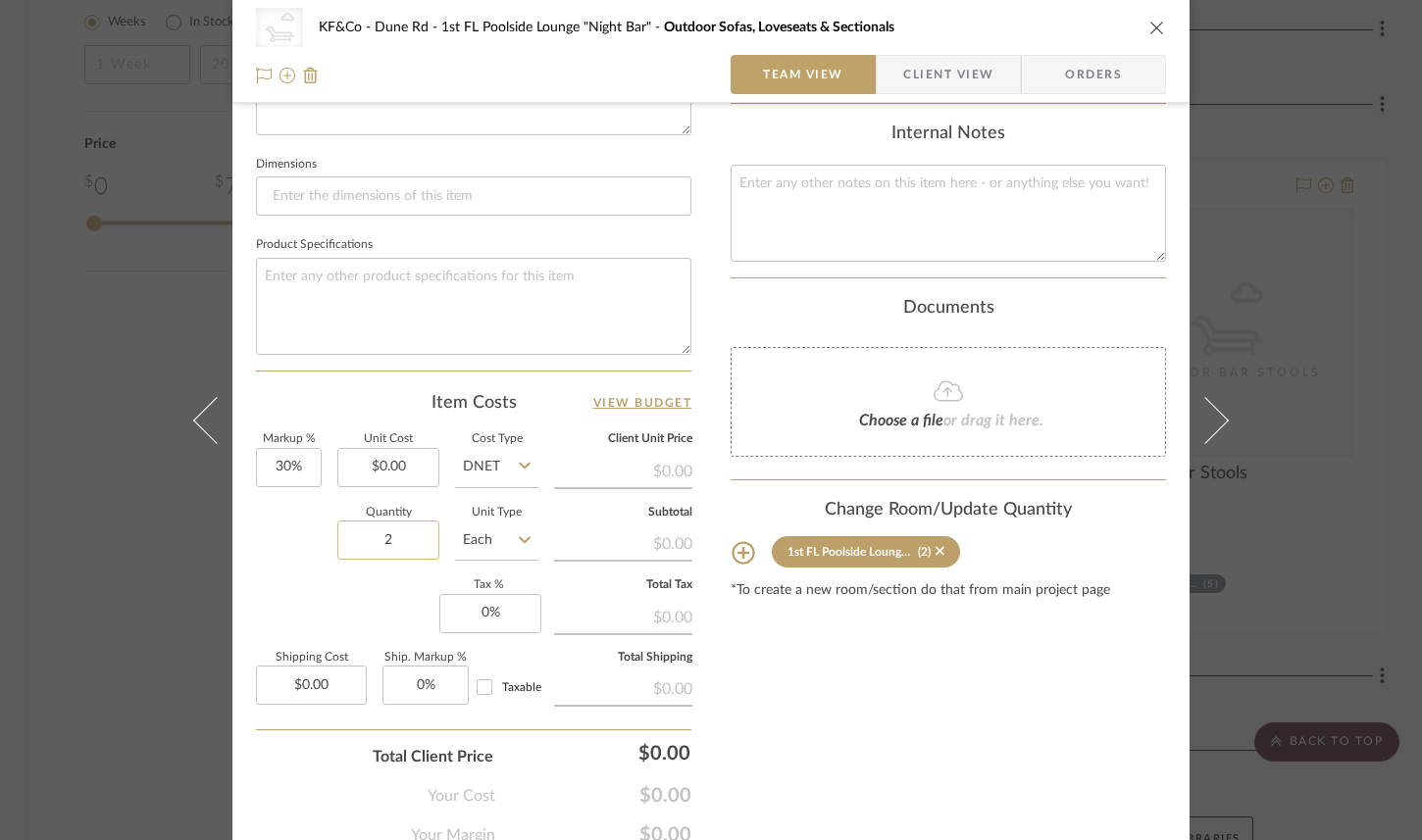 click on "2" 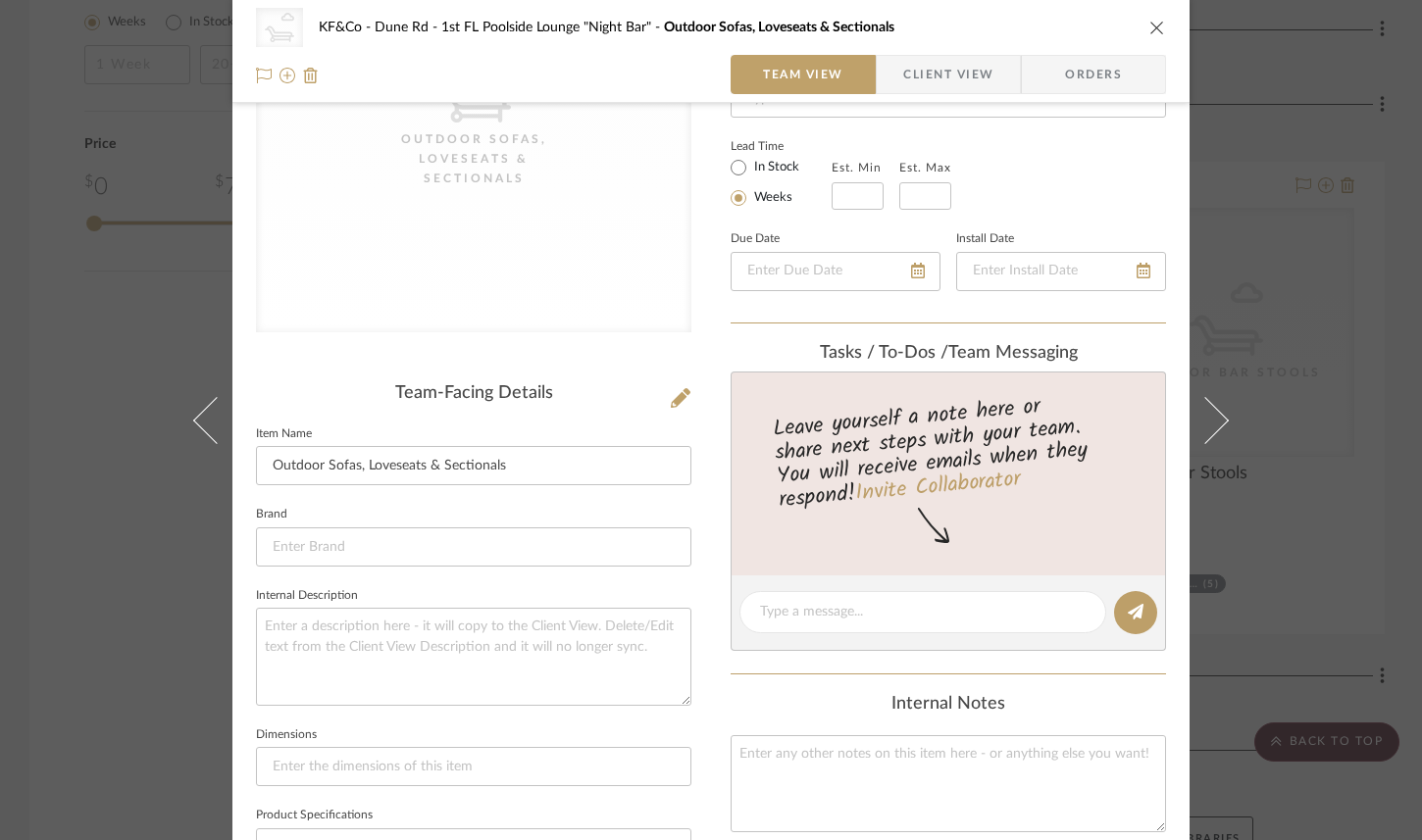 scroll, scrollTop: 0, scrollLeft: 0, axis: both 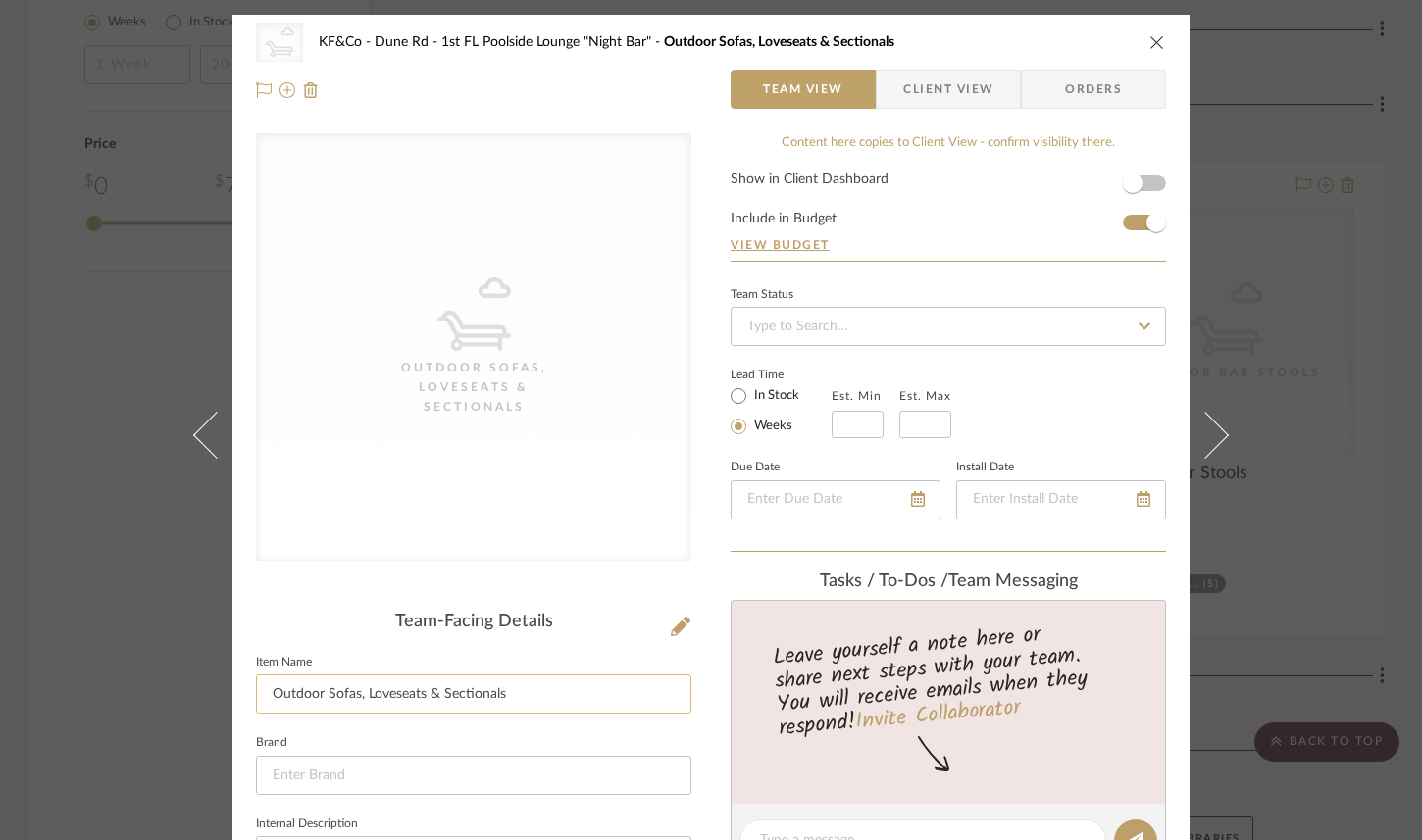 type on "1" 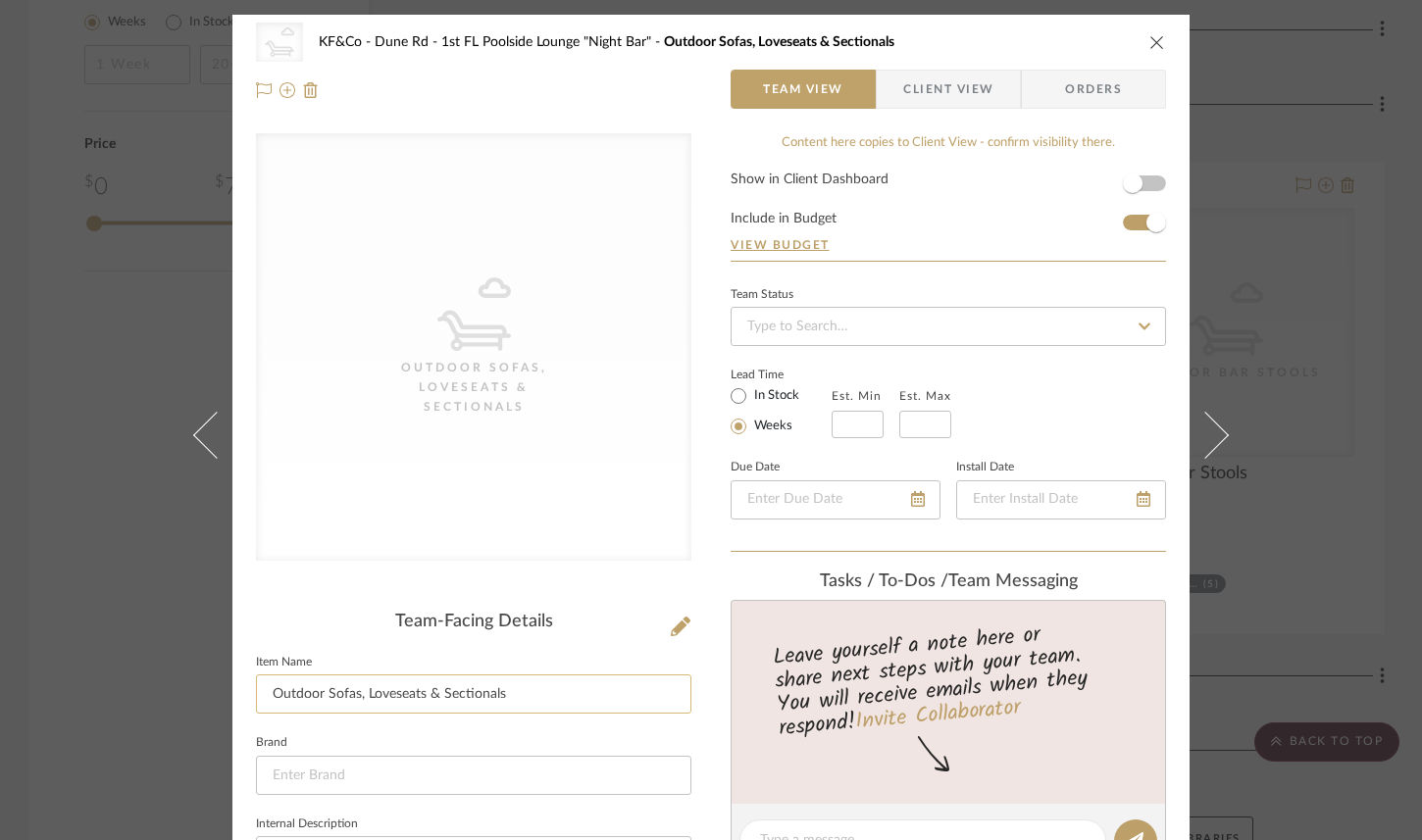 click on "Outdoor Sofas, Loveseats & Sectionals" 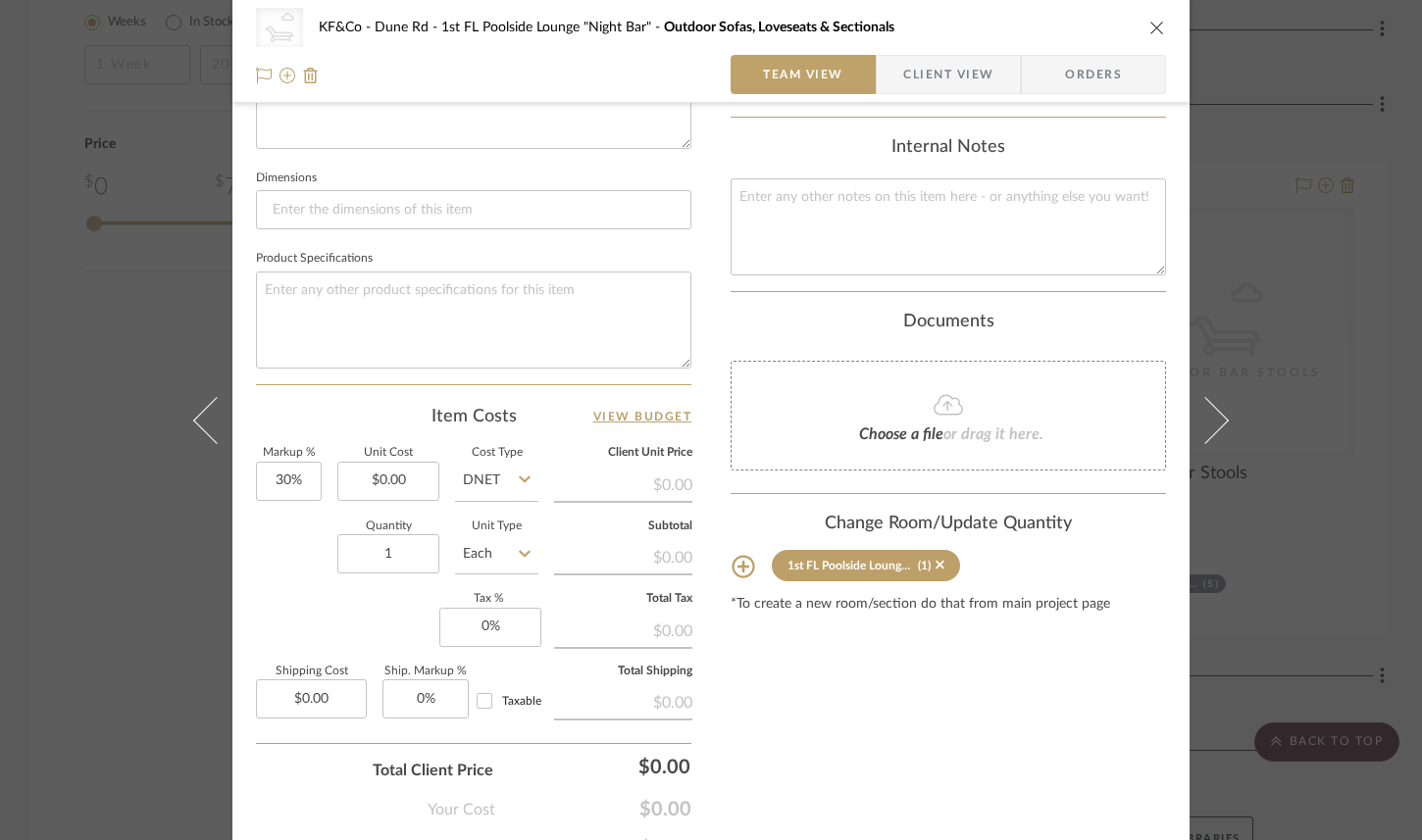 scroll, scrollTop: 882, scrollLeft: 0, axis: vertical 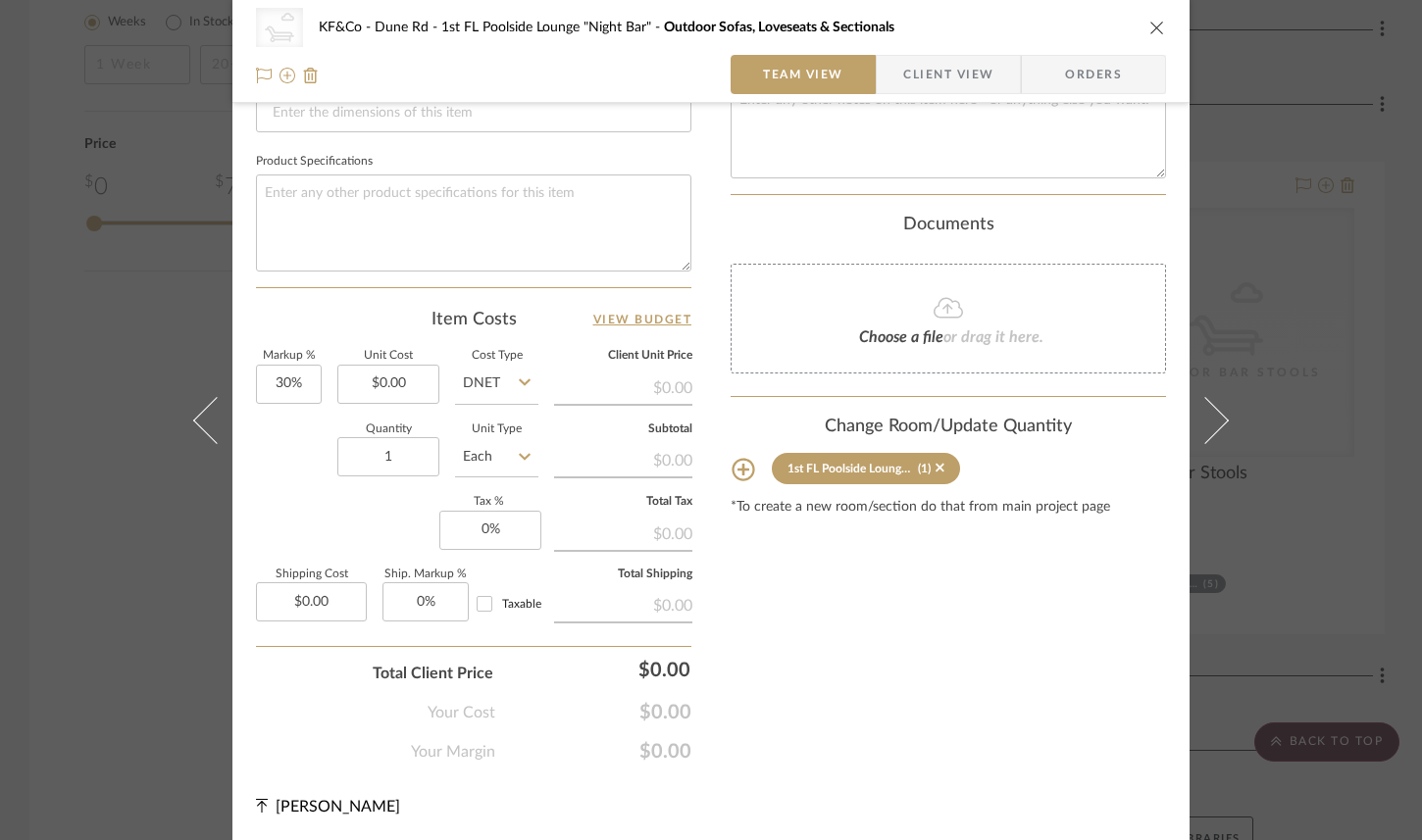 type on "Outdoor Sofa" 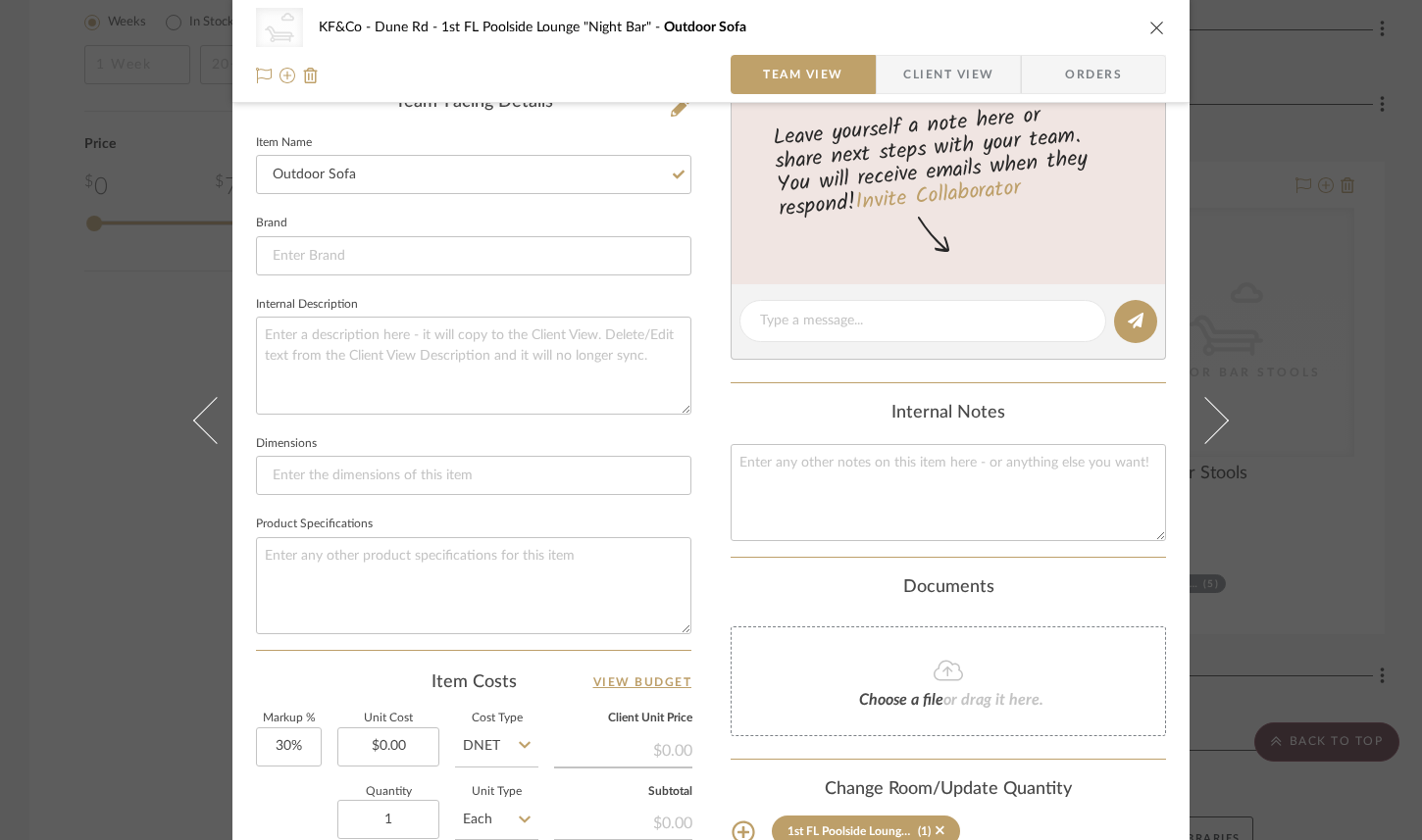 scroll, scrollTop: 508, scrollLeft: 0, axis: vertical 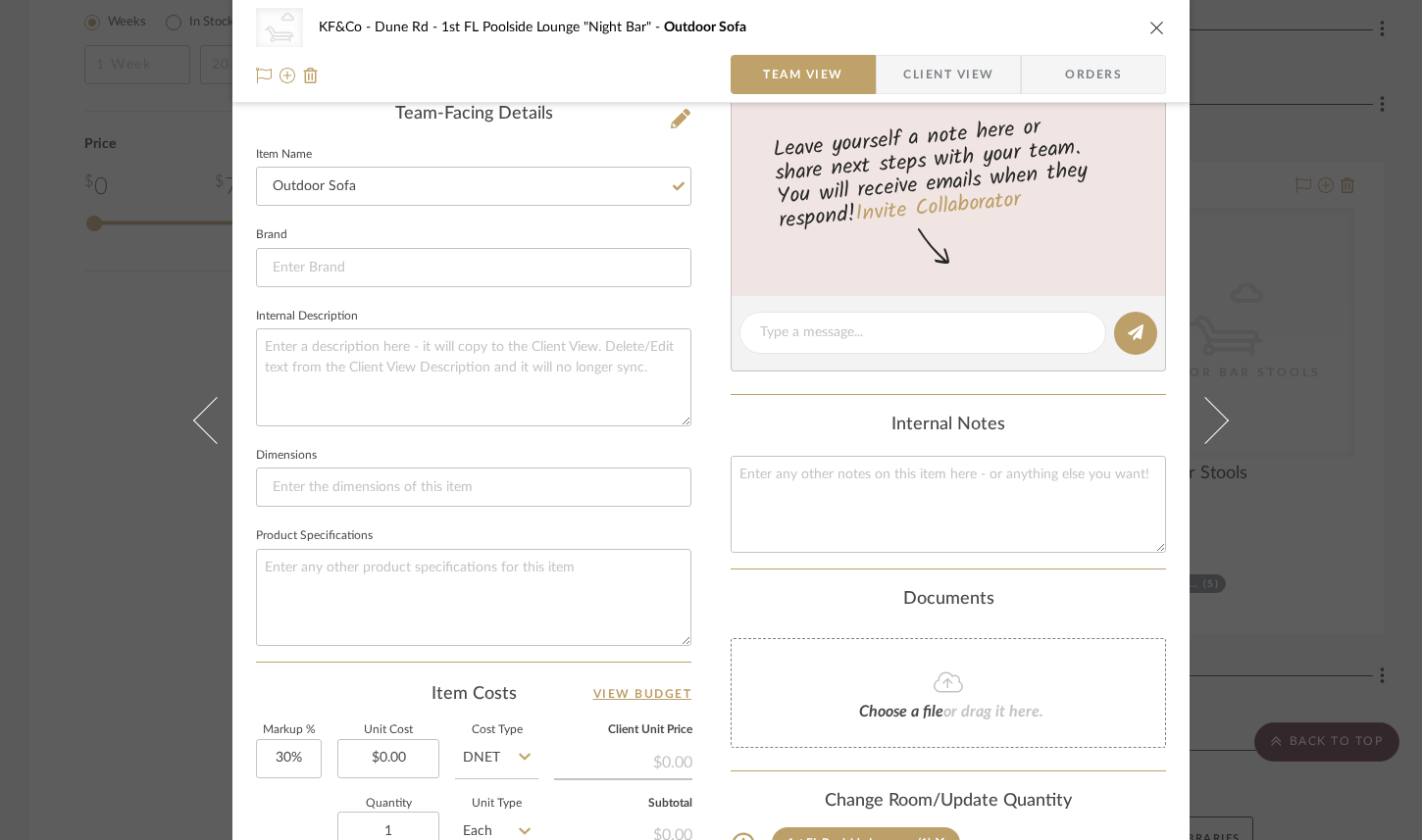 click at bounding box center [1157, 27] 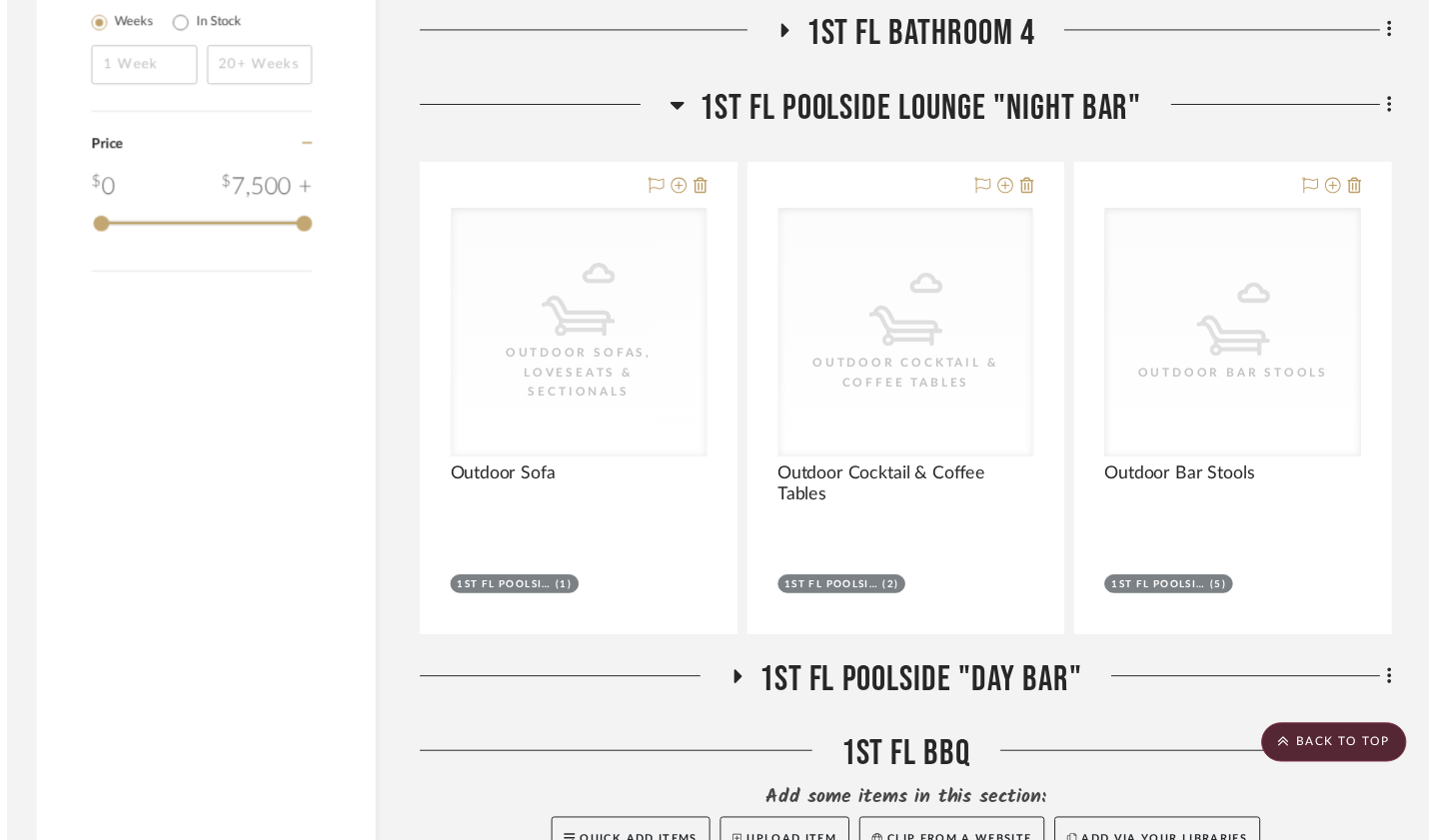 scroll, scrollTop: 2273, scrollLeft: 0, axis: vertical 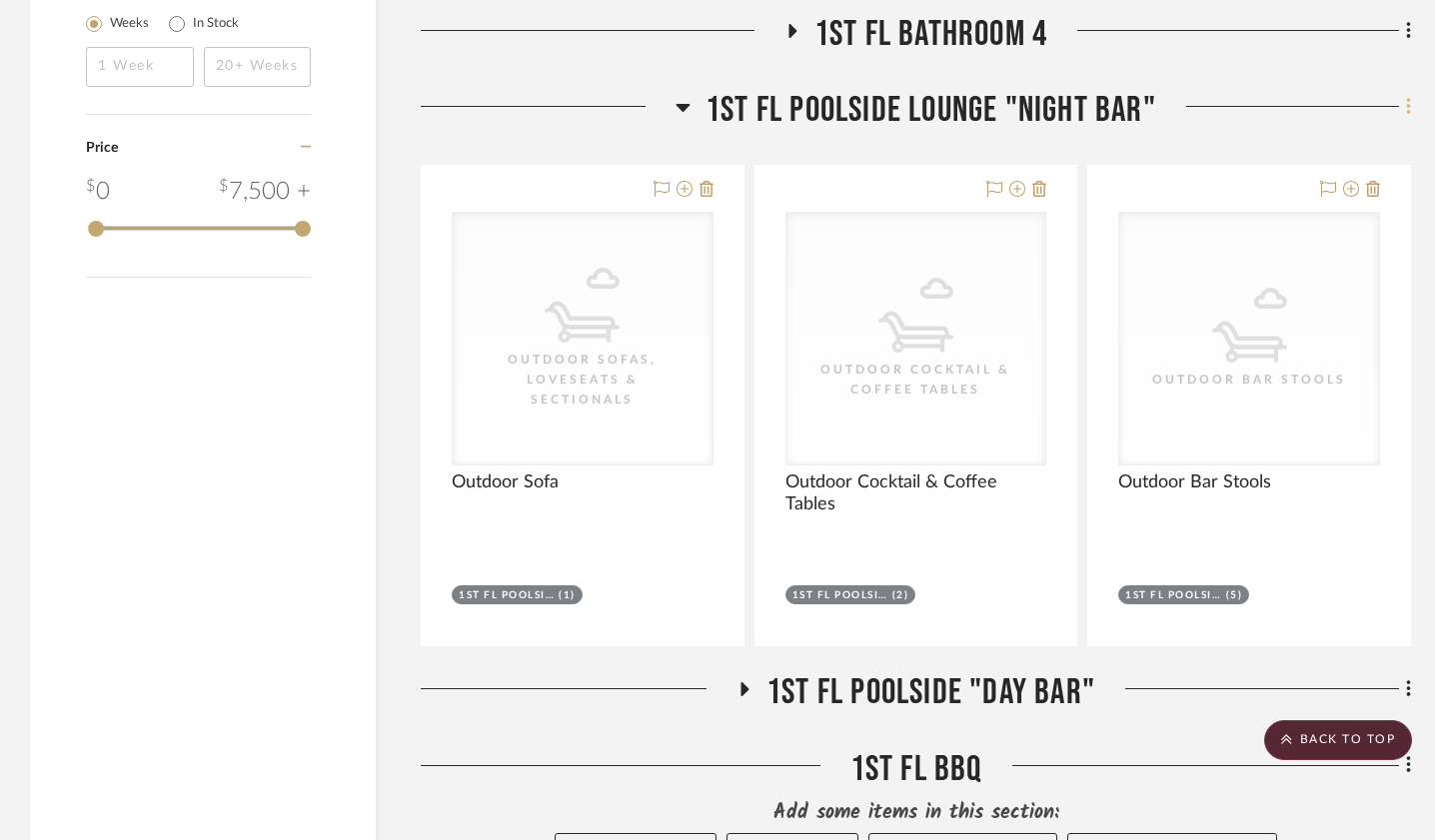 click 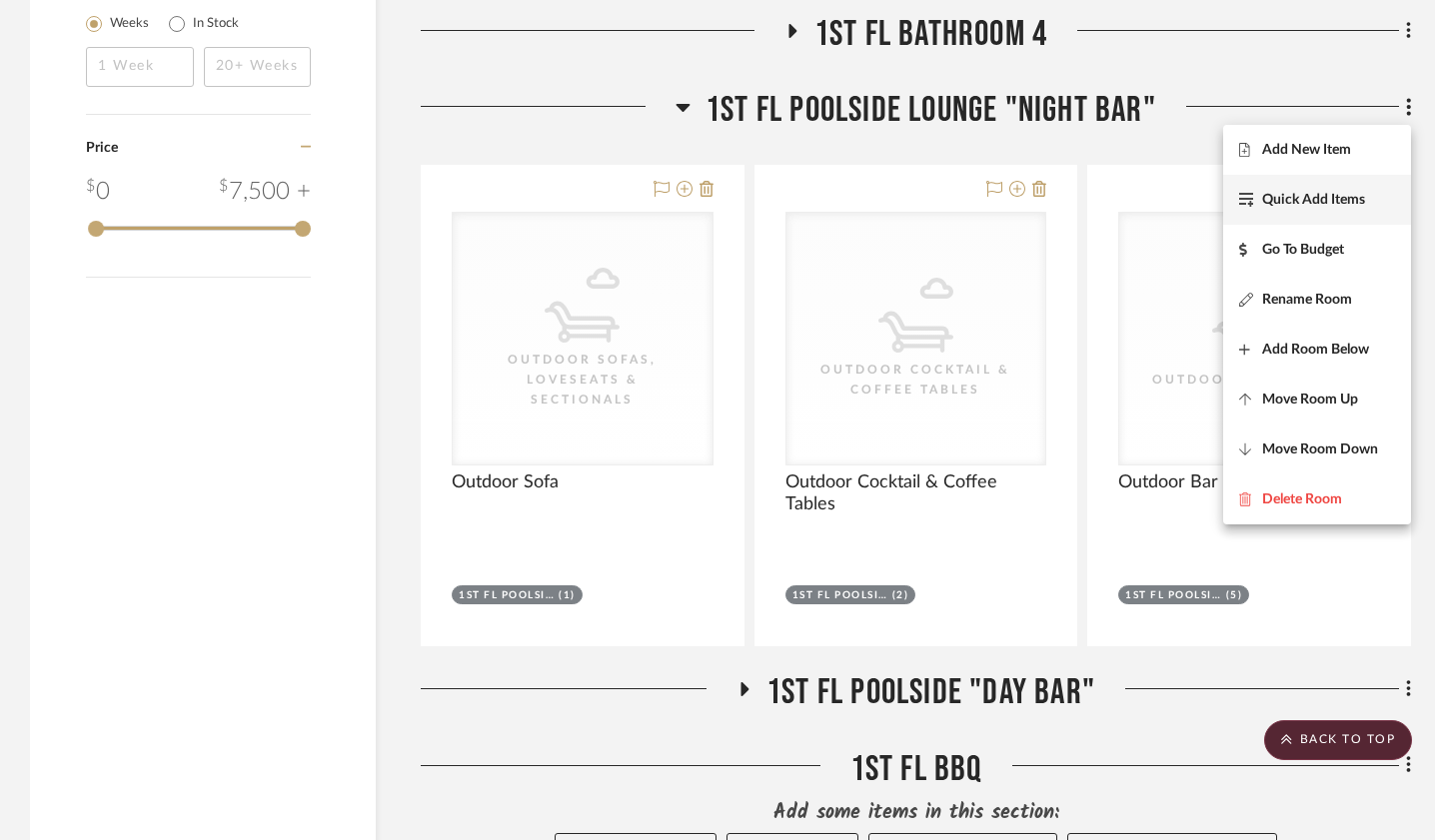 click on "Quick Add Items" at bounding box center [1313, 199] 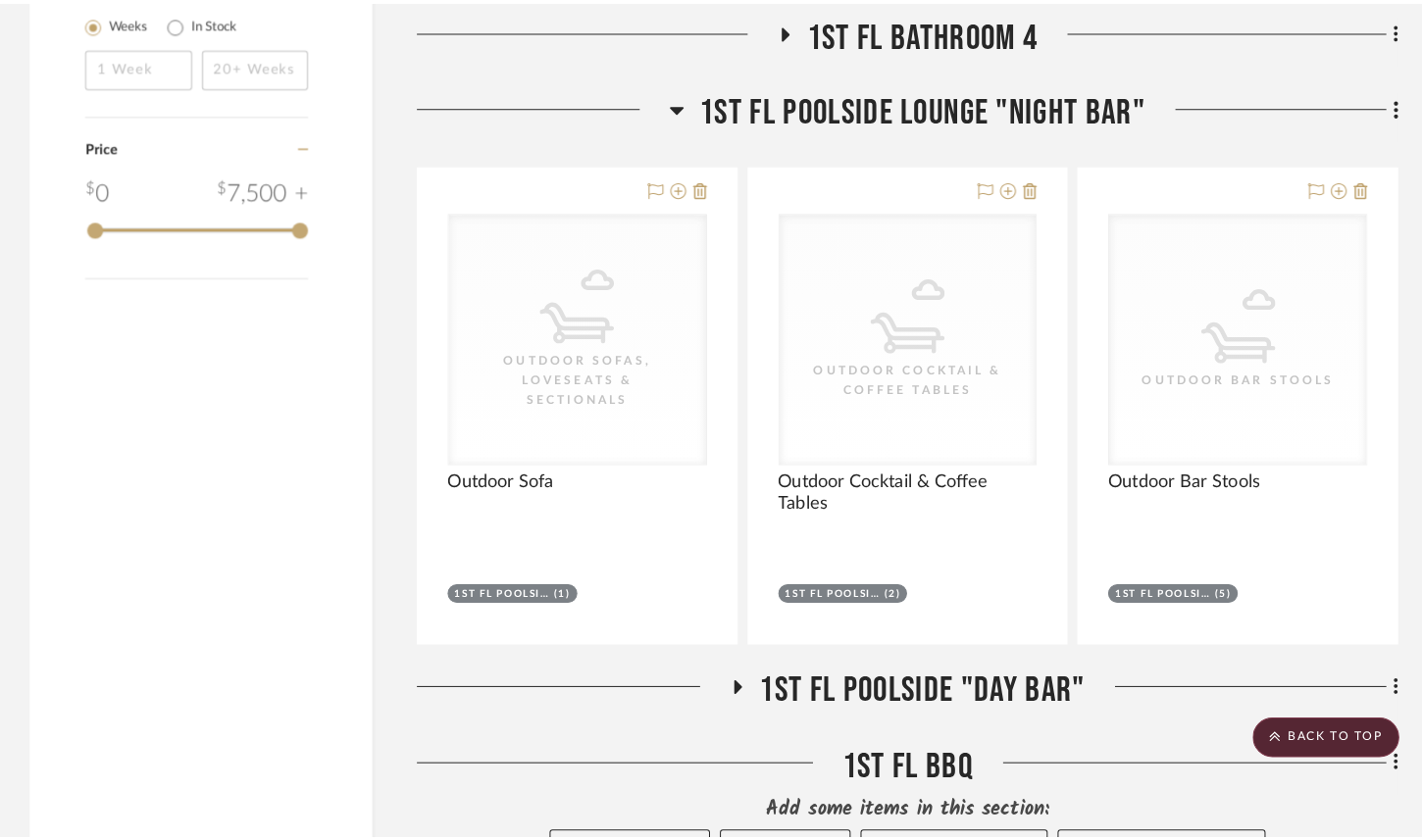 scroll, scrollTop: 0, scrollLeft: 0, axis: both 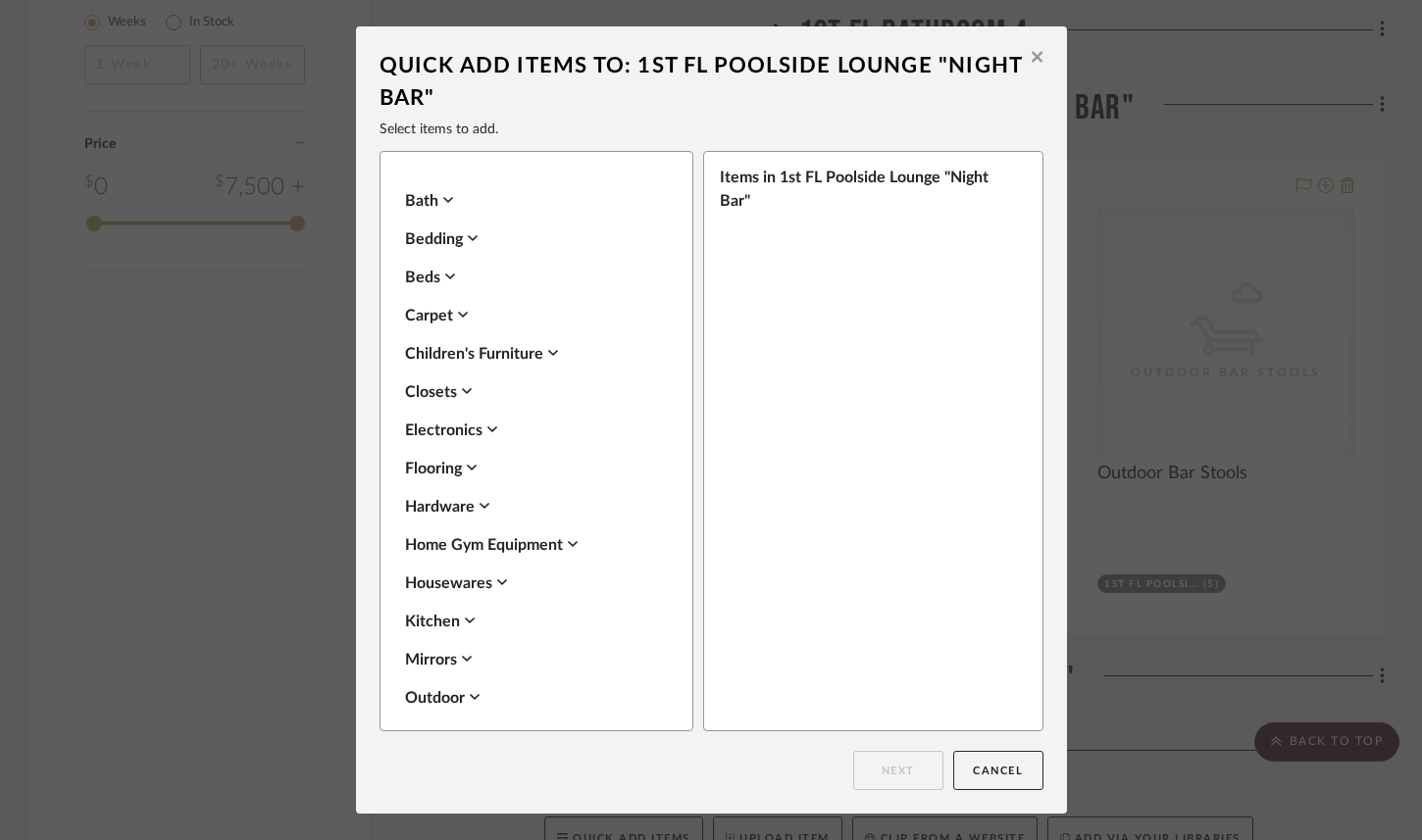 click on "Outdoor" at bounding box center (532, 698) 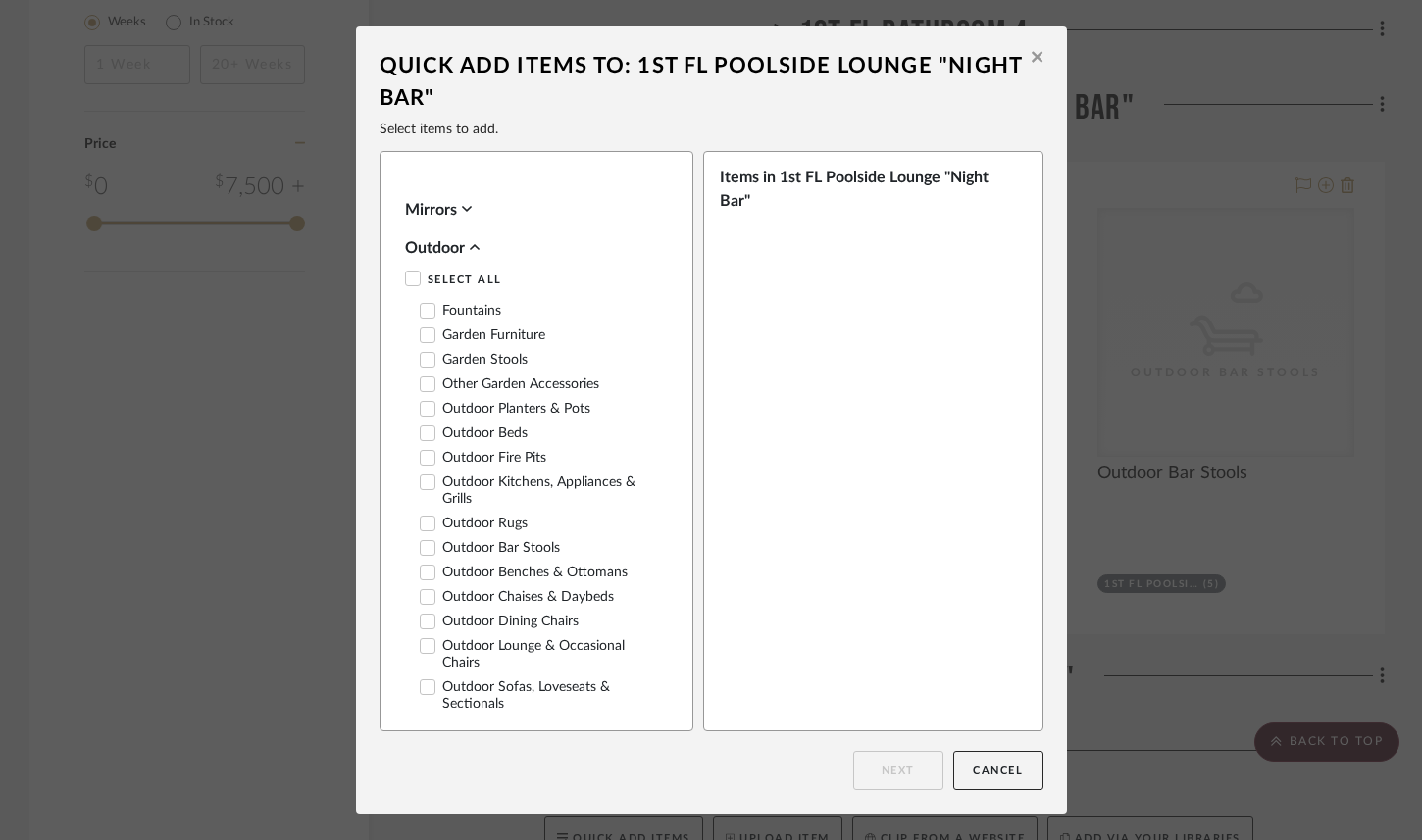 scroll, scrollTop: 853, scrollLeft: 0, axis: vertical 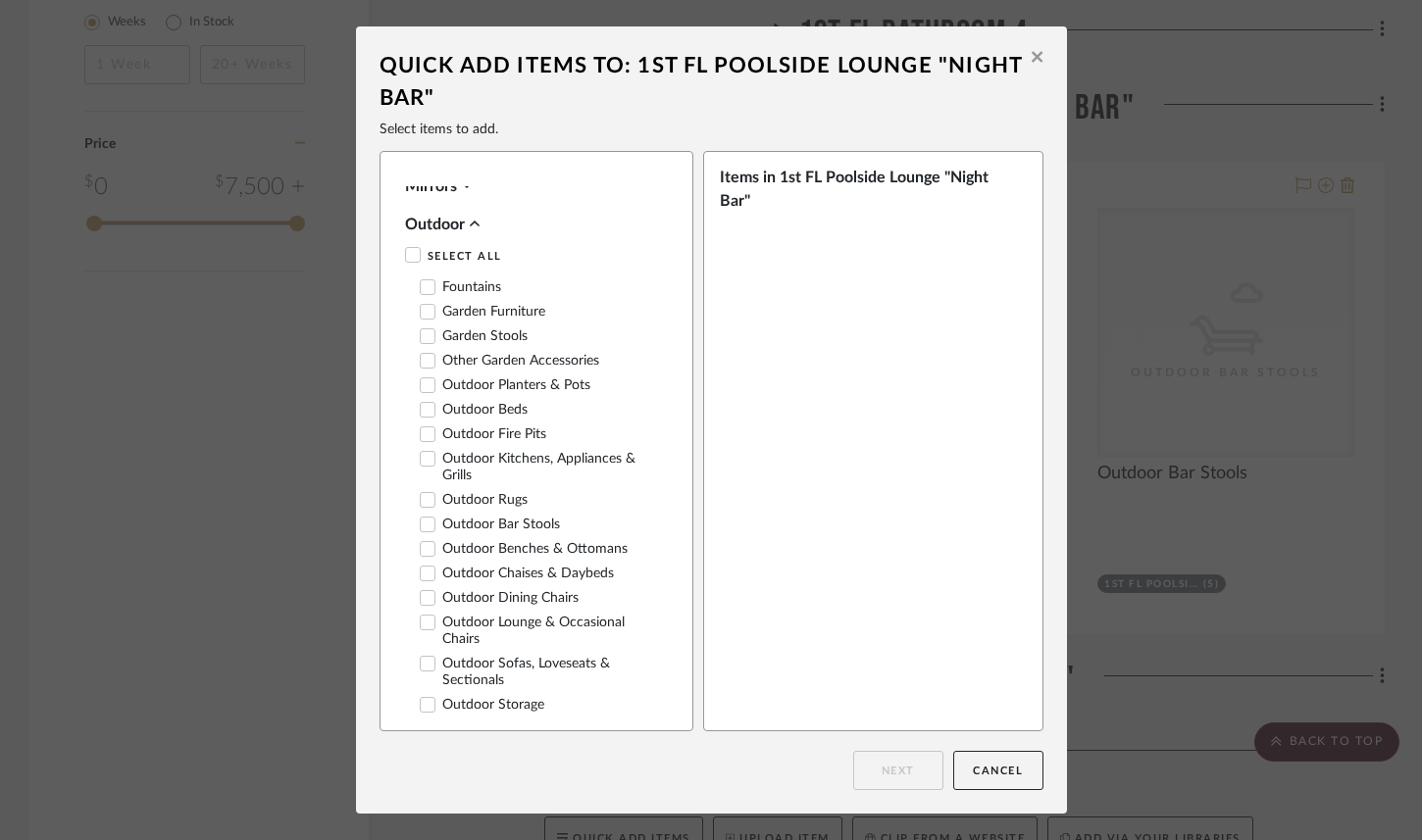 click 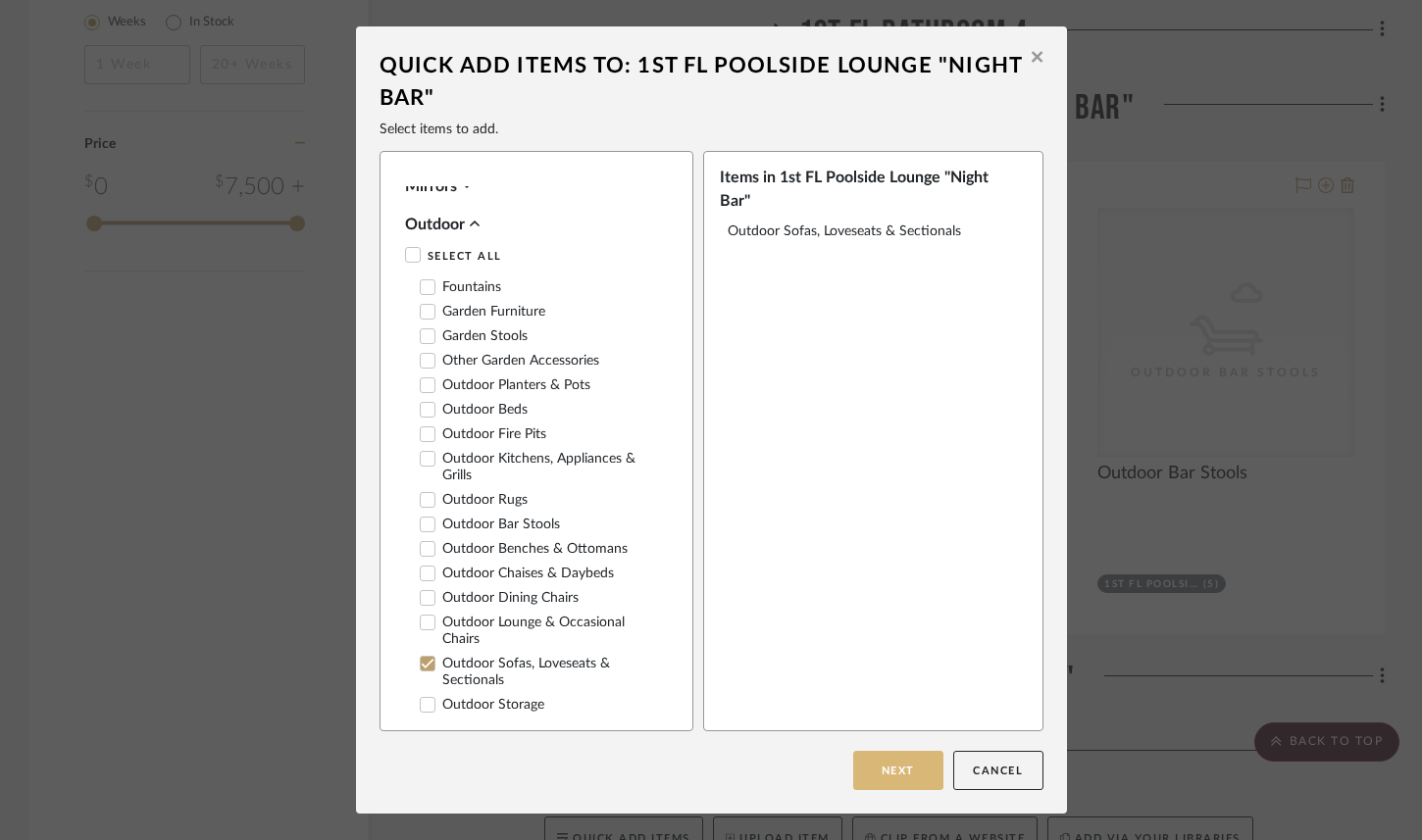 click on "Next" at bounding box center [898, 770] 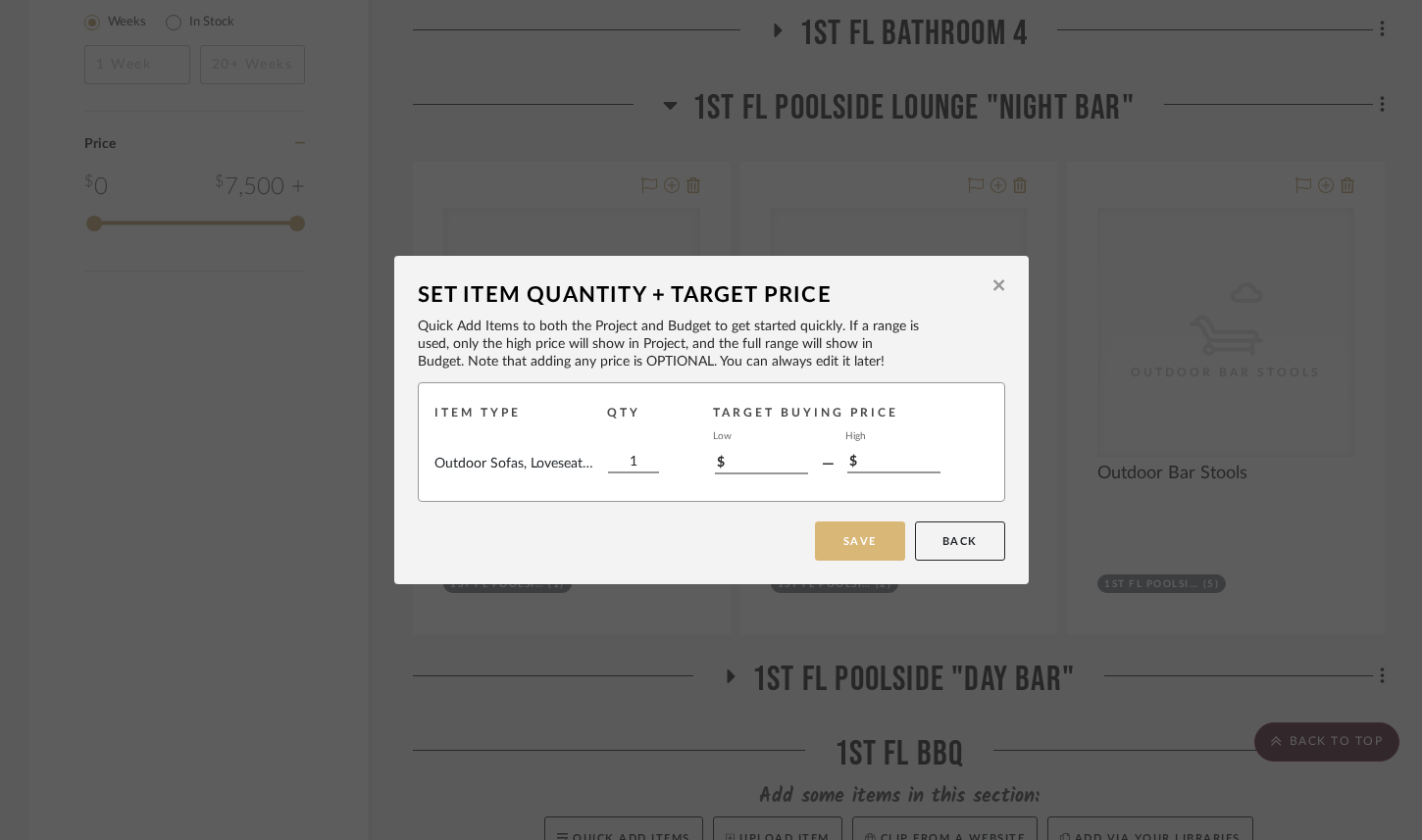 click on "Save" at bounding box center (860, 541) 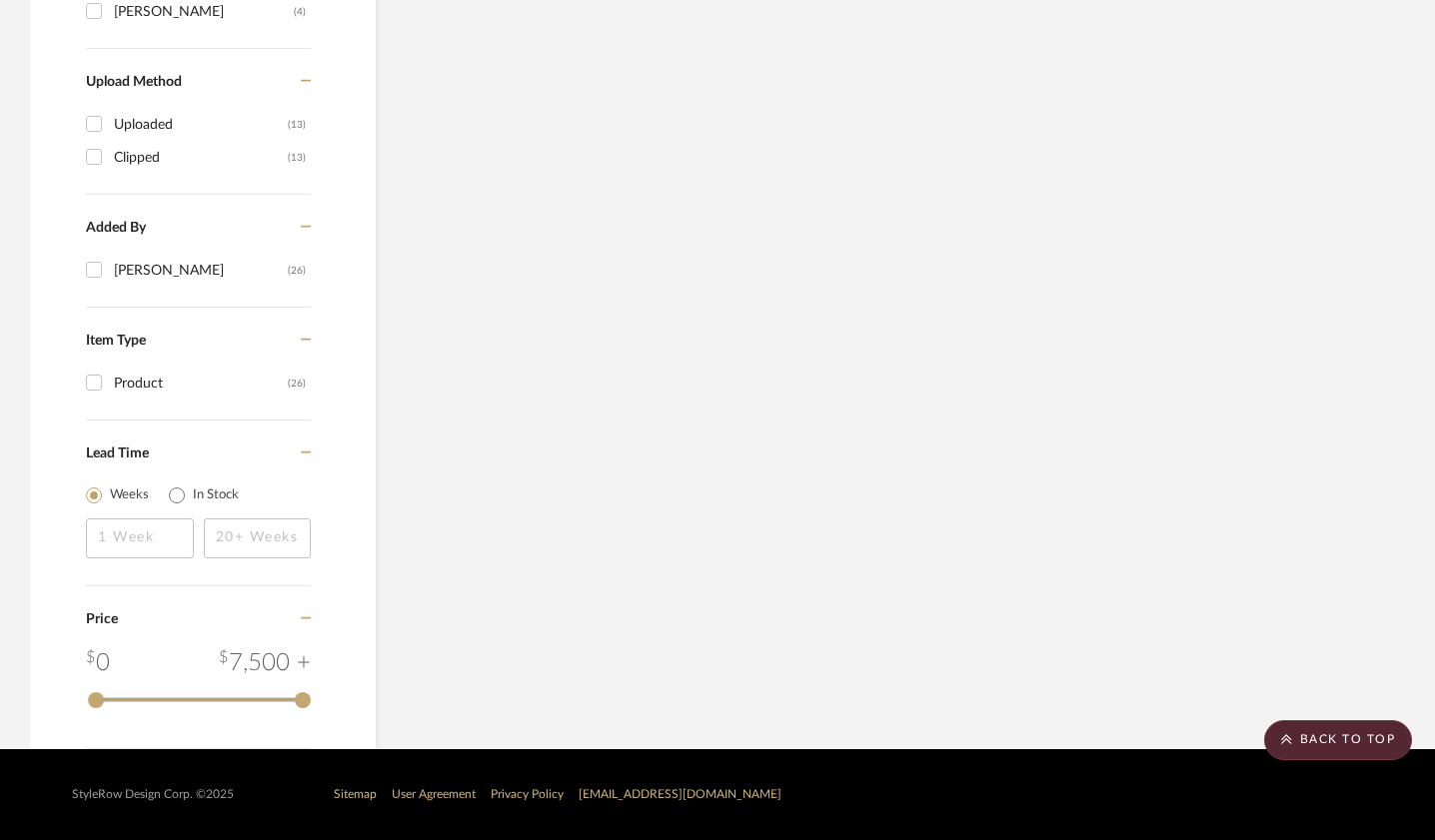 scroll, scrollTop: 2273, scrollLeft: 0, axis: vertical 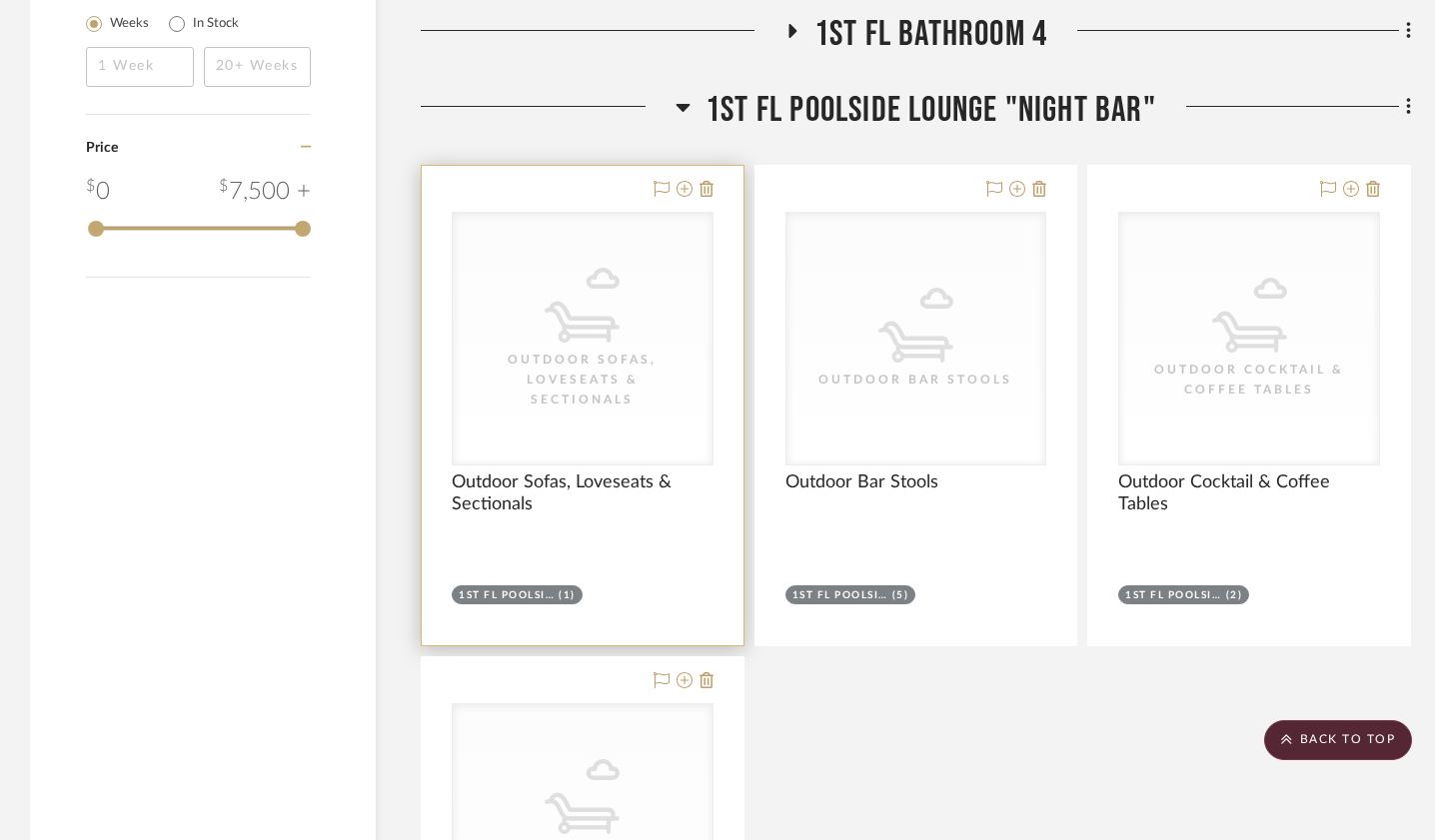click on "CategoryIconOutdoor
Outdoor Sofas, Loveseats & Sectionals" at bounding box center [0, 0] 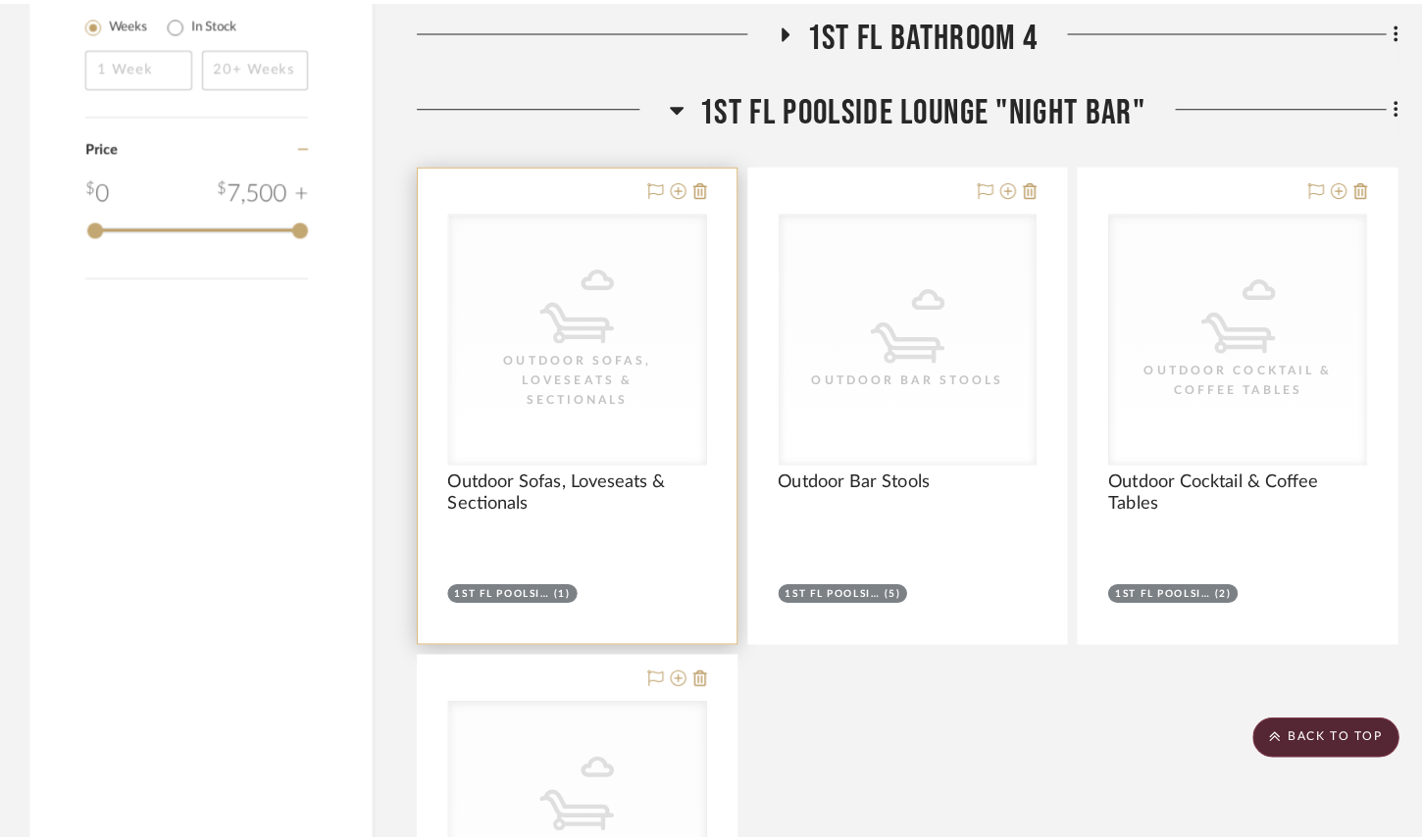 scroll, scrollTop: 0, scrollLeft: 0, axis: both 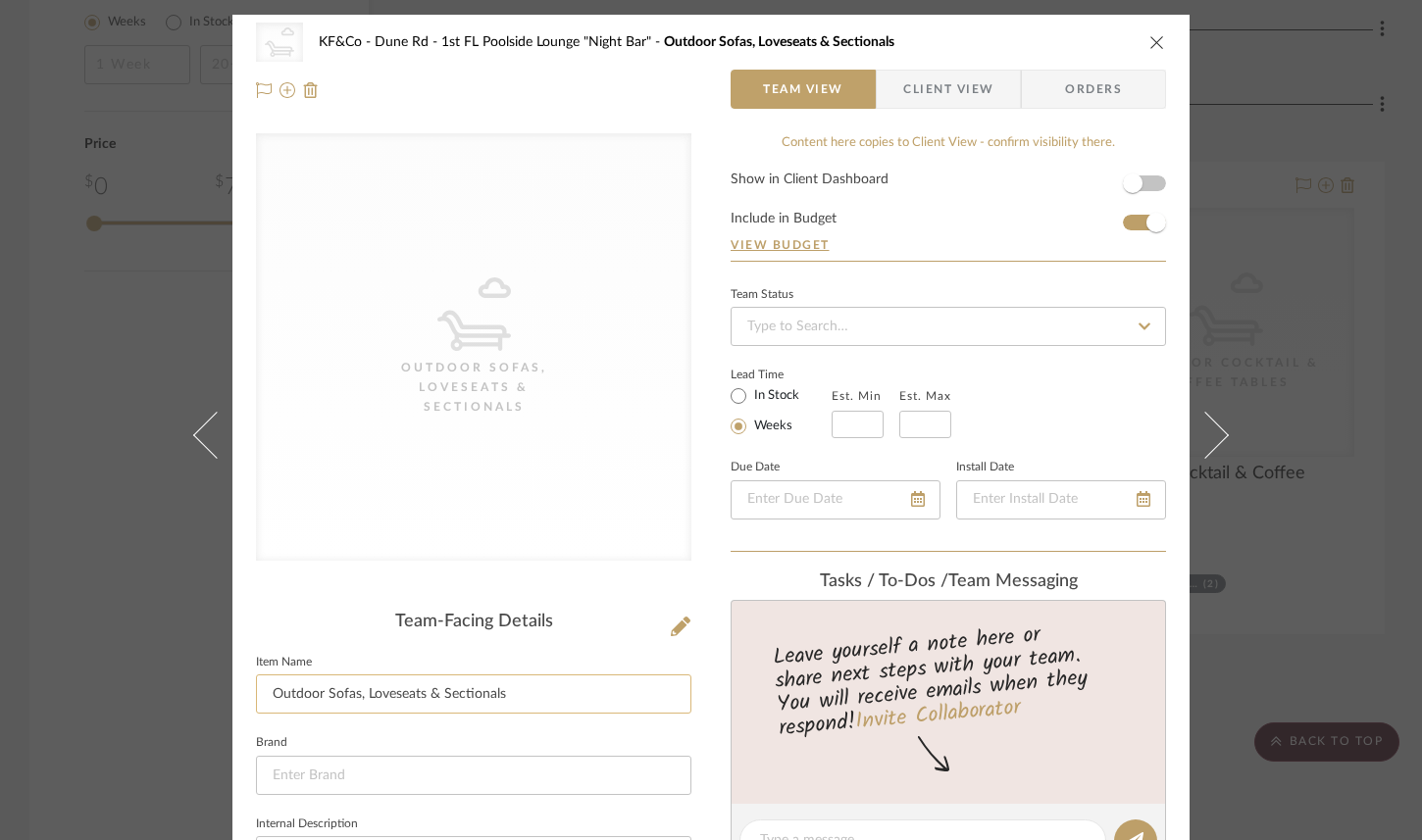 click on "Outdoor Sofas, Loveseats & Sectionals" 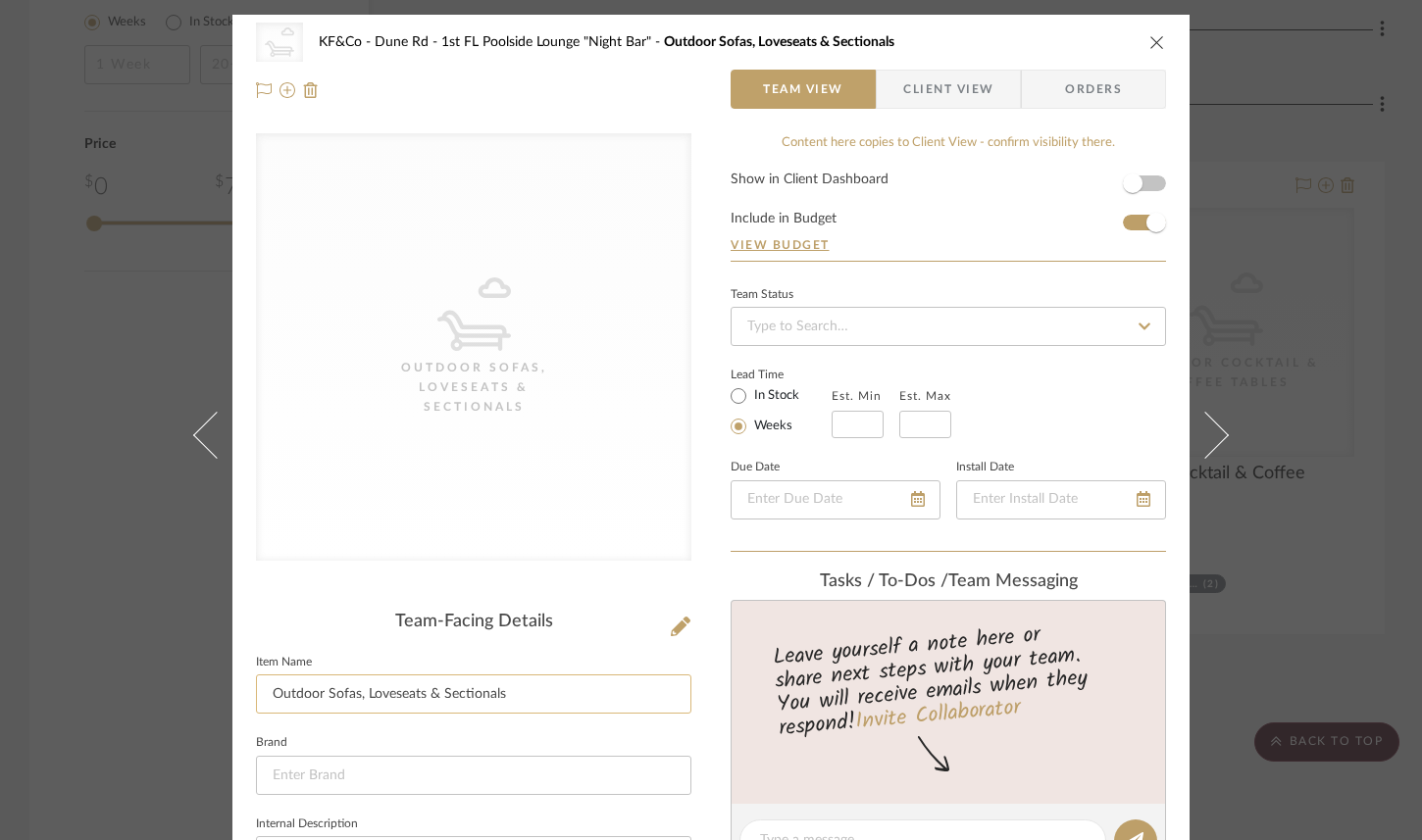 click on "Outdoor Sofas, Loveseats & Sectionals" 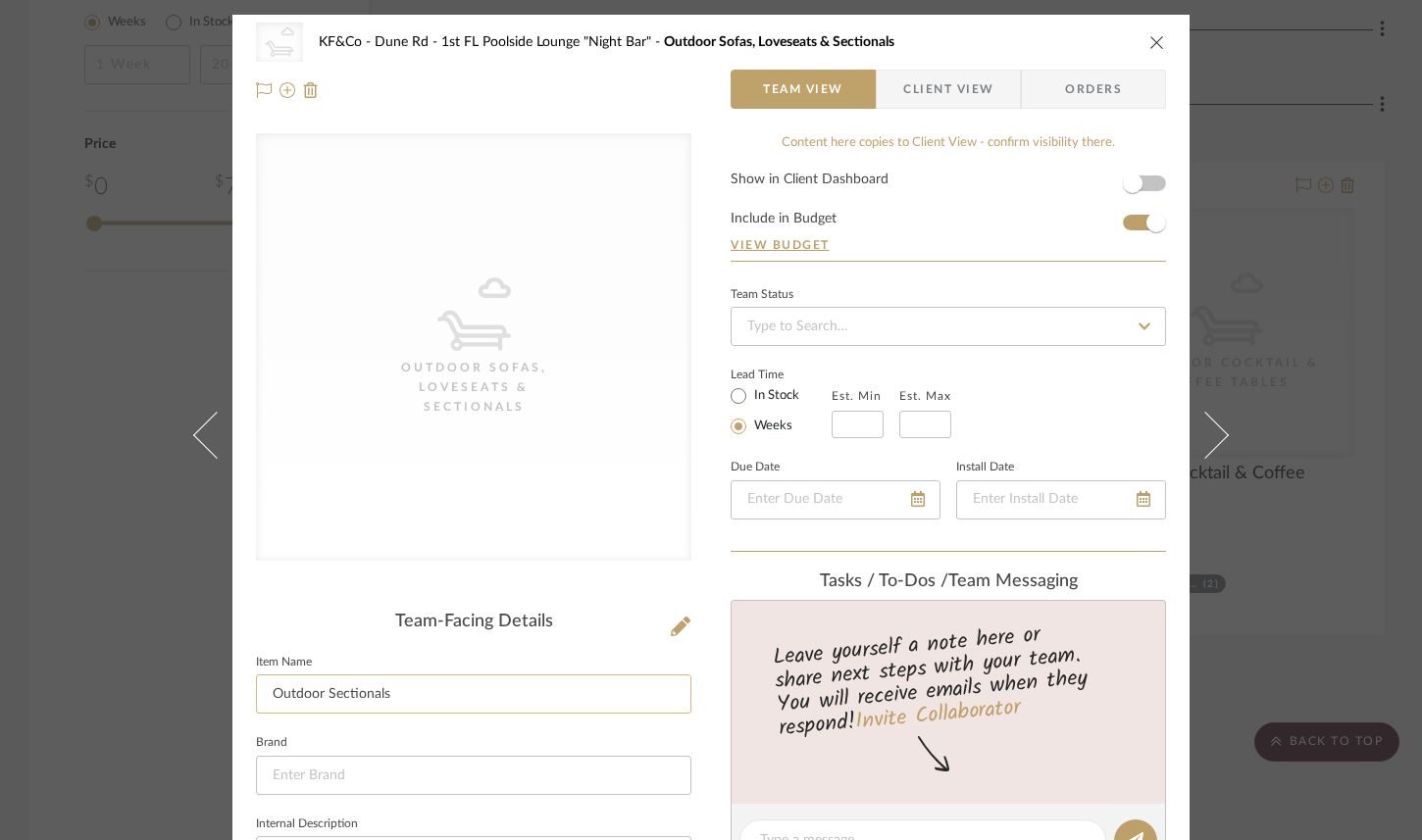 click on "Outdoor Sectionals" 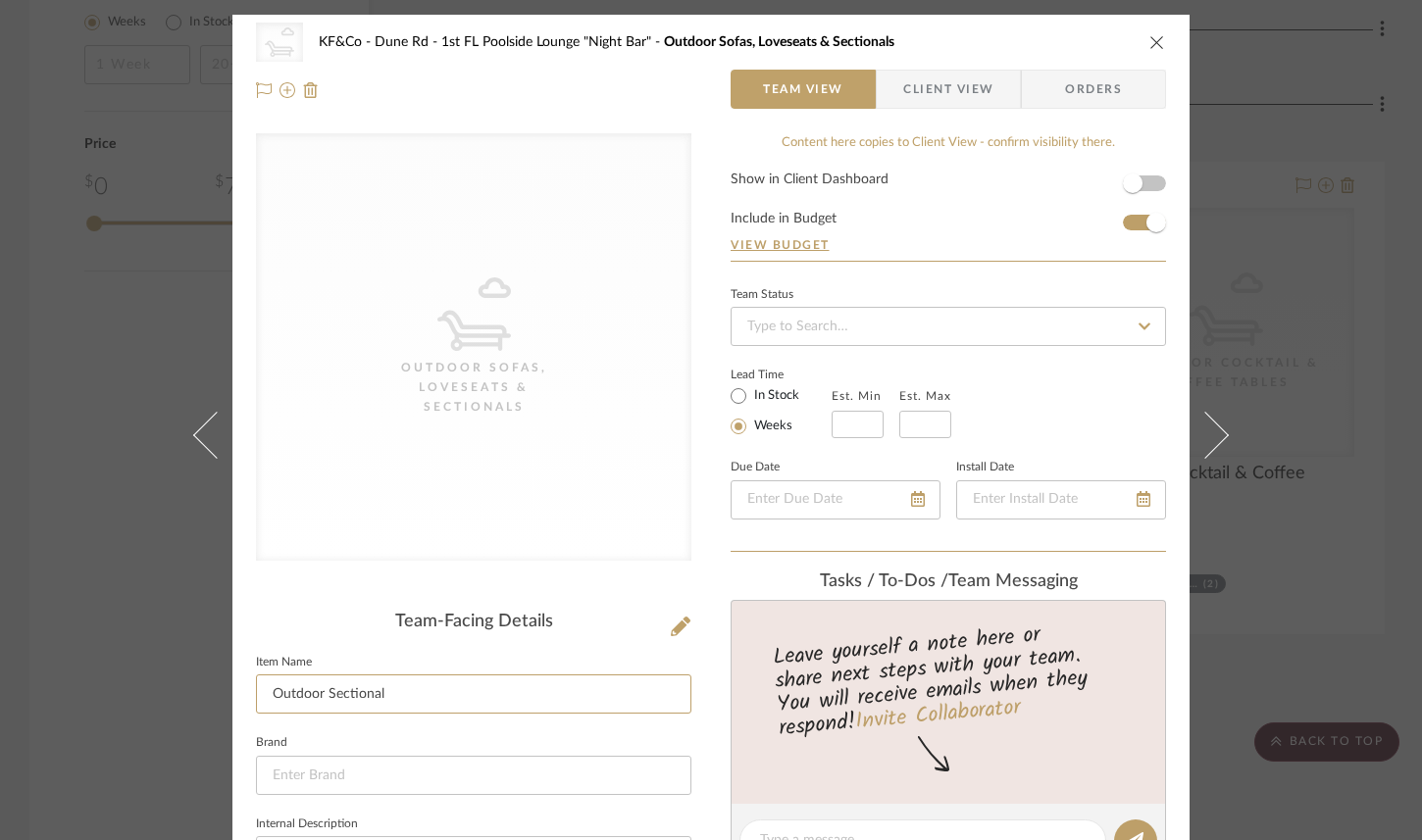 type on "Outdoor Sectional" 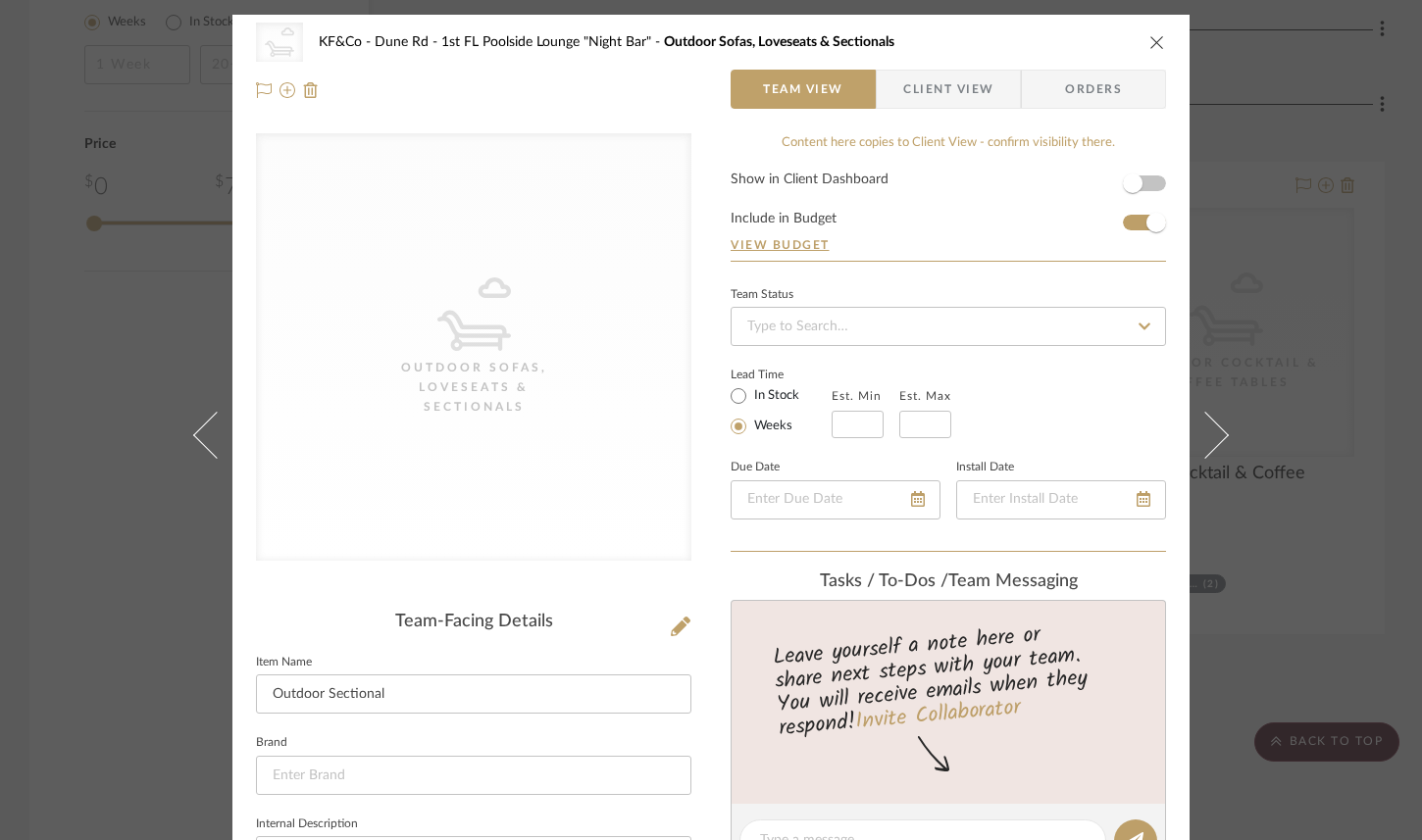 click on "Item Name  Outdoor Sectional" 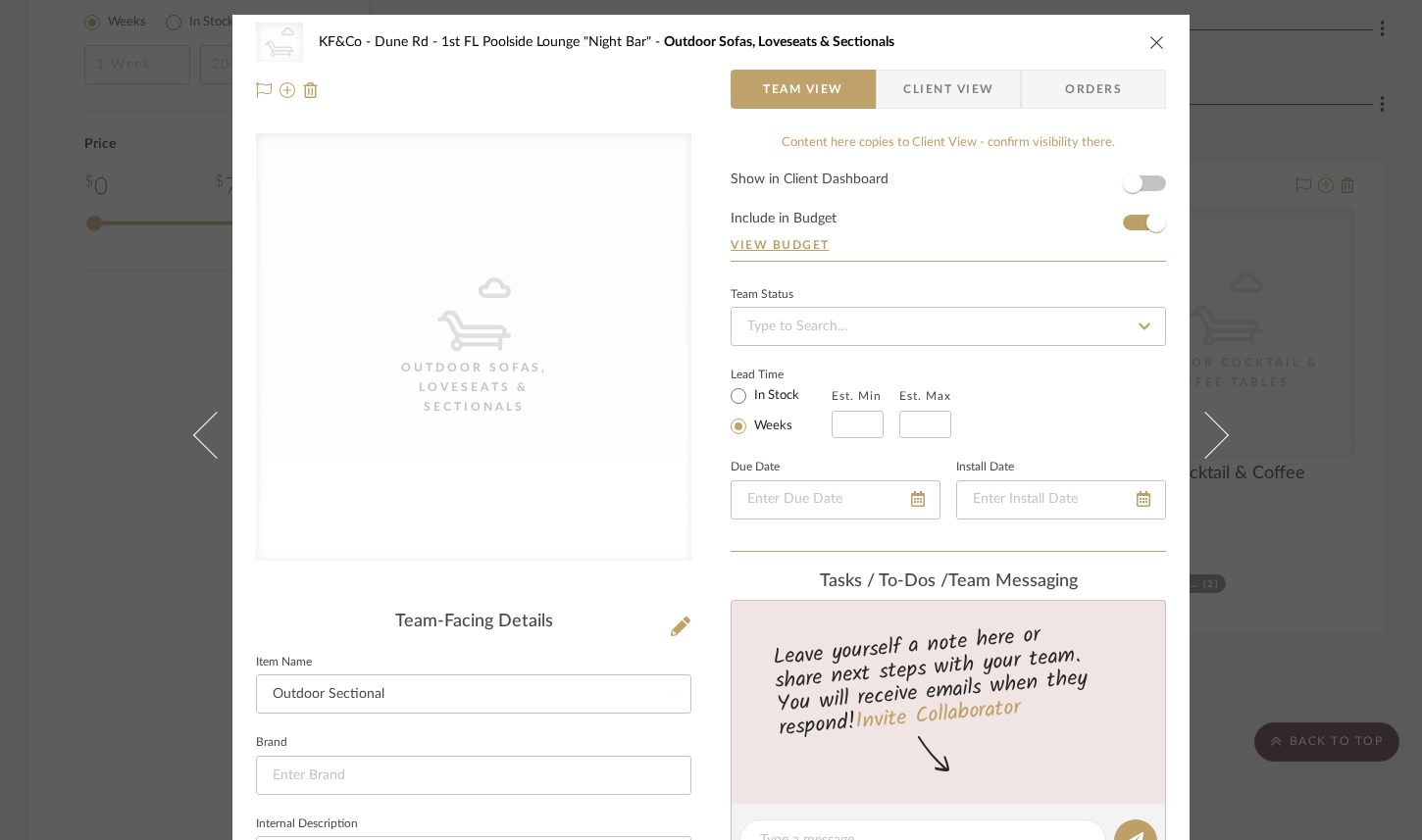 type 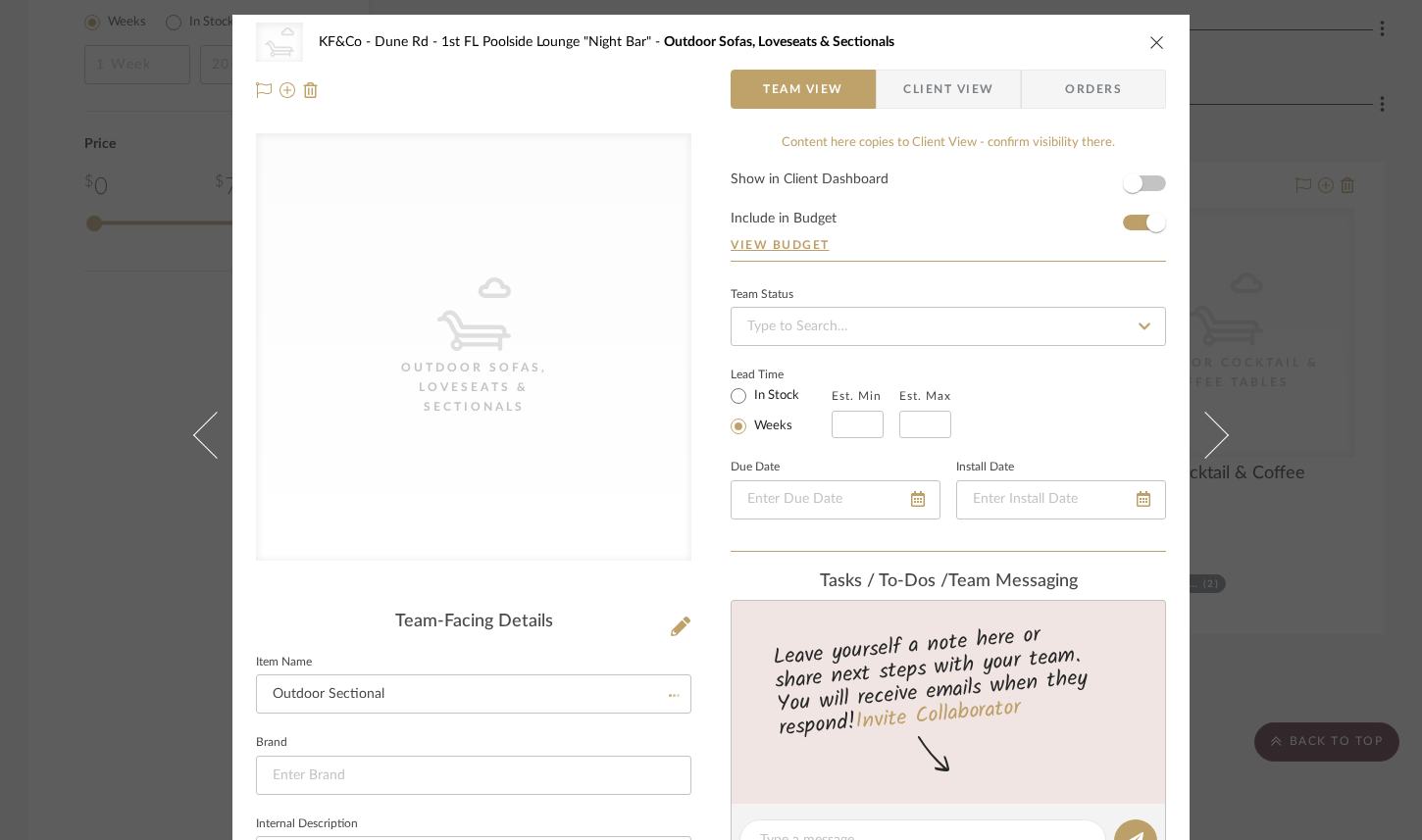 type 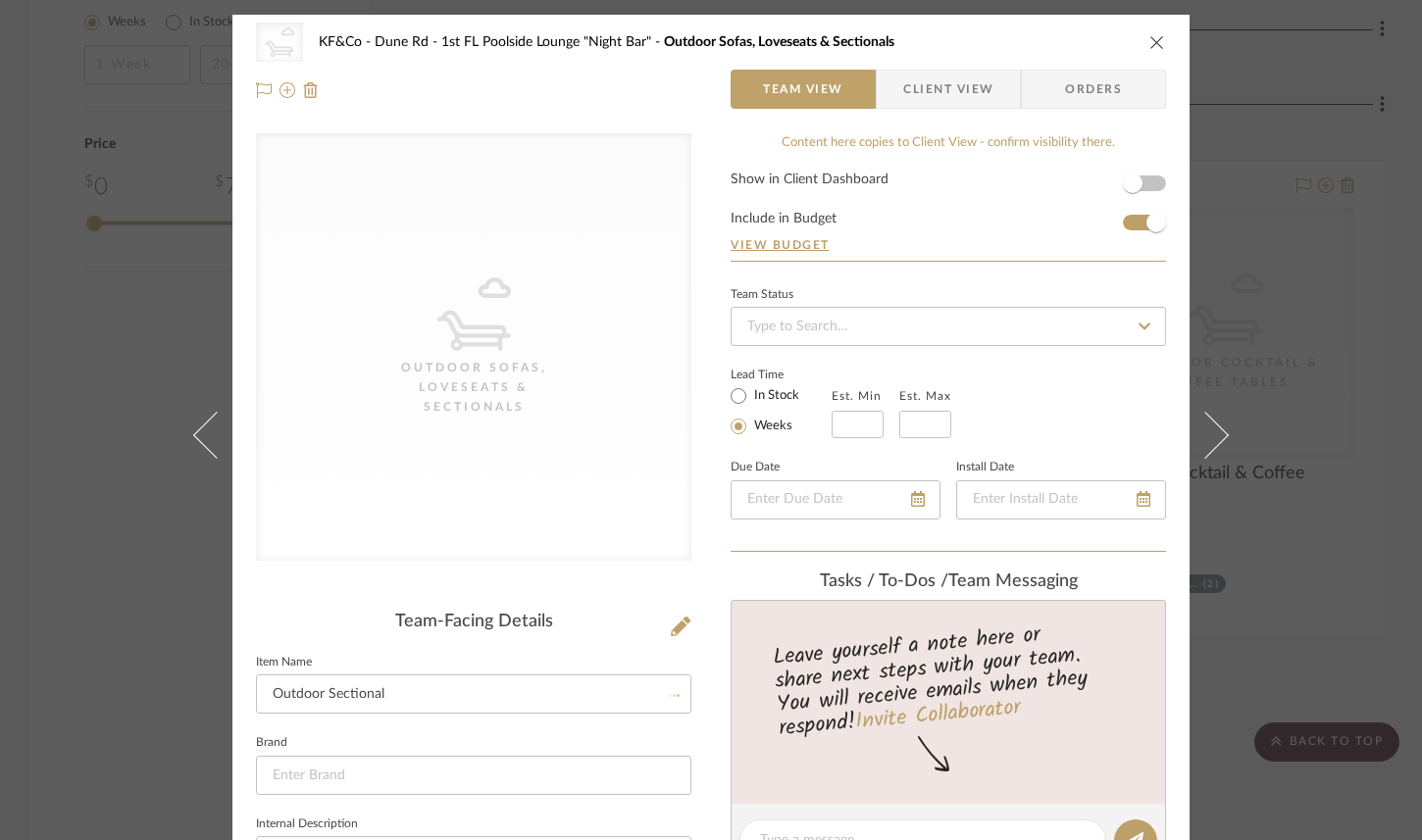 type 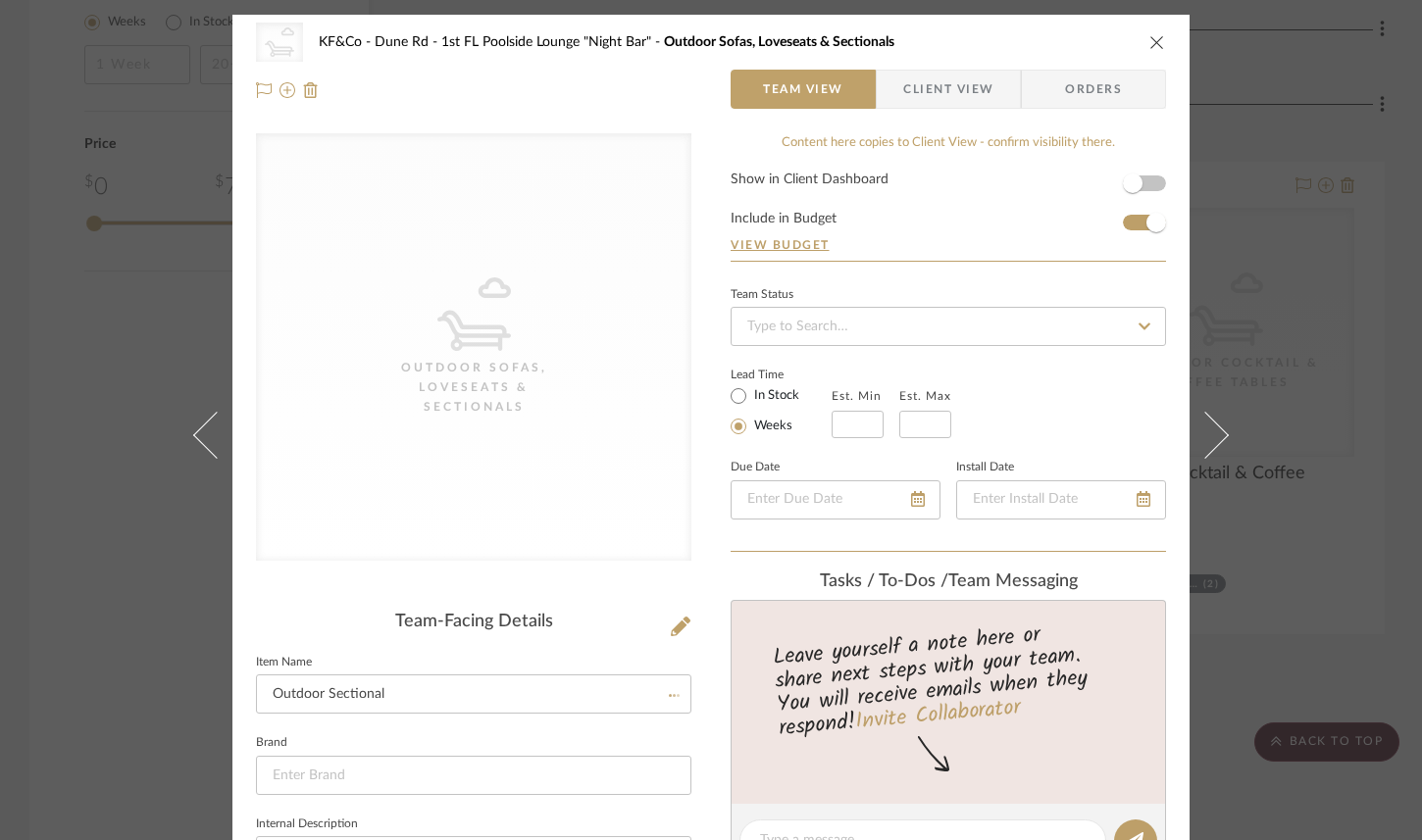 type 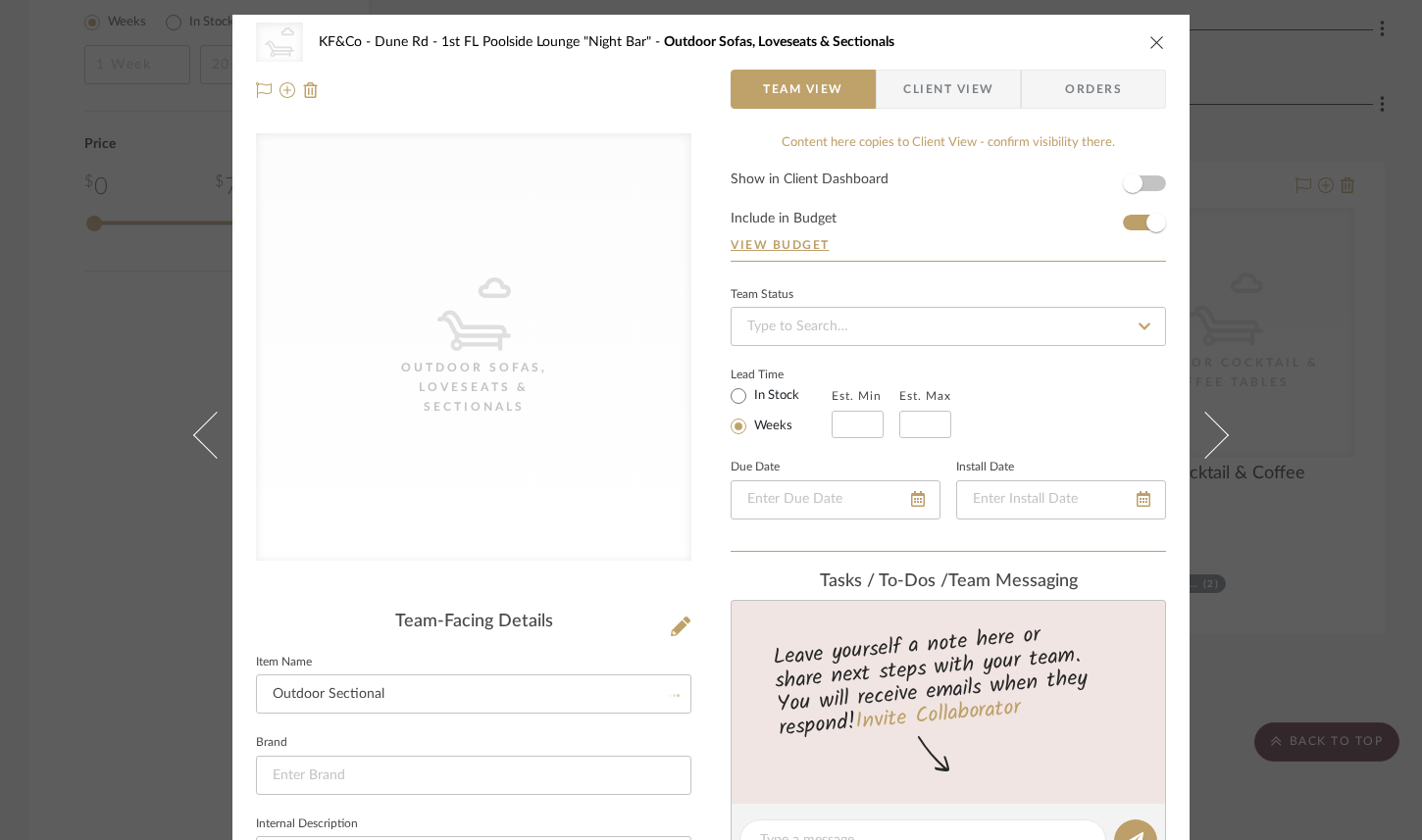 type 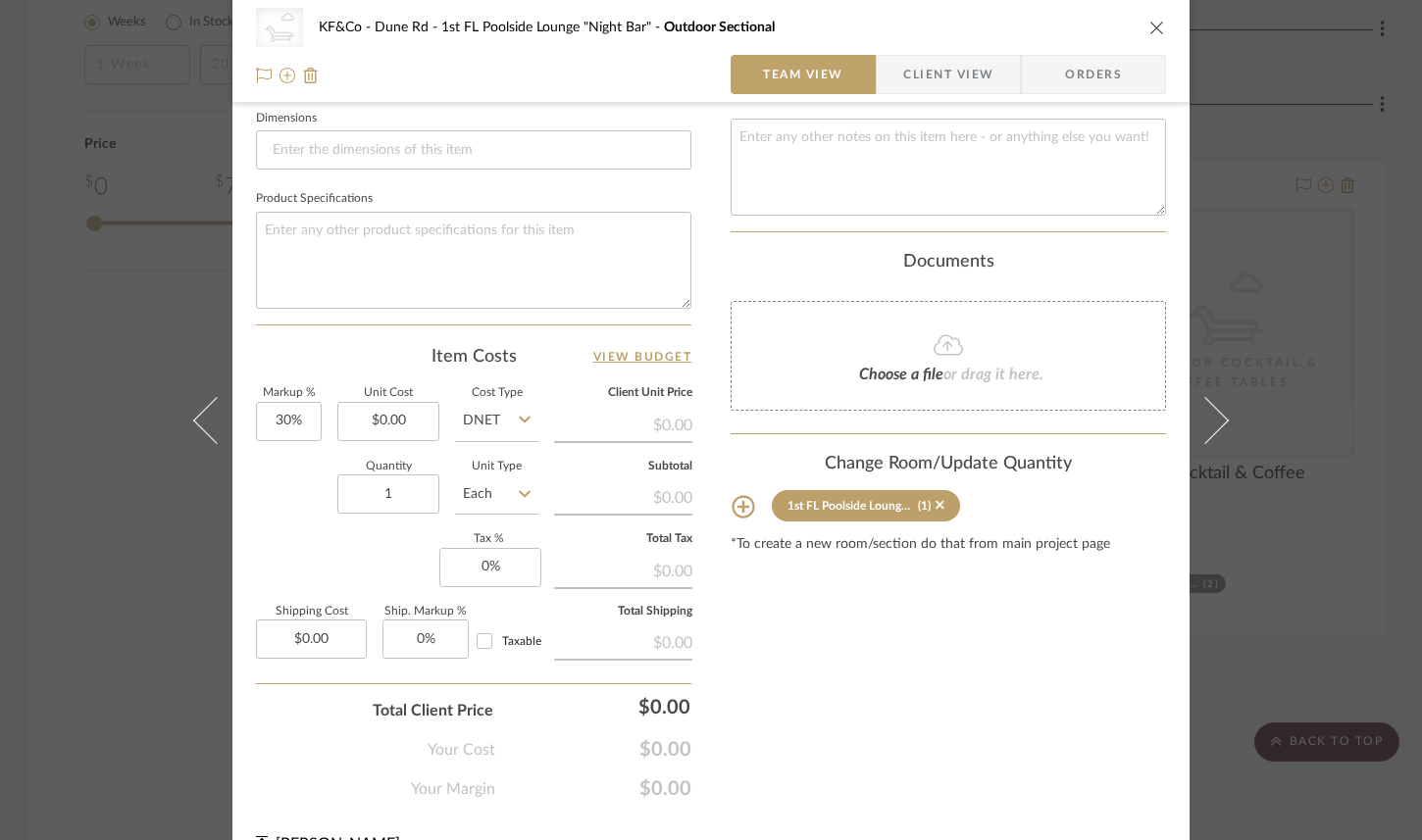 scroll, scrollTop: 856, scrollLeft: 0, axis: vertical 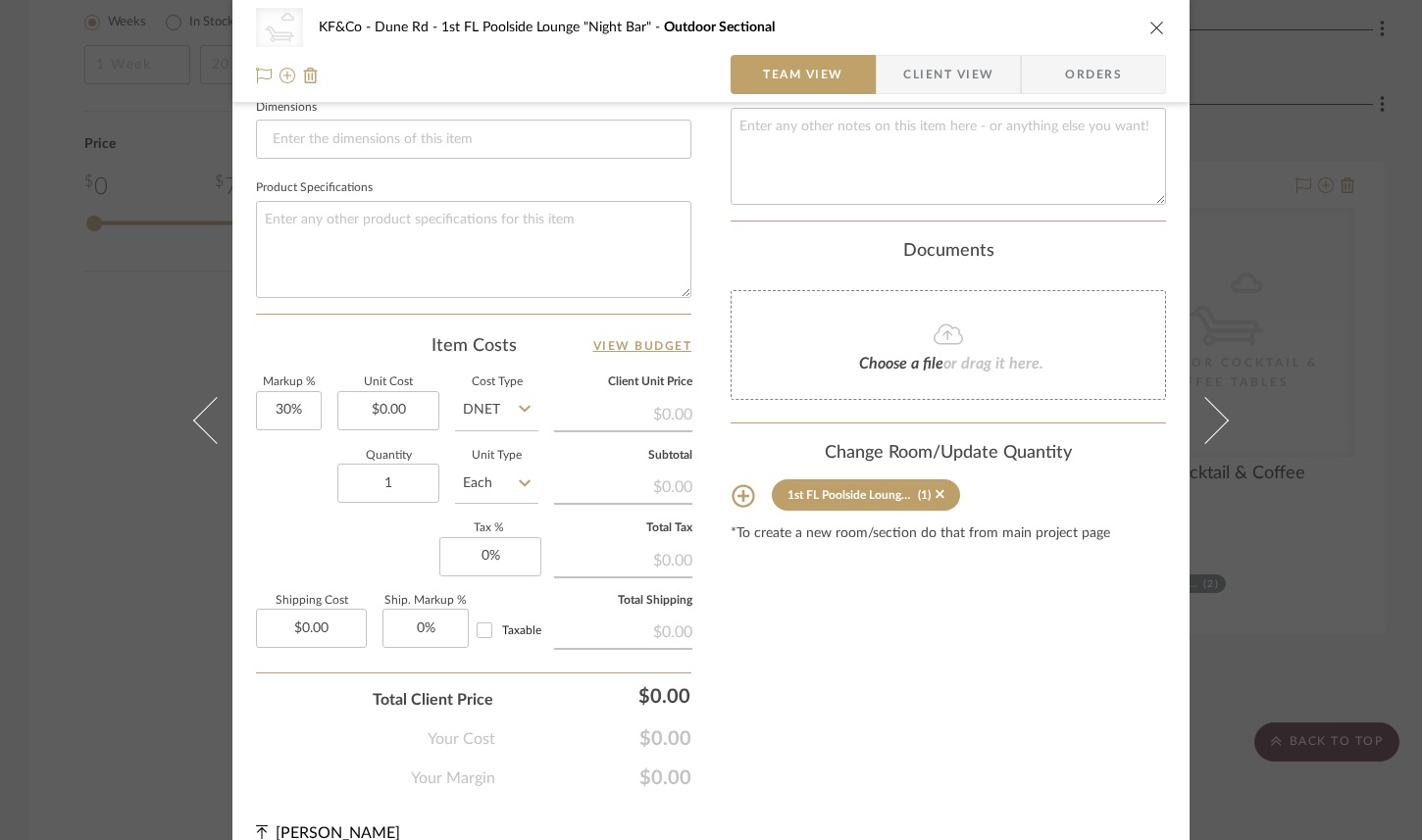 click at bounding box center (1157, 27) 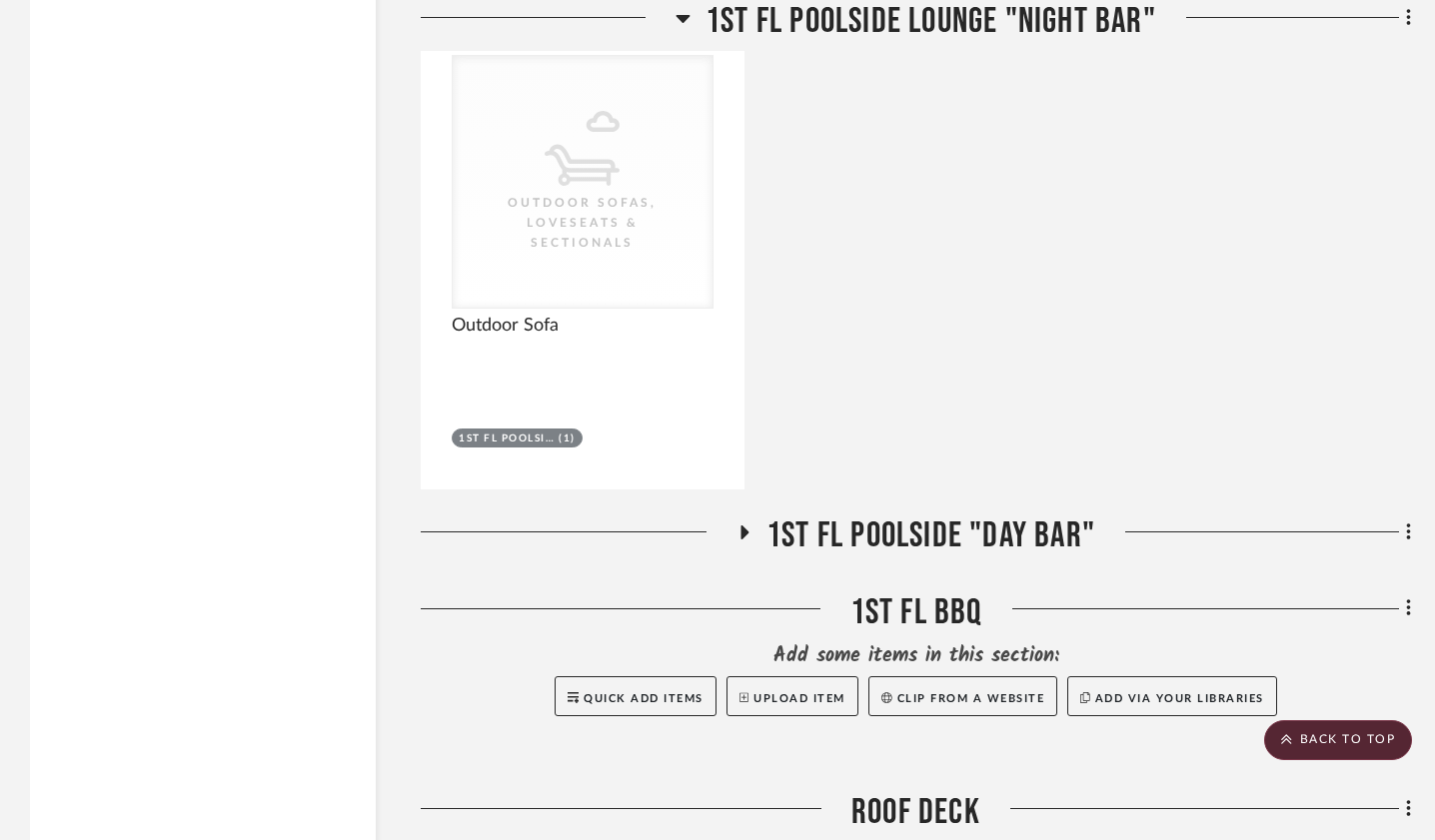 scroll, scrollTop: 2937, scrollLeft: 0, axis: vertical 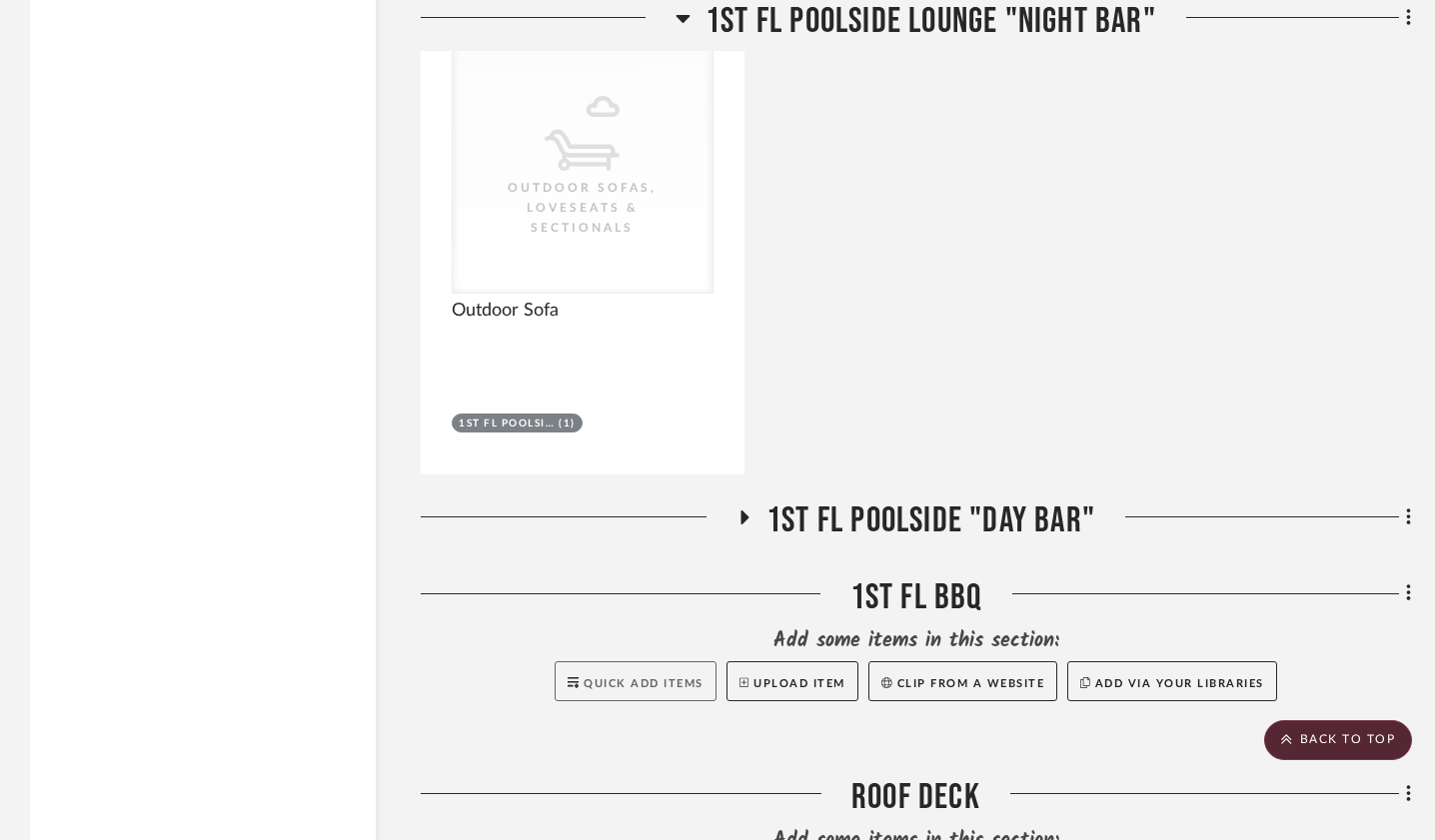 click on "Quick Add Items" 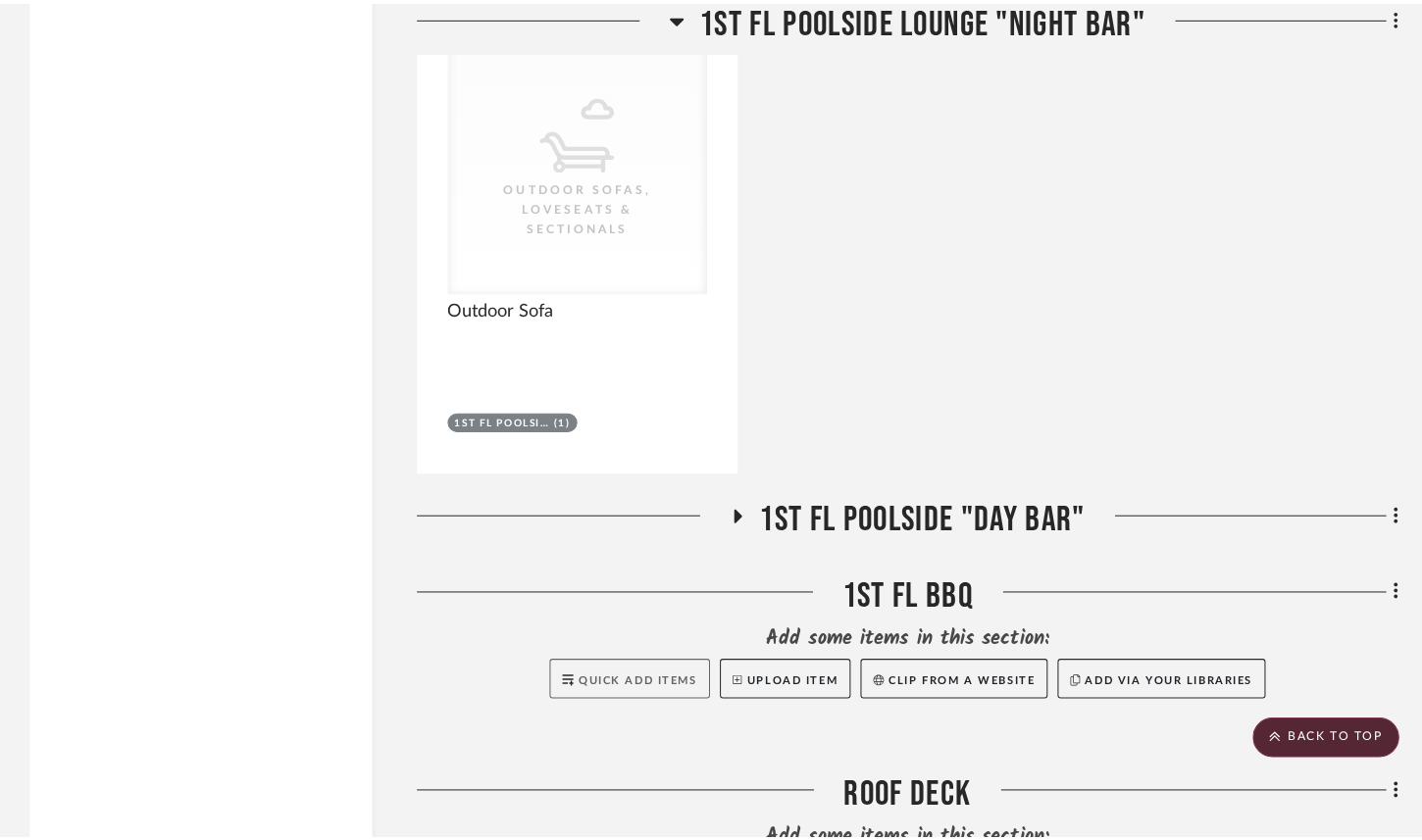 scroll, scrollTop: 0, scrollLeft: 0, axis: both 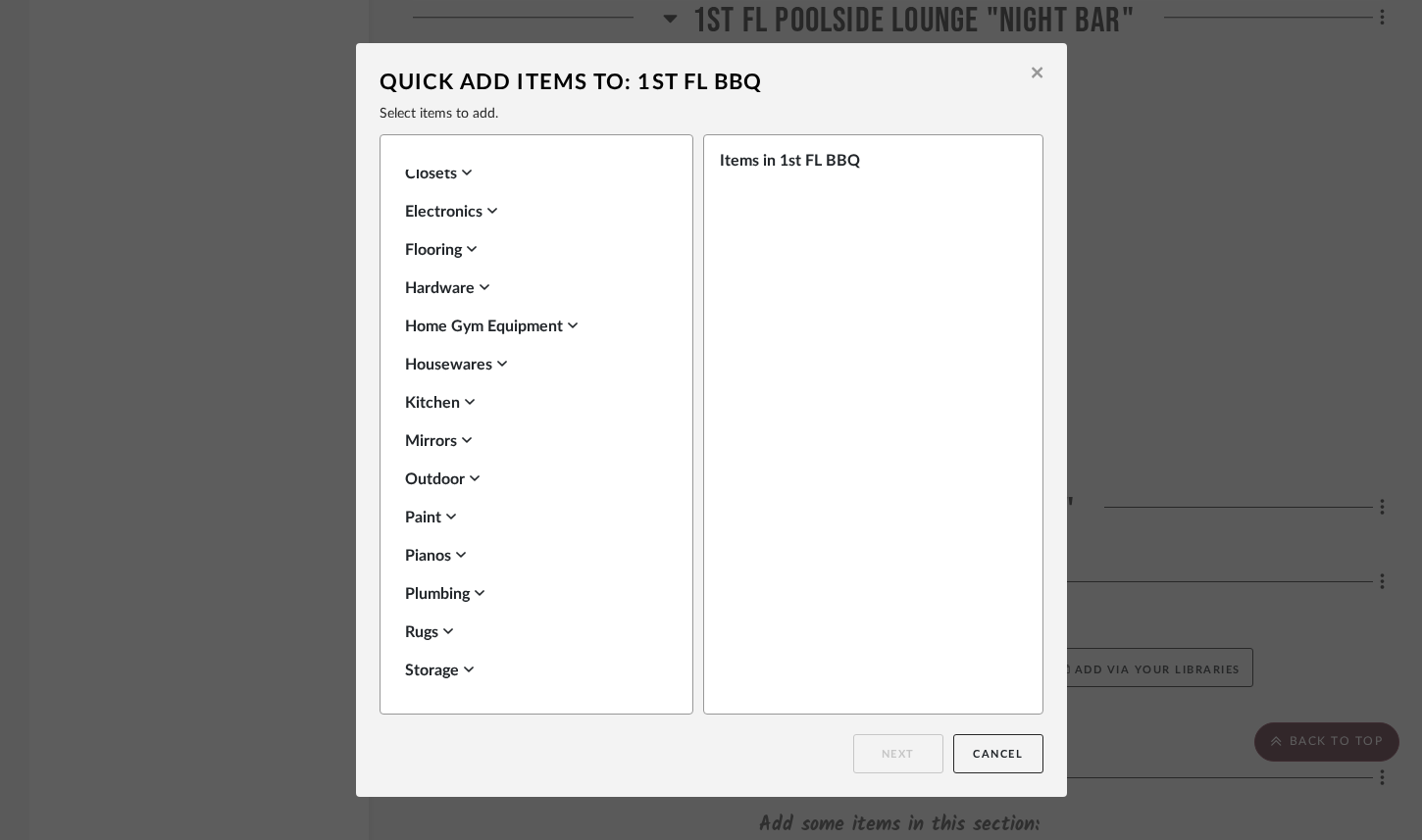 click on "Outdoor" at bounding box center (532, 479) 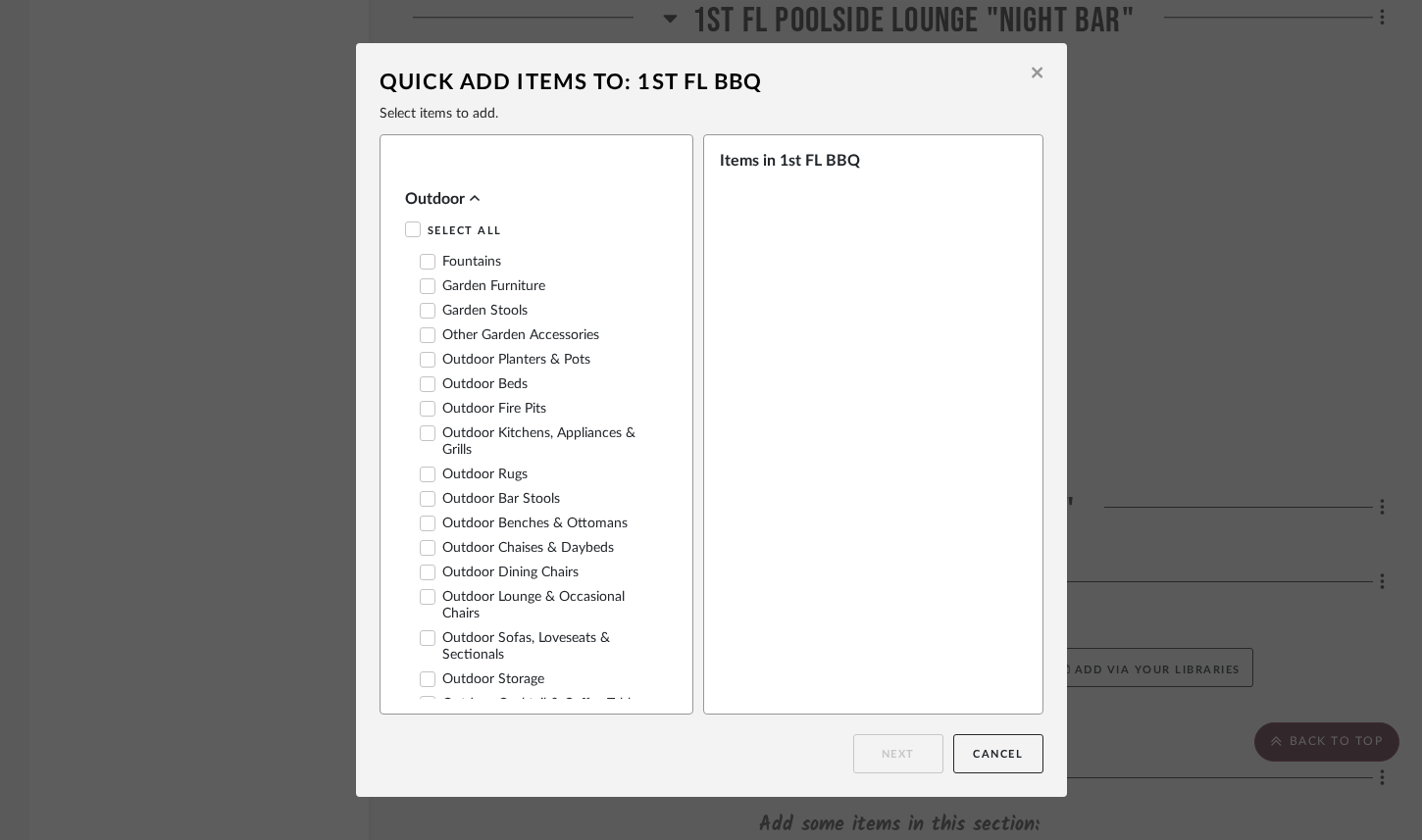 scroll, scrollTop: 858, scrollLeft: 0, axis: vertical 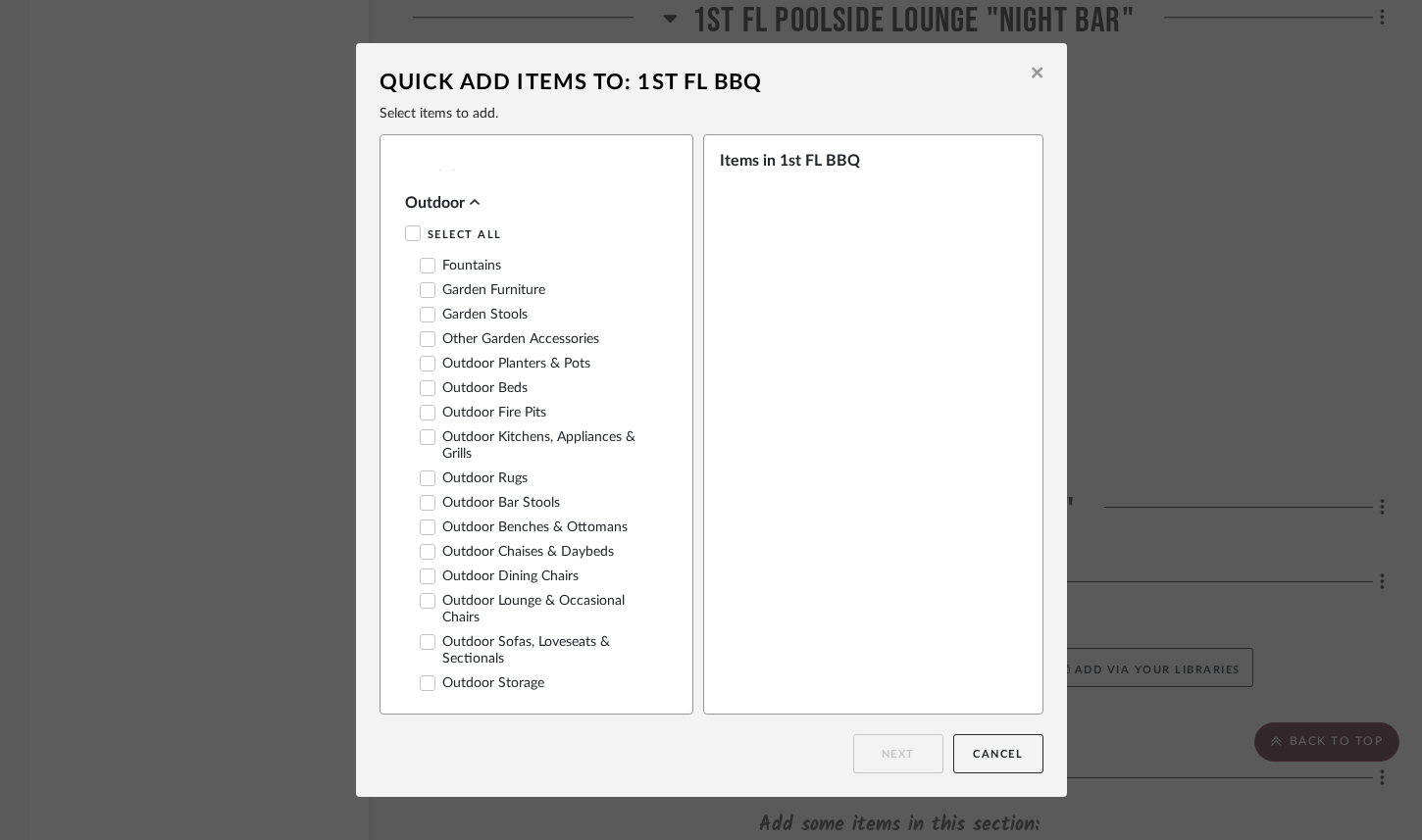 click 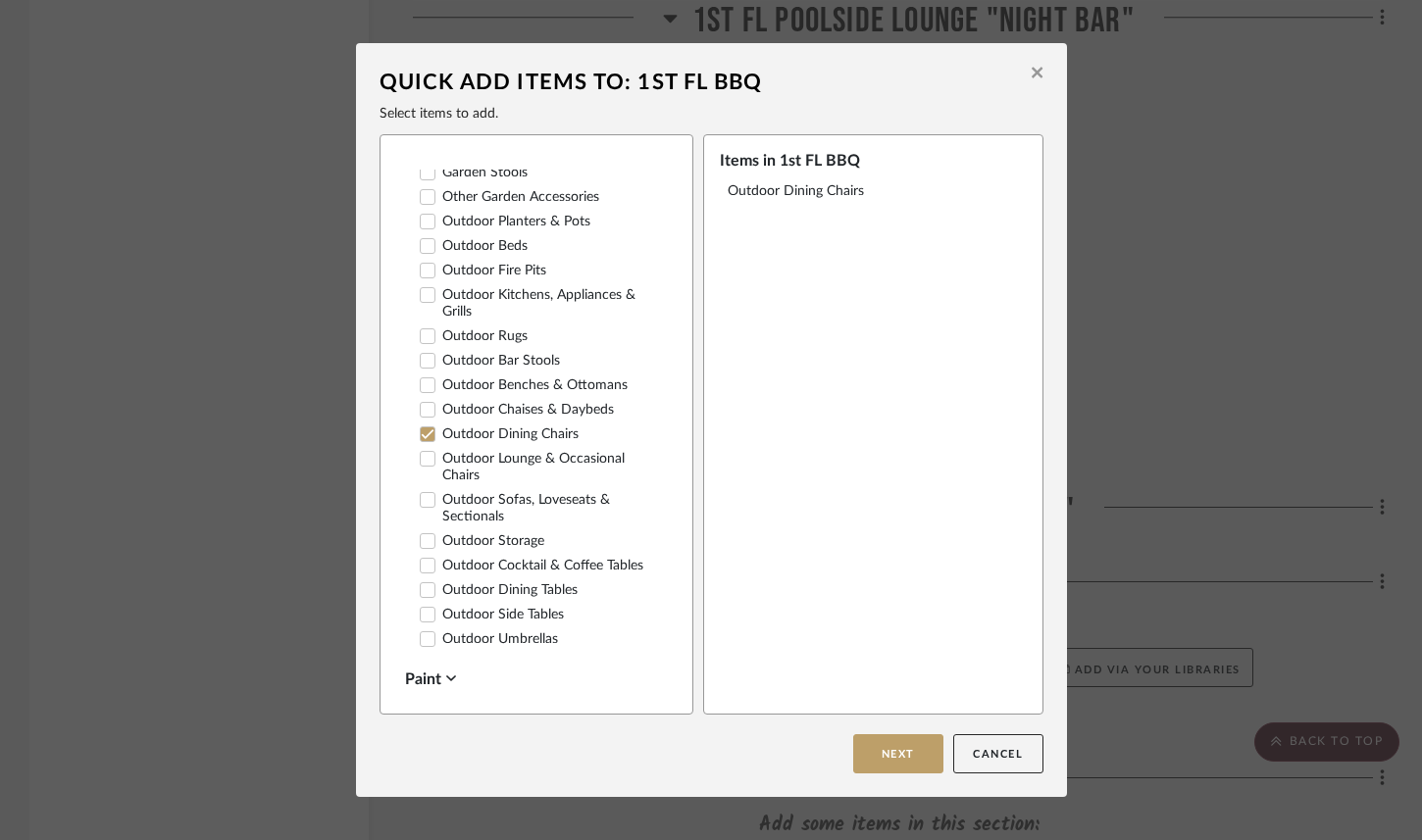 scroll, scrollTop: 1004, scrollLeft: 0, axis: vertical 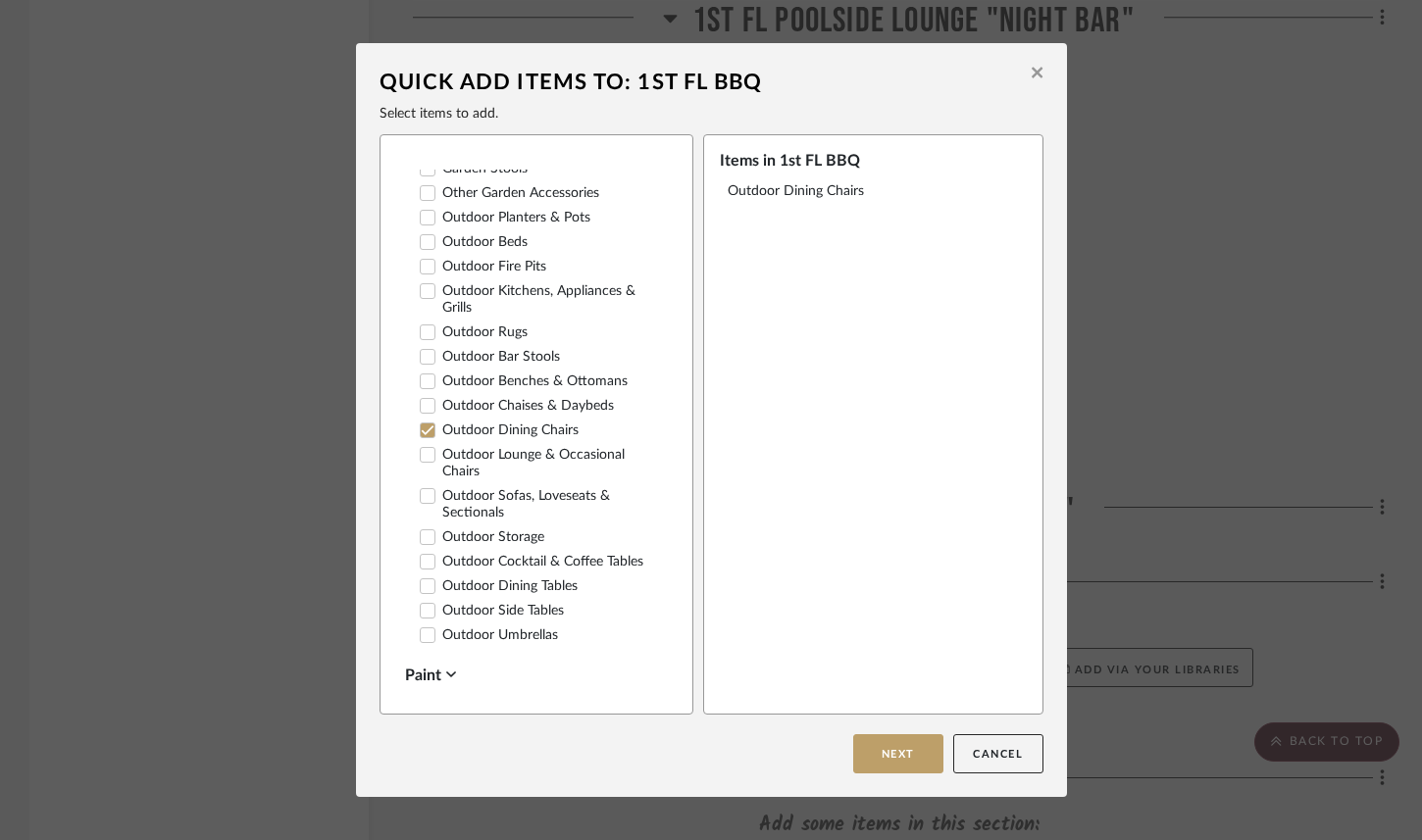 click 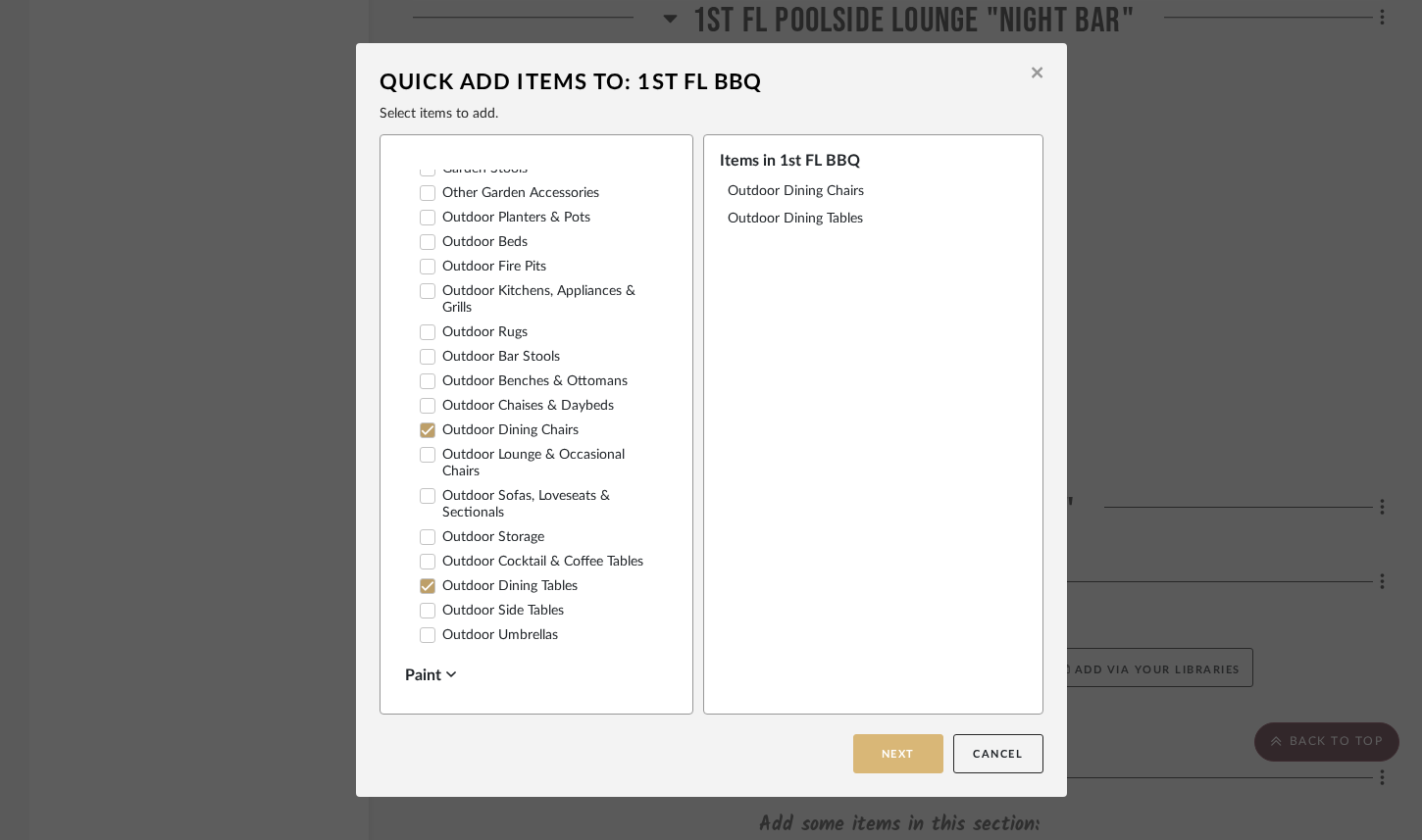 click on "Next" at bounding box center [898, 754] 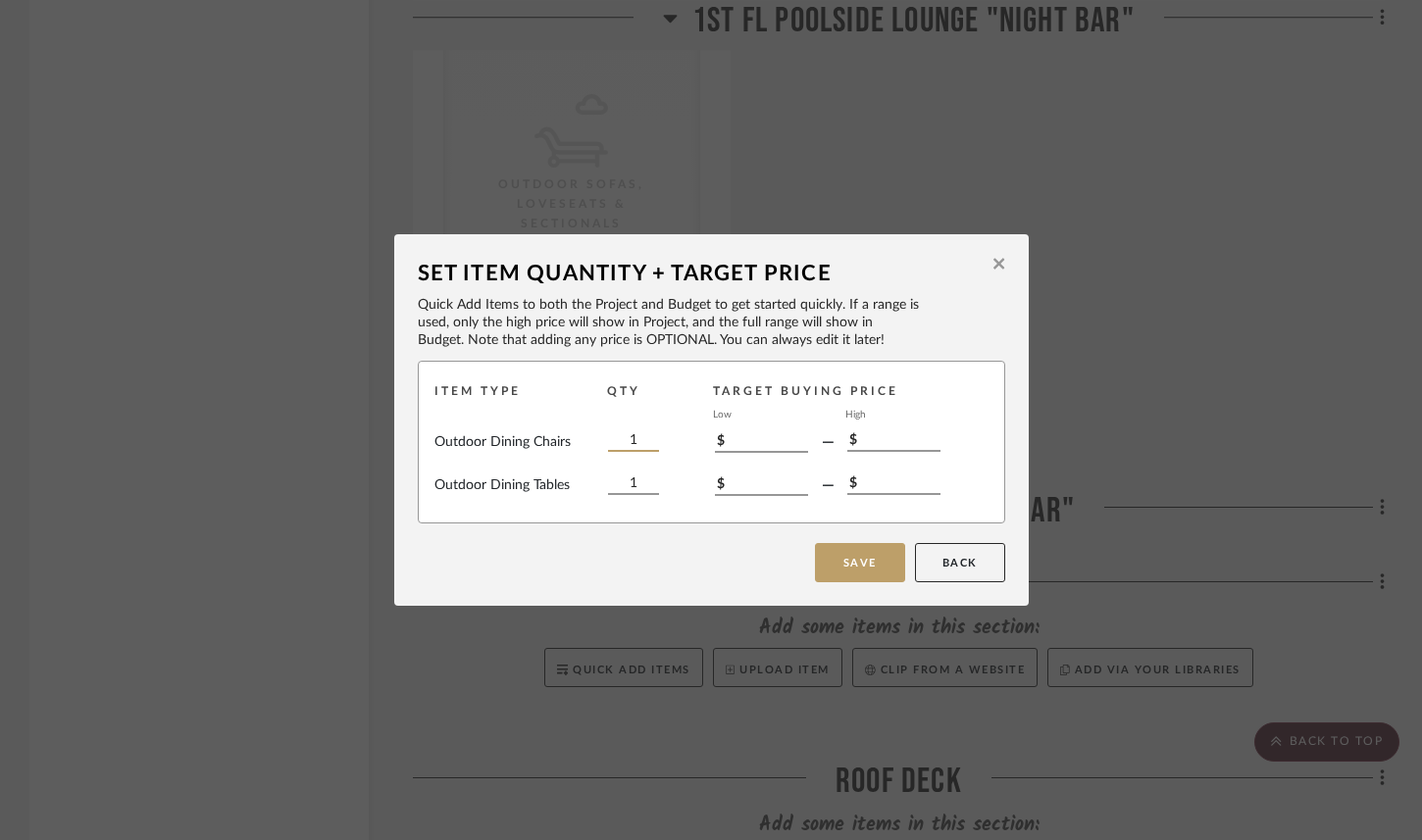 click on "1" at bounding box center (634, 441) 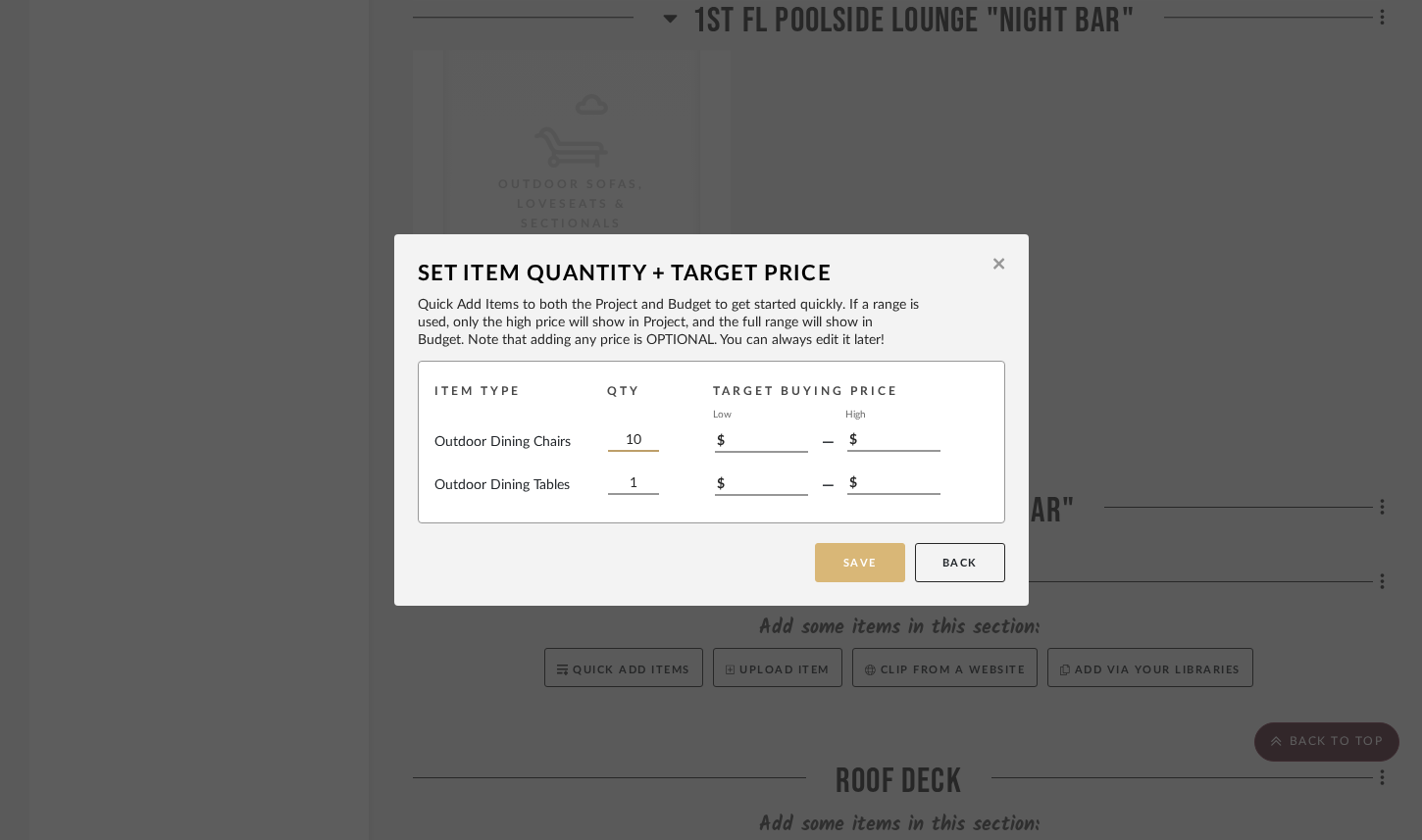 type on "10" 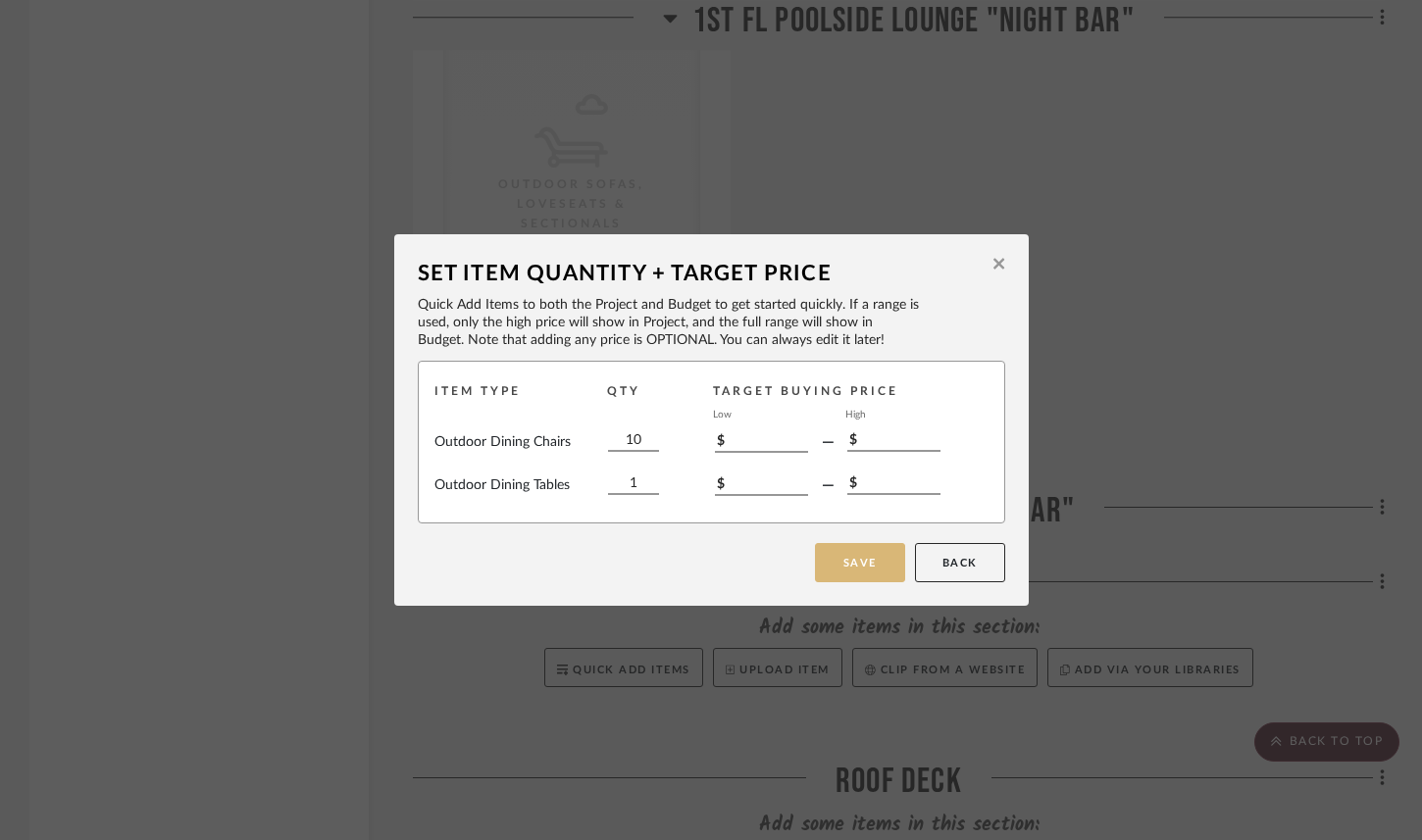 click on "Save" at bounding box center [860, 563] 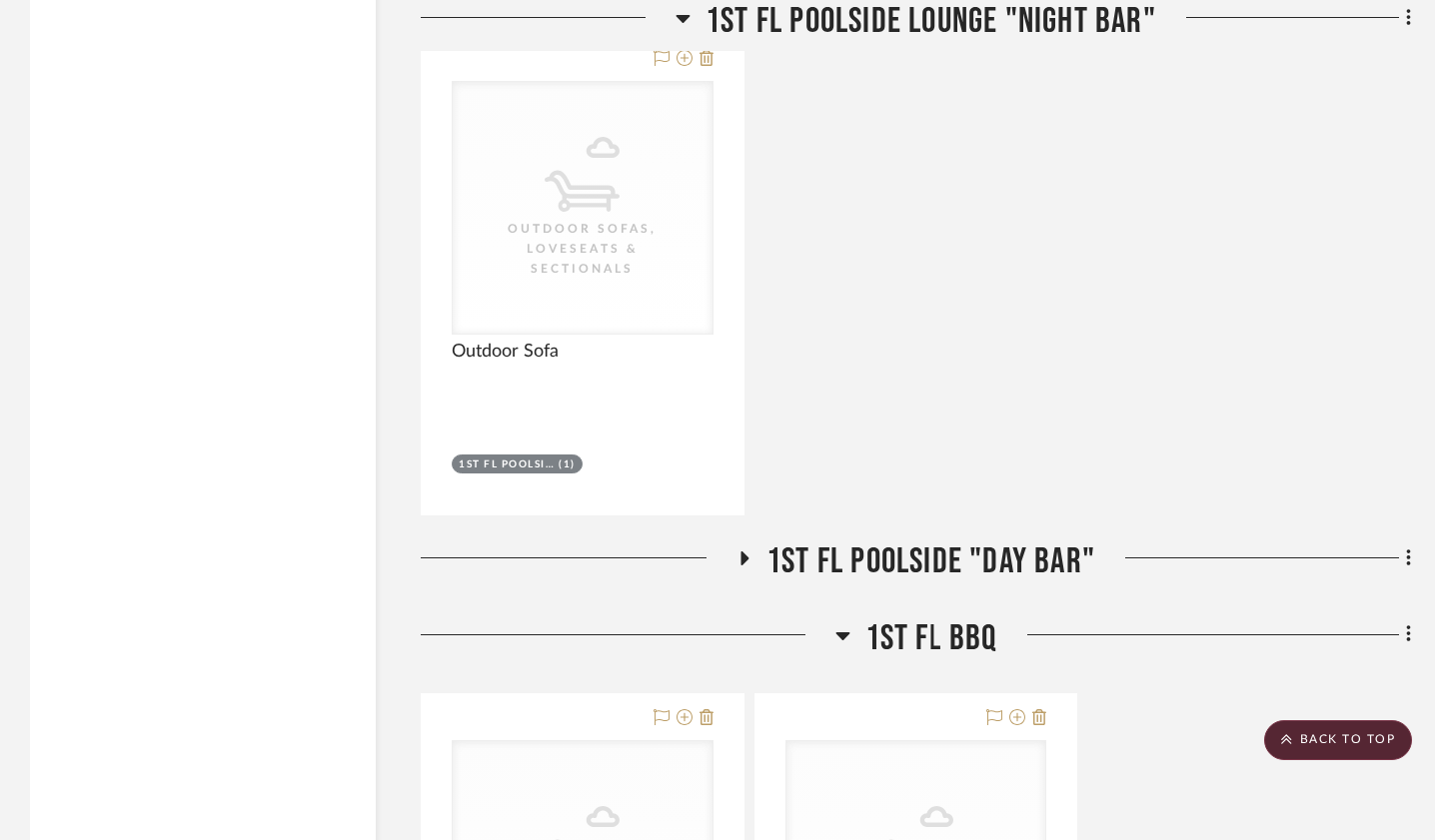 scroll, scrollTop: 2822, scrollLeft: 0, axis: vertical 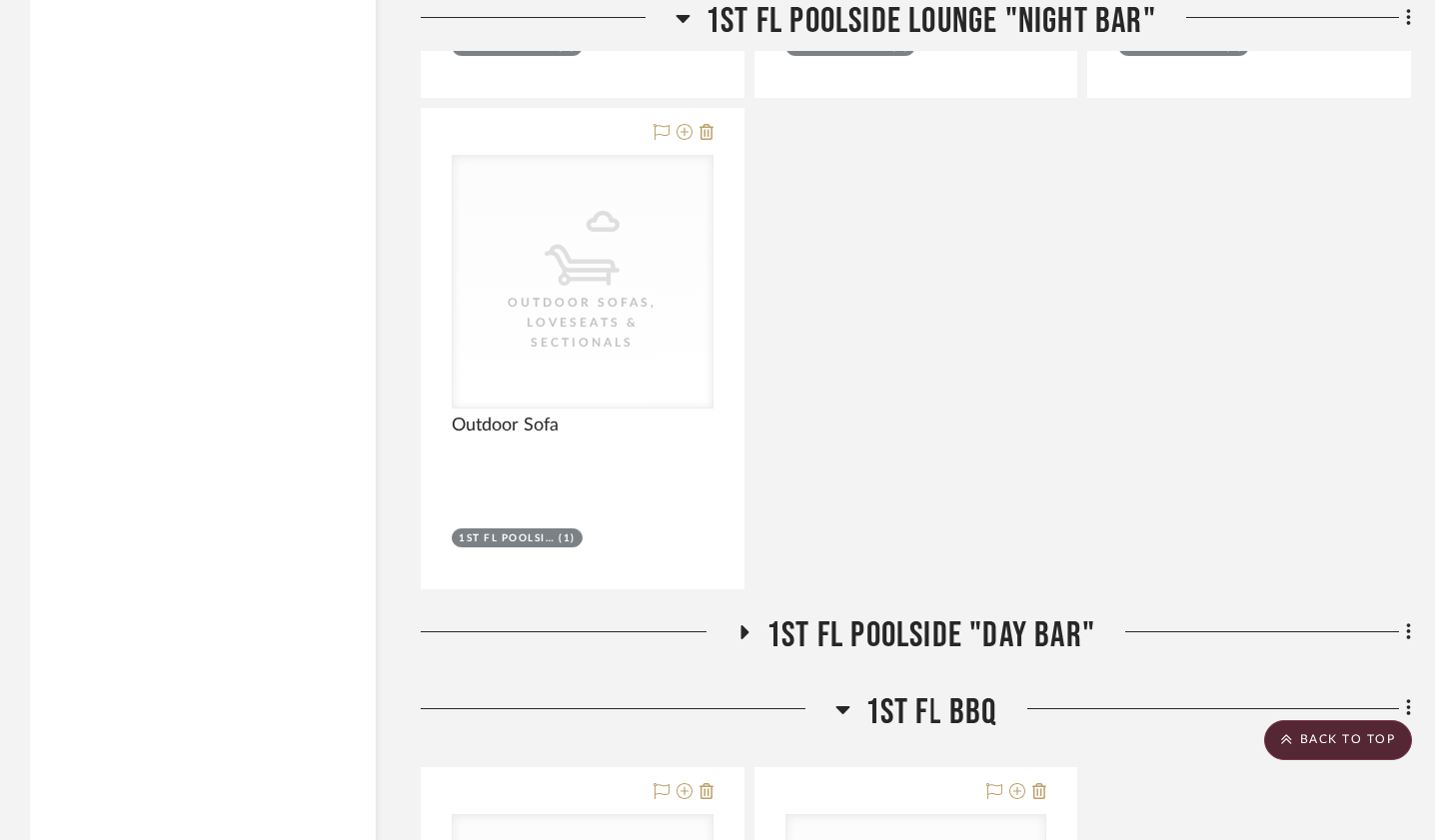 click 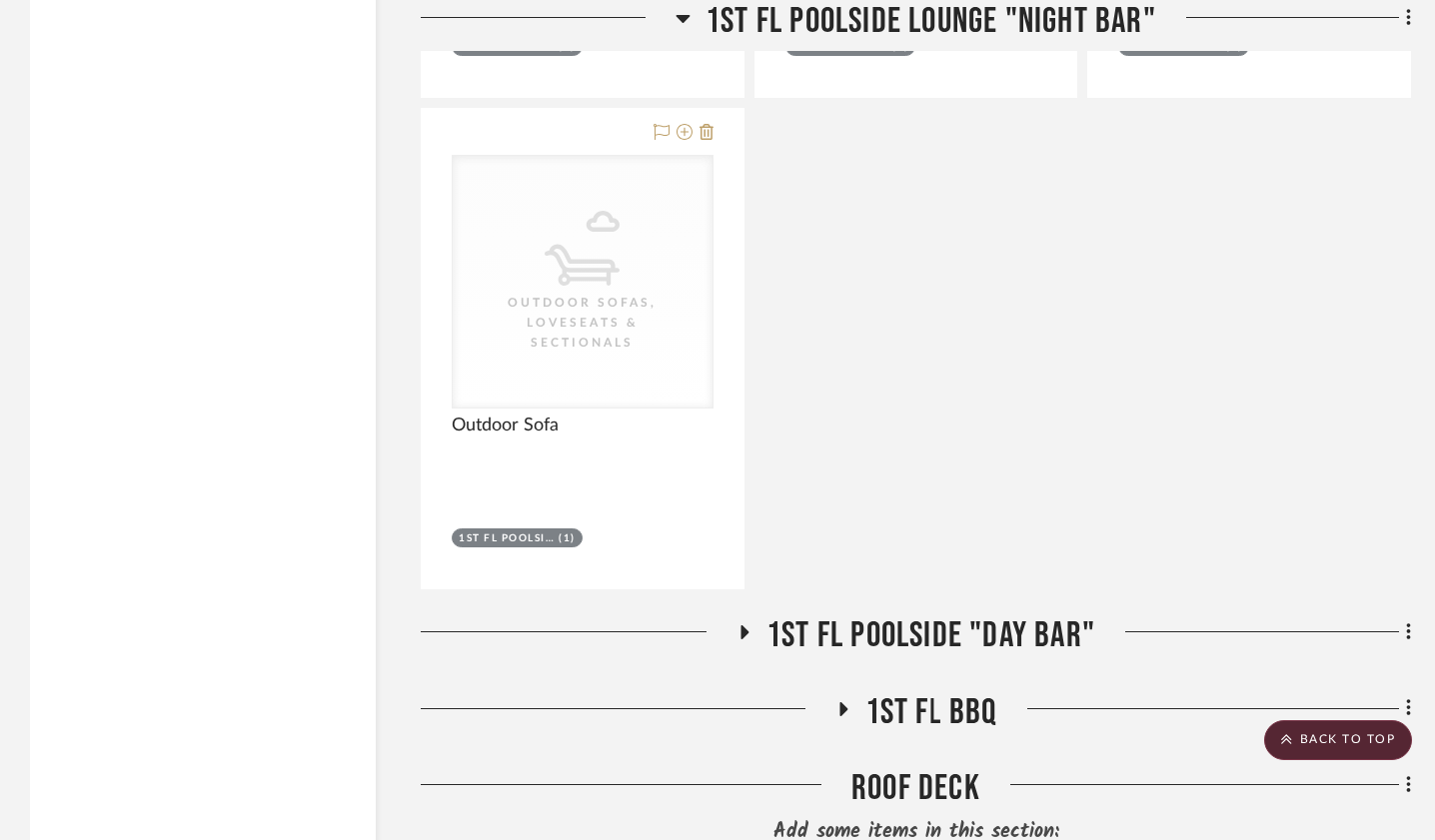 click 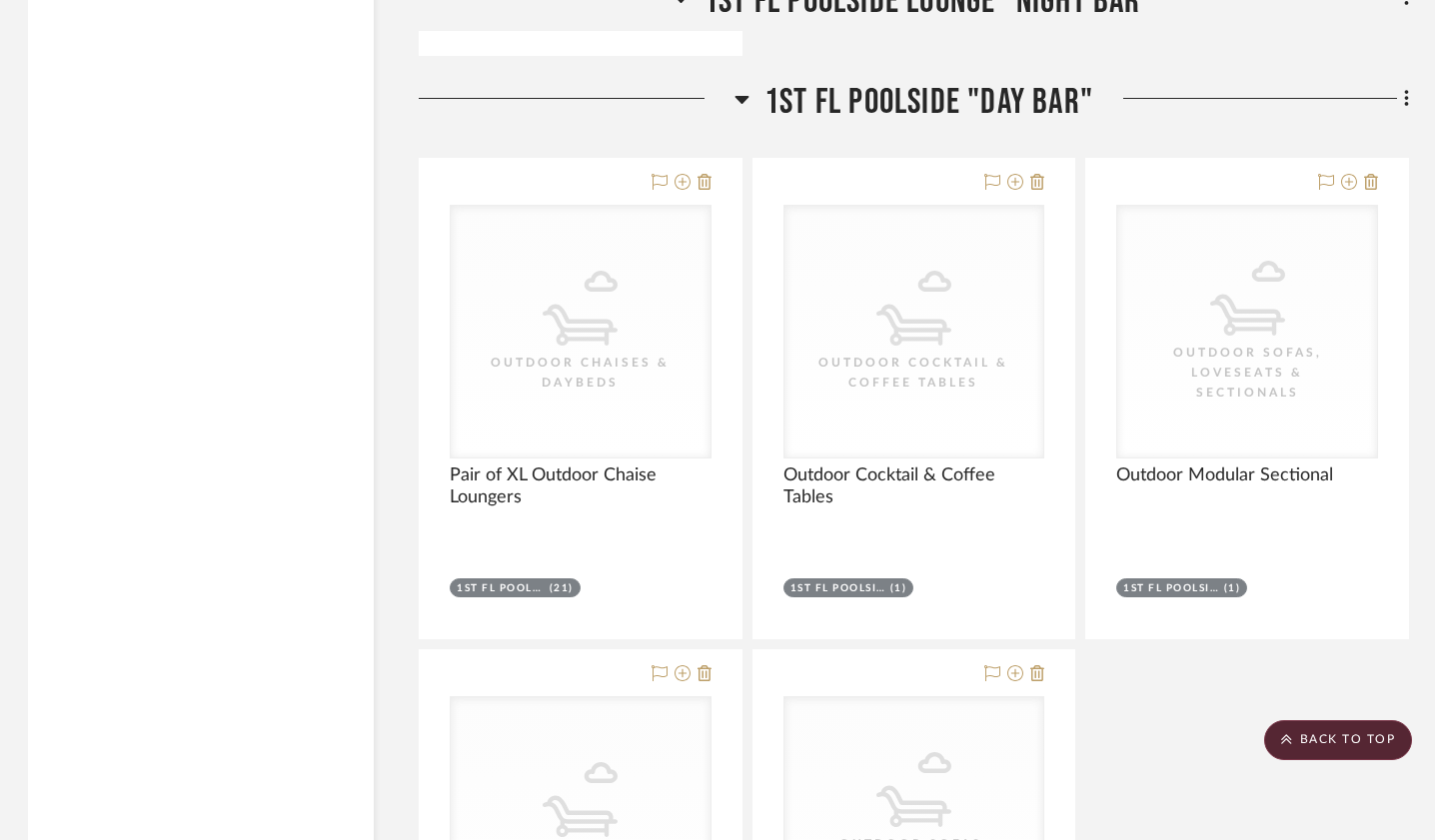 scroll, scrollTop: 3362, scrollLeft: 2, axis: both 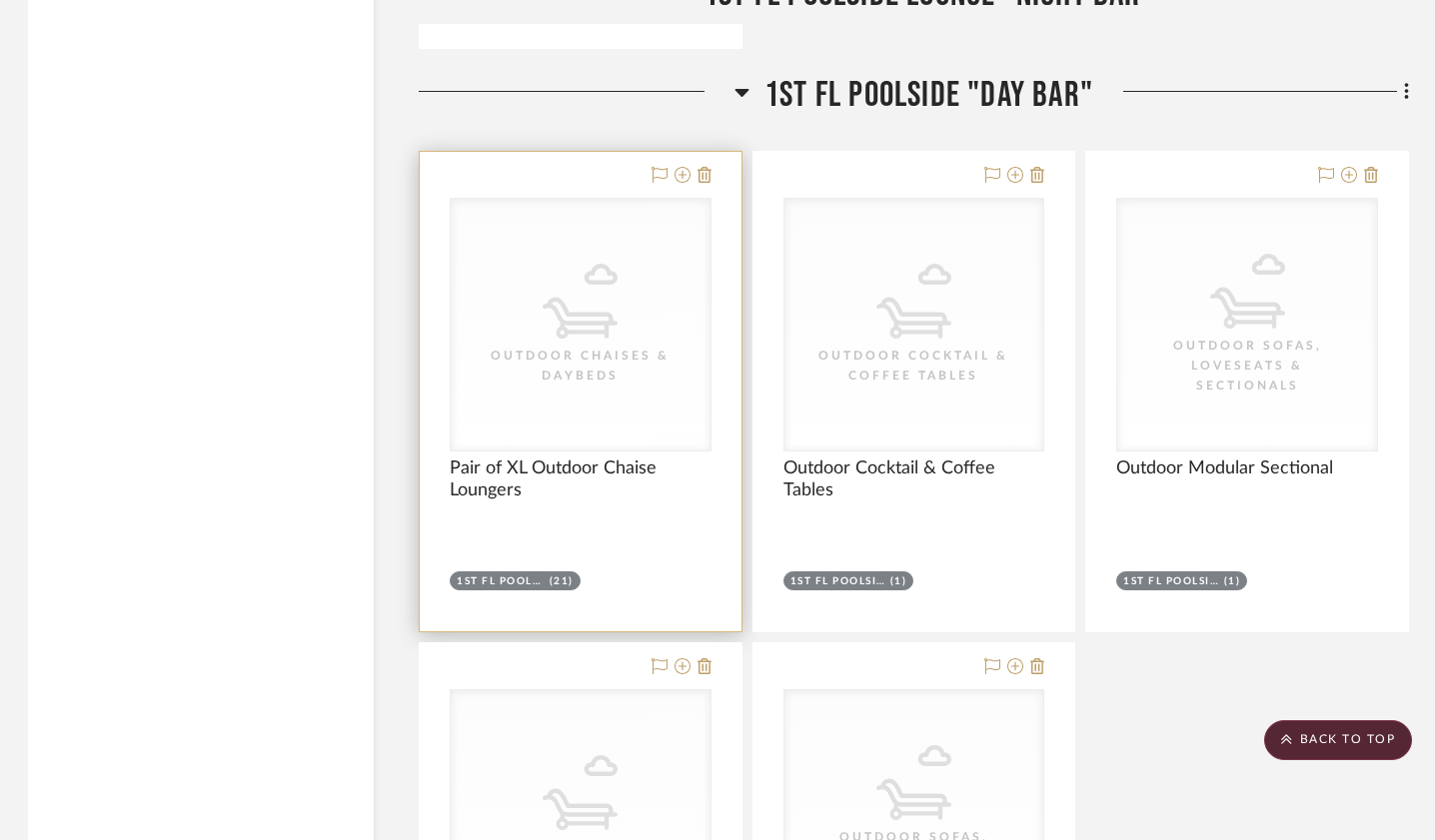 click on "1st FL Poolside "Day Bar"  (21)" at bounding box center [581, 583] 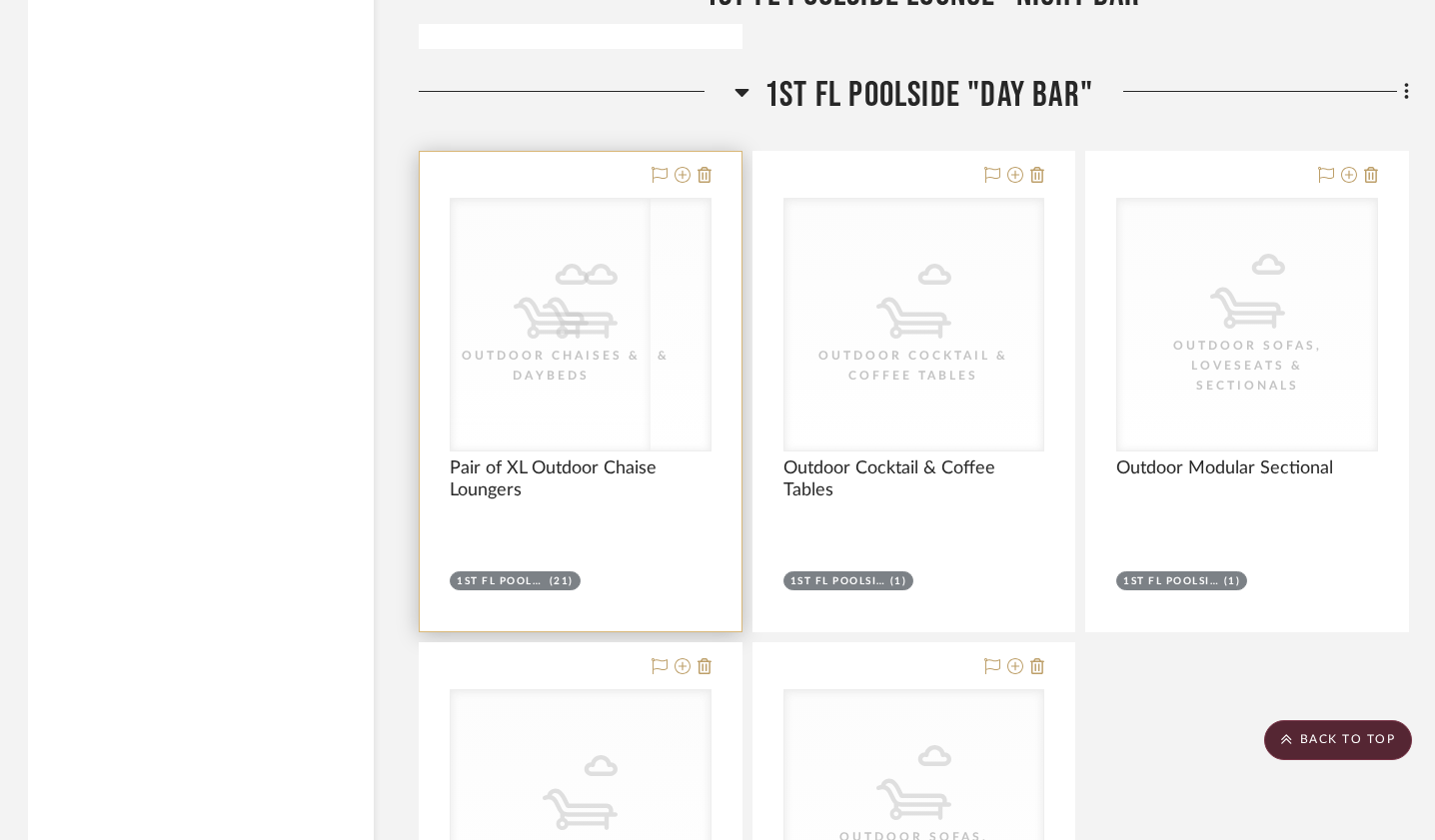 click on "CategoryIconOutdoor
Outdoor Chaises & Daybeds
CategoryIconOutdoor
Outdoor Chaises & Daybeds" at bounding box center [581, 325] 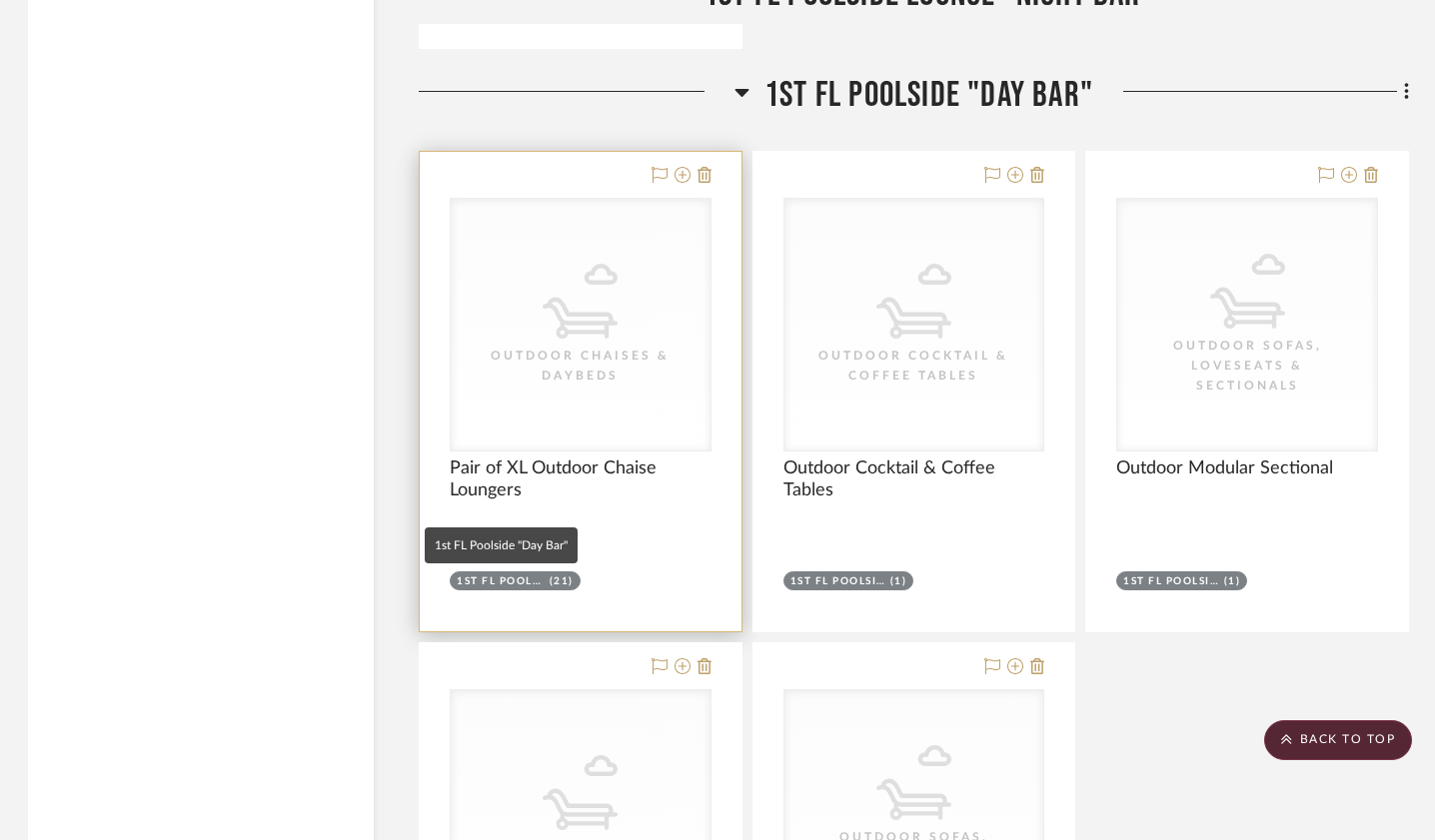 click on "1st FL Poolside "Day Bar"" at bounding box center (501, 581) 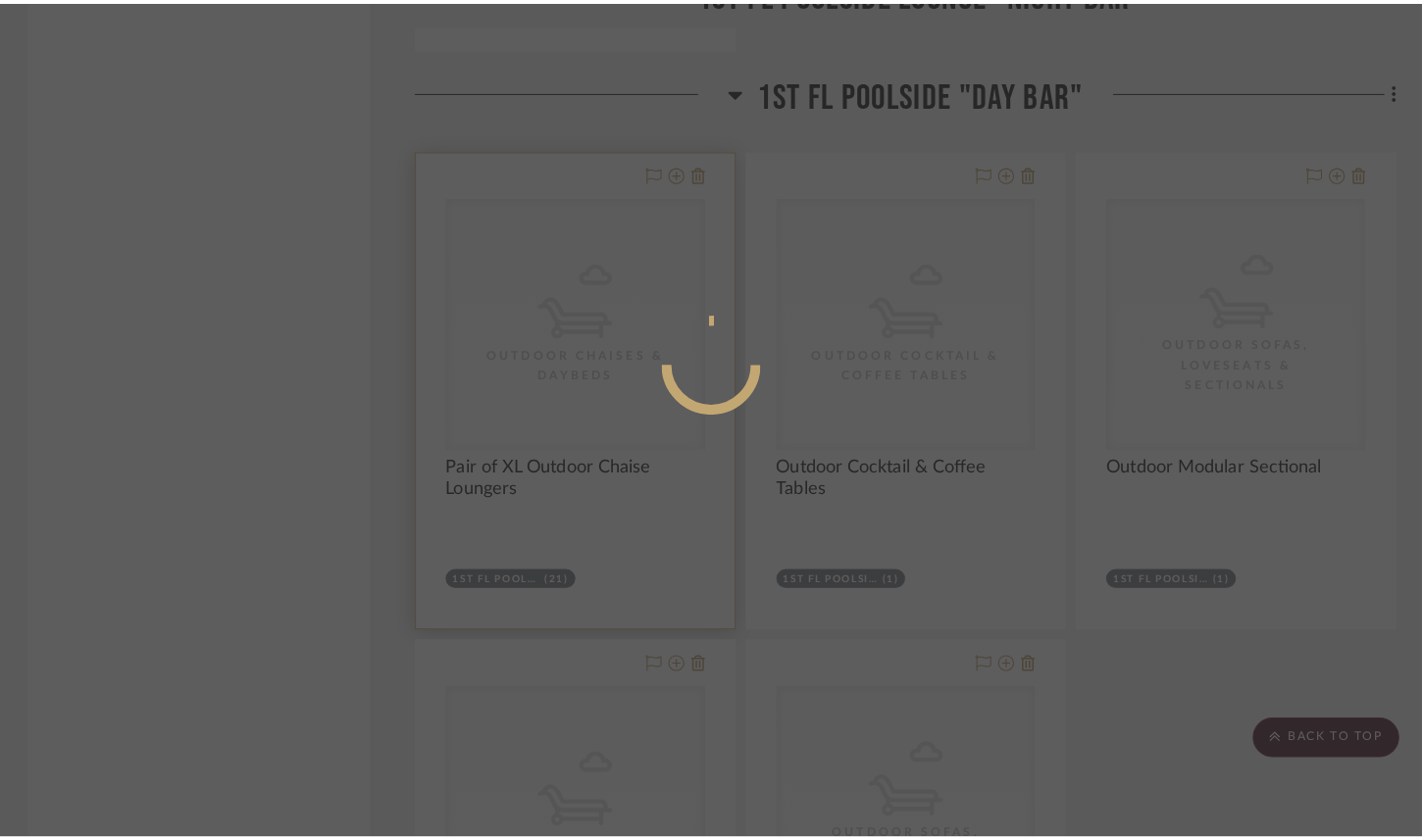 scroll, scrollTop: 0, scrollLeft: 0, axis: both 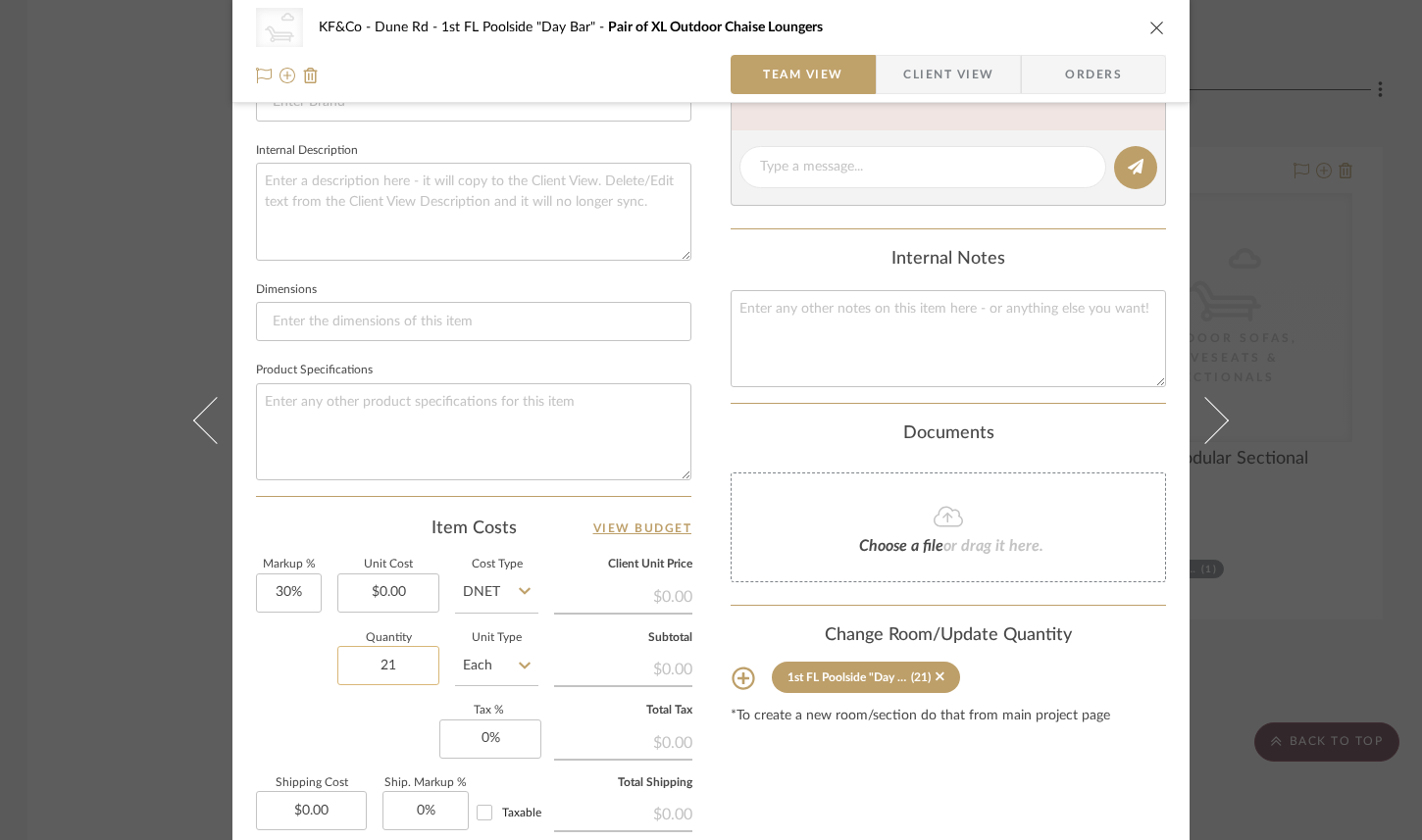 click on "21" 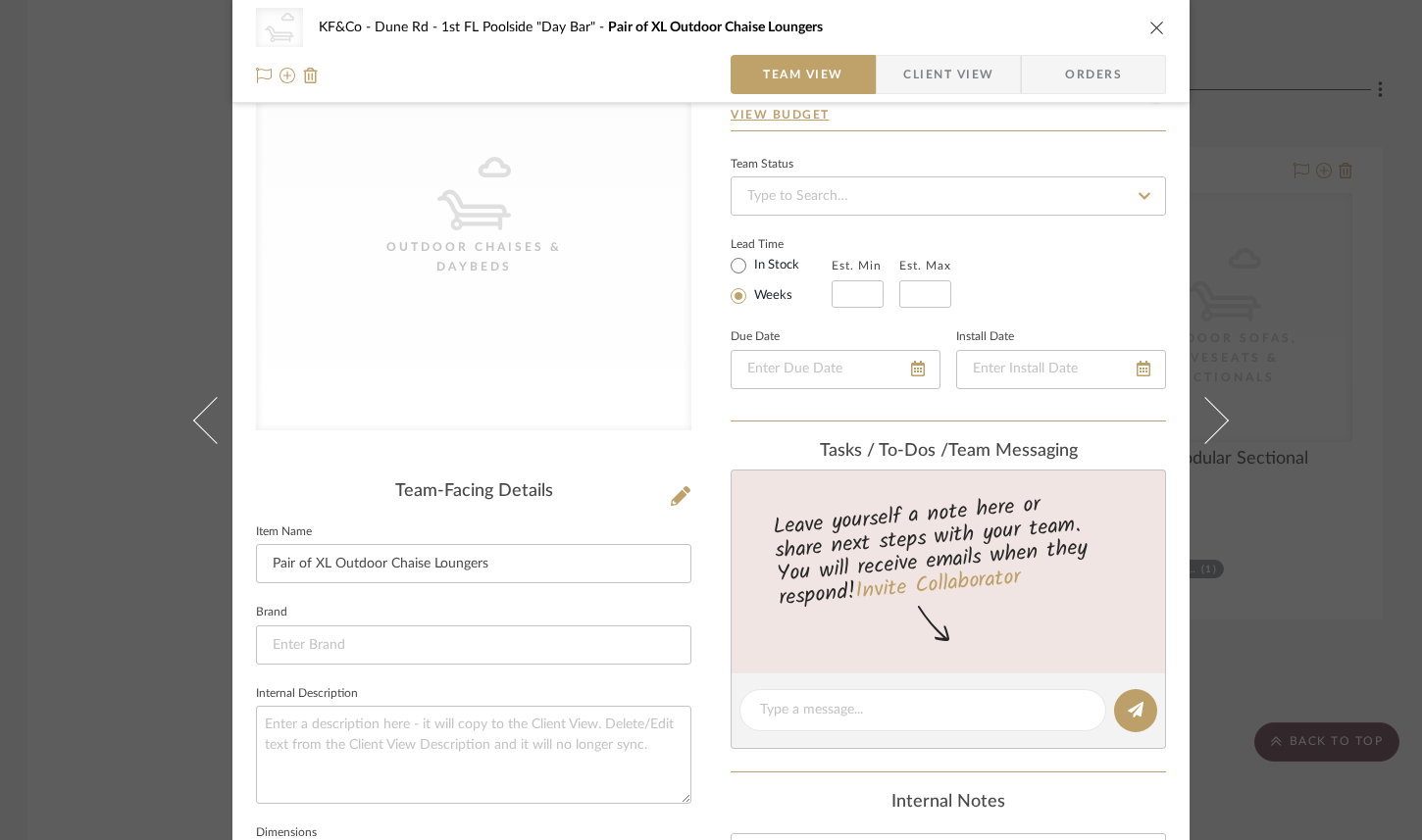 scroll, scrollTop: 0, scrollLeft: 0, axis: both 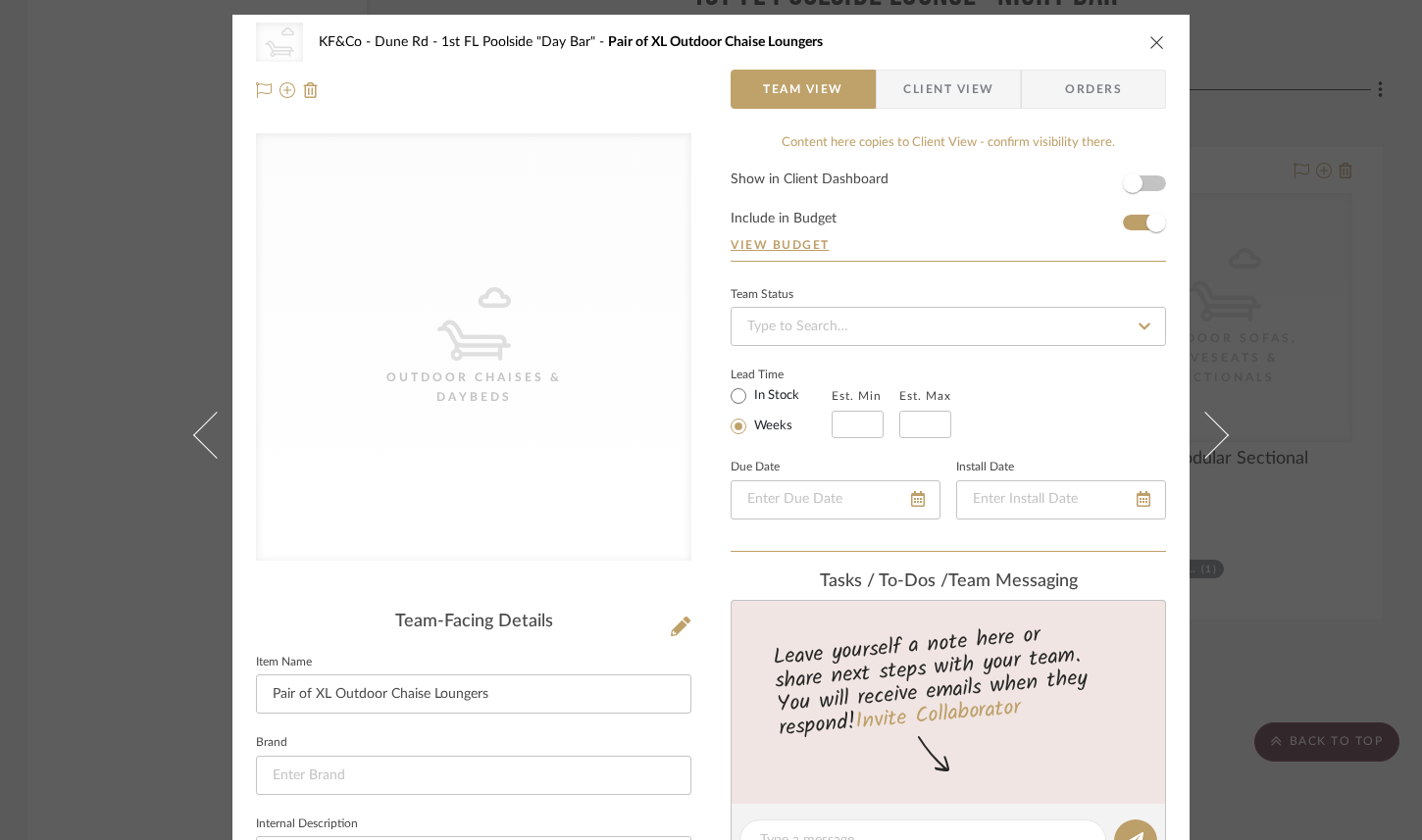 type on "2" 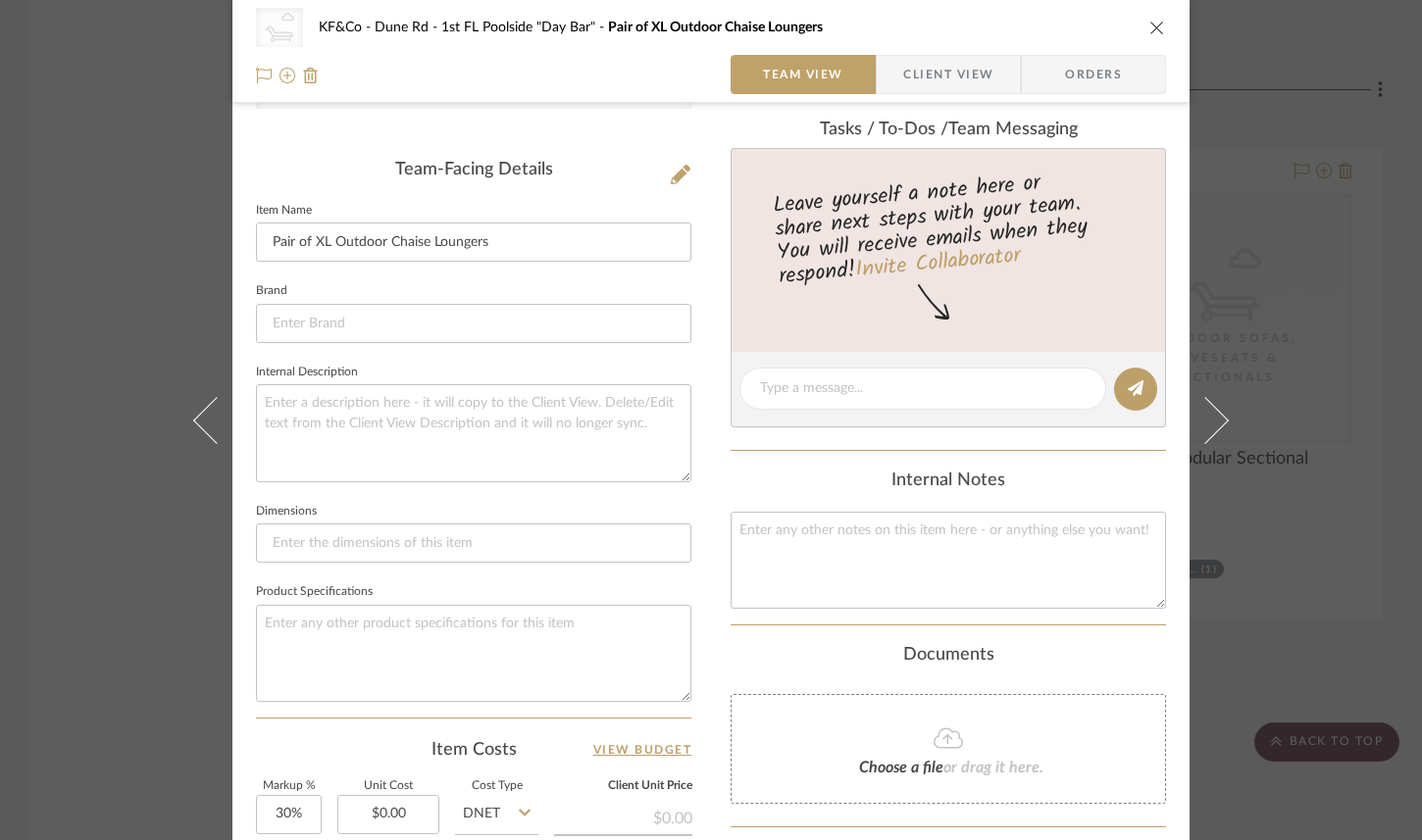scroll, scrollTop: 878, scrollLeft: 0, axis: vertical 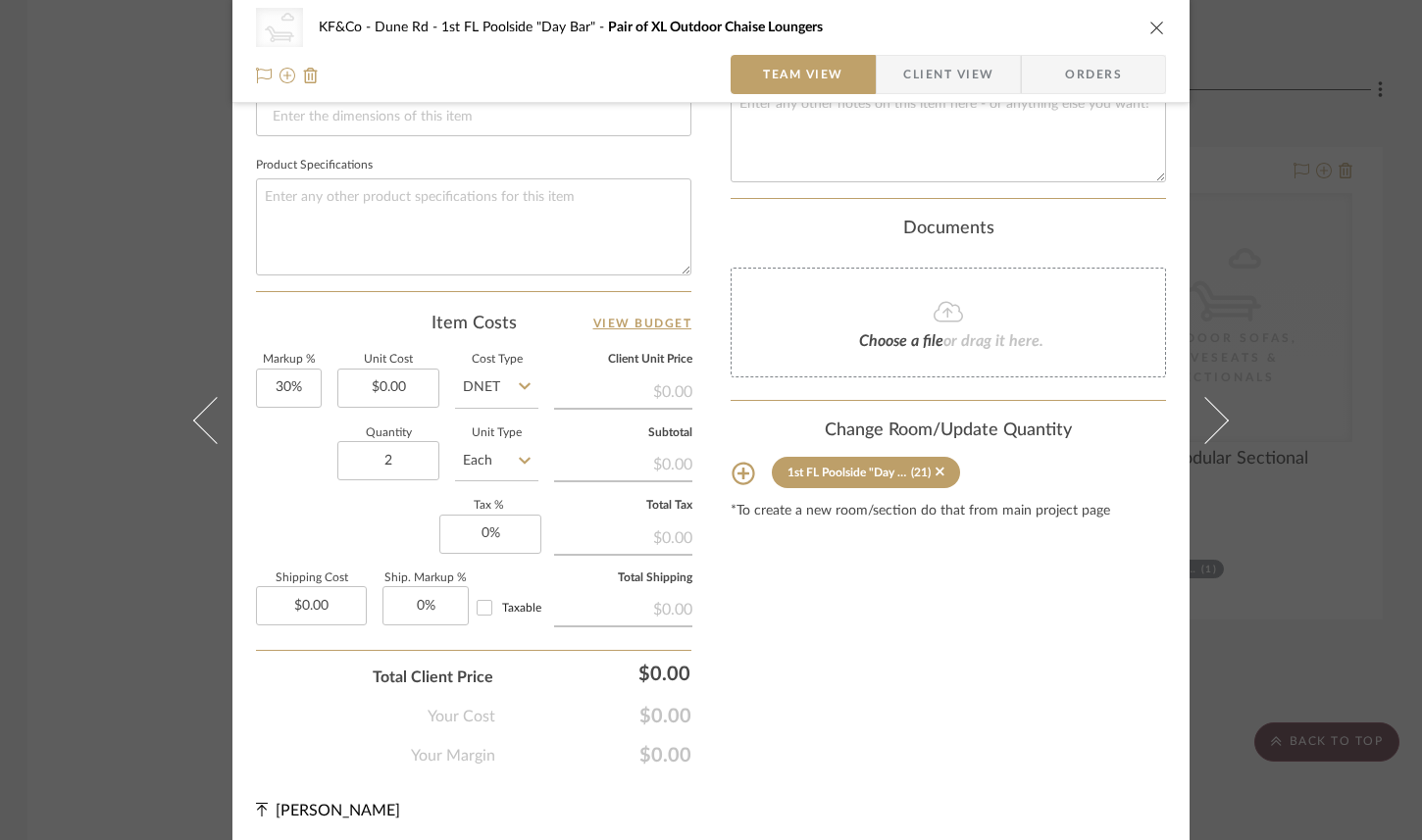 click on "Item Costs   View Budget" 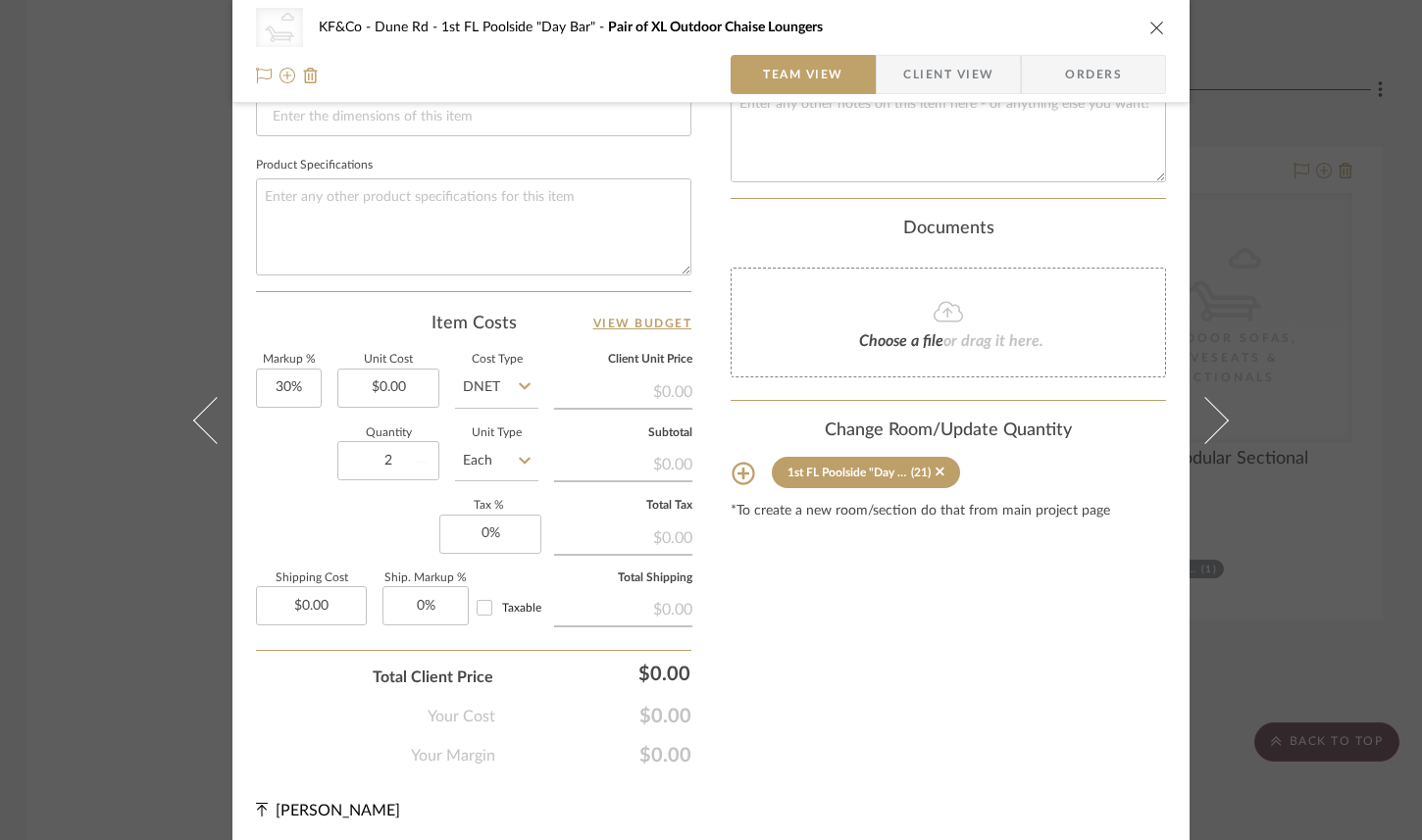 type 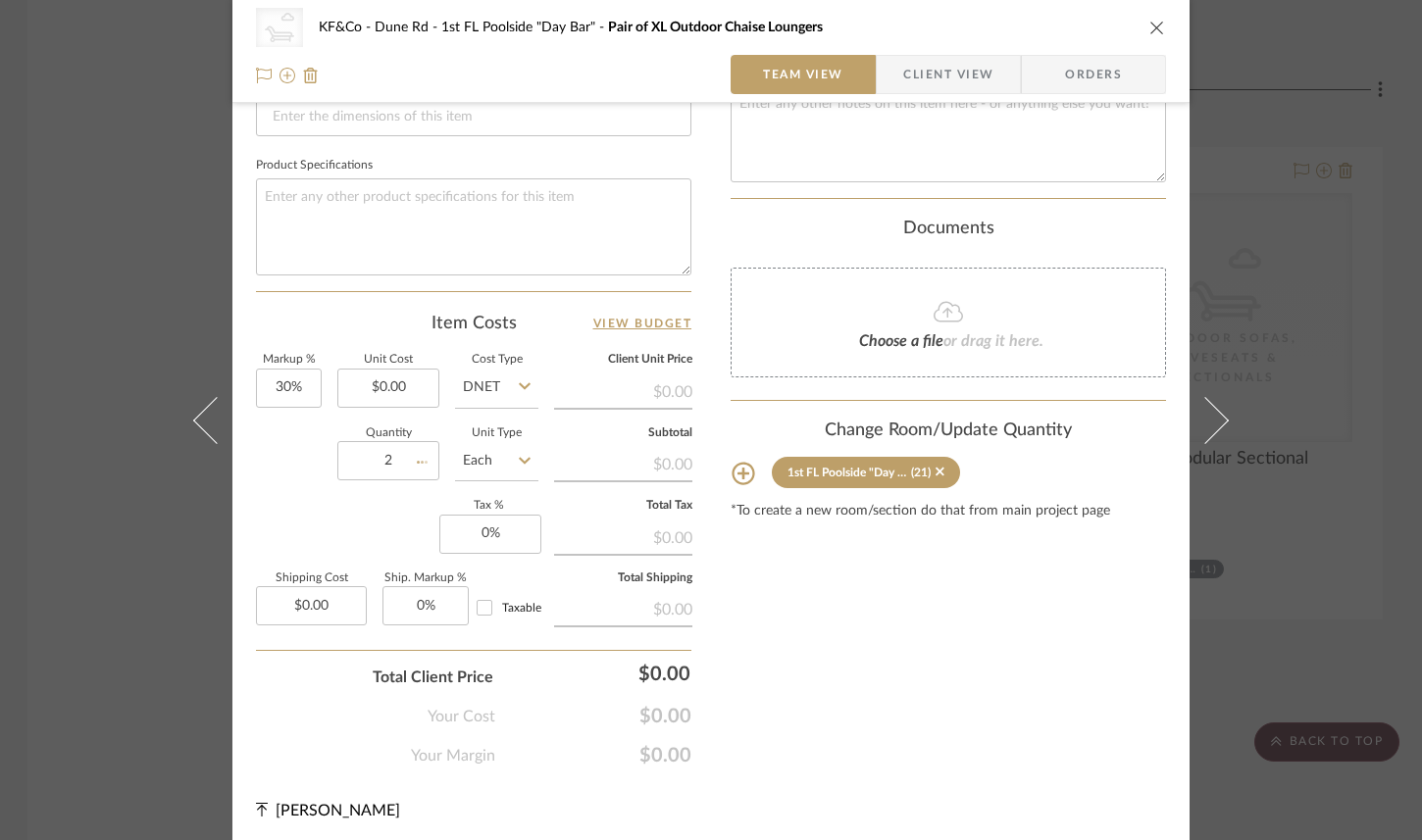 type 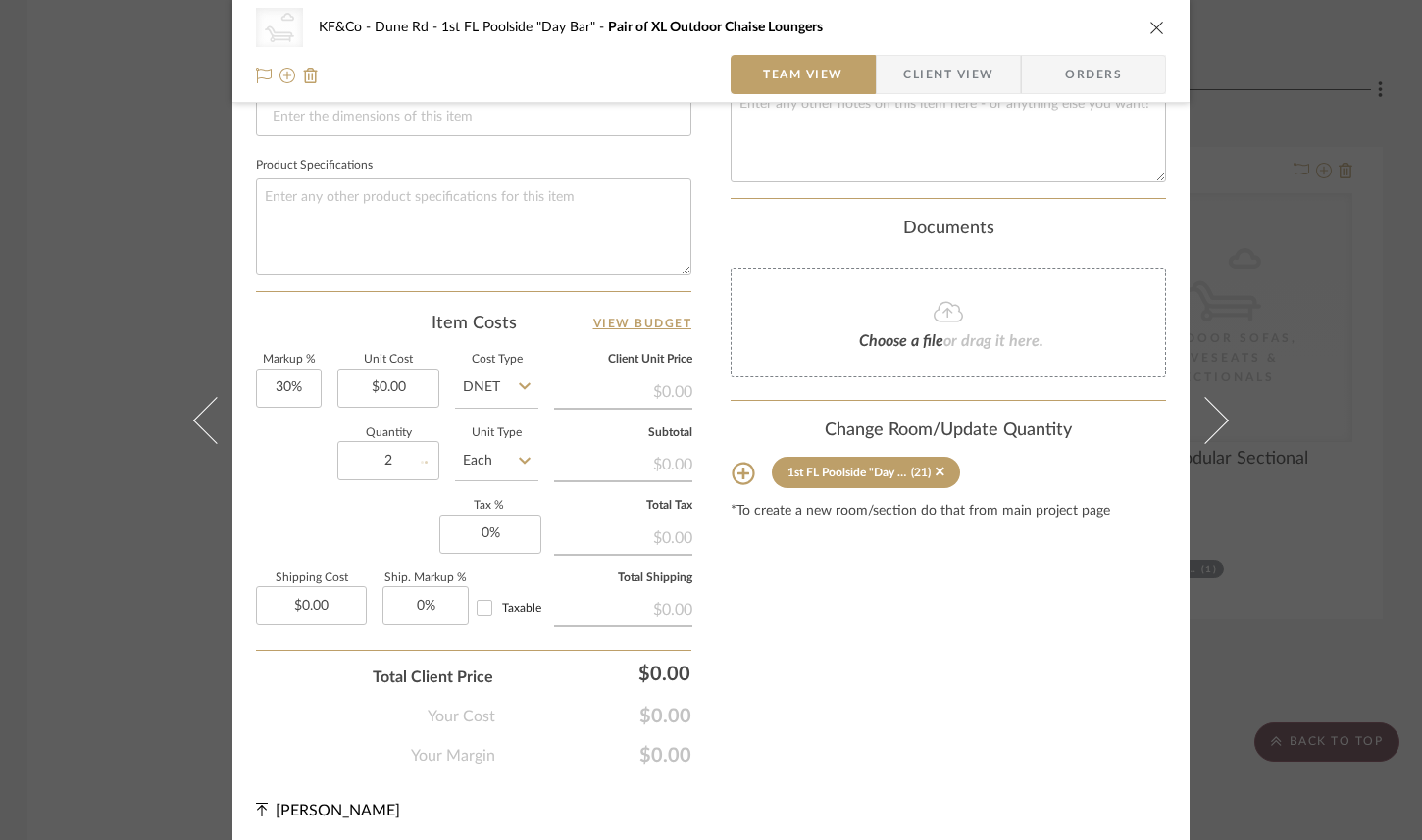 type 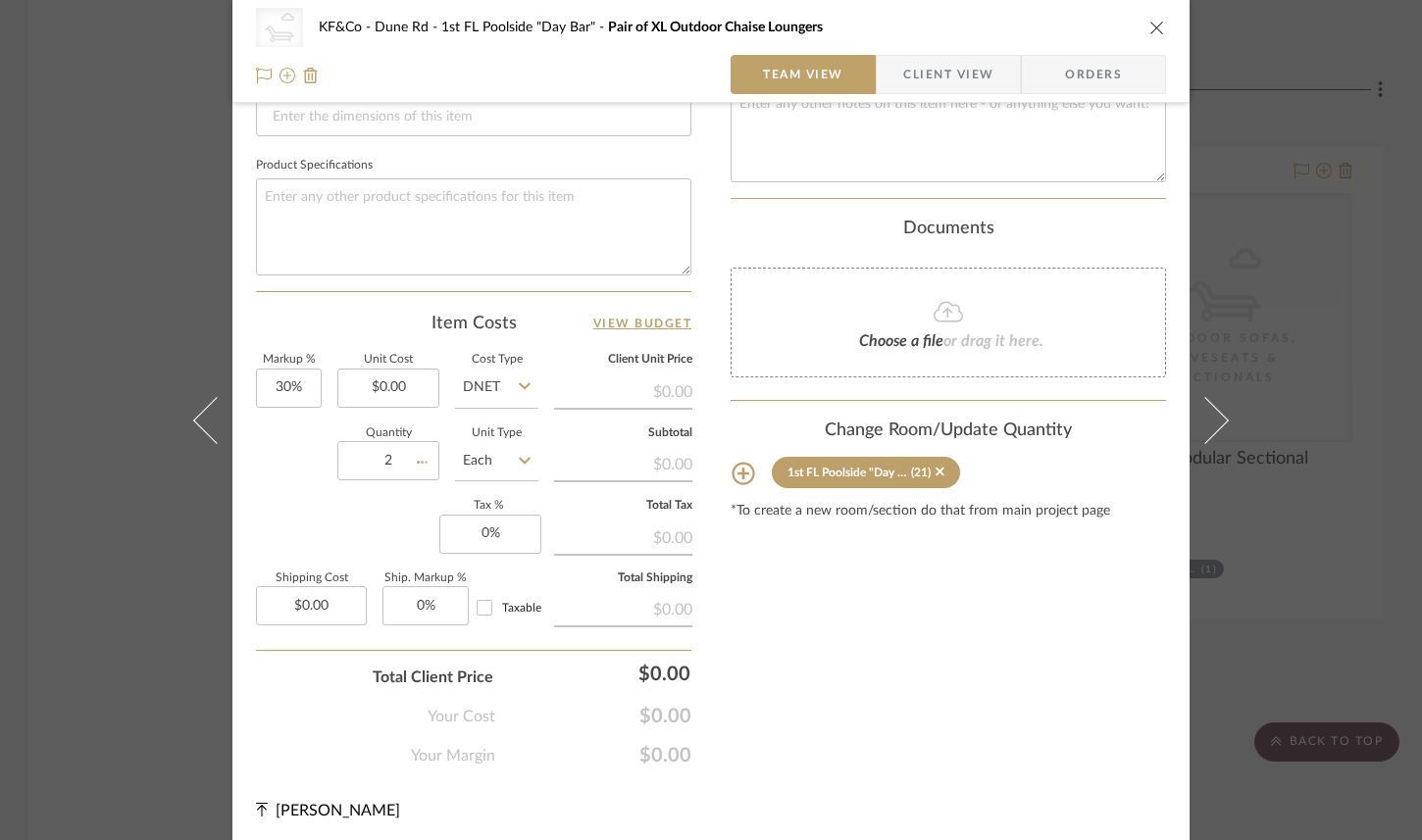 type 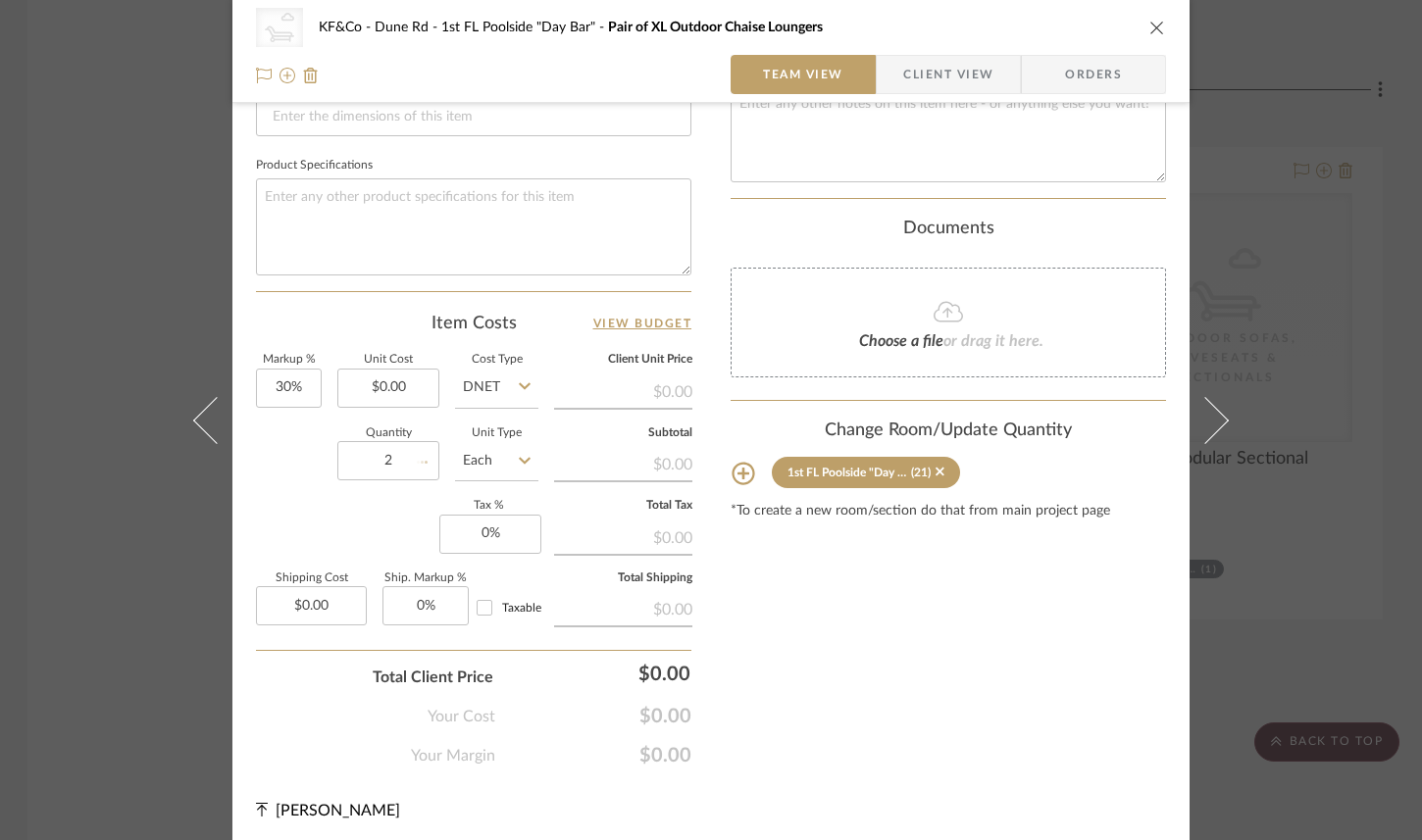 type 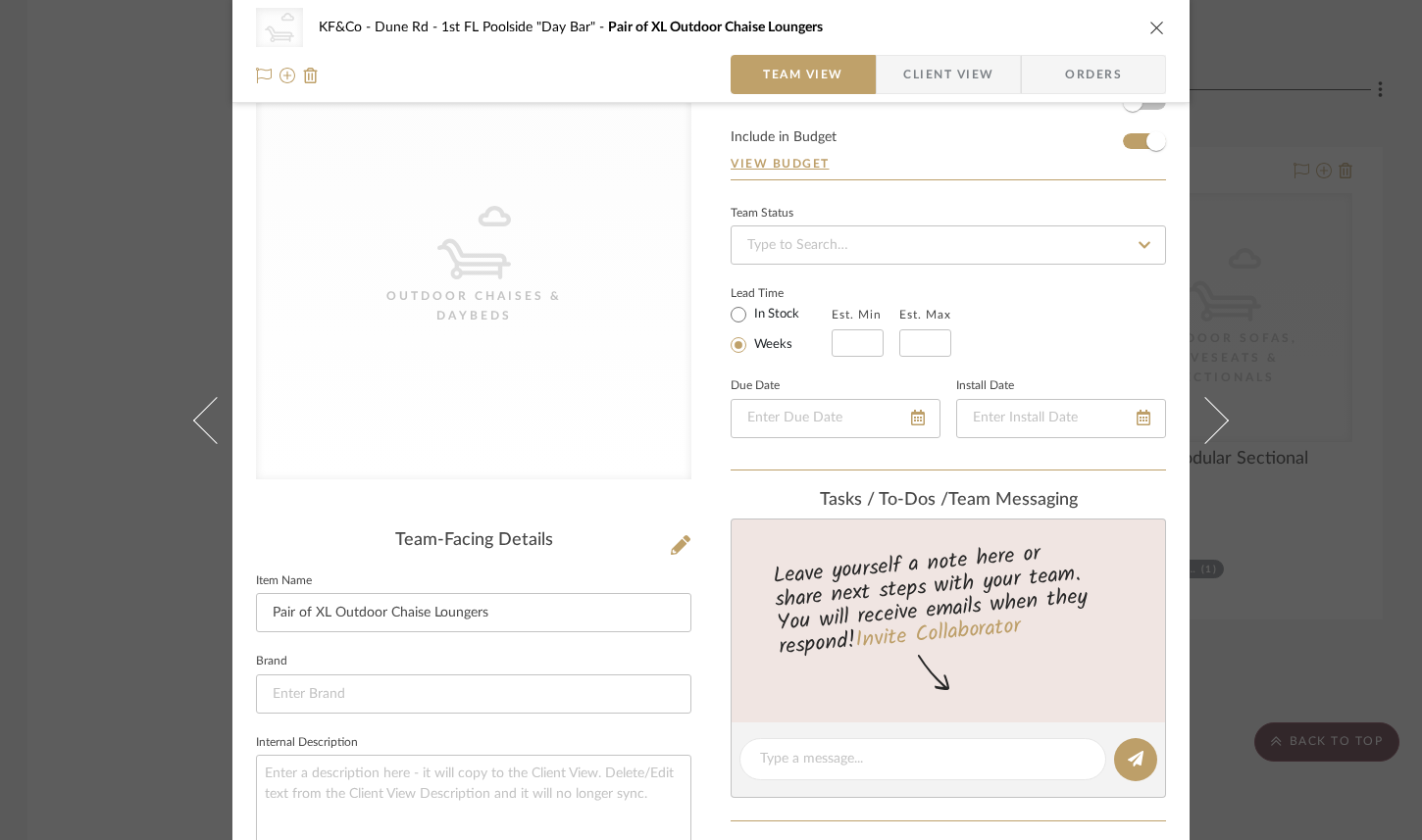 scroll, scrollTop: 0, scrollLeft: 0, axis: both 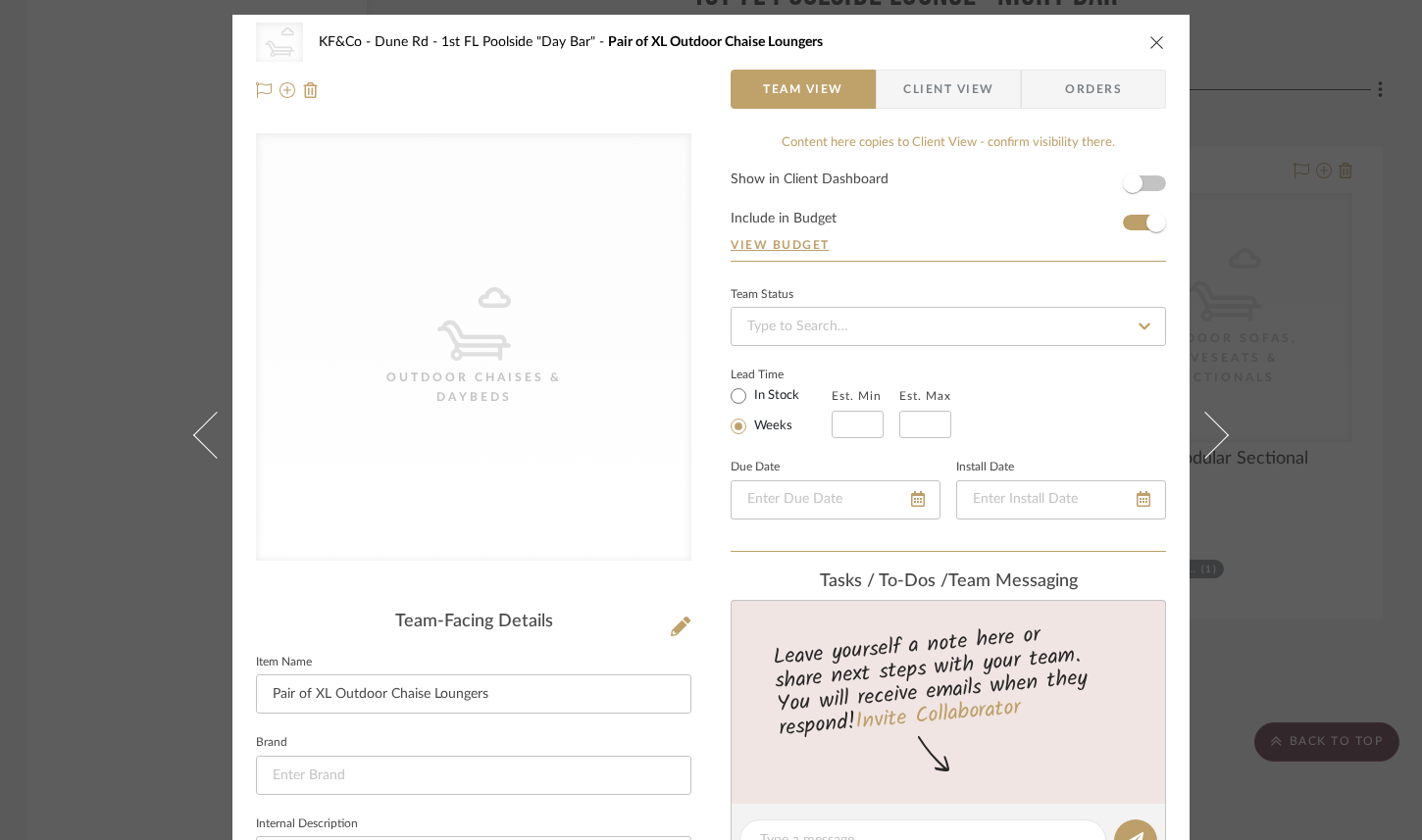 click at bounding box center [1157, 42] 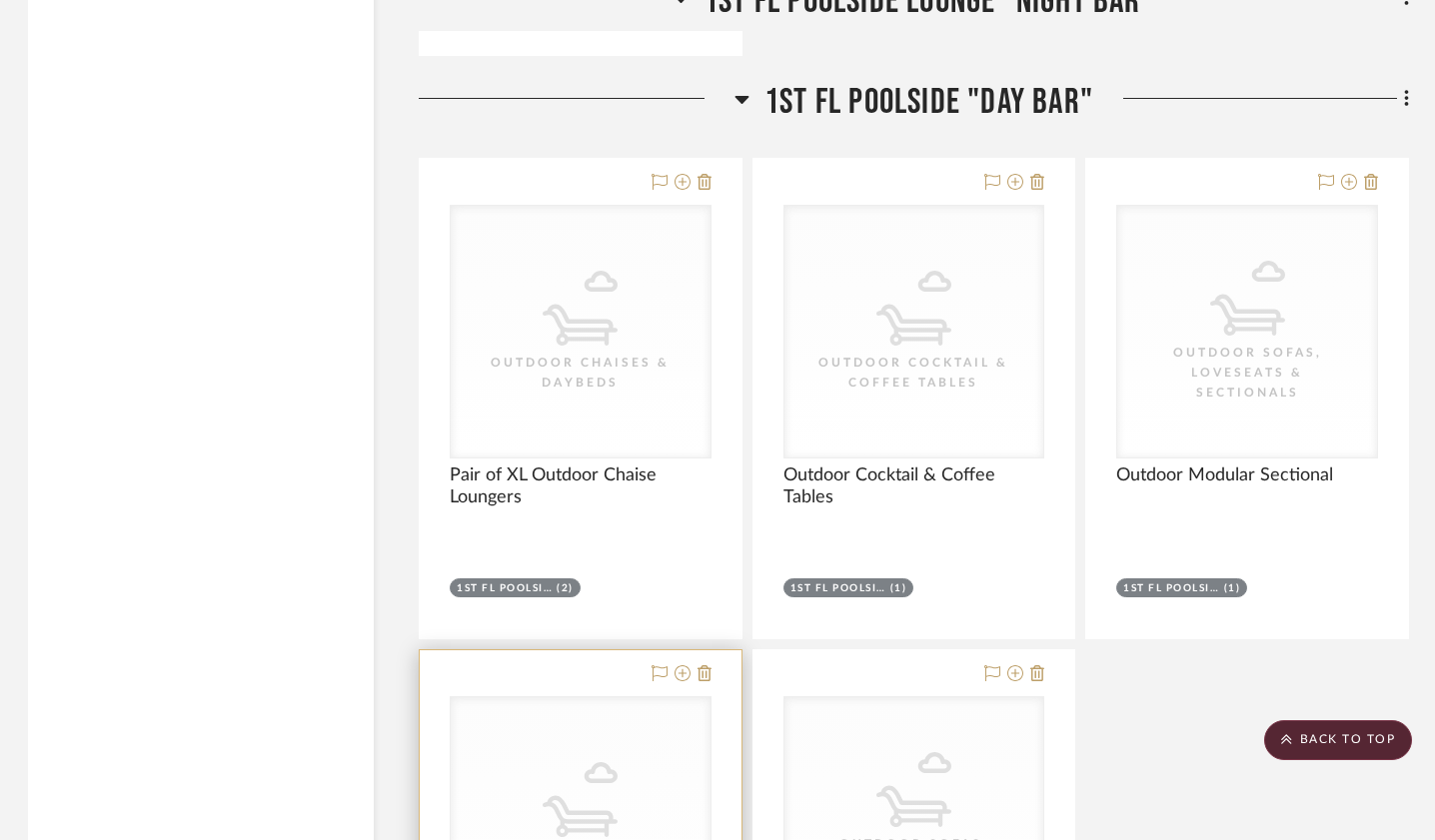 scroll, scrollTop: 3159, scrollLeft: 2, axis: both 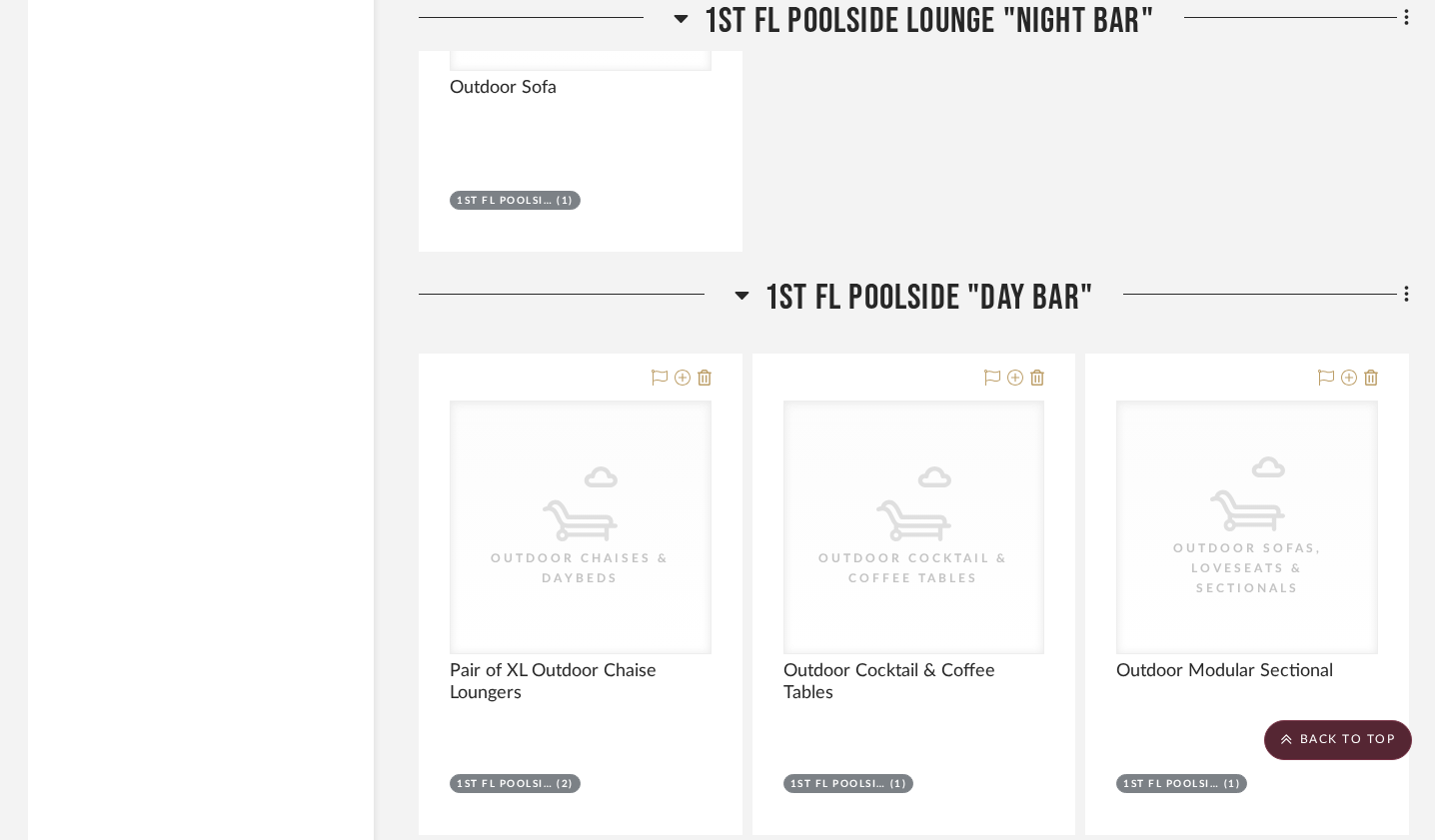 click 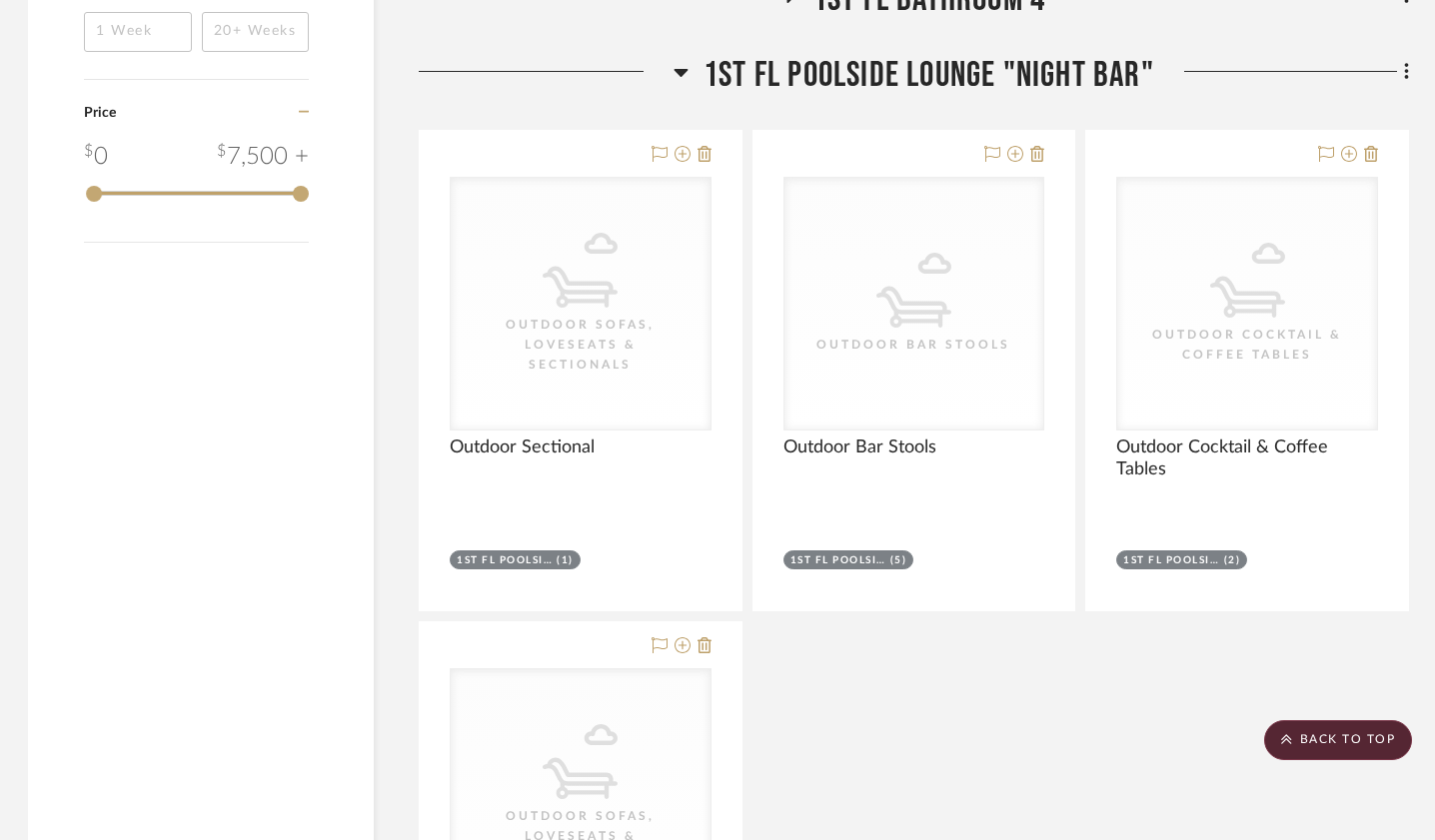 scroll, scrollTop: 2293, scrollLeft: 2, axis: both 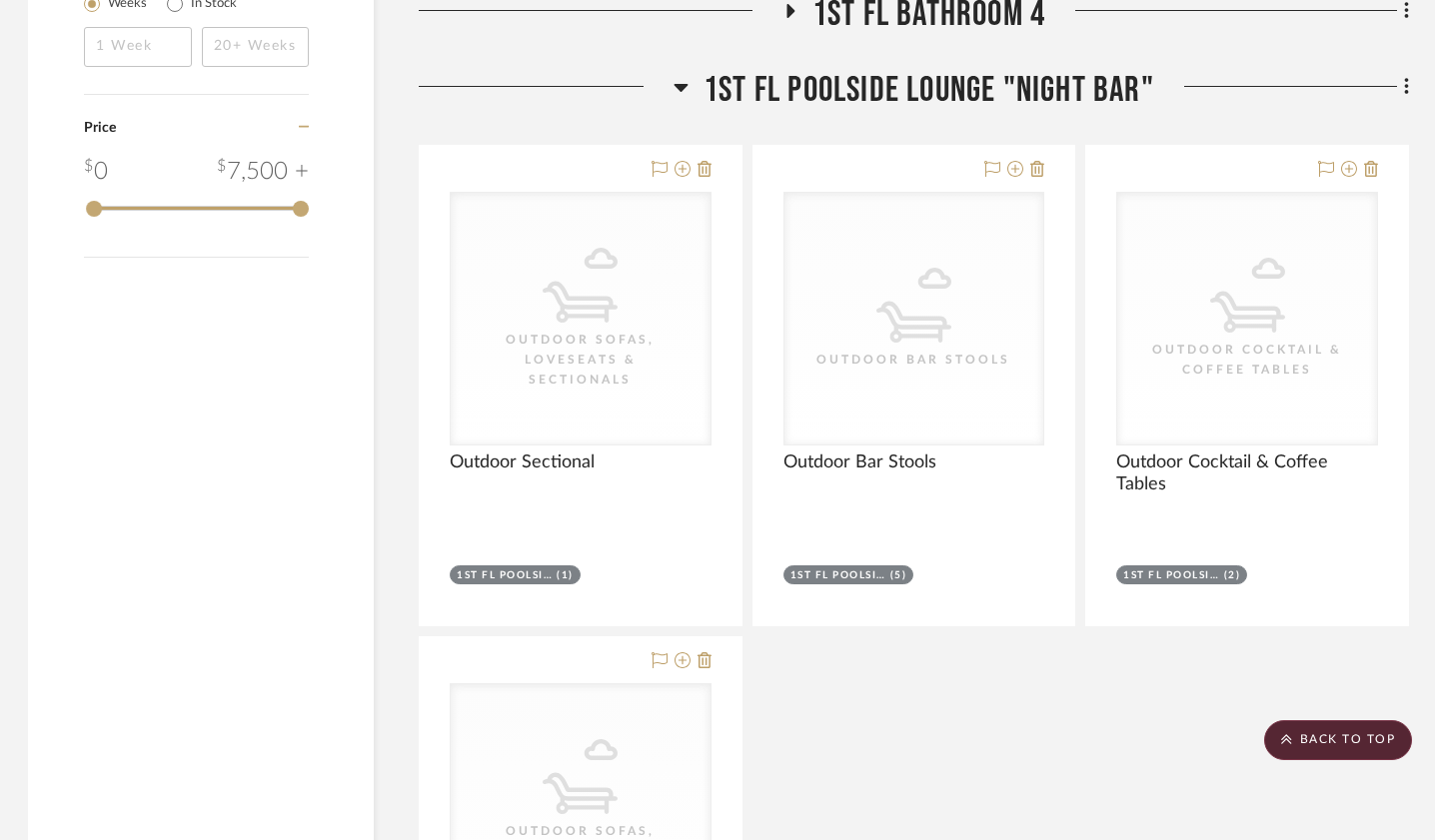 click 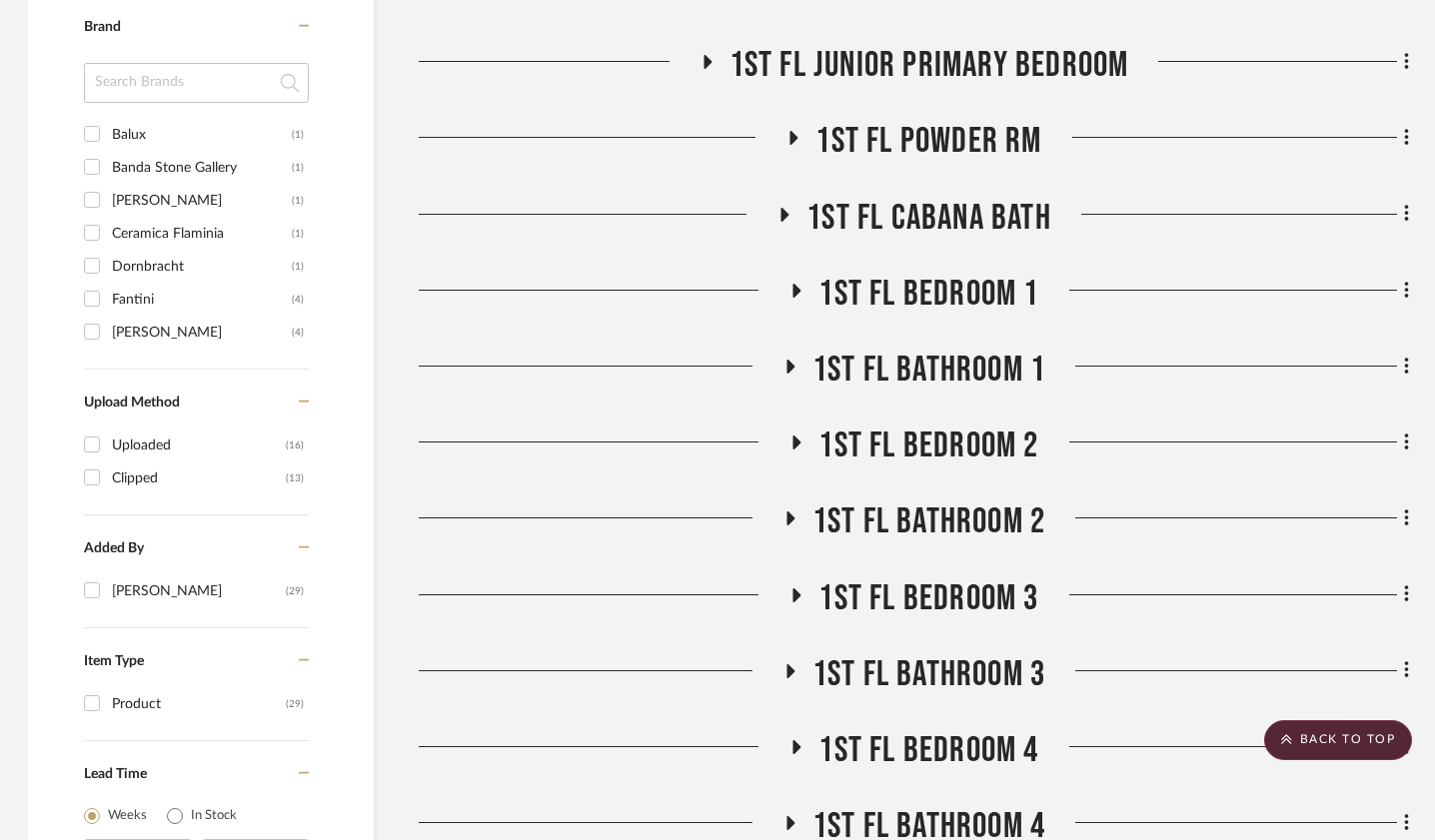 scroll, scrollTop: 1206, scrollLeft: 2, axis: both 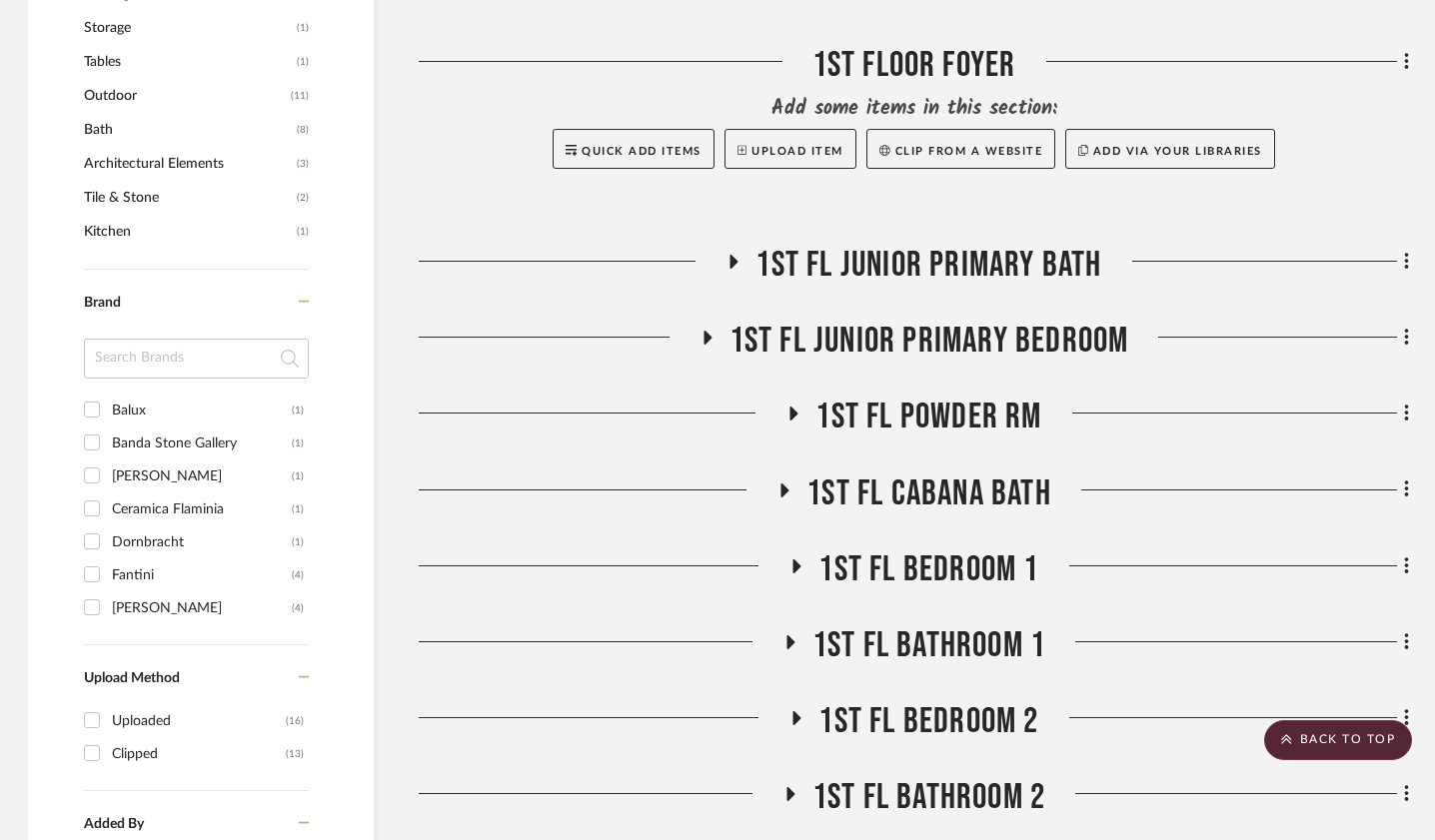 click 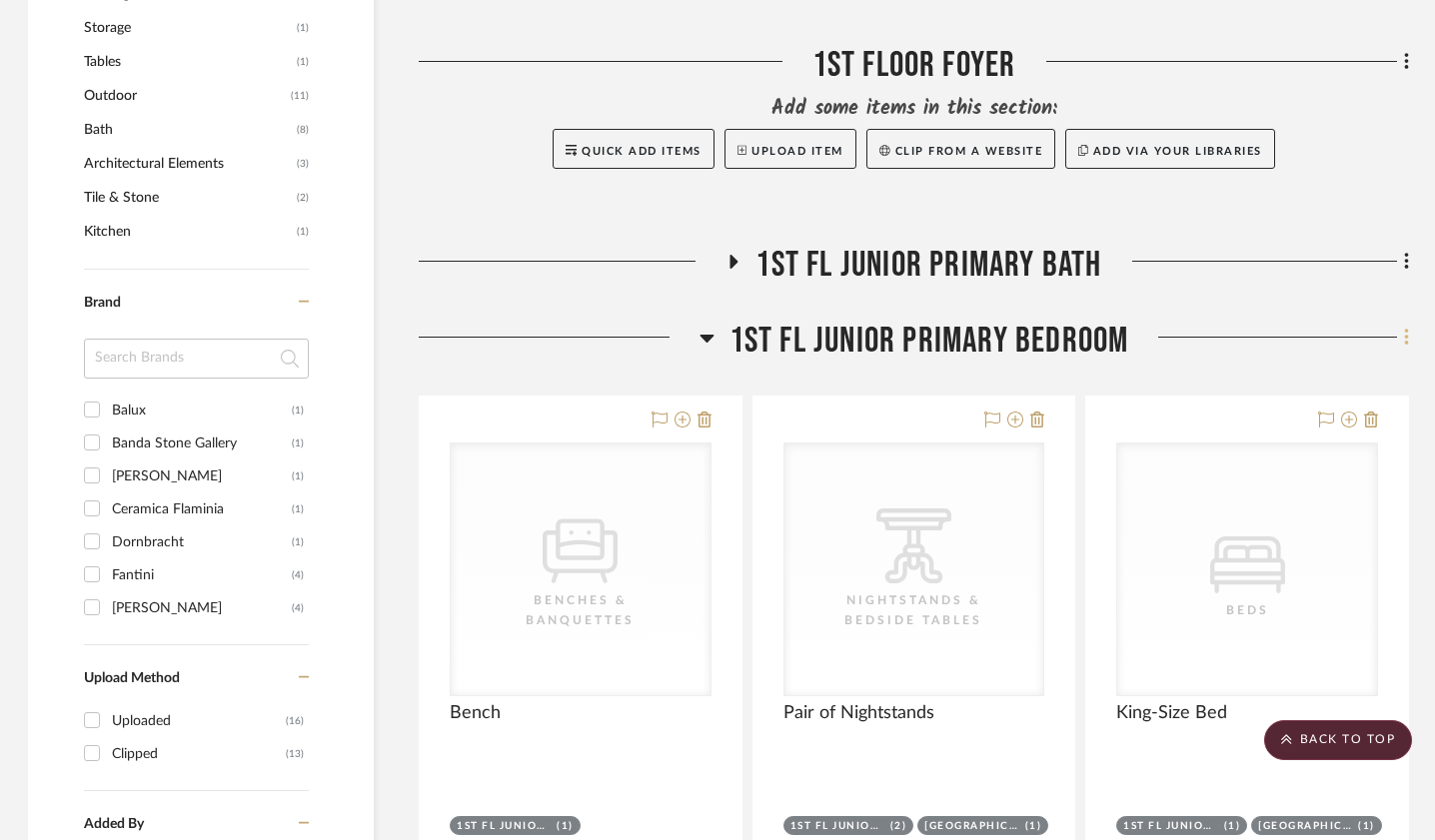 click 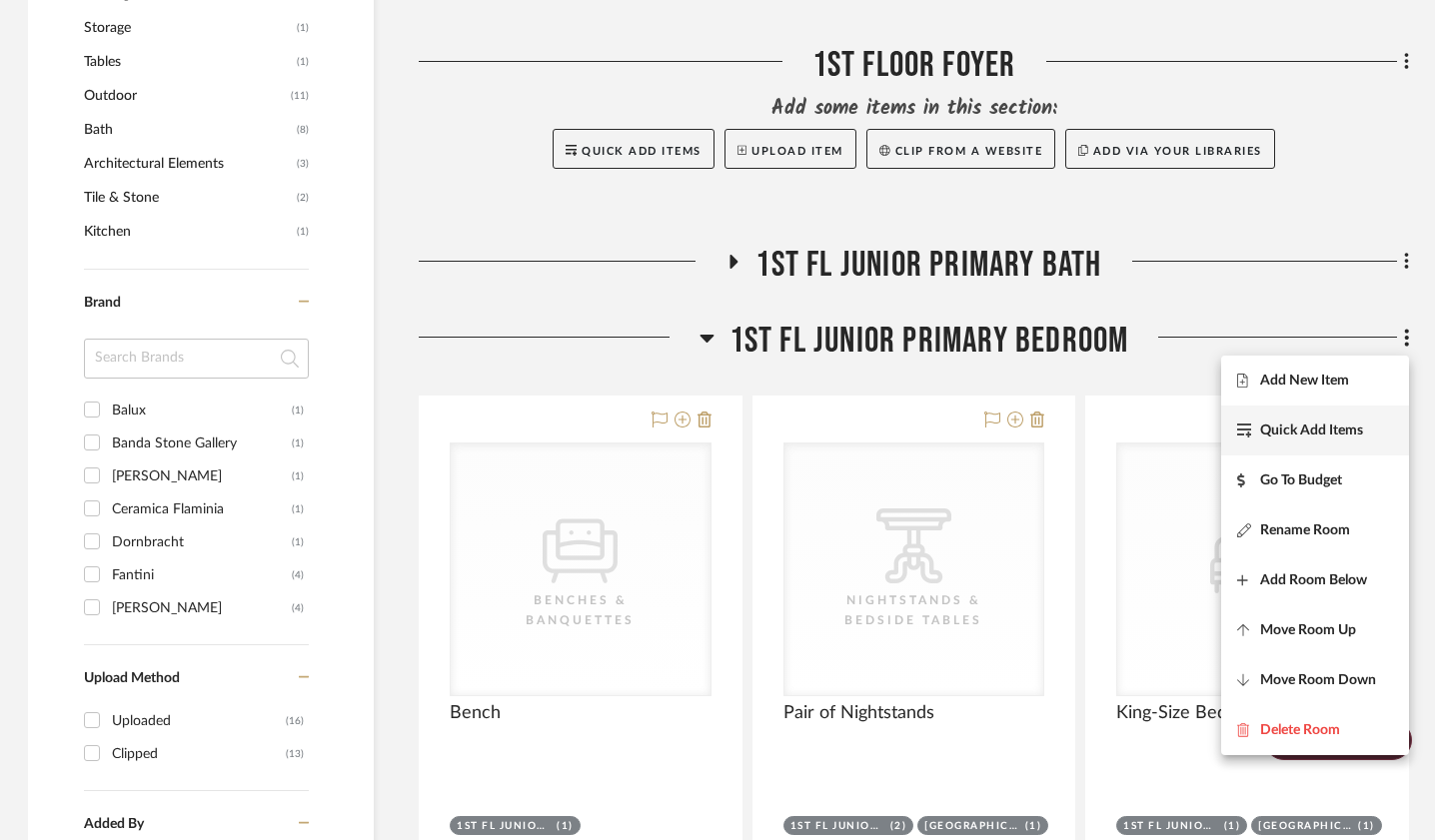 click on "Quick Add Items" at bounding box center [1315, 430] 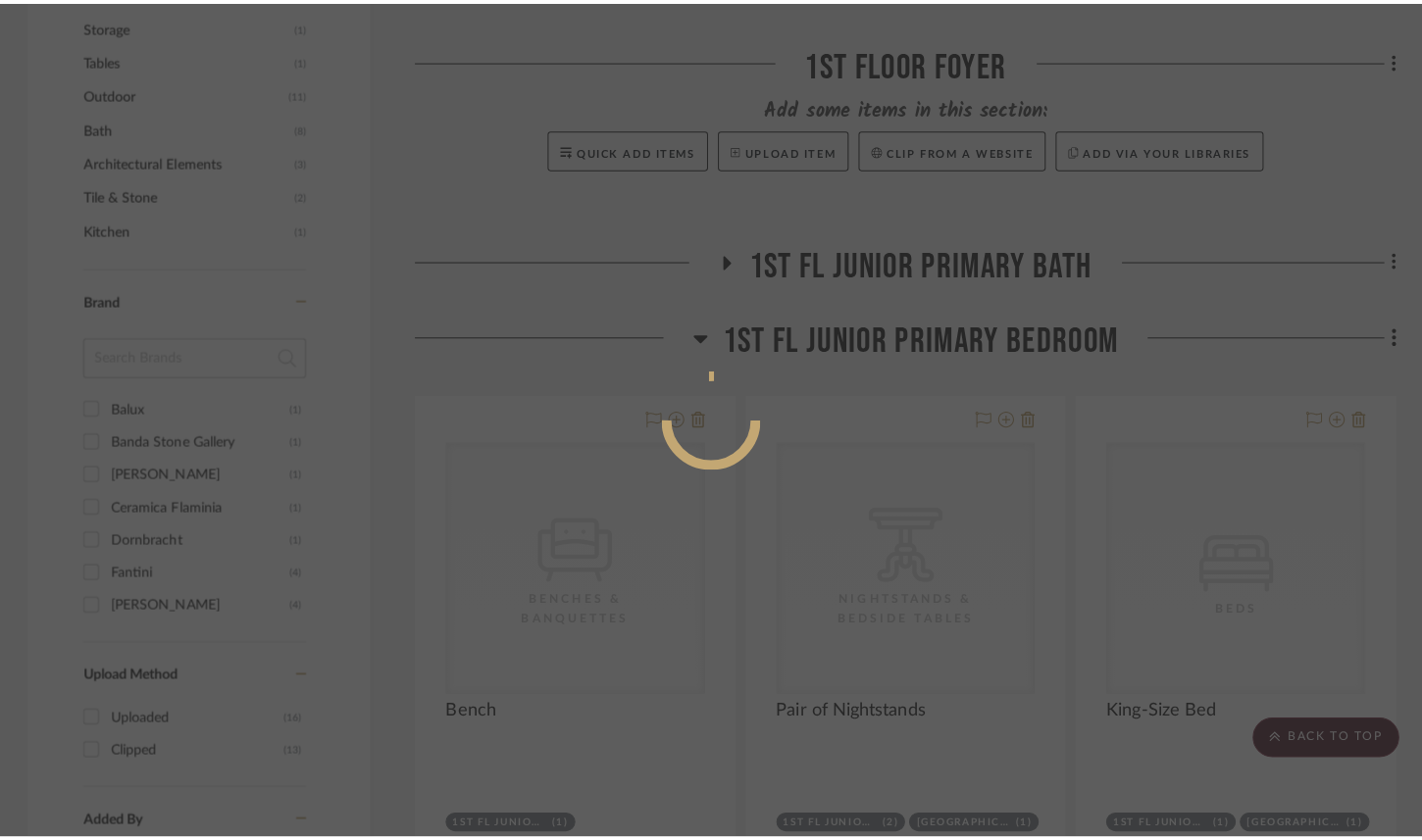 scroll, scrollTop: 0, scrollLeft: 0, axis: both 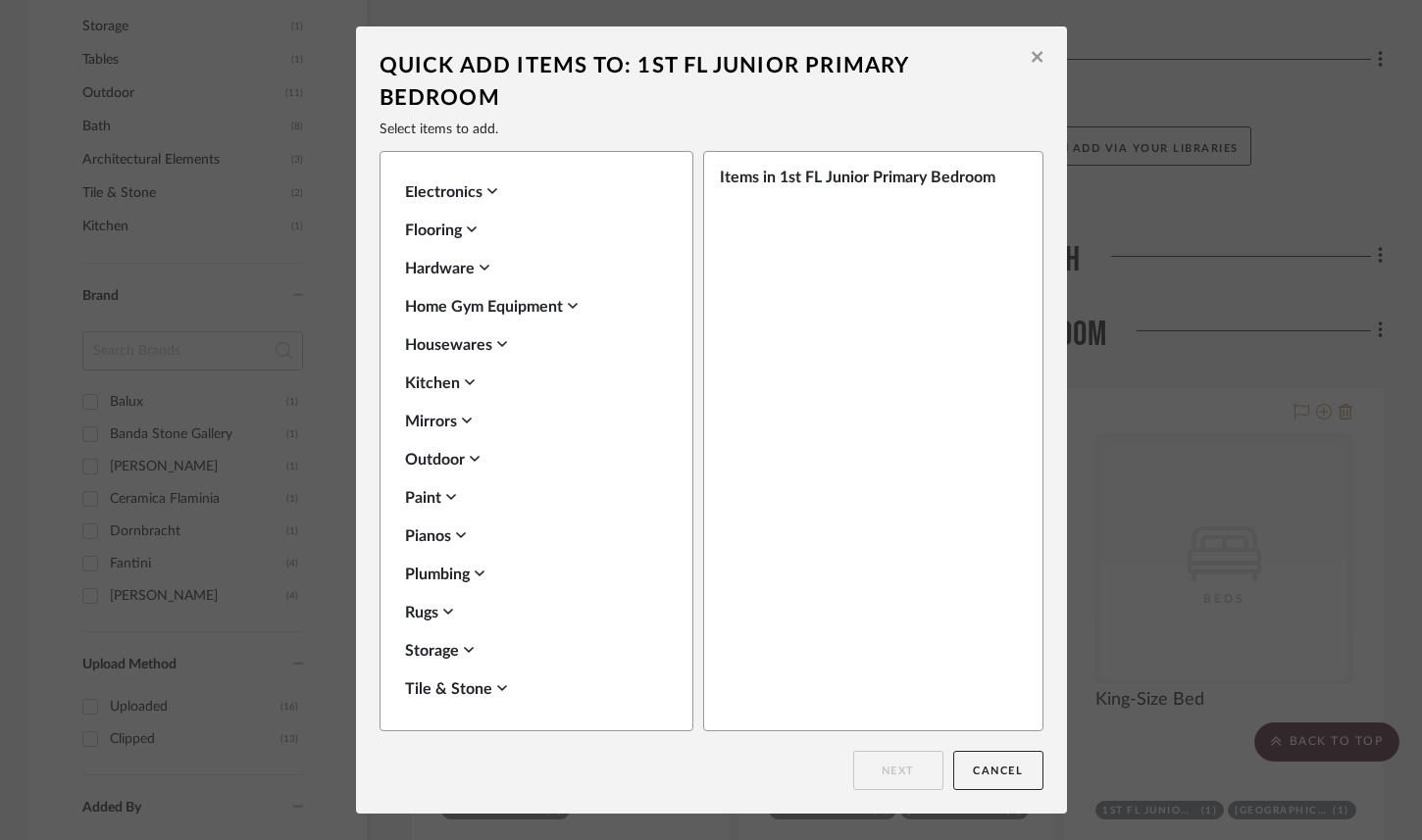 click on "Outdoor" at bounding box center (532, 460) 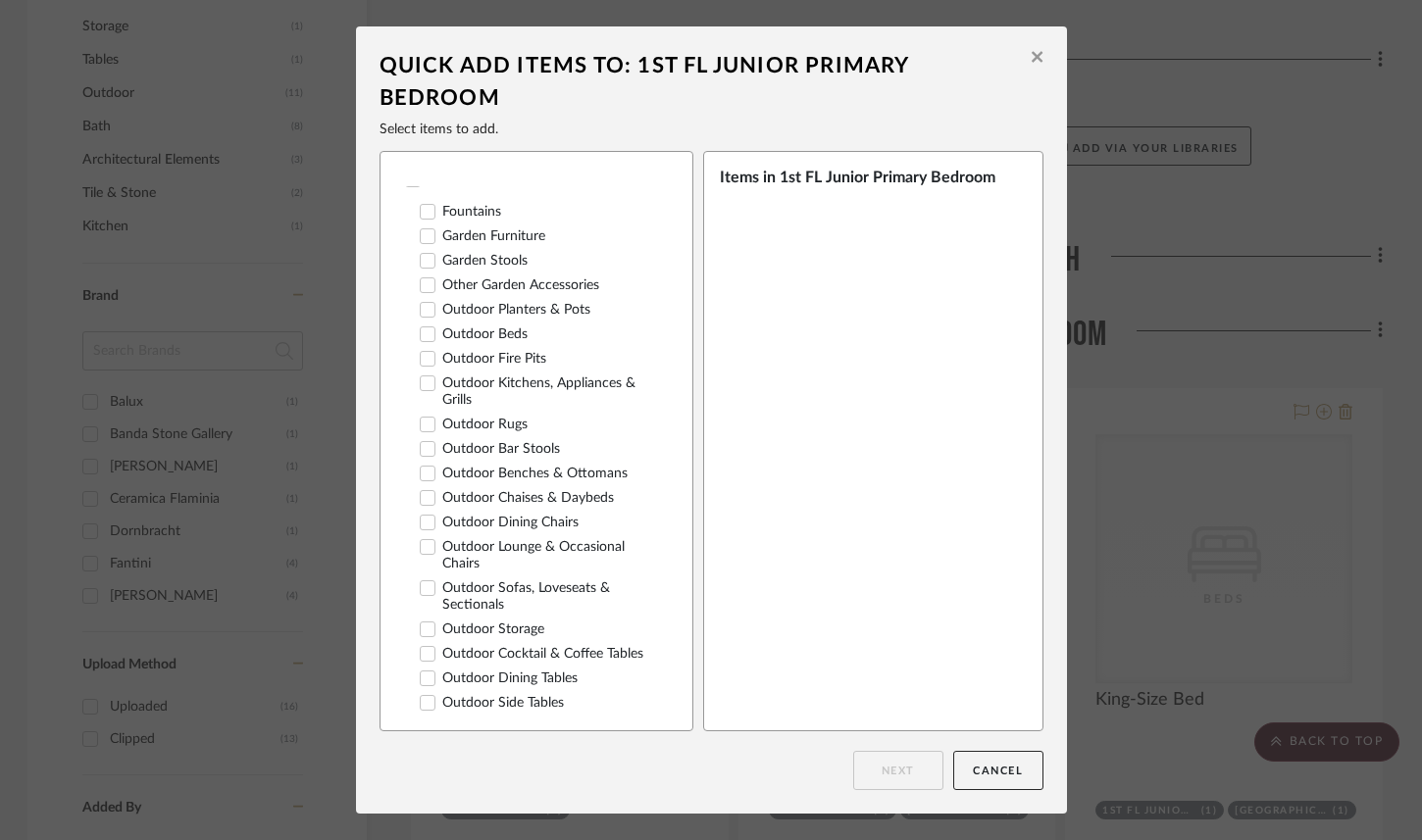 scroll, scrollTop: 958, scrollLeft: 0, axis: vertical 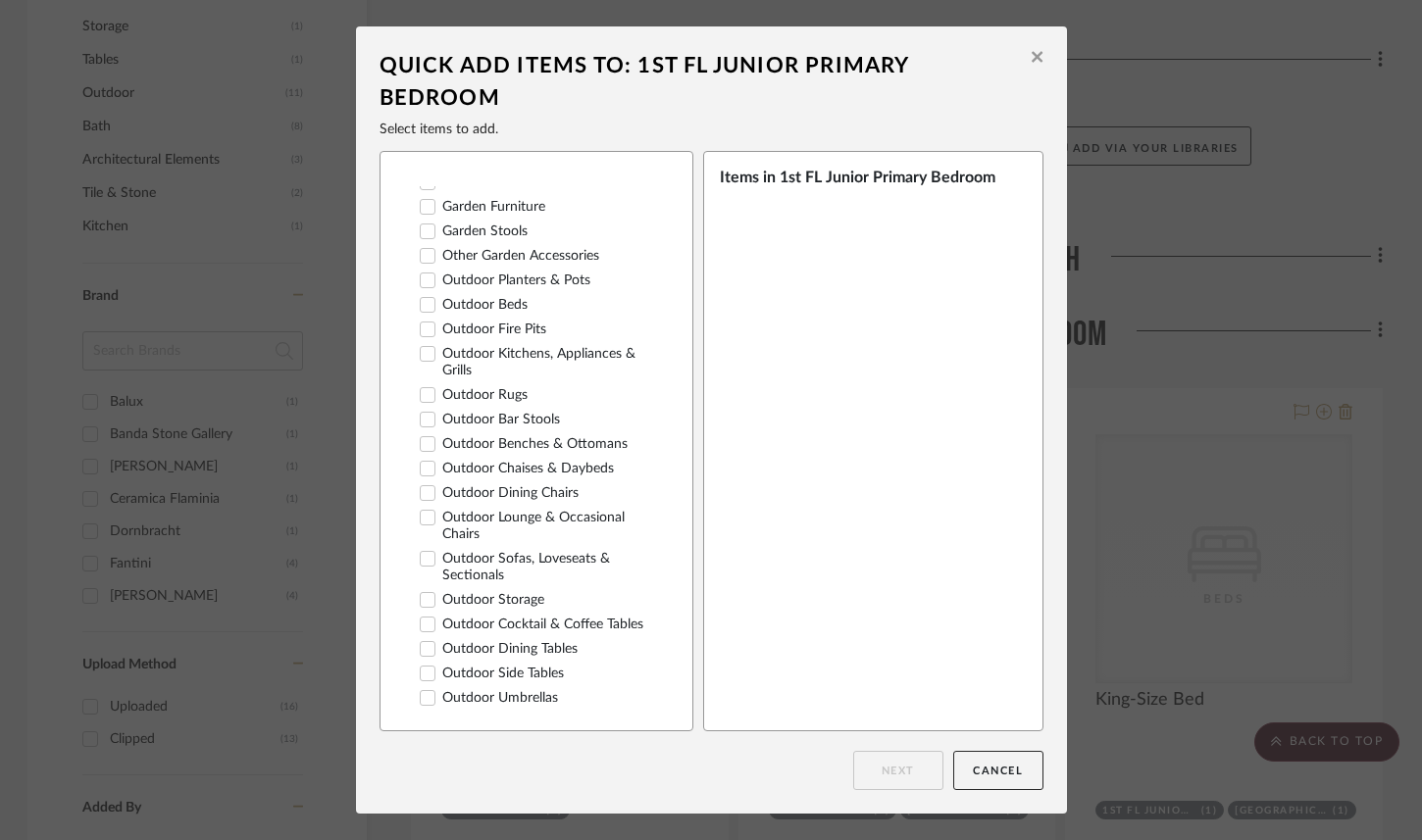 click 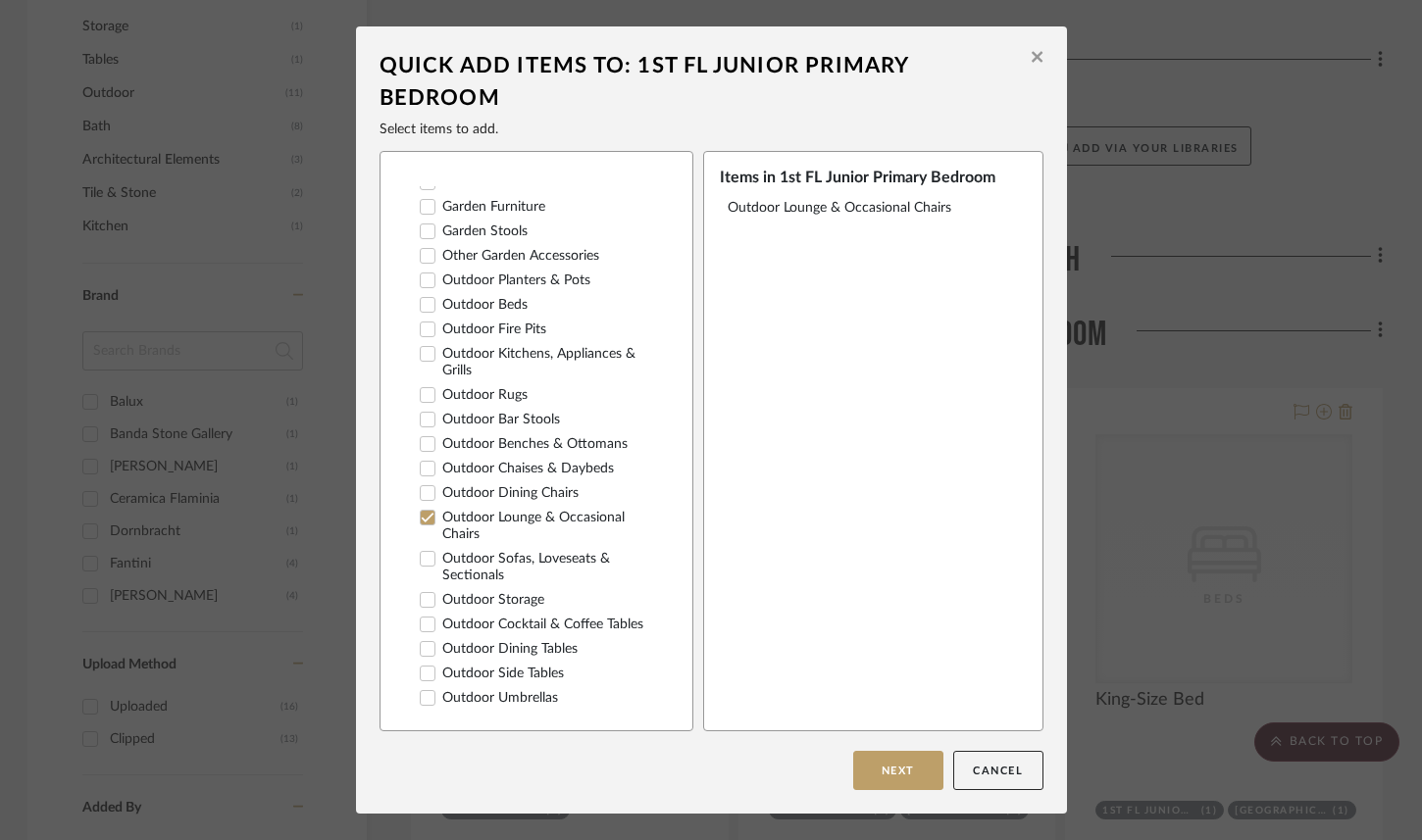 click 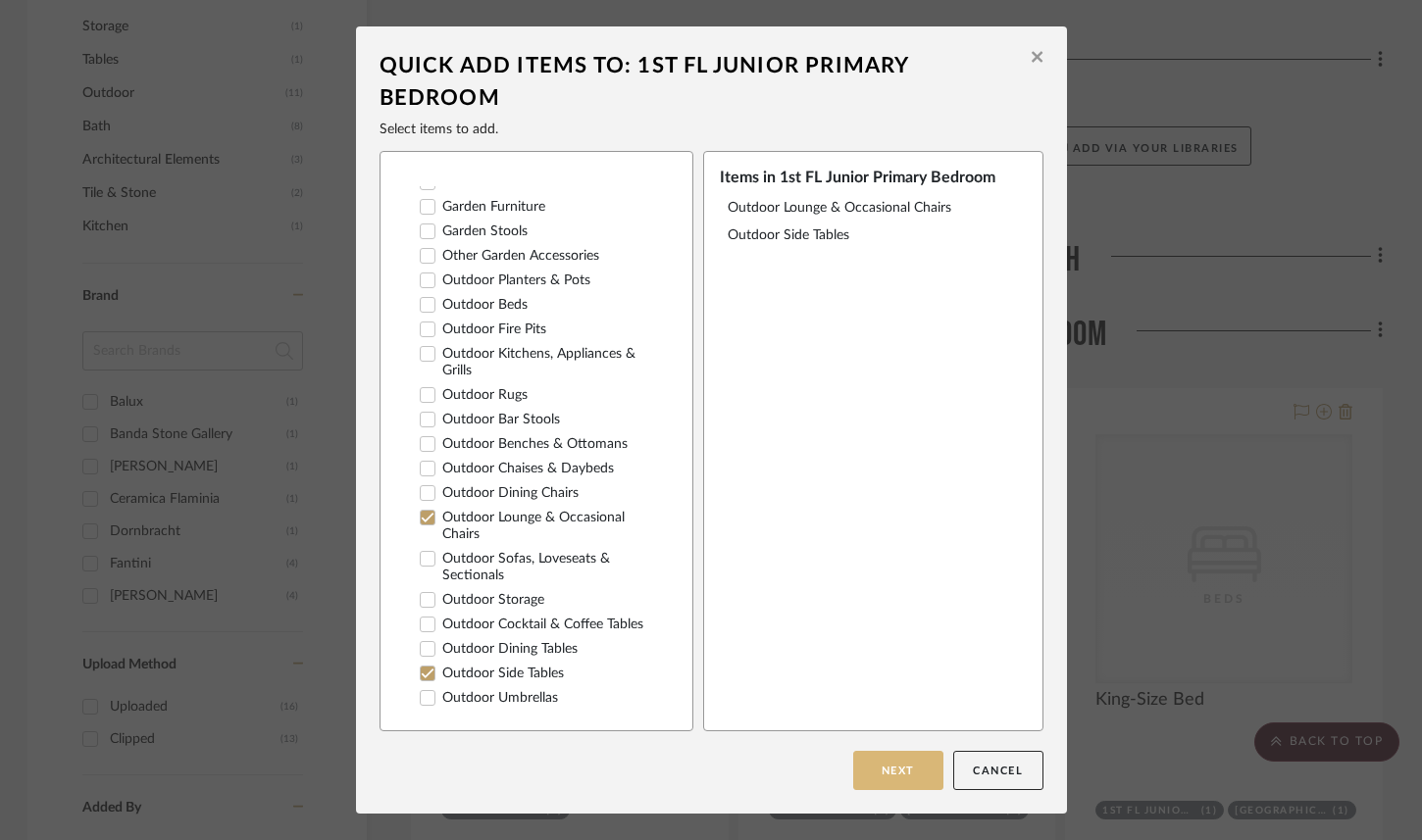 click on "Next" at bounding box center [898, 770] 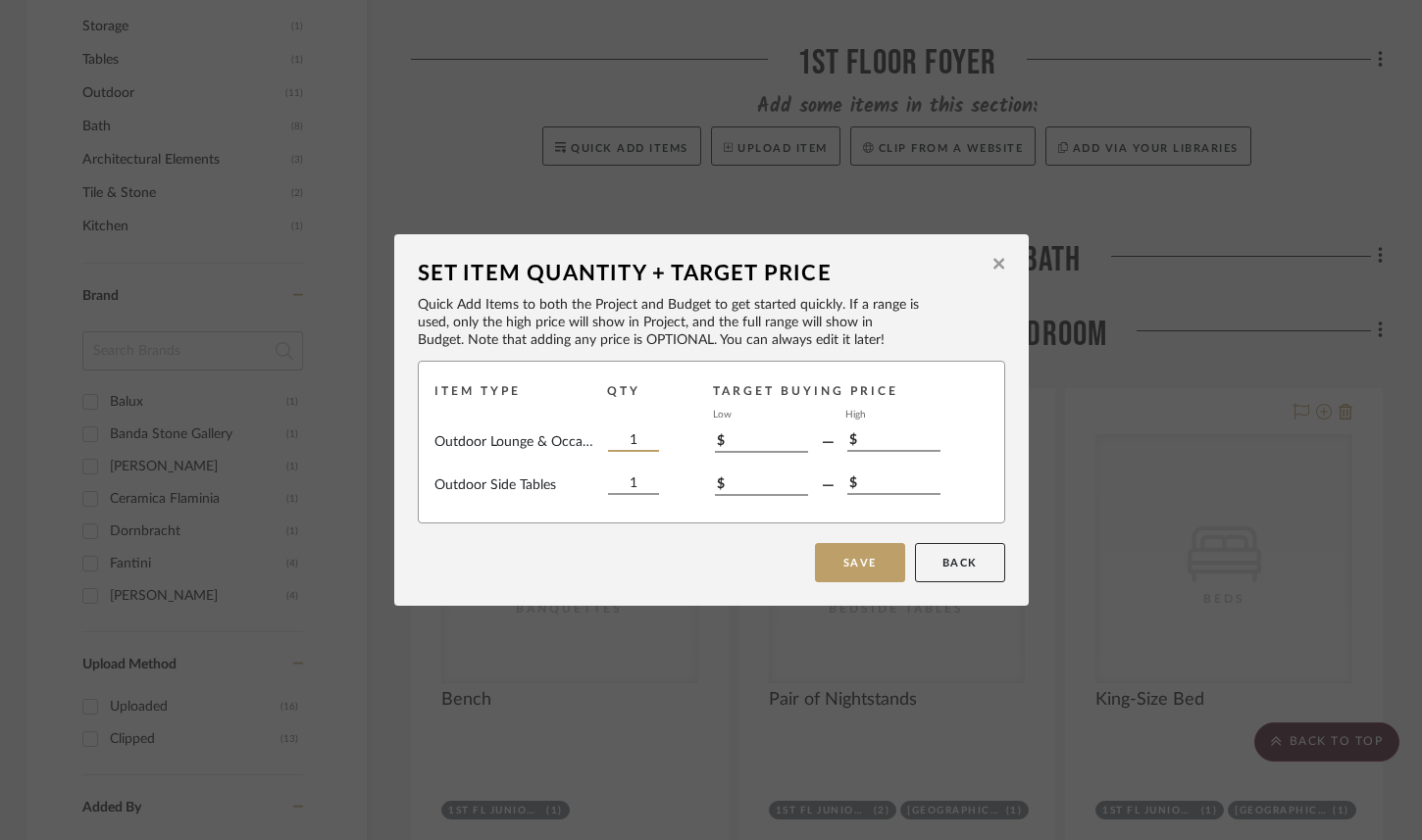click on "1" at bounding box center (634, 441) 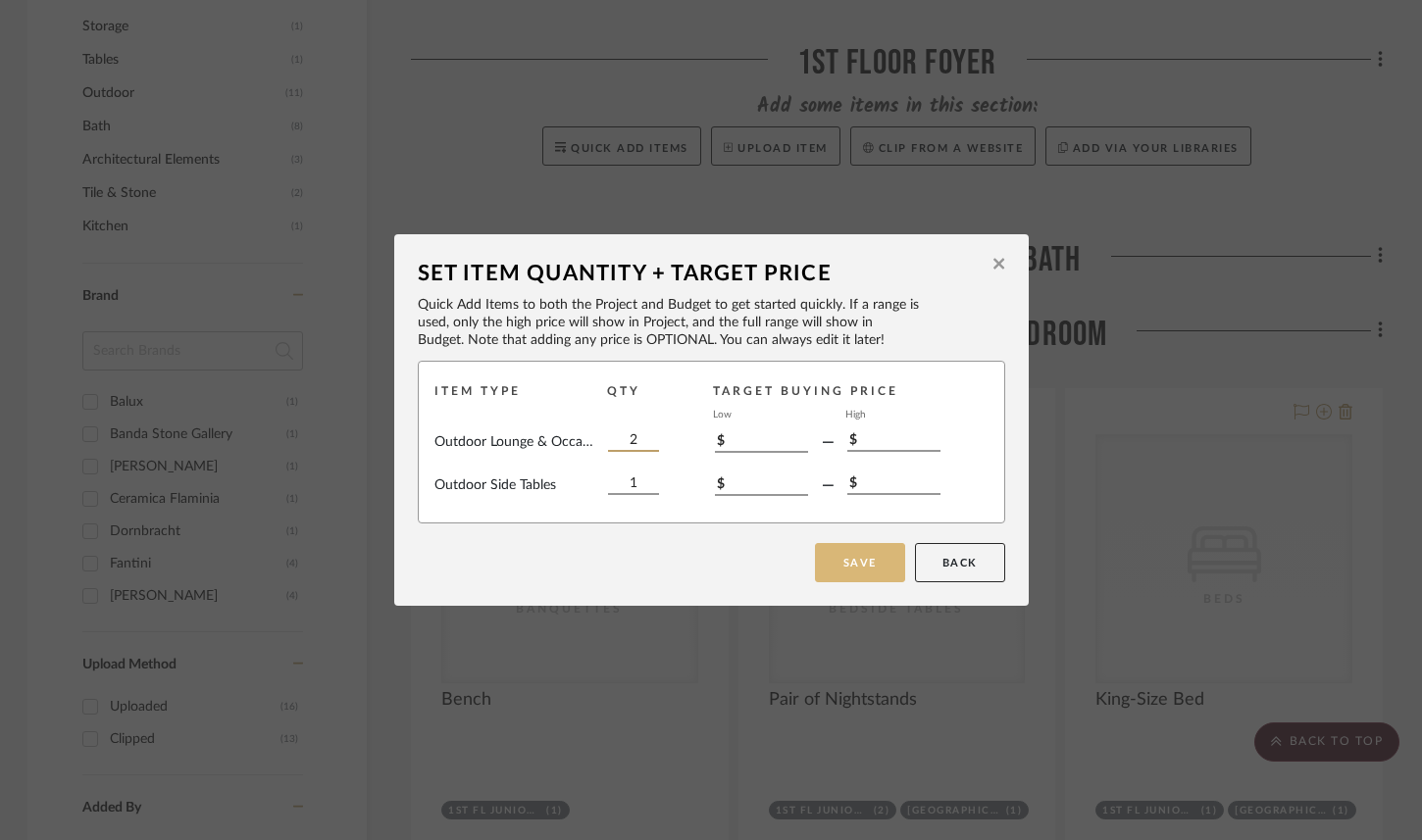type on "2" 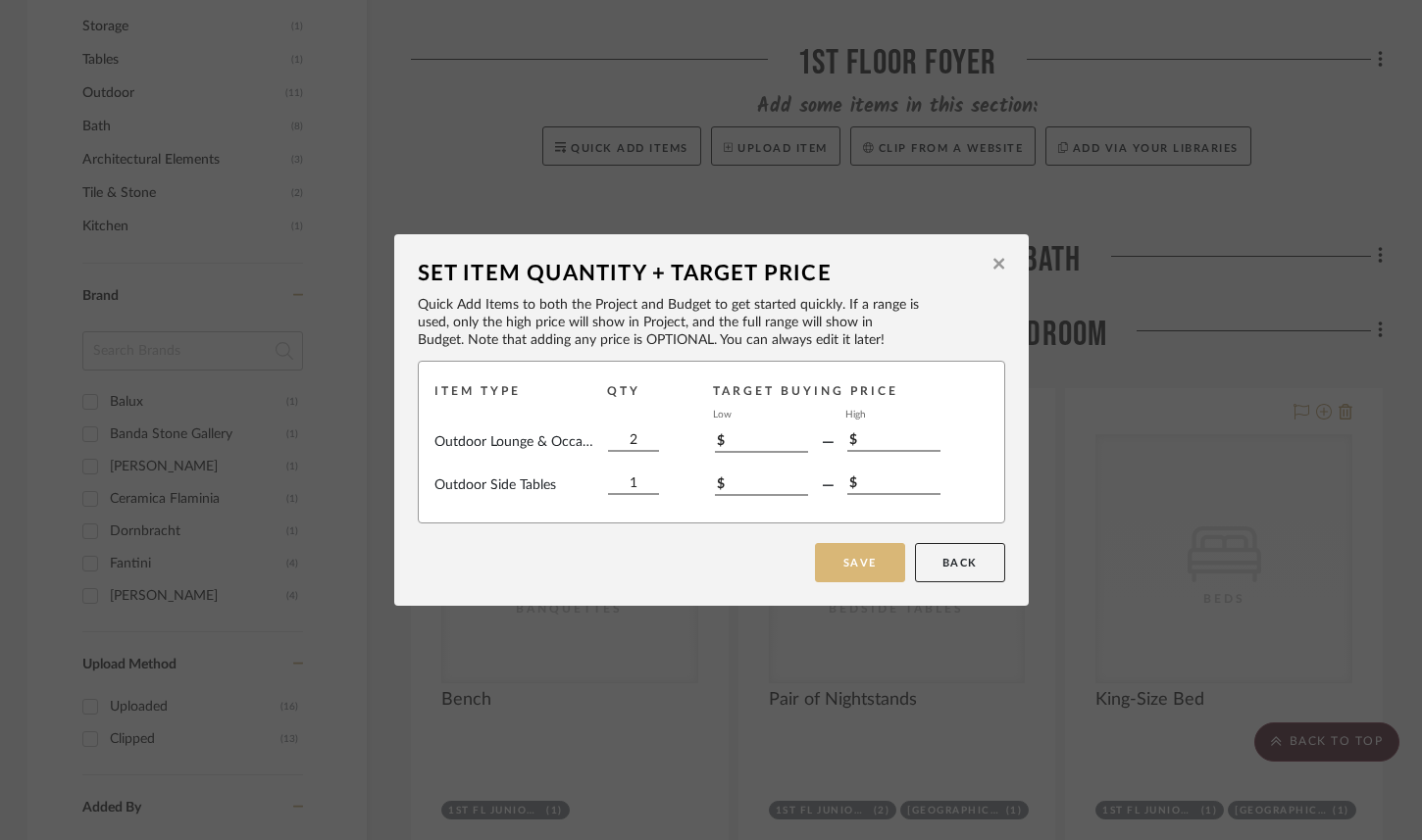click on "Save" at bounding box center [860, 563] 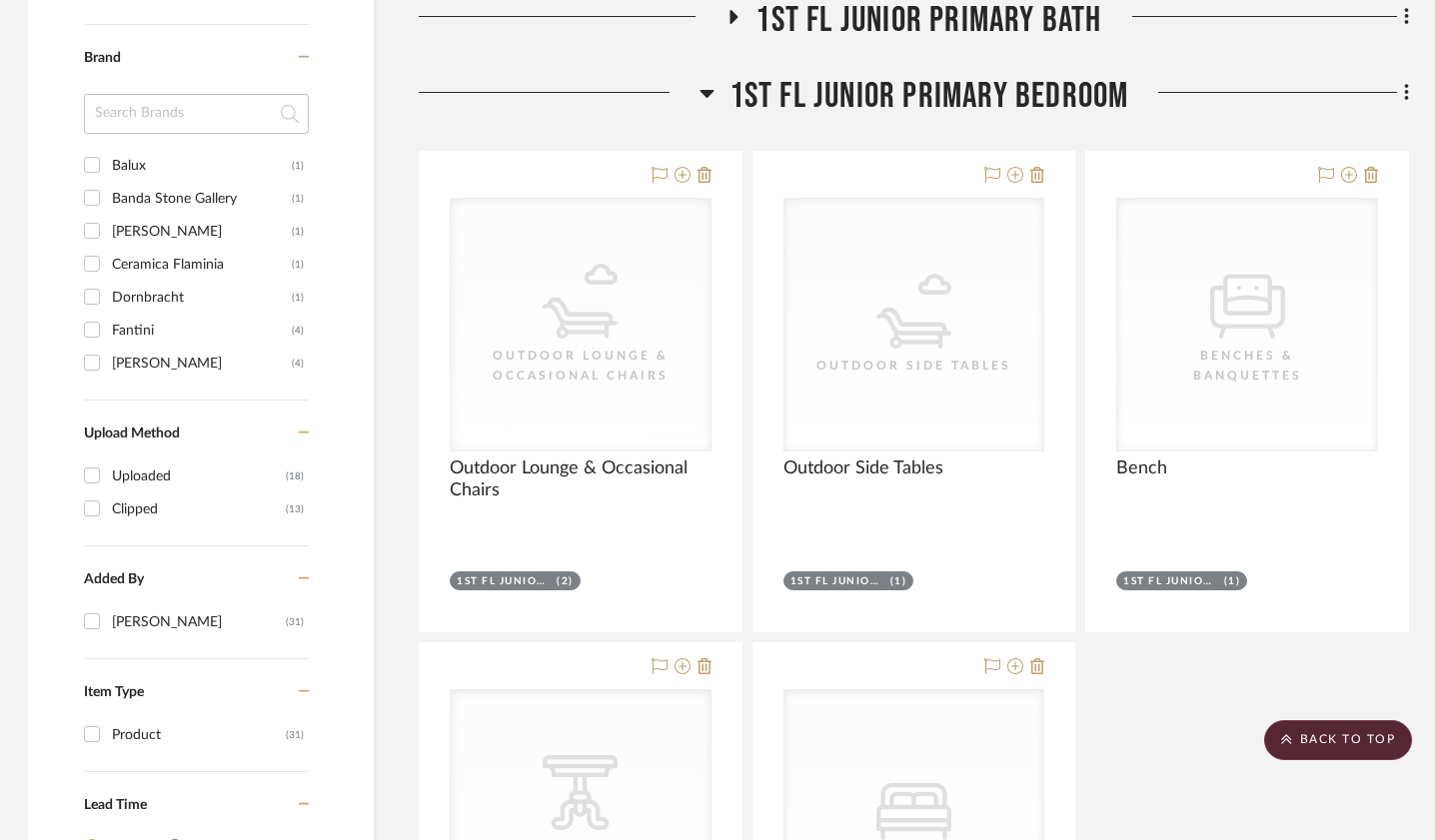 scroll, scrollTop: 1457, scrollLeft: 2, axis: both 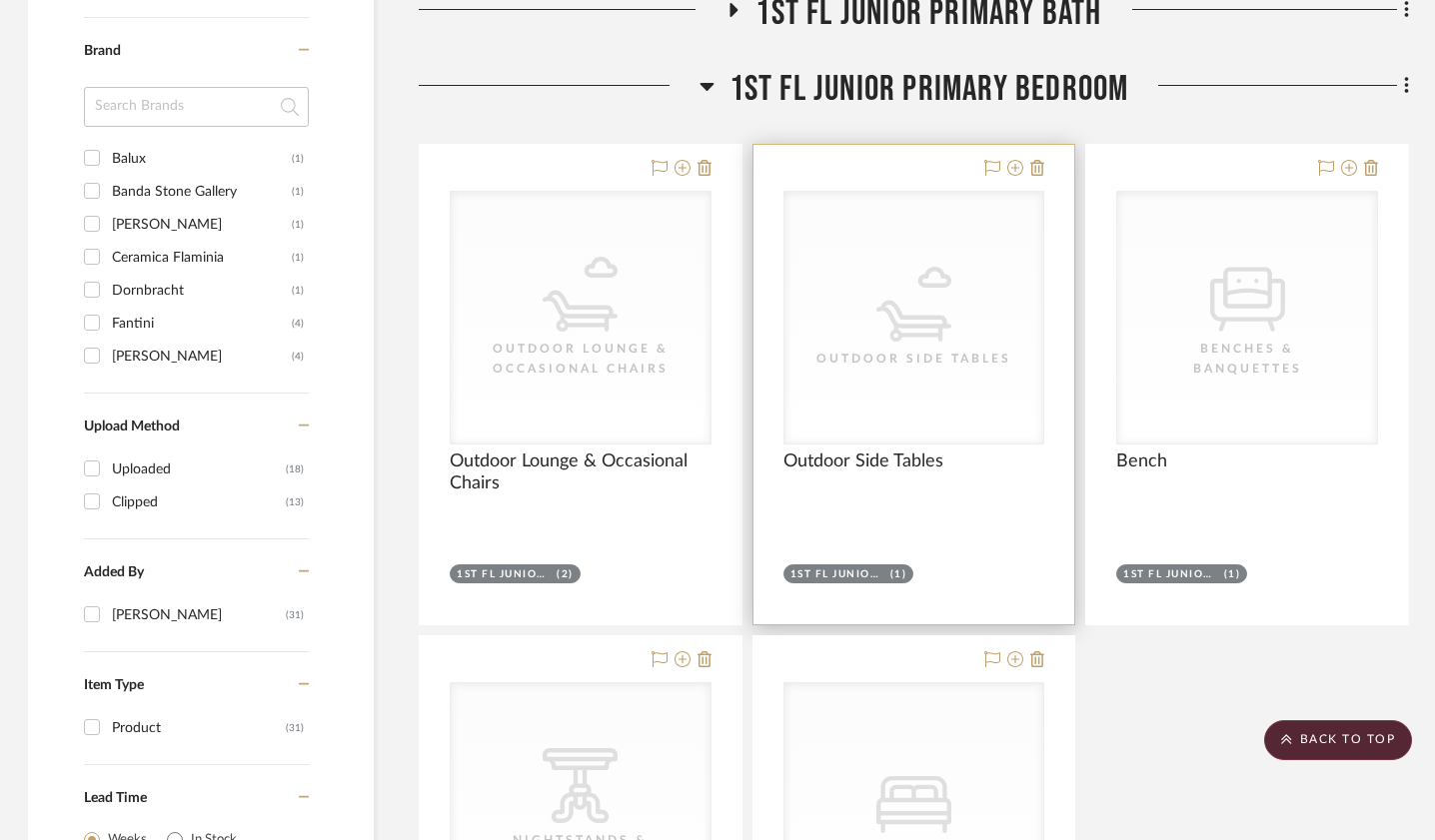 click on "CategoryIconOutdoor
Outdoor Side Tables" at bounding box center (914, 318) 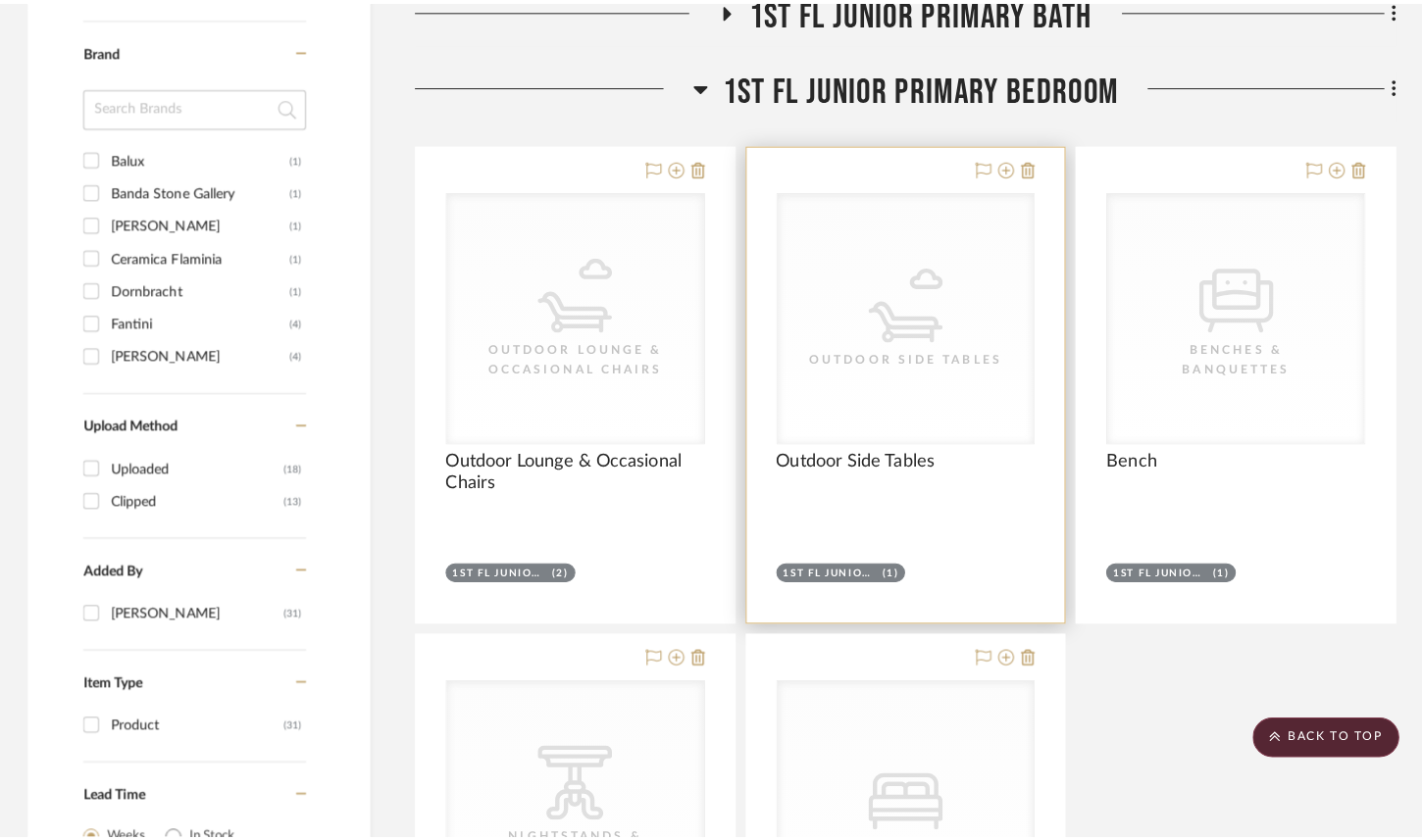 scroll, scrollTop: 0, scrollLeft: 0, axis: both 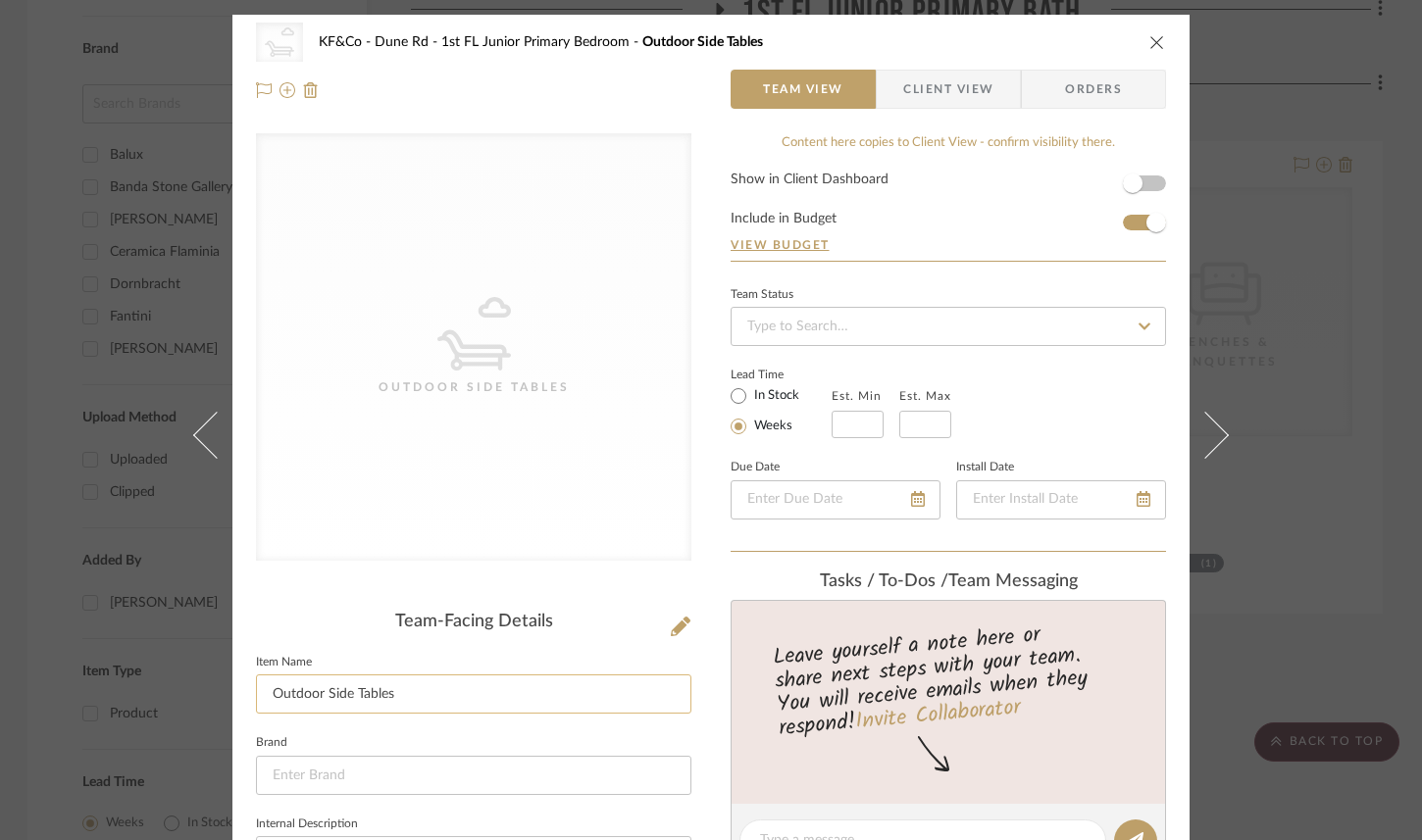 click on "Outdoor Side Tables" 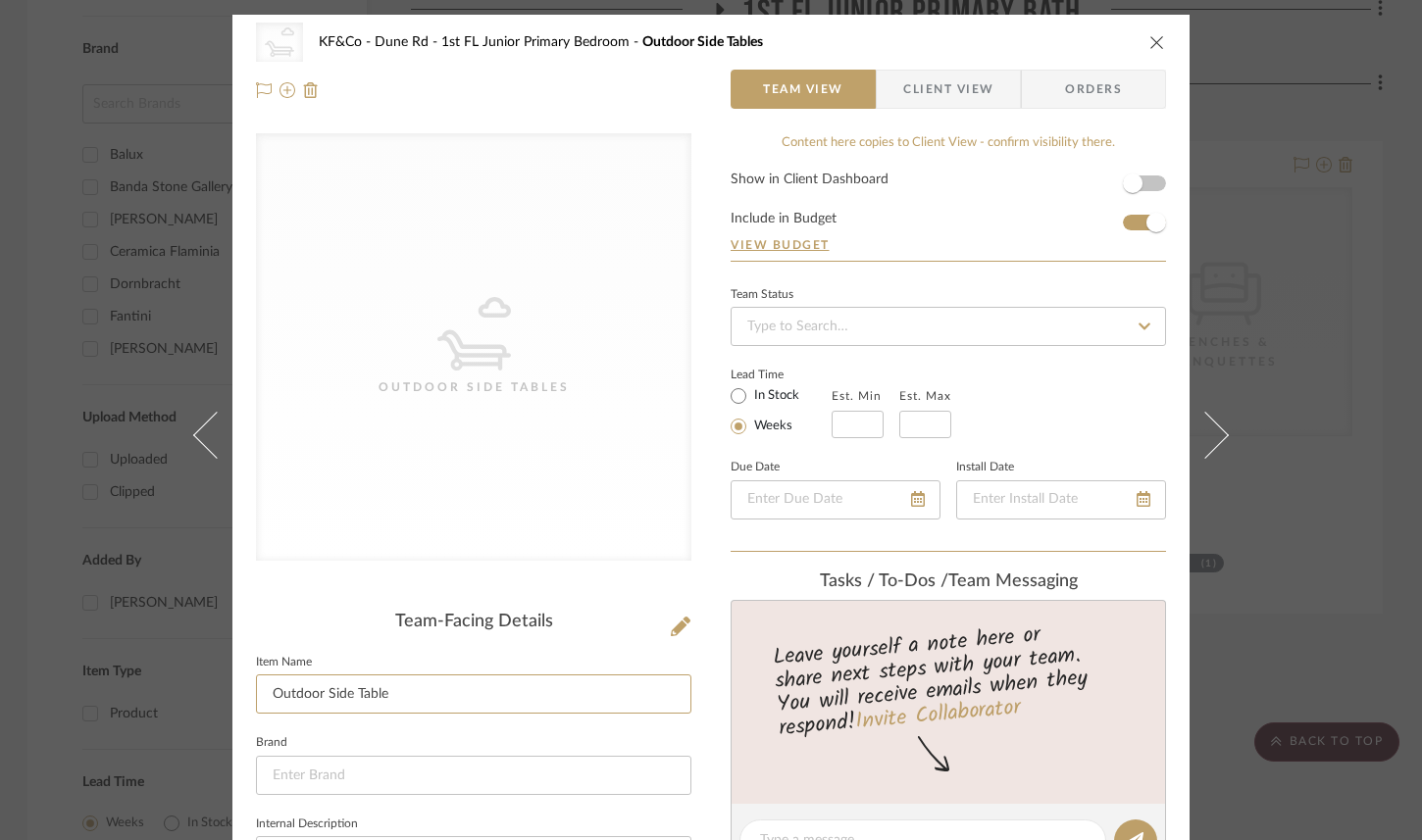 type on "Outdoor Side Table" 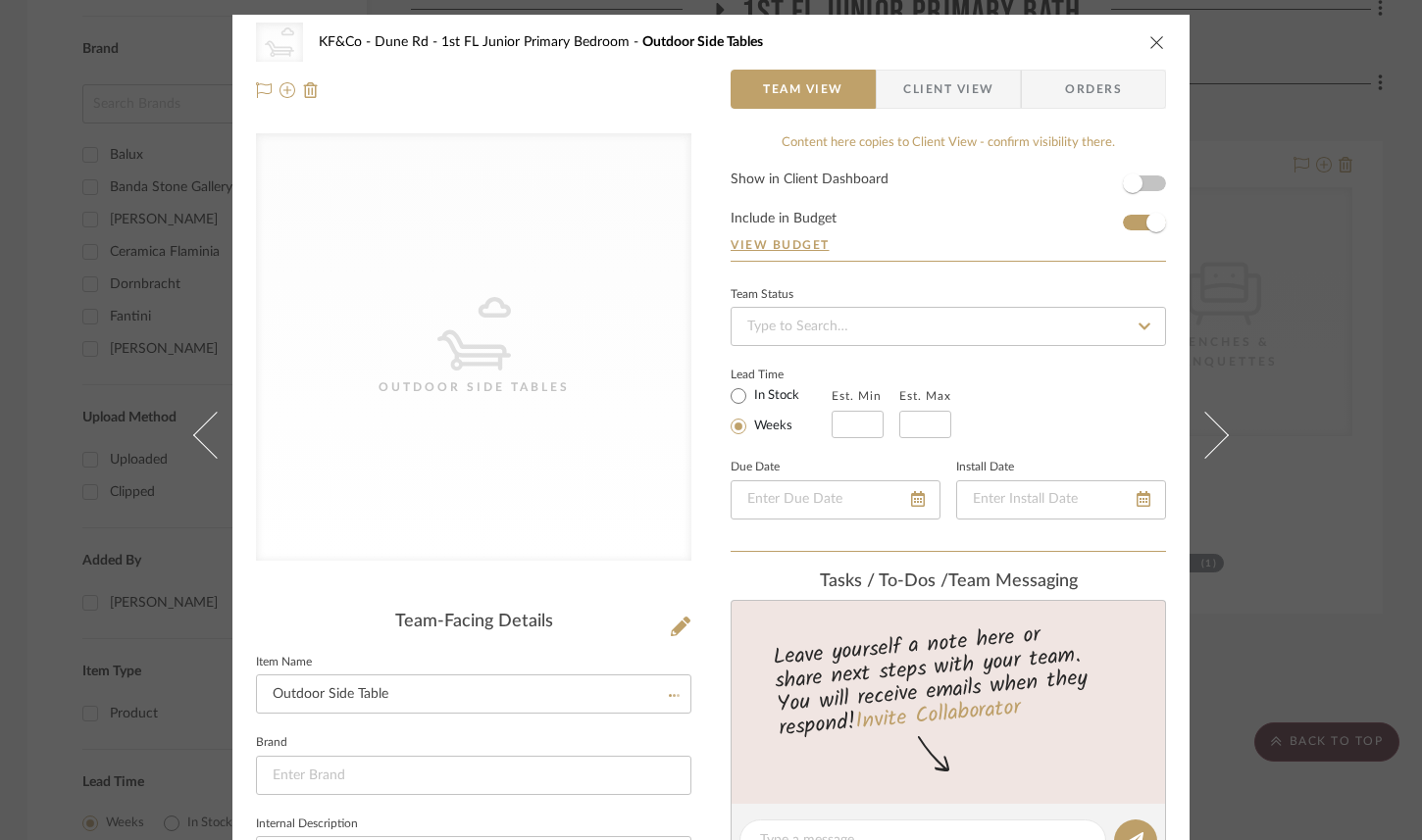 click on "Brand" 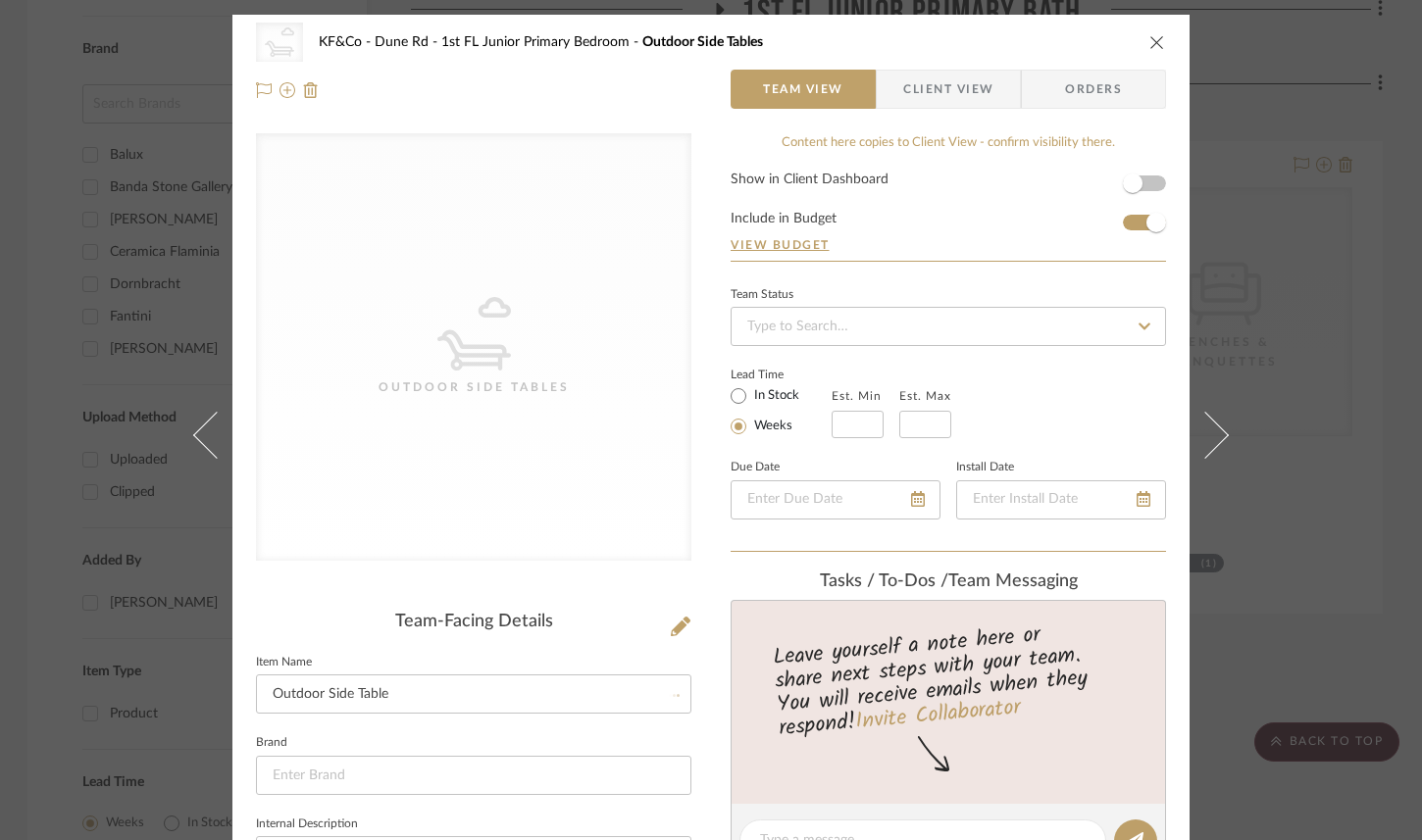 type 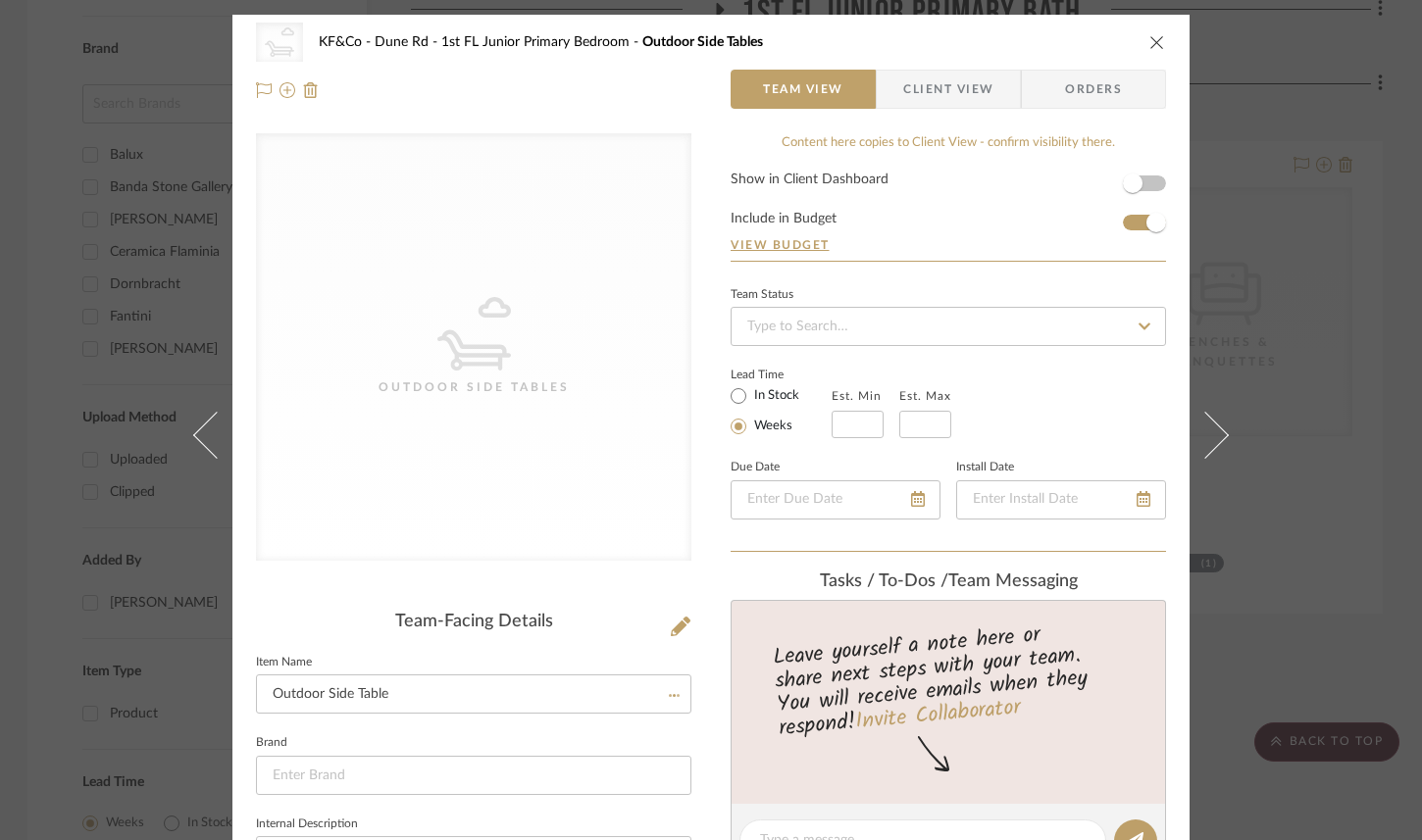type 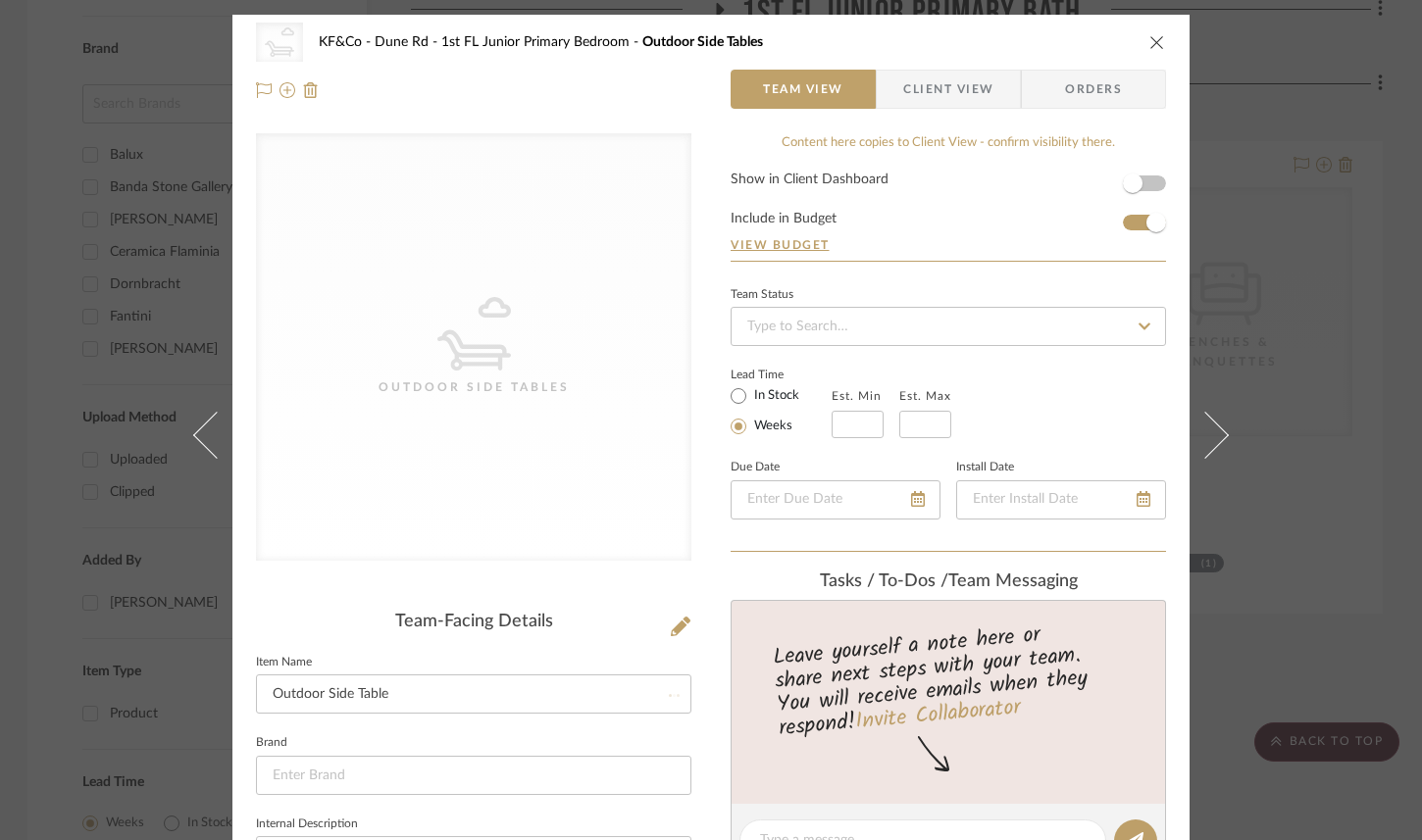 type 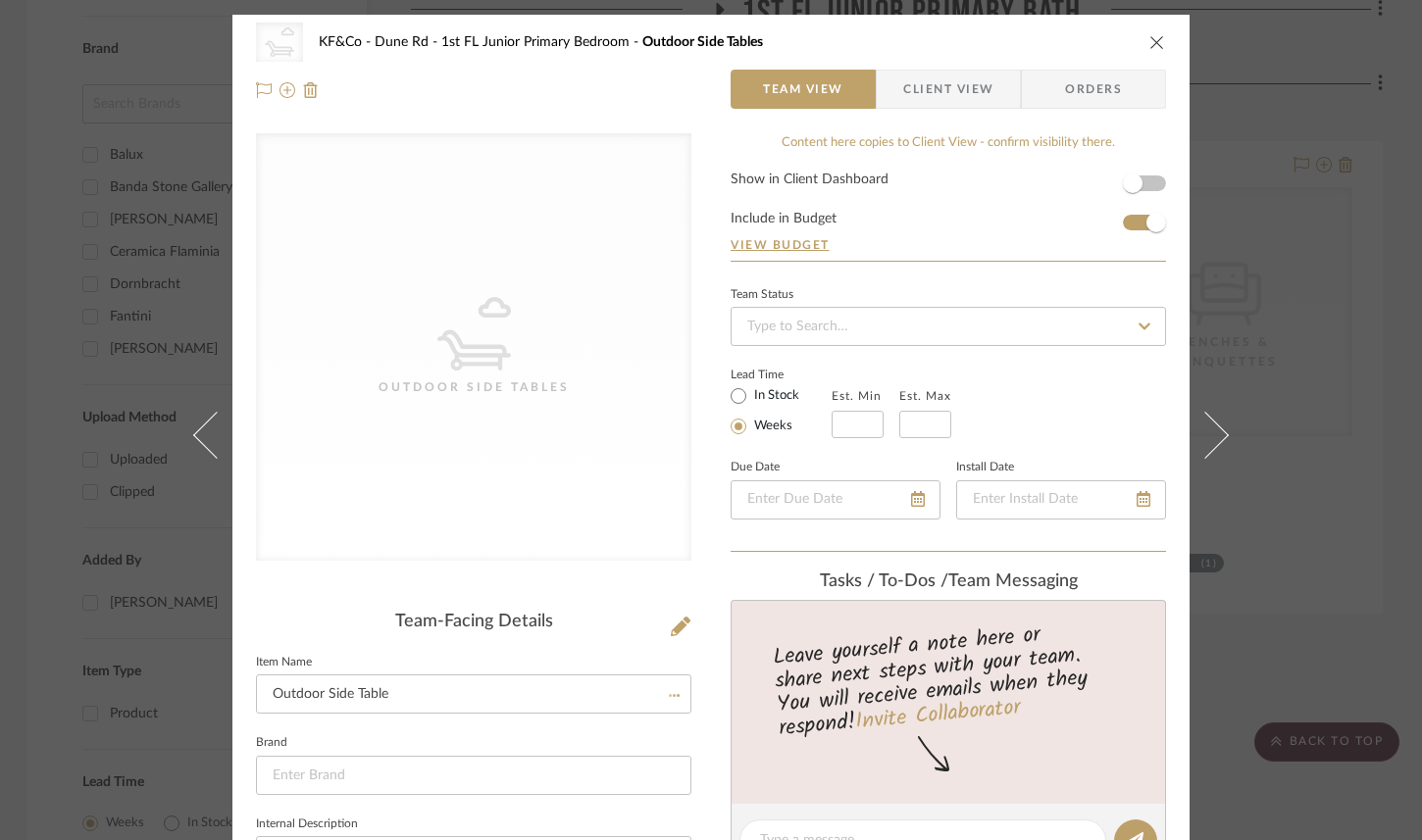 type 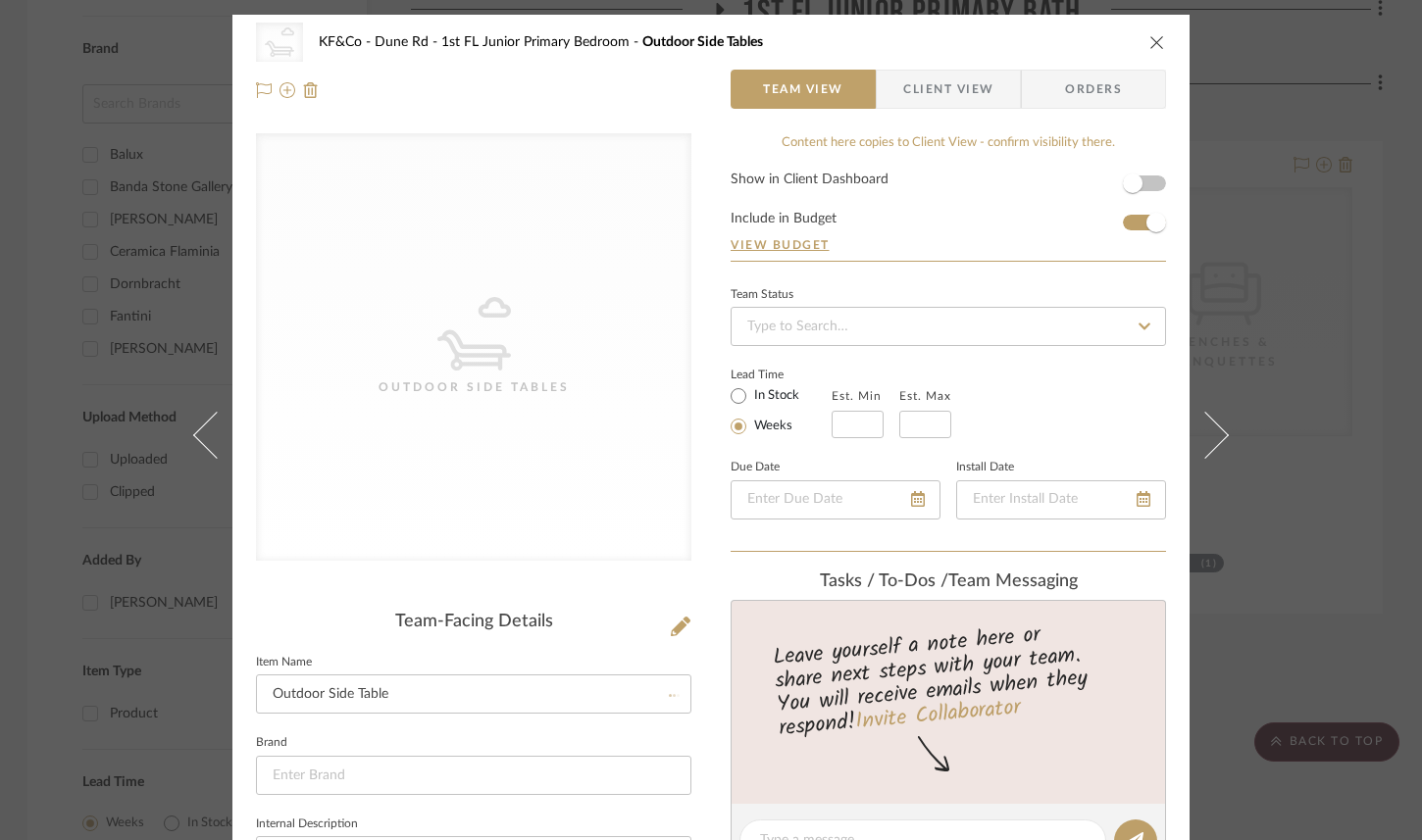 type 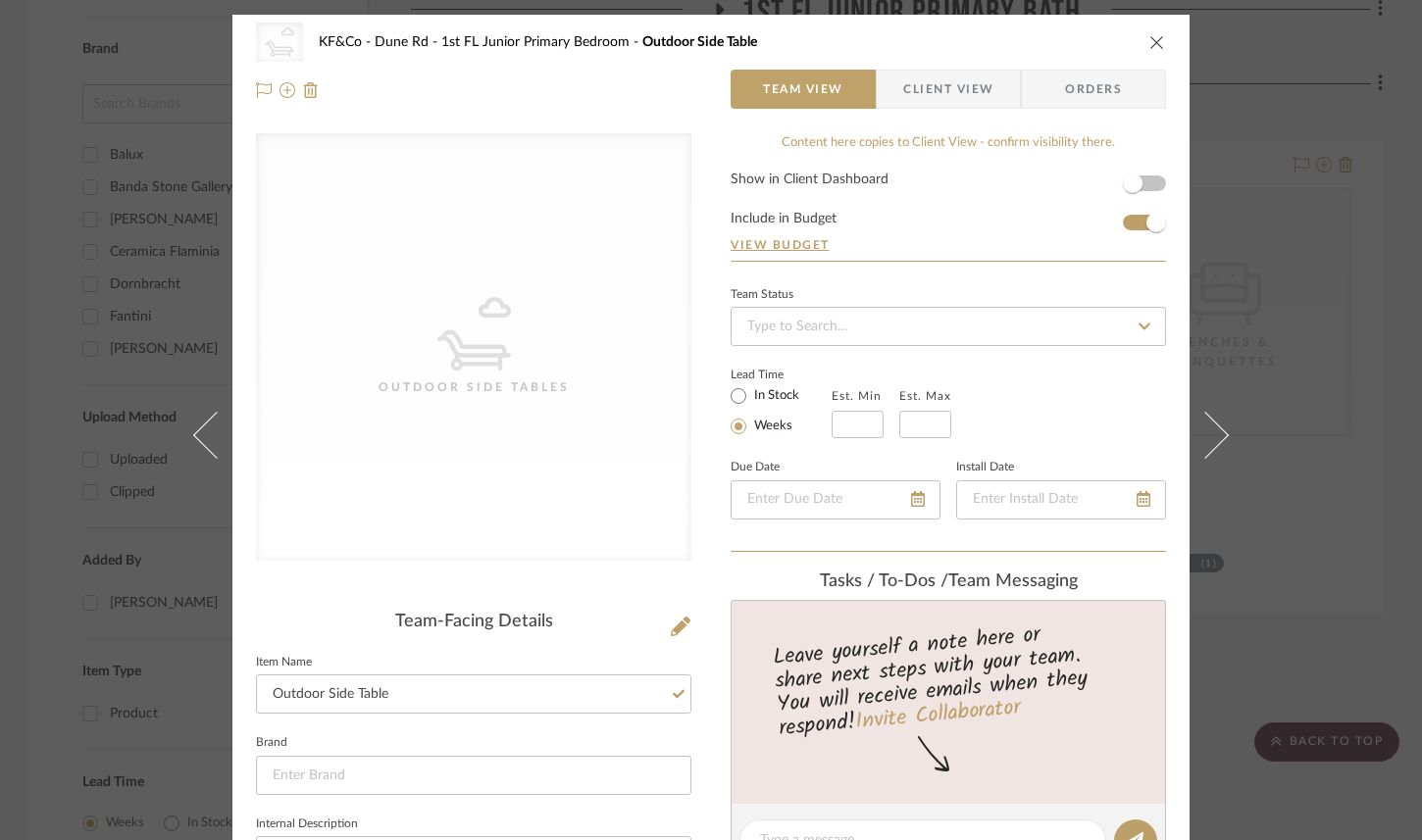click at bounding box center [1157, 42] 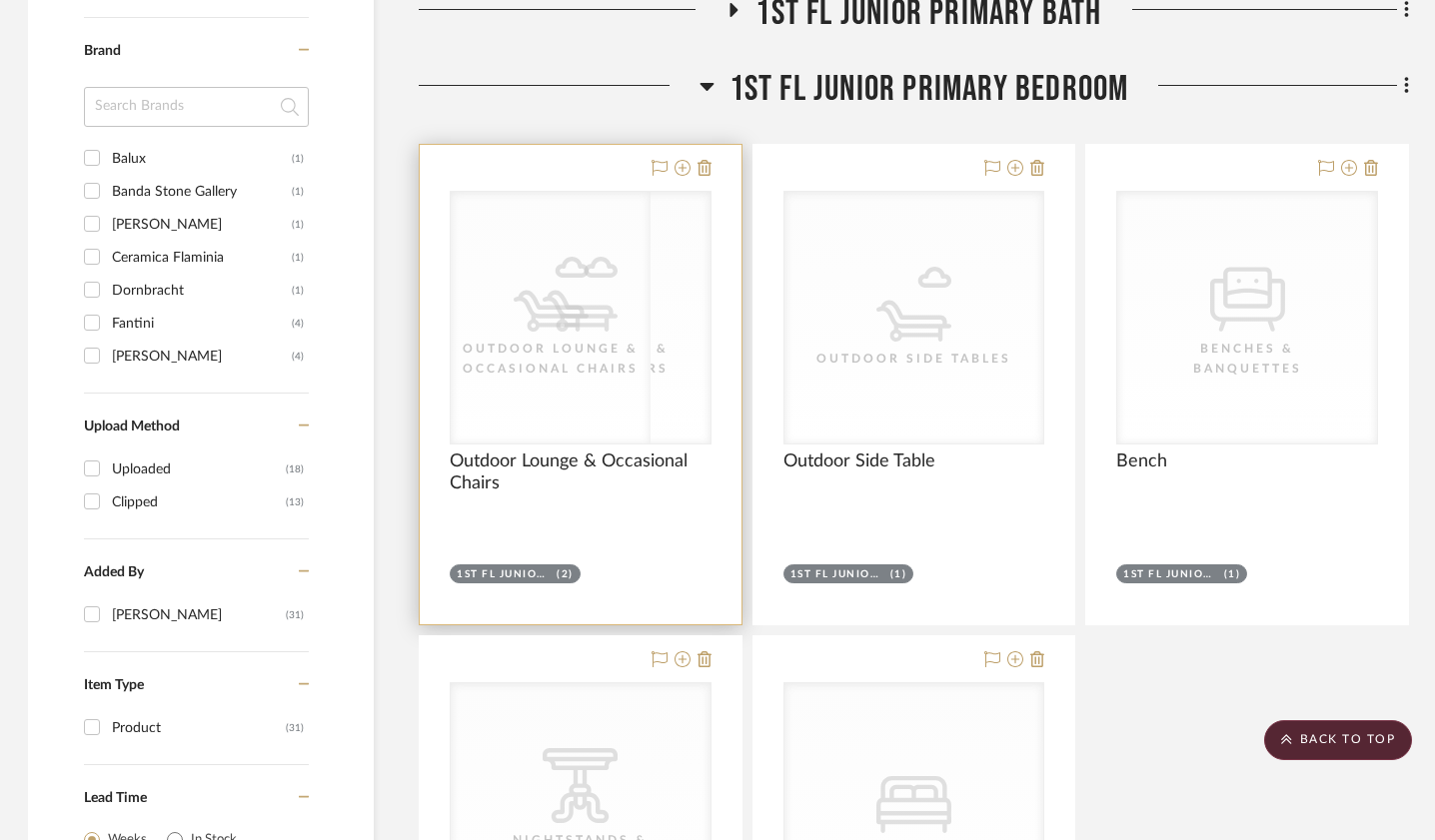 click at bounding box center (581, 385) 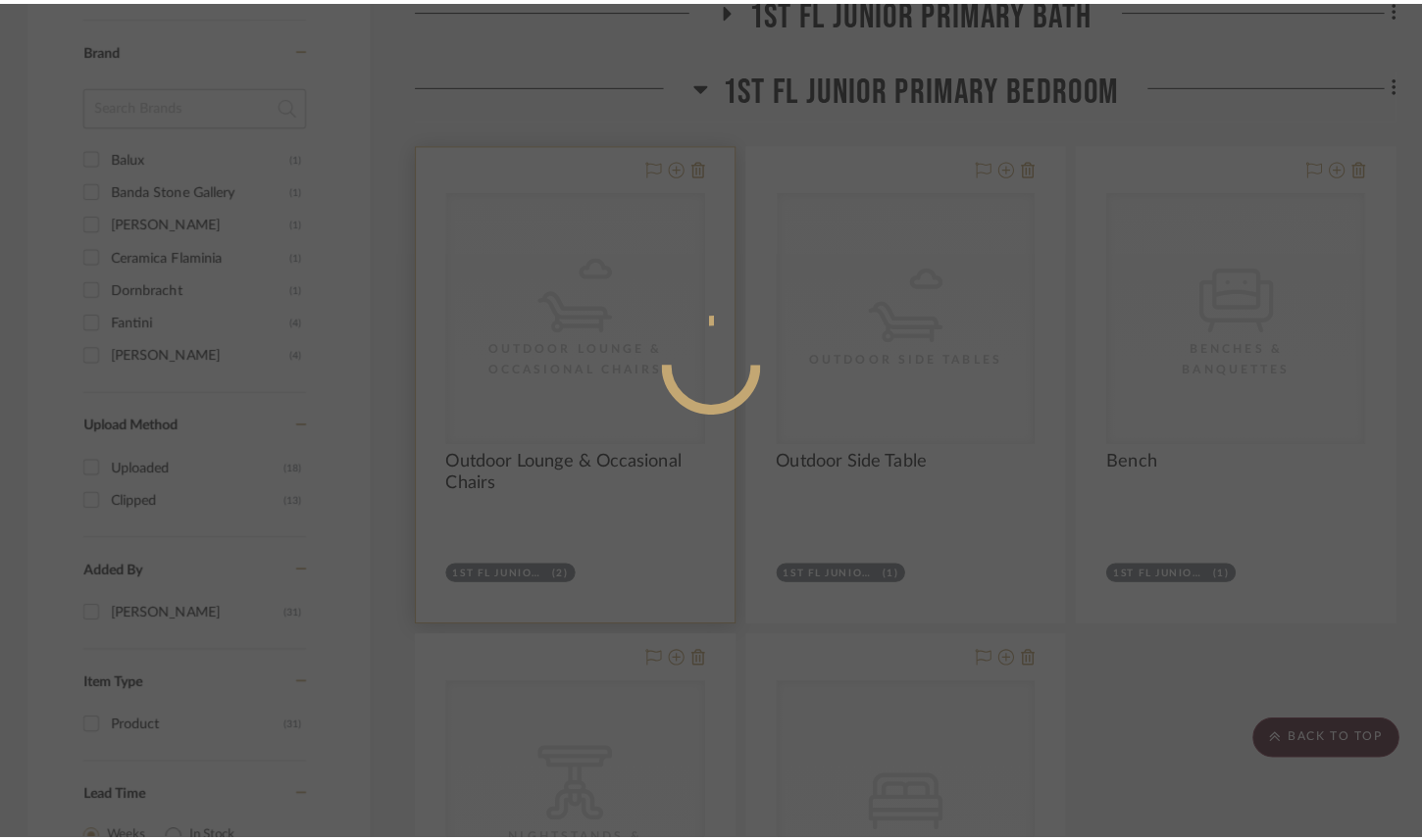 scroll, scrollTop: 0, scrollLeft: 0, axis: both 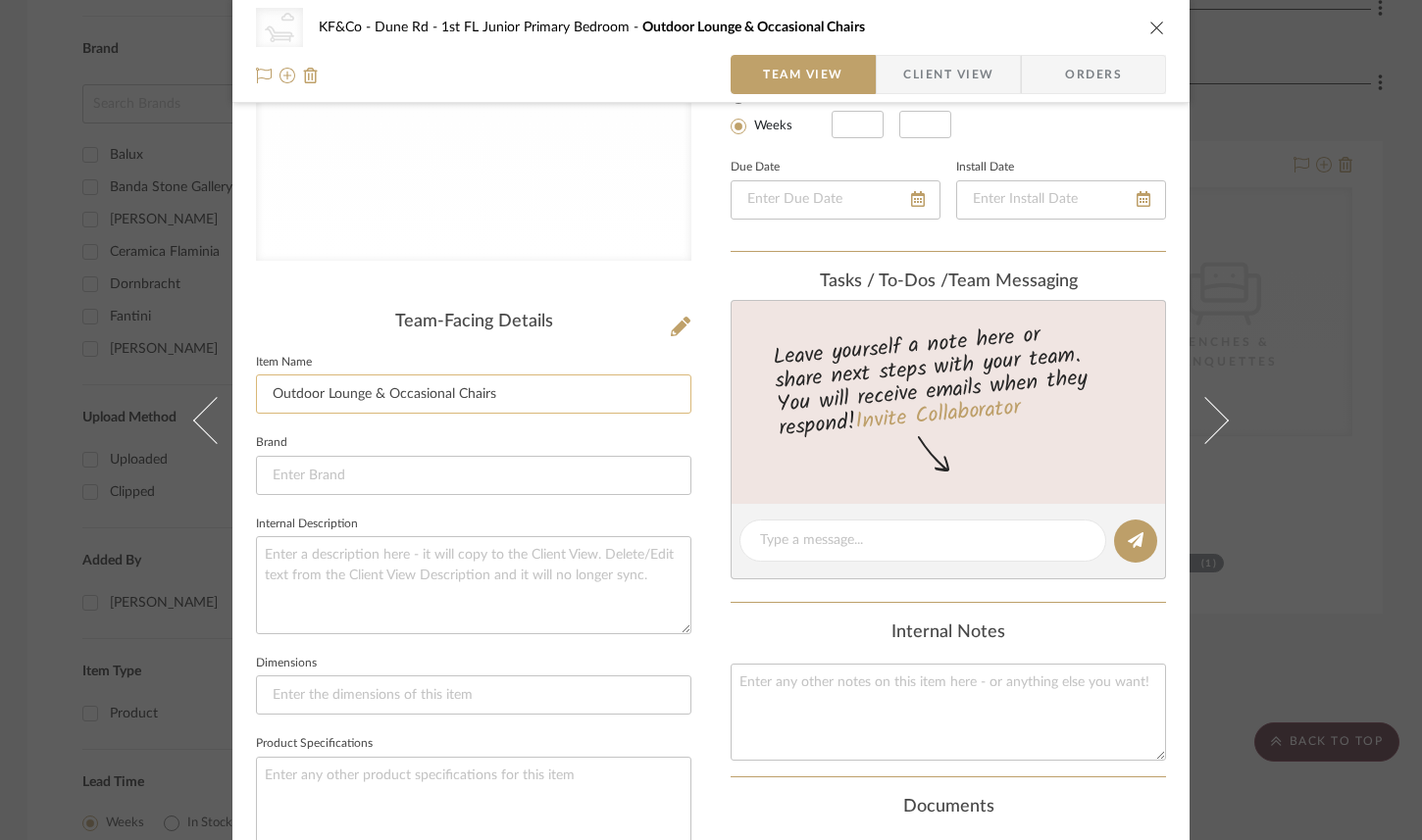 click on "Outdoor Lounge & Occasional Chairs" 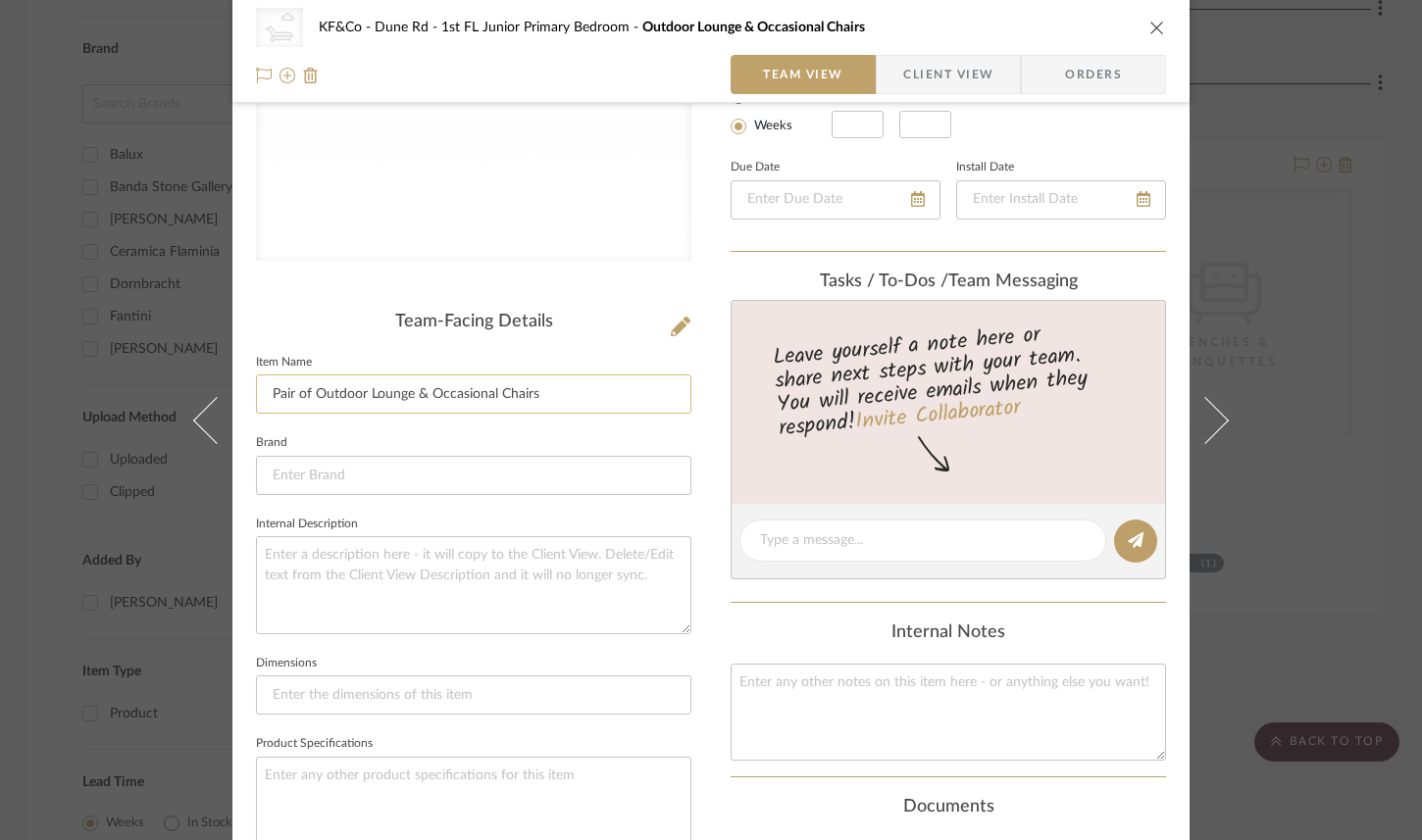 click on "Pair of Outdoor Lounge & Occasional Chairs" 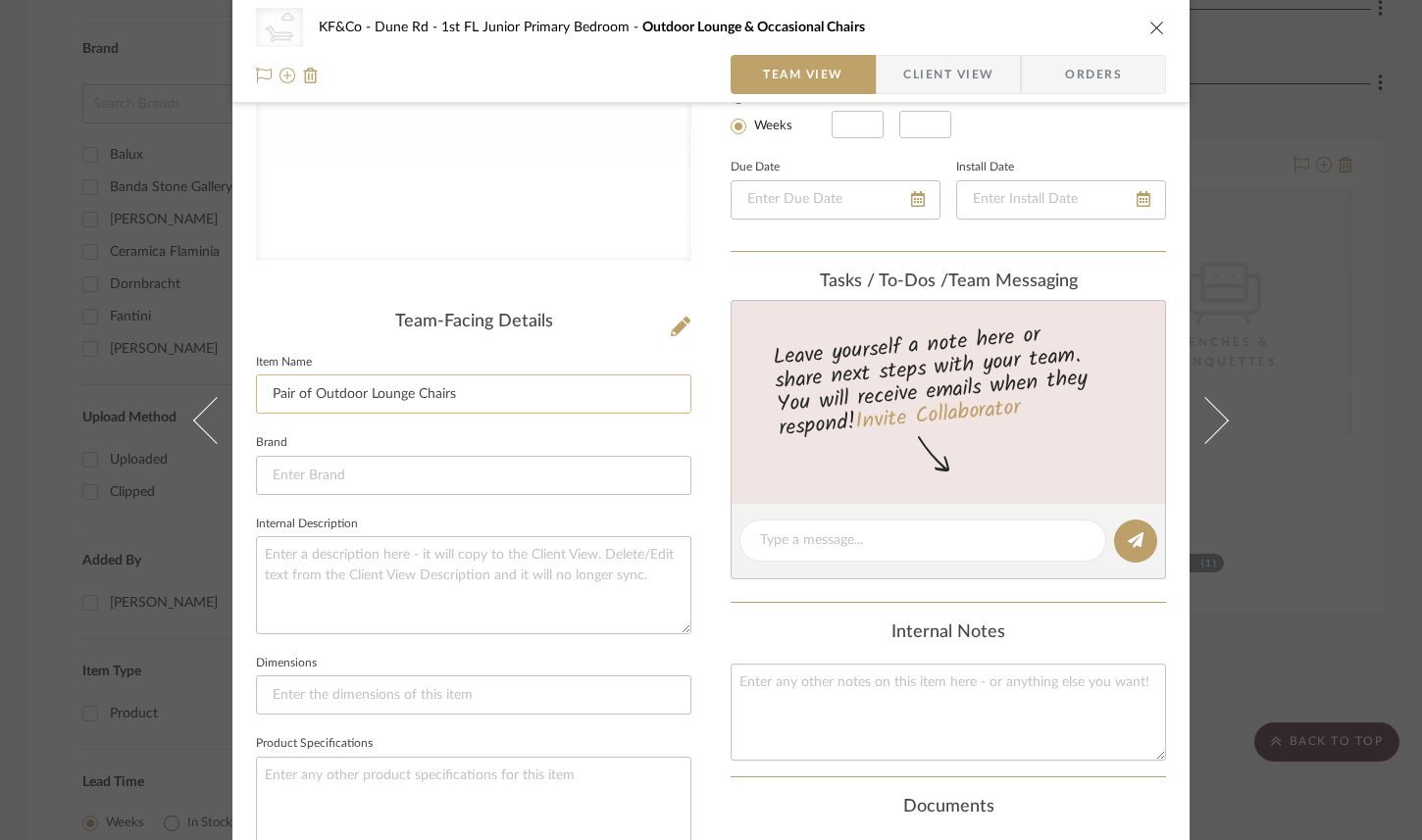 type on "Pair of Outdoor Lounge Chairs" 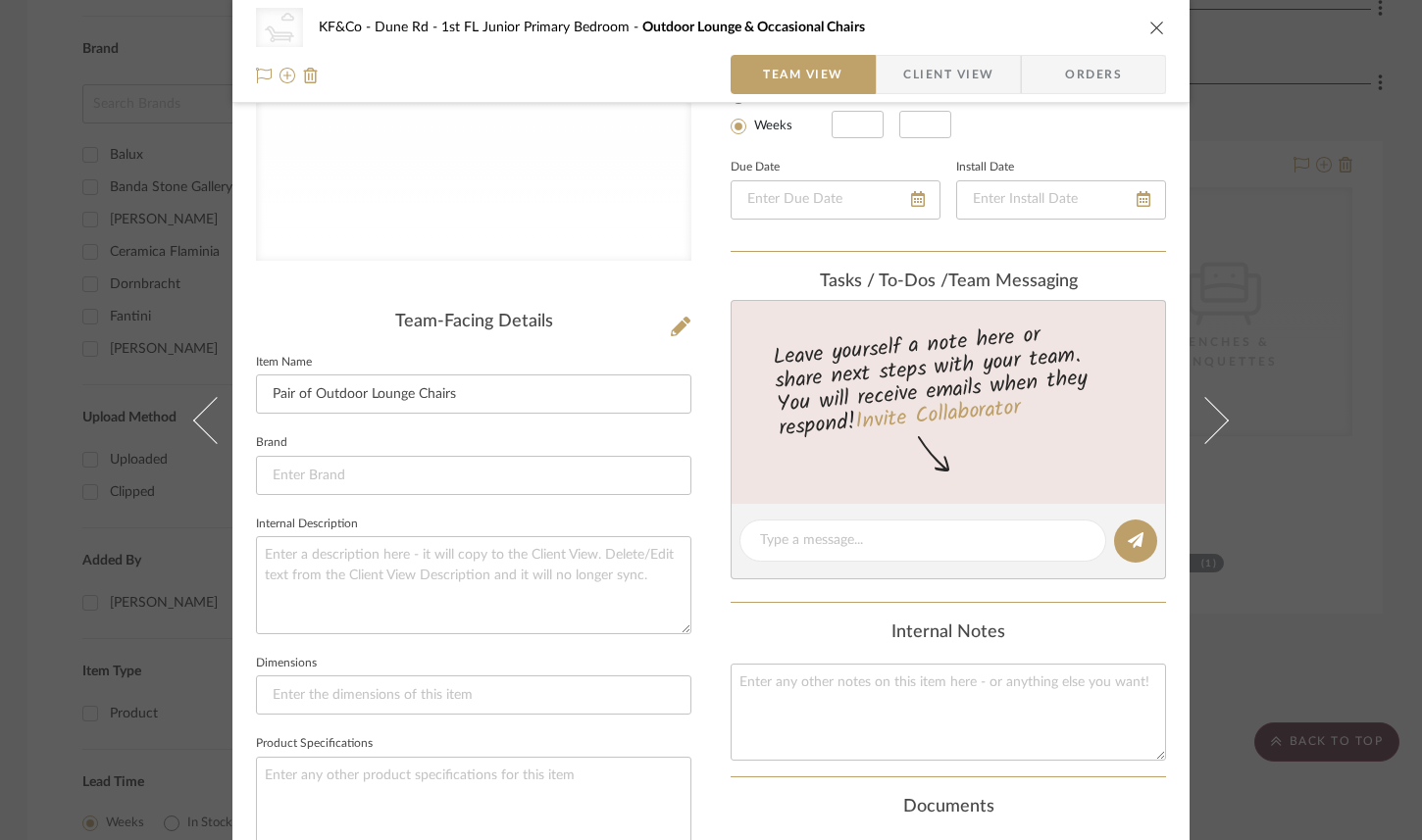 click on "Item Name  Pair of Outdoor Lounge Chairs" 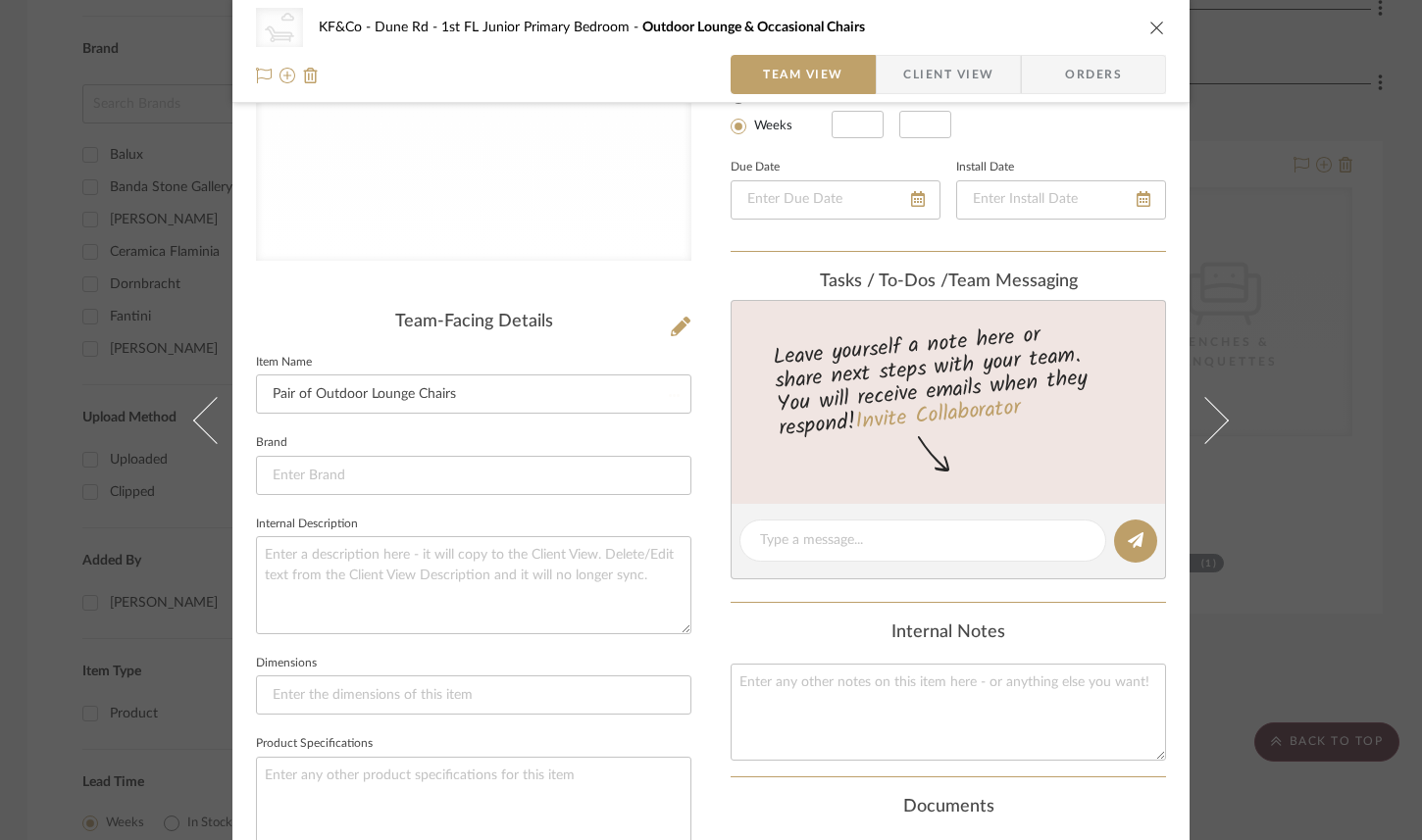 type 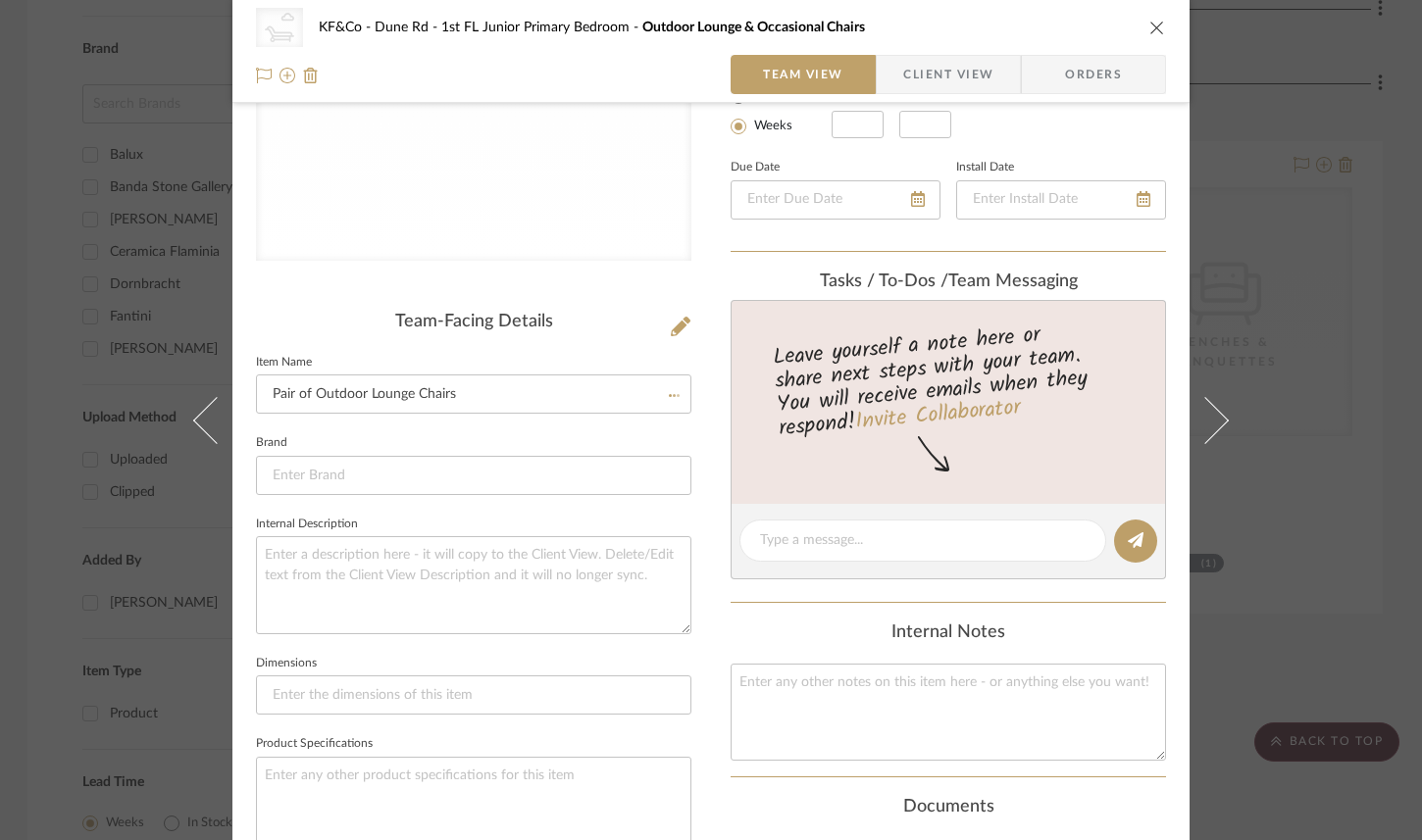 type 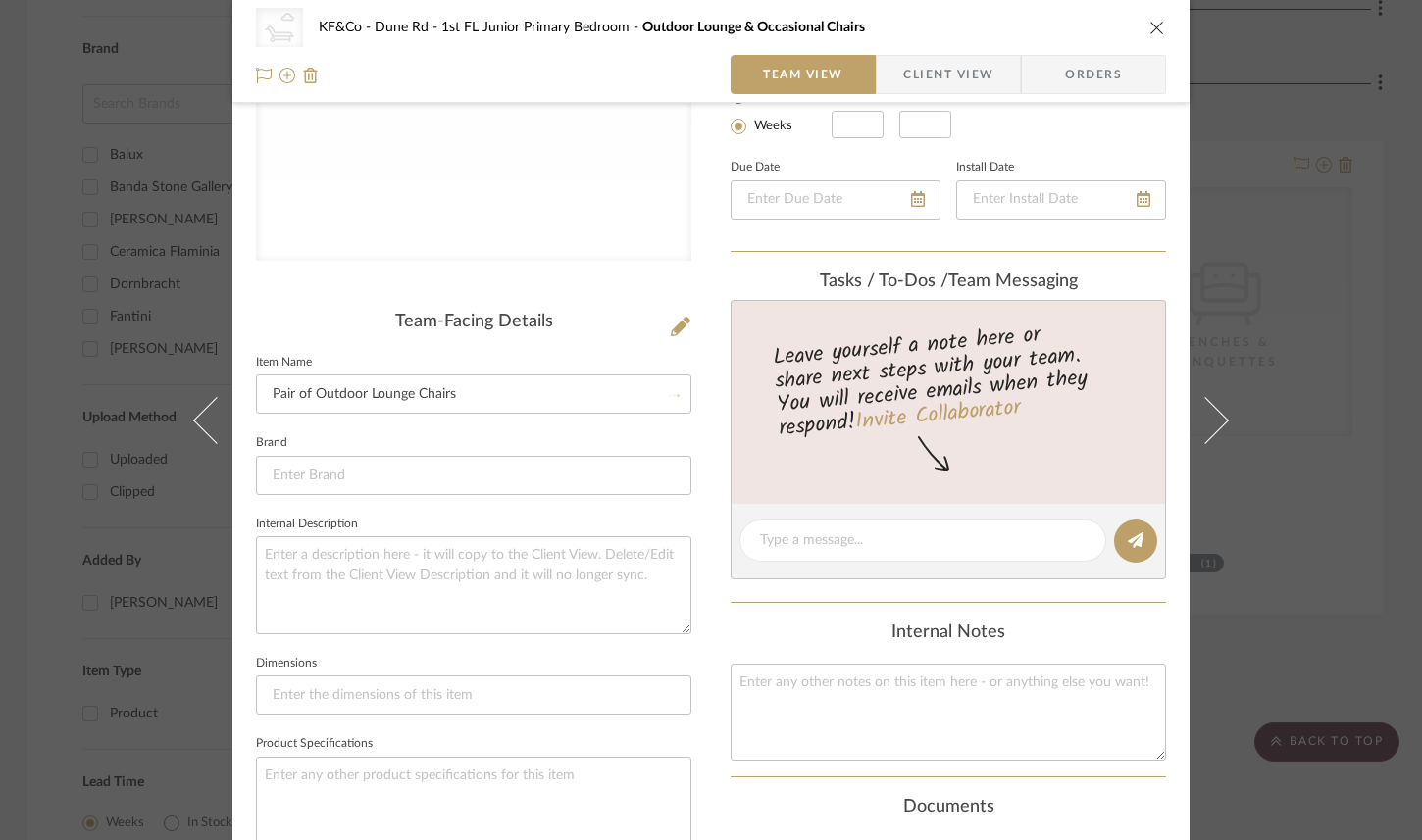 type 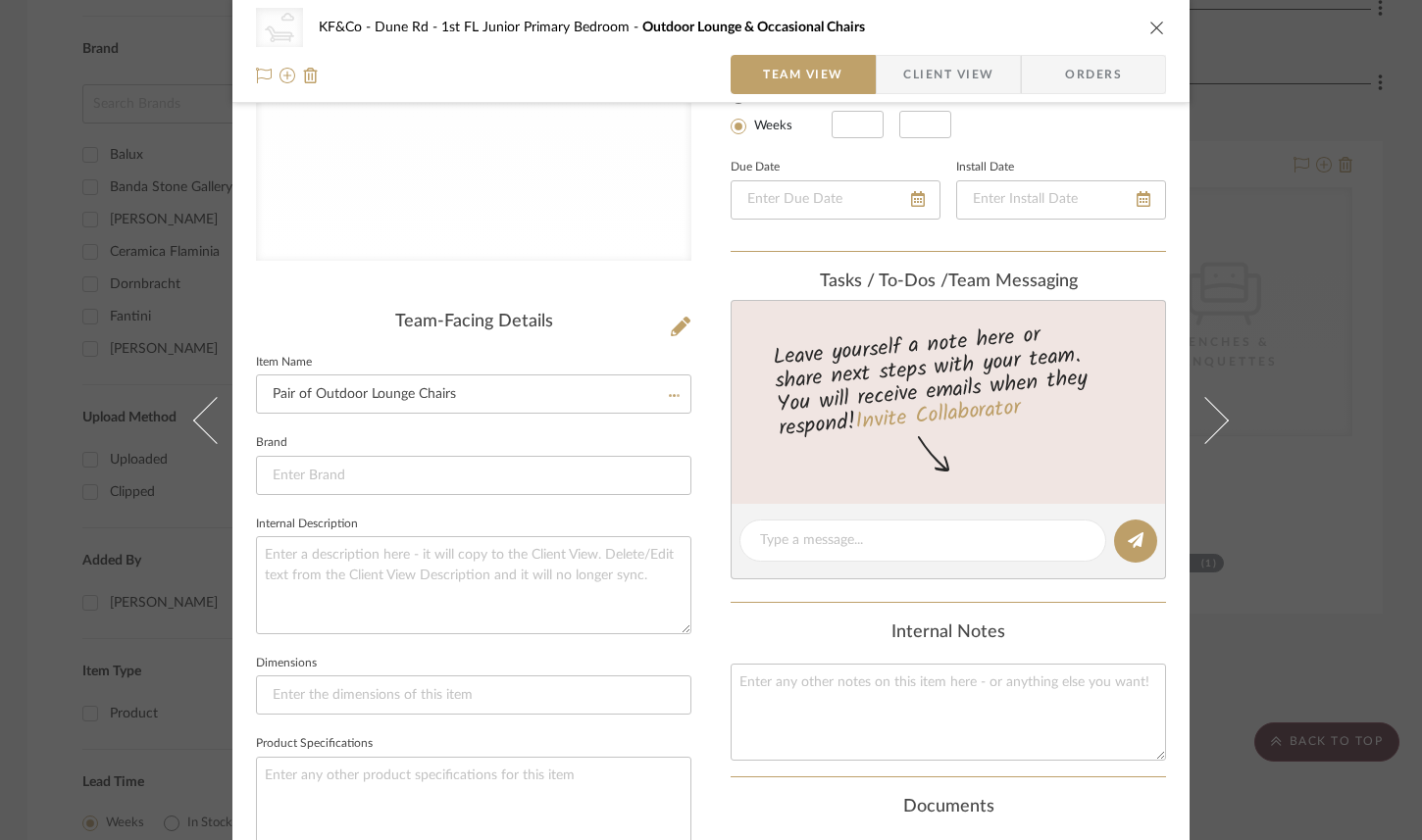 type 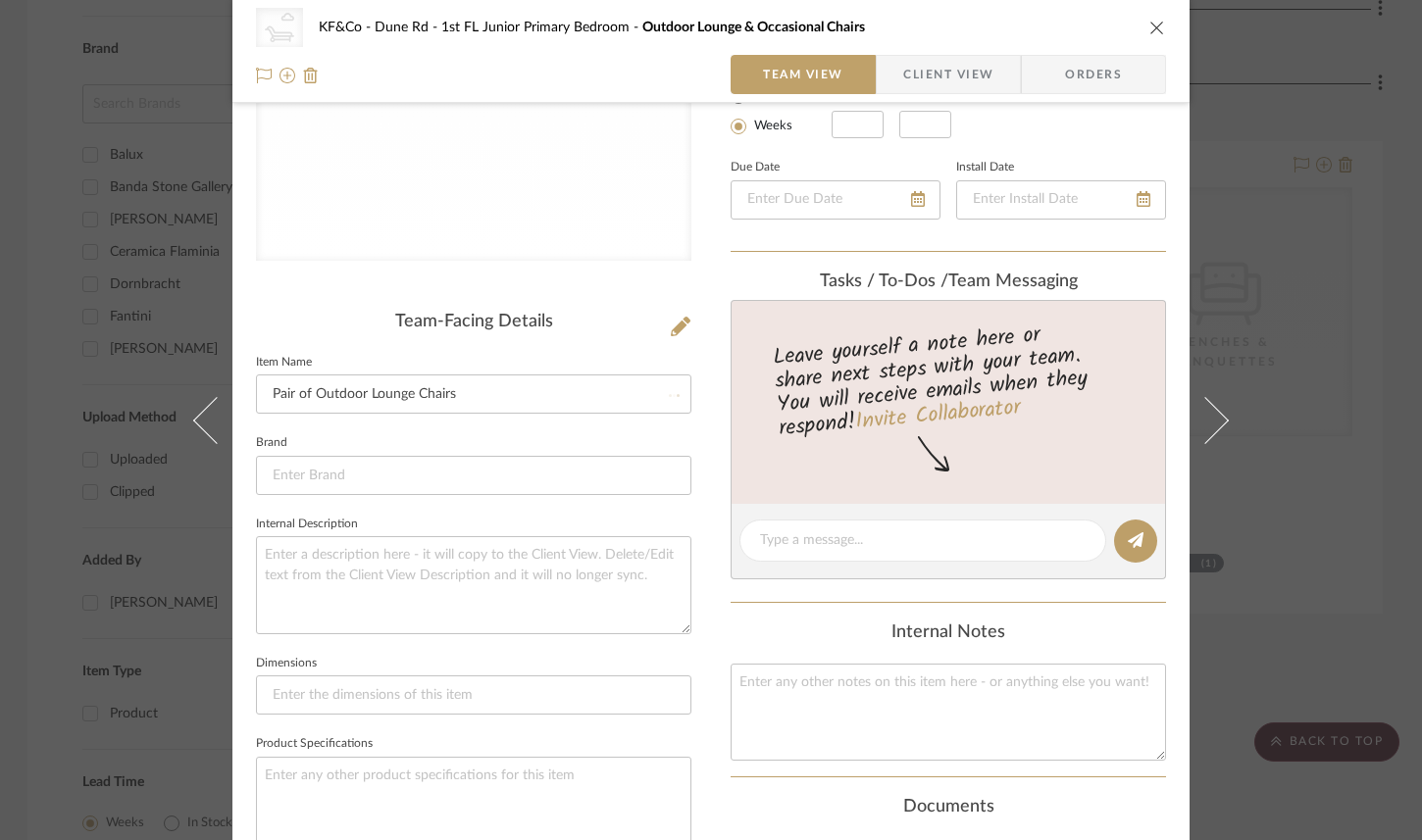 type 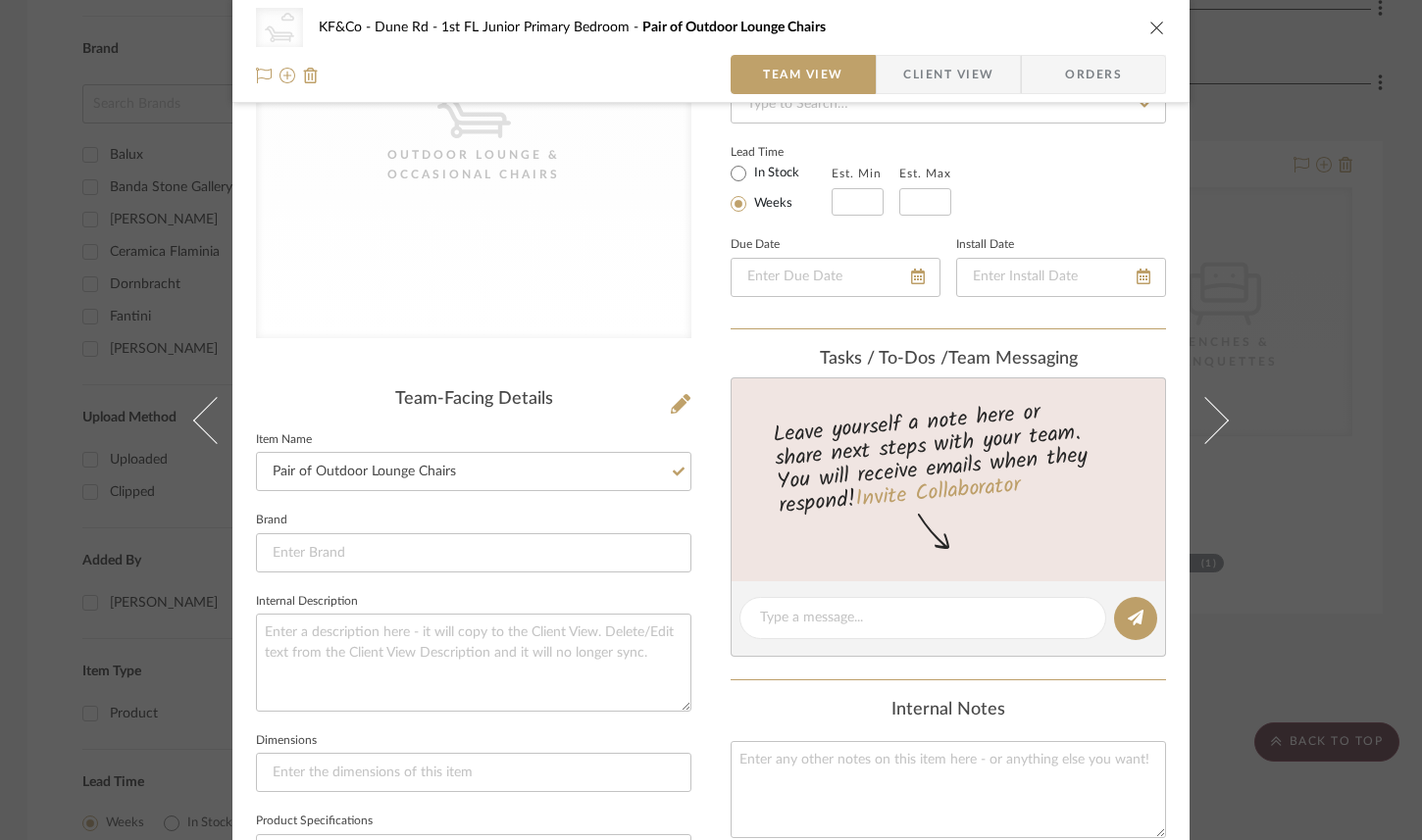 scroll, scrollTop: 0, scrollLeft: 0, axis: both 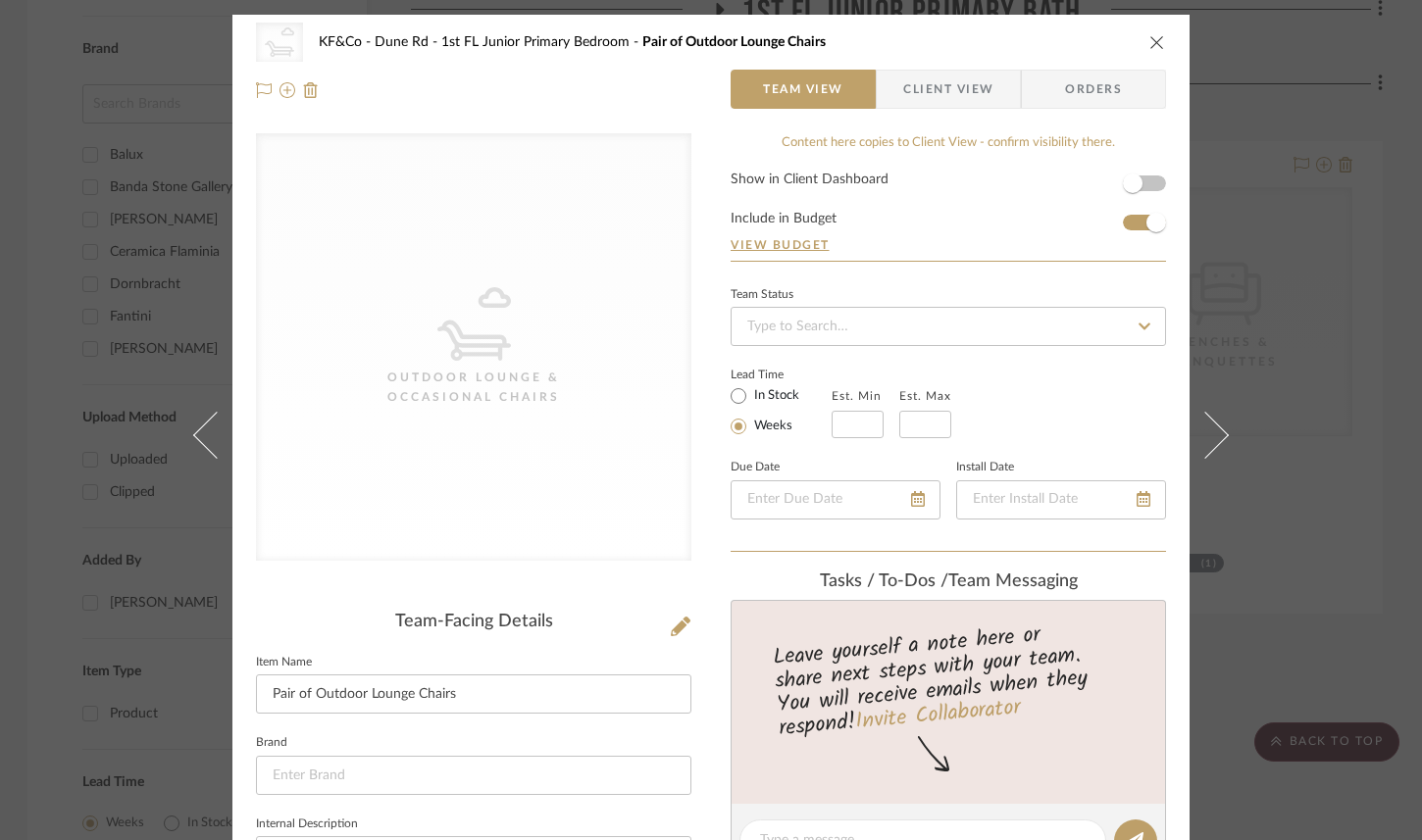 click at bounding box center (1157, 42) 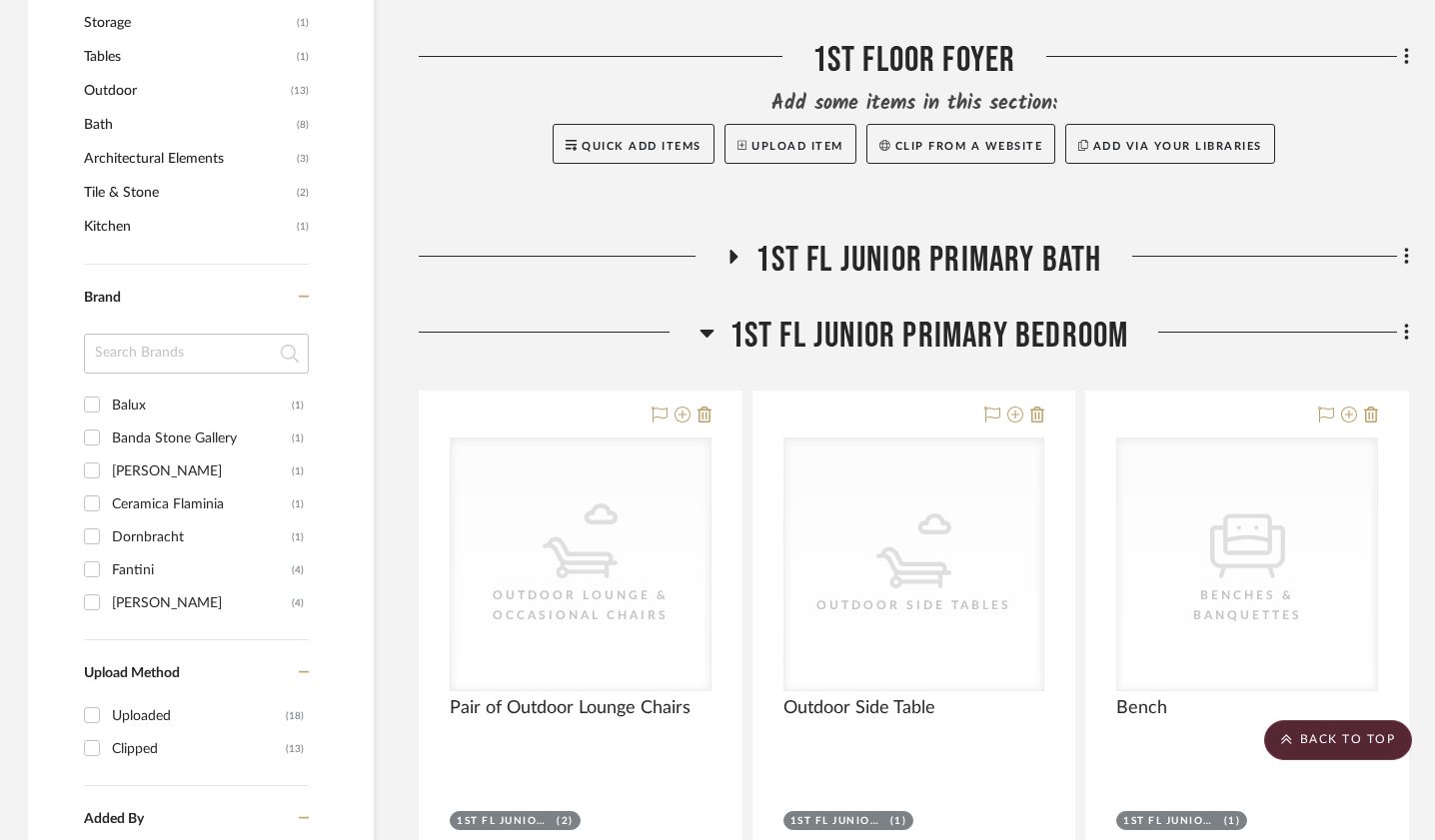scroll, scrollTop: 1220, scrollLeft: 2, axis: both 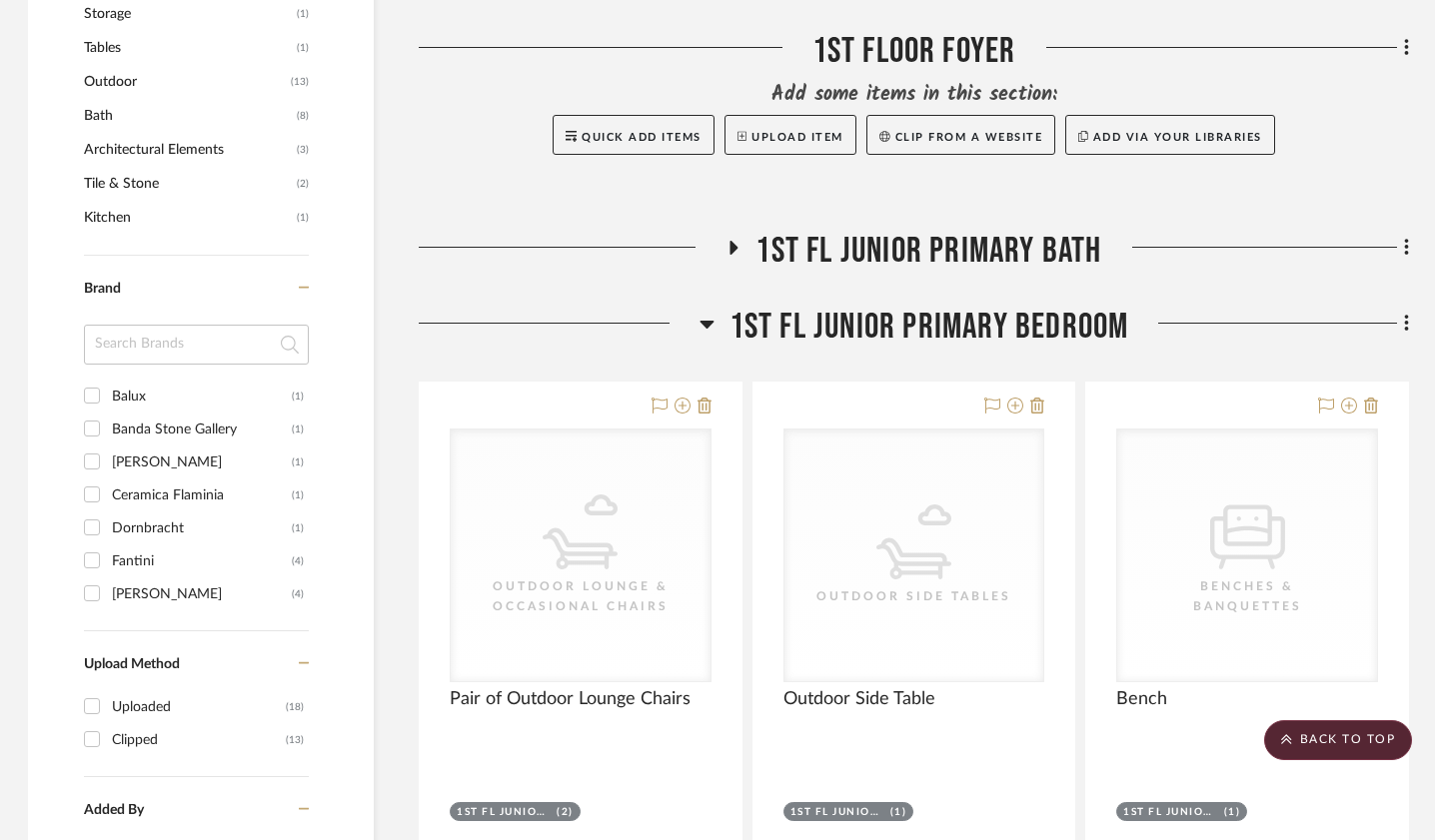 click 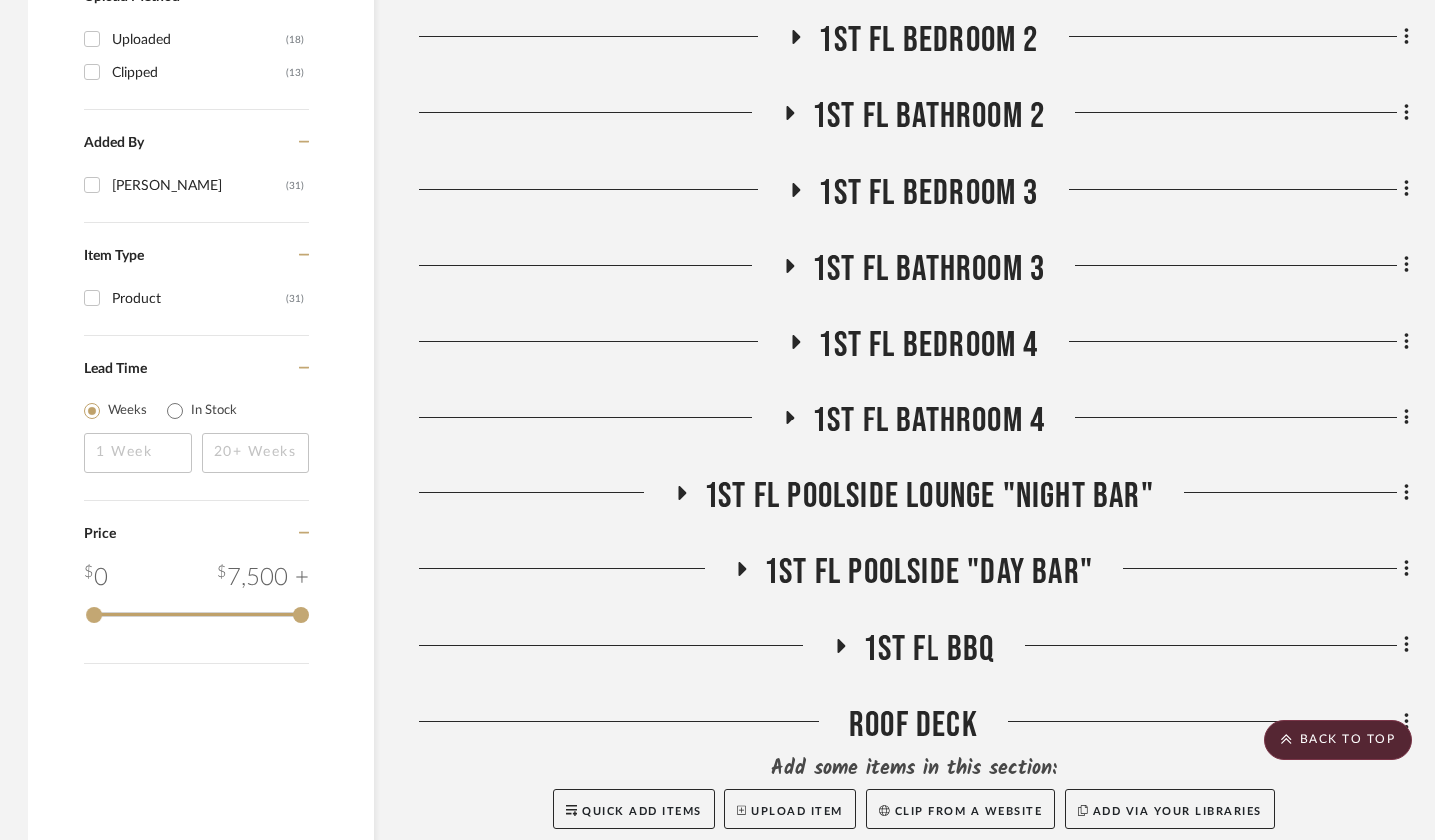 scroll, scrollTop: 1892, scrollLeft: 2, axis: both 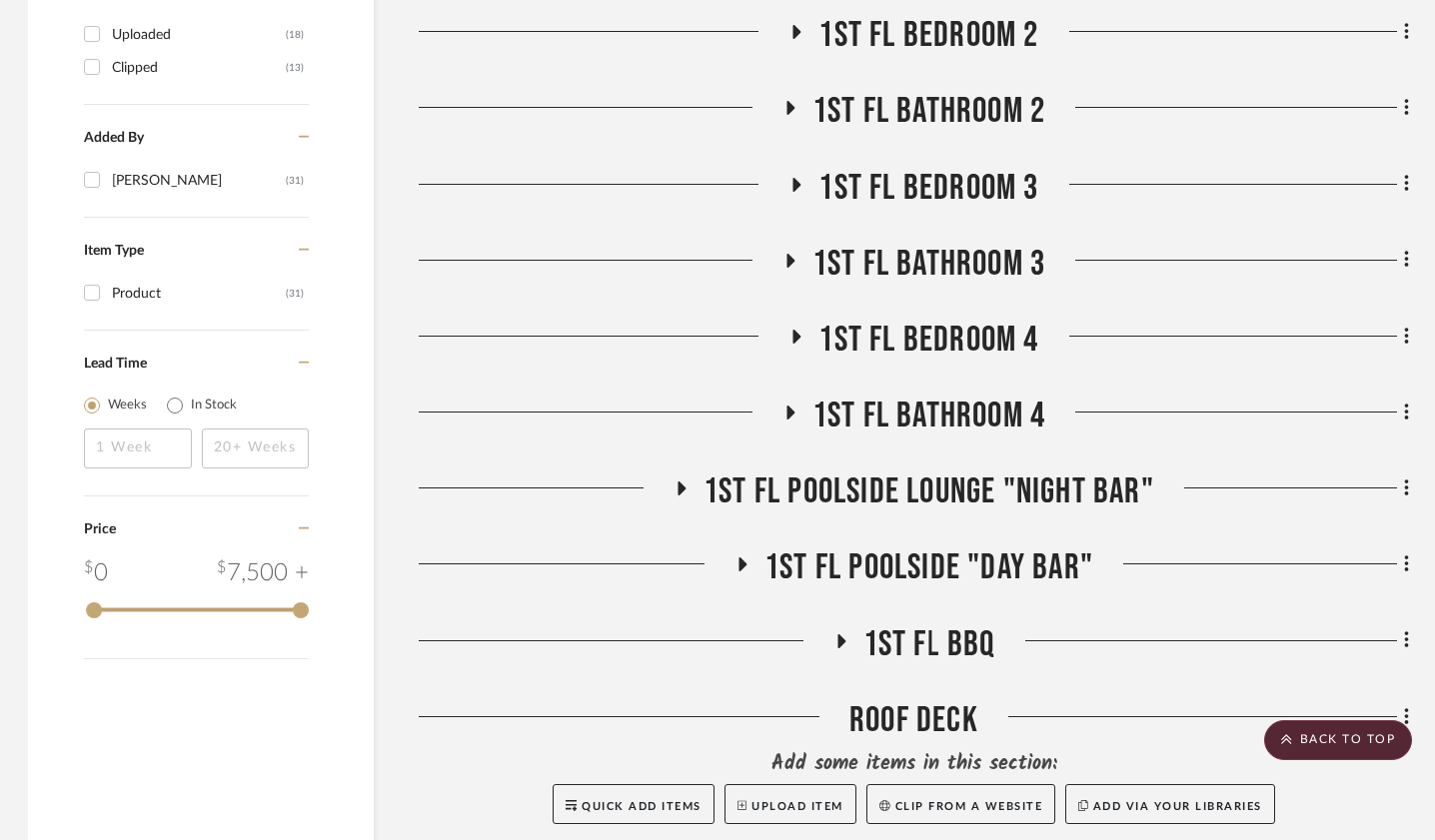 click 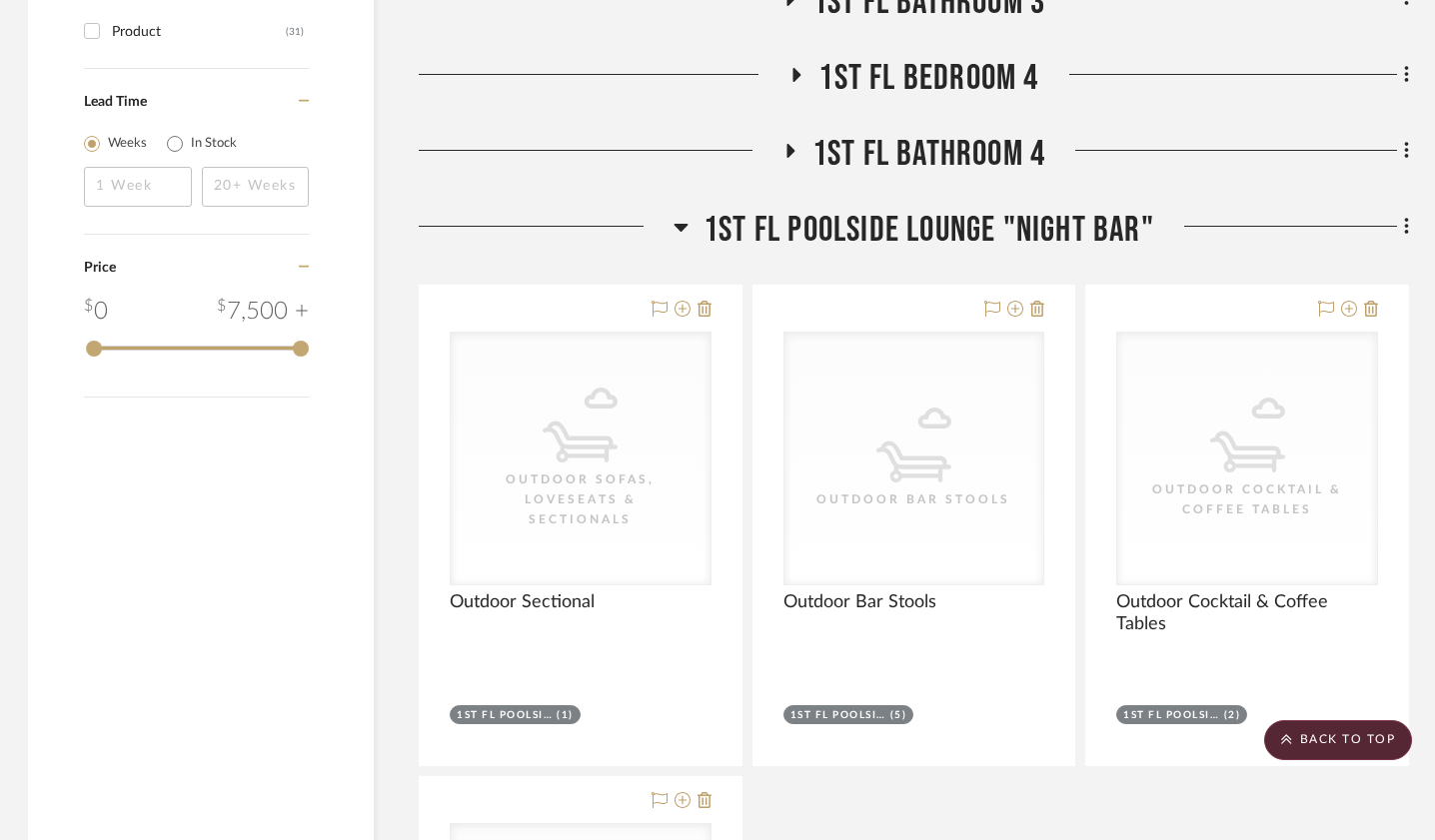 scroll, scrollTop: 2151, scrollLeft: 1, axis: both 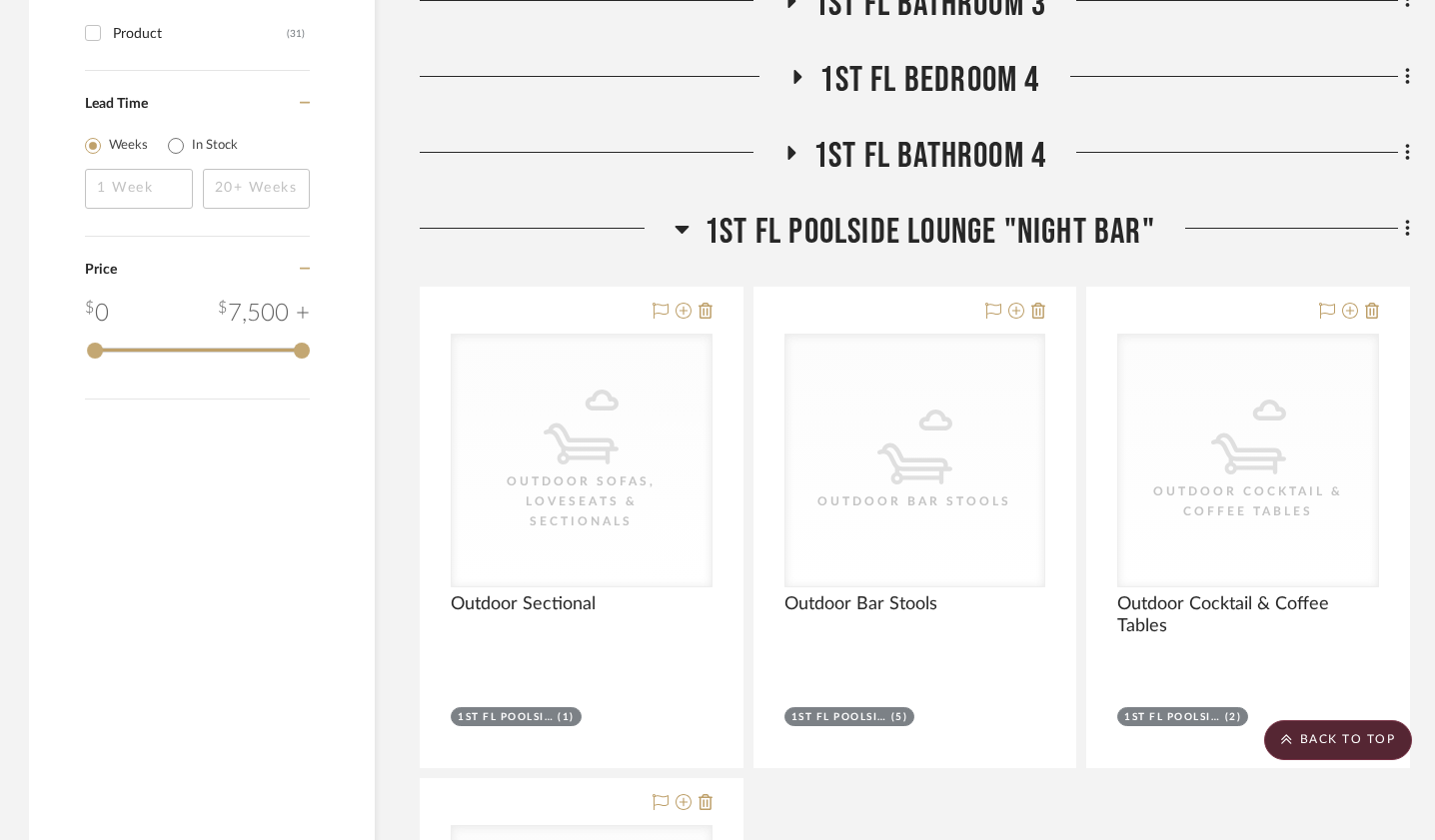 click 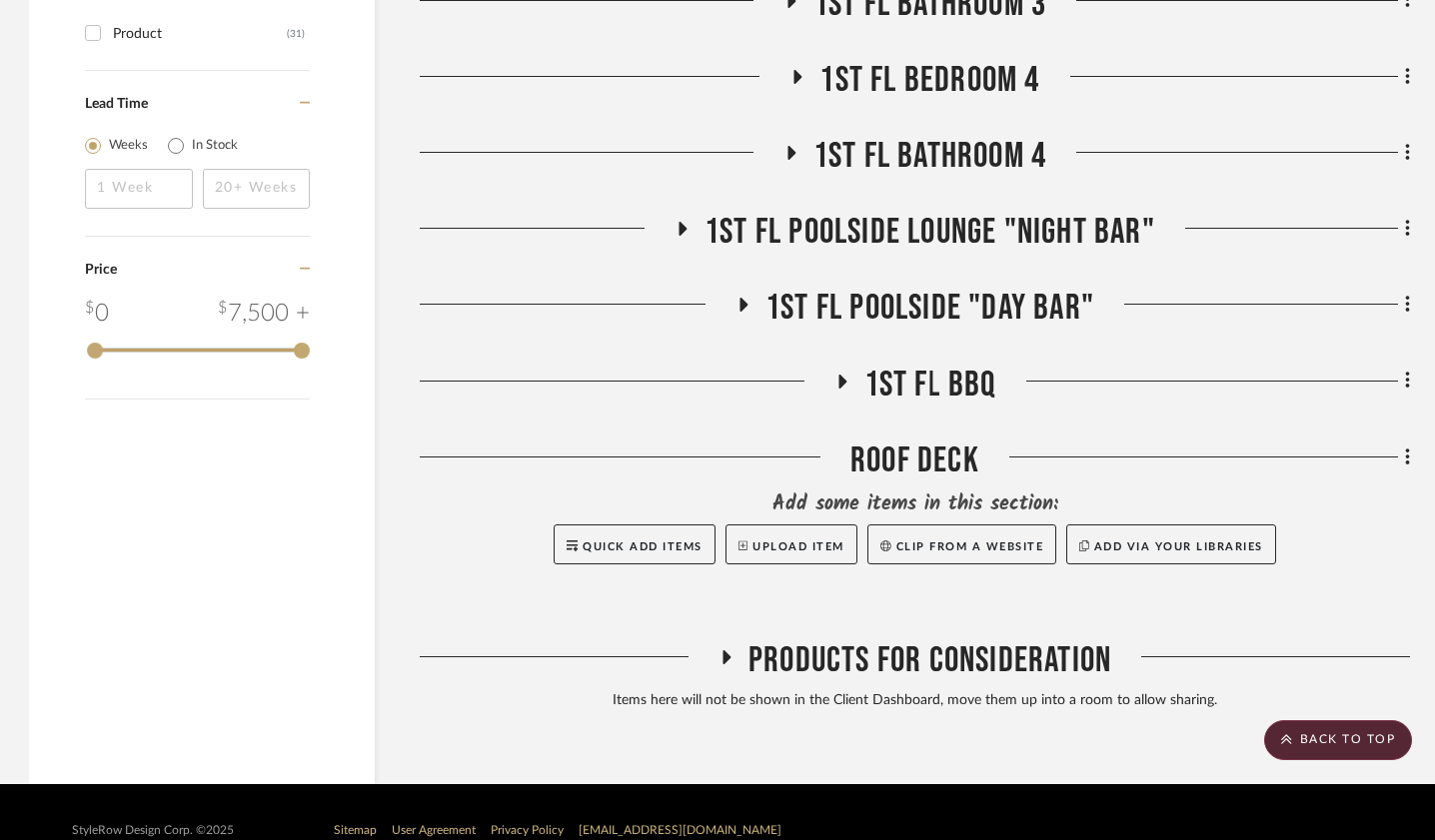 click 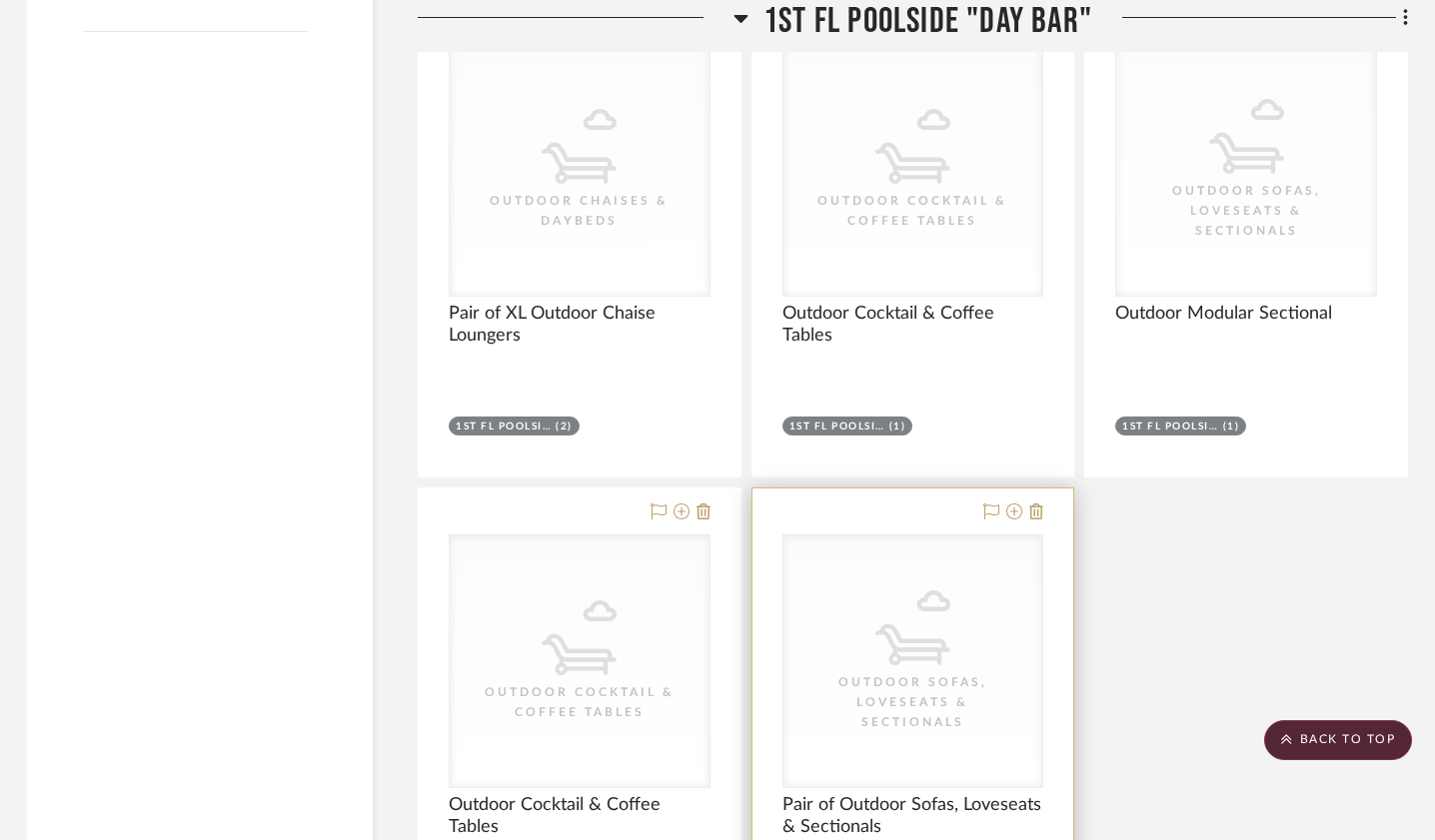 scroll, scrollTop: 2508, scrollLeft: 3, axis: both 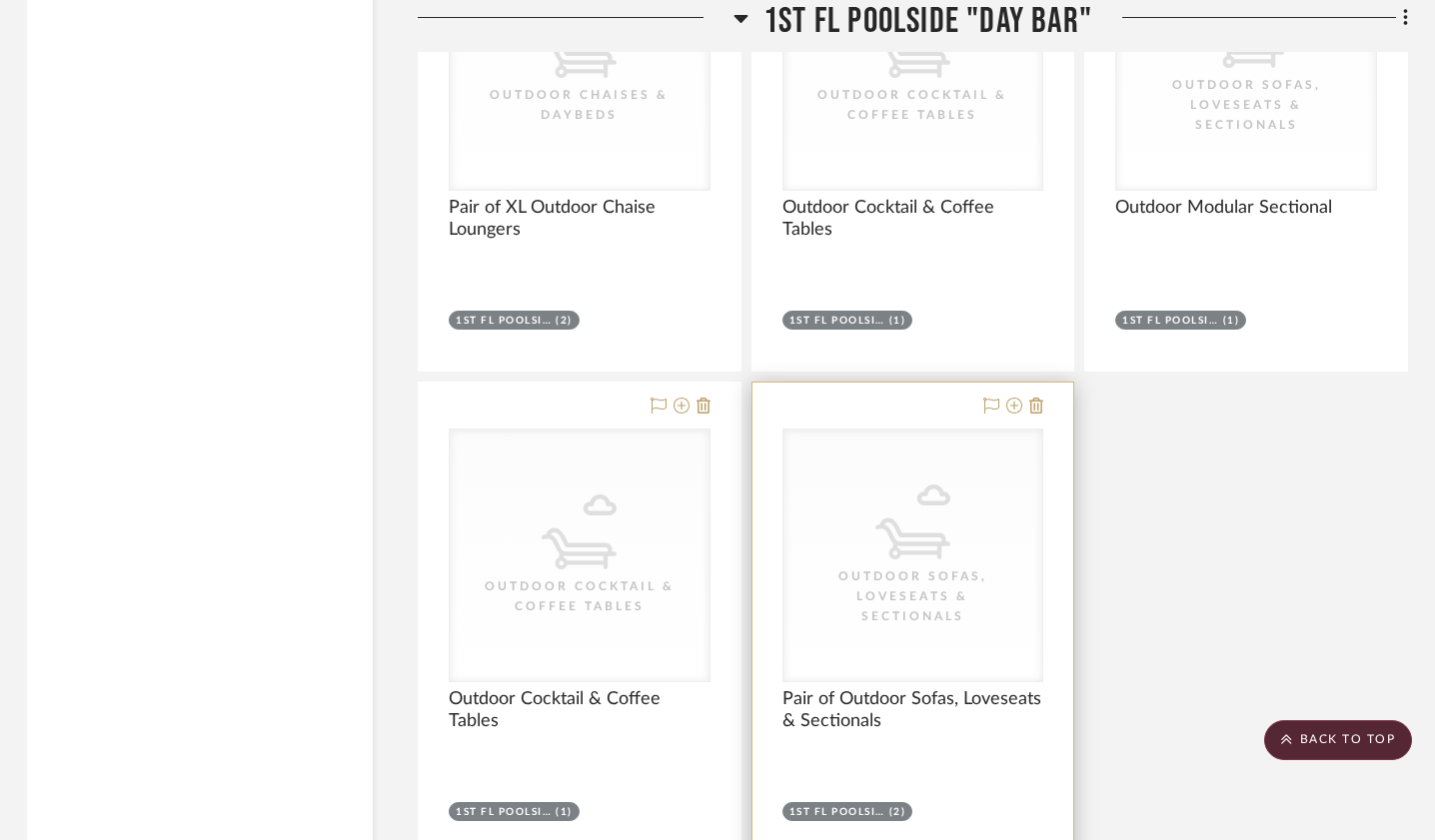 click on "Outdoor Sofas, Loveseats & Sectionals" at bounding box center (912, 596) 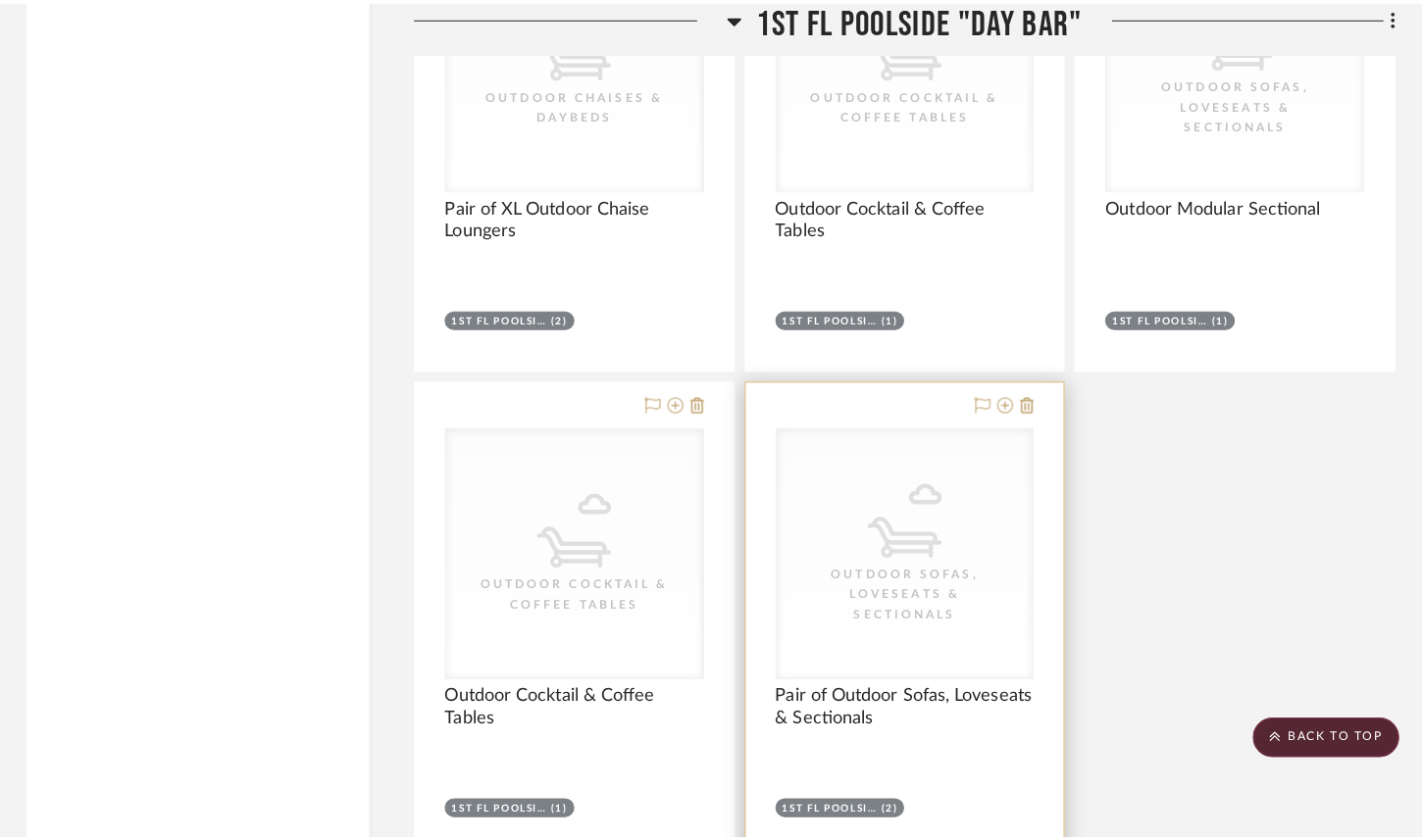 scroll, scrollTop: 0, scrollLeft: 0, axis: both 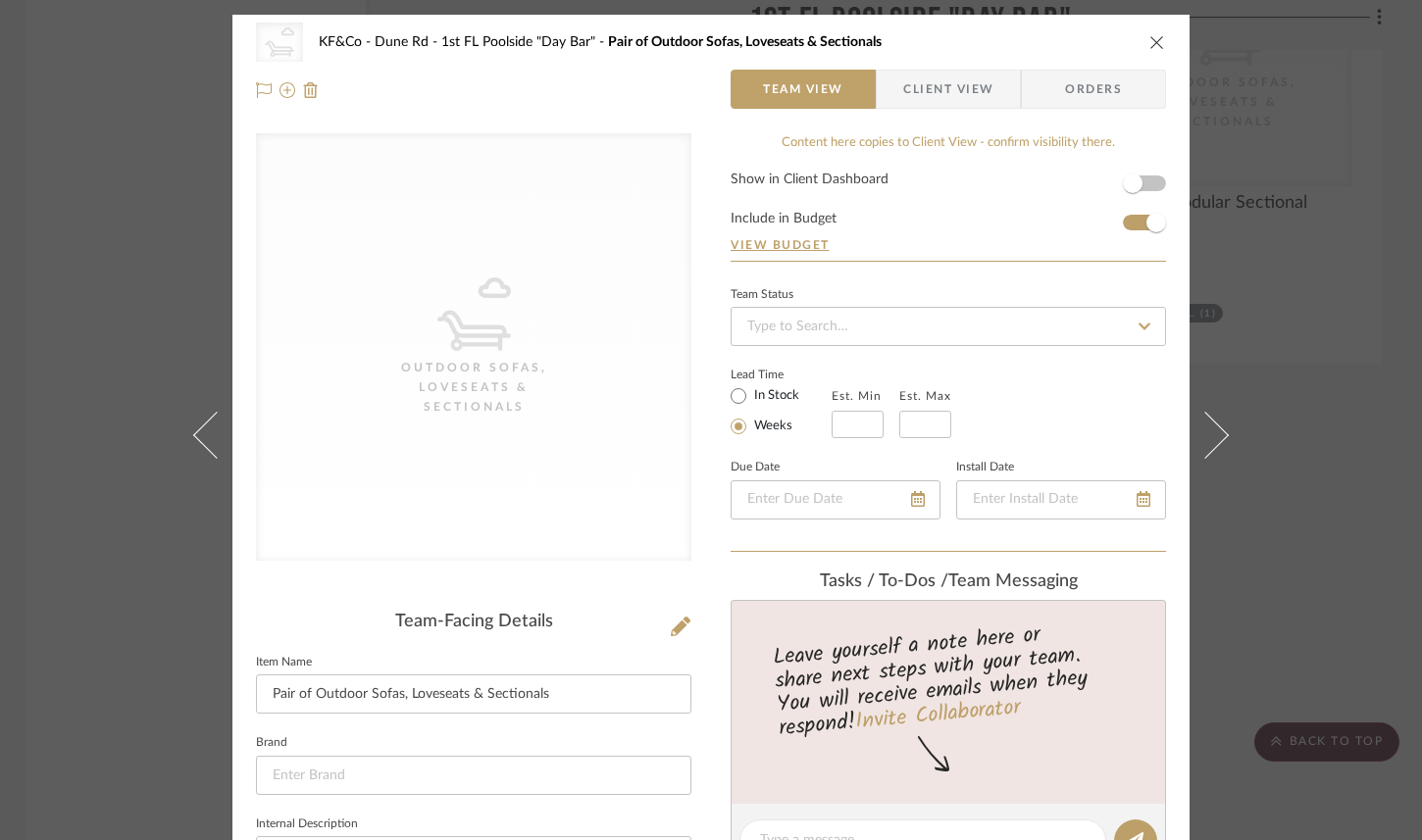 click on "CategoryIconOutdoor
Outdoor Sofas, Loveseats & Sectionals KF&Co - Dune Rd 1st FL Poolside "Day Bar" Pair of Outdoor Sofas, Loveseats & Sectionals" at bounding box center [711, 42] 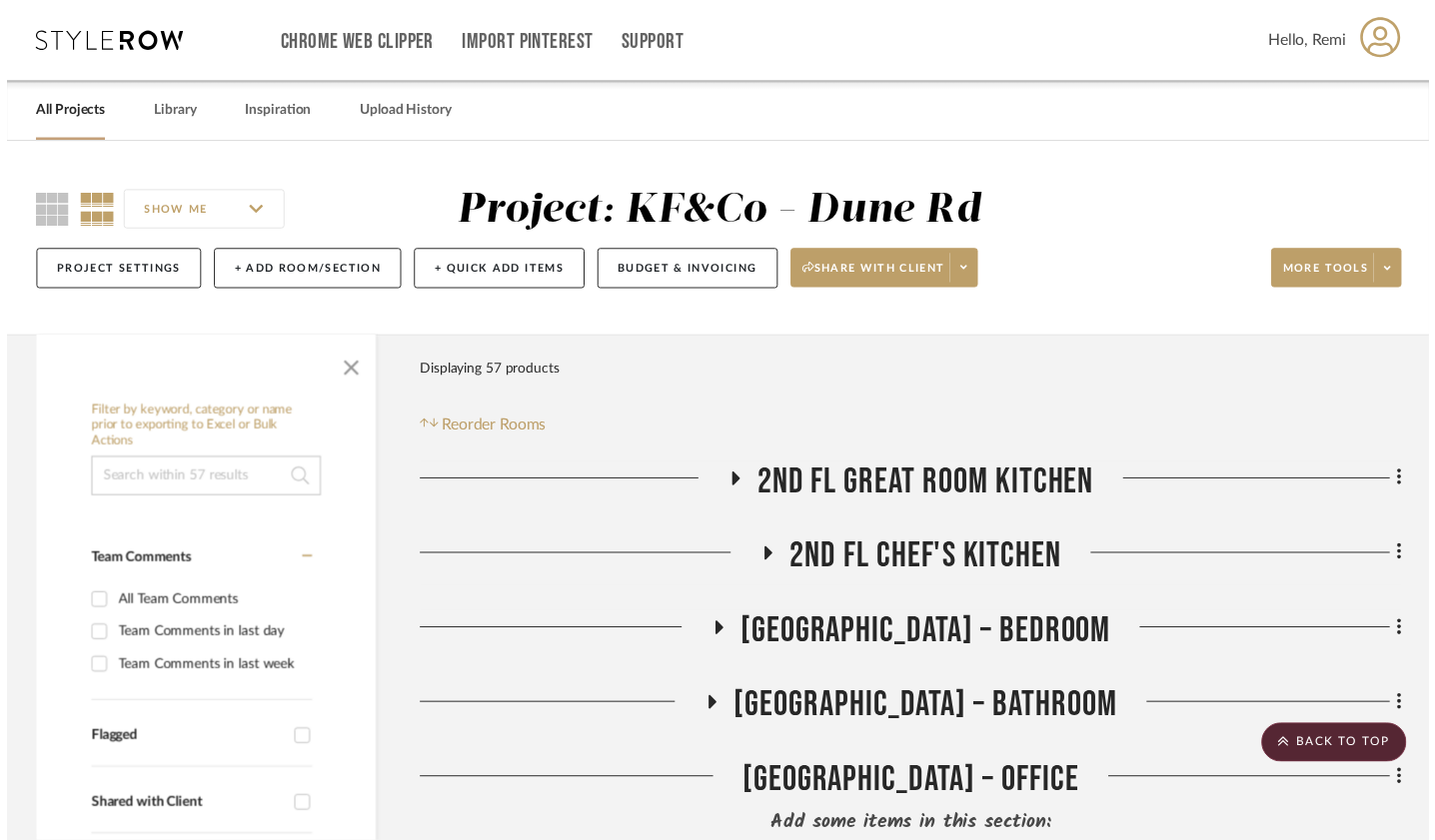 scroll, scrollTop: 2625, scrollLeft: 3, axis: both 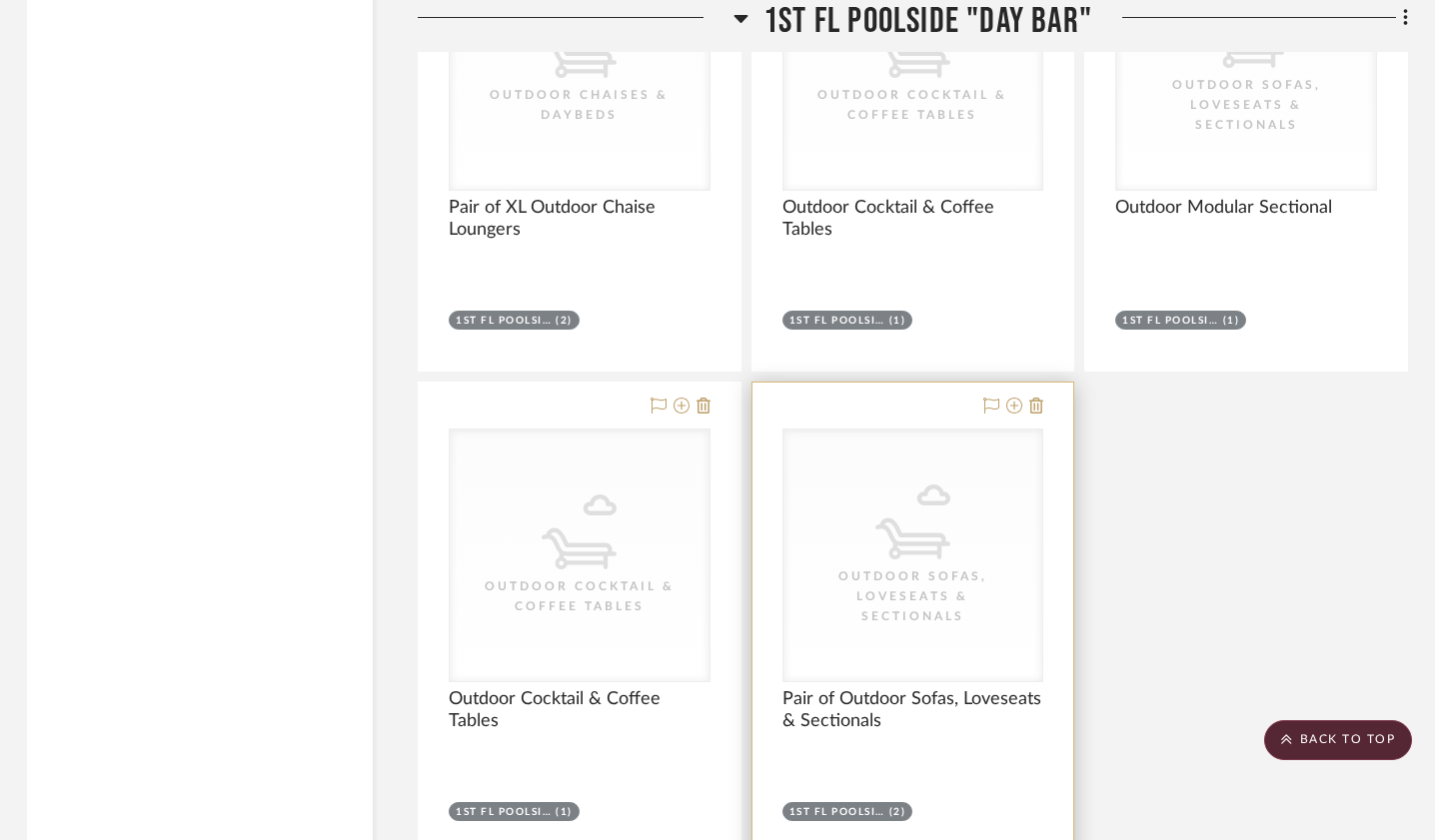 click on "Outdoor Sofas, Loveseats & Sectionals" at bounding box center [912, 596] 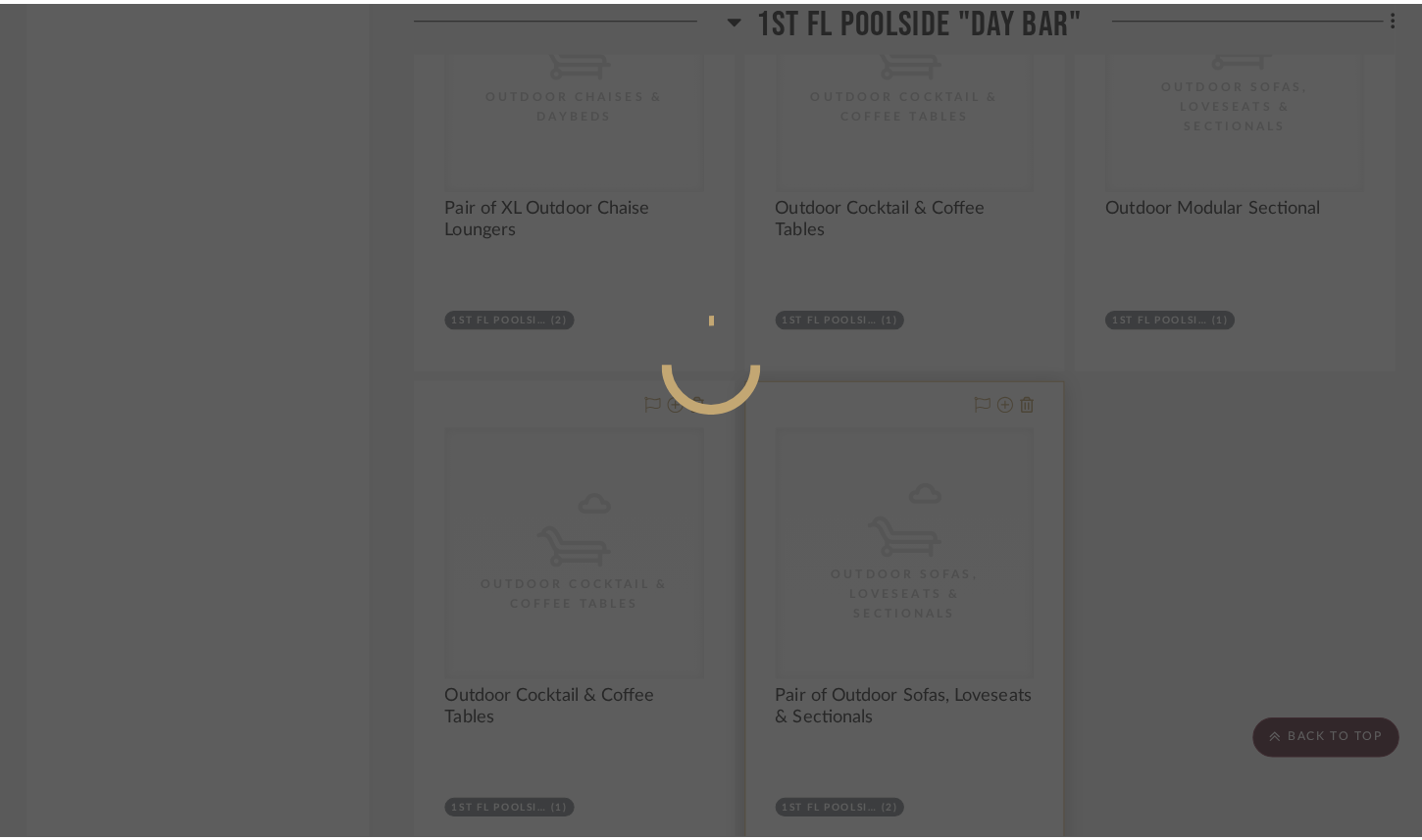 scroll, scrollTop: 0, scrollLeft: 0, axis: both 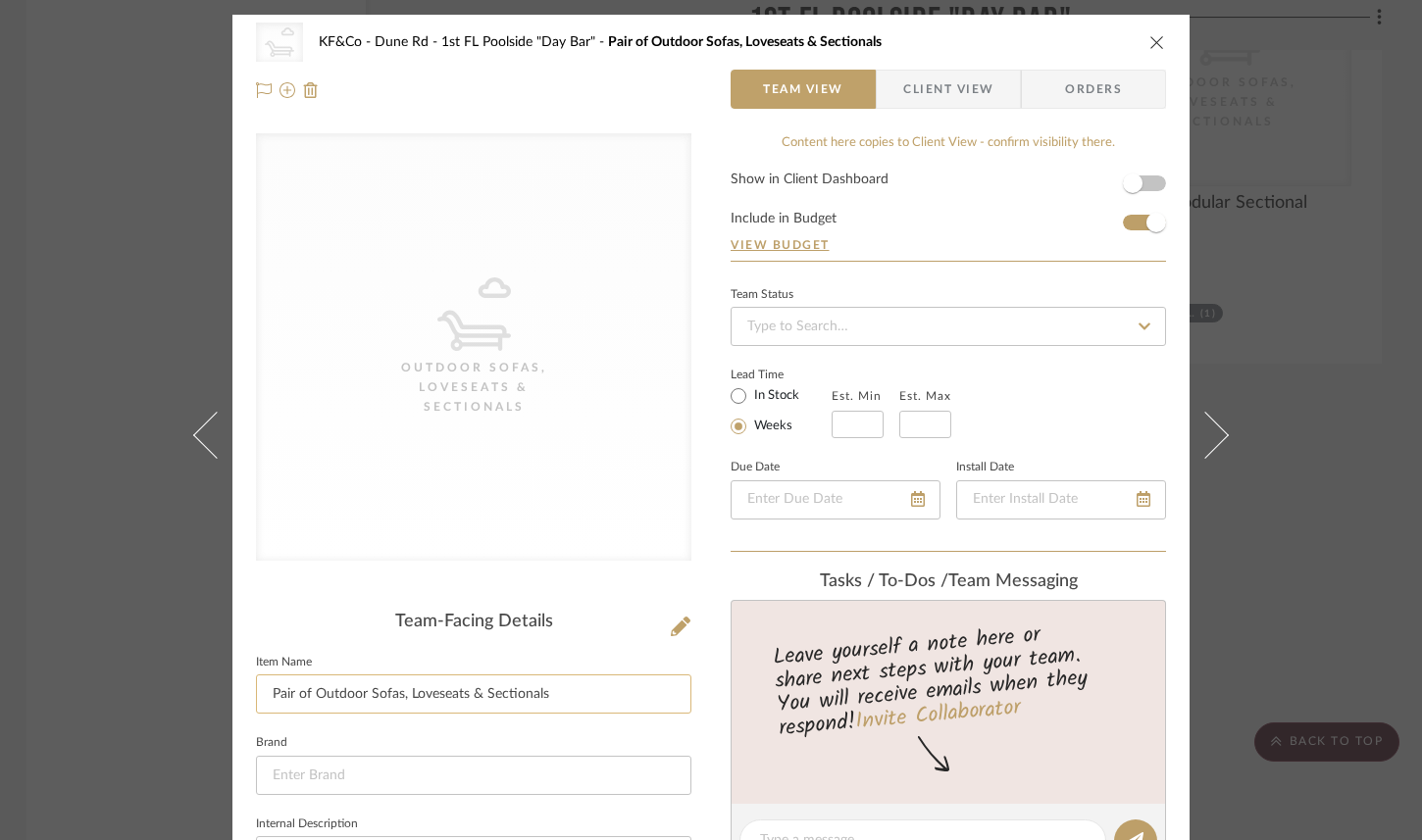 drag, startPoint x: 394, startPoint y: 696, endPoint x: 578, endPoint y: 699, distance: 184.02445 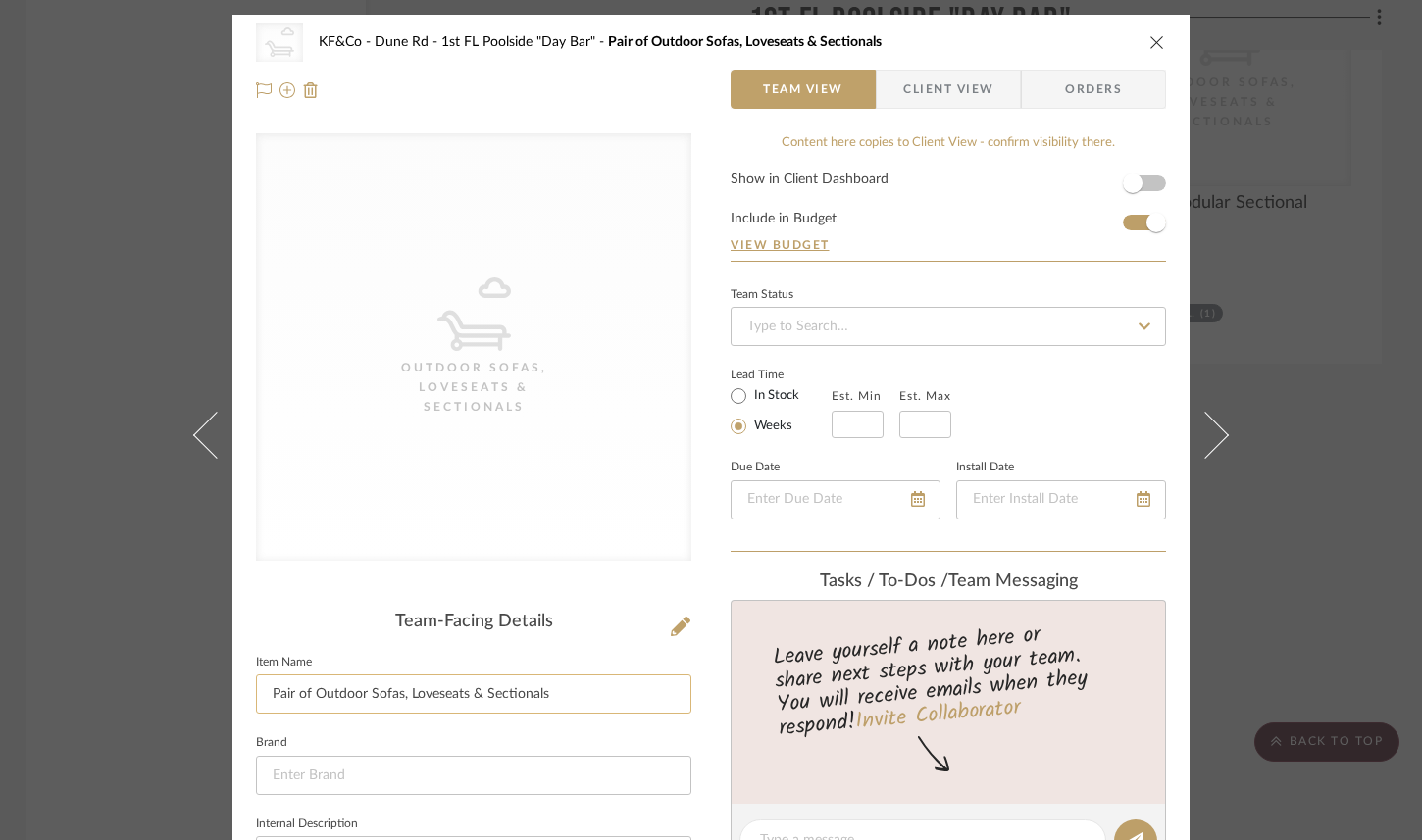 click on "Pair of Outdoor Sofas, Loveseats & Sectionals" 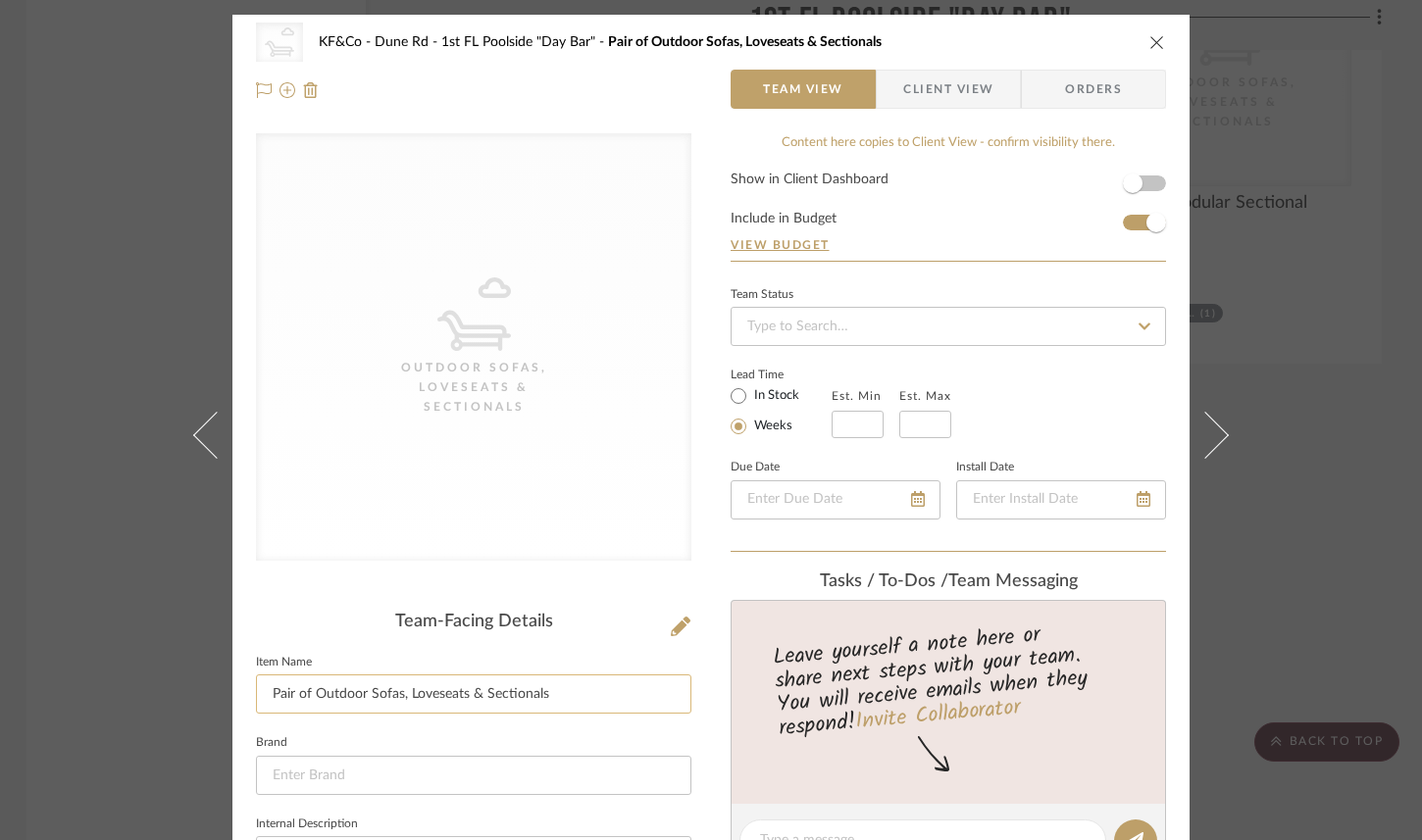 drag, startPoint x: 403, startPoint y: 694, endPoint x: 366, endPoint y: 695, distance: 37.013511 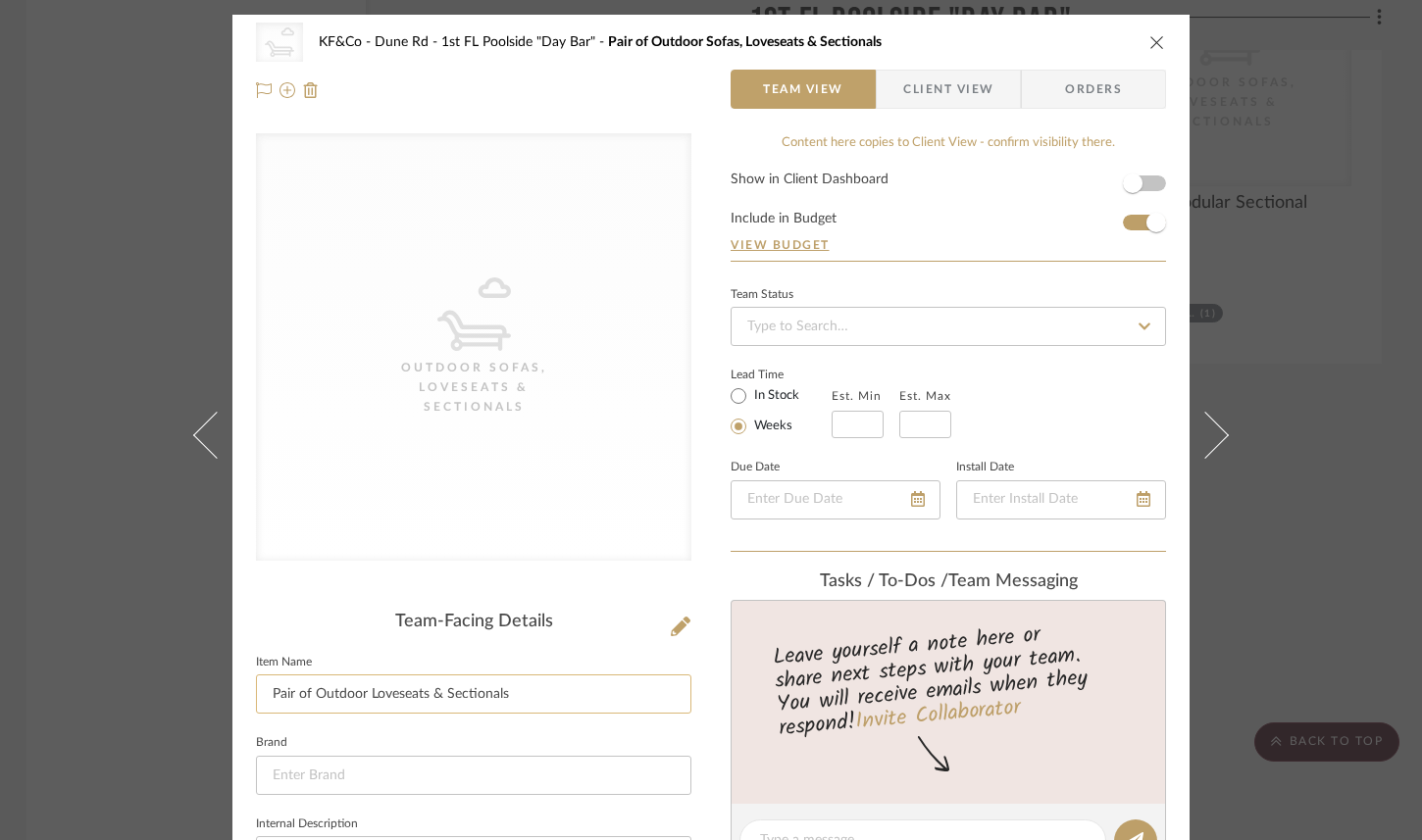 drag, startPoint x: 426, startPoint y: 693, endPoint x: 501, endPoint y: 694, distance: 75.00667 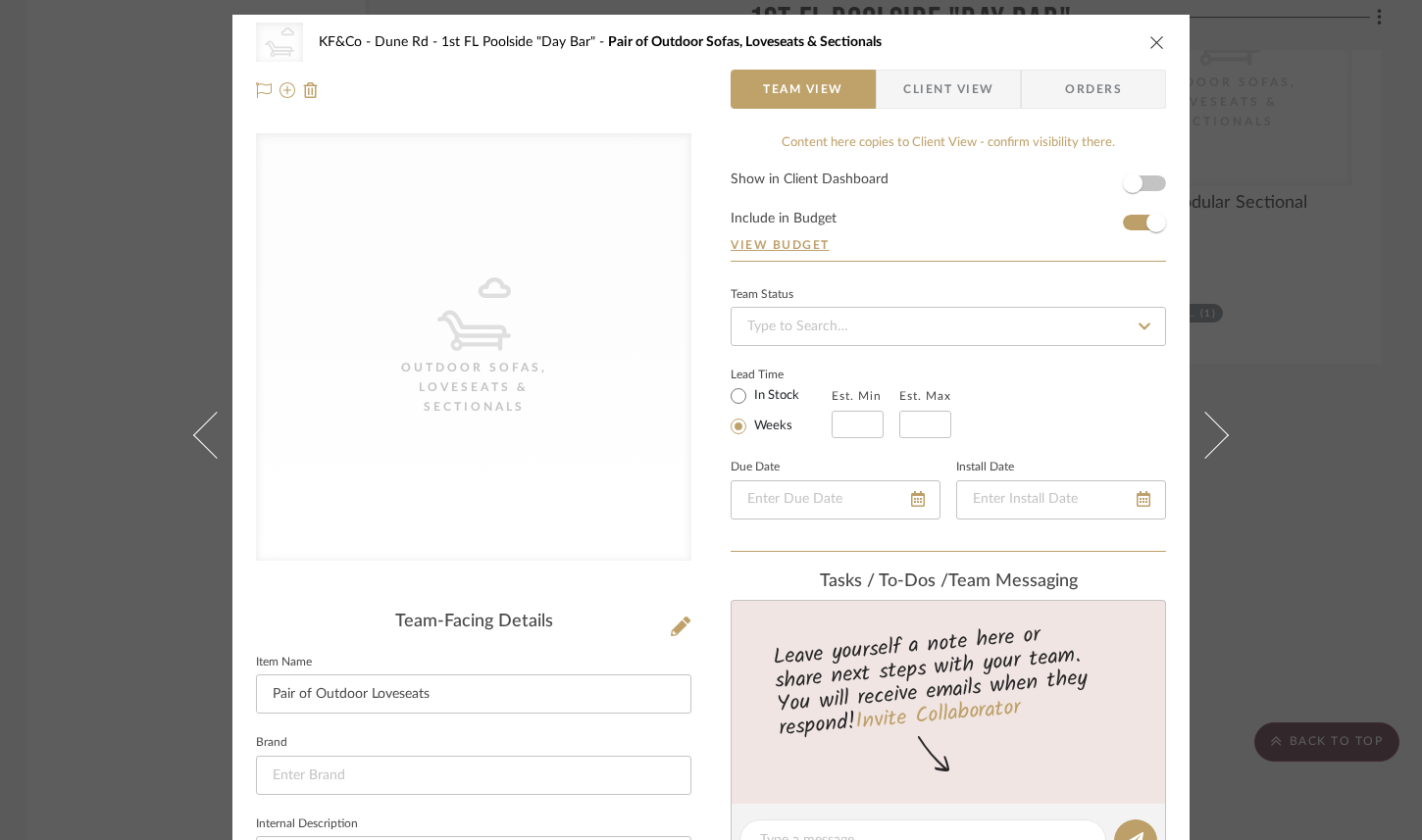 type on "Pair of Outdoor Loveseats" 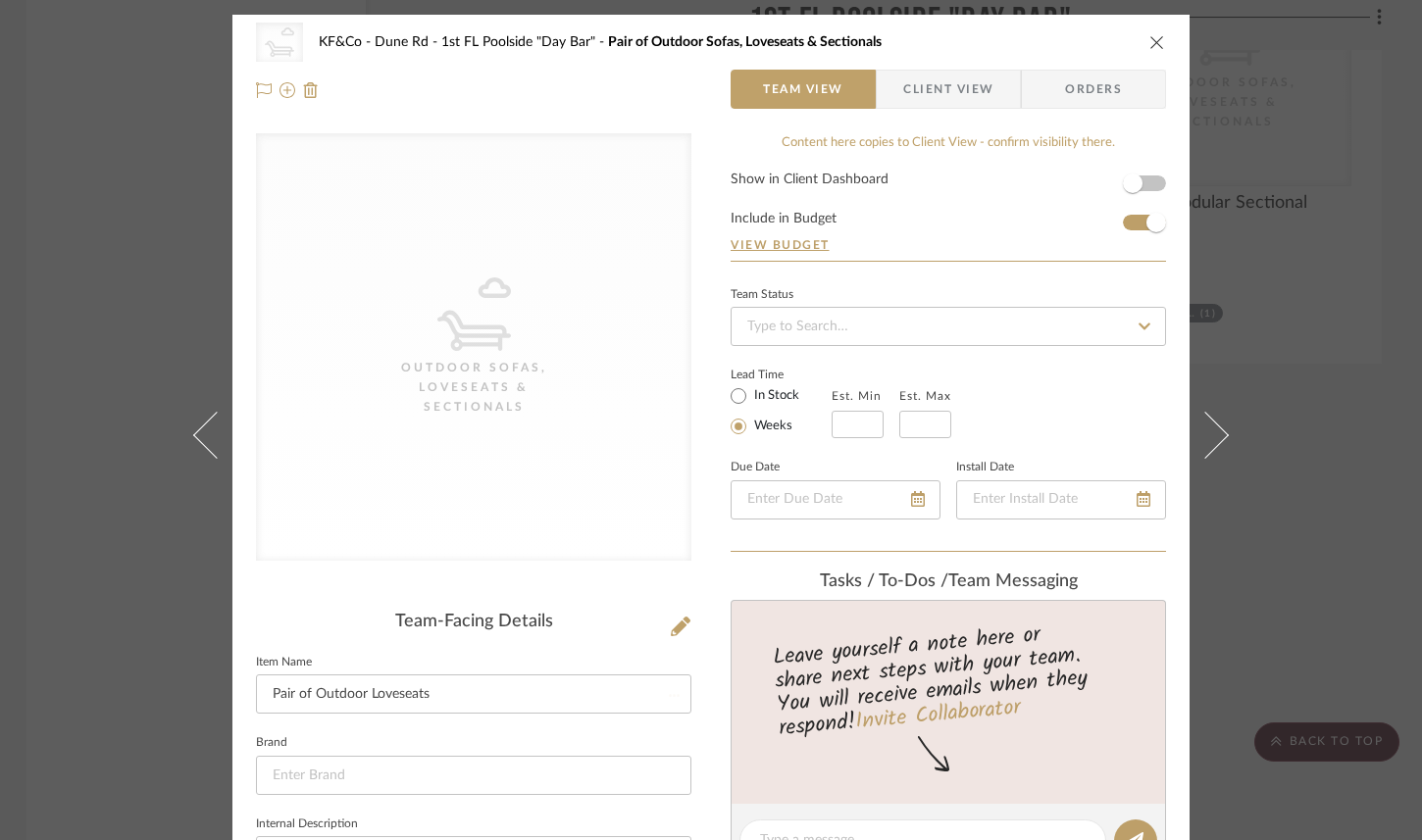 type 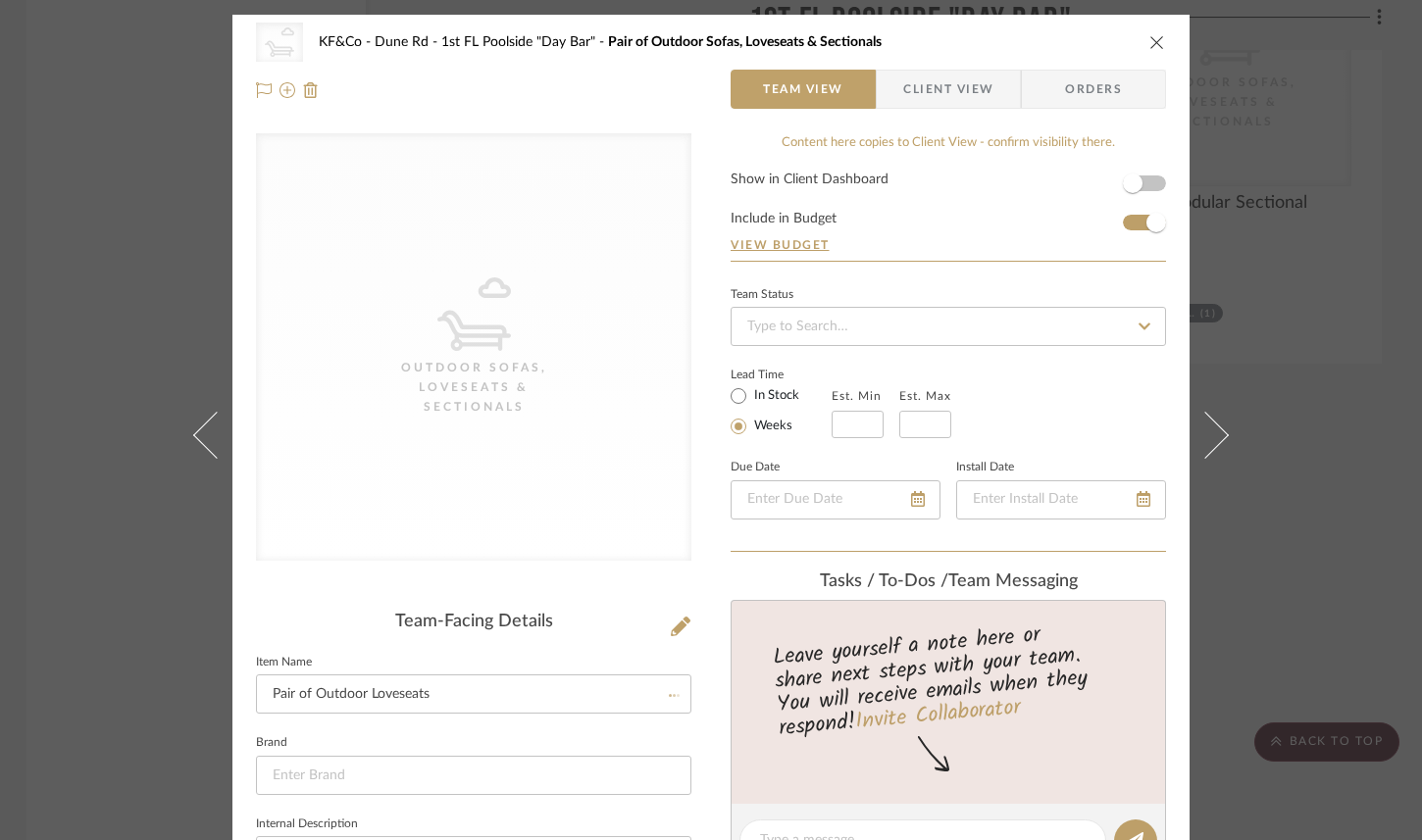 type 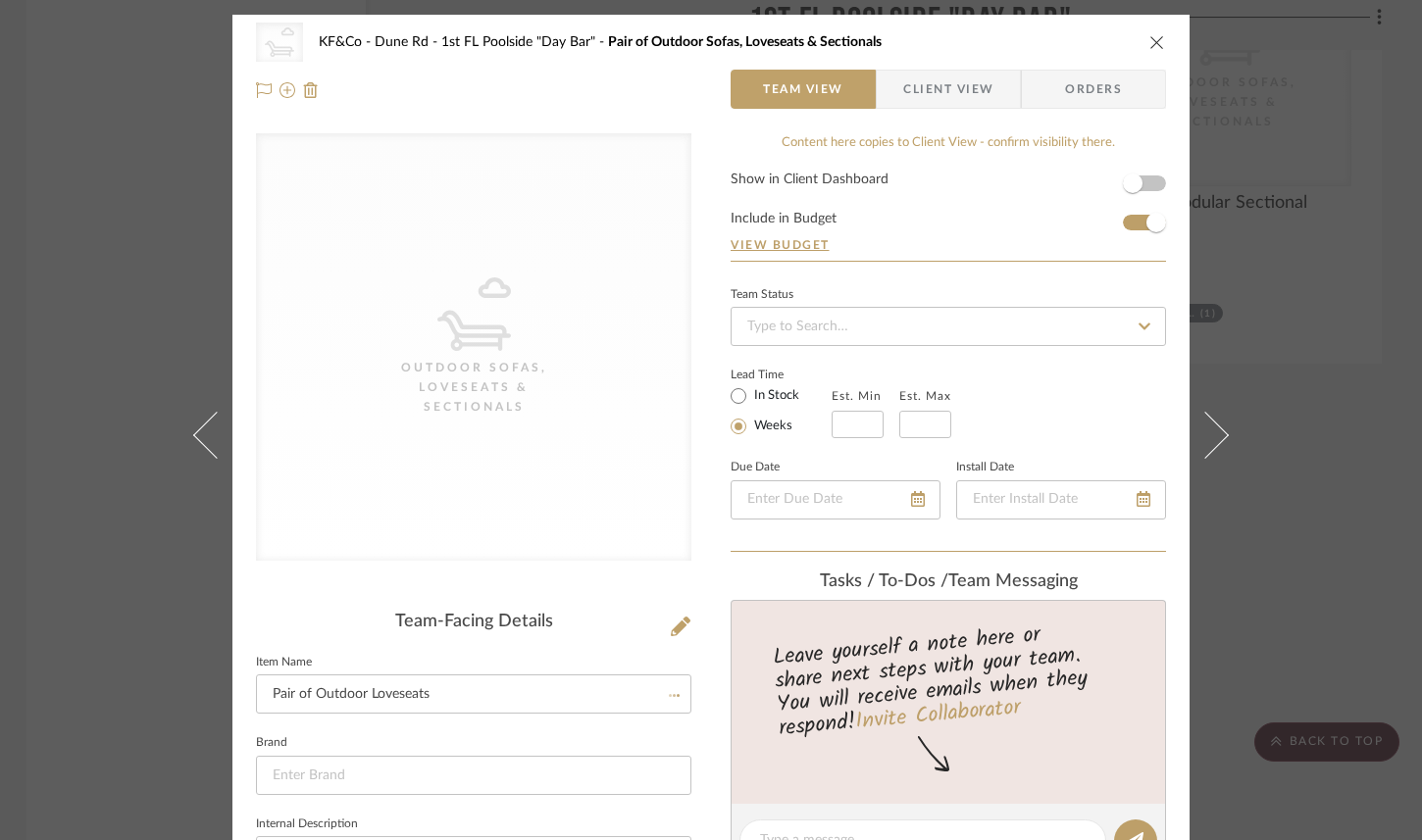 type 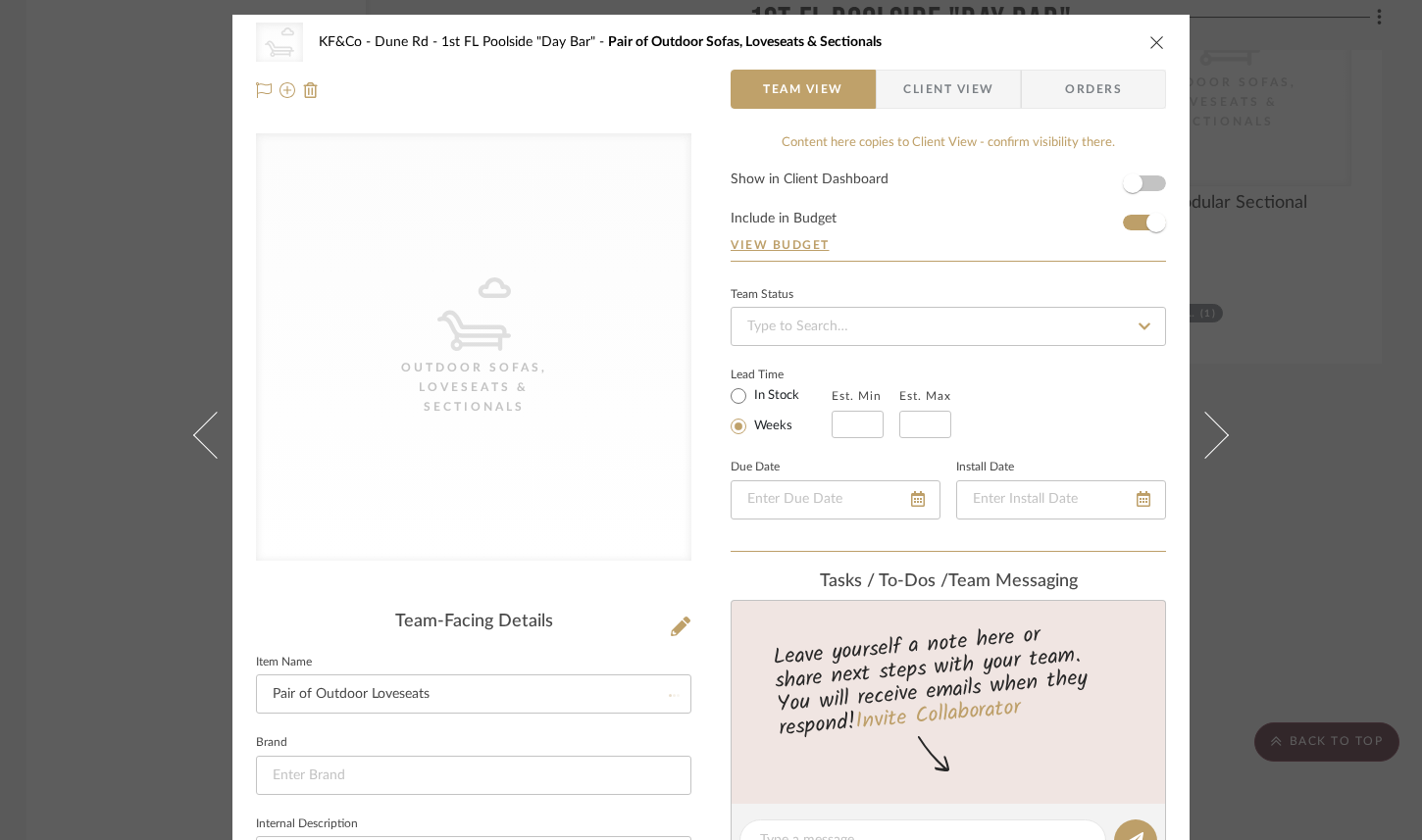 type 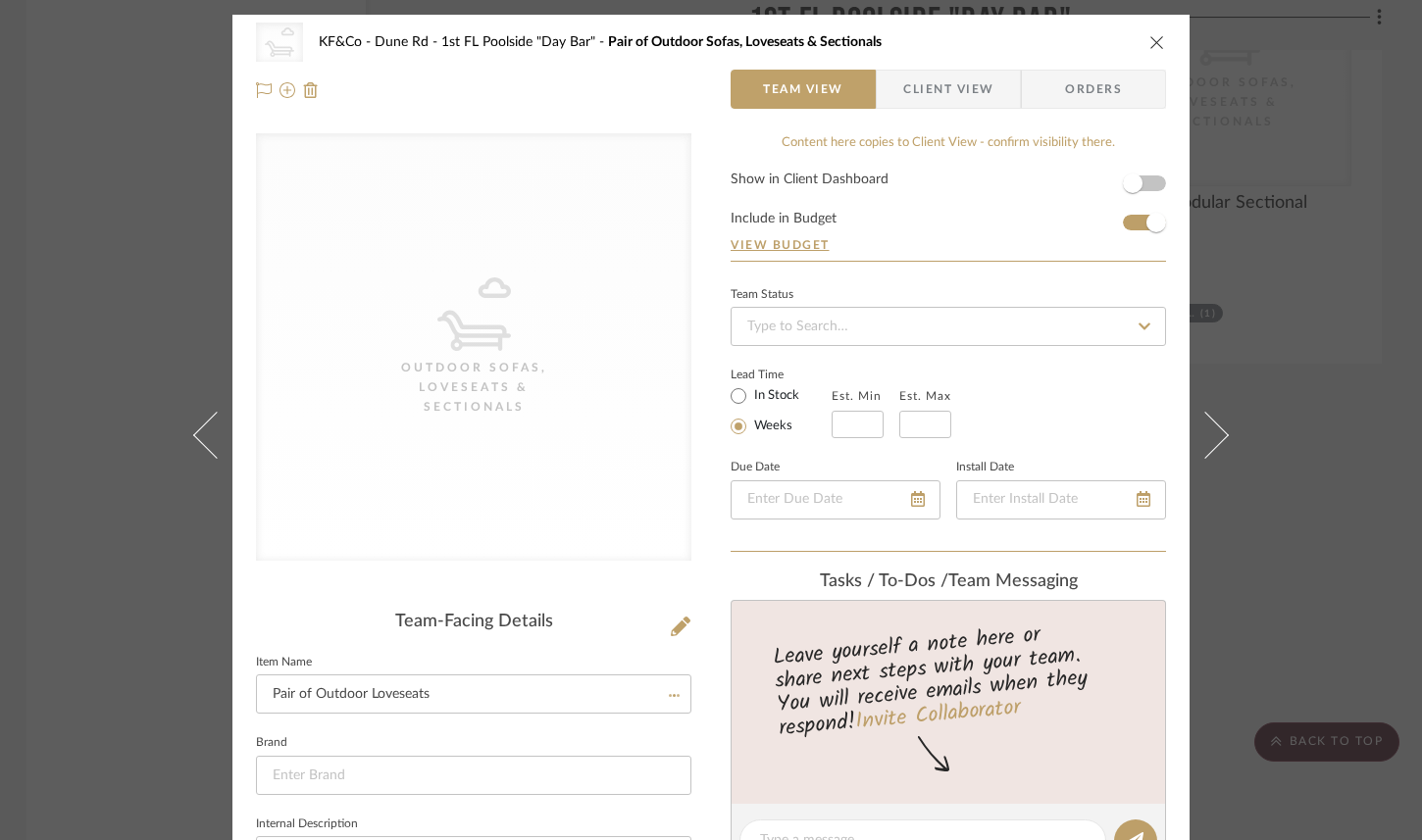 type 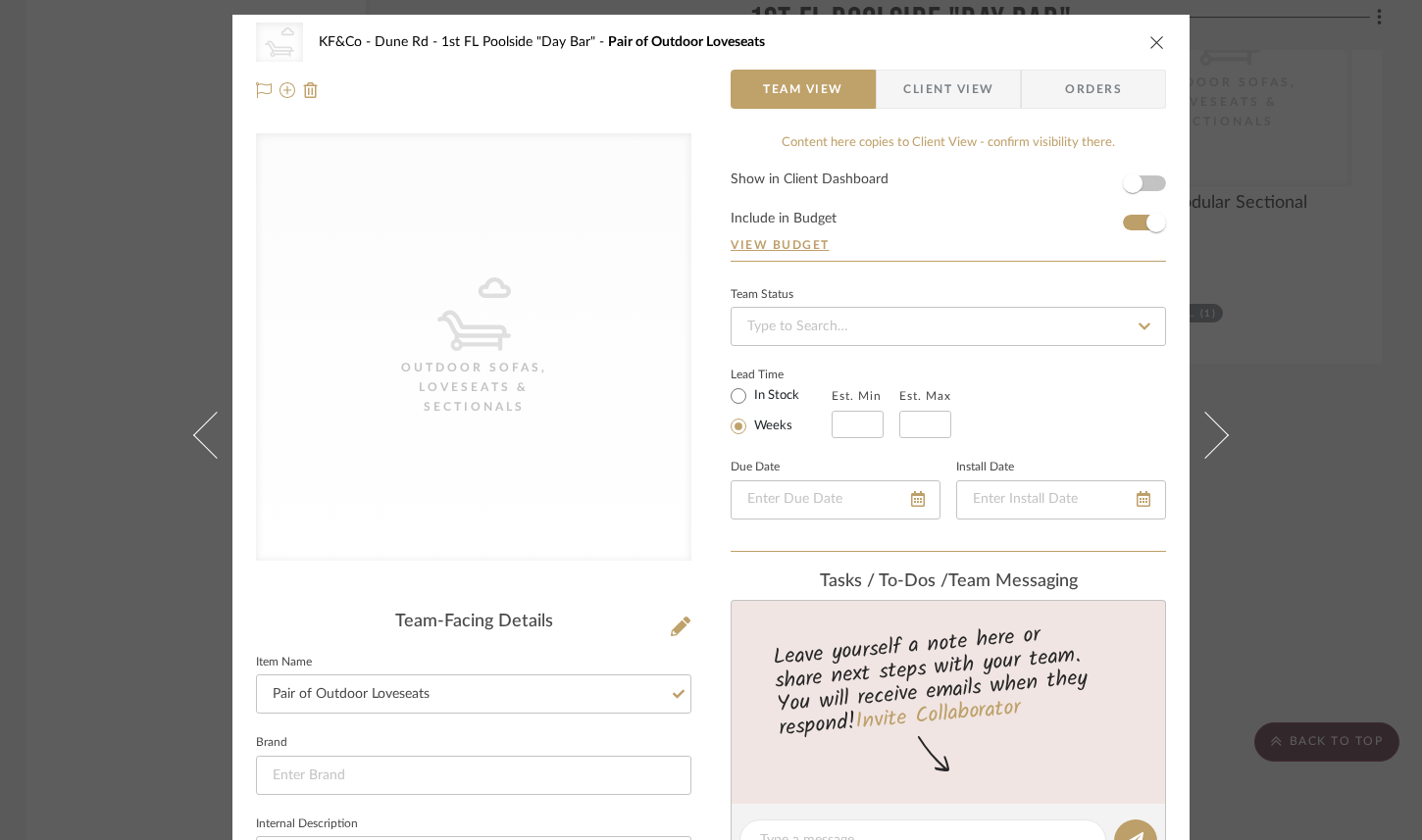 click at bounding box center [1157, 42] 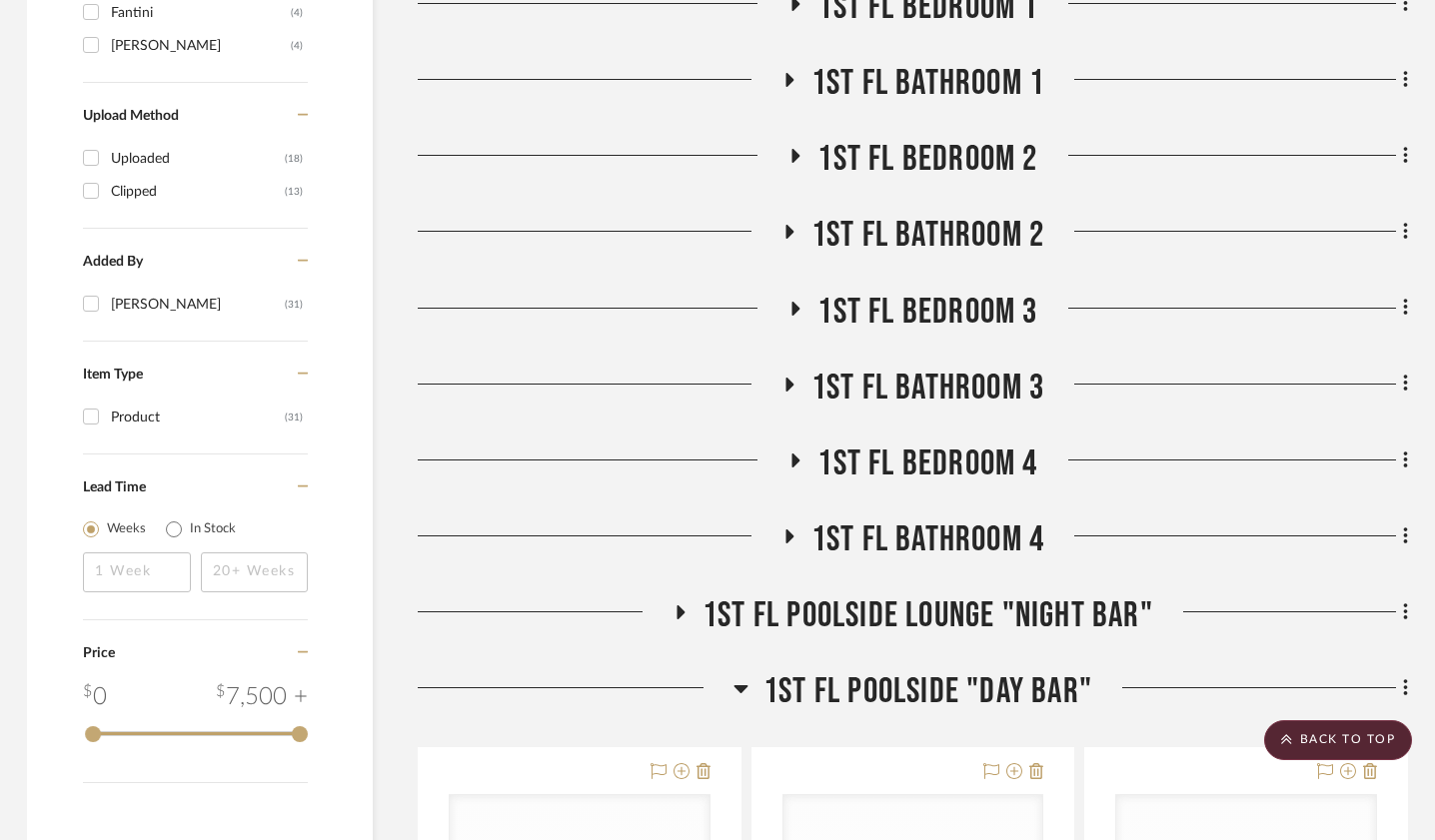 scroll, scrollTop: 1778, scrollLeft: 3, axis: both 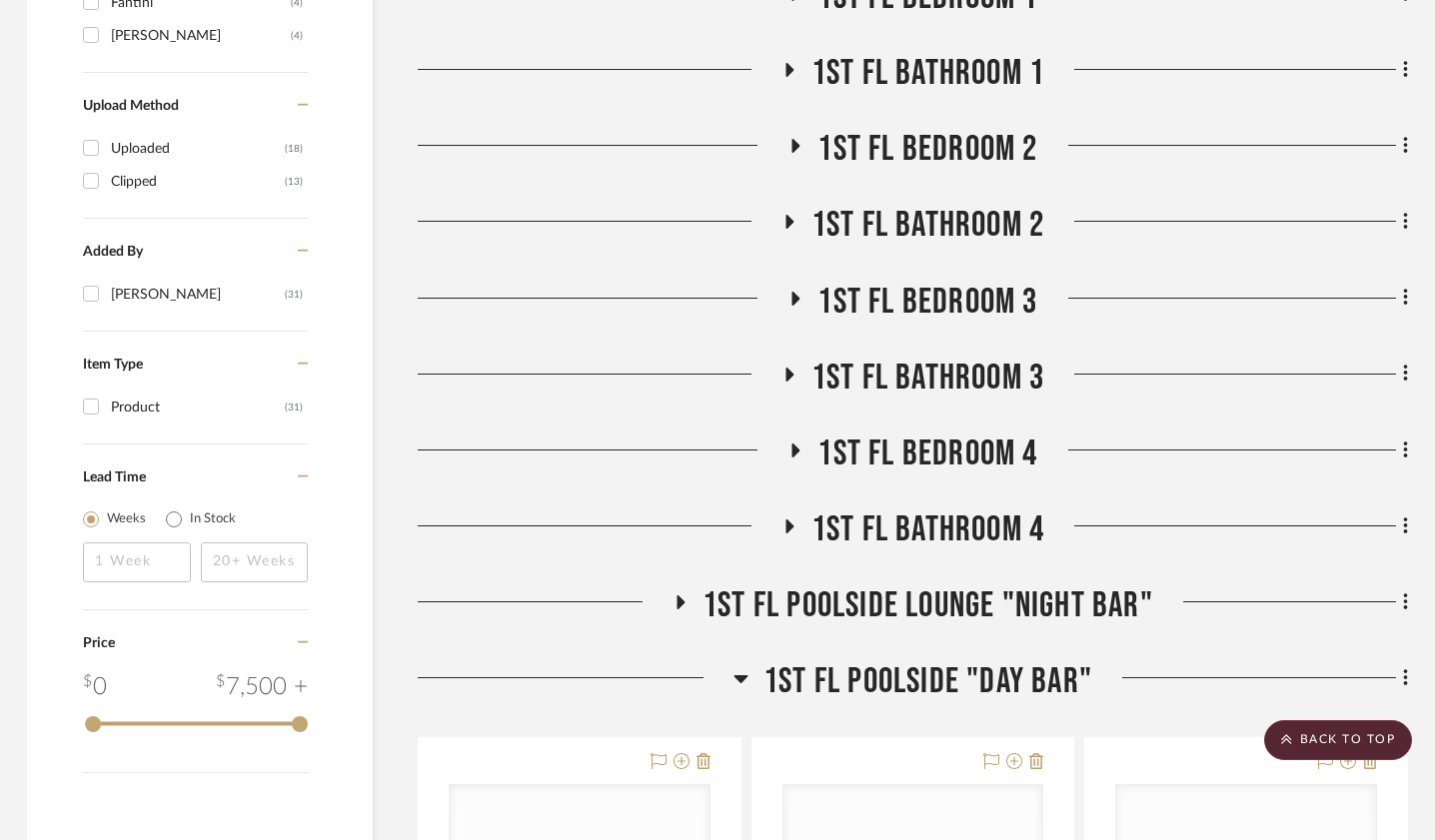 click 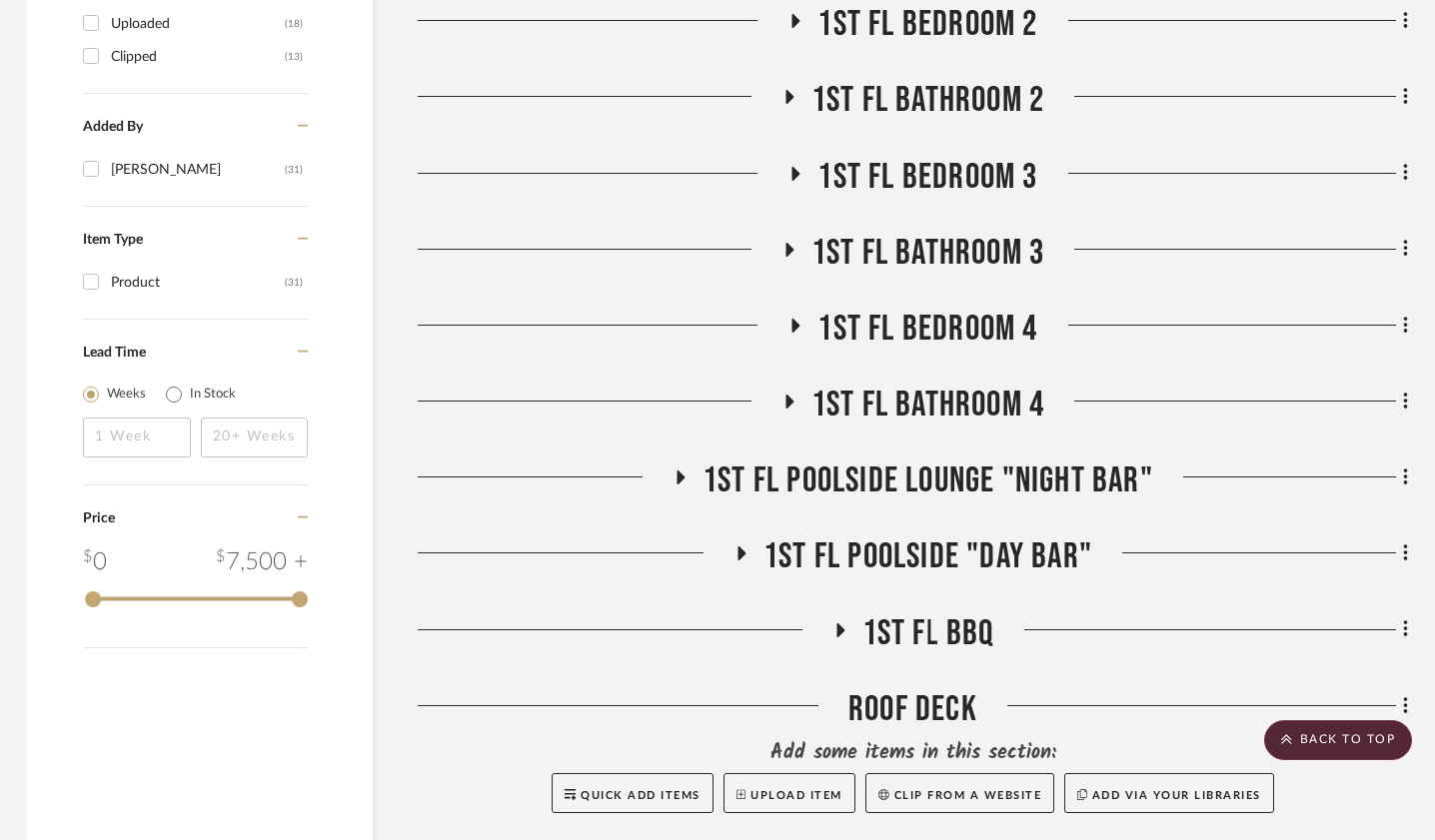 scroll, scrollTop: 1895, scrollLeft: 3, axis: both 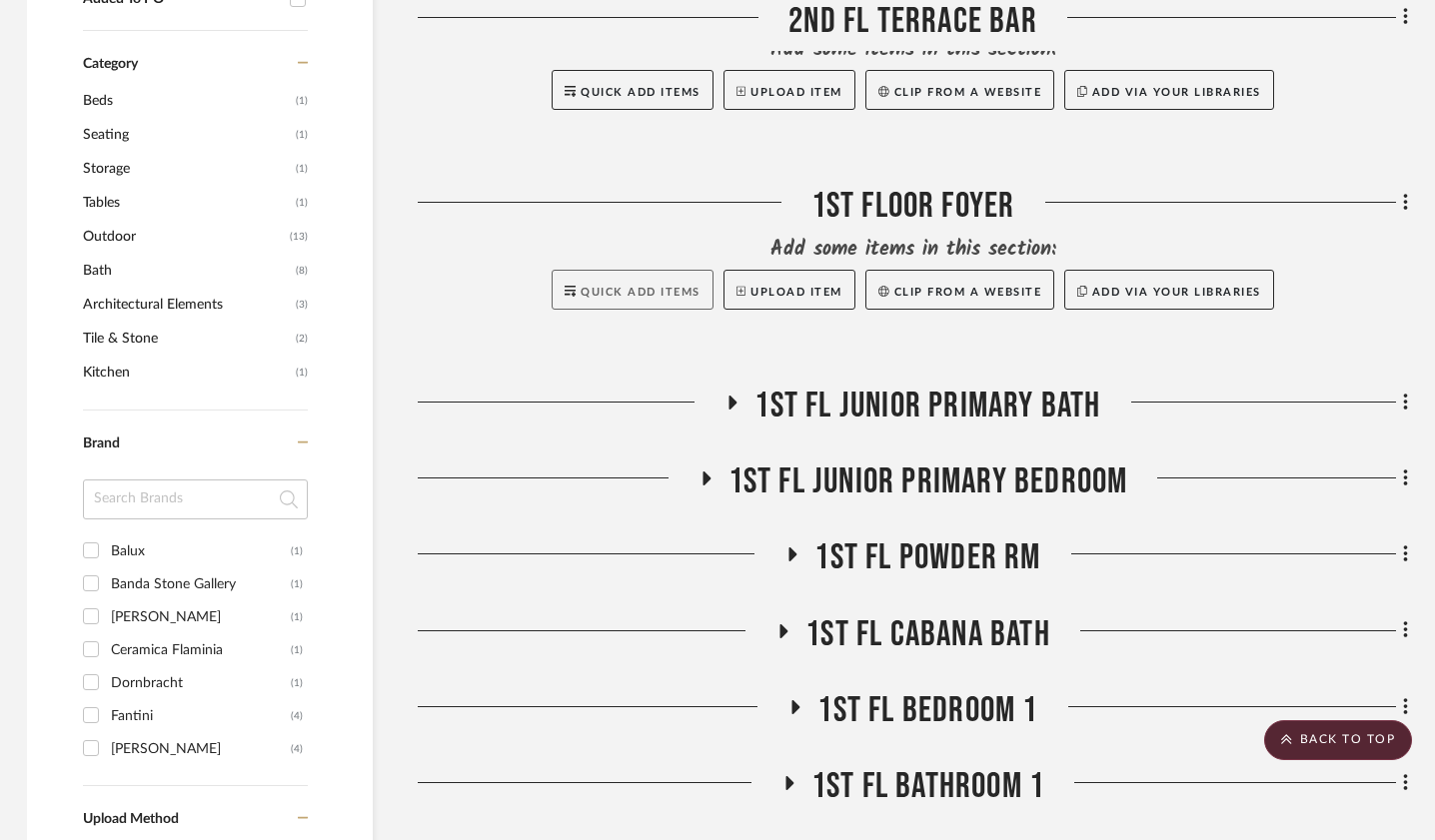 click on "Quick Add Items" 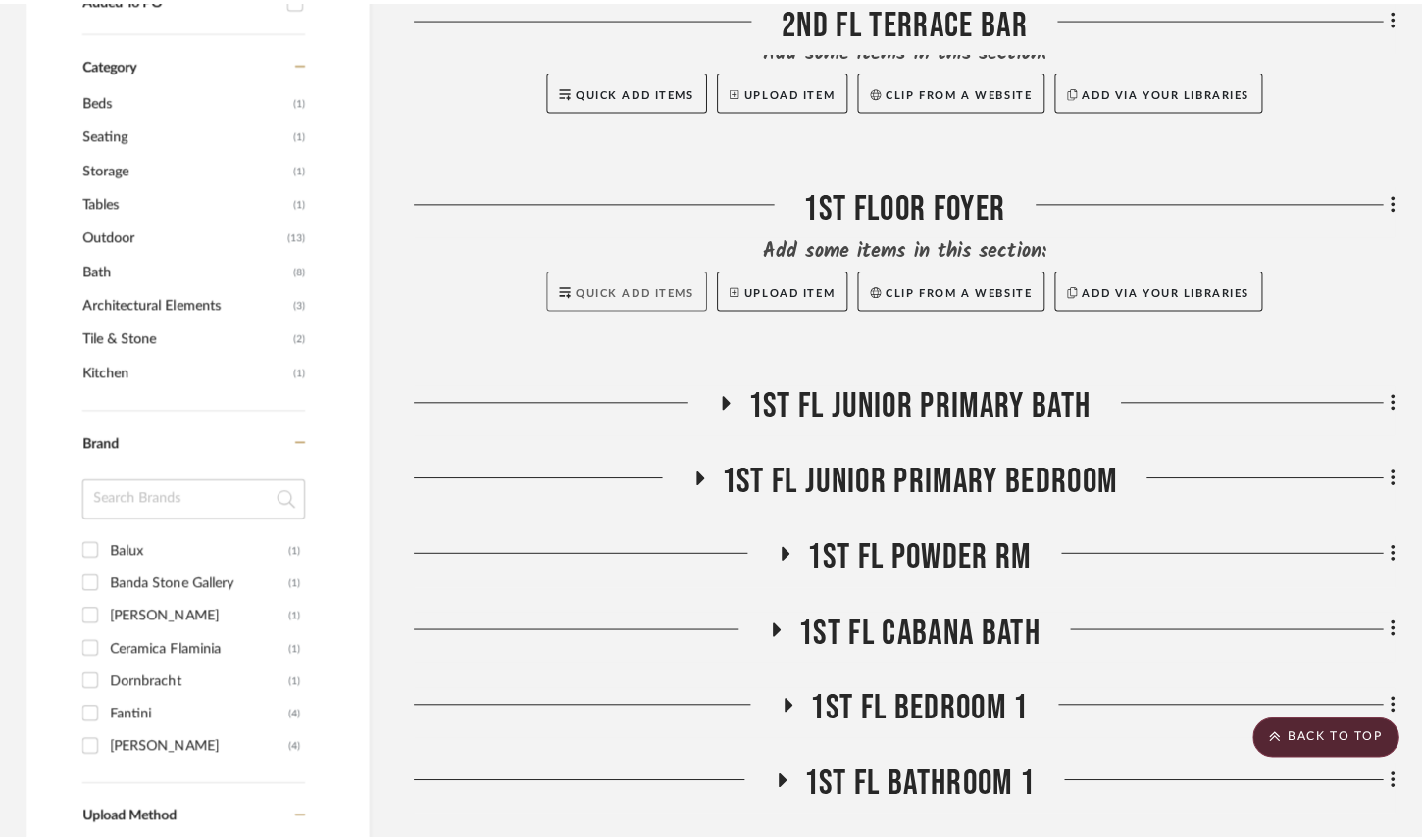 scroll, scrollTop: 0, scrollLeft: 0, axis: both 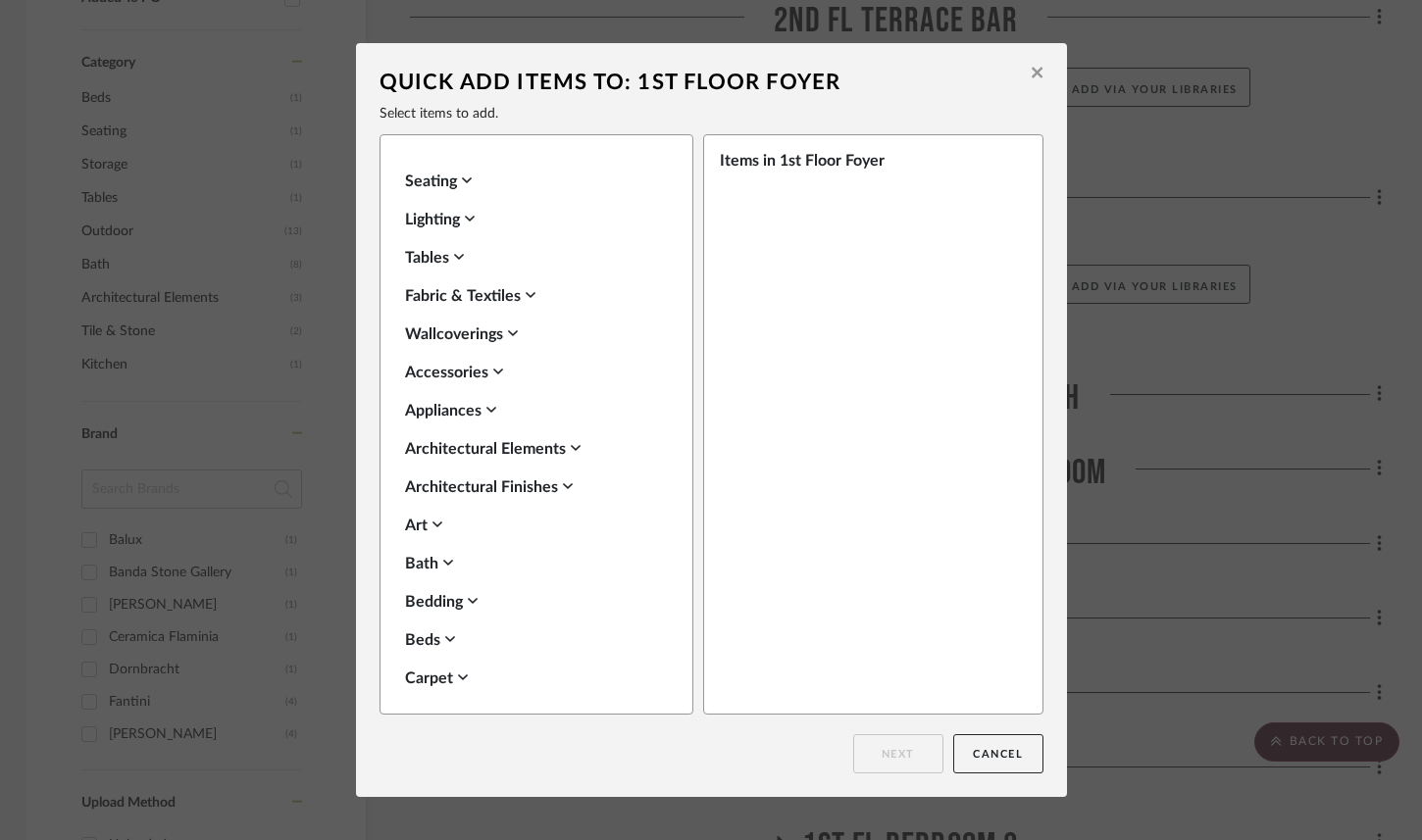 click on "Seating" at bounding box center (532, 181) 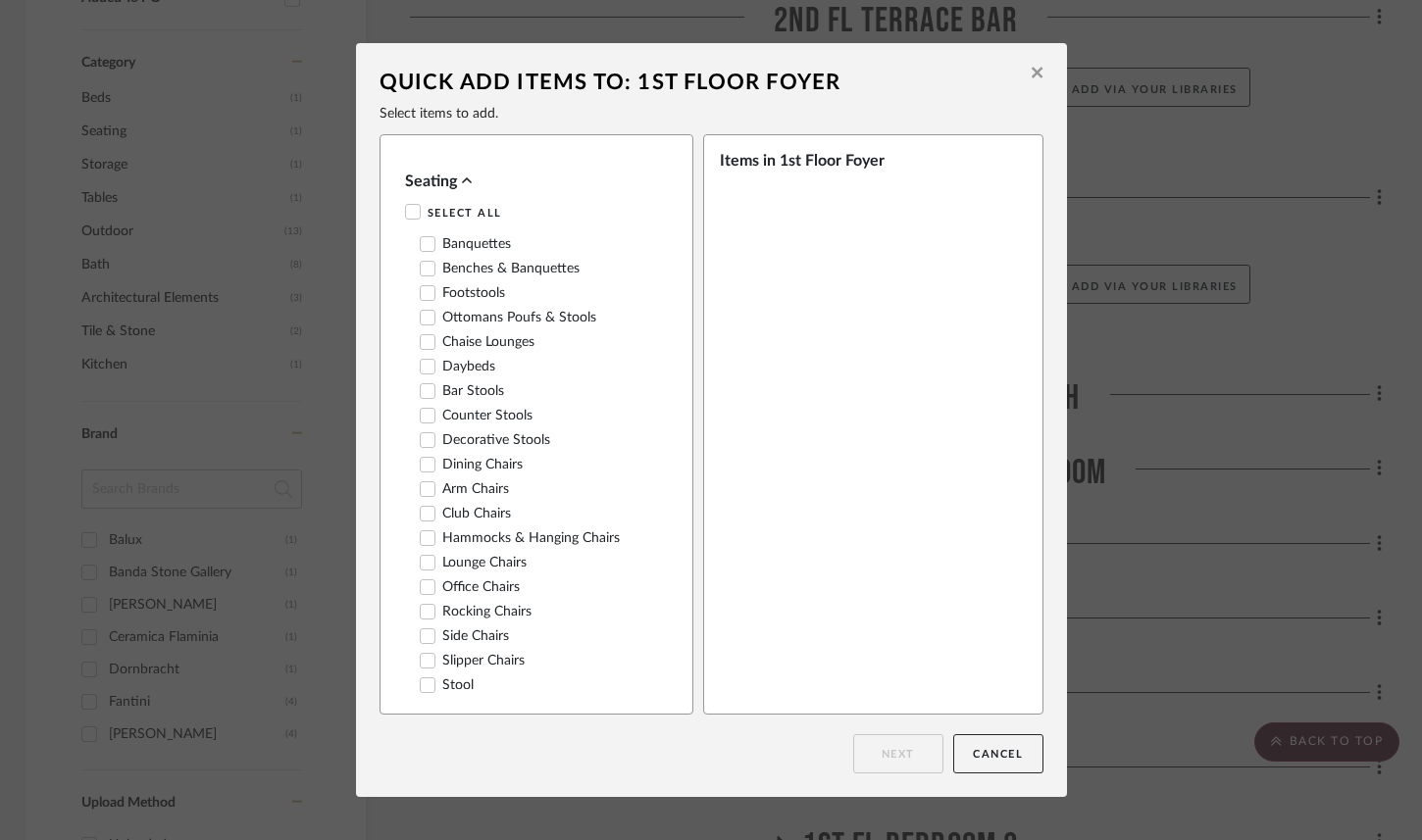 click 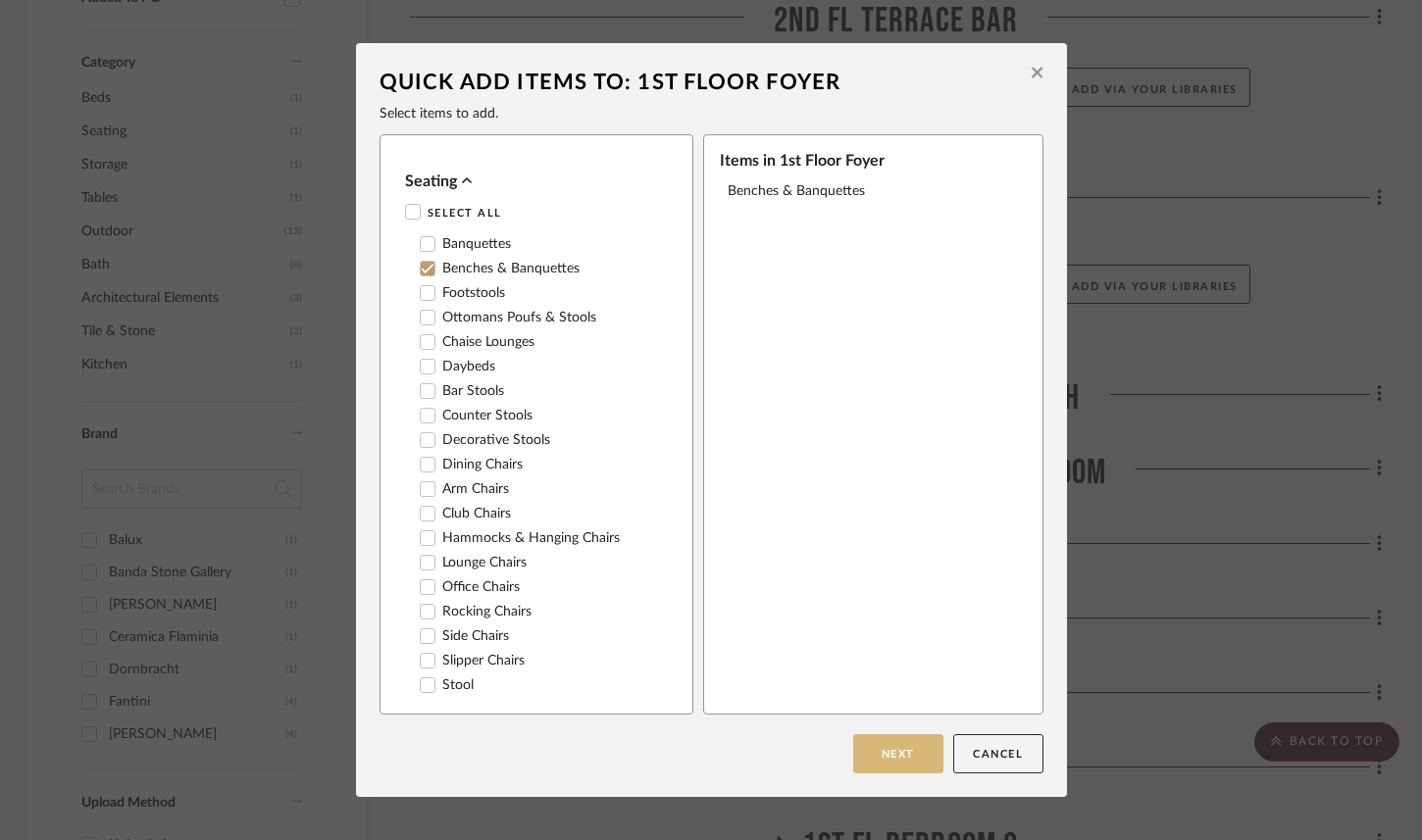 click on "Next" at bounding box center (898, 754) 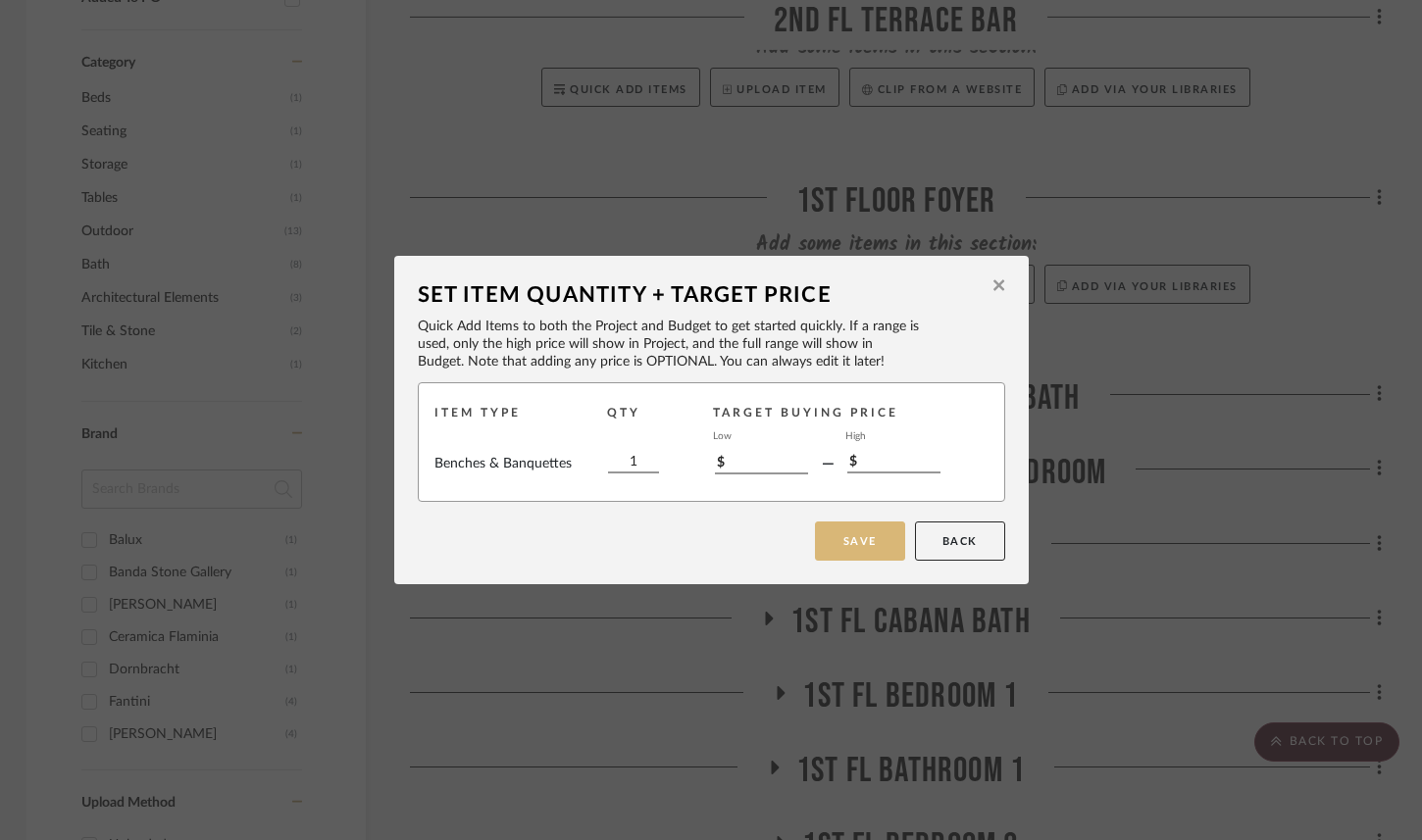 click on "Save" at bounding box center (860, 541) 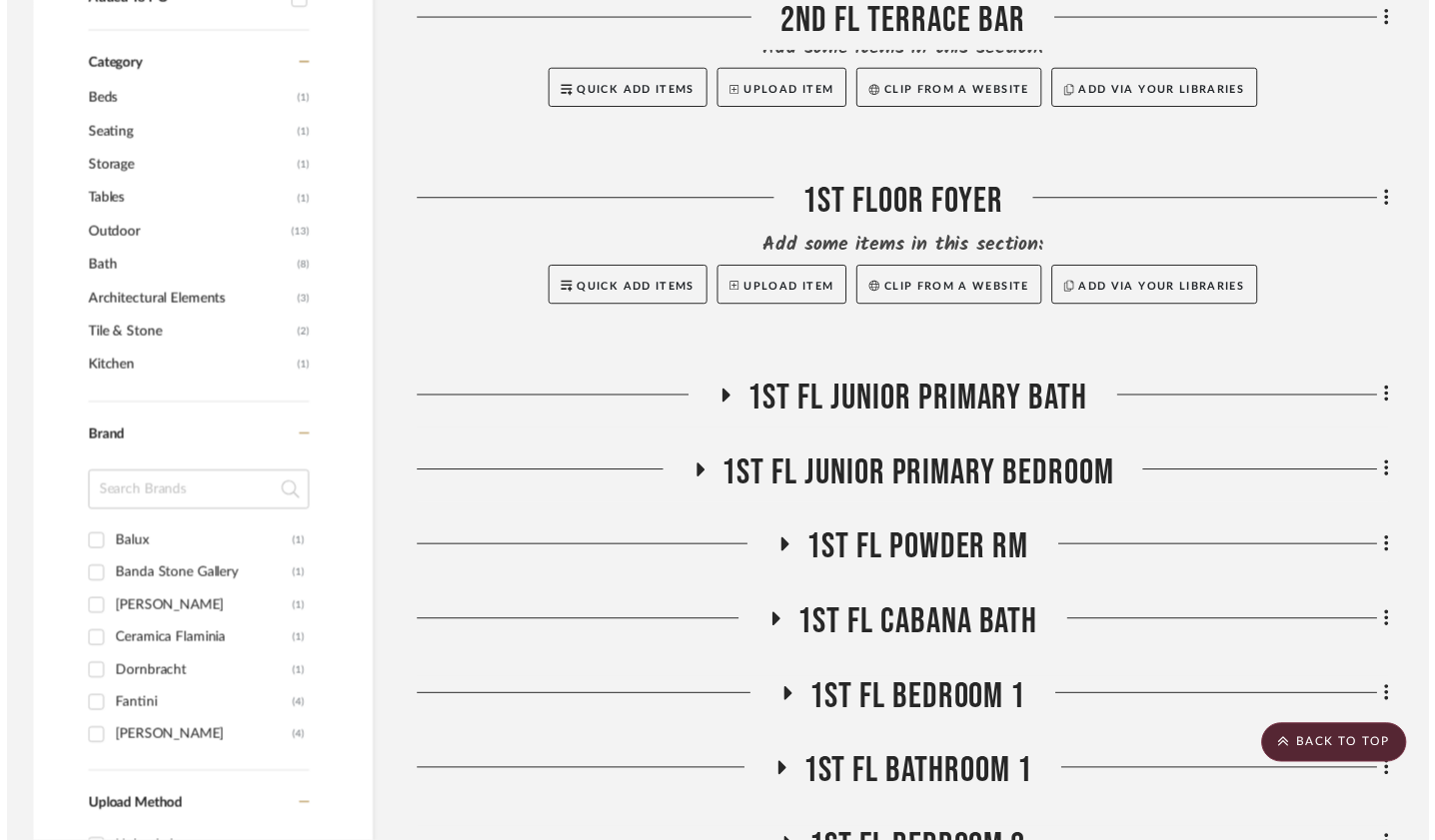 scroll, scrollTop: 1065, scrollLeft: 3, axis: both 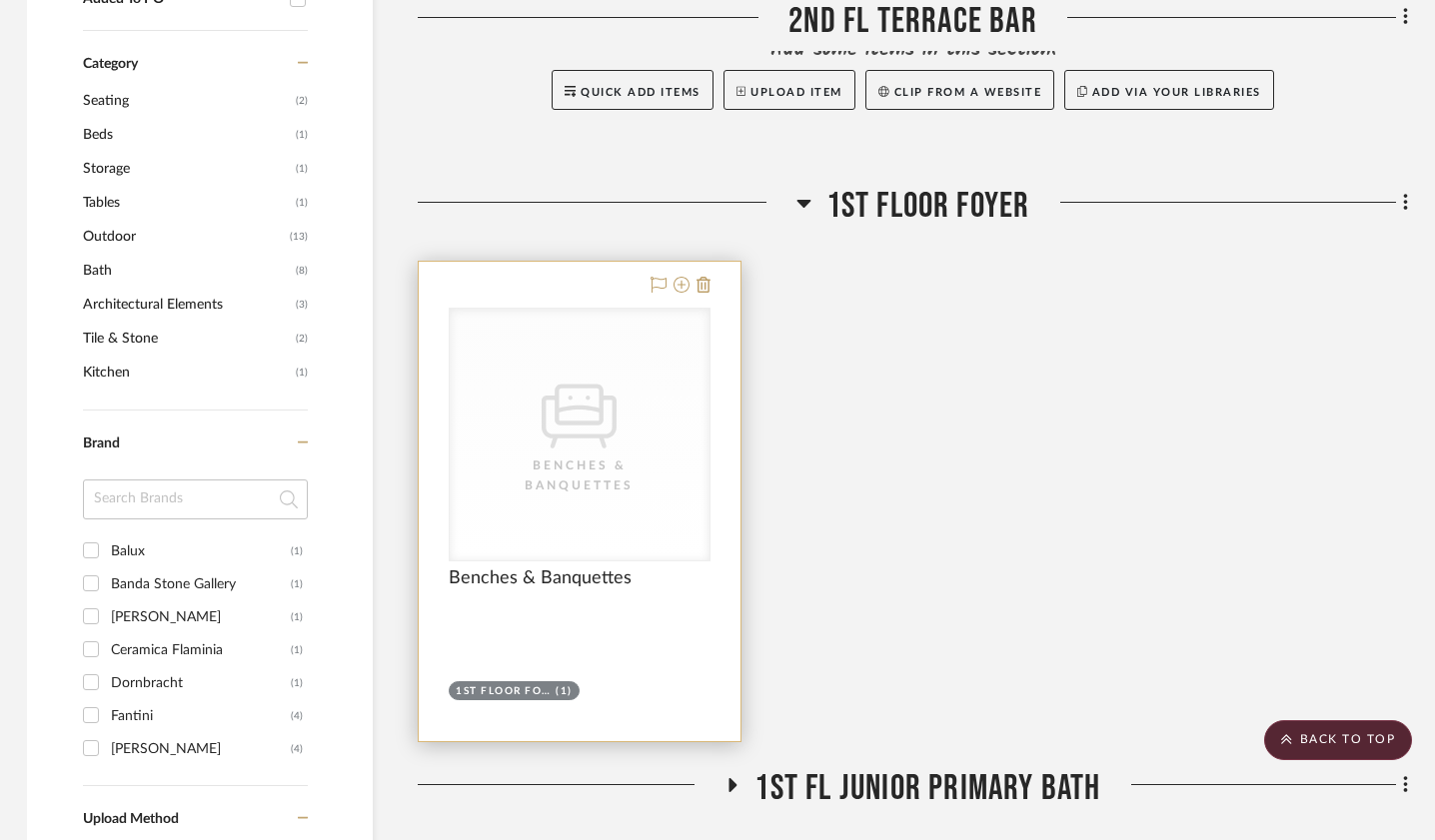 click at bounding box center (580, 620) 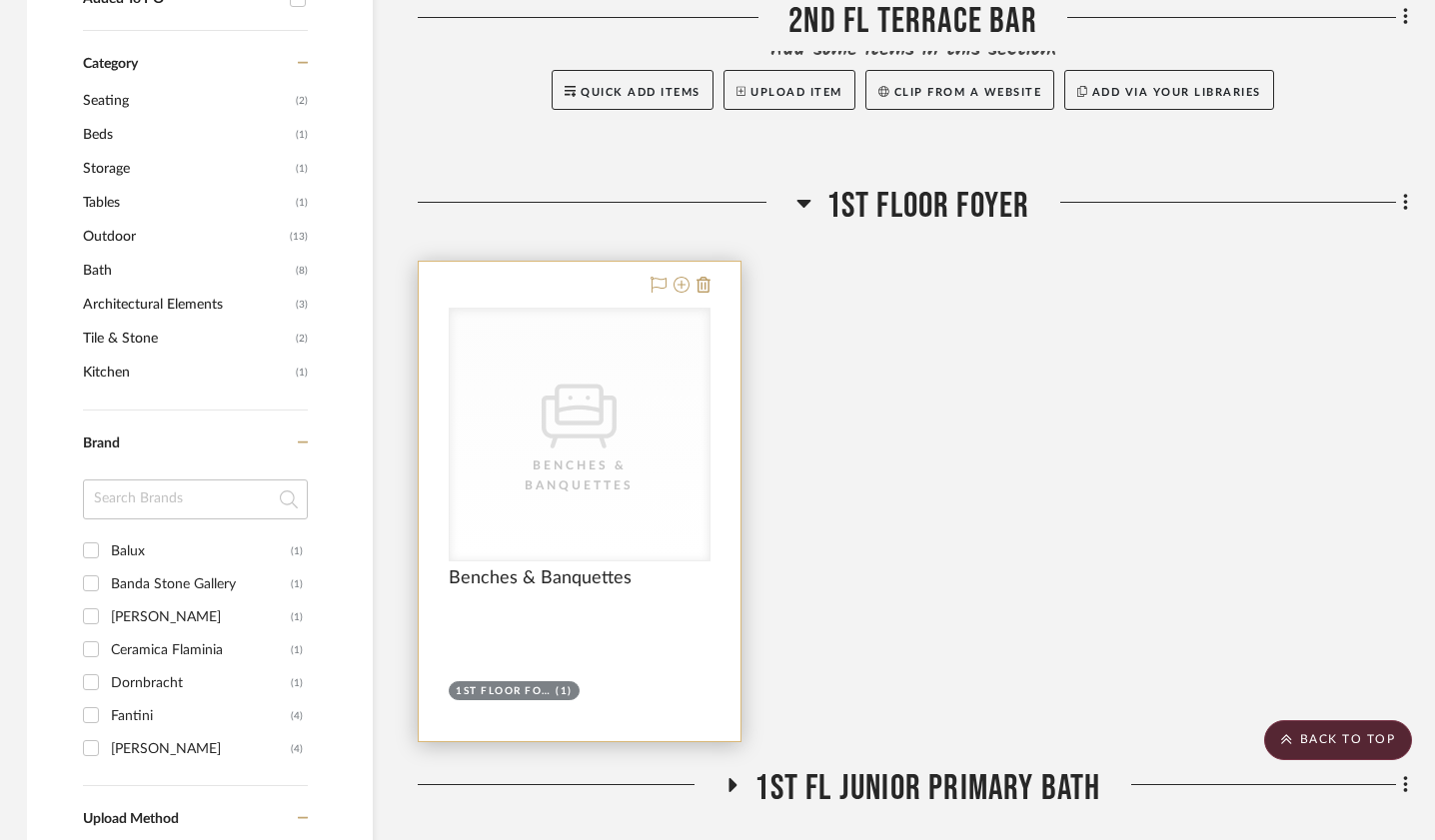 click on "1st Floor Foyer  (1)" at bounding box center [580, 693] 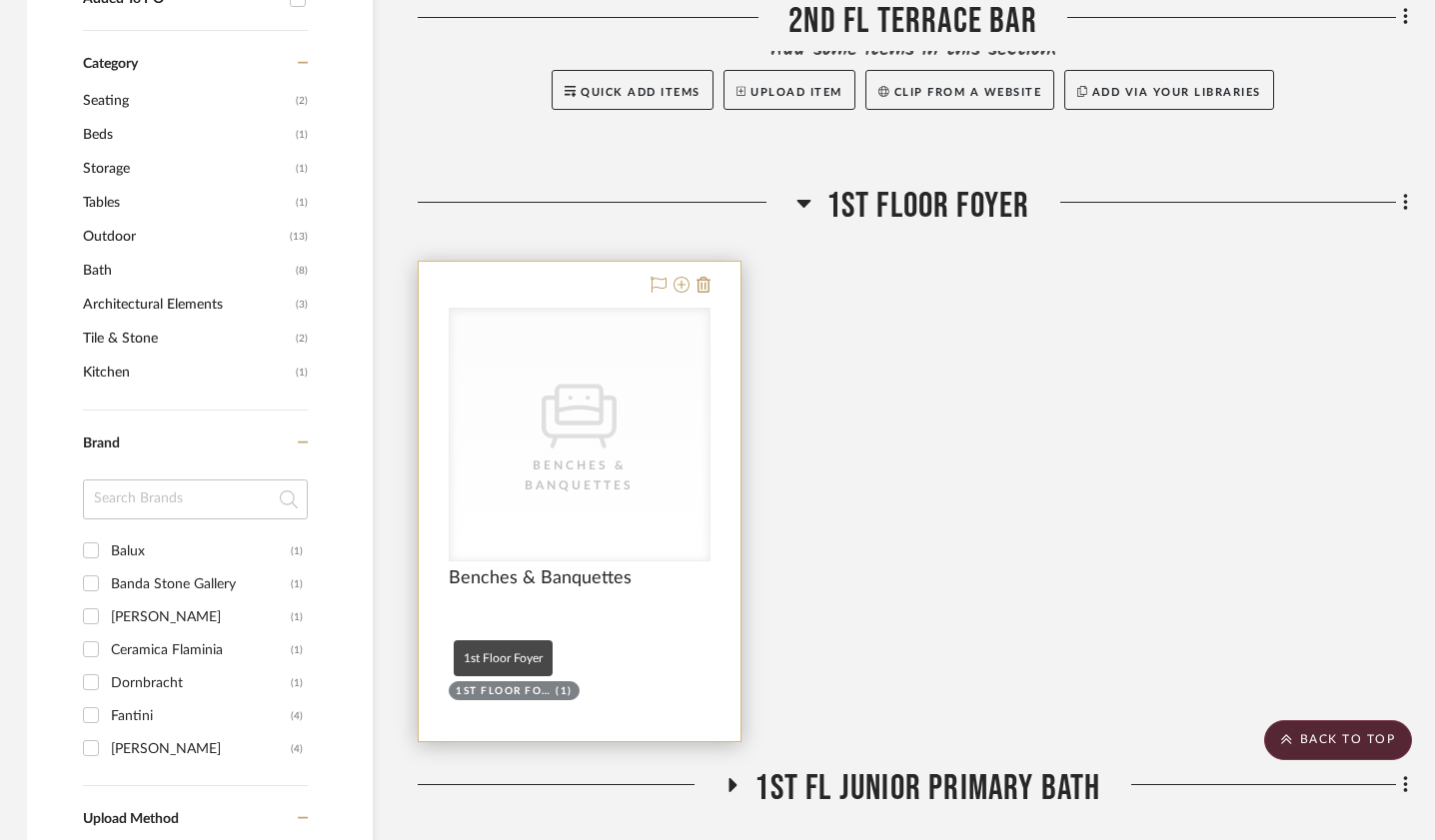 click on "1st Floor Foyer" at bounding box center [503, 691] 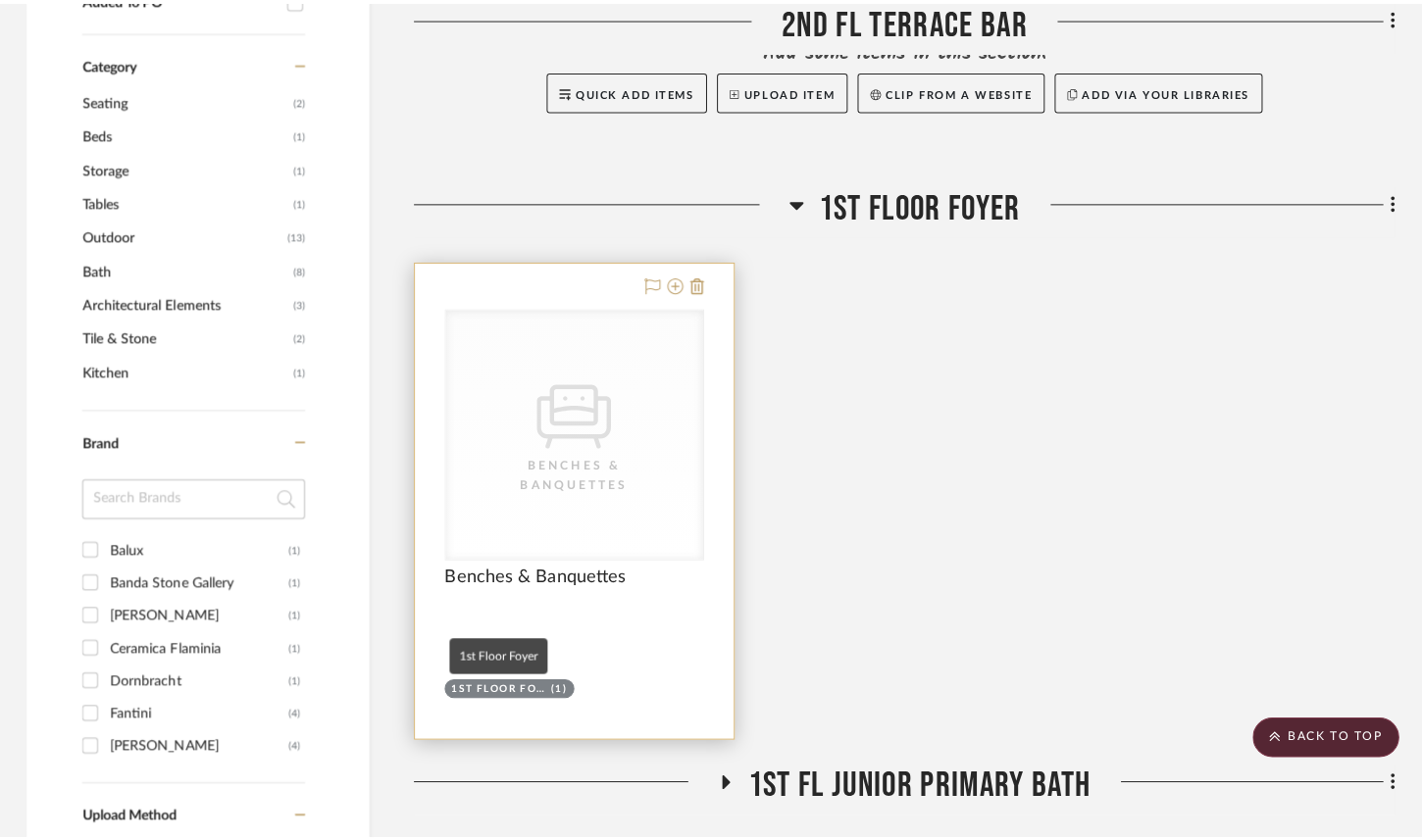 scroll, scrollTop: 0, scrollLeft: 0, axis: both 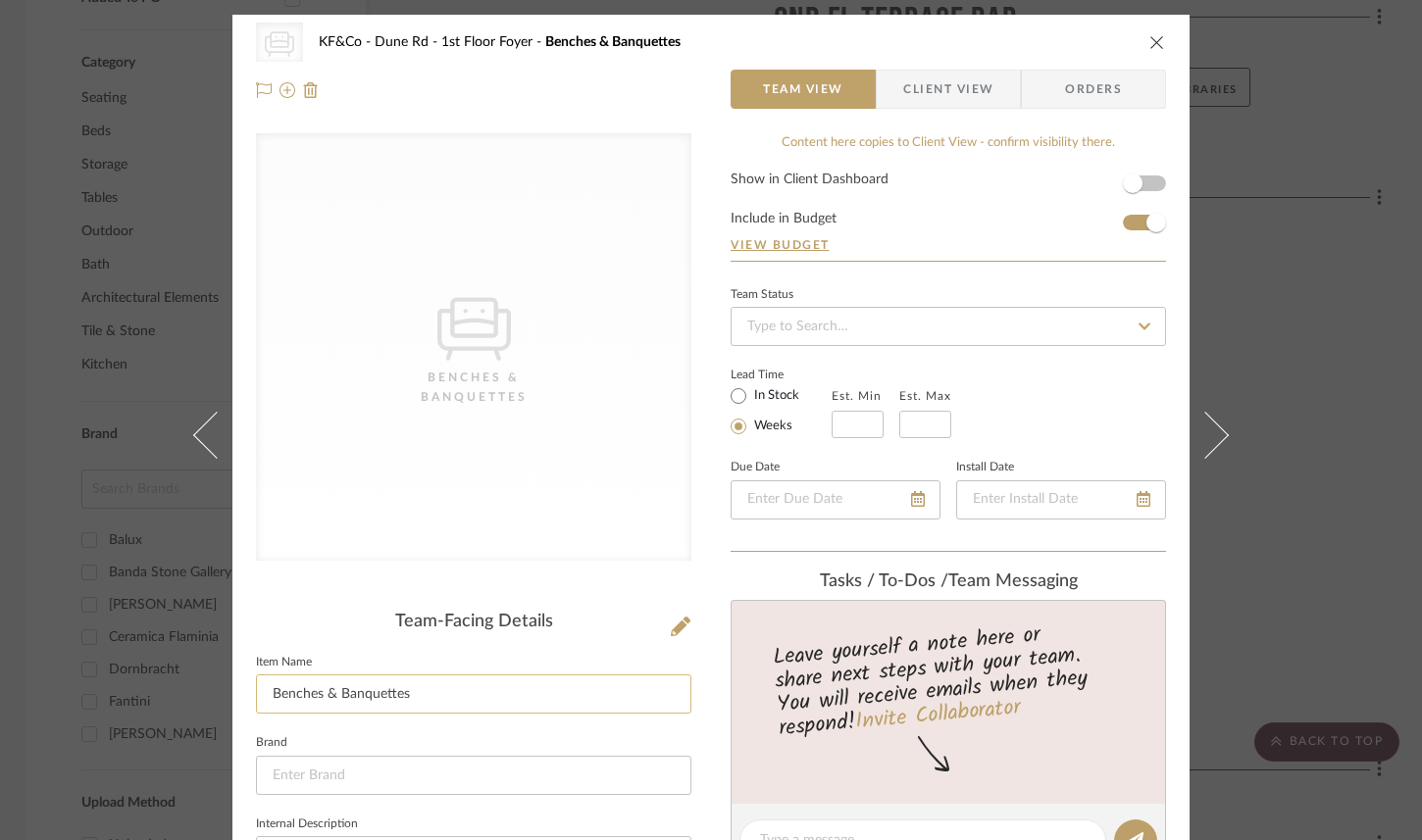click on "Benches & Banquettes" 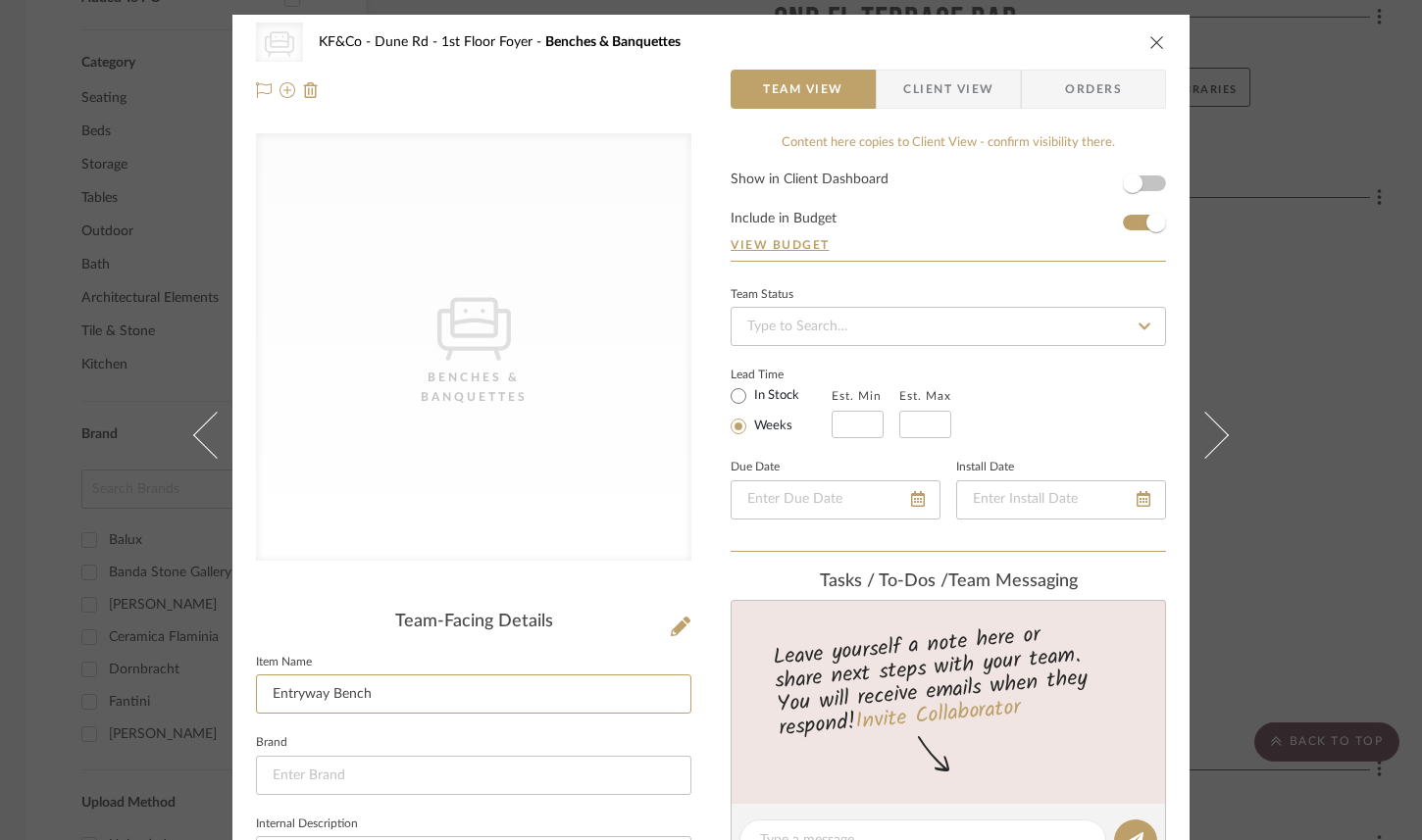 type on "Entryway Bench" 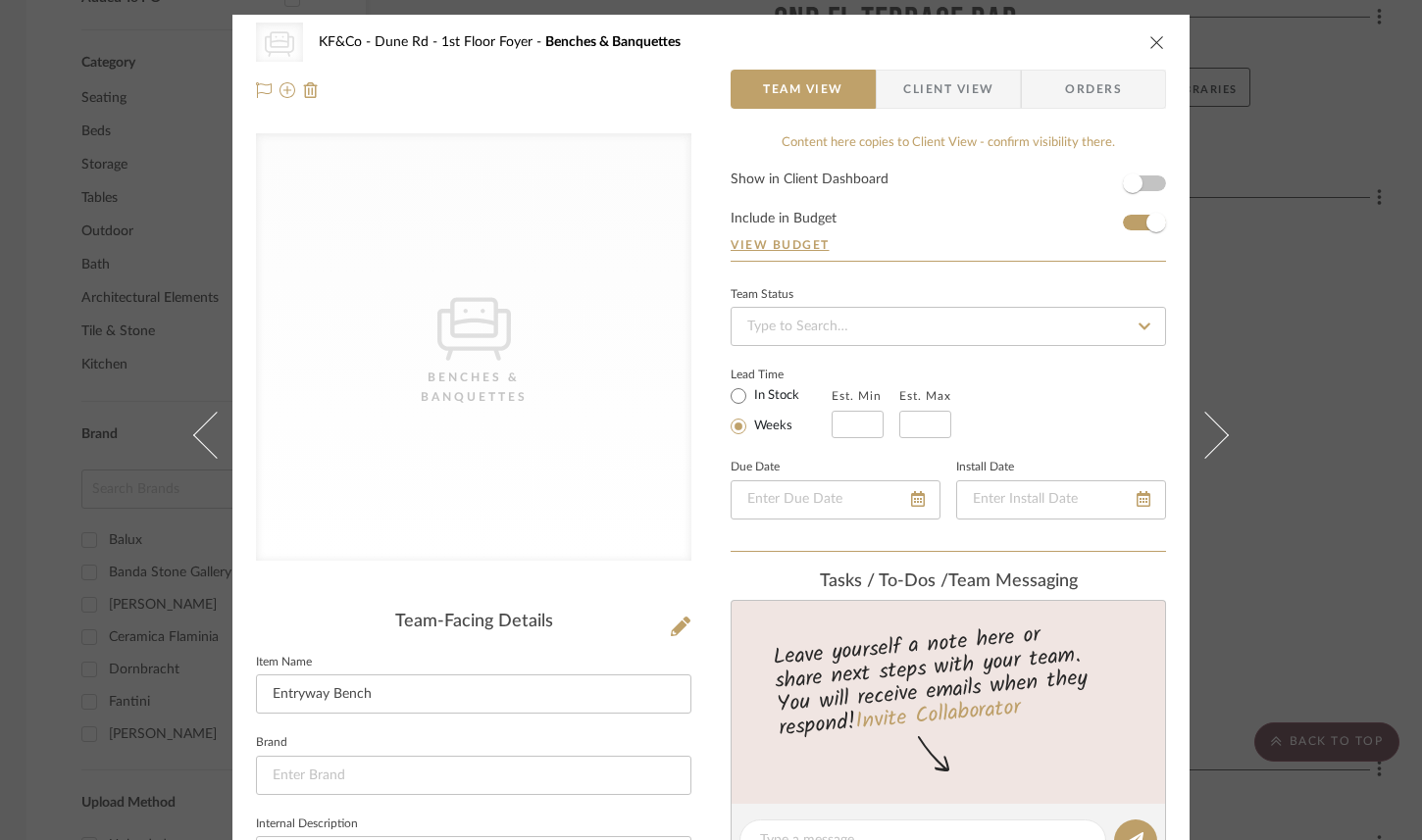 click on "Item Name  Entryway Bench" 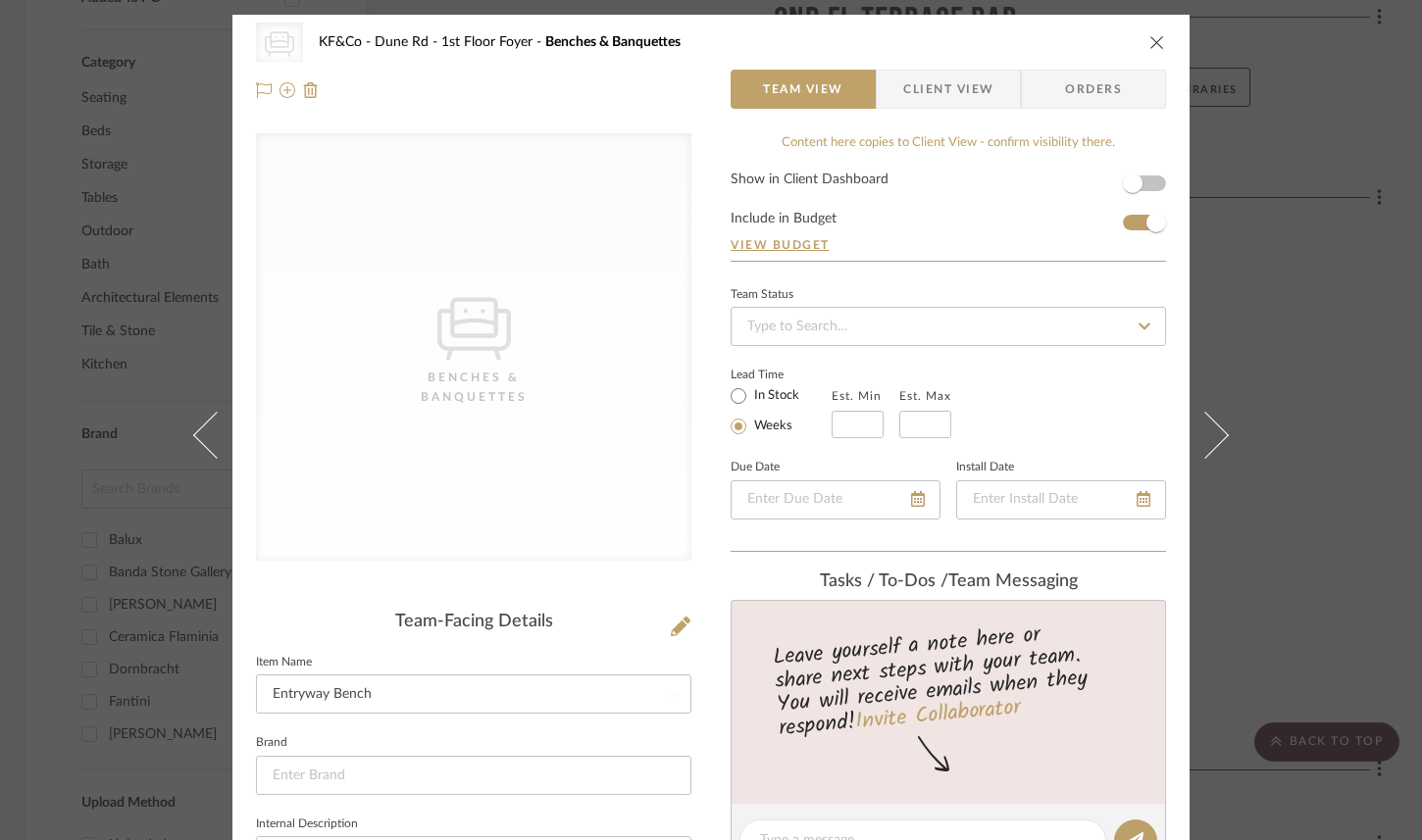 type 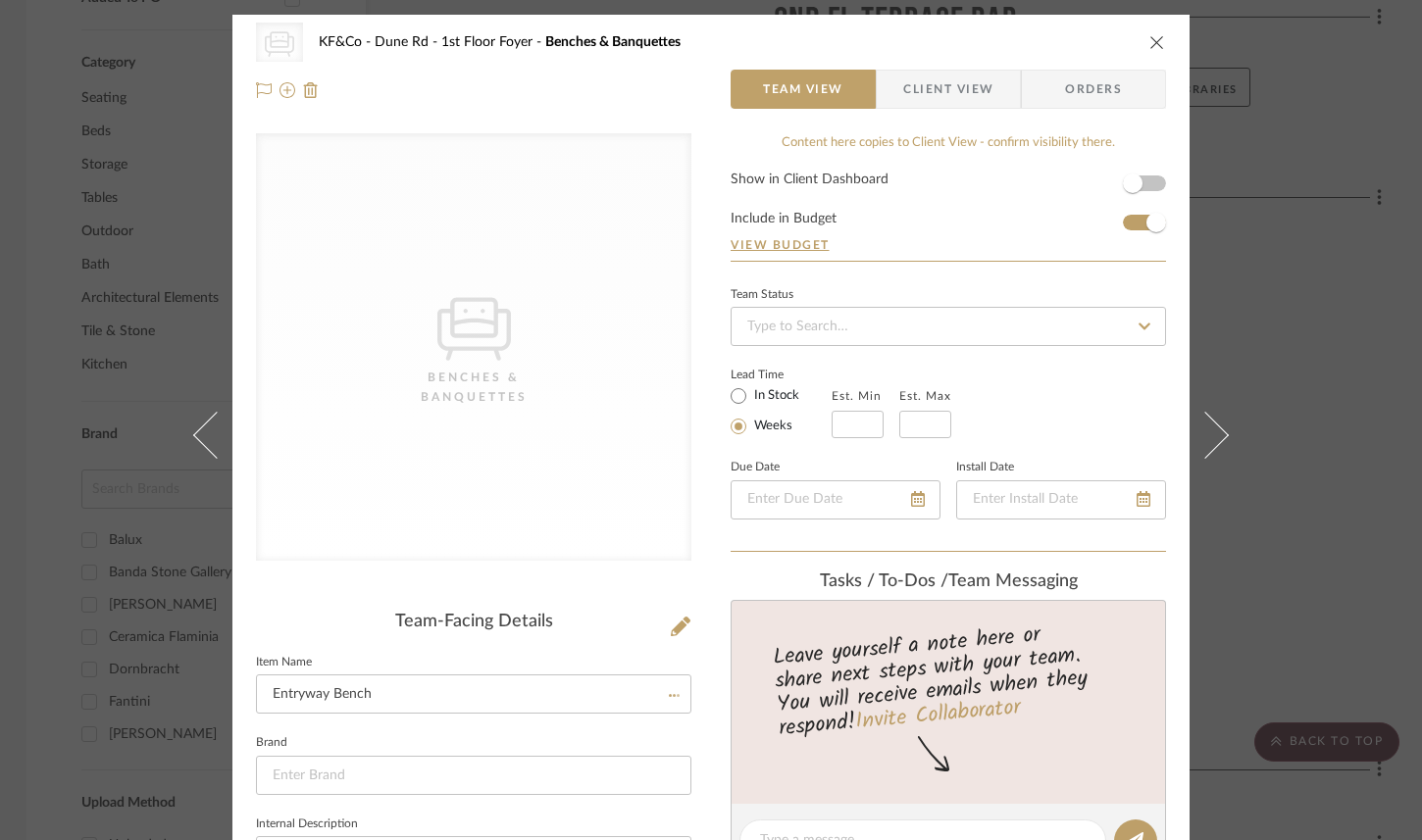 type 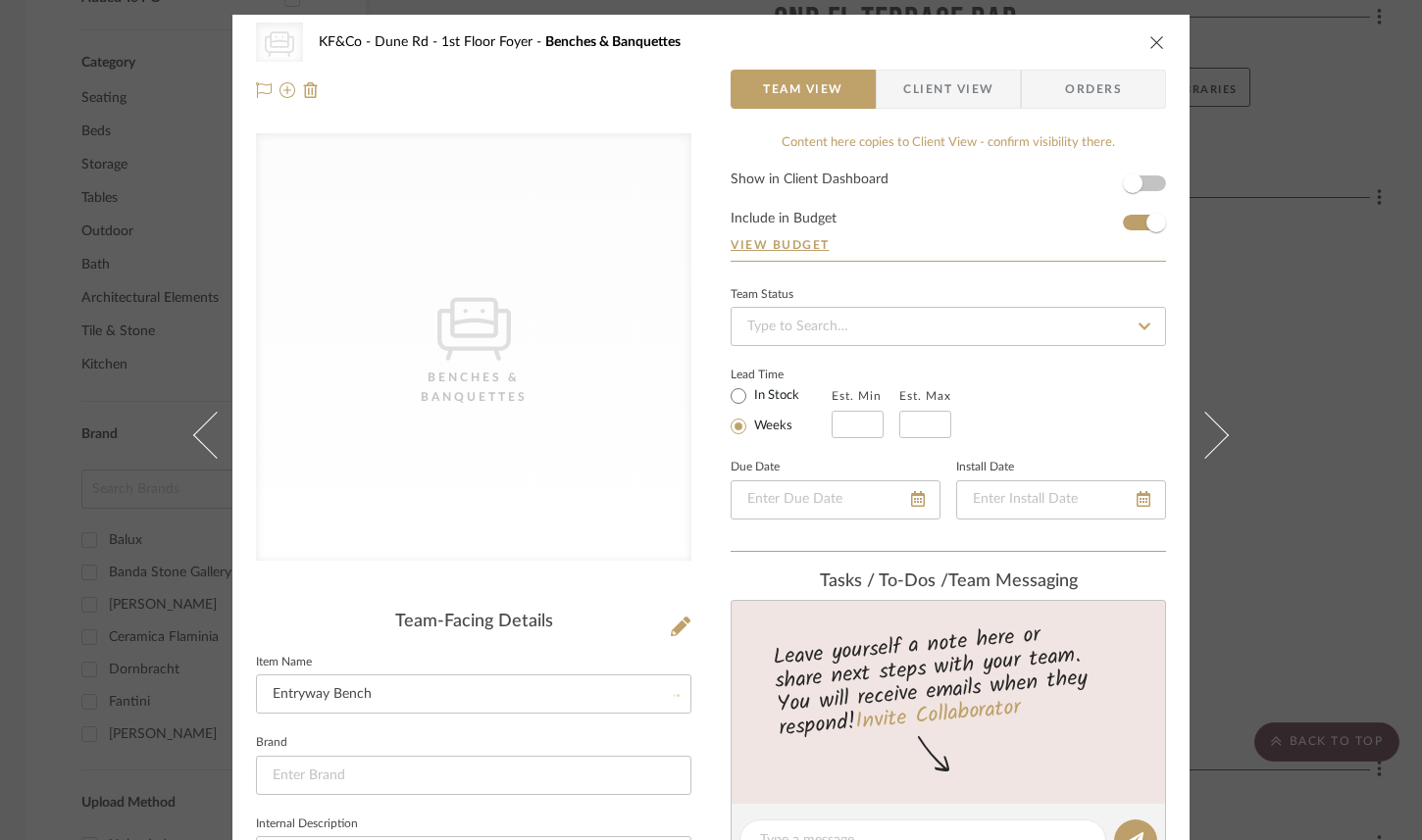 type 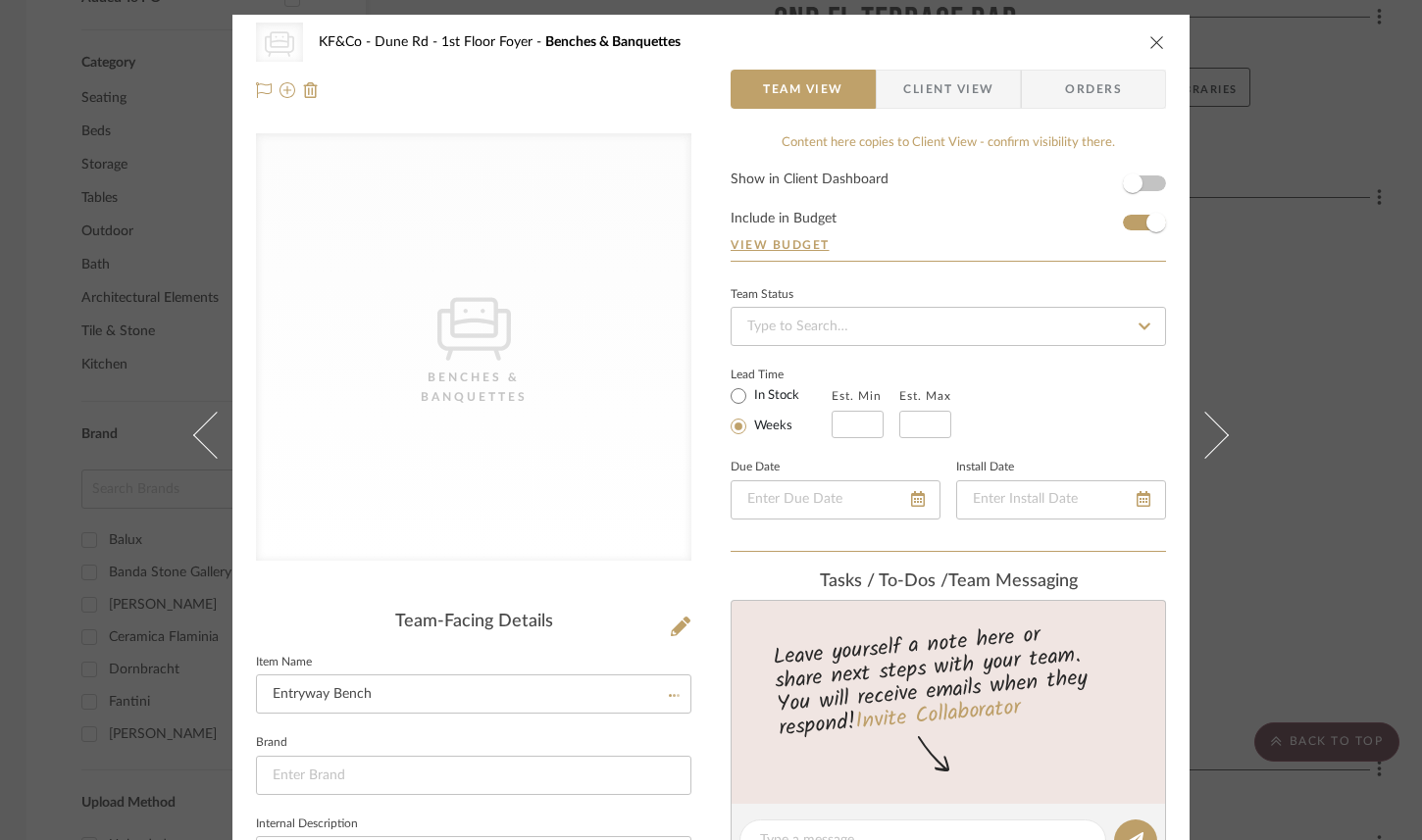 type 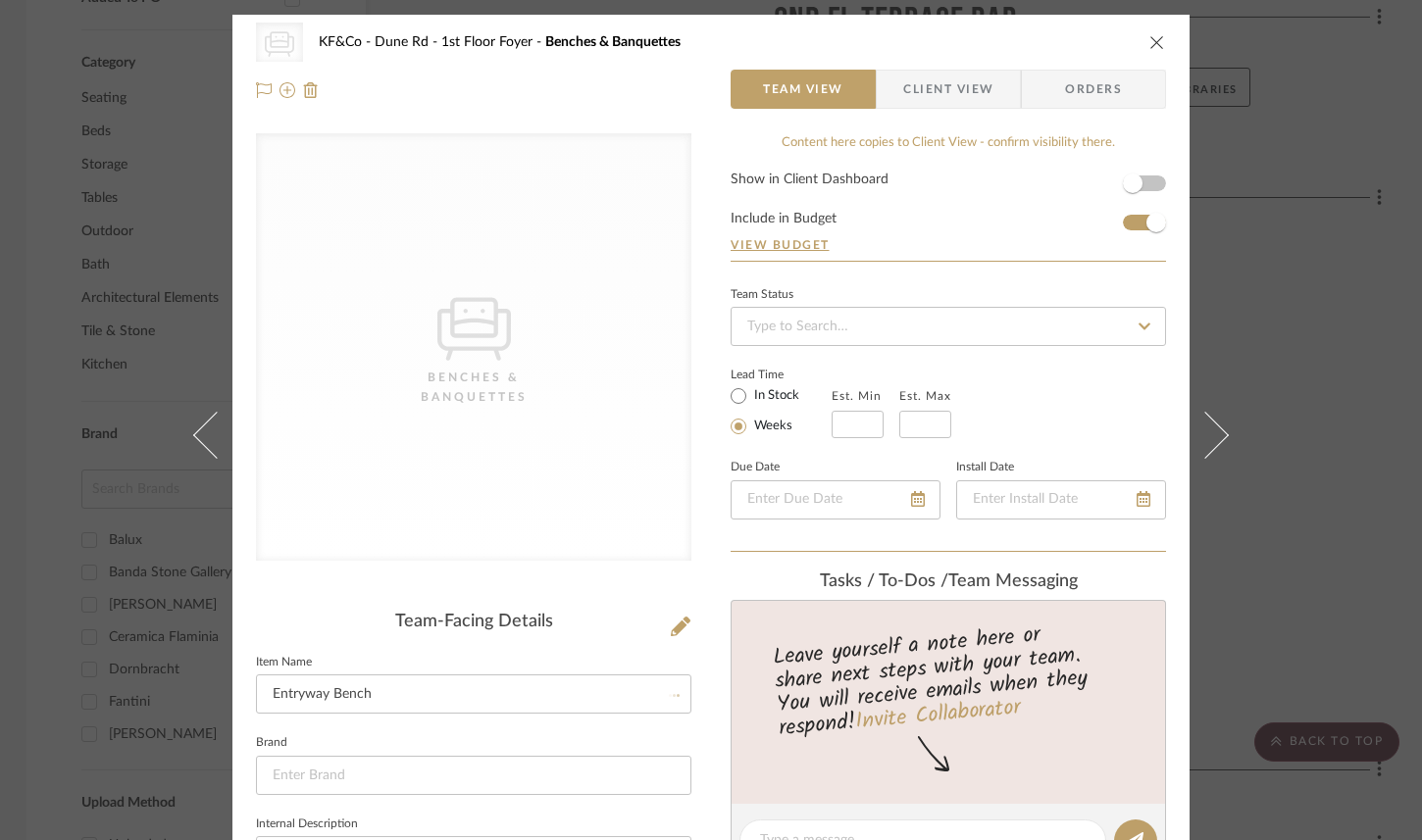 type 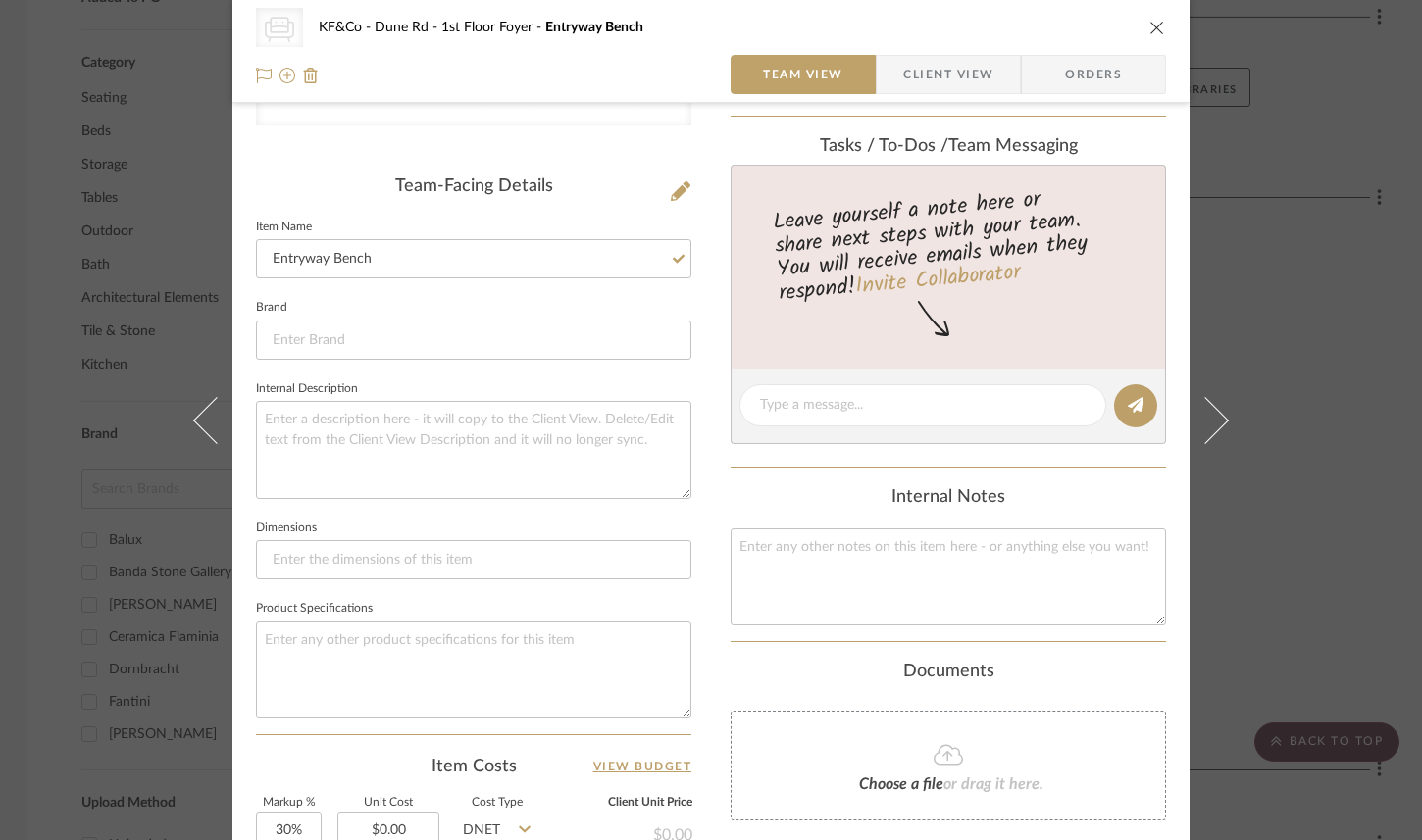 scroll, scrollTop: 882, scrollLeft: 0, axis: vertical 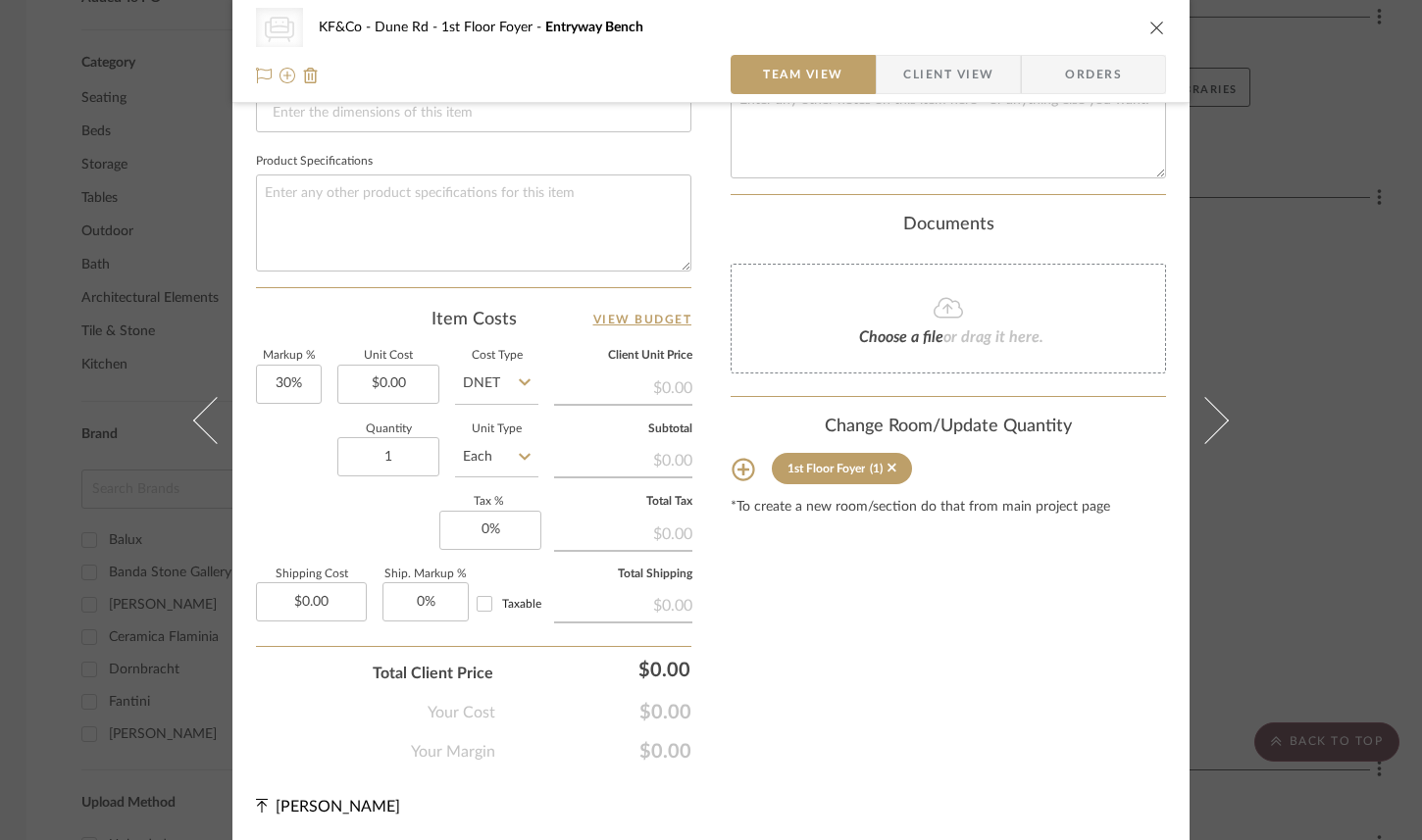 click at bounding box center [1157, 27] 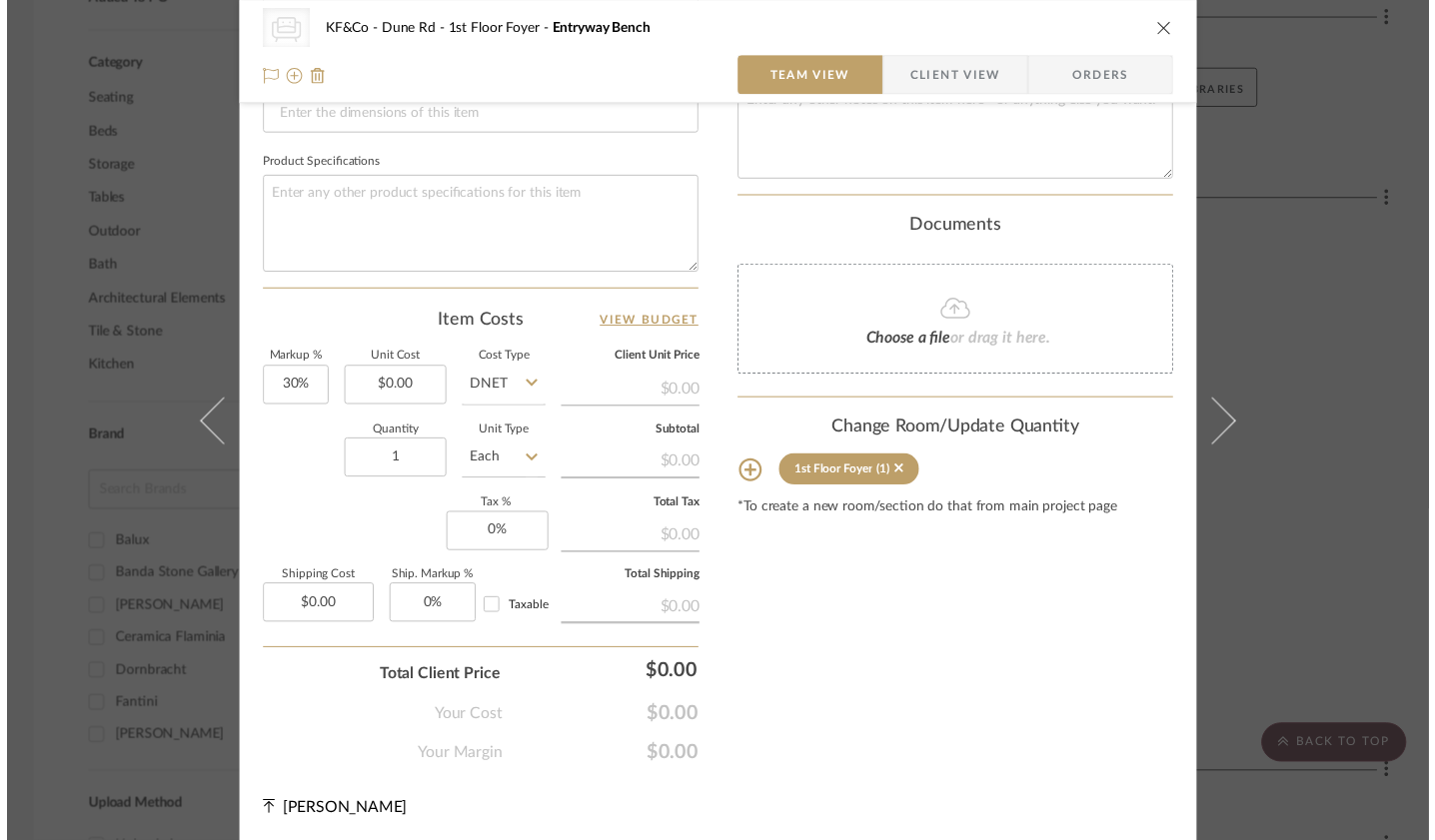 scroll, scrollTop: 1065, scrollLeft: 3, axis: both 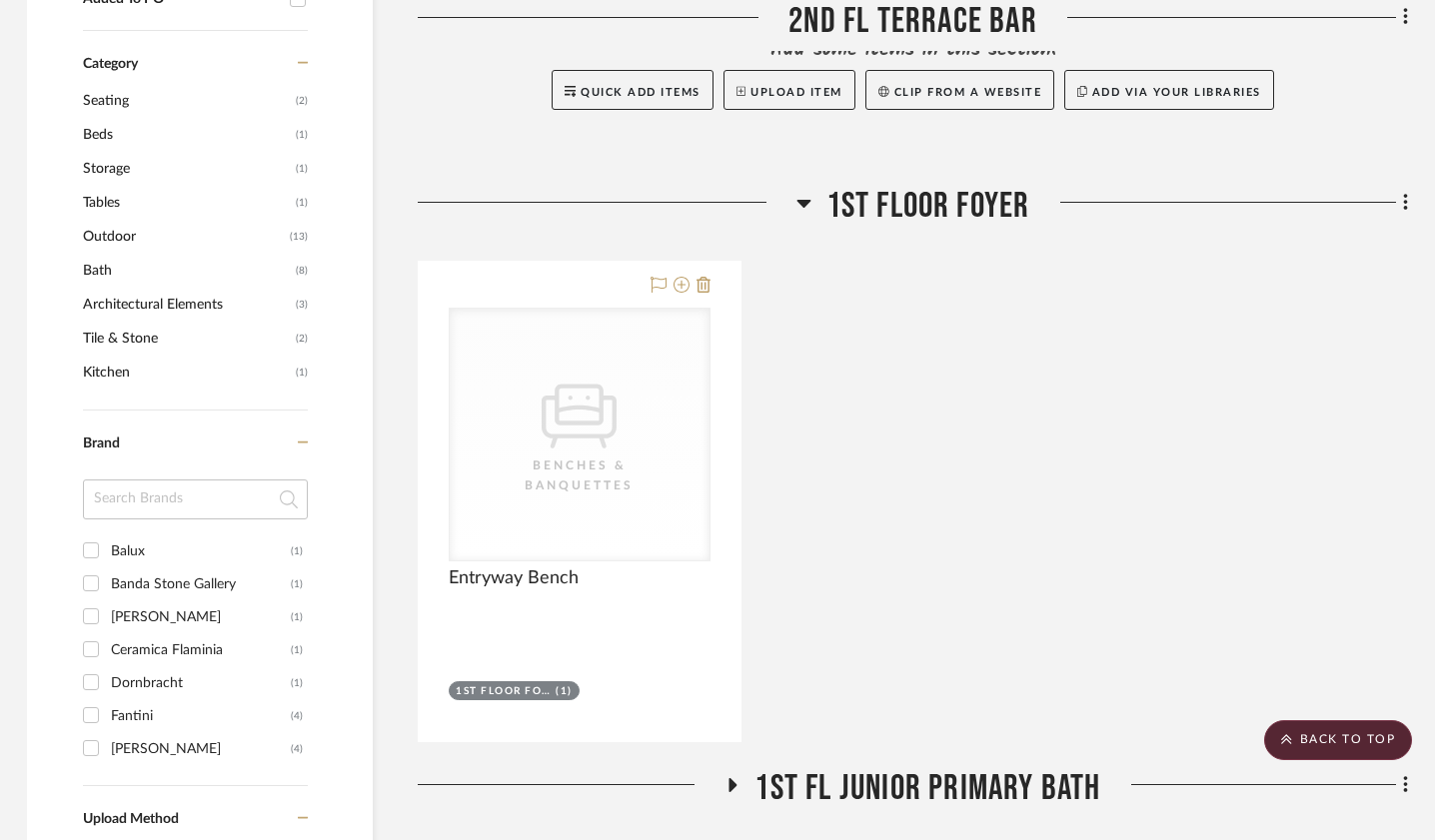 click 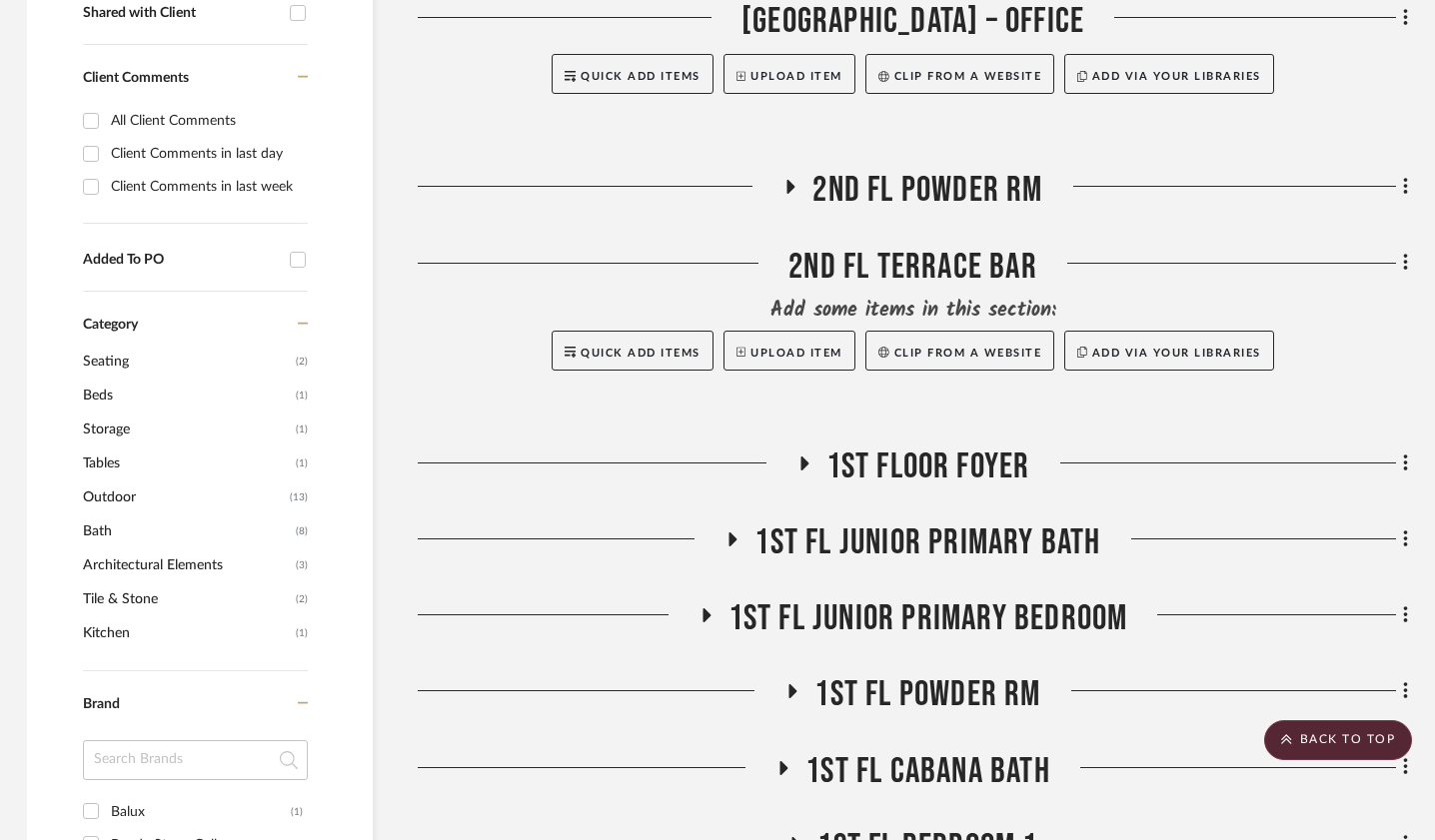 scroll, scrollTop: 802, scrollLeft: 1, axis: both 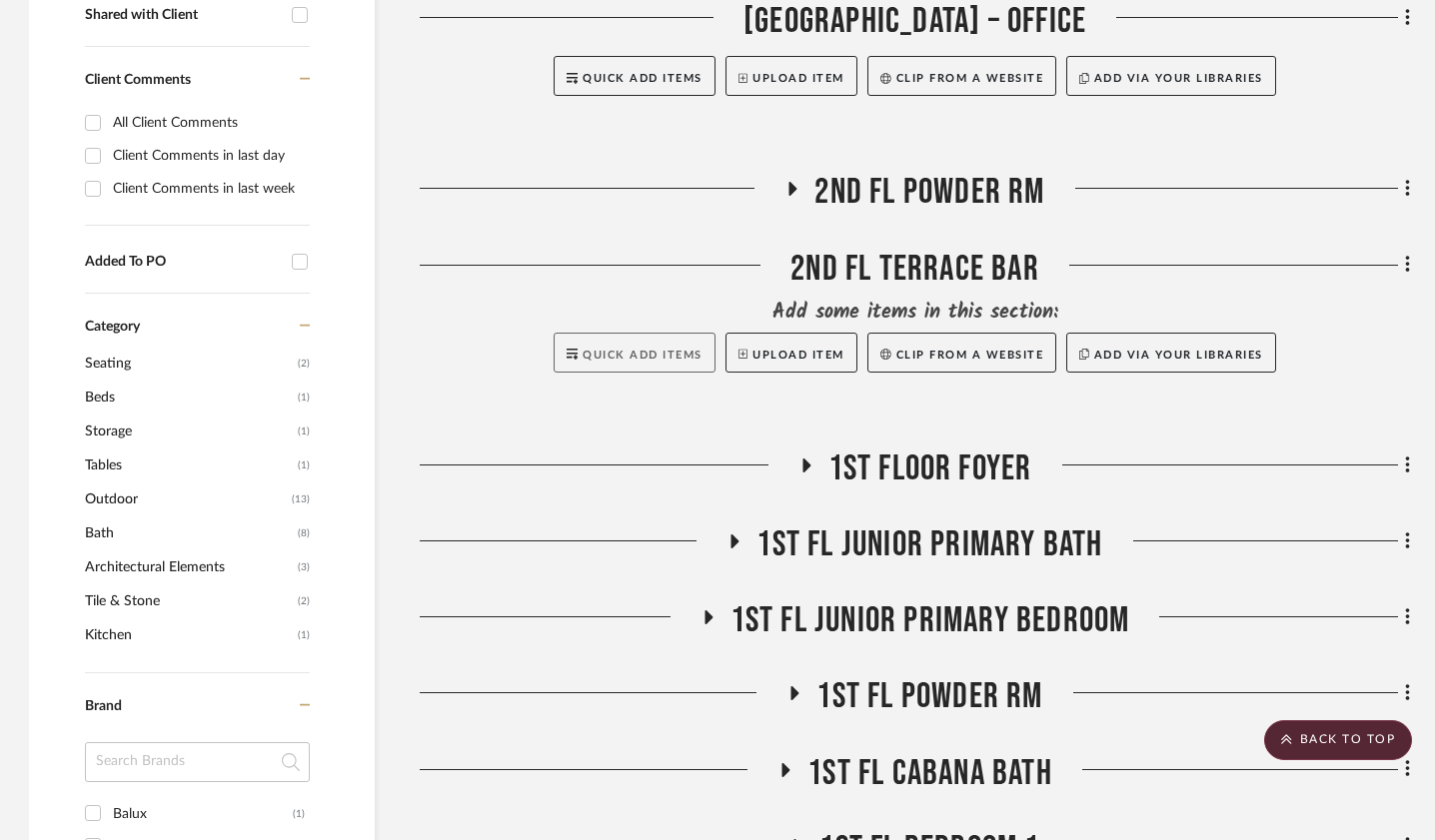 click on "Quick Add Items" 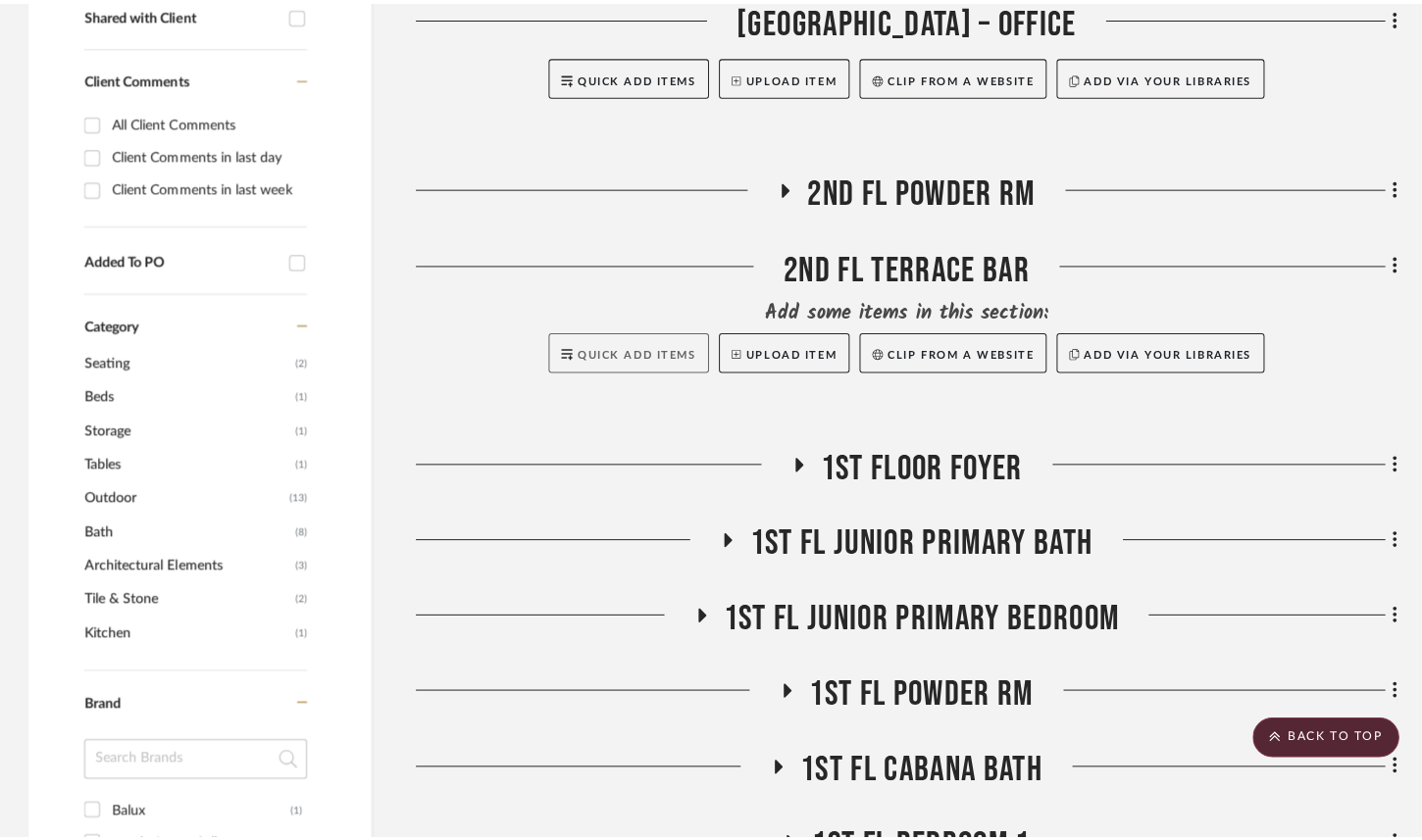 scroll, scrollTop: 0, scrollLeft: 0, axis: both 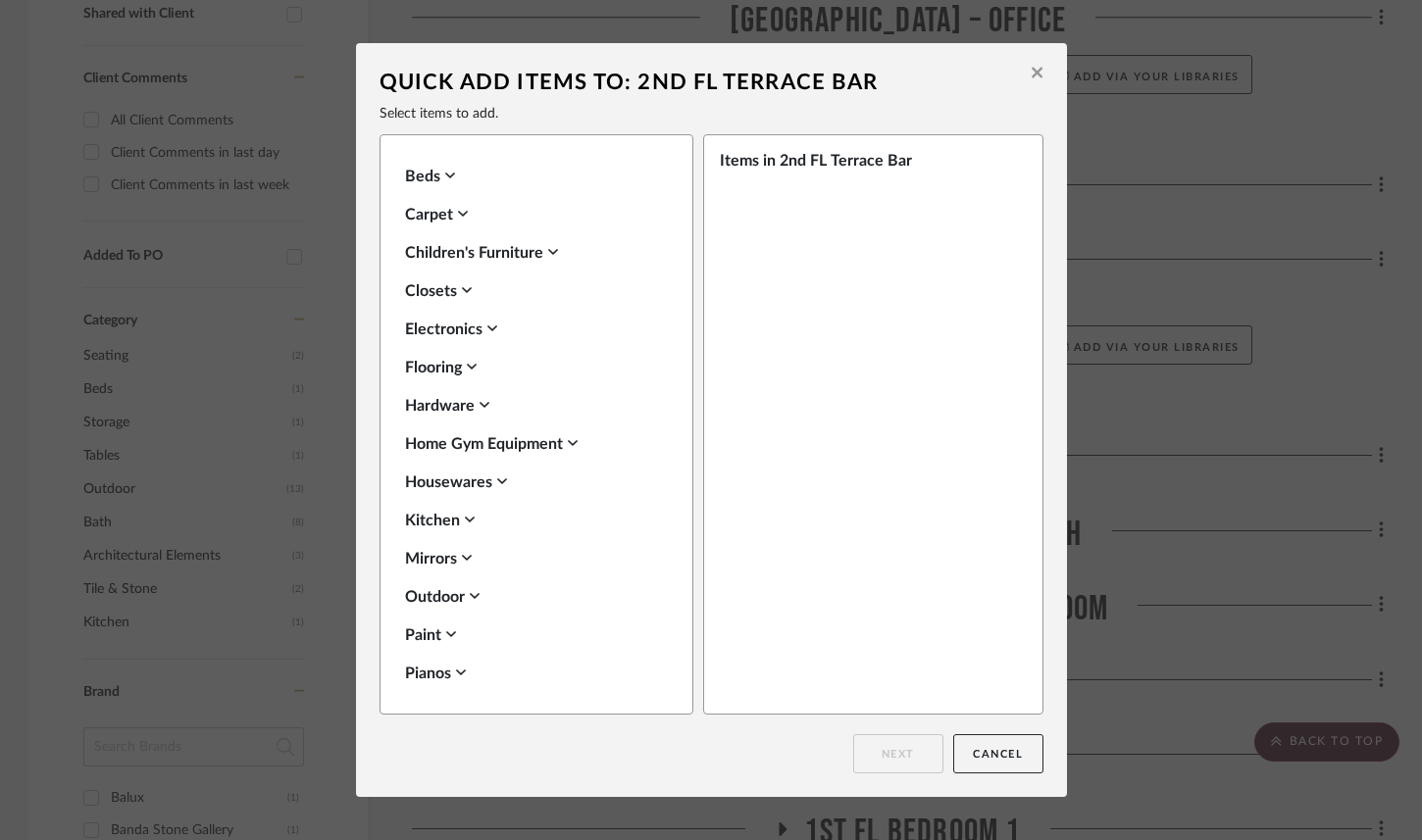 click on "Outdoor" at bounding box center (532, 597) 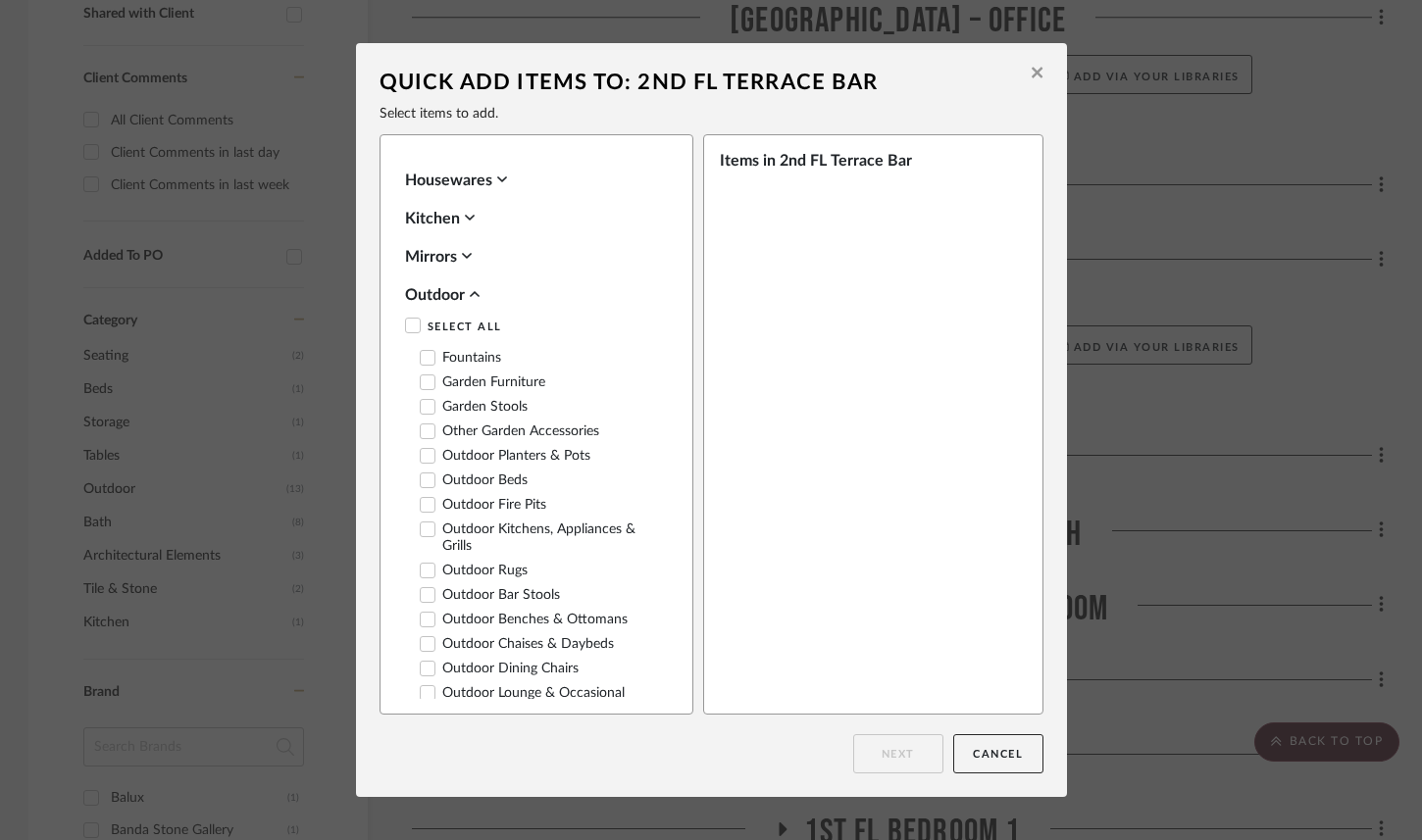 scroll, scrollTop: 775, scrollLeft: 0, axis: vertical 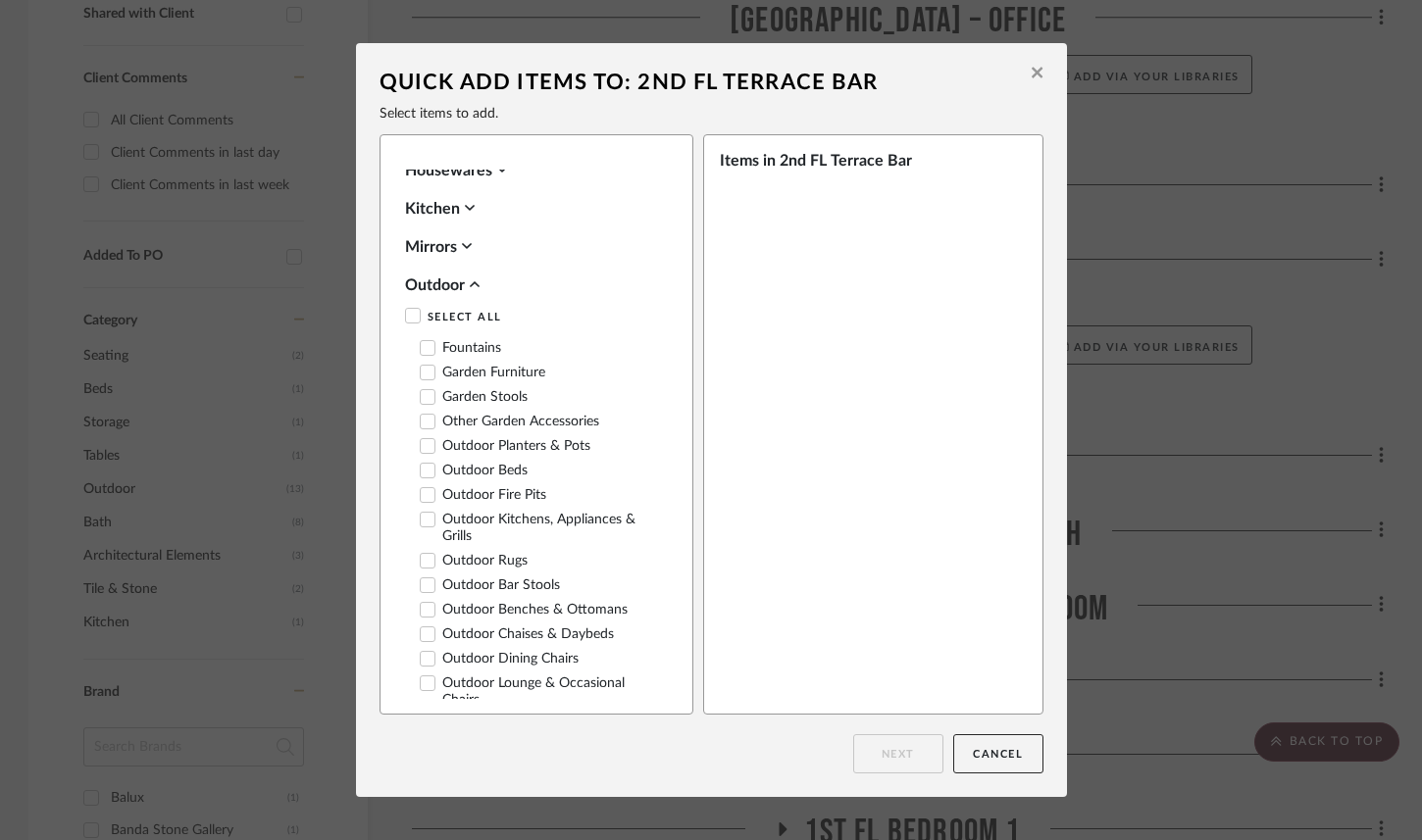 click 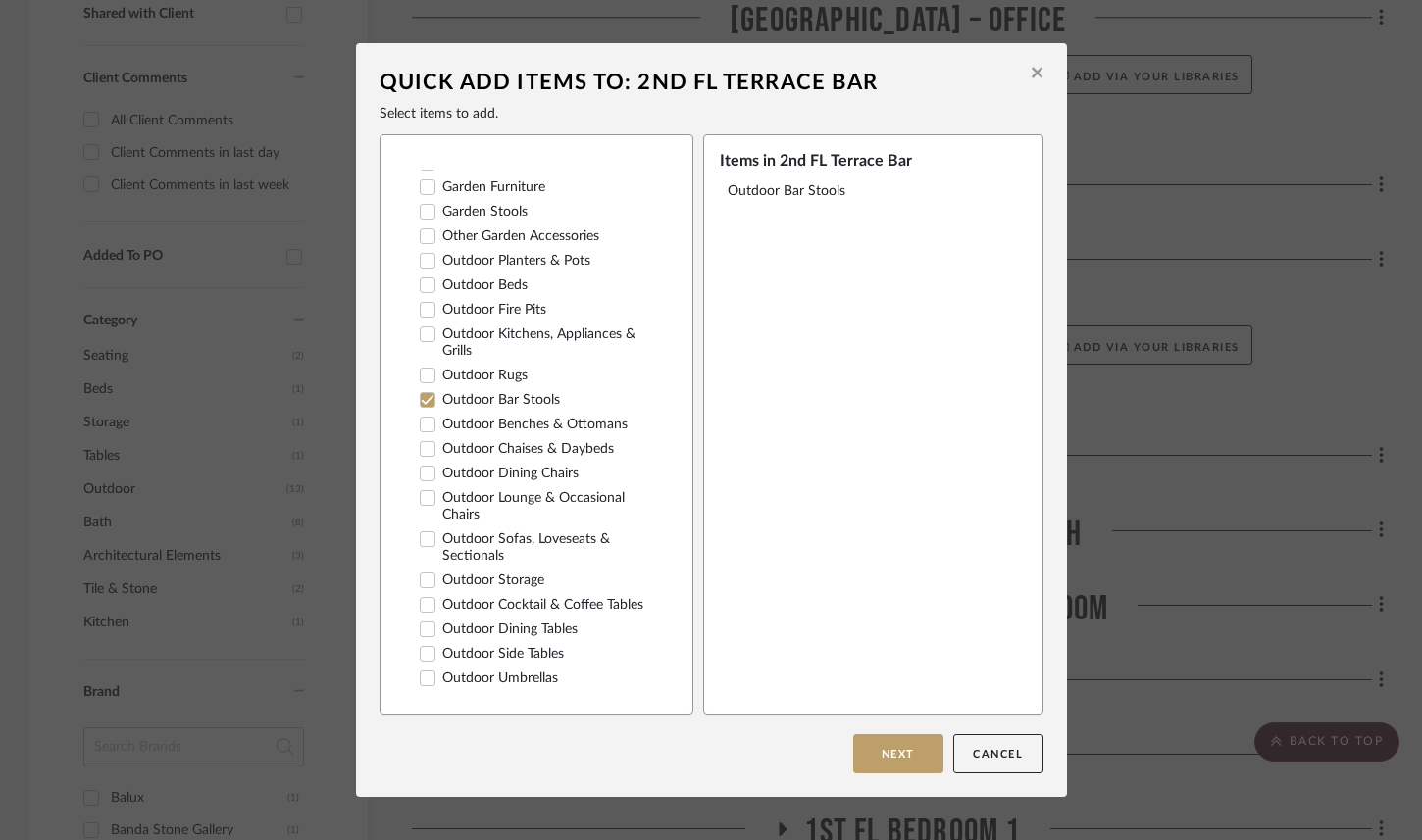 scroll, scrollTop: 963, scrollLeft: 0, axis: vertical 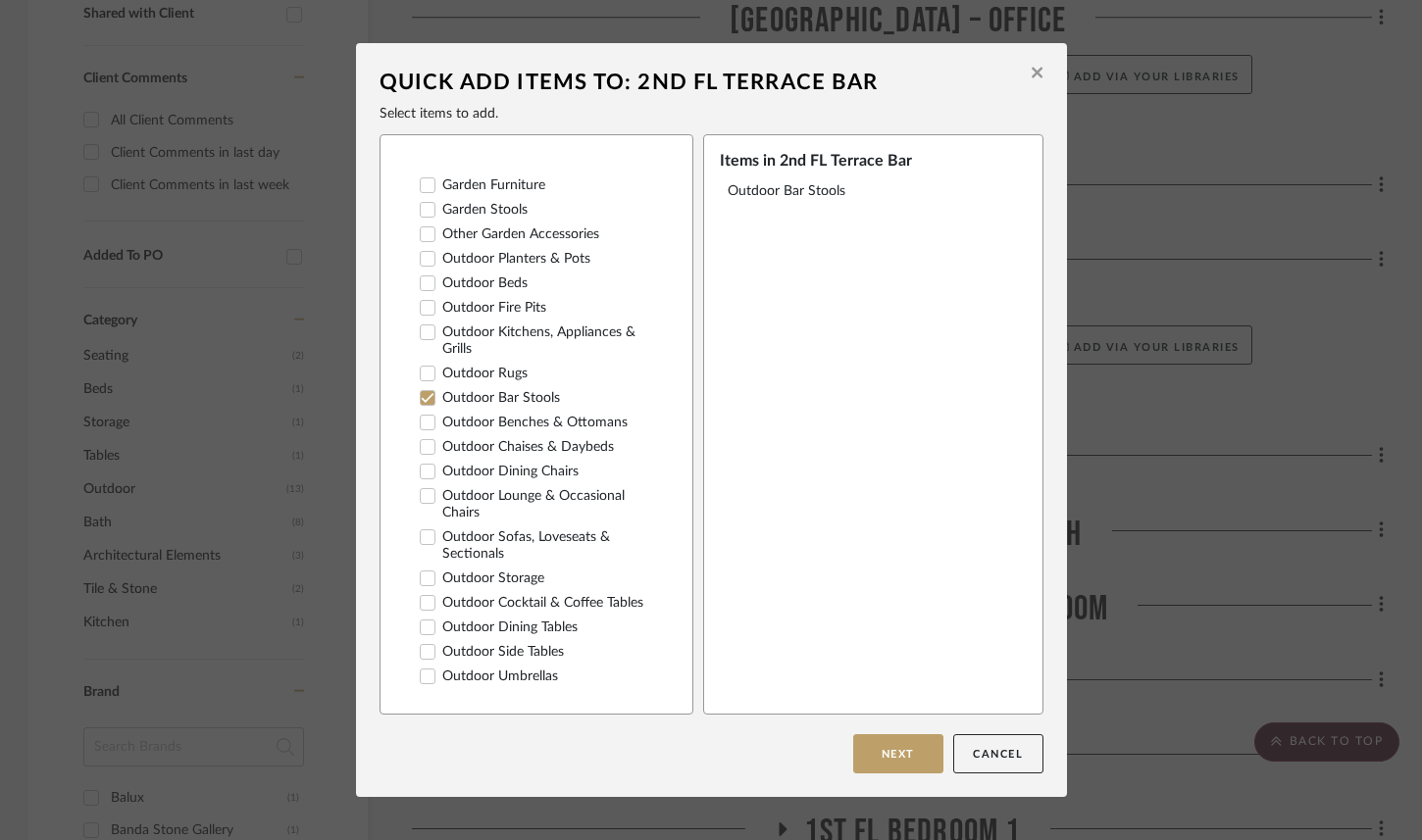 click 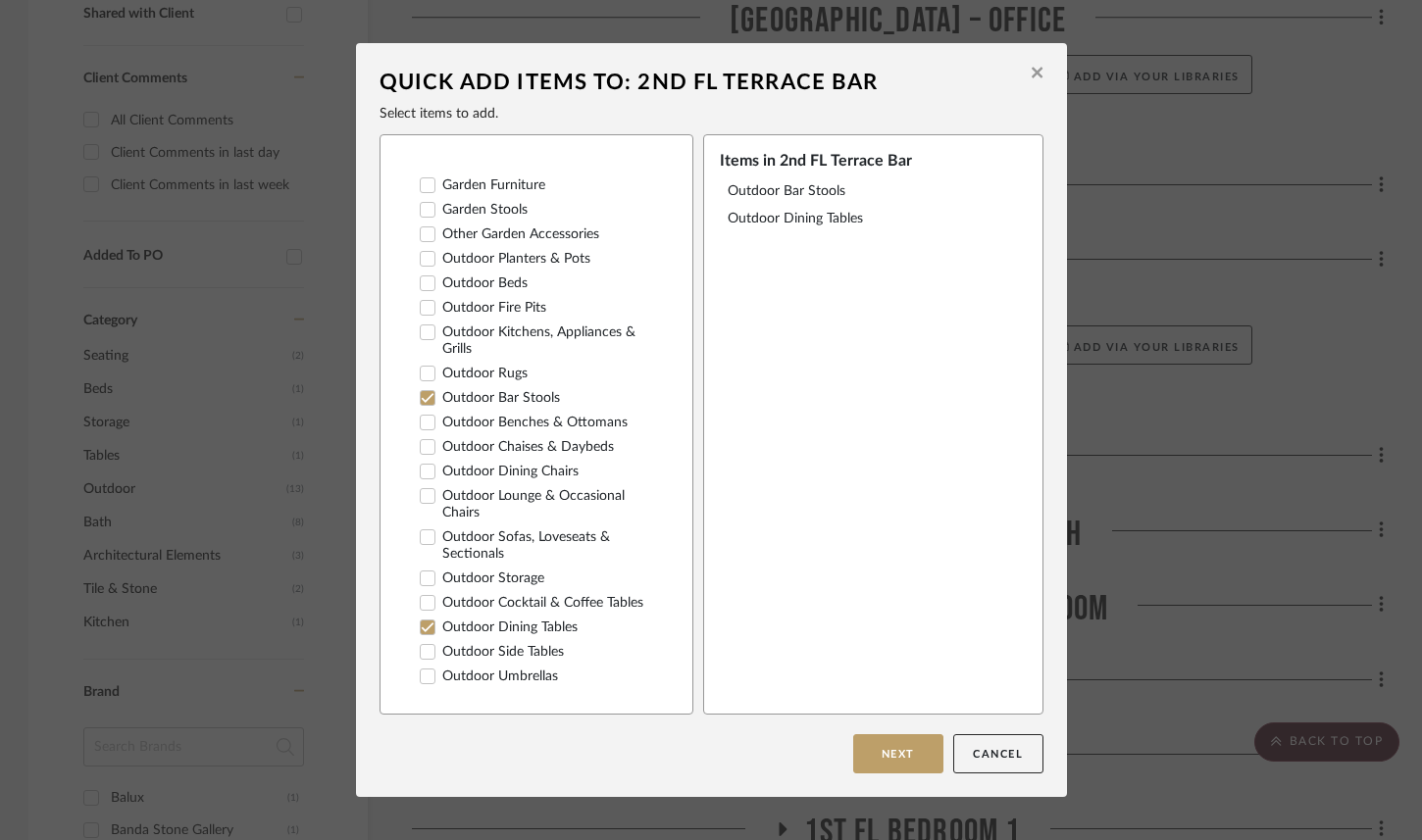 click 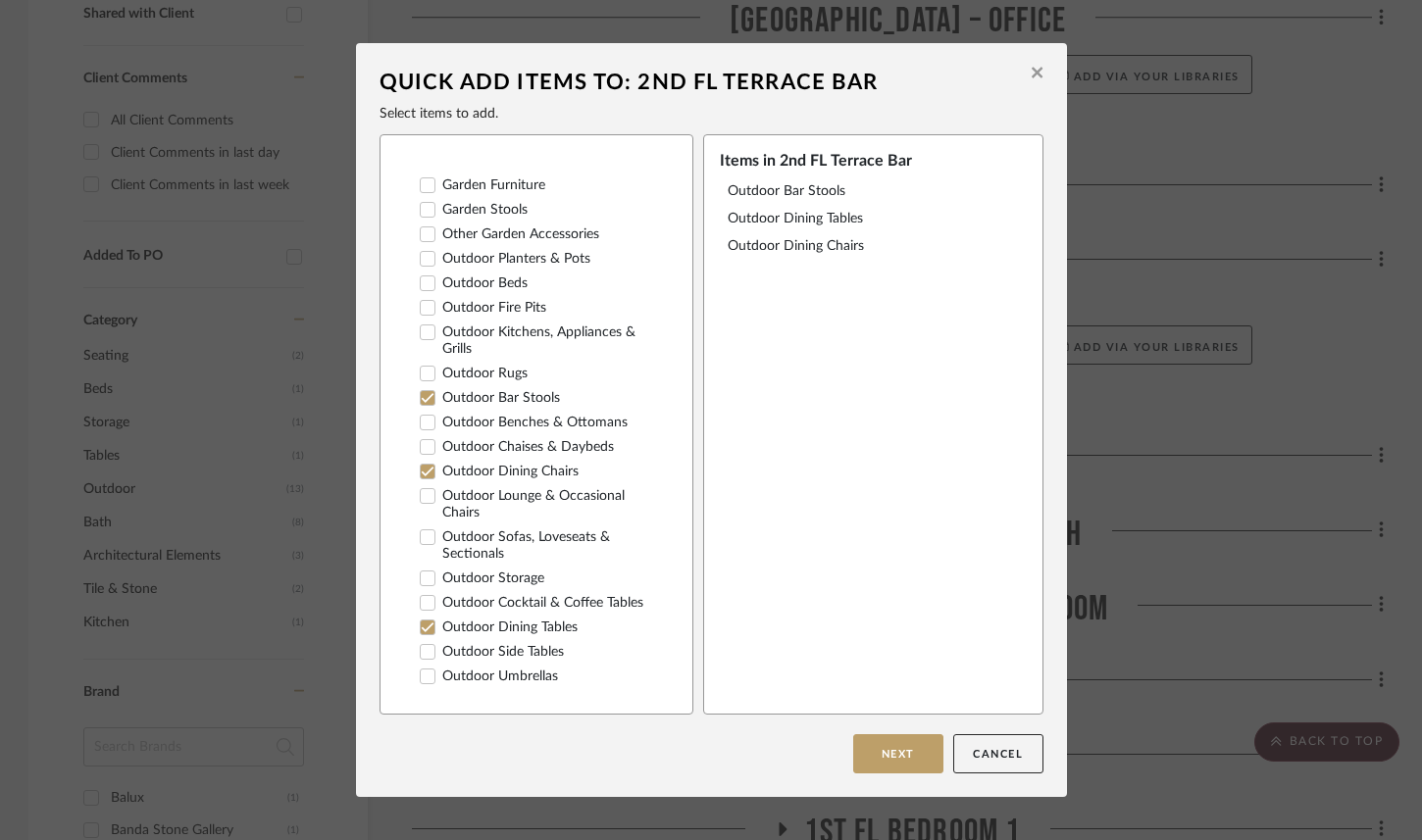 scroll, scrollTop: 905, scrollLeft: 0, axis: vertical 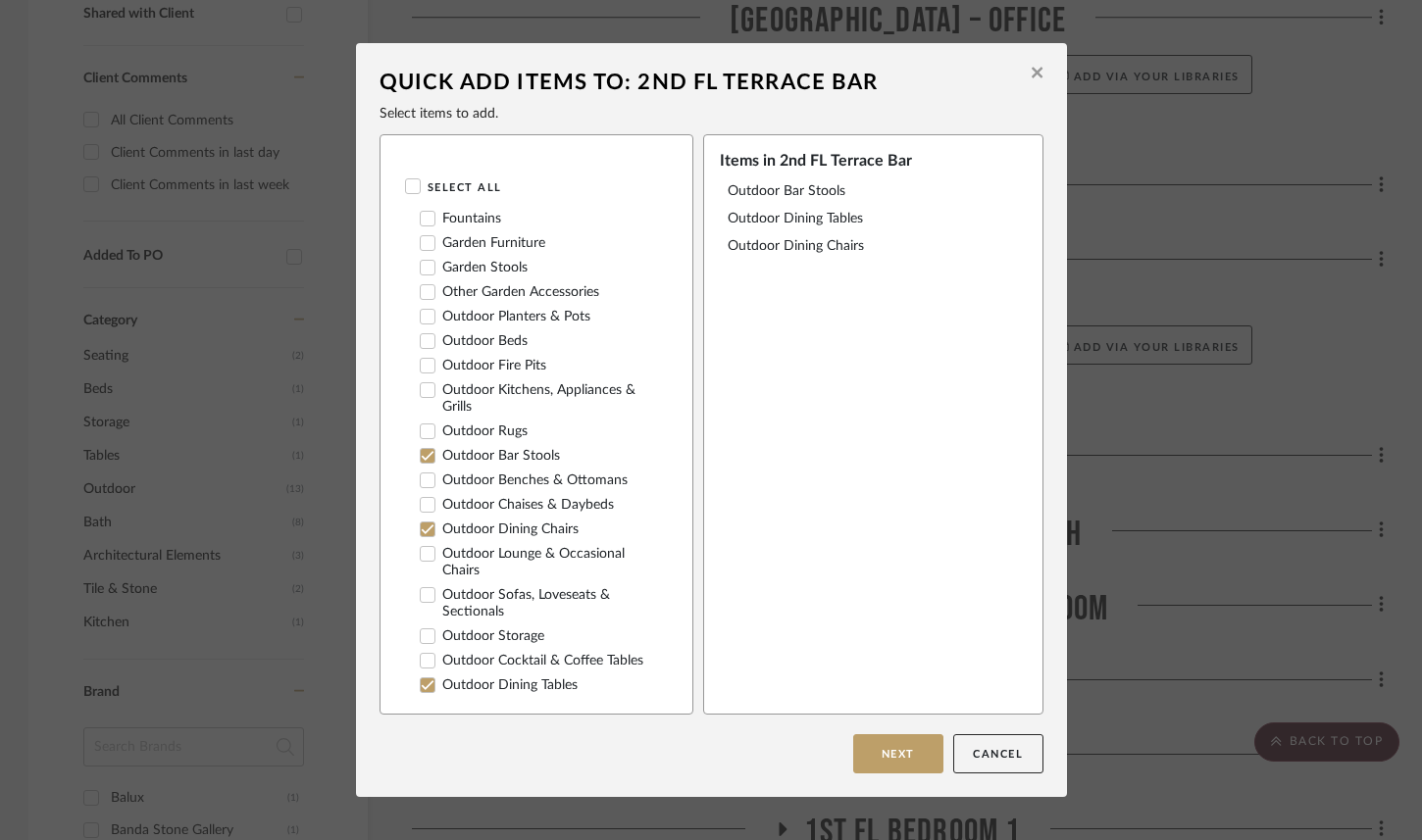 click 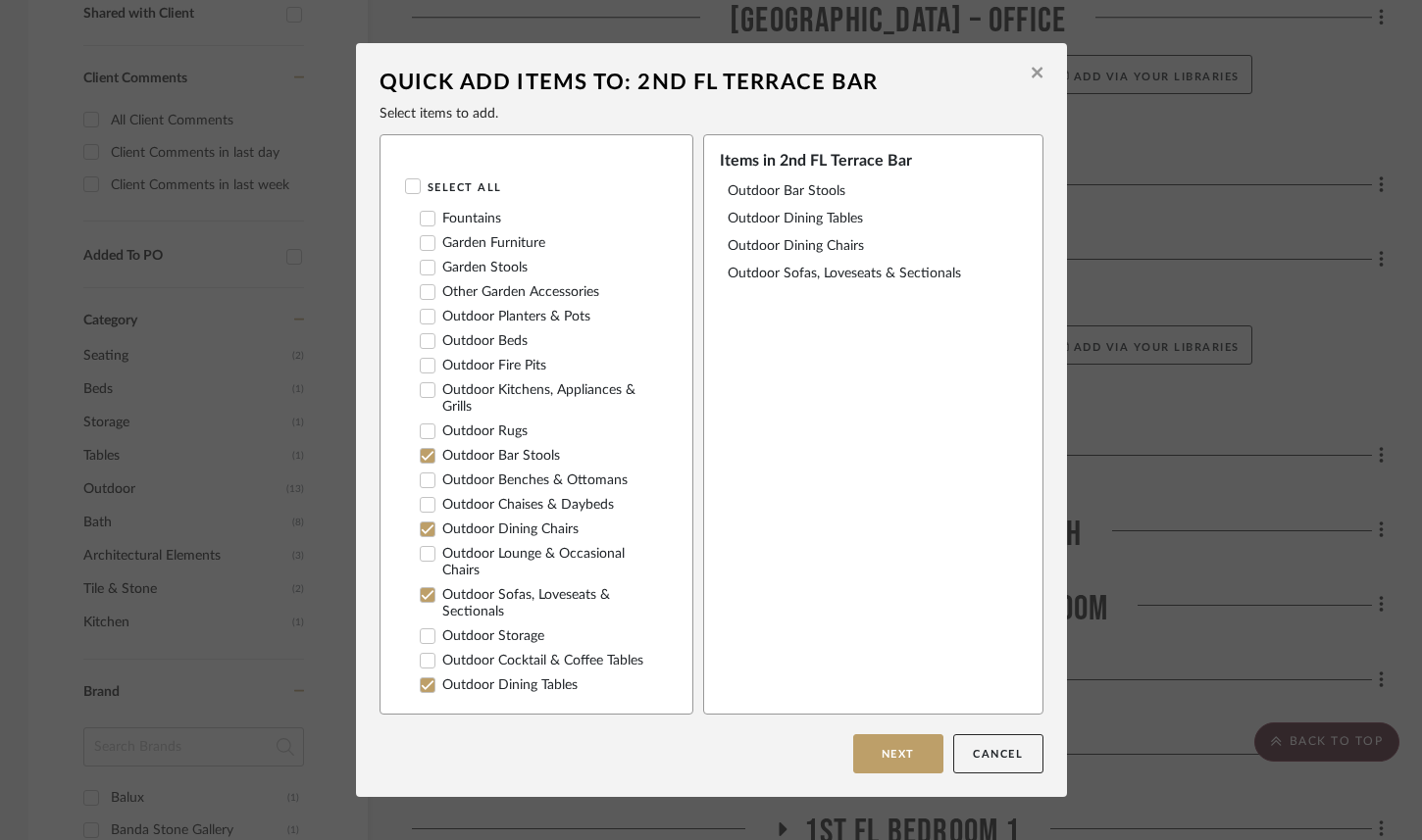 click 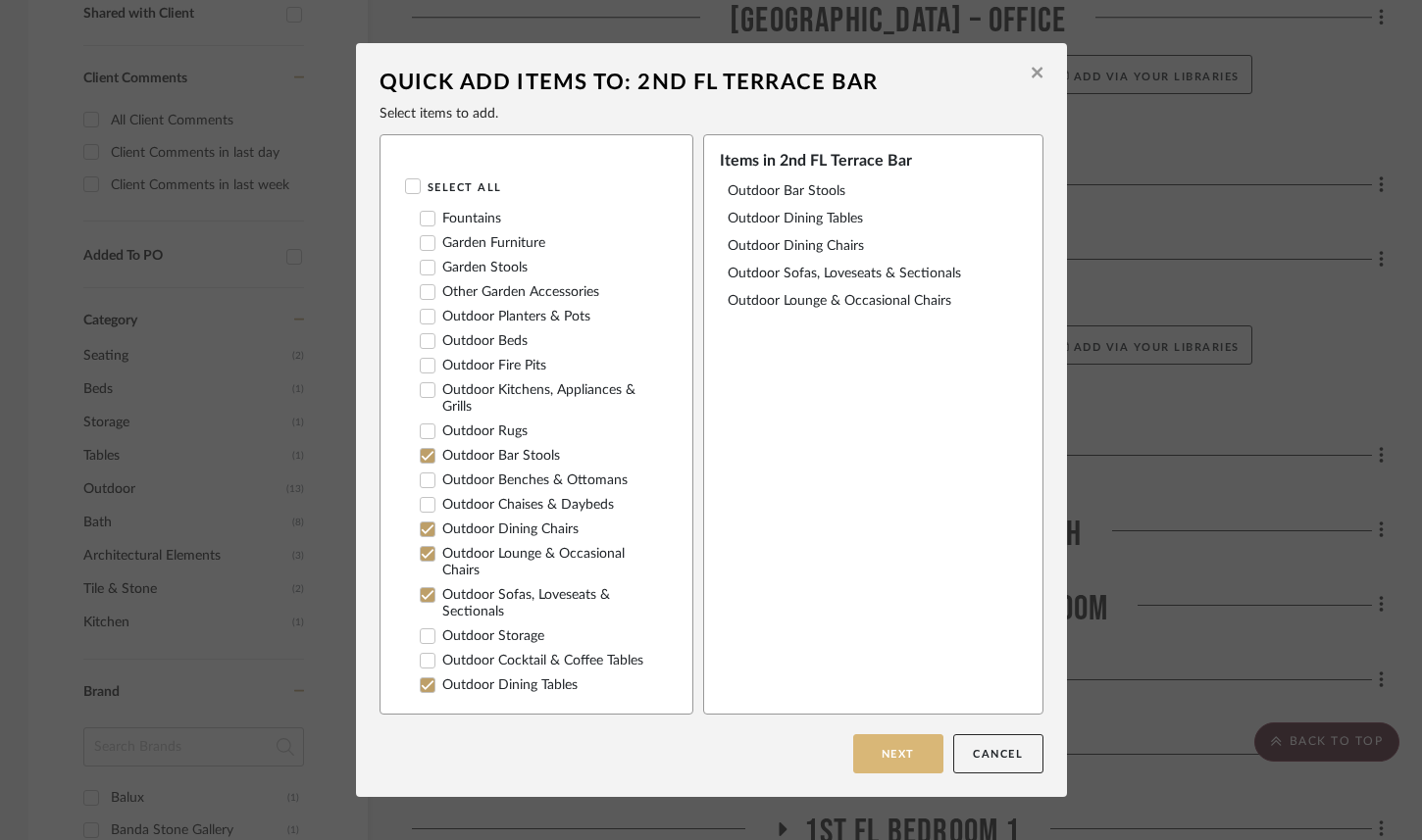 click on "Next" at bounding box center [898, 754] 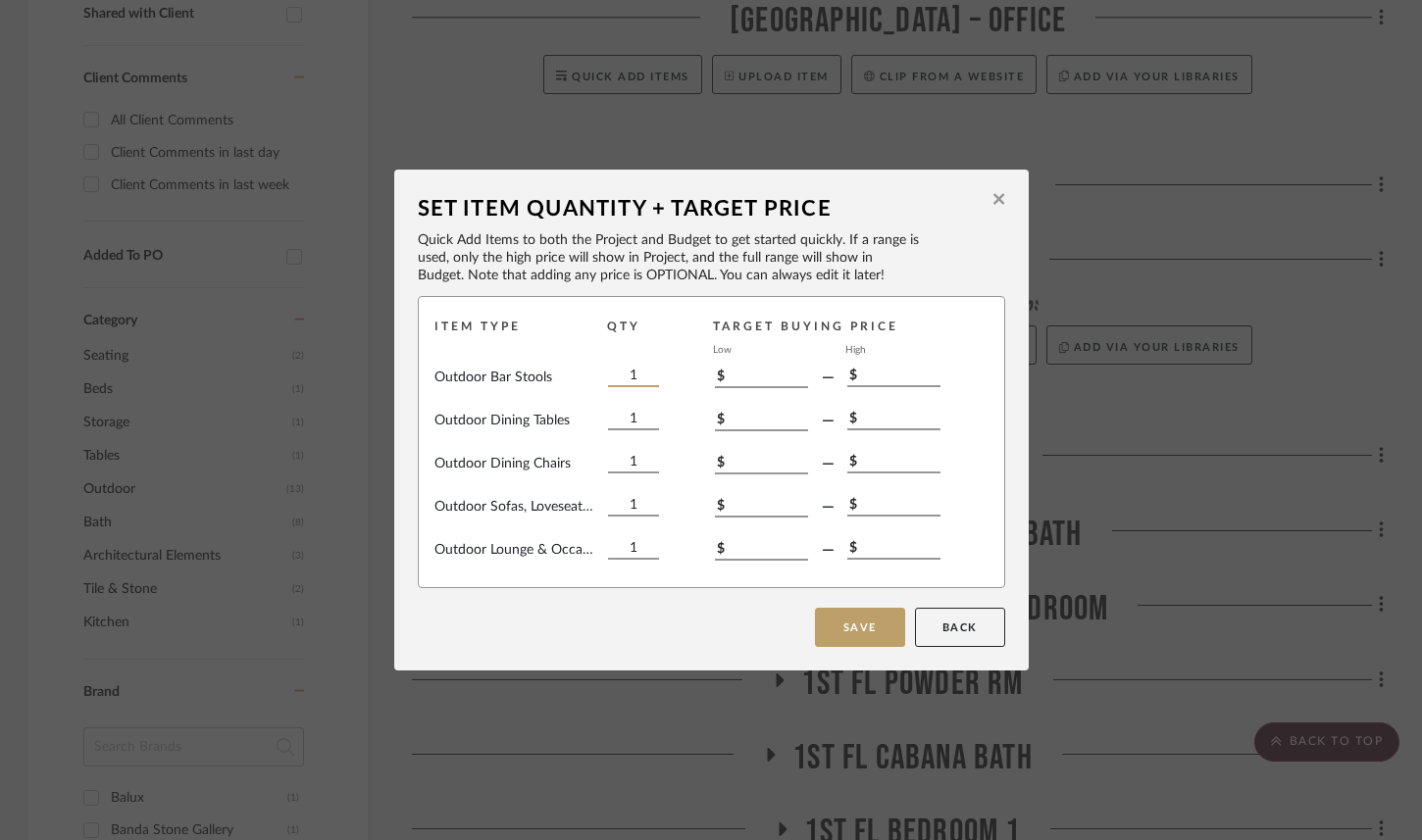 click on "1" at bounding box center (634, 376) 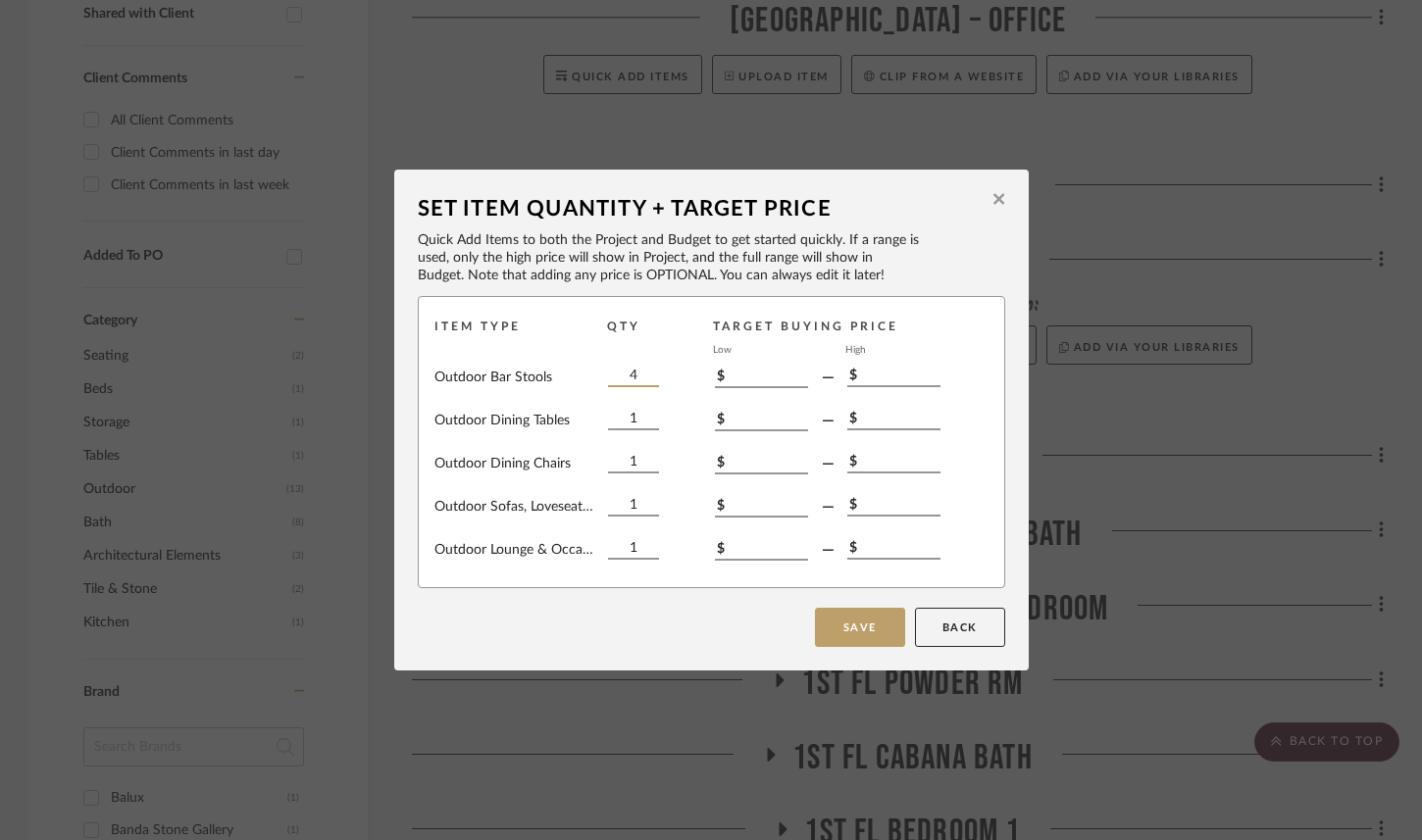 type on "4" 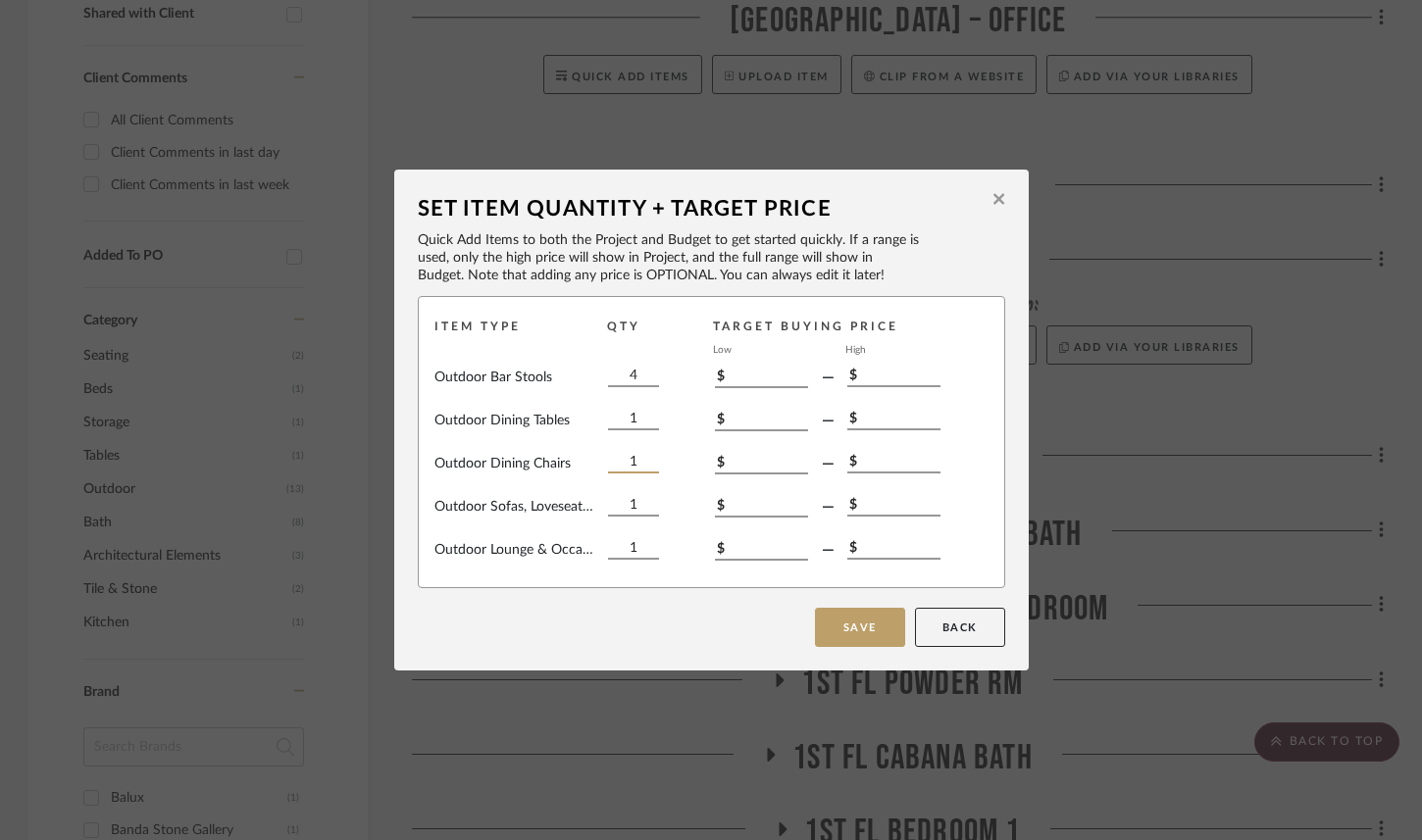 click on "1" at bounding box center (634, 463) 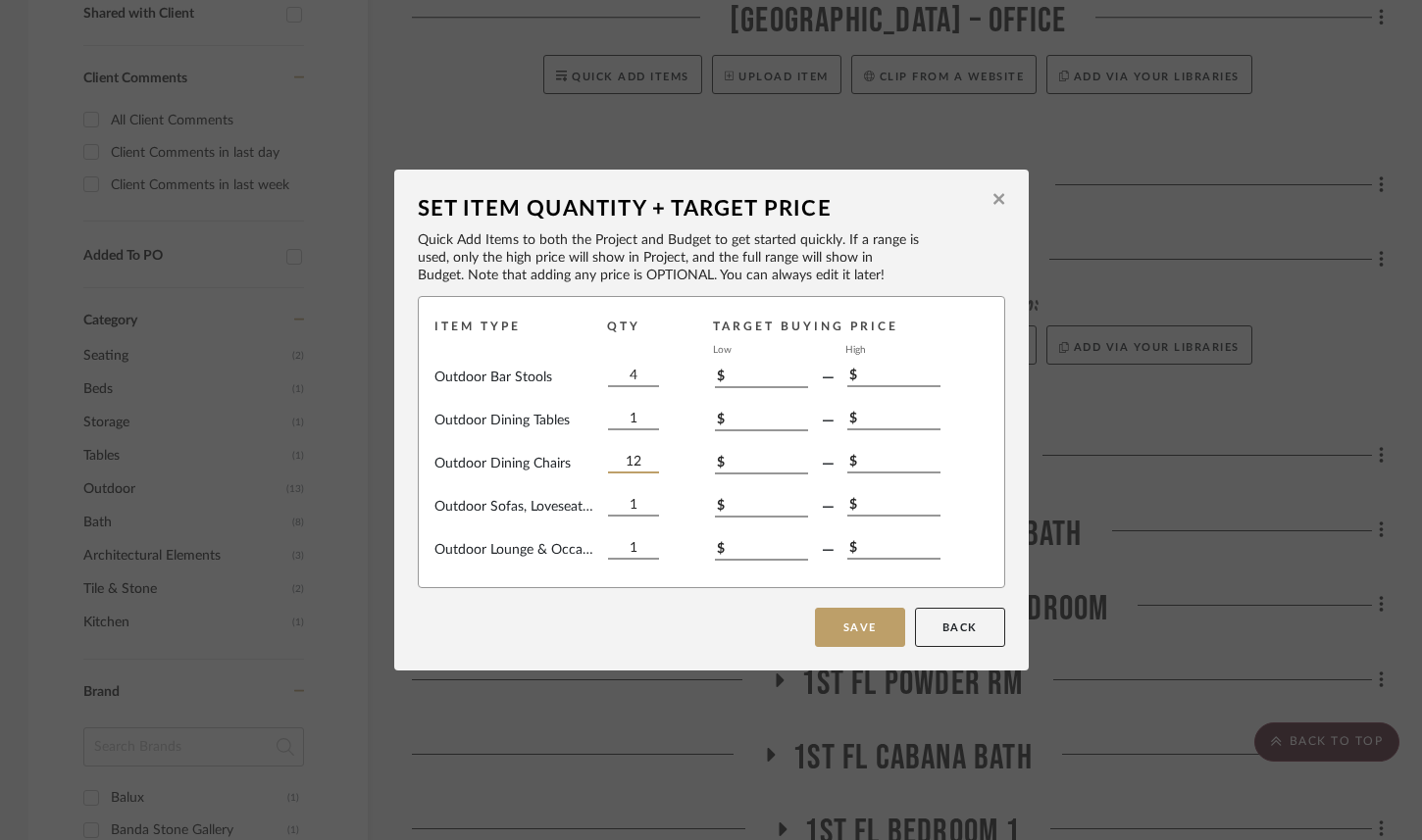 type on "12" 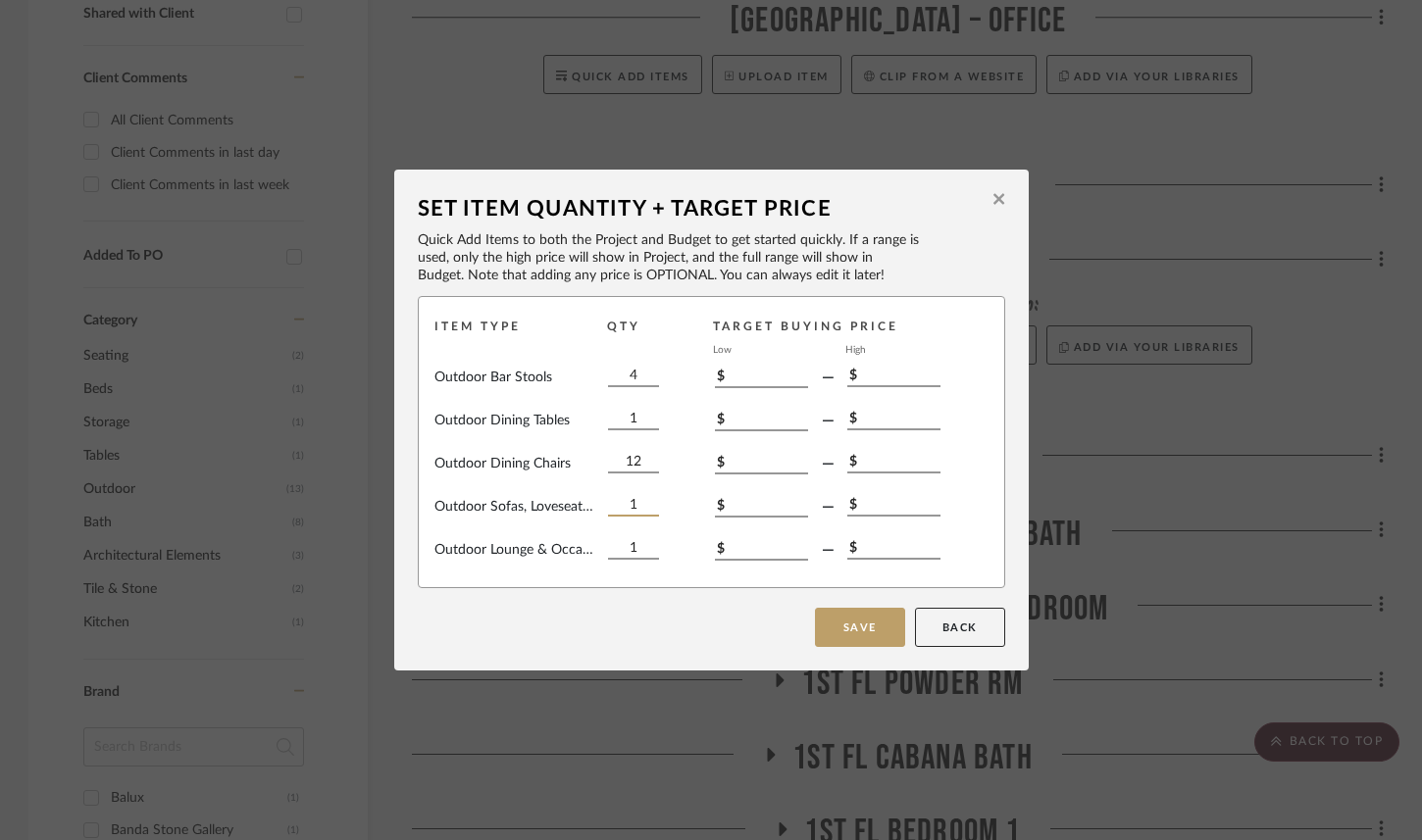 click on "1" at bounding box center [634, 506] 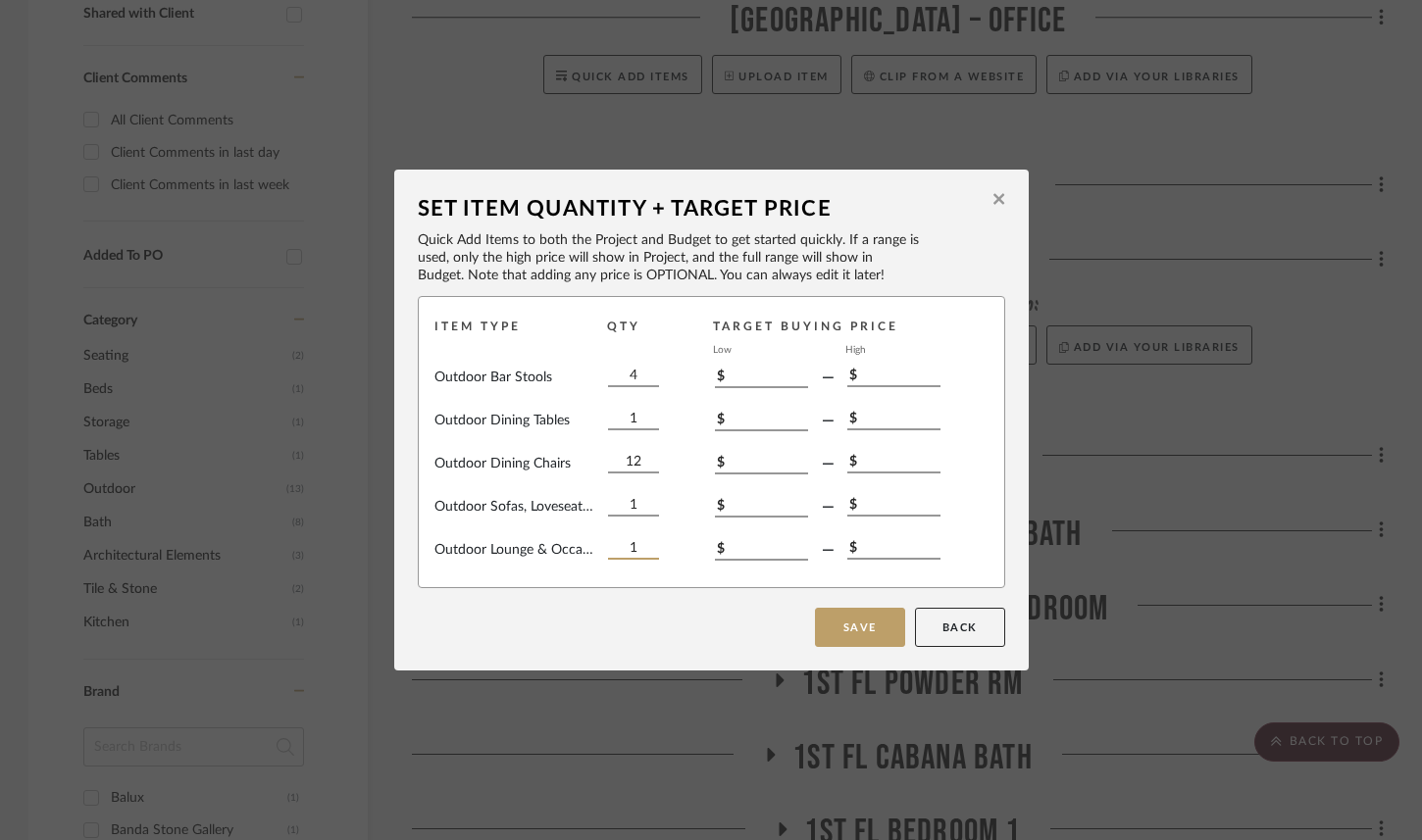 click on "1" at bounding box center (634, 549) 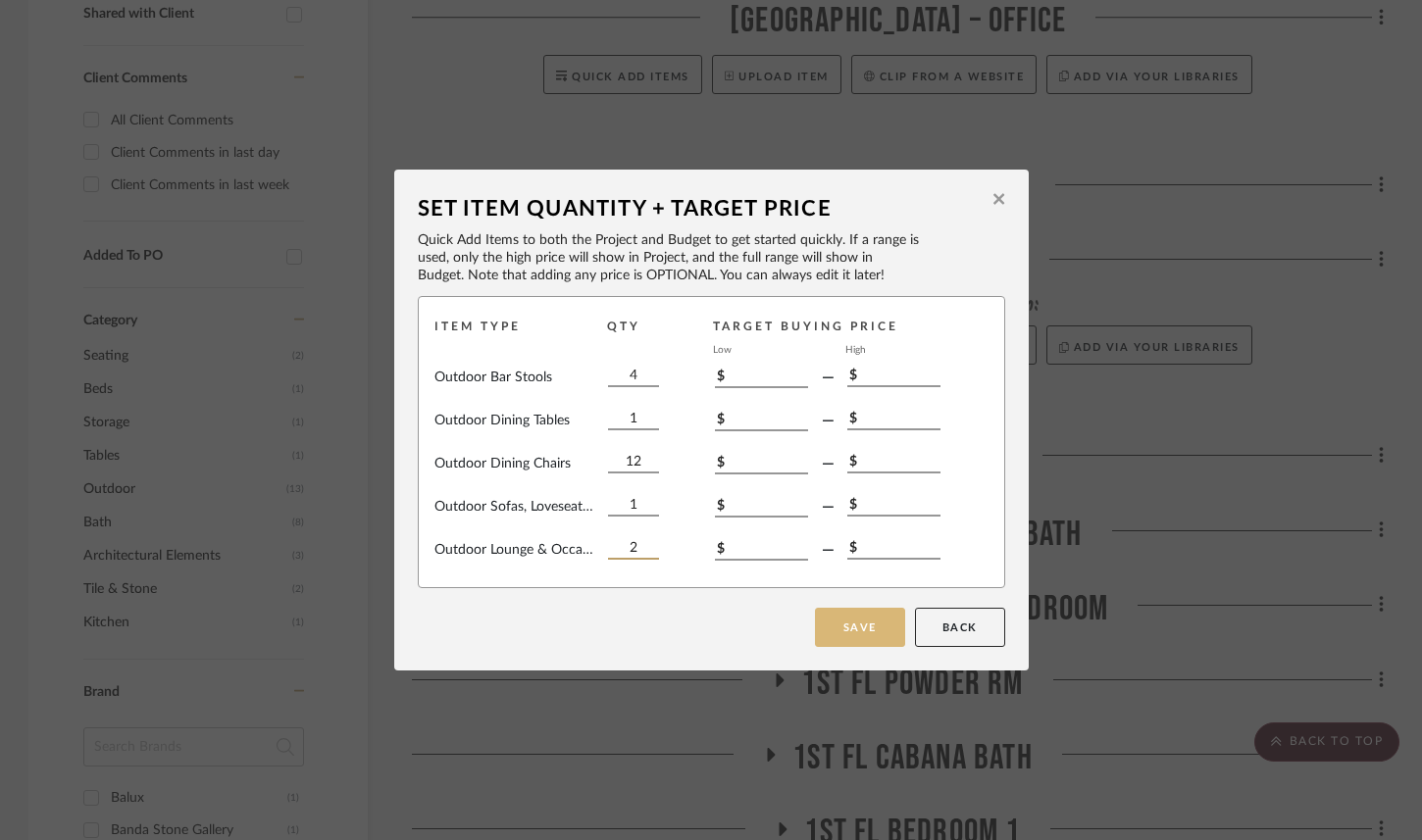 type on "2" 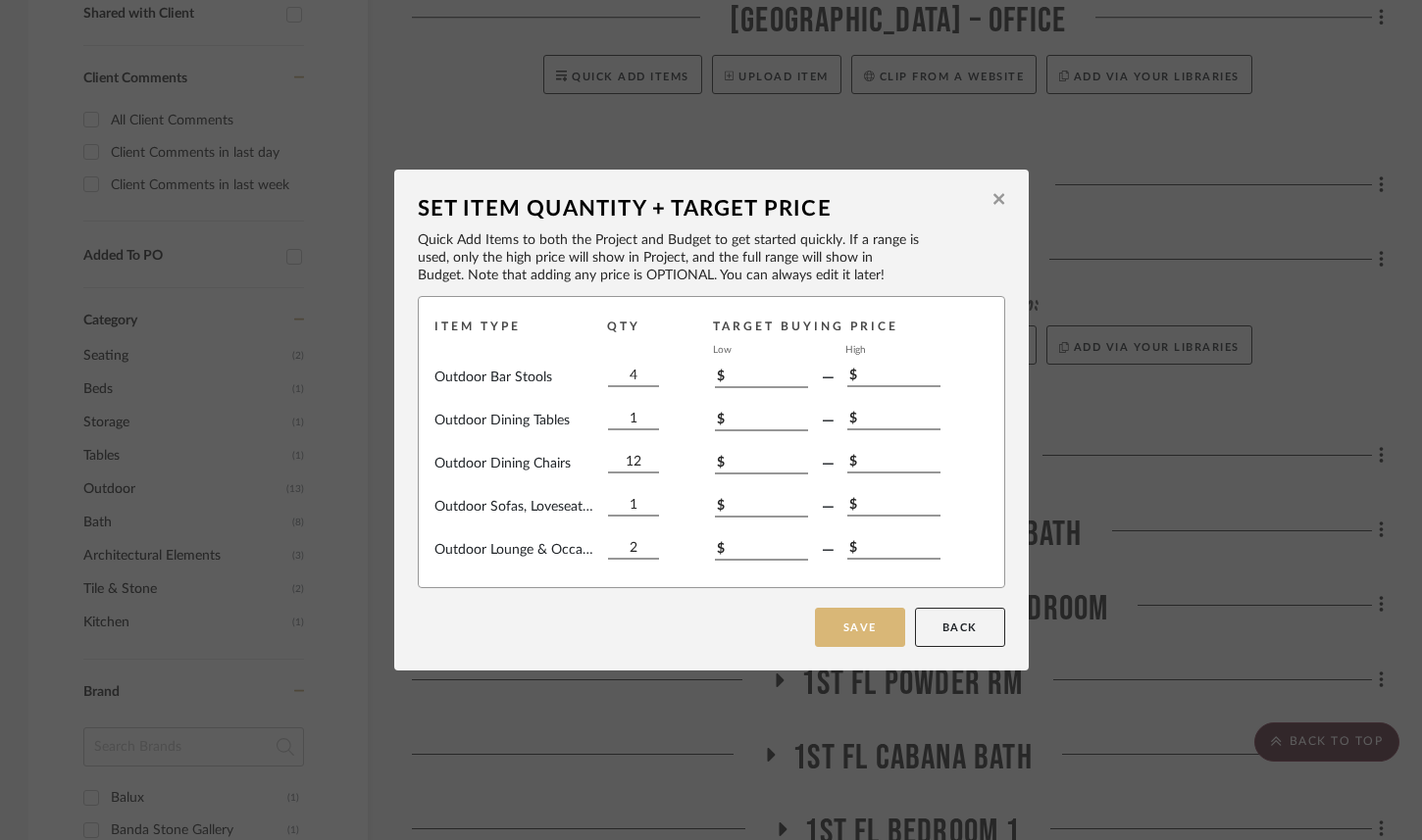click on "Save" at bounding box center (860, 627) 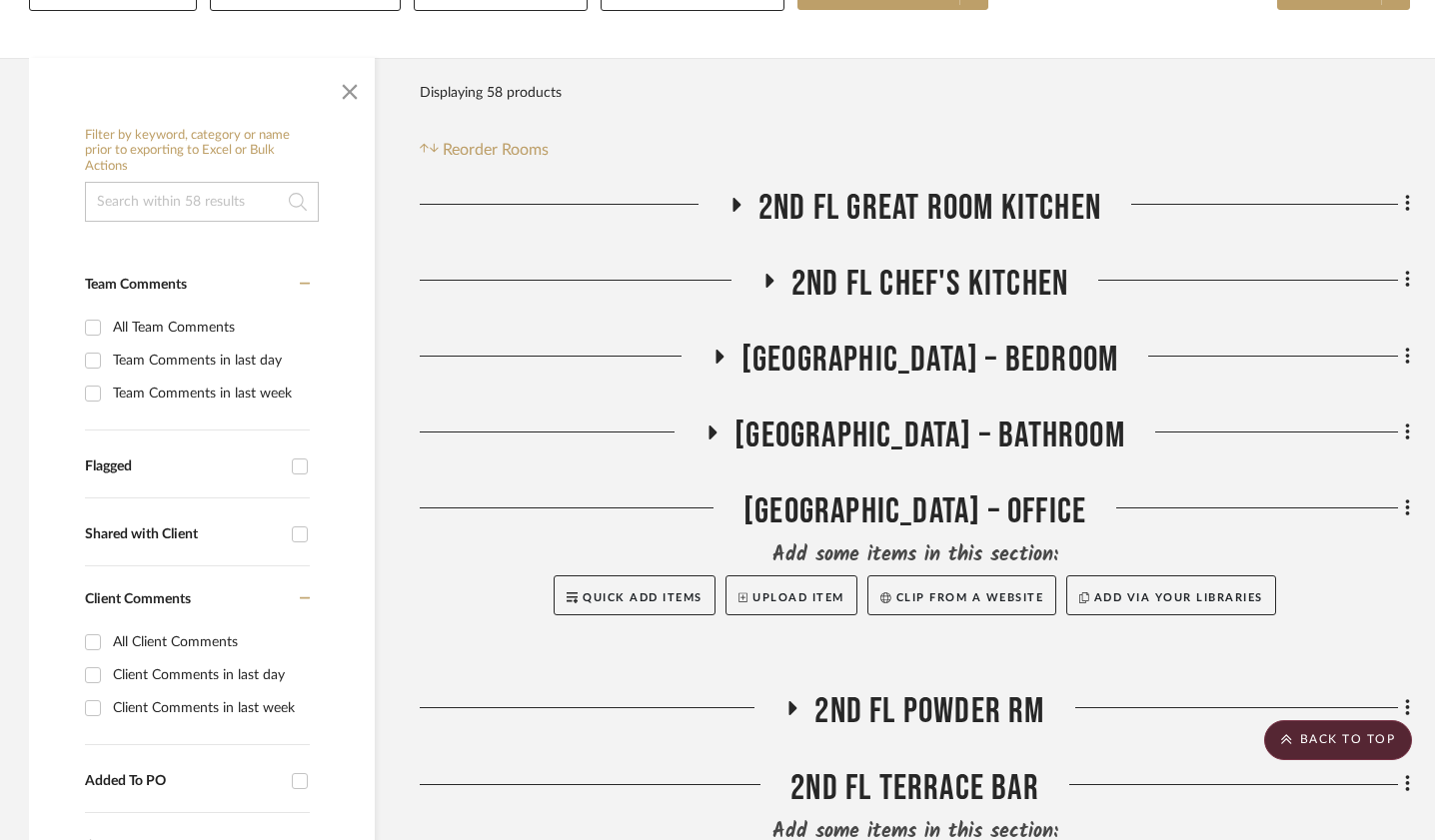 scroll, scrollTop: 293, scrollLeft: 1, axis: both 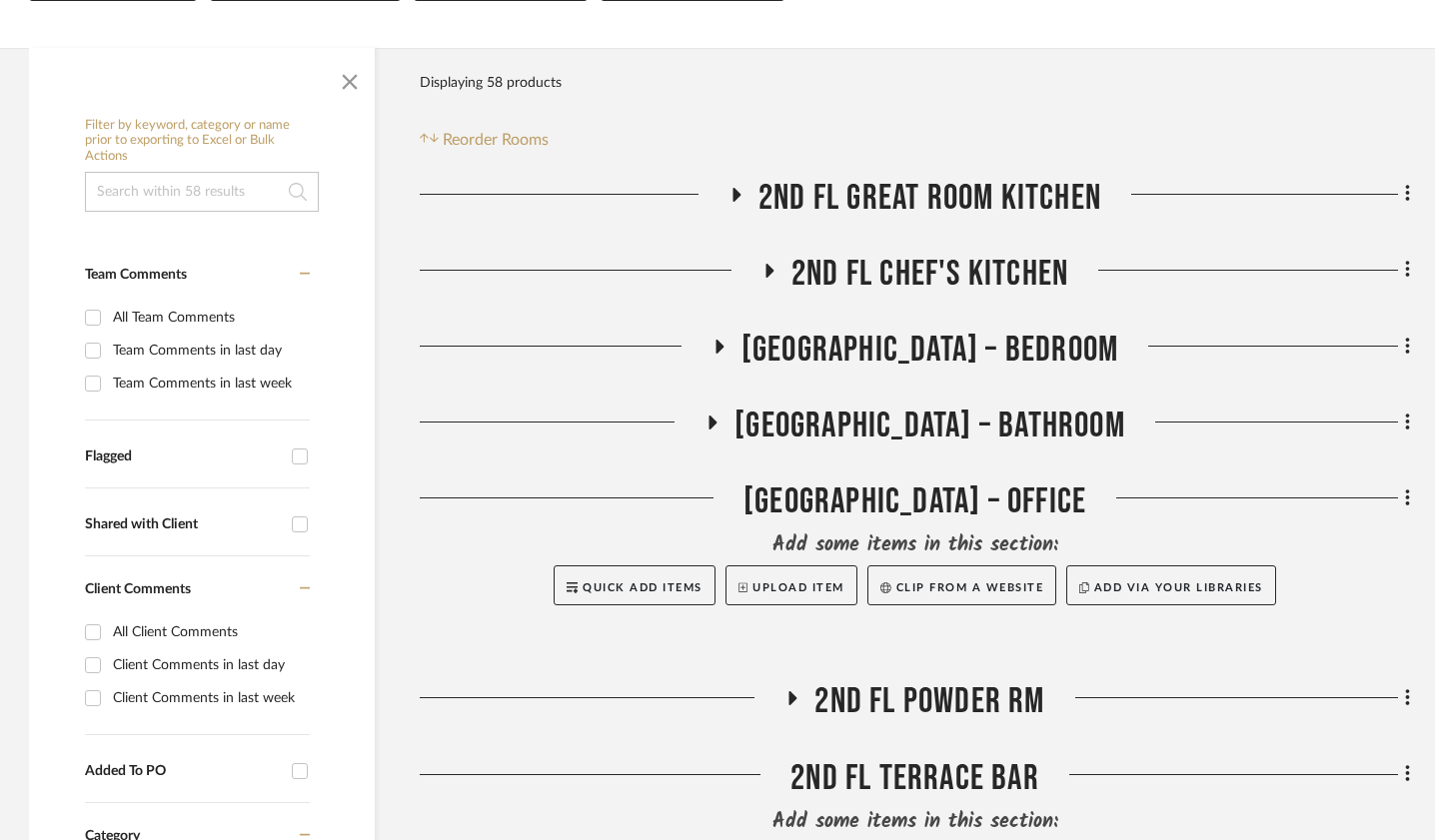 click on "[GEOGRAPHIC_DATA] – Office" 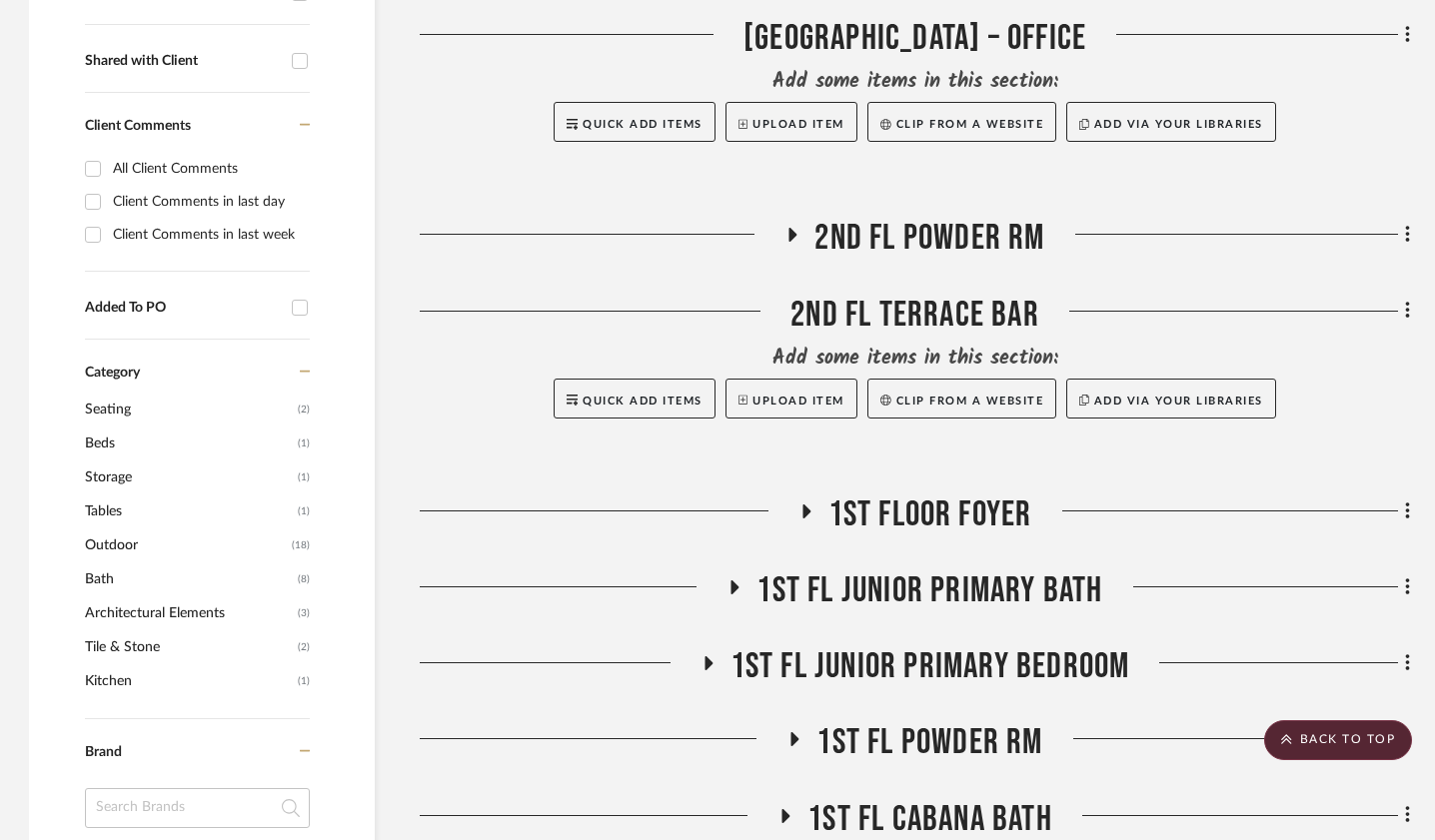 scroll, scrollTop: 757, scrollLeft: 1, axis: both 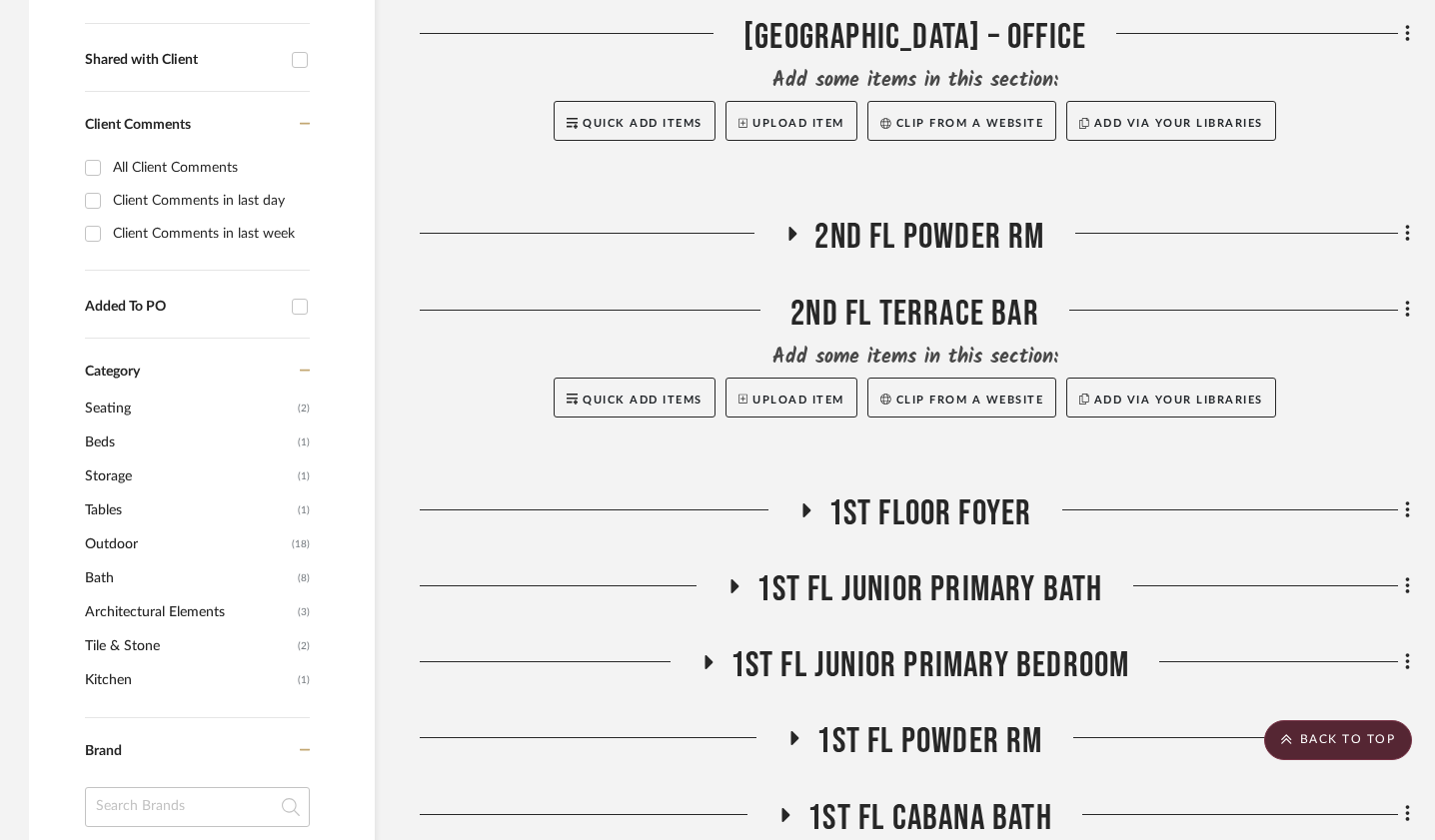 click 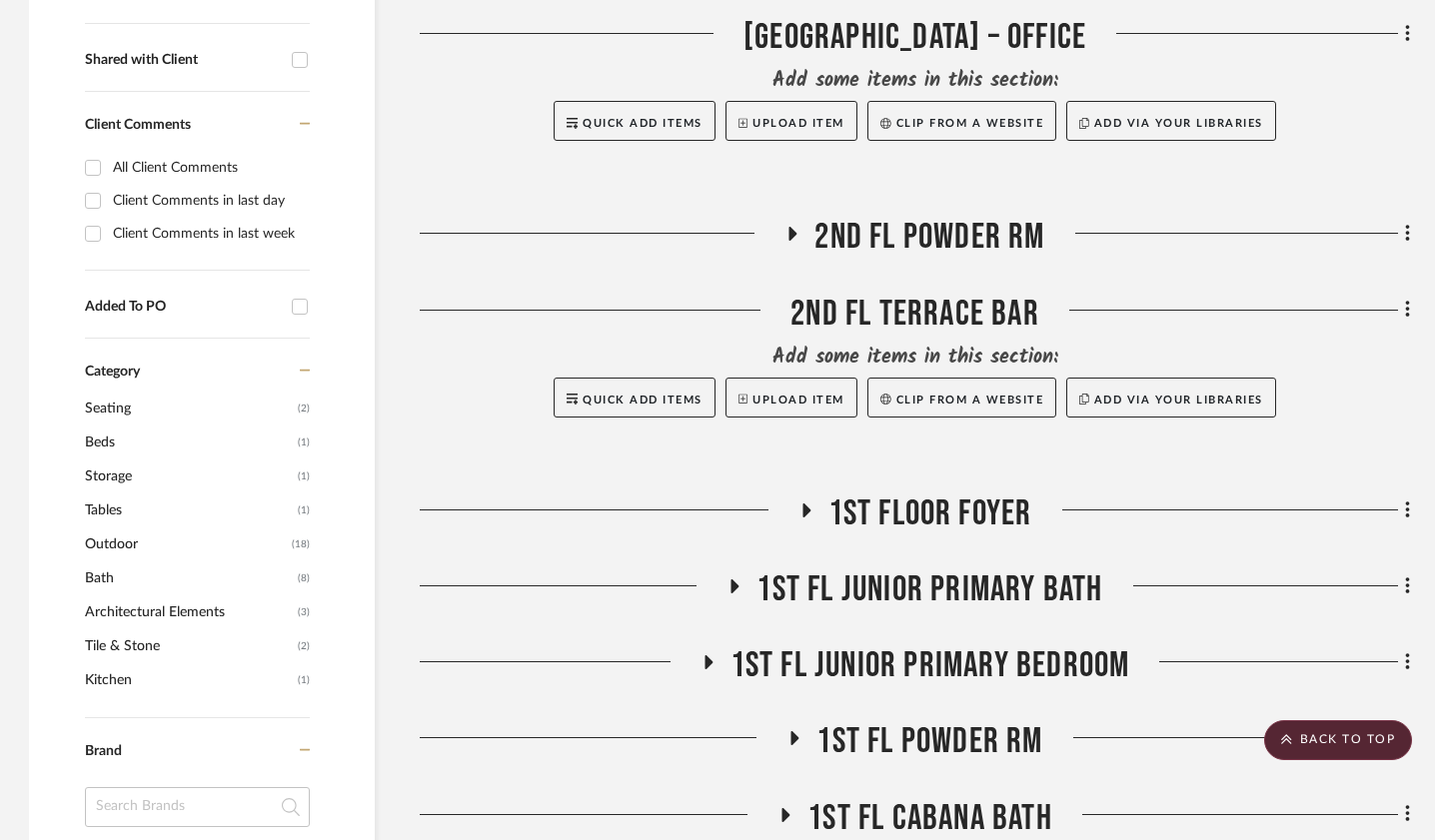 click on "2nd FL Terrace Bar" 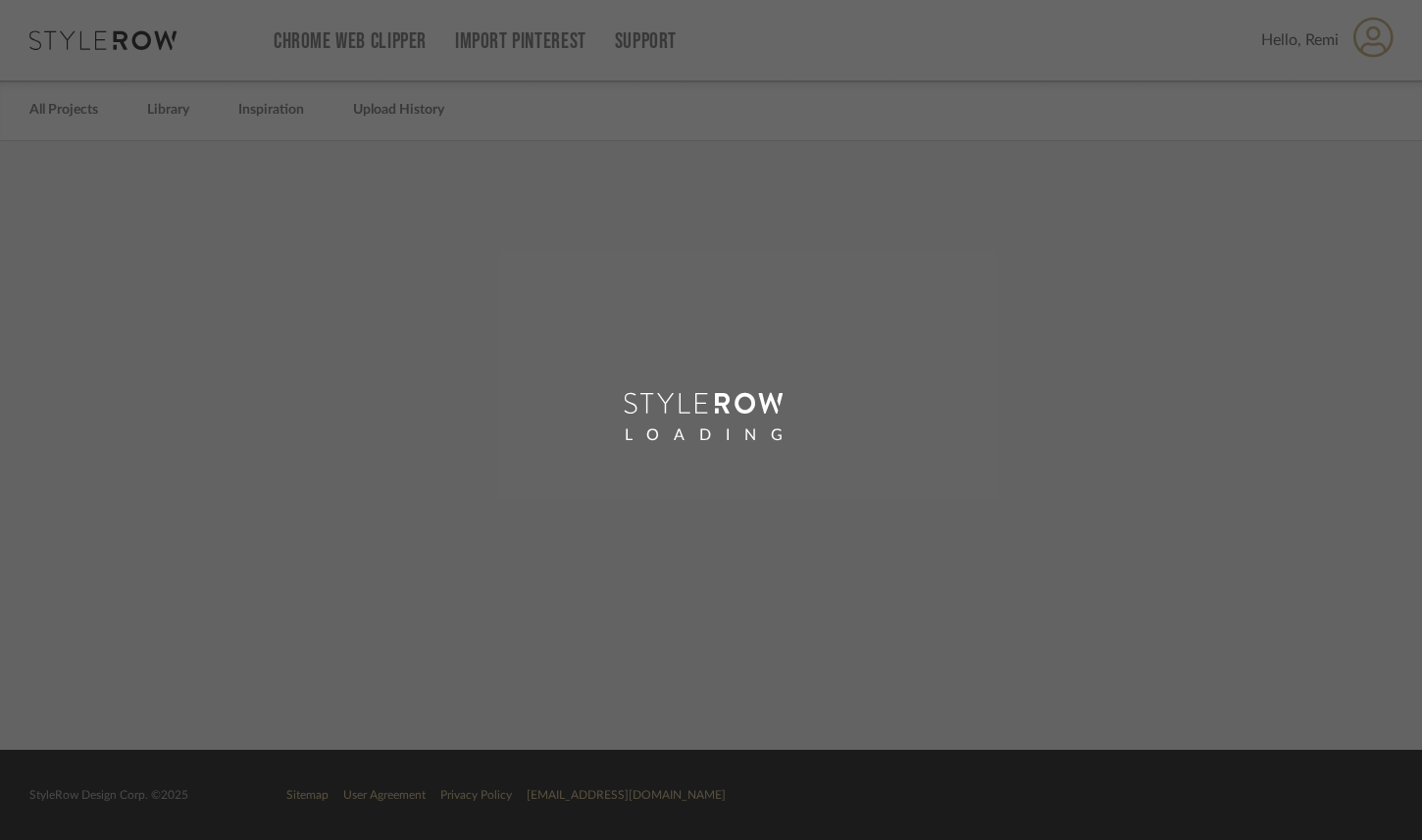 scroll, scrollTop: 0, scrollLeft: 0, axis: both 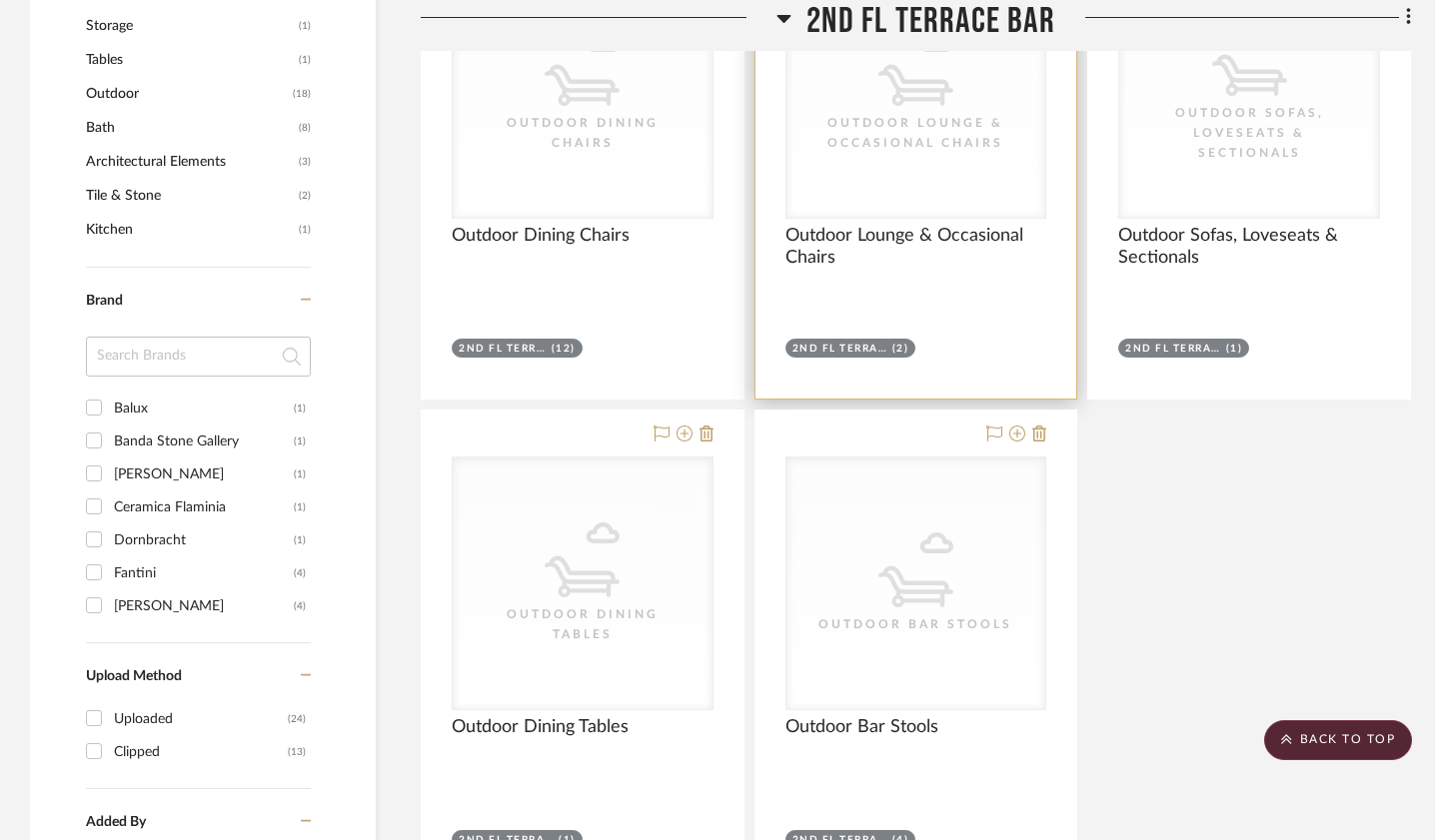 click at bounding box center (916, 159) 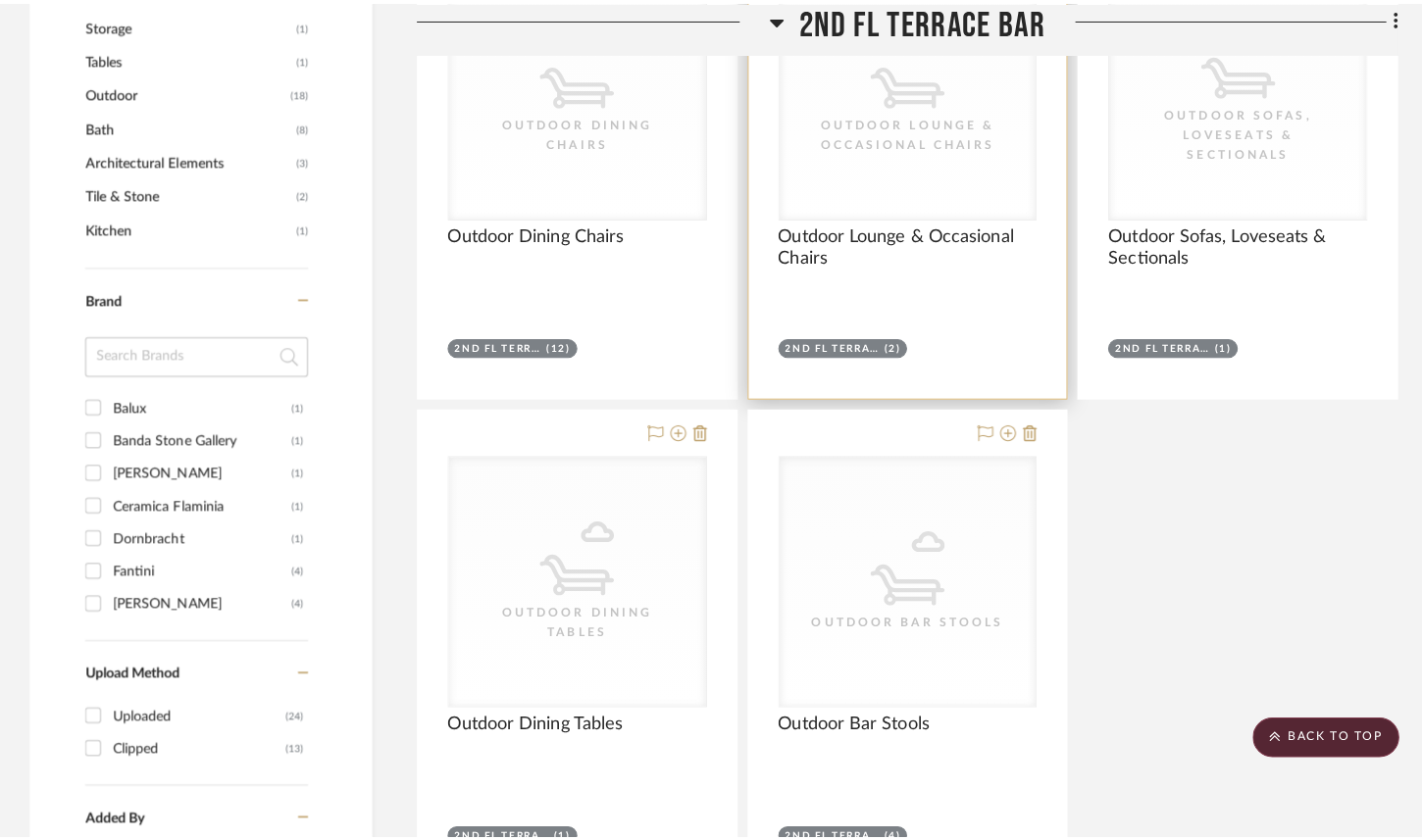 scroll, scrollTop: 0, scrollLeft: 0, axis: both 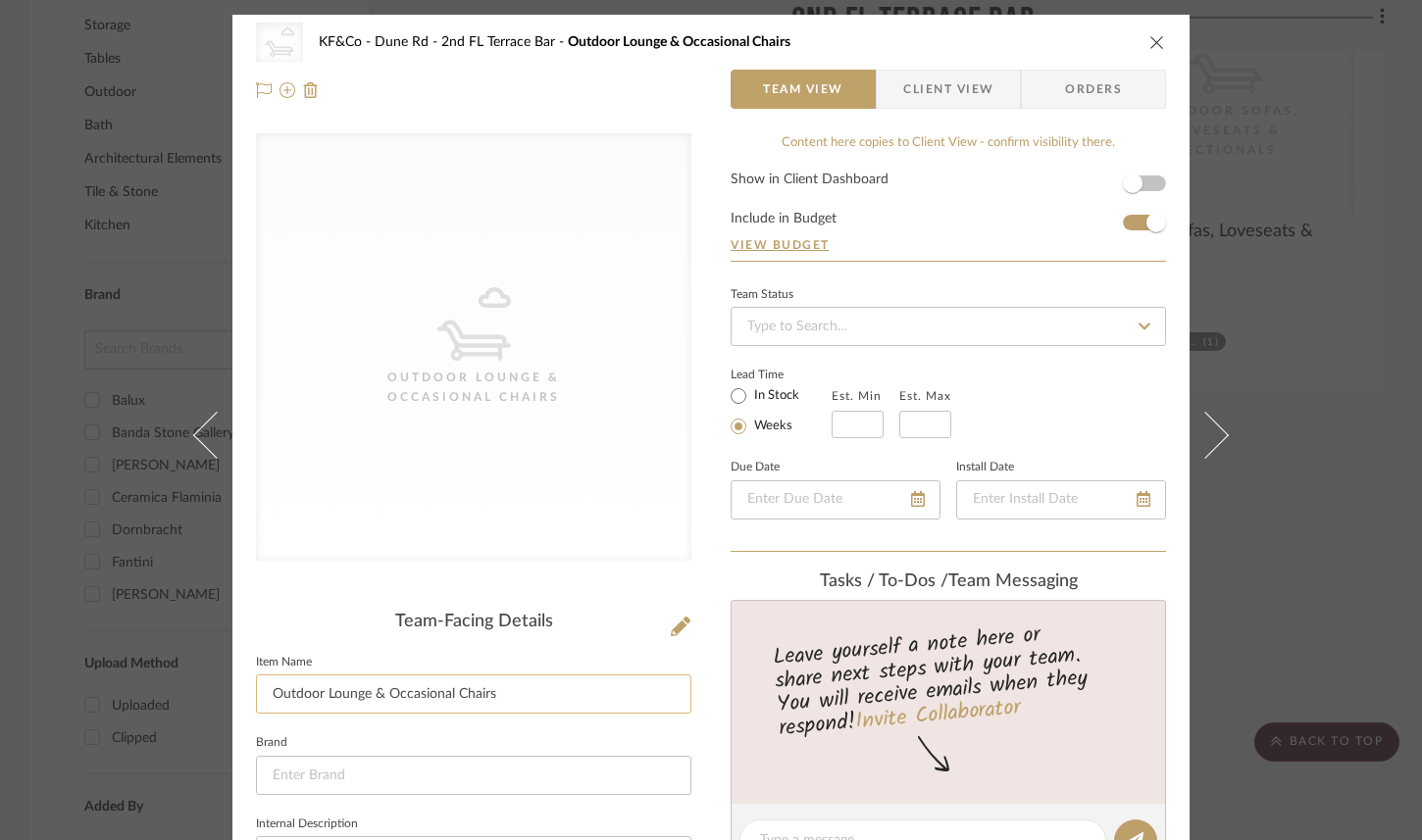 click on "Outdoor Lounge & Occasional Chairs" 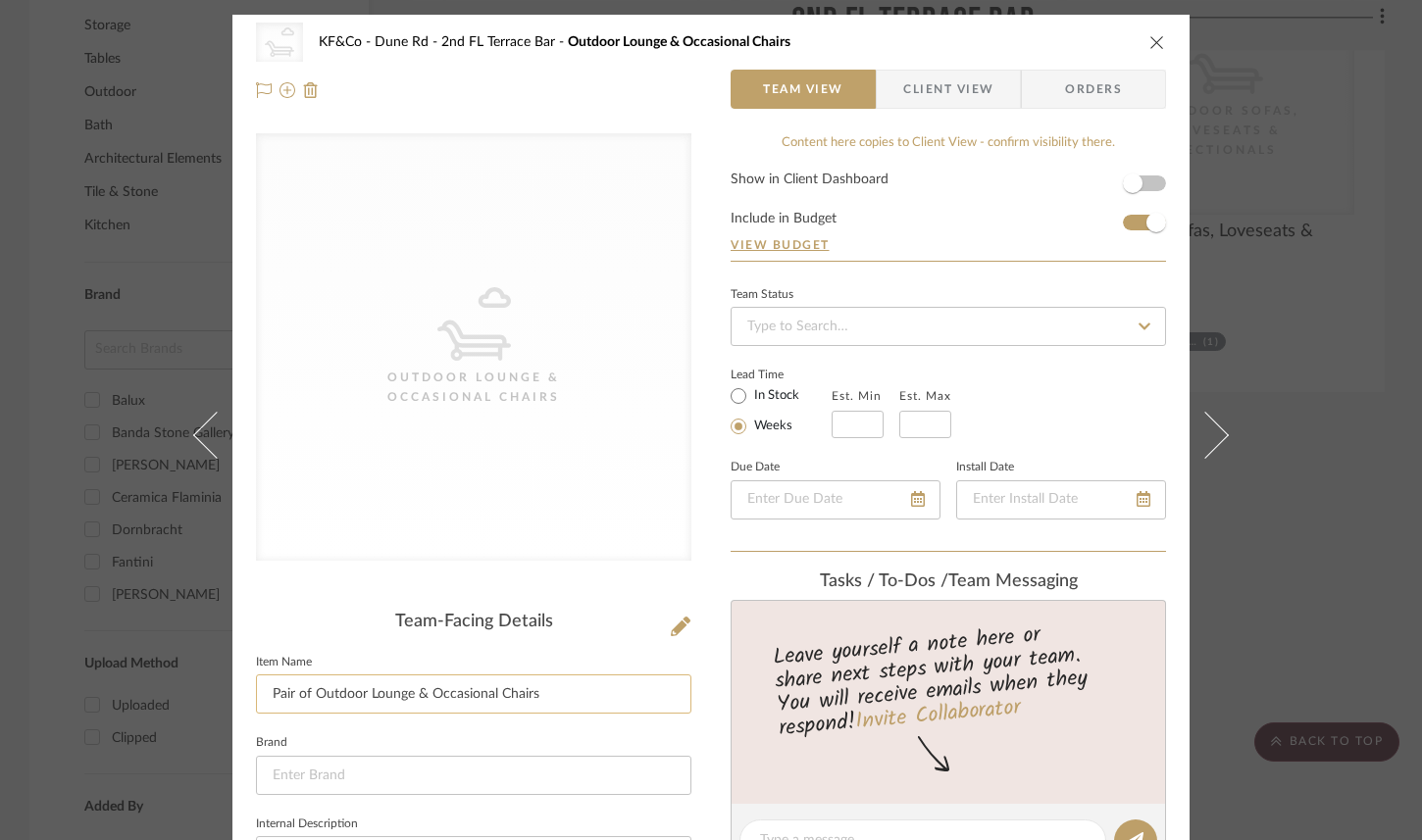 drag, startPoint x: 408, startPoint y: 694, endPoint x: 494, endPoint y: 695, distance: 86.005814 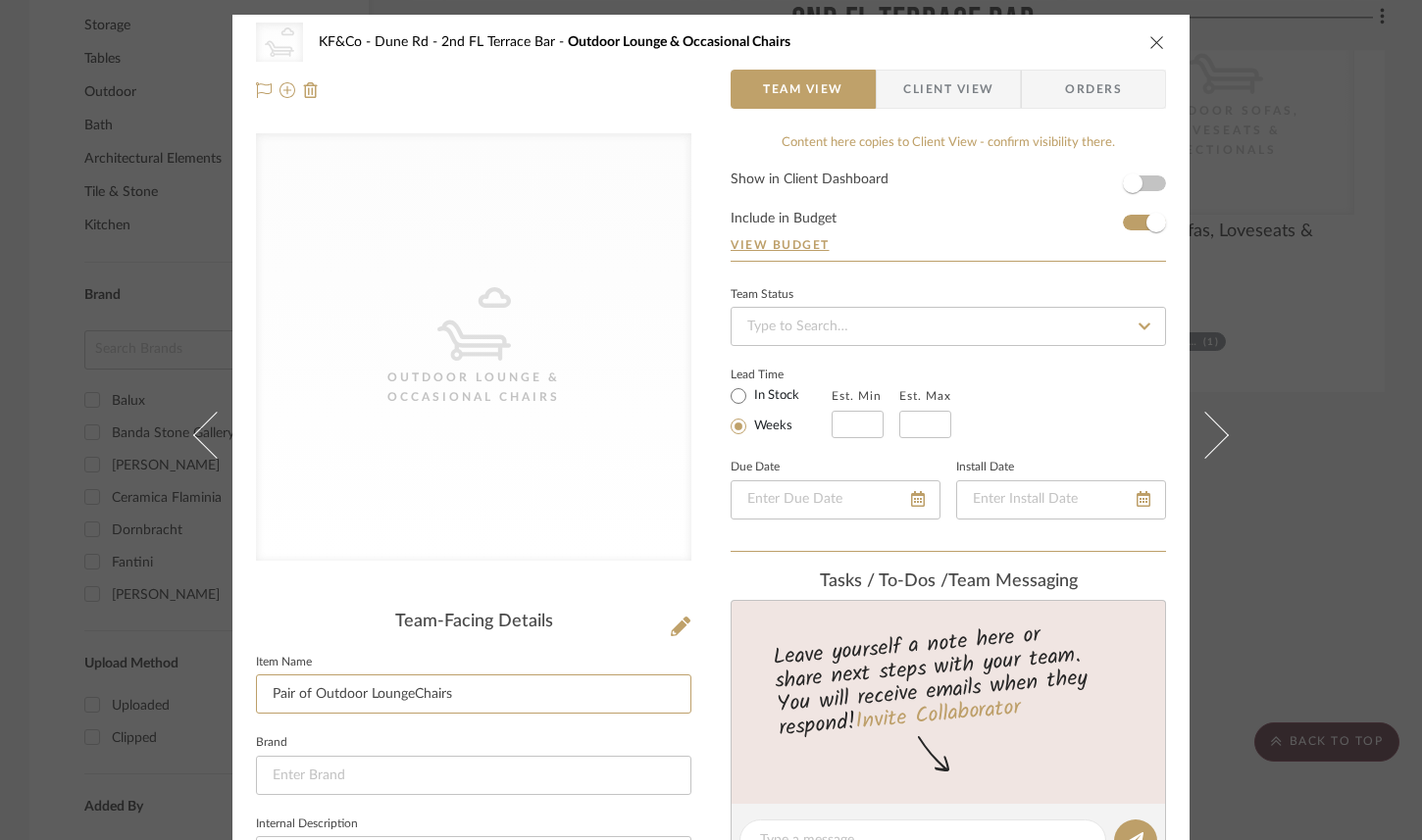 type on "Pair of Outdoor LoungeChairs" 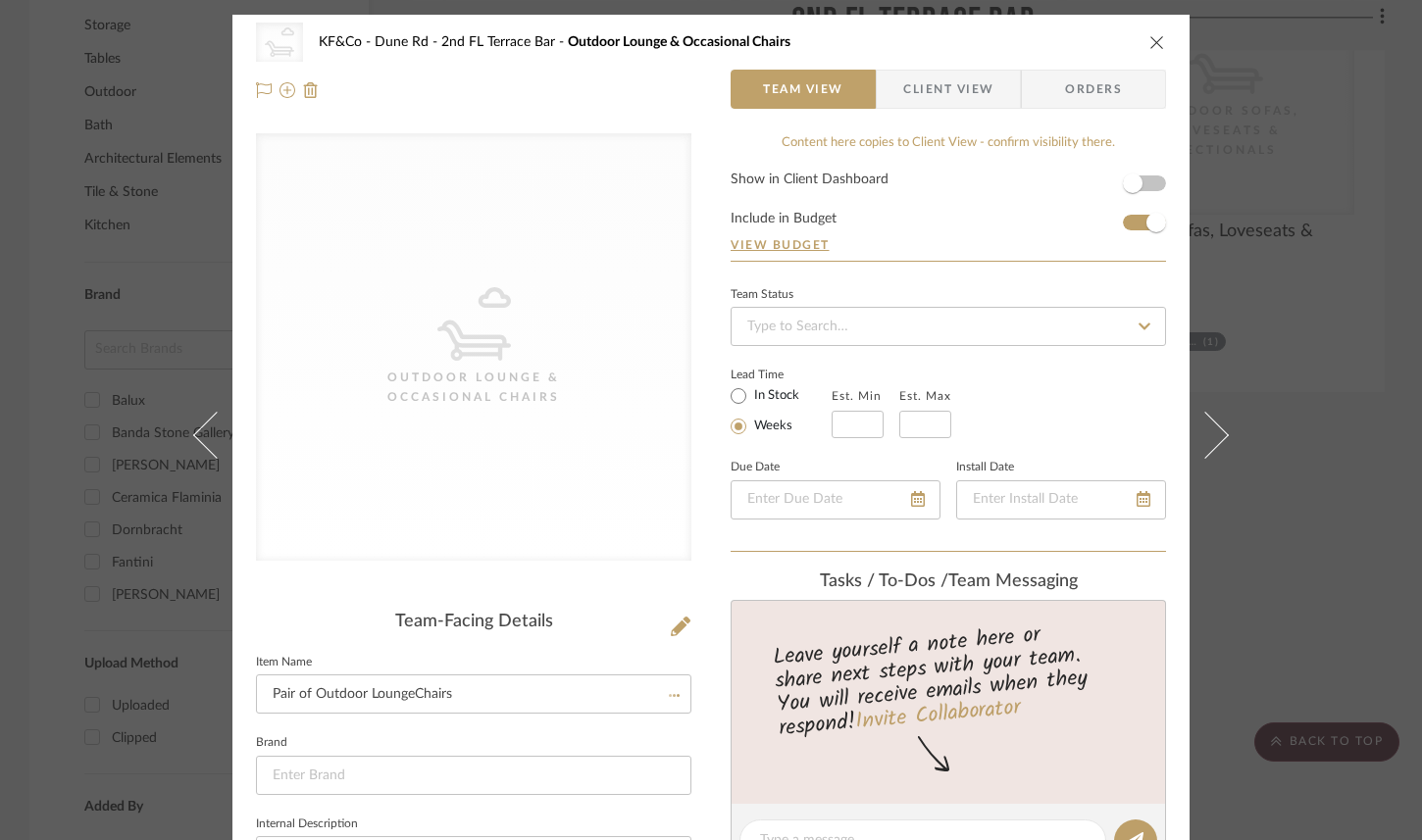 click on "Item Name  Pair of Outdoor LoungeChairs" 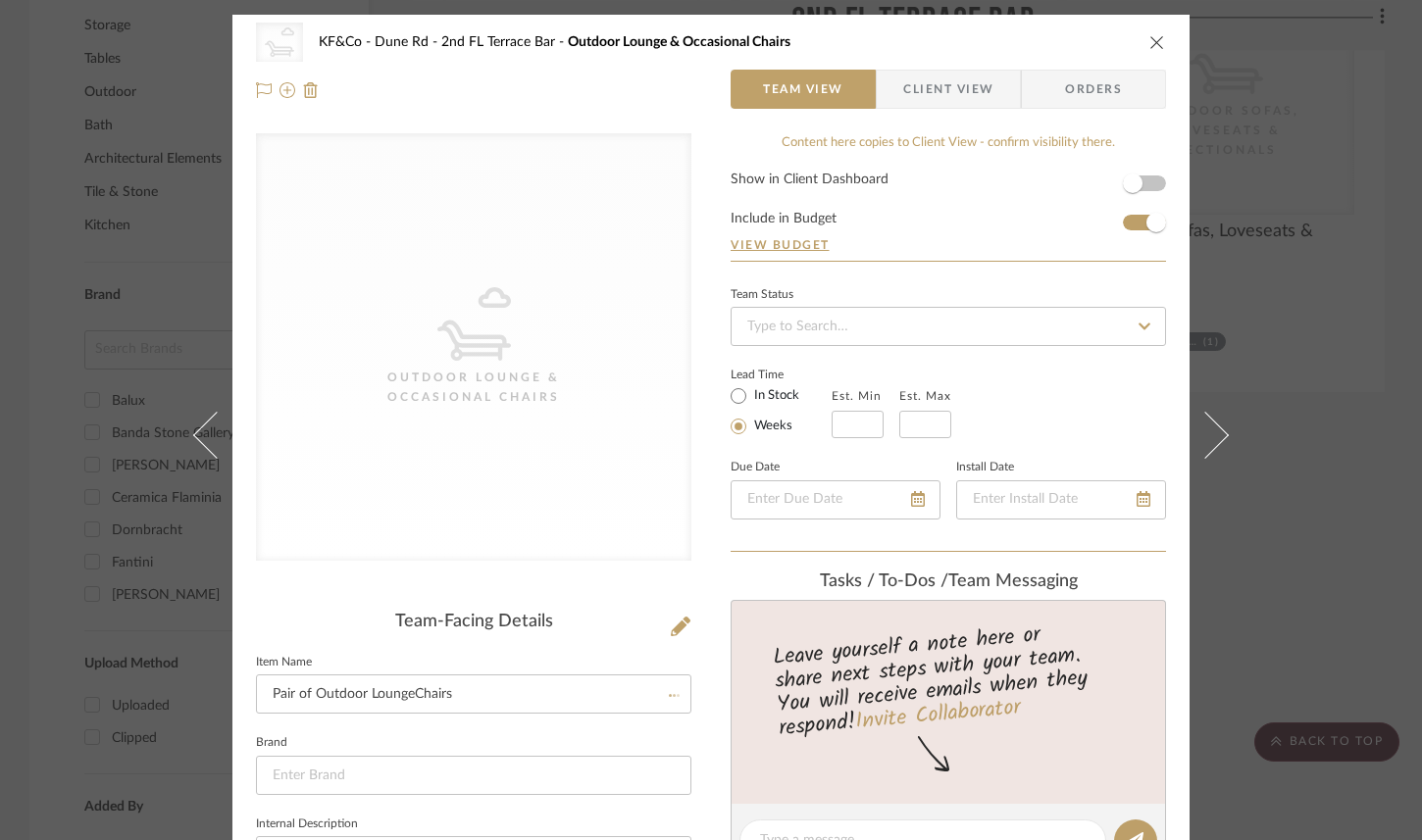 type 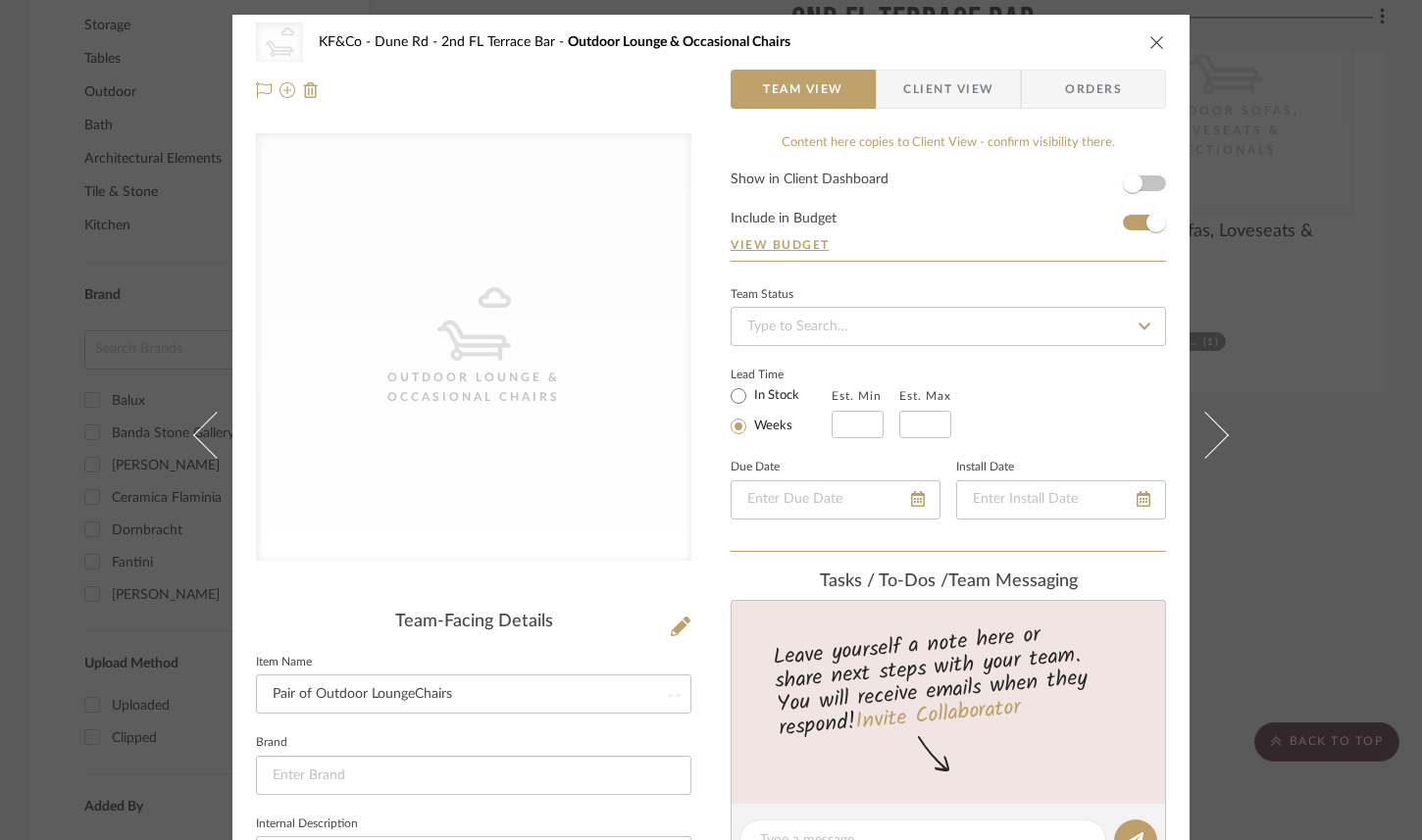 type 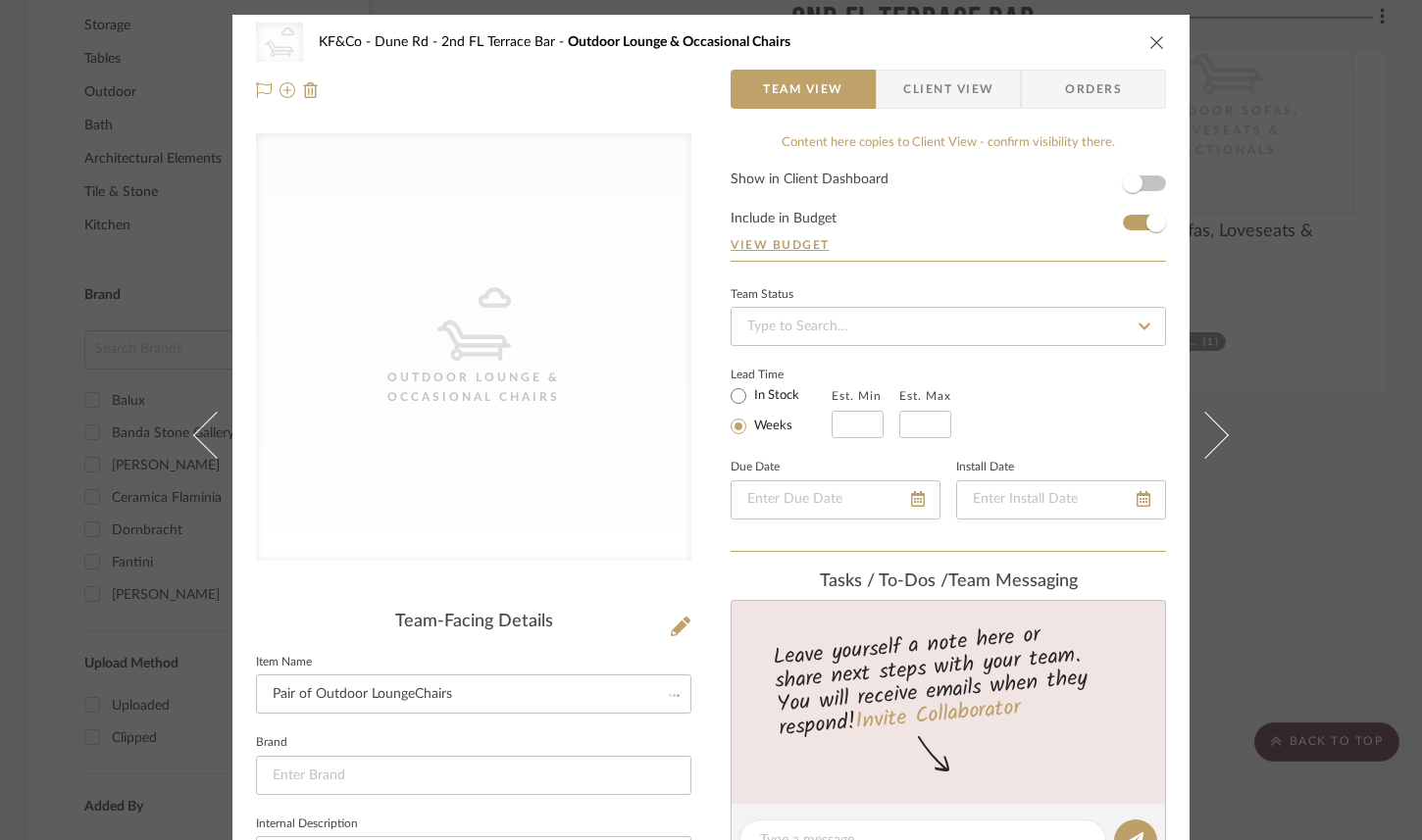 type 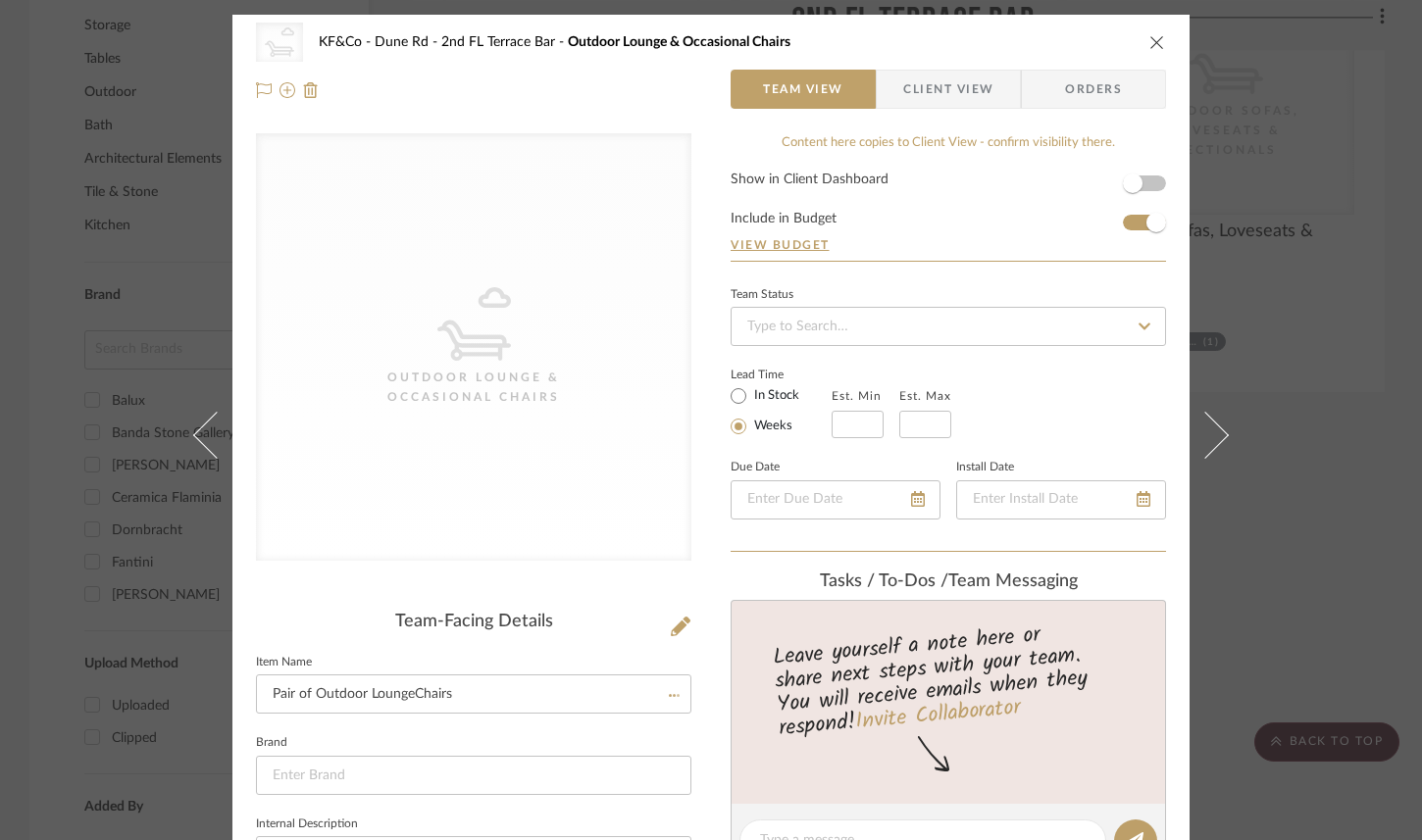 type 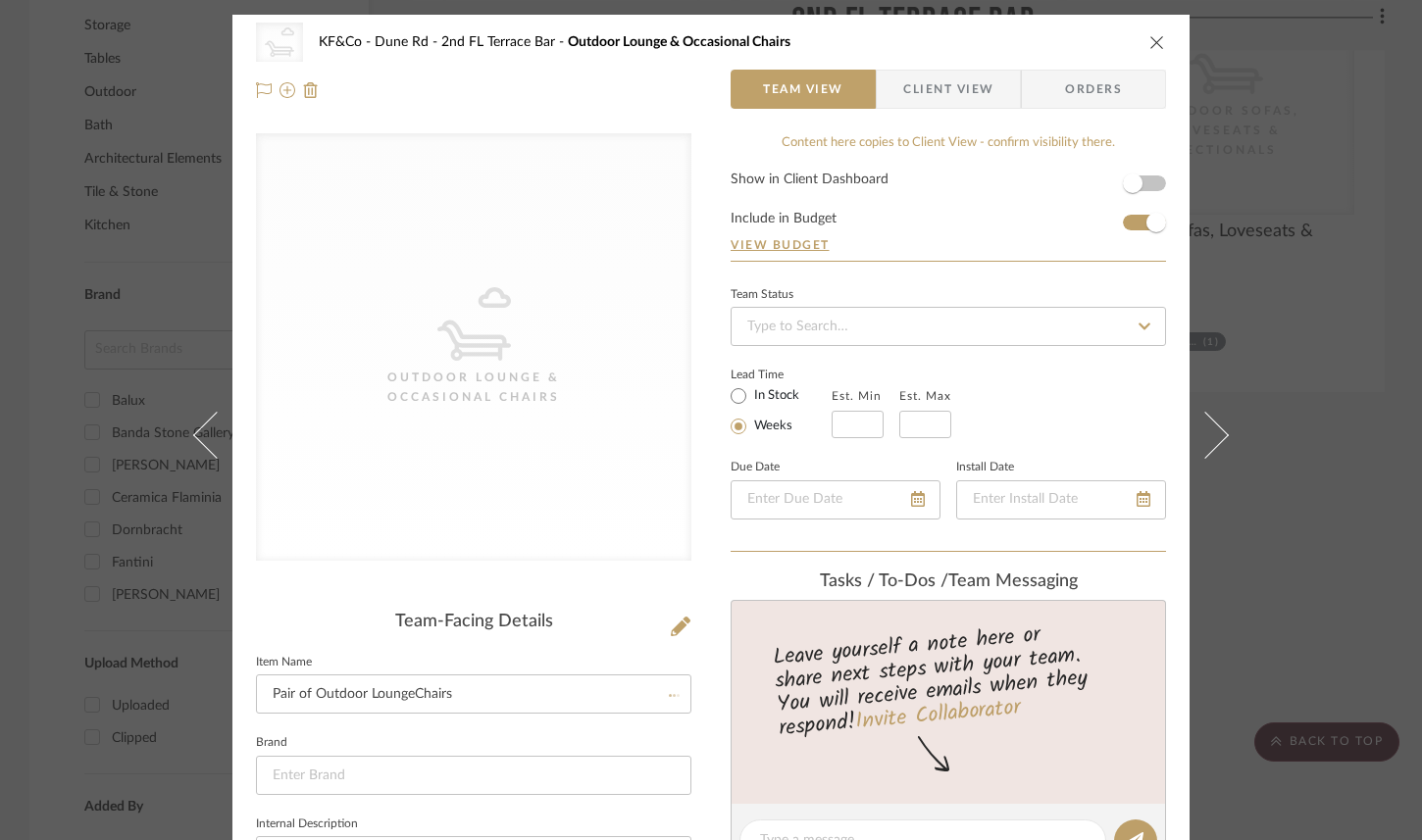 type 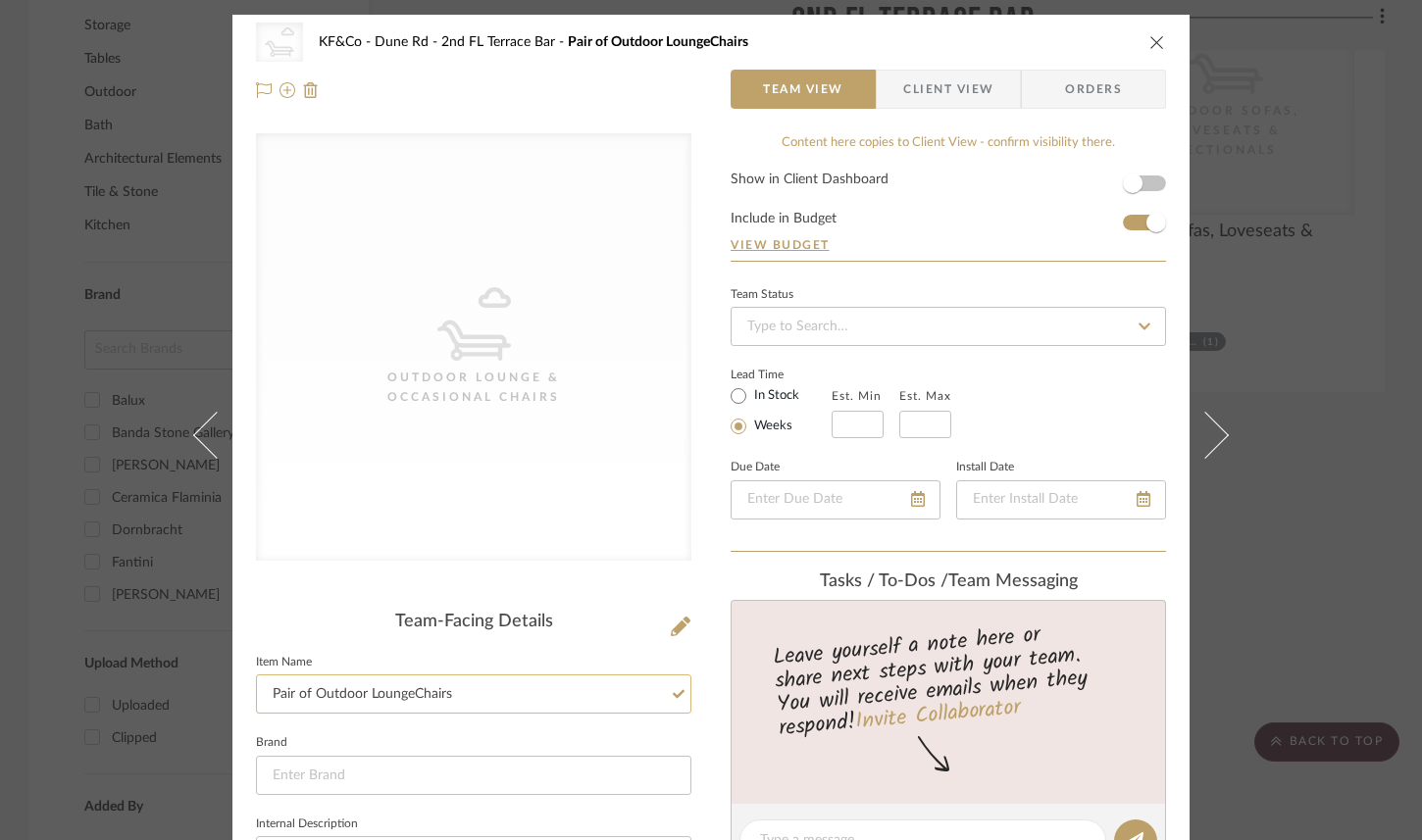 click on "Pair of Outdoor LoungeChairs" 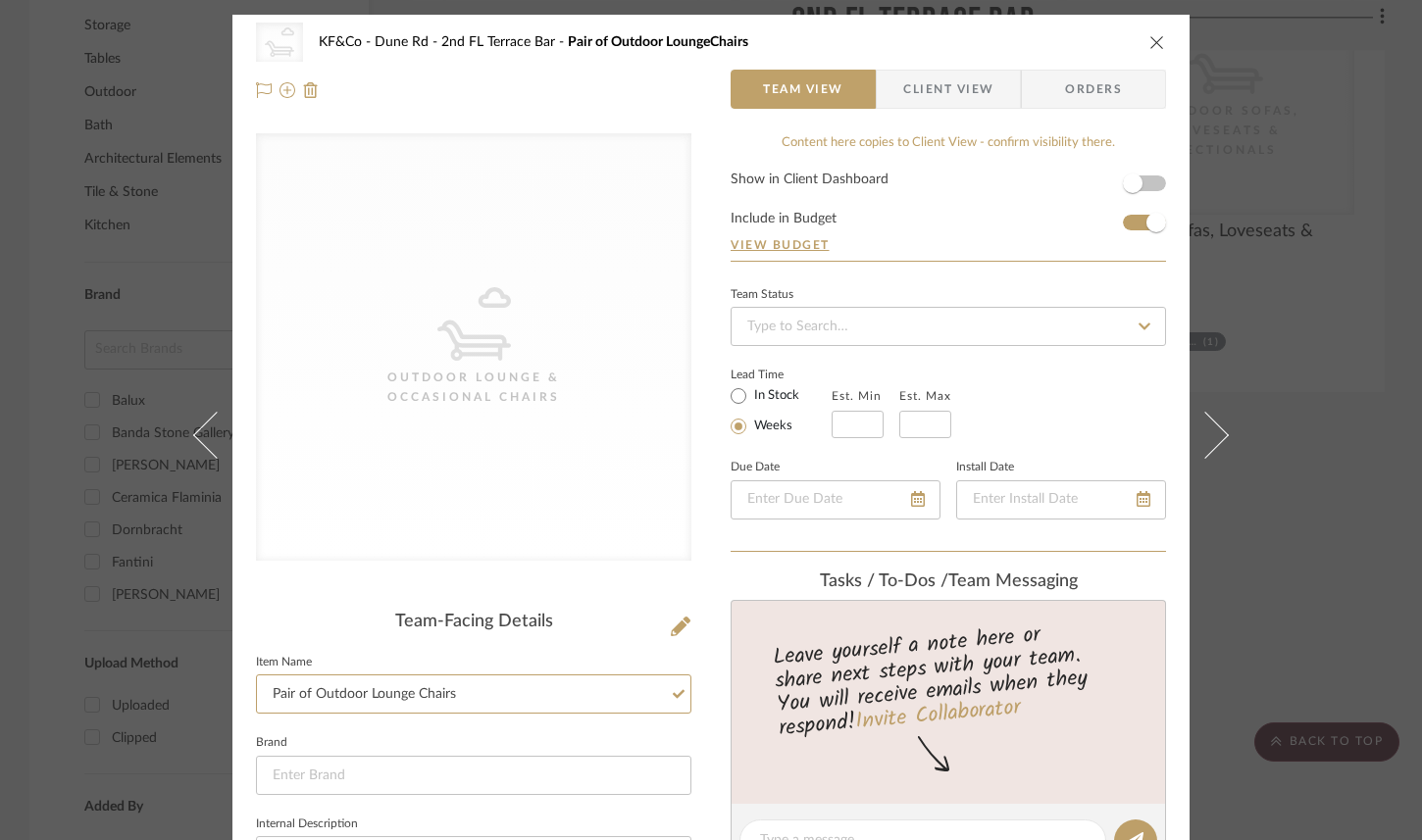 type on "Pair of Outdoor Lounge Chairs" 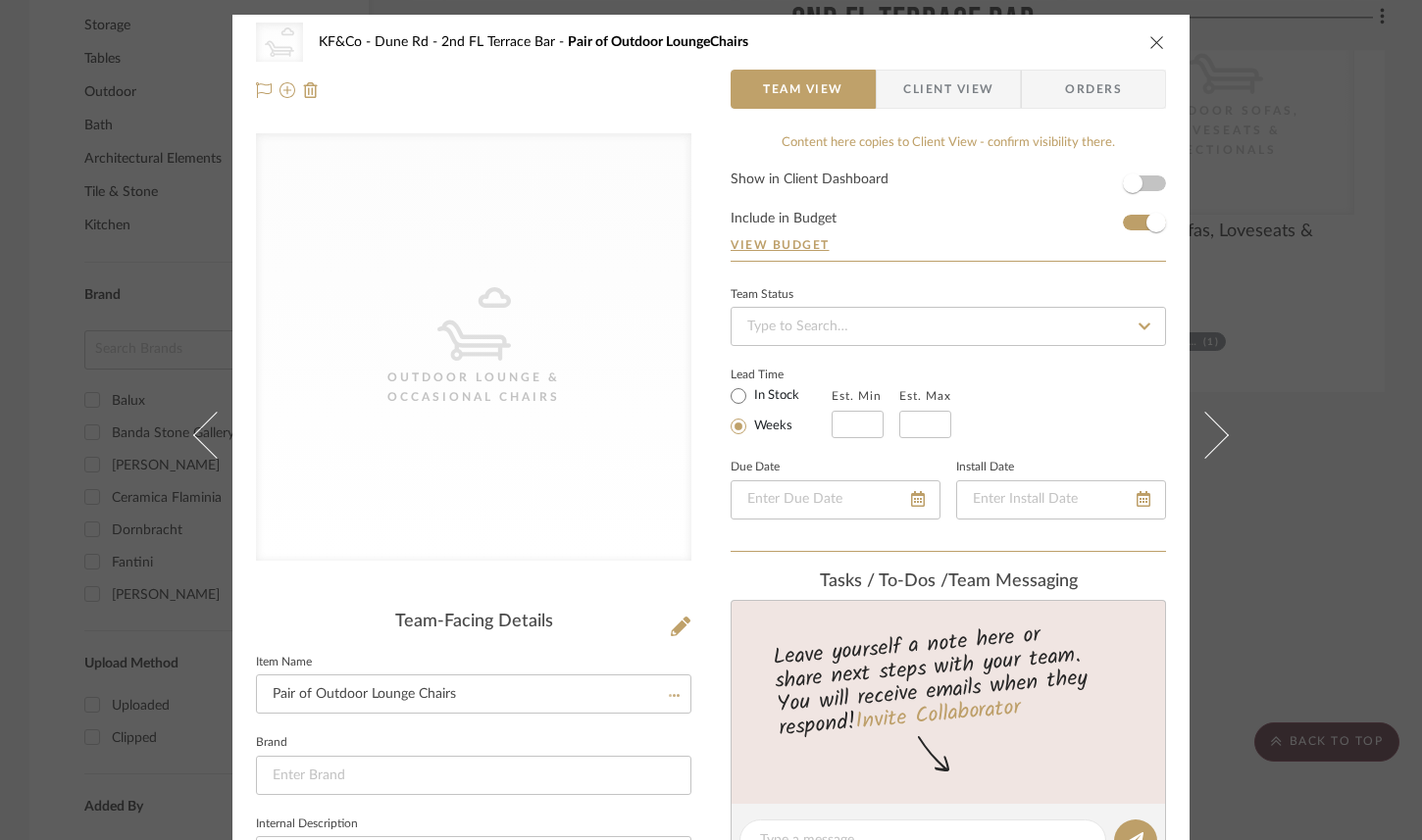 click on "Item Name  Pair of Outdoor Lounge Chairs" 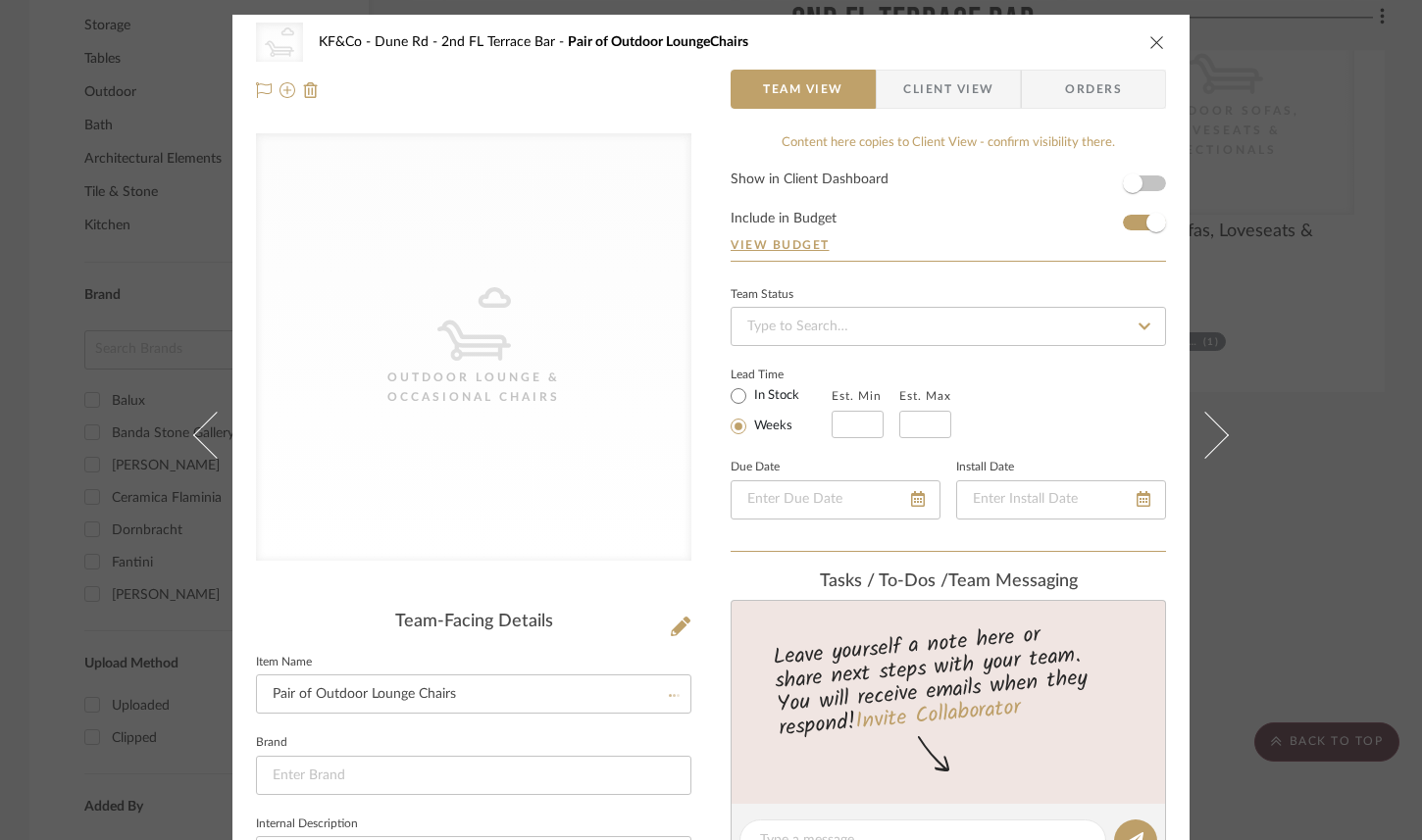 type 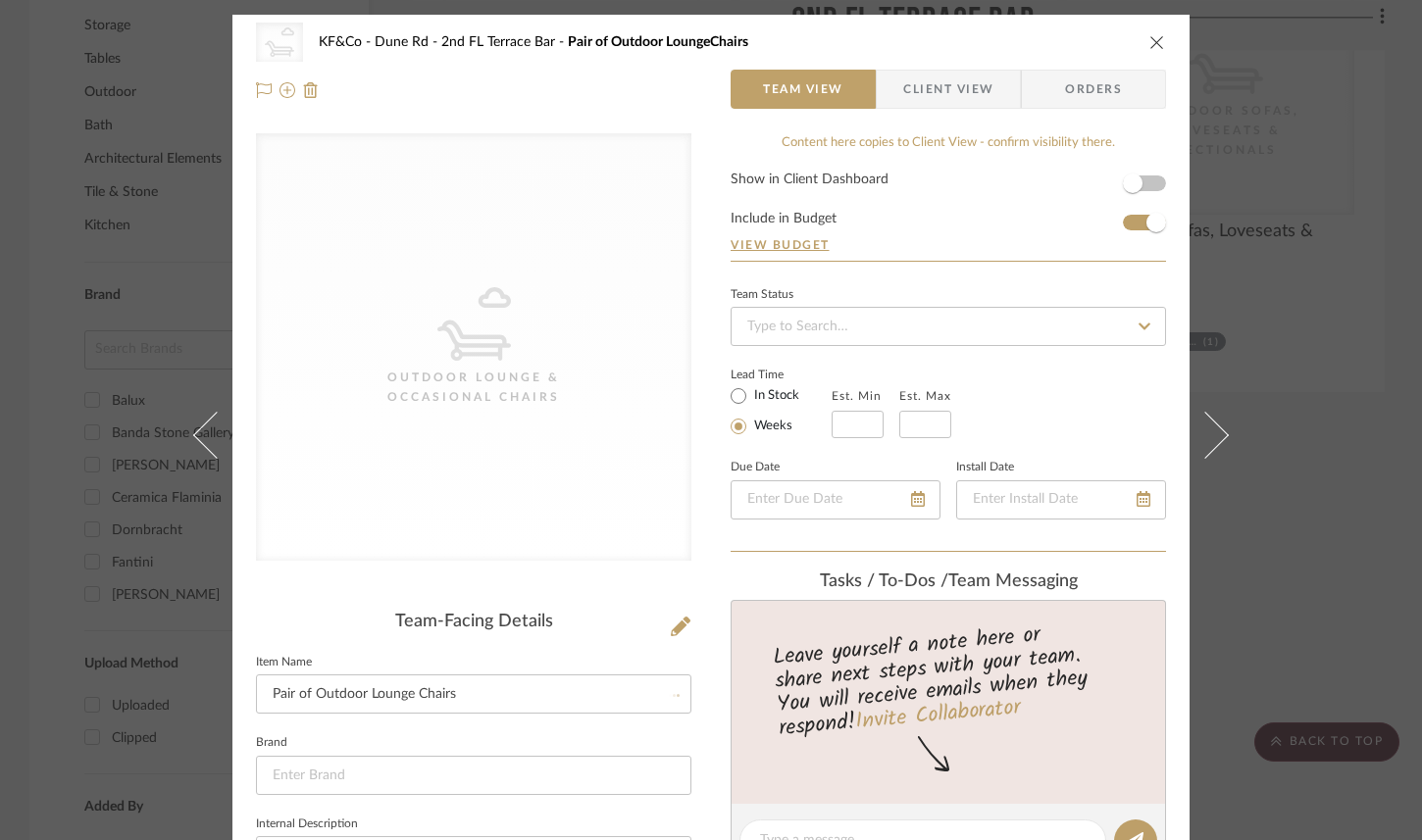 type 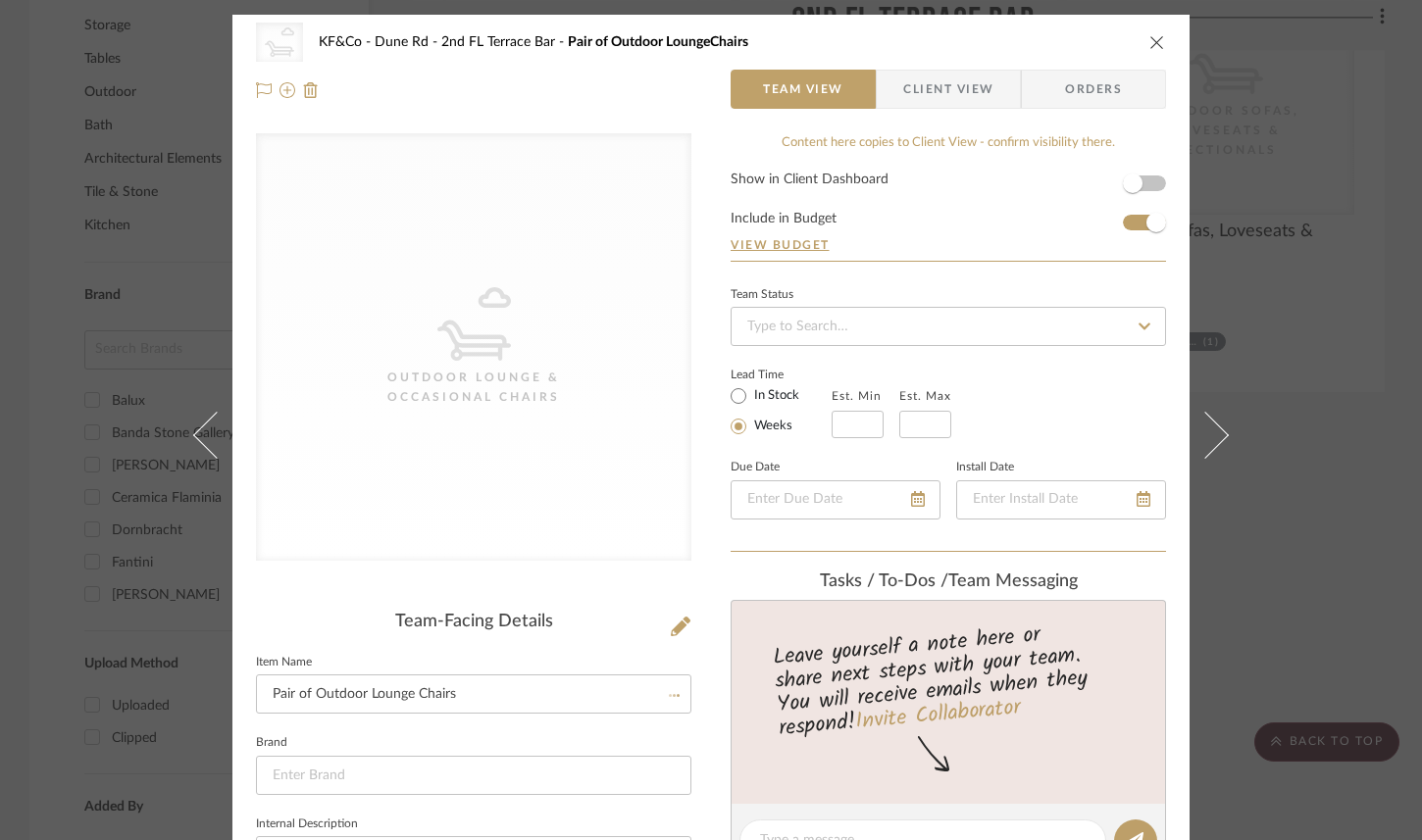 type 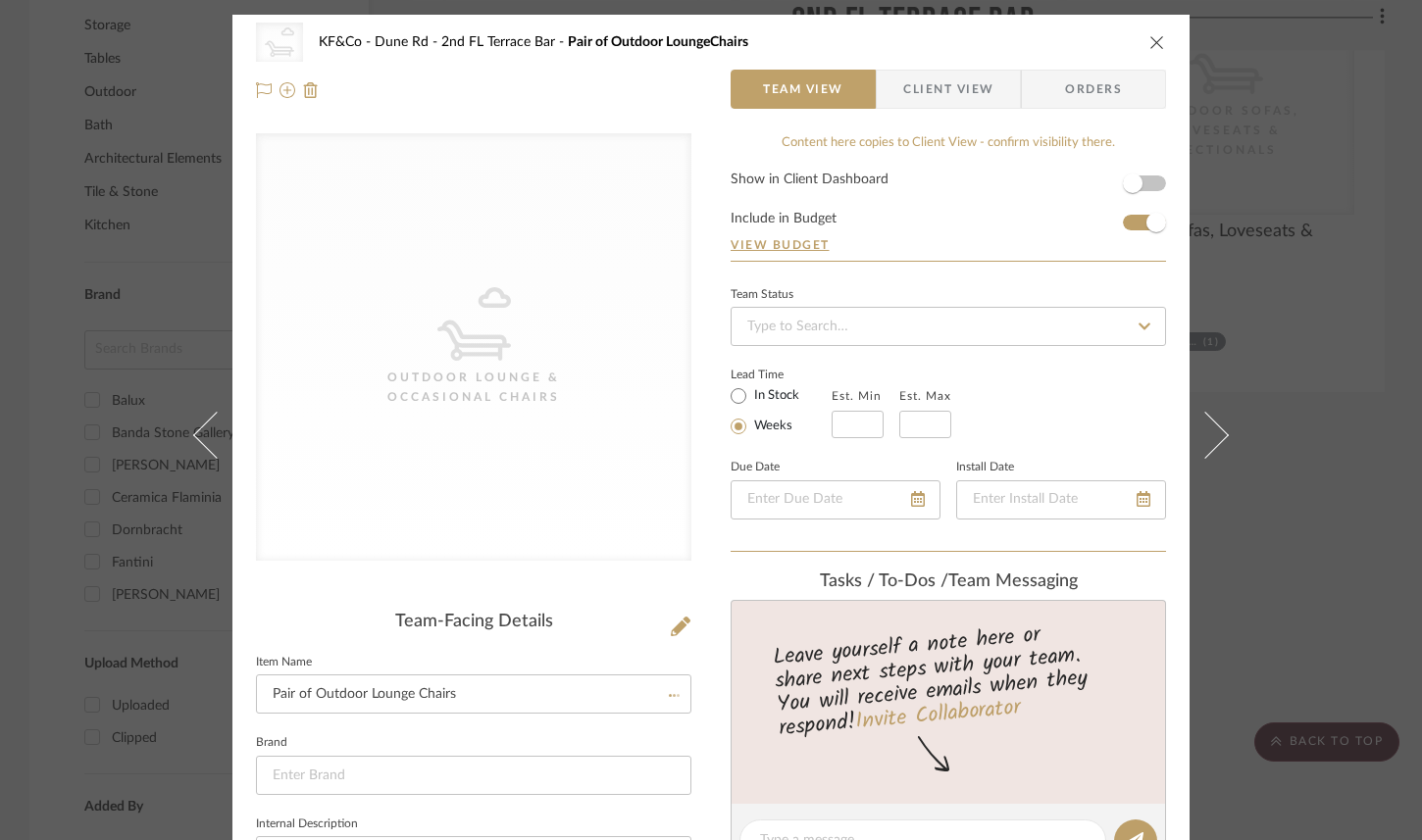 type 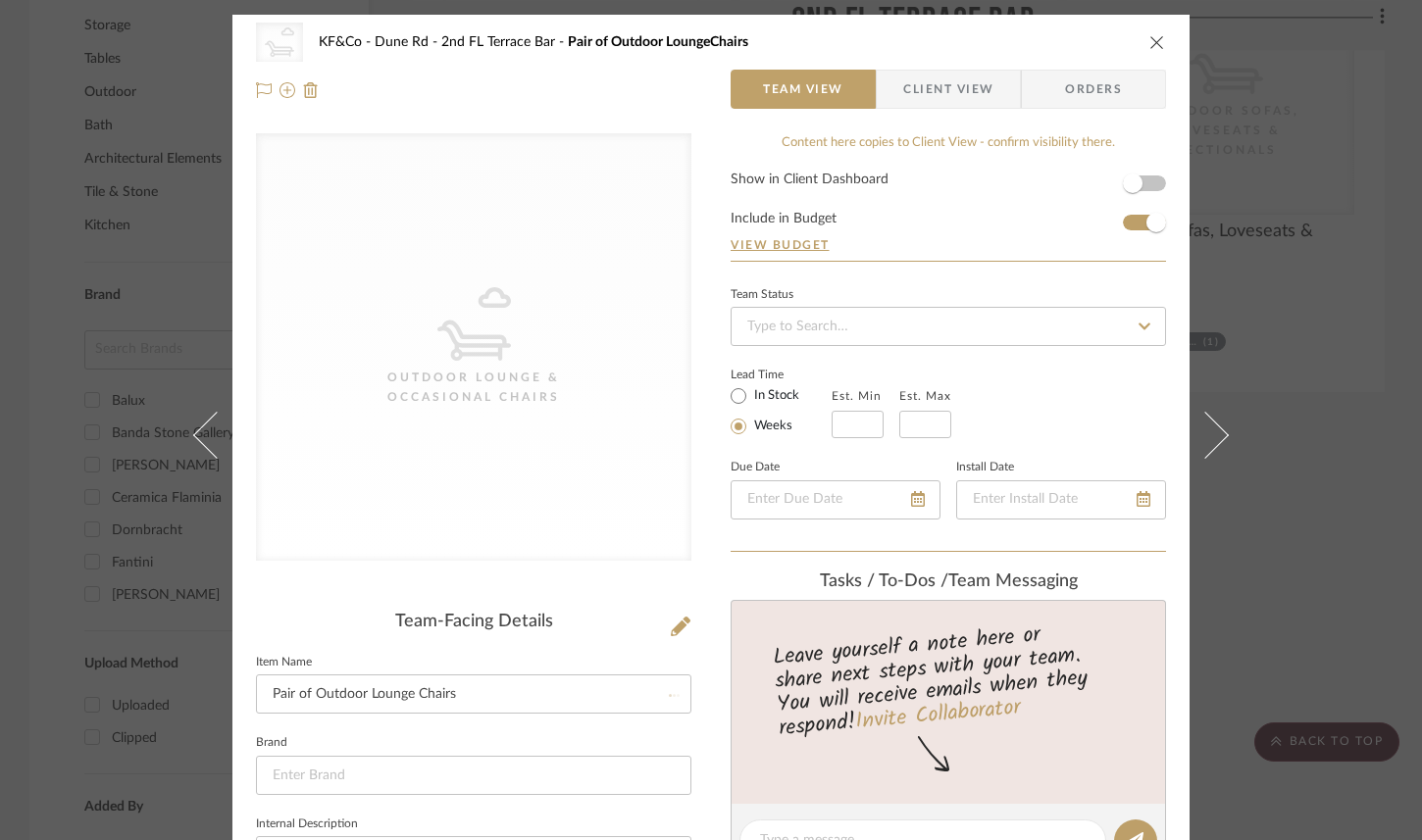 type 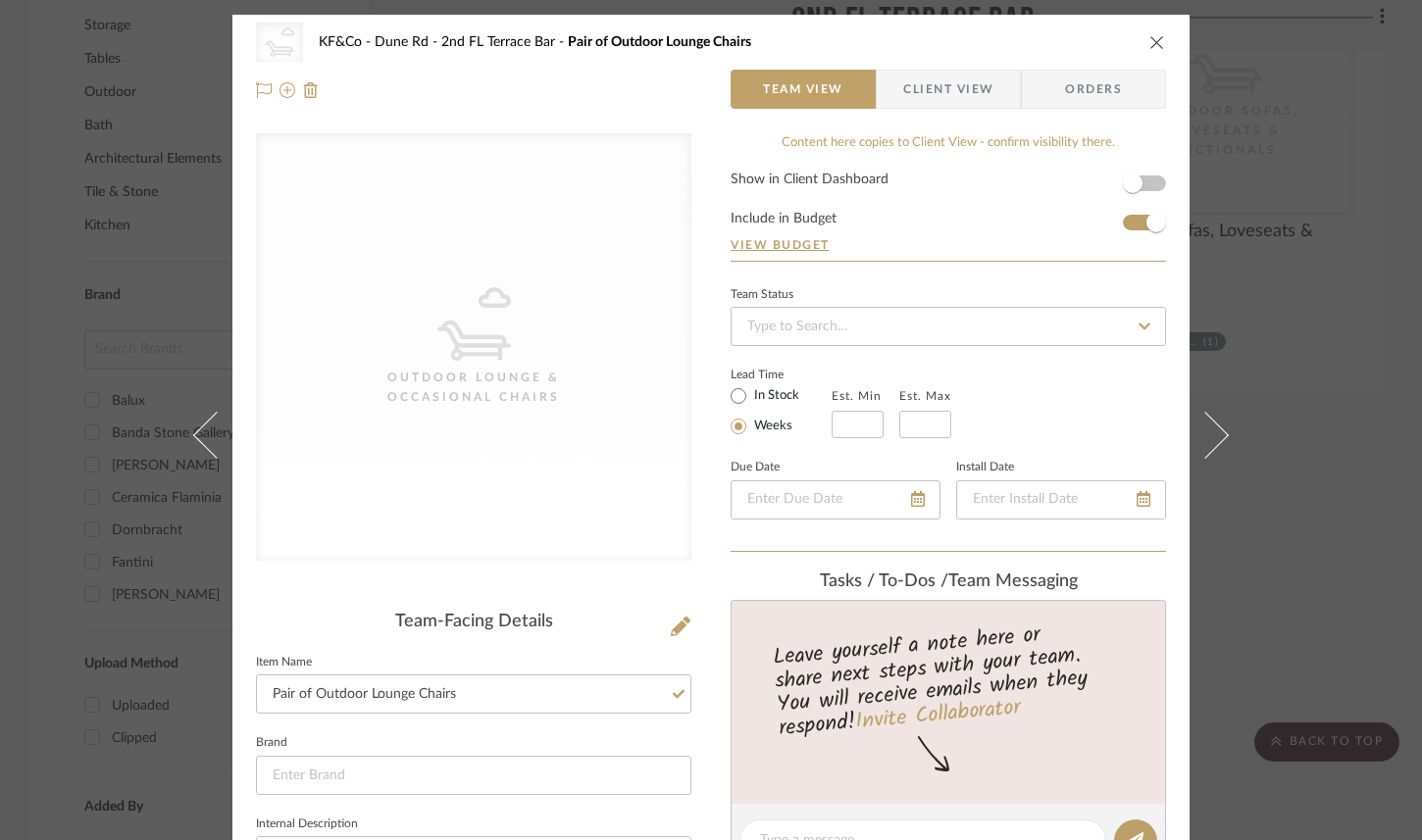 click at bounding box center (1157, 42) 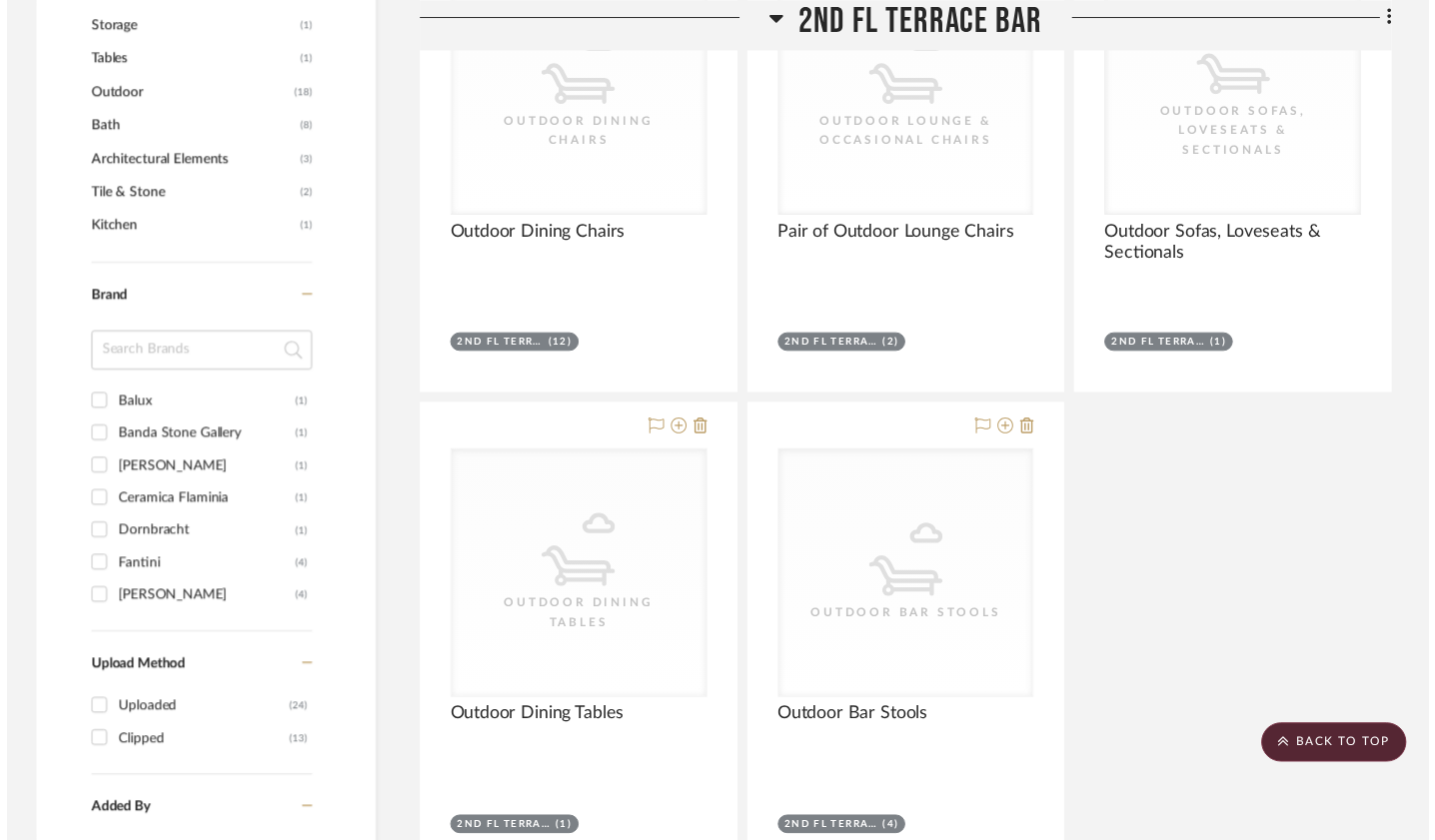 scroll, scrollTop: 1208, scrollLeft: 0, axis: vertical 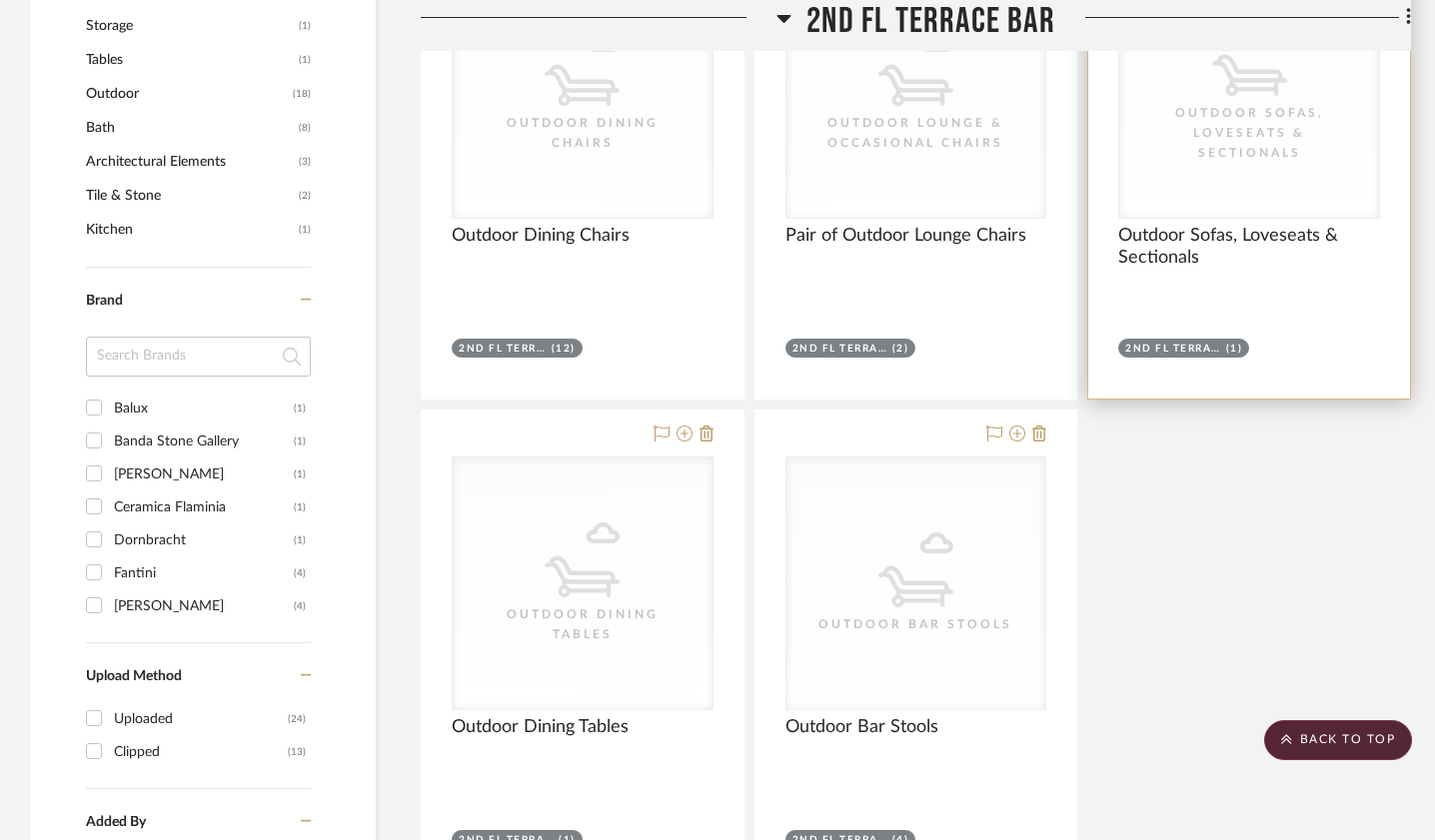 click at bounding box center (1249, 278) 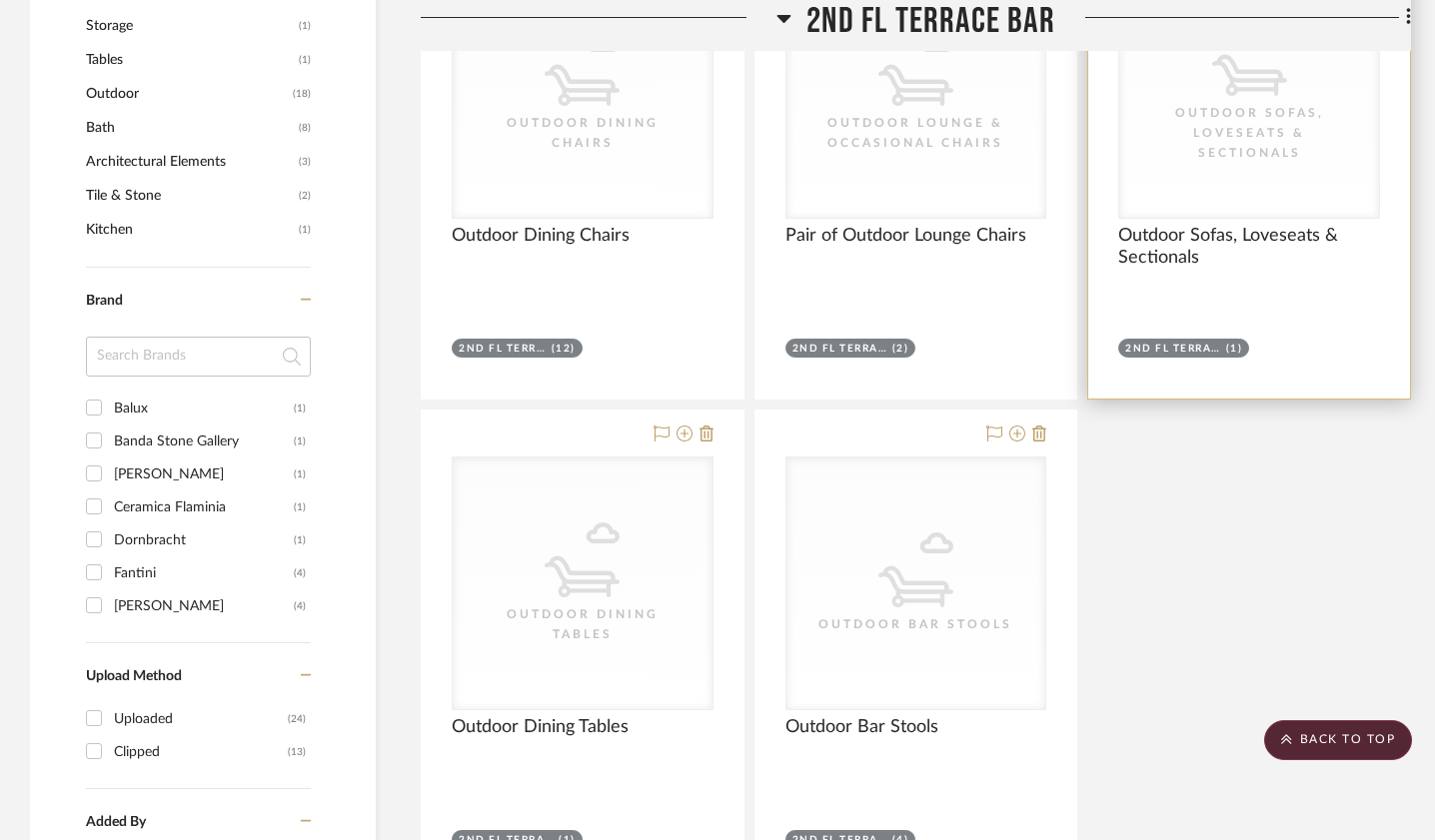click on "CategoryIconOutdoor
Outdoor Sofas, Loveseats & Sectionals" at bounding box center [1249, 92] 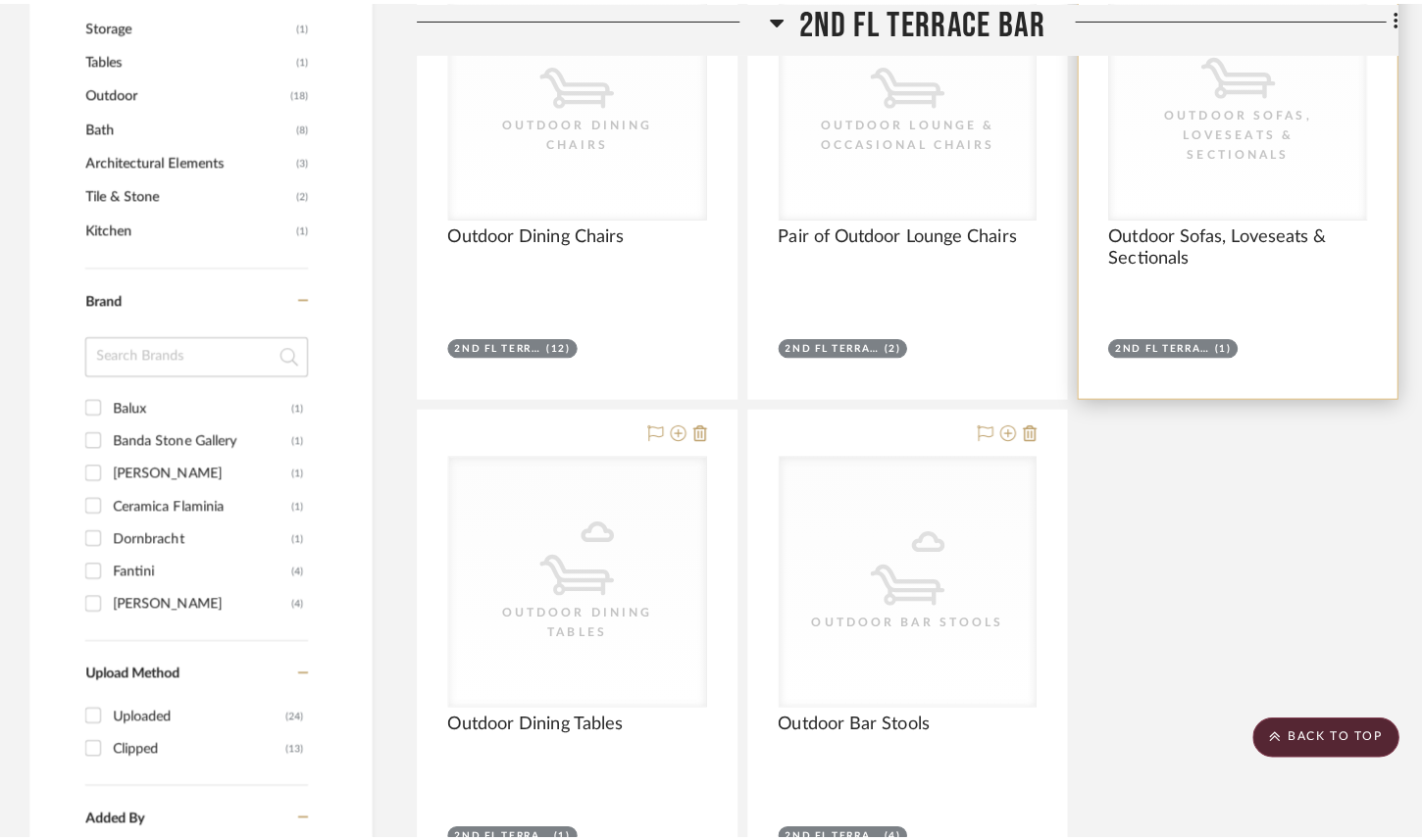 scroll, scrollTop: 0, scrollLeft: 0, axis: both 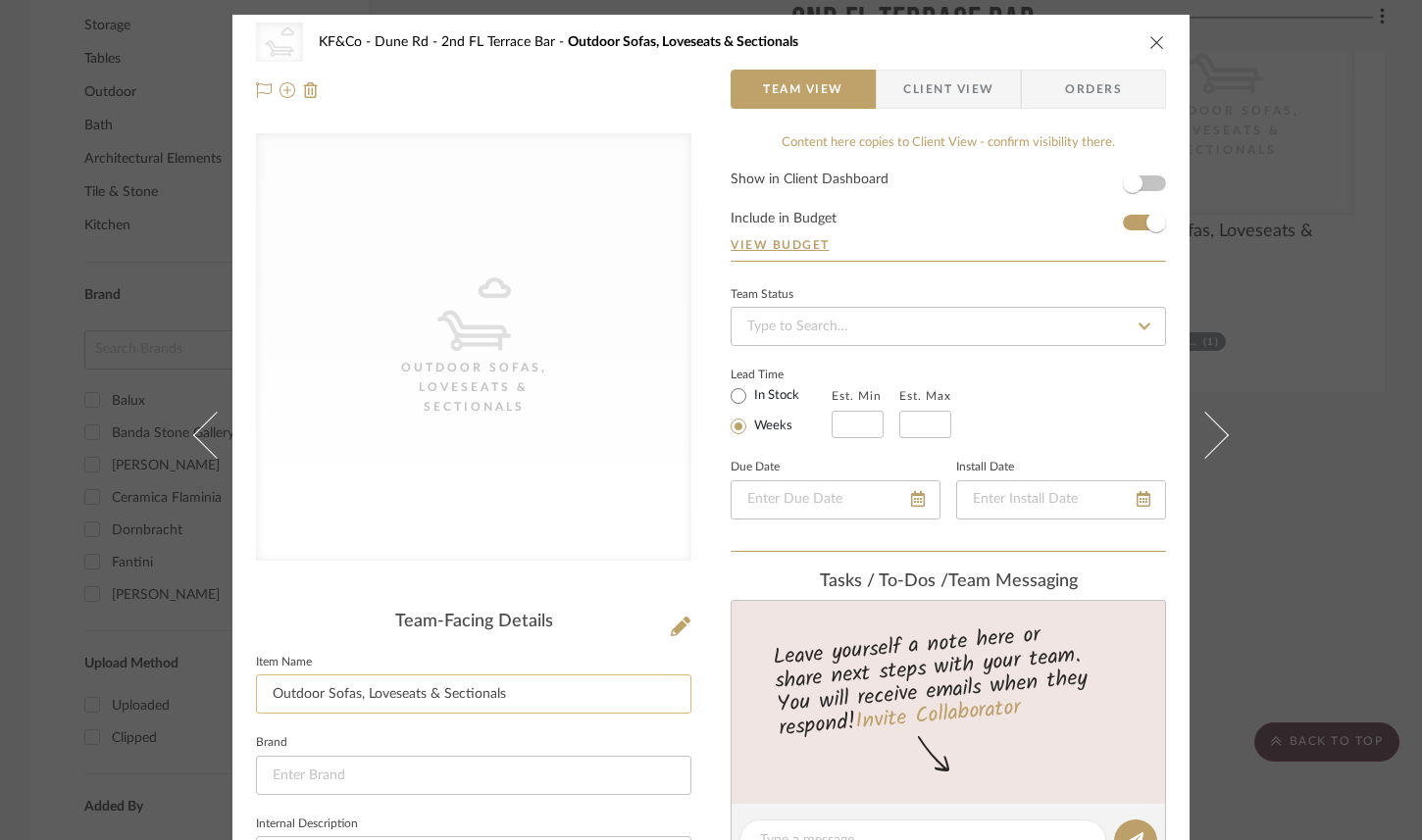 drag, startPoint x: 352, startPoint y: 696, endPoint x: 509, endPoint y: 695, distance: 157.00318 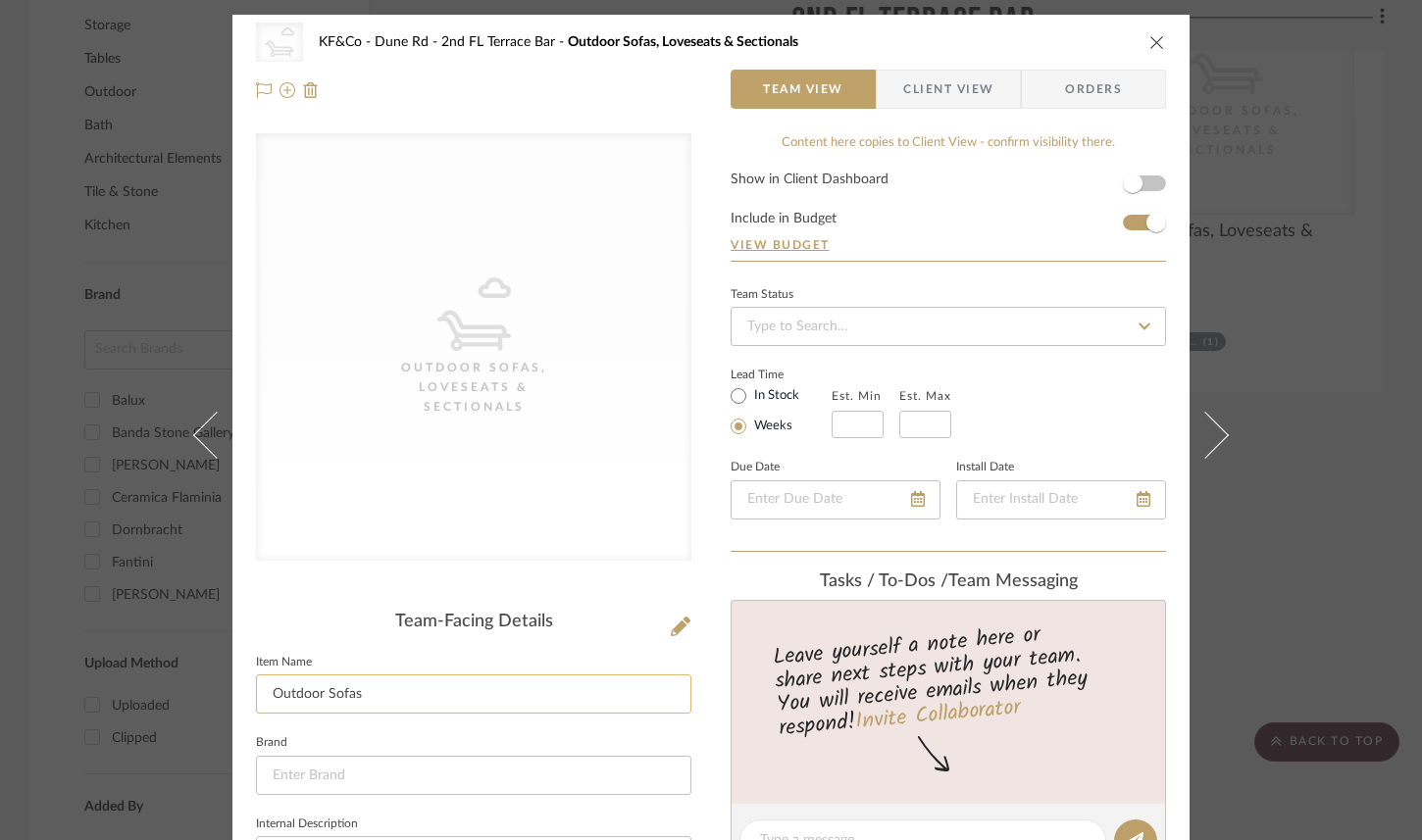type on "Outdoor Sofas" 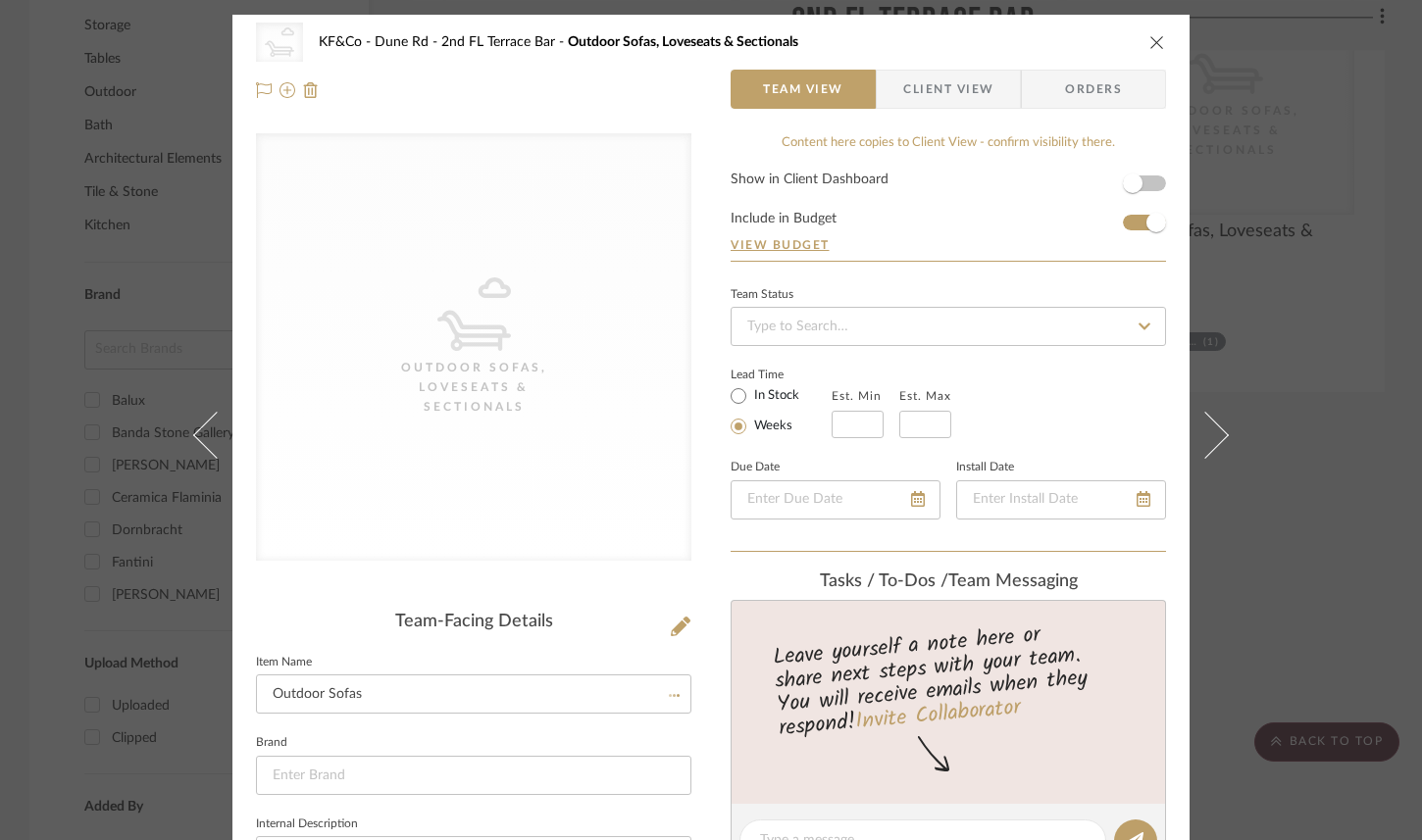 click on "Team-Facing Details   Item Name  Outdoor Sofas  Brand   Internal Description   Dimensions   Product Specifications" 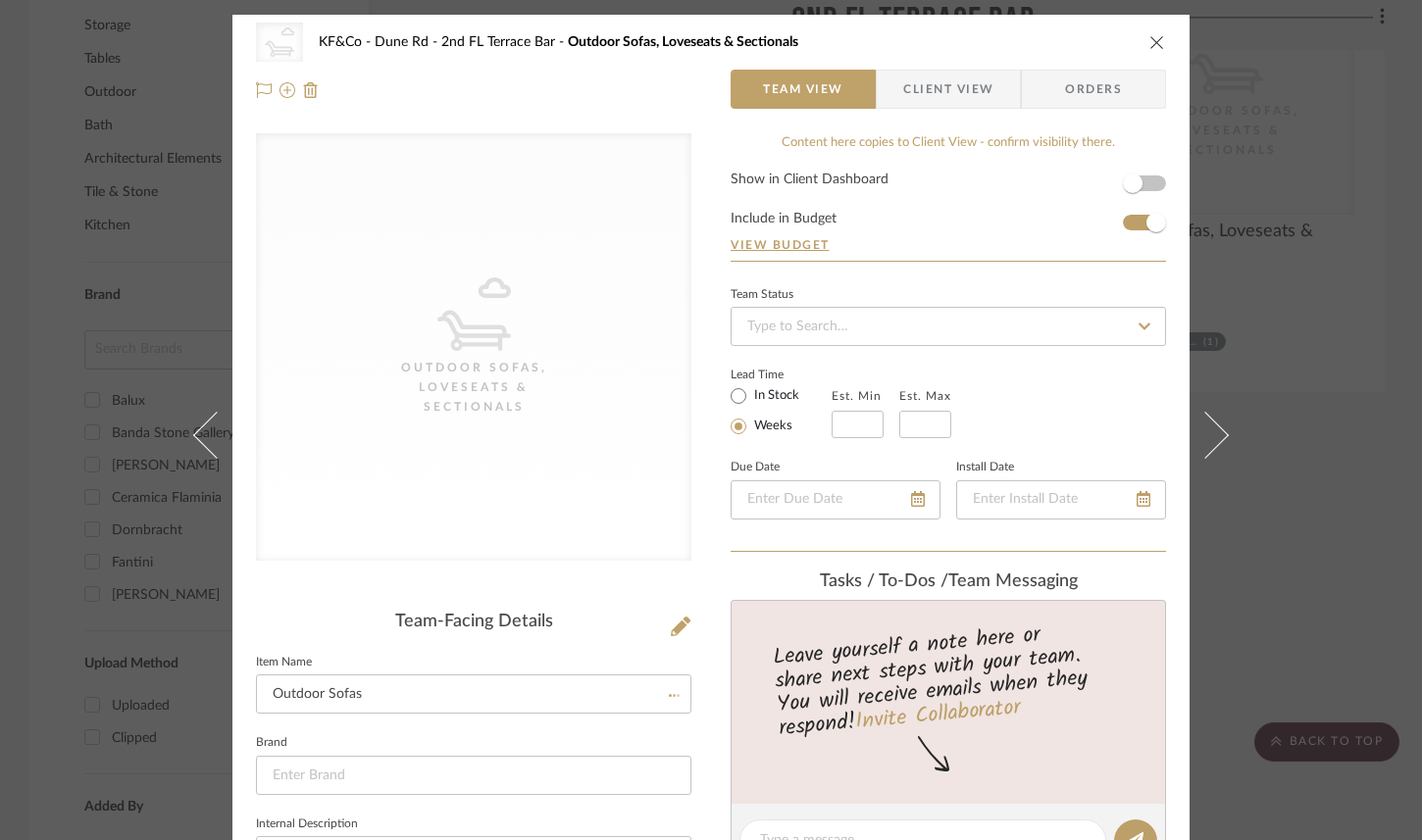 type 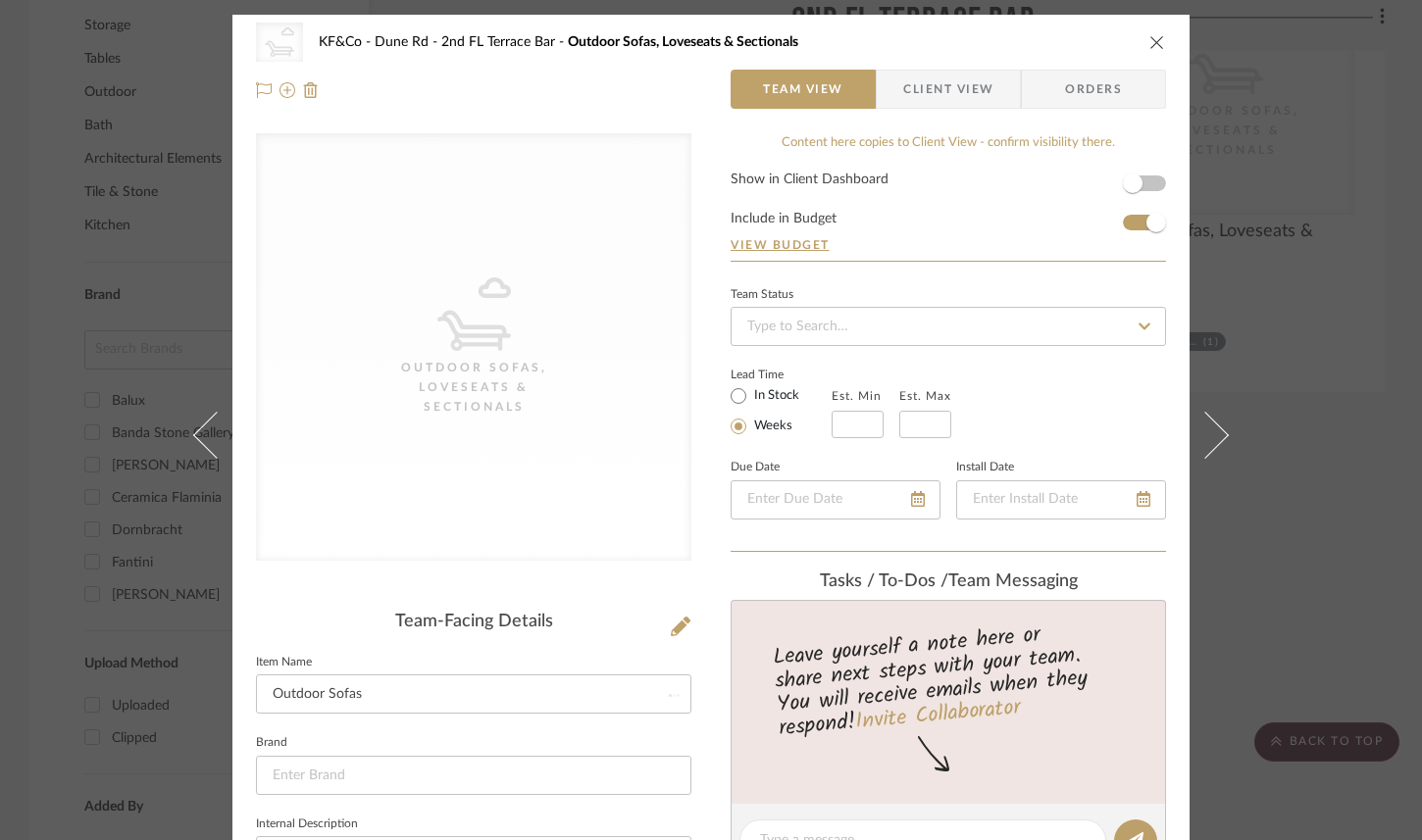 type 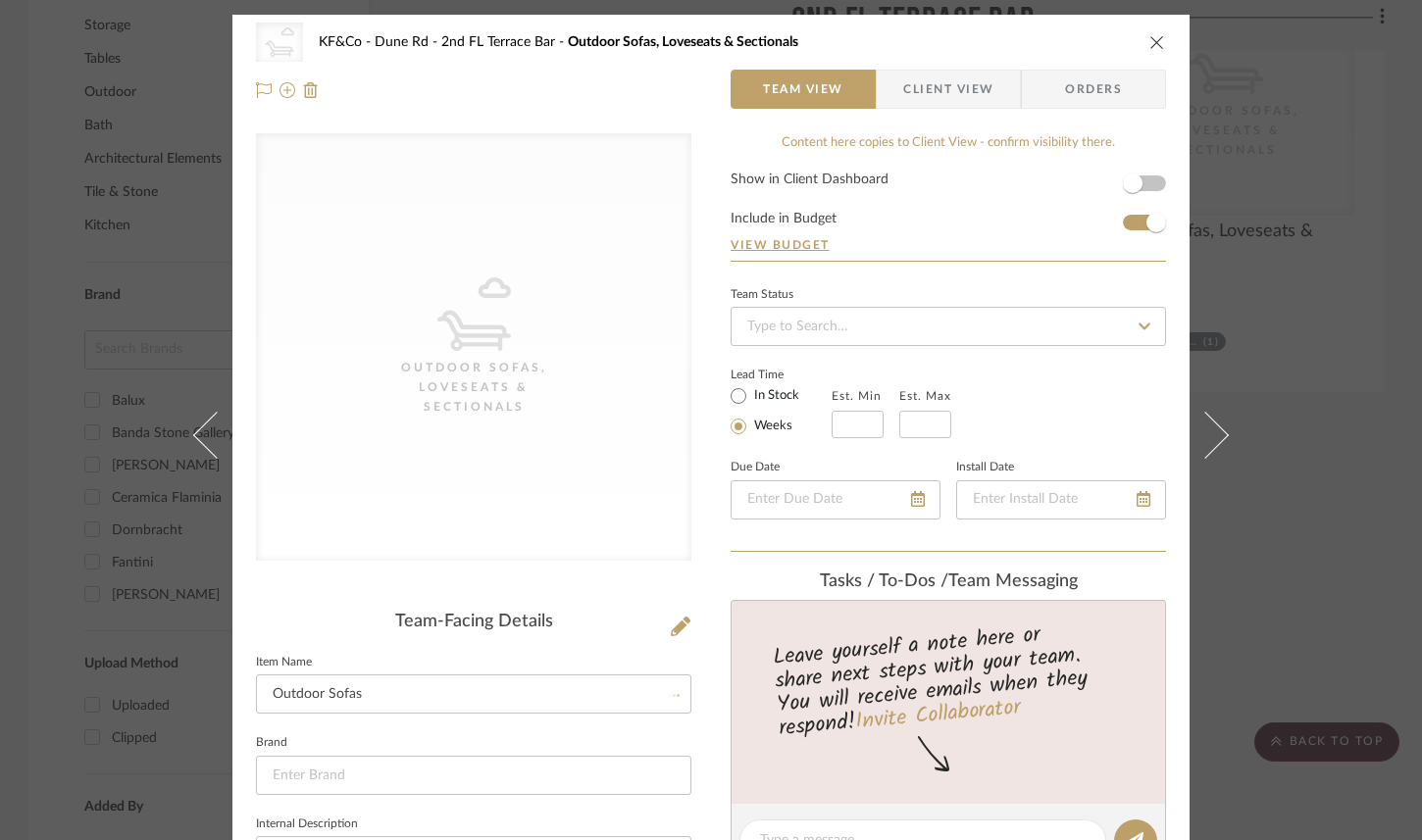 type 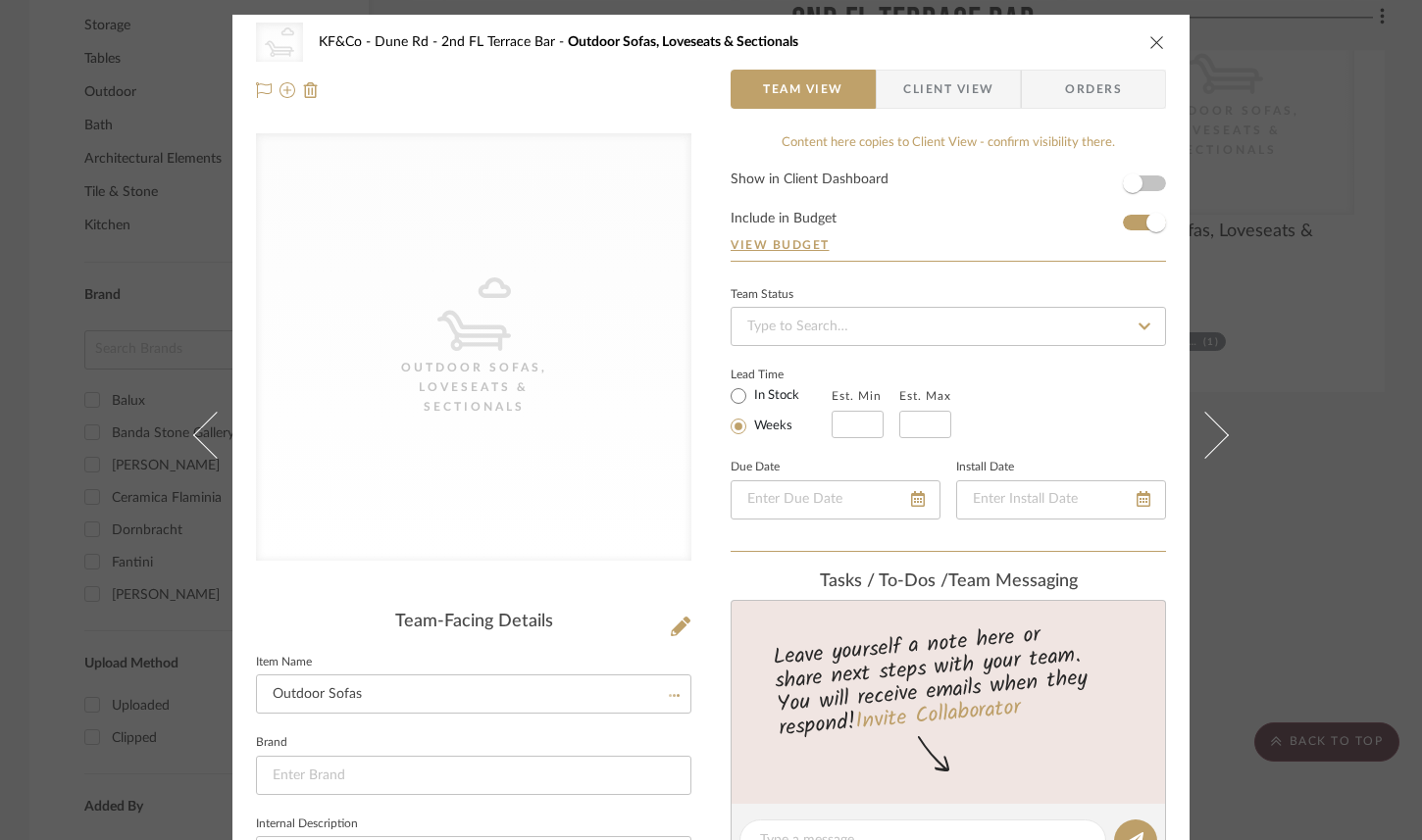 type 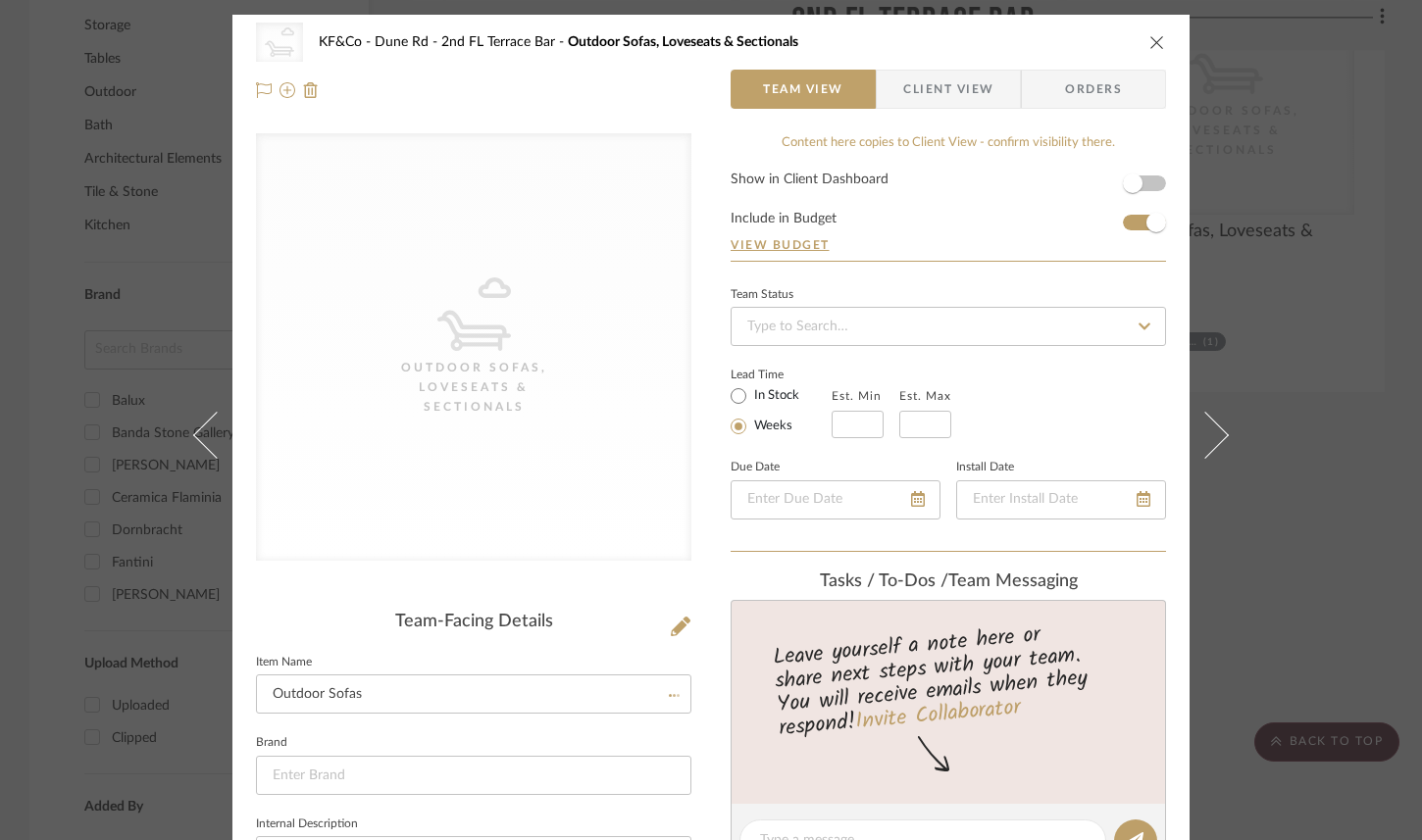 type 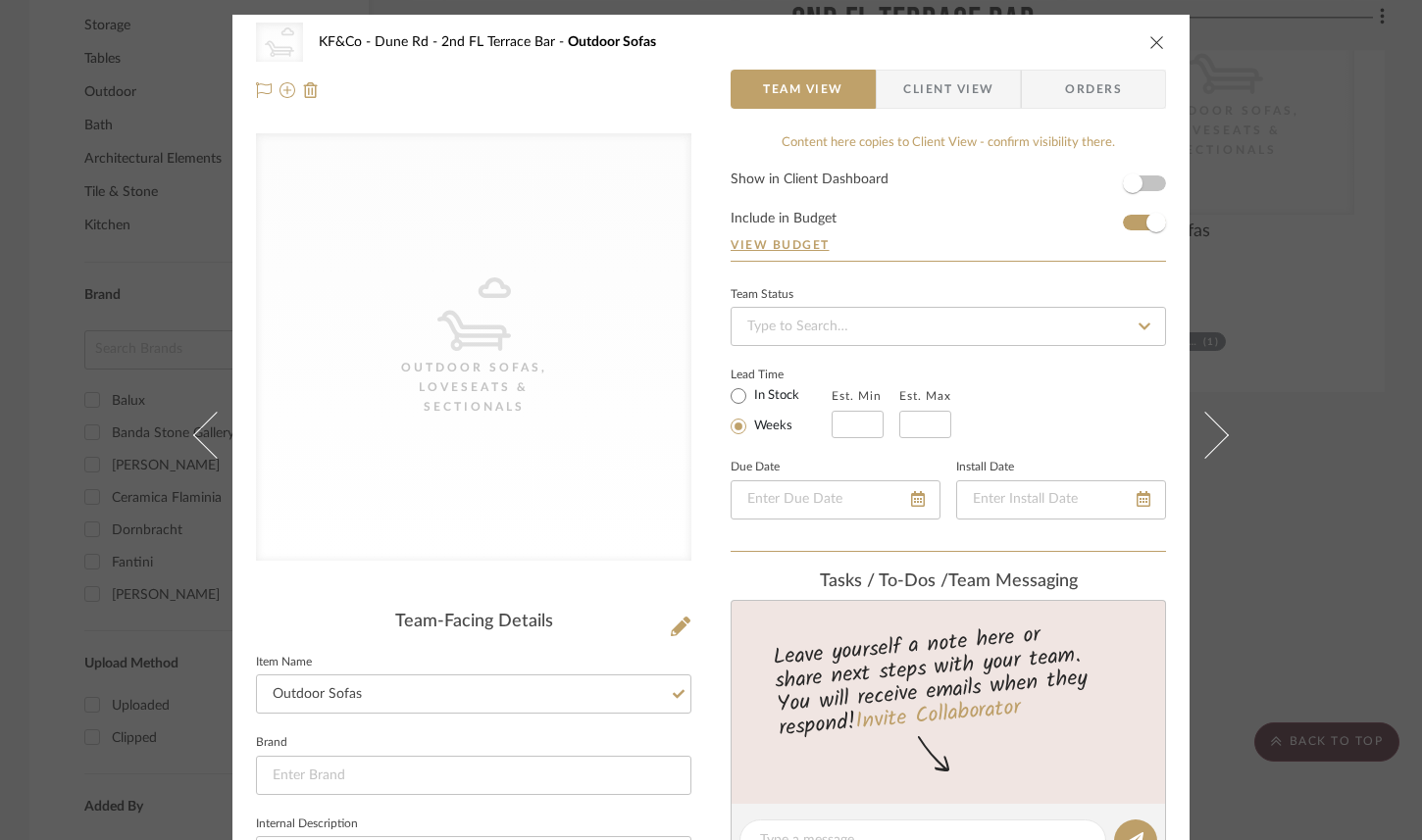 click at bounding box center [1157, 42] 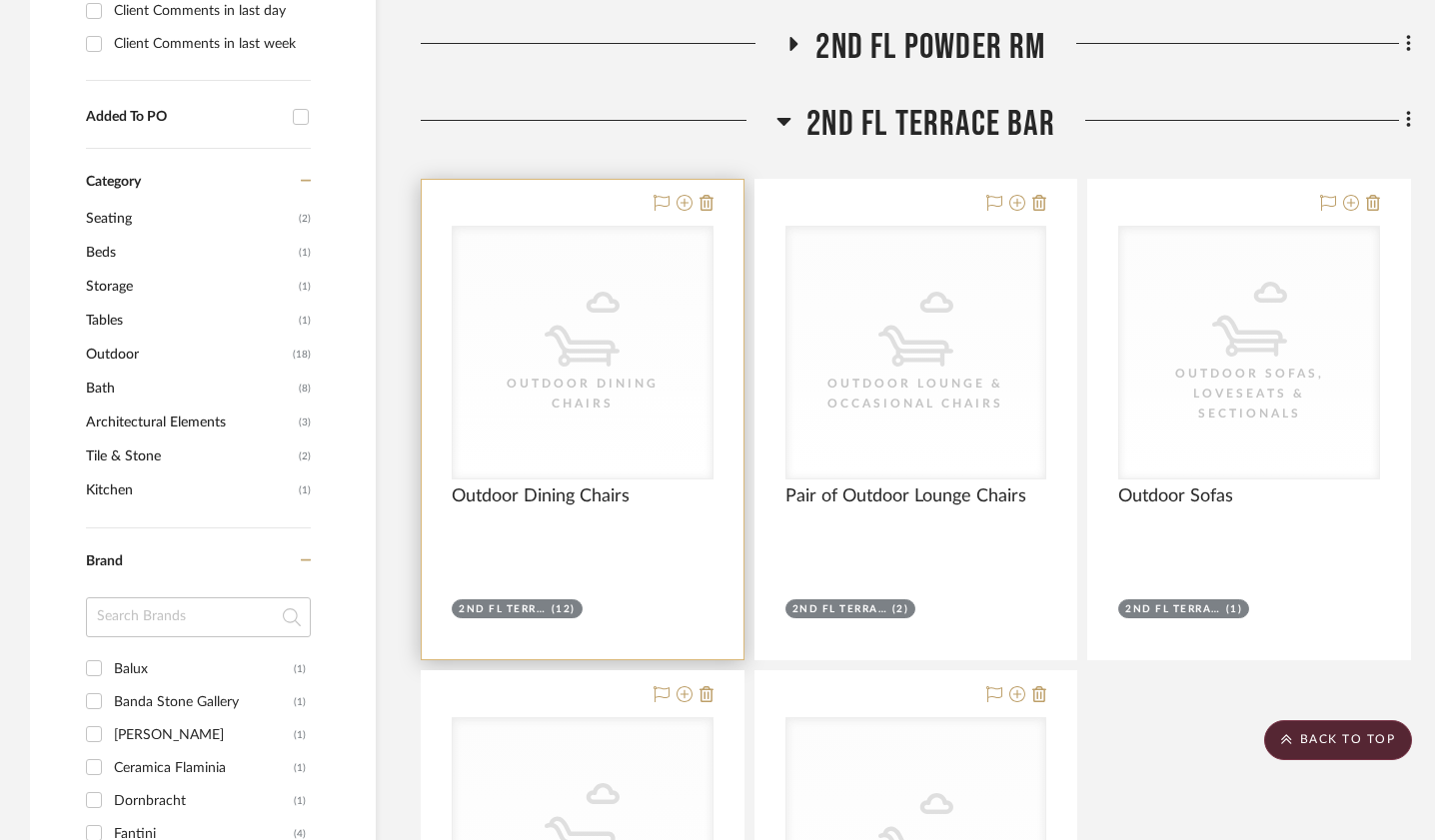 scroll, scrollTop: 940, scrollLeft: 0, axis: vertical 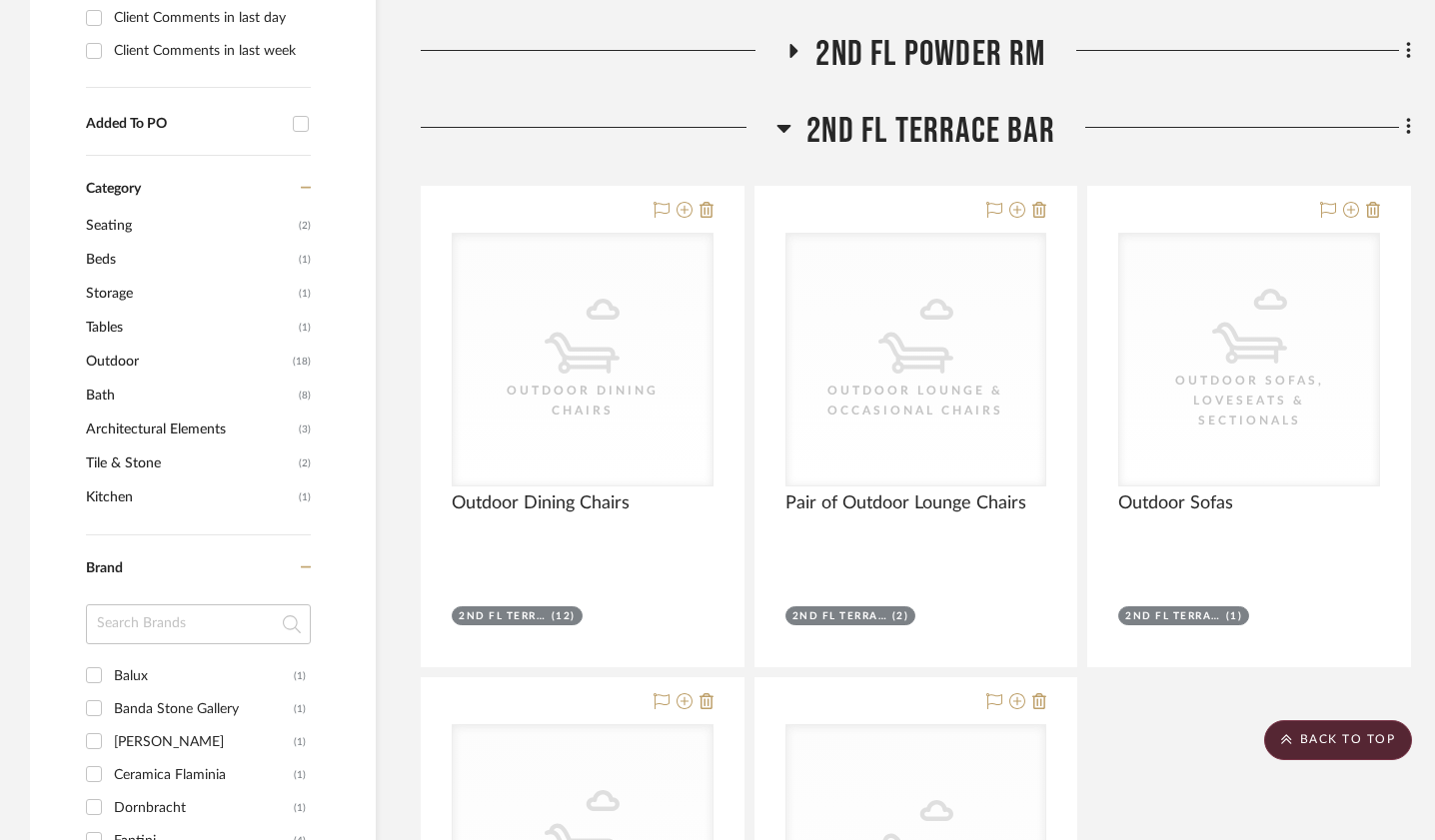 click on "Filter by keyword, category or name prior to exporting to Excel or Bulk Actions Team Comments All Team Comments Team Comments in last day Team Comments in last week Flagged Shared with Client Client Comments All Client Comments Client Comments in last day Client Comments in last week Added To PO Category  Seating   (2)   Beds    (1)   Storage   (1)   Tables   (1)   Outdoor   (18)   Bath   (8)   Architectural Elements   (3)   Tile & Stone   (2)   Kitchen   (1)  Brand Balux  (1)  Banda Stone Gallery  (1)  Catalano  (1)  Ceramica Flaminia  (1)  Dornbracht  (1)  Fantini  (4)  Salvatori  (4)  Upload Method Uploaded  (24)  Clipped  (13)  Added By Remi Berger  (37)  Item Type Product  (37)  Lead Time Weeks In Stock Price 0  7,500 +  0 7500  Filter Products   Displaying 63 products  Reorder Rooms LOADING 2nd FL Great Room Kitchen 2nd FL Chef's Kitchen 2nd FL Primary Suite – Bedroom 2nd FL Primary Suite – Bathroom 2nd FL Primary Suite – Office Add some items in this section: Quick Add Items  Upload Item" 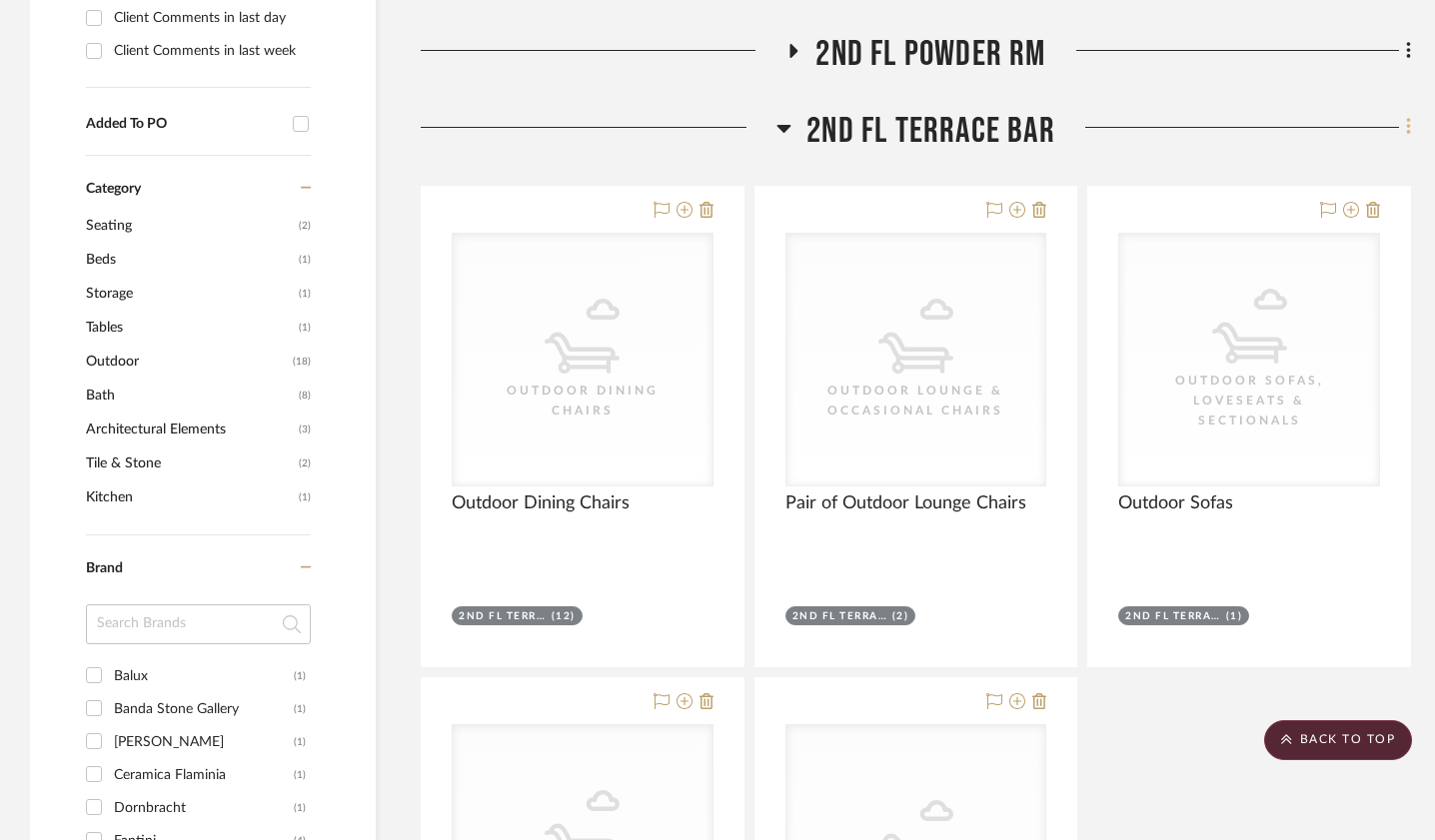 click 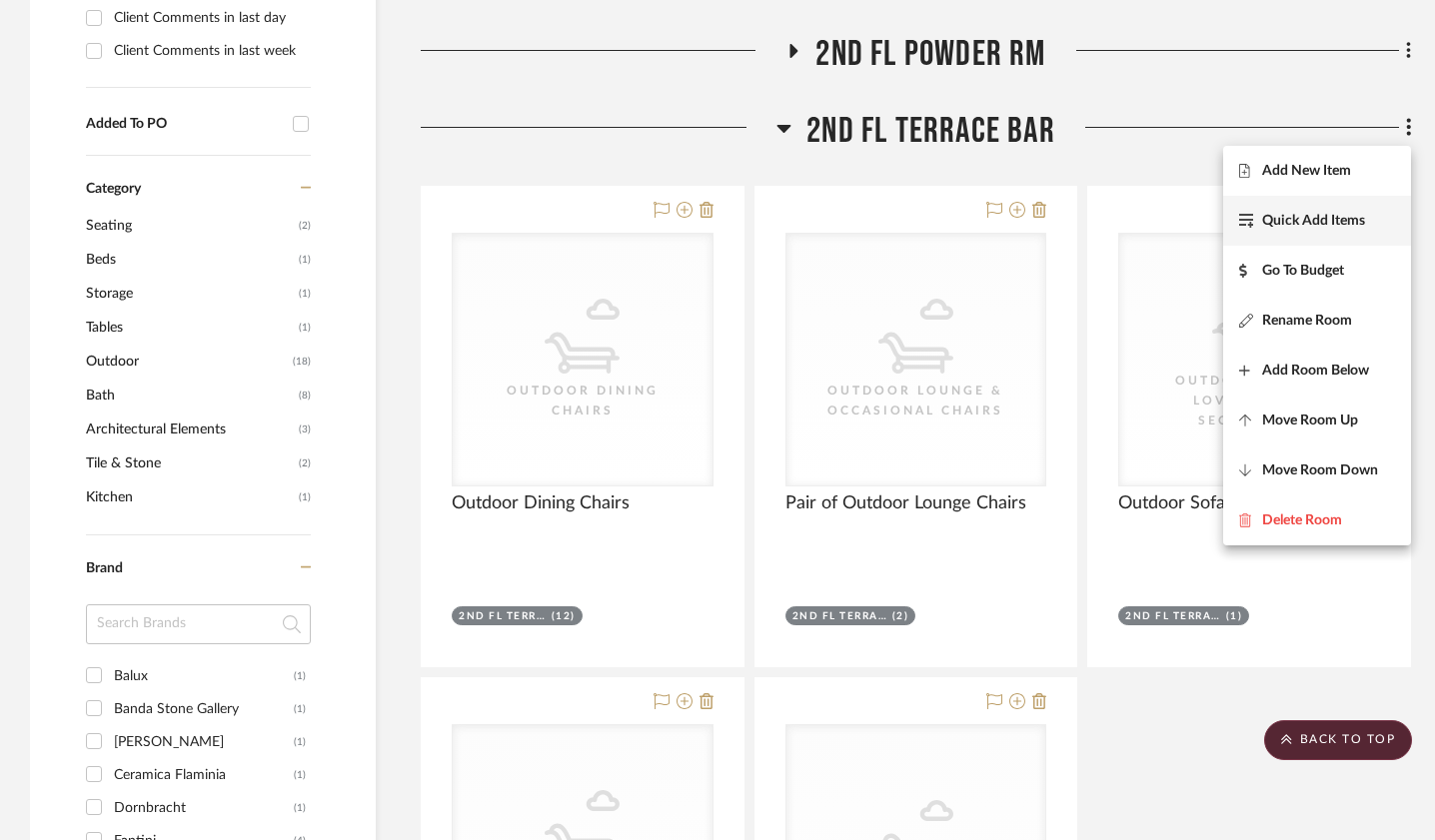 click on "Quick Add Items" at bounding box center (1313, 220) 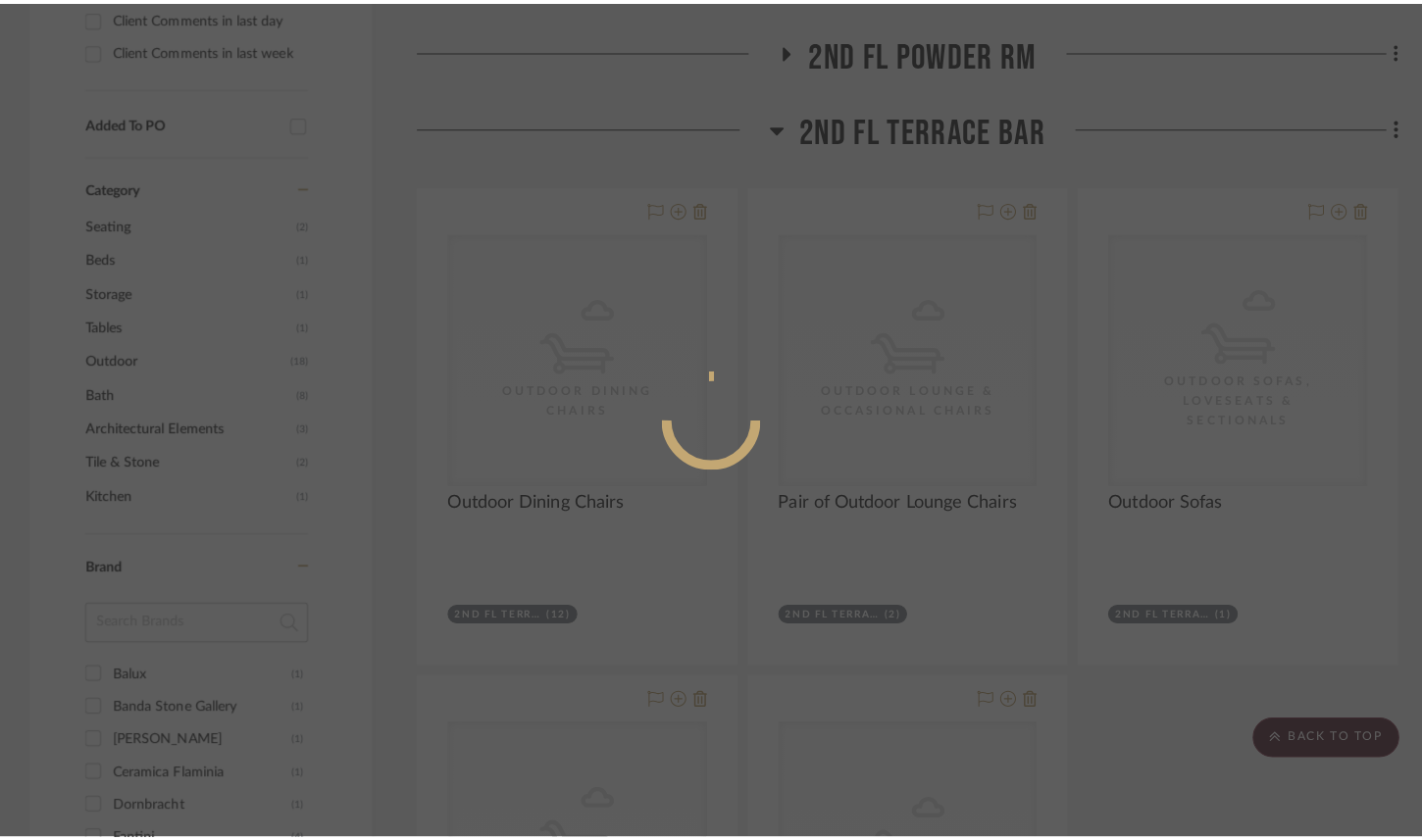 scroll, scrollTop: 0, scrollLeft: 0, axis: both 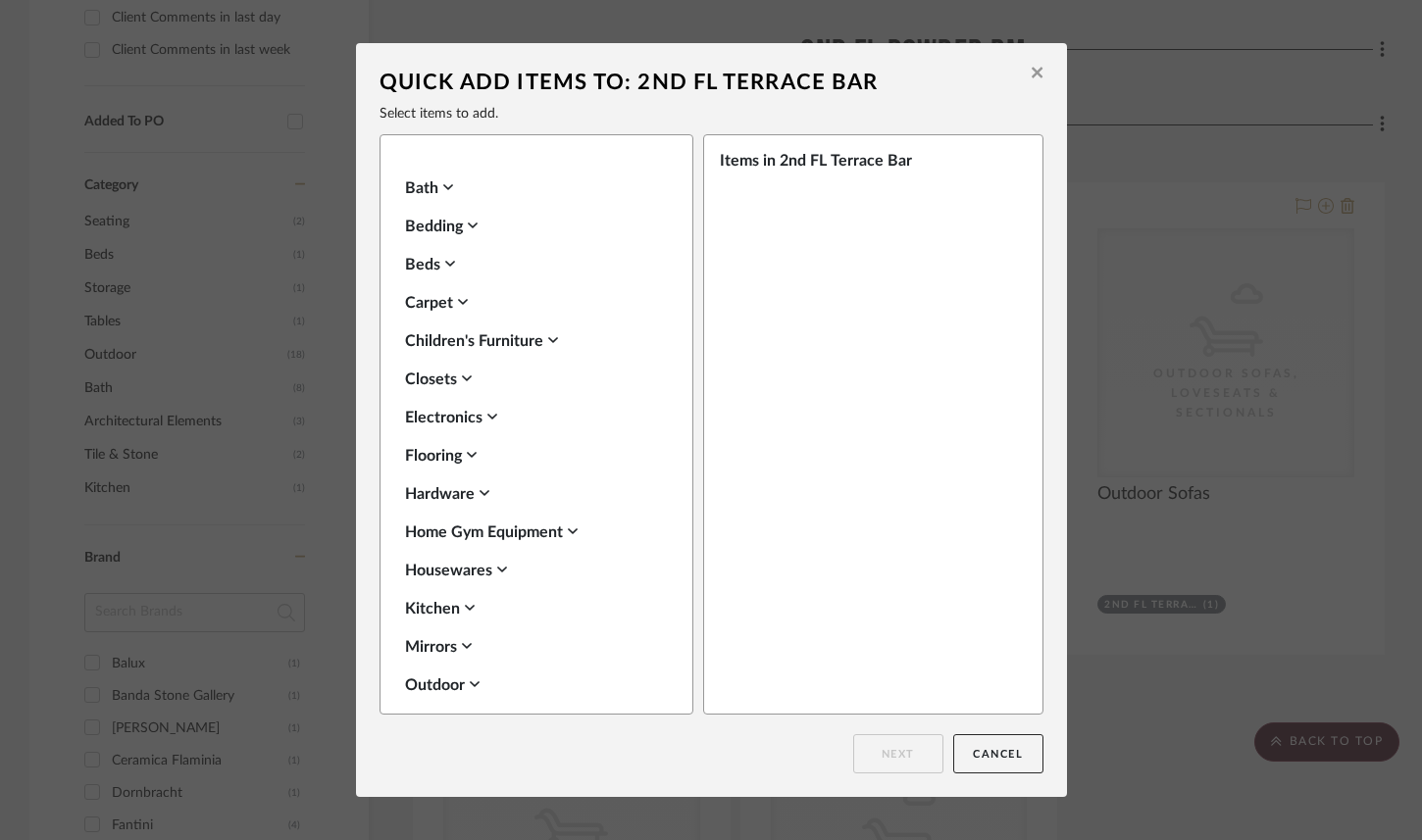 click on "Outdoor" at bounding box center [532, 685] 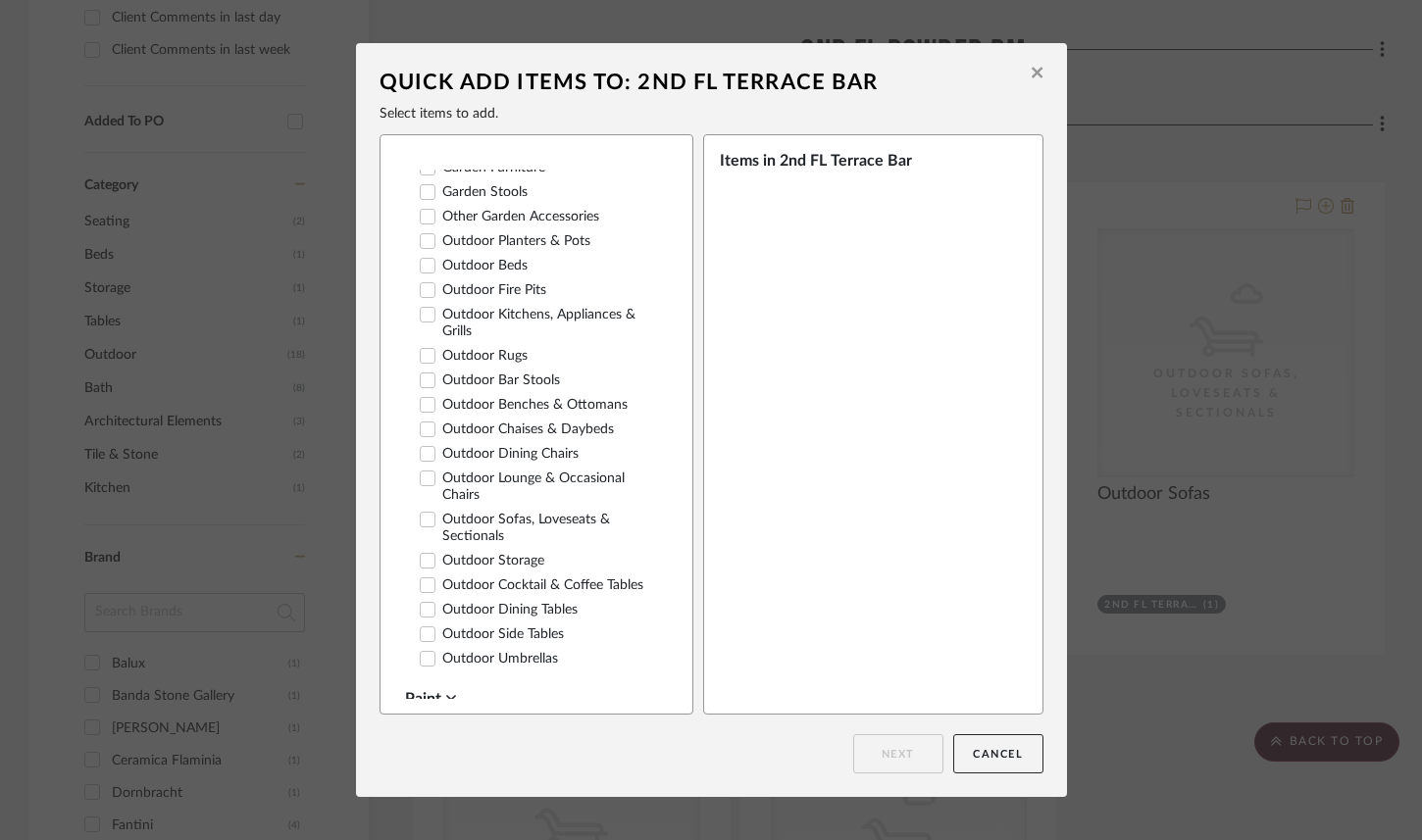 scroll, scrollTop: 995, scrollLeft: 0, axis: vertical 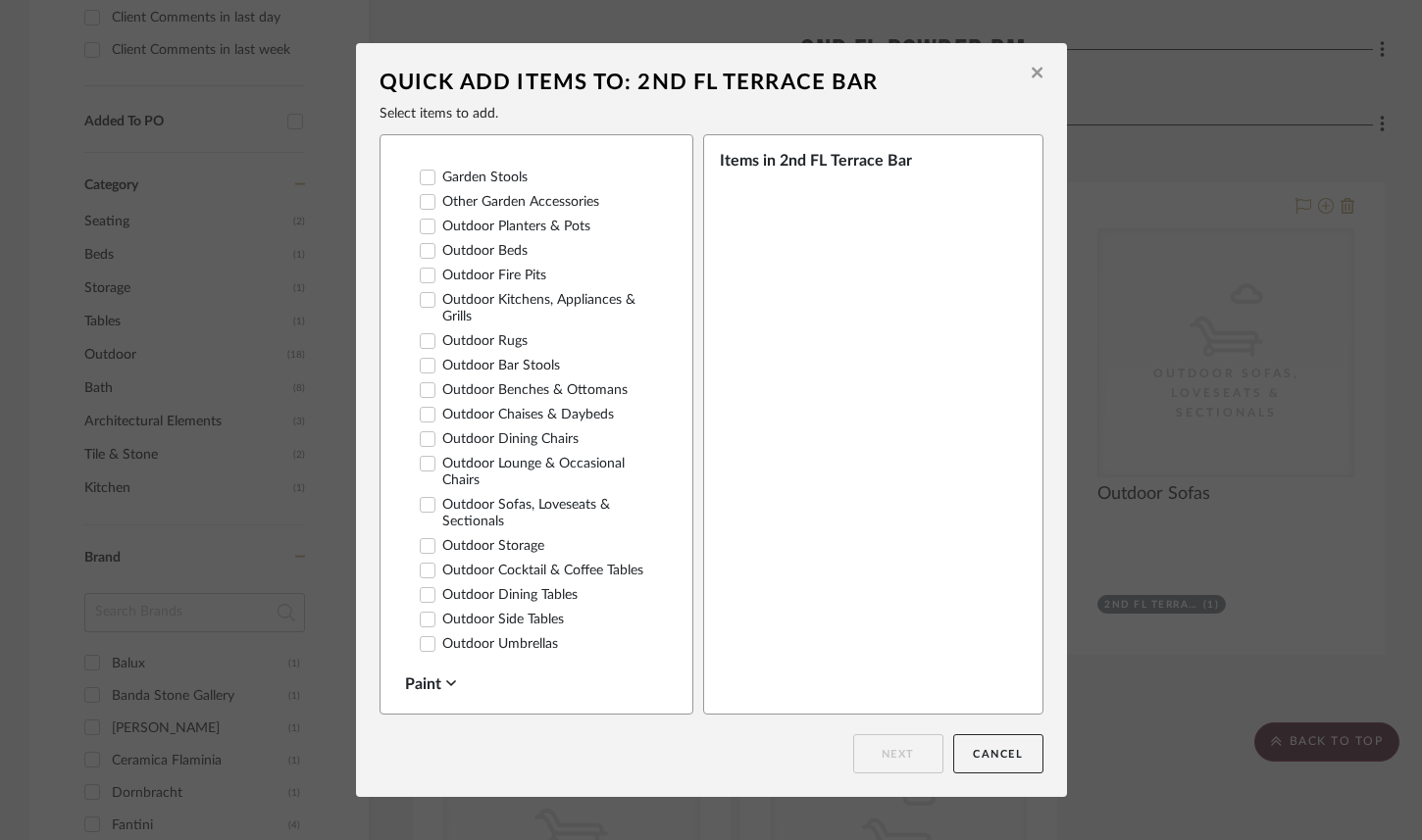 click 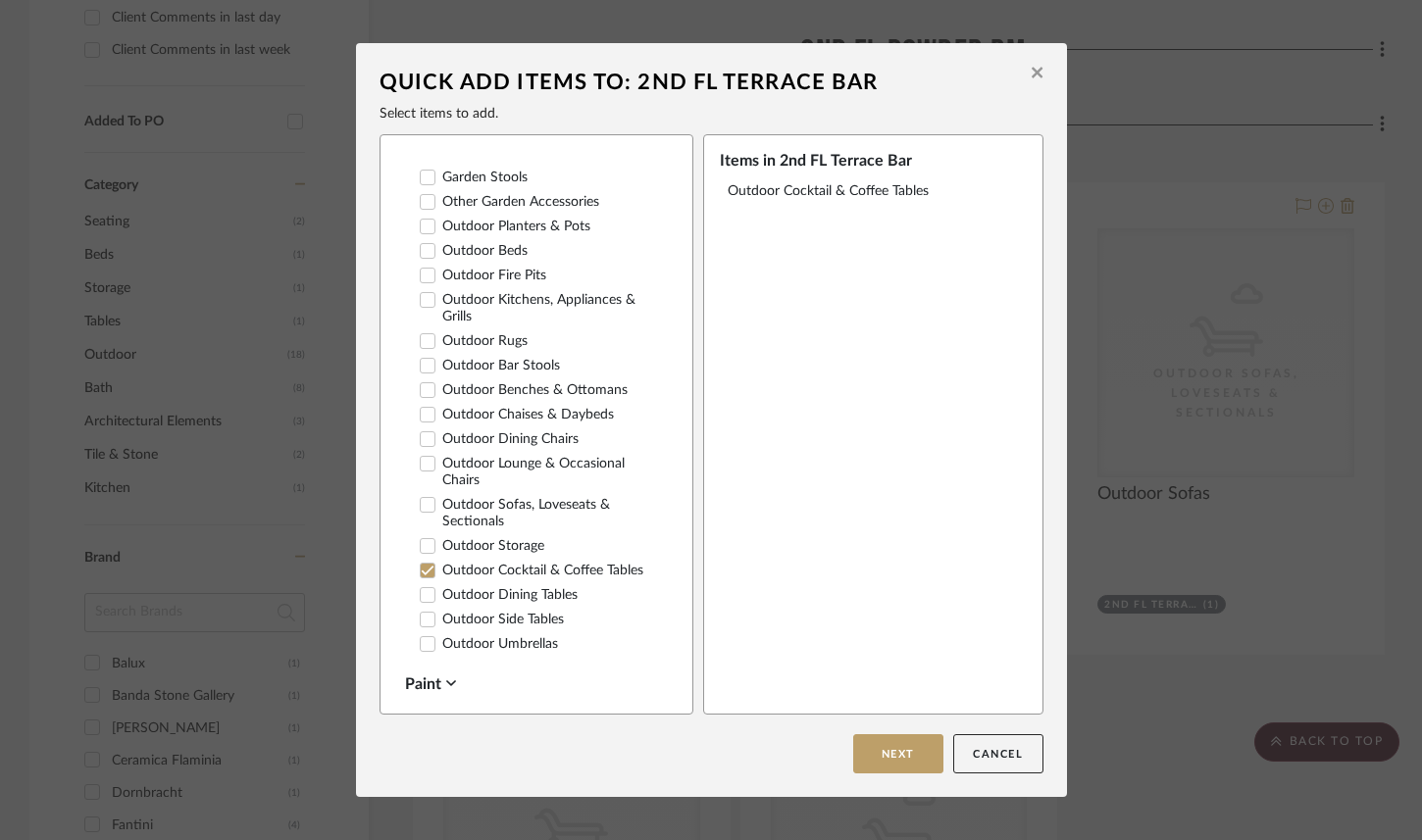 click 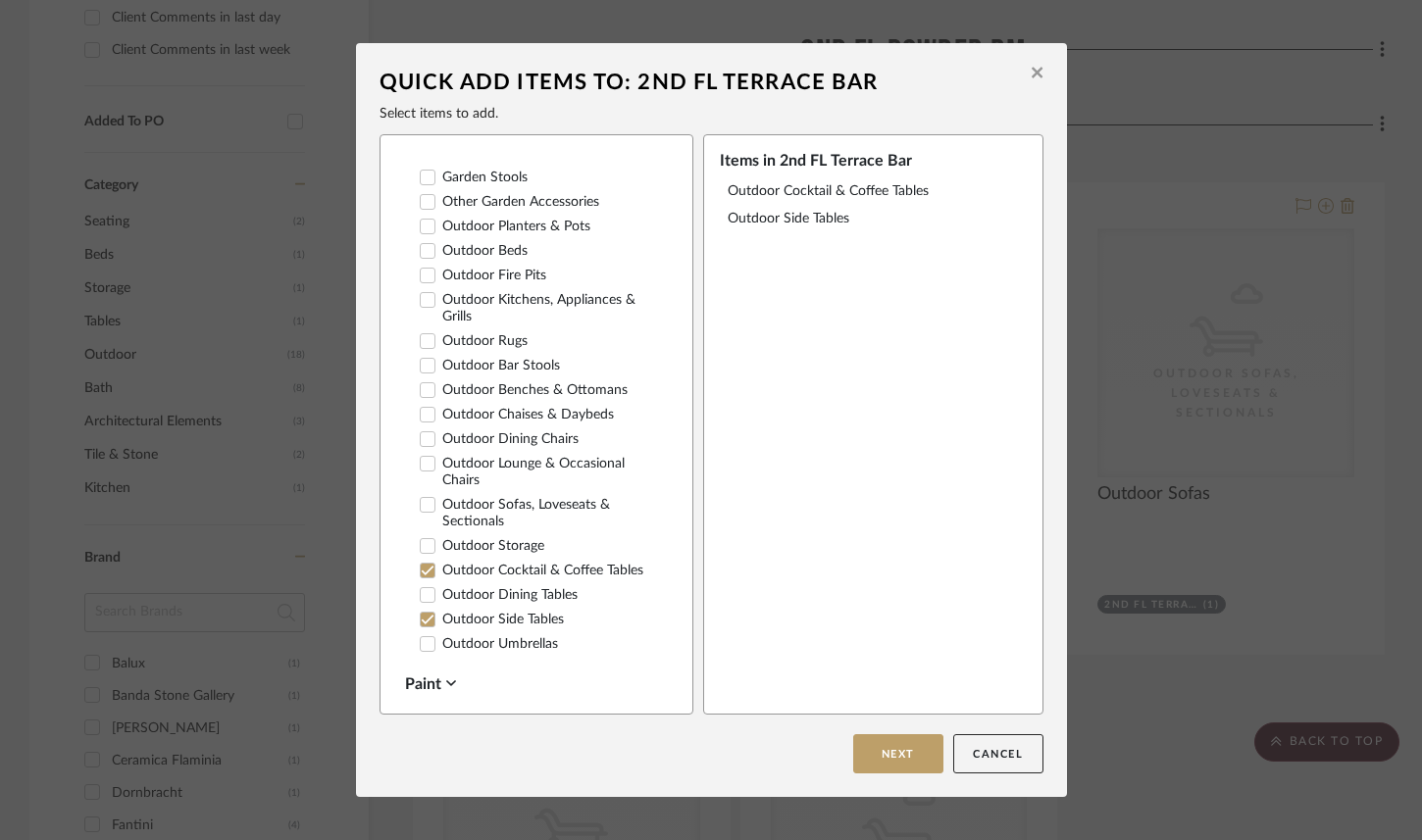 click 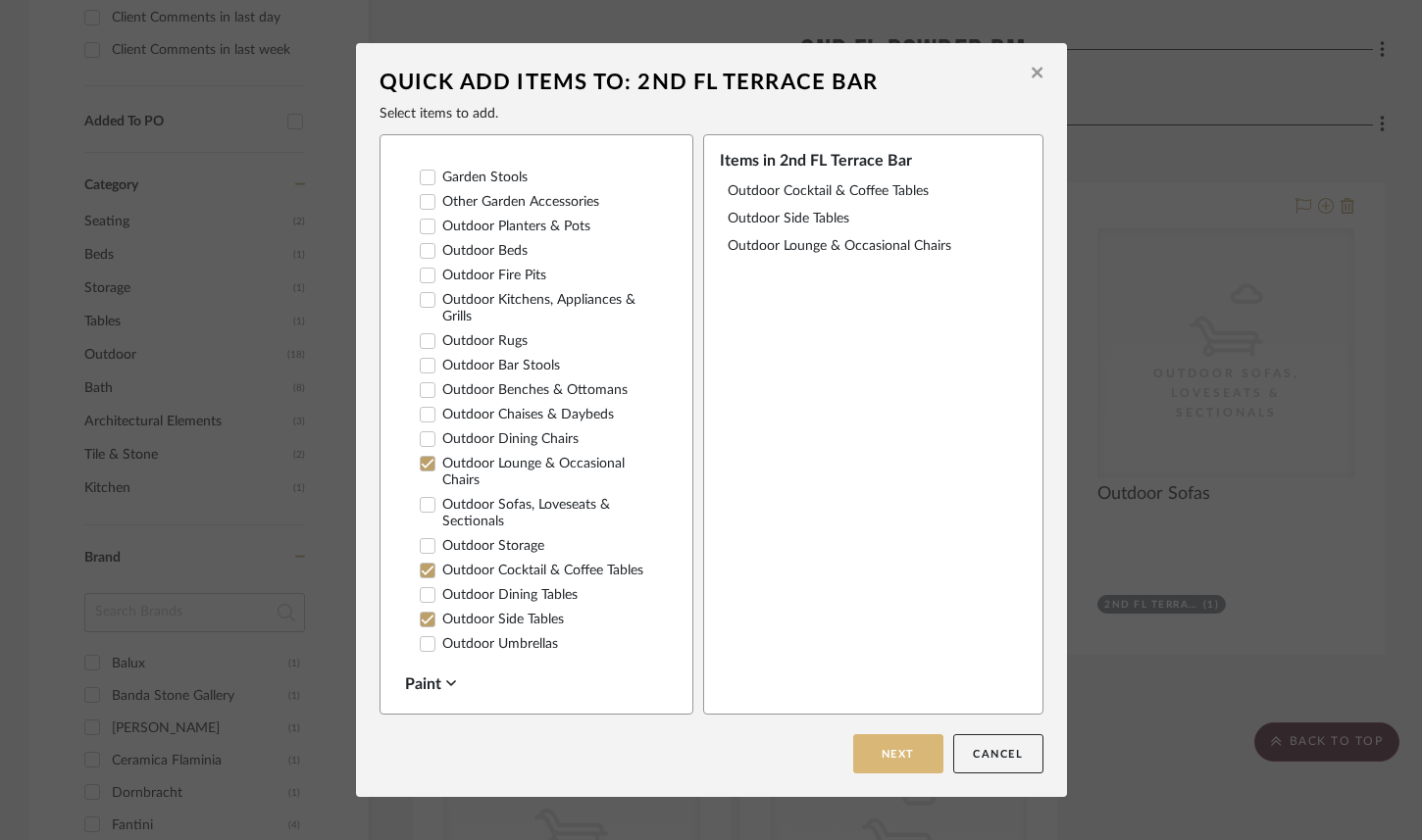 click on "Next" at bounding box center [898, 754] 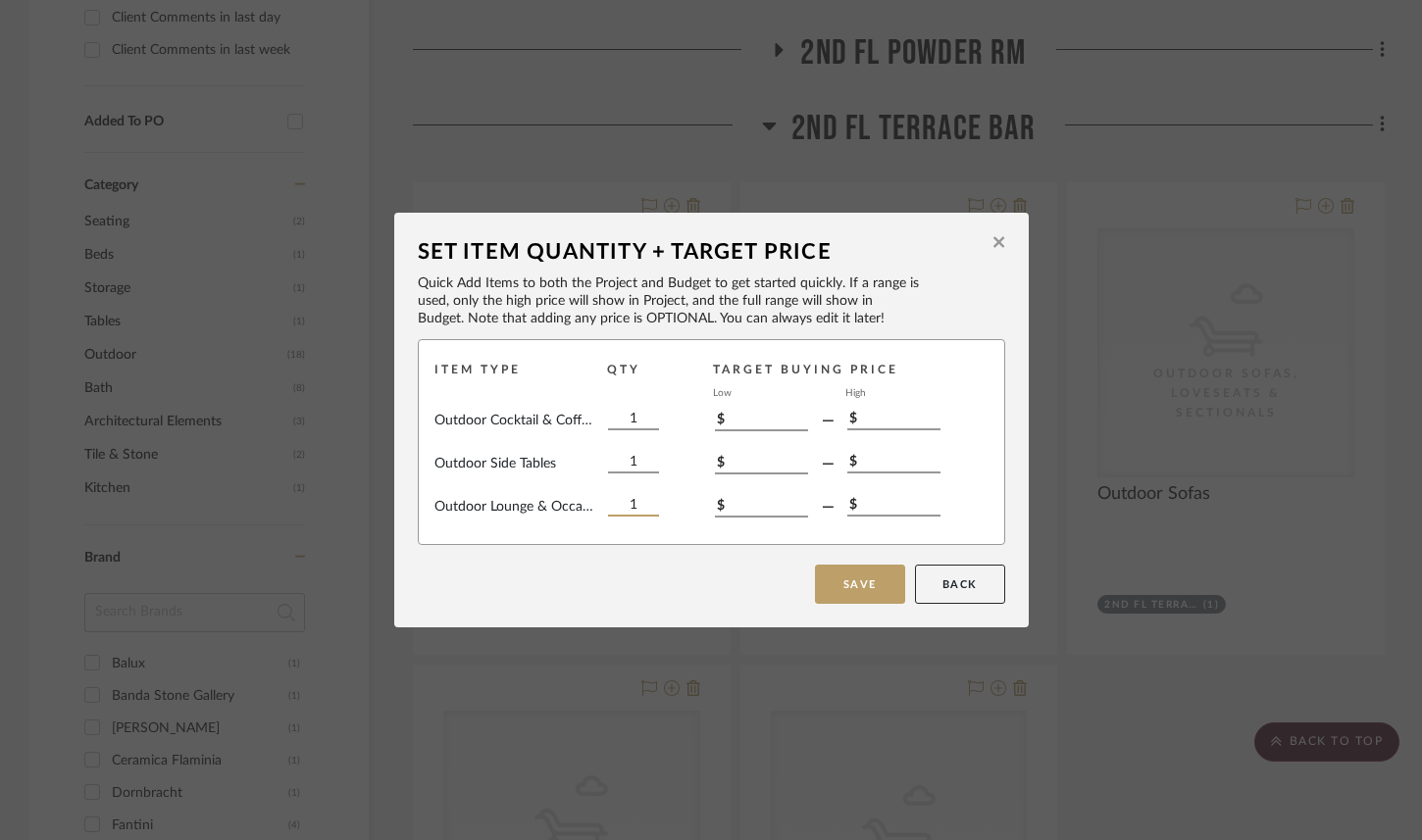 click on "1" at bounding box center (634, 506) 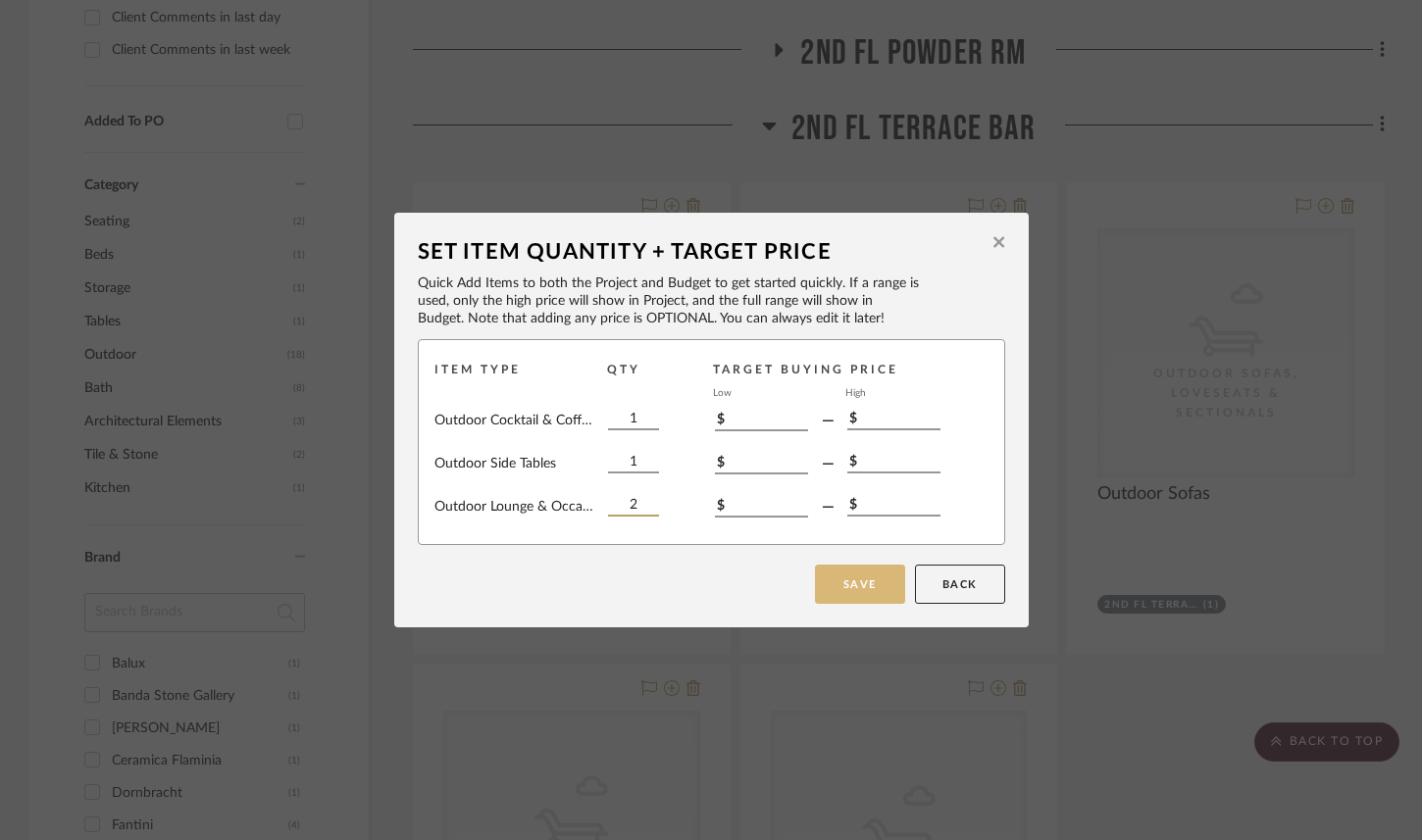 type on "2" 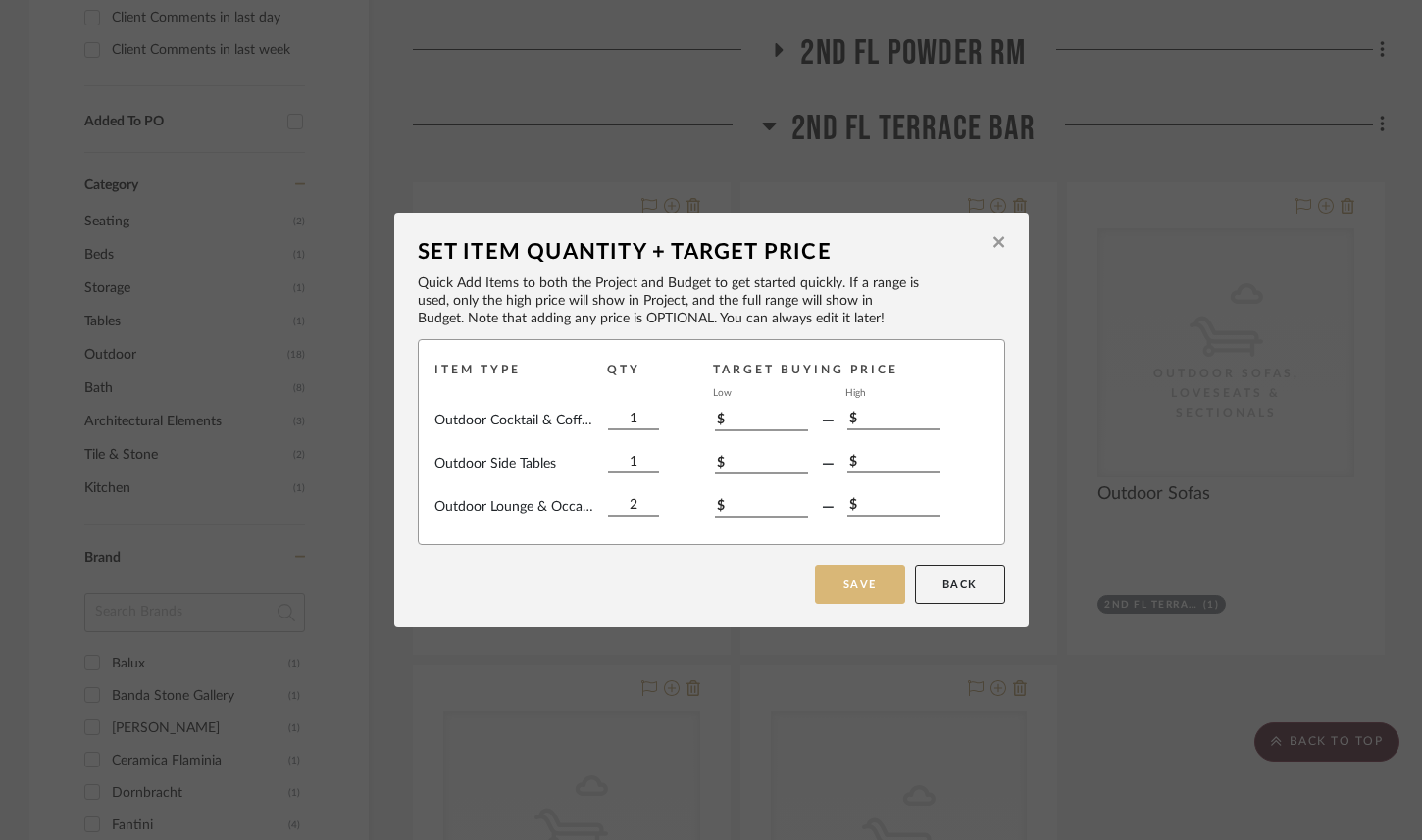 click on "Save" at bounding box center [860, 584] 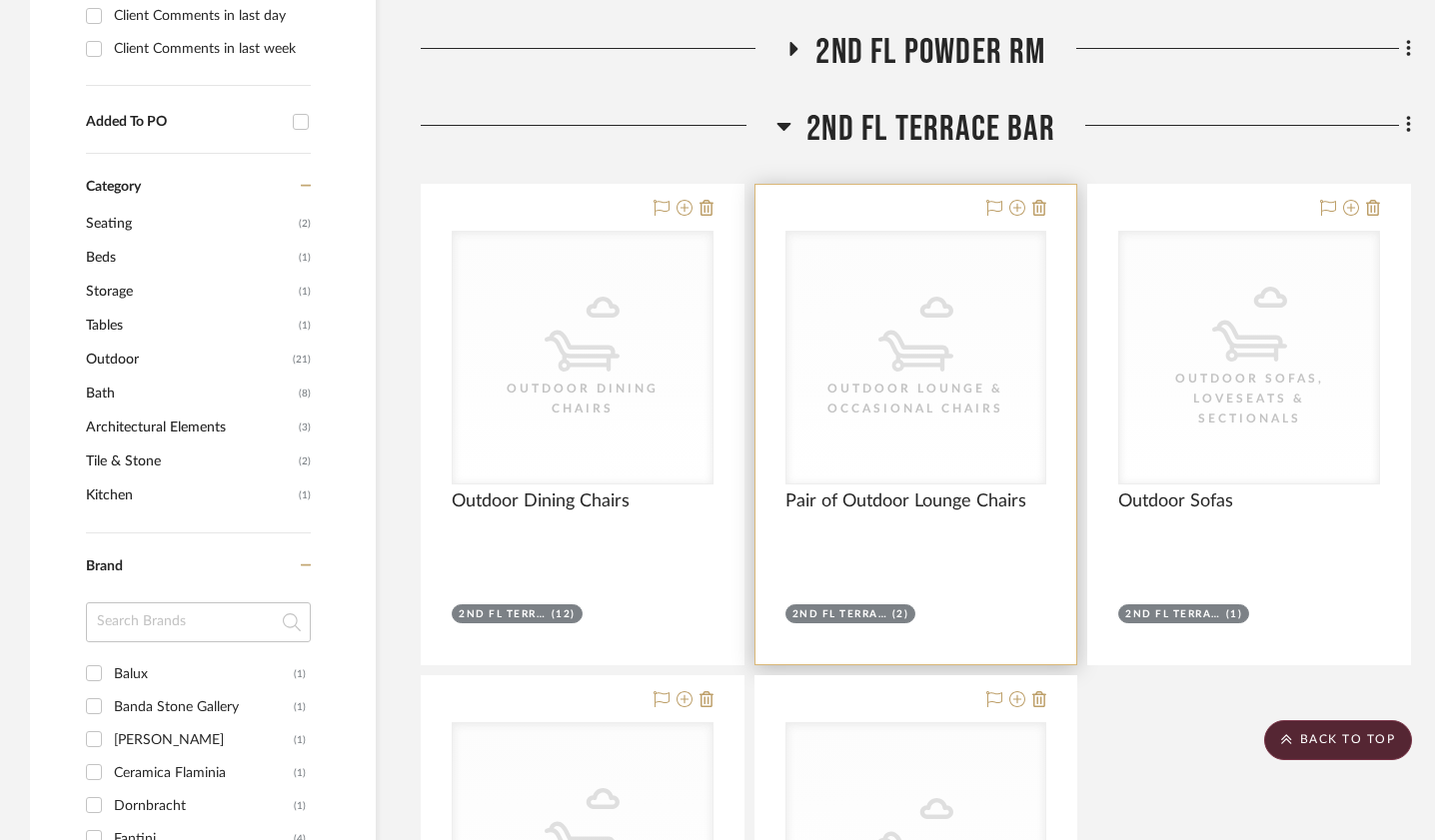 scroll, scrollTop: 944, scrollLeft: 0, axis: vertical 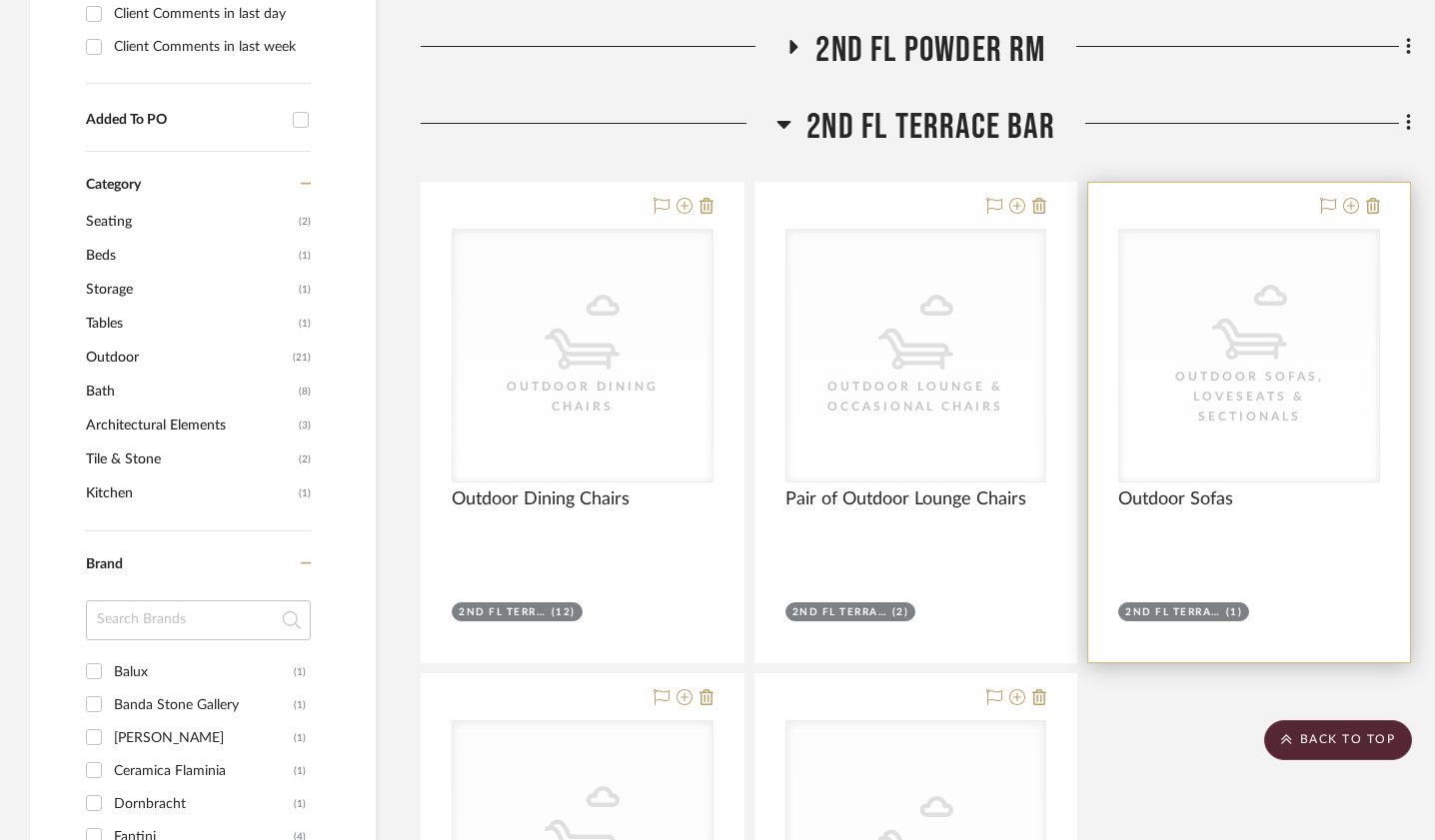 click at bounding box center (1249, 541) 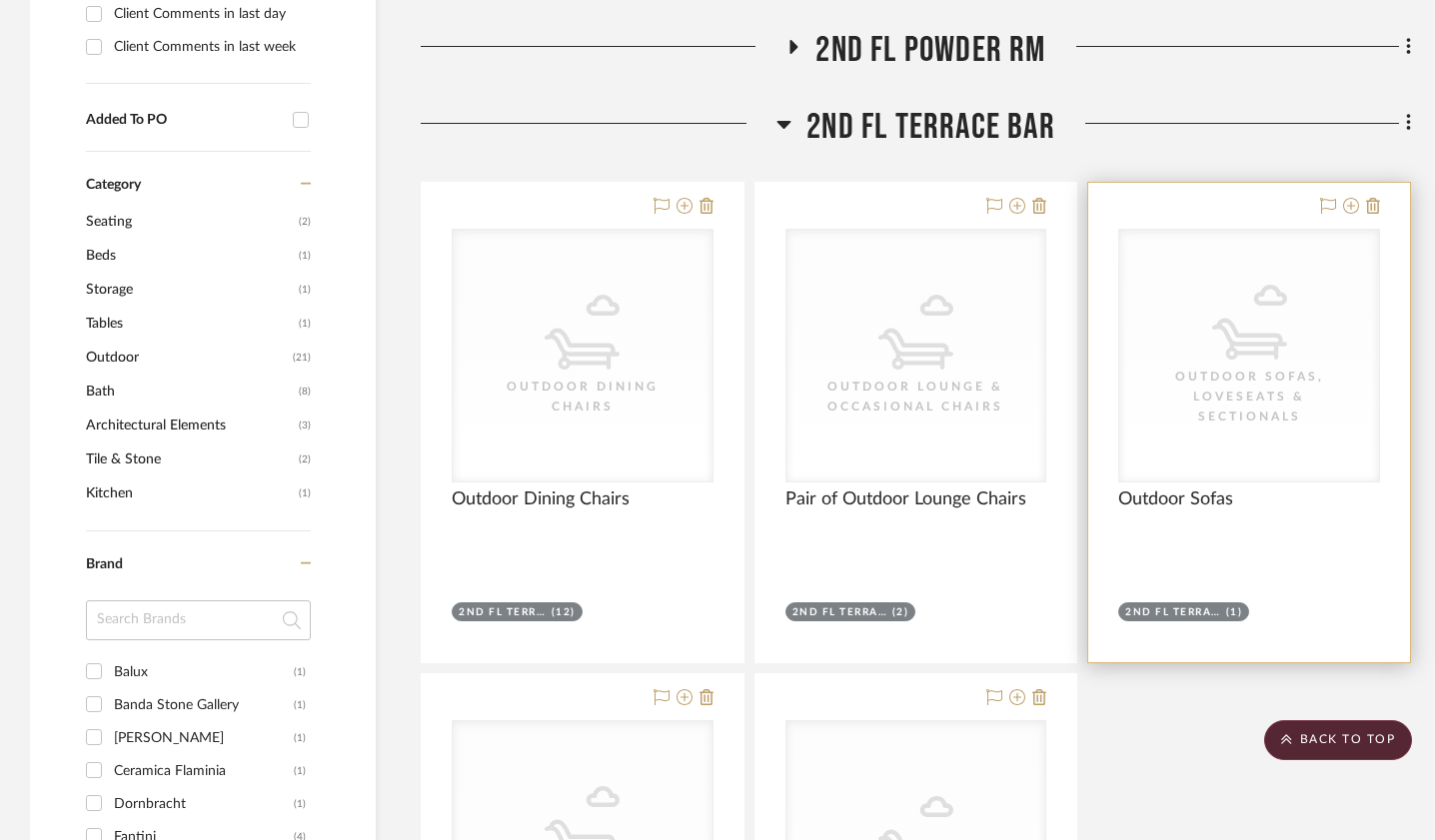 click on "Outdoor Sofas, Loveseats & Sectionals" at bounding box center (1249, 397) 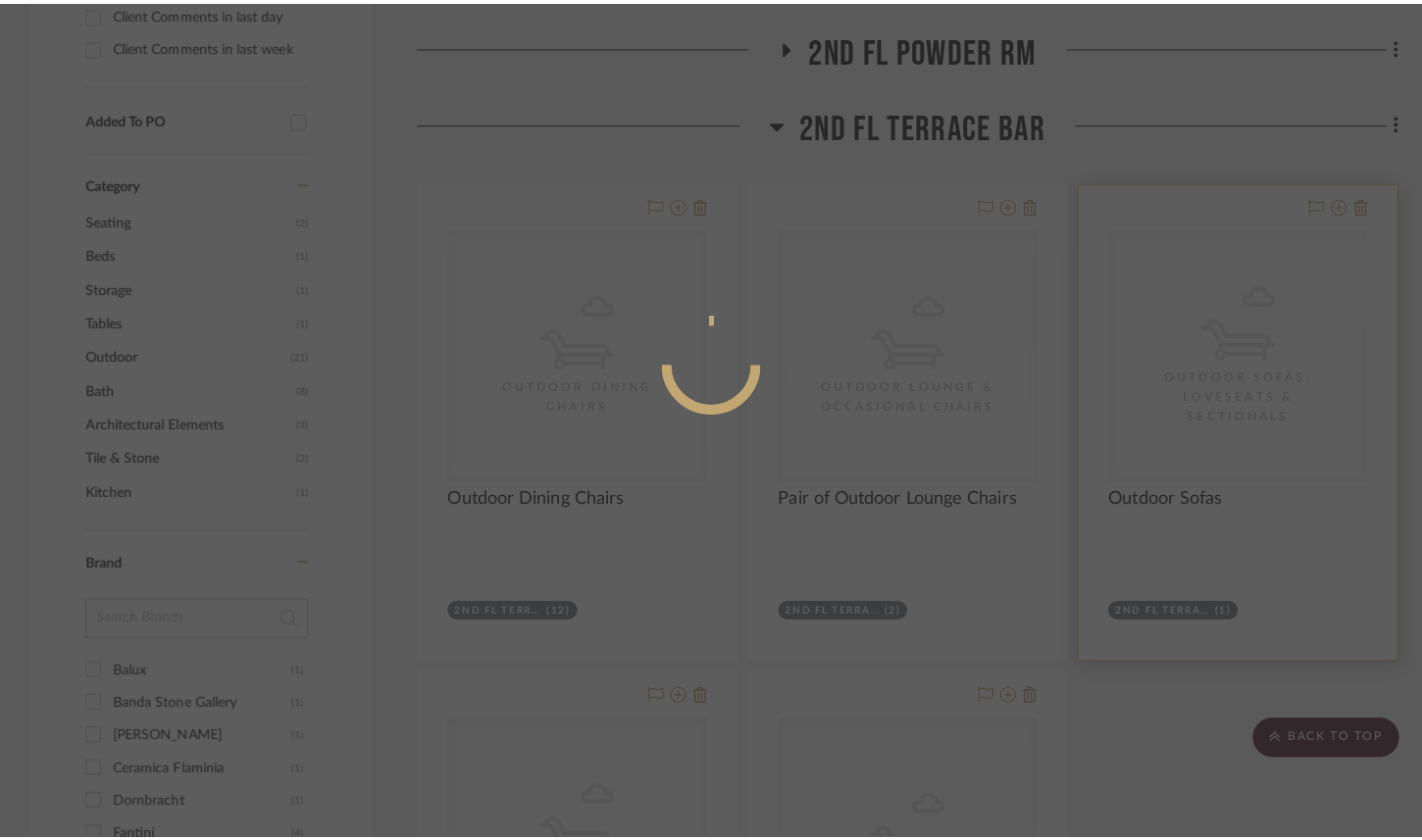 scroll, scrollTop: 0, scrollLeft: 0, axis: both 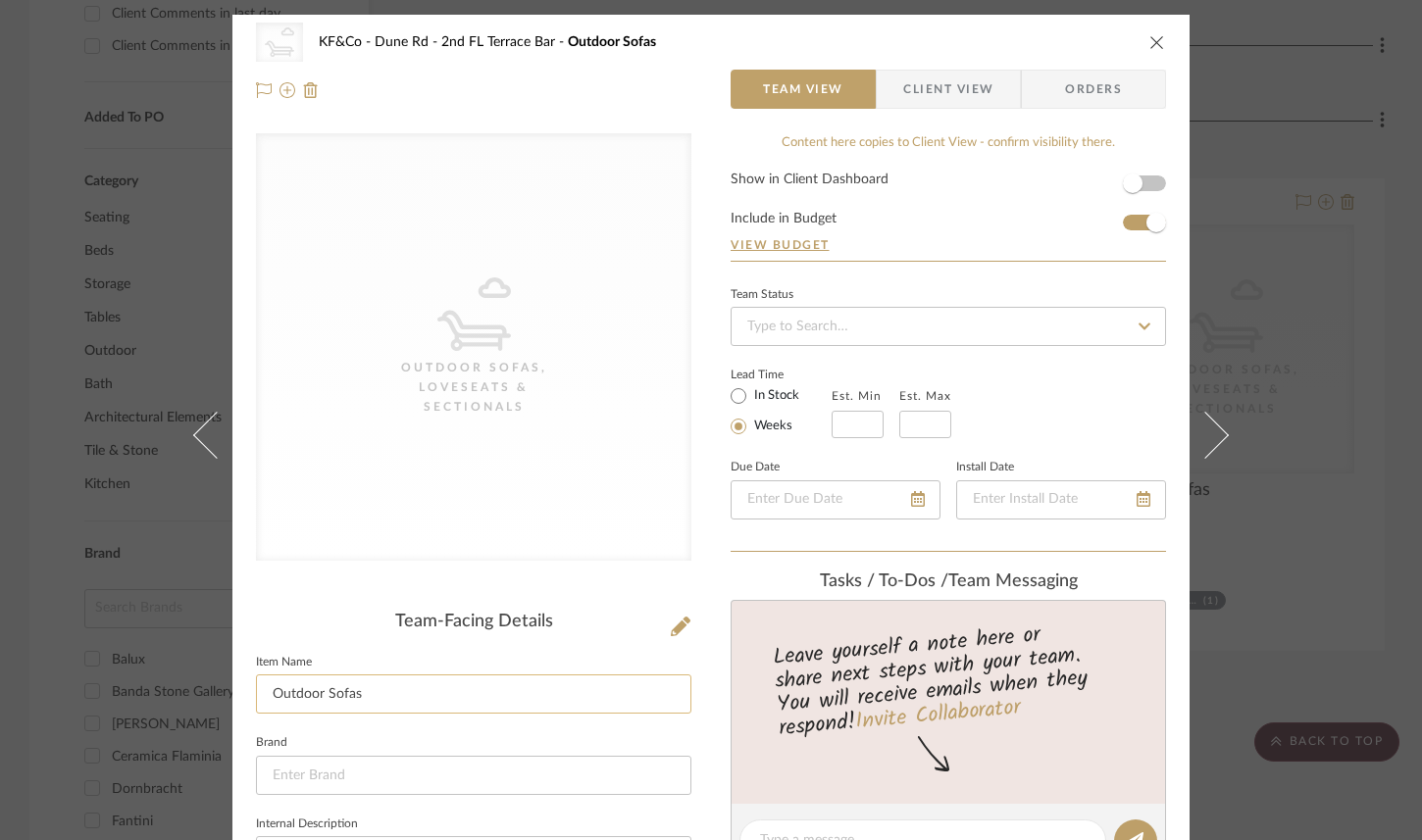 click on "Outdoor Sofas" 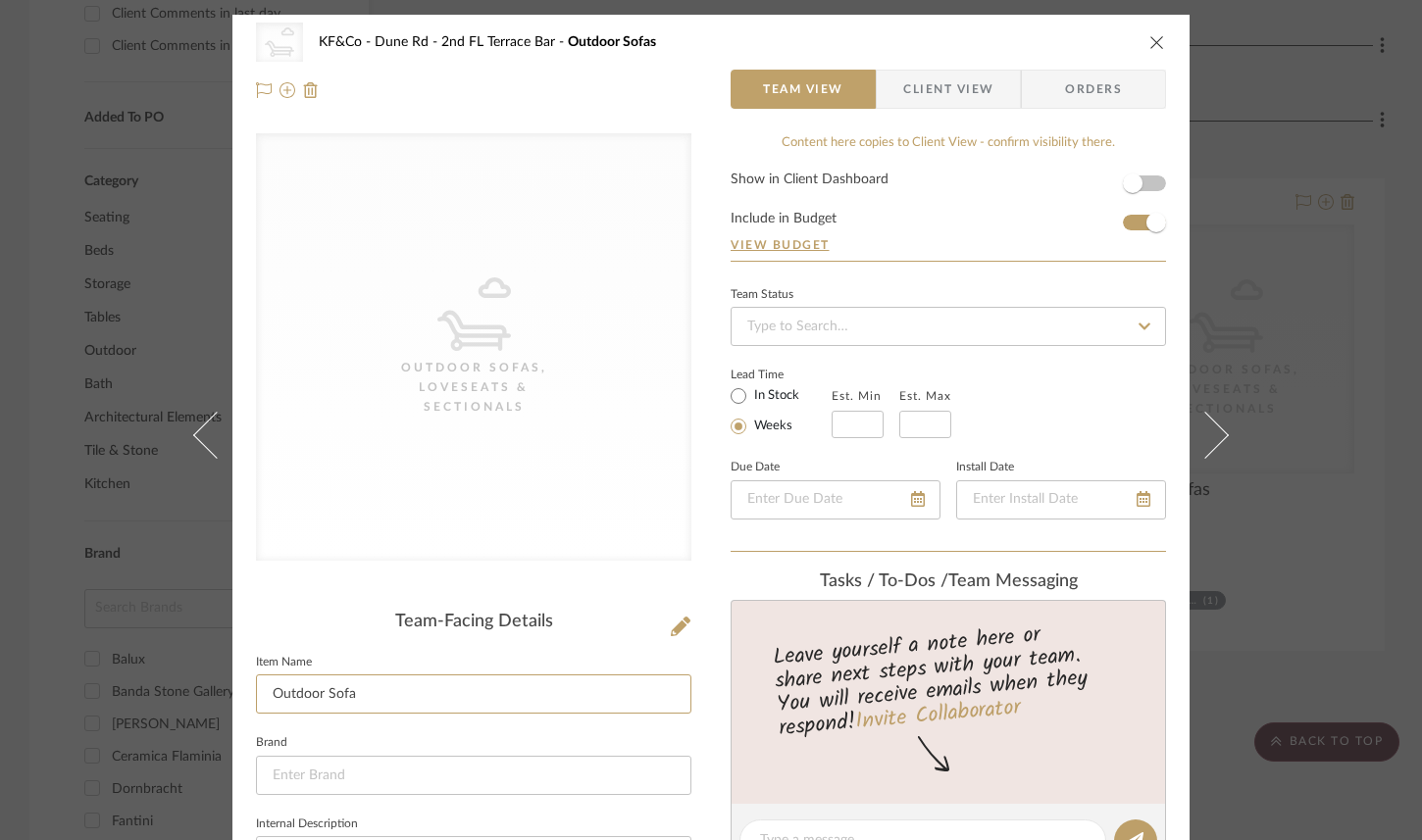 type on "Outdoor Sofa" 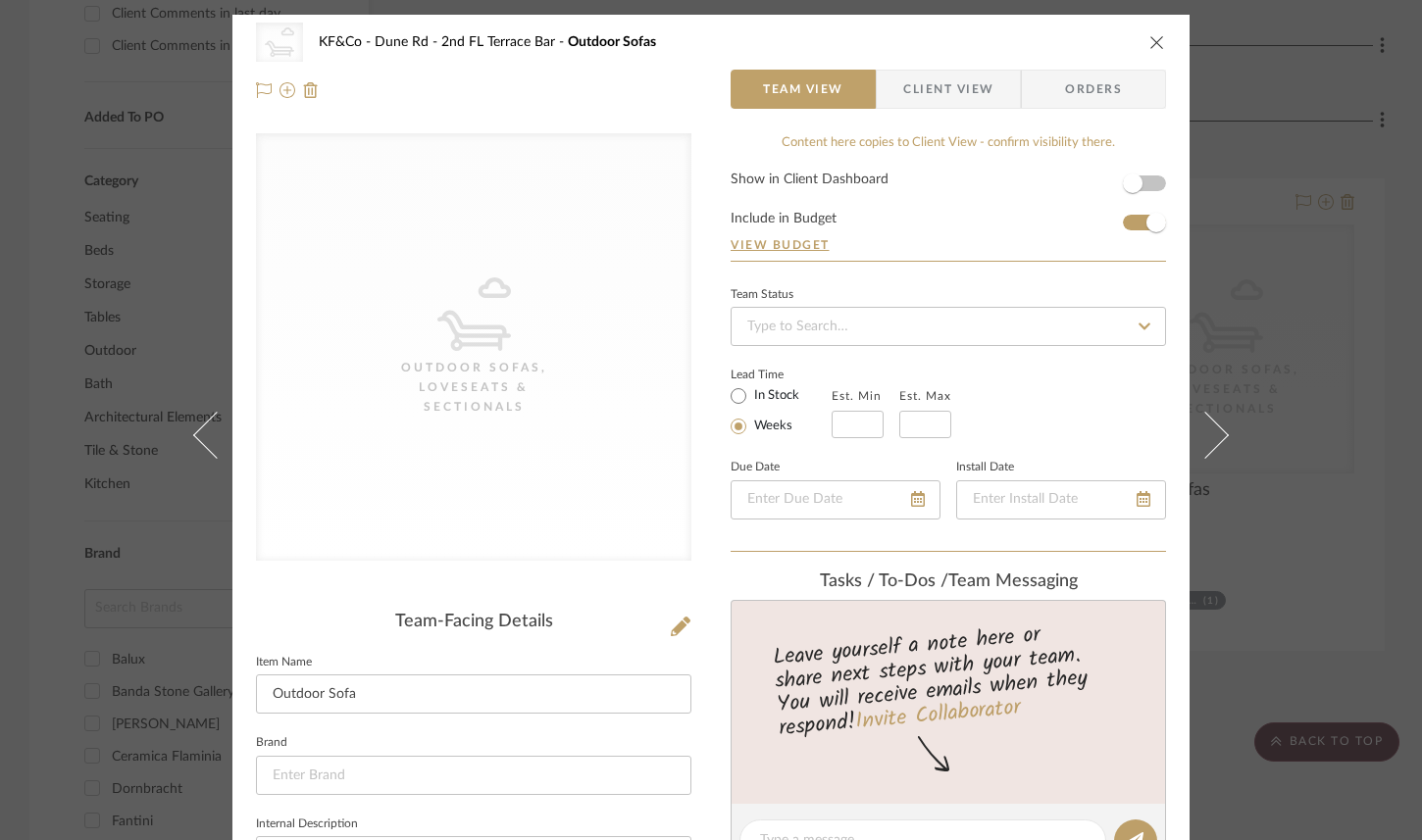 click on "Team-Facing Details   Item Name  Outdoor Sofa  Brand   Internal Description   Dimensions   Product Specifications" 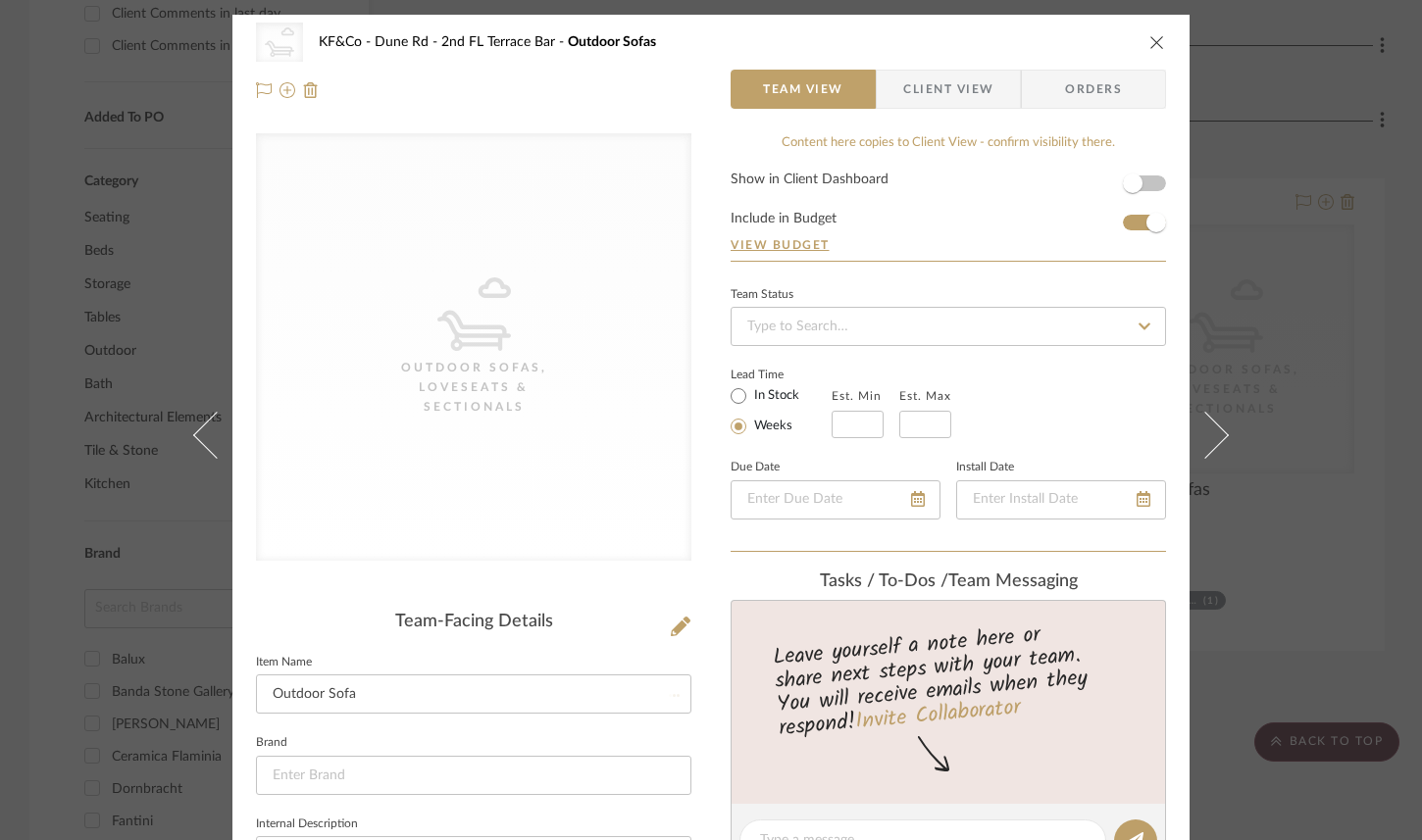 type 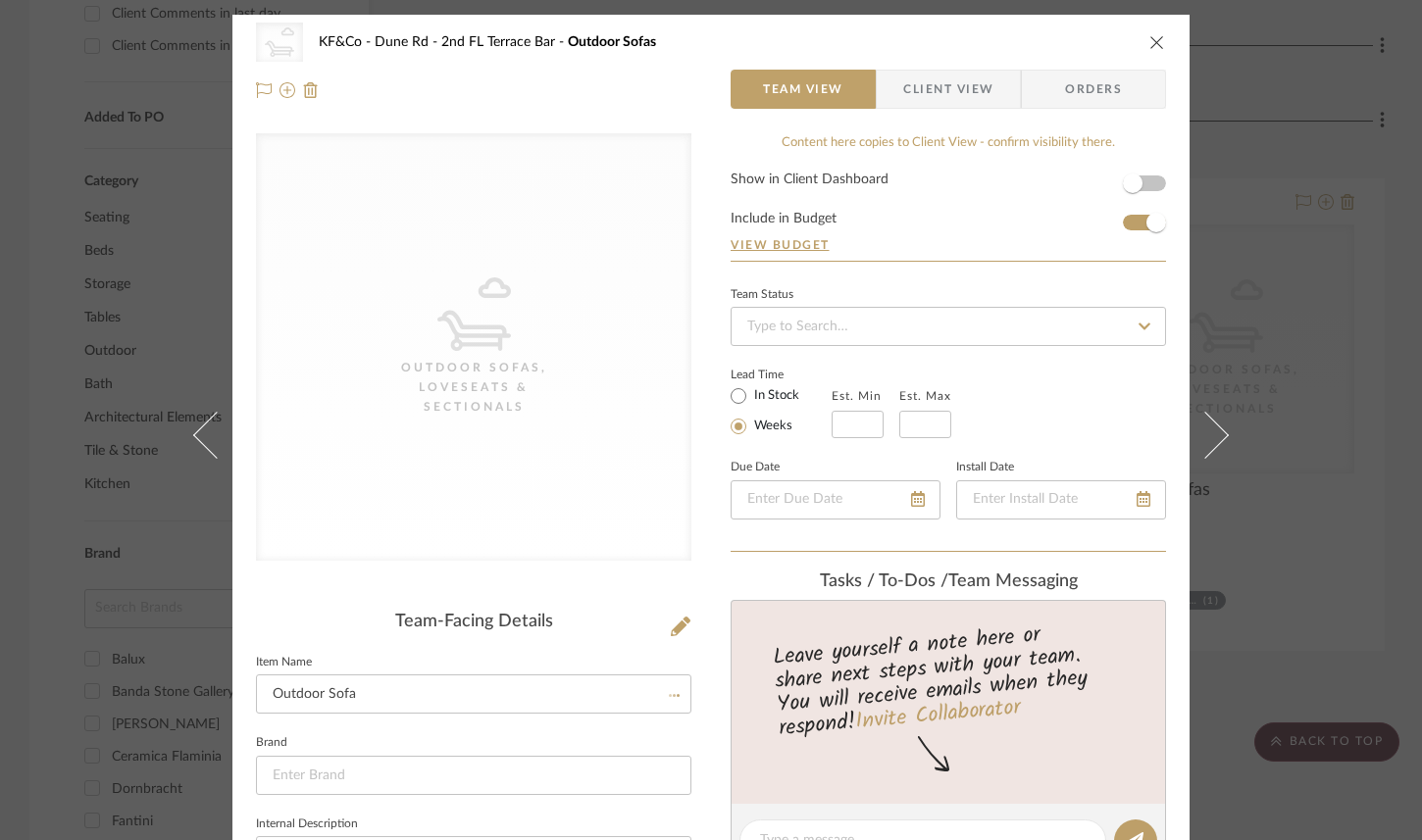 type 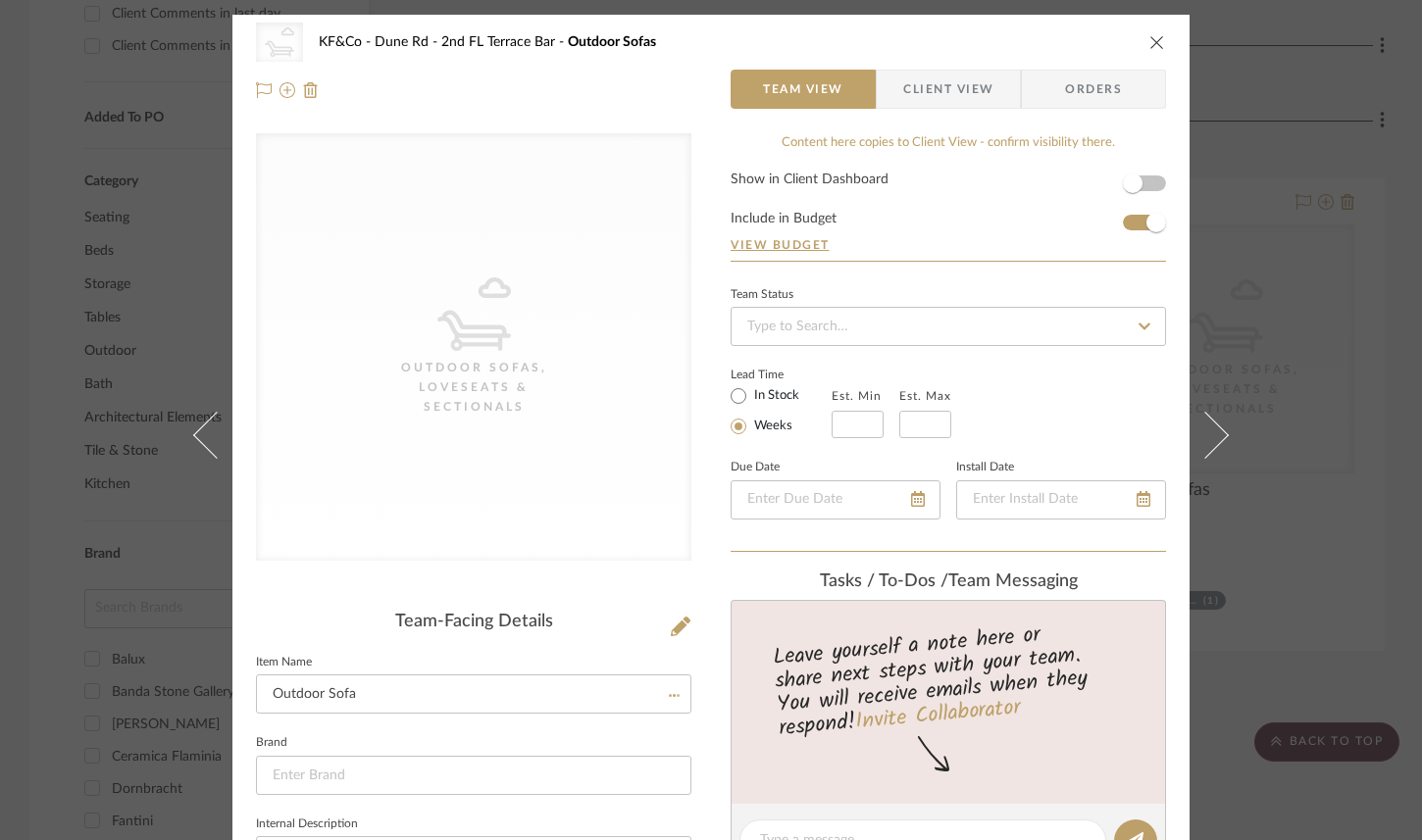 type 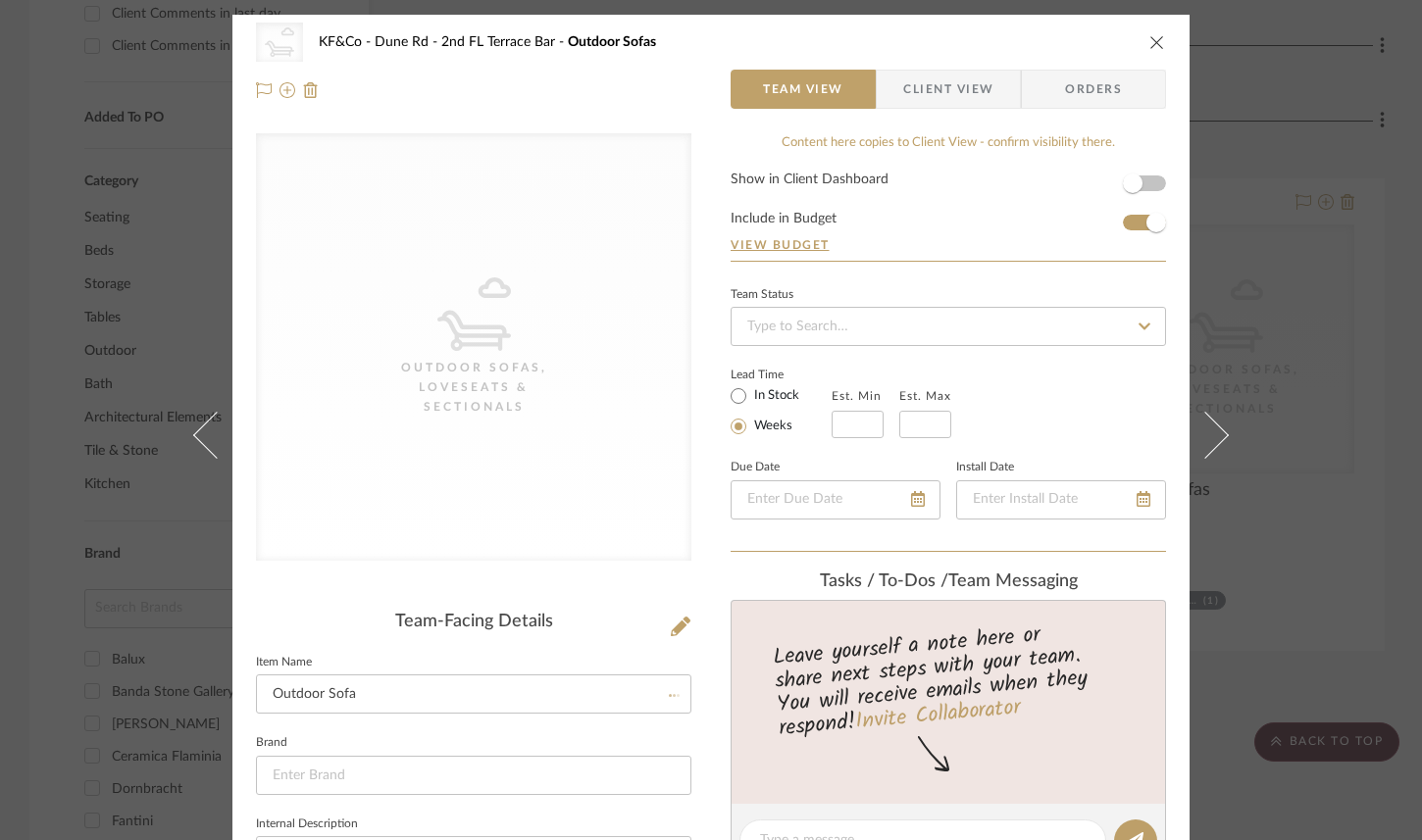 type 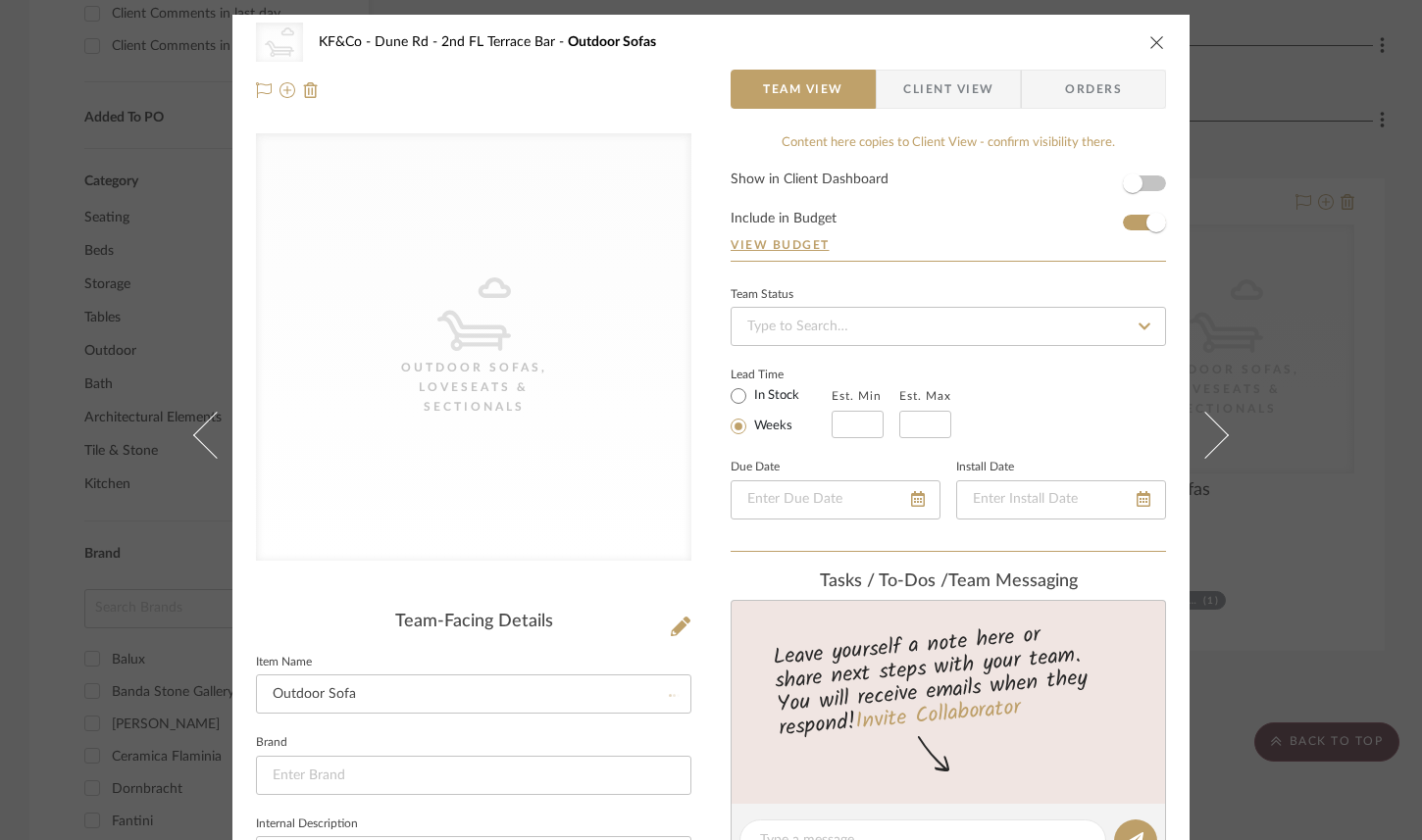 type 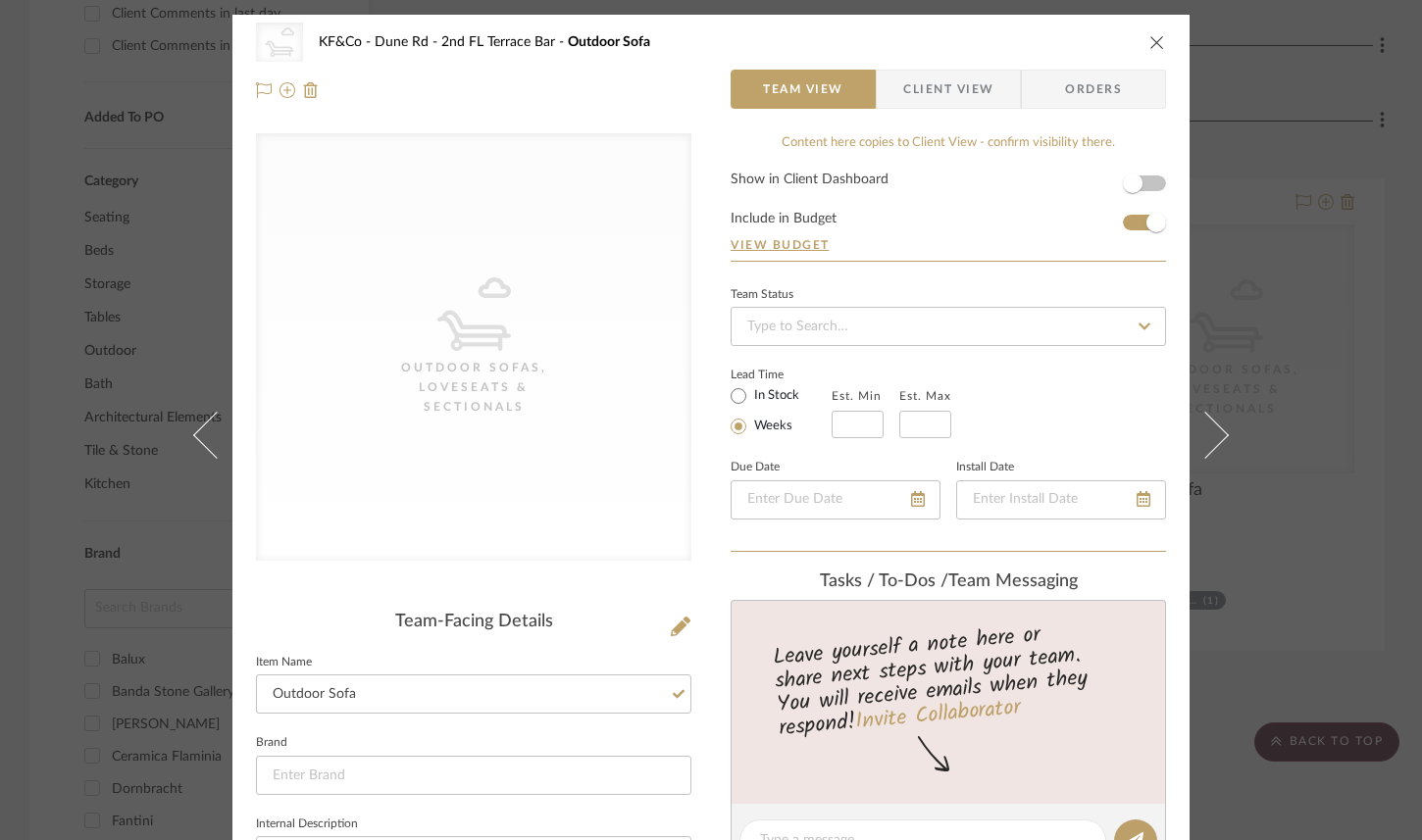 click at bounding box center [1157, 42] 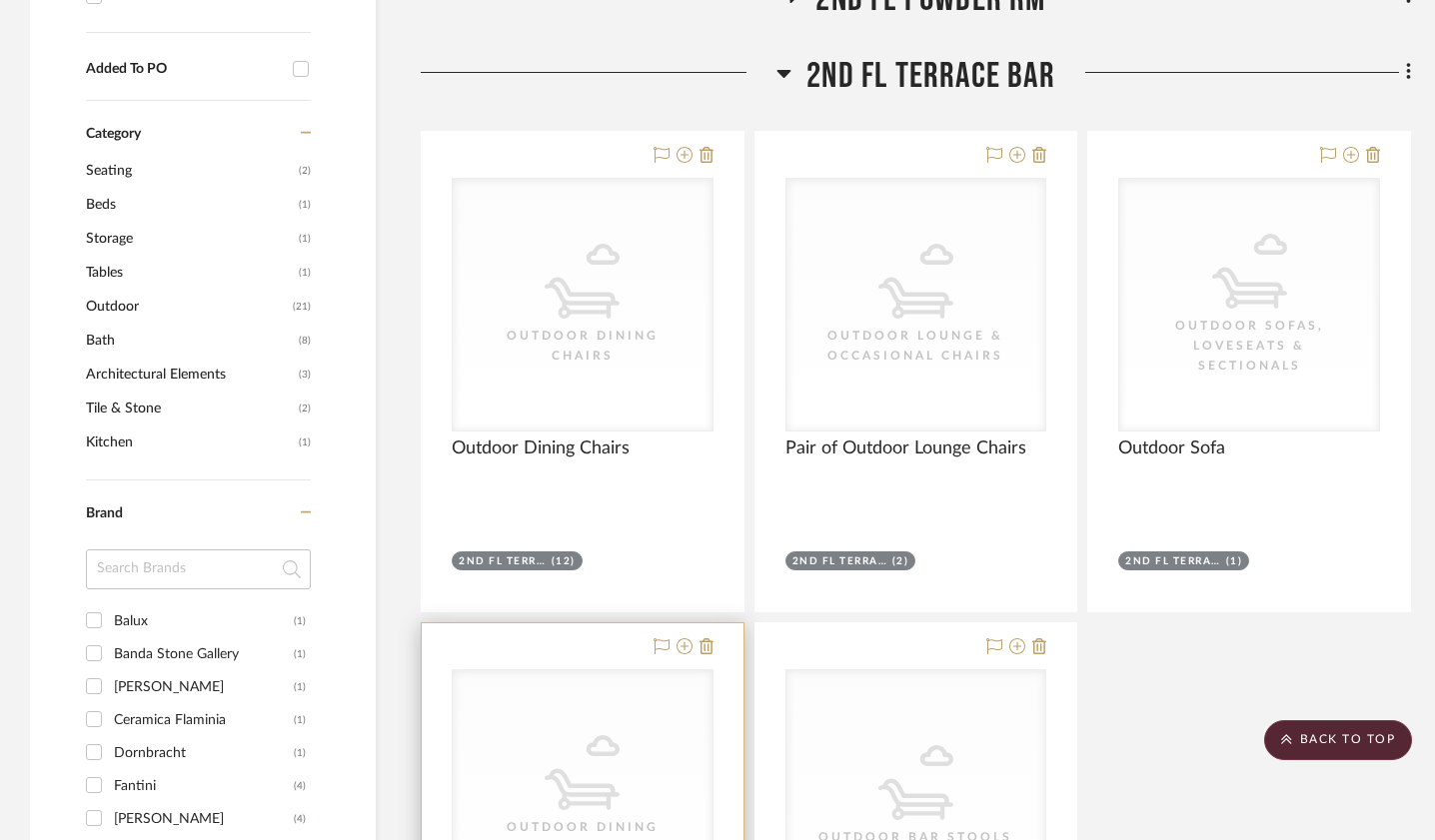 scroll, scrollTop: 993, scrollLeft: 0, axis: vertical 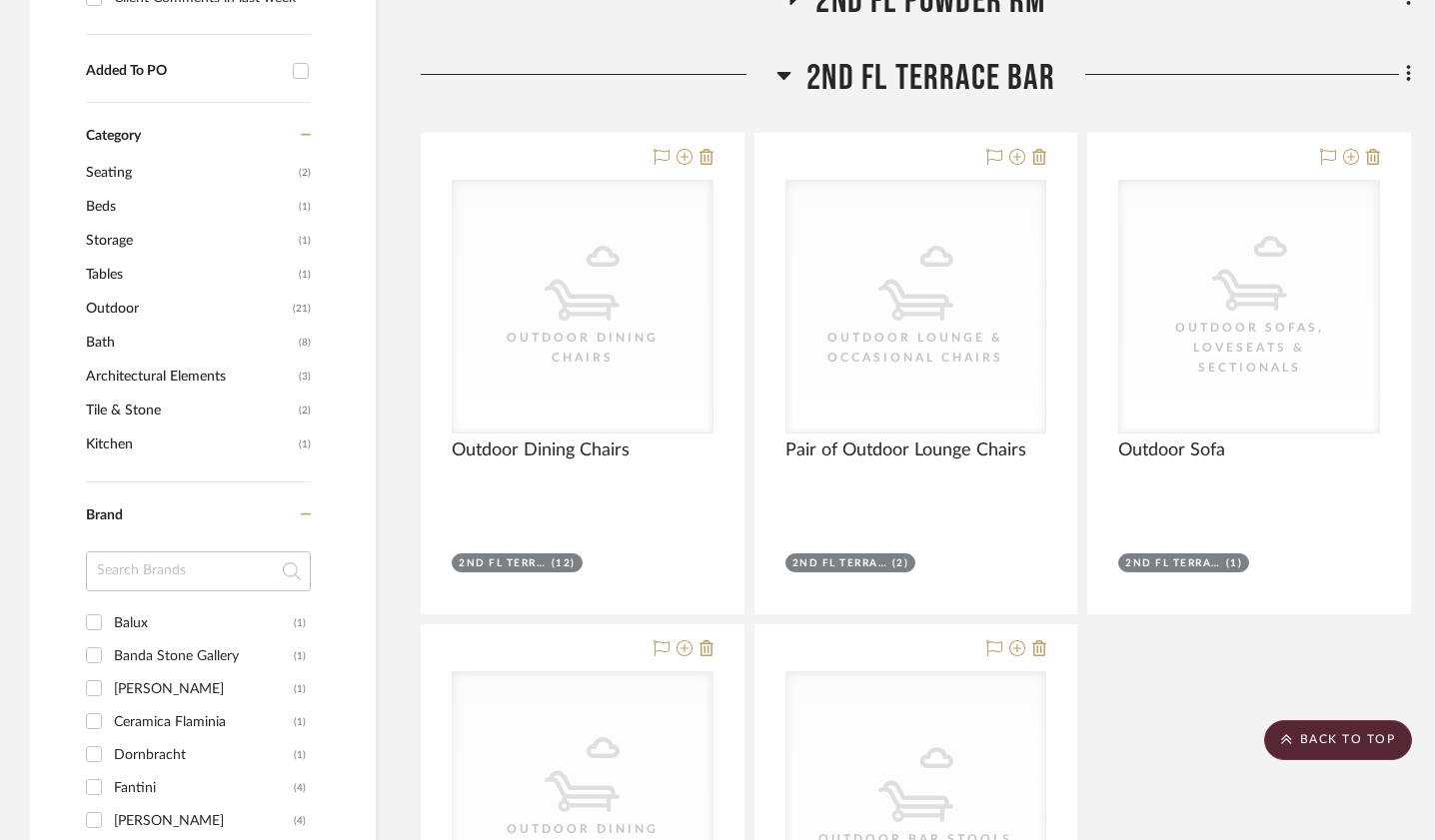 click 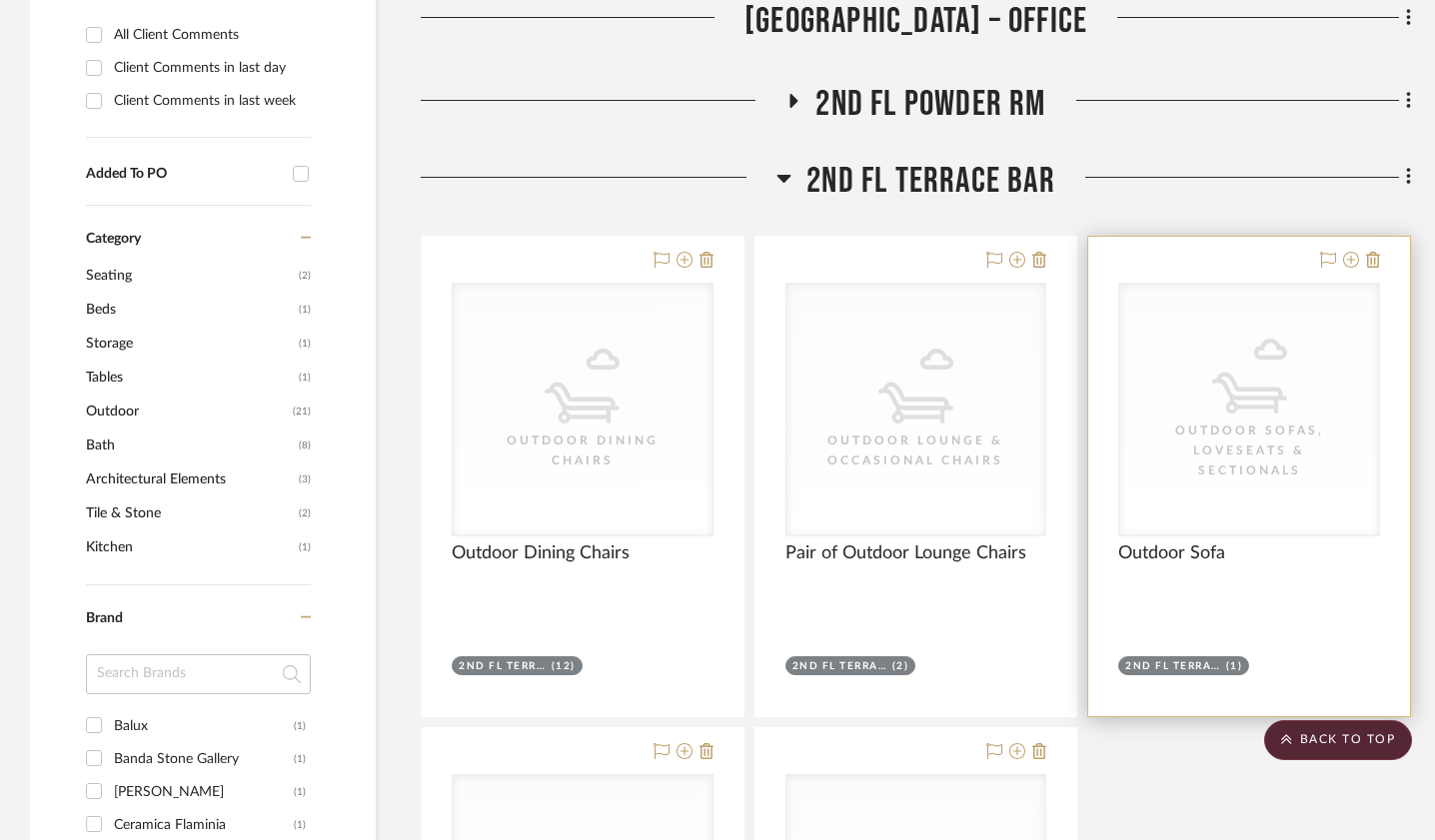 scroll, scrollTop: 877, scrollLeft: 0, axis: vertical 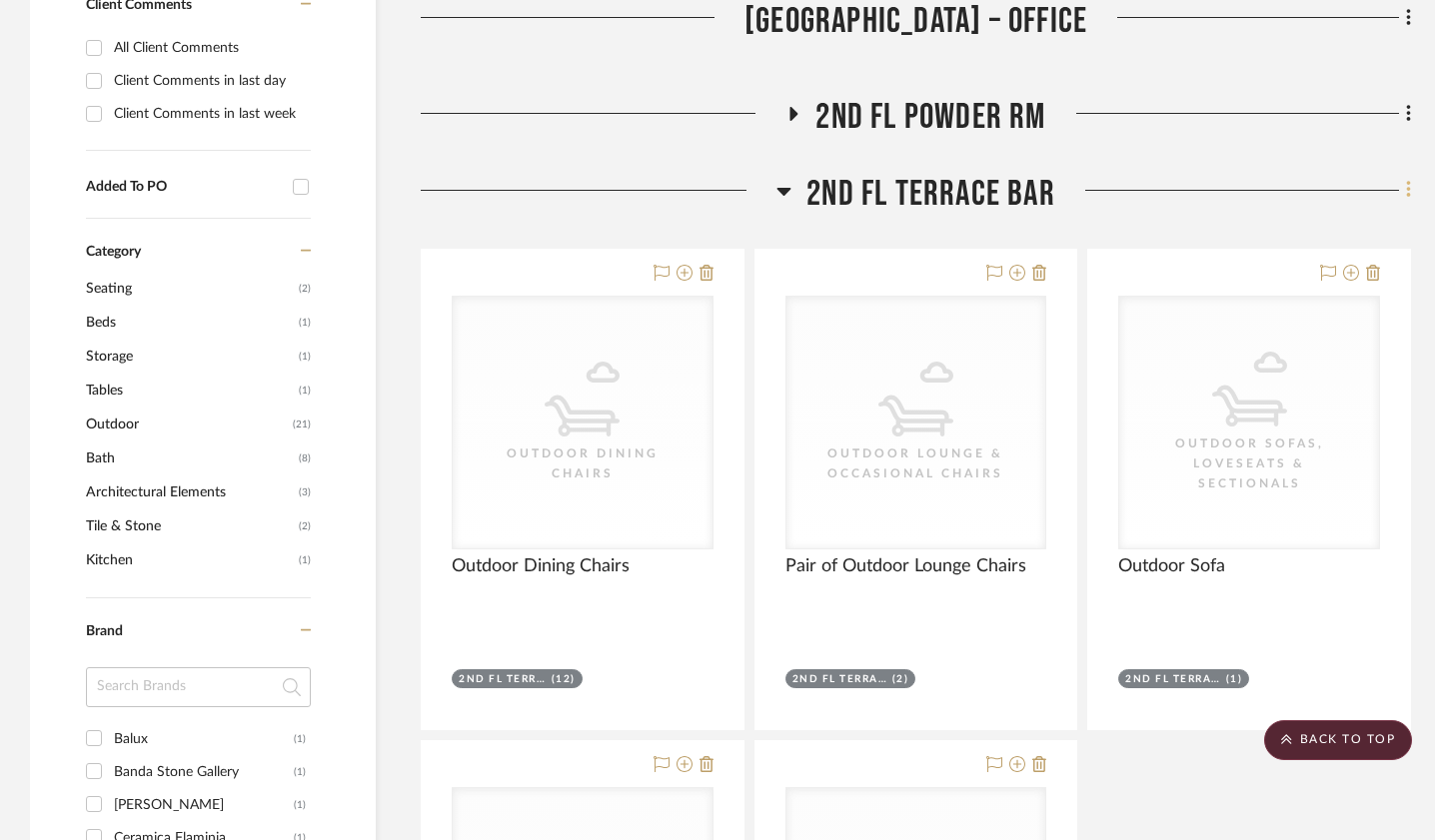 click 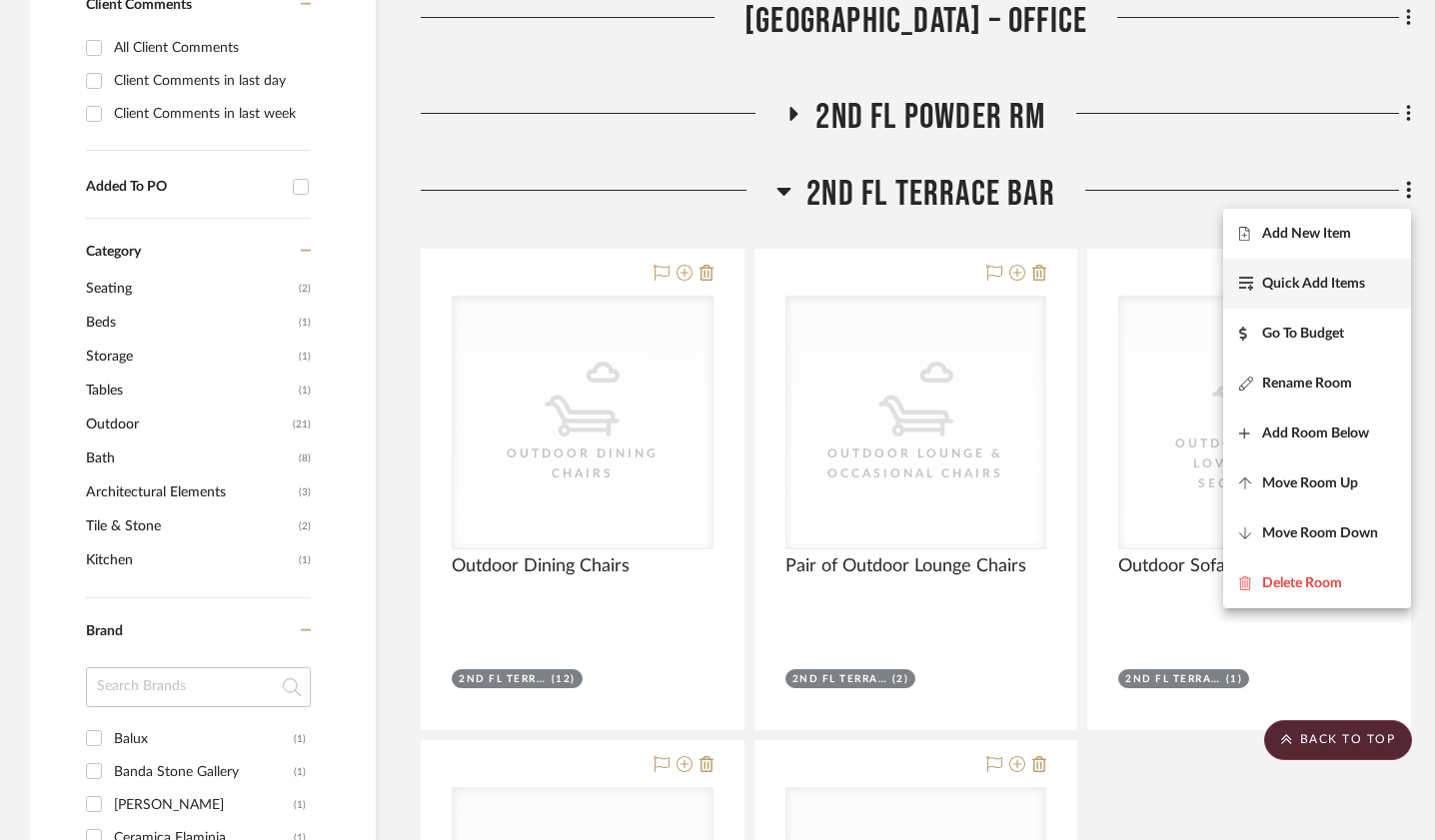 click on "Quick Add Items" at bounding box center [1313, 283] 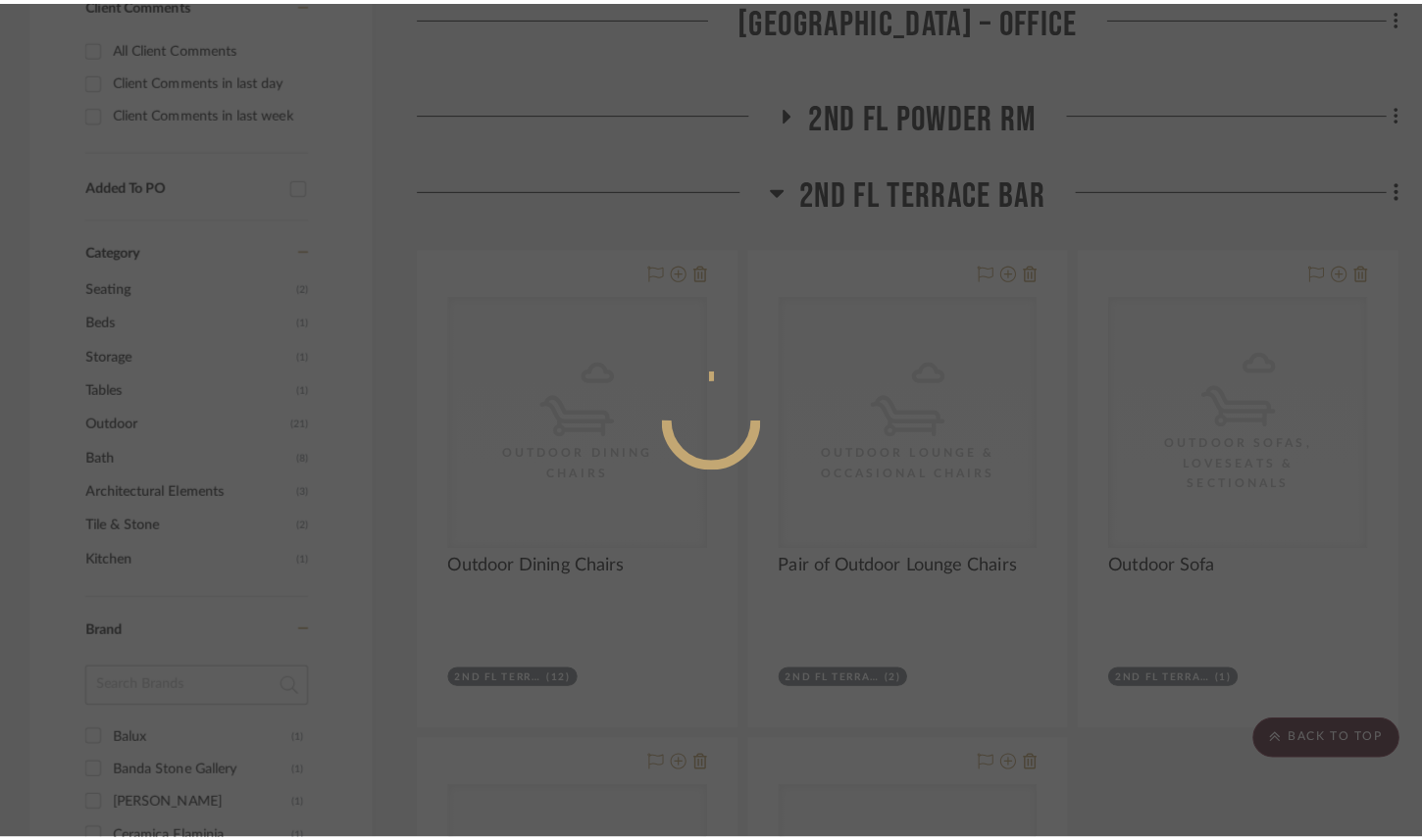 scroll, scrollTop: 0, scrollLeft: 0, axis: both 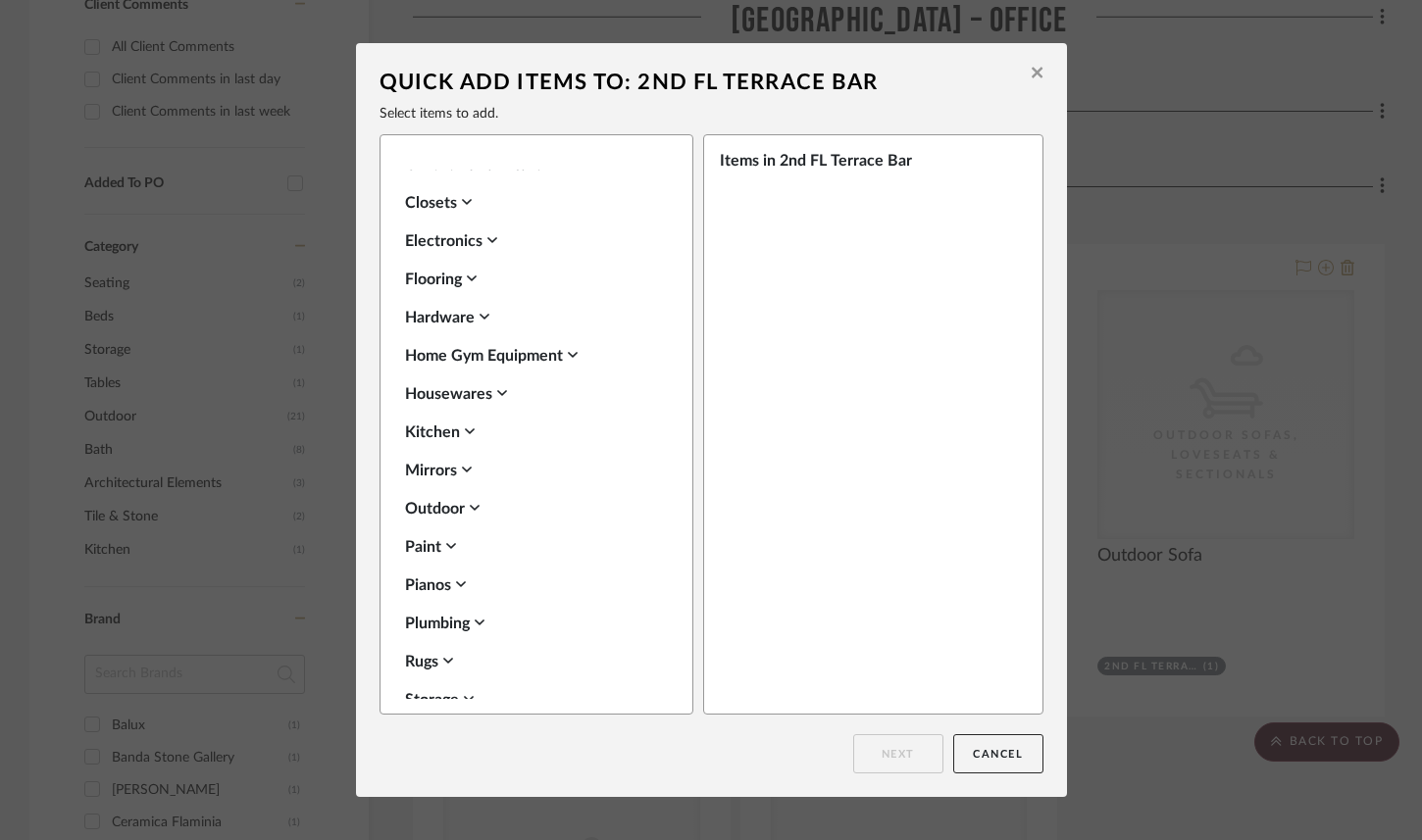 click on "Outdoor" at bounding box center [532, 509] 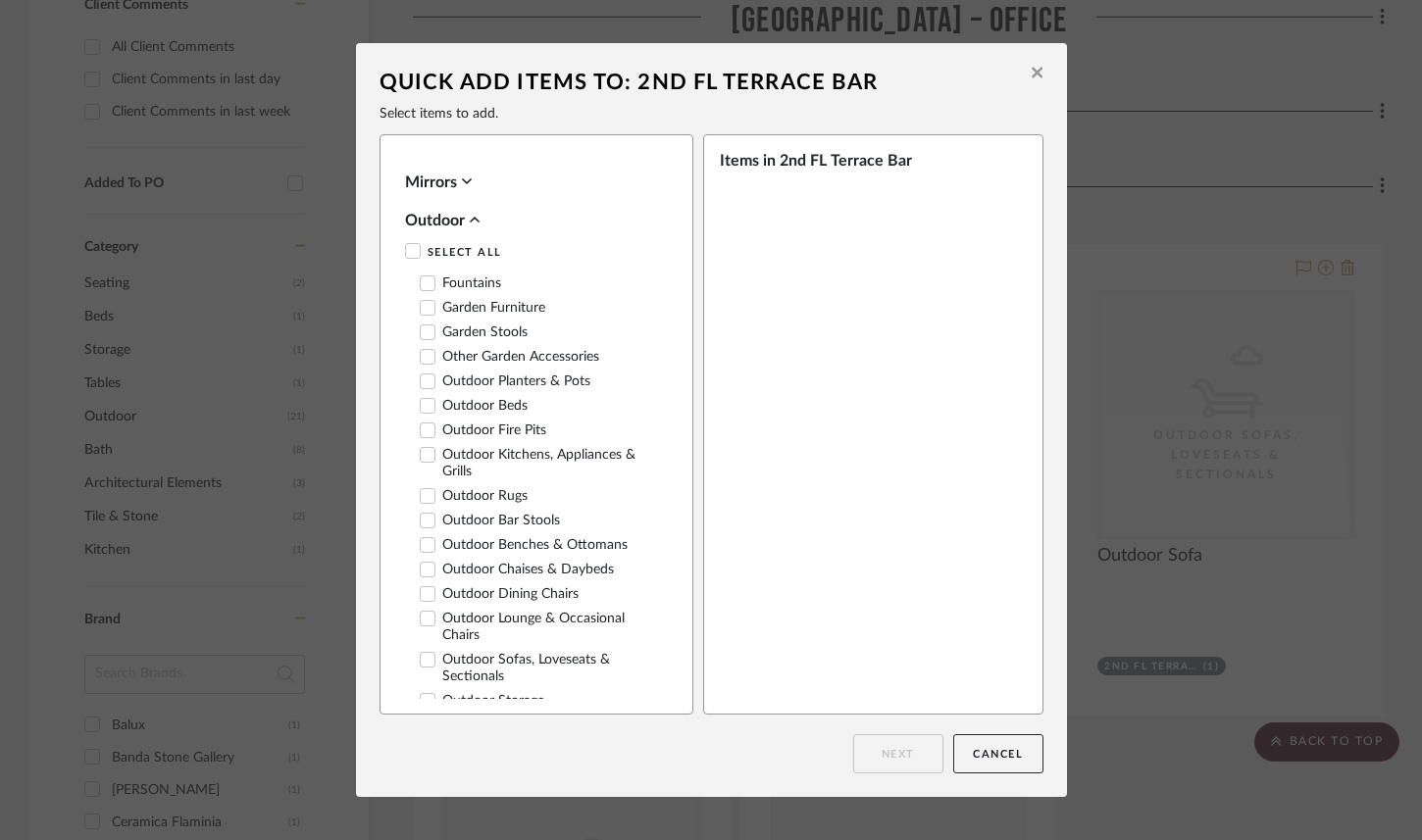 scroll, scrollTop: 847, scrollLeft: 0, axis: vertical 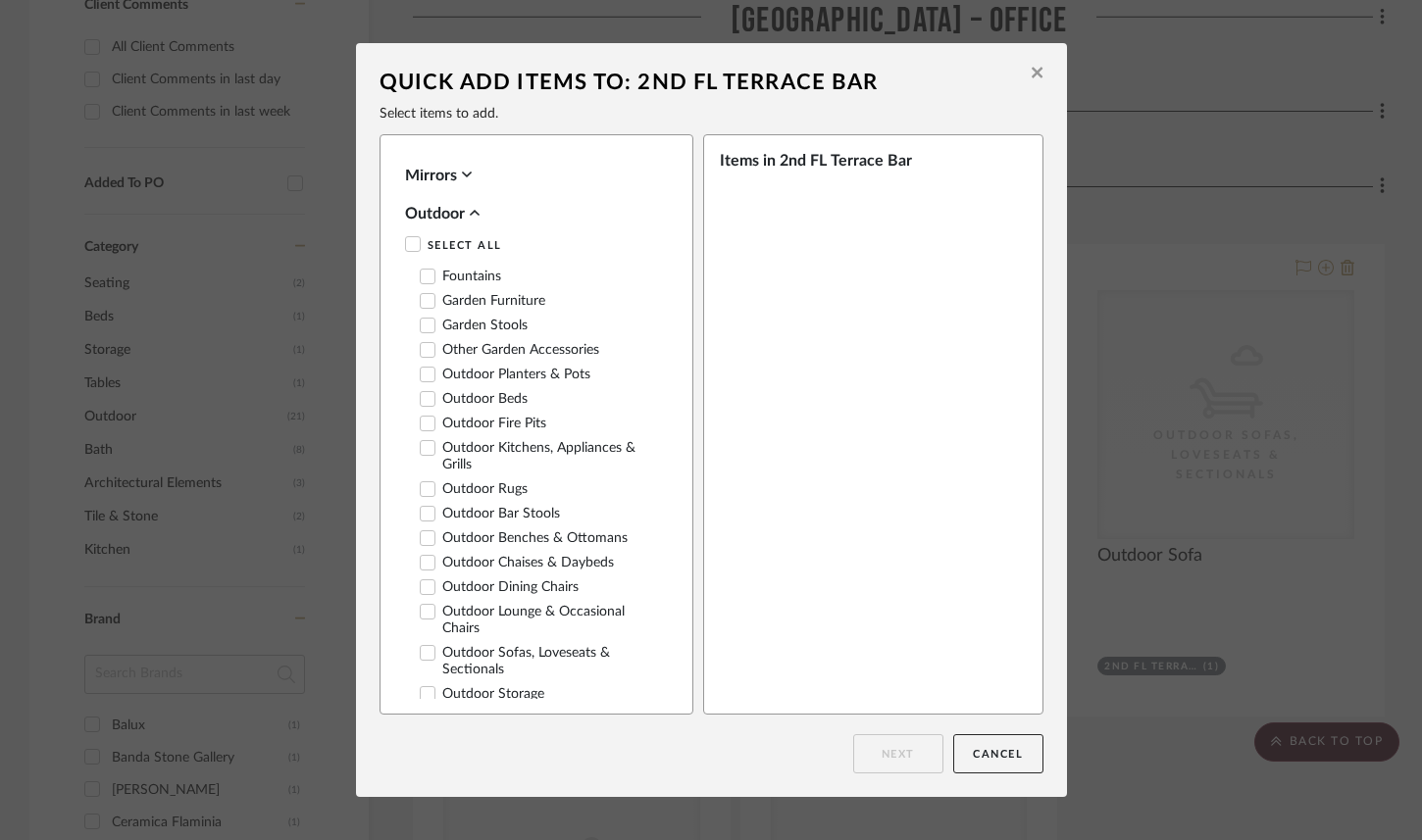 click 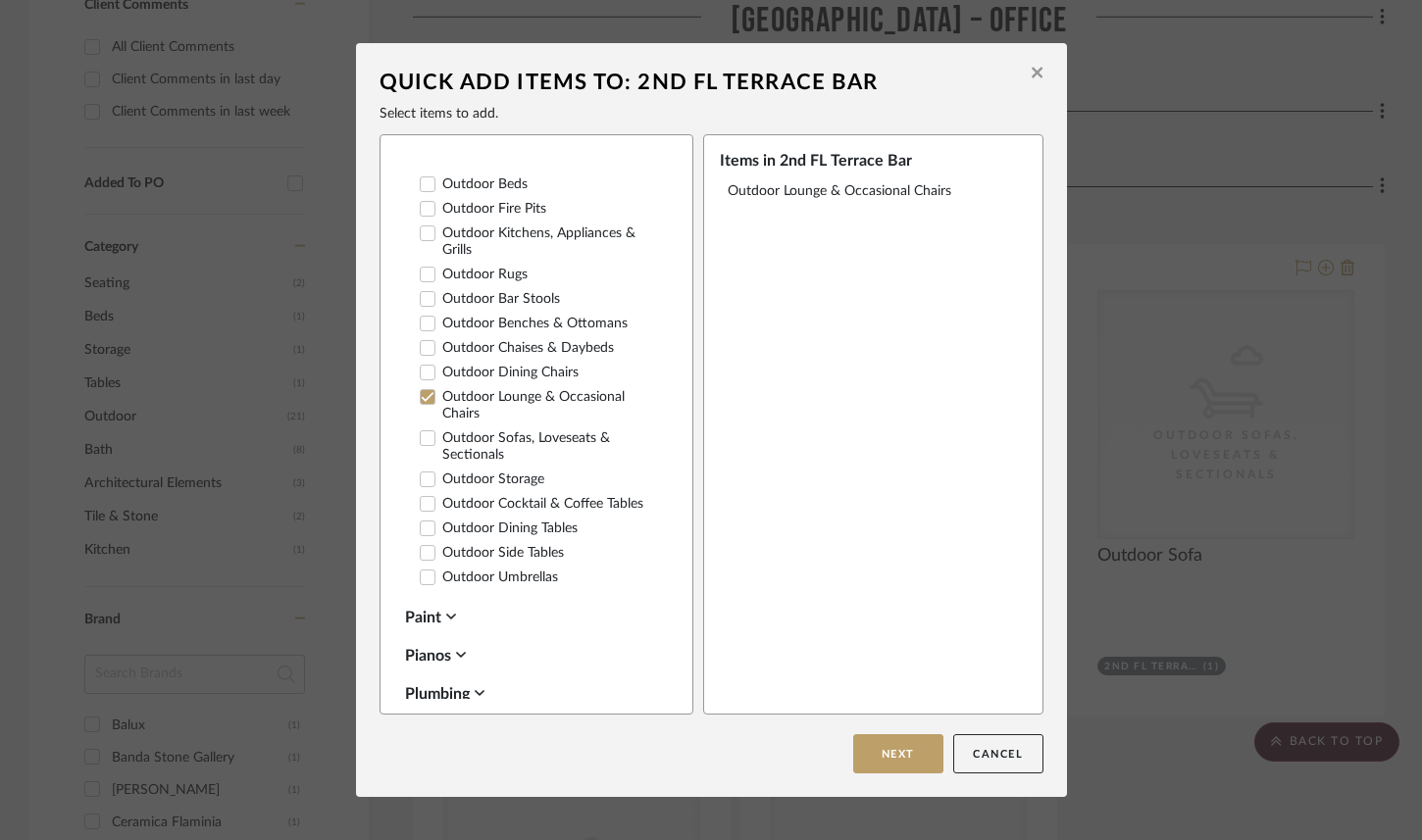 scroll, scrollTop: 1074, scrollLeft: 0, axis: vertical 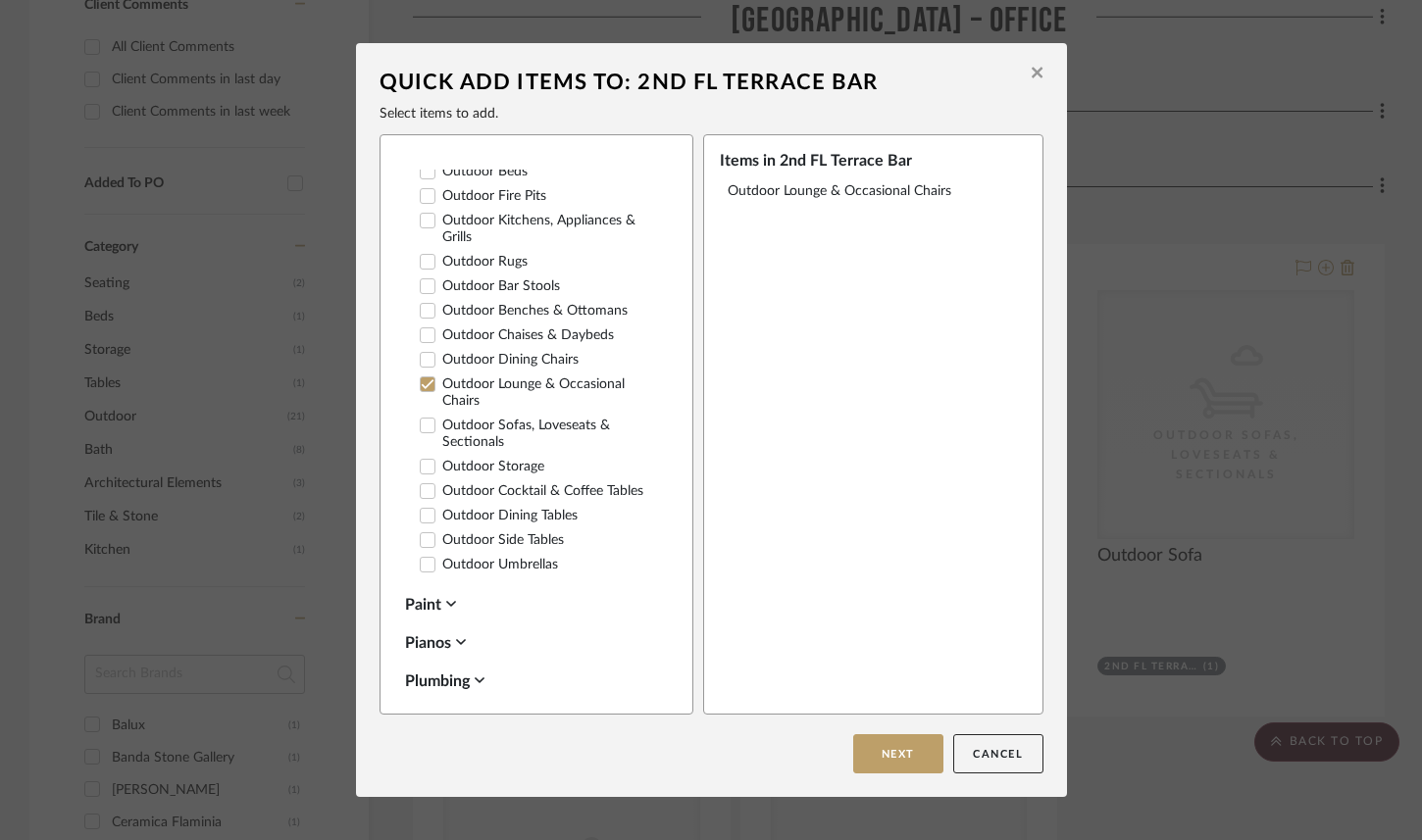 click 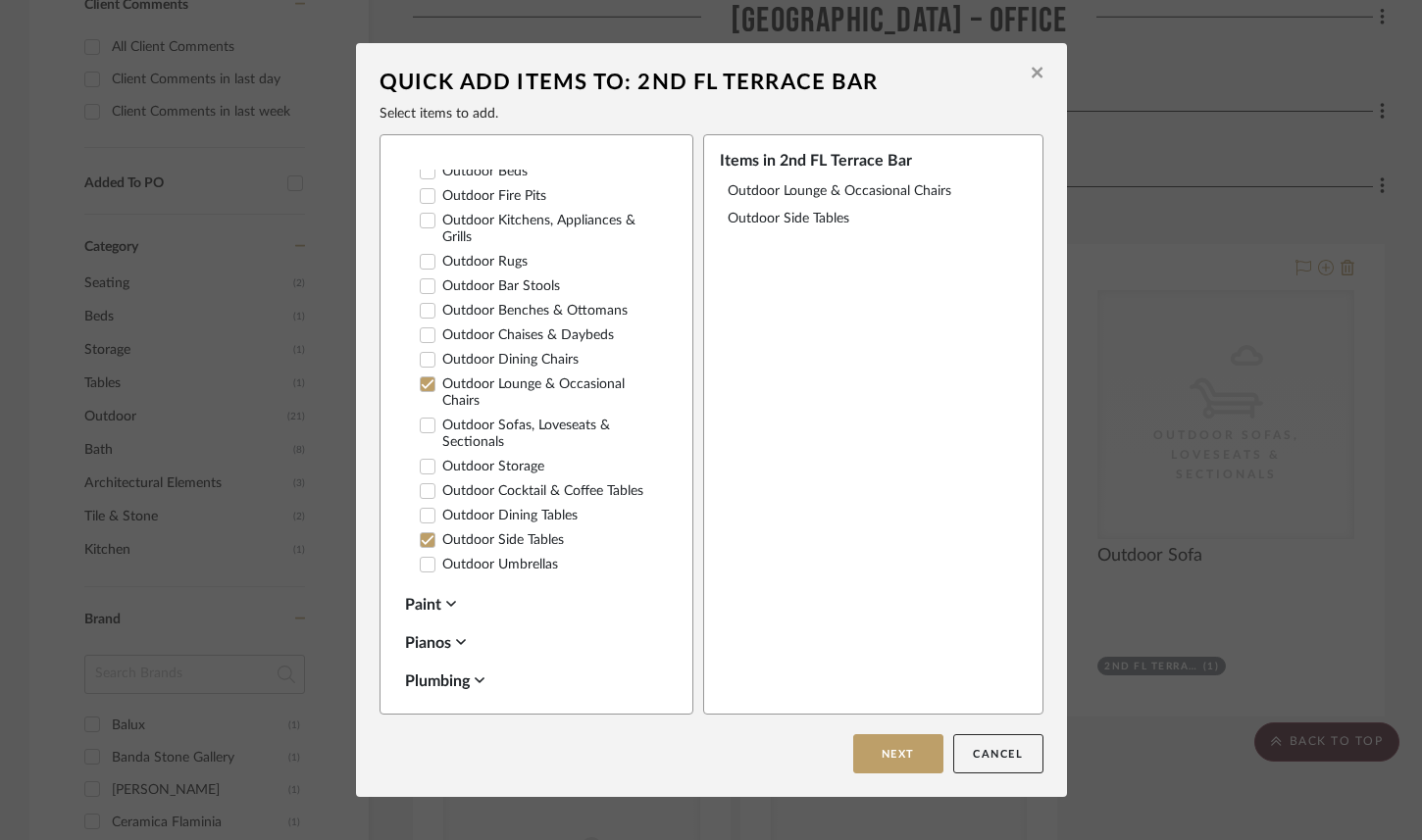 click 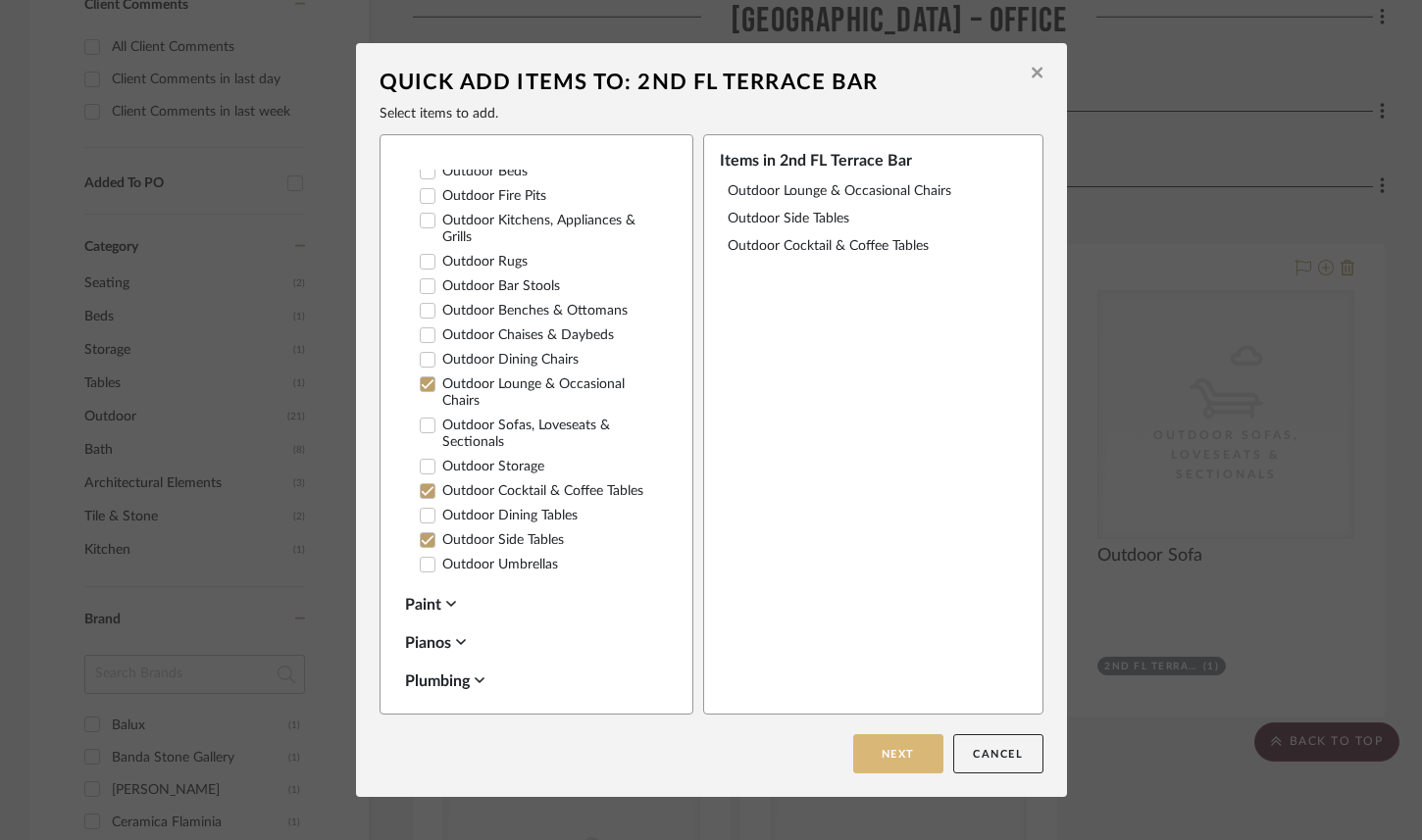 click on "Next" at bounding box center (898, 754) 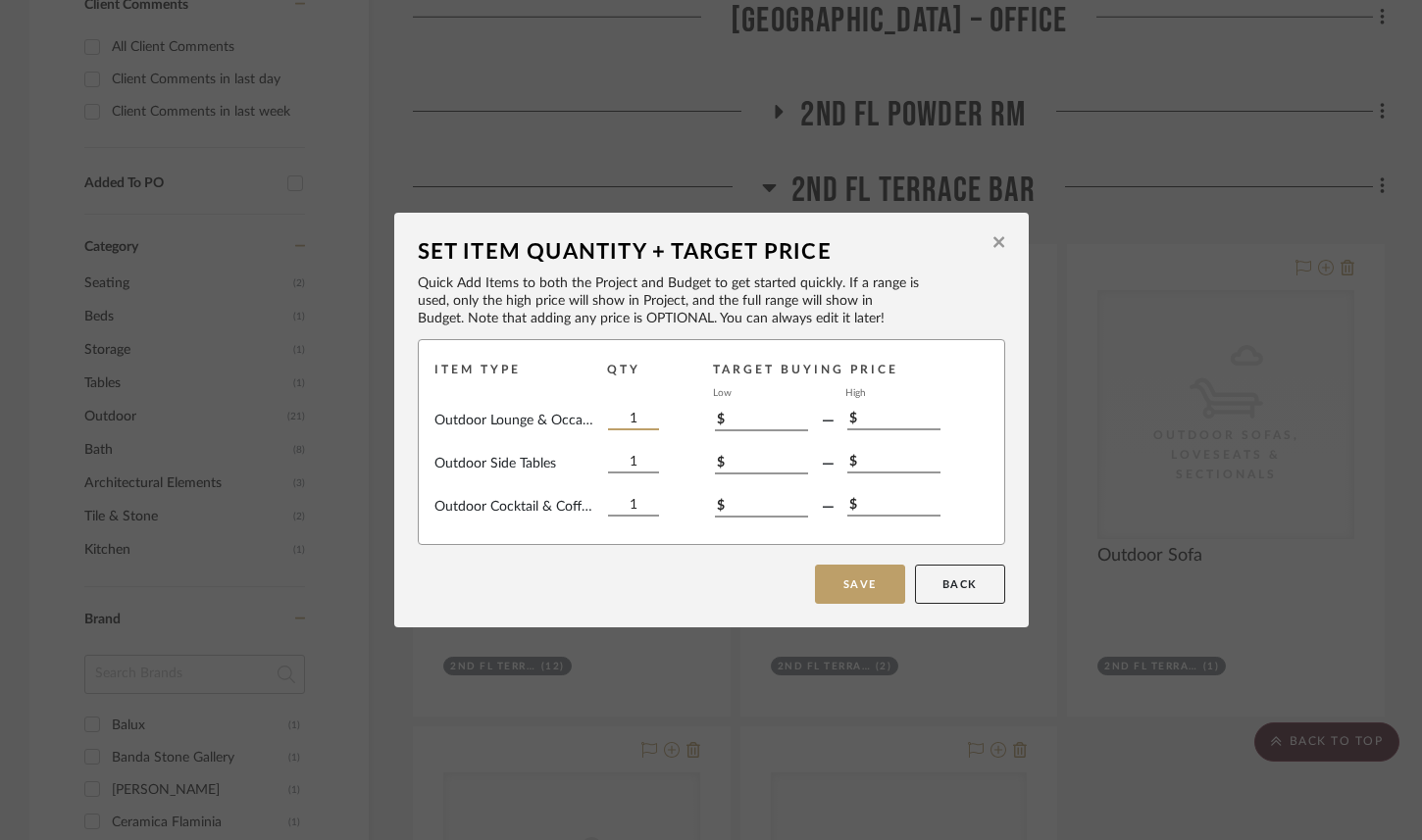 click on "1" at bounding box center (634, 420) 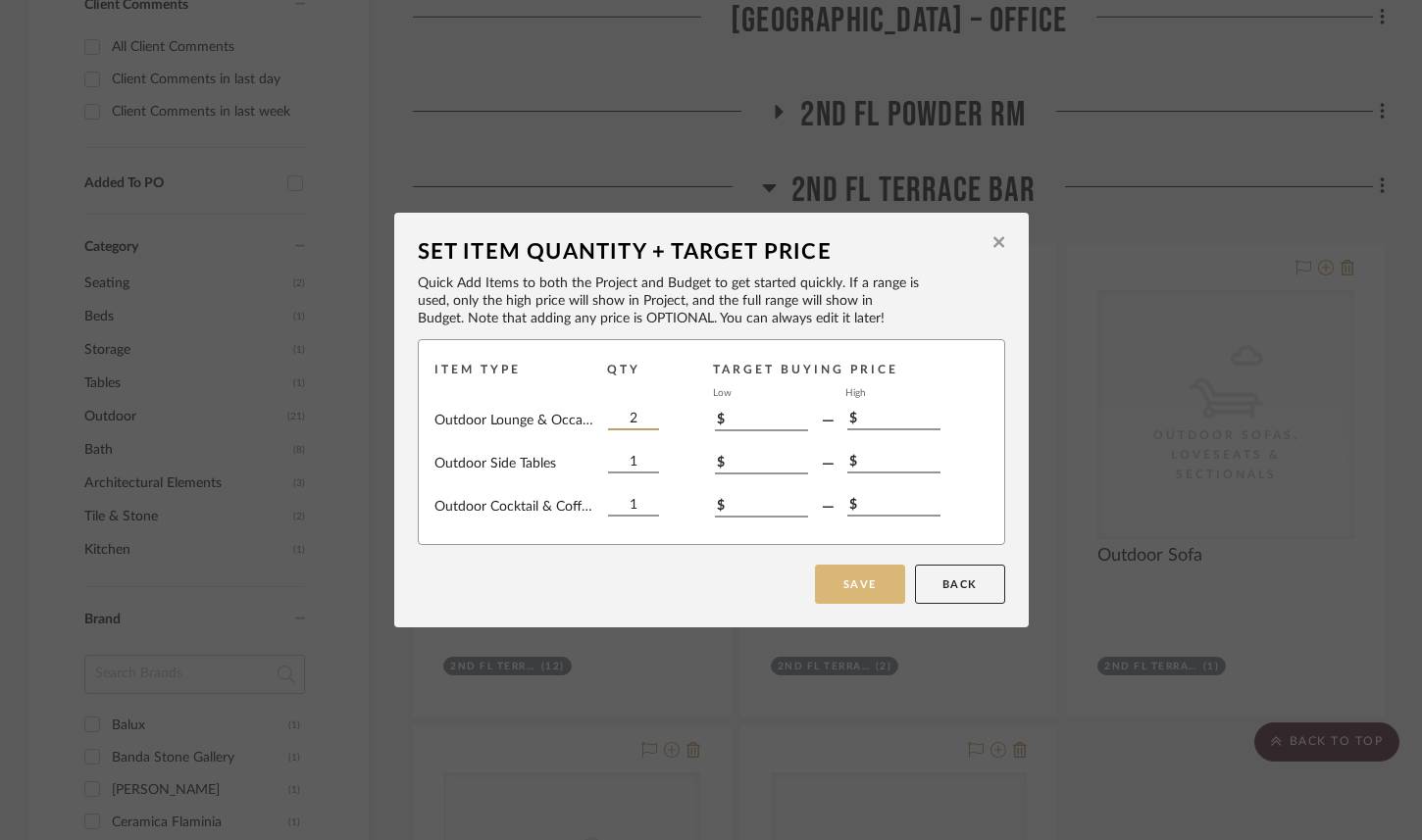 type on "2" 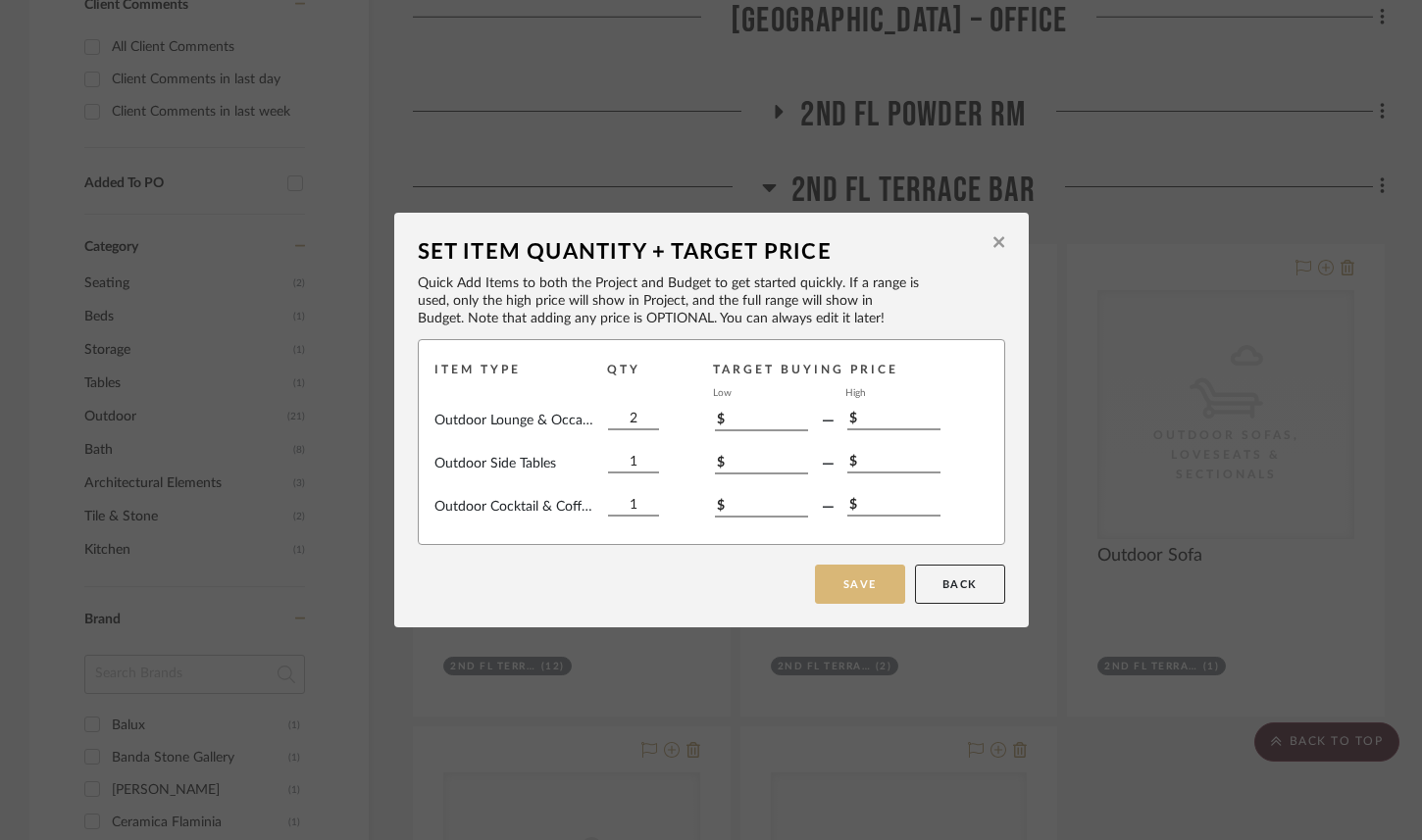 click on "Save" at bounding box center [860, 584] 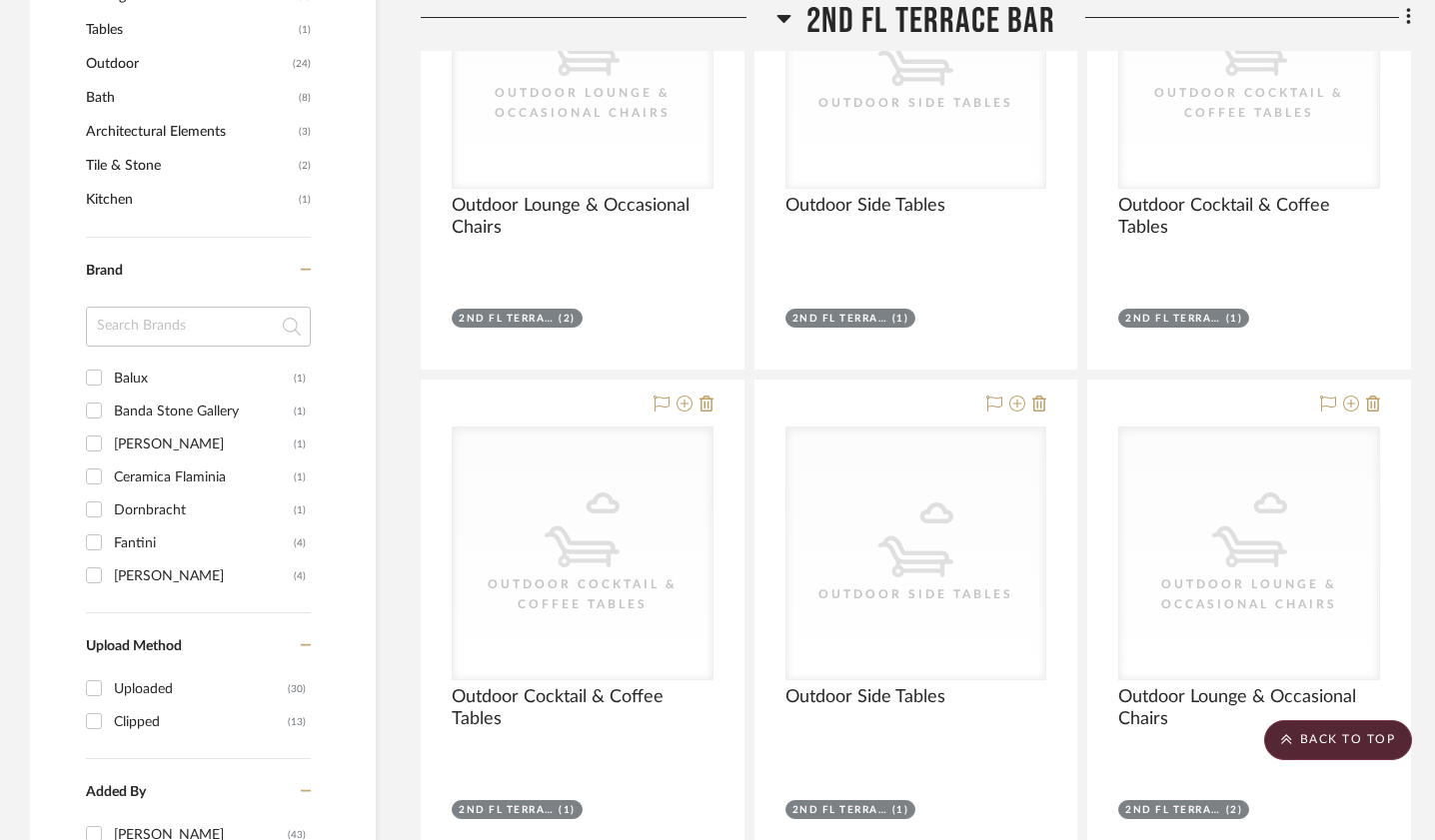 scroll, scrollTop: 1236, scrollLeft: 0, axis: vertical 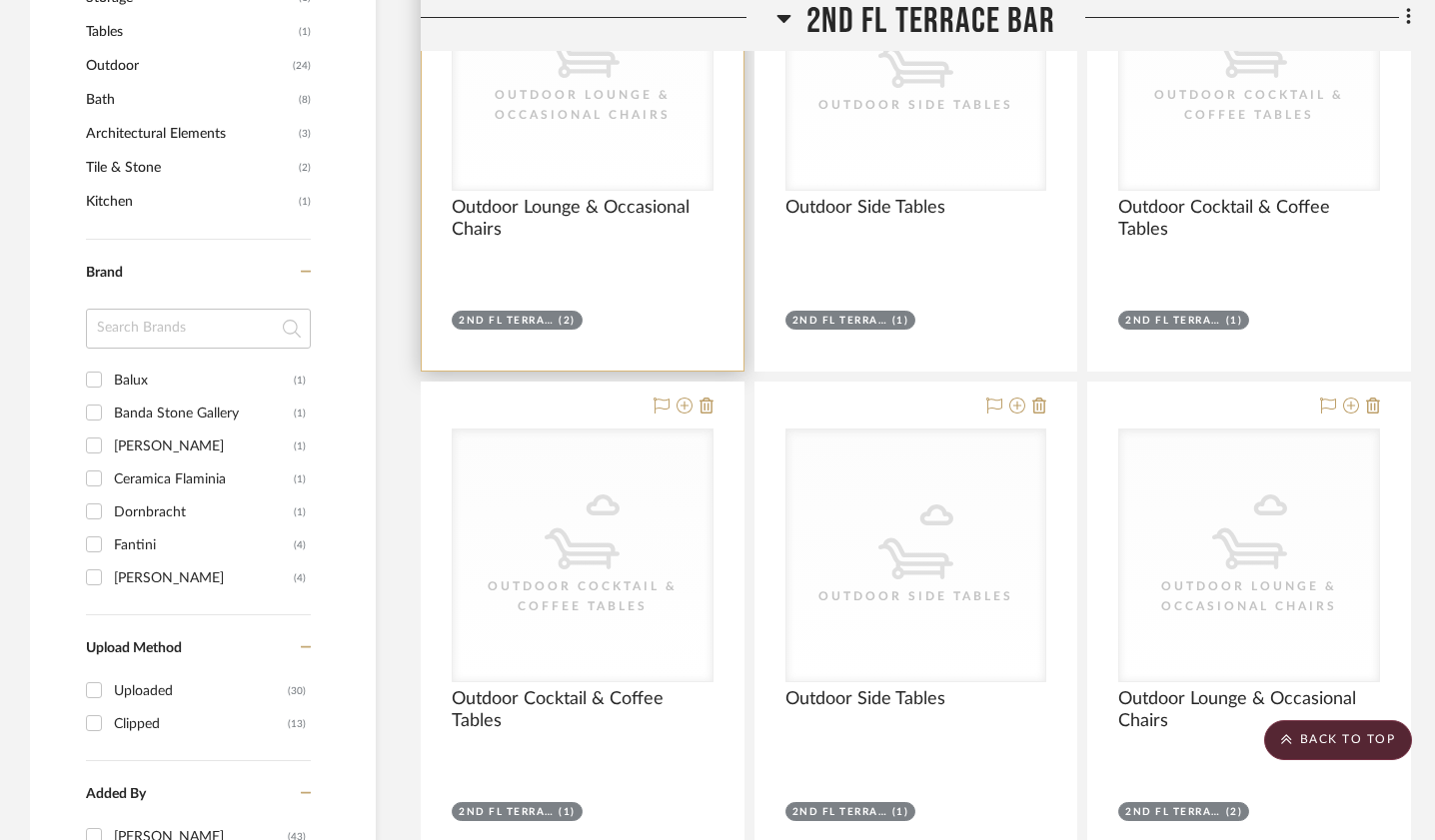 click on "Outdoor Lounge & Occasional Chairs" at bounding box center [0, 0] 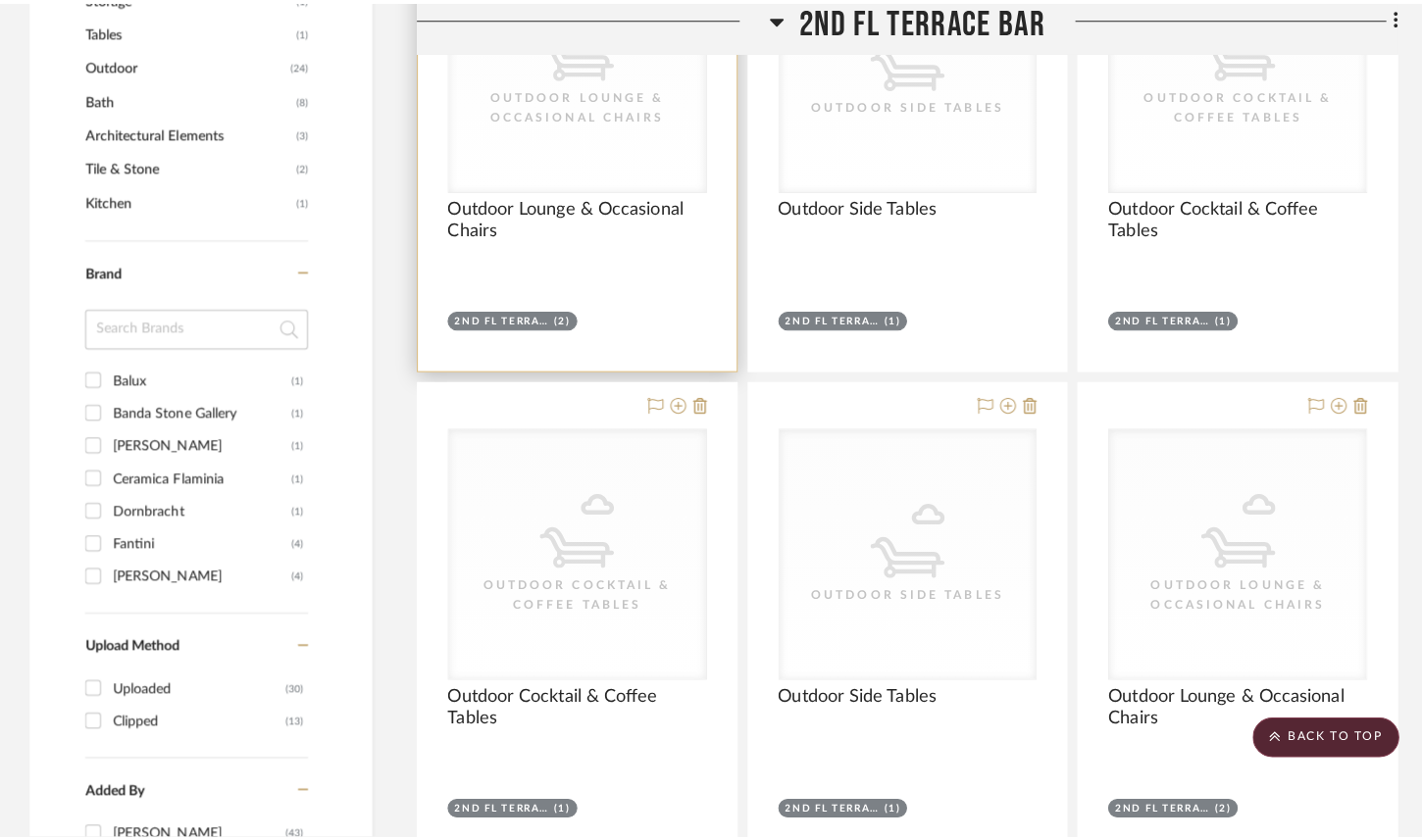 scroll, scrollTop: 0, scrollLeft: 0, axis: both 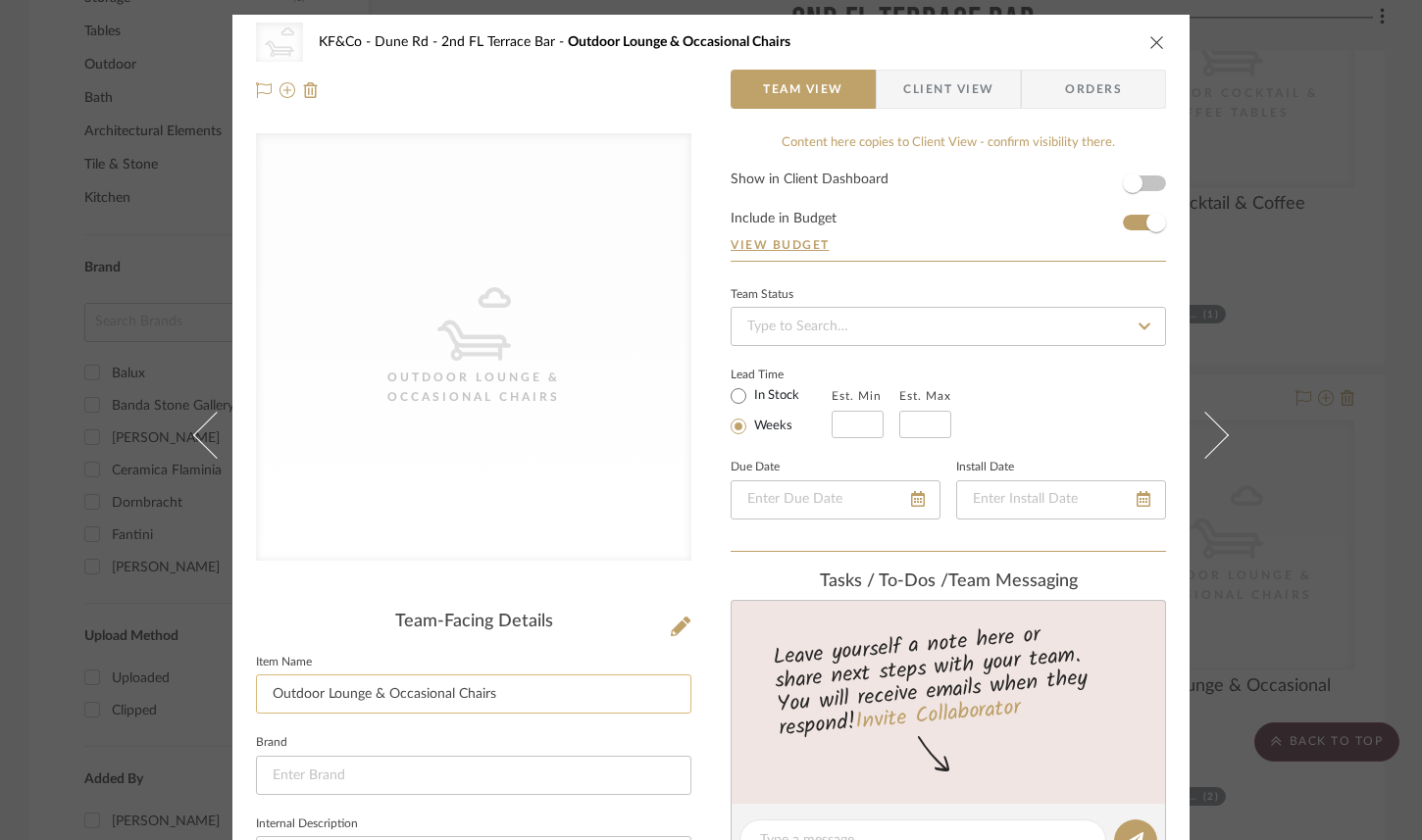 click on "Outdoor Lounge & Occasional Chairs" 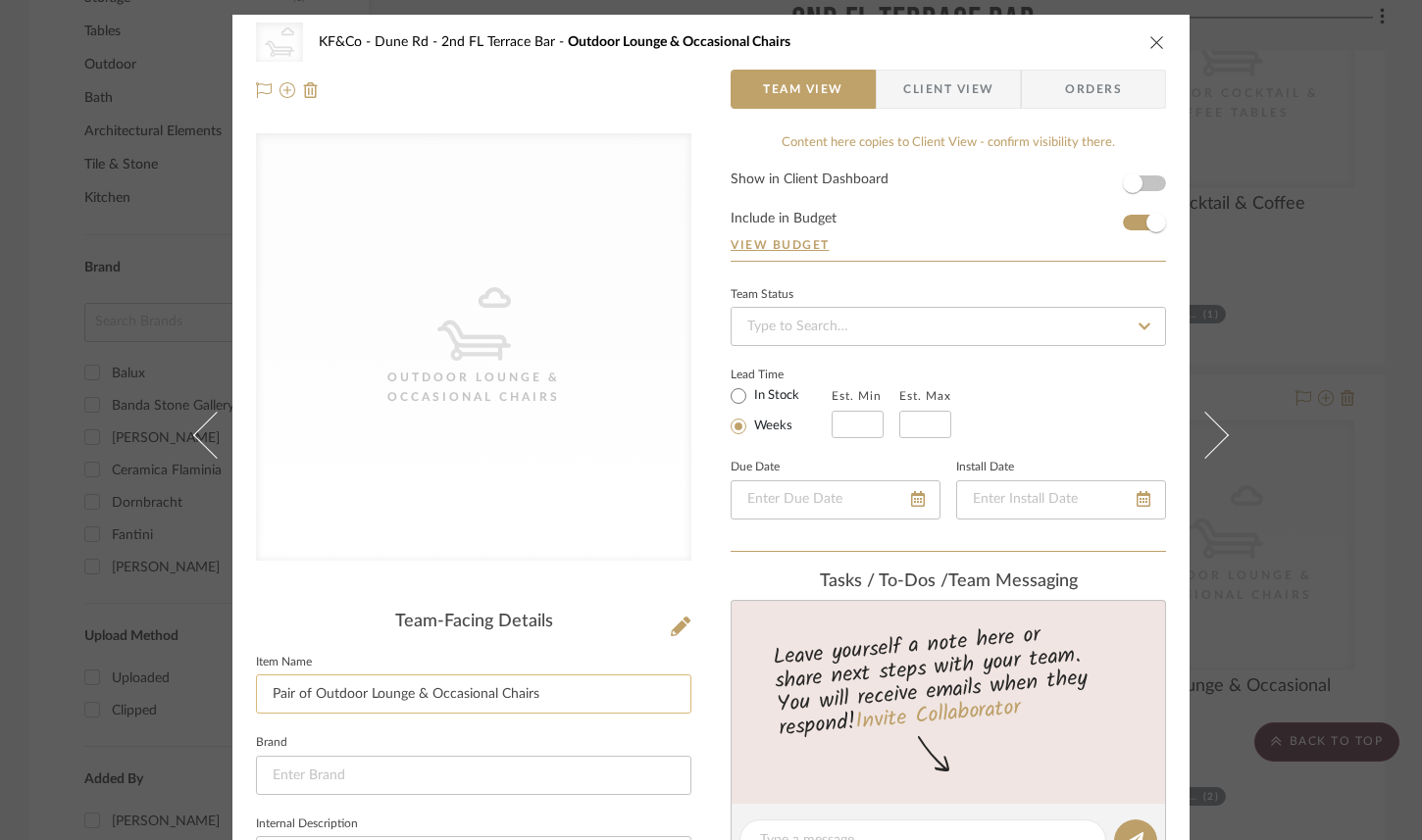 drag, startPoint x: 406, startPoint y: 693, endPoint x: 487, endPoint y: 696, distance: 81.0555 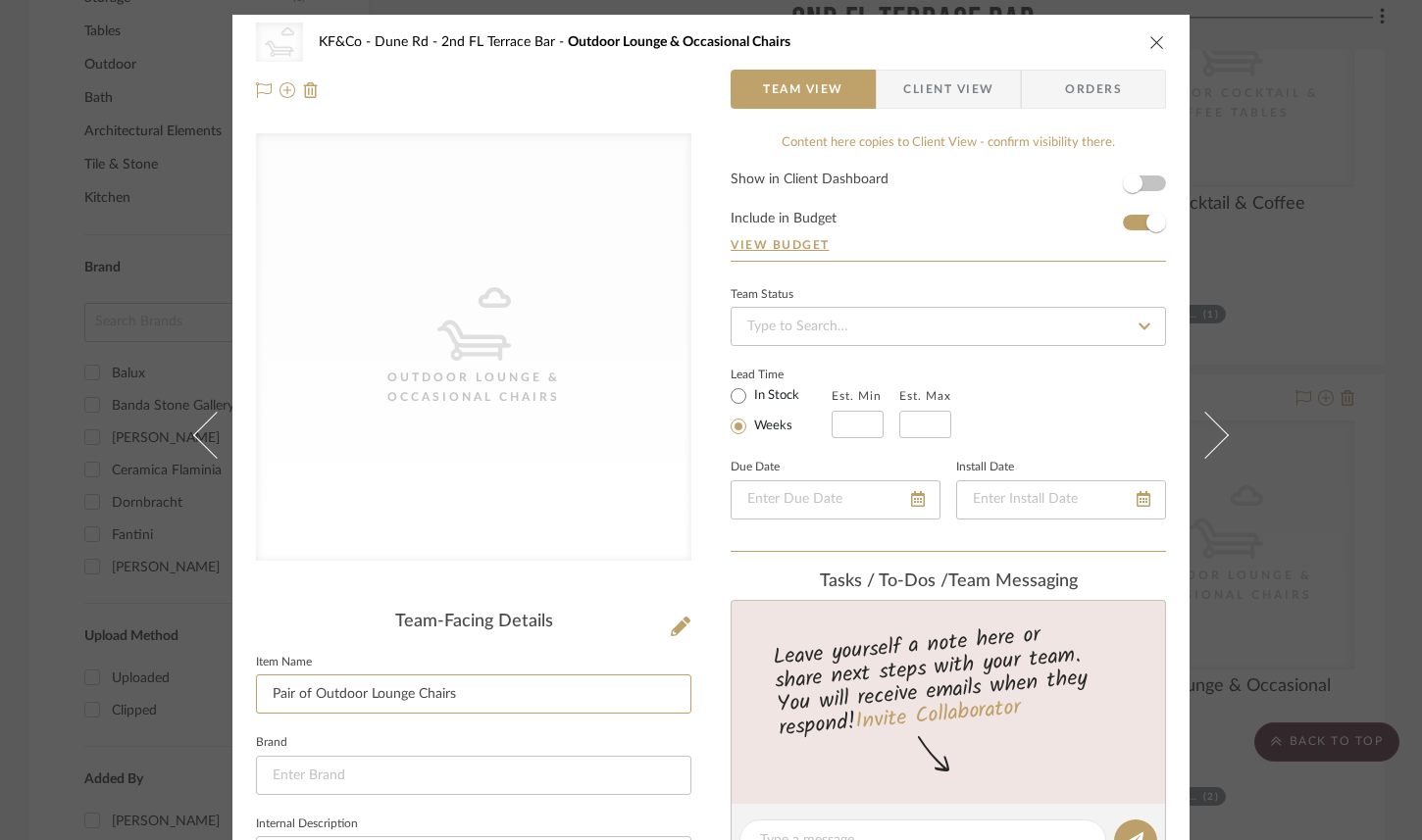 type on "Pair of Outdoor Lounge Chairs" 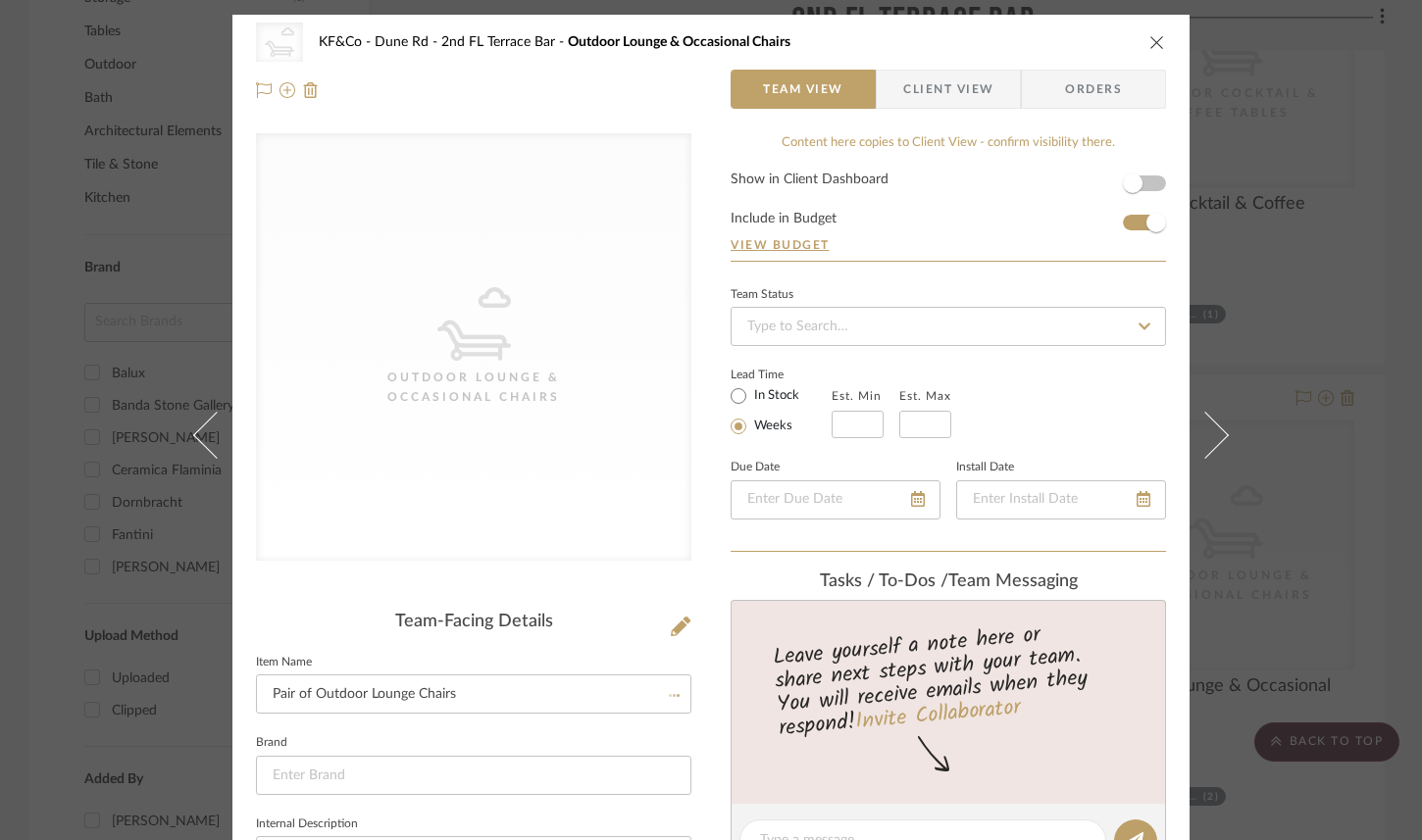 click on "Item Name  Pair of Outdoor Lounge Chairs" 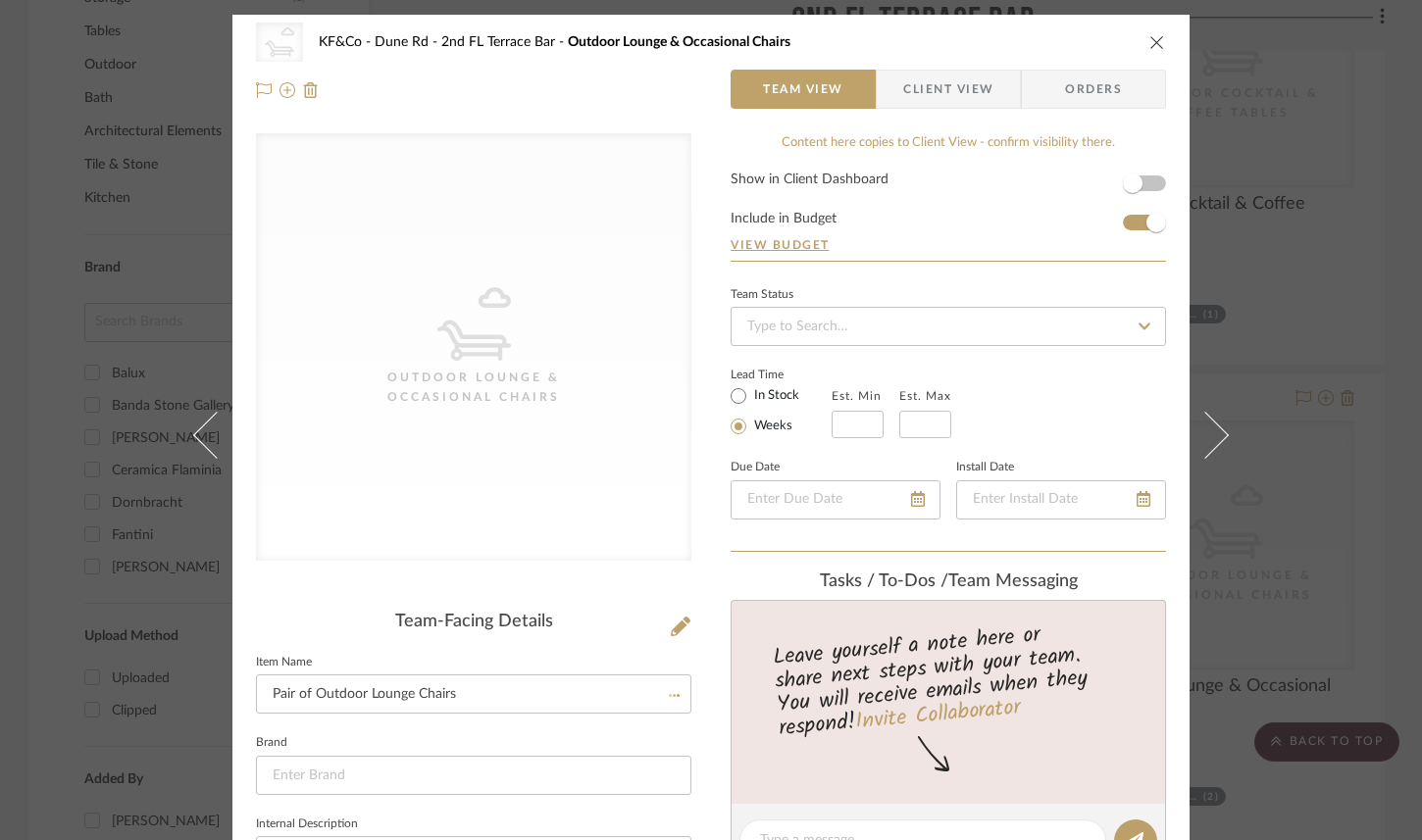 type 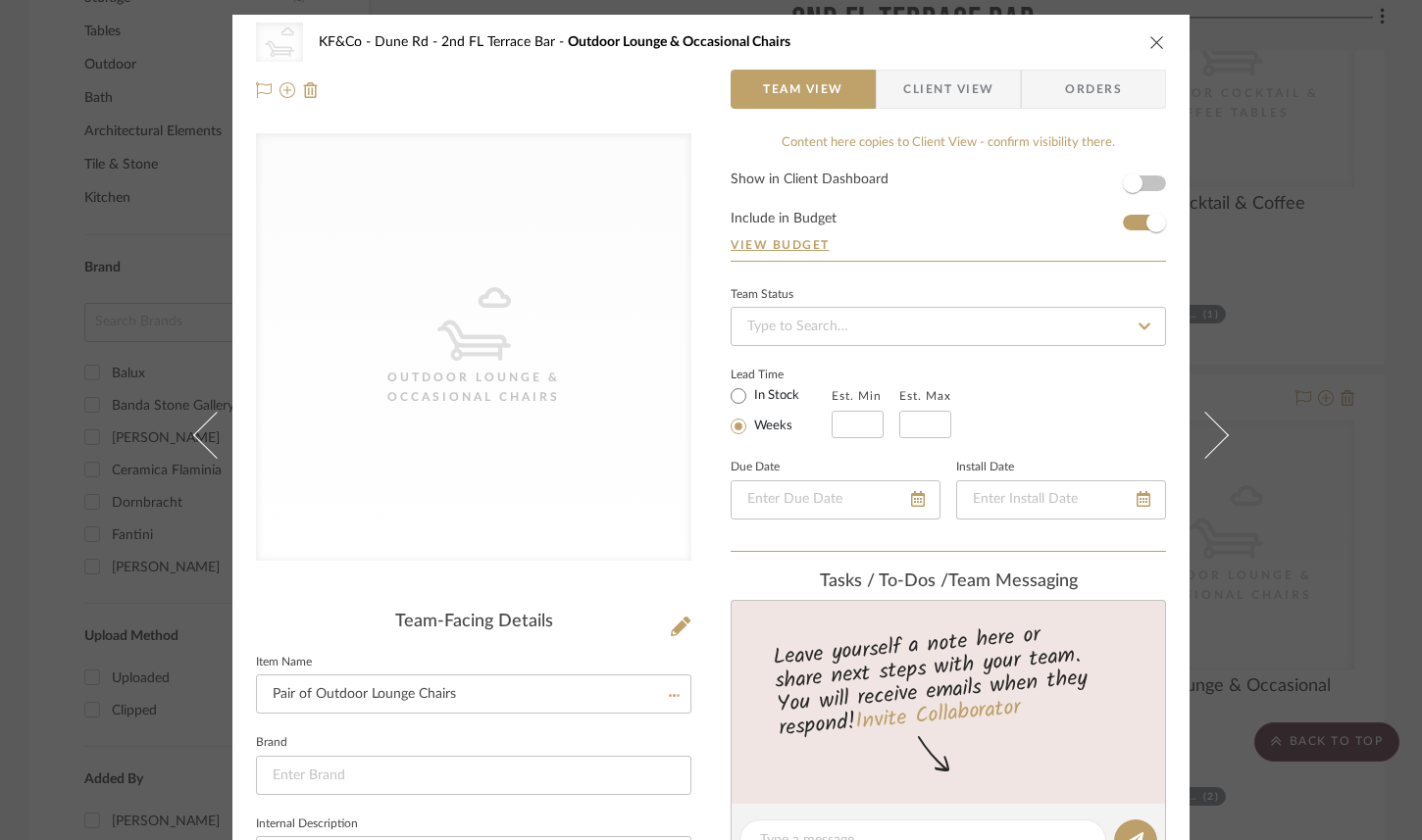 type 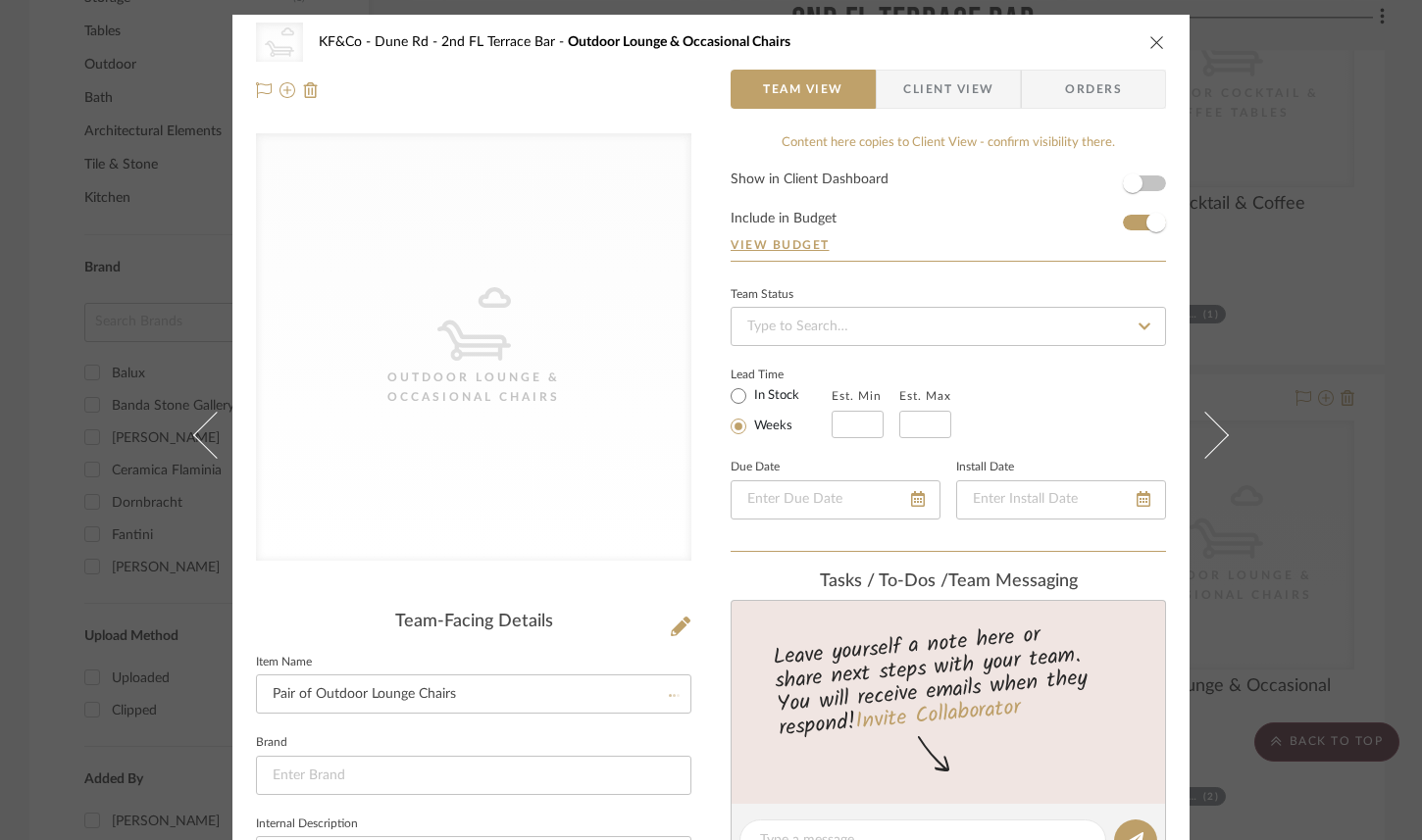 type 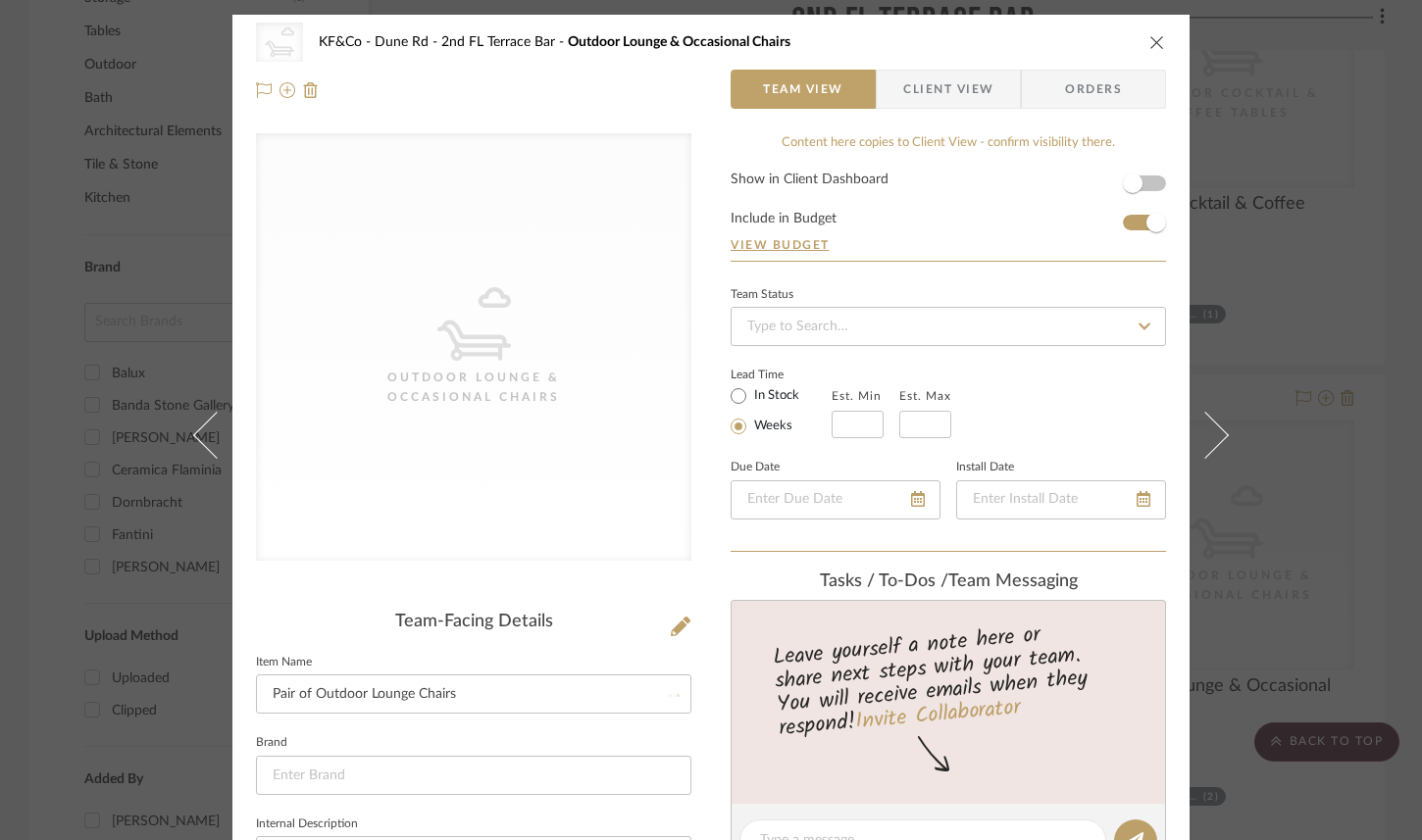 type 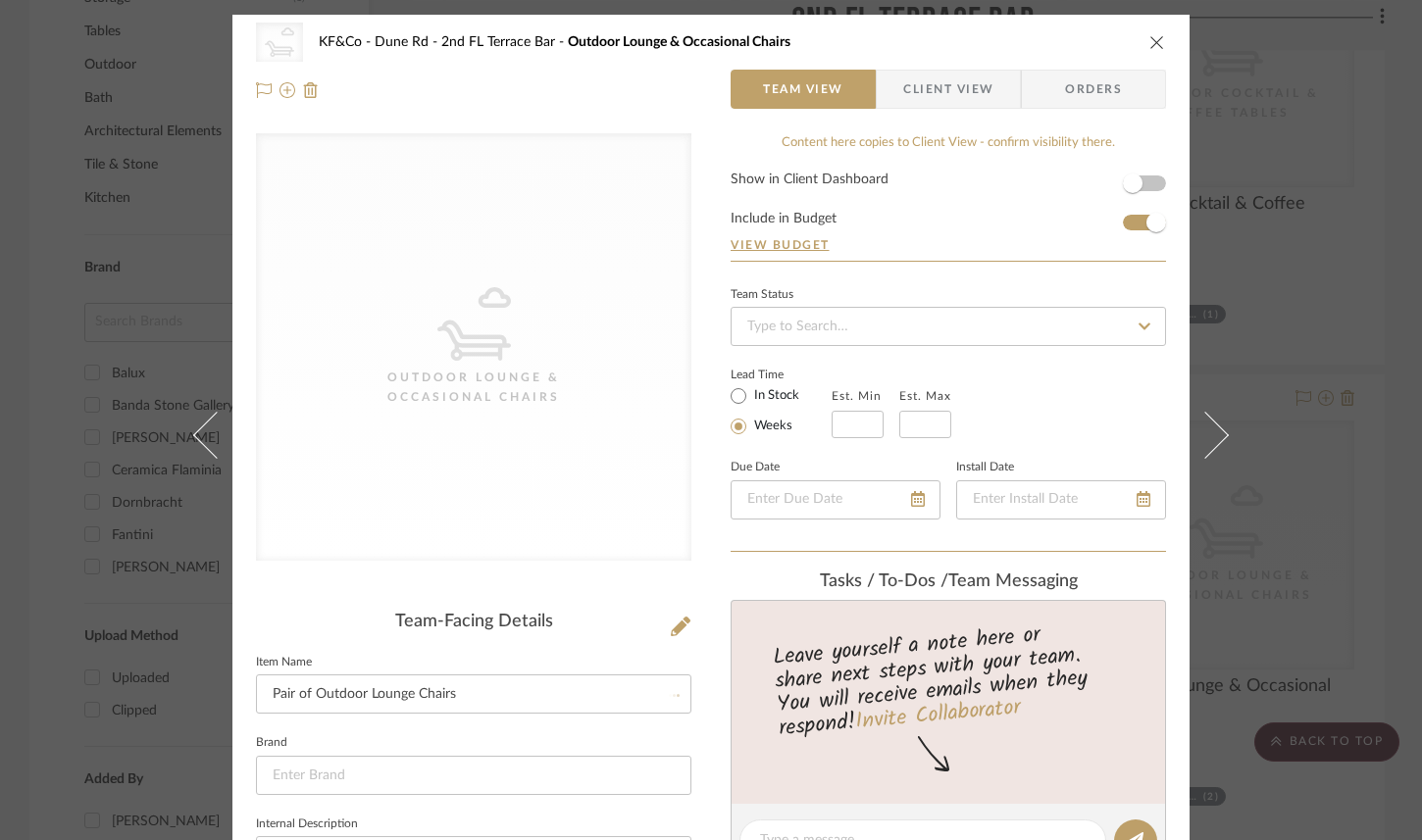 type 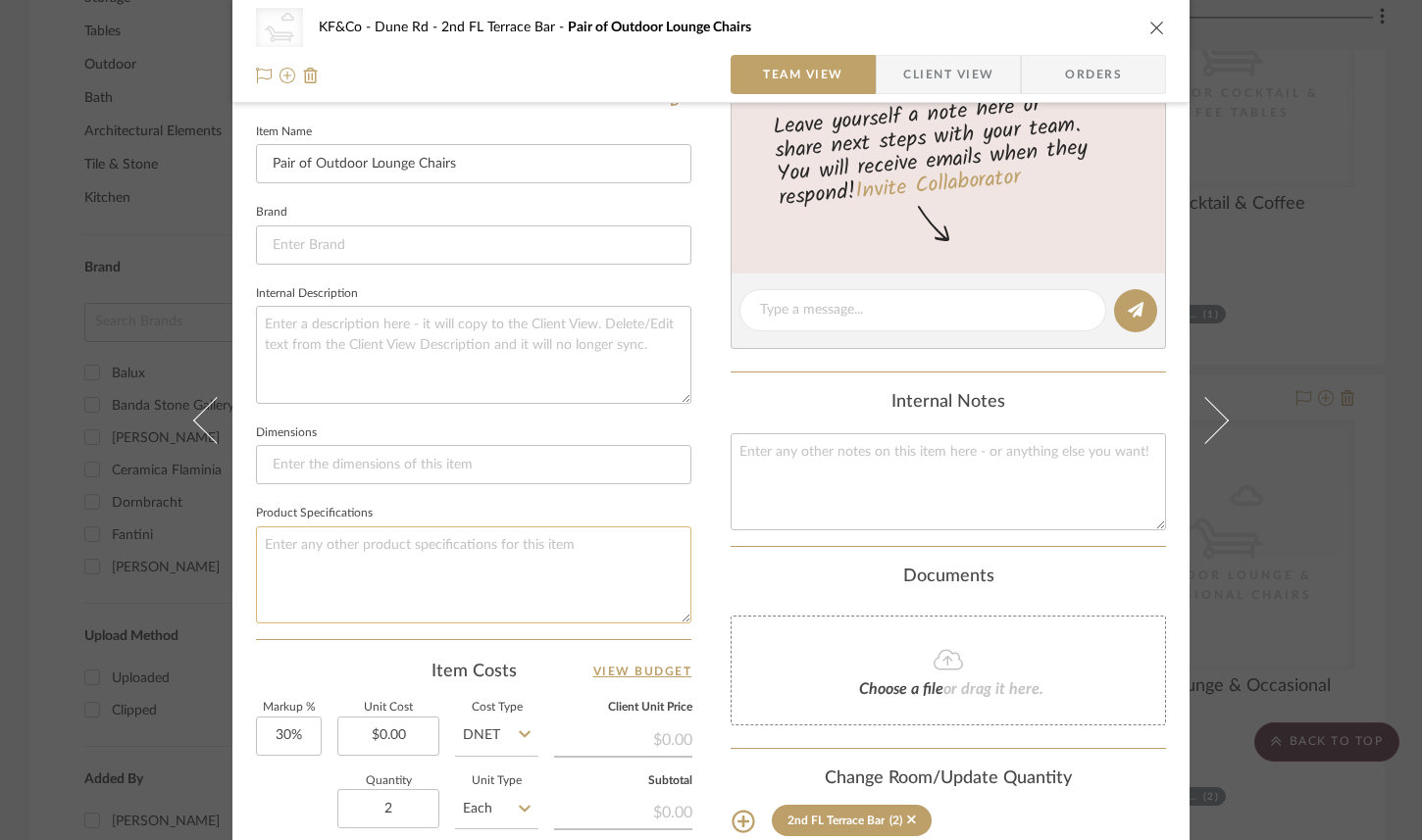 scroll, scrollTop: 0, scrollLeft: 0, axis: both 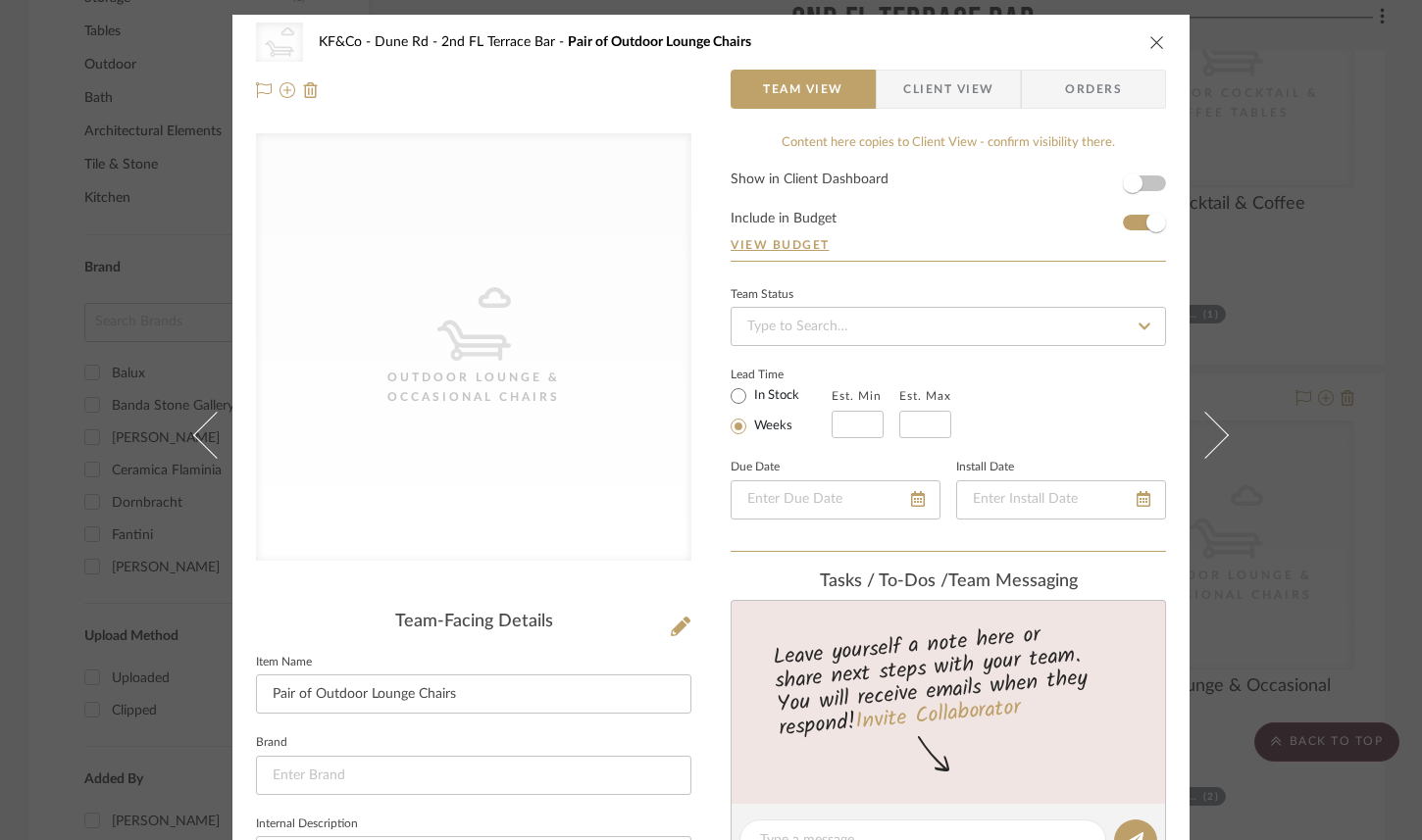 click on "Item Name  Pair of Outdoor Lounge Chairs" 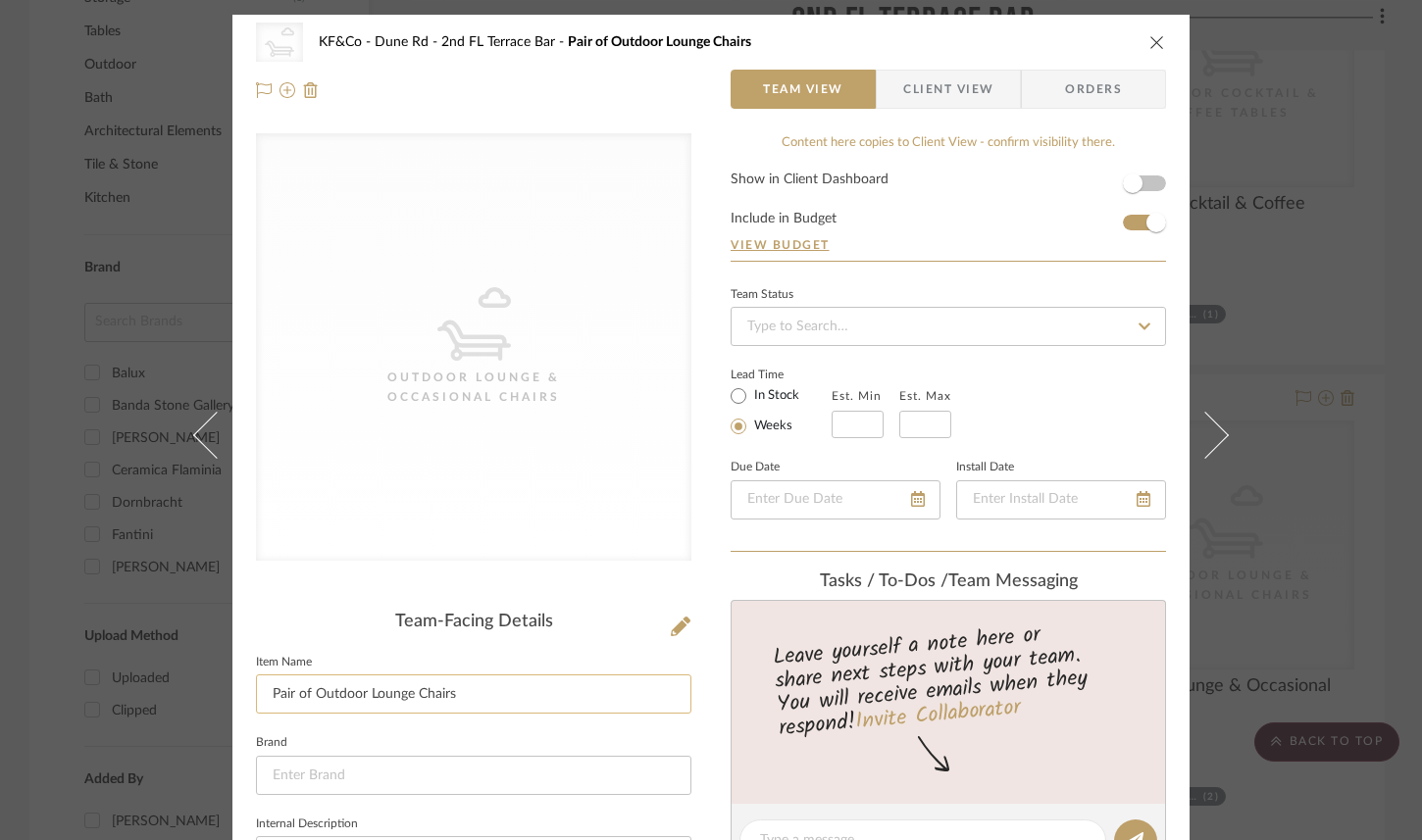 click on "Pair of Outdoor Lounge Chairs" 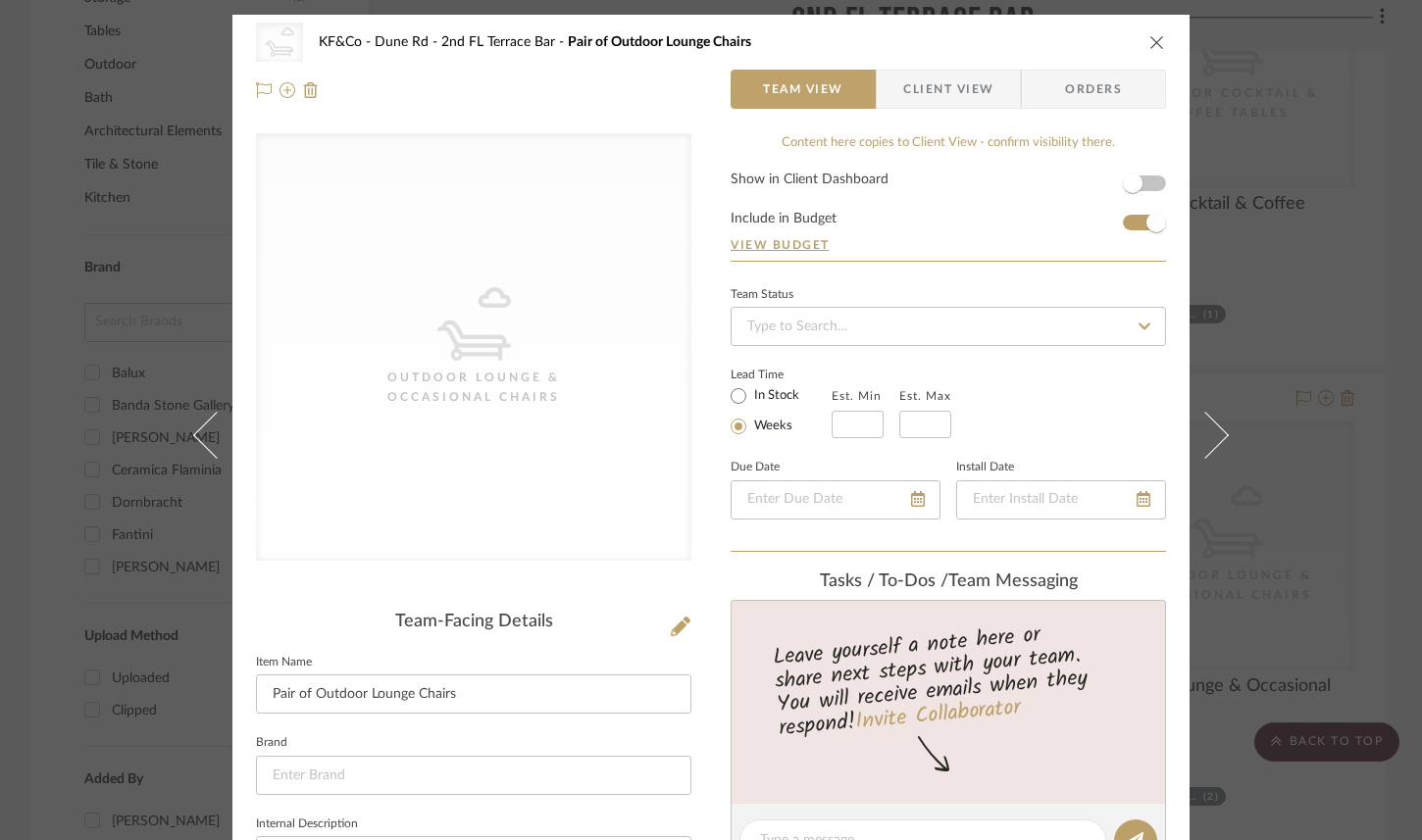 click on "Item Name  Pair of Outdoor Lounge Chairs" 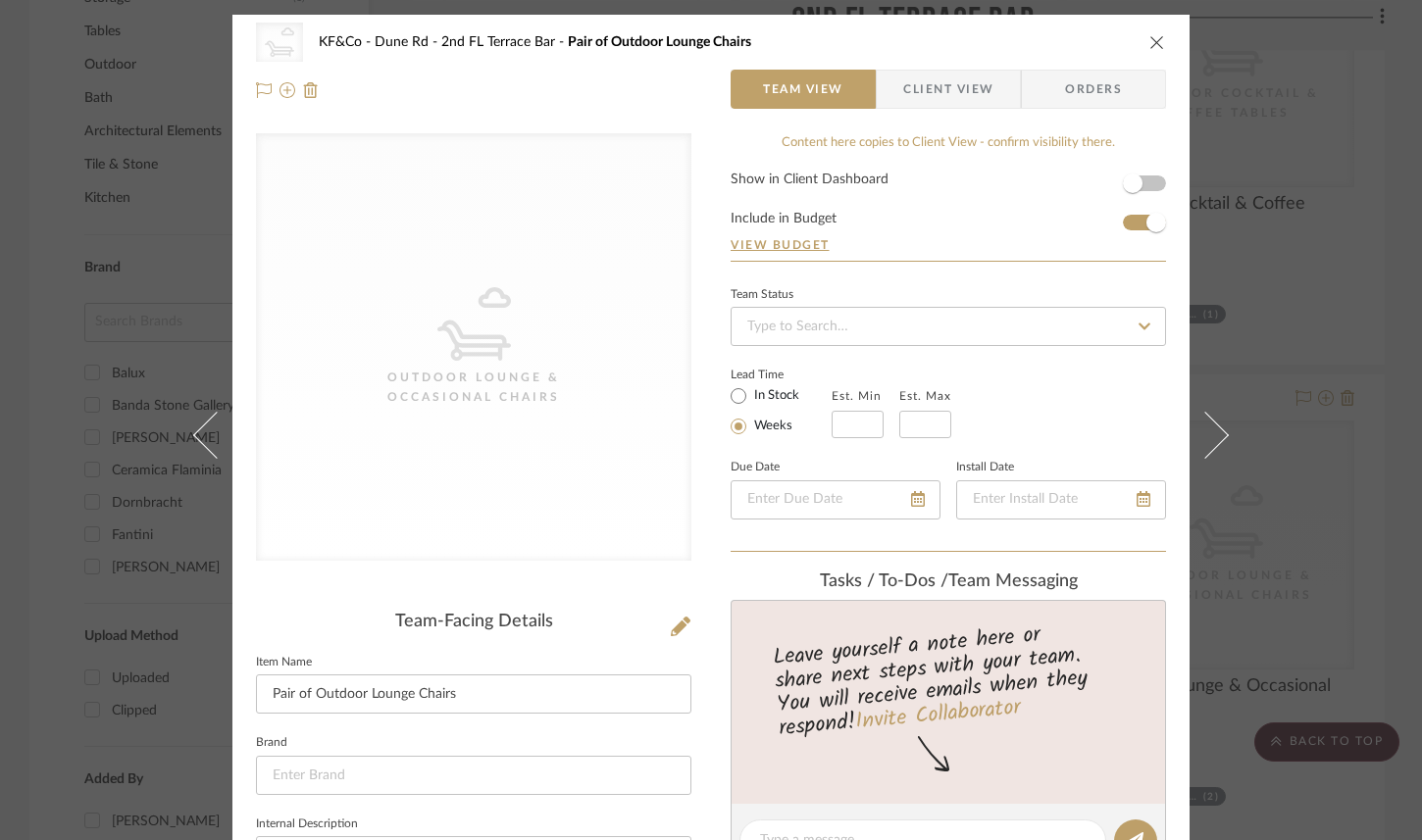 click at bounding box center (1157, 42) 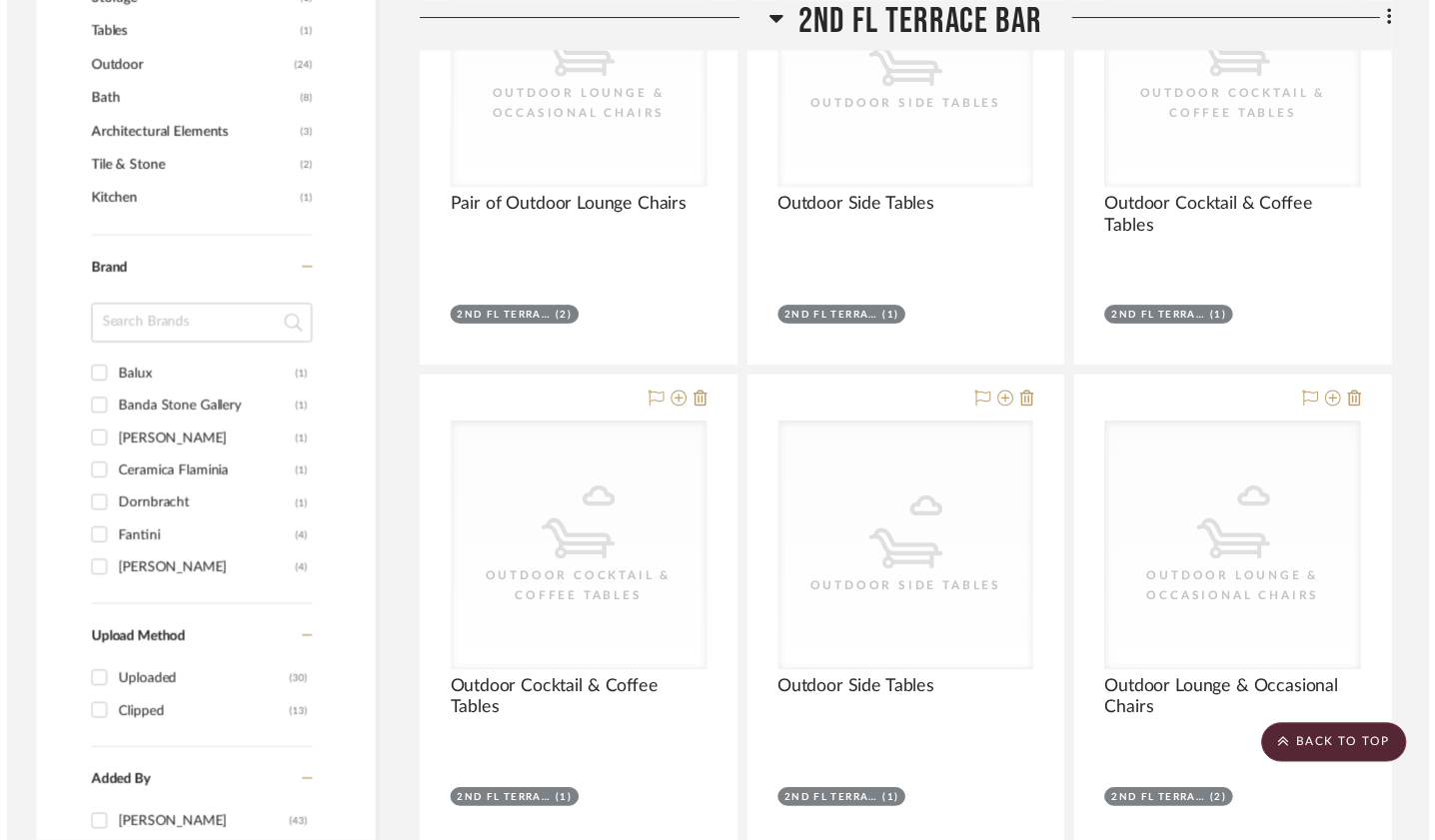 scroll, scrollTop: 1236, scrollLeft: 0, axis: vertical 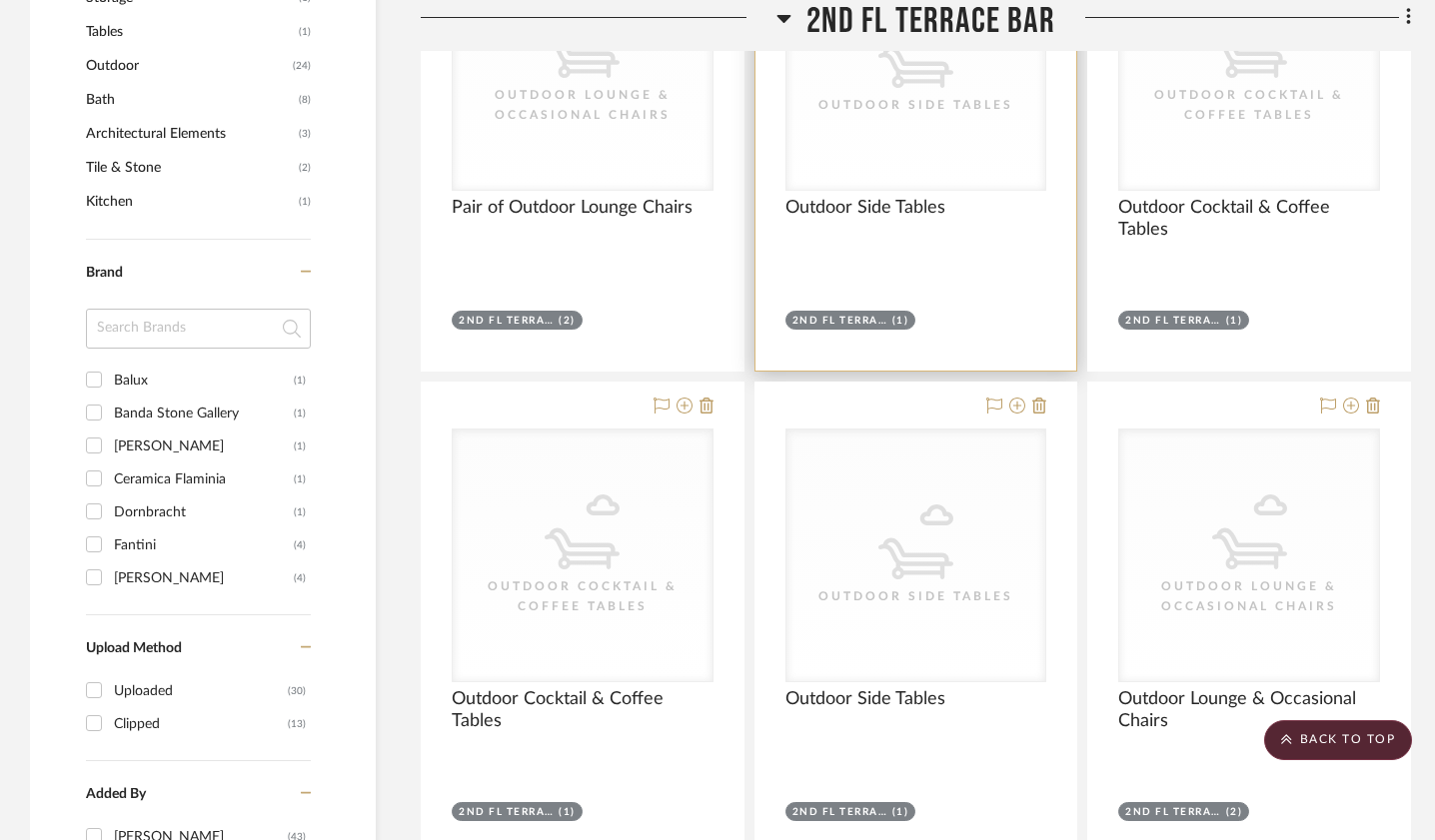 click on "CategoryIconOutdoor
Outdoor Side Tables
CategoryIconOutdoor
Outdoor Side Tables" at bounding box center (916, 190) 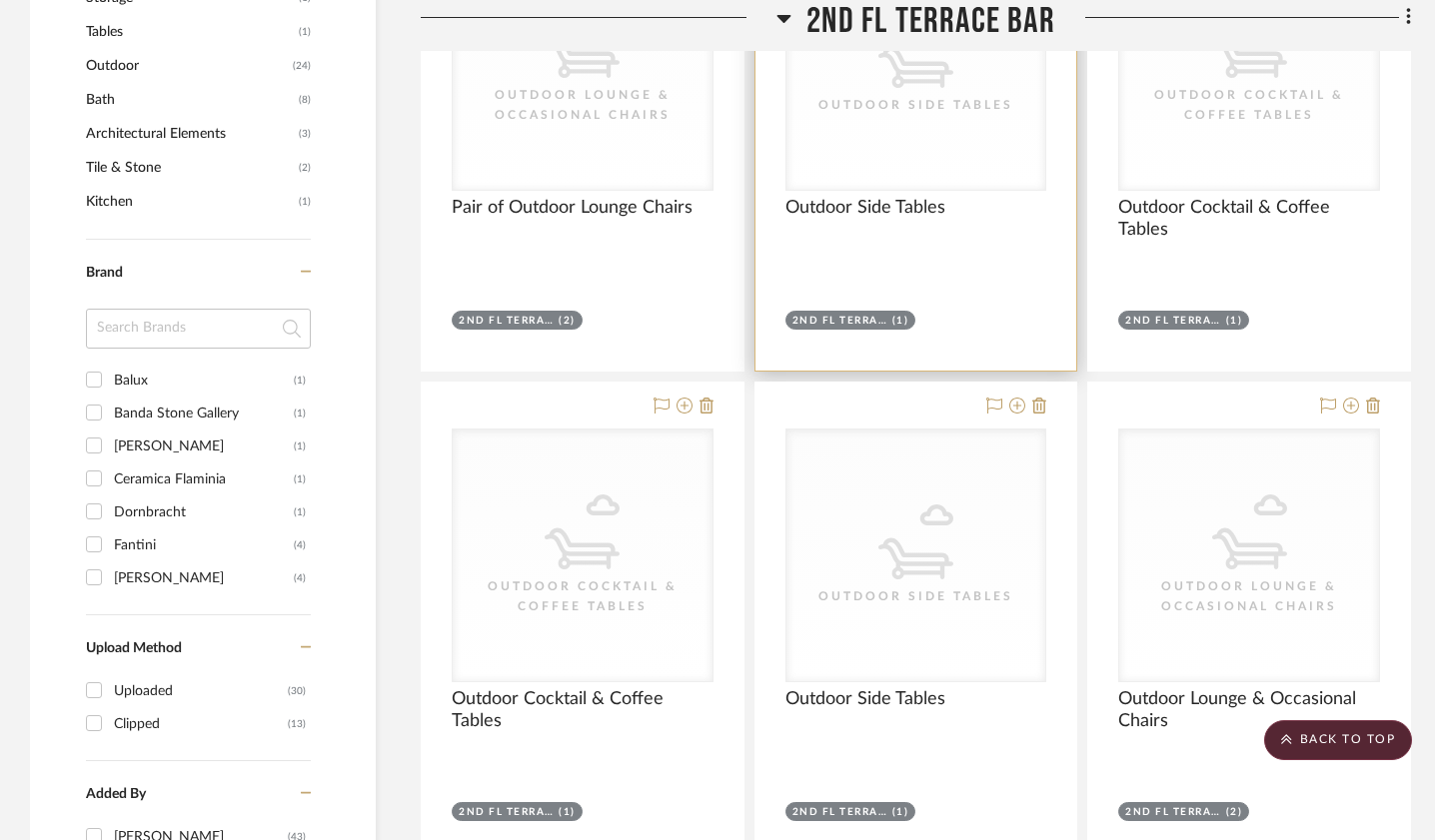 click at bounding box center [916, 131] 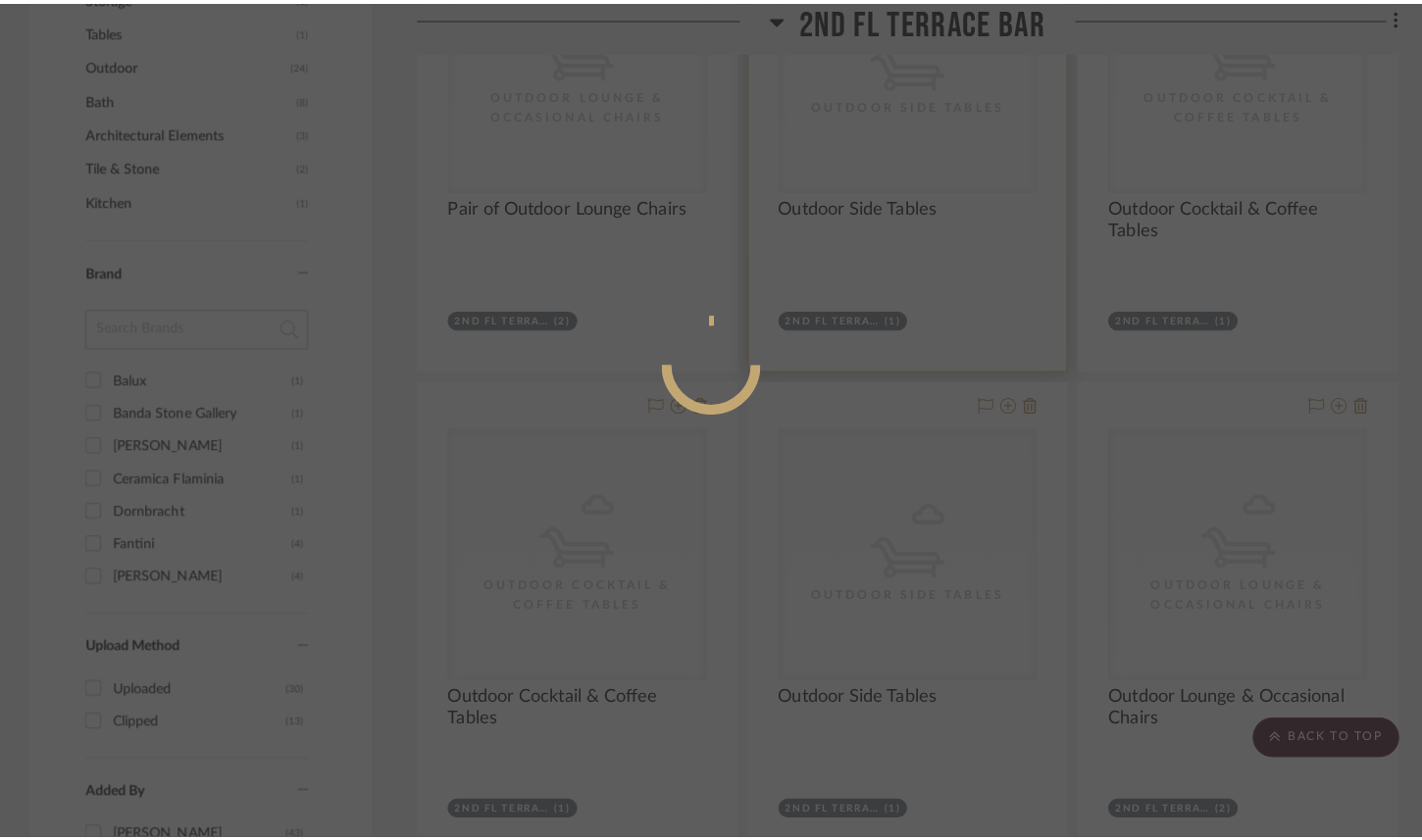 scroll, scrollTop: 0, scrollLeft: 0, axis: both 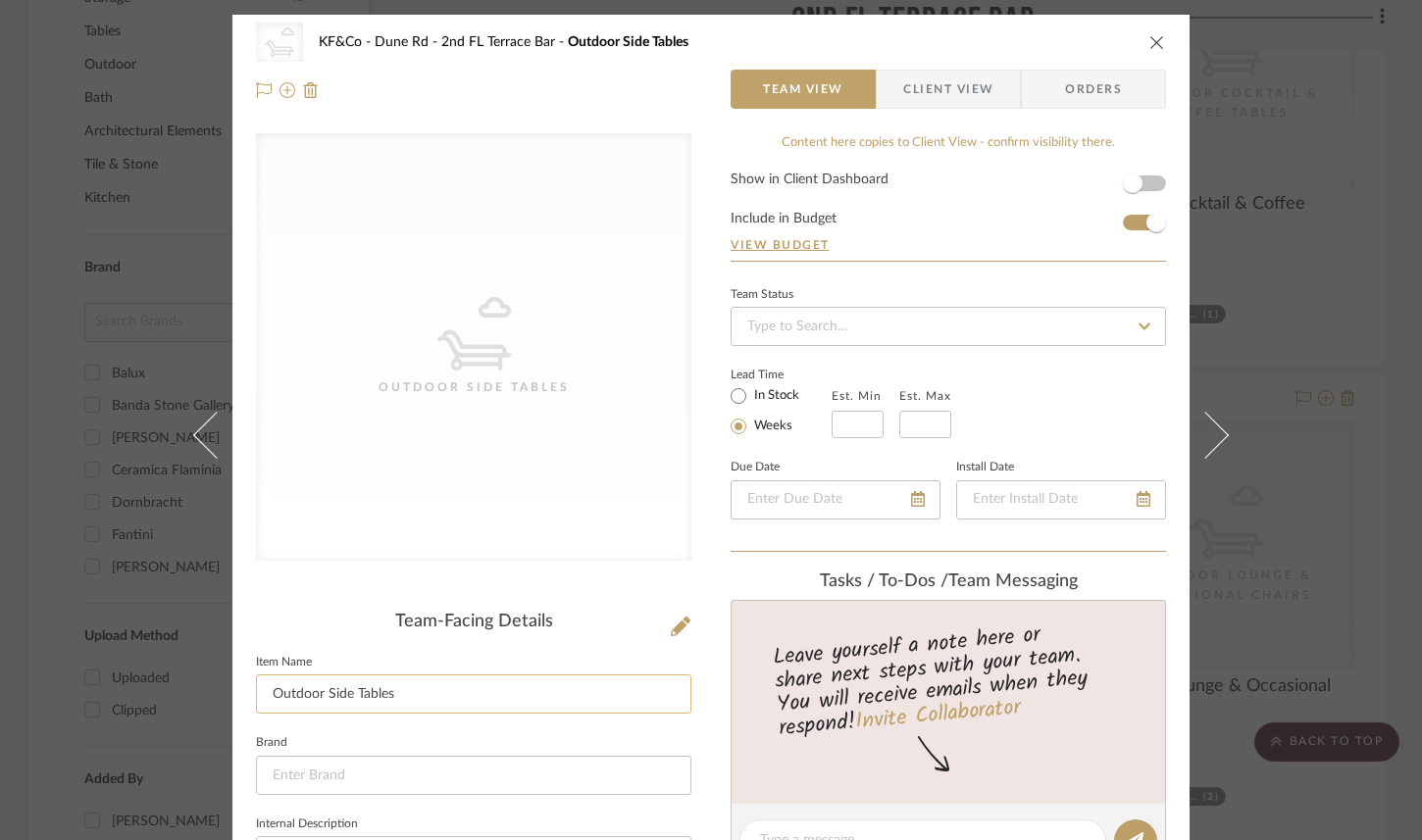 click on "Outdoor Side Tables" 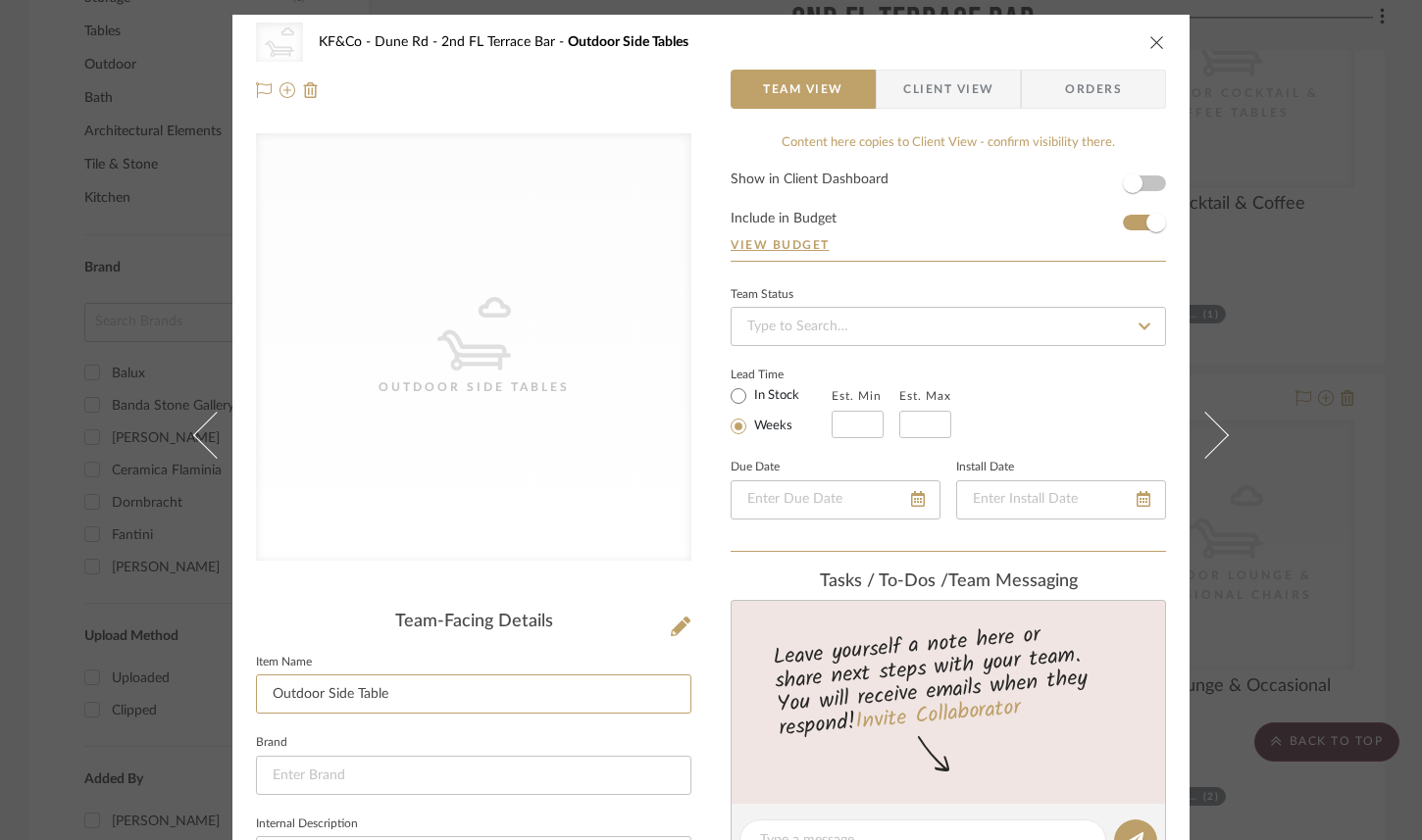type on "Outdoor Side Table" 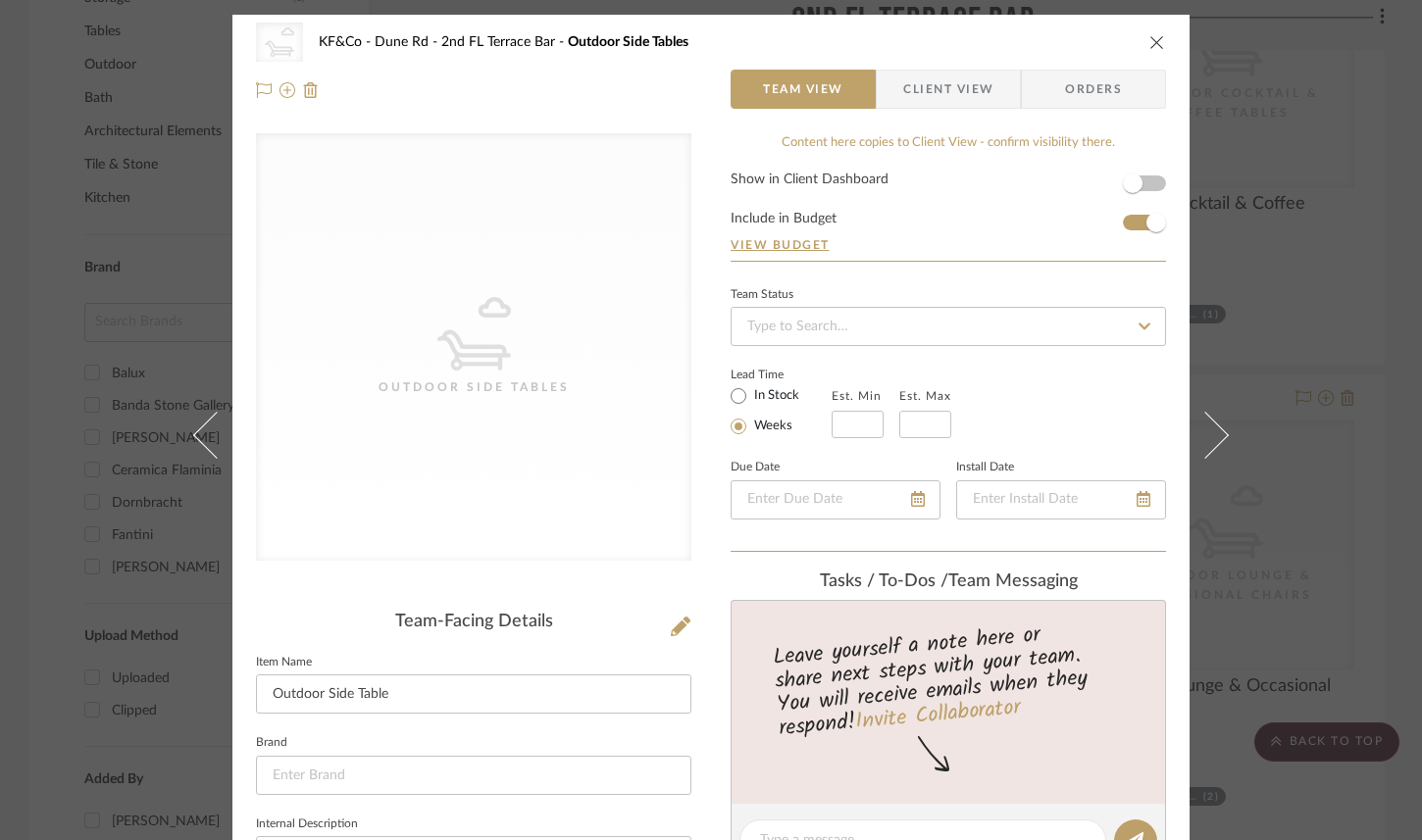 click on "Item Name  Outdoor Side Table" 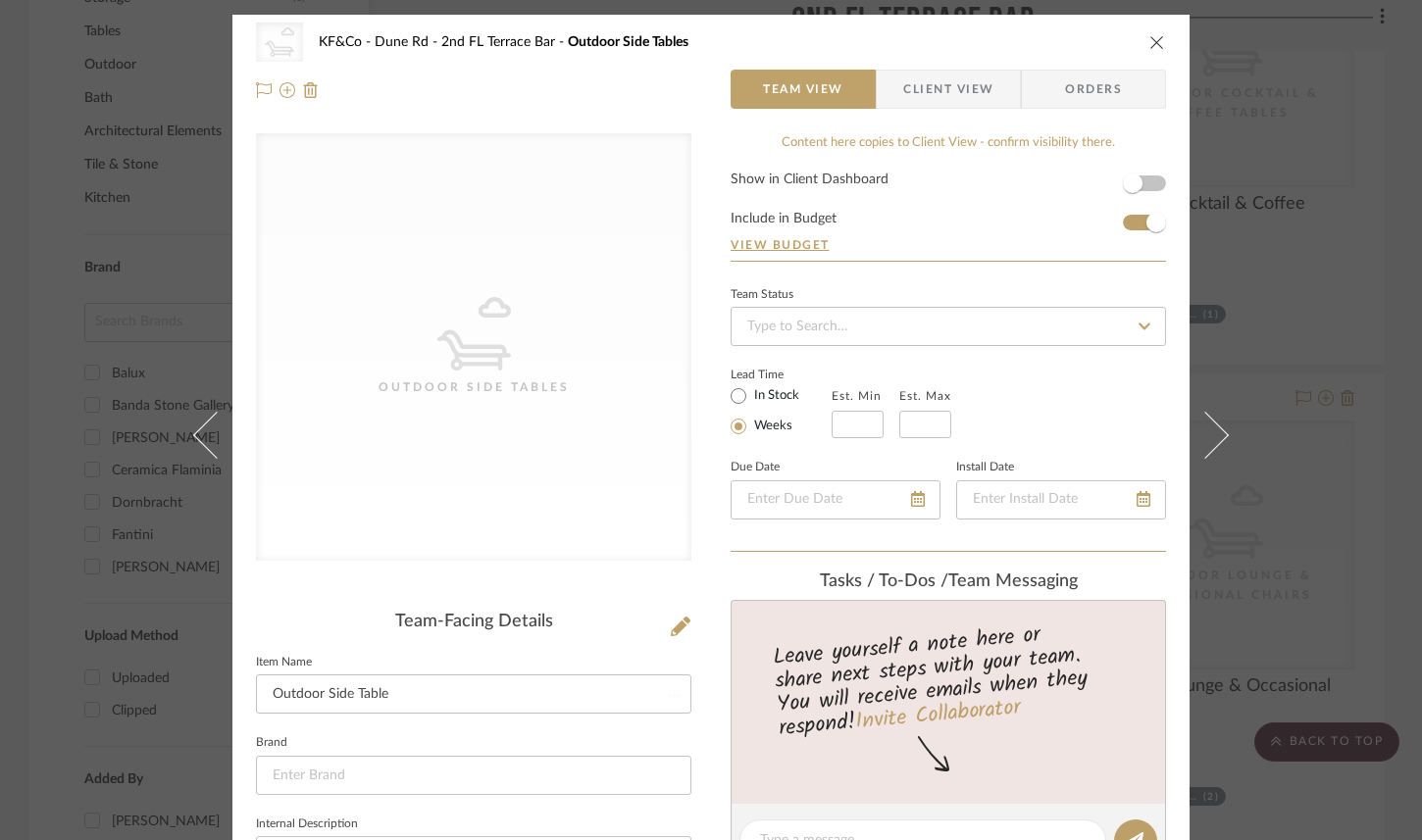 type 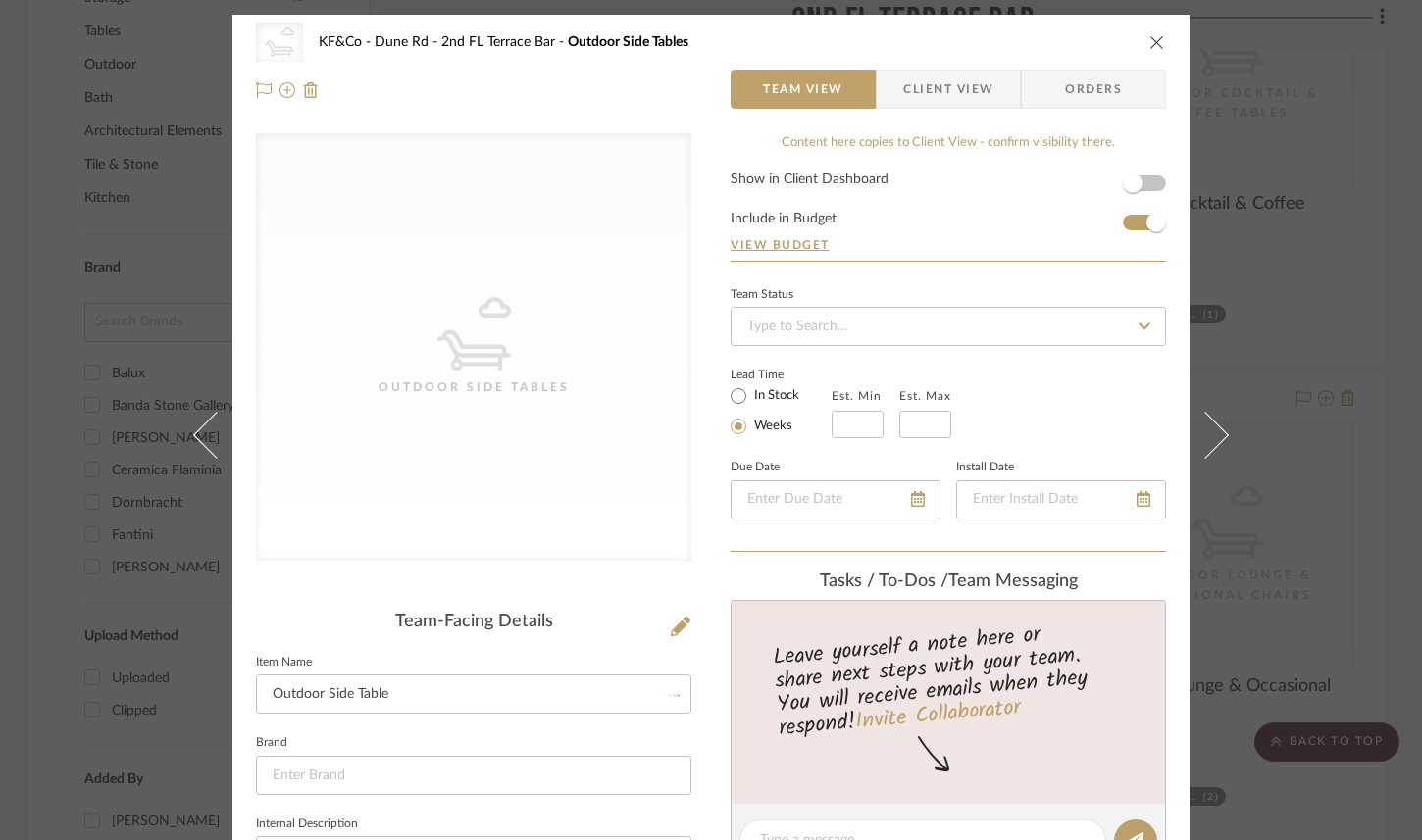 type 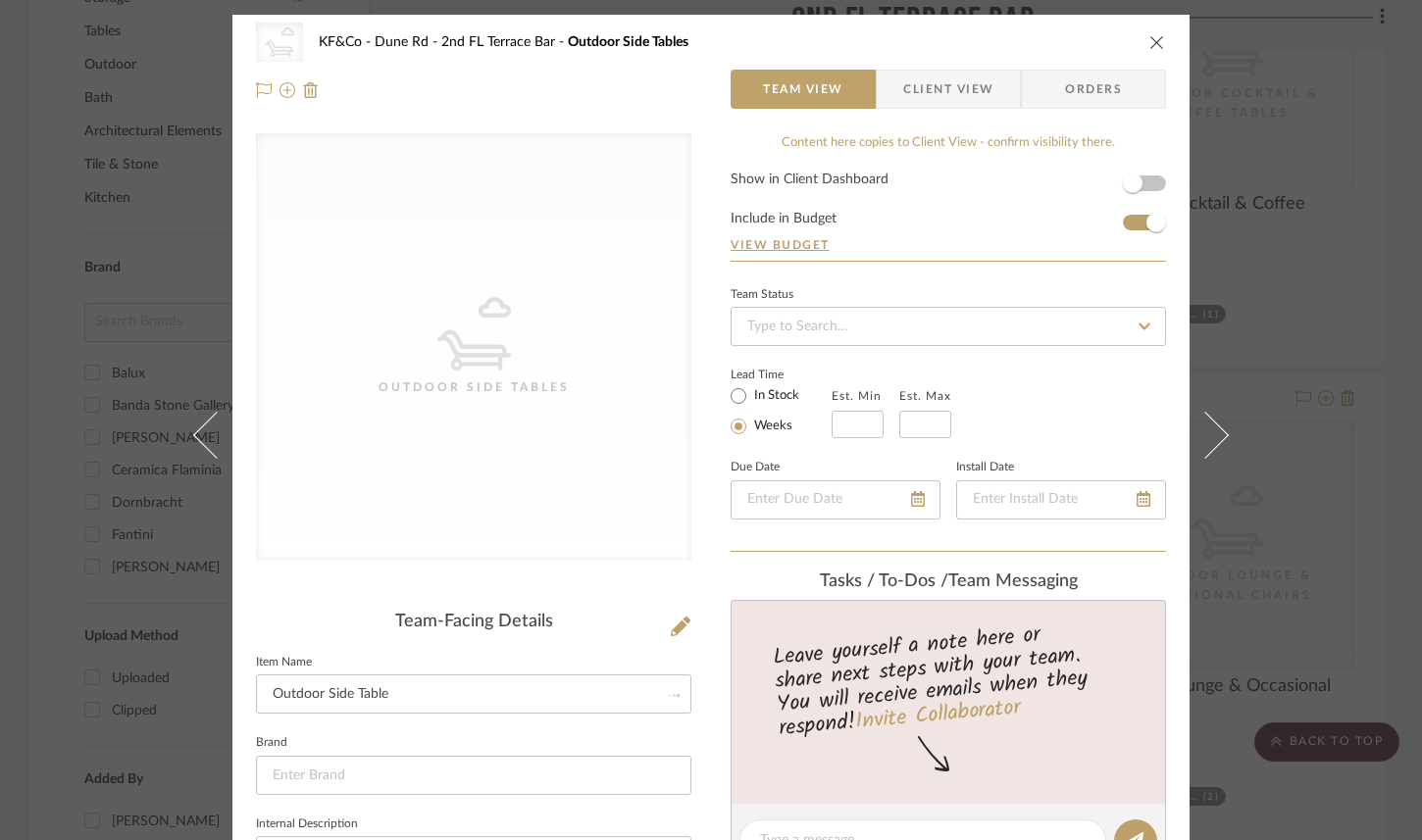 type 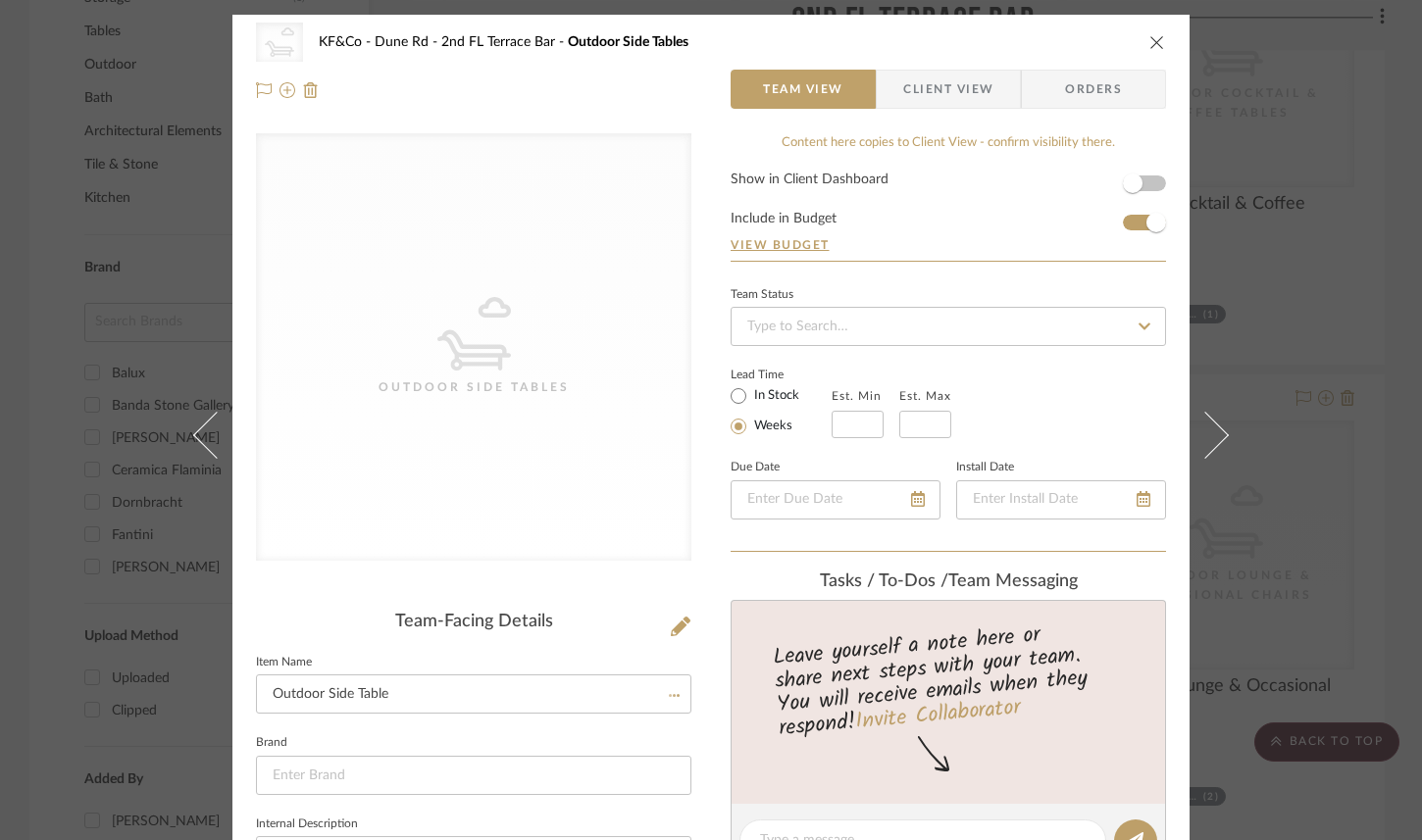 type 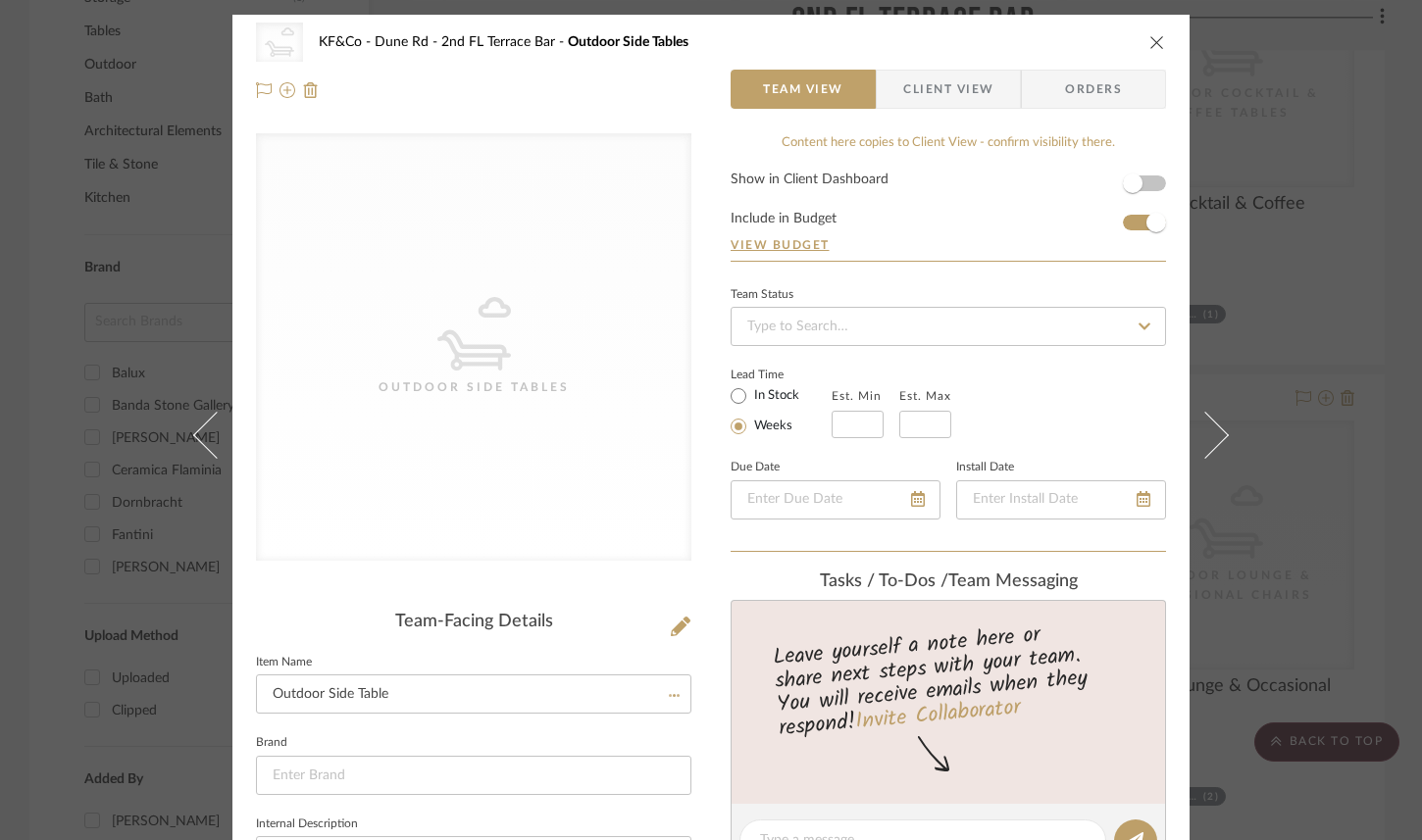 type 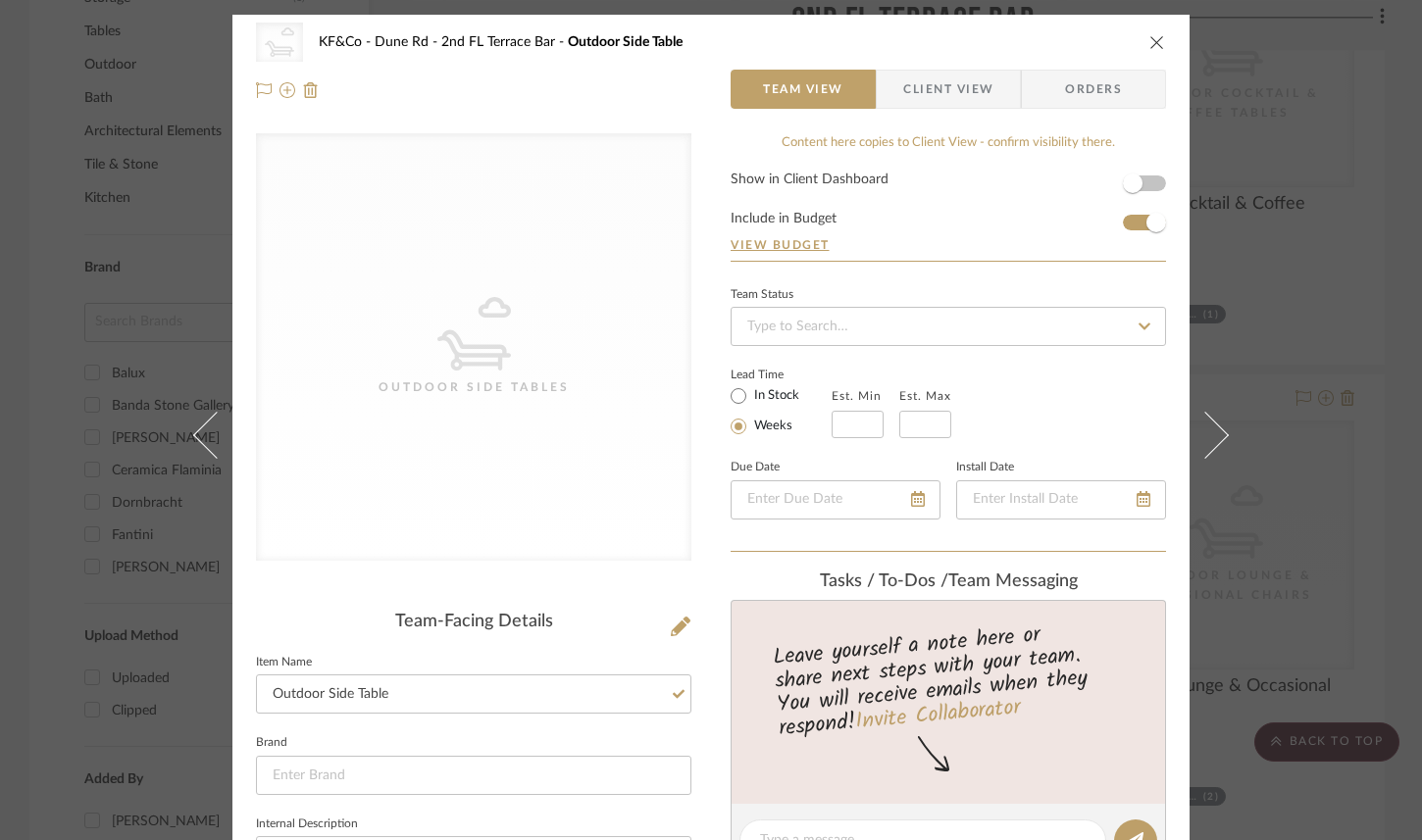 click at bounding box center (1157, 42) 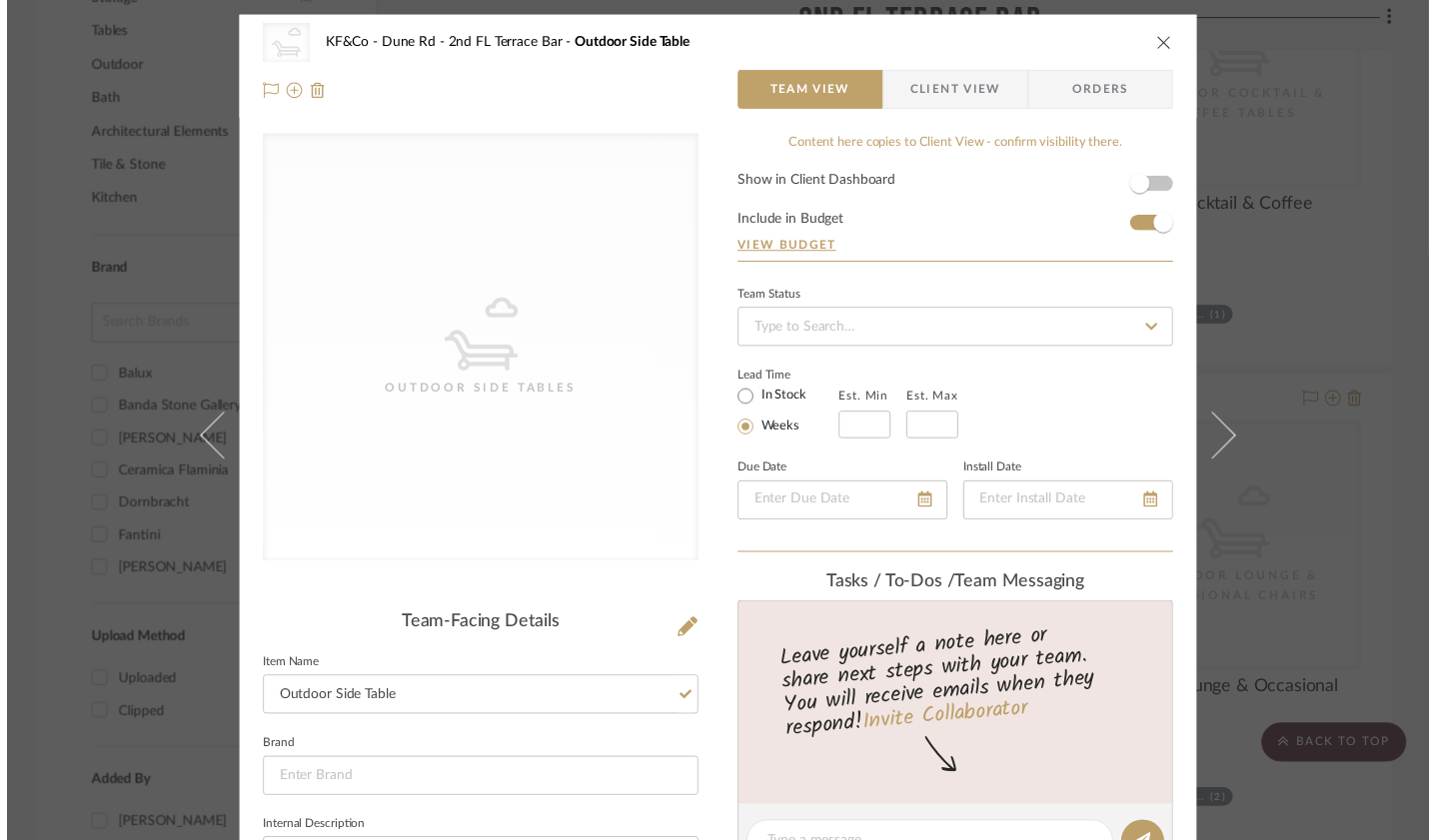 scroll, scrollTop: 1236, scrollLeft: 0, axis: vertical 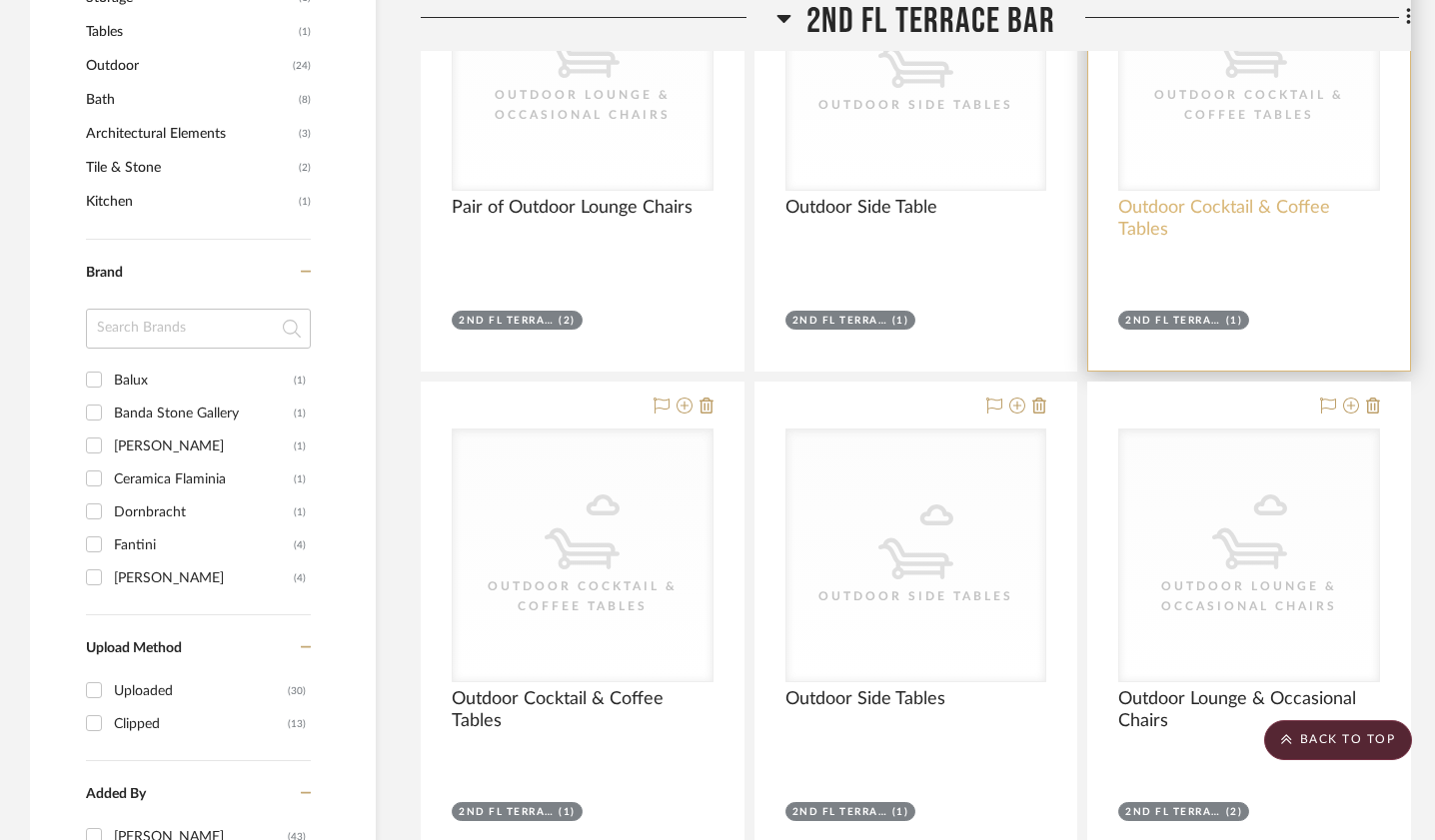 click on "Outdoor Cocktail & Coffee Tables" at bounding box center [1249, 219] 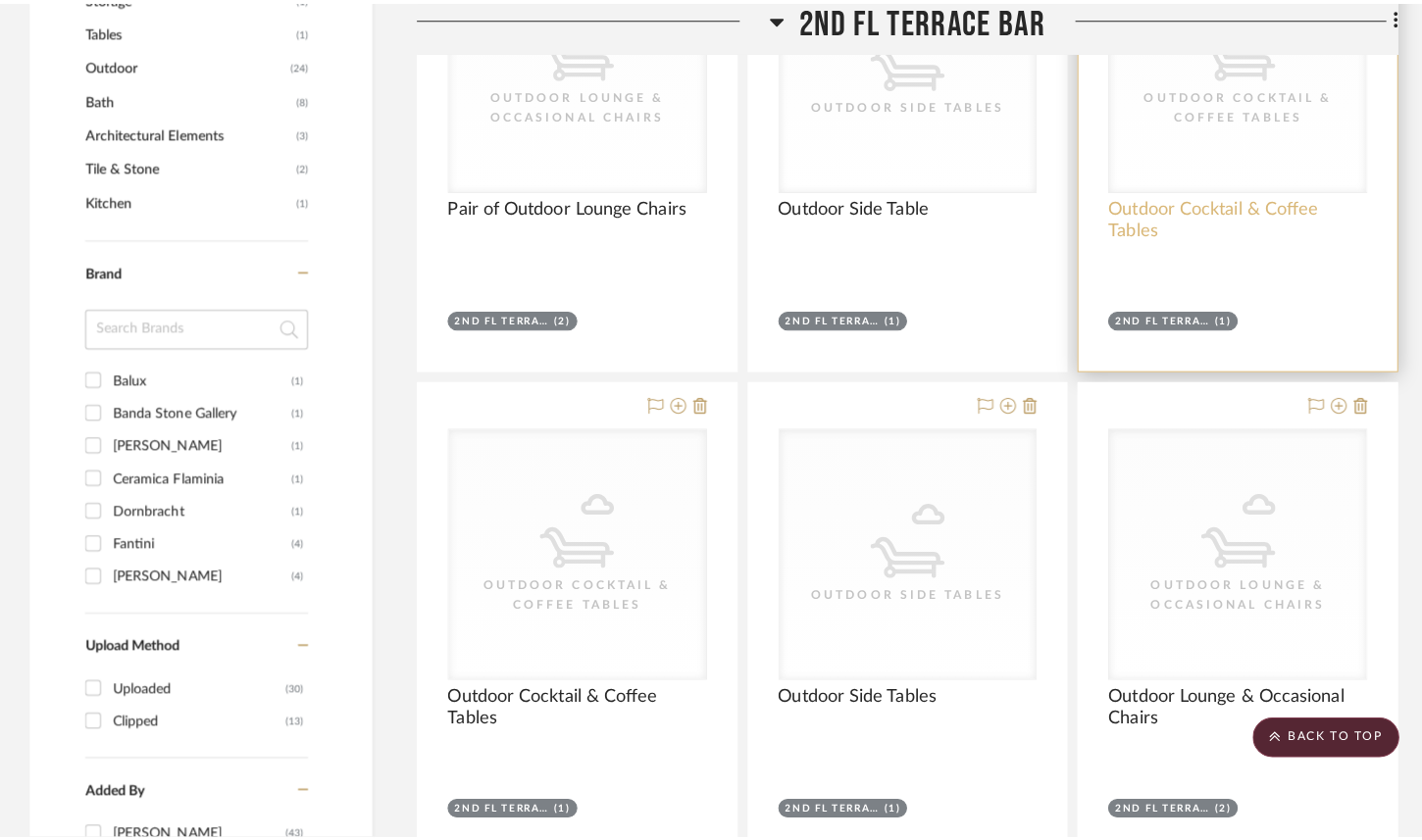 scroll, scrollTop: 0, scrollLeft: 0, axis: both 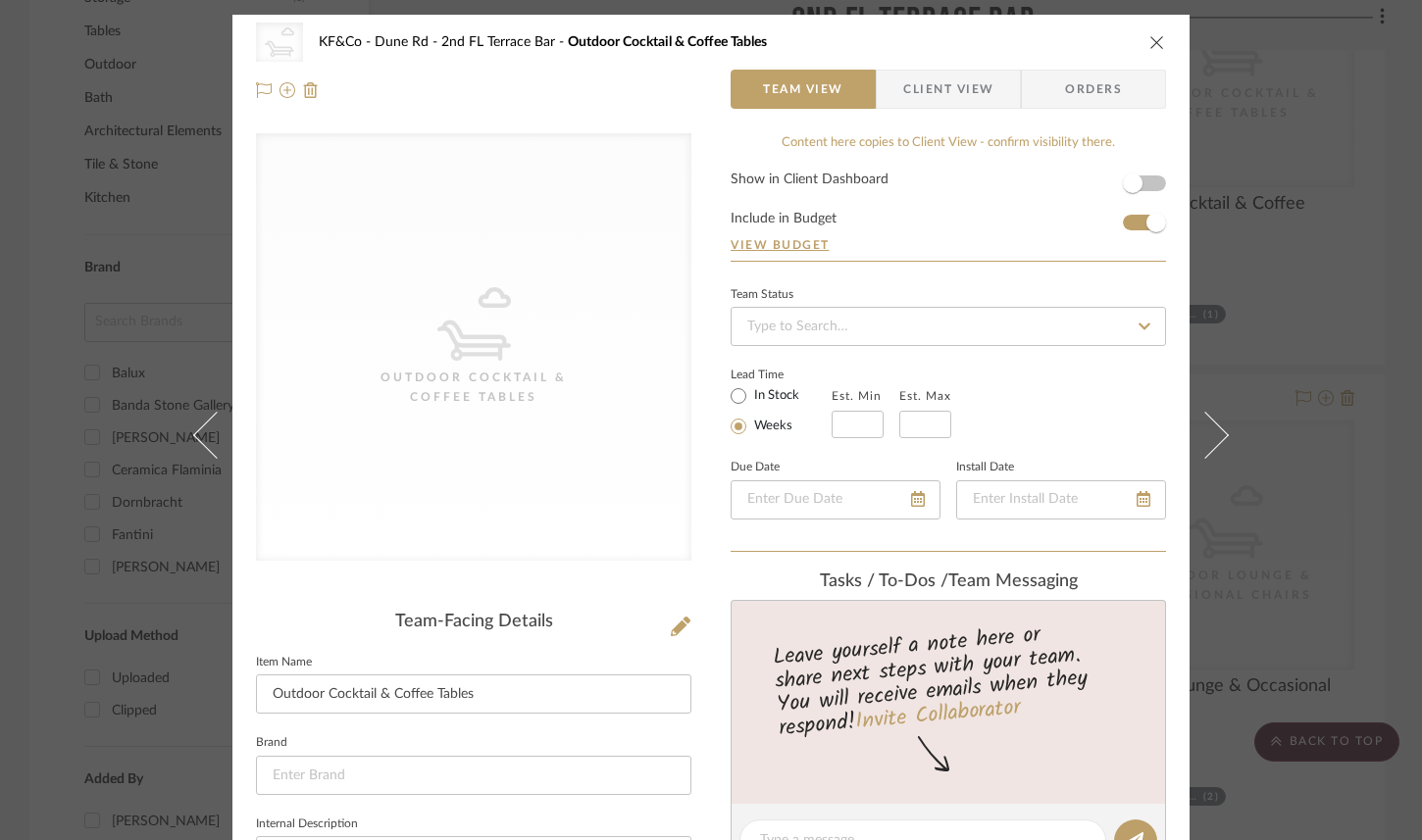 click at bounding box center [1157, 42] 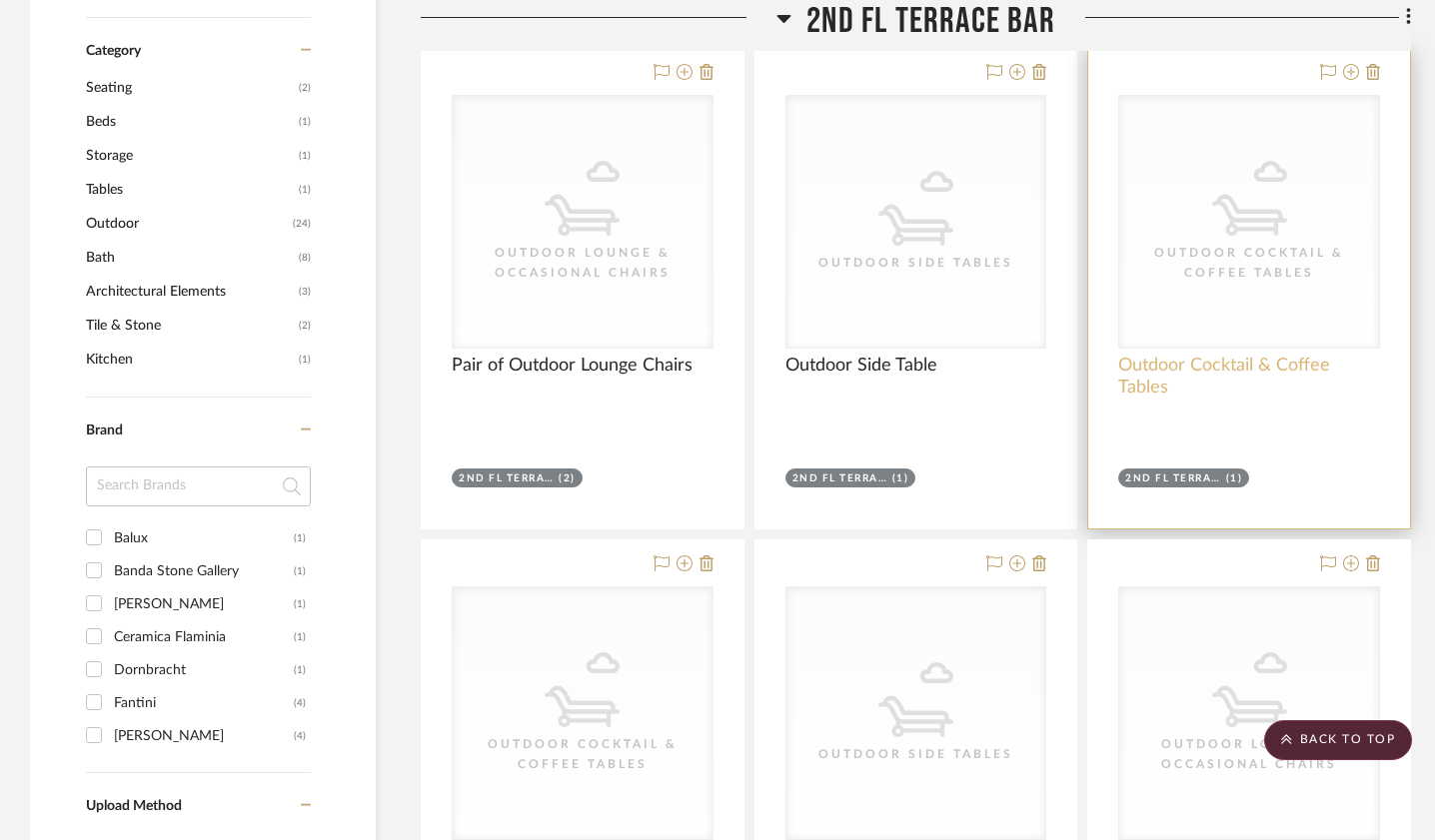 scroll, scrollTop: 1055, scrollLeft: 0, axis: vertical 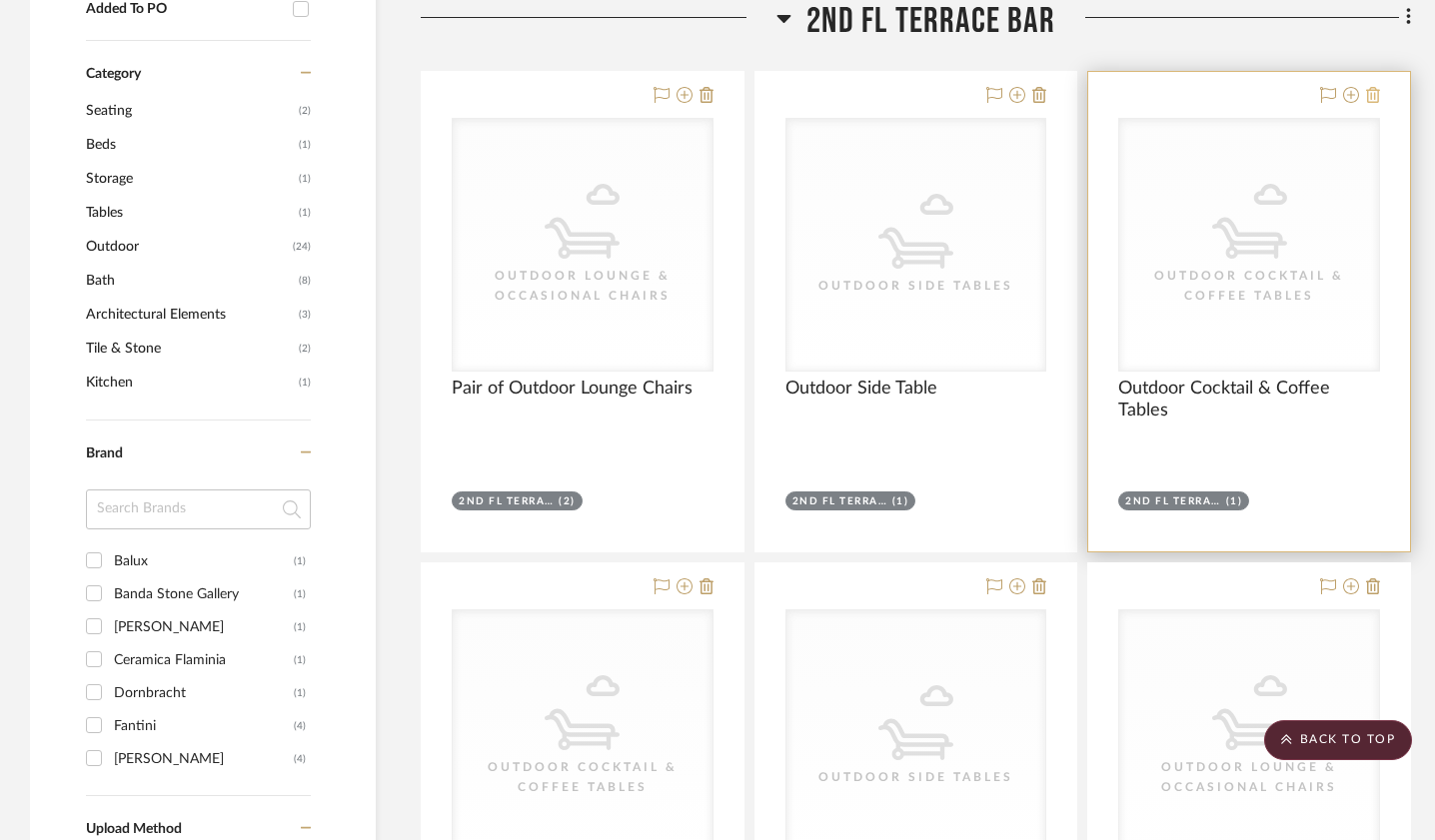 click 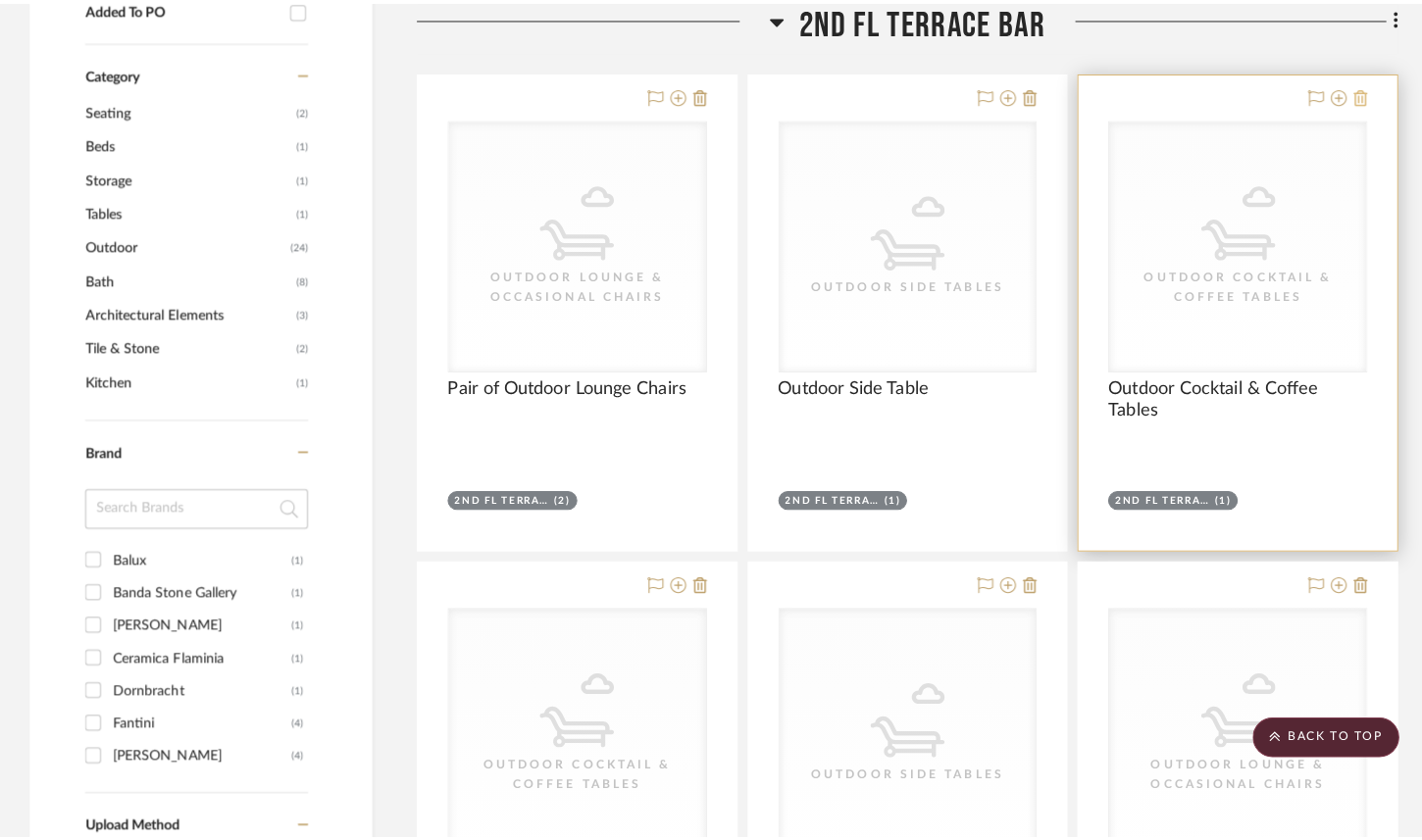 scroll, scrollTop: 0, scrollLeft: 0, axis: both 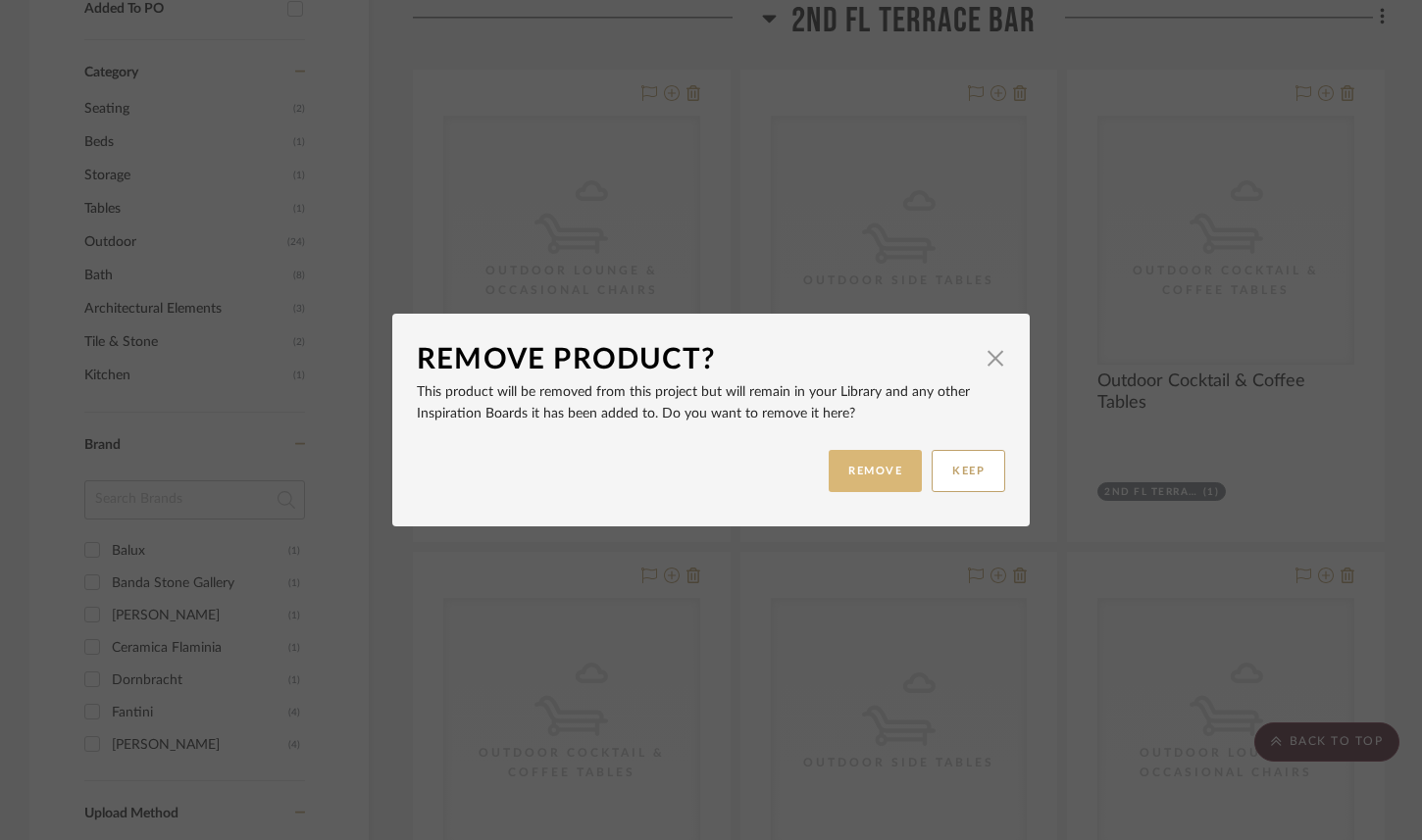 click on "REMOVE" at bounding box center [875, 470] 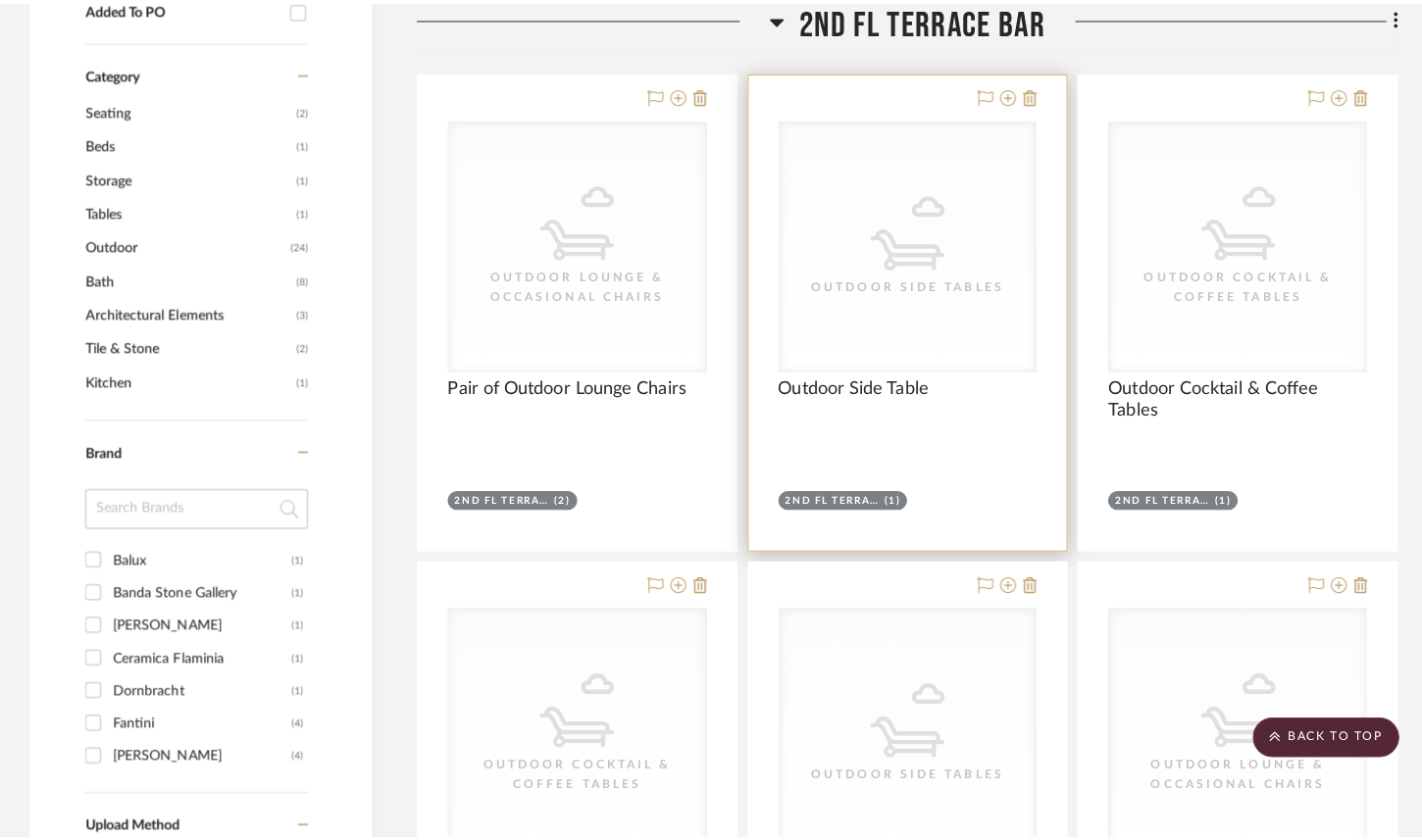 scroll, scrollTop: 0, scrollLeft: 0, axis: both 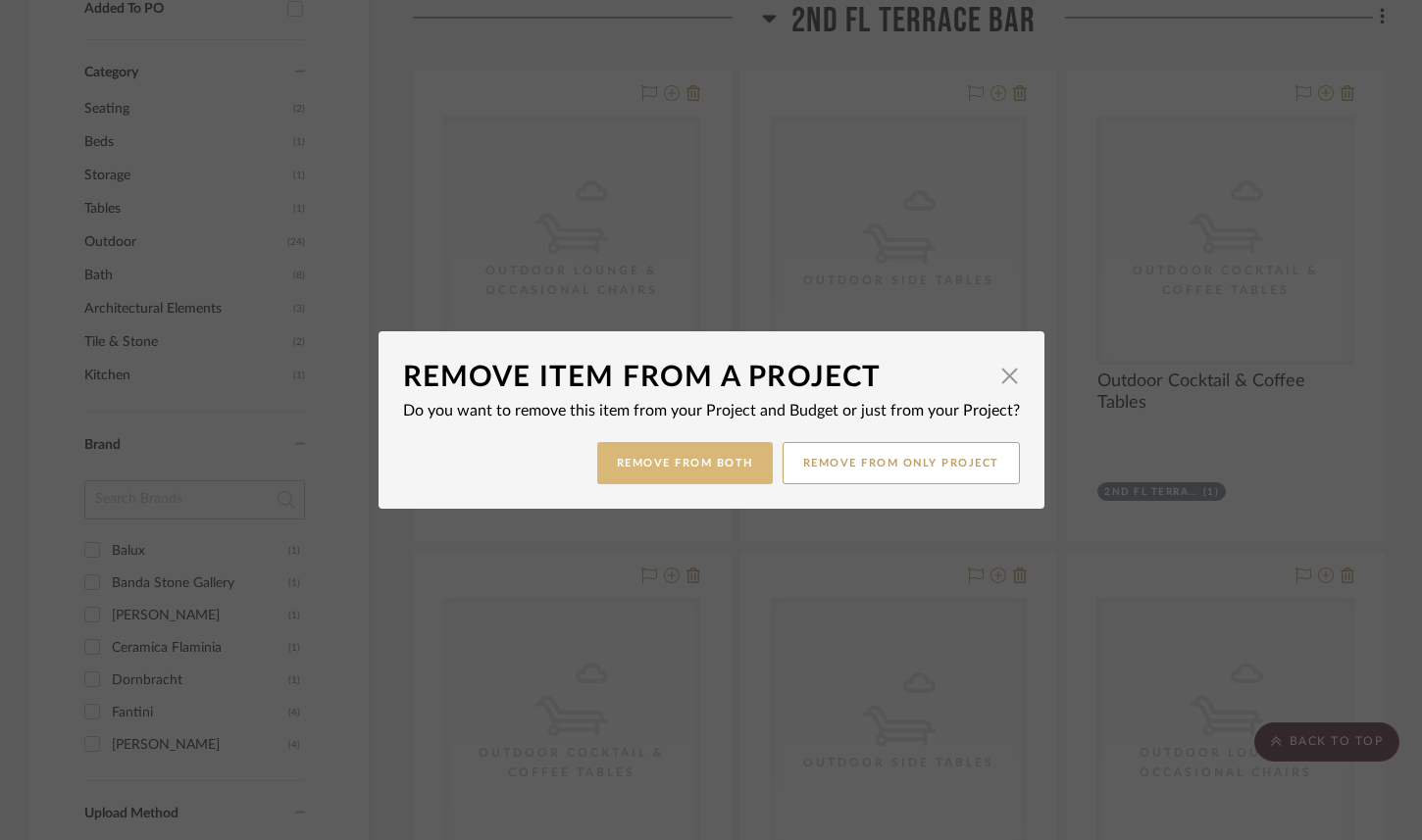 click on "Remove from Both" at bounding box center (685, 463) 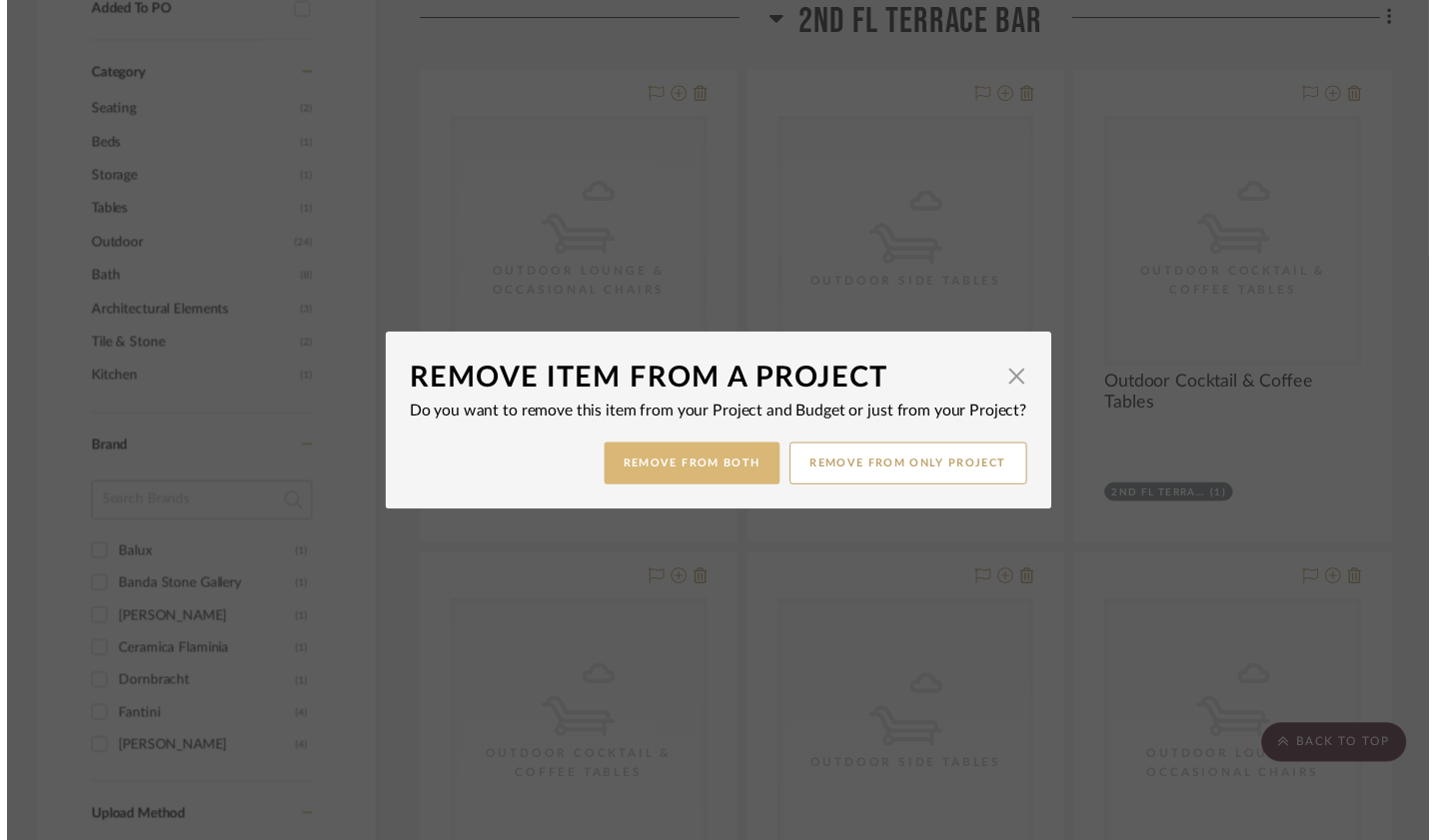 scroll, scrollTop: 1055, scrollLeft: 0, axis: vertical 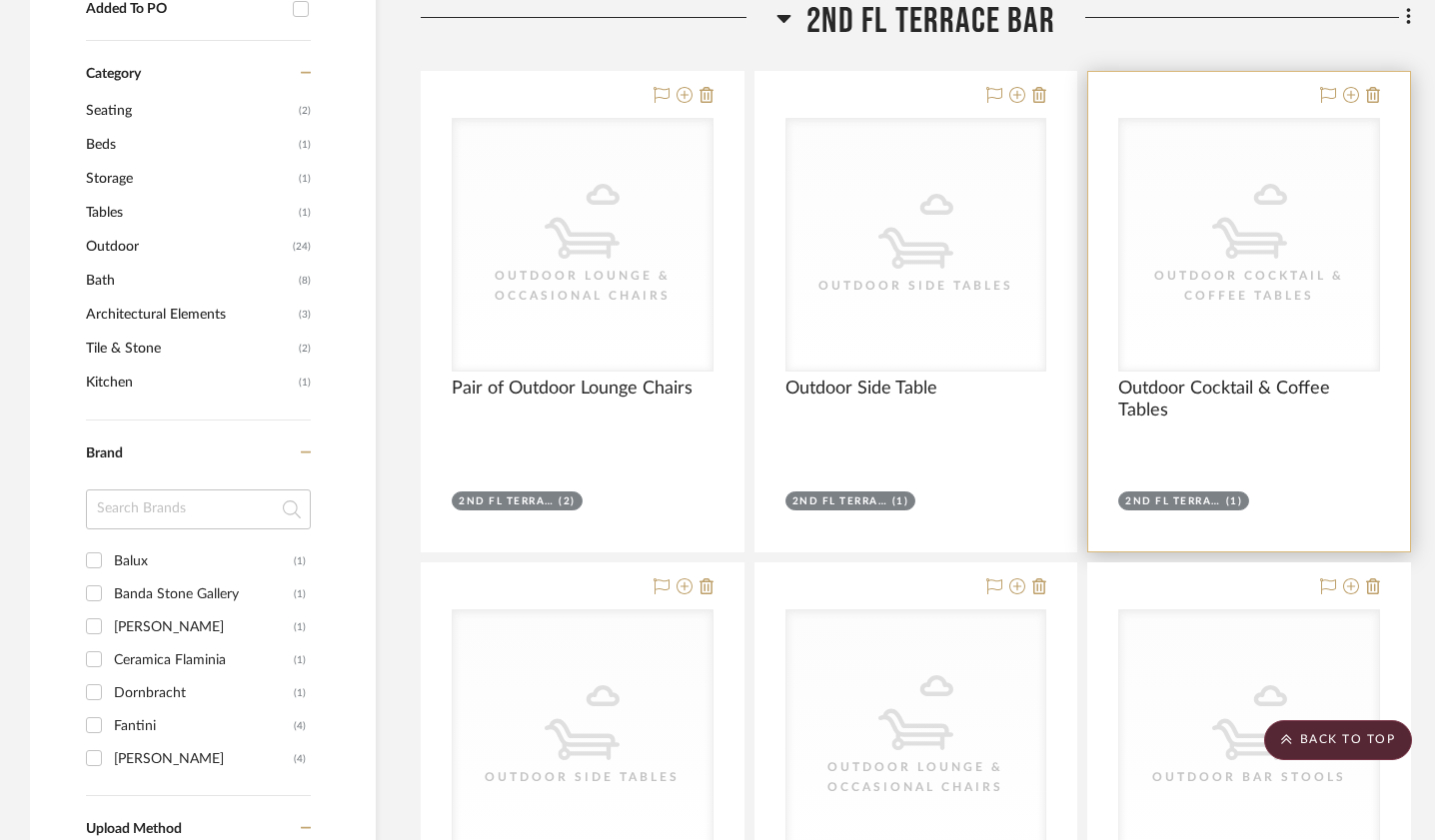 click on "Outdoor Cocktail & Coffee Tables" at bounding box center [1249, 286] 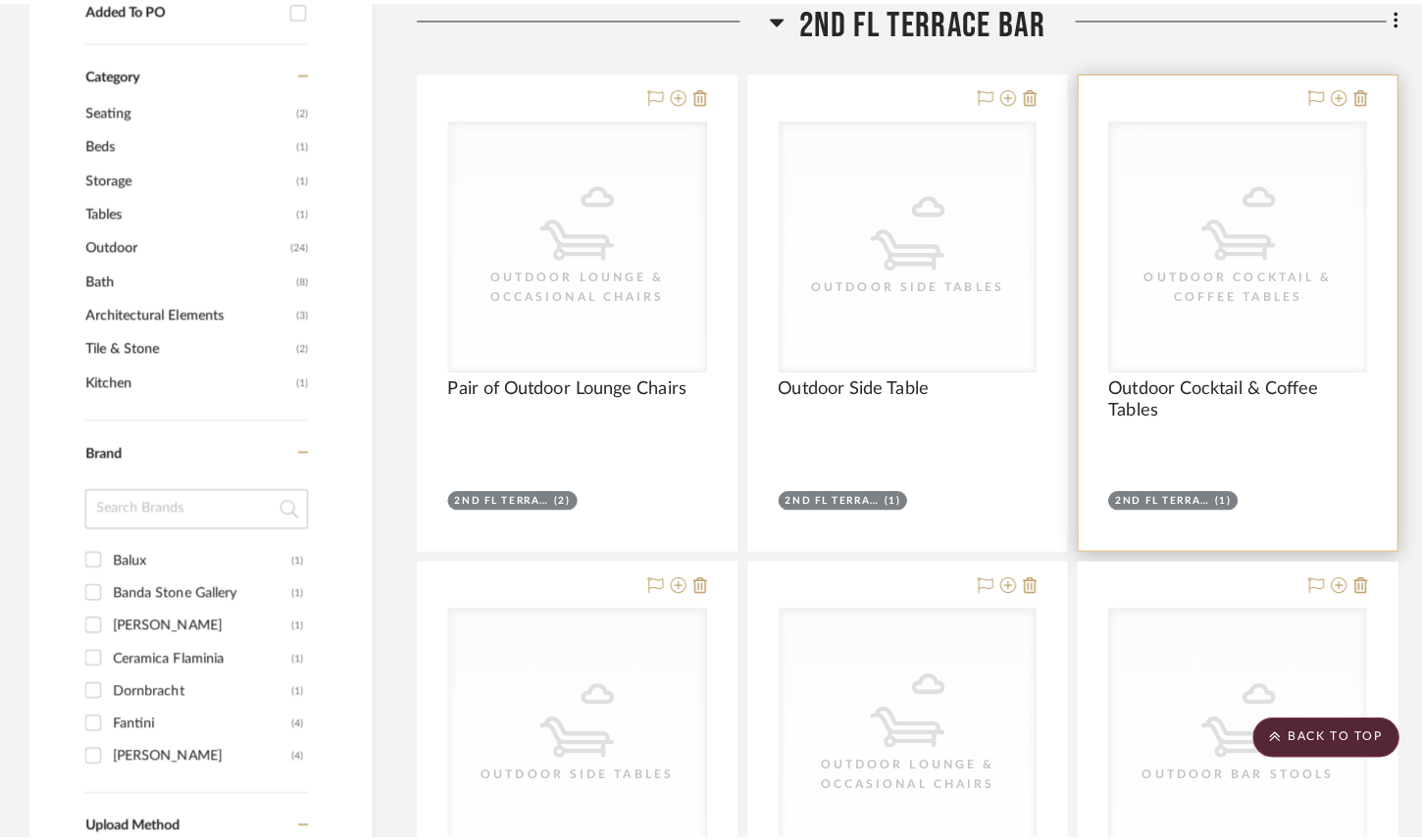 scroll, scrollTop: 0, scrollLeft: 0, axis: both 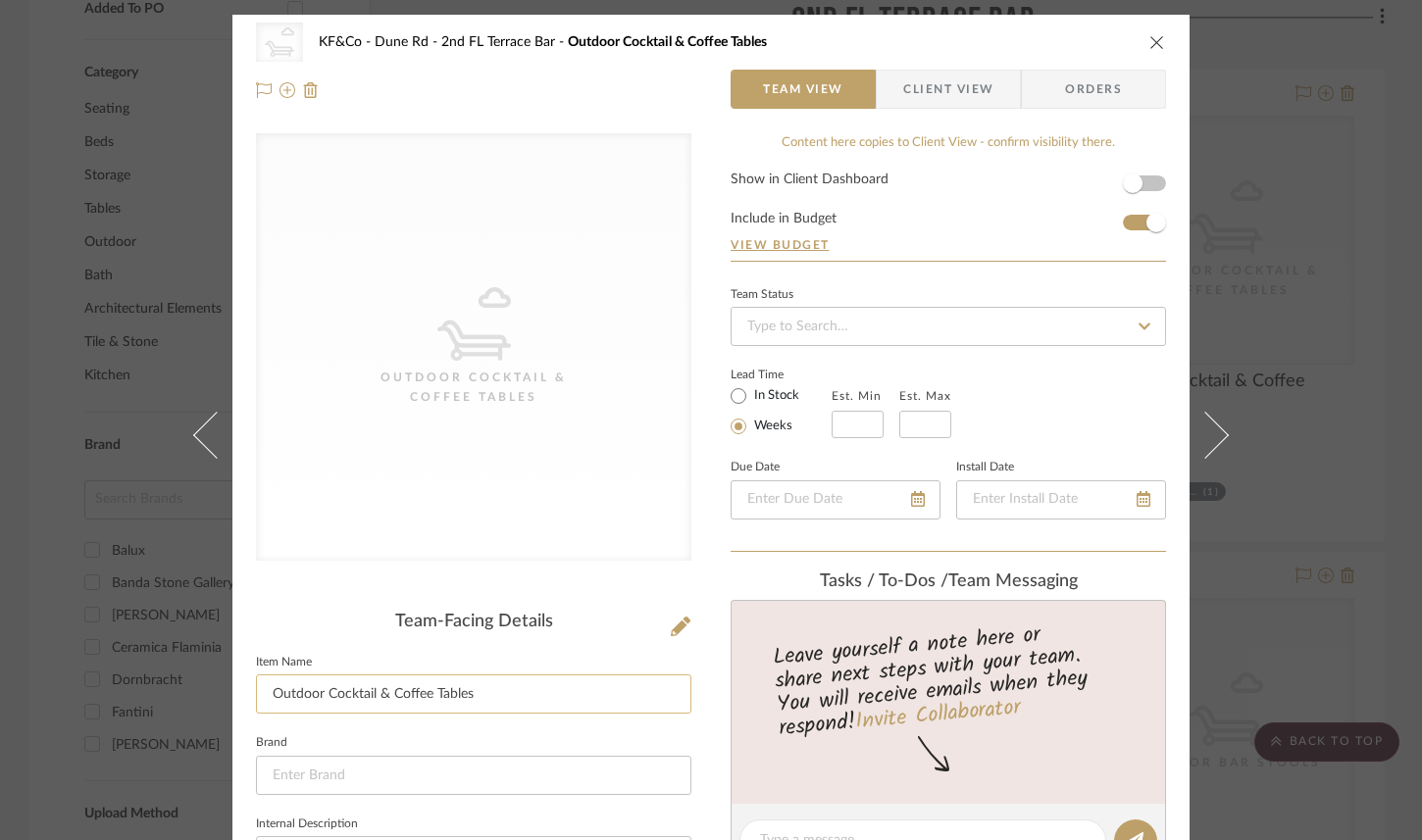 drag, startPoint x: 385, startPoint y: 693, endPoint x: 324, endPoint y: 691, distance: 61.03278 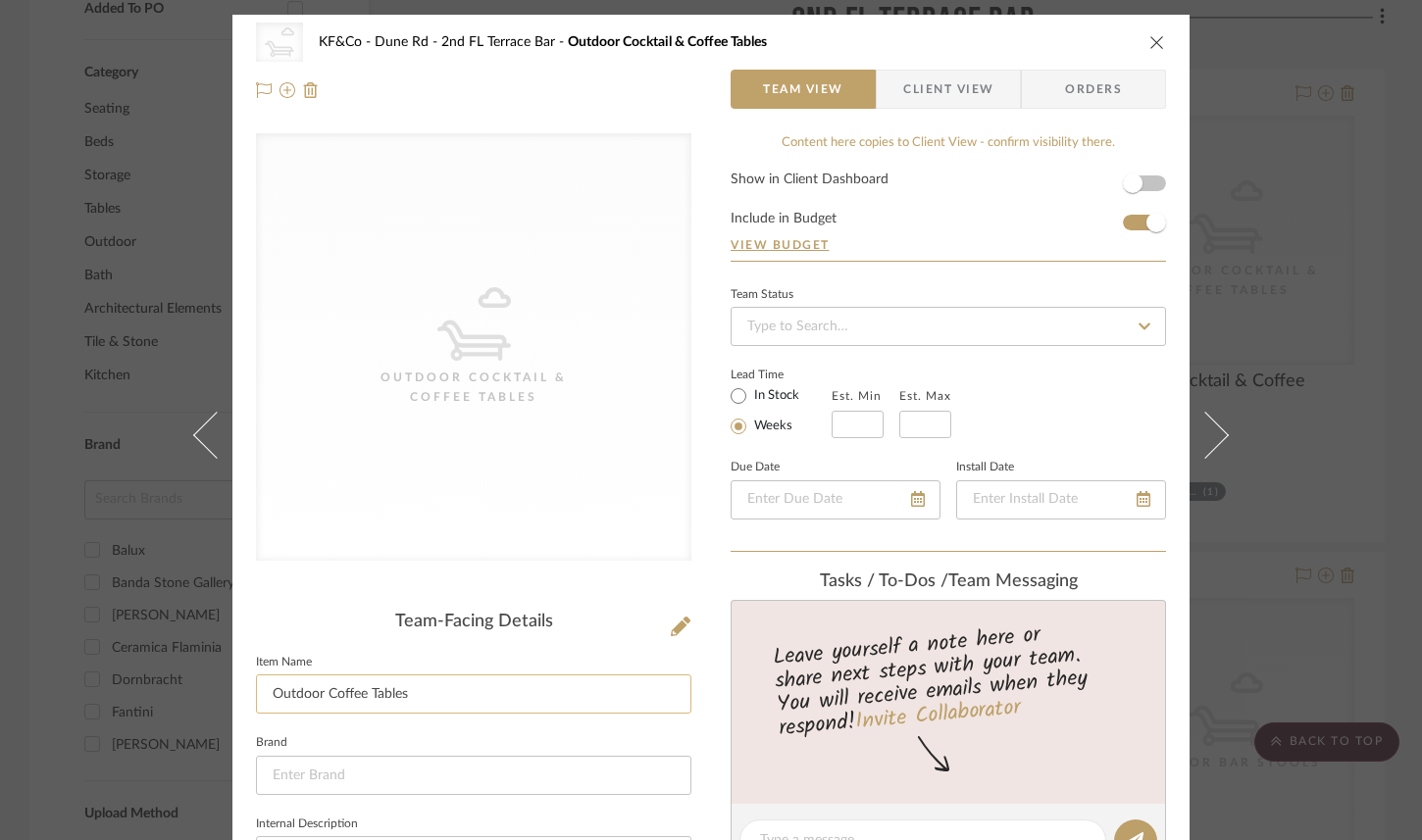click on "Outdoor Coffee Tables" 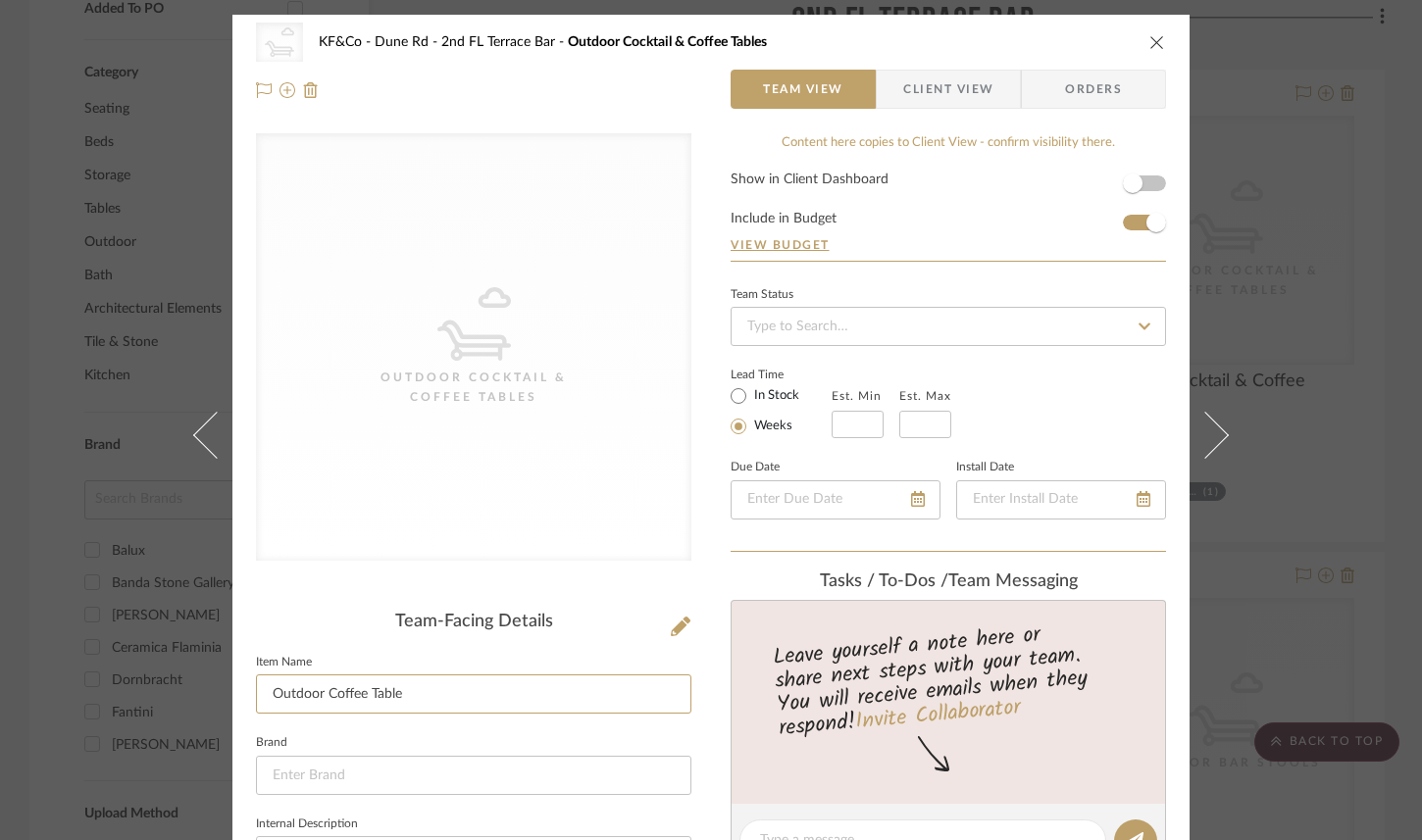 type on "Outdoor Coffee Table" 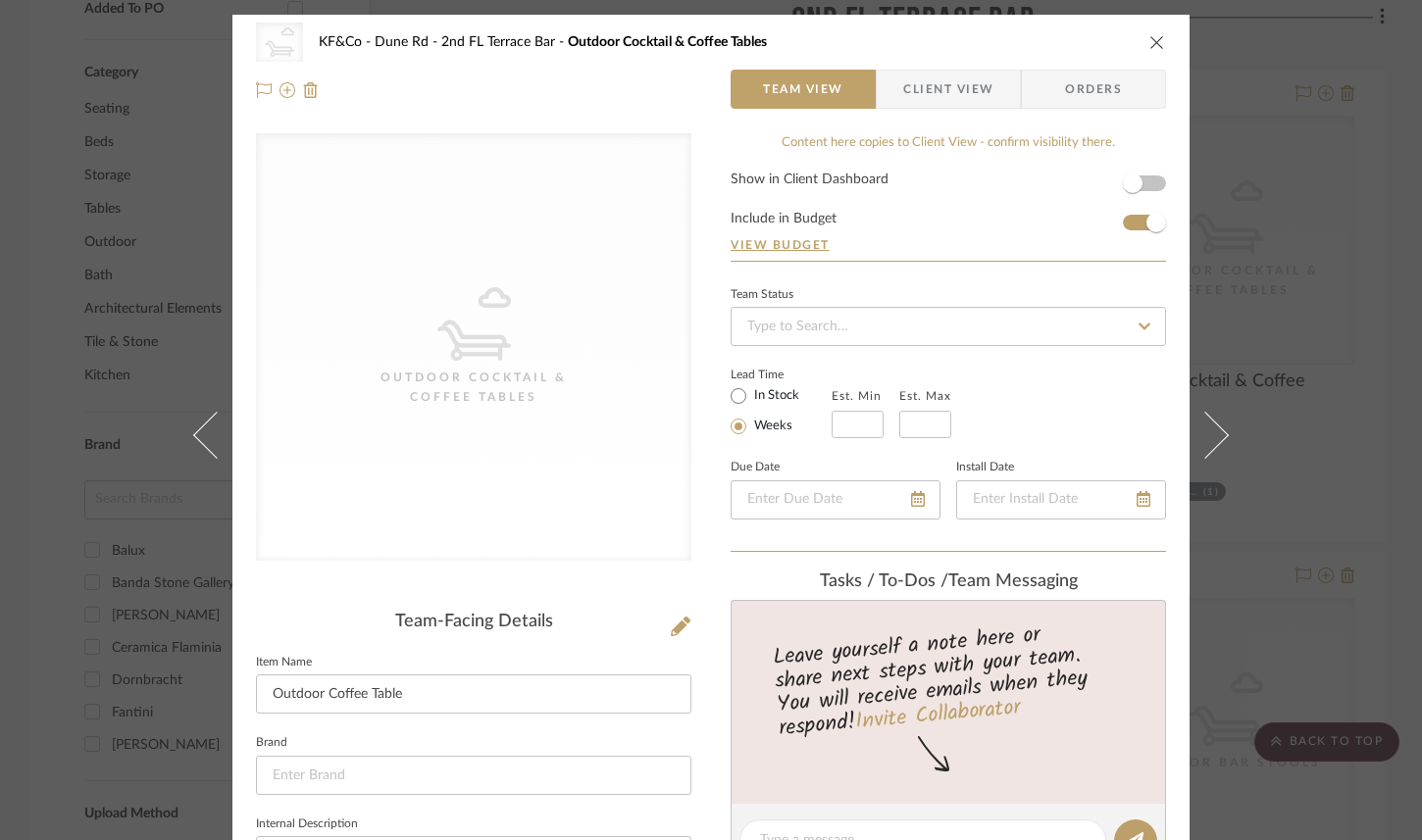 click on "Item Name  Outdoor Coffee Table" 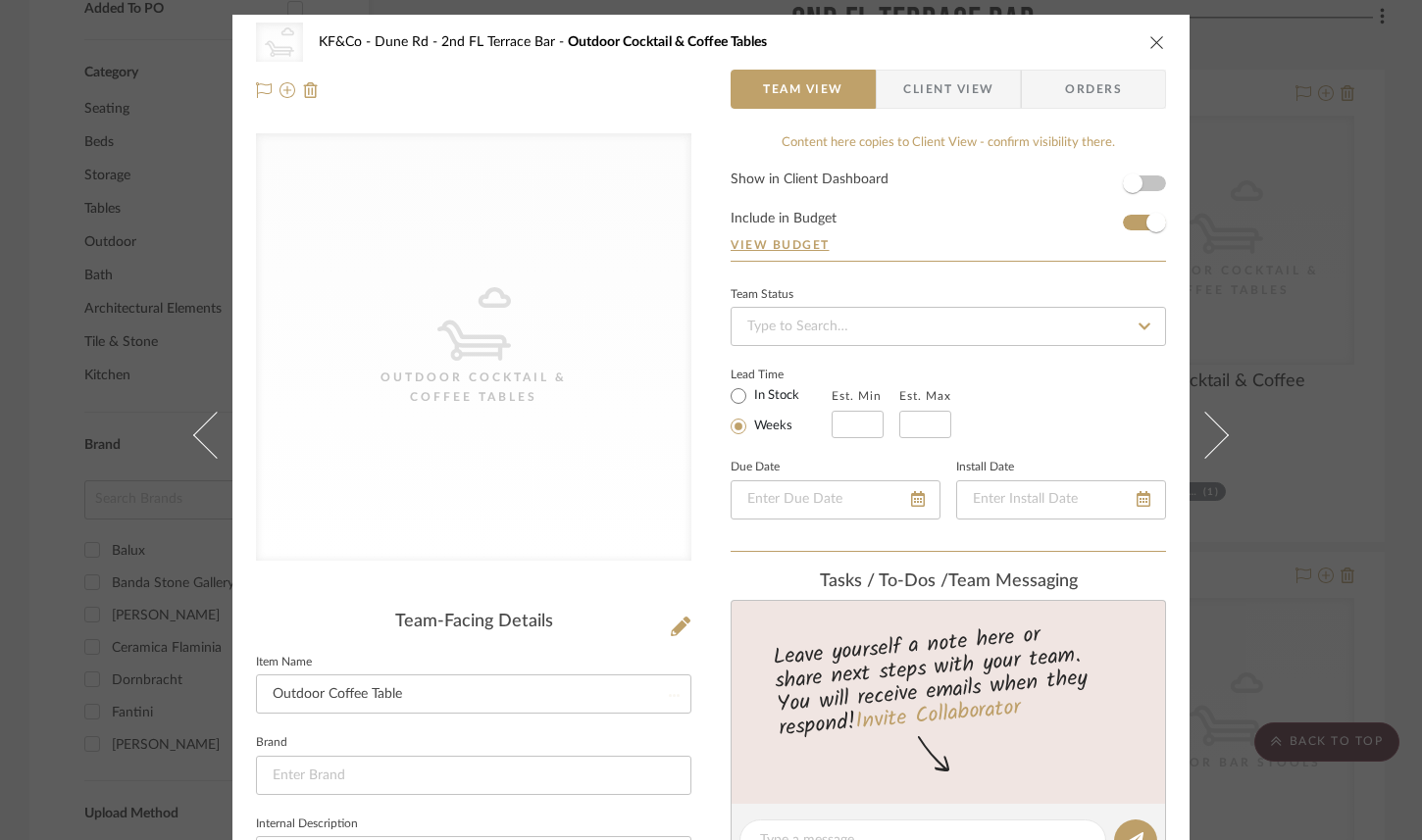type 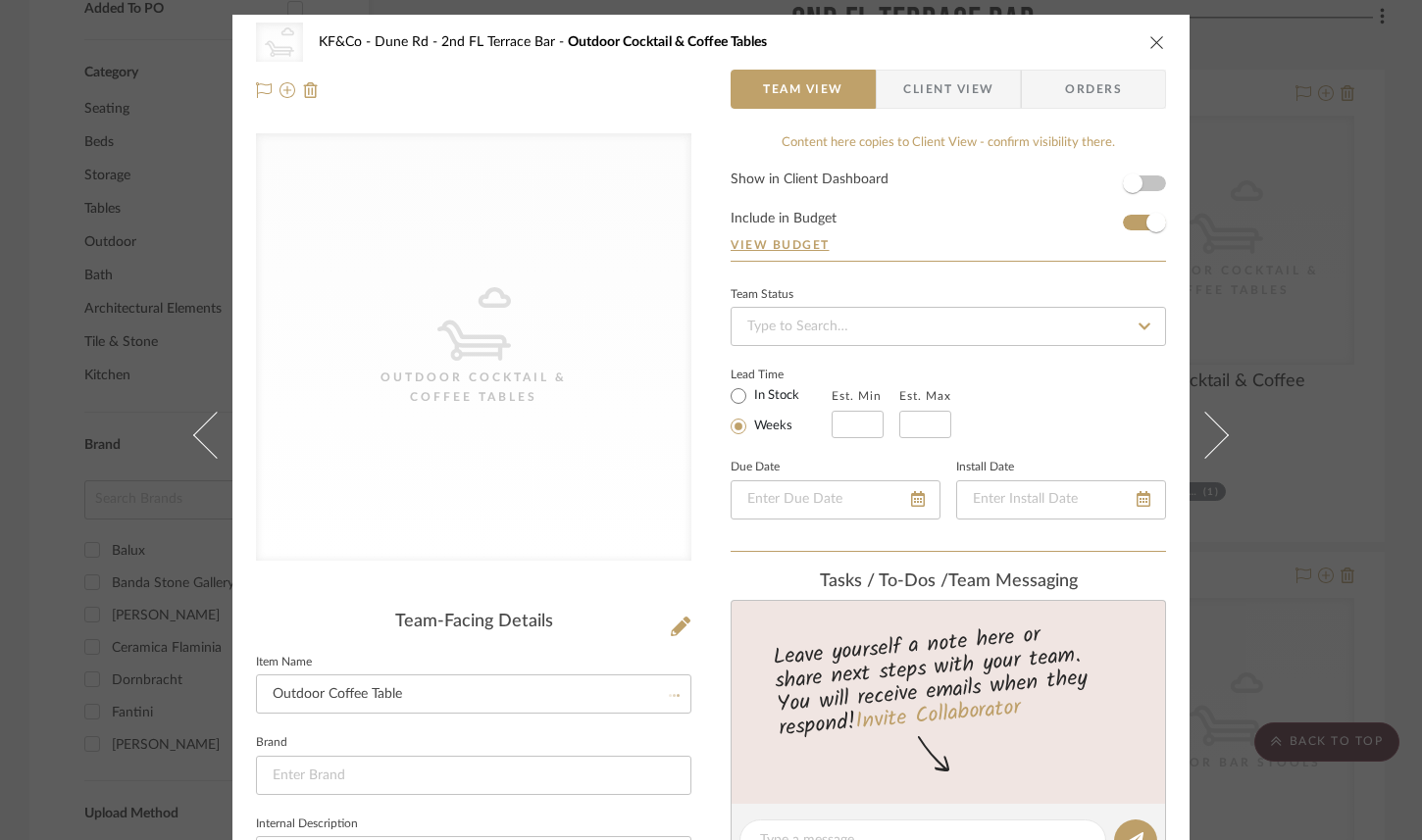 type 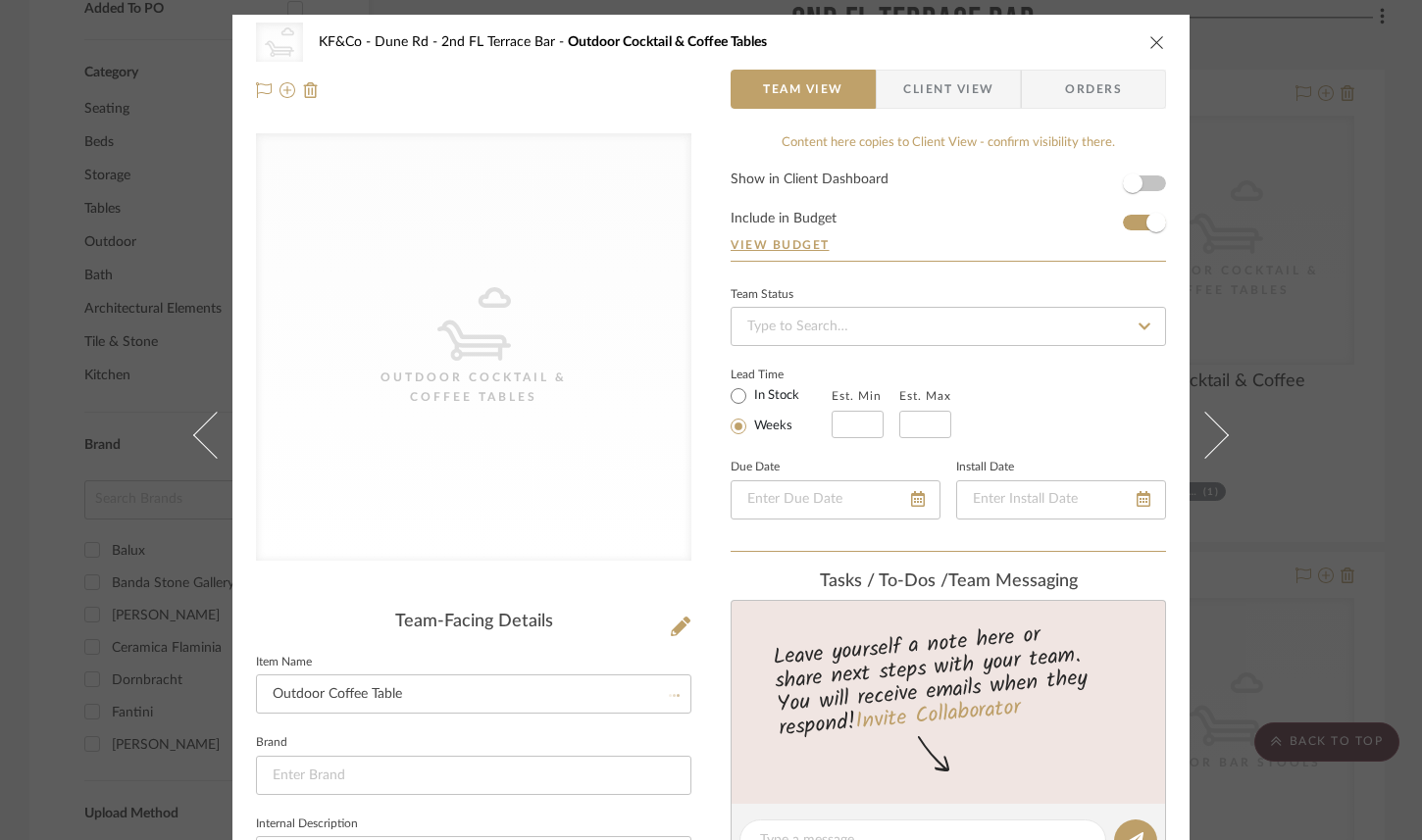 type 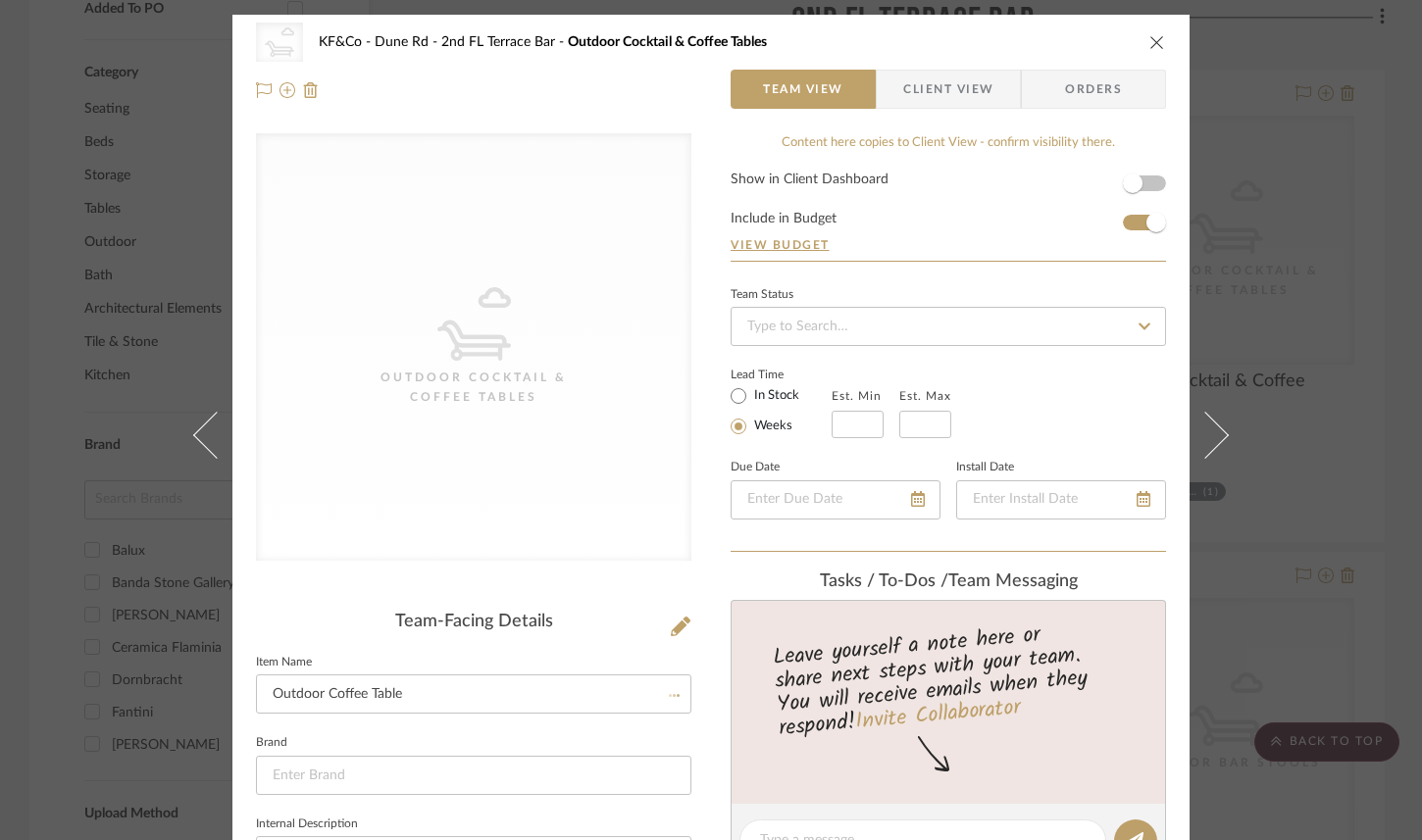 type 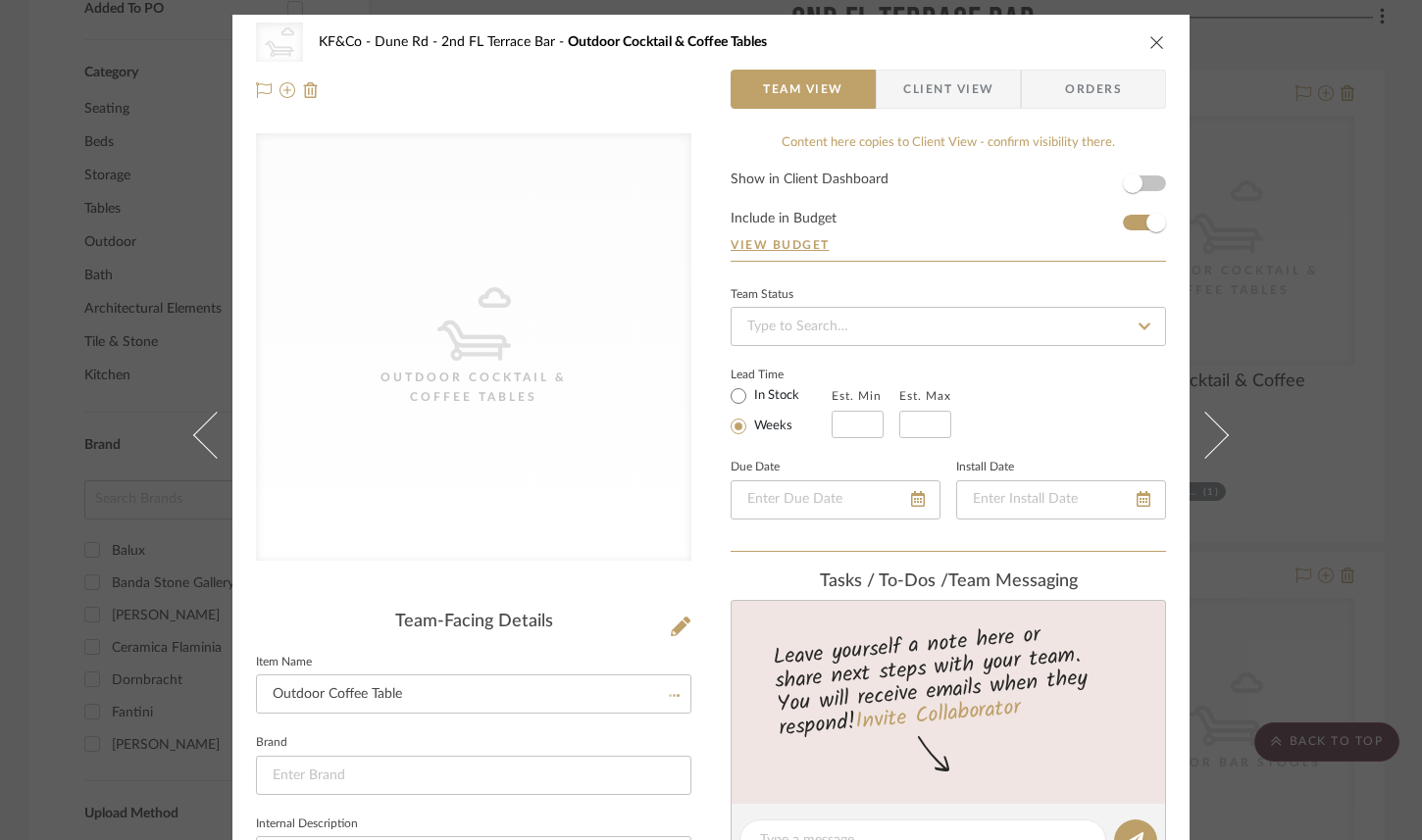 type 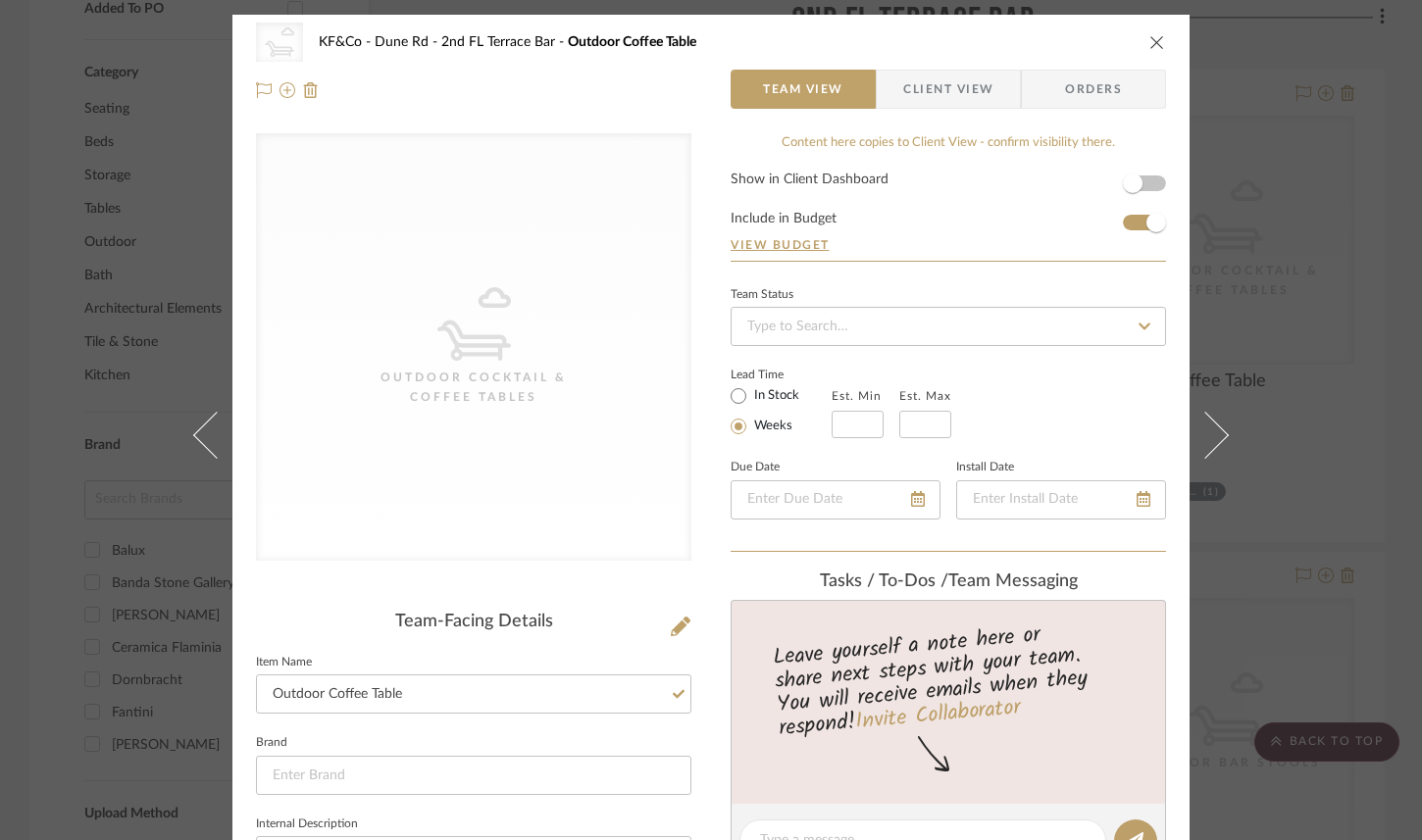 click at bounding box center [1157, 42] 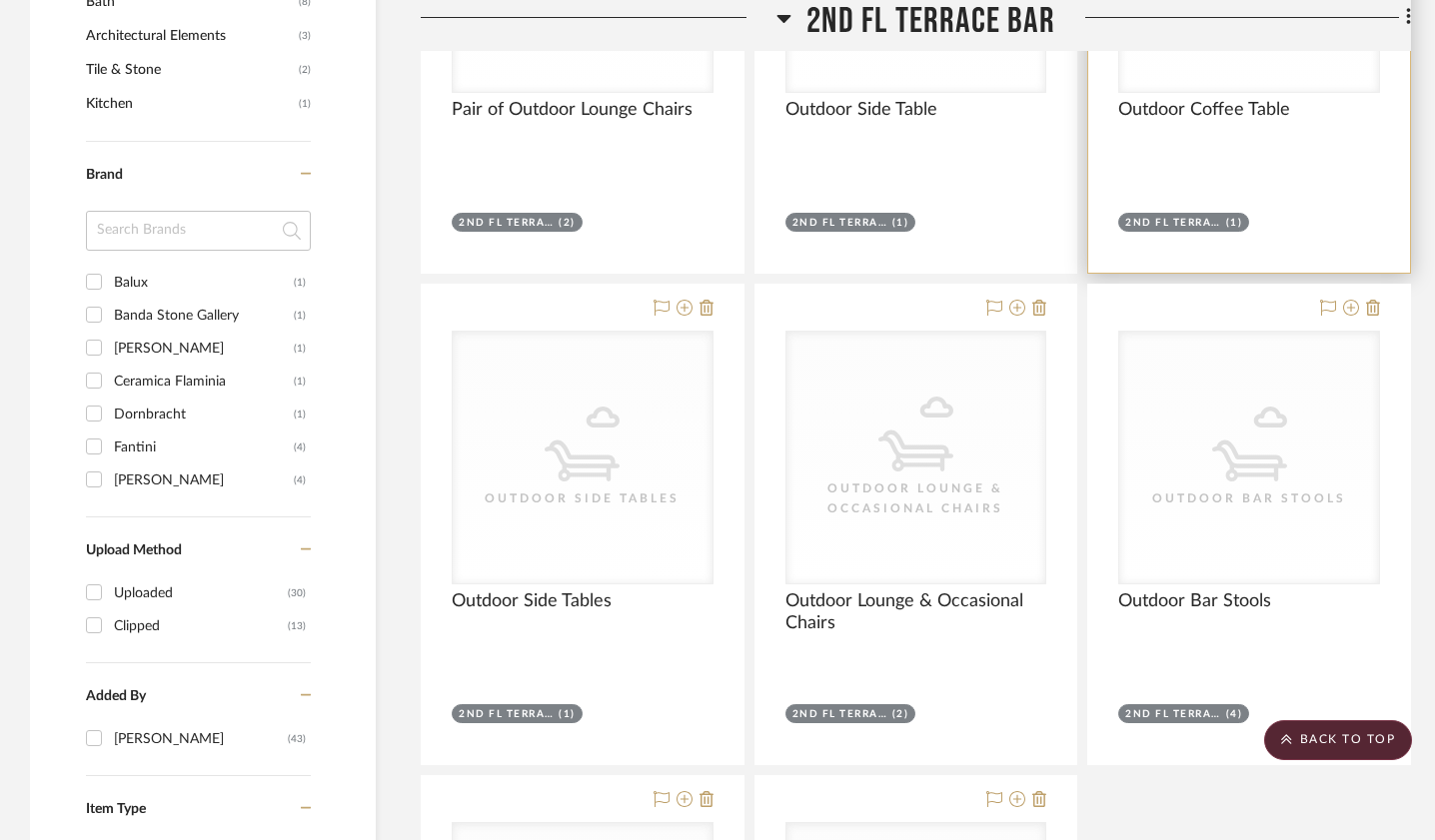 scroll, scrollTop: 1346, scrollLeft: 0, axis: vertical 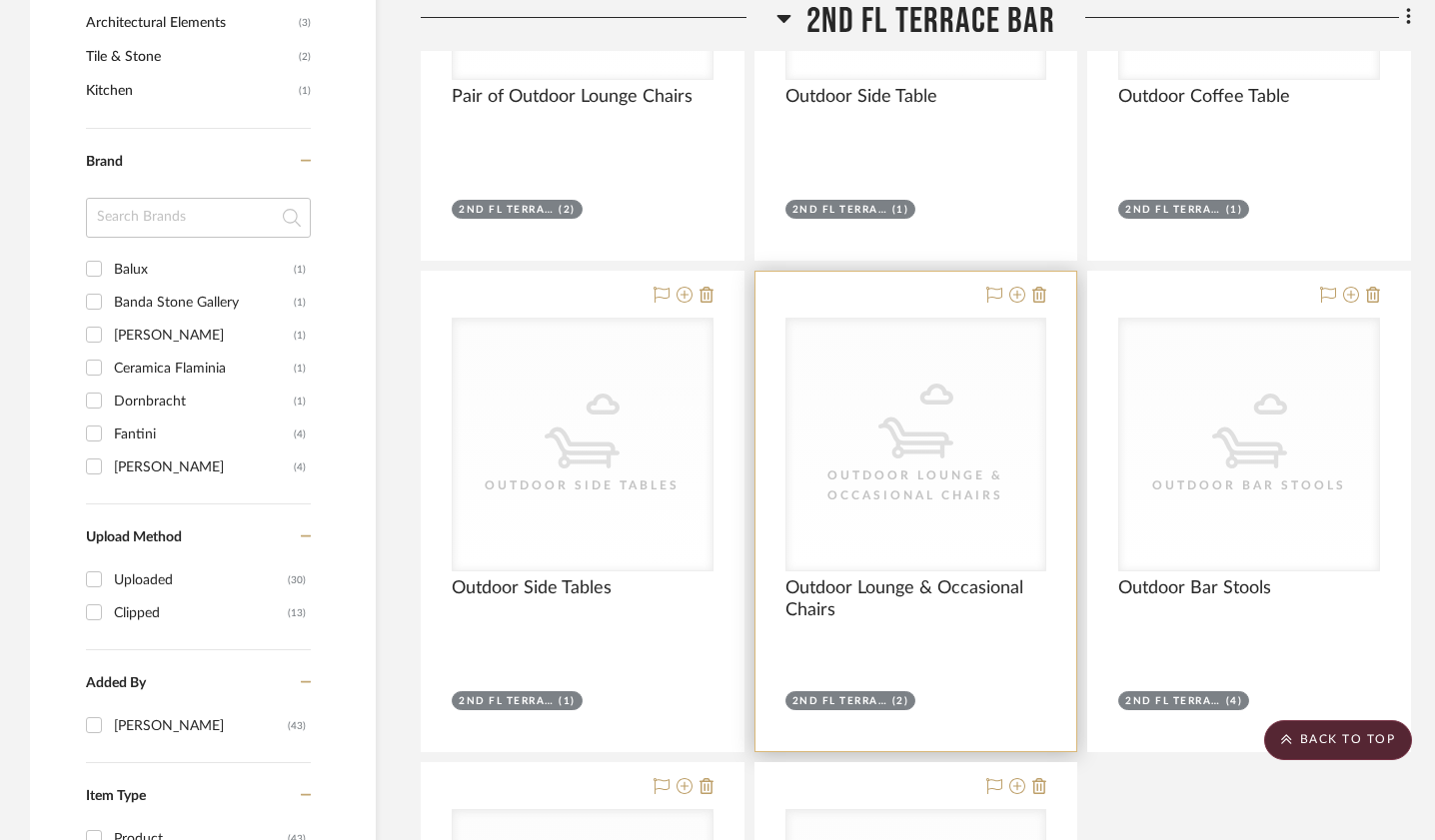 click on "CategoryIconOutdoor
Outdoor Lounge & Occasional Chairs" at bounding box center [0, 0] 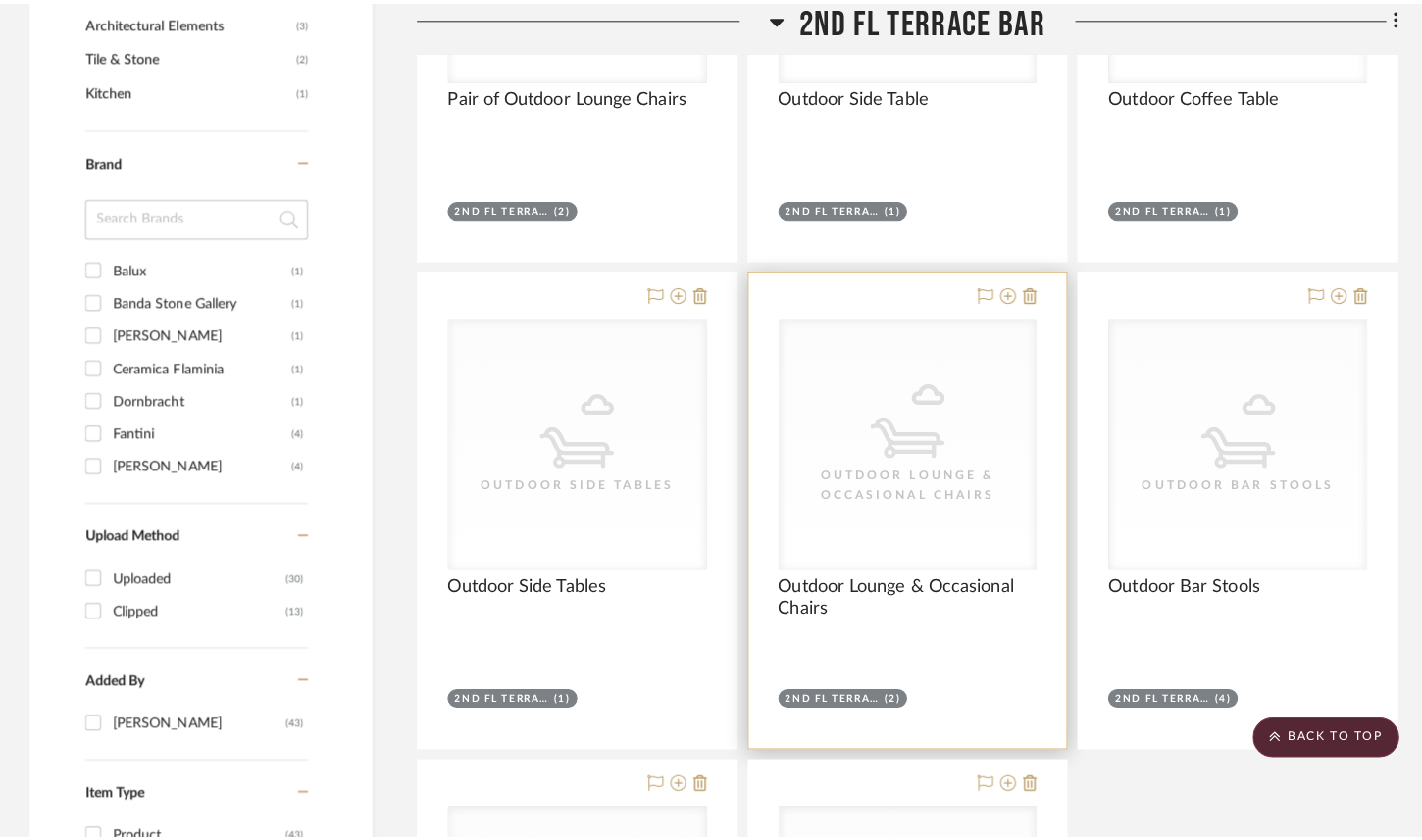scroll, scrollTop: 0, scrollLeft: 0, axis: both 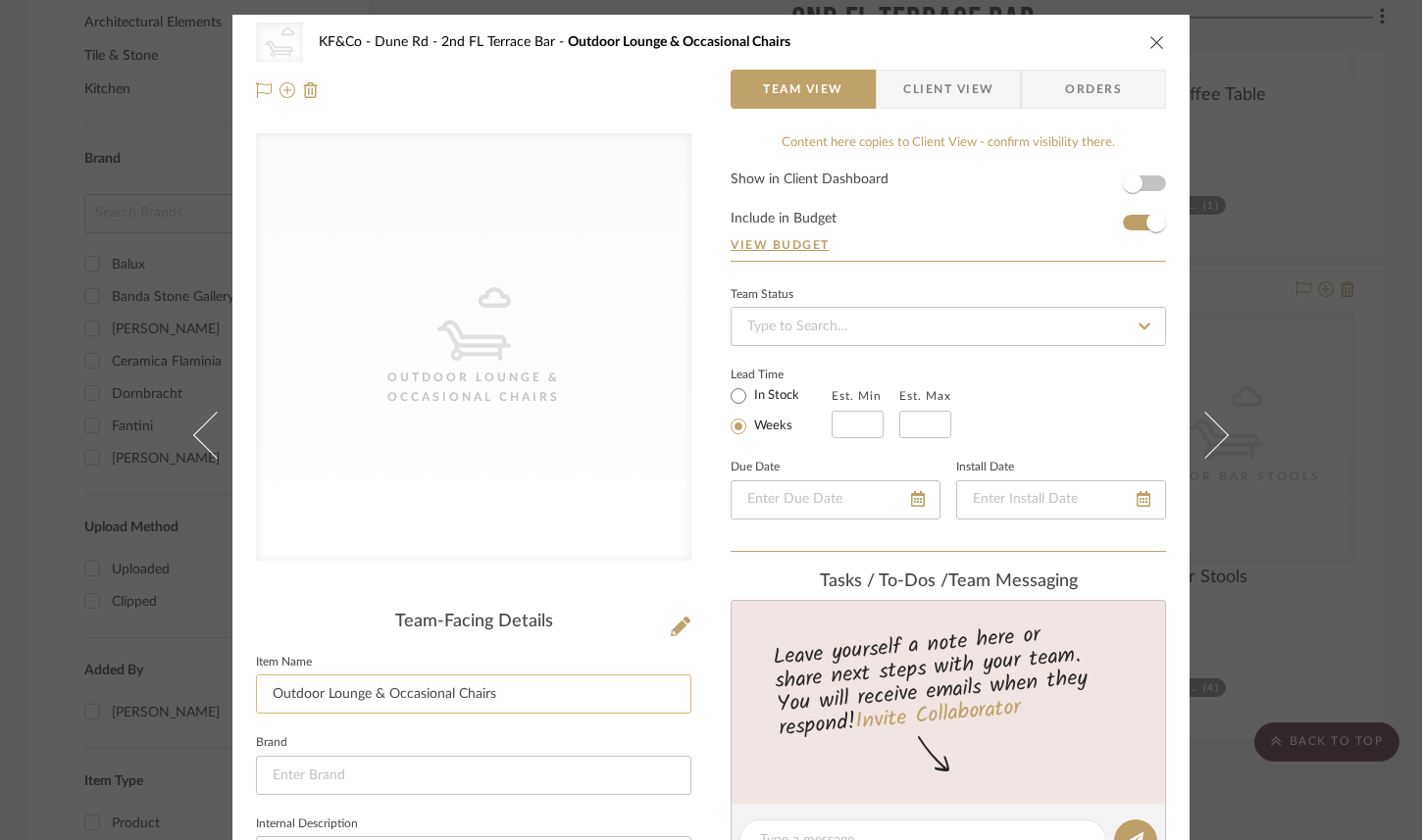 click on "Outdoor Lounge & Occasional Chairs" 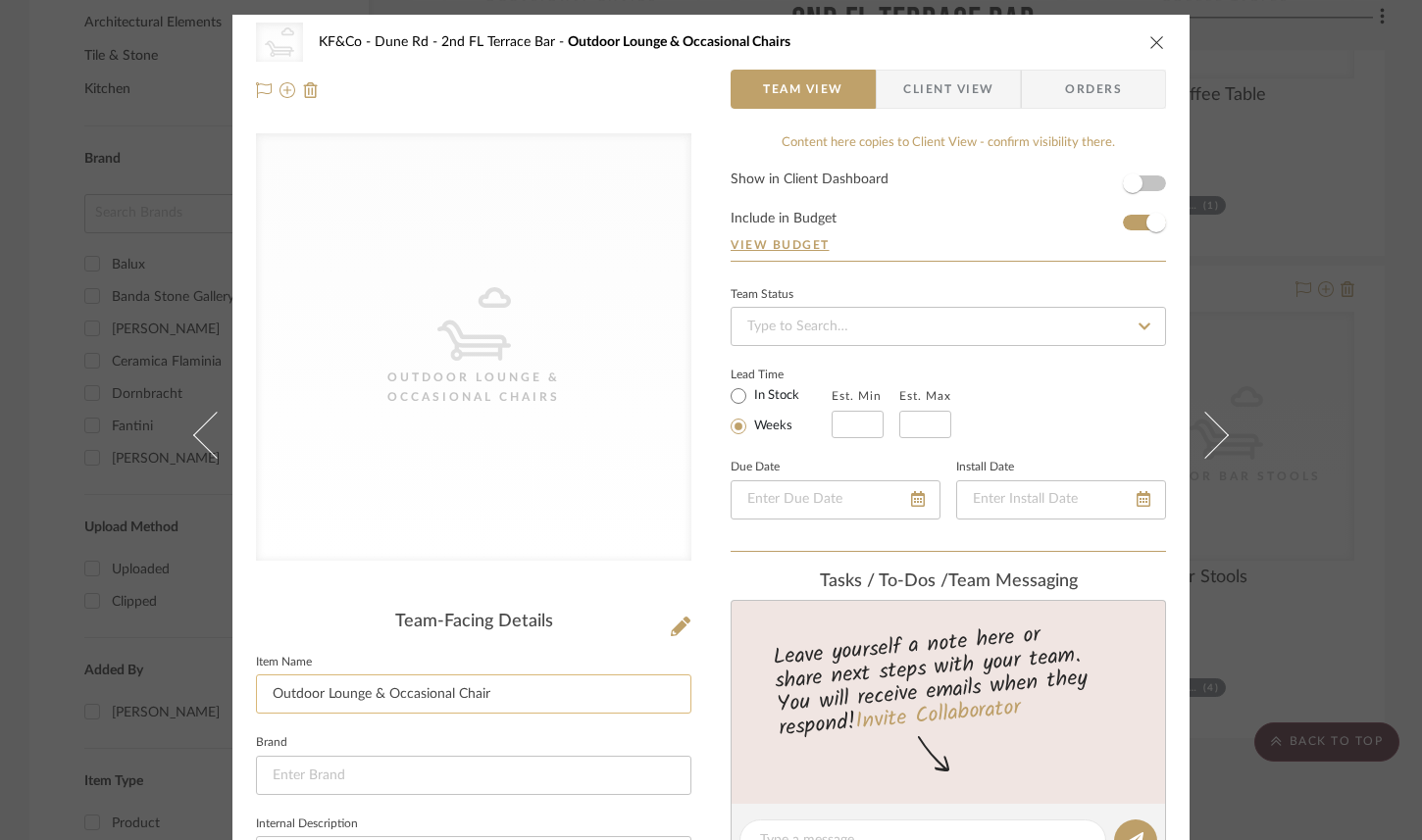 click on "Outdoor Lounge & Occasional Chair" 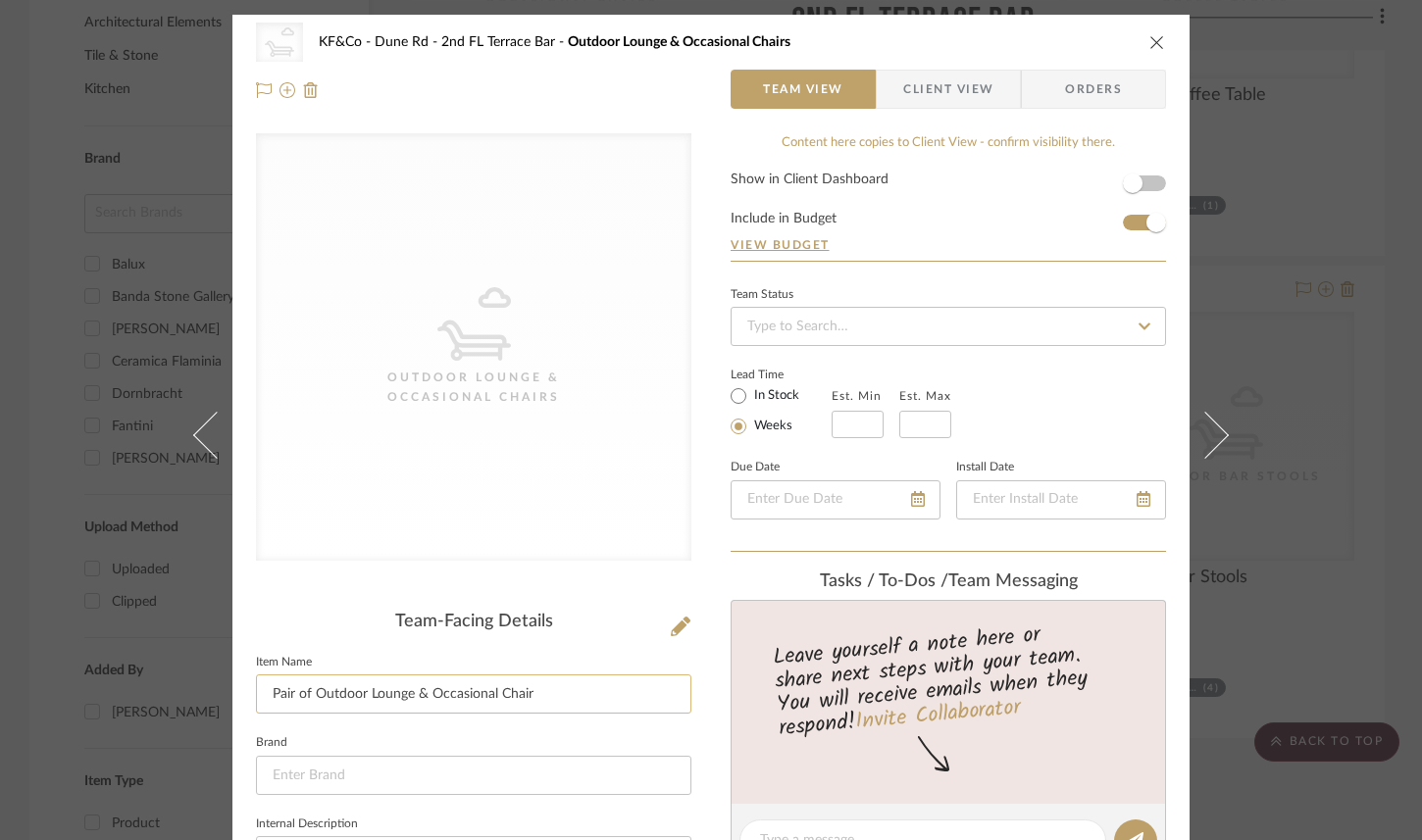 click on "Pair of Outdoor Lounge & Occasional Chair" 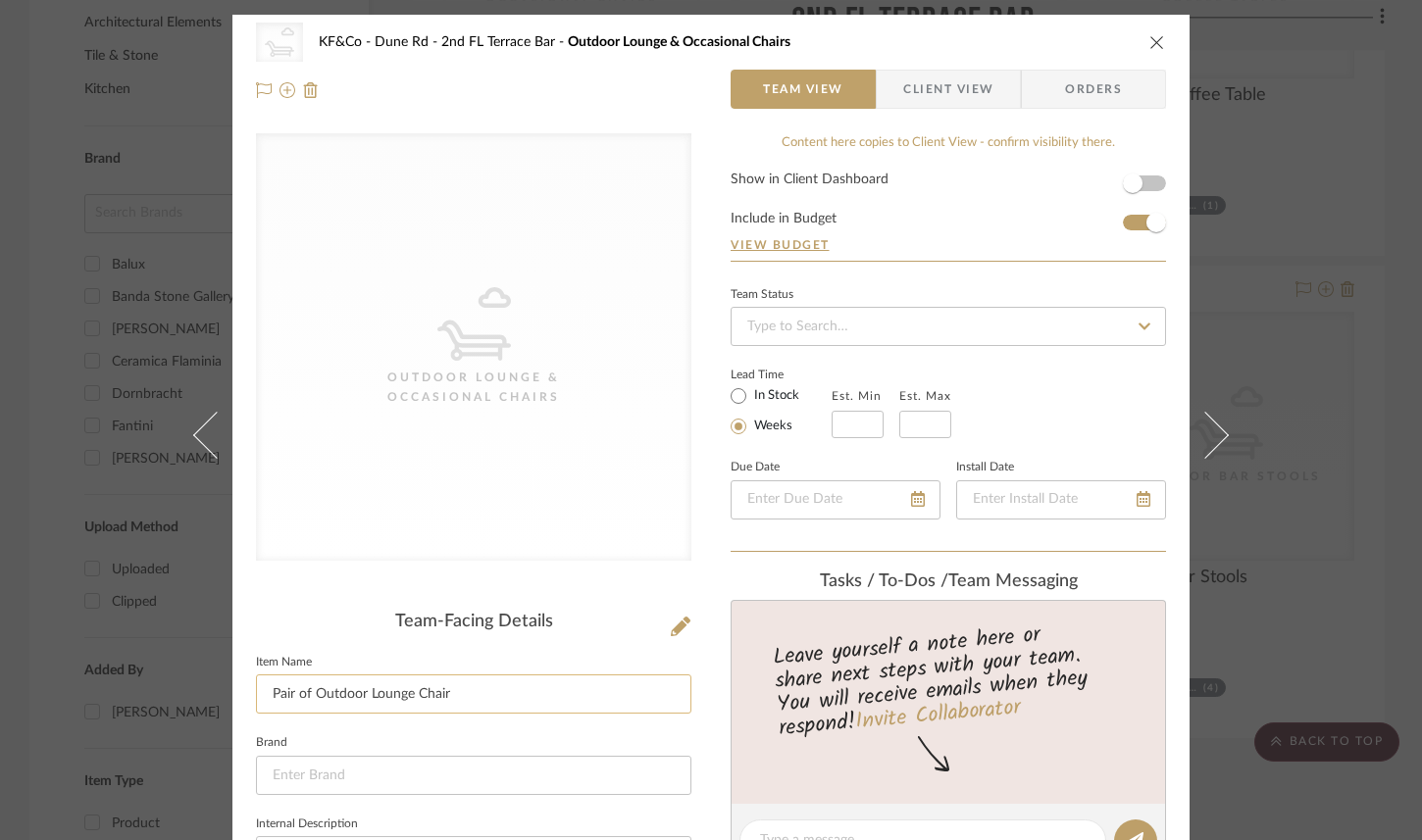 click on "Pair of Outdoor Lounge Chair" 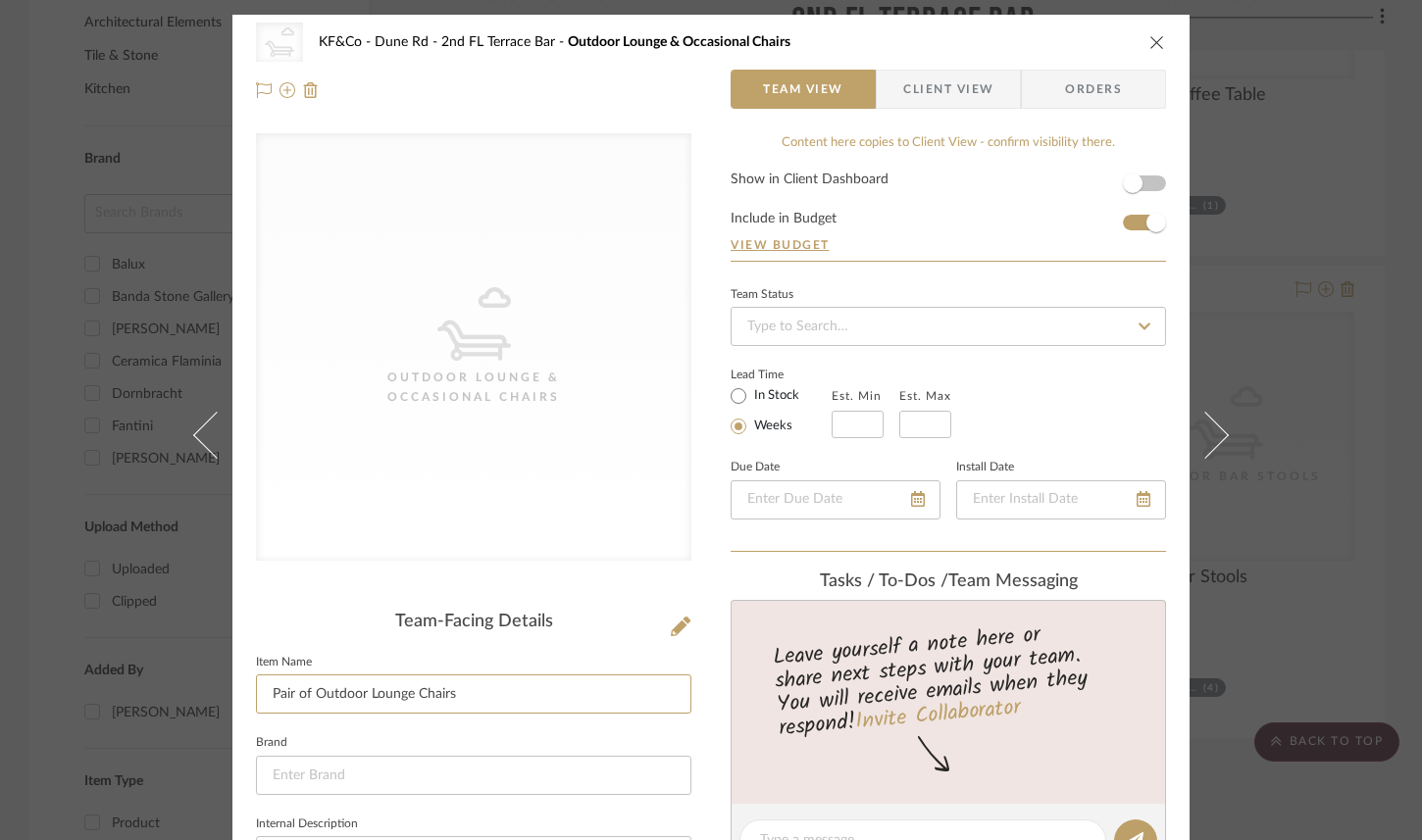 type on "Pair of Outdoor Lounge Chairs" 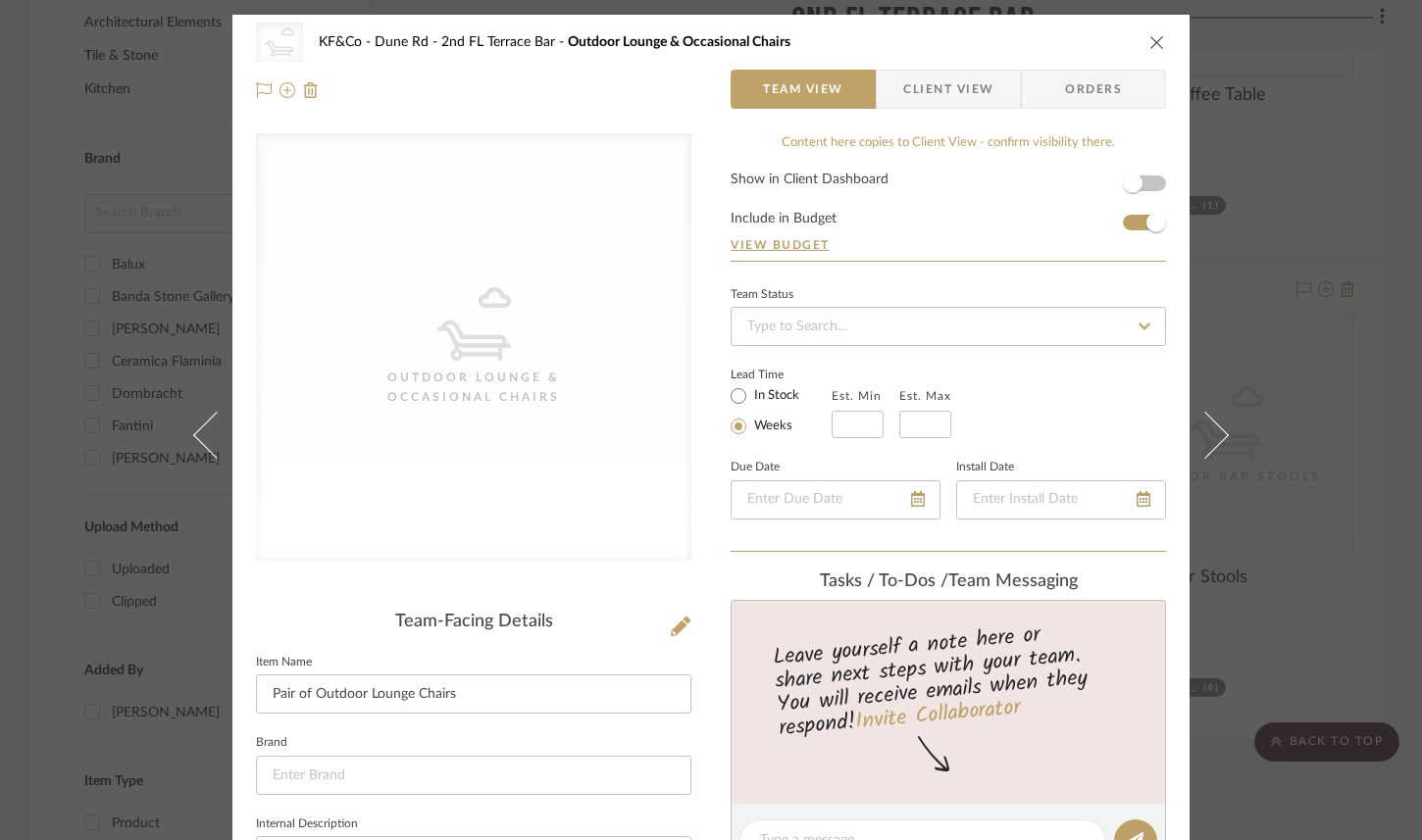 click on "Item Name  Pair of Outdoor Lounge Chairs" 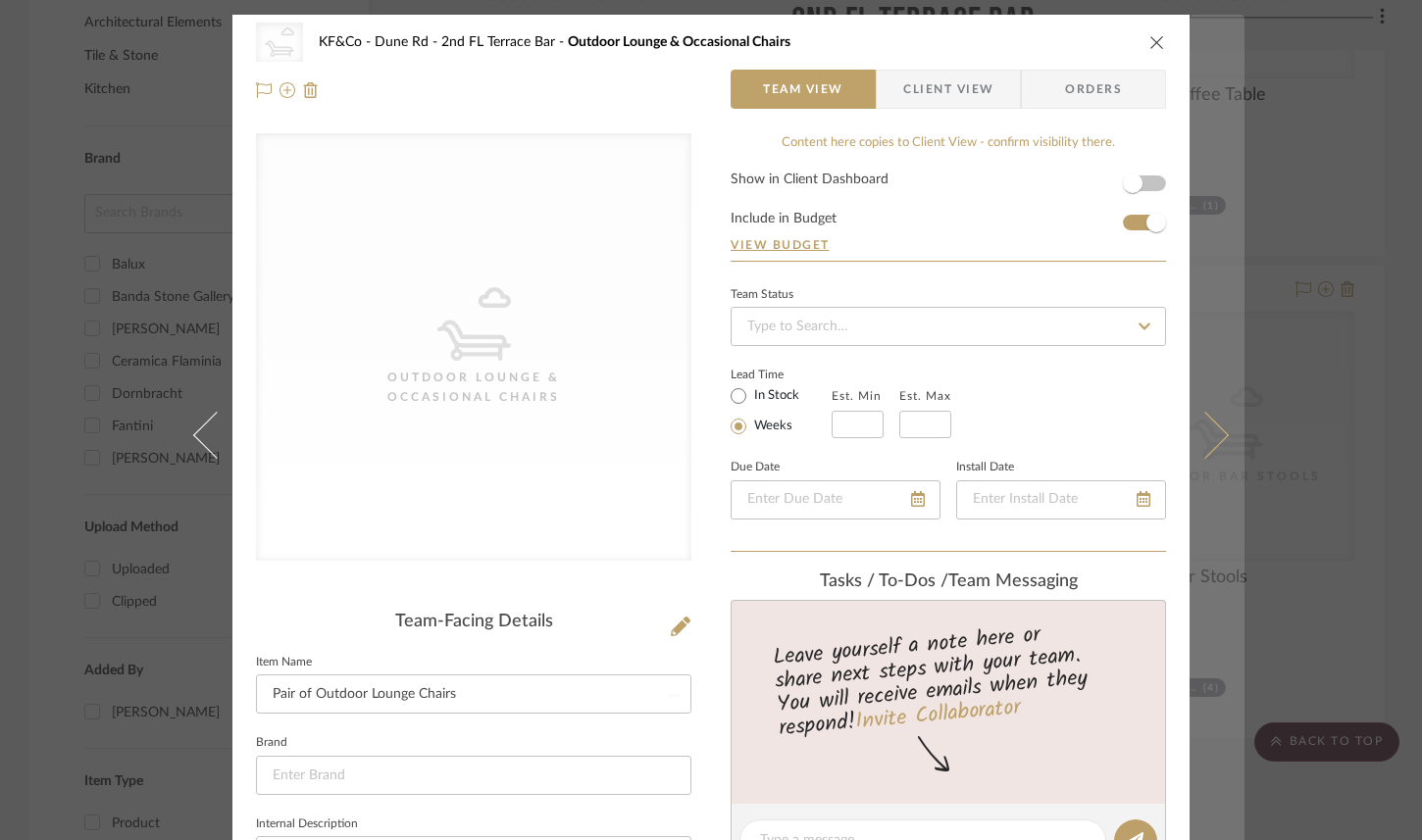 type 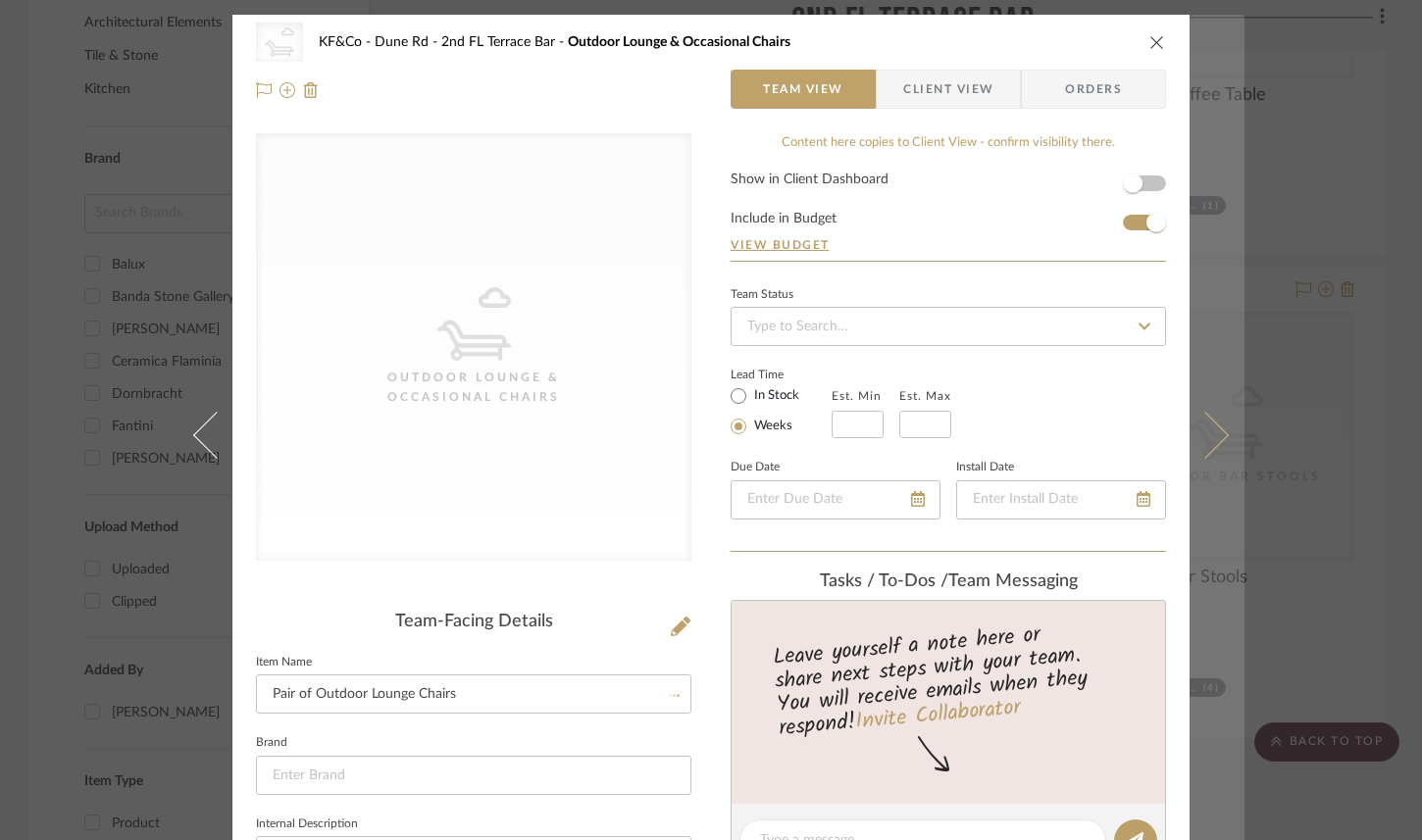 type 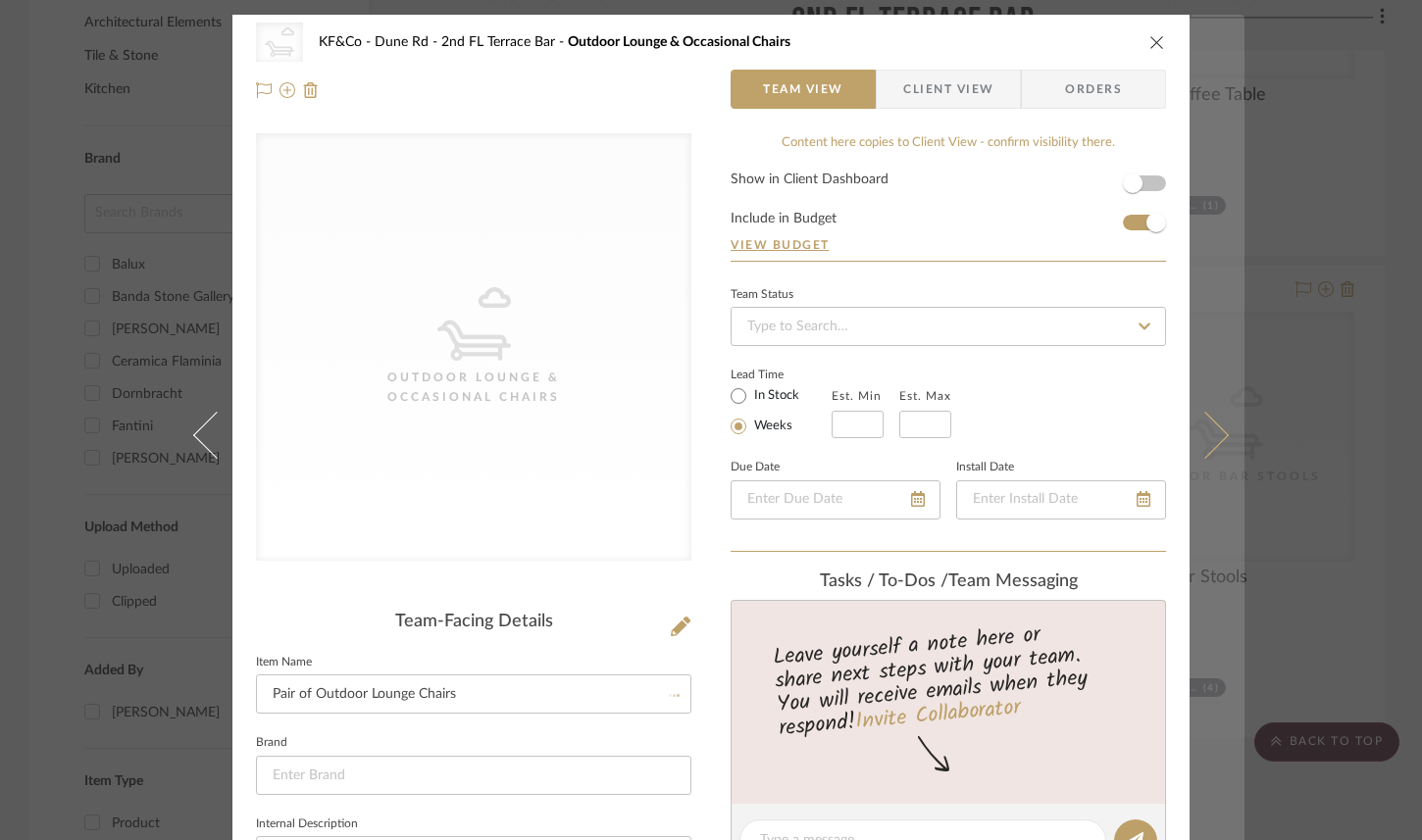 type 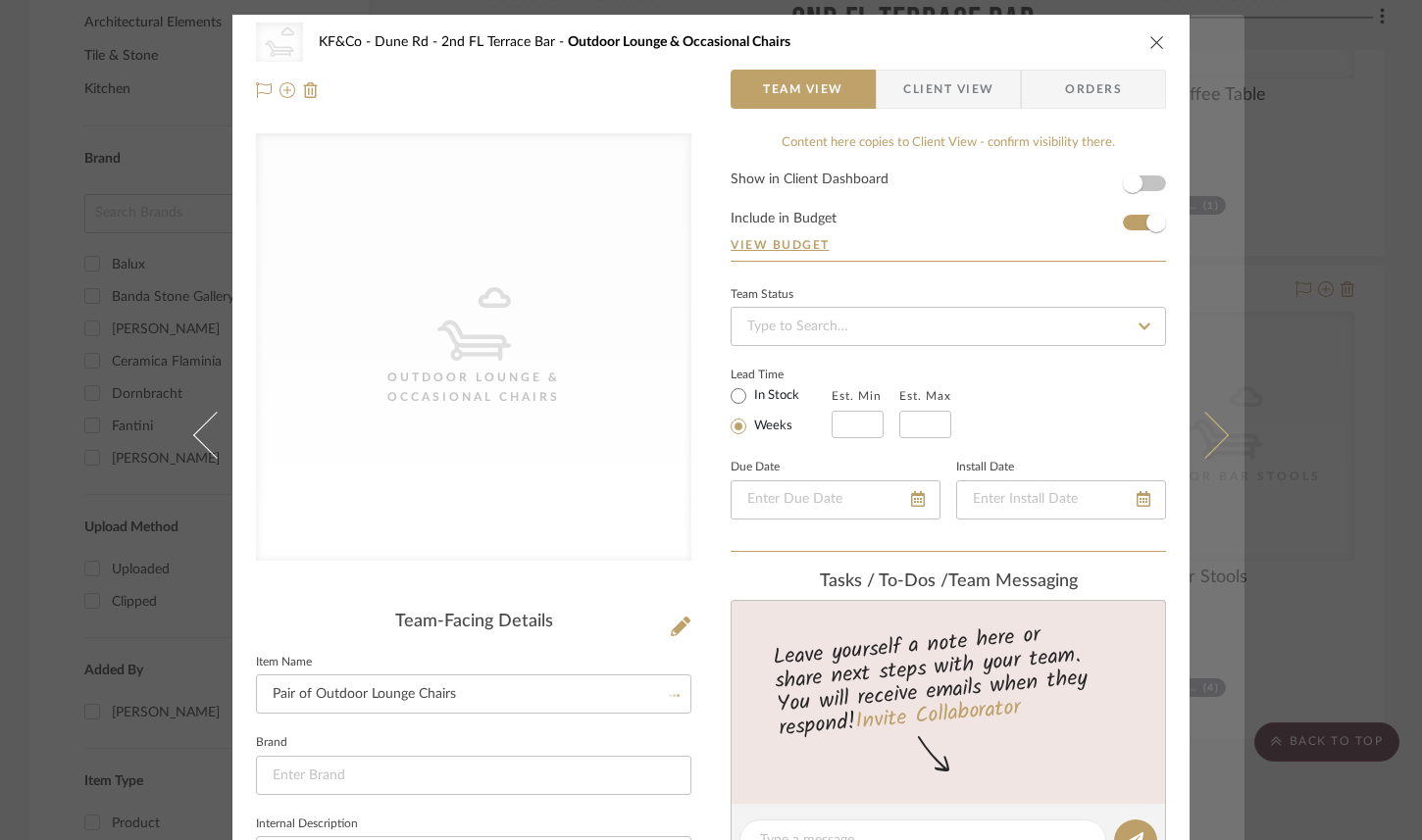 type 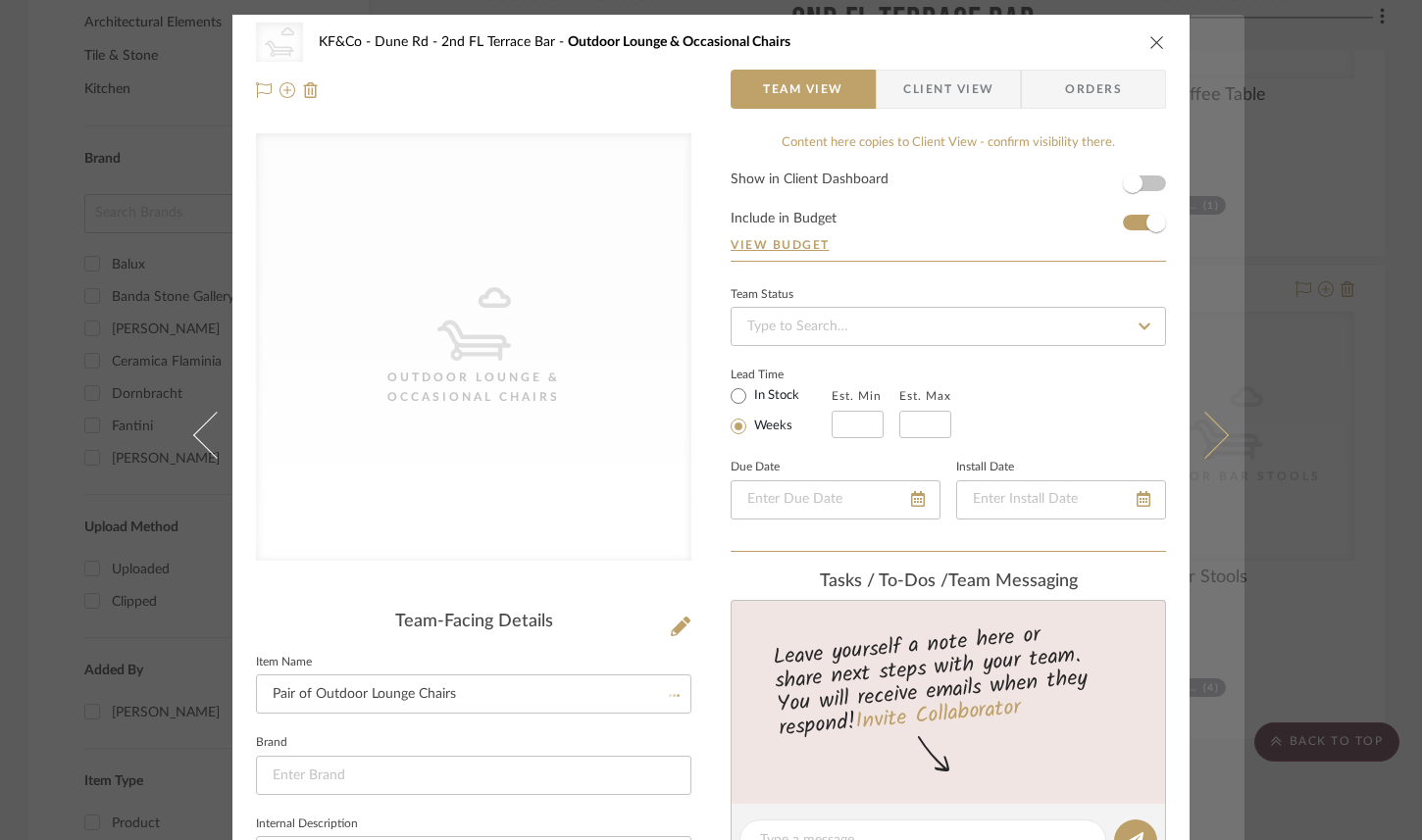 type 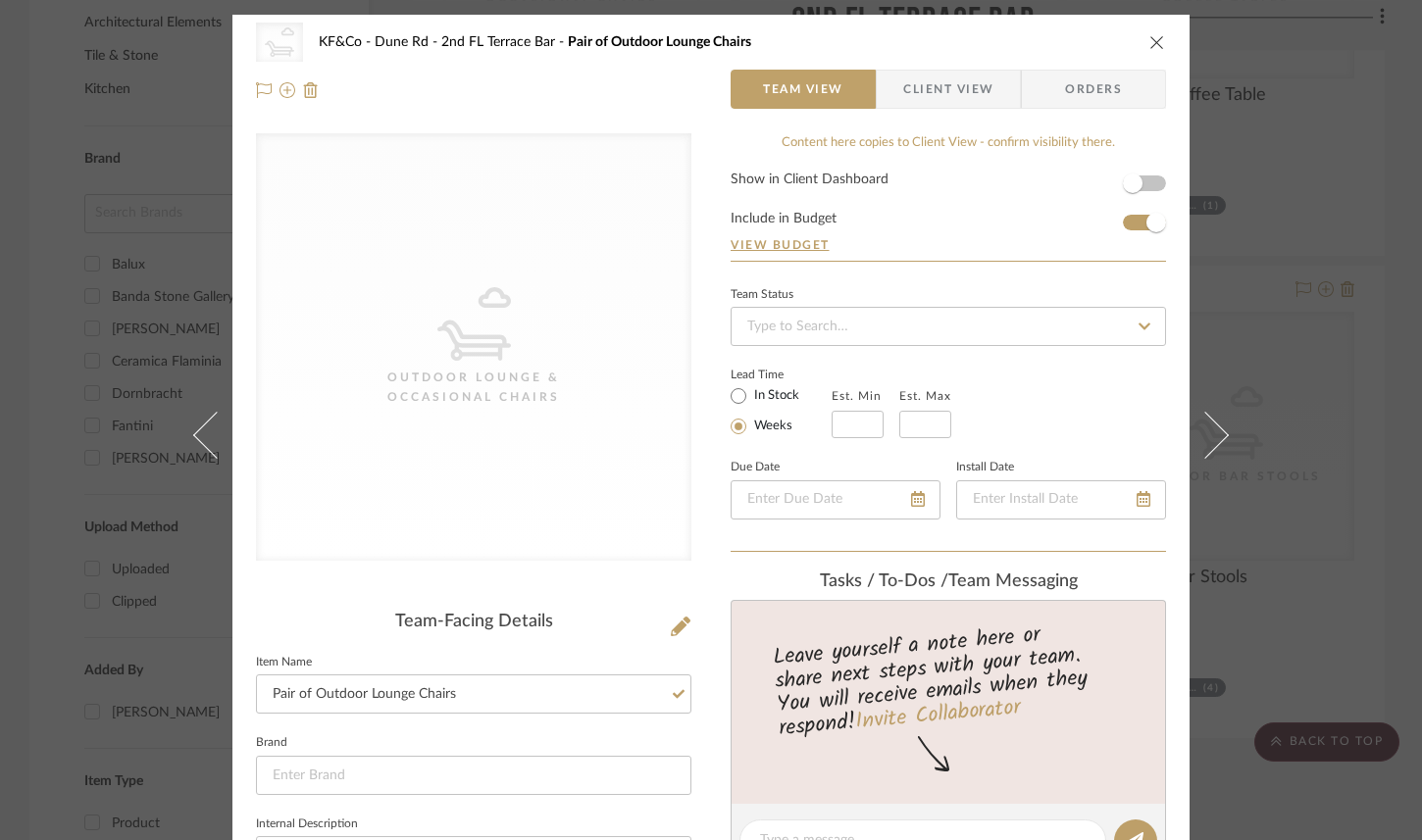 click at bounding box center (1157, 42) 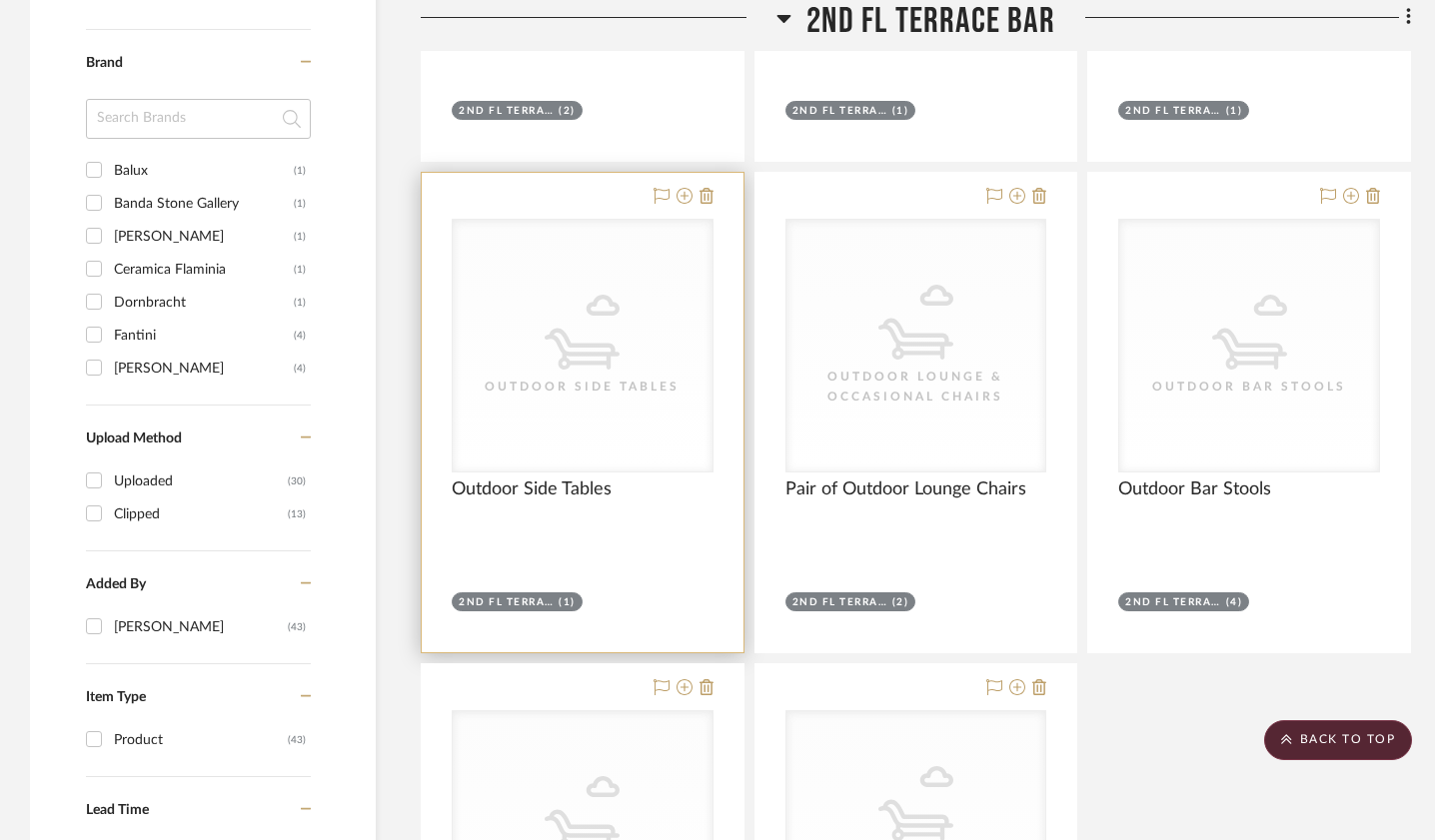 scroll, scrollTop: 1435, scrollLeft: 0, axis: vertical 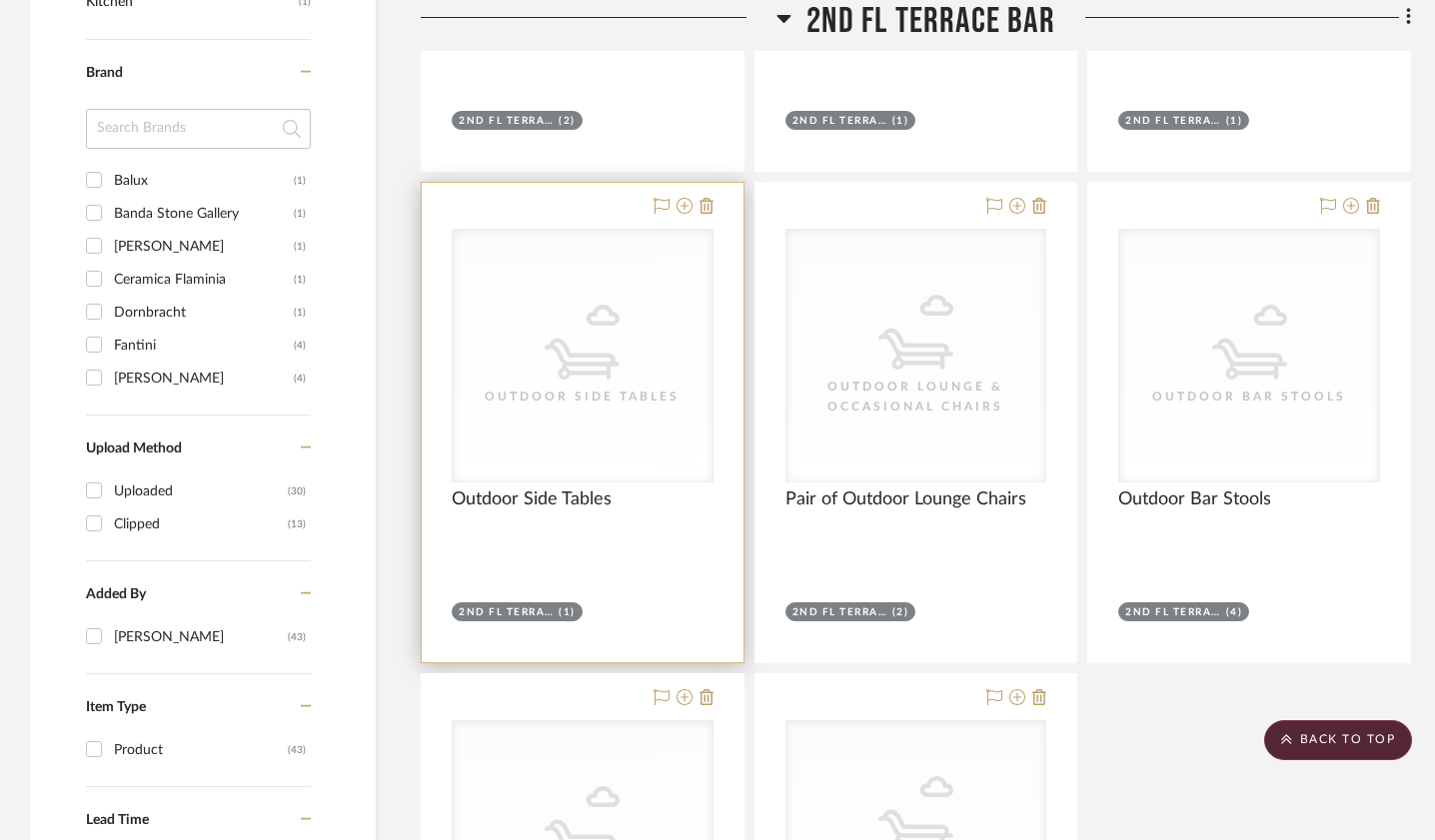 click on "CategoryIconOutdoor
Outdoor Side Tables" at bounding box center (583, 356) 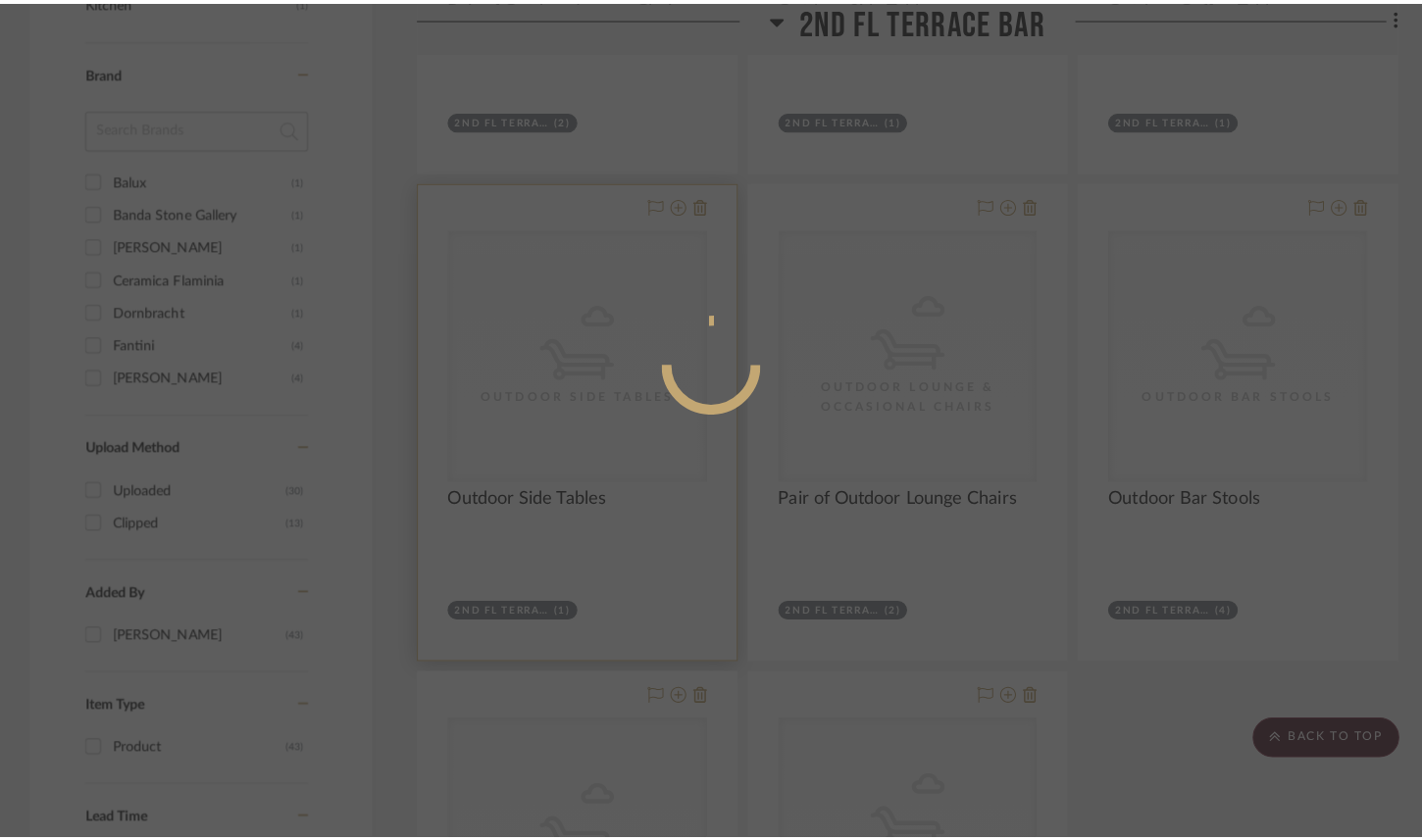 scroll, scrollTop: 0, scrollLeft: 0, axis: both 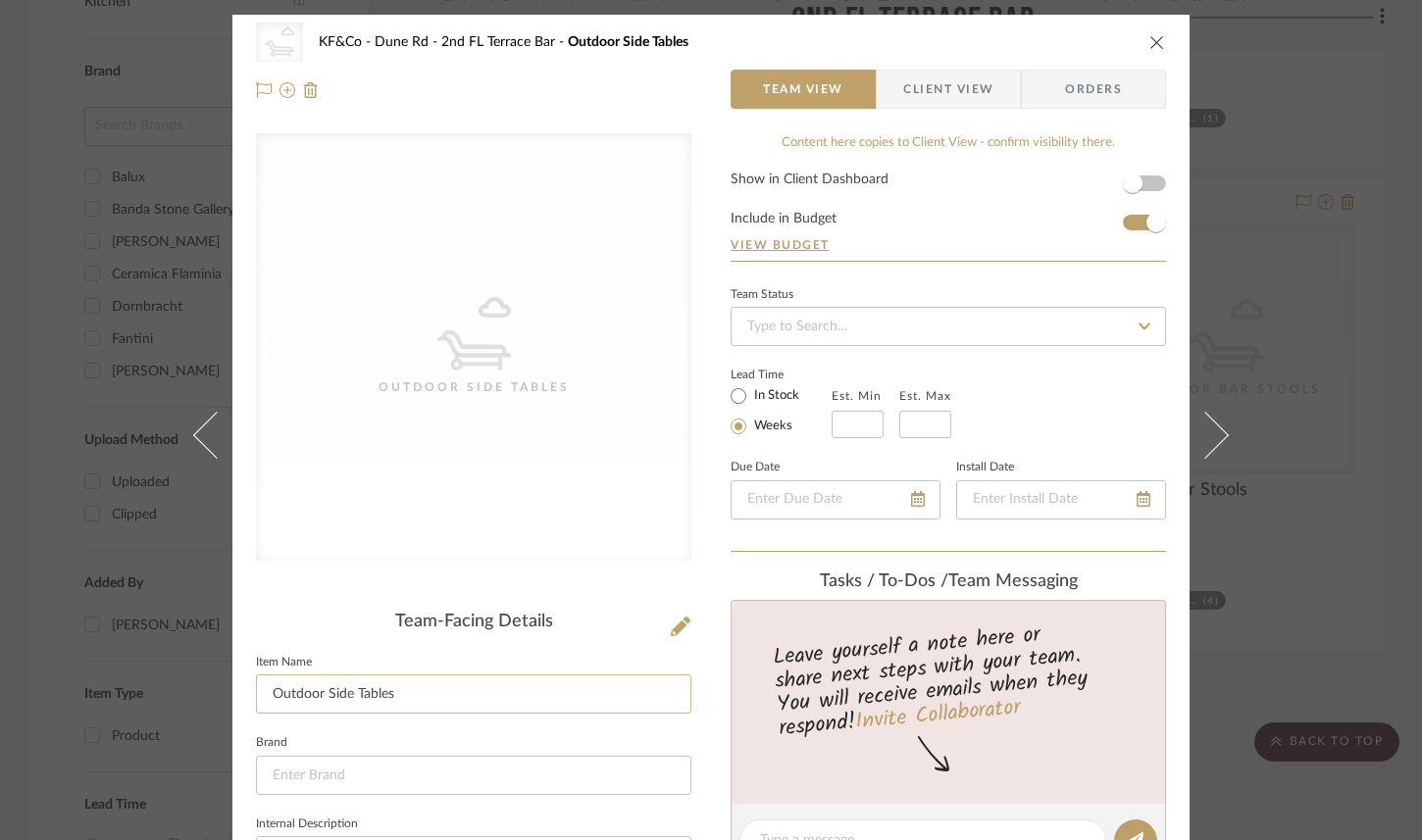 click on "Outdoor Side Tables" 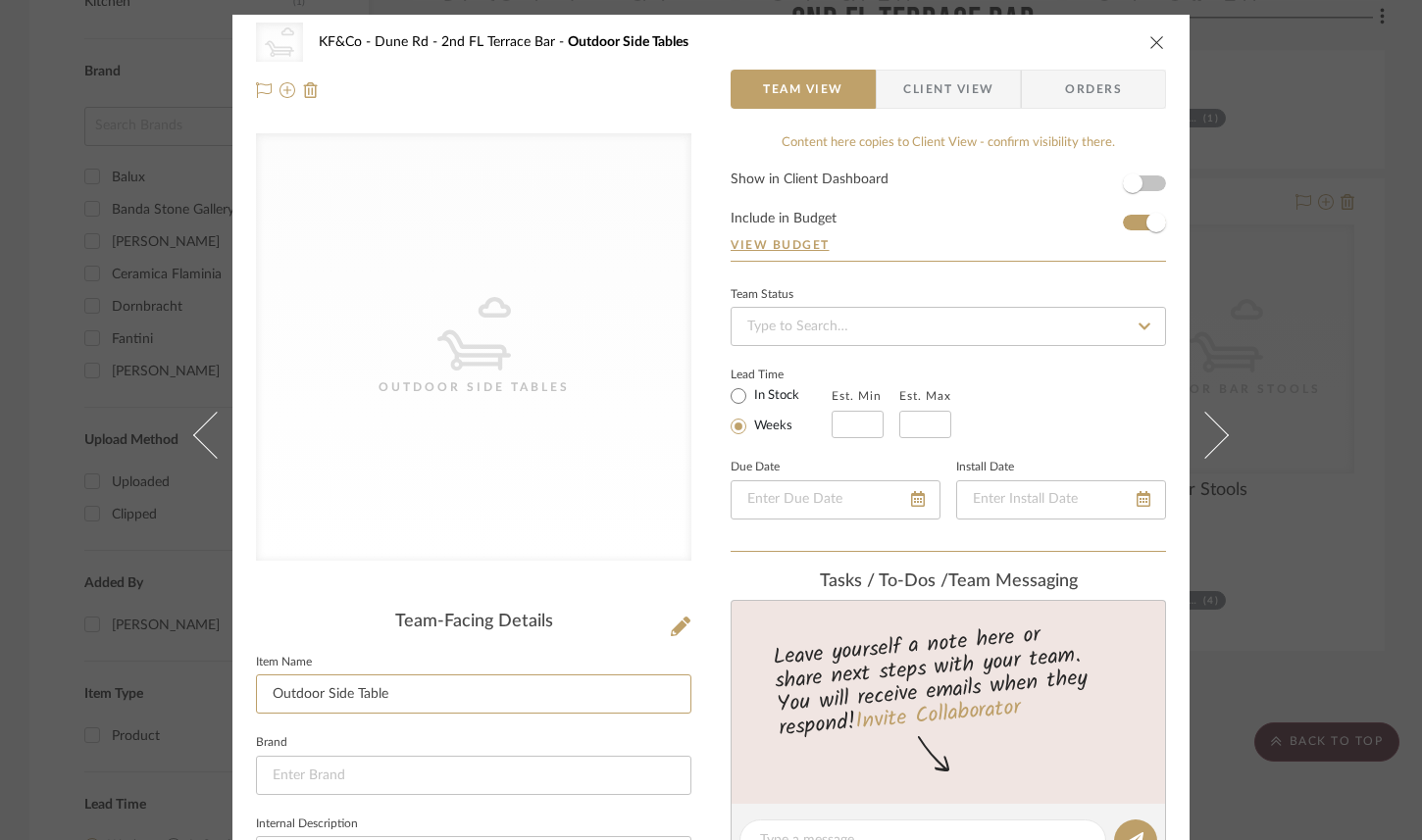 type on "Outdoor Side Table" 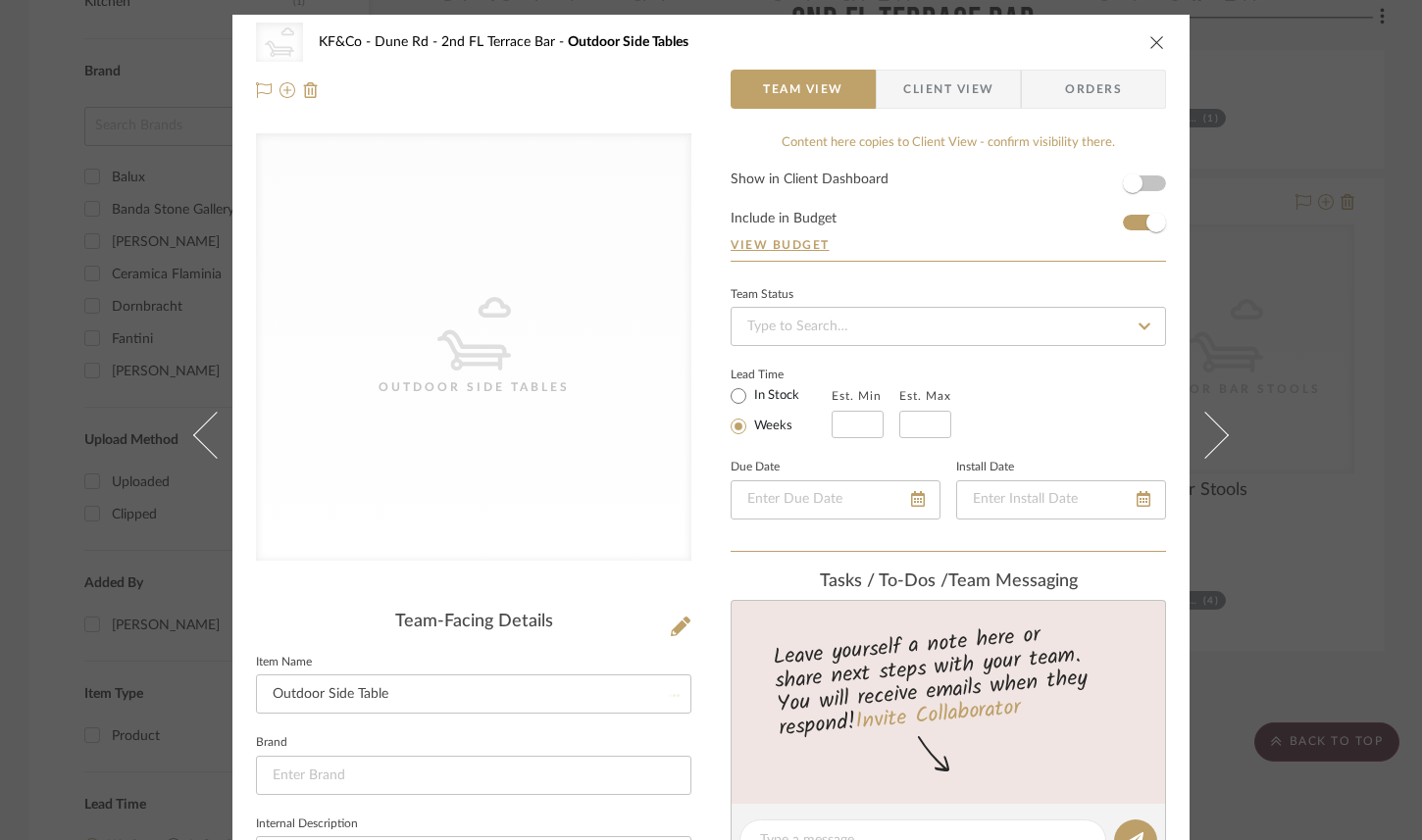 click on "Item Name  Outdoor Side Table" 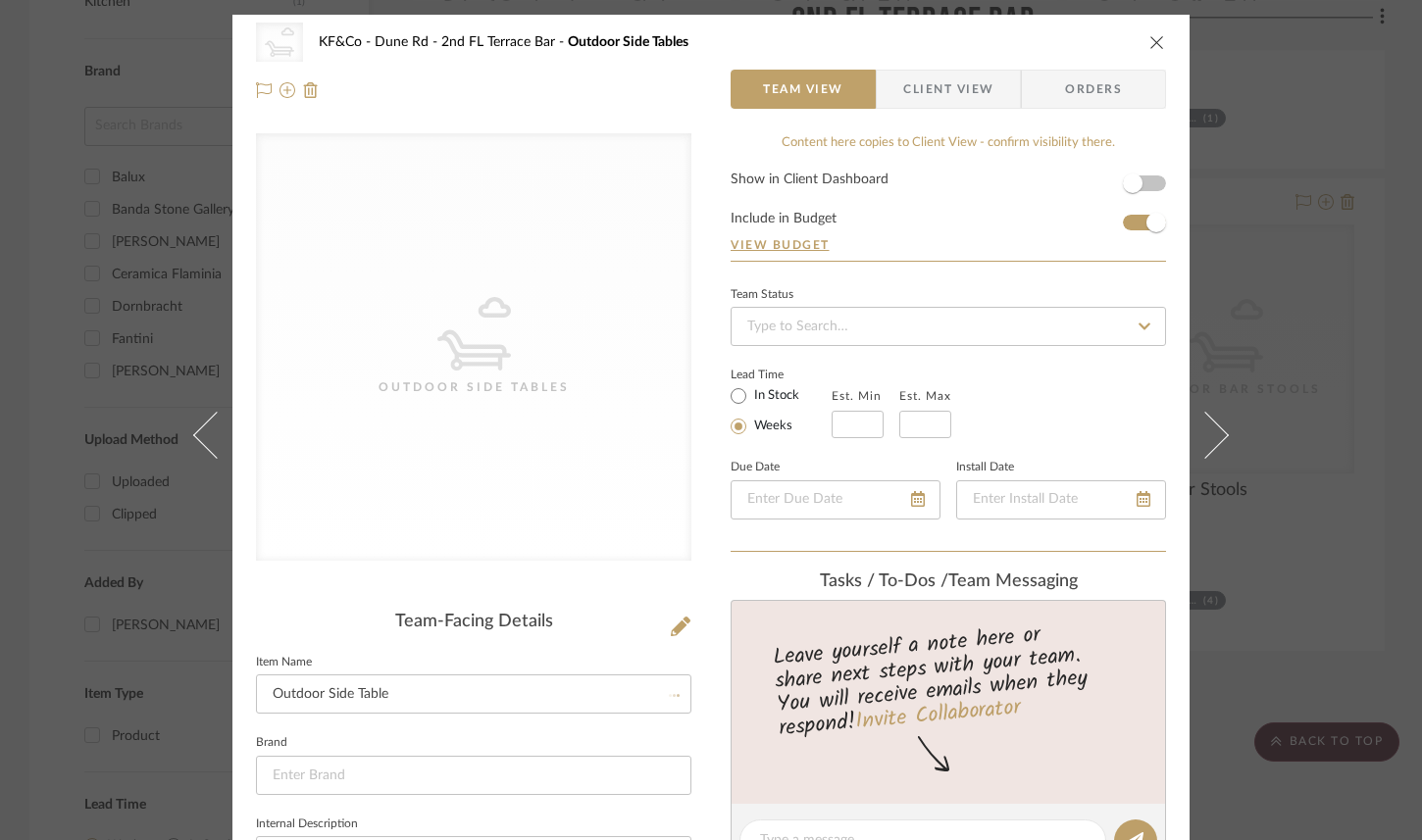 type 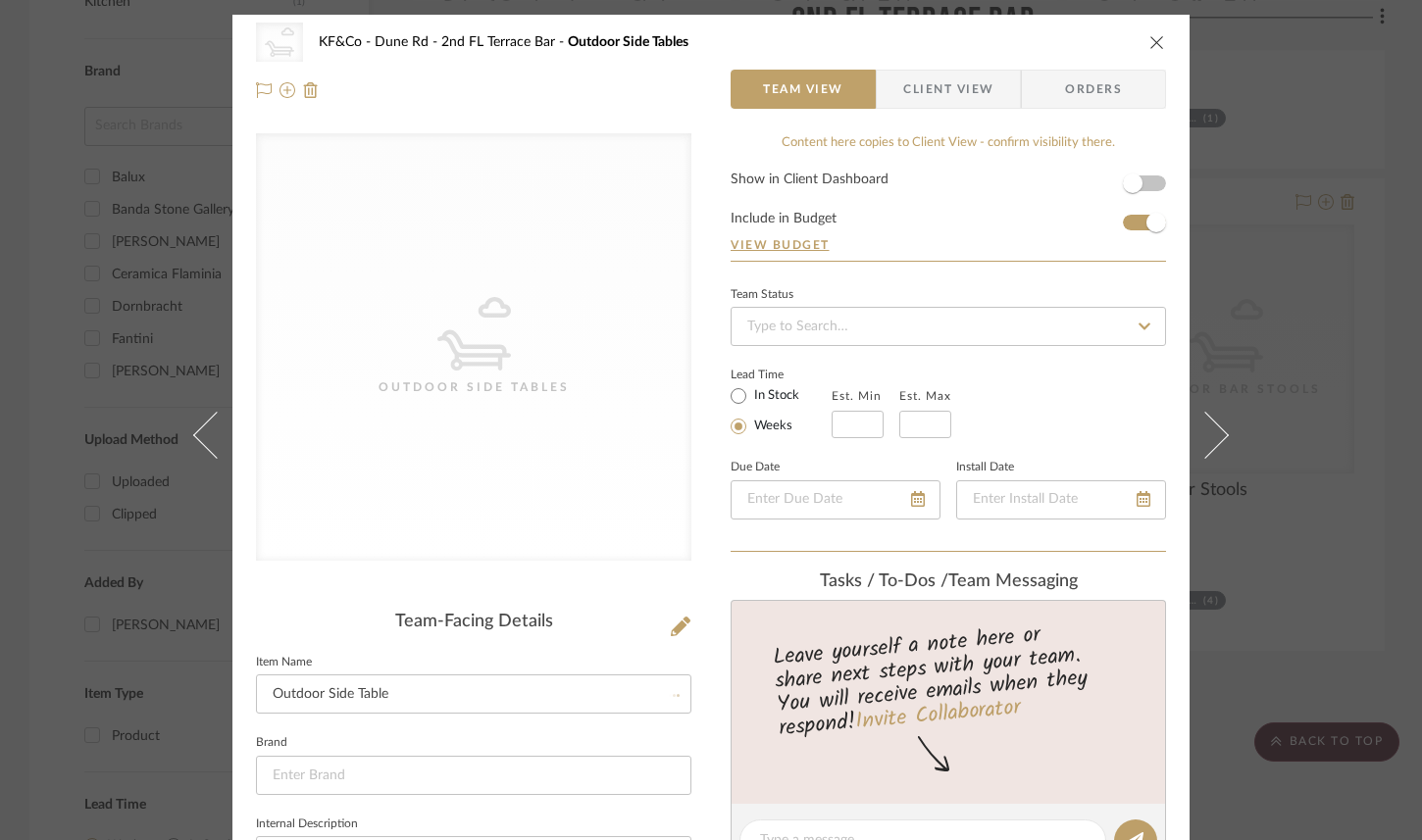 type 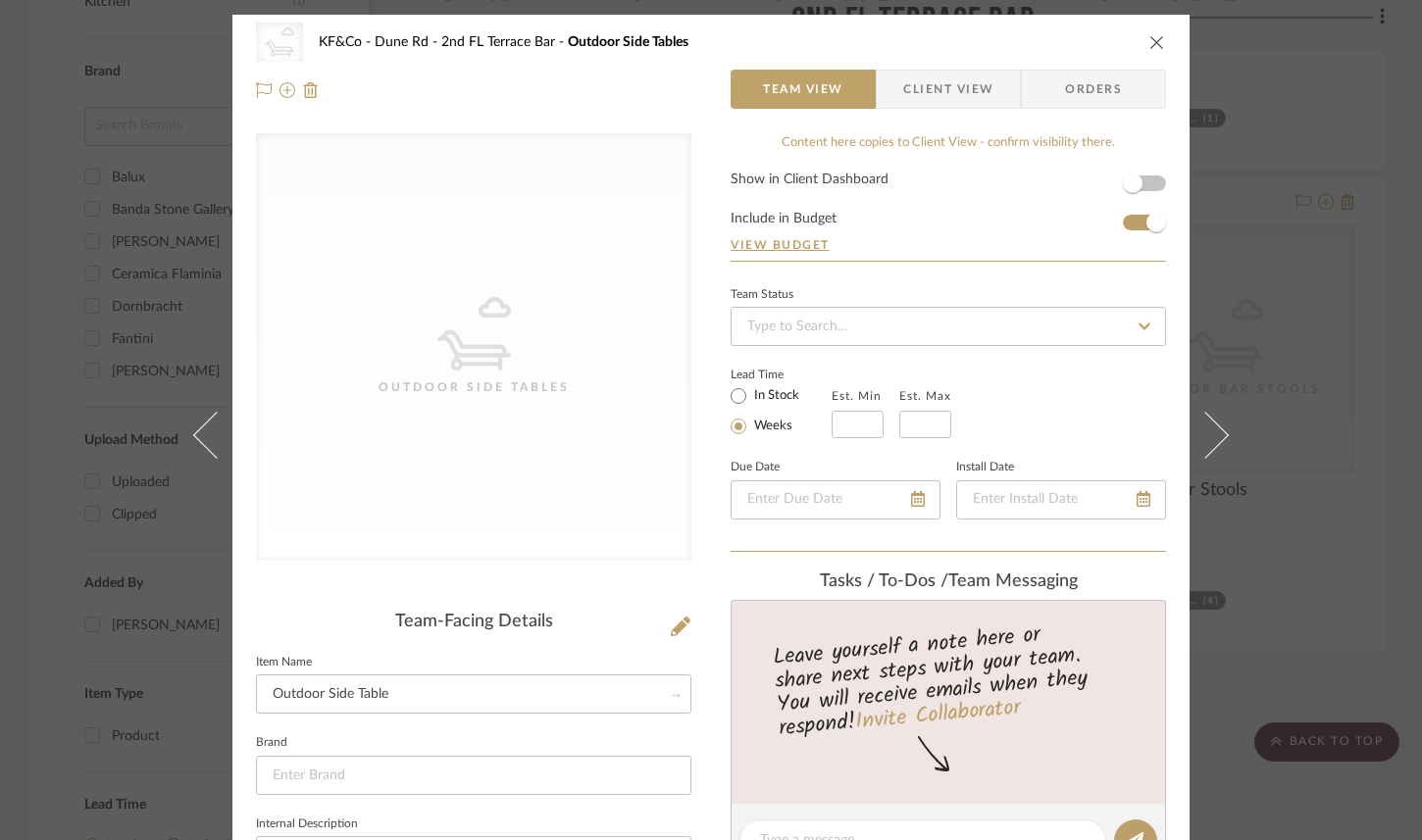 type 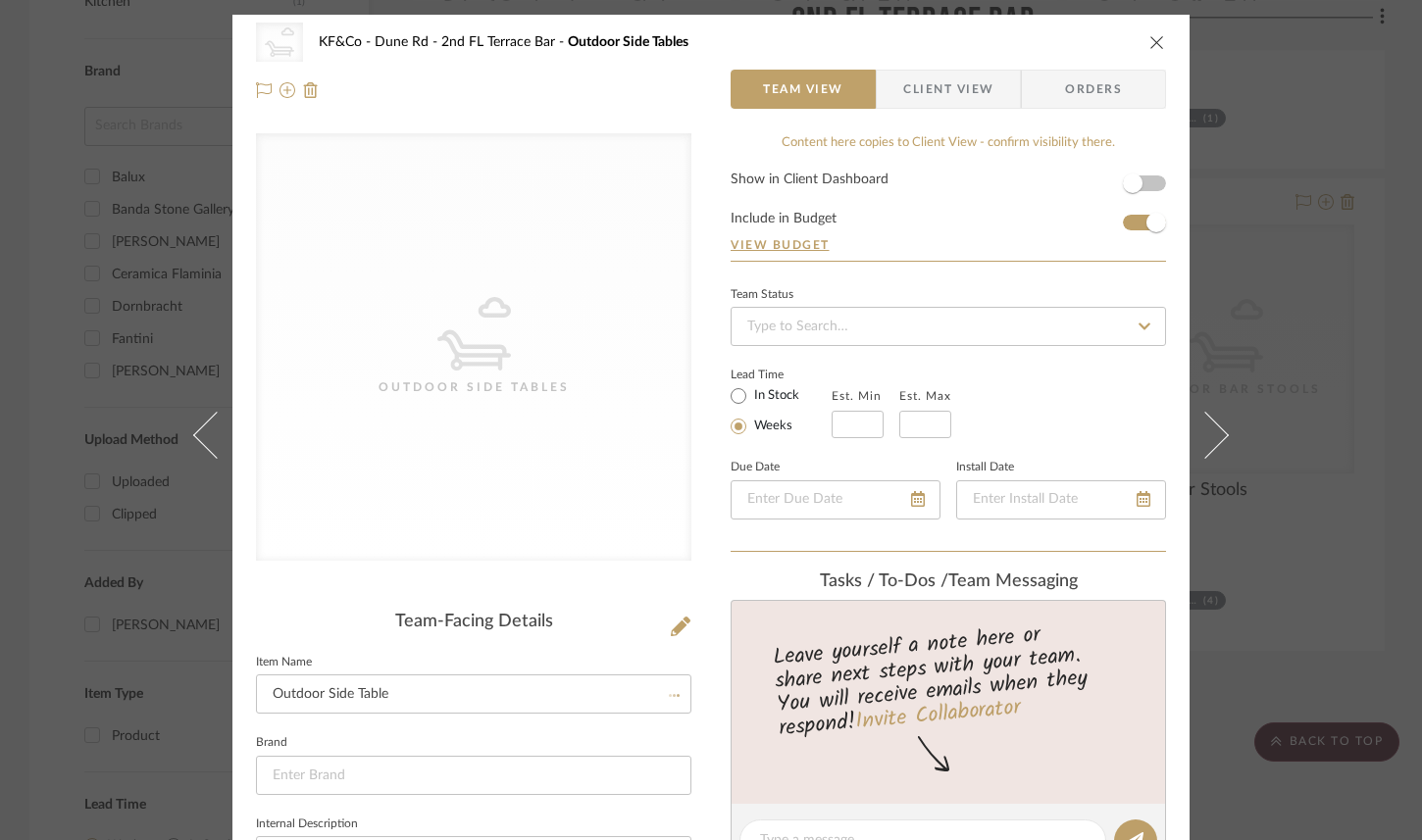 type 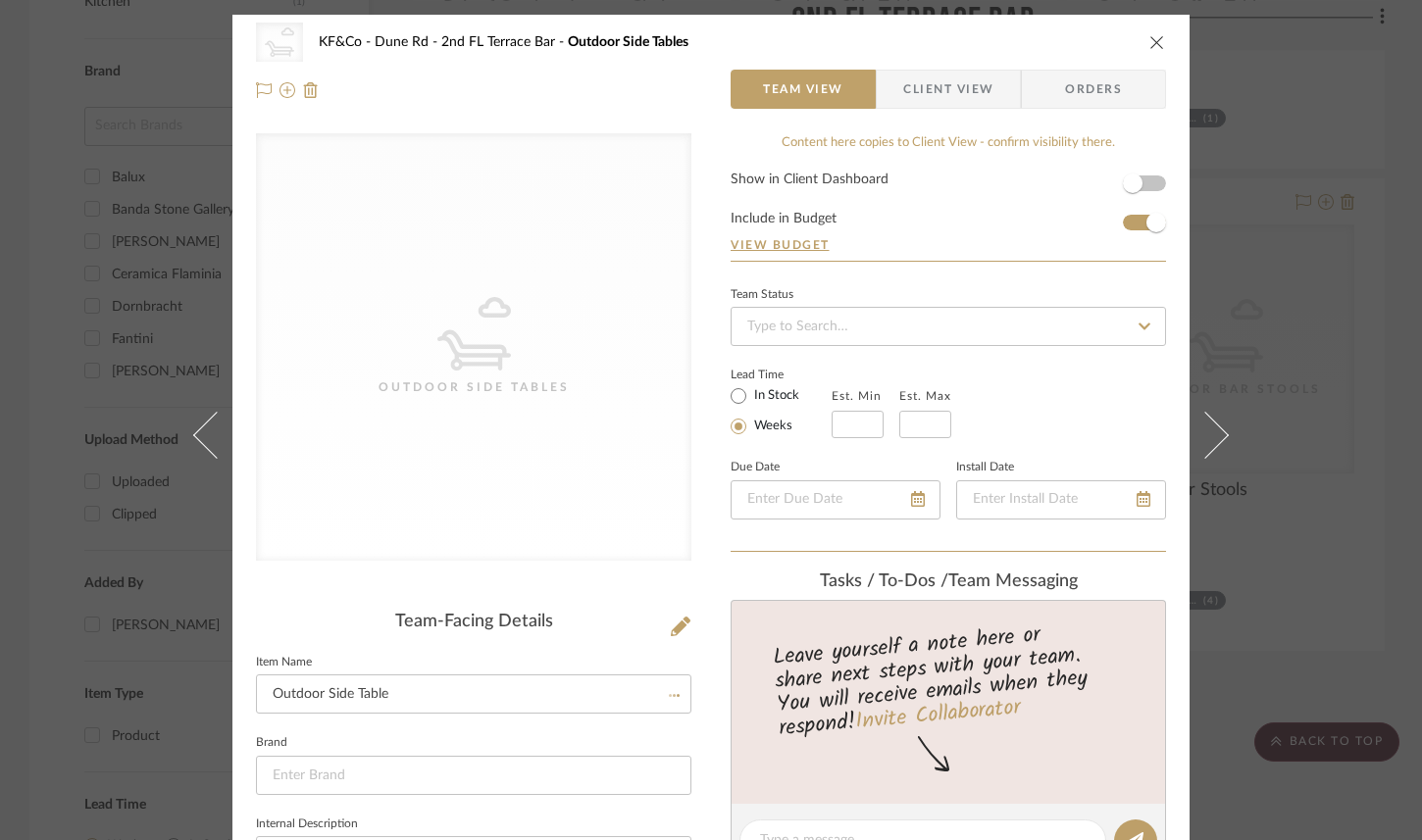 type 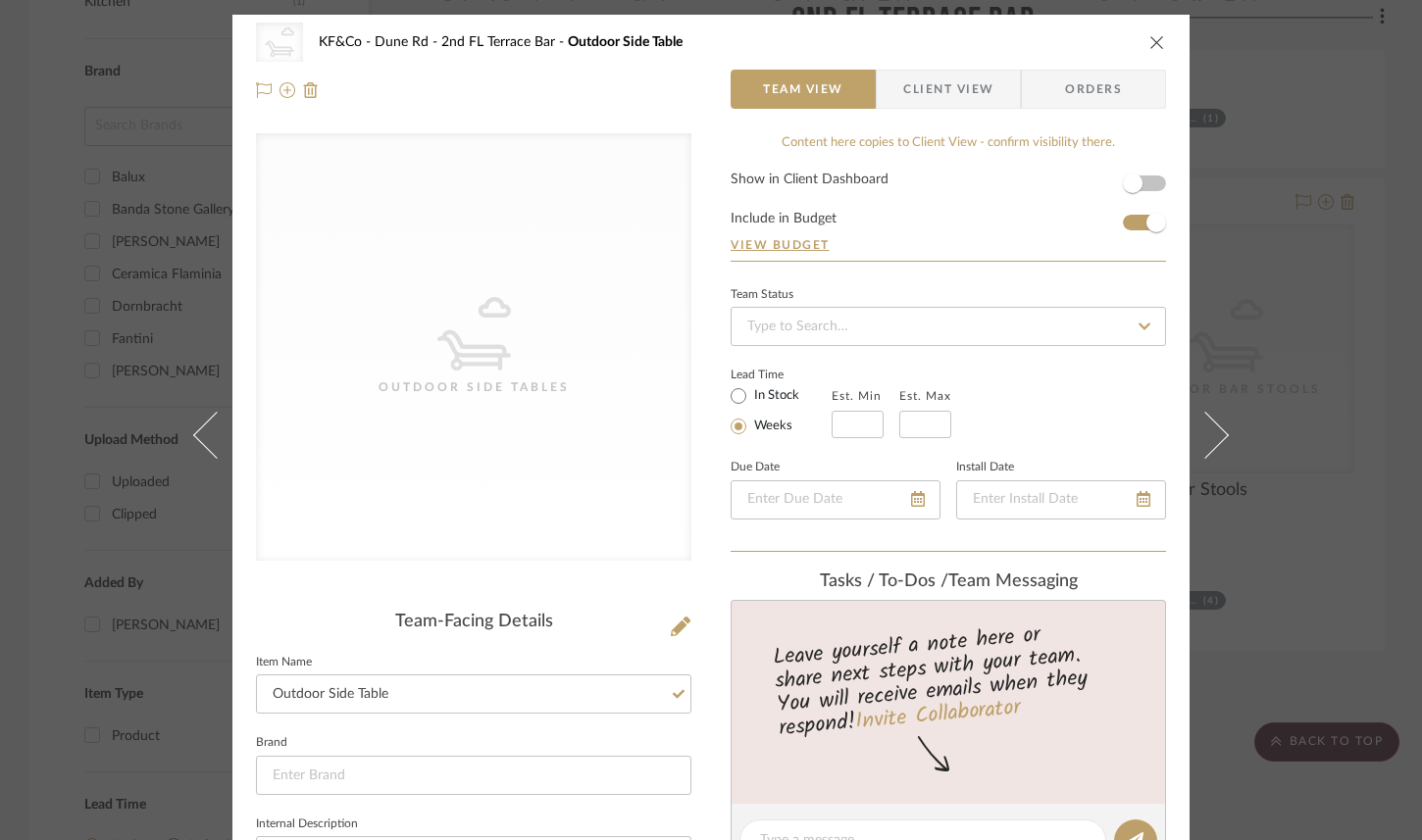 click at bounding box center (1157, 42) 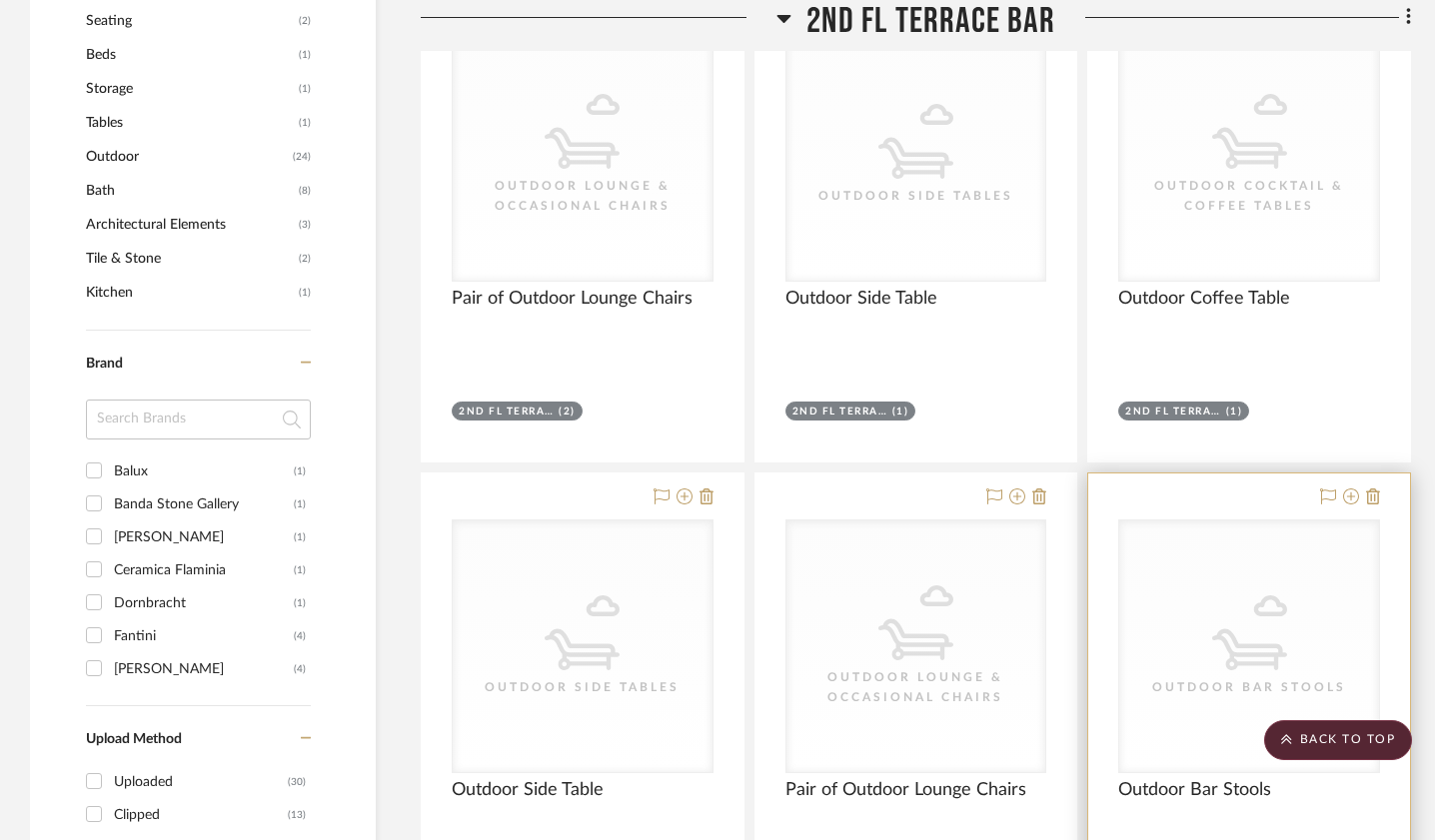 scroll, scrollTop: 1125, scrollLeft: 0, axis: vertical 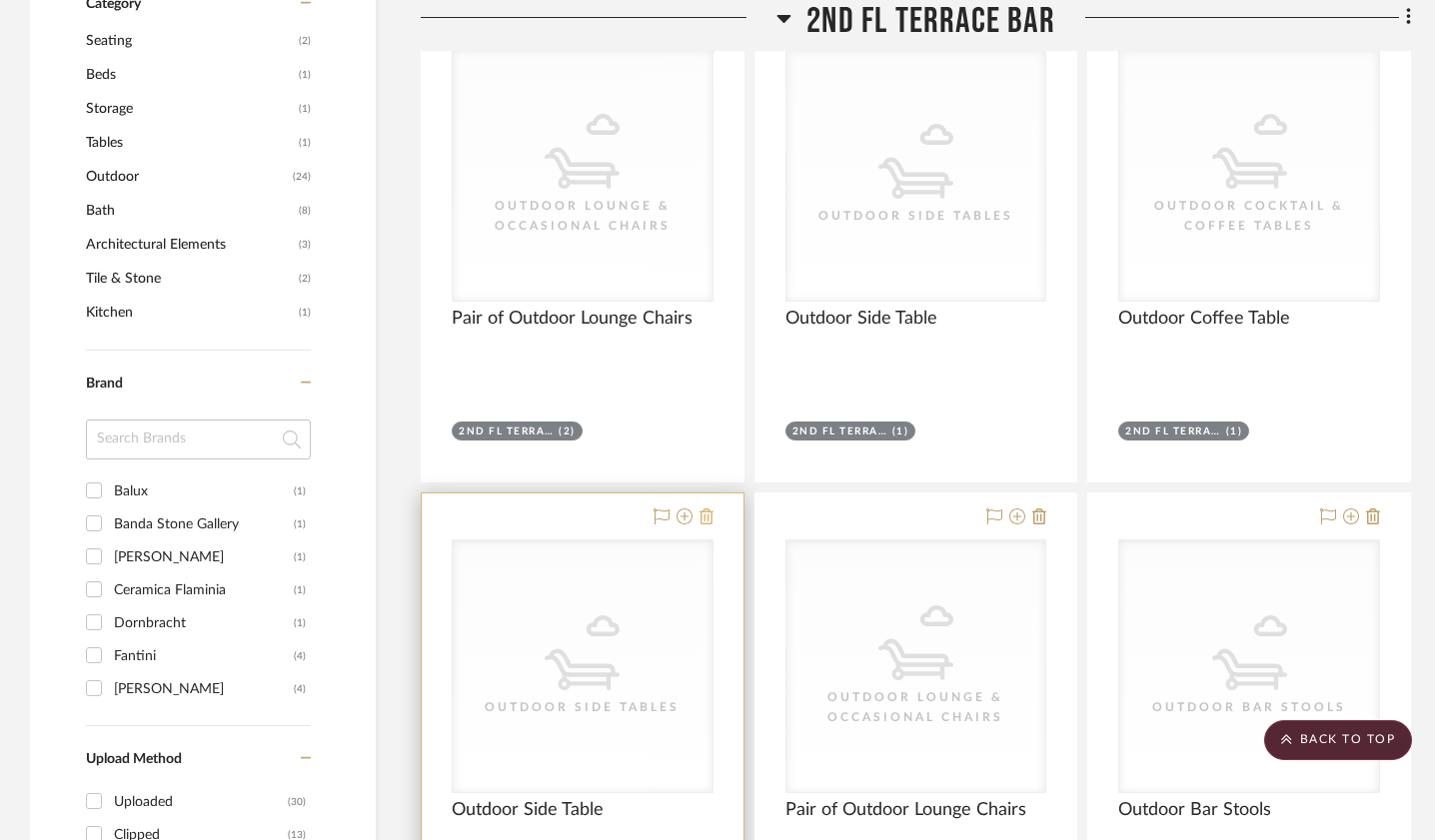 click 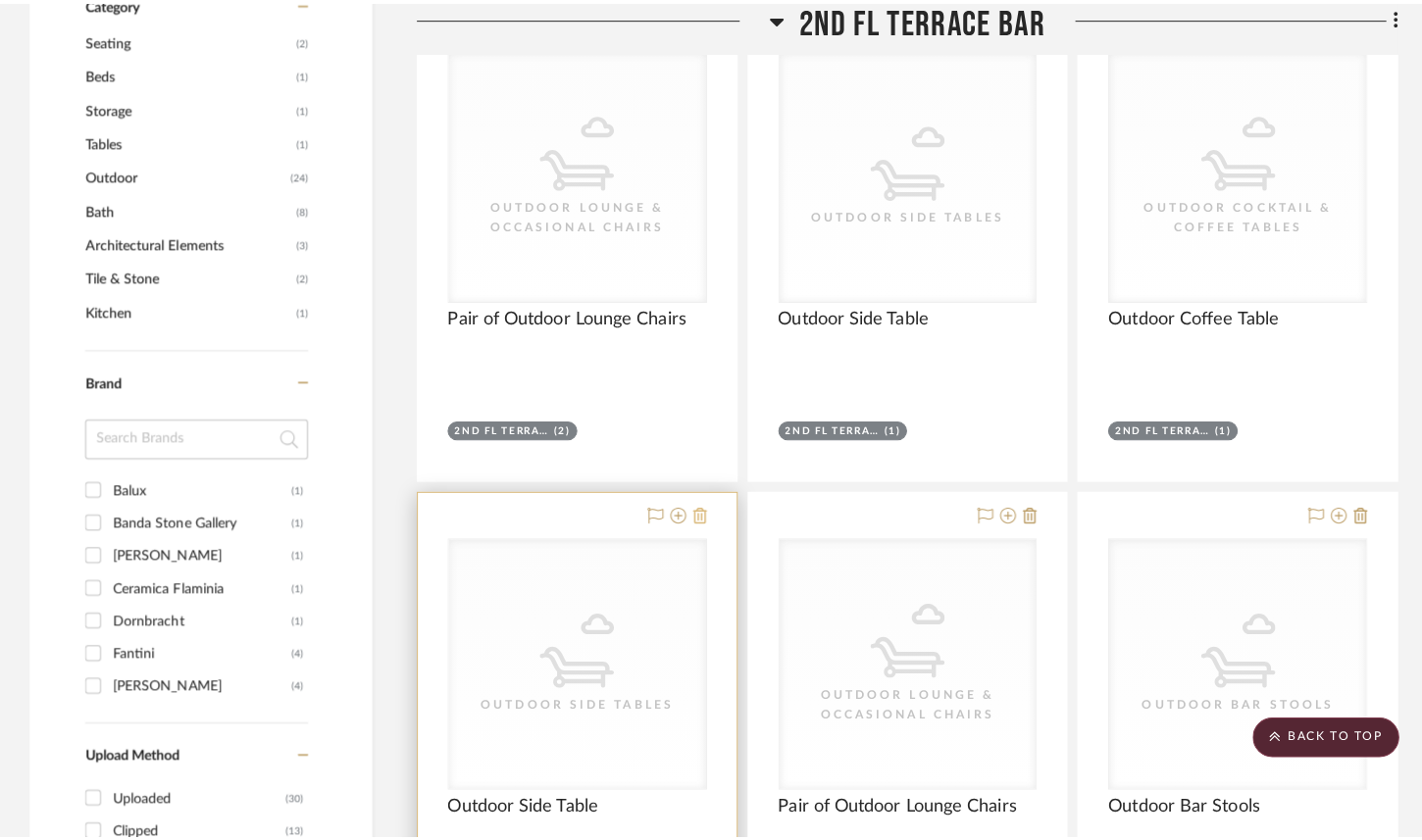 scroll, scrollTop: 0, scrollLeft: 0, axis: both 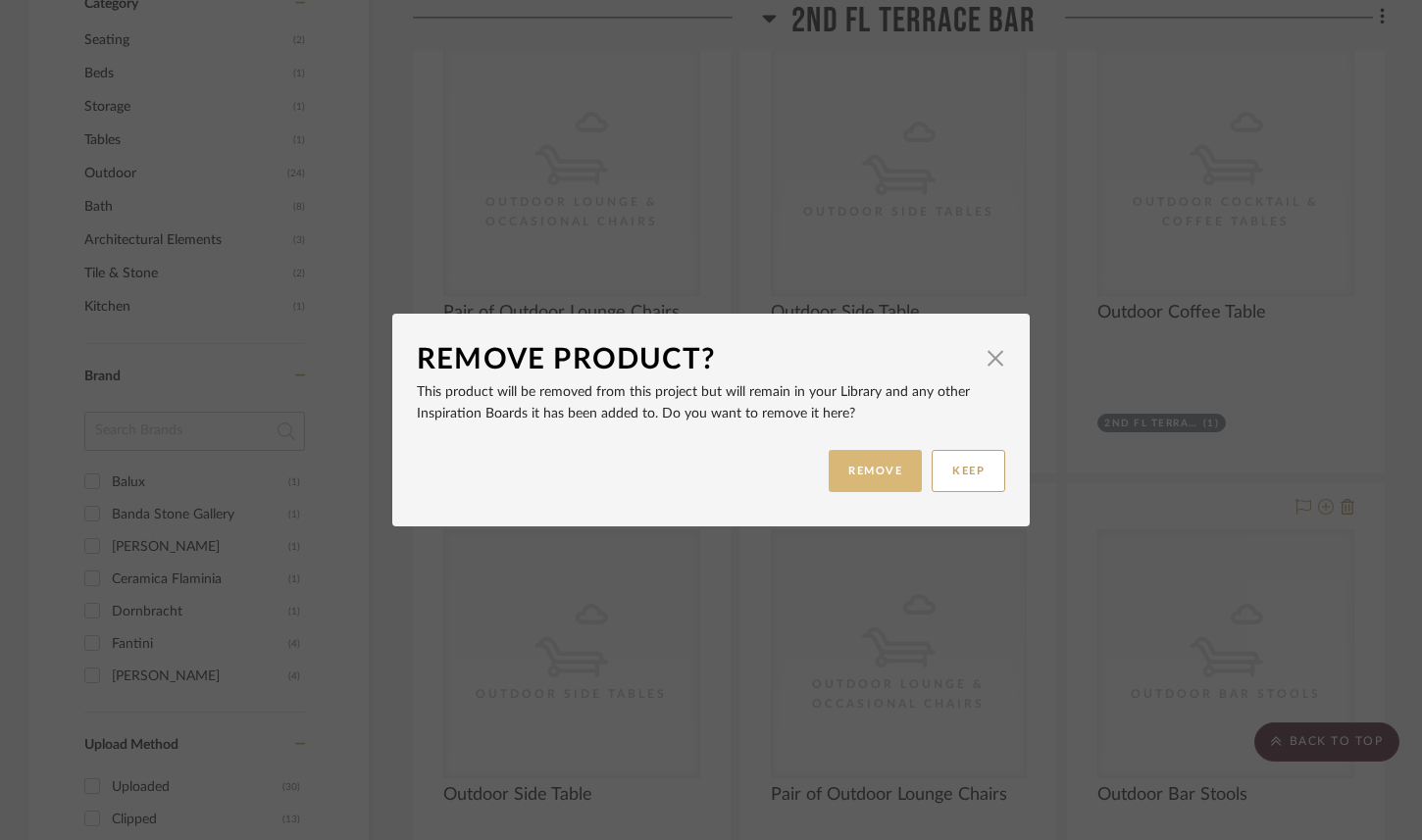 click on "REMOVE" at bounding box center [875, 470] 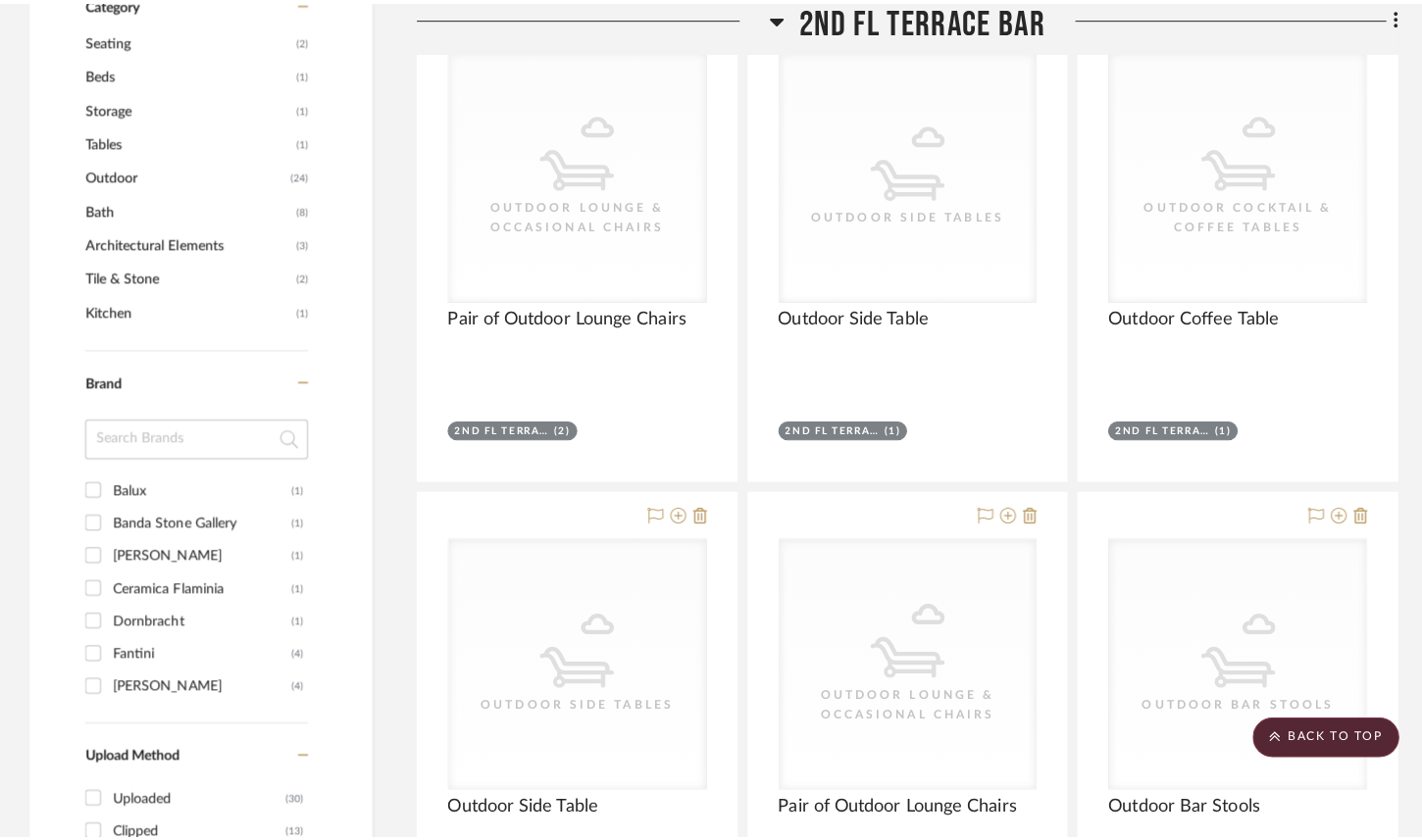 scroll, scrollTop: 0, scrollLeft: 0, axis: both 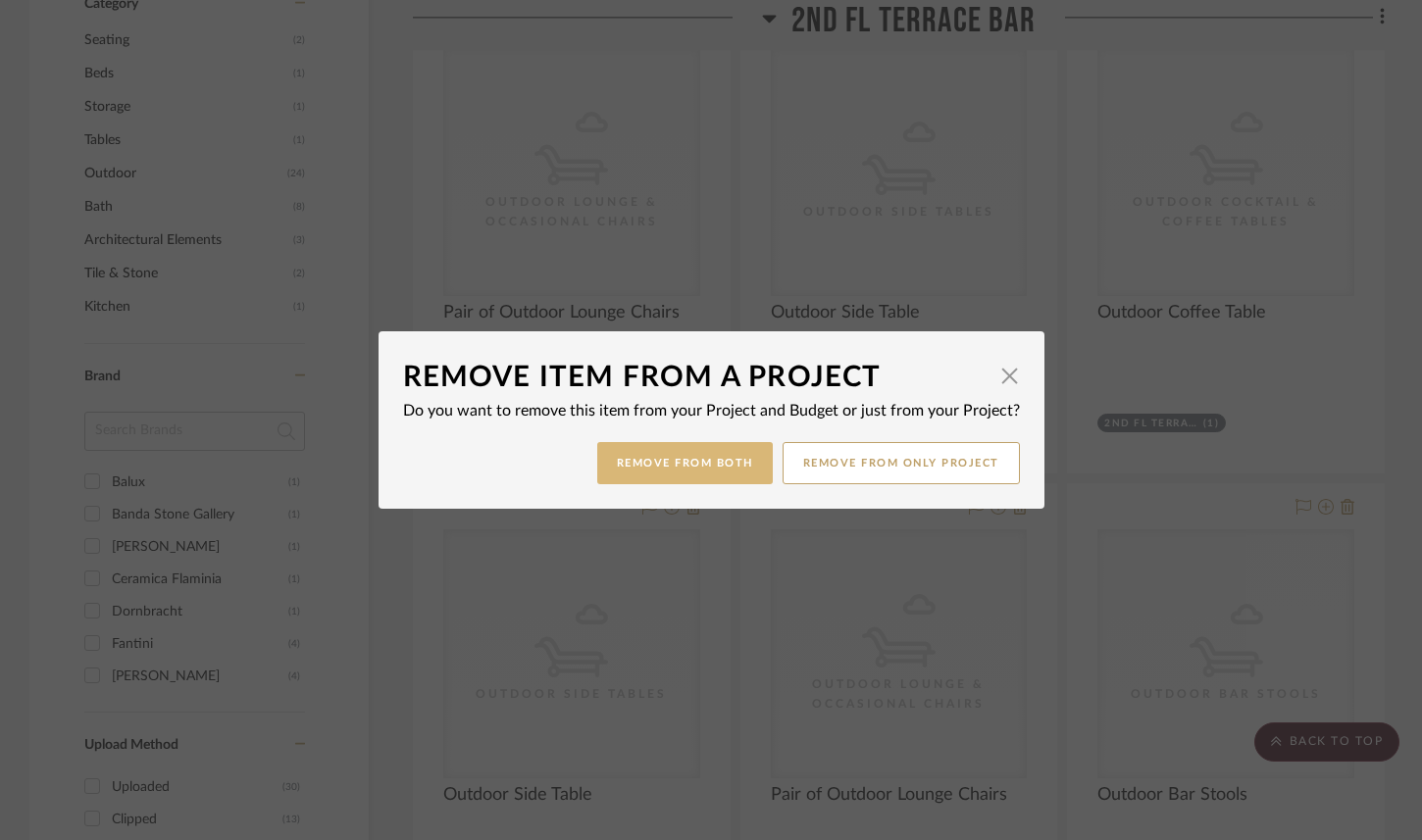 click on "Remove from Both" at bounding box center (685, 463) 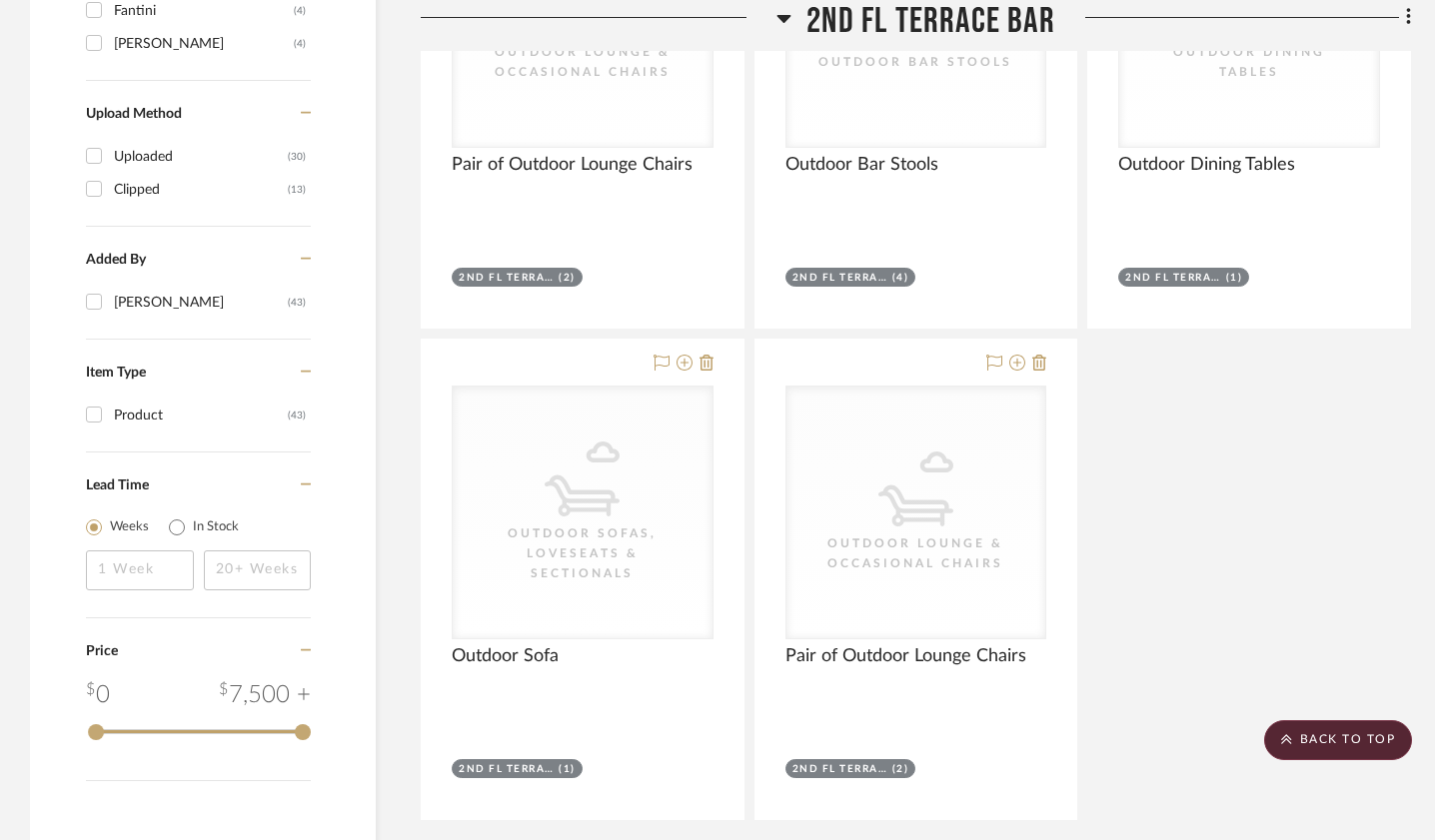 scroll, scrollTop: 1580, scrollLeft: 0, axis: vertical 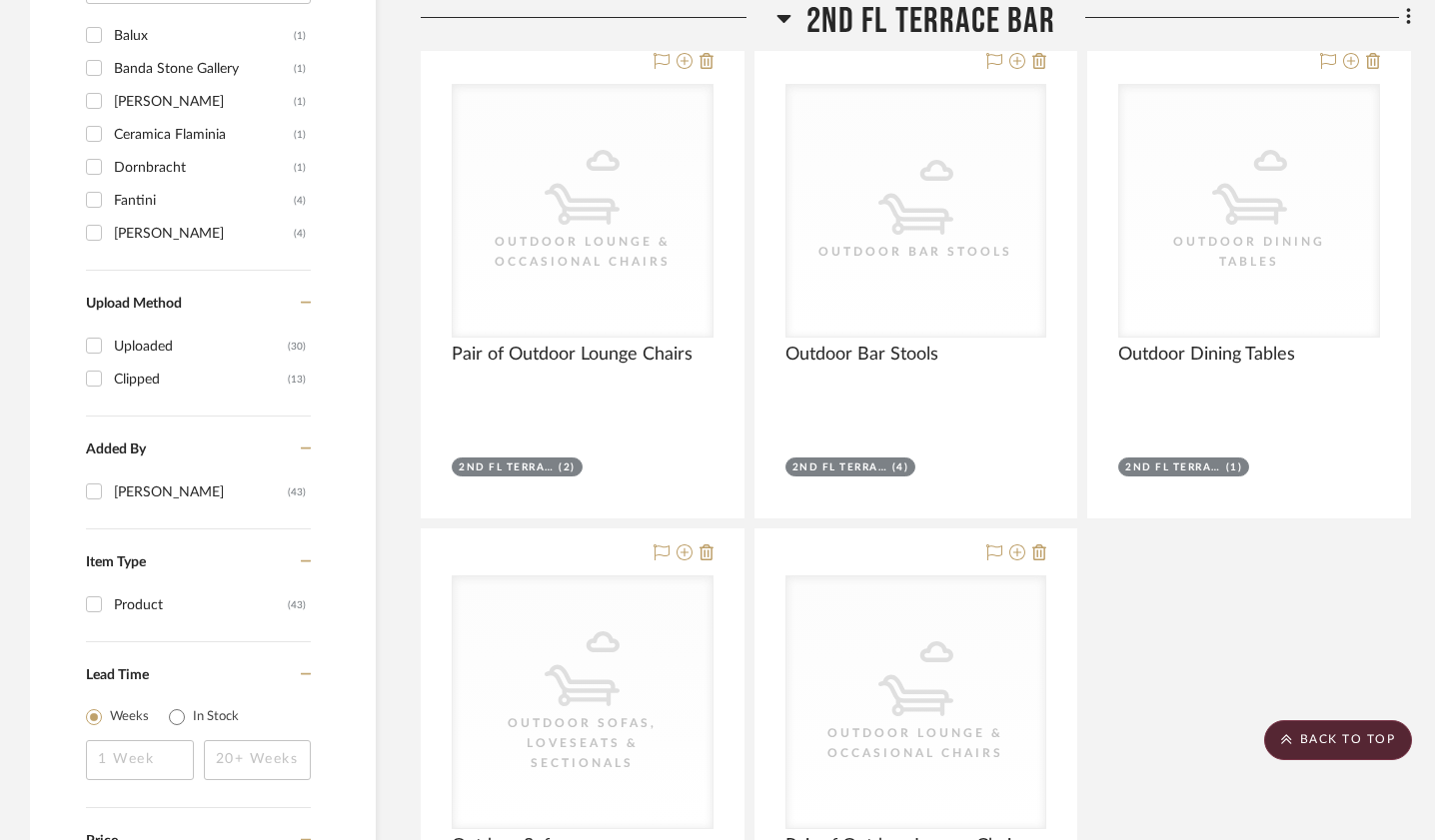 click 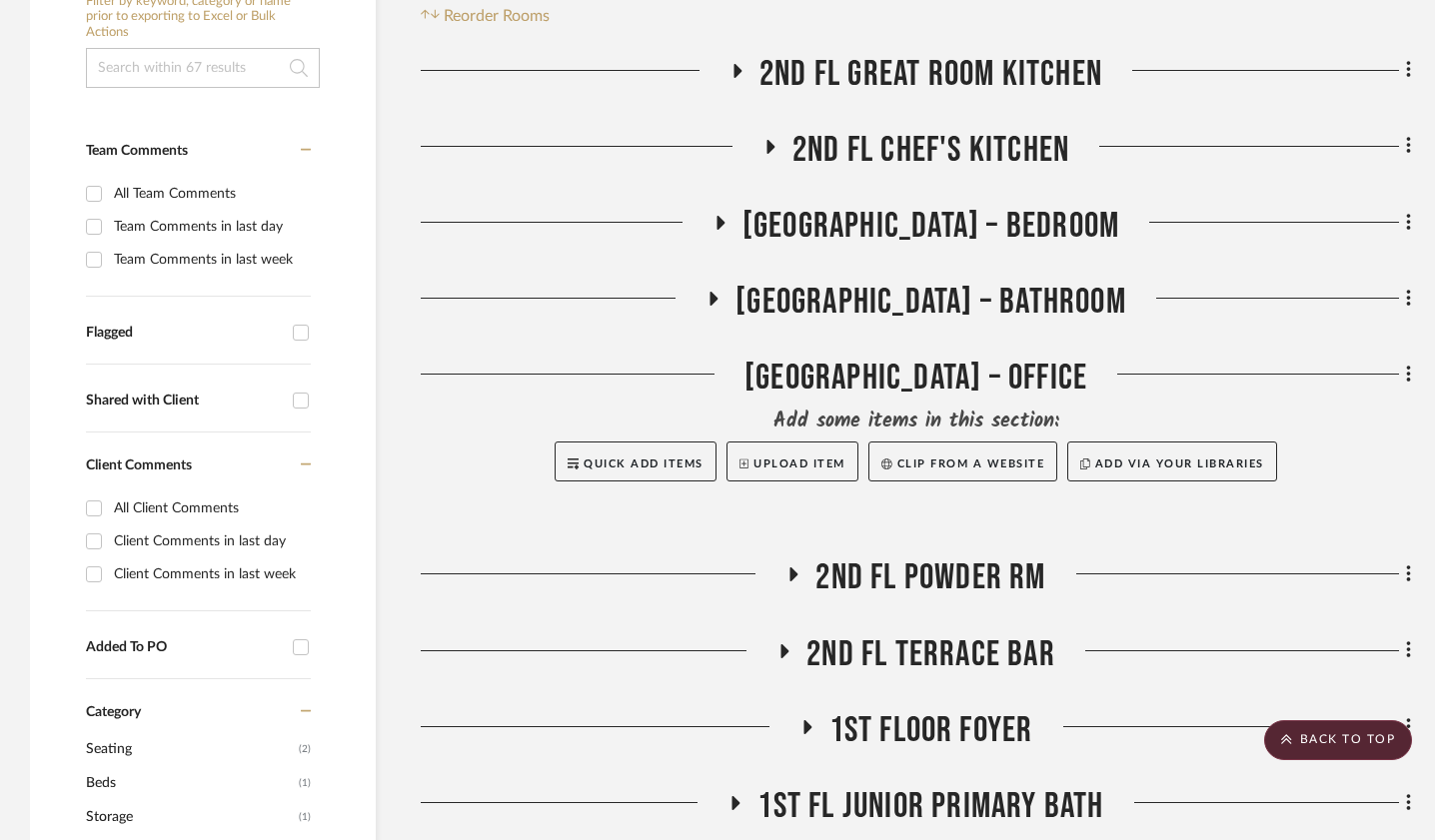 scroll, scrollTop: 417, scrollLeft: 1, axis: both 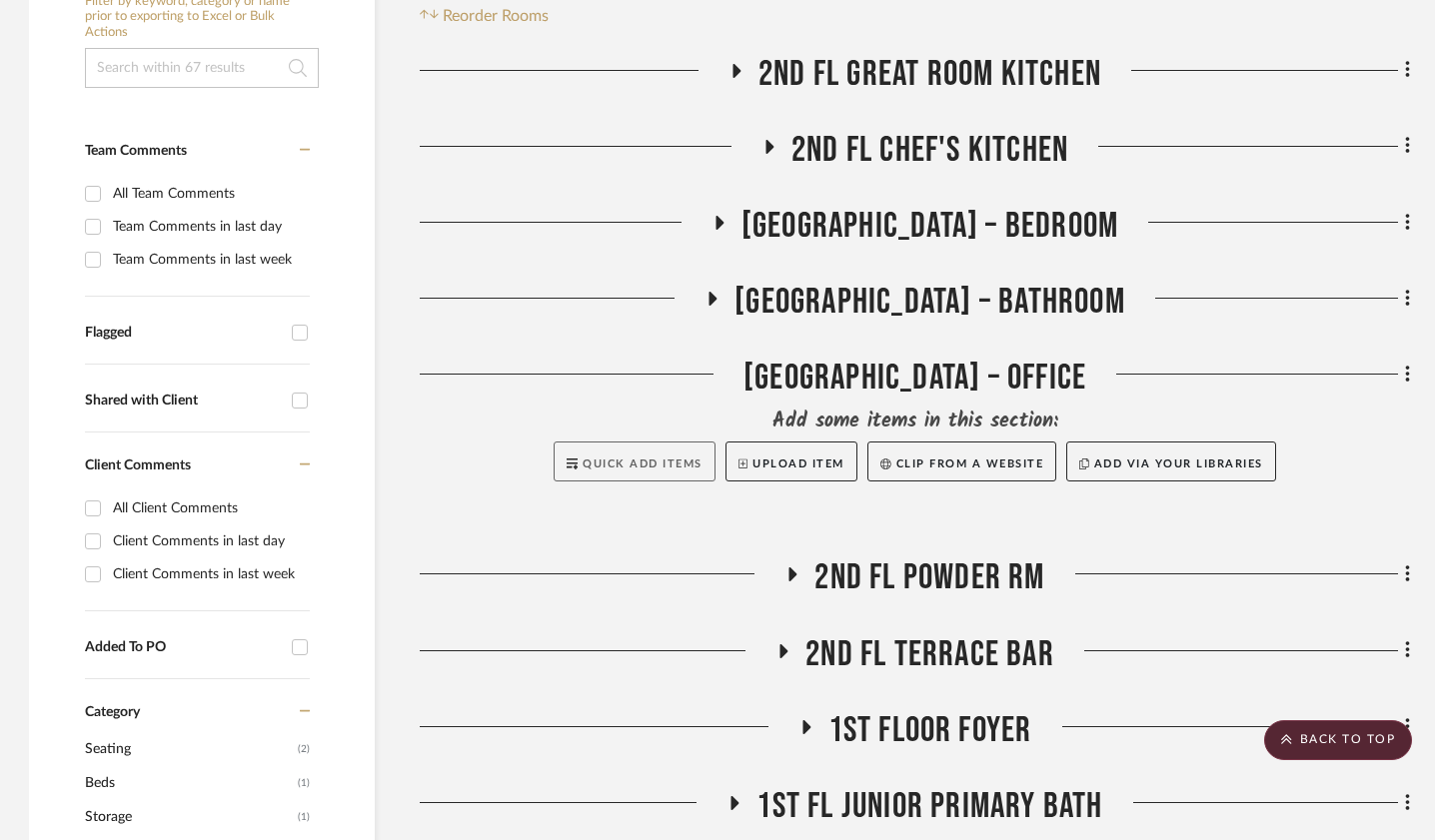 click on "Quick Add Items" 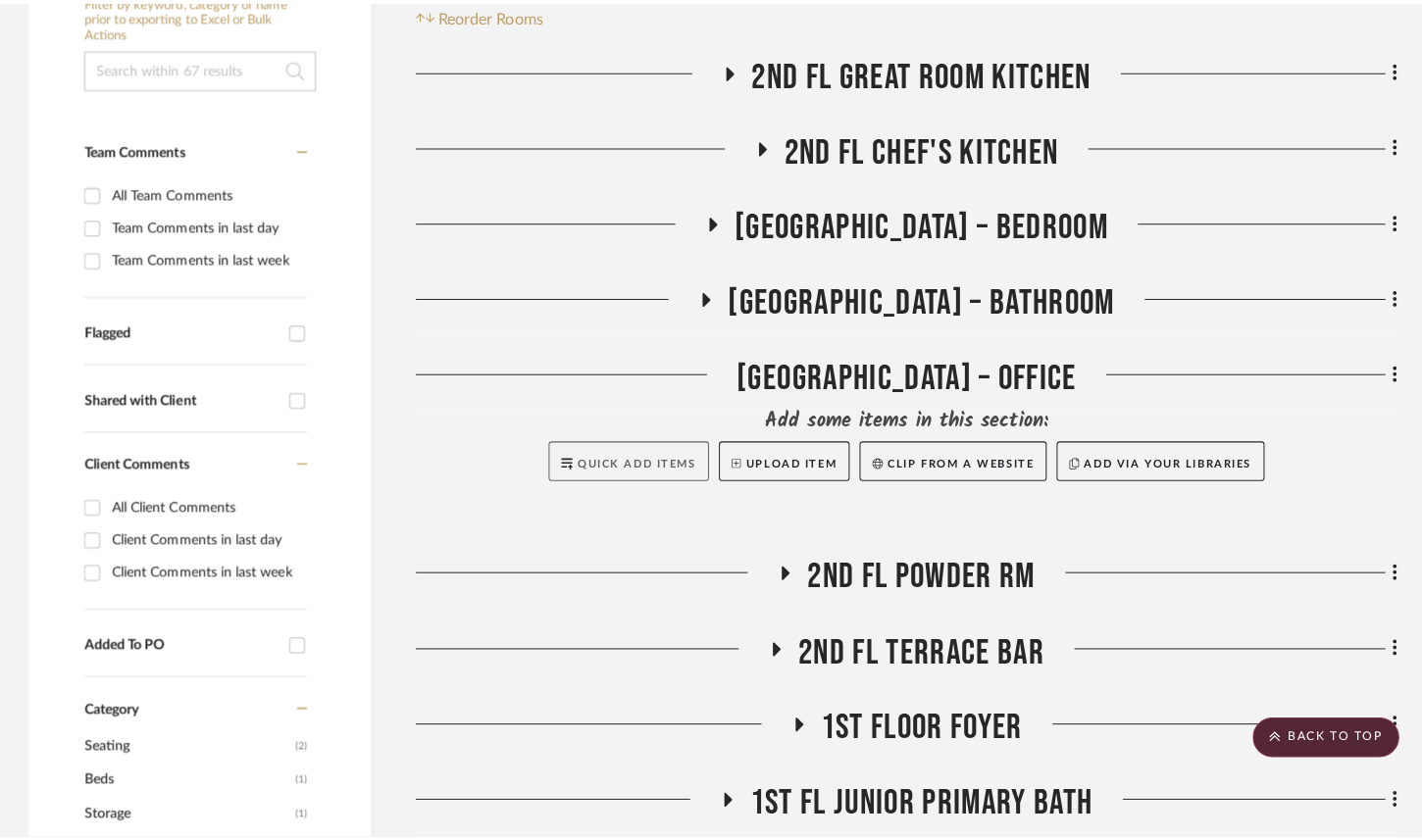 scroll, scrollTop: 0, scrollLeft: 0, axis: both 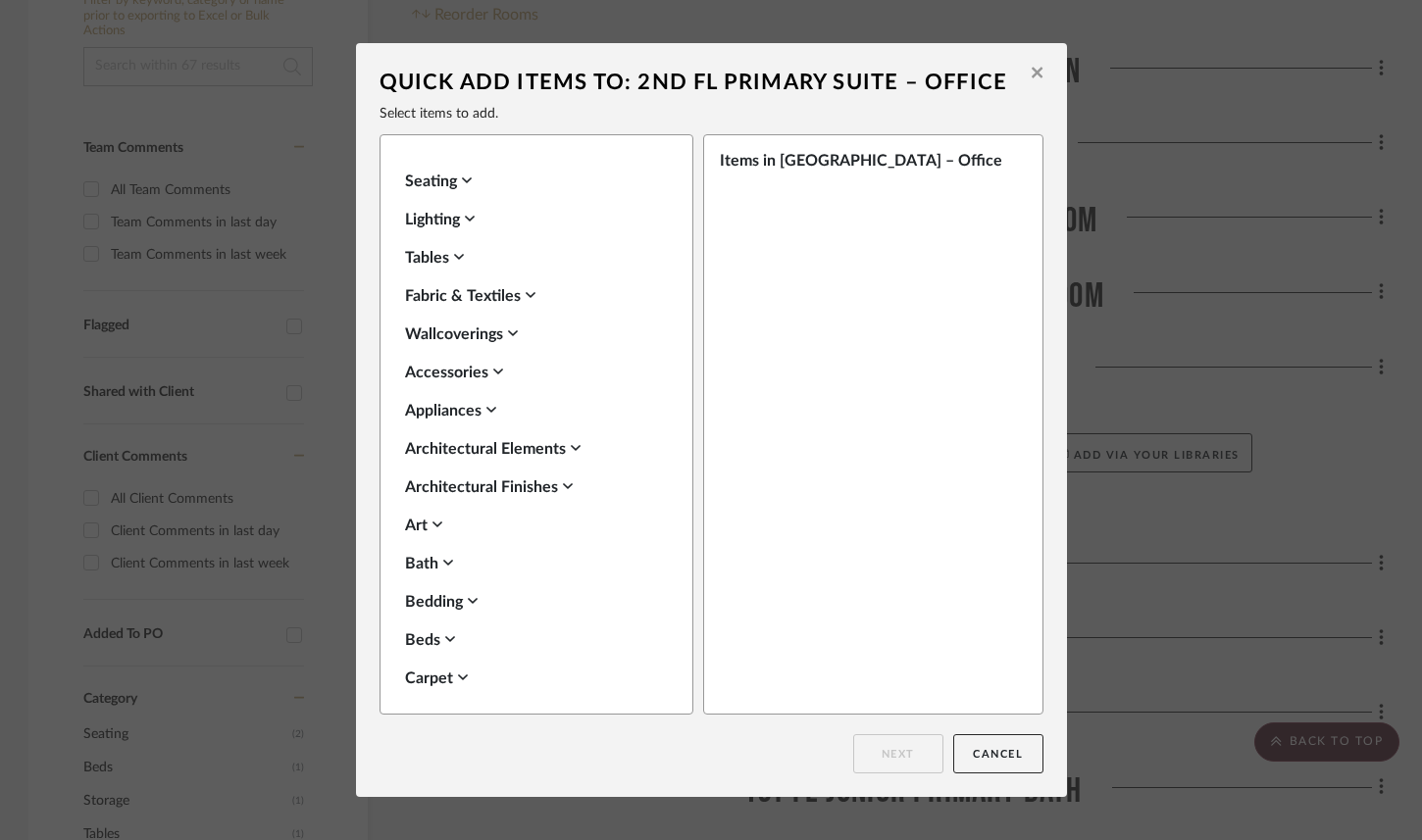 click on "Tables" at bounding box center [532, 258] 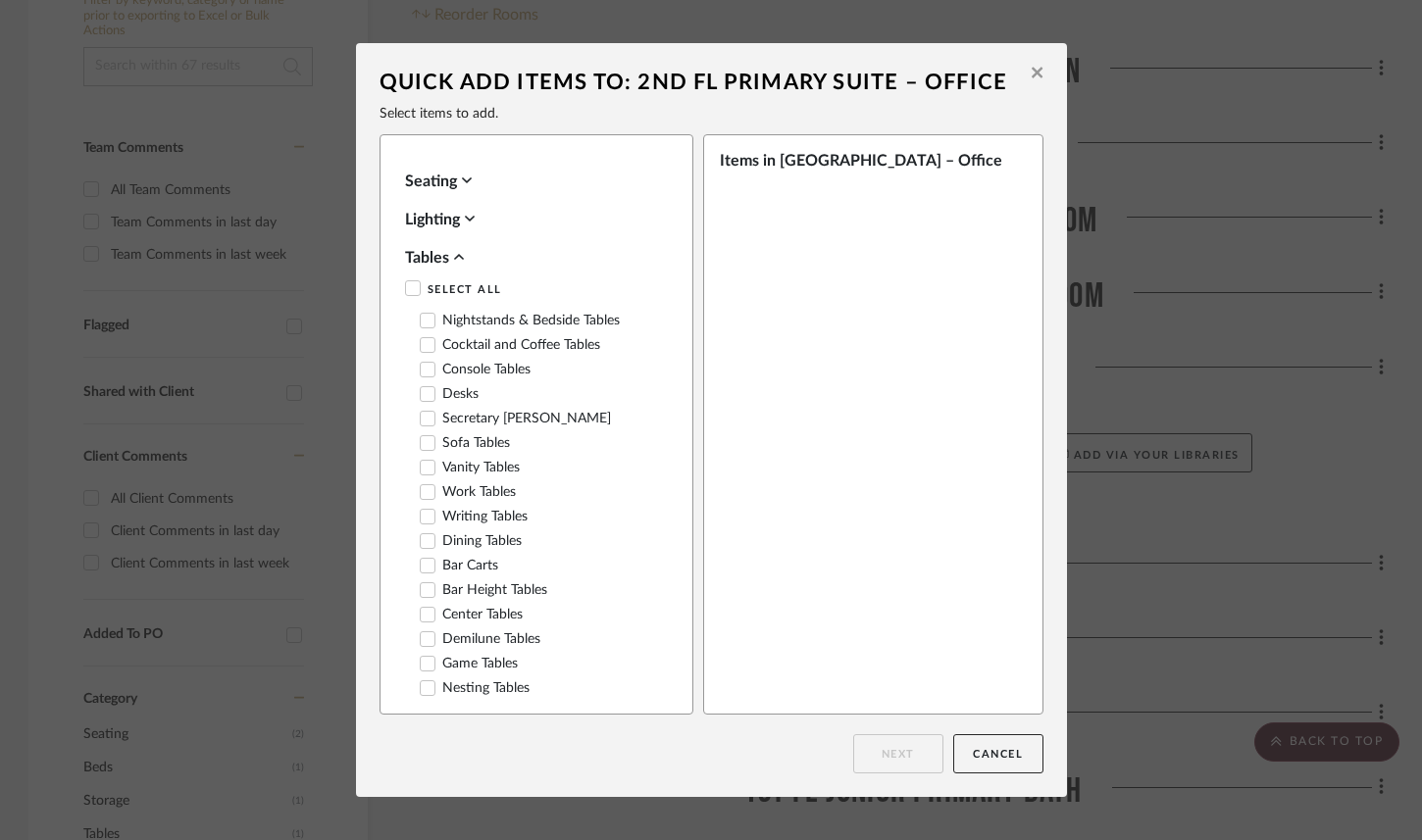 click 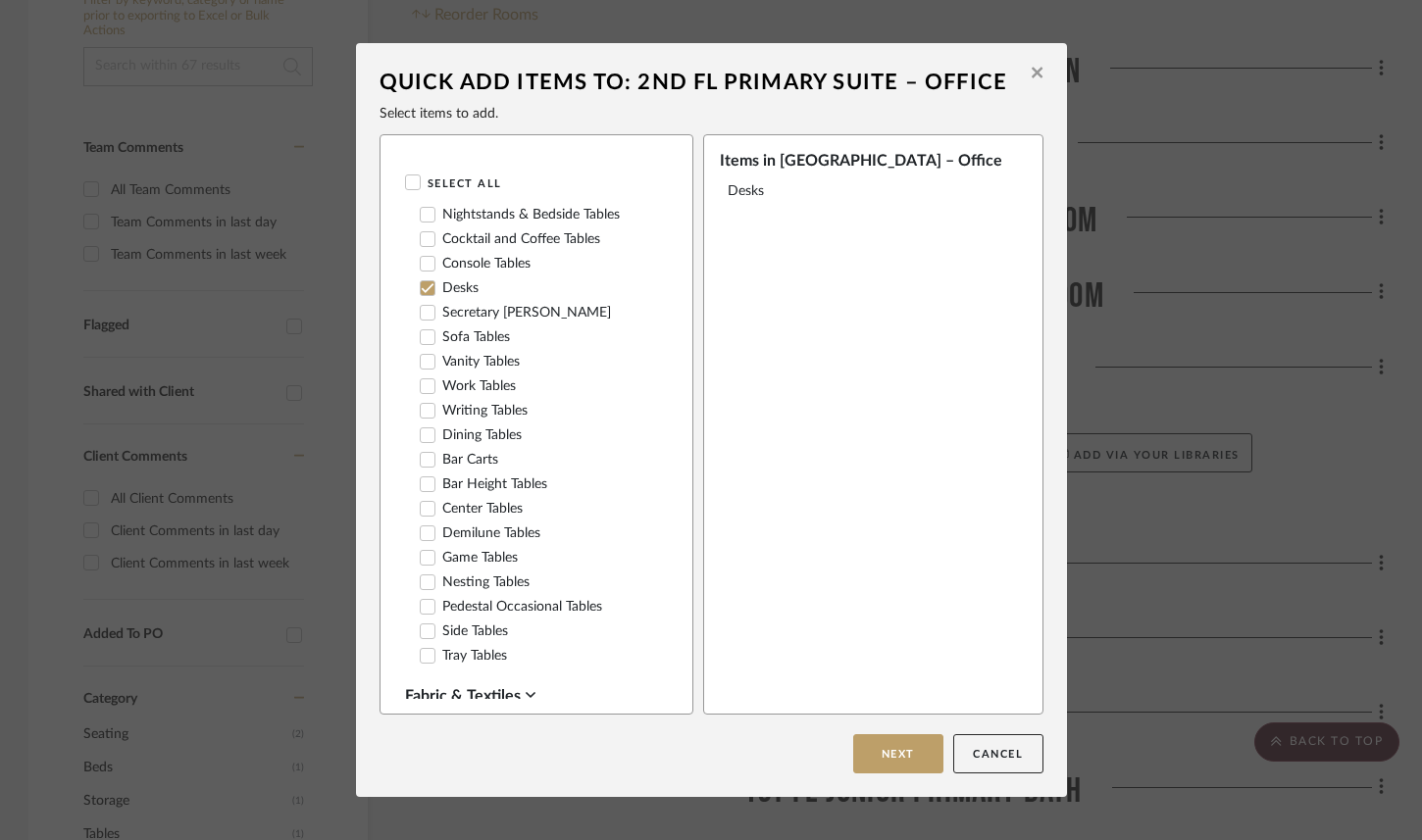 scroll, scrollTop: 118, scrollLeft: 0, axis: vertical 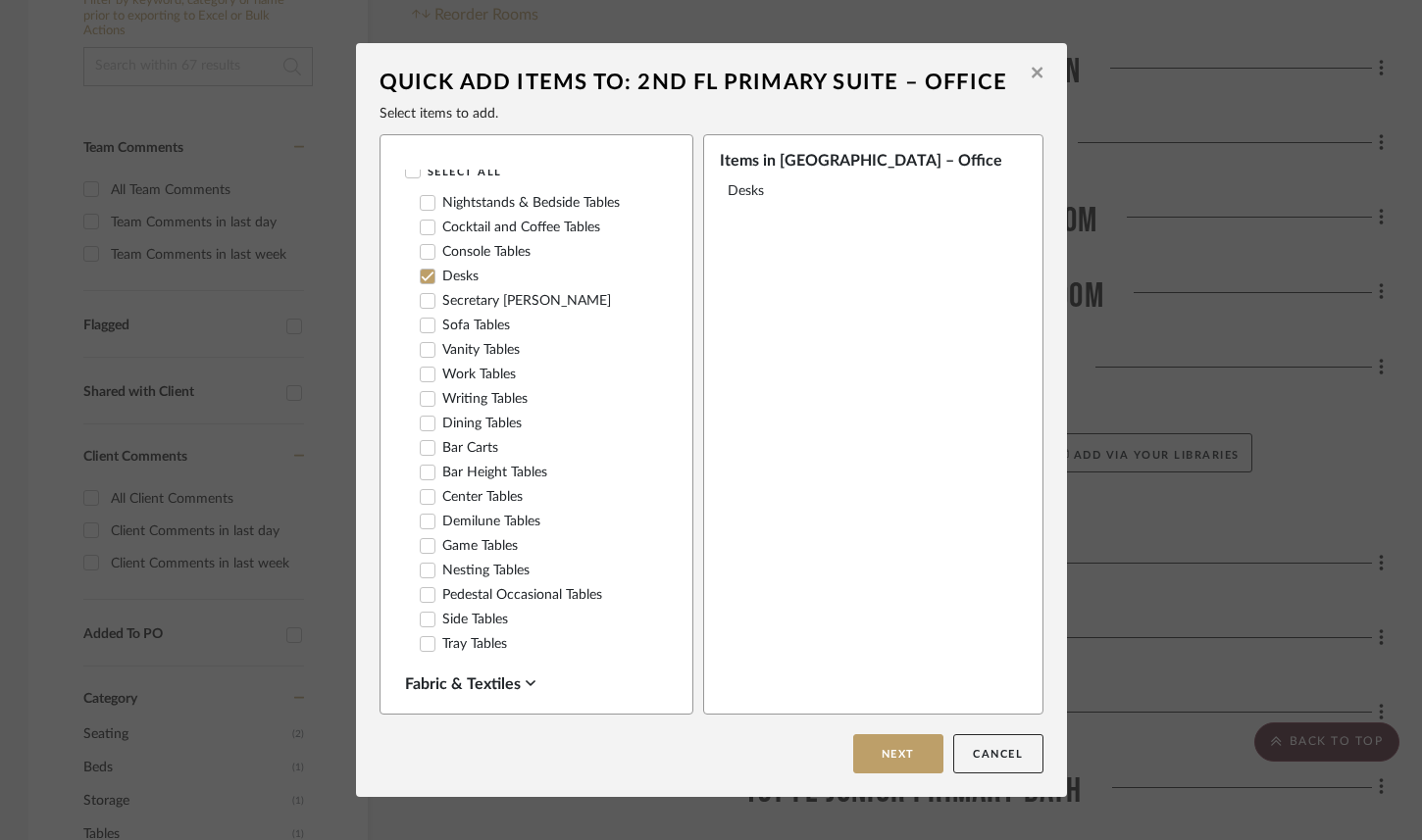 click 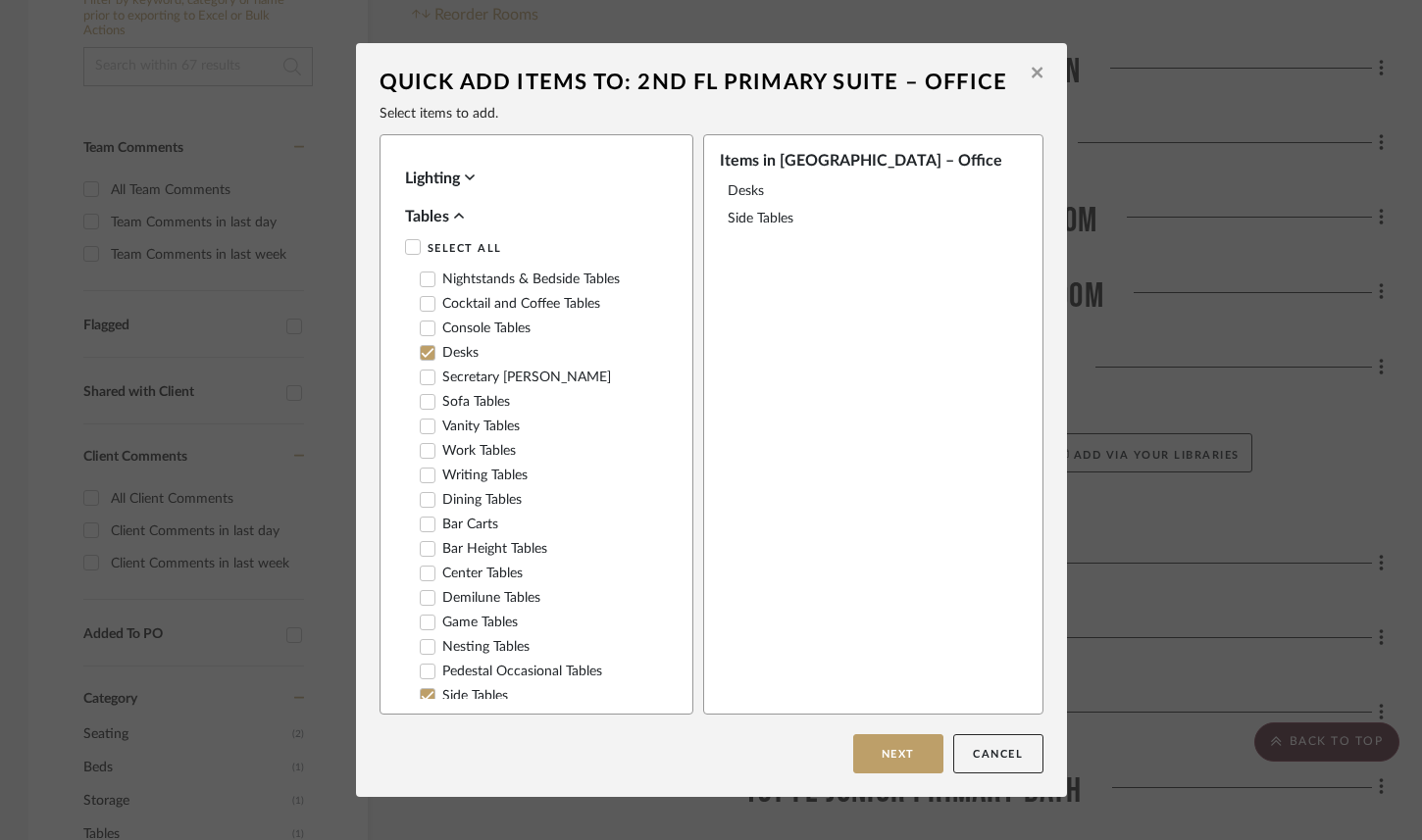 scroll, scrollTop: 0, scrollLeft: 0, axis: both 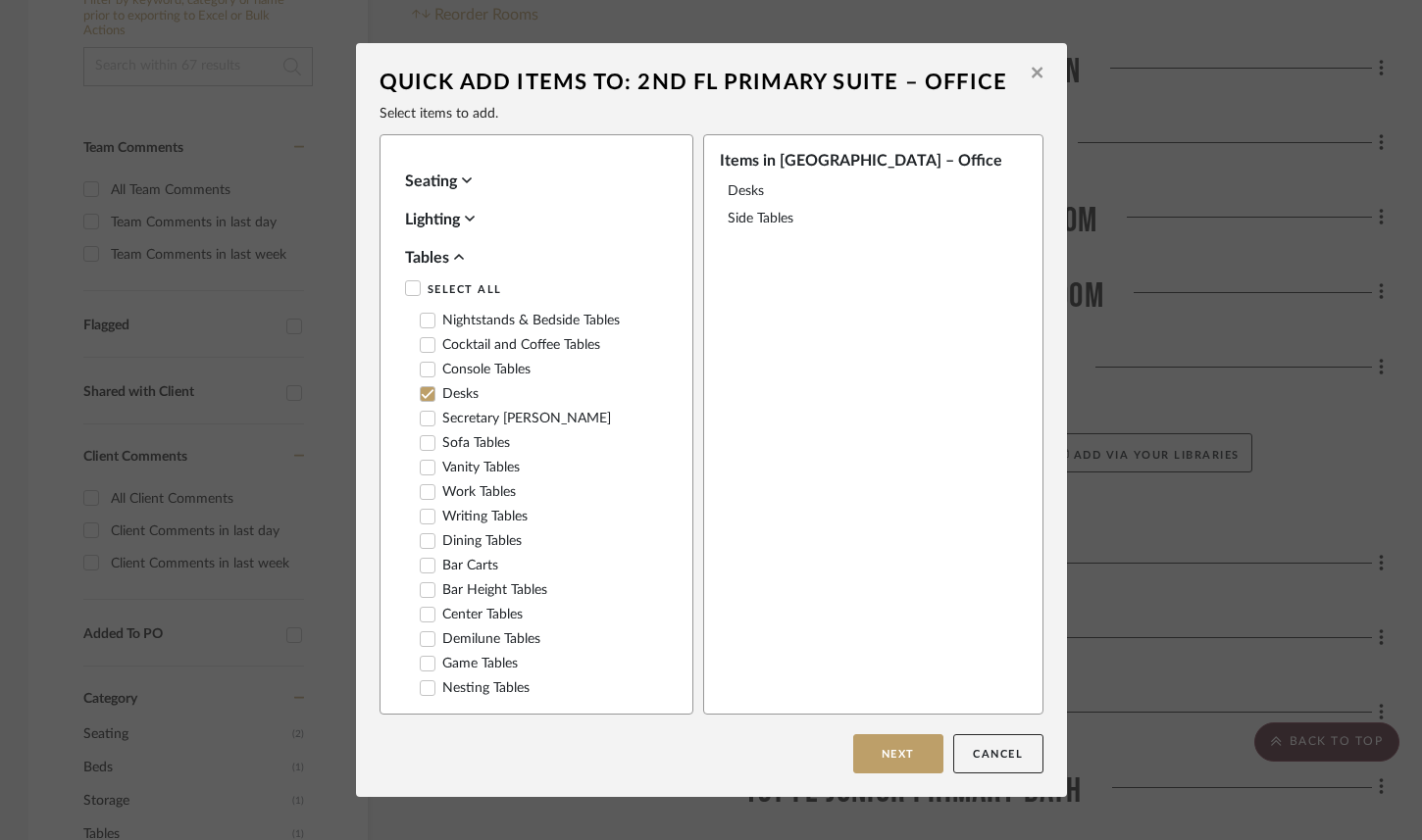 click on "Tables" at bounding box center (532, 258) 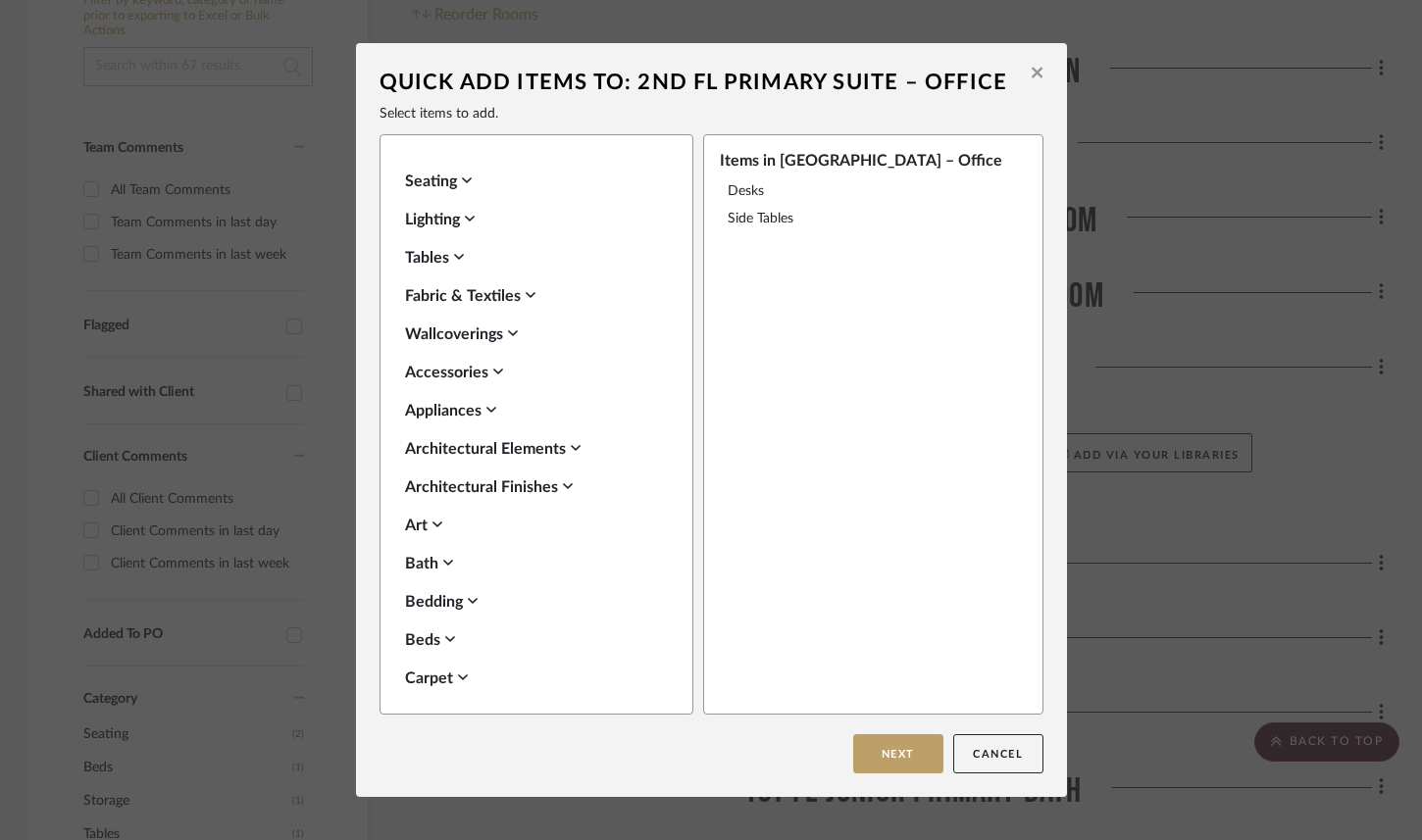 click on "Seating" at bounding box center (532, 181) 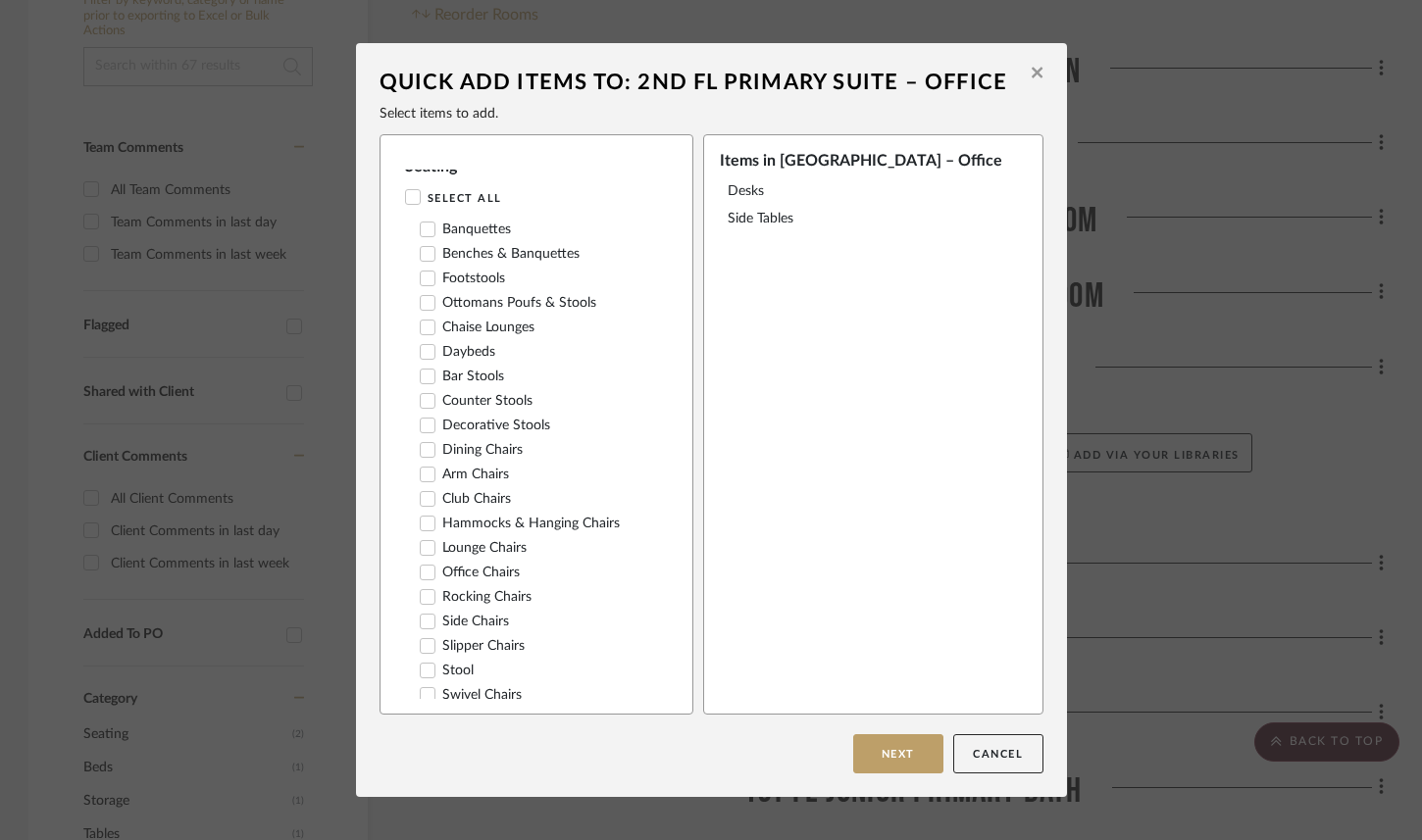 scroll, scrollTop: 0, scrollLeft: 0, axis: both 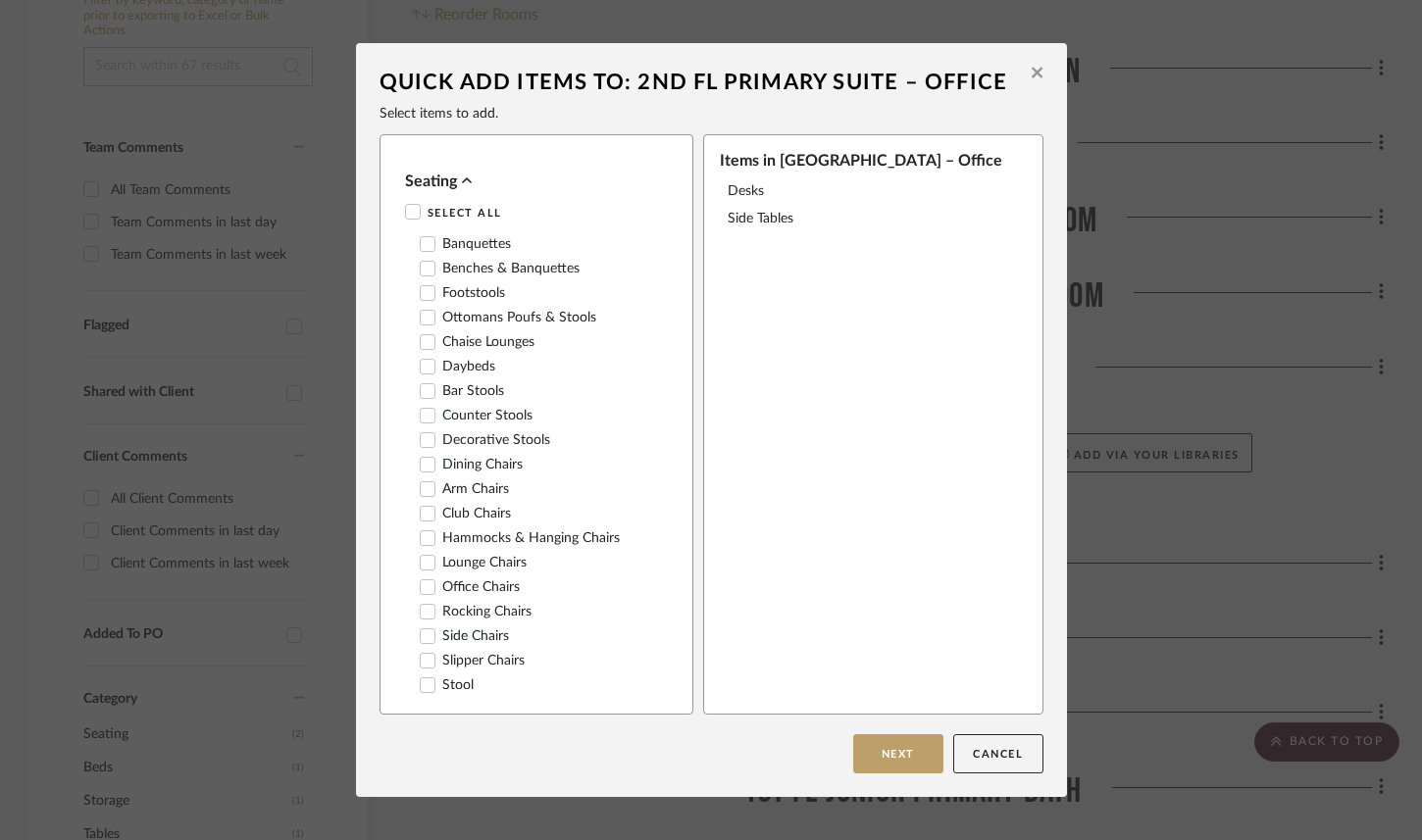 click 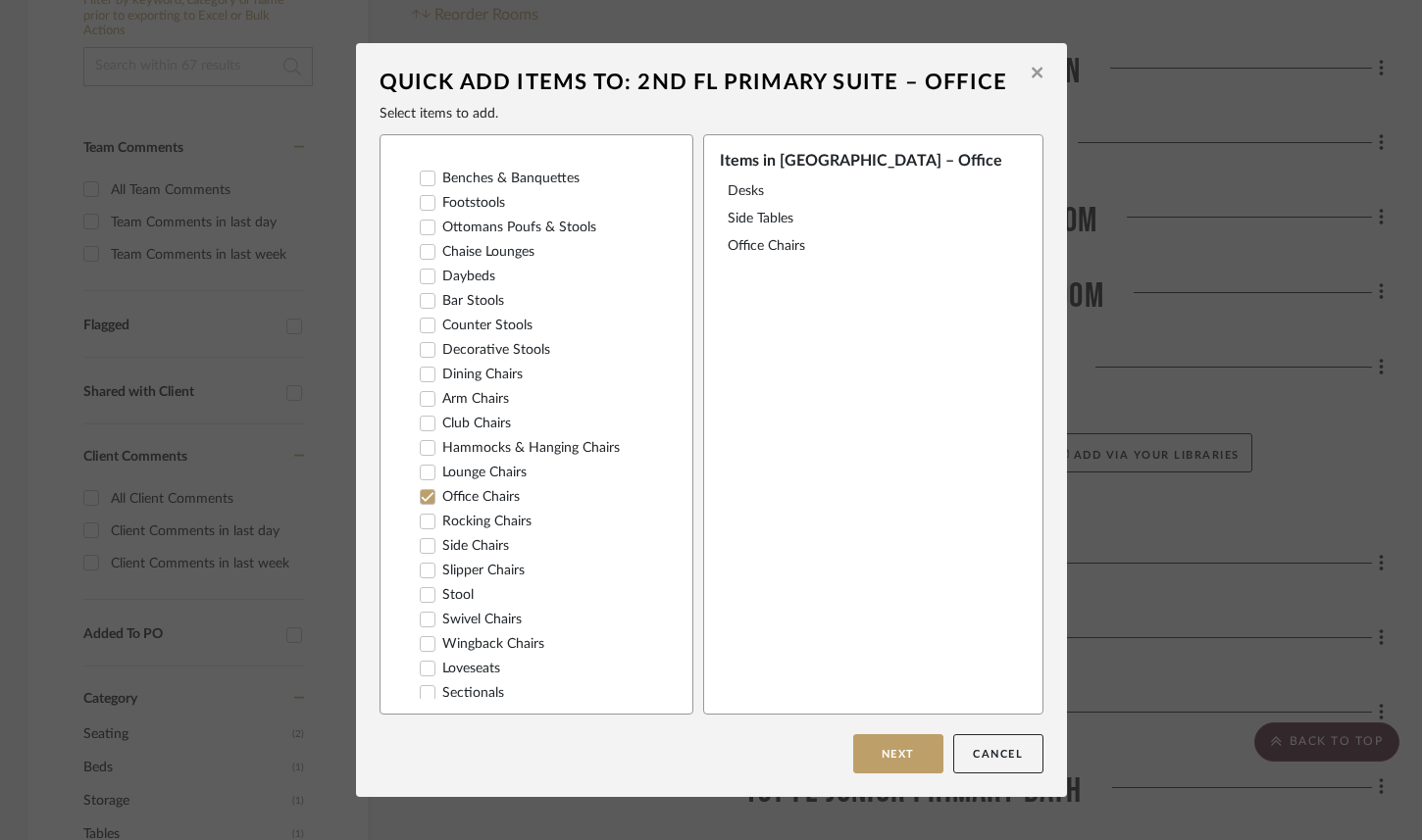 scroll, scrollTop: 0, scrollLeft: 0, axis: both 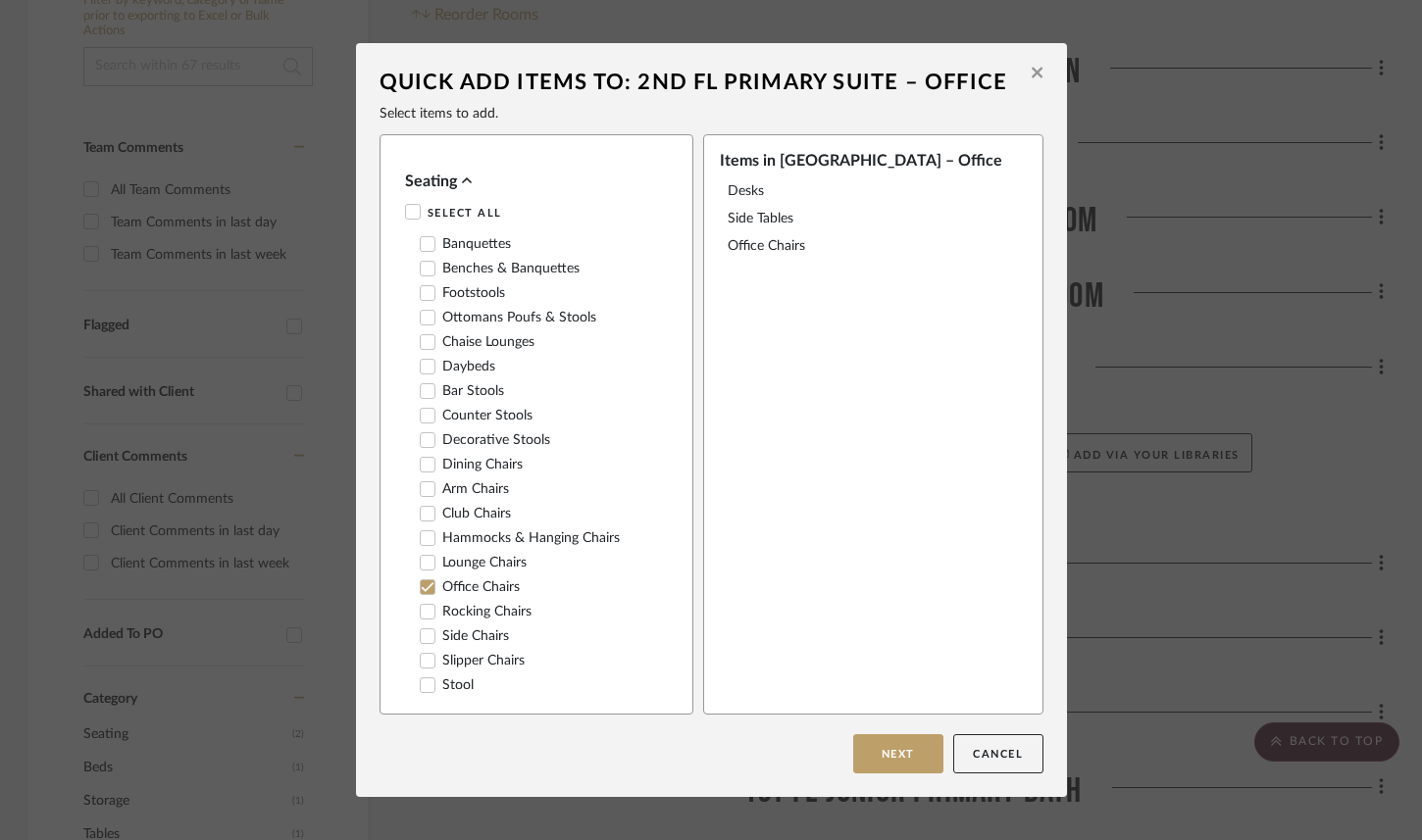 click 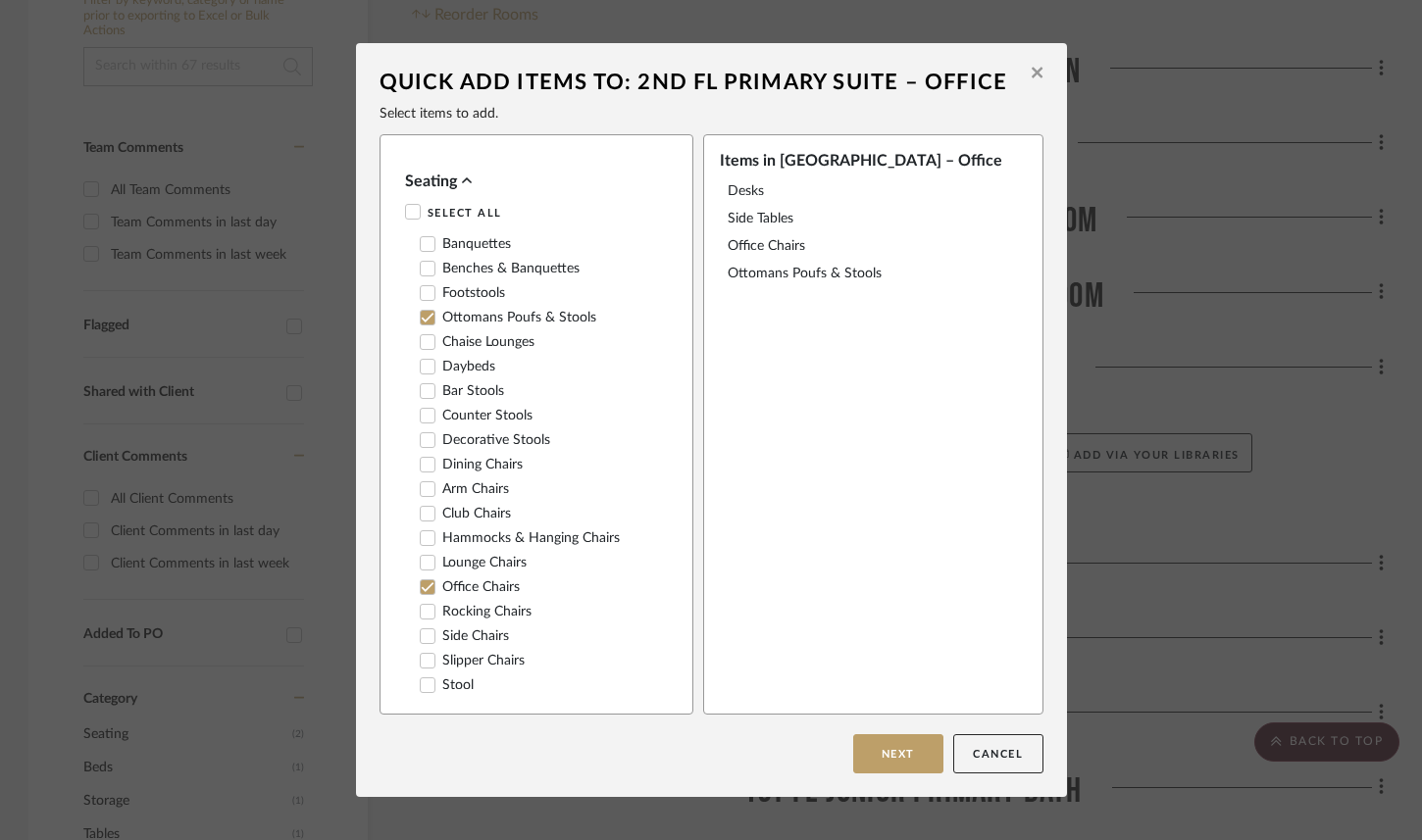click 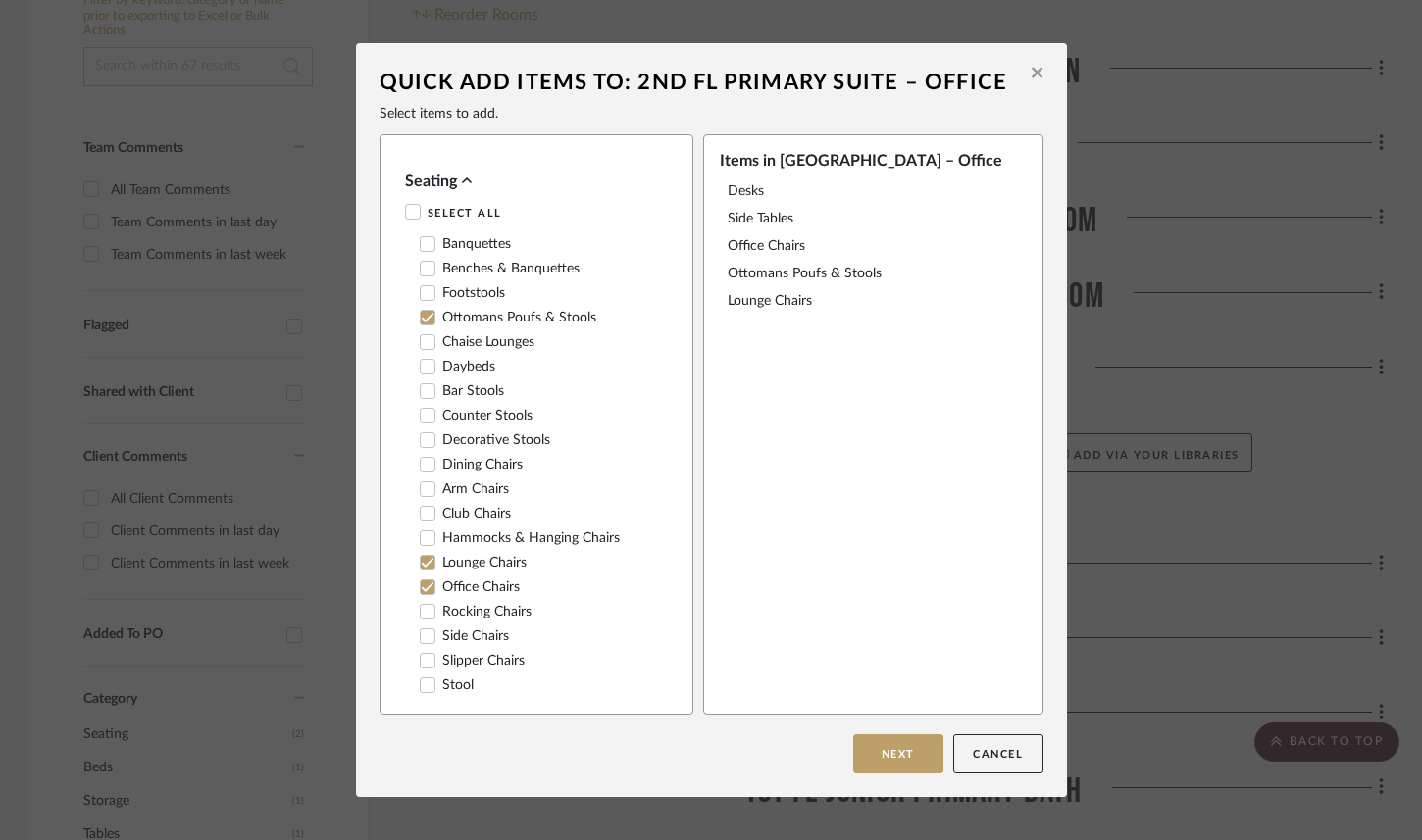 click 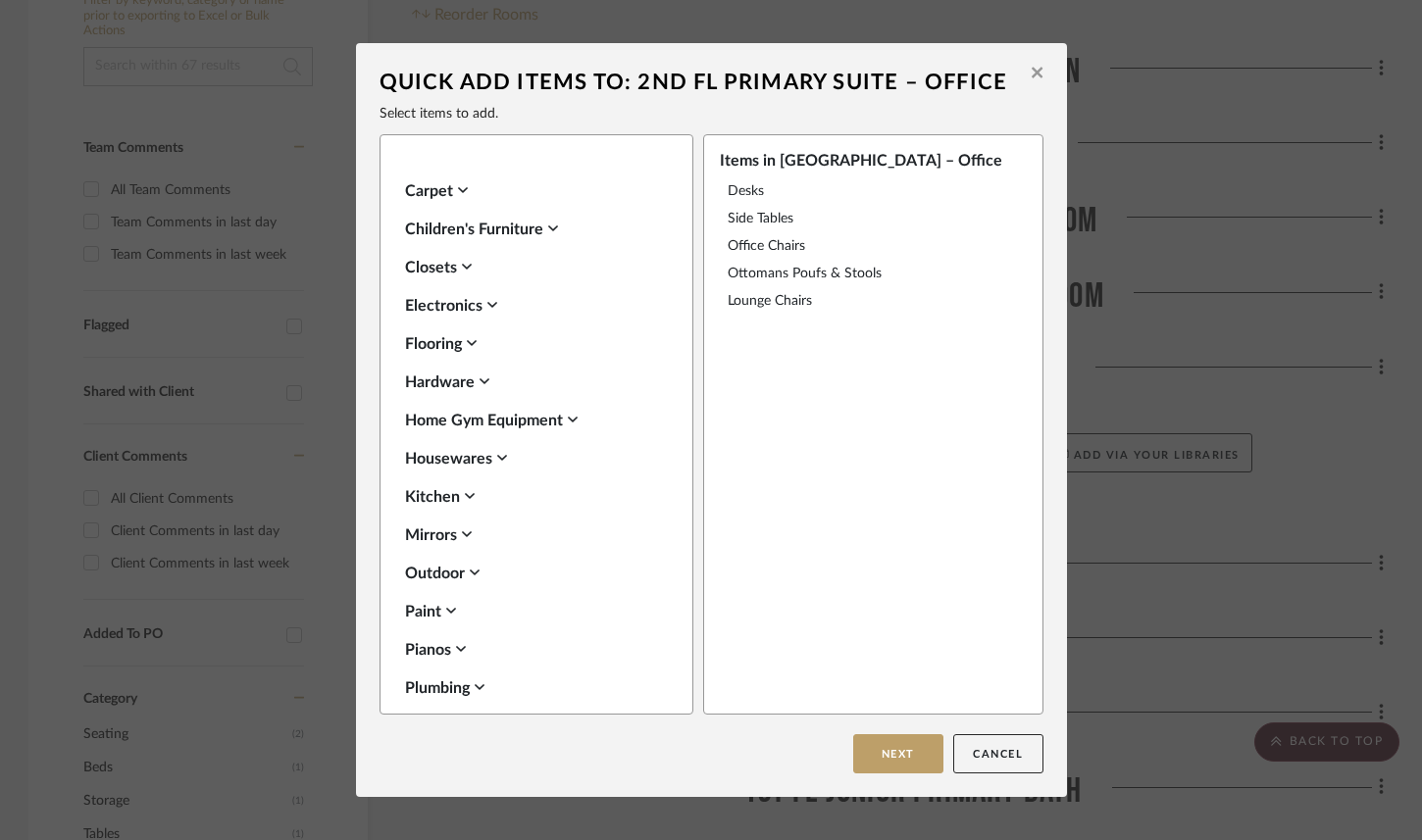 scroll, scrollTop: 694, scrollLeft: 0, axis: vertical 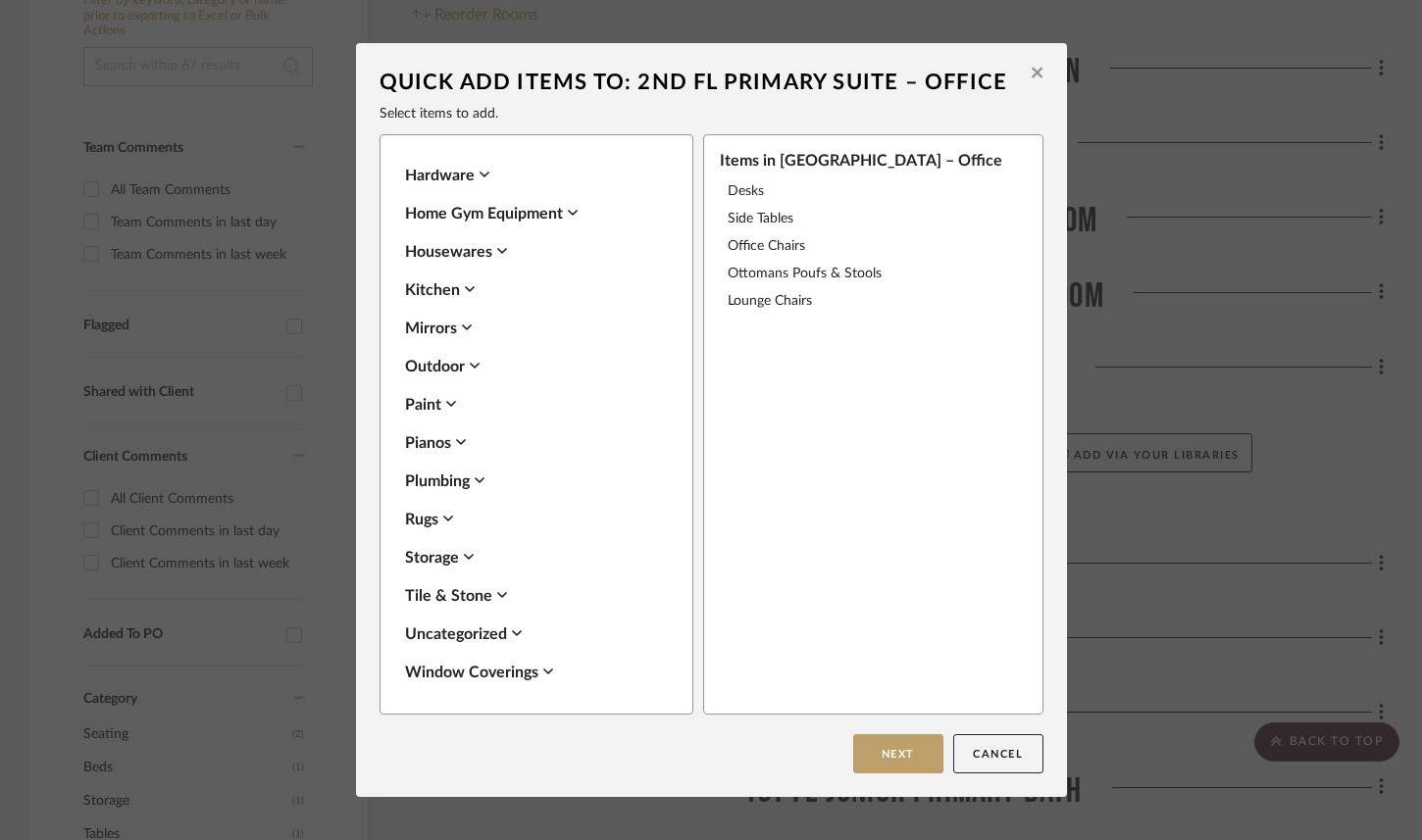 click on "Storage" at bounding box center (532, 558) 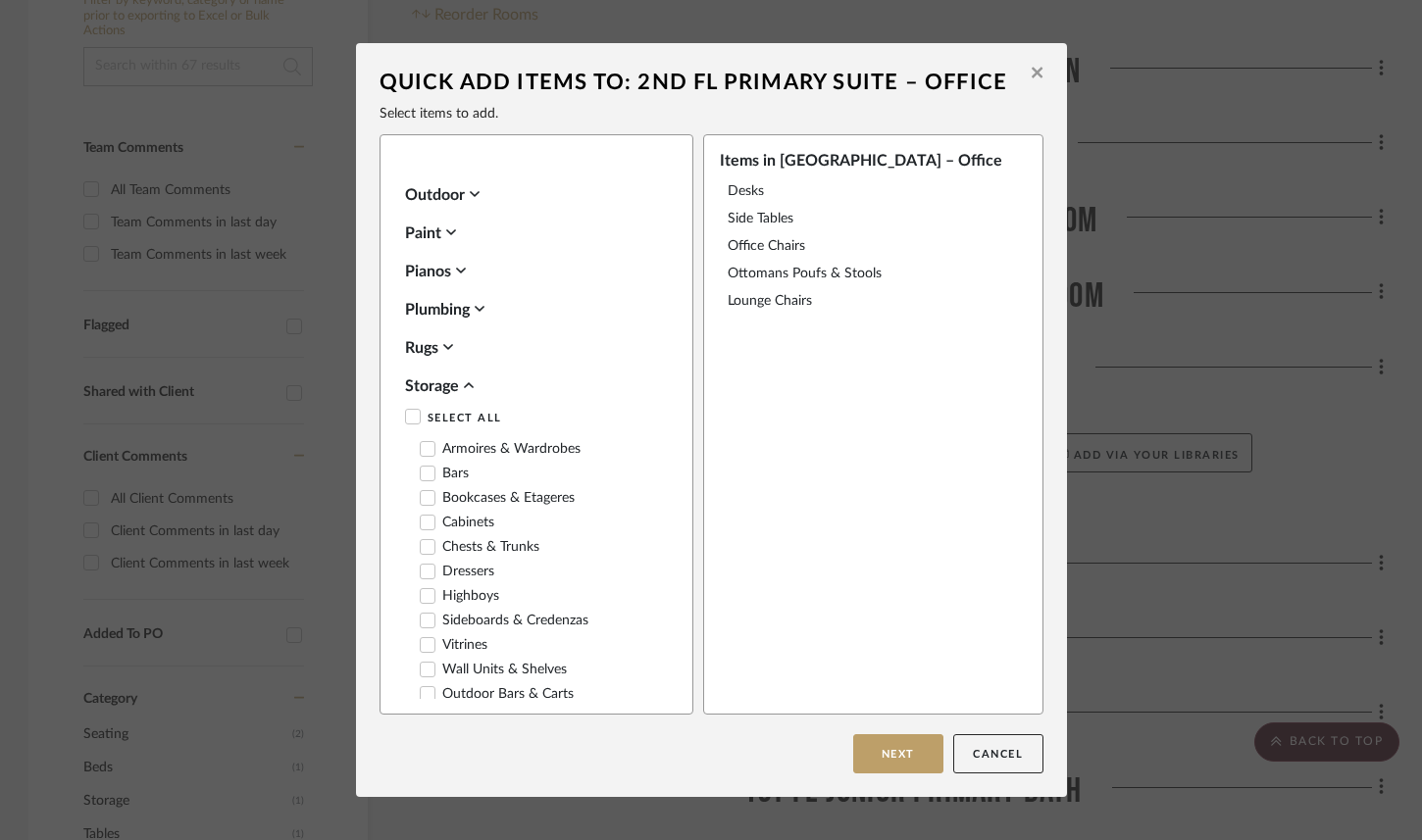 scroll, scrollTop: 870, scrollLeft: 0, axis: vertical 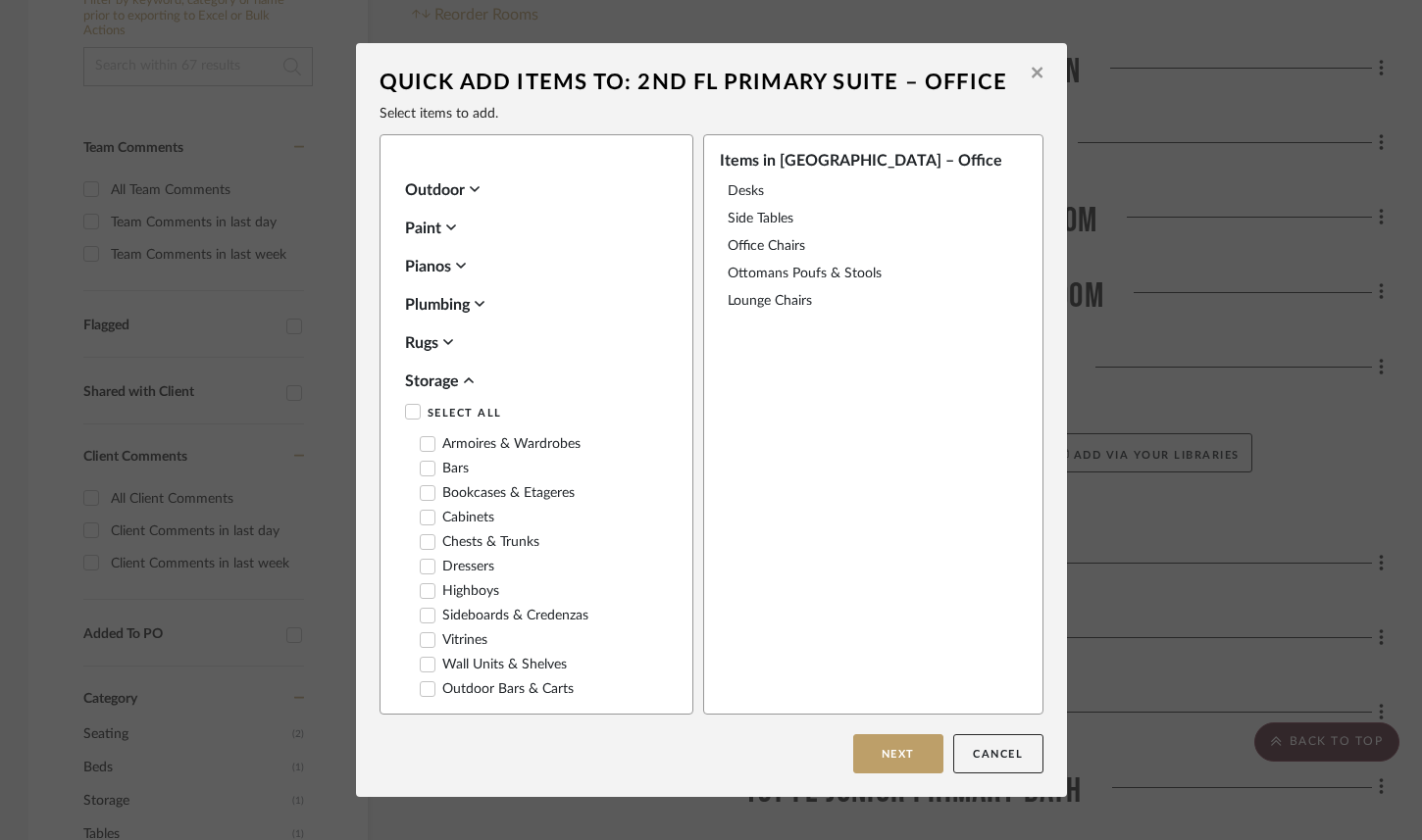 click on "Wall Units & Shelves" at bounding box center (493, 665) 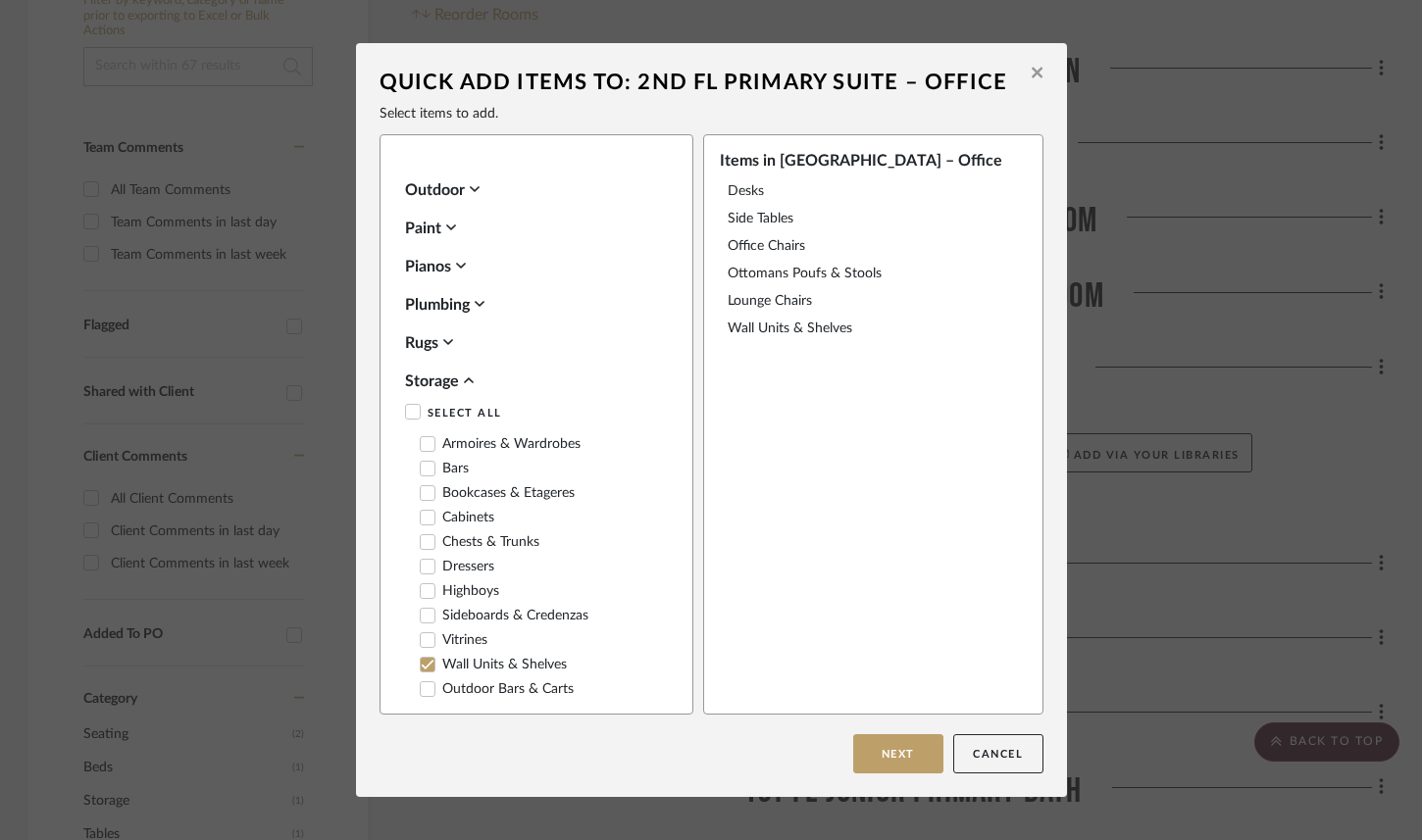 click on "Wall Units & Shelves" at bounding box center (493, 665) 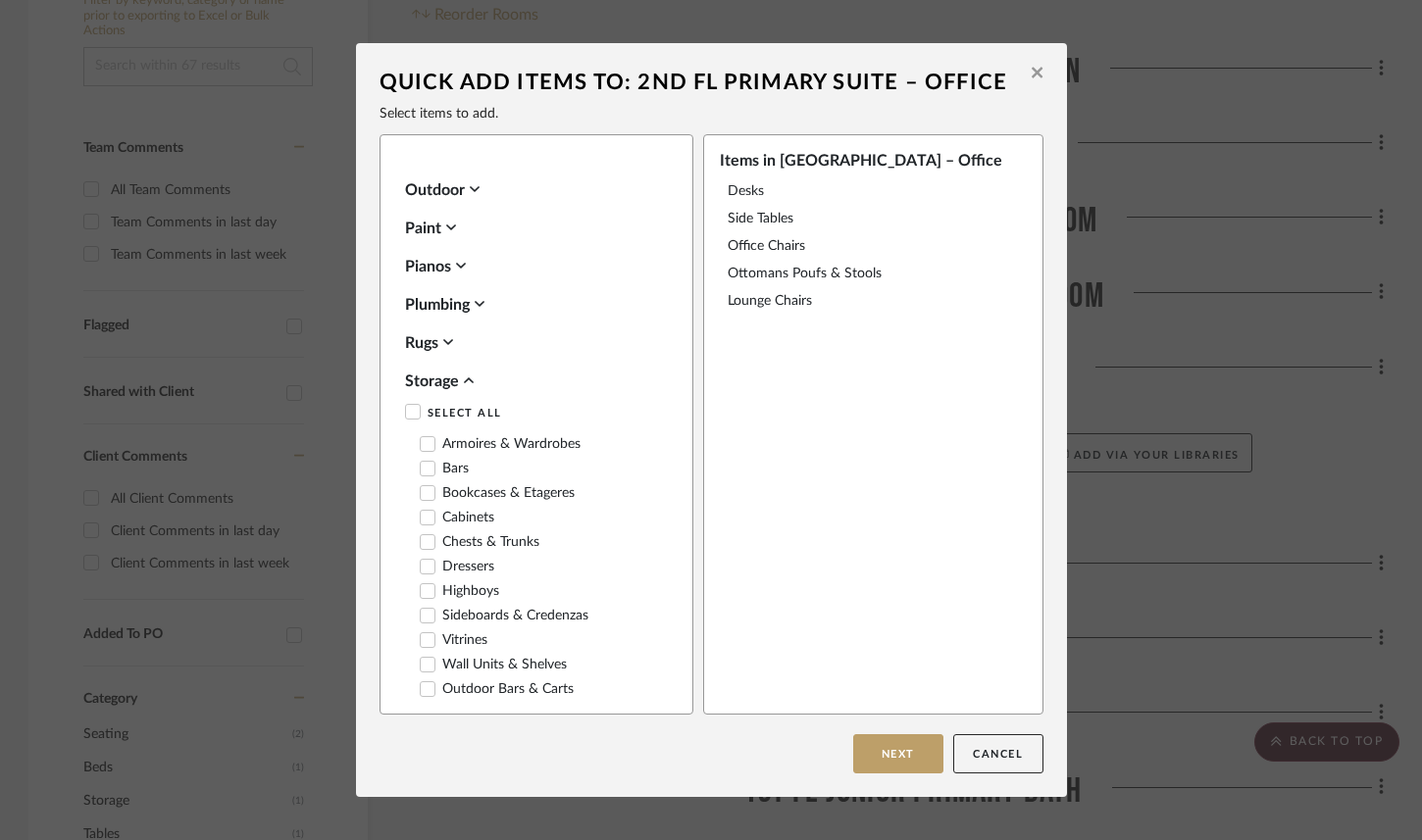 click on "Bookcases & Etageres" at bounding box center (497, 493) 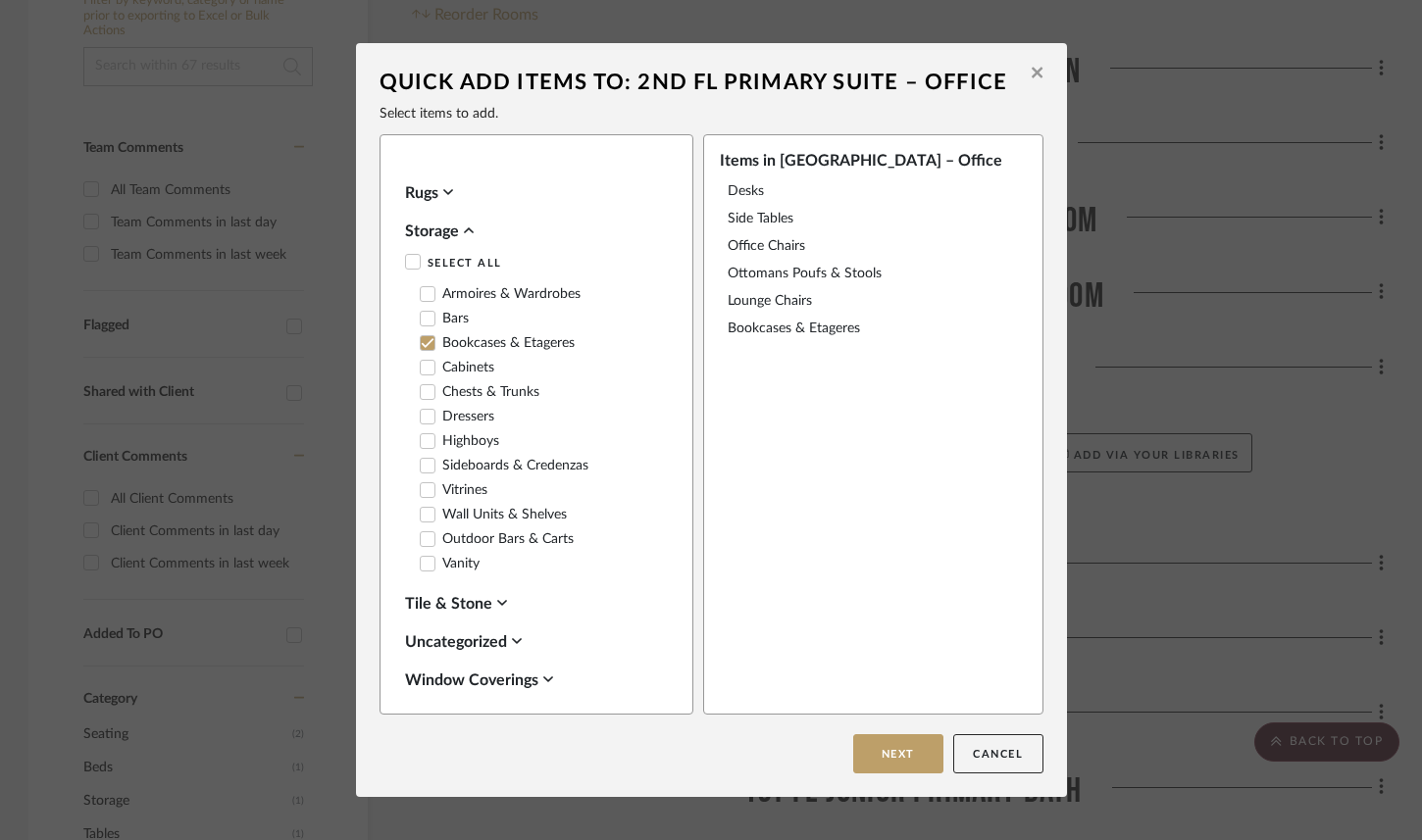 scroll, scrollTop: 1021, scrollLeft: 0, axis: vertical 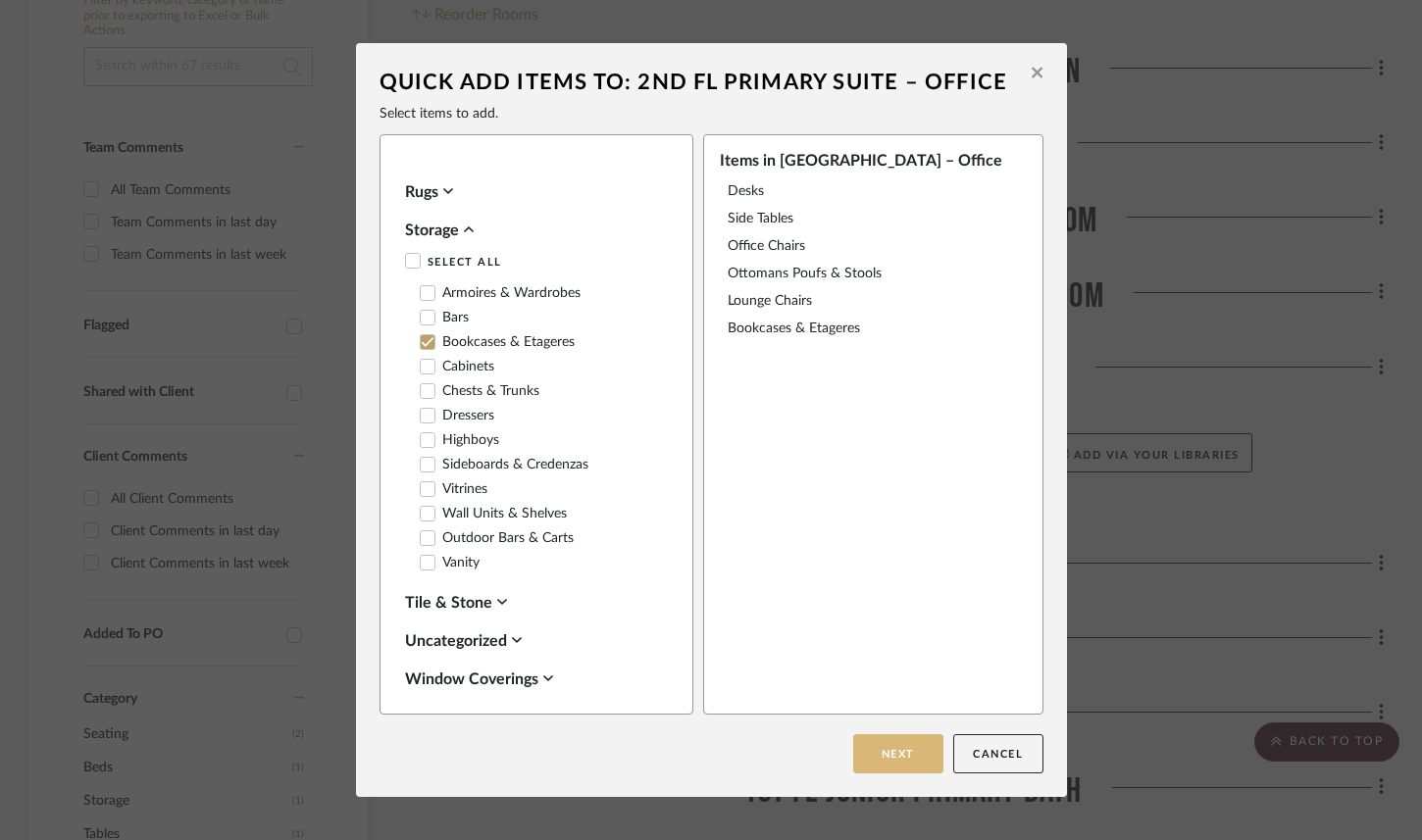 click on "Next" at bounding box center (898, 754) 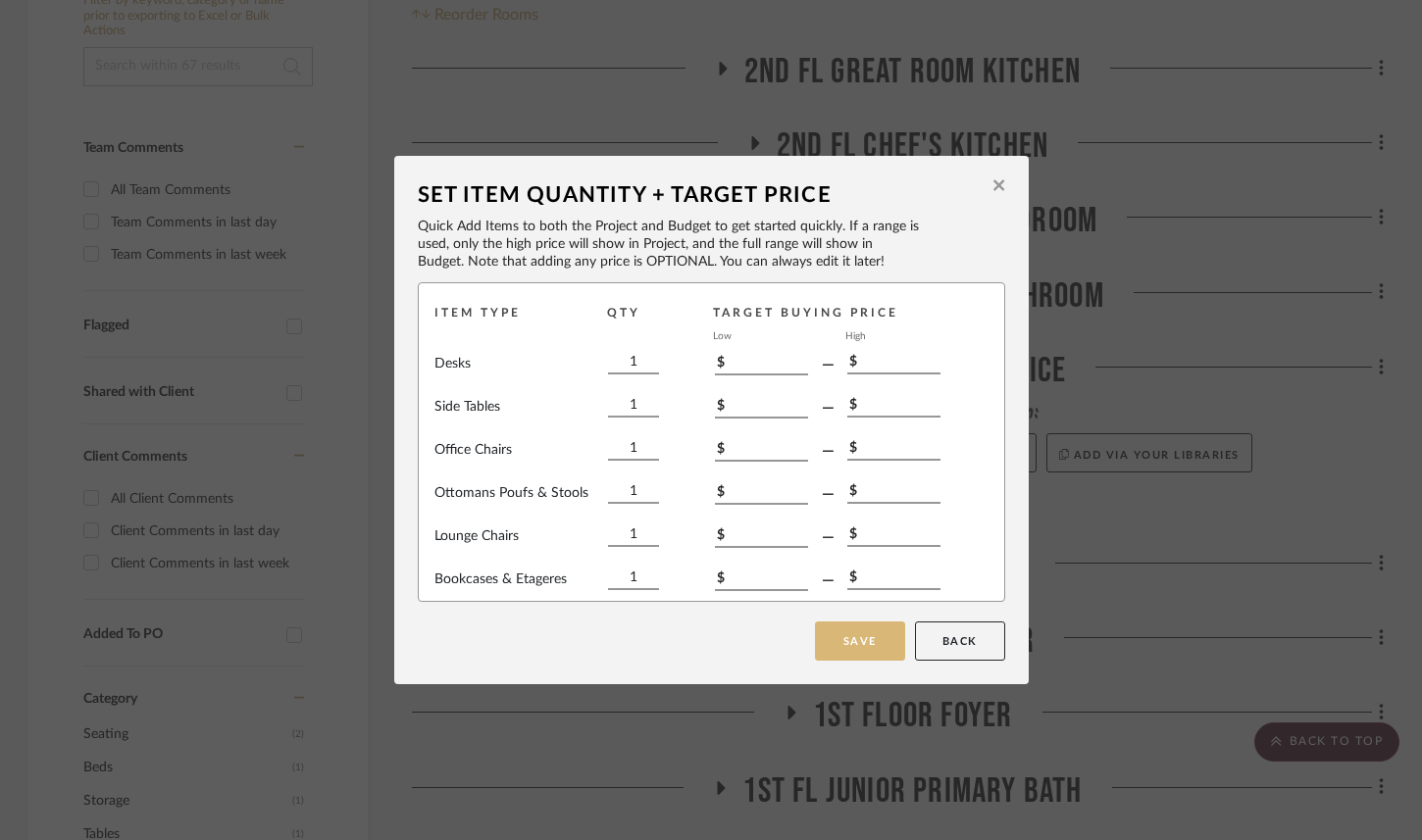 click on "Save" at bounding box center (860, 641) 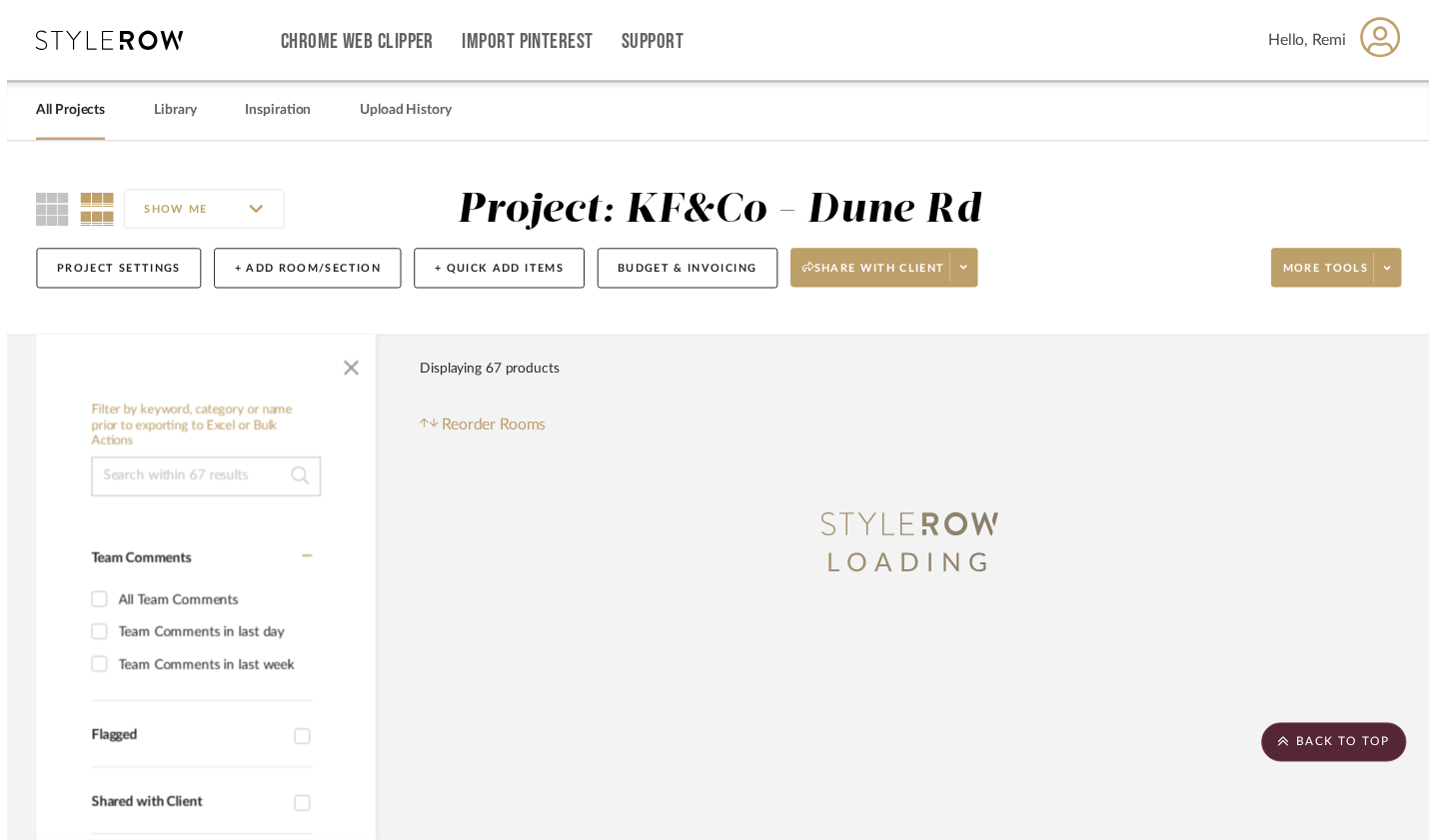 scroll, scrollTop: 417, scrollLeft: 1, axis: both 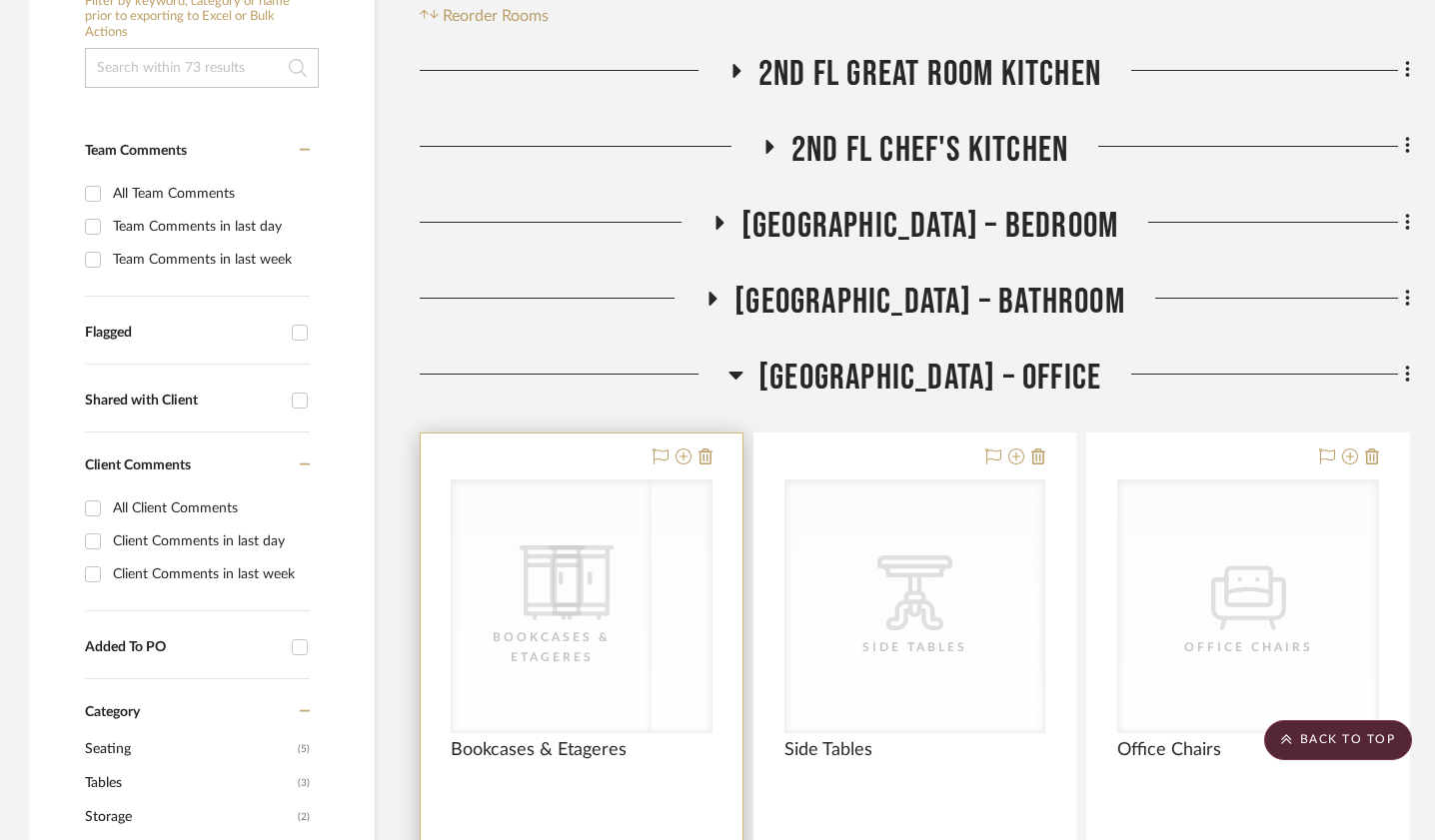 click on "CategoryIconStorage
Created with Sketch.
Bookcases & Etageres
CategoryIconStorage
Created with Sketch.
Bookcases & Etageres" at bounding box center (582, 606) 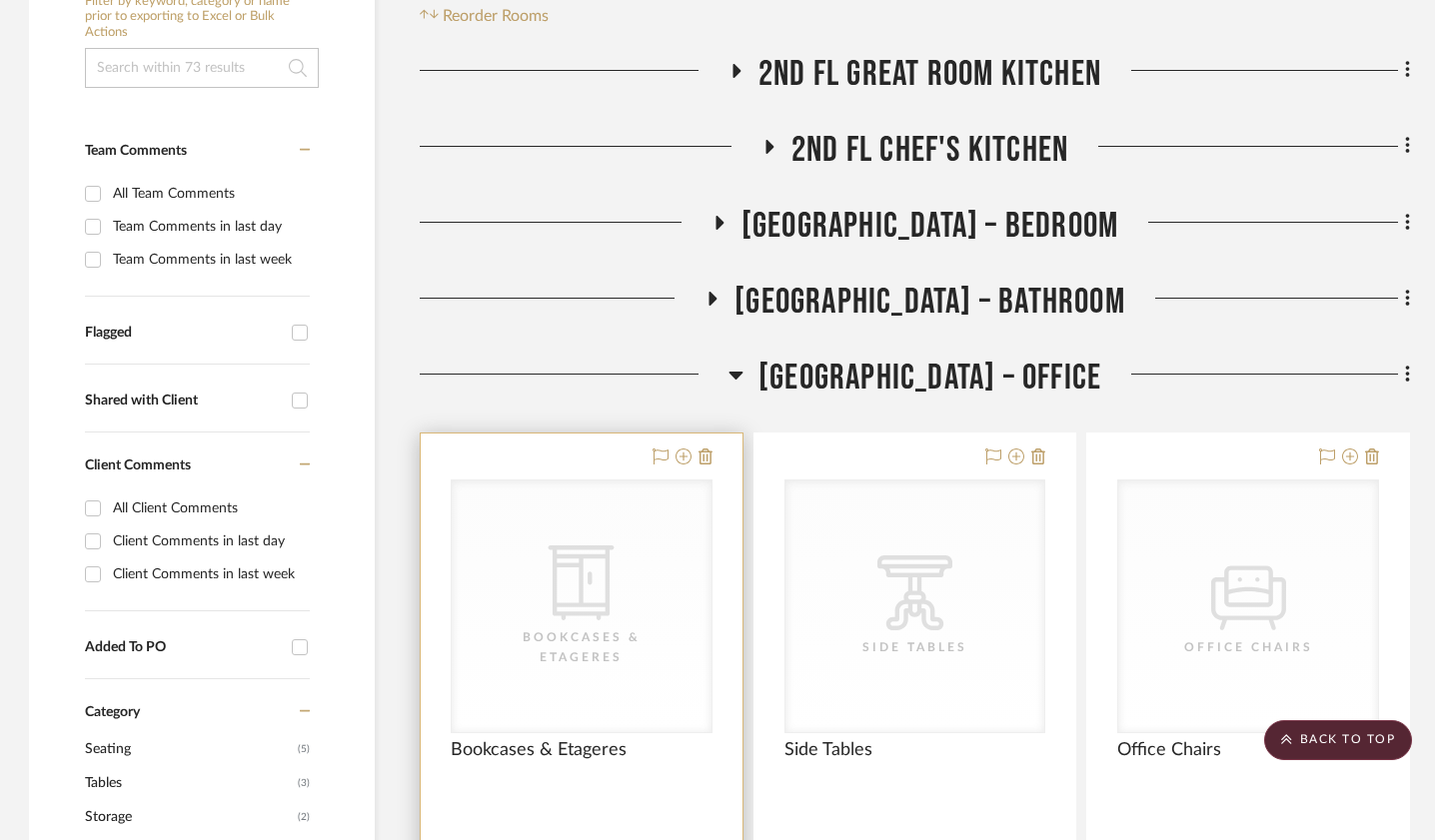 click on "CategoryIconStorage
Created with Sketch.
Bookcases & Etageres" at bounding box center [582, 606] 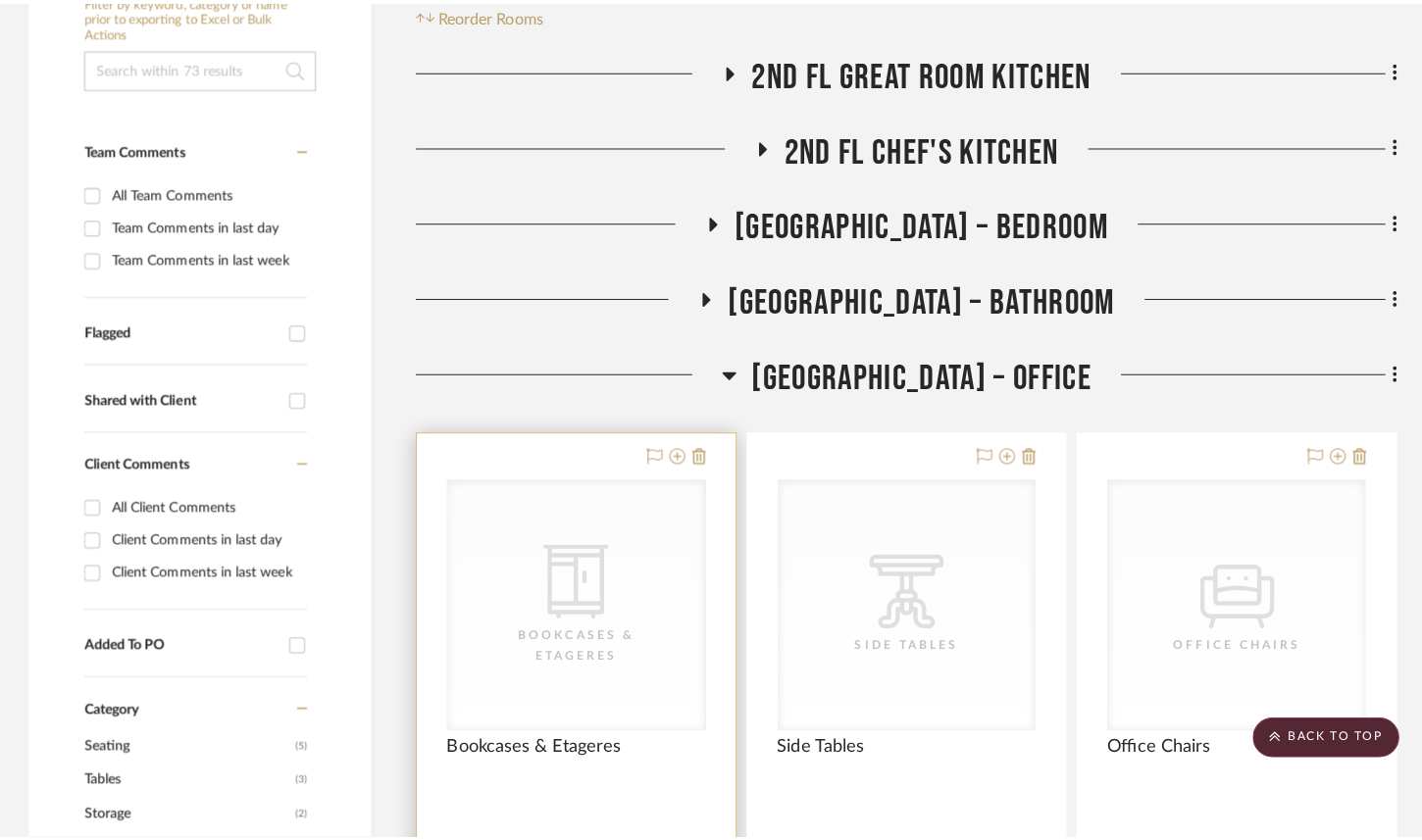 scroll, scrollTop: 0, scrollLeft: 0, axis: both 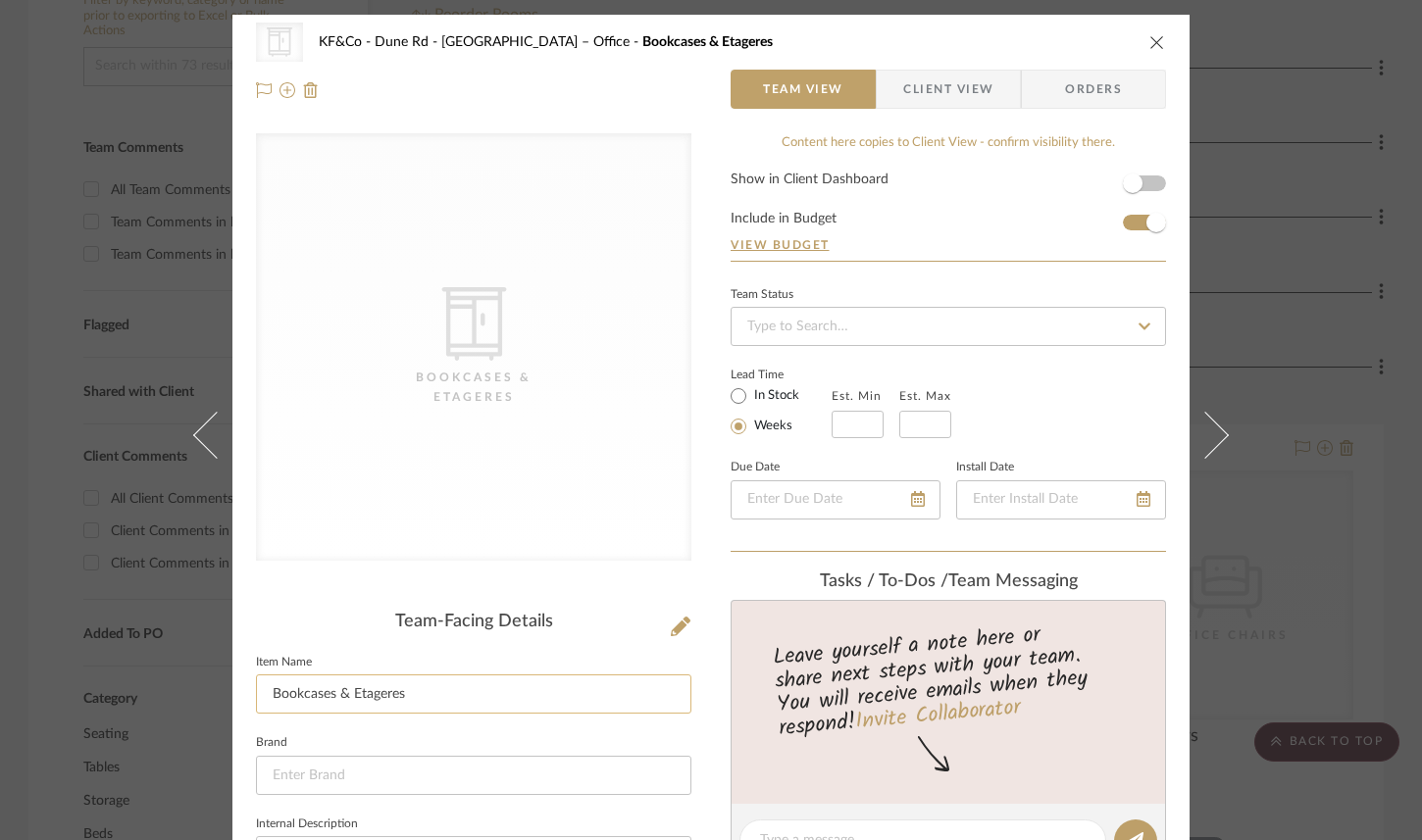 drag, startPoint x: 415, startPoint y: 696, endPoint x: 327, endPoint y: 697, distance: 88.005682 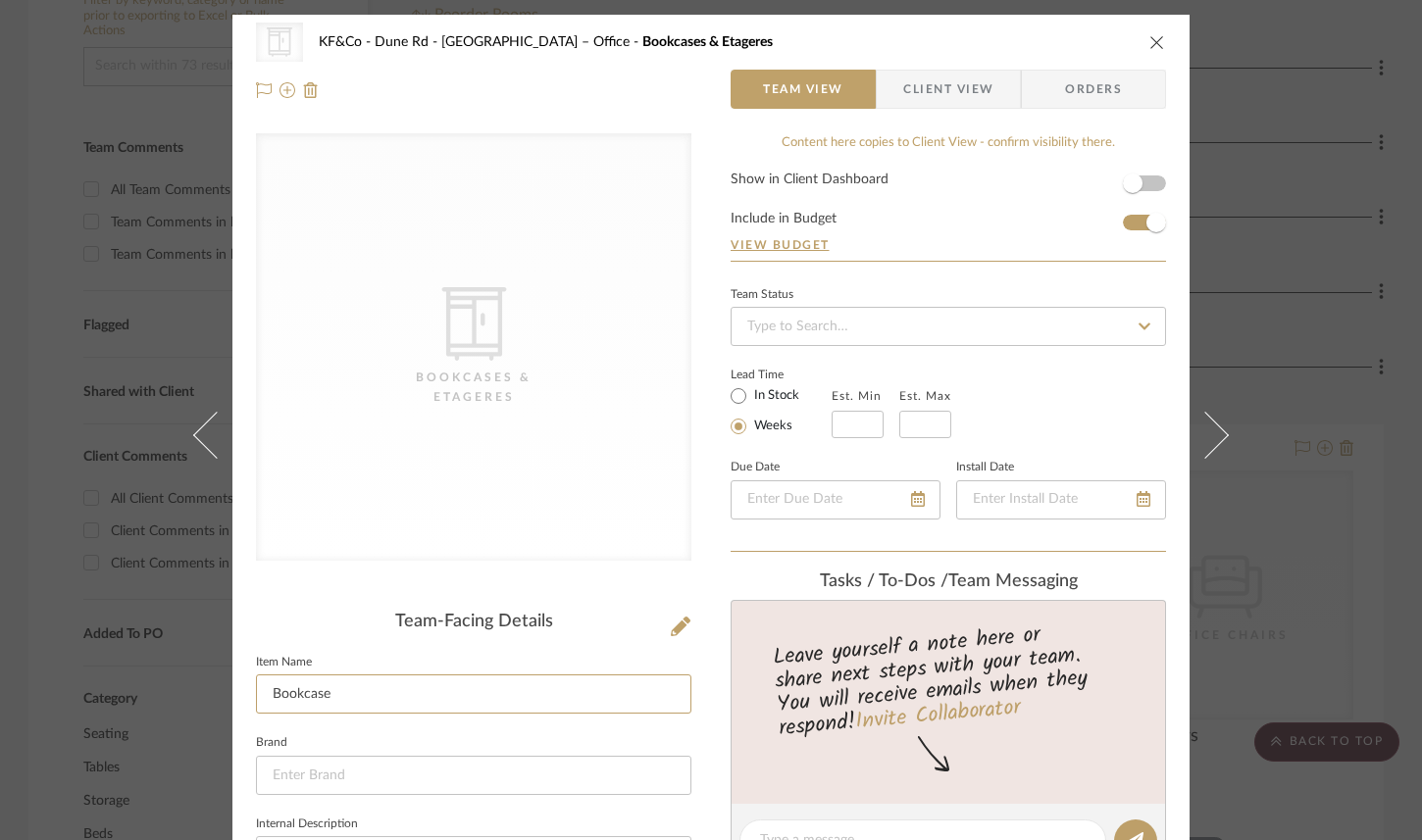 type on "Bookcase" 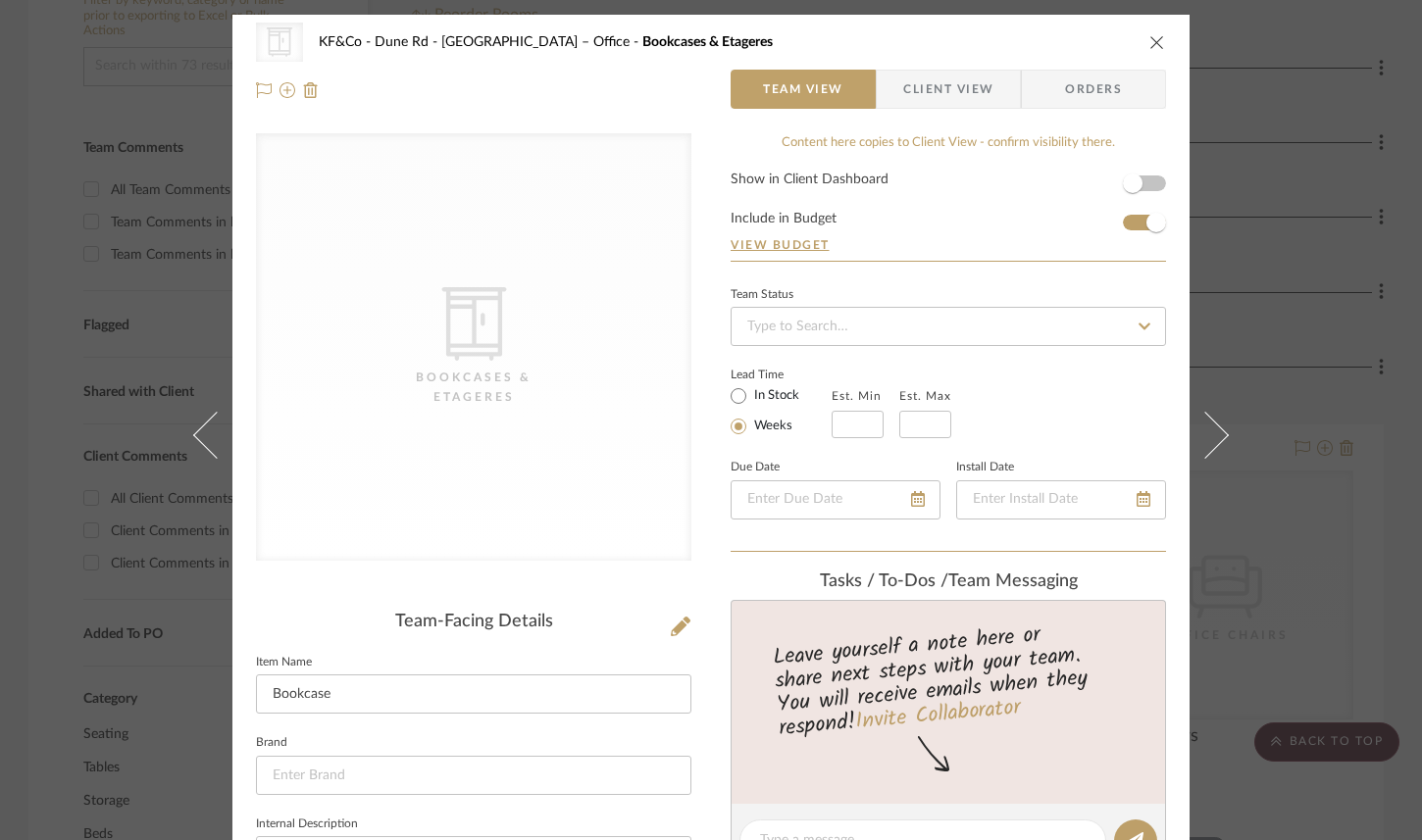 click on "Team-Facing Details   Item Name  Bookcase  Brand   Internal Description   Dimensions   Product Specifications" 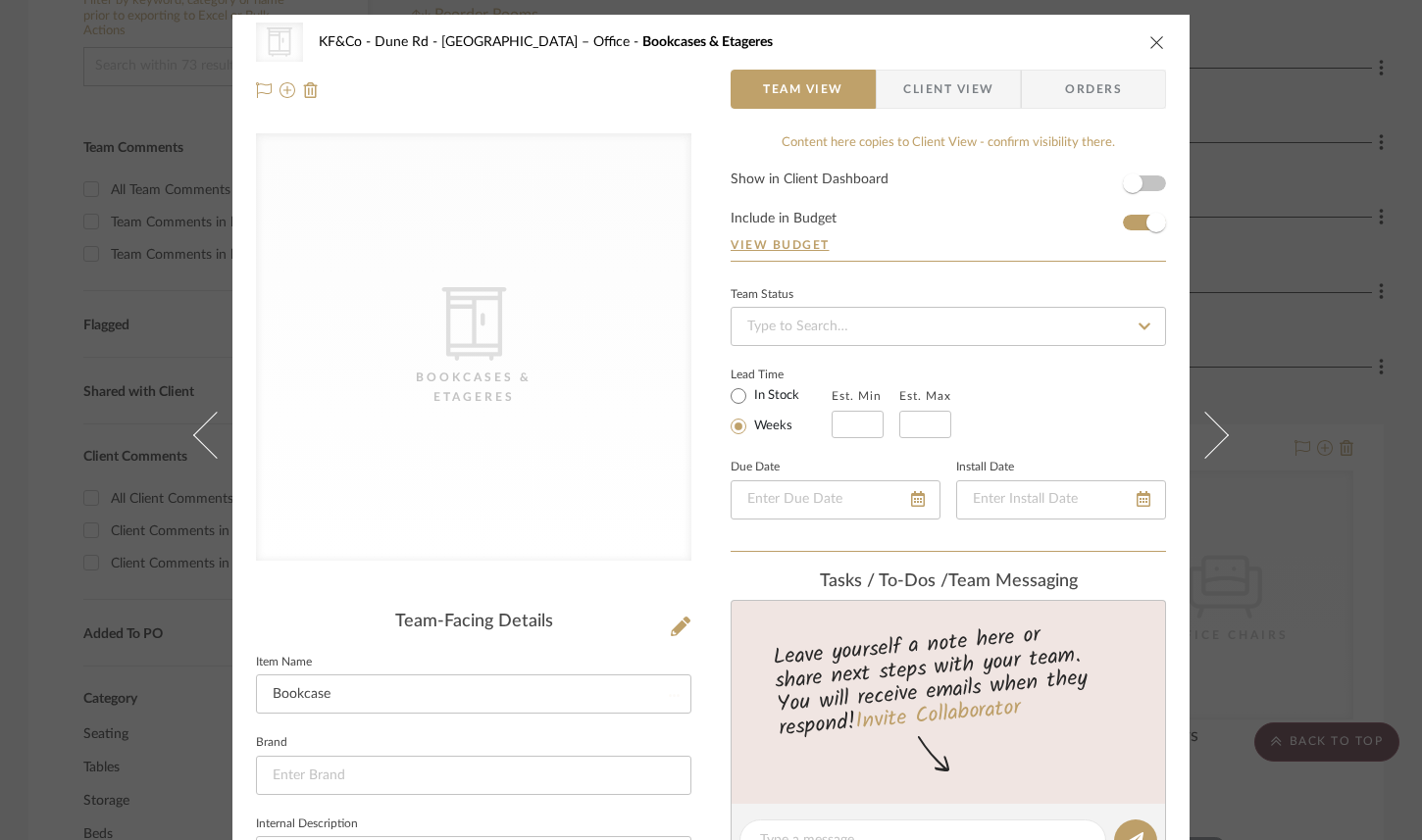 type 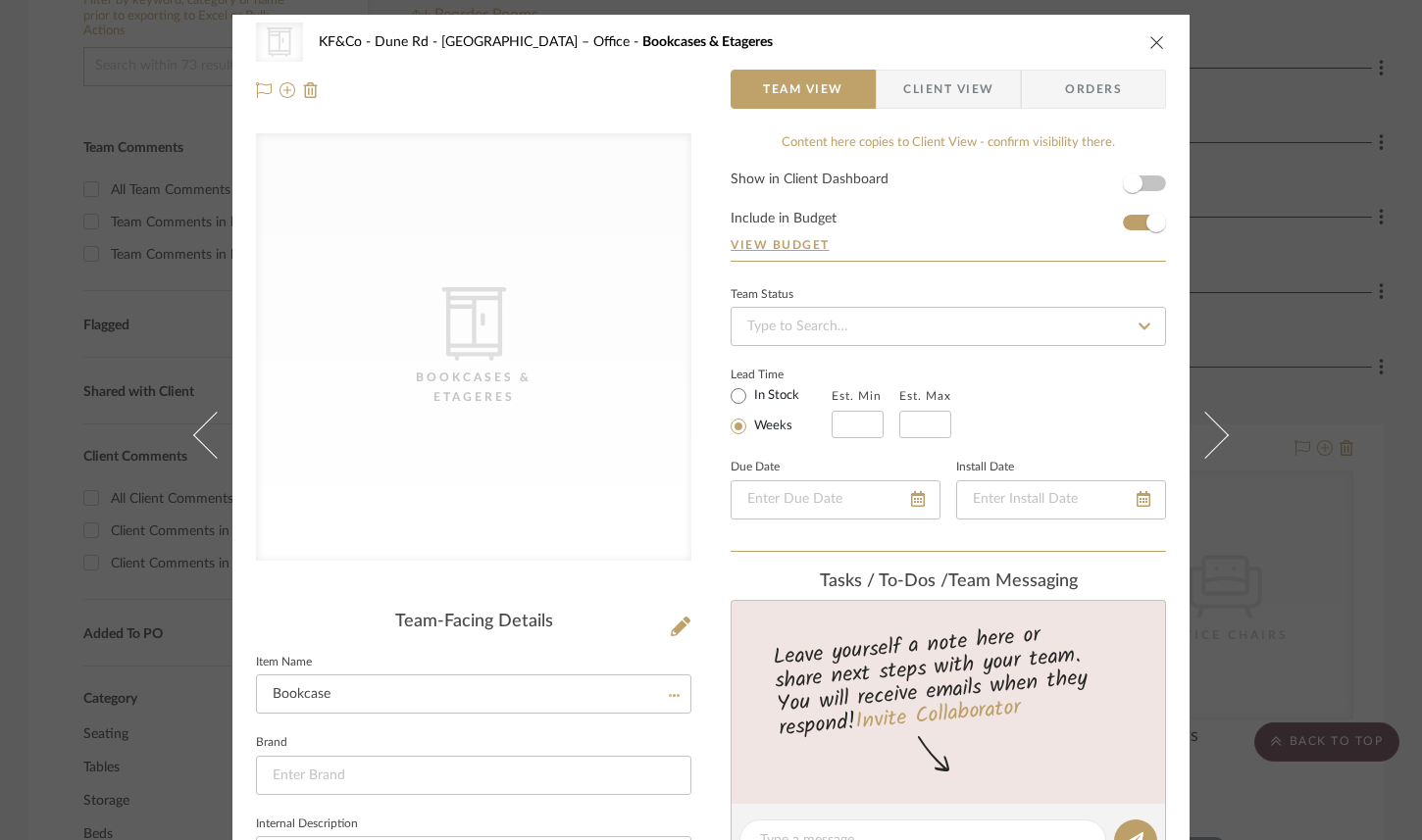 type 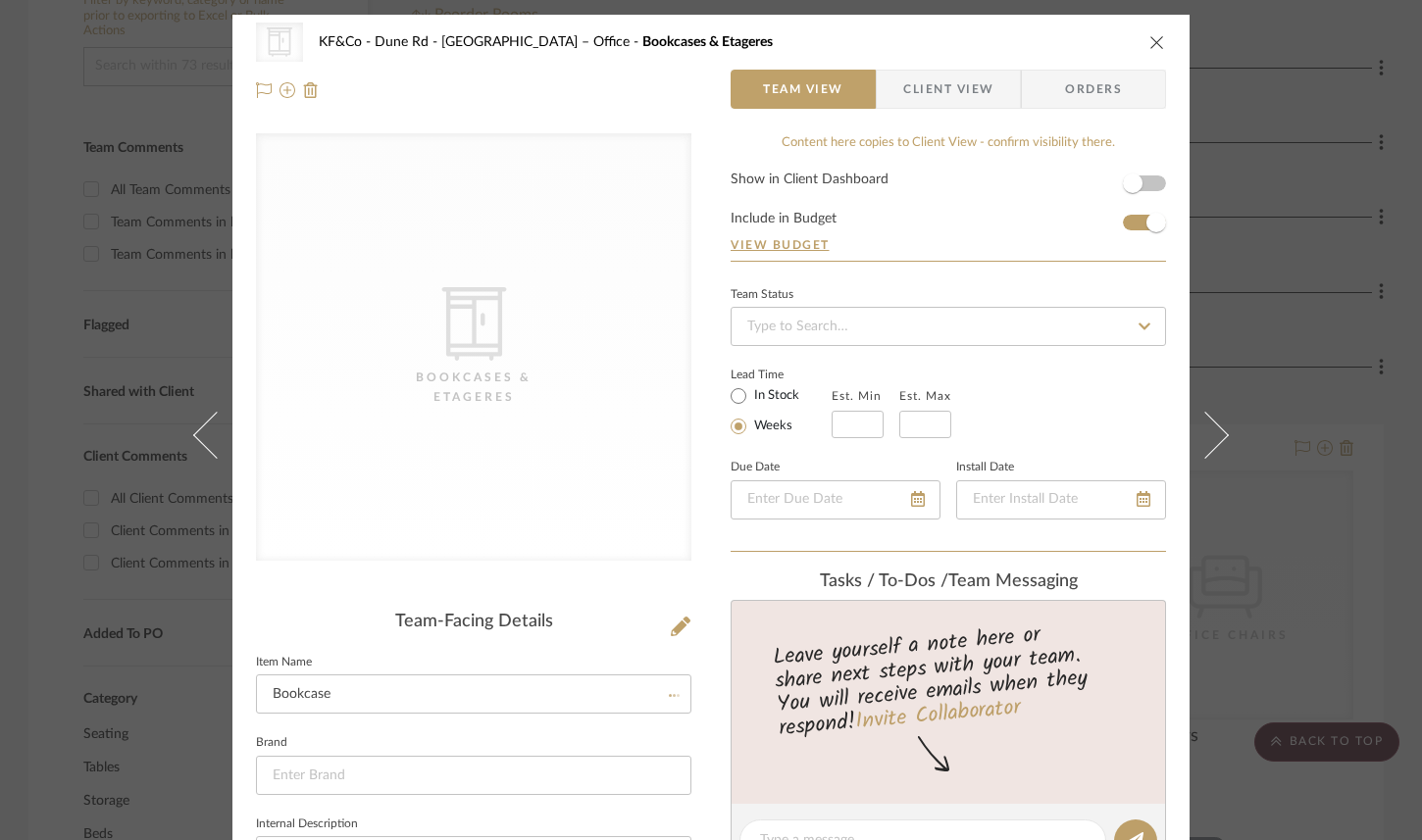type 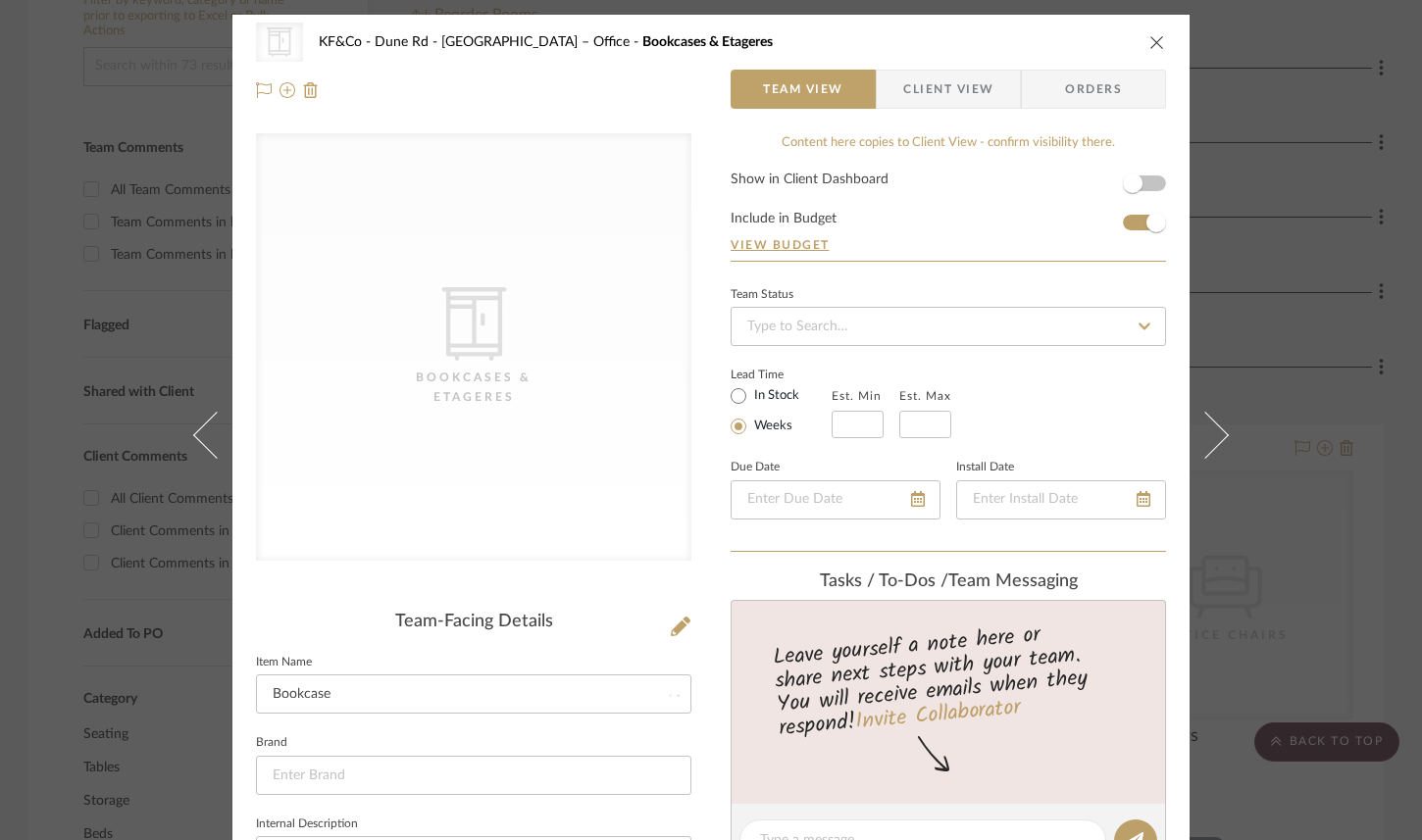 type 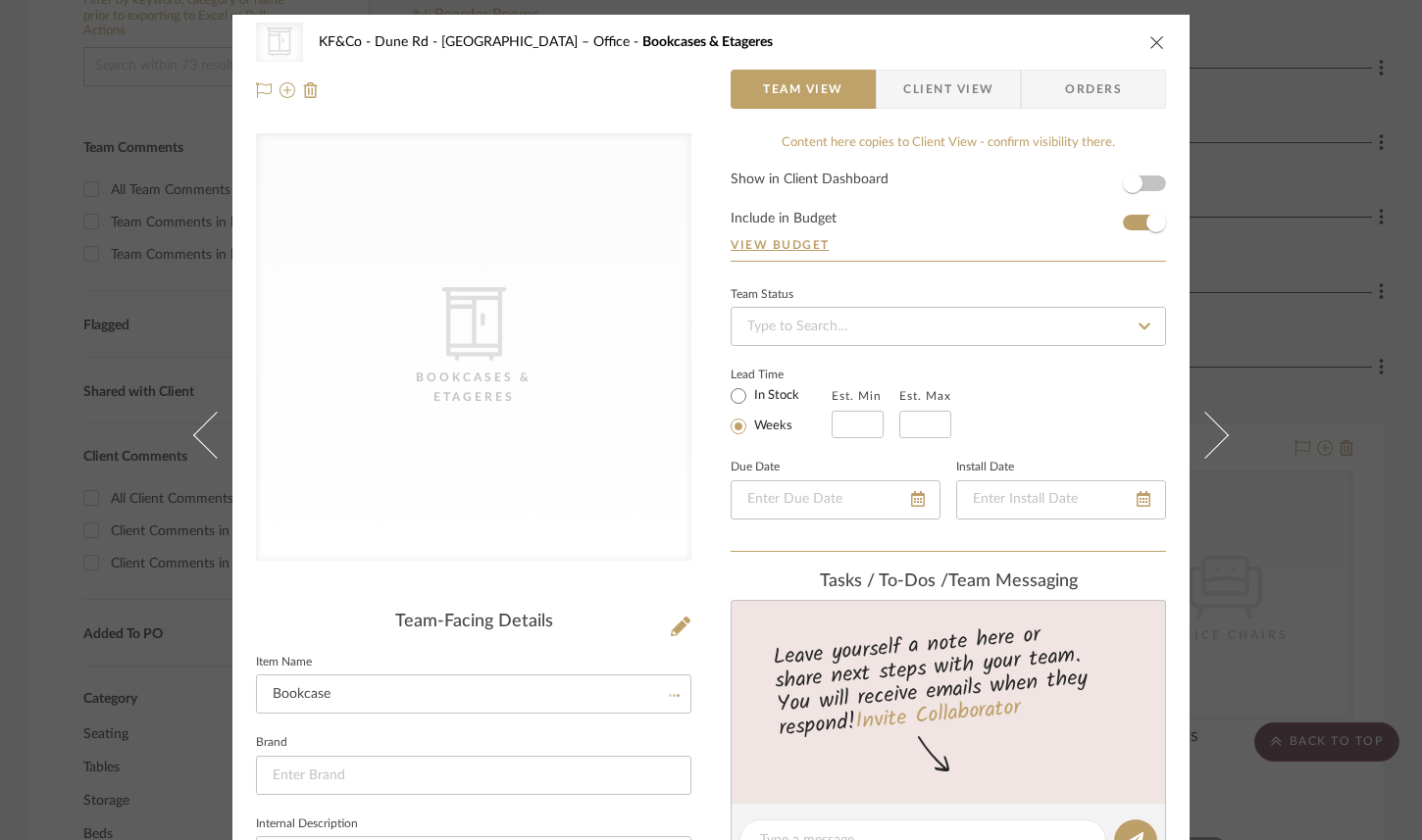 type 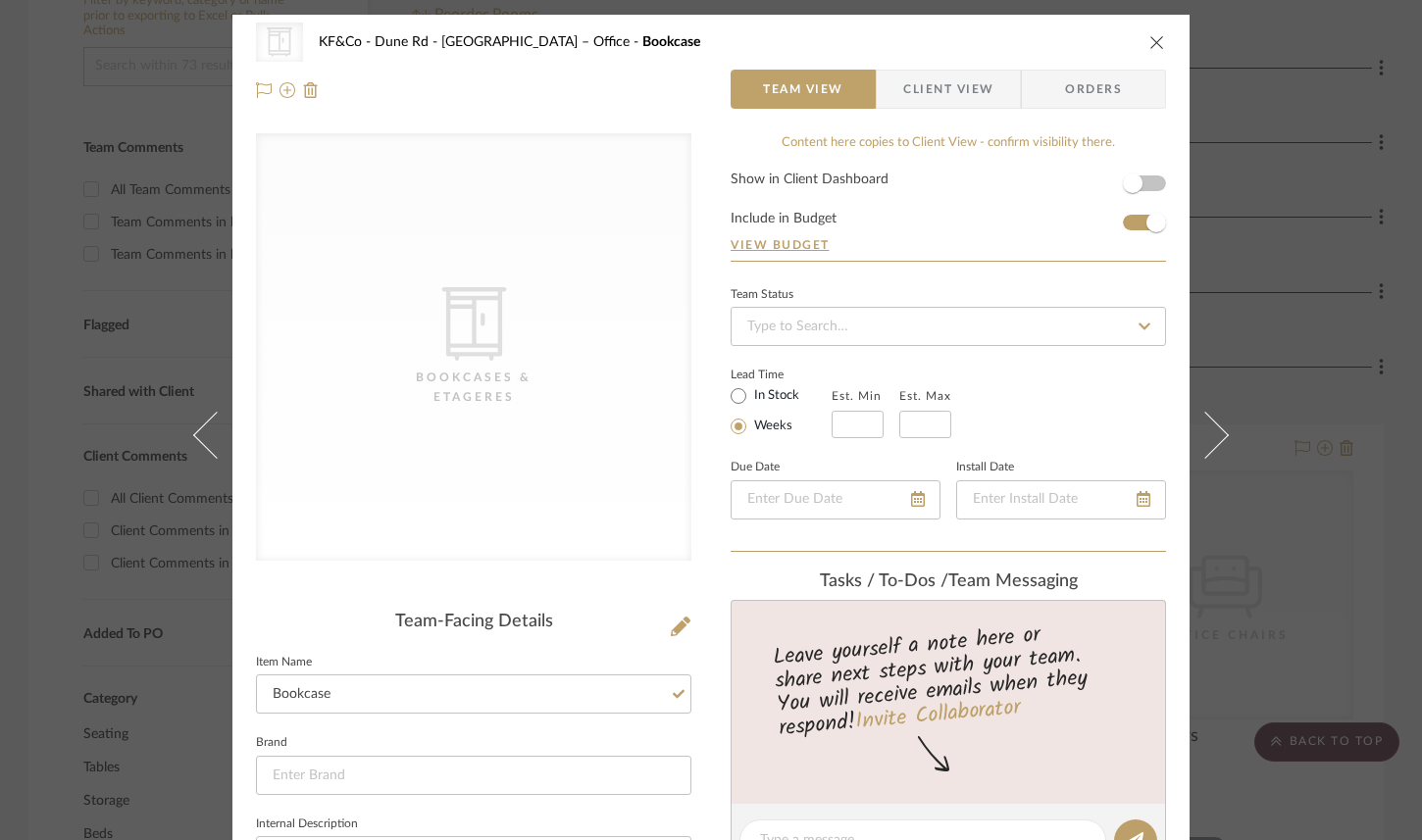 click at bounding box center (1157, 42) 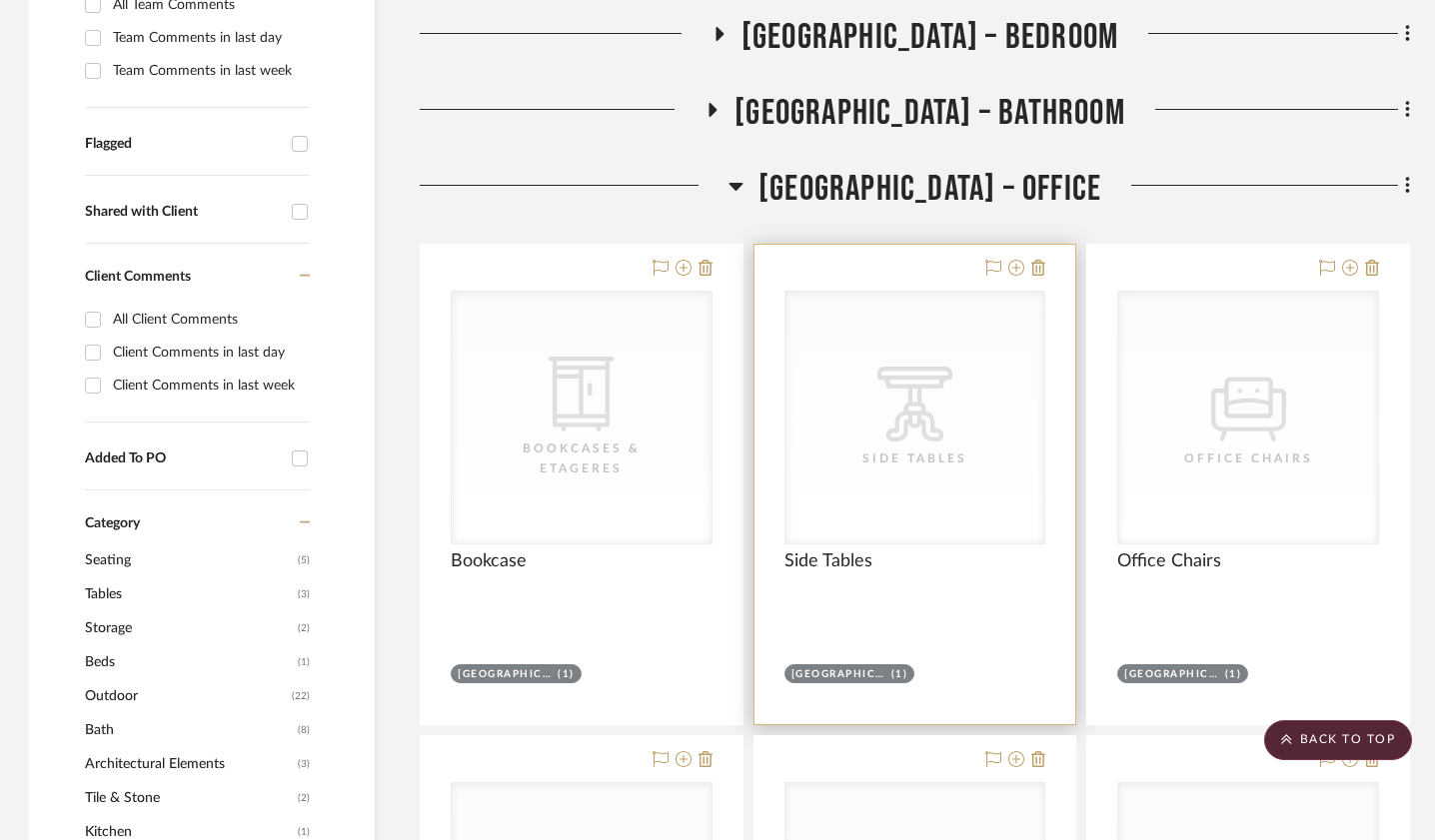 click on "CategoryIconTables
Created with Sketch." 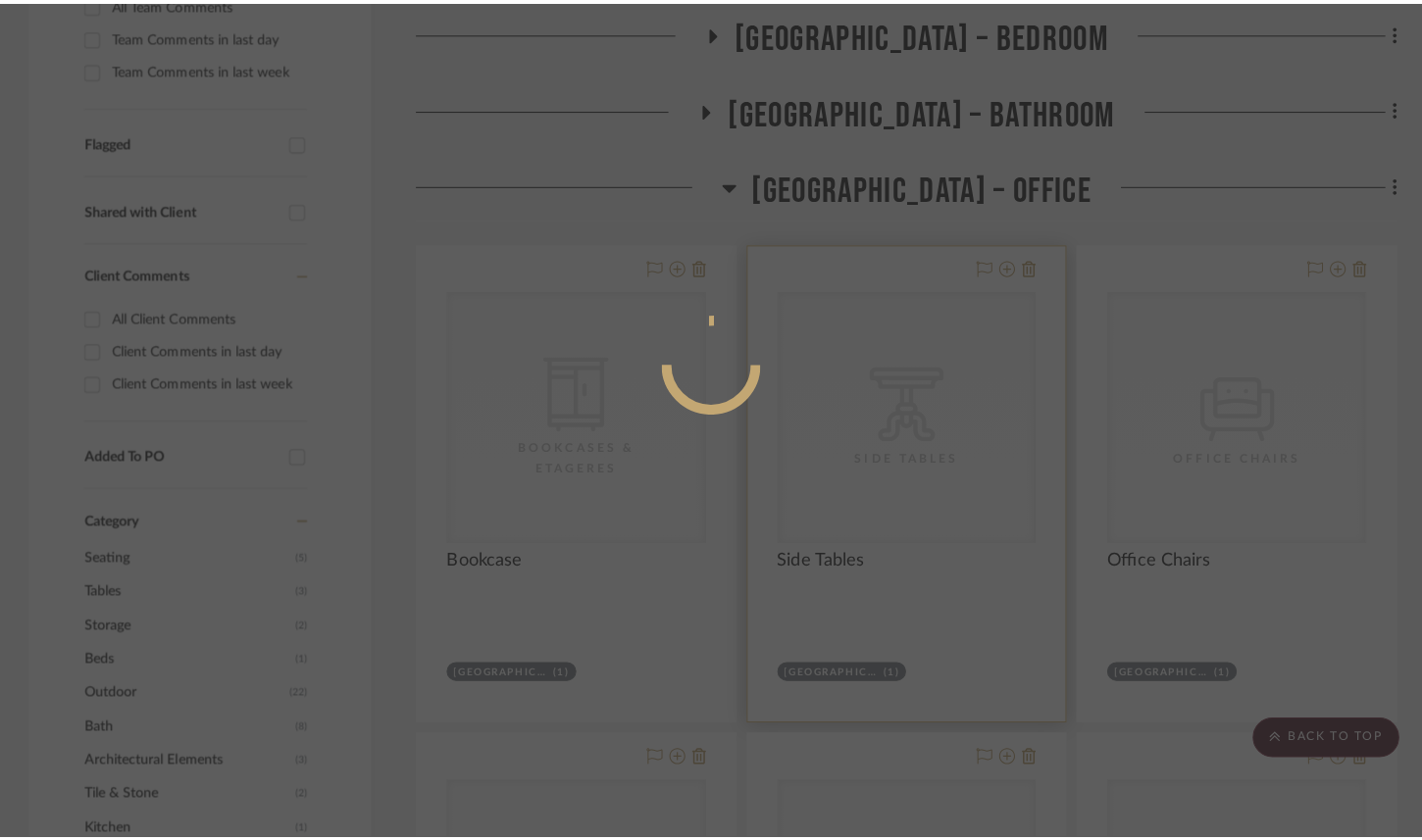 scroll, scrollTop: 0, scrollLeft: 0, axis: both 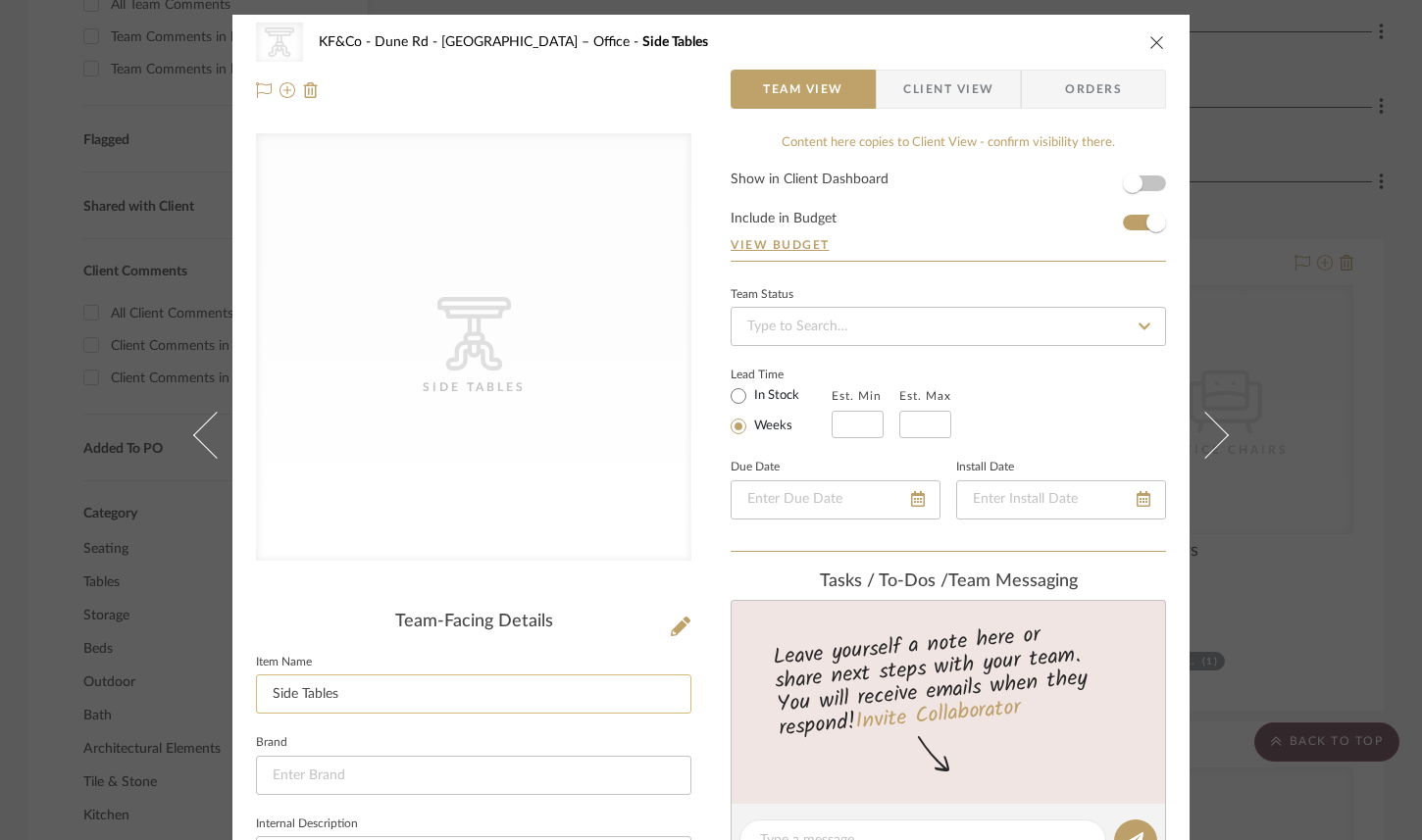click on "Side Tables" 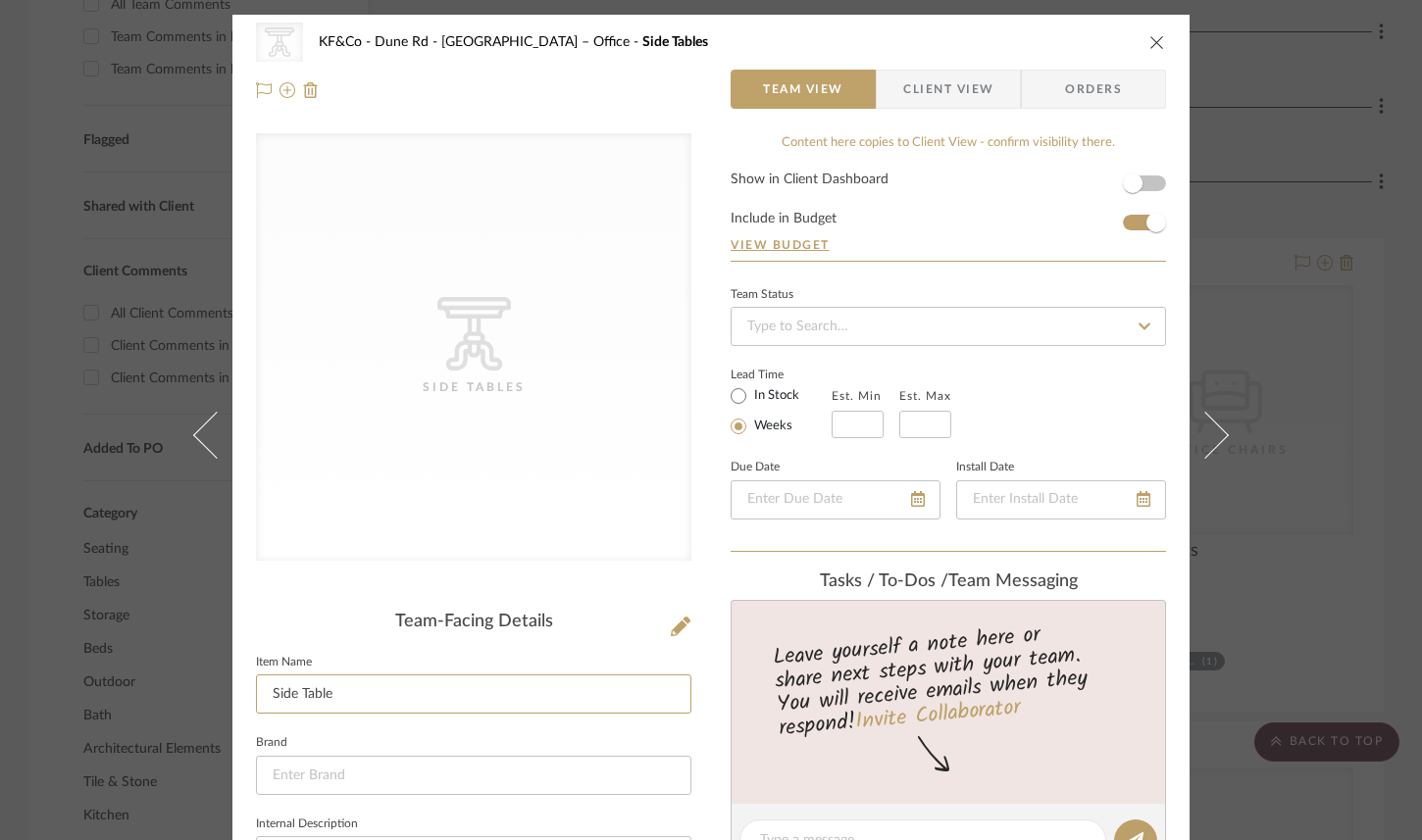 type on "Side Table" 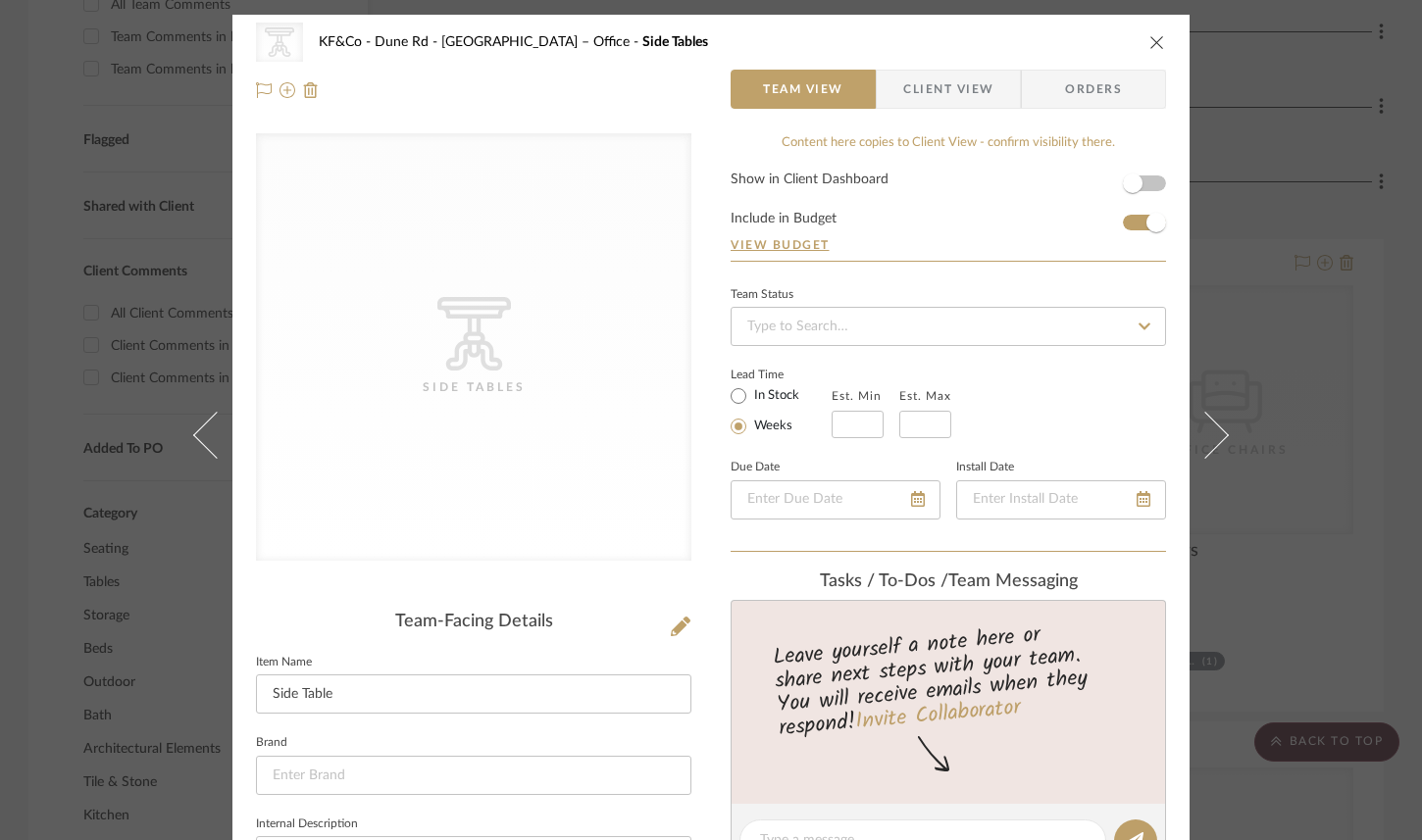 click on "Item Name  Side Table" 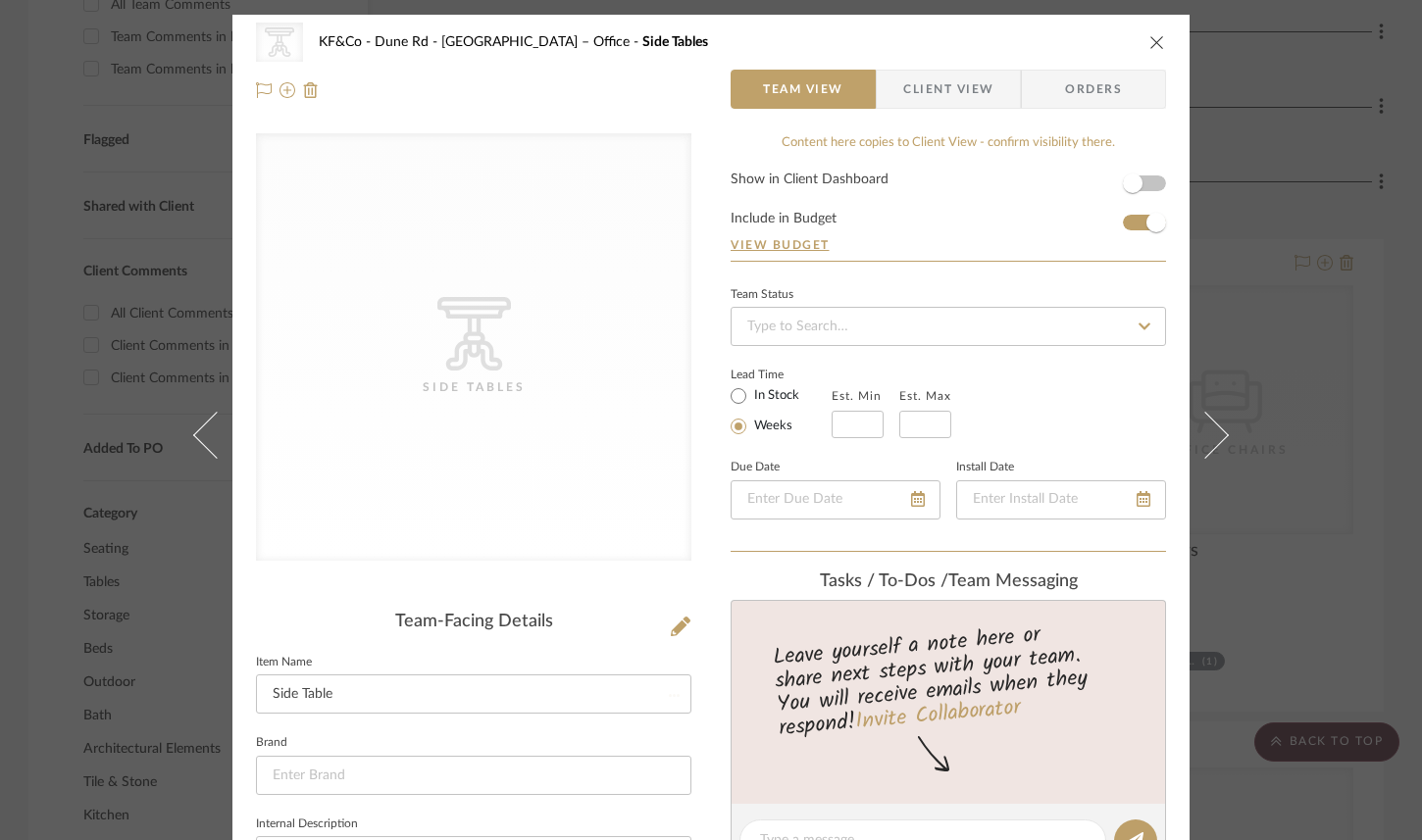 type 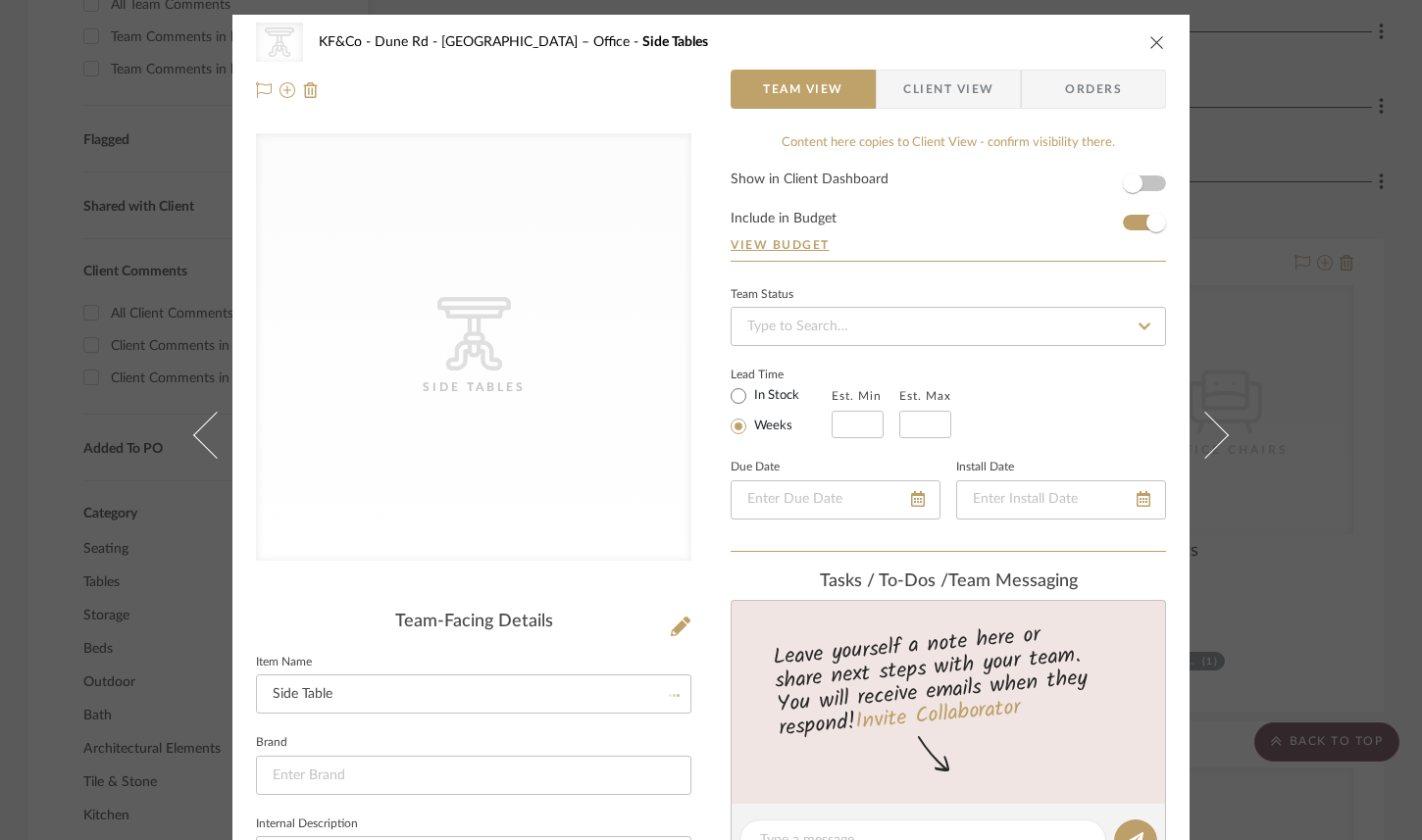 type 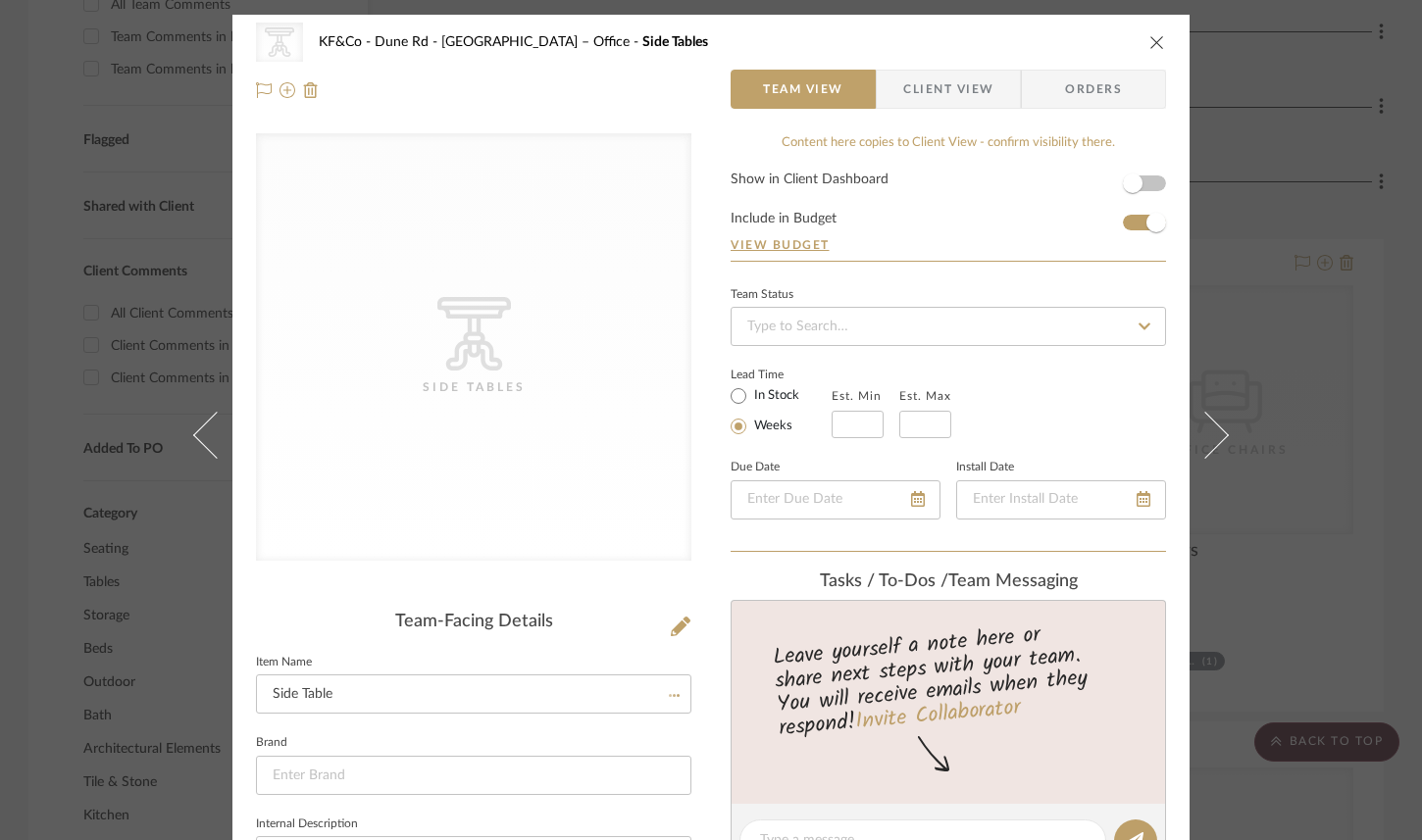 type 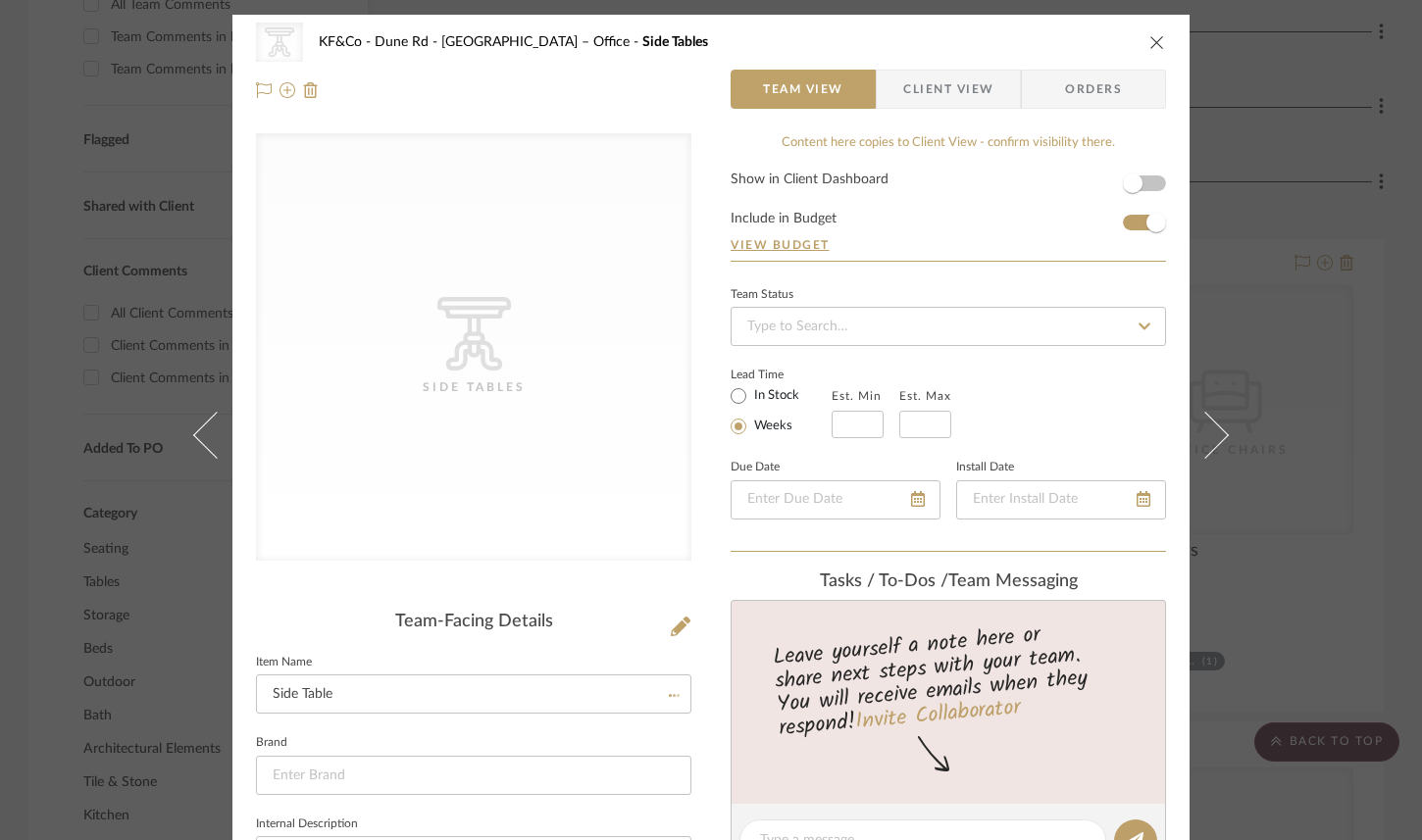 type 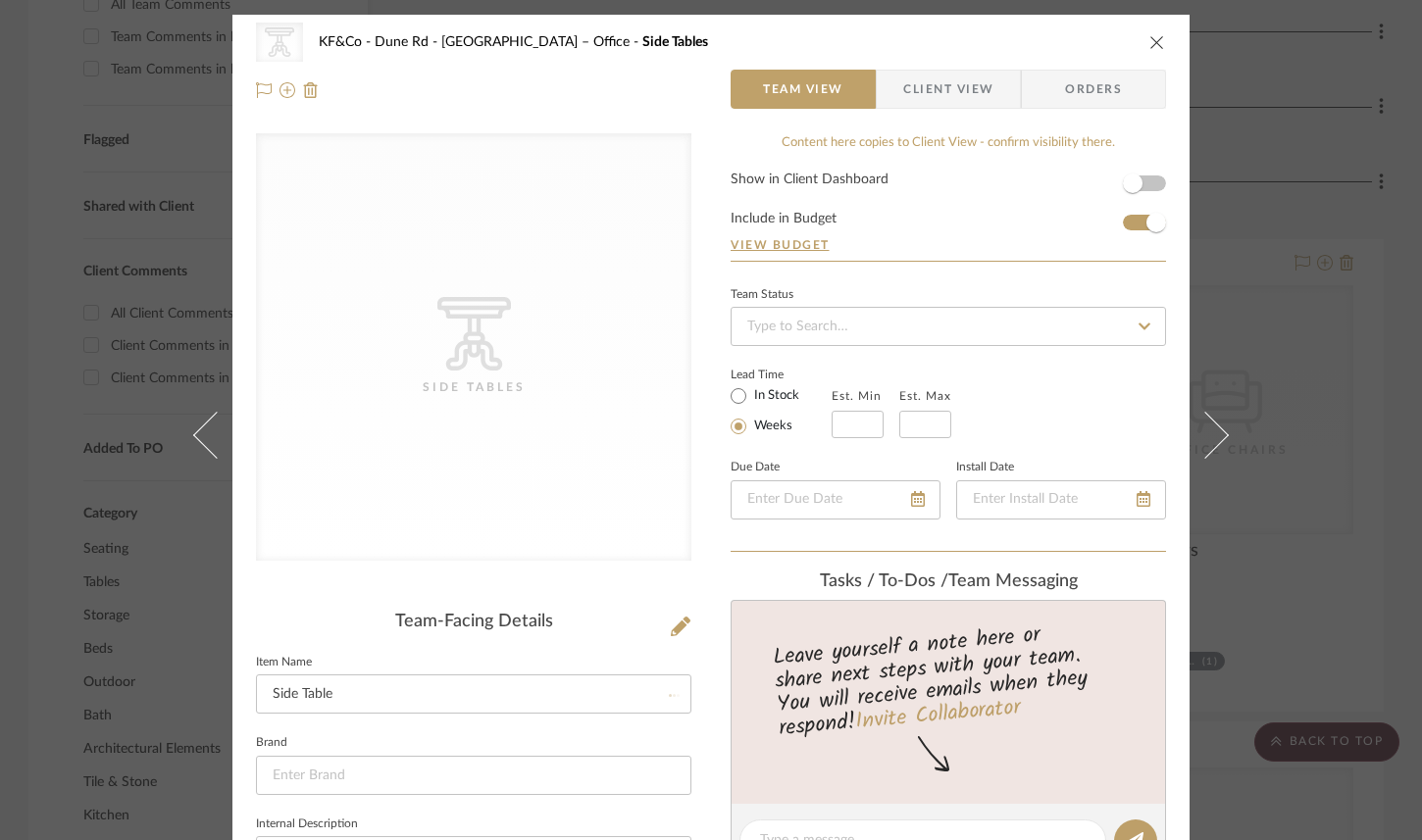 type 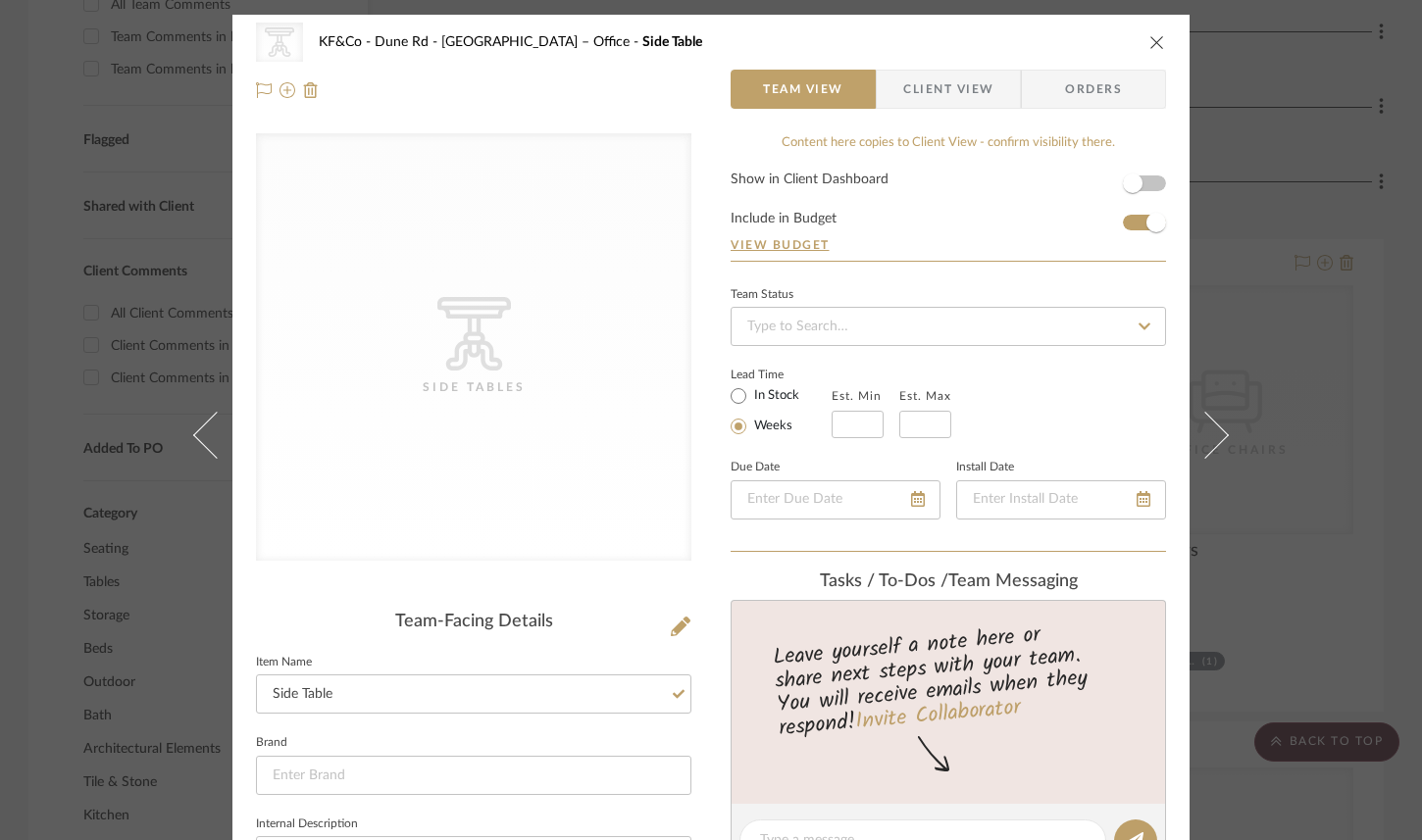 click at bounding box center [1157, 42] 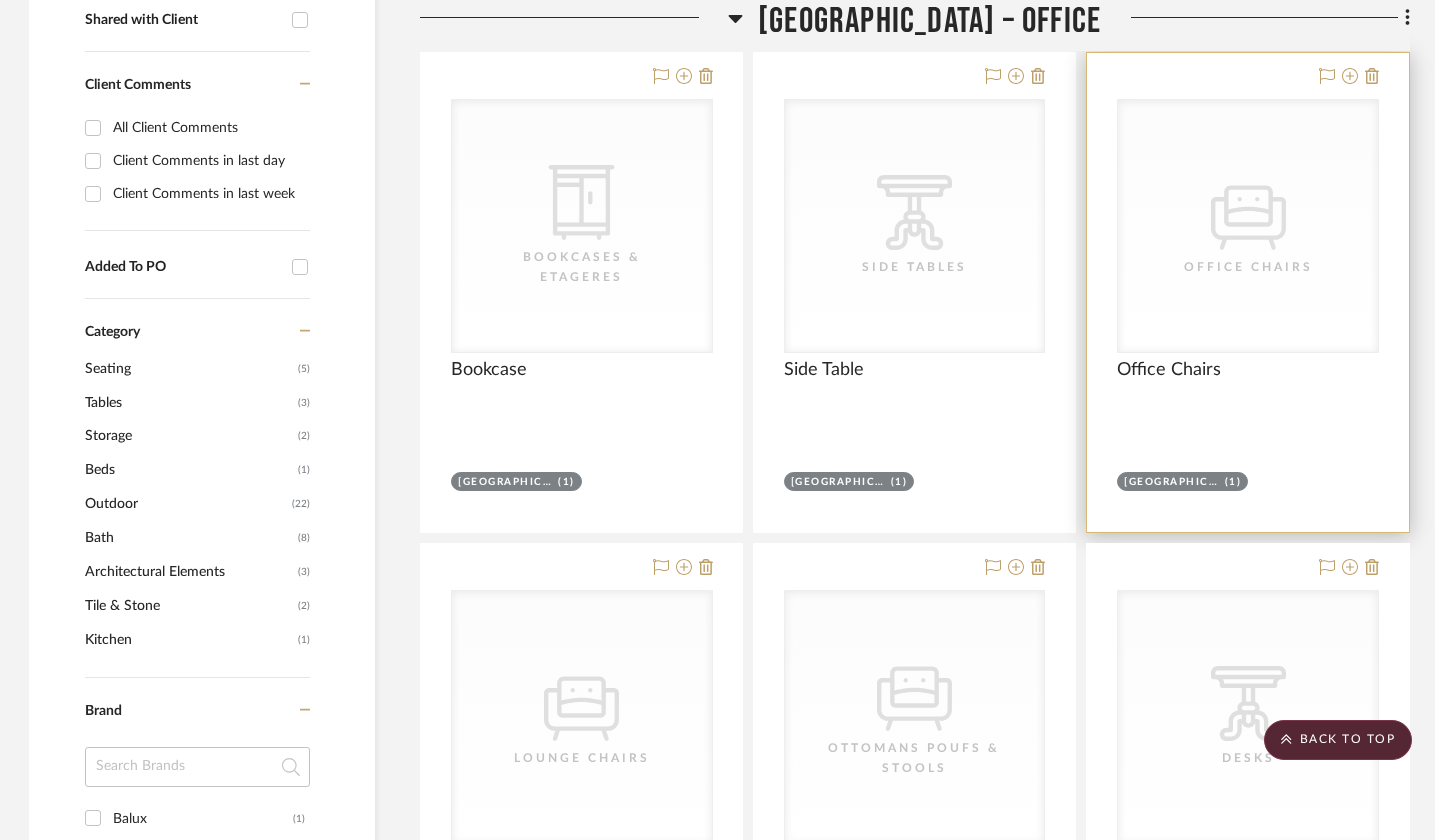 click on "CategoryIconSeating
Created with Sketch.
Office Chairs" at bounding box center [0, 0] 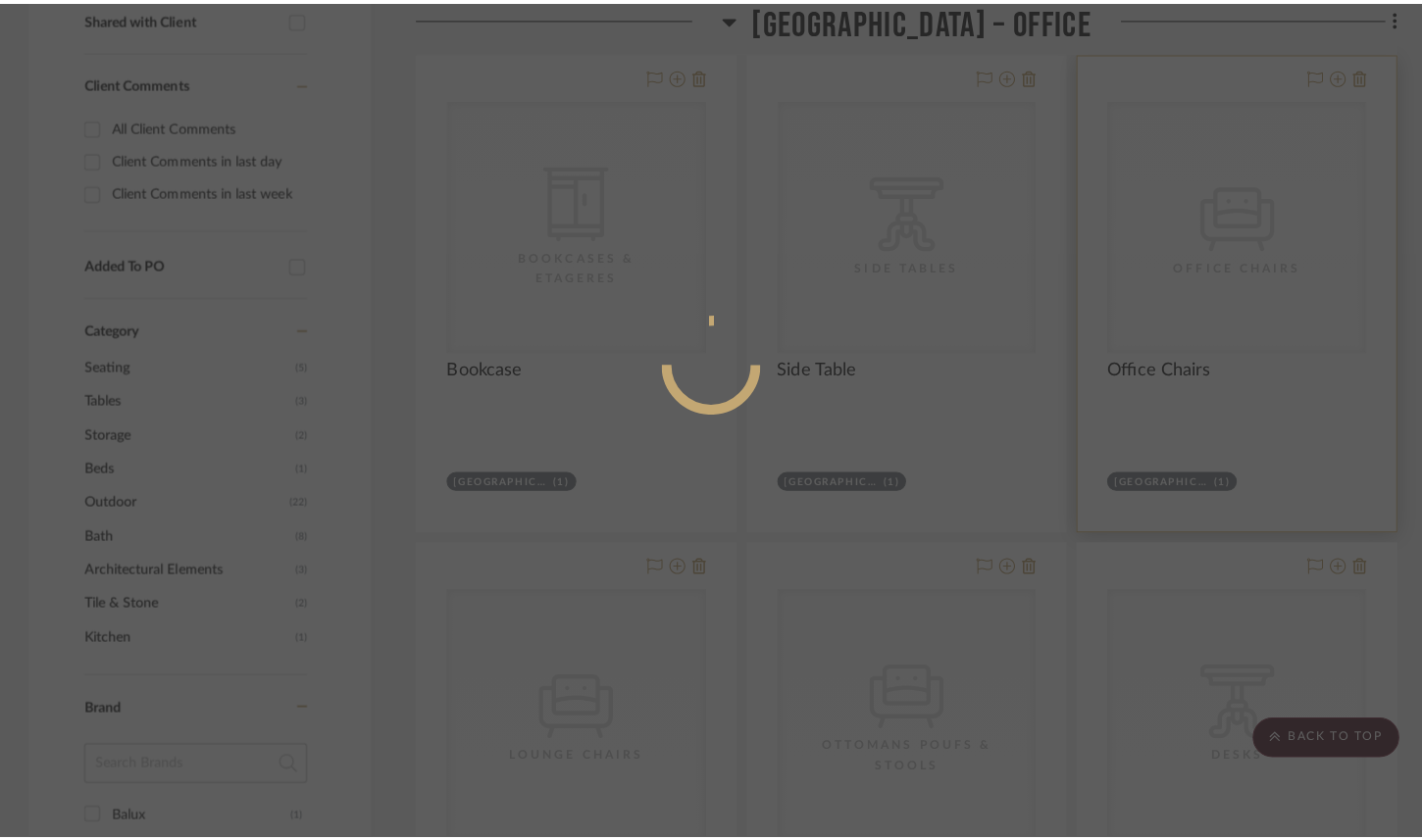 scroll, scrollTop: 0, scrollLeft: 0, axis: both 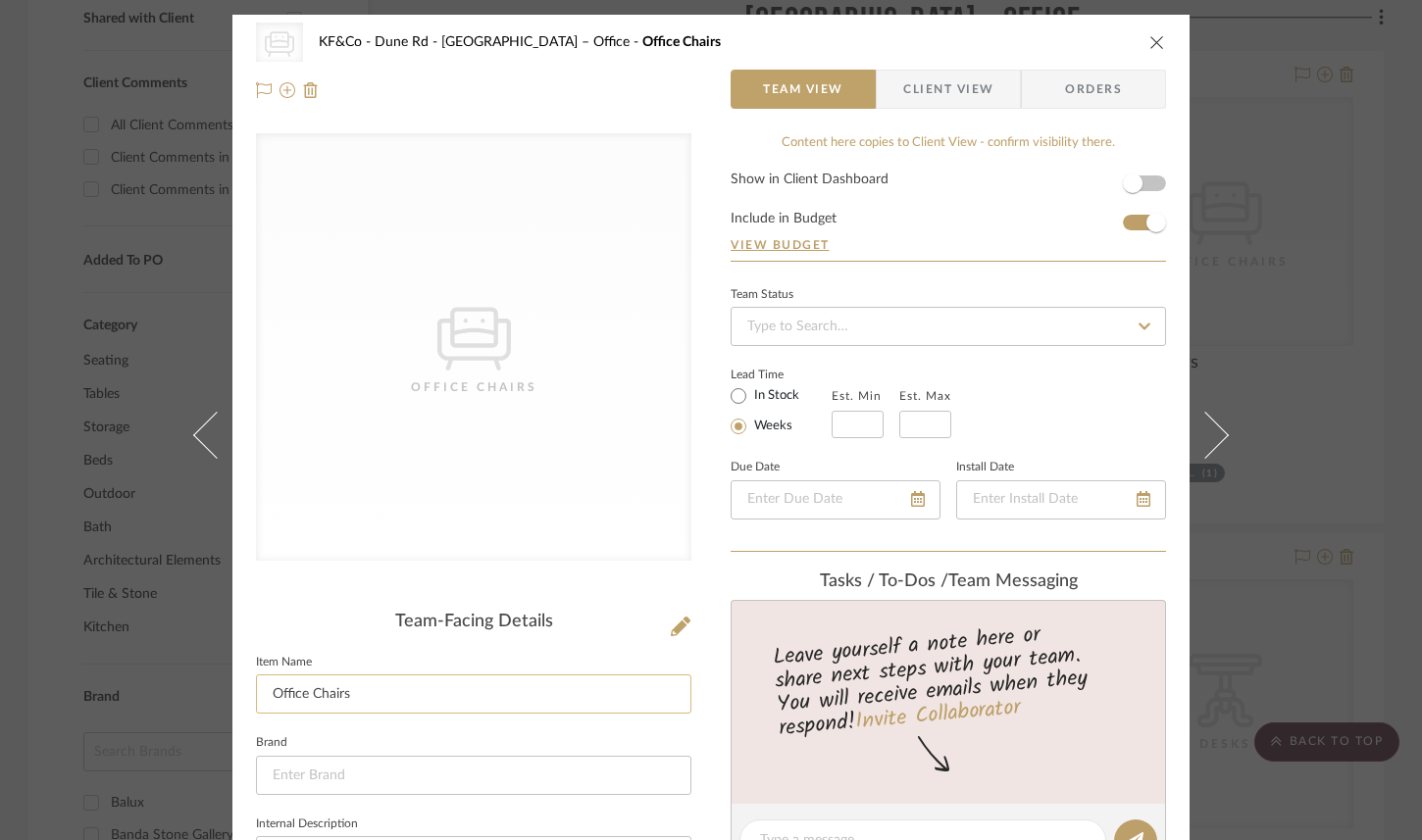 click on "Office Chairs" 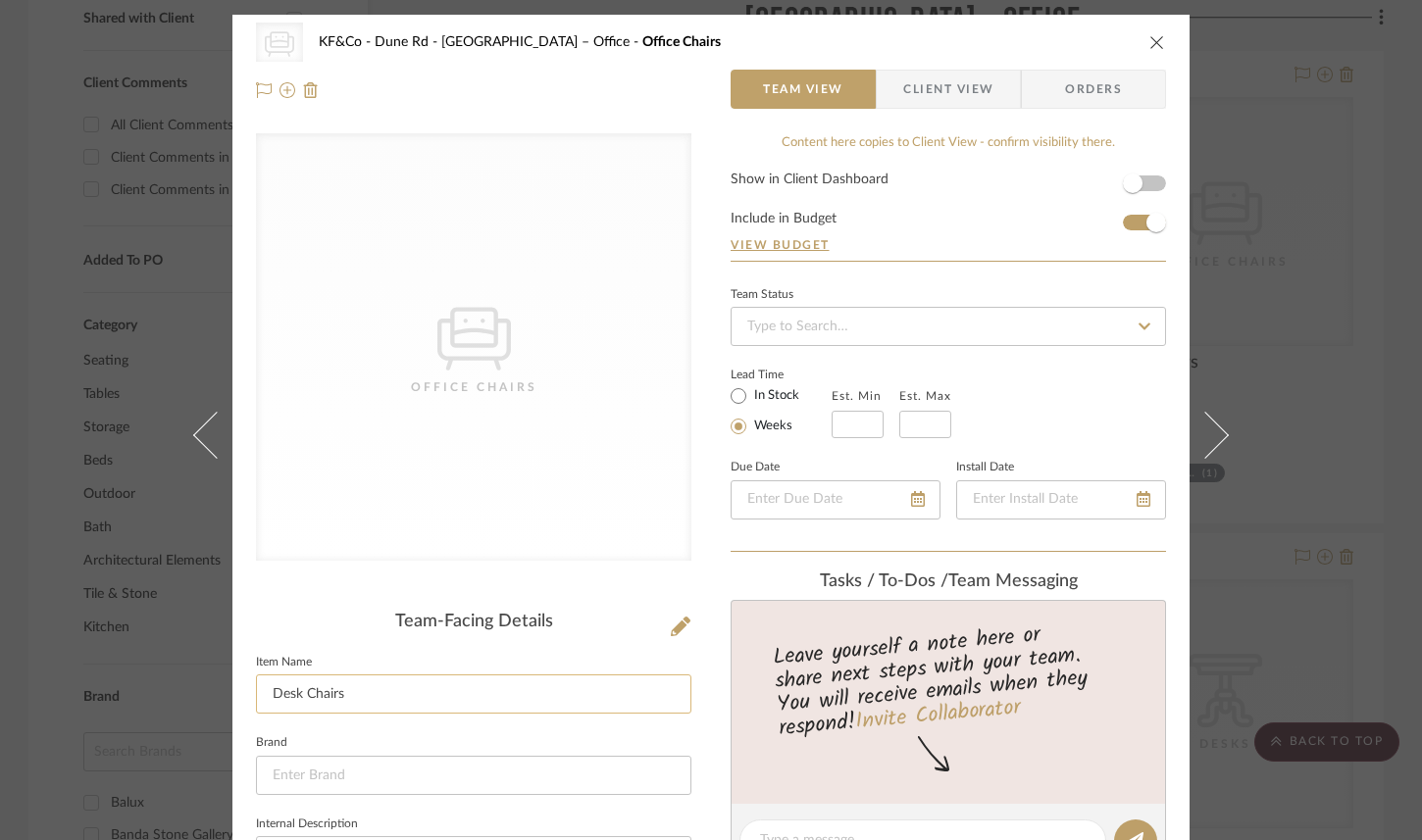 click on "Desk Chairs" 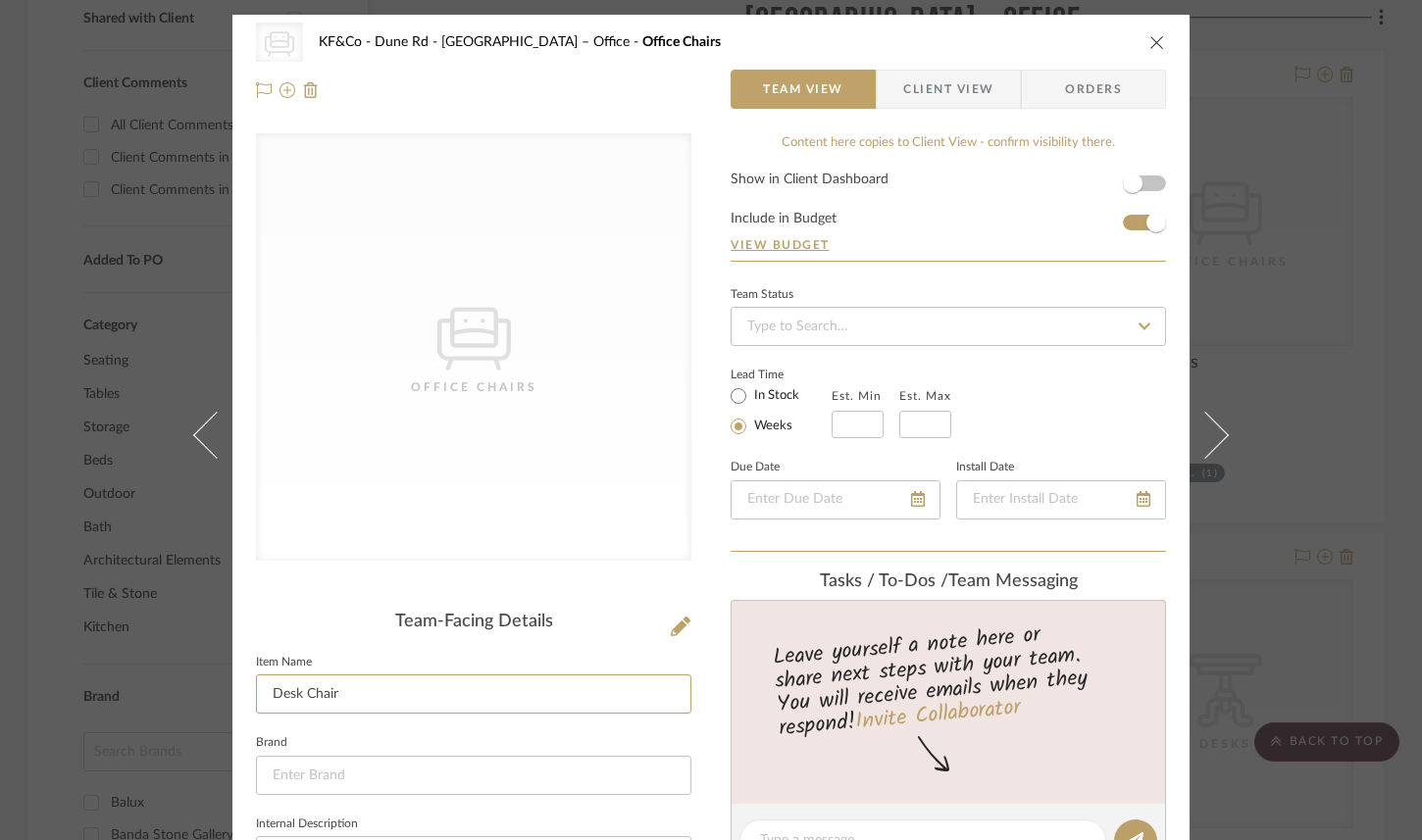 type on "Desk Chair" 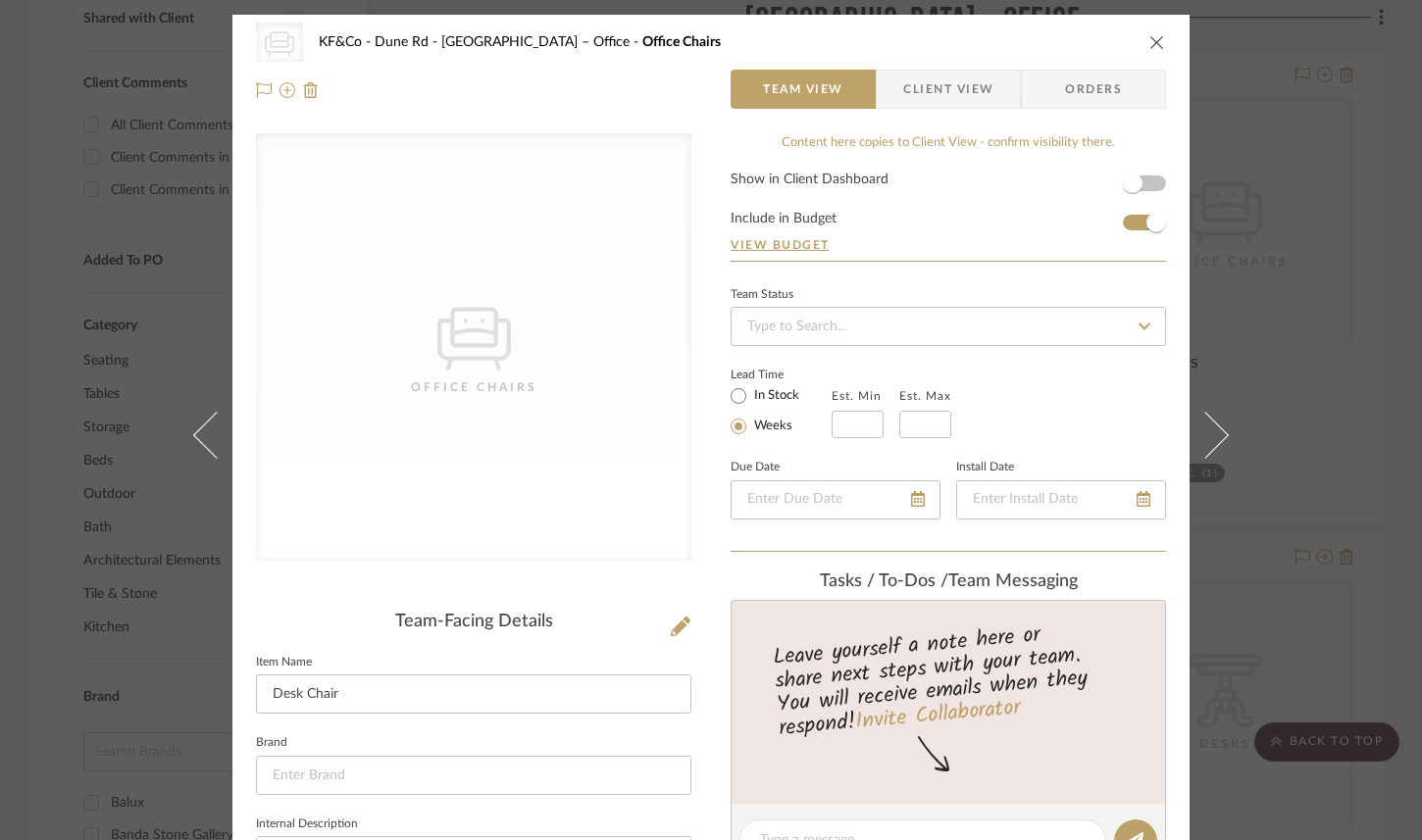 click on "Item Name  Desk Chair" 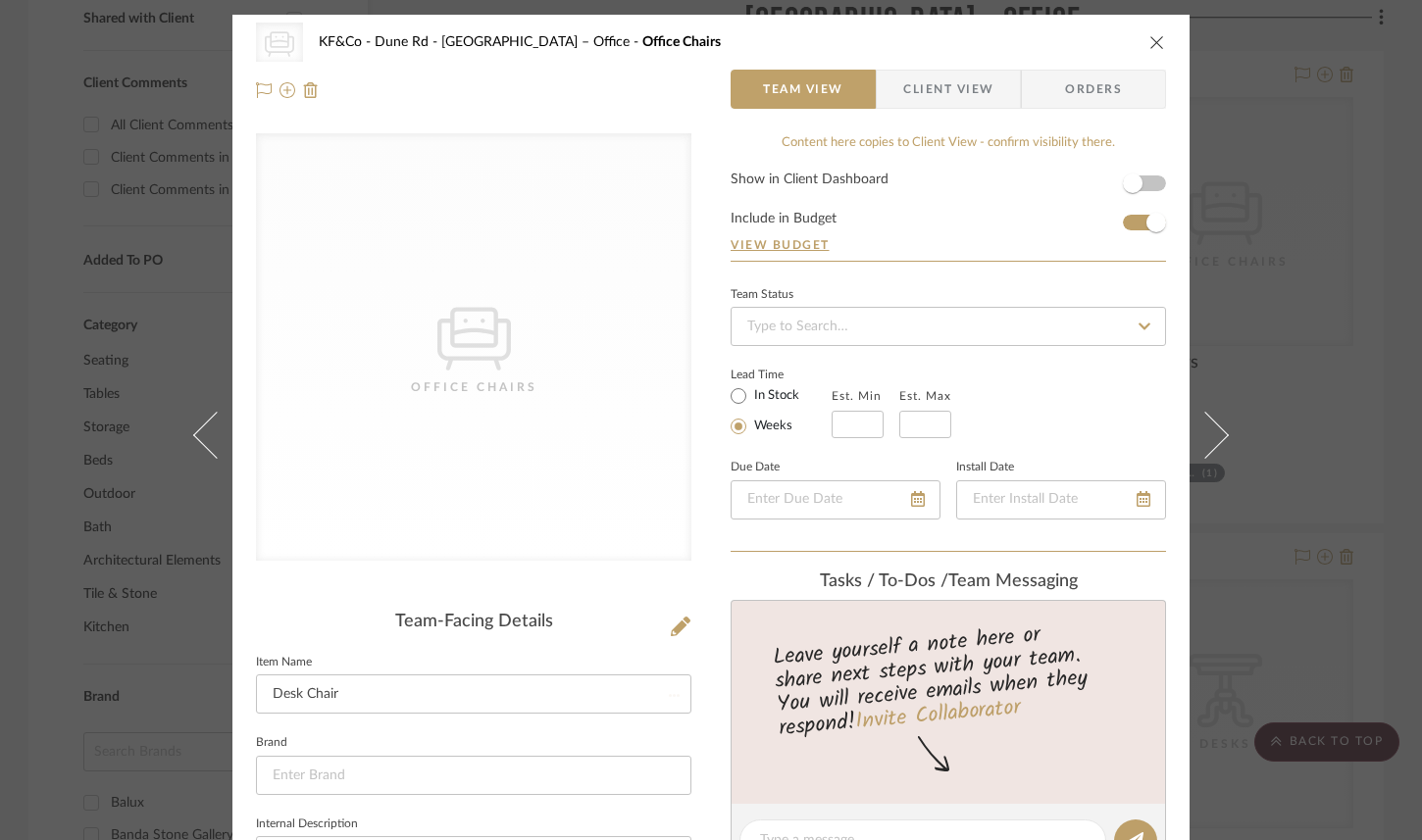 type 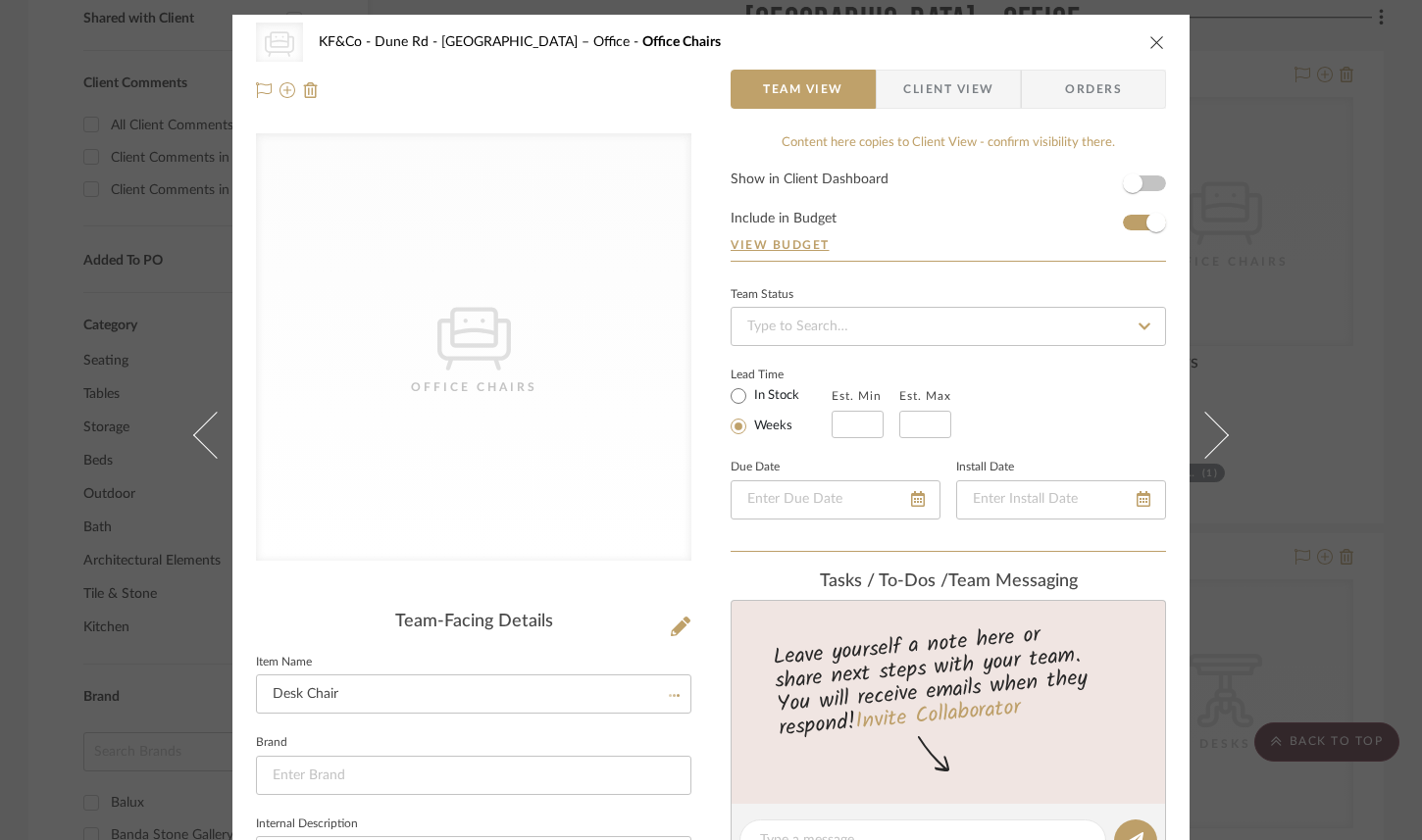 type 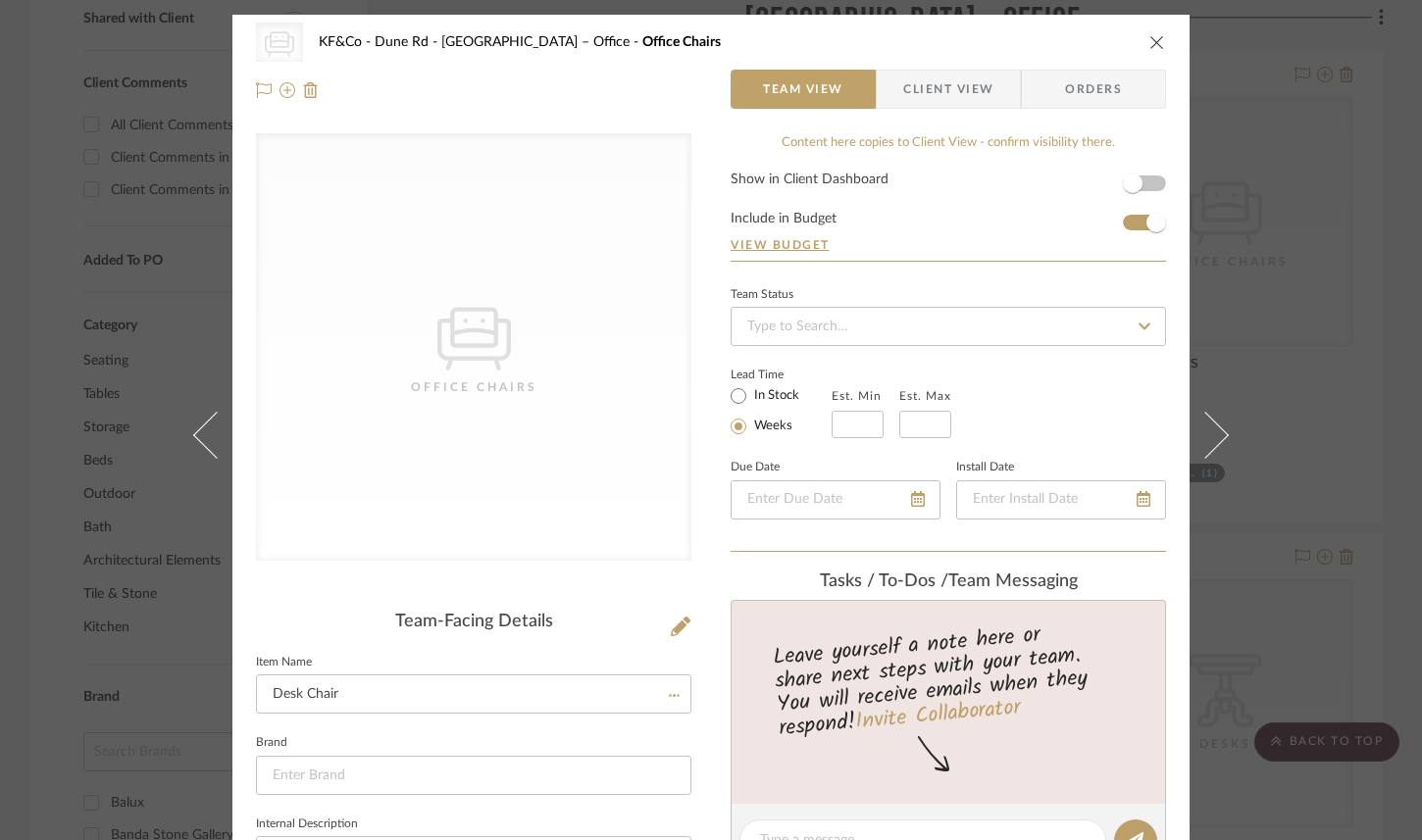 type 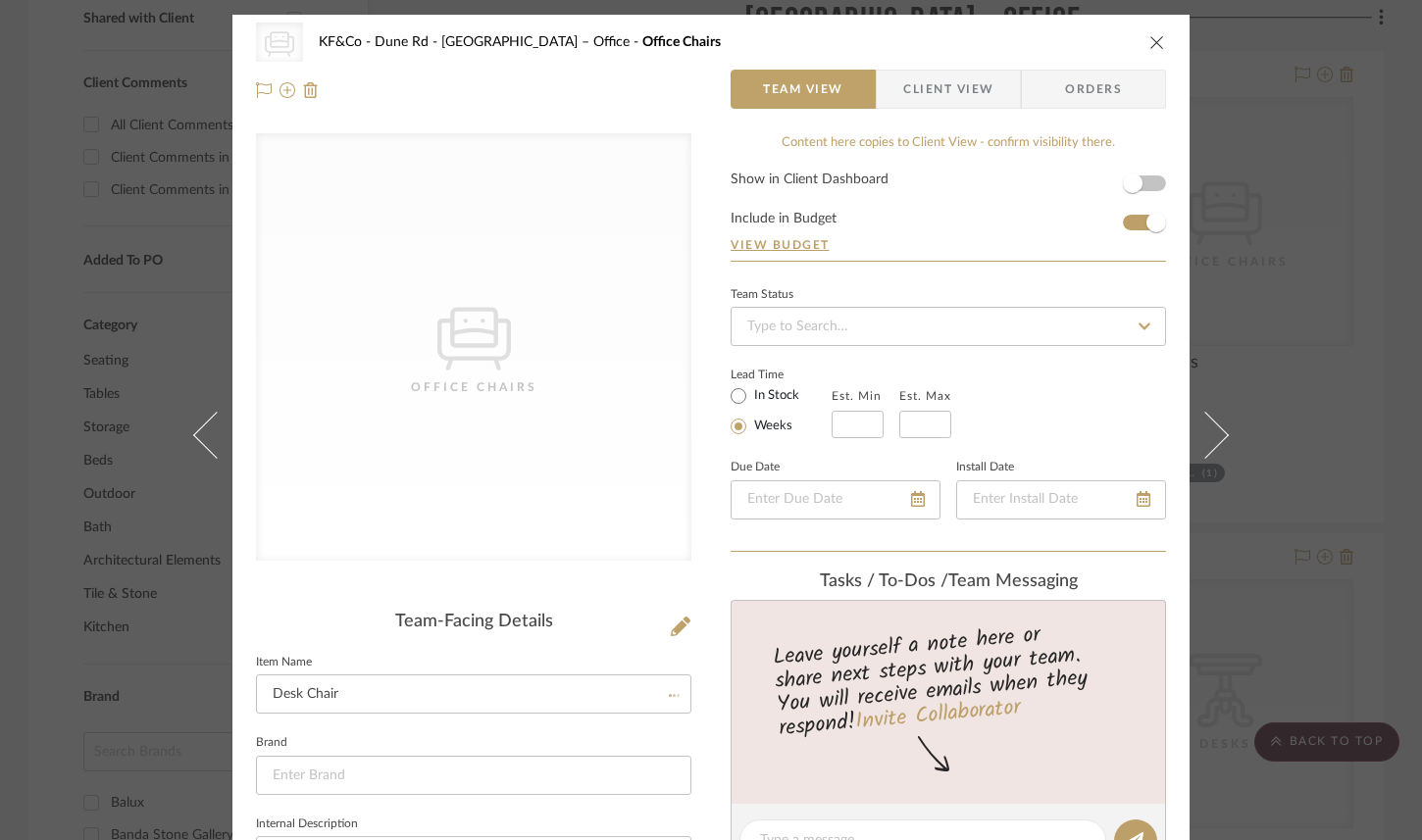 type 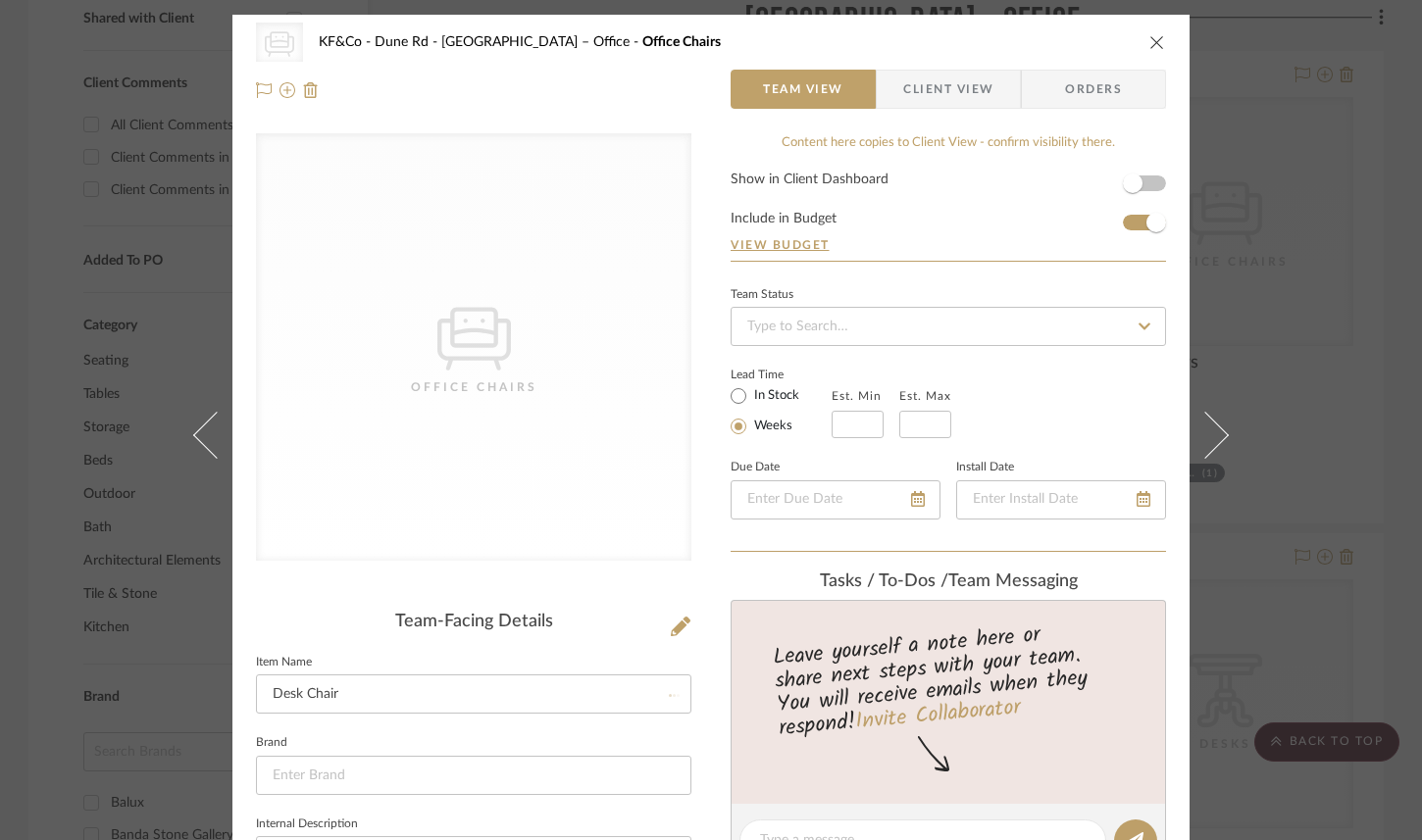 type 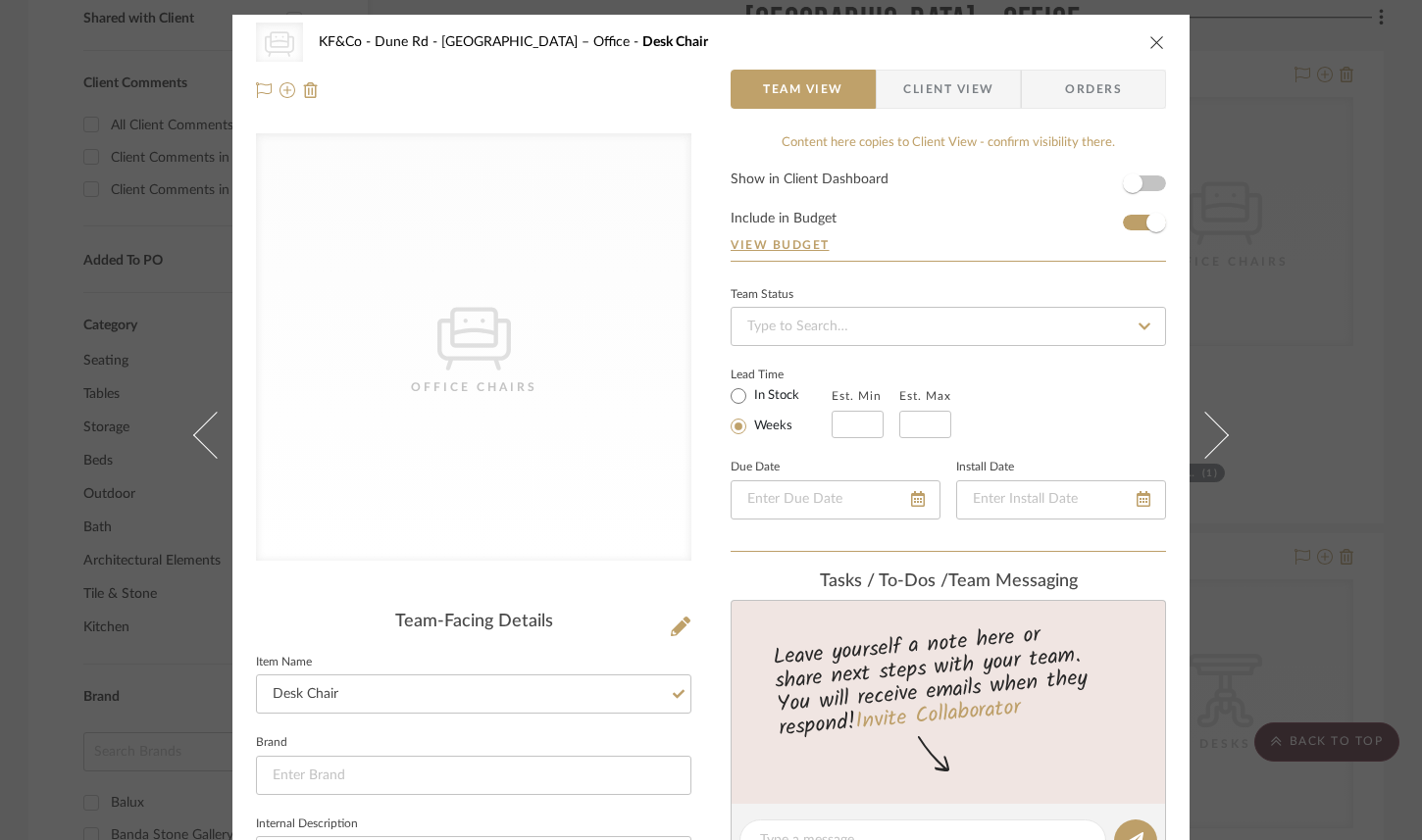 click at bounding box center (1157, 42) 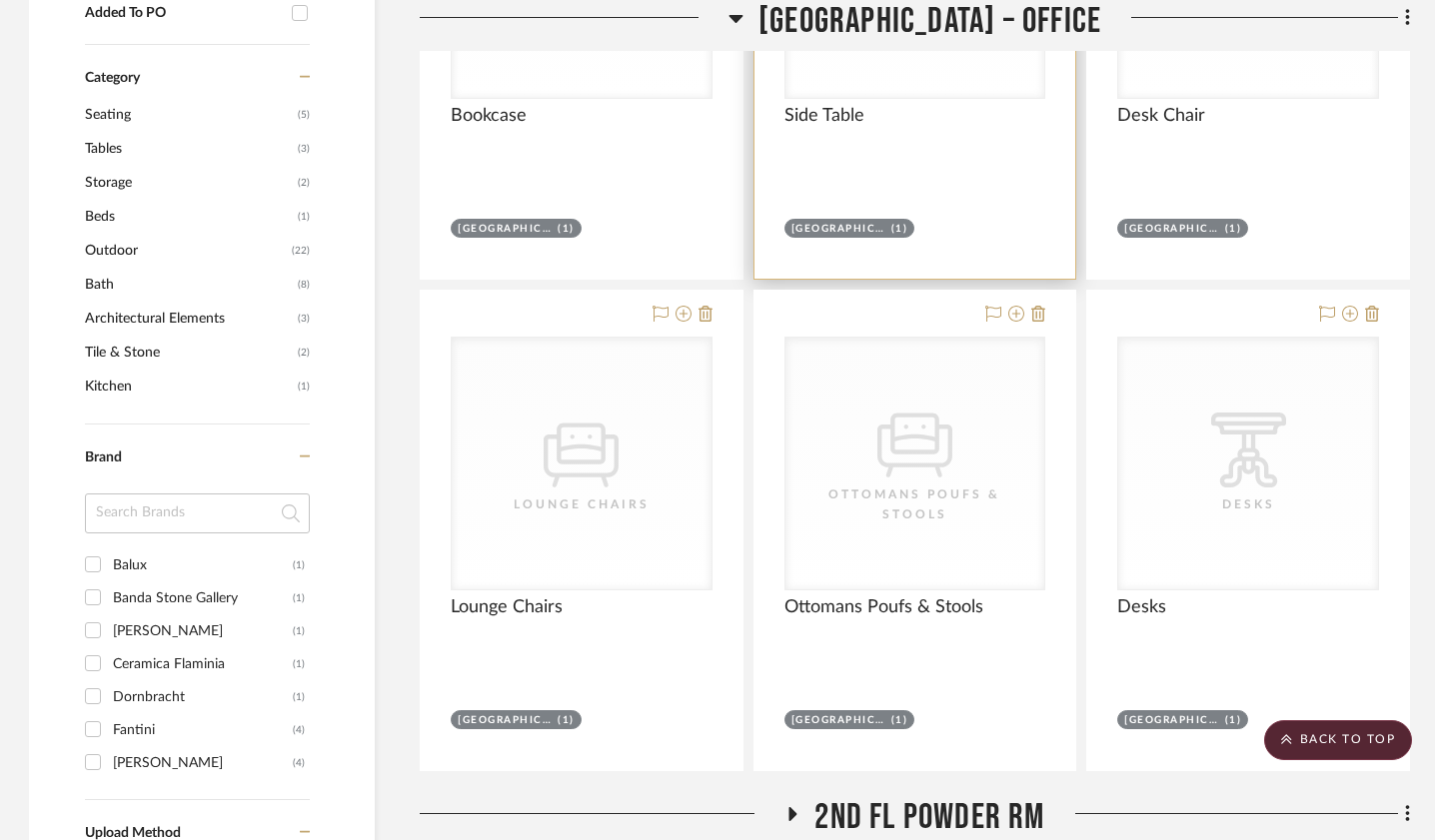 scroll, scrollTop: 1059, scrollLeft: 1, axis: both 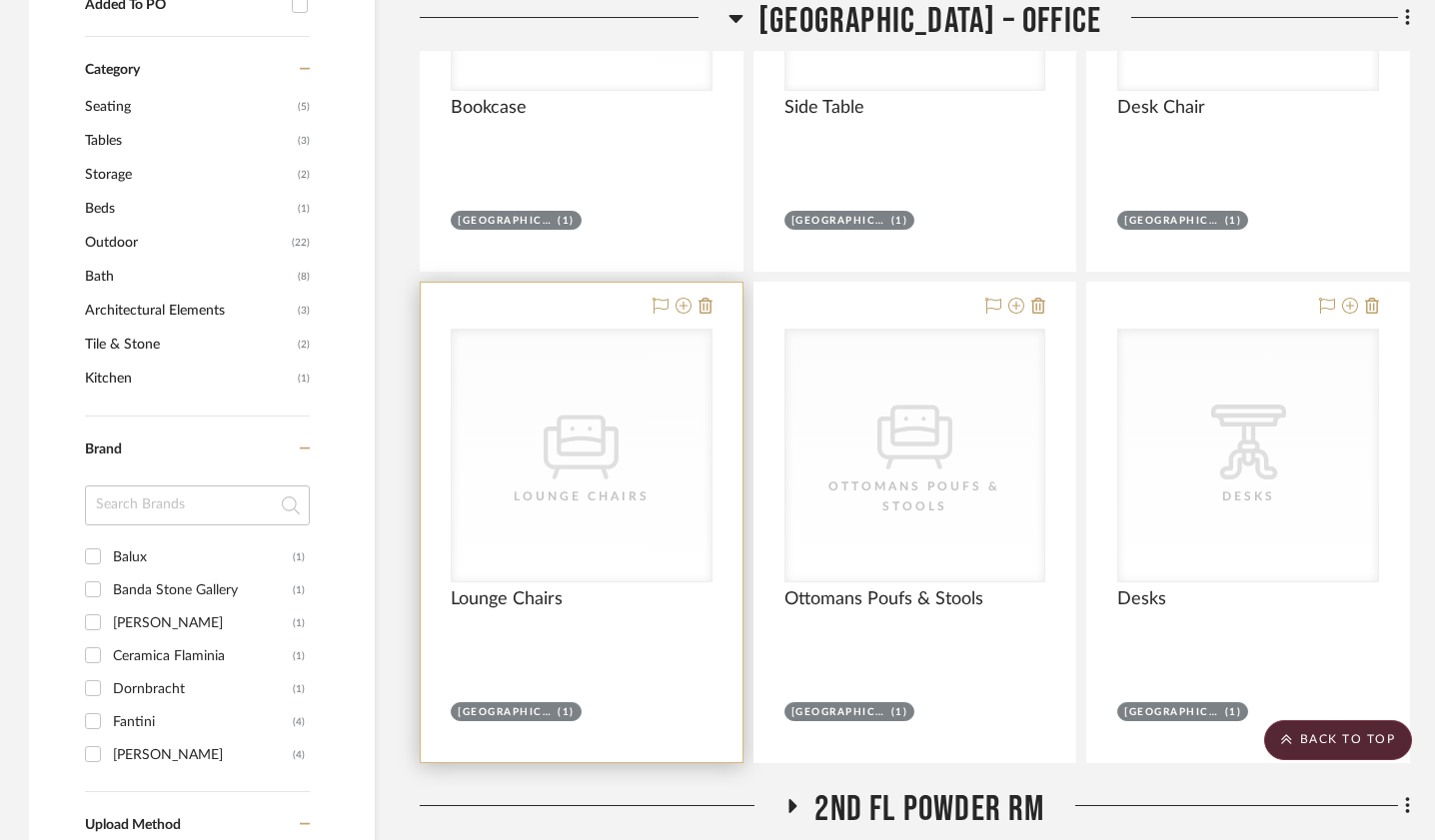 click on "Lounge Chairs" at bounding box center (582, 496) 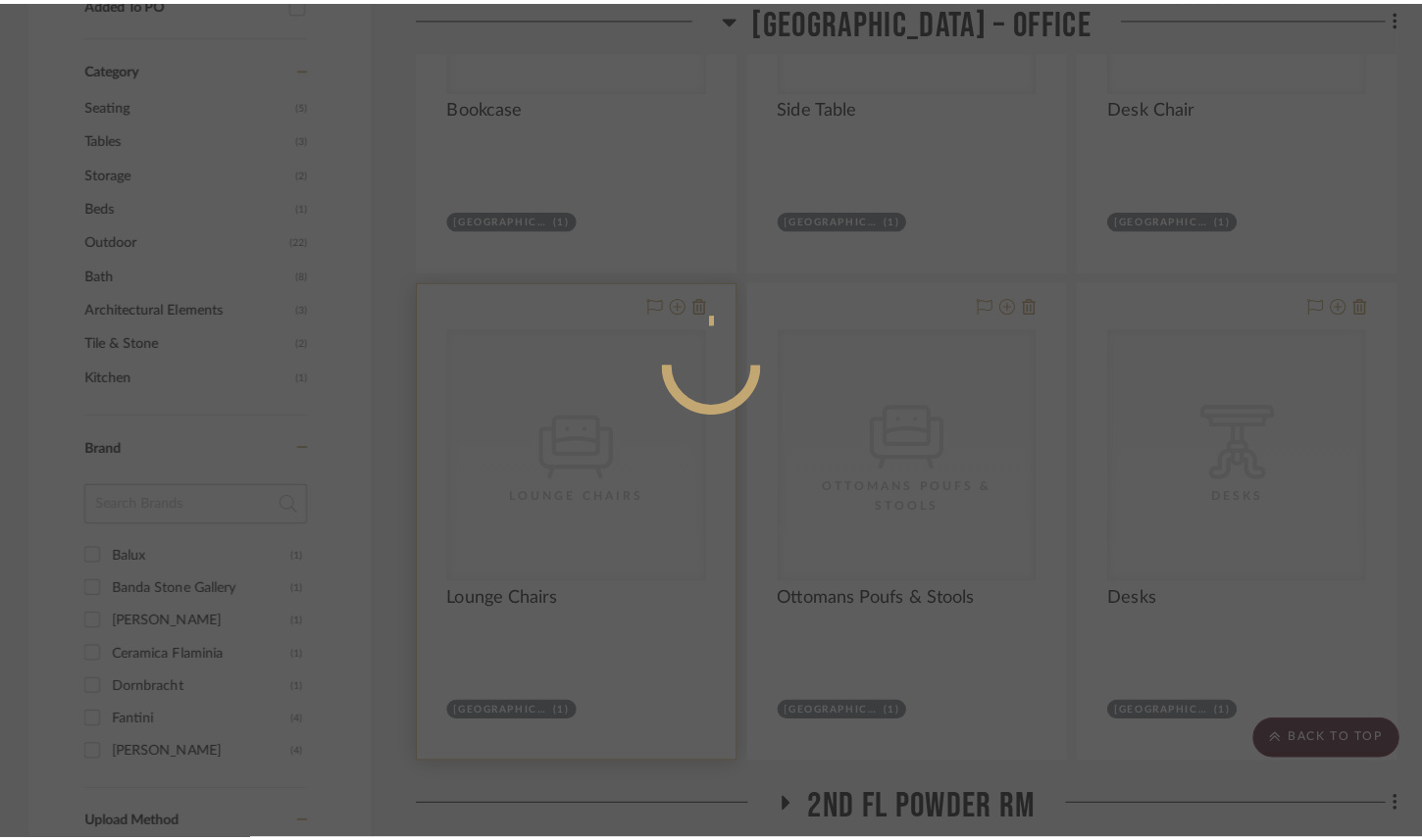 scroll, scrollTop: 0, scrollLeft: 0, axis: both 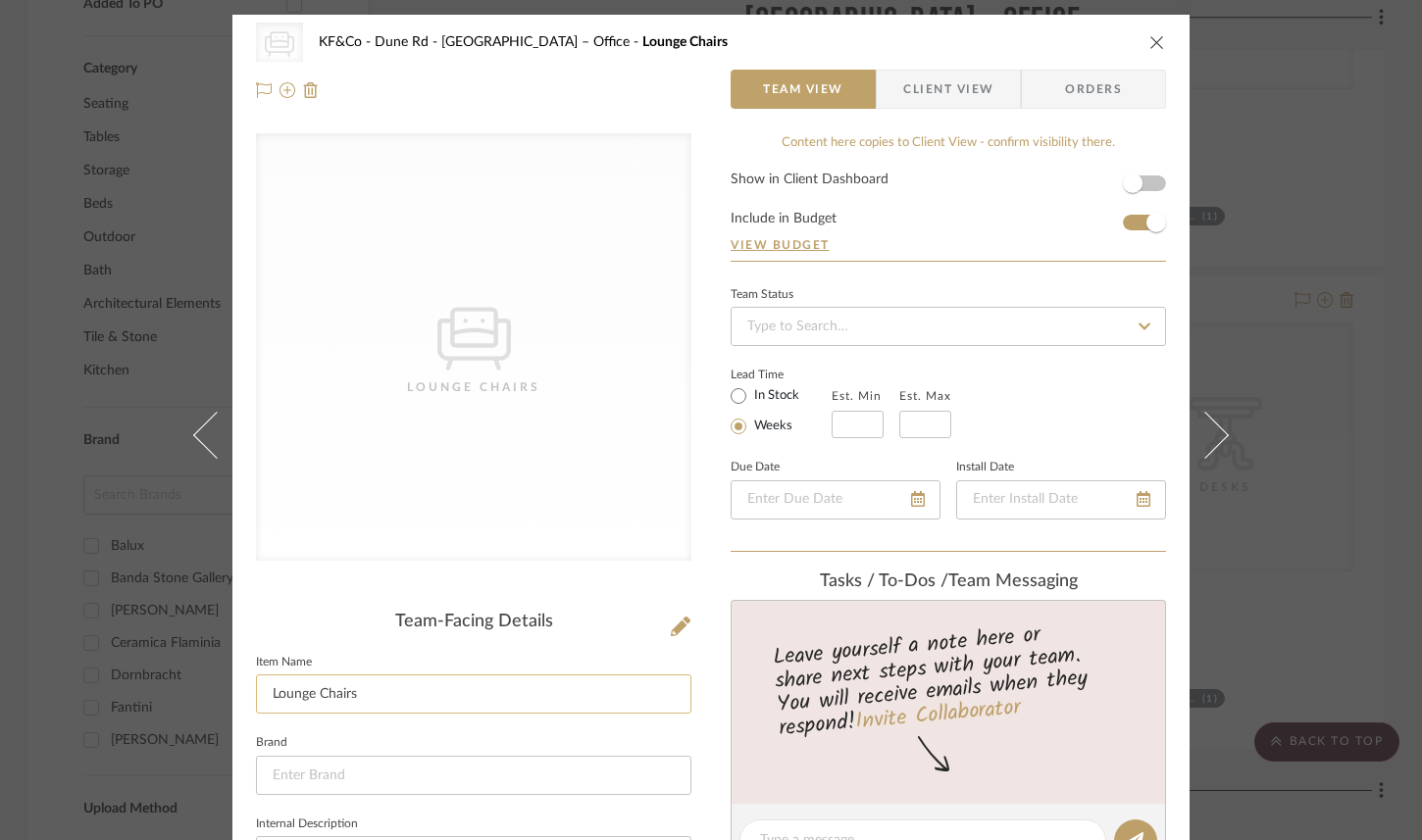 click on "Lounge Chairs" 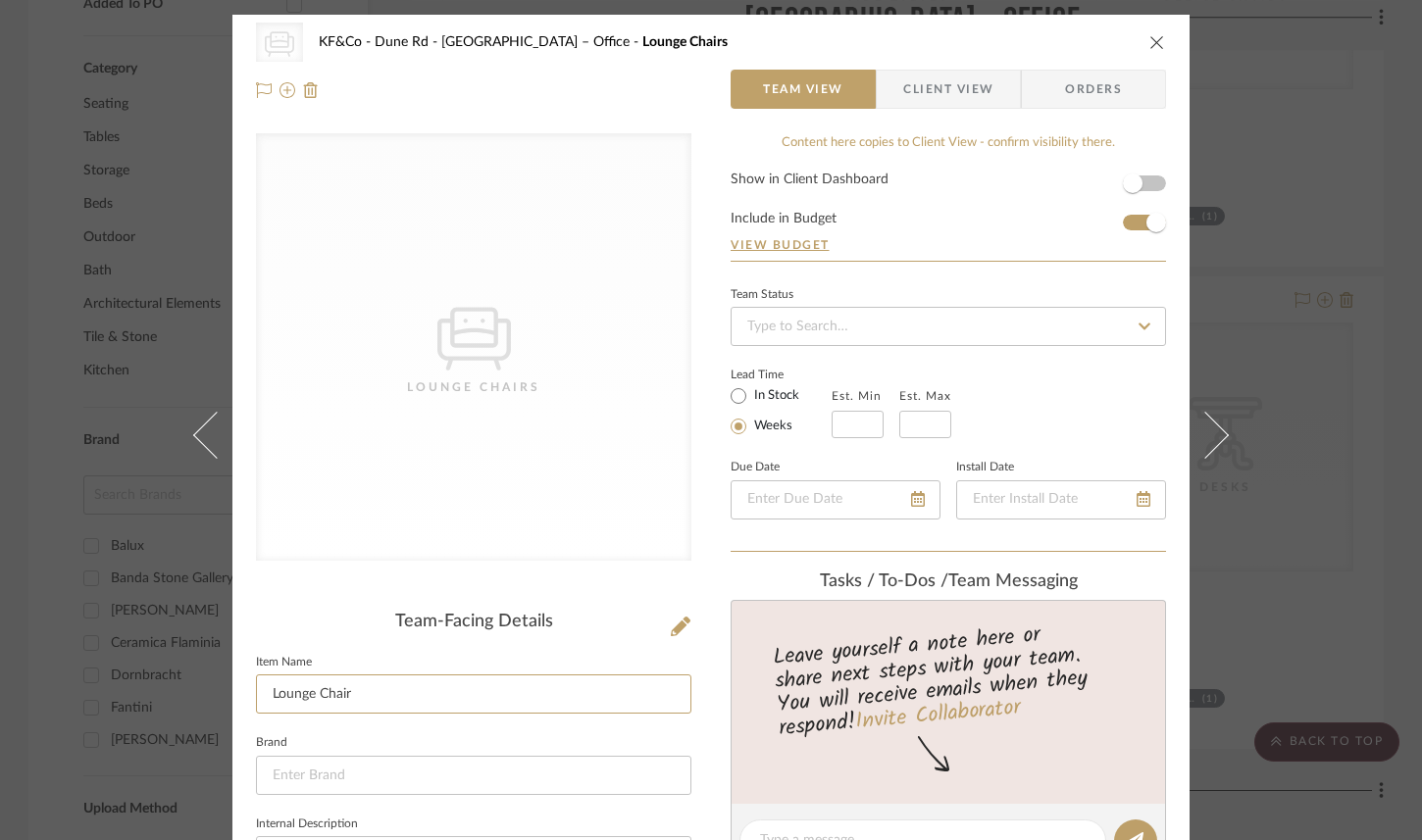 type on "Lounge Chair" 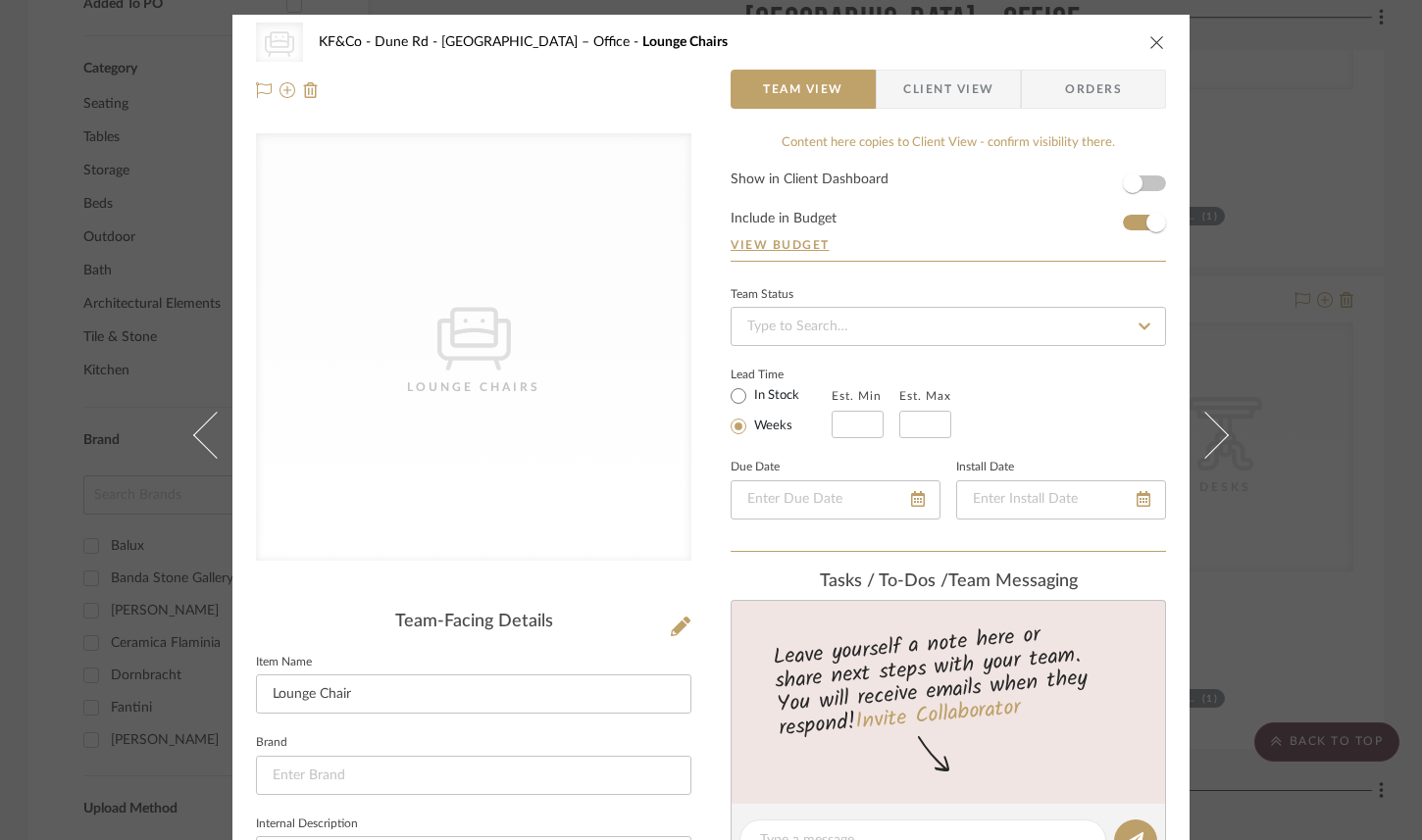 click on "Item Name  Lounge Chair" 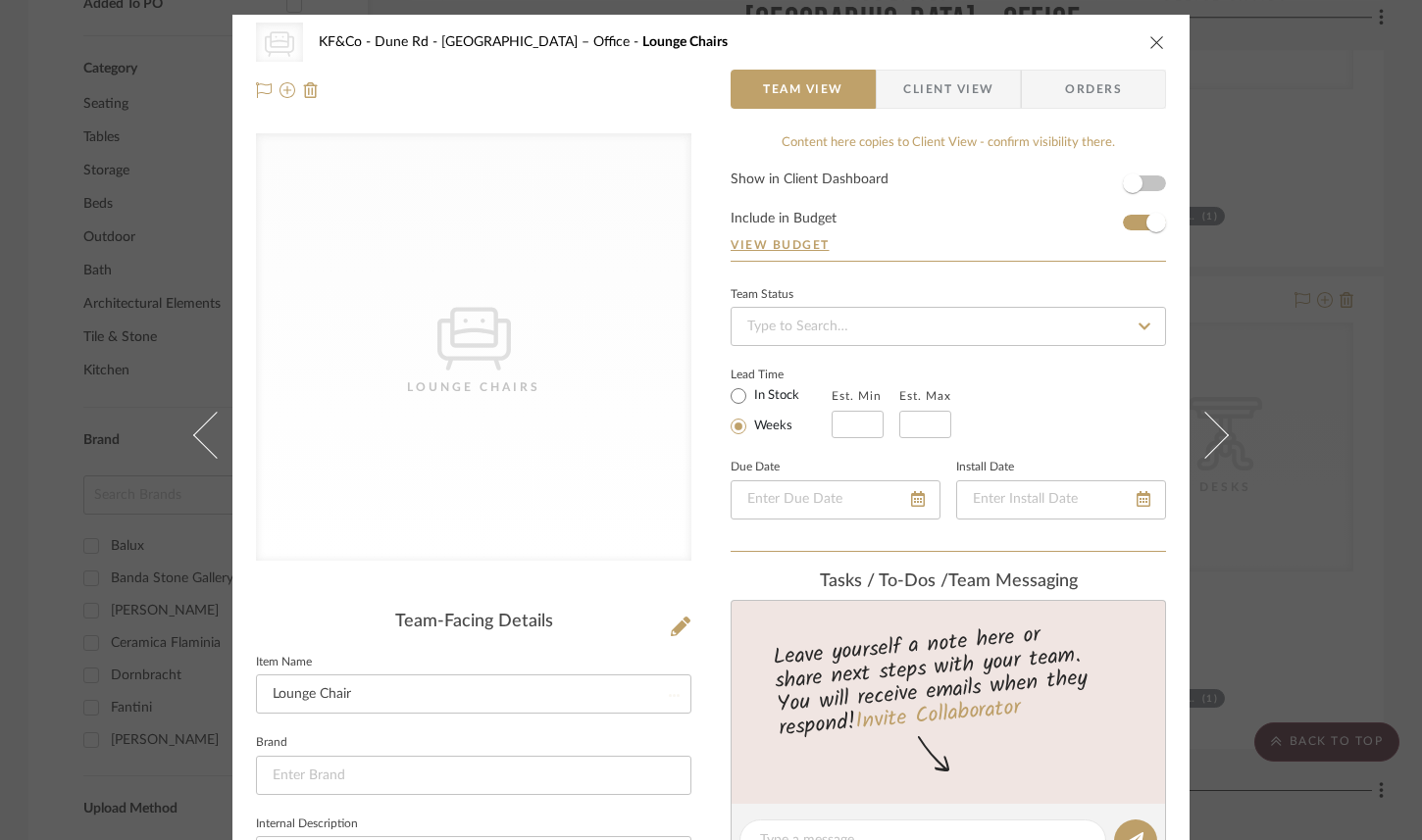 type 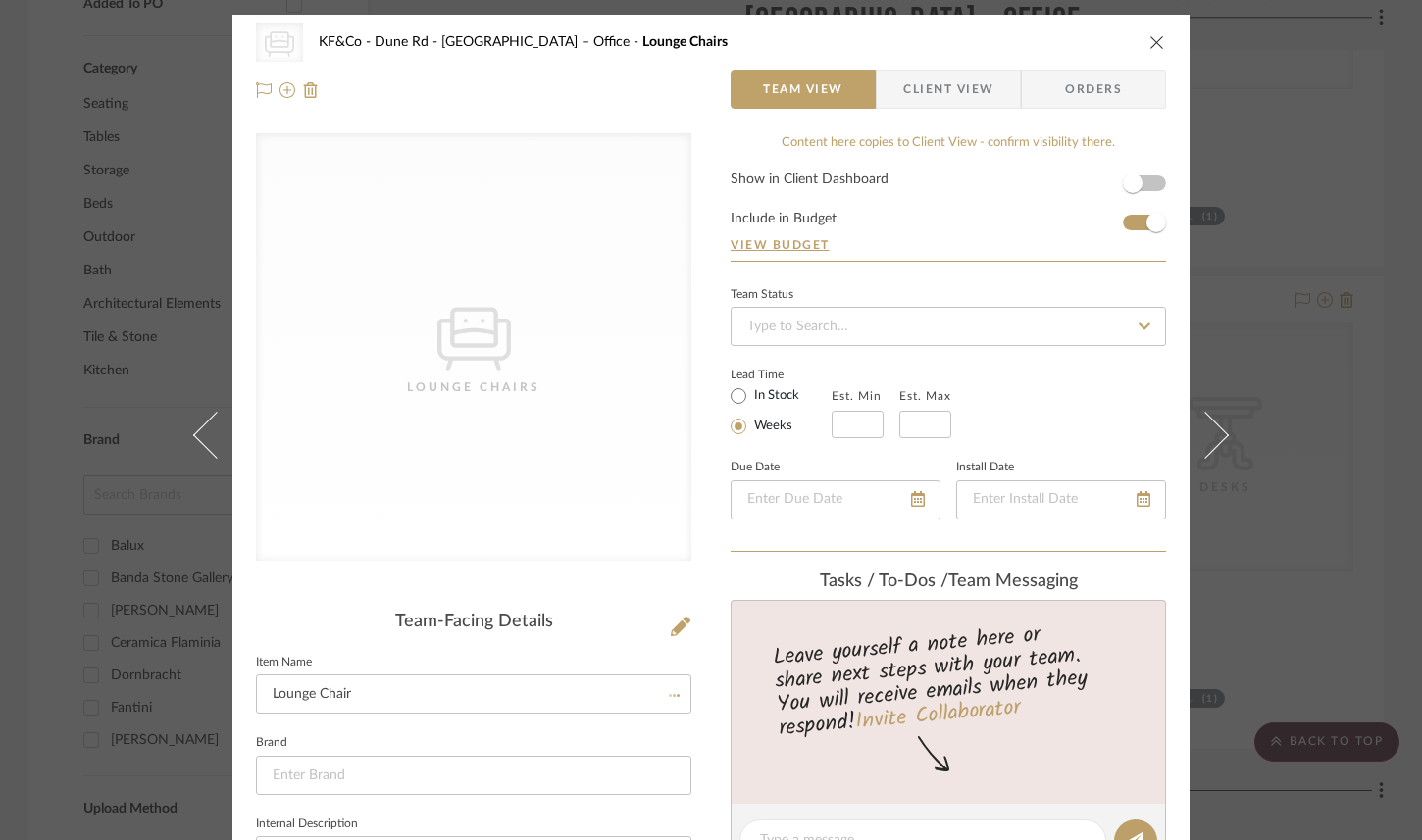 type 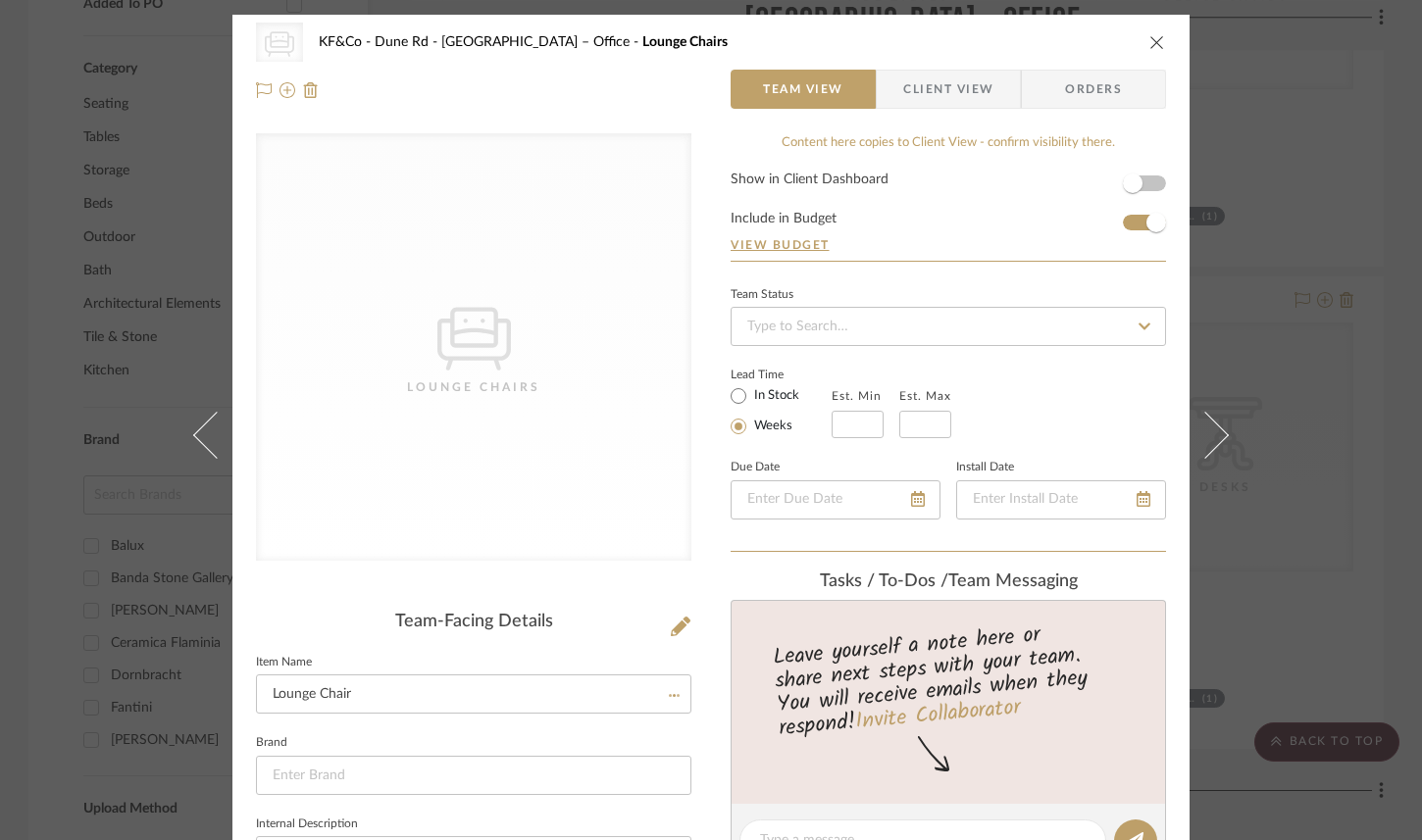 type 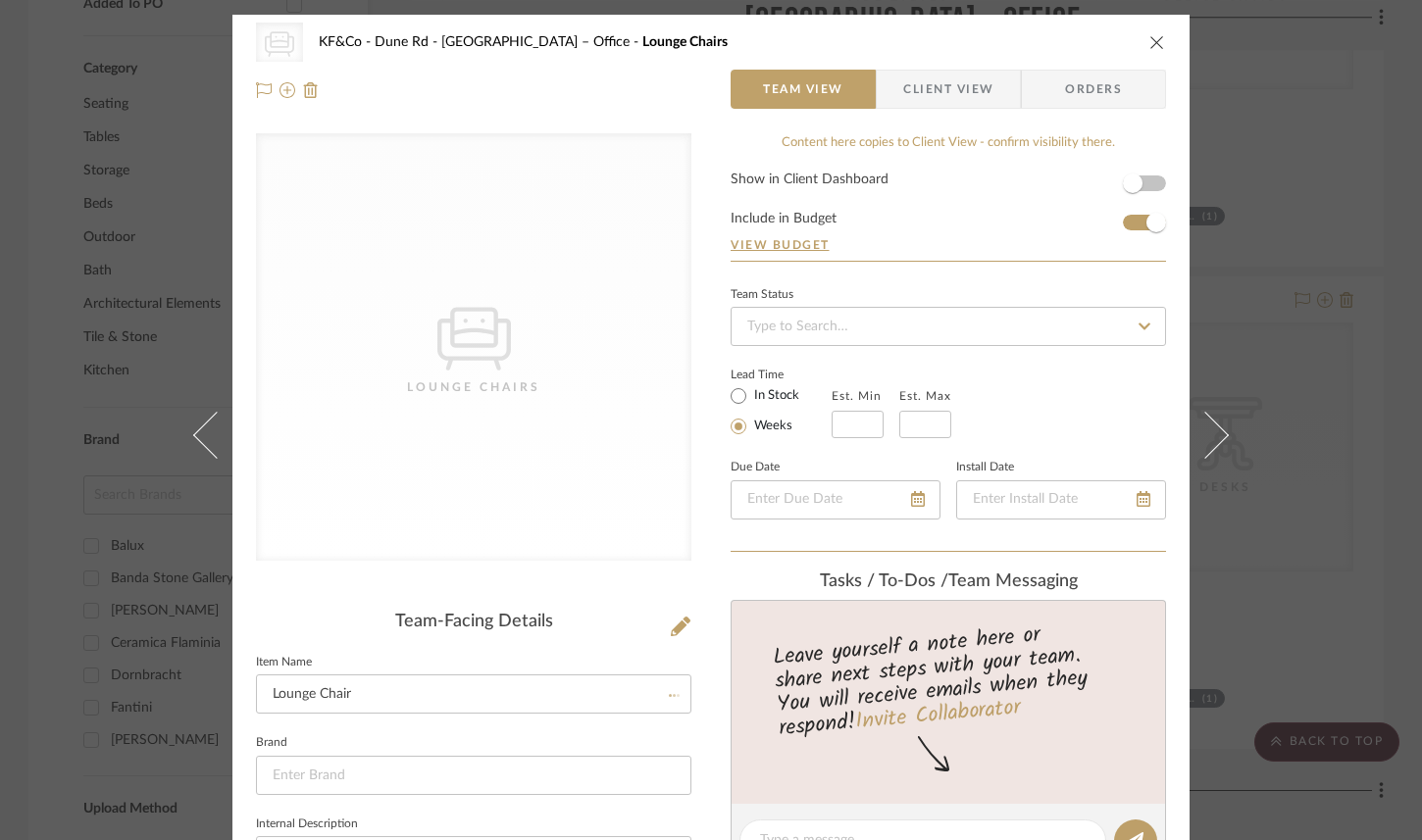 type 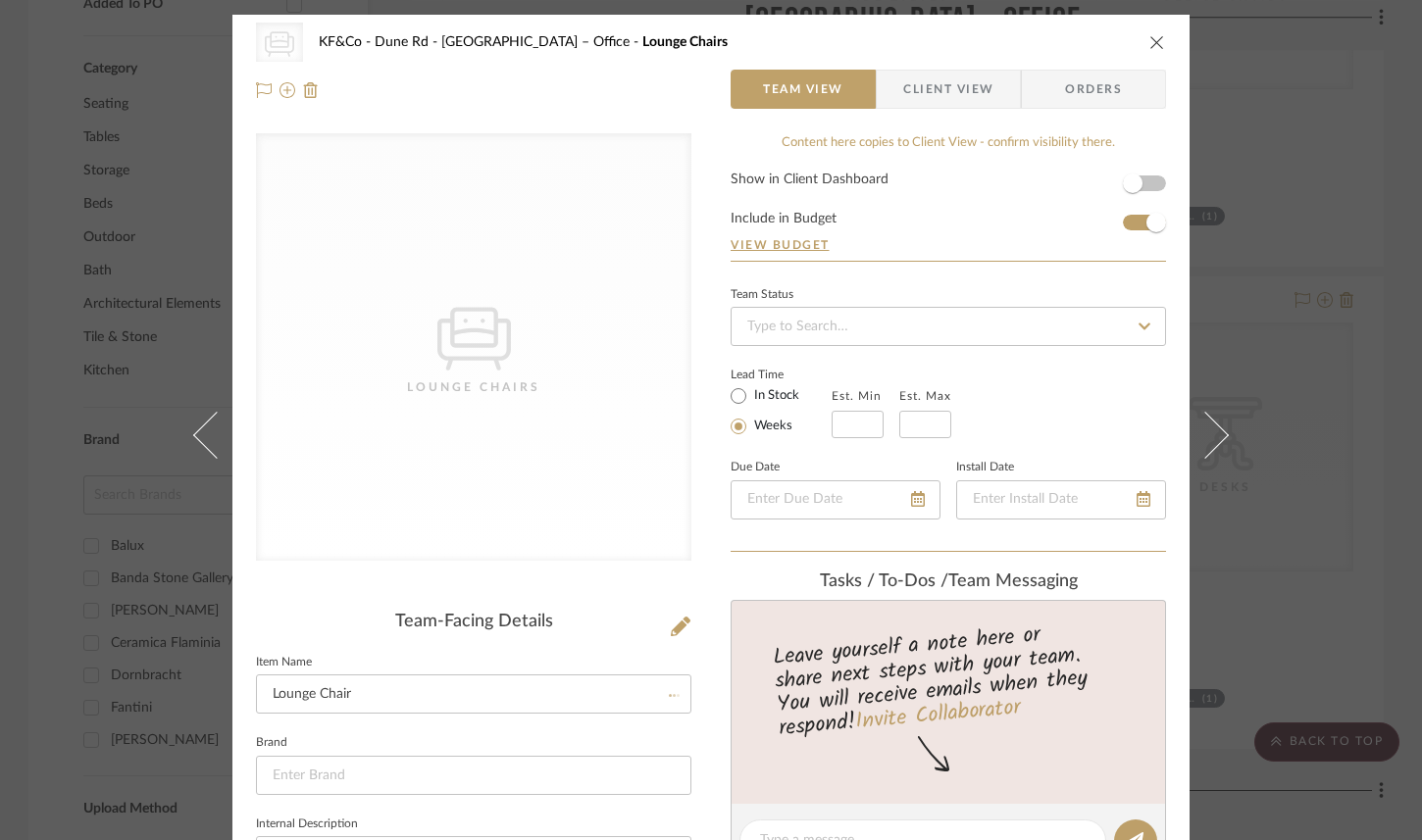 type 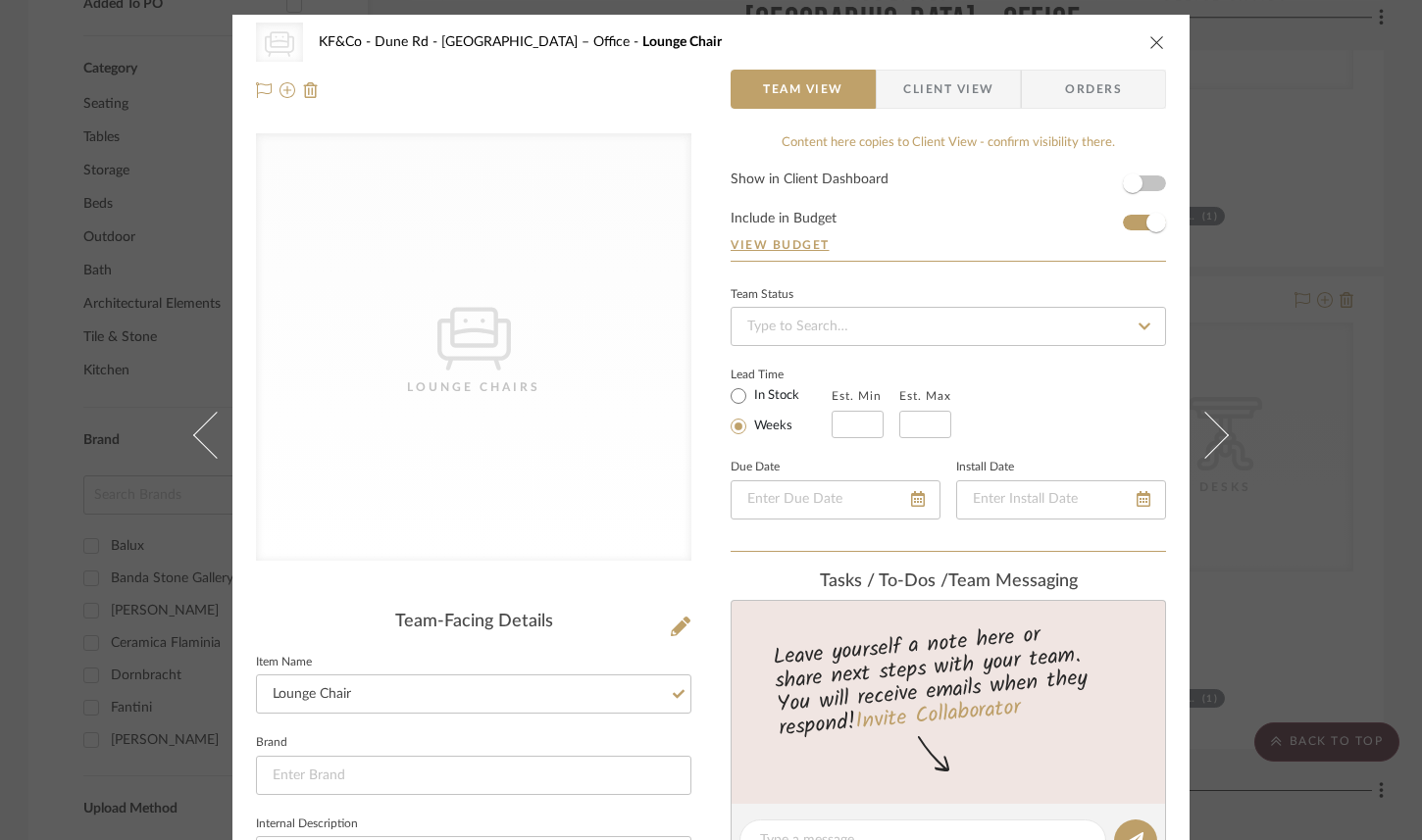 click at bounding box center (1157, 42) 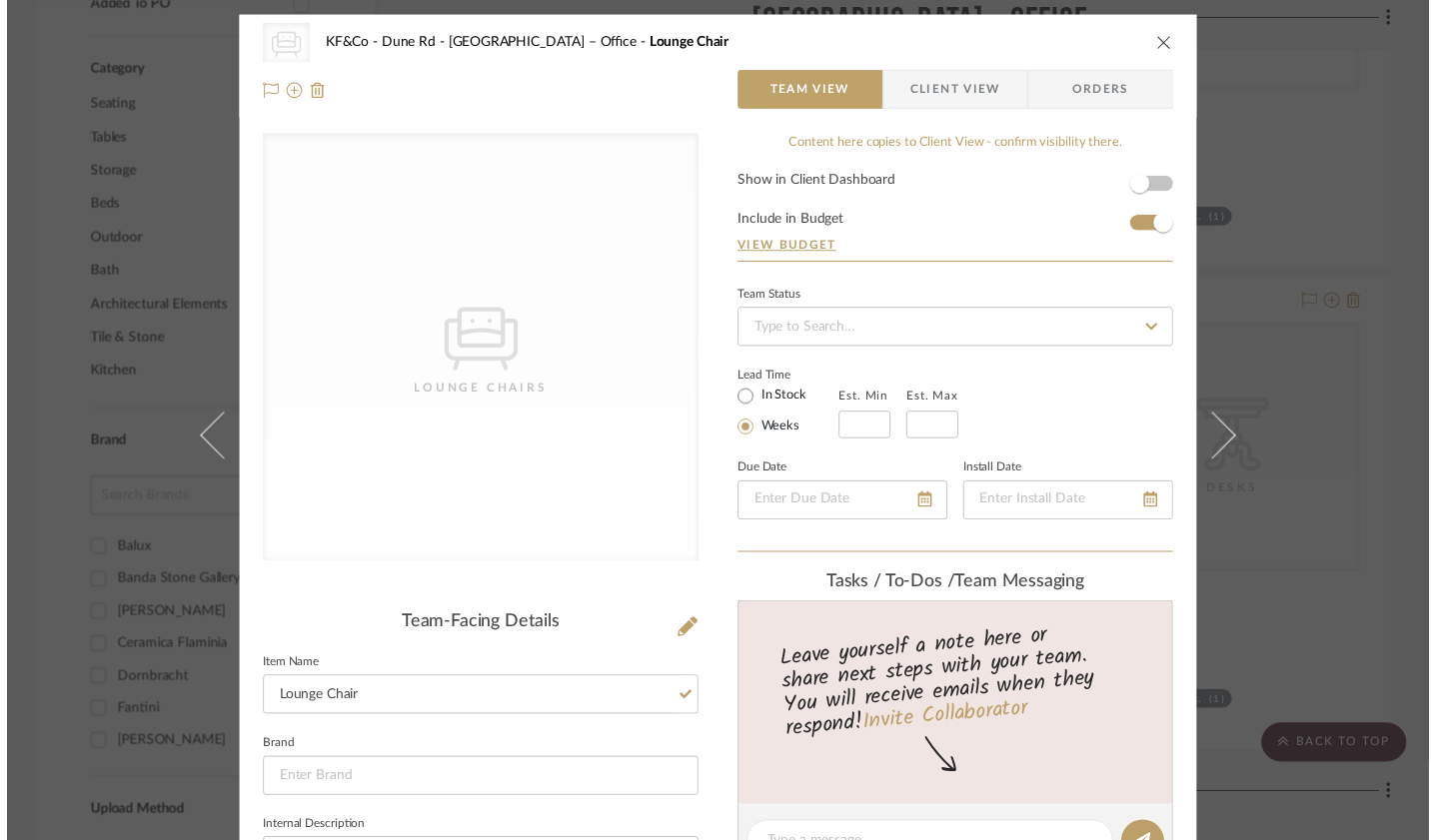 scroll, scrollTop: 1059, scrollLeft: 1, axis: both 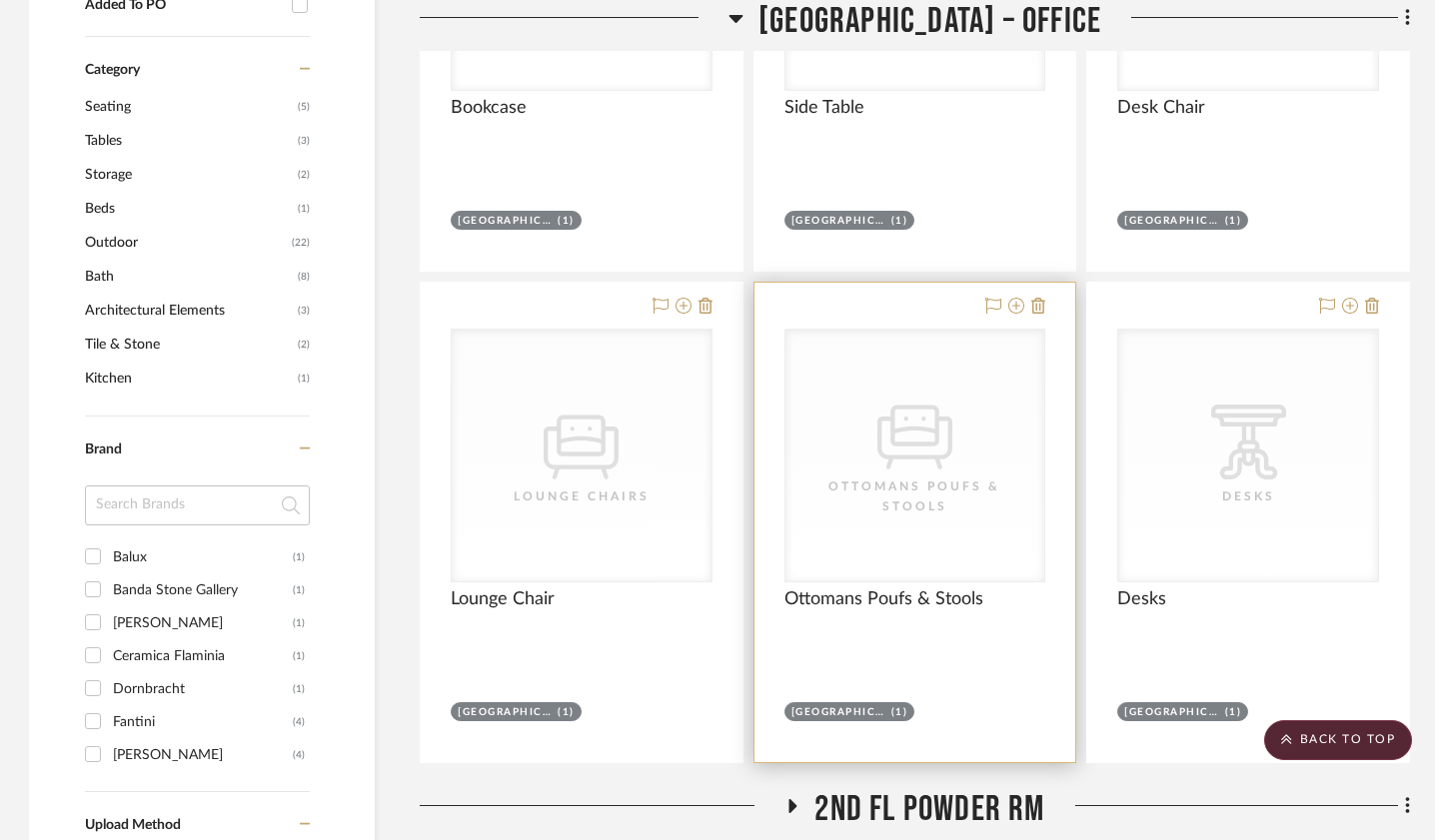 click on "Ottomans Poufs & Stools" at bounding box center [914, 496] 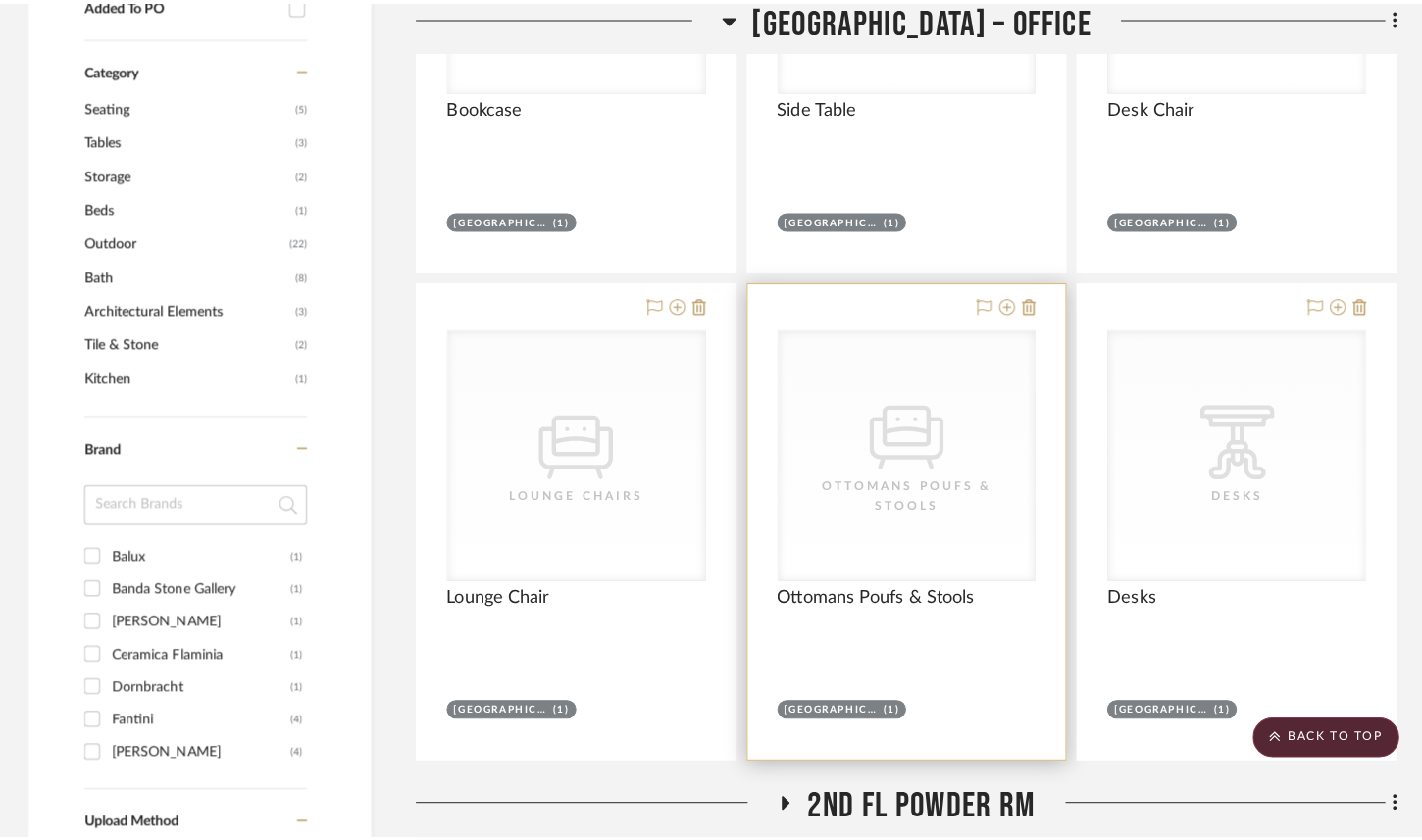 scroll, scrollTop: 0, scrollLeft: 0, axis: both 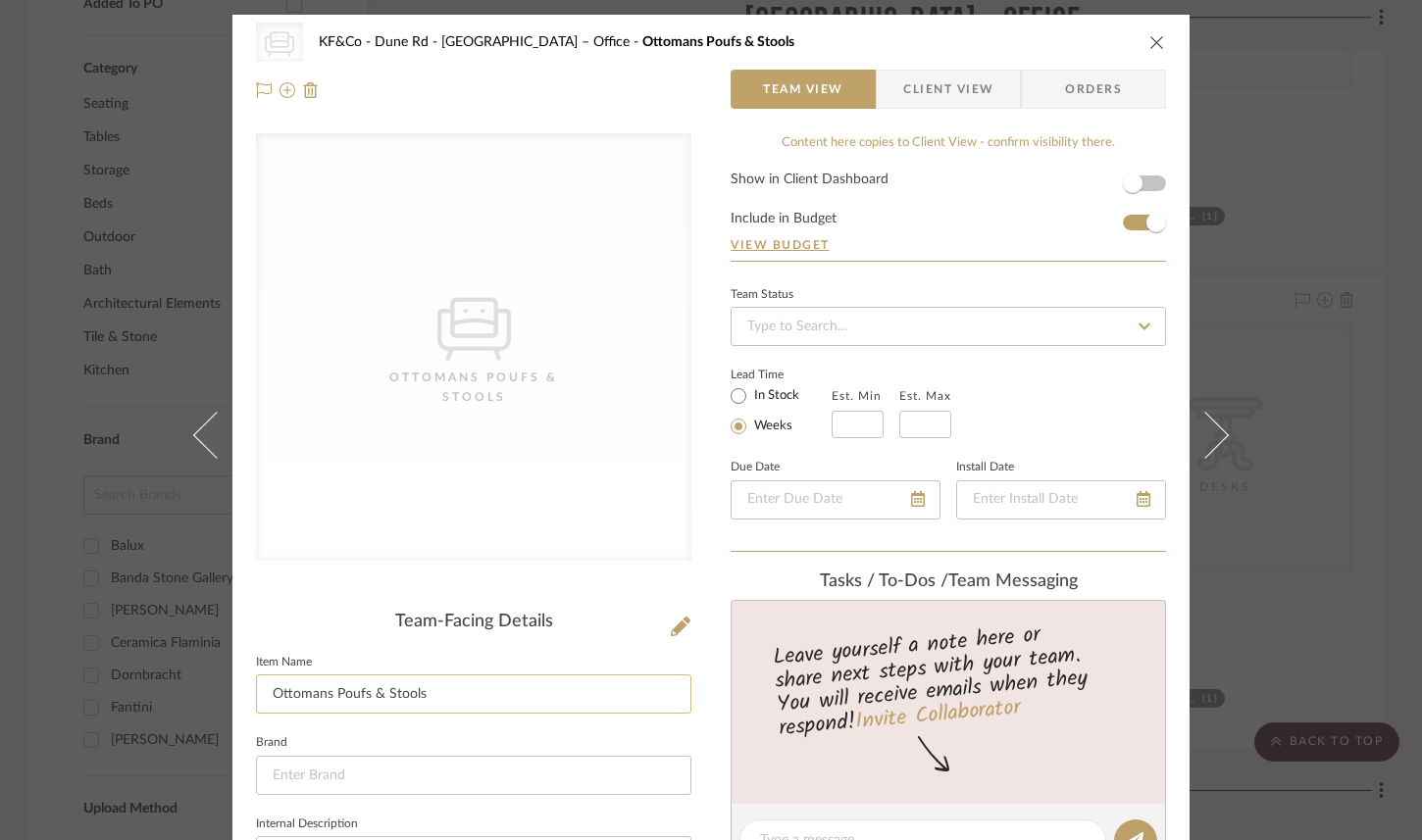 drag, startPoint x: 322, startPoint y: 691, endPoint x: 419, endPoint y: 686, distance: 97.12878 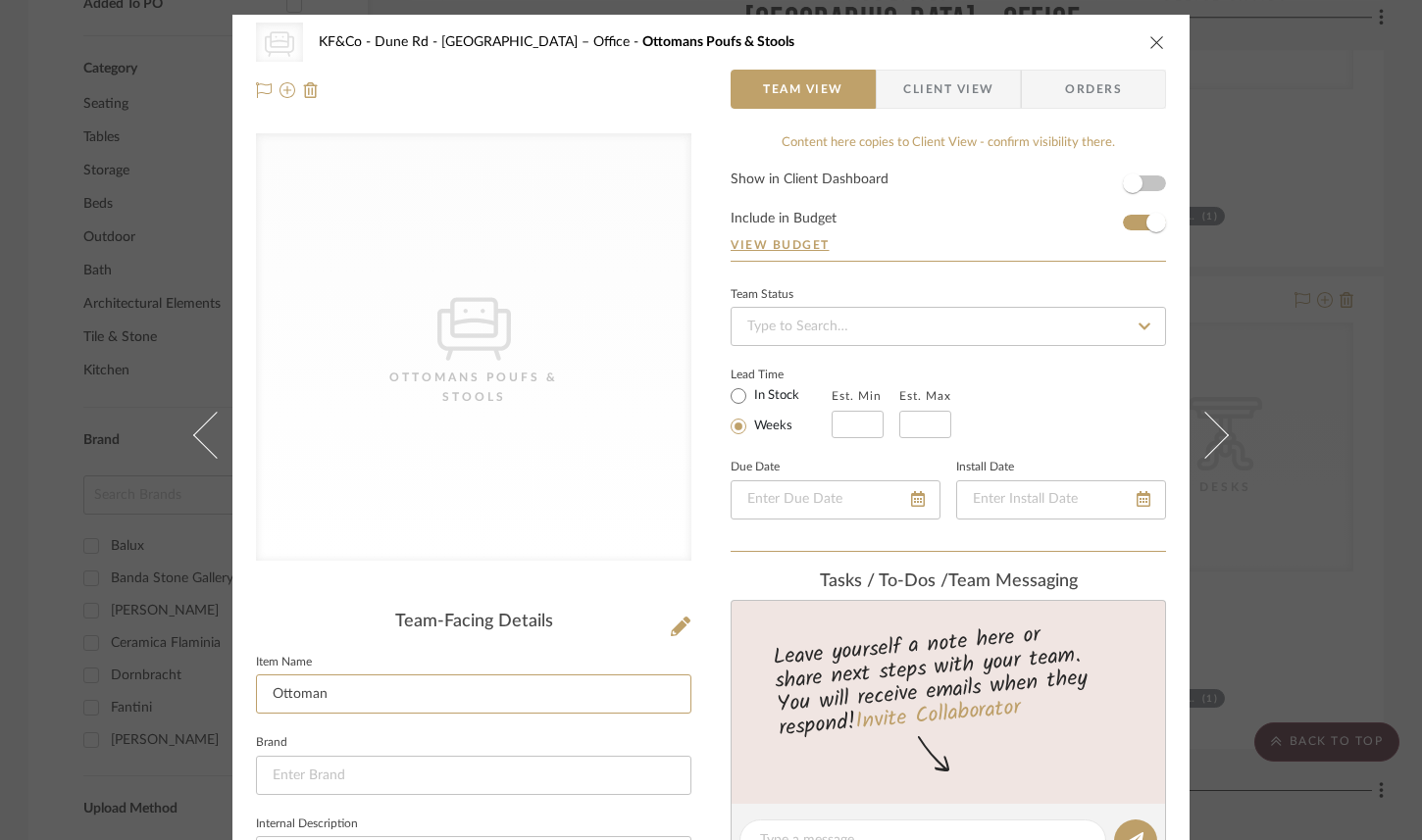 type on "Ottoman" 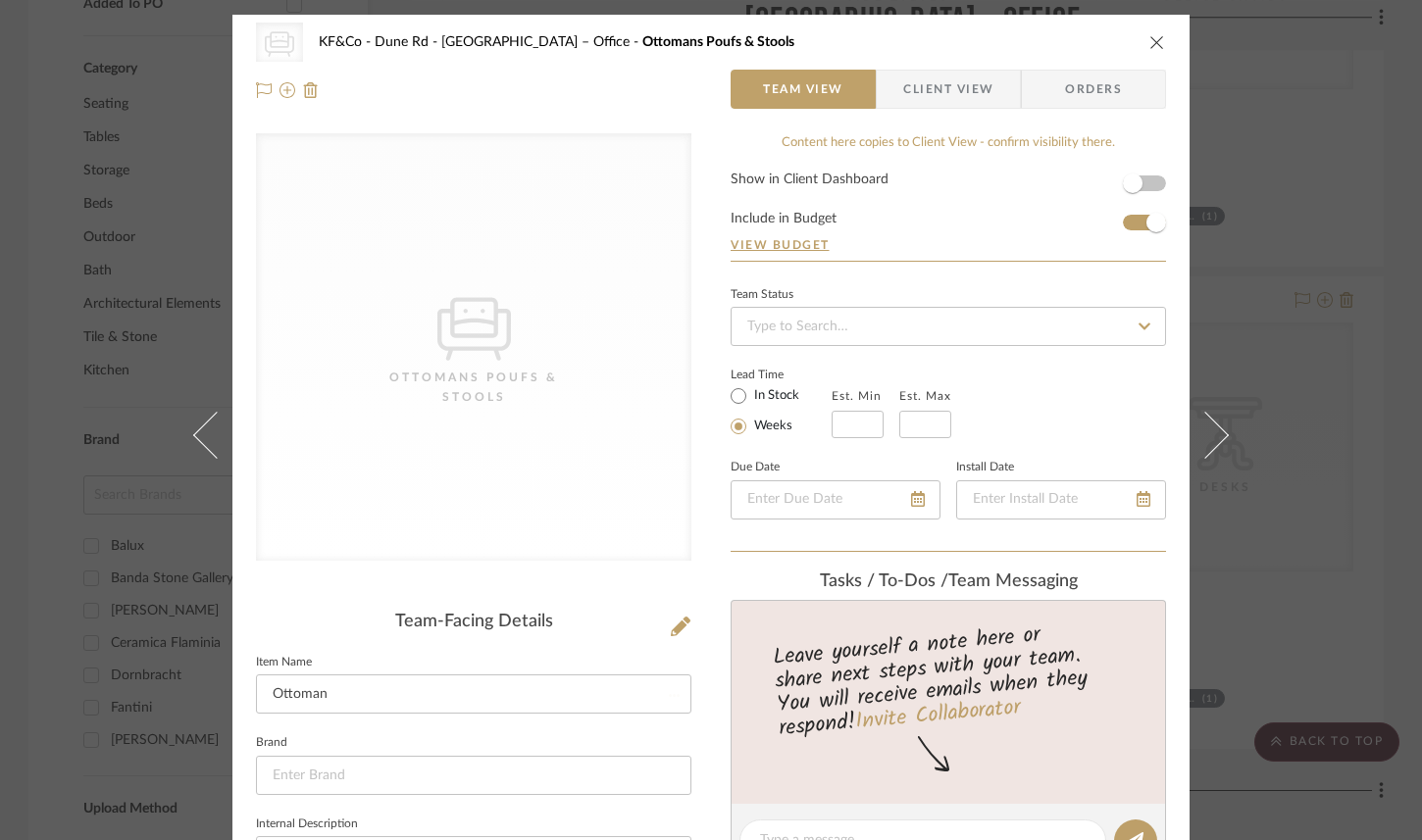 click on "Item Name  Ottoman" 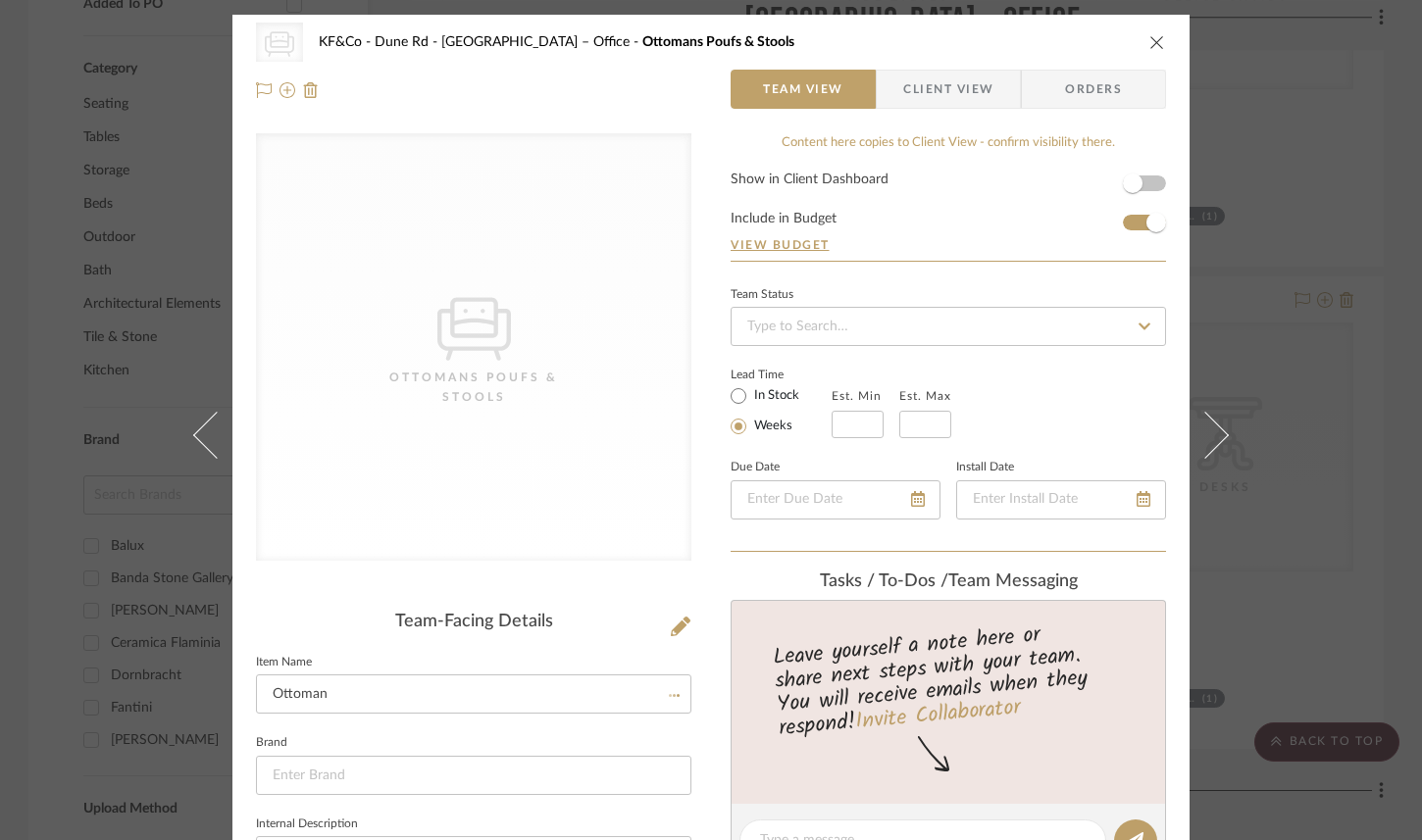 type 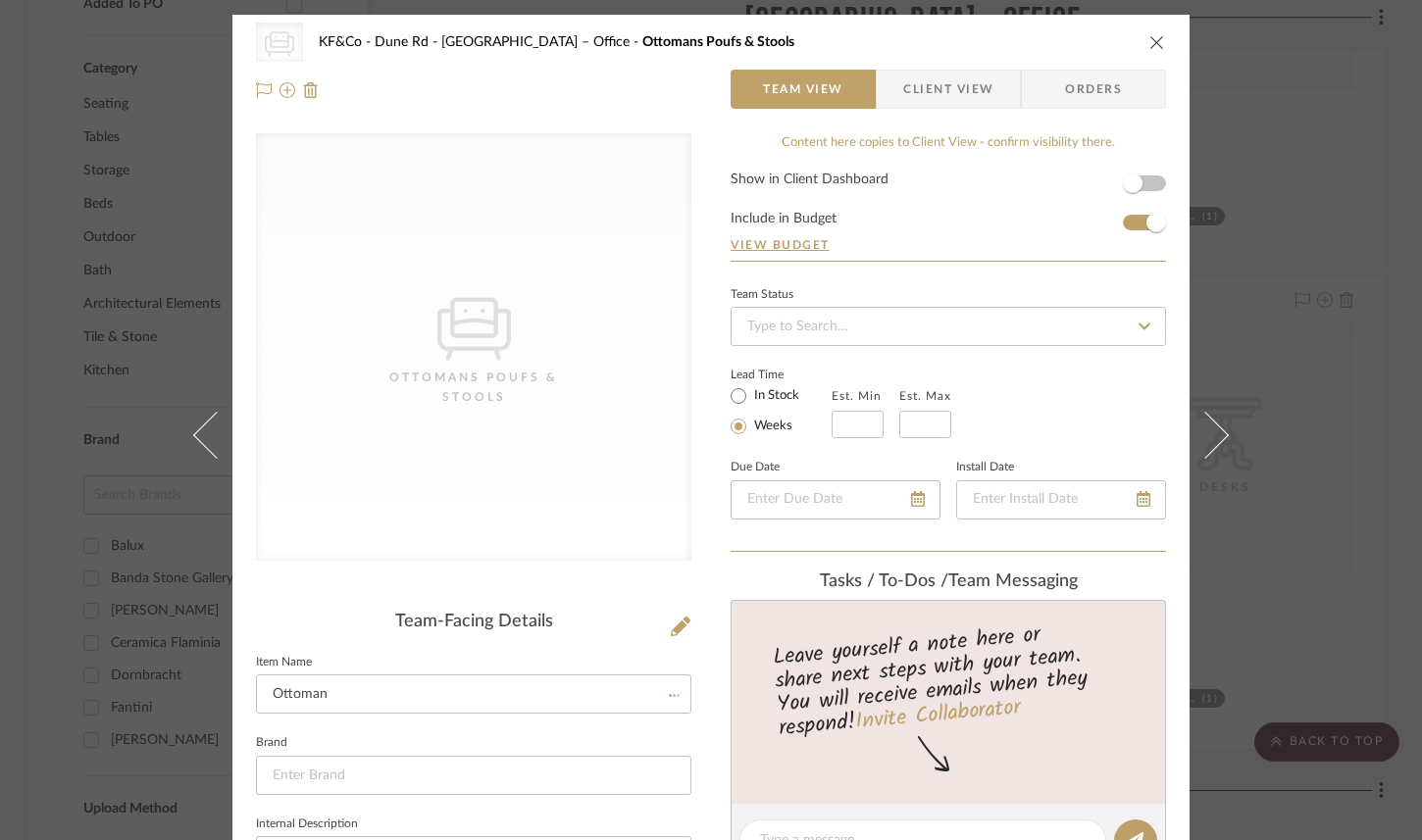 type 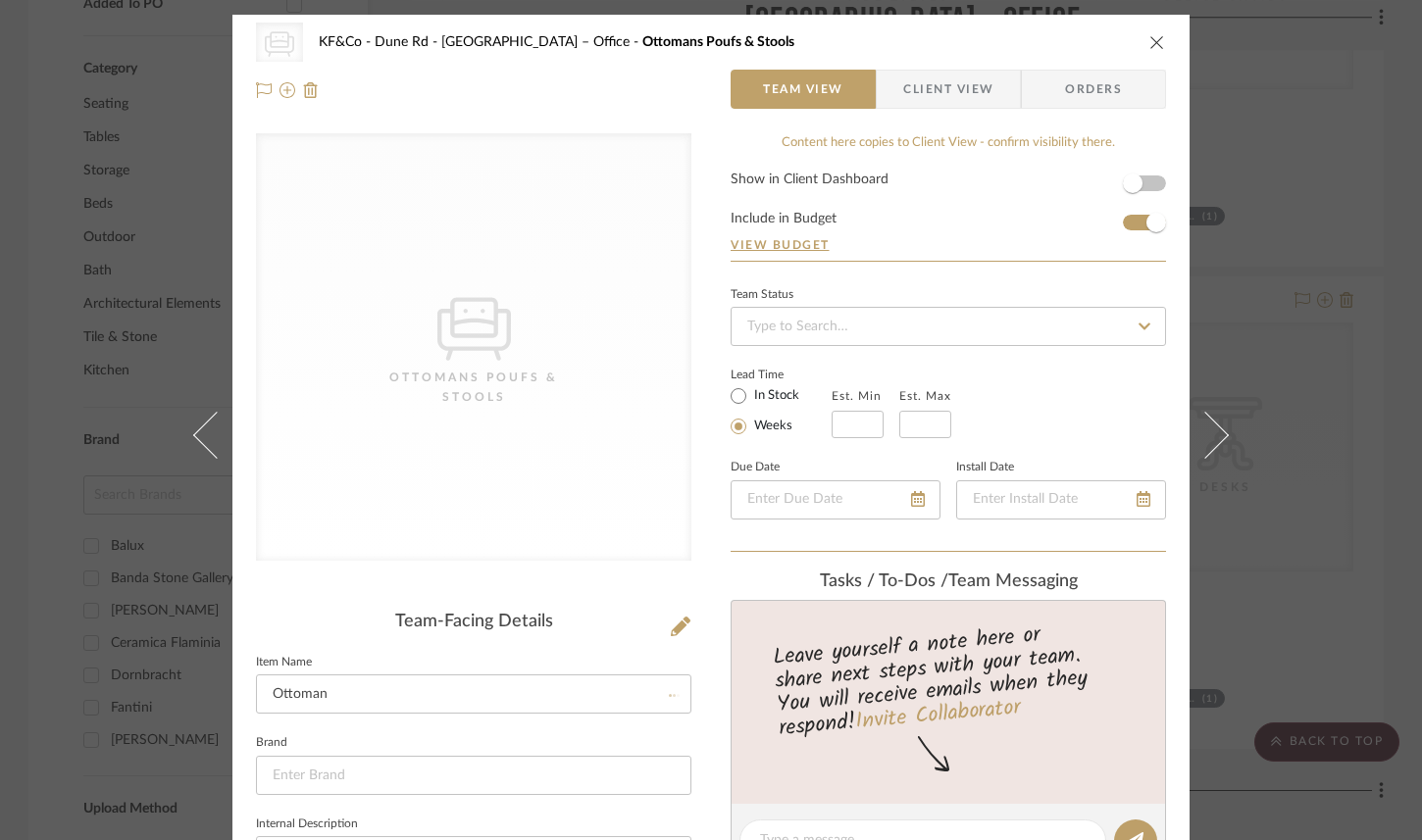 type 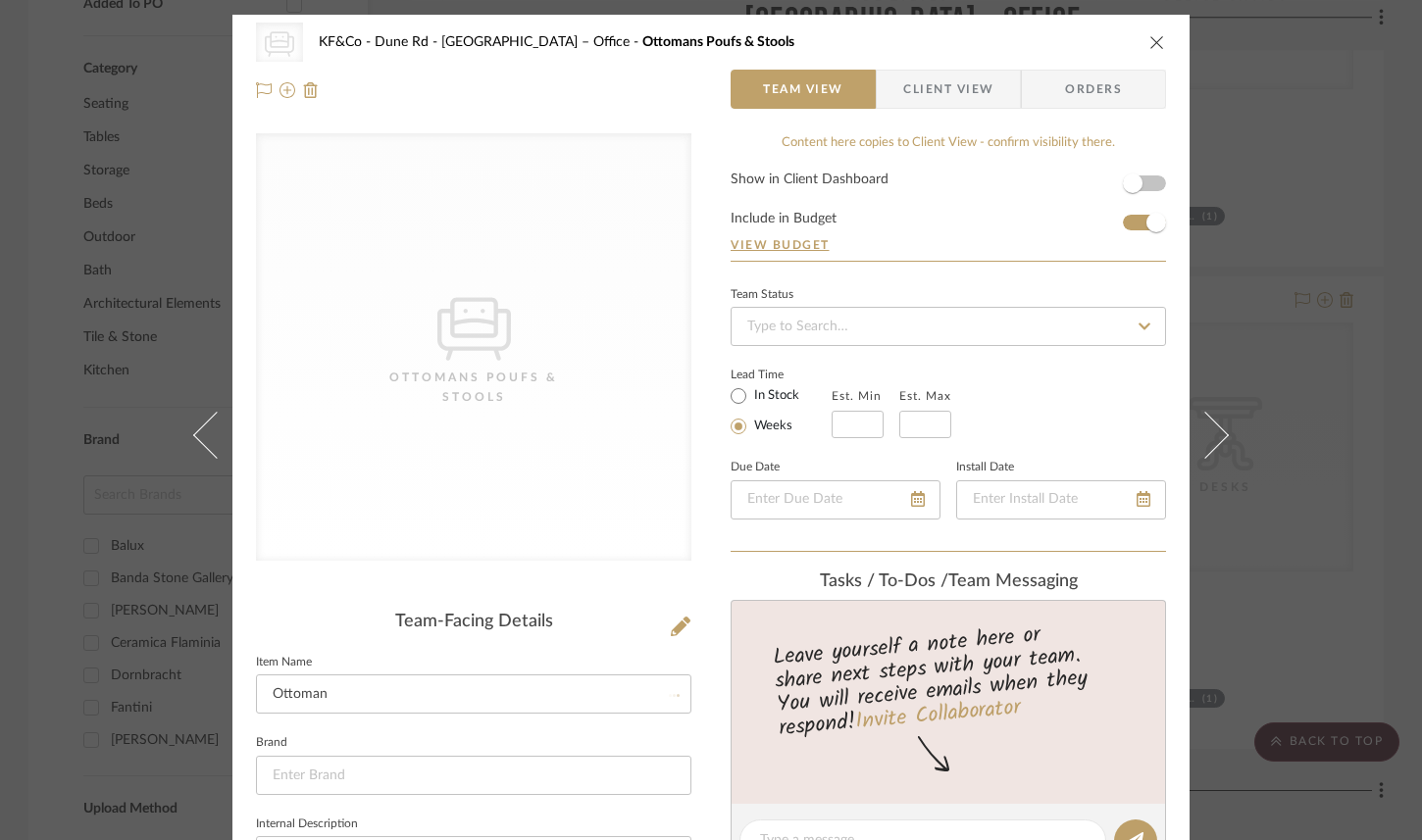type 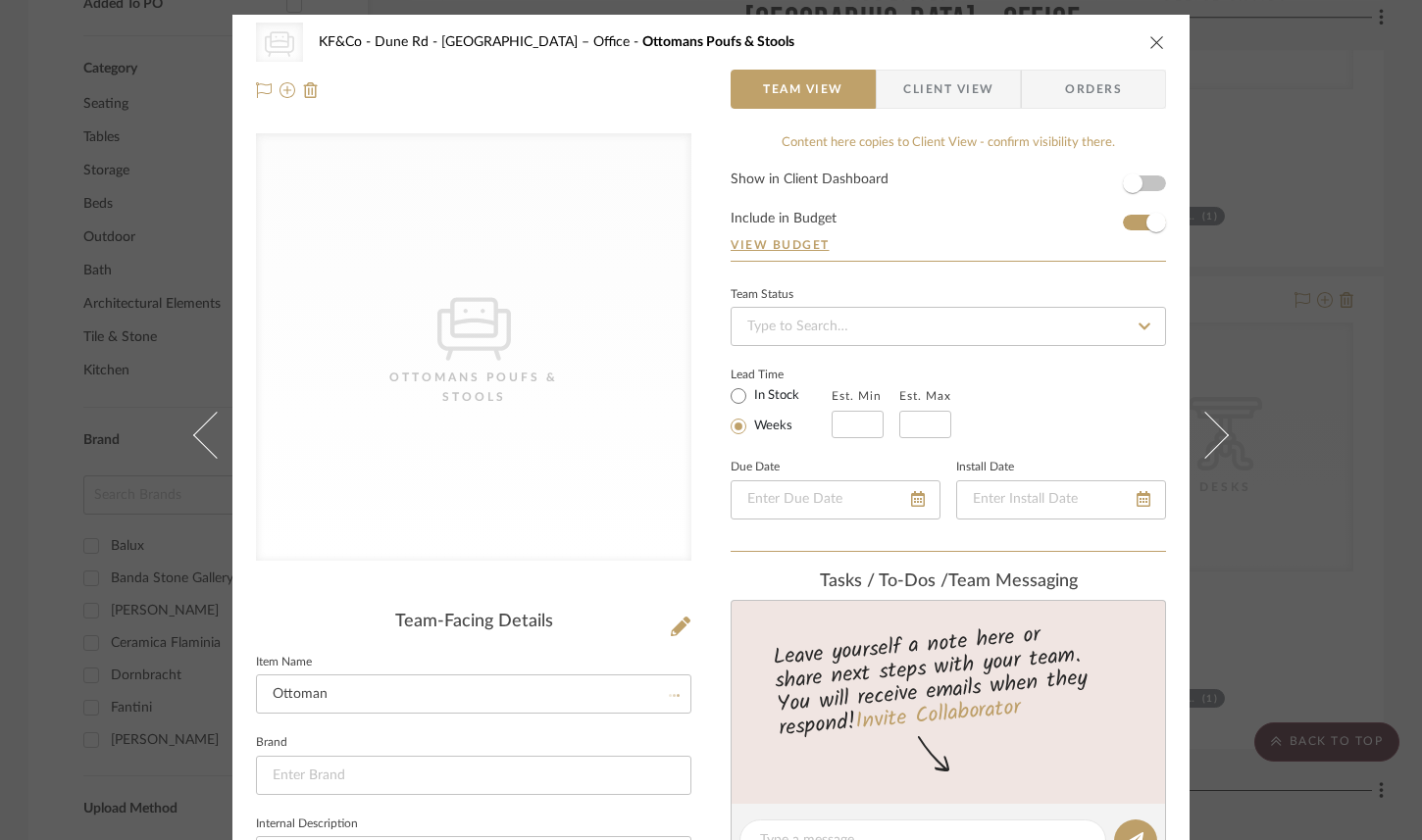 type 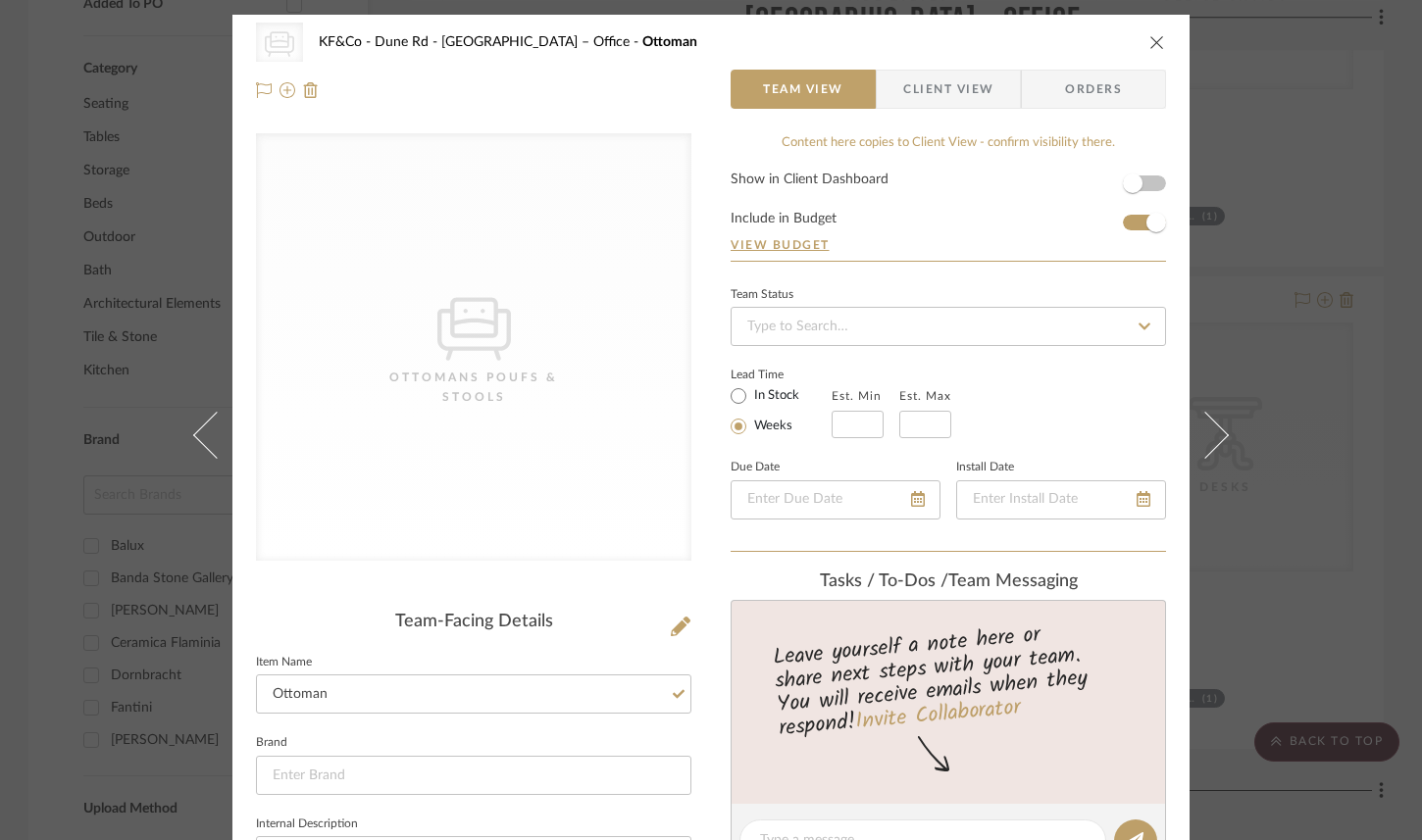 click on "CategoryIconSeating
Created with Sketch.
Ottomans Poufs & Stools KF&Co - Dune Rd 2nd FL Primary Suite – Office Ottoman" at bounding box center (711, 42) 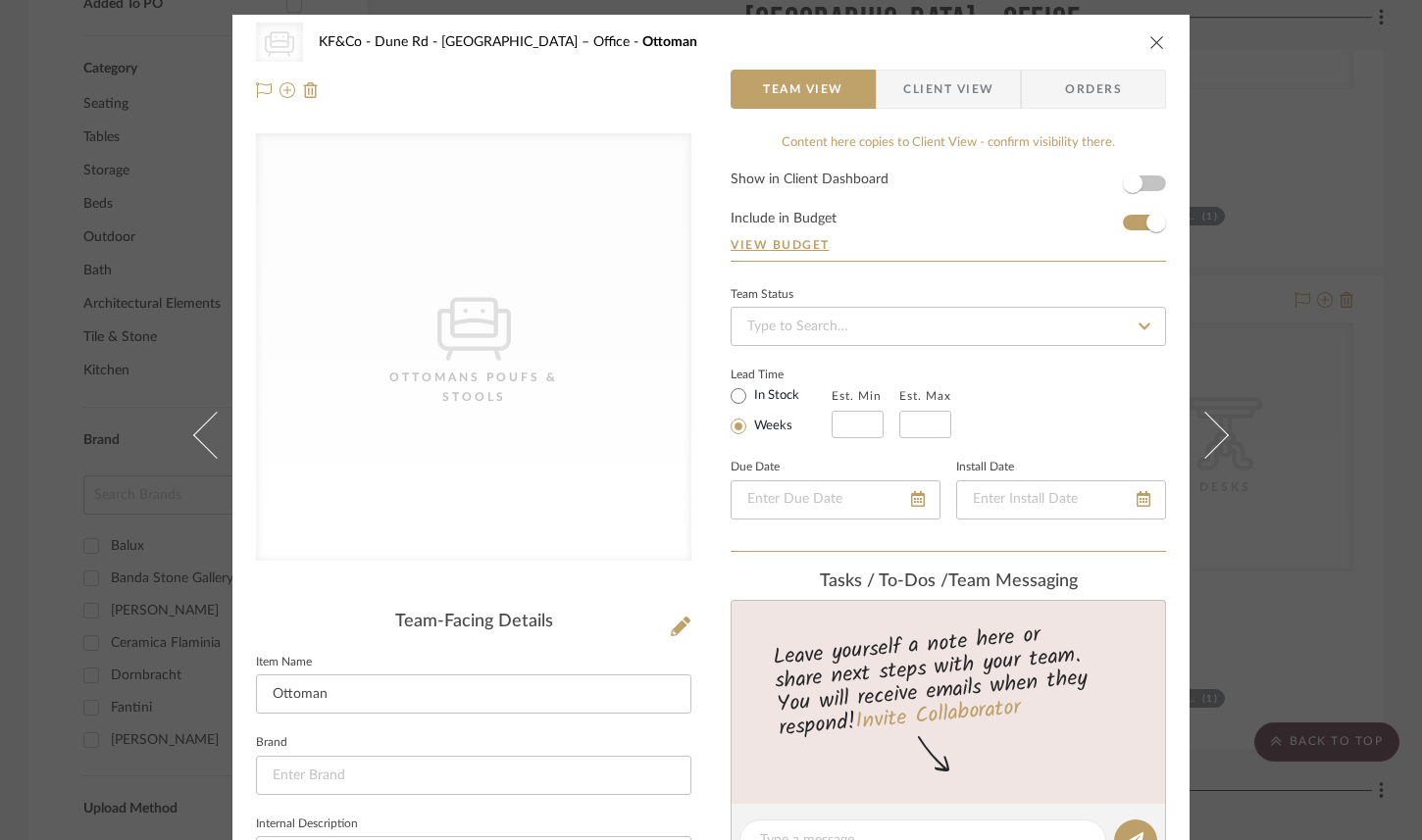 click at bounding box center [1157, 42] 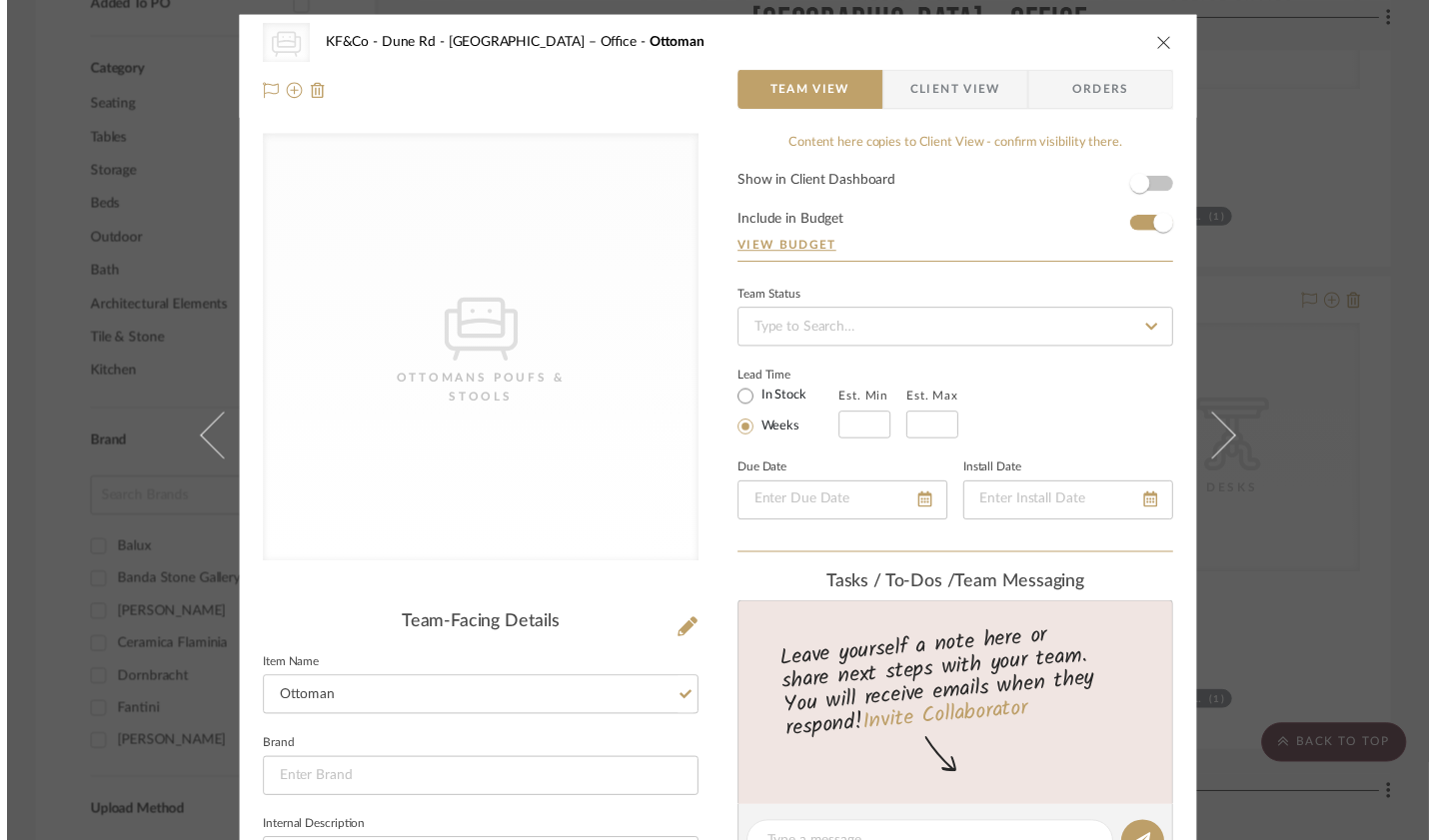 scroll, scrollTop: 1059, scrollLeft: 1, axis: both 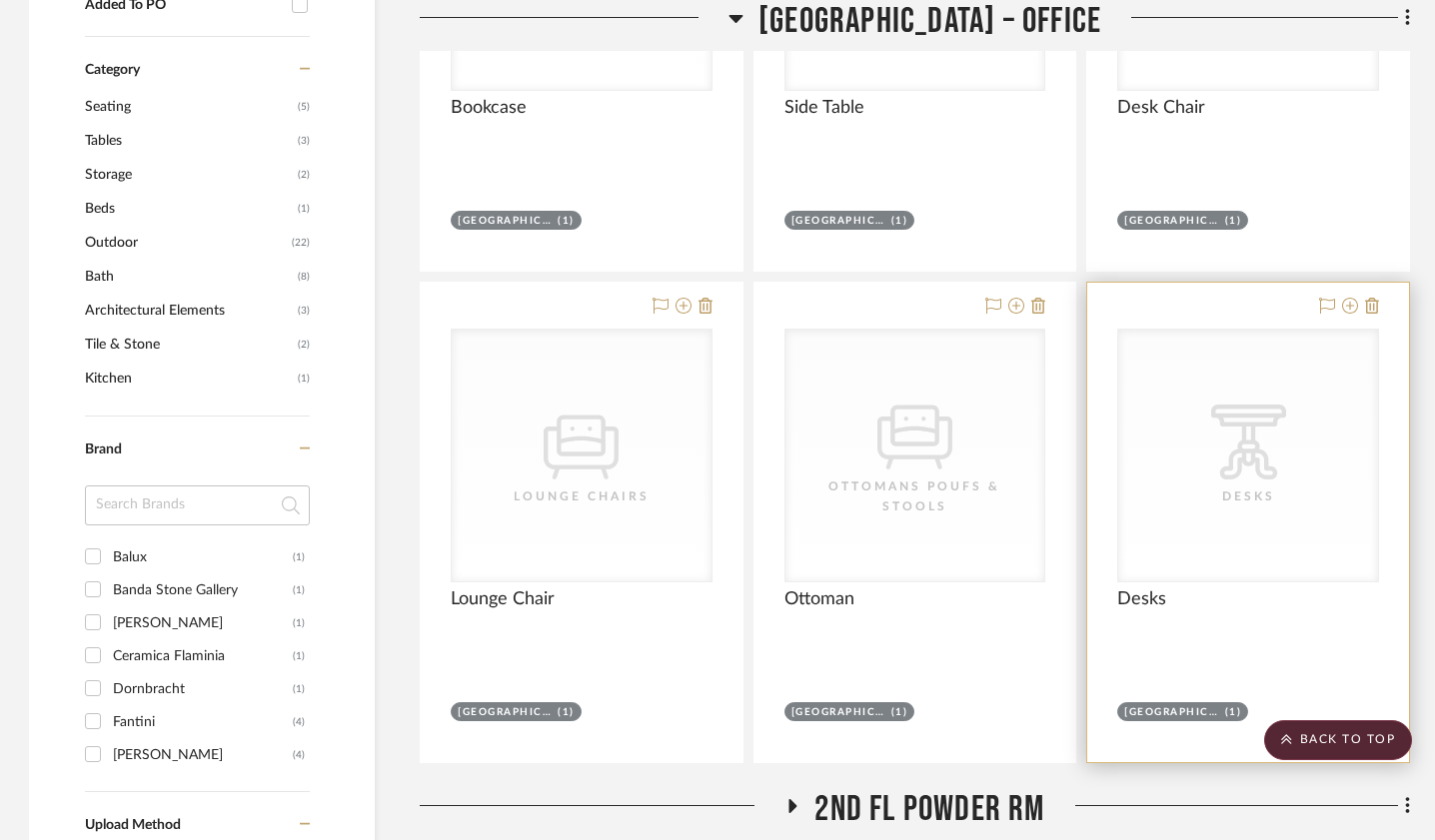 click on "CategoryIconTables
Created with Sketch.
Desks" at bounding box center [0, 0] 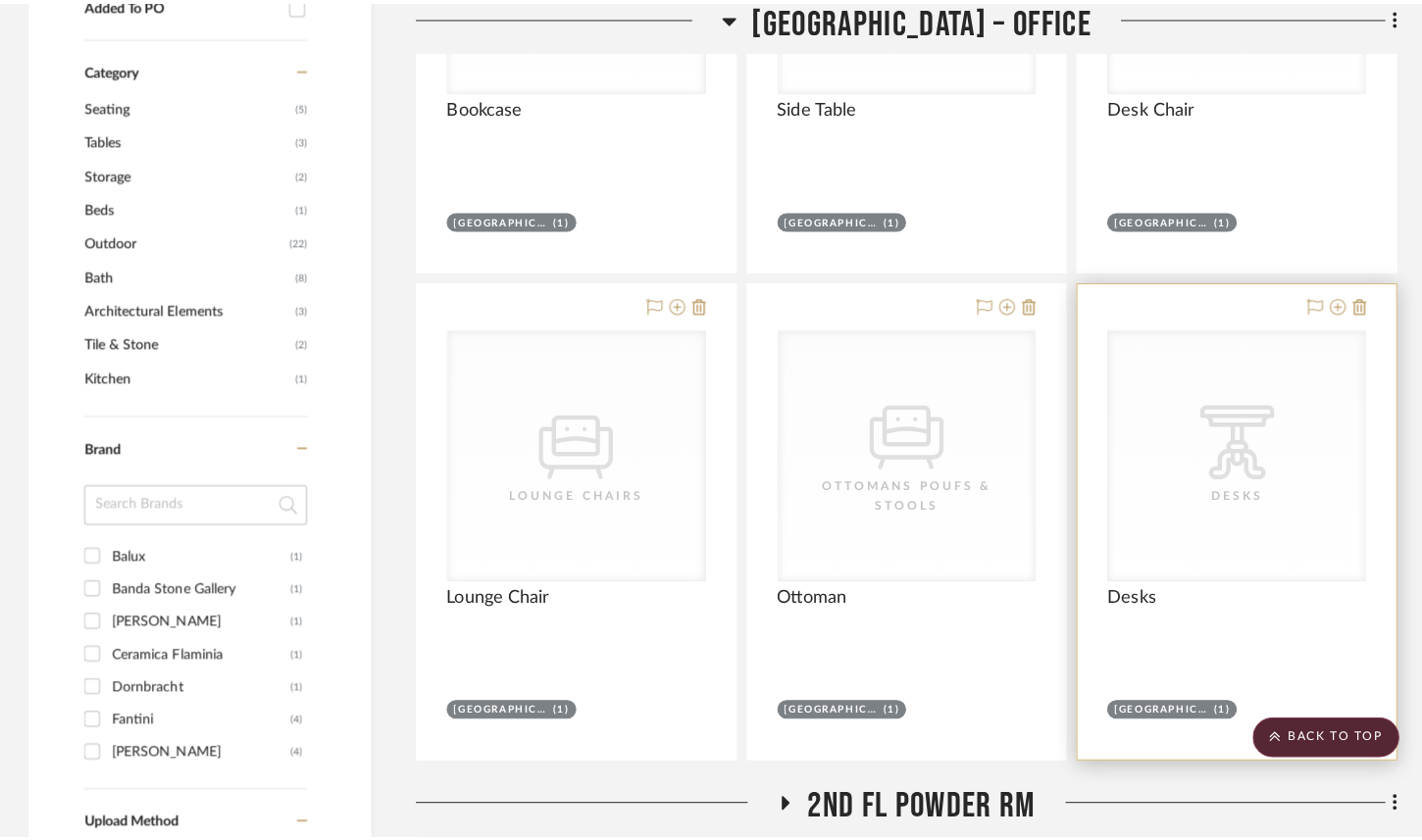 scroll, scrollTop: 0, scrollLeft: 0, axis: both 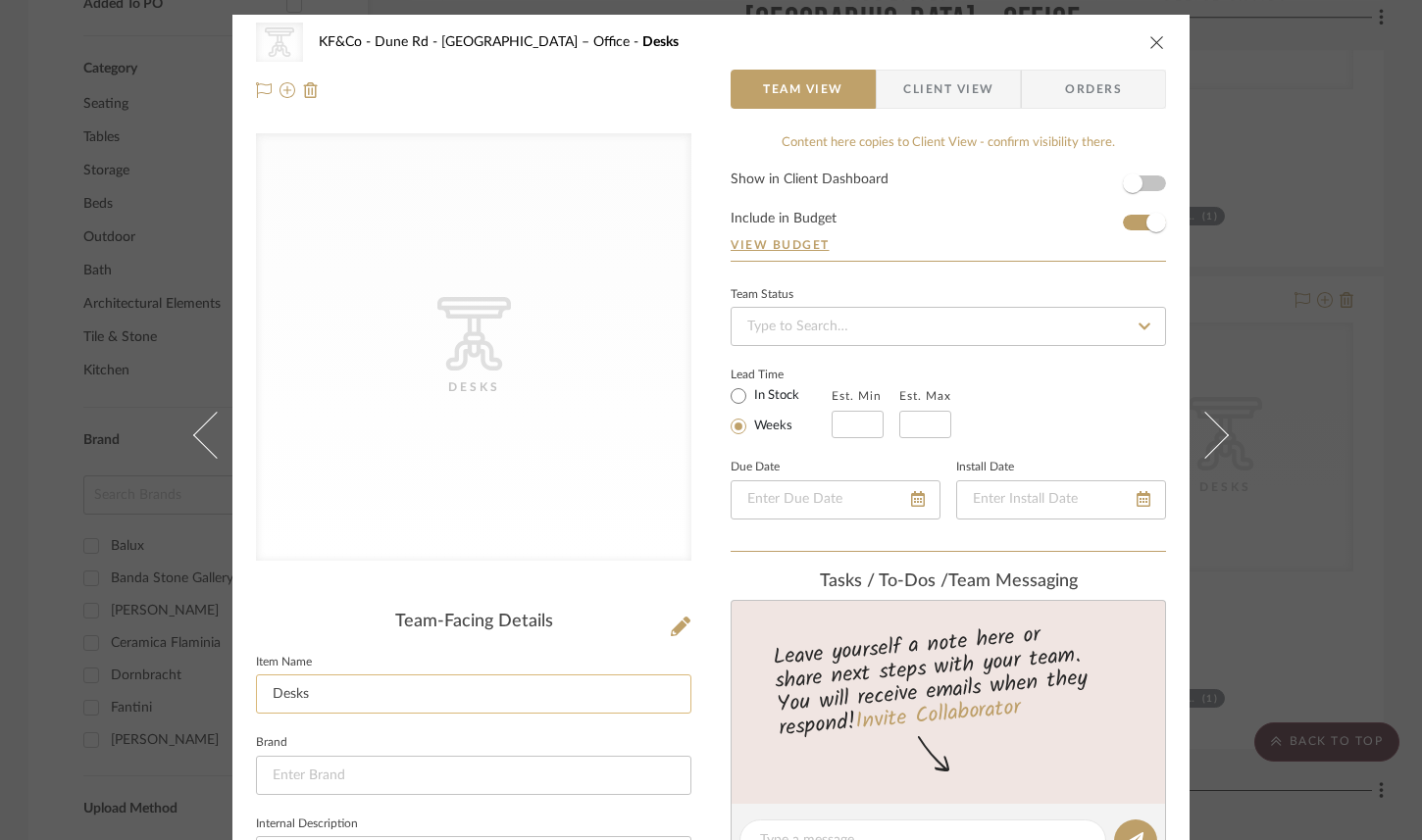 click on "Desks" 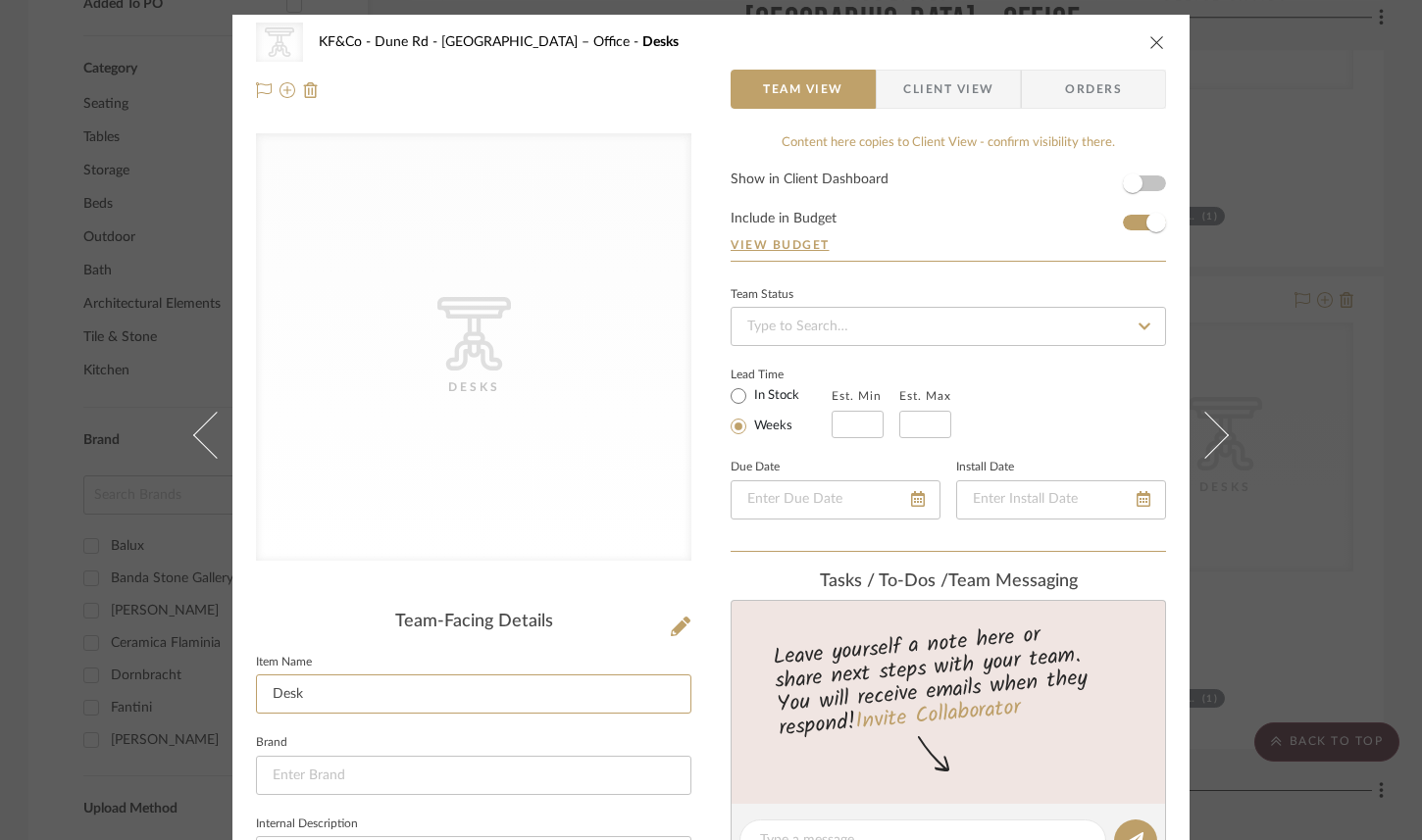 type on "Desk" 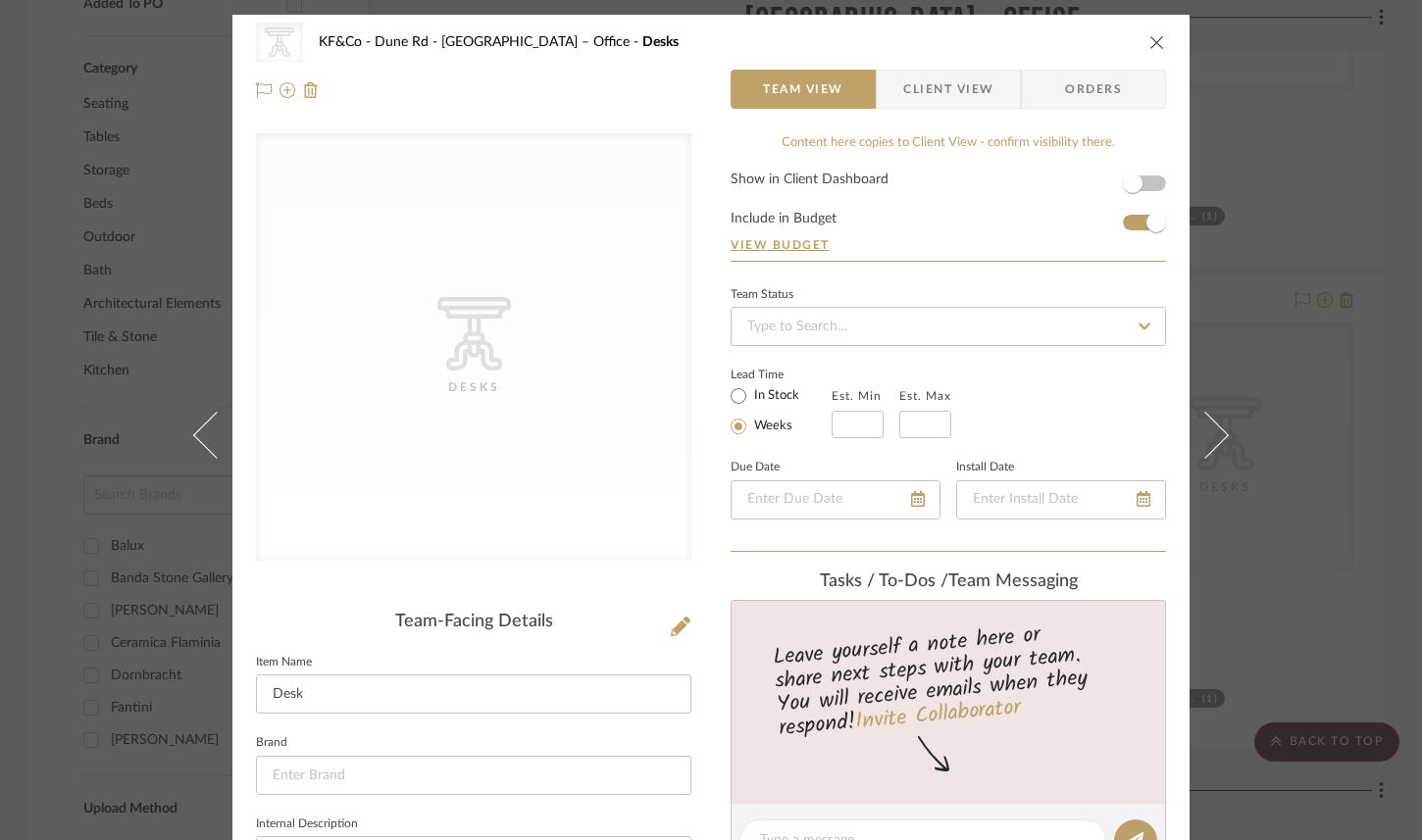 click on "Item Name  Desk" 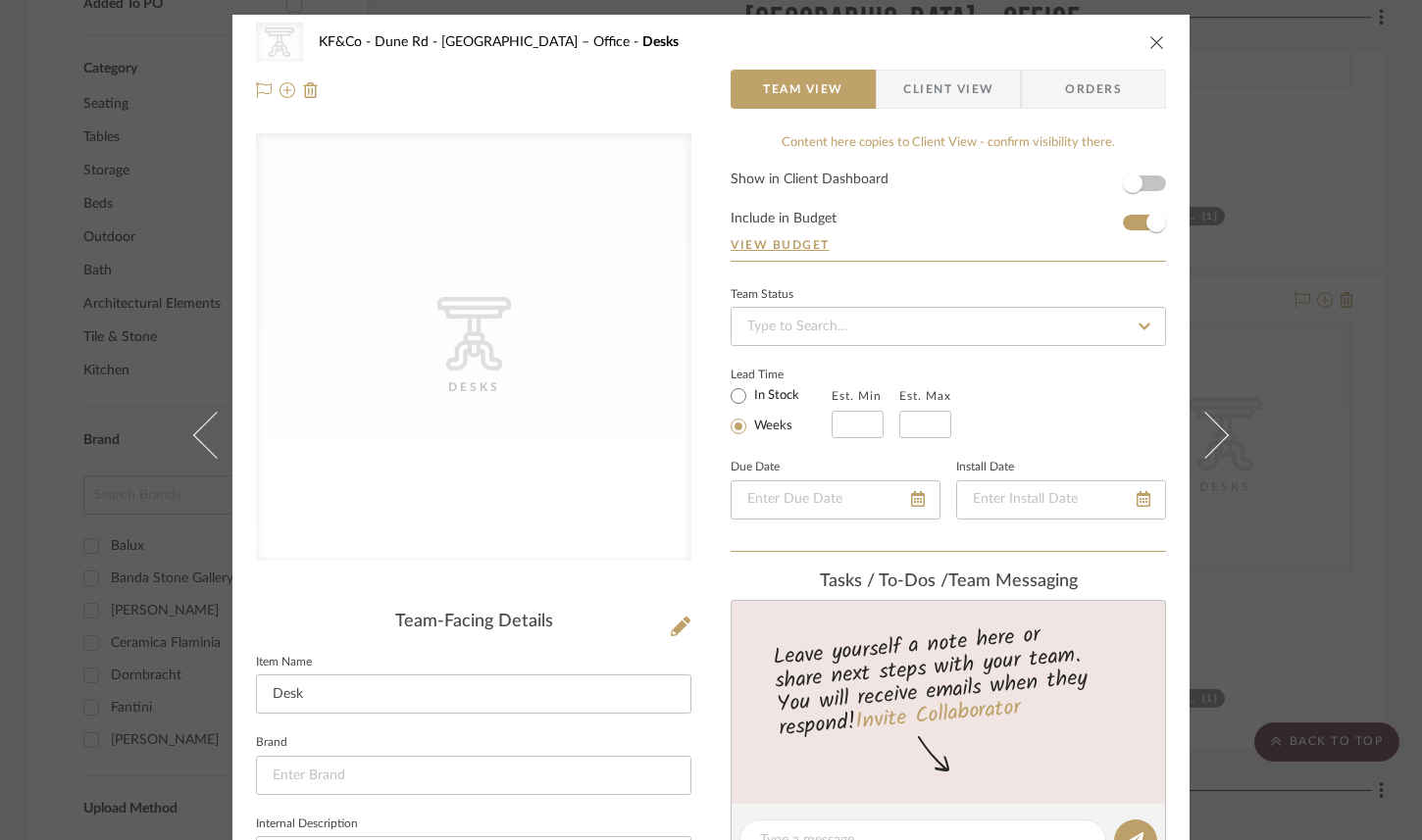 type 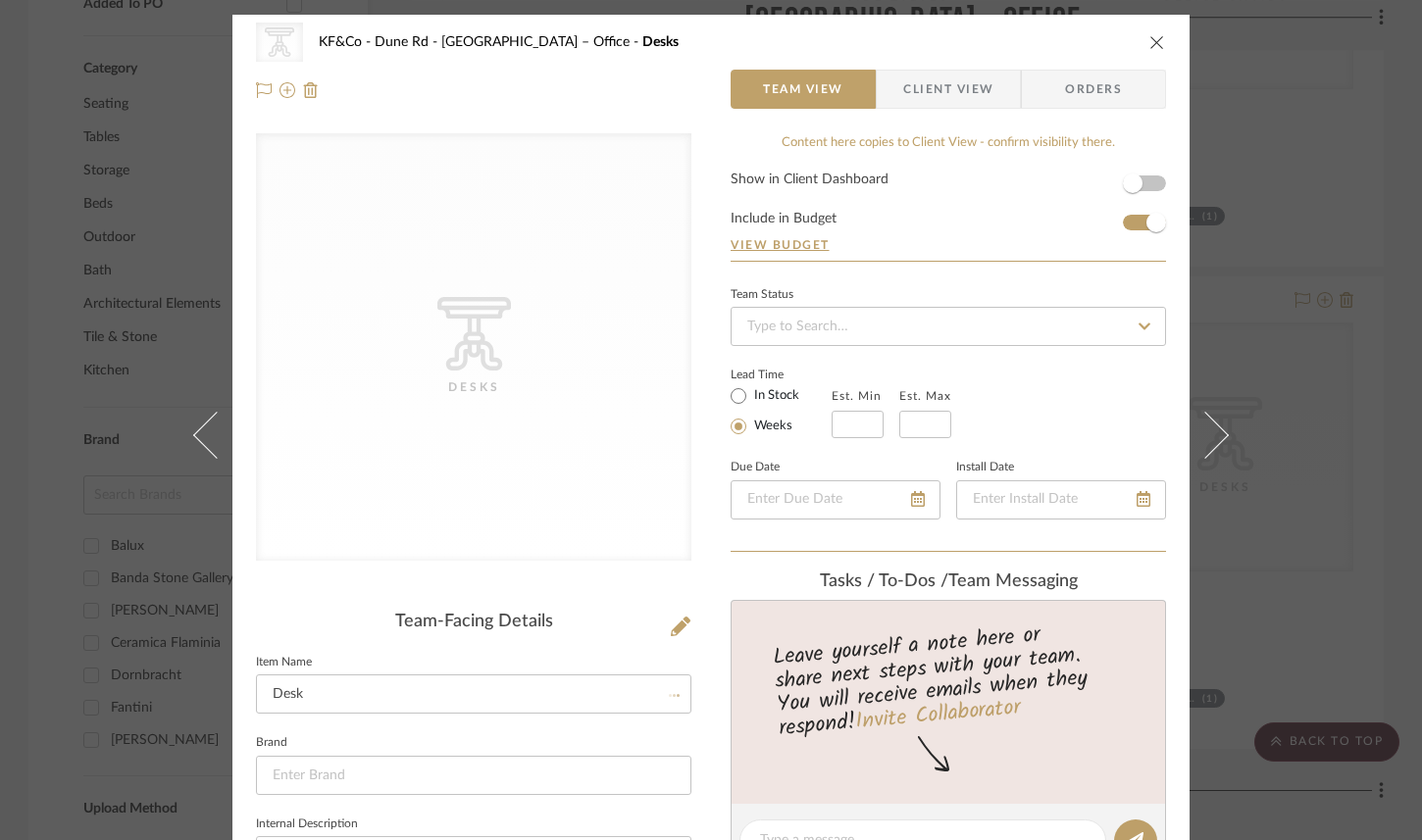 type 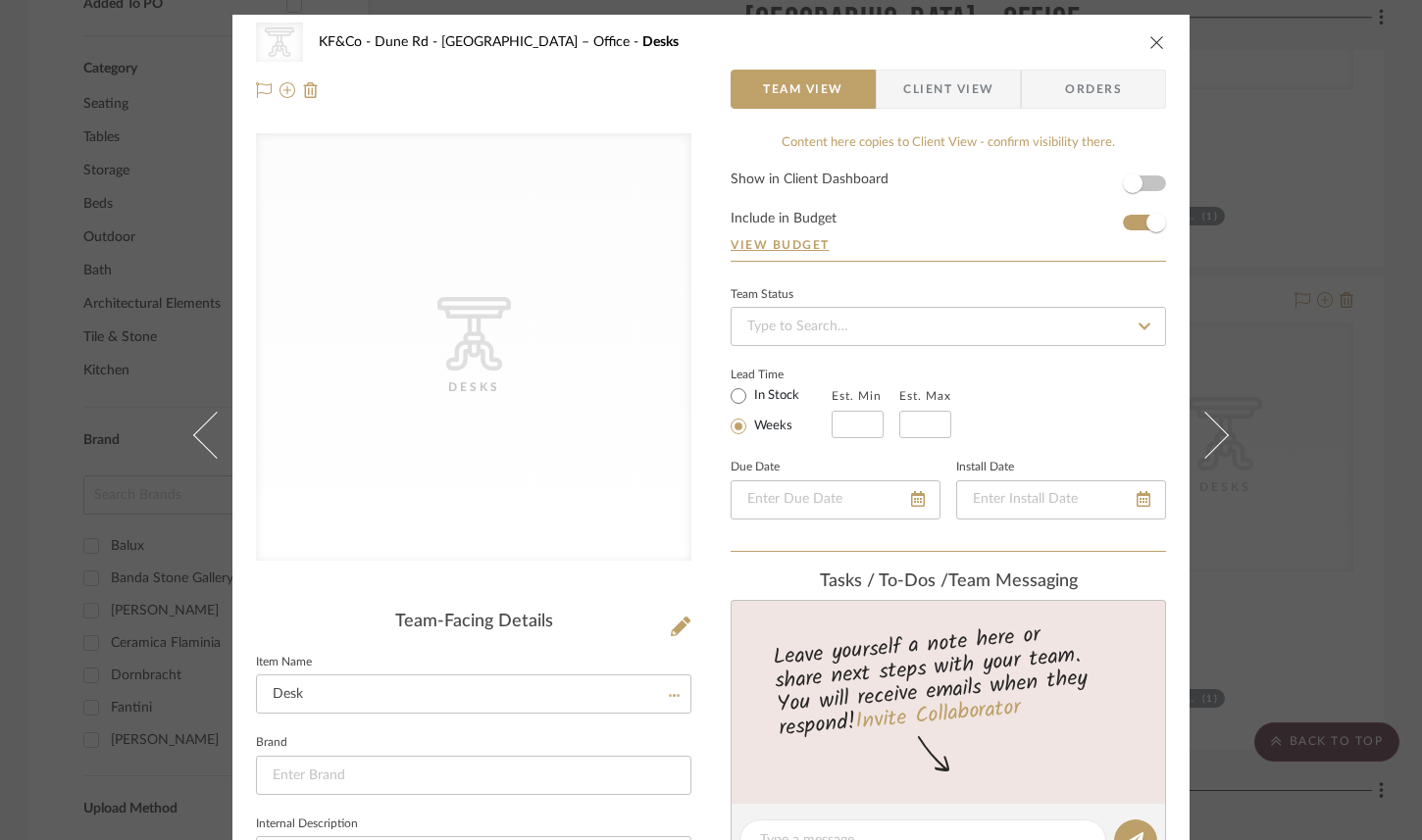 type 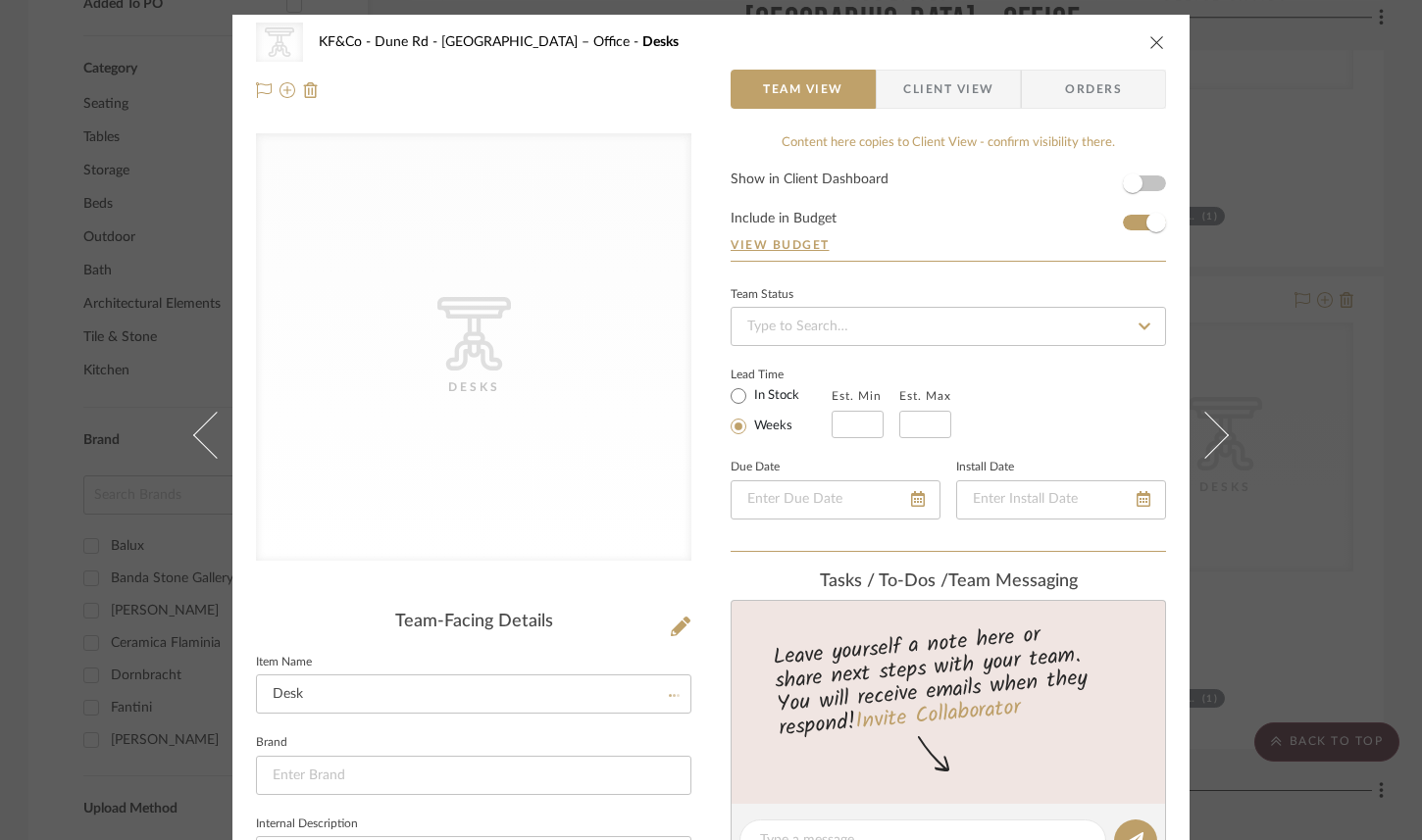 type 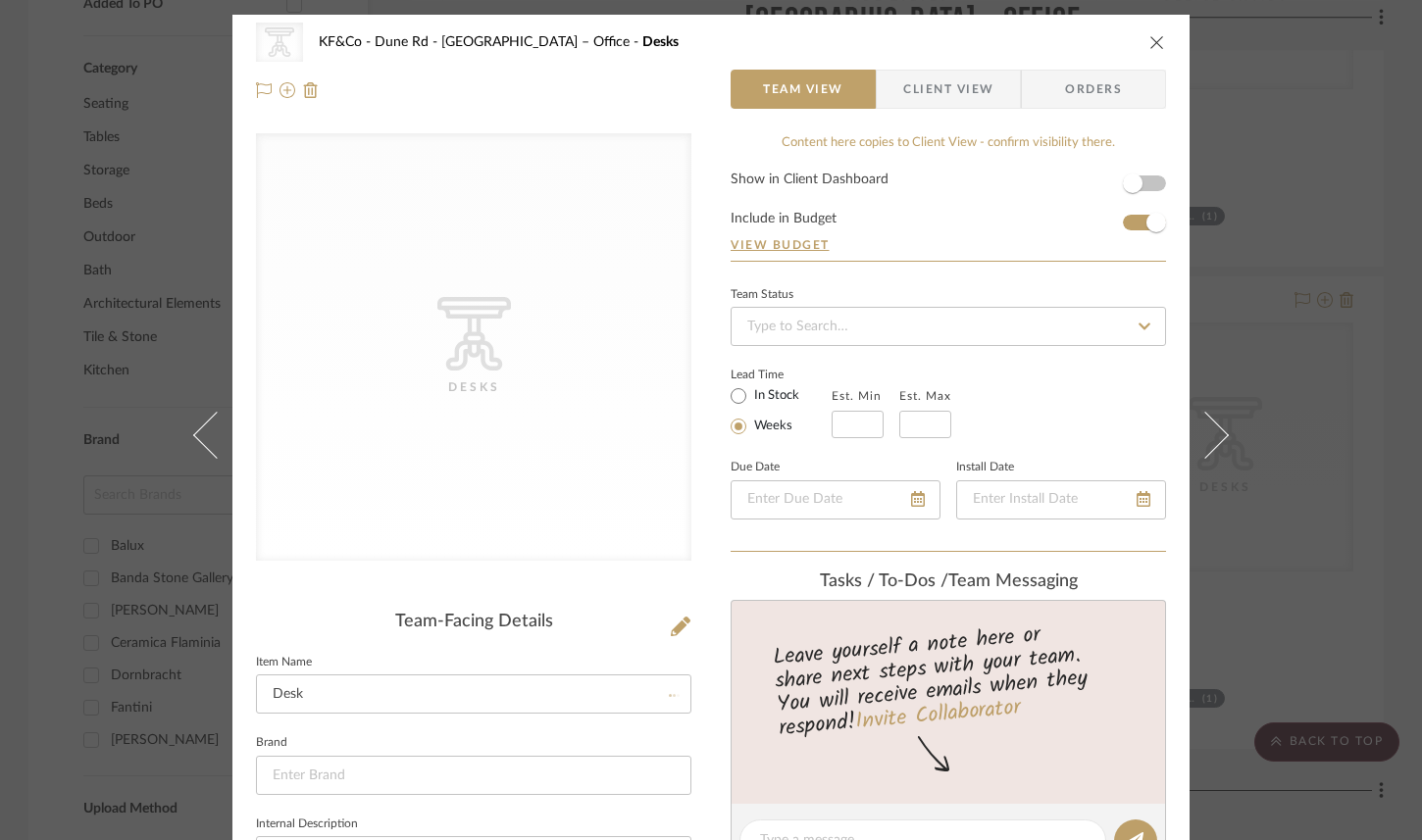 type 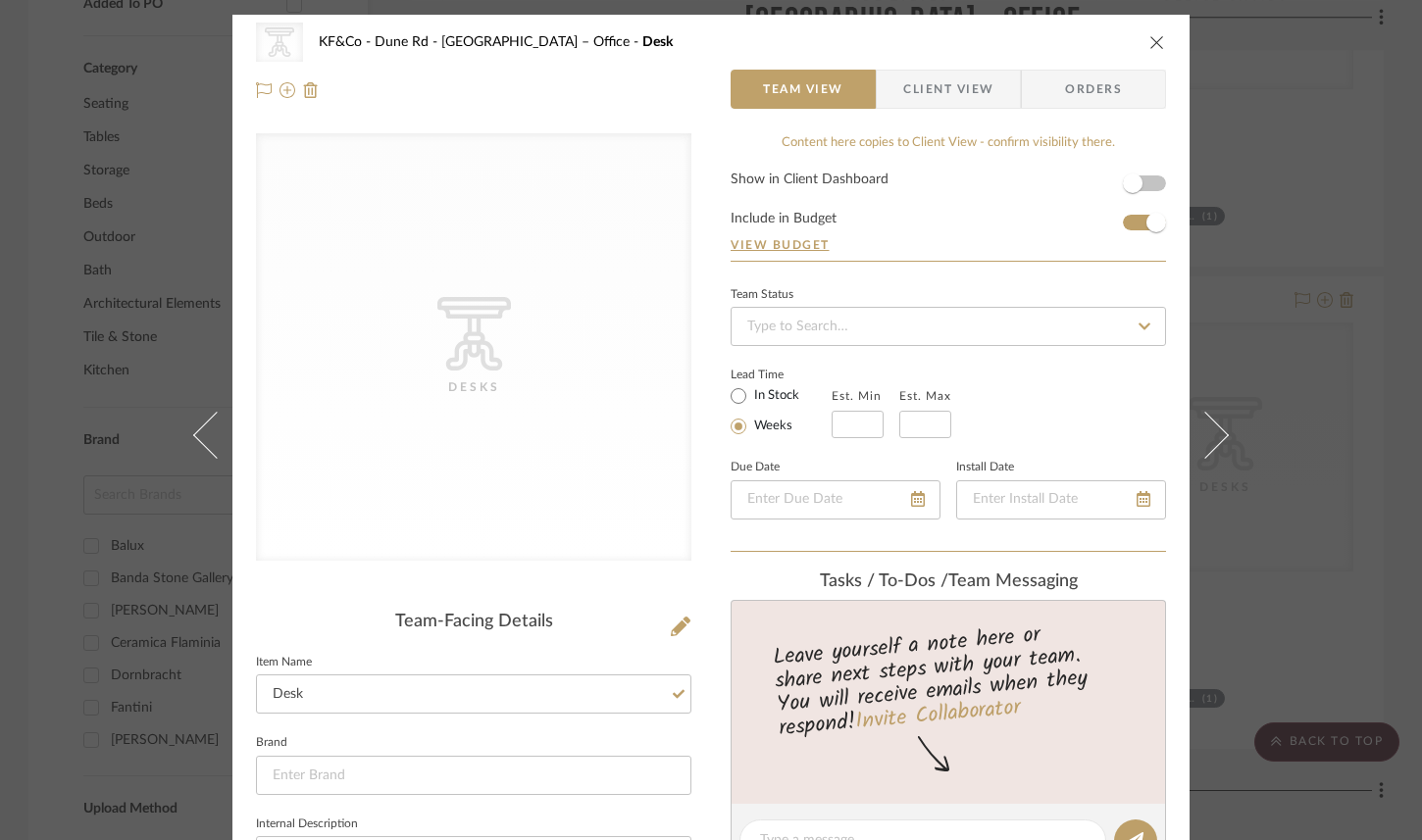 click at bounding box center (1157, 42) 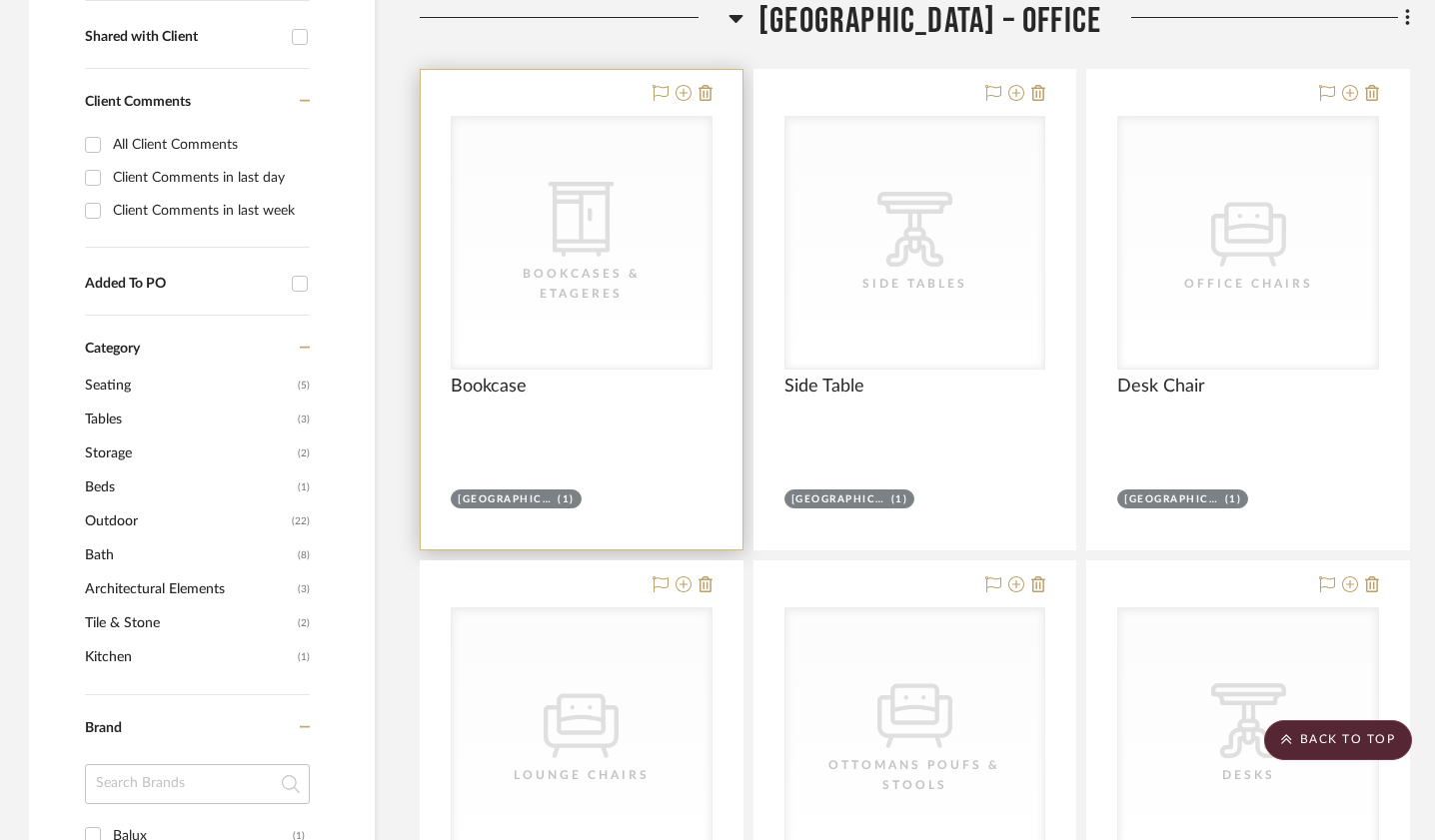 scroll, scrollTop: 777, scrollLeft: 1, axis: both 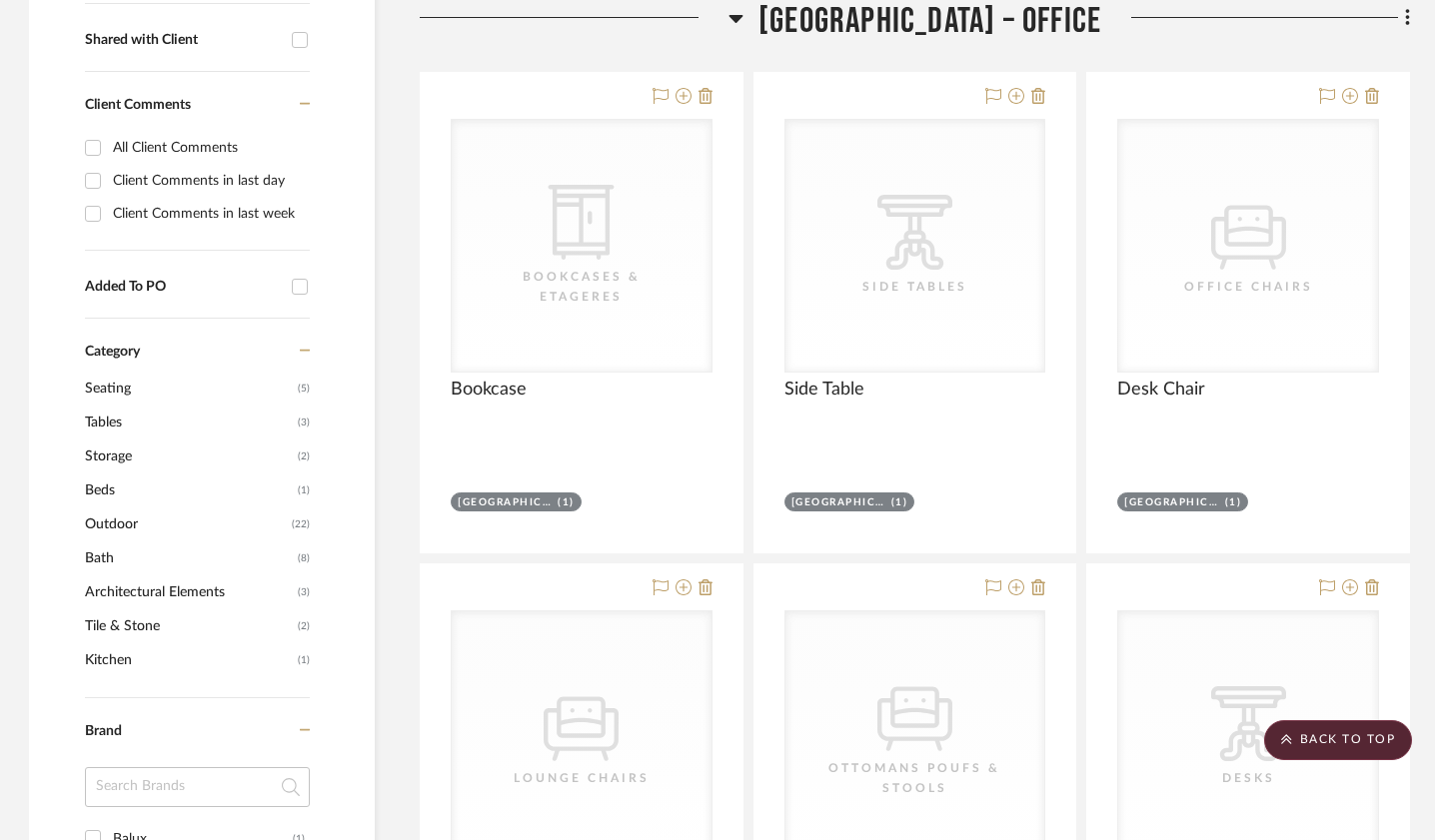 click 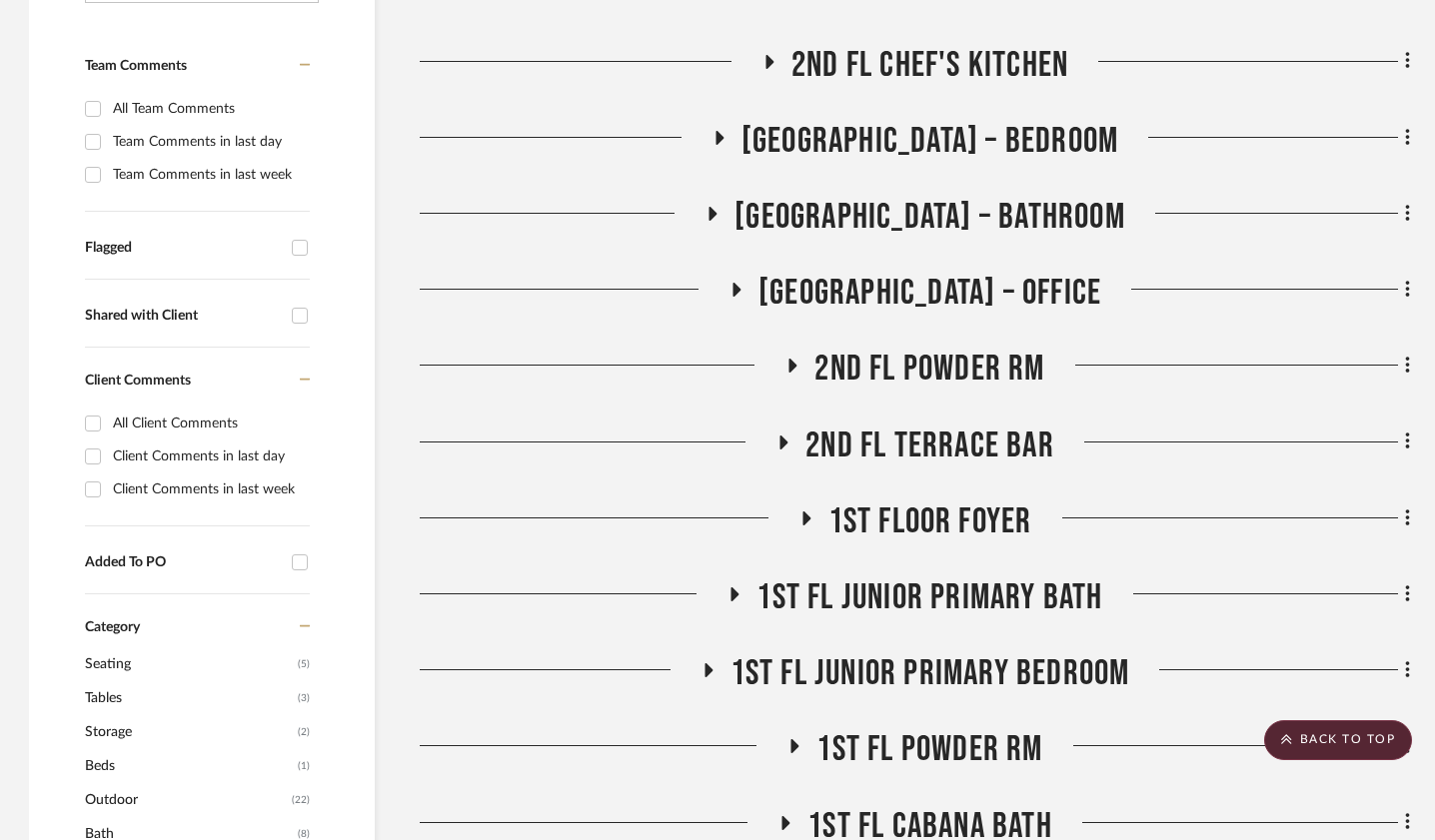 scroll, scrollTop: 495, scrollLeft: 1, axis: both 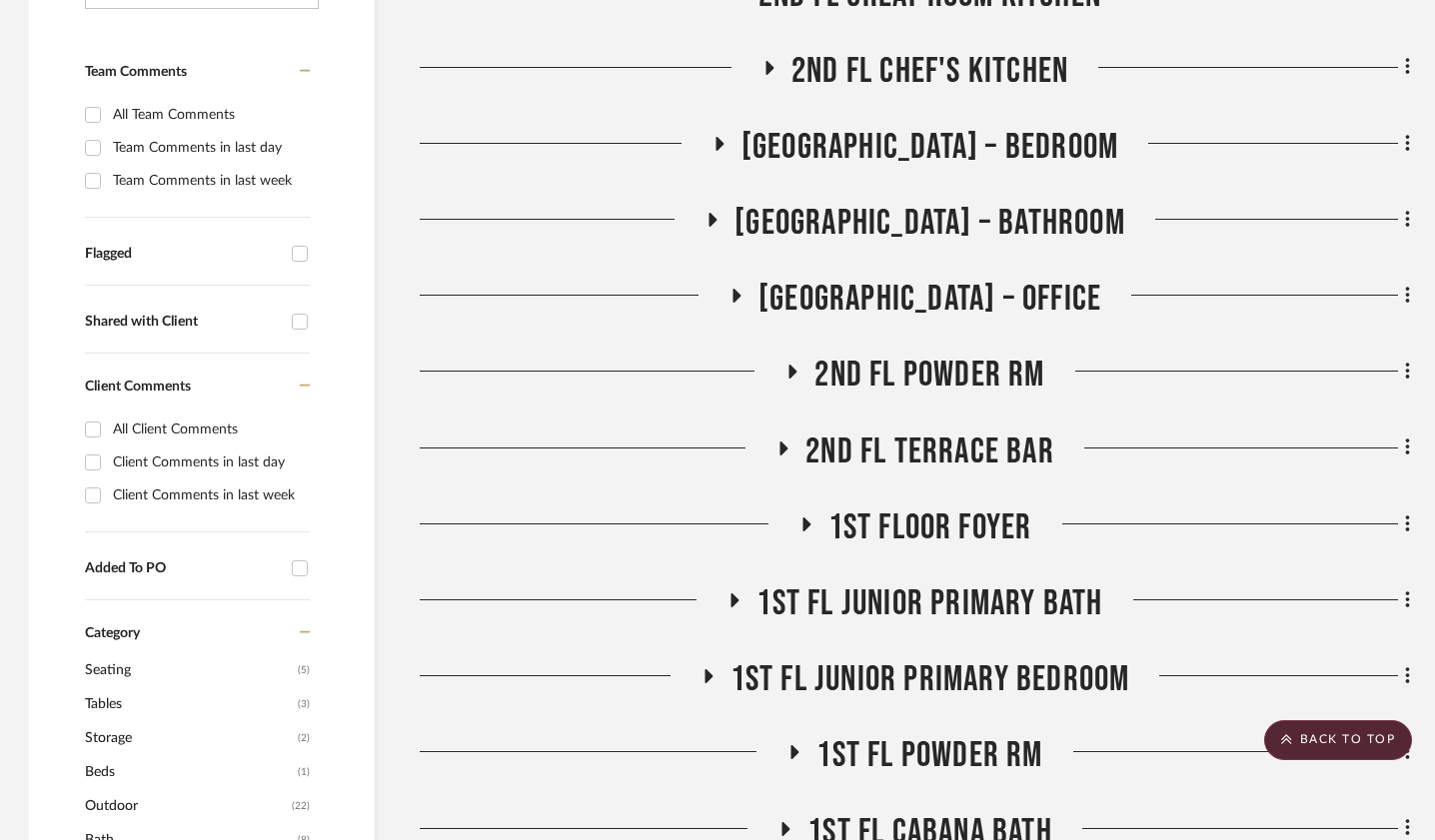 click 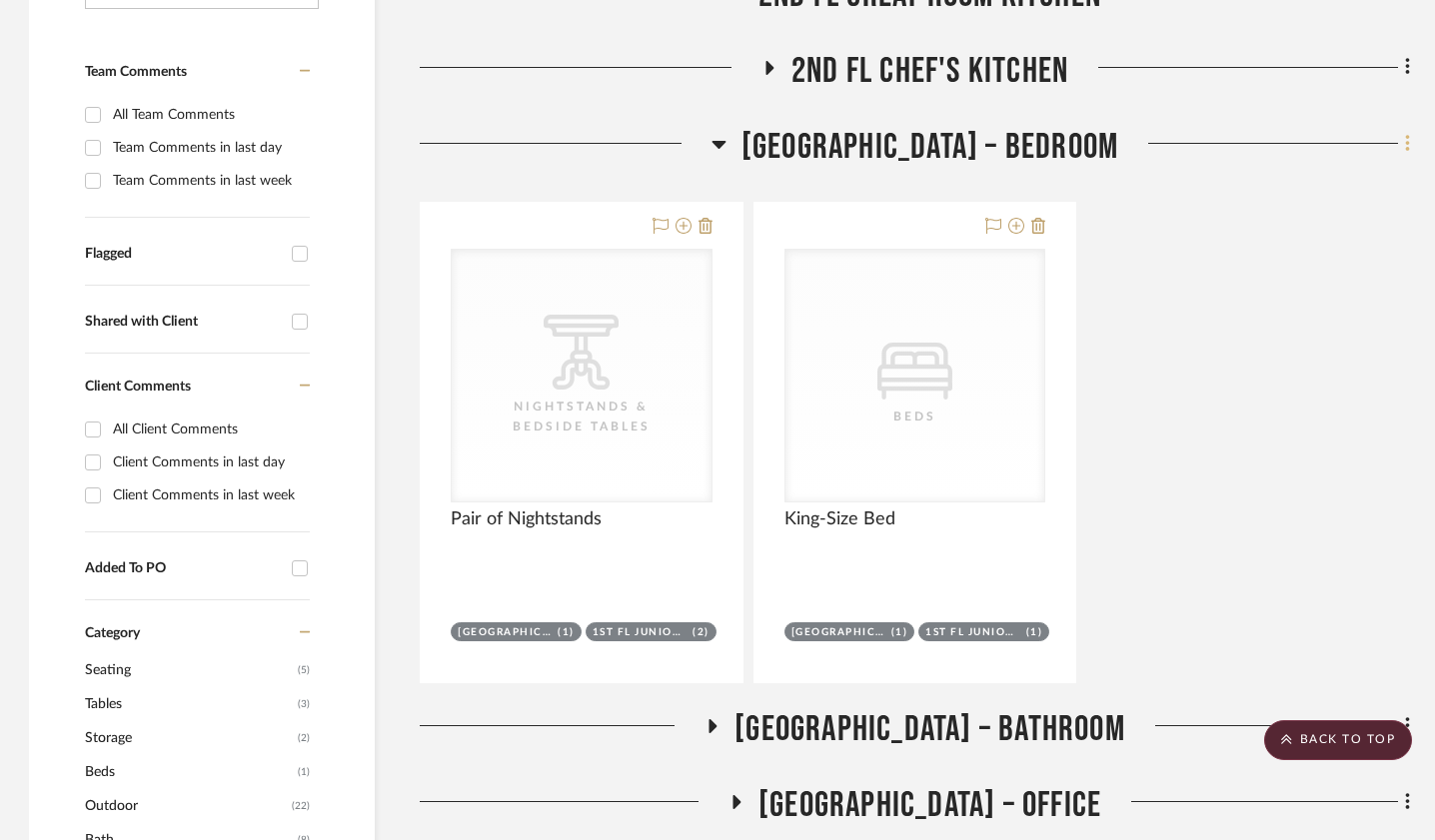 click 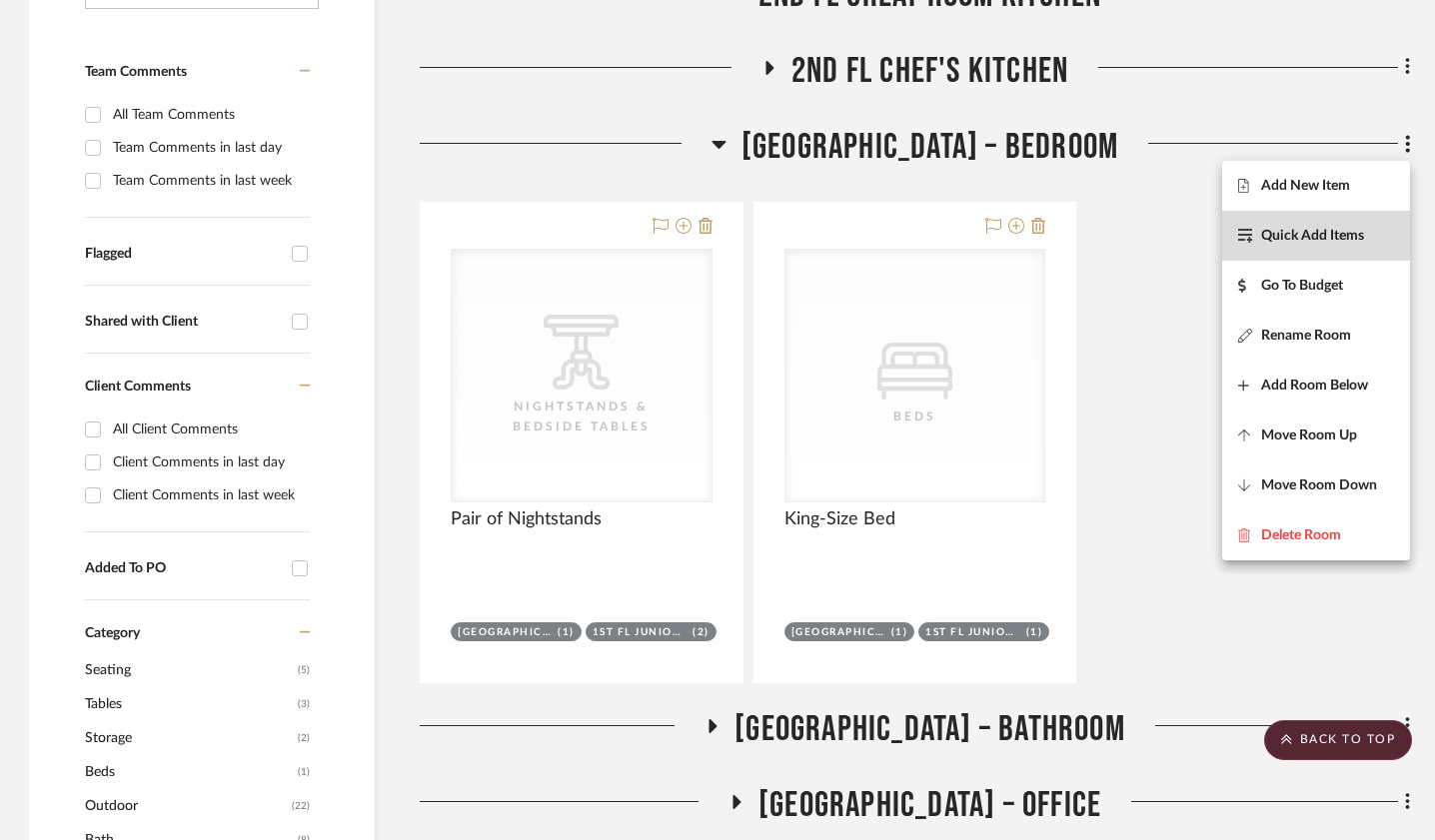 click on "Quick Add Items" at bounding box center (1312, 236) 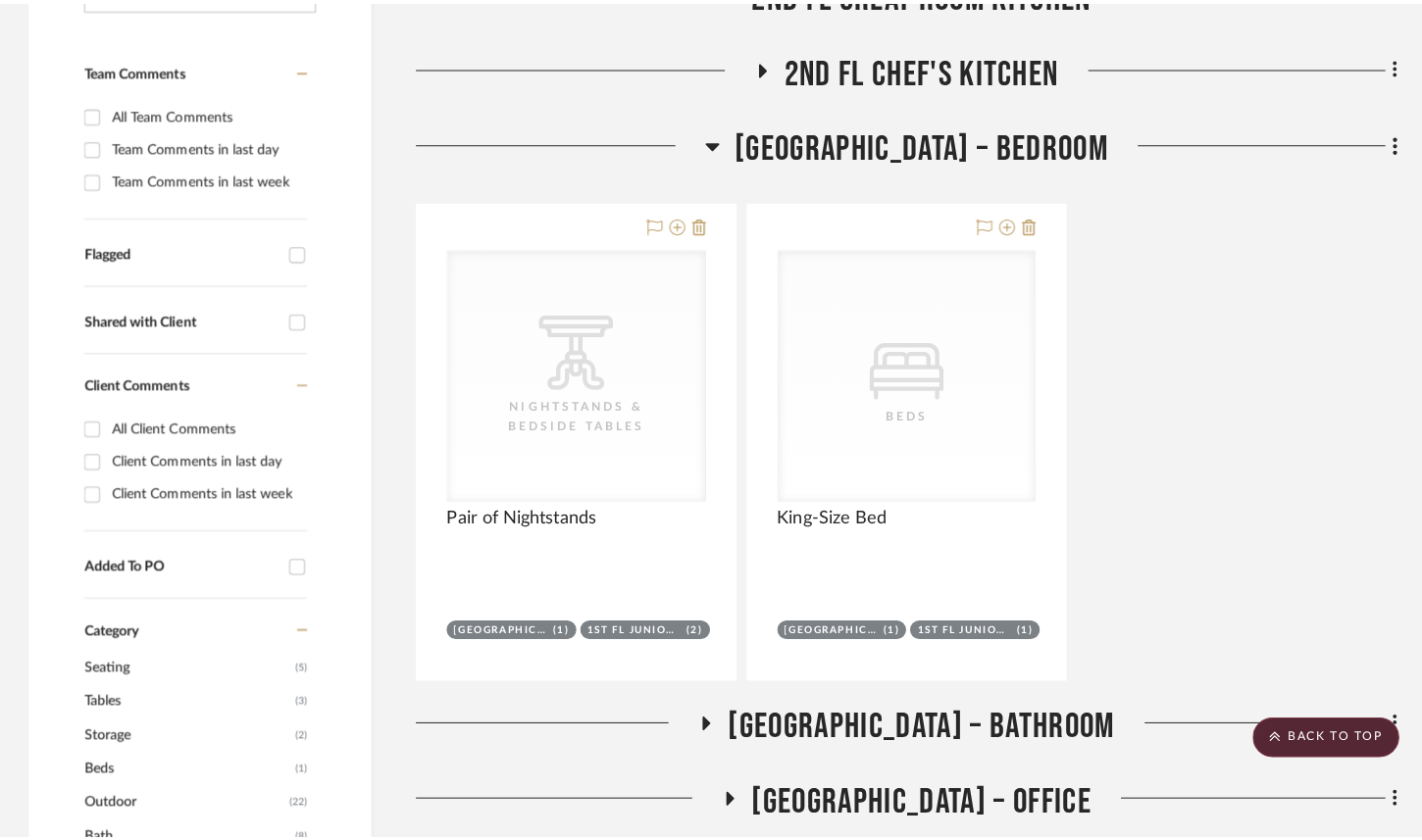 scroll, scrollTop: 0, scrollLeft: 0, axis: both 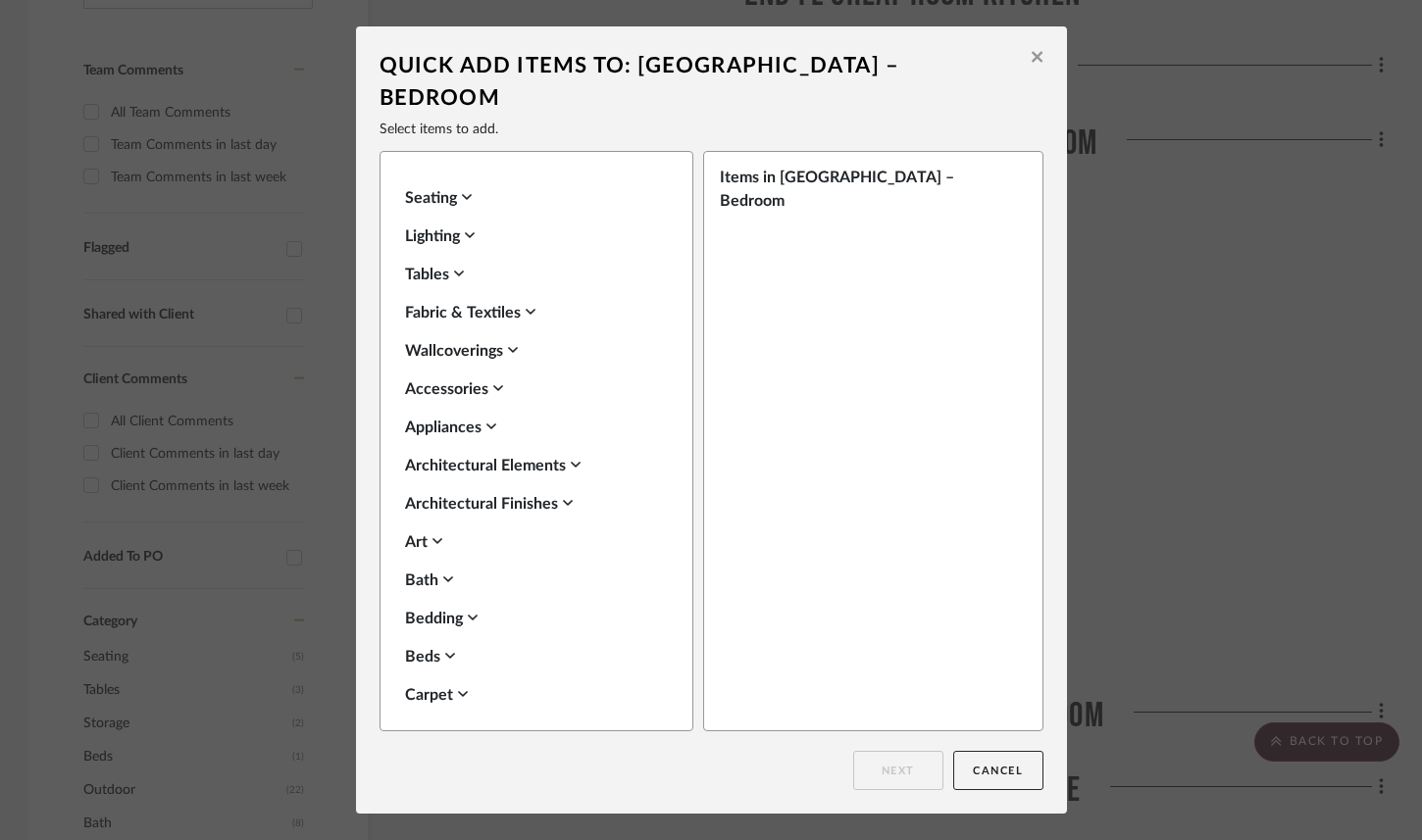 click on "Seating" at bounding box center (532, 198) 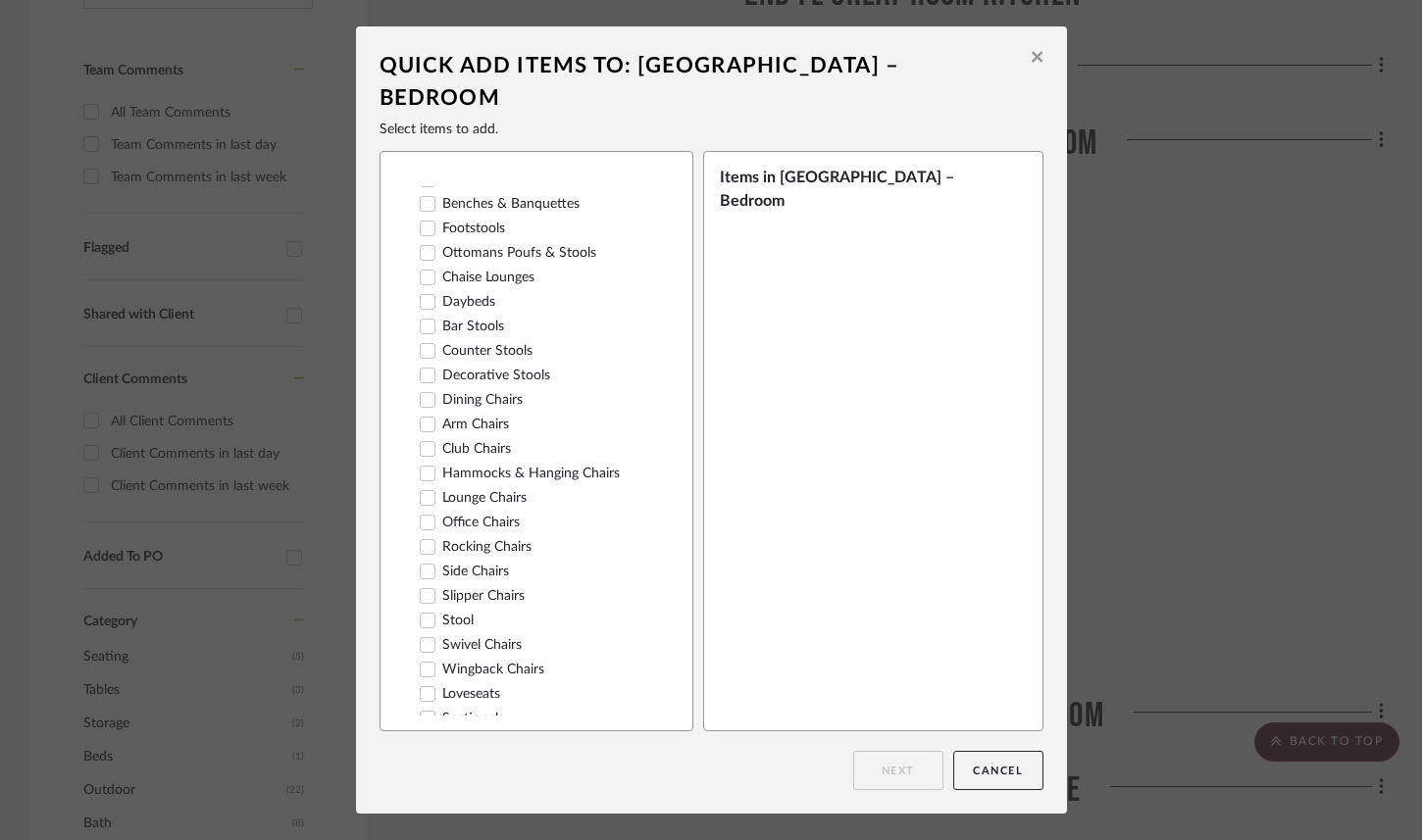 scroll, scrollTop: 100, scrollLeft: 0, axis: vertical 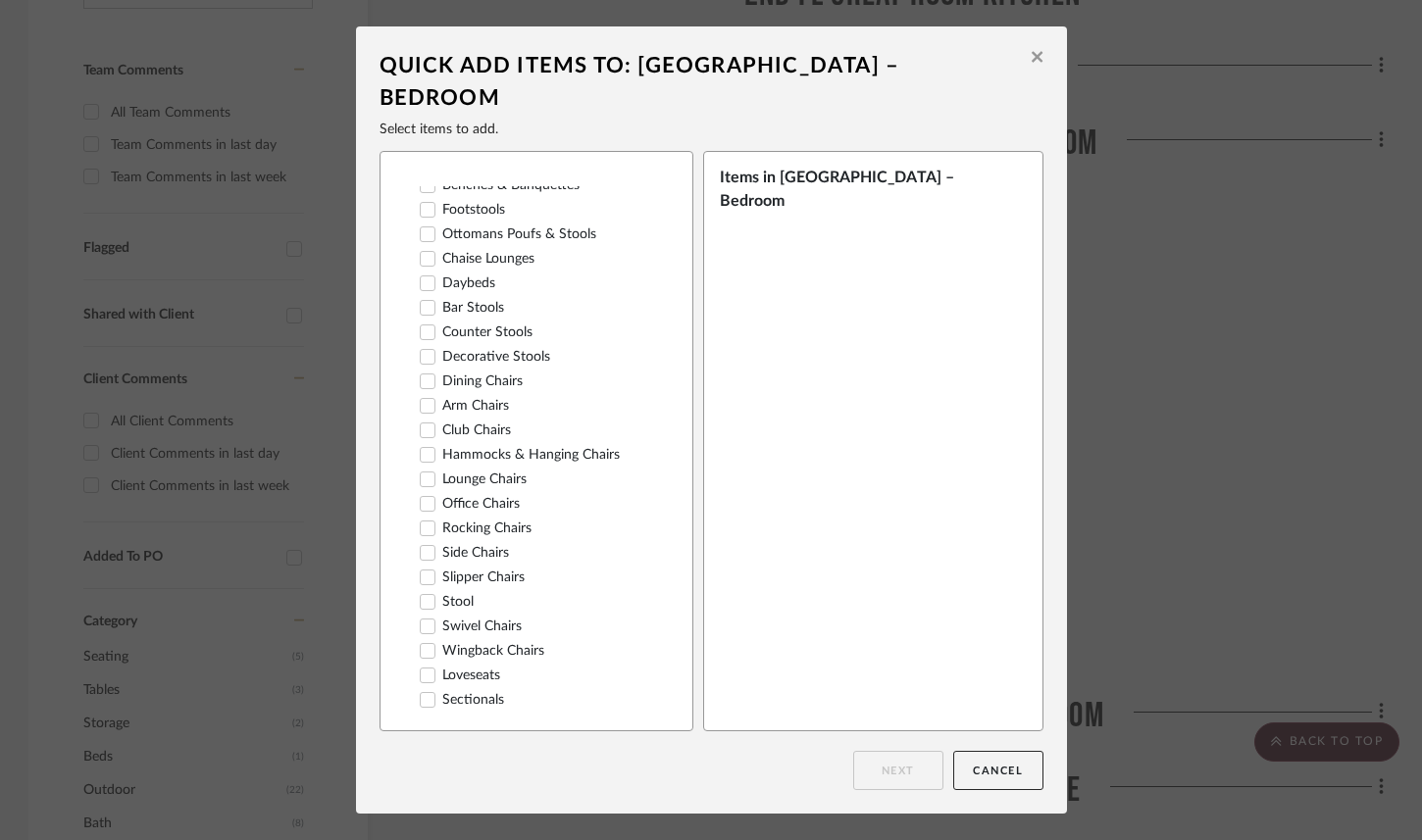 click 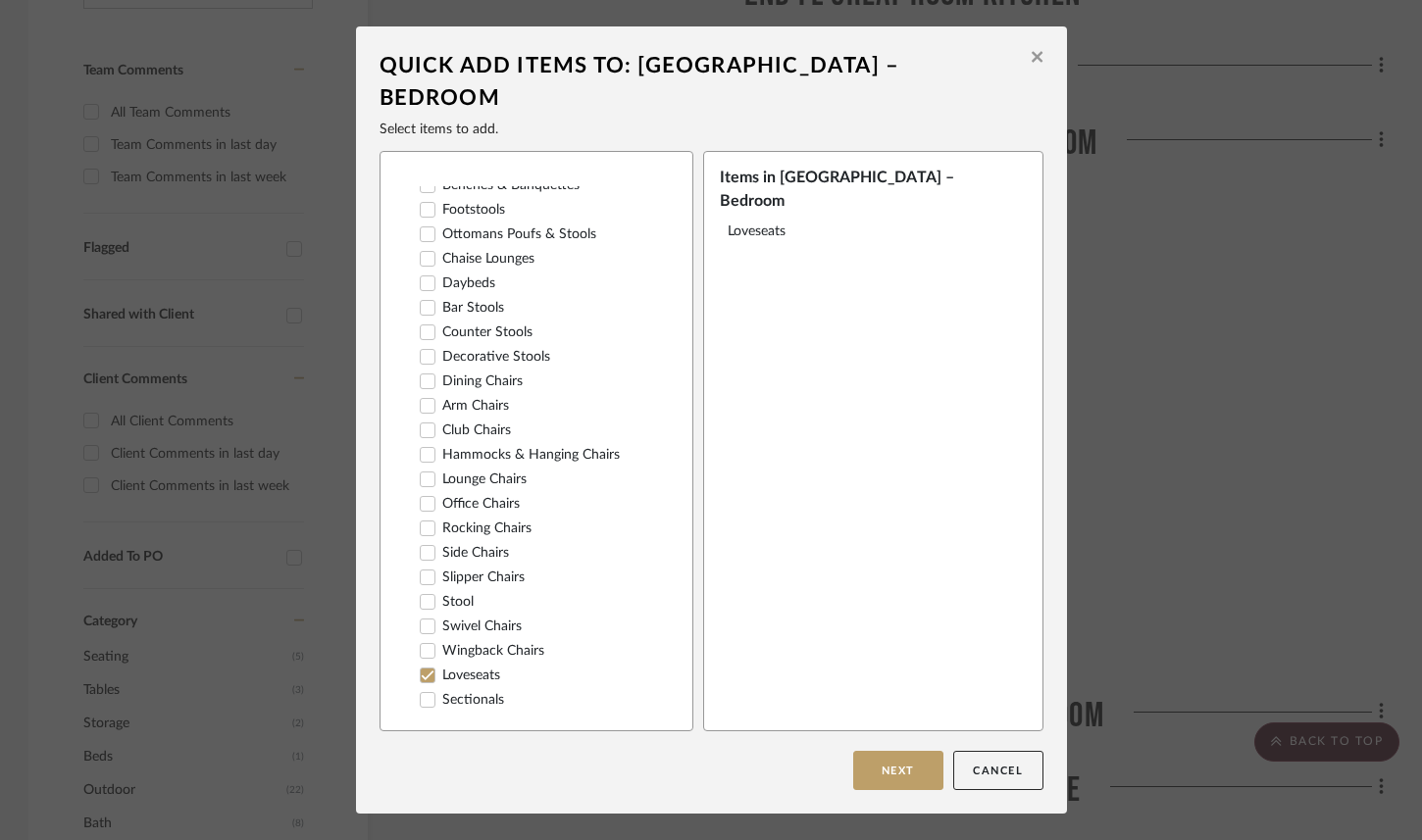click 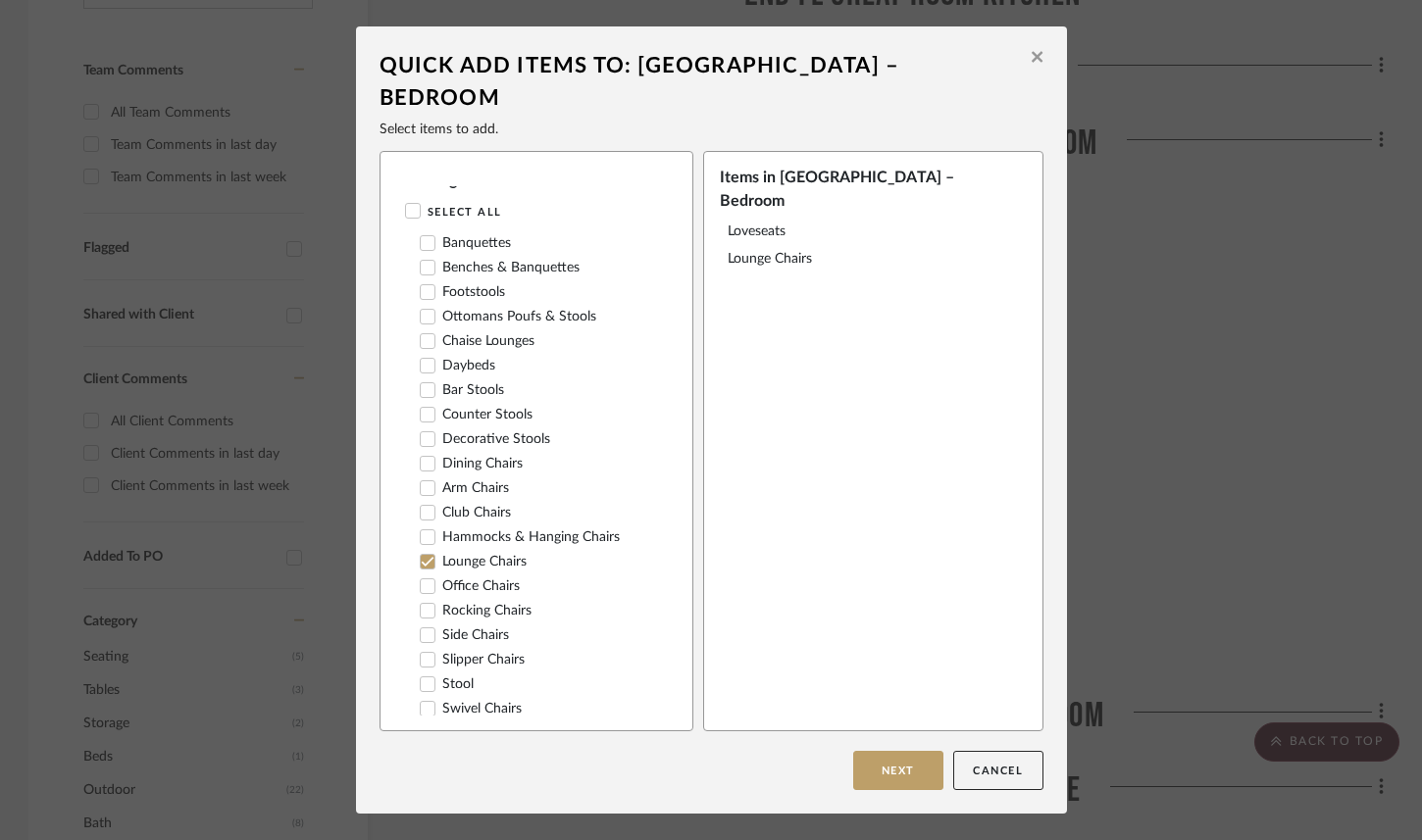 scroll, scrollTop: 0, scrollLeft: 0, axis: both 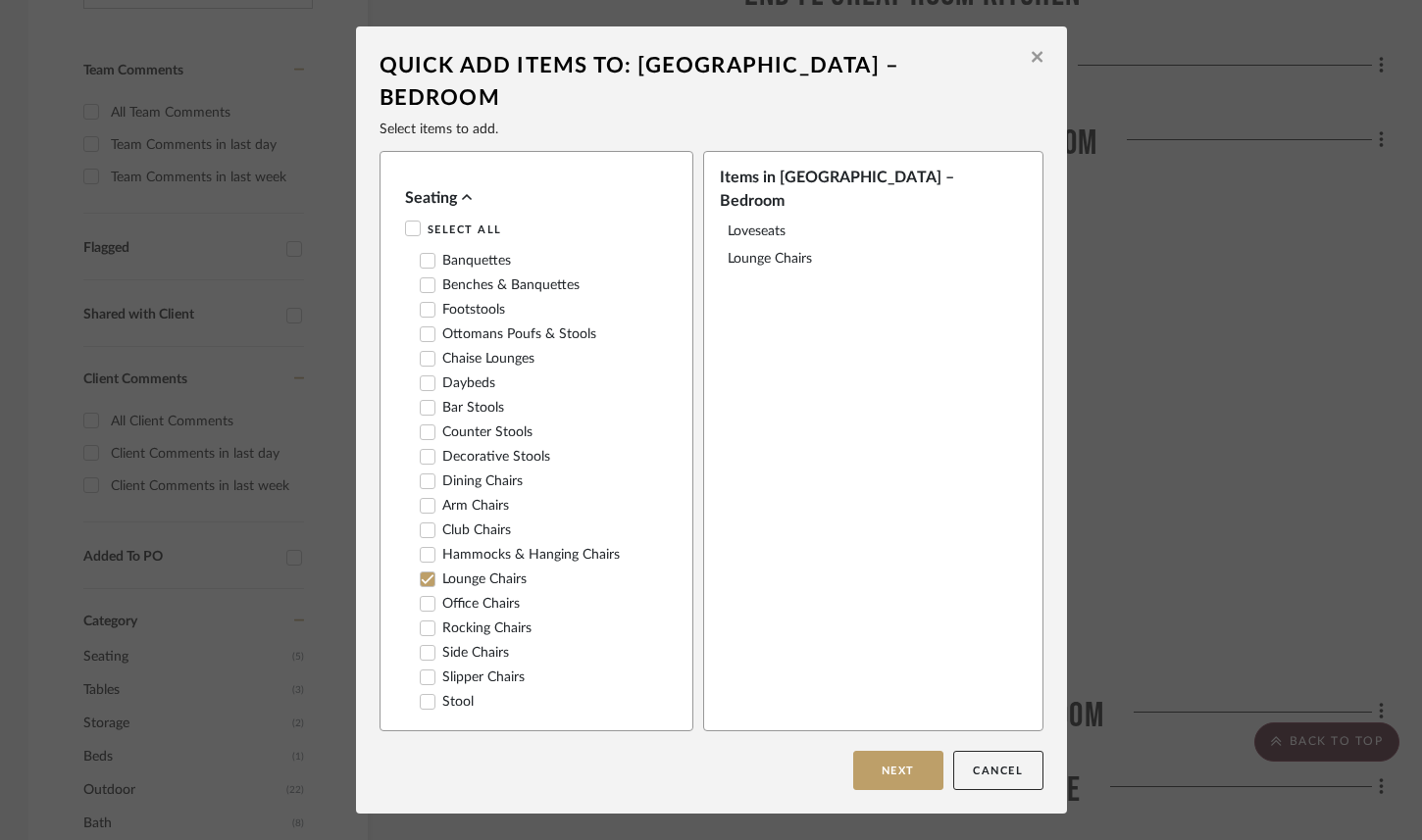 click on "Seating" at bounding box center (532, 198) 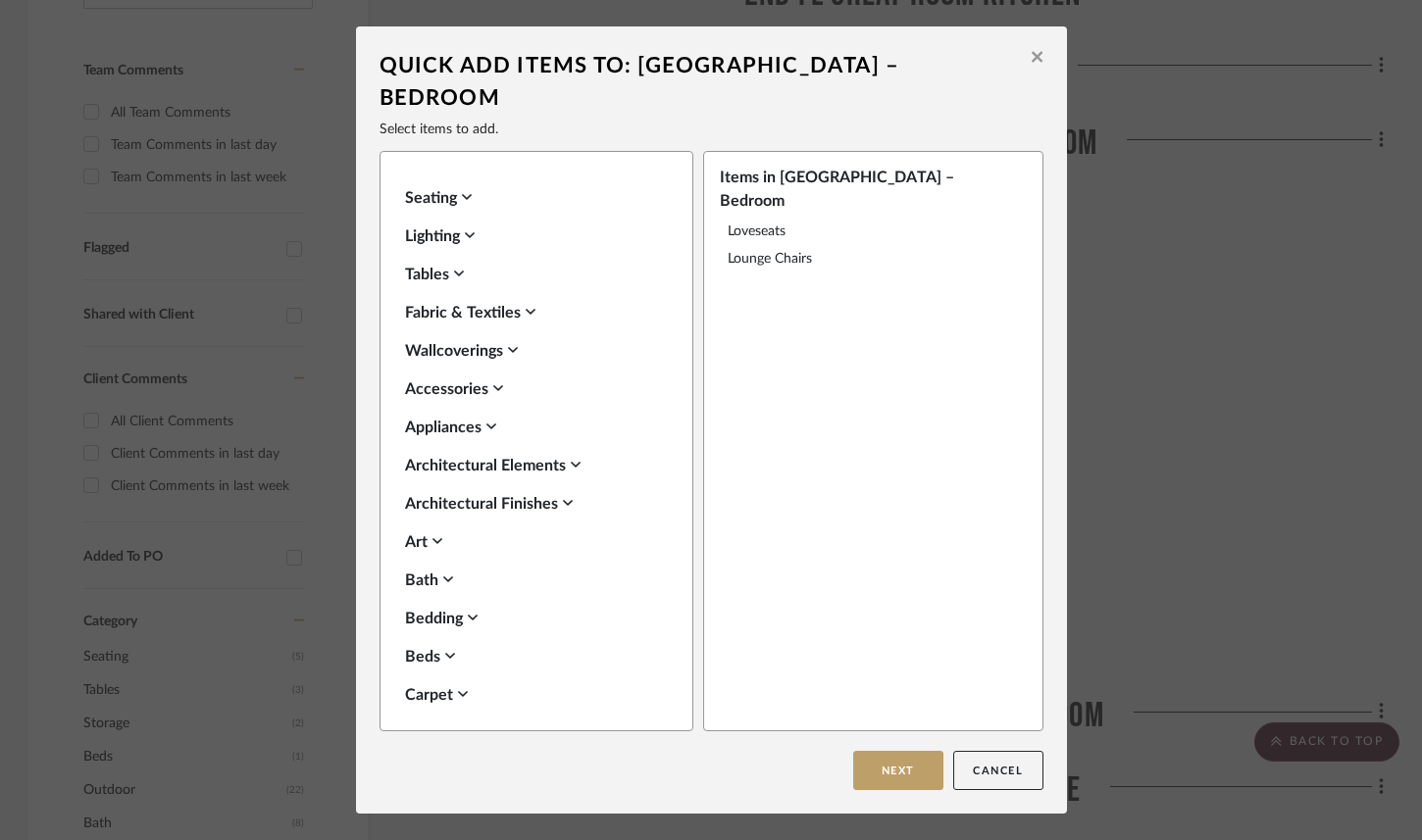 click on "Tables" at bounding box center (532, 274) 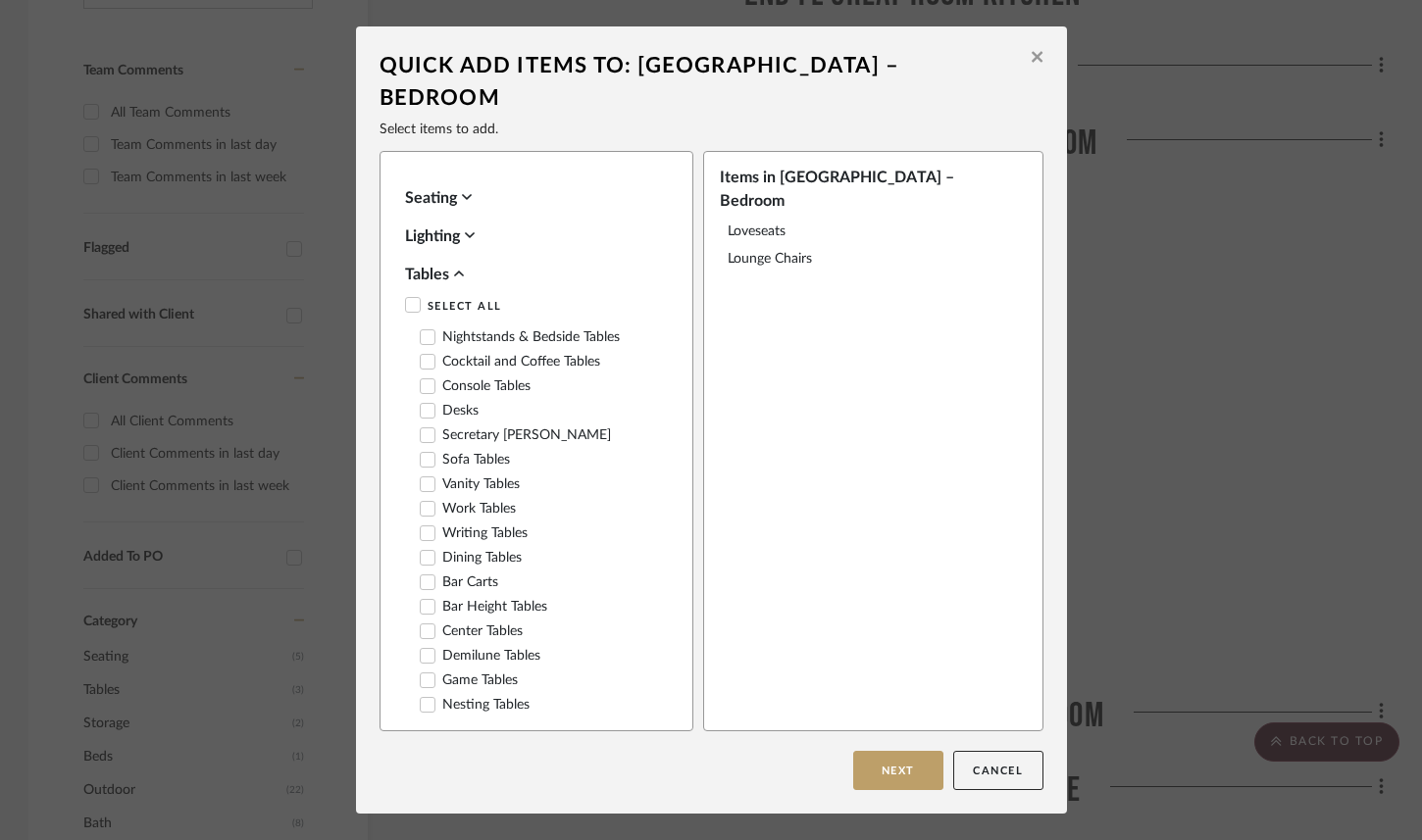 click at bounding box center (428, 362) 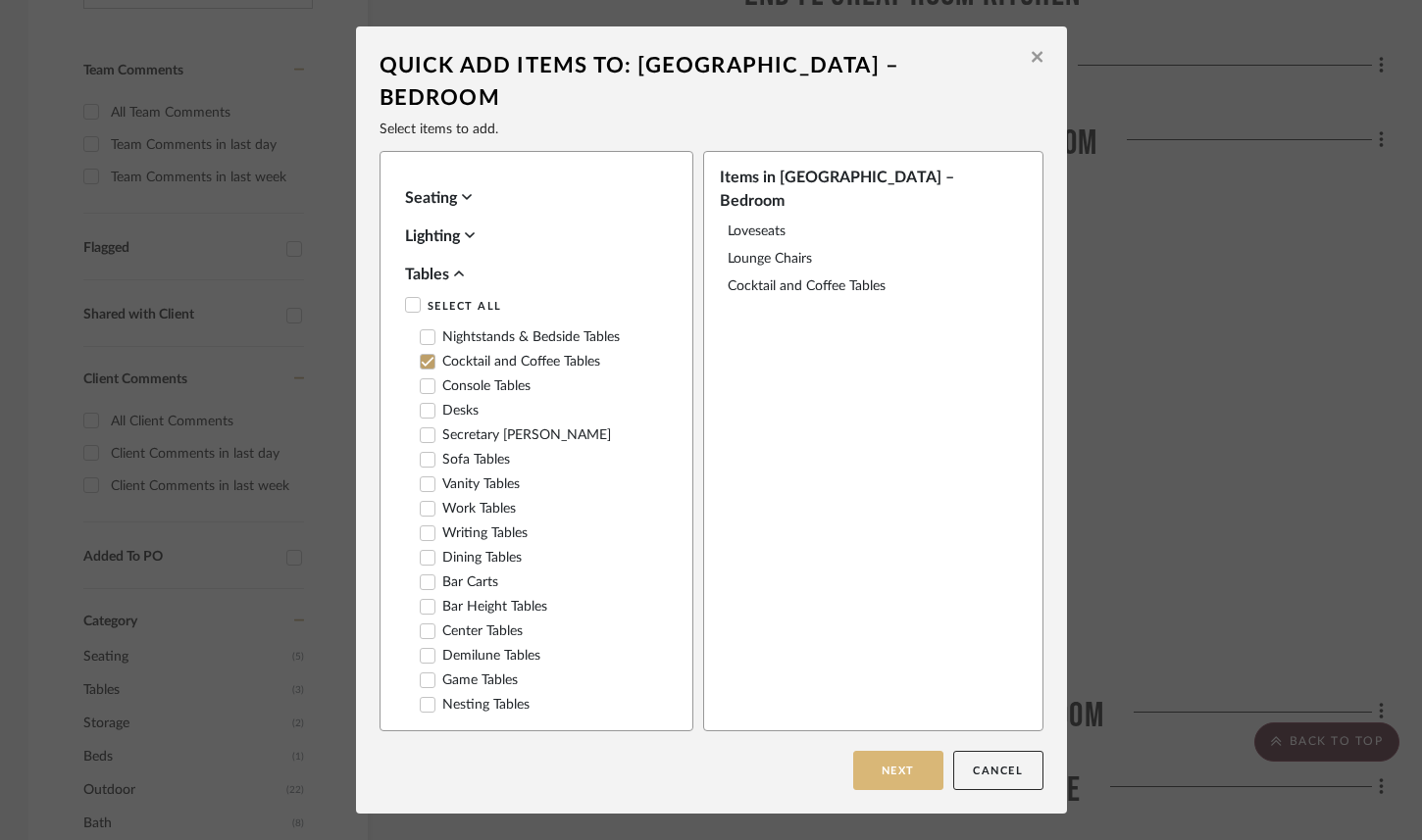 click on "Next" at bounding box center [898, 770] 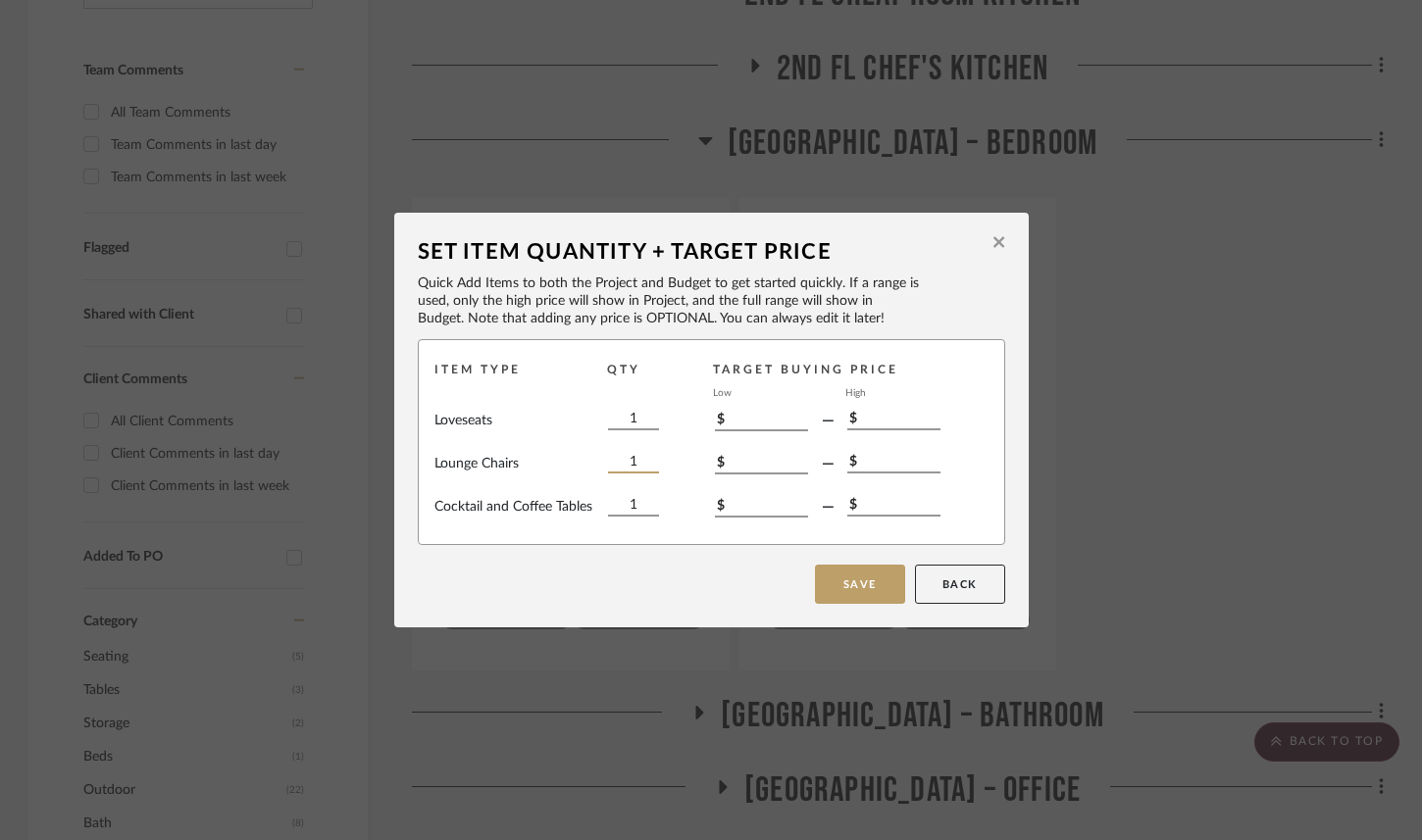click on "1" at bounding box center [634, 463] 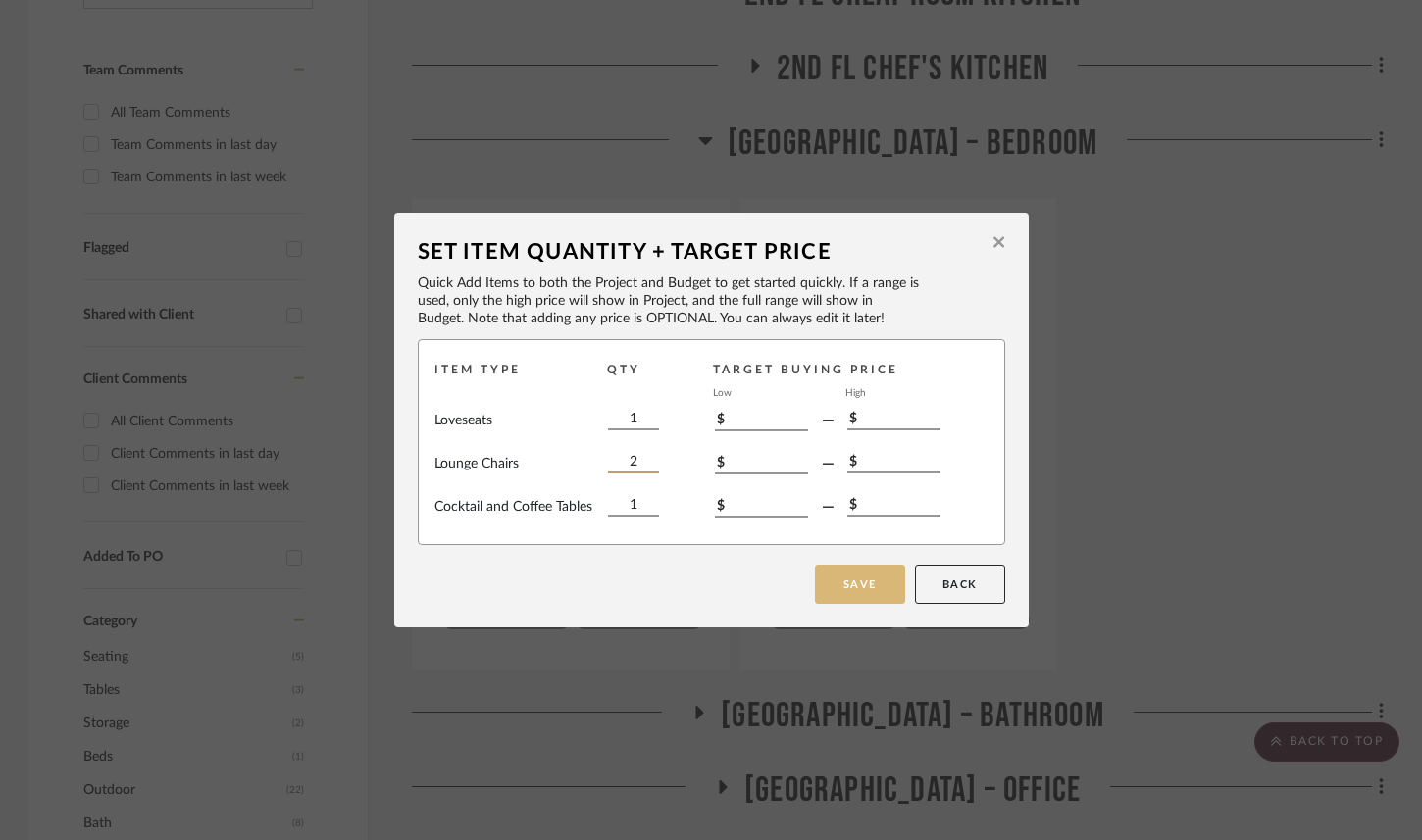 type on "2" 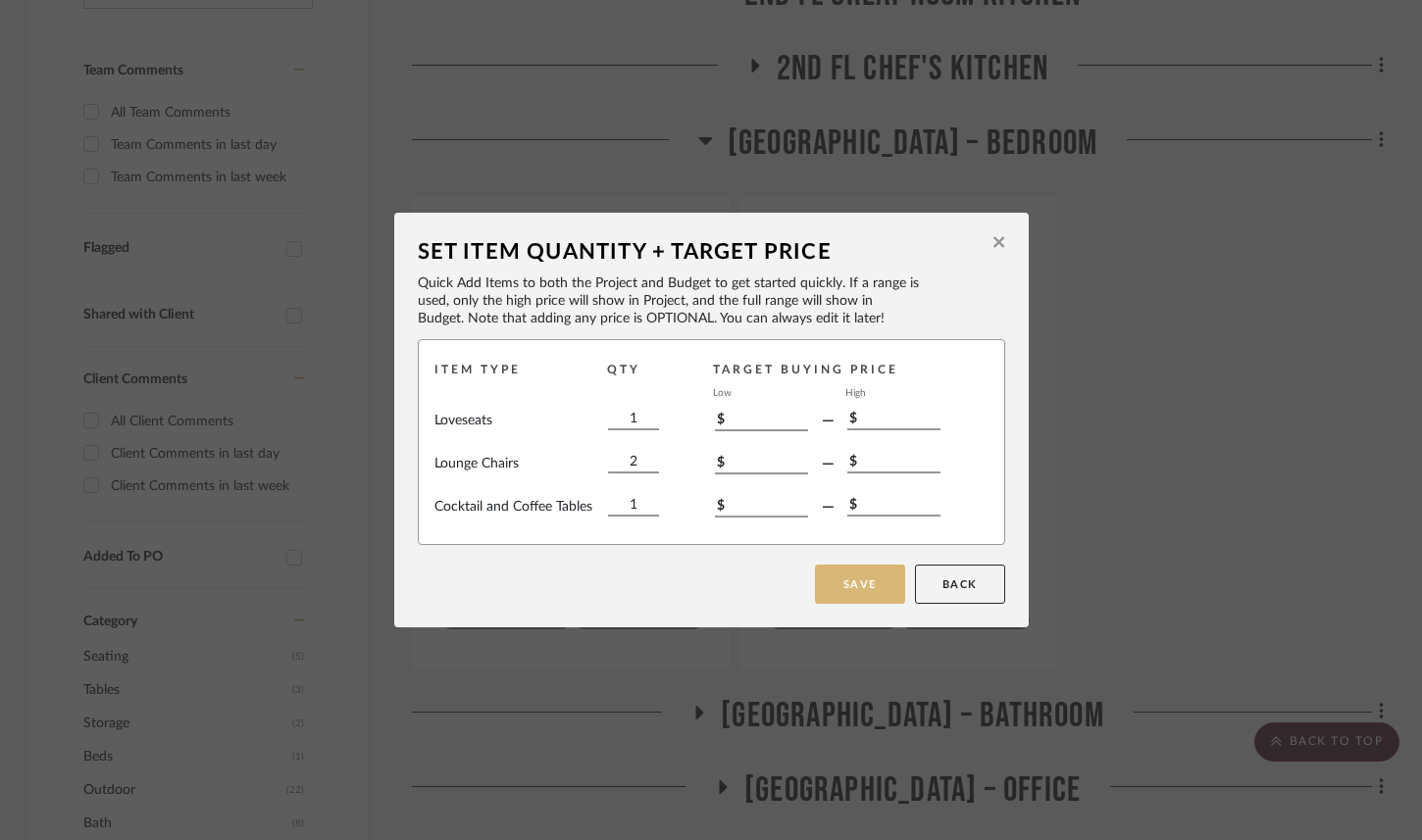 click on "Save" at bounding box center [860, 584] 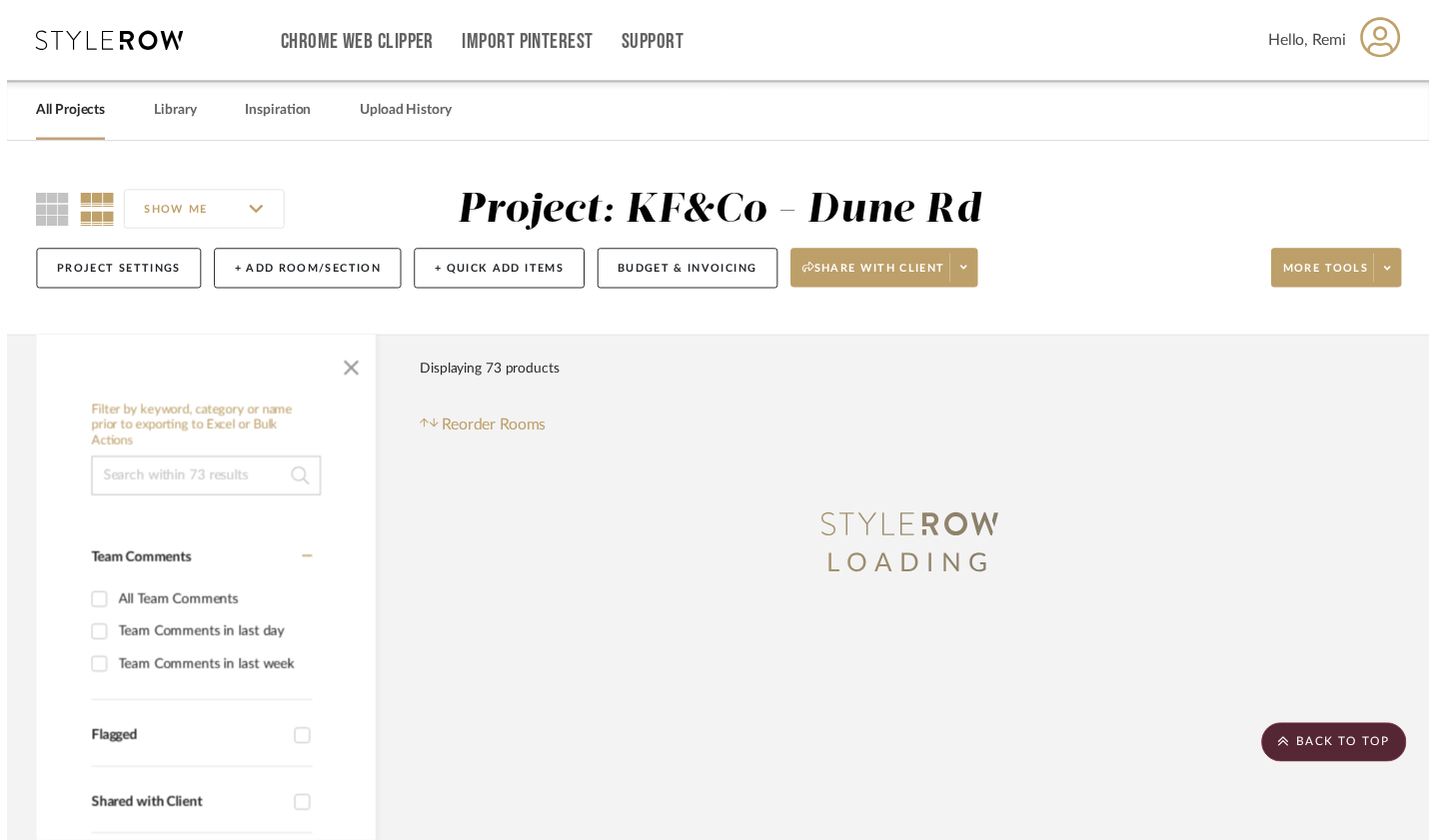 scroll, scrollTop: 495, scrollLeft: 1, axis: both 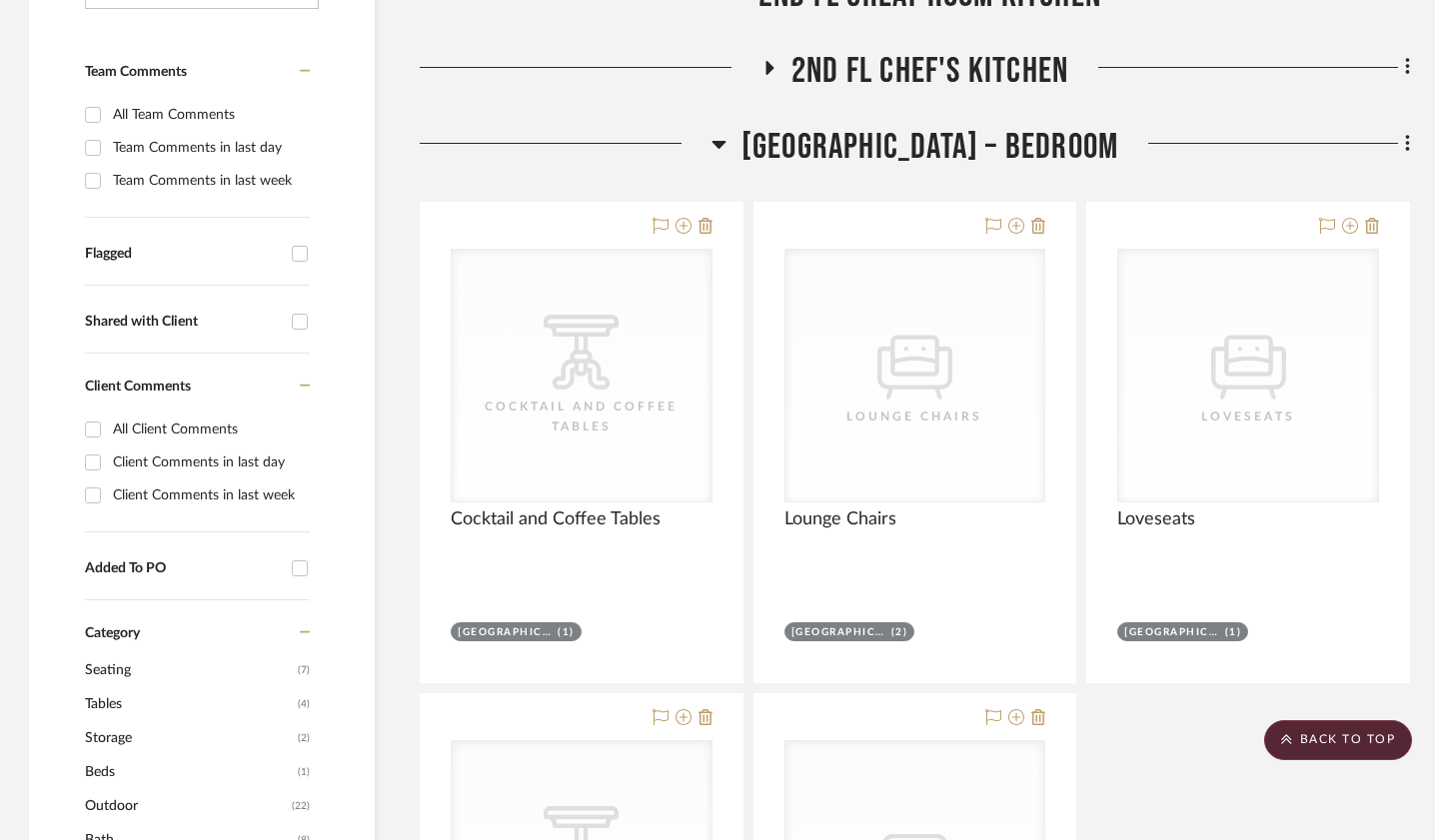 click on "Cocktail and Coffee Tables" at bounding box center [556, 519] 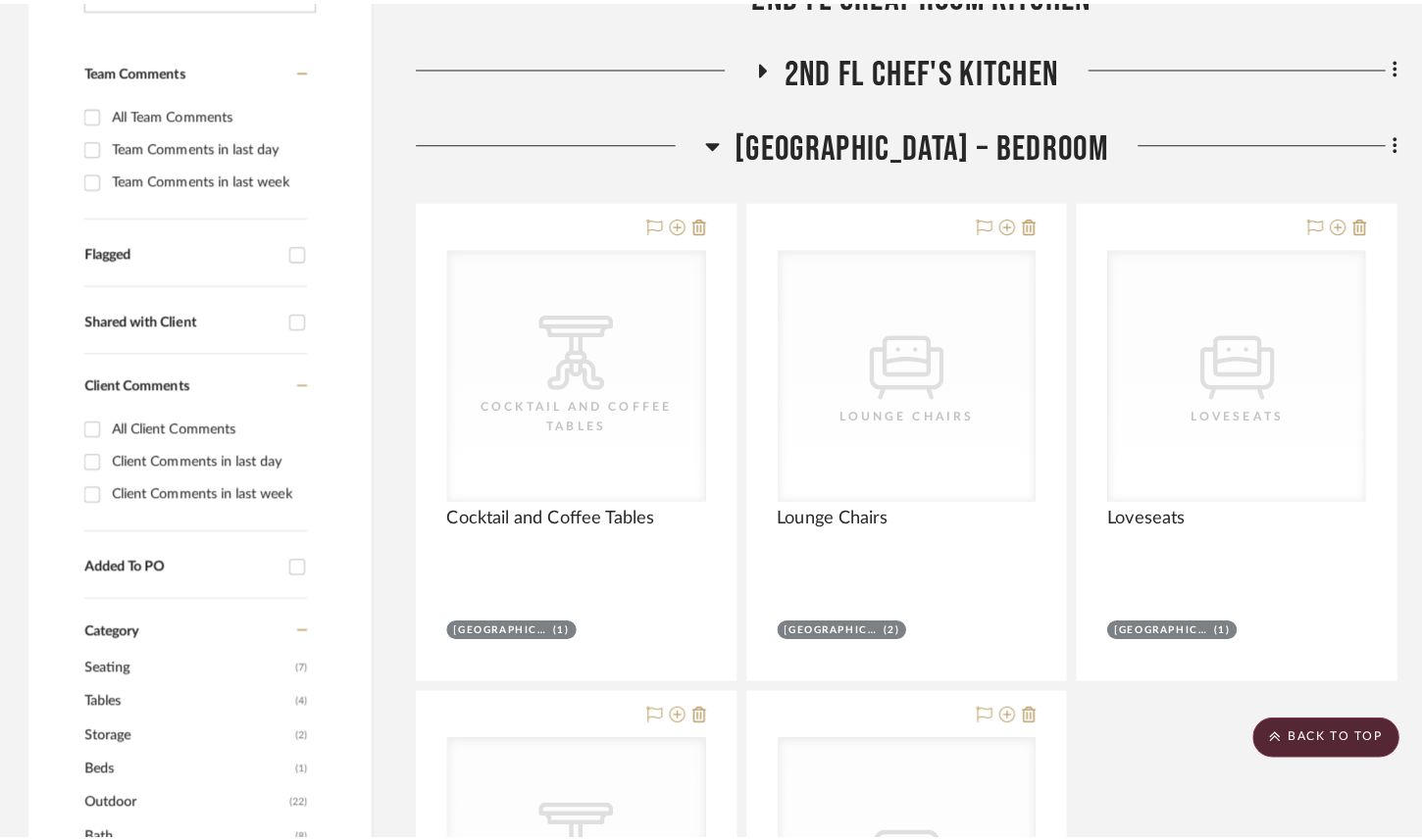 scroll, scrollTop: 0, scrollLeft: 0, axis: both 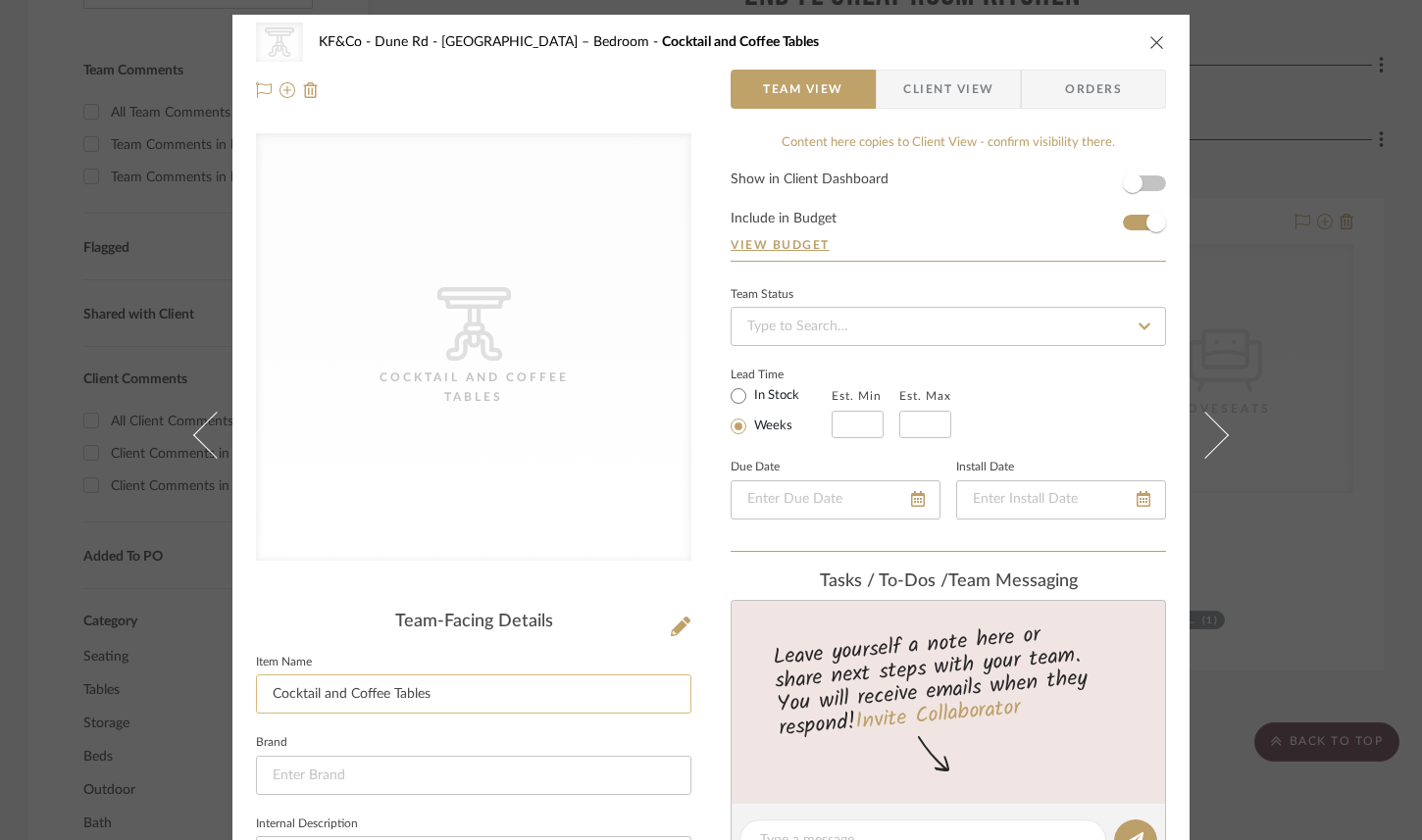 click on "Cocktail and Coffee Tables" 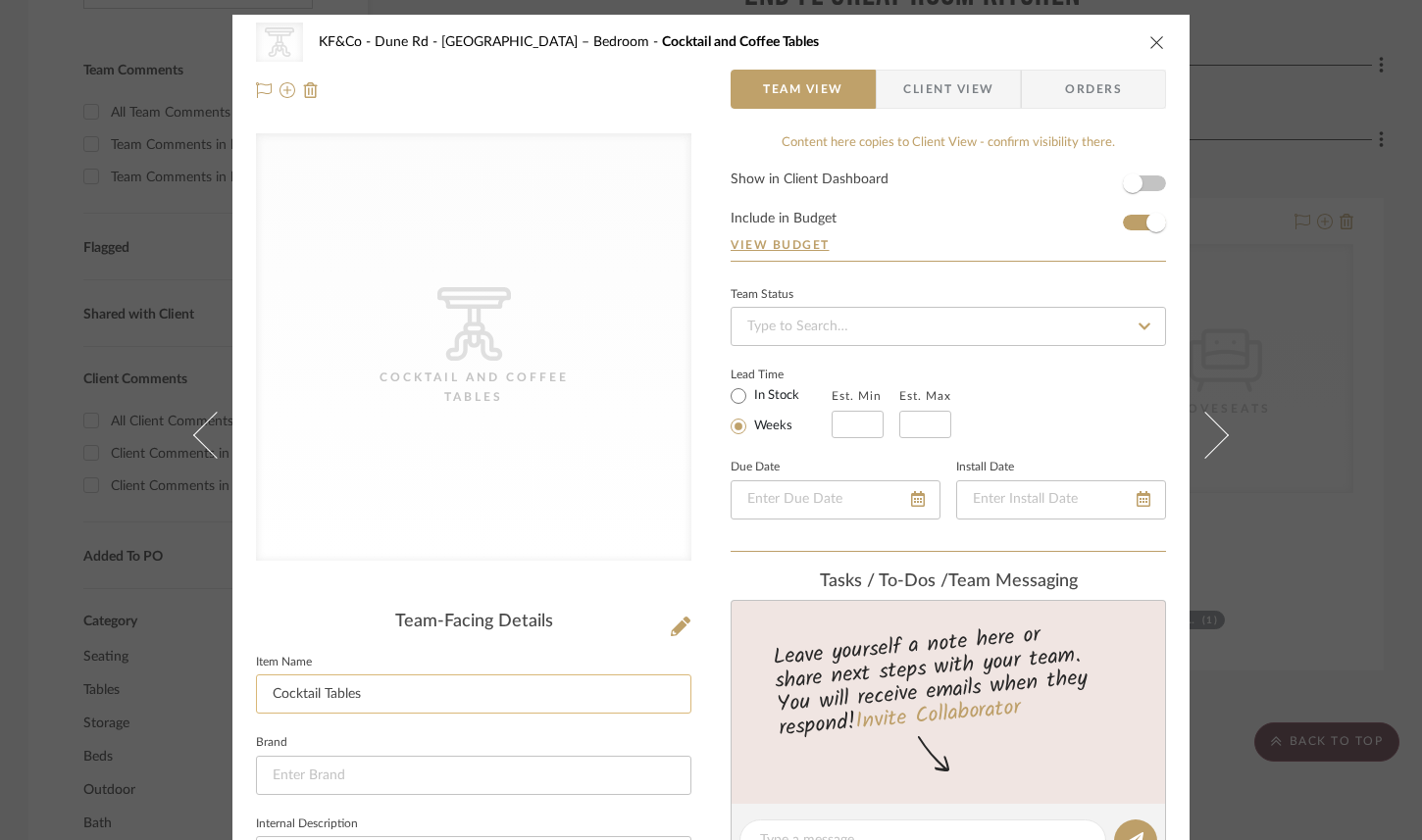click on "Cocktail Tables" 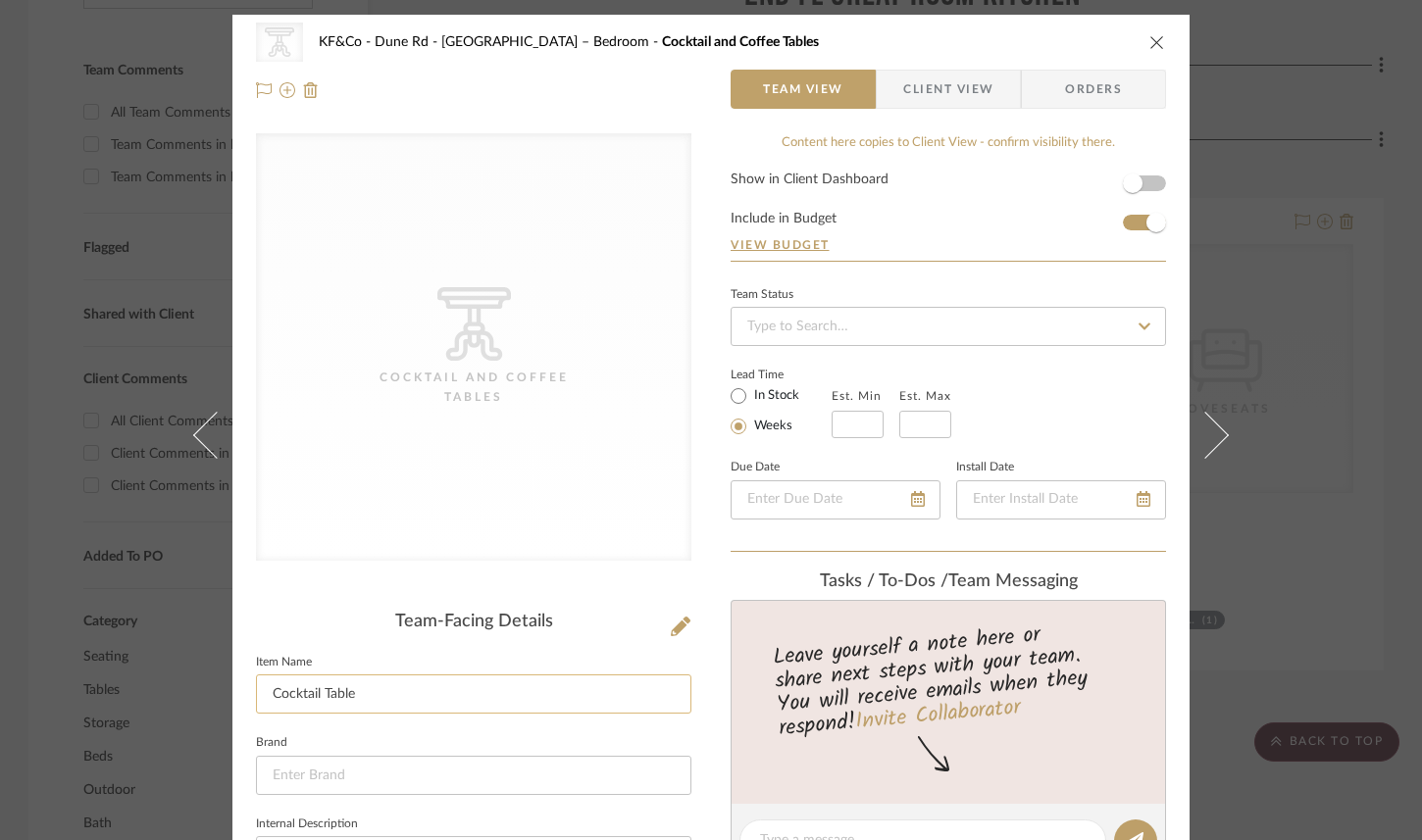 click on "Cocktail Table" 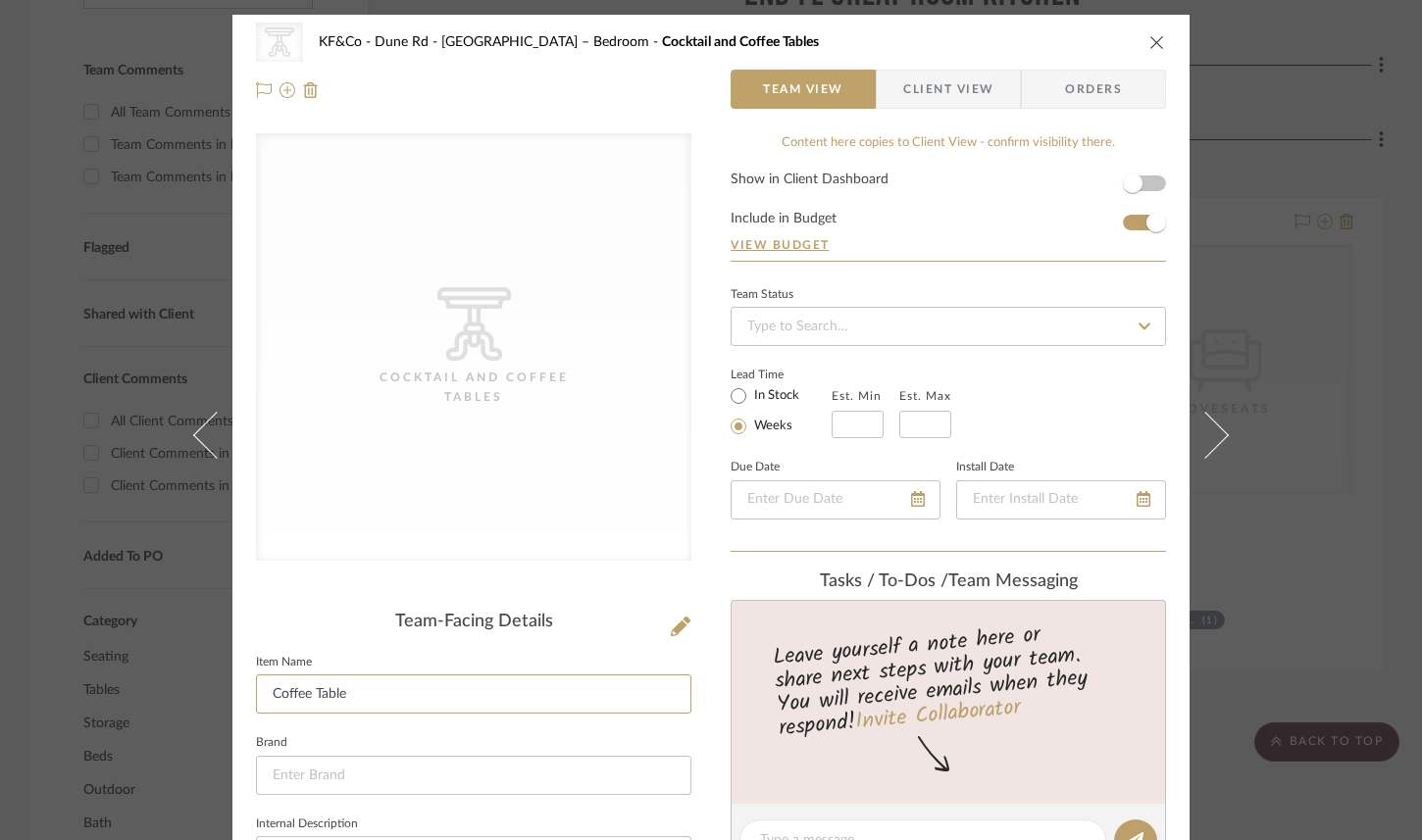 type on "Coffee Table" 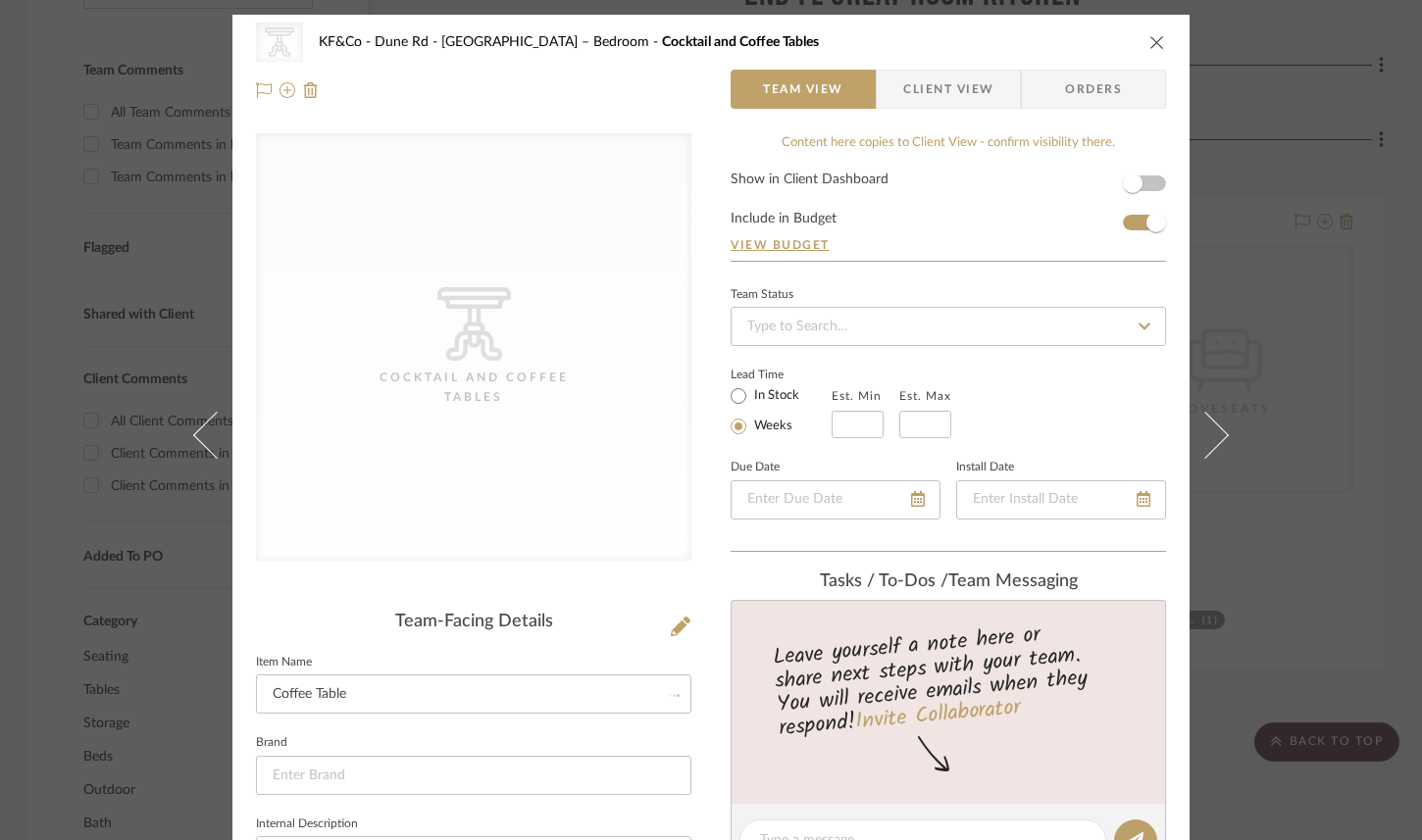 click on "Item Name  Coffee Table" 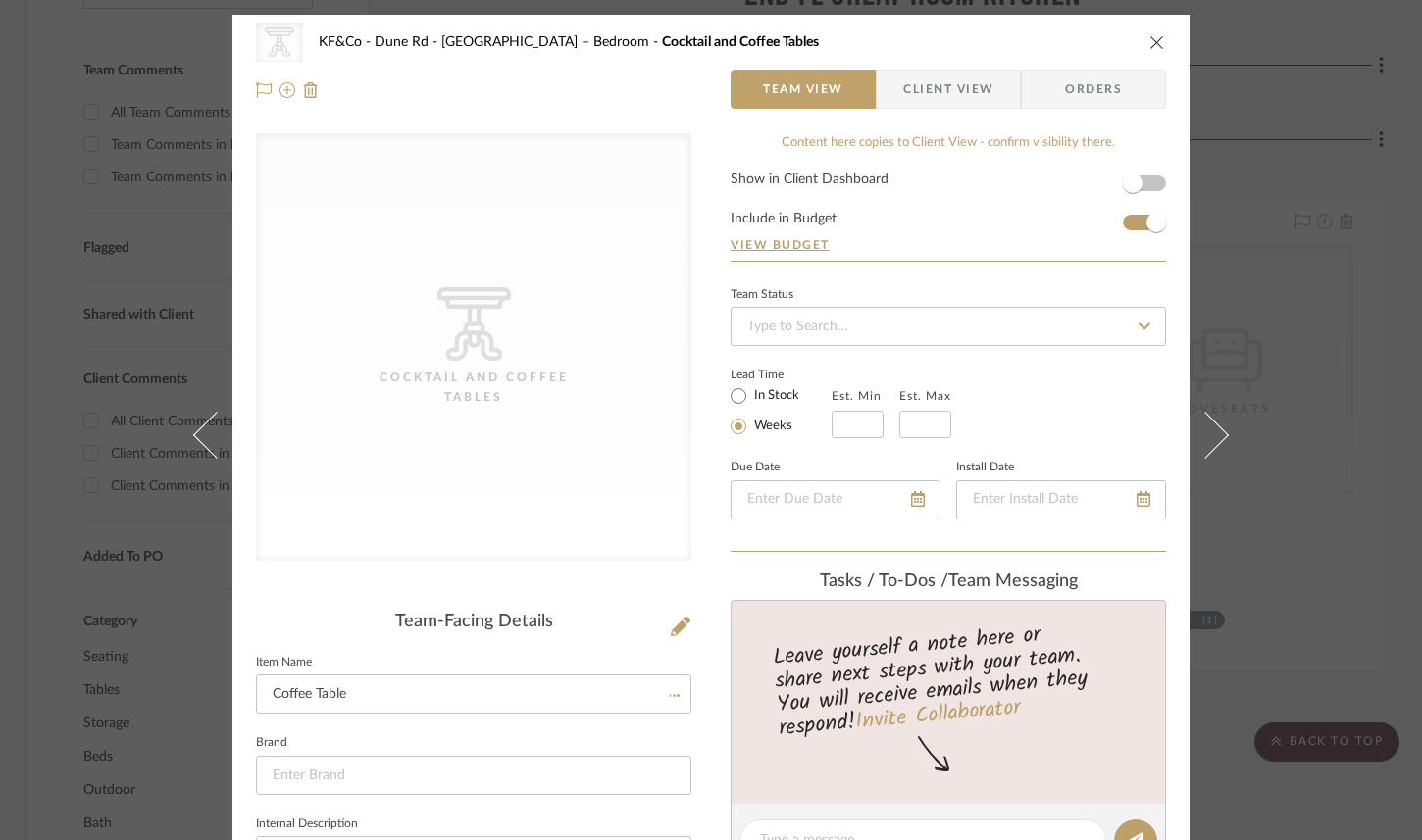 type 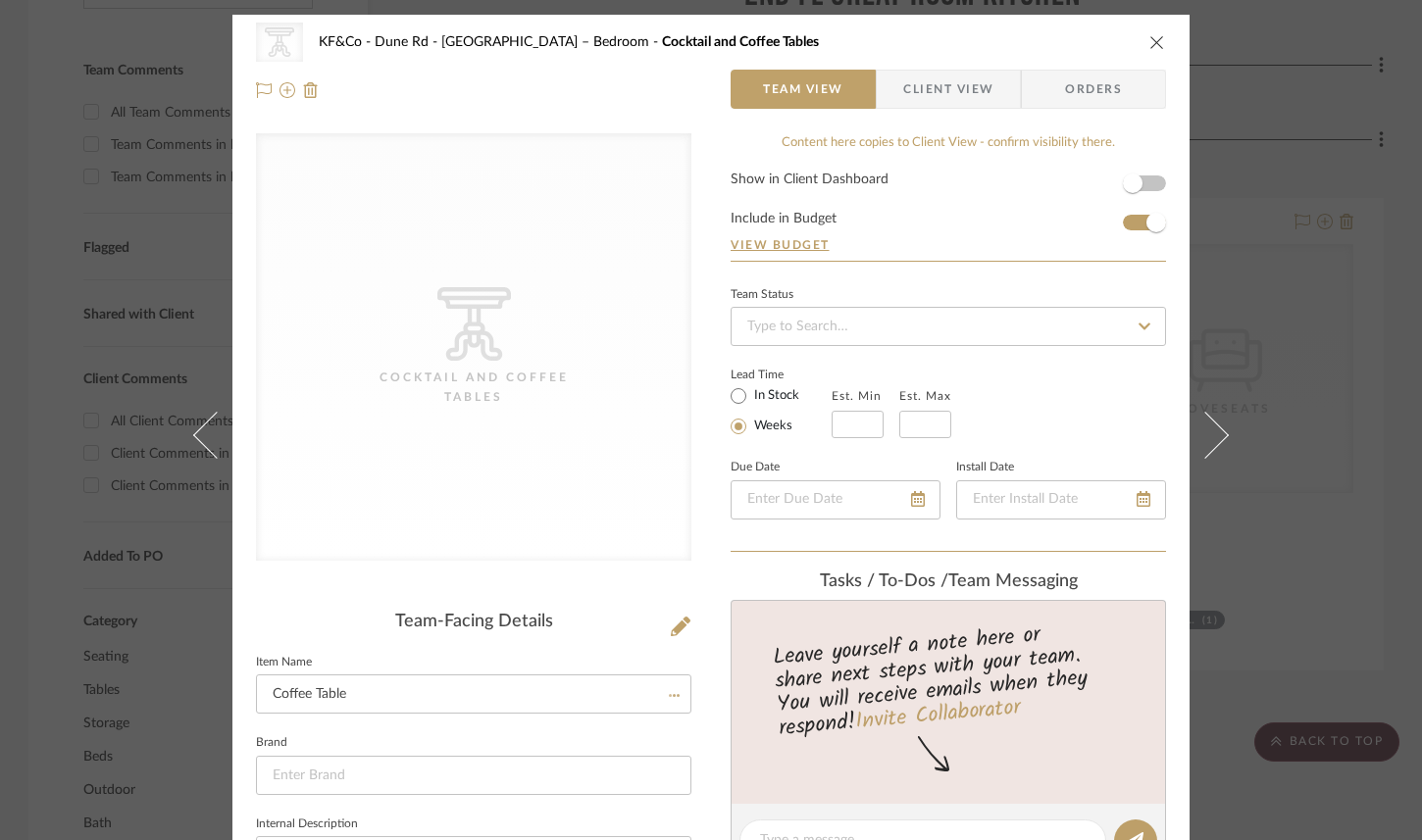 type 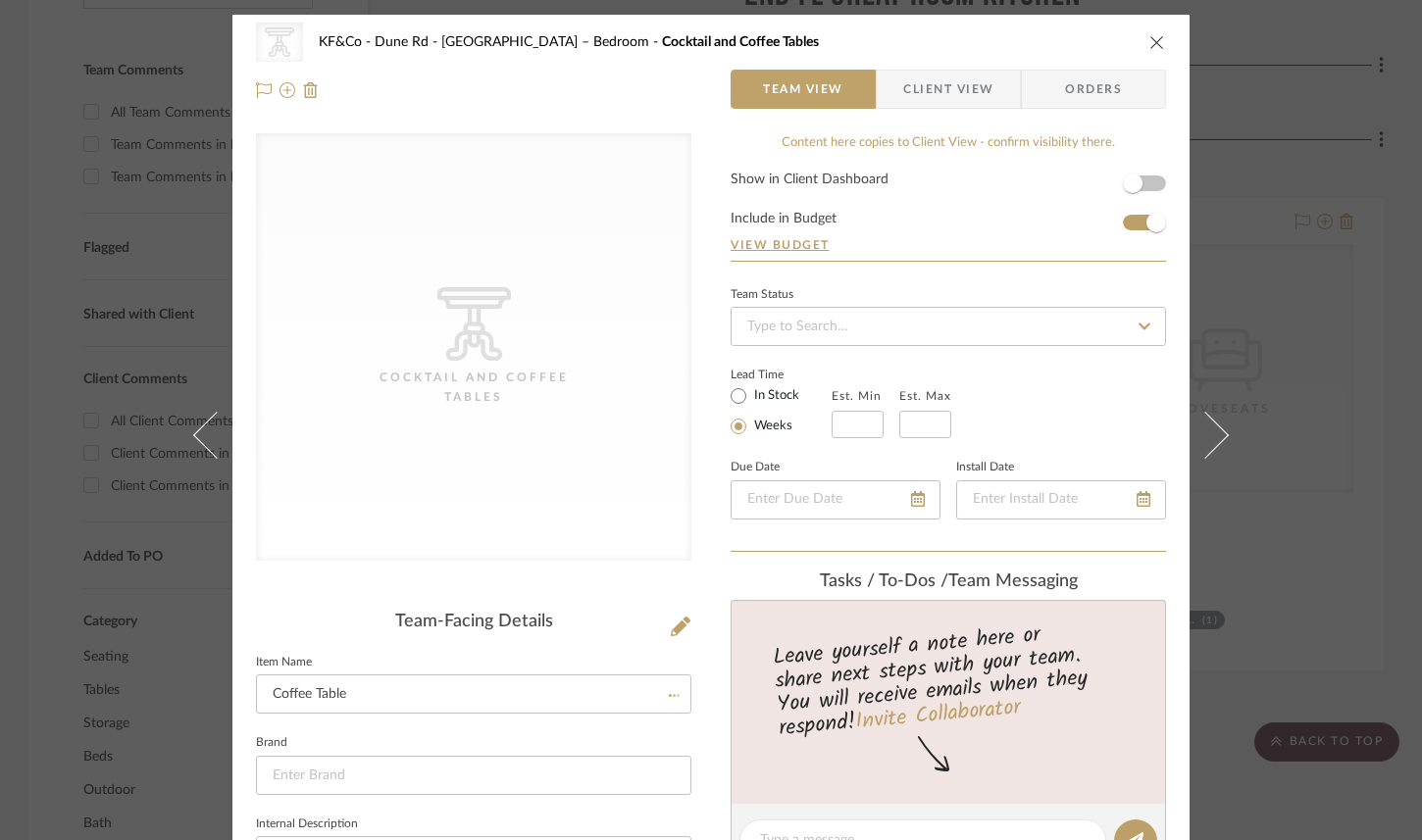 type 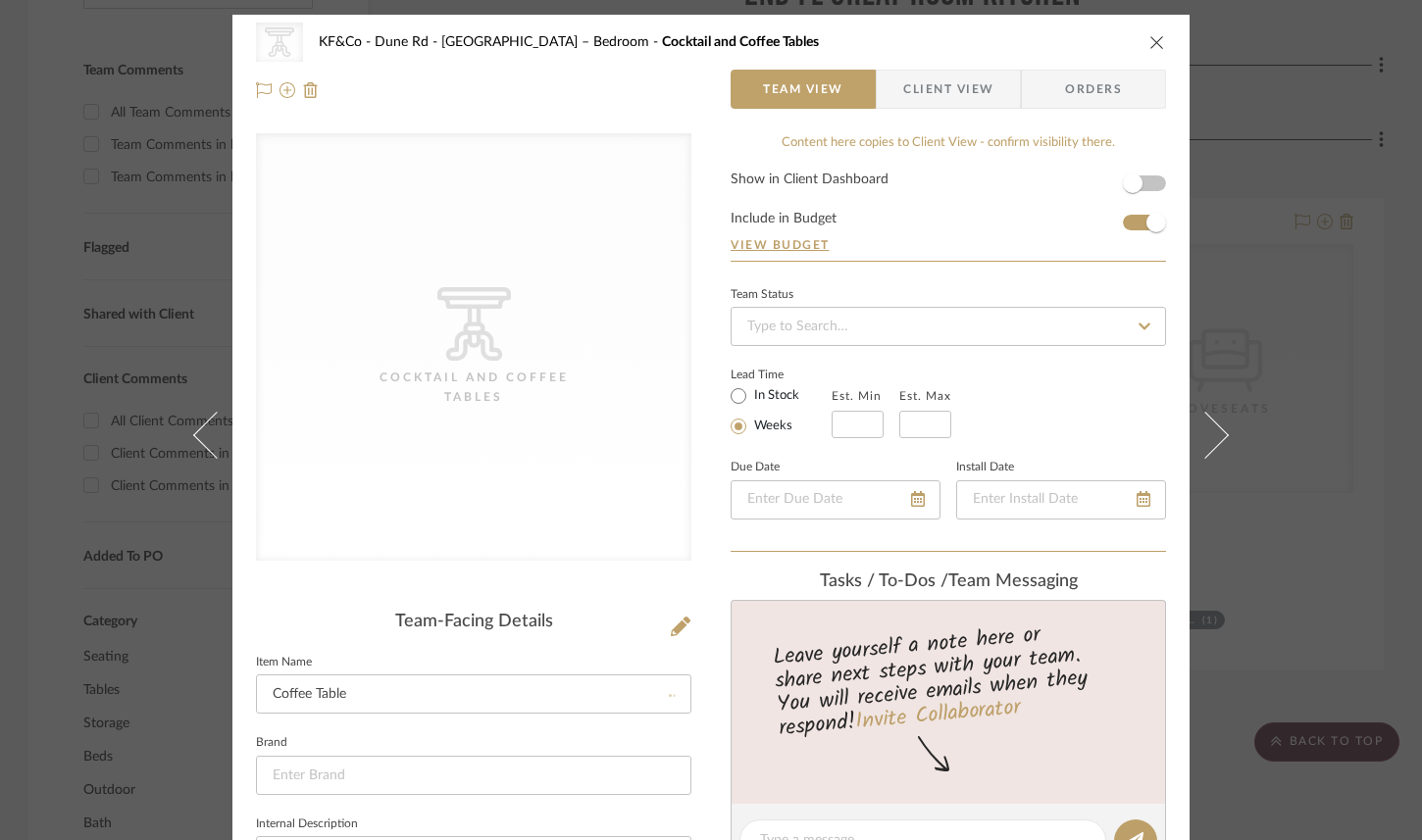 type 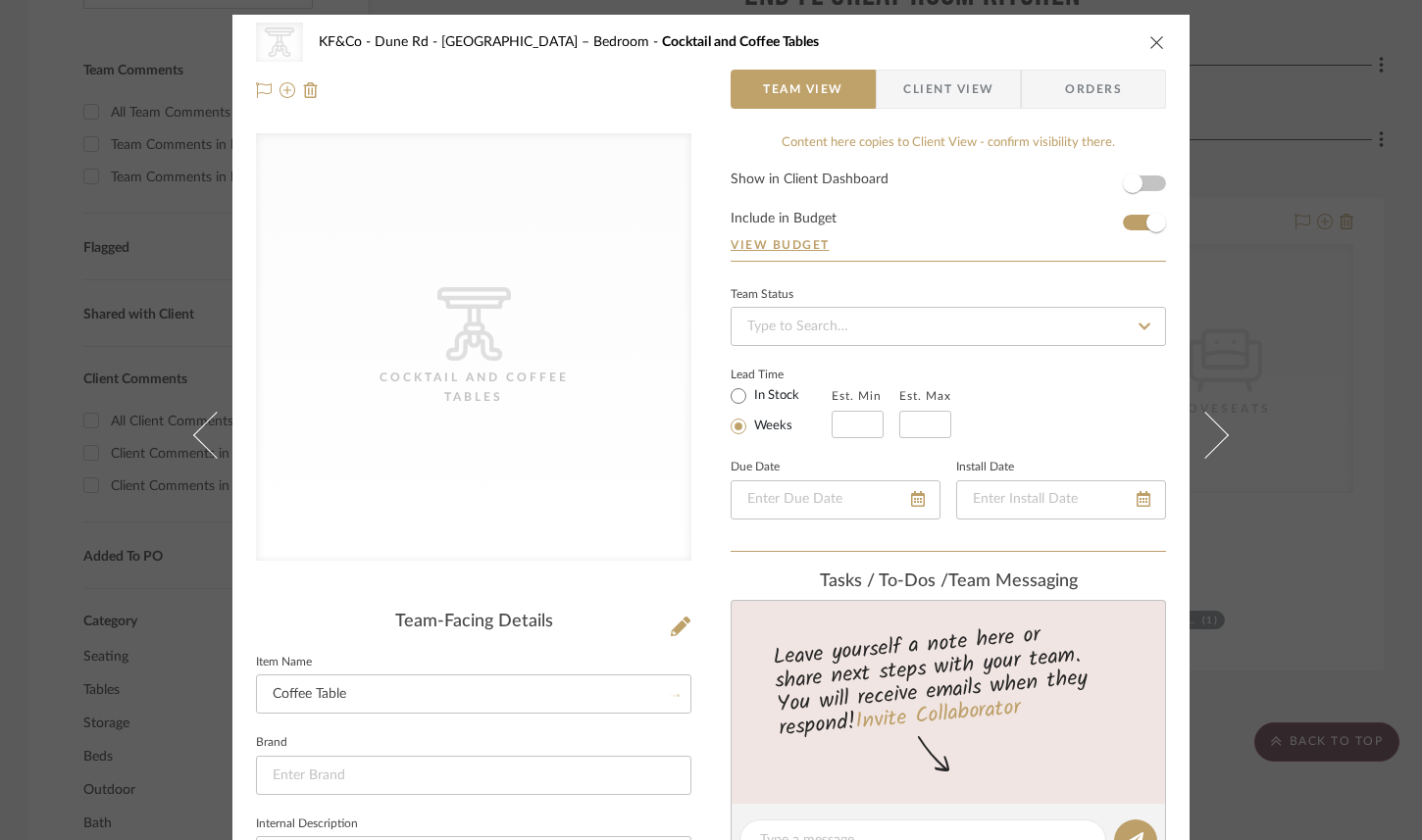 type 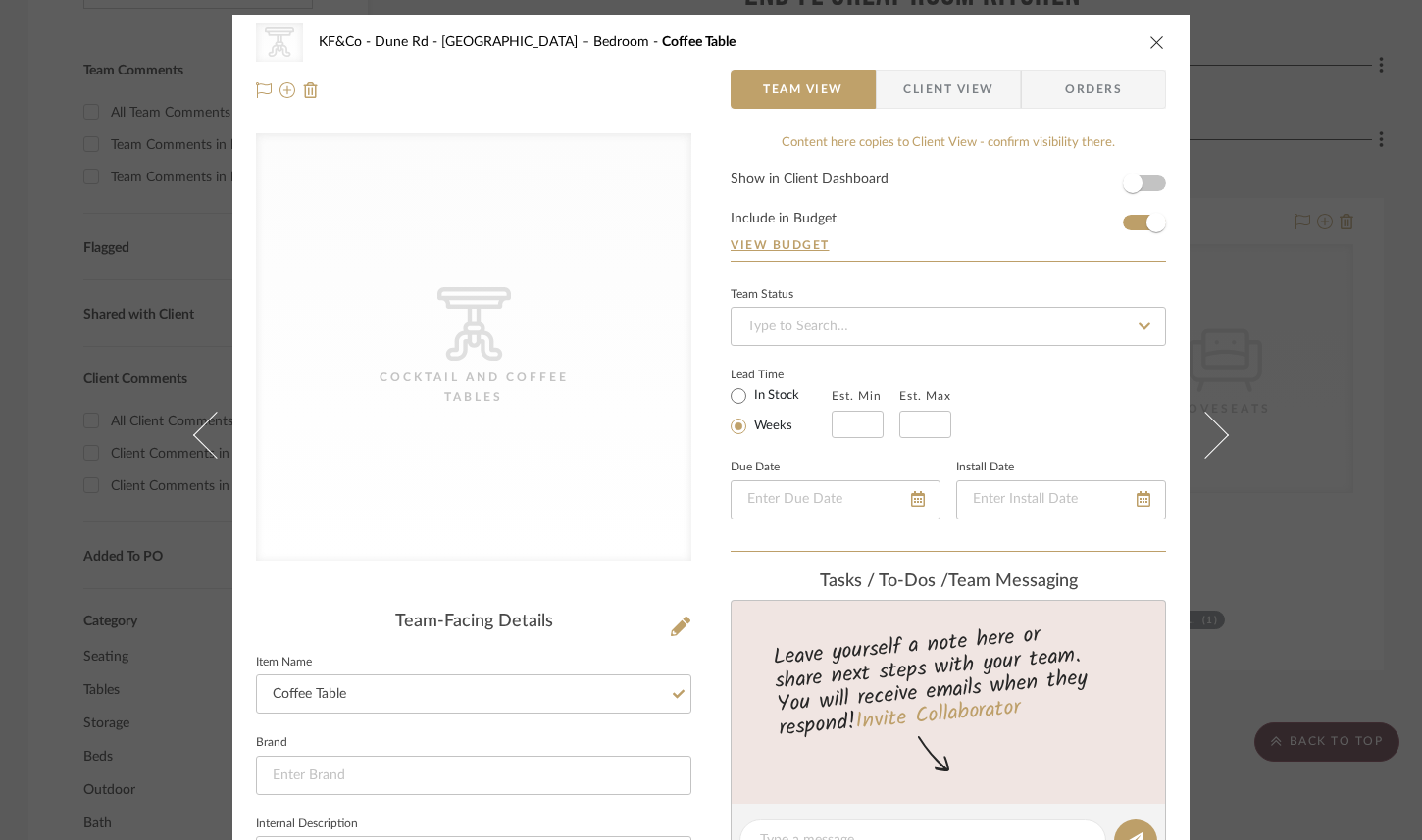 click at bounding box center [1157, 42] 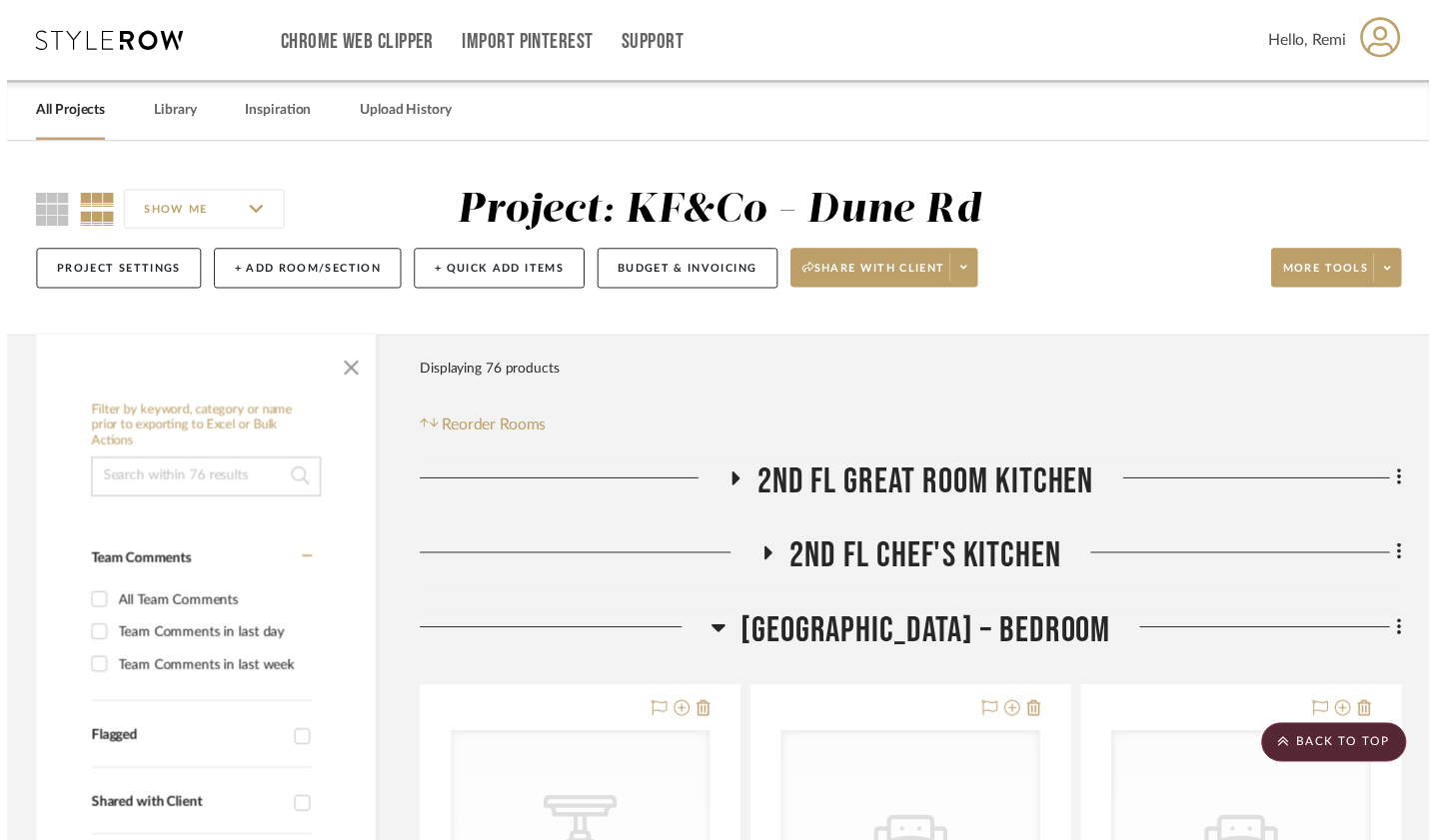 scroll, scrollTop: 495, scrollLeft: 1, axis: both 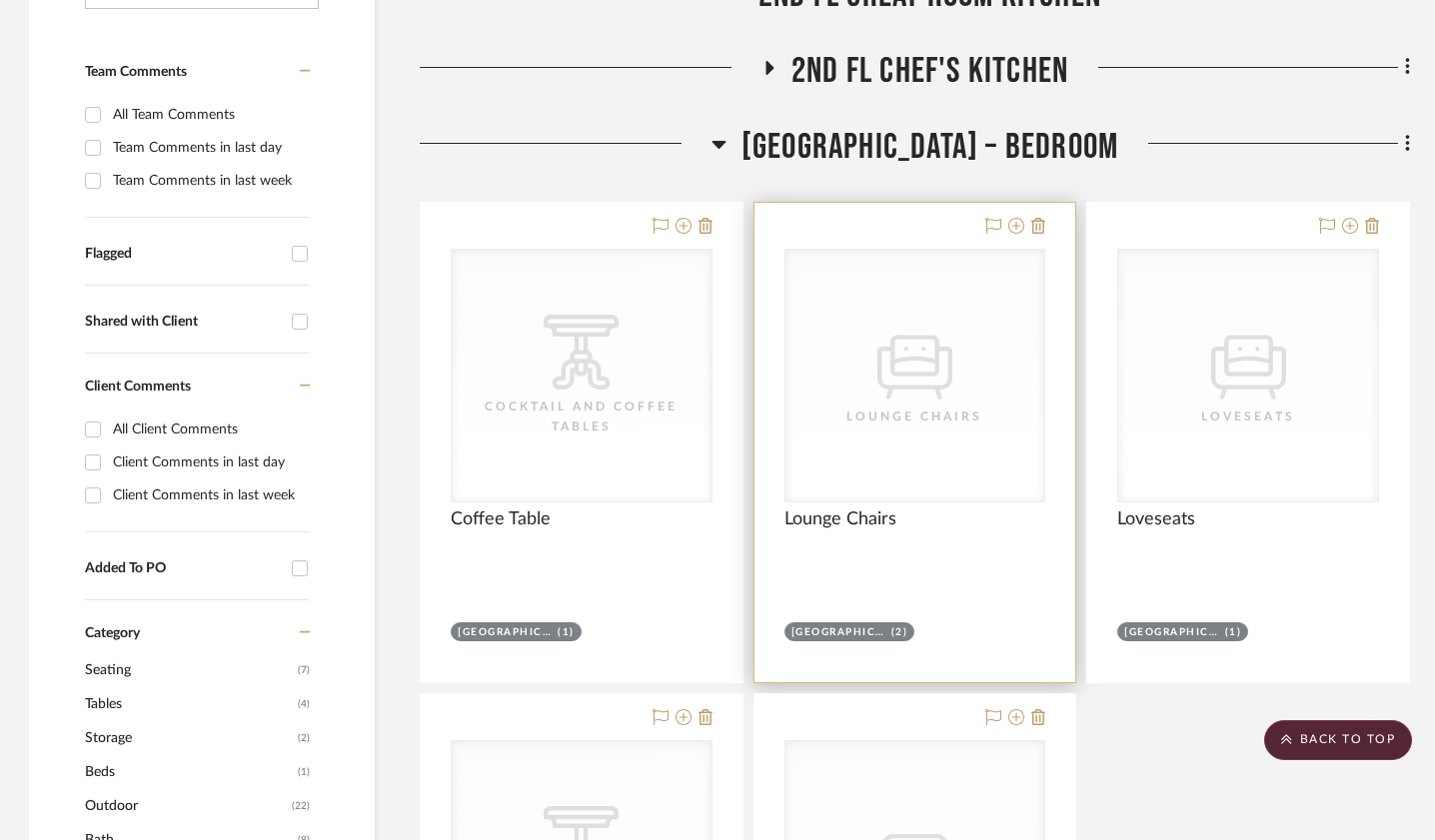 click on "CategoryIconSeating
Created with Sketch.
Lounge Chairs" at bounding box center (915, 376) 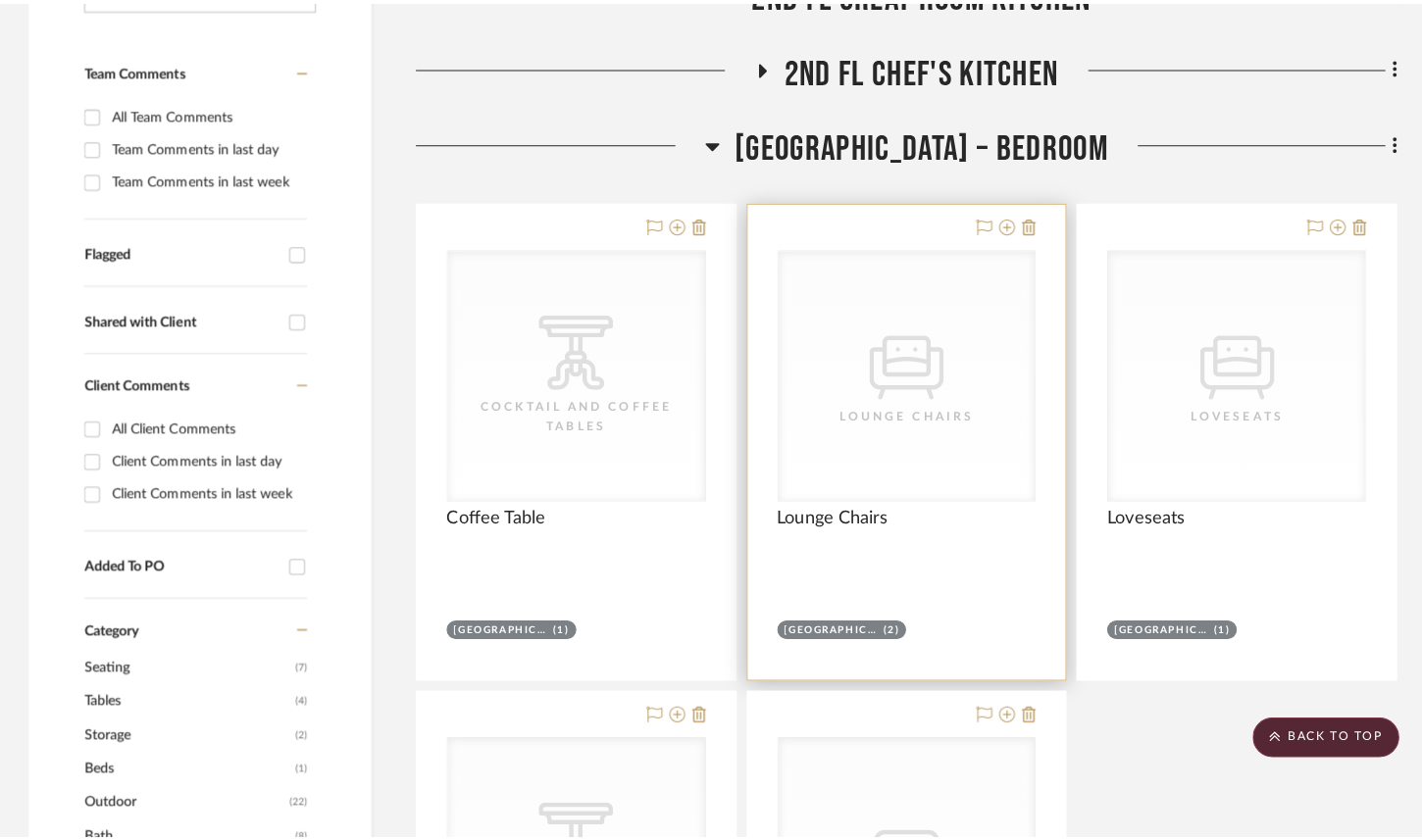 scroll, scrollTop: 0, scrollLeft: 0, axis: both 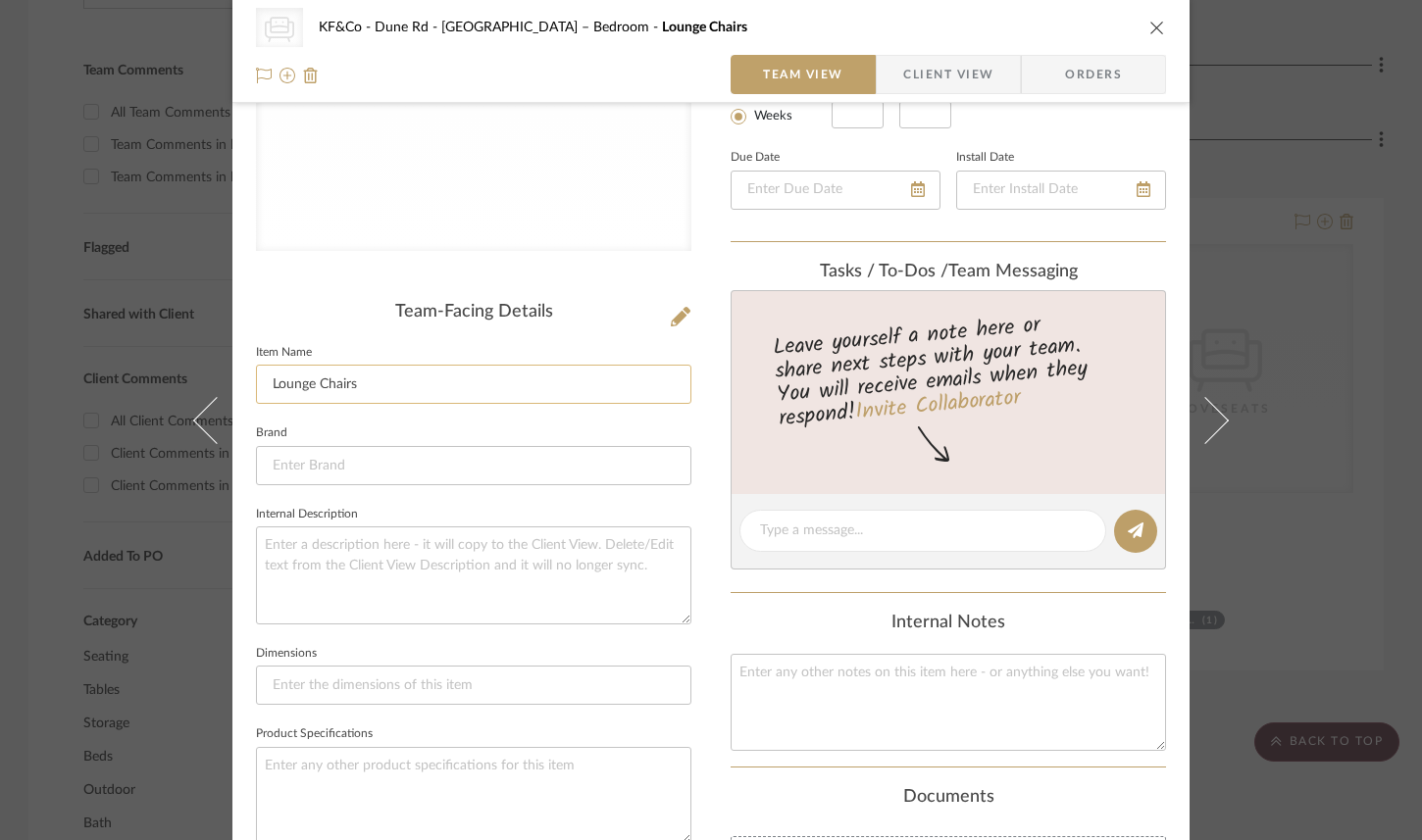 click on "Lounge Chairs" 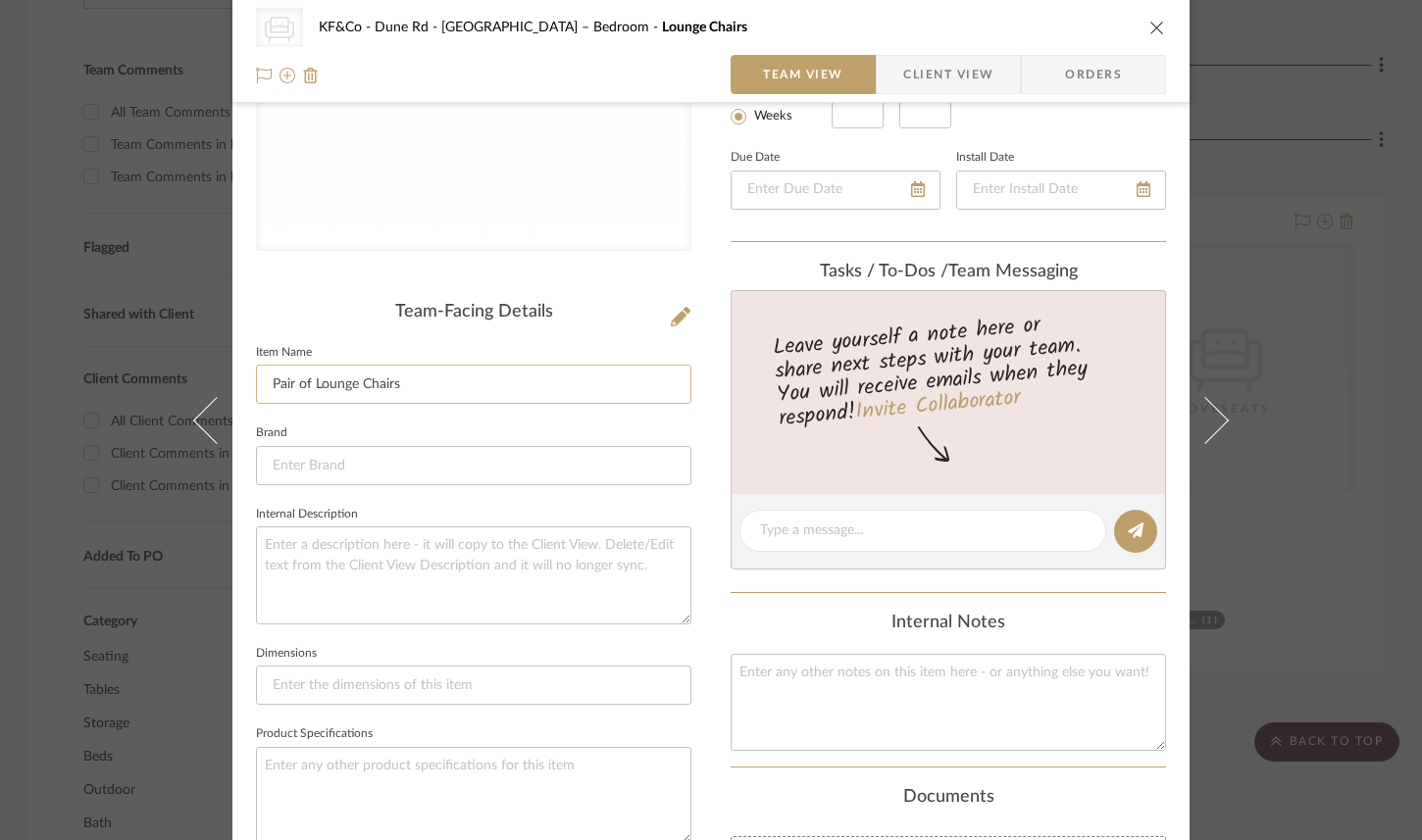 click on "Pair of Lounge Chairs" 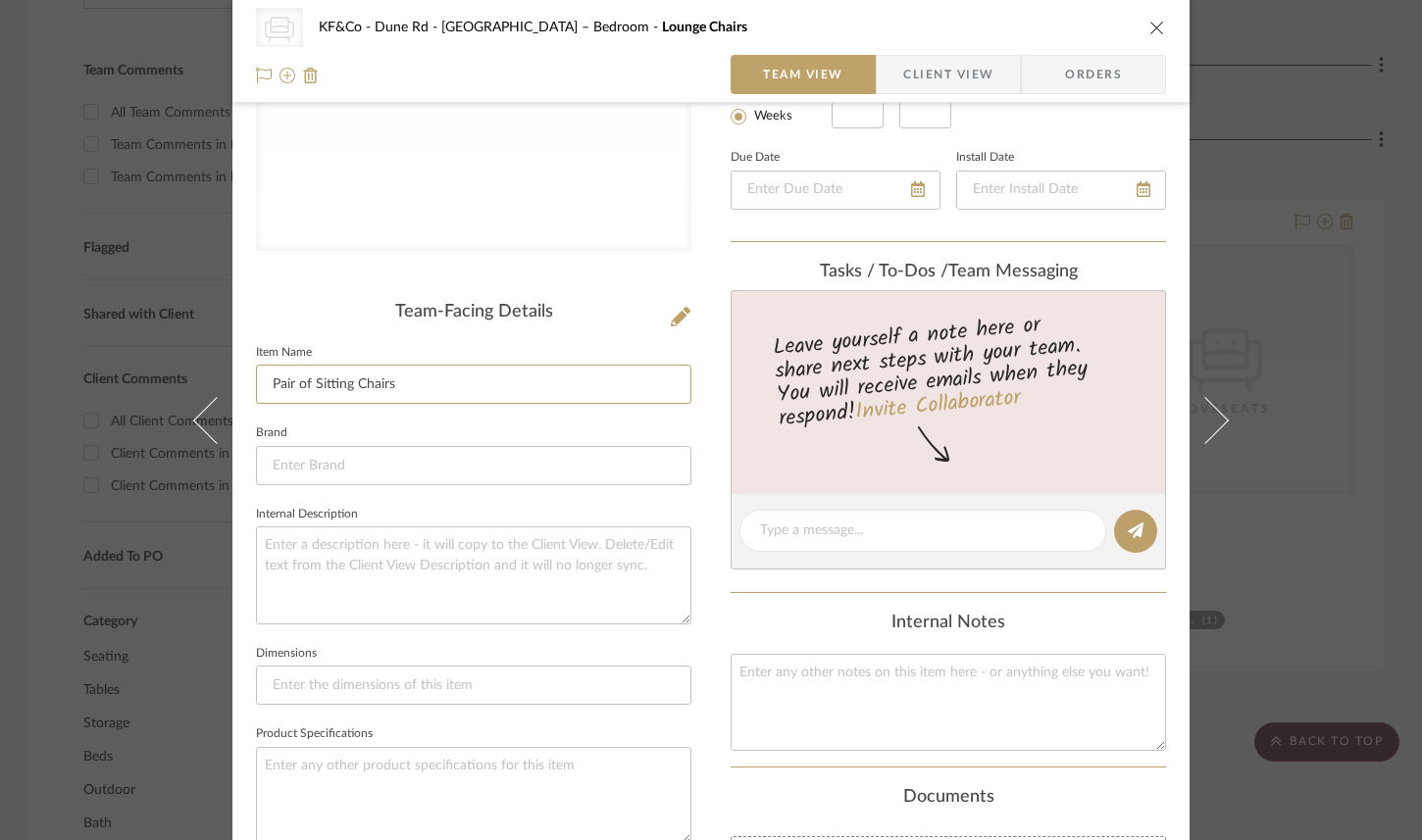 type on "Pair of Sitting Chairs" 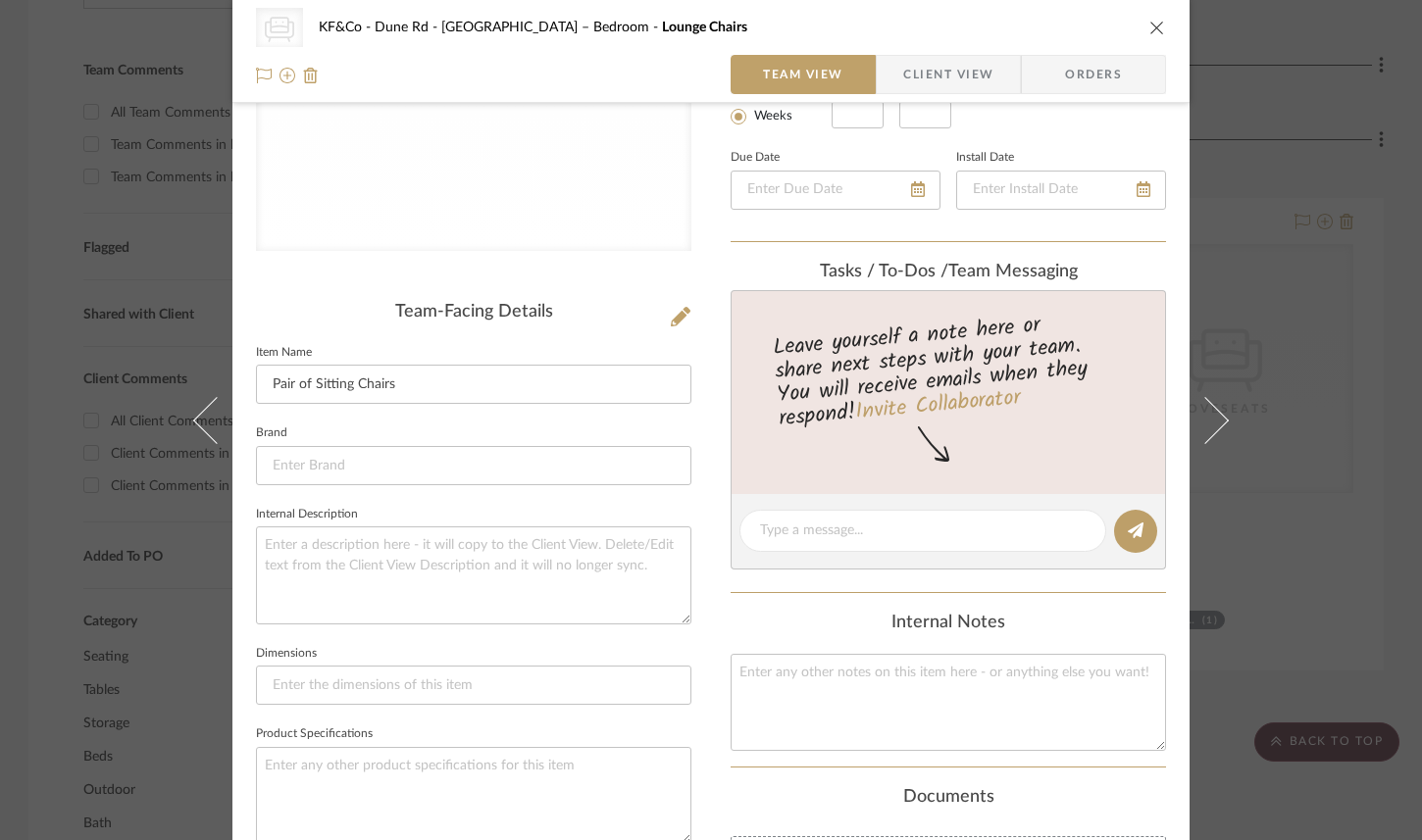 click on "Item Name  Pair of Sitting Chairs" 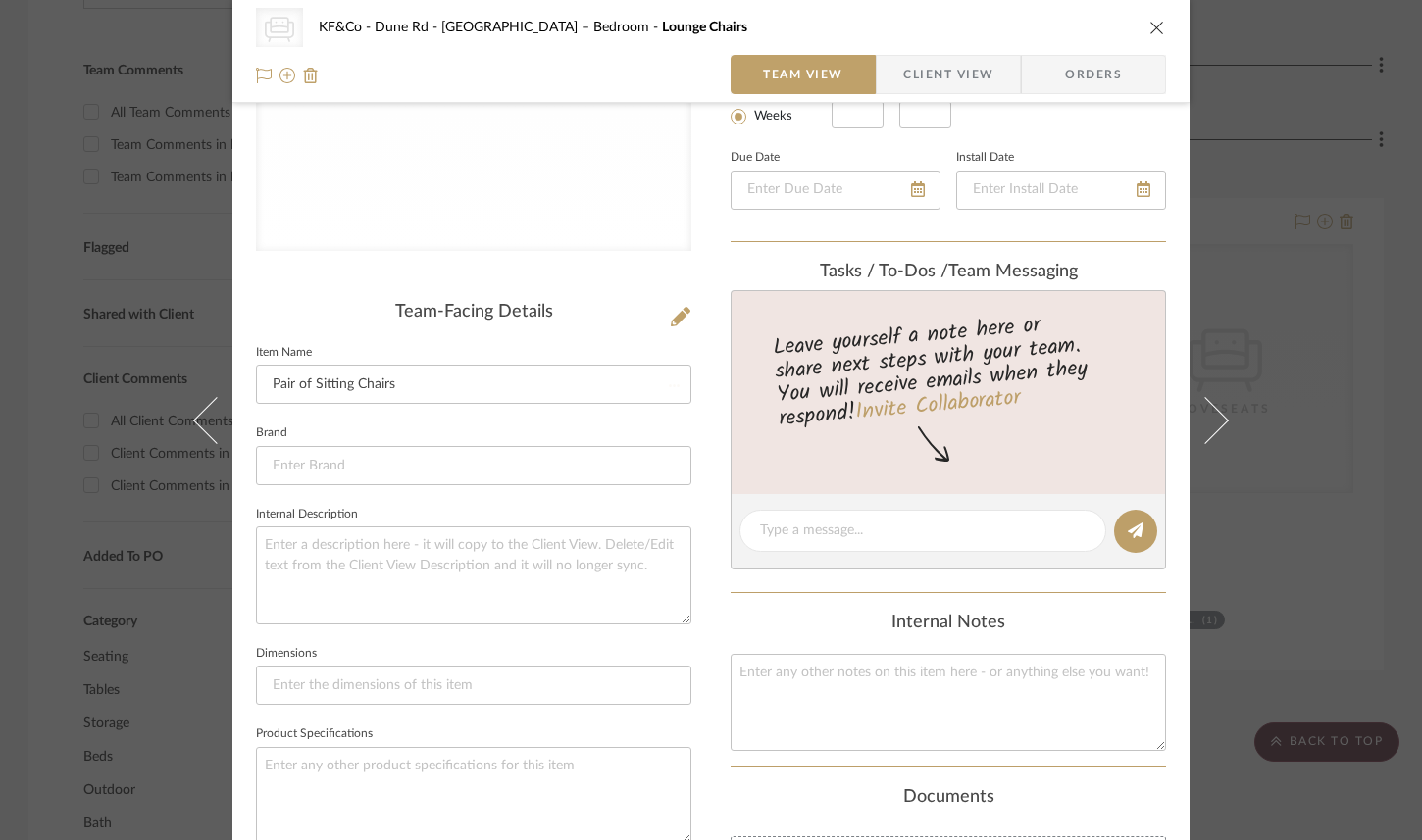 type 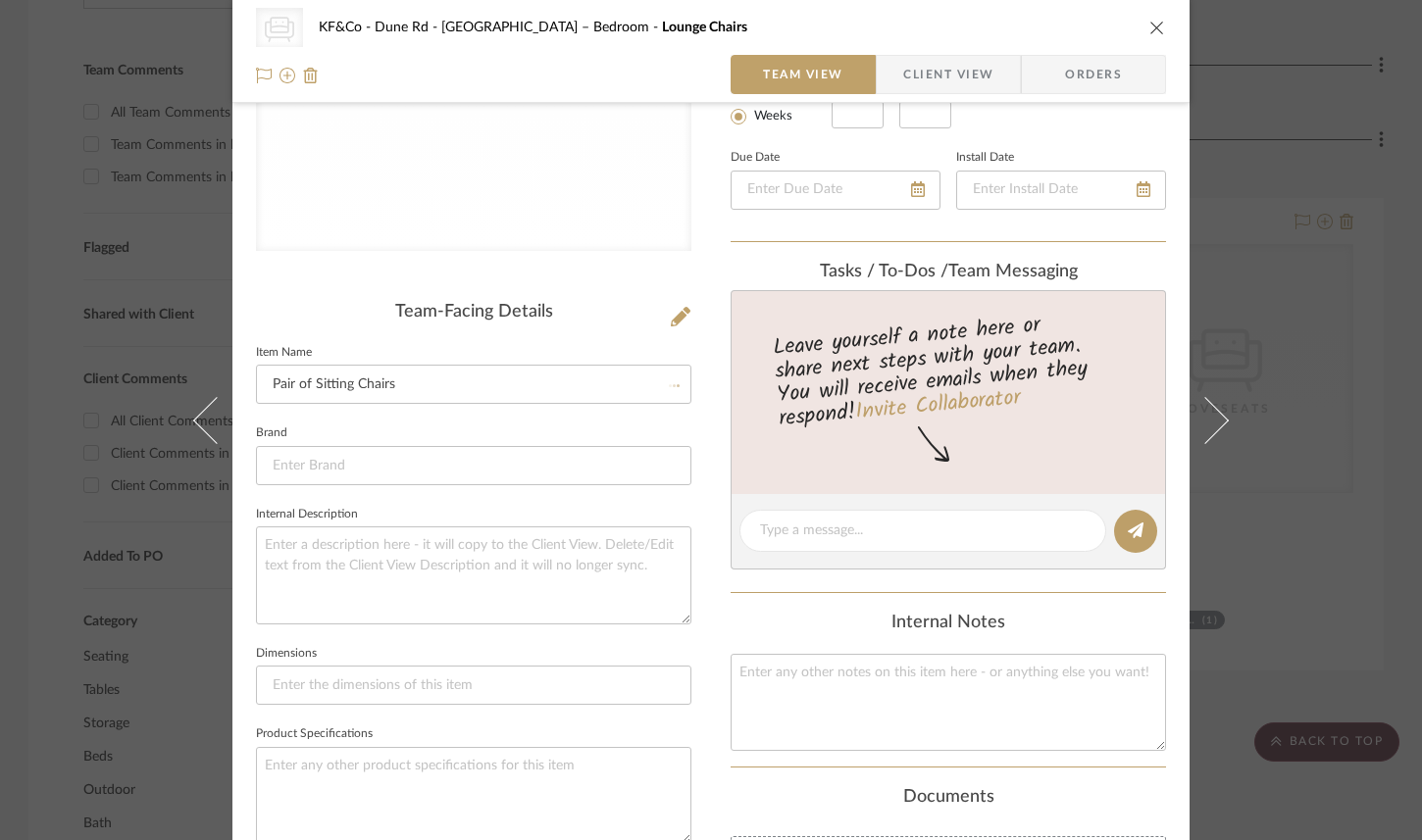 type 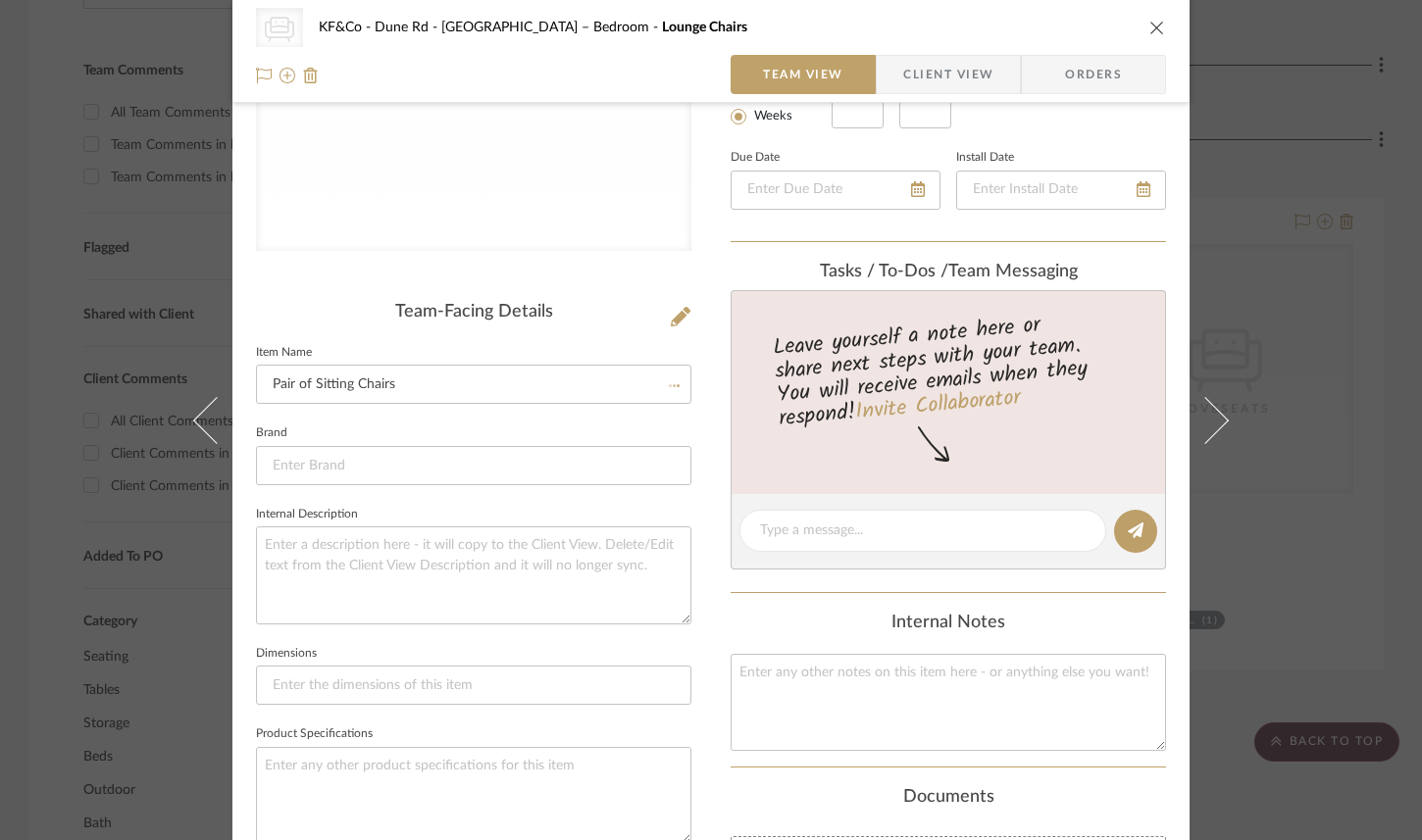 type 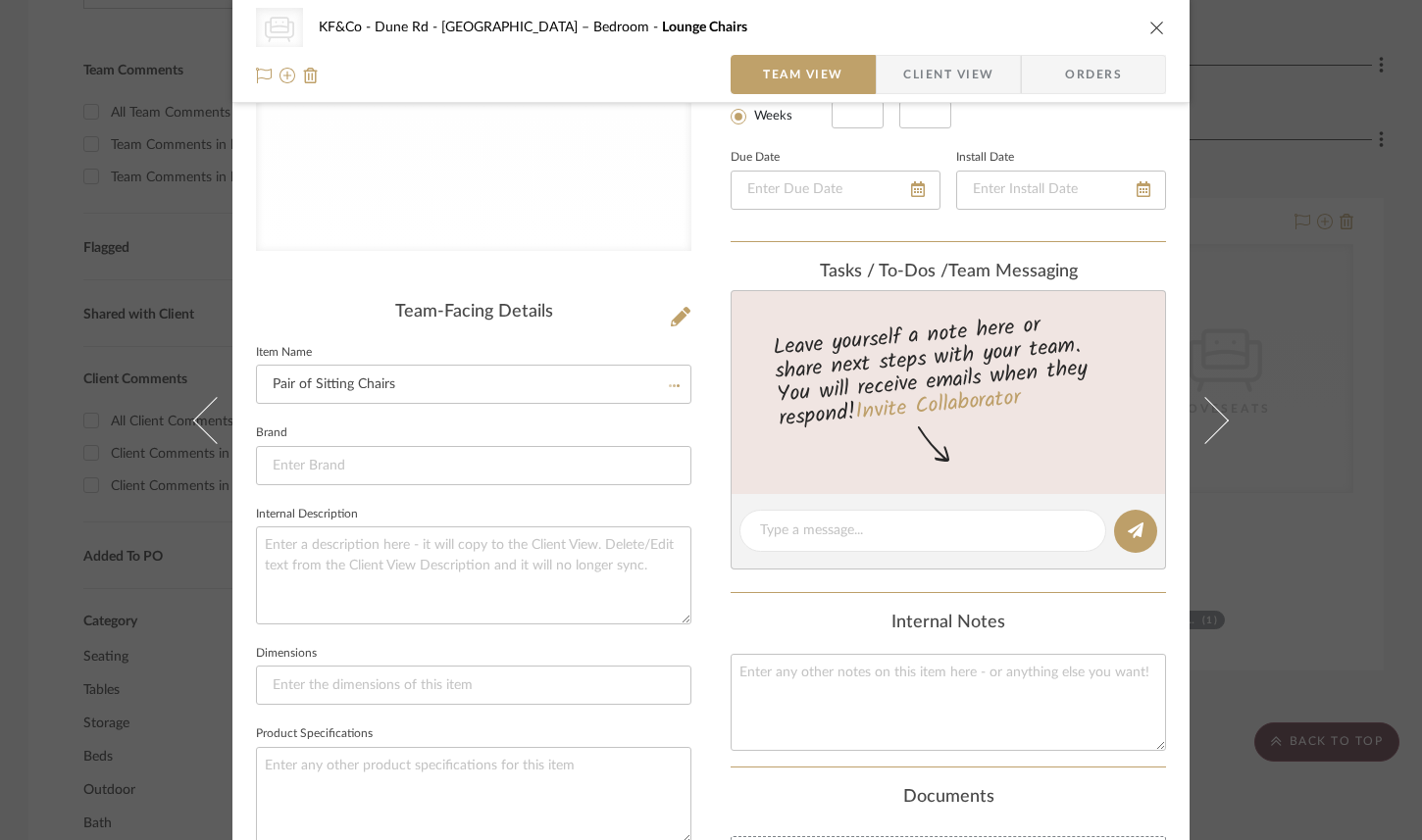 type 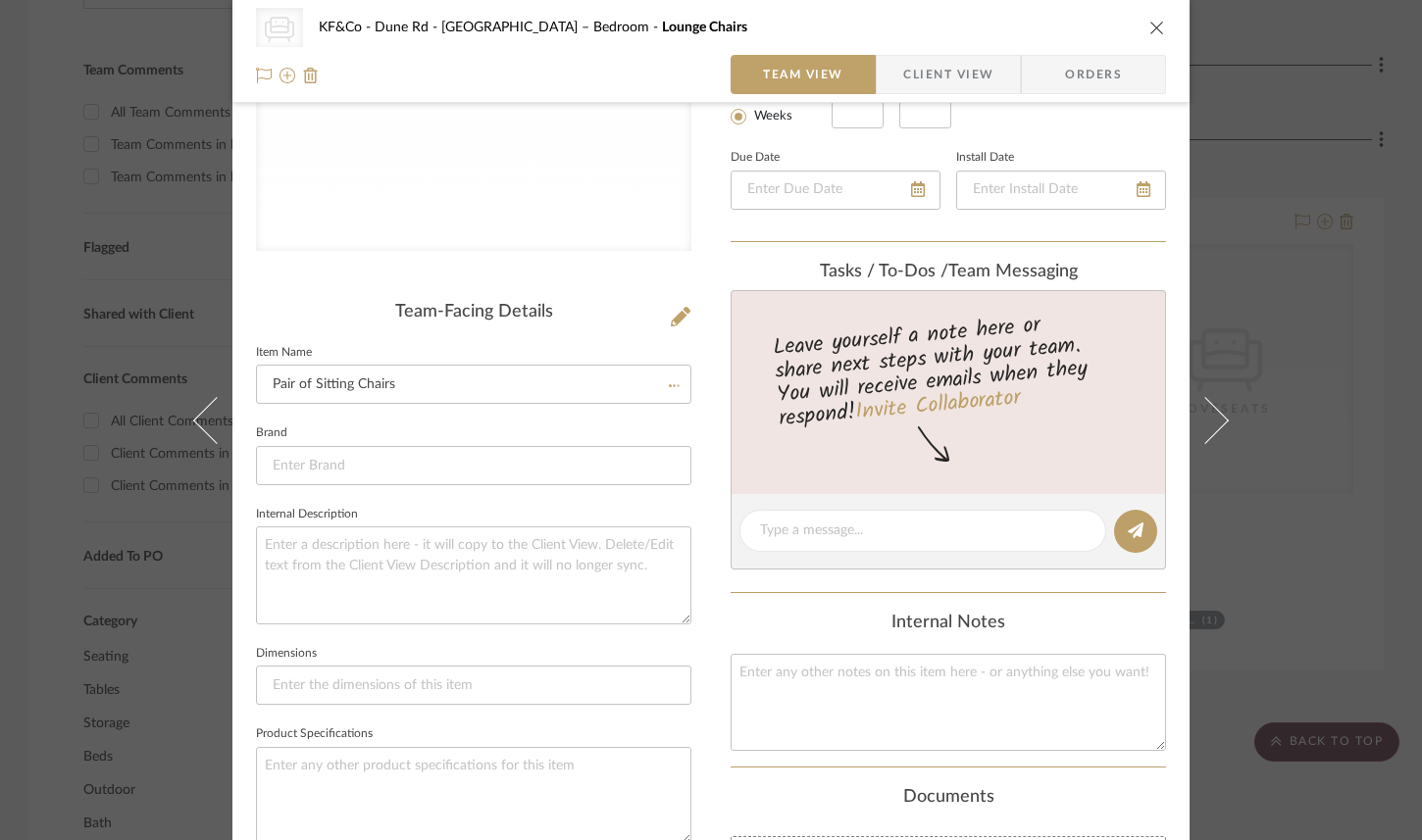 type 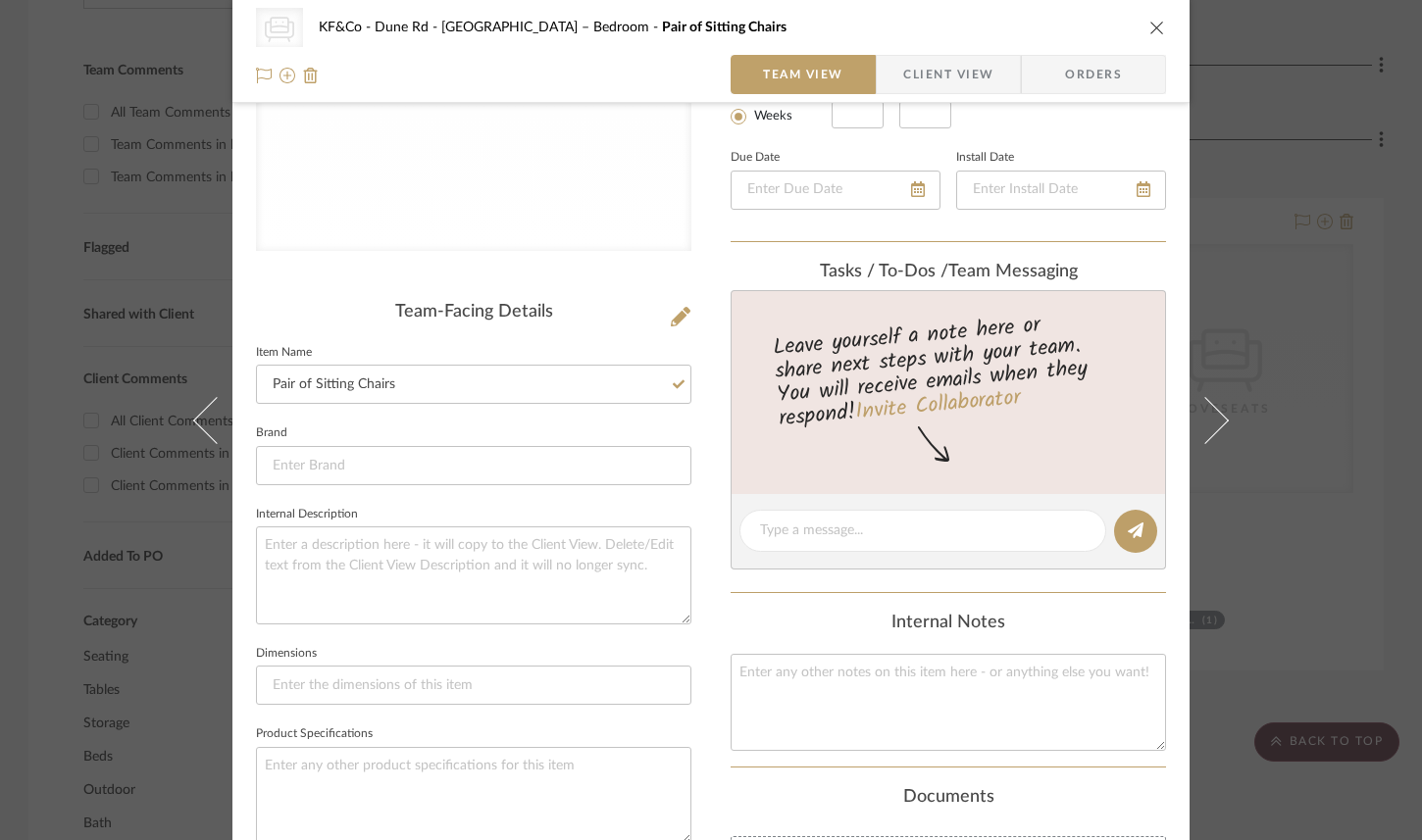 click at bounding box center (1157, 27) 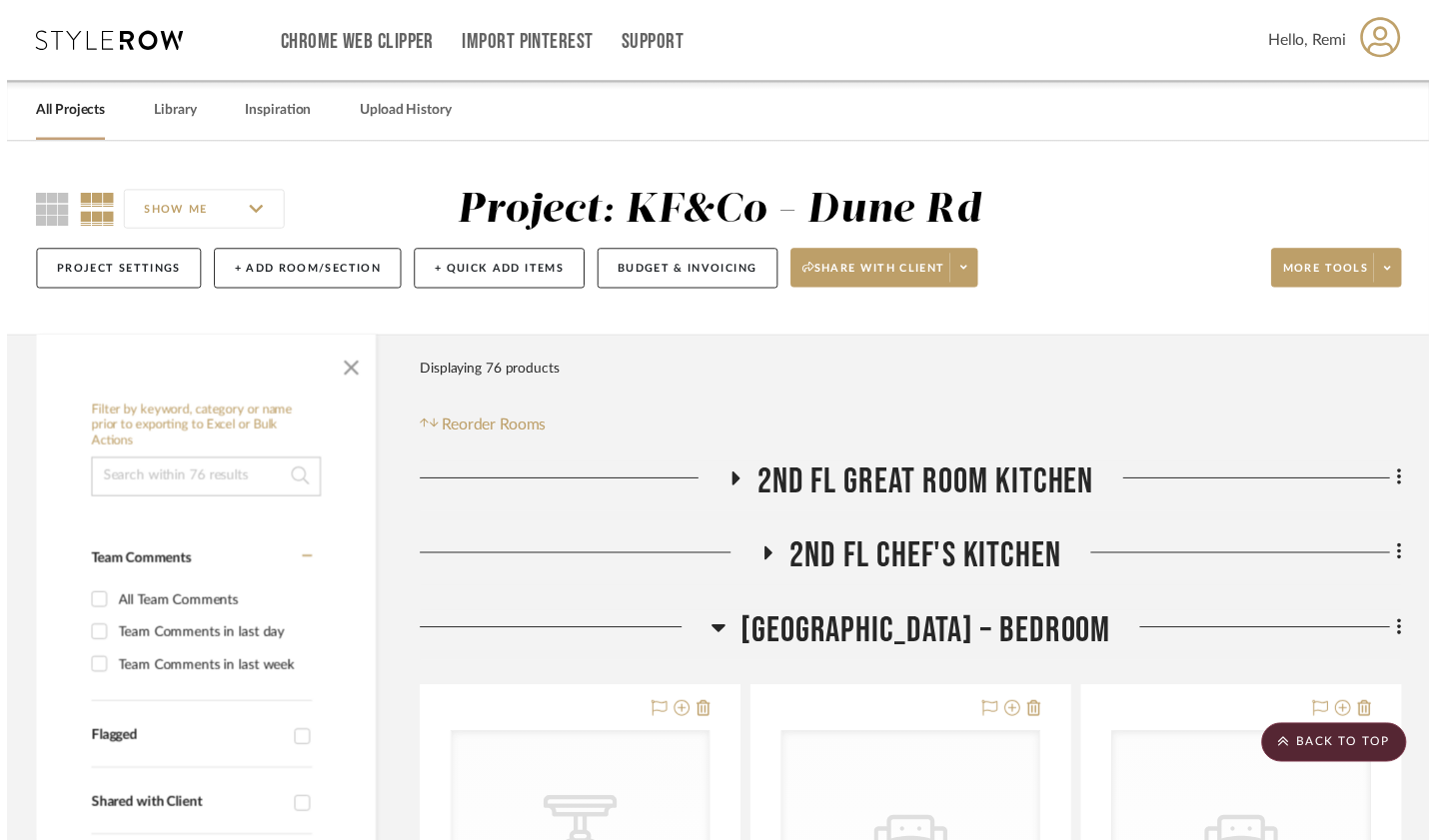 scroll, scrollTop: 495, scrollLeft: 1, axis: both 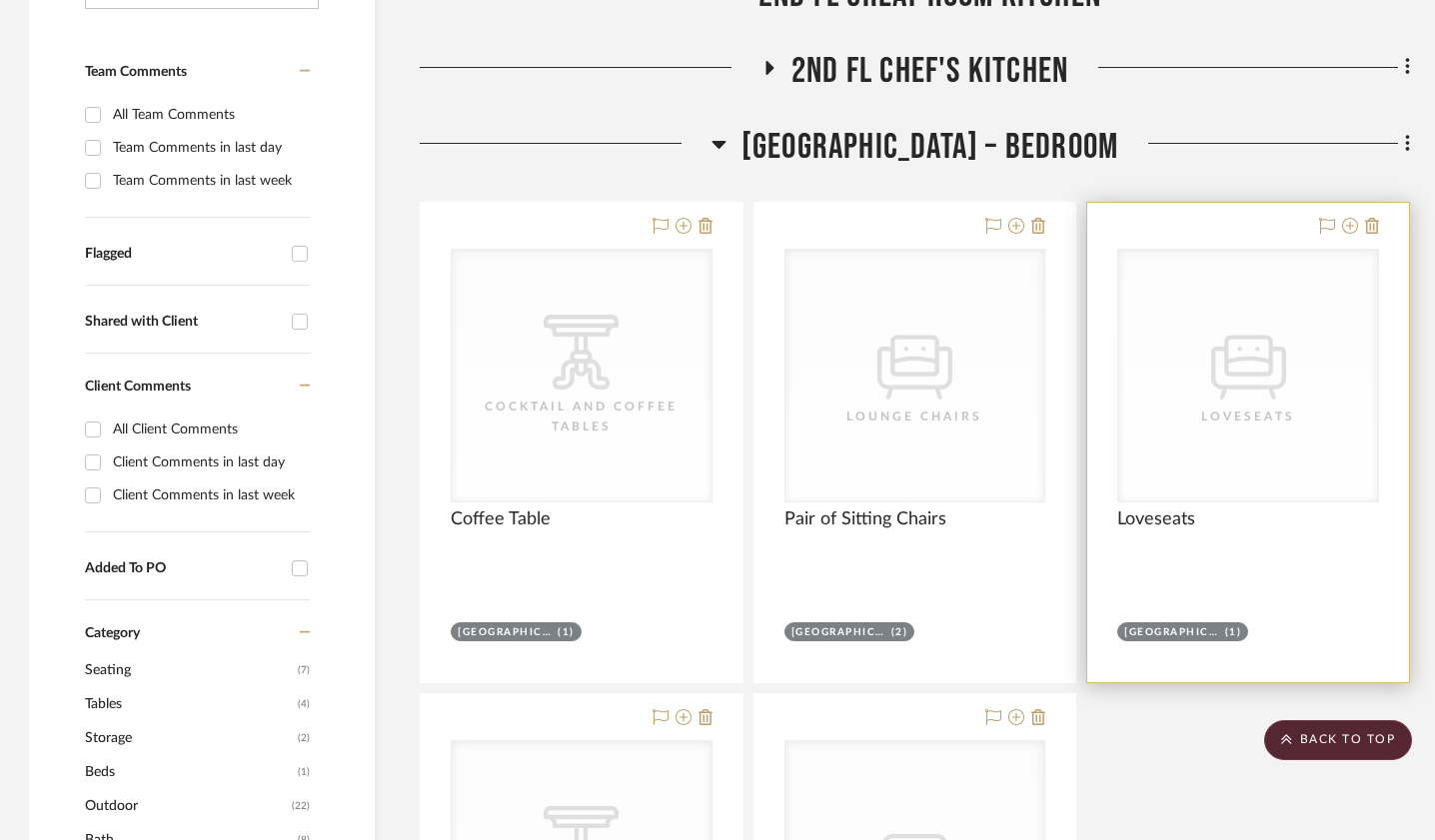 click on "CategoryIconSeating
Created with Sketch.
Loveseats" at bounding box center (1248, 376) 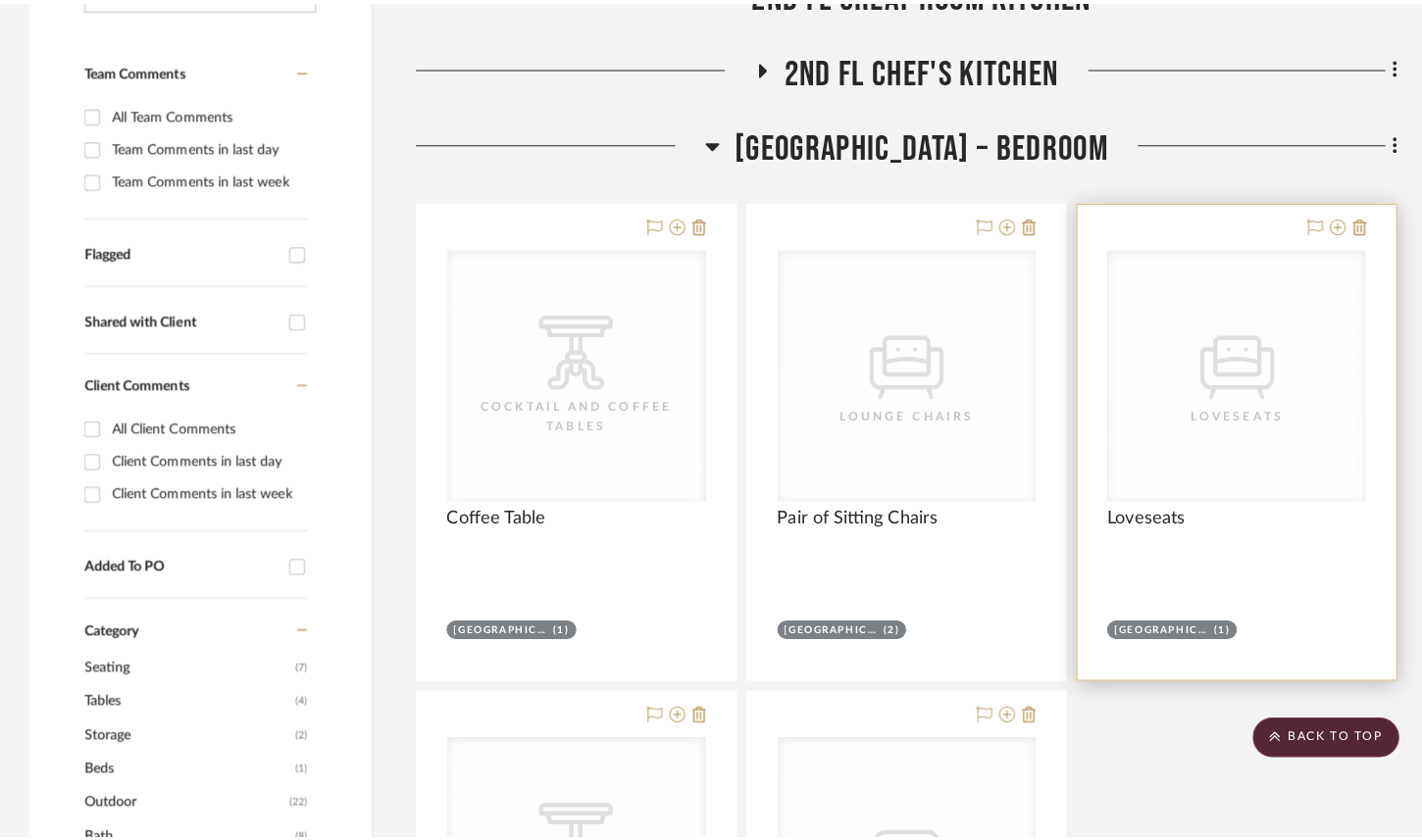 scroll, scrollTop: 0, scrollLeft: 0, axis: both 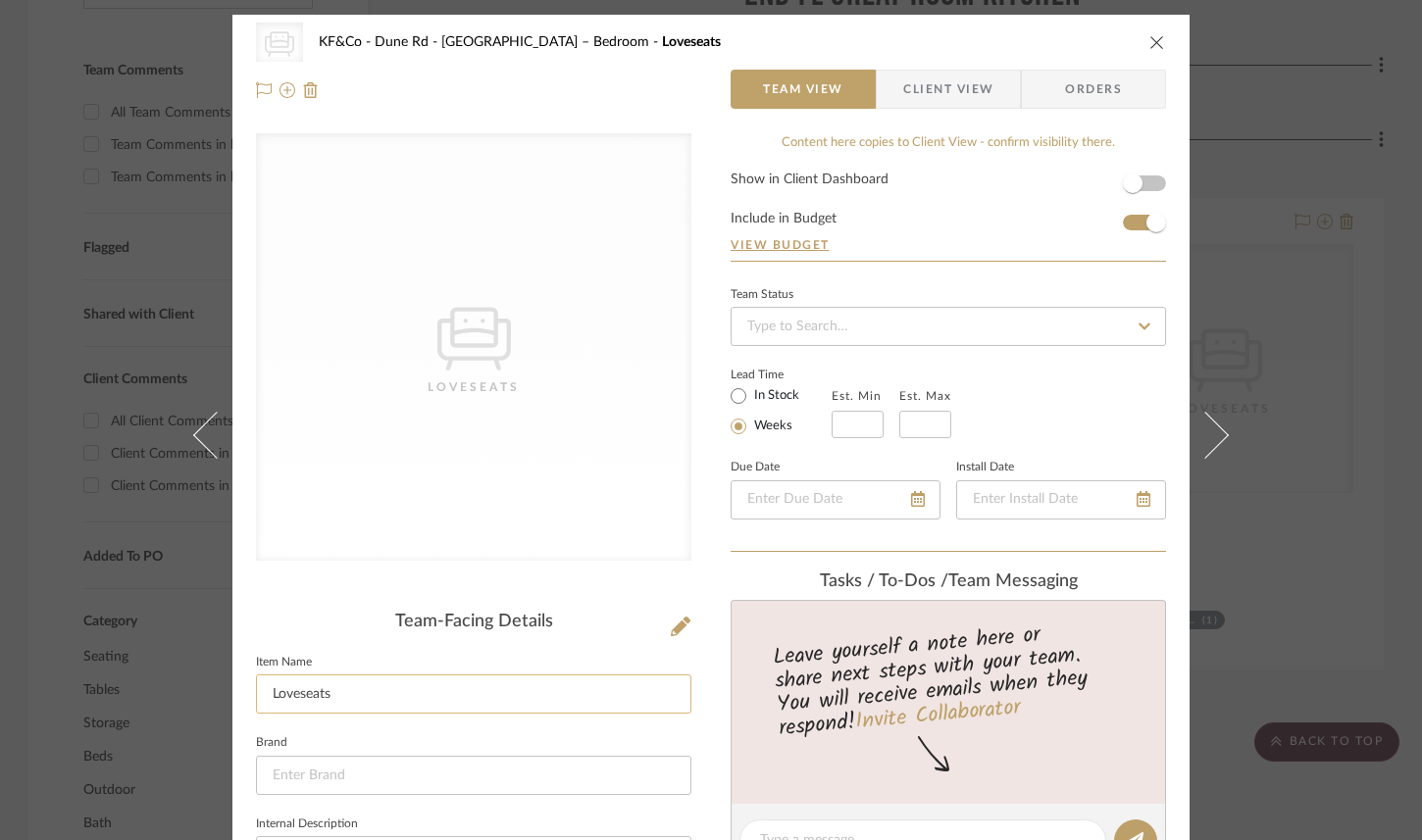 click on "Loveseats" 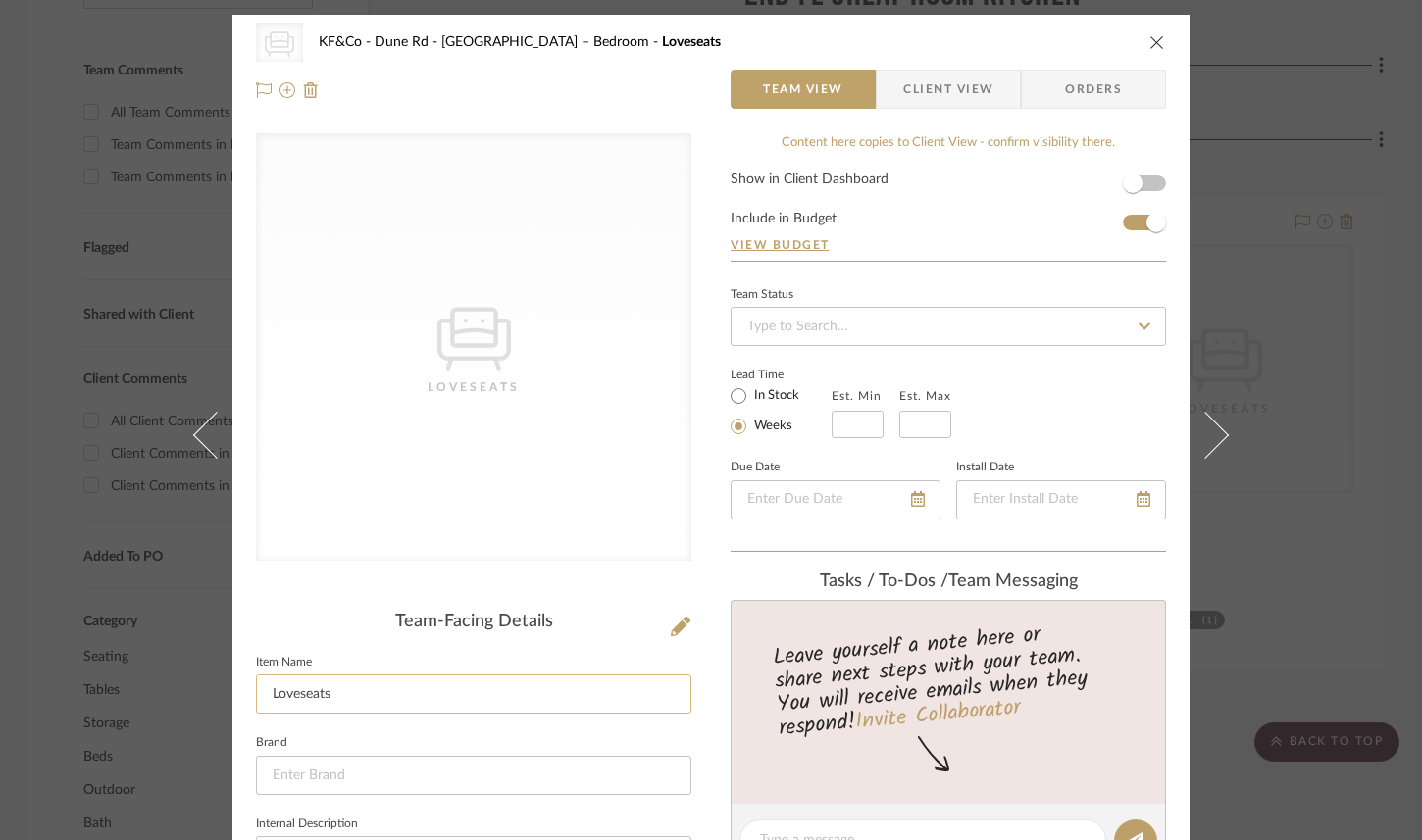 click on "Loveseats" 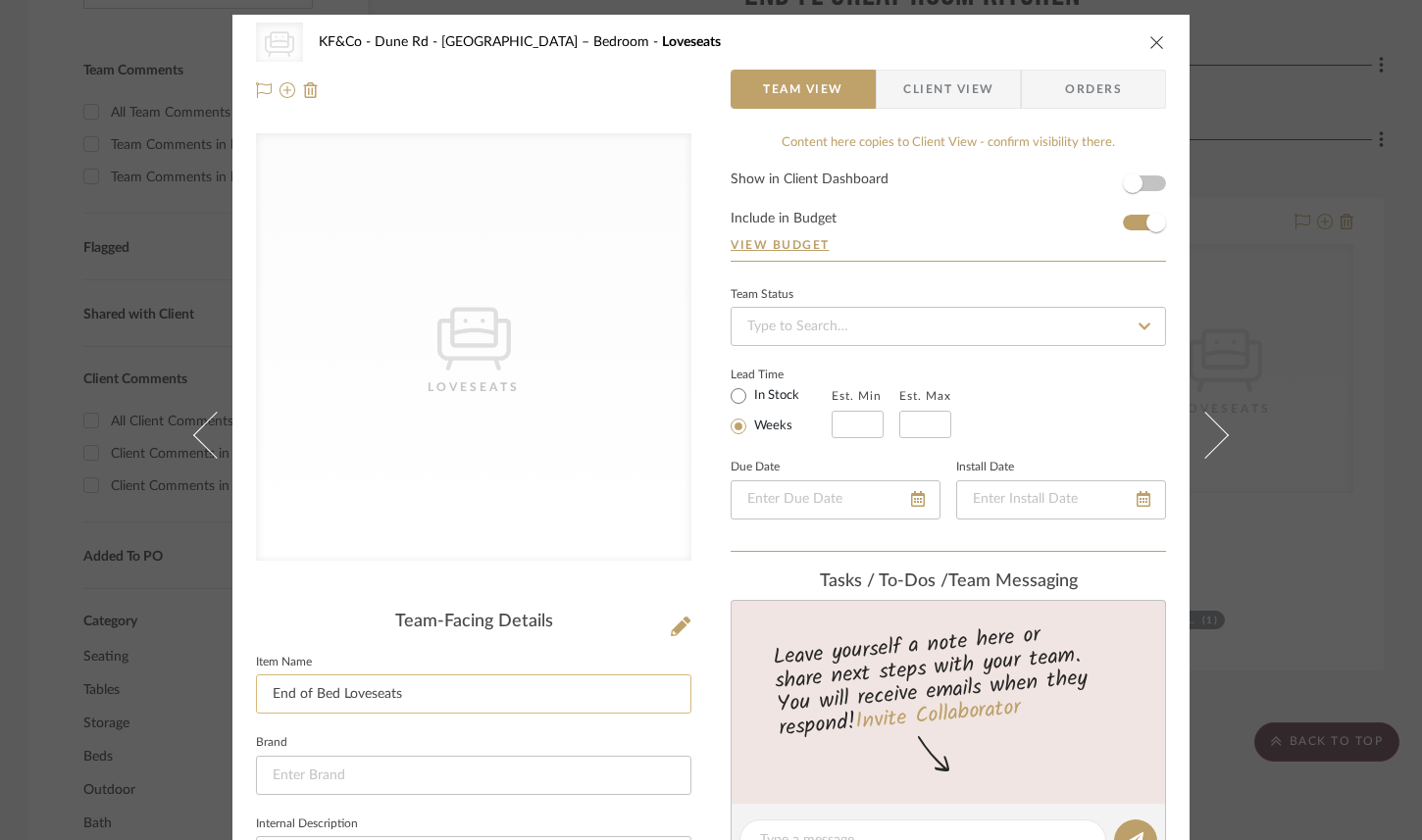 click on "End of Bed Loveseats" 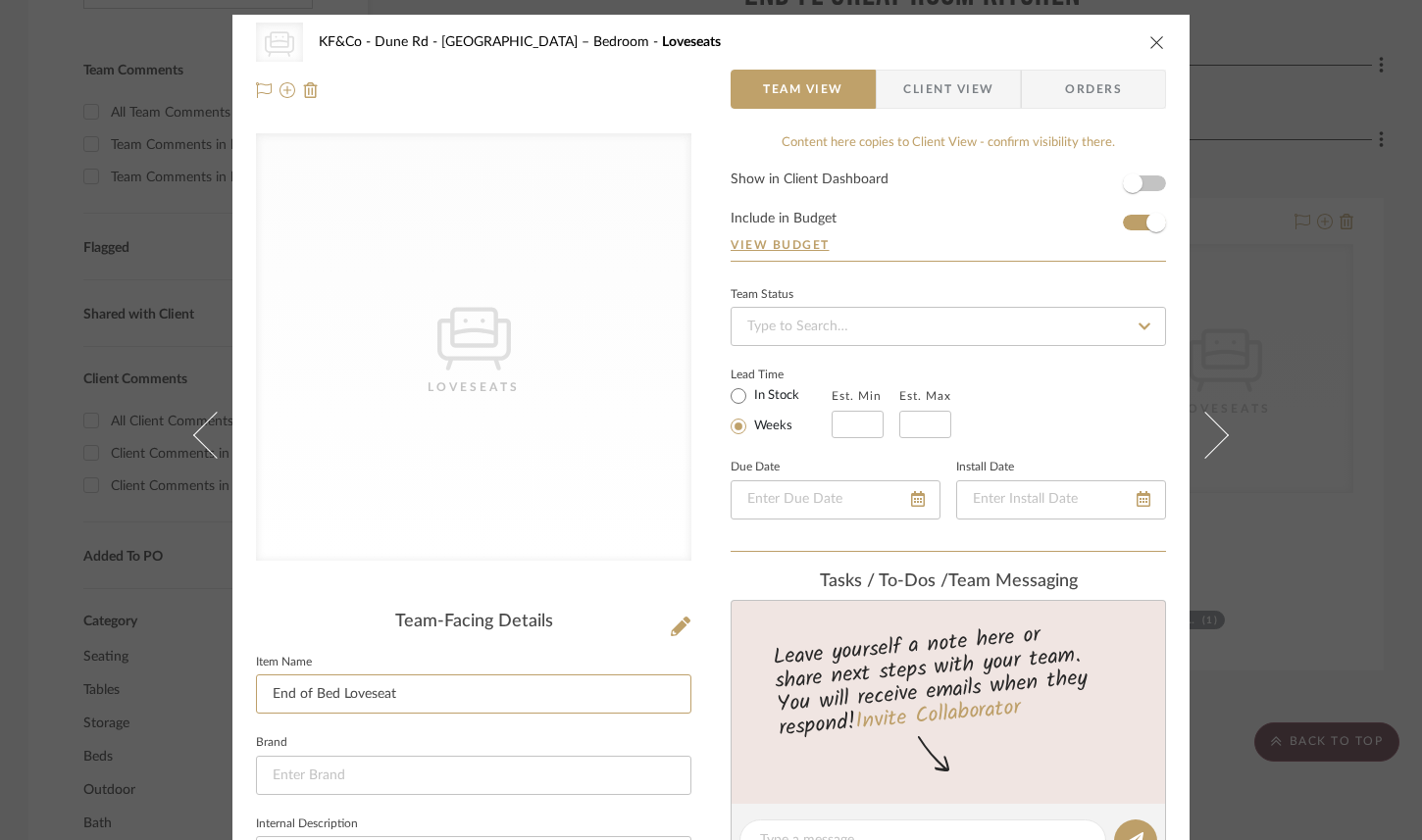 type on "End of Bed Loveseat" 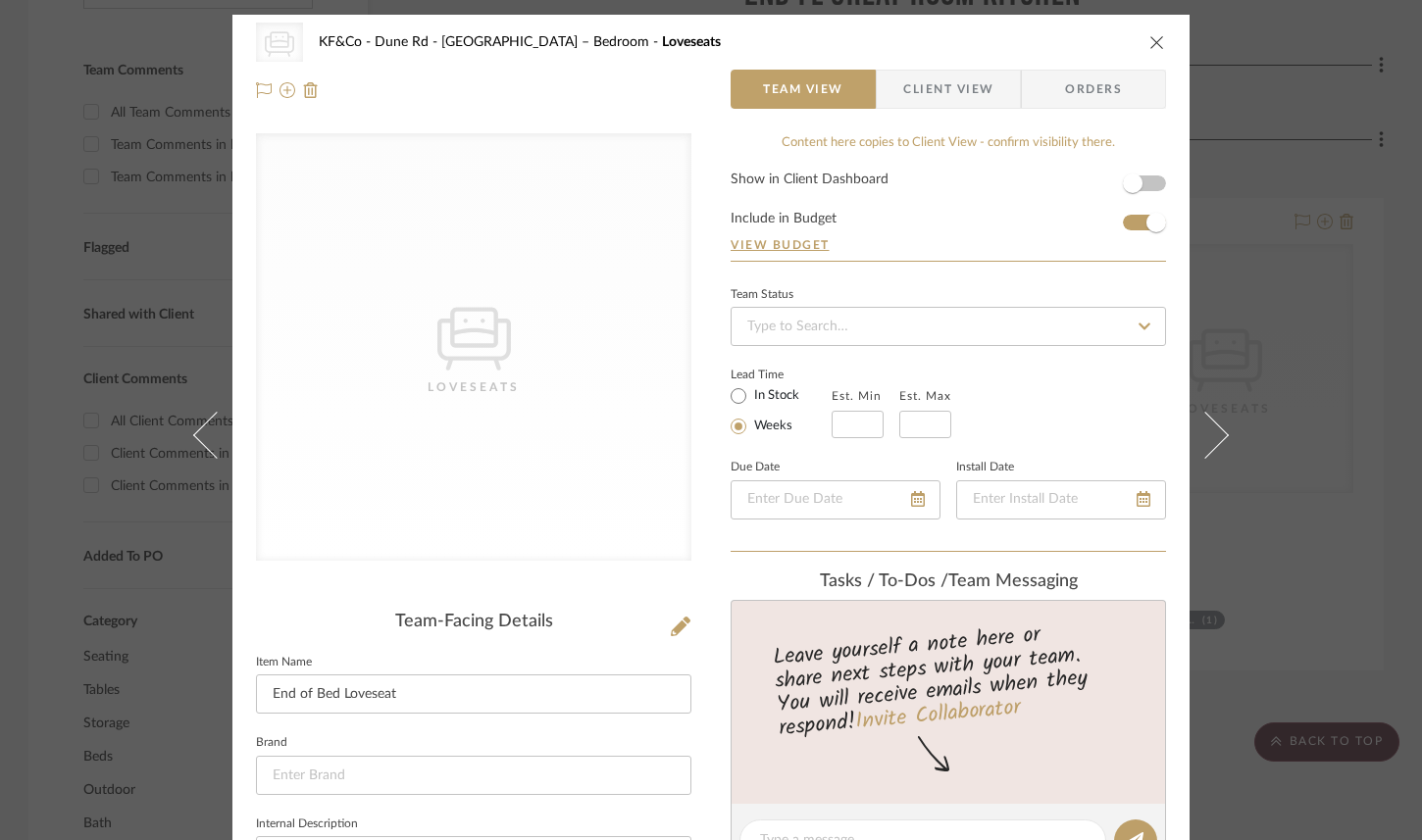 click on "Item Name  End of Bed Loveseat" 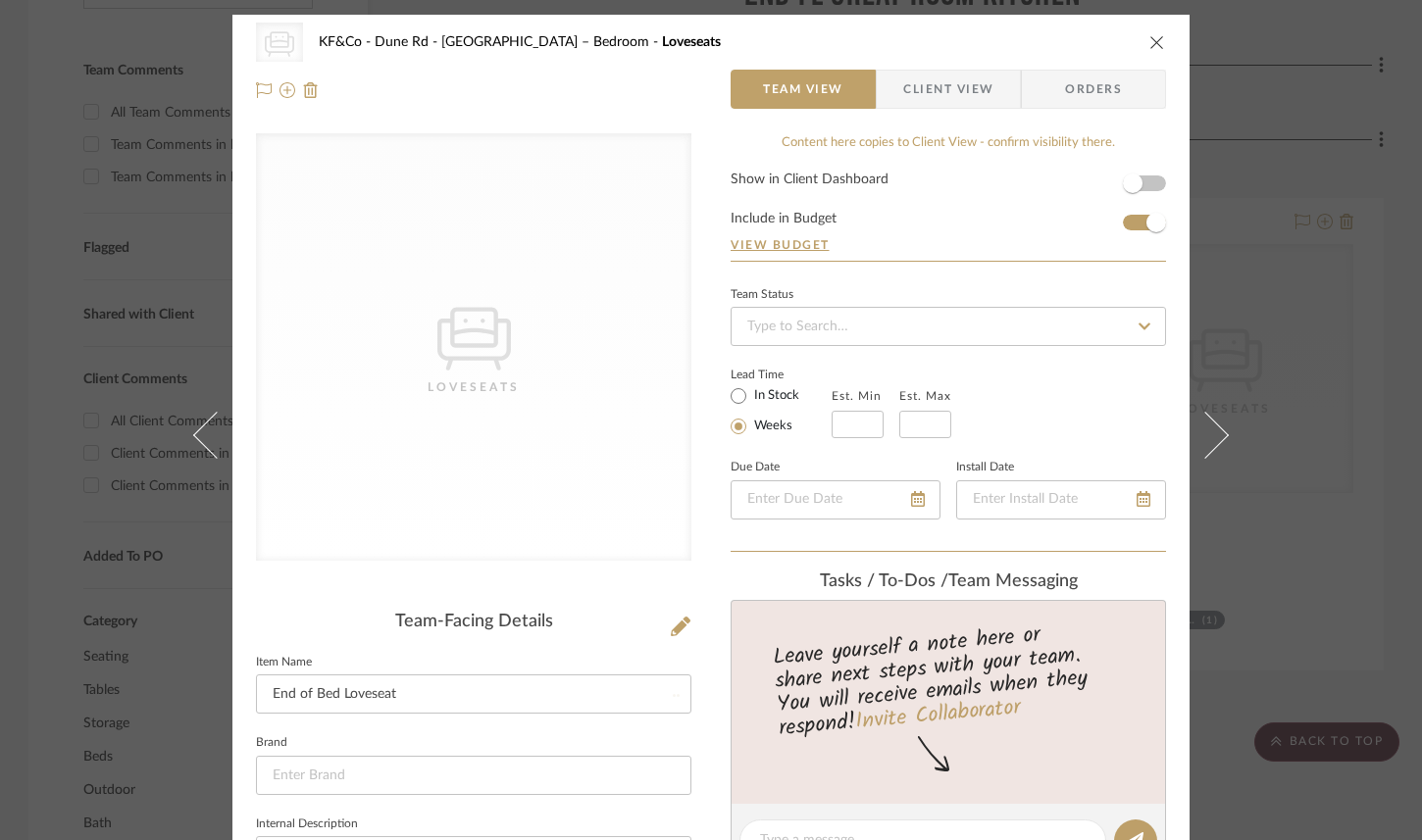 type 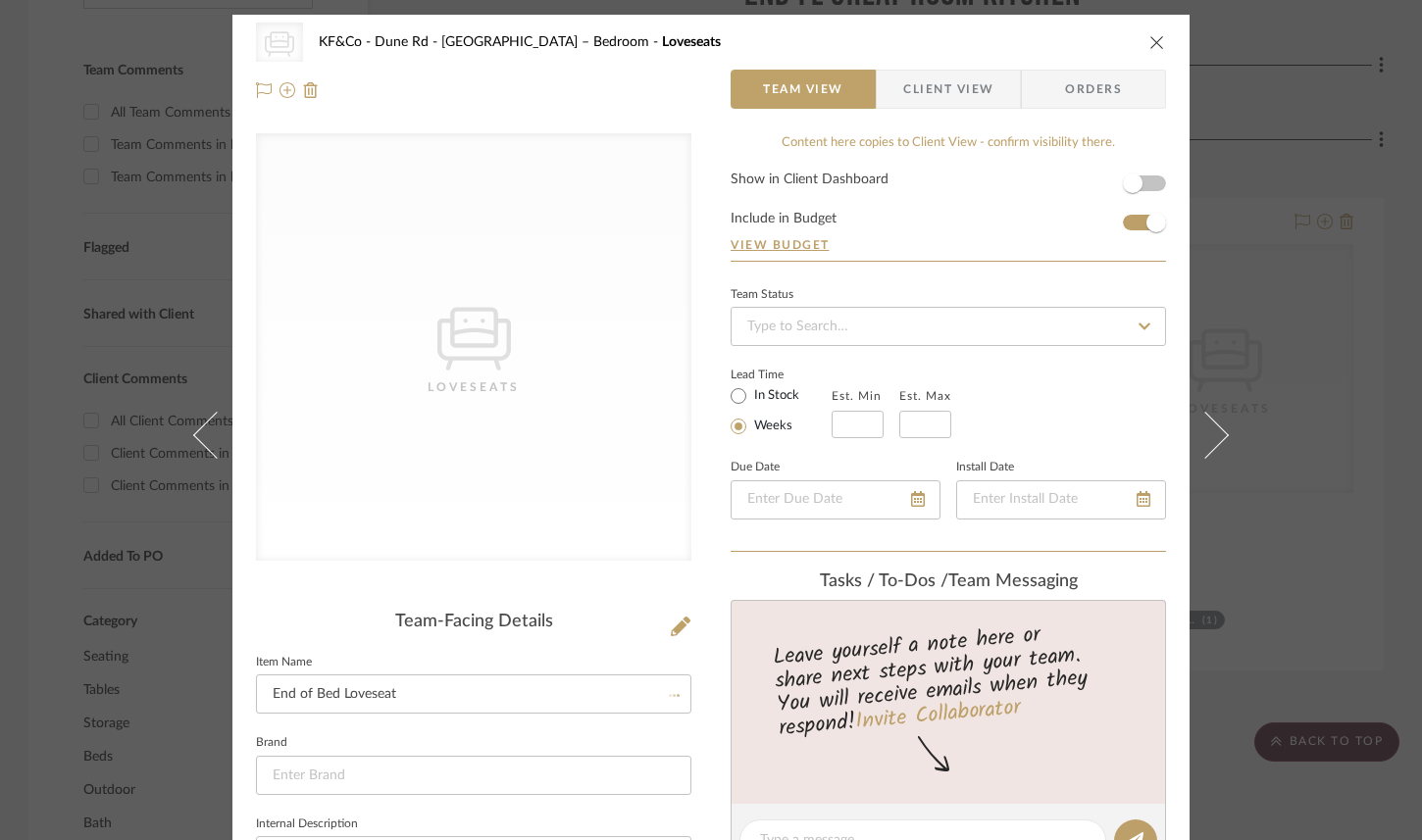type 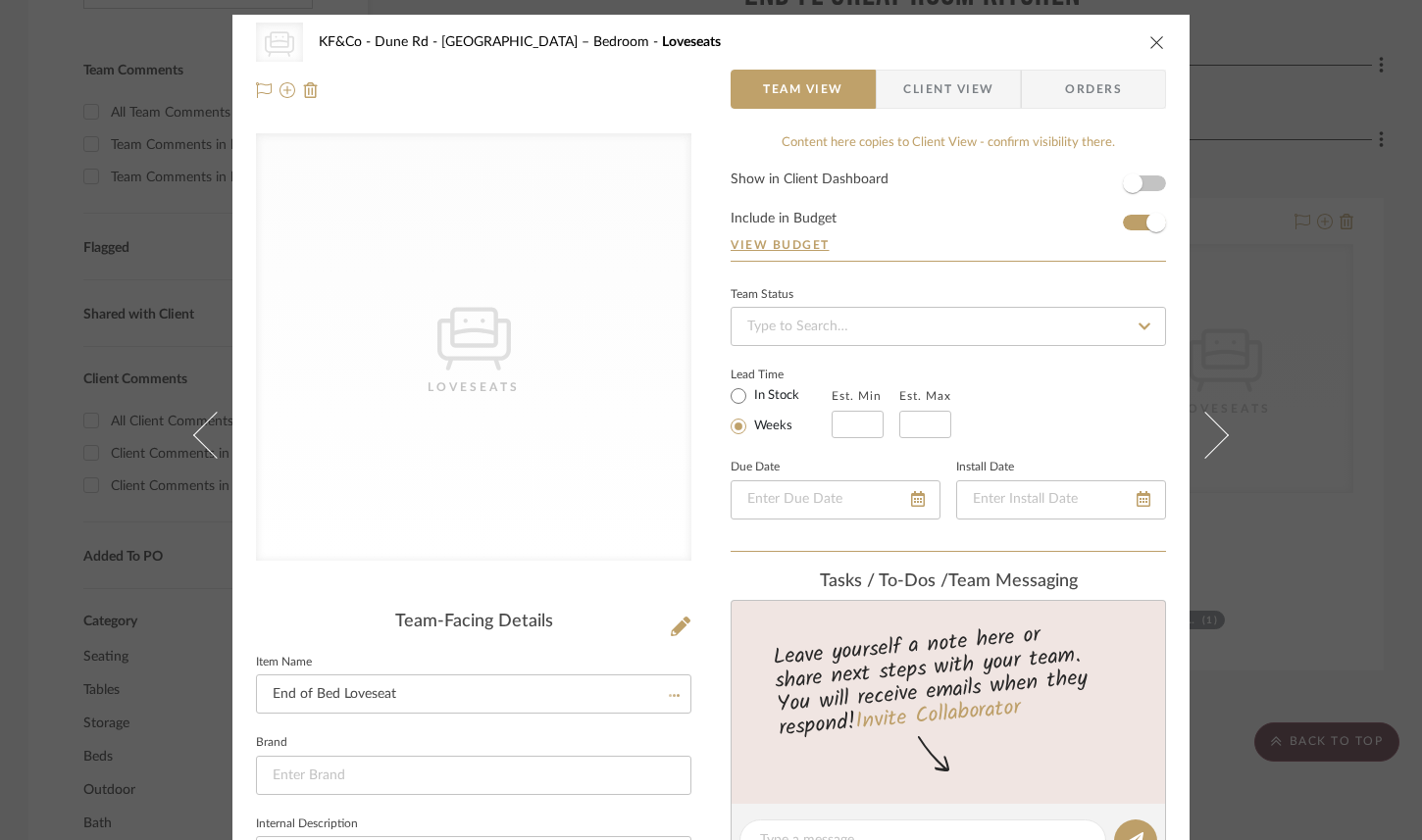 type 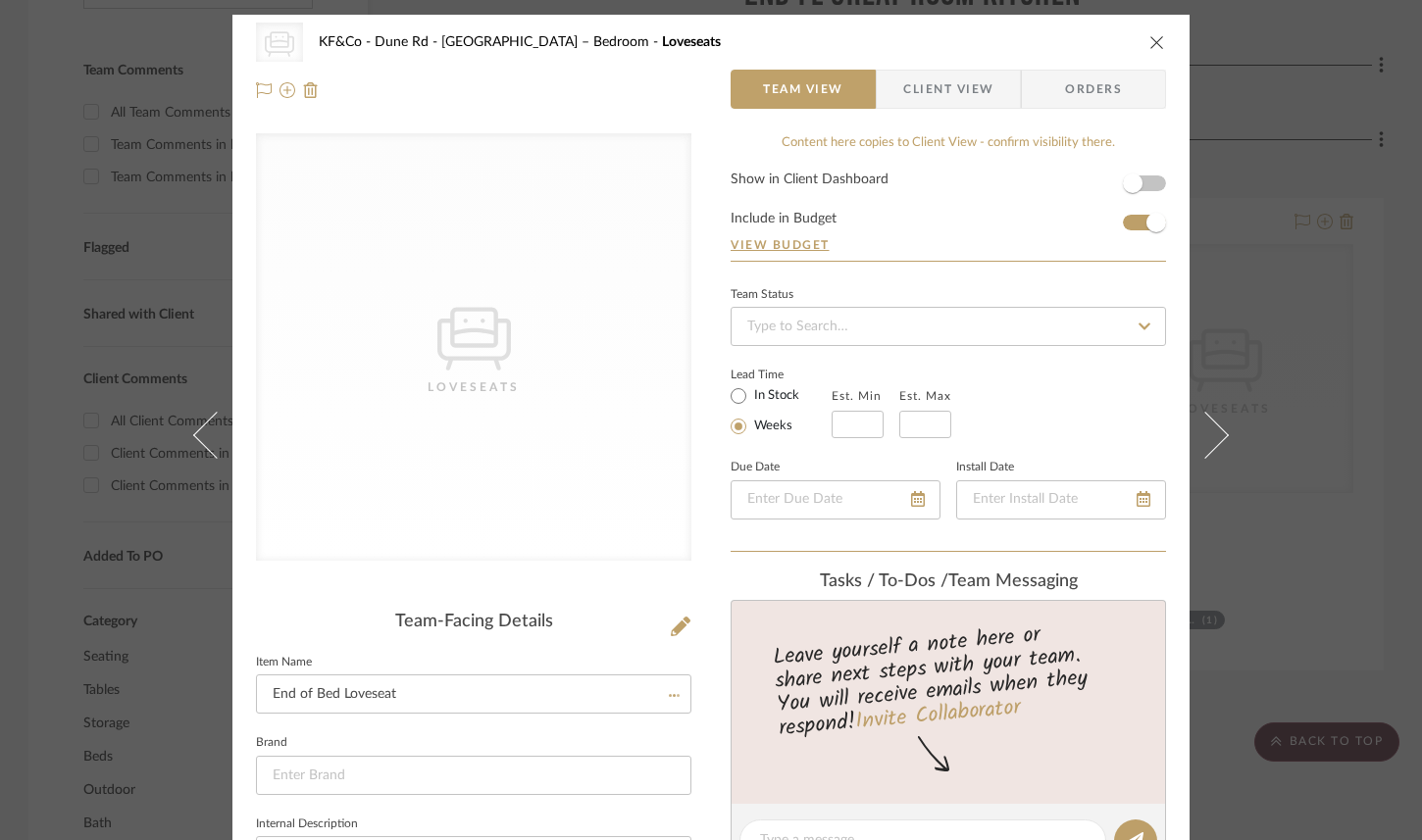 type 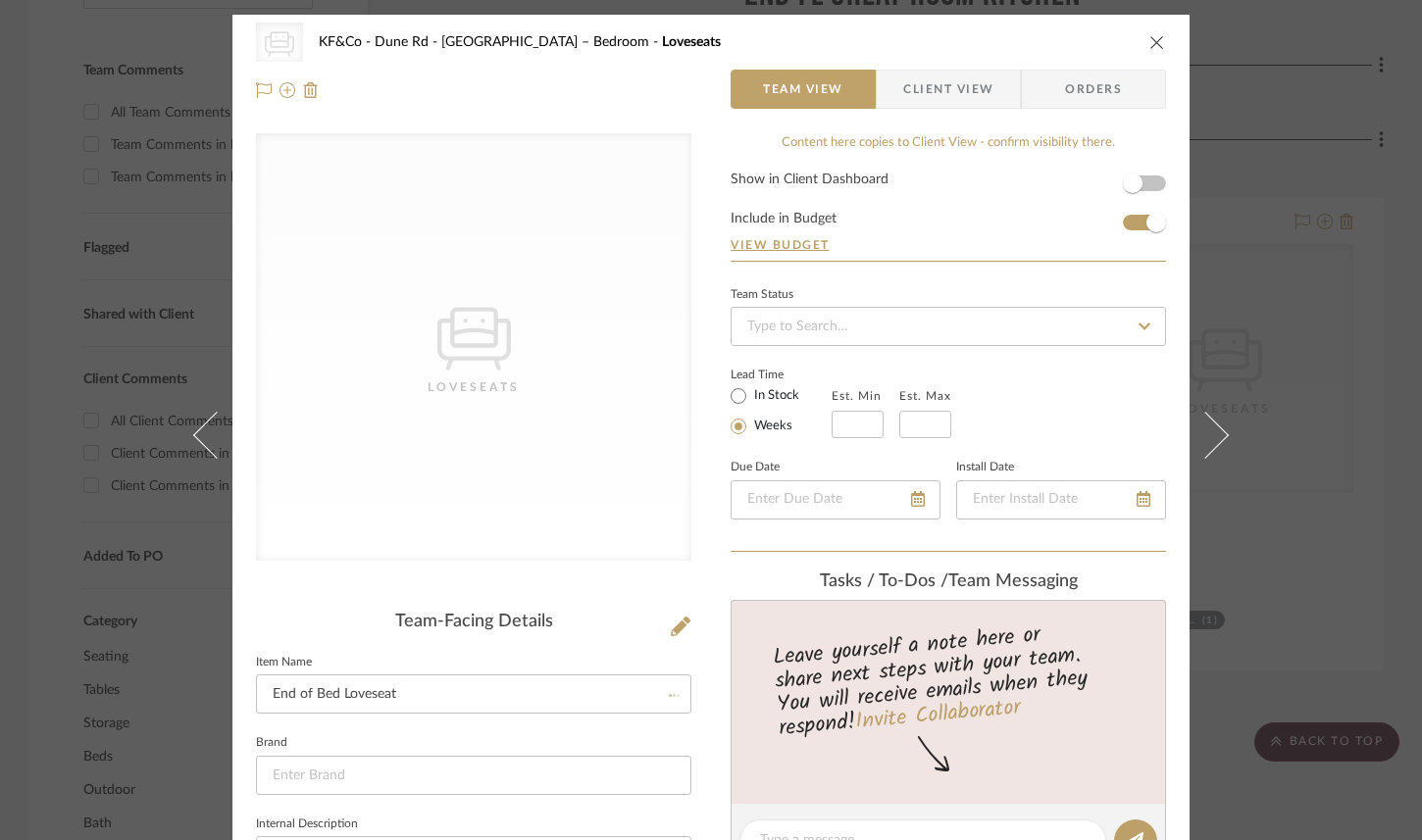 type 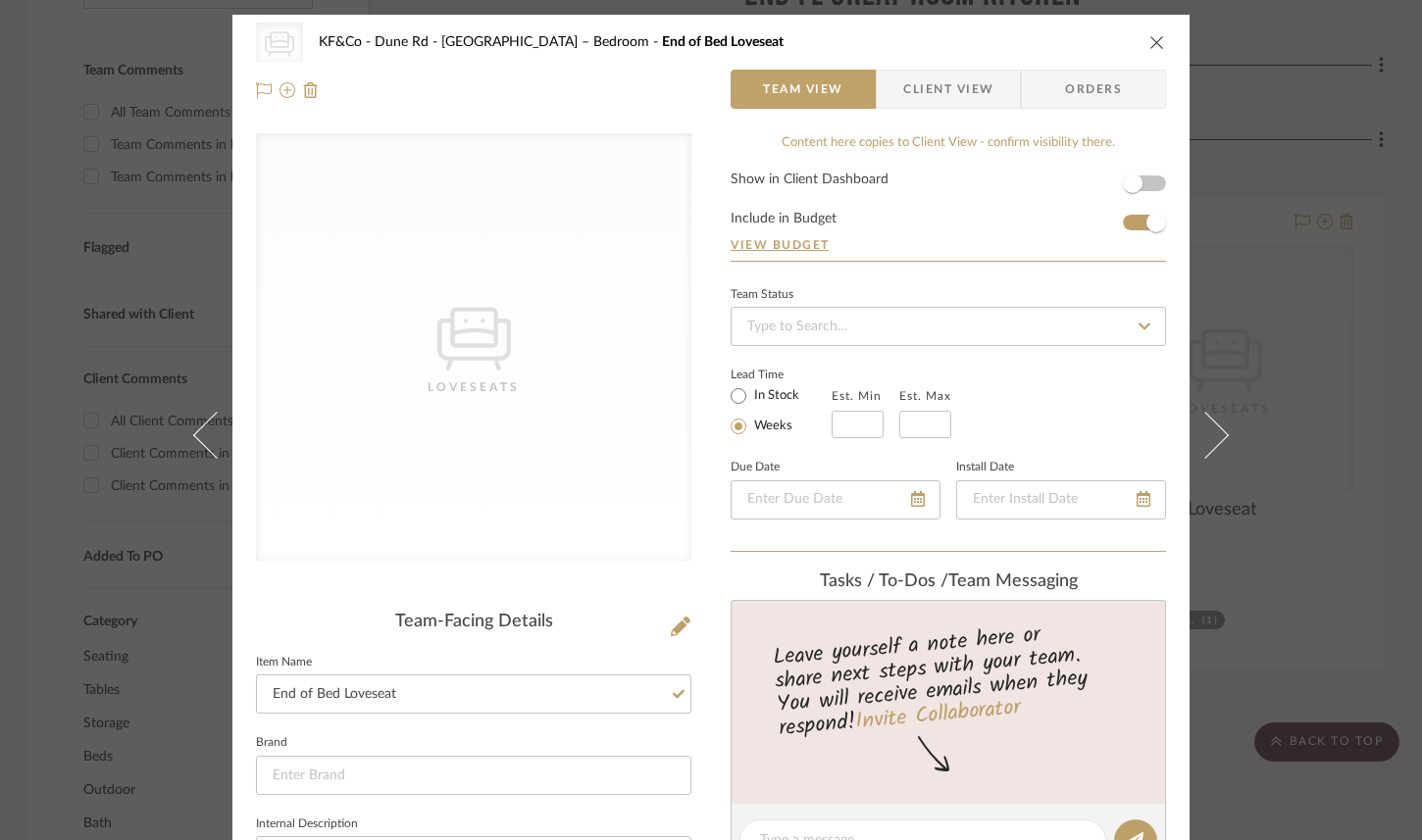 click at bounding box center (1157, 42) 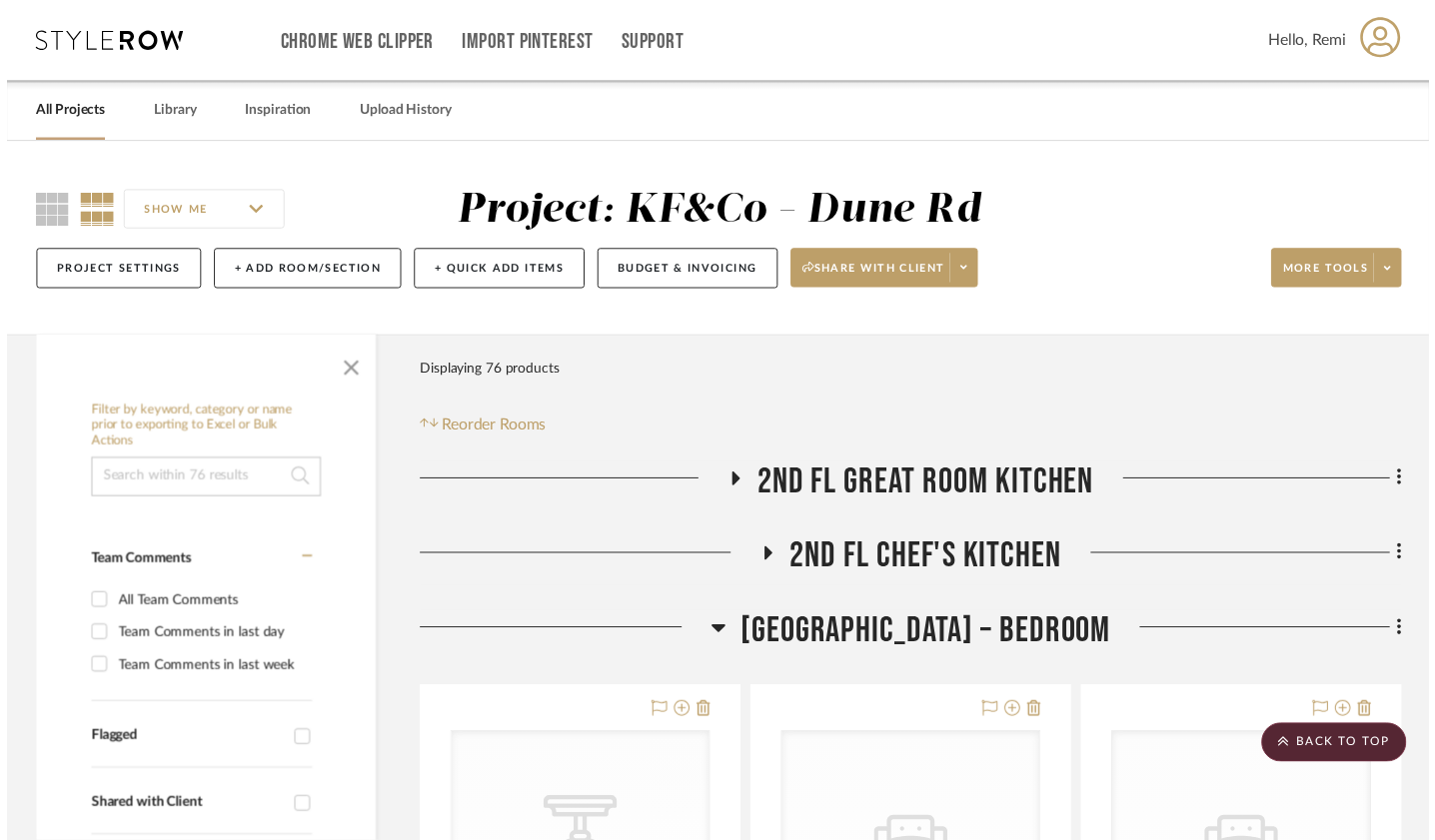 scroll, scrollTop: 495, scrollLeft: 1, axis: both 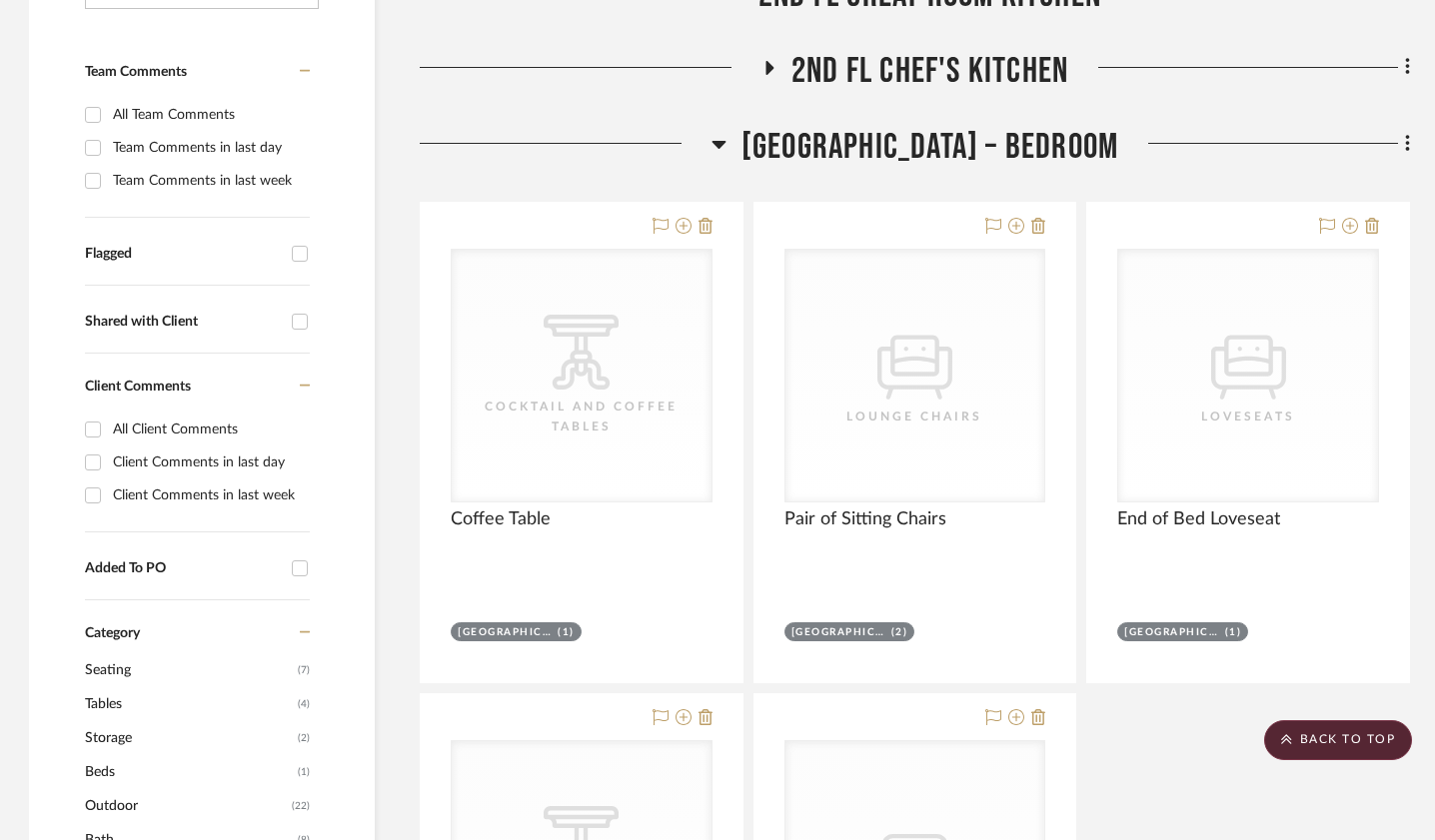 click 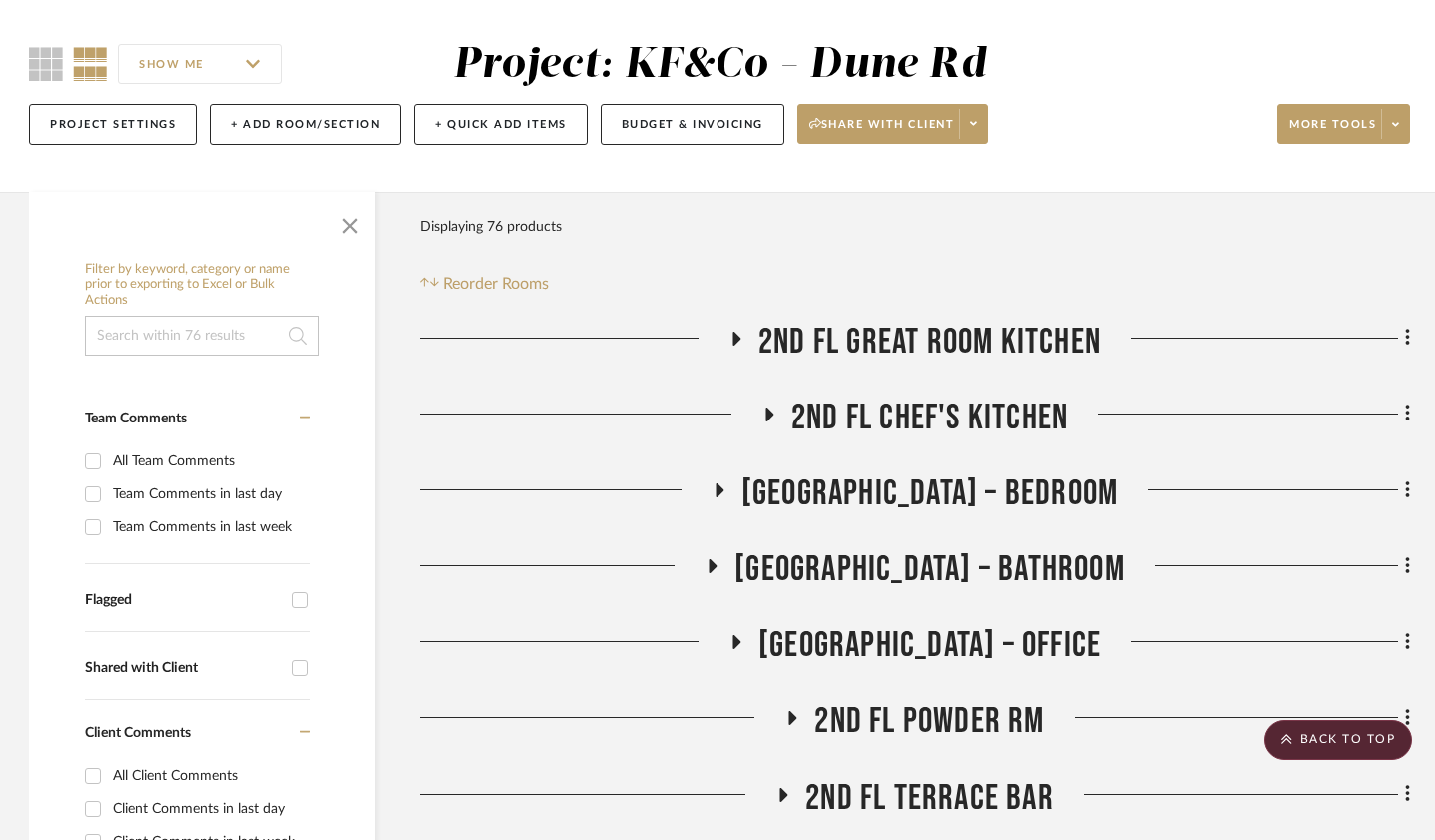 scroll, scrollTop: 136, scrollLeft: 1, axis: both 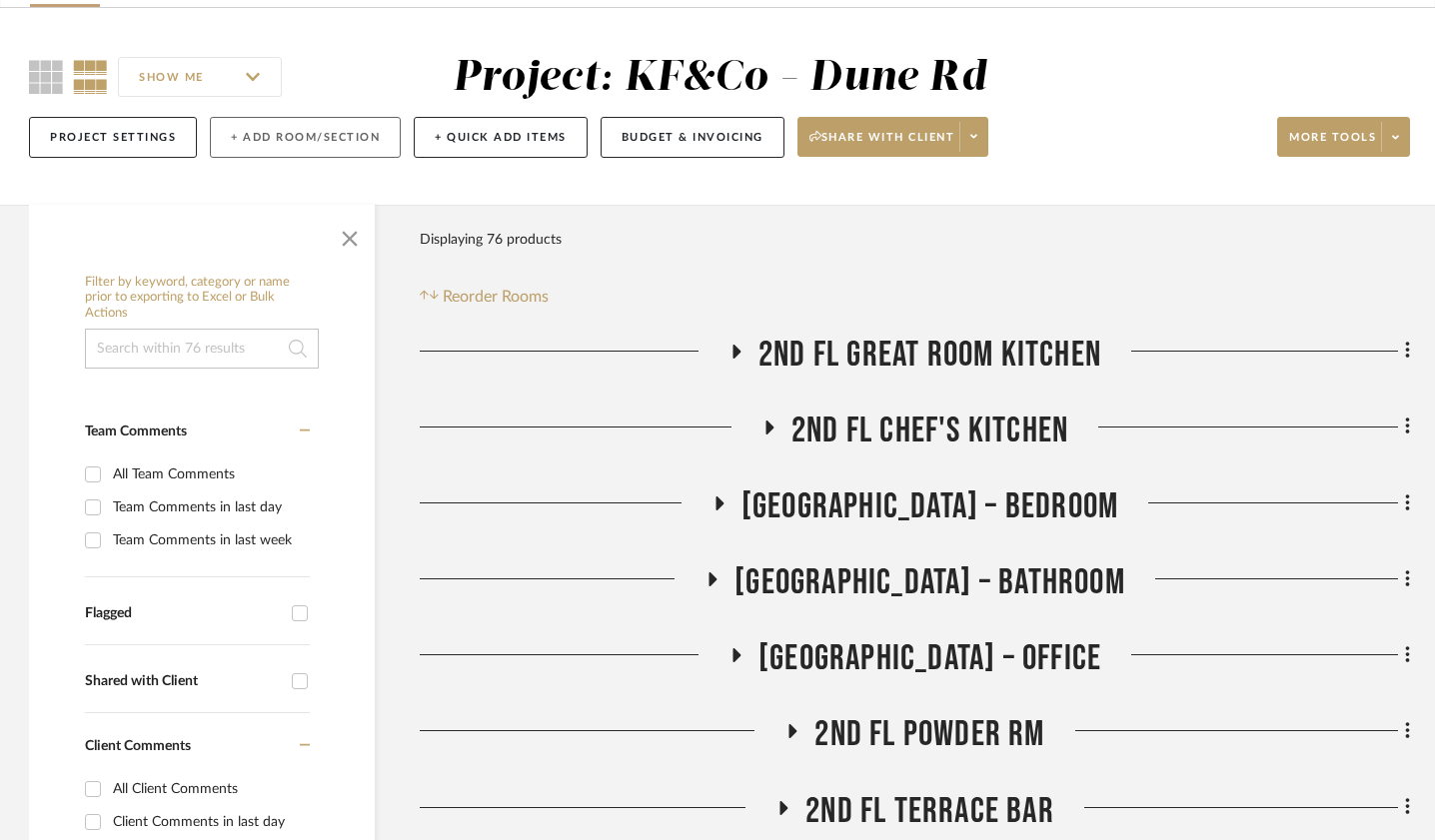 click on "+ Add Room/Section" 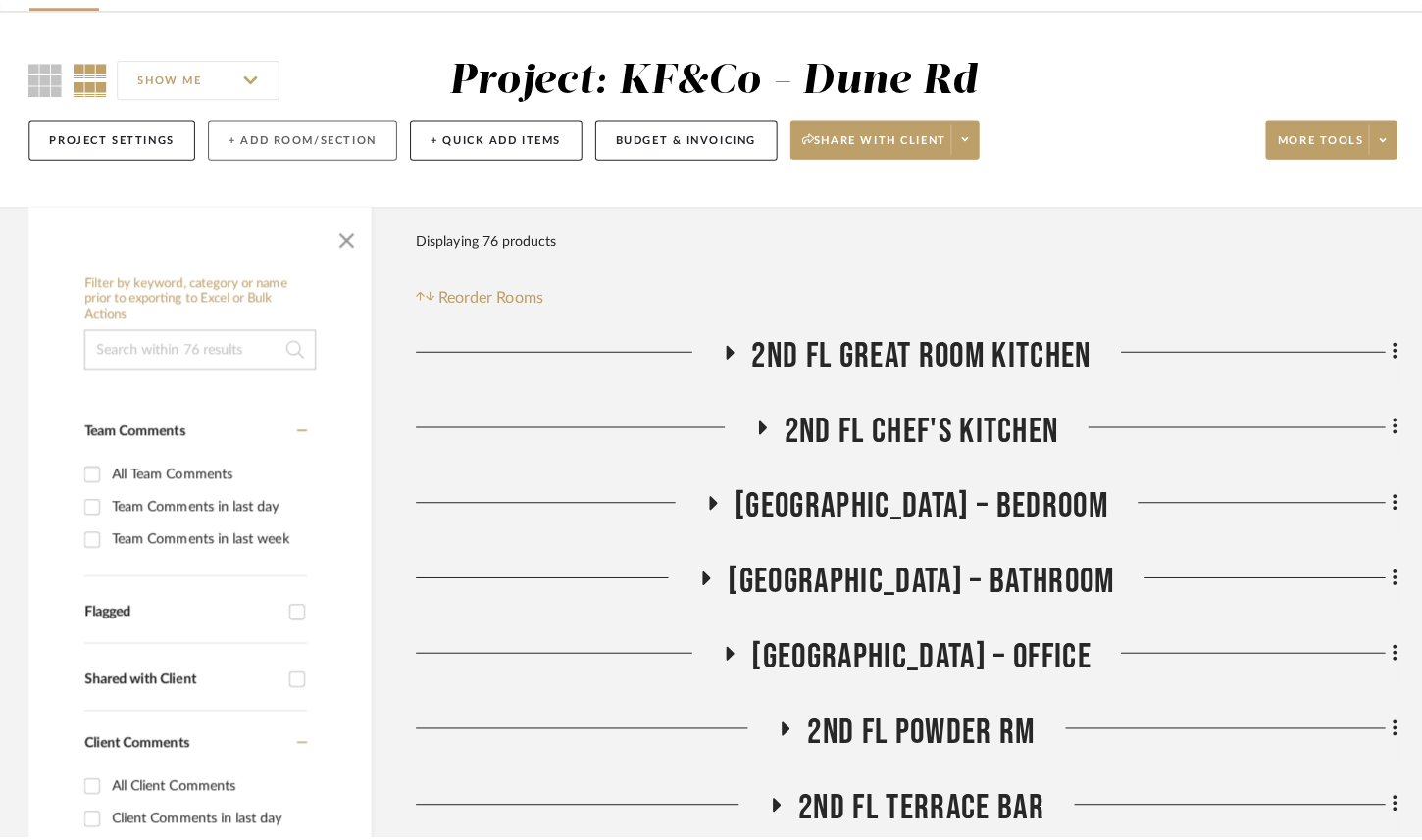scroll, scrollTop: 0, scrollLeft: 0, axis: both 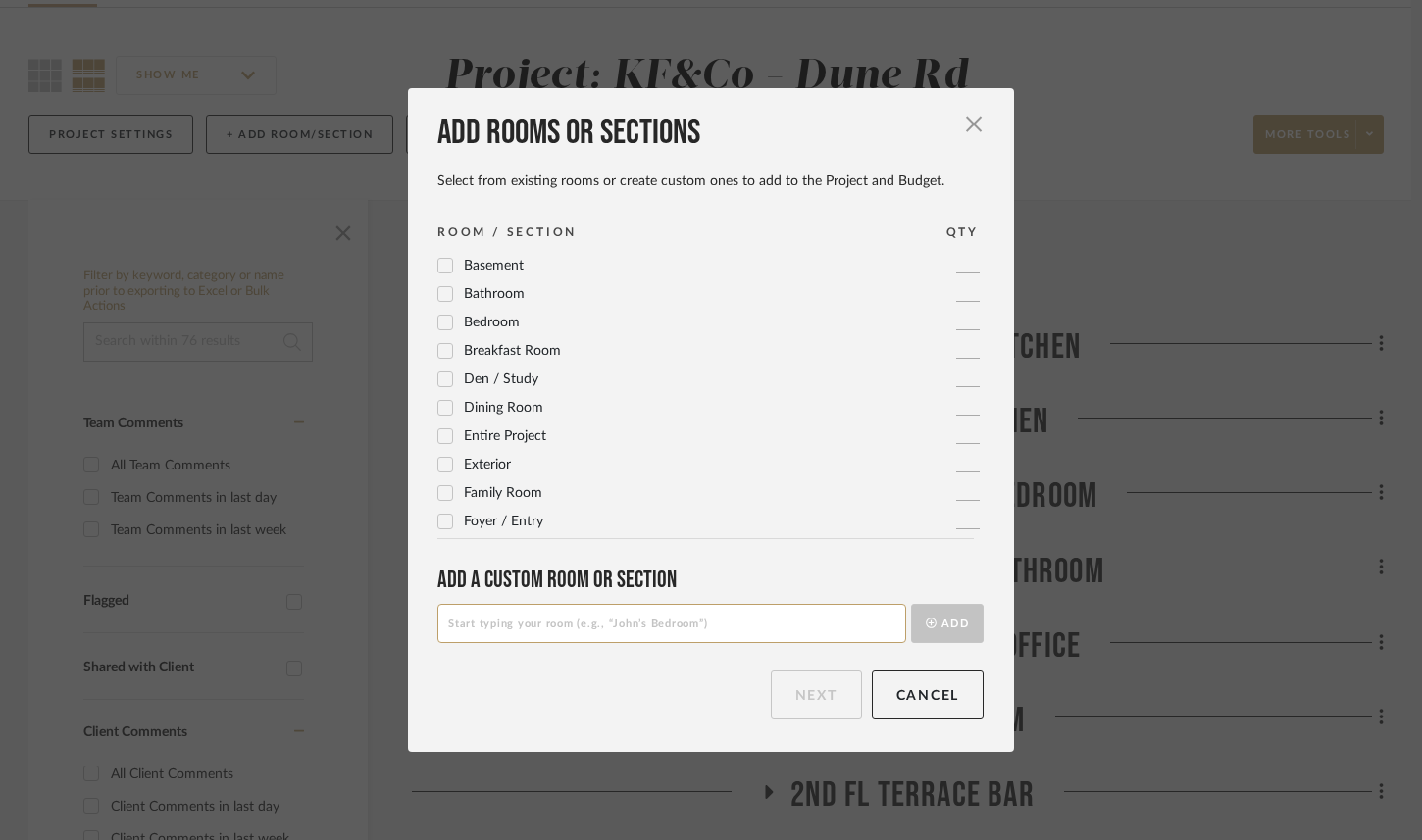 click at bounding box center [672, 623] 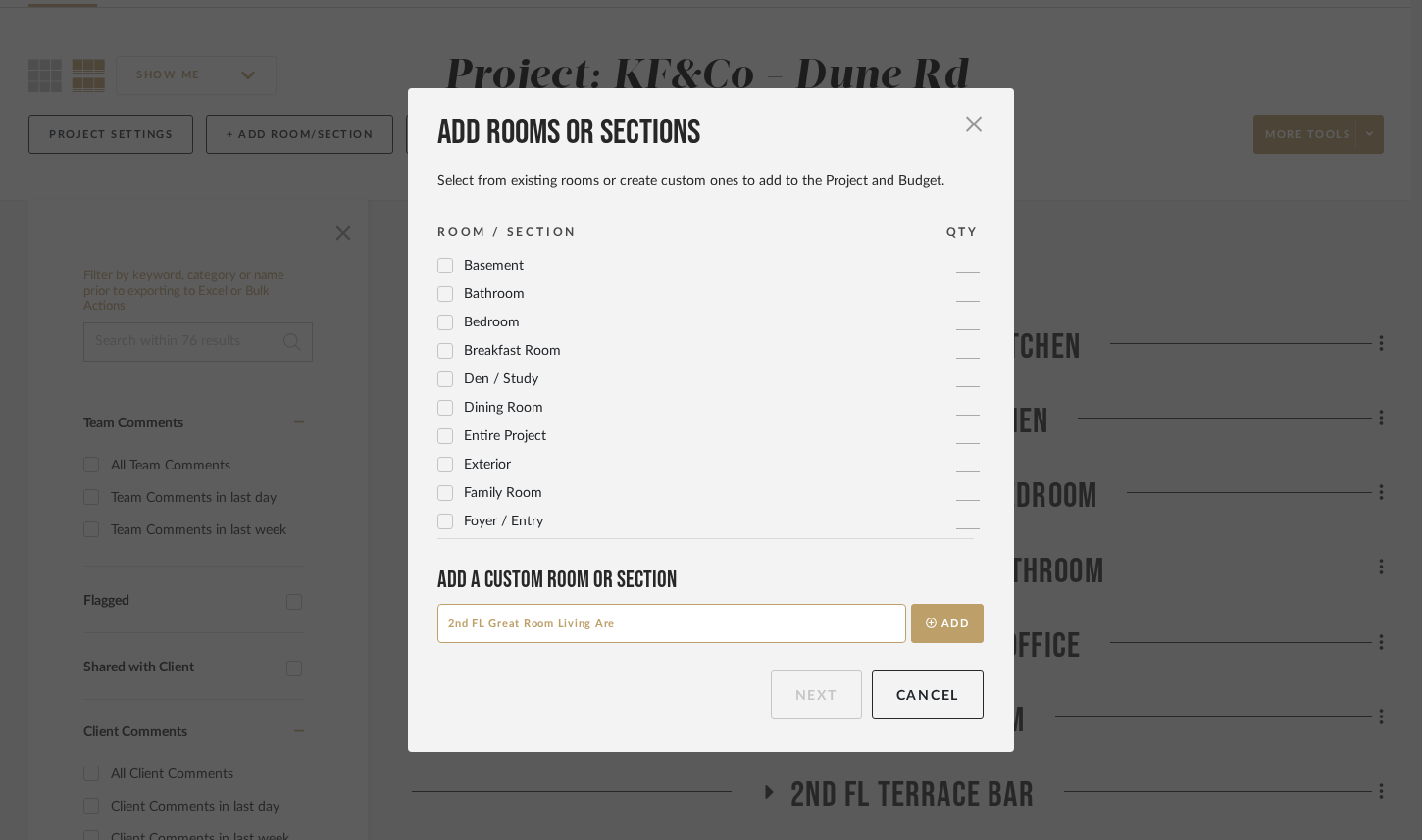 click on "2nd FL Great Room Living Are" at bounding box center (672, 623) 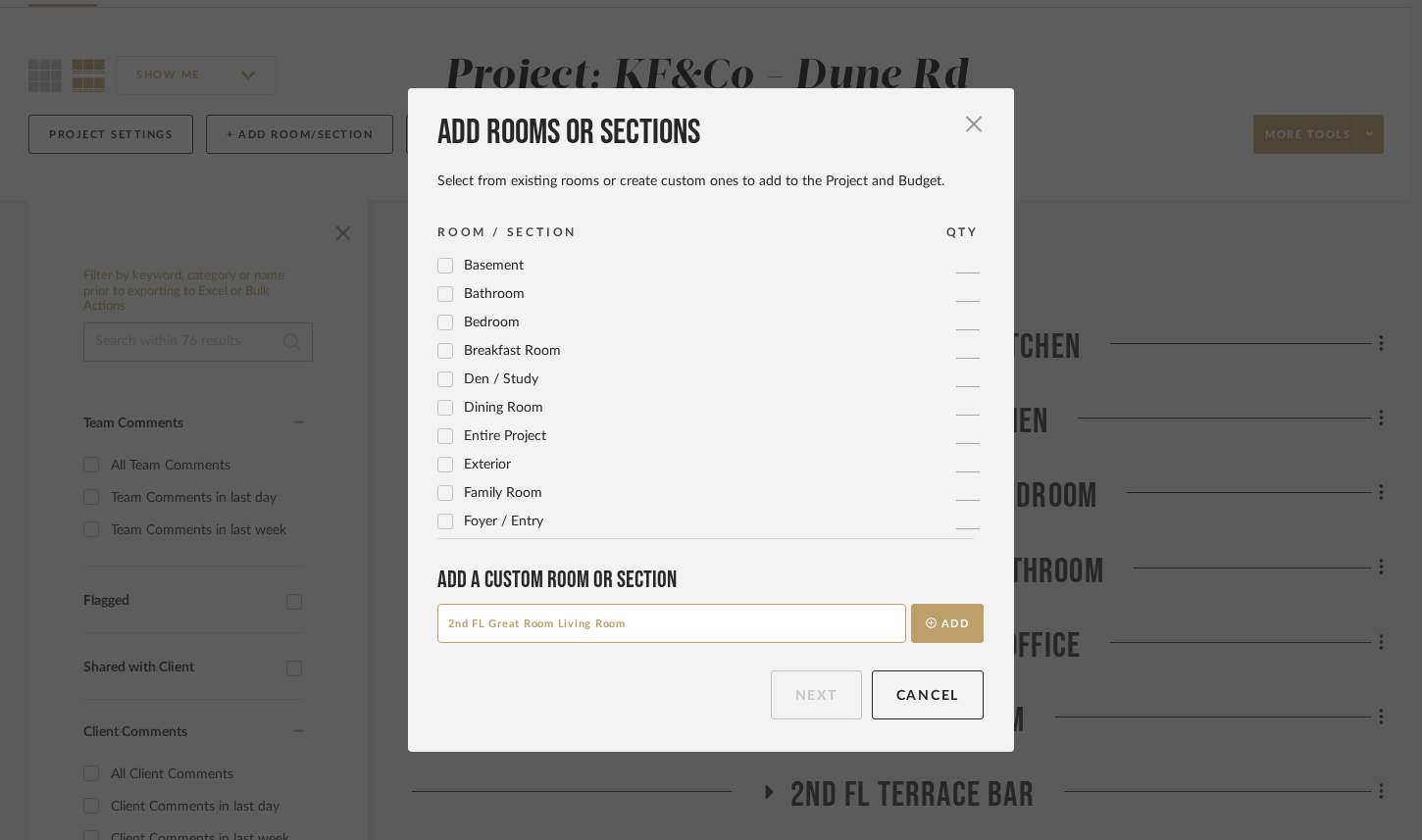 click on "2nd FL Great Room Living Room" at bounding box center [672, 623] 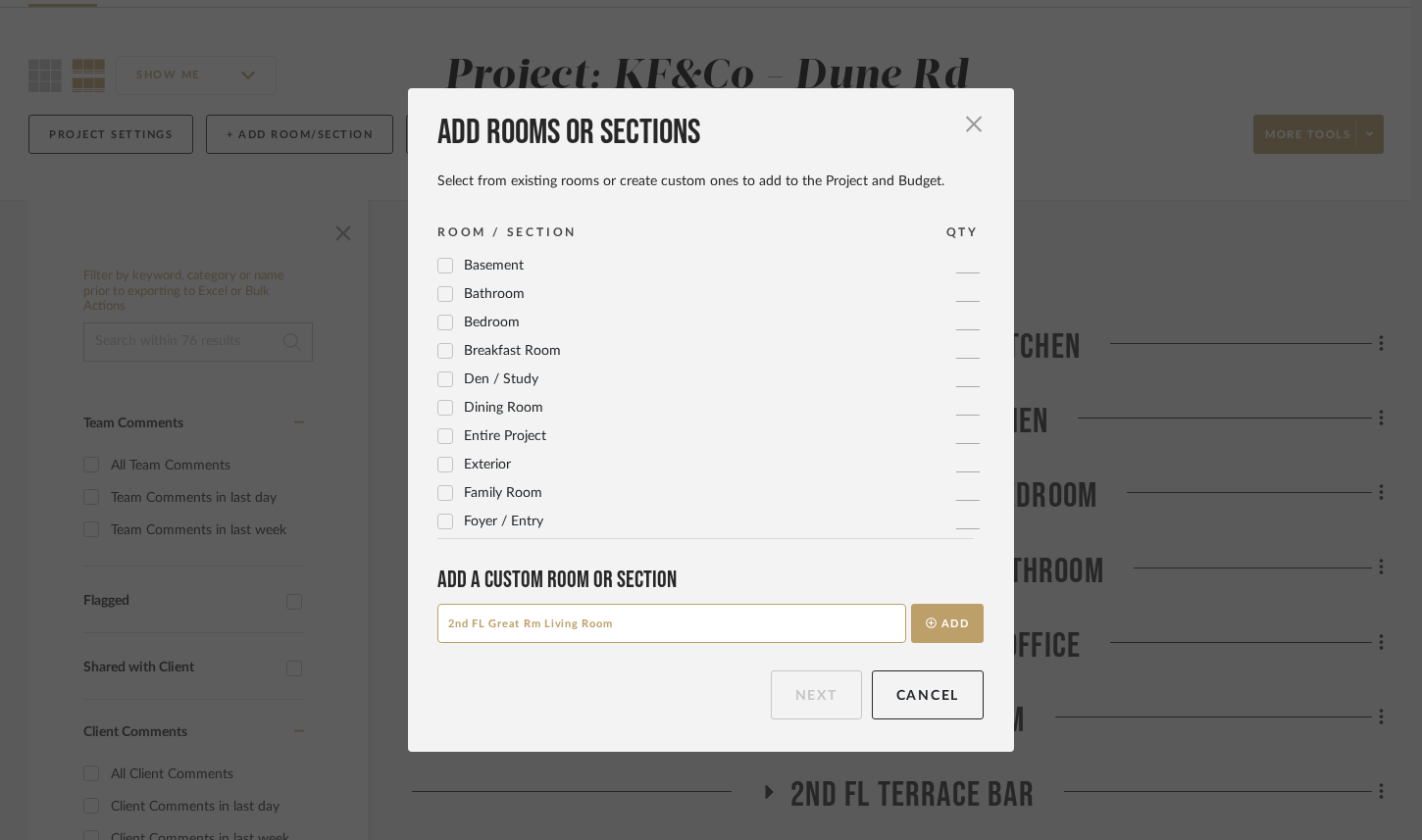 click on "2nd FL Great Rm Living Room" at bounding box center [672, 623] 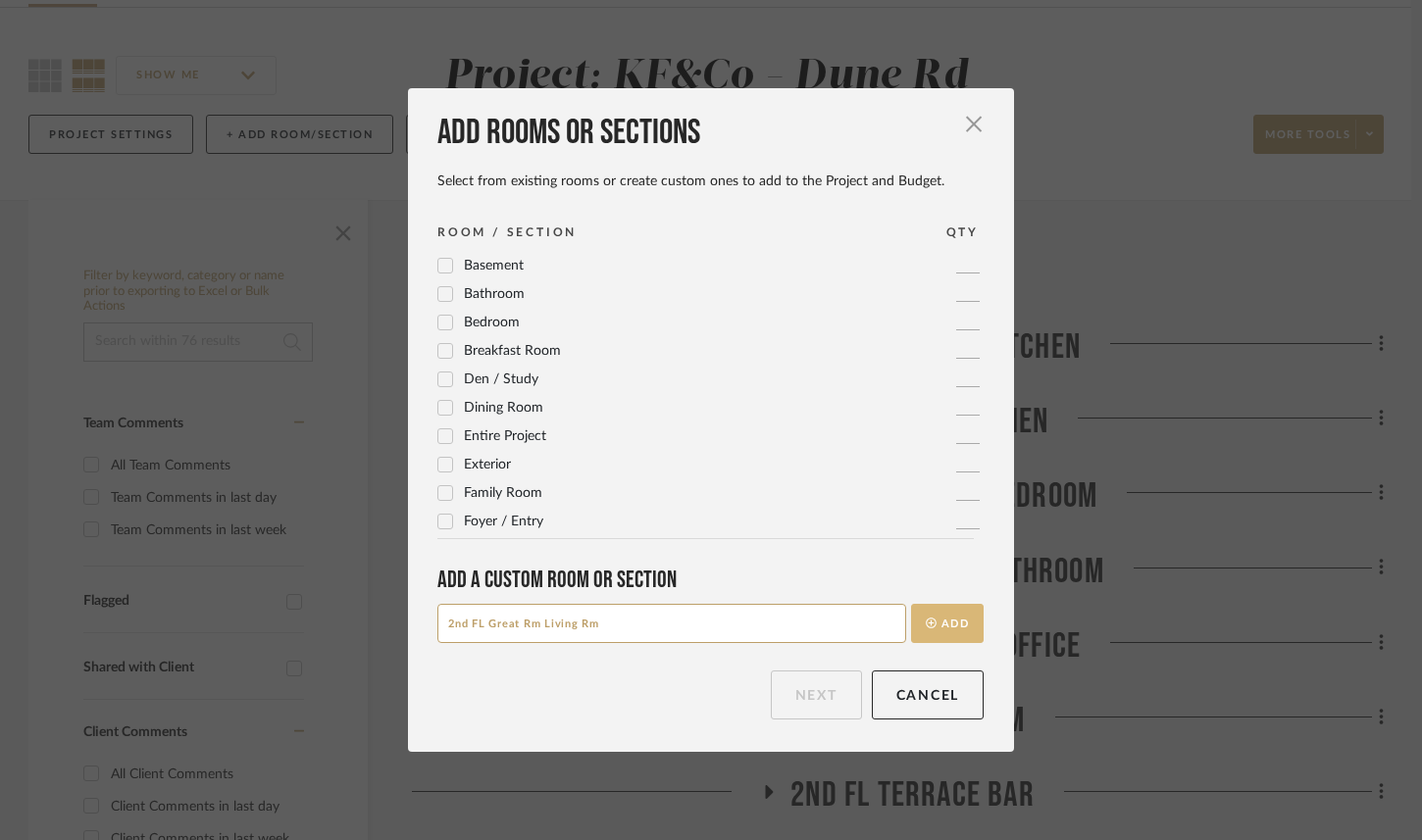 type on "2nd FL Great Rm Living Rm" 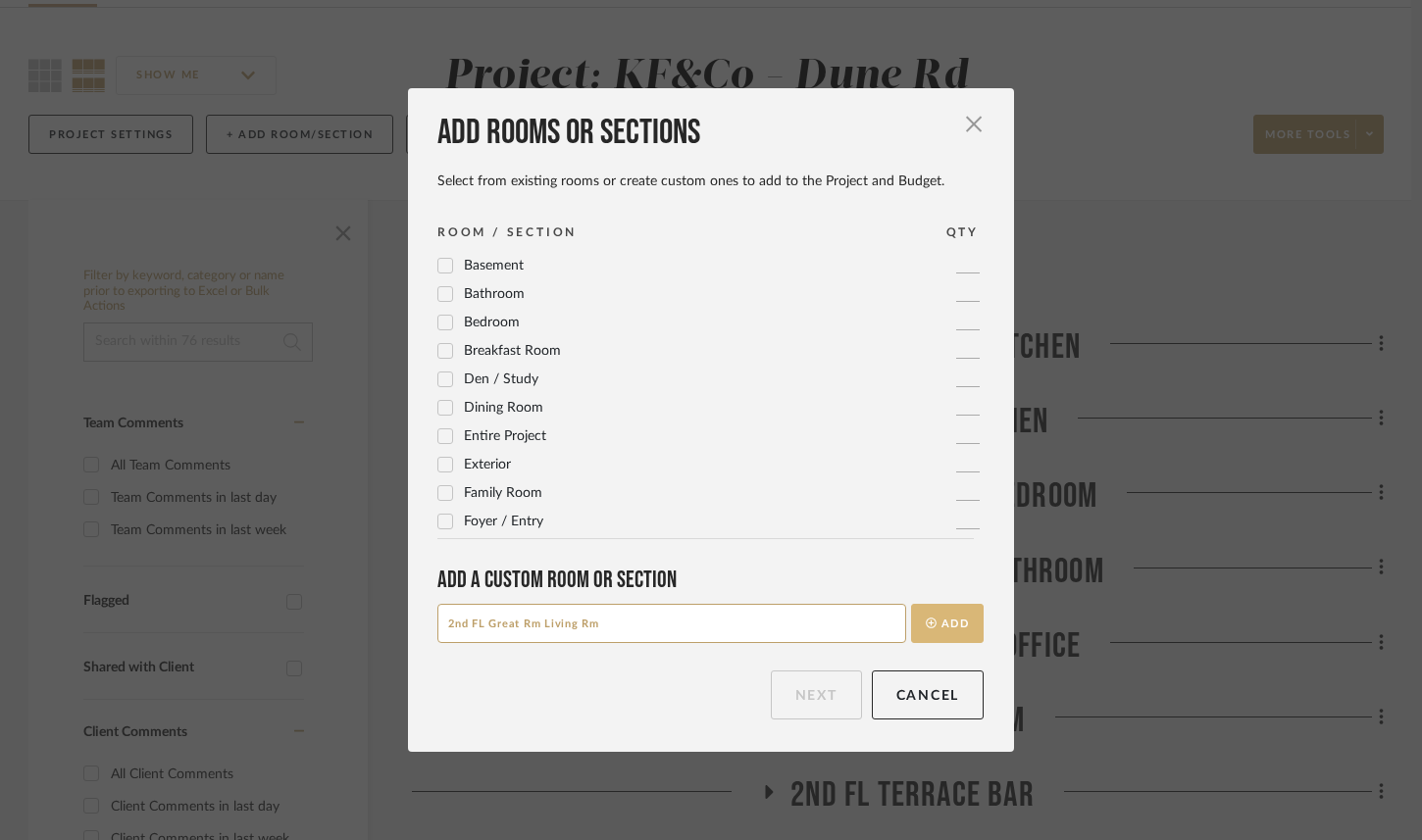 click on "Add" at bounding box center [947, 623] 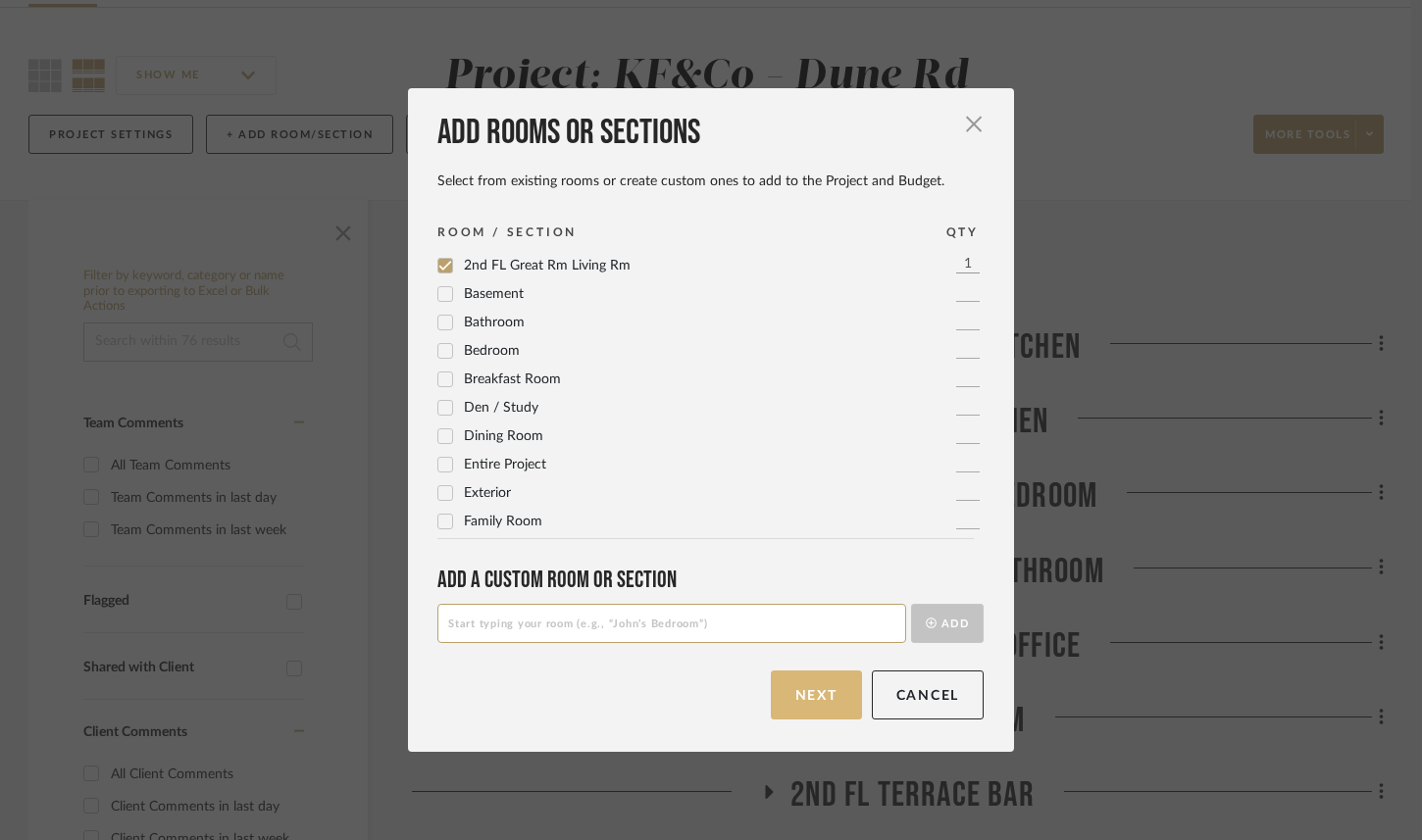click on "Next" at bounding box center [816, 695] 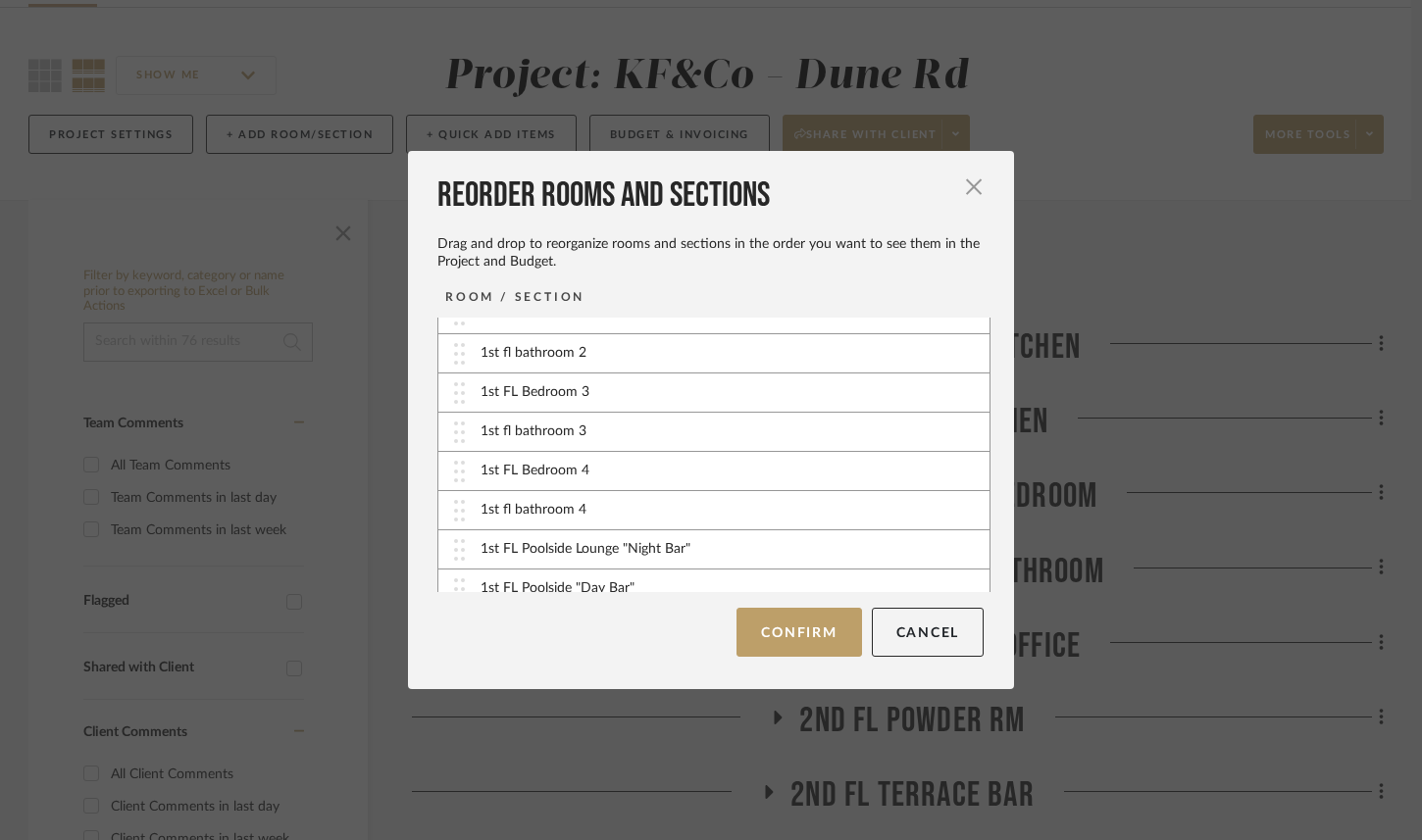 scroll, scrollTop: 707, scrollLeft: 0, axis: vertical 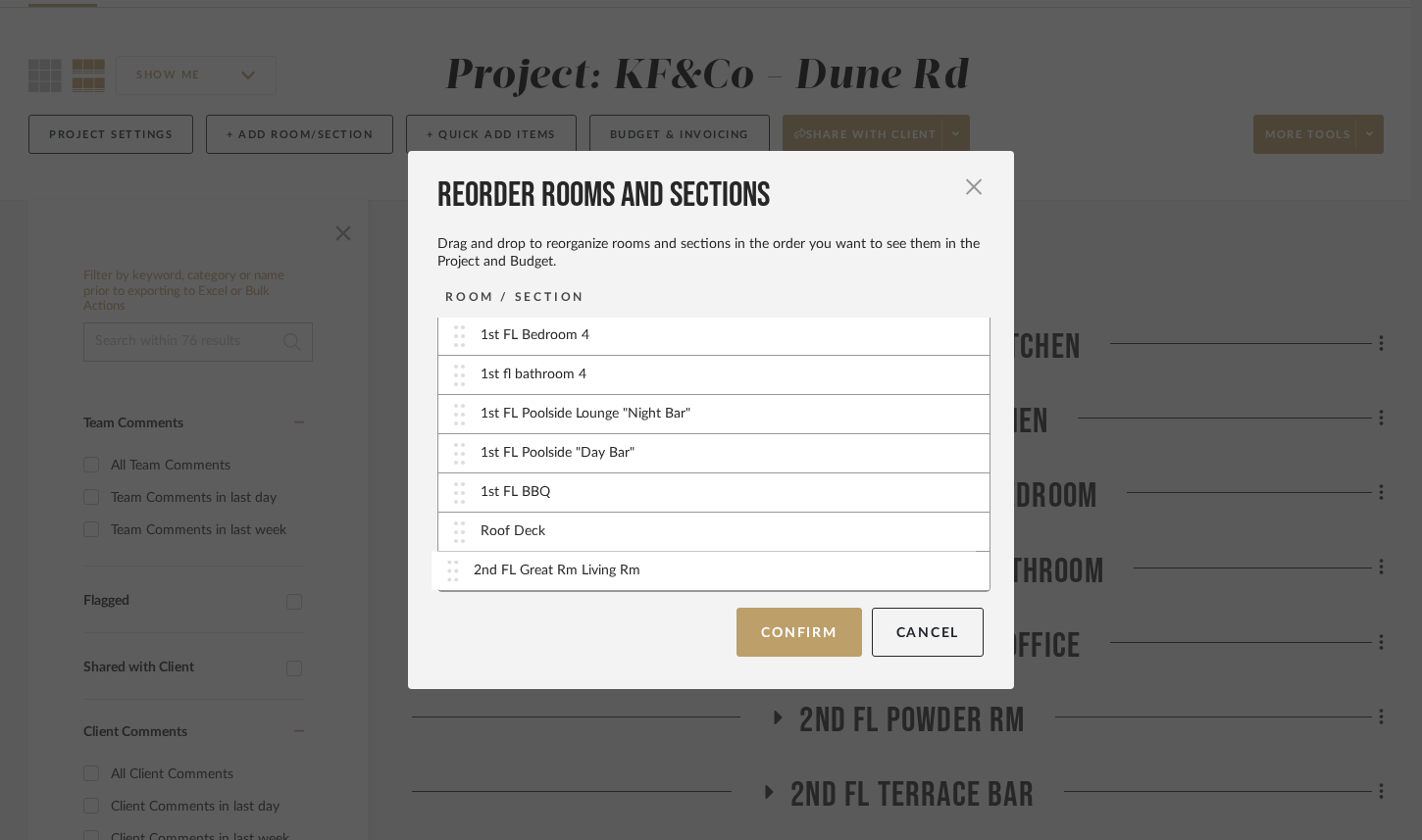 type 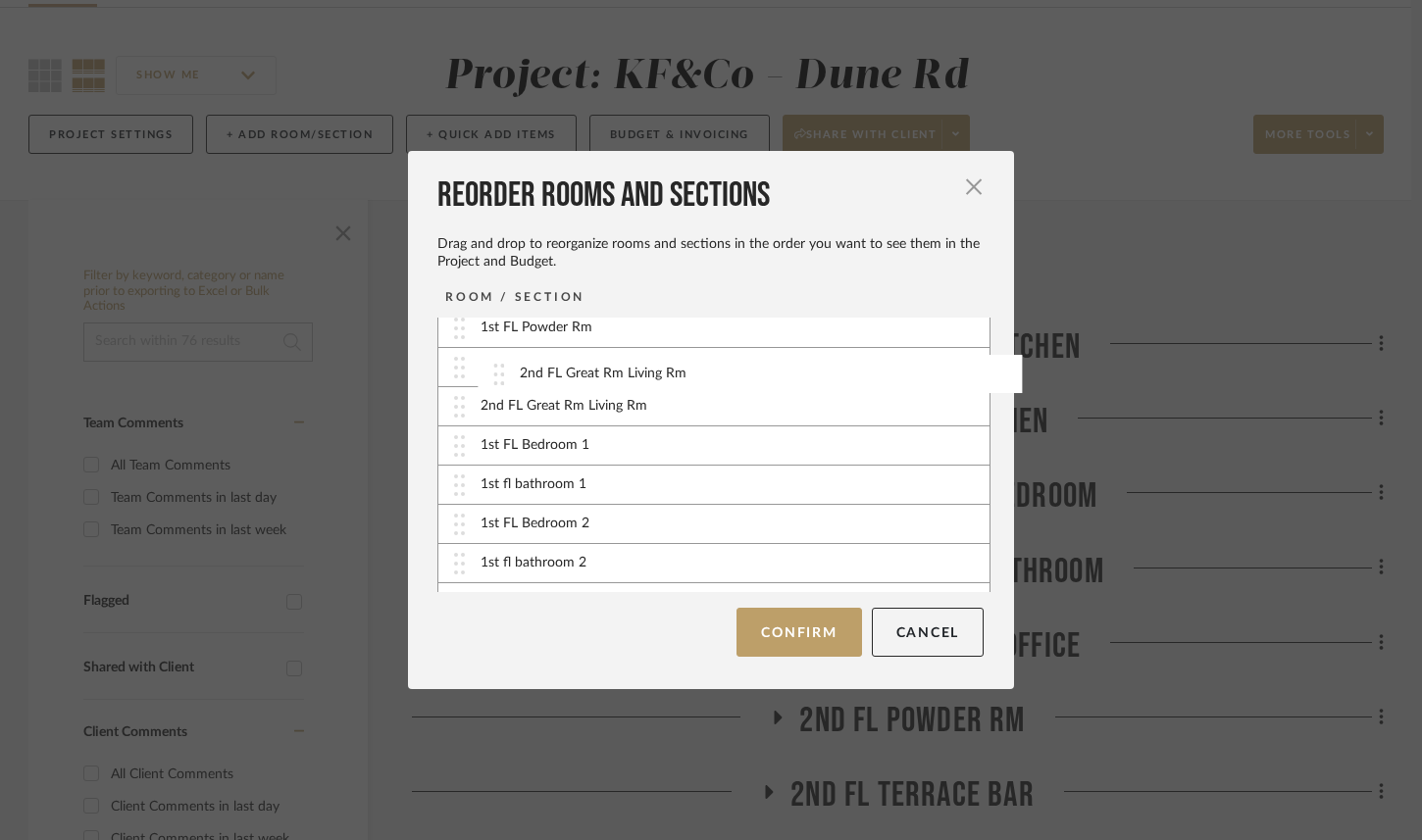 scroll, scrollTop: 0, scrollLeft: 0, axis: both 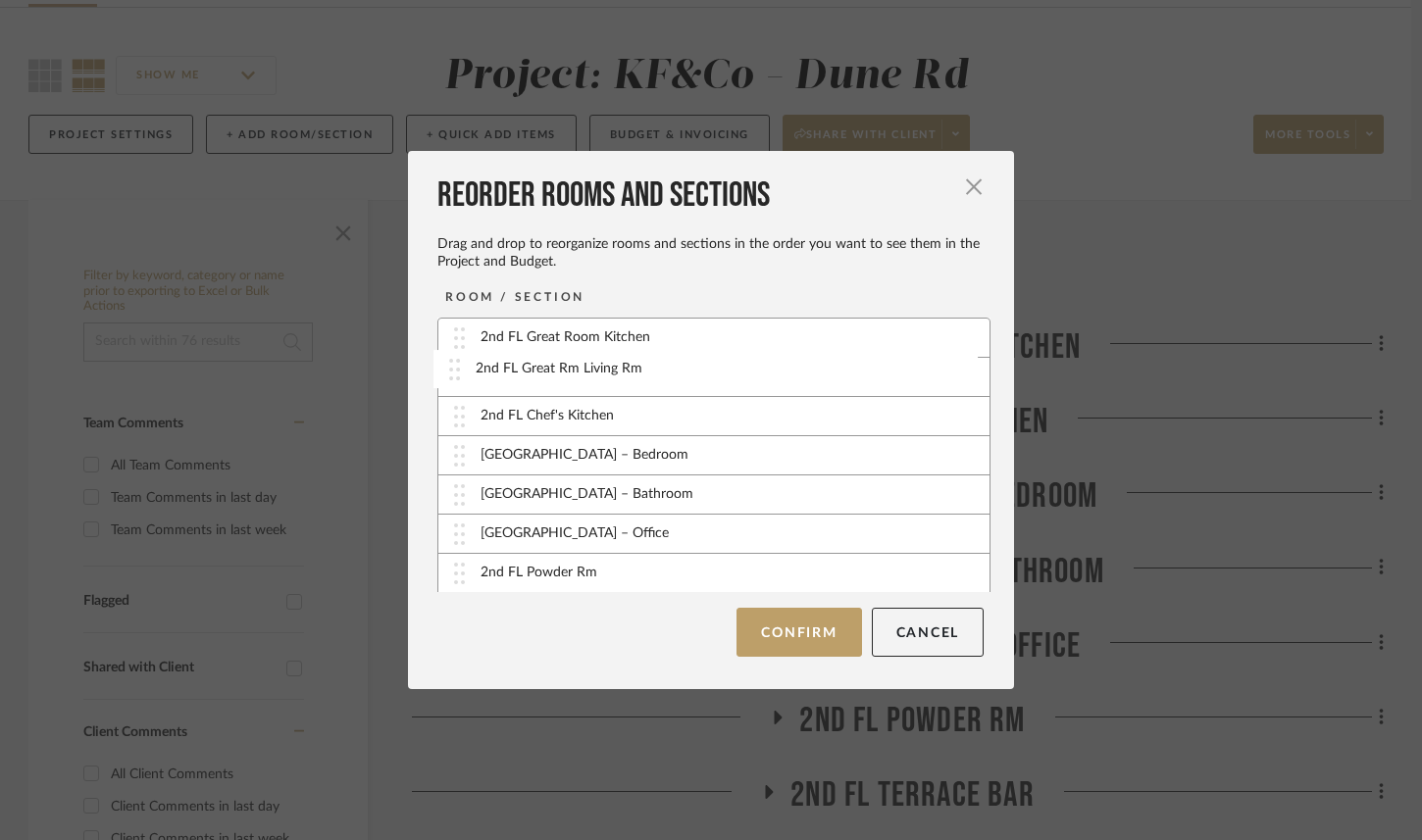 drag, startPoint x: 448, startPoint y: 567, endPoint x: 450, endPoint y: 366, distance: 201.00995 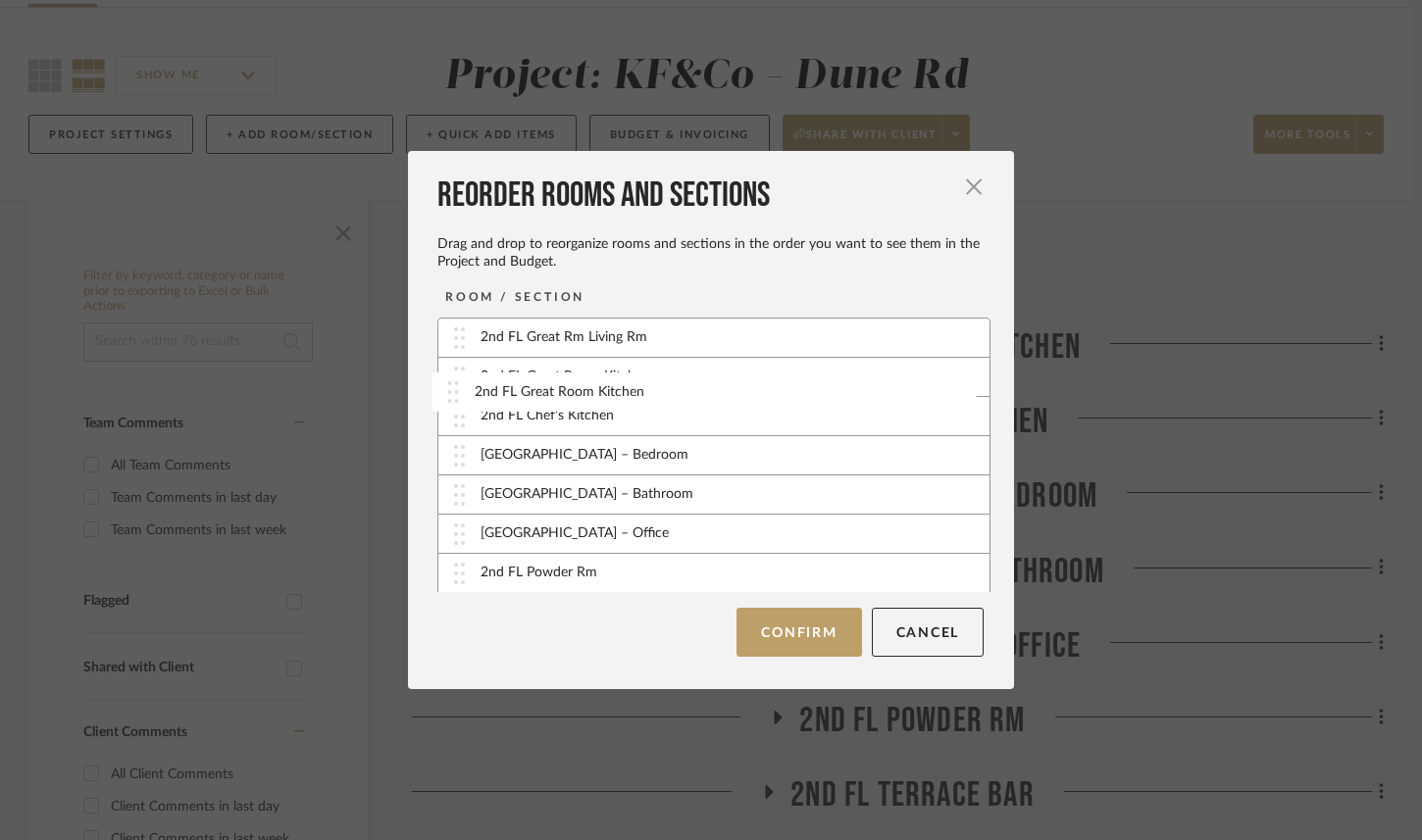 drag, startPoint x: 447, startPoint y: 339, endPoint x: 448, endPoint y: 395, distance: 56.00893 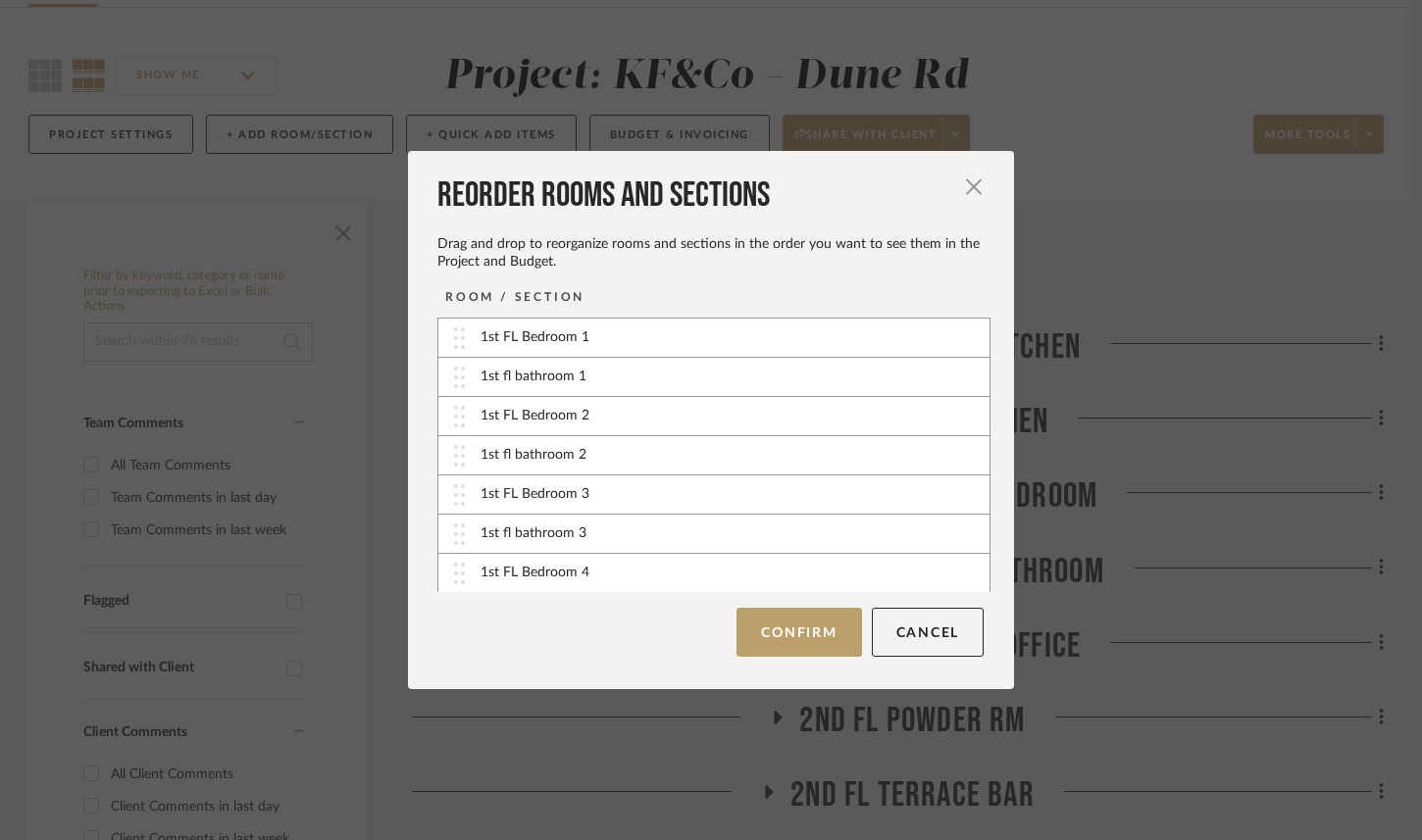 scroll, scrollTop: 707, scrollLeft: 0, axis: vertical 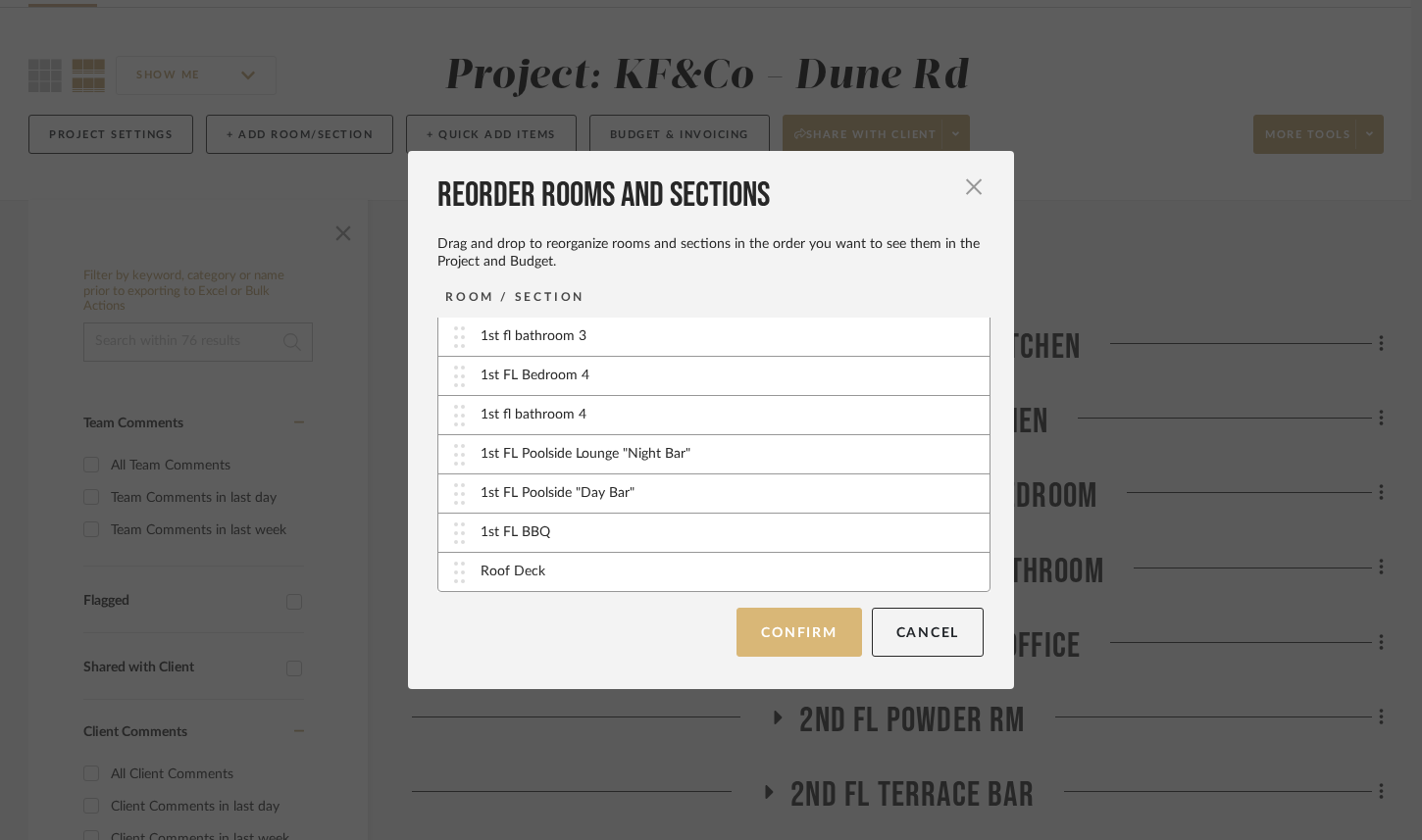 click on "Confirm" at bounding box center (798, 632) 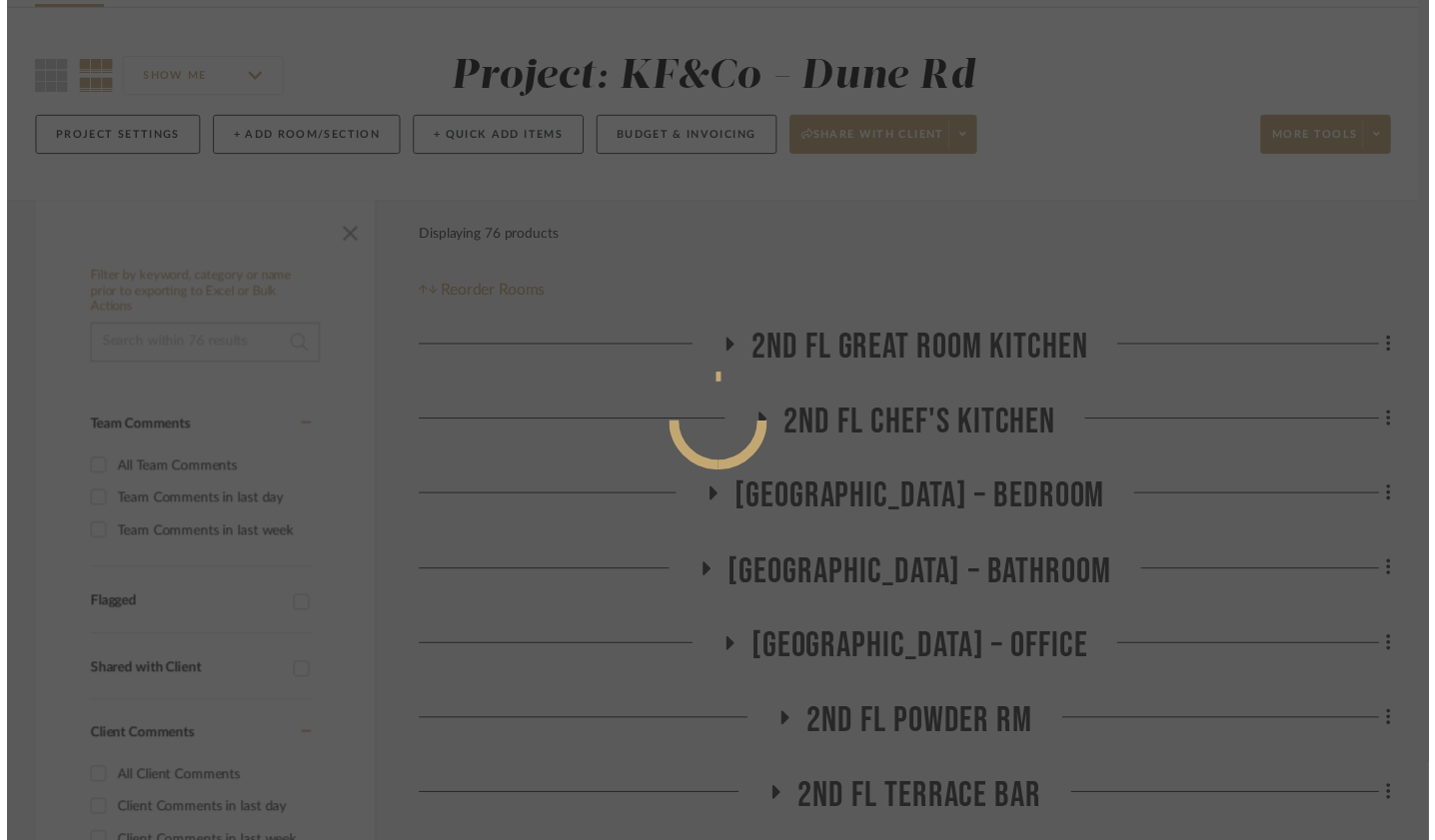 scroll, scrollTop: 136, scrollLeft: 1, axis: both 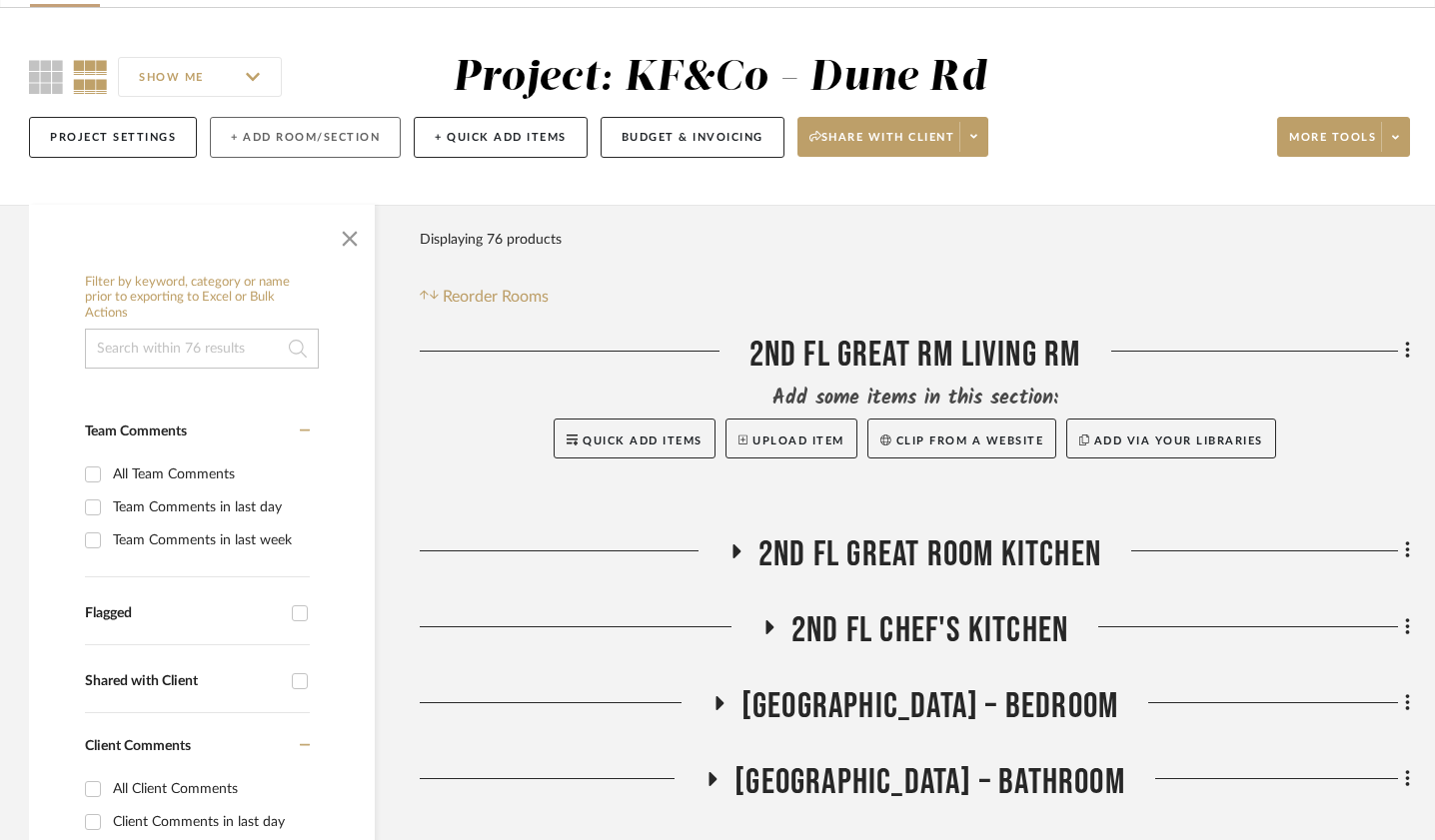 click on "+ Add Room/Section" 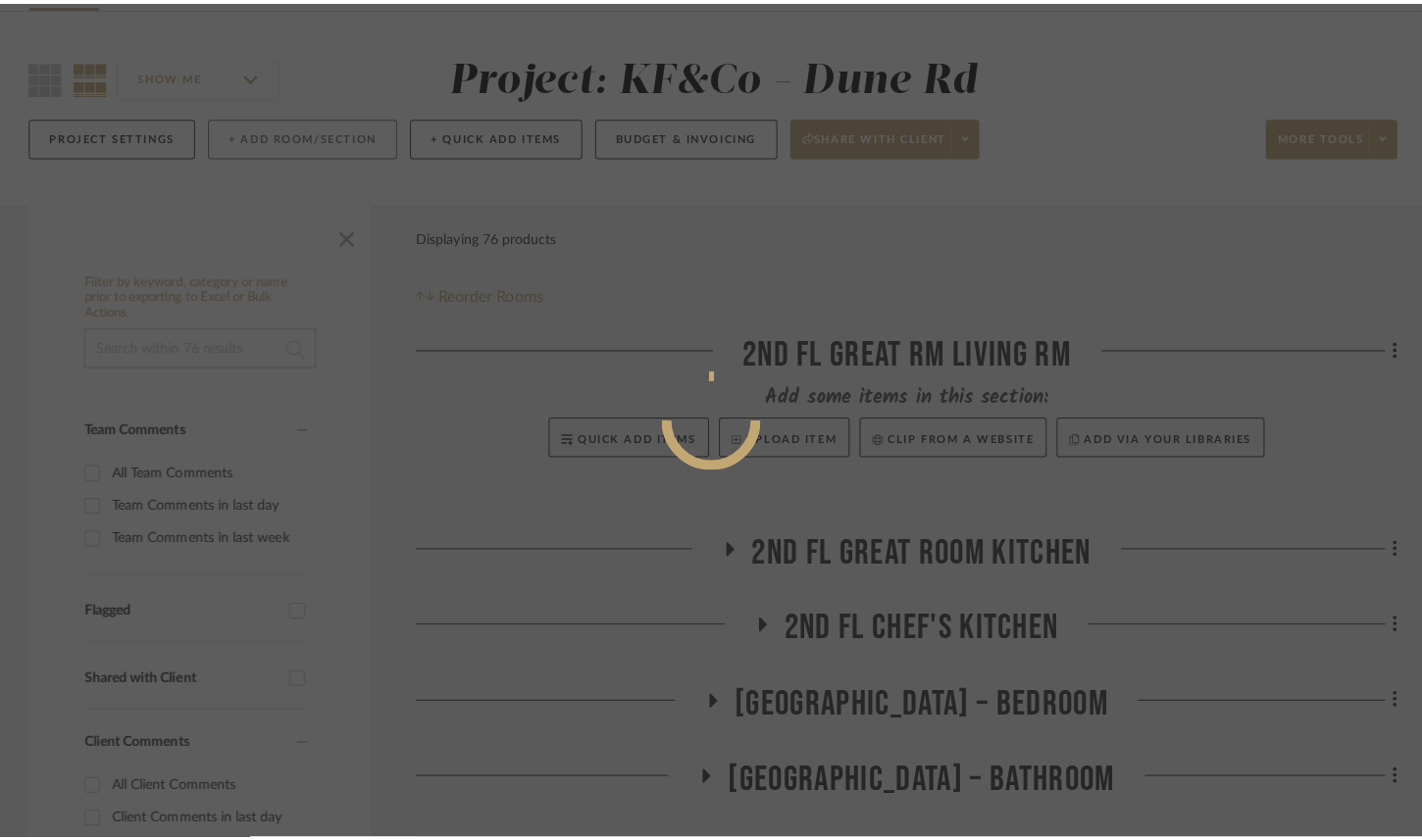 scroll, scrollTop: 0, scrollLeft: 0, axis: both 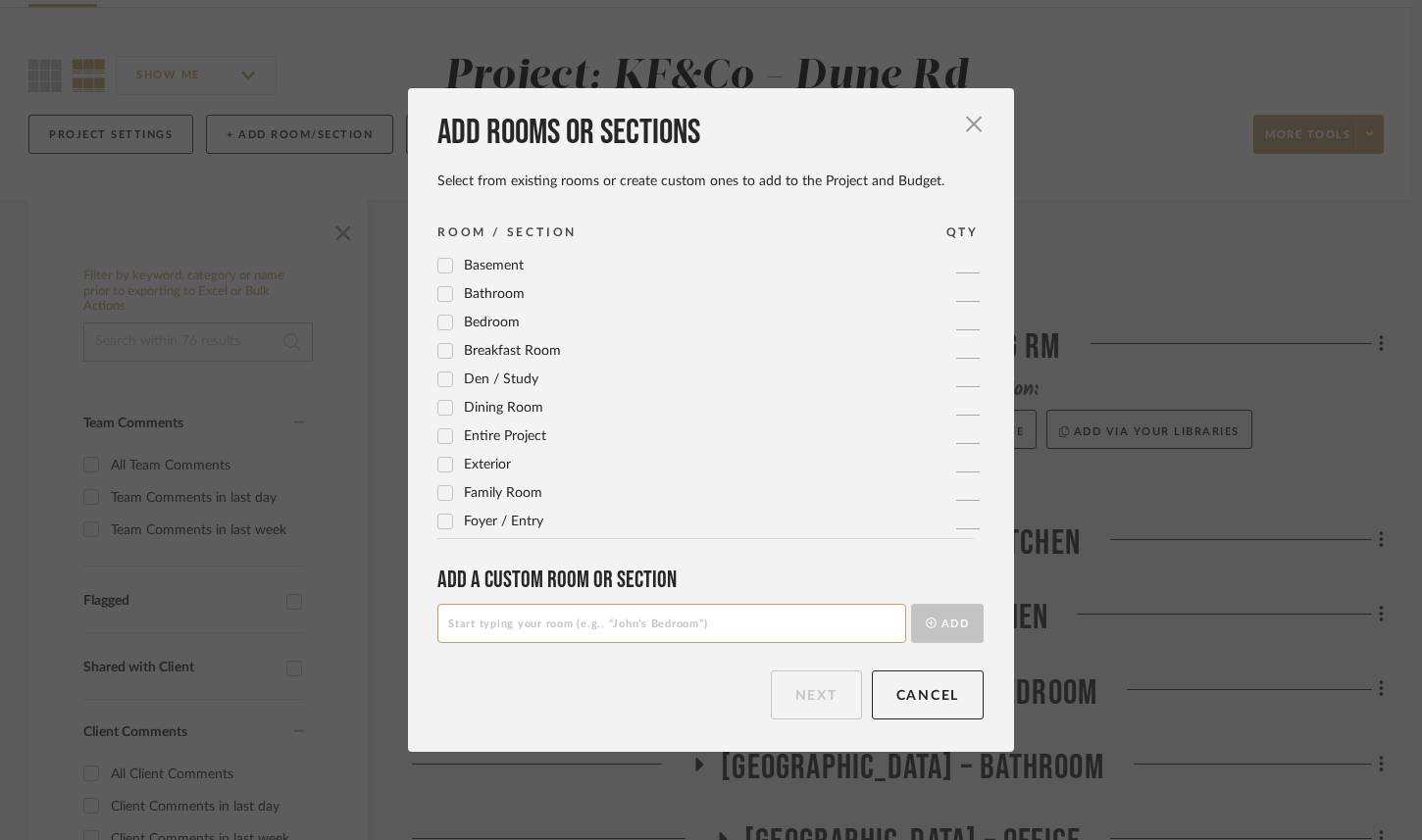 click at bounding box center [672, 623] 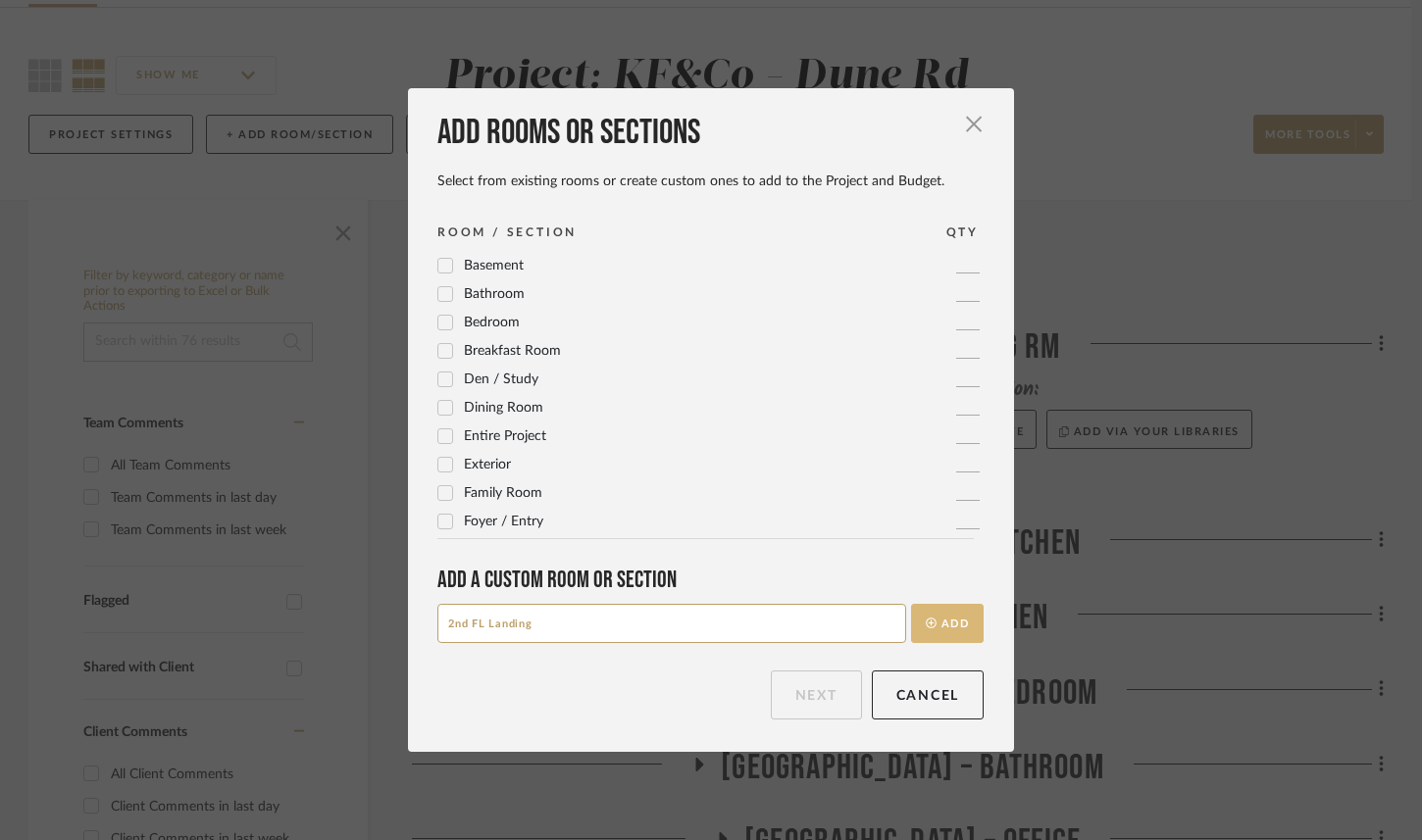 type on "2nd FL Landing" 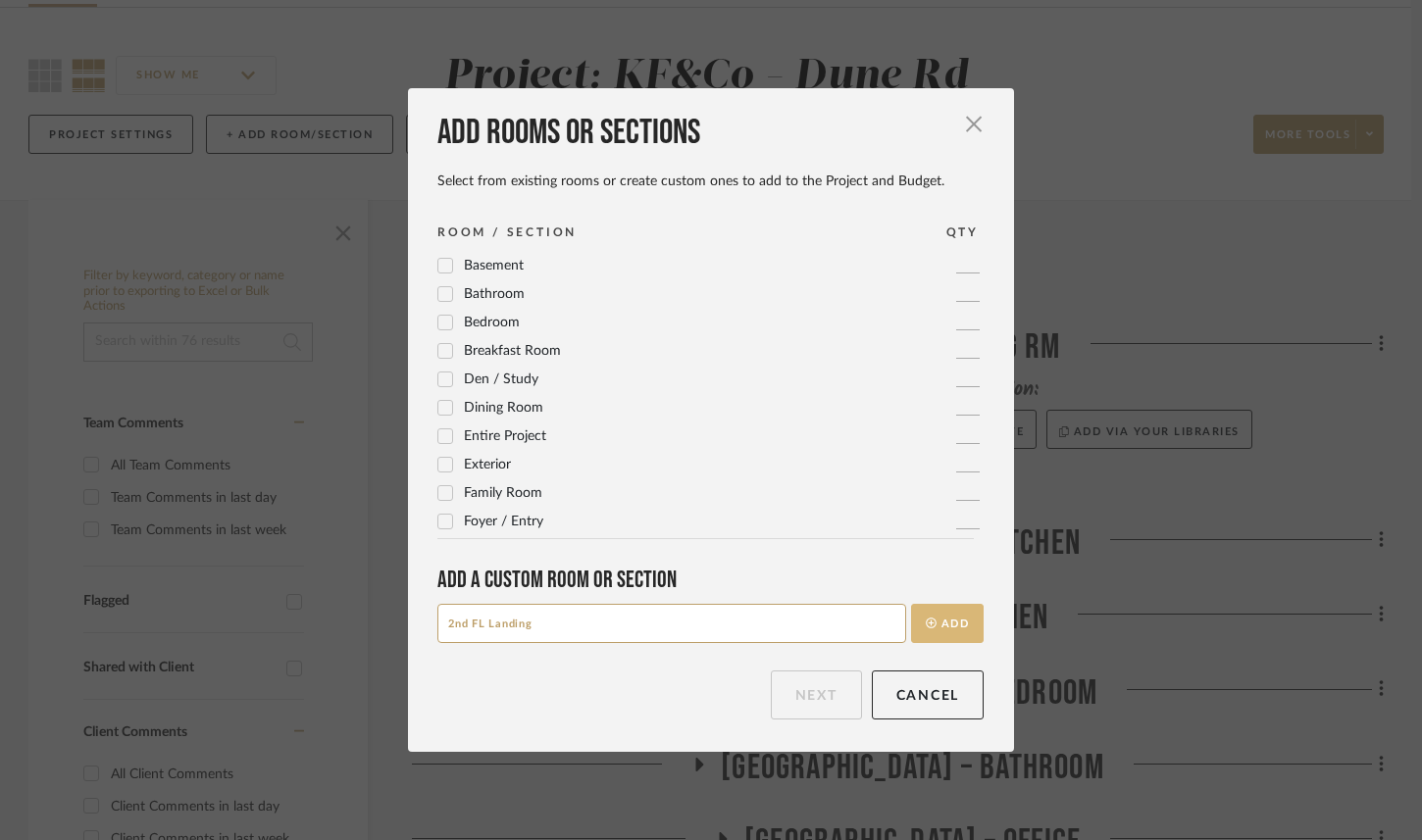 click on "Add" at bounding box center (947, 623) 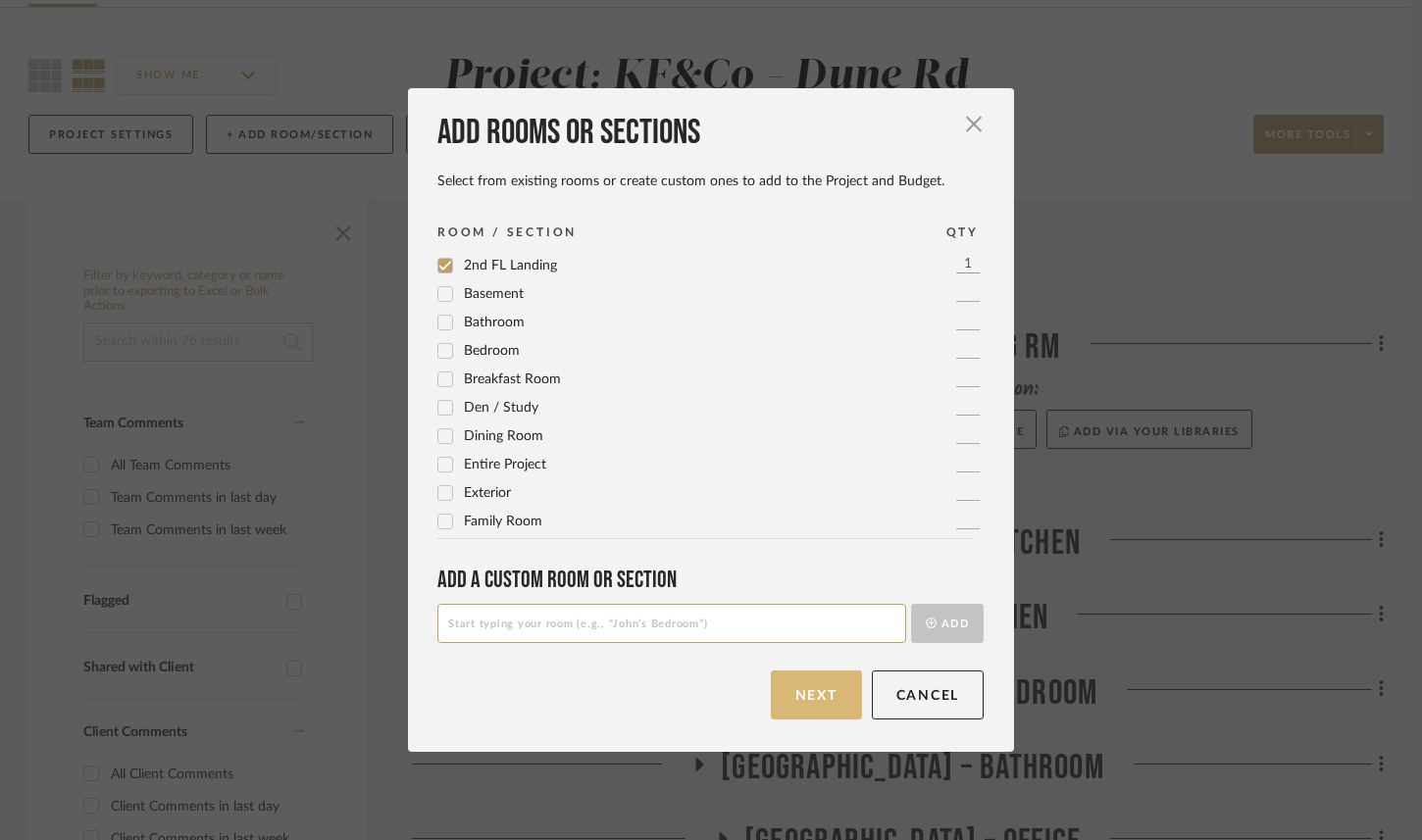 click on "Next" at bounding box center [816, 695] 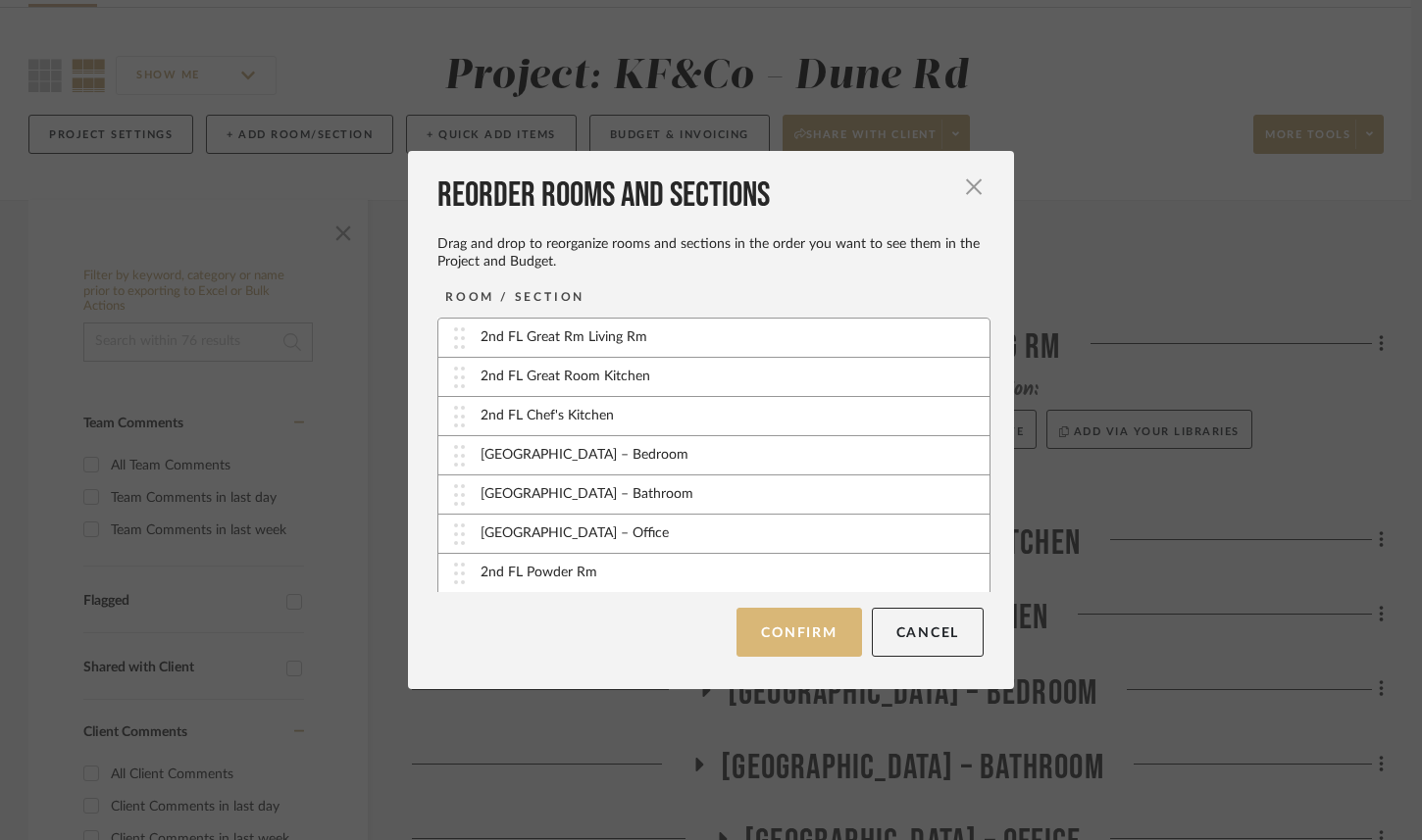 click on "Confirm" at bounding box center [798, 632] 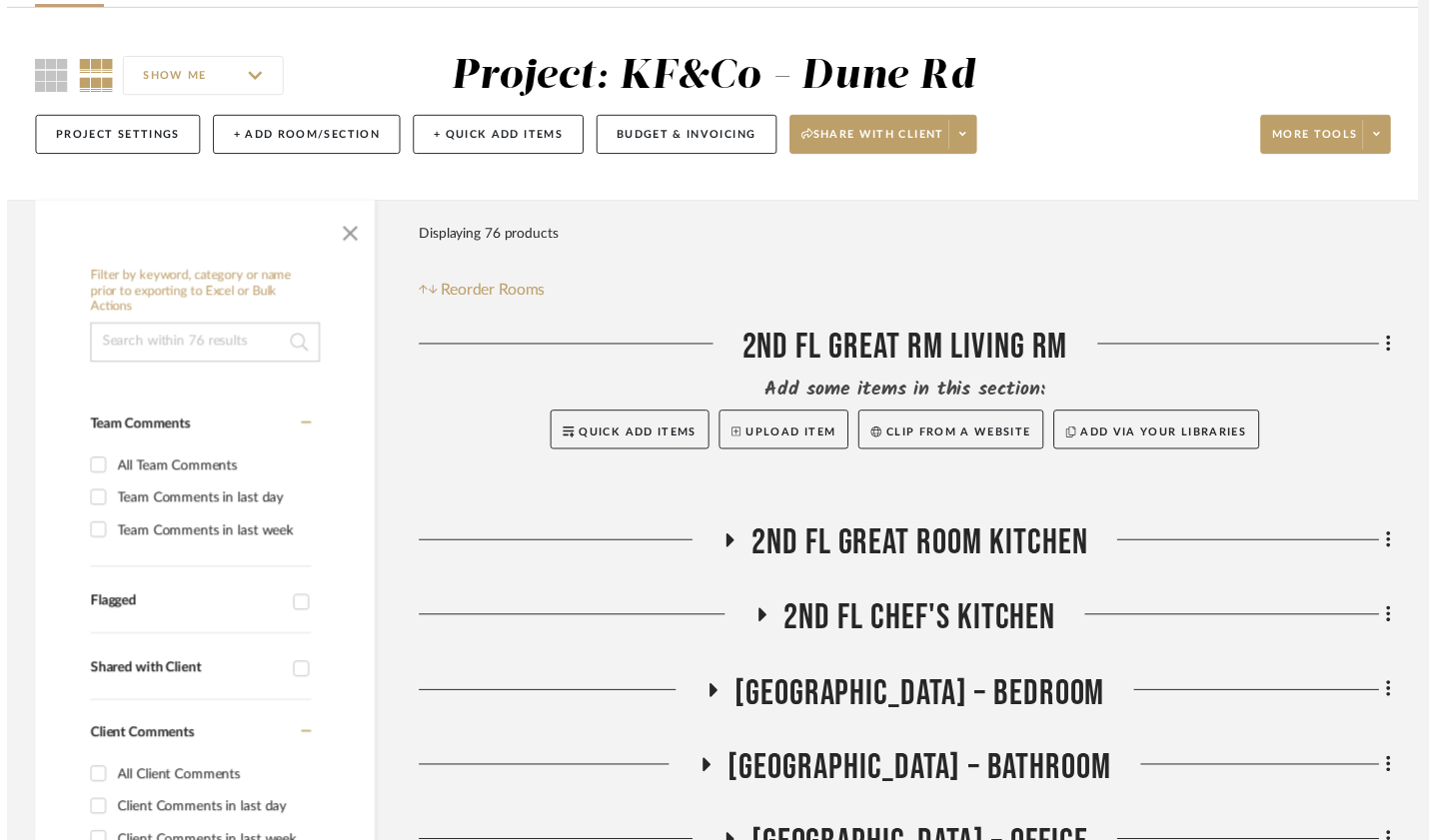 scroll, scrollTop: 136, scrollLeft: 1, axis: both 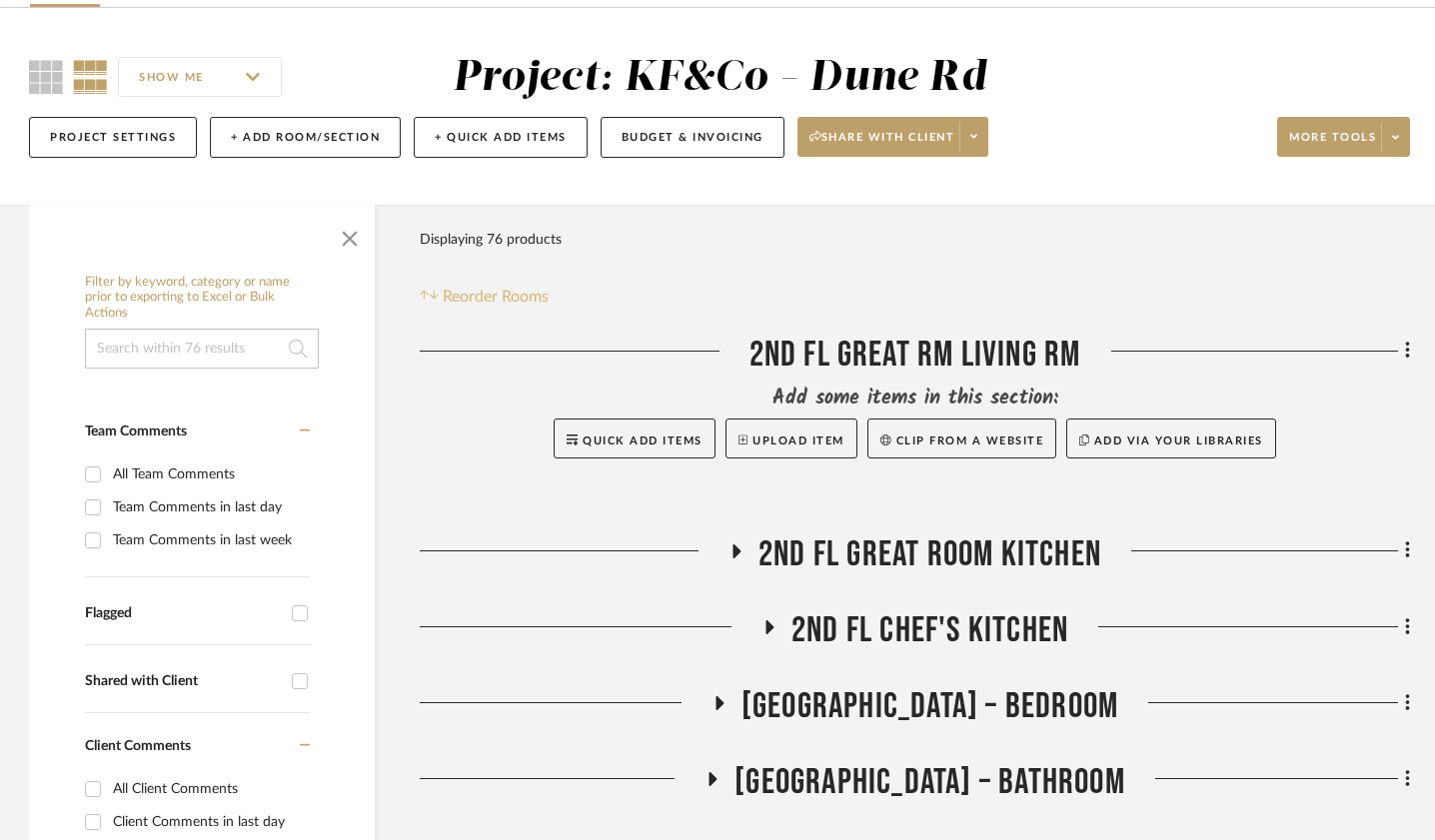 click on "Reorder Rooms" 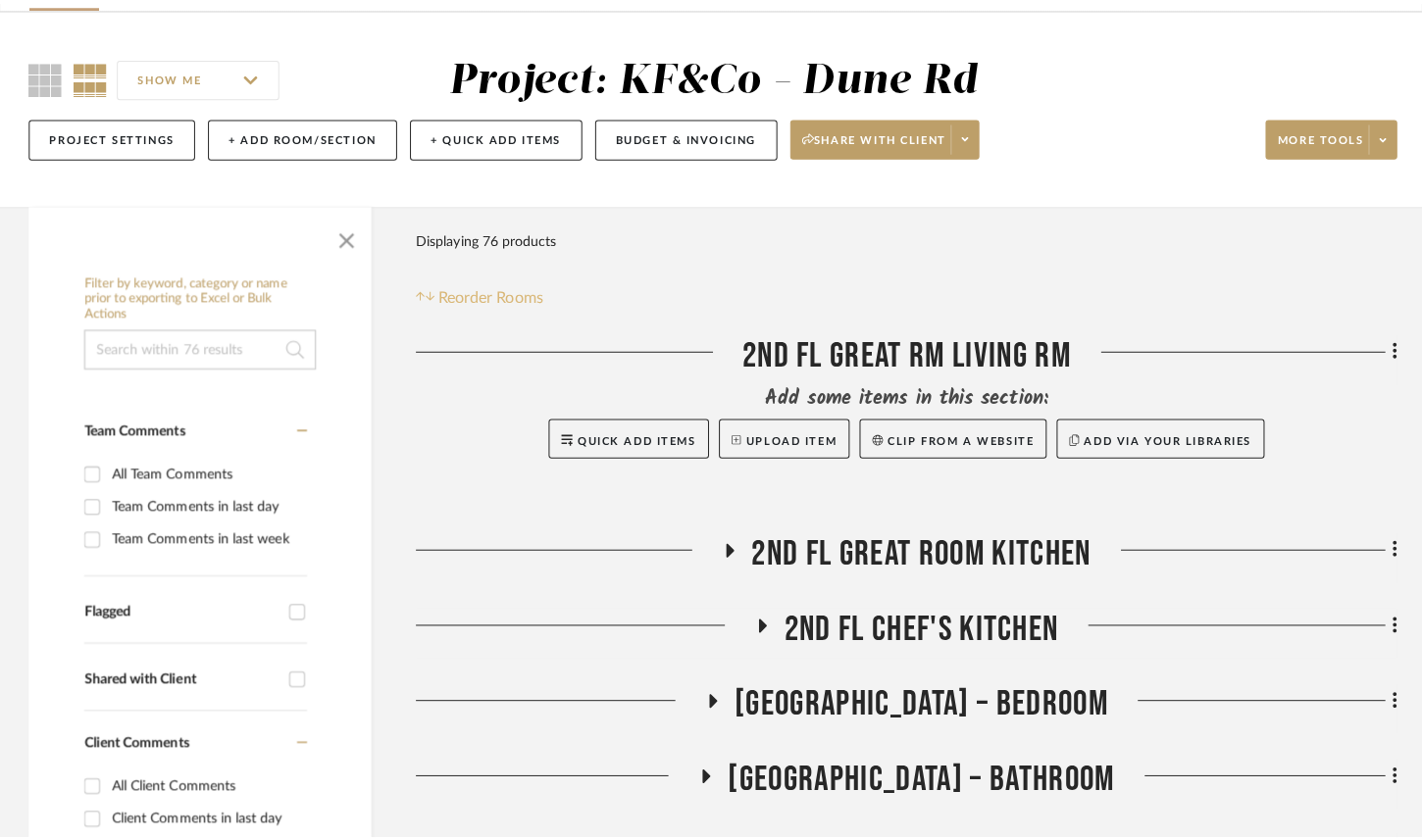 scroll, scrollTop: 0, scrollLeft: 0, axis: both 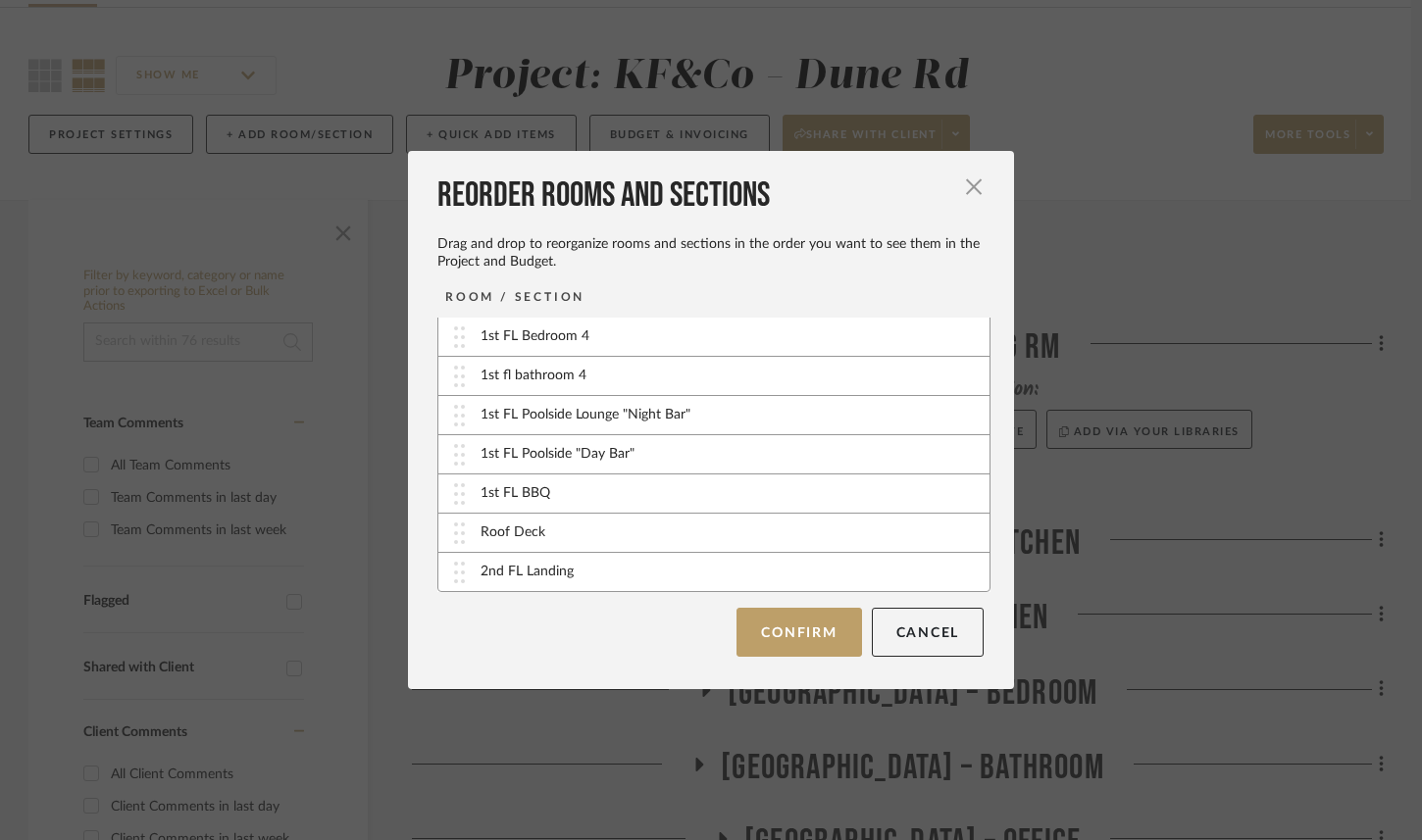 type 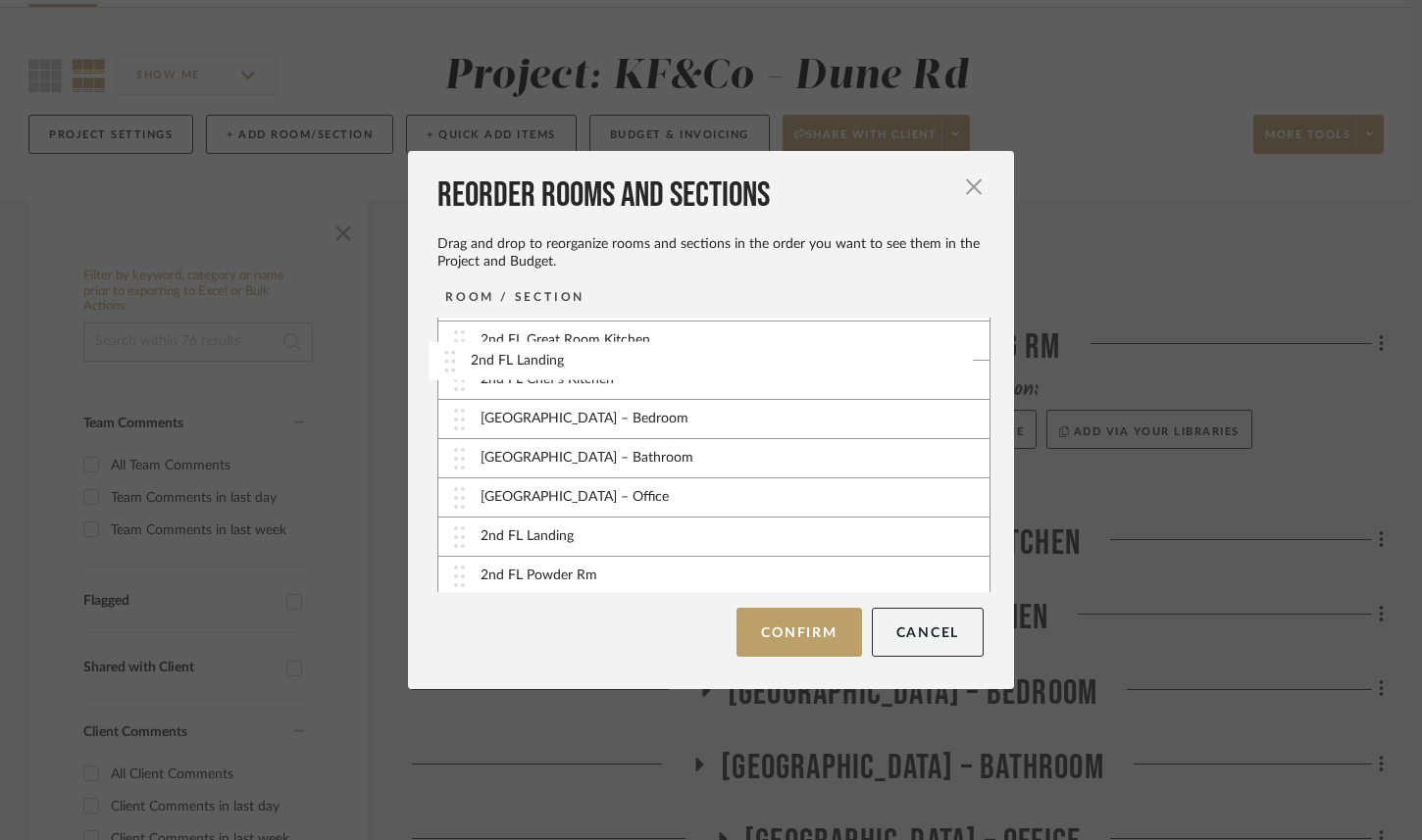 scroll, scrollTop: 0, scrollLeft: 0, axis: both 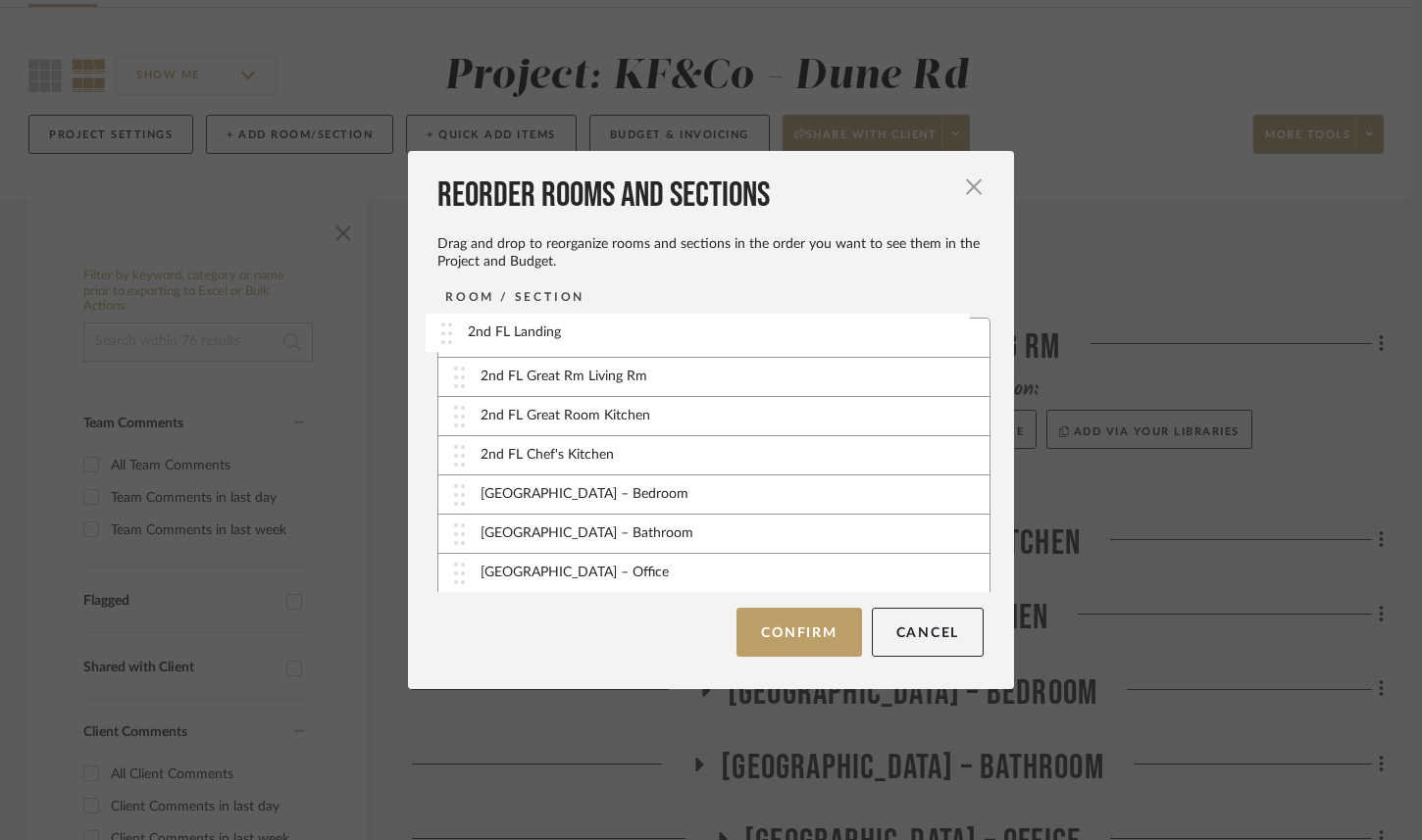 drag, startPoint x: 451, startPoint y: 570, endPoint x: 445, endPoint y: 332, distance: 238.07562 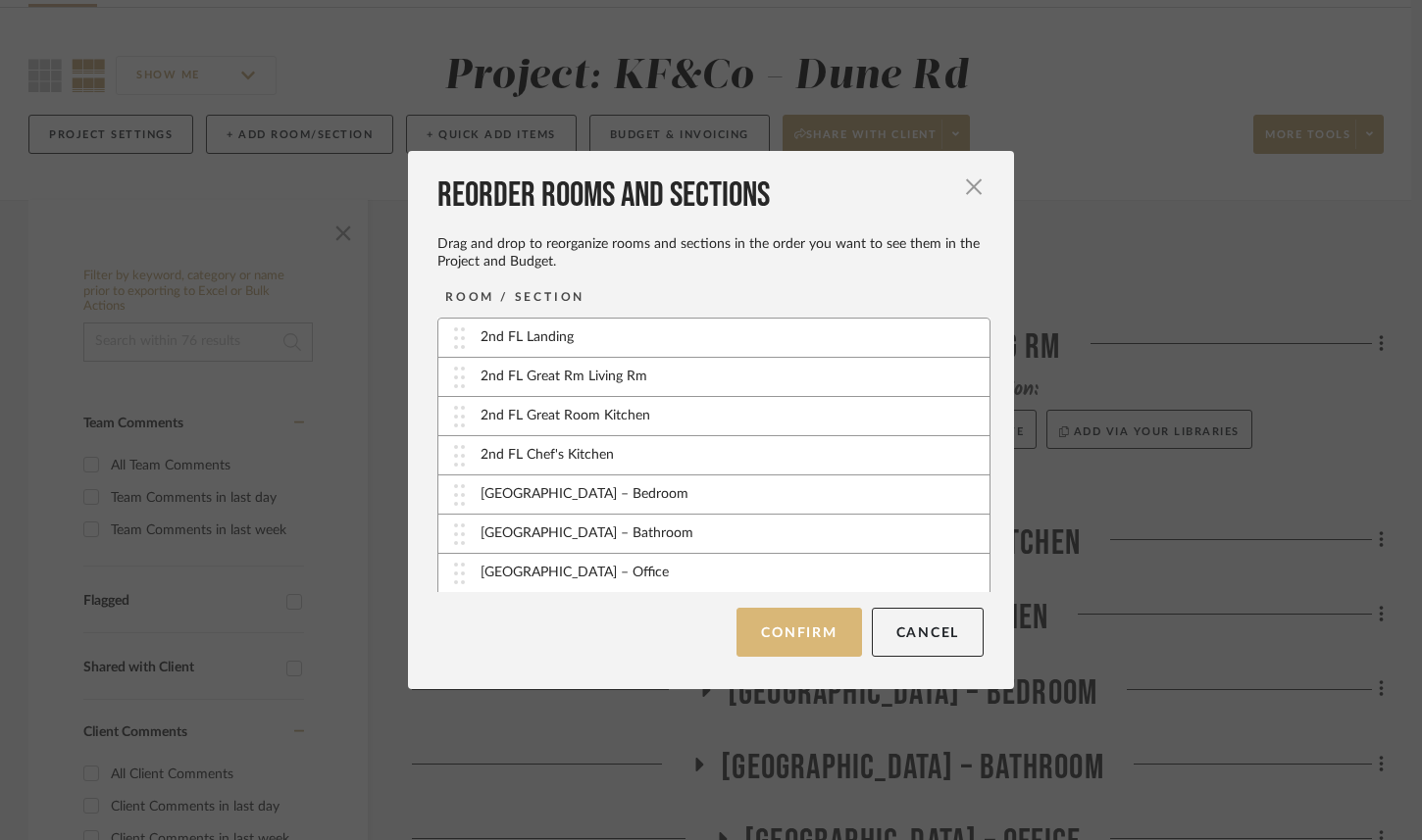 click on "Confirm" at bounding box center [798, 632] 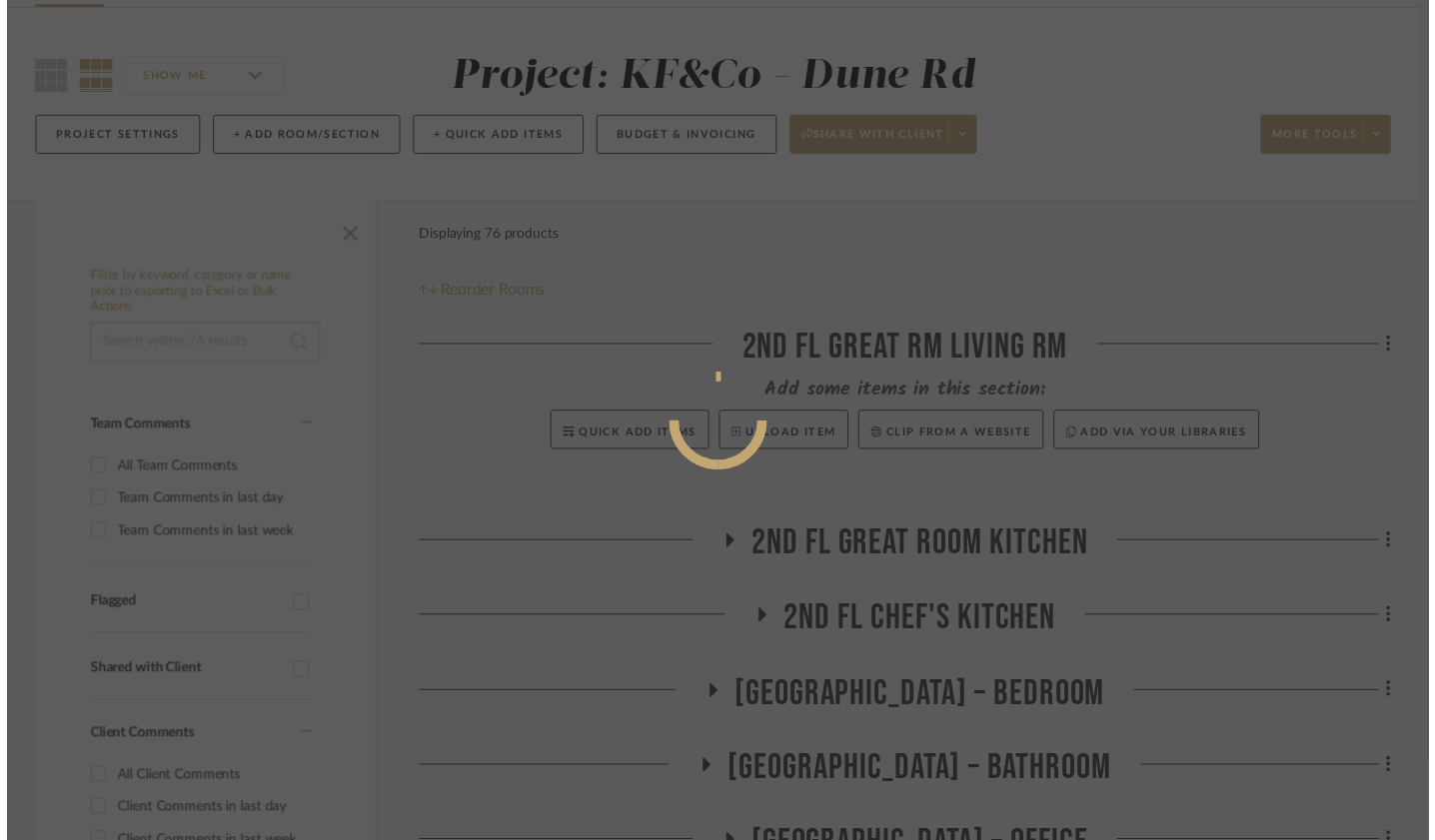 scroll, scrollTop: 136, scrollLeft: 1, axis: both 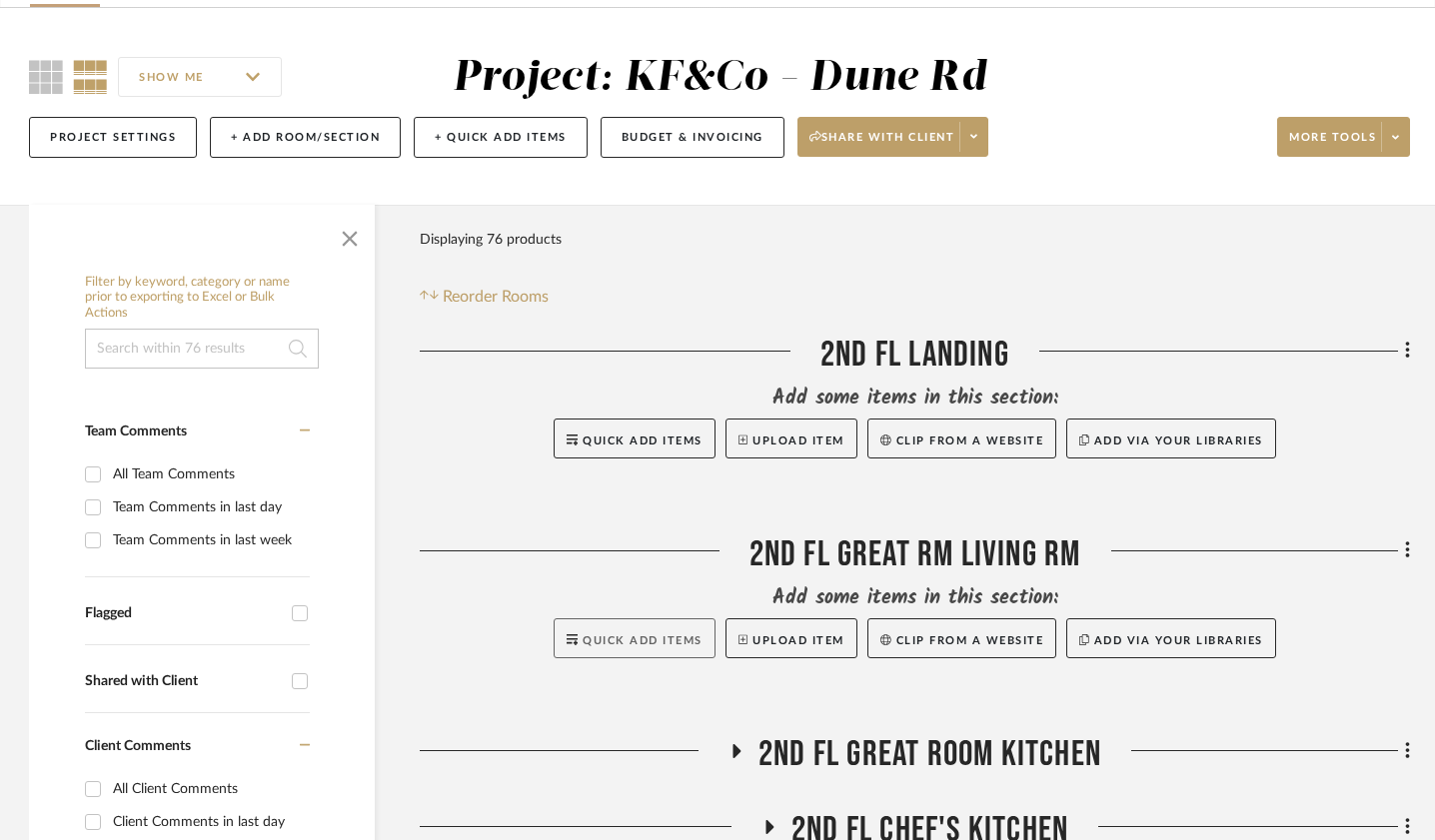 click on "Quick Add Items" 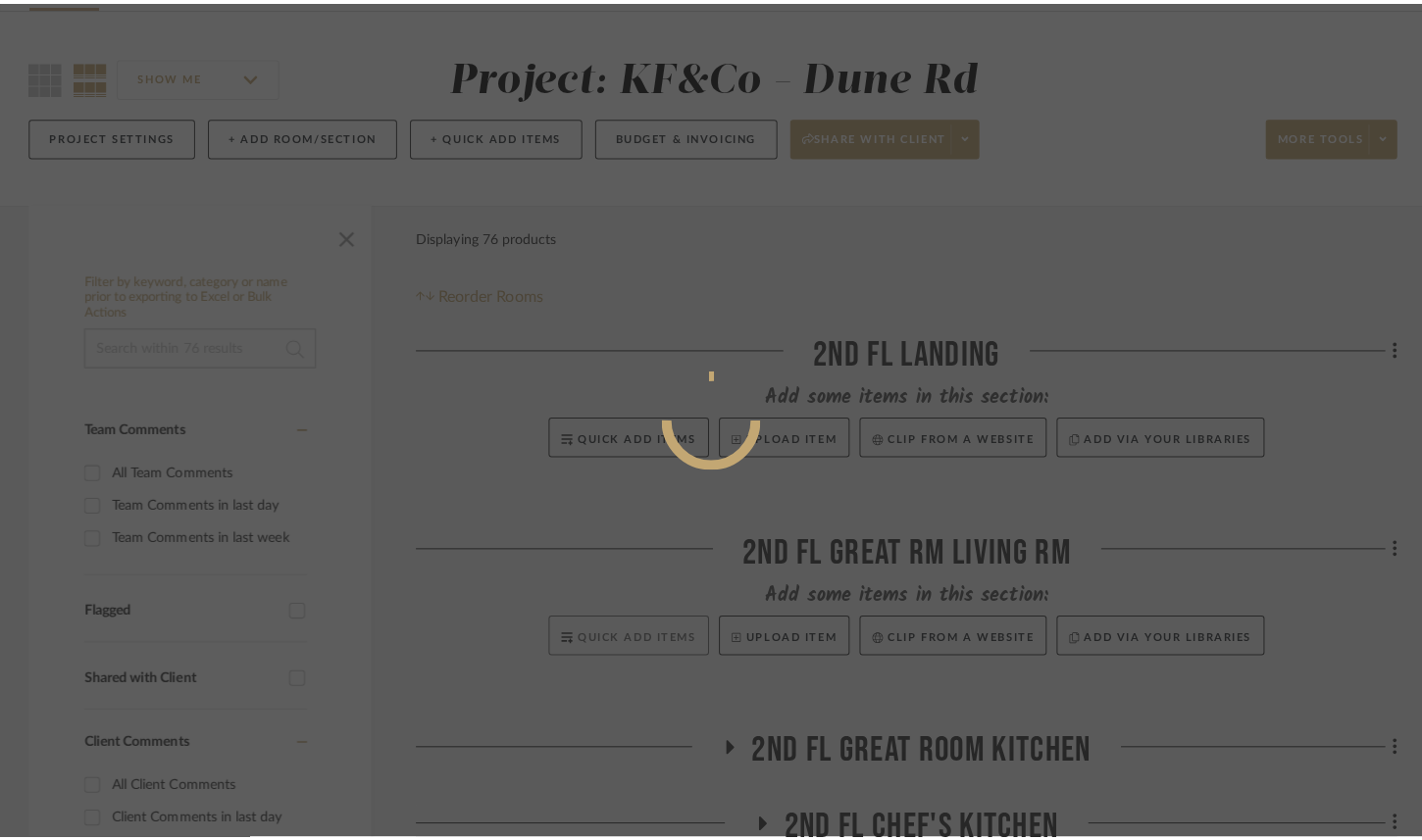scroll, scrollTop: 0, scrollLeft: 0, axis: both 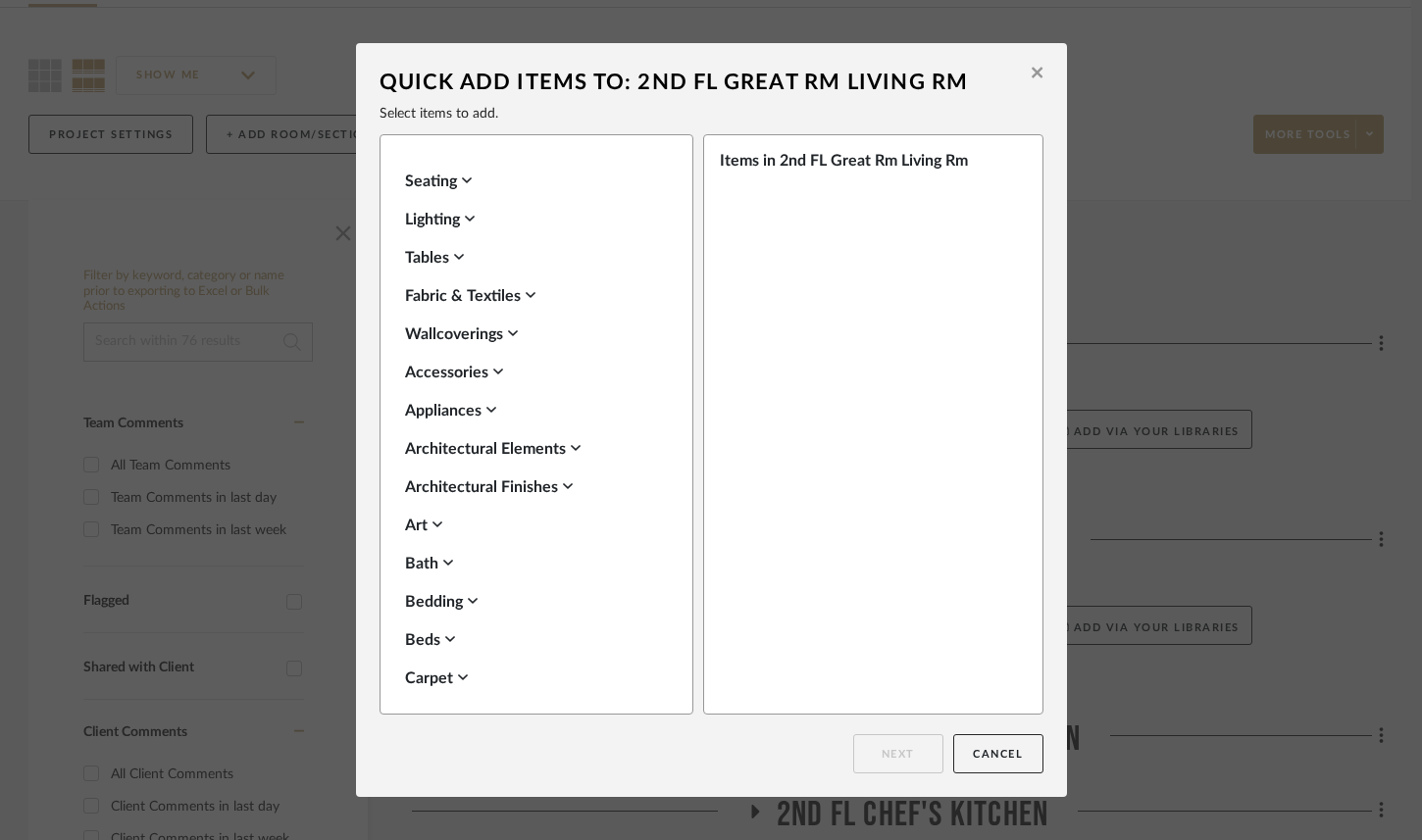click on "Seating" at bounding box center (532, 181) 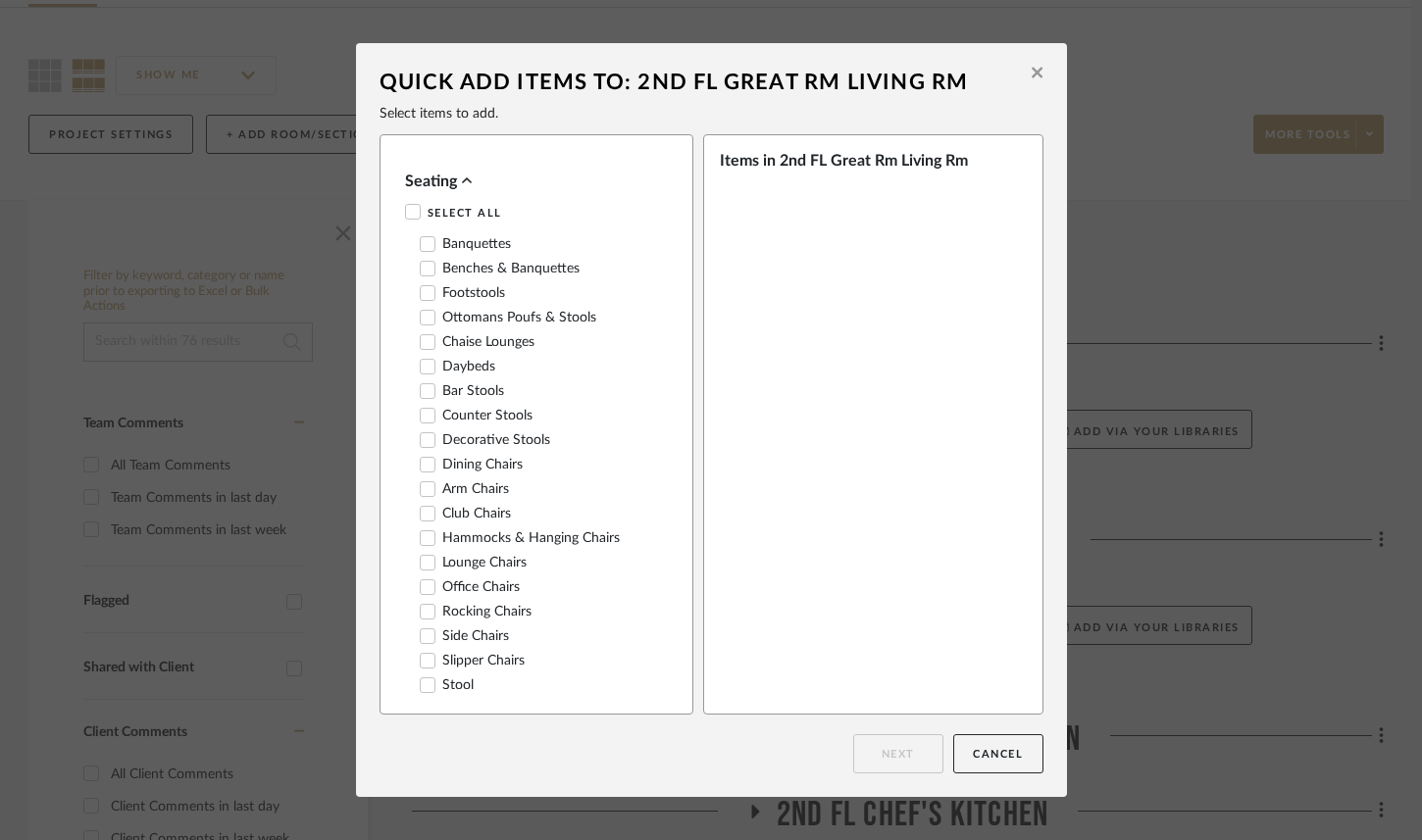 click 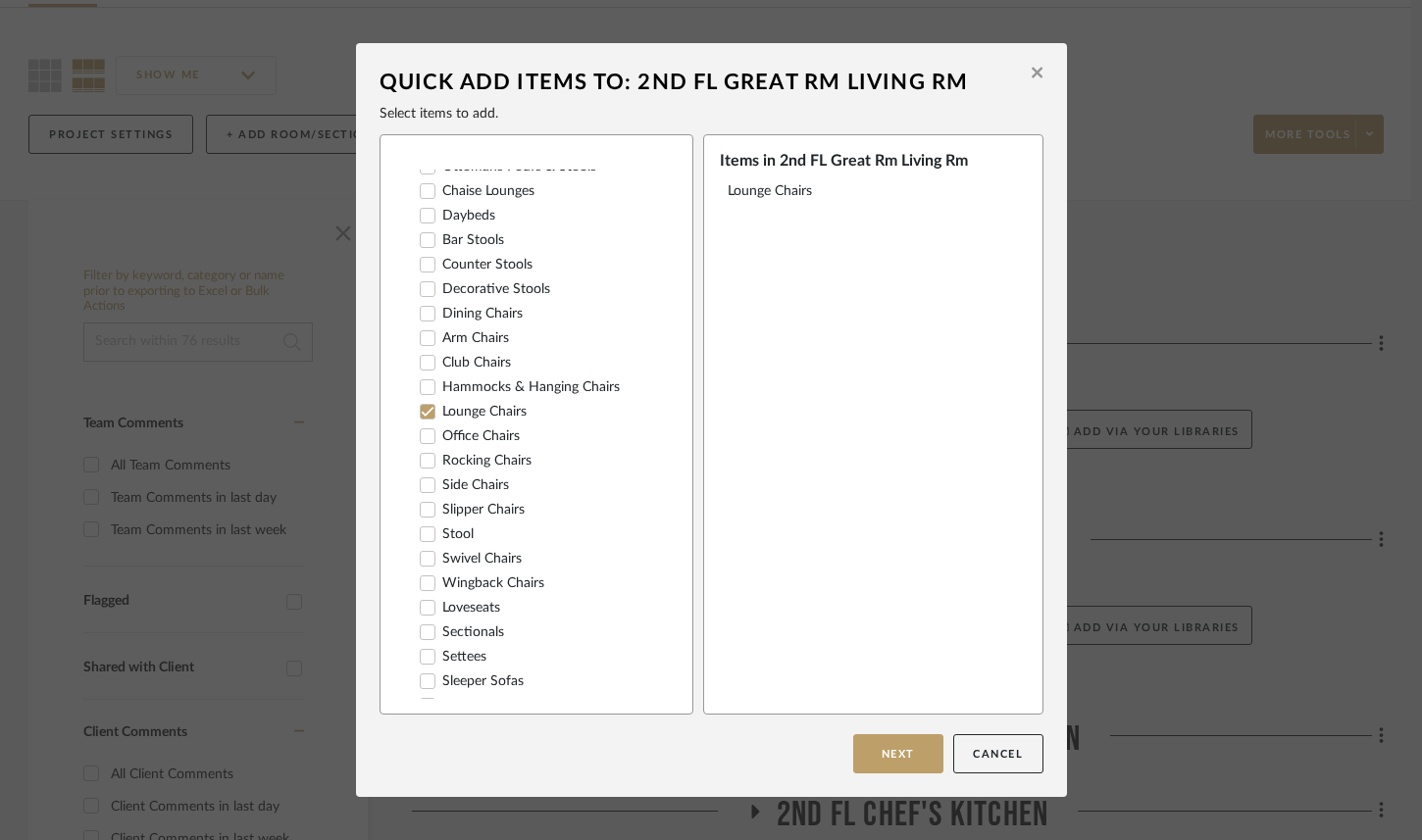 scroll, scrollTop: 146, scrollLeft: 0, axis: vertical 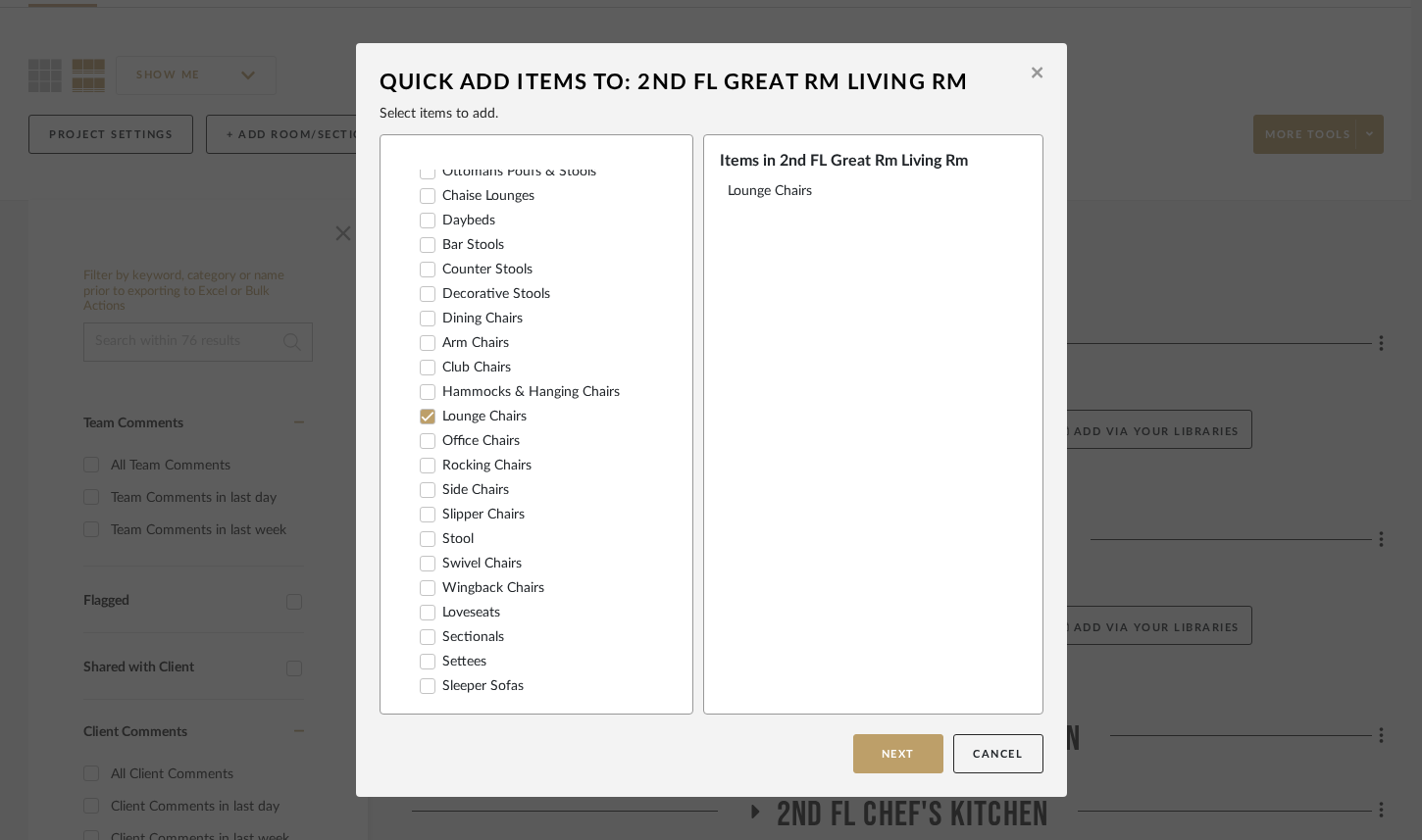 click 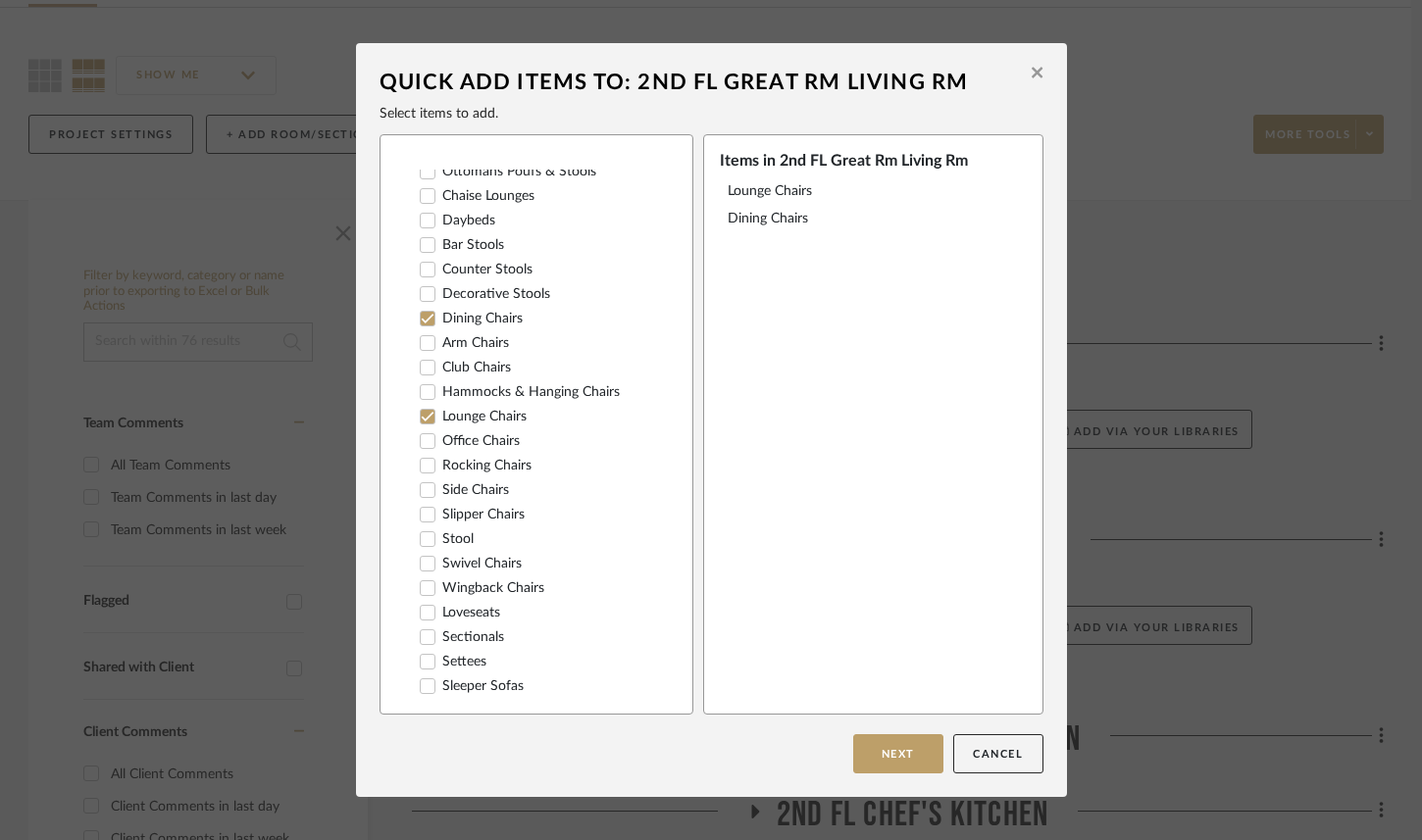 scroll, scrollTop: 0, scrollLeft: 0, axis: both 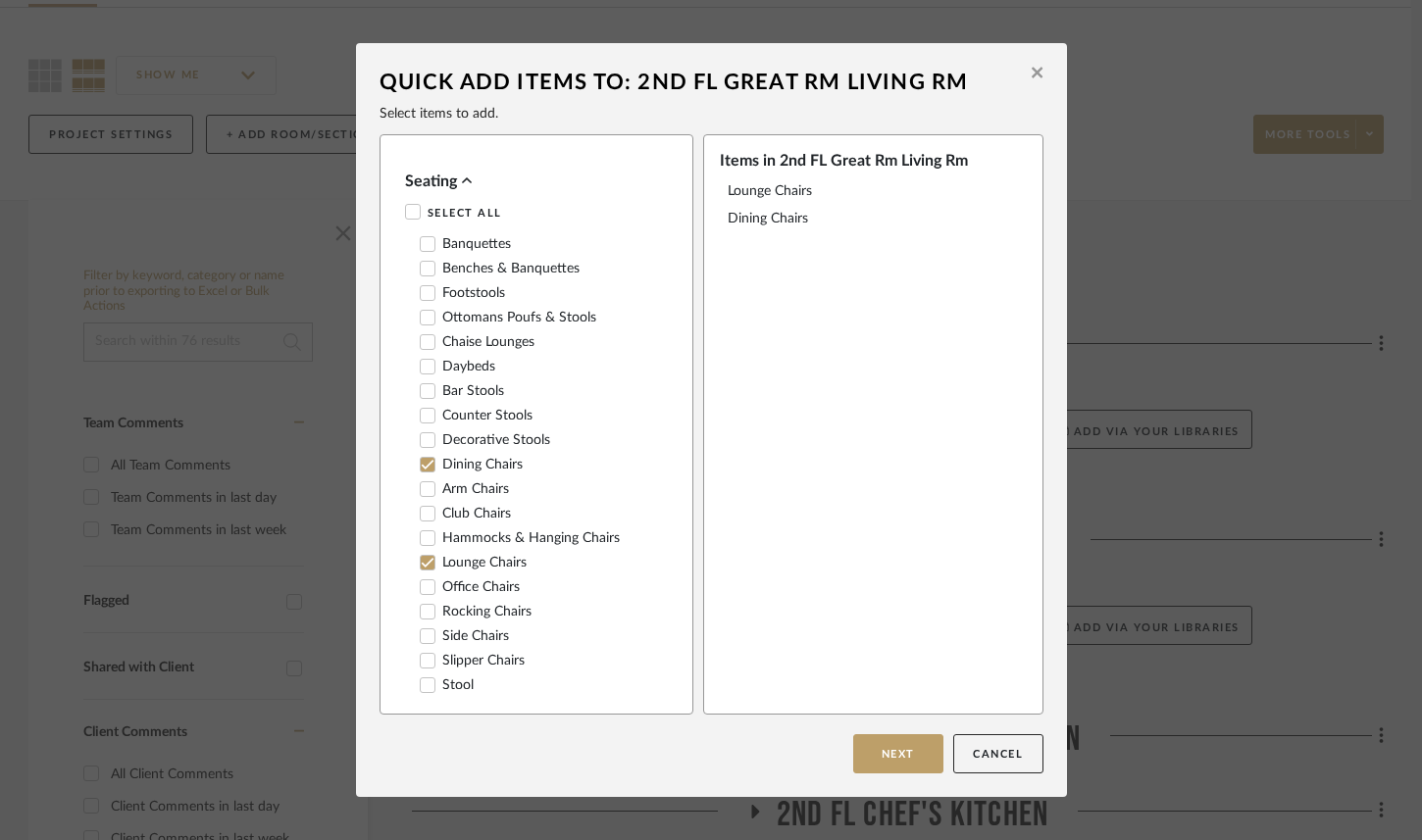 click on "Seating" at bounding box center [532, 181] 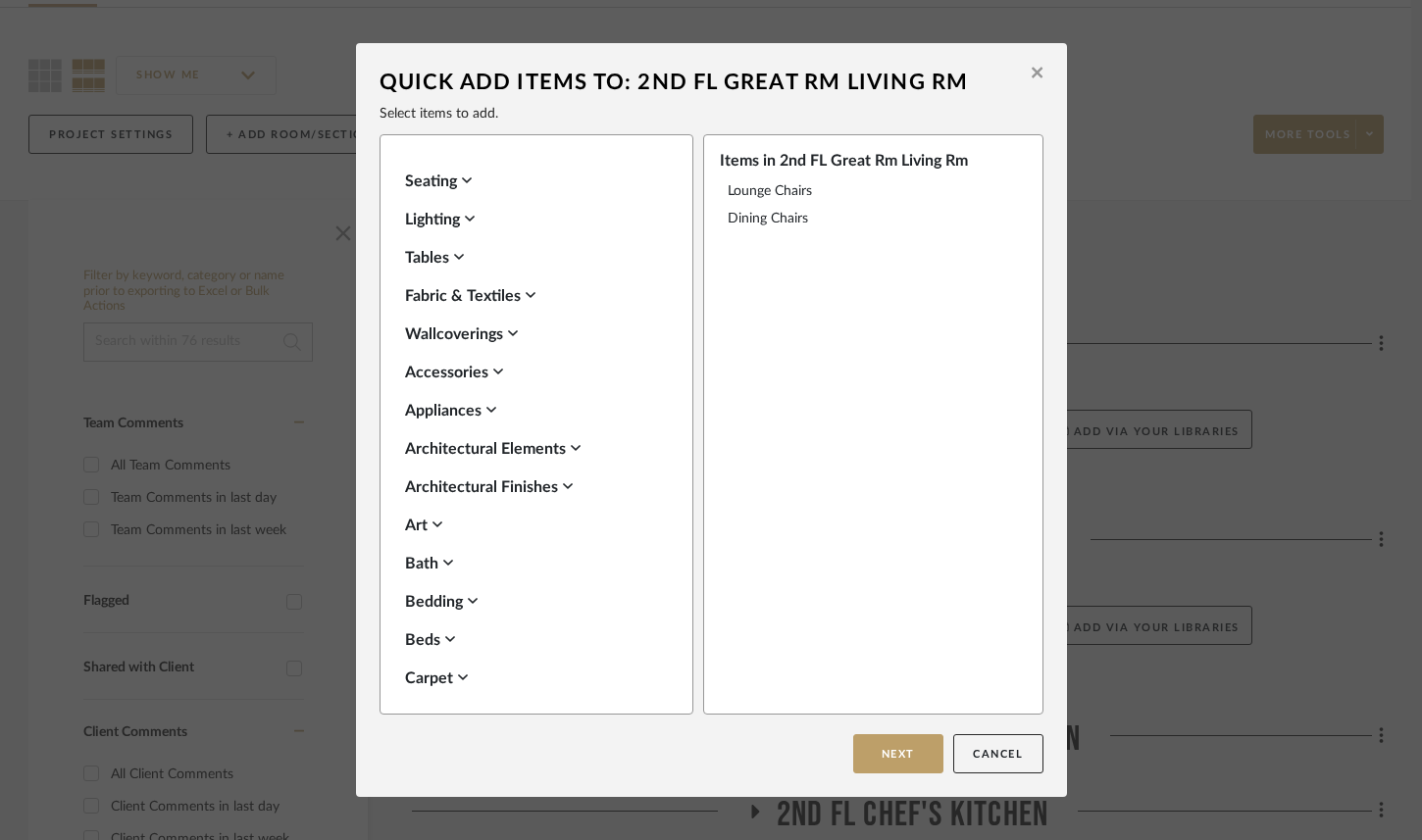 click on "Tables" at bounding box center (532, 258) 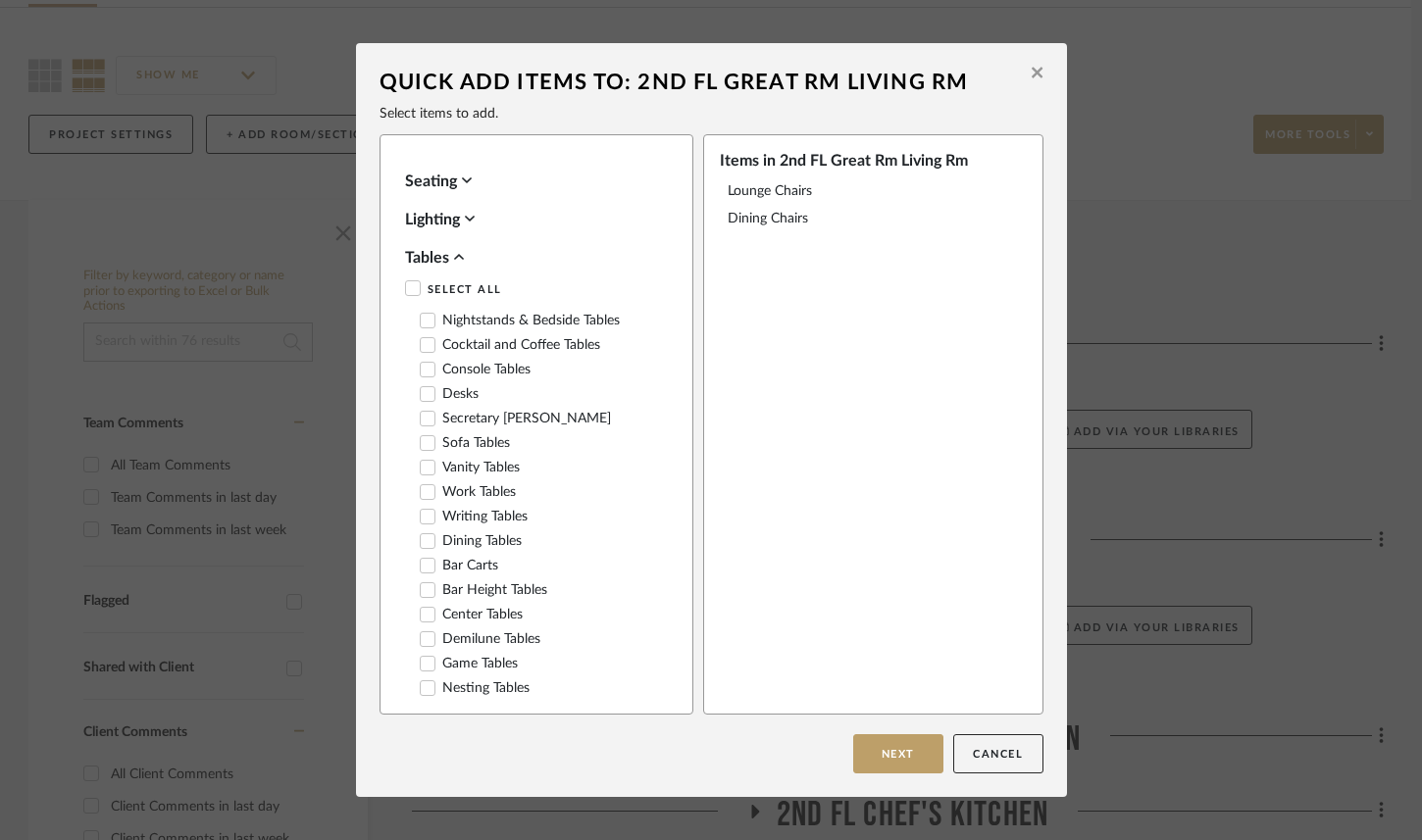 click 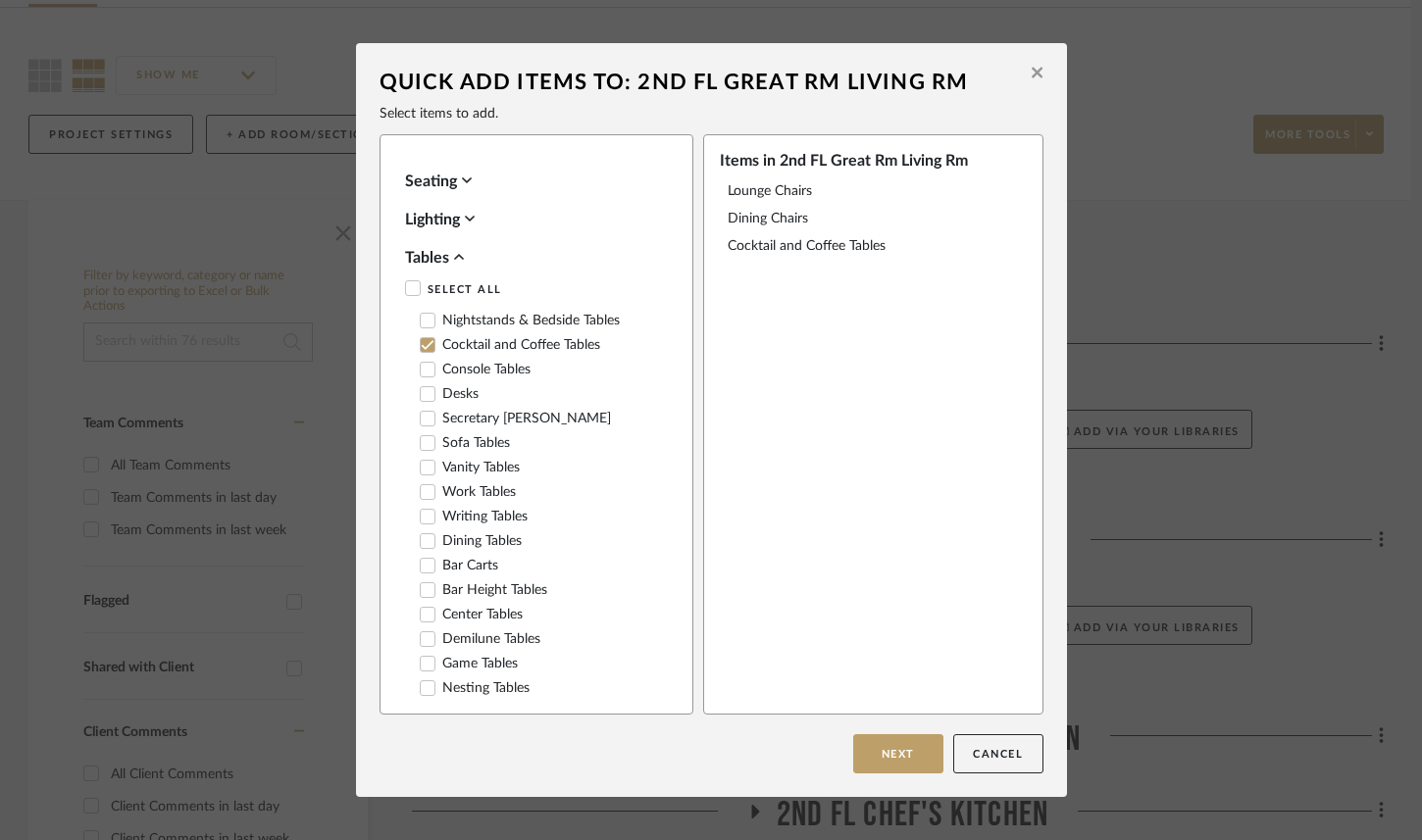 click on "Seating" at bounding box center (532, 181) 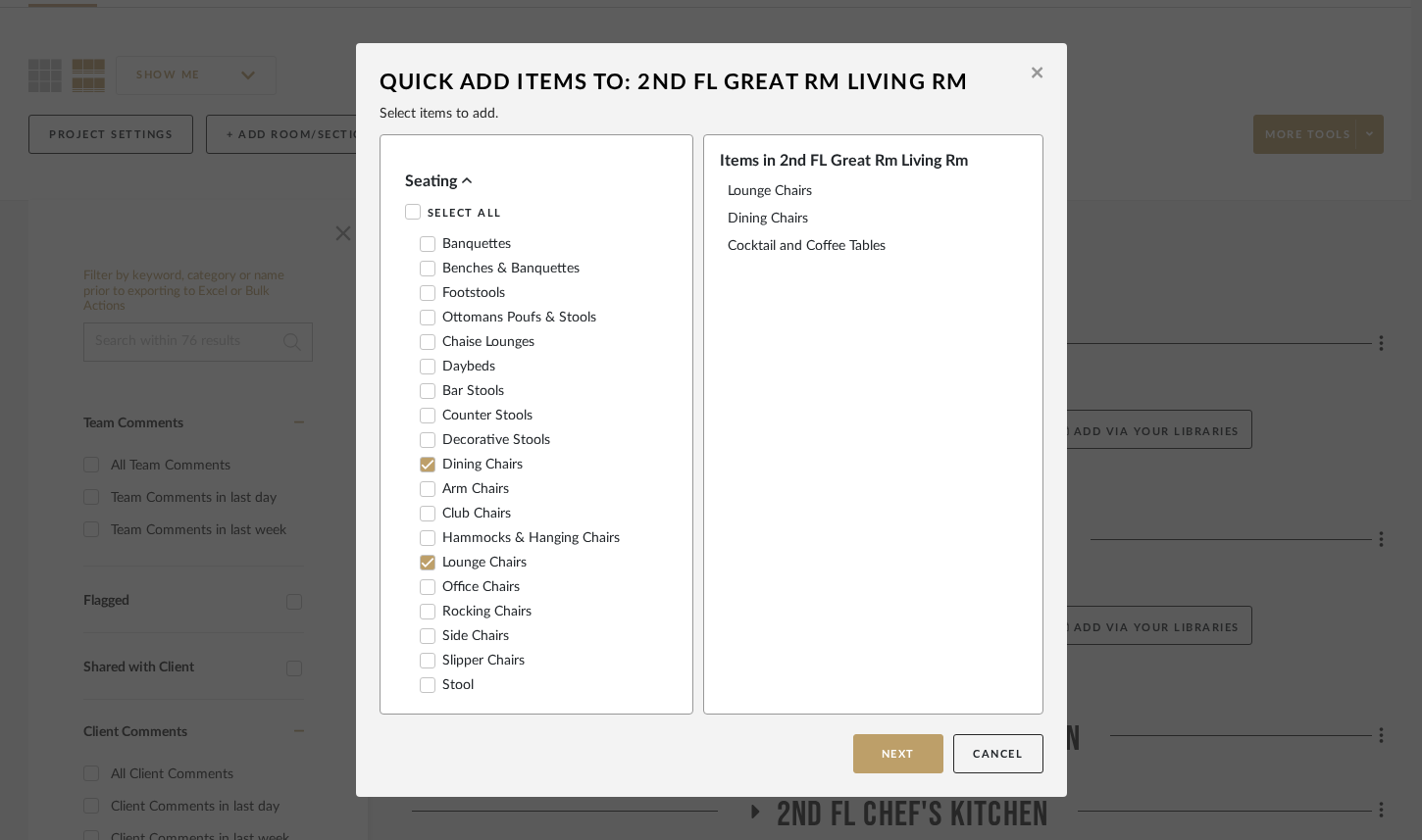 click 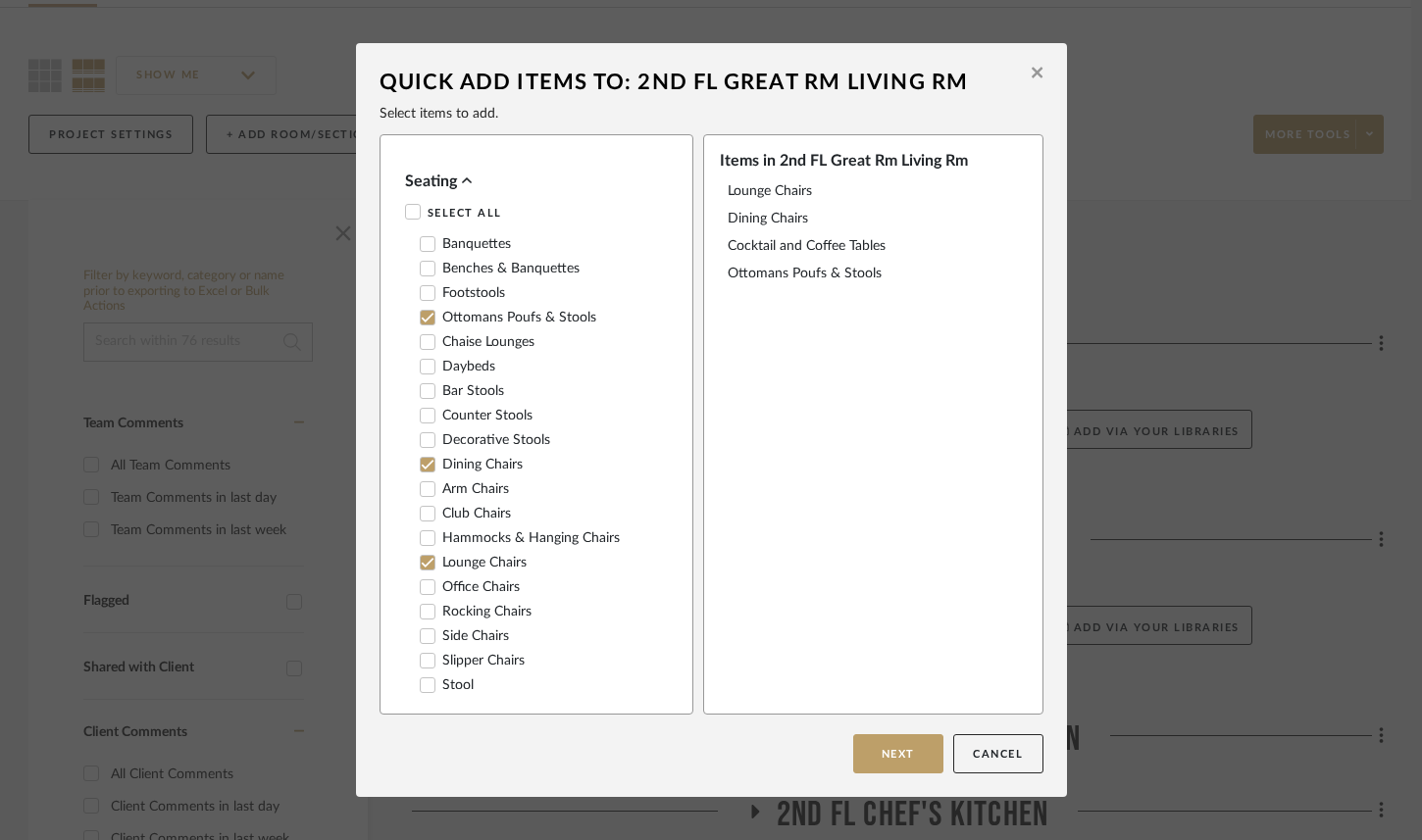 click on "Seating" at bounding box center (532, 181) 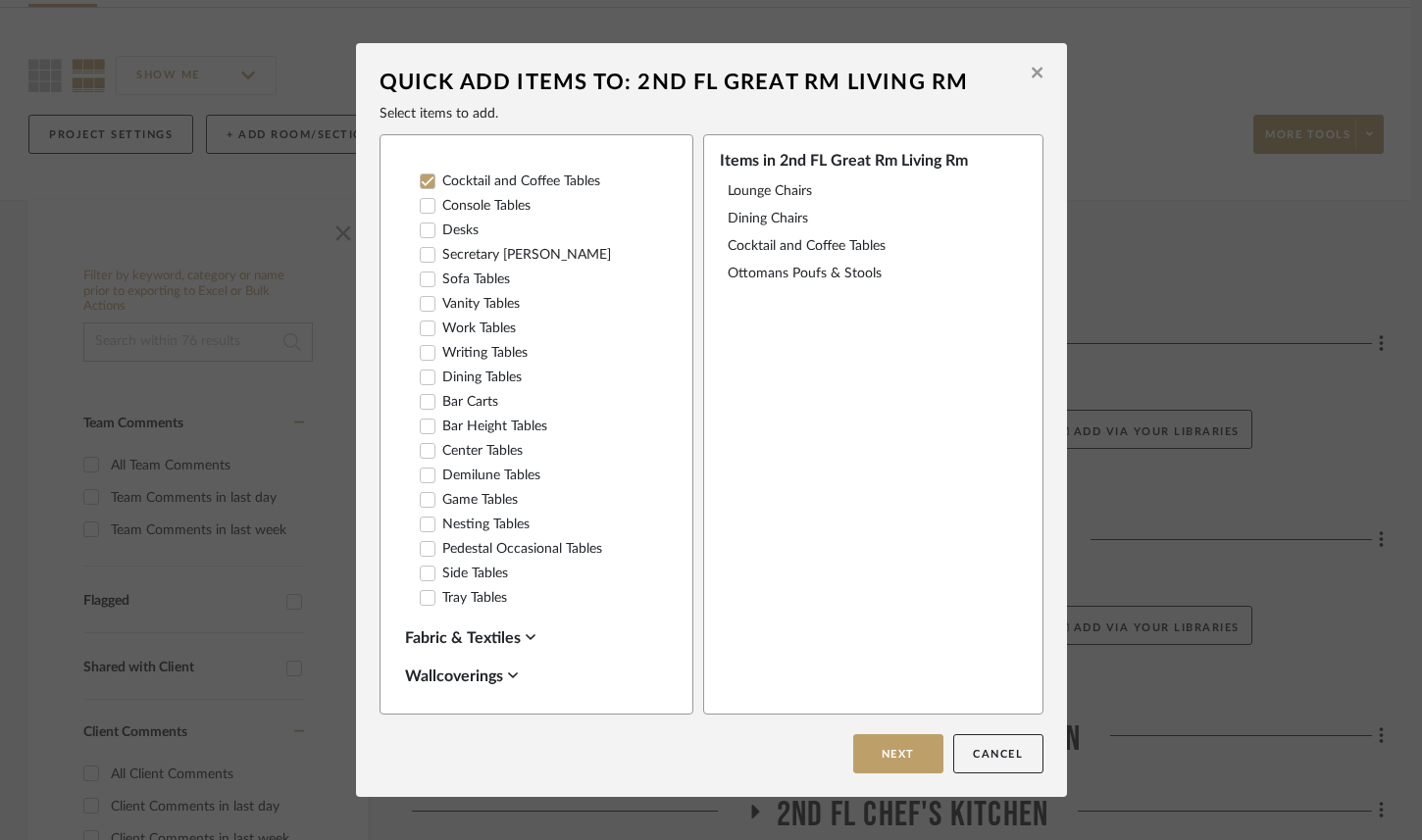 scroll, scrollTop: 171, scrollLeft: 0, axis: vertical 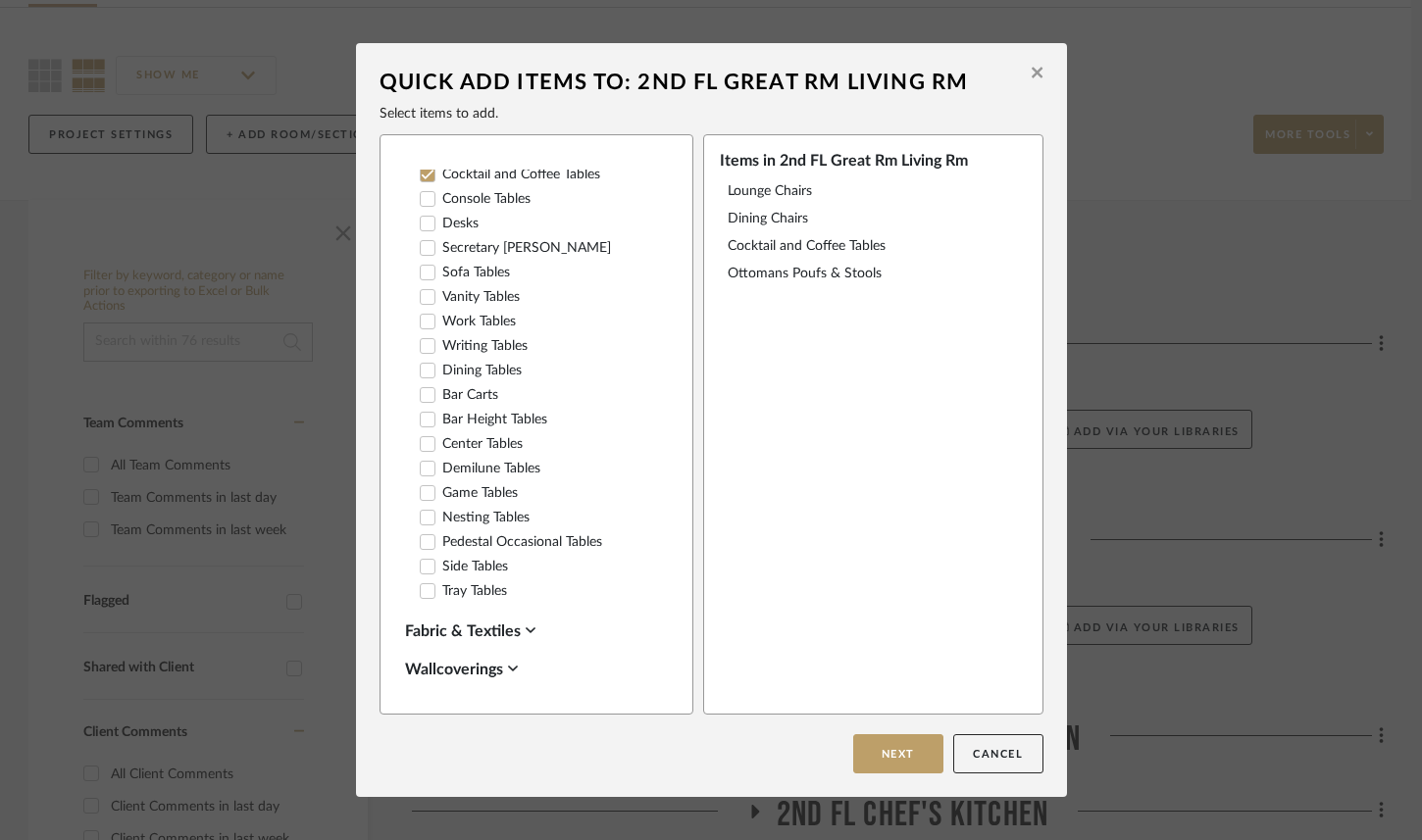 click 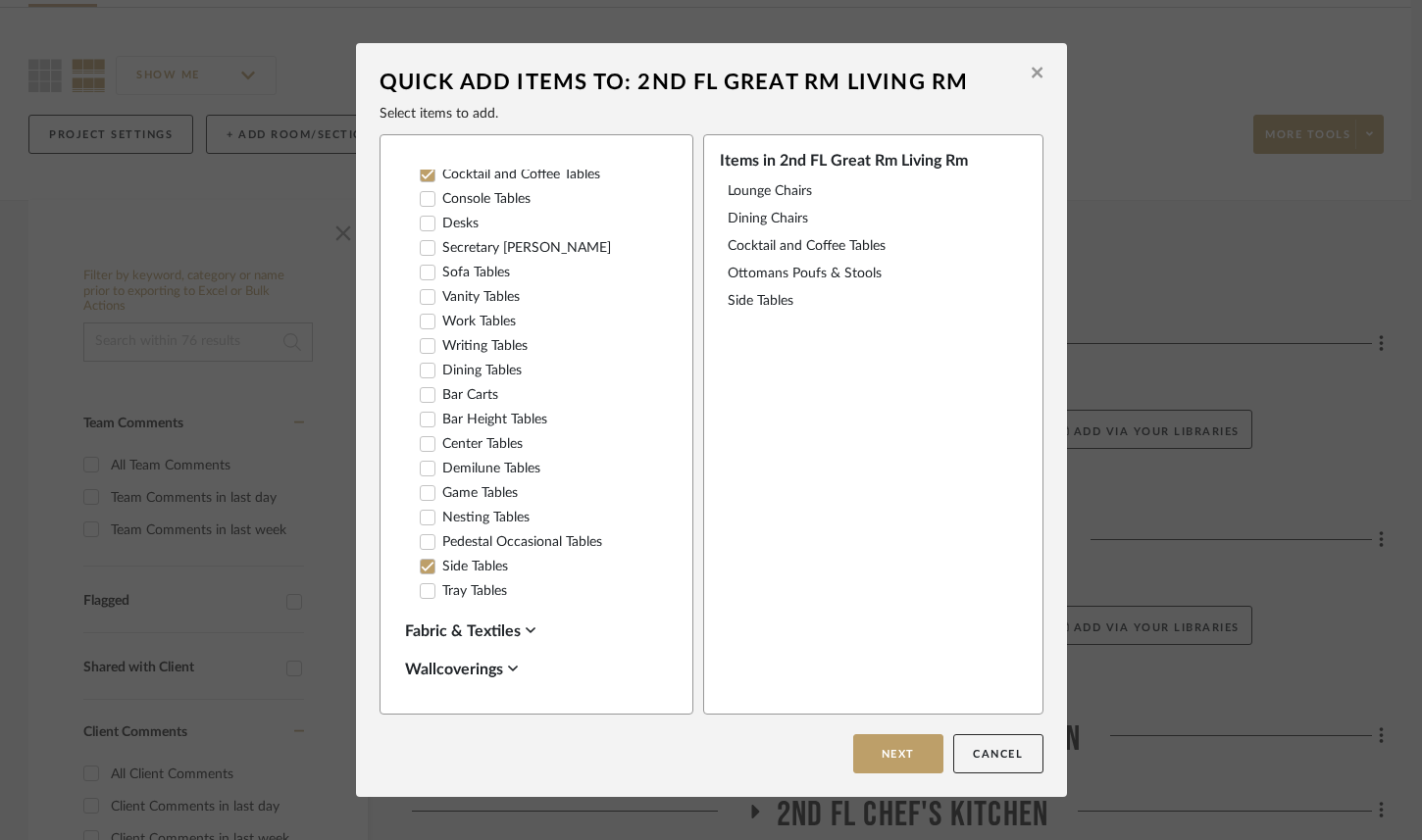 click 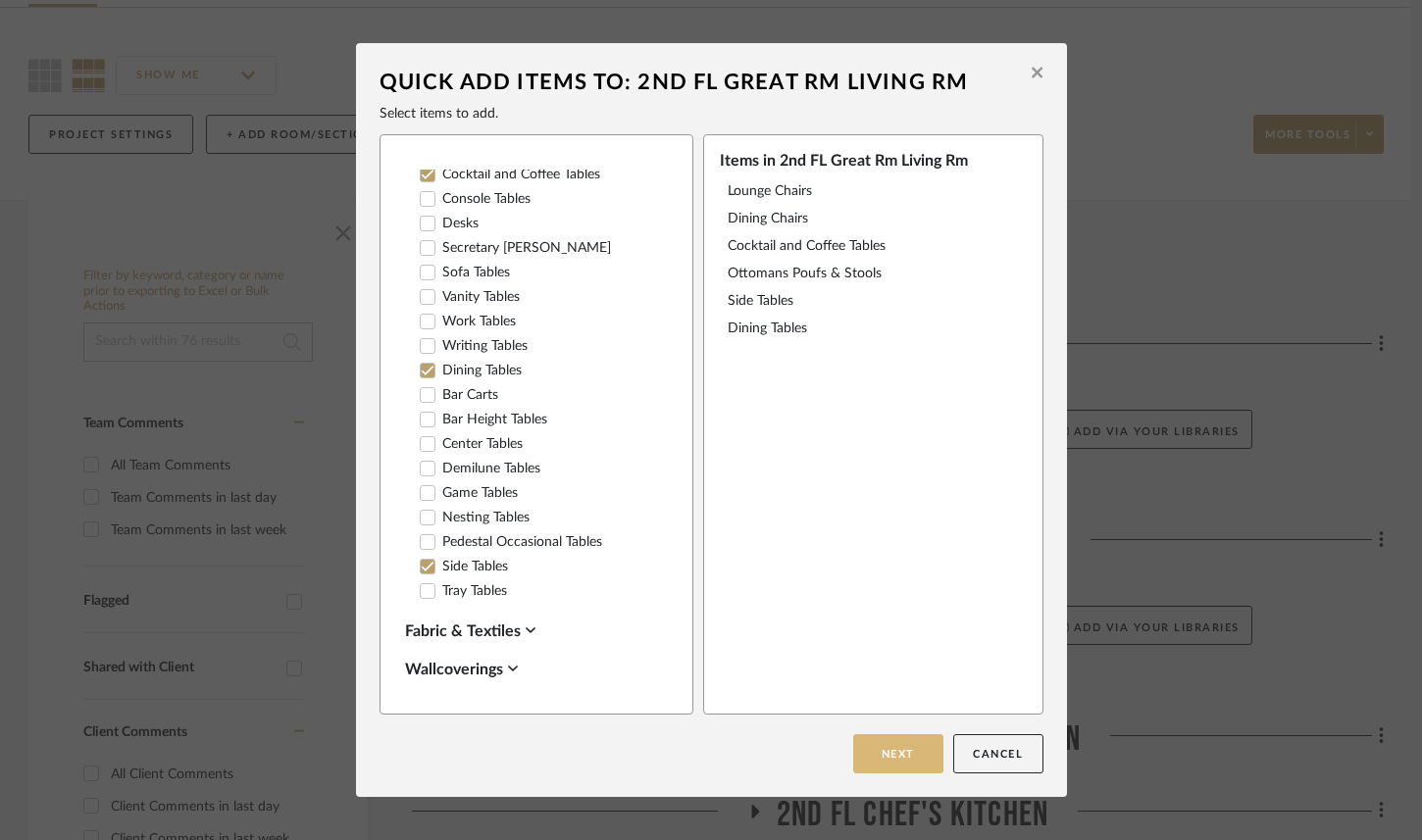 click on "Next" at bounding box center [898, 754] 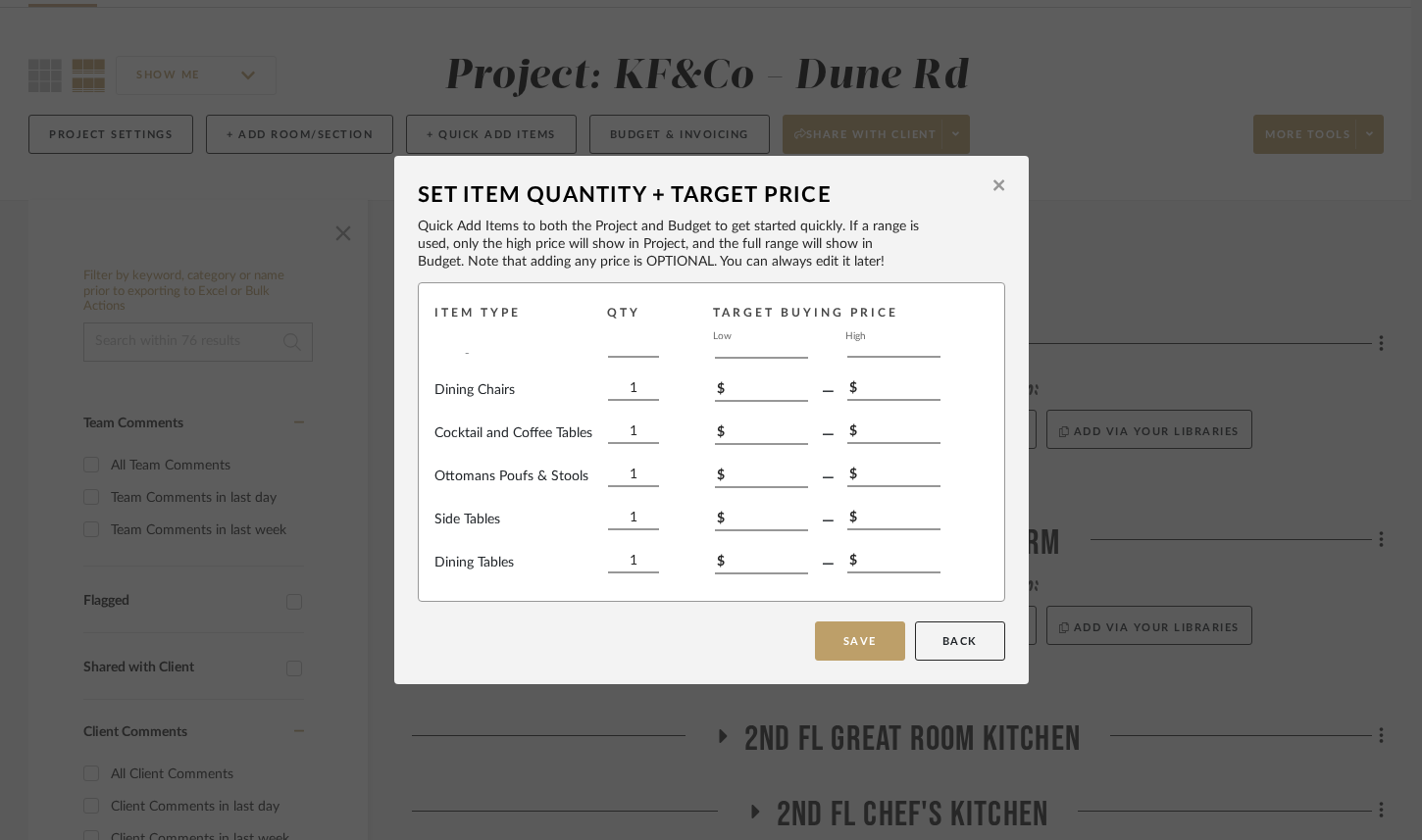 scroll, scrollTop: 0, scrollLeft: 0, axis: both 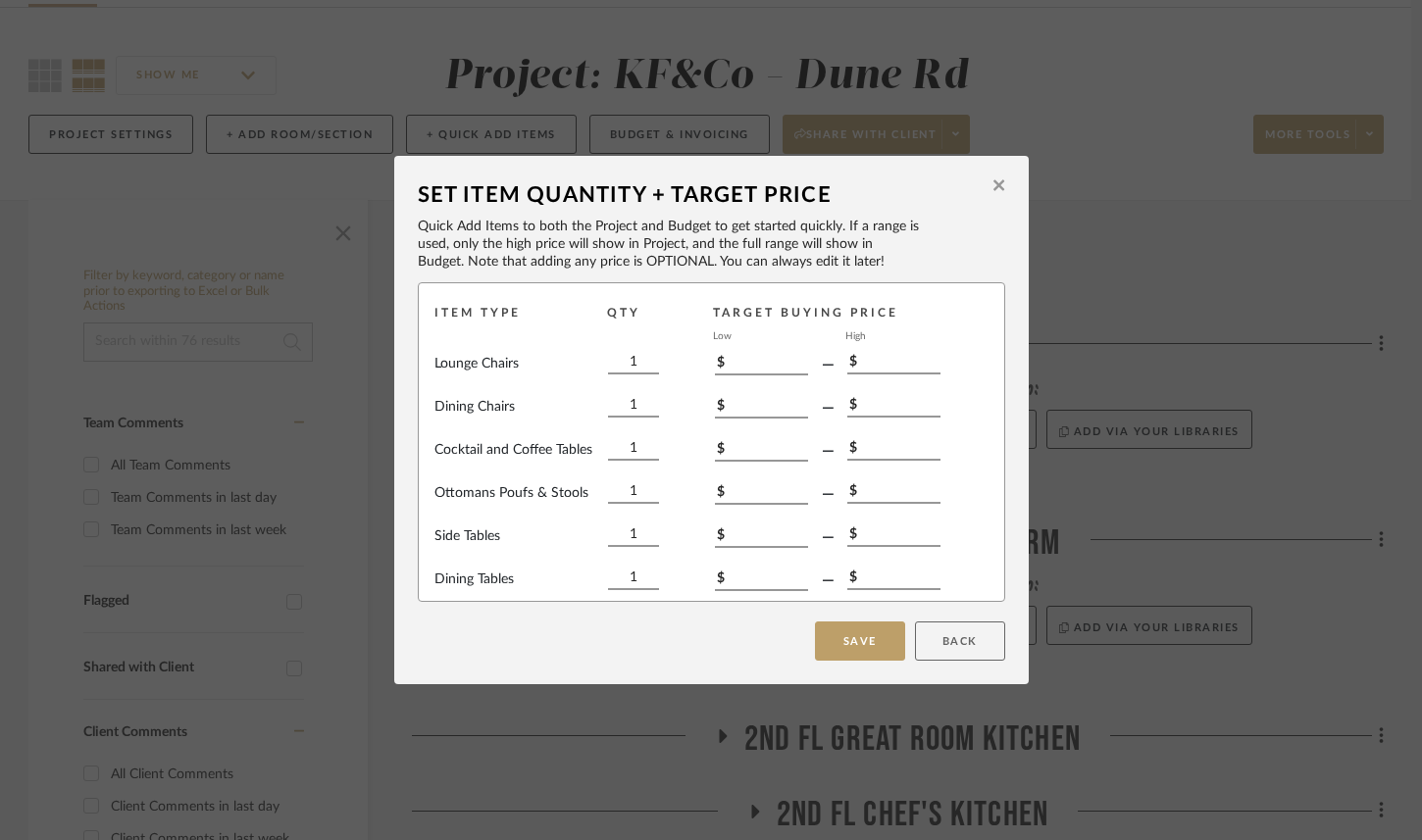 click on "Back" at bounding box center (960, 641) 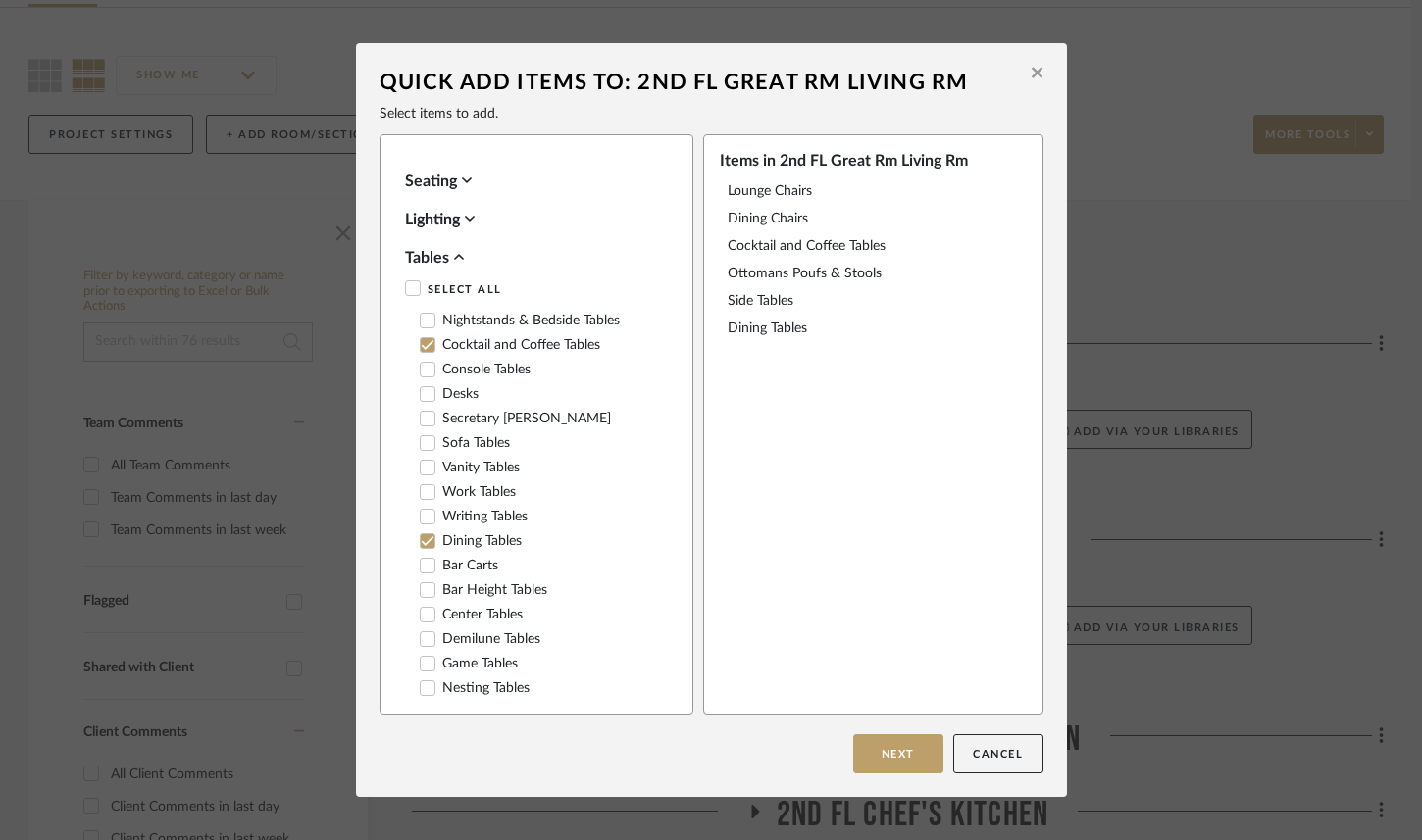 click on "Tables" at bounding box center (532, 258) 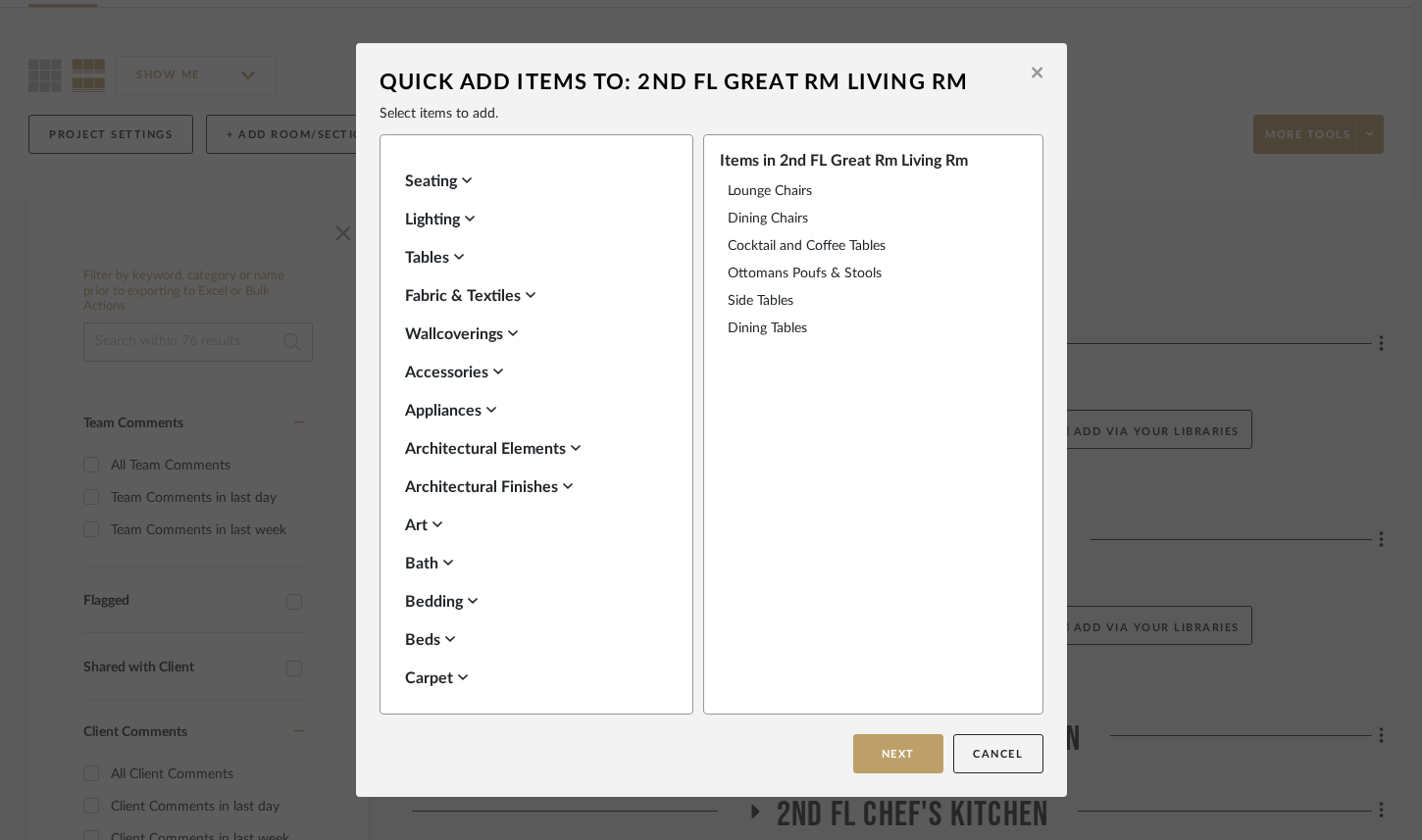 click on "Seating" at bounding box center (532, 181) 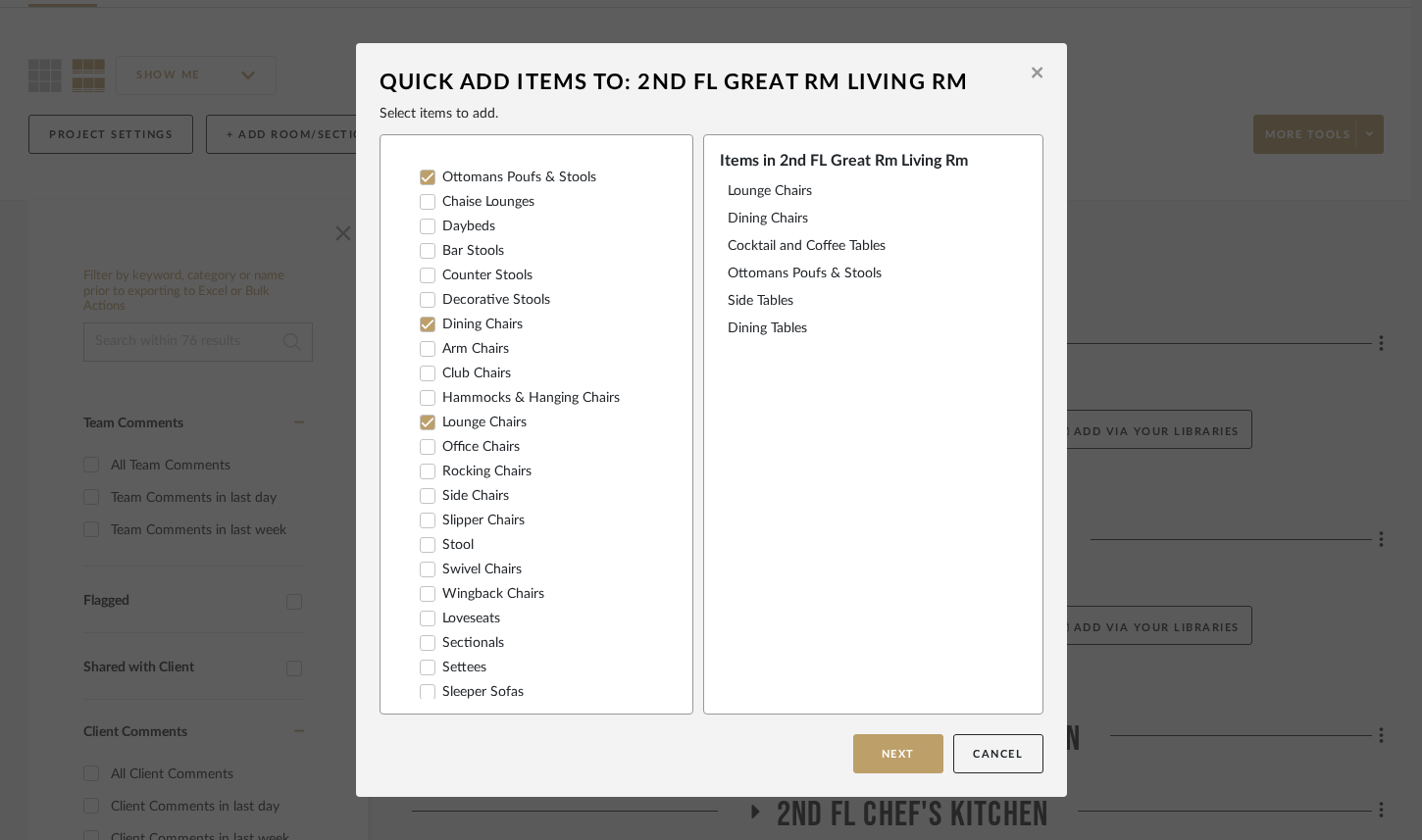 scroll, scrollTop: 160, scrollLeft: 0, axis: vertical 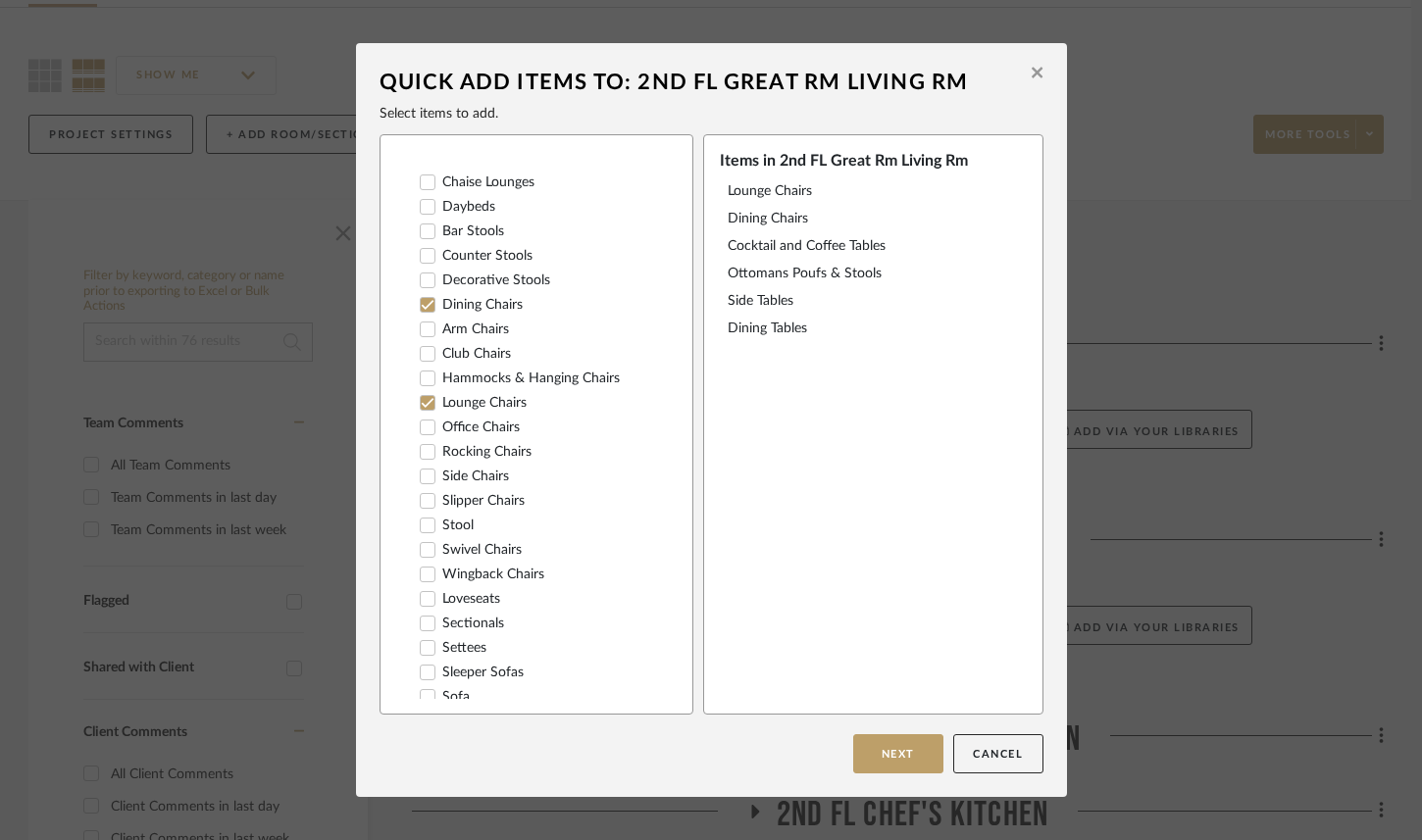 click 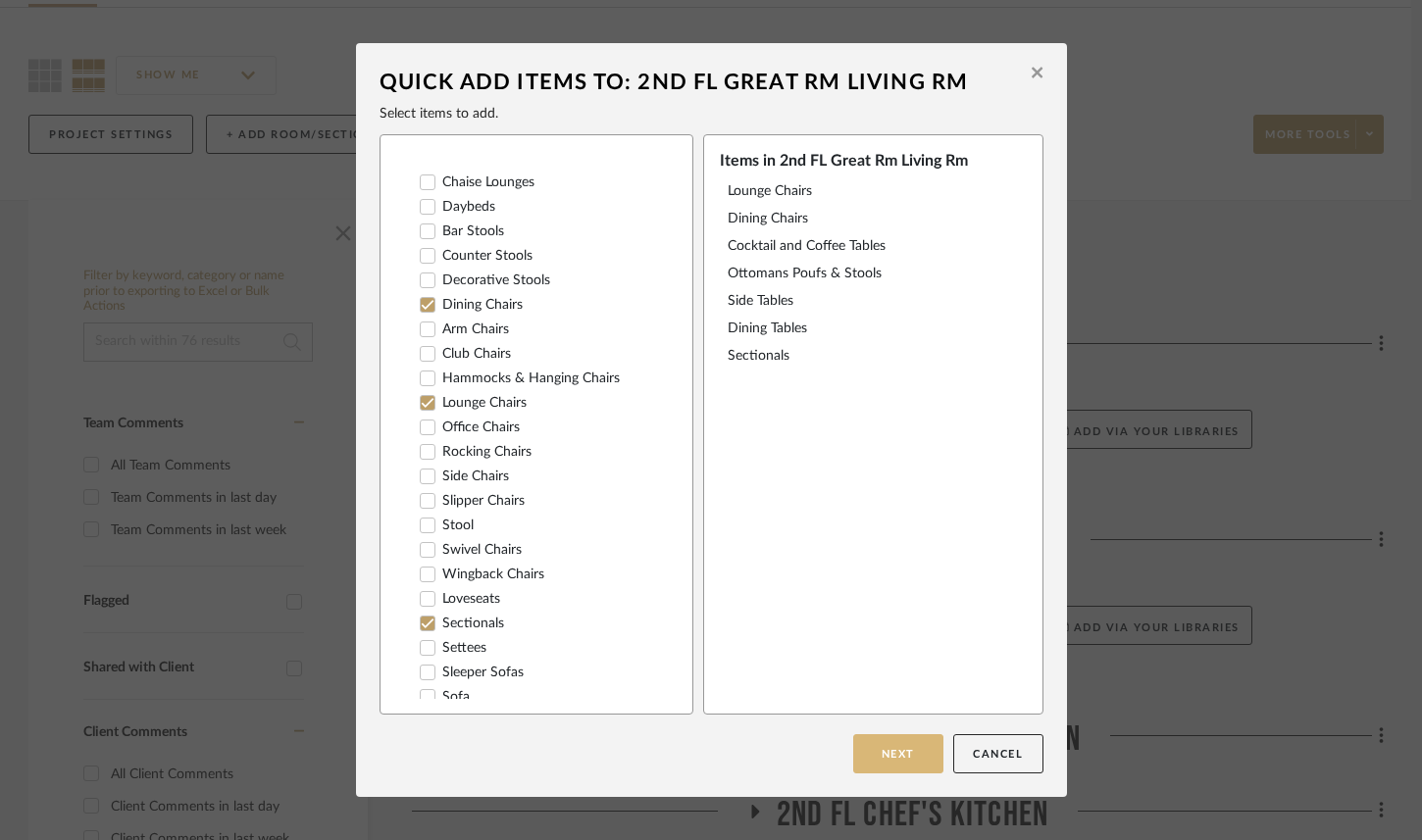 click on "Next" at bounding box center (898, 754) 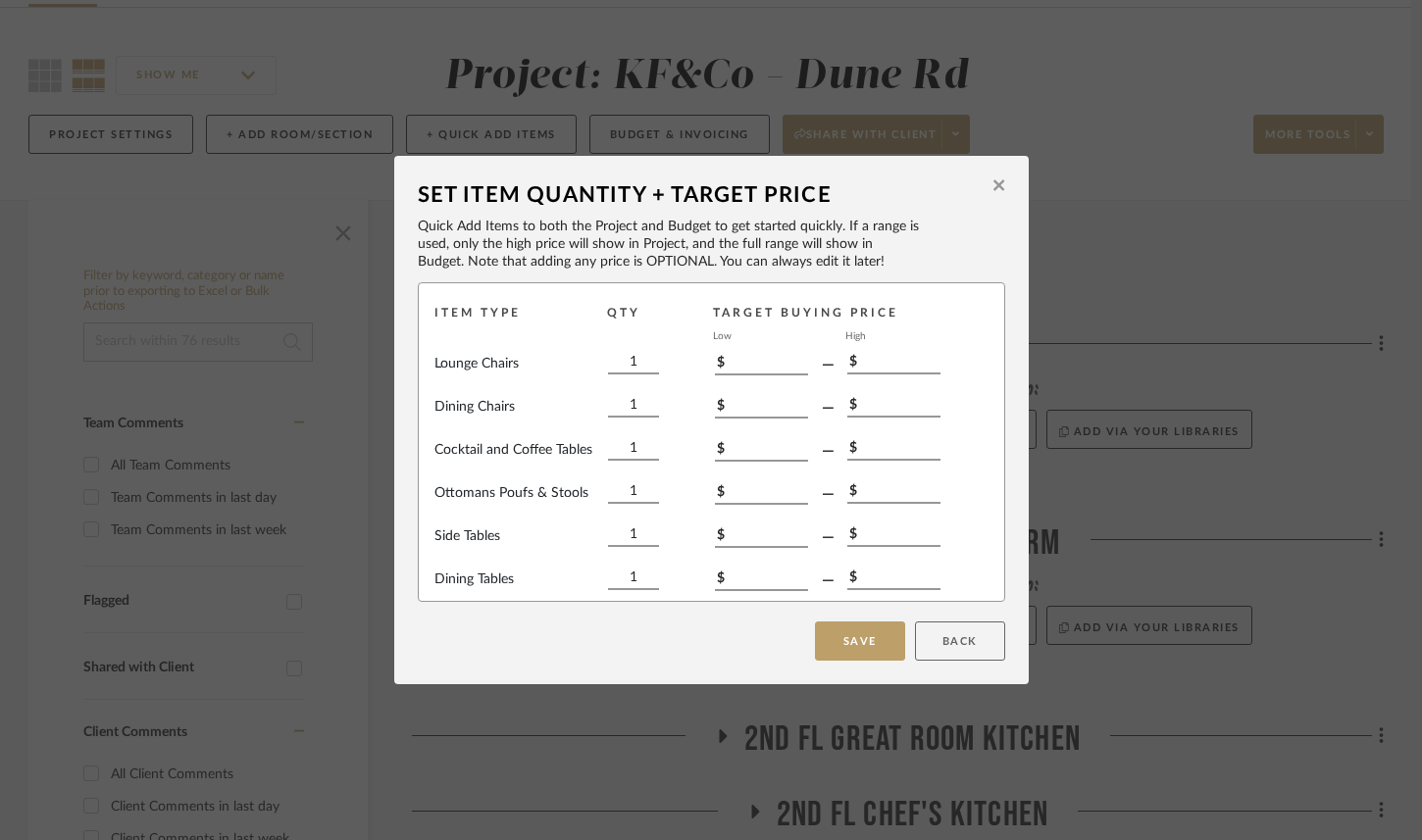click on "Back" at bounding box center (960, 641) 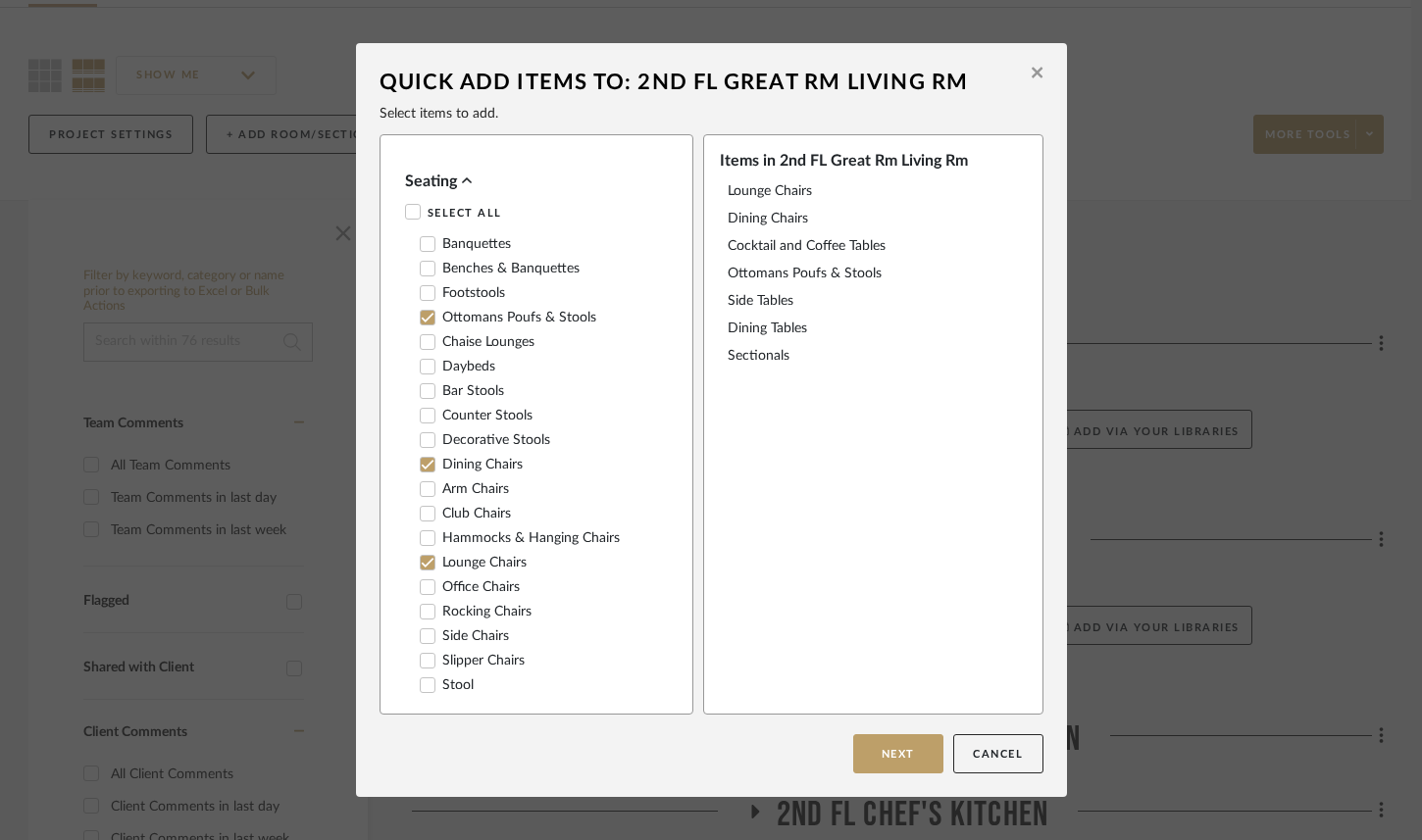 click 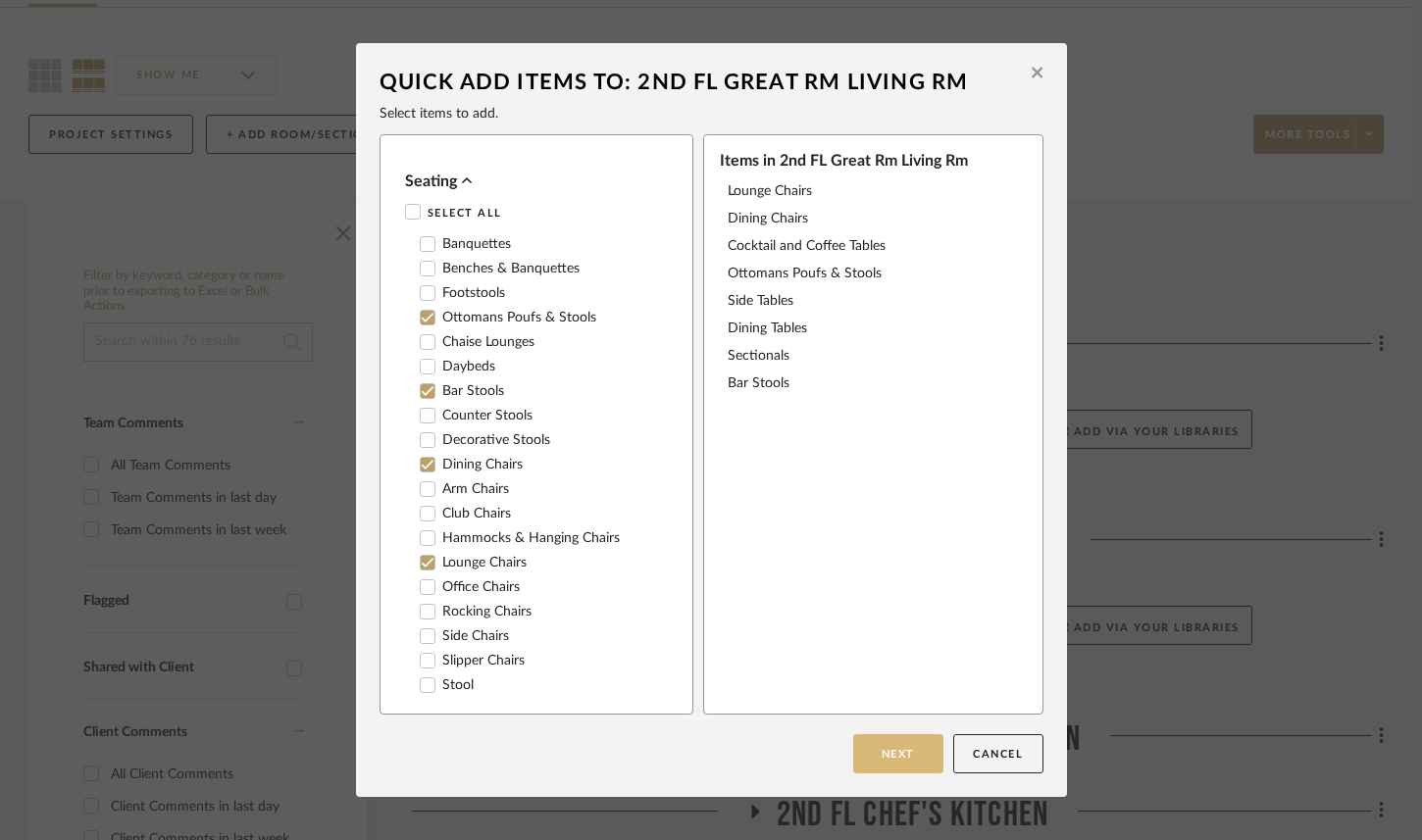 click on "Next" at bounding box center [898, 754] 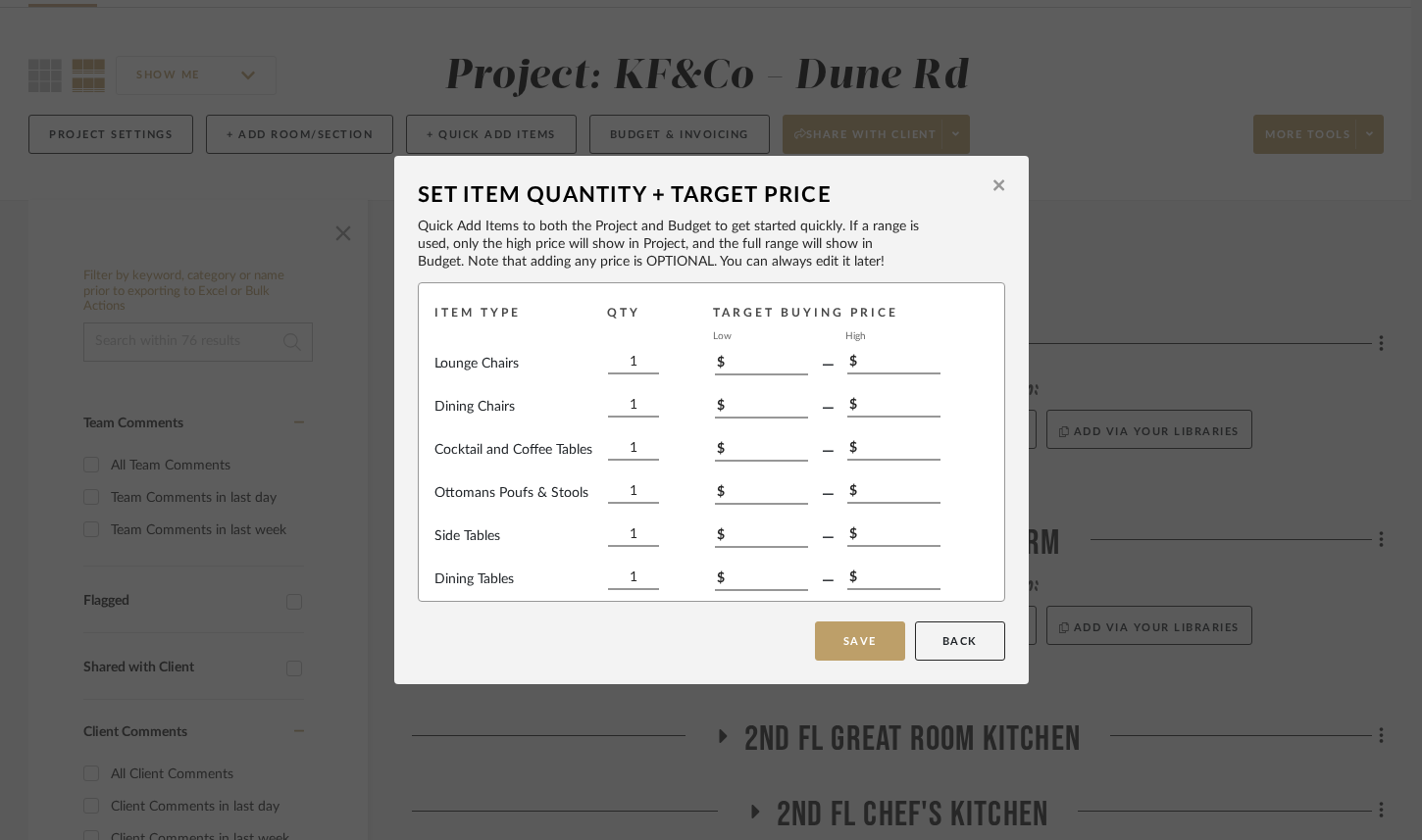 scroll, scrollTop: 103, scrollLeft: 0, axis: vertical 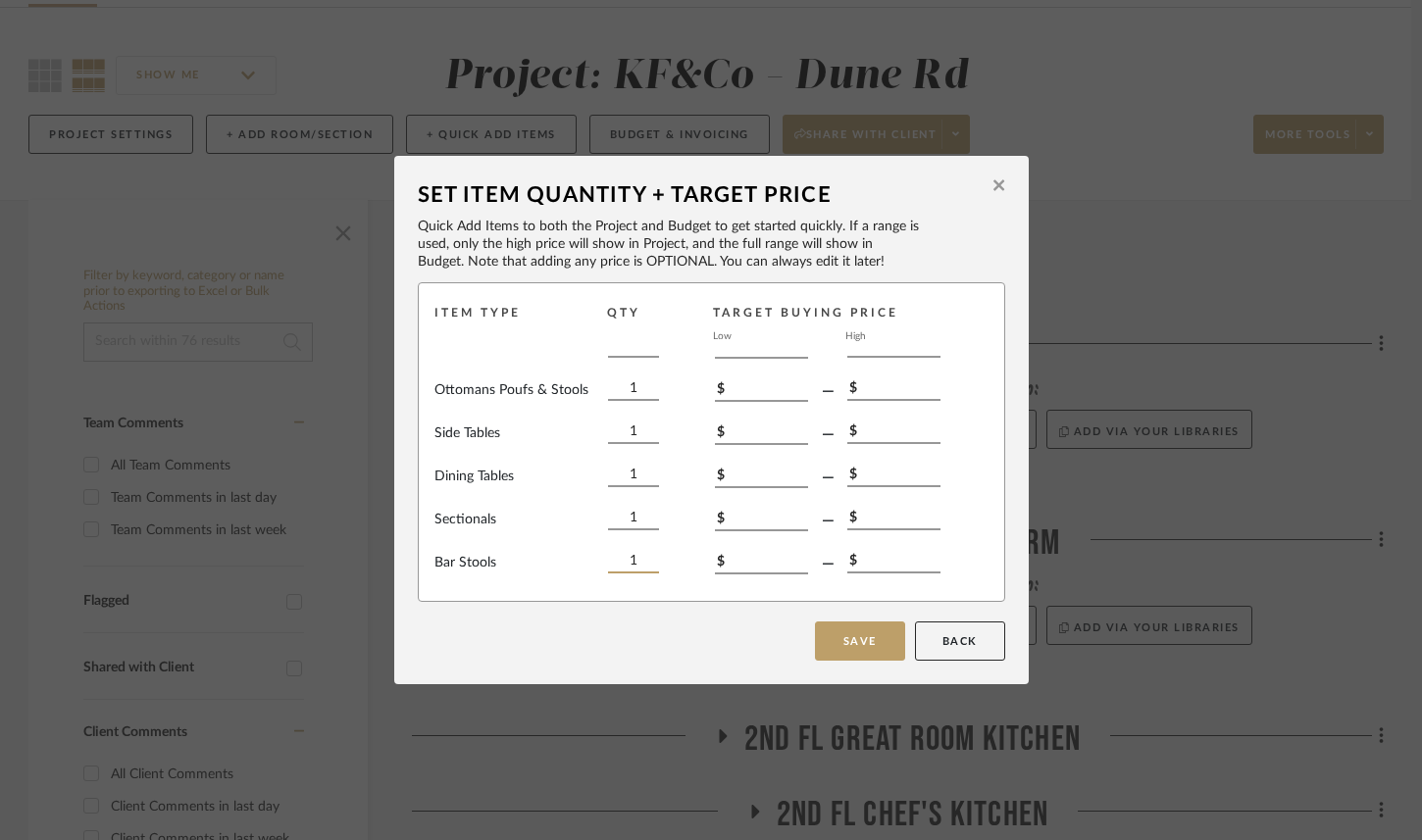 click on "1" at bounding box center (634, 563) 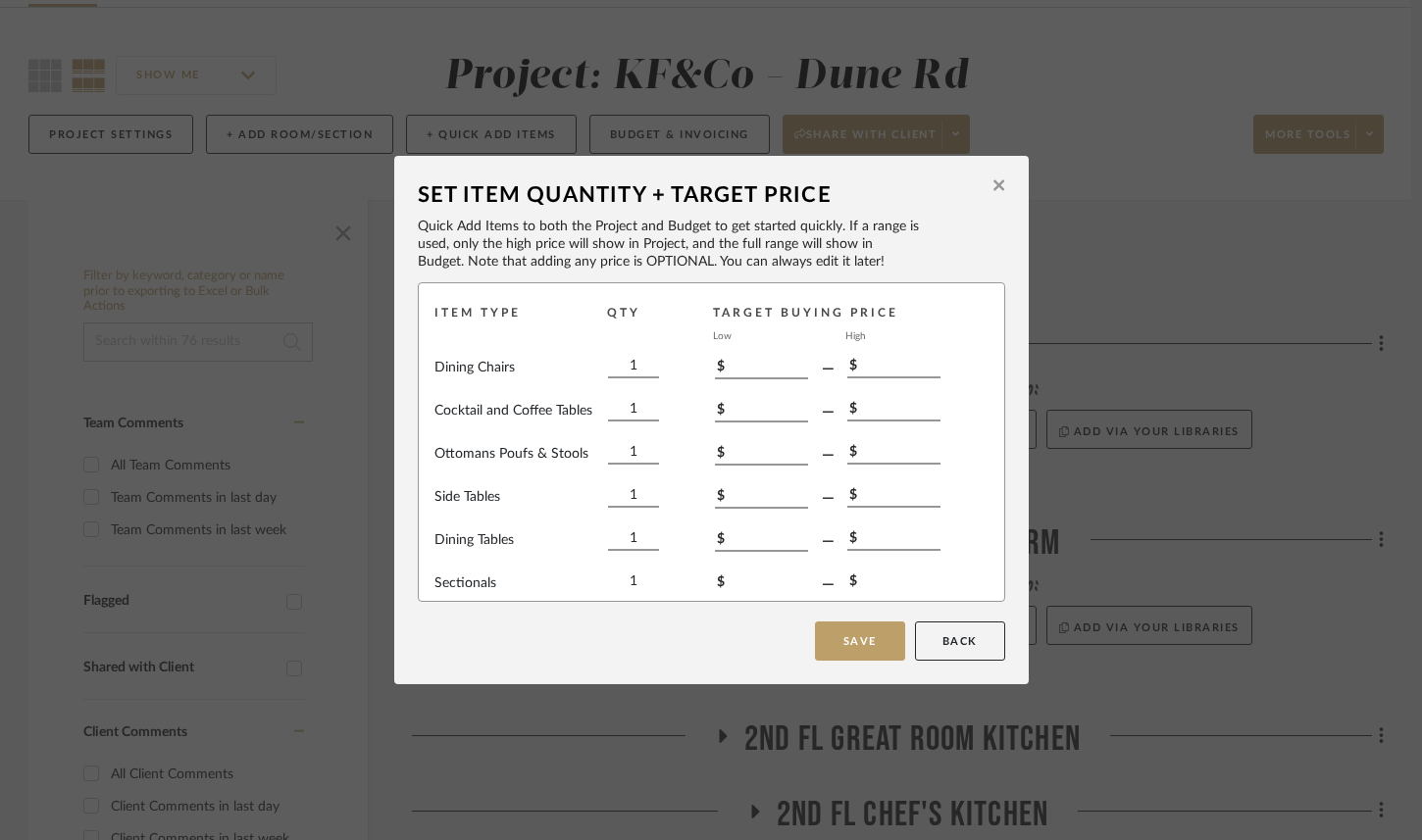 scroll, scrollTop: 37, scrollLeft: 0, axis: vertical 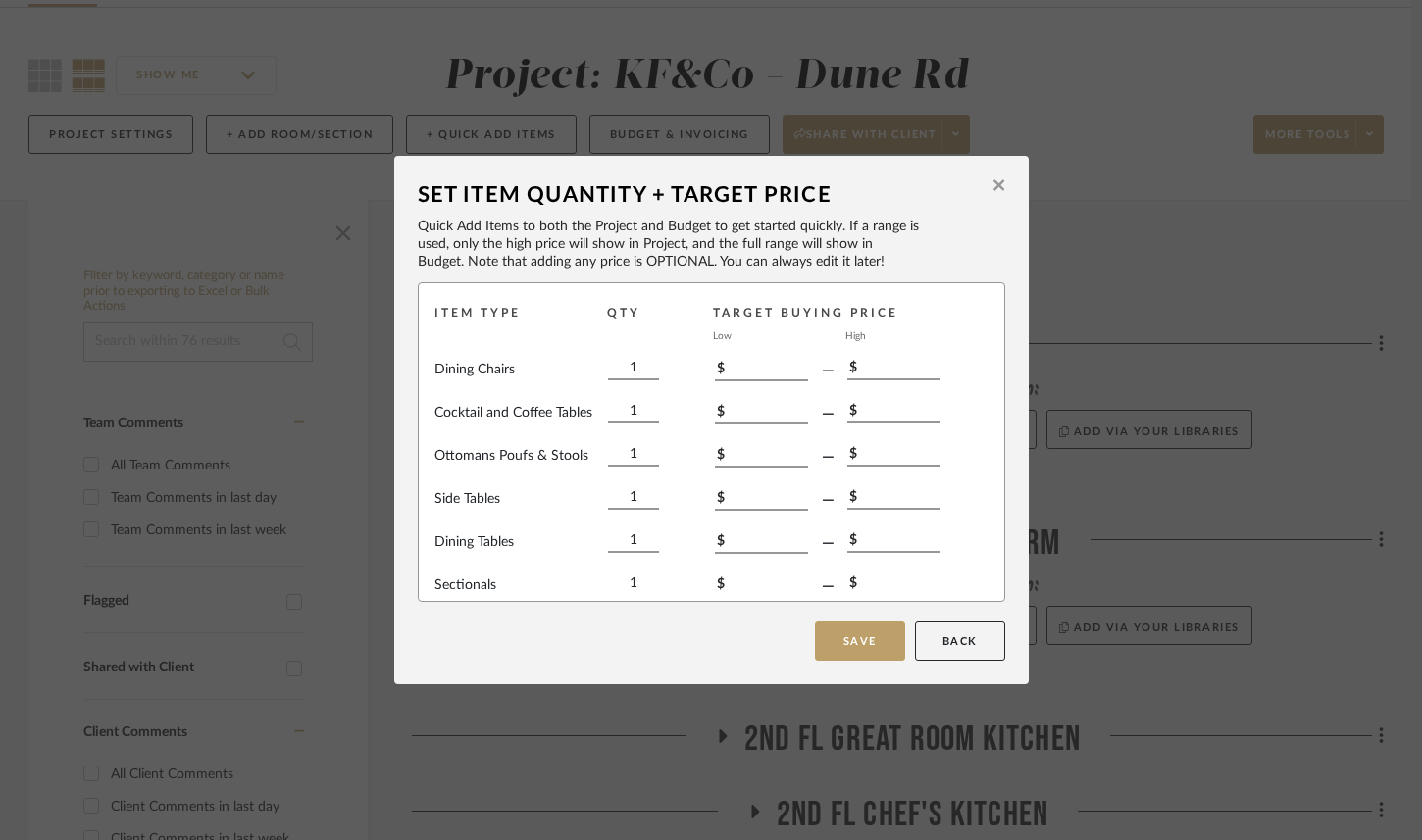 type on "5" 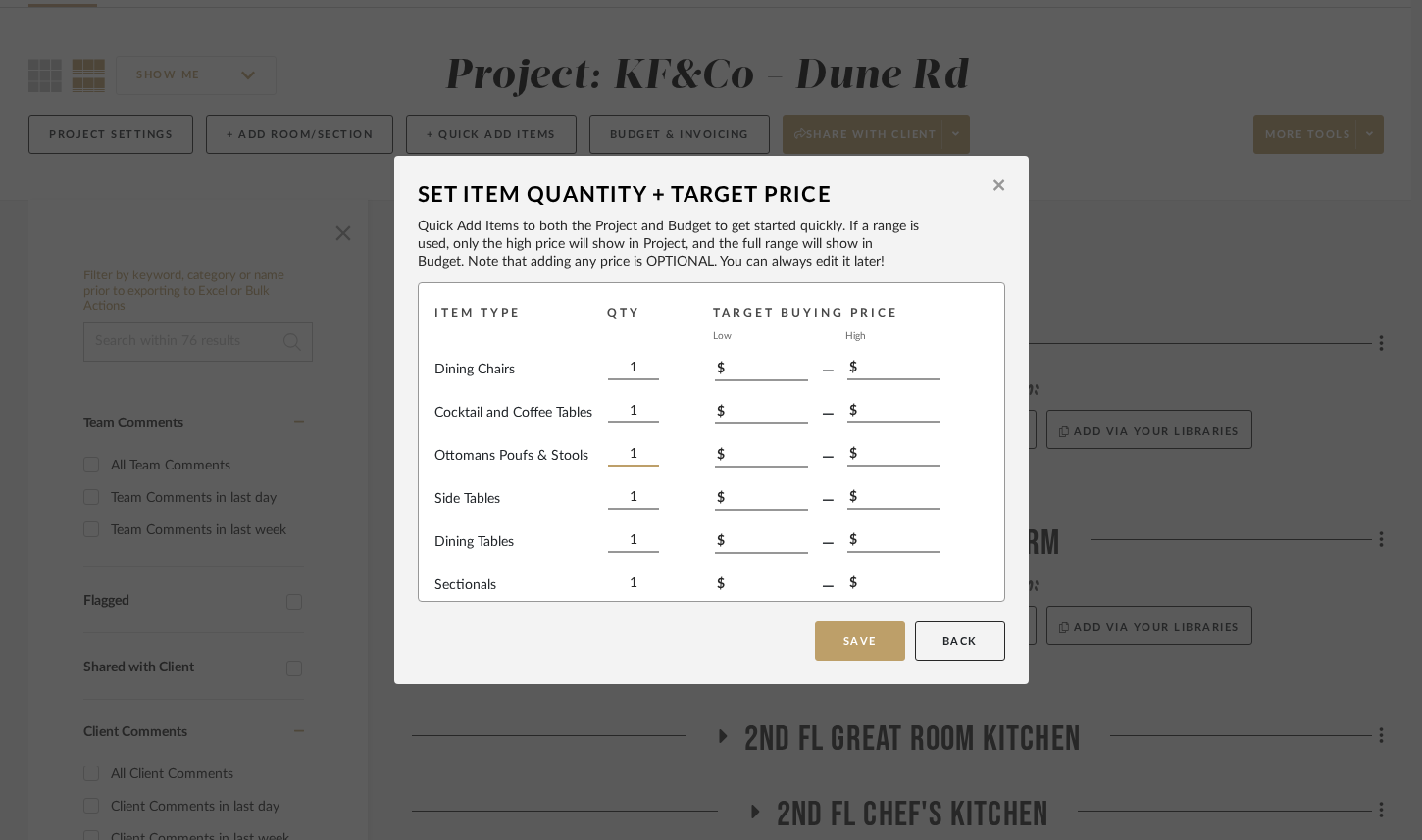 click on "1" at bounding box center [634, 456] 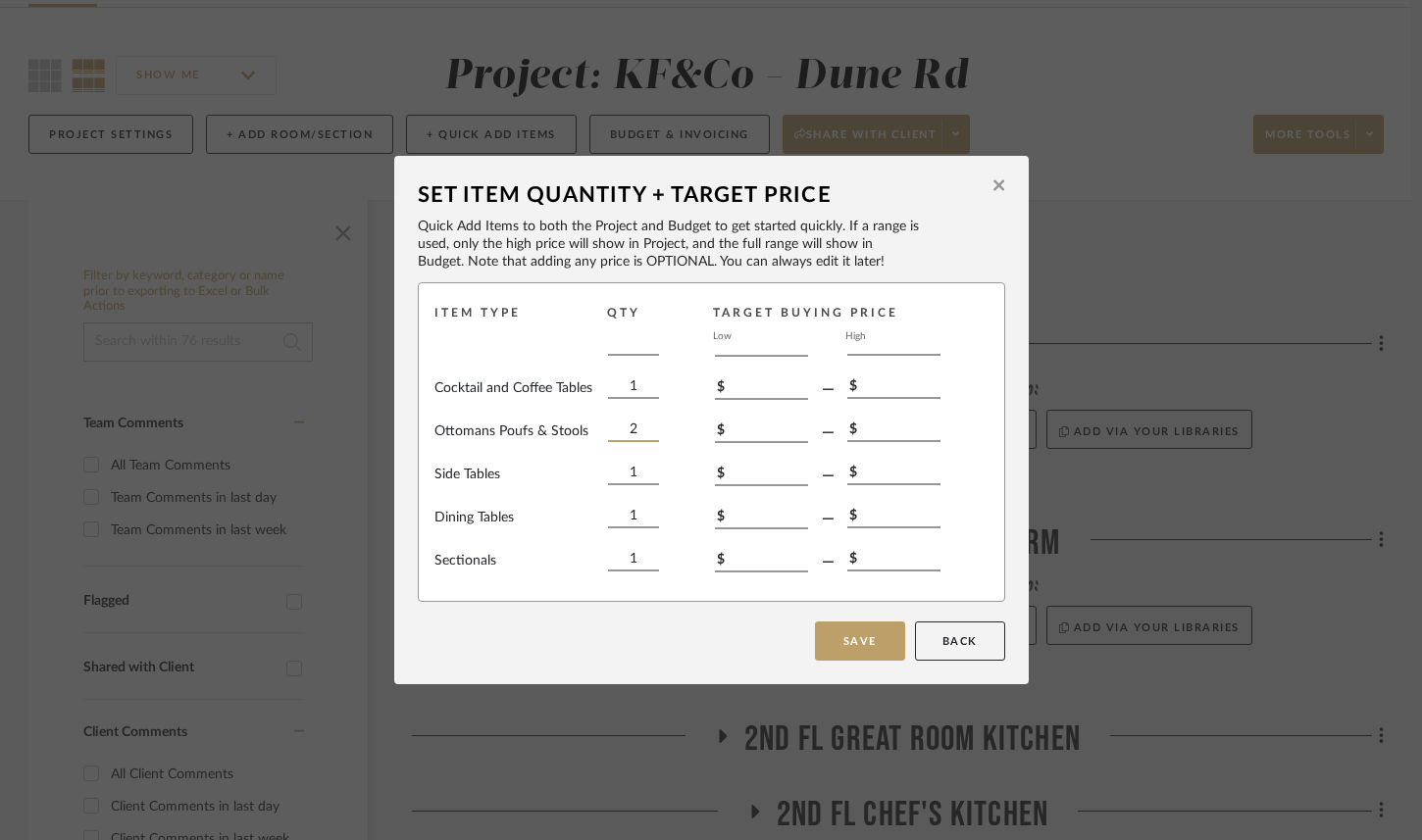 scroll, scrollTop: 0, scrollLeft: 0, axis: both 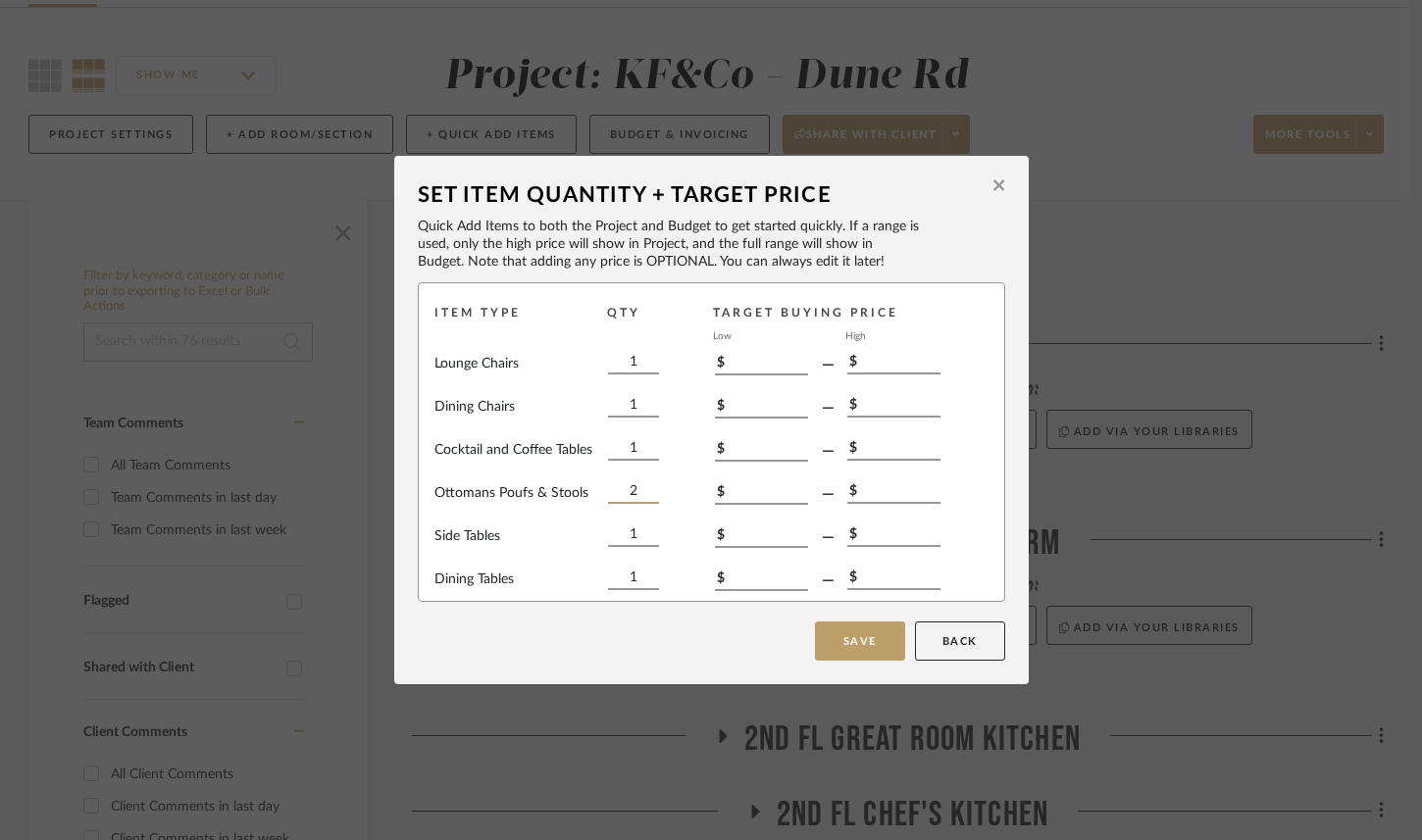 type on "2" 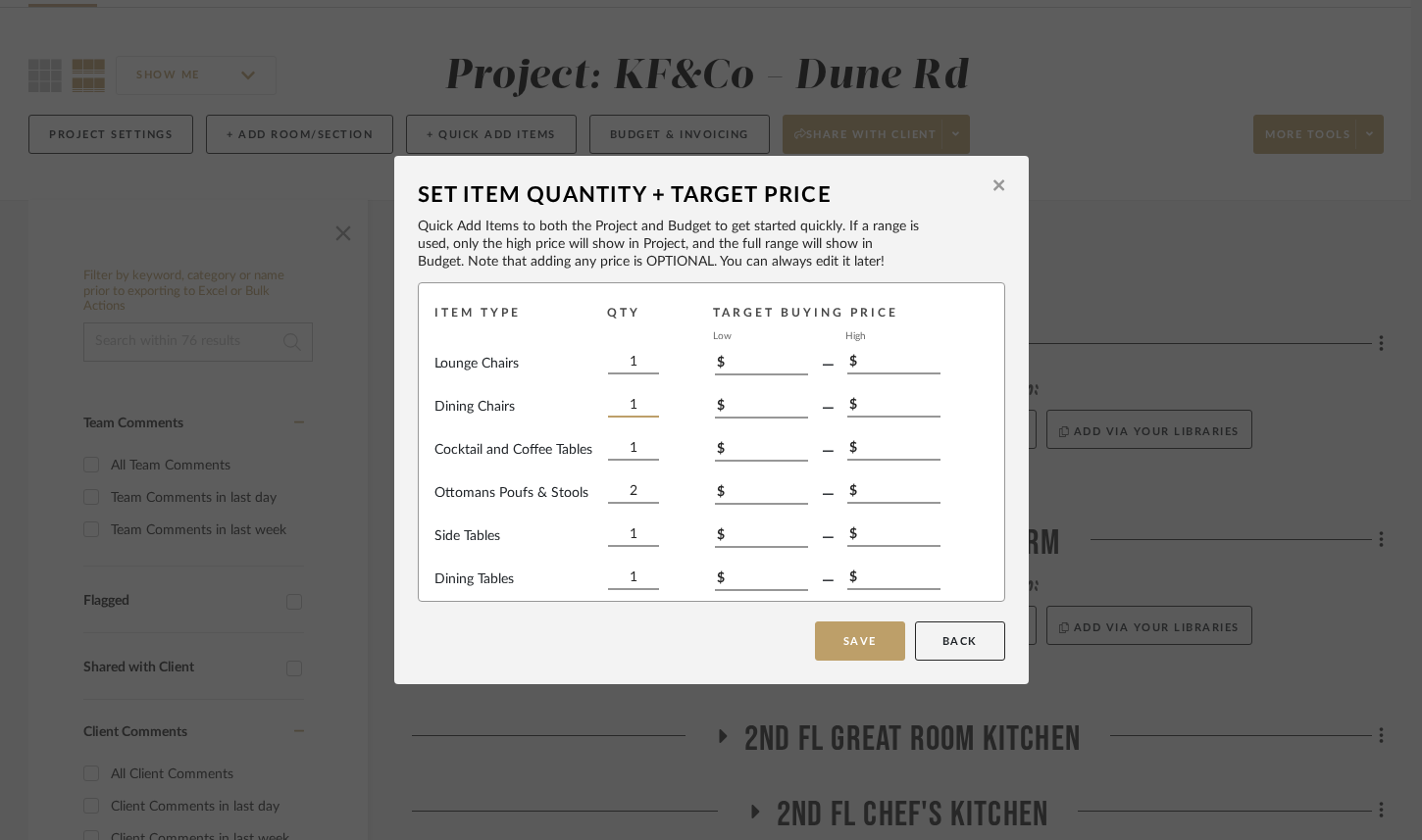 click on "1" at bounding box center [634, 407] 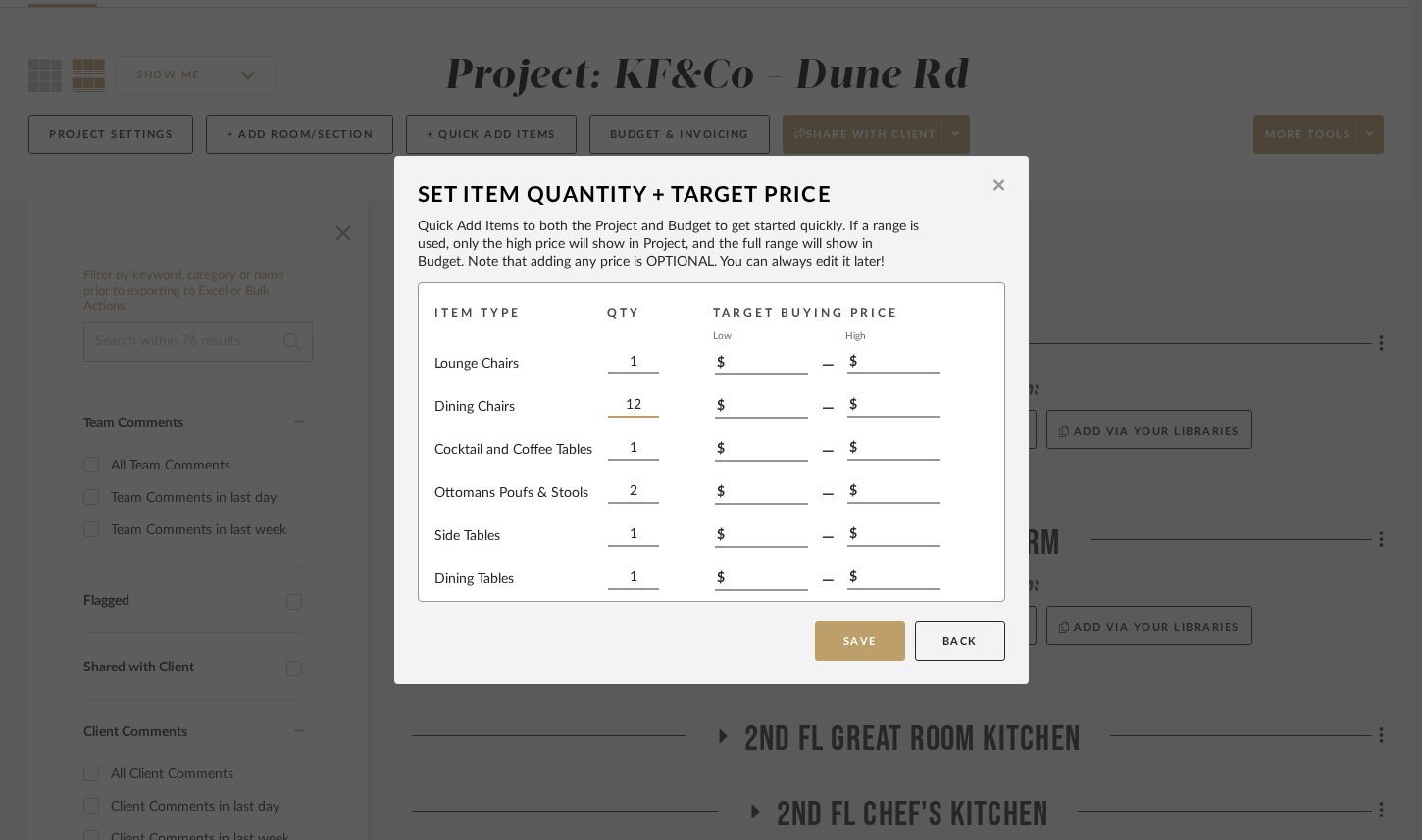 type on "12" 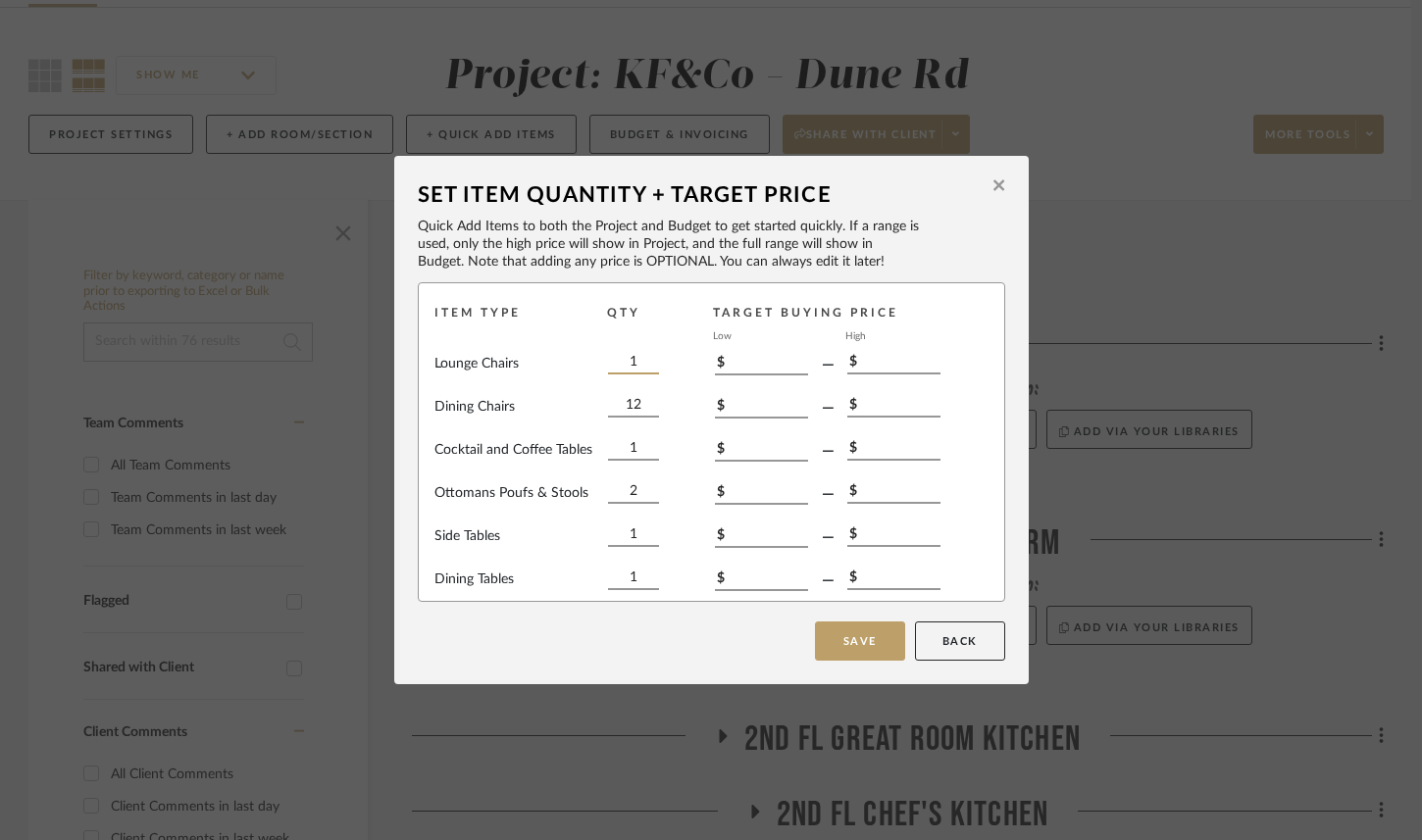 click on "1" at bounding box center (634, 364) 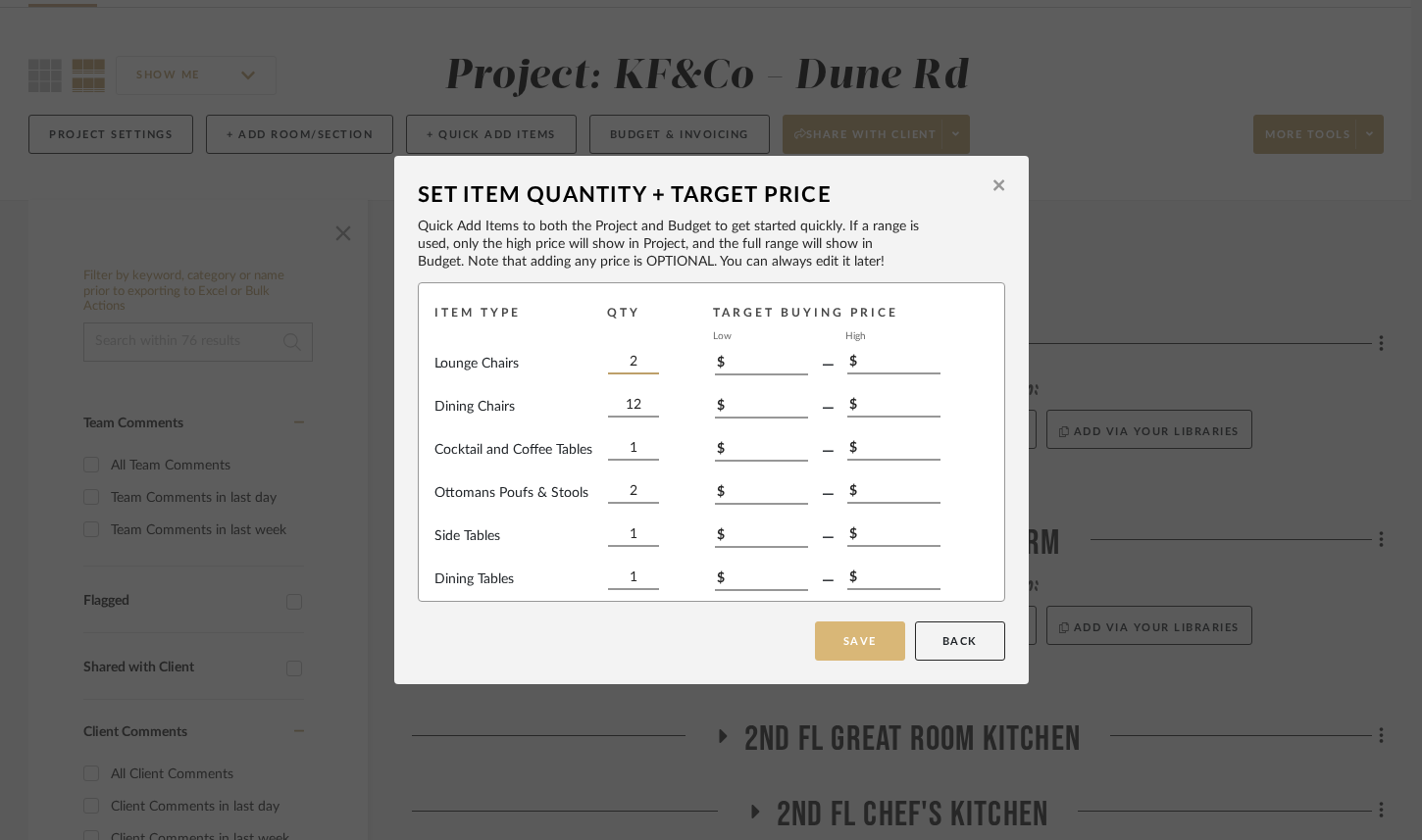 type on "2" 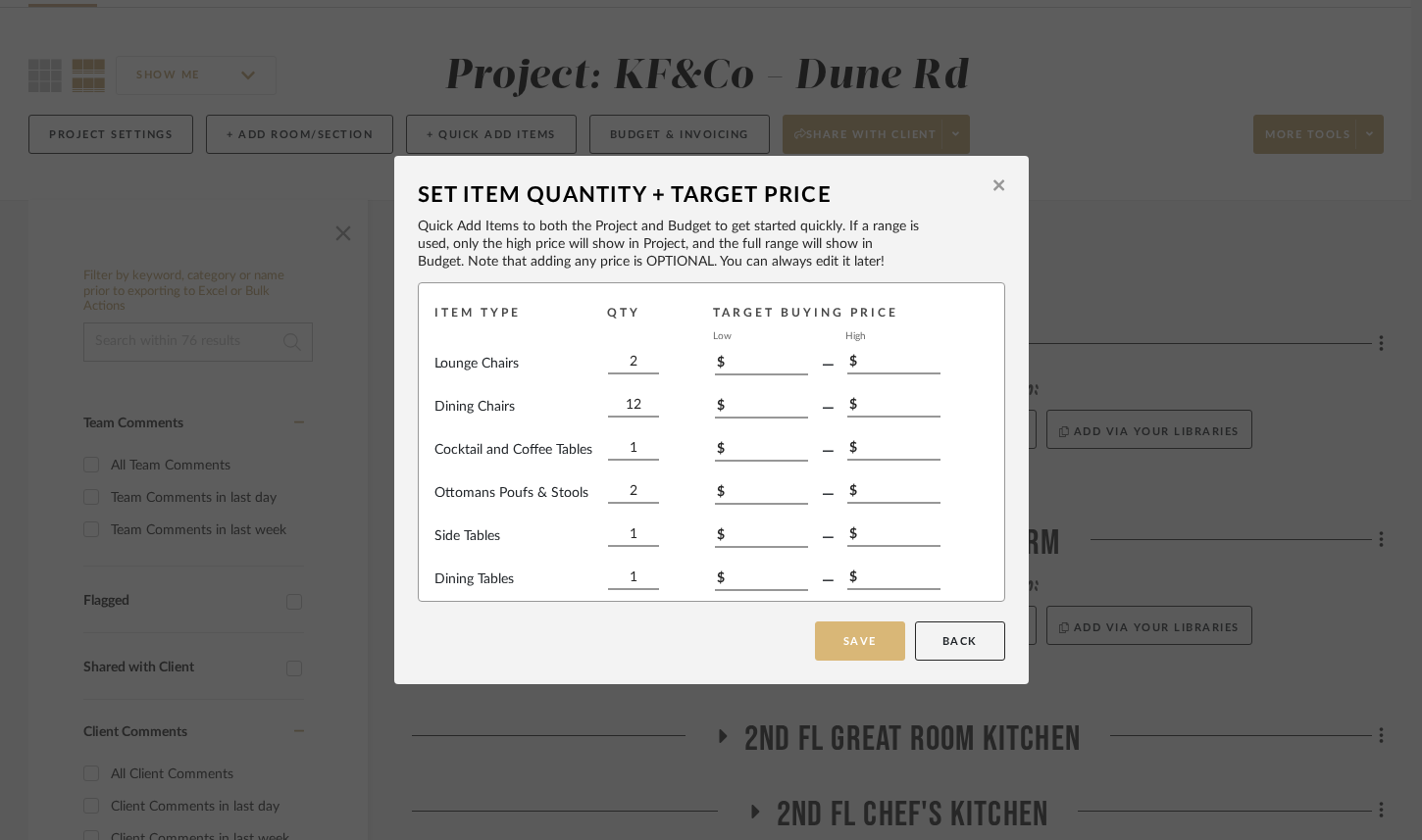 click on "Save" at bounding box center [860, 641] 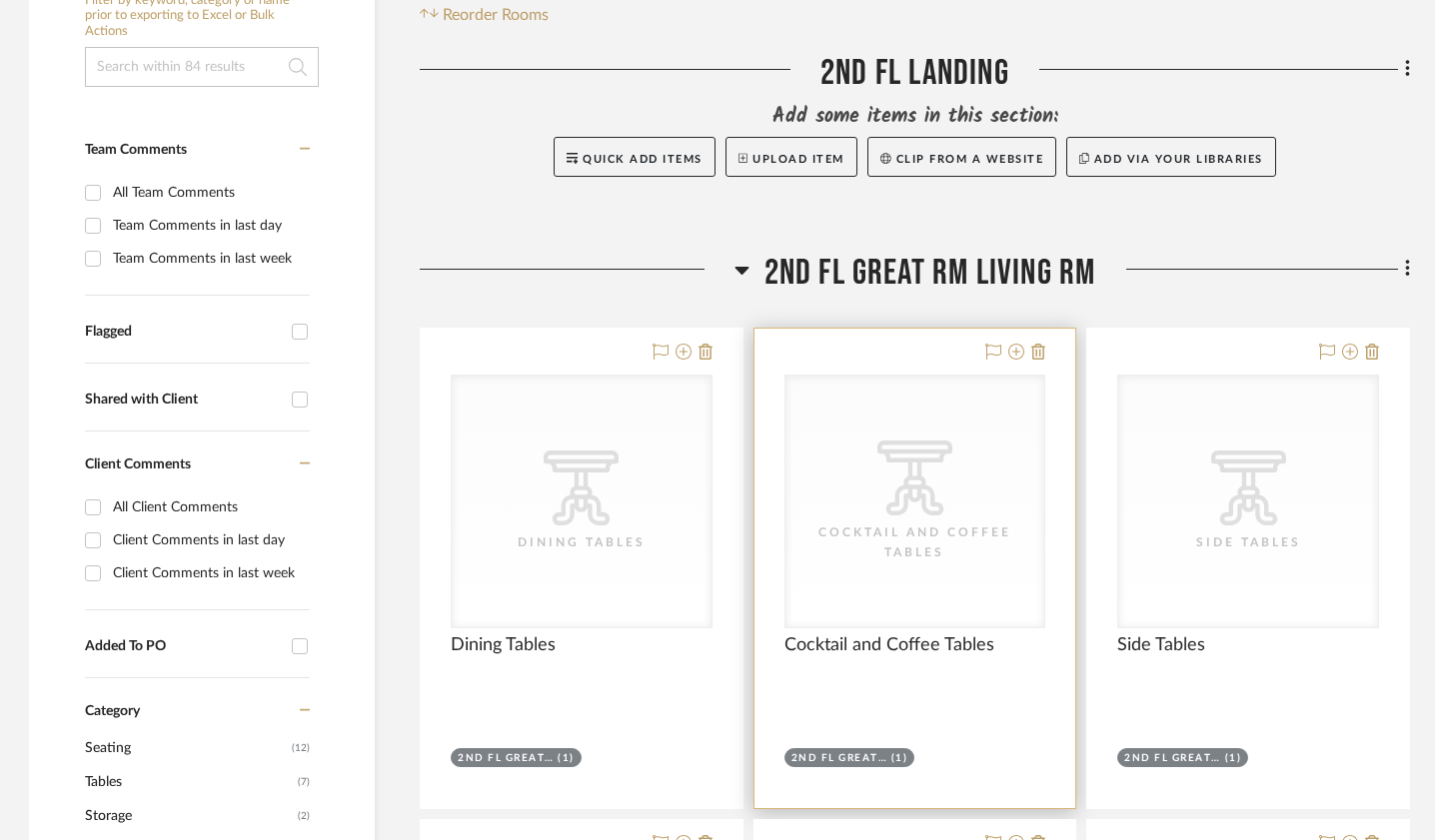 scroll, scrollTop: 428, scrollLeft: 1, axis: both 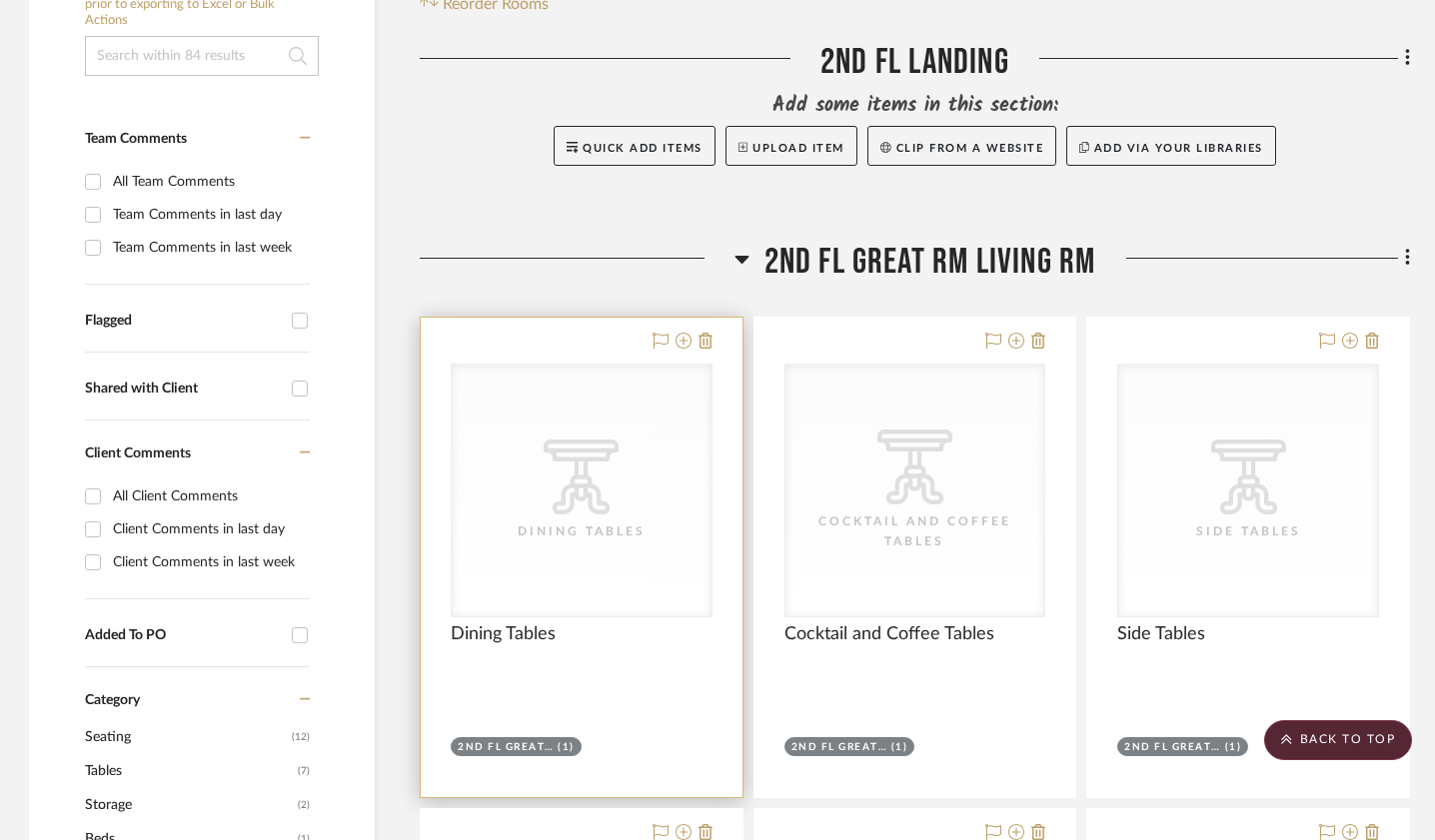 click on "CategoryIconTables
Created with Sketch.
Dining Tables" at bounding box center (582, 490) 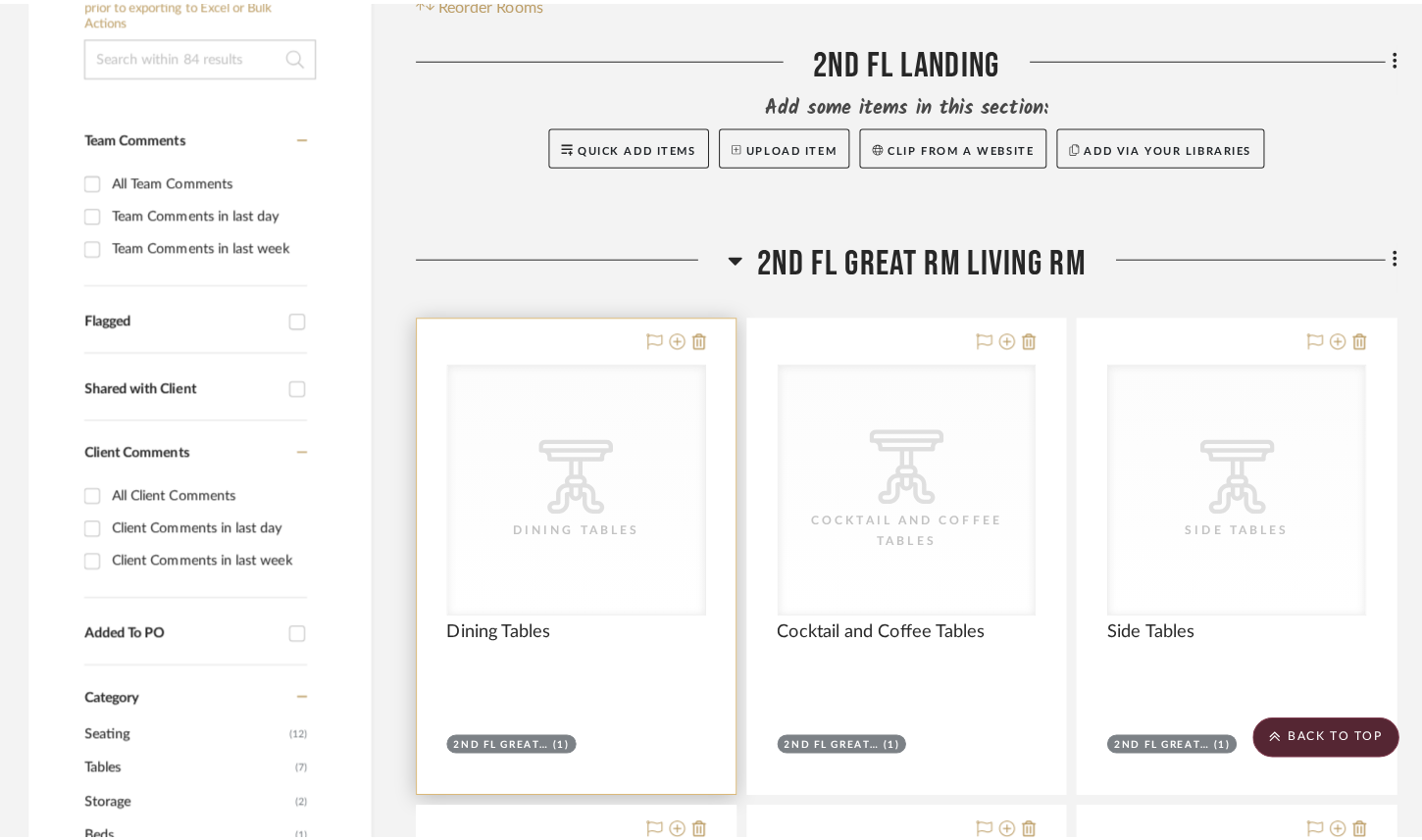 scroll, scrollTop: 0, scrollLeft: 0, axis: both 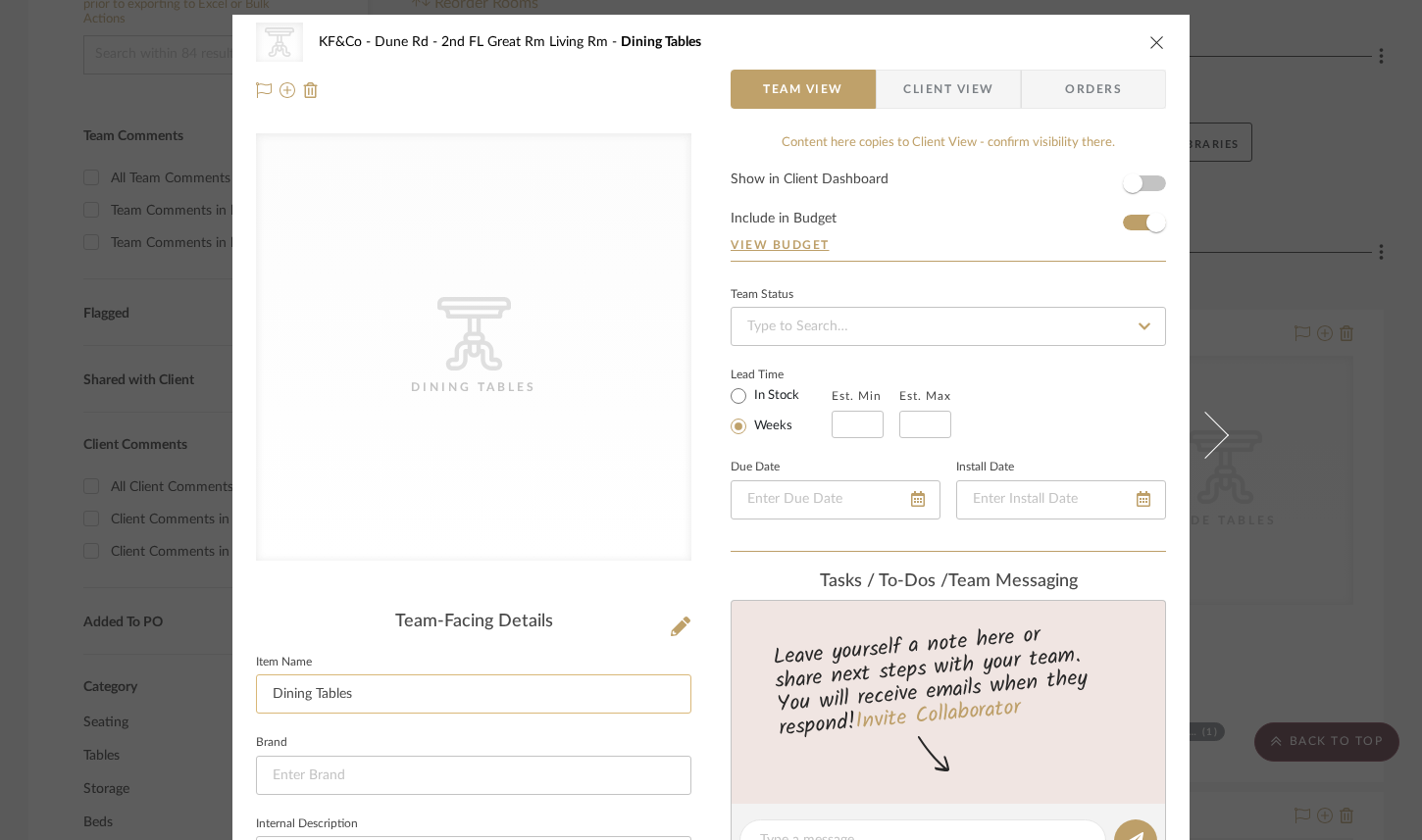 click on "Dining Tables" 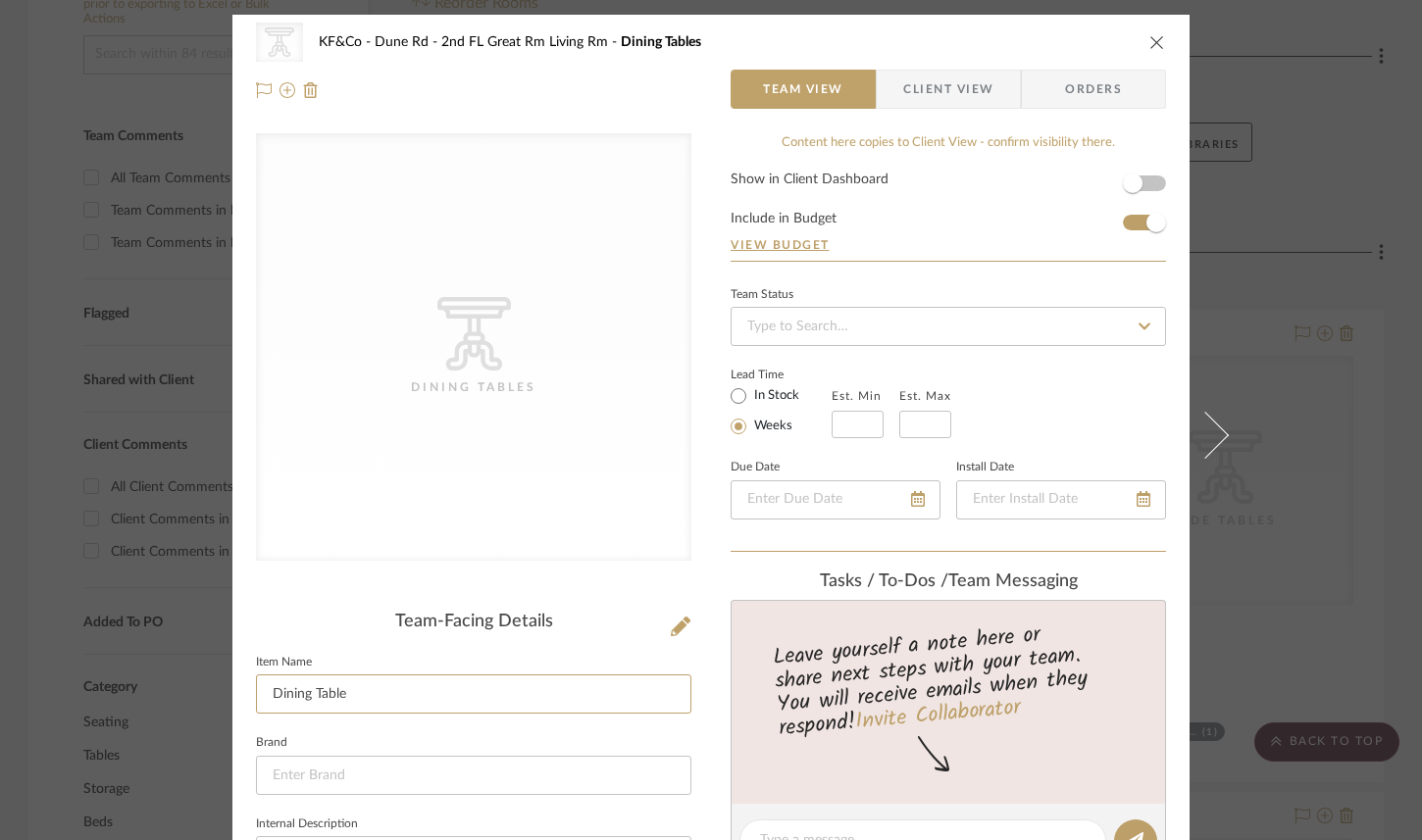 type on "Dining Table" 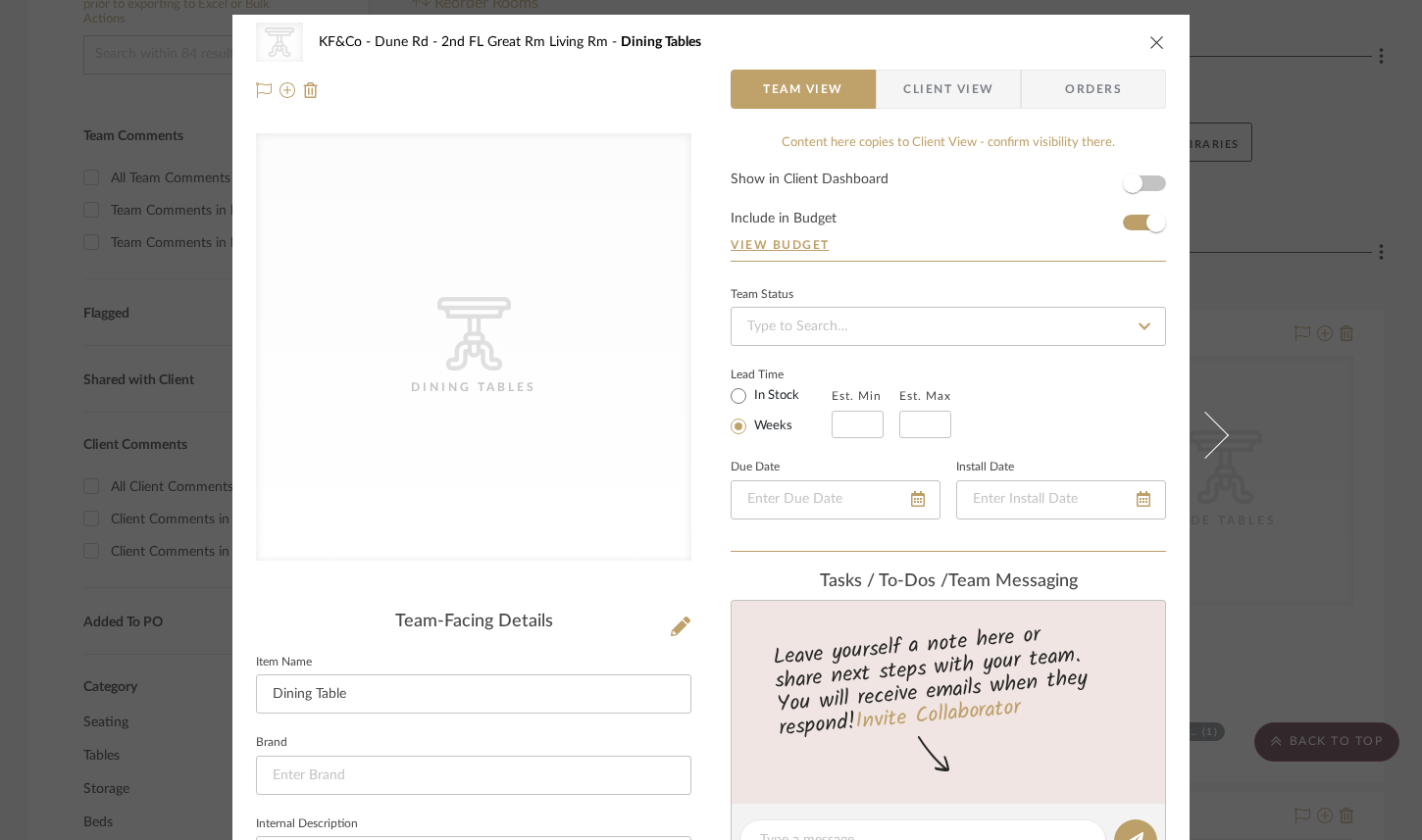 click on "Item Name  Dining Table" 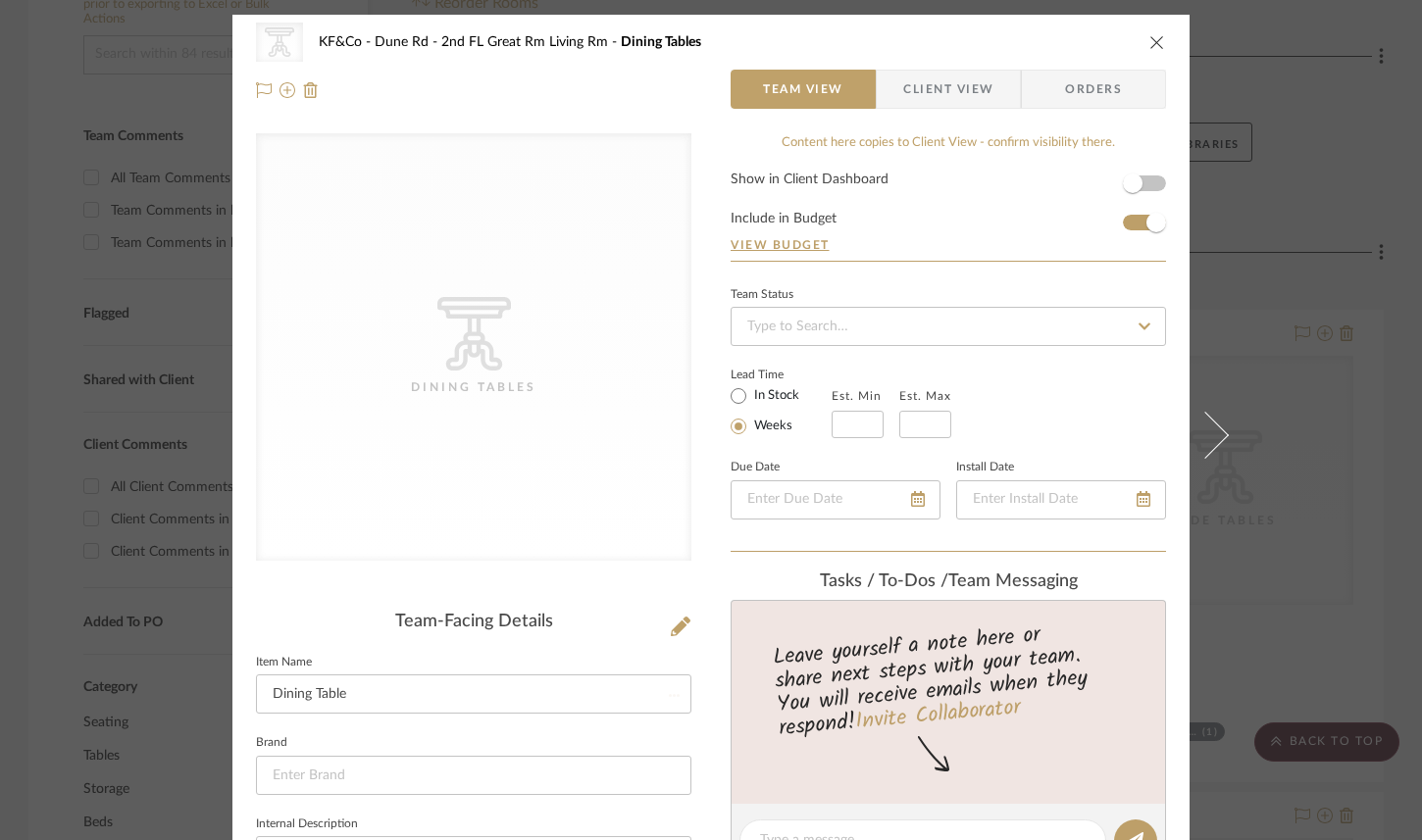 type 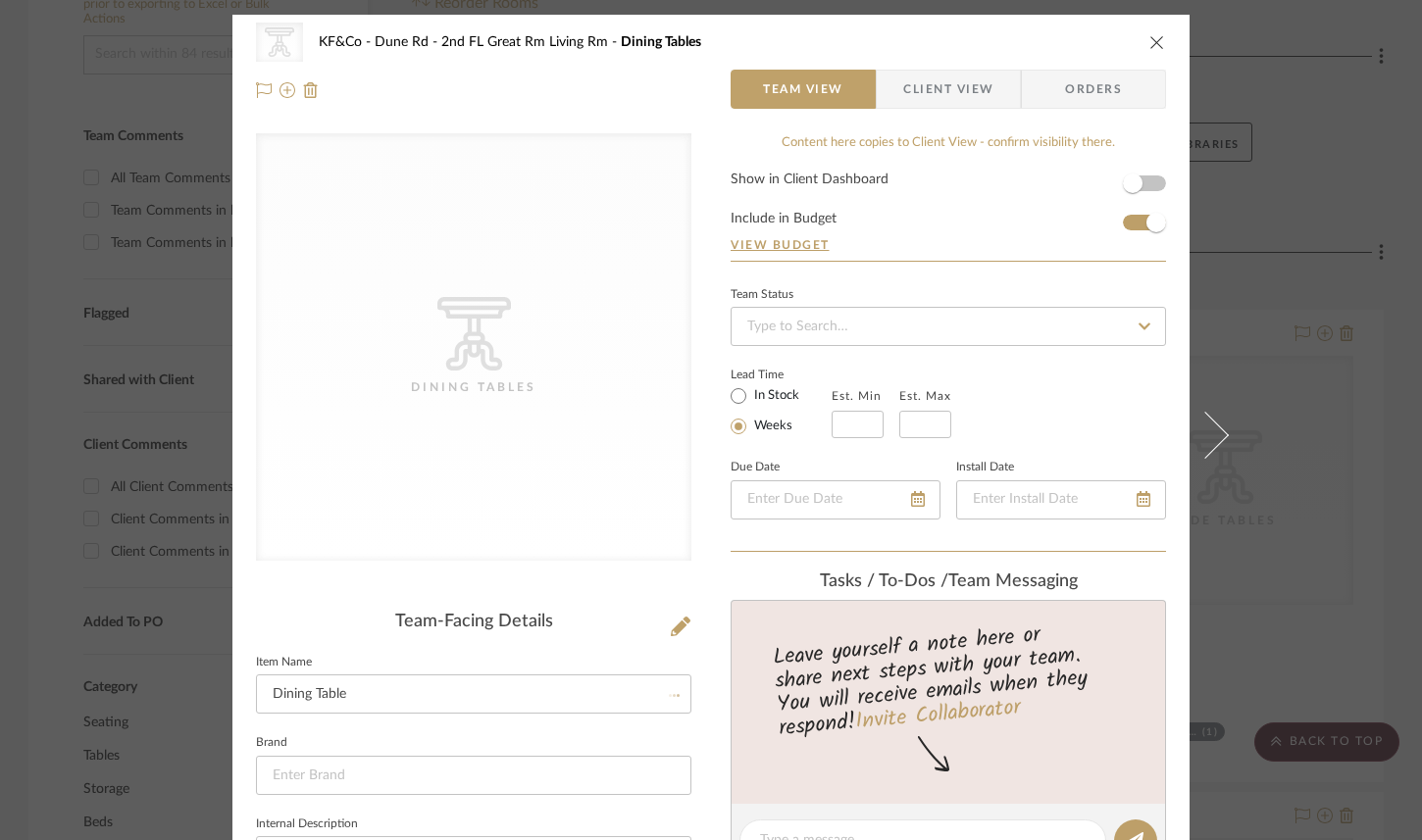 type 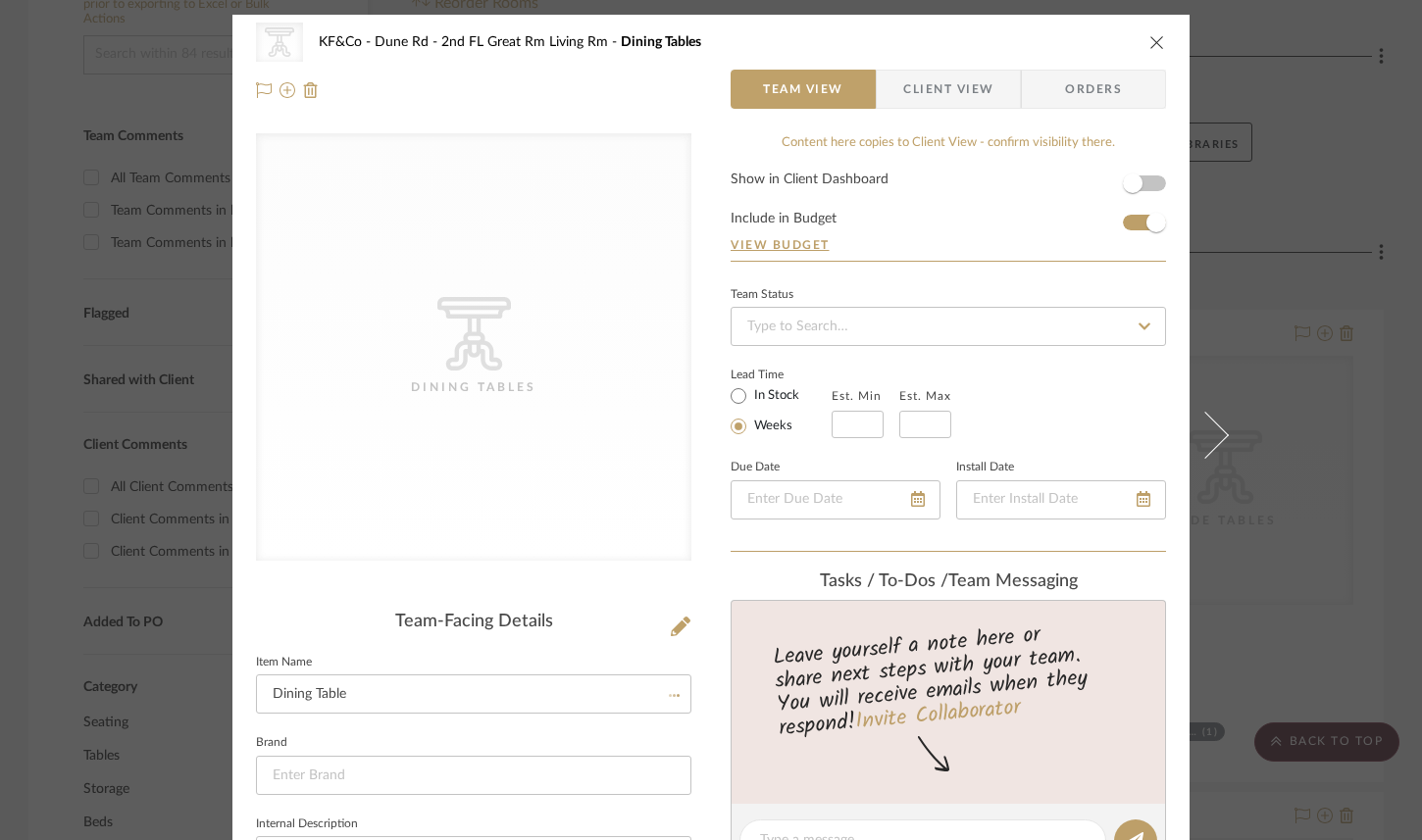 type 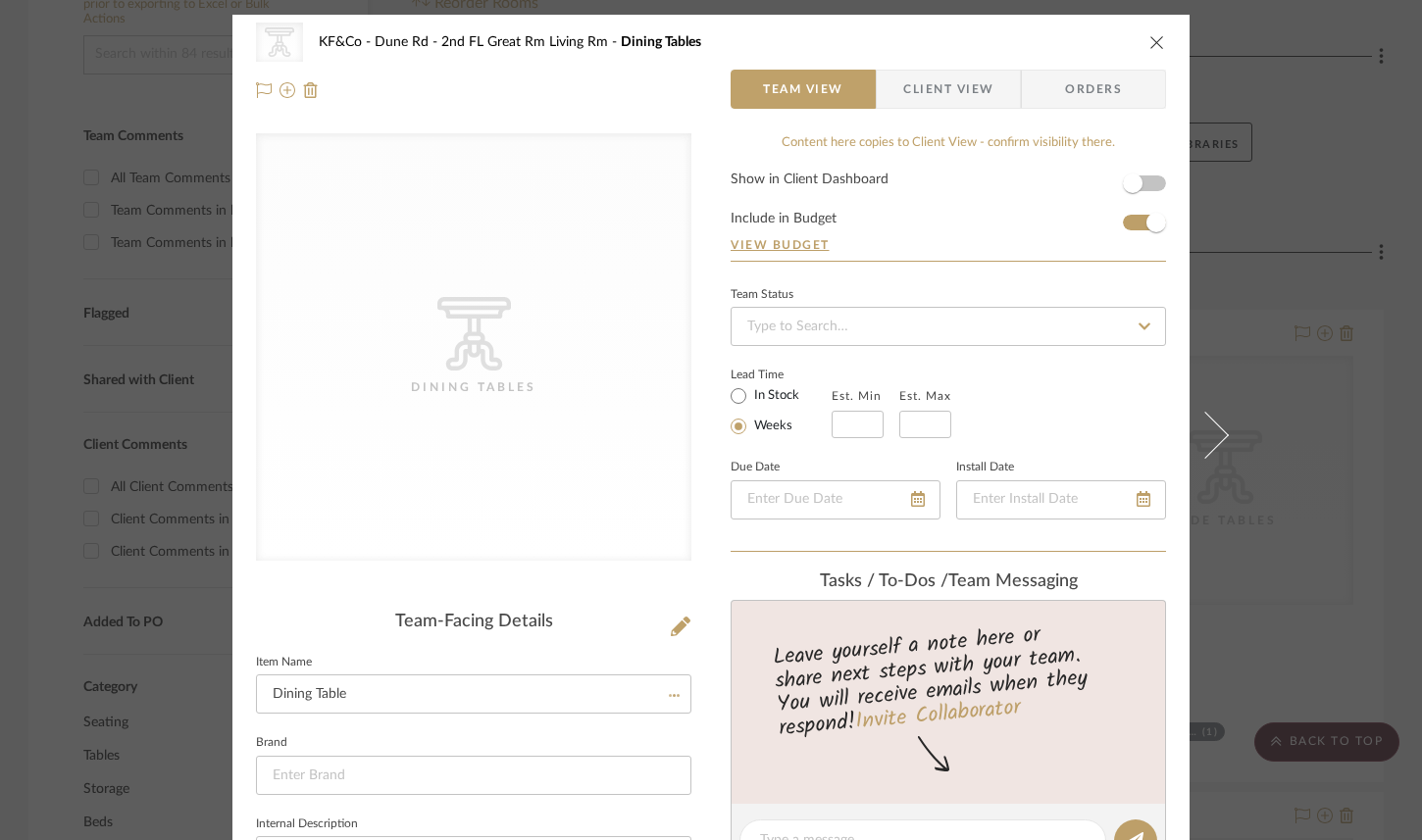 type 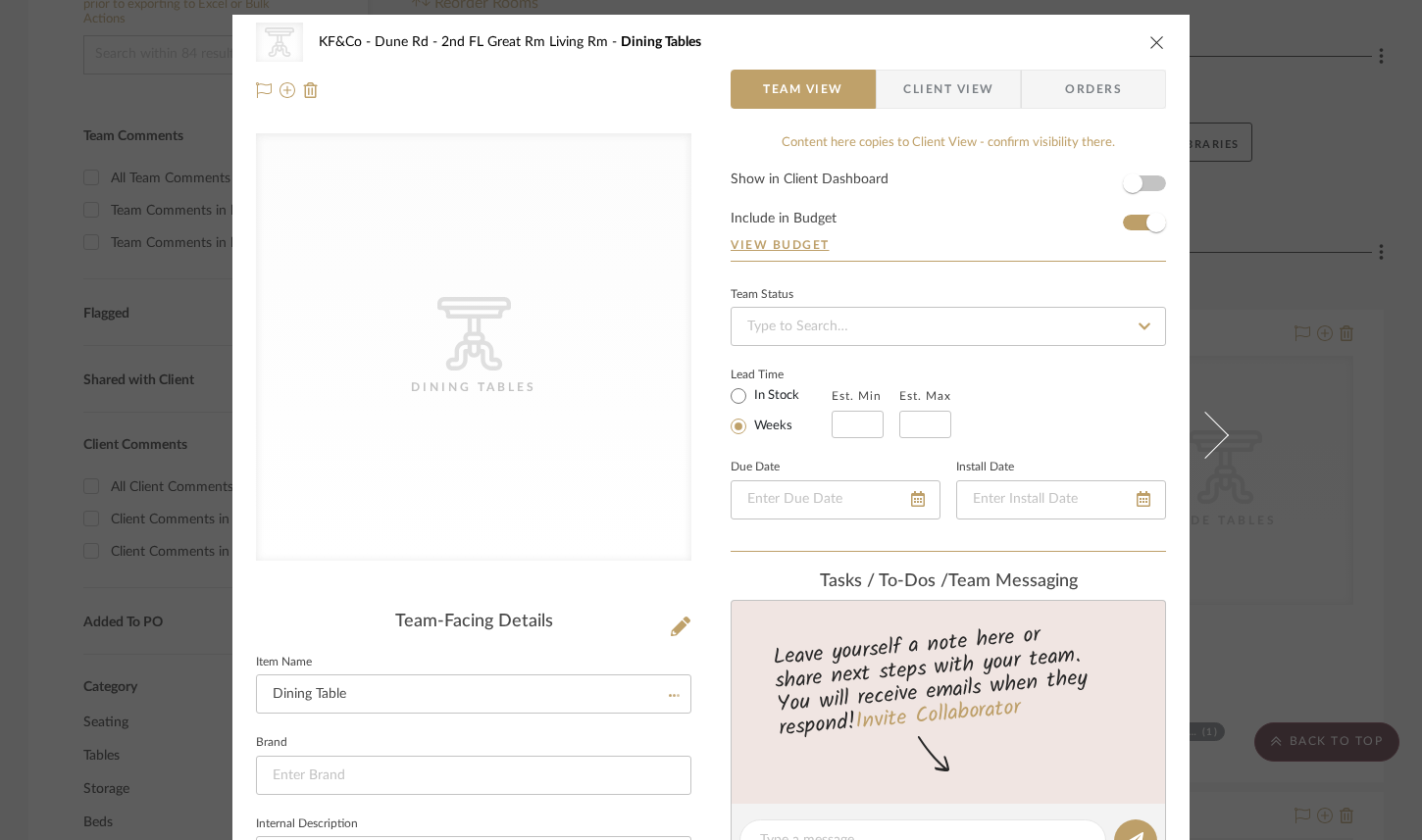 type 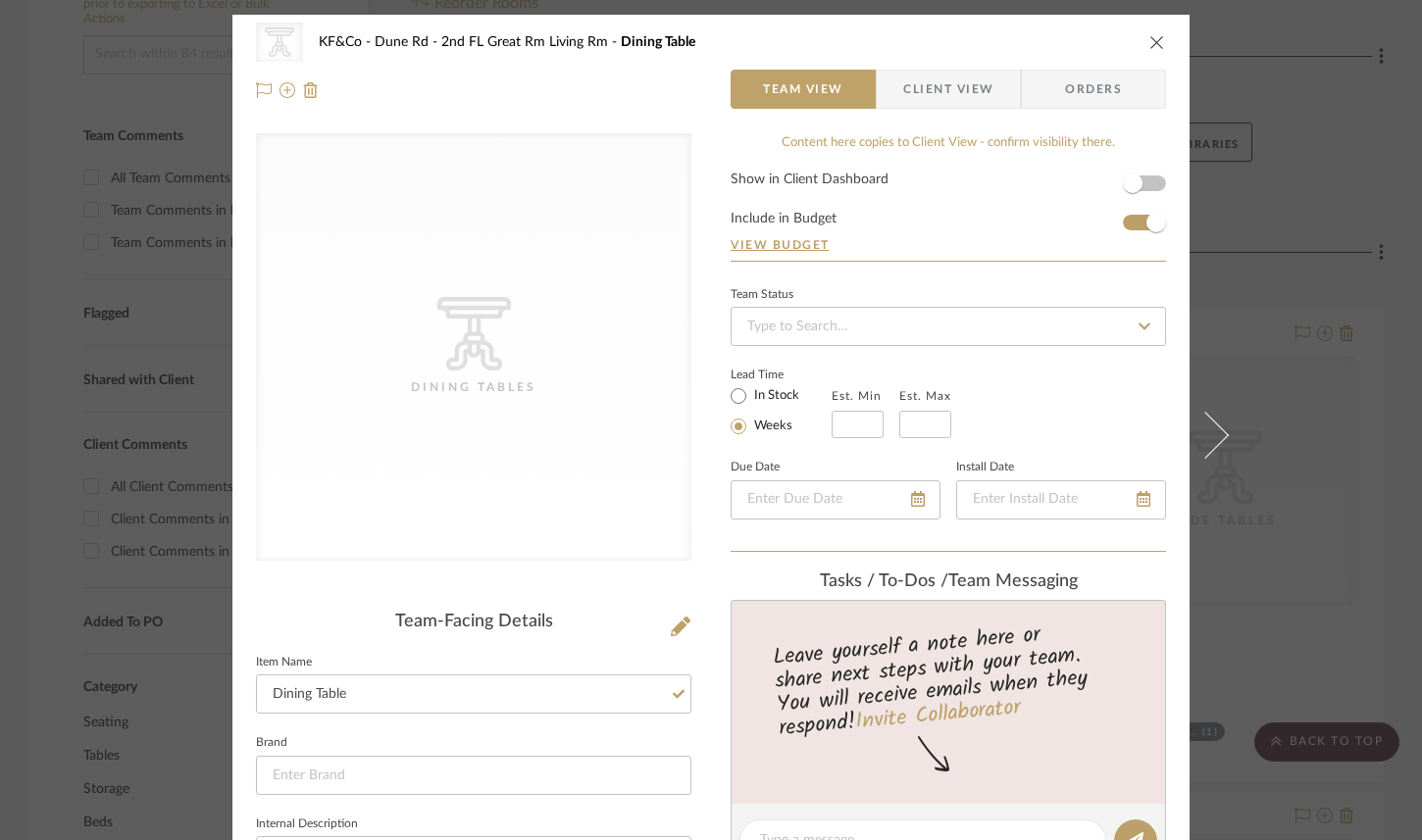click at bounding box center [1157, 42] 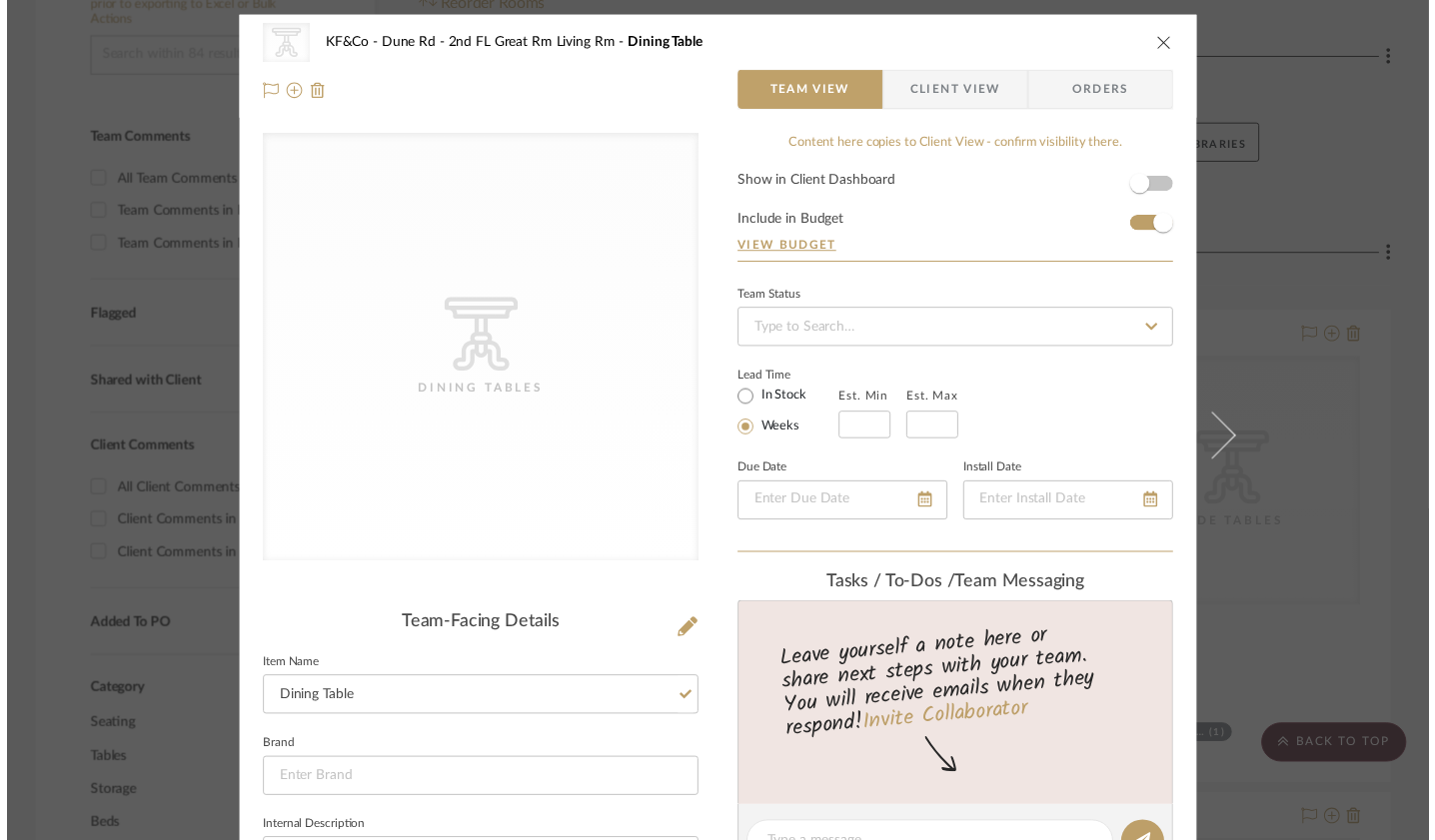 scroll, scrollTop: 428, scrollLeft: 1, axis: both 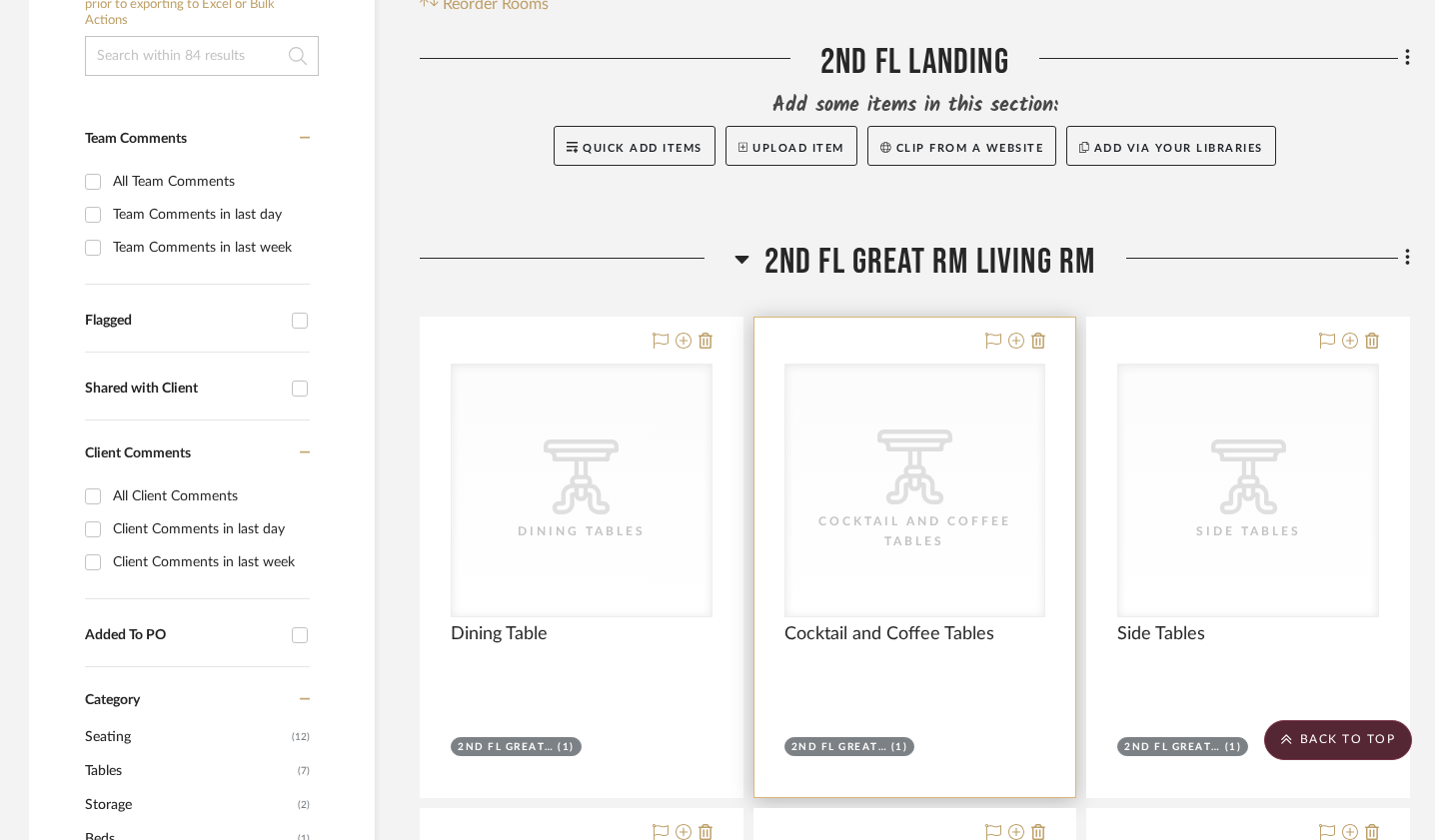 click on "CategoryIconTables
Created with Sketch." 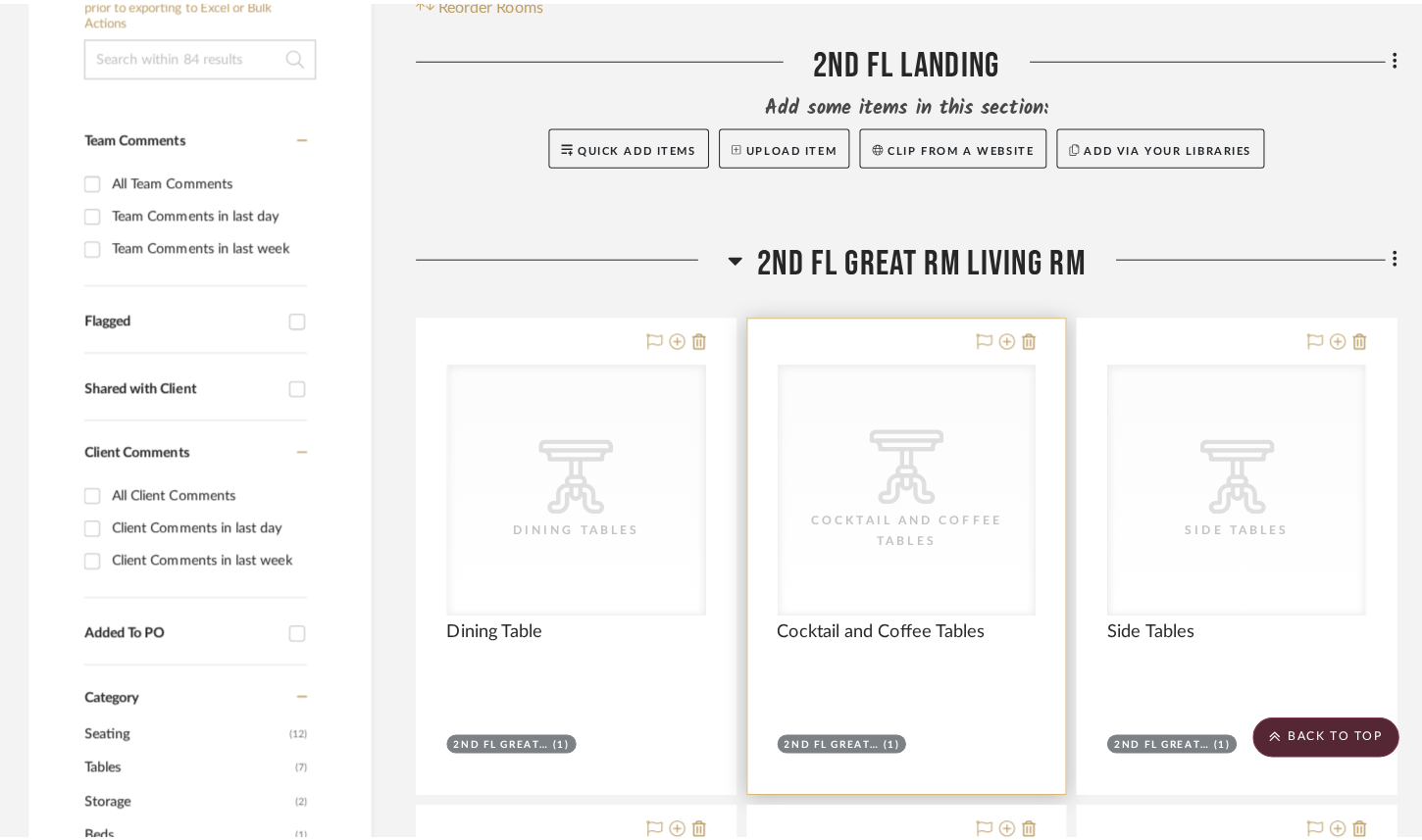 scroll, scrollTop: 0, scrollLeft: 0, axis: both 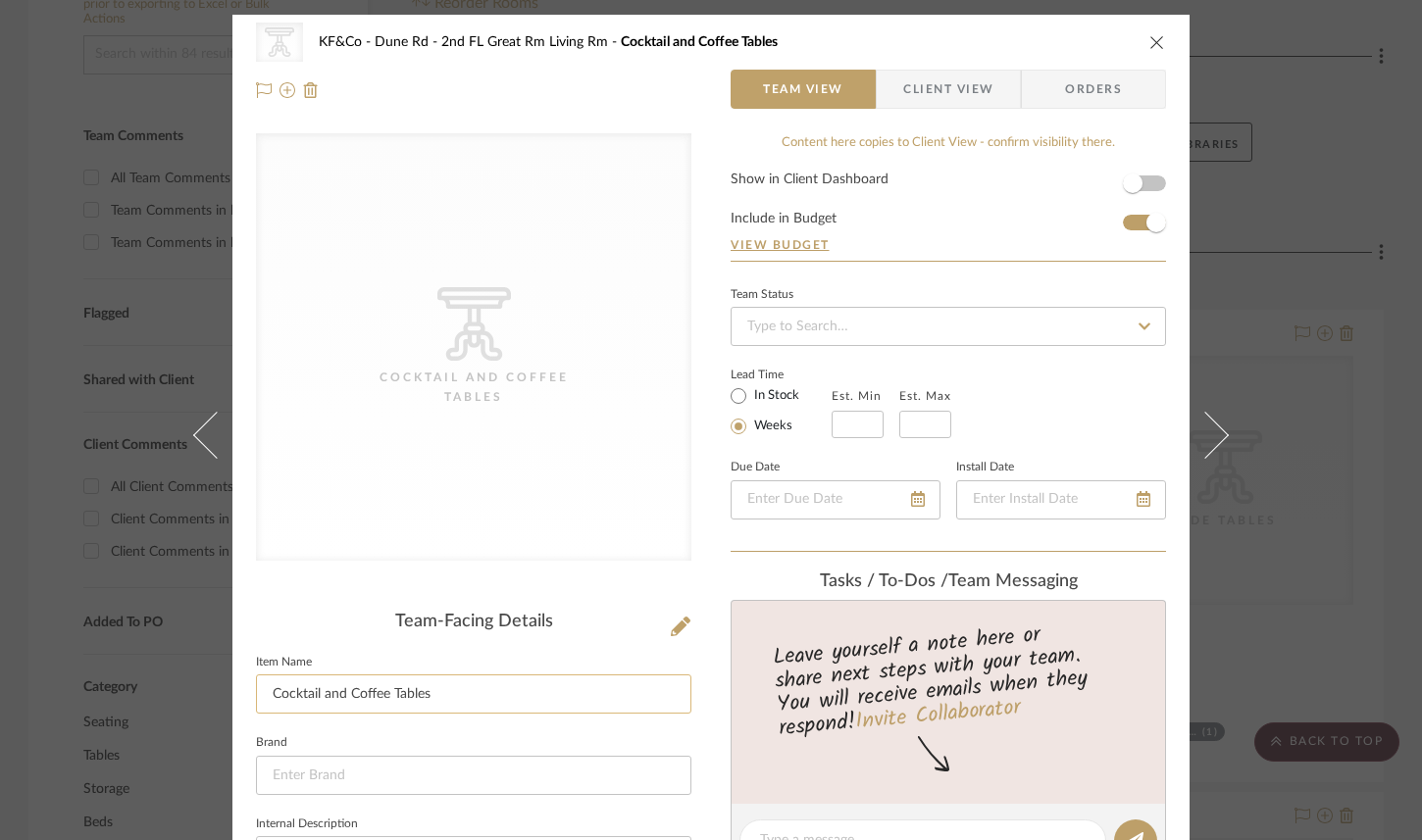 click on "Cocktail and Coffee Tables" 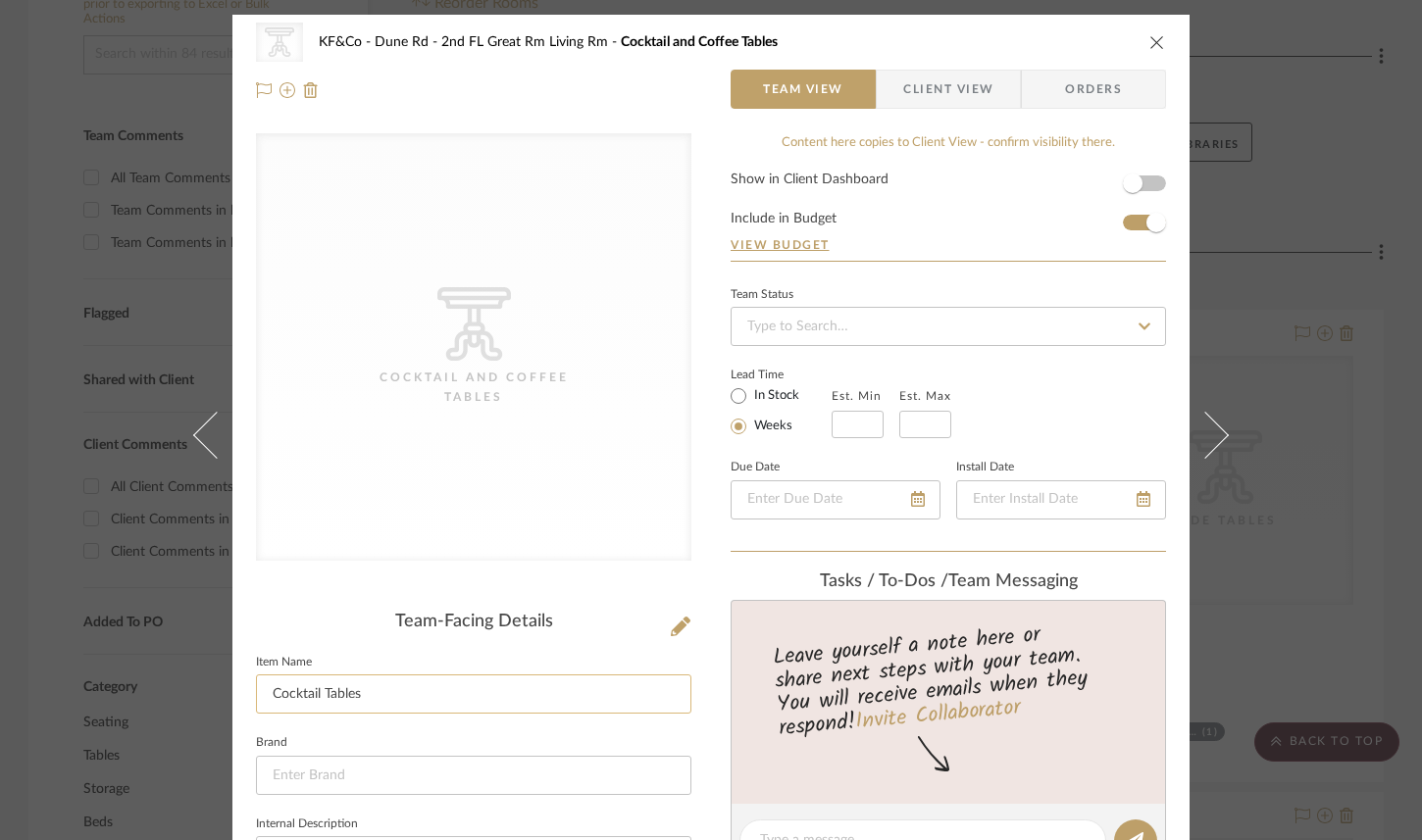 click on "Cocktail Tables" 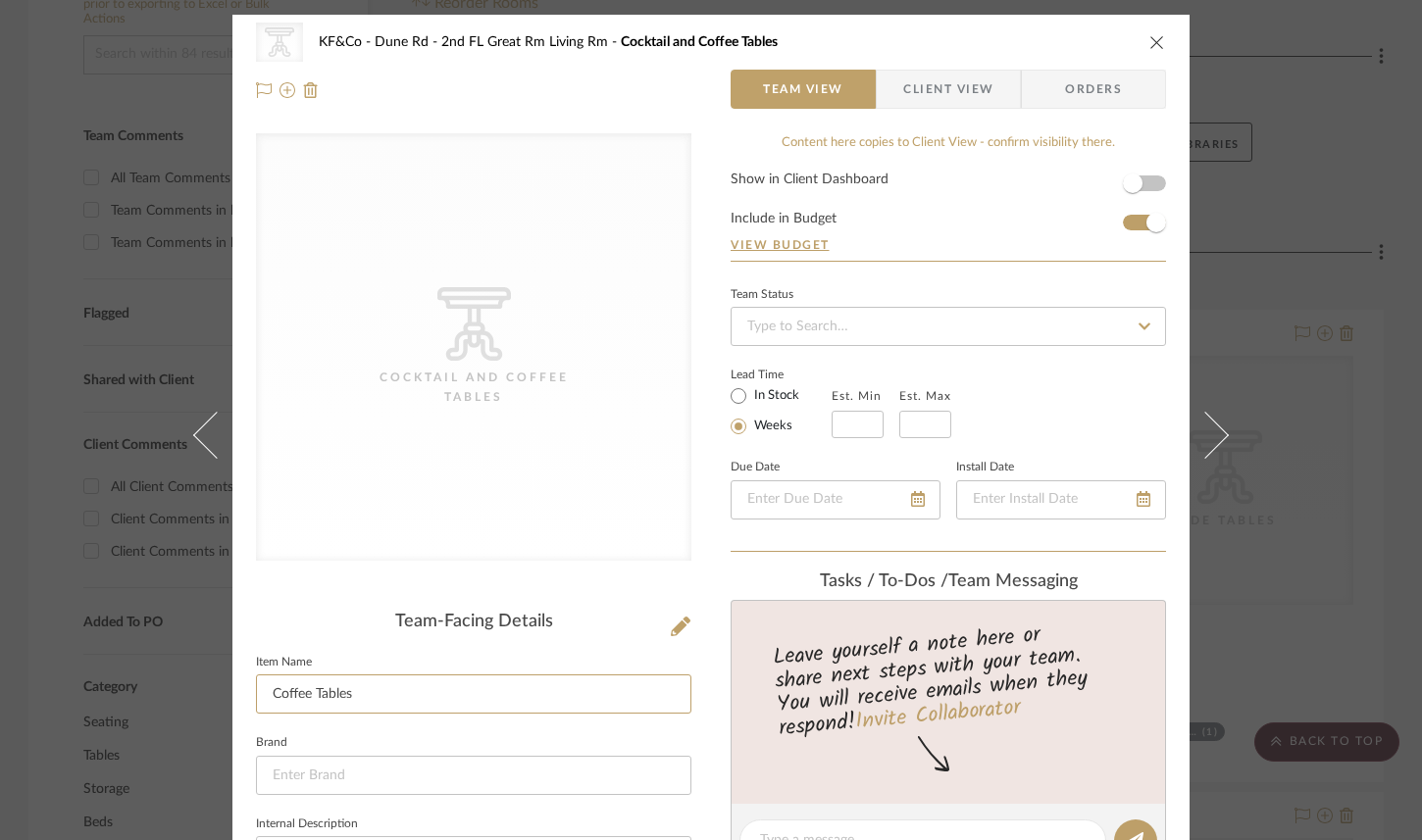 type on "Coffee Tables" 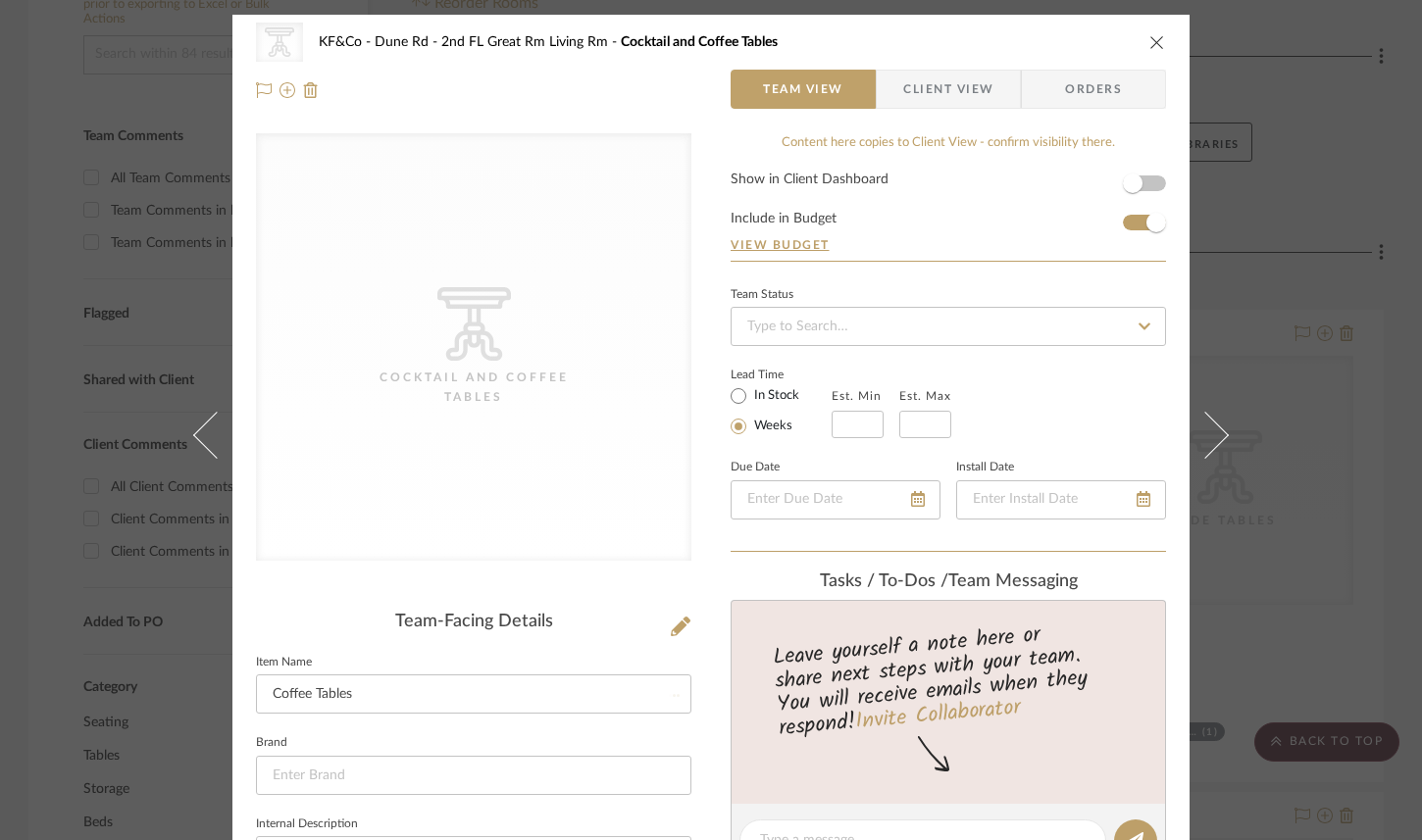 click on "Item Name  Coffee Tables" 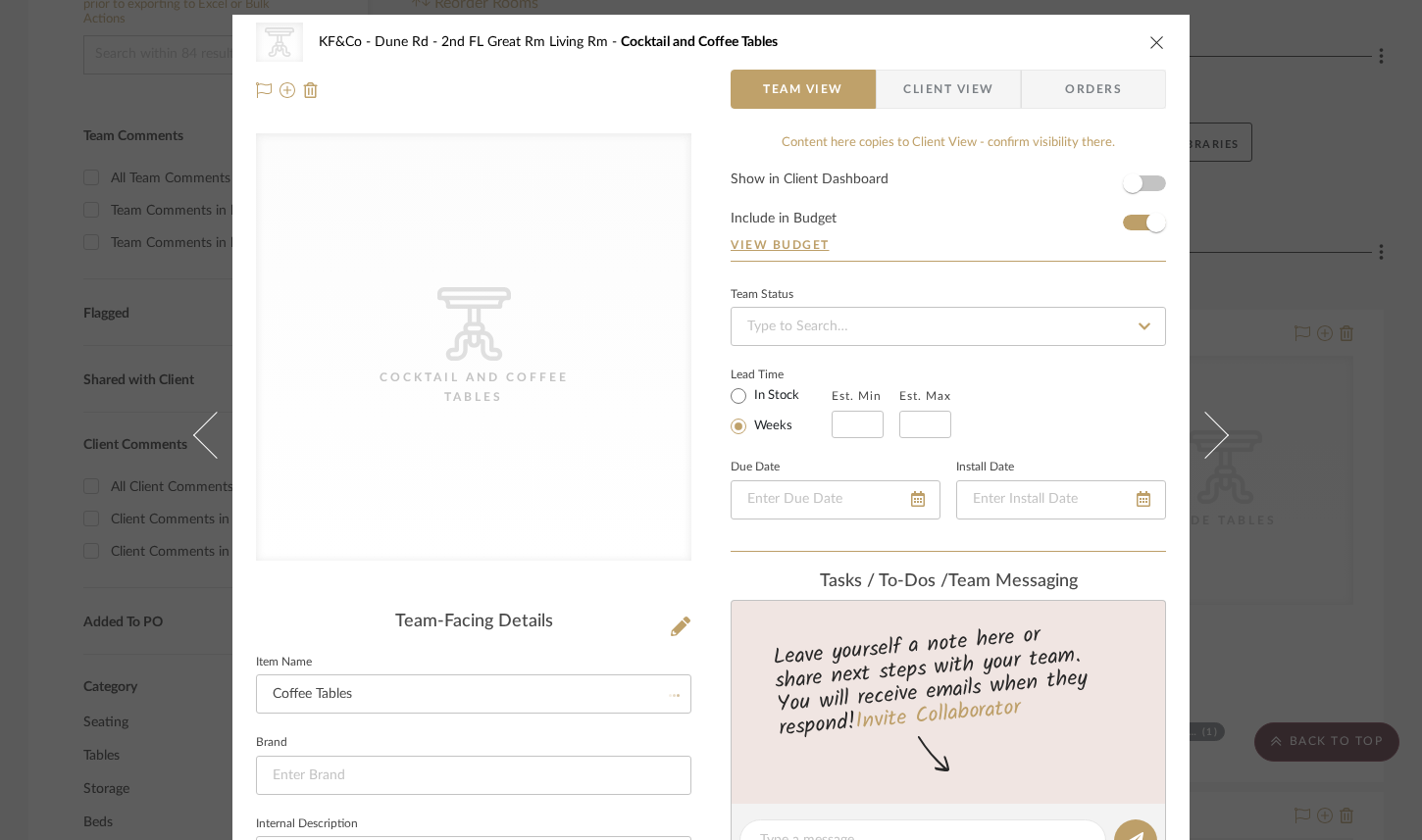 type 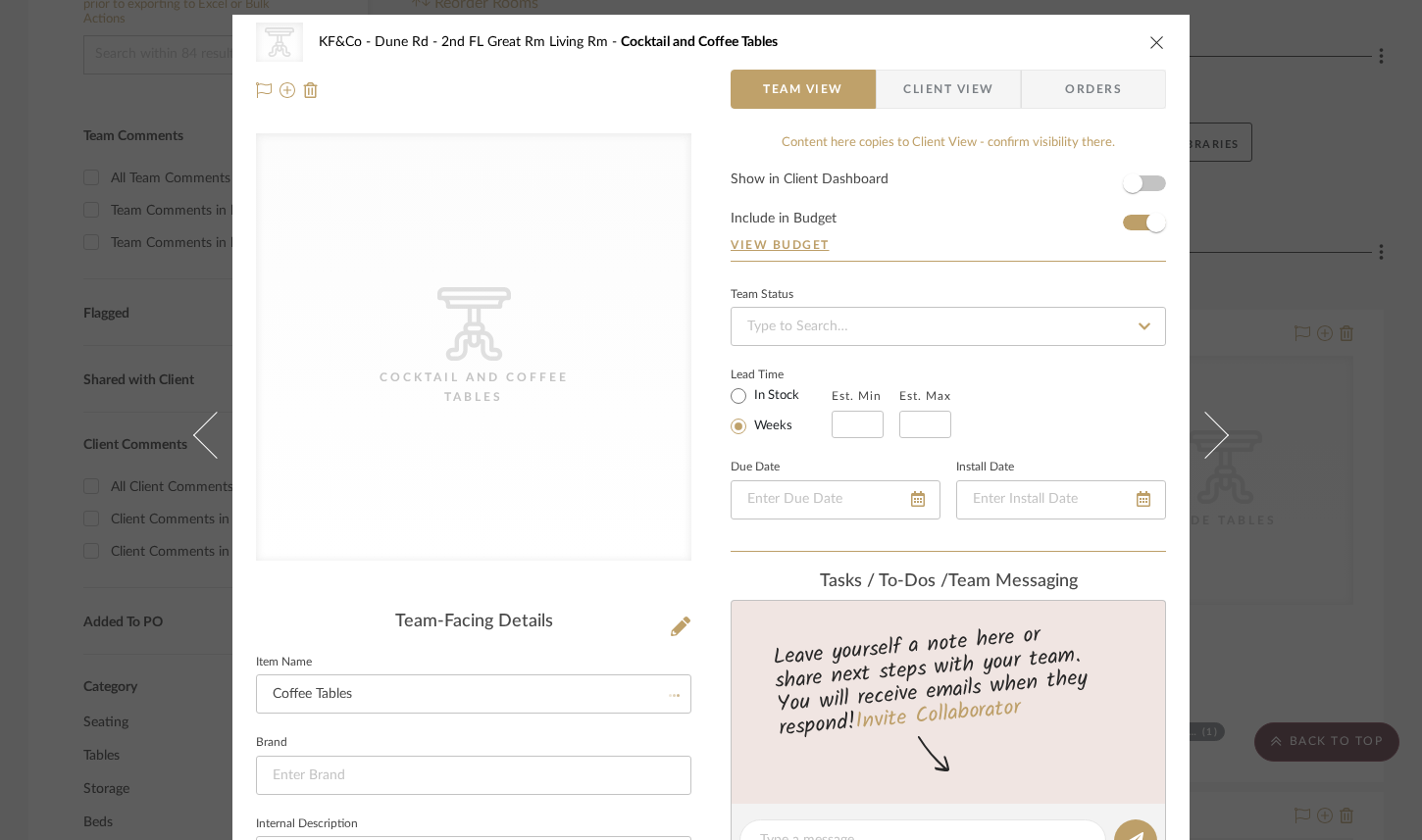 type 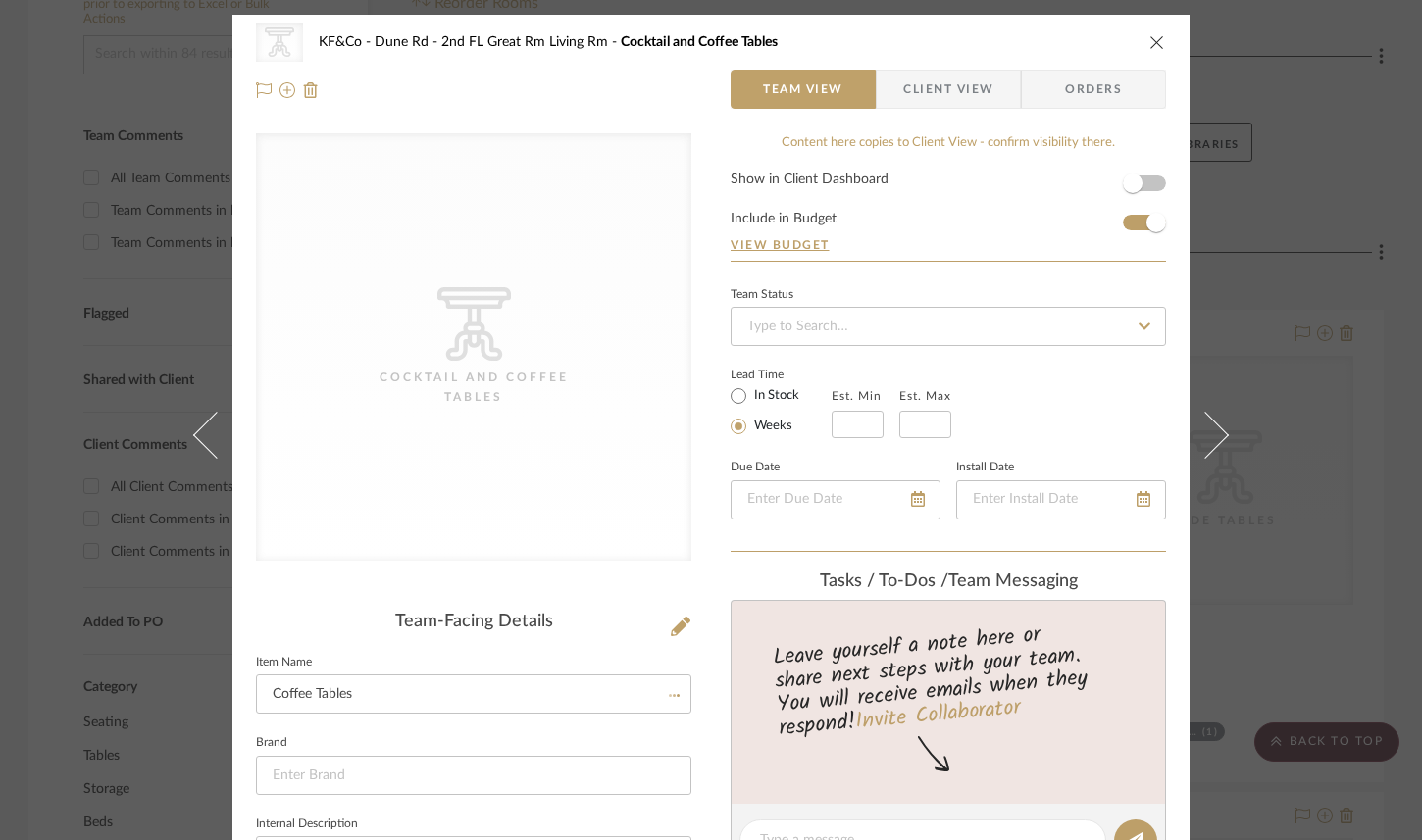 type 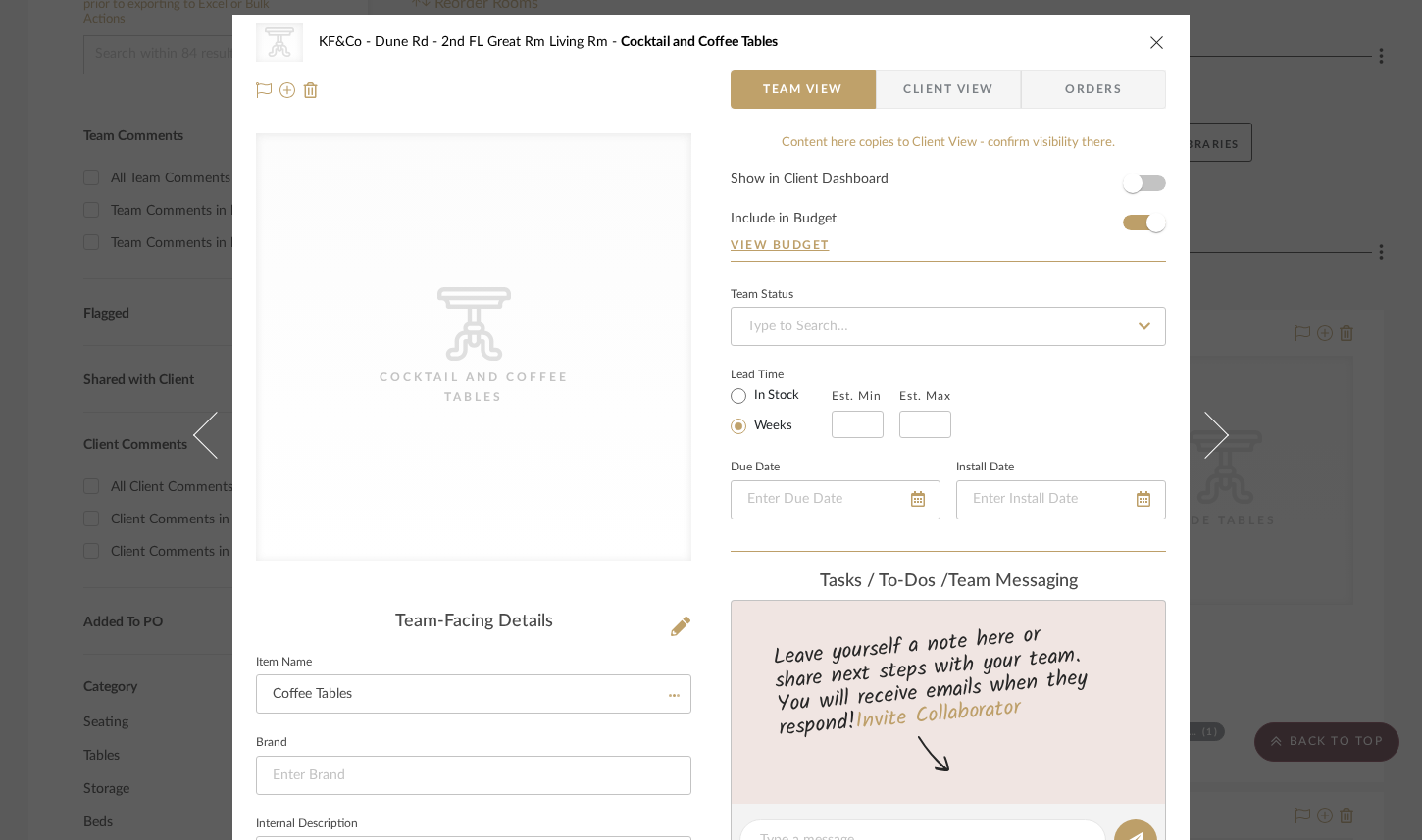 type 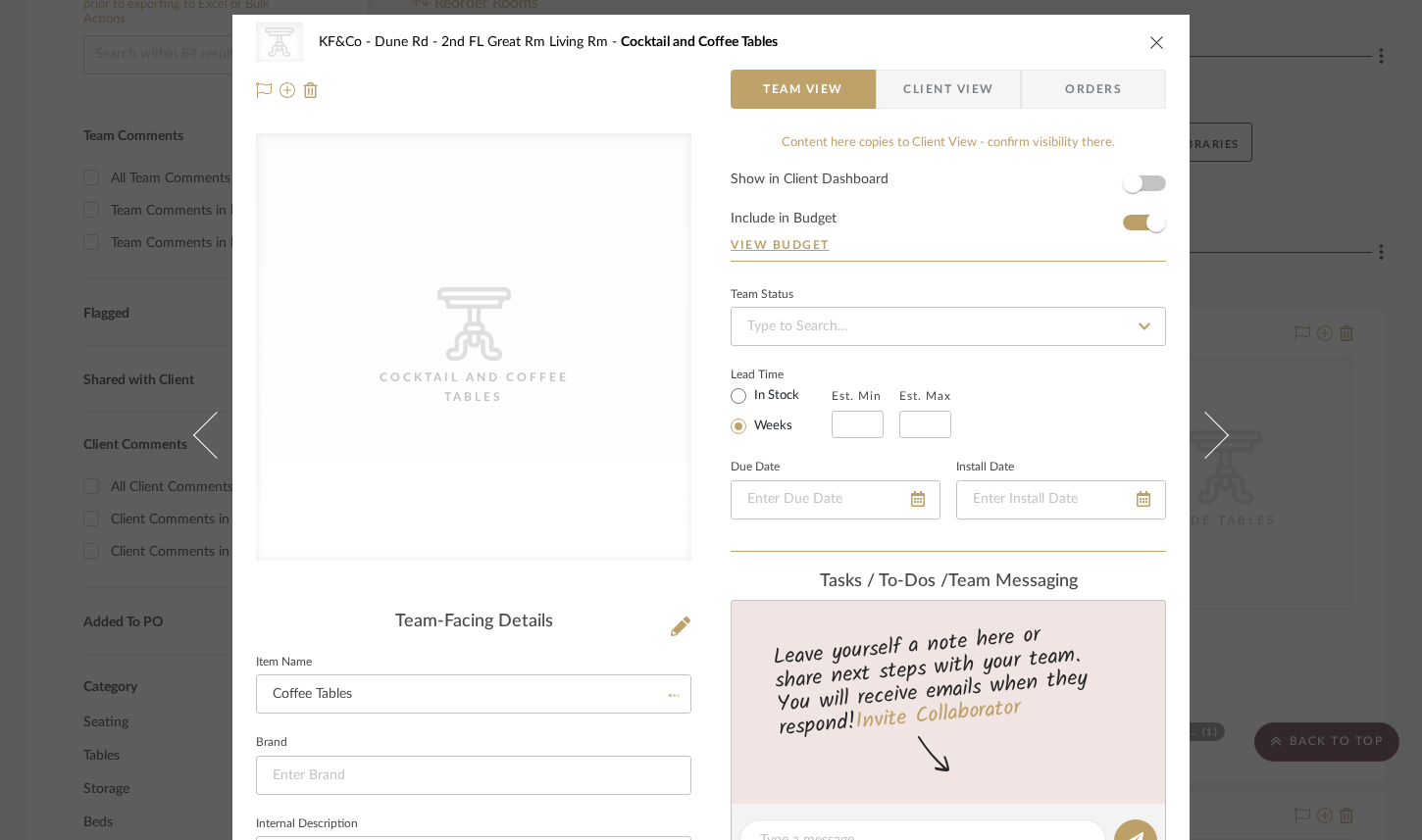 type 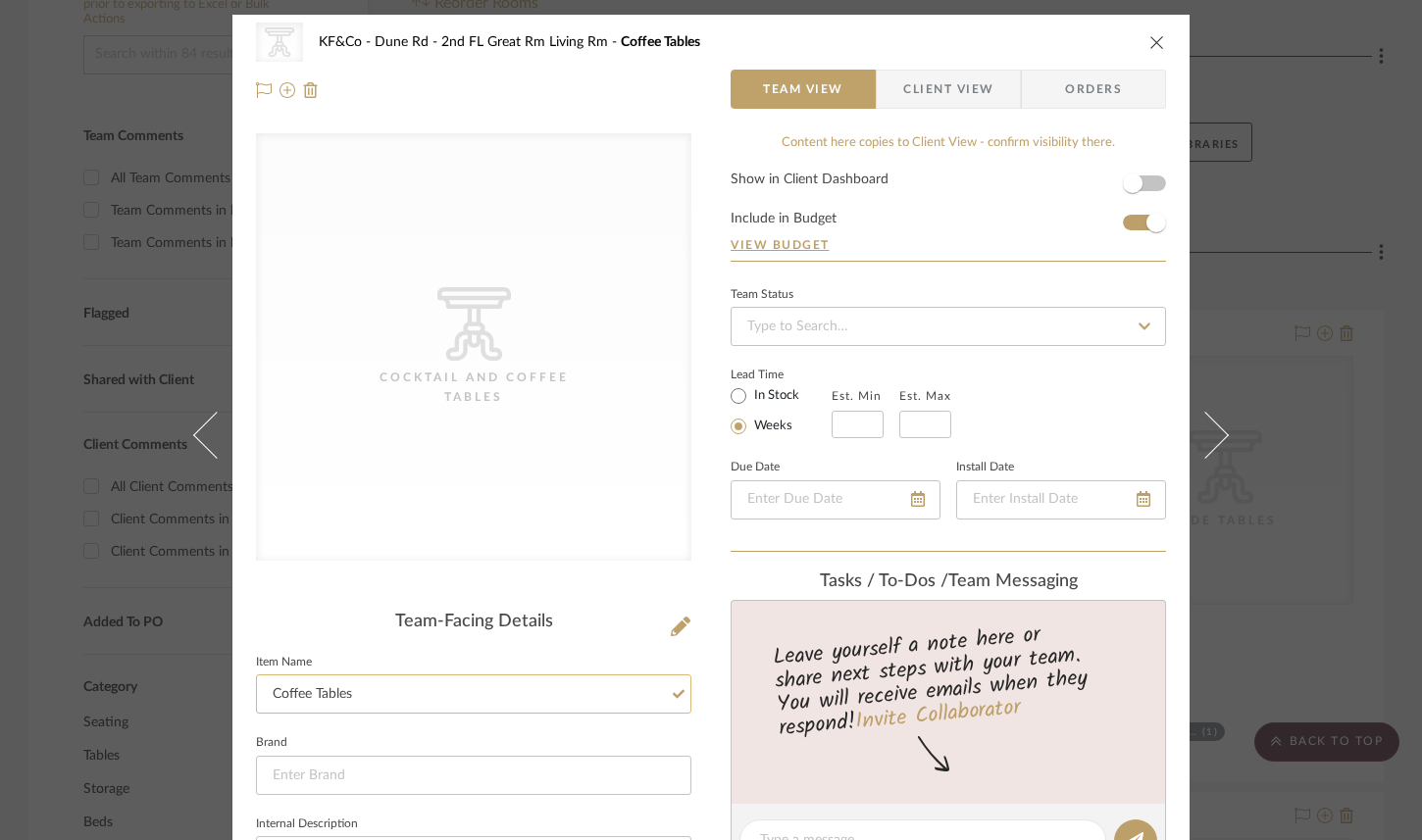 click on "Coffee Tables" 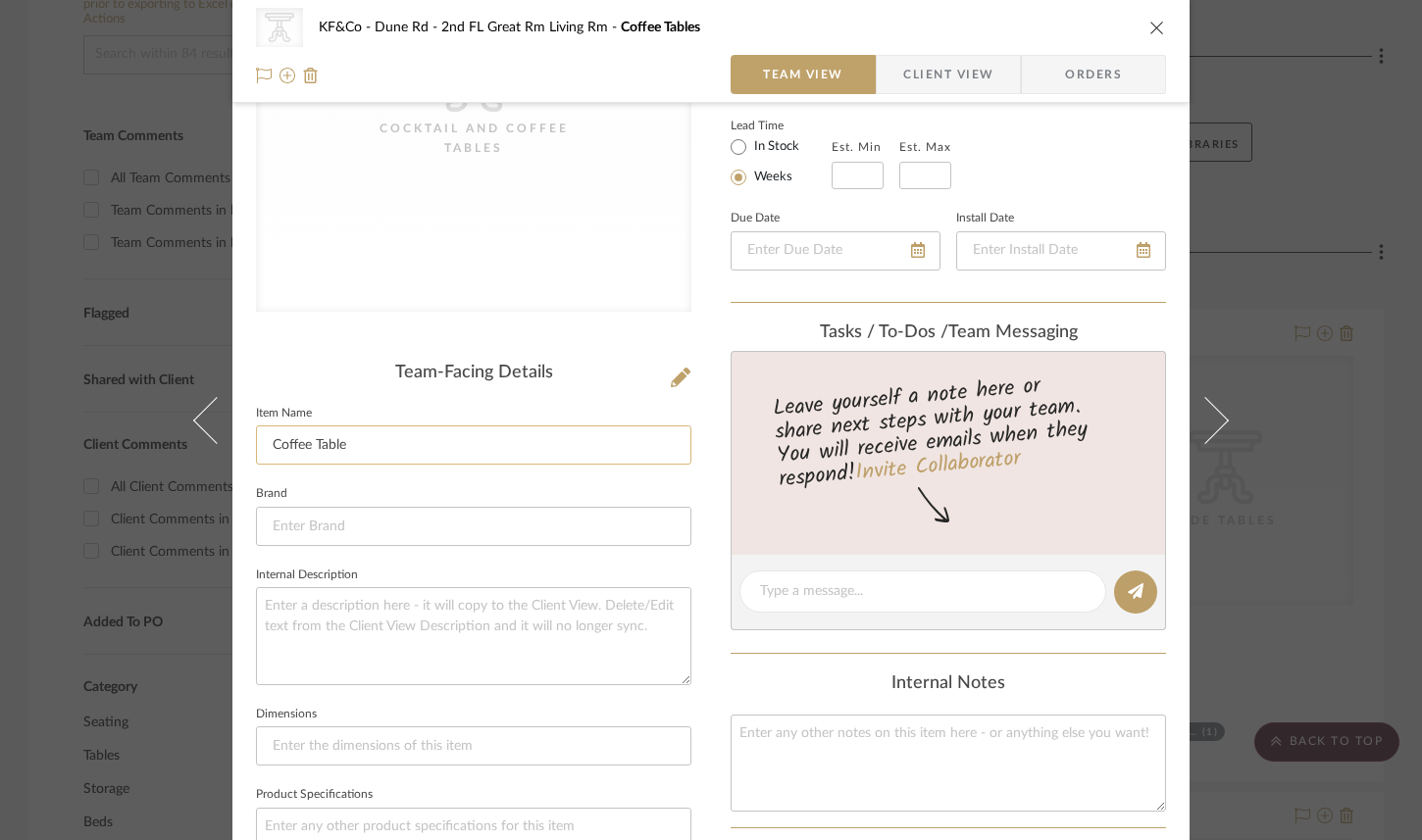 scroll, scrollTop: 266, scrollLeft: 0, axis: vertical 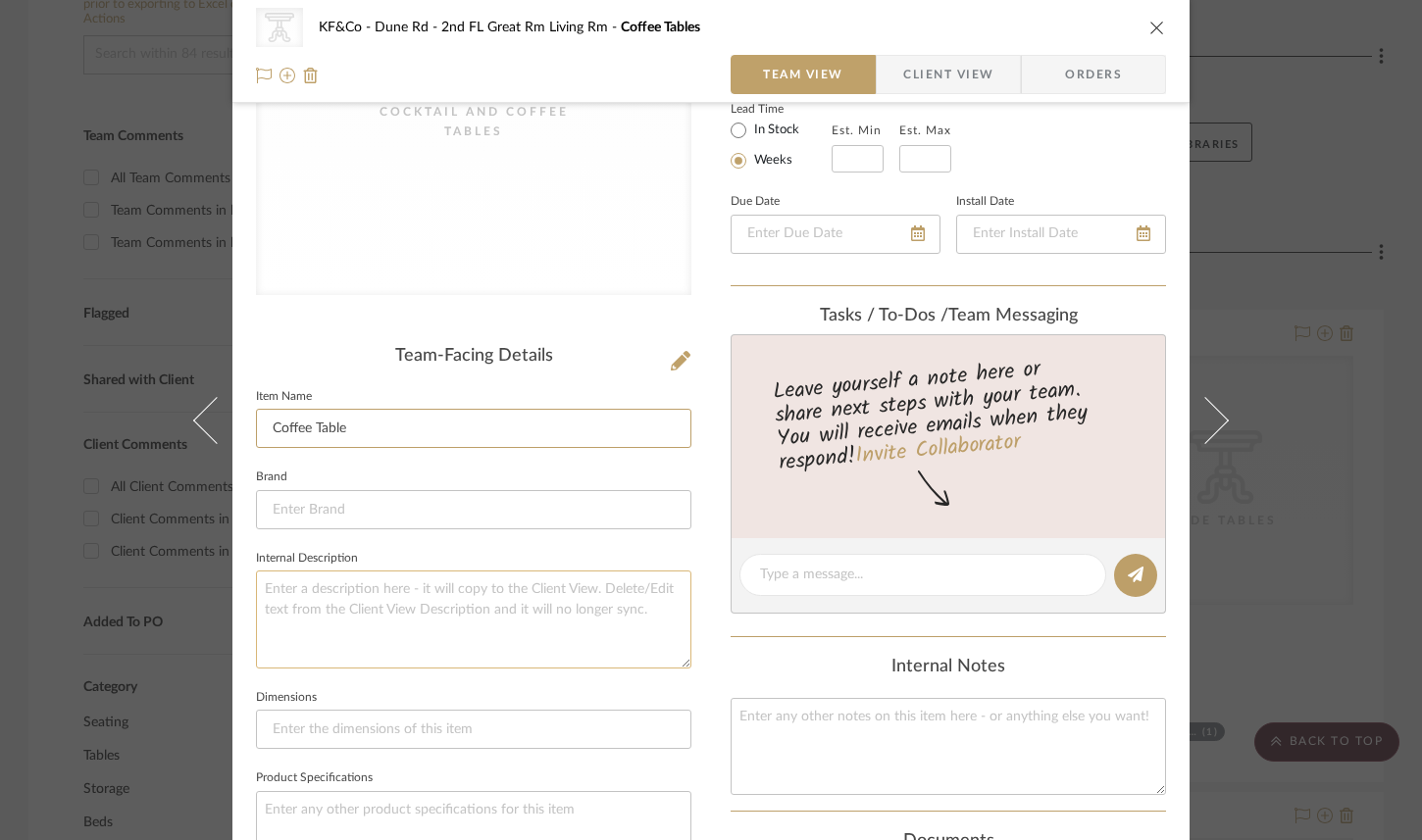 type on "Coffee Table" 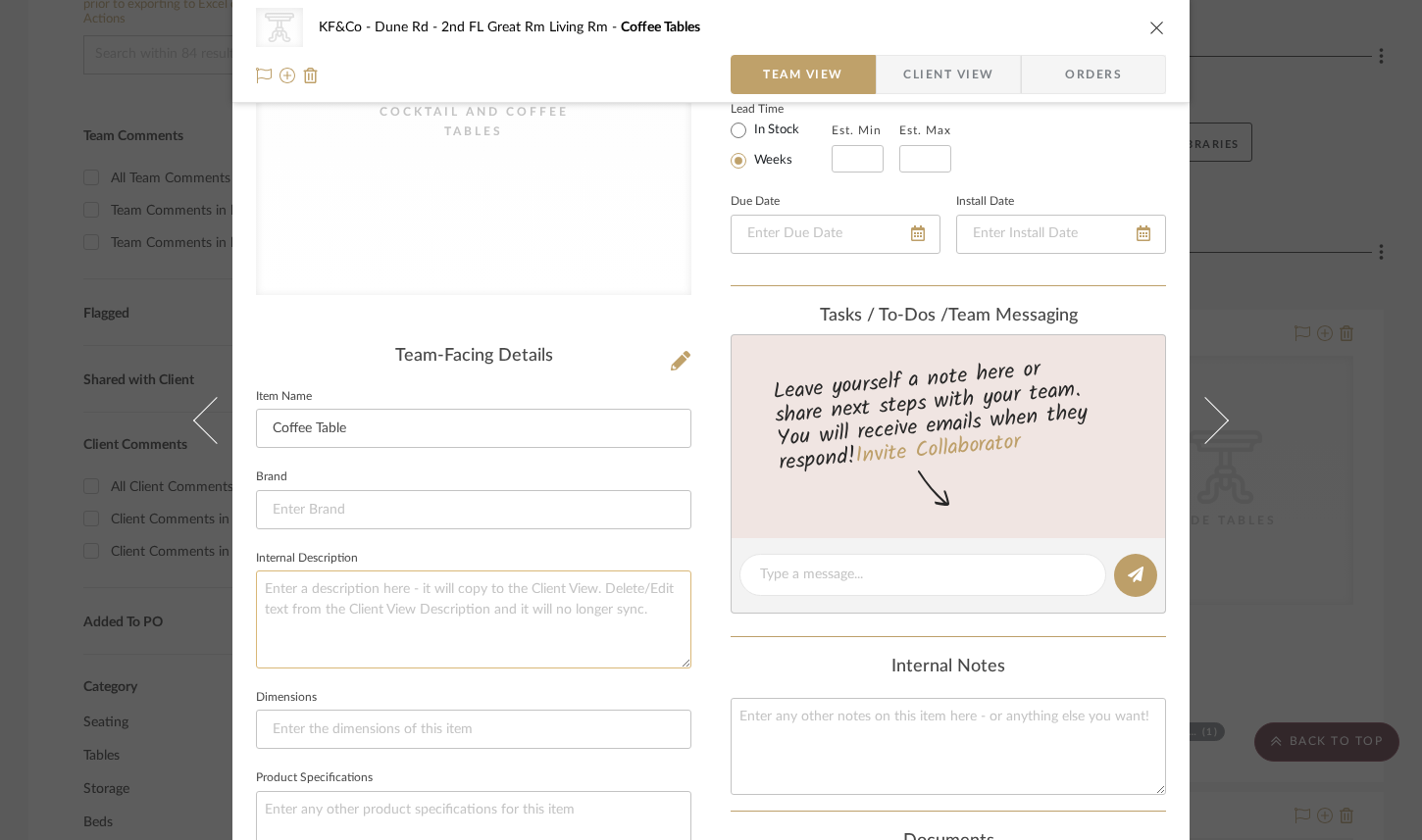 click 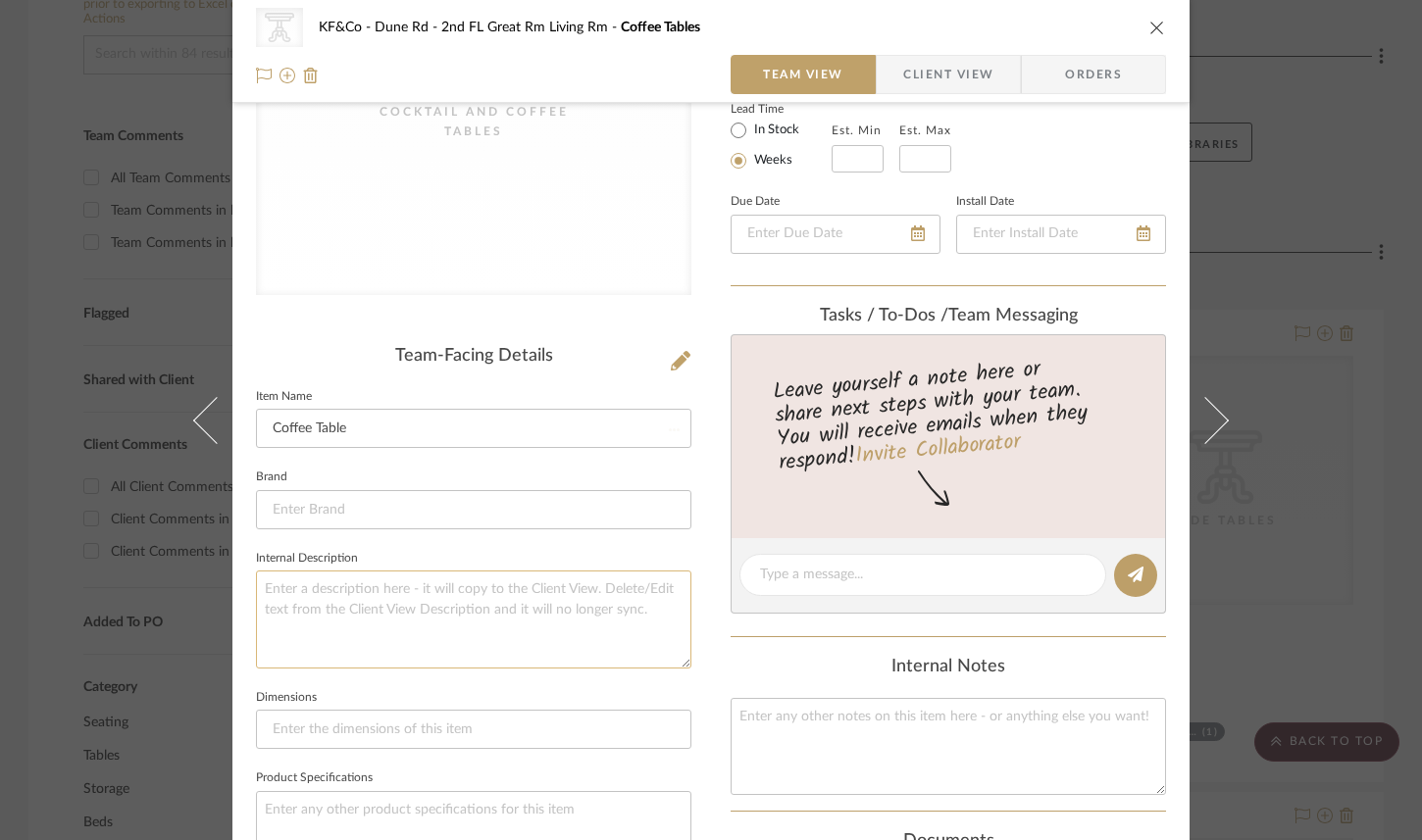 type 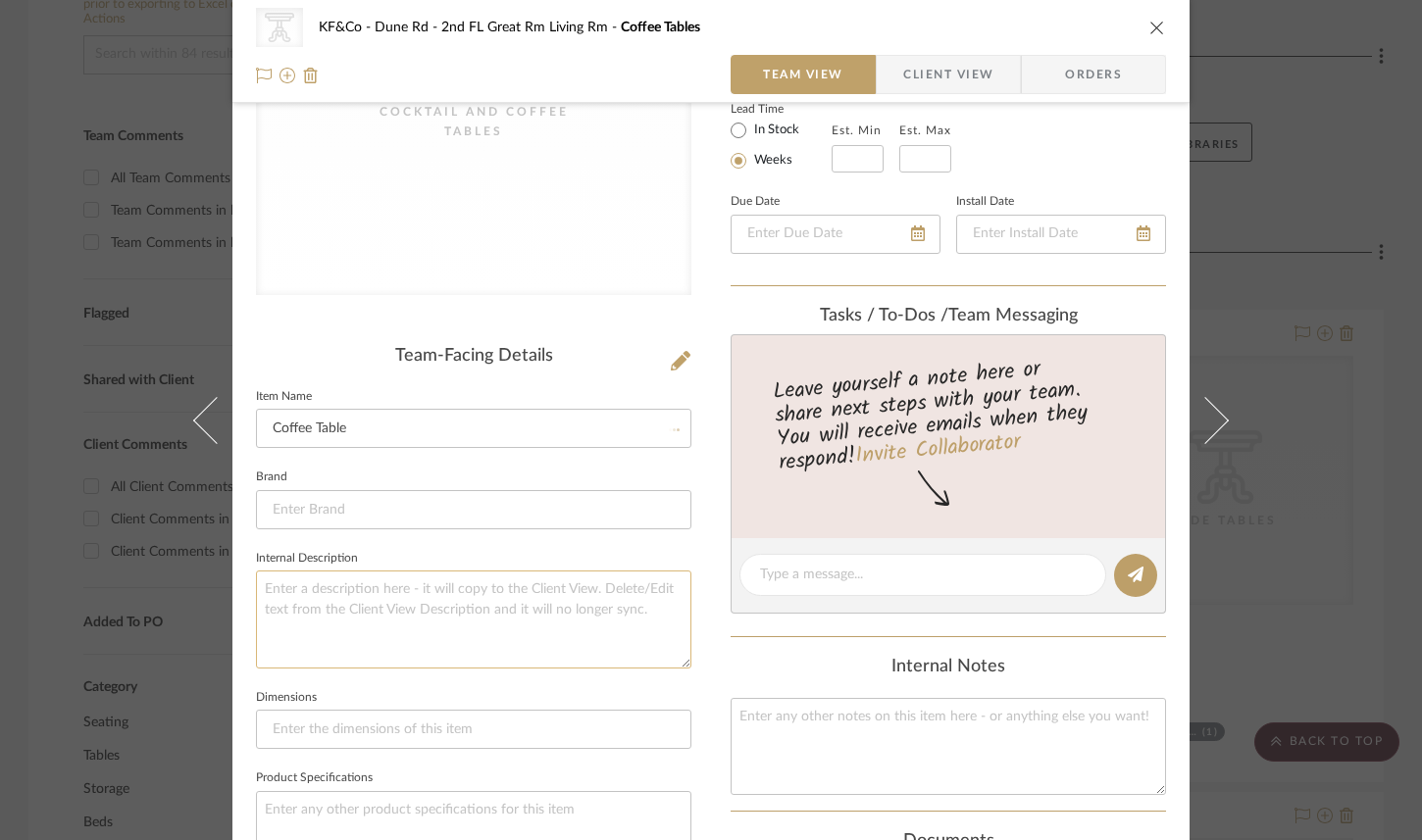 type 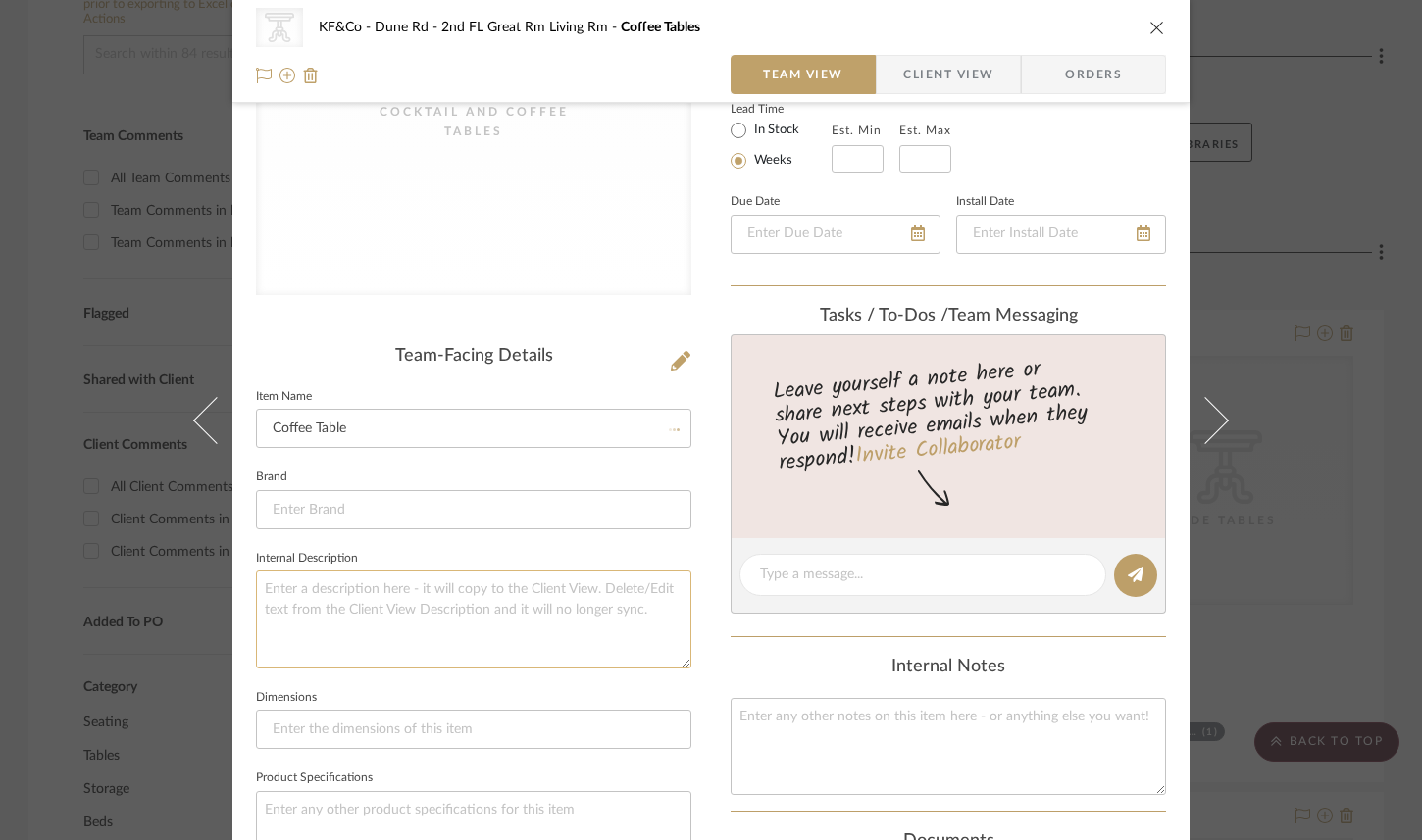 type 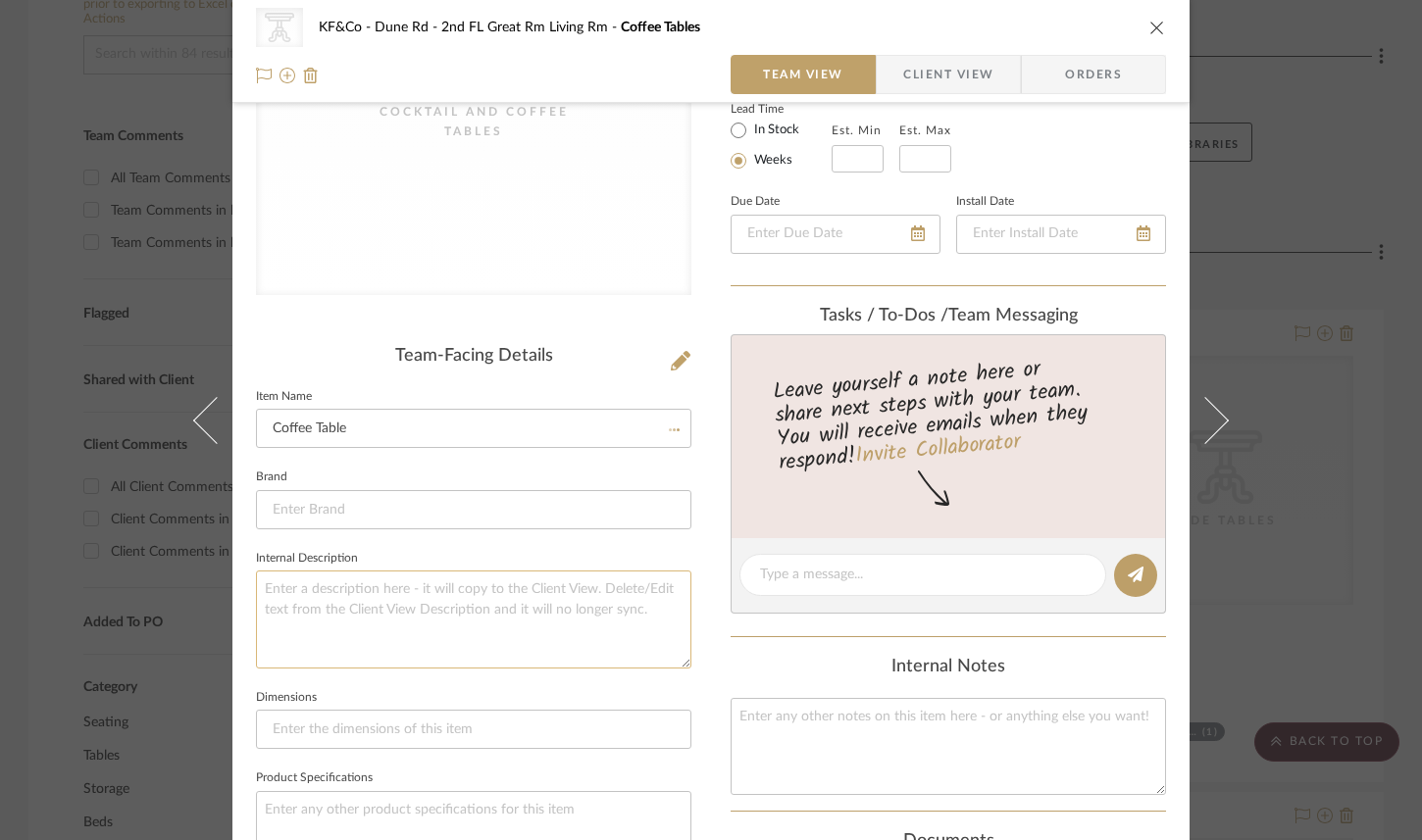 type 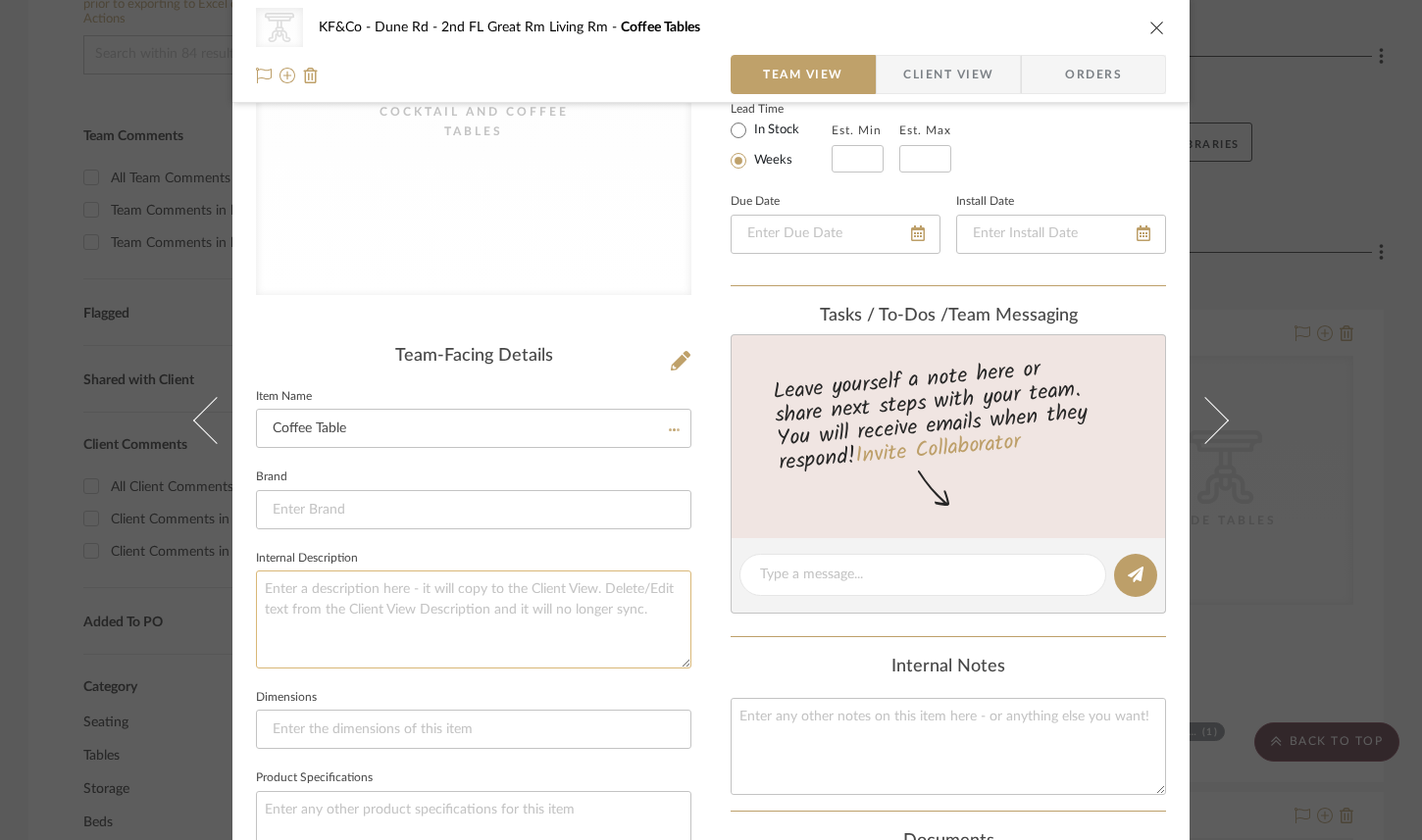 type 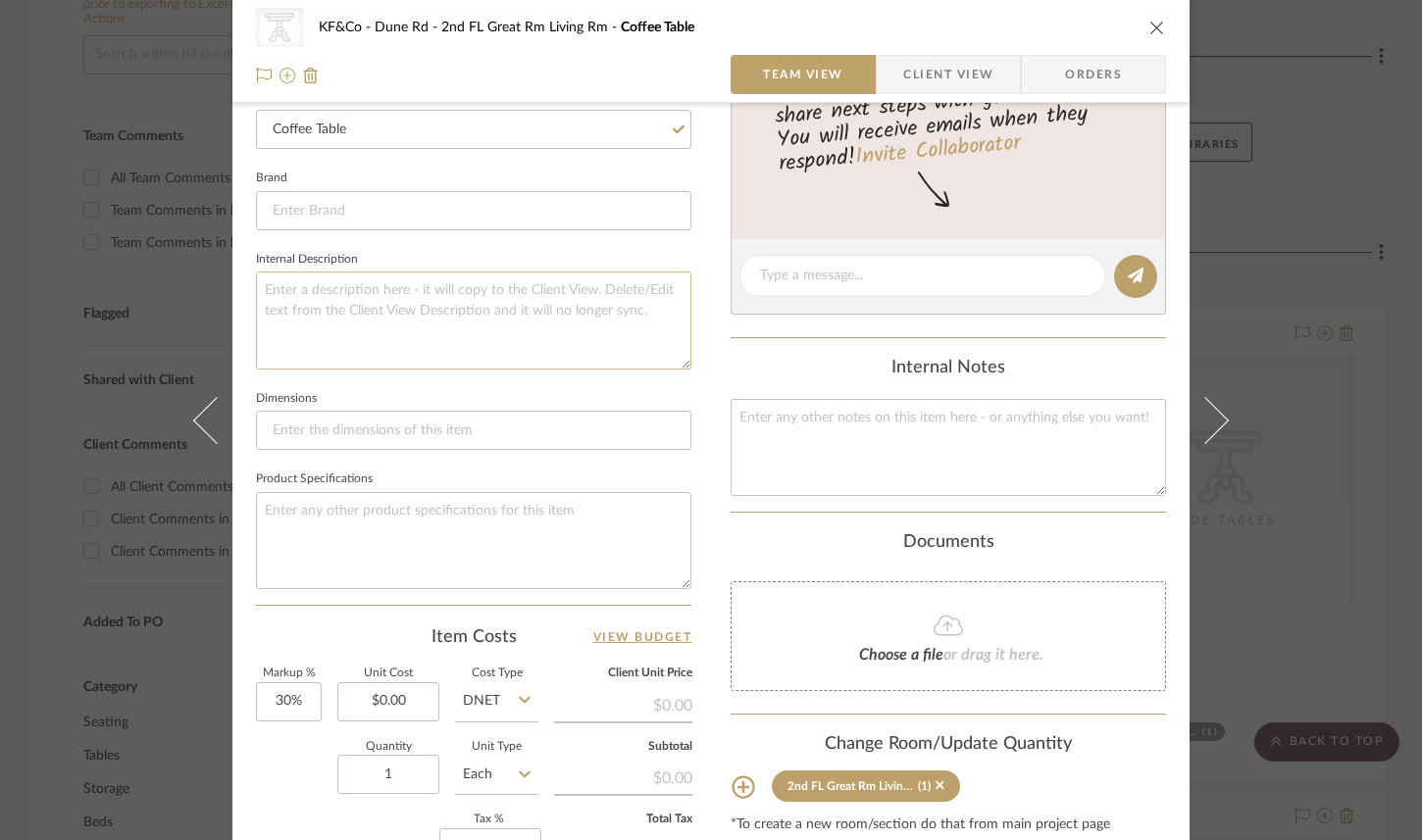 scroll, scrollTop: 0, scrollLeft: 0, axis: both 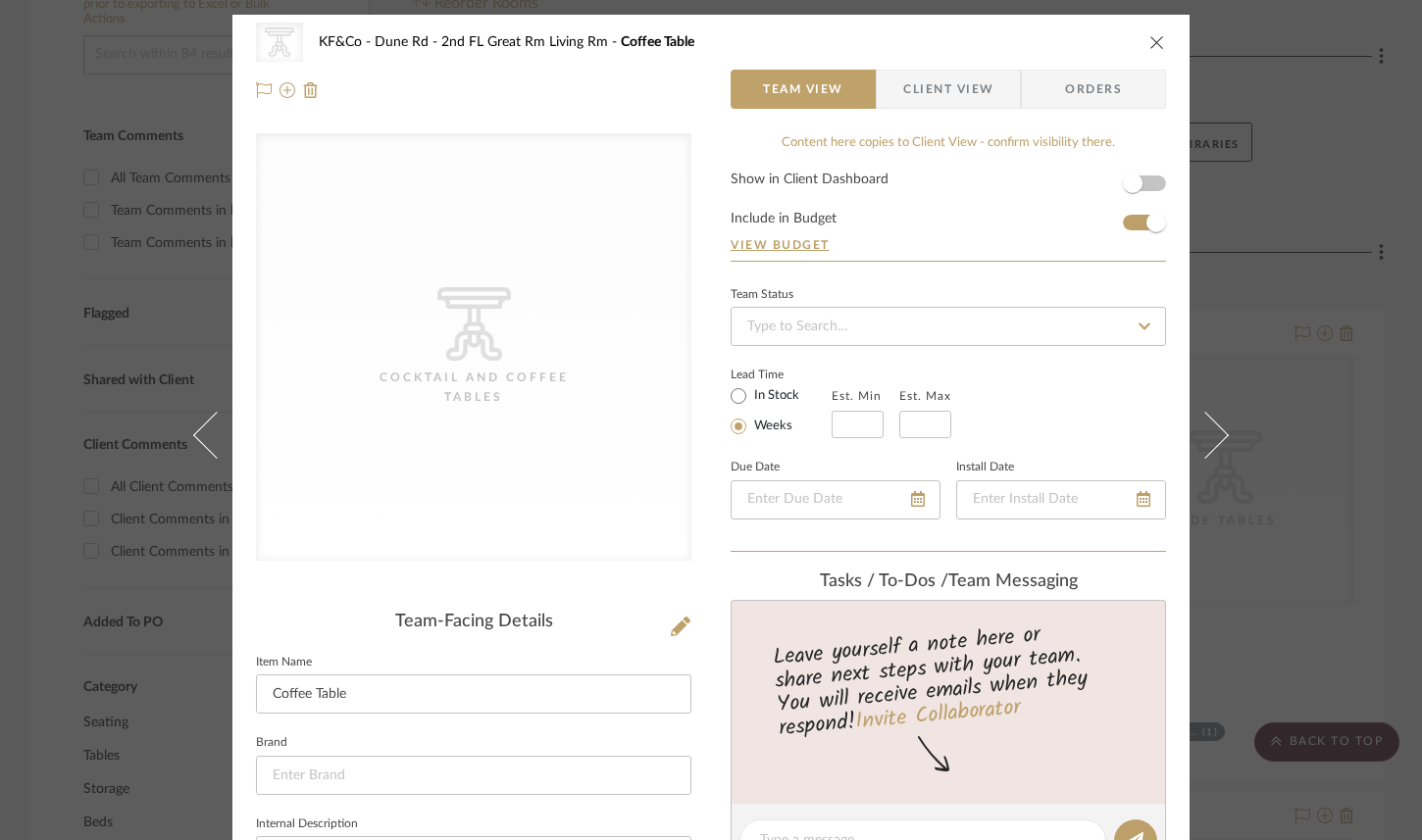click at bounding box center (1157, 42) 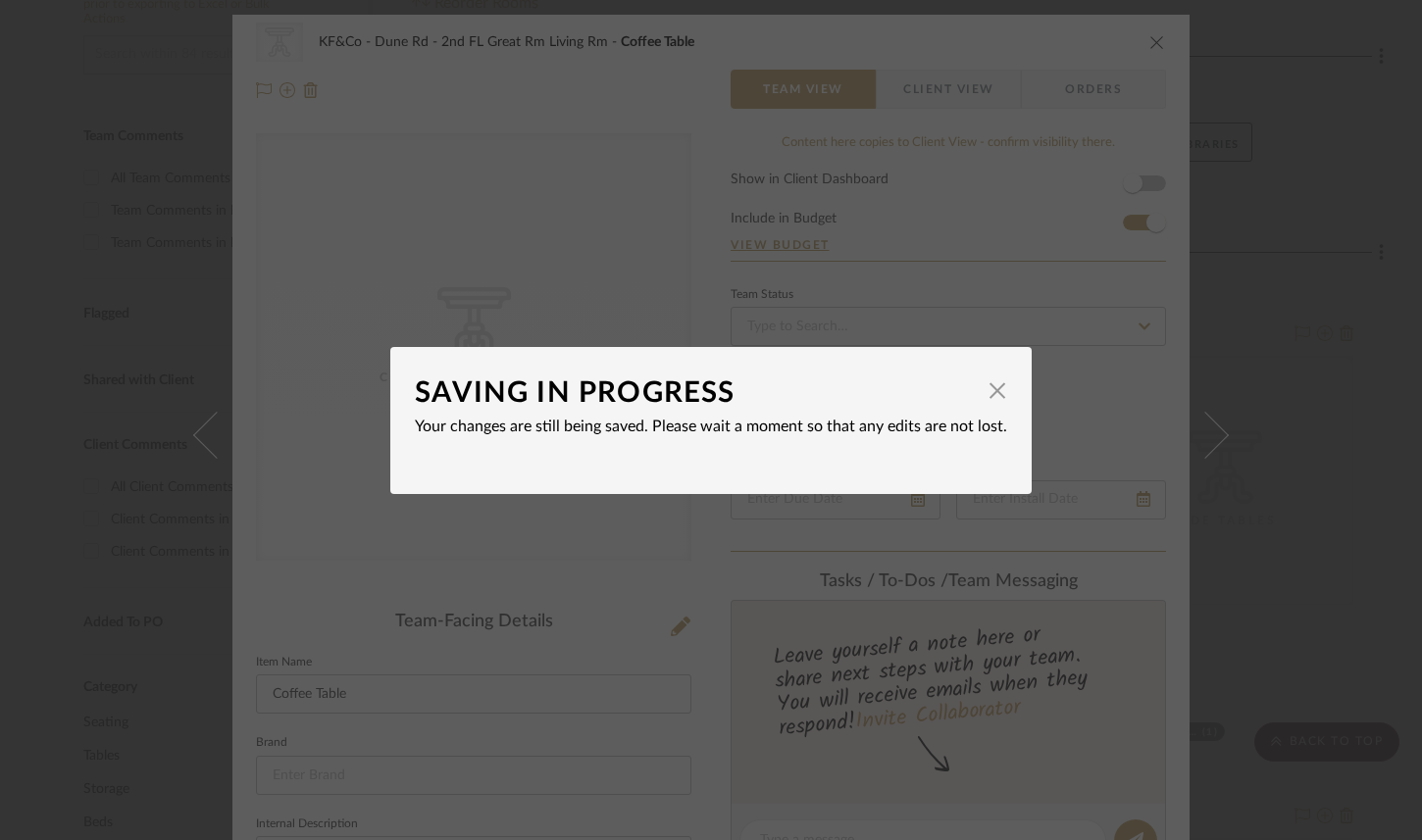 type 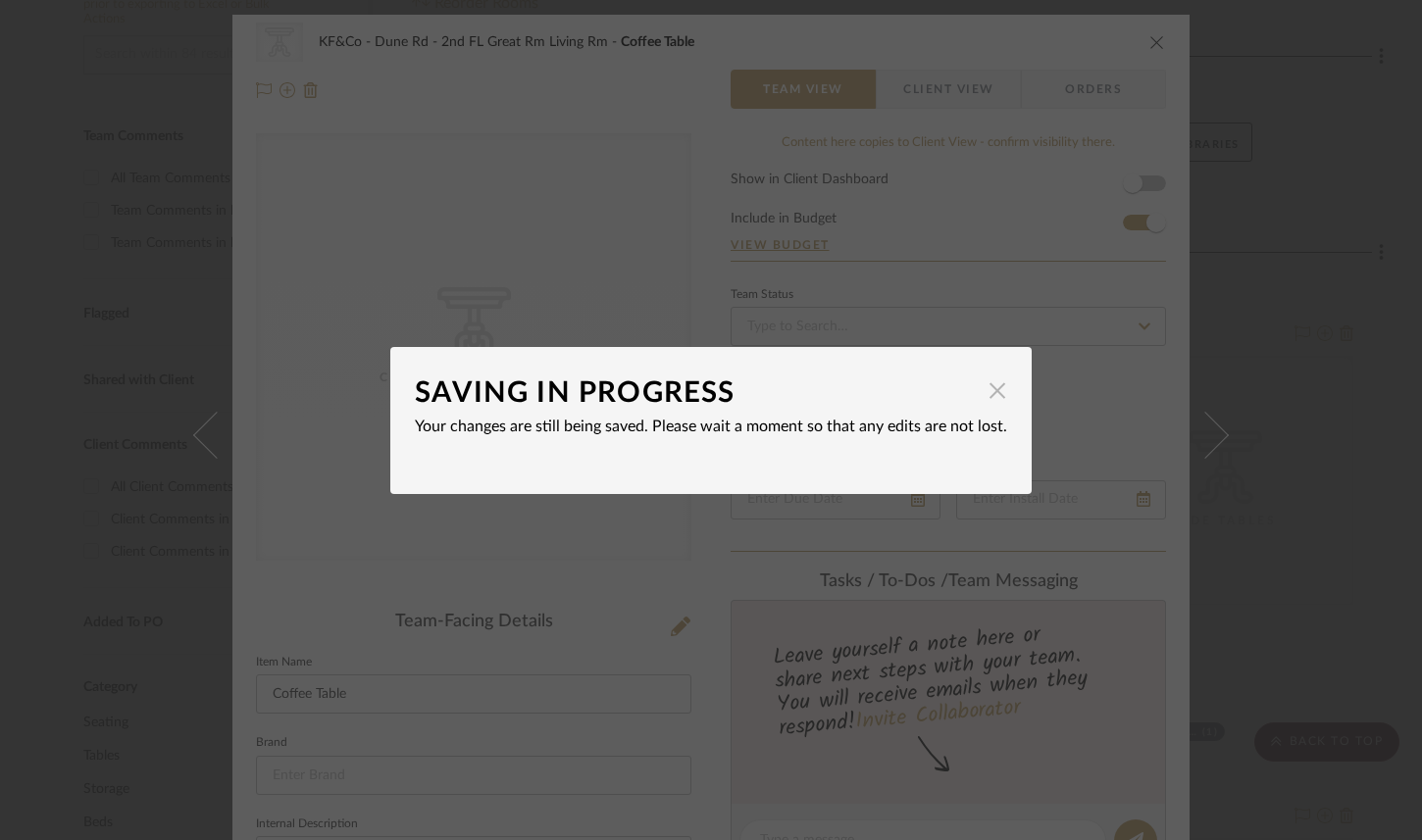 click at bounding box center (997, 391) 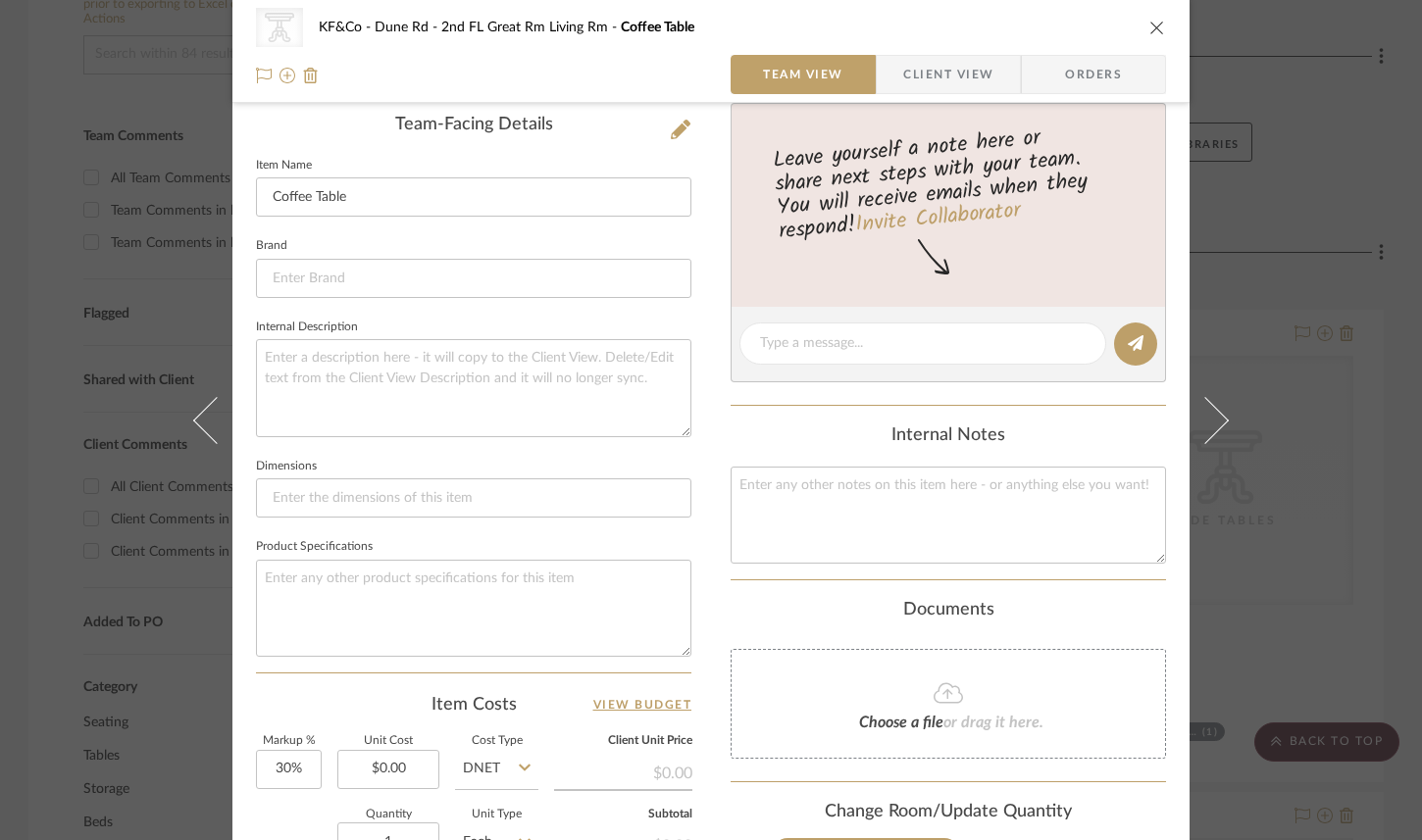 scroll, scrollTop: 501, scrollLeft: 0, axis: vertical 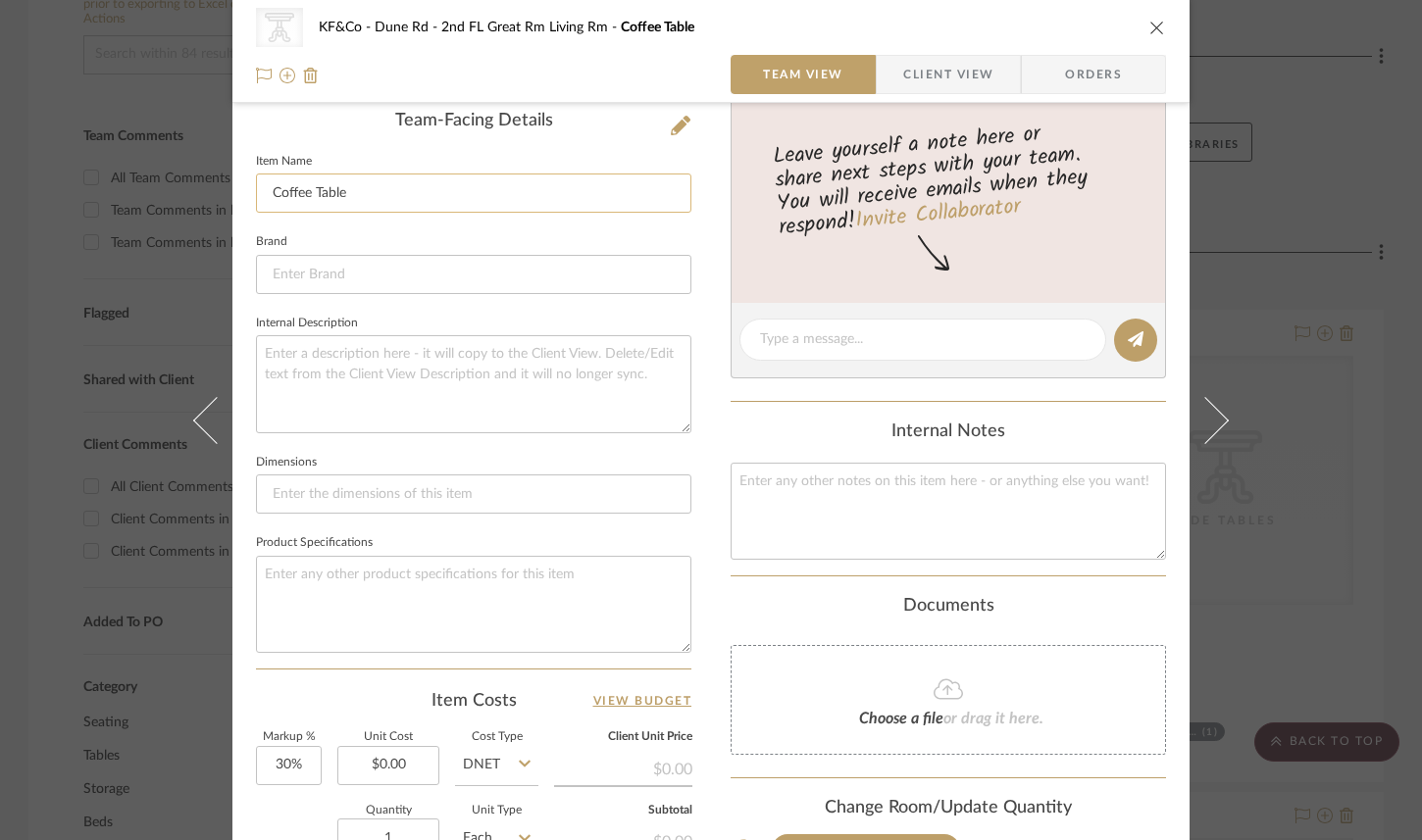 click on "Coffee Table" 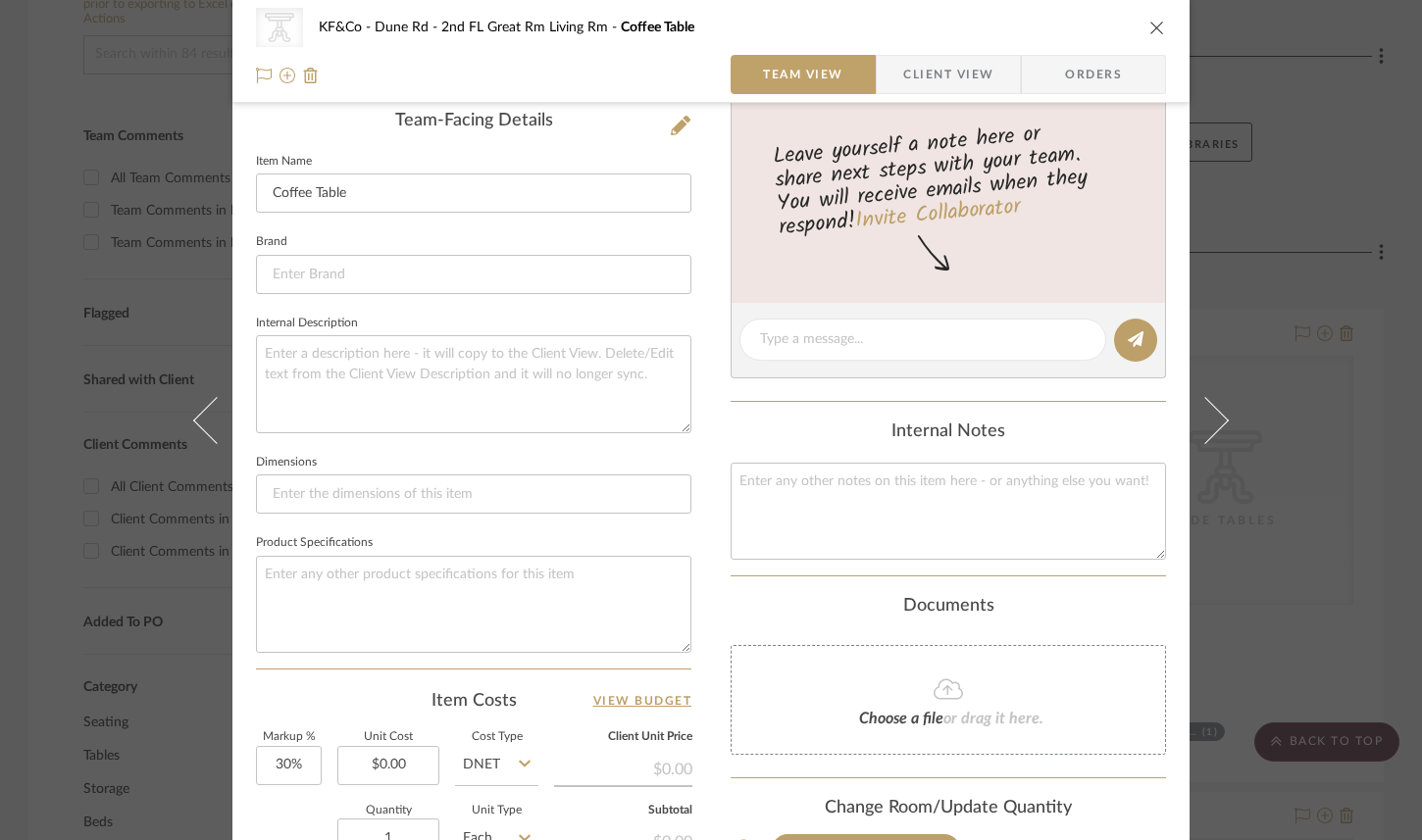 click on "Brand" 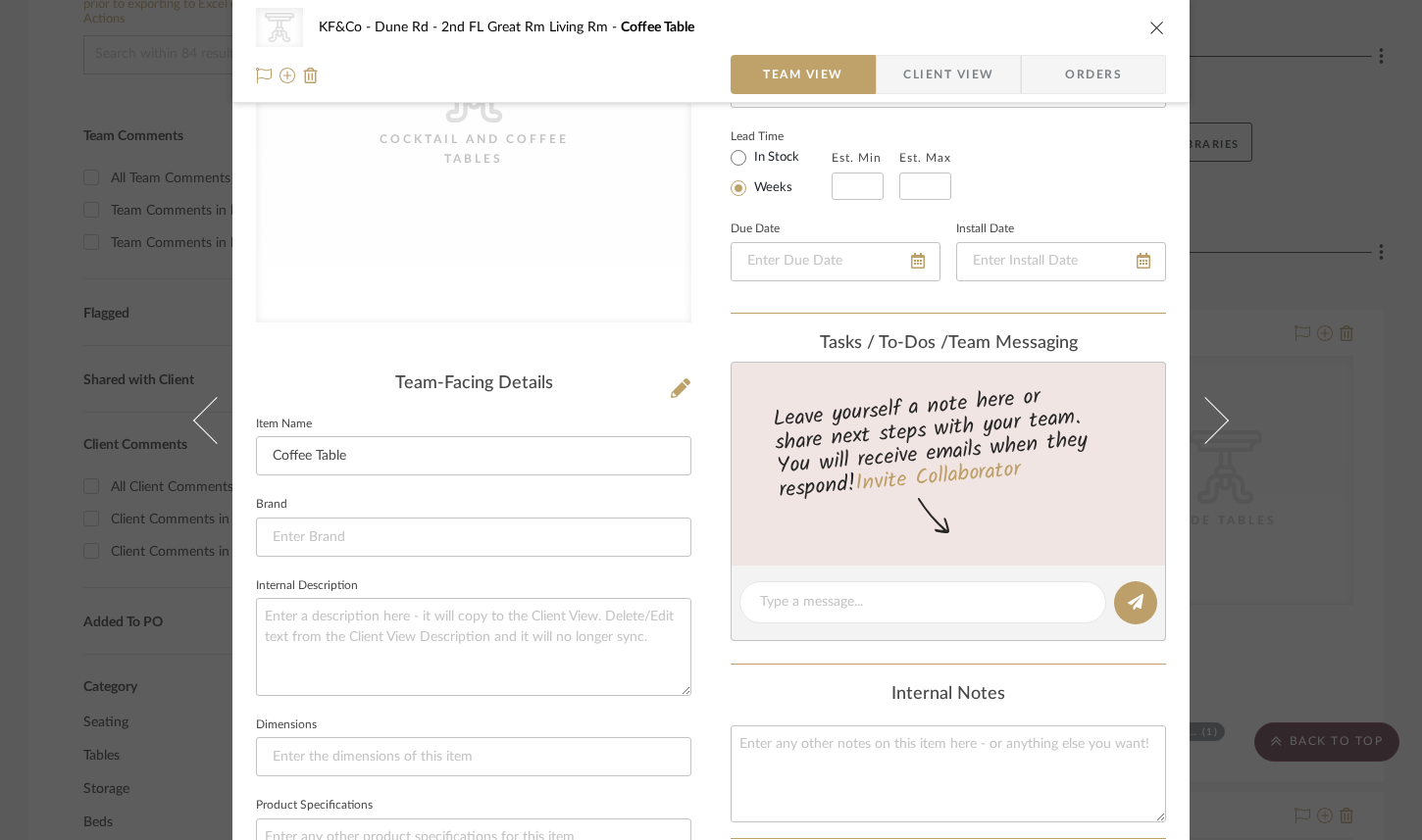 scroll, scrollTop: 0, scrollLeft: 0, axis: both 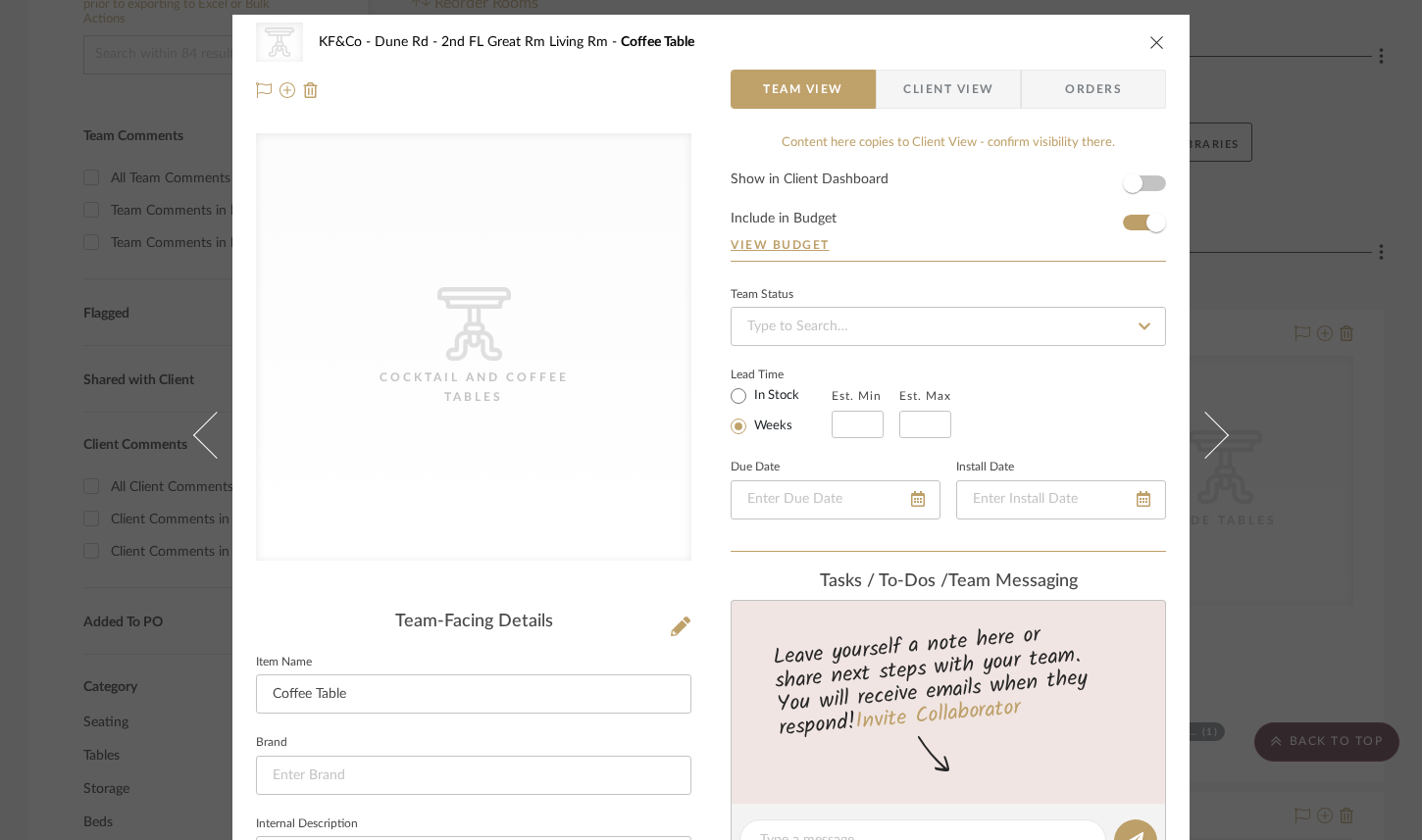 click at bounding box center (1157, 42) 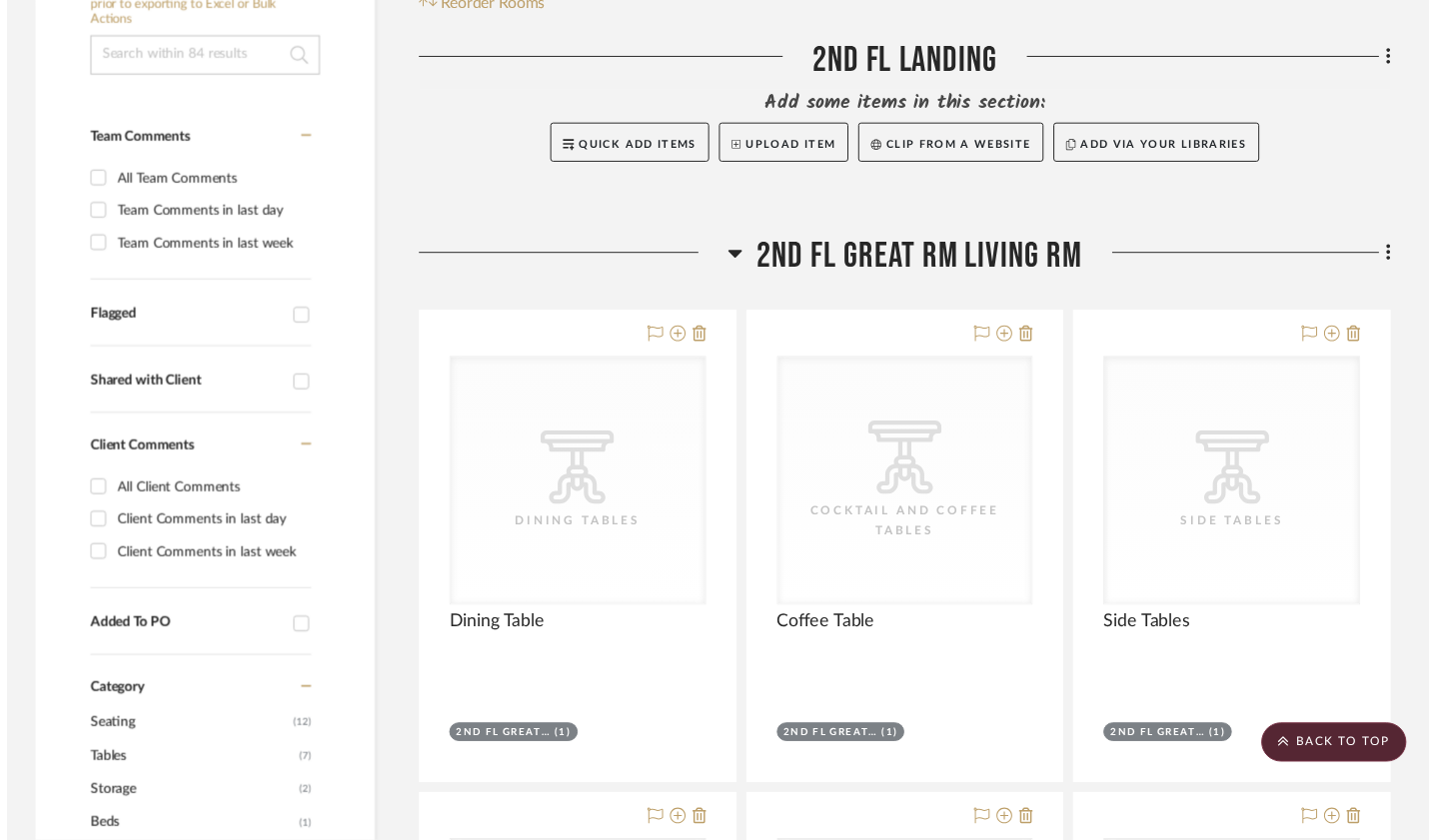 scroll, scrollTop: 428, scrollLeft: 1, axis: both 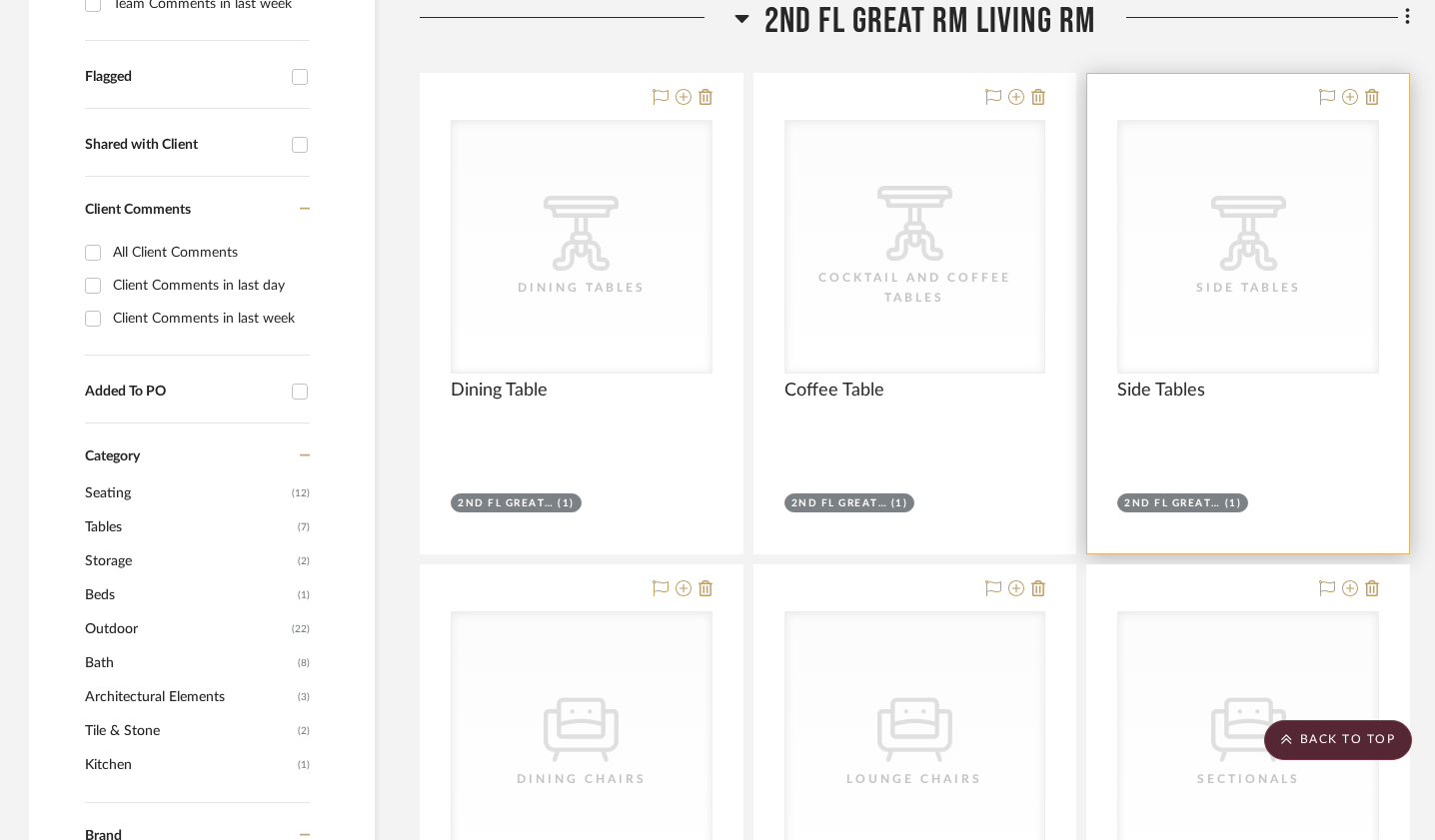 click on "CategoryIconTables
Created with Sketch.
Side Tables" at bounding box center (1248, 247) 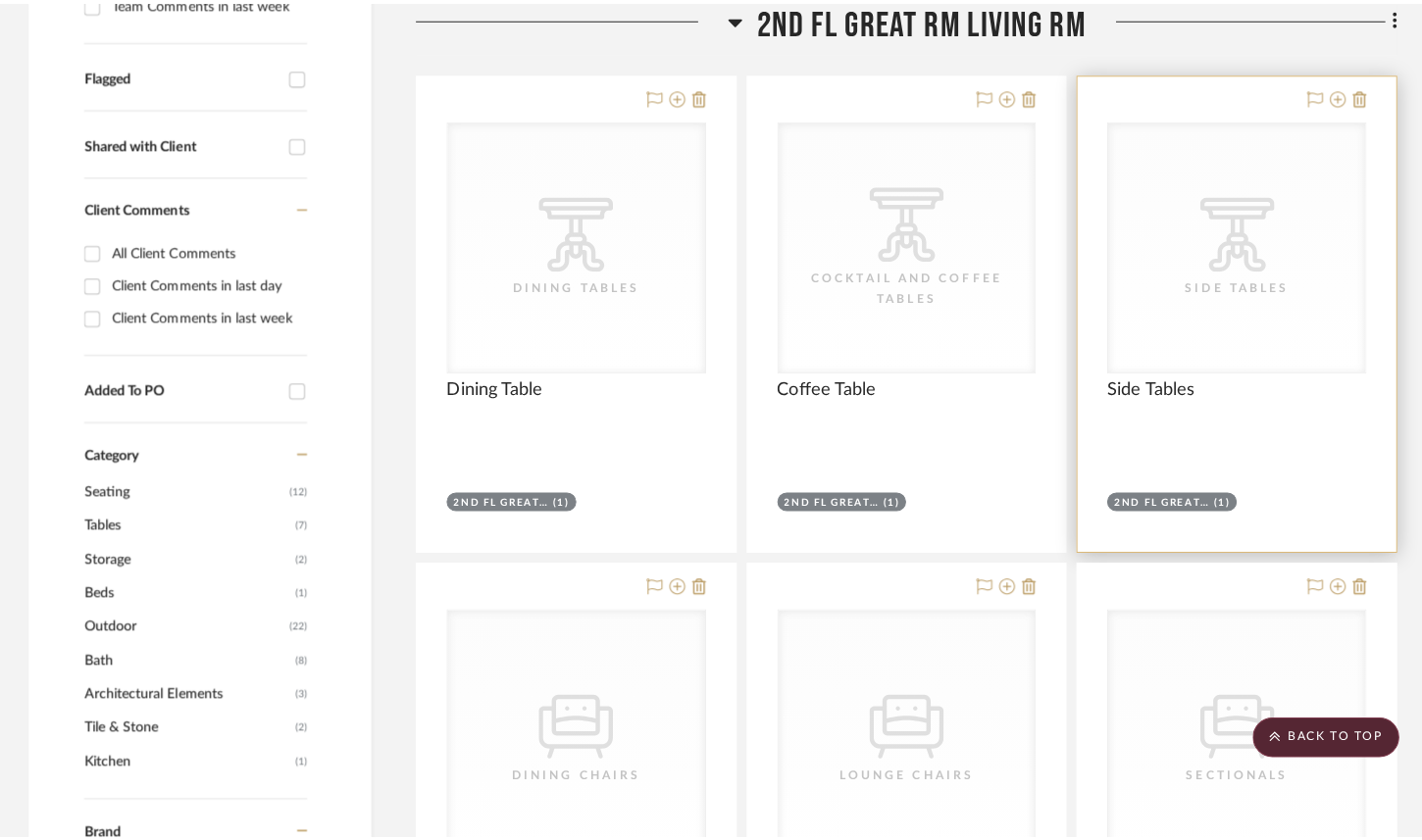 scroll, scrollTop: 0, scrollLeft: 0, axis: both 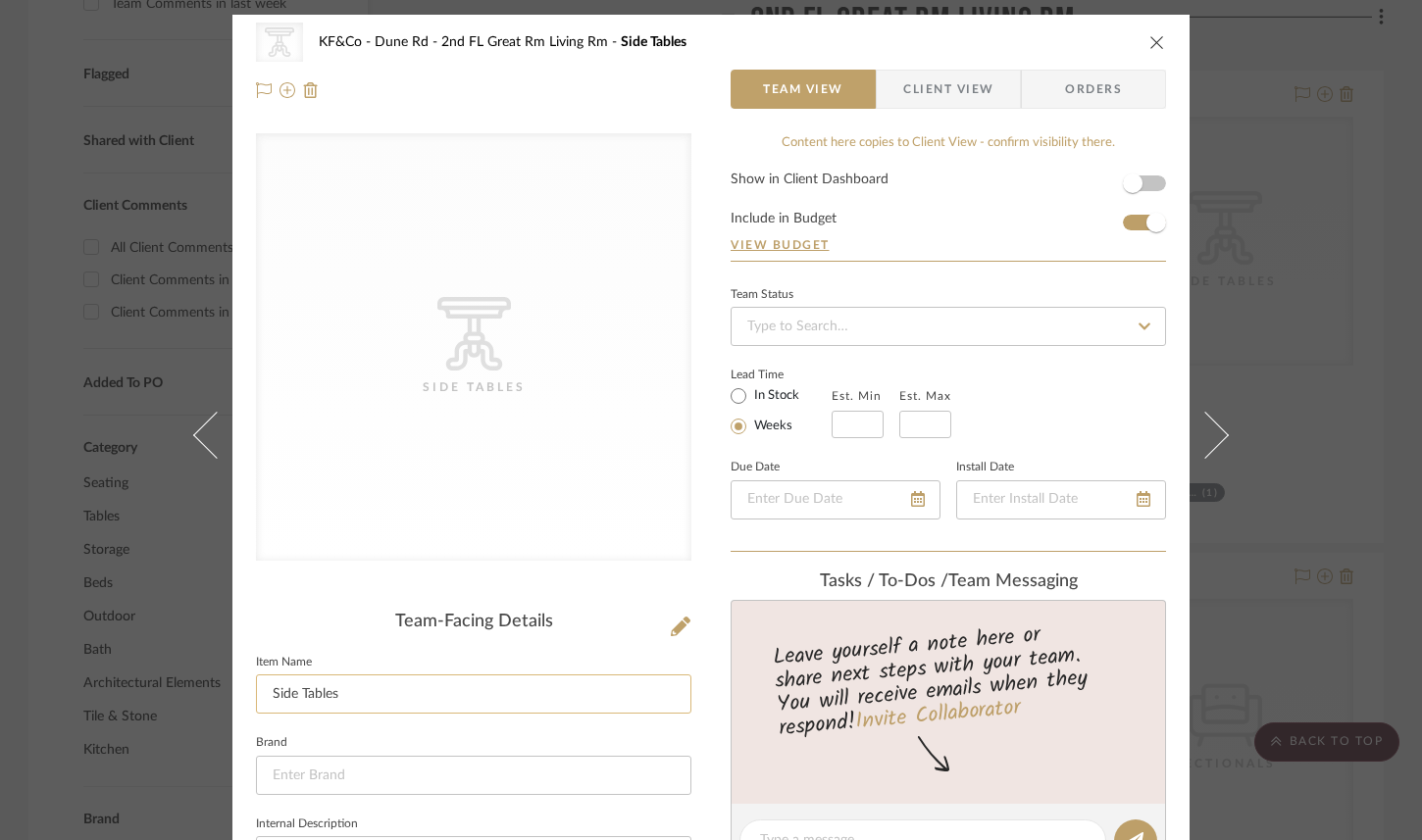 click on "Side Tables" 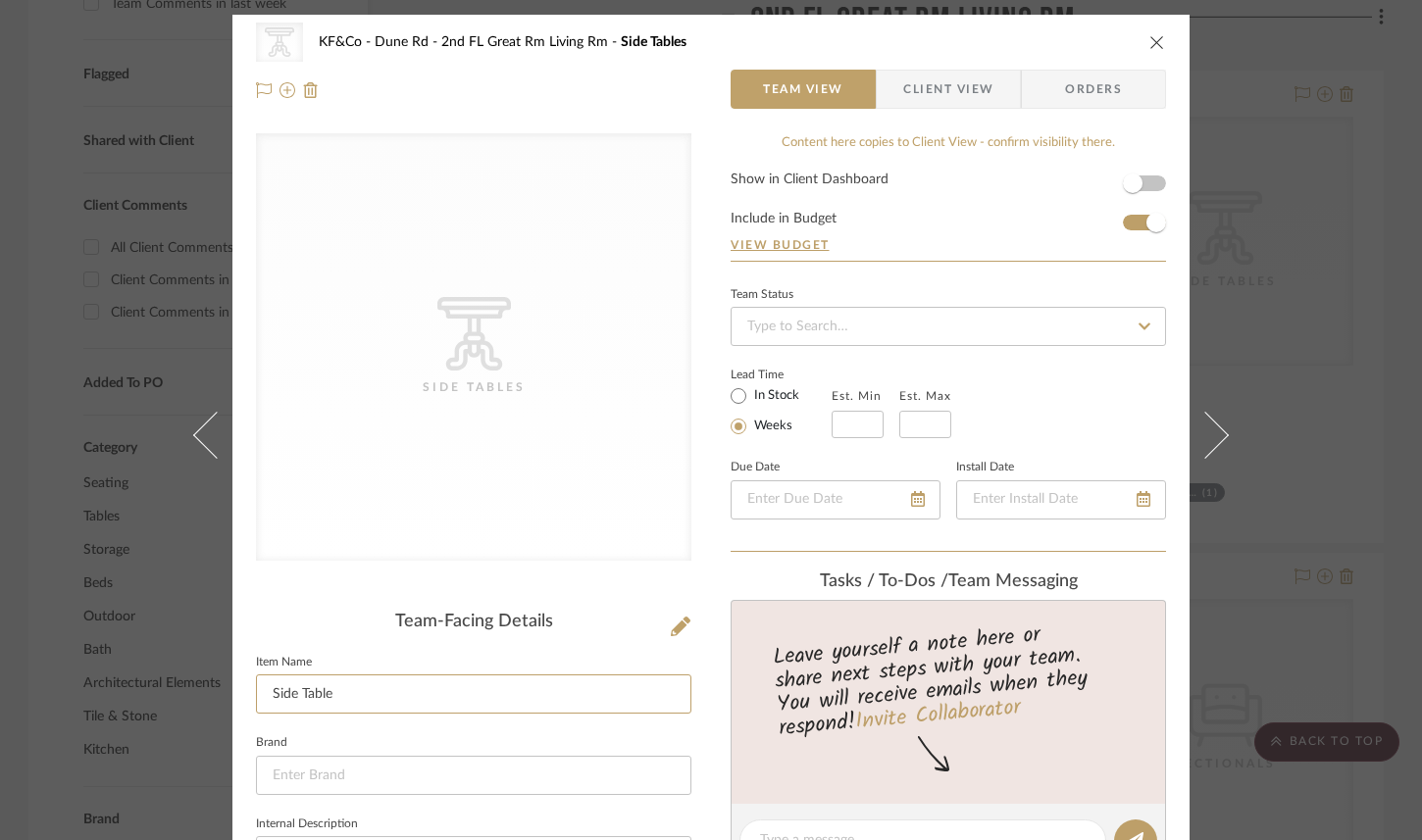 type on "Side Table" 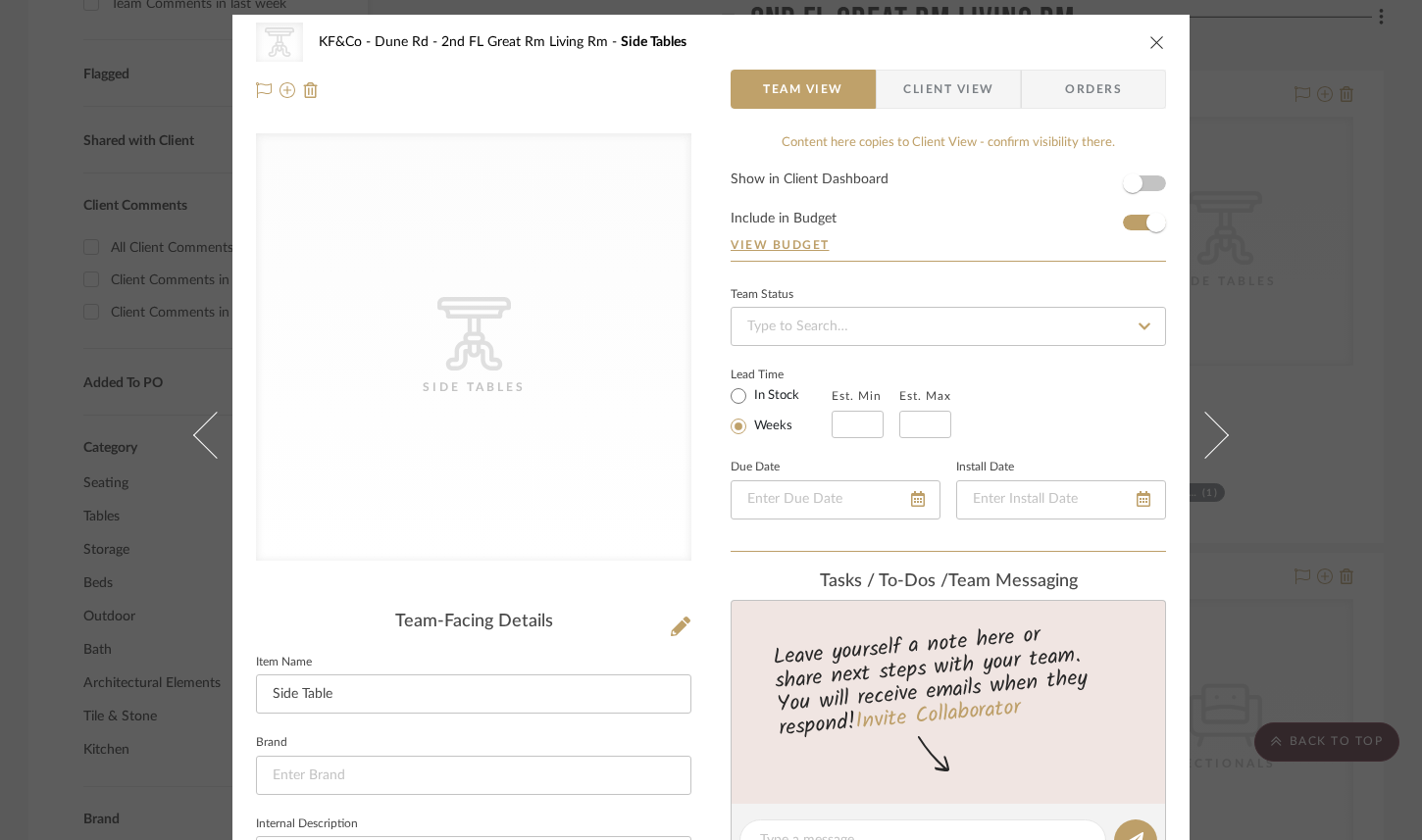 click on "Item Name  Side Table" 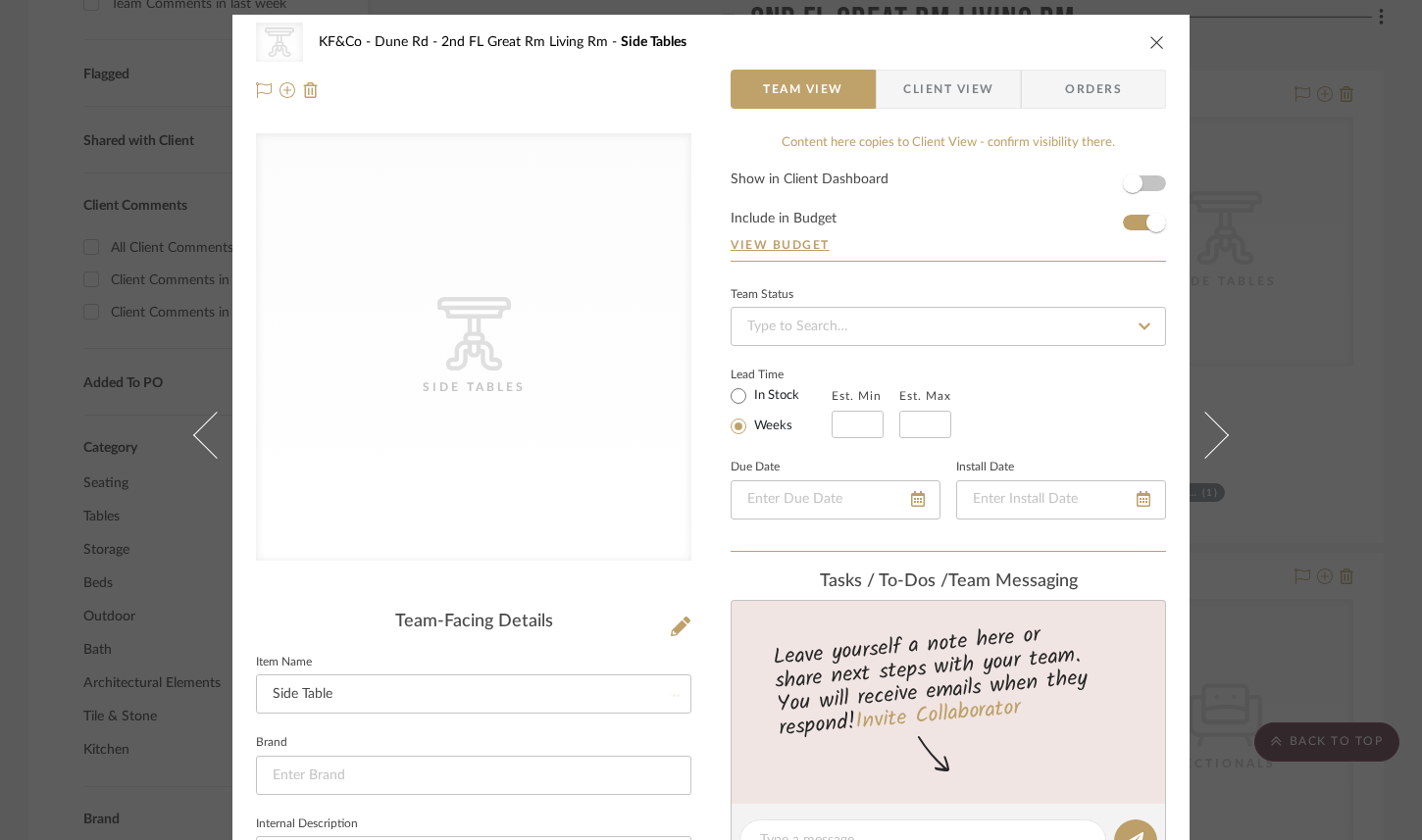 type 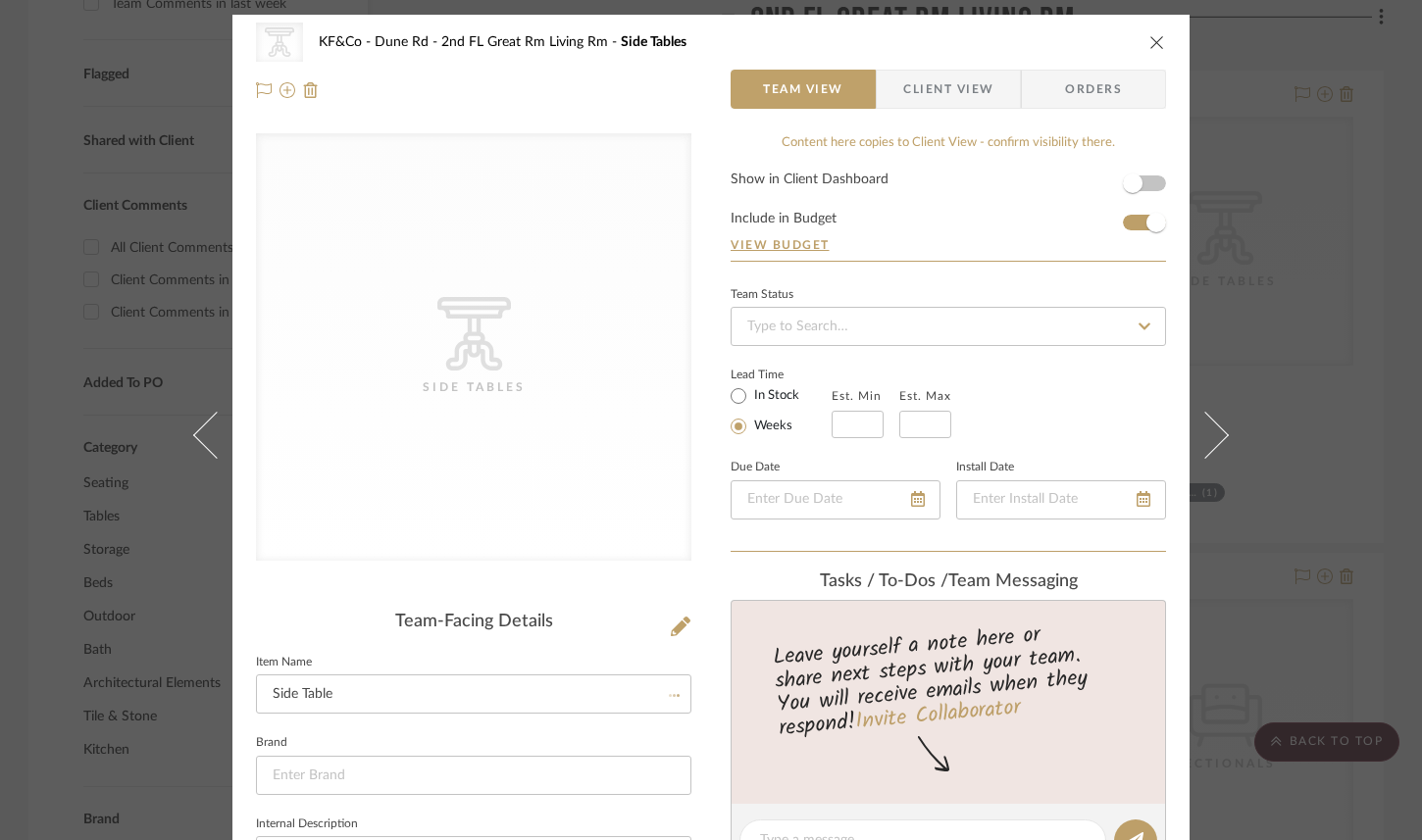 type 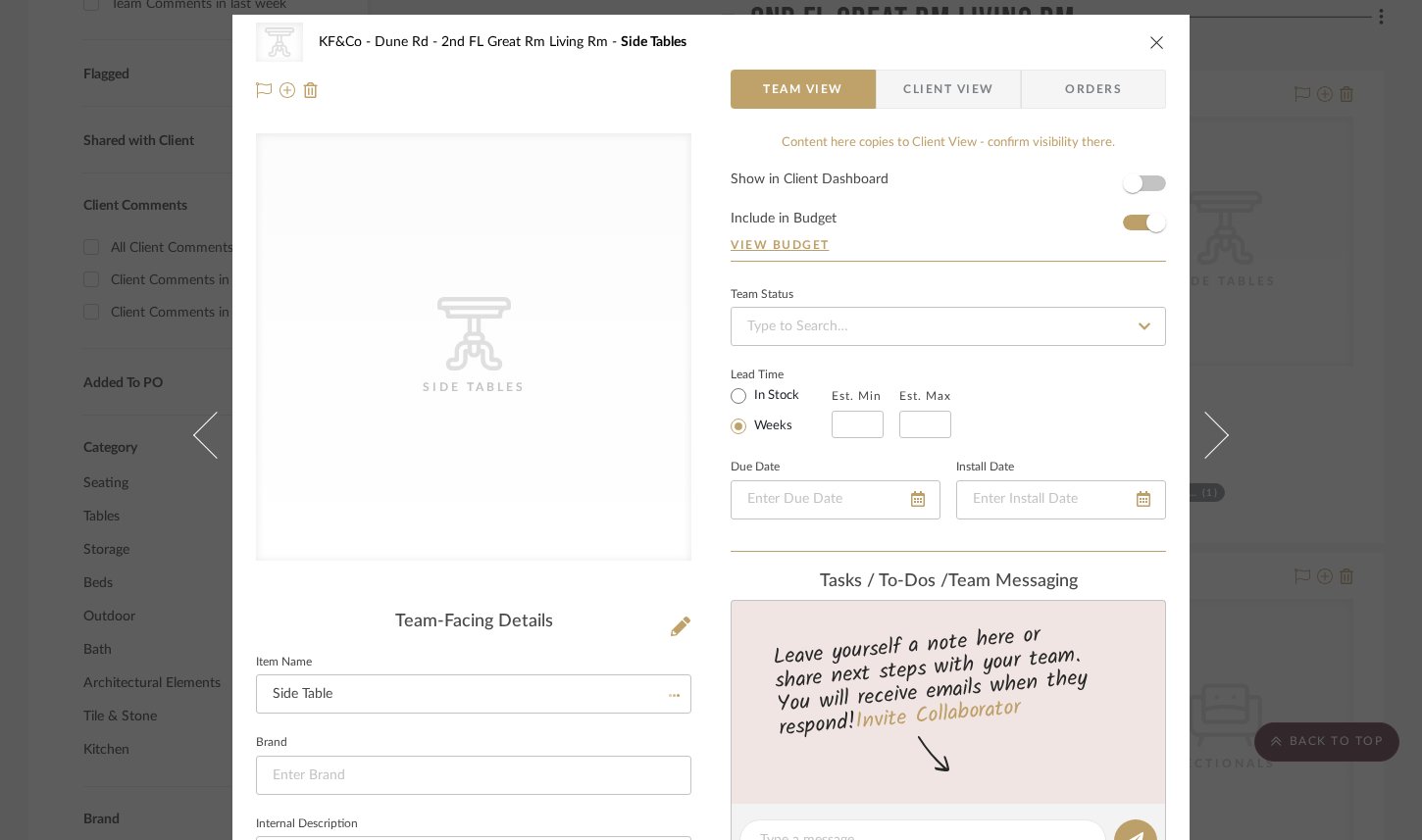 type 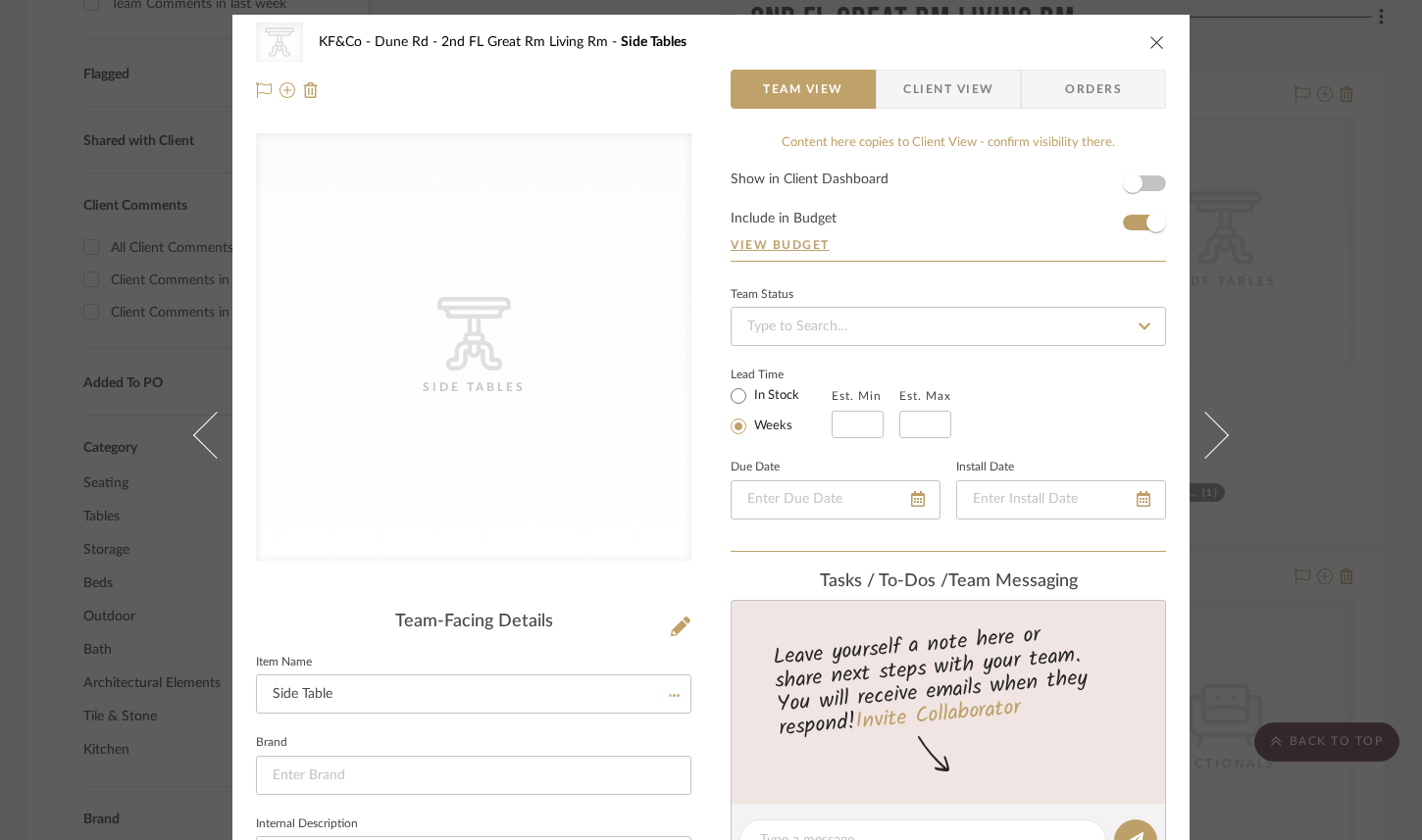 type 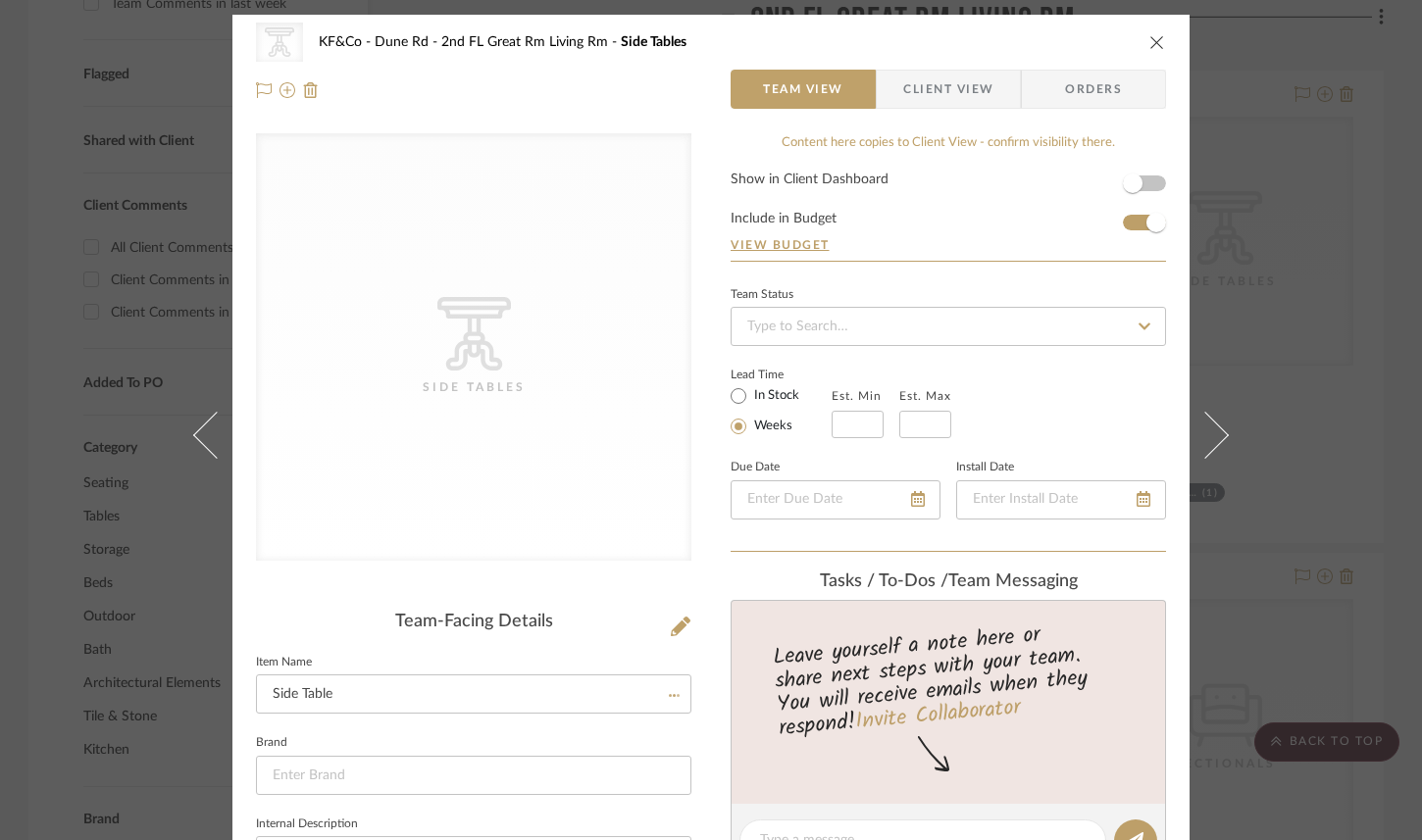 type 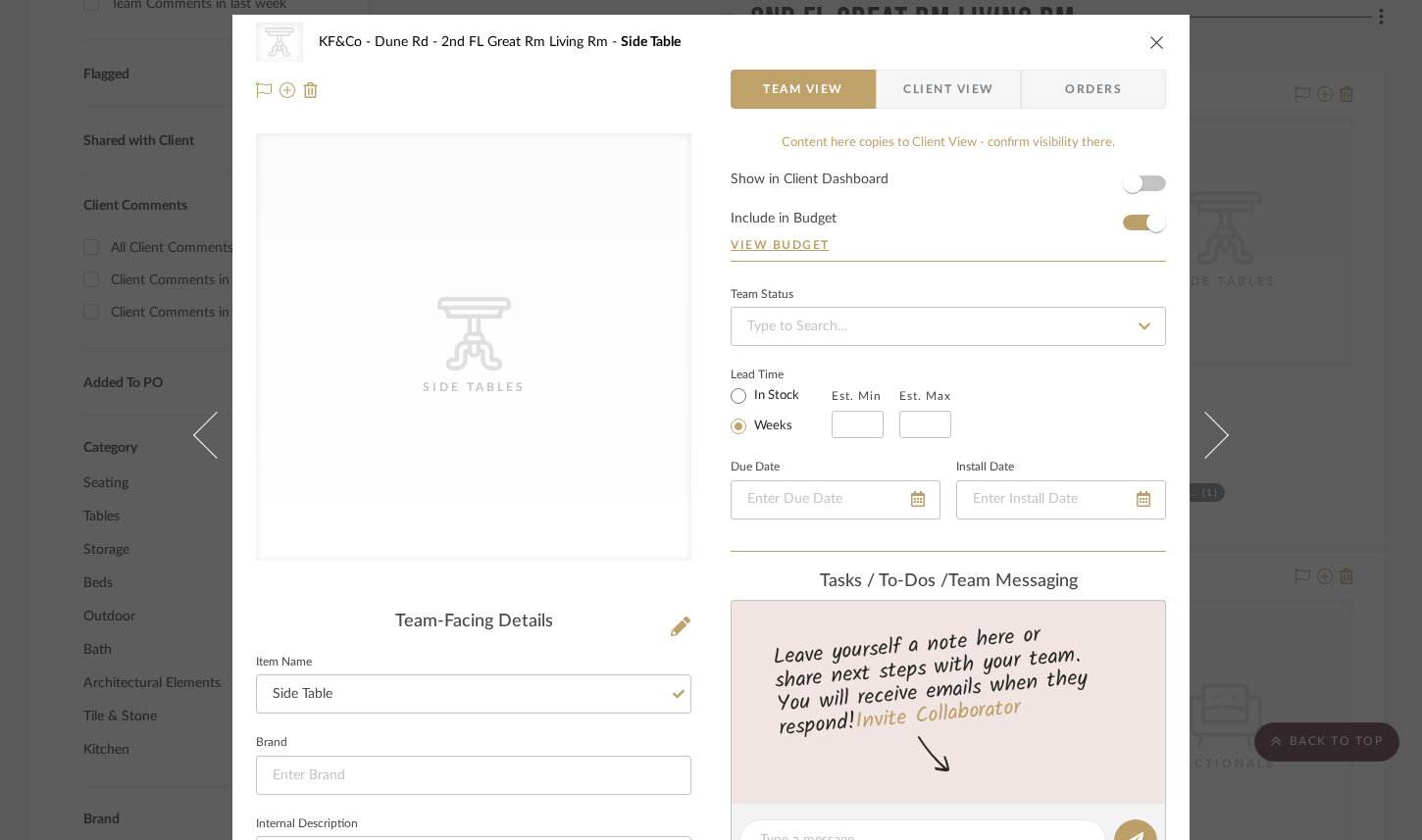 click at bounding box center [1157, 42] 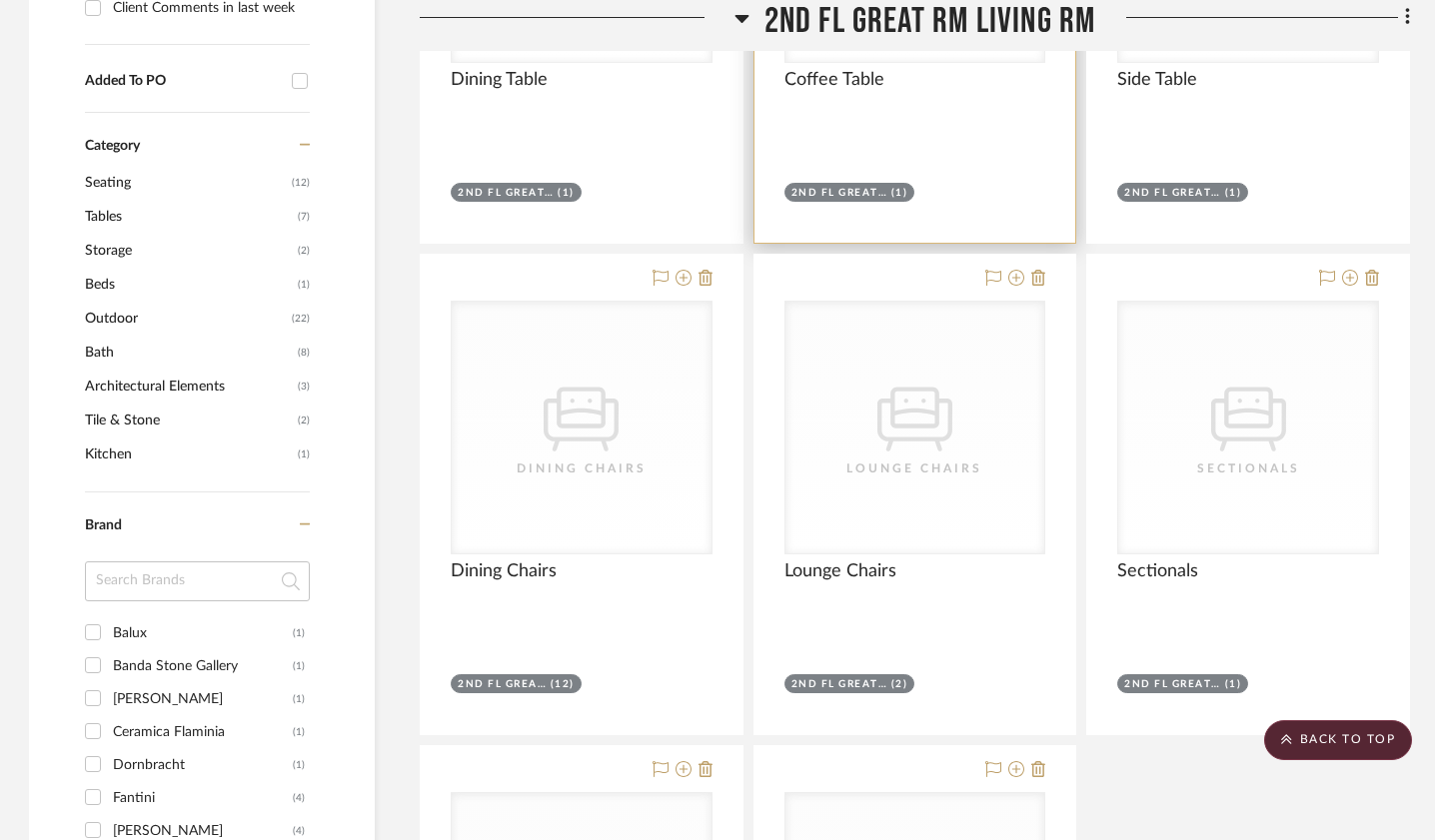 scroll, scrollTop: 995, scrollLeft: 1, axis: both 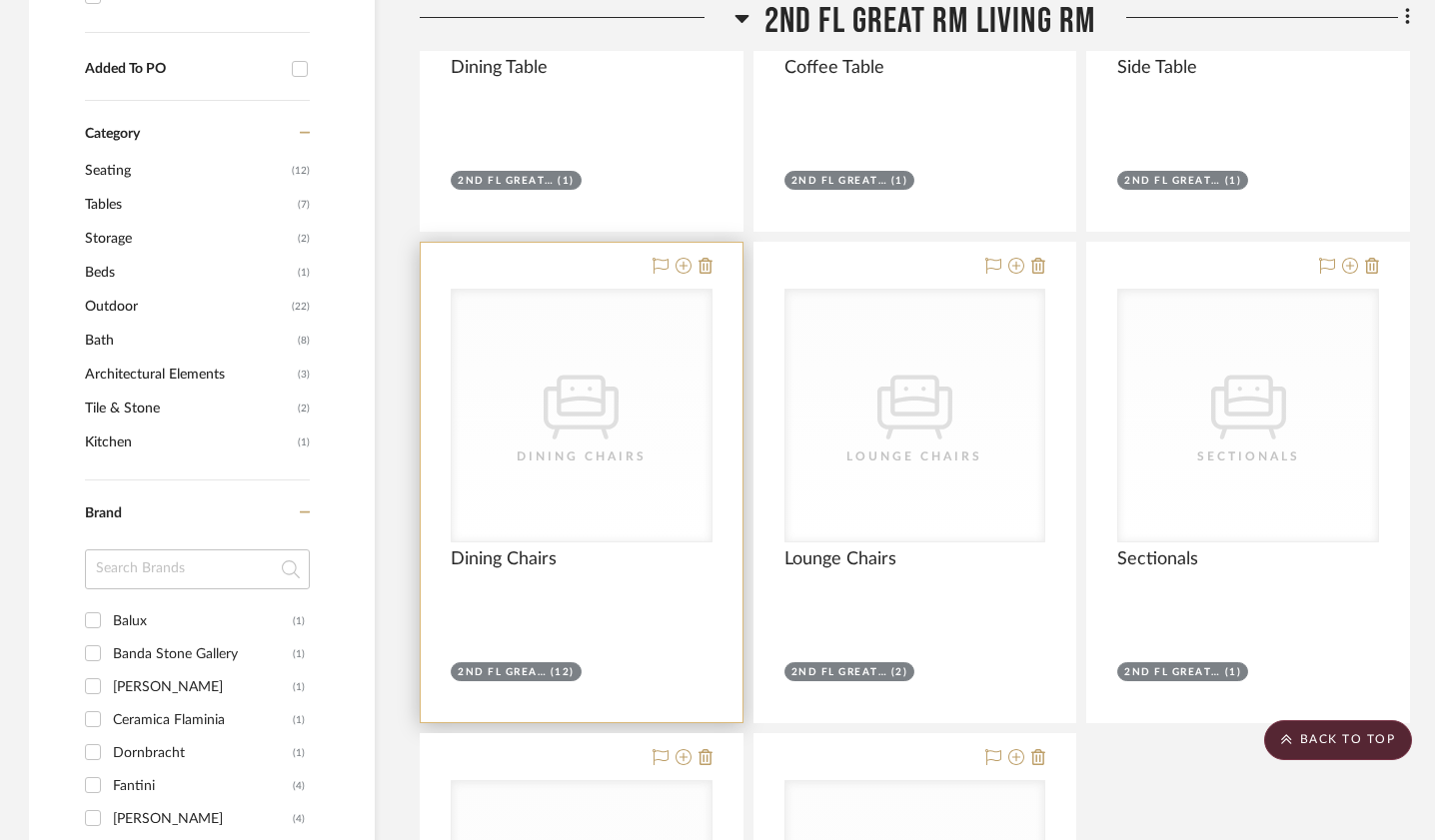 click at bounding box center (582, 601) 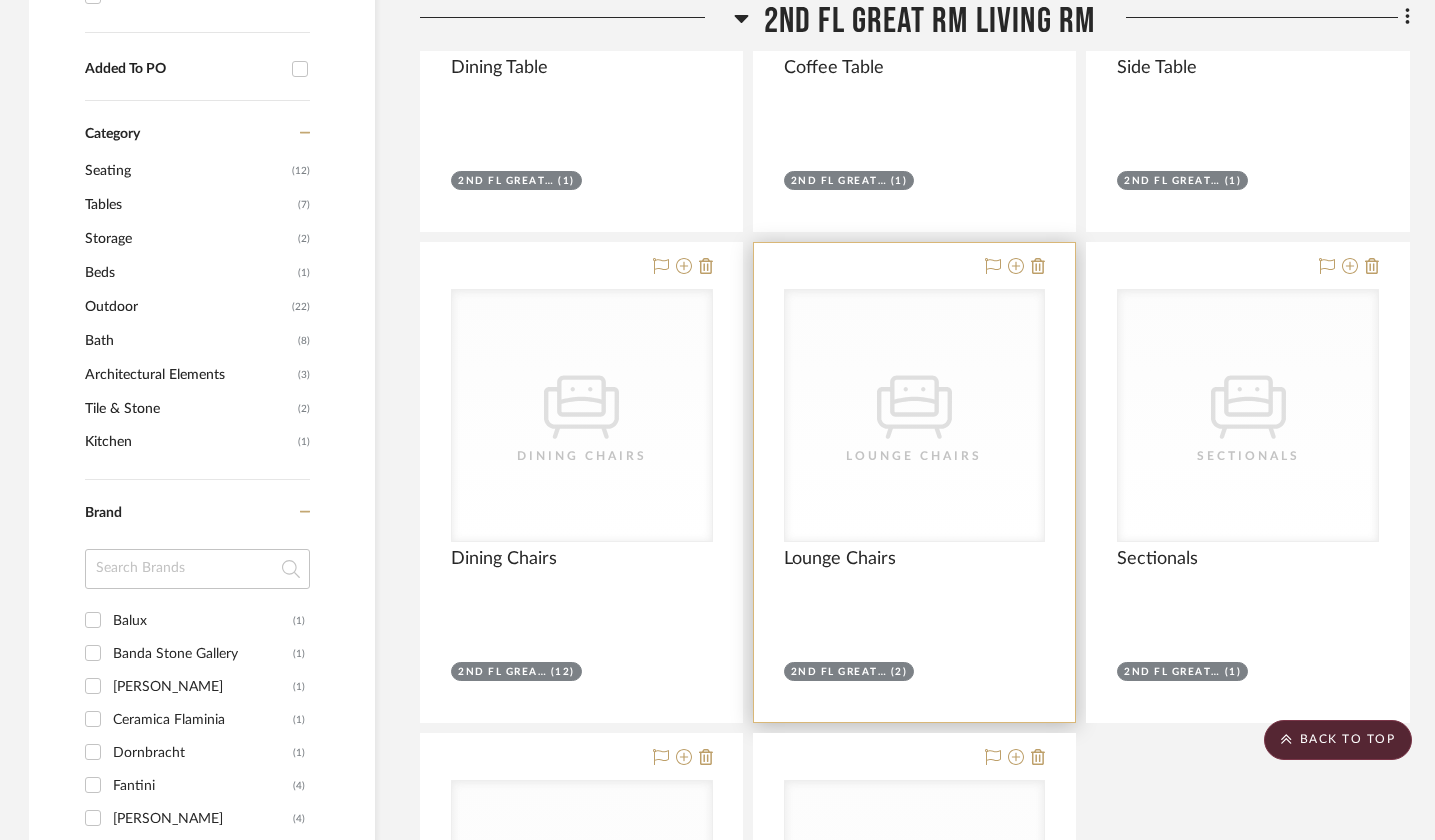 click on "Lounge Chairs" at bounding box center [915, 570] 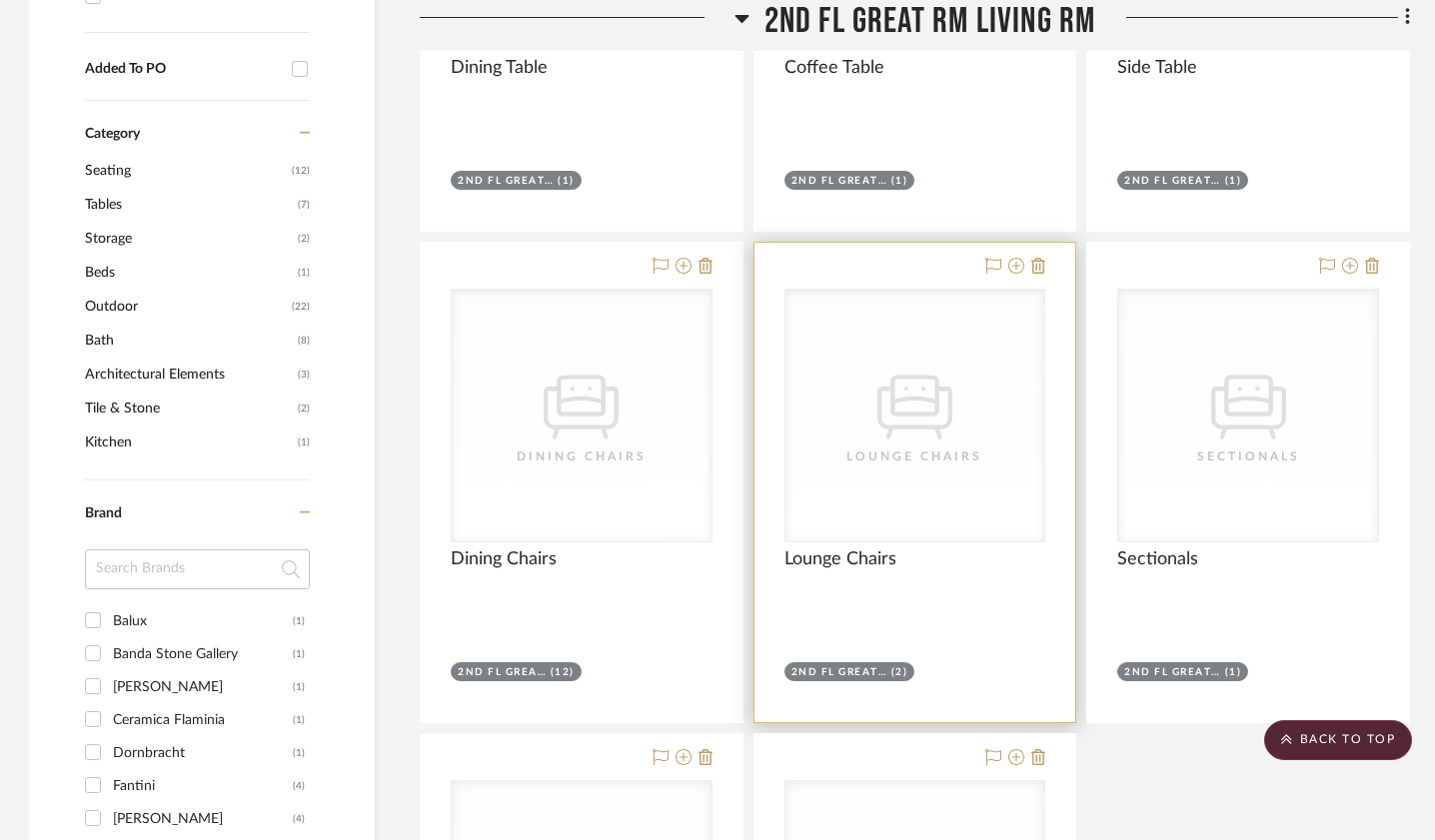 click on "CategoryIconSeating
Created with Sketch.
Lounge Chairs" at bounding box center (915, 416) 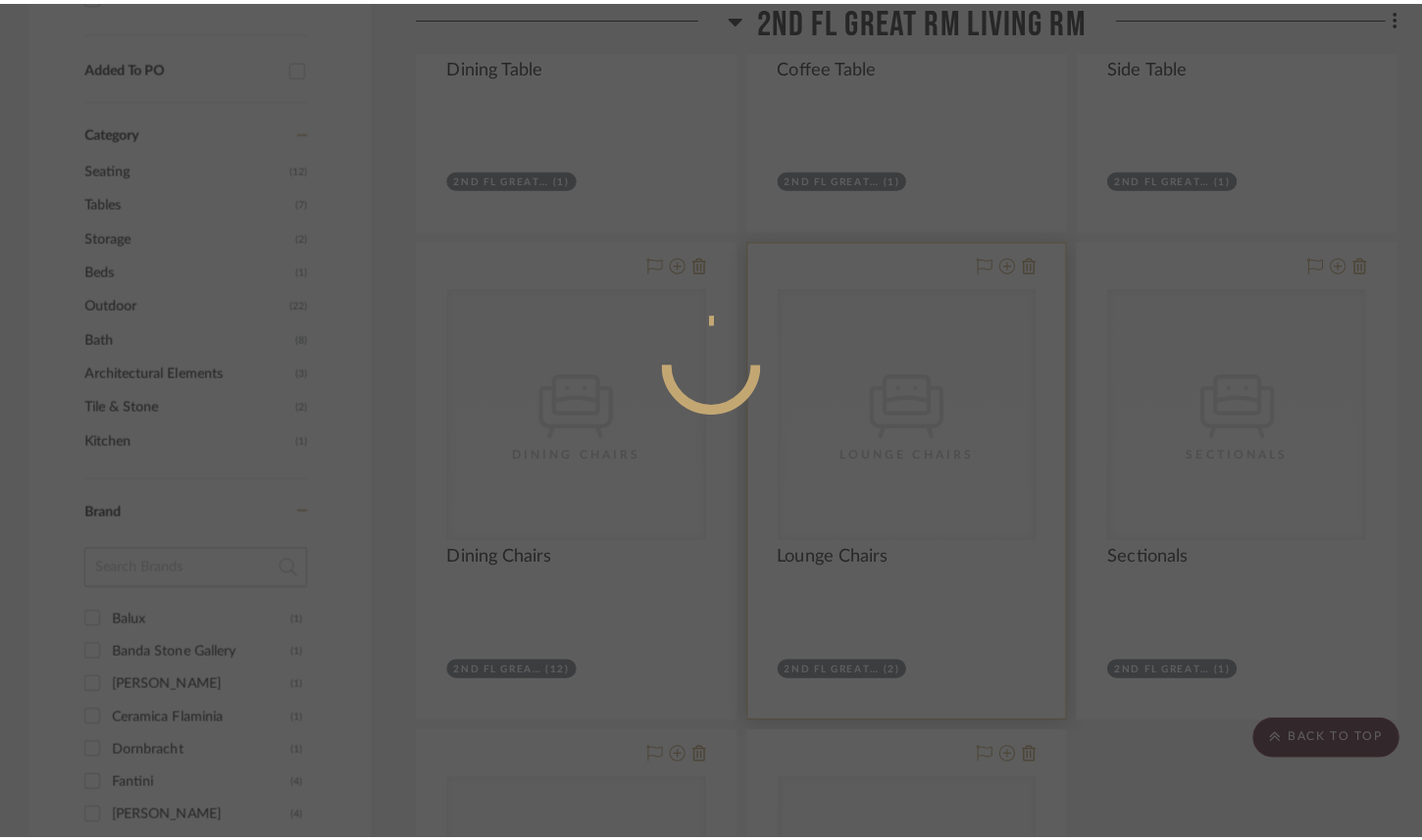 scroll, scrollTop: 0, scrollLeft: 0, axis: both 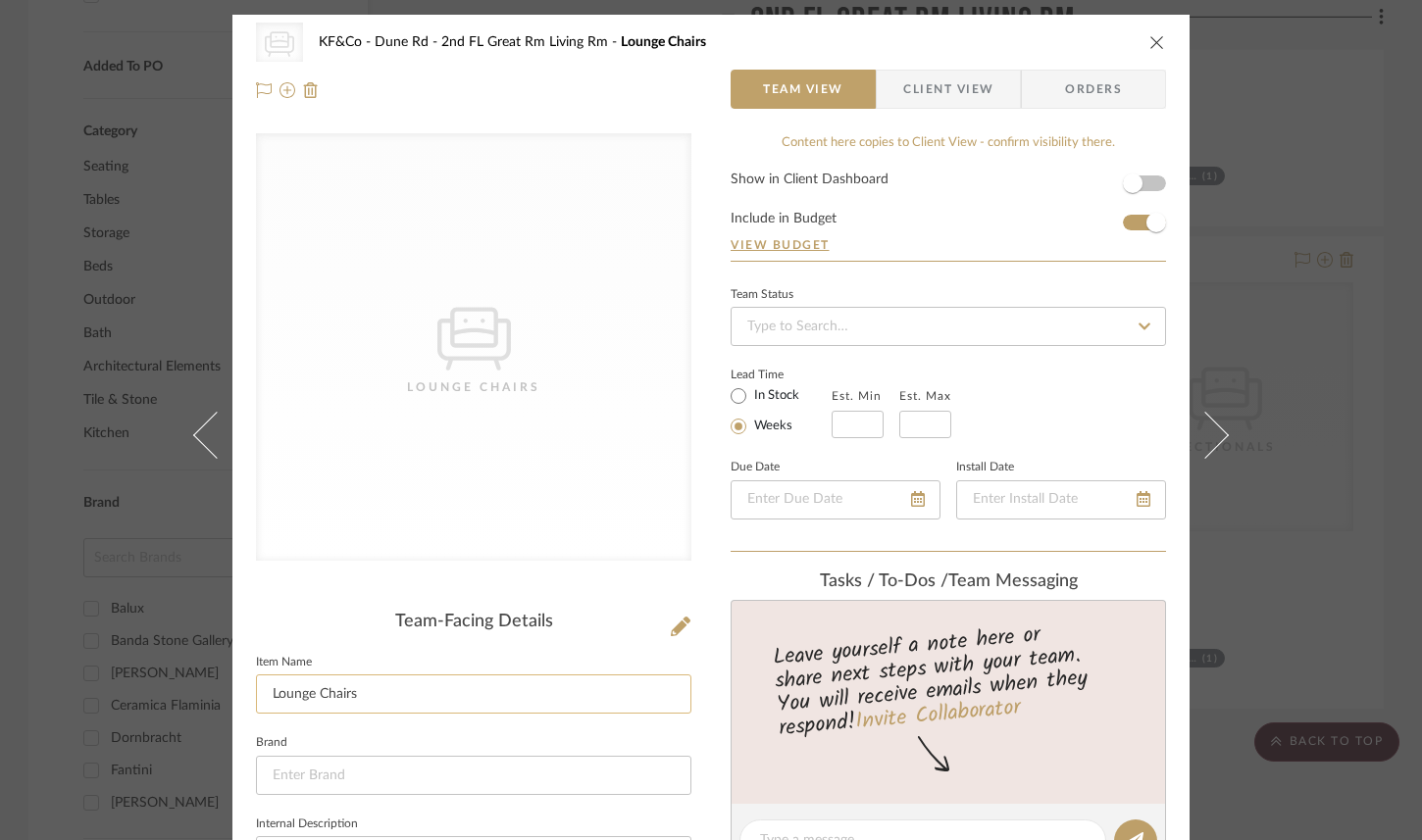 click on "Lounge Chairs" 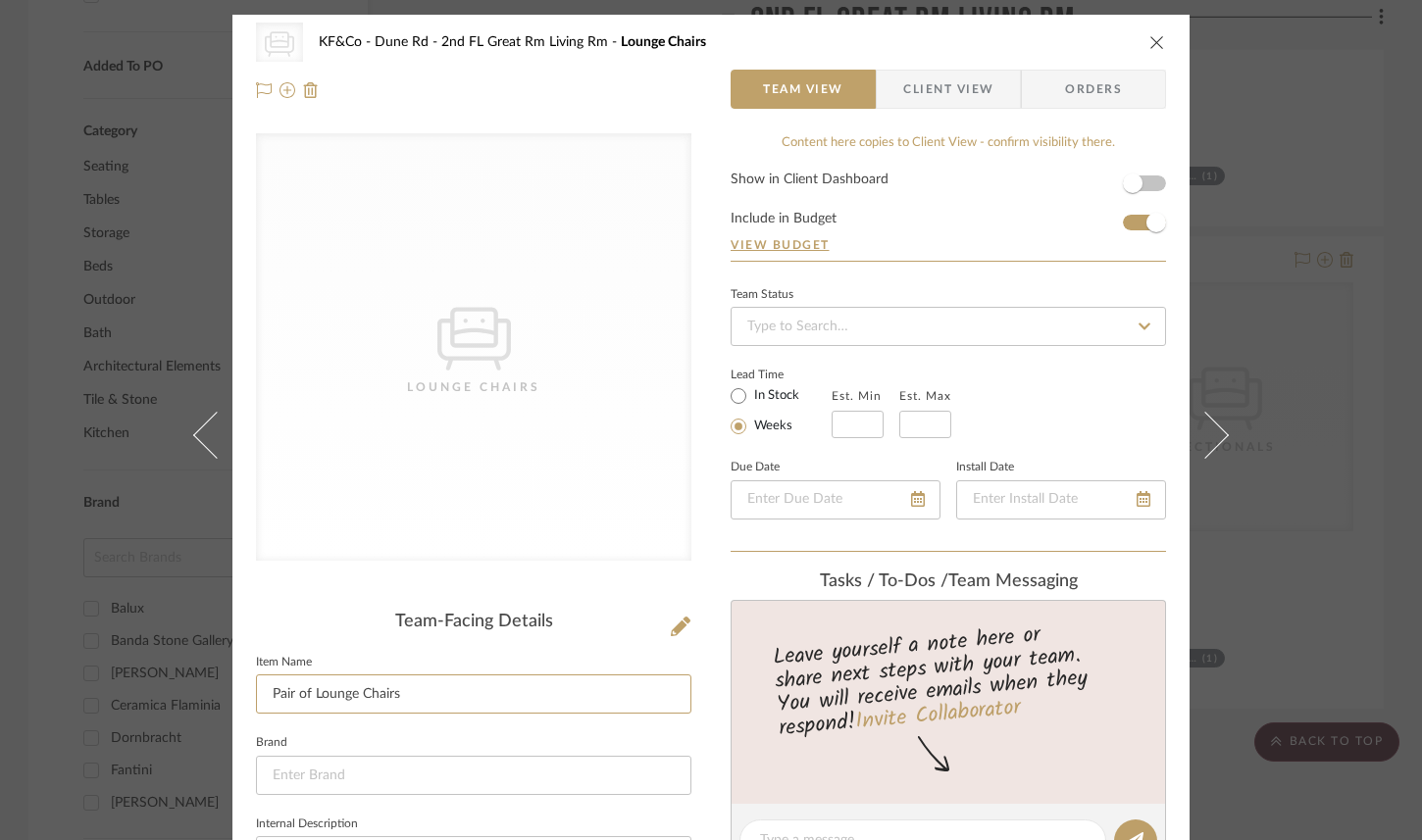 type on "Pair of Lounge Chairs" 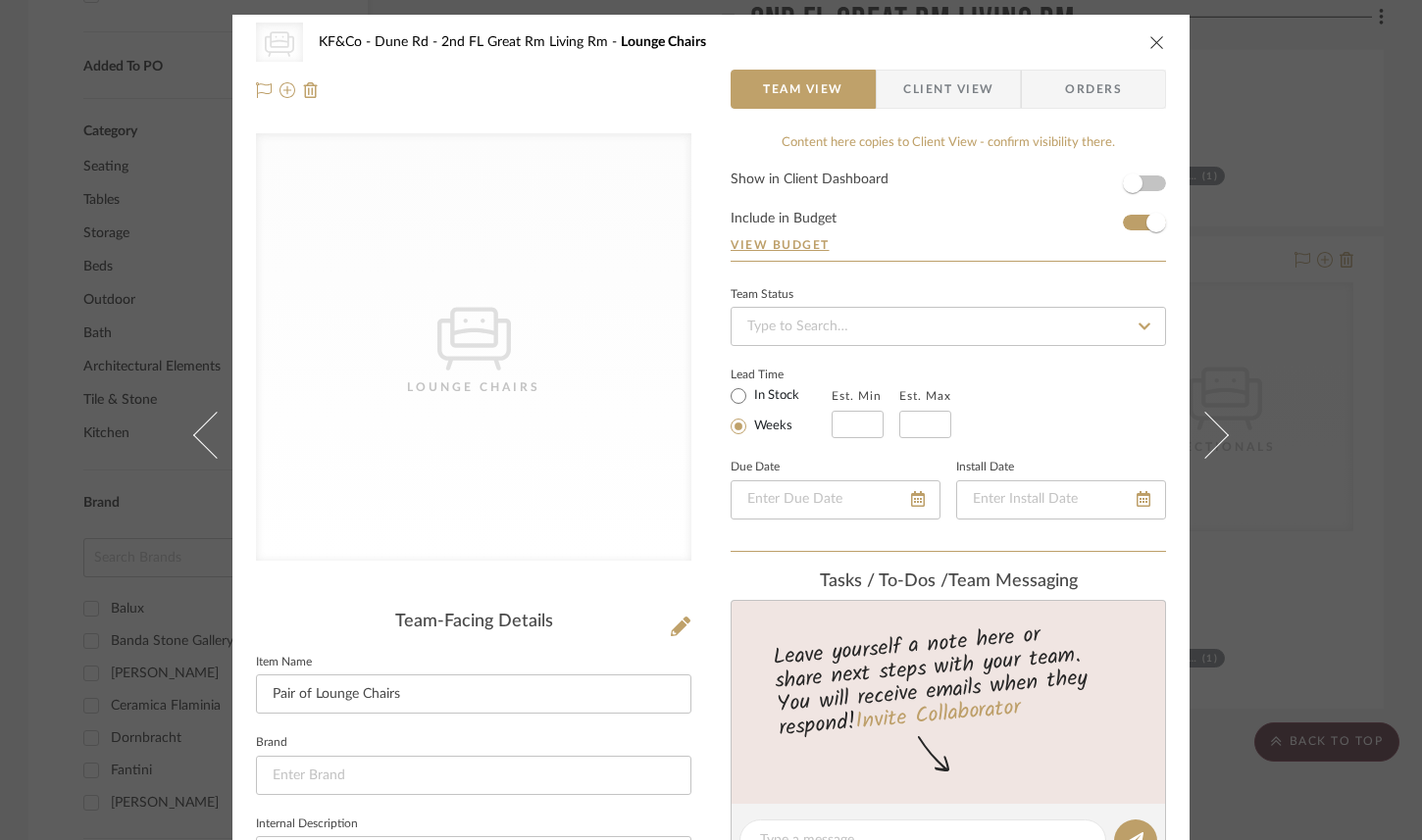 click on "Item Name  Pair of Lounge Chairs" 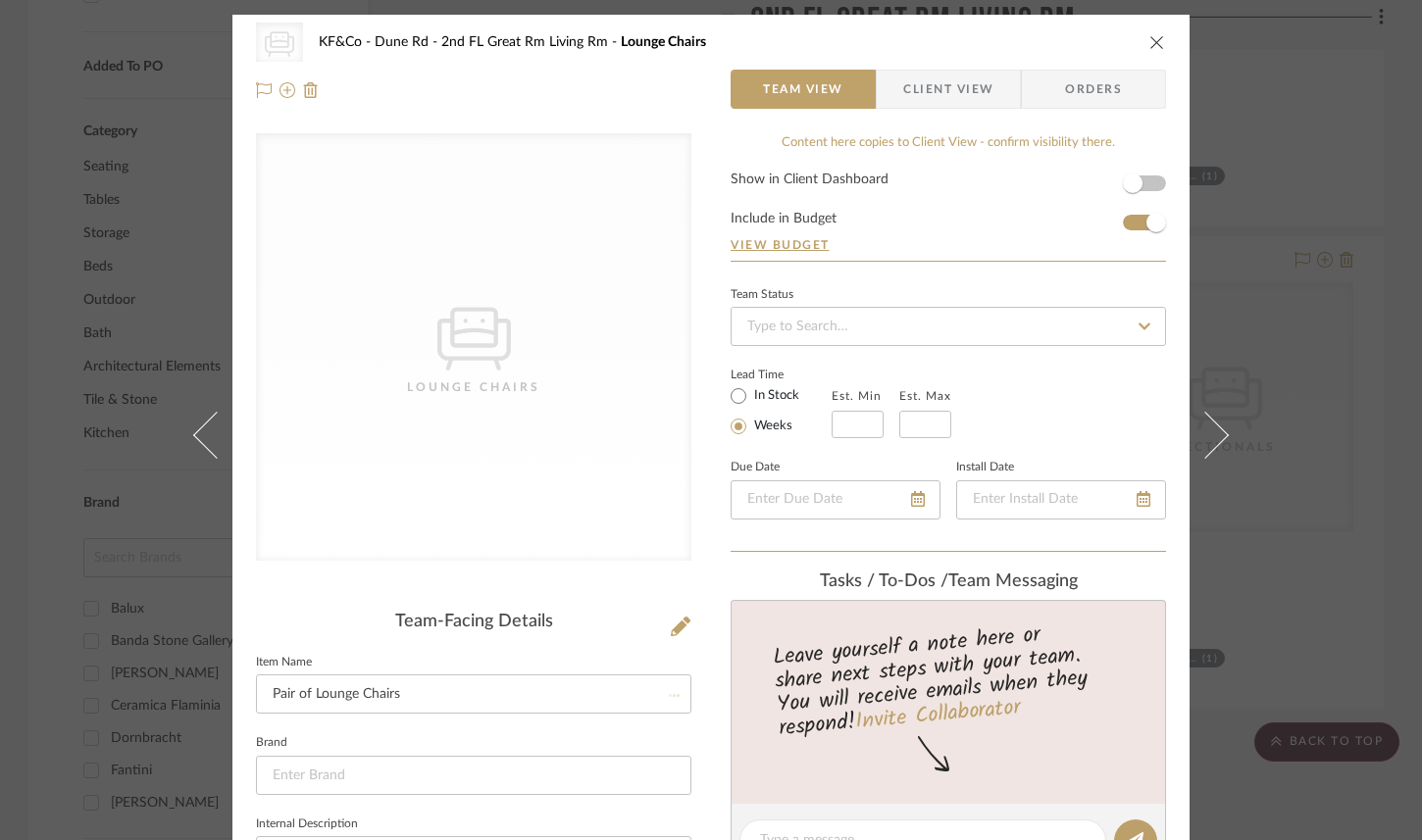 type 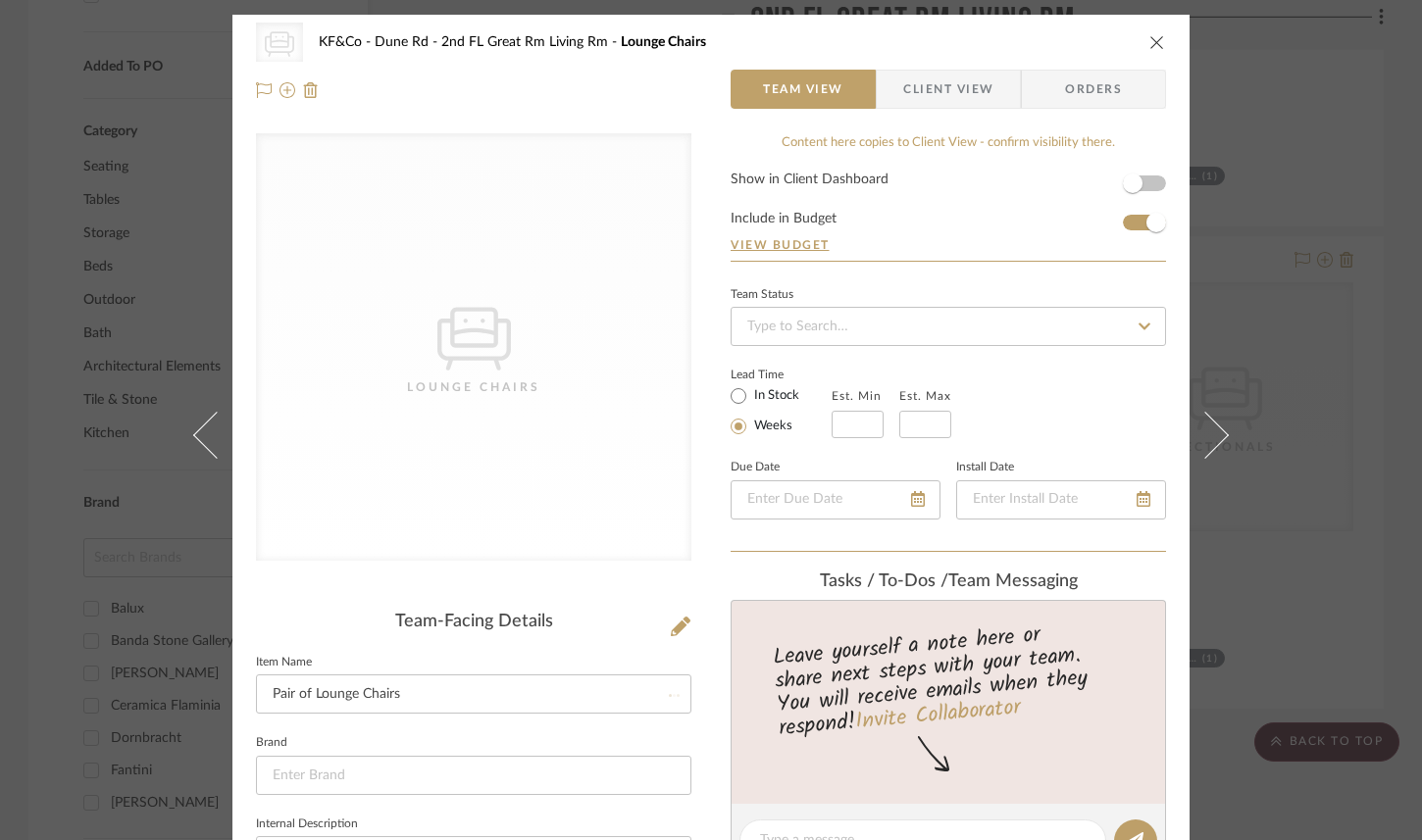 type 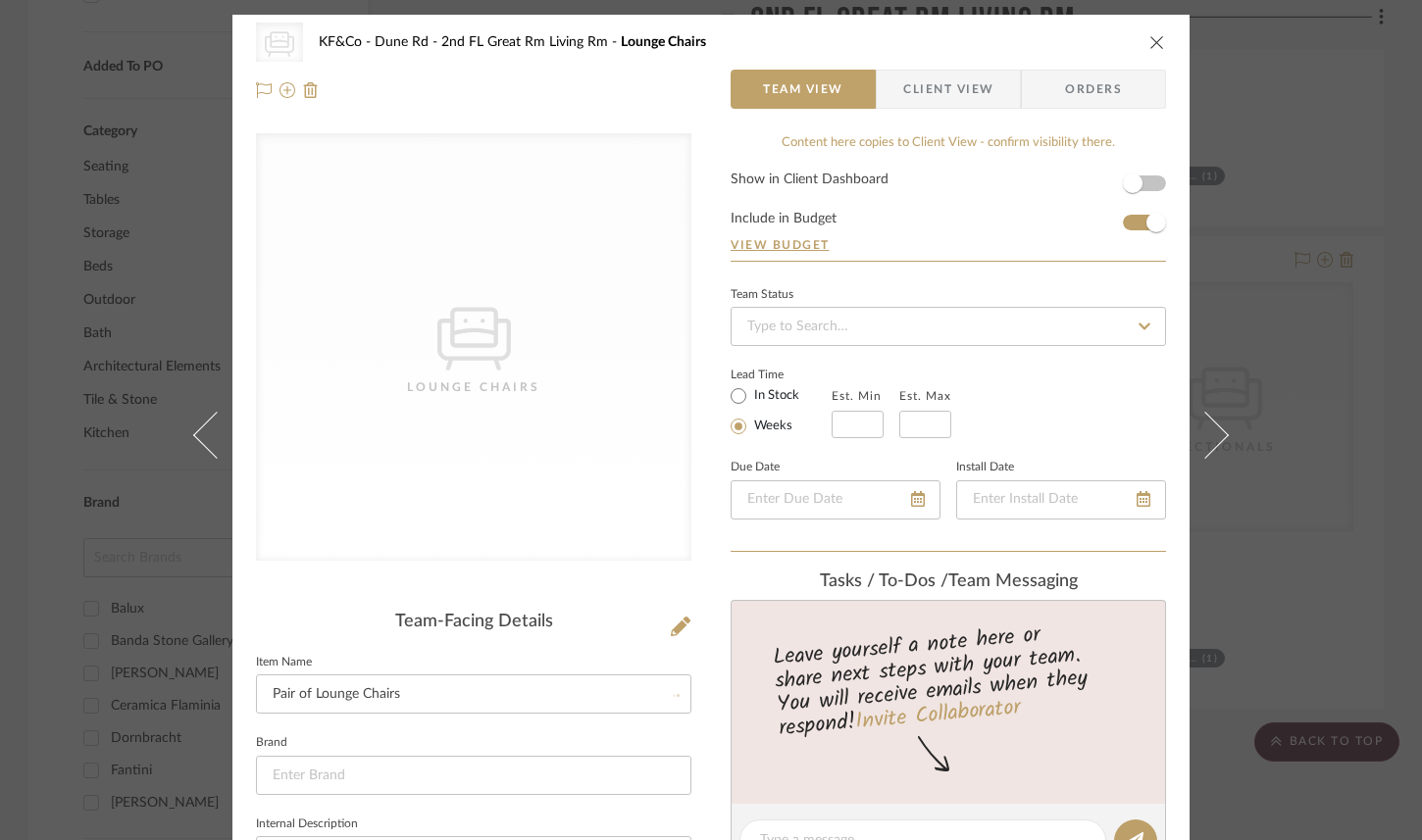 type 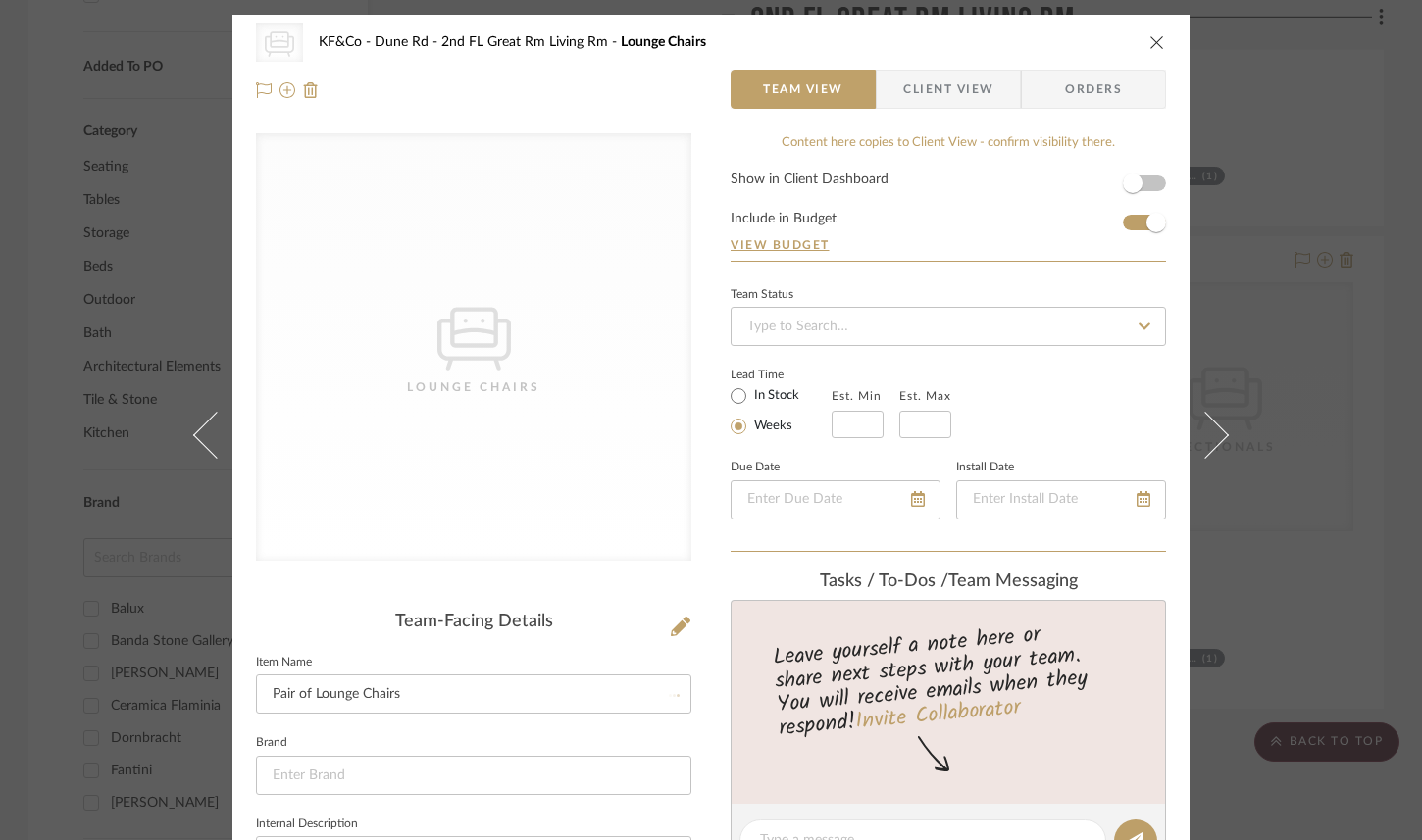 type 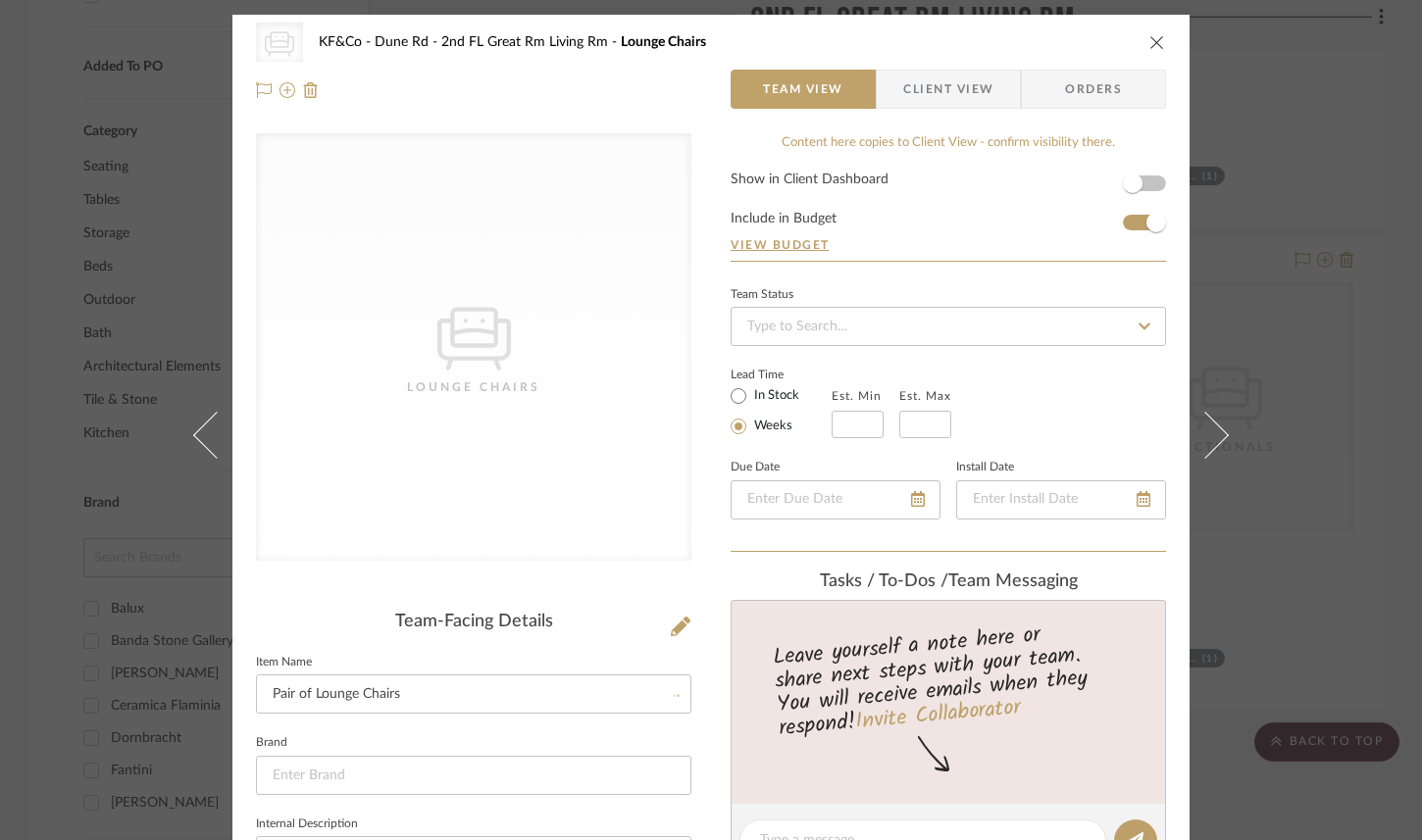 type 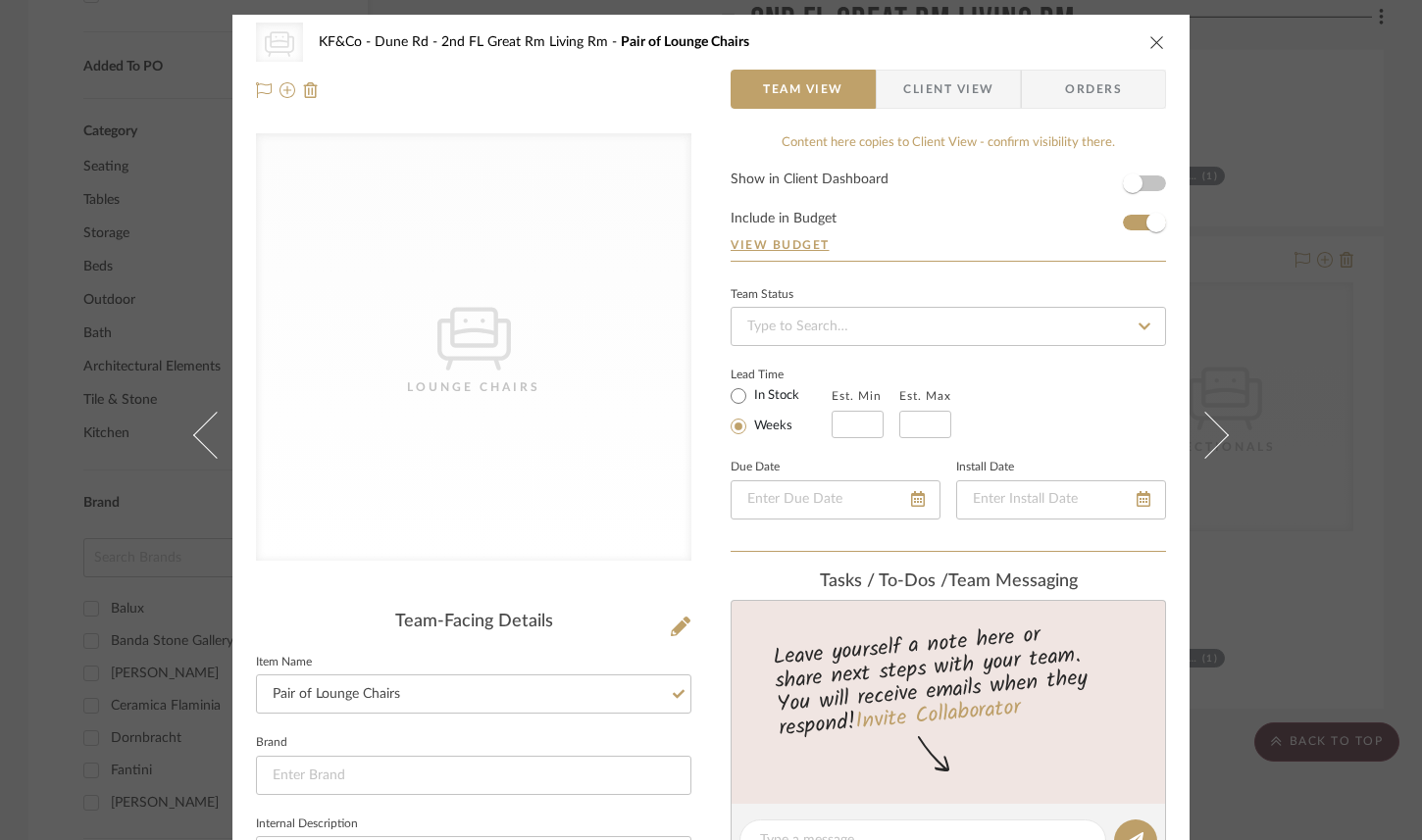 click at bounding box center (1157, 42) 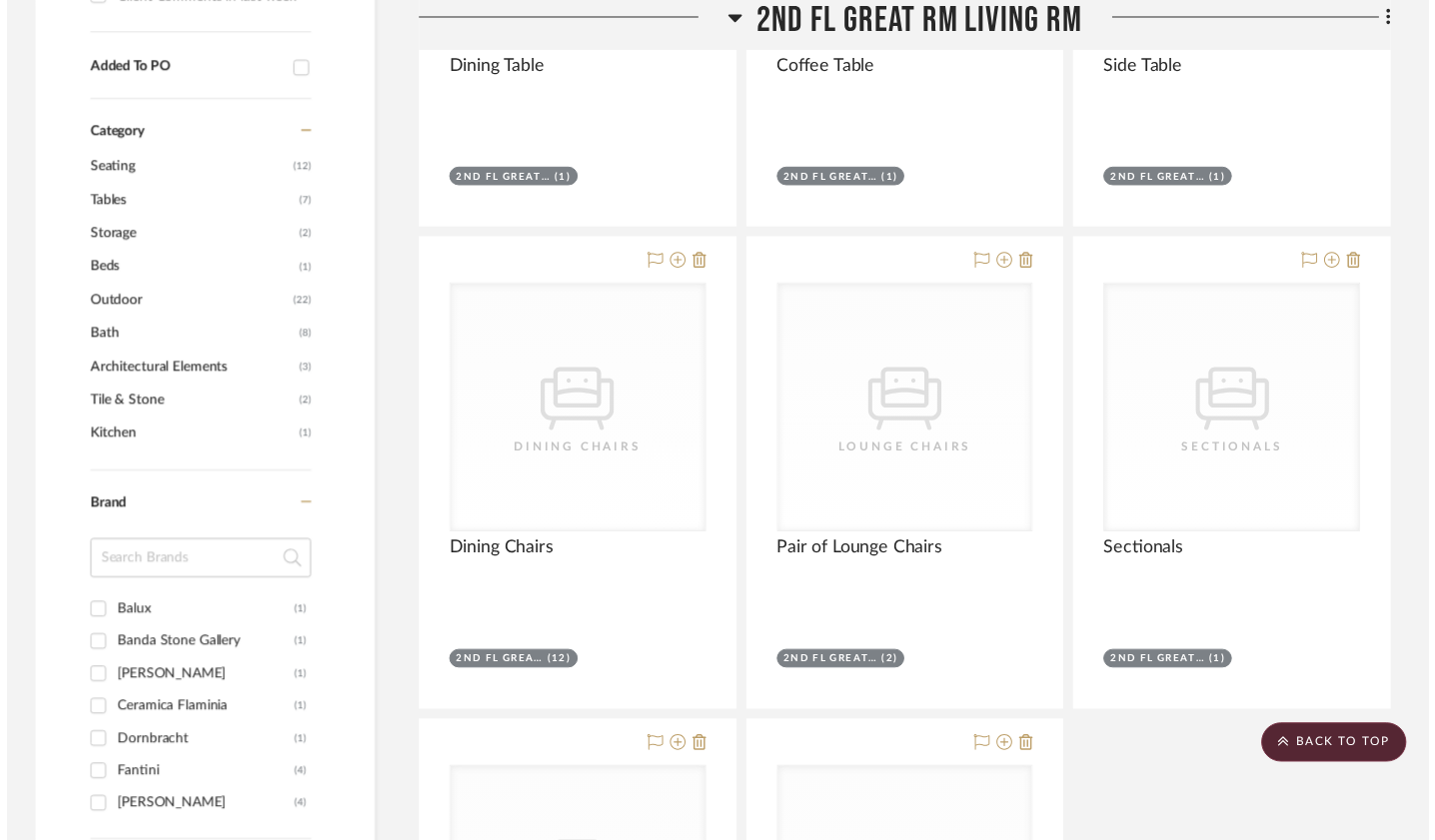 scroll, scrollTop: 995, scrollLeft: 1, axis: both 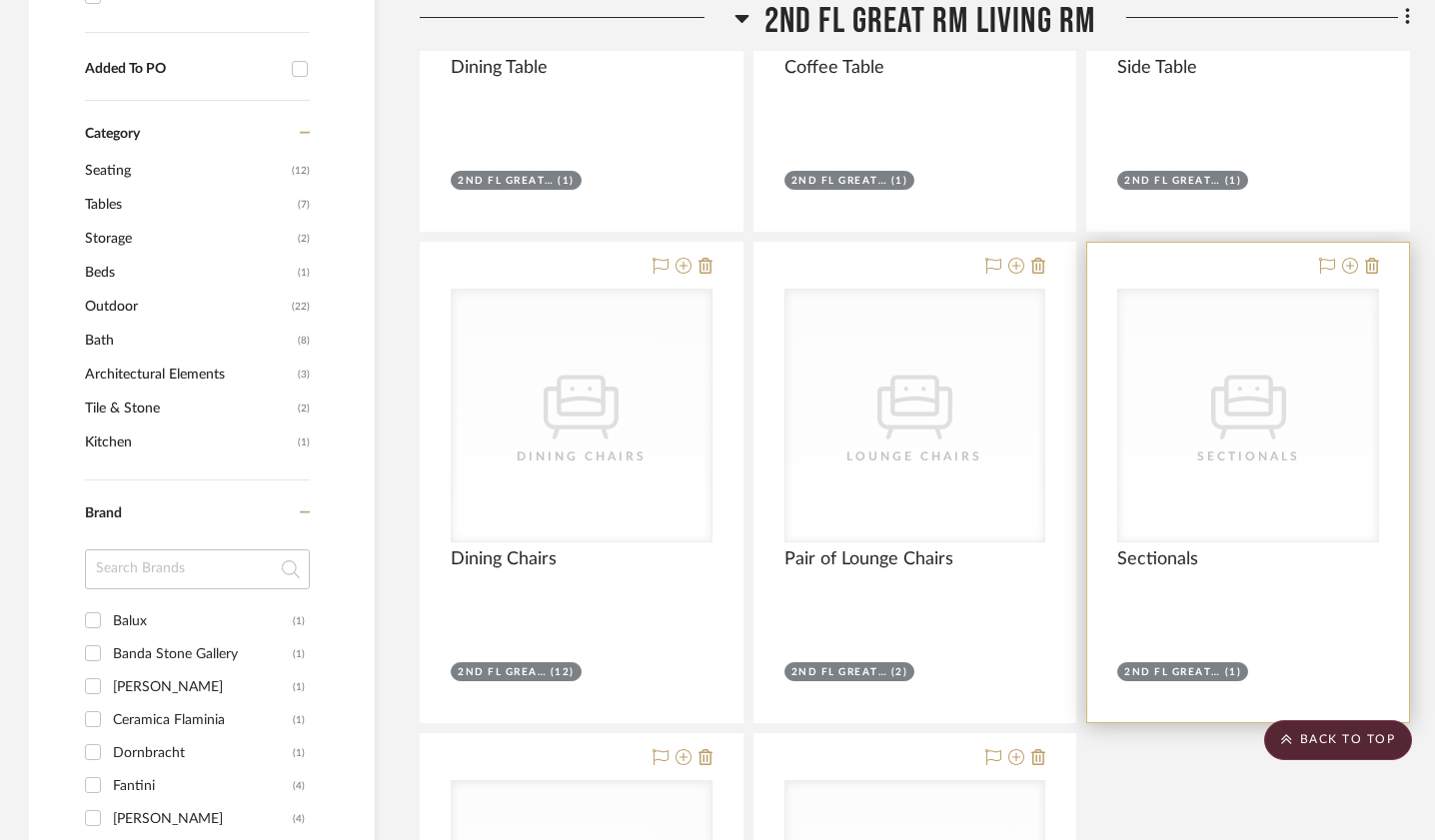 click at bounding box center (1248, 482) 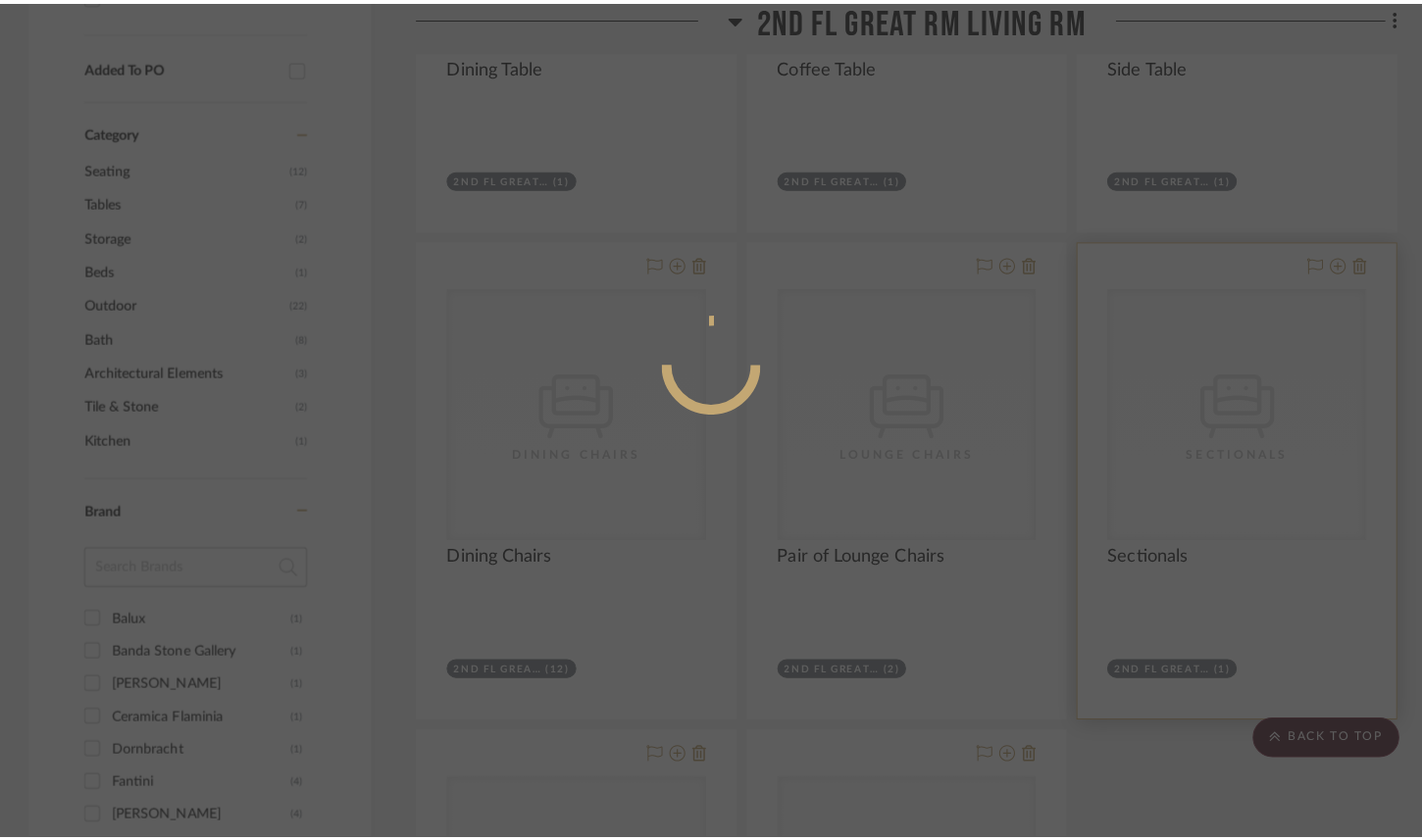 scroll, scrollTop: 0, scrollLeft: 0, axis: both 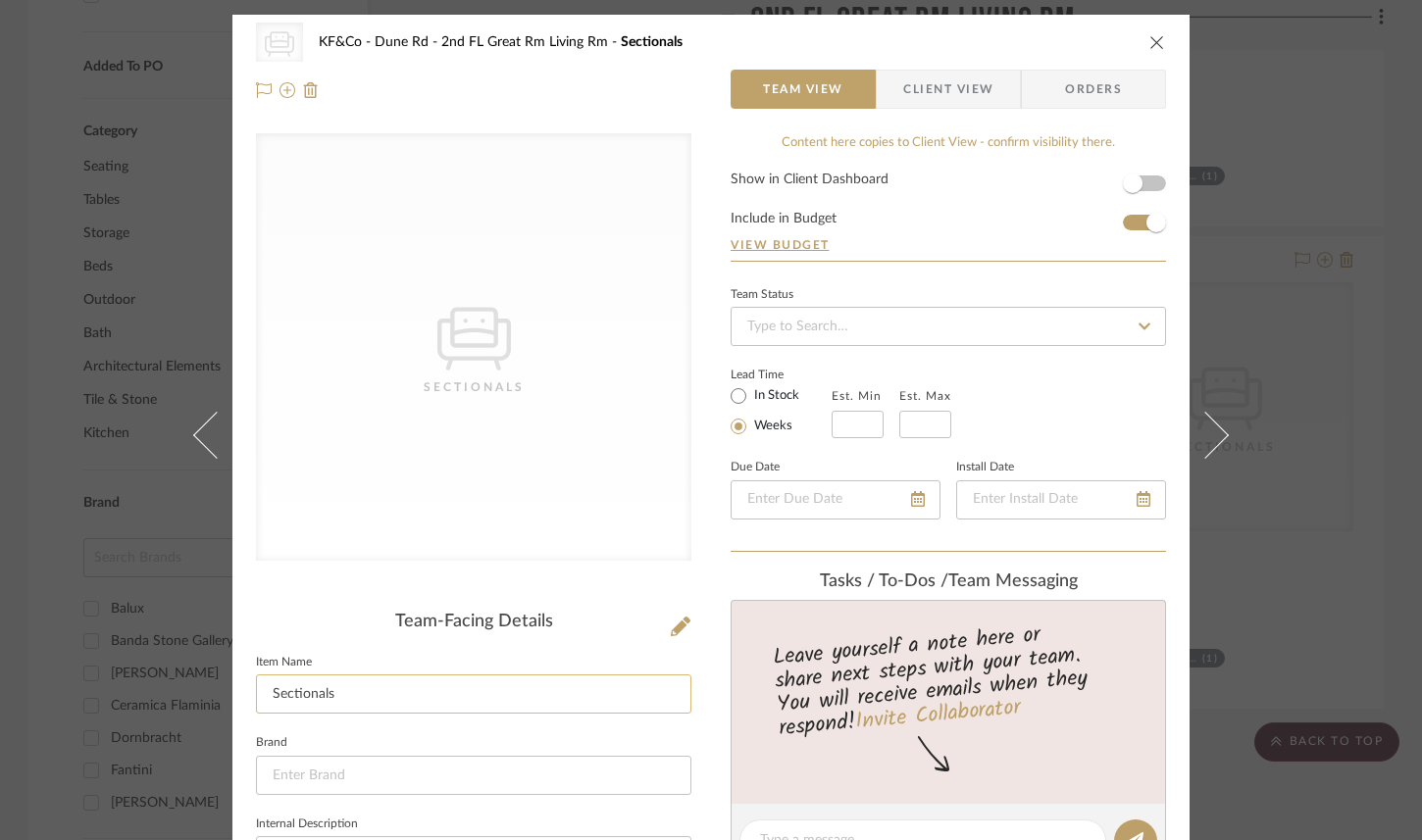 click on "Sectionals" 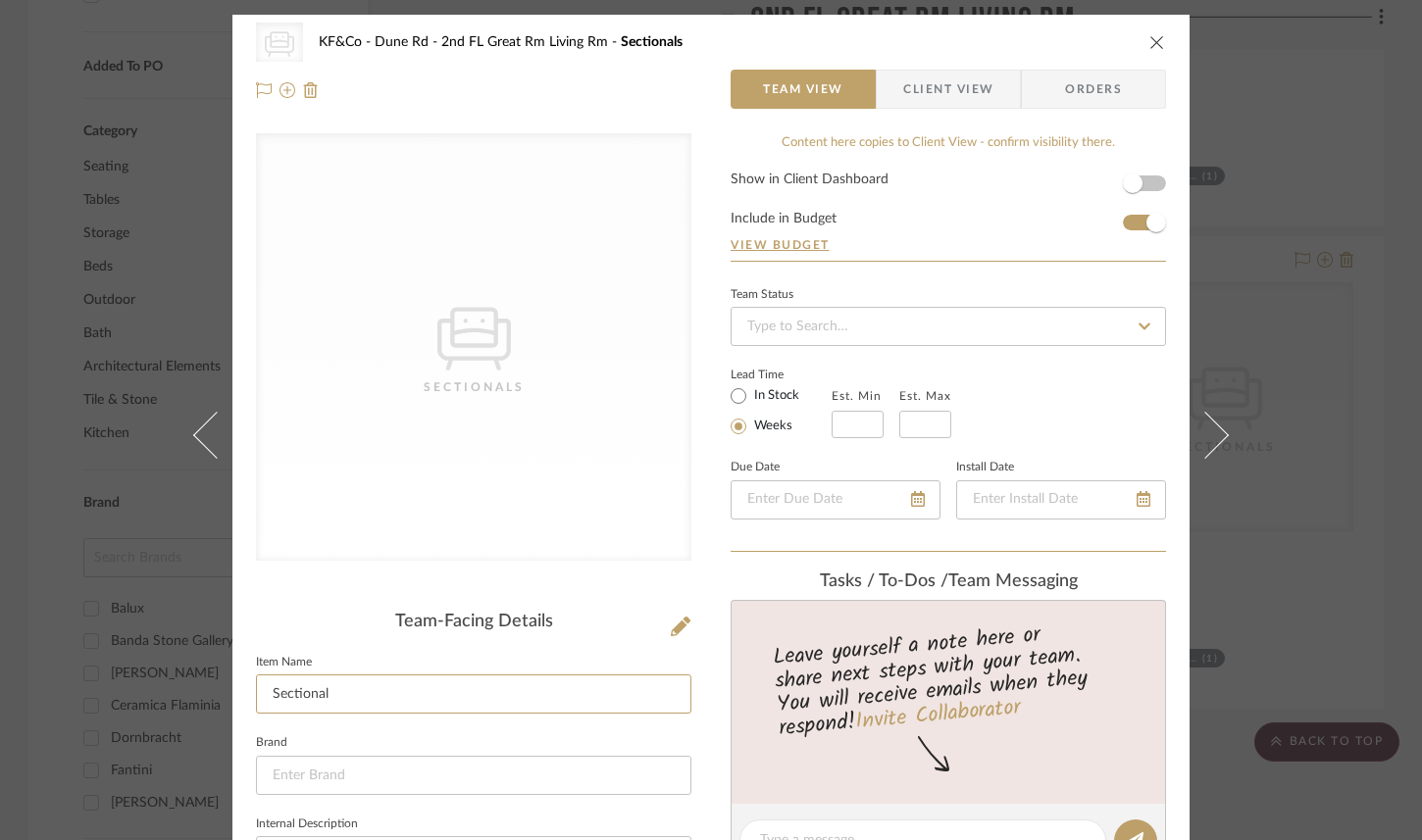 type on "Sectional" 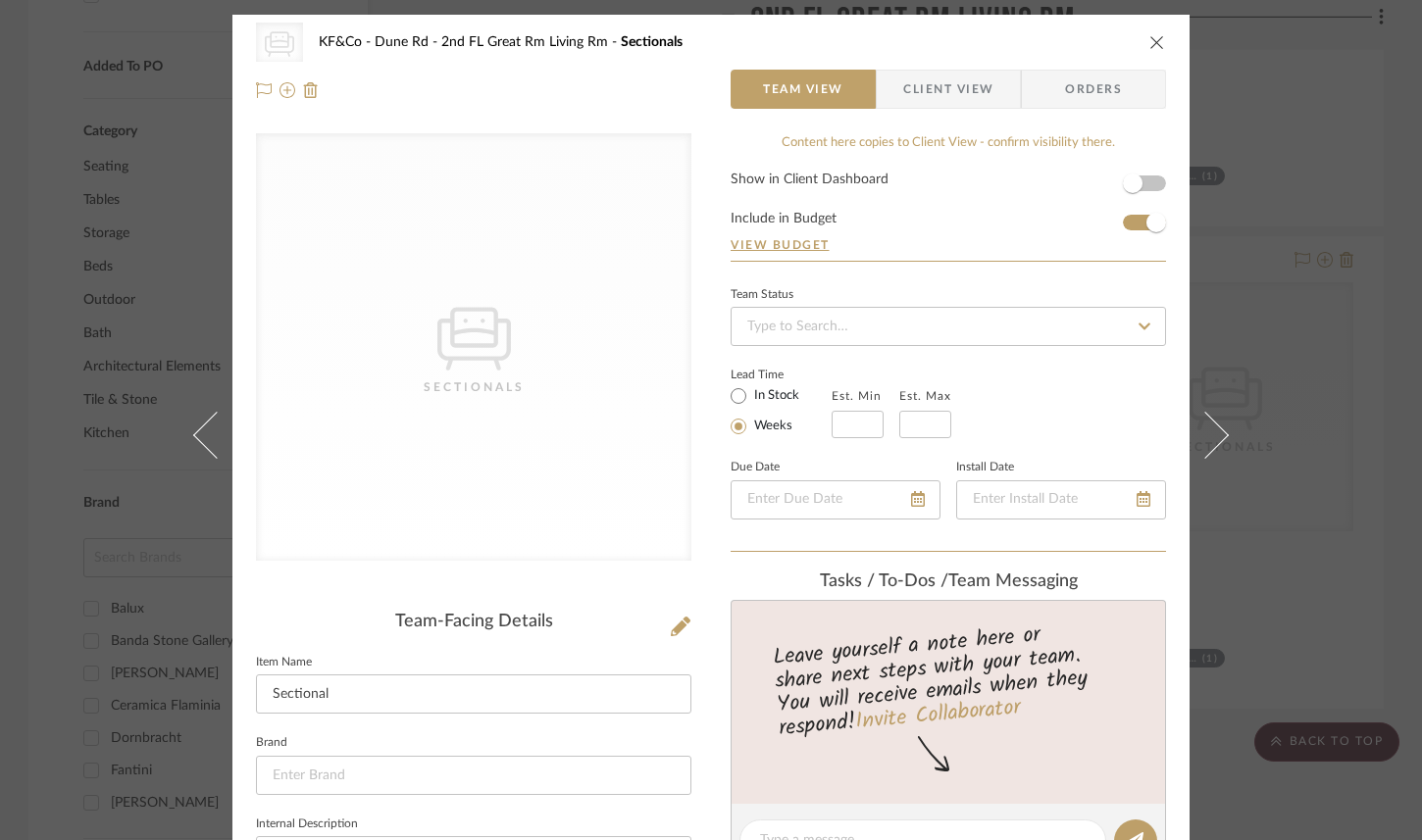 click on "Item Name  Sectional" 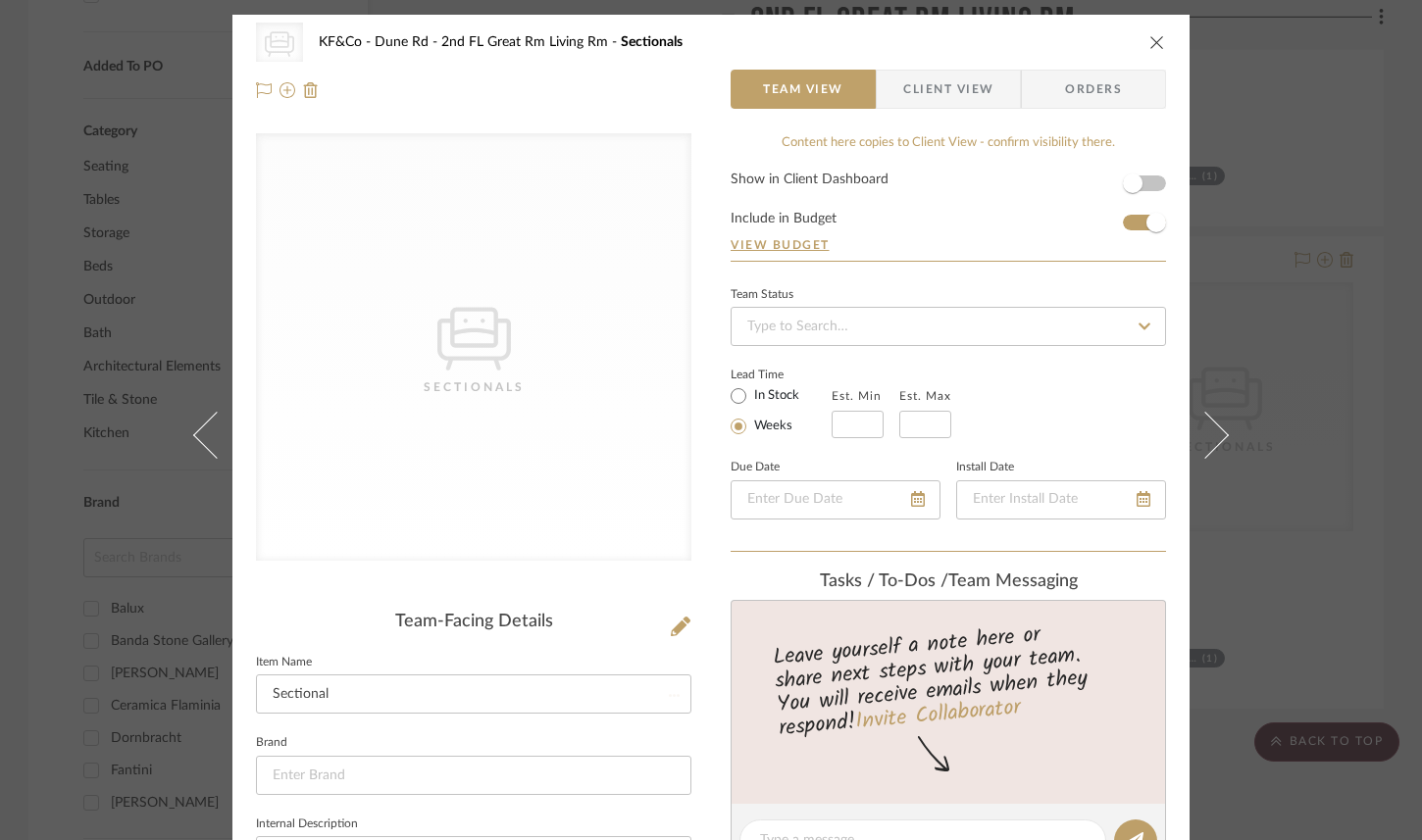 type 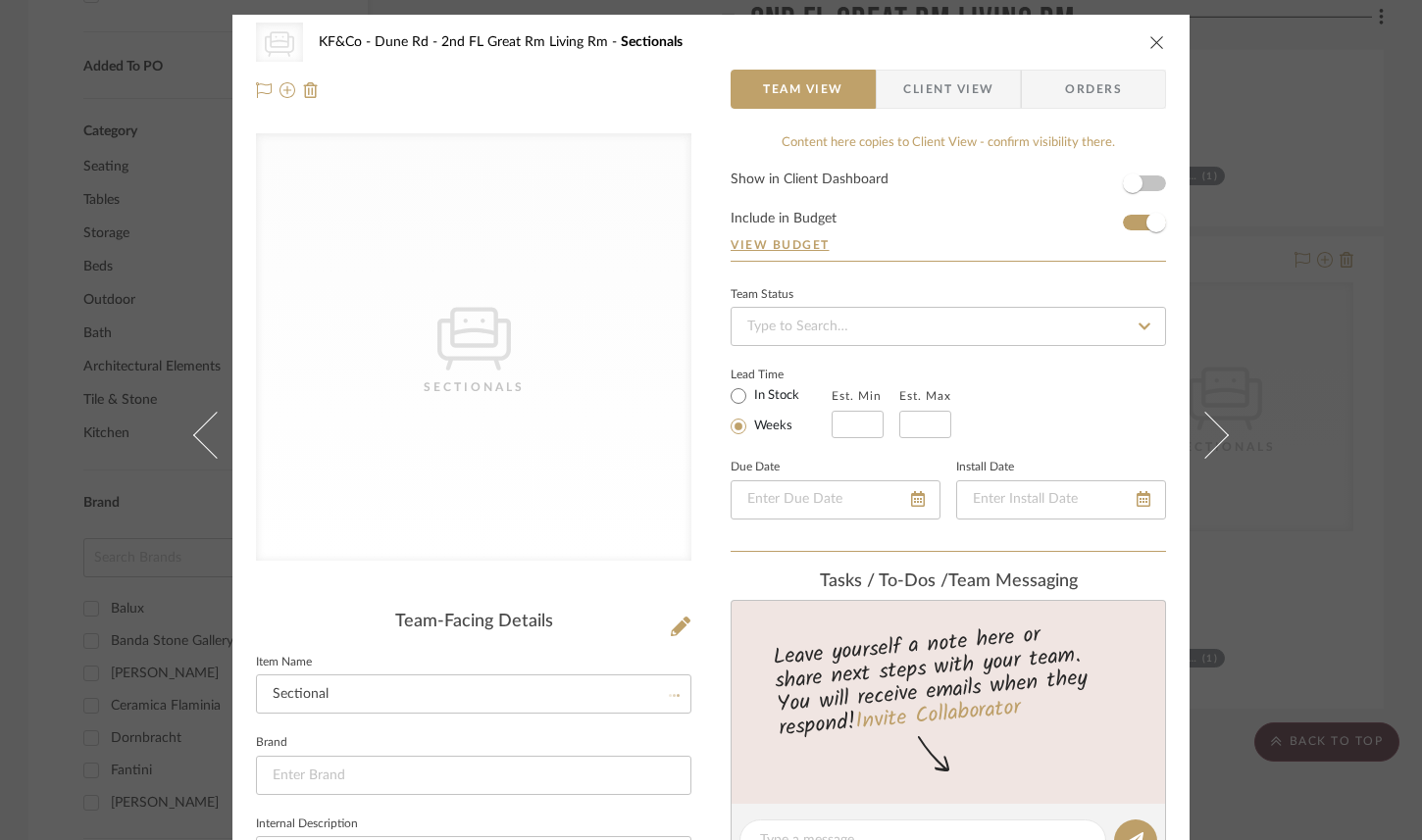 type 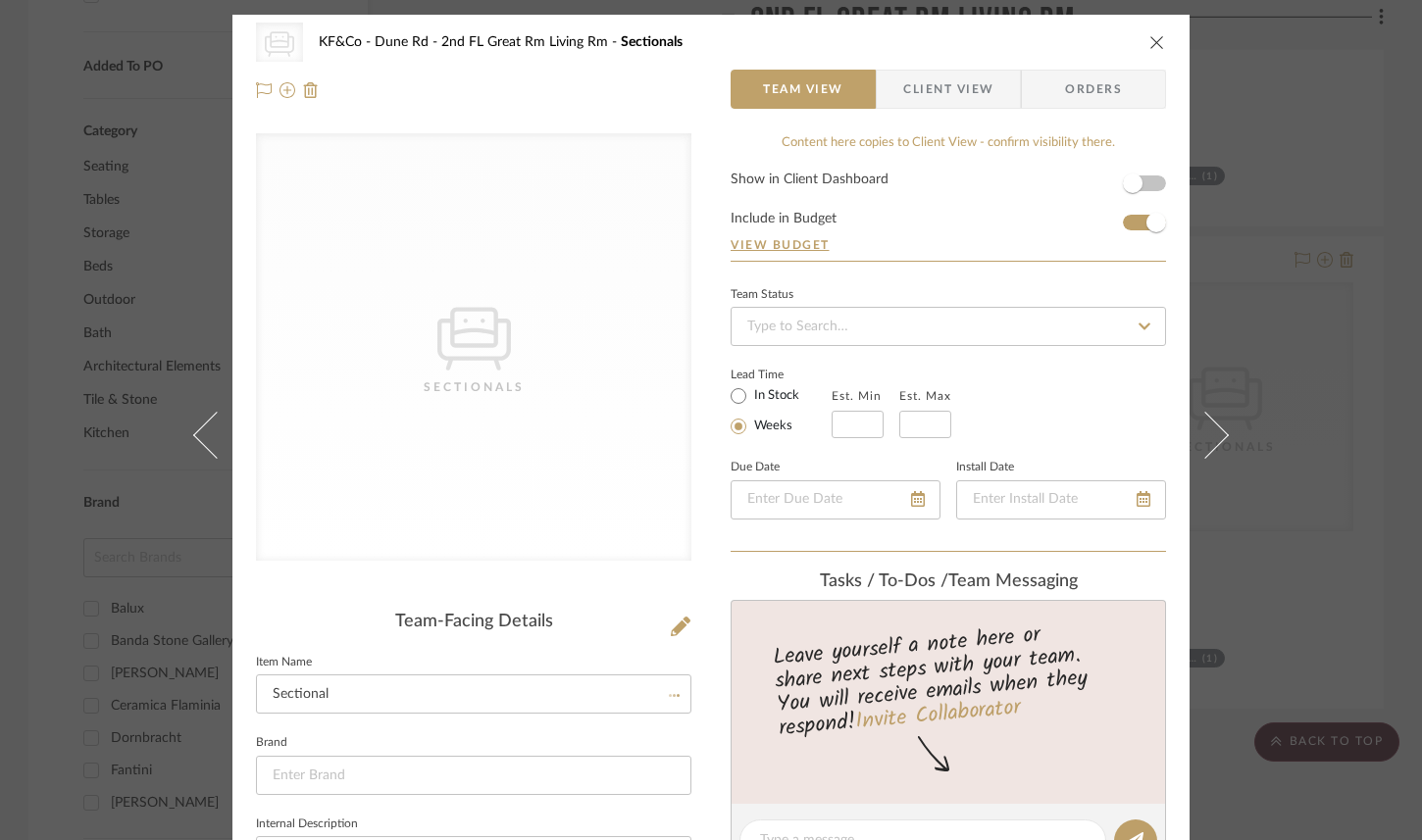 type 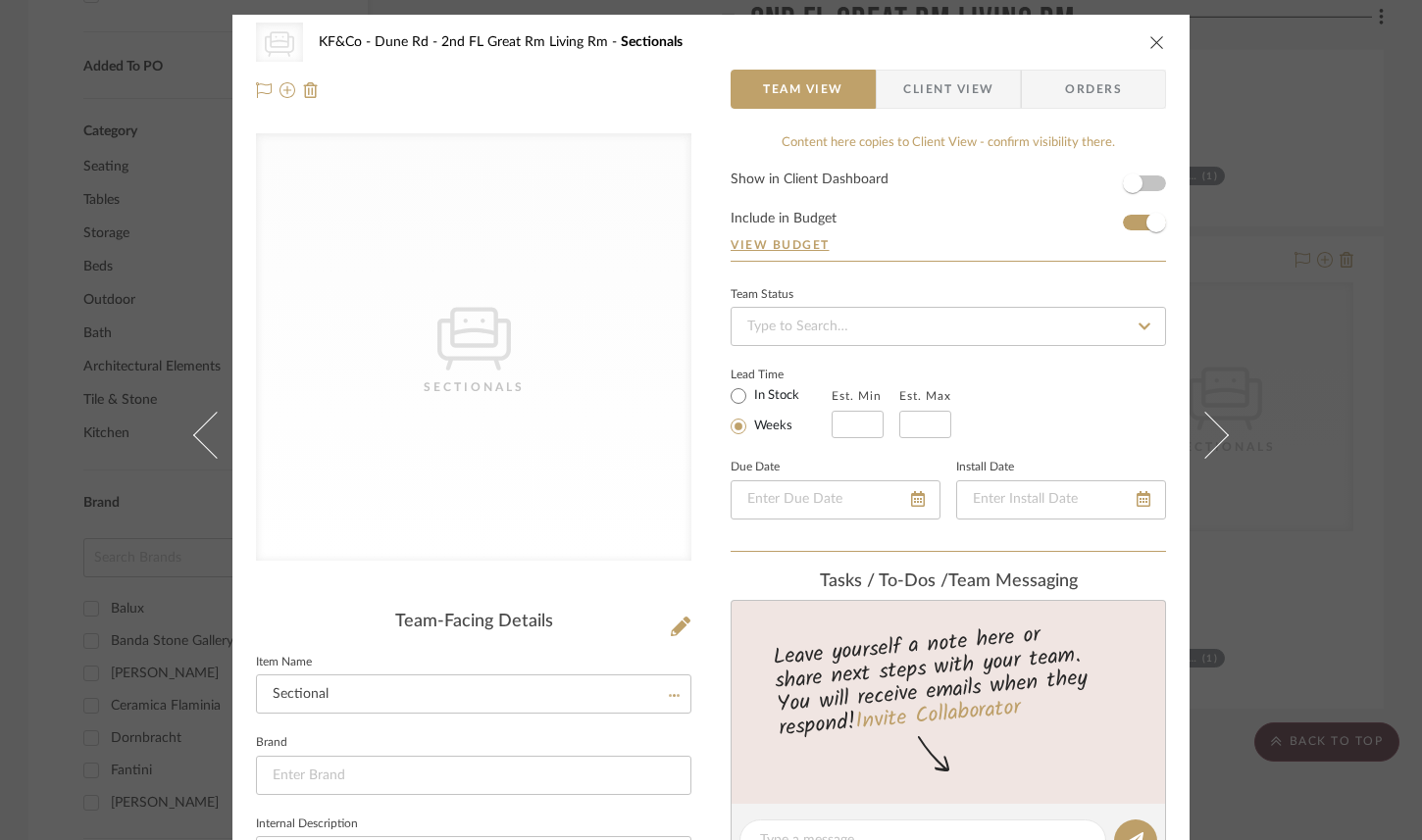 type 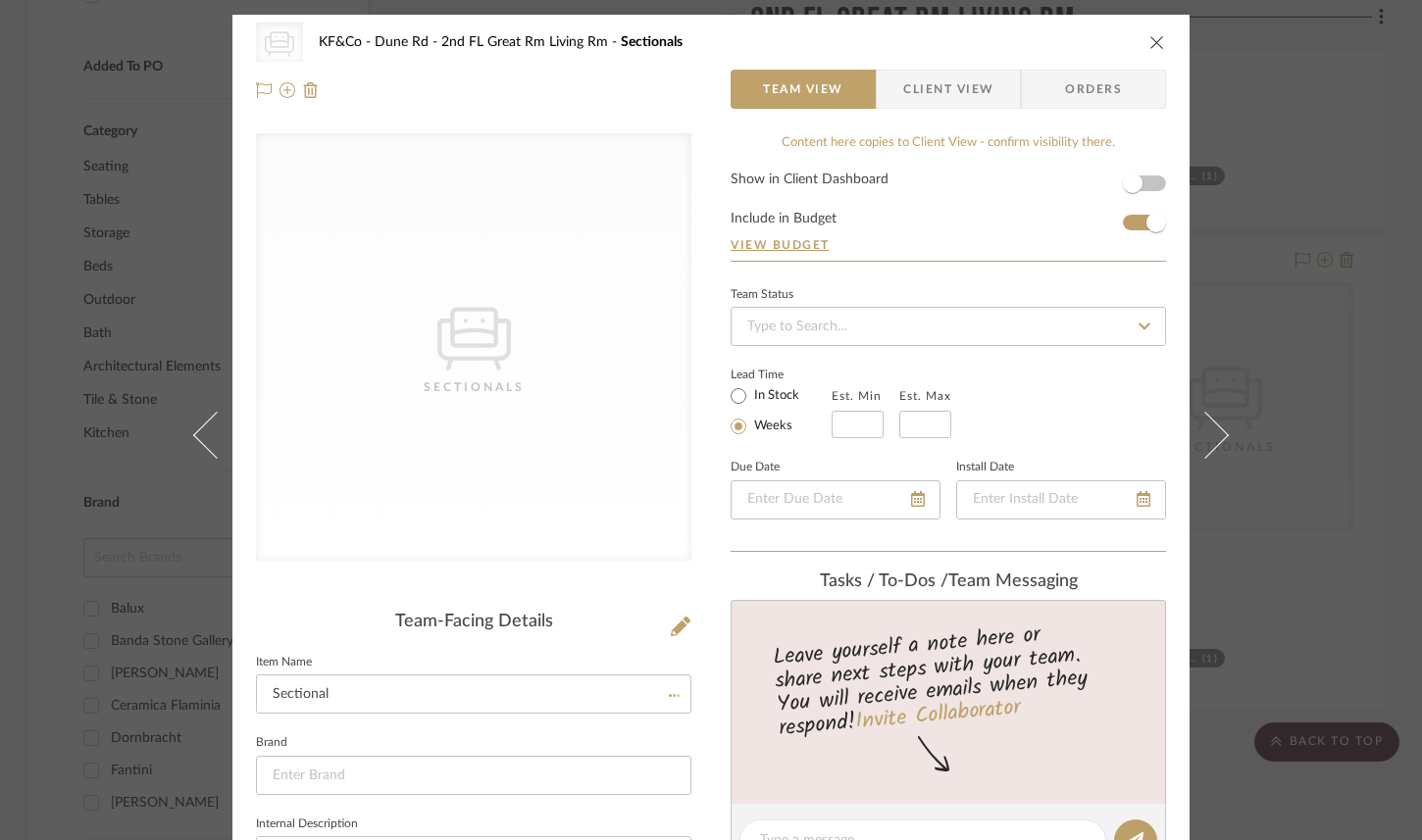 type 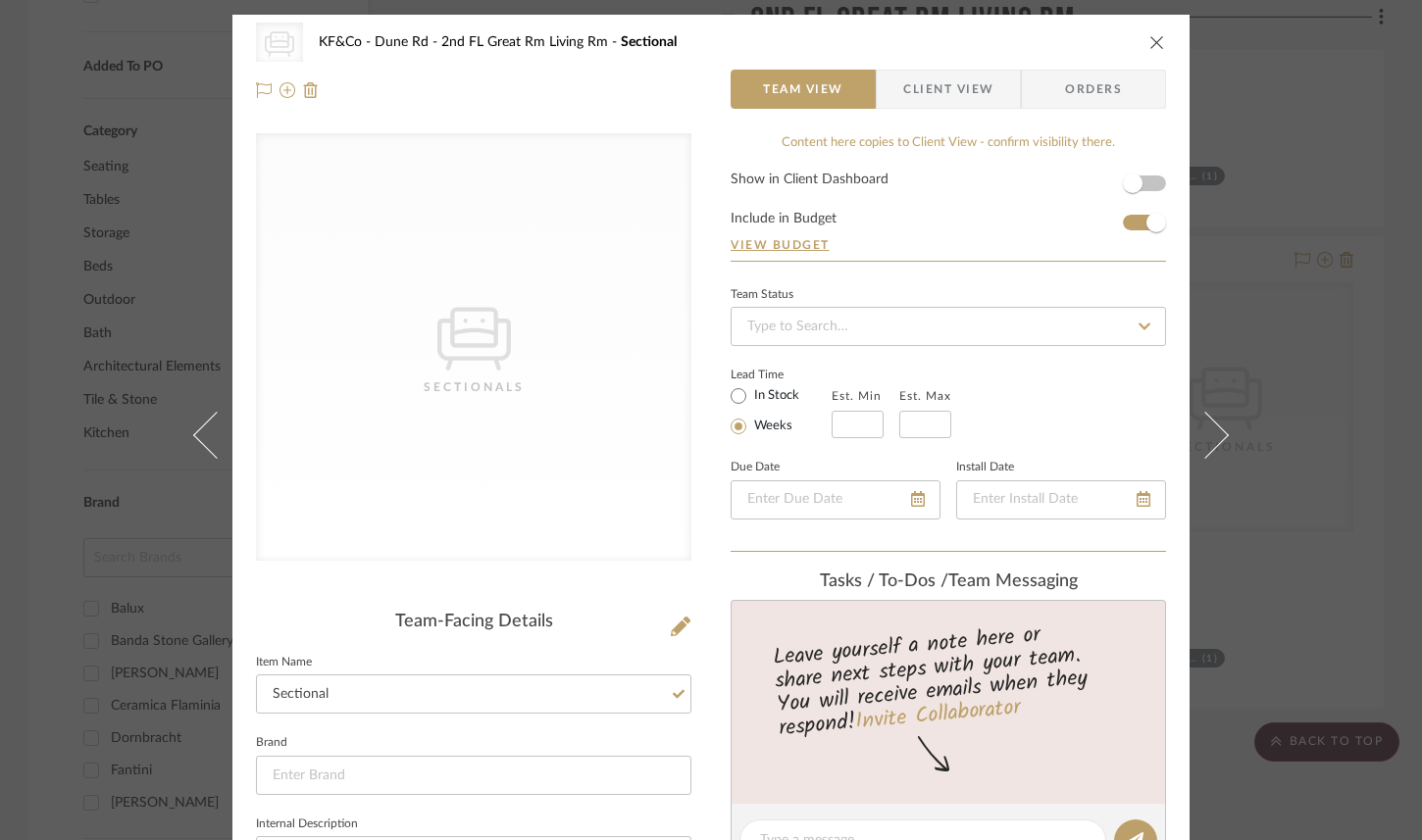 click at bounding box center [1157, 42] 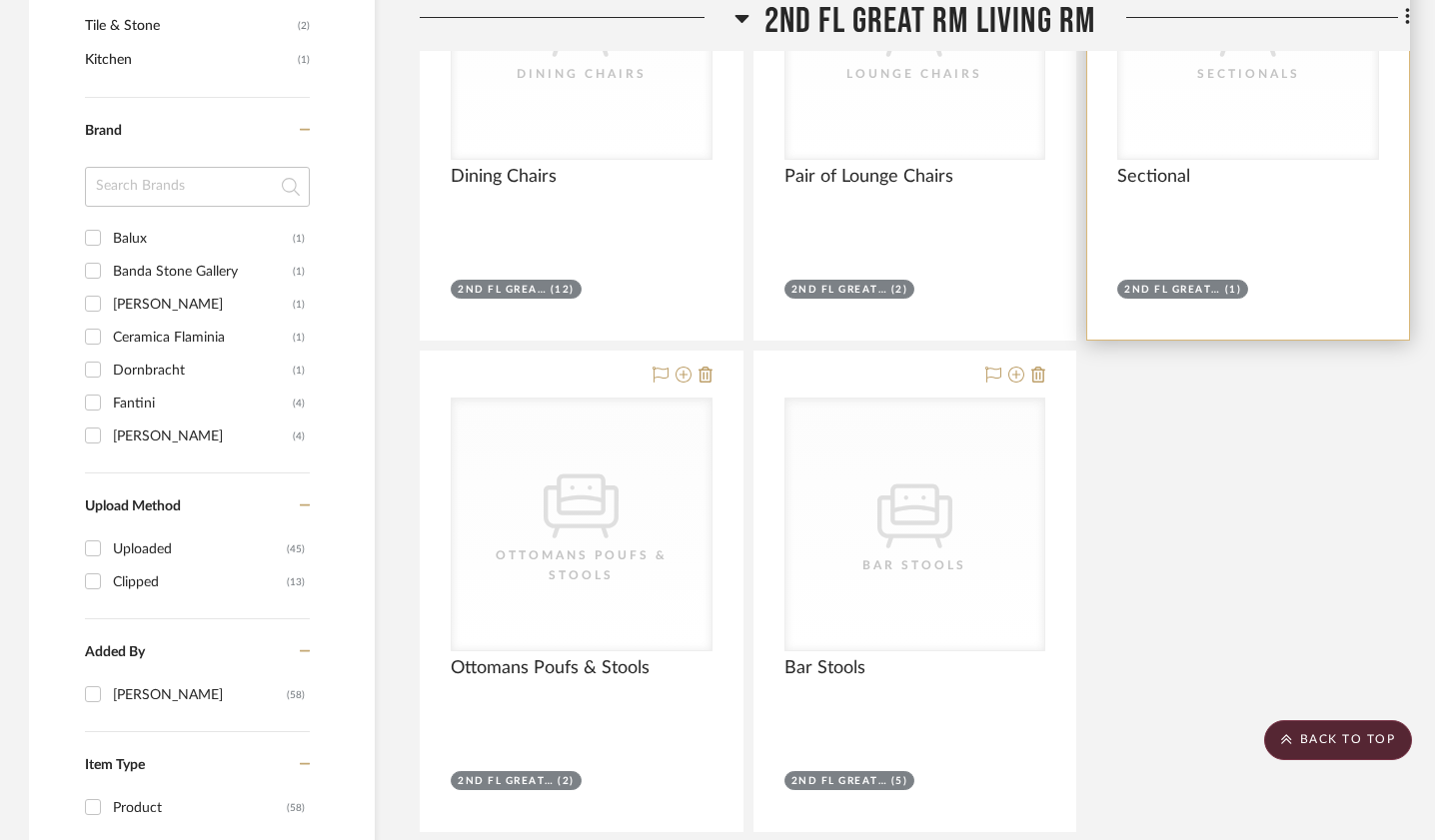 scroll, scrollTop: 1385, scrollLeft: 1, axis: both 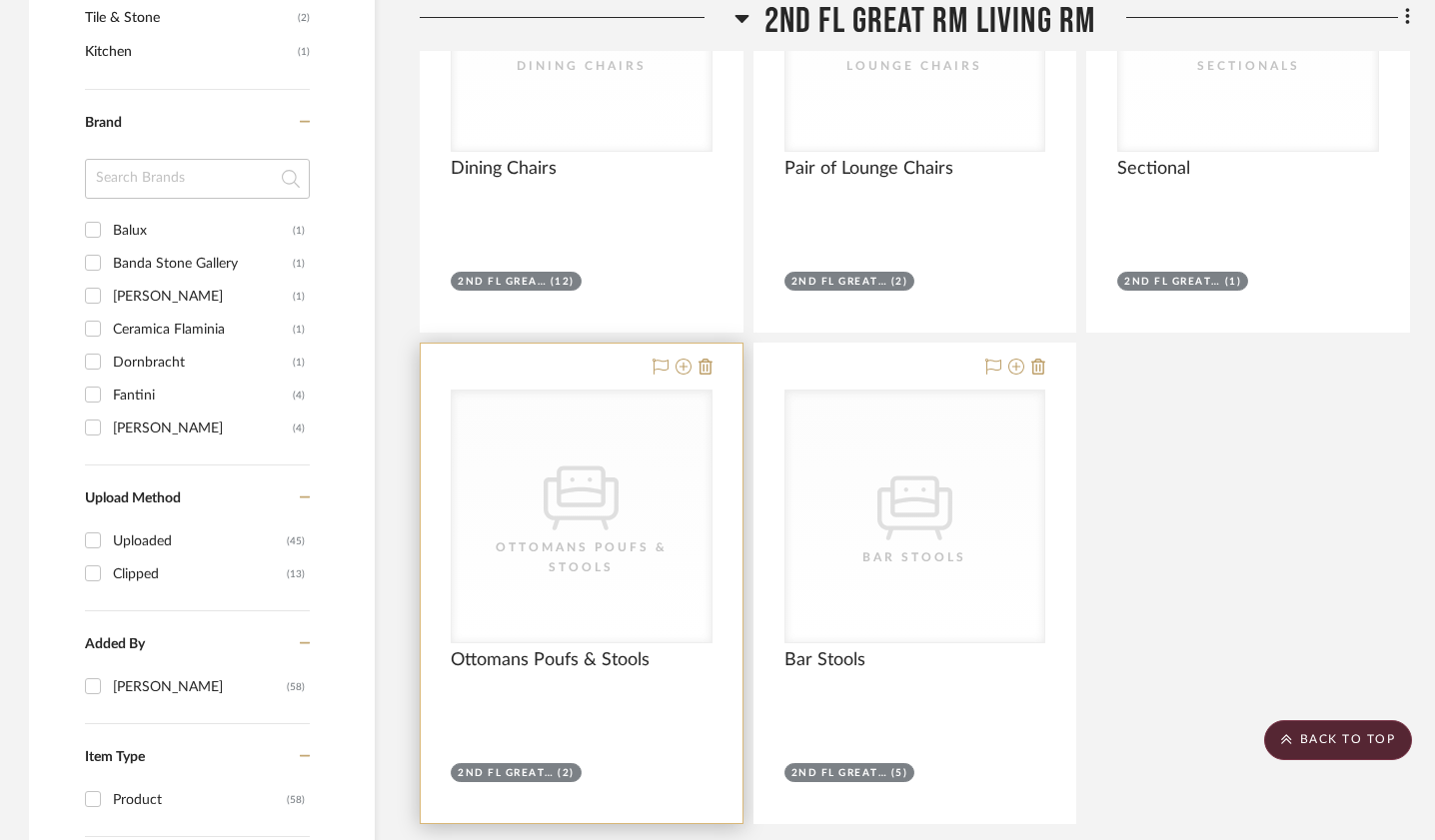click at bounding box center [582, 702] 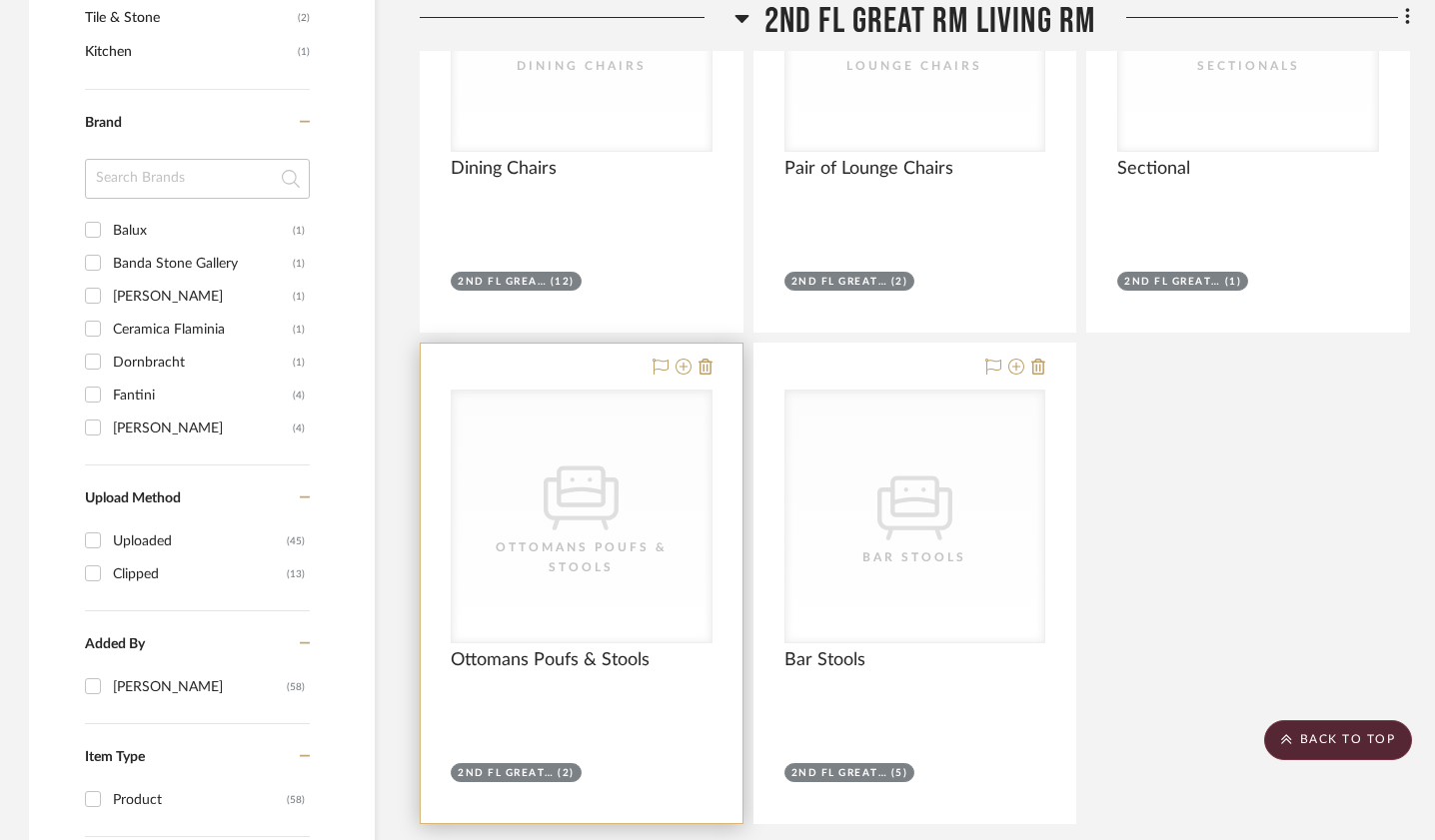 click on "Ottomans Poufs & Stools" at bounding box center [582, 557] 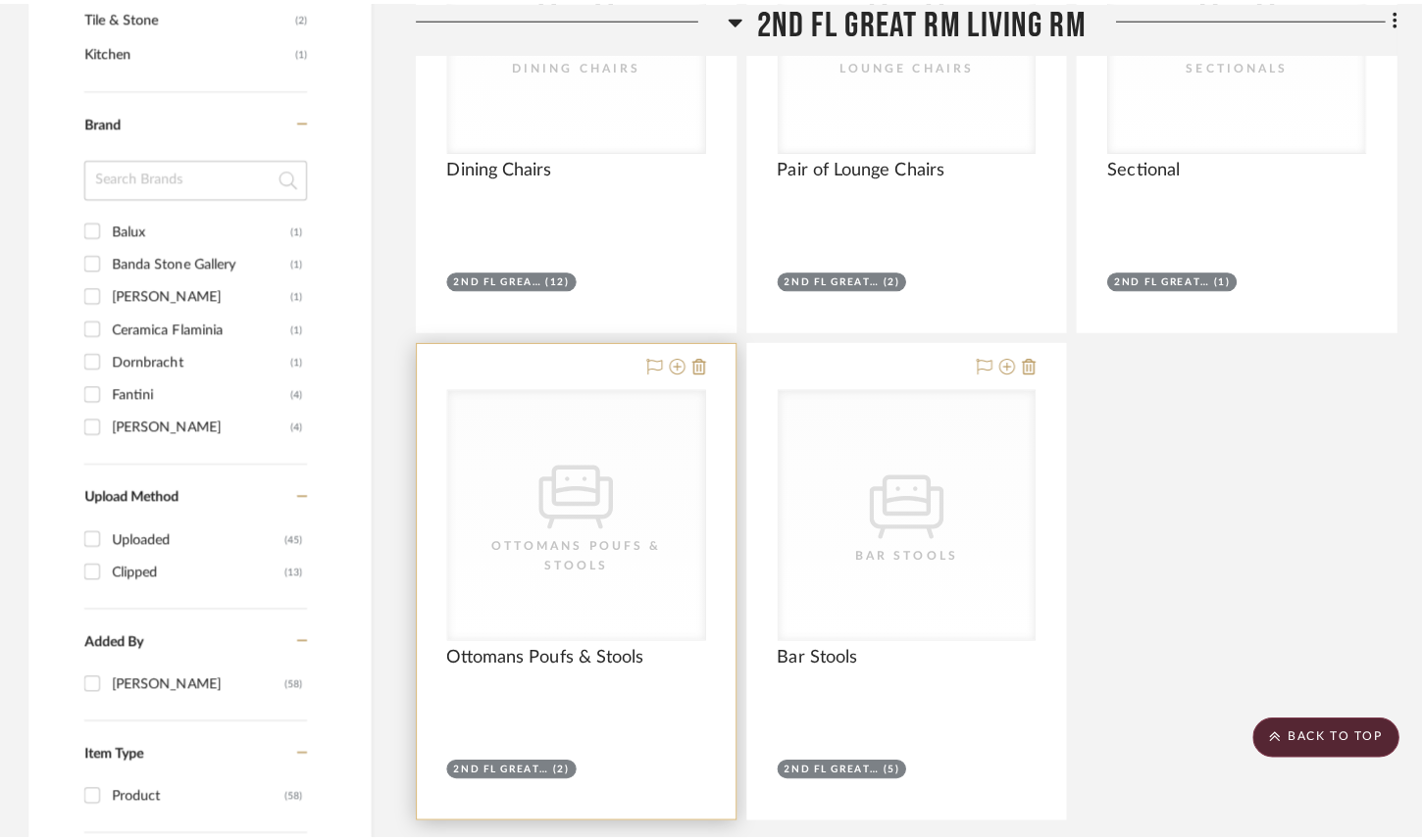 scroll, scrollTop: 0, scrollLeft: 0, axis: both 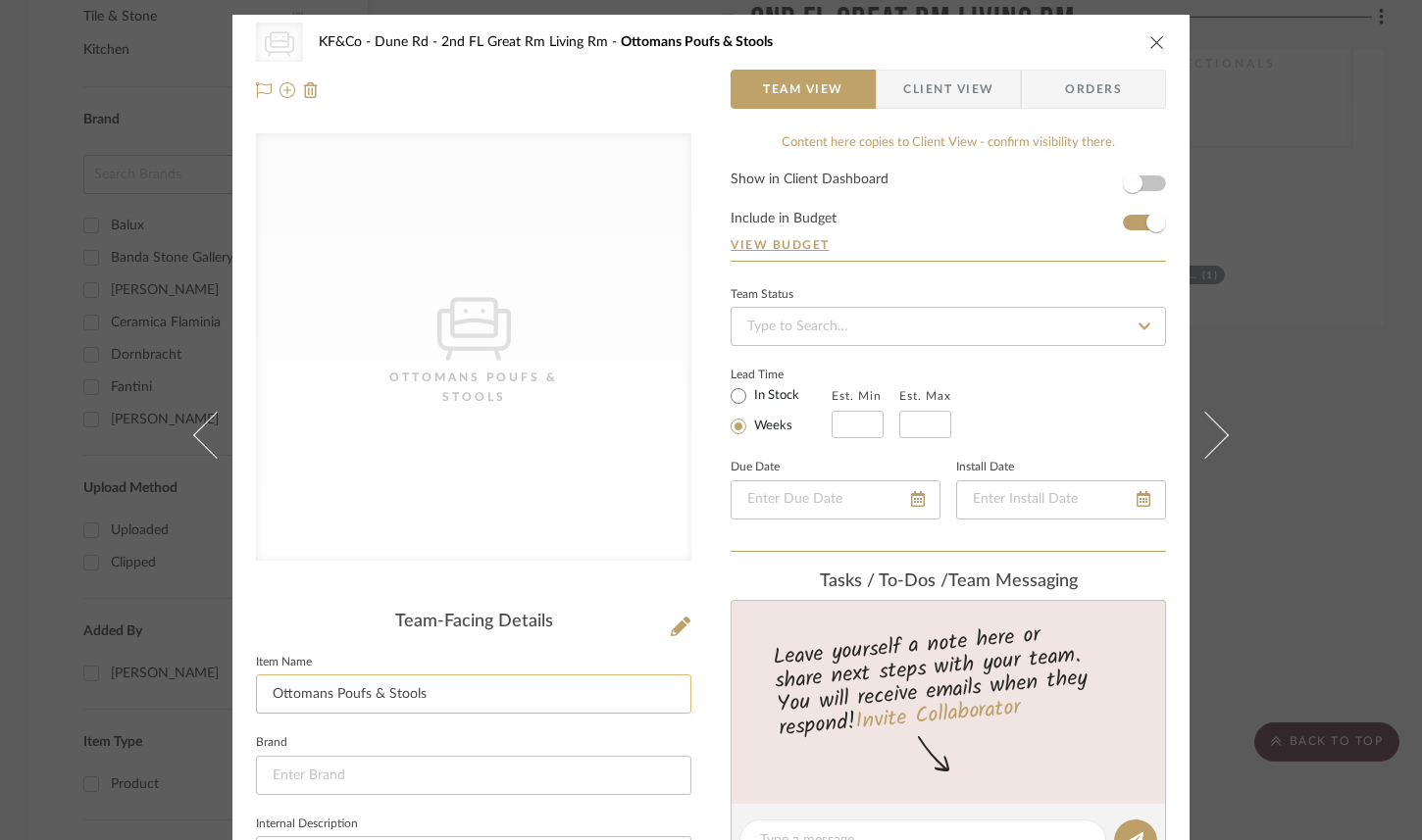 click on "Ottomans Poufs & Stools" 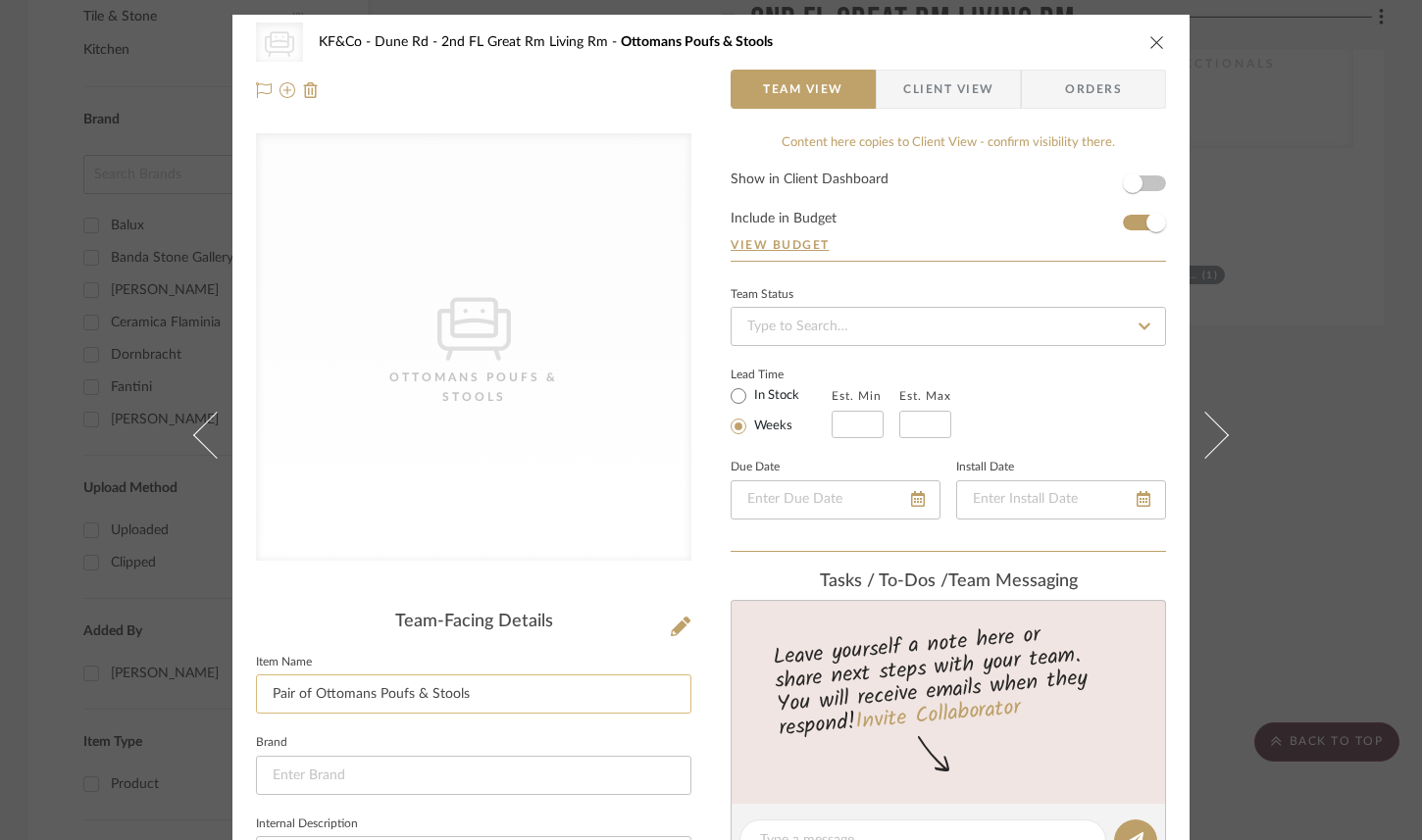 drag, startPoint x: 365, startPoint y: 695, endPoint x: 489, endPoint y: 695, distance: 124 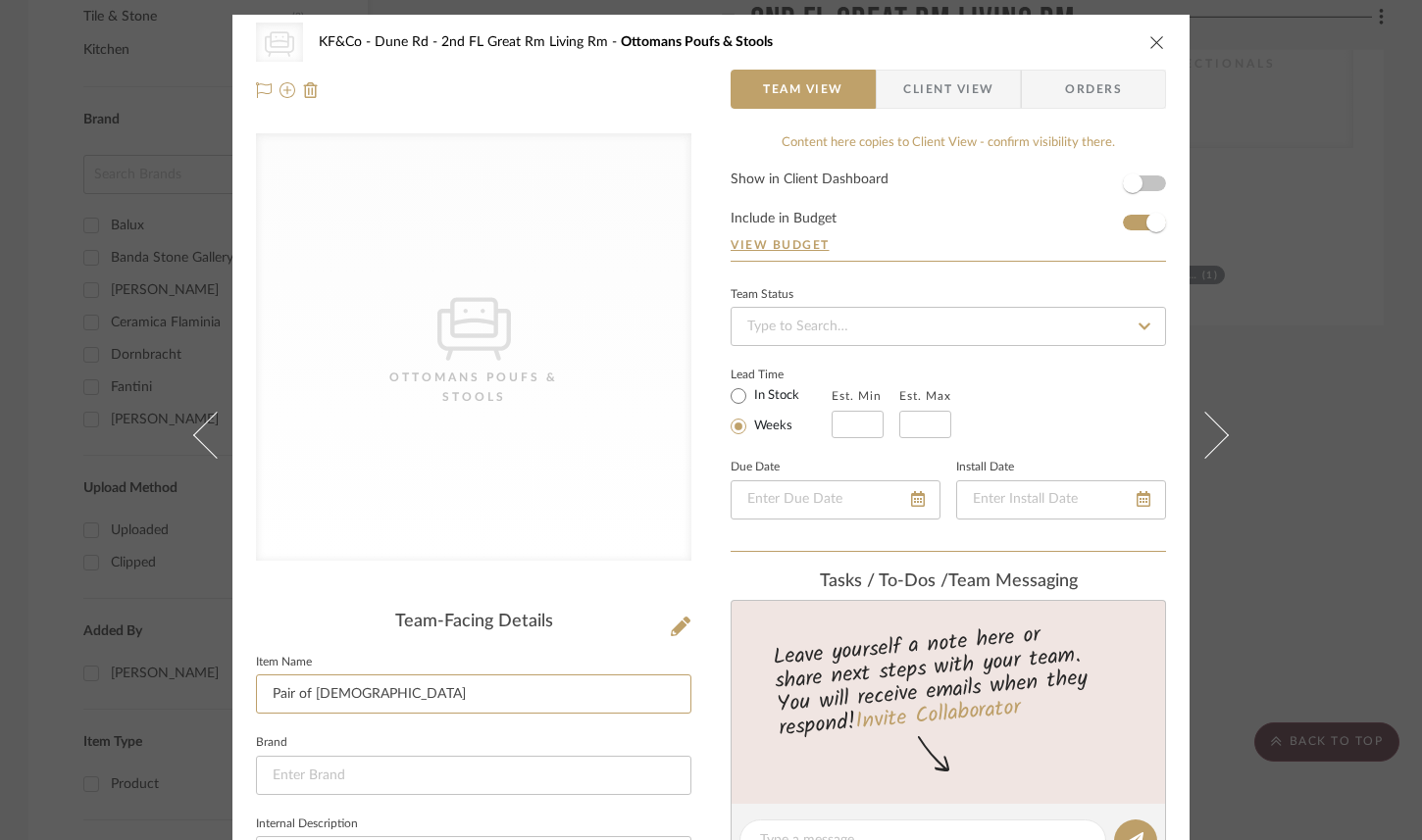 type on "Pair of Ottomans" 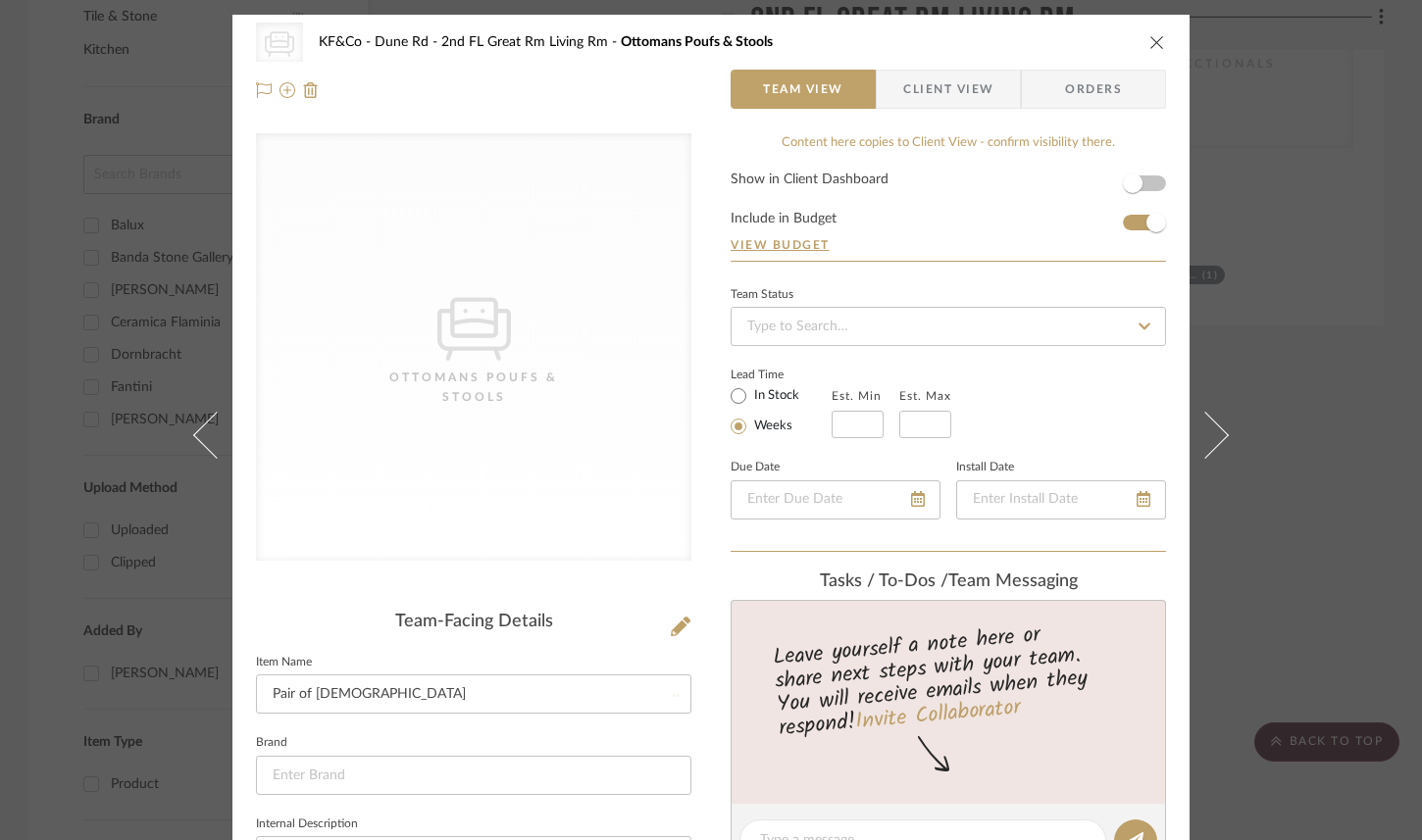 click on "Item Name  Pair of Ottomans" 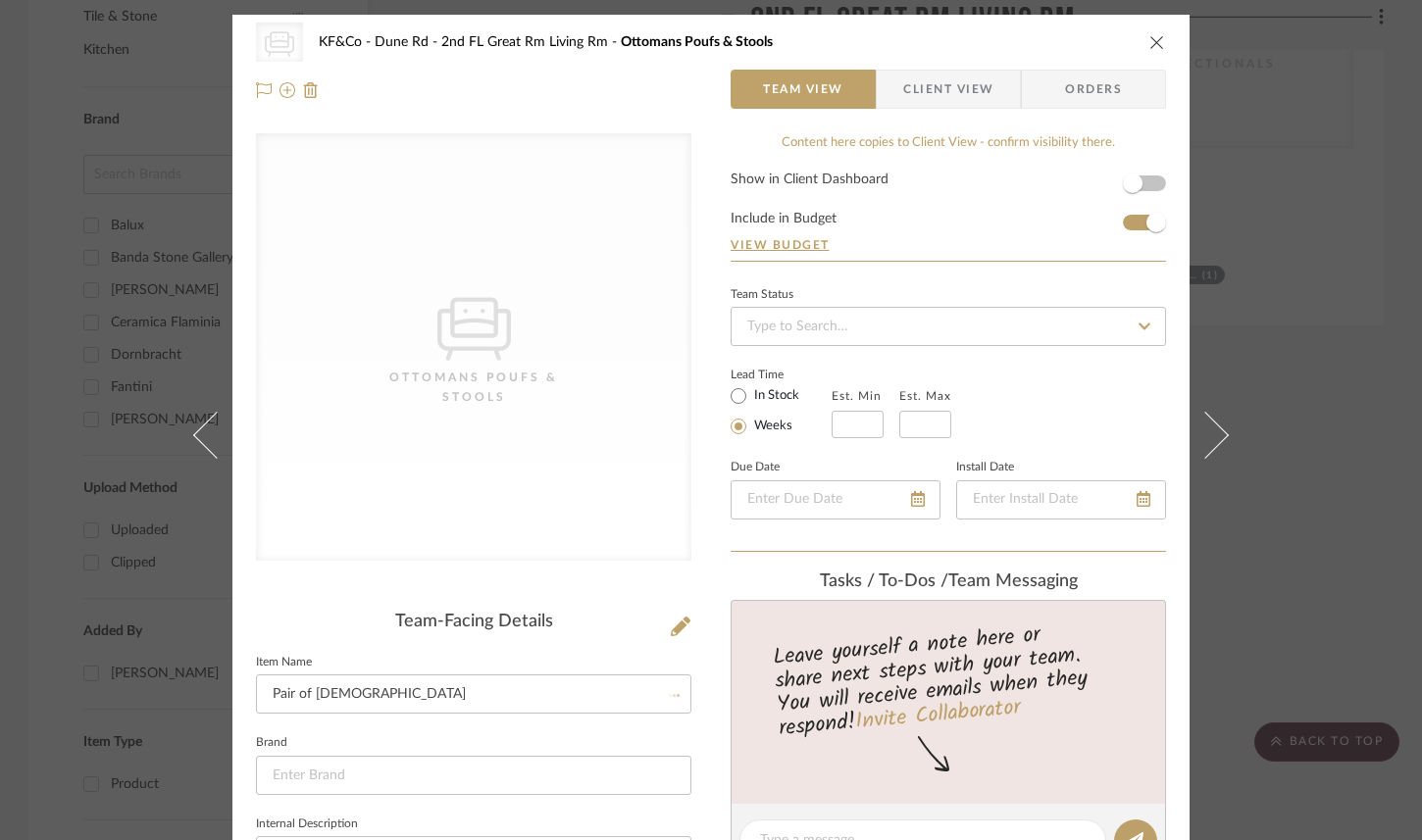 type 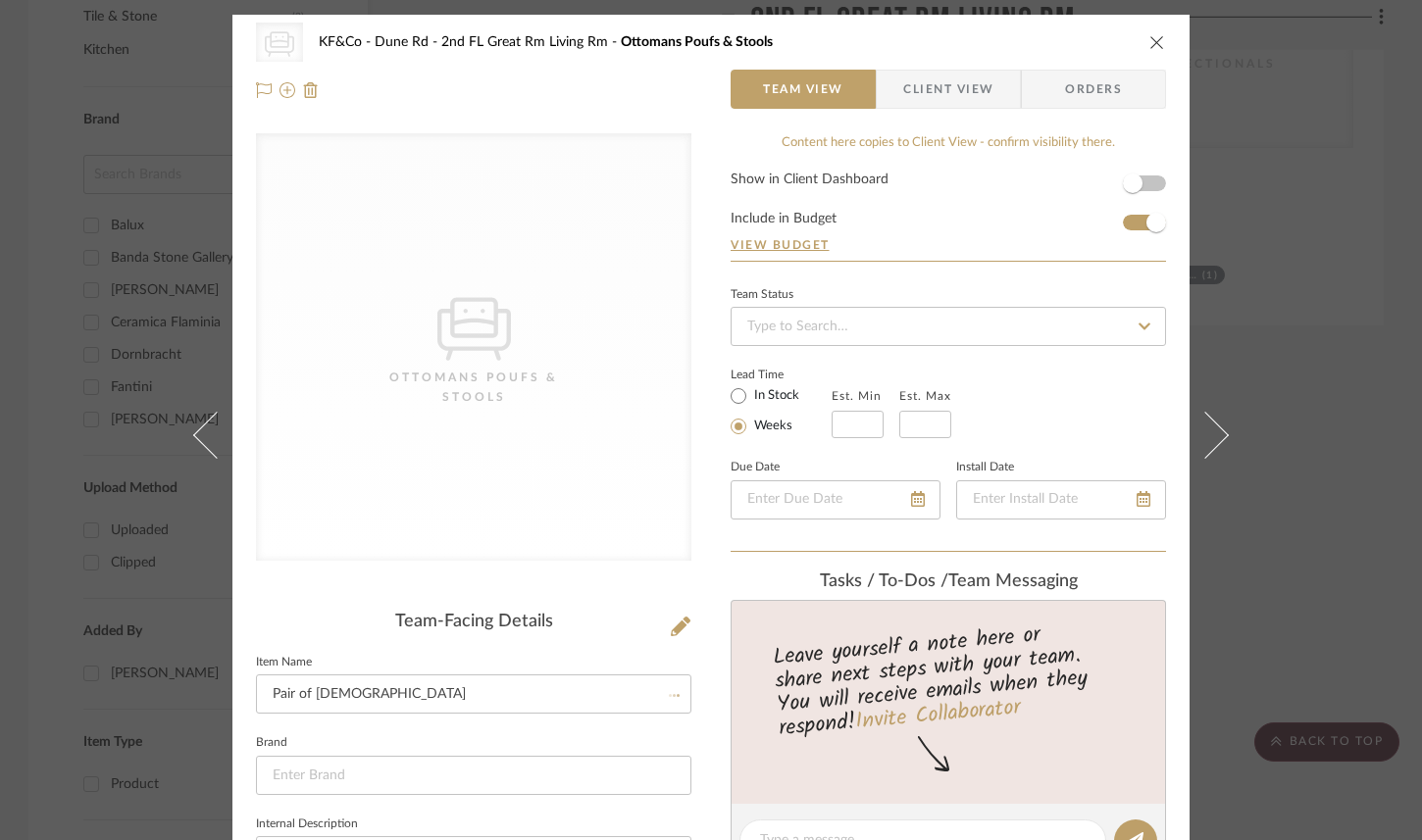 type 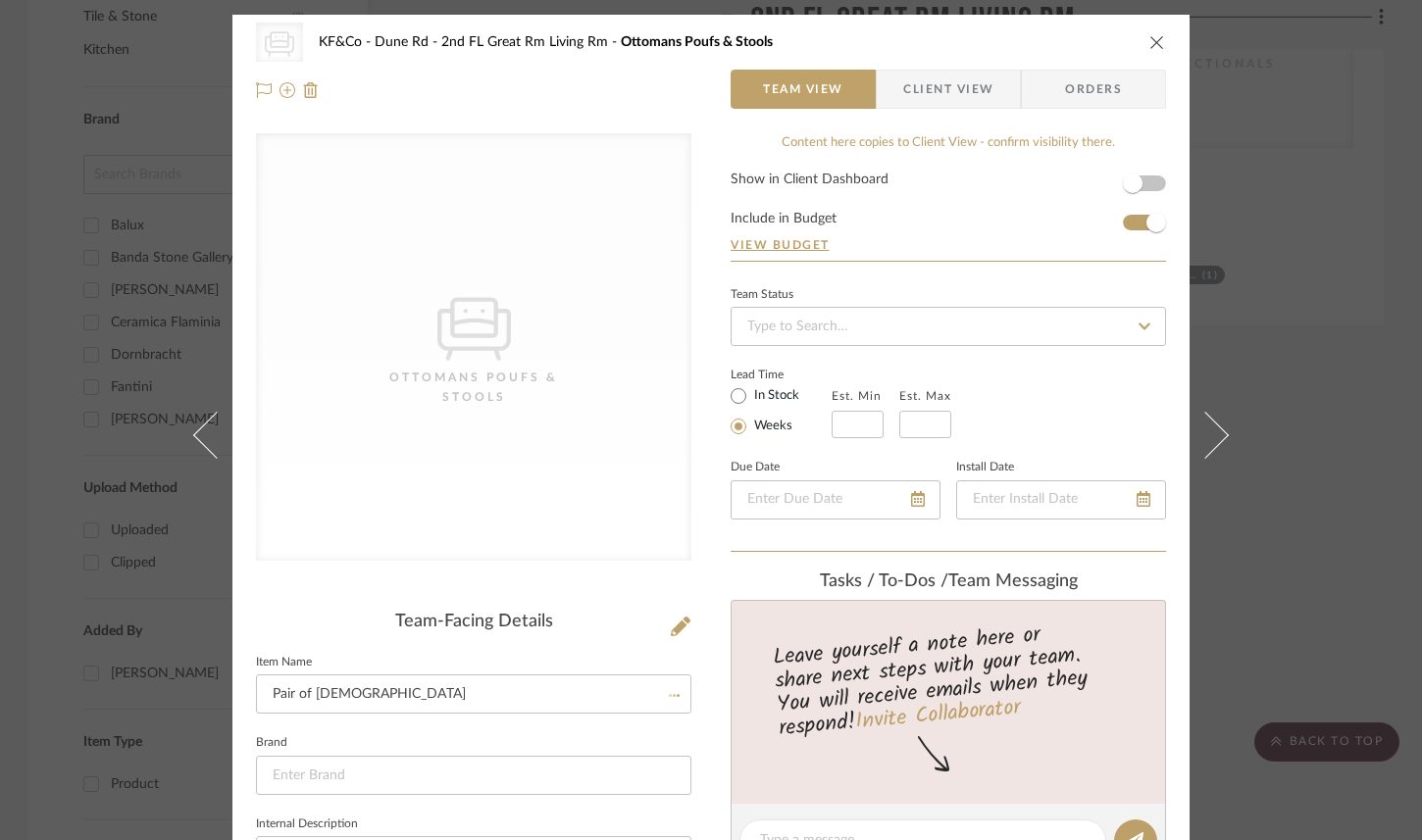 type 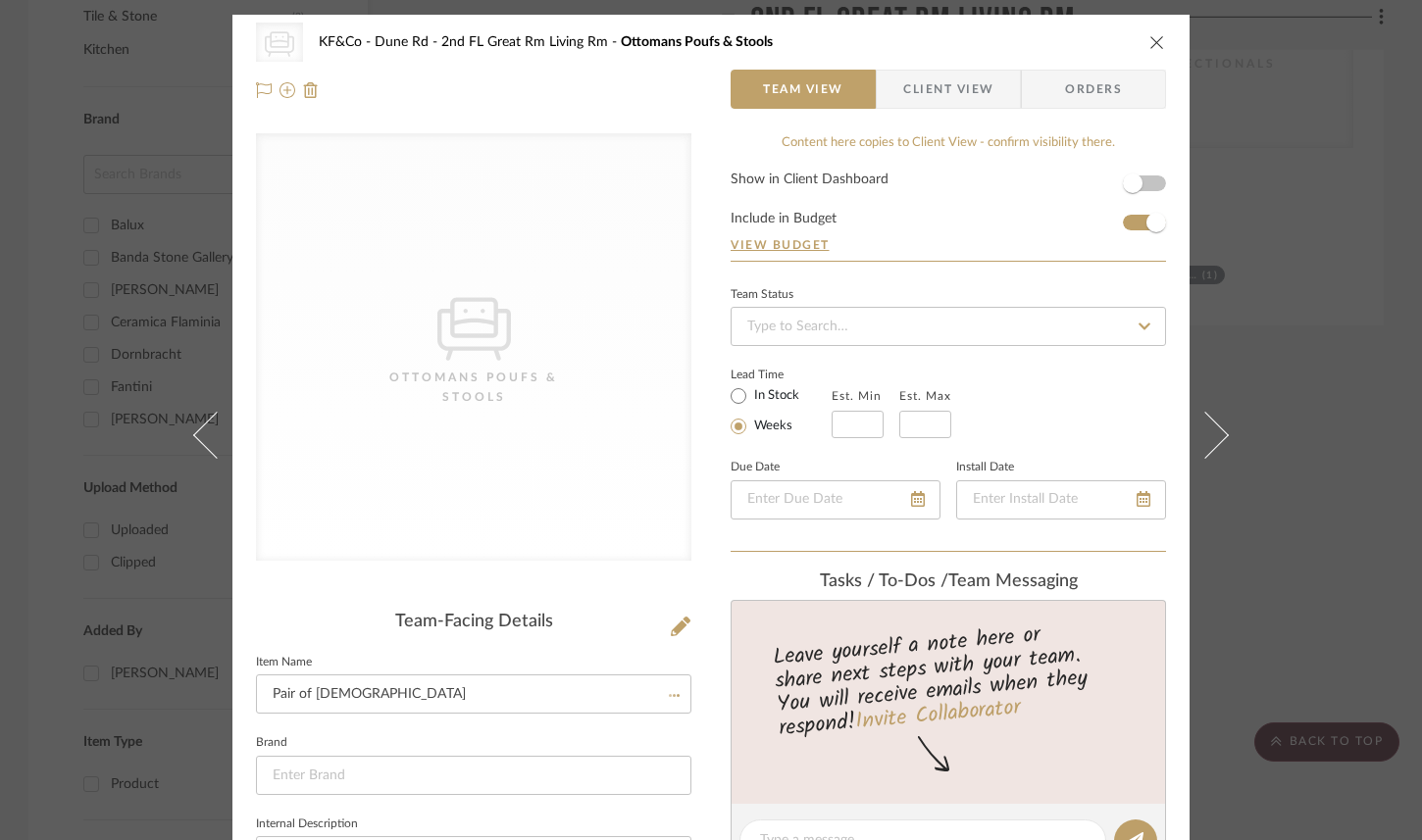 type 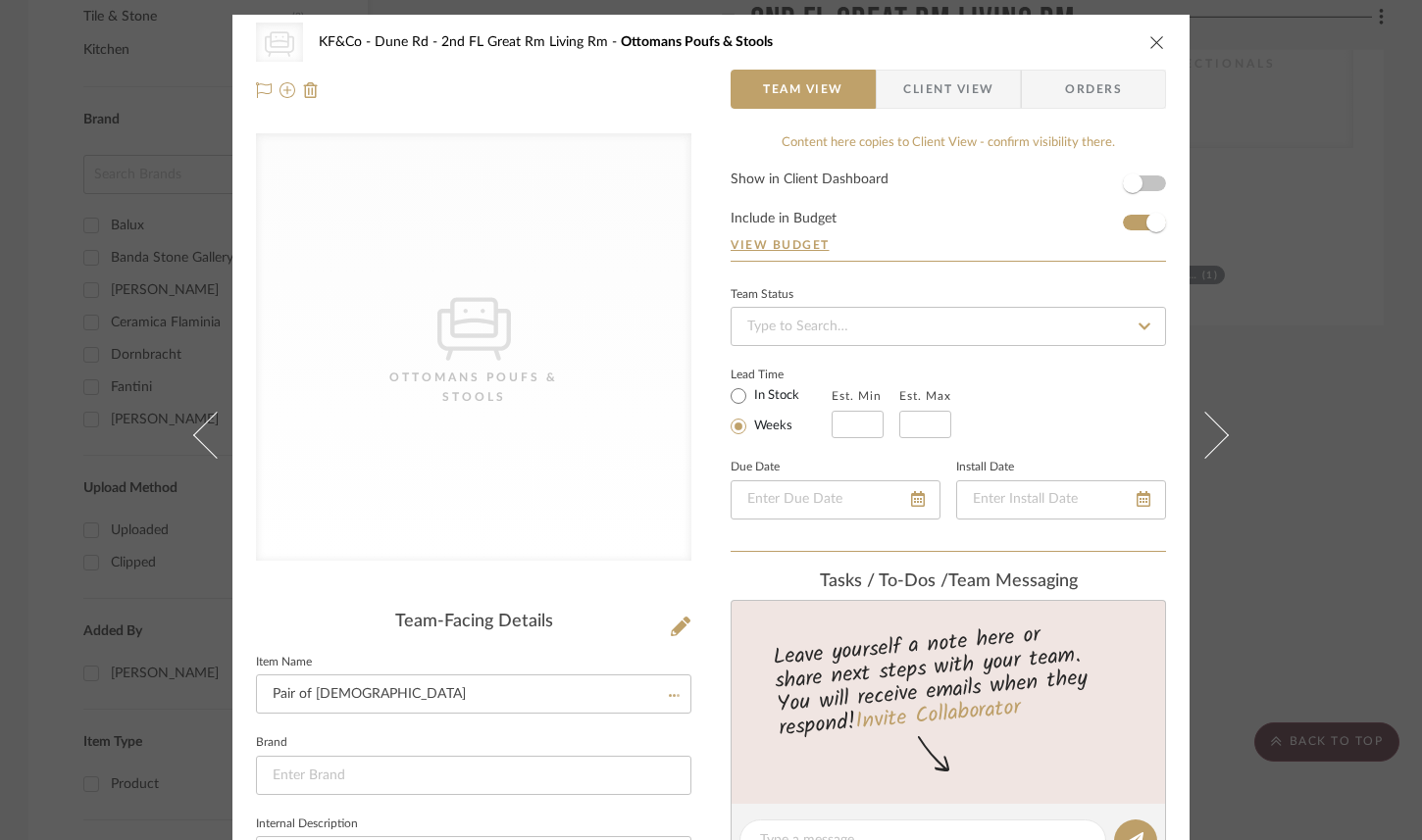 type 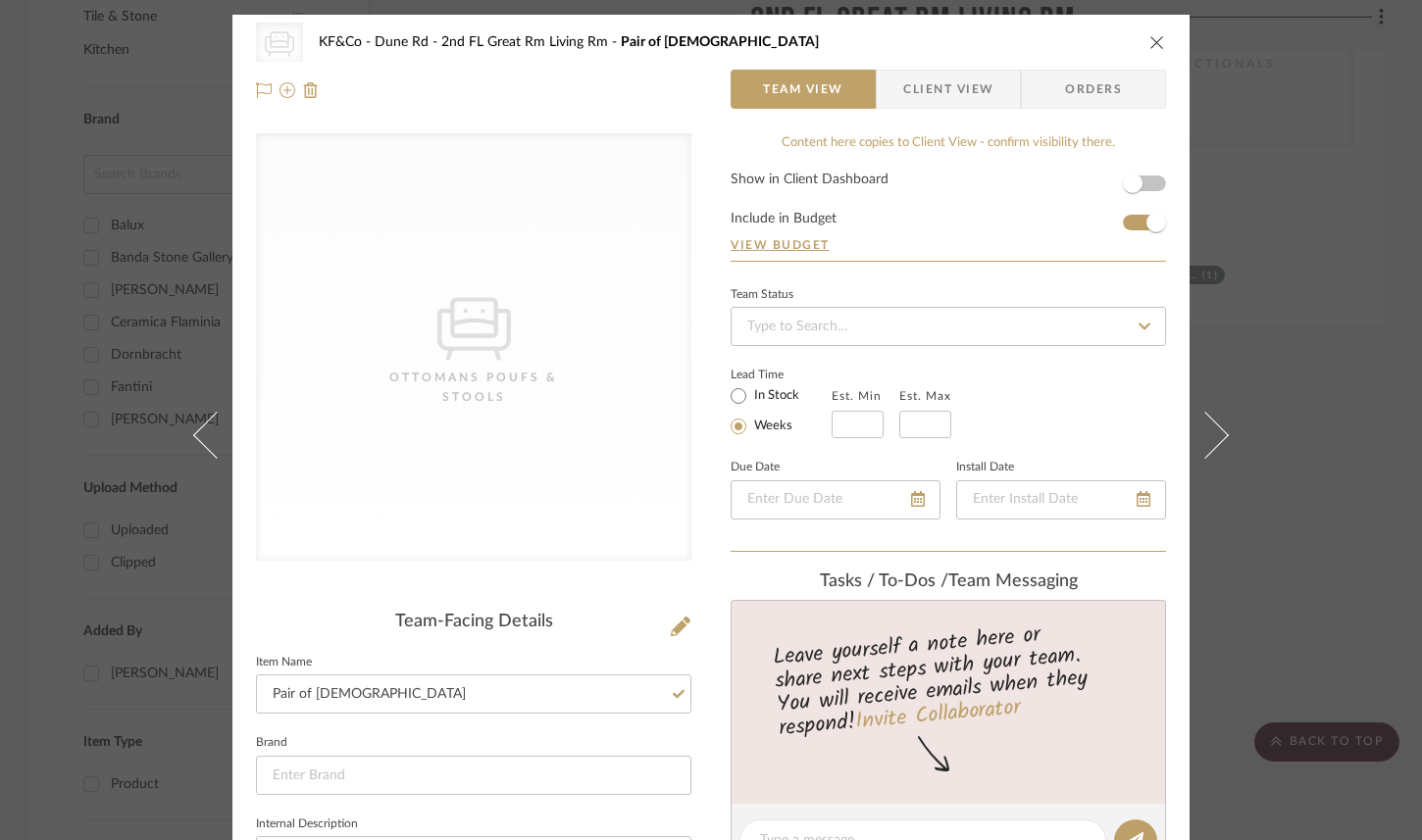 click at bounding box center (1157, 42) 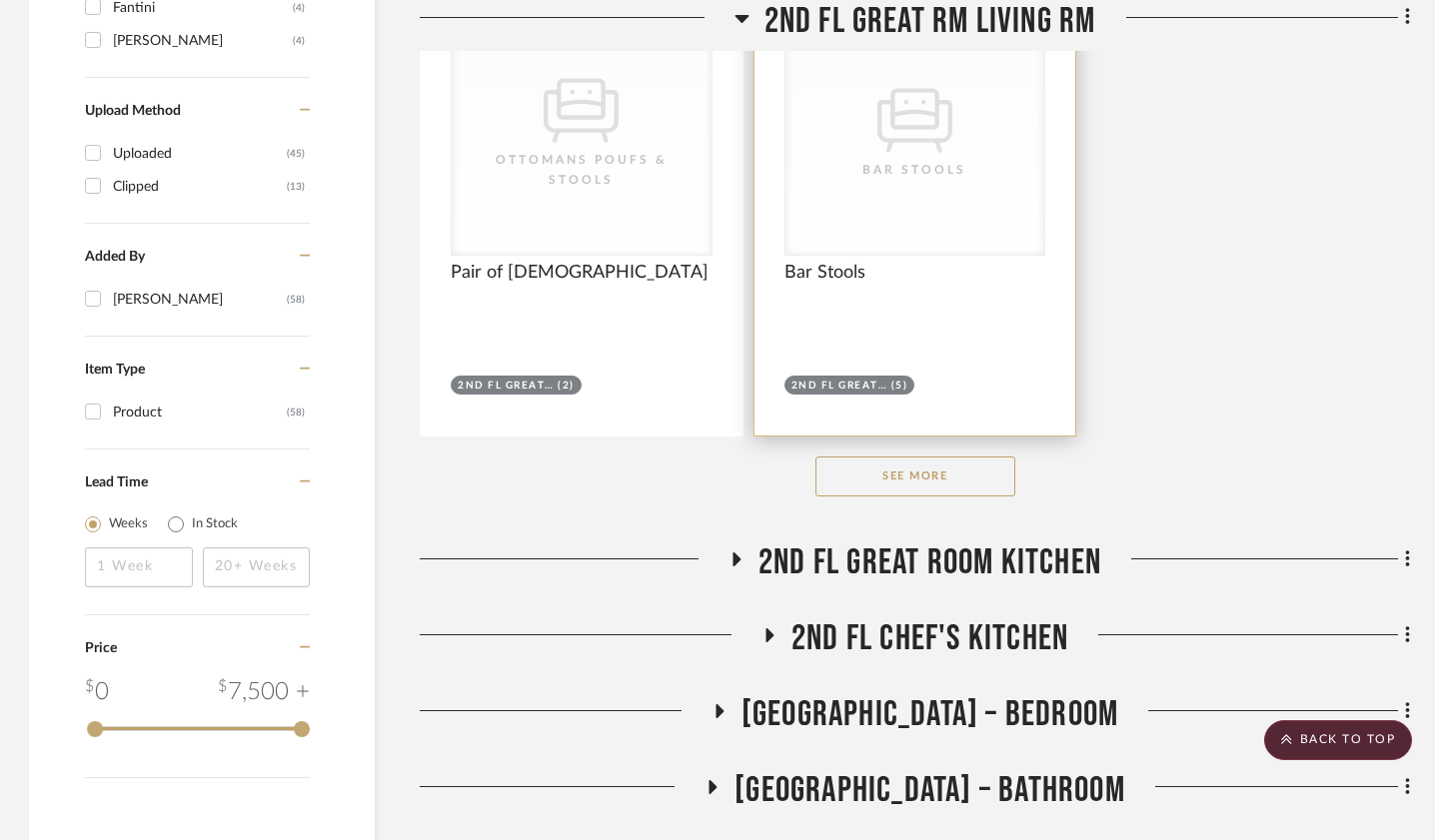 scroll, scrollTop: 1768, scrollLeft: 1, axis: both 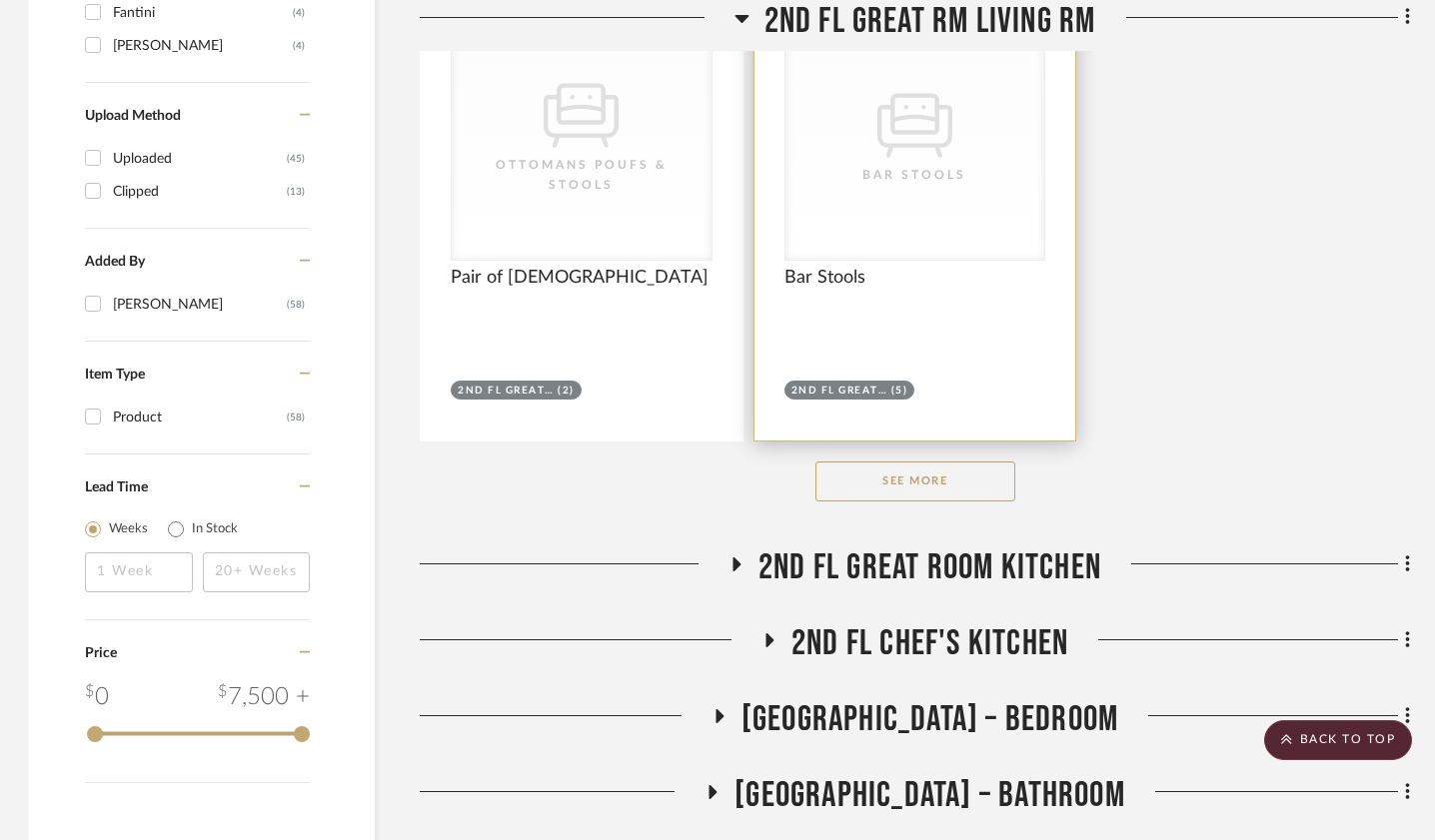 click on "CategoryIconSeating
Created with Sketch.
Bar Stools
CategoryIconSeating
Created with Sketch.
Bar Stools" at bounding box center (915, 134) 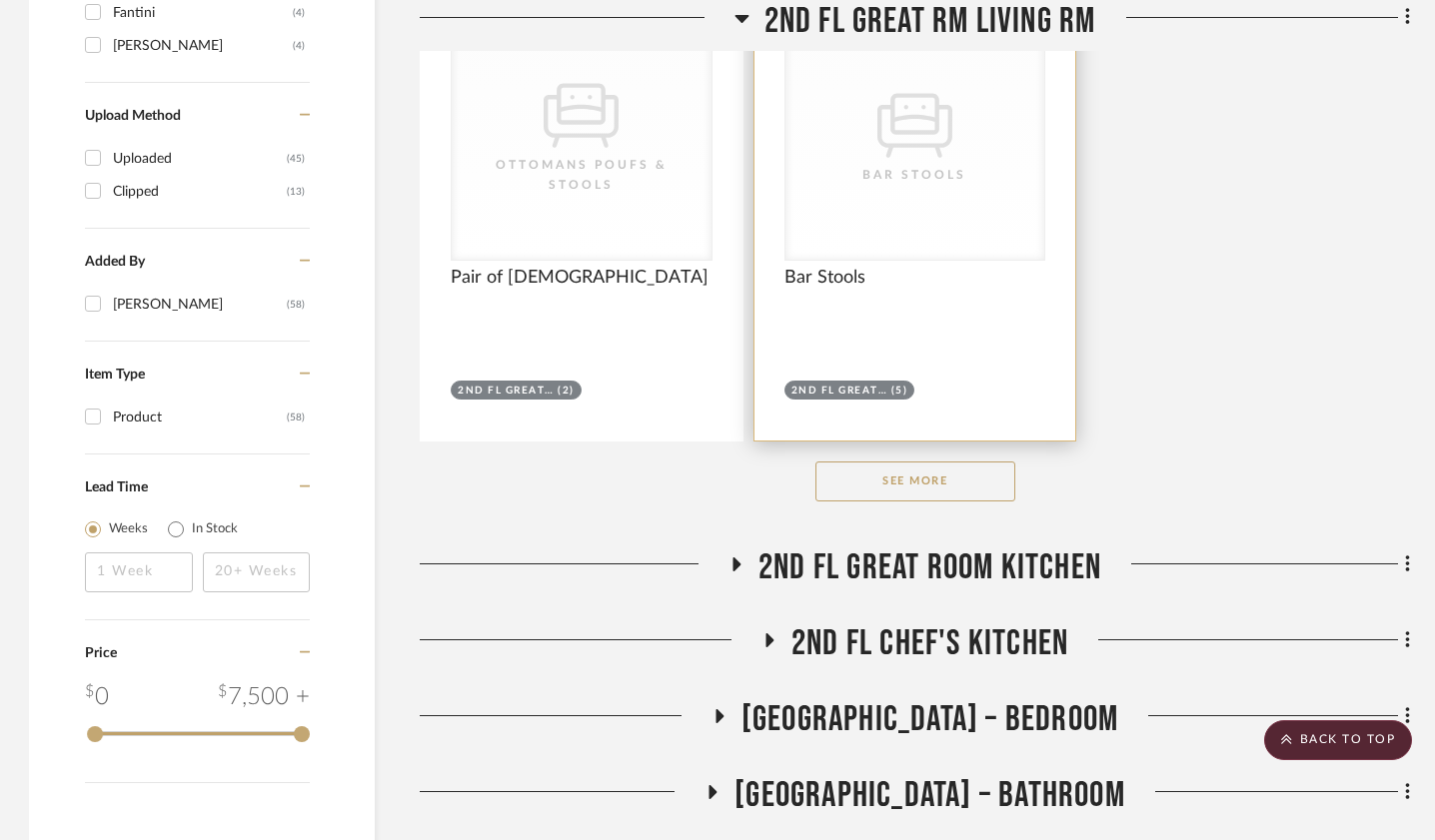 click on "Bar Stools" at bounding box center (914, 175) 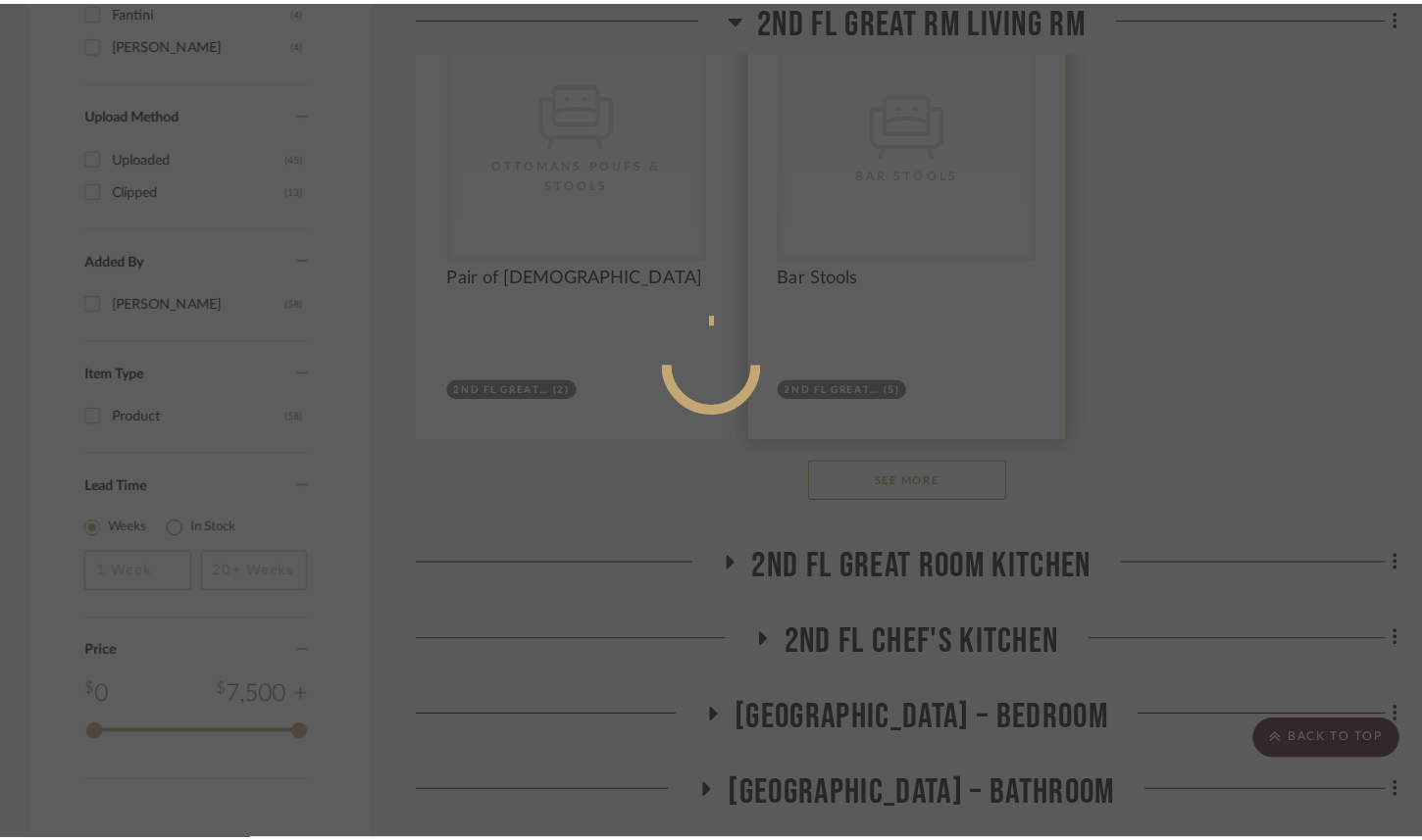 scroll, scrollTop: 0, scrollLeft: 0, axis: both 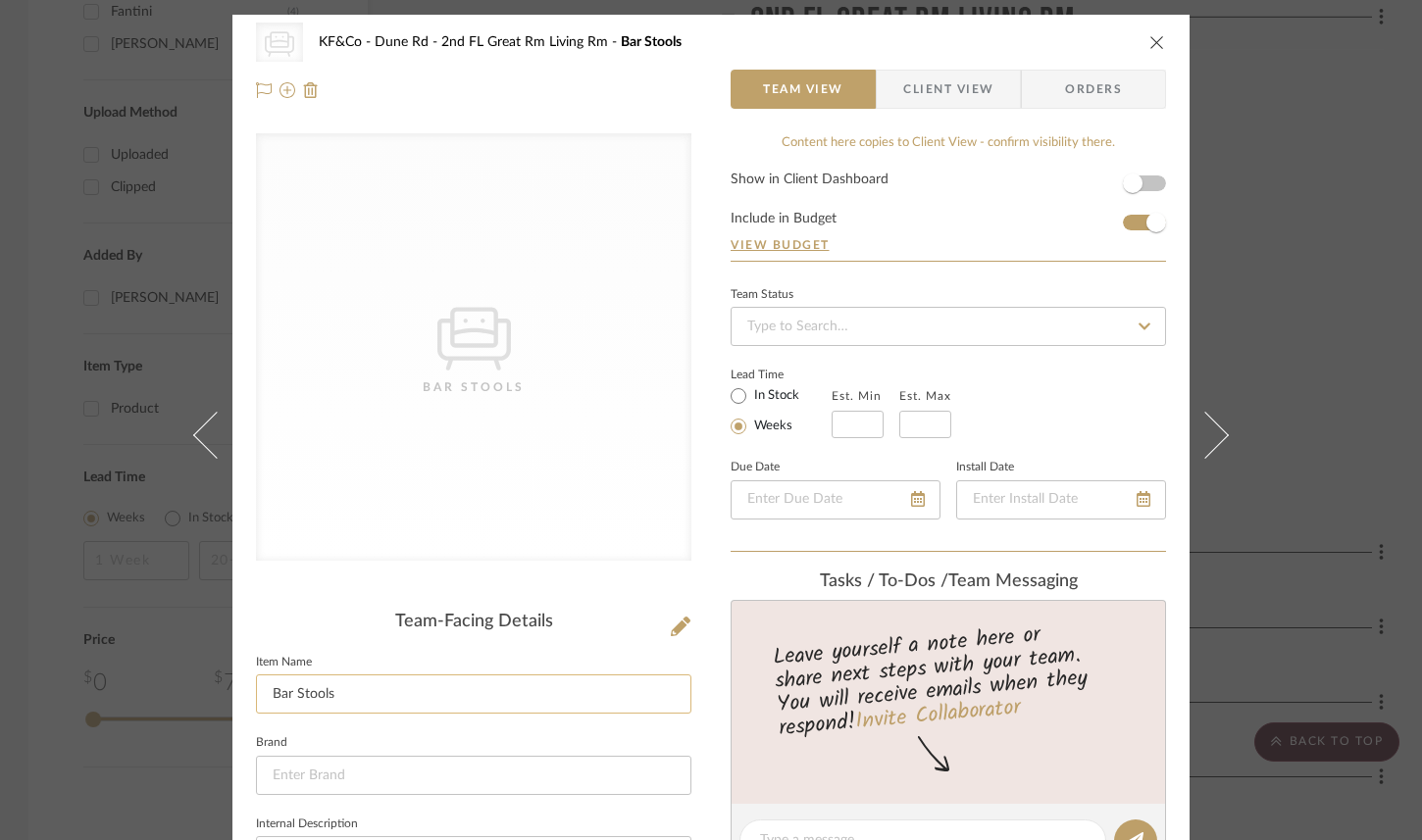 click on "Bar Stools" 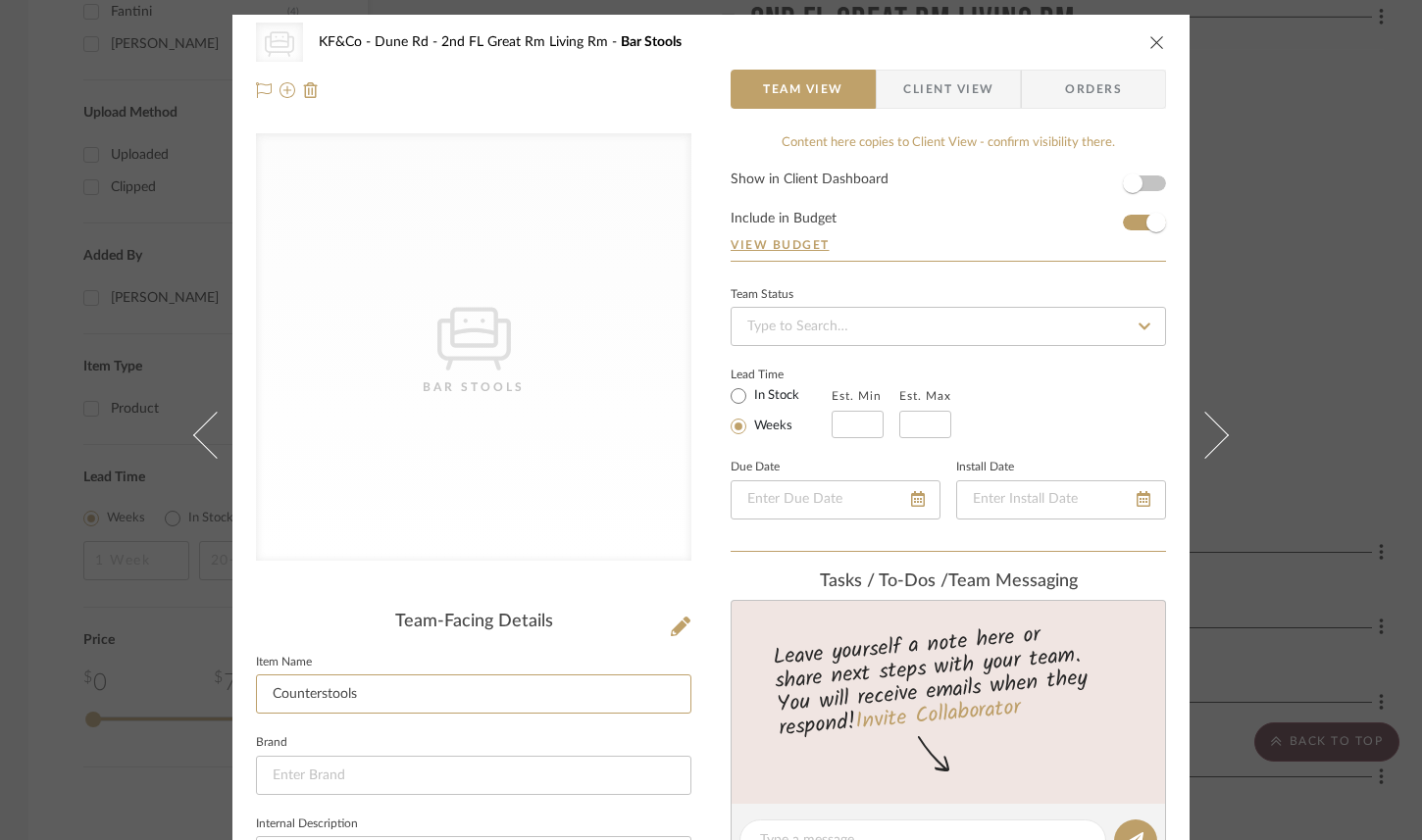 type on "Counterstools" 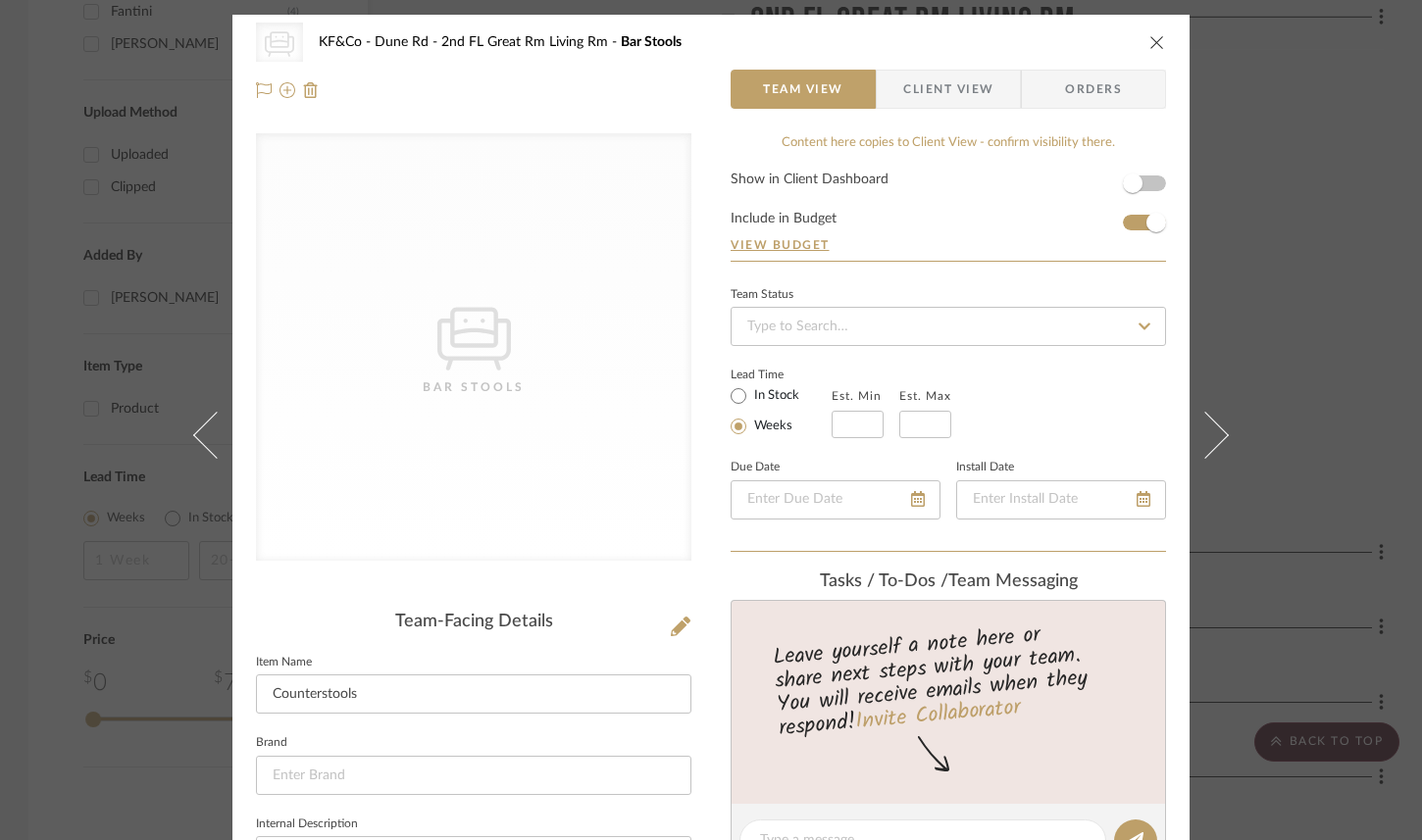 click on "Item Name  Counterstools" 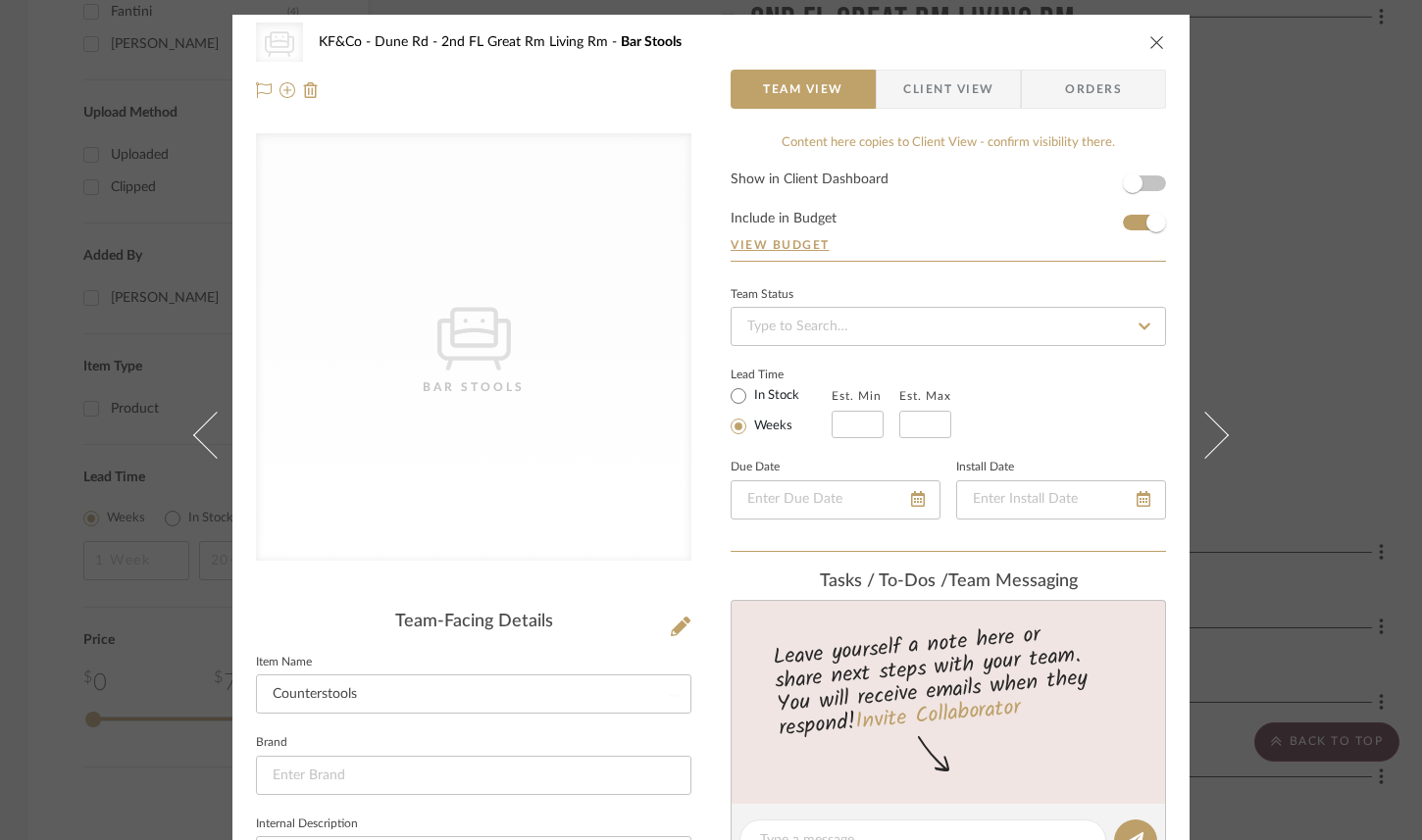 type 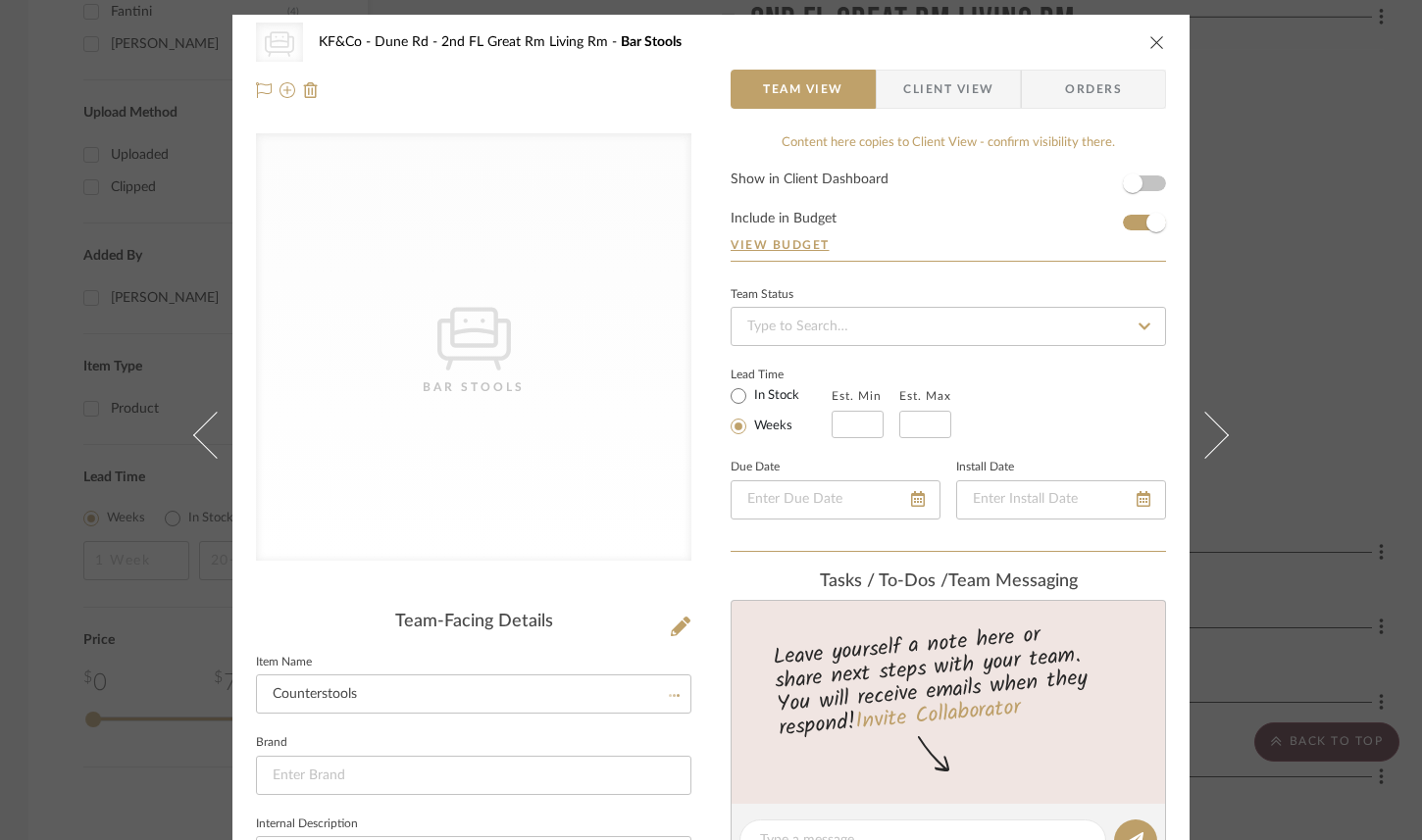 type 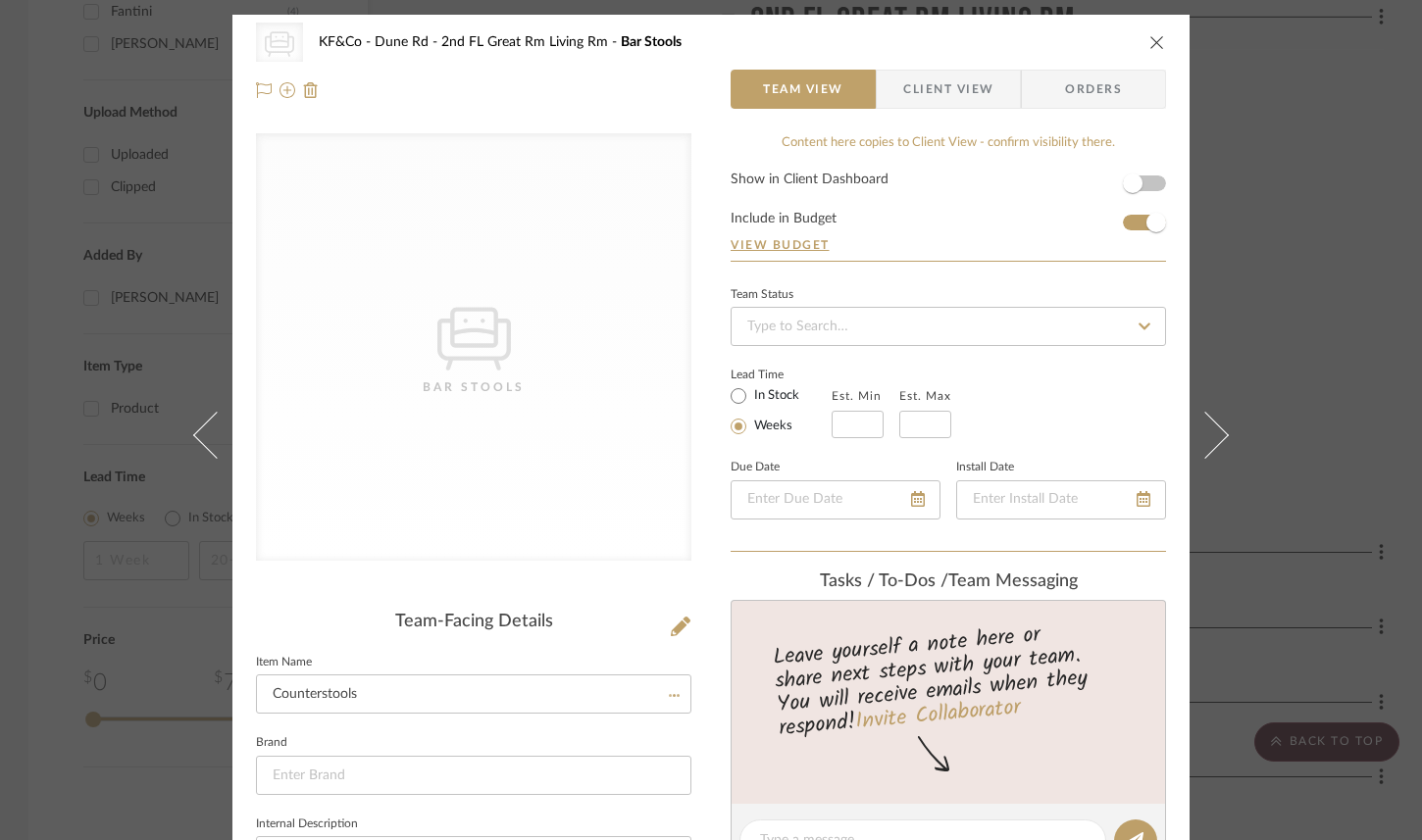 type 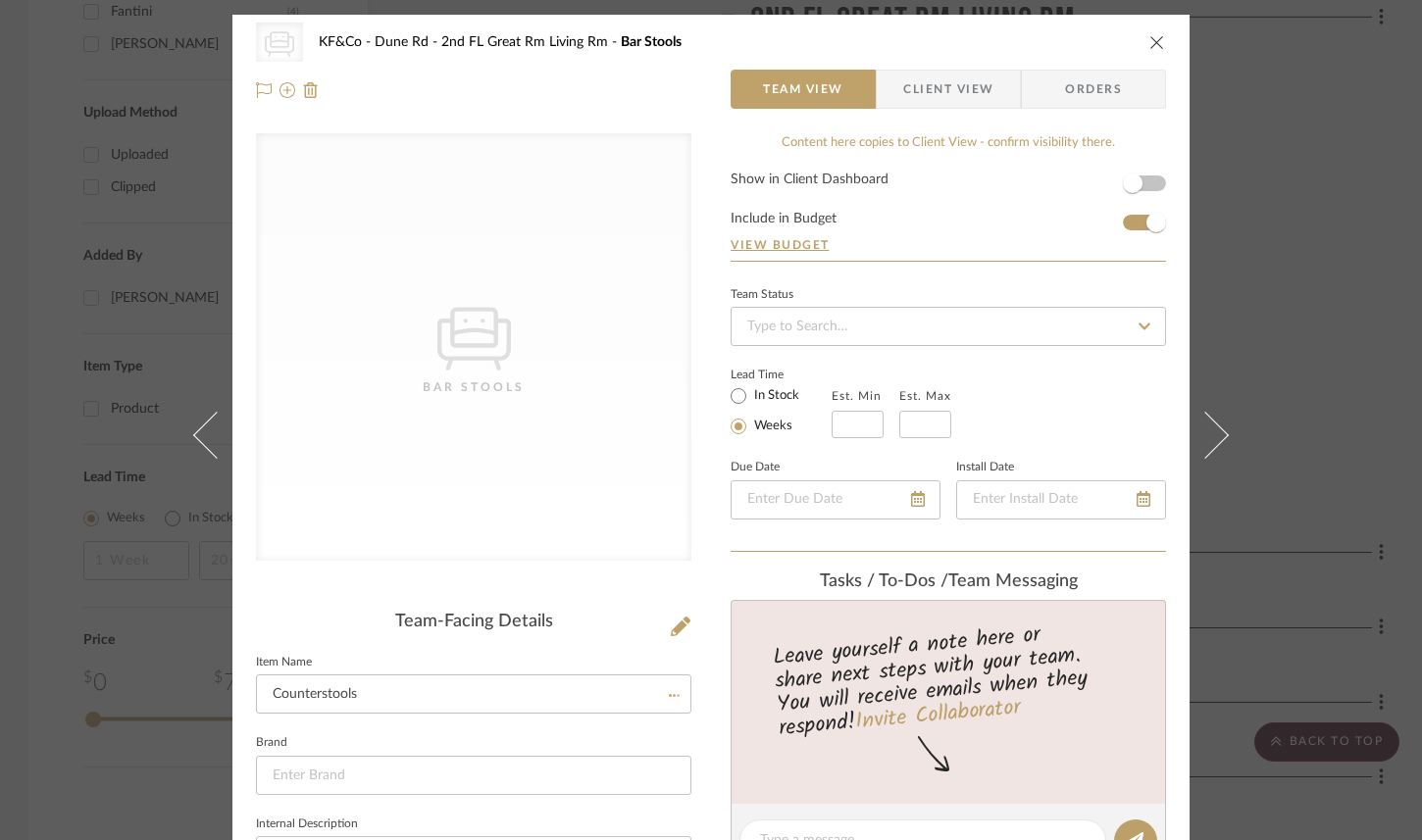 type 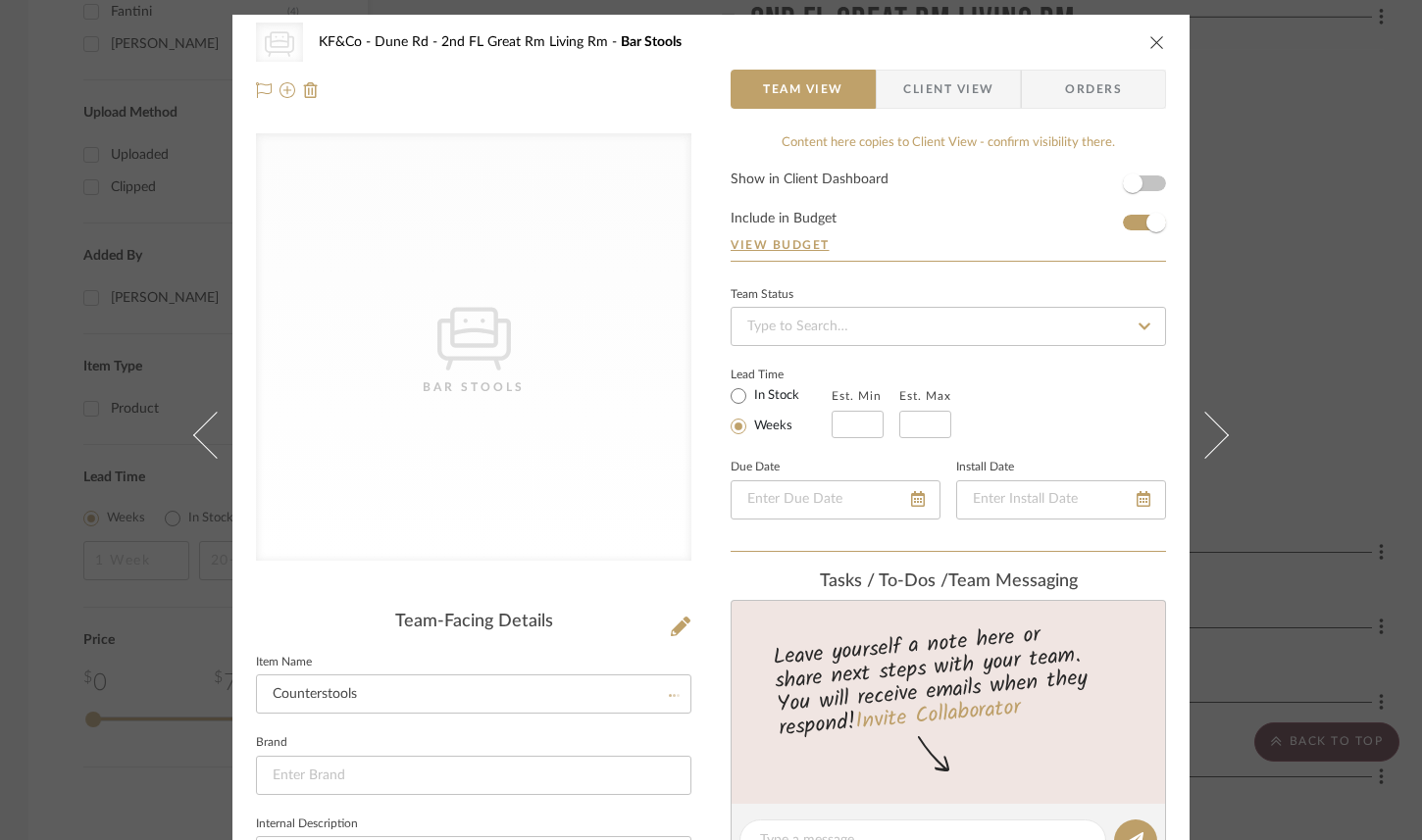 type 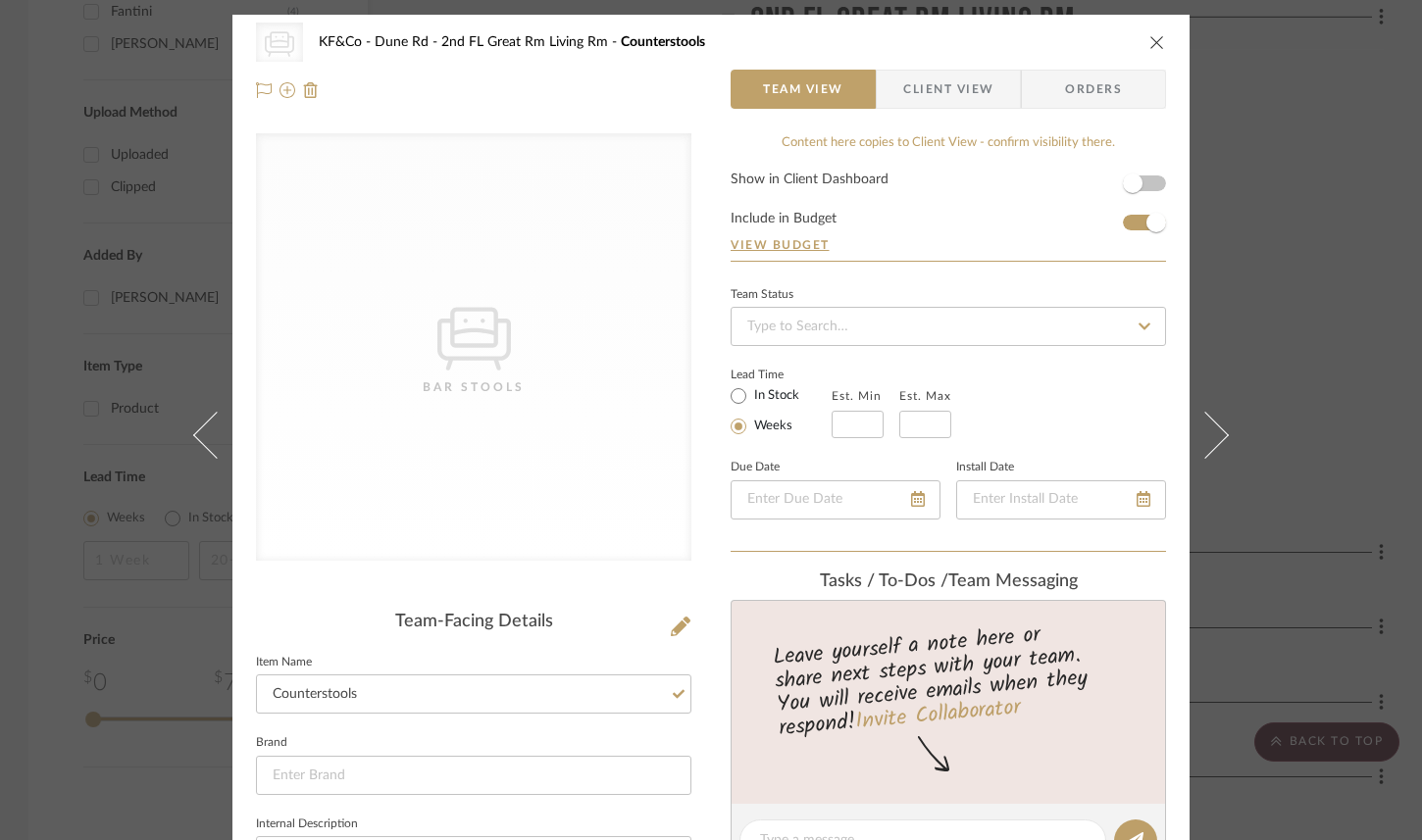 click at bounding box center (1157, 42) 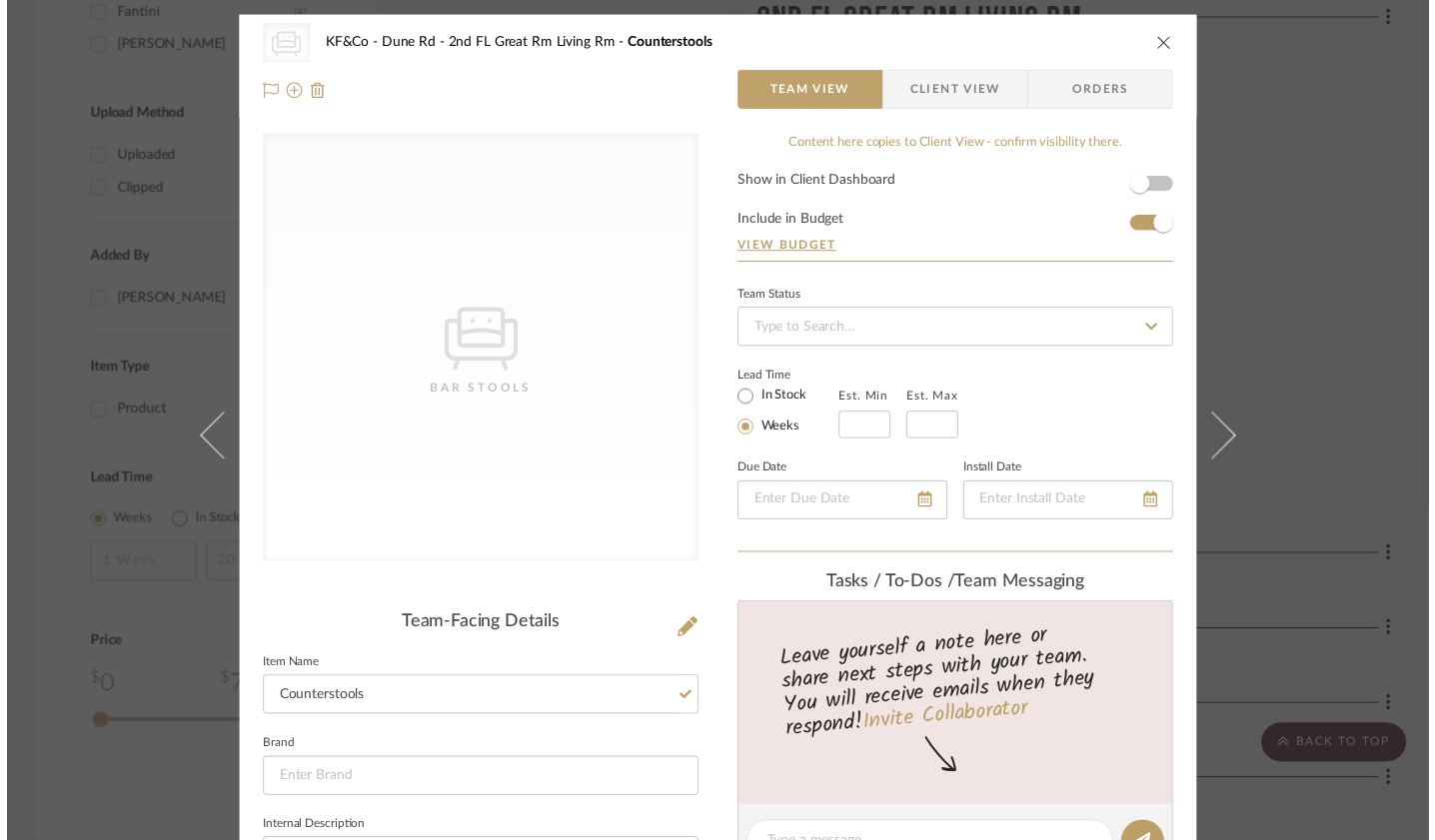 scroll, scrollTop: 1768, scrollLeft: 1, axis: both 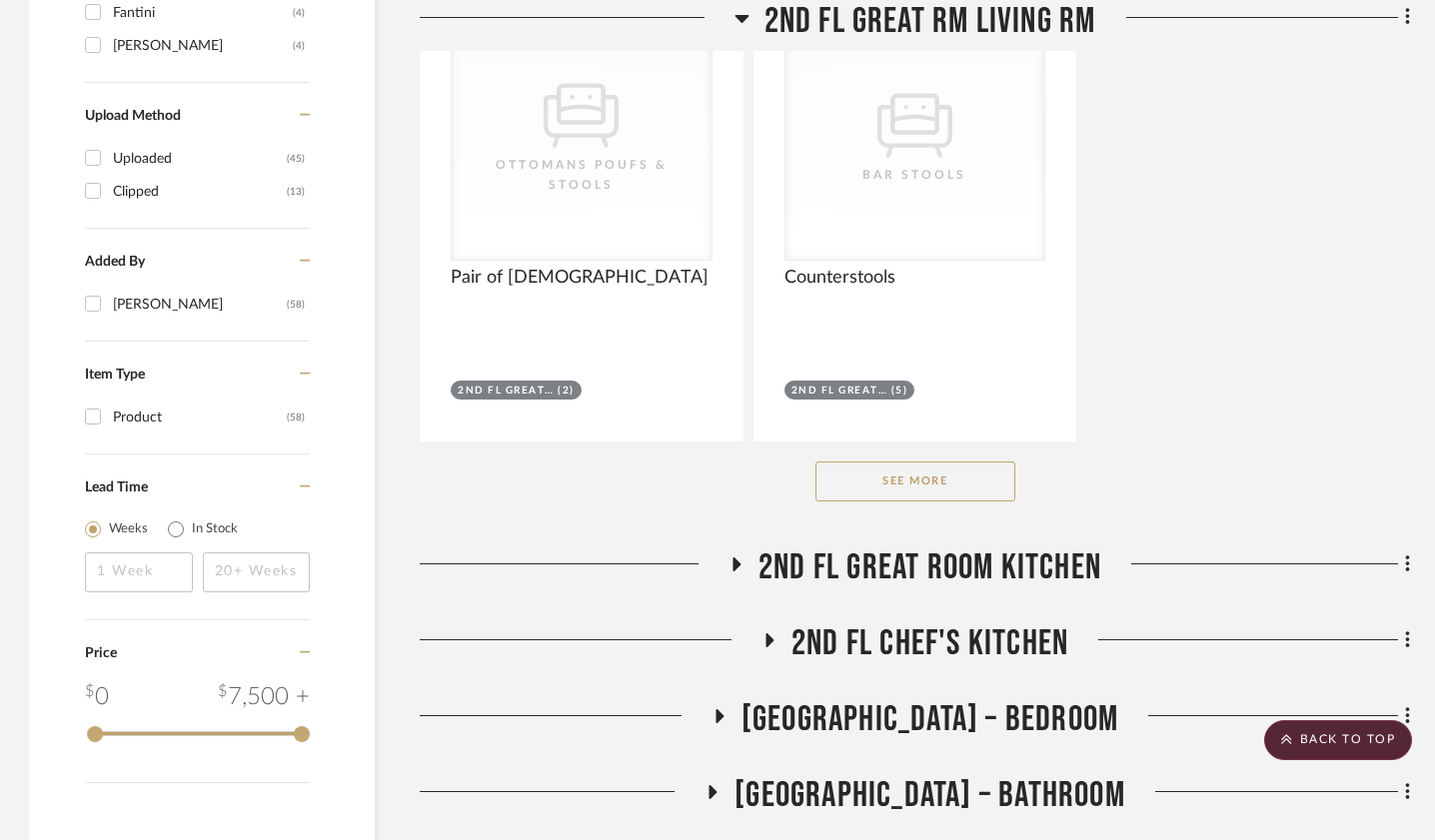 click on "See More" 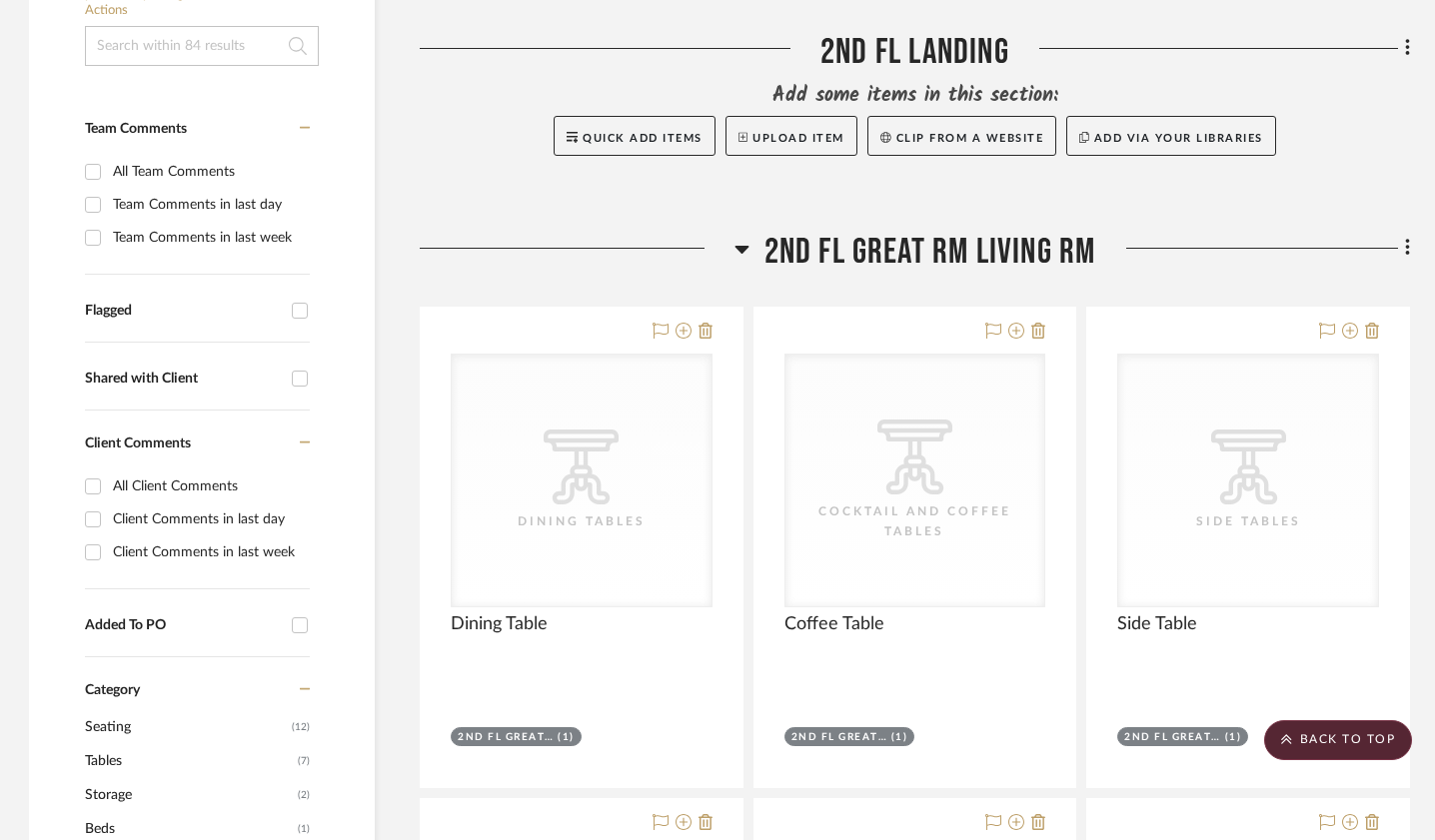 scroll, scrollTop: 430, scrollLeft: 1, axis: both 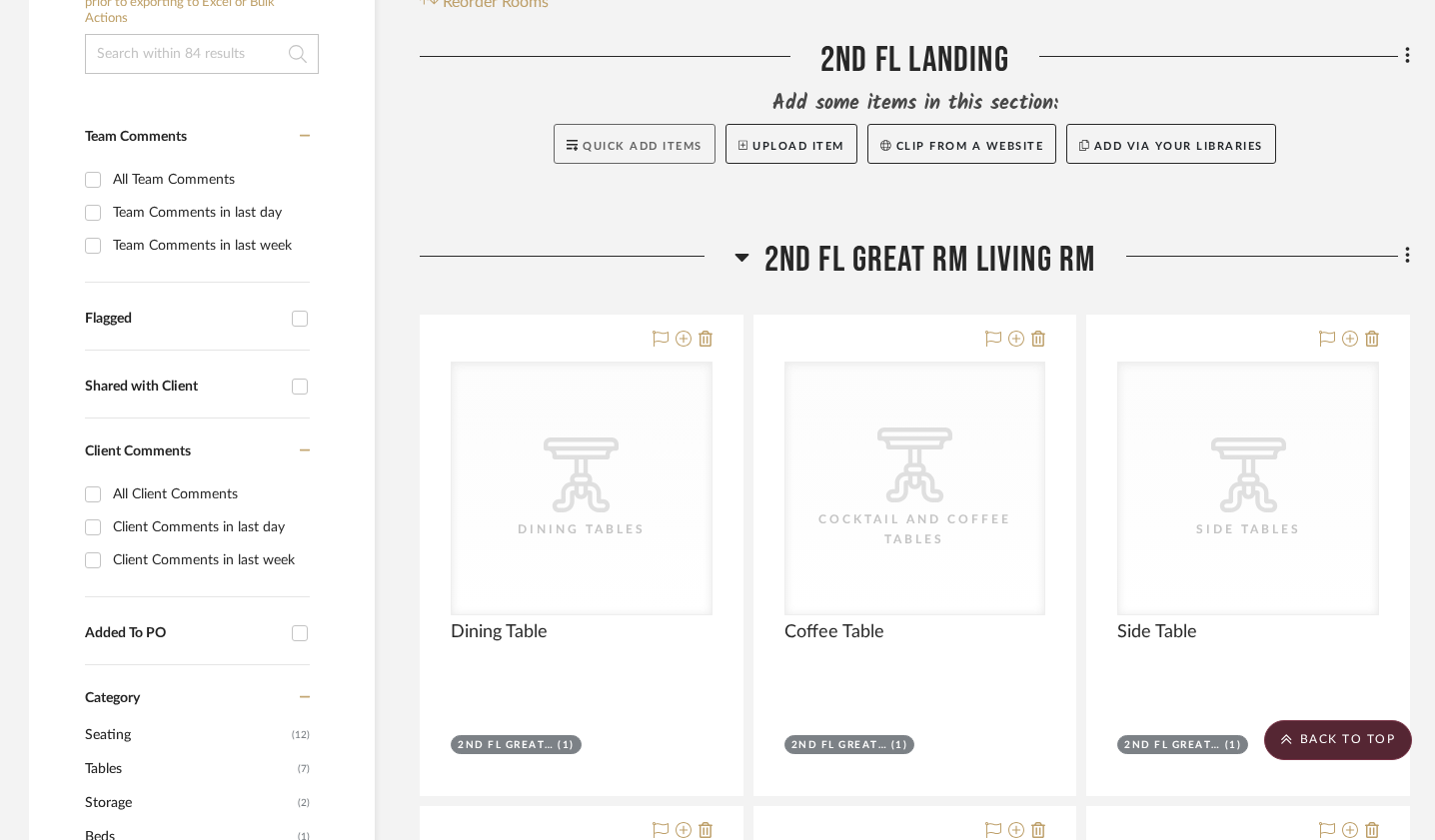 click on "Quick Add Items" 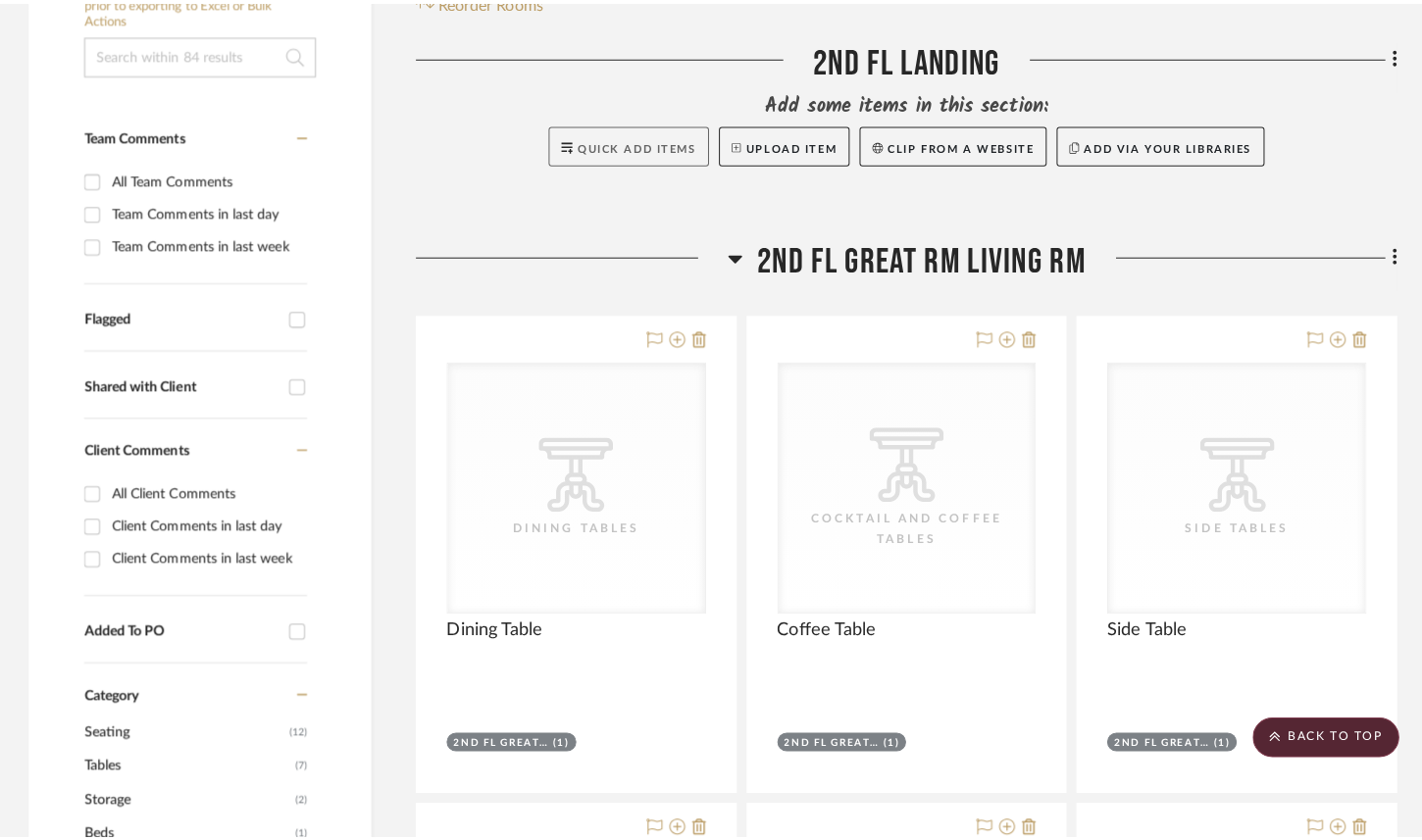 scroll, scrollTop: 0, scrollLeft: 0, axis: both 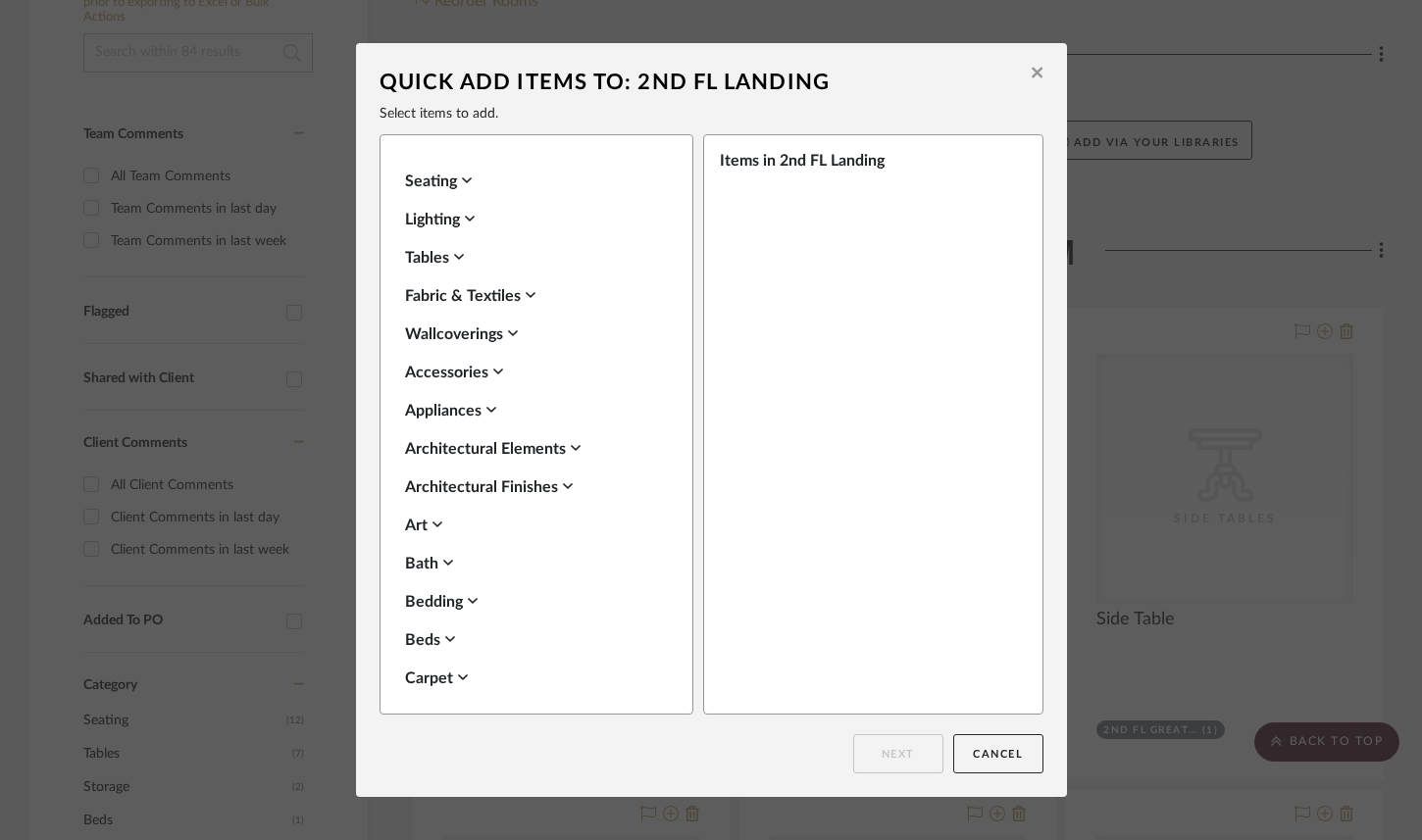 click on "Fabric & Textiles" at bounding box center [532, 296] 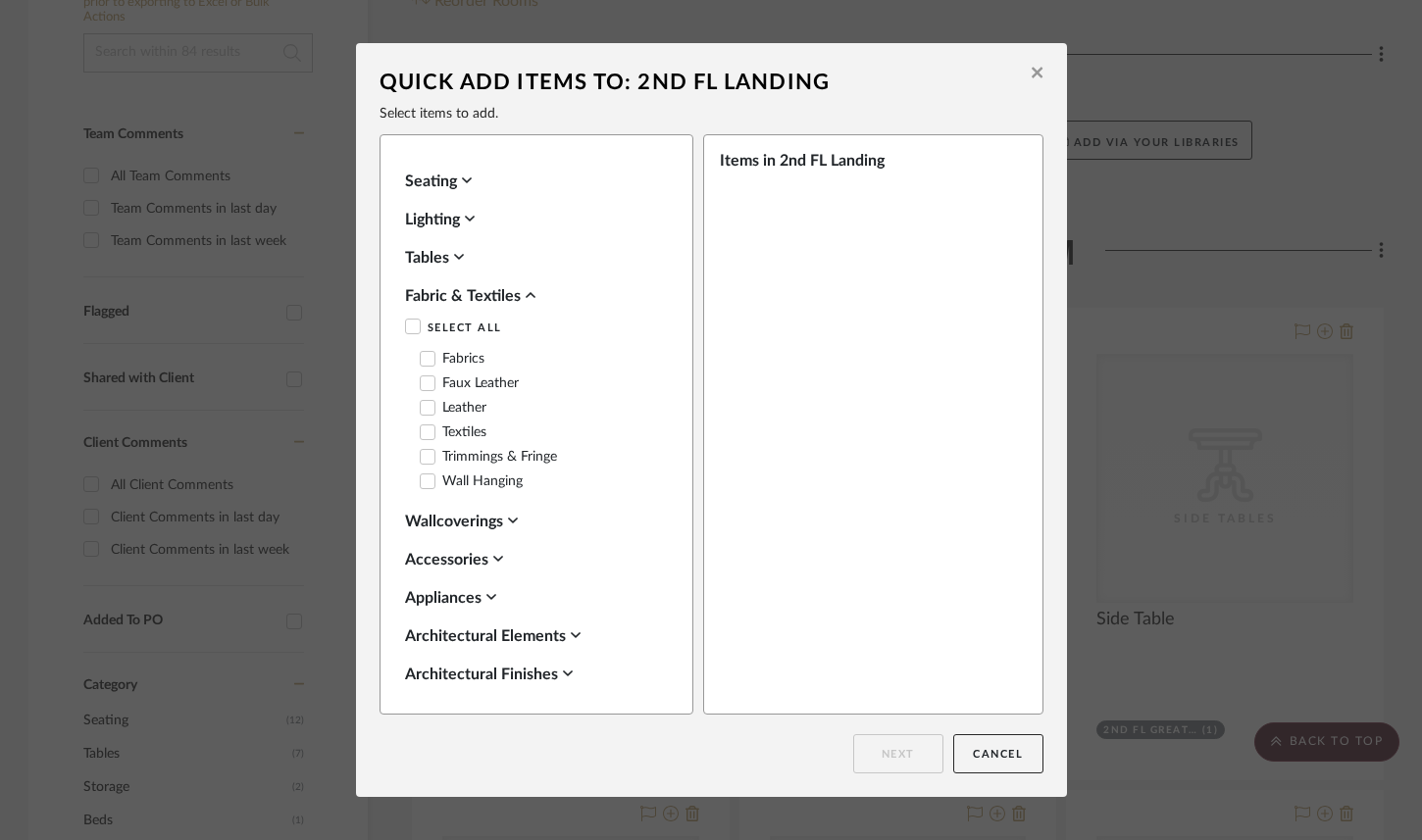 click on "Fabric & Textiles" at bounding box center [532, 296] 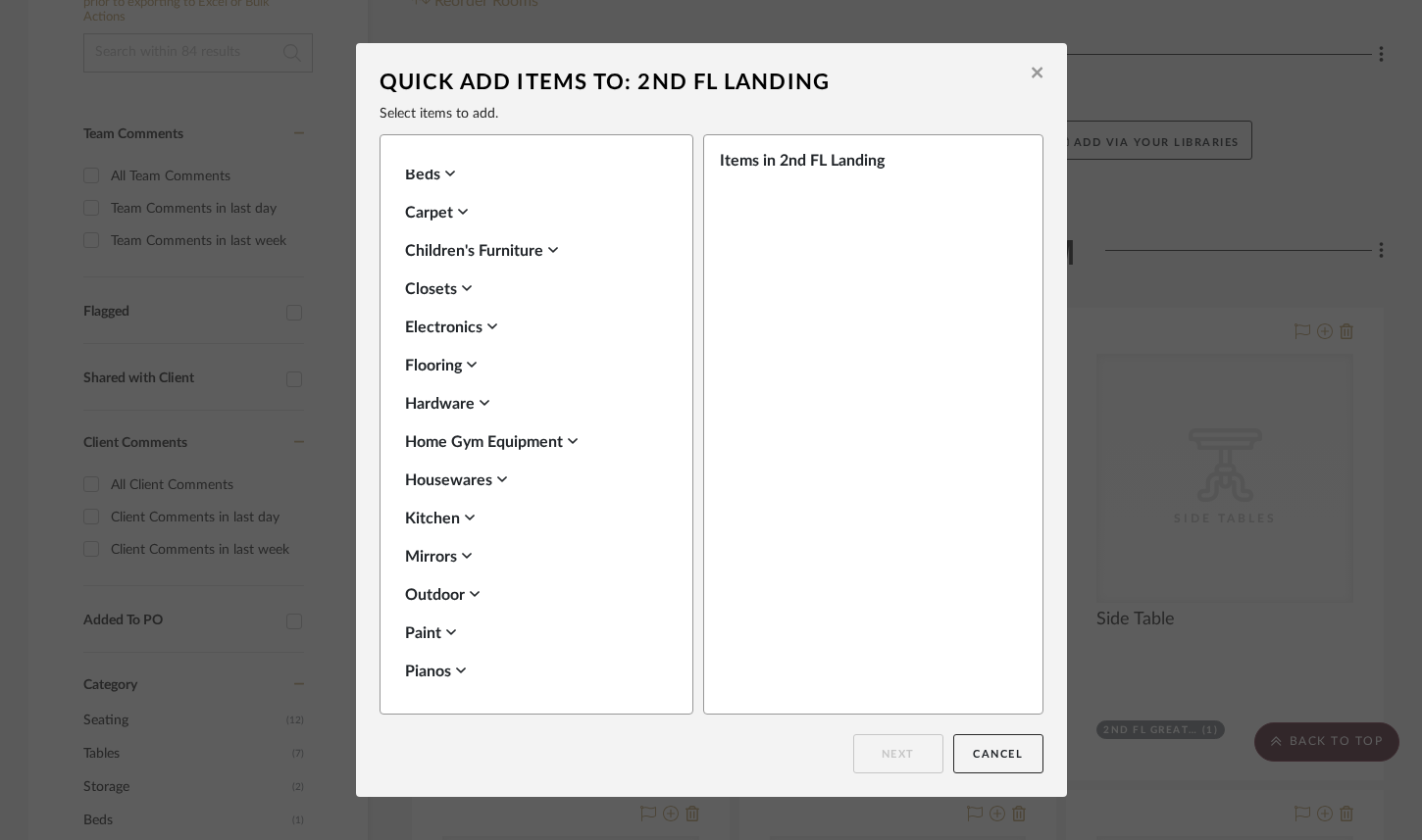 scroll, scrollTop: 694, scrollLeft: 0, axis: vertical 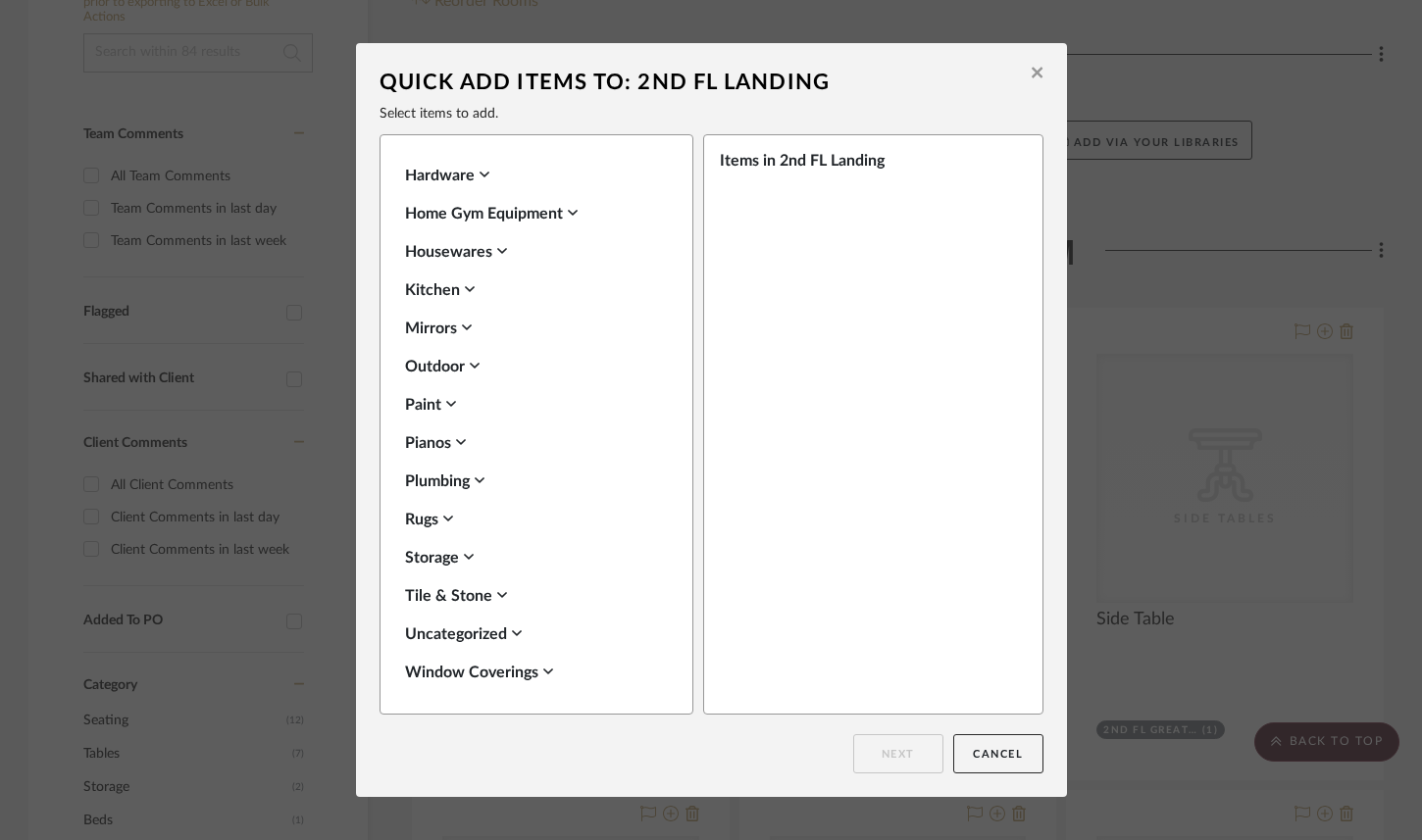 click on "Rugs" at bounding box center (532, 519) 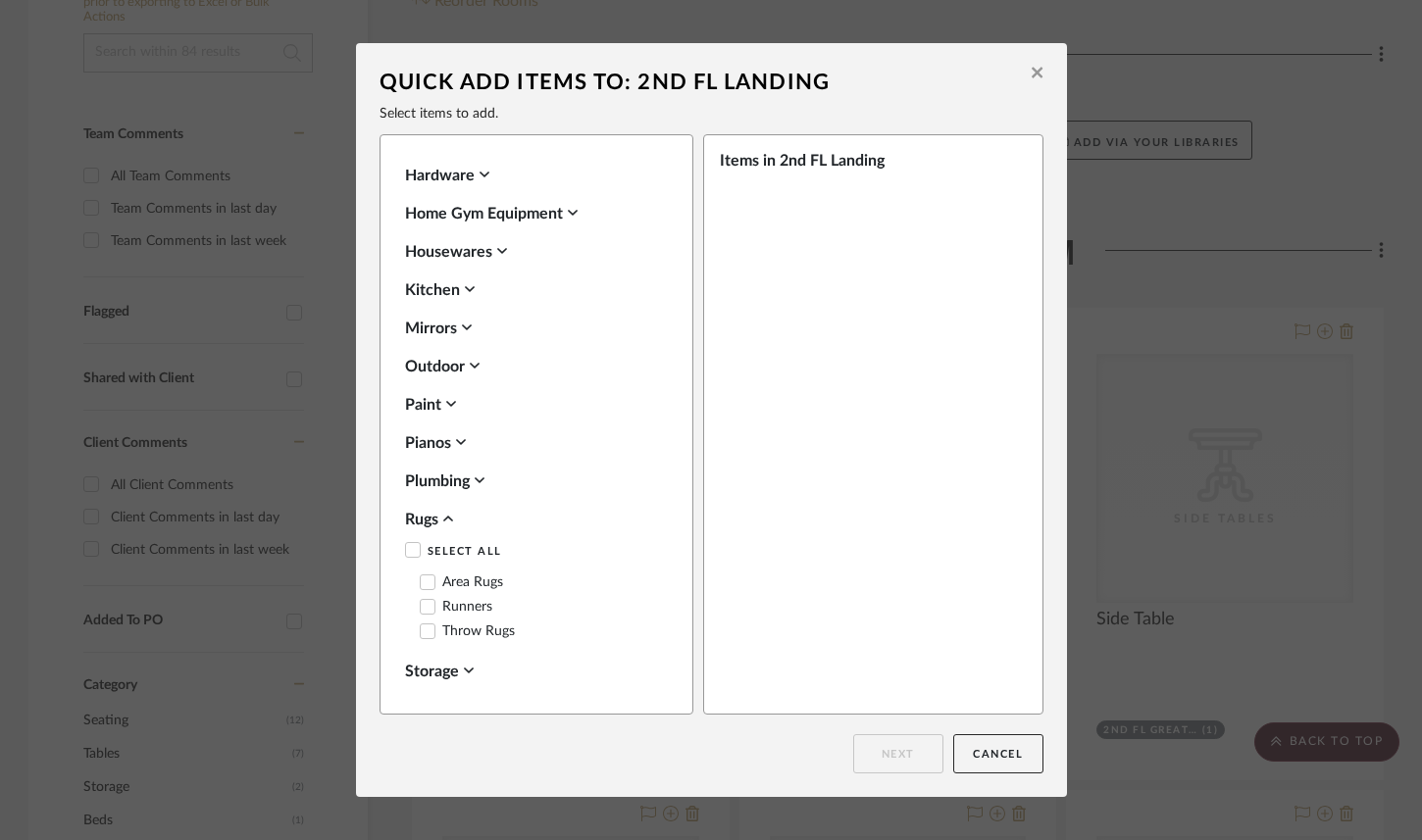 click 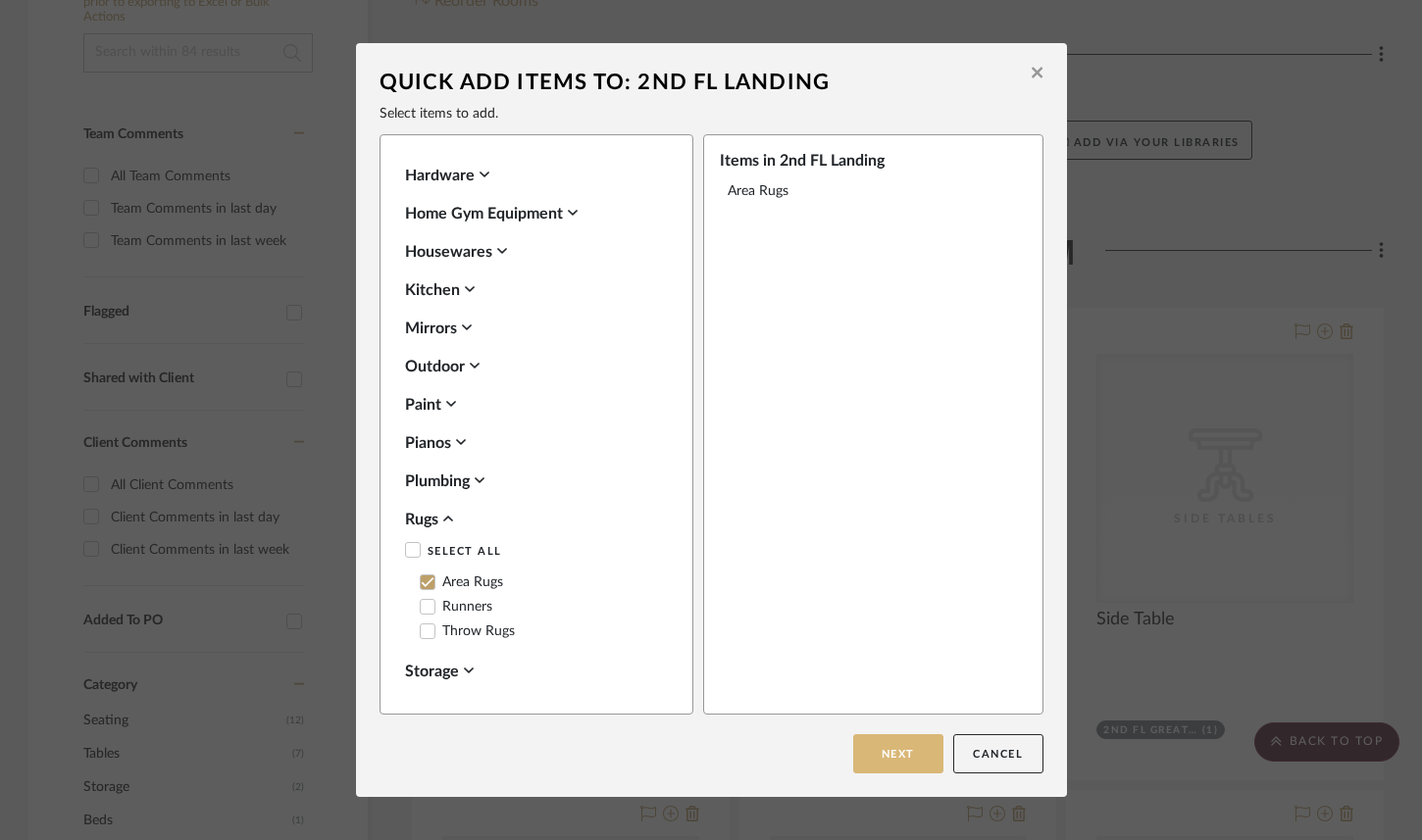 click on "Next" at bounding box center [898, 754] 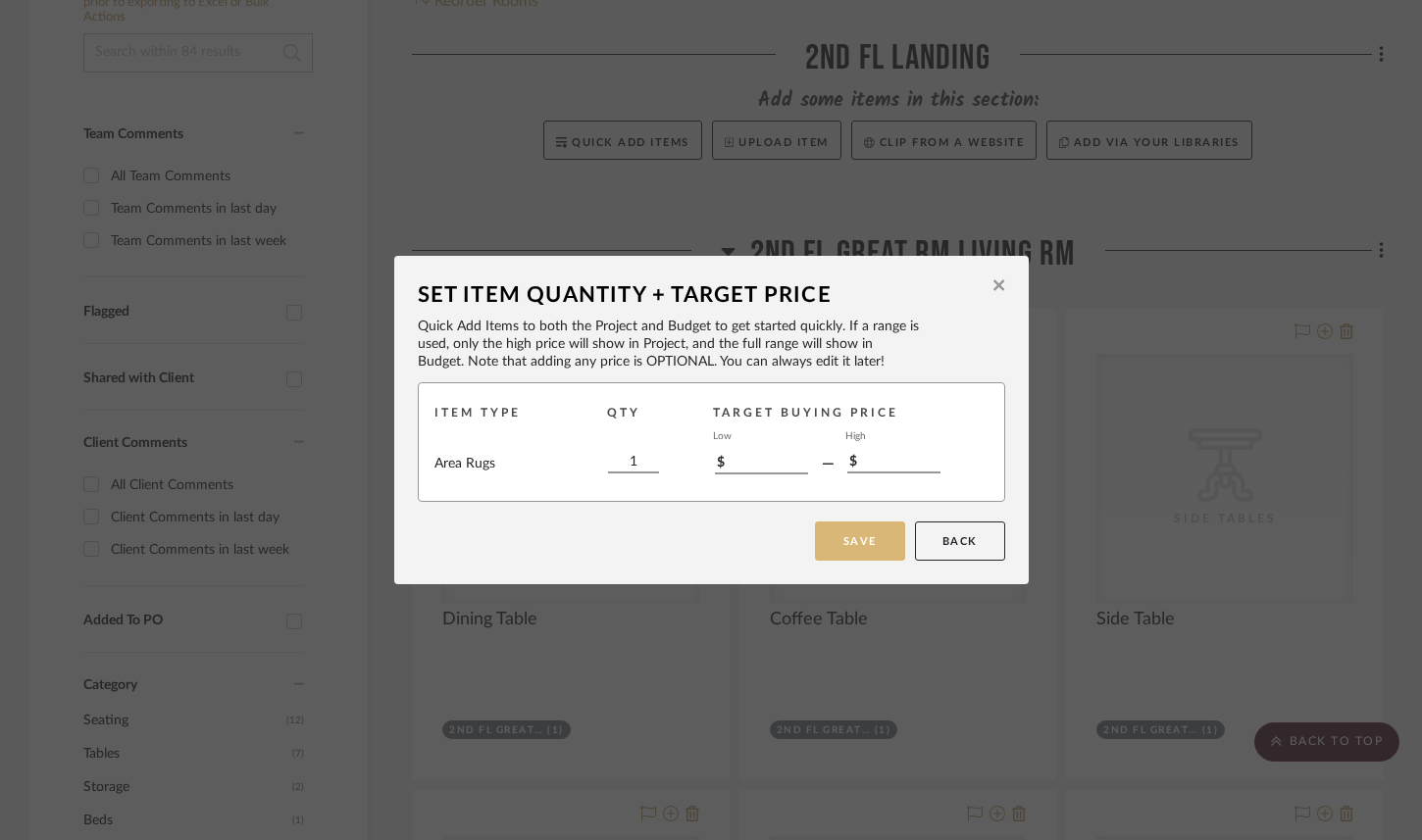 click on "Save" at bounding box center [860, 541] 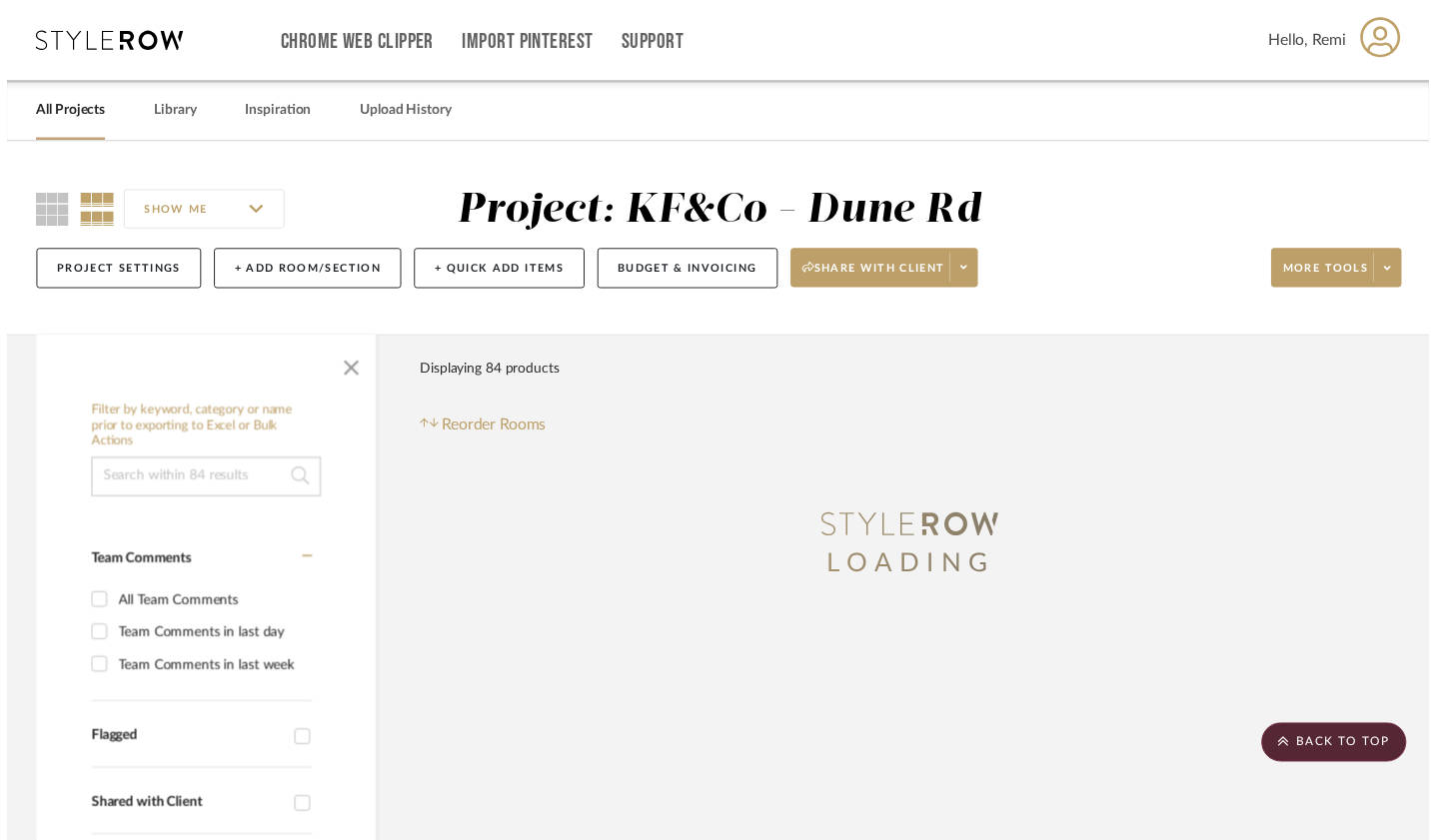scroll, scrollTop: 430, scrollLeft: 1, axis: both 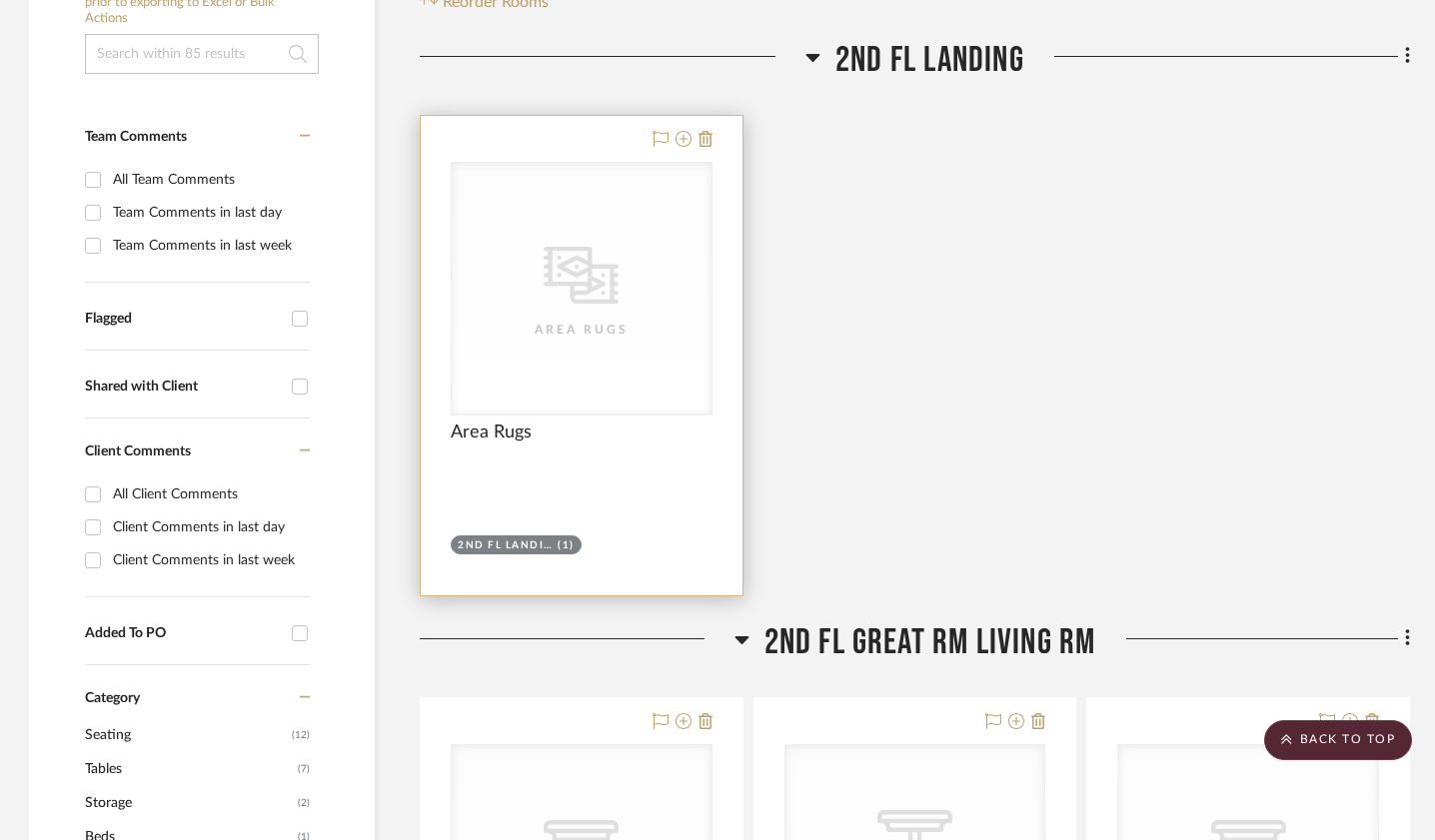 click on "Area Rugs" at bounding box center (582, 443) 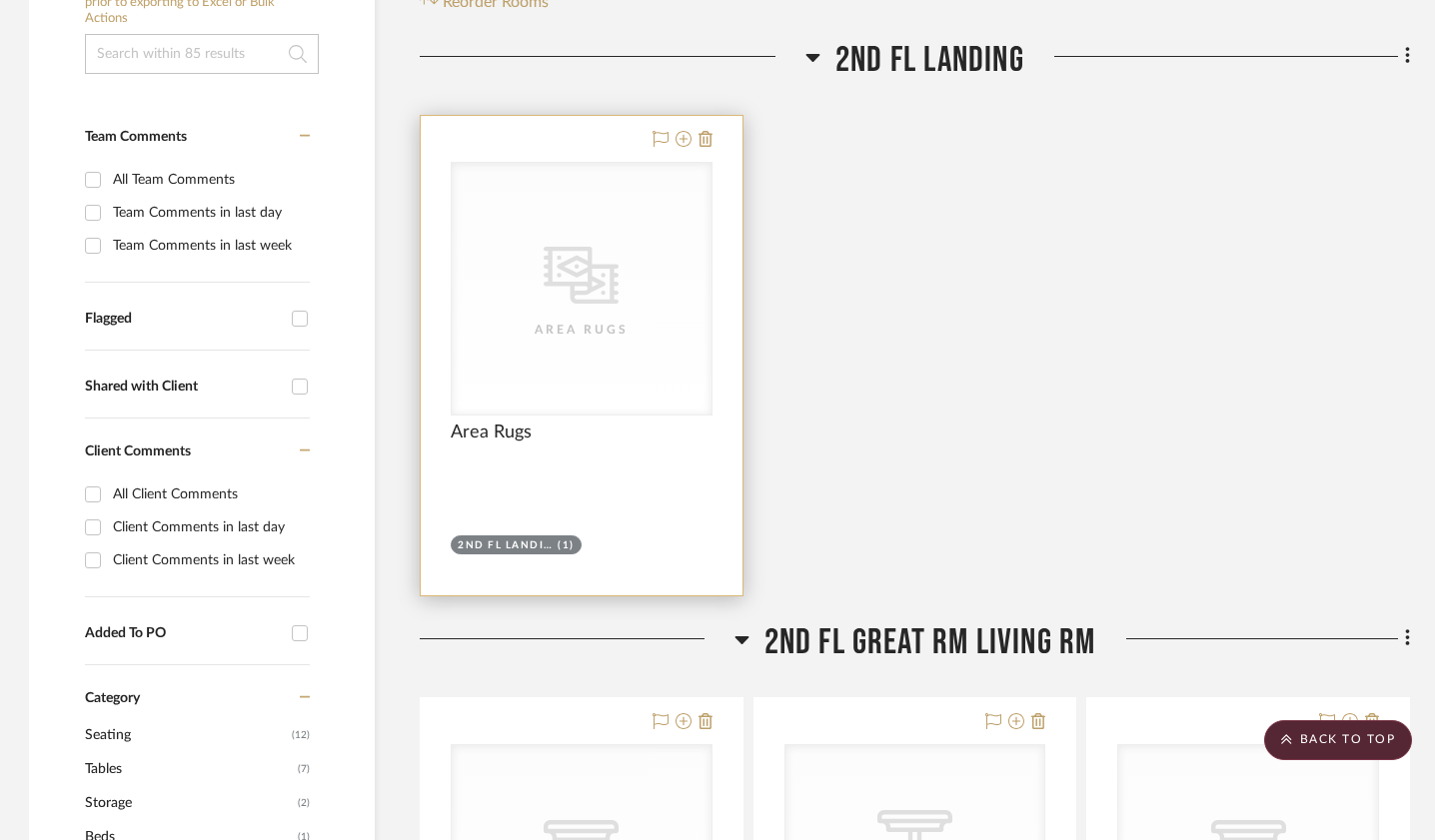 click at bounding box center (582, 356) 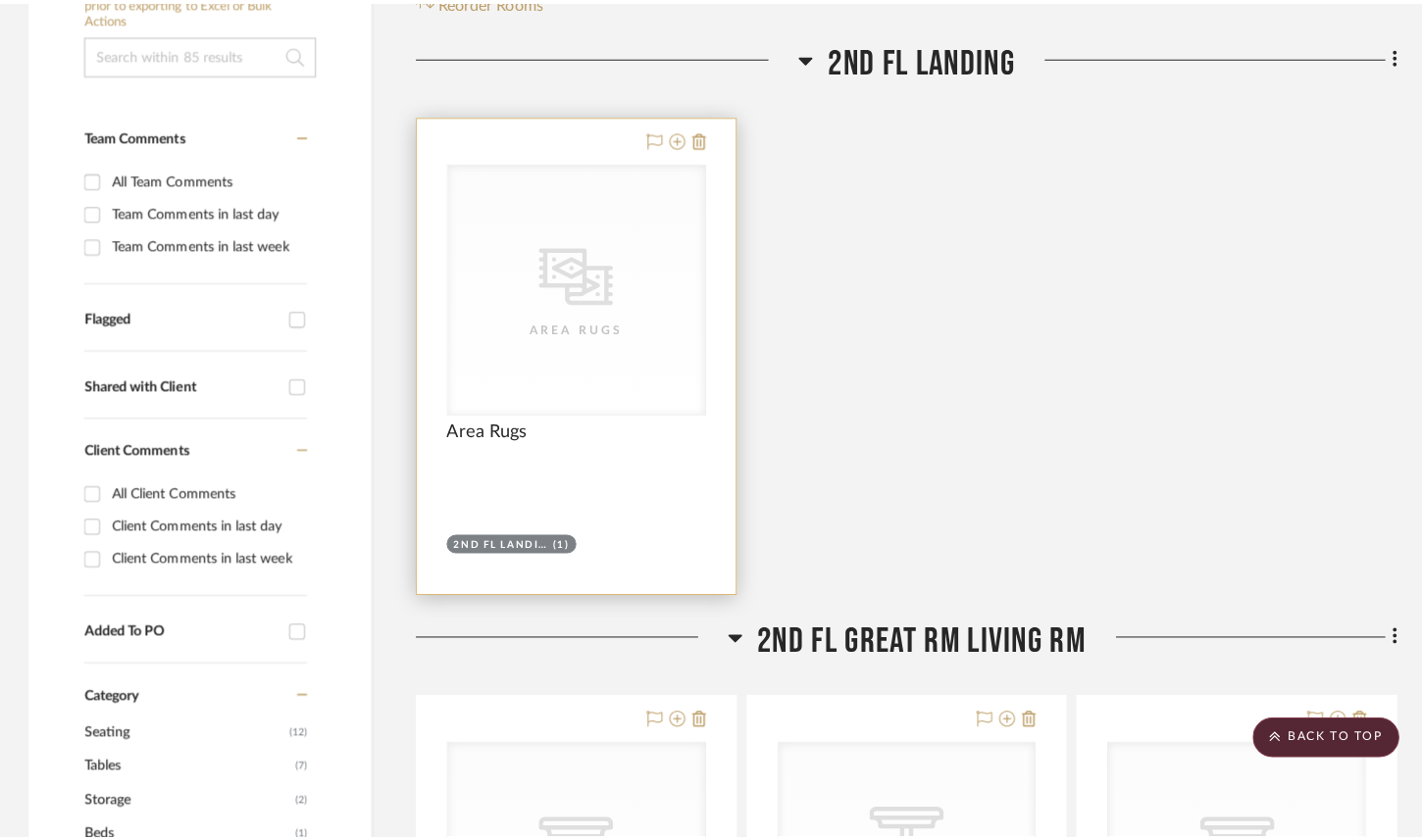 scroll, scrollTop: 0, scrollLeft: 0, axis: both 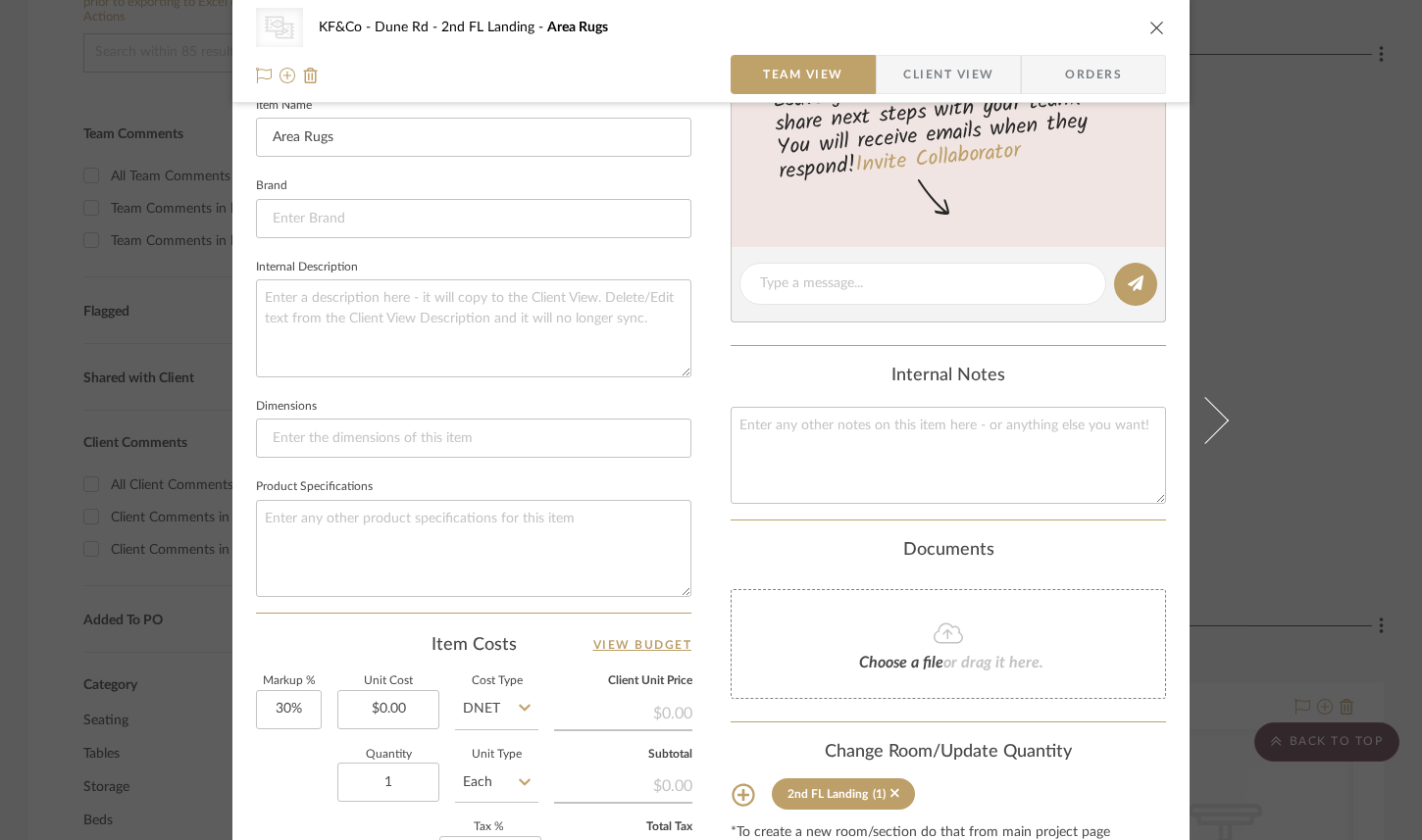 click 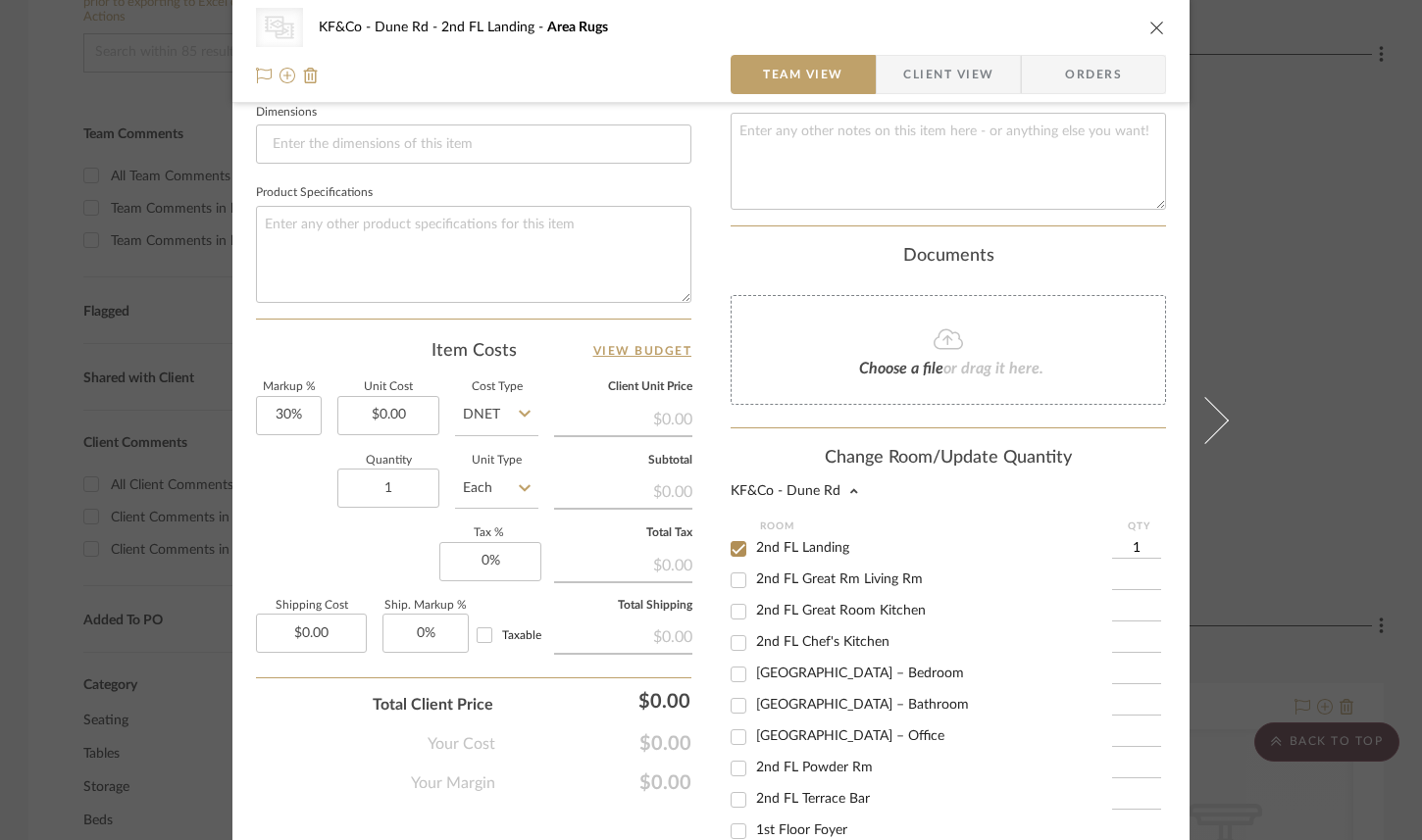 scroll, scrollTop: 860, scrollLeft: 0, axis: vertical 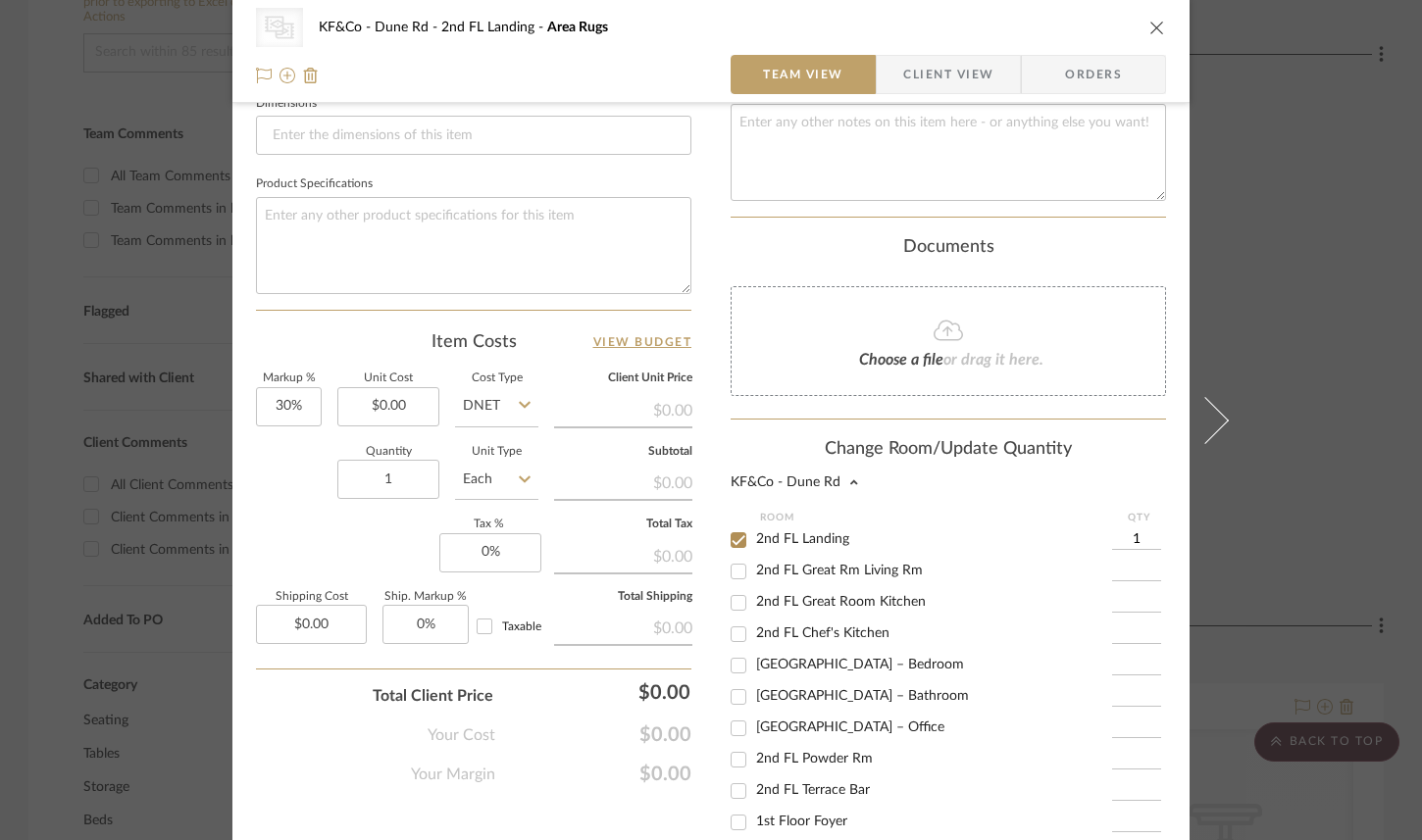 click on "2nd FL Great Rm Living Rm" at bounding box center (738, 571) 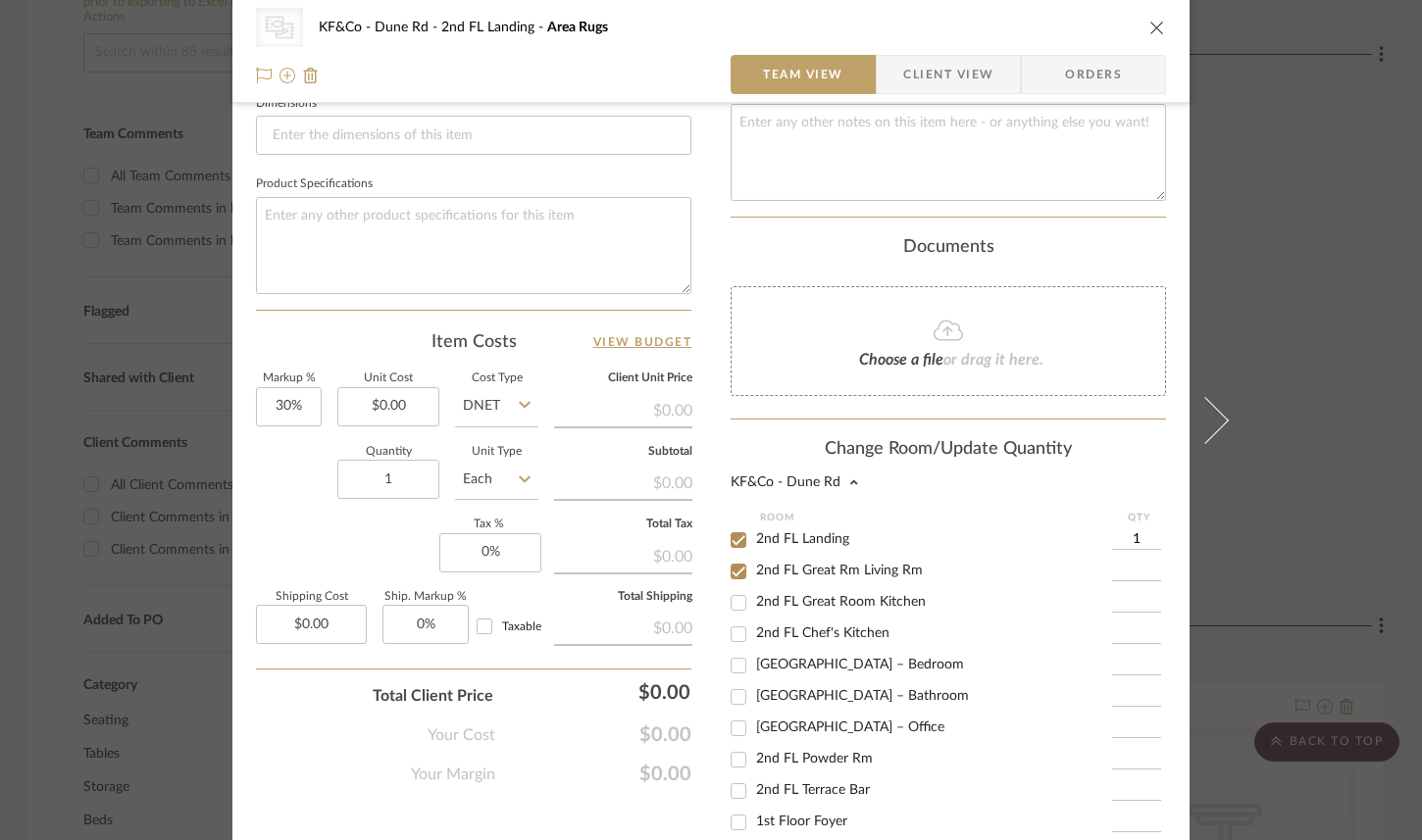 checkbox on "true" 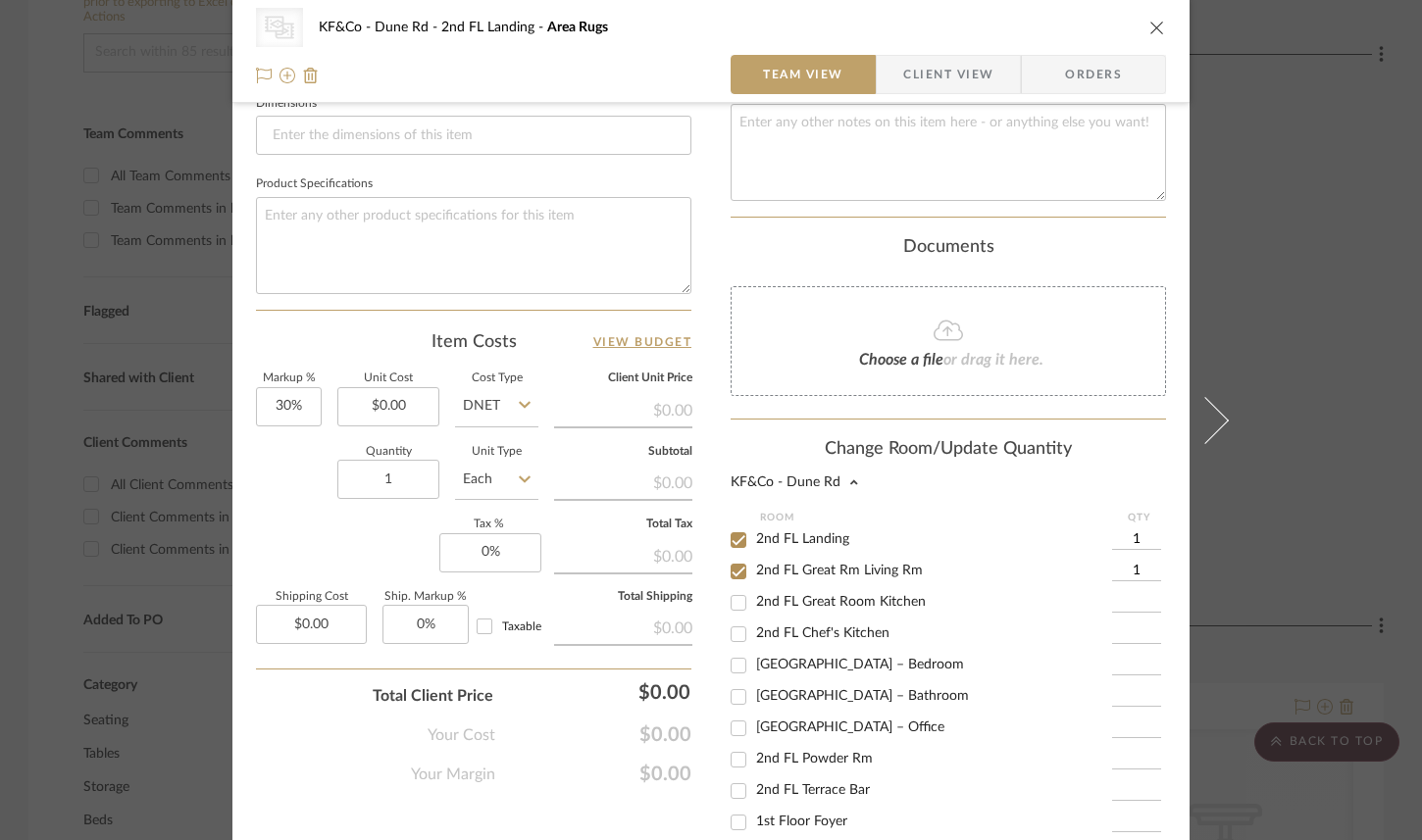 click on "2nd FL Landing" at bounding box center (738, 540) 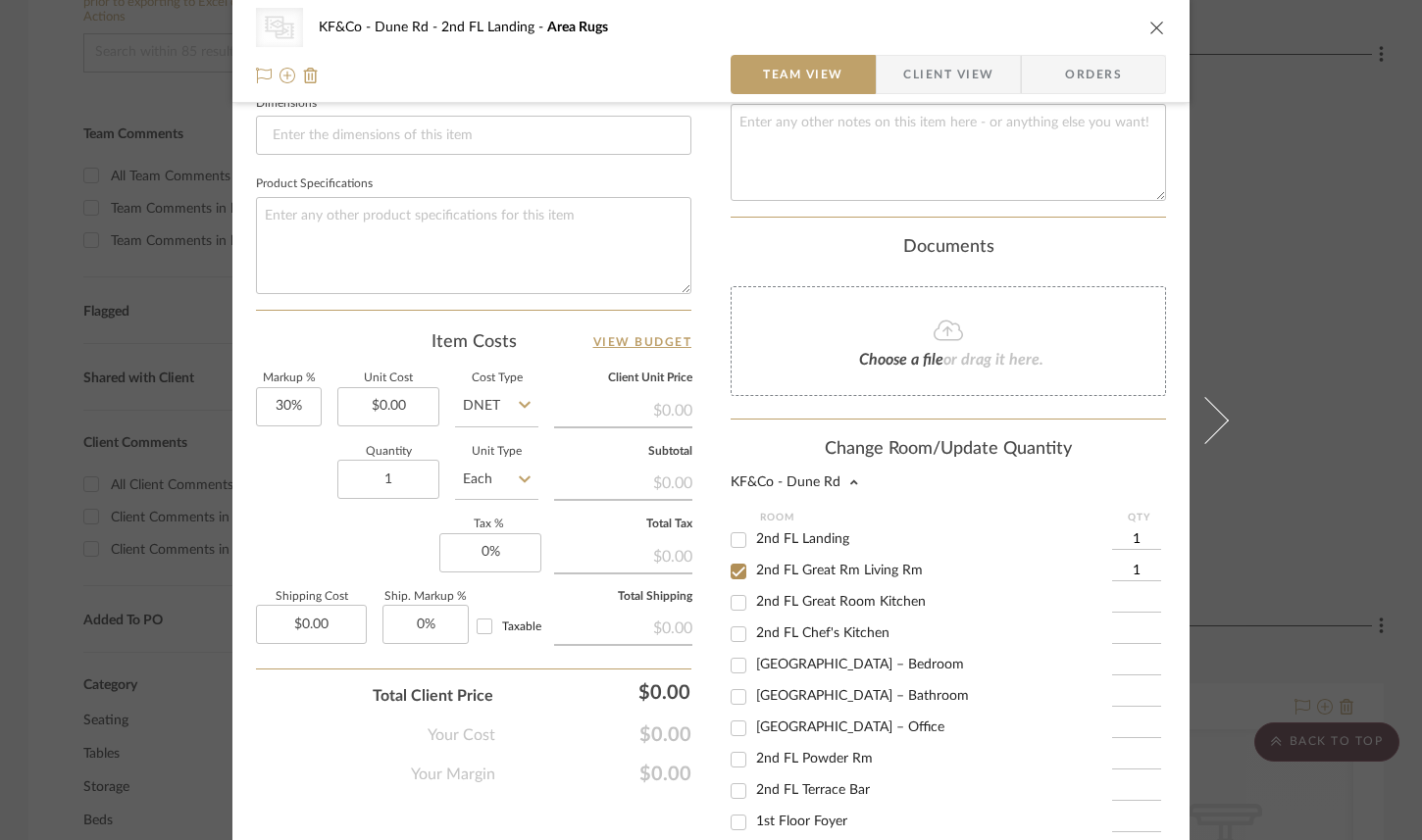 type 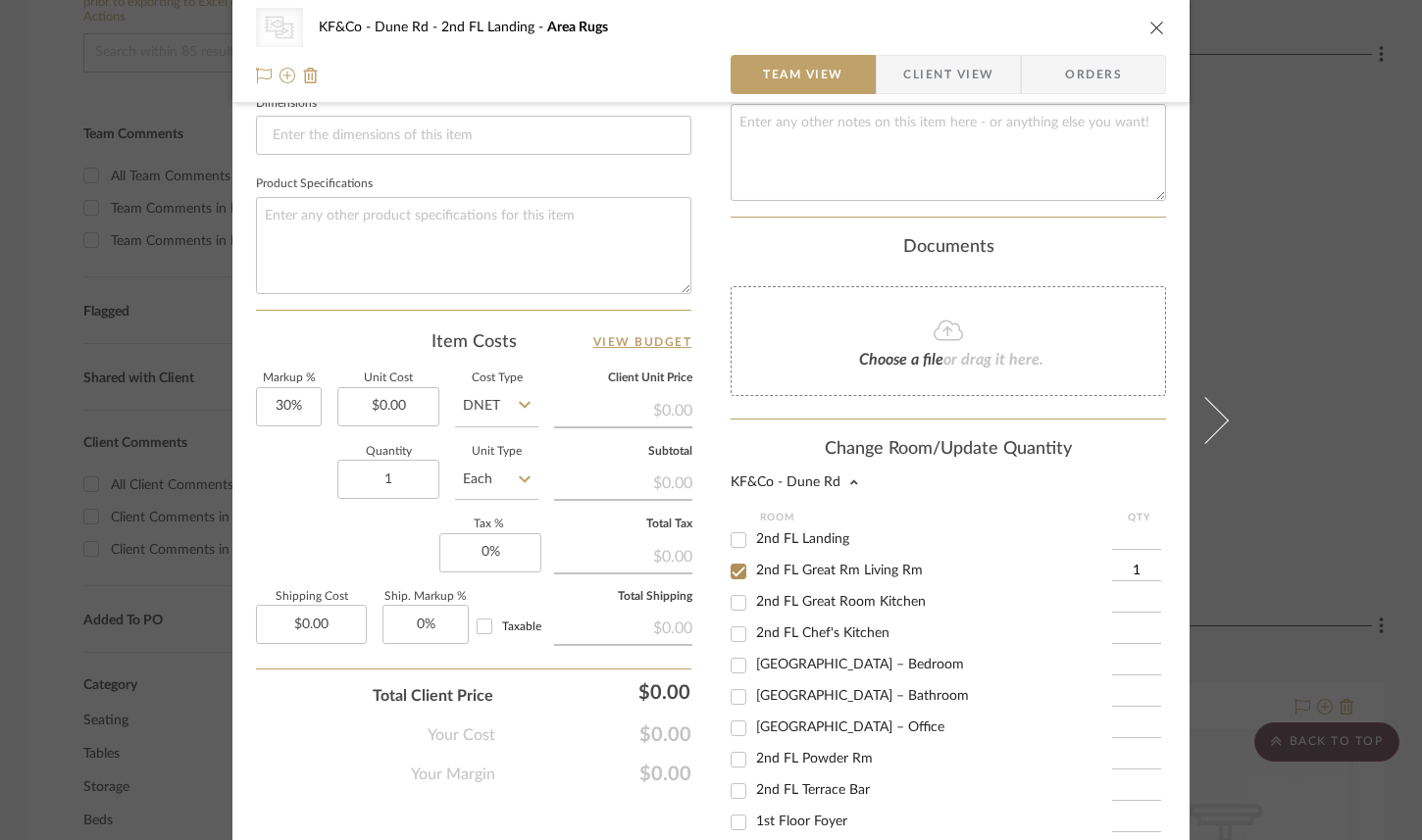 scroll, scrollTop: 1110, scrollLeft: 0, axis: vertical 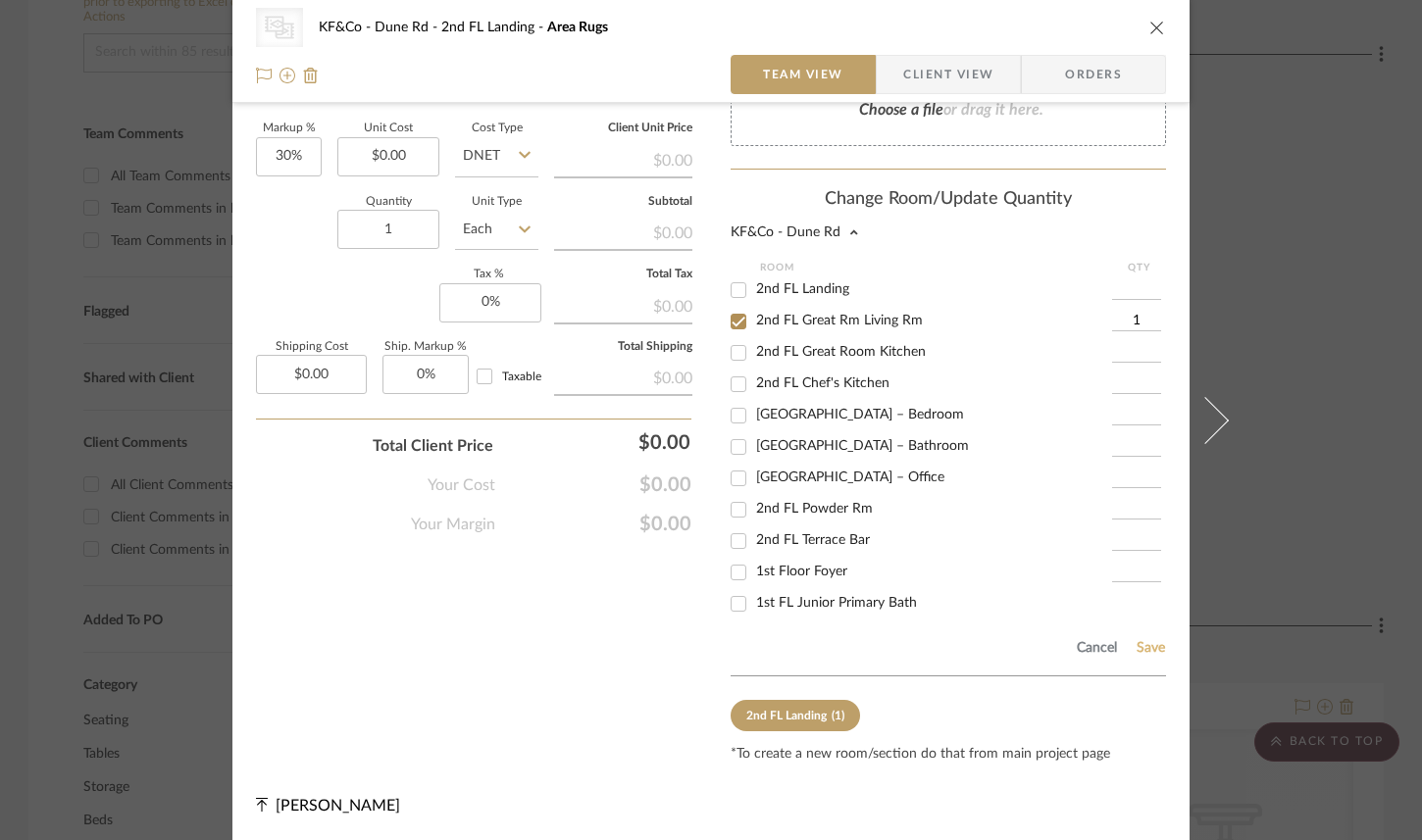 click on "Save" 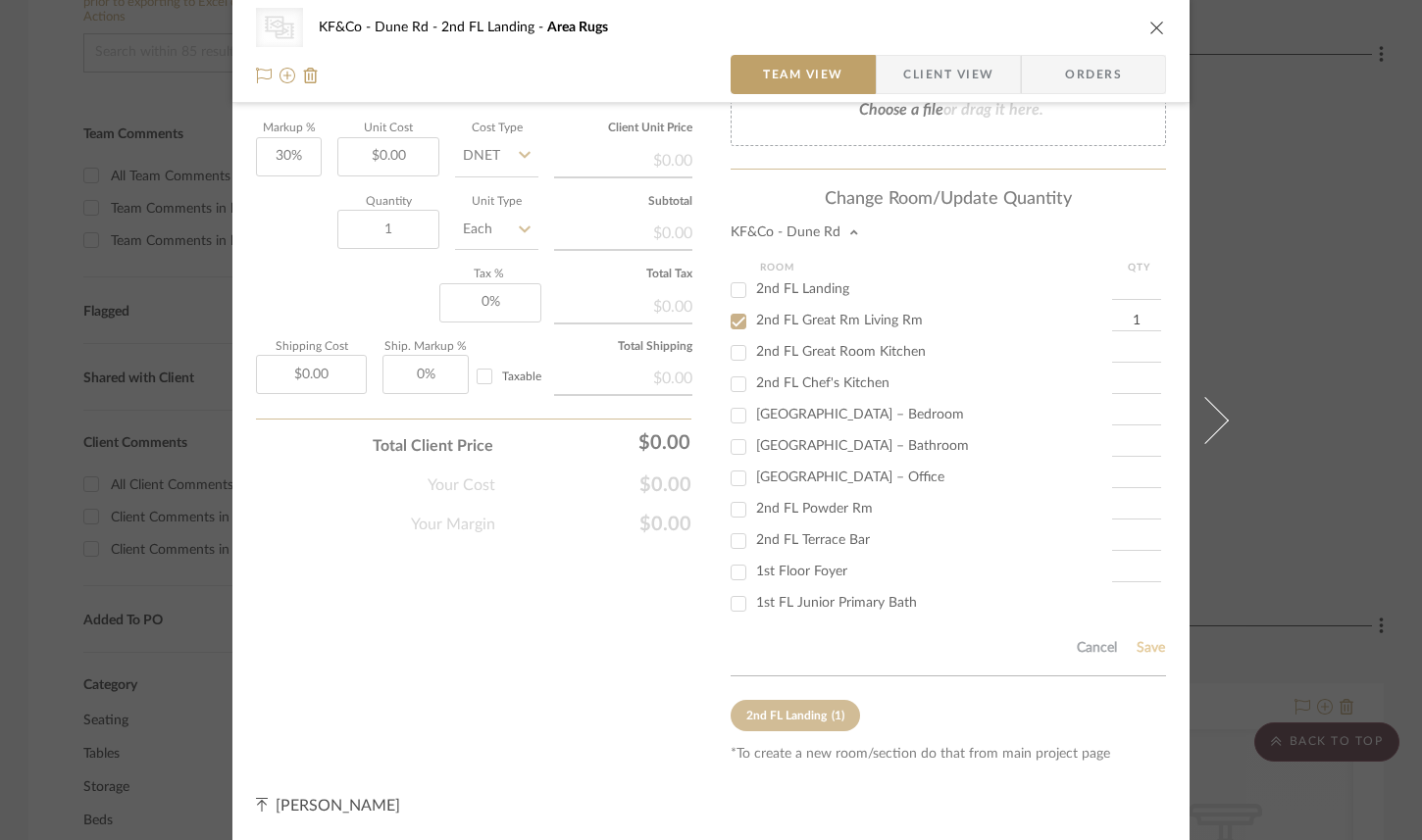 type 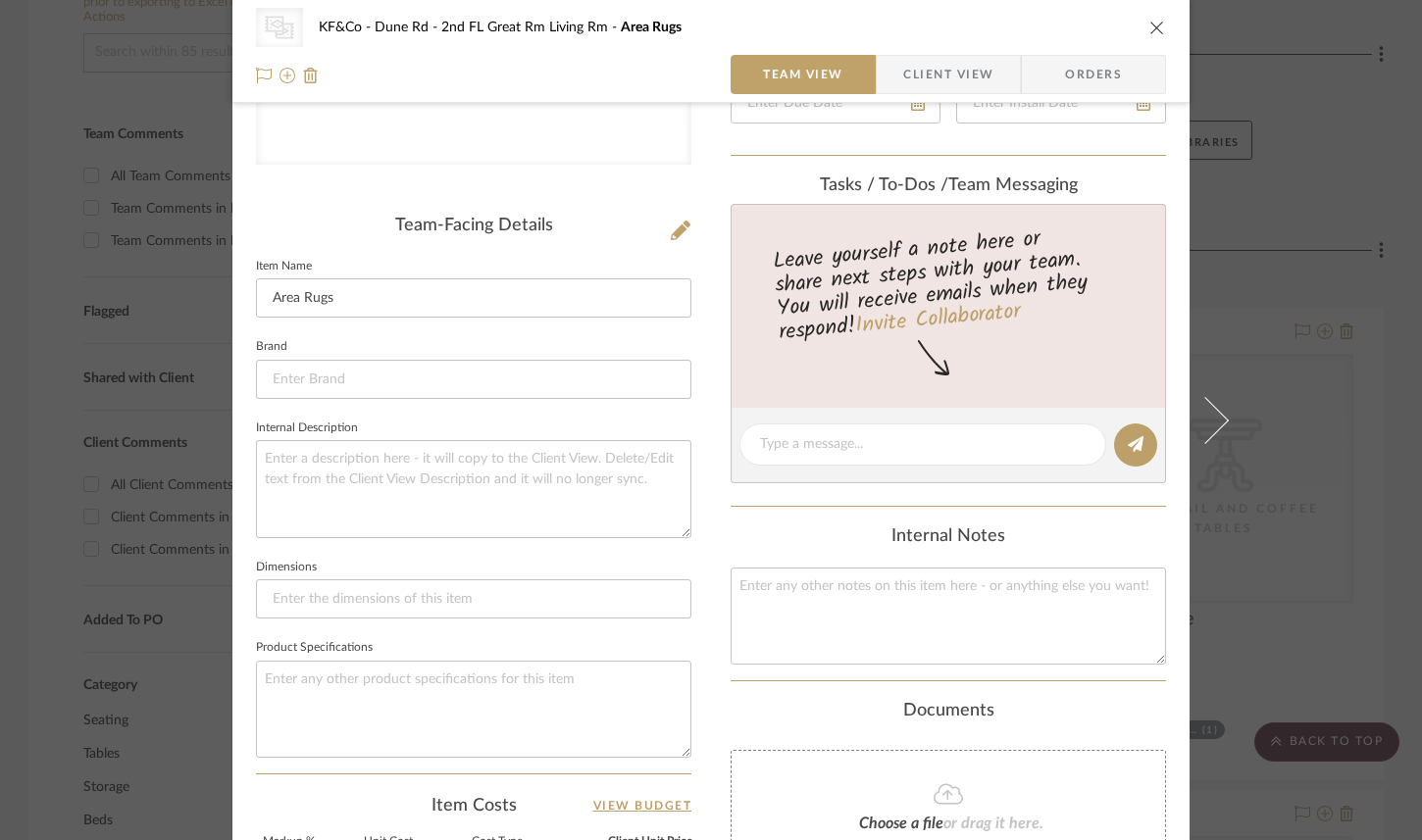 scroll, scrollTop: 0, scrollLeft: 0, axis: both 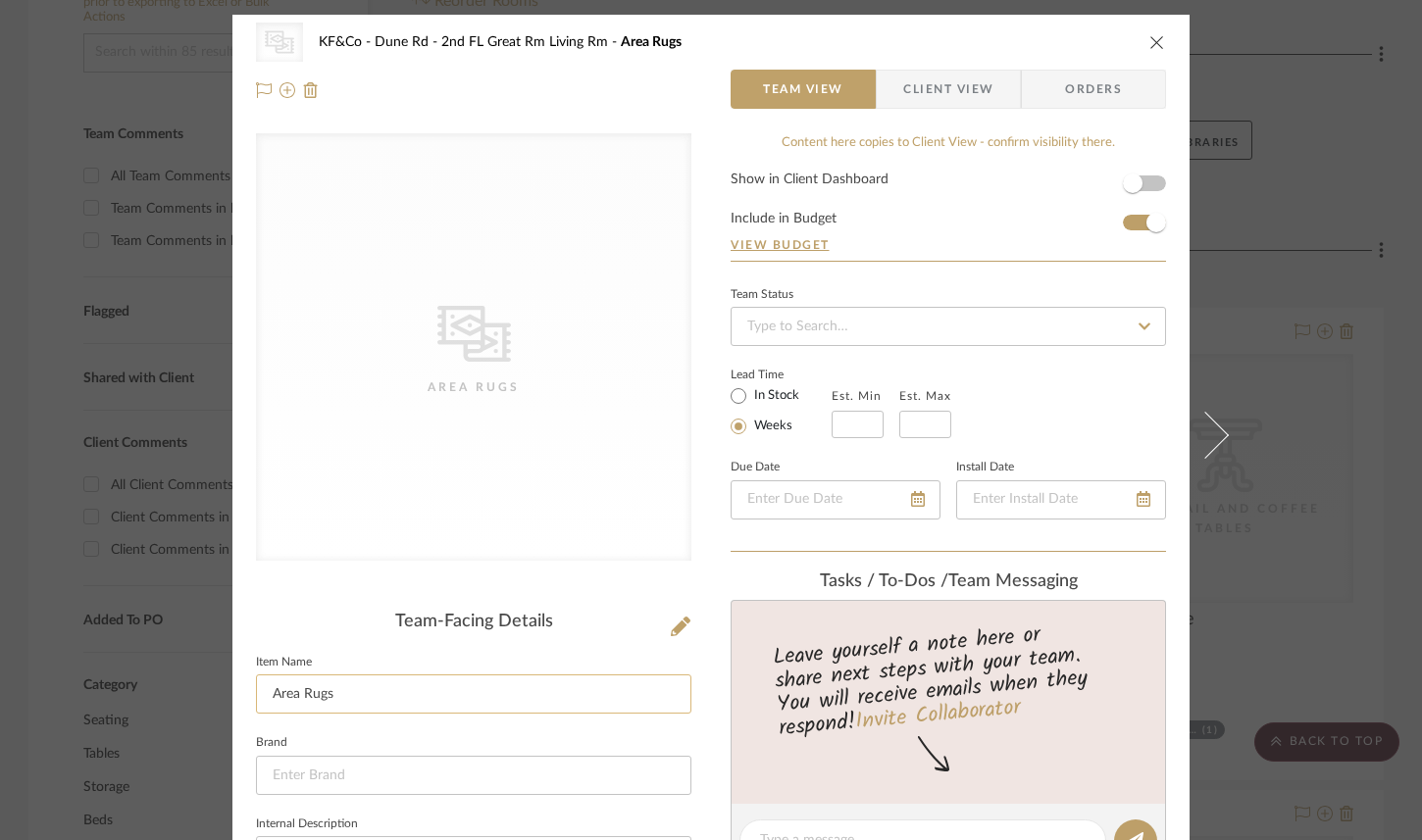 click on "Area Rugs" 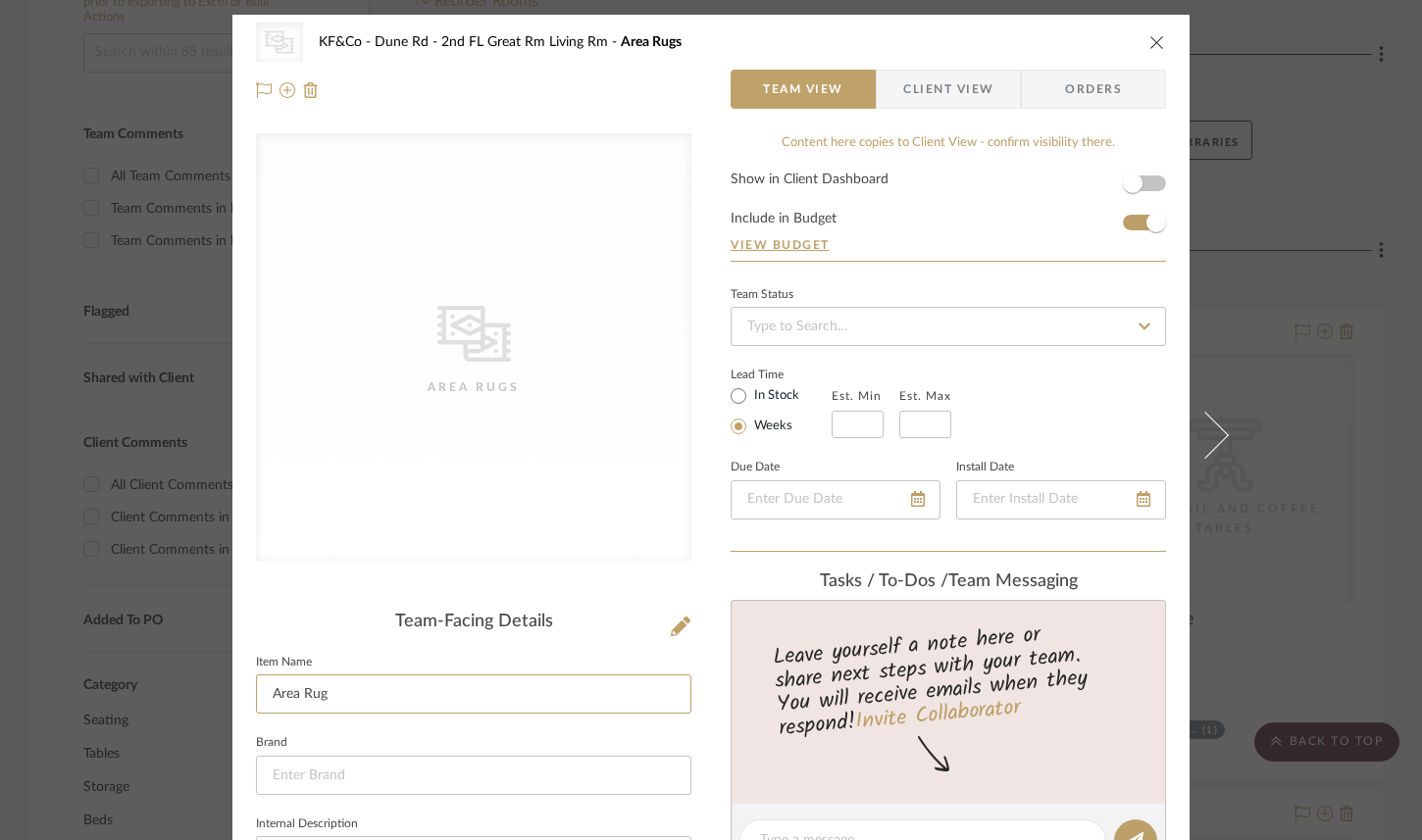 type on "Area Rug" 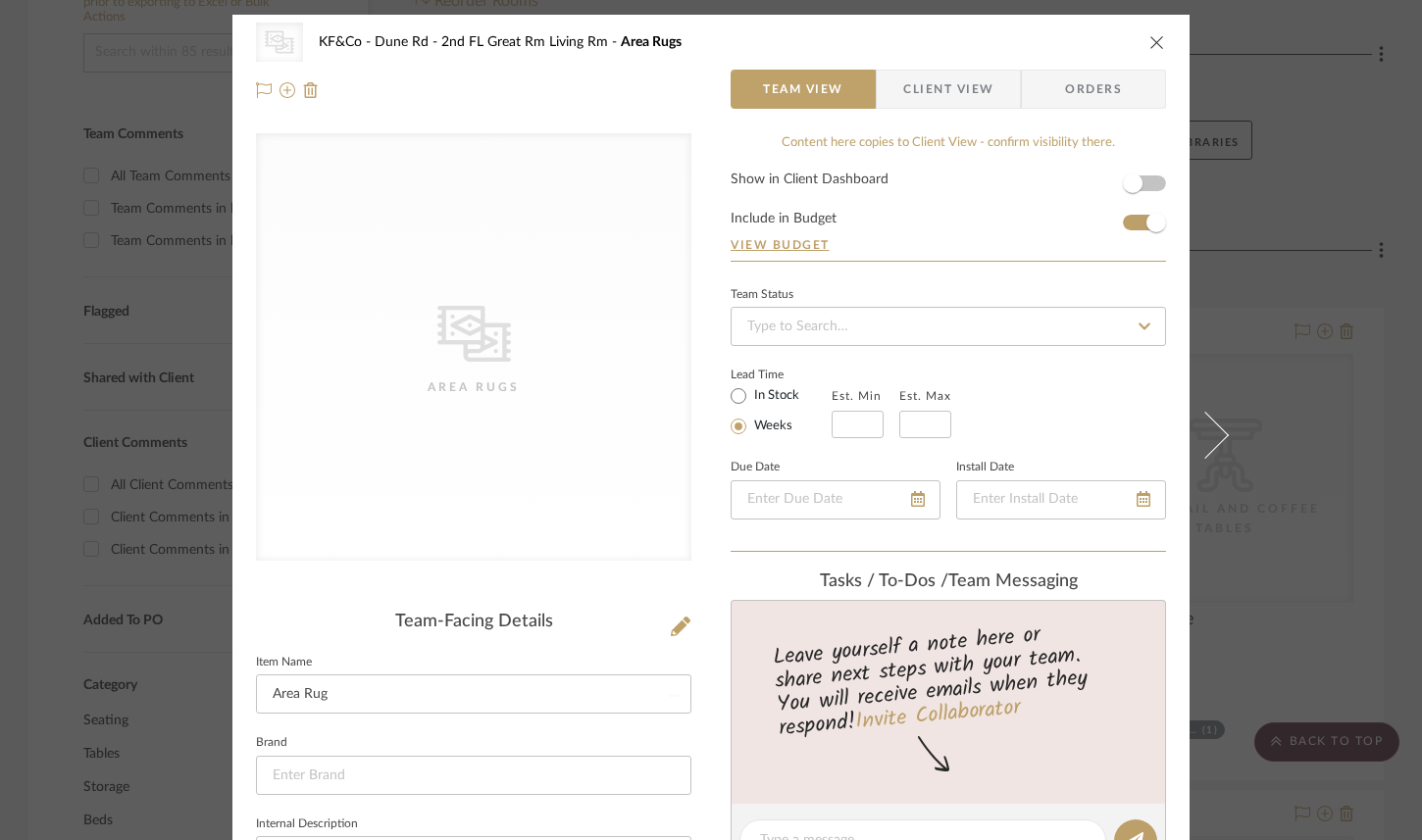 click on "Item Name  Area Rug" 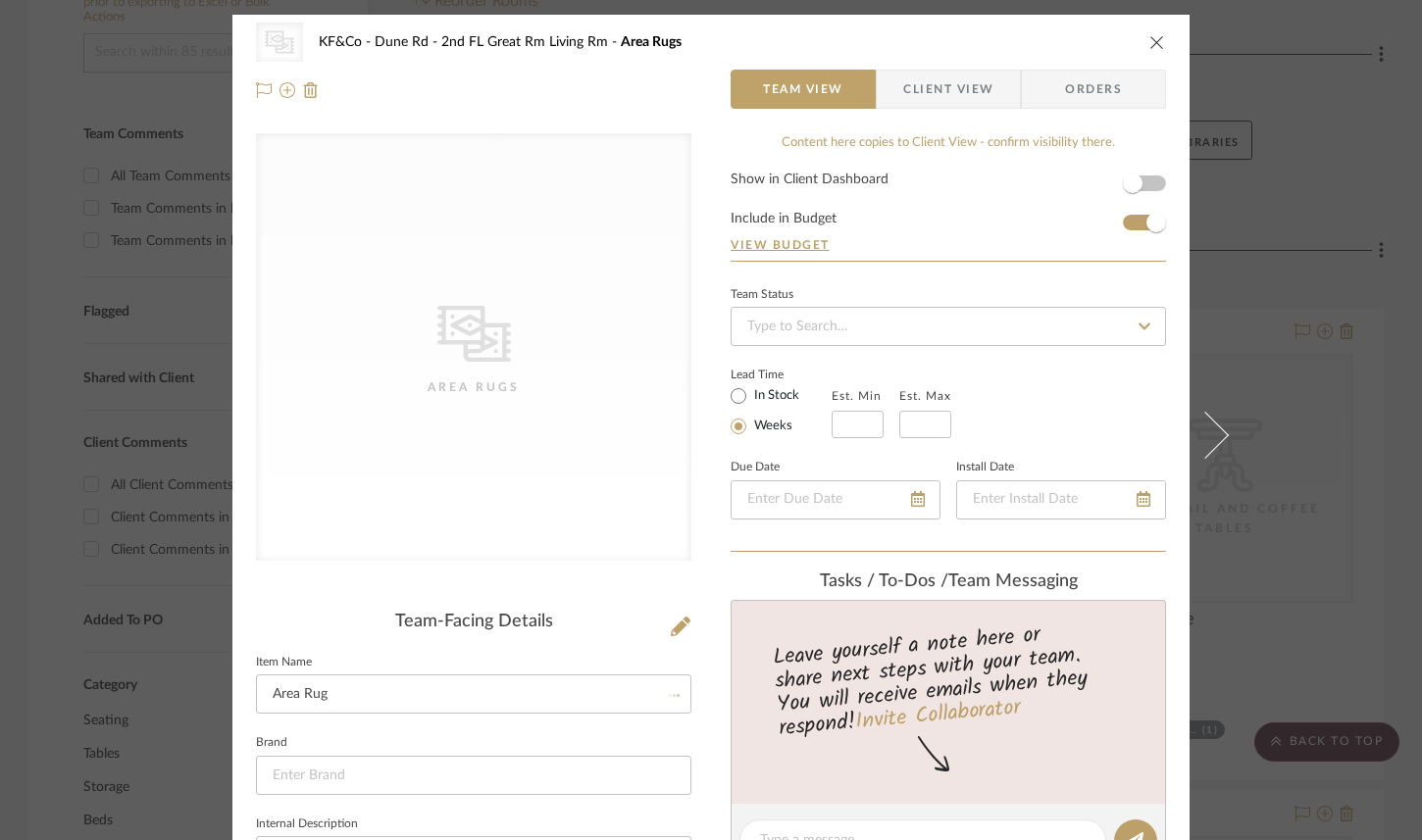 type 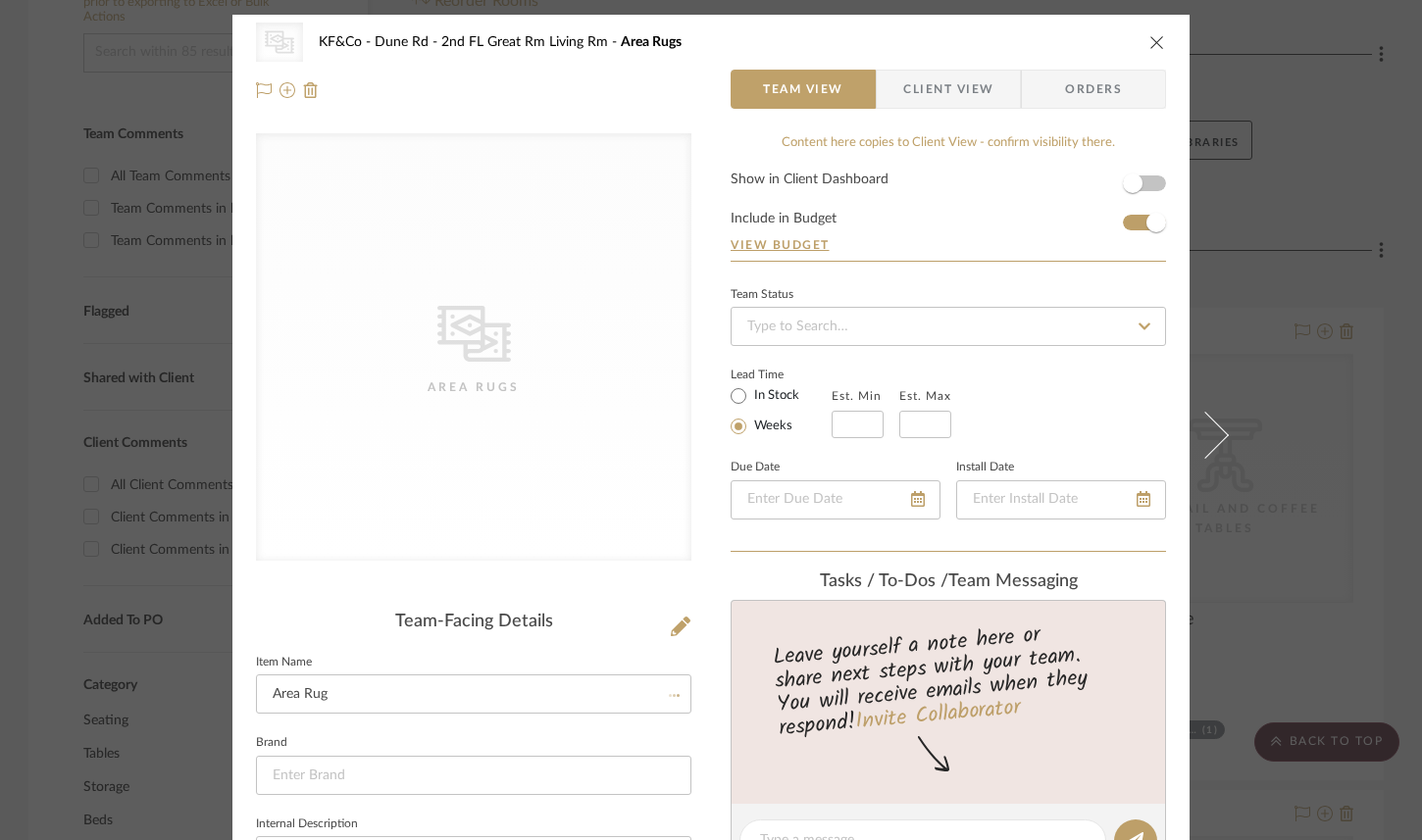 type 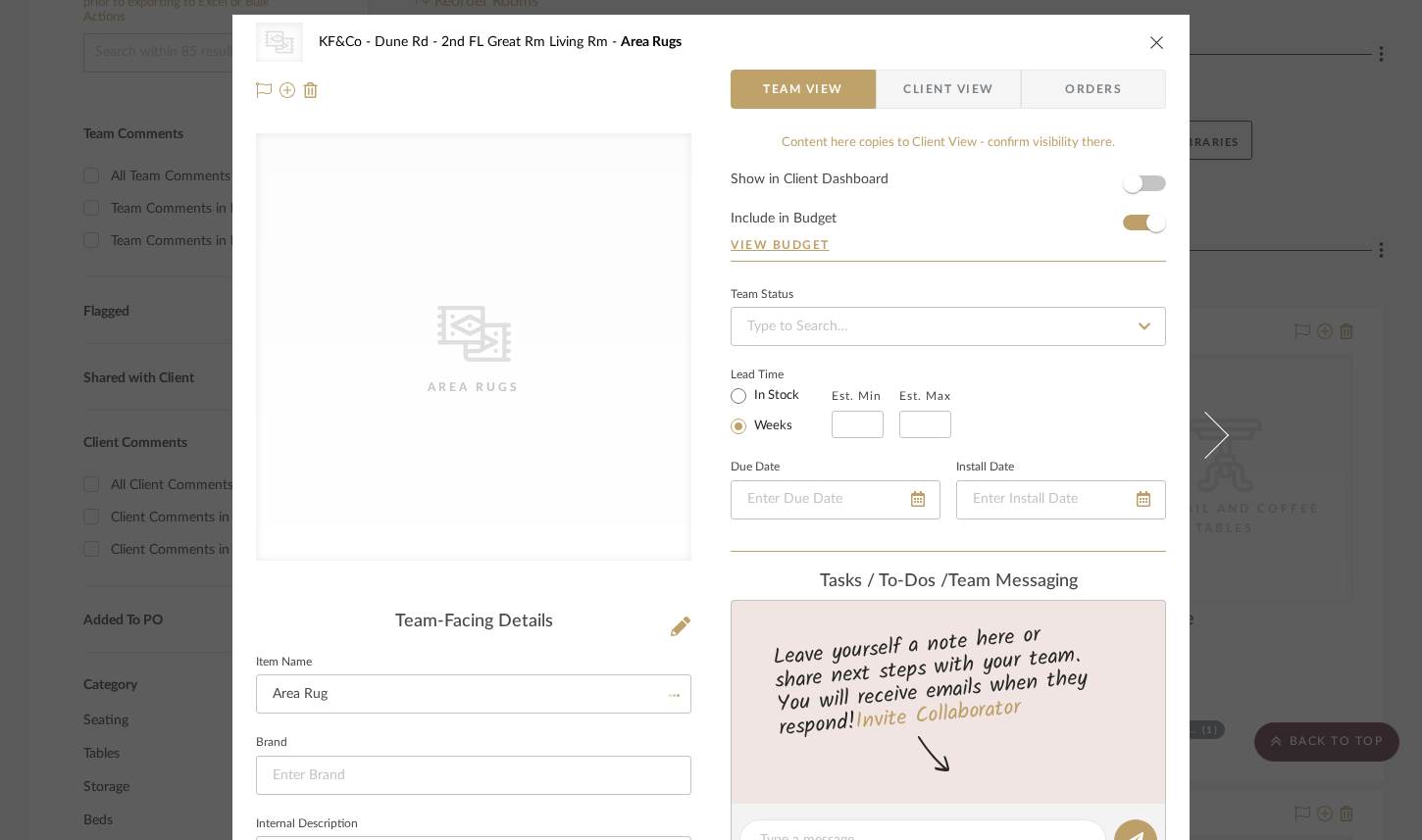 type 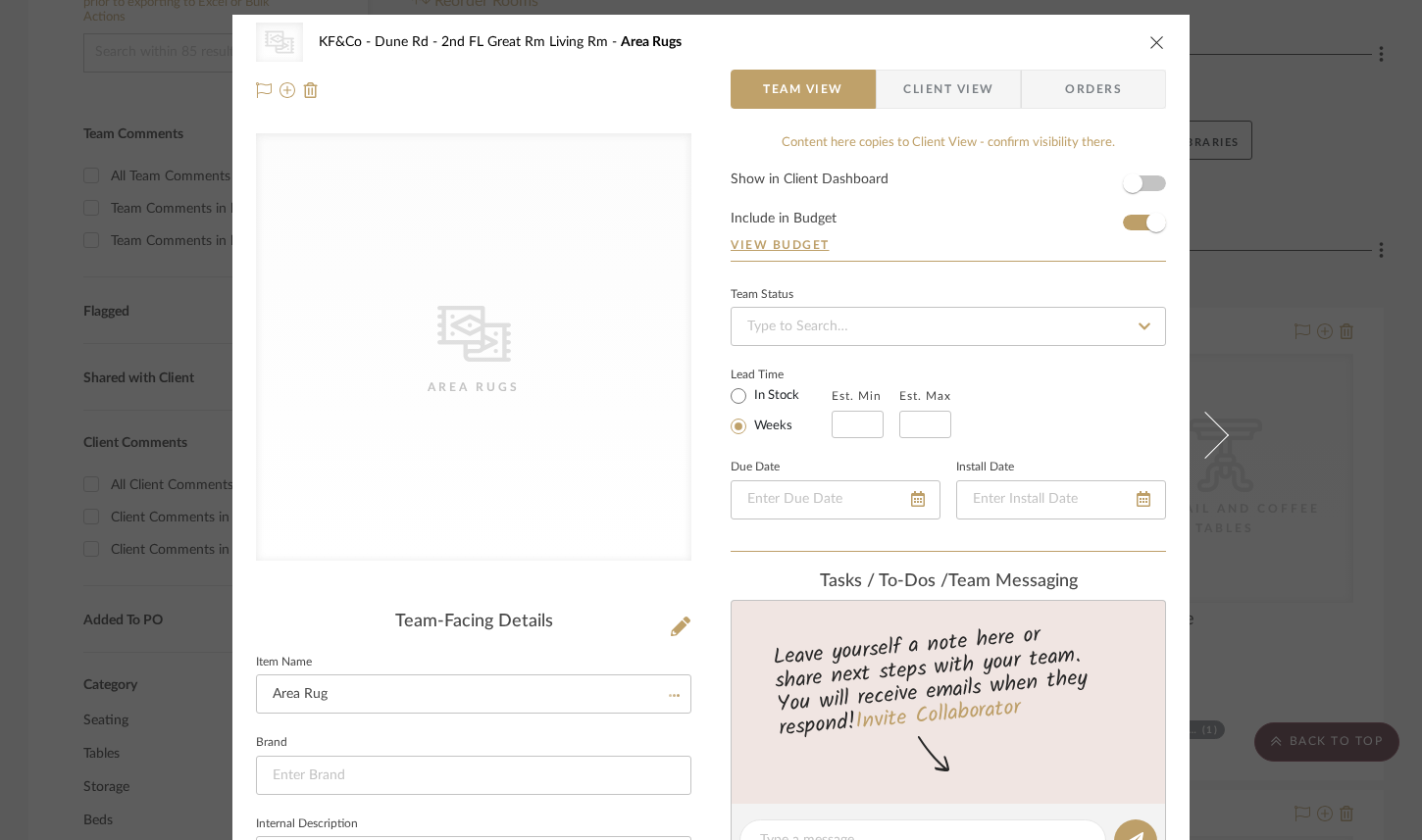 type 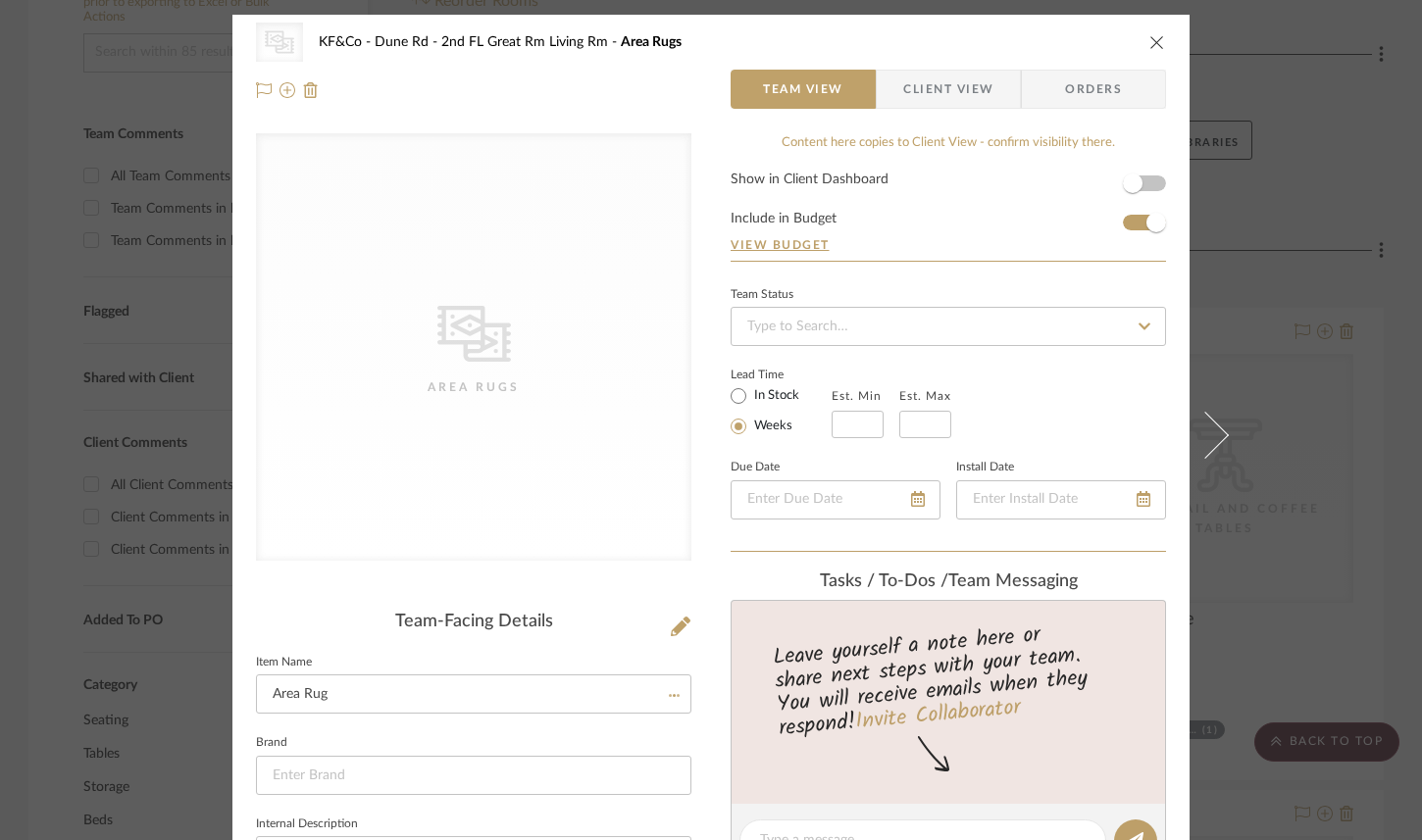 type 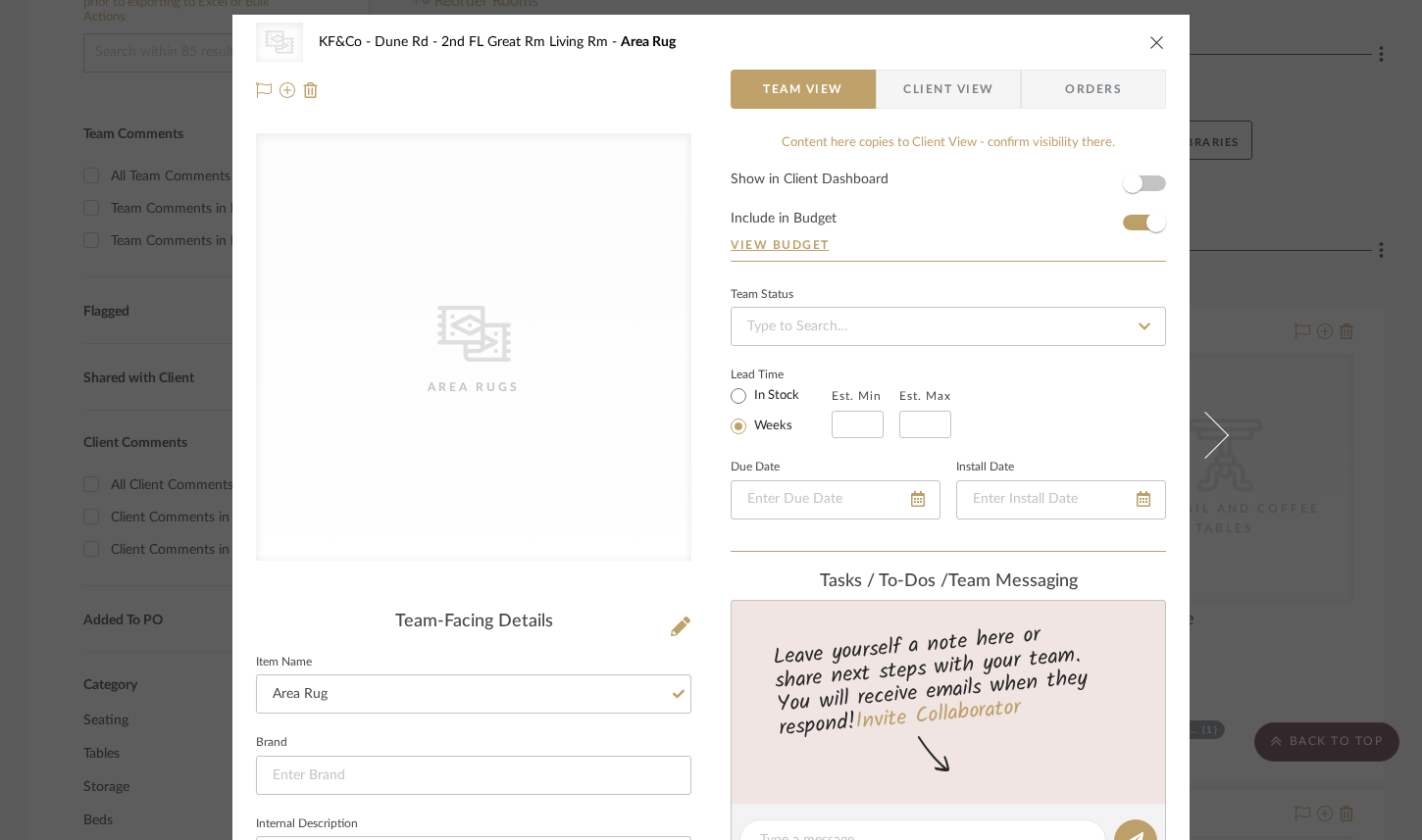 click at bounding box center [1157, 42] 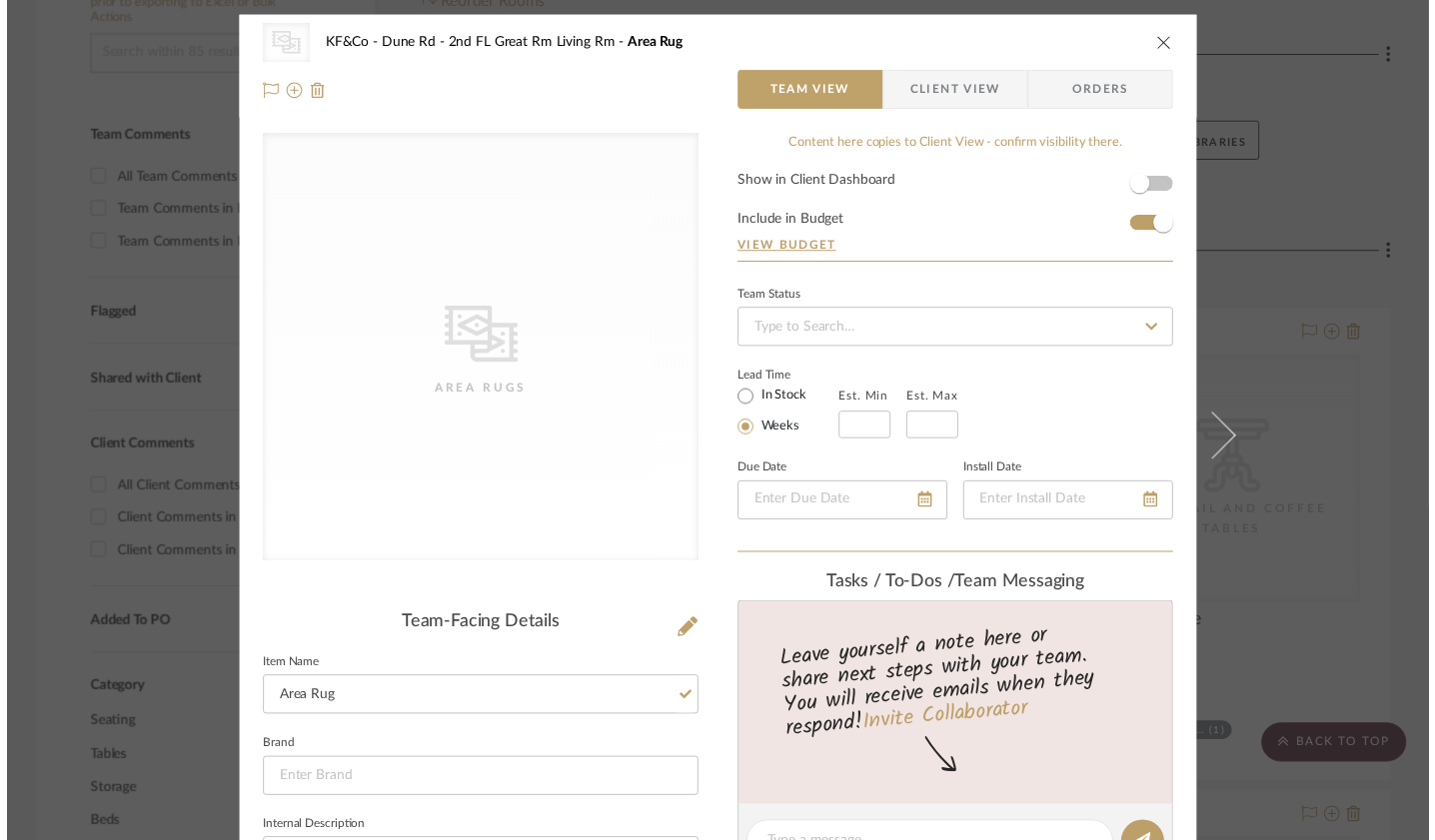 scroll, scrollTop: 430, scrollLeft: 1, axis: both 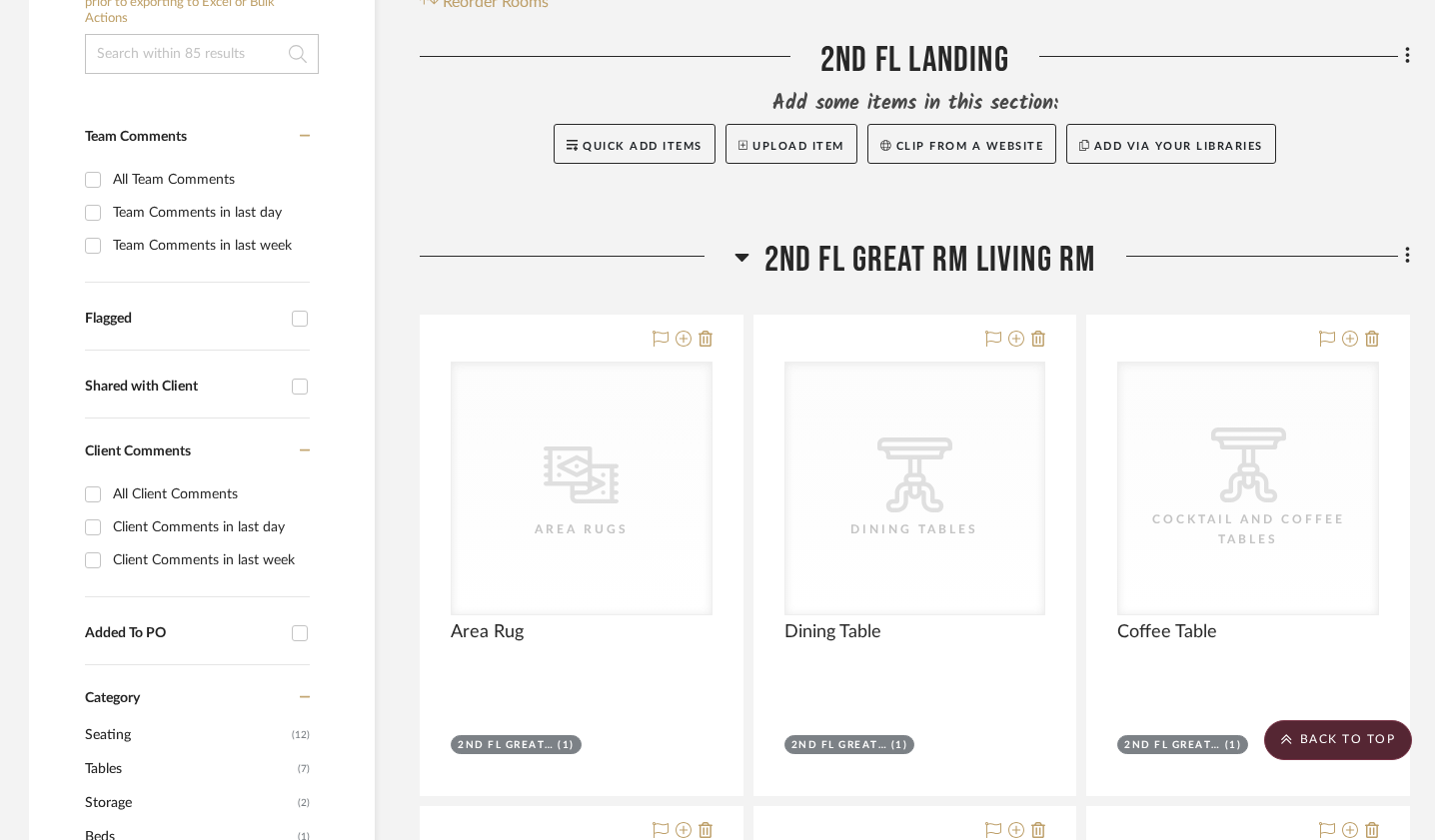 click 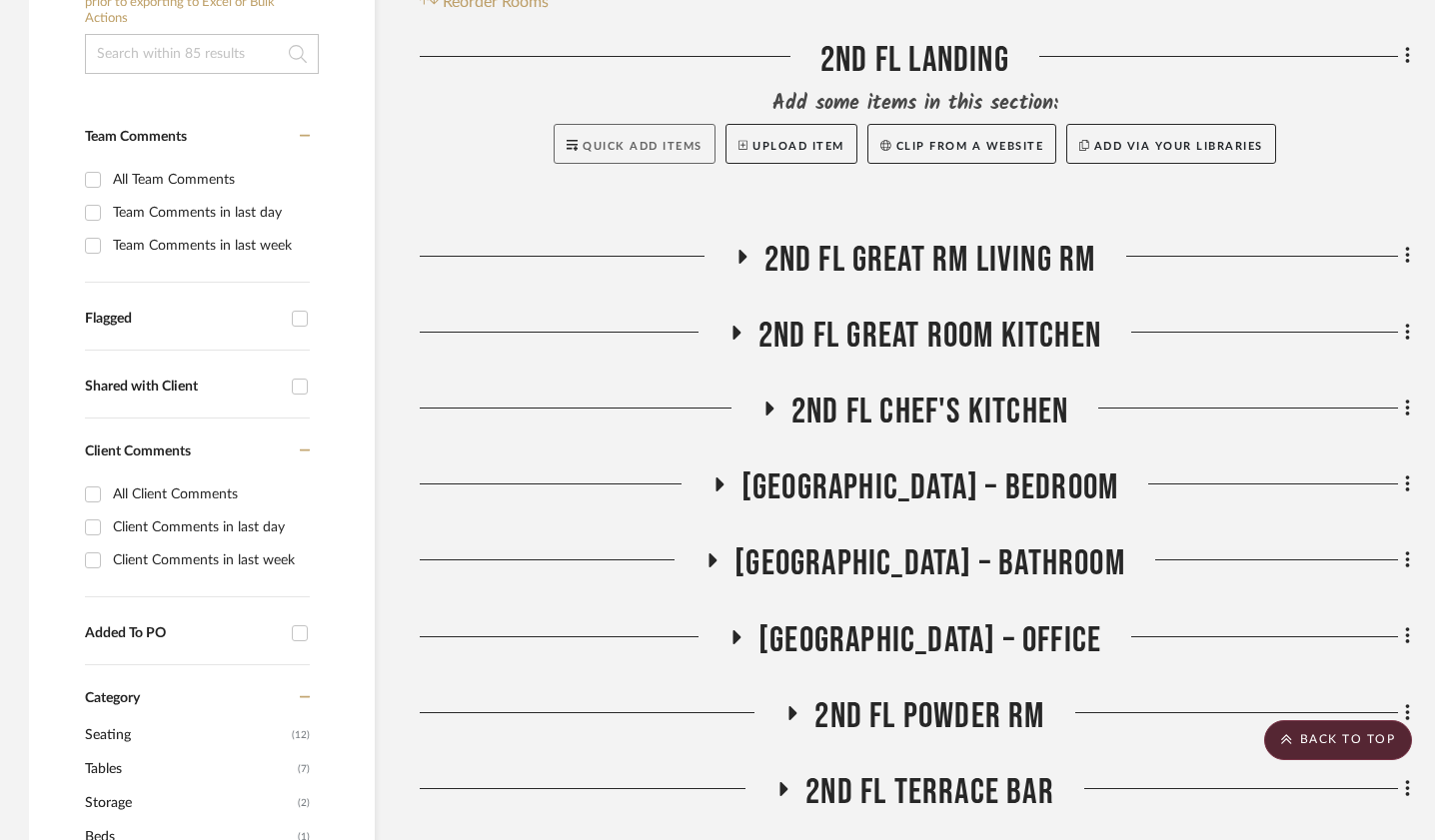 click on "Quick Add Items" 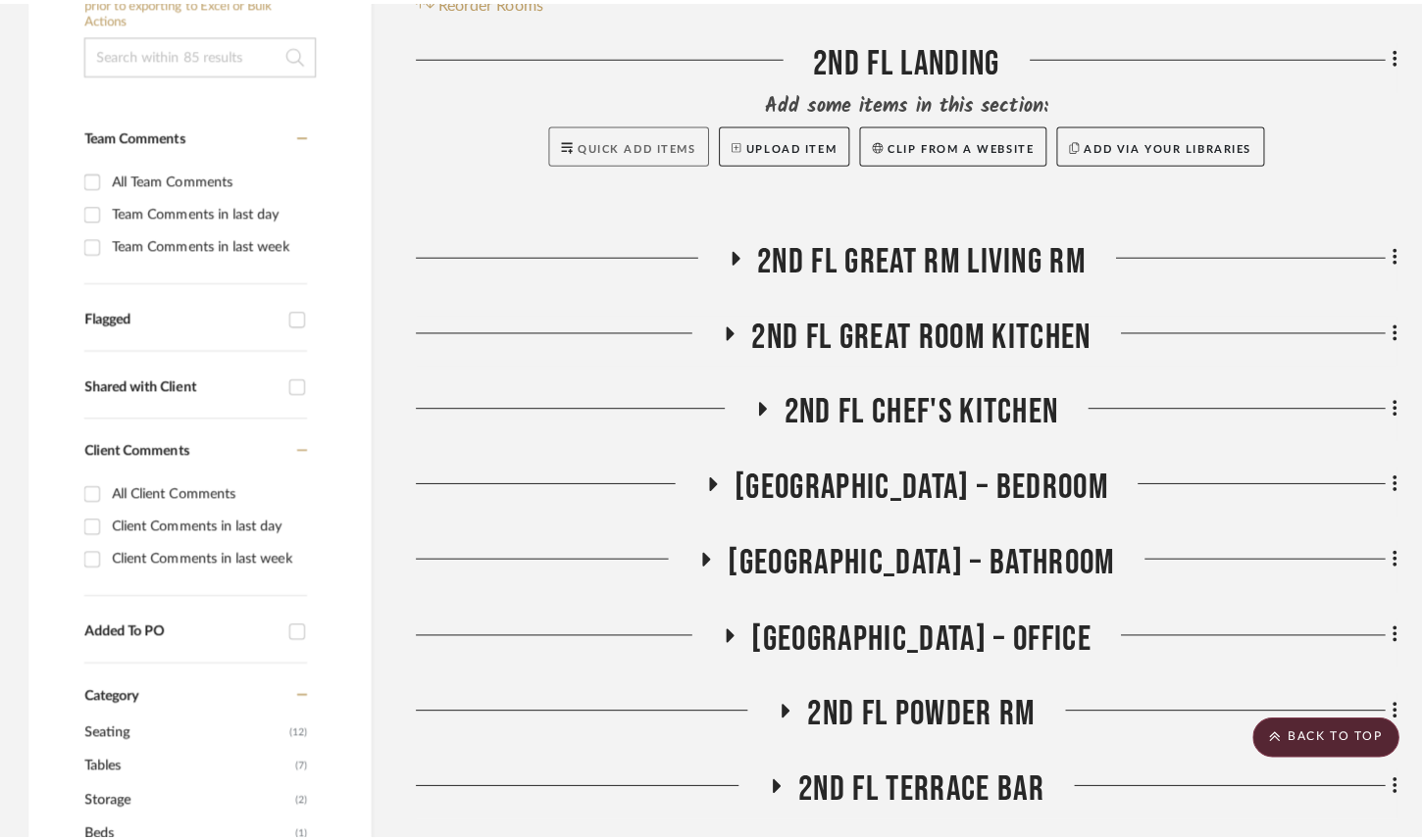 scroll, scrollTop: 0, scrollLeft: 0, axis: both 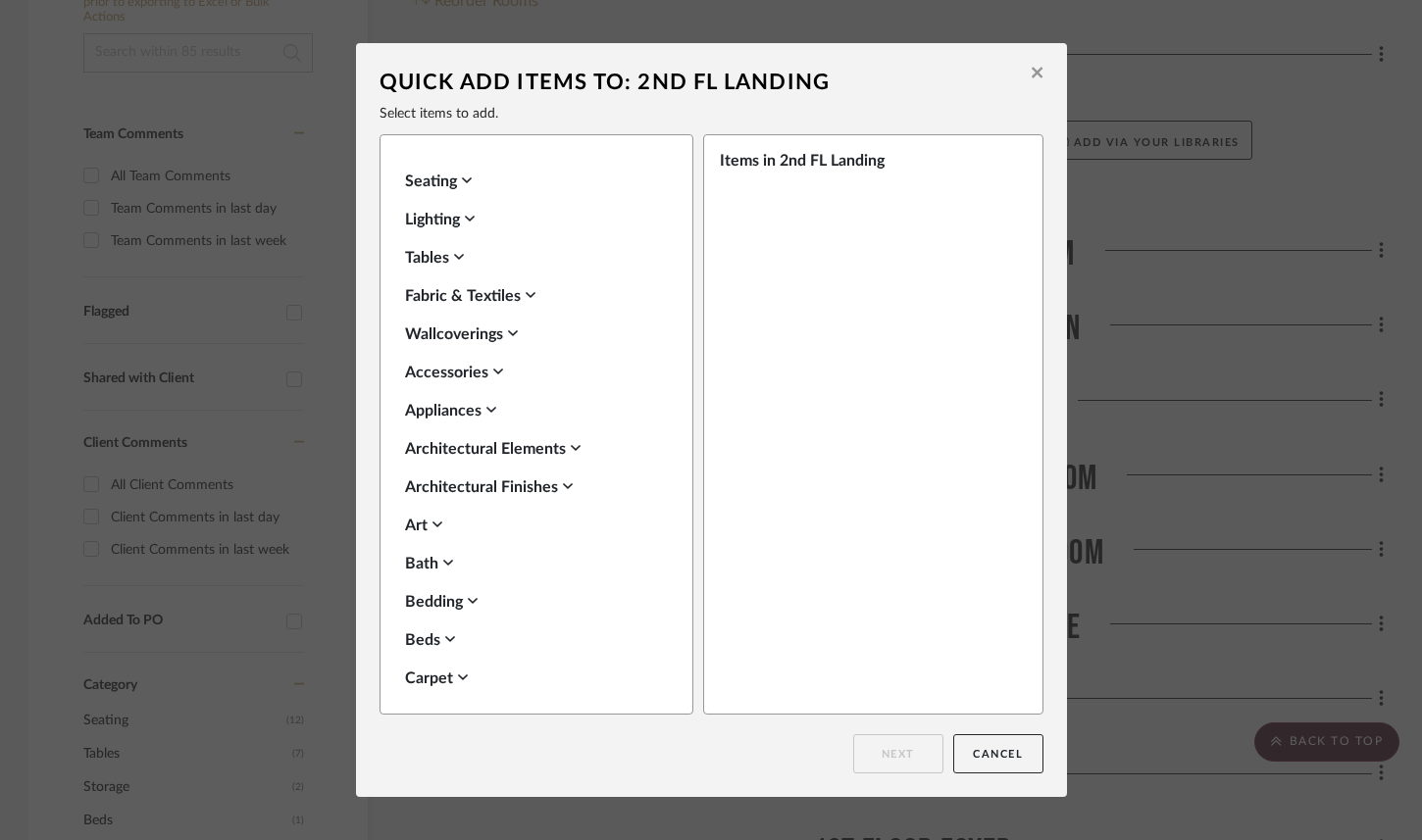 click on "Seating" at bounding box center (532, 181) 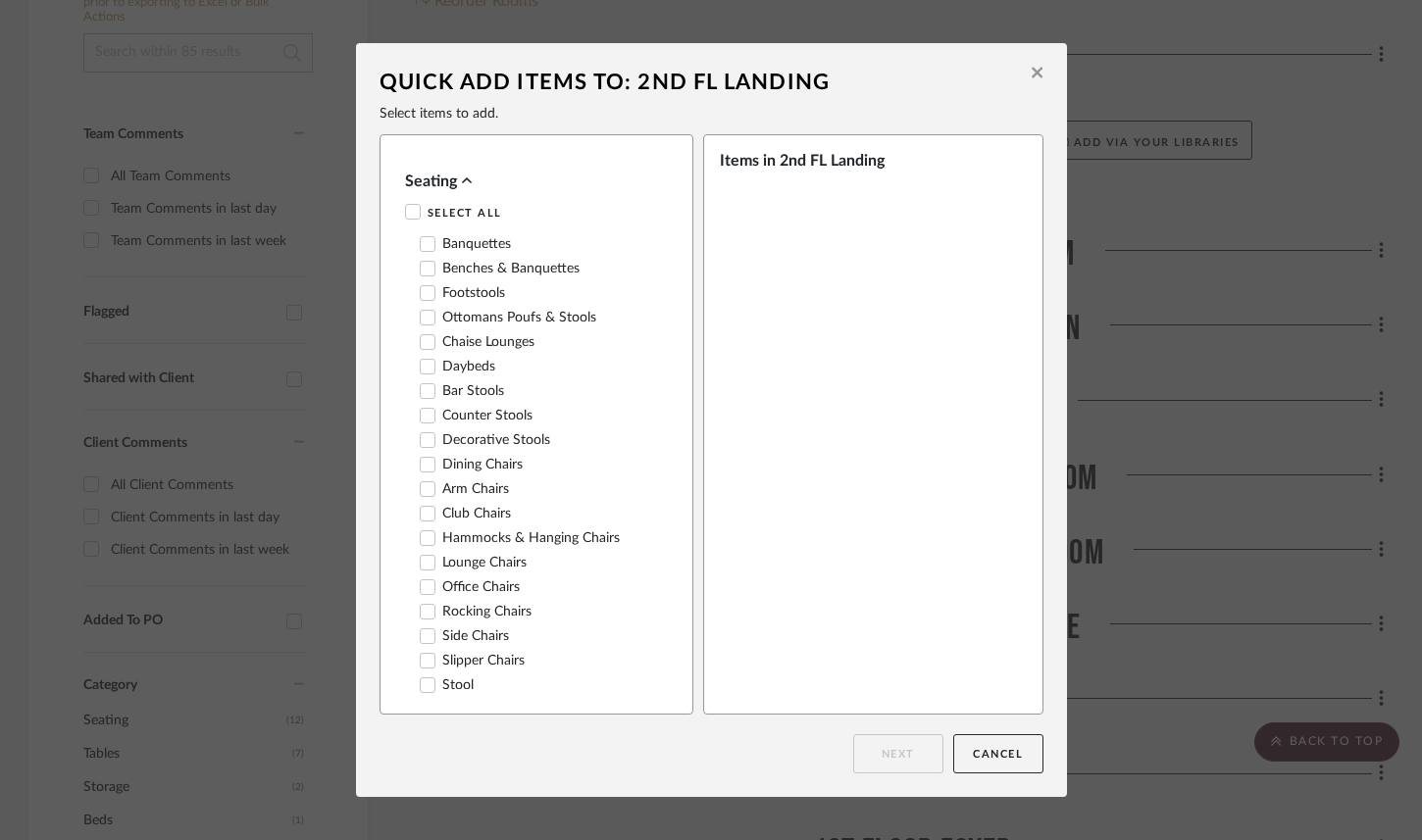 click 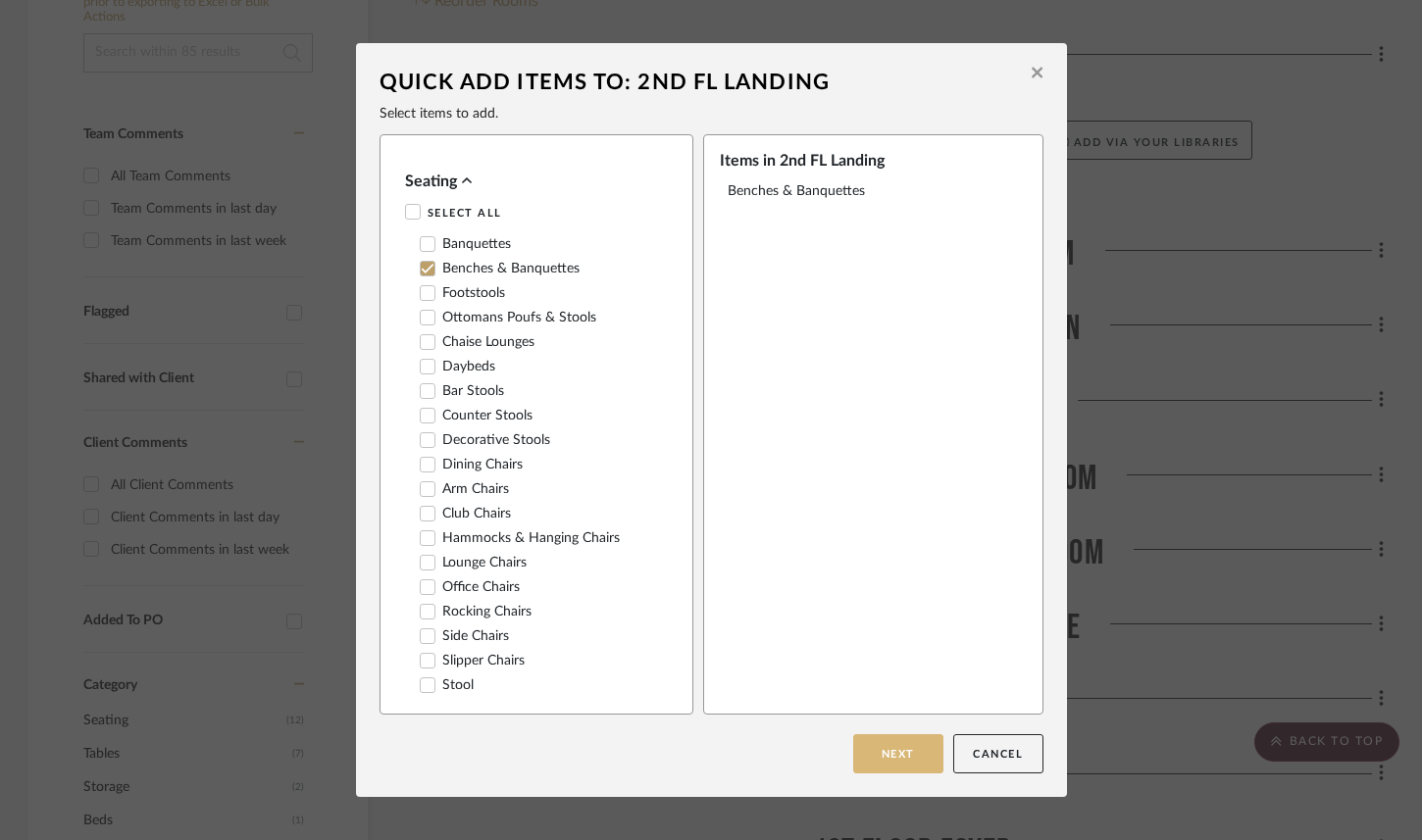 click on "Next" at bounding box center (898, 754) 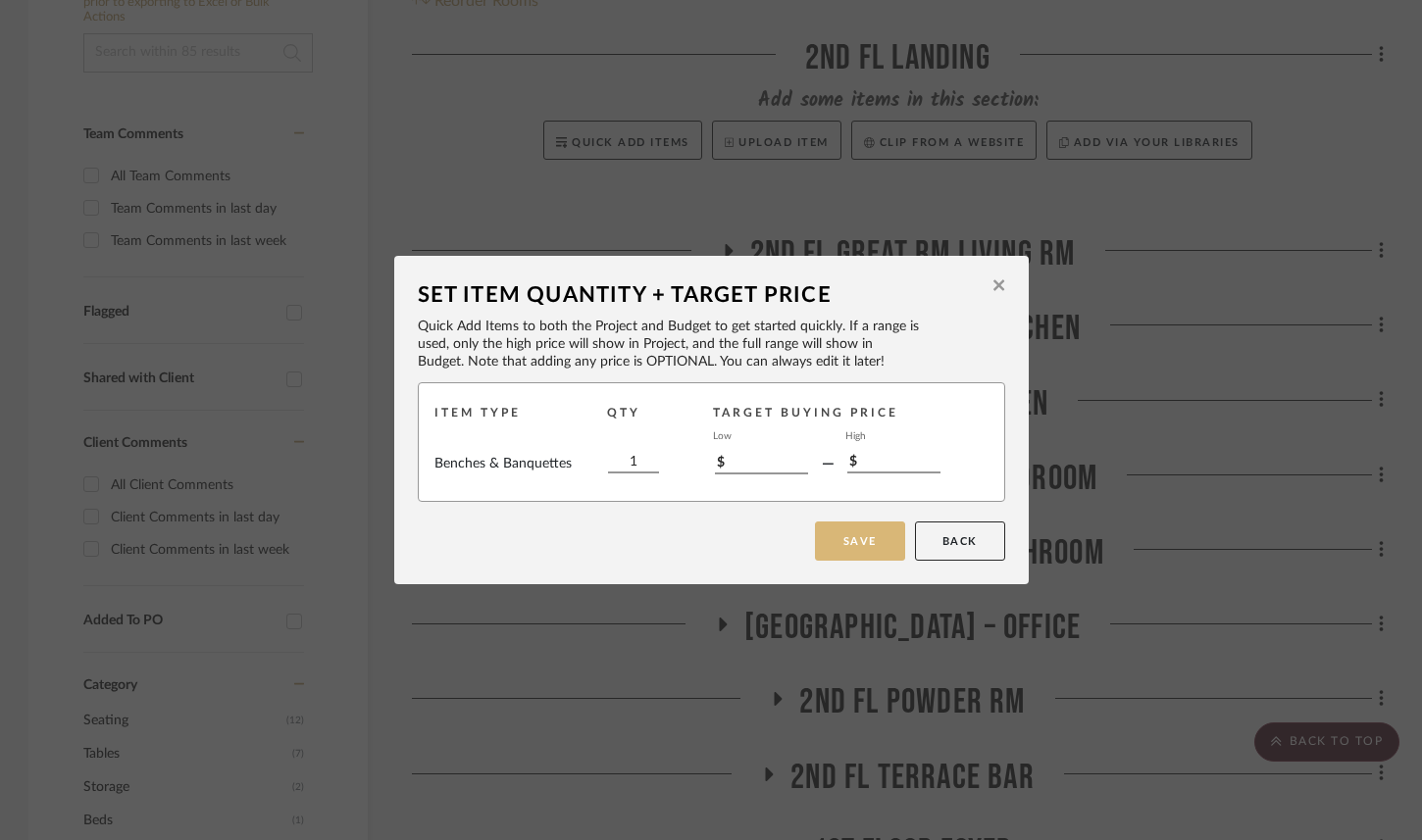 click on "Save" at bounding box center [860, 541] 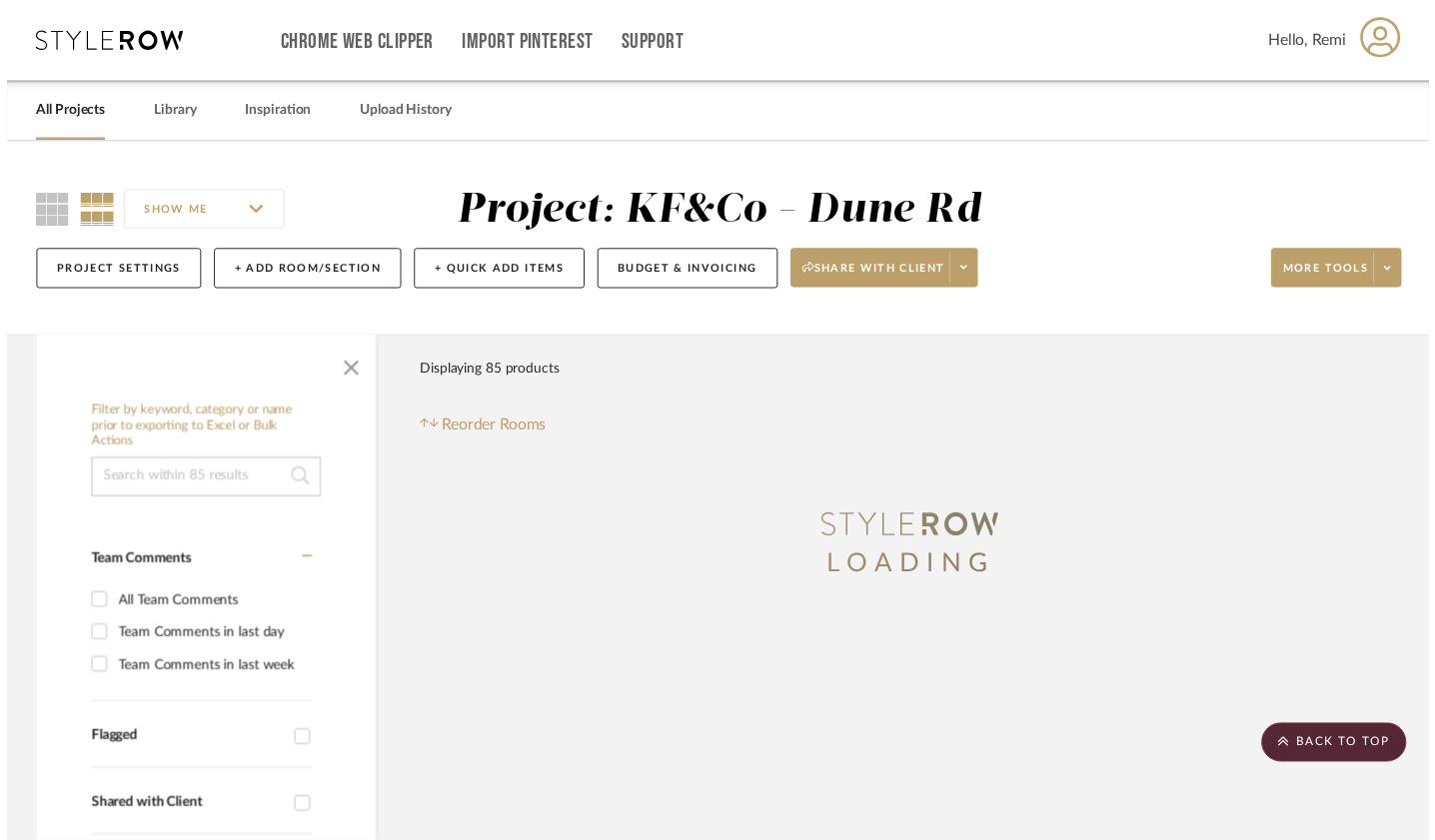 scroll, scrollTop: 430, scrollLeft: 1, axis: both 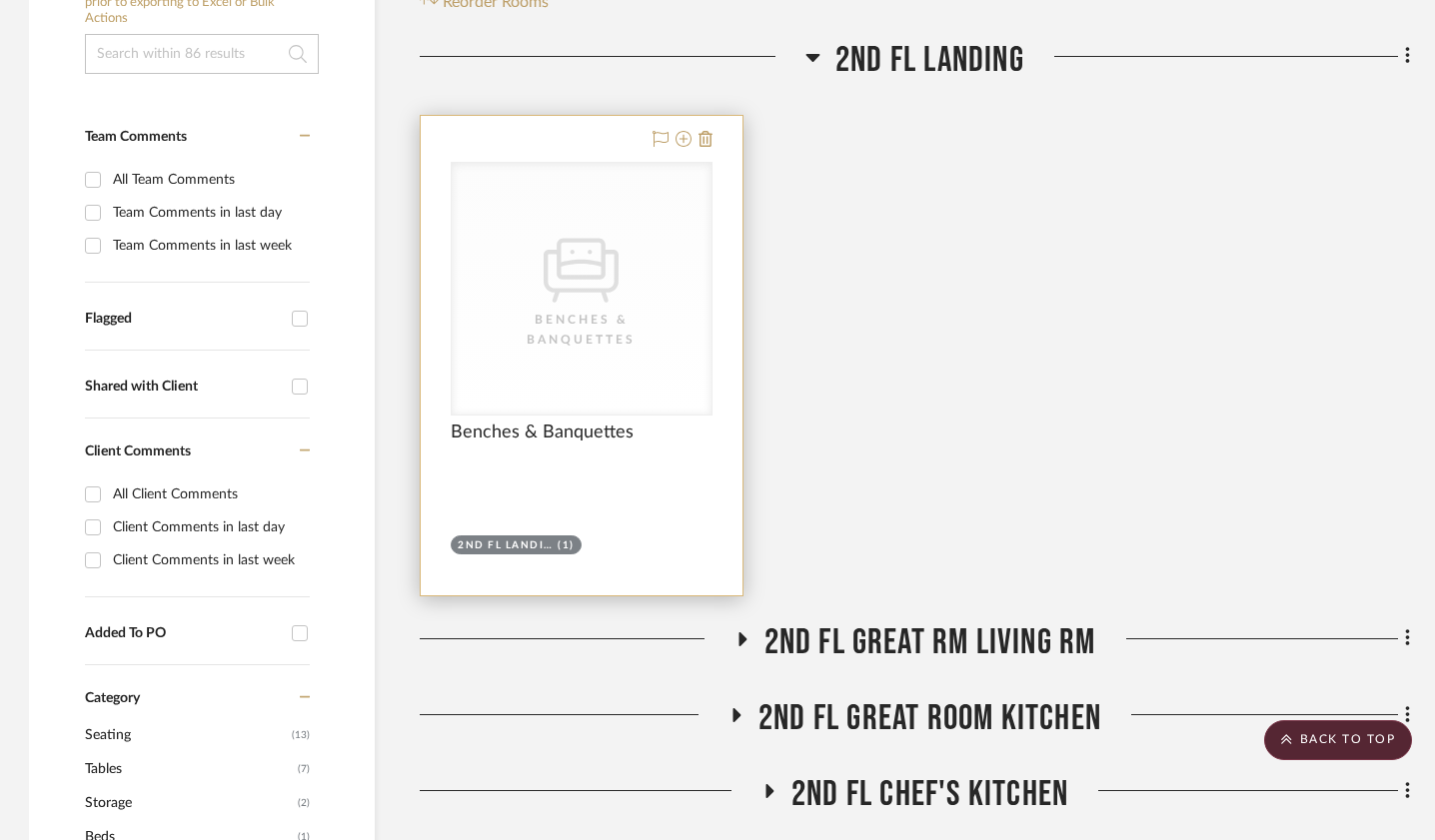 click 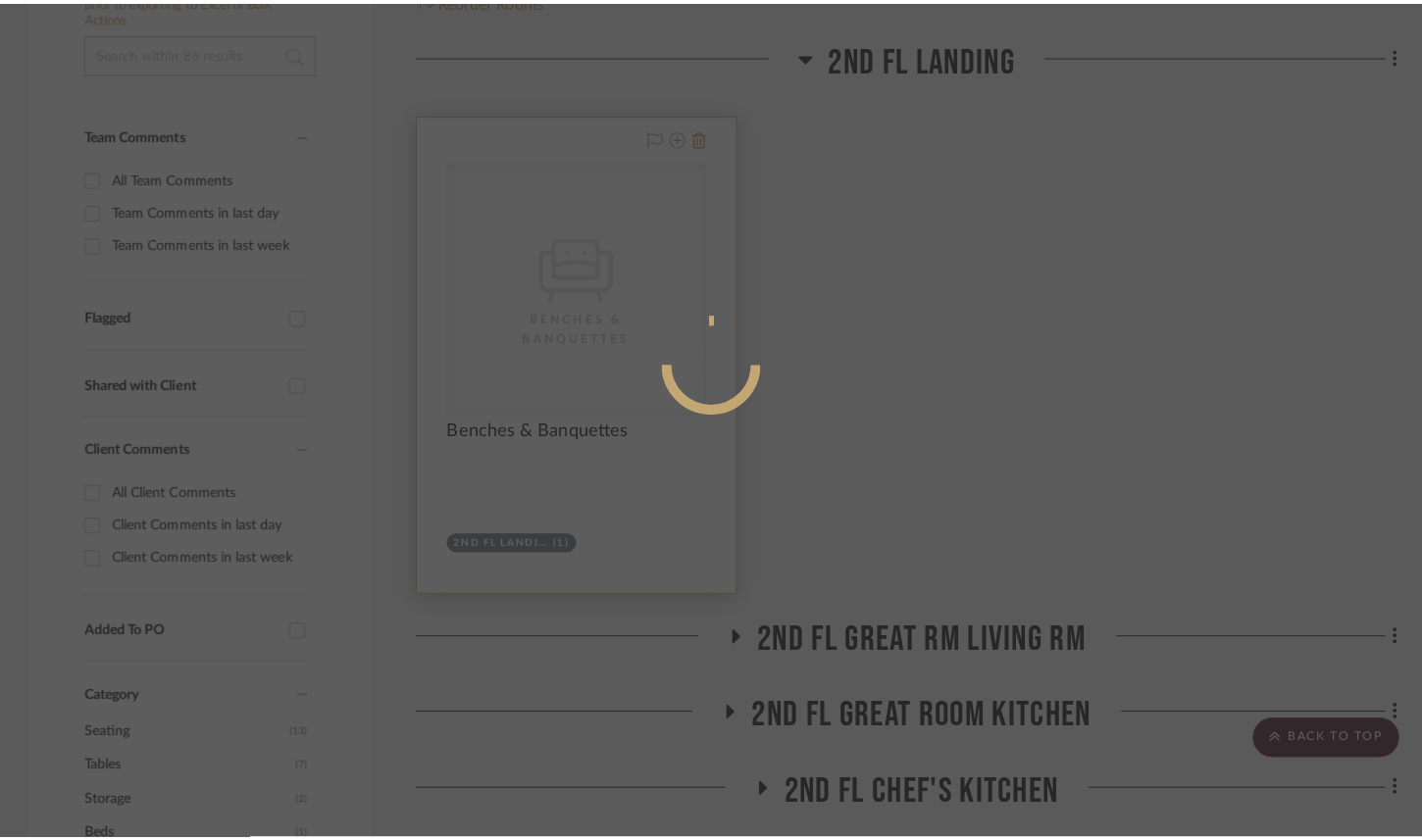 scroll, scrollTop: 0, scrollLeft: 0, axis: both 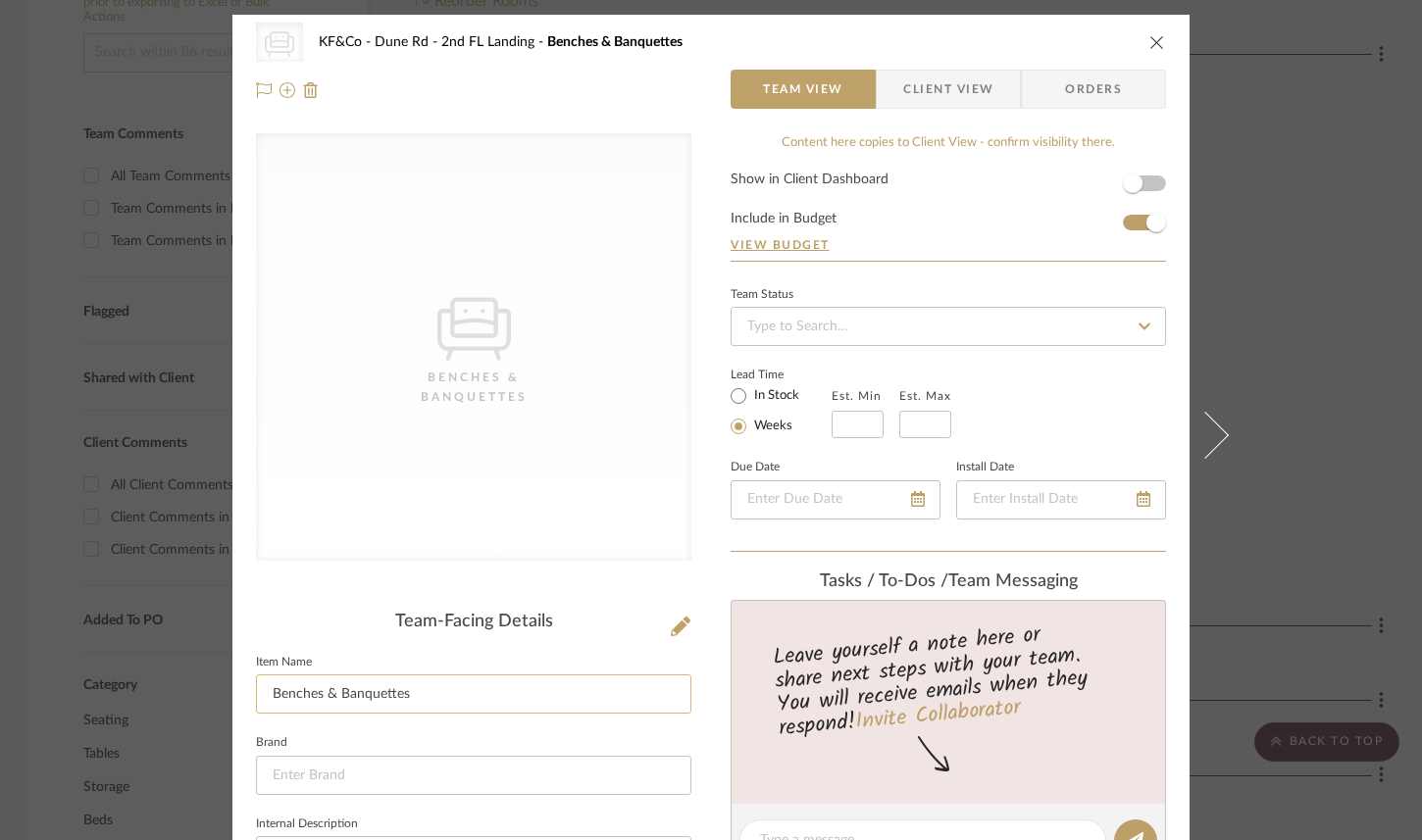 drag, startPoint x: 305, startPoint y: 693, endPoint x: 450, endPoint y: 691, distance: 145.01379 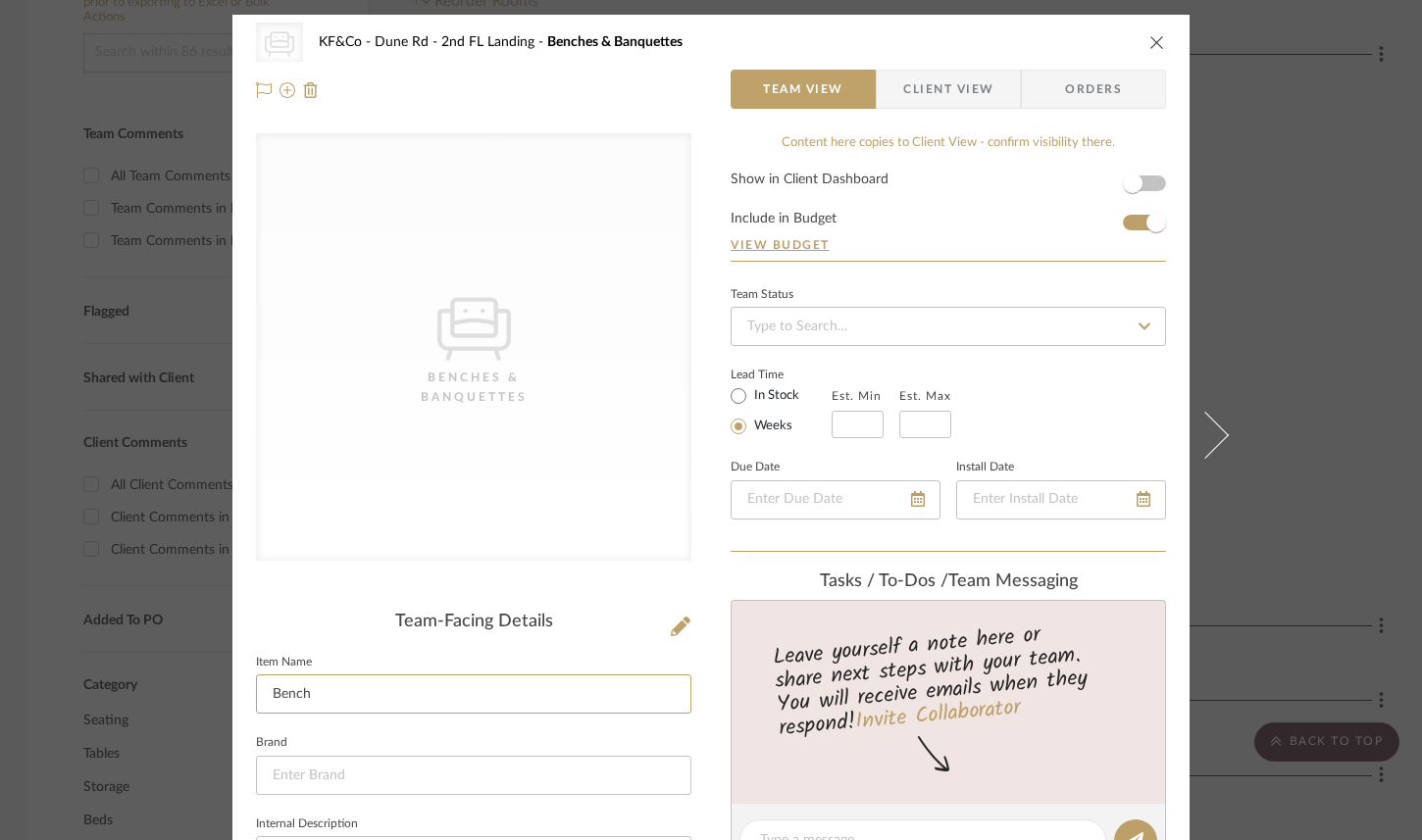 type on "Bench" 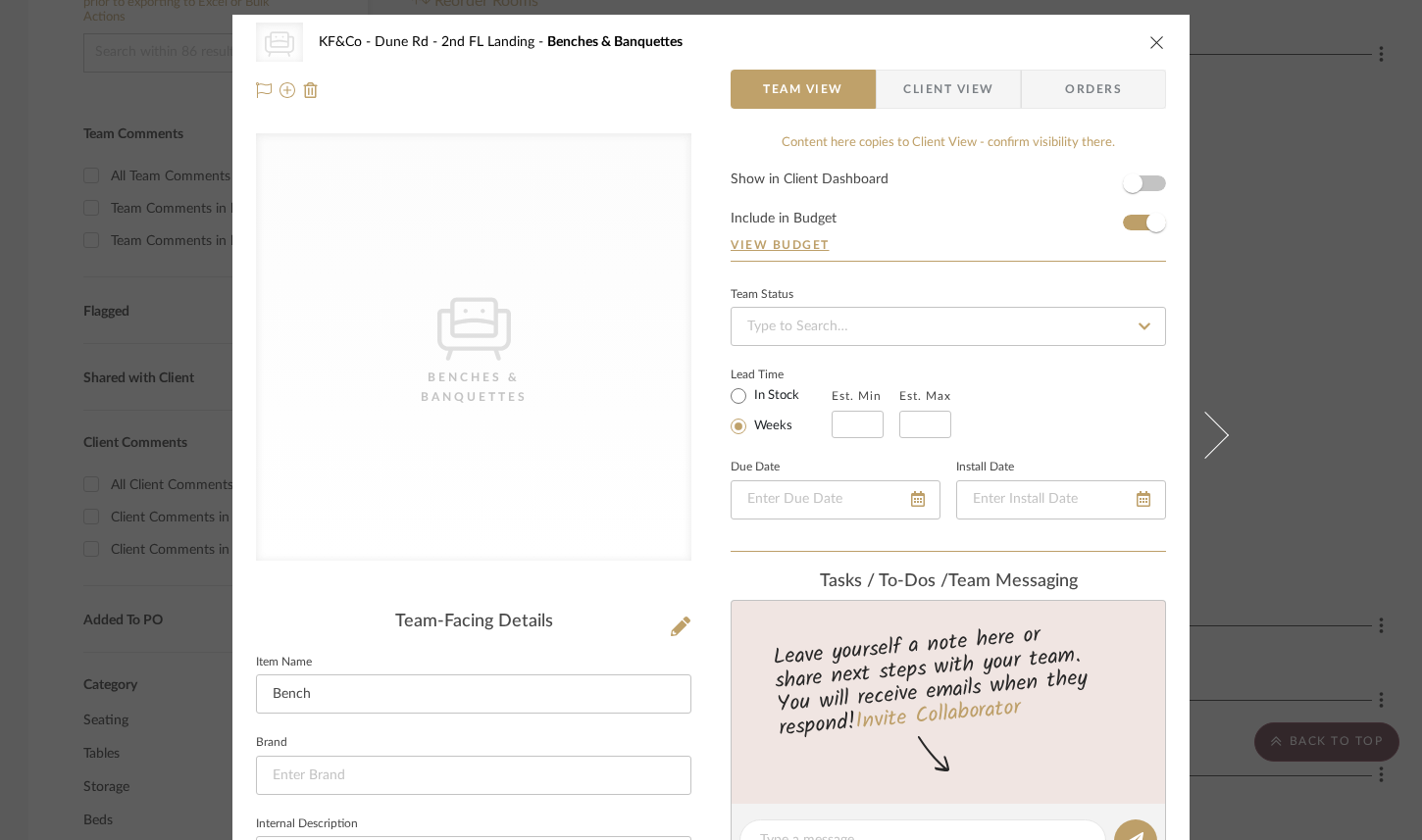 click on "Item Name  Bench" 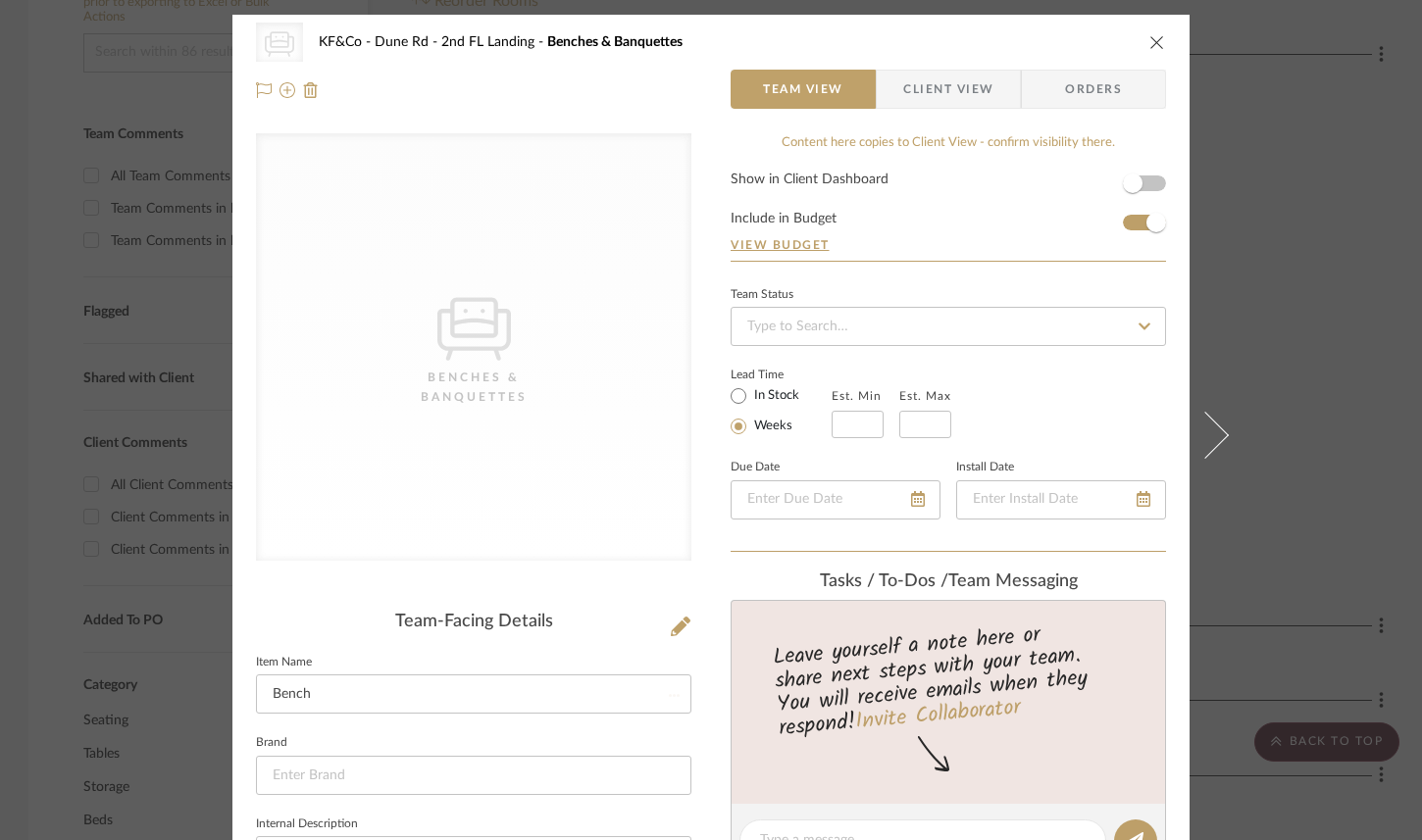 type 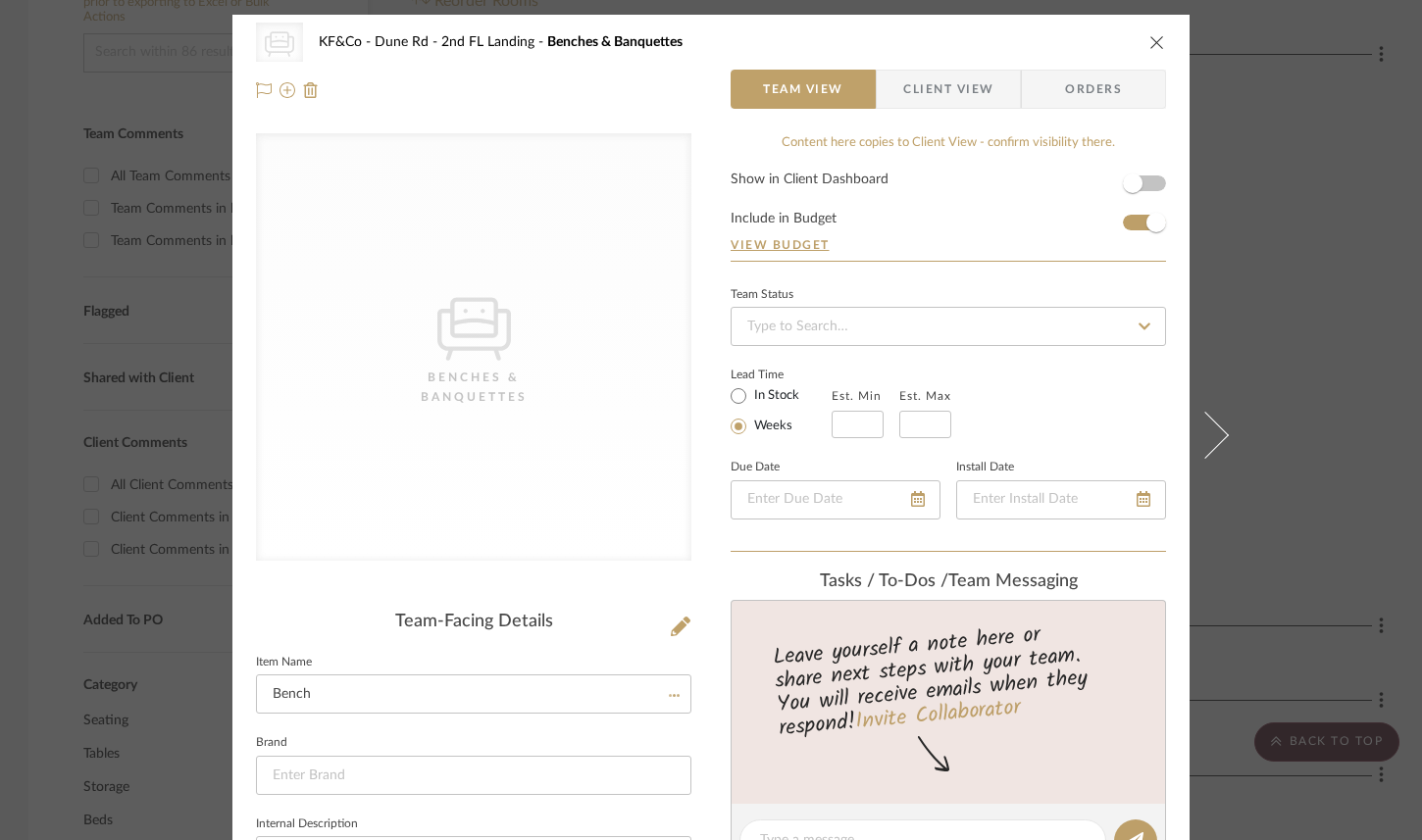 type 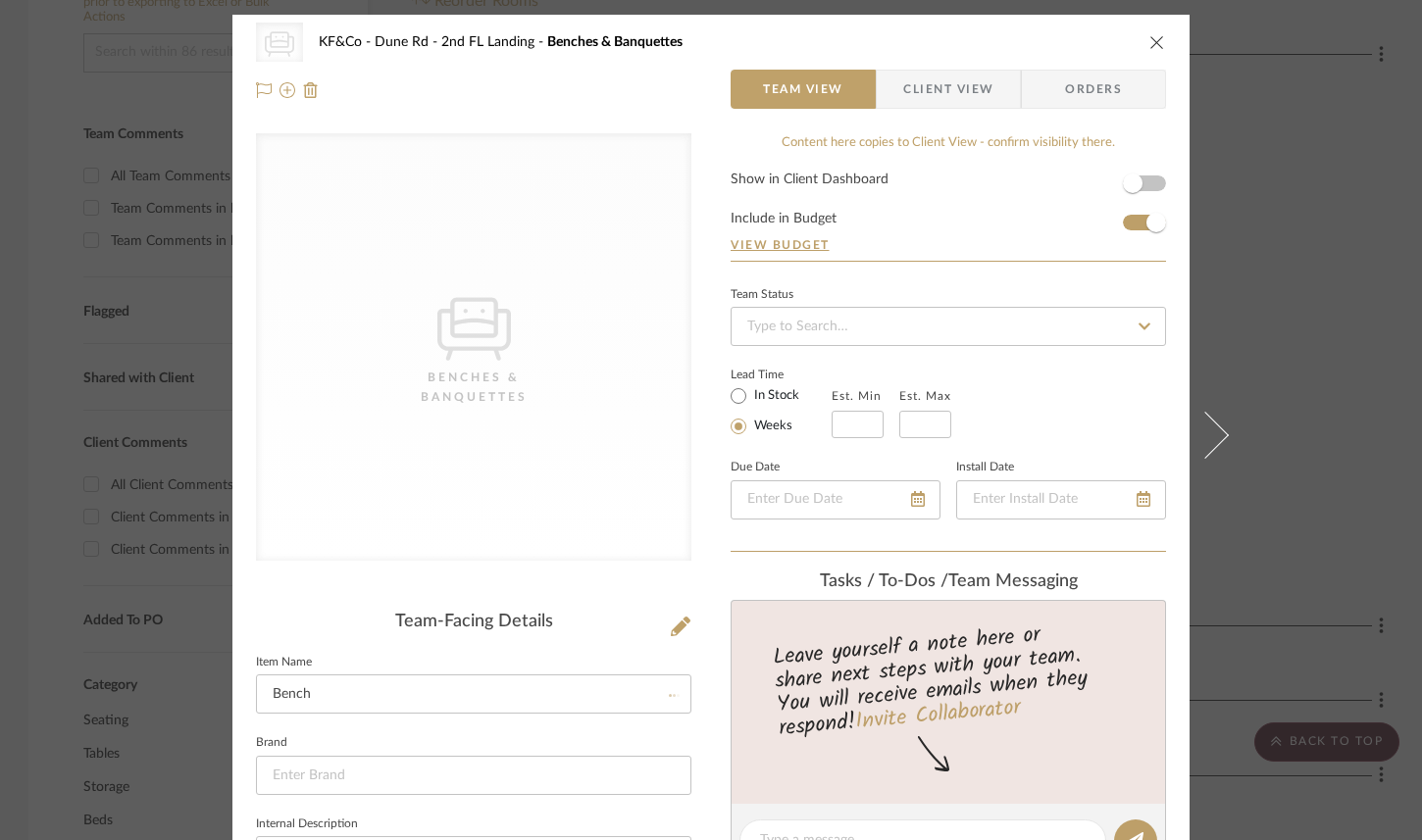 type 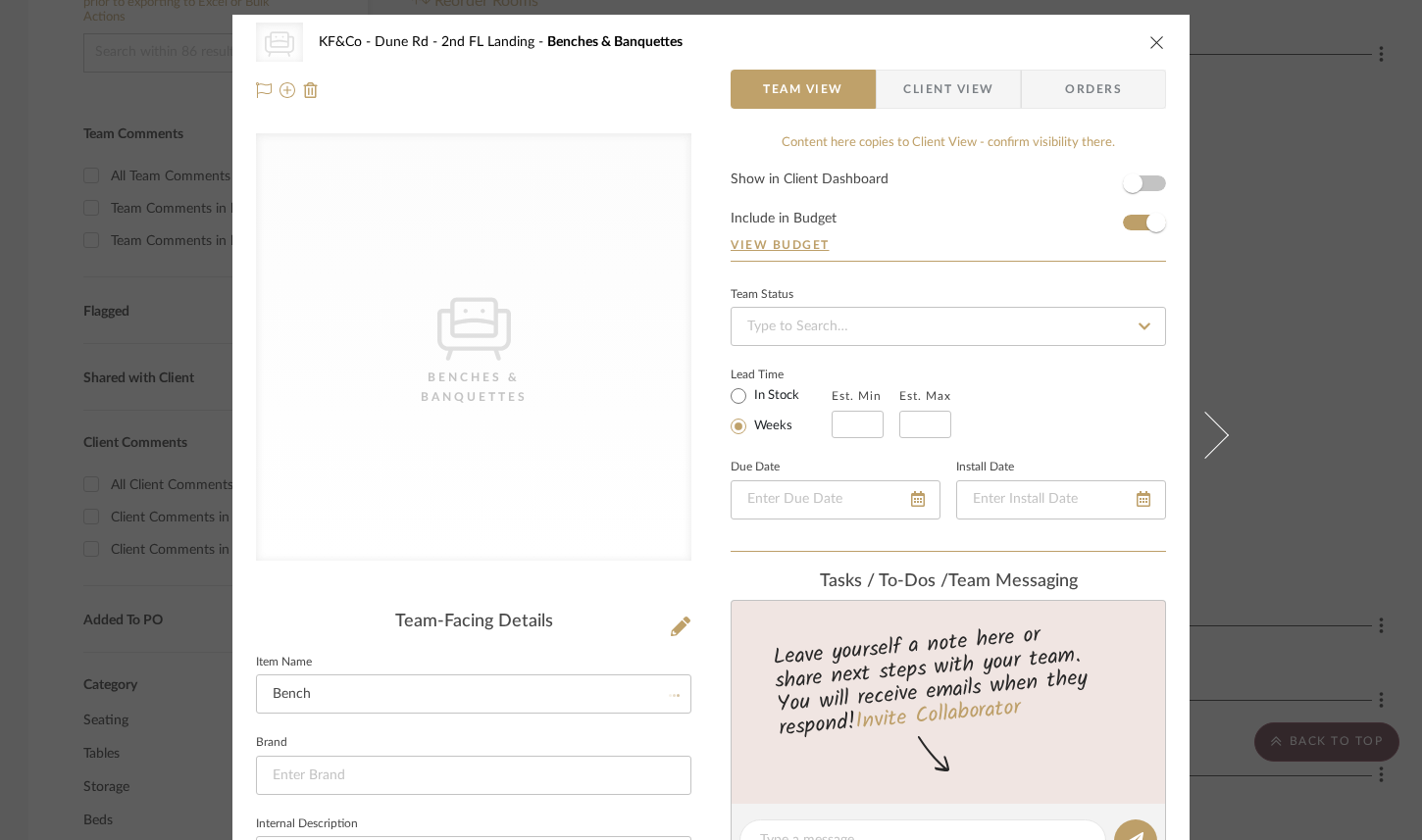 type 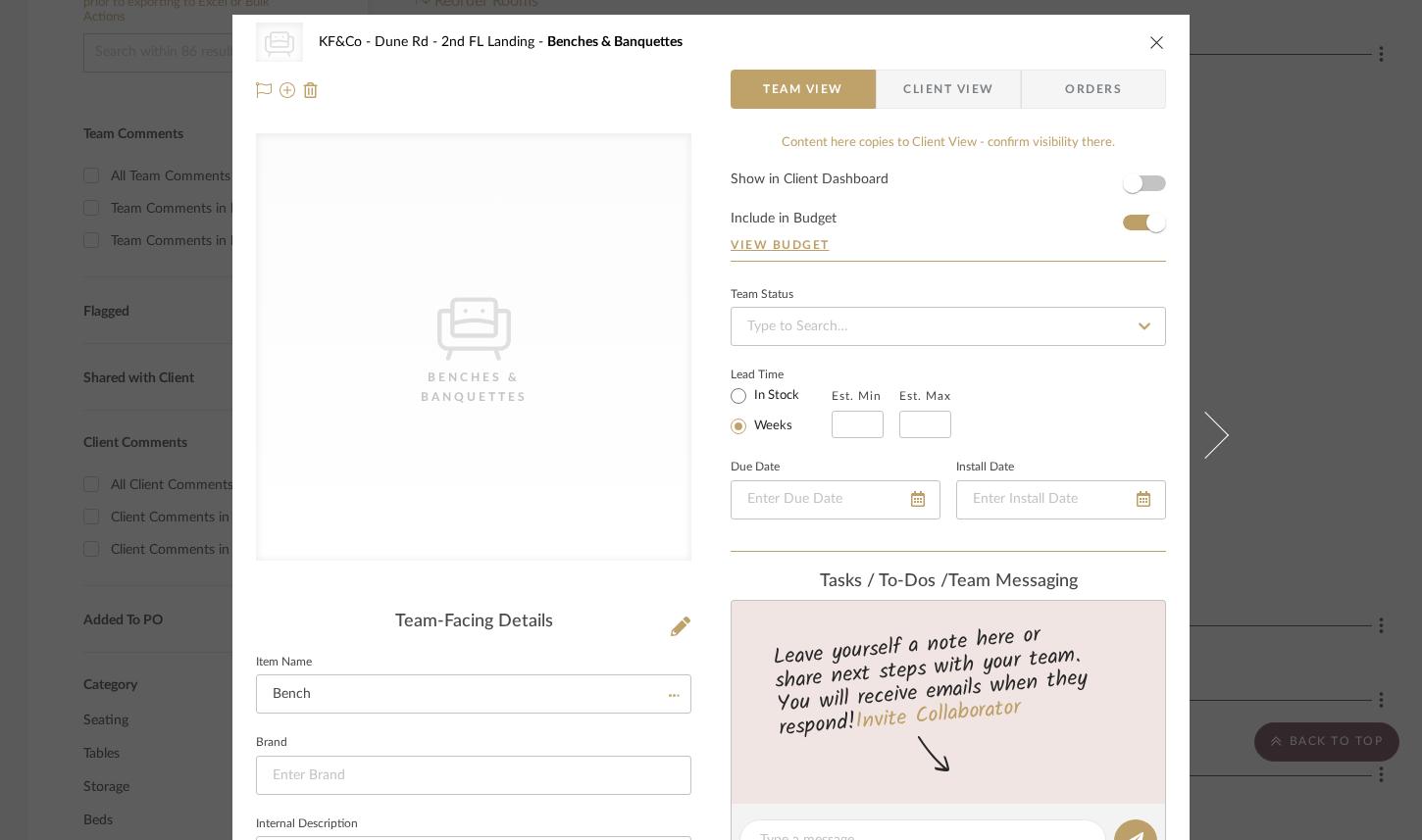 type 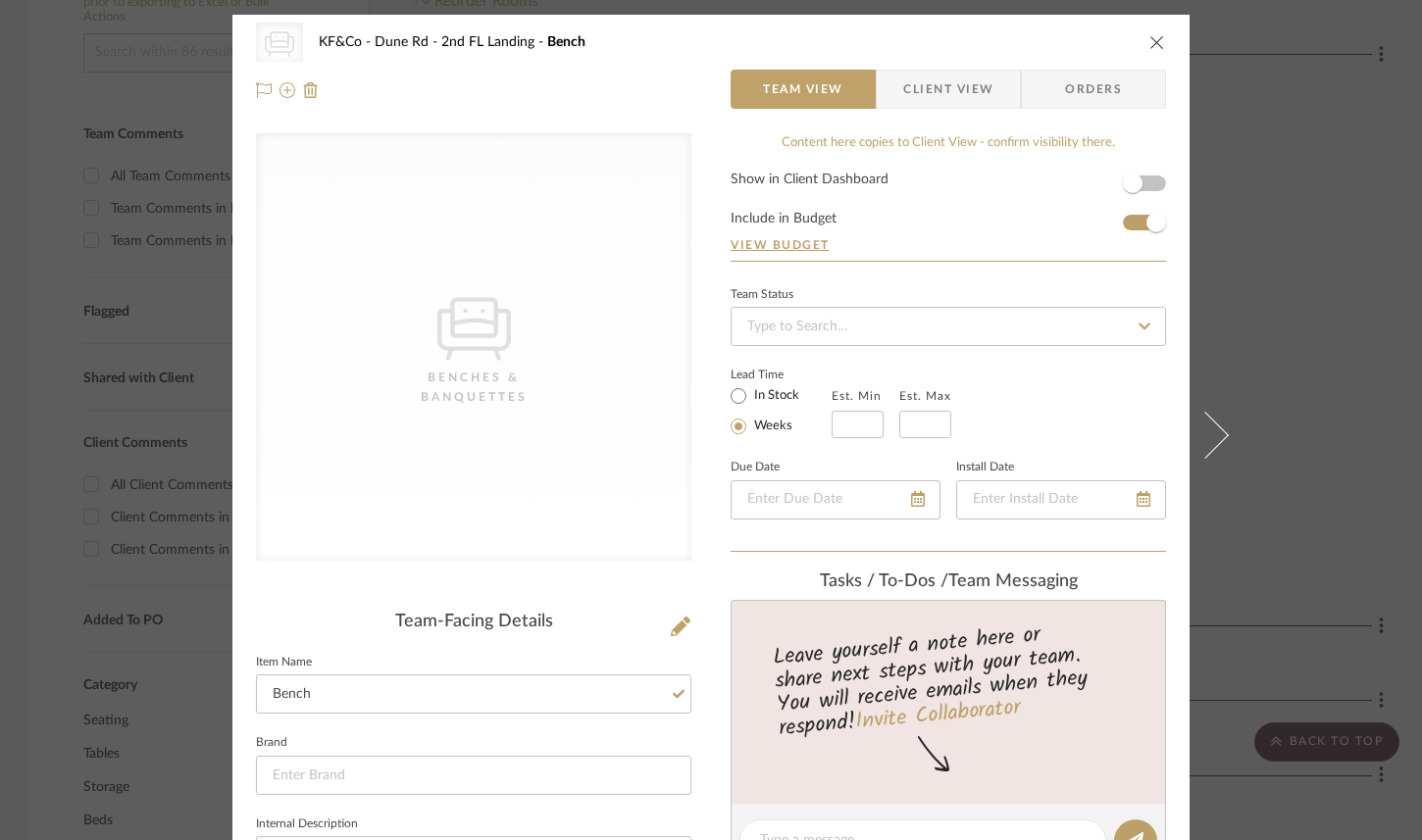 click at bounding box center [1157, 42] 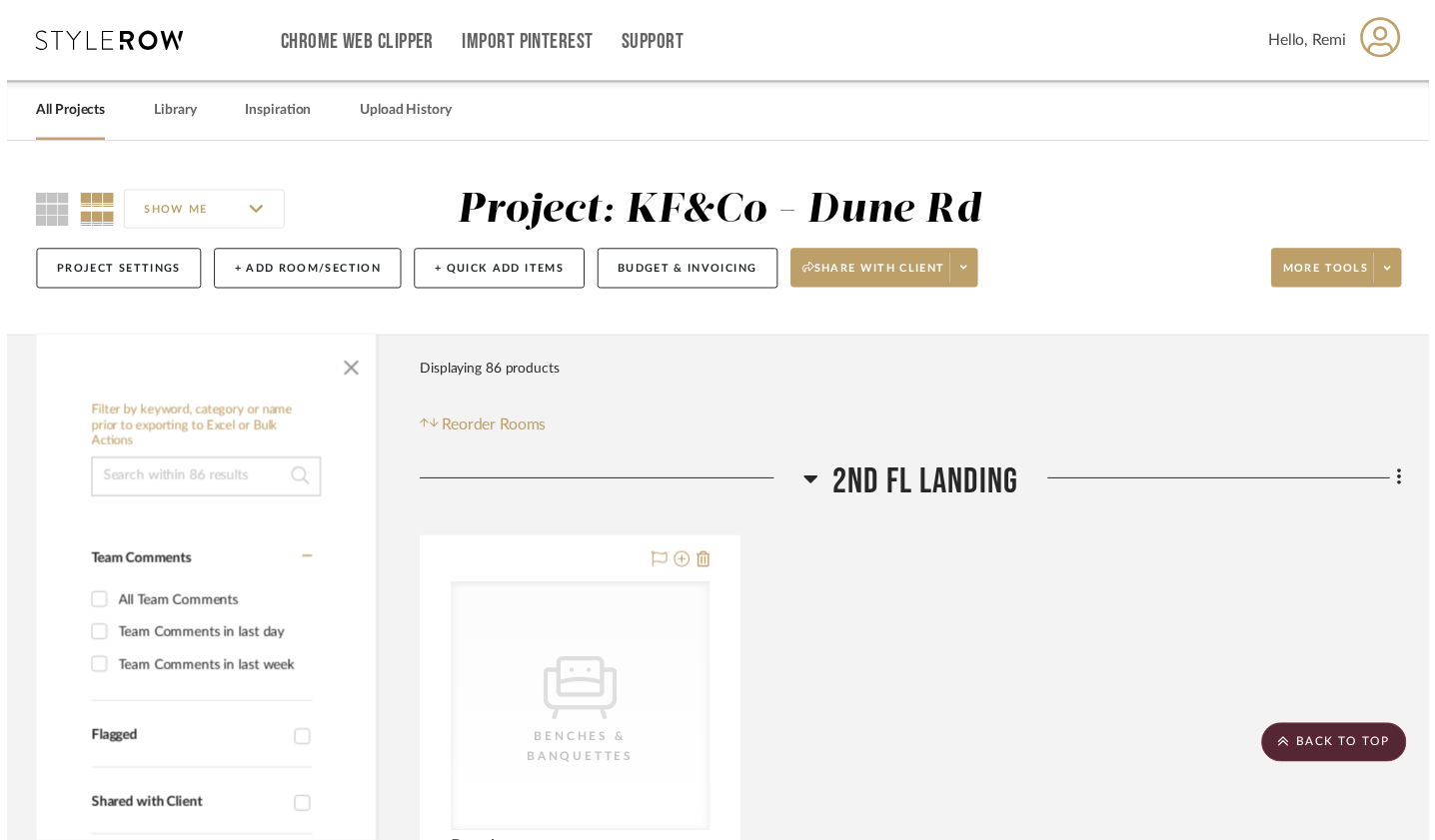 scroll, scrollTop: 430, scrollLeft: 1, axis: both 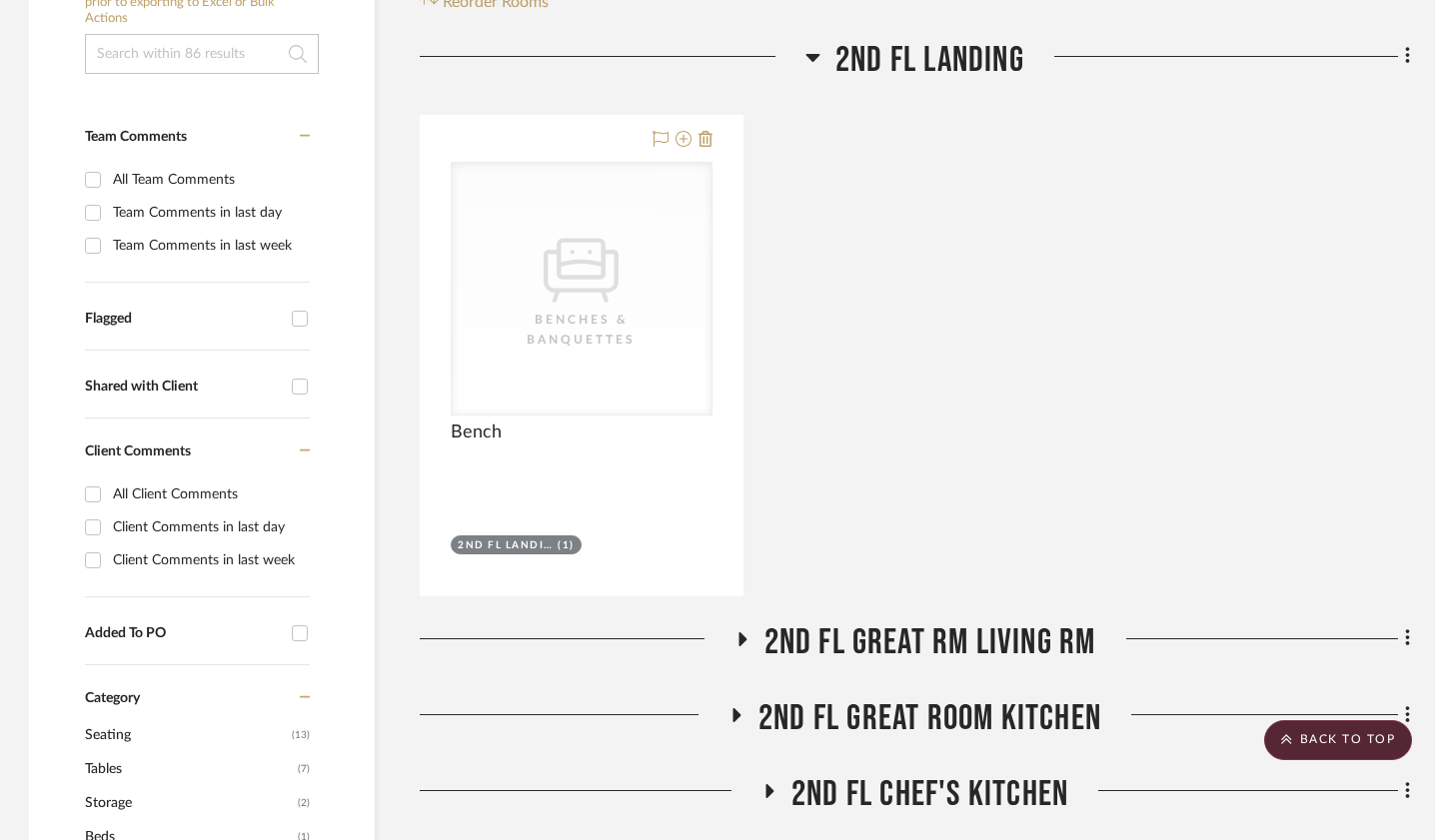 click 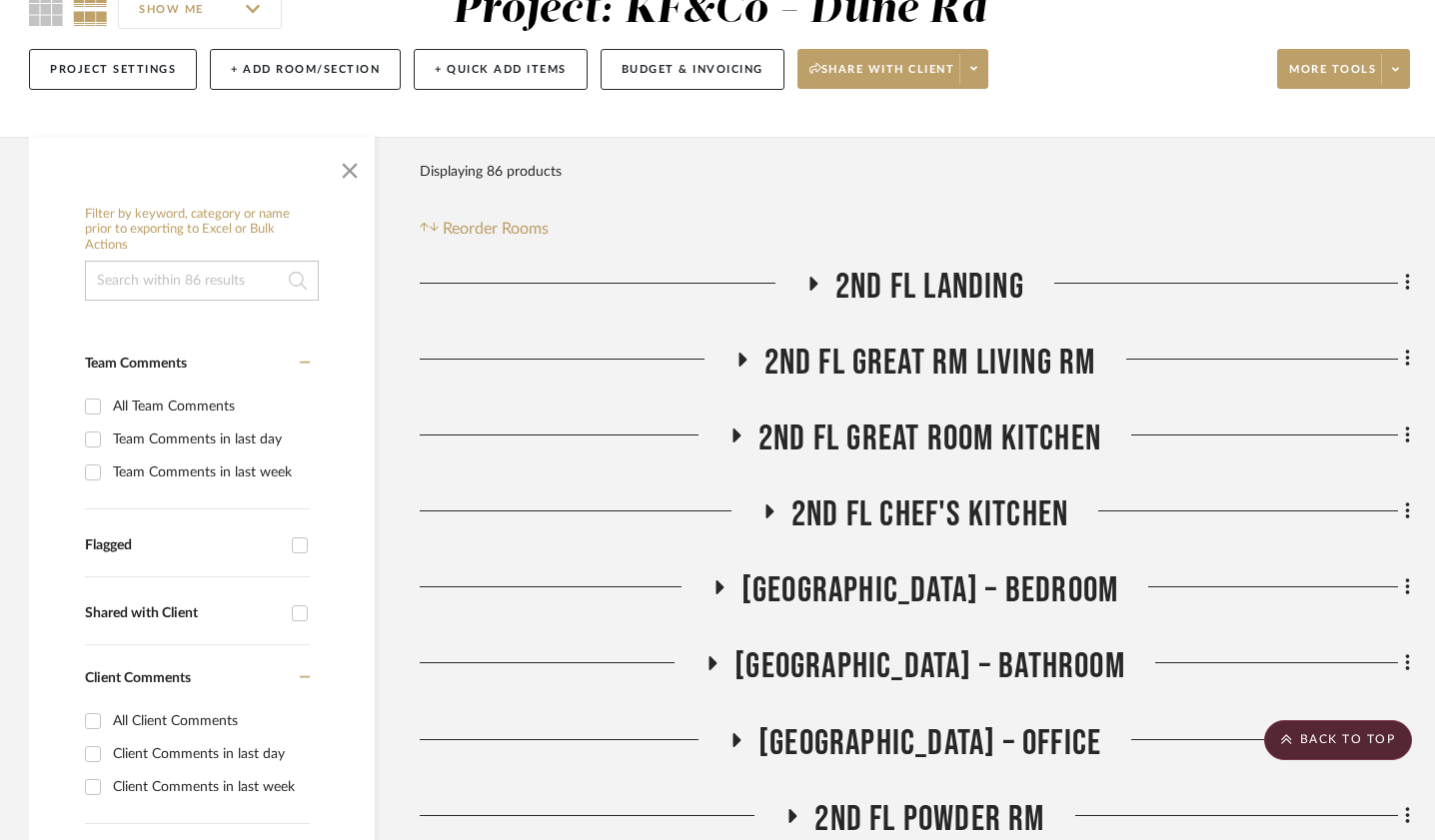scroll, scrollTop: 0, scrollLeft: 1, axis: horizontal 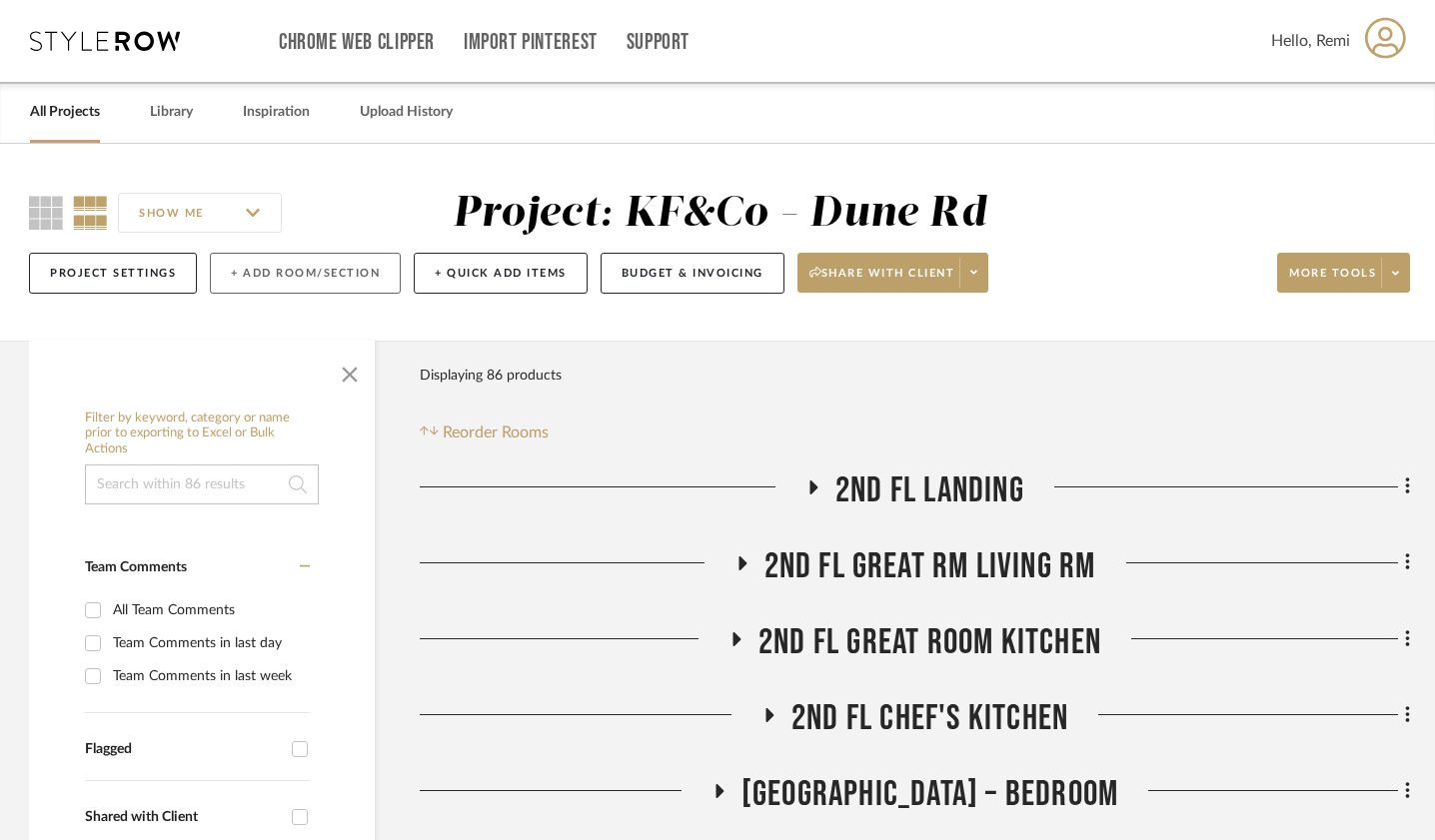 click on "+ Add Room/Section" 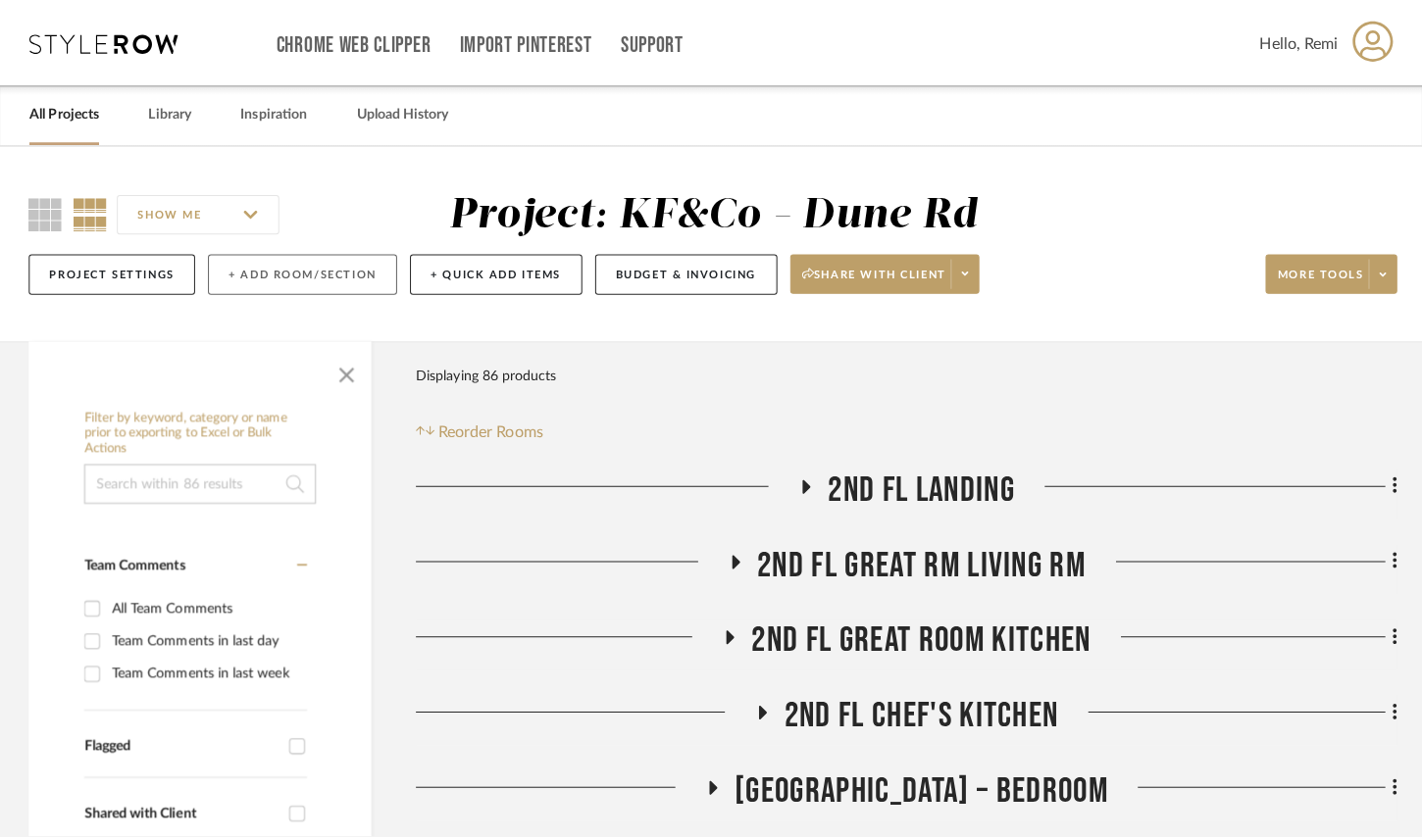 scroll, scrollTop: 0, scrollLeft: 0, axis: both 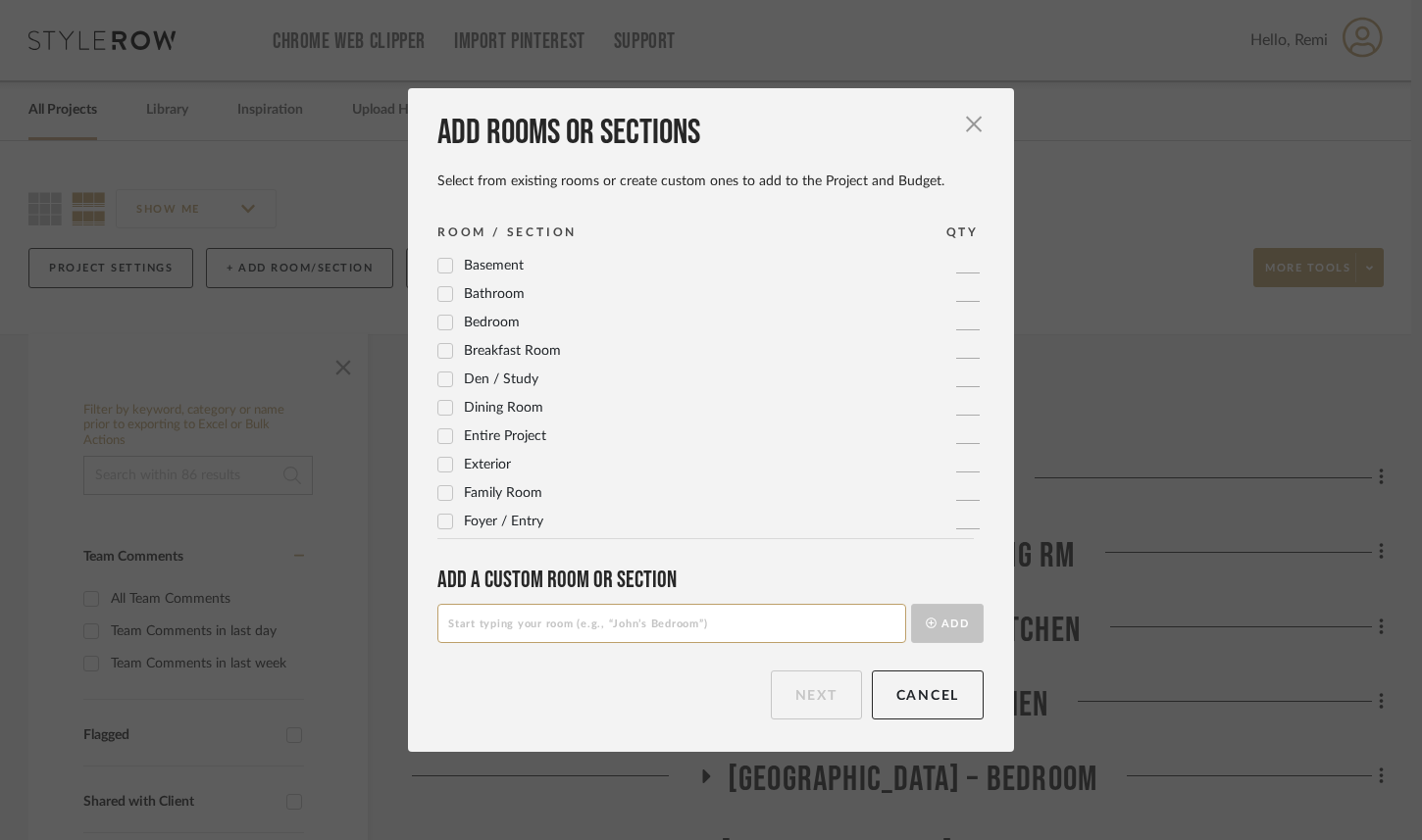 click at bounding box center [672, 623] 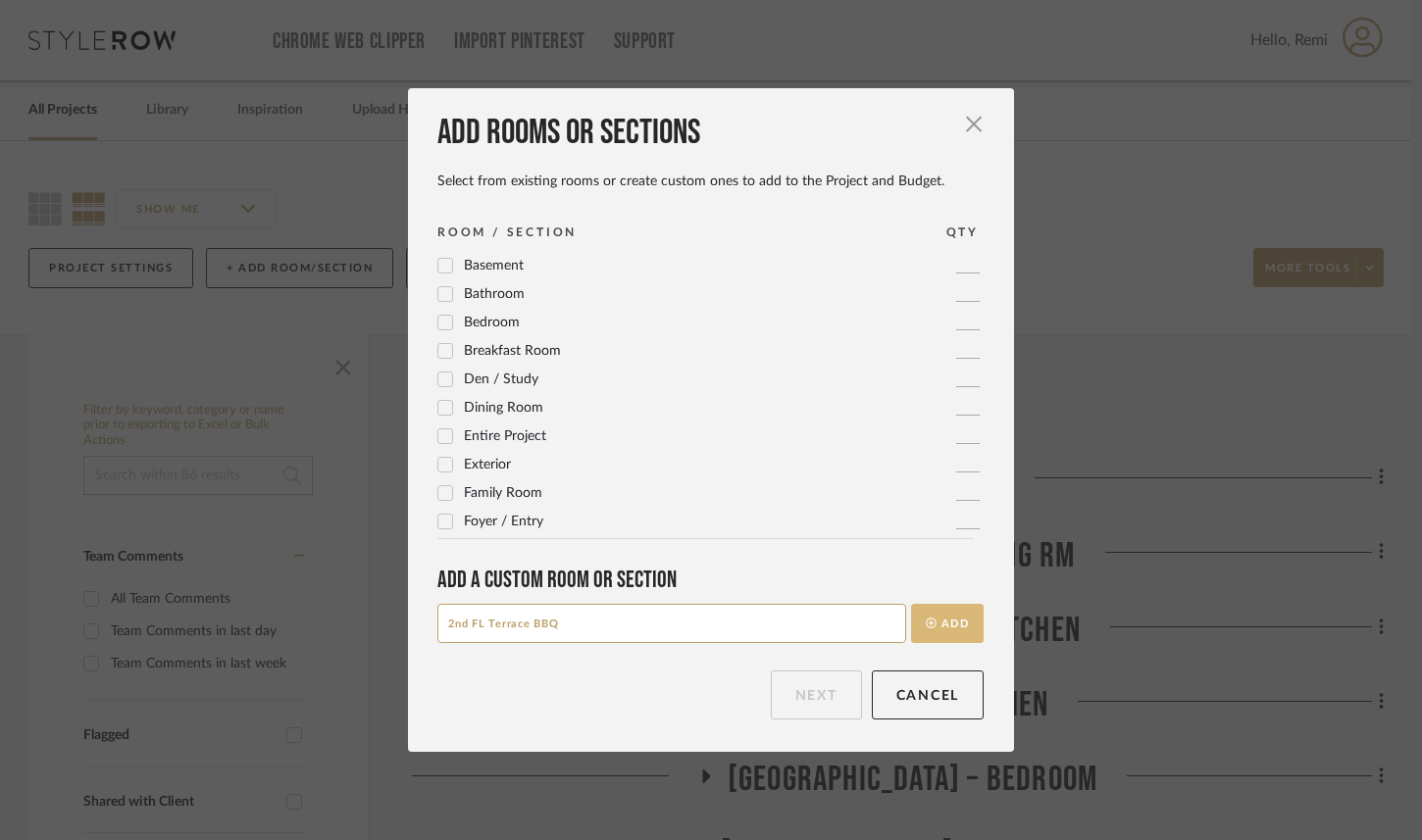 type 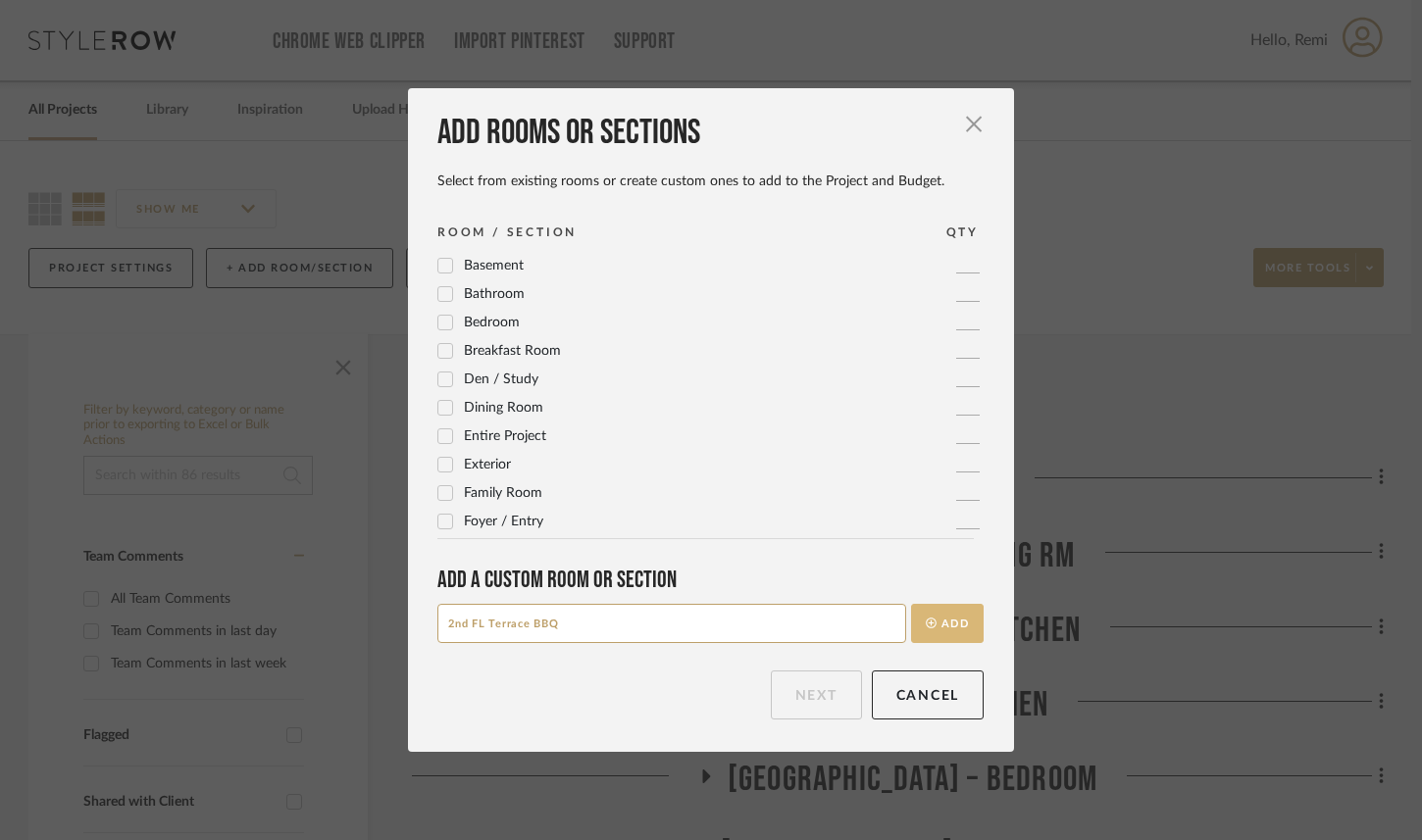 click on "Add" at bounding box center [947, 623] 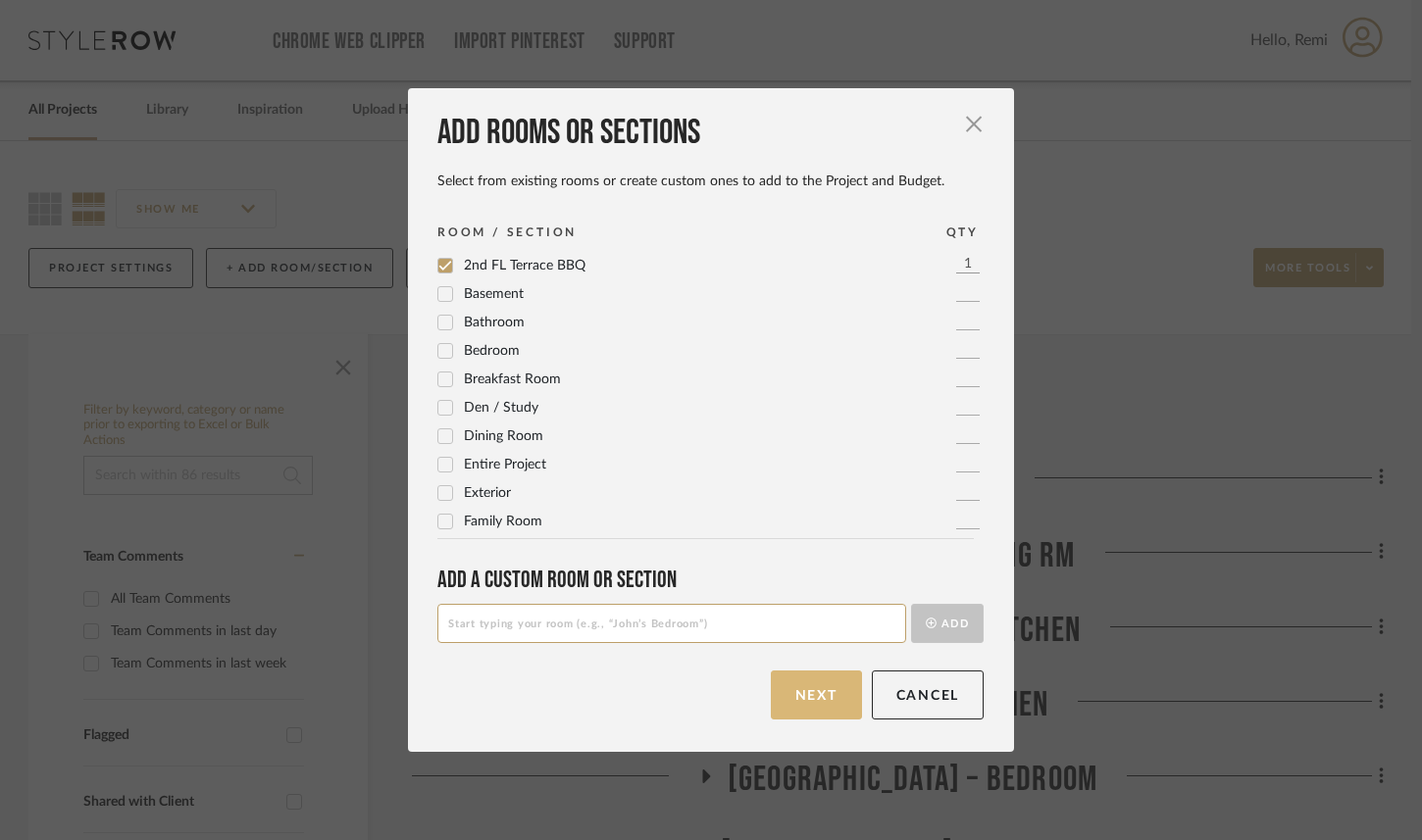 click on "Next" at bounding box center [816, 695] 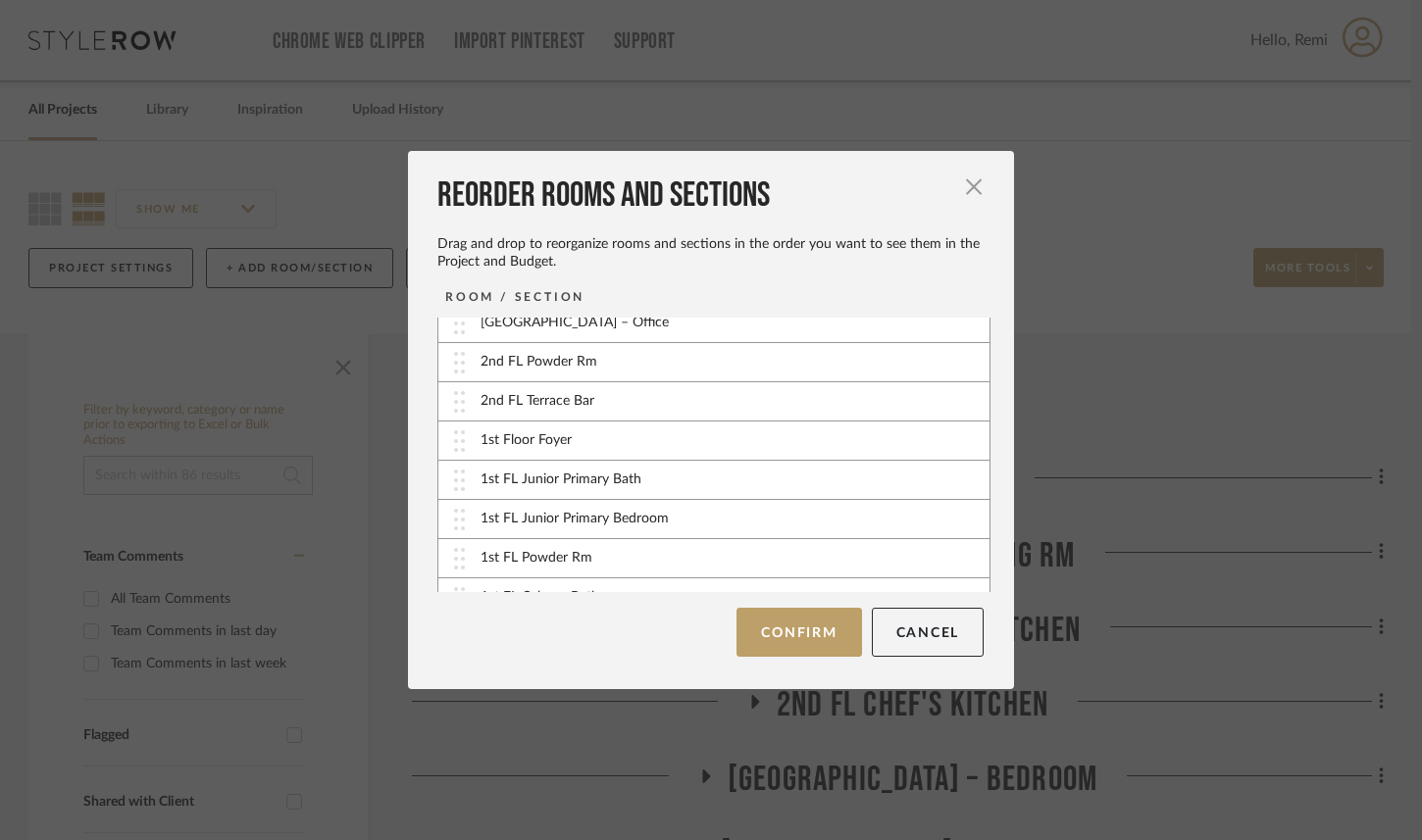 scroll, scrollTop: 785, scrollLeft: 0, axis: vertical 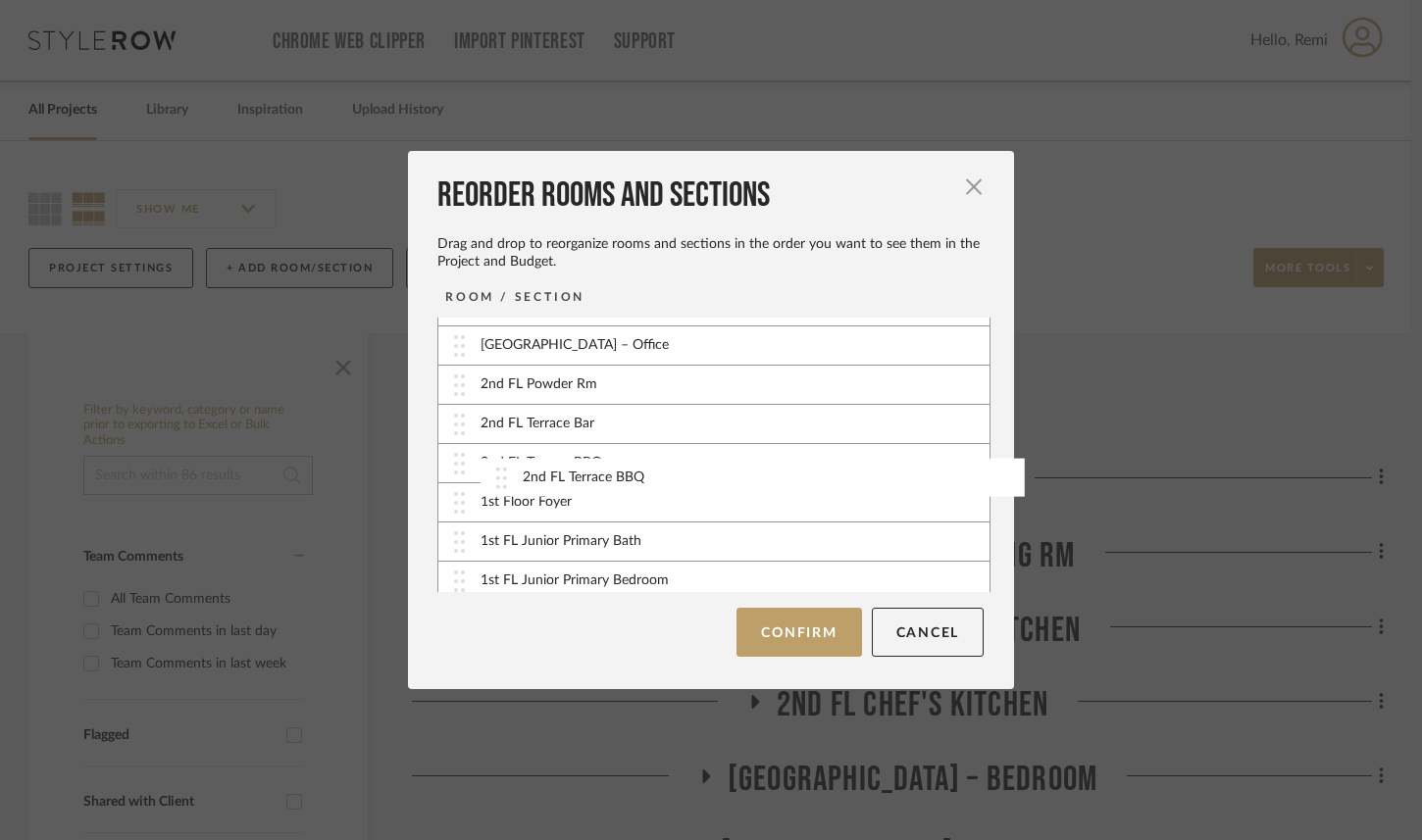 drag, startPoint x: 446, startPoint y: 568, endPoint x: 495, endPoint y: 474, distance: 106.00472 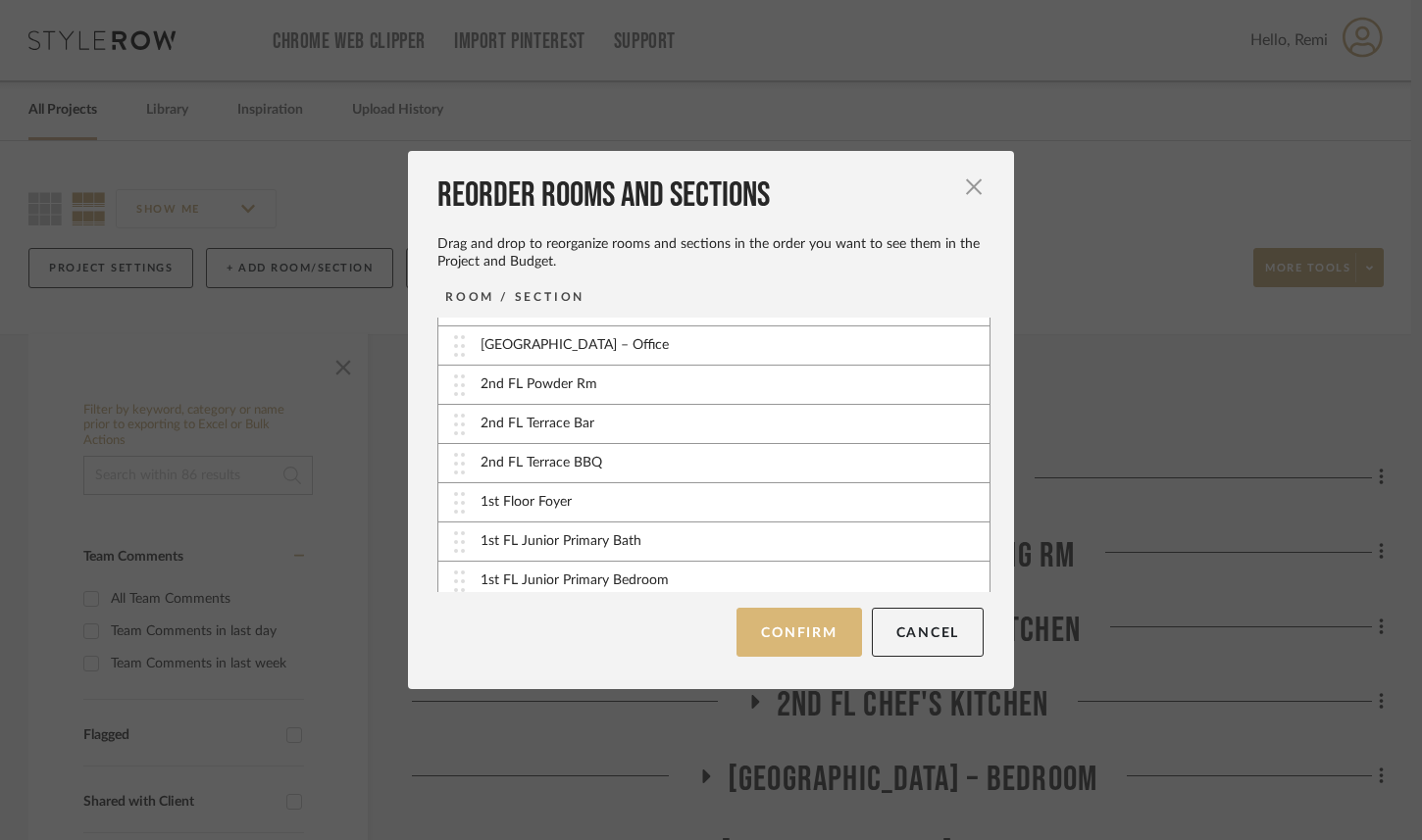 click on "Confirm" at bounding box center (798, 632) 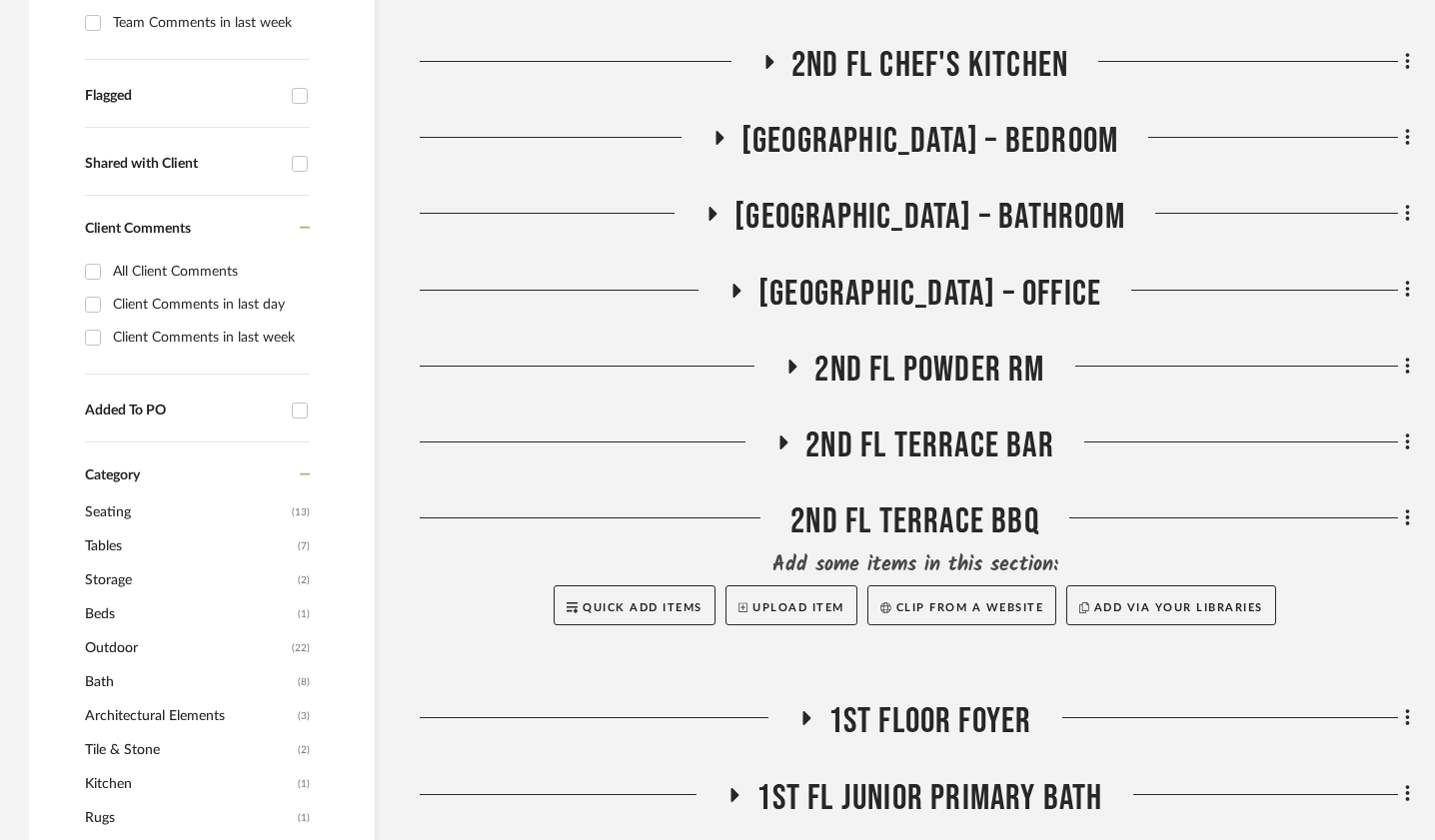 scroll, scrollTop: 661, scrollLeft: 1, axis: both 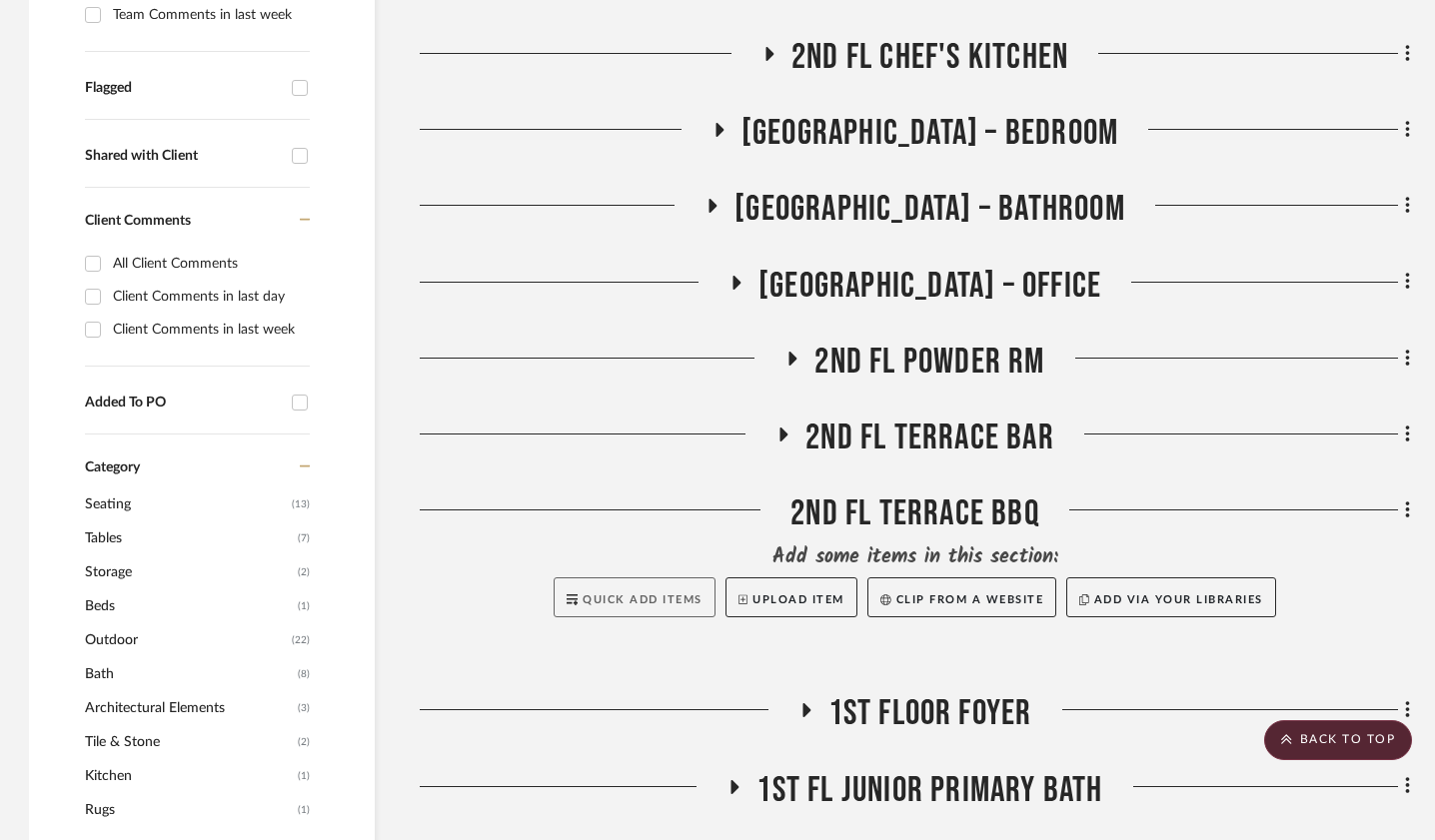 click on "Quick Add Items" 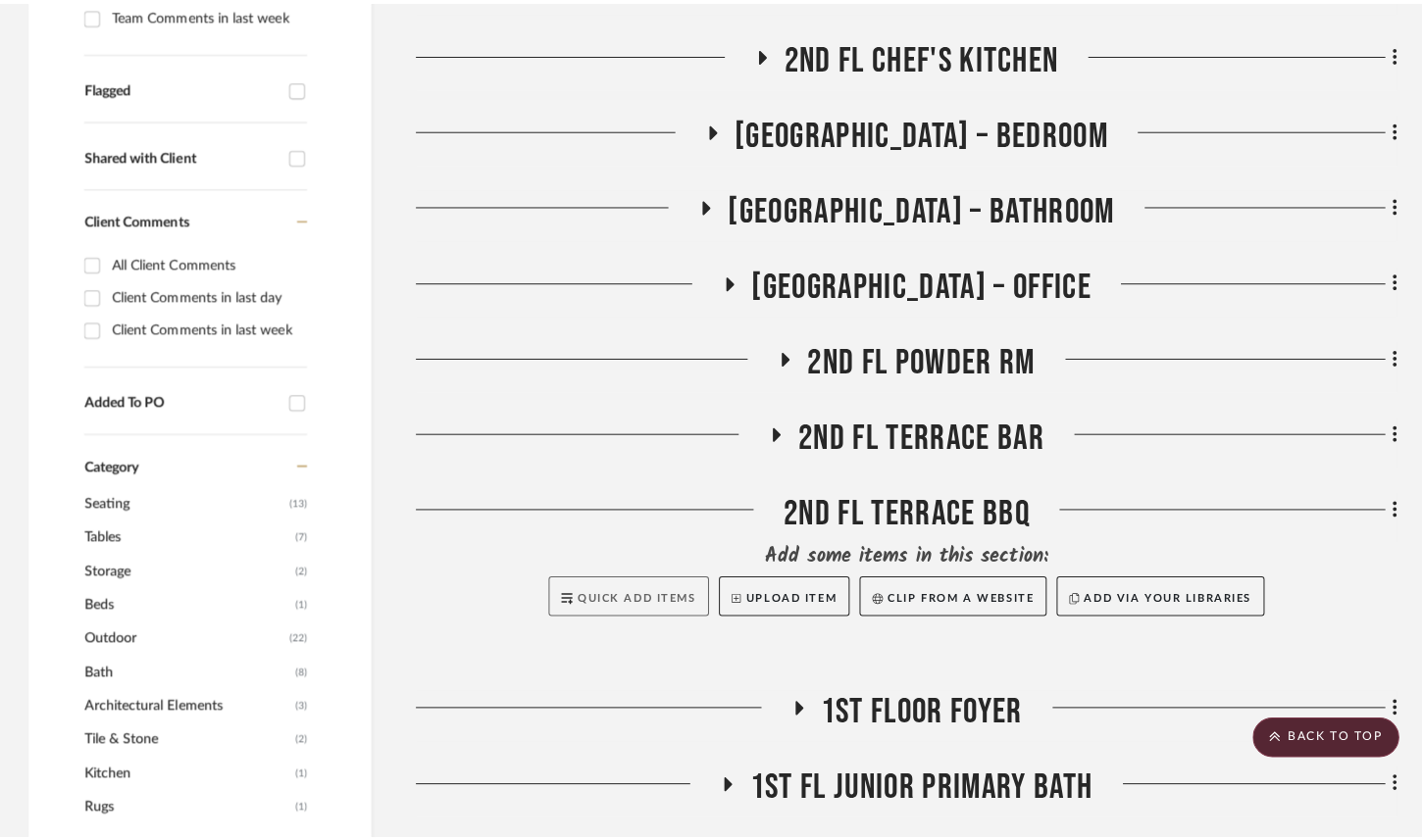 scroll, scrollTop: 0, scrollLeft: 0, axis: both 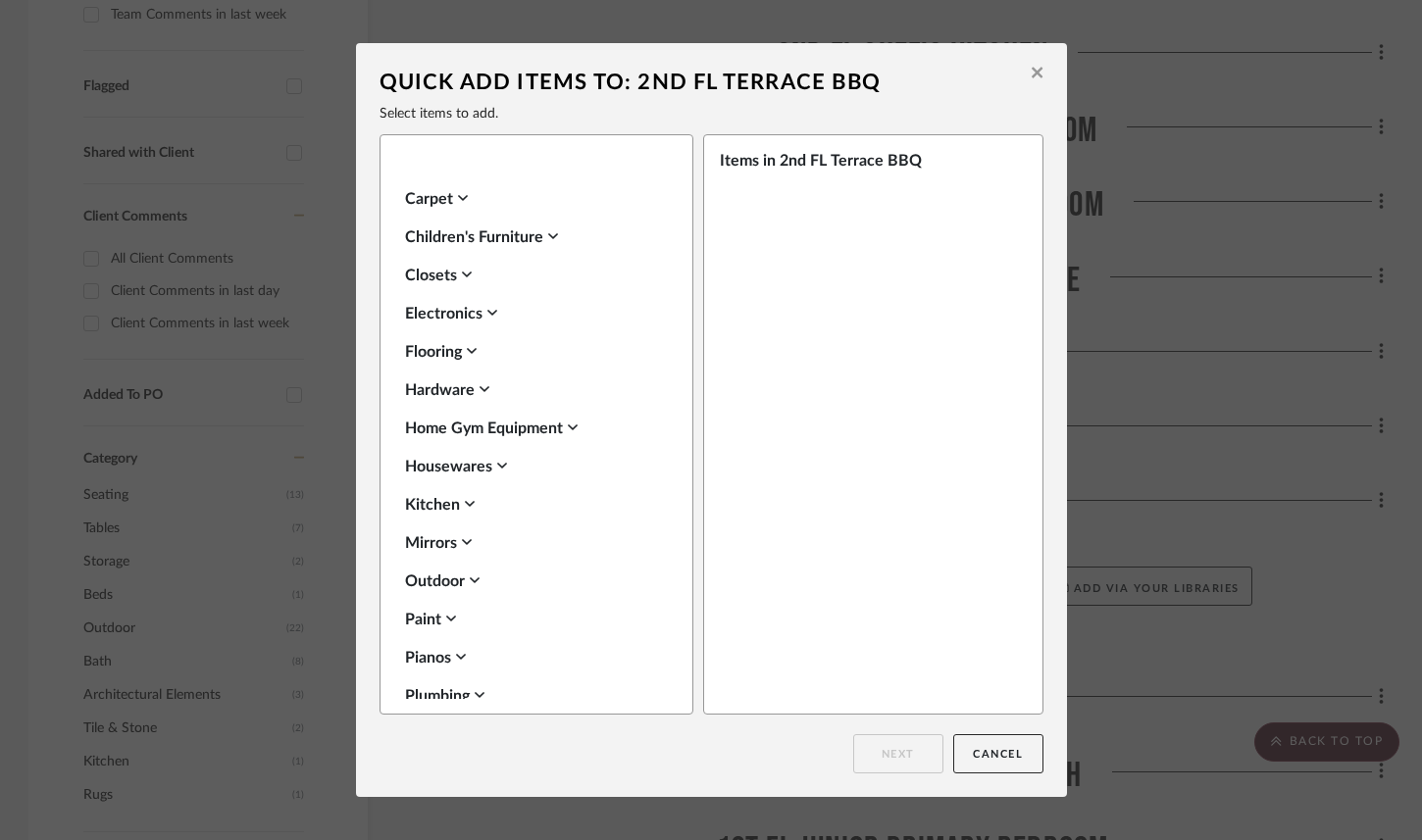 click on "Outdoor" at bounding box center [532, 581] 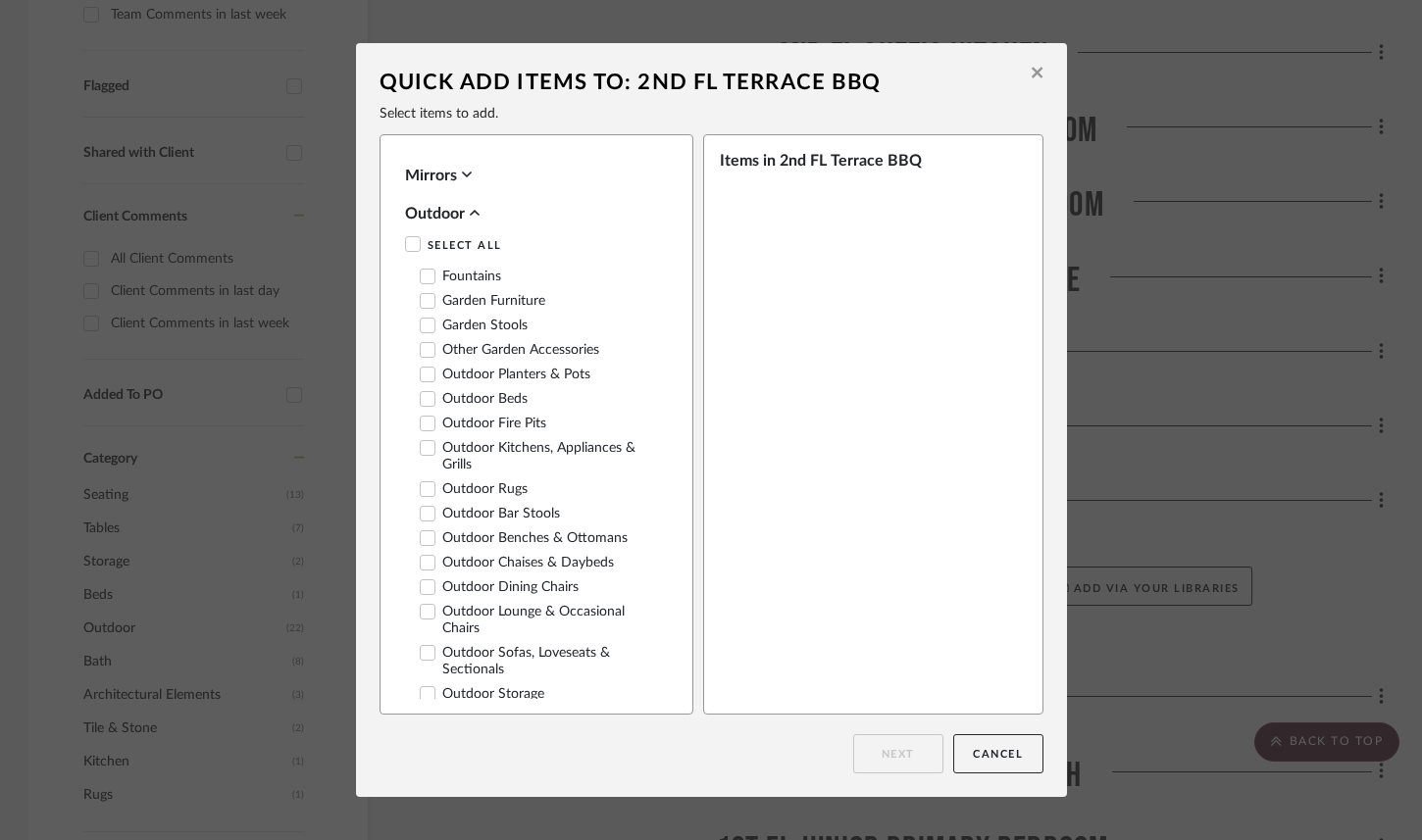 scroll, scrollTop: 864, scrollLeft: 0, axis: vertical 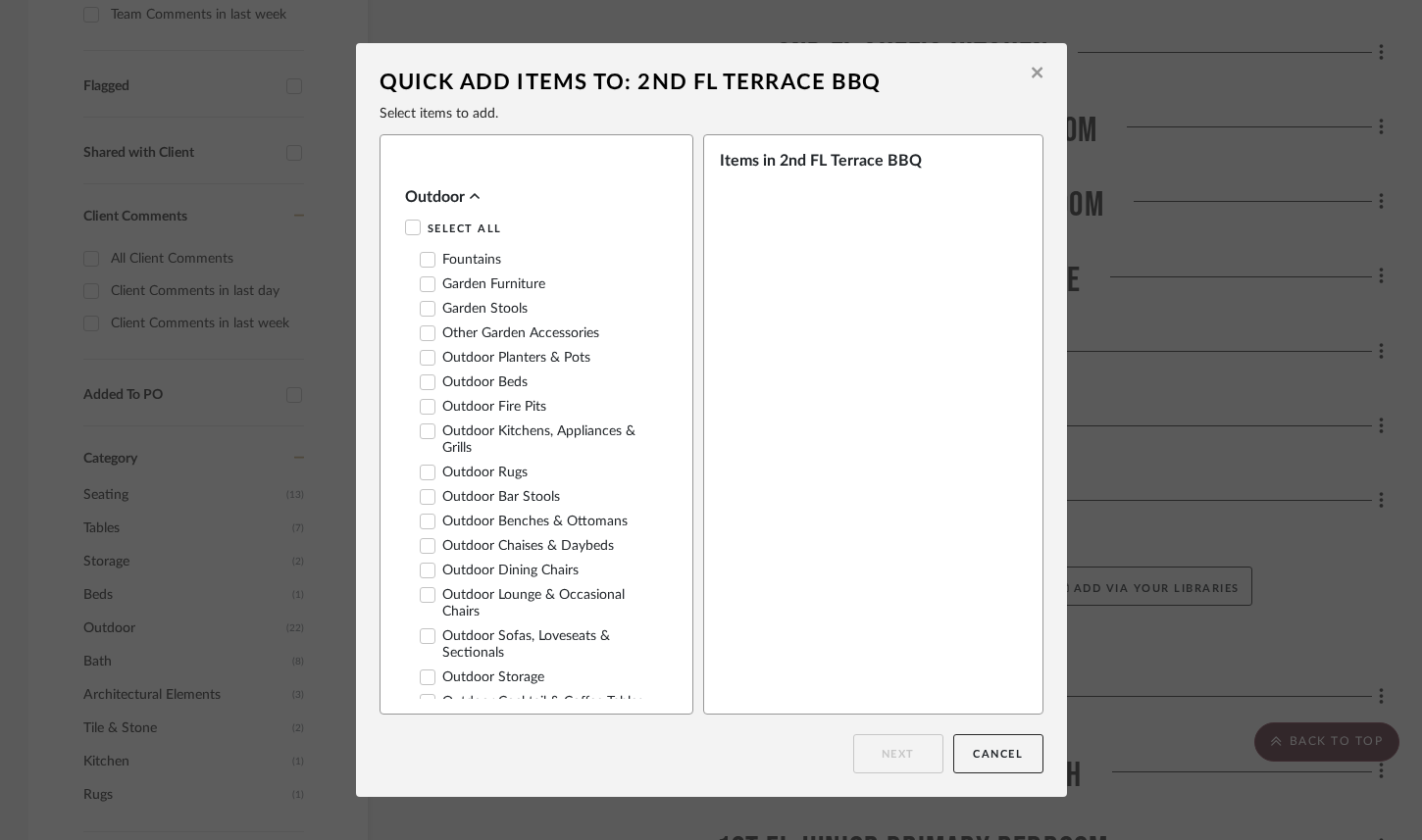 click 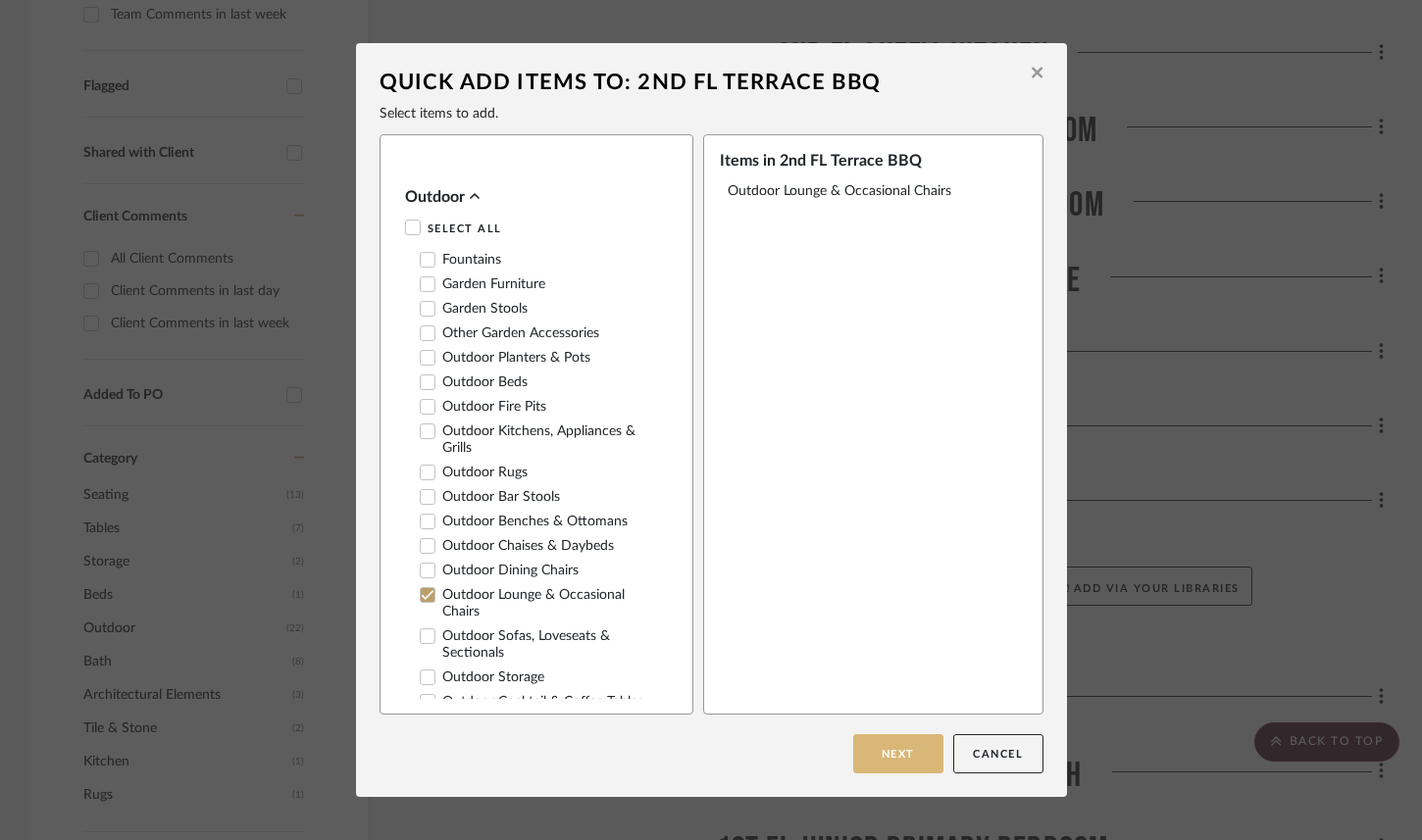 click on "Next" at bounding box center [898, 754] 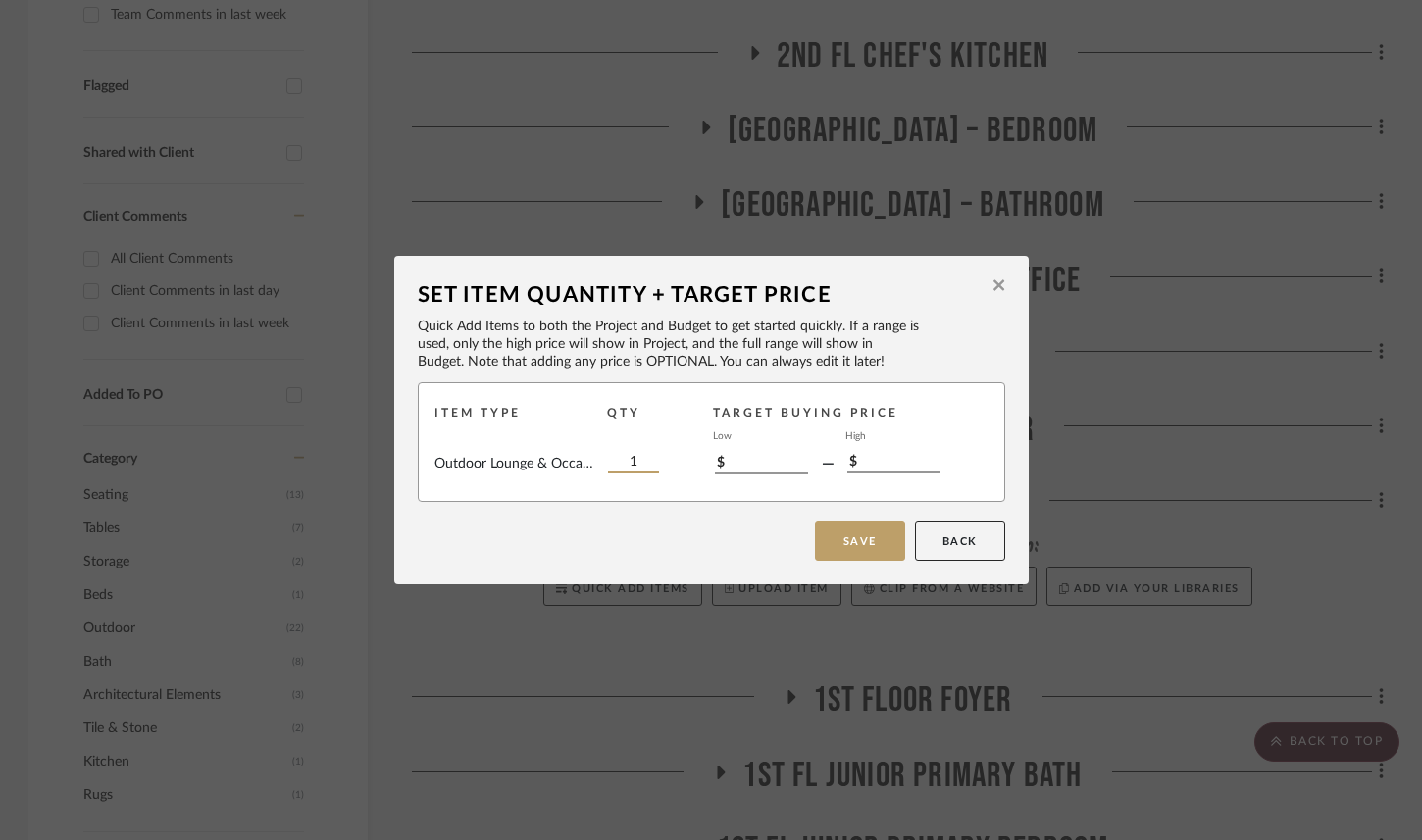 click on "1" at bounding box center (634, 463) 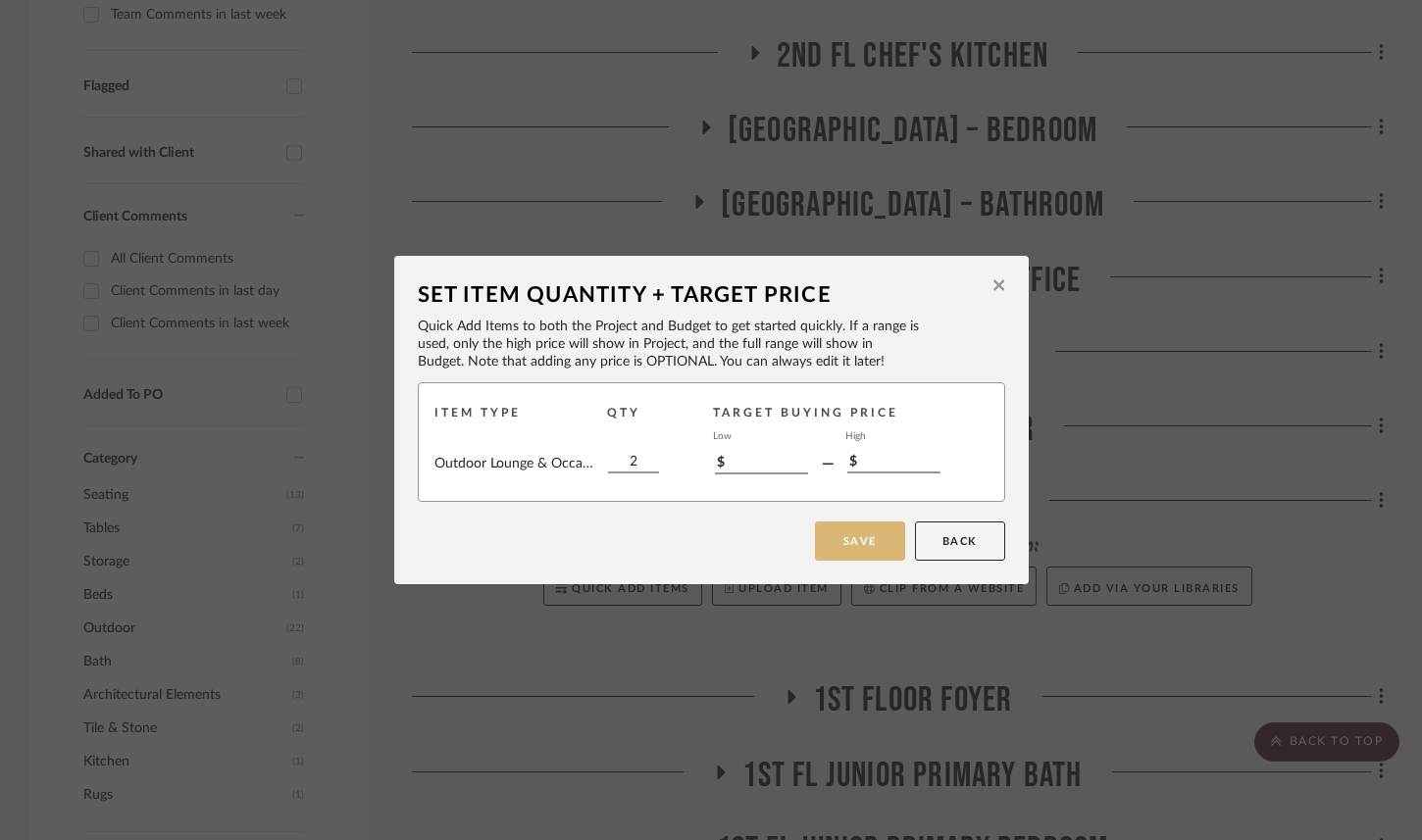 click on "Save" at bounding box center (860, 541) 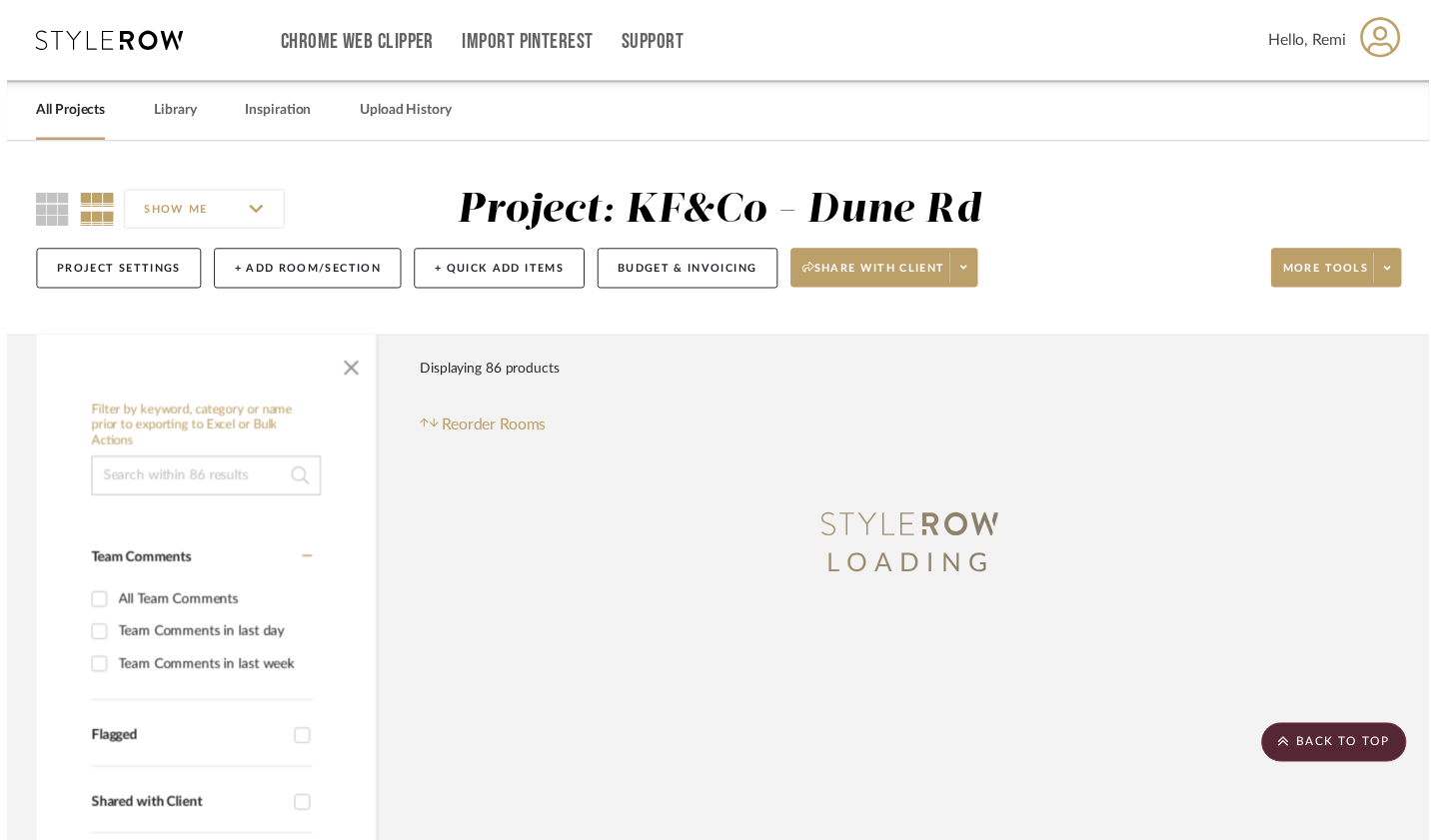 scroll, scrollTop: 661, scrollLeft: 1, axis: both 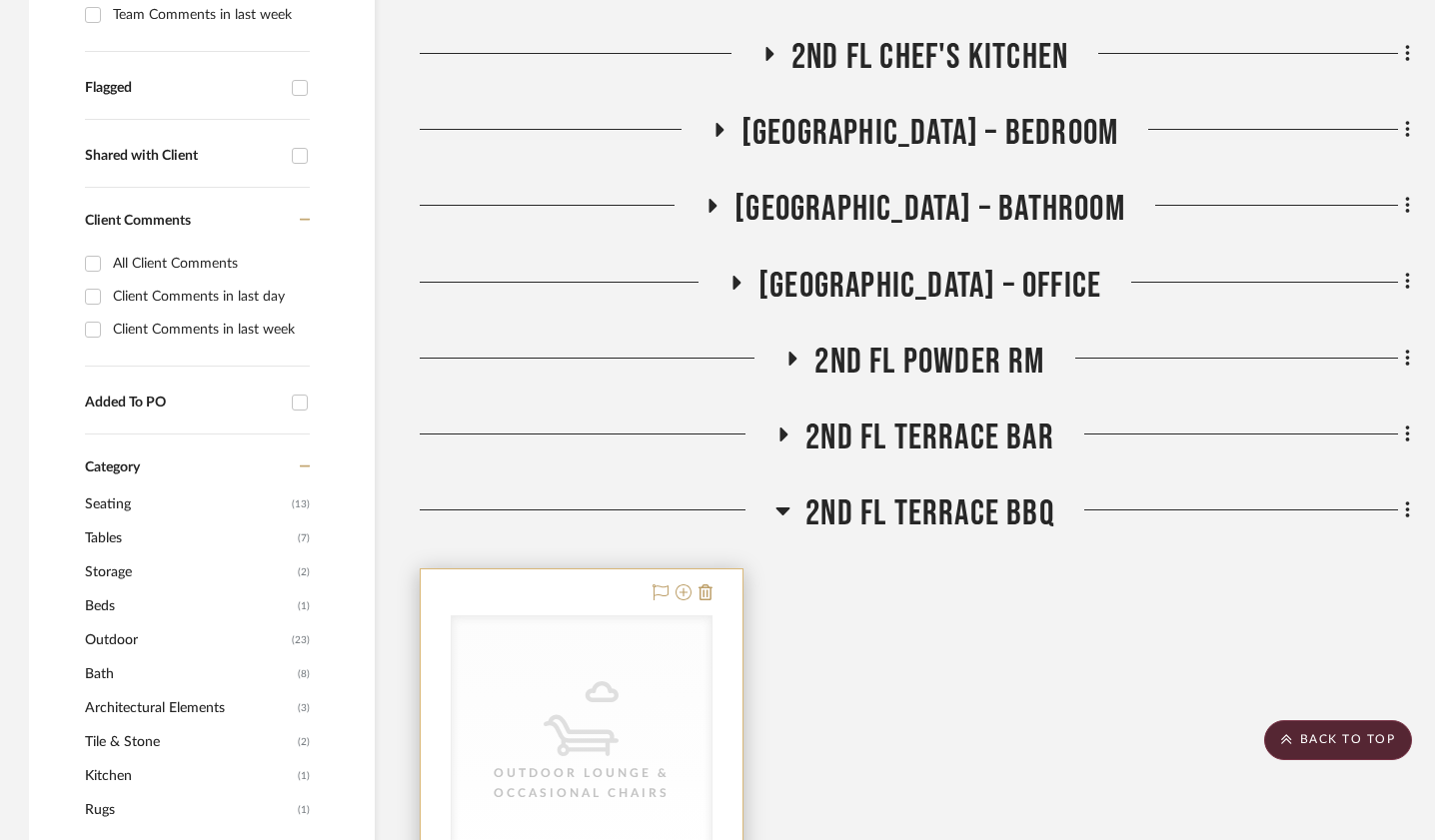 click 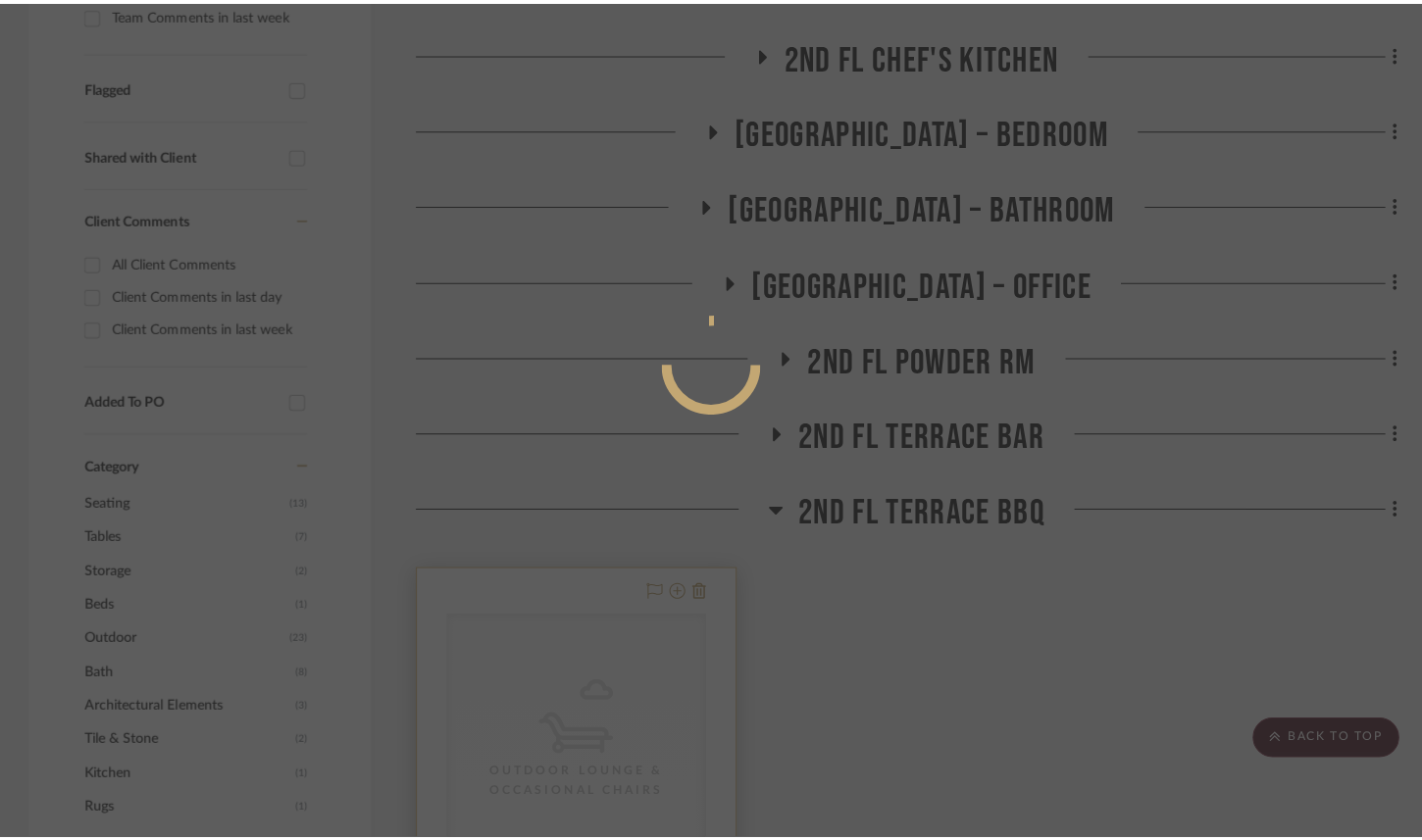 scroll, scrollTop: 0, scrollLeft: 0, axis: both 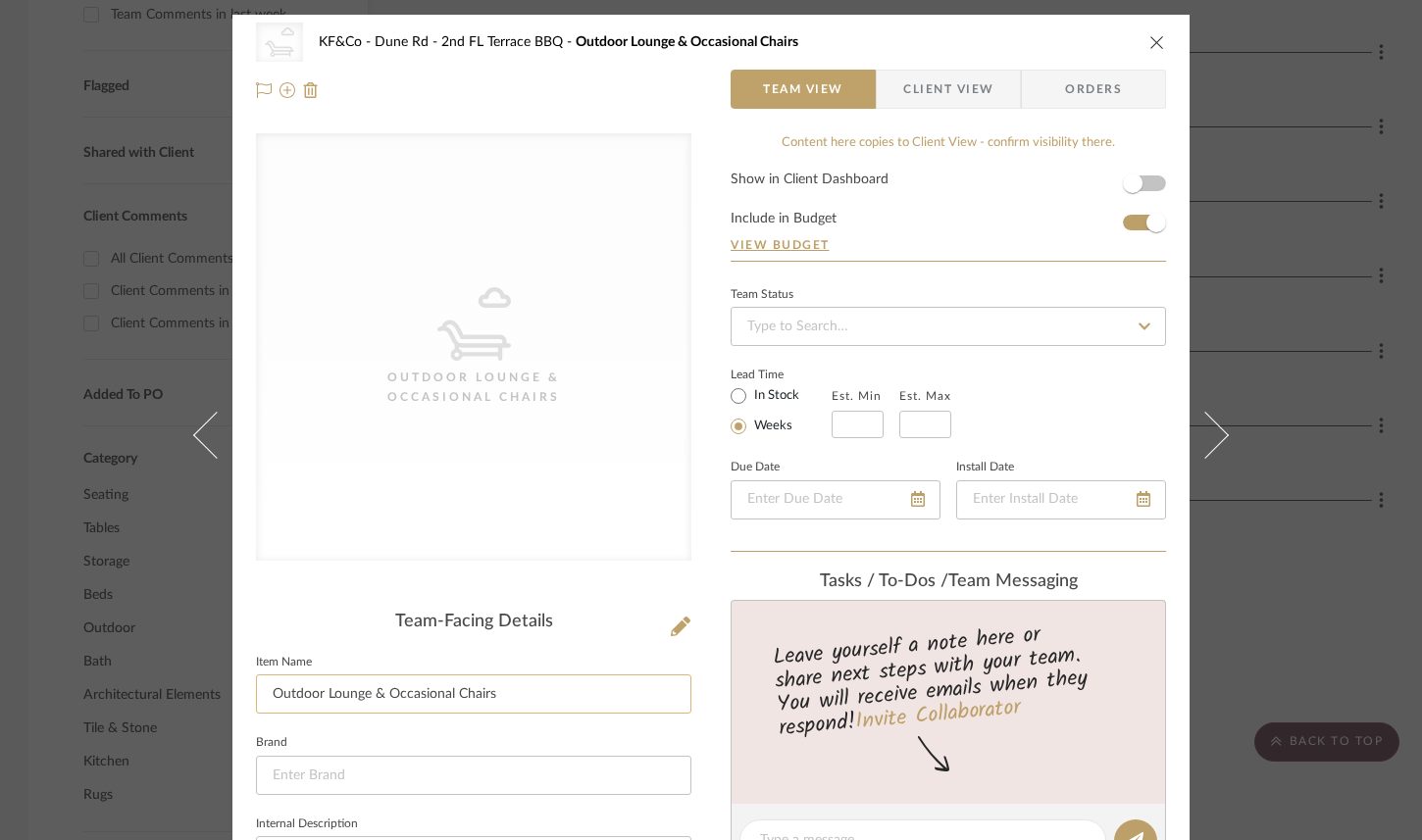 click on "Outdoor Lounge & Occasional Chairs" 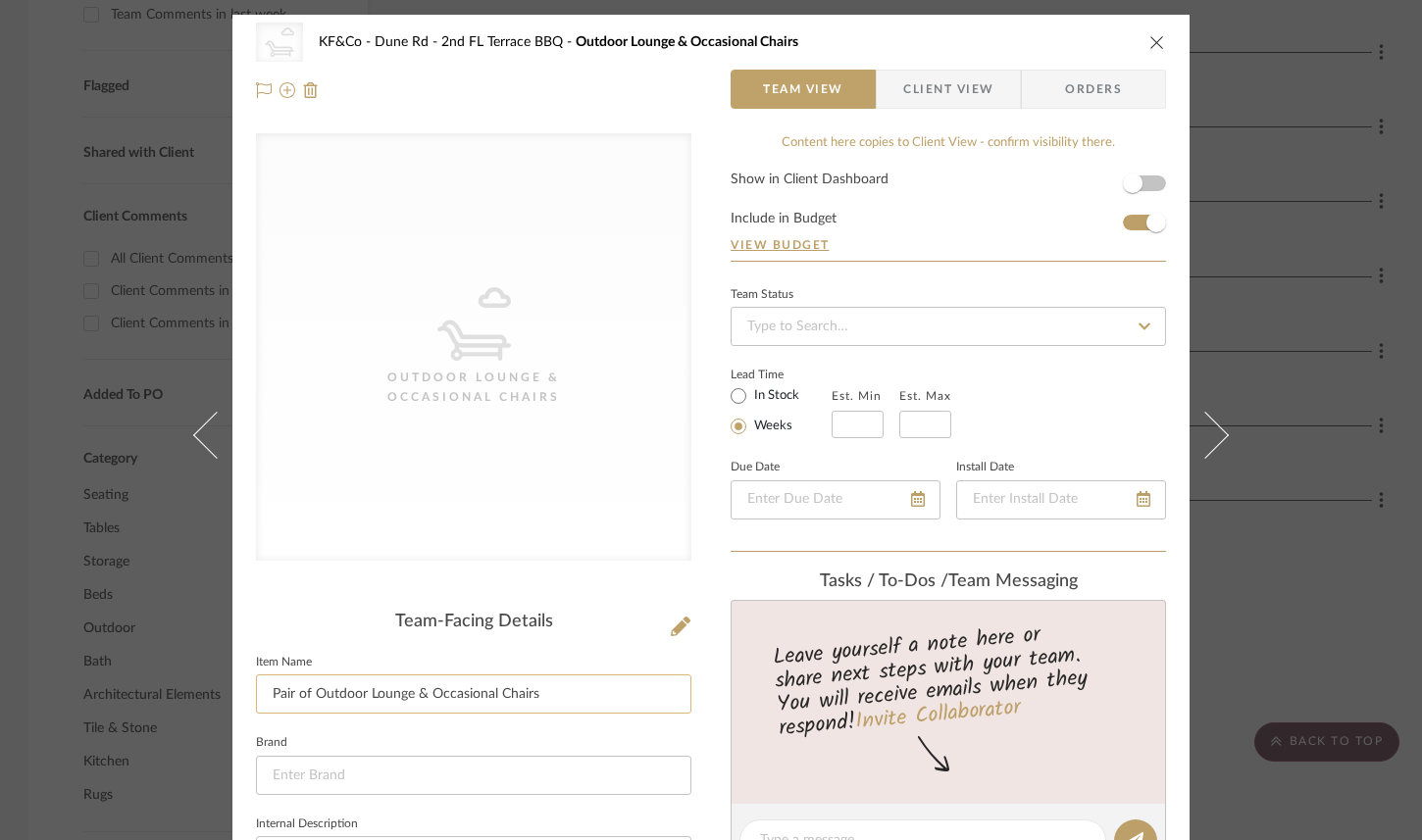 drag, startPoint x: 406, startPoint y: 694, endPoint x: 487, endPoint y: 691, distance: 81.0555 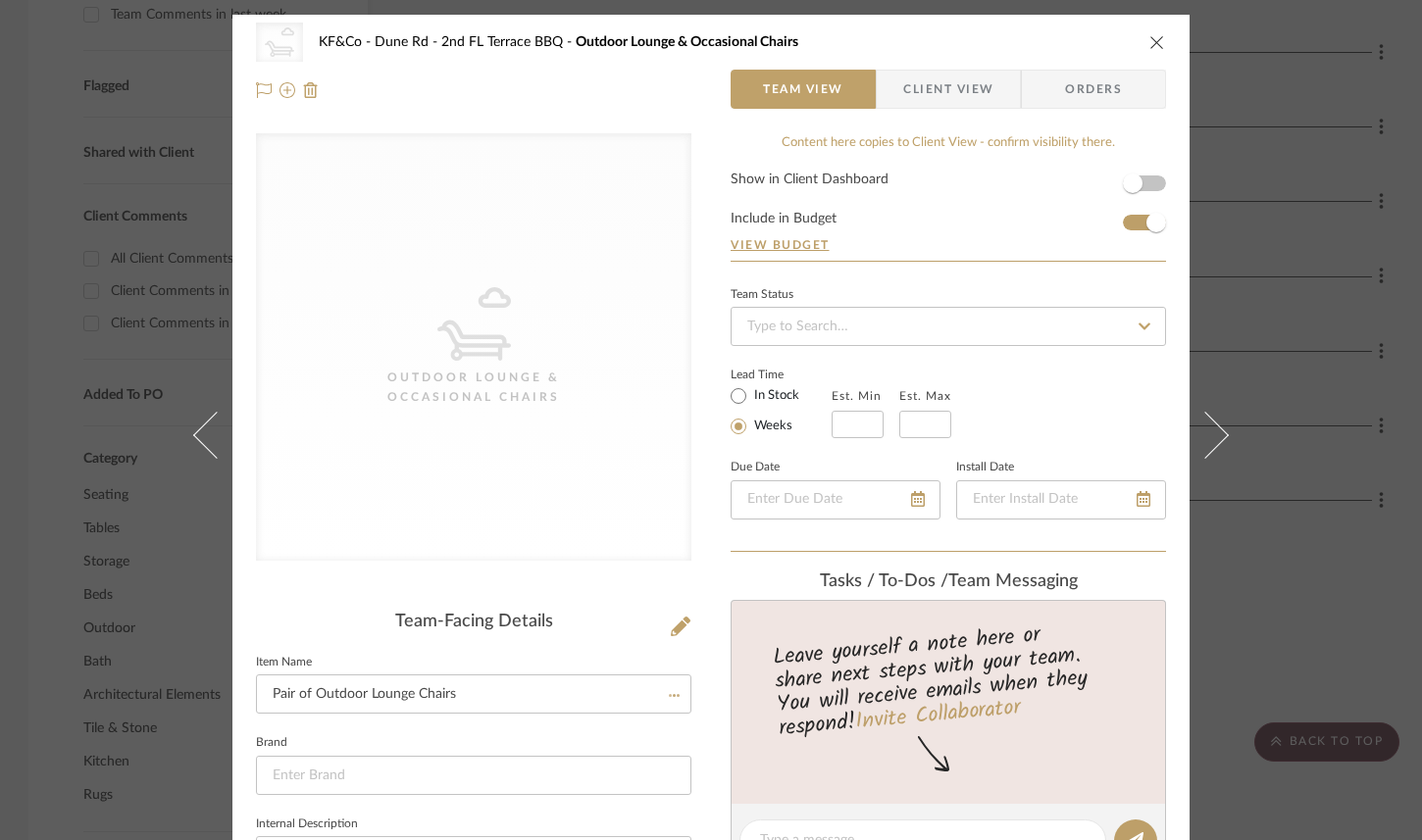 click on "Item Name  Pair of Outdoor Lounge Chairs" 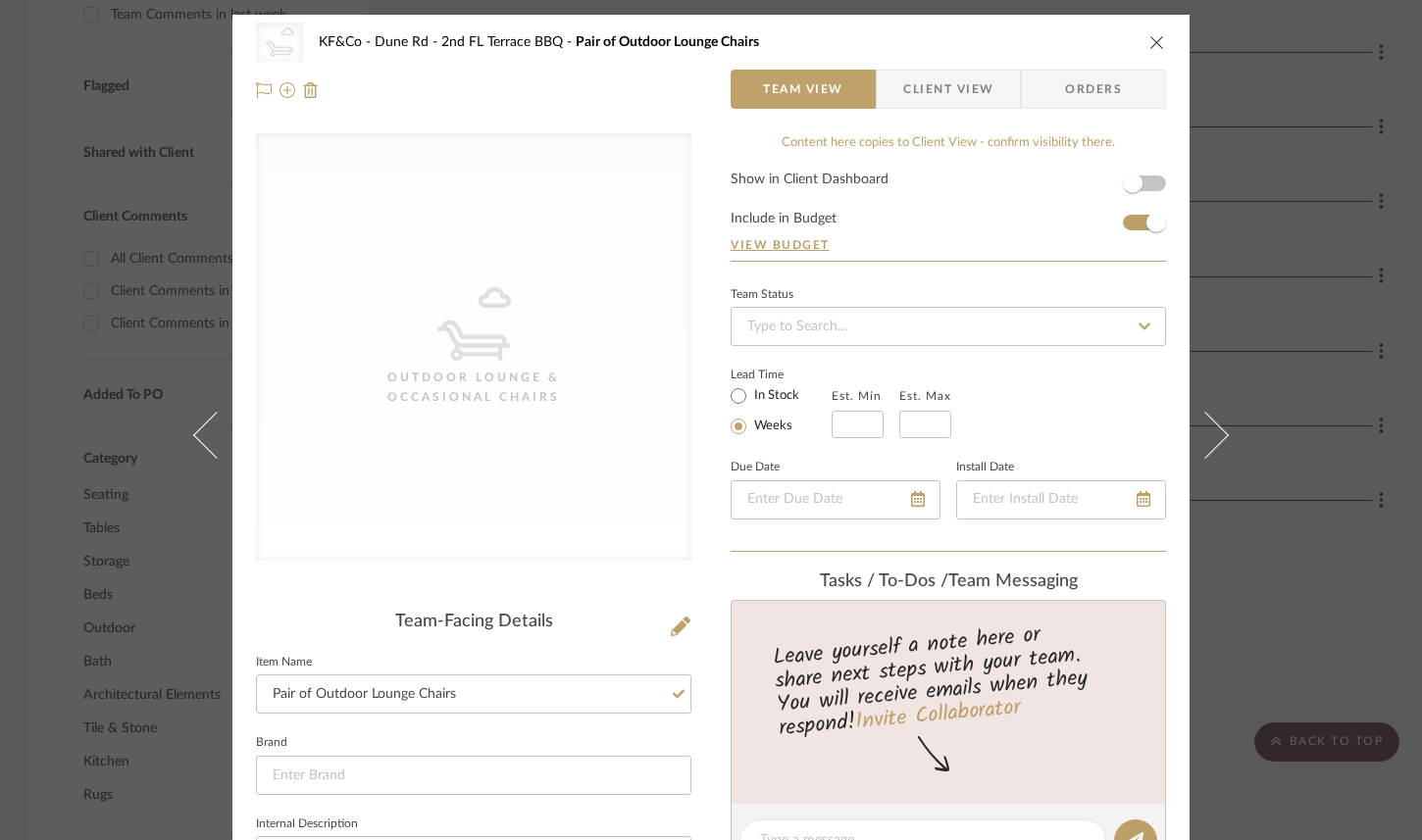click at bounding box center (1157, 42) 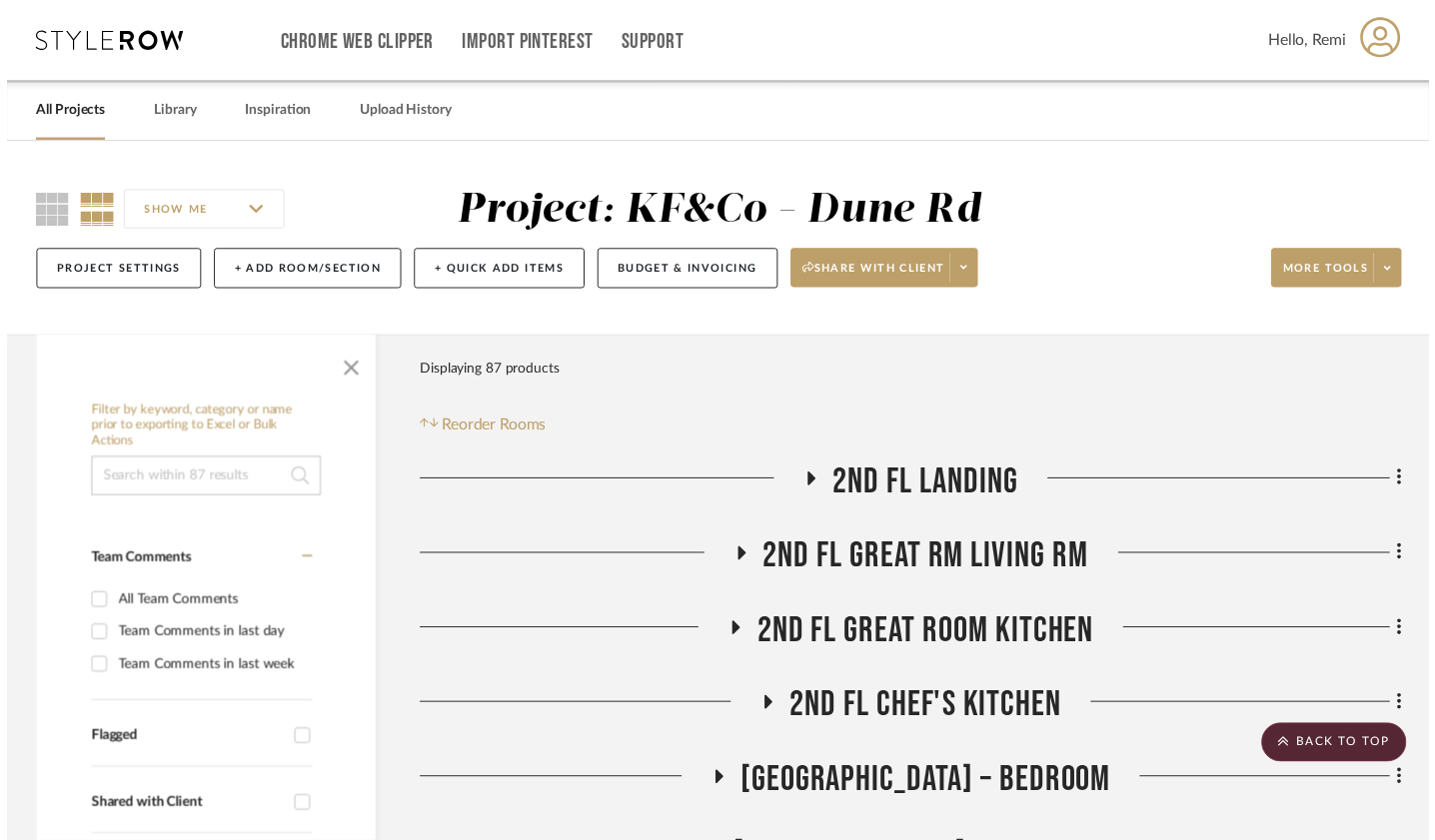 scroll, scrollTop: 661, scrollLeft: 1, axis: both 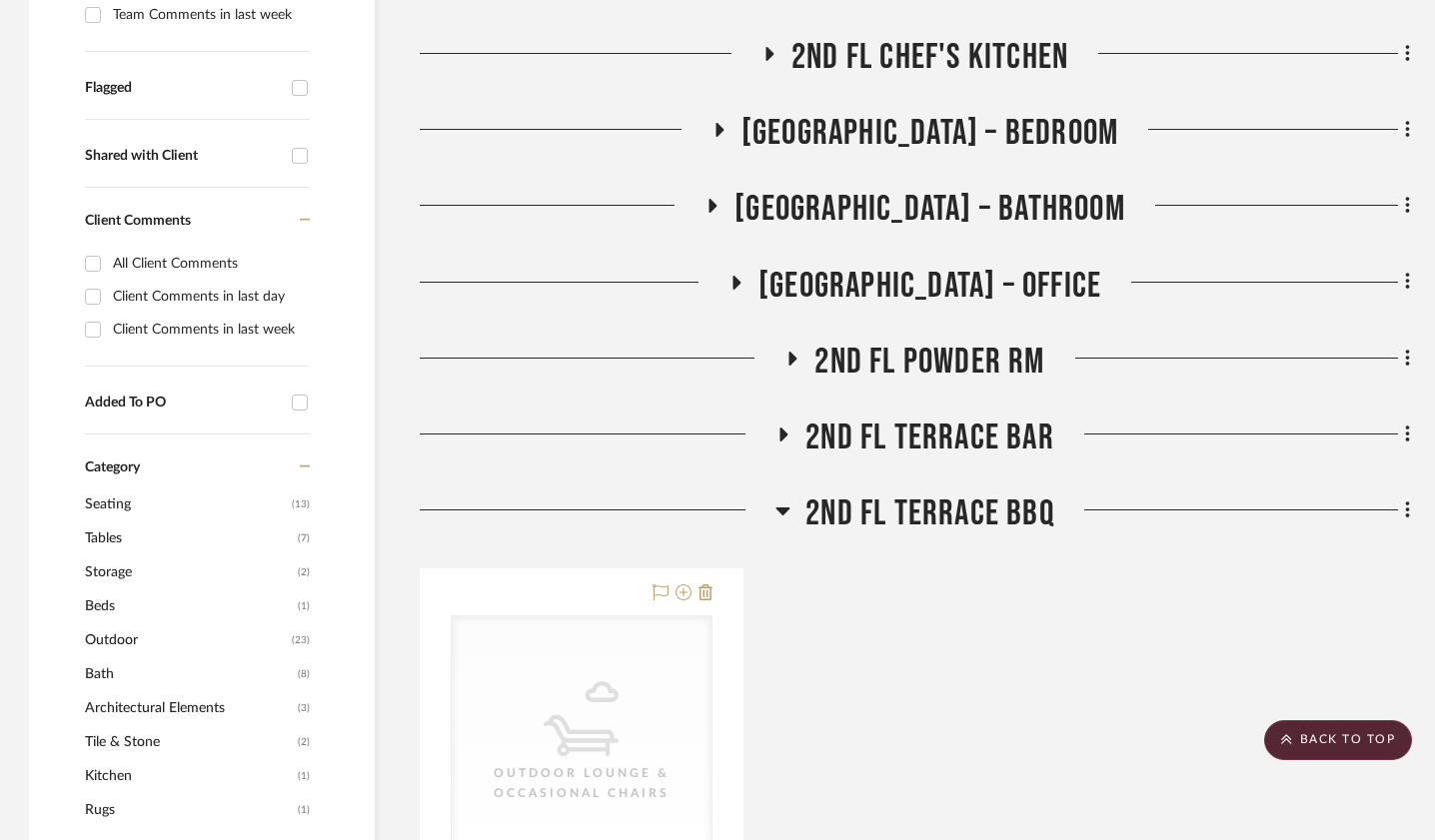 click on "2nd FL Terrace BBQ" 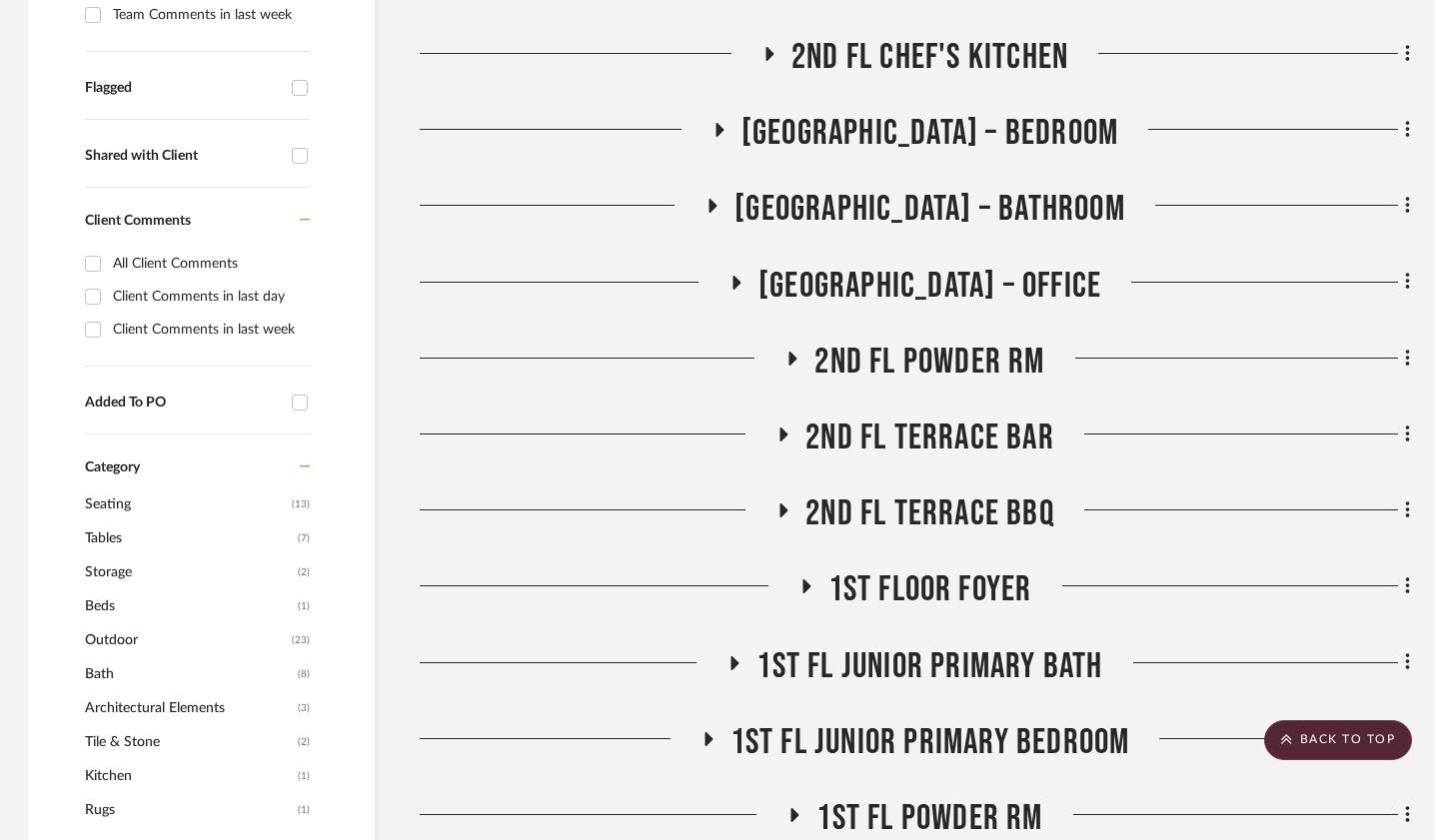 click on "1st Floor Foyer" 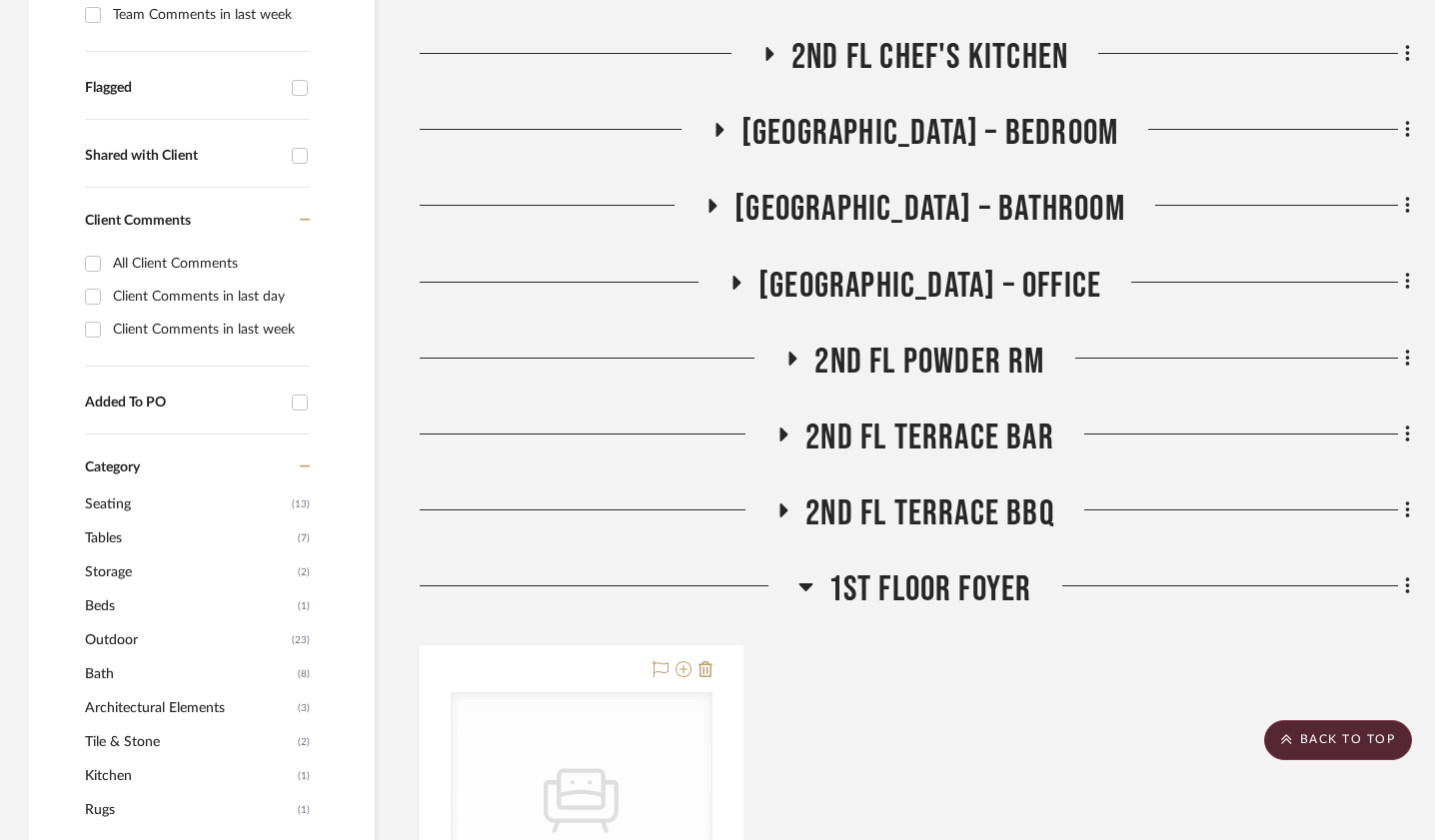click on "1st Floor Foyer" 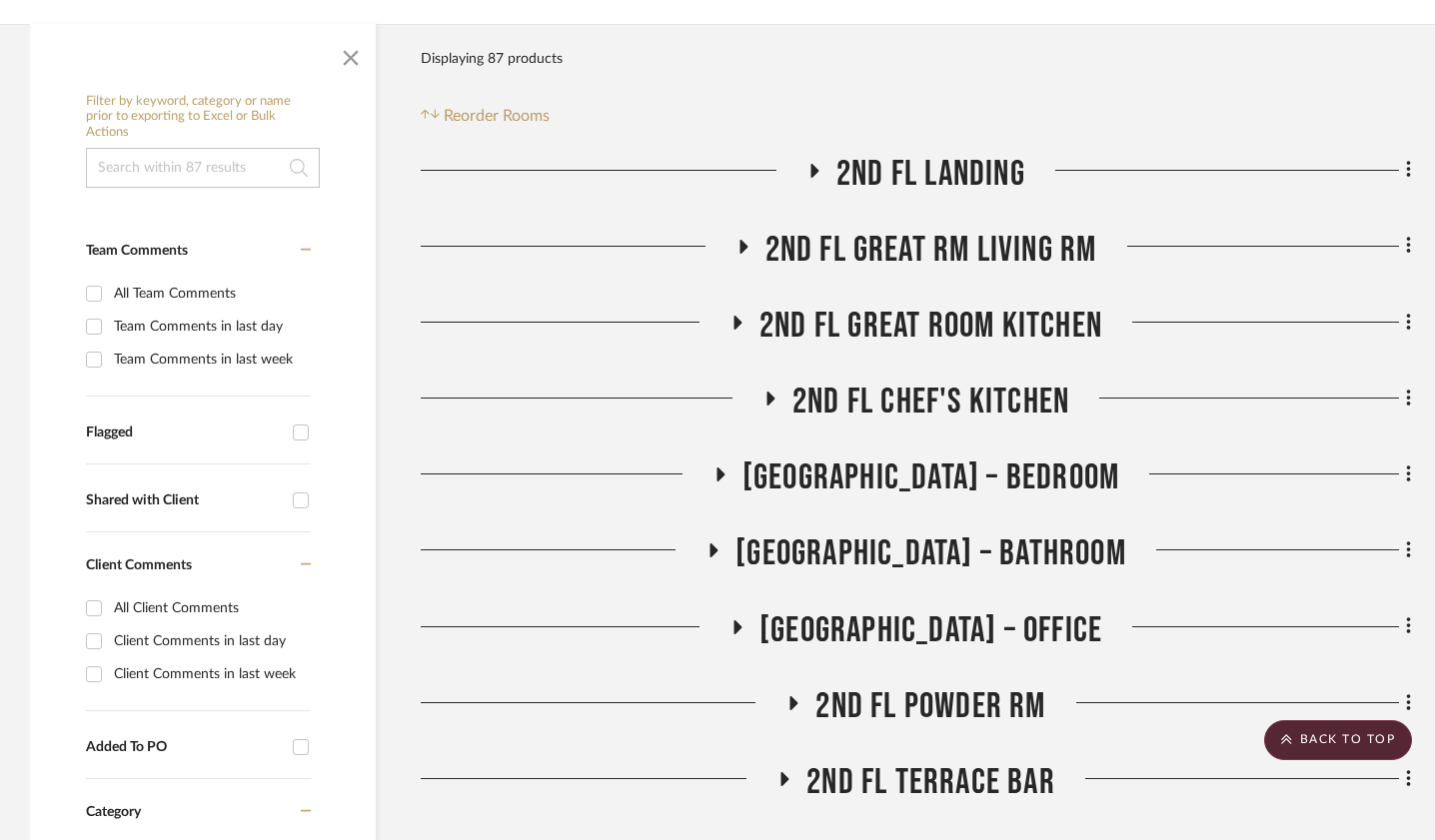 scroll, scrollTop: 0, scrollLeft: 0, axis: both 